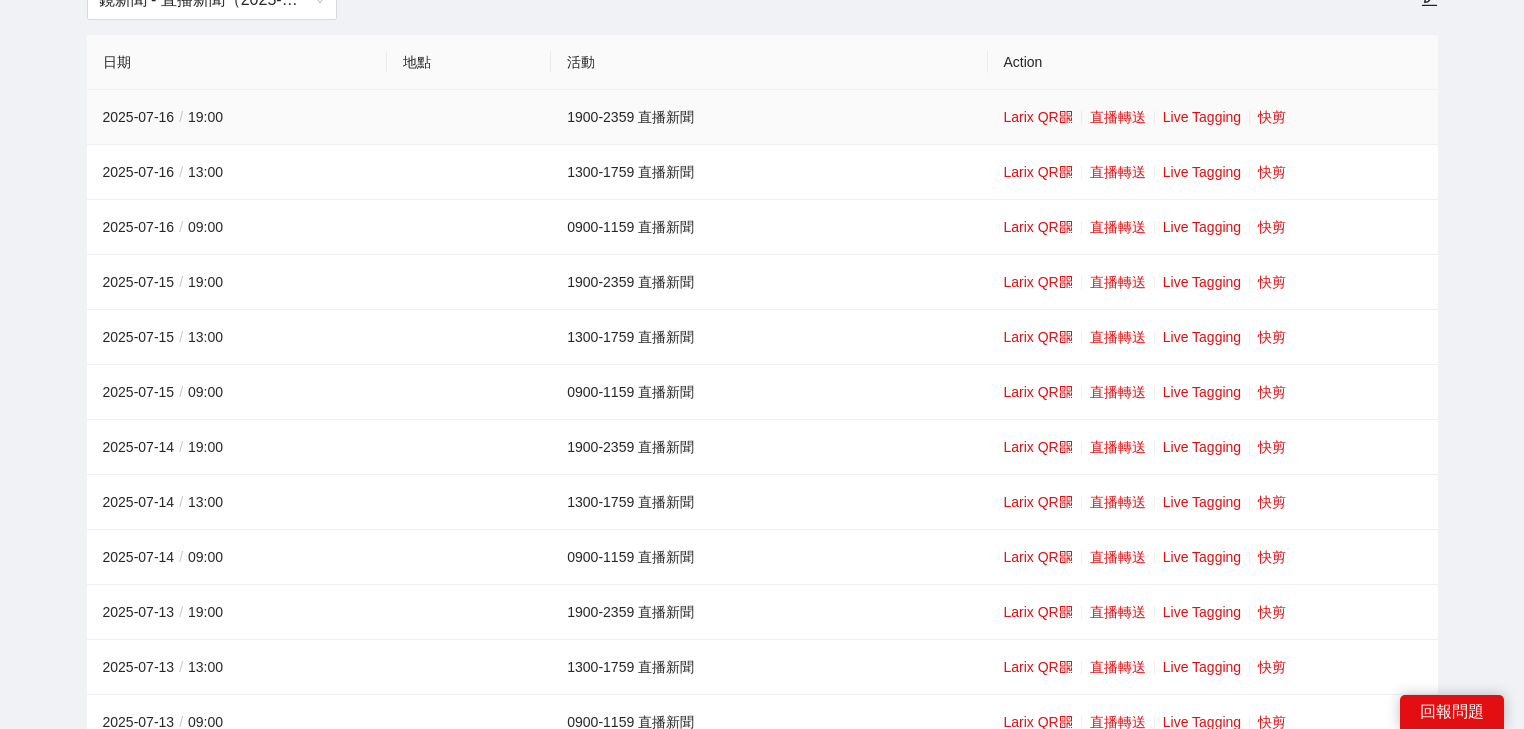 scroll, scrollTop: 0, scrollLeft: 0, axis: both 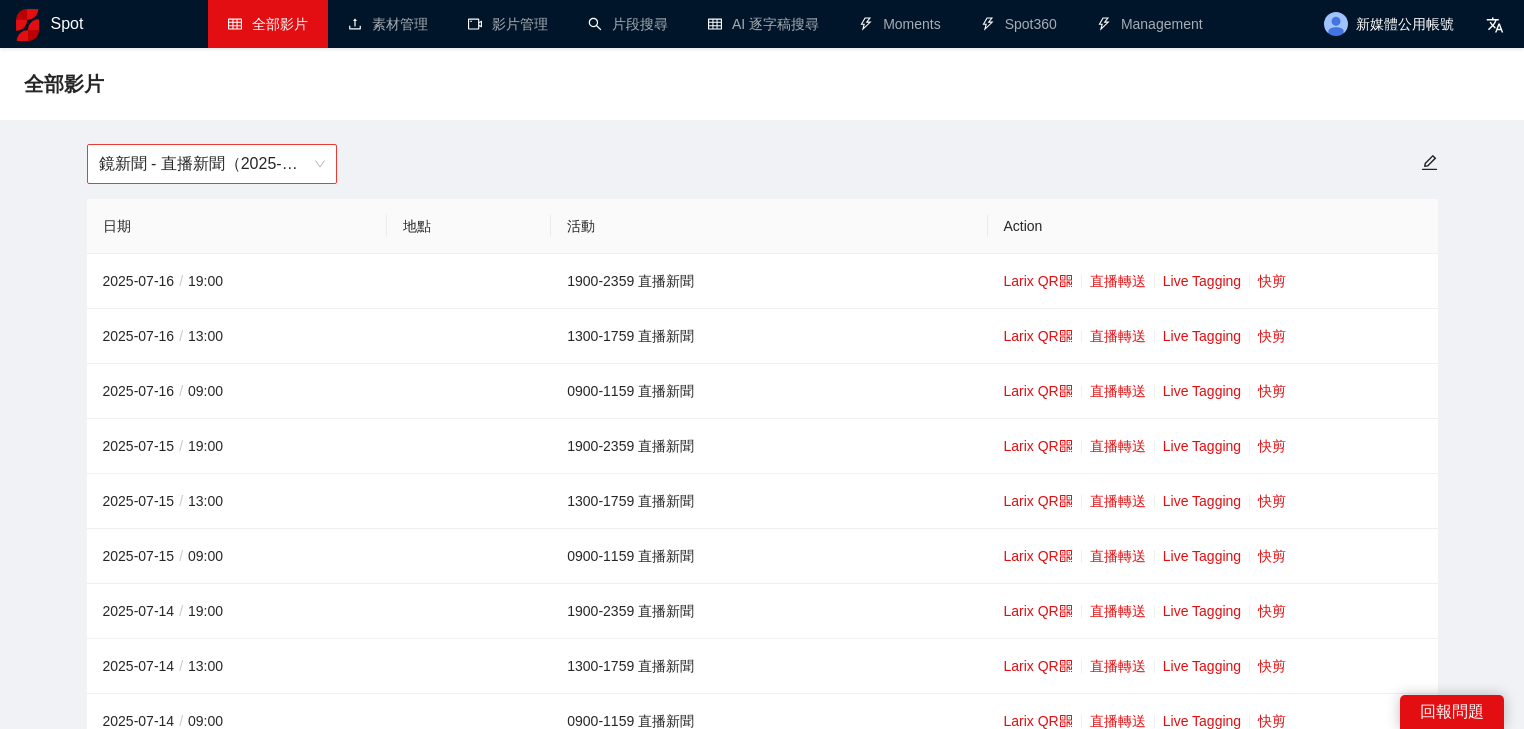 click on "鏡新聞 - 直播新聞（2025-2027）" at bounding box center [212, 164] 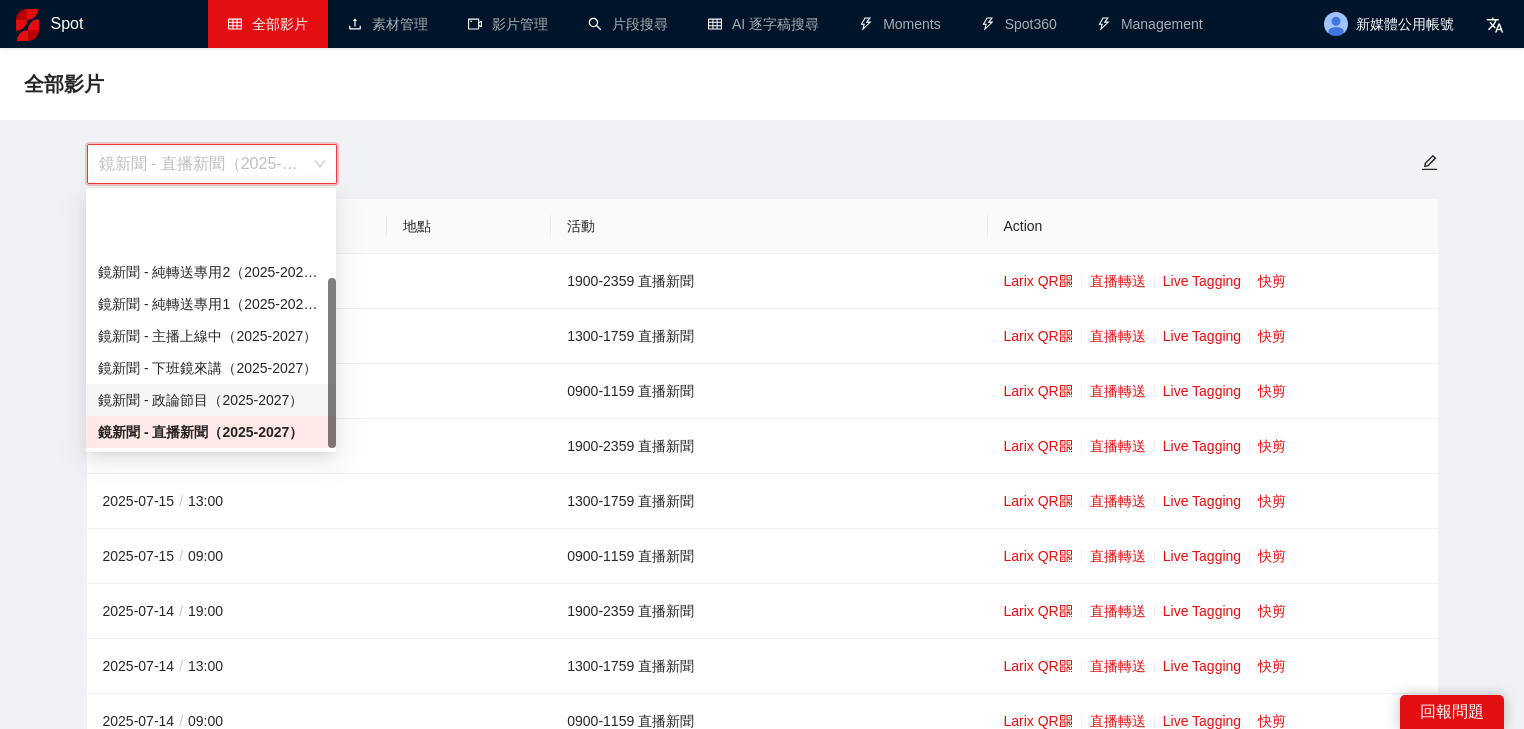 scroll, scrollTop: 128, scrollLeft: 0, axis: vertical 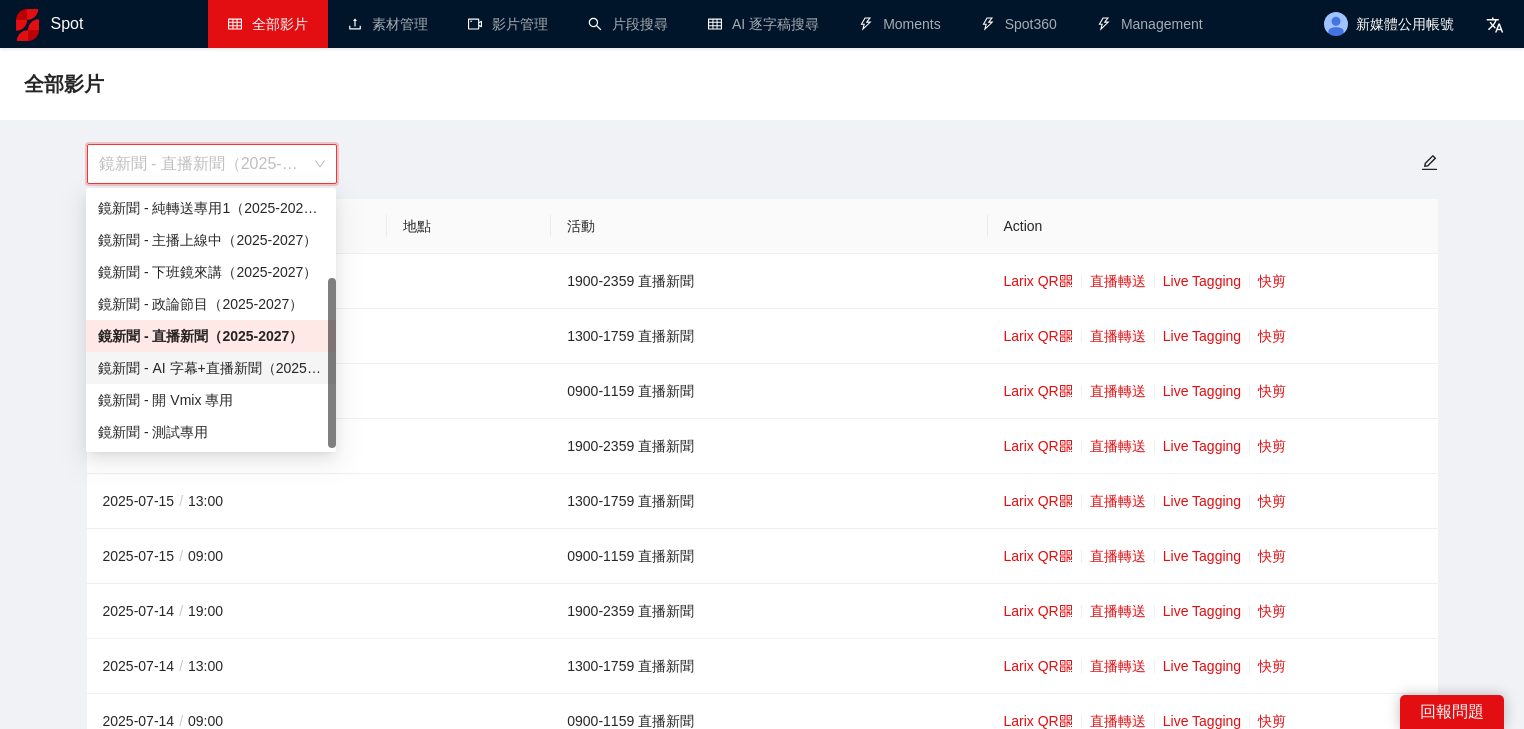 click on "鏡新聞 - AI 字幕+直播新聞（2025-2027）" at bounding box center (211, 368) 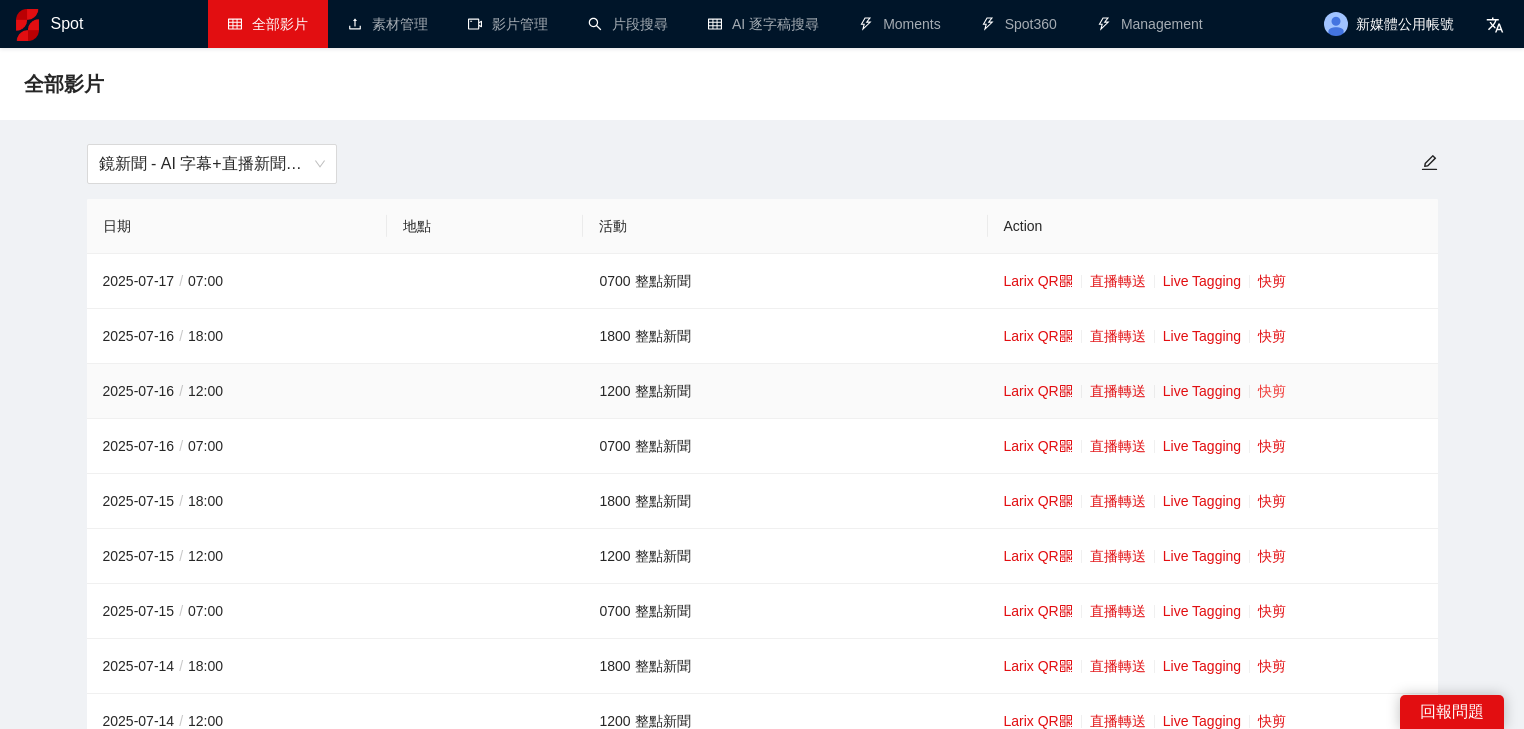 click on "快剪" at bounding box center (1272, 391) 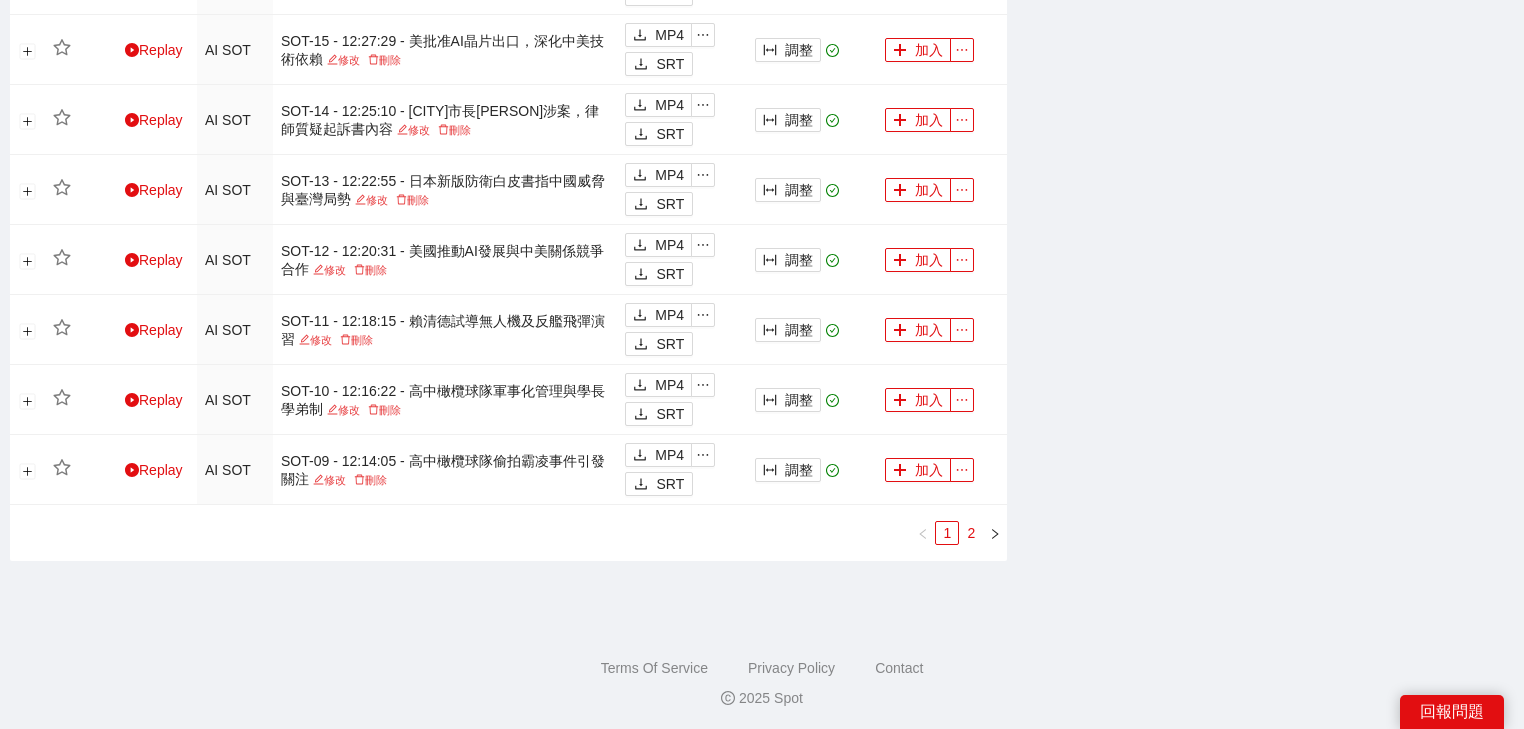 click on "2" at bounding box center [971, 533] 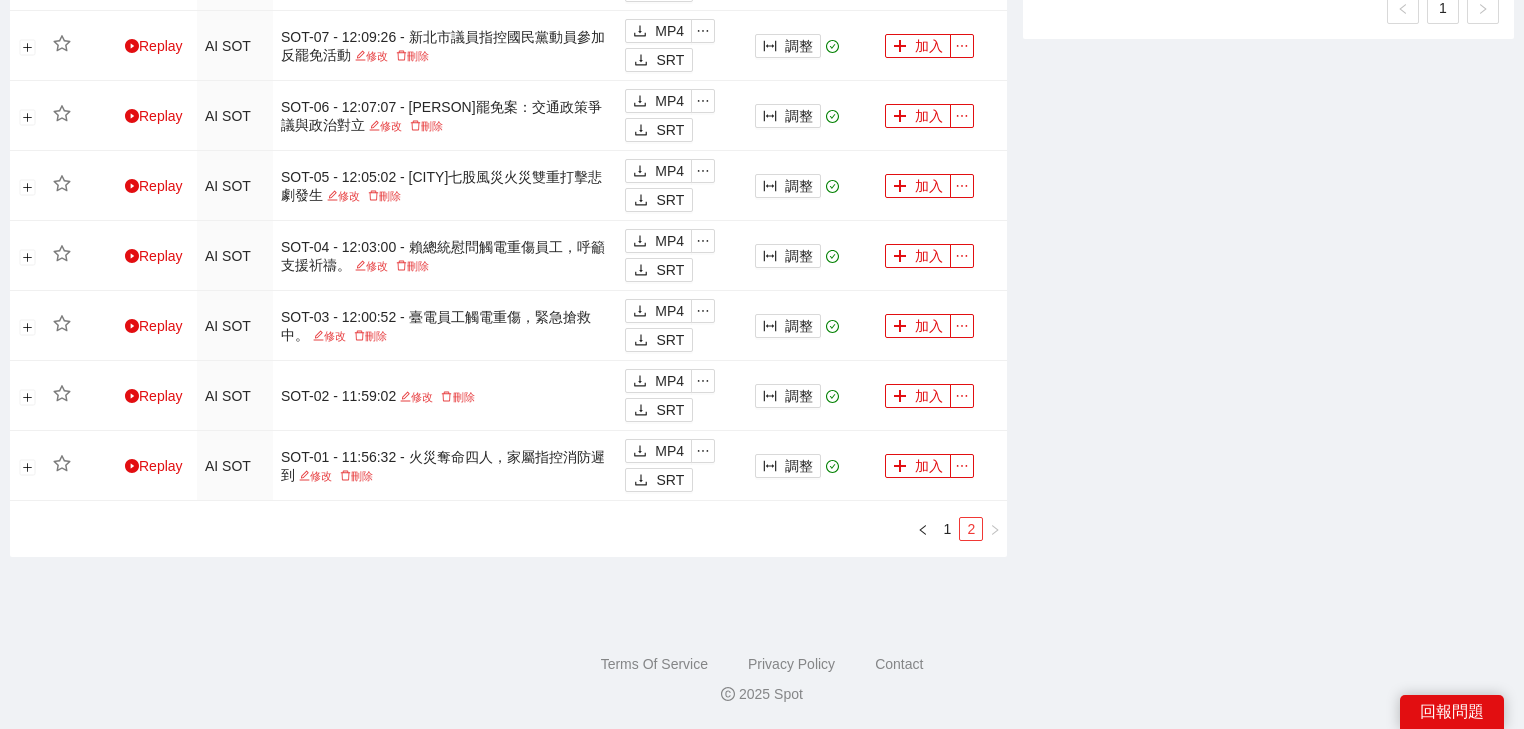 scroll, scrollTop: 1014, scrollLeft: 0, axis: vertical 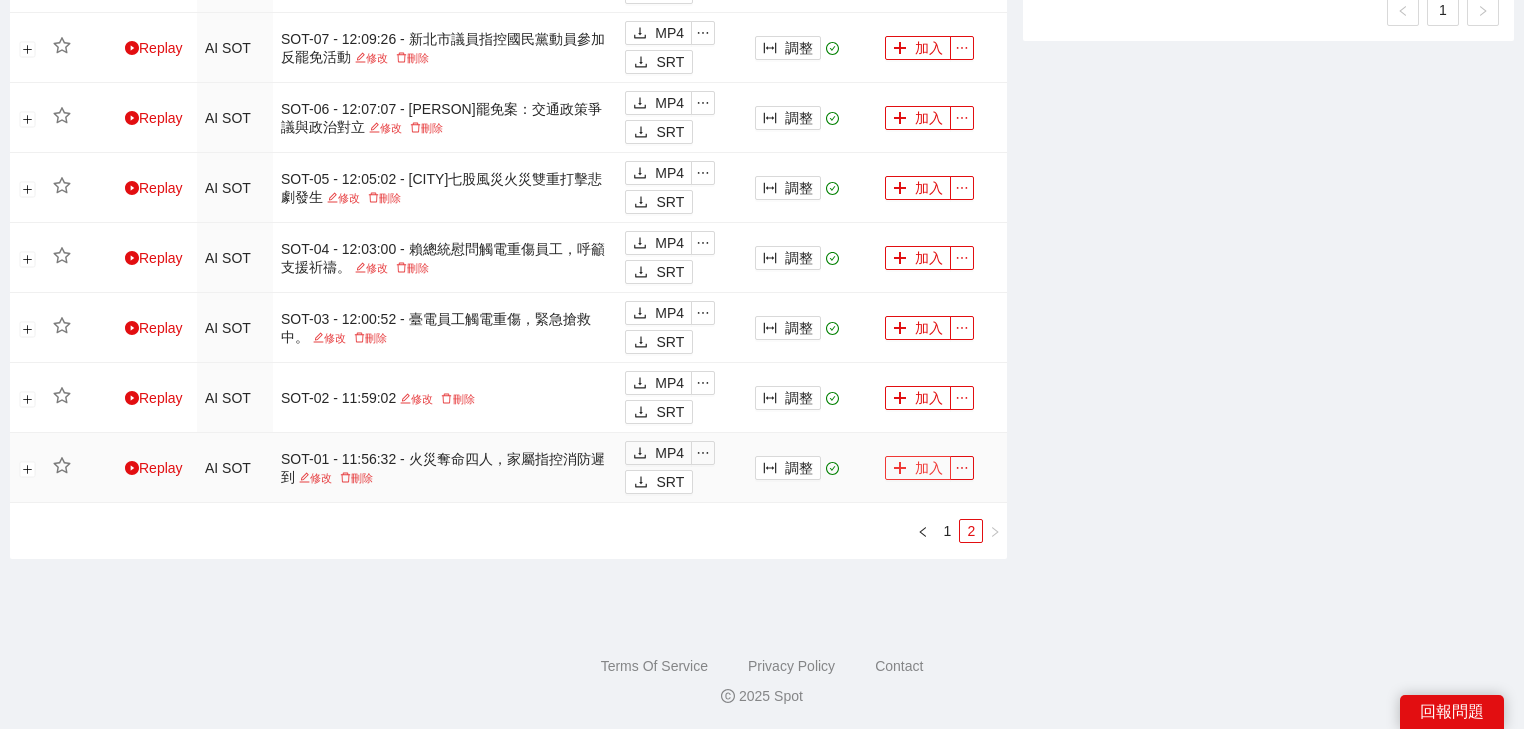 click on "加入" at bounding box center (918, 468) 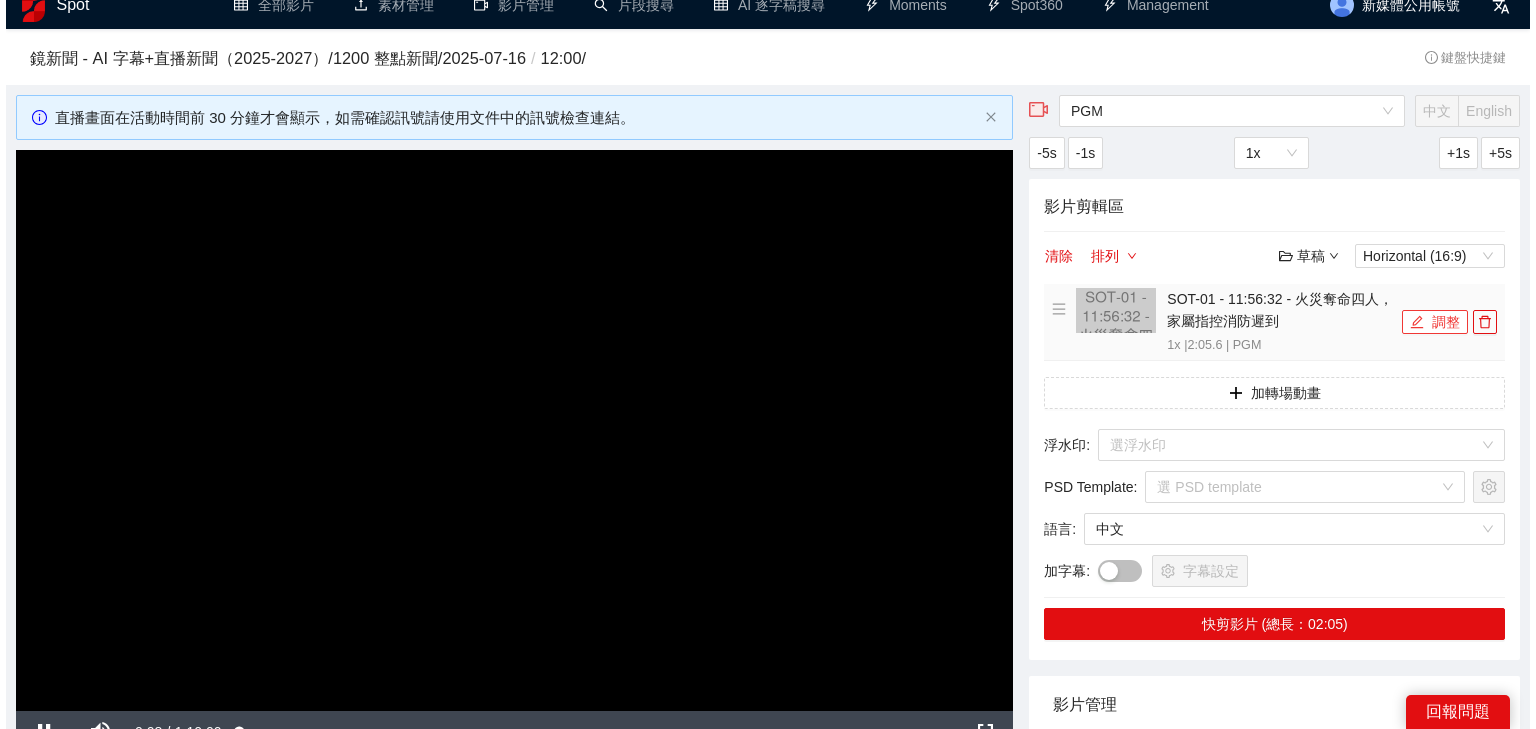 scroll, scrollTop: 0, scrollLeft: 0, axis: both 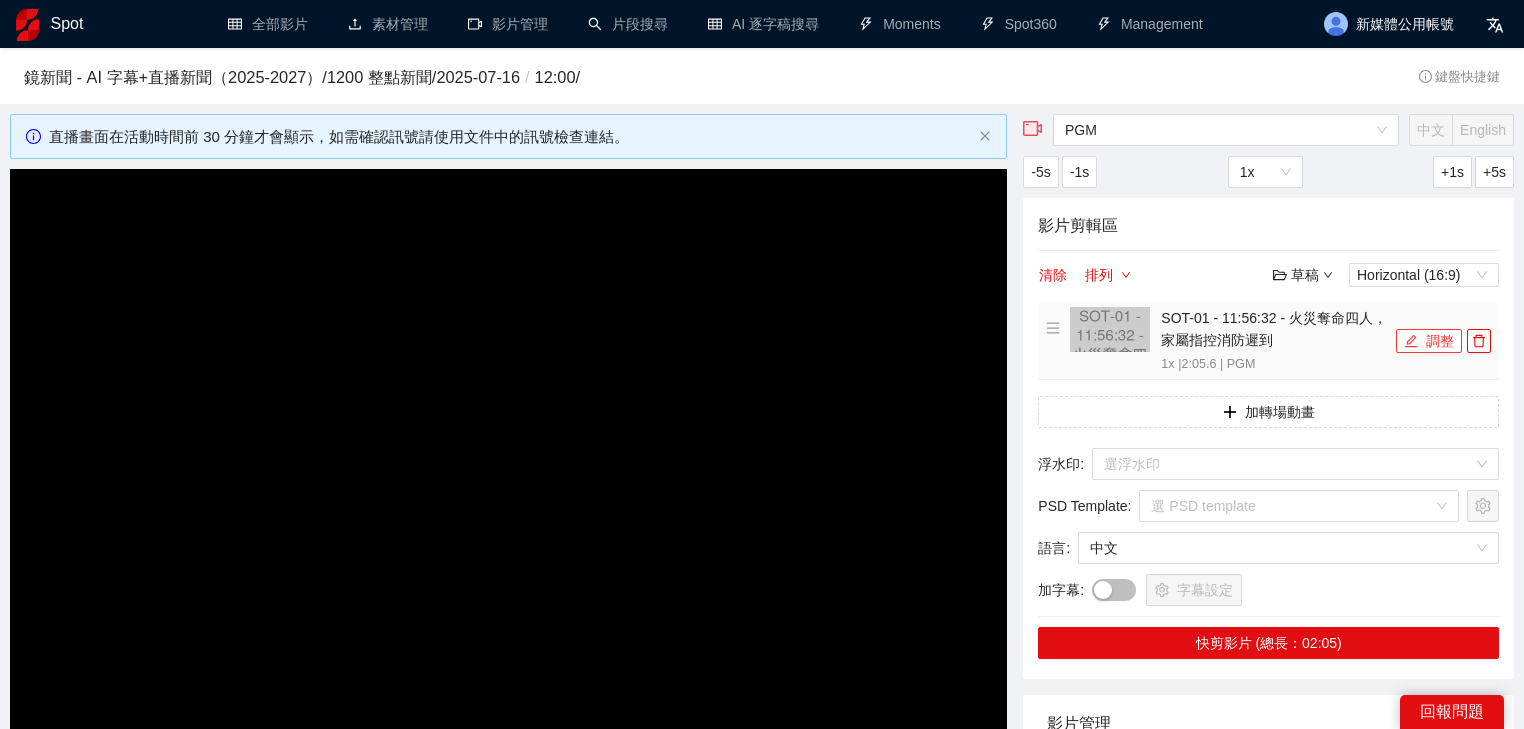click on "調整" at bounding box center [1429, 341] 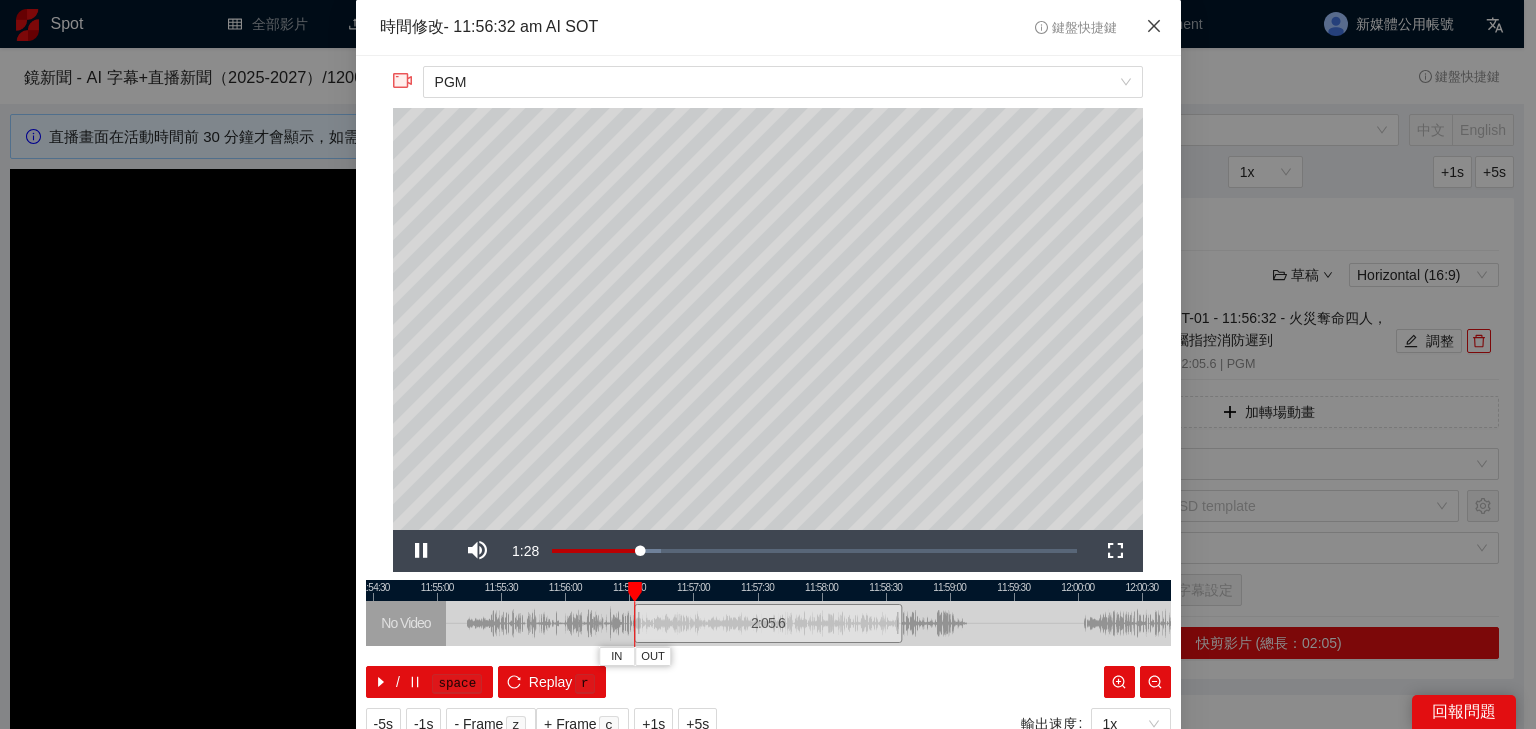 click 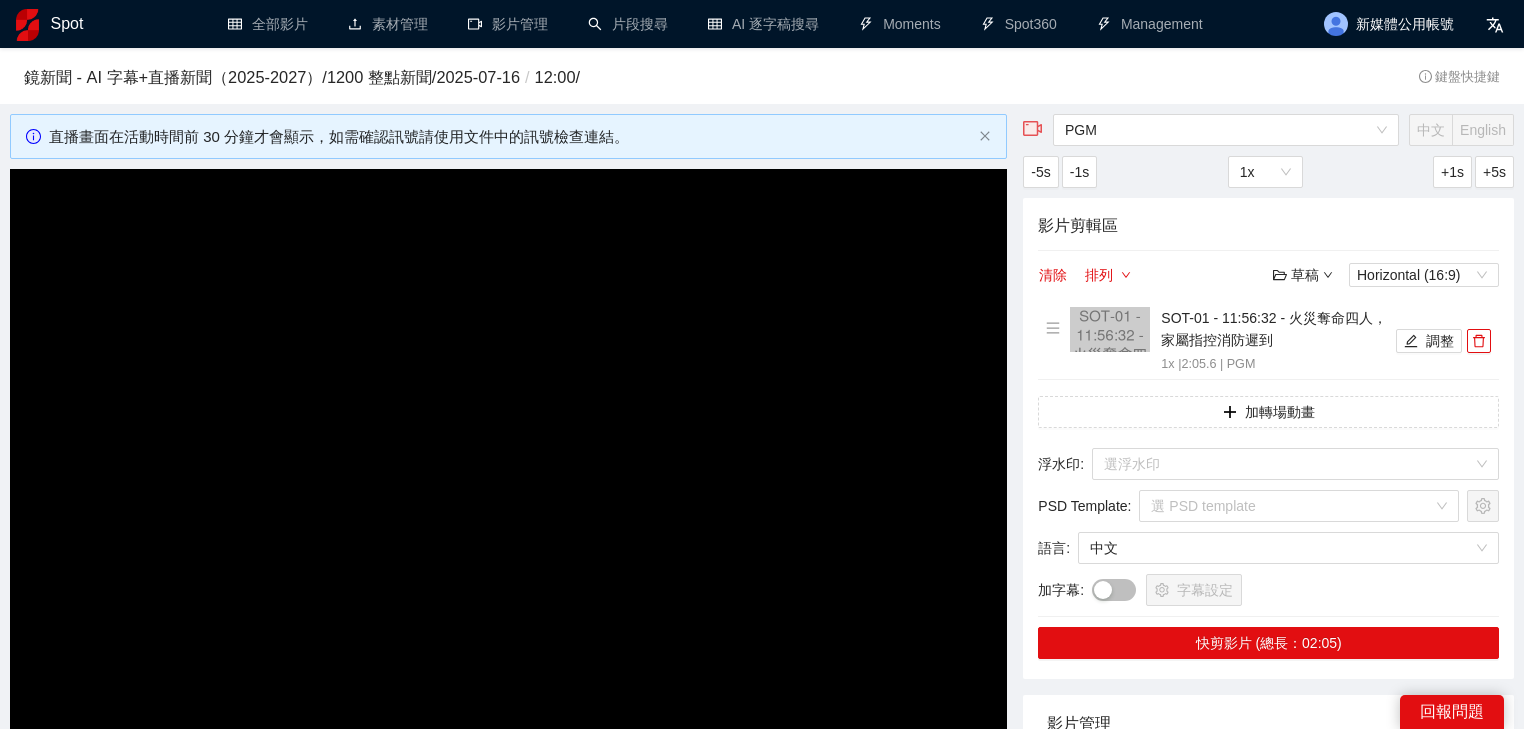 click at bounding box center (508, 449) 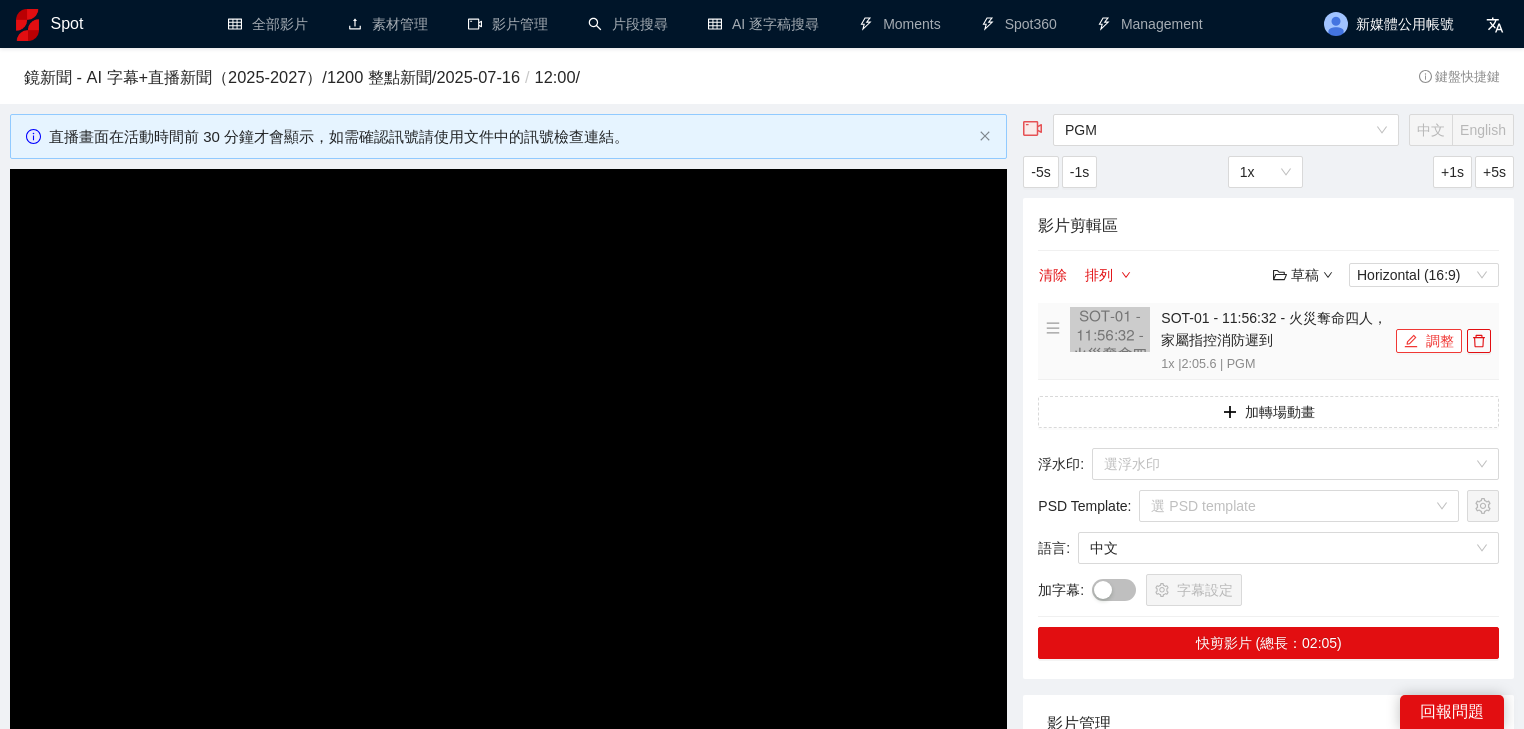 click 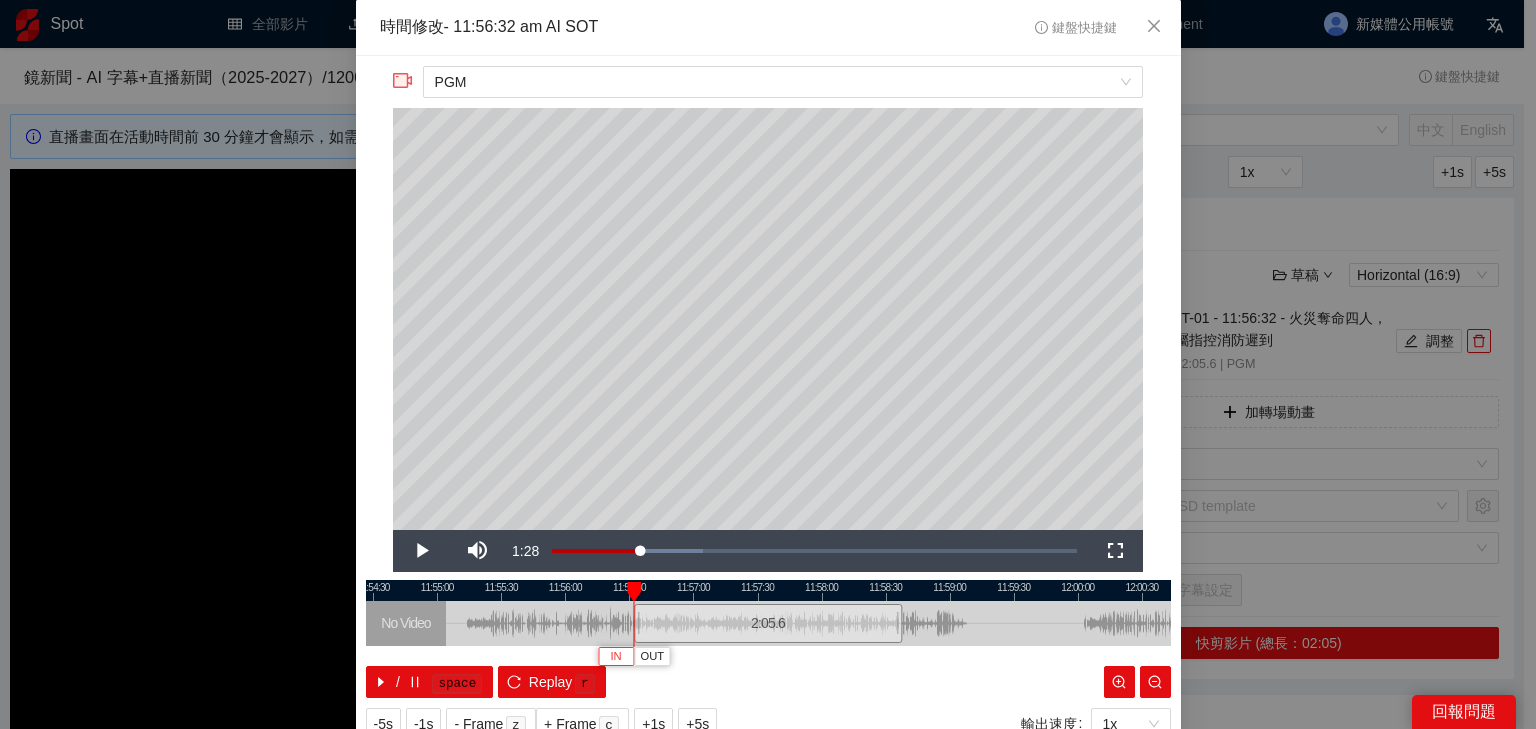click on "IN" at bounding box center [615, 657] 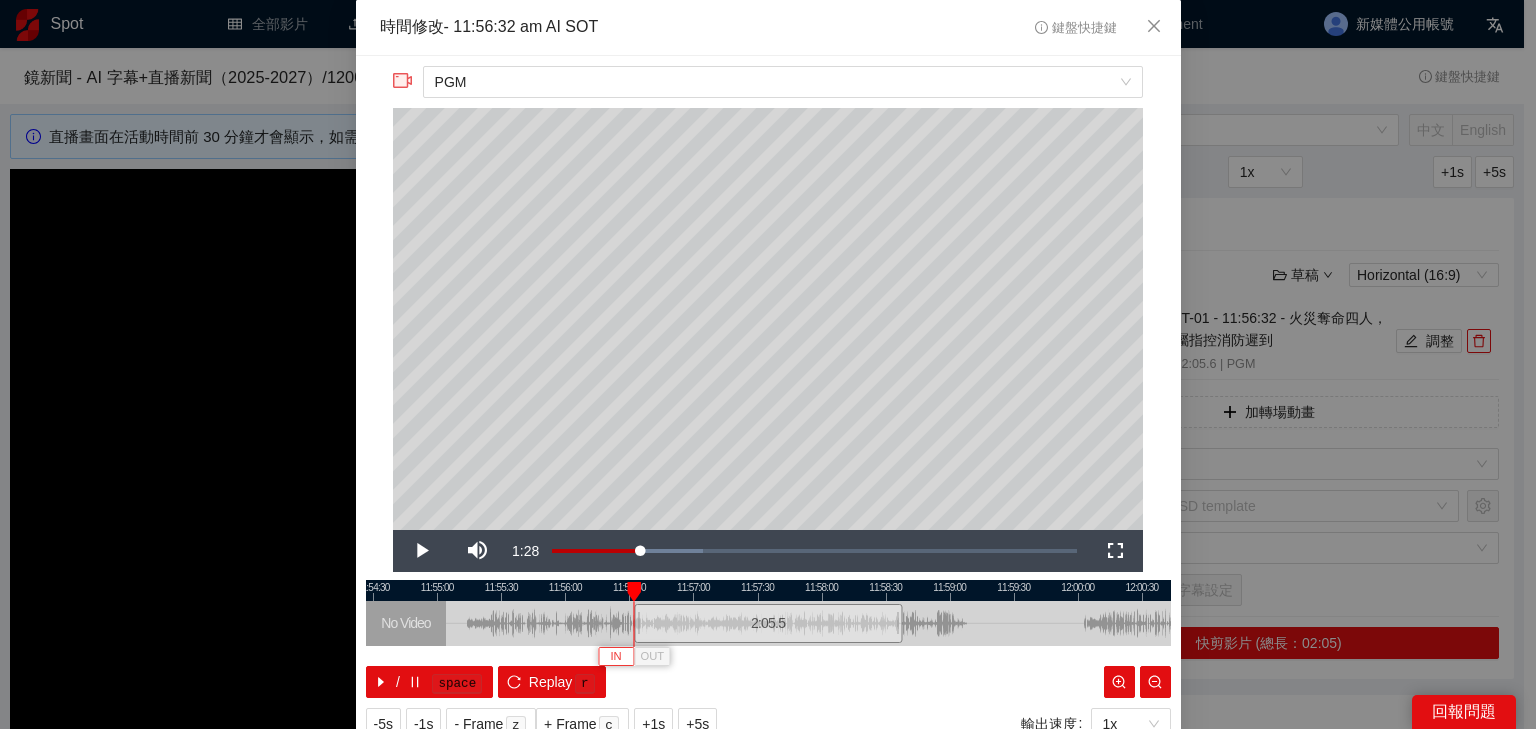 type 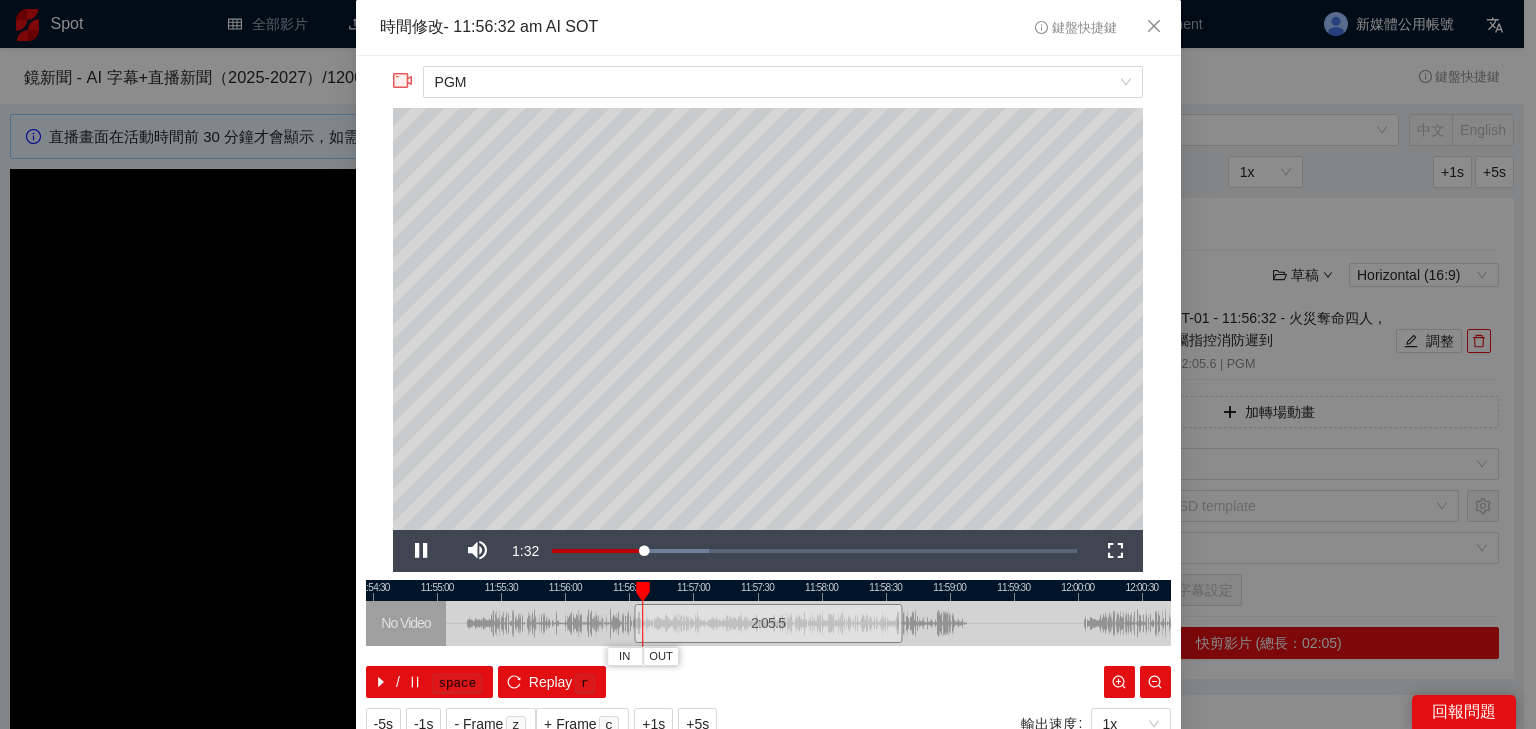 click at bounding box center (768, 590) 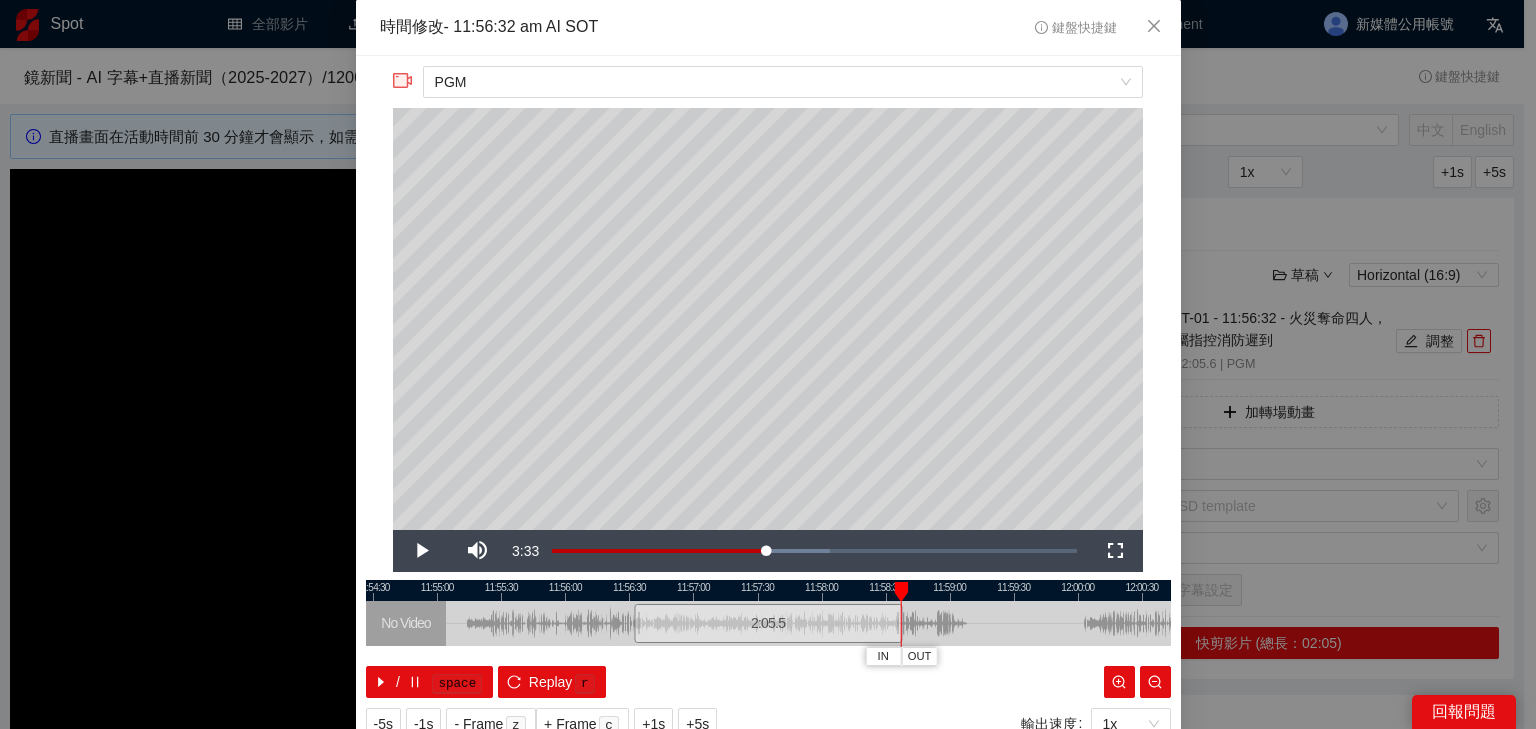 click at bounding box center (768, 590) 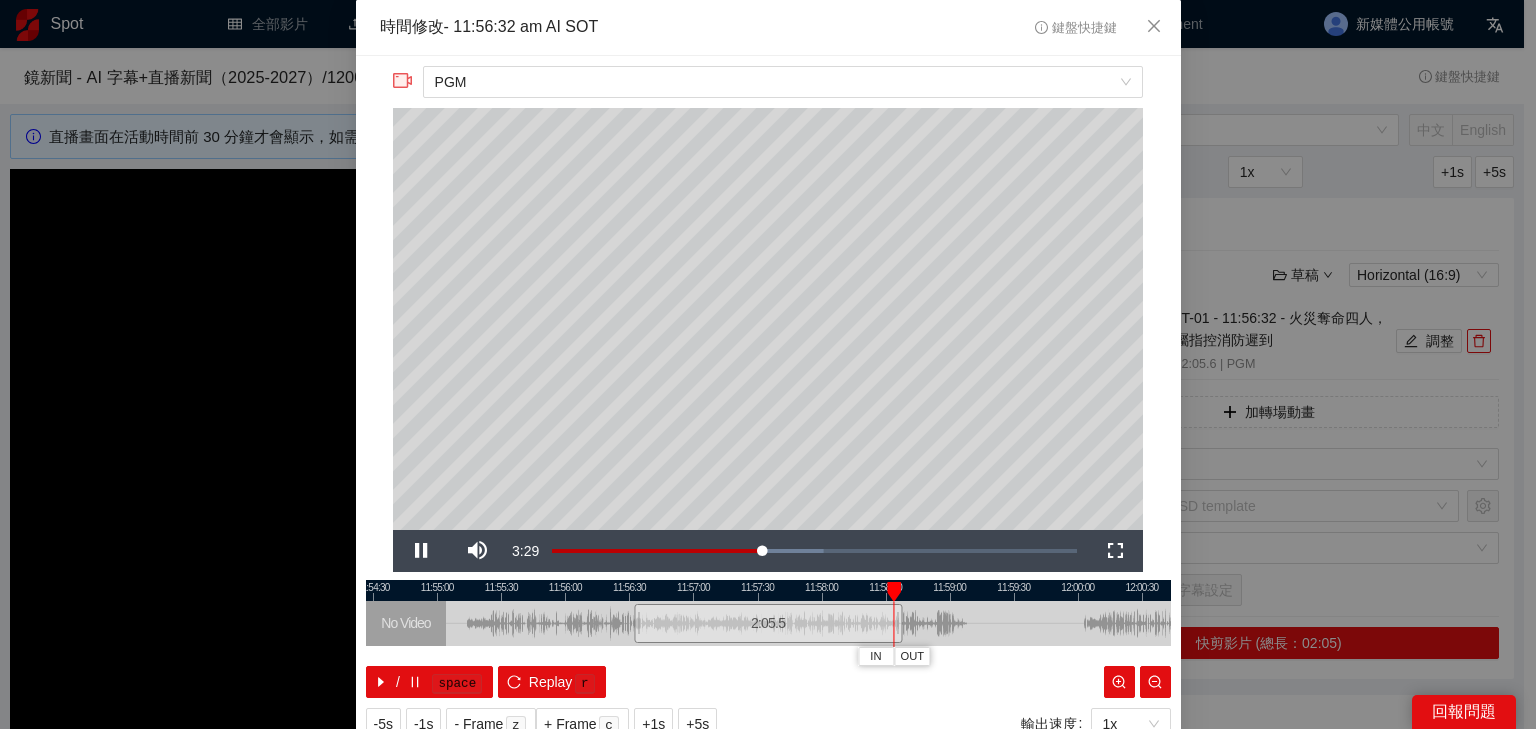 click at bounding box center (768, 590) 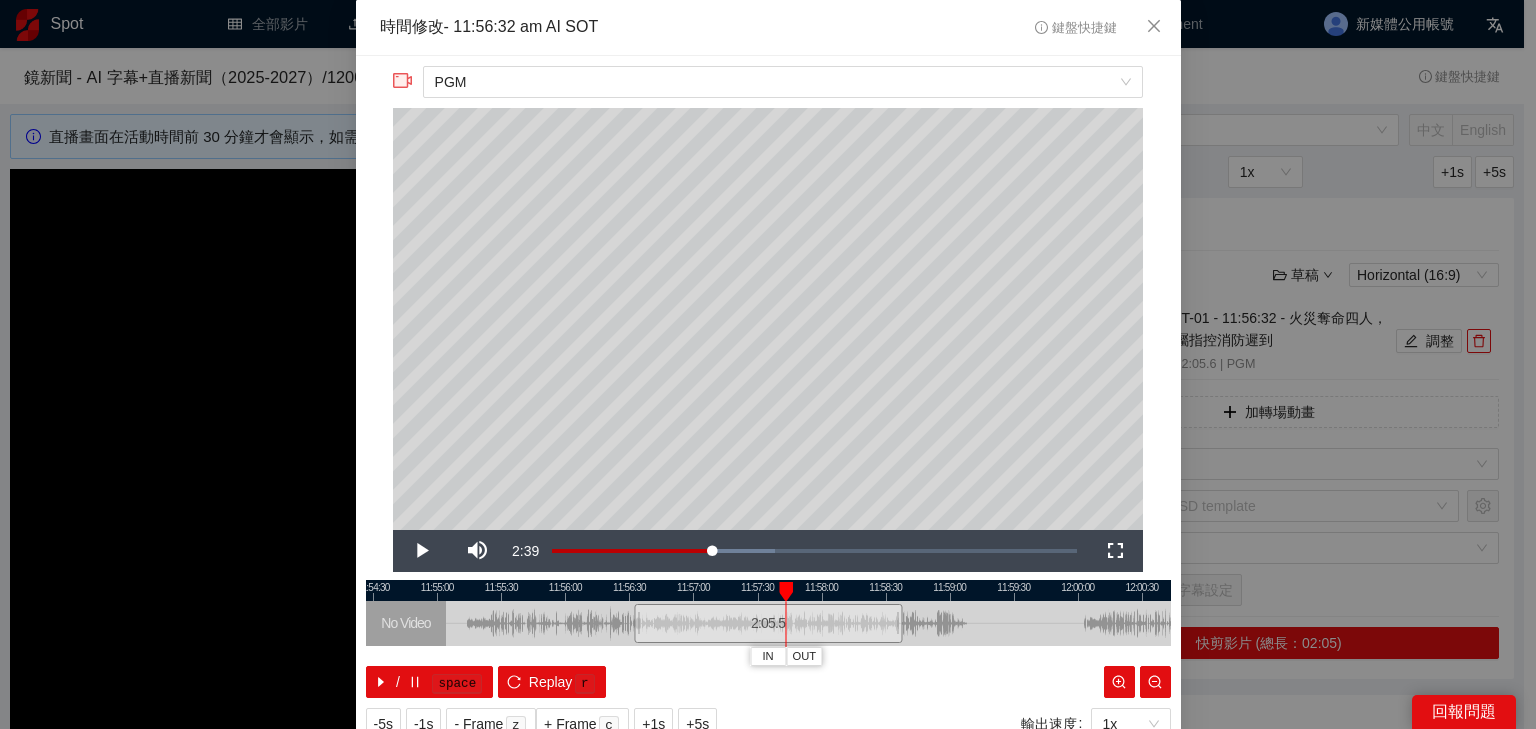 click at bounding box center [768, 590] 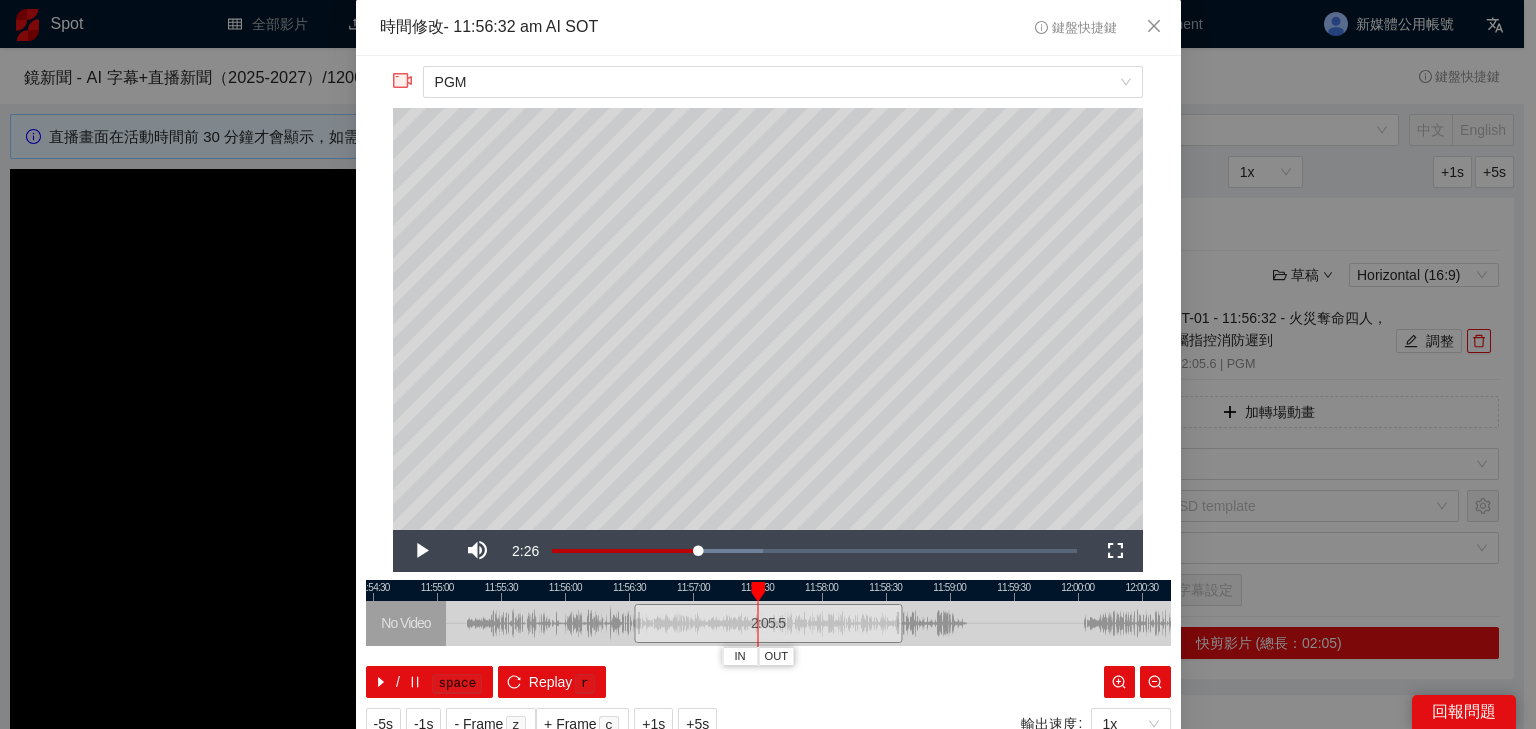 click at bounding box center (768, 623) 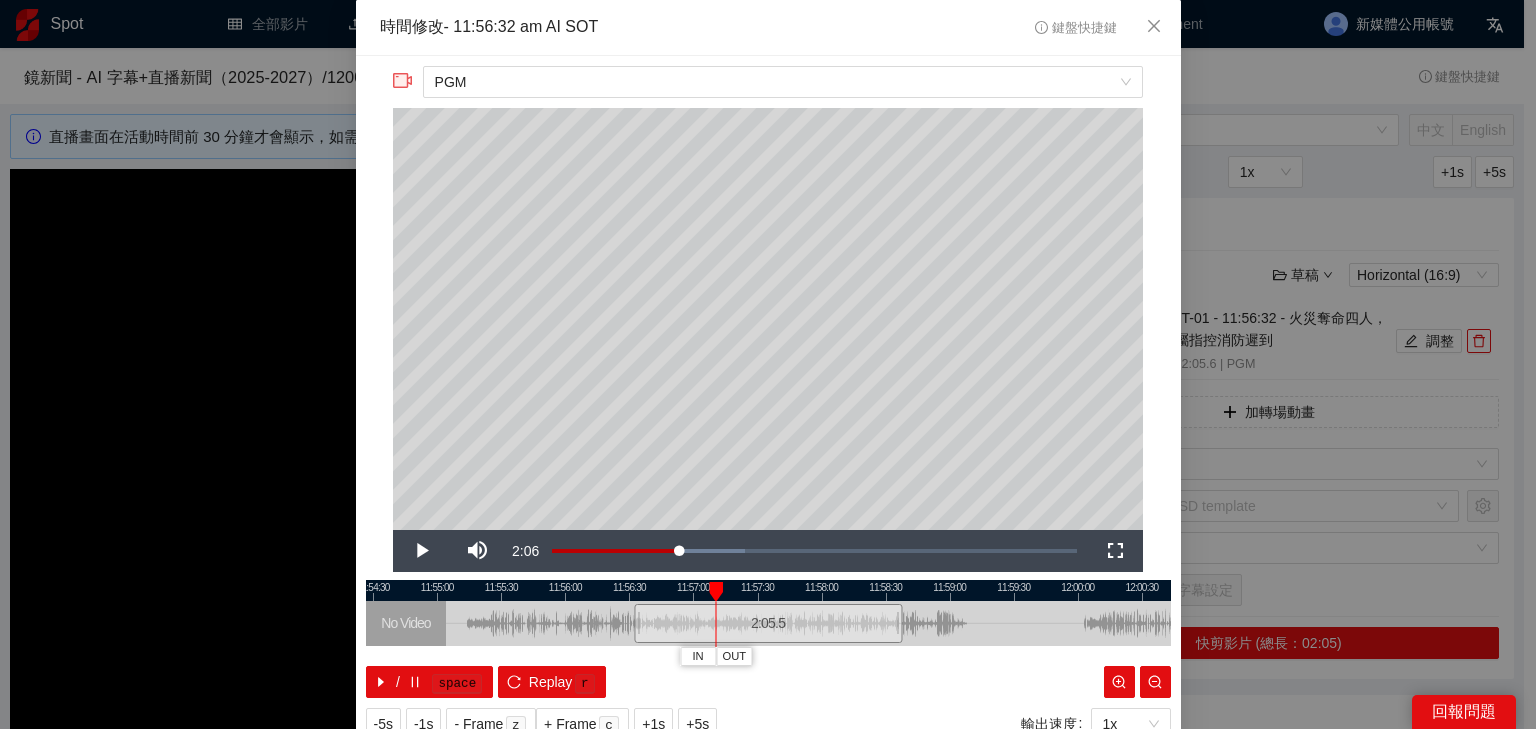 click at bounding box center [768, 590] 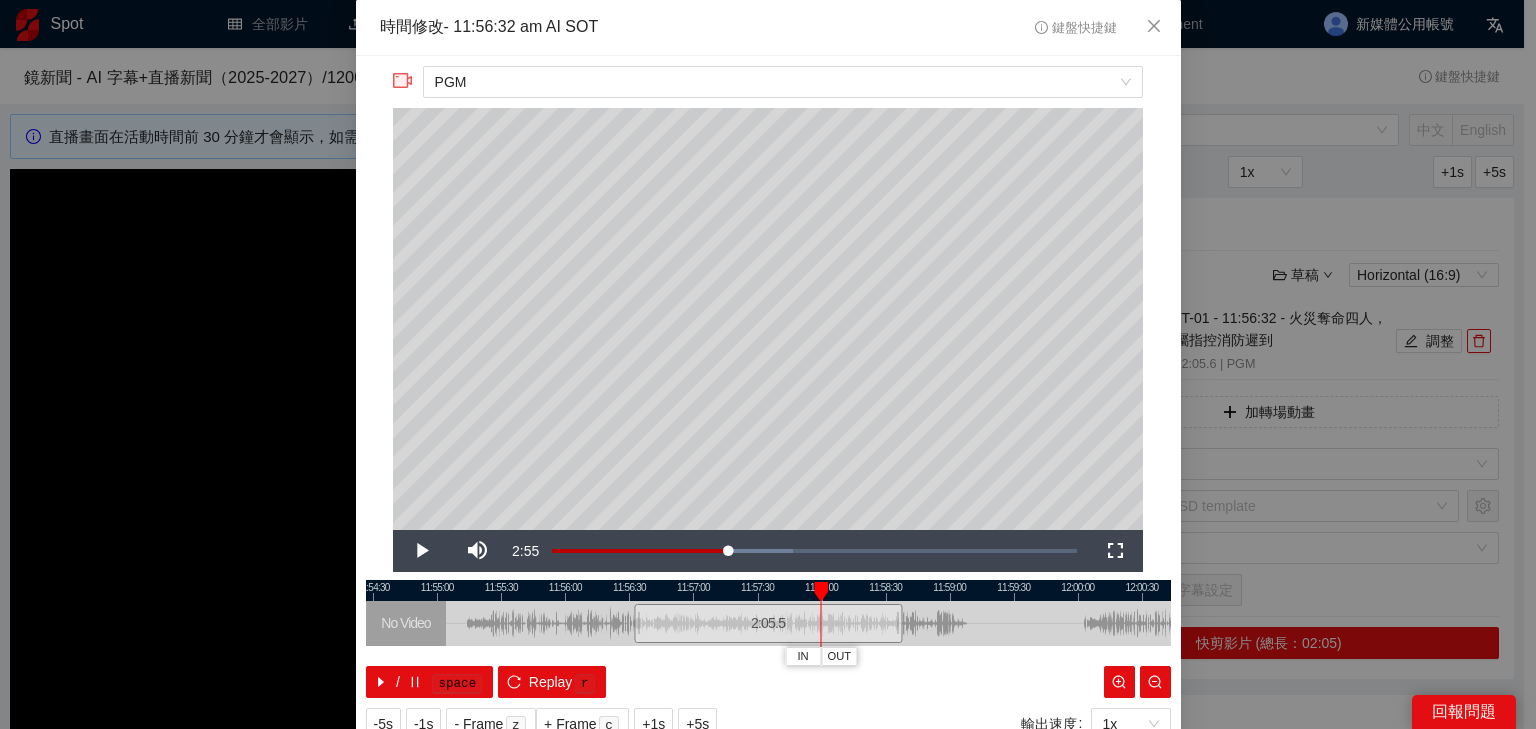 click at bounding box center [768, 590] 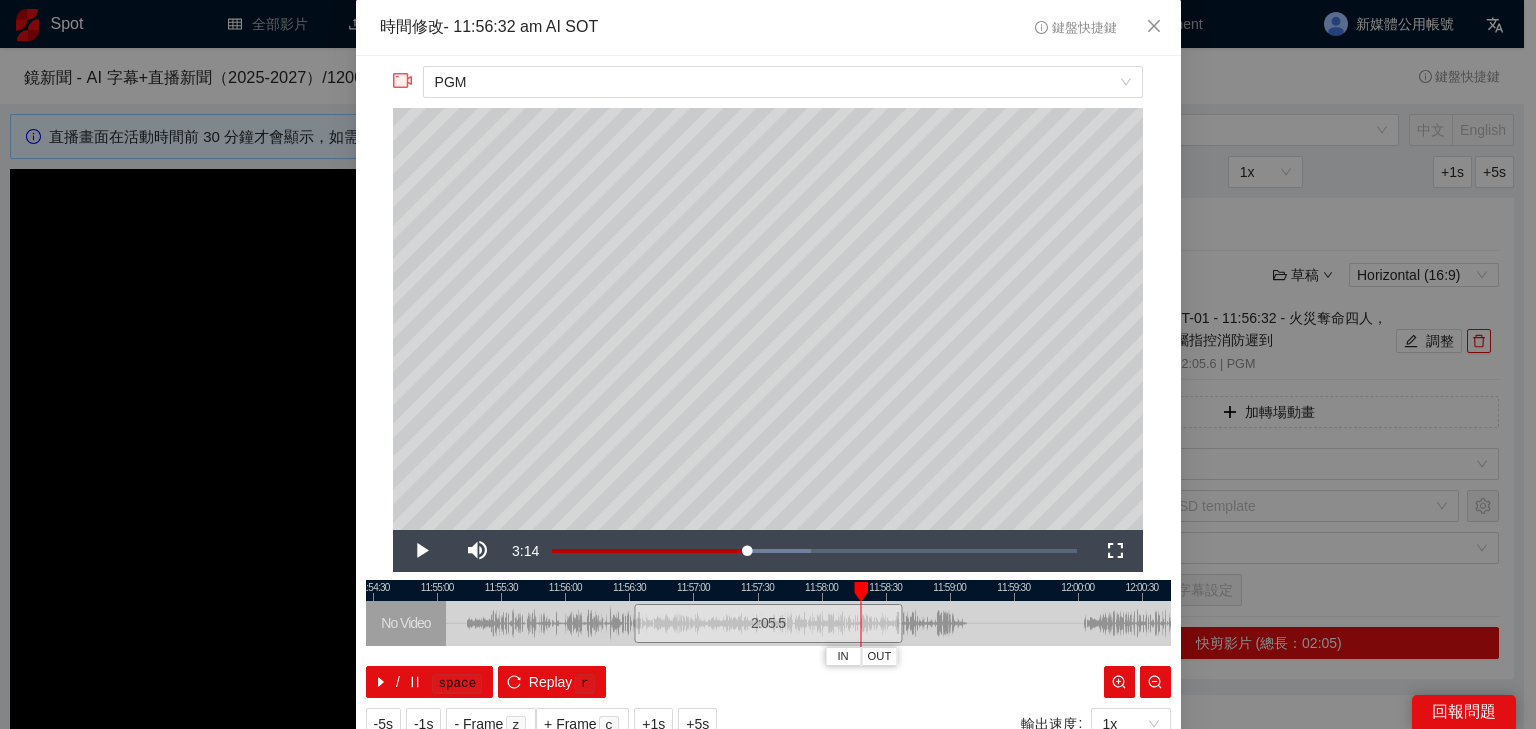 click at bounding box center [768, 590] 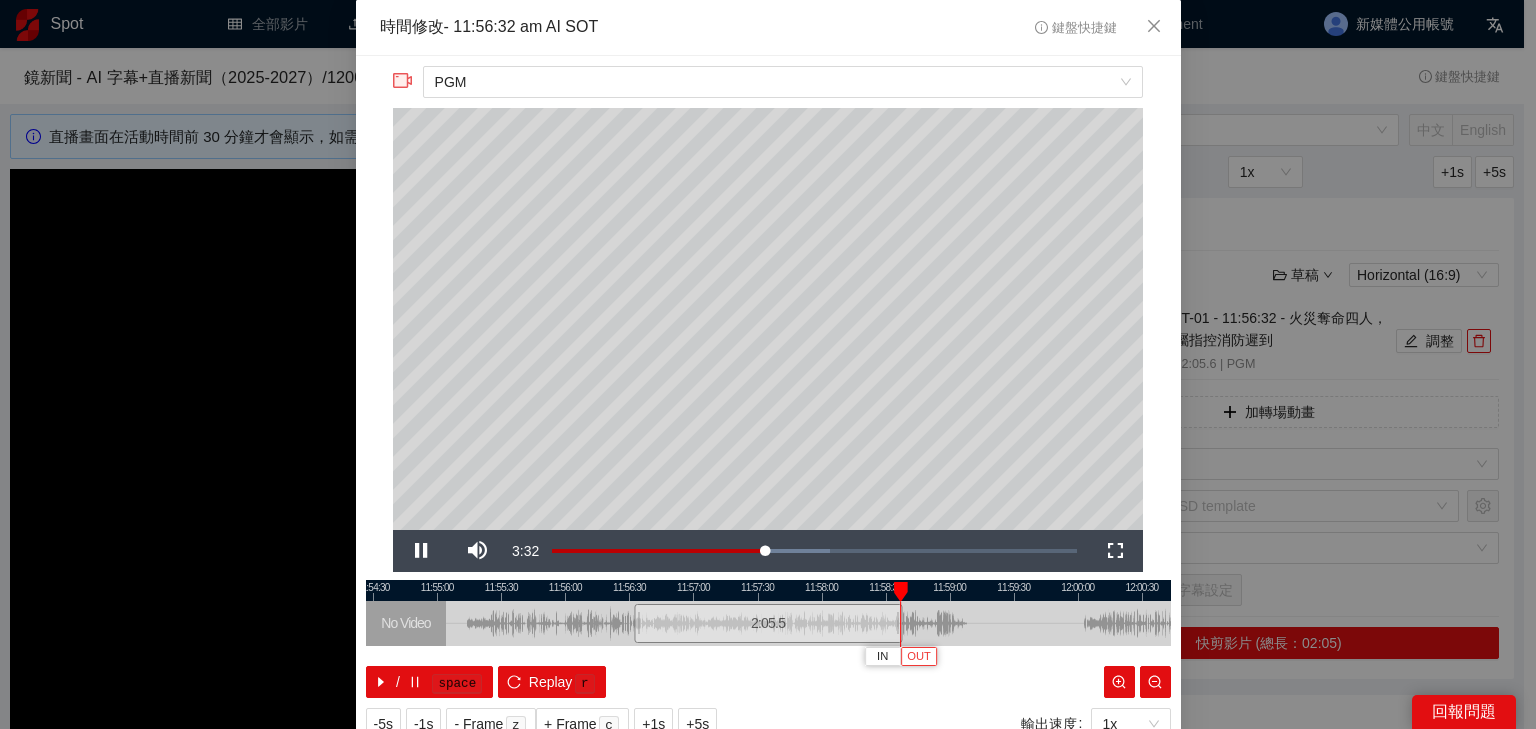 click on "OUT" at bounding box center [919, 657] 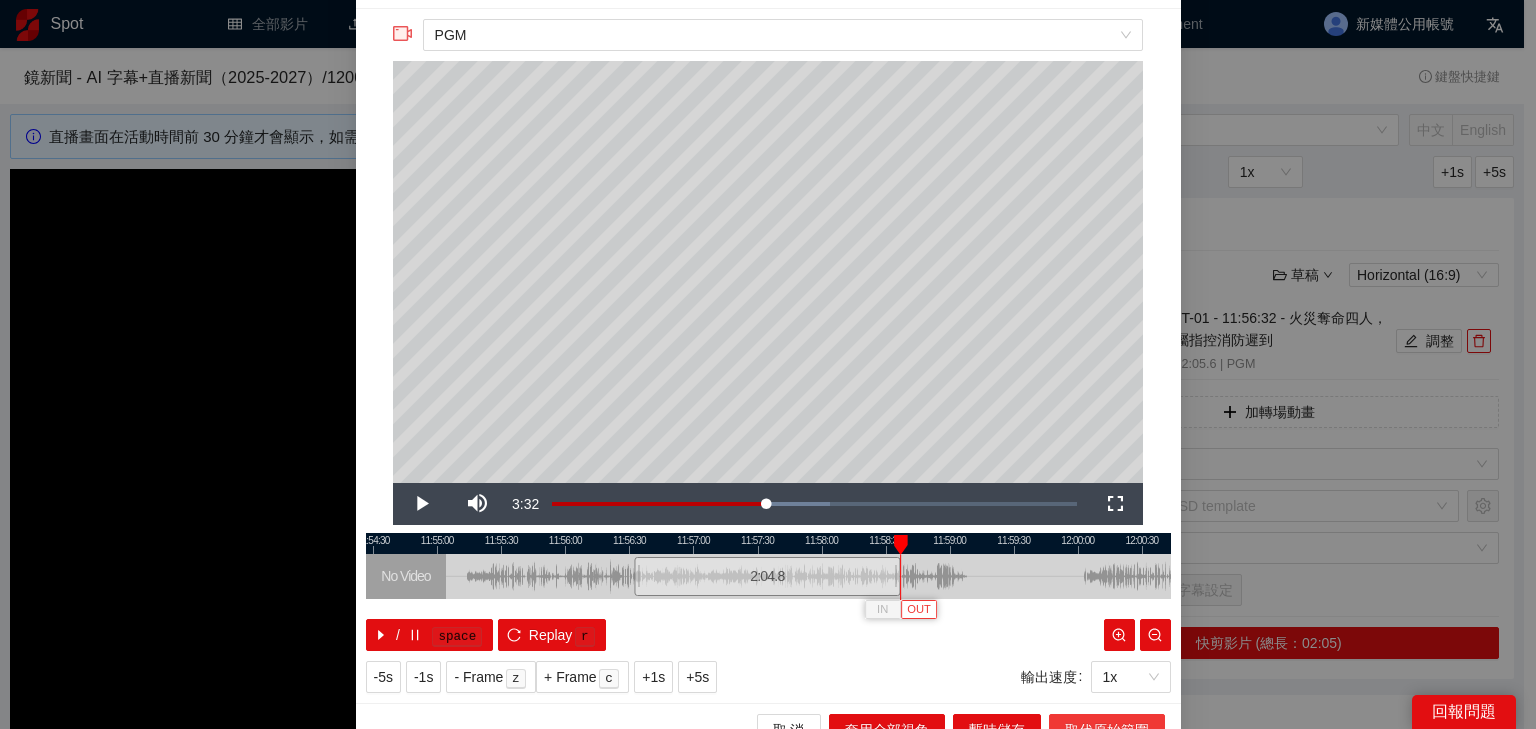 scroll, scrollTop: 73, scrollLeft: 0, axis: vertical 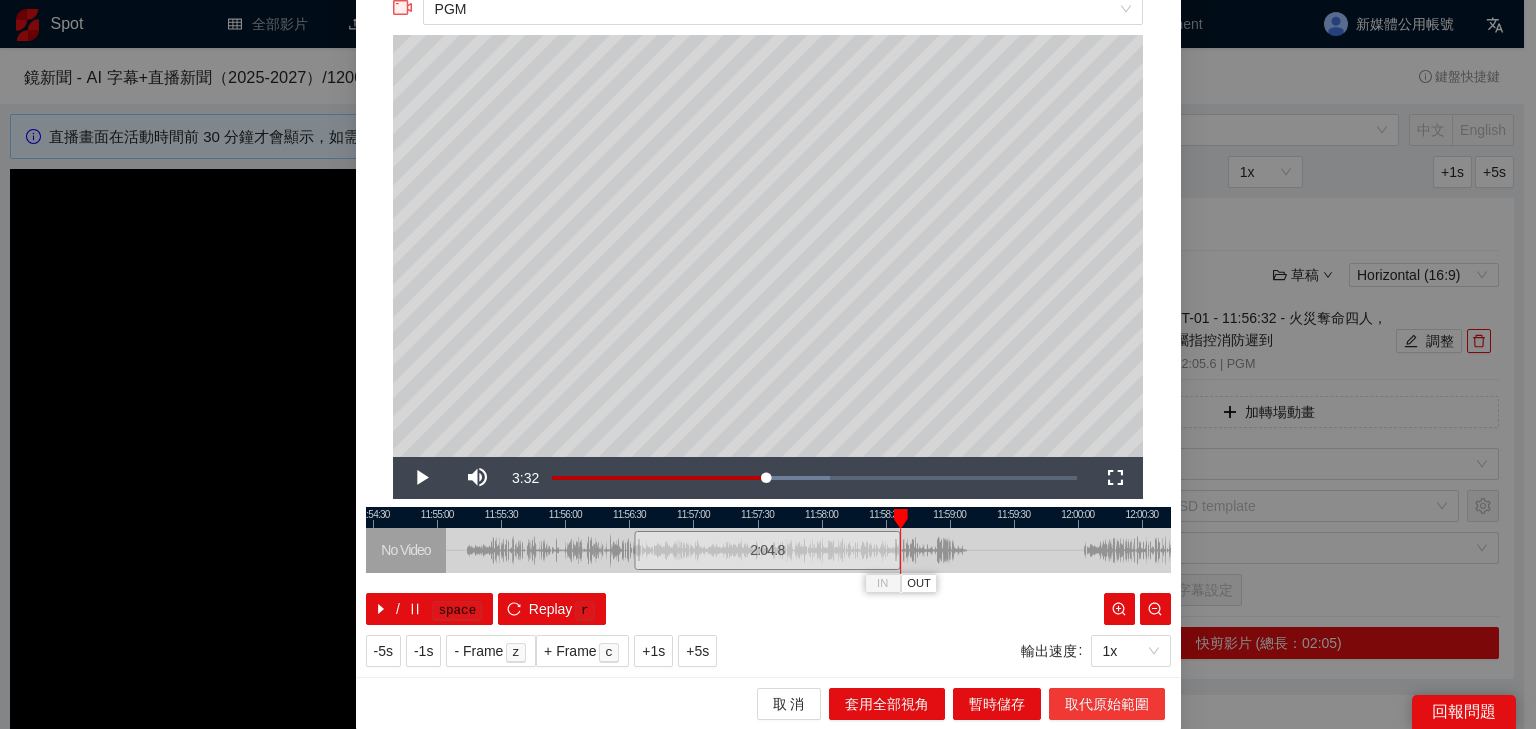 click on "取代原始範圍" at bounding box center (1107, 704) 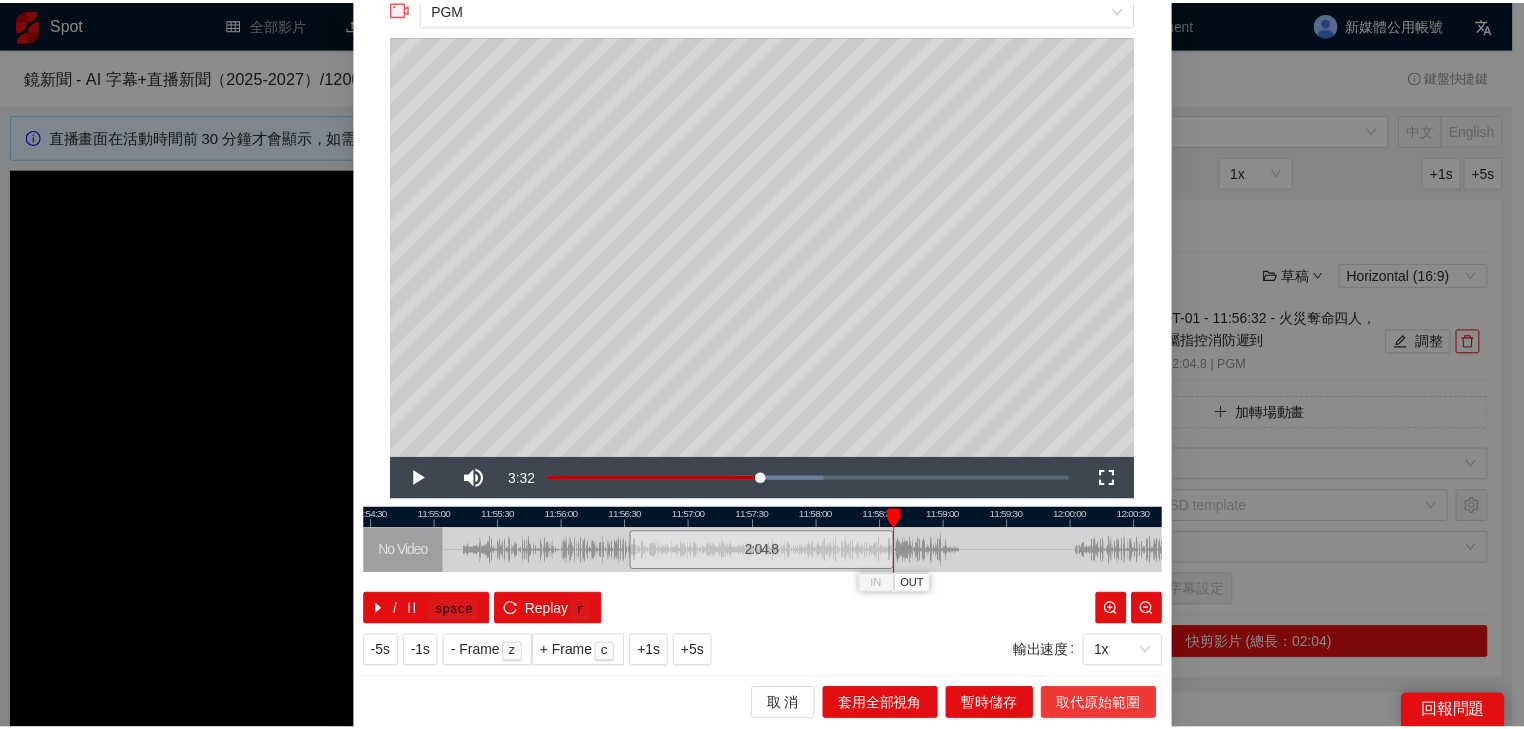 scroll, scrollTop: 0, scrollLeft: 0, axis: both 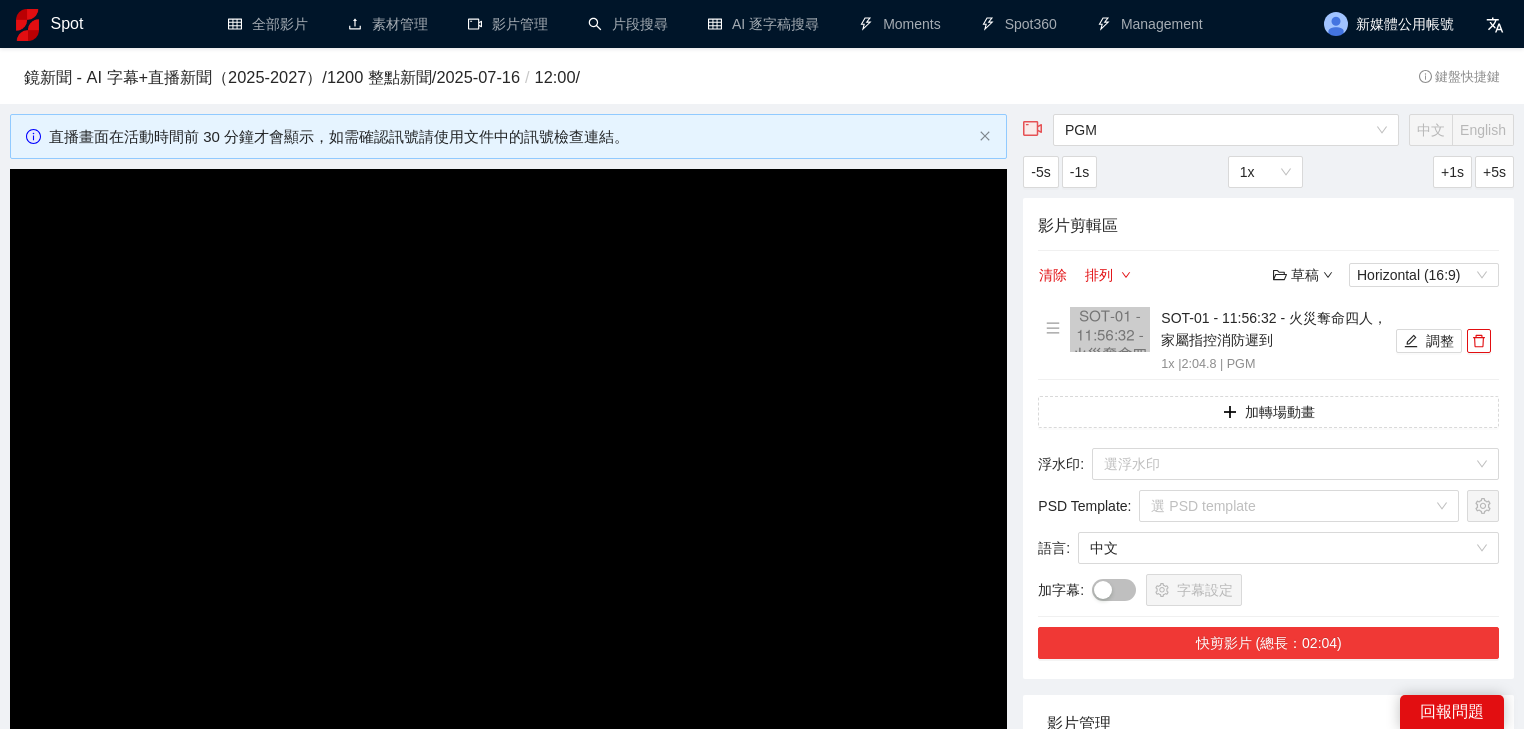 click on "快剪影片 (總長：02:04)" at bounding box center [1268, 643] 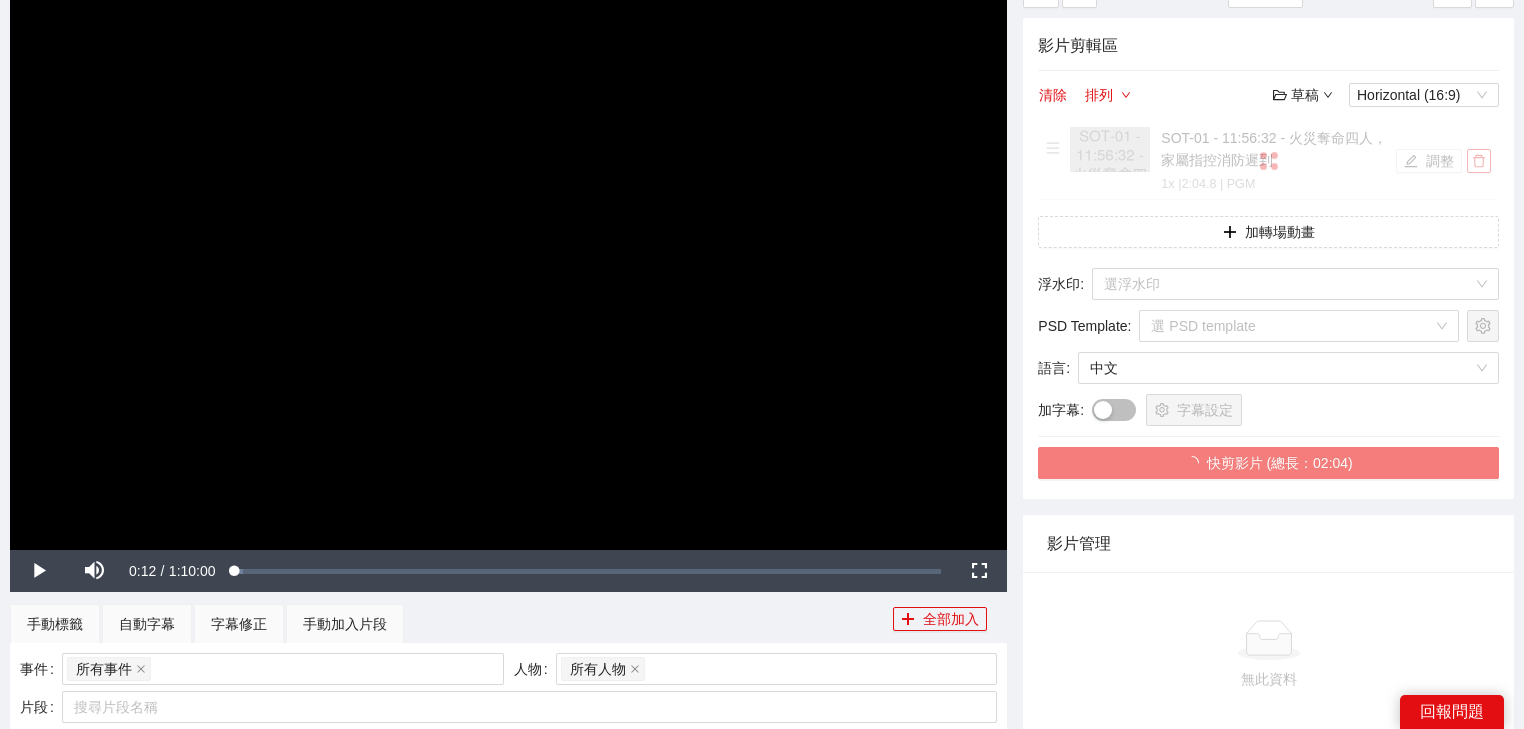 scroll, scrollTop: 320, scrollLeft: 0, axis: vertical 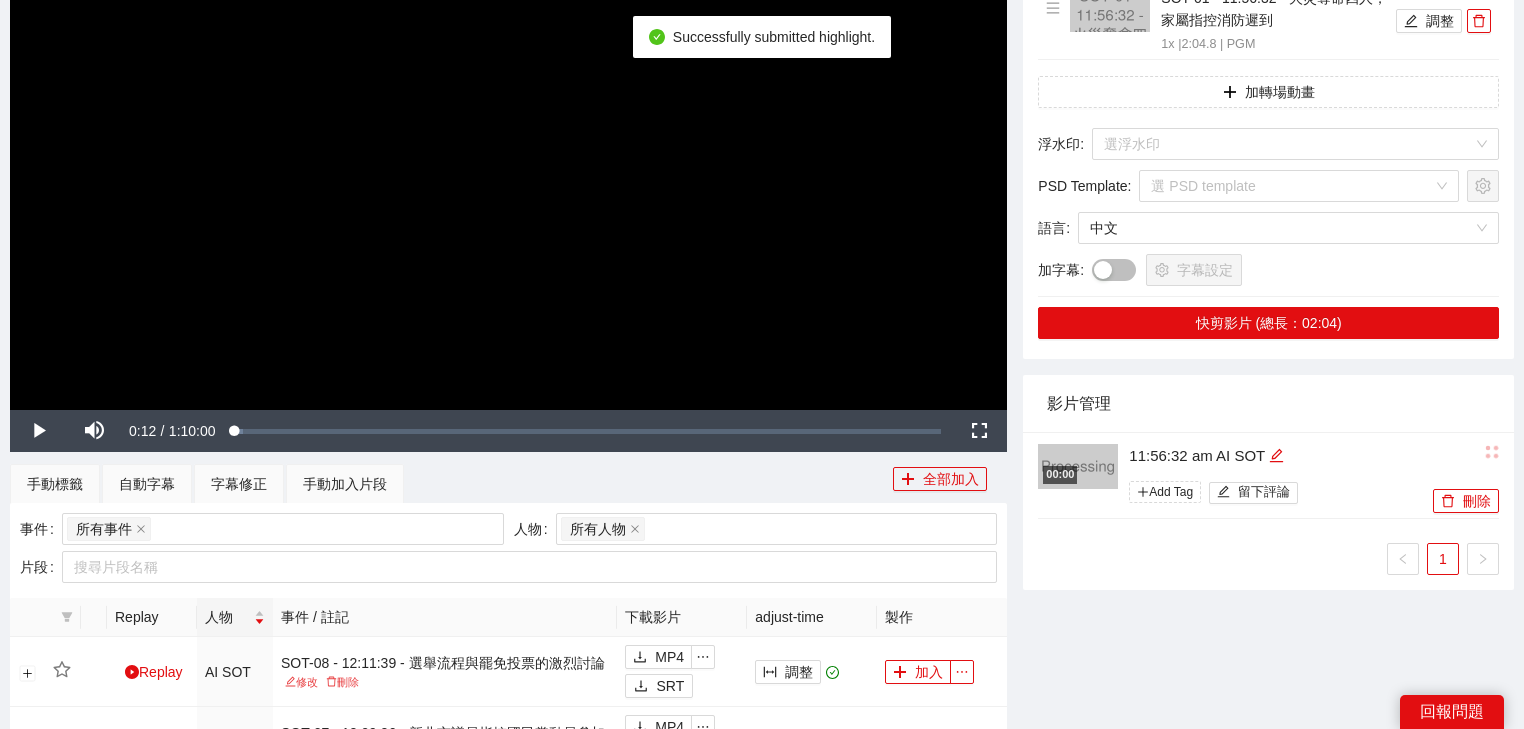 click on "11:56:32 am AI SOT" at bounding box center [1278, 456] 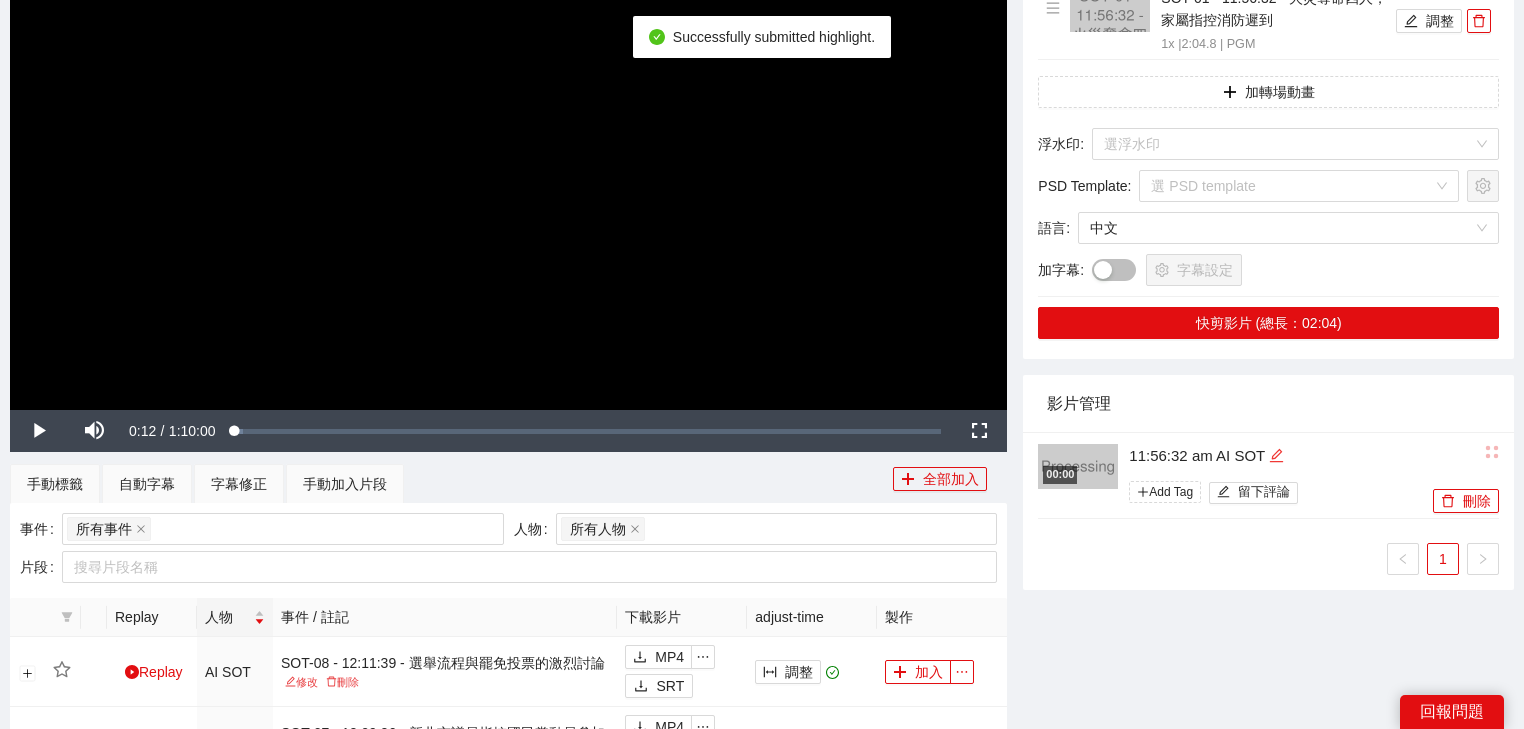 click 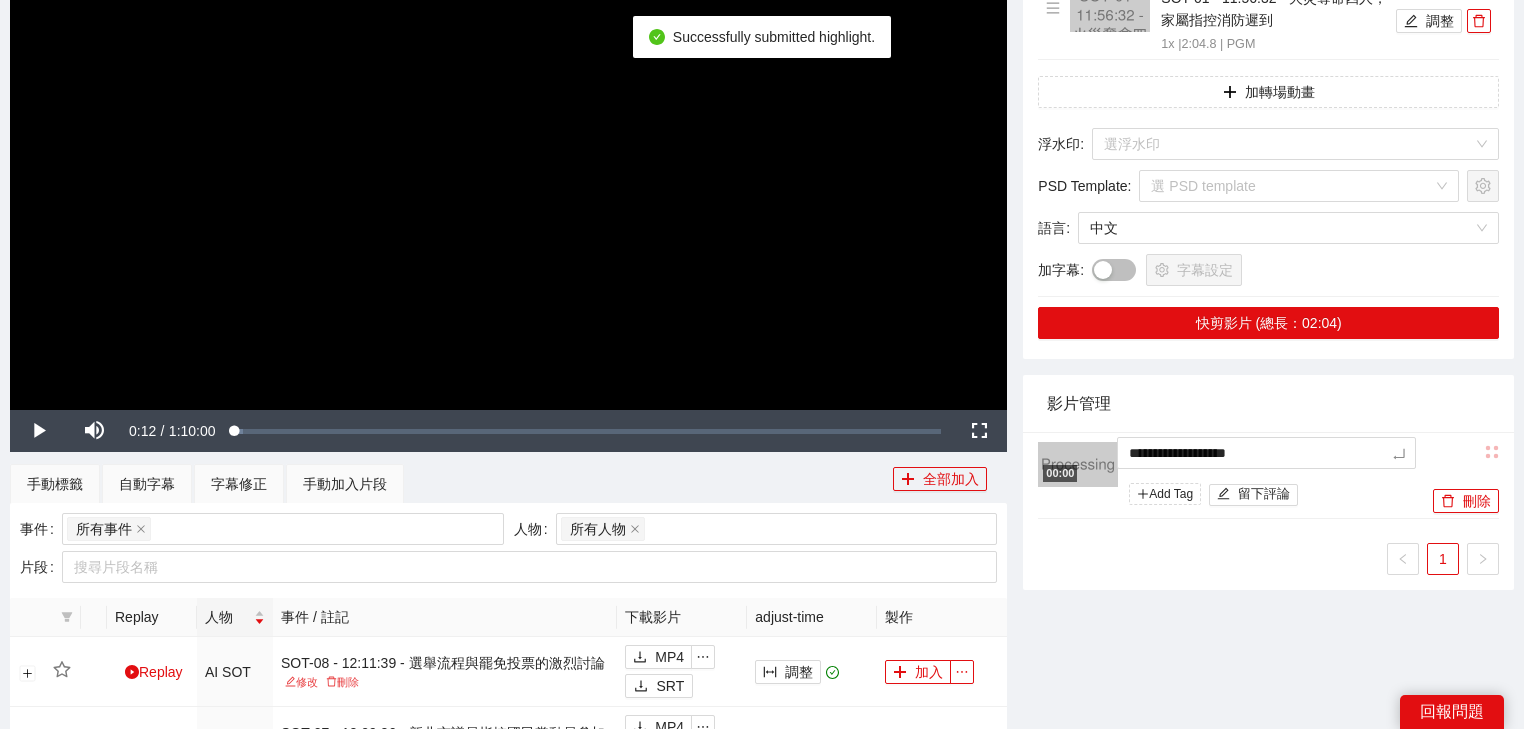 click on "**********" at bounding box center [762, 536] 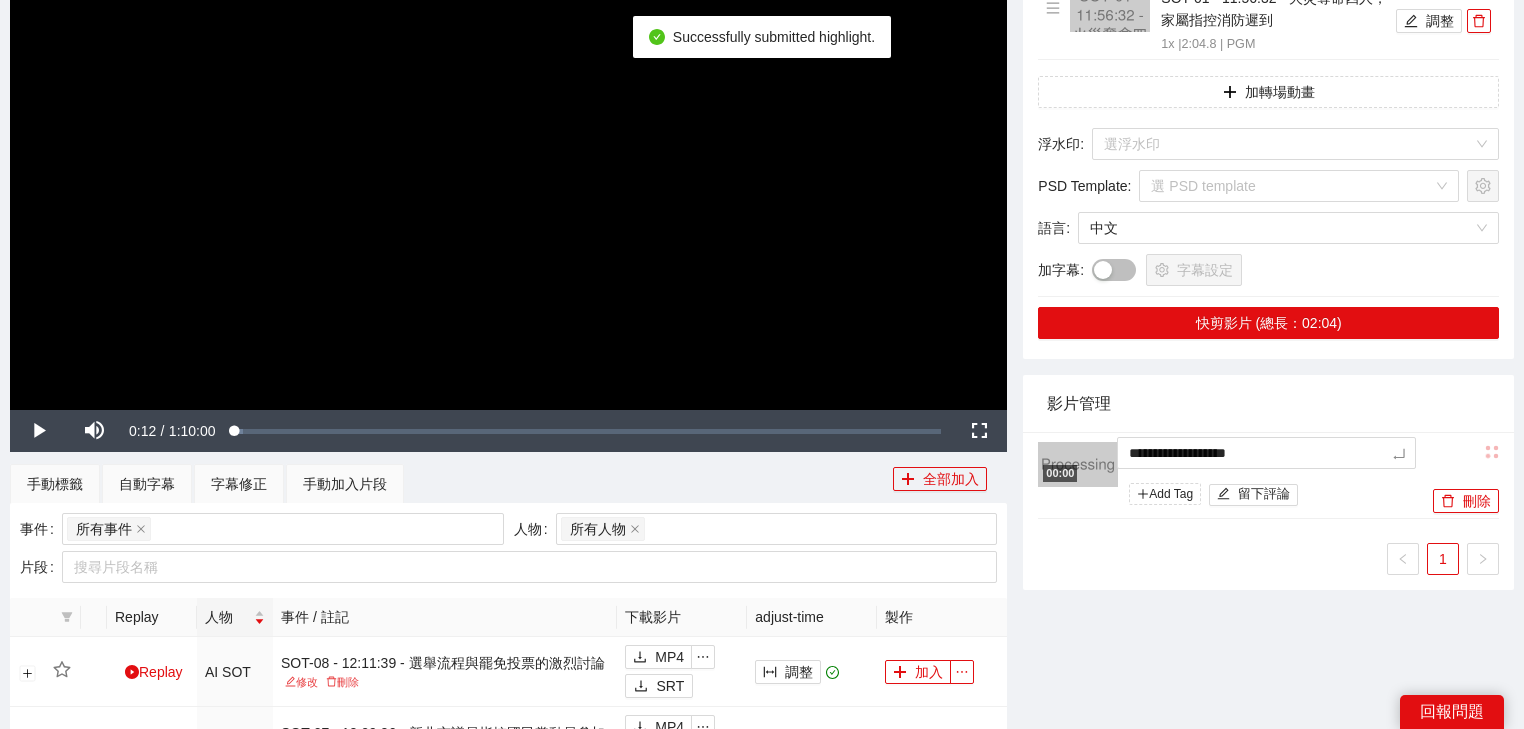 type on "*********" 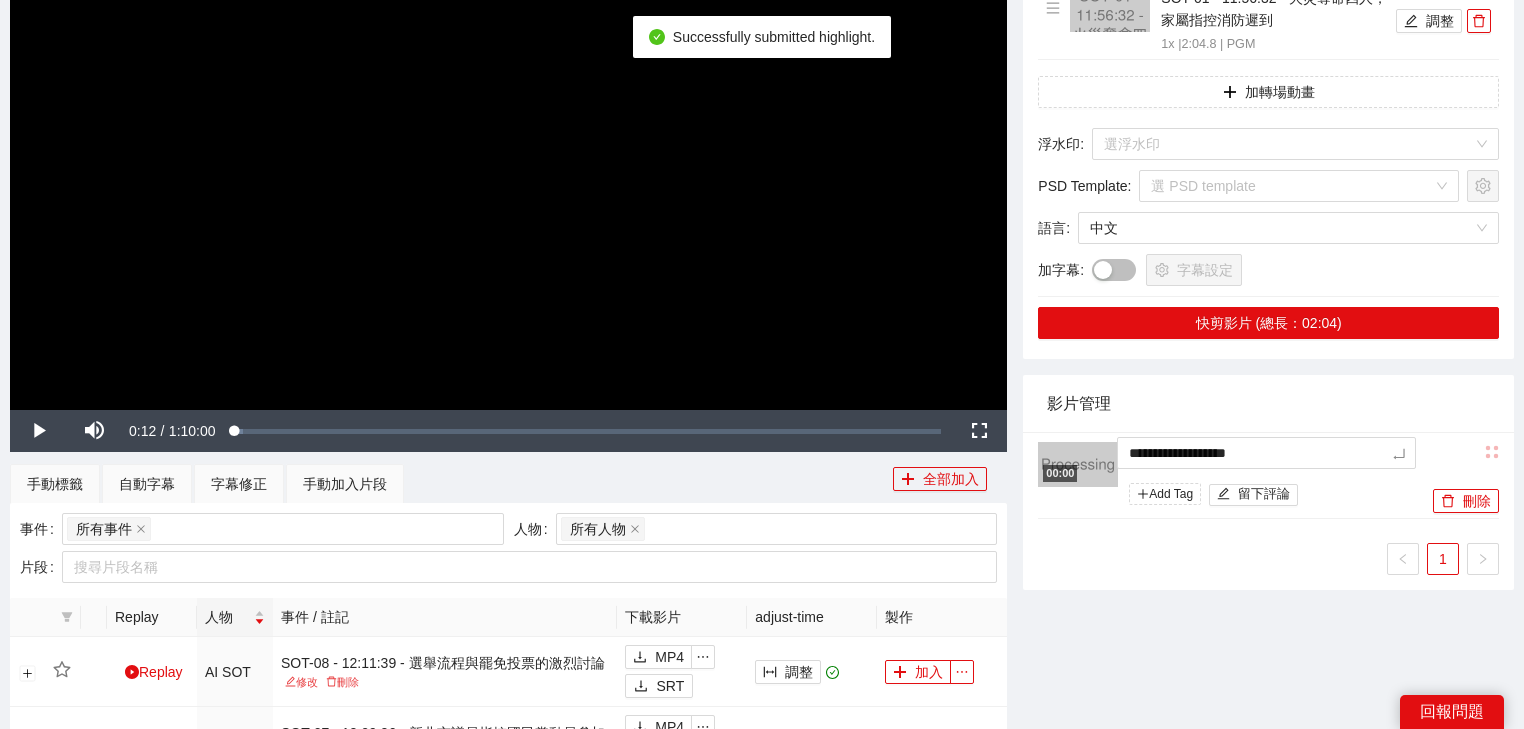 type on "*********" 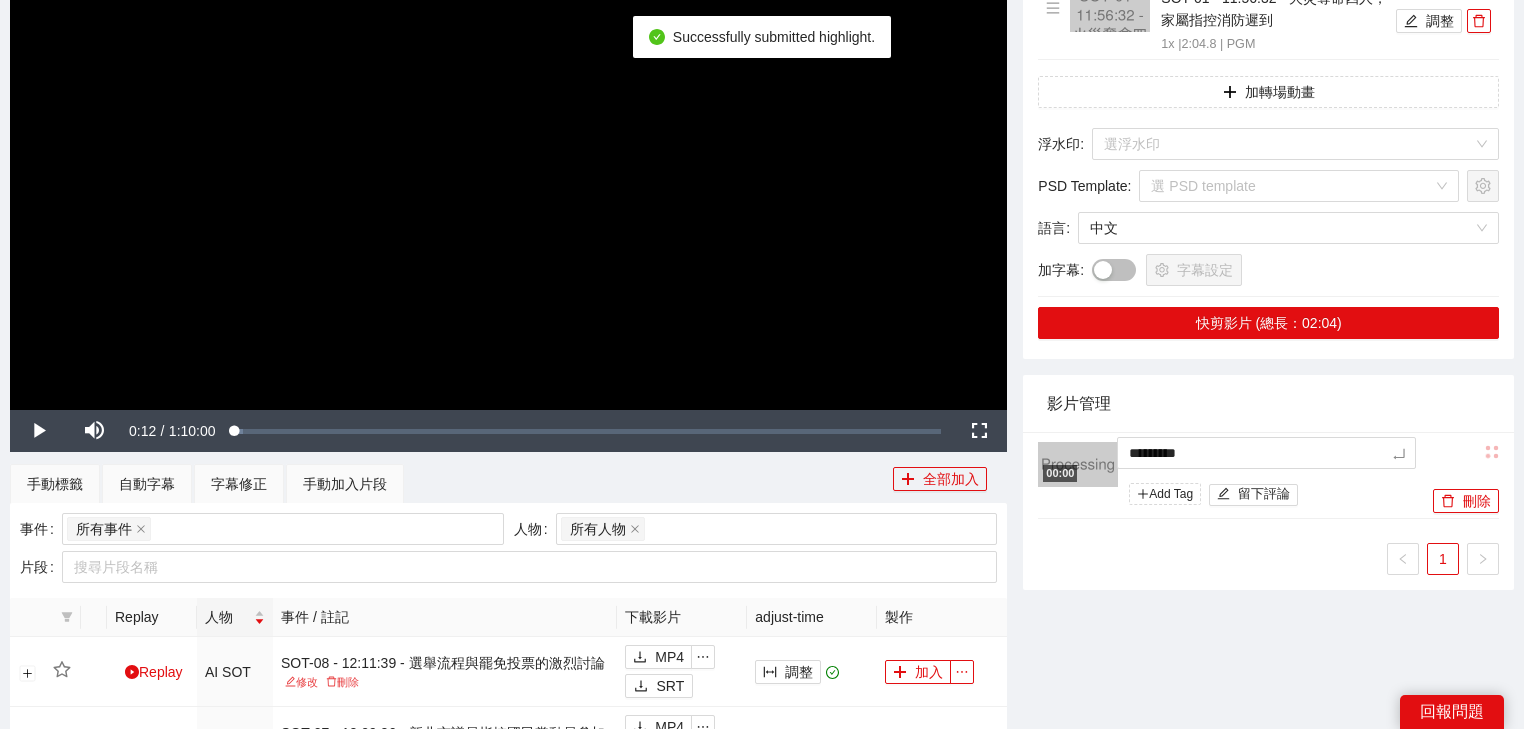 click on "影片管理" at bounding box center [1268, 403] 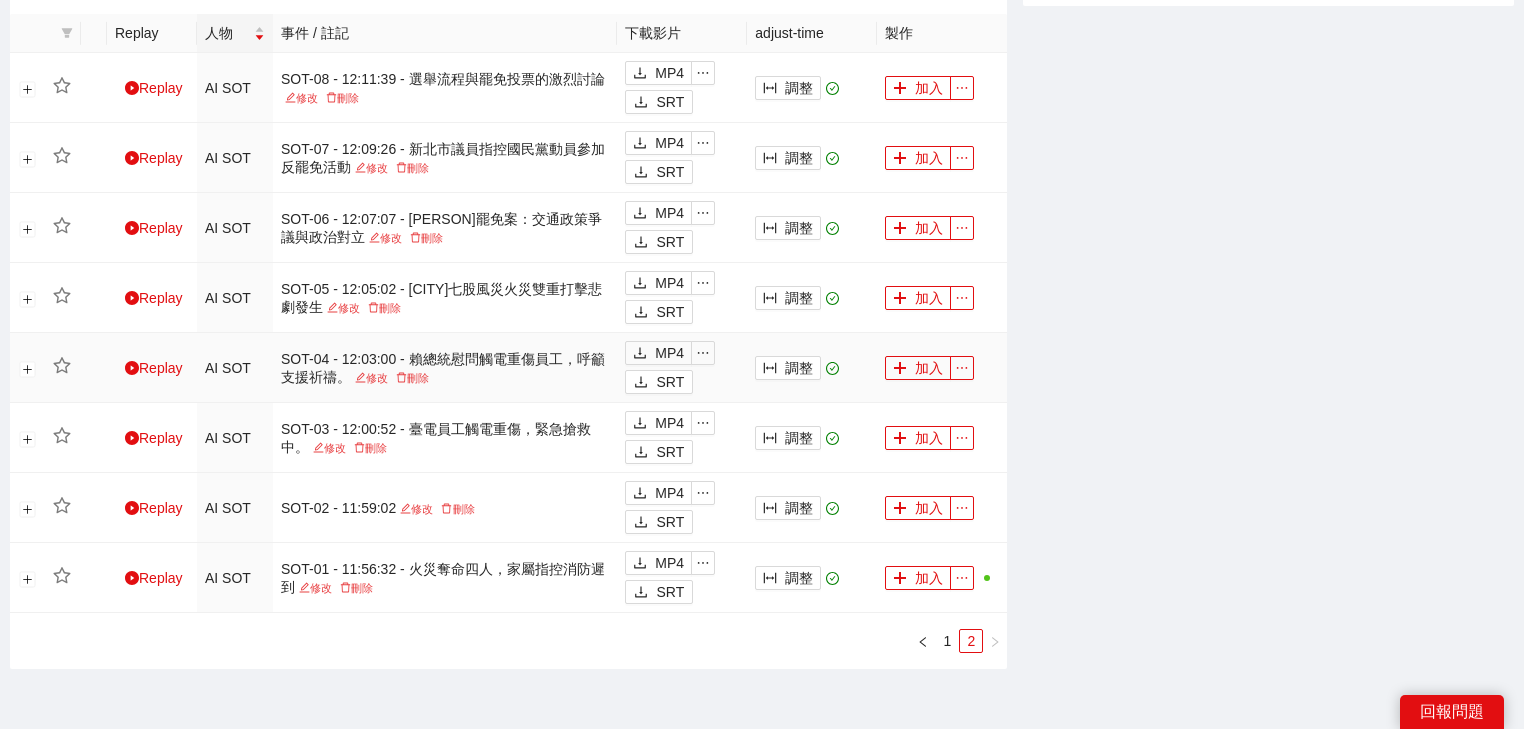 scroll, scrollTop: 1014, scrollLeft: 0, axis: vertical 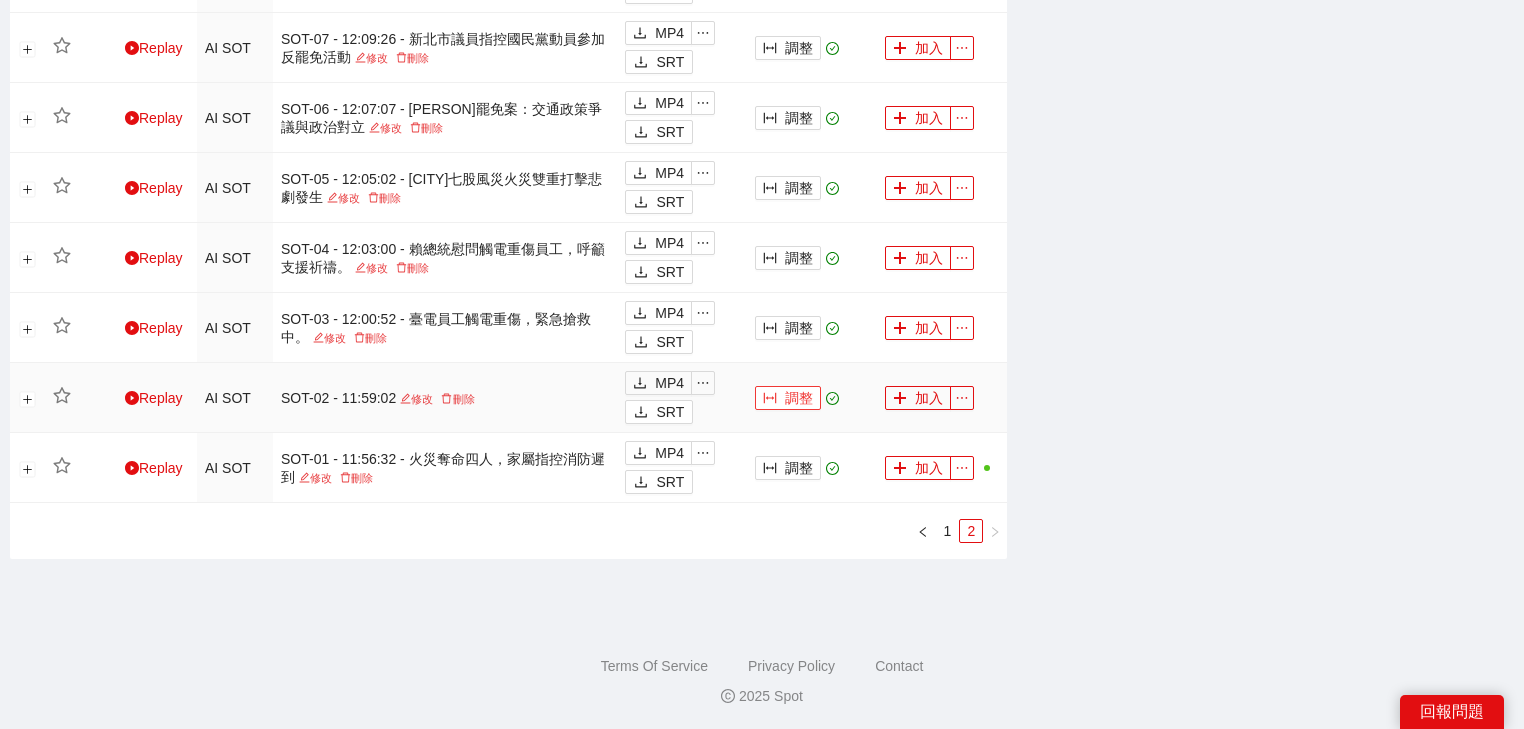 click 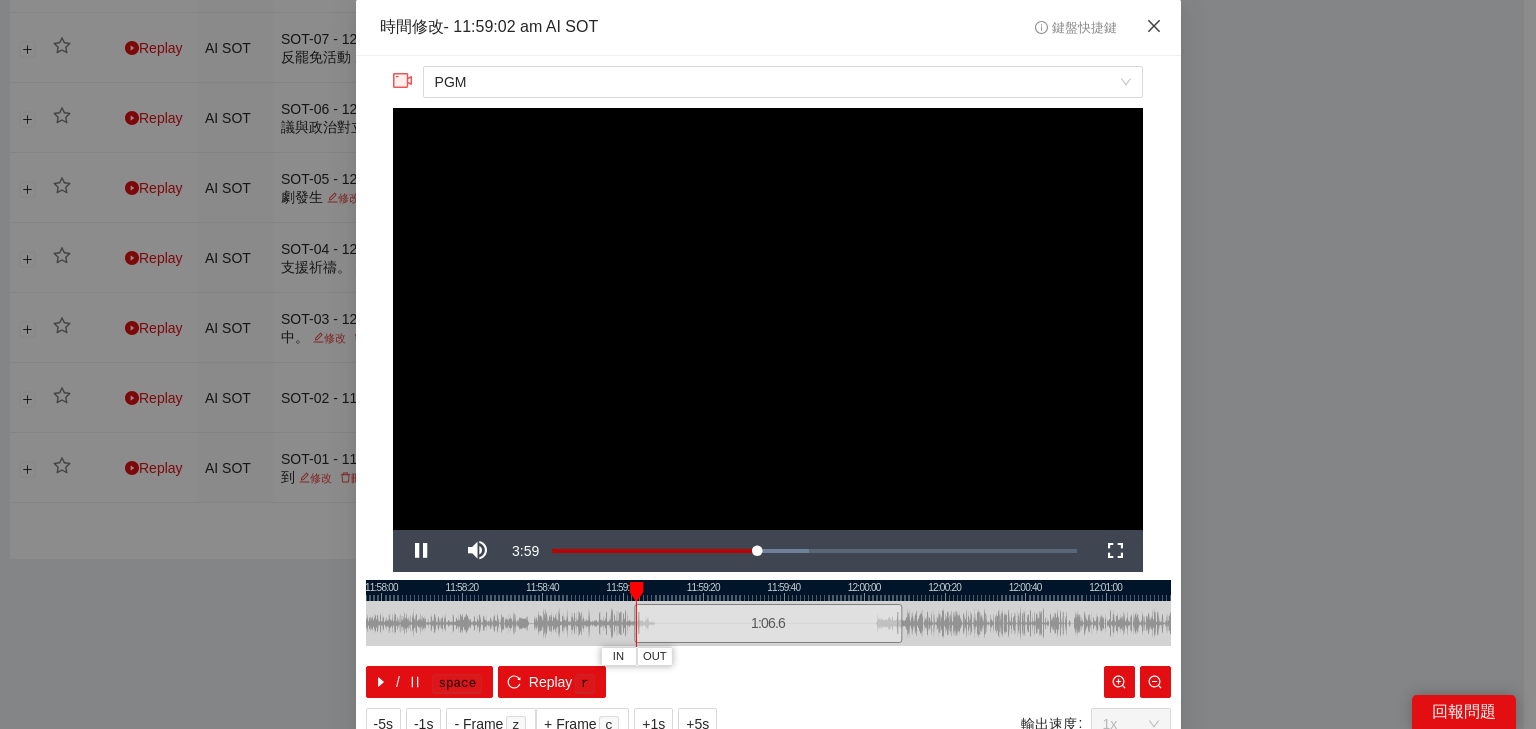 click 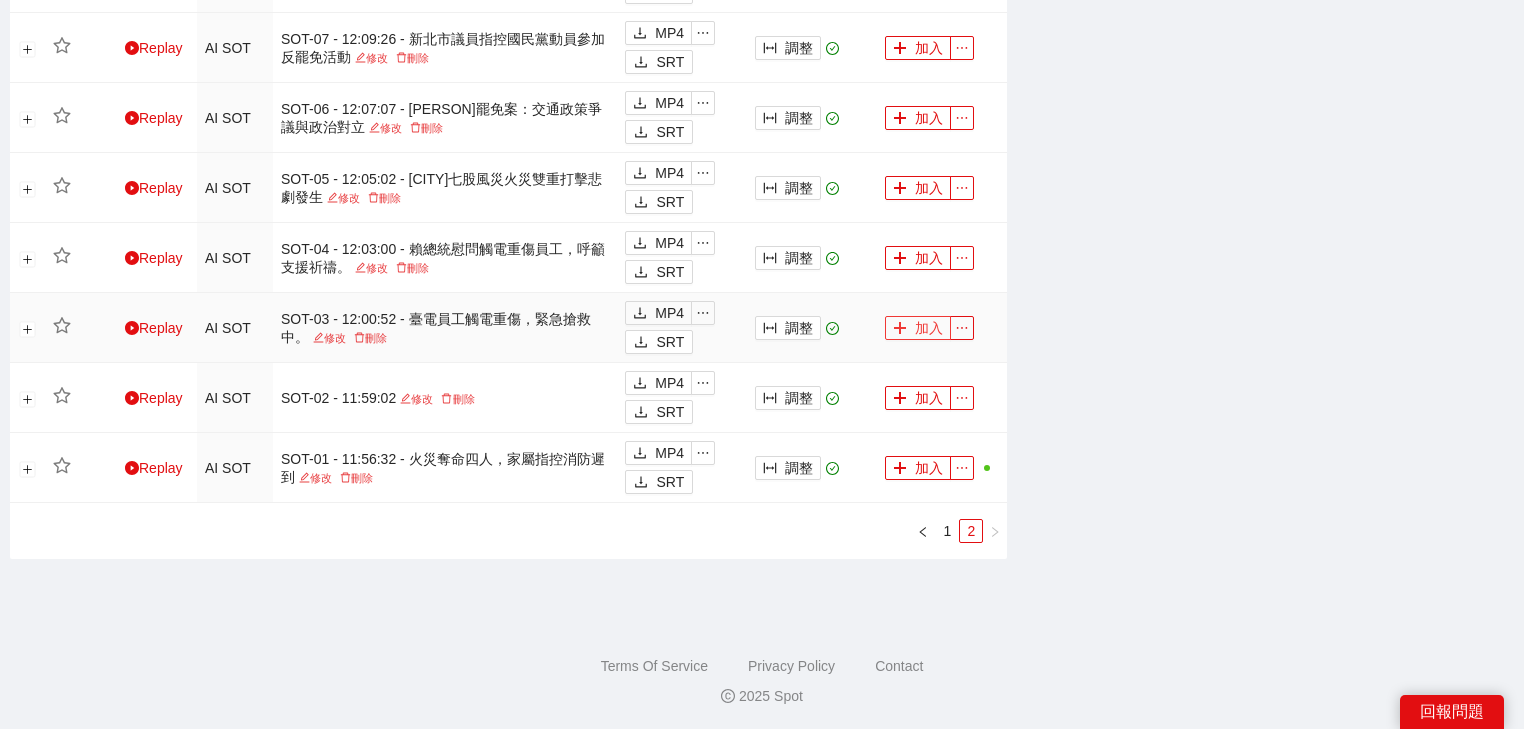 click on "加入" at bounding box center [918, 328] 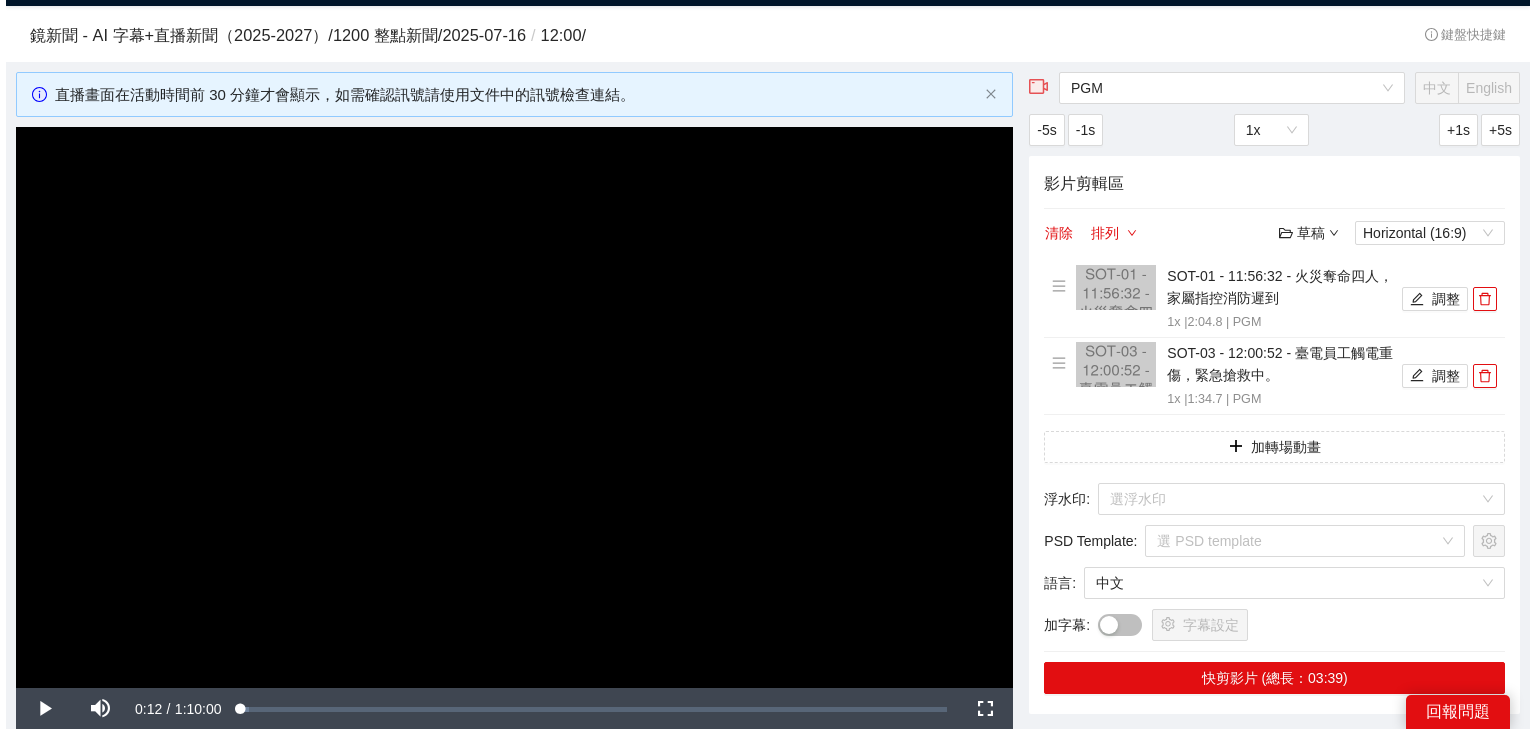scroll, scrollTop: 0, scrollLeft: 0, axis: both 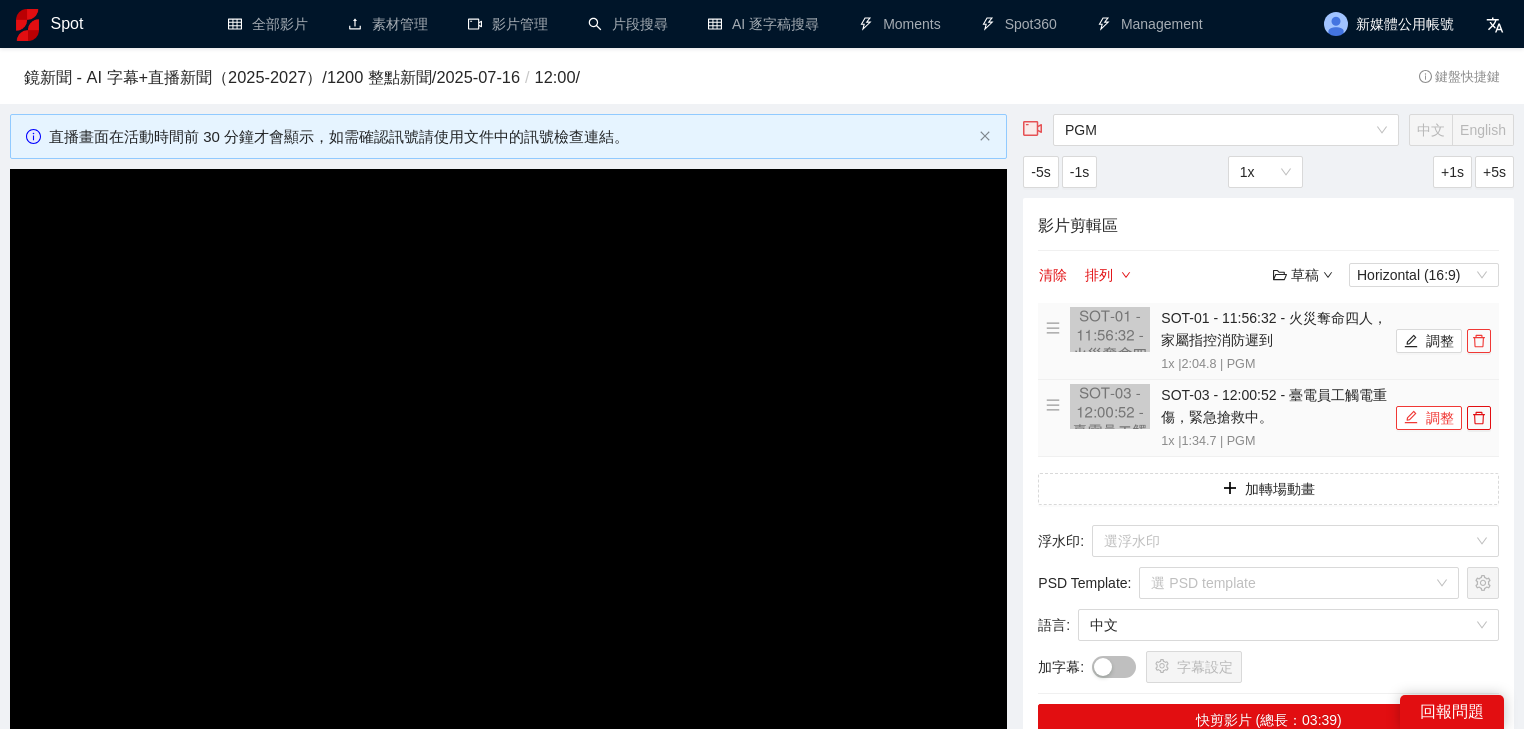 drag, startPoint x: 1482, startPoint y: 341, endPoint x: 1460, endPoint y: 337, distance: 22.36068 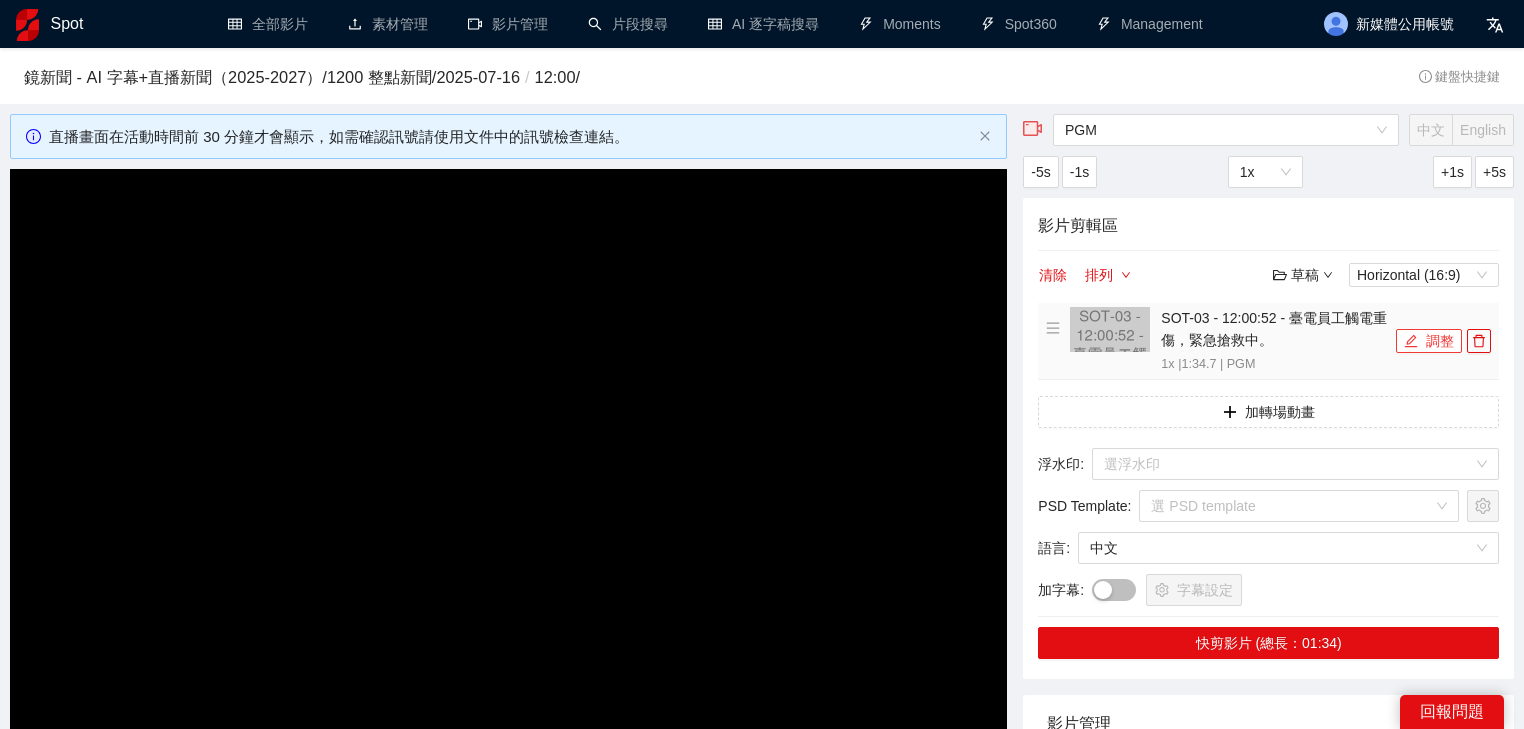 click on "調整" at bounding box center [1429, 341] 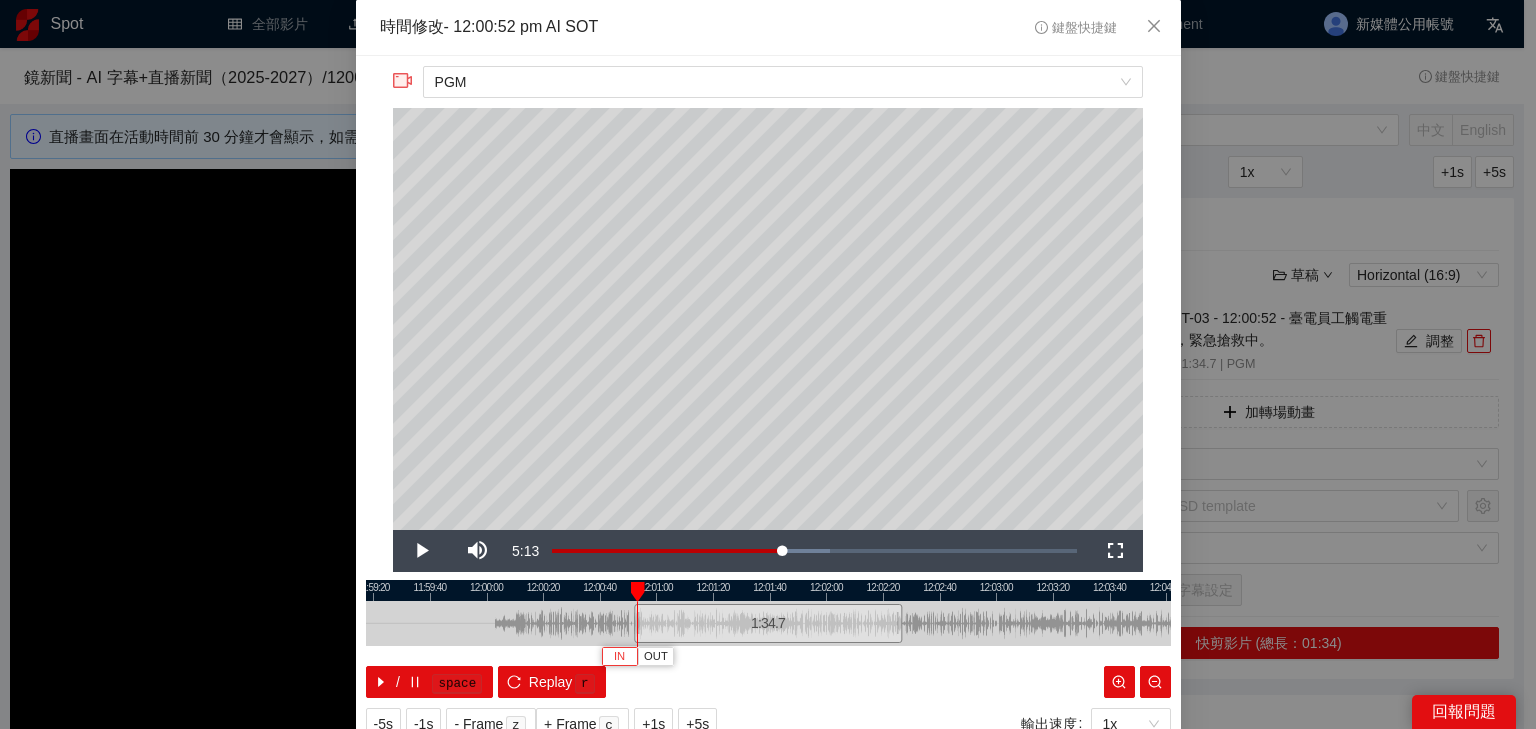 click on "IN" at bounding box center (619, 657) 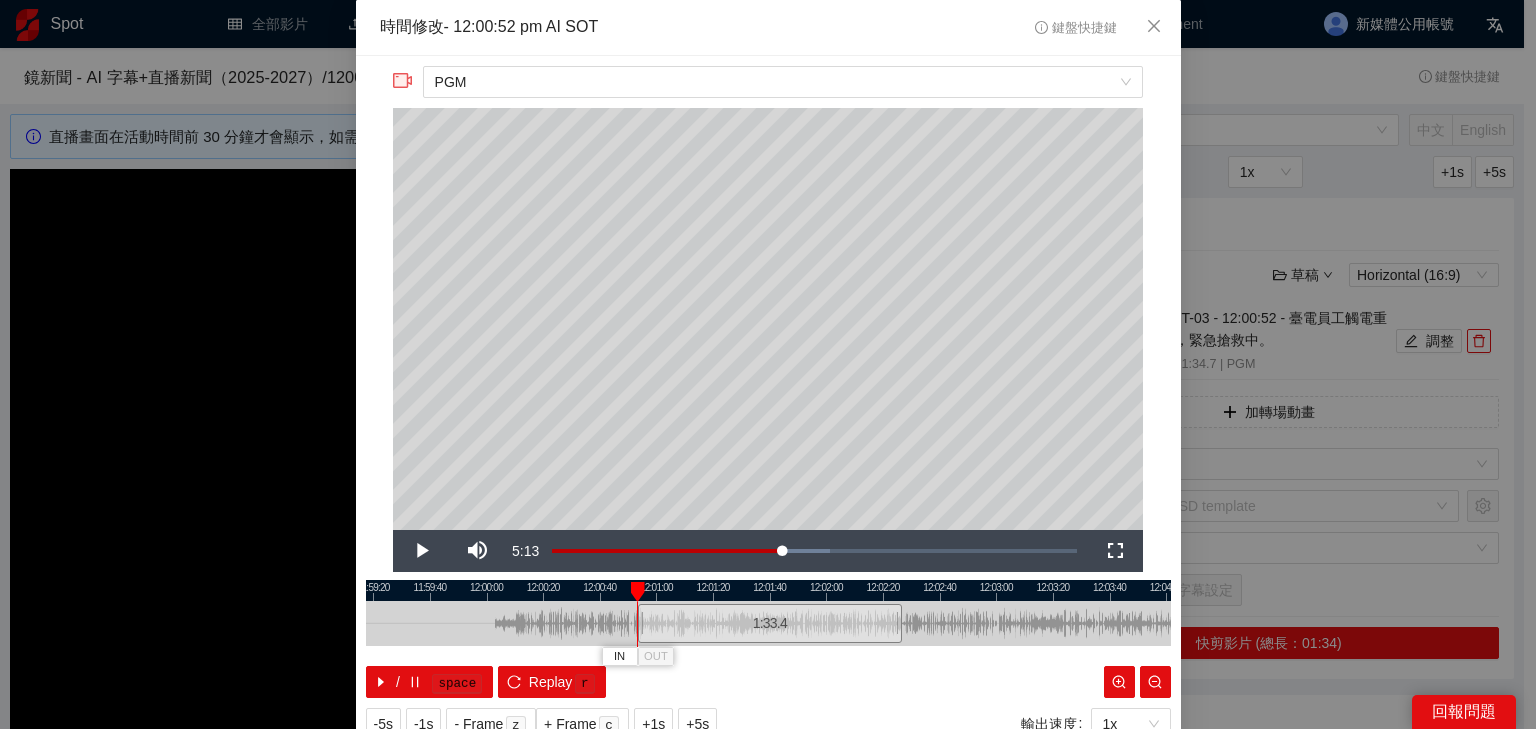 click at bounding box center (768, 590) 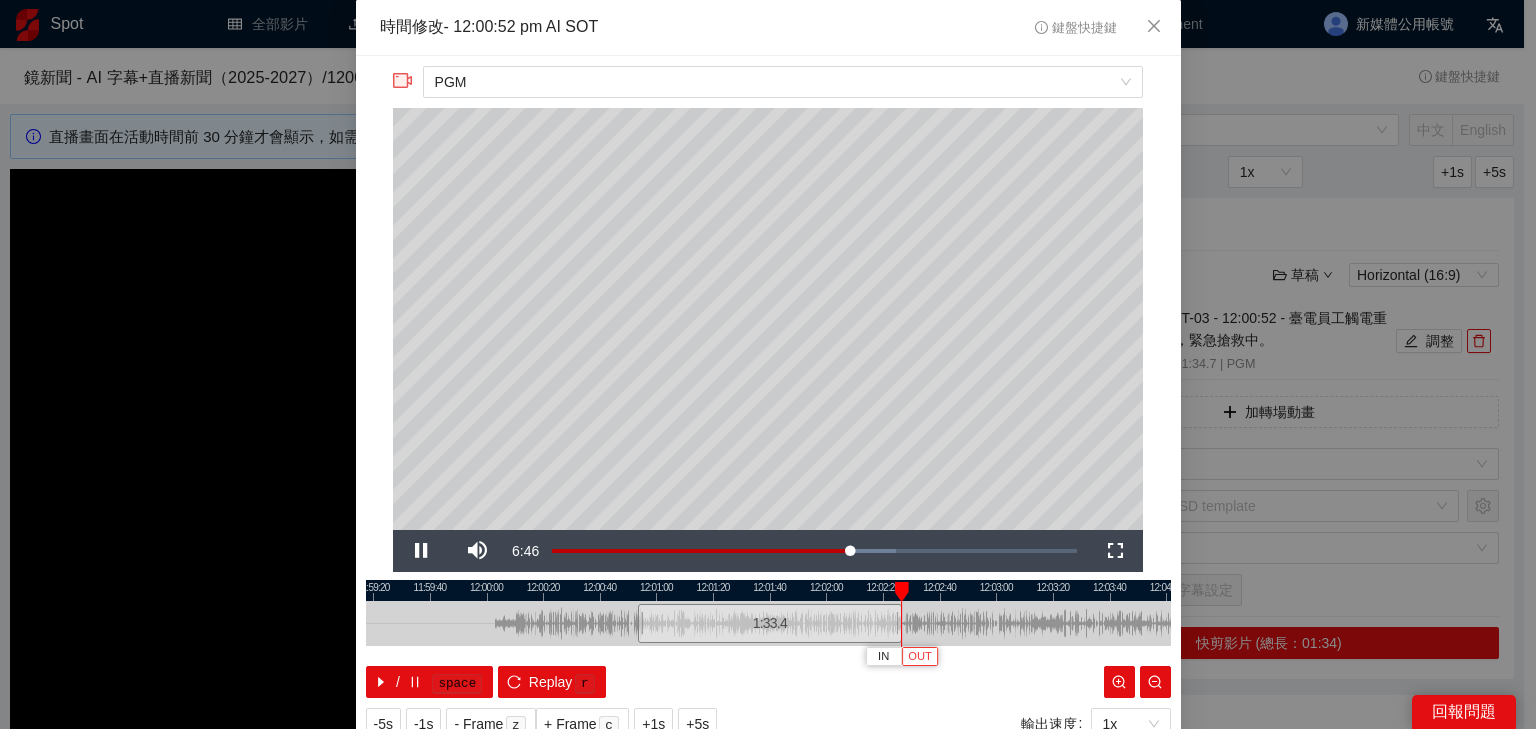 click on "OUT" at bounding box center (920, 657) 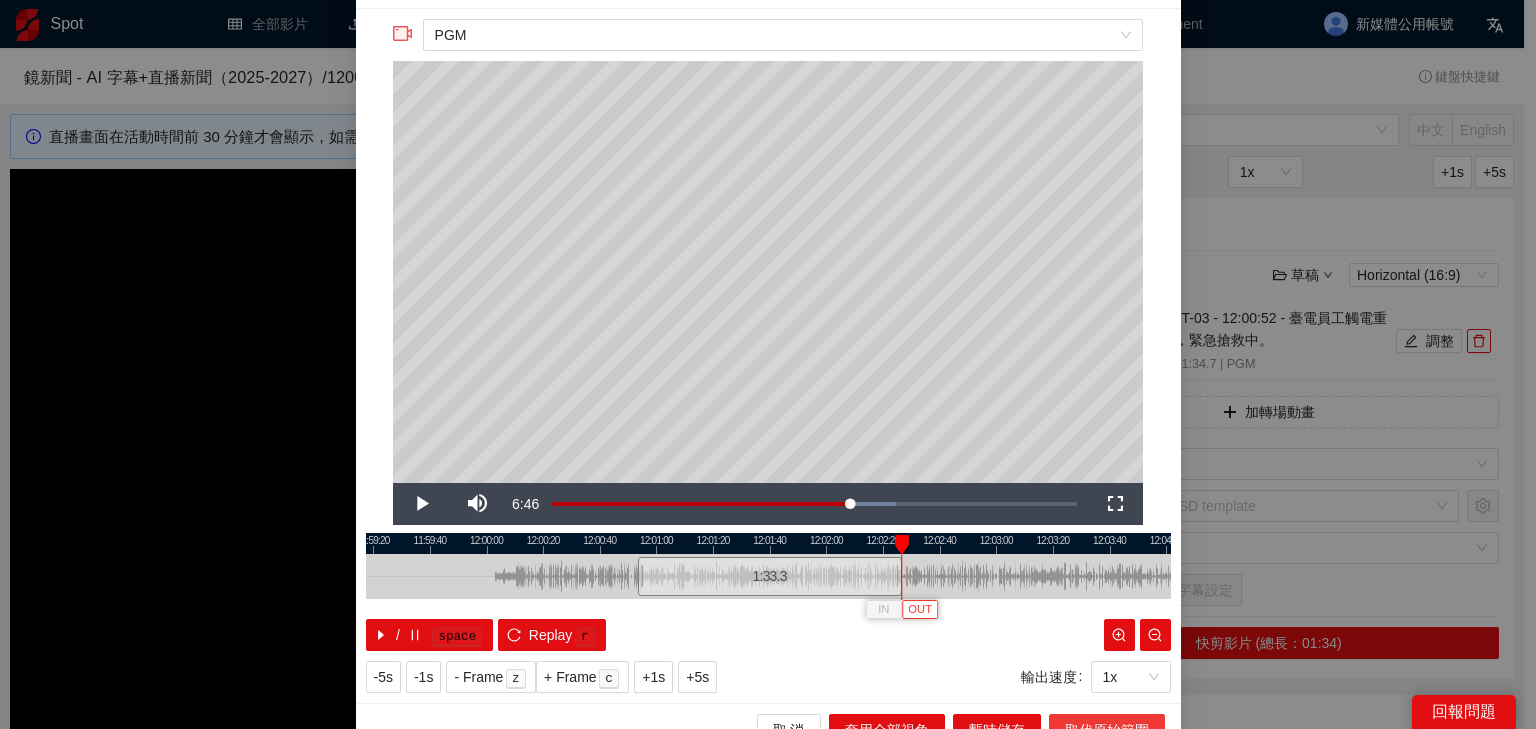 scroll, scrollTop: 73, scrollLeft: 0, axis: vertical 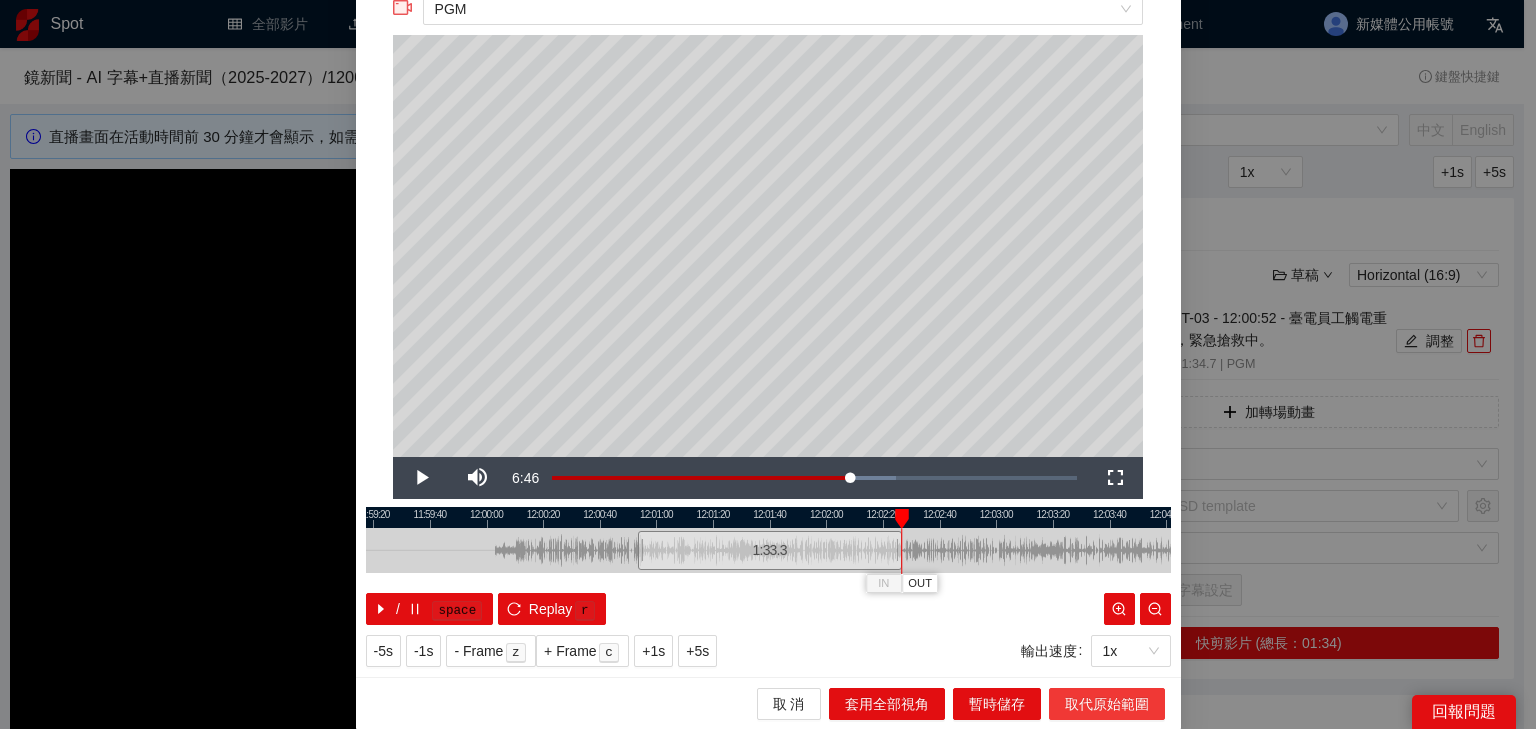 click on "取代原始範圍" at bounding box center (1107, 704) 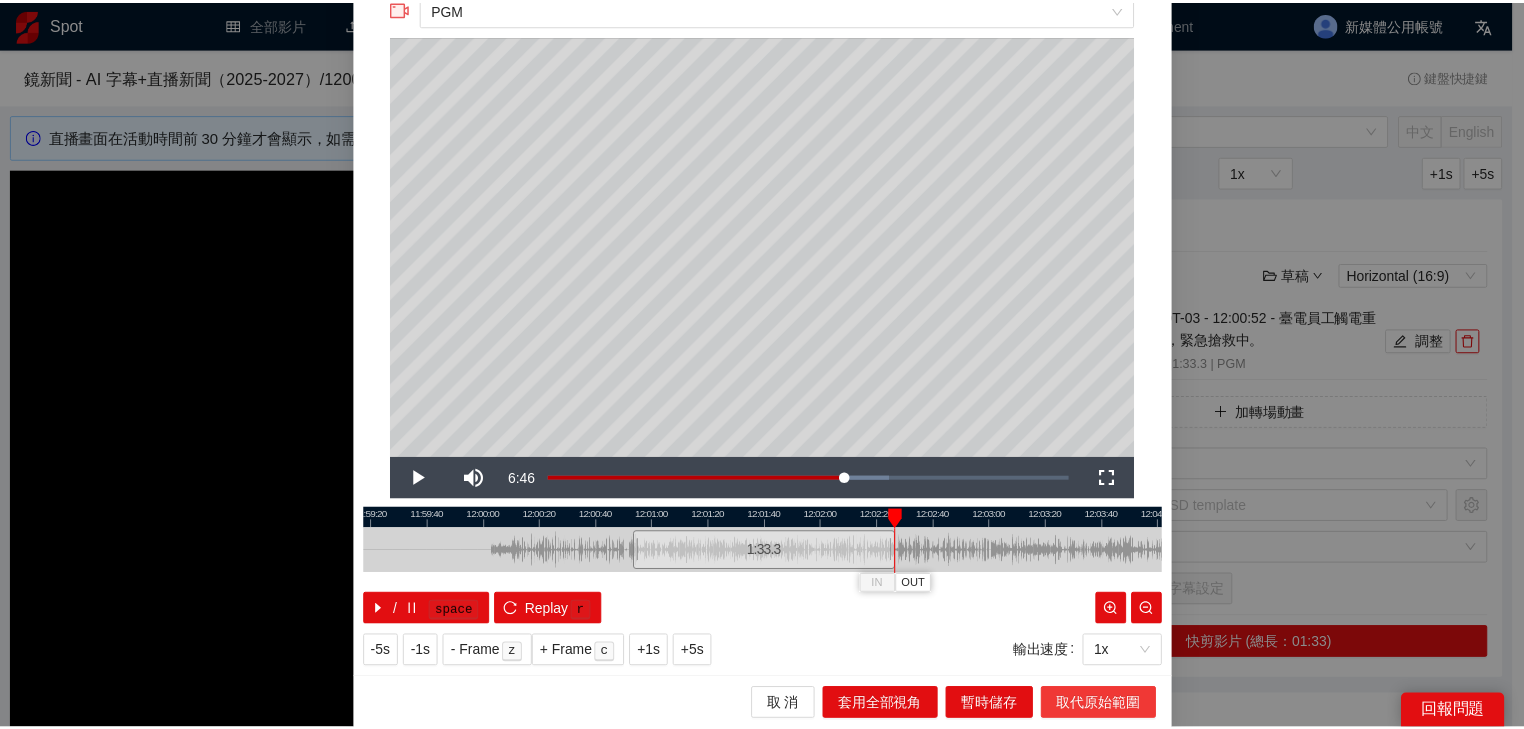 scroll, scrollTop: 0, scrollLeft: 0, axis: both 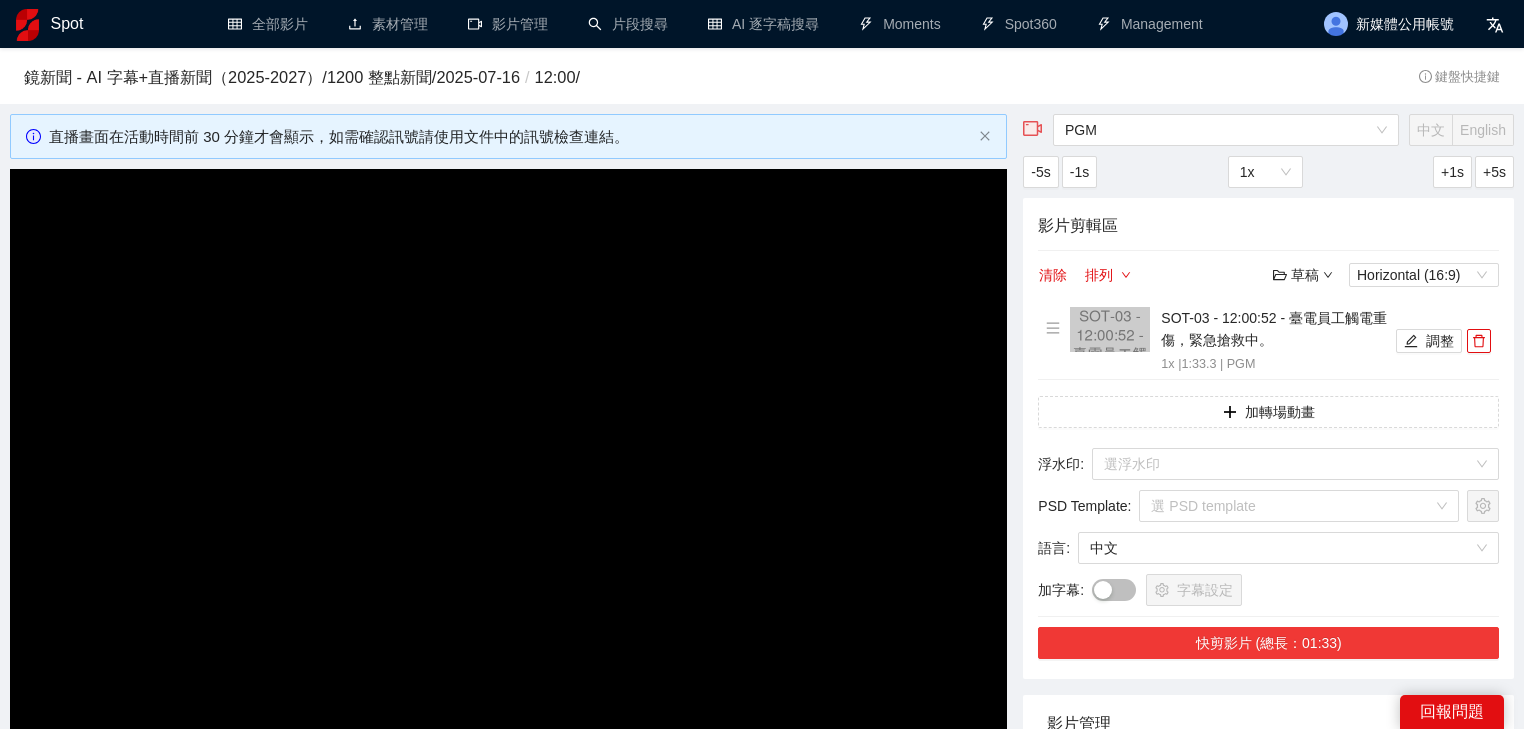 click on "快剪影片 (總長：01:33)" at bounding box center (1268, 643) 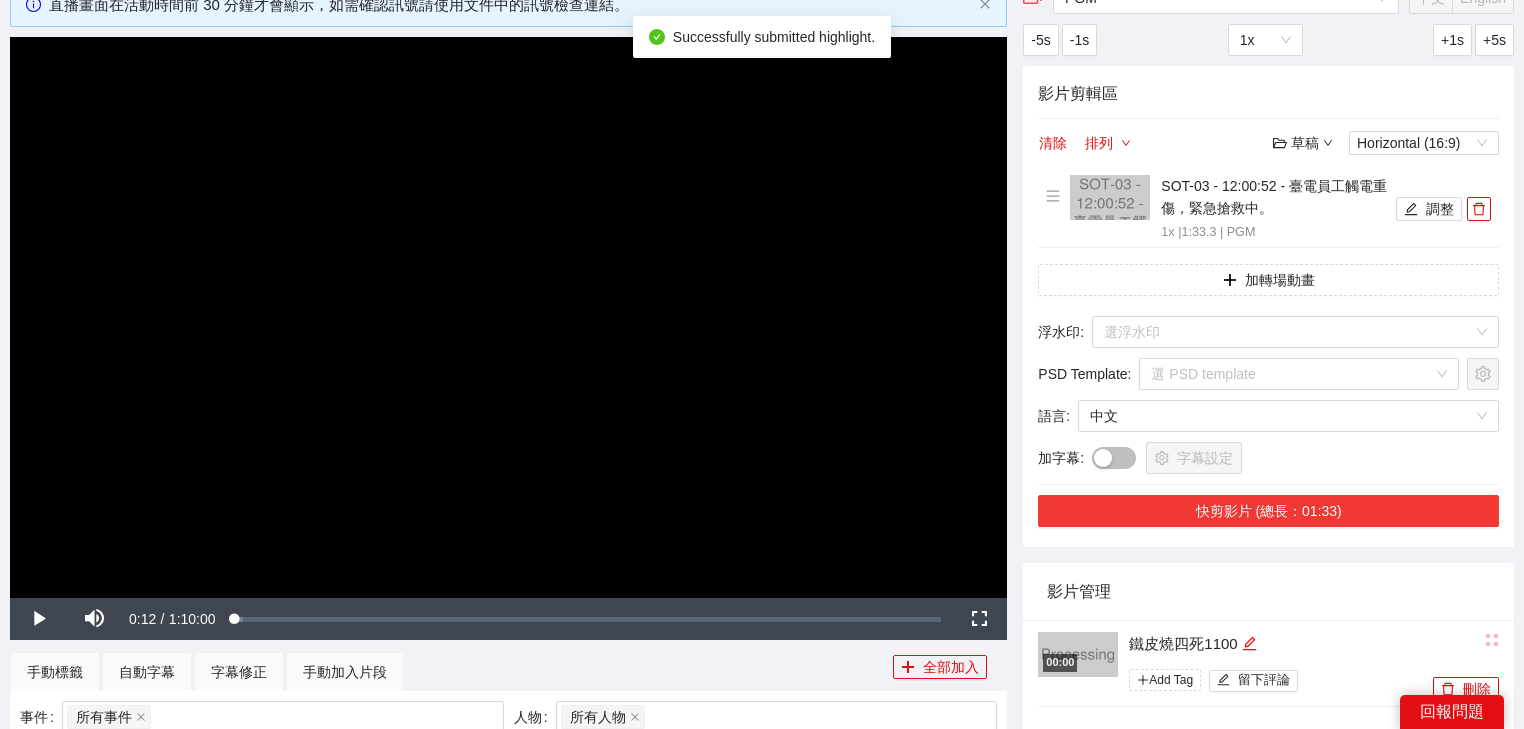 scroll, scrollTop: 320, scrollLeft: 0, axis: vertical 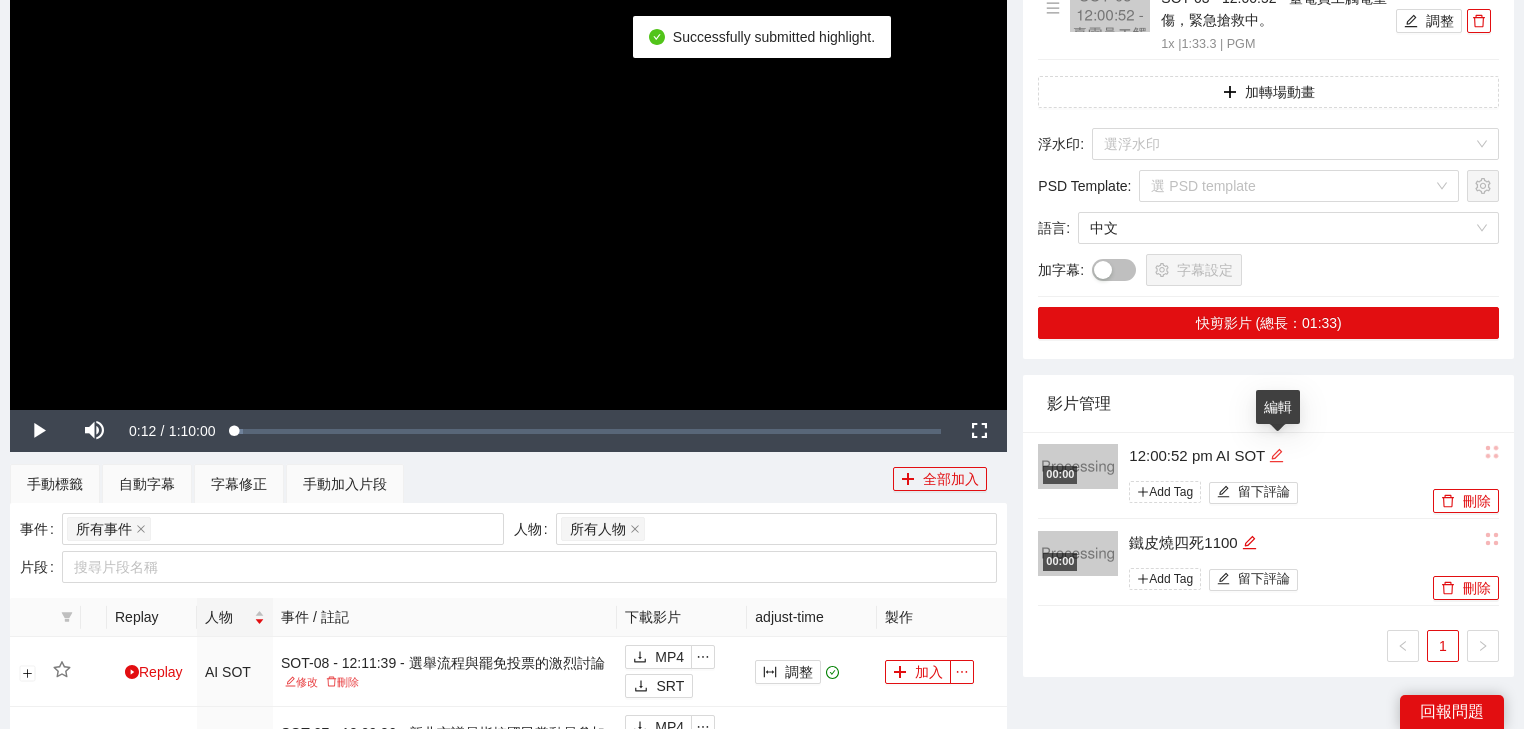 click 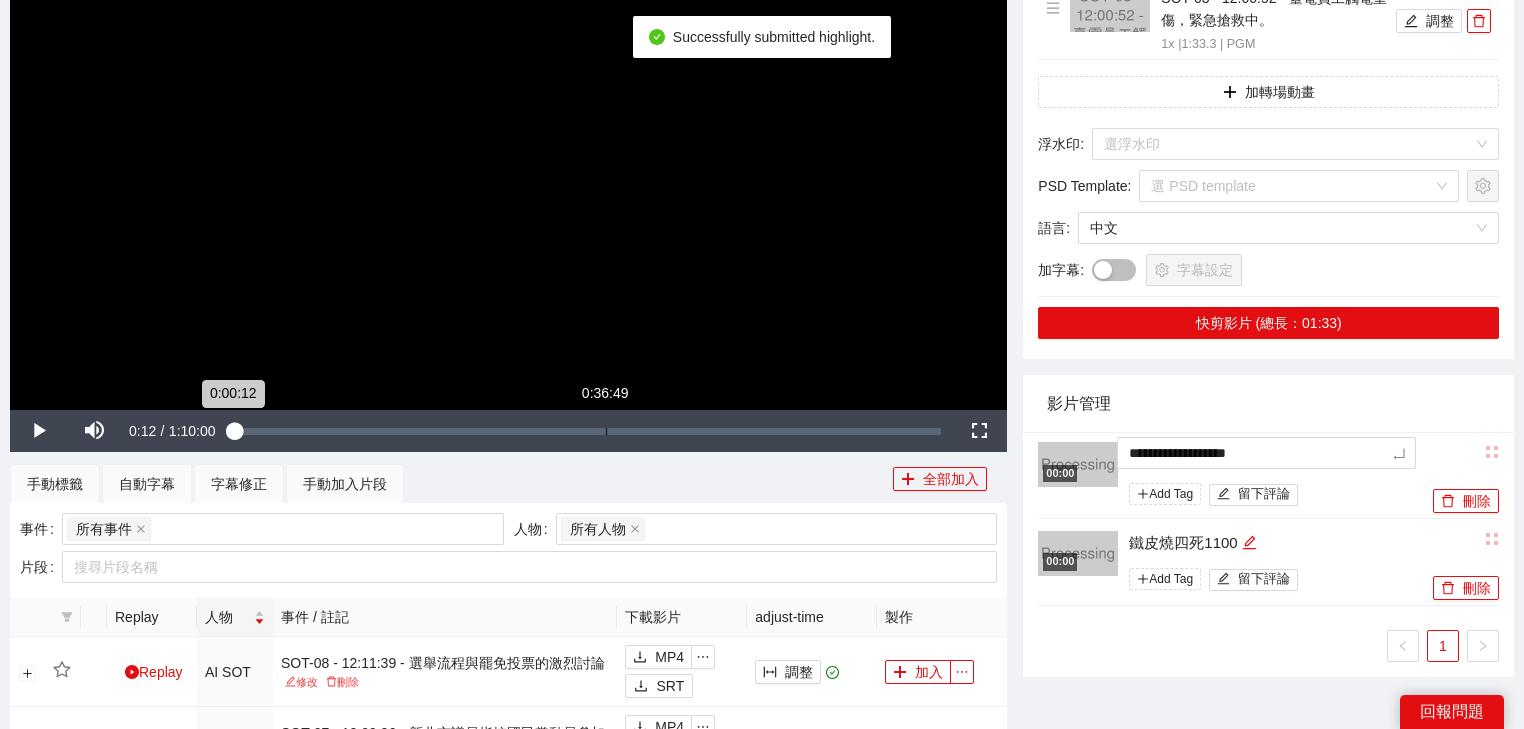 click on "**********" at bounding box center (762, 536) 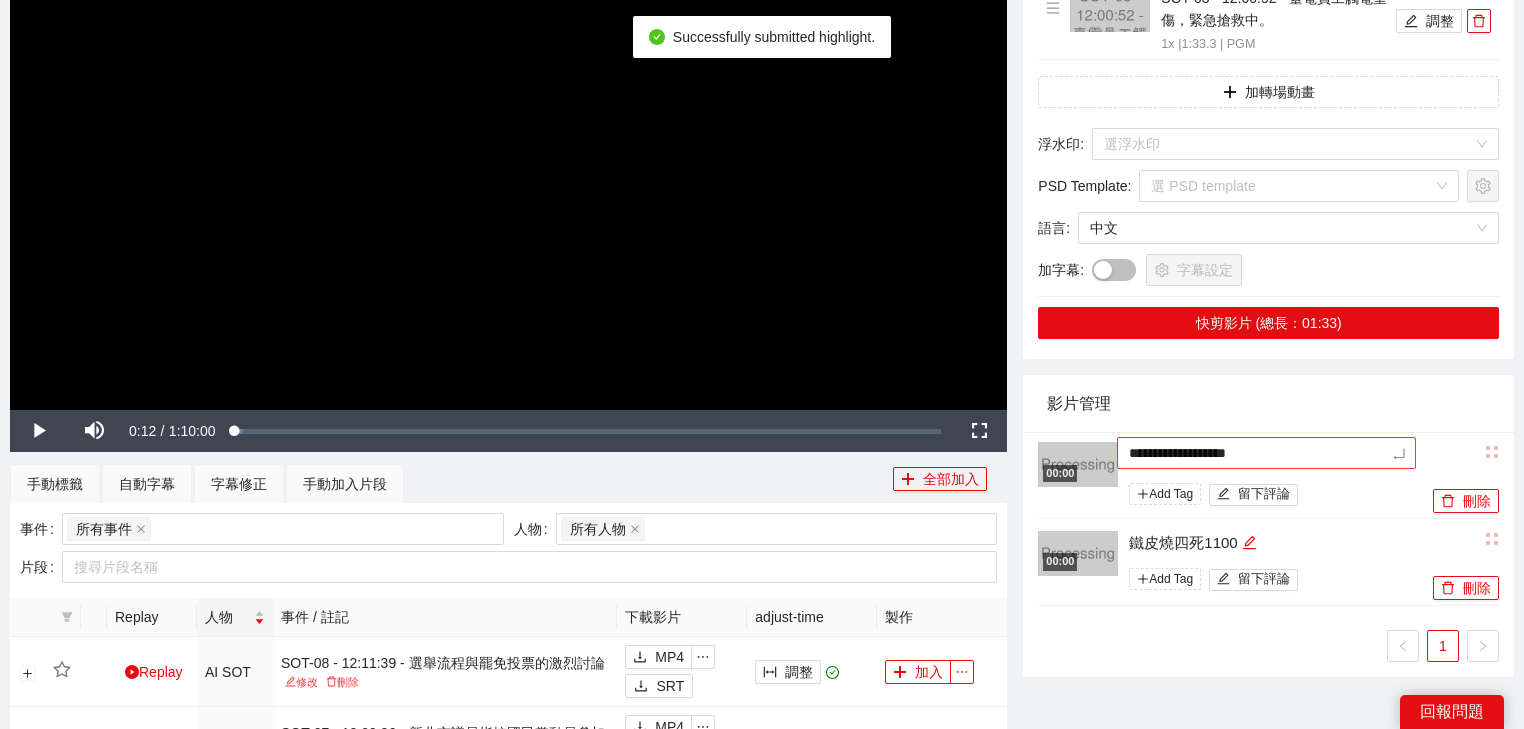 type on "*********" 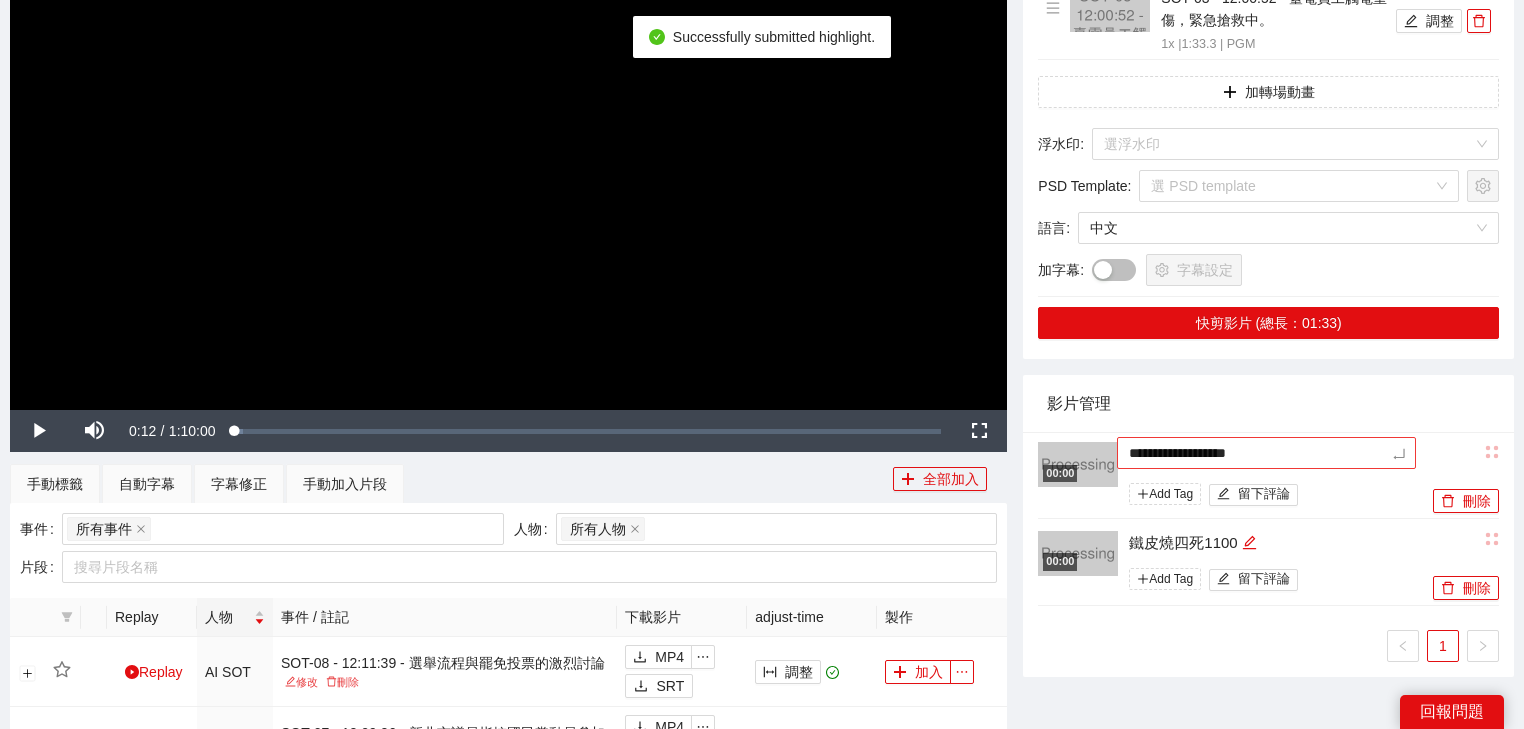 type on "*********" 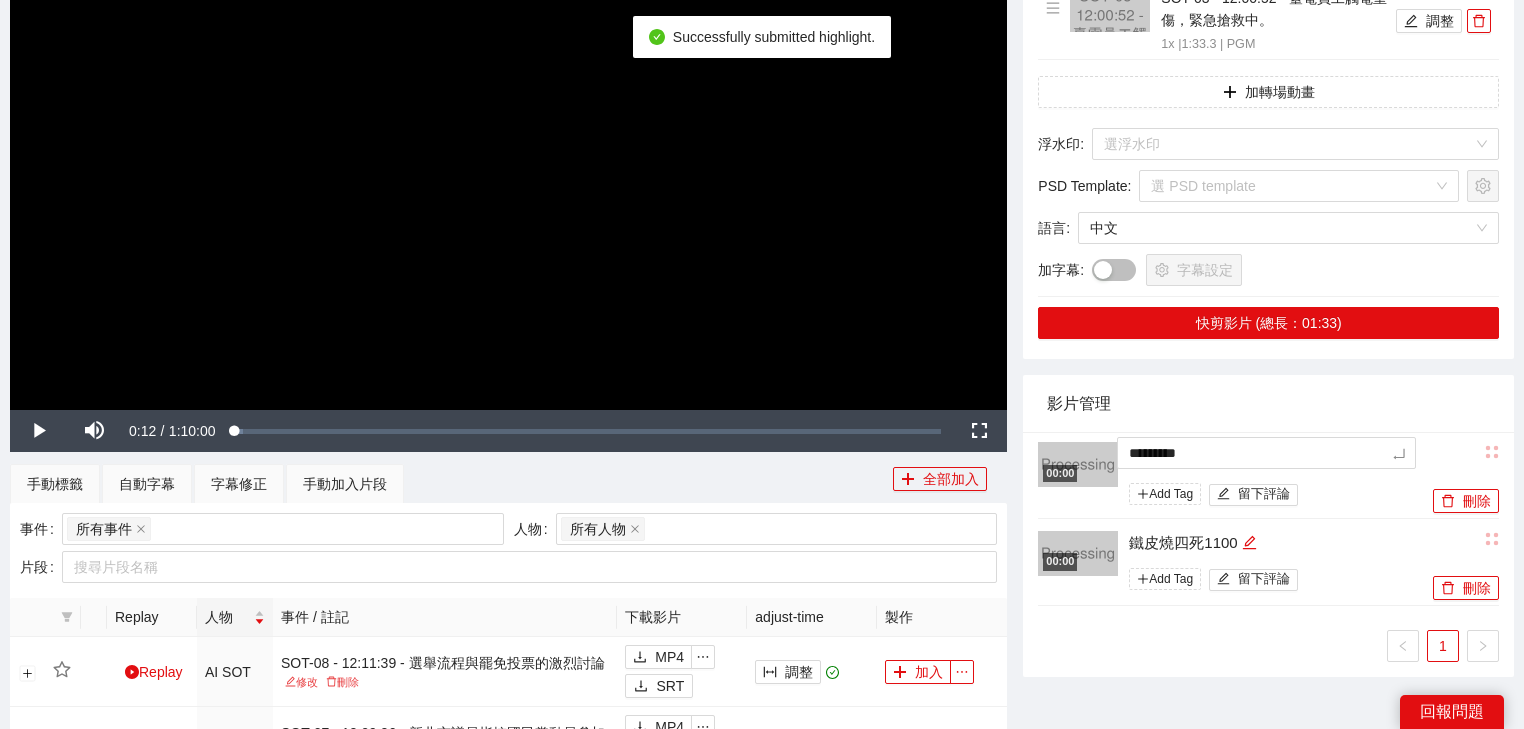 click on "影片管理" at bounding box center [1268, 403] 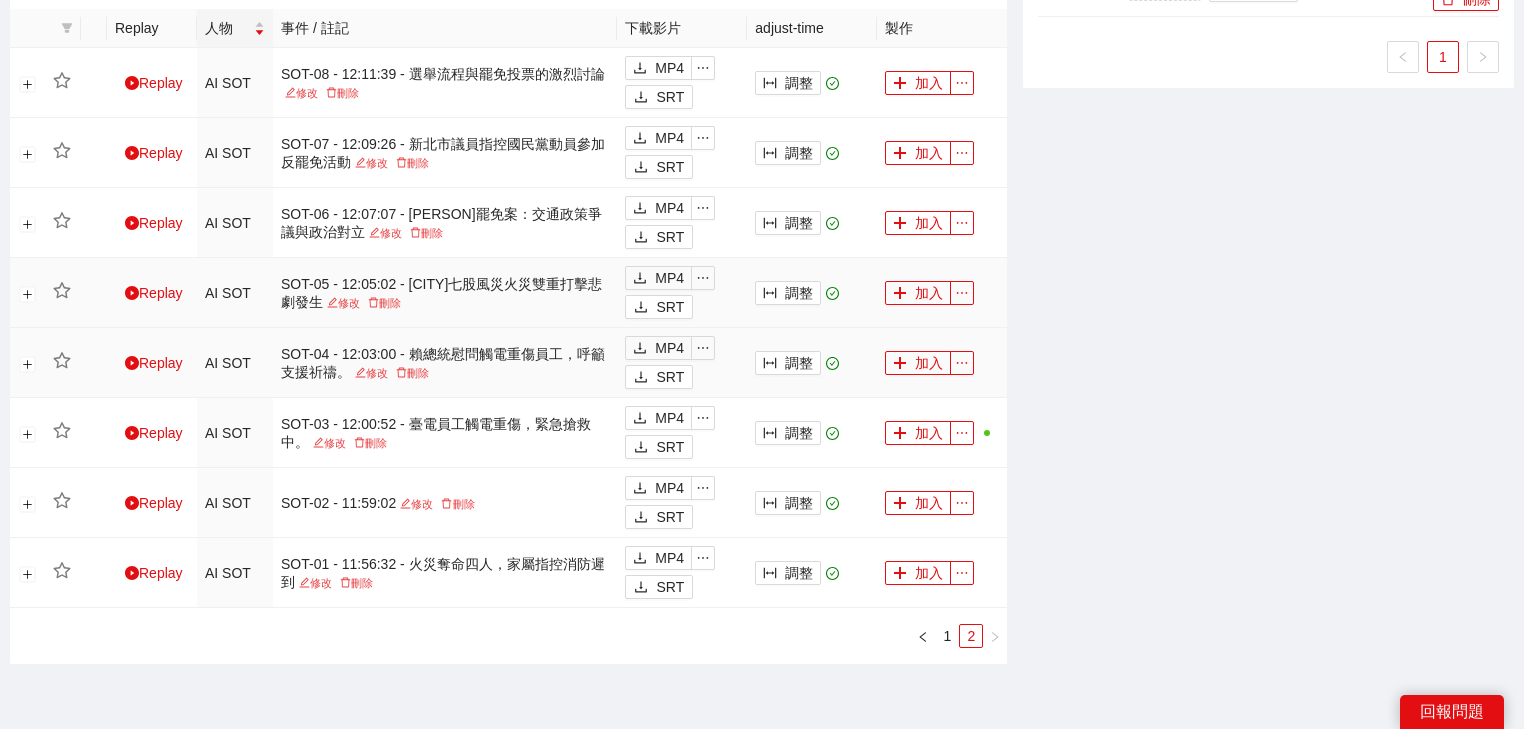 scroll, scrollTop: 1014, scrollLeft: 0, axis: vertical 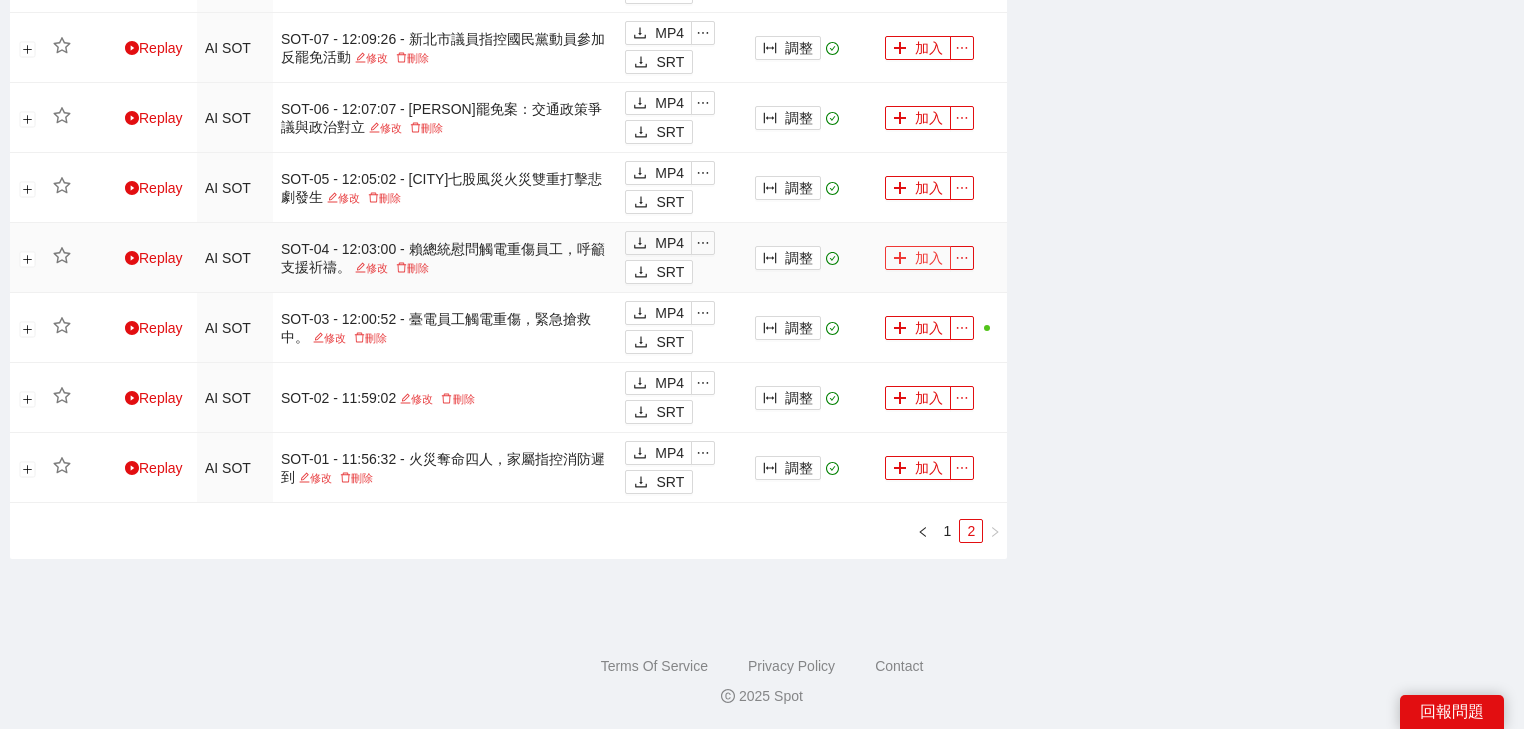 click on "加入" at bounding box center (918, 258) 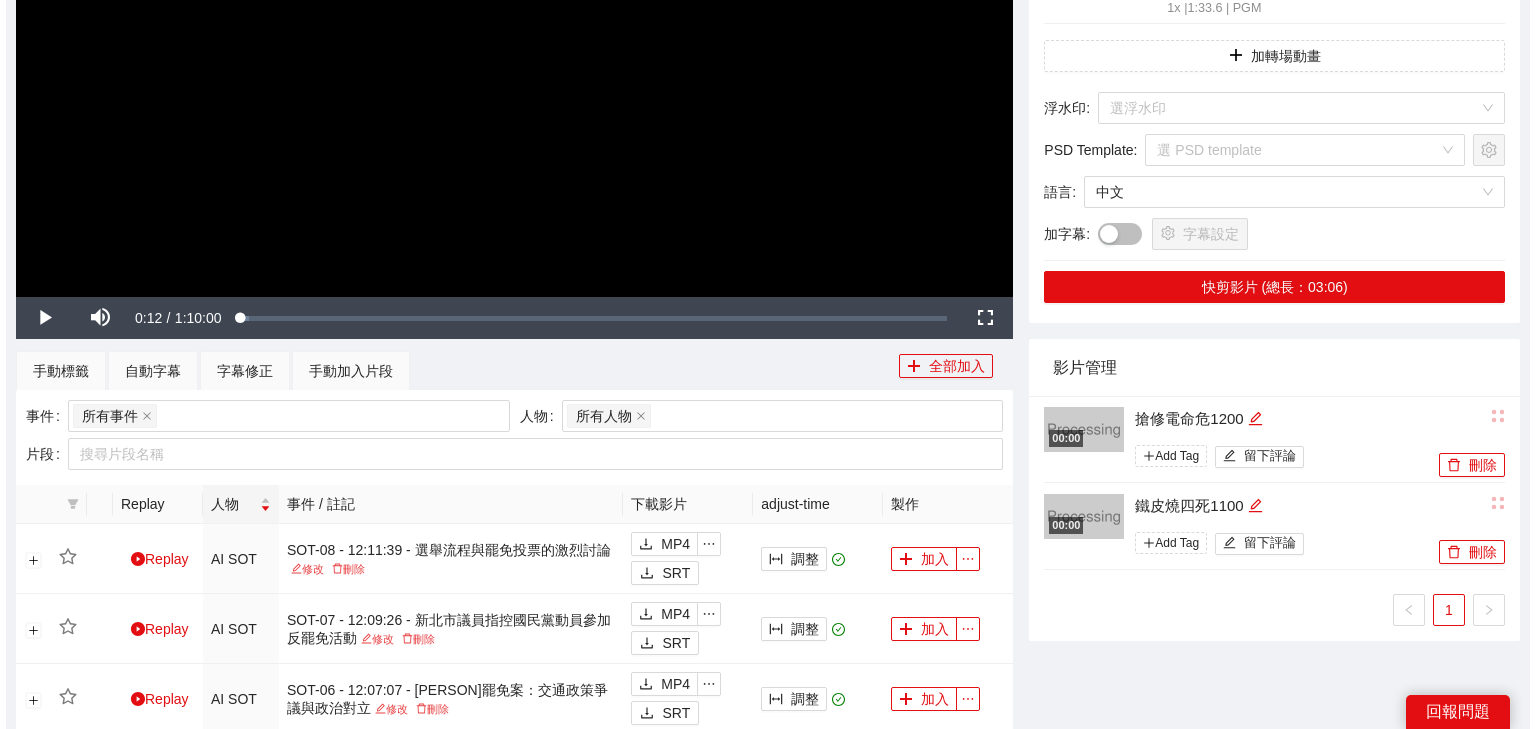 scroll, scrollTop: 214, scrollLeft: 0, axis: vertical 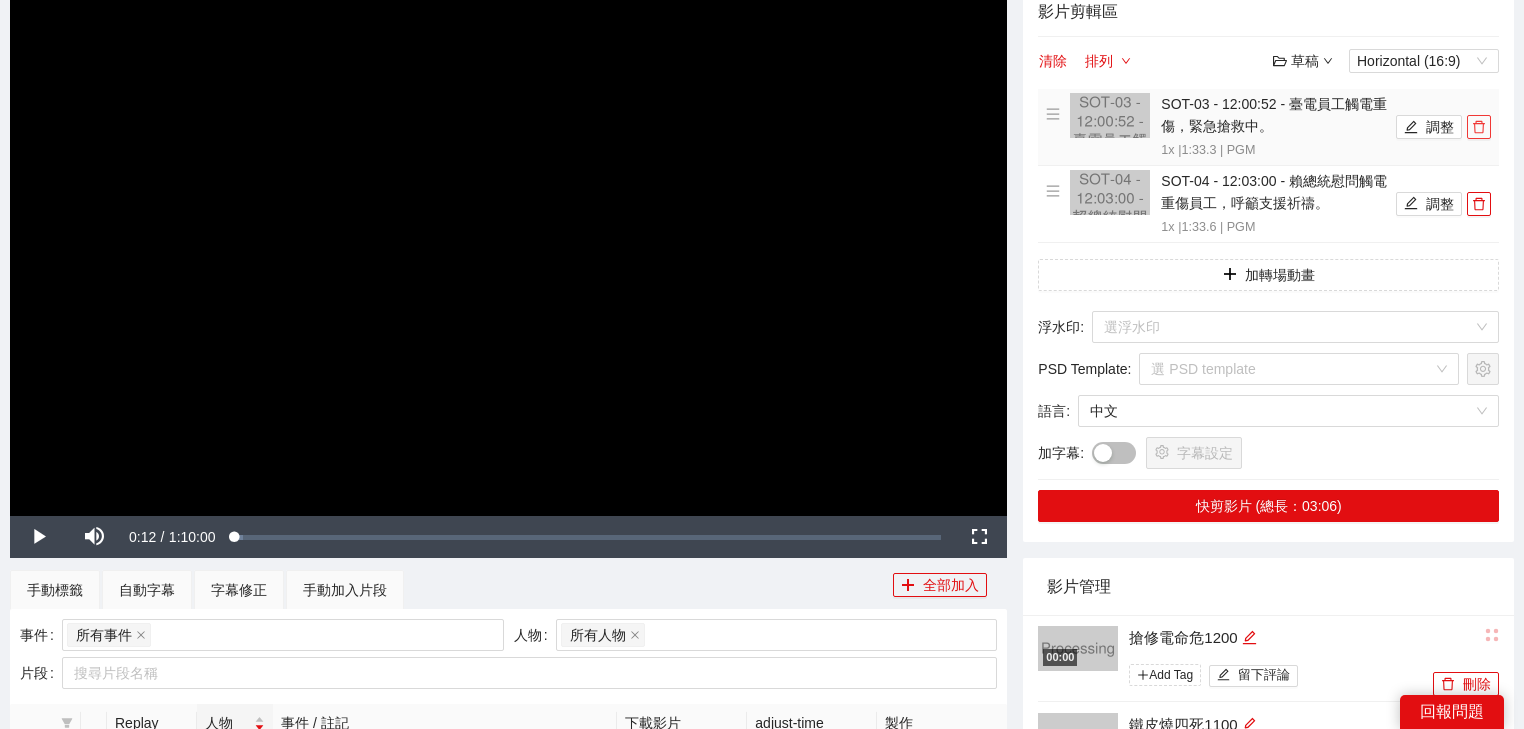 click 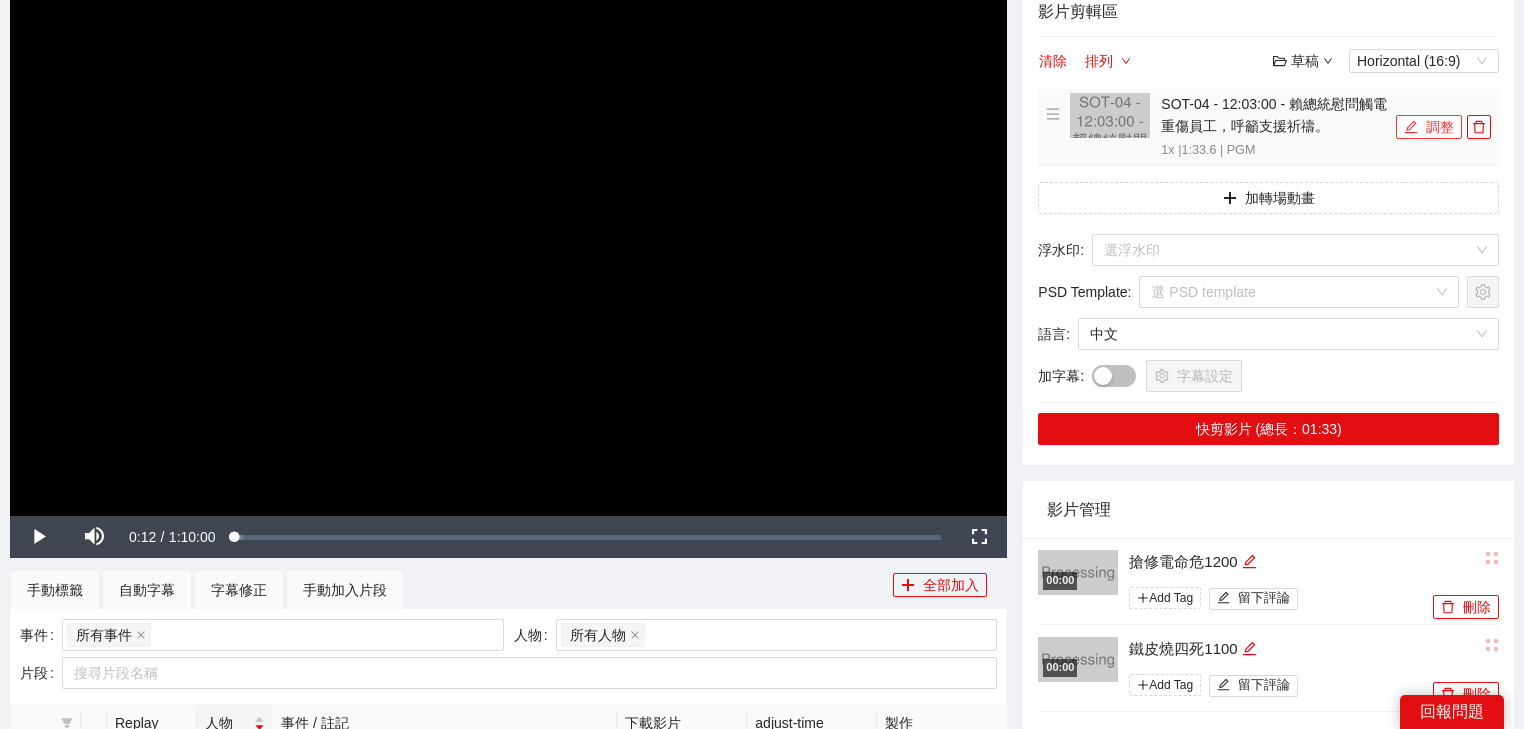 click on "調整" at bounding box center [1429, 127] 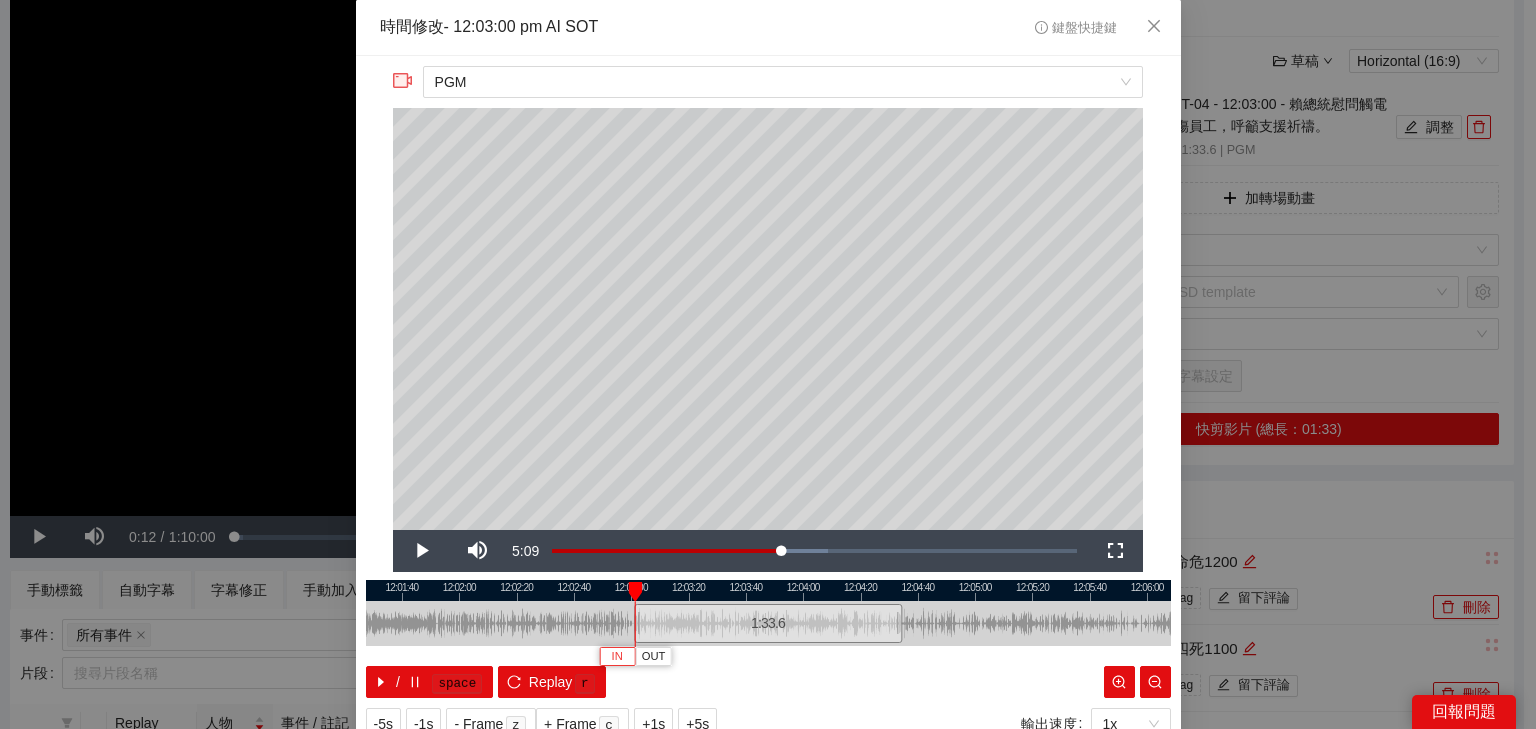 click on "IN" at bounding box center [617, 657] 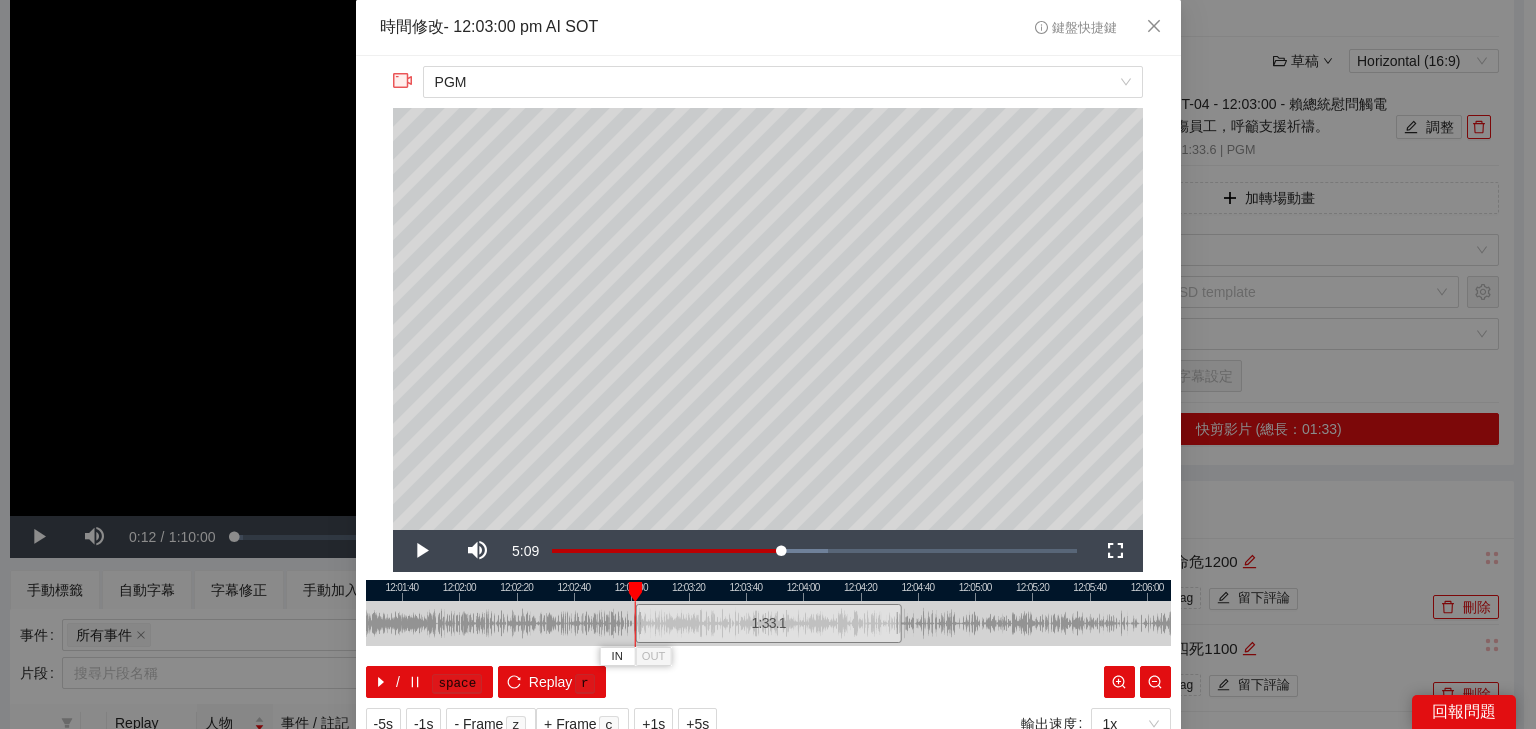 click at bounding box center [768, 590] 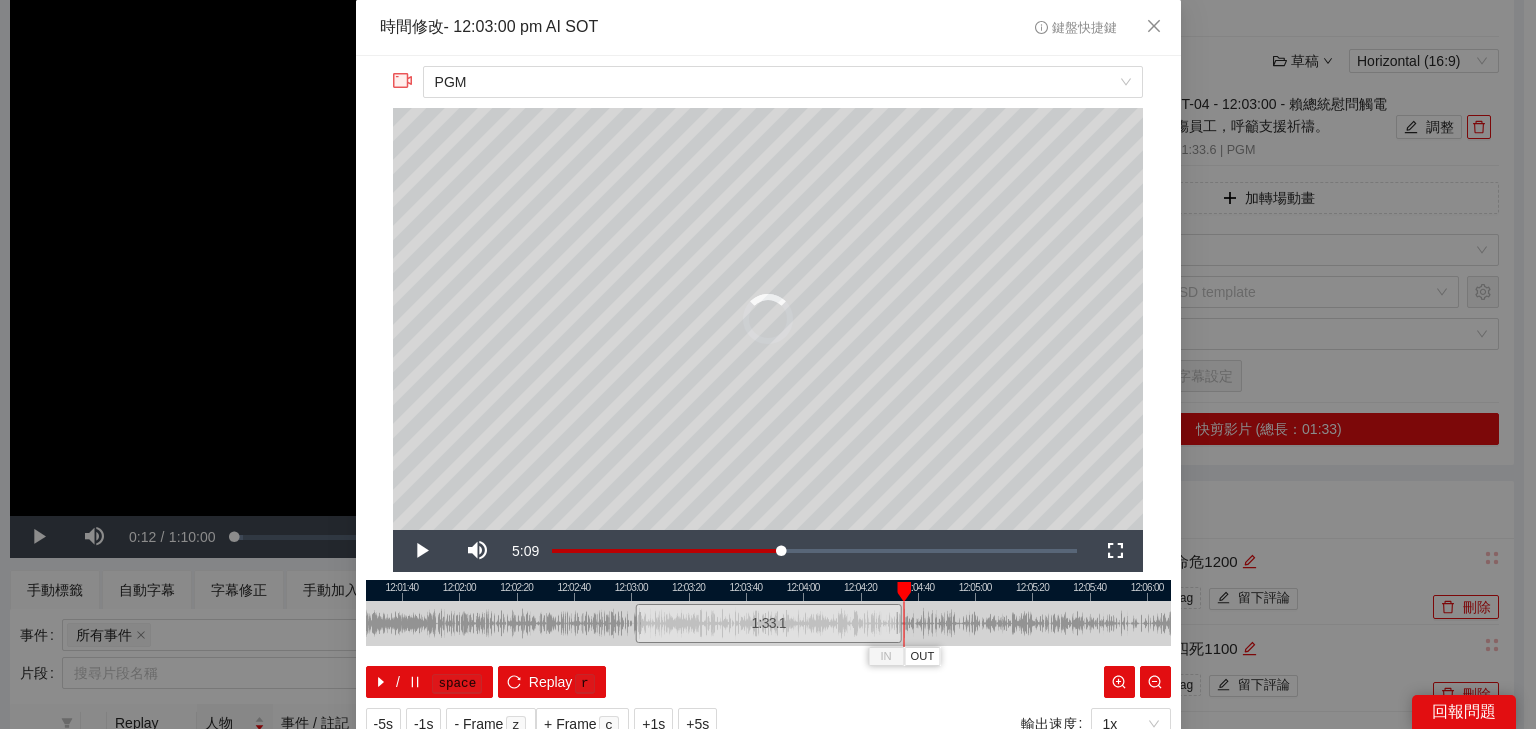 click at bounding box center [904, 592] 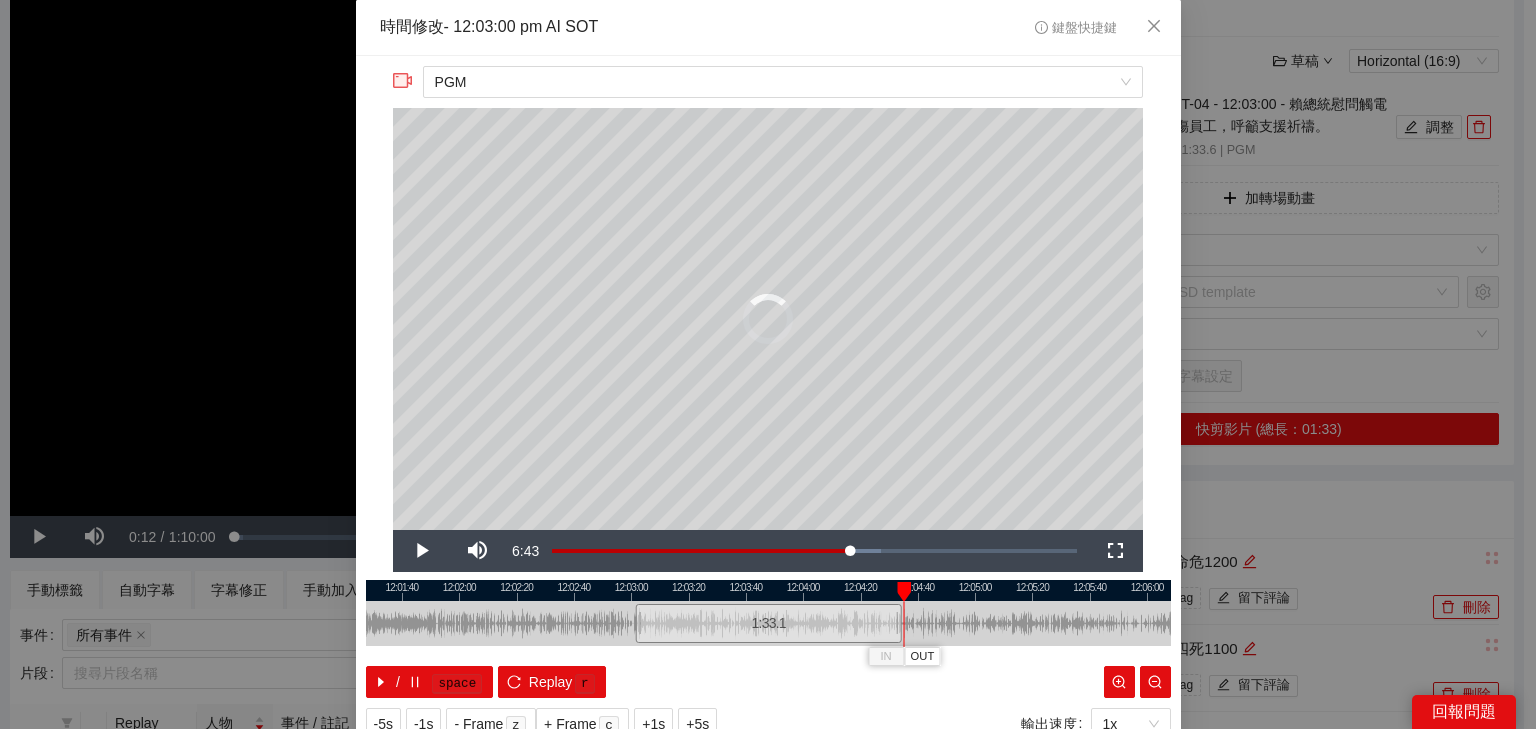 click at bounding box center [768, 590] 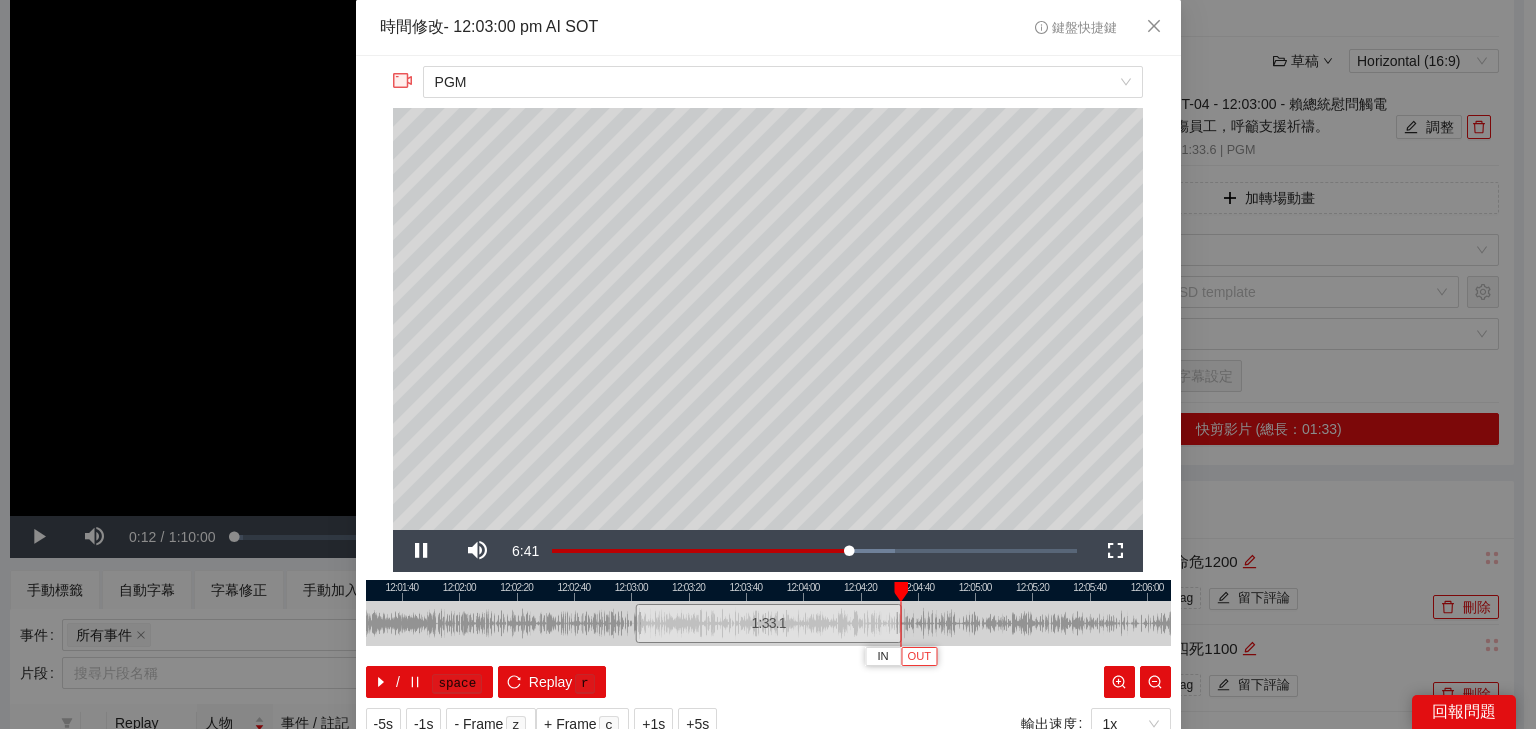 click on "OUT" at bounding box center (920, 657) 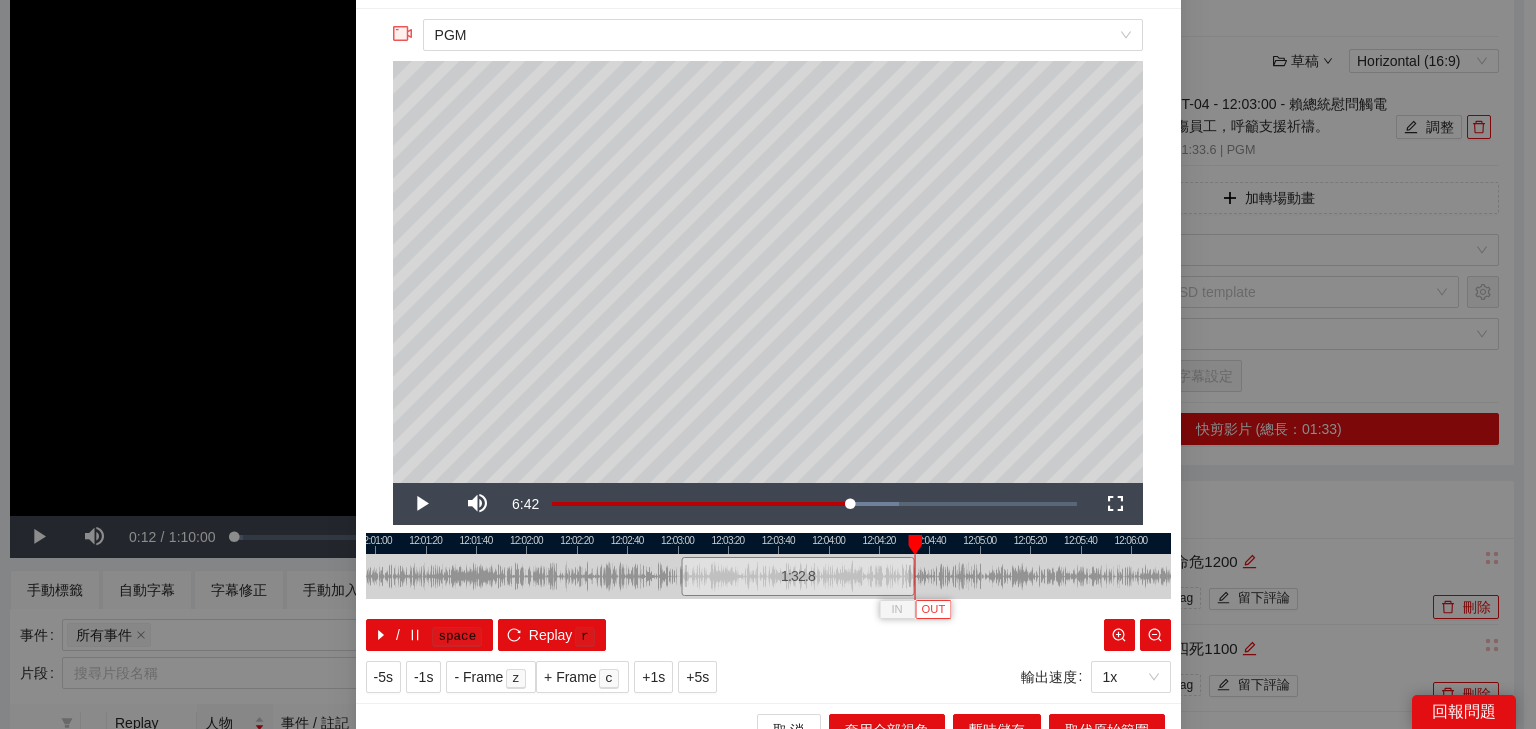 scroll, scrollTop: 73, scrollLeft: 0, axis: vertical 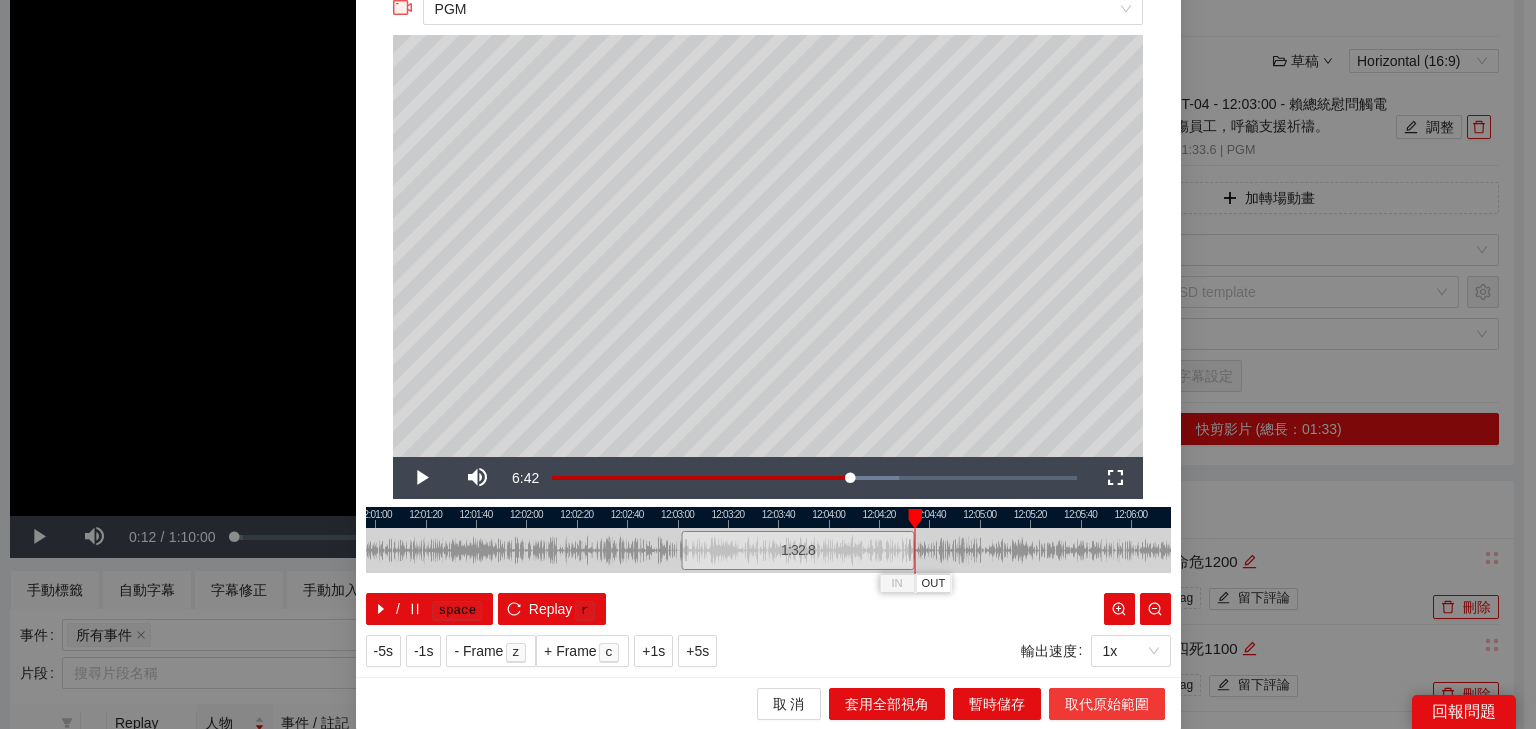 click on "取代原始範圍" at bounding box center (1107, 704) 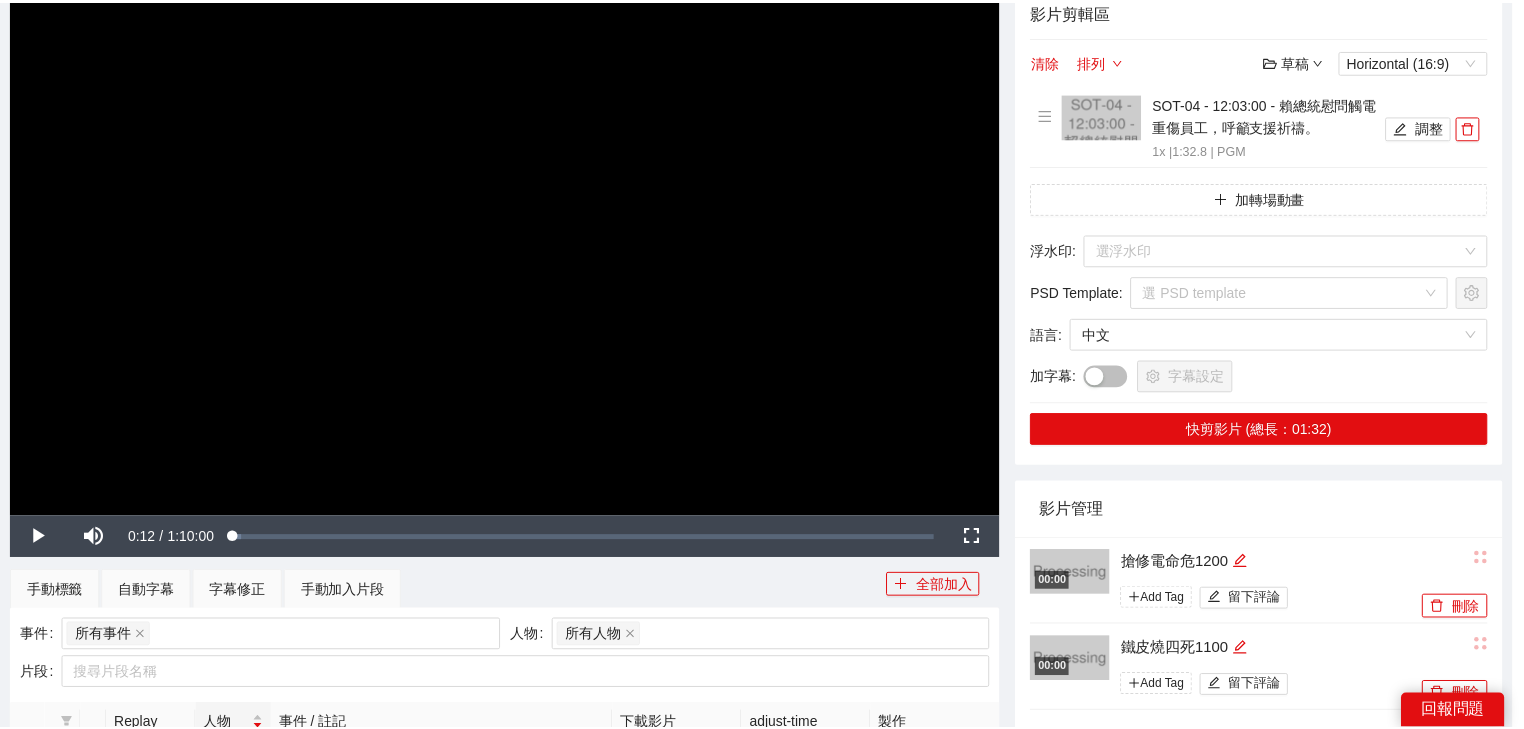 scroll, scrollTop: 0, scrollLeft: 0, axis: both 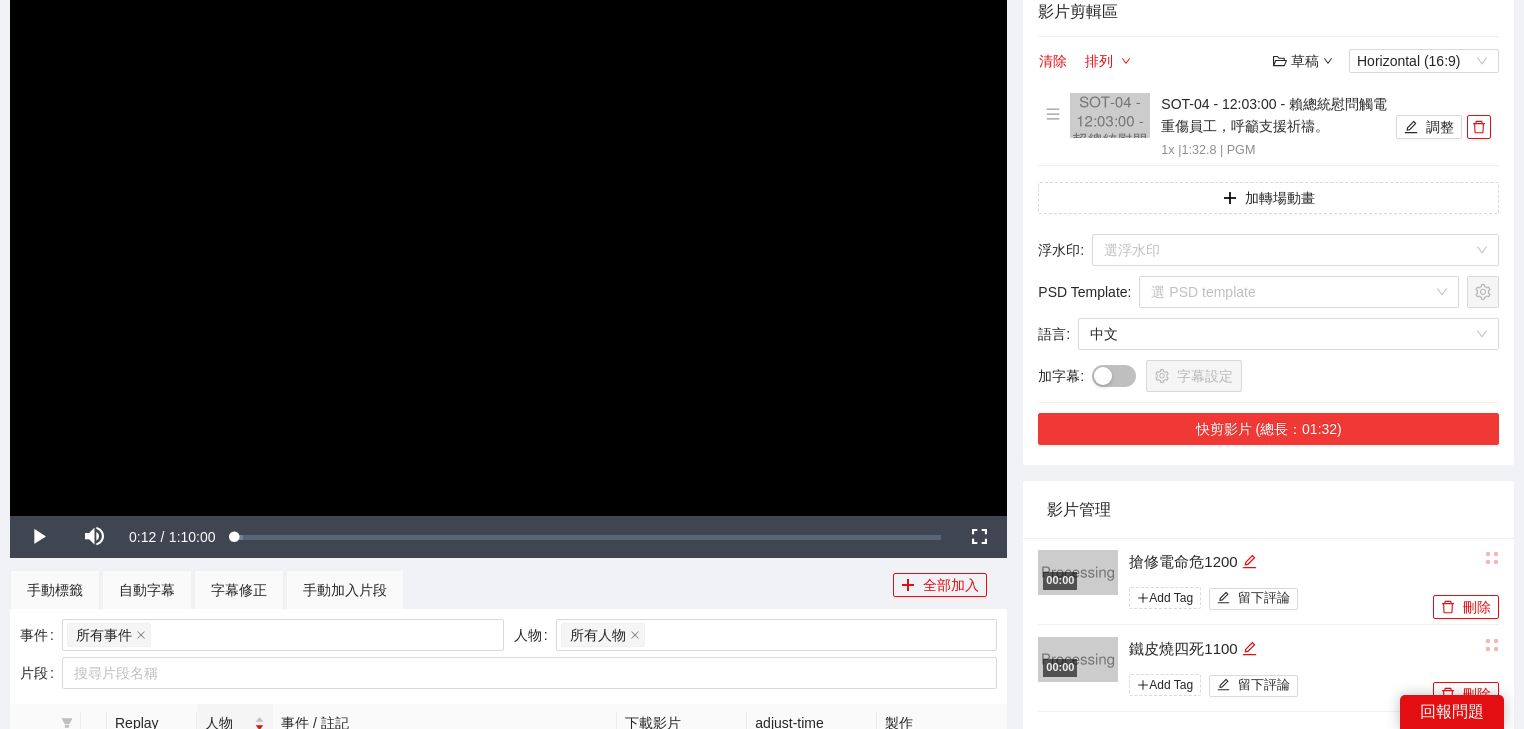 click on "快剪影片 (總長：01:32)" at bounding box center [1268, 429] 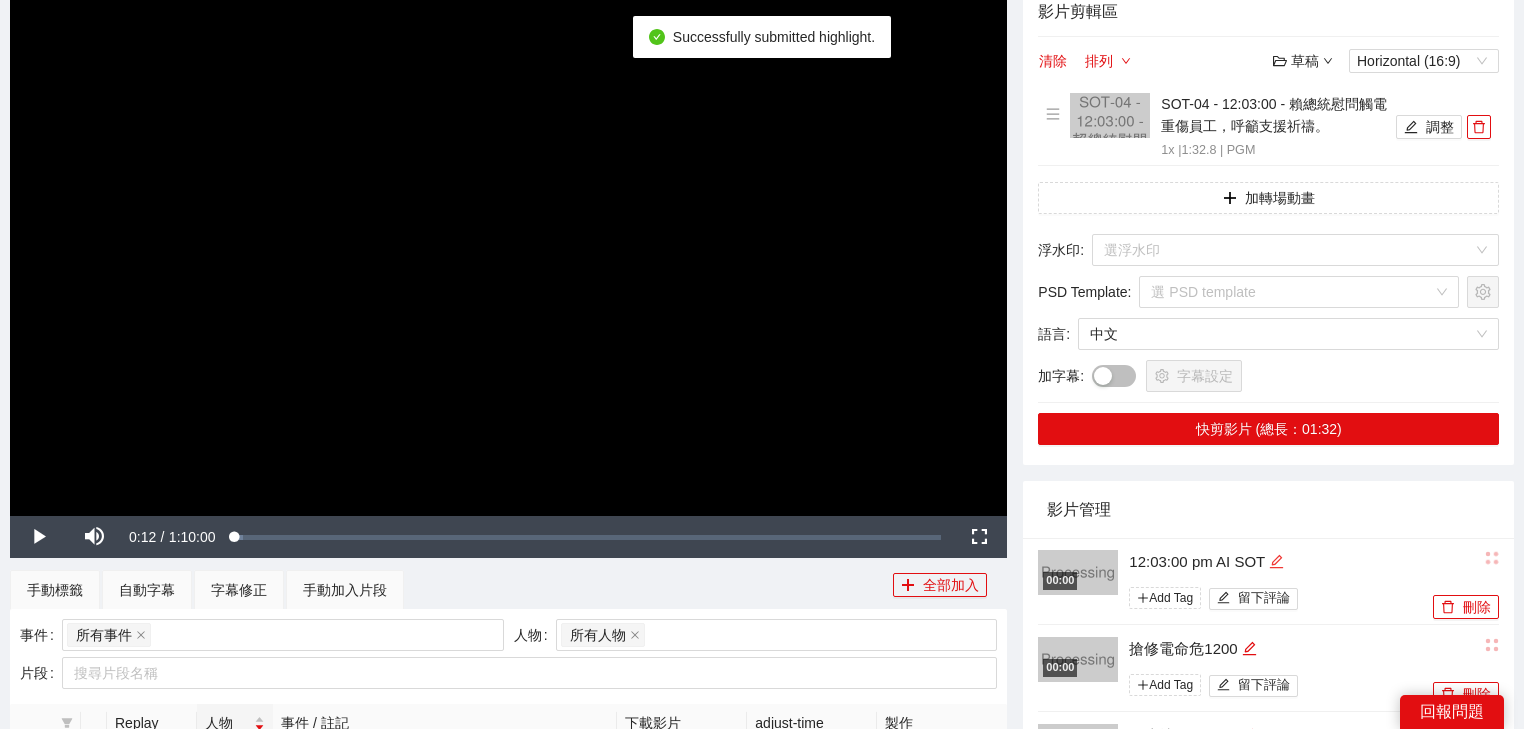 click 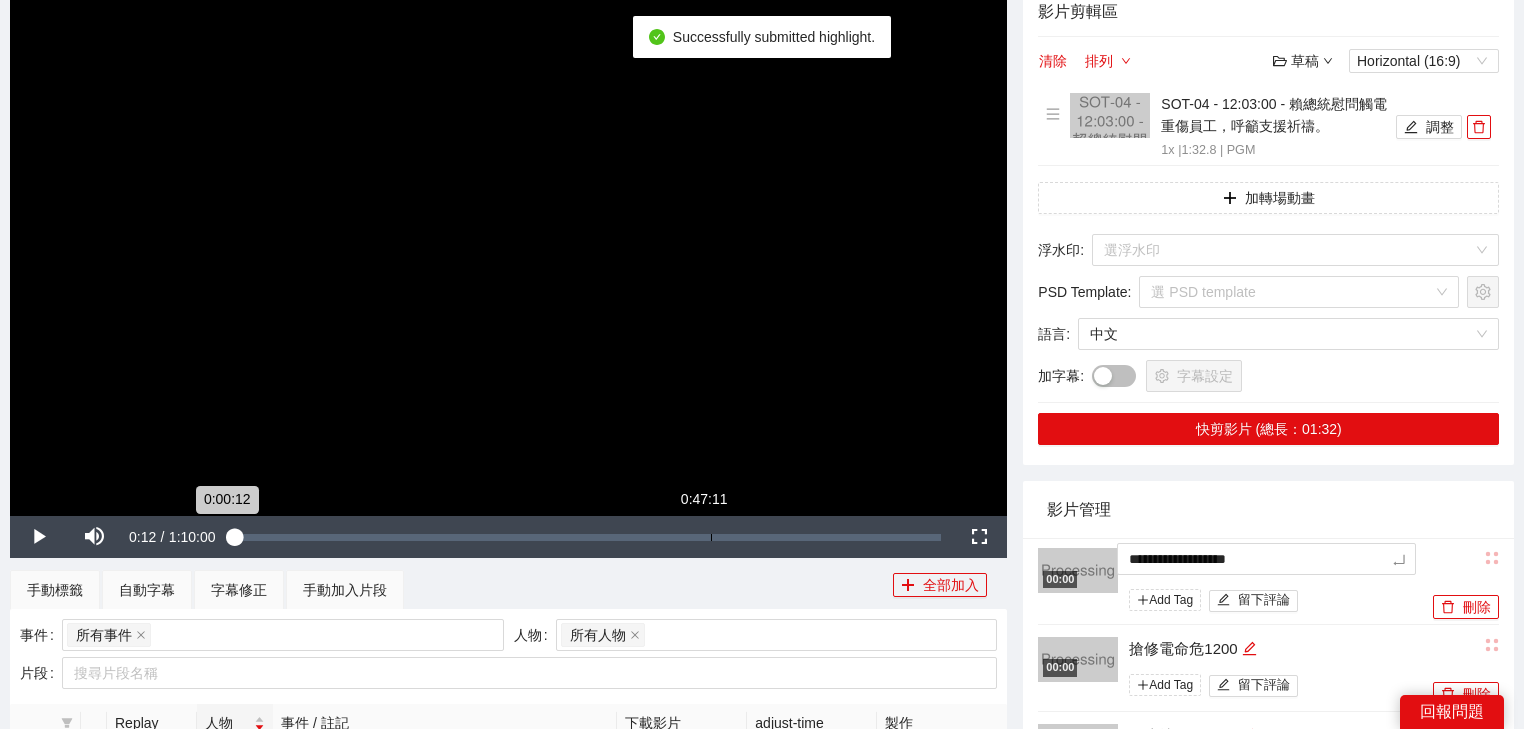 drag, startPoint x: 1115, startPoint y: 554, endPoint x: 688, endPoint y: 528, distance: 427.79083 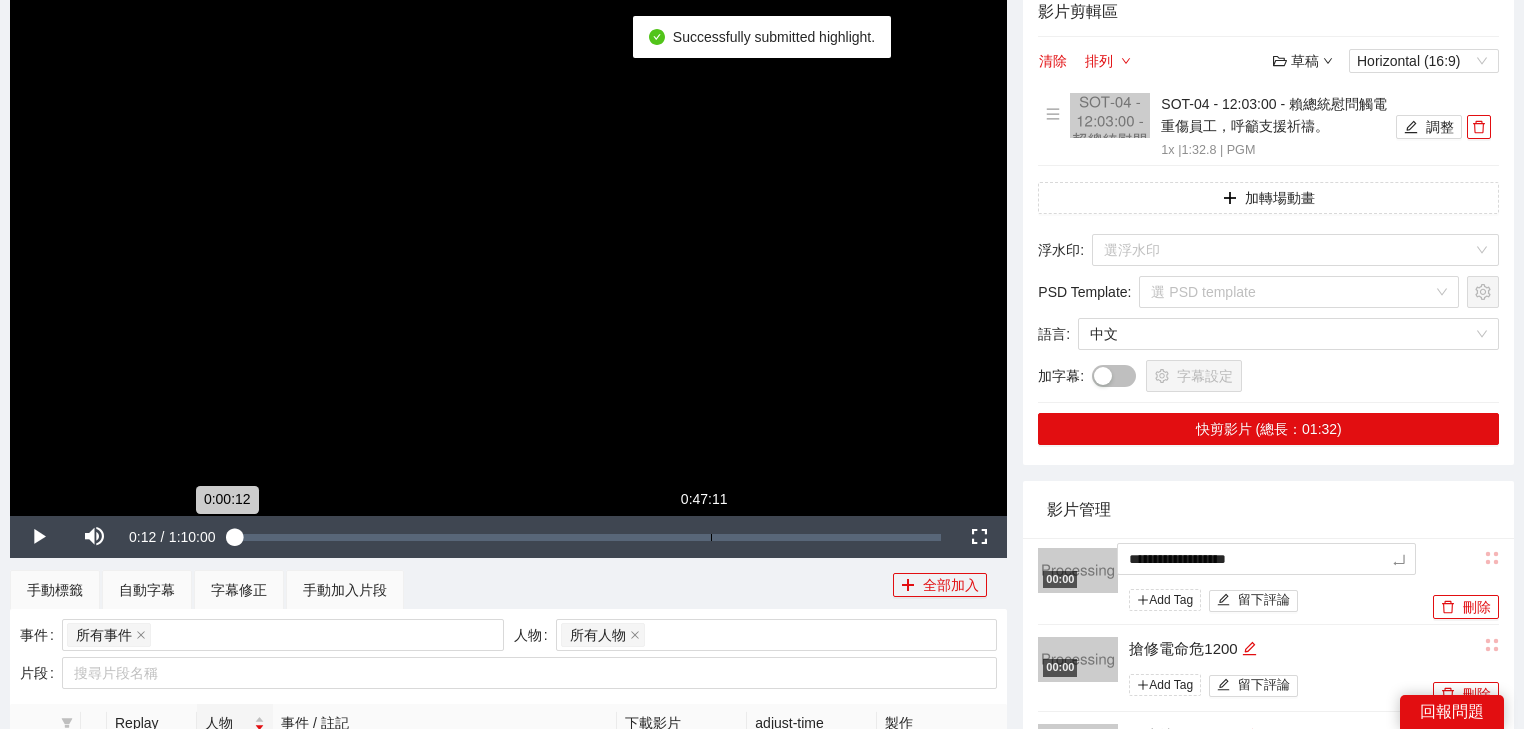 click on "**********" at bounding box center [762, 642] 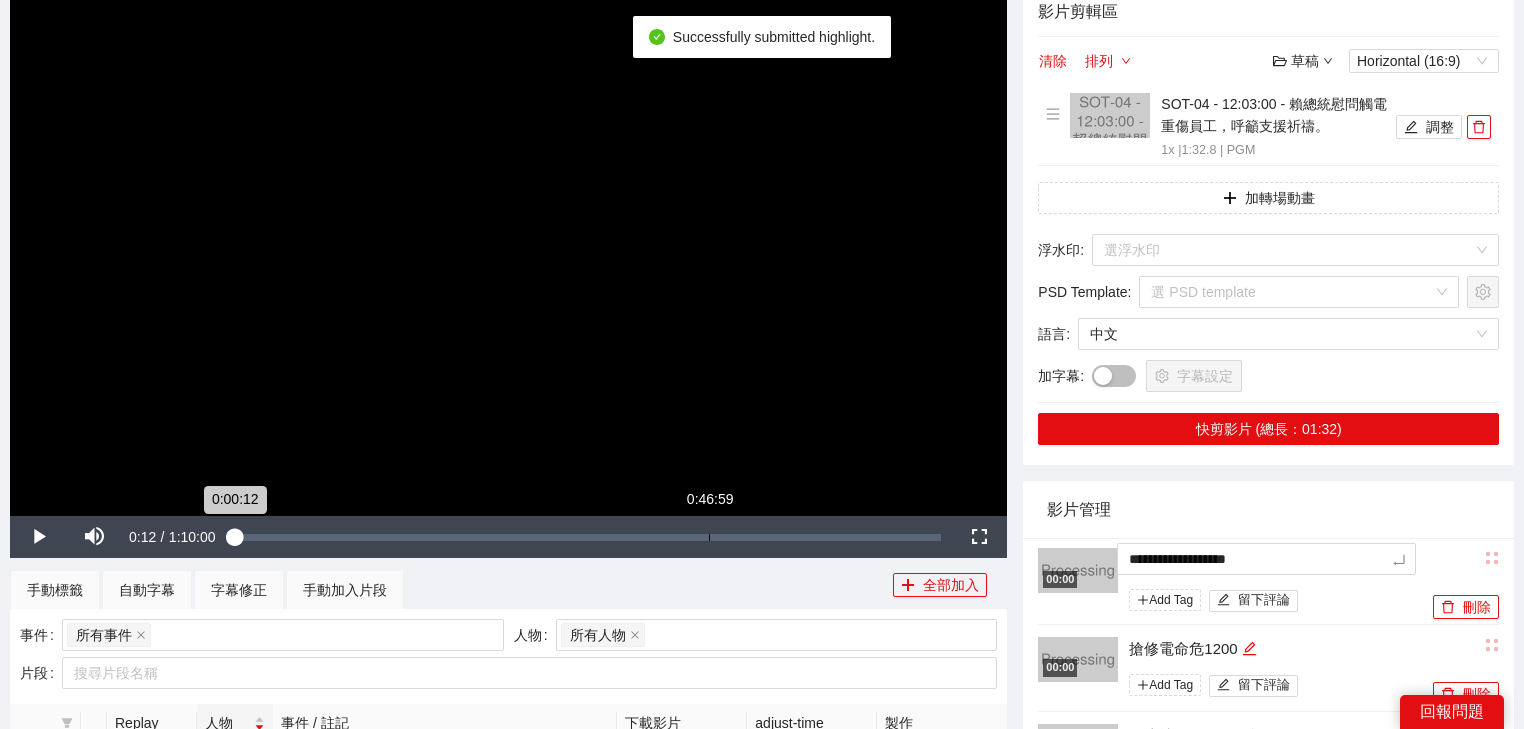 type on "*********" 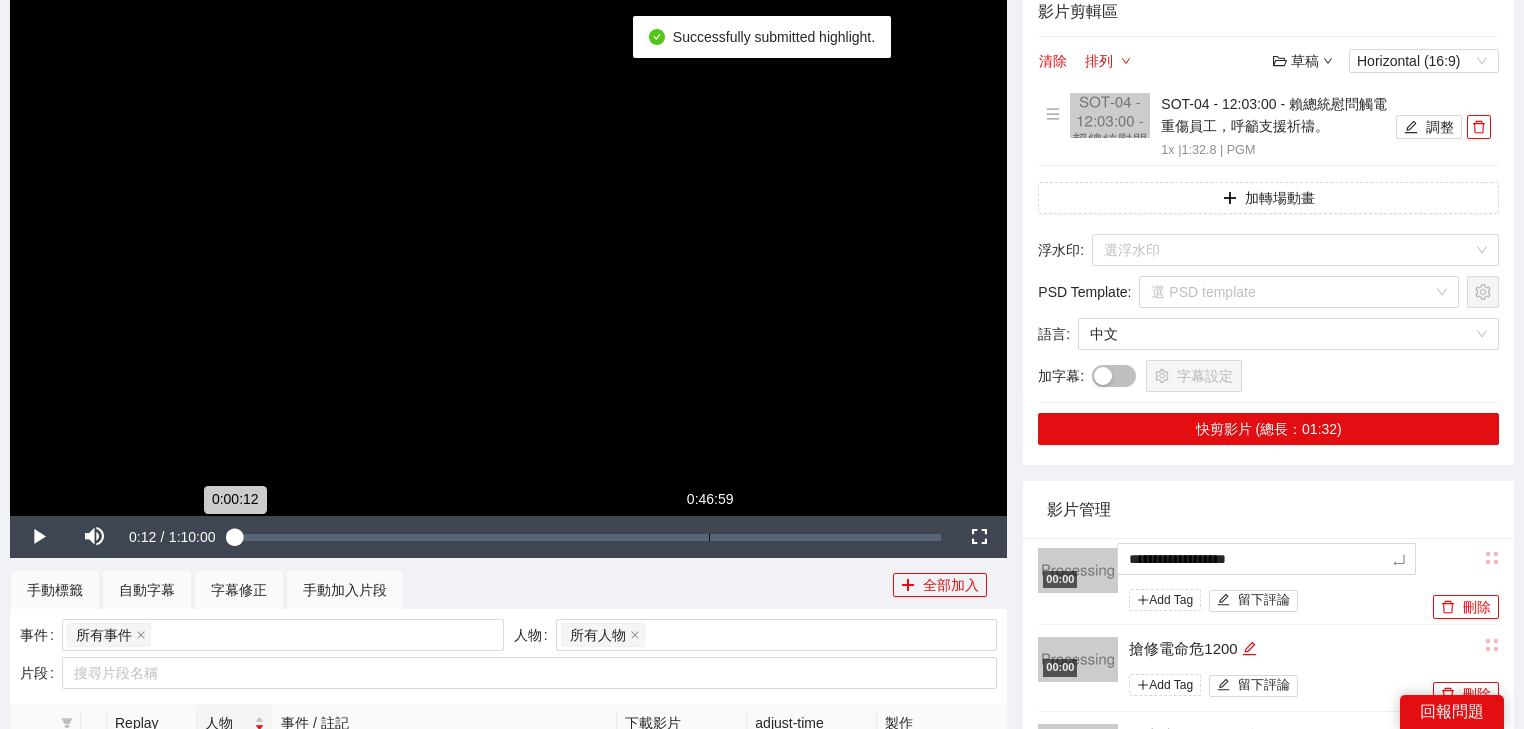 type on "*********" 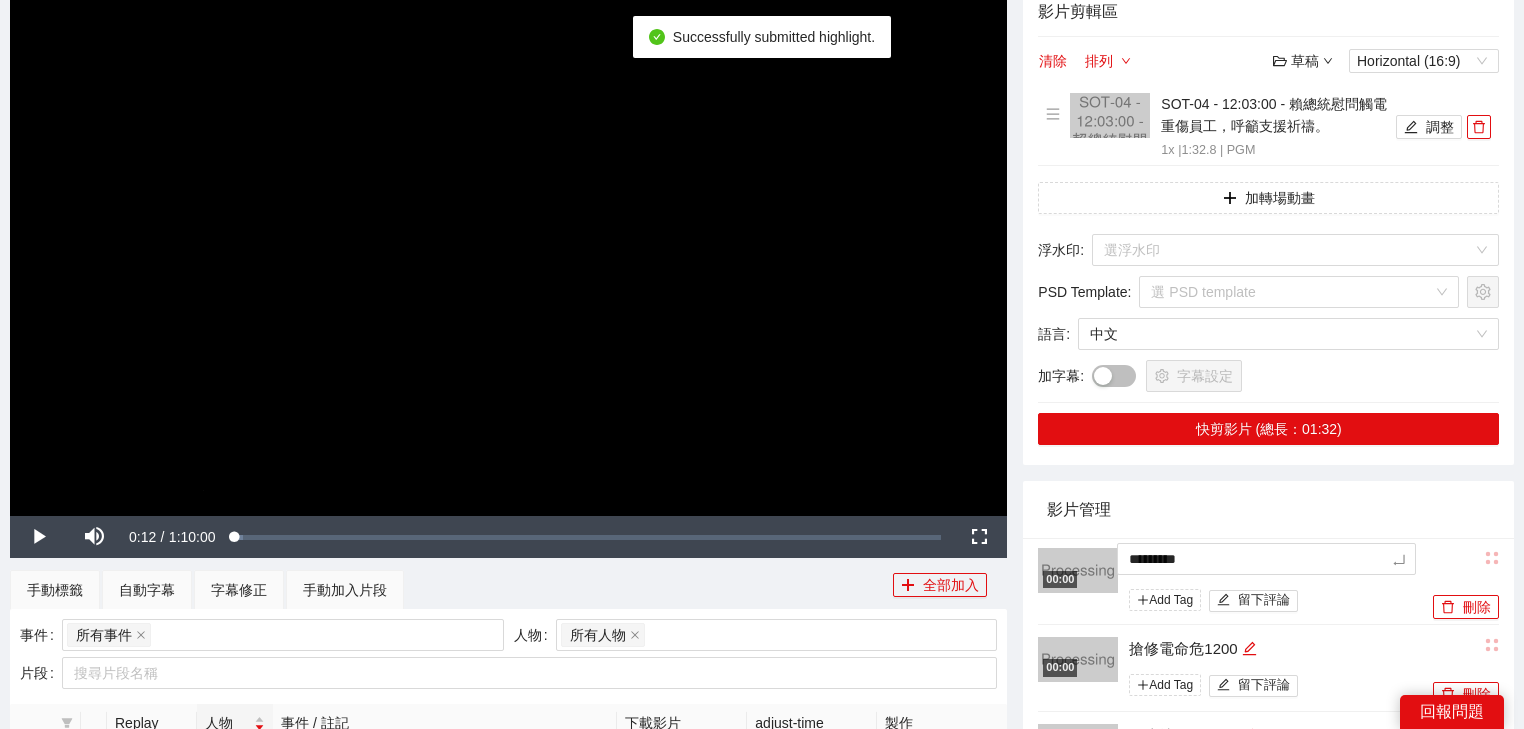 click on "影片管理" at bounding box center (1268, 509) 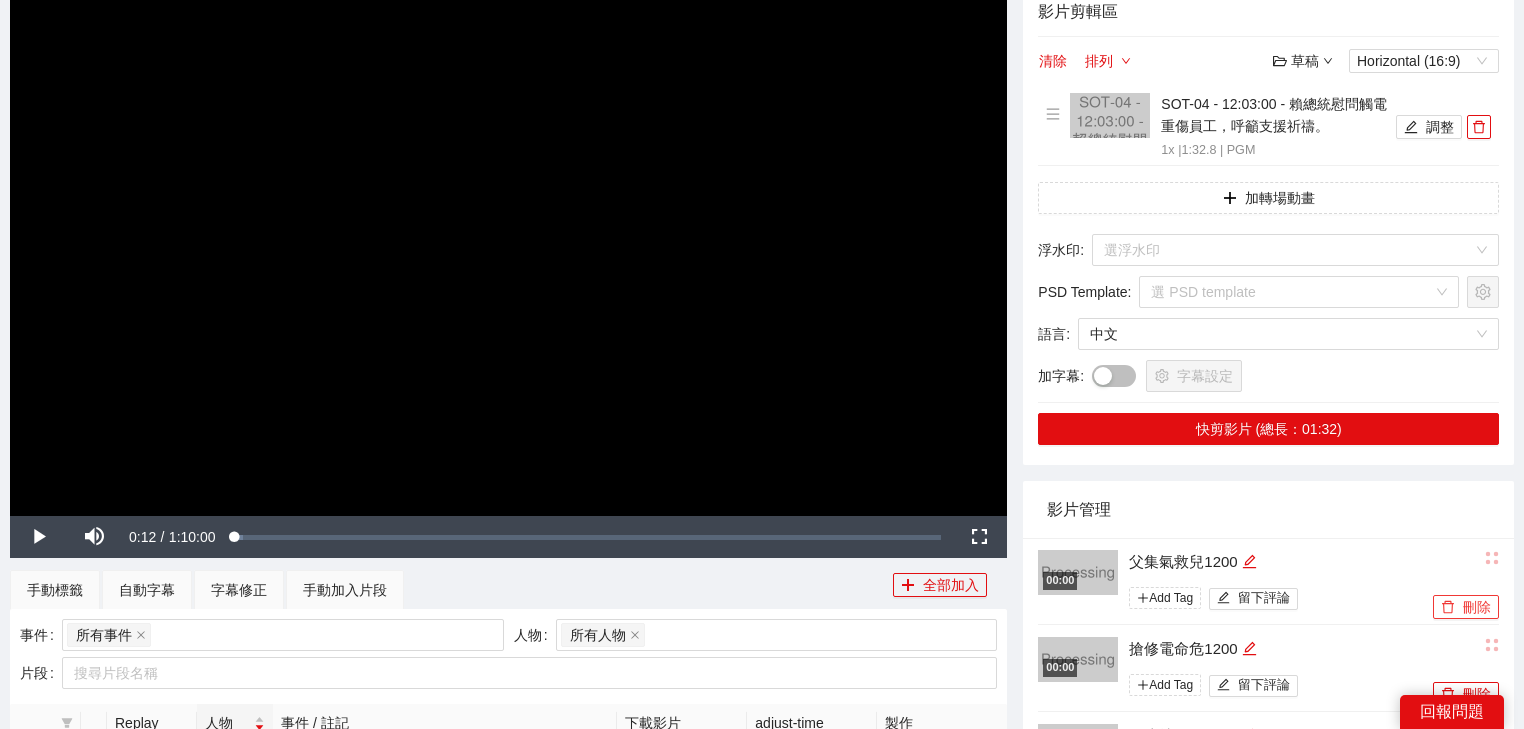 click on "刪除" at bounding box center (1466, 607) 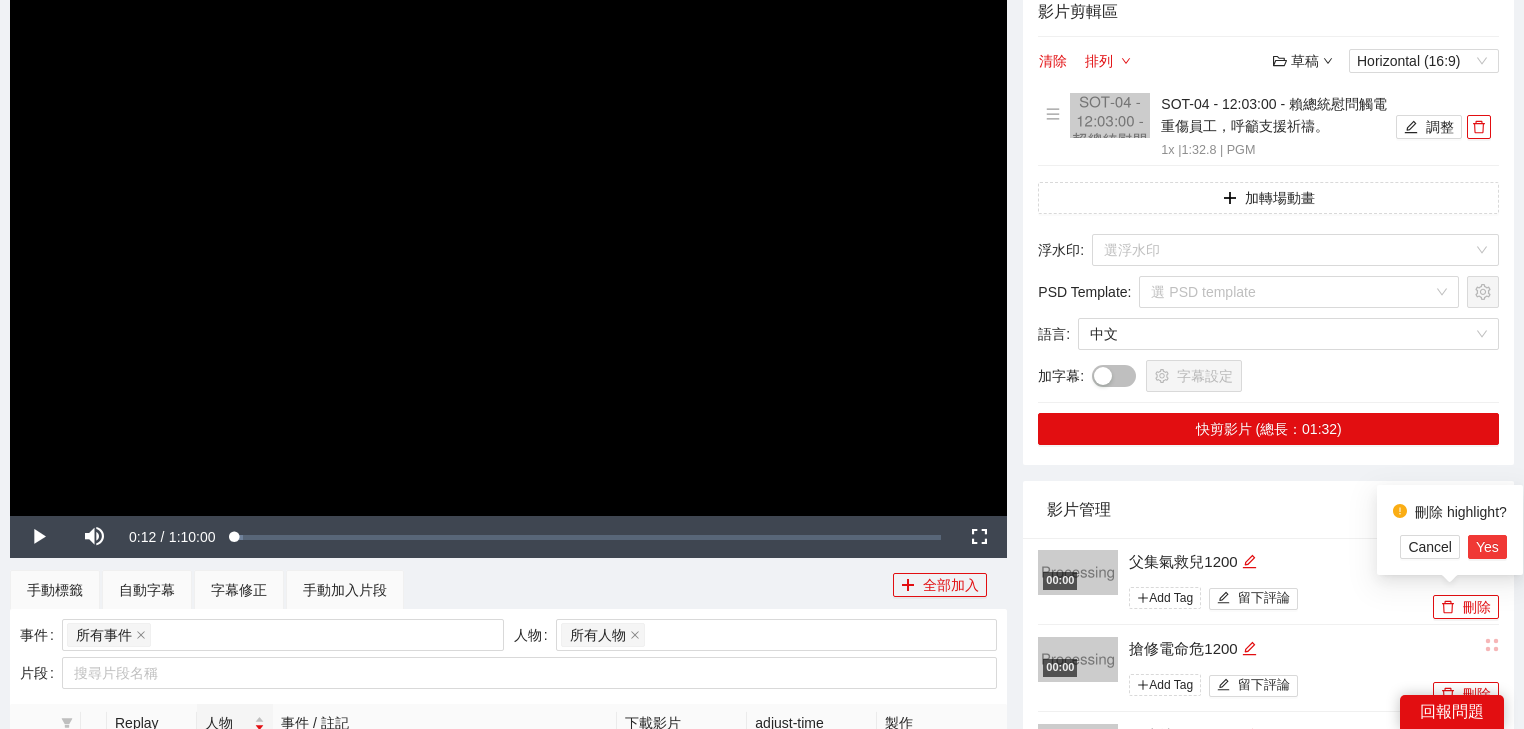 click on "Yes" at bounding box center [1487, 547] 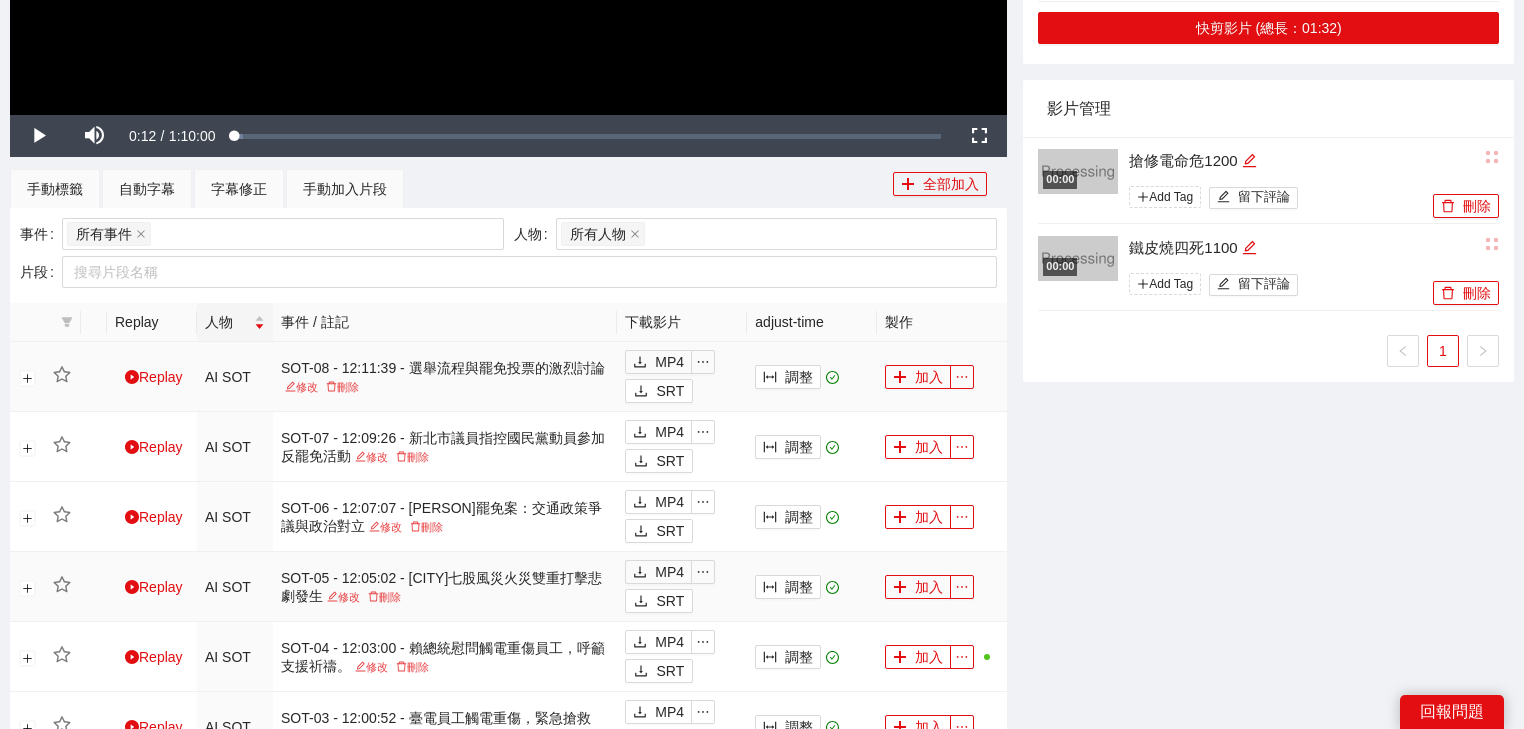 scroll, scrollTop: 774, scrollLeft: 0, axis: vertical 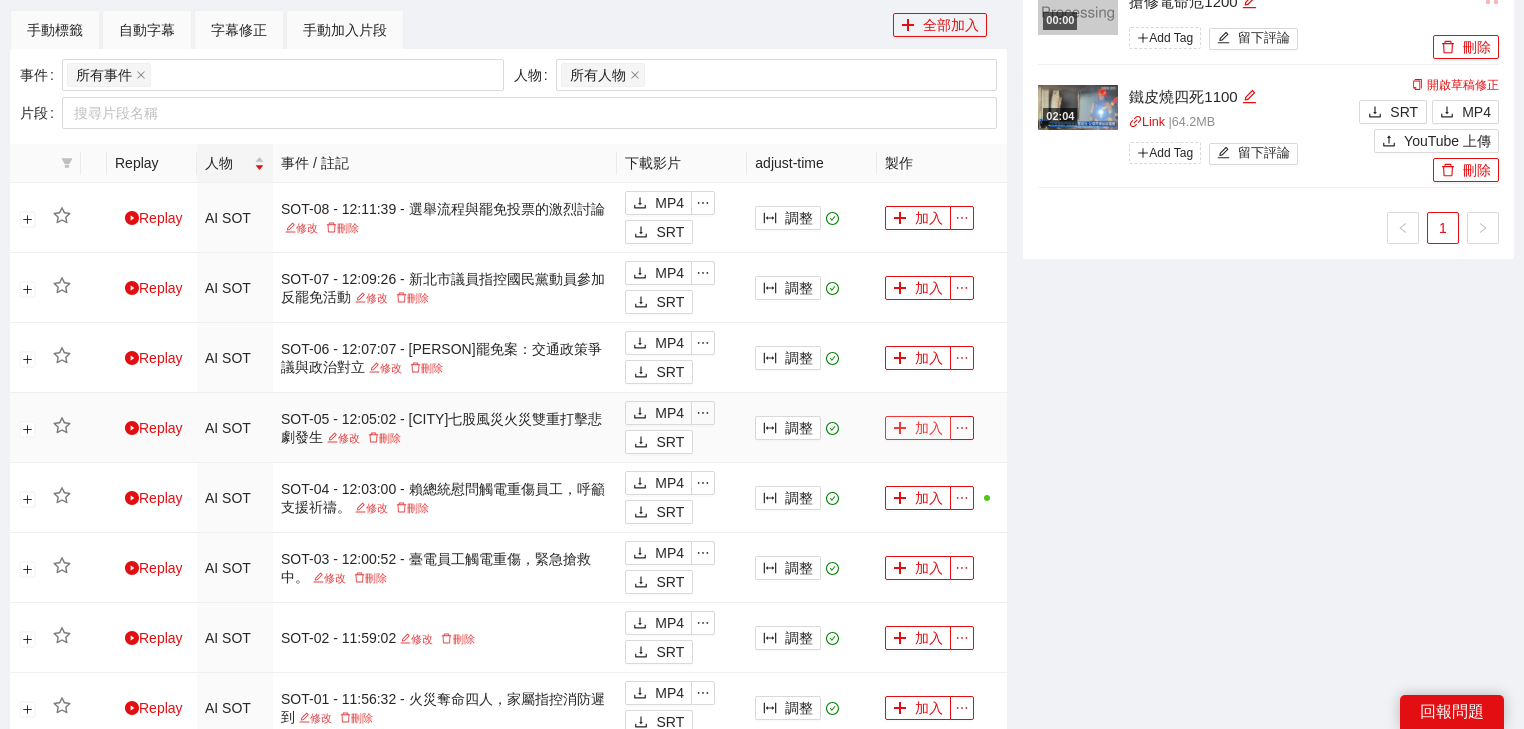 click on "加入" at bounding box center (918, 428) 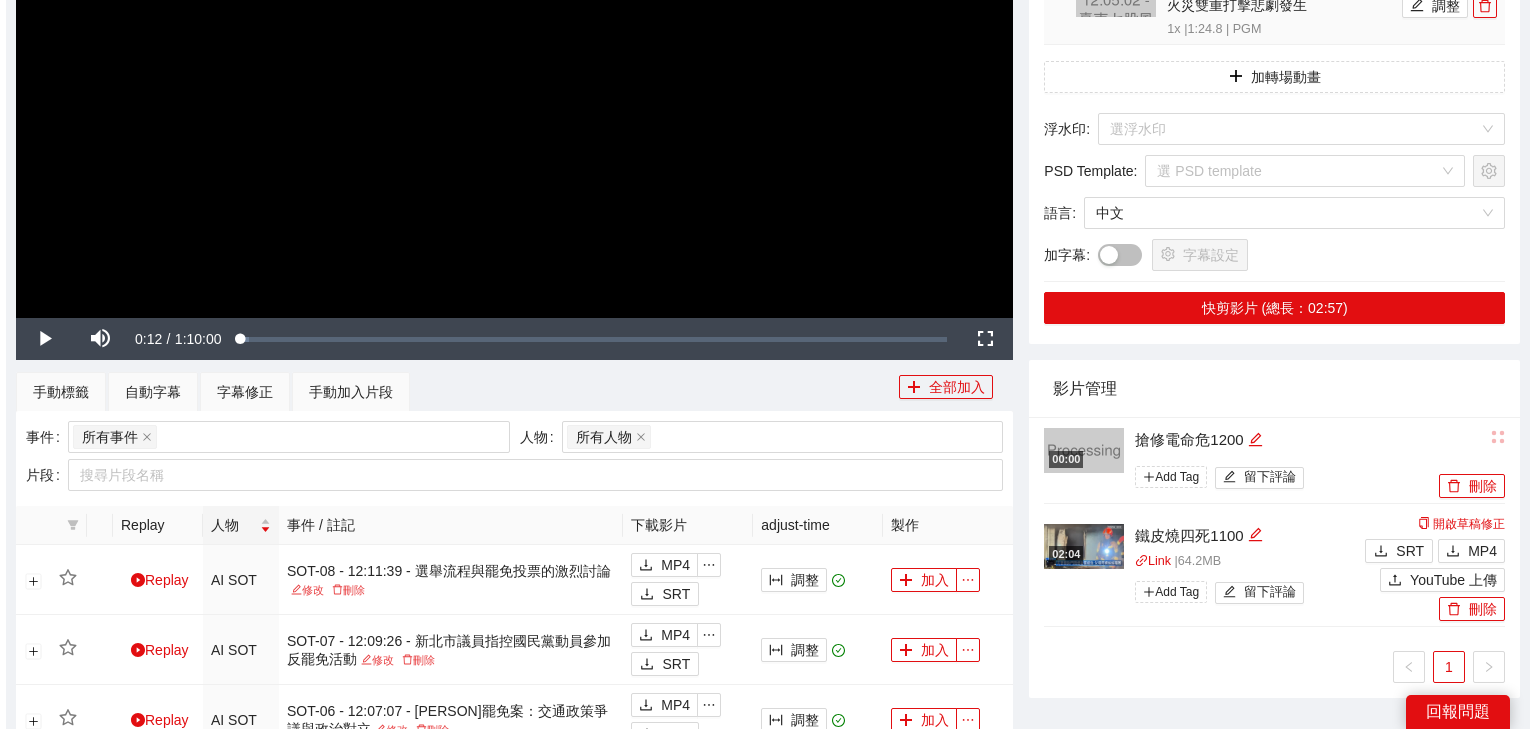 scroll, scrollTop: 134, scrollLeft: 0, axis: vertical 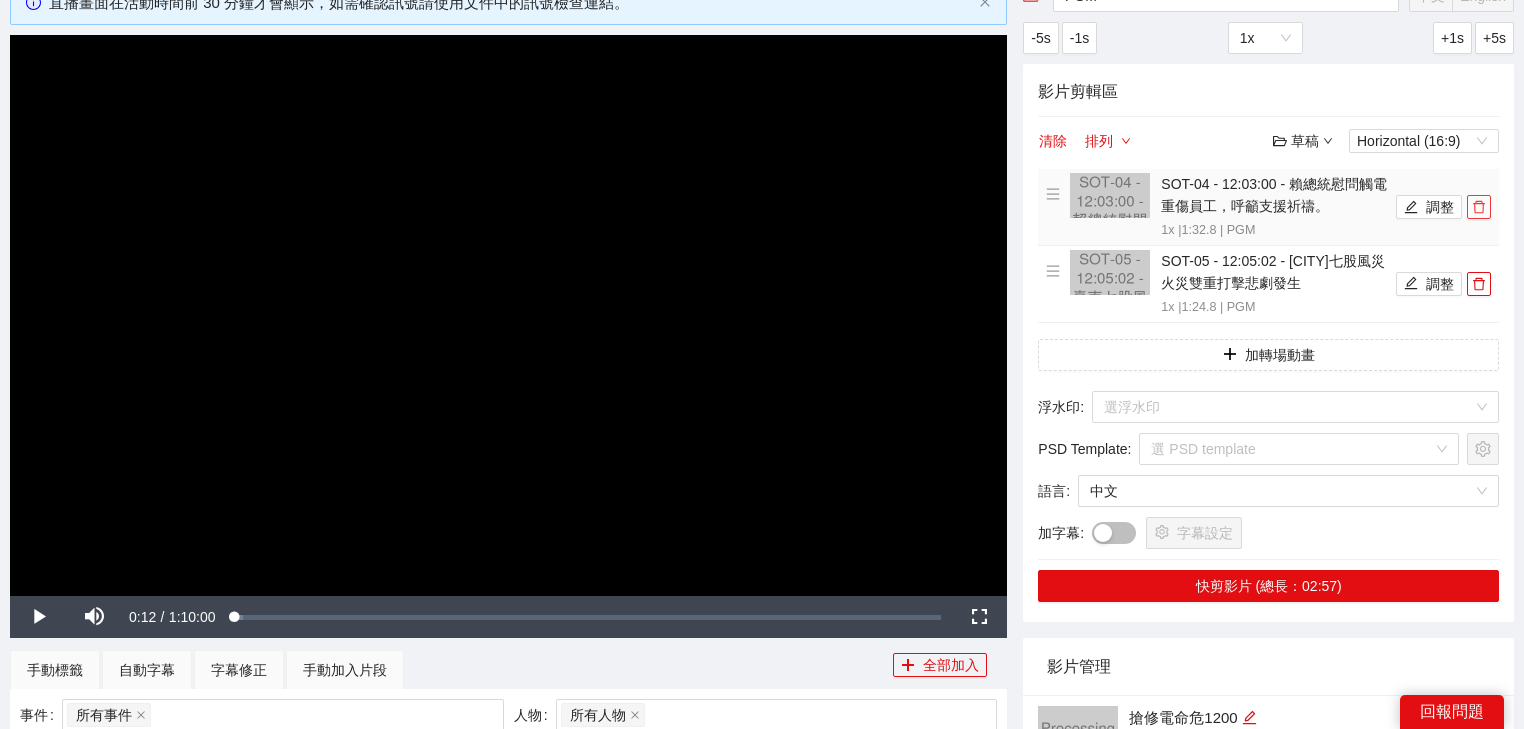click 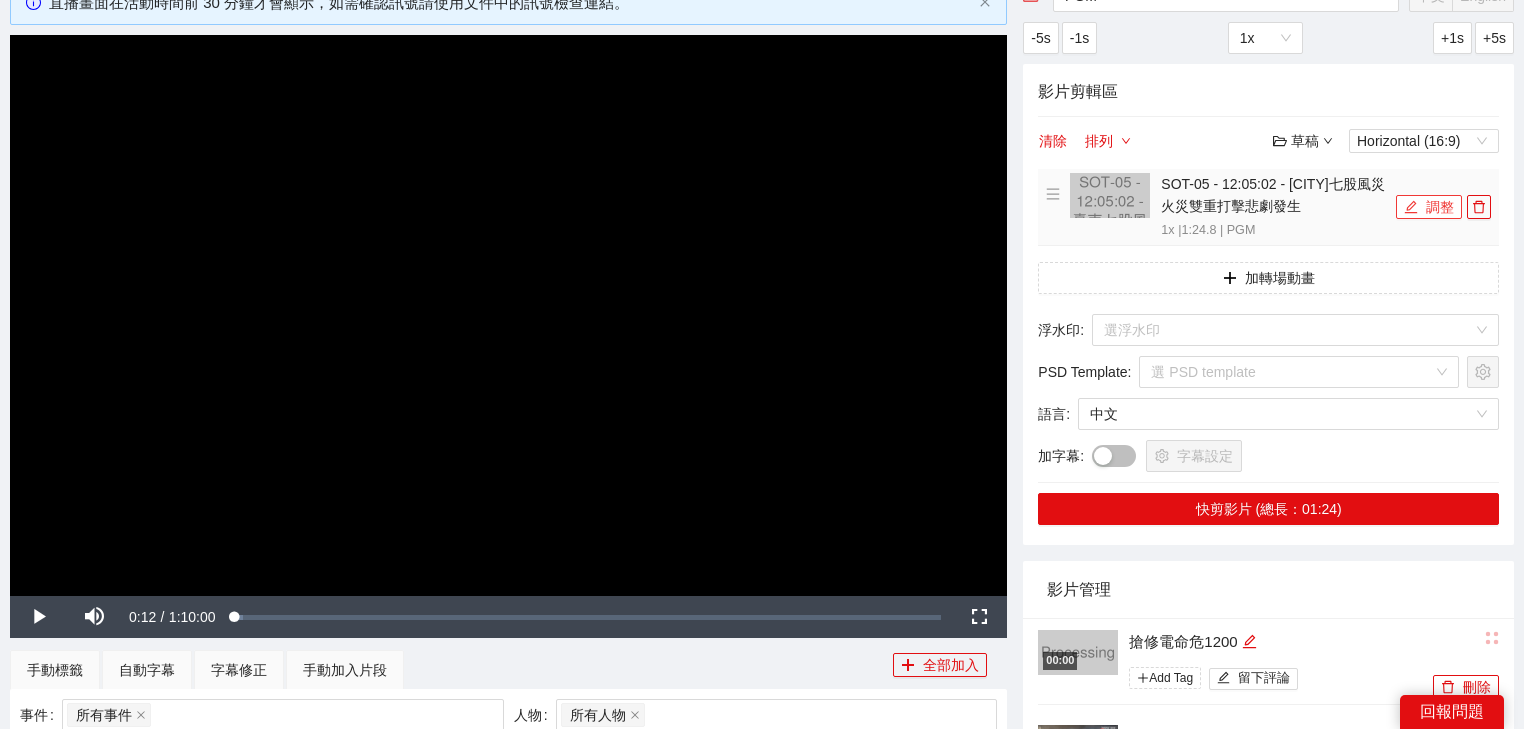 click 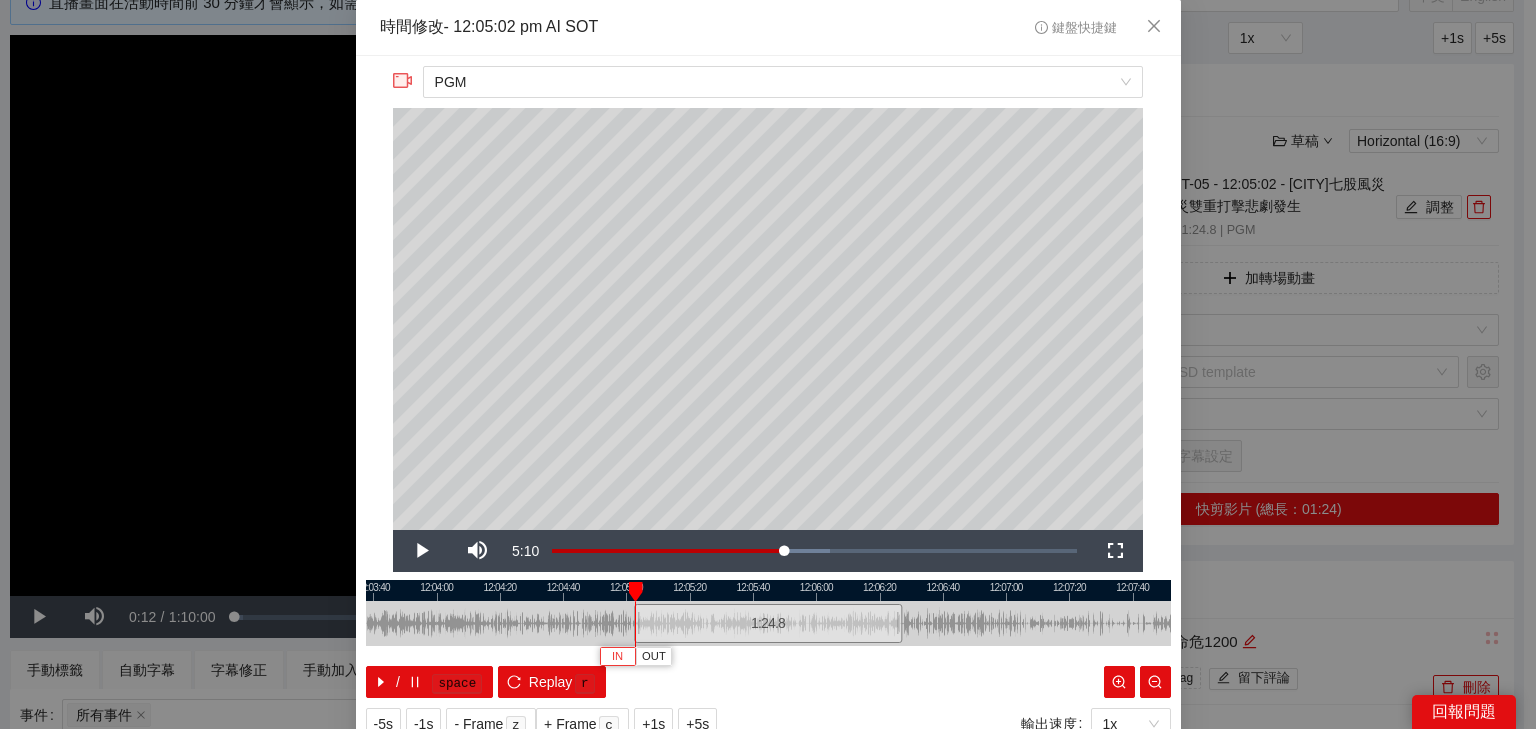 click on "IN" at bounding box center (617, 657) 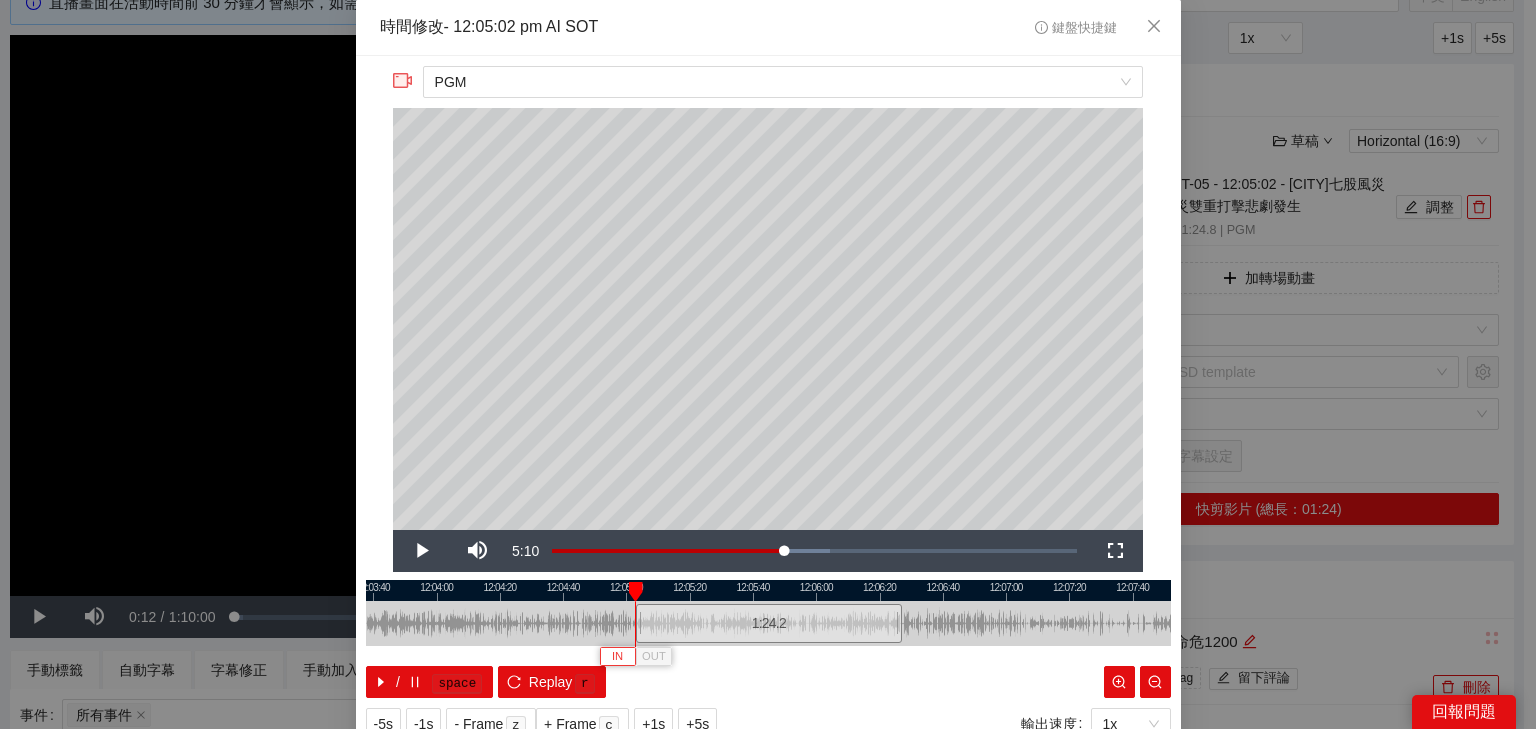type 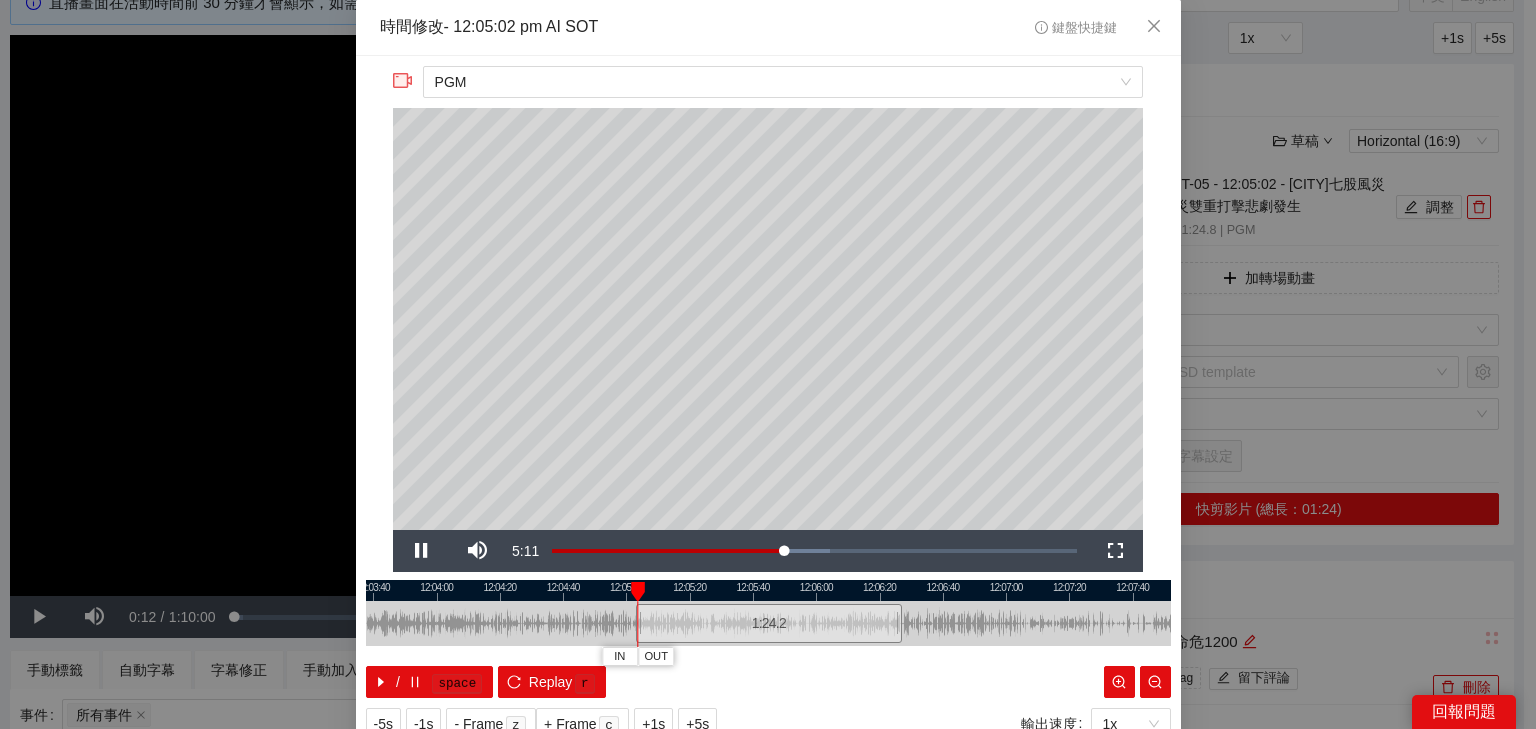 click at bounding box center (768, 590) 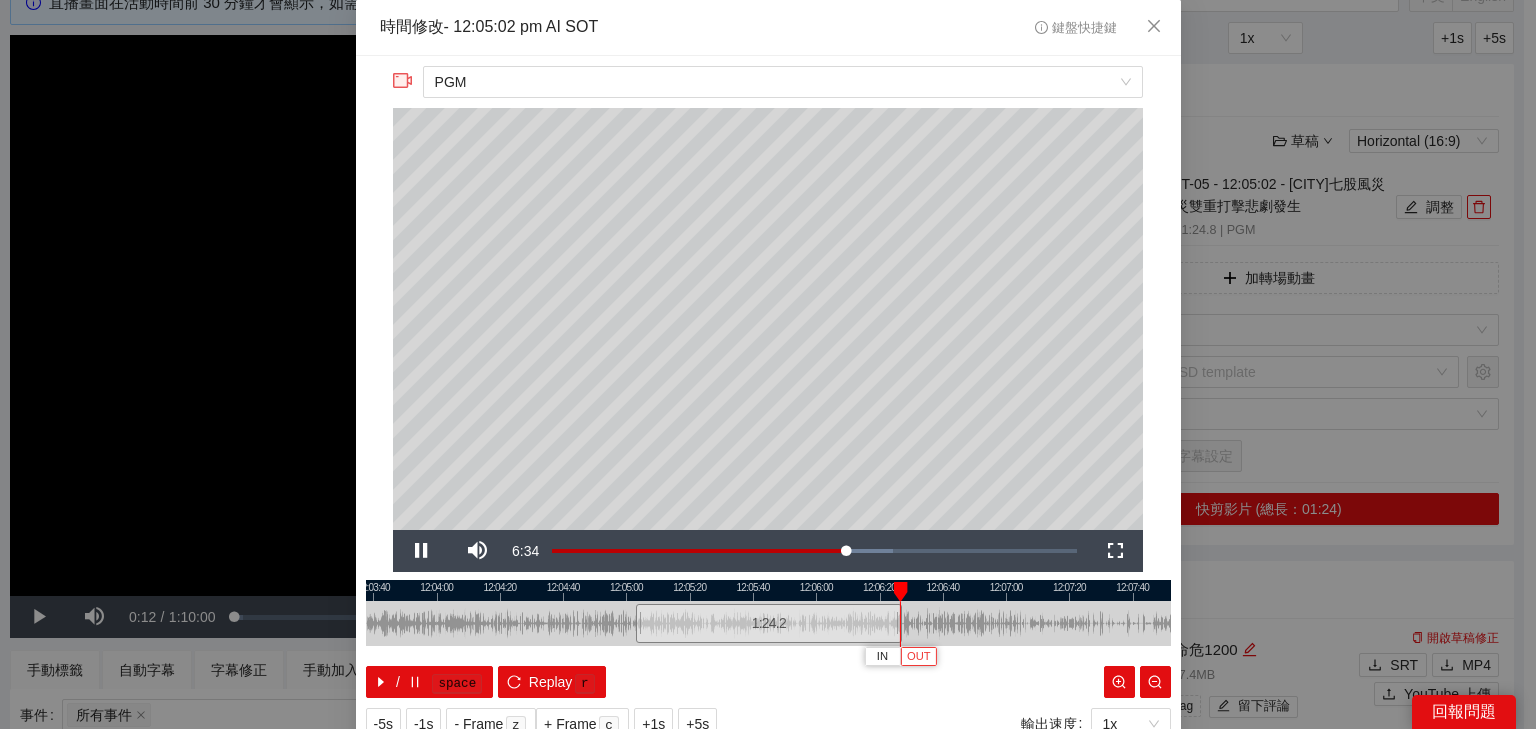 click on "OUT" at bounding box center (919, 657) 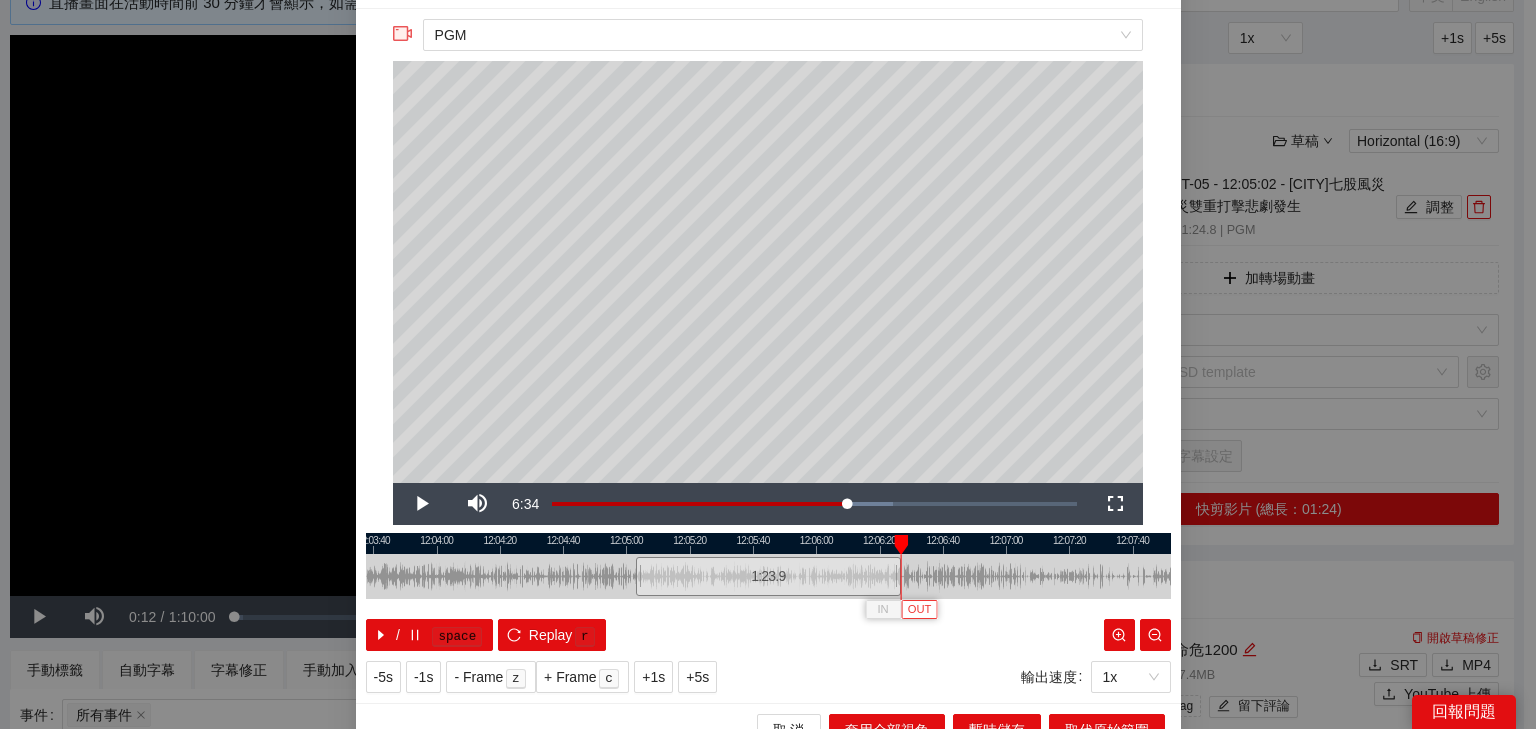 scroll, scrollTop: 73, scrollLeft: 0, axis: vertical 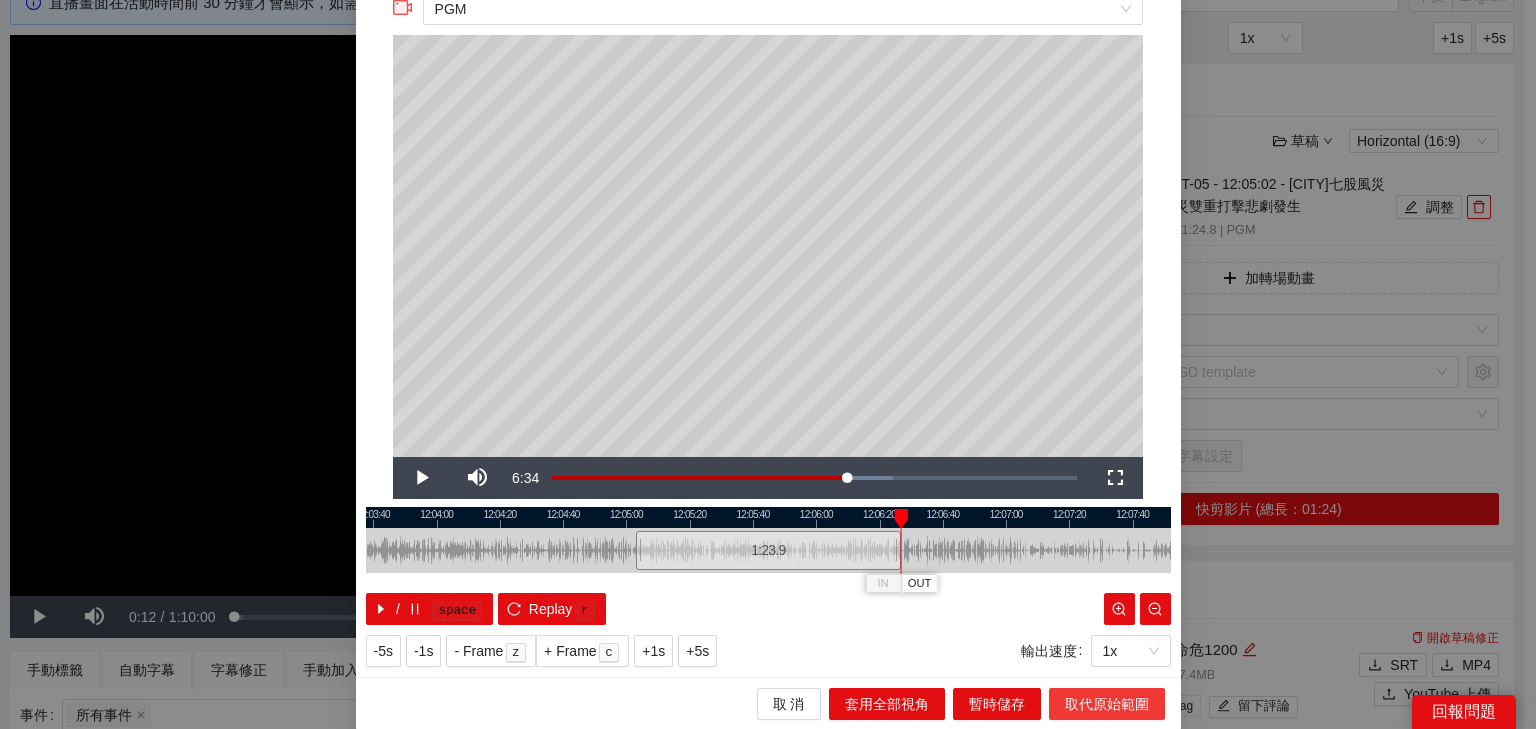 click on "取代原始範圍" at bounding box center [1107, 704] 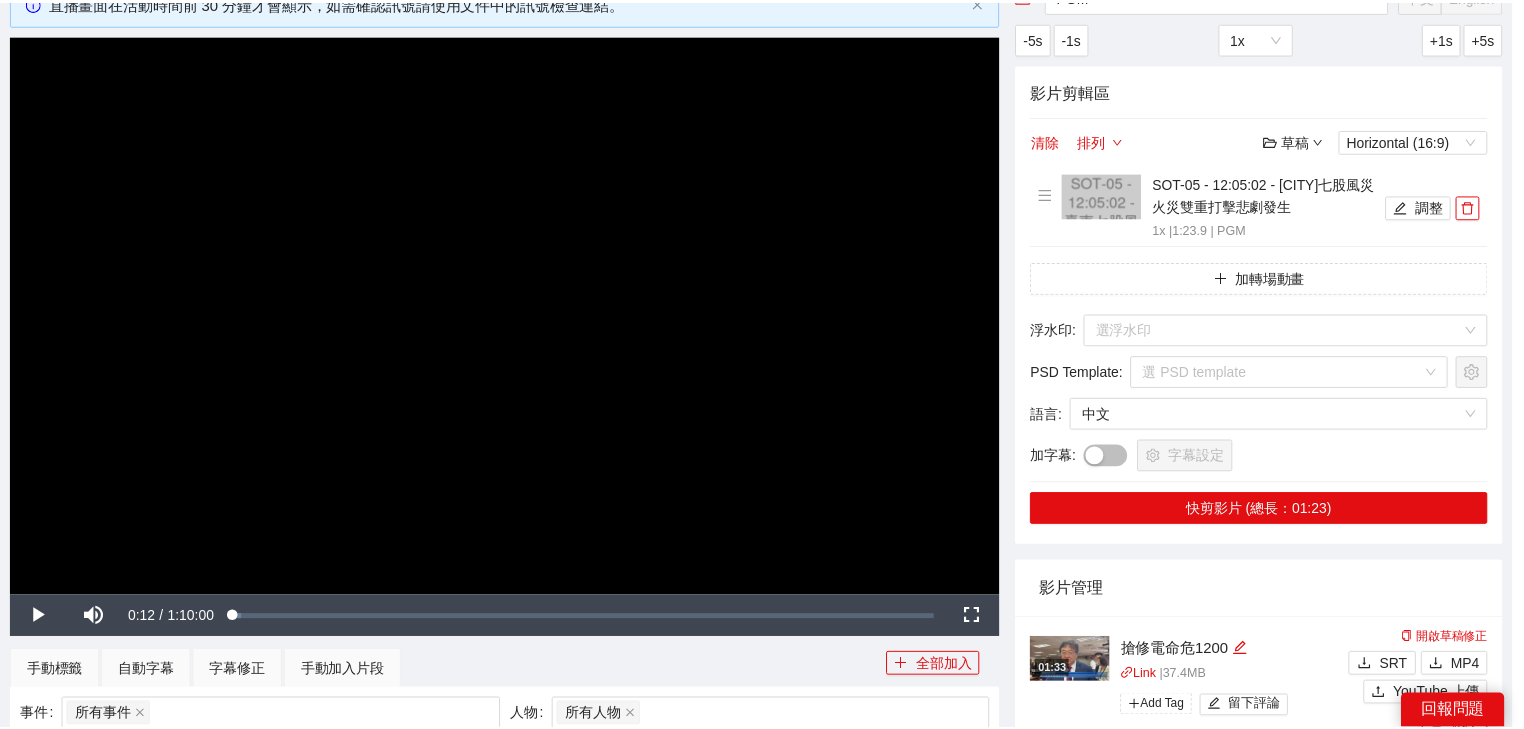 scroll, scrollTop: 0, scrollLeft: 0, axis: both 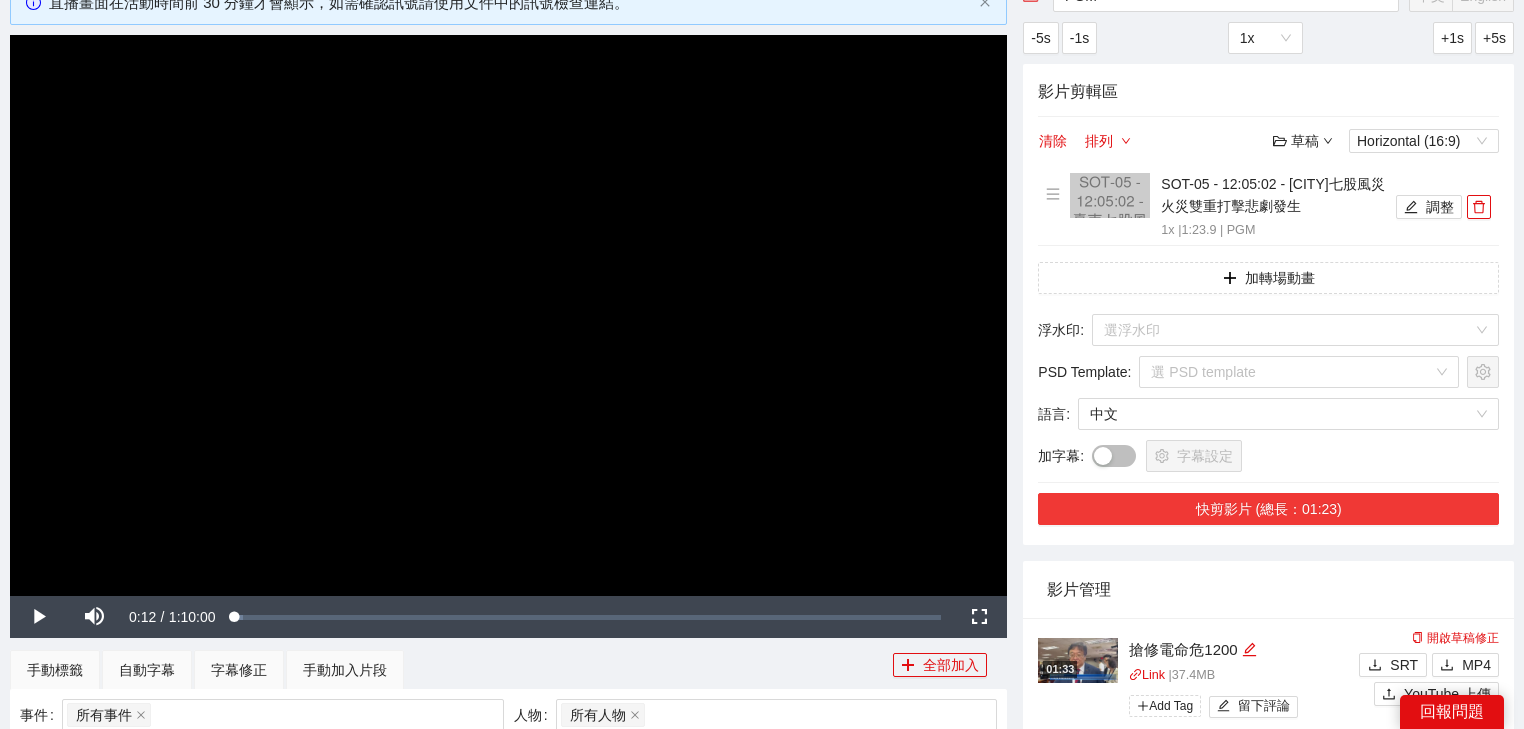 click on "快剪影片 (總長：01:23)" at bounding box center (1268, 509) 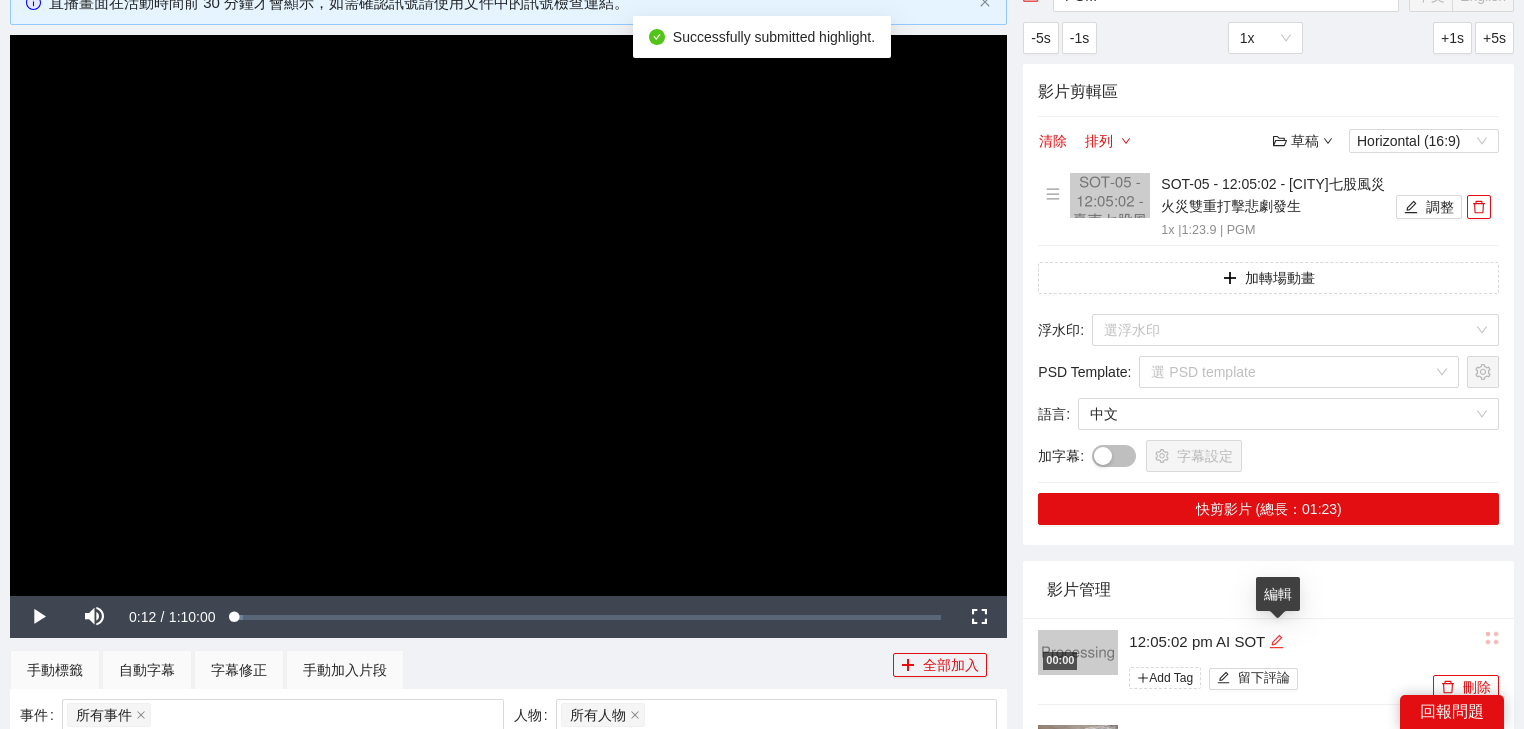 click 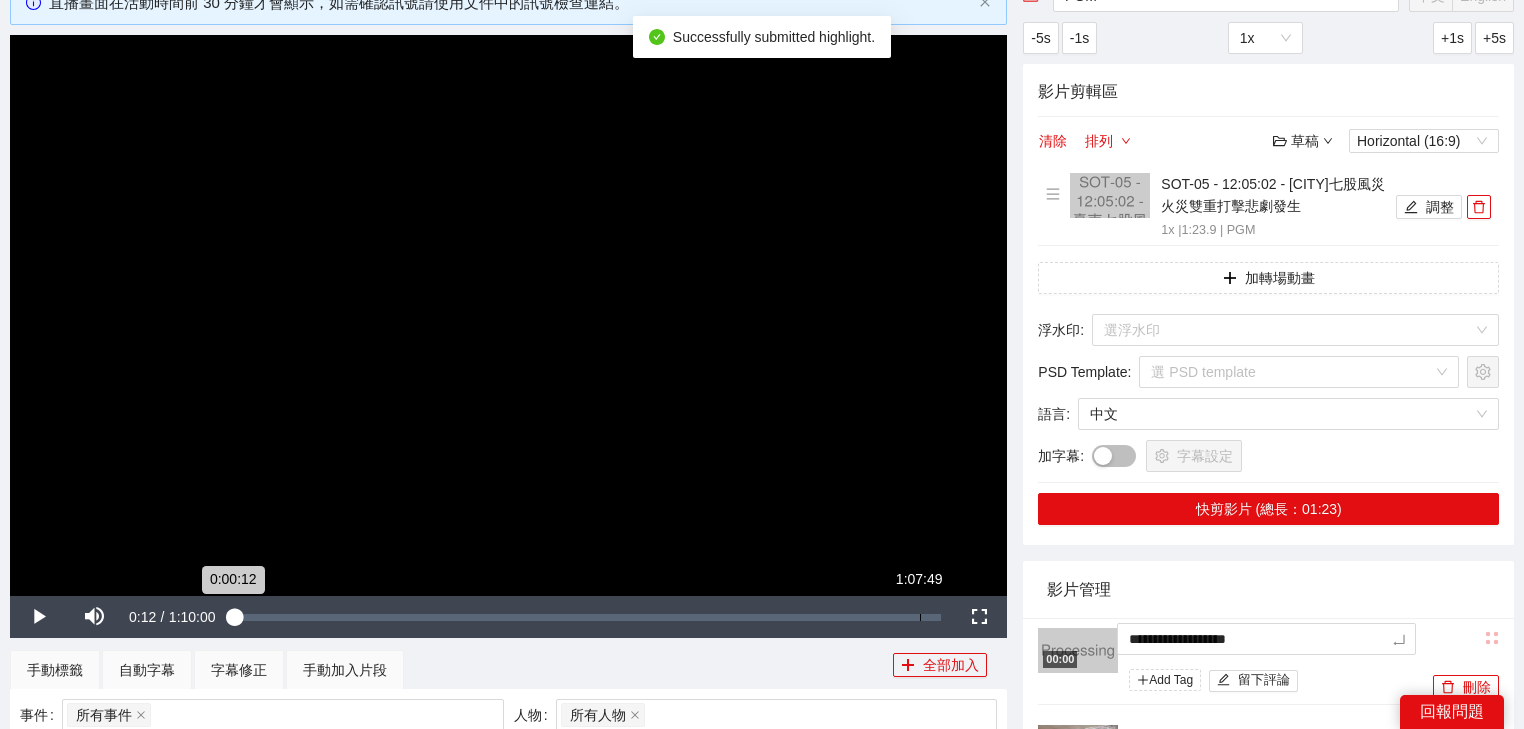 click on "**********" at bounding box center [762, 722] 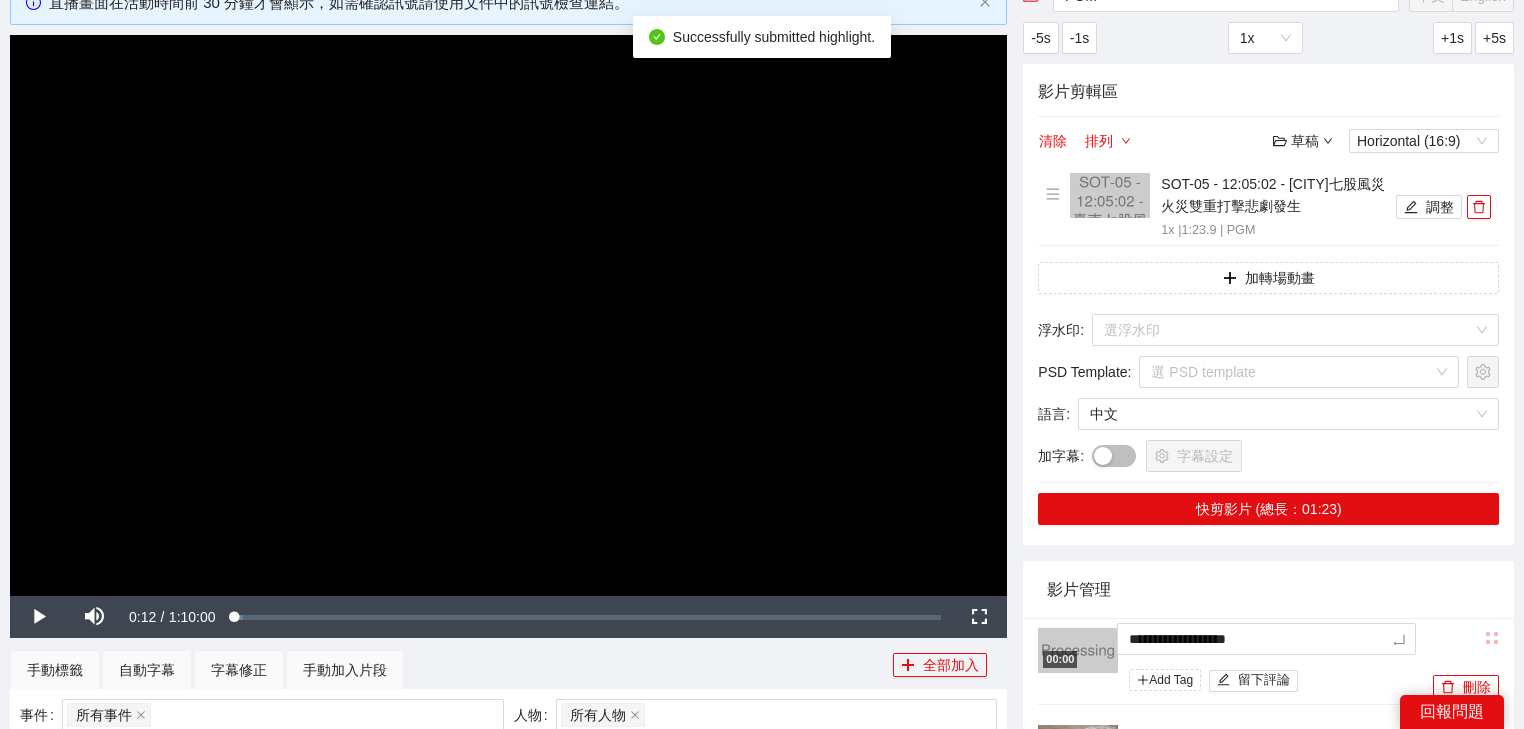 type on "*********" 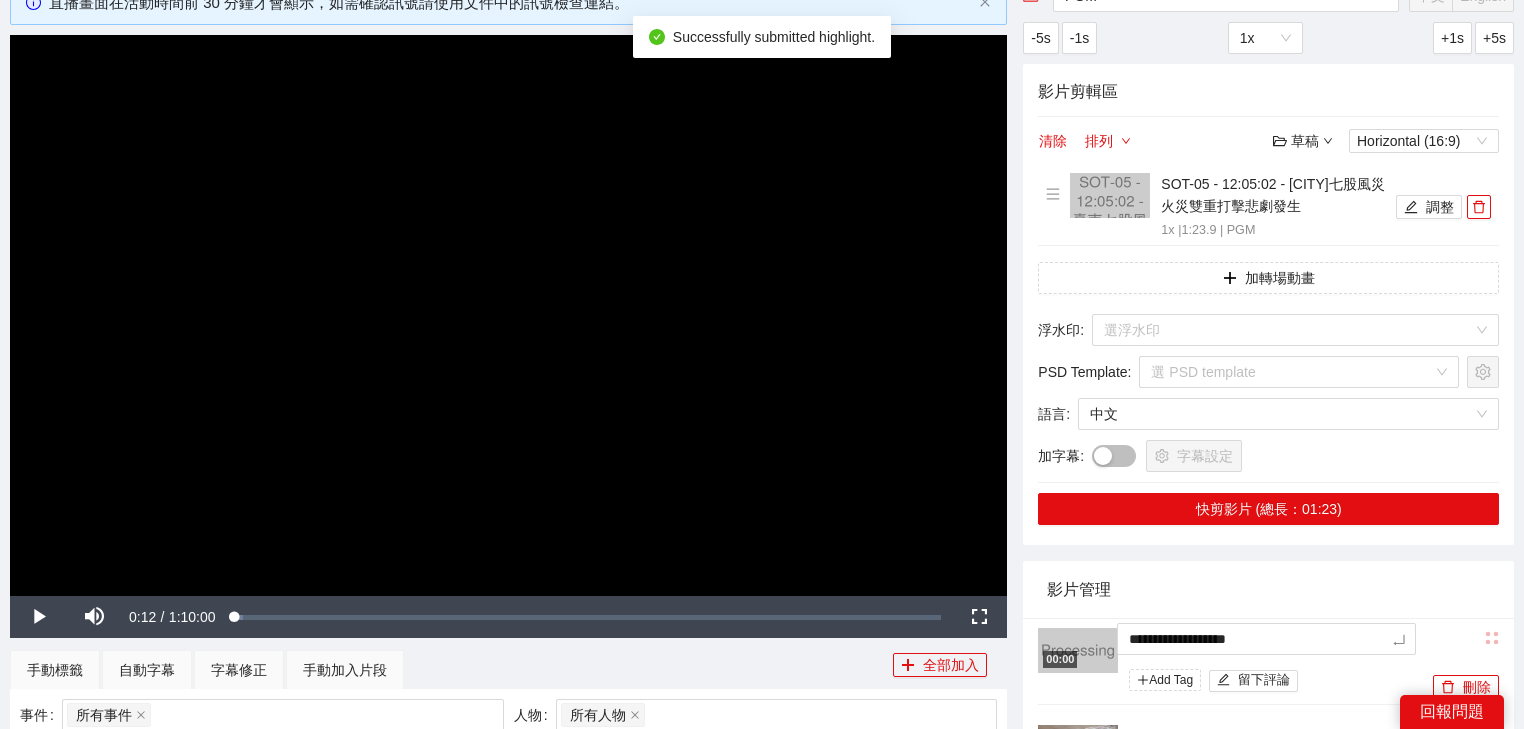 type on "*********" 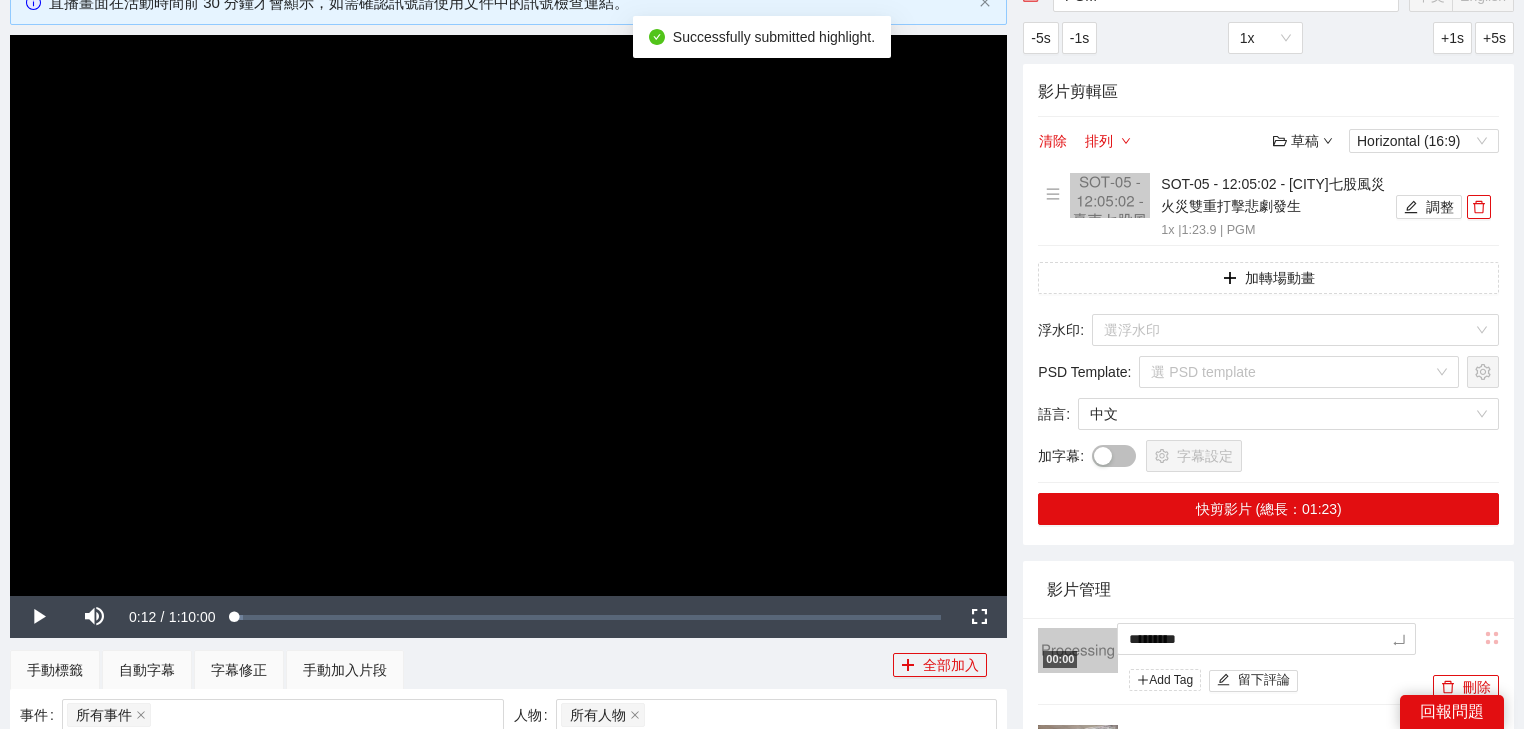 click on "影片管理" at bounding box center [1268, 589] 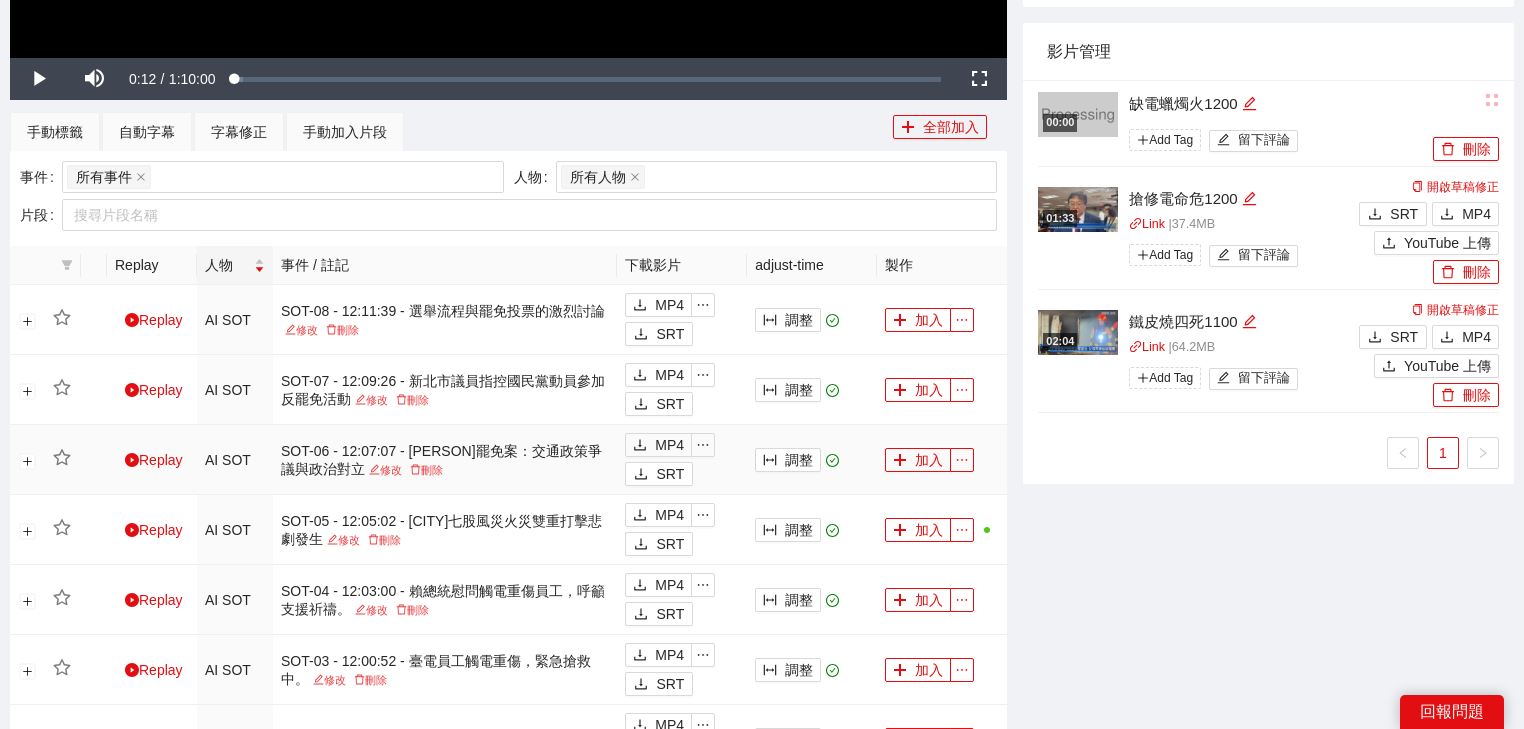 scroll, scrollTop: 854, scrollLeft: 0, axis: vertical 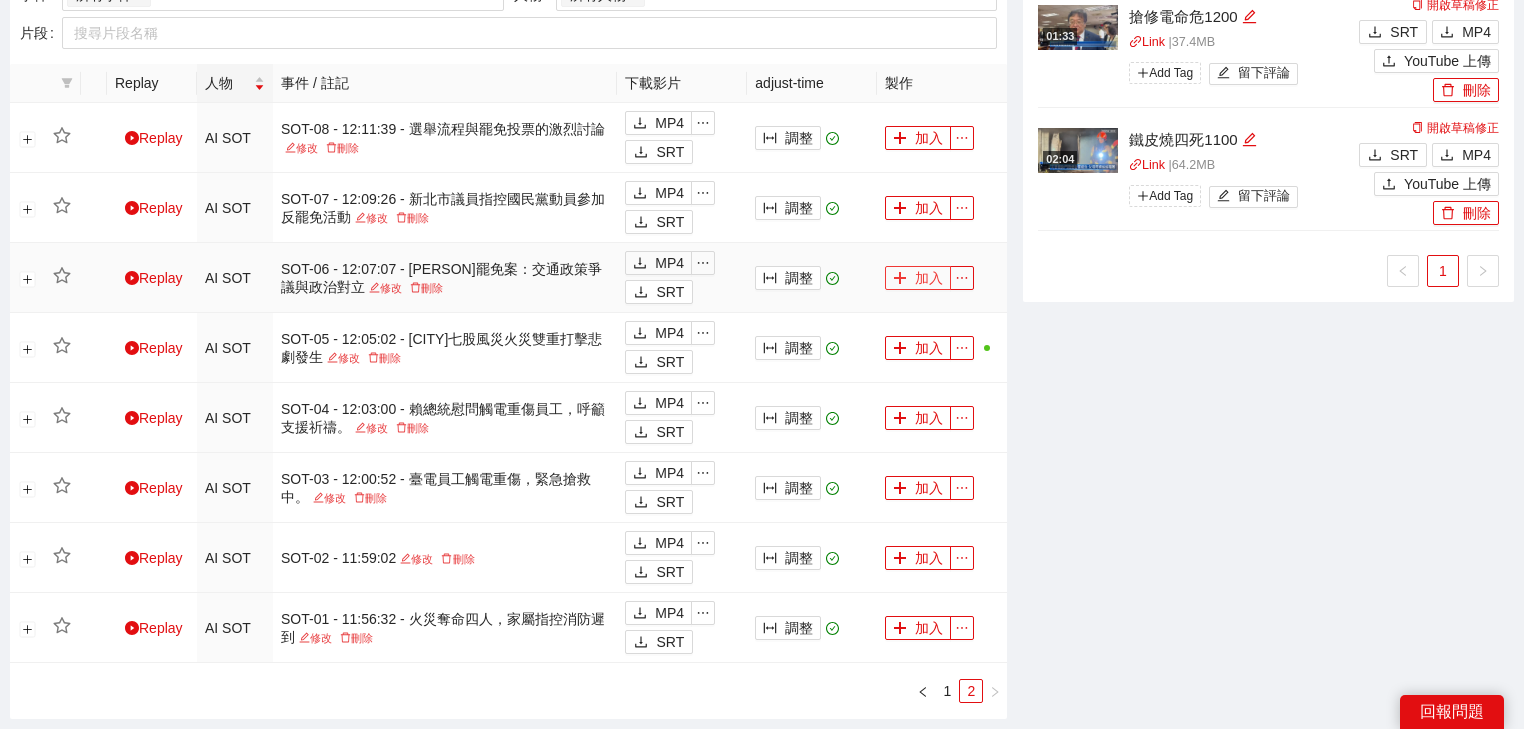 click on "加入" at bounding box center [918, 278] 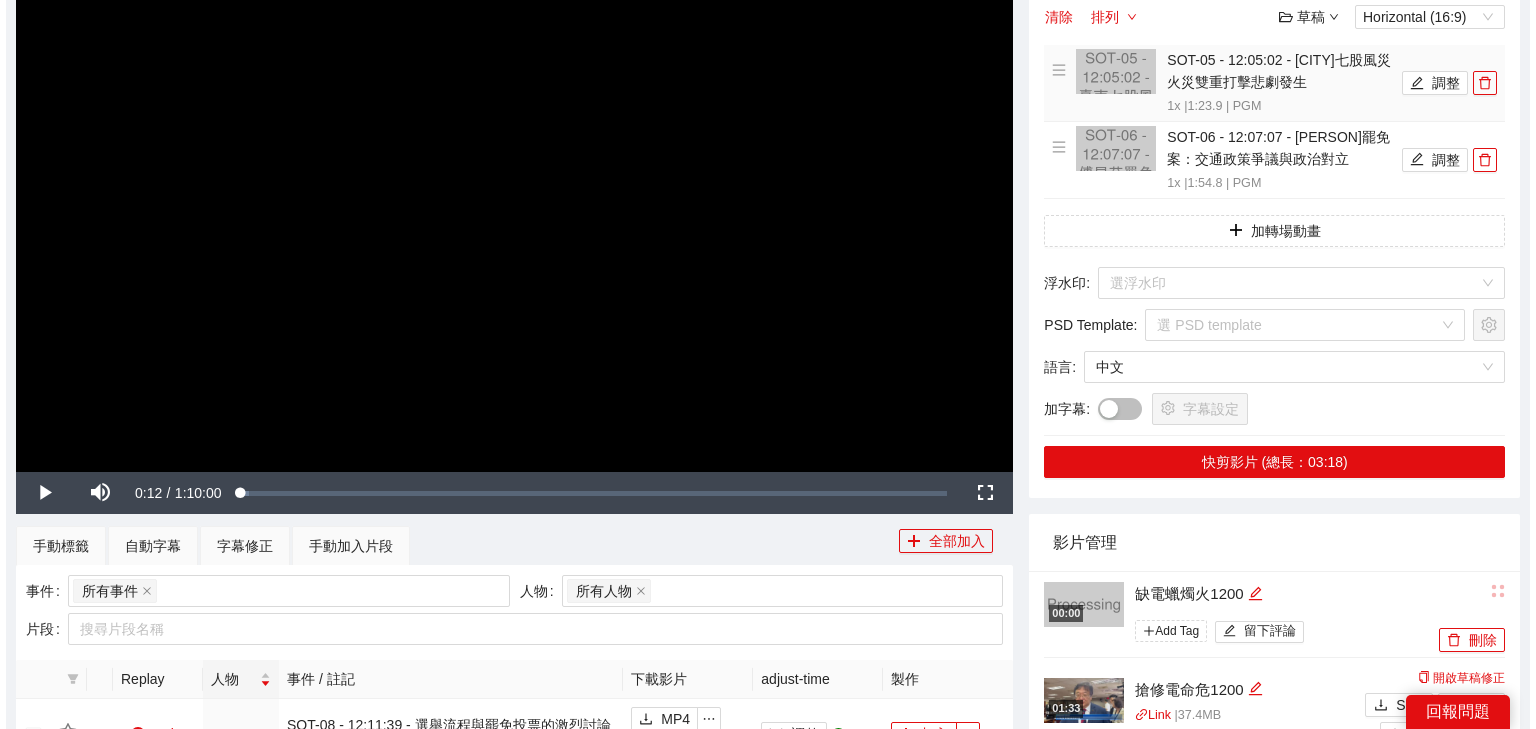 scroll, scrollTop: 134, scrollLeft: 0, axis: vertical 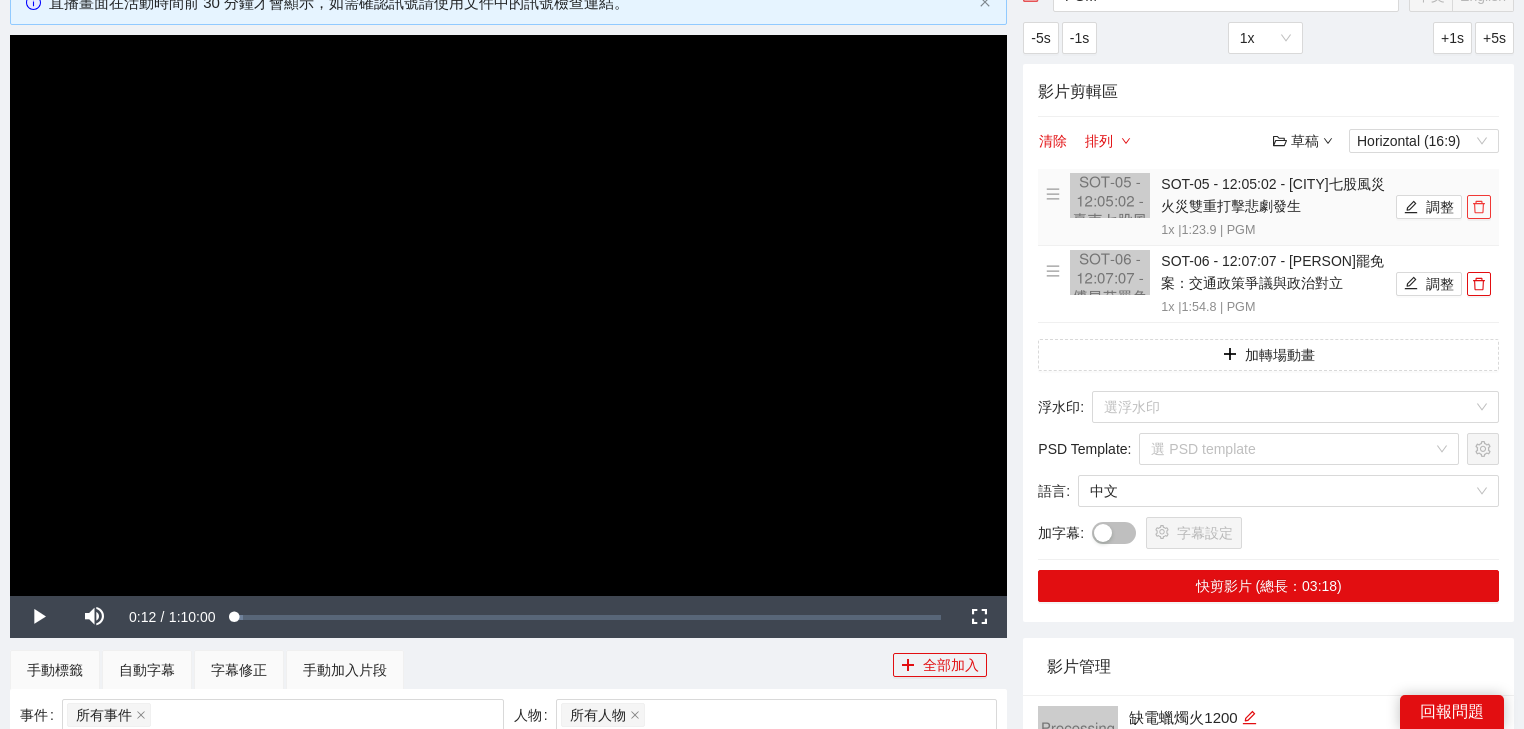 click 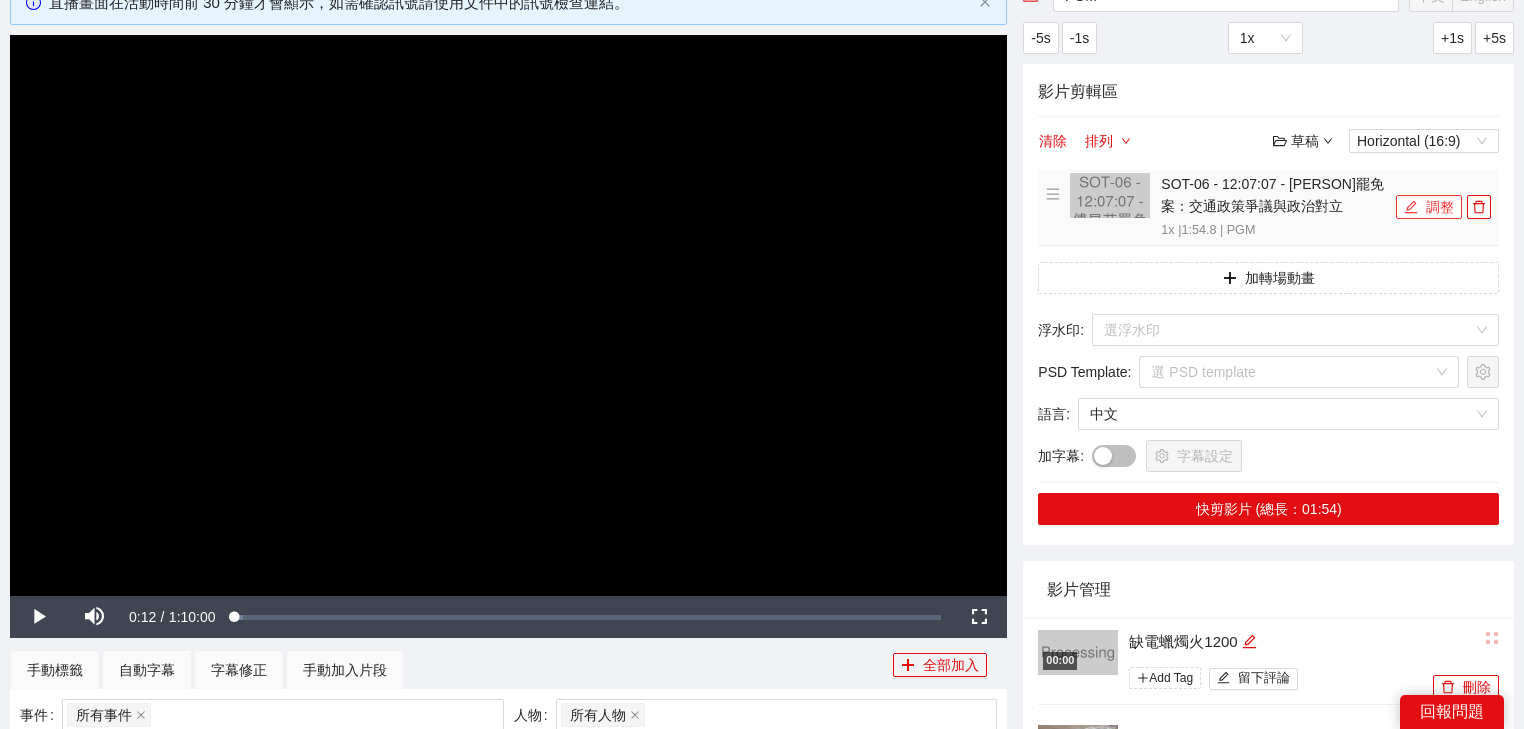 click on "調整" at bounding box center (1429, 207) 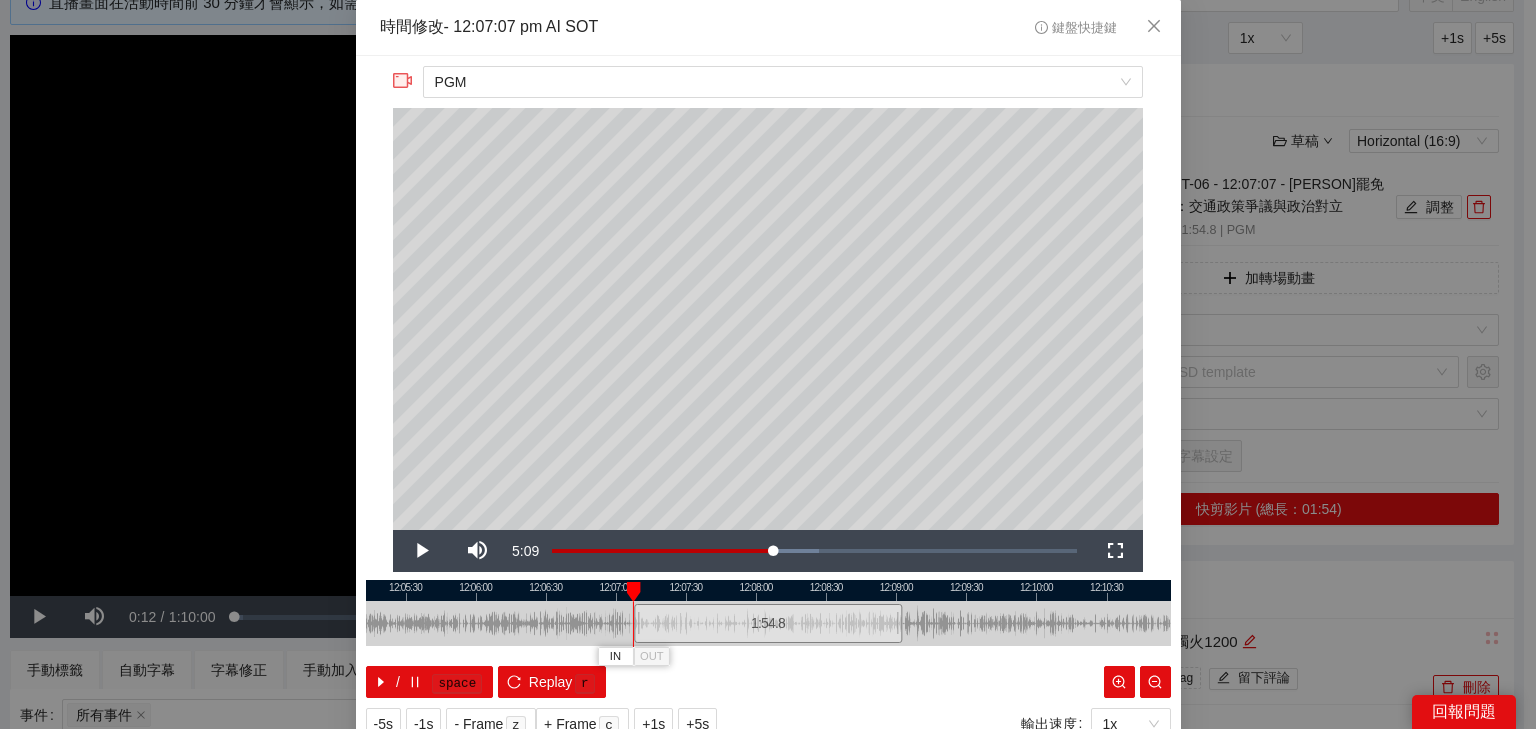 click at bounding box center (633, 592) 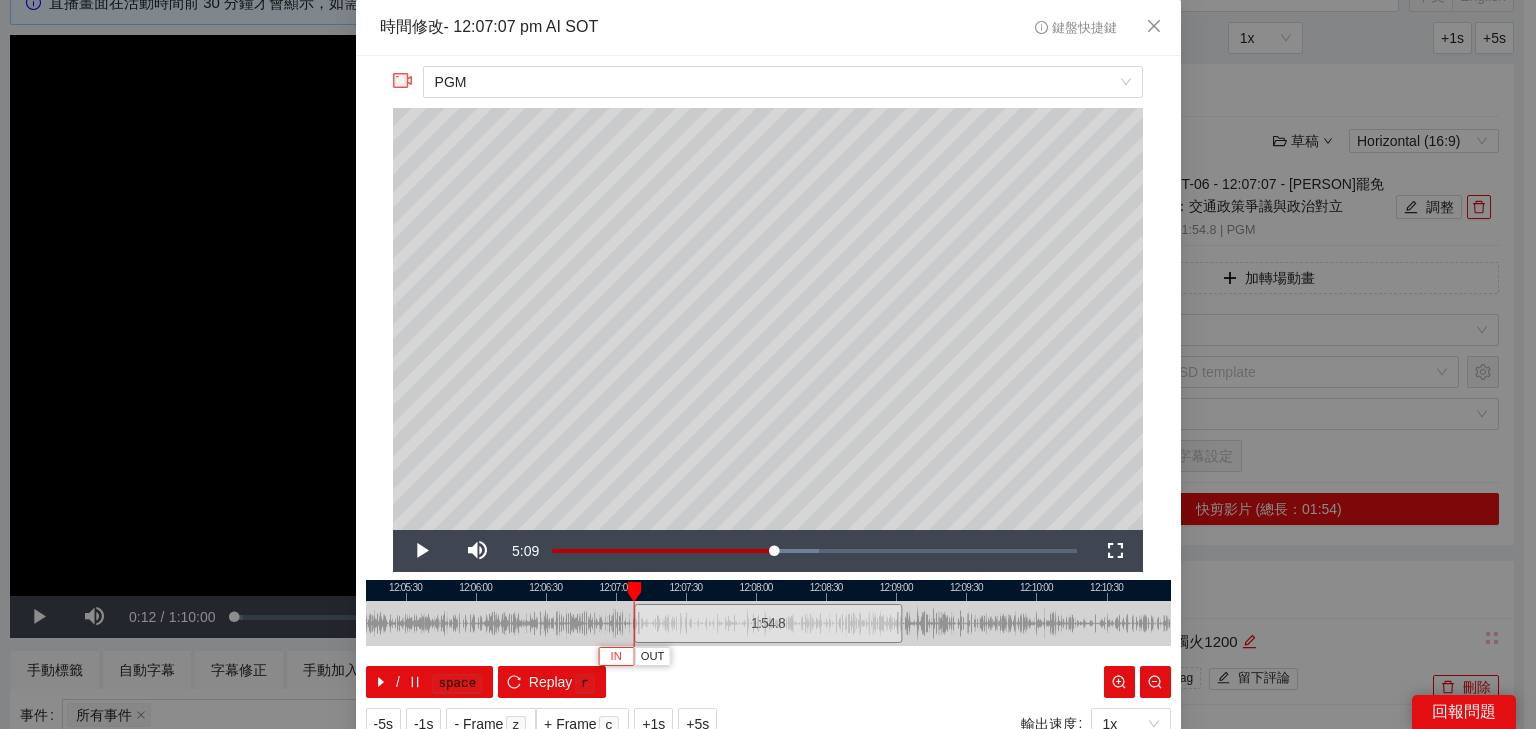 click on "IN" at bounding box center (616, 657) 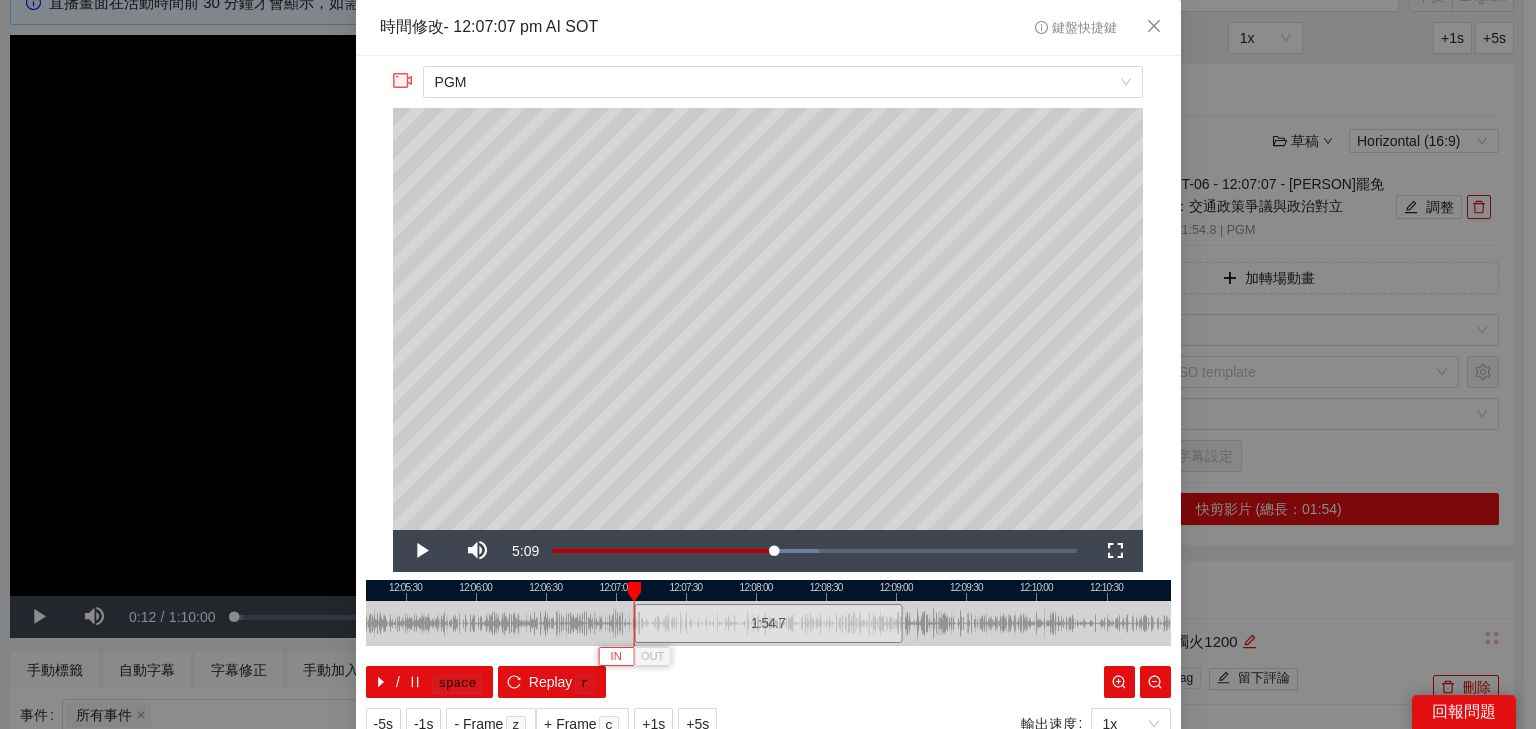 type 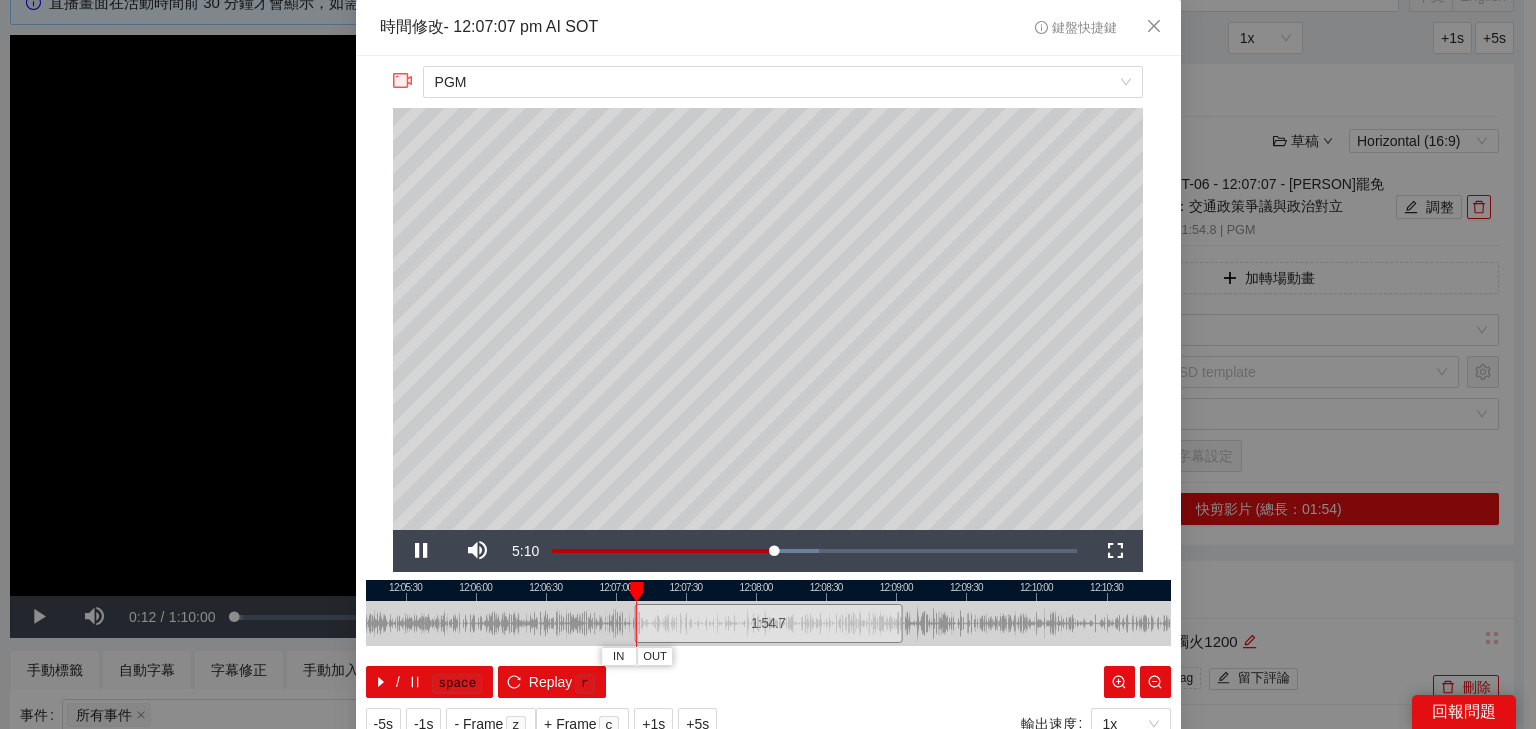 click at bounding box center (768, 590) 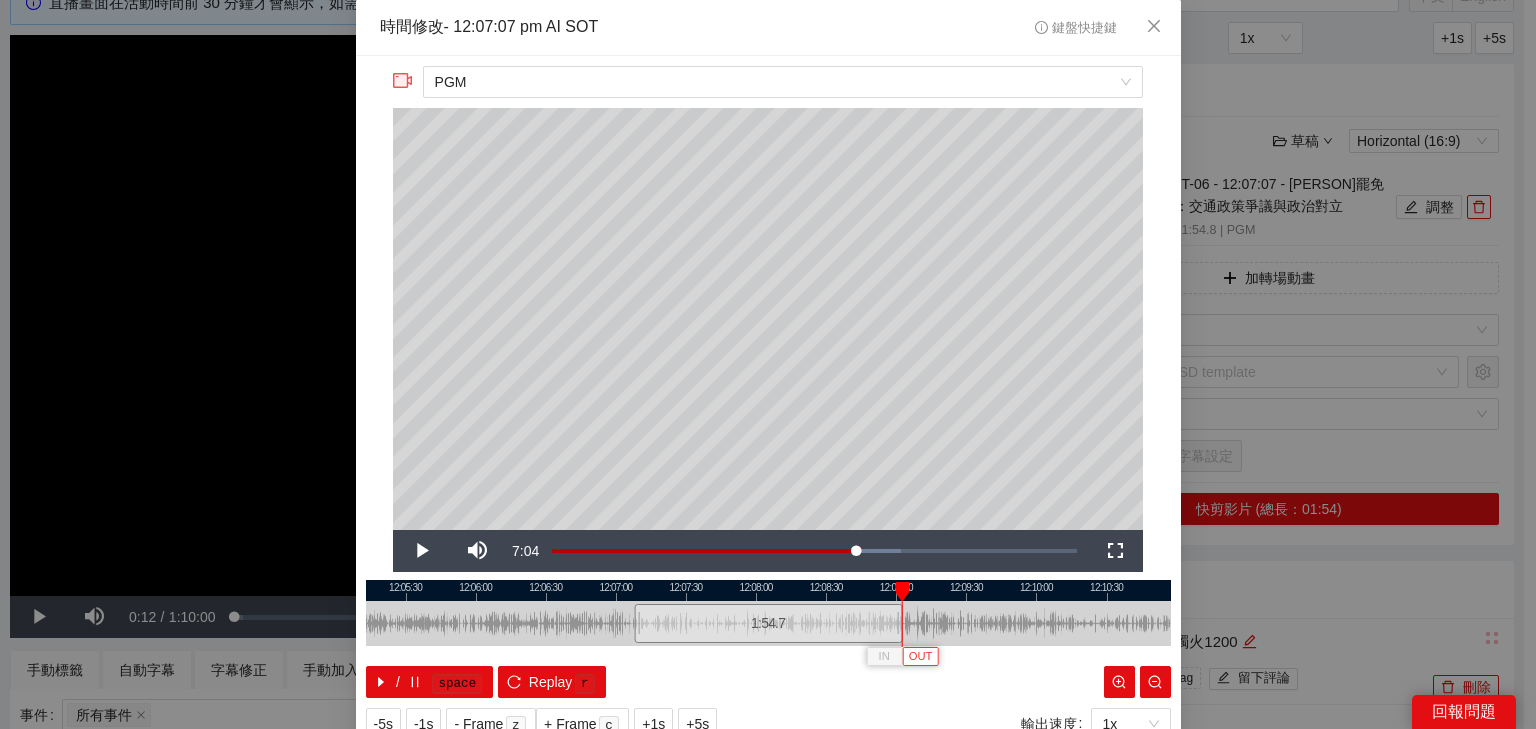 click on "OUT" at bounding box center (921, 657) 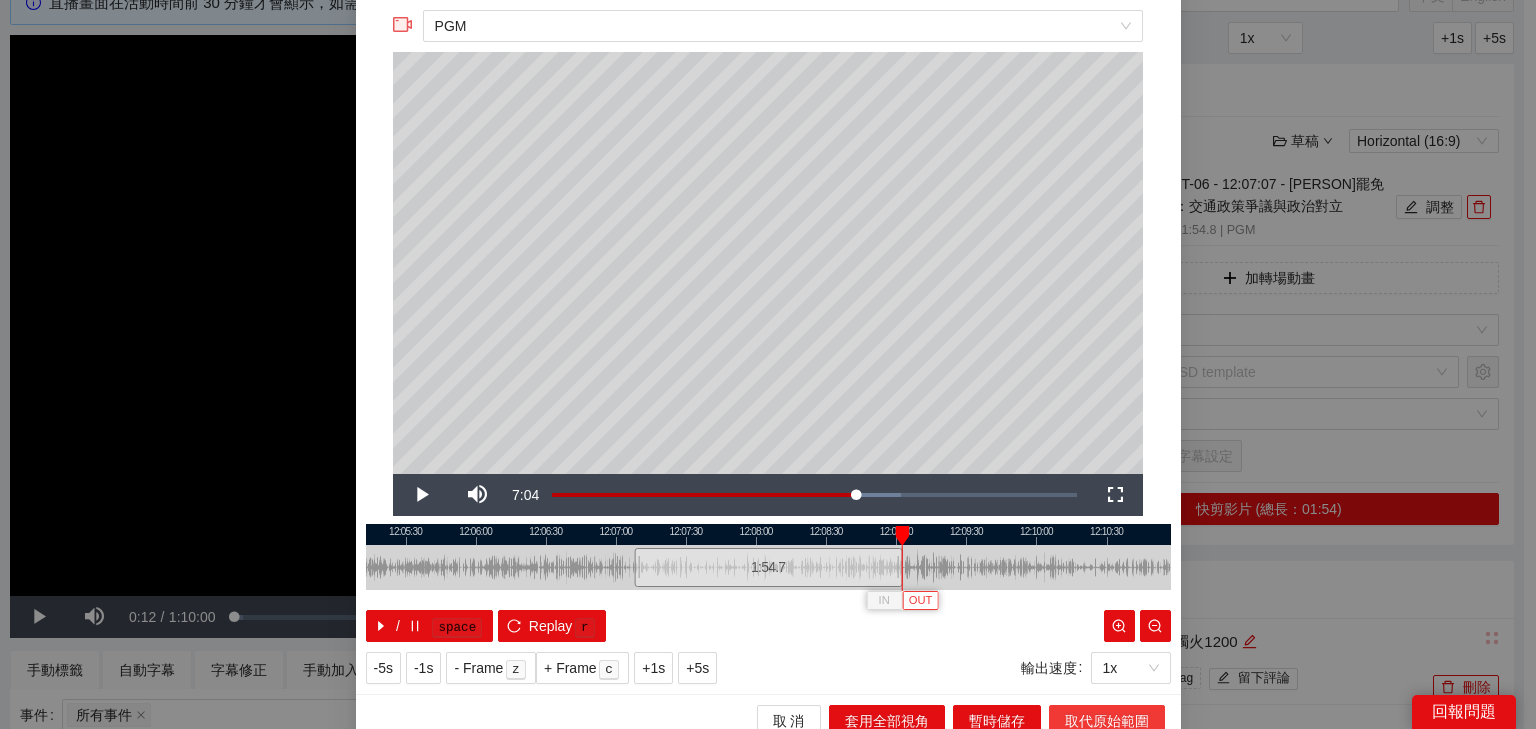 scroll, scrollTop: 73, scrollLeft: 0, axis: vertical 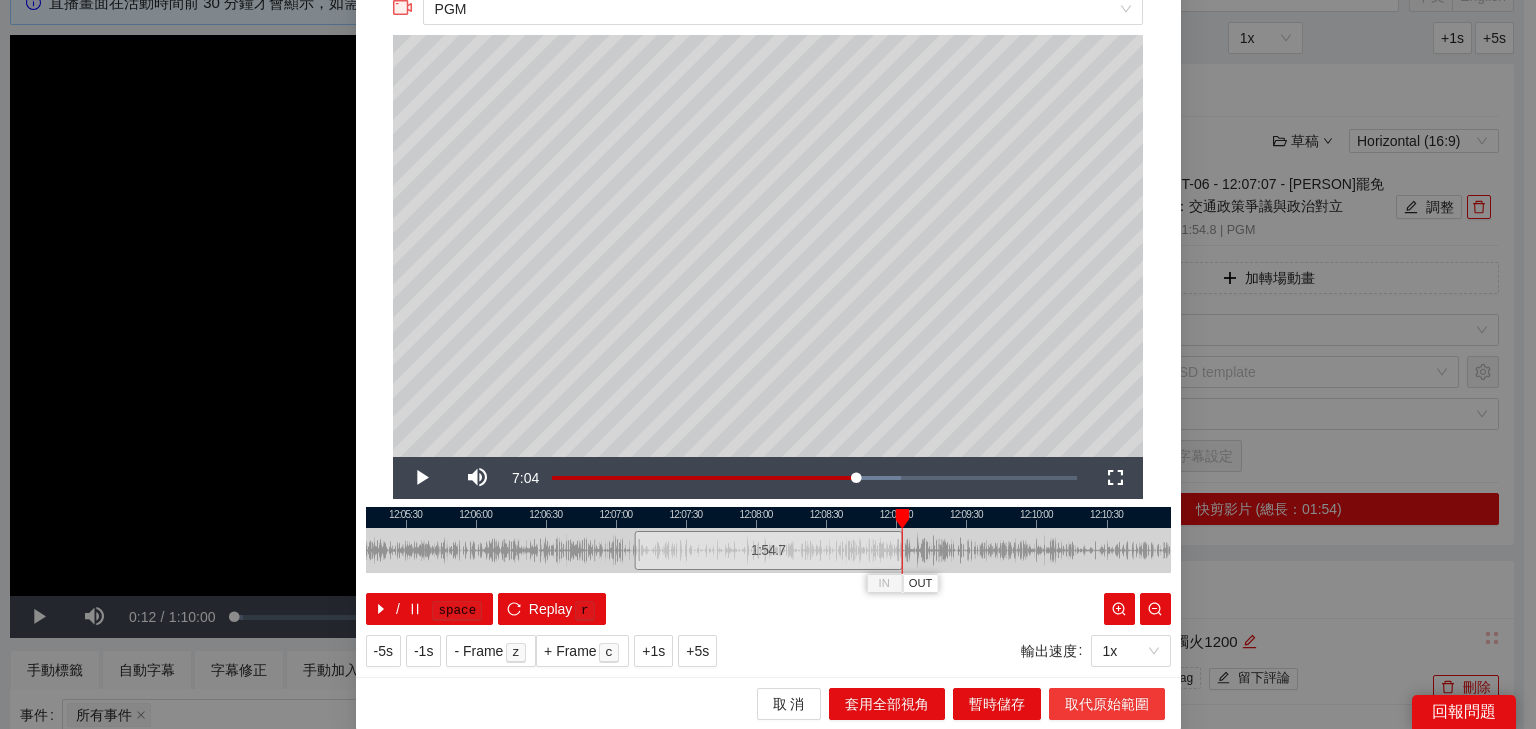 click on "取代原始範圍" at bounding box center [1107, 704] 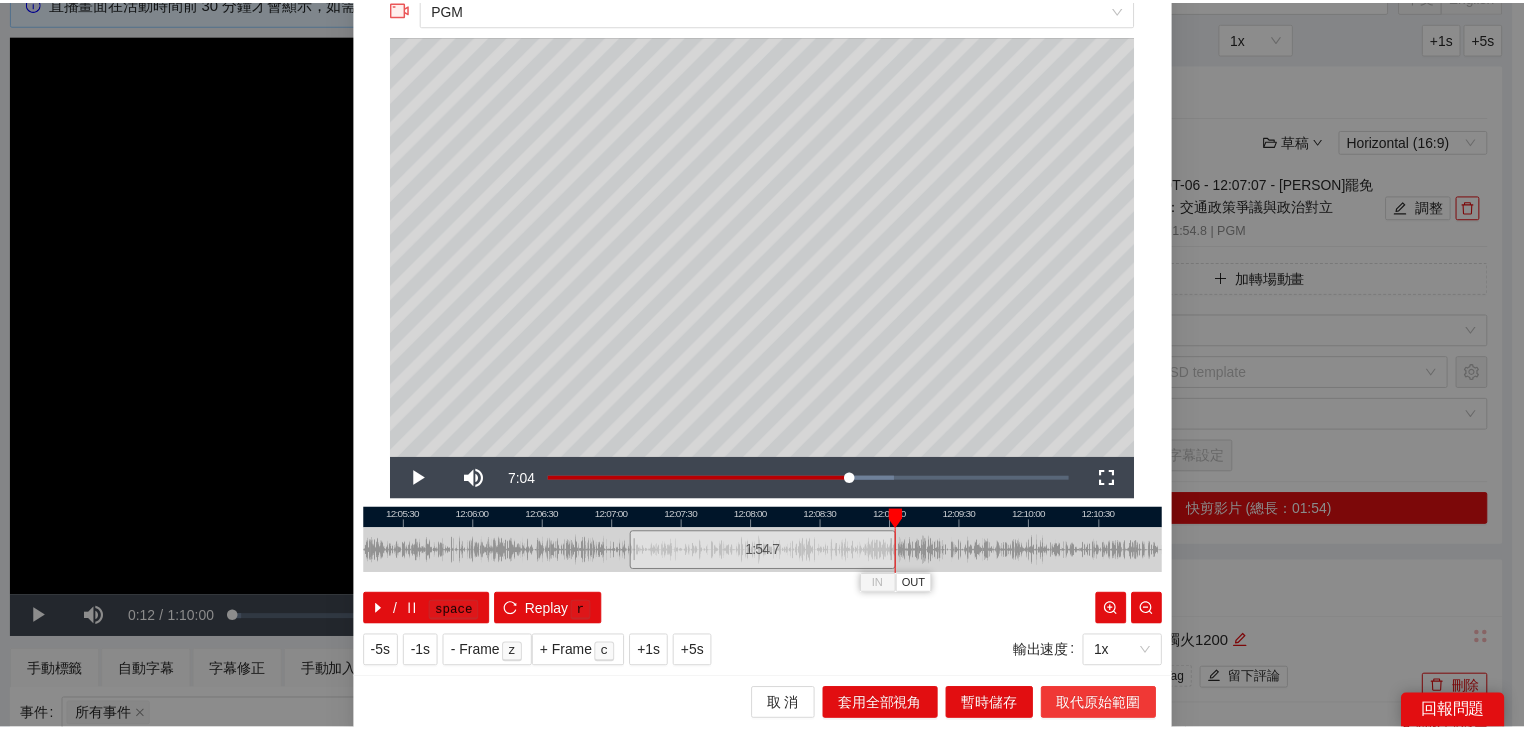 scroll, scrollTop: 0, scrollLeft: 0, axis: both 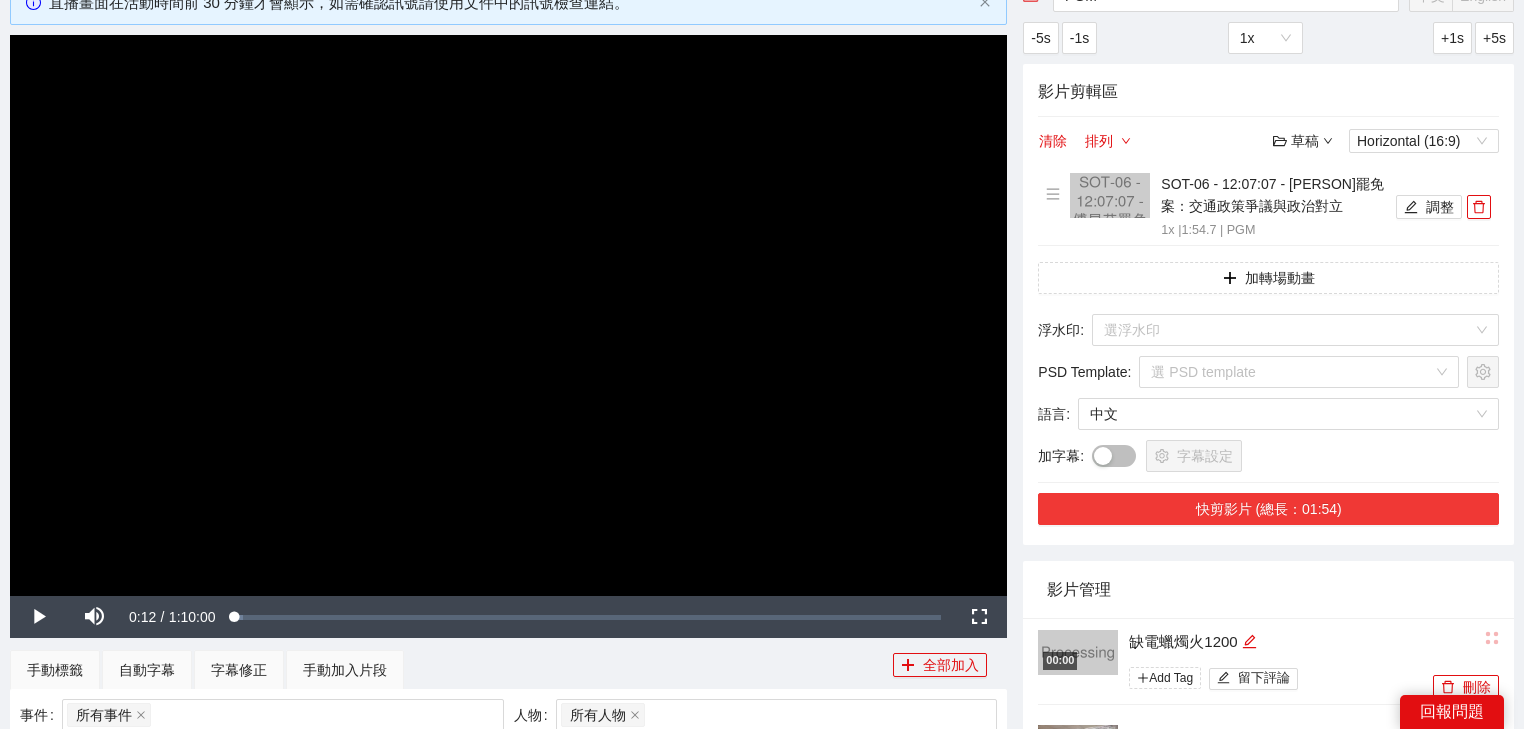 click on "快剪影片 (總長：01:54)" at bounding box center (1268, 509) 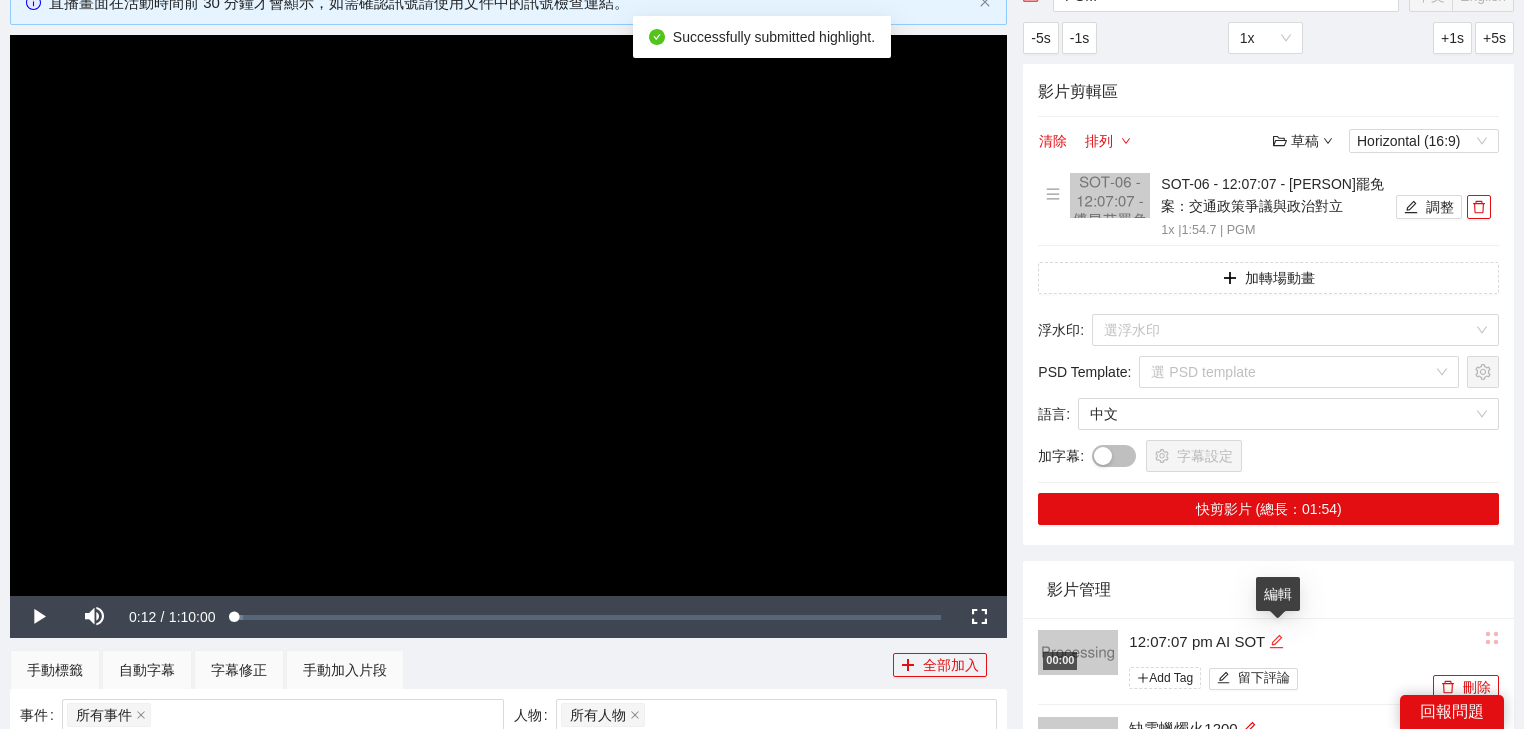click 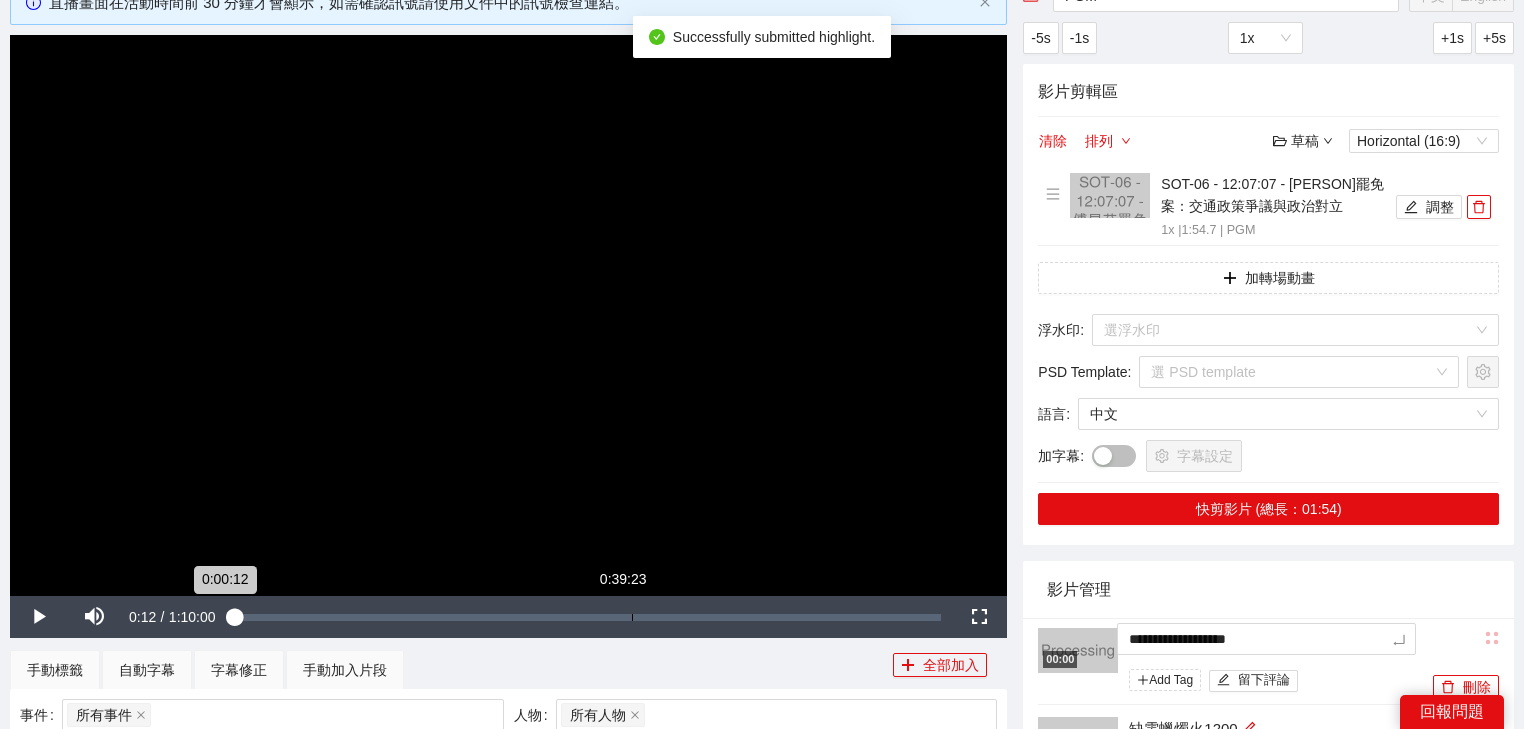 drag, startPoint x: 869, startPoint y: 640, endPoint x: 838, endPoint y: 625, distance: 34.43835 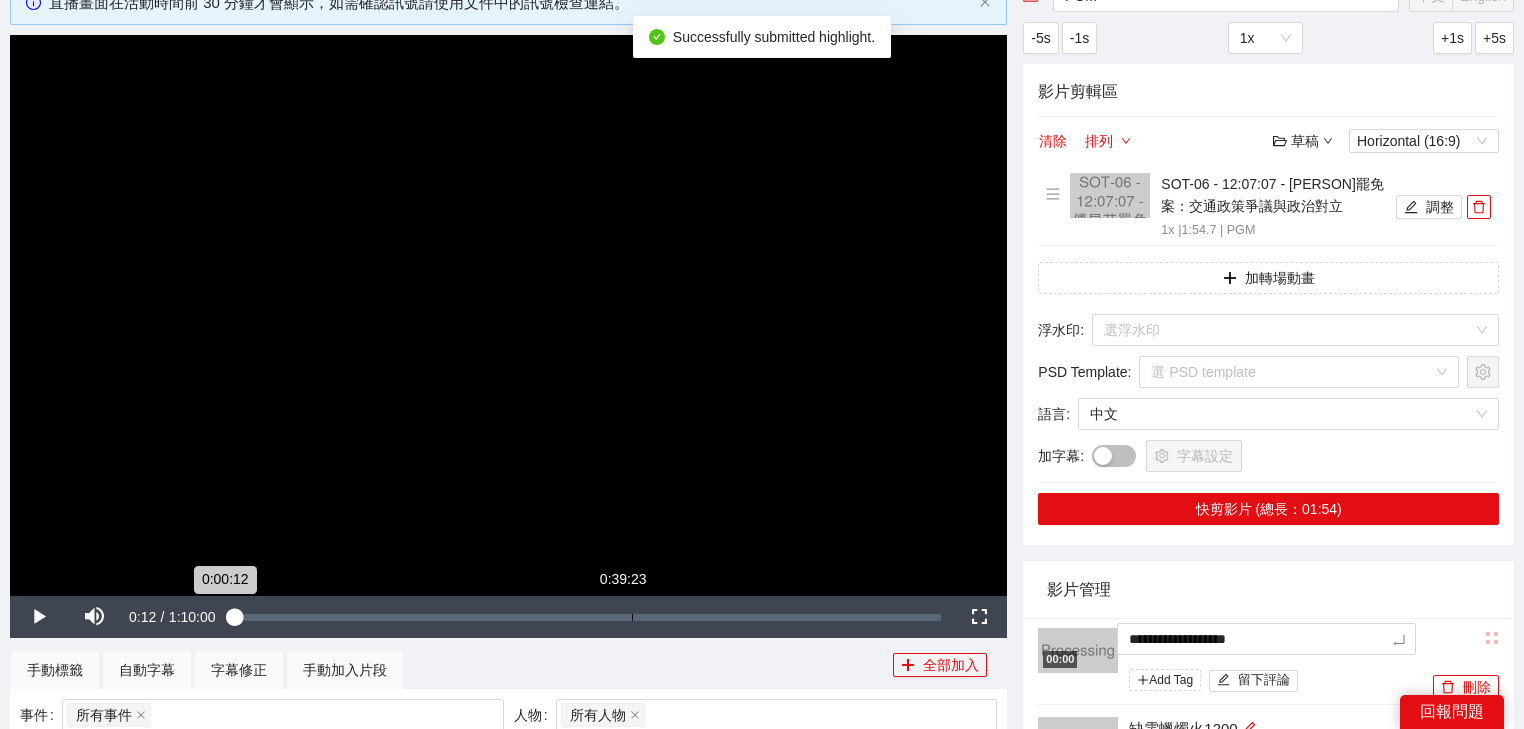 click on "**********" at bounding box center (762, 722) 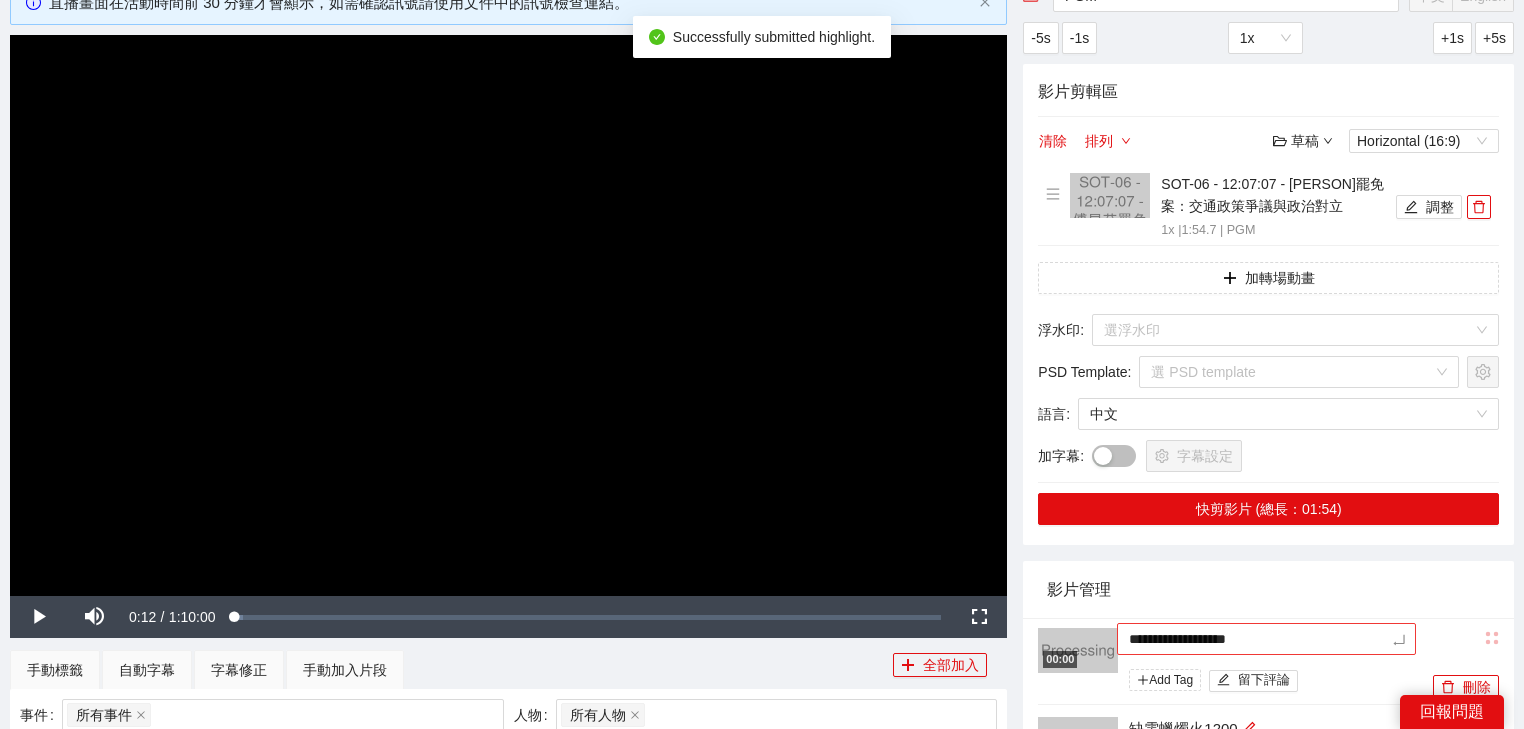 type on "**********" 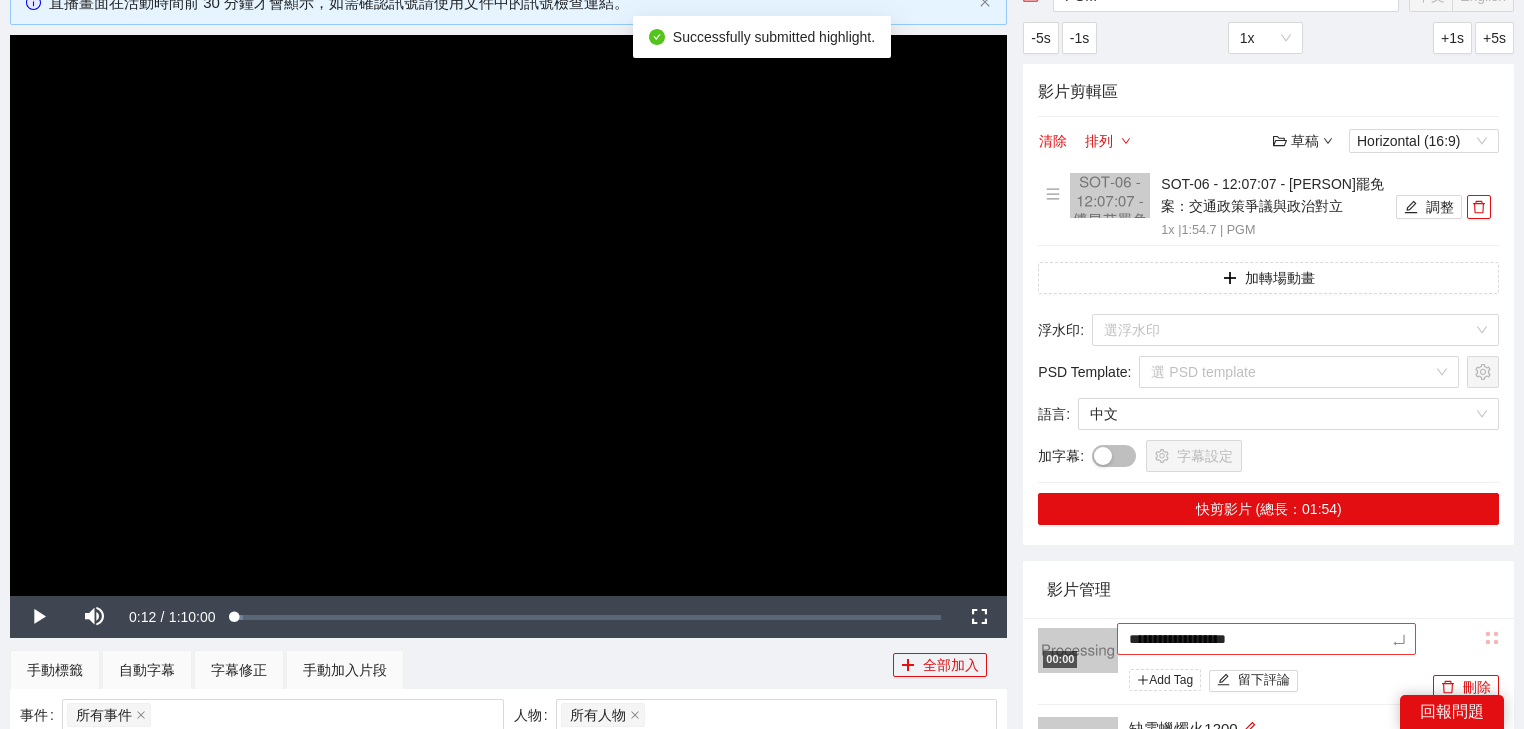 type on "**********" 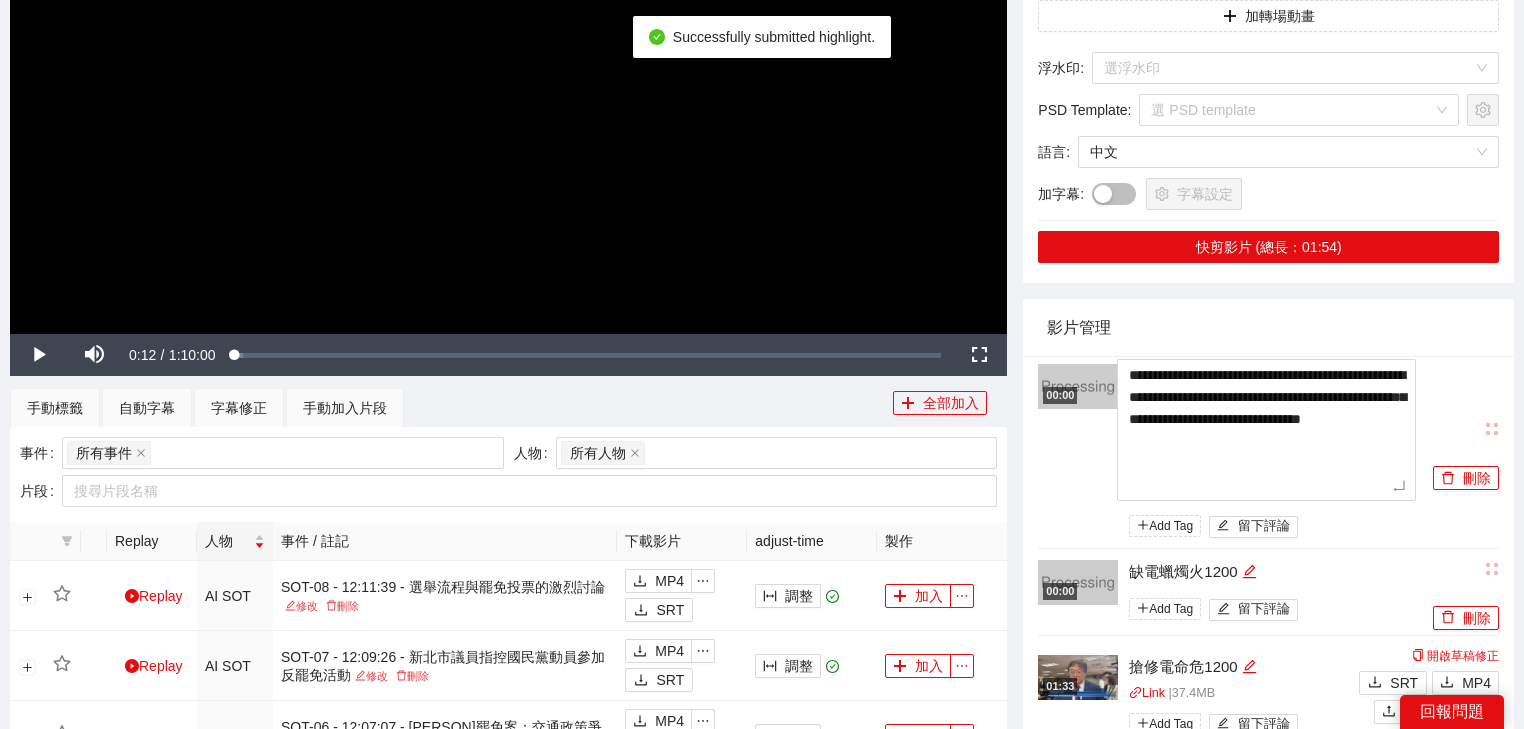 scroll, scrollTop: 560, scrollLeft: 0, axis: vertical 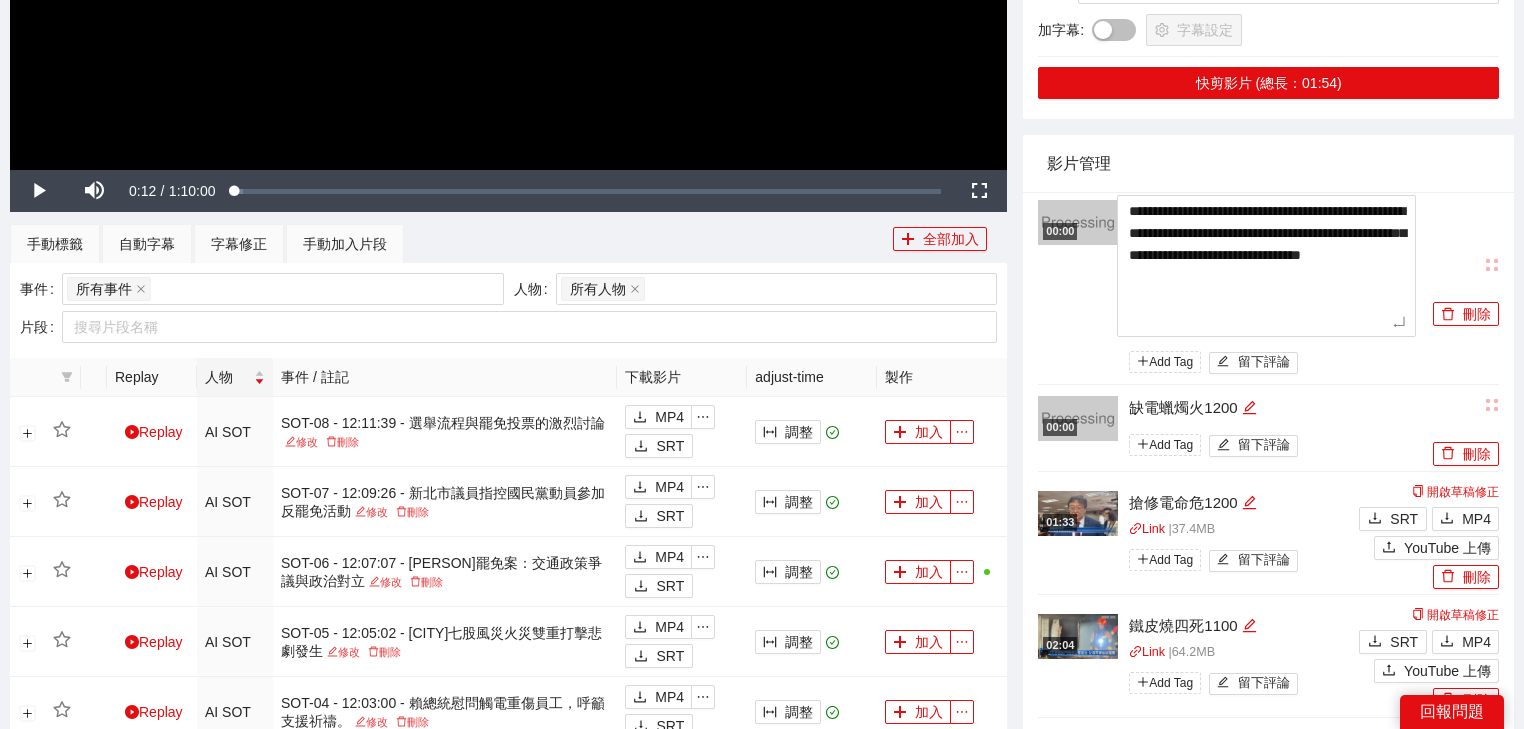 drag, startPoint x: 1372, startPoint y: 324, endPoint x: 968, endPoint y: 174, distance: 430.94778 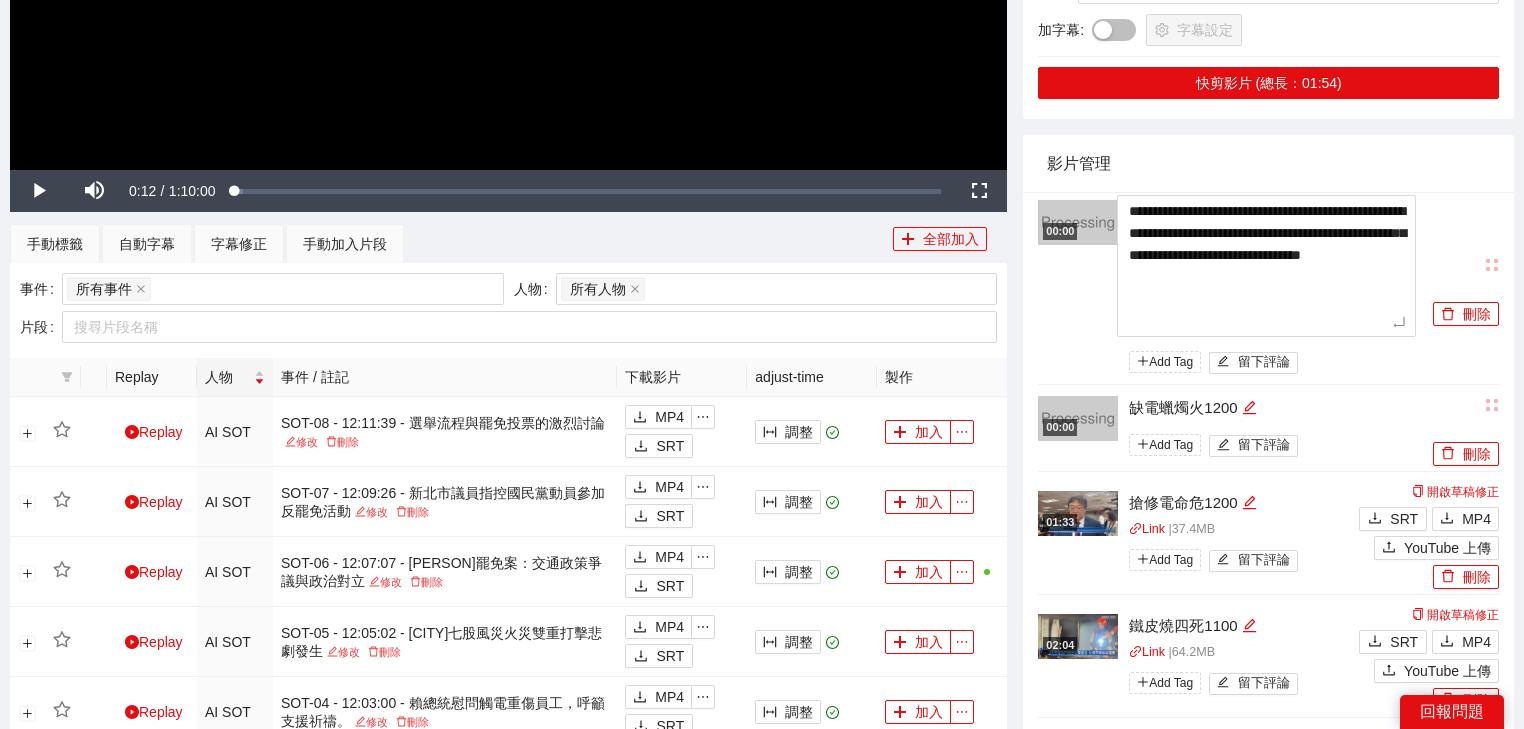 click on "**********" at bounding box center [762, 296] 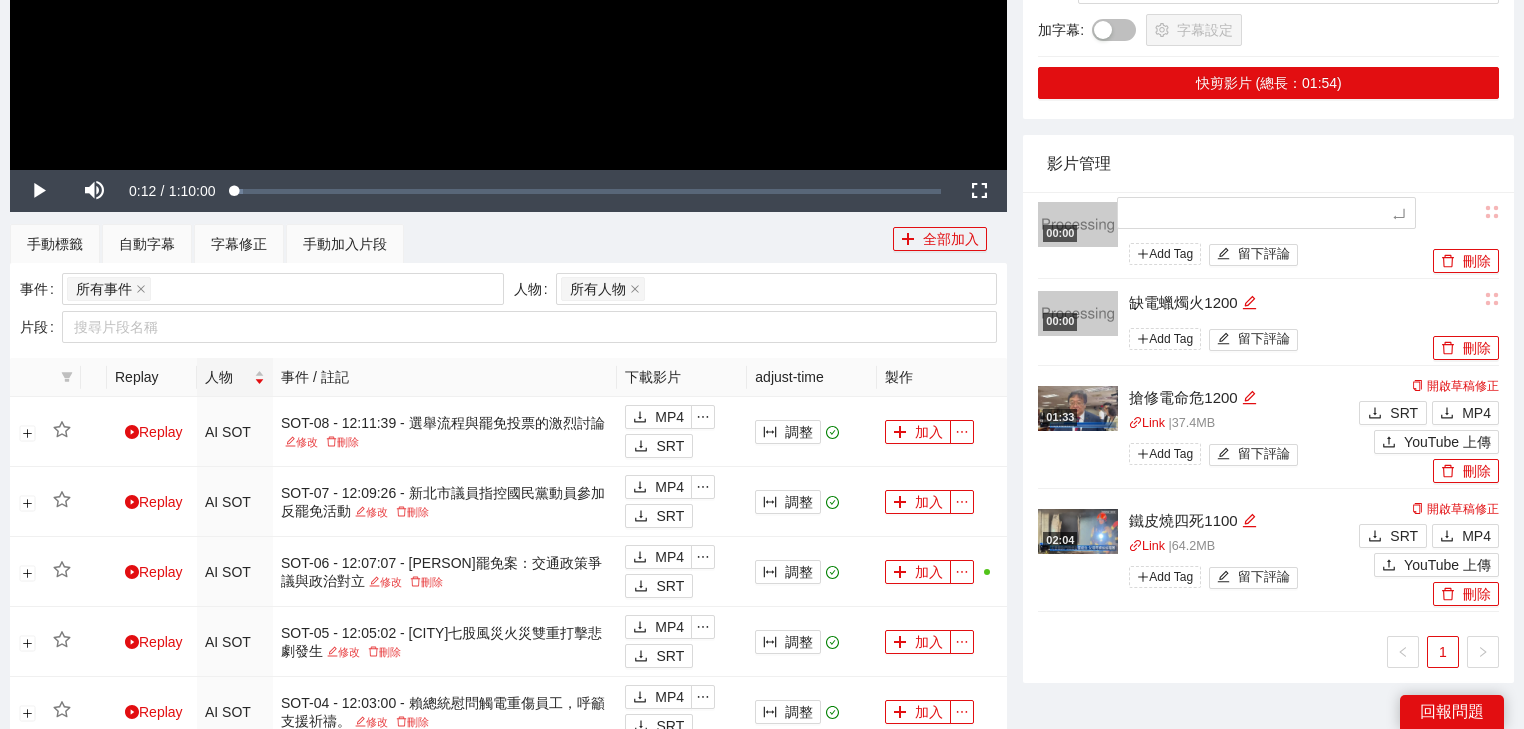 click on "影片管理" at bounding box center (1268, 163) 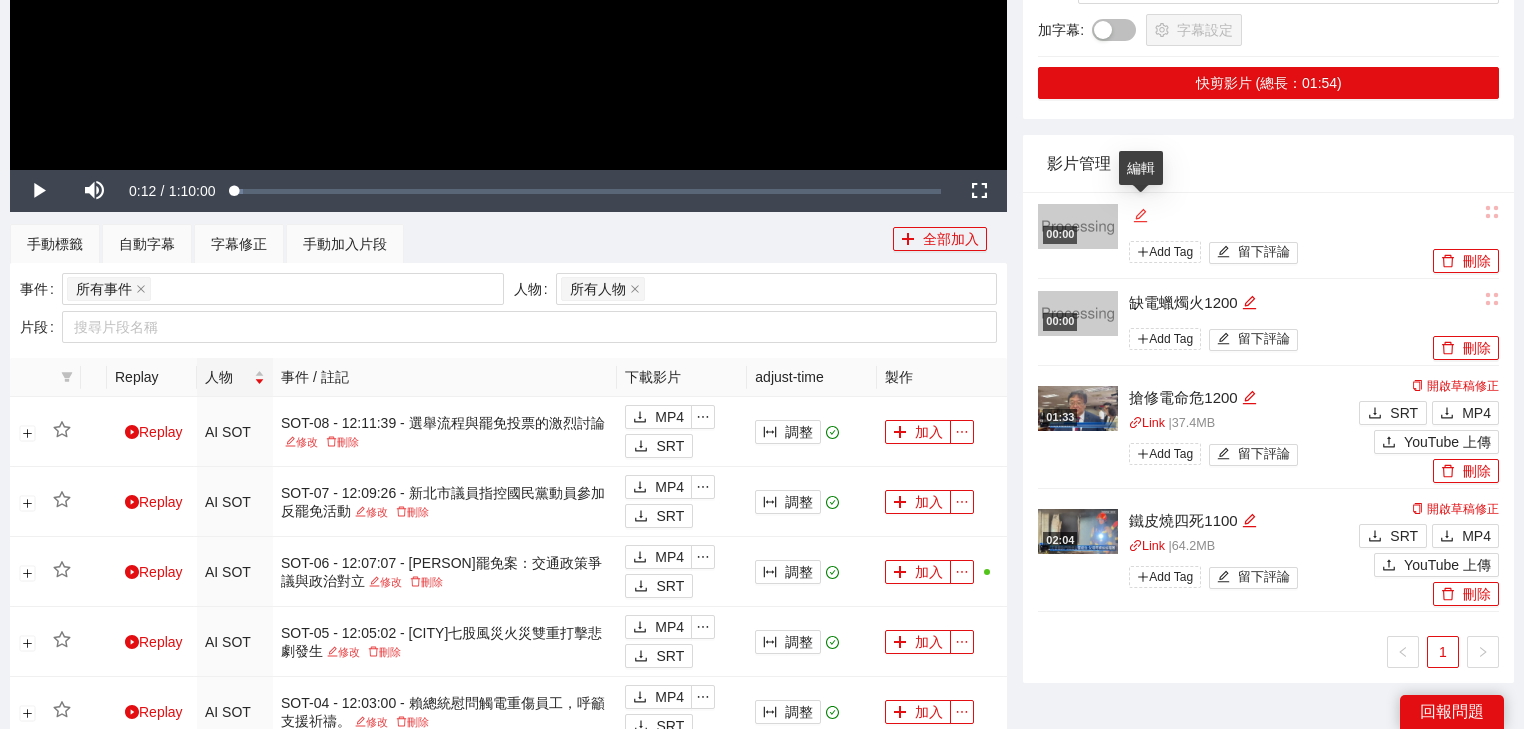 click 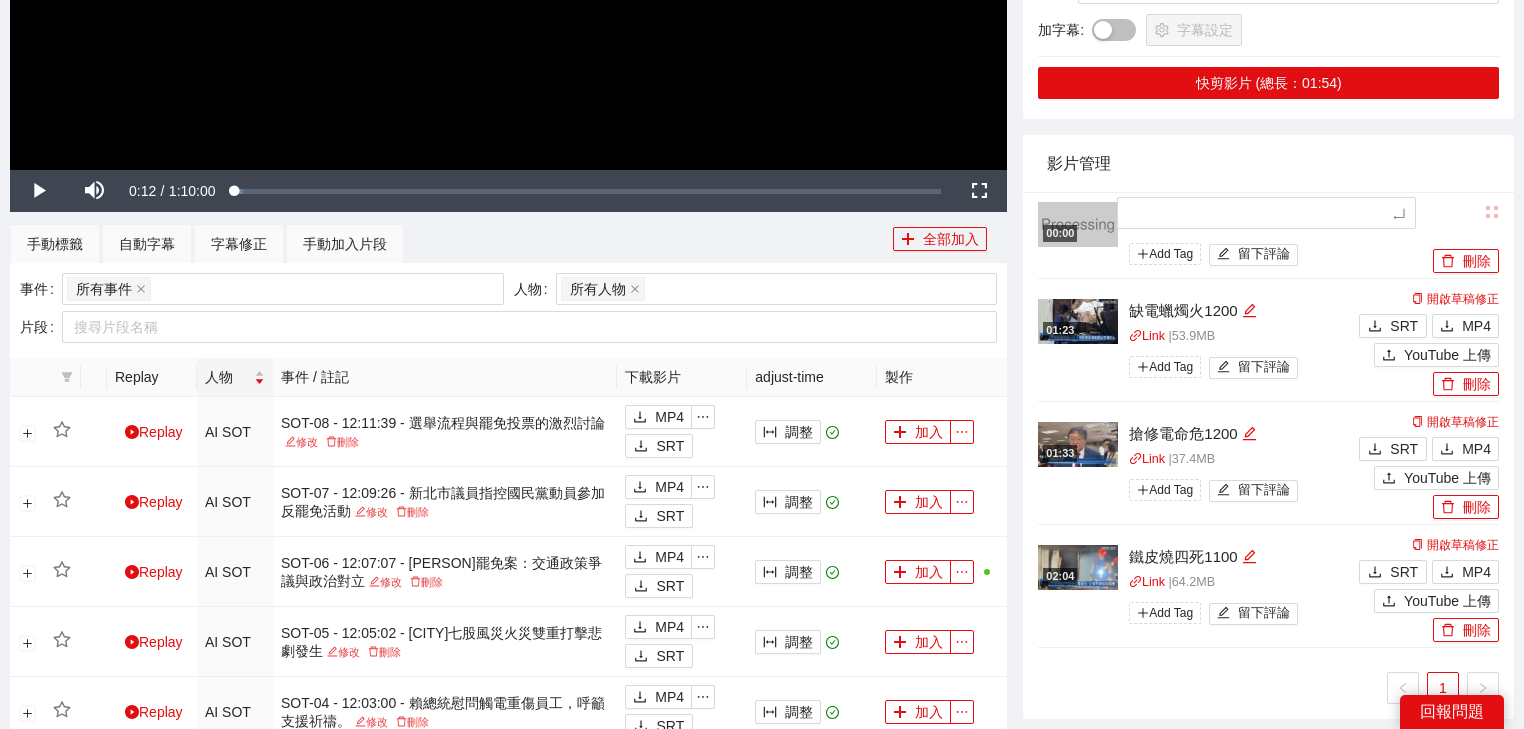 type on "*********" 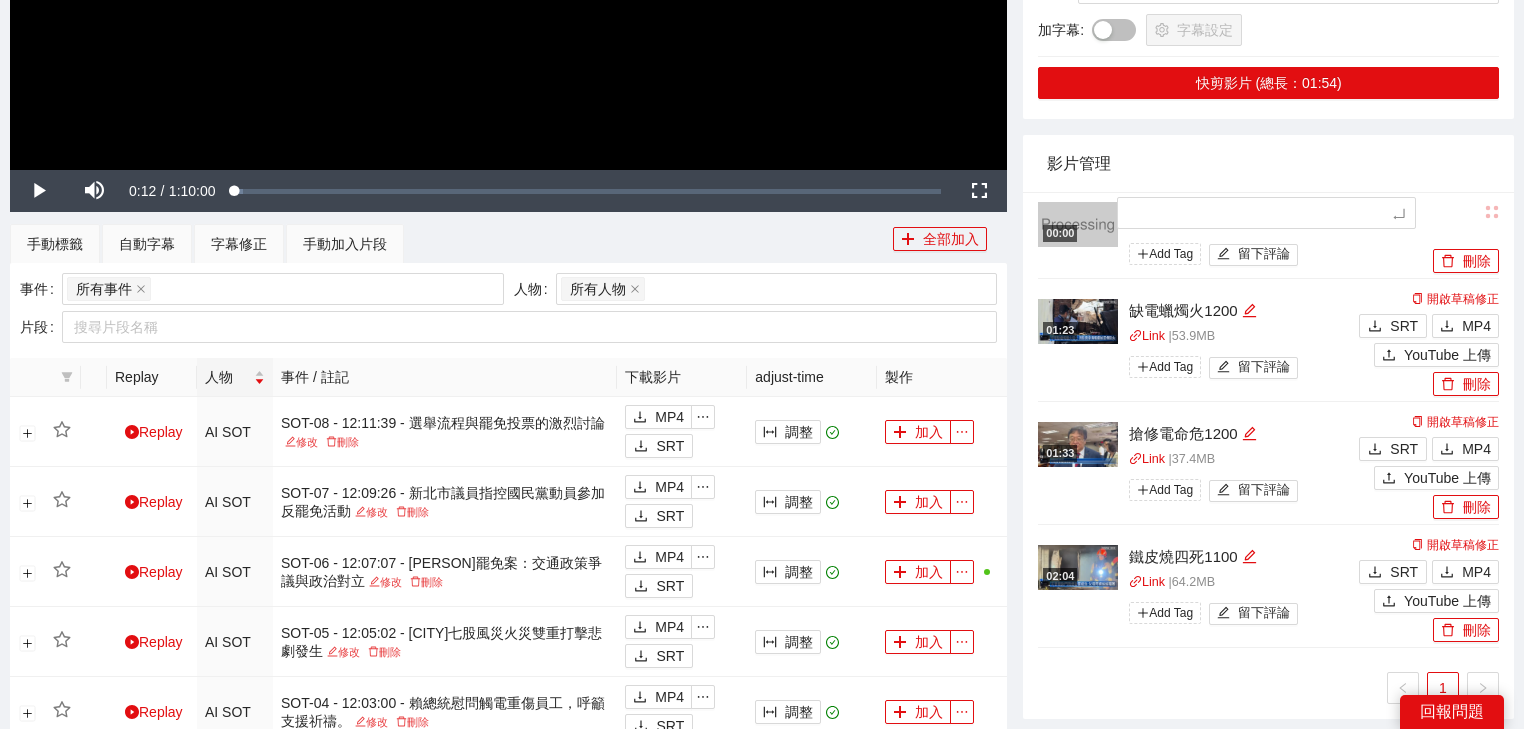 type on "*********" 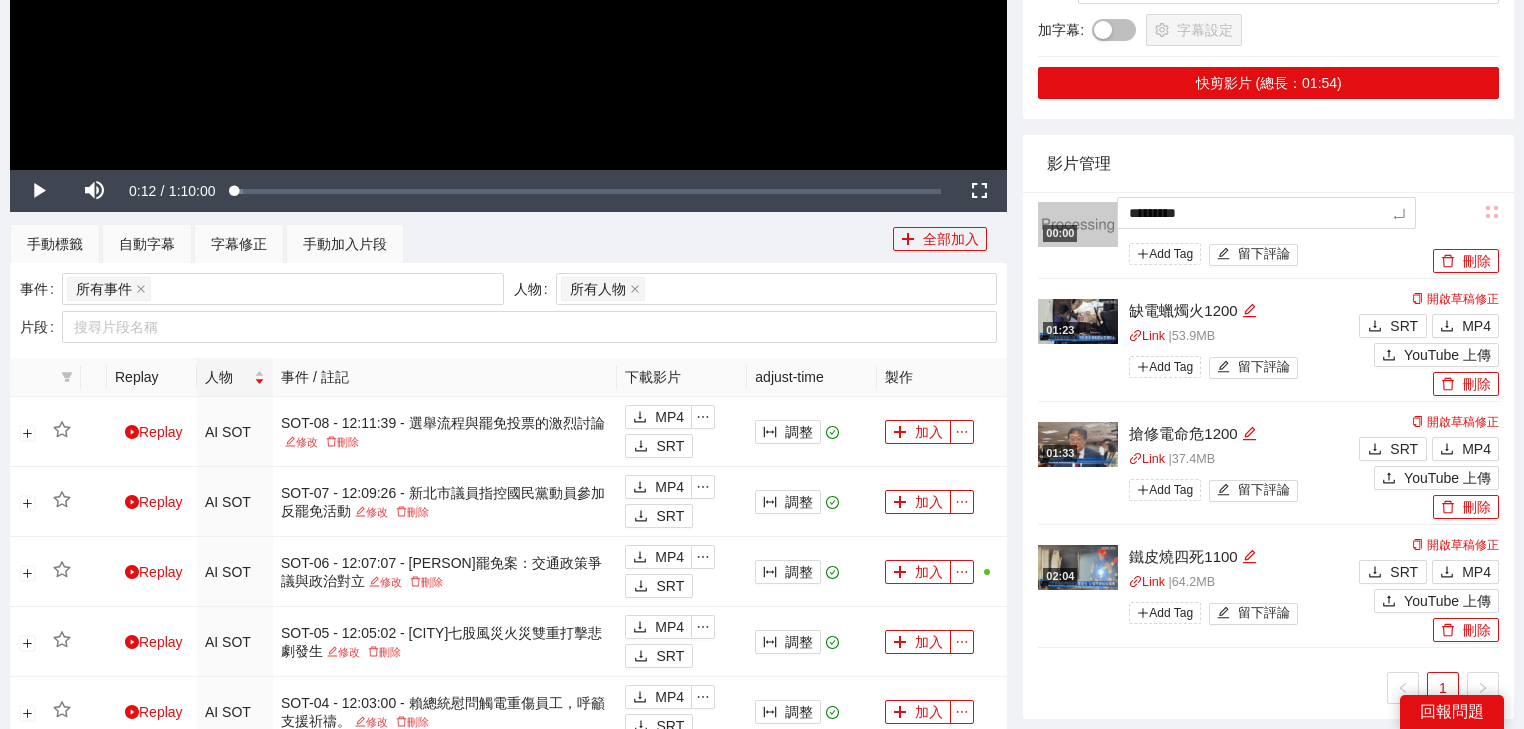 click on "影片管理" at bounding box center [1268, 163] 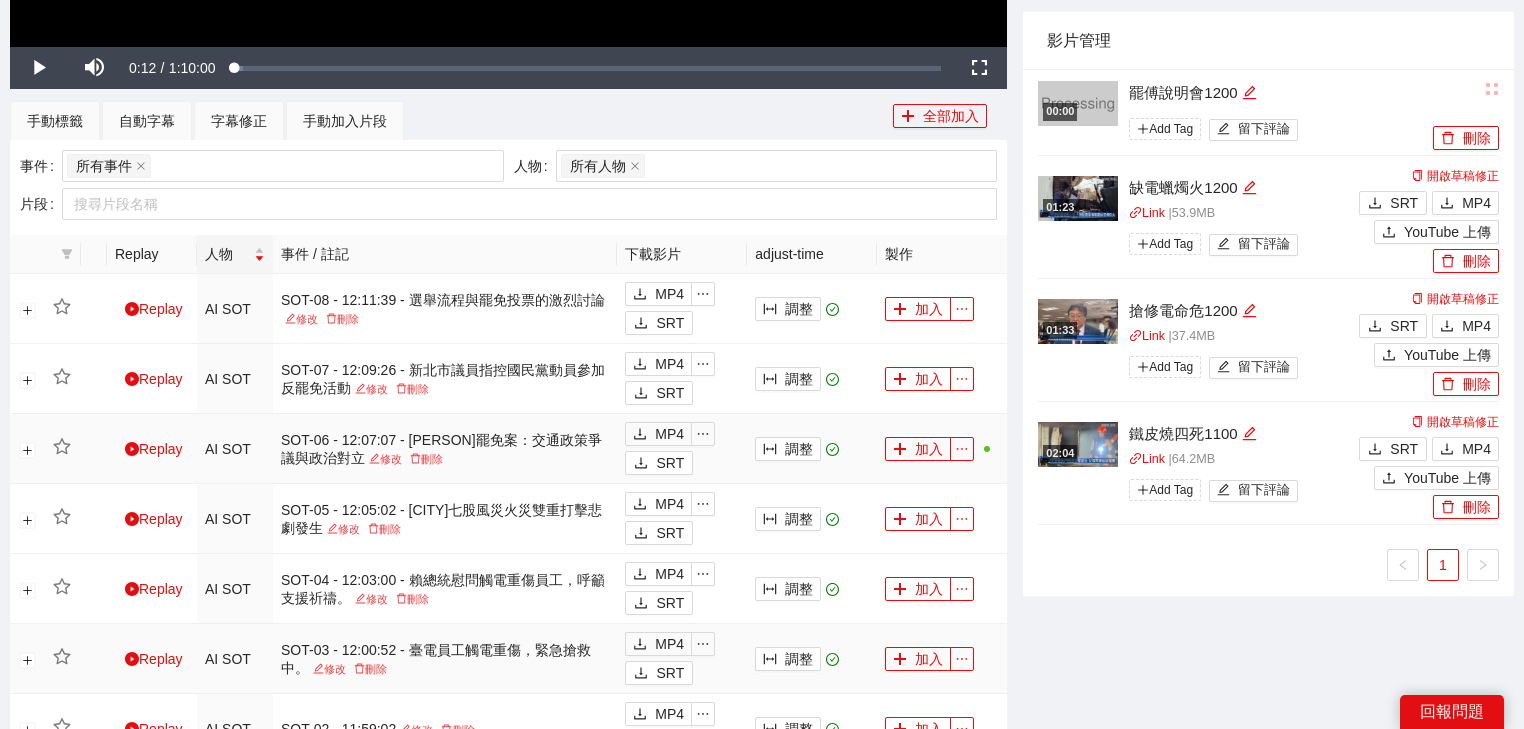 scroll, scrollTop: 800, scrollLeft: 0, axis: vertical 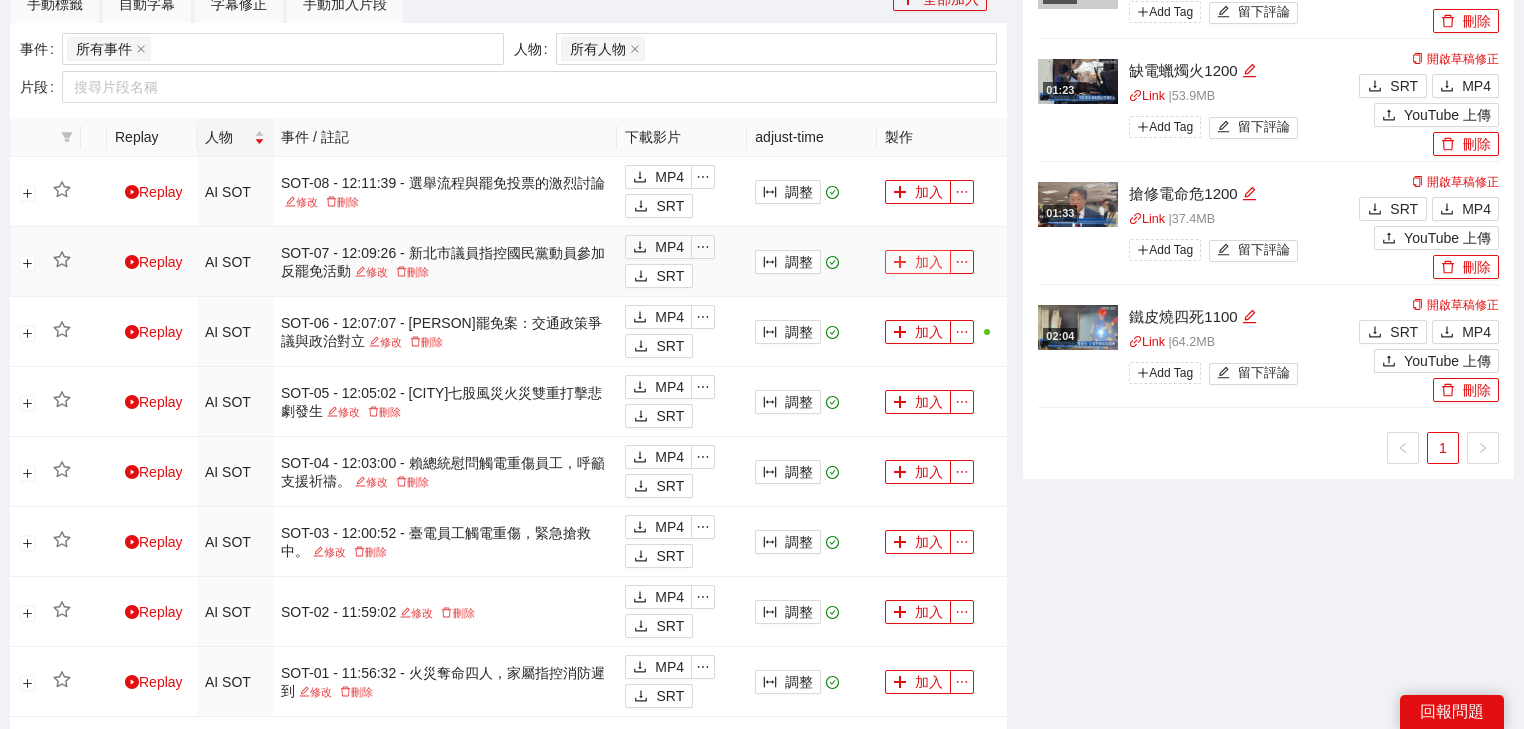 click on "加入" at bounding box center [918, 262] 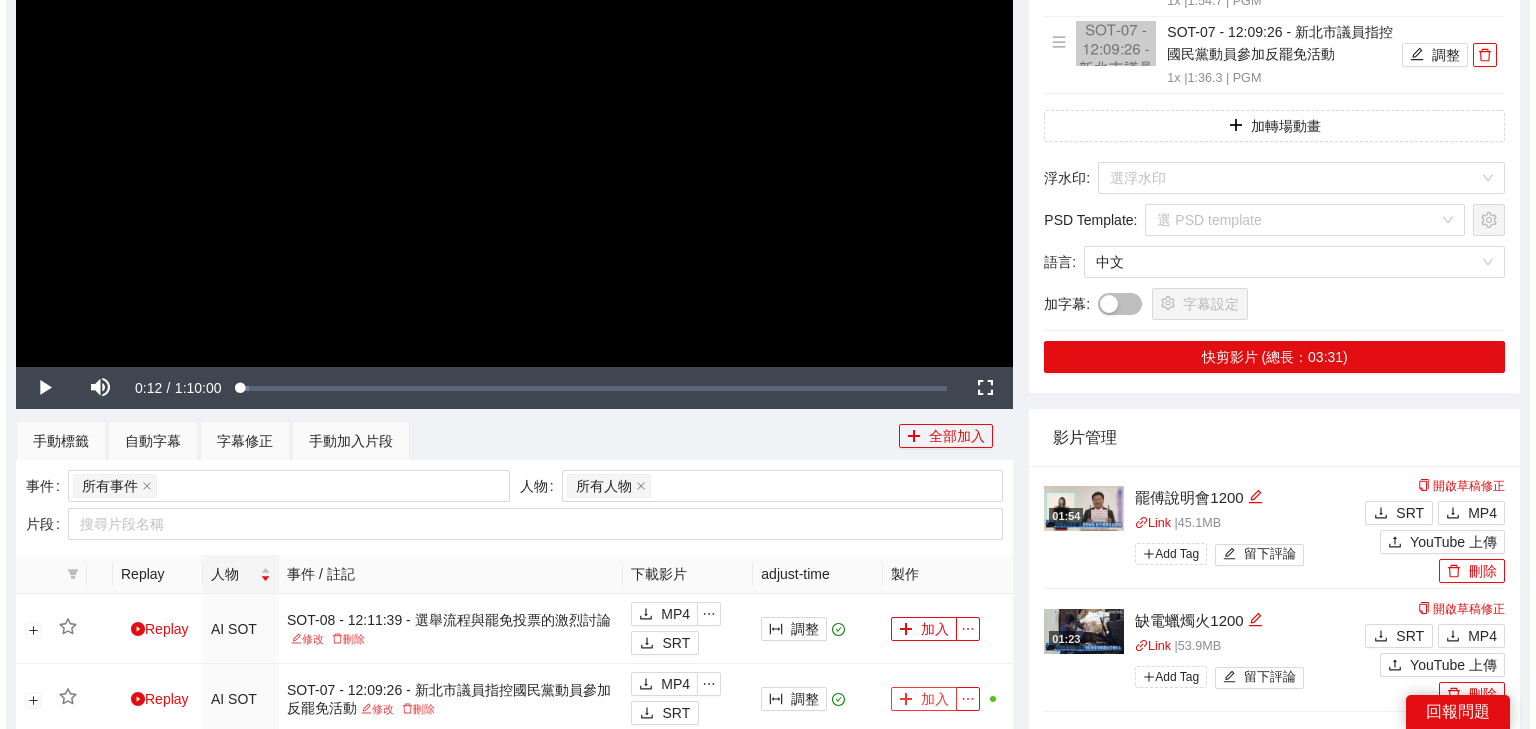 scroll, scrollTop: 160, scrollLeft: 0, axis: vertical 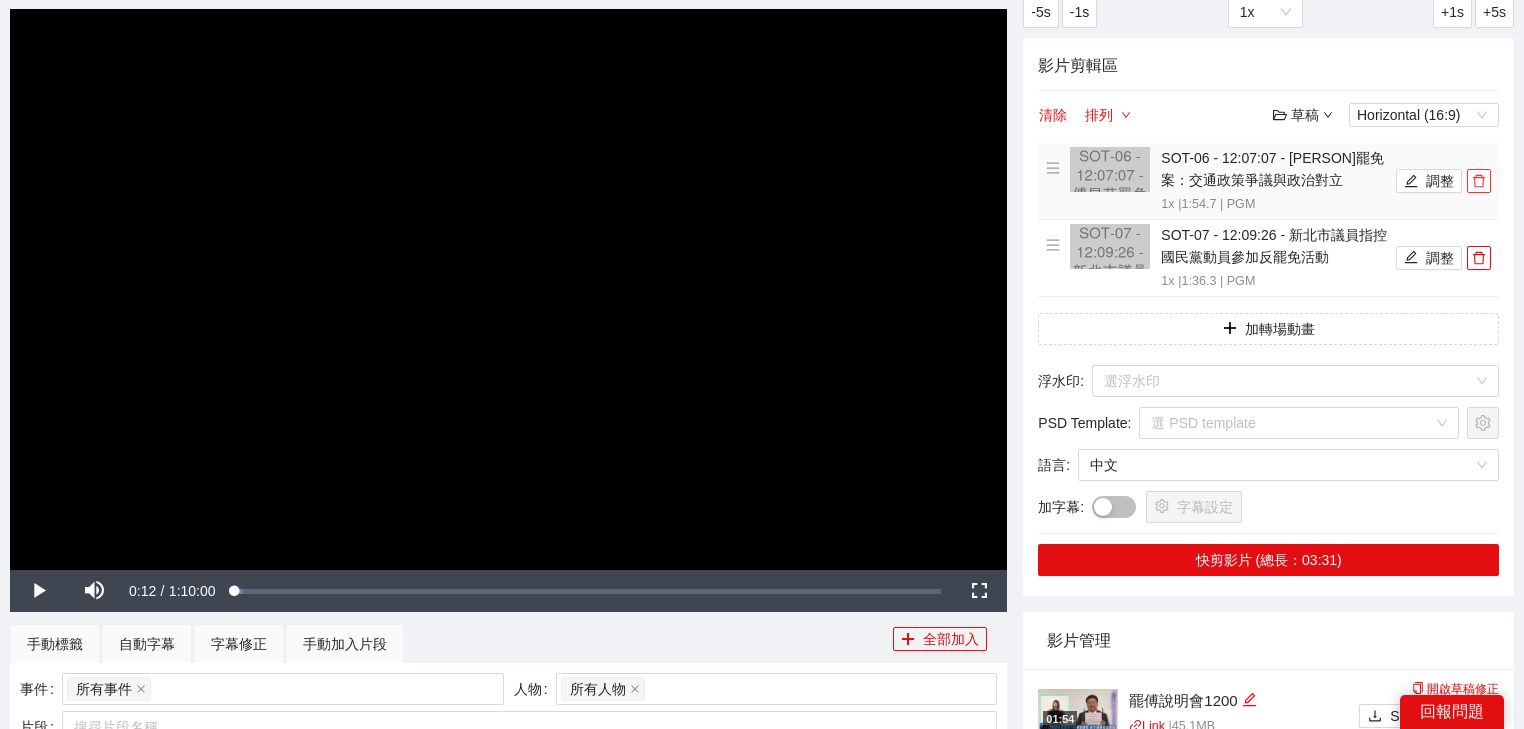 click 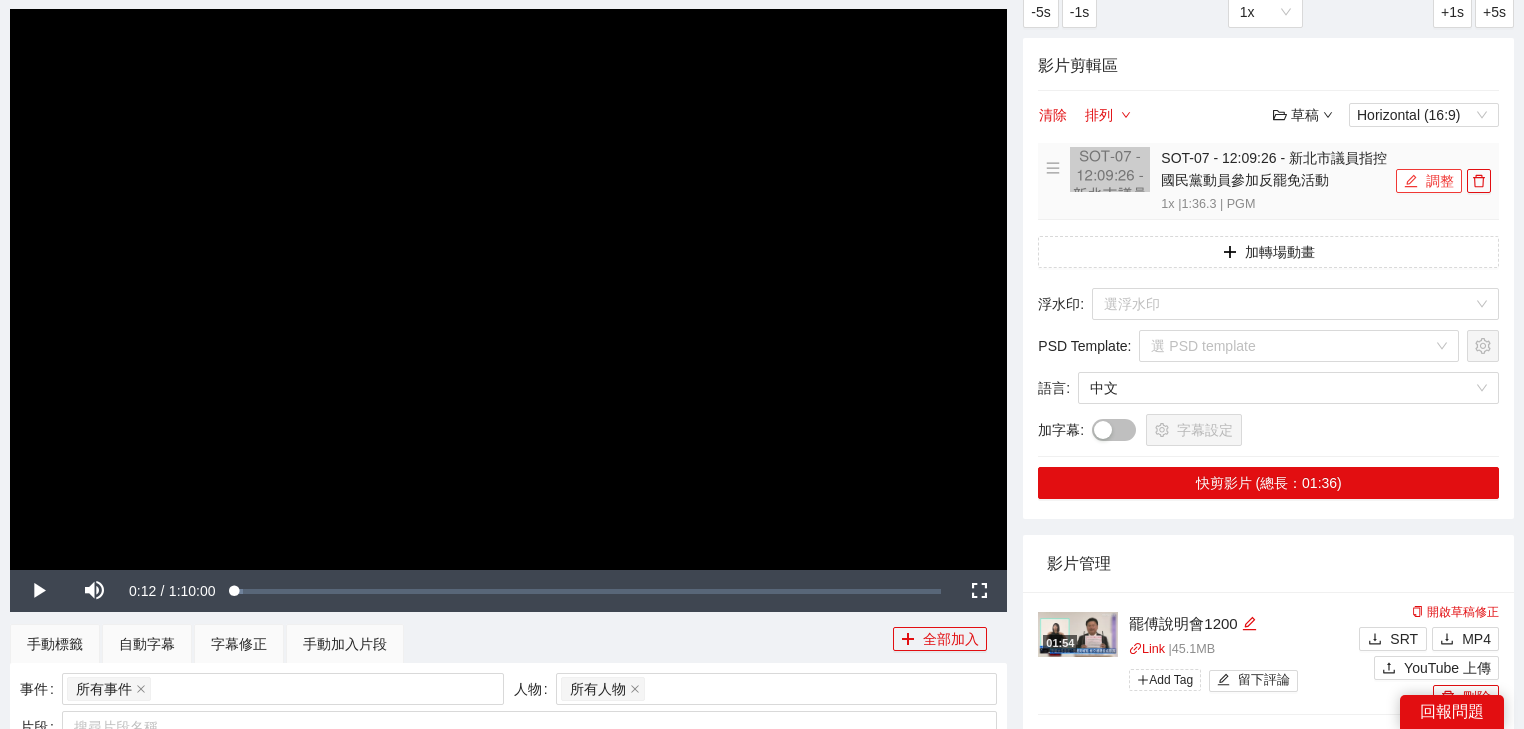 click on "調整" at bounding box center [1429, 181] 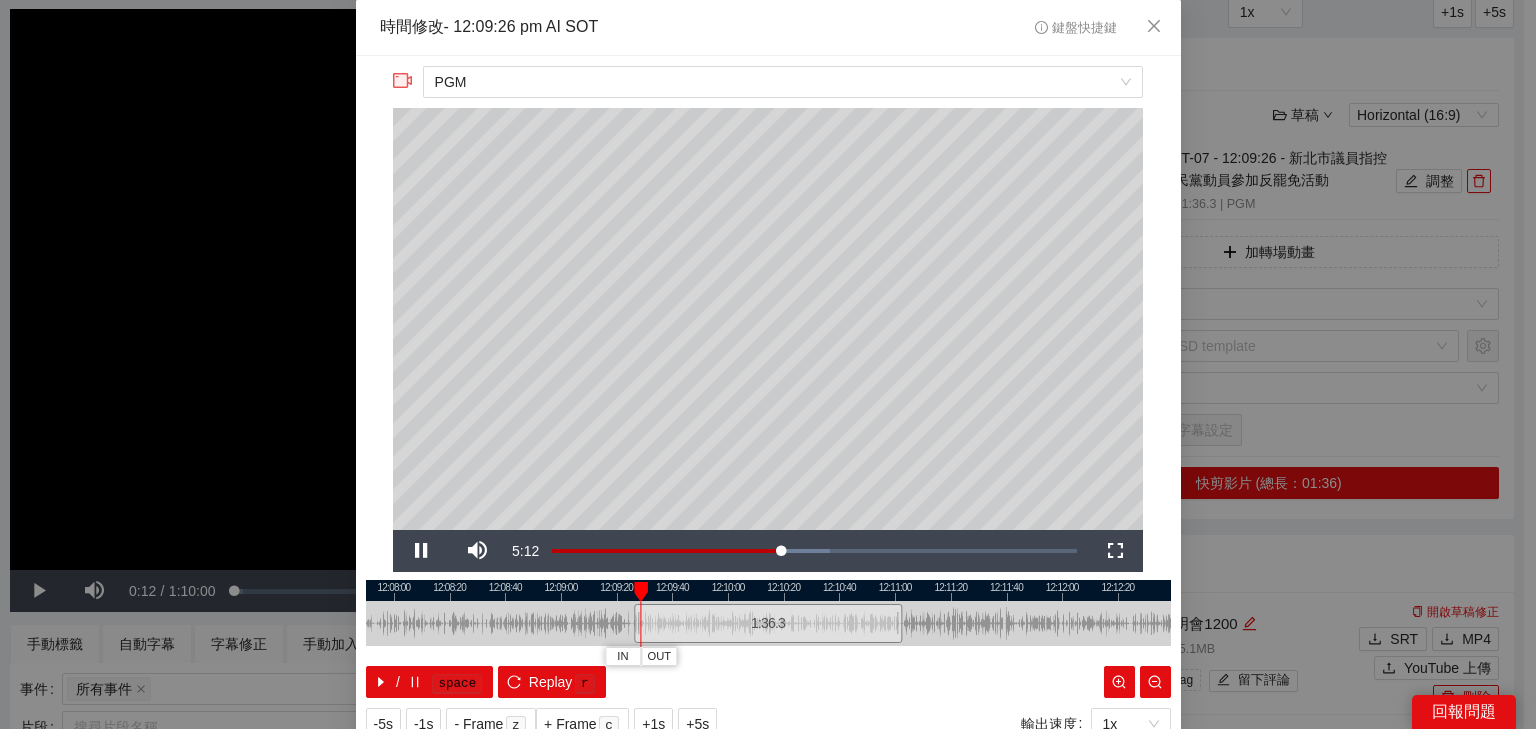 click at bounding box center [768, 590] 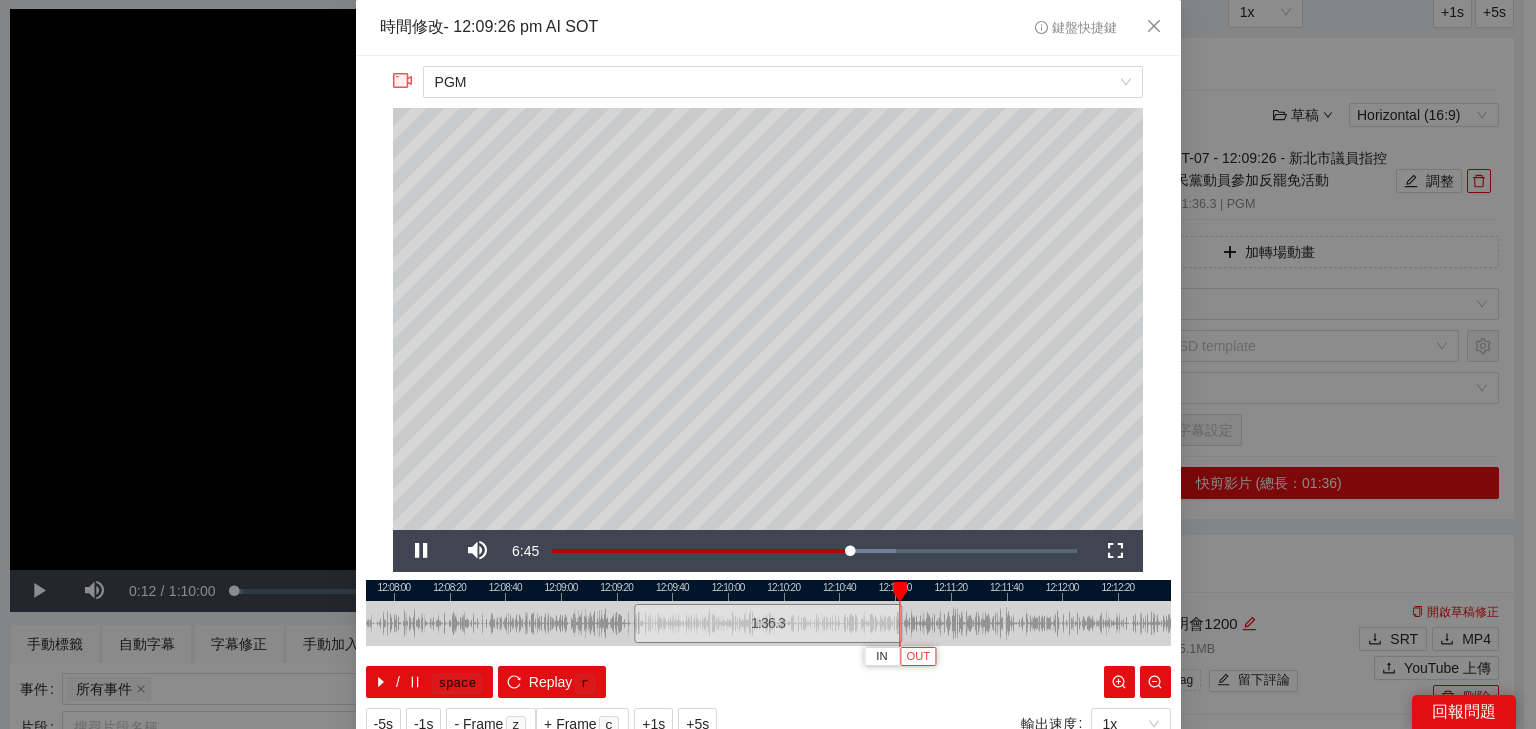 click on "OUT" at bounding box center [919, 657] 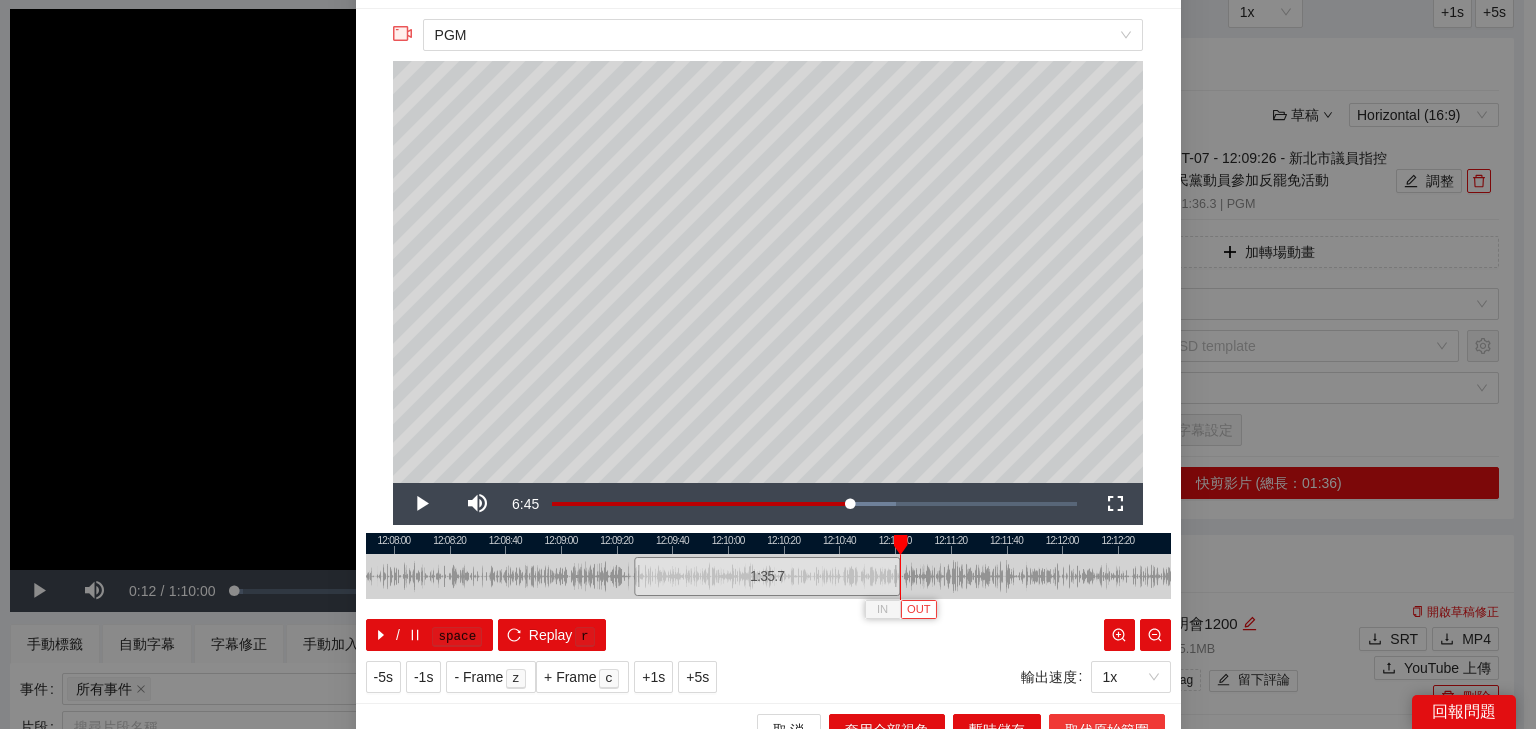scroll, scrollTop: 73, scrollLeft: 0, axis: vertical 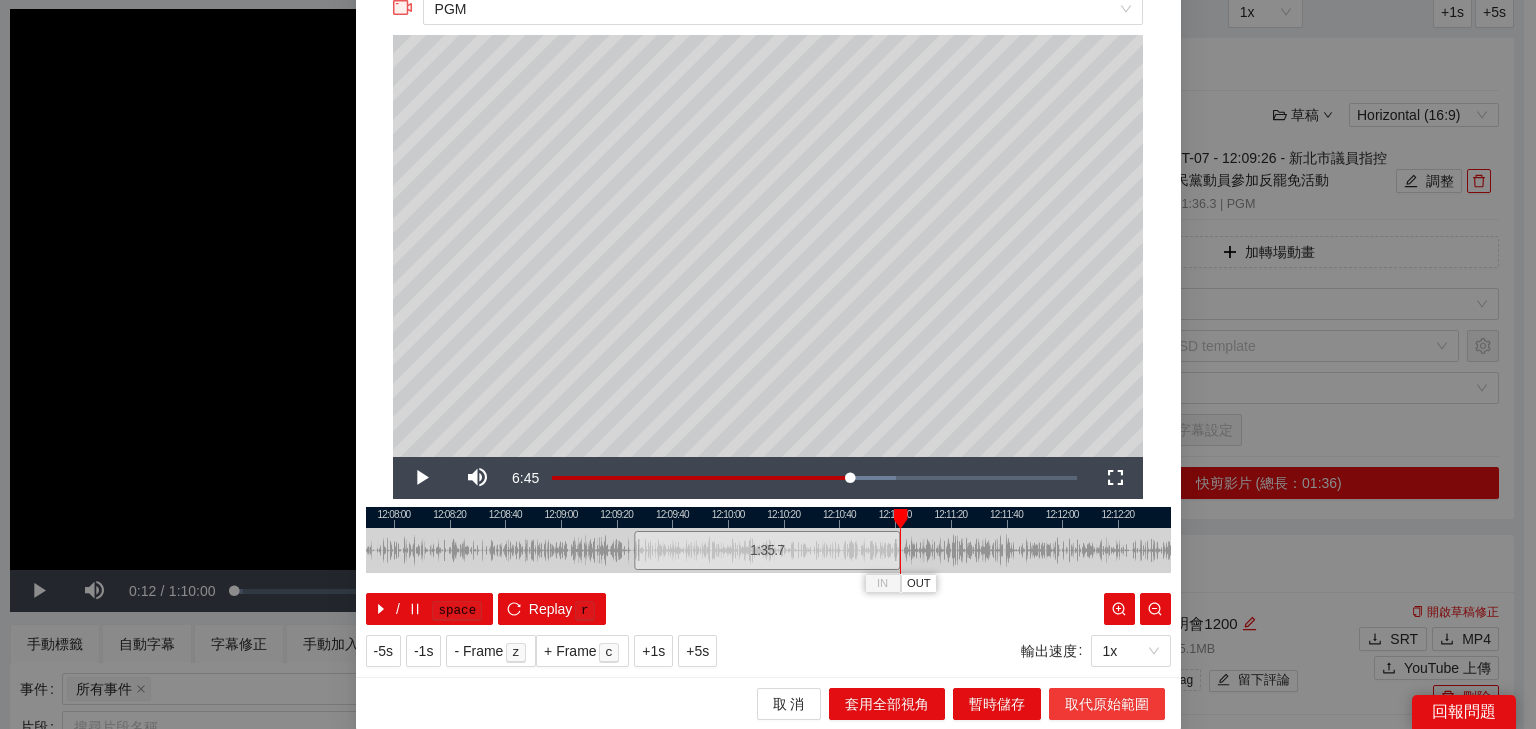 click on "取代原始範圍" at bounding box center (1107, 704) 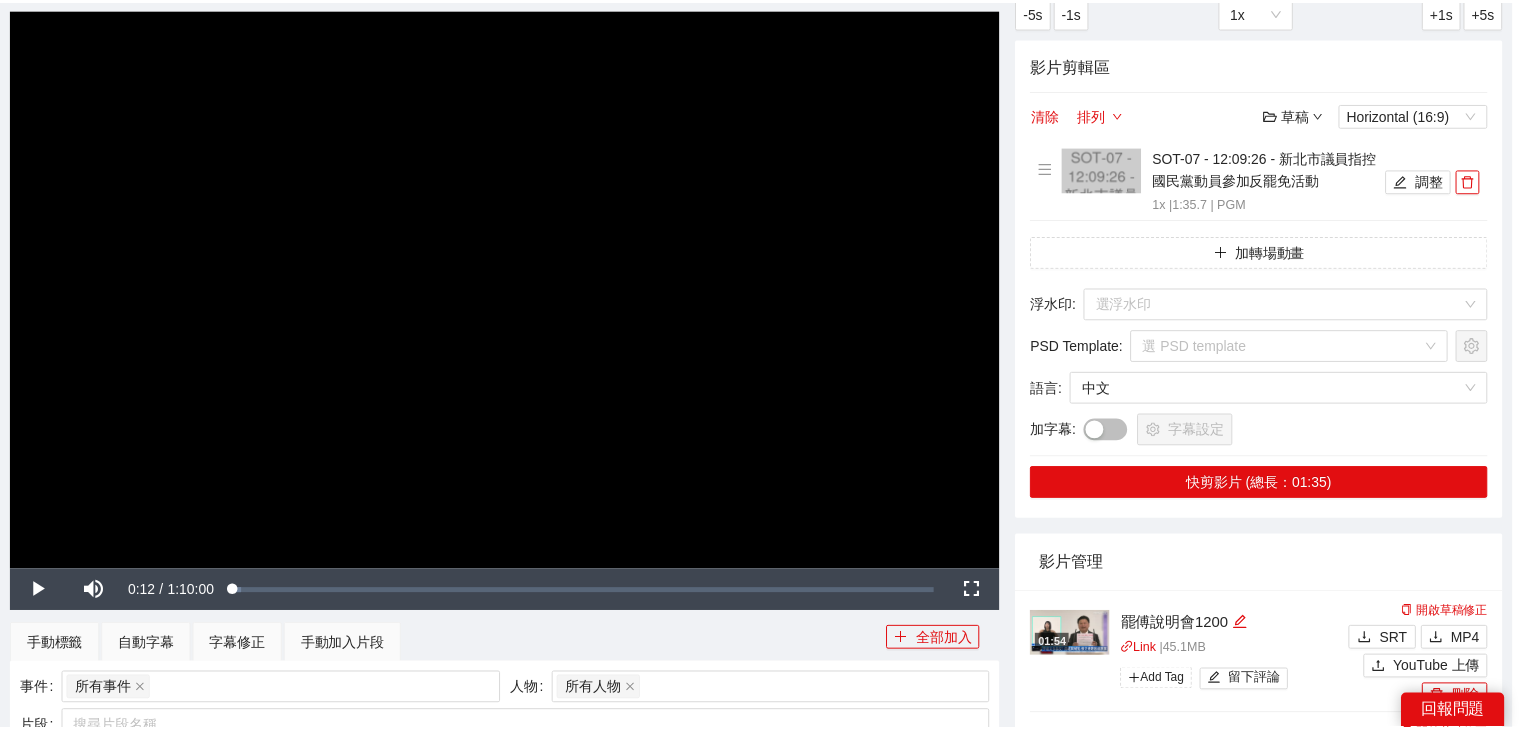 scroll, scrollTop: 0, scrollLeft: 0, axis: both 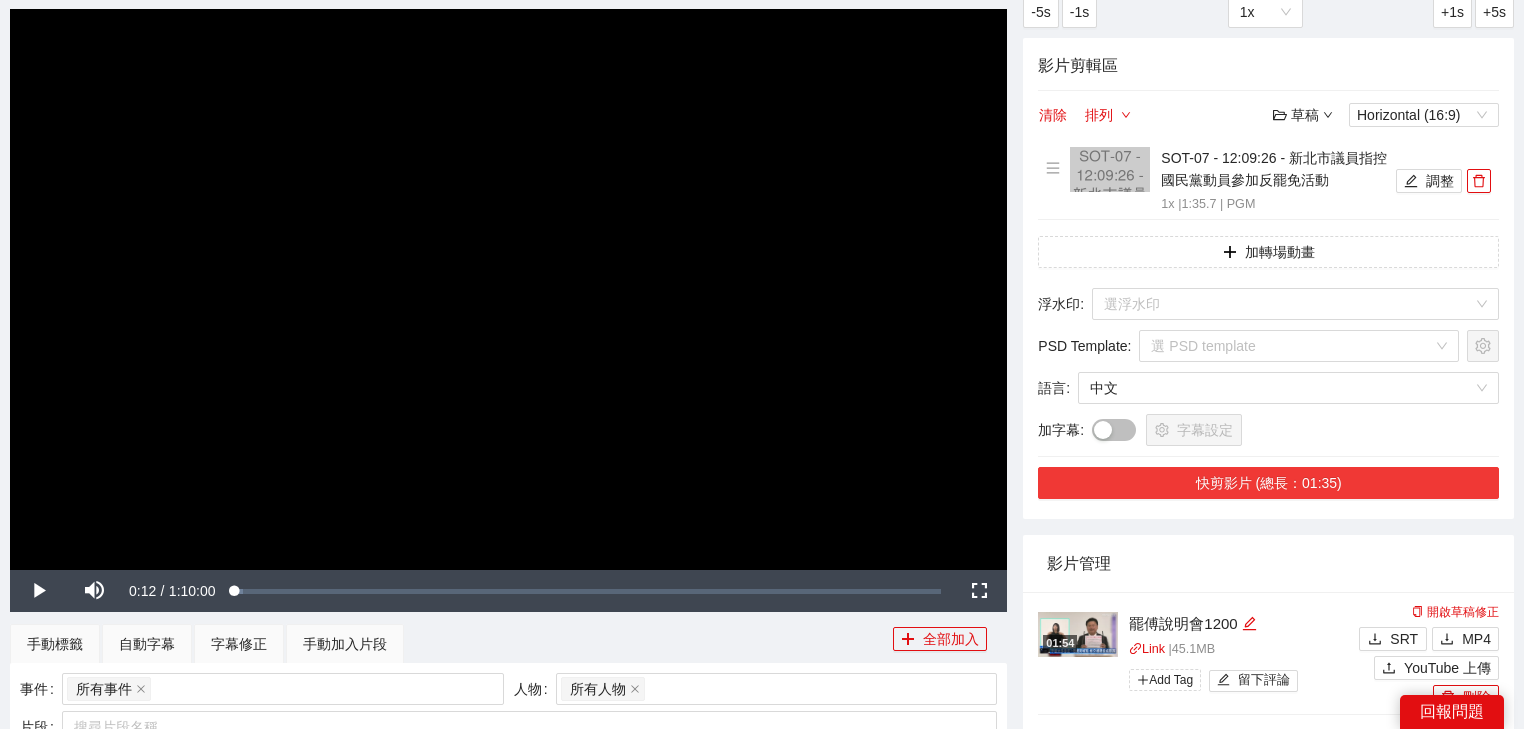 click on "快剪影片 (總長：01:35)" at bounding box center [1268, 483] 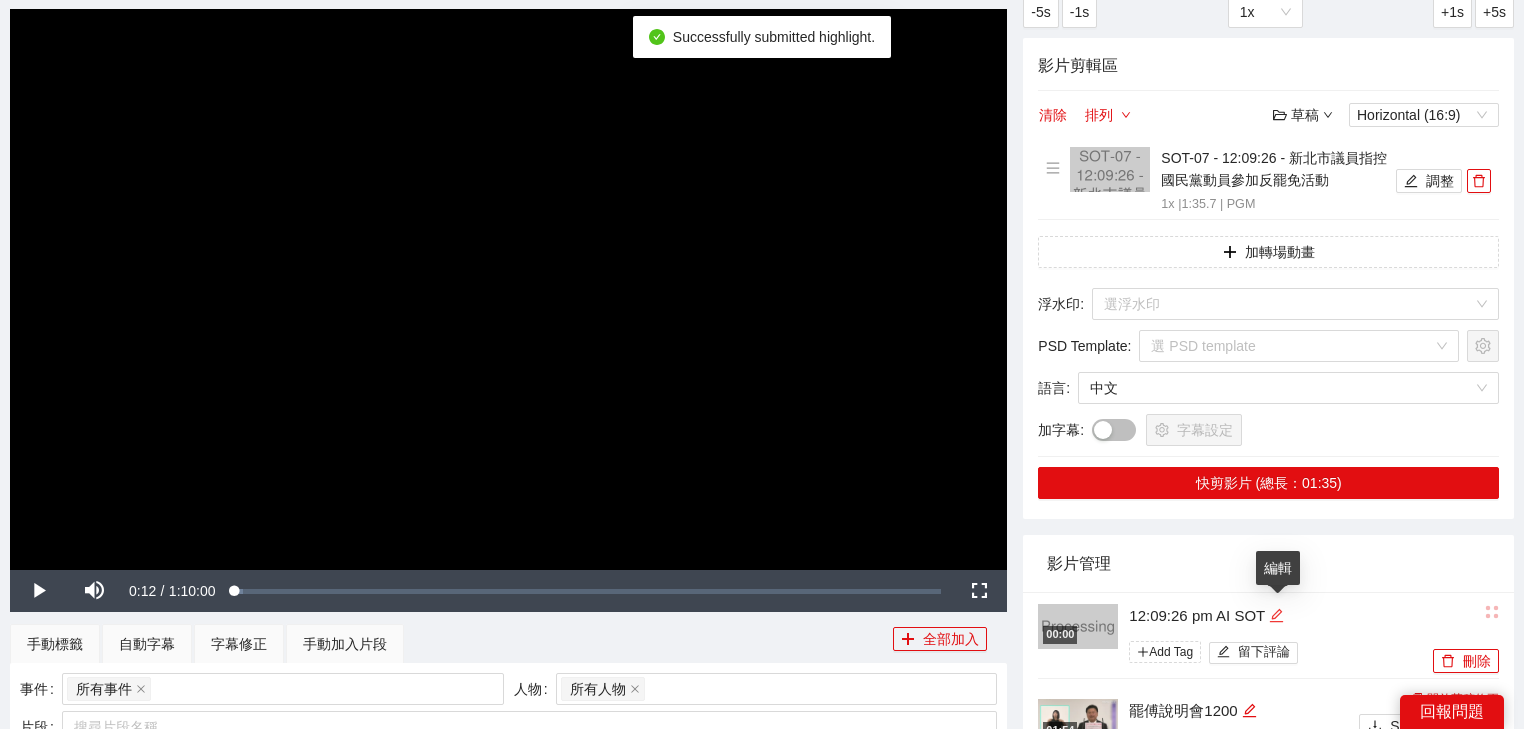 click 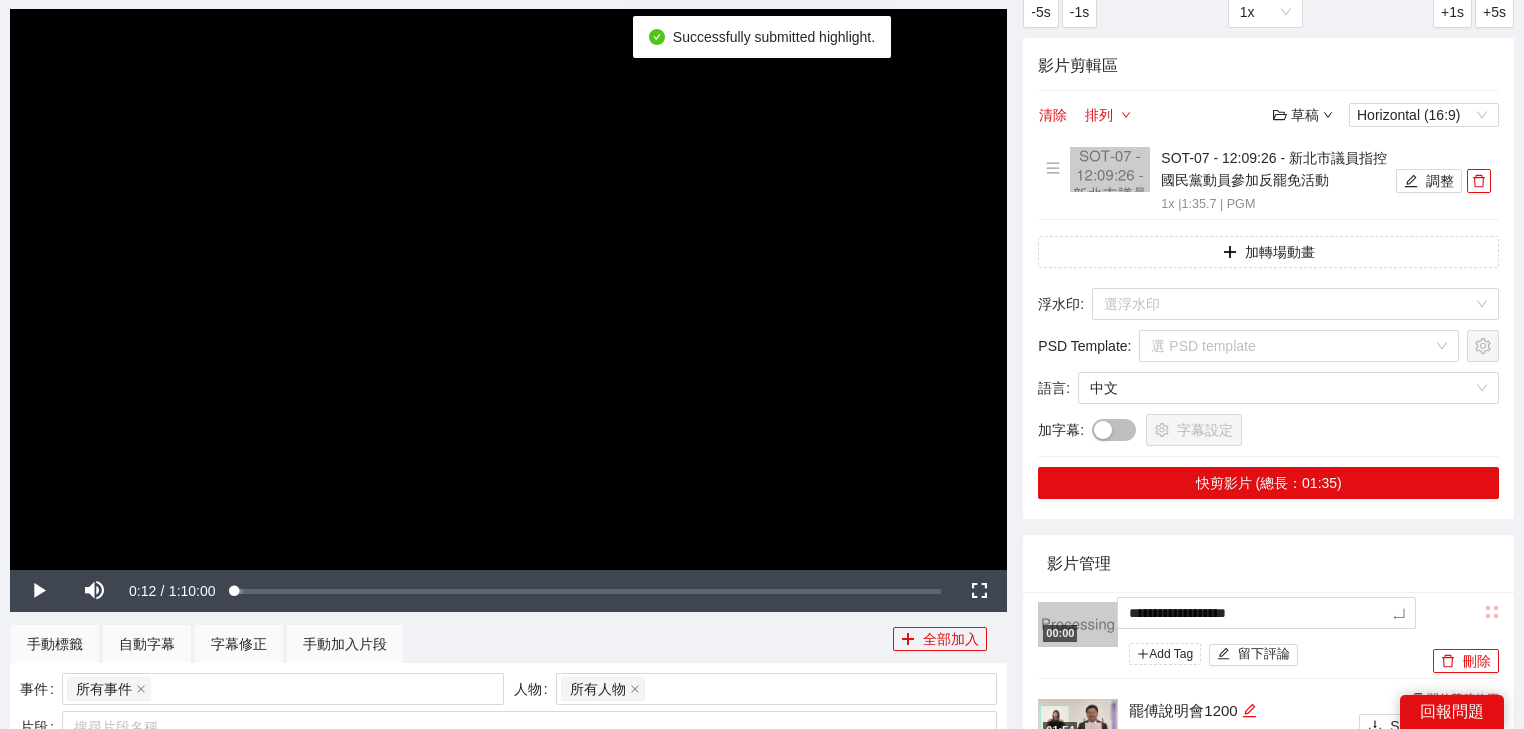 click on "**********" at bounding box center (1268, 917) 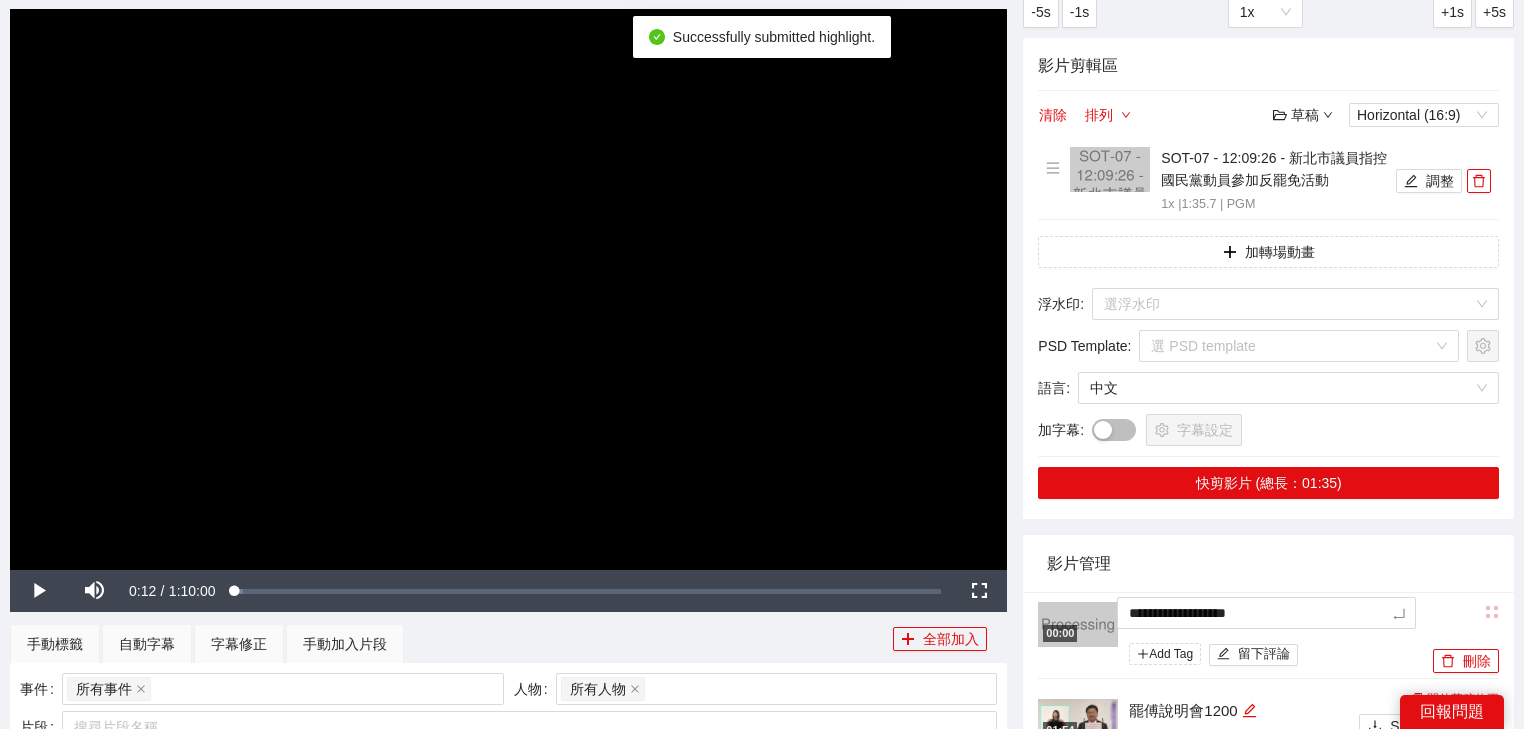 type on "*********" 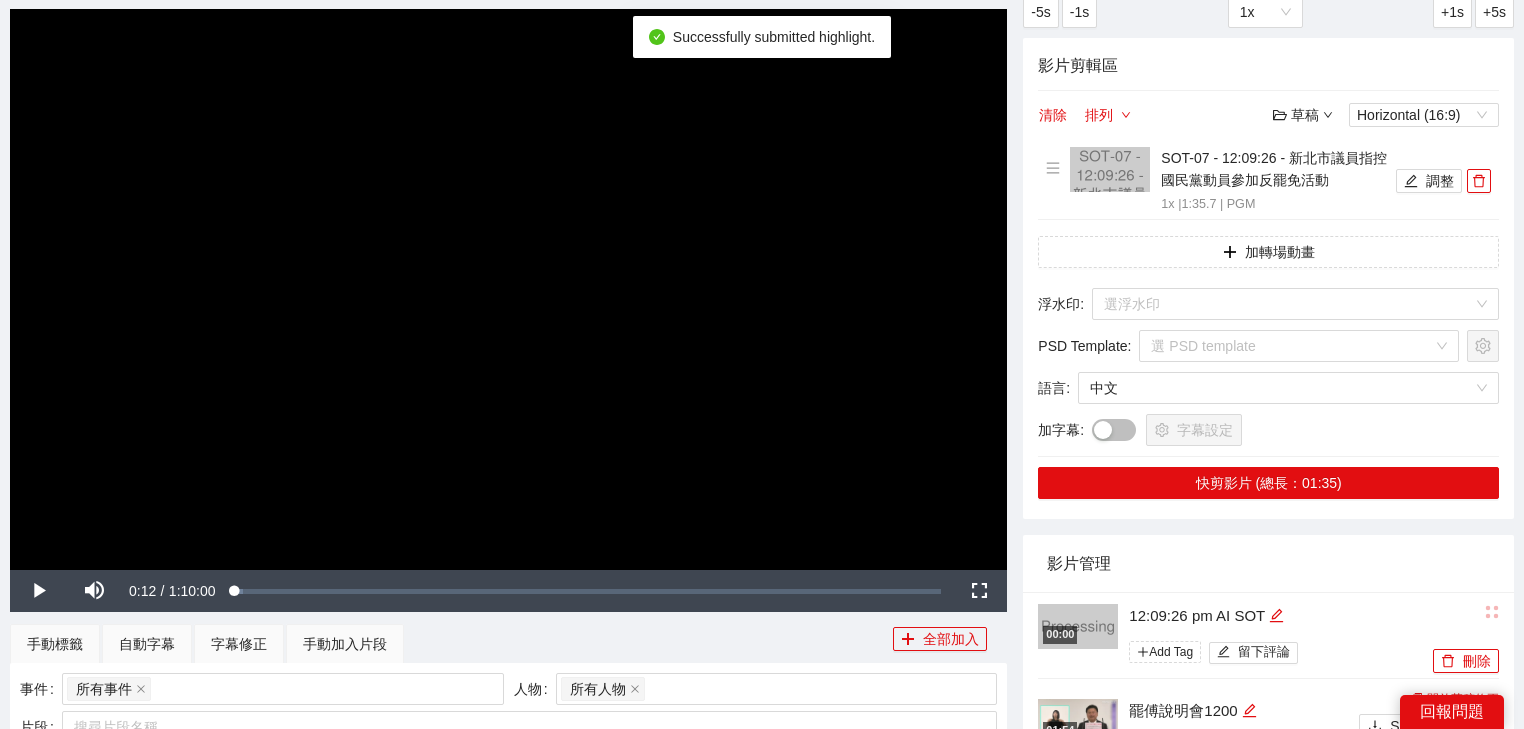 click on "影片管理" at bounding box center (1268, 563) 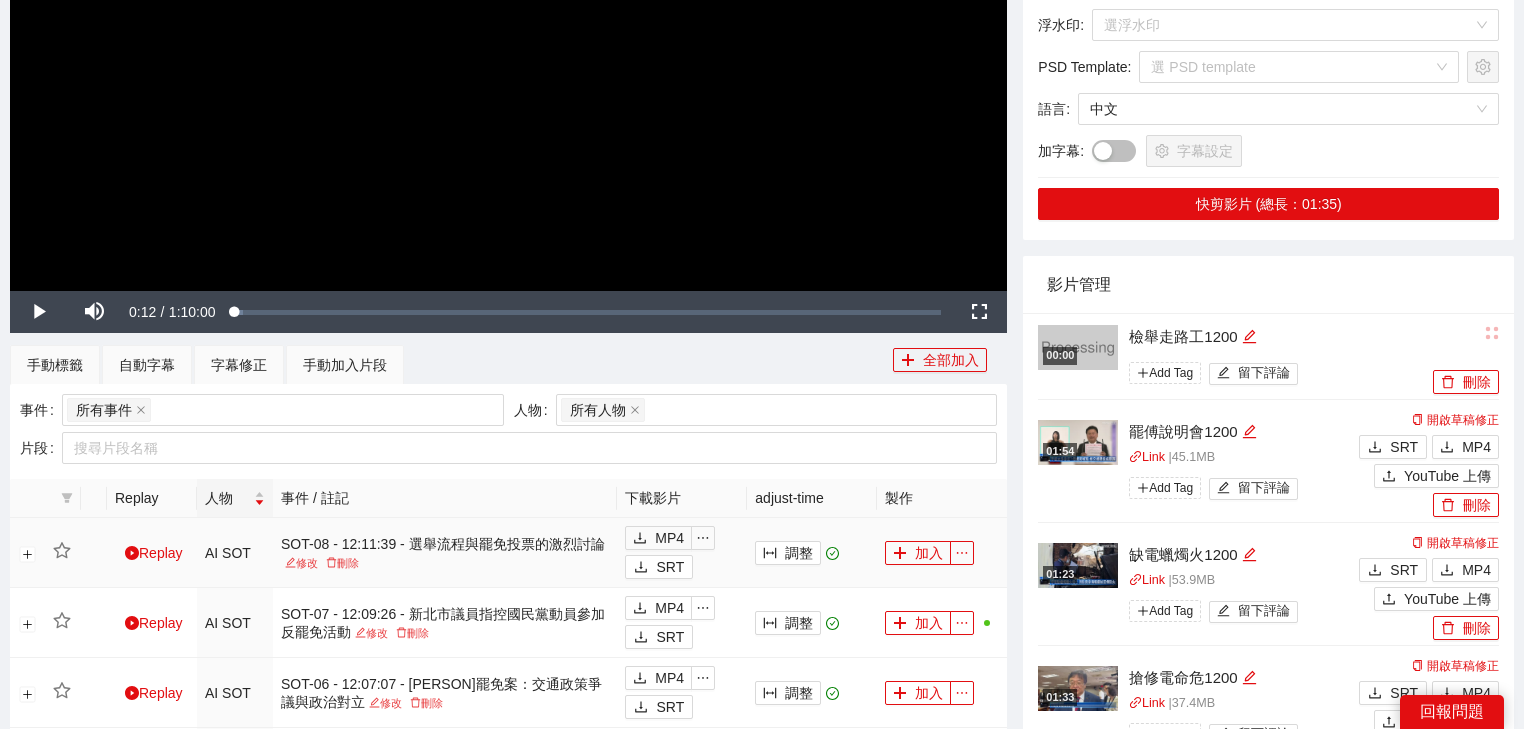 scroll, scrollTop: 560, scrollLeft: 0, axis: vertical 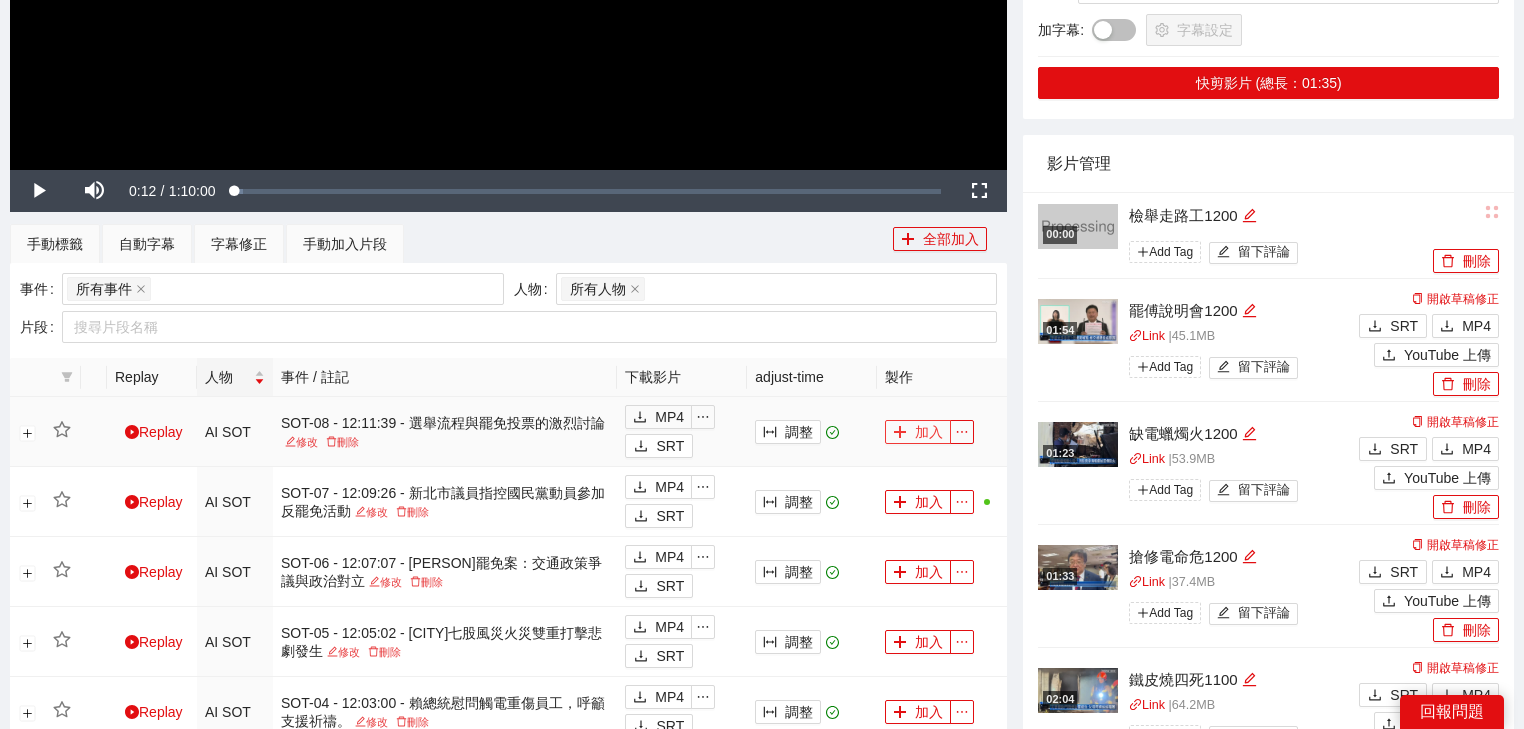 click on "加入" at bounding box center (918, 432) 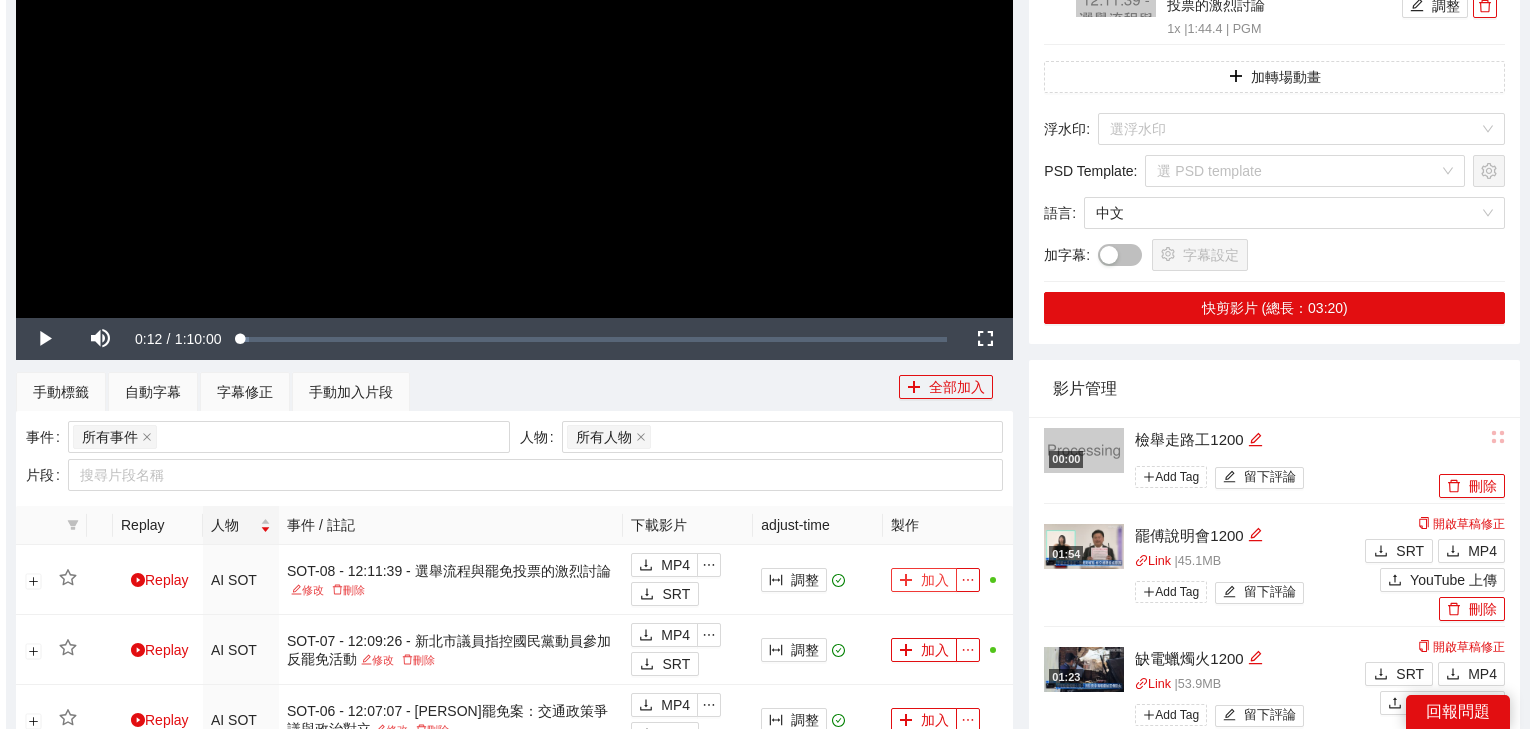 scroll, scrollTop: 240, scrollLeft: 0, axis: vertical 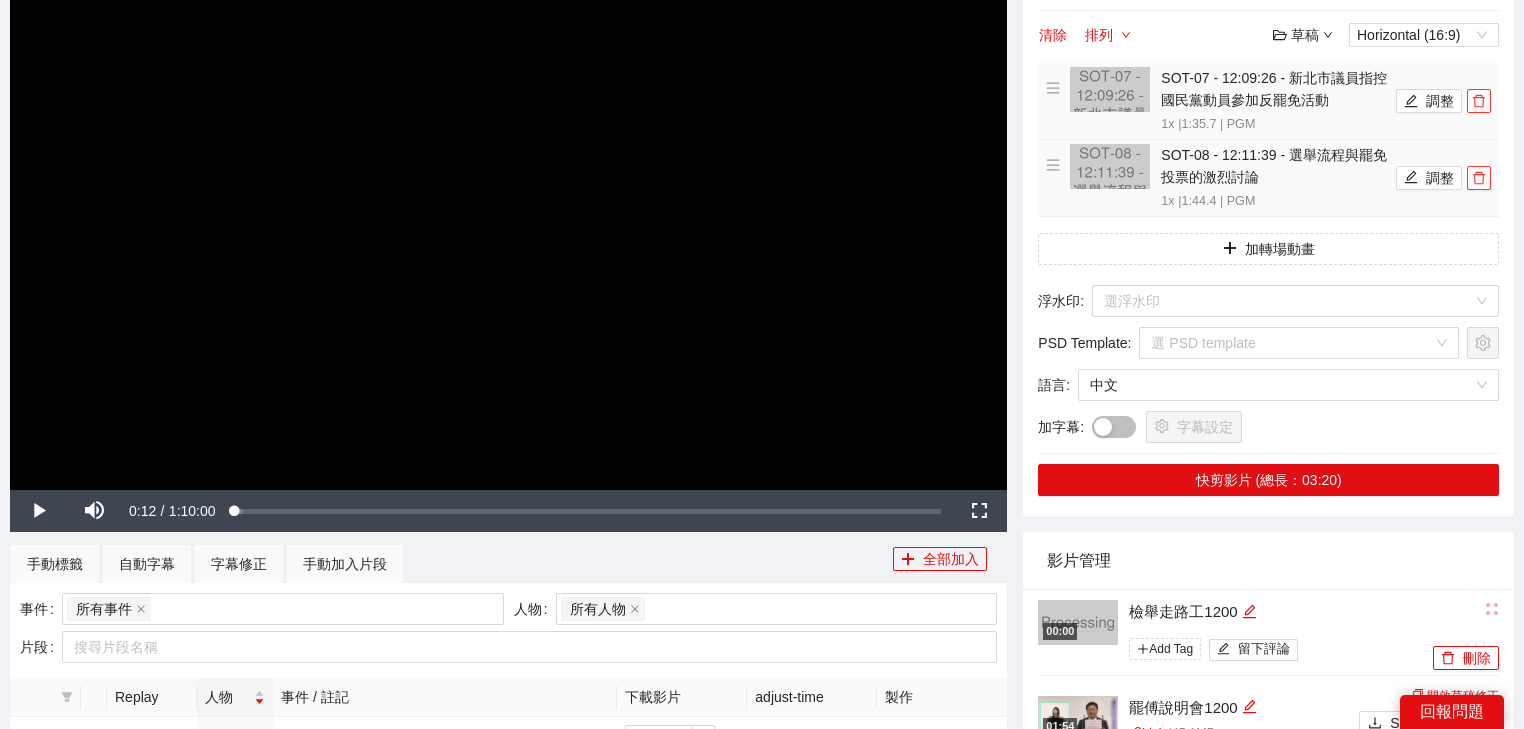 click 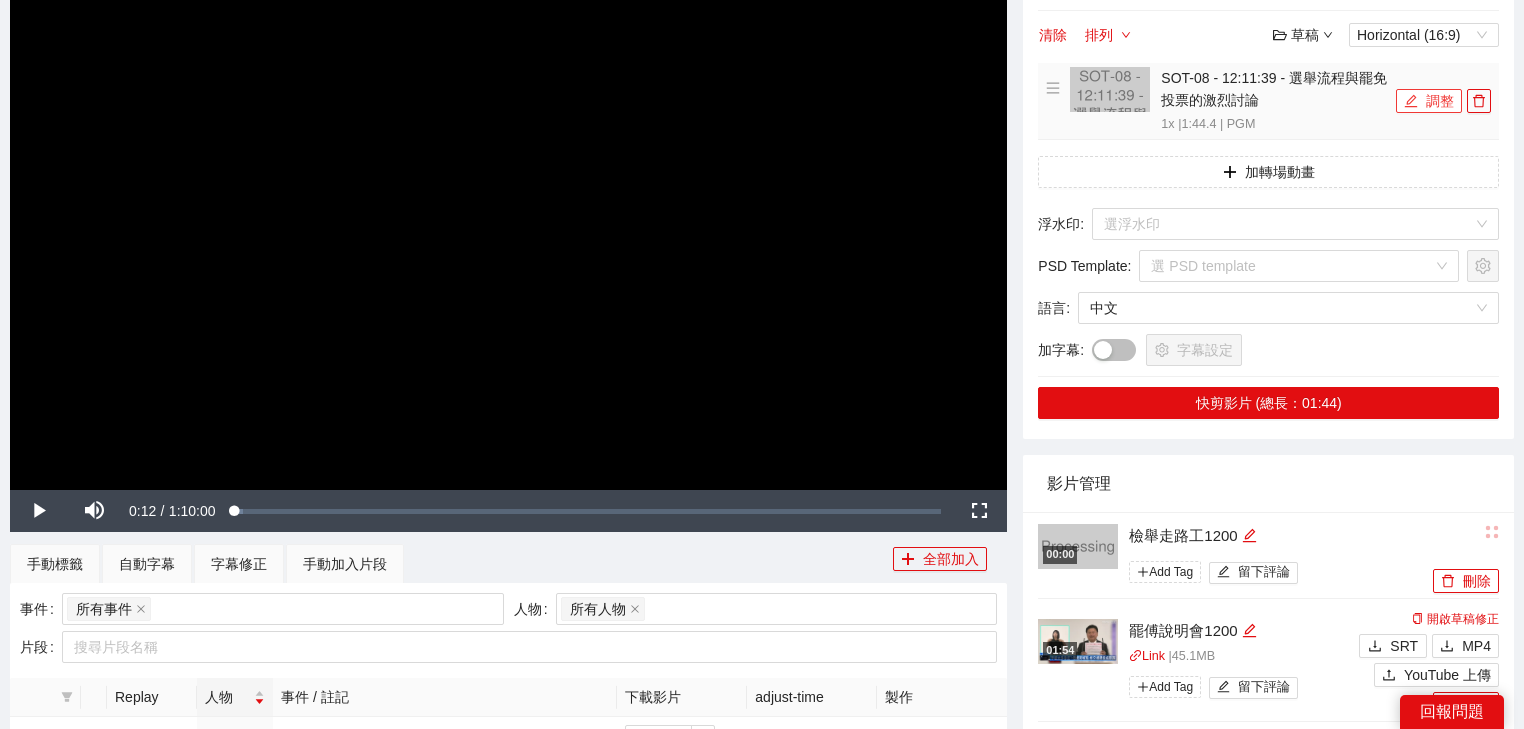 click on "調整" at bounding box center (1429, 101) 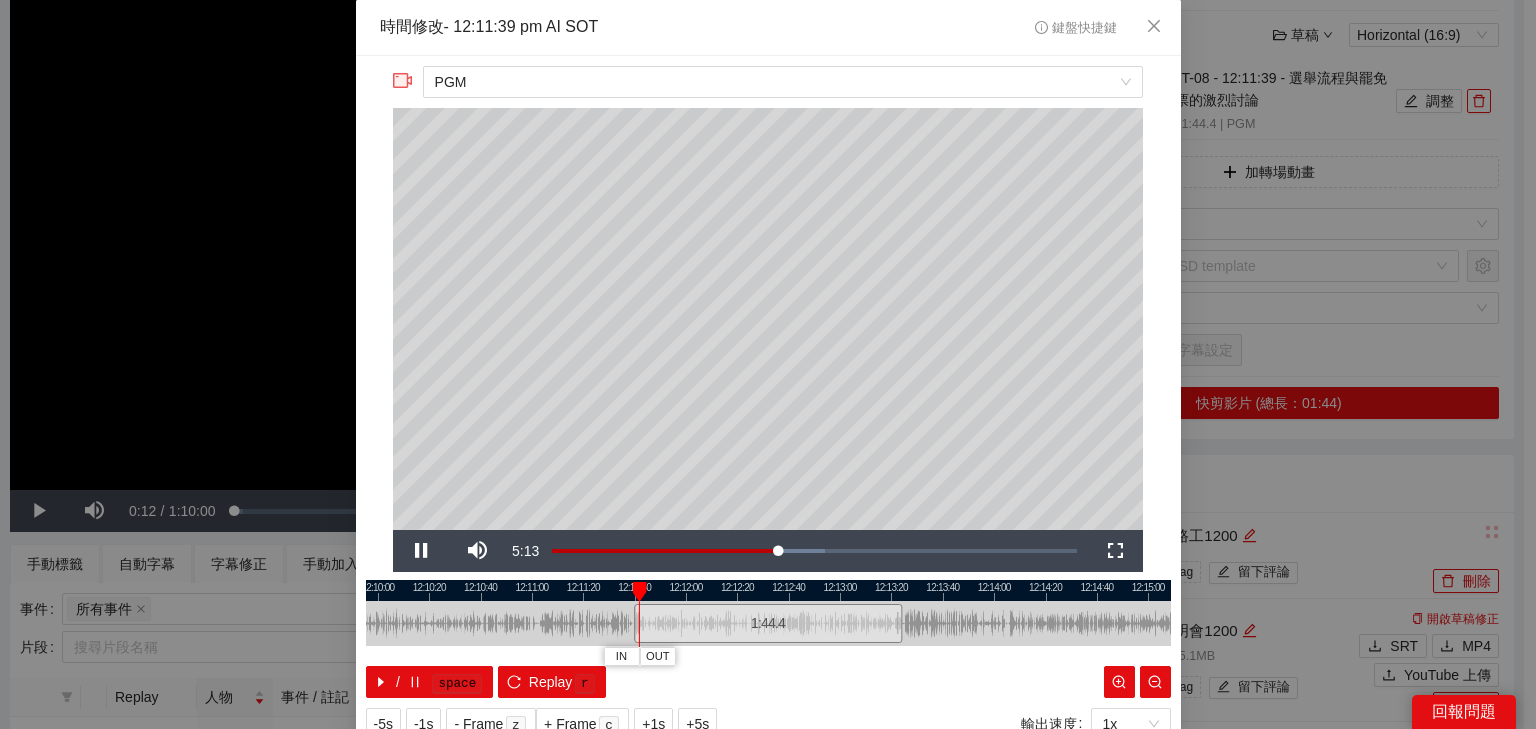 click at bounding box center (768, 590) 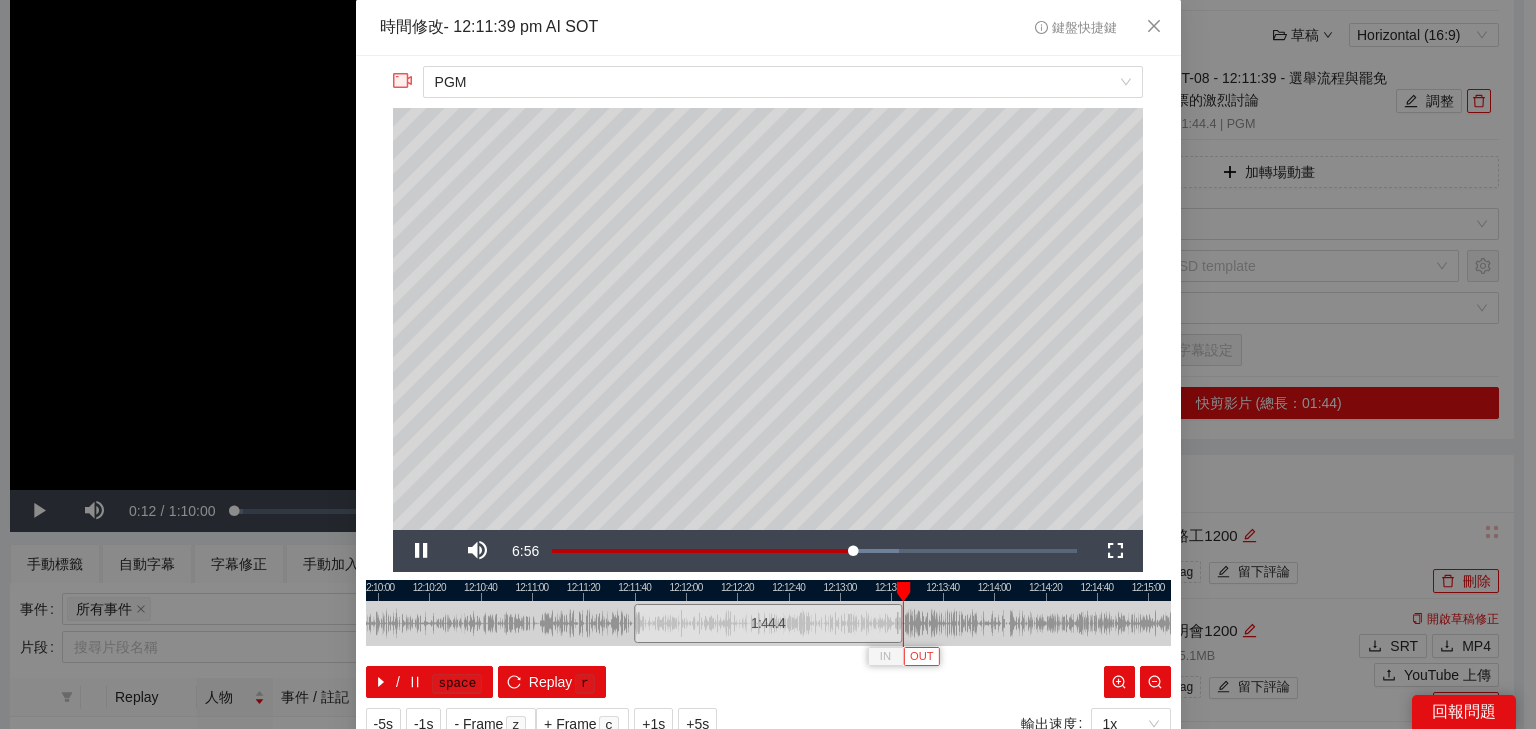 click on "OUT" at bounding box center [922, 657] 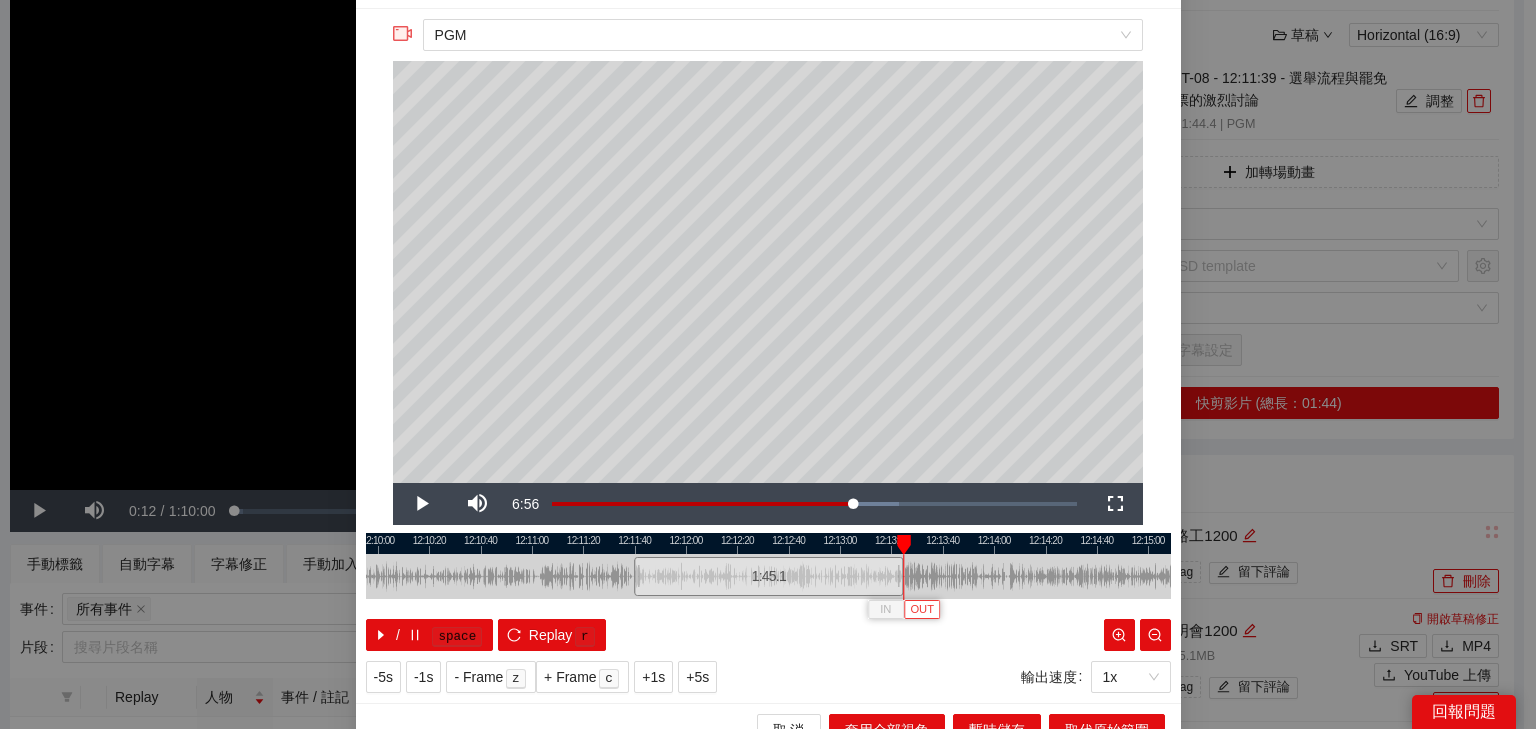 scroll, scrollTop: 73, scrollLeft: 0, axis: vertical 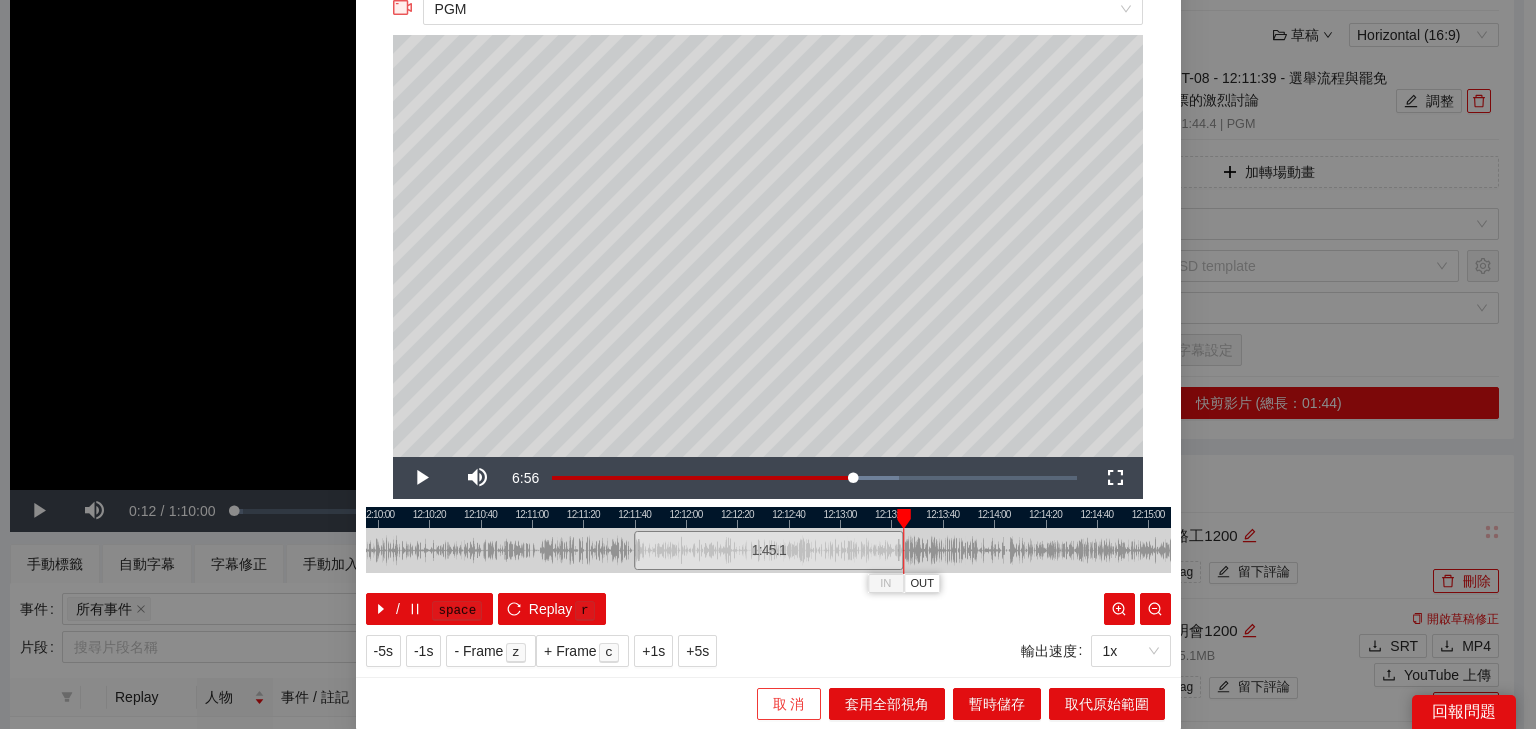 click on "取 消" at bounding box center (789, 704) 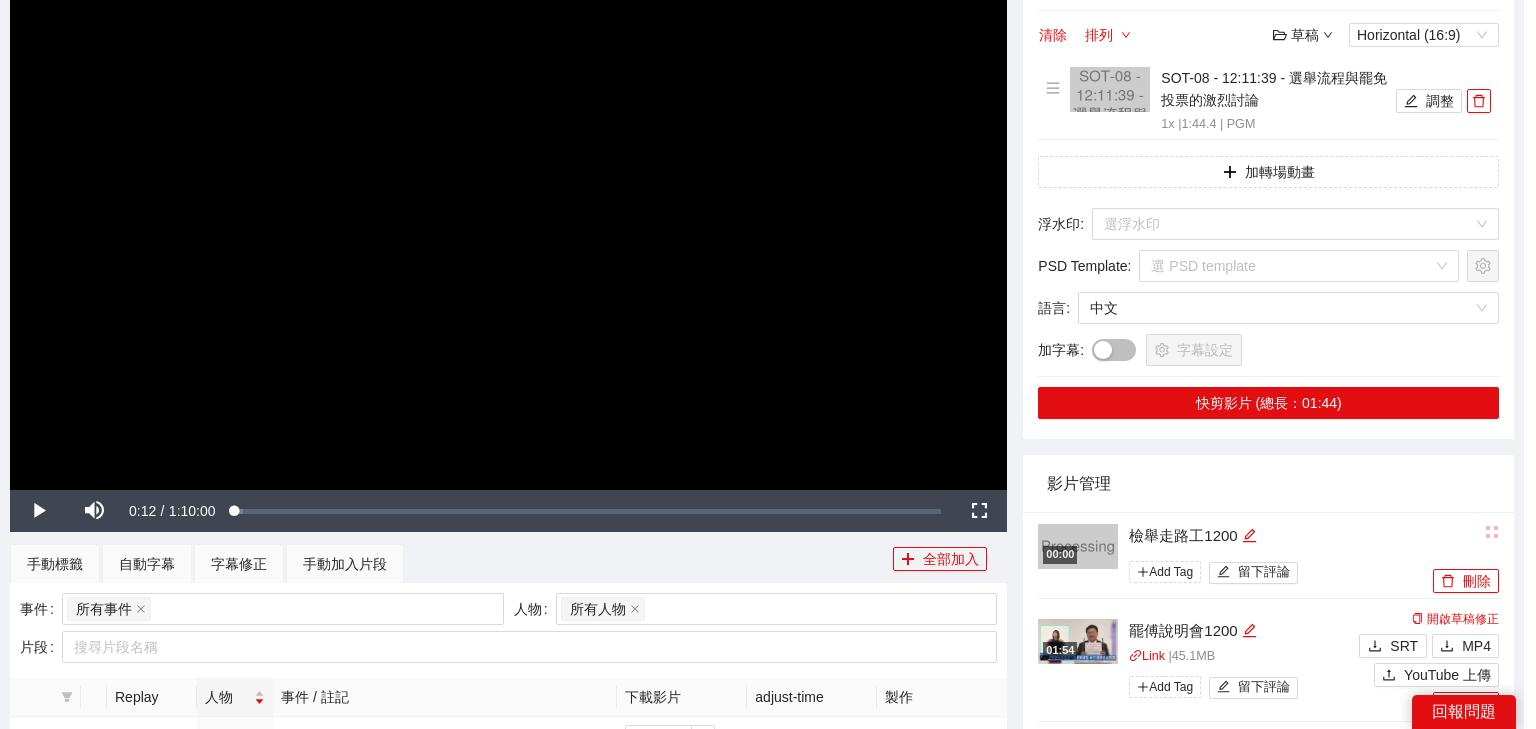 scroll, scrollTop: 0, scrollLeft: 0, axis: both 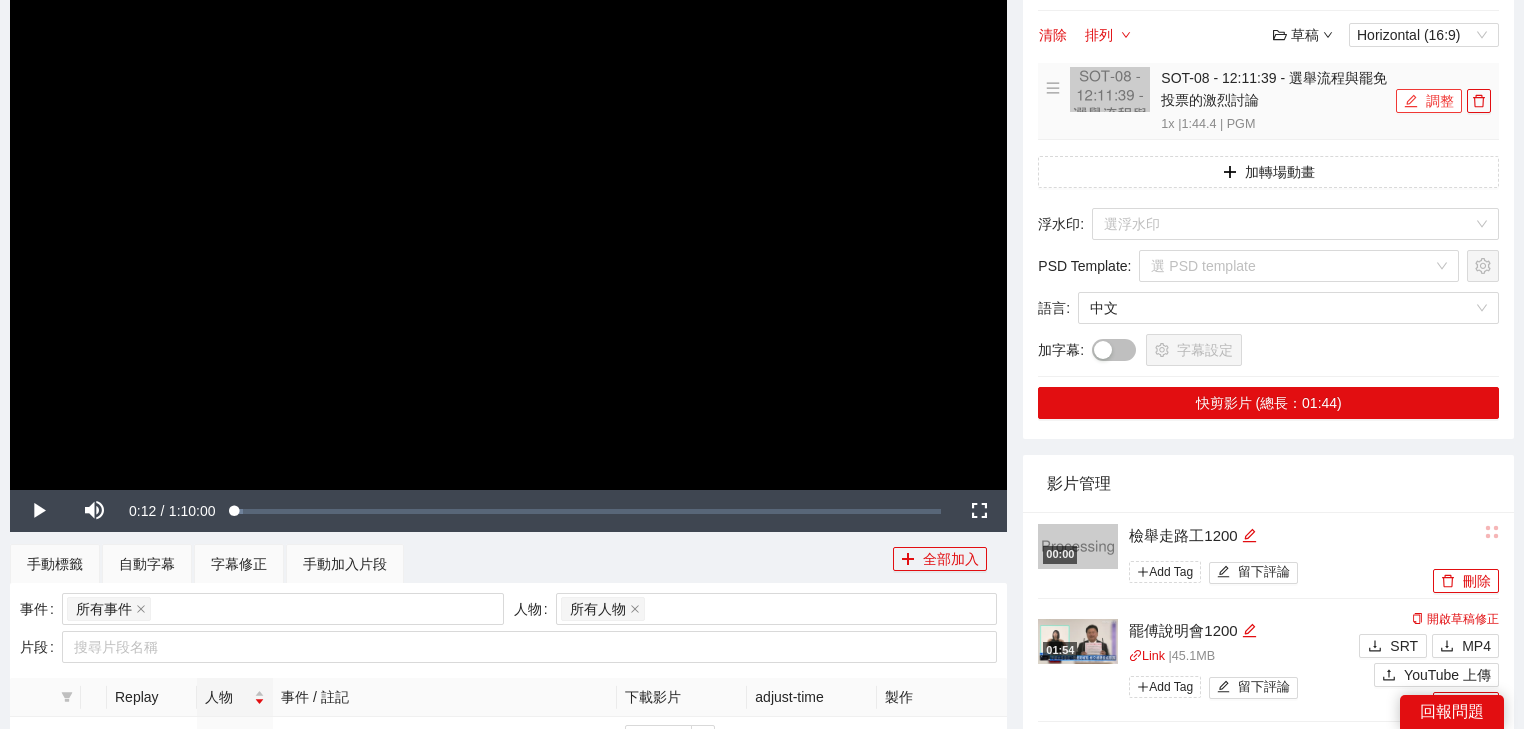 click on "調整" at bounding box center (1429, 101) 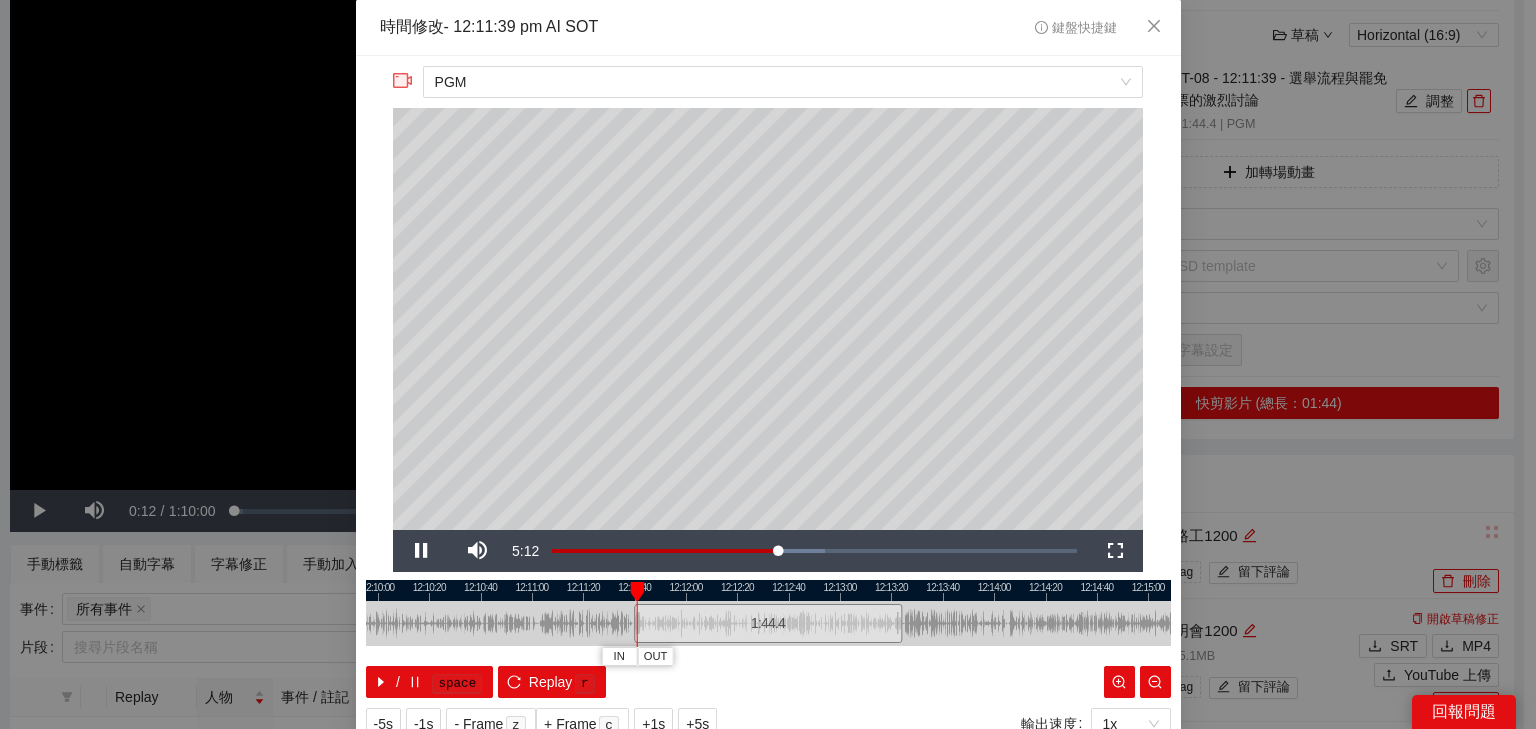 click at bounding box center (768, 590) 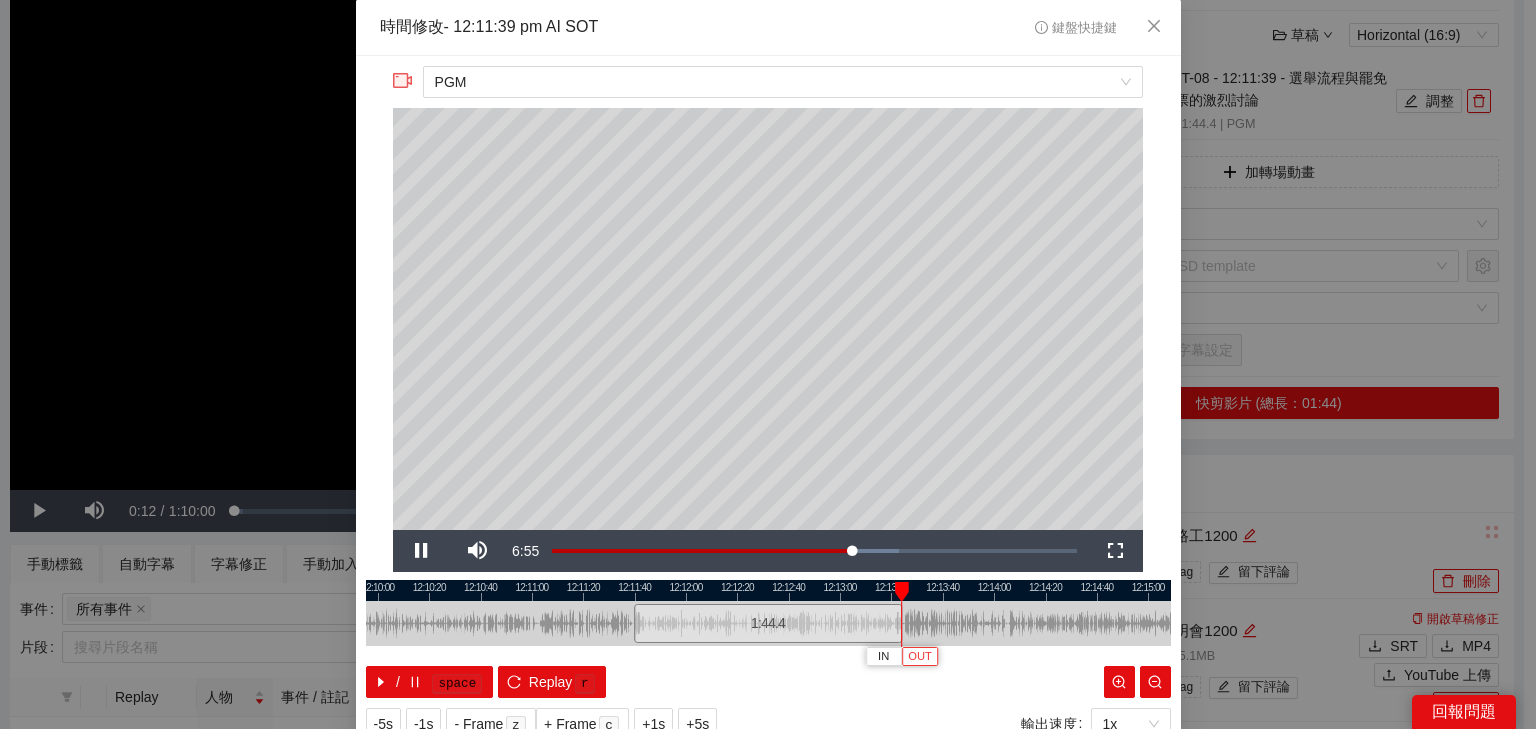 click on "OUT" at bounding box center [920, 657] 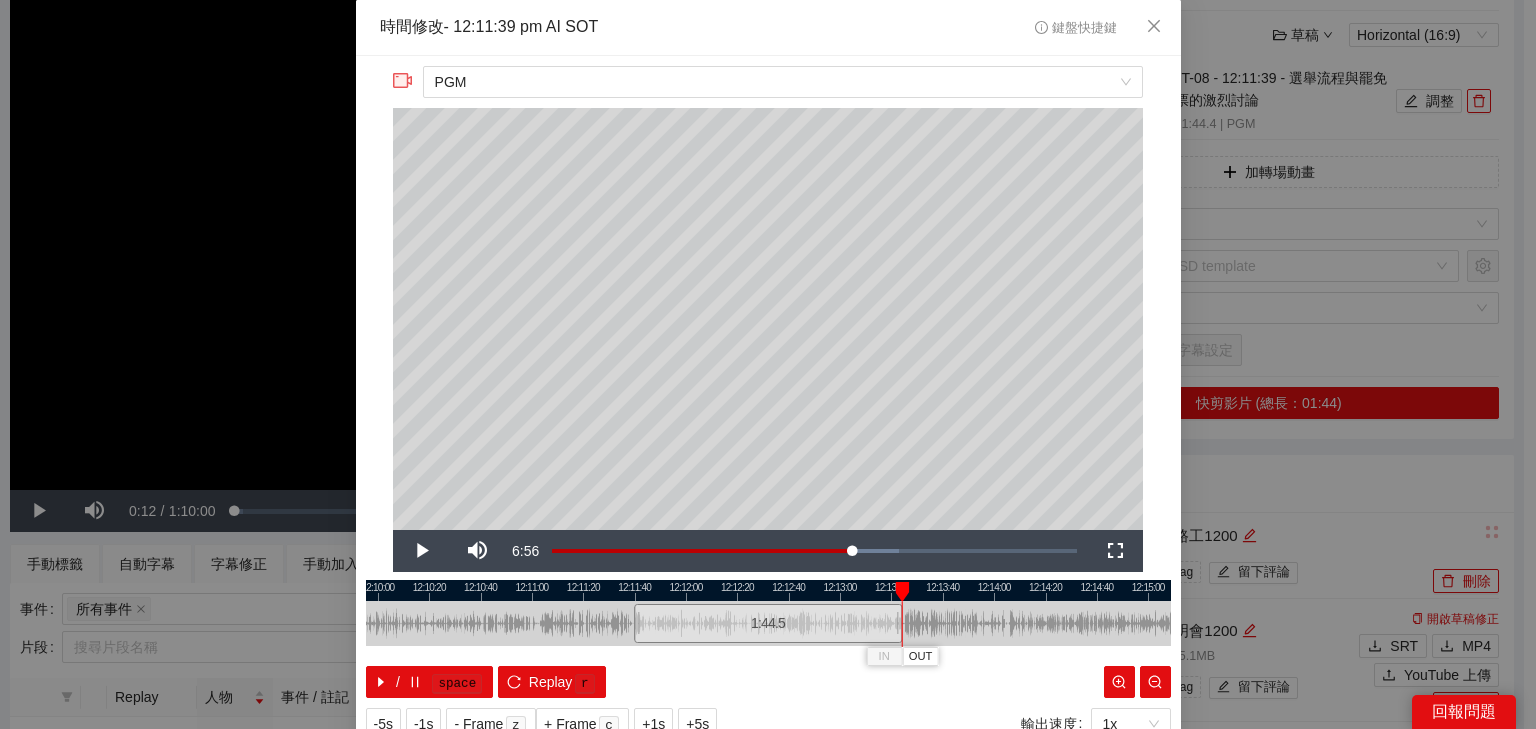 click at bounding box center (768, 590) 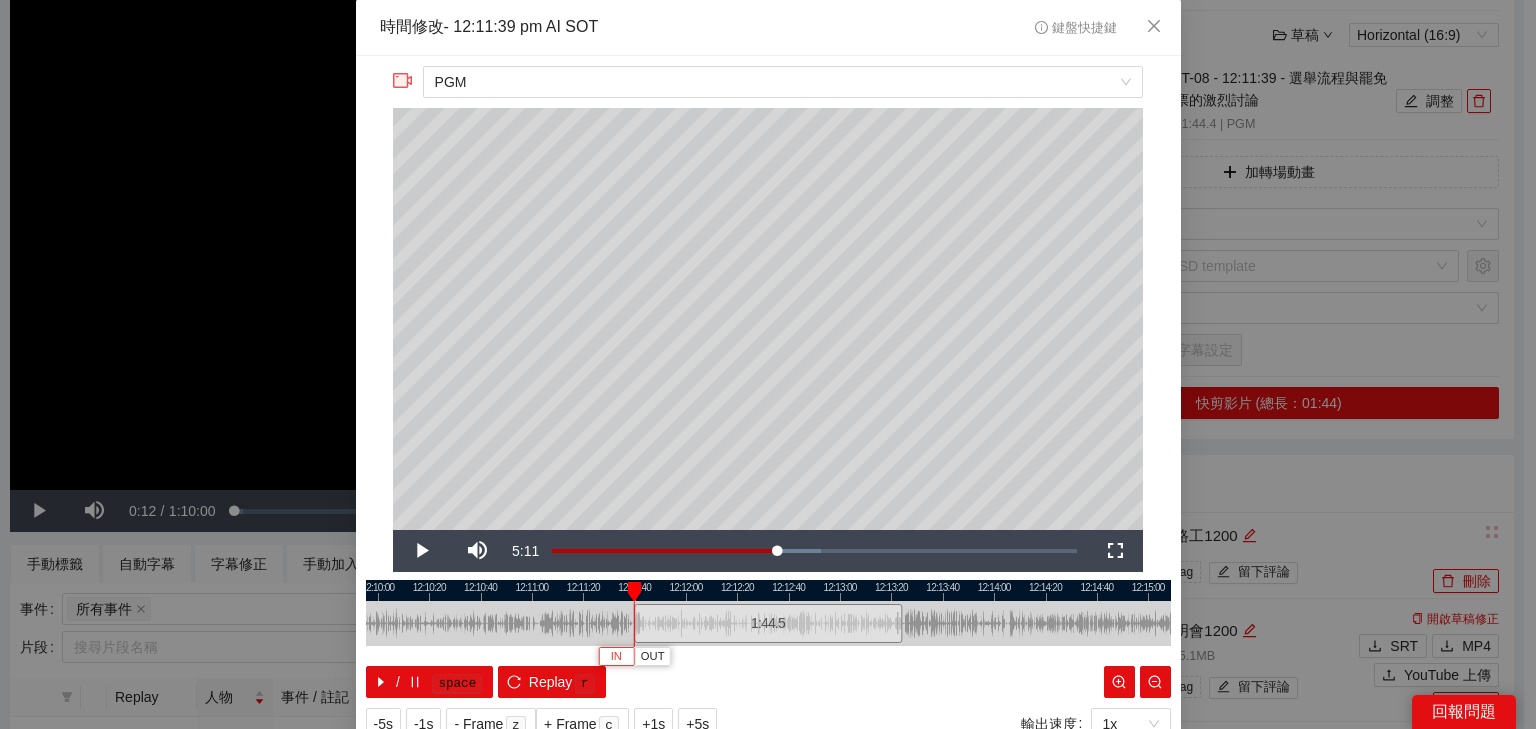 click on "IN" at bounding box center (616, 656) 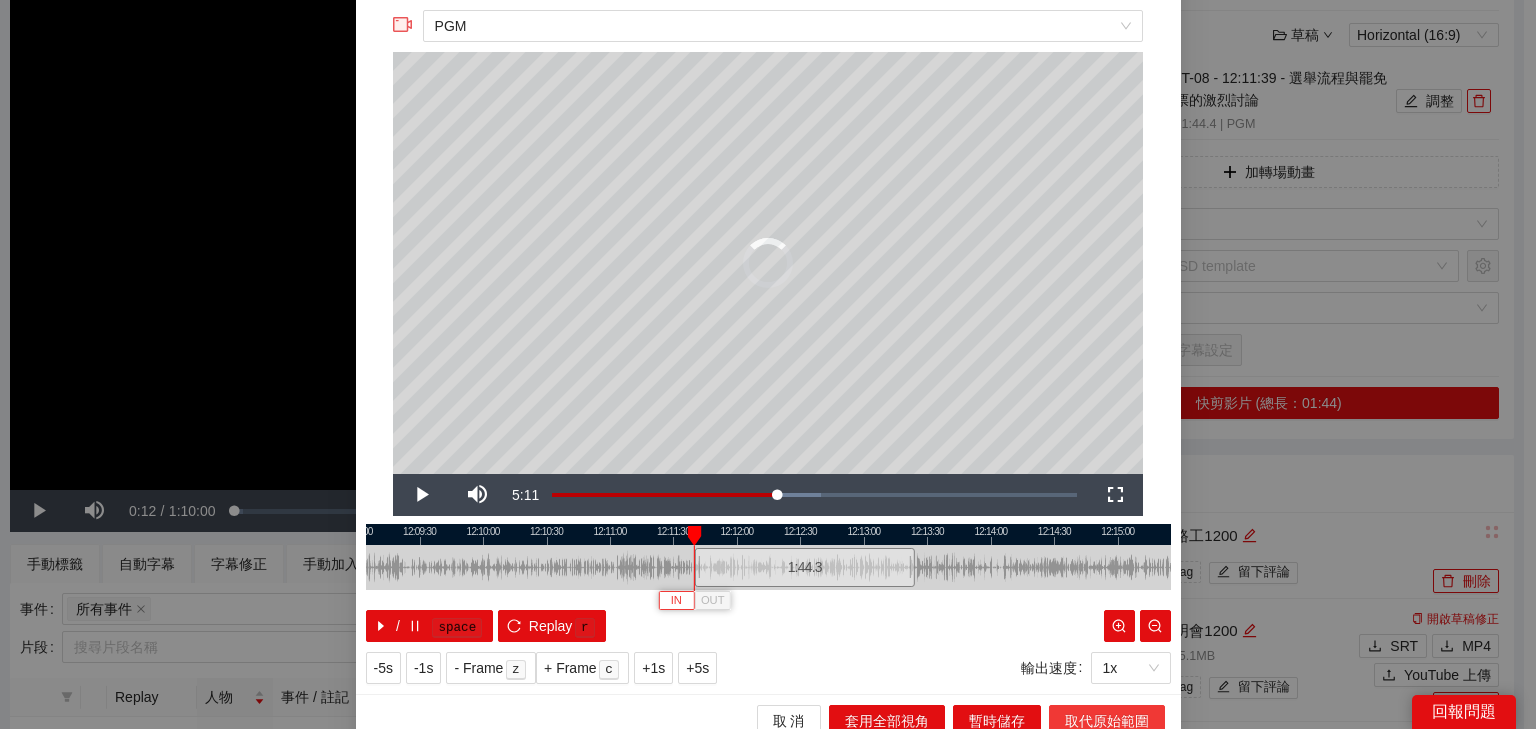 scroll, scrollTop: 73, scrollLeft: 0, axis: vertical 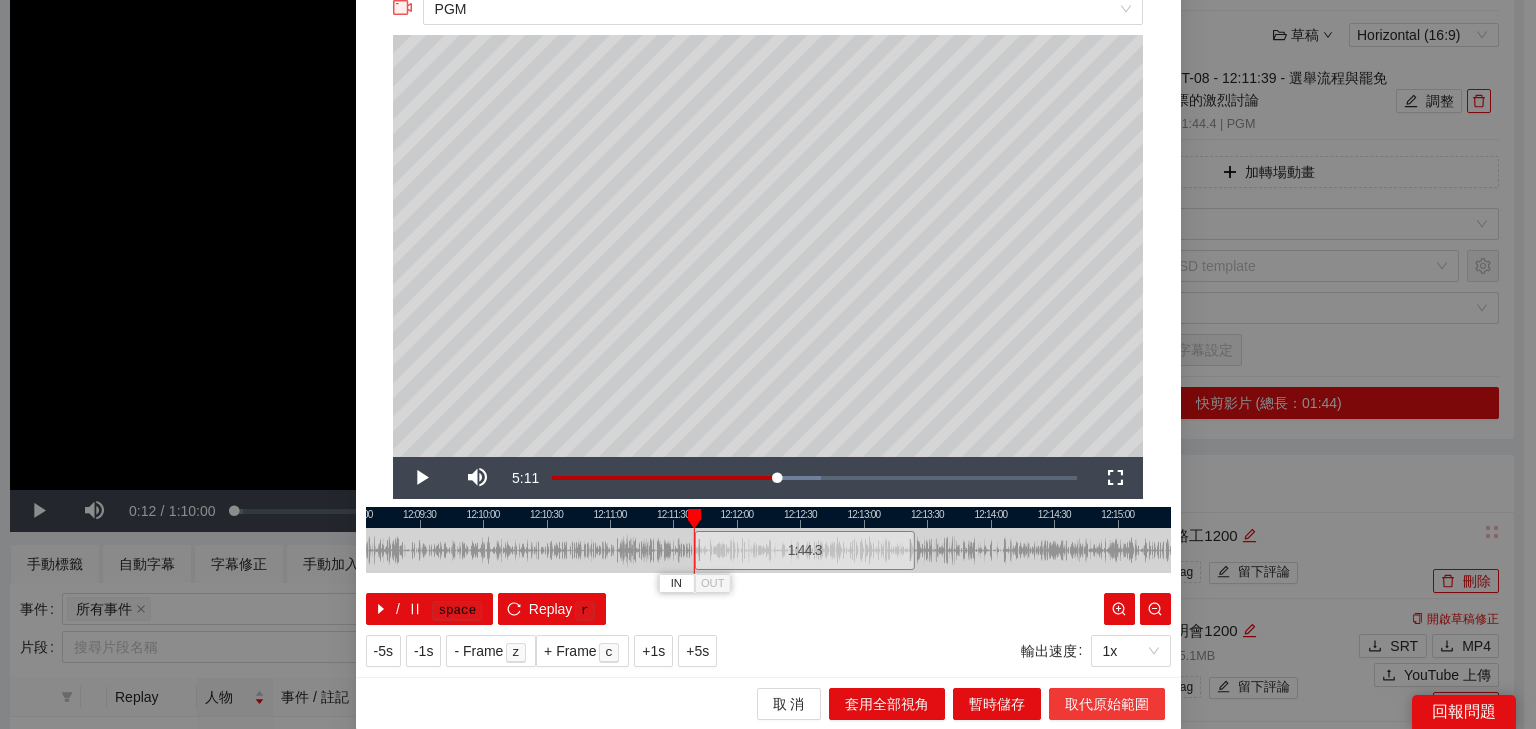 click on "取代原始範圍" at bounding box center [1107, 704] 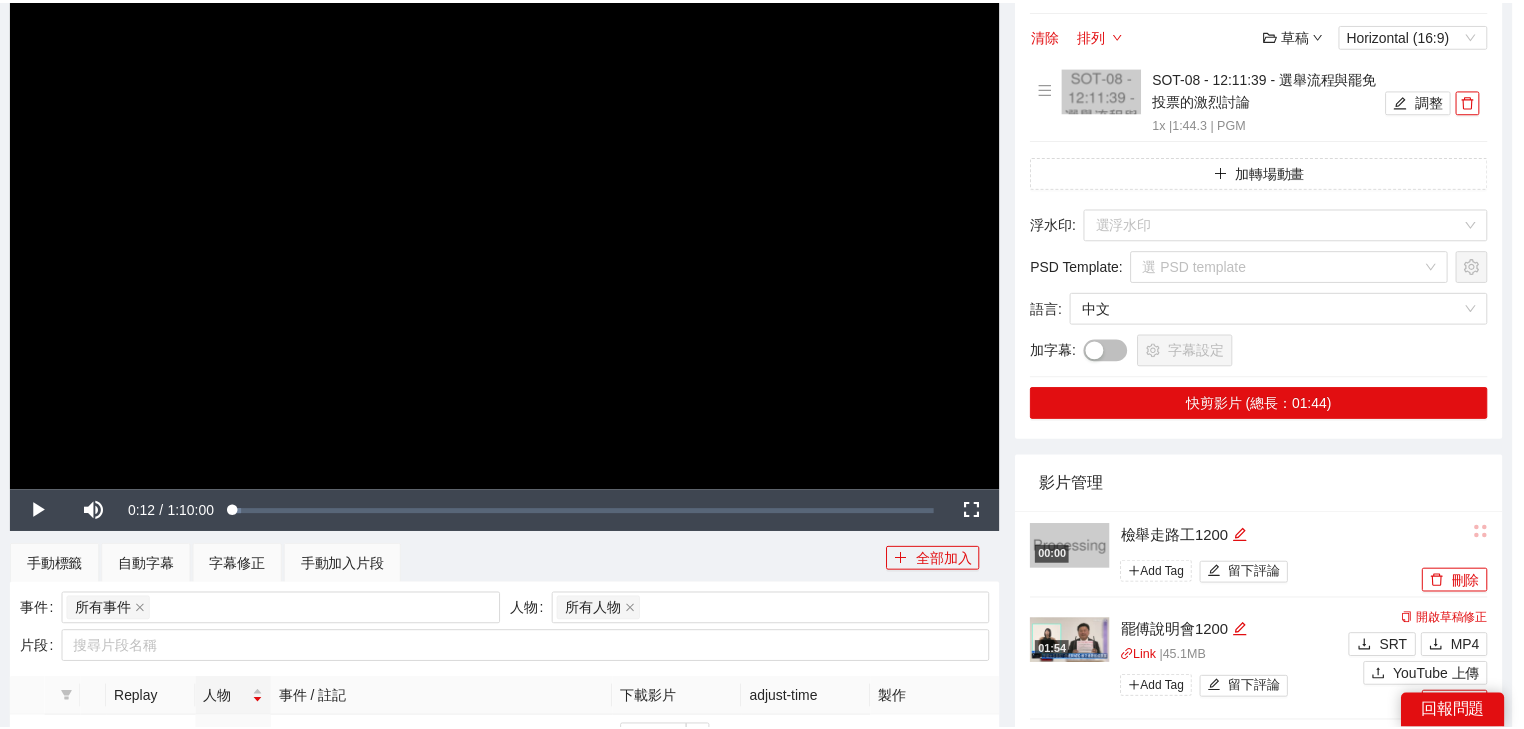 scroll, scrollTop: 0, scrollLeft: 0, axis: both 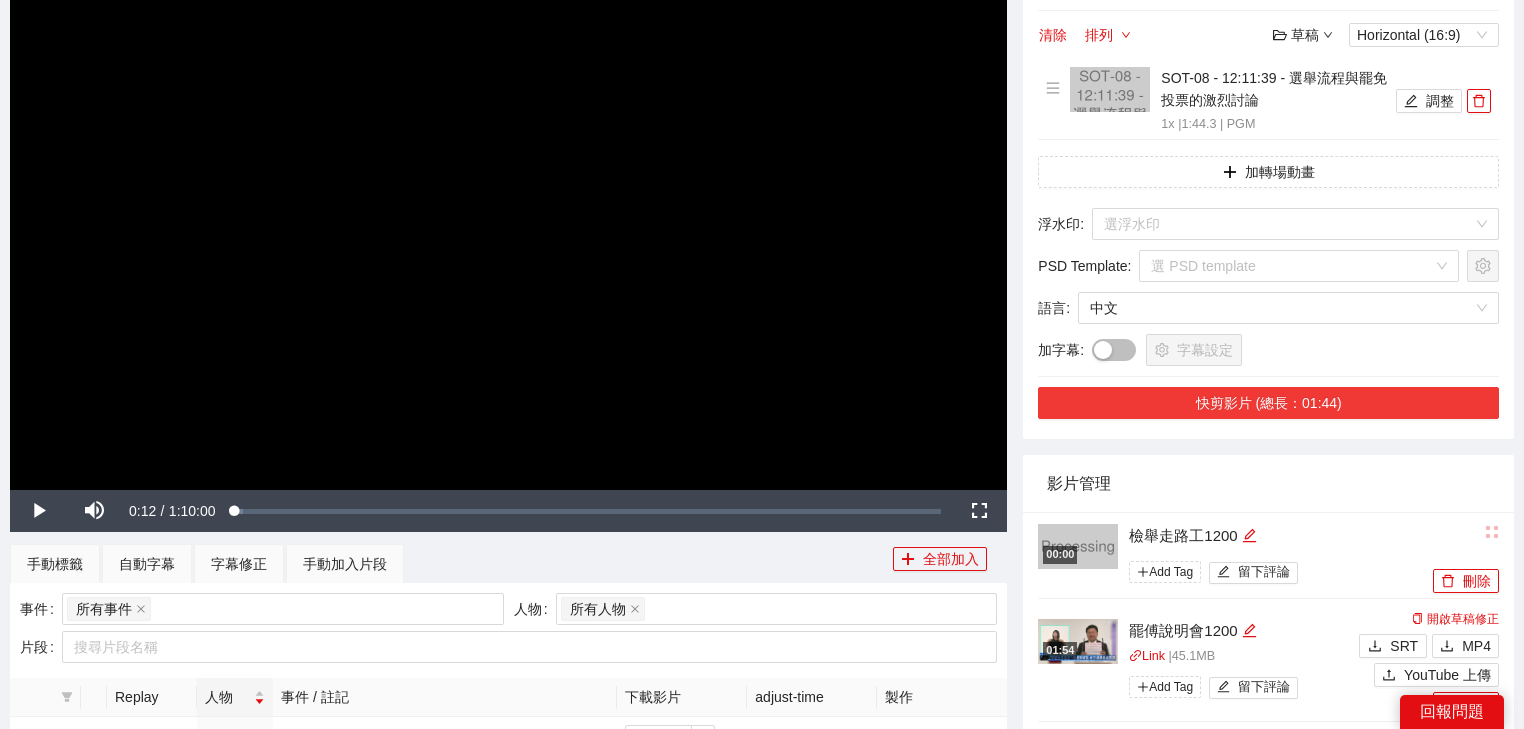 click on "快剪影片 (總長：01:44)" at bounding box center [1268, 403] 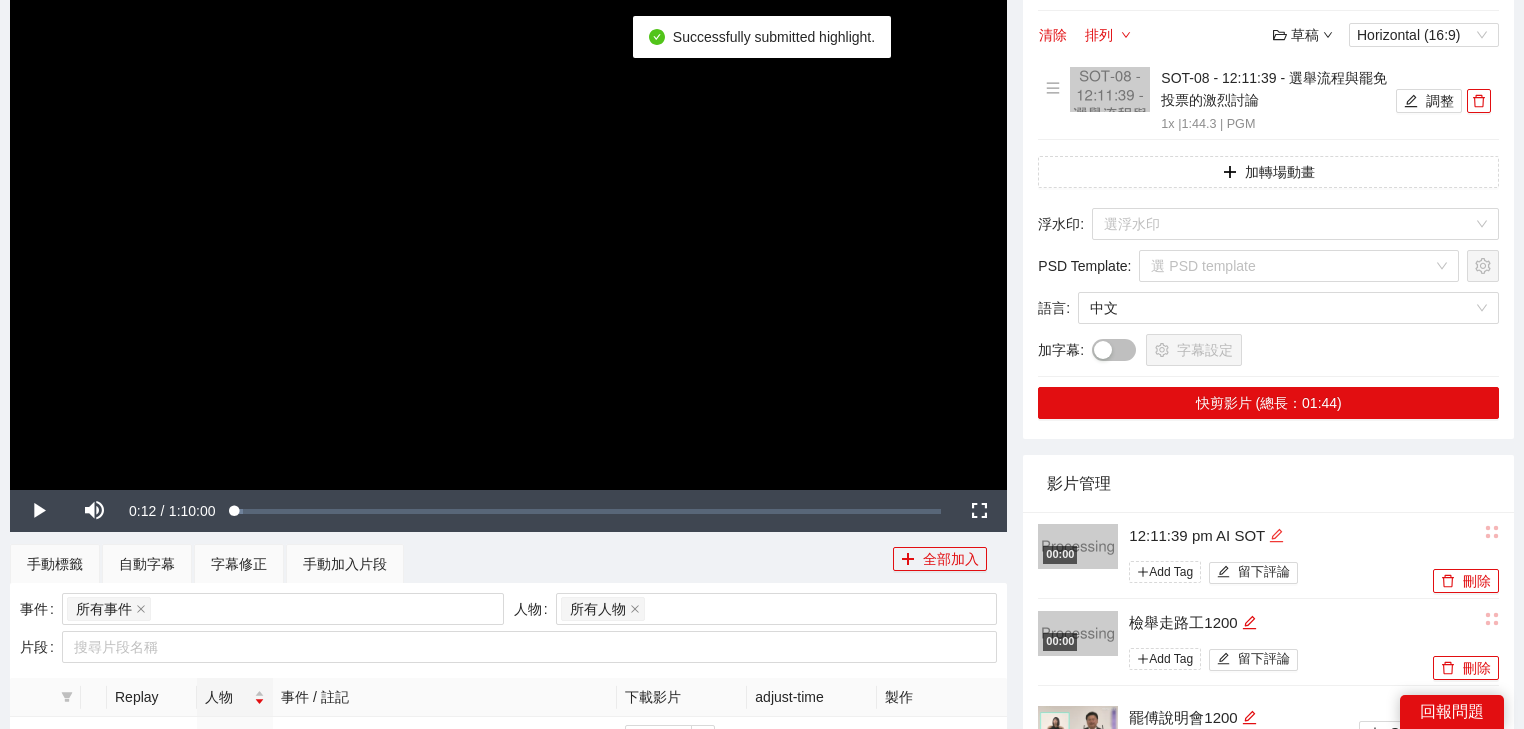 click 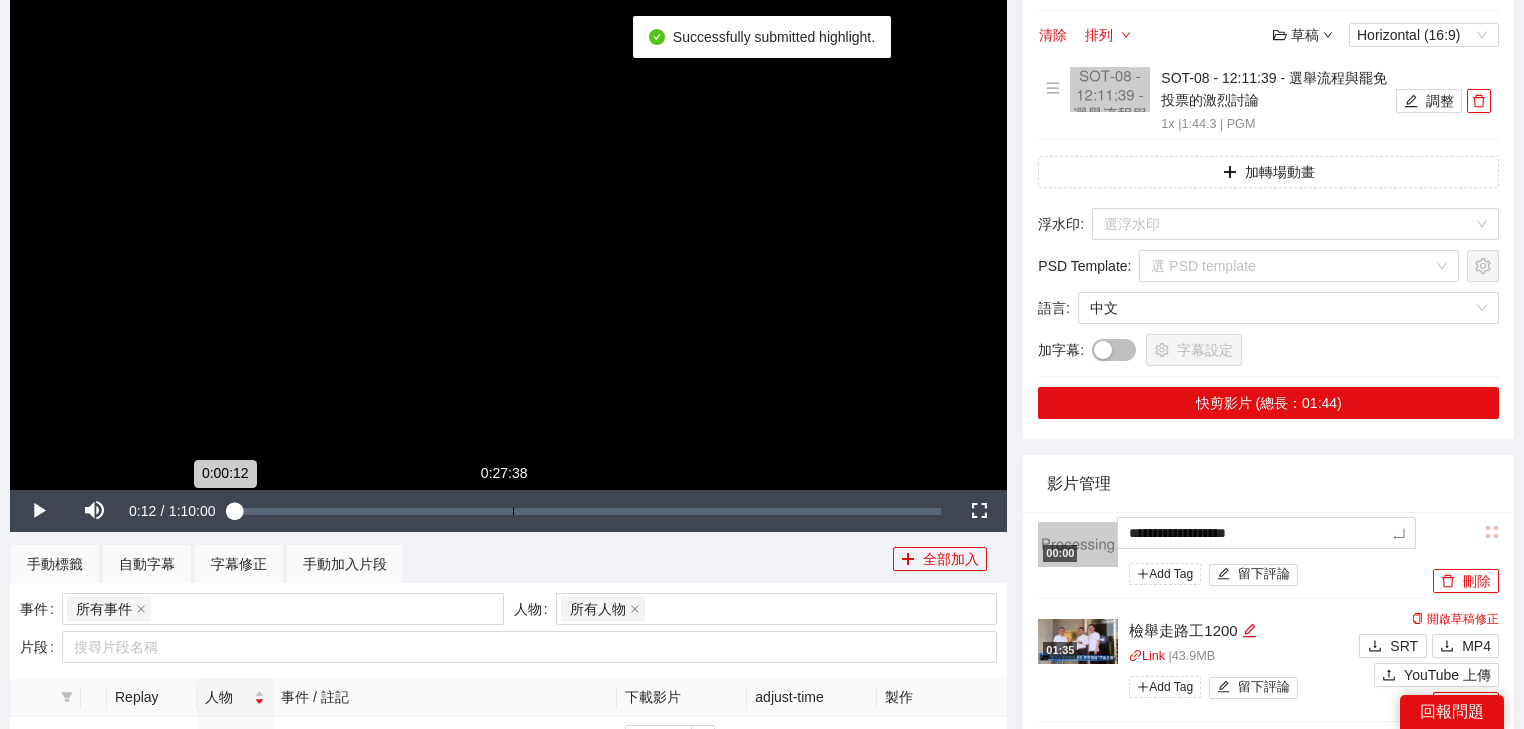 drag, startPoint x: 906, startPoint y: 508, endPoint x: 719, endPoint y: 496, distance: 187.38463 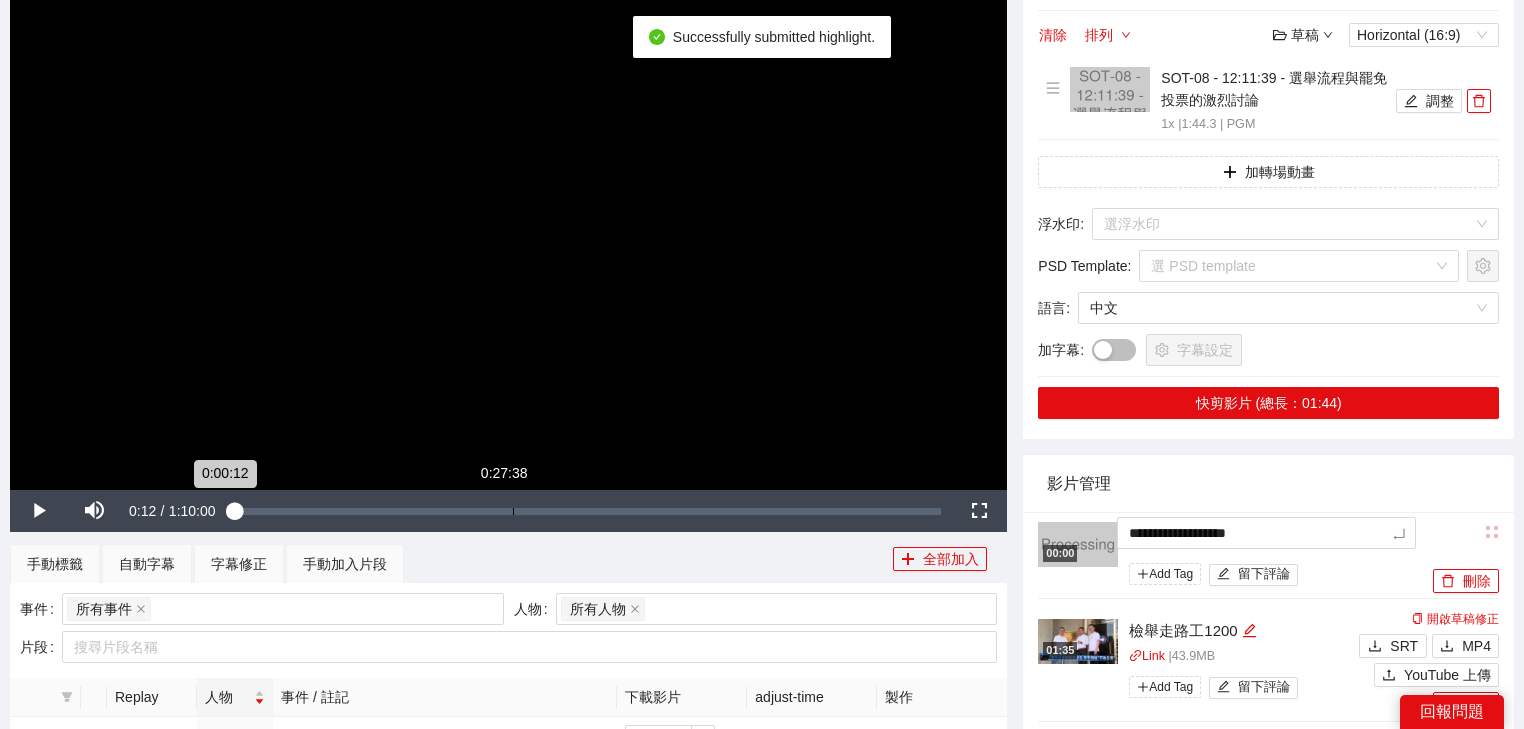 click on "**********" at bounding box center (762, 616) 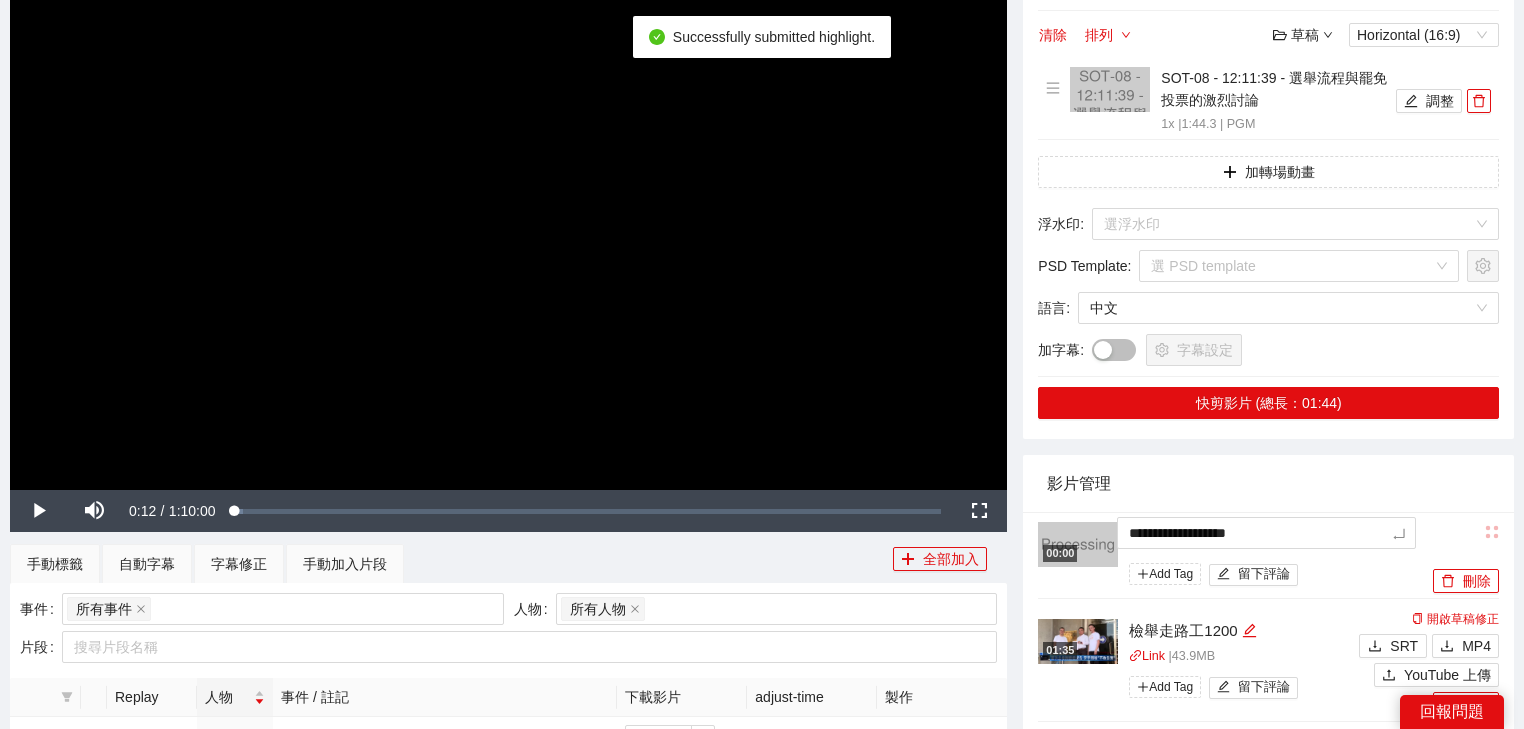 type on "*********" 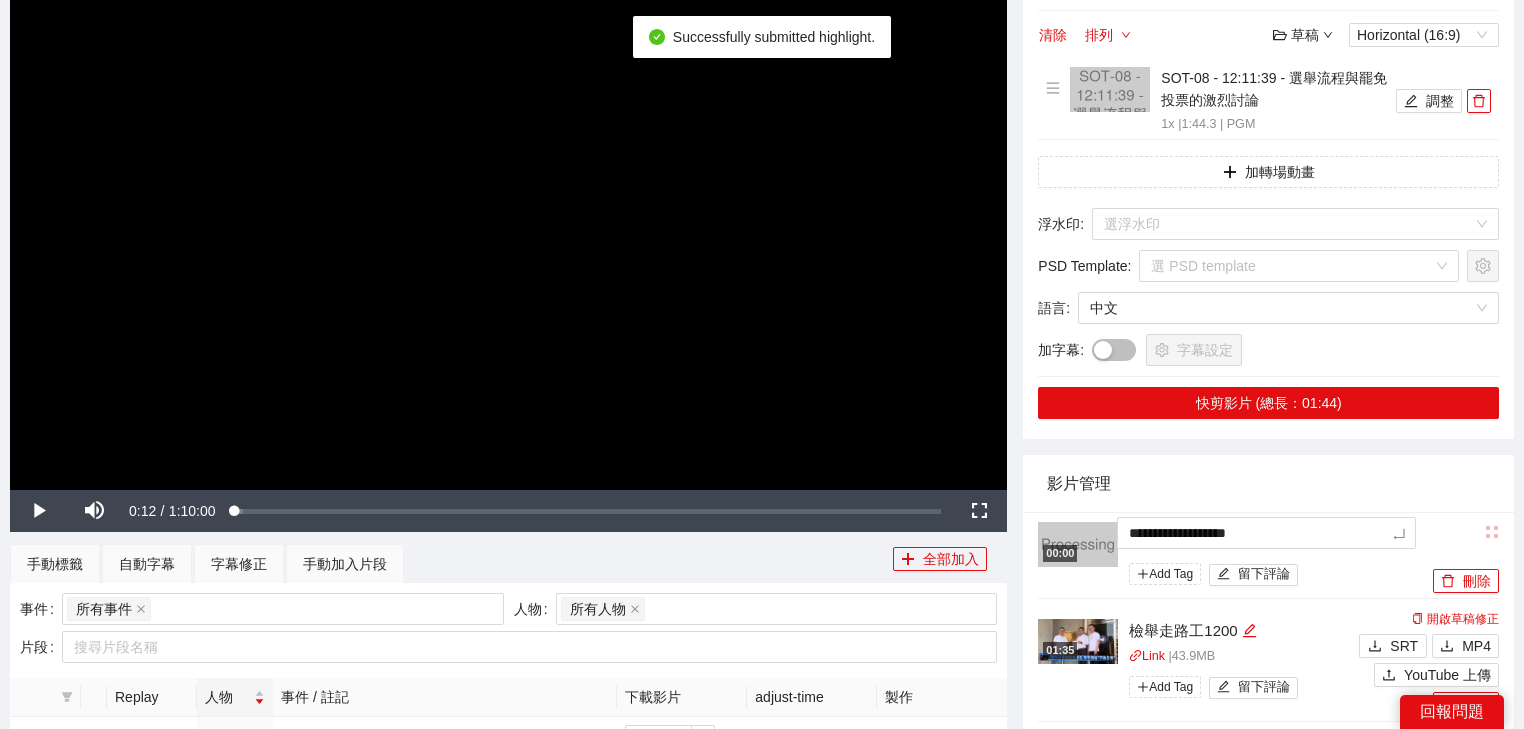 type on "*********" 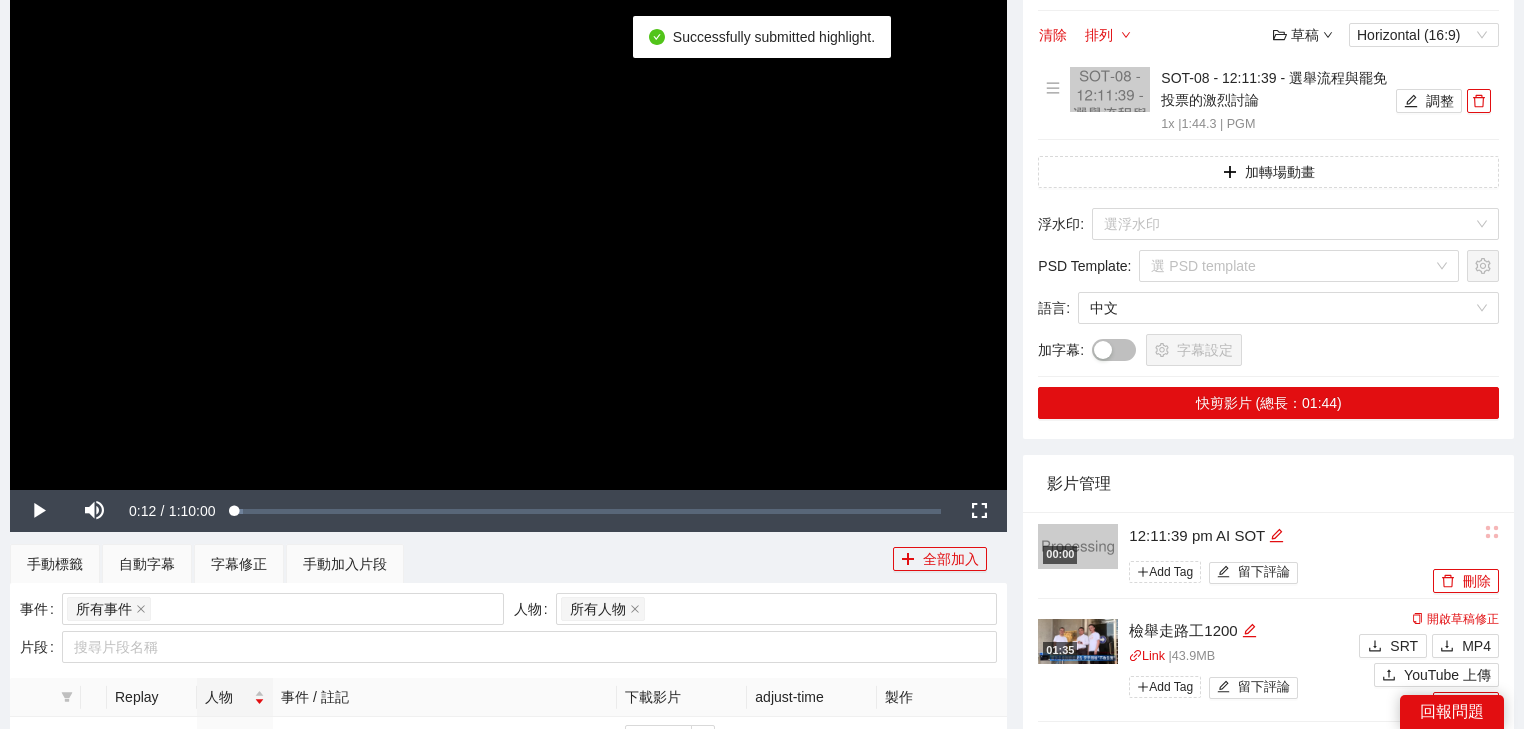 click on "影片管理" at bounding box center [1268, 483] 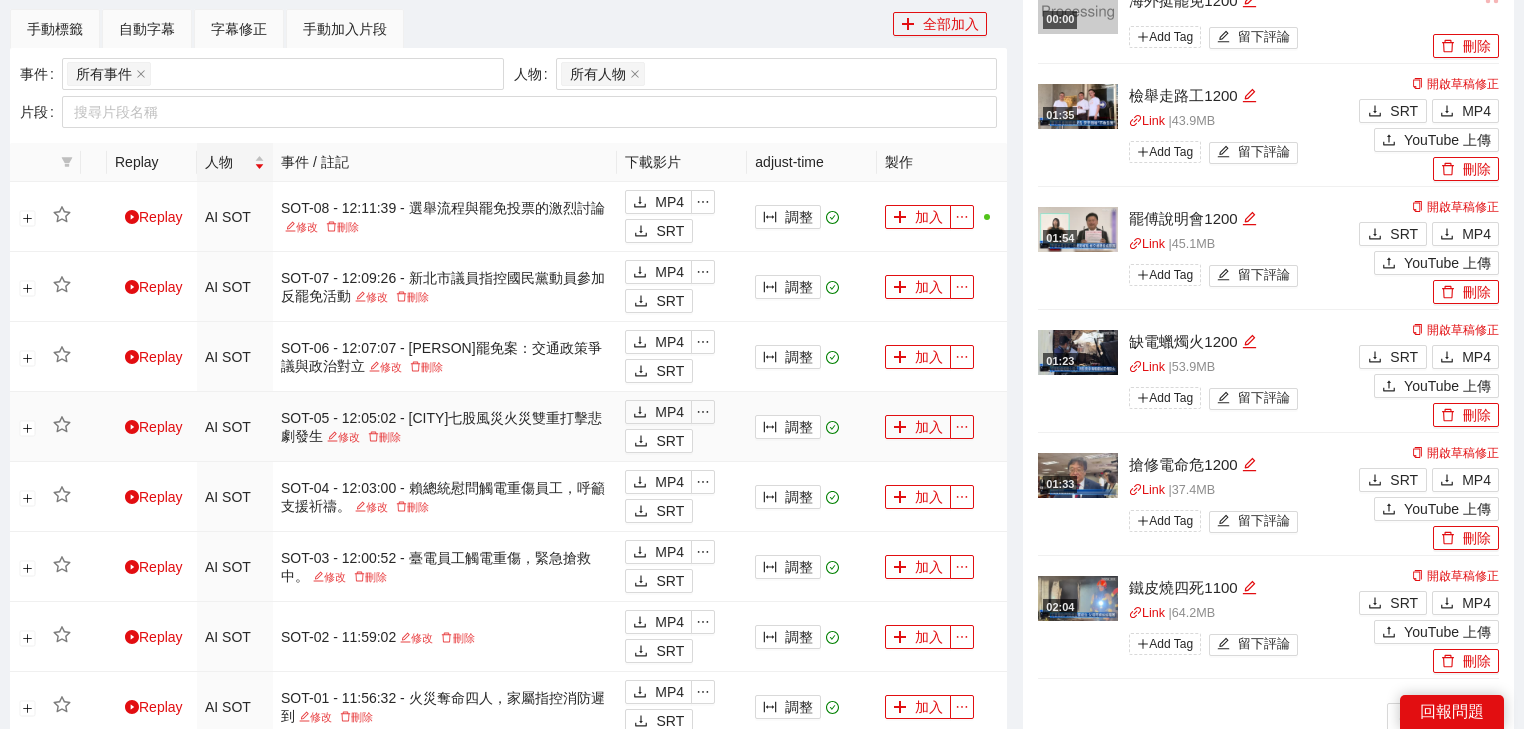scroll, scrollTop: 1014, scrollLeft: 0, axis: vertical 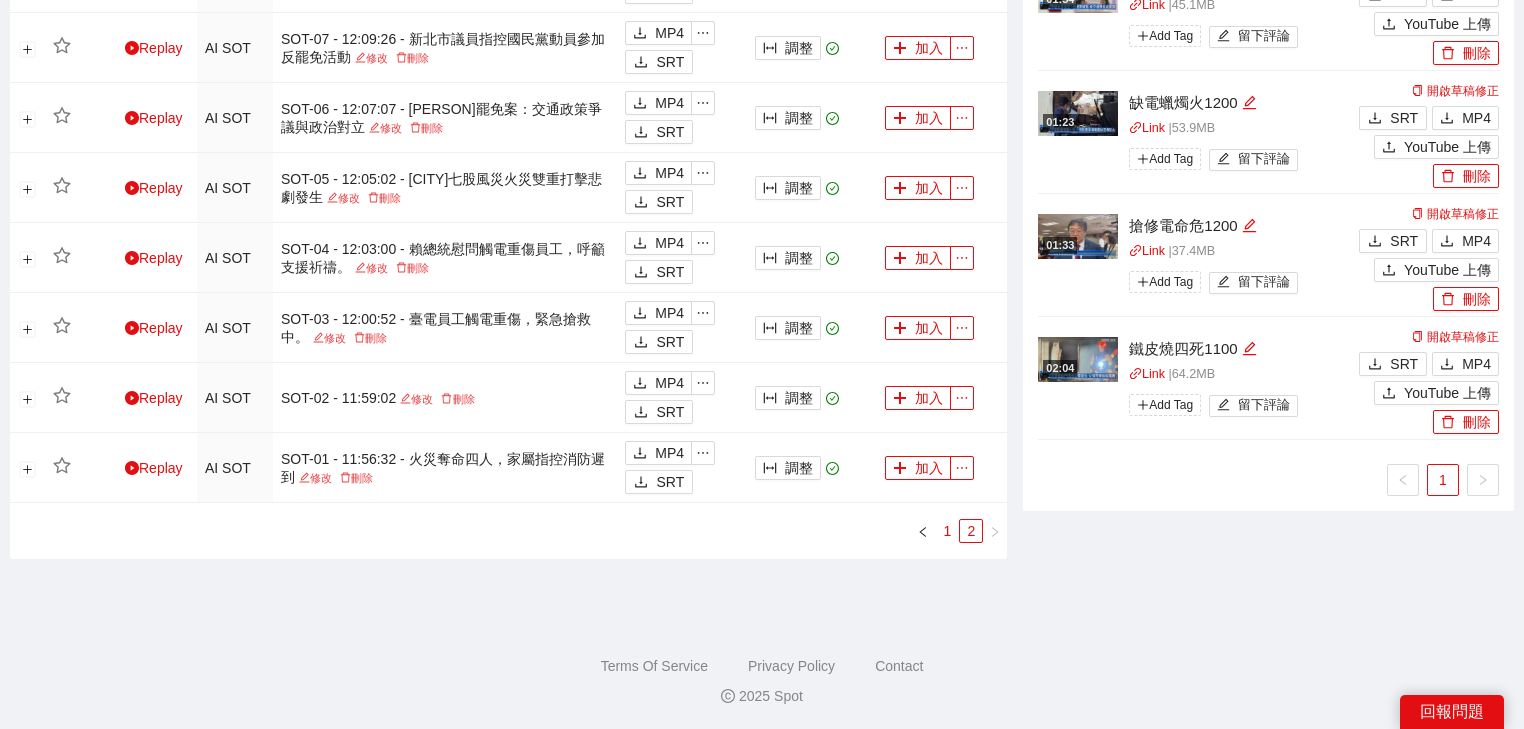 click on "1" at bounding box center (947, 531) 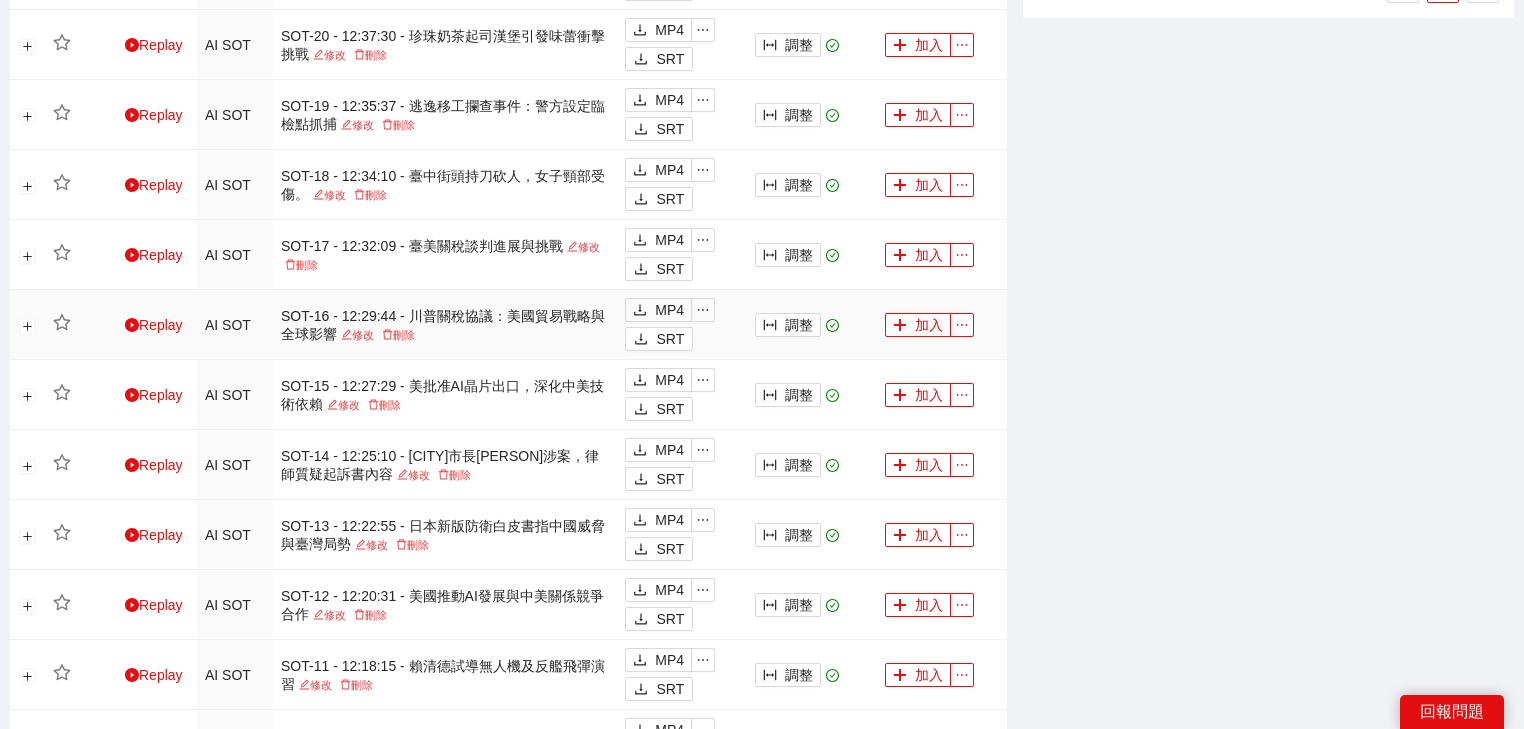 scroll, scrollTop: 1734, scrollLeft: 0, axis: vertical 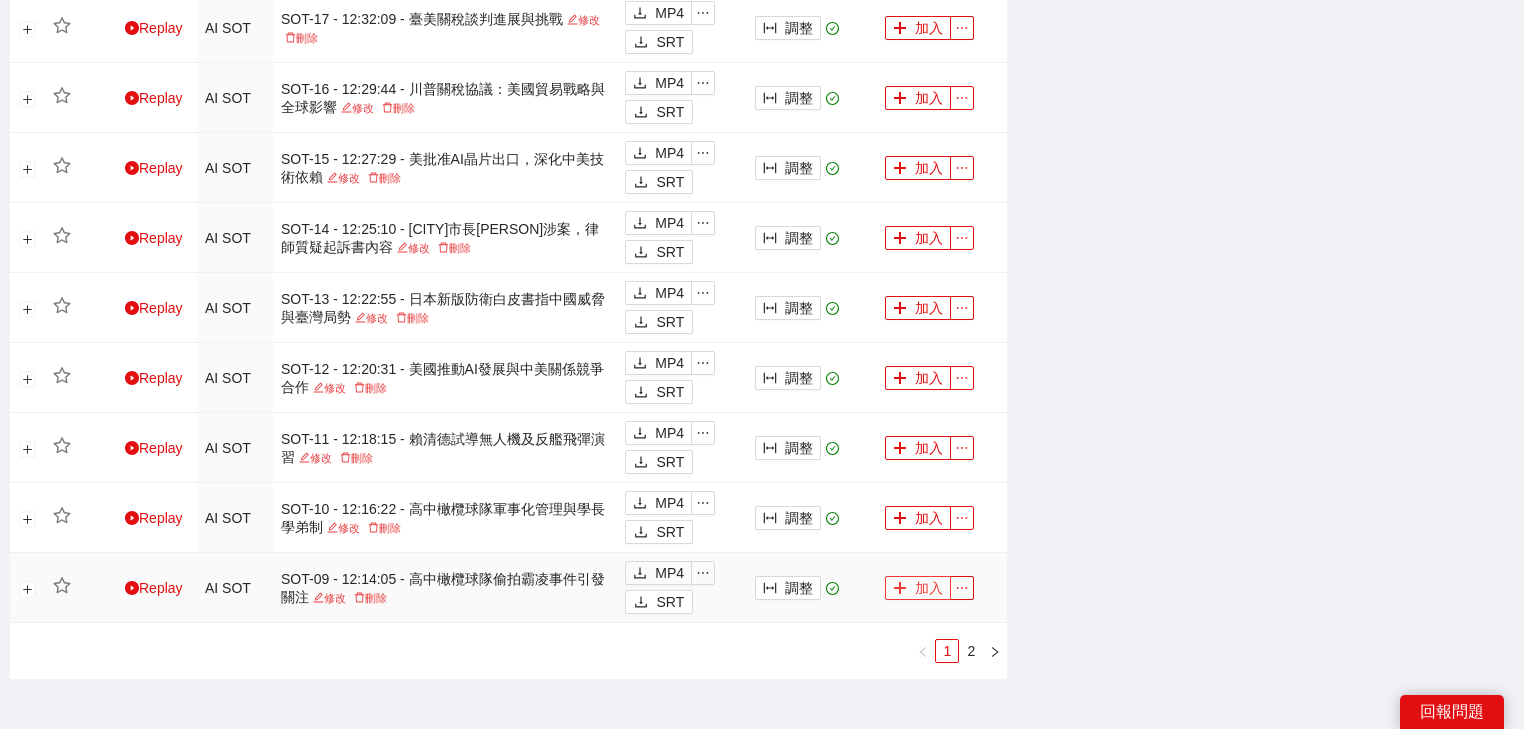 click on "加入" at bounding box center [918, 588] 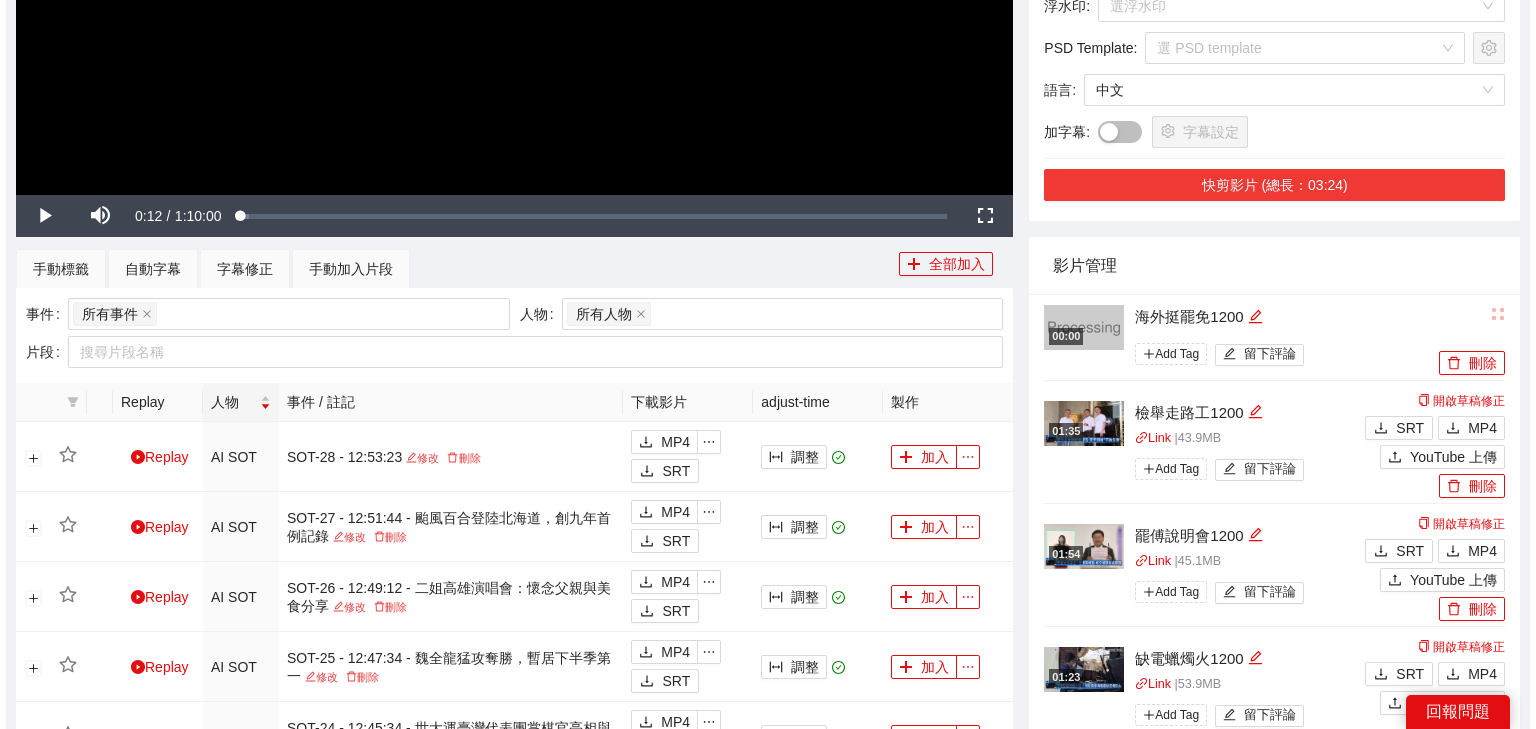 scroll, scrollTop: 374, scrollLeft: 0, axis: vertical 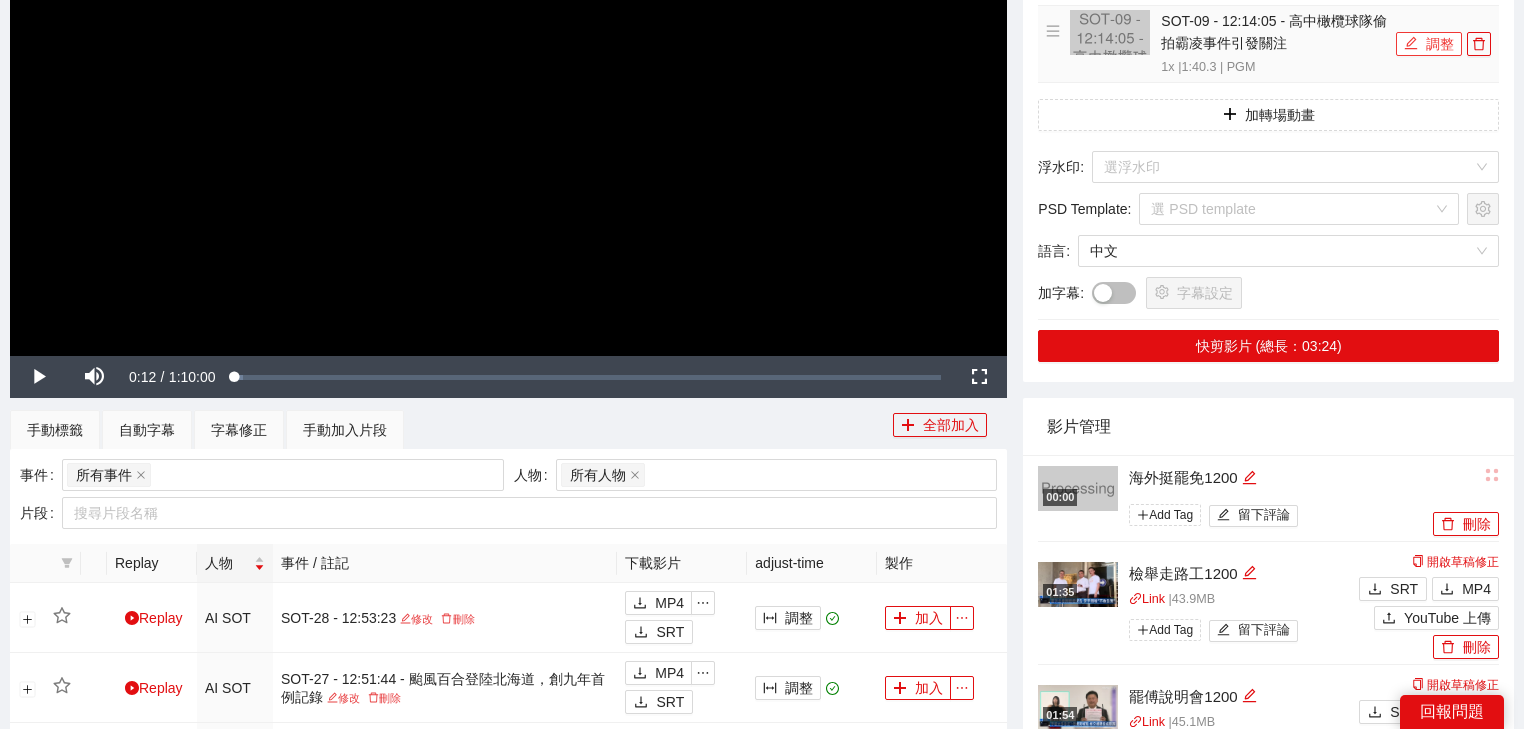 click on "調整" at bounding box center (1429, 44) 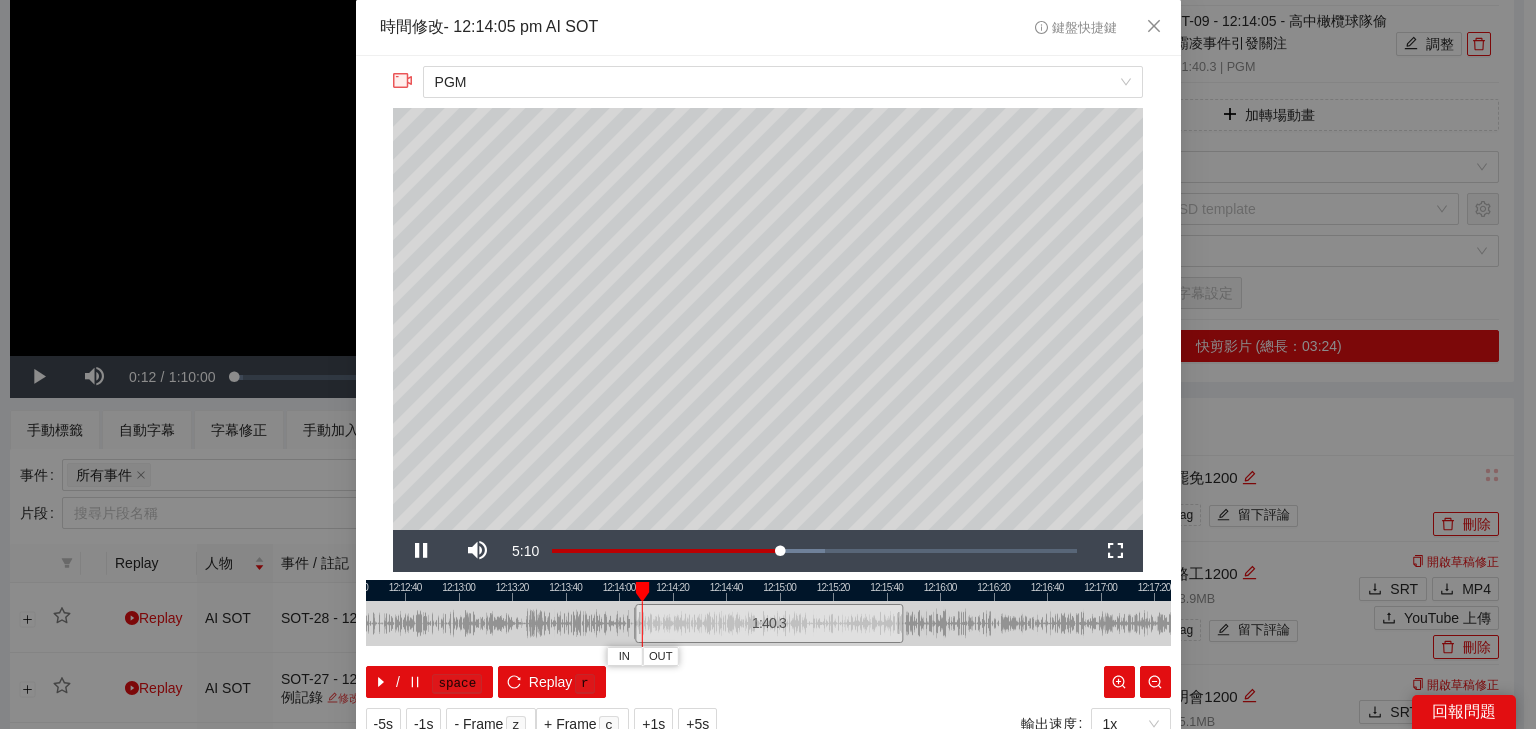 click at bounding box center [769, 590] 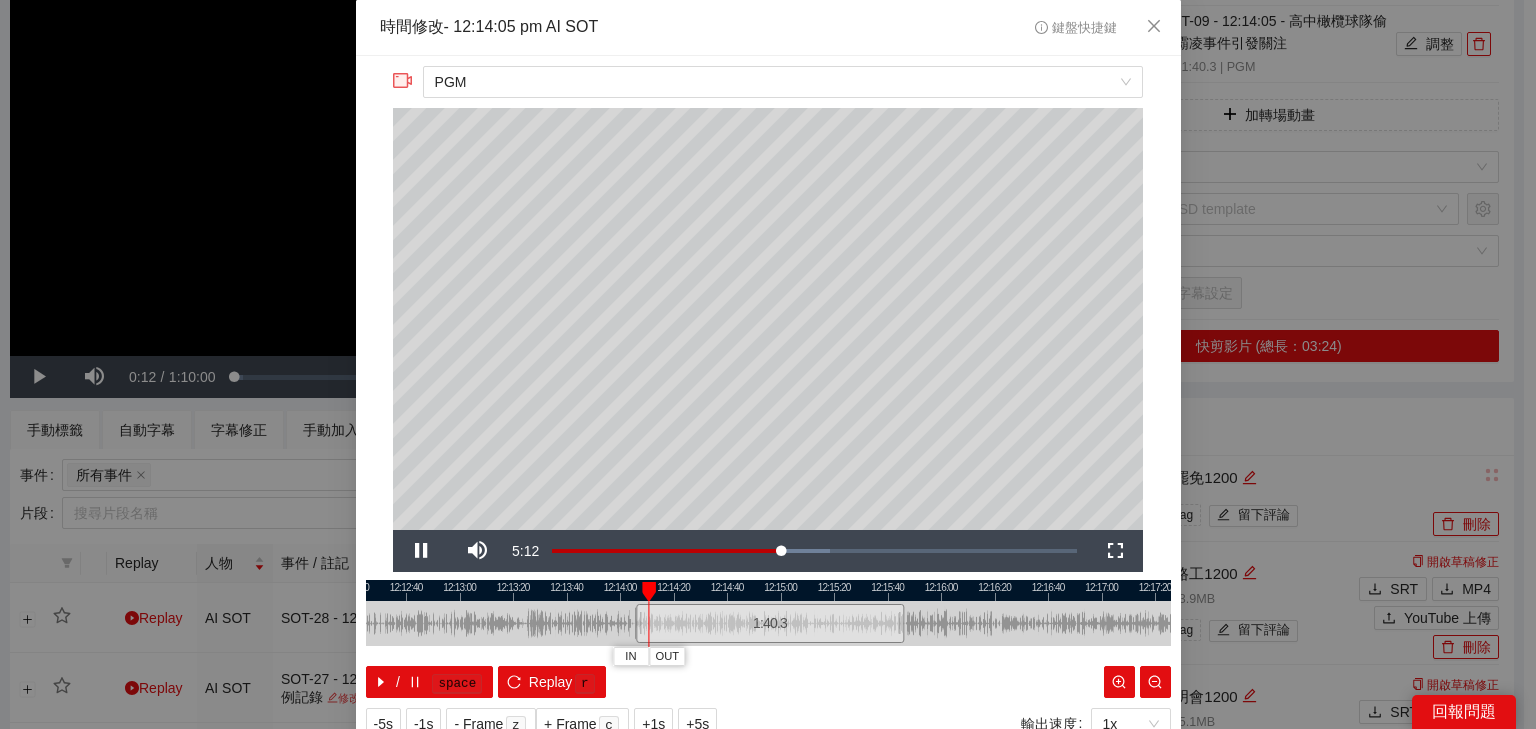 click at bounding box center [769, 590] 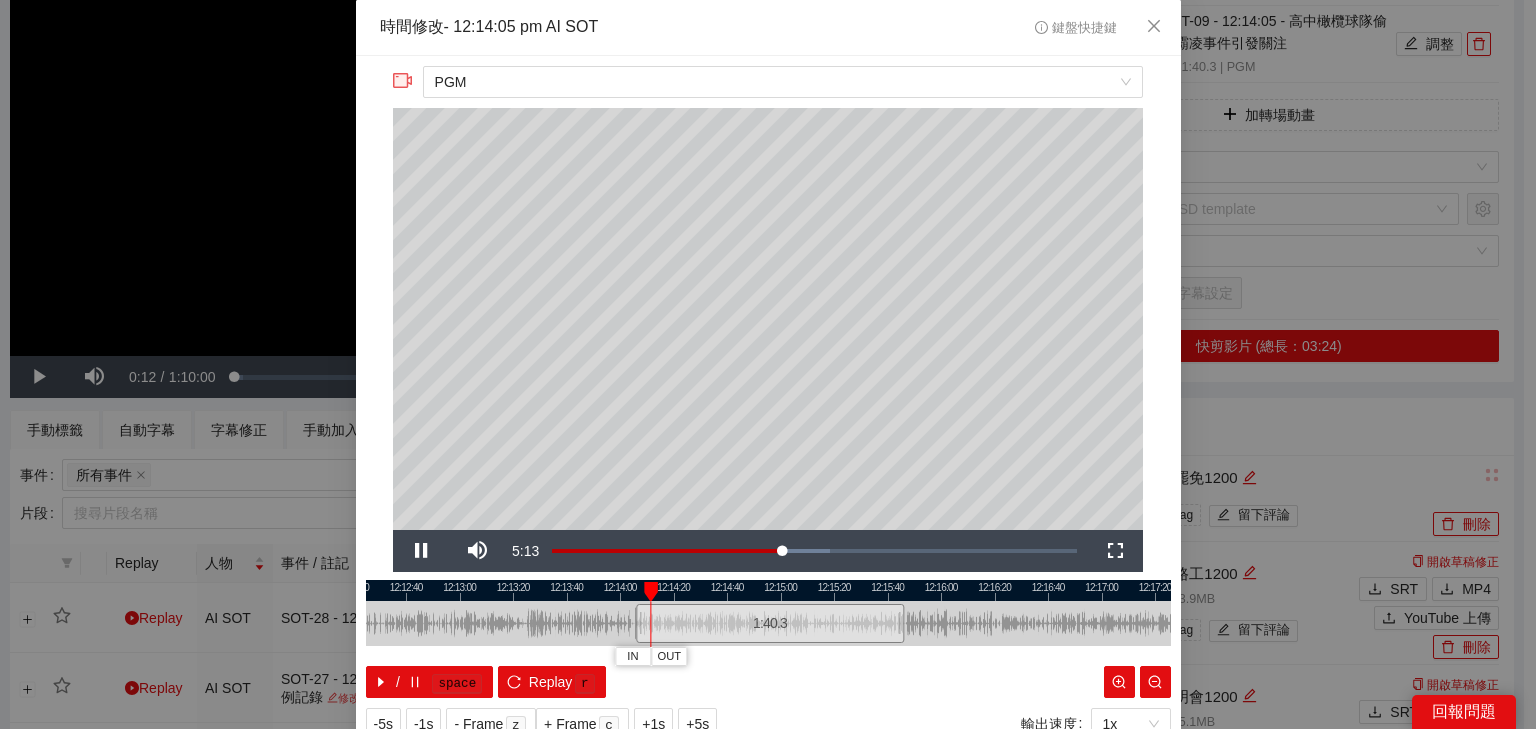 click at bounding box center [768, 590] 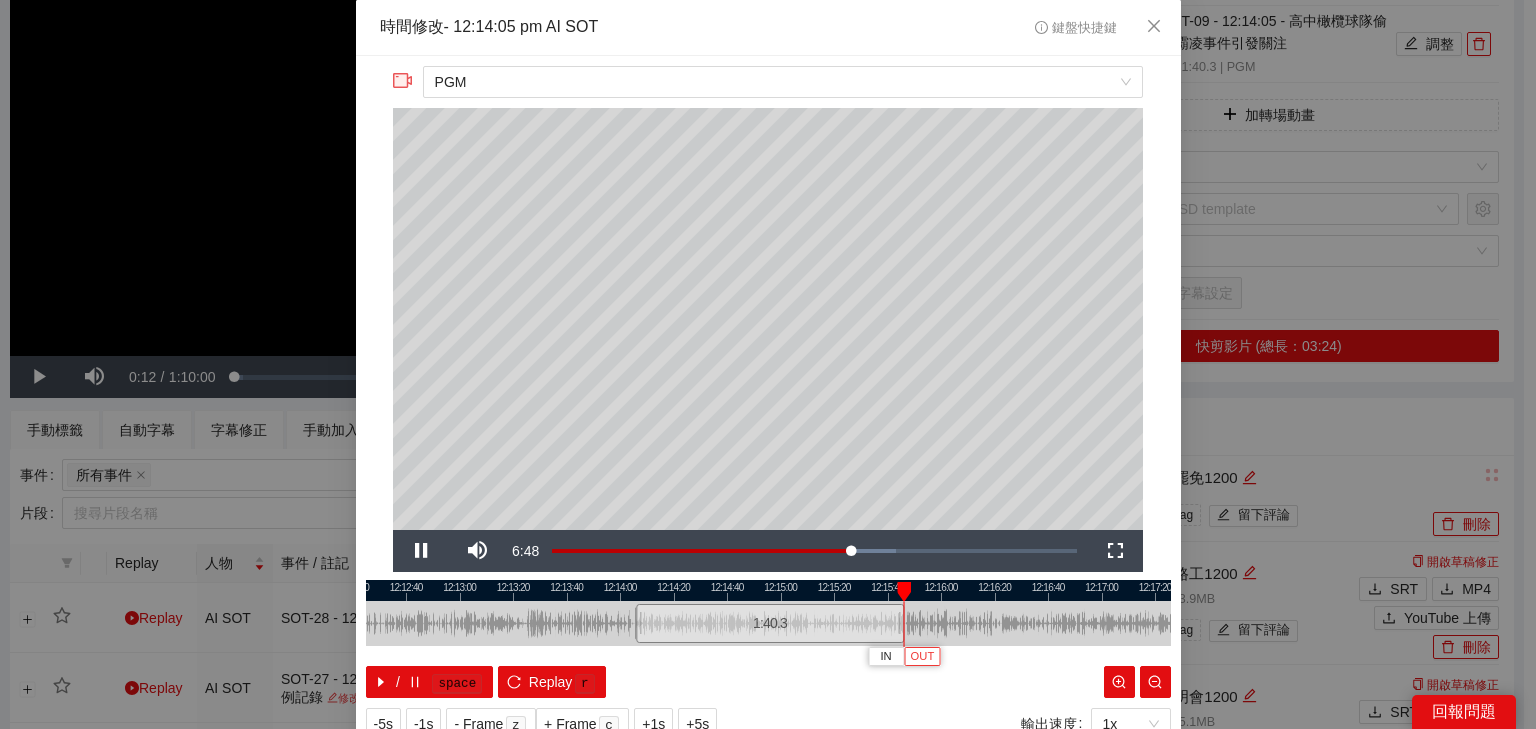 click on "OUT" at bounding box center (923, 657) 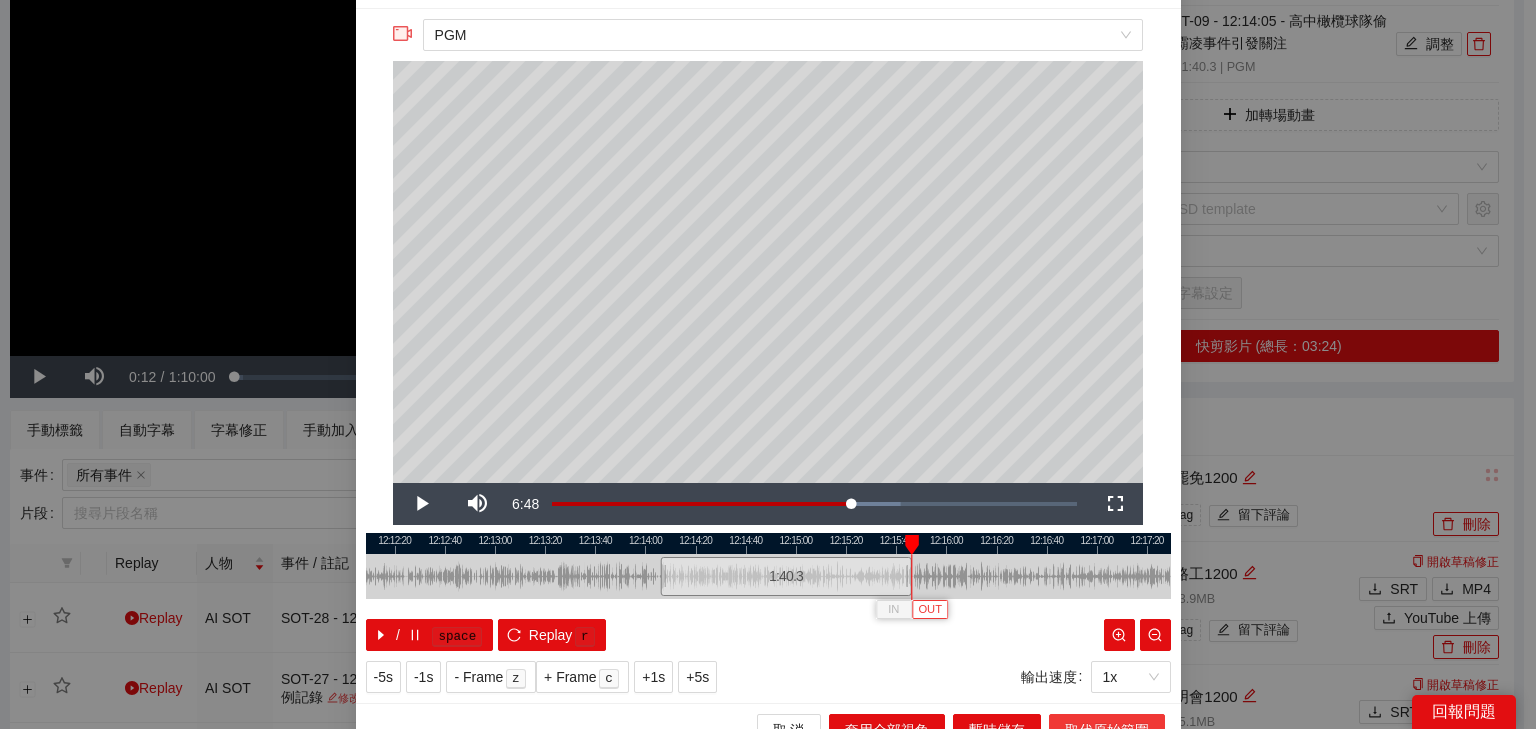 scroll, scrollTop: 73, scrollLeft: 0, axis: vertical 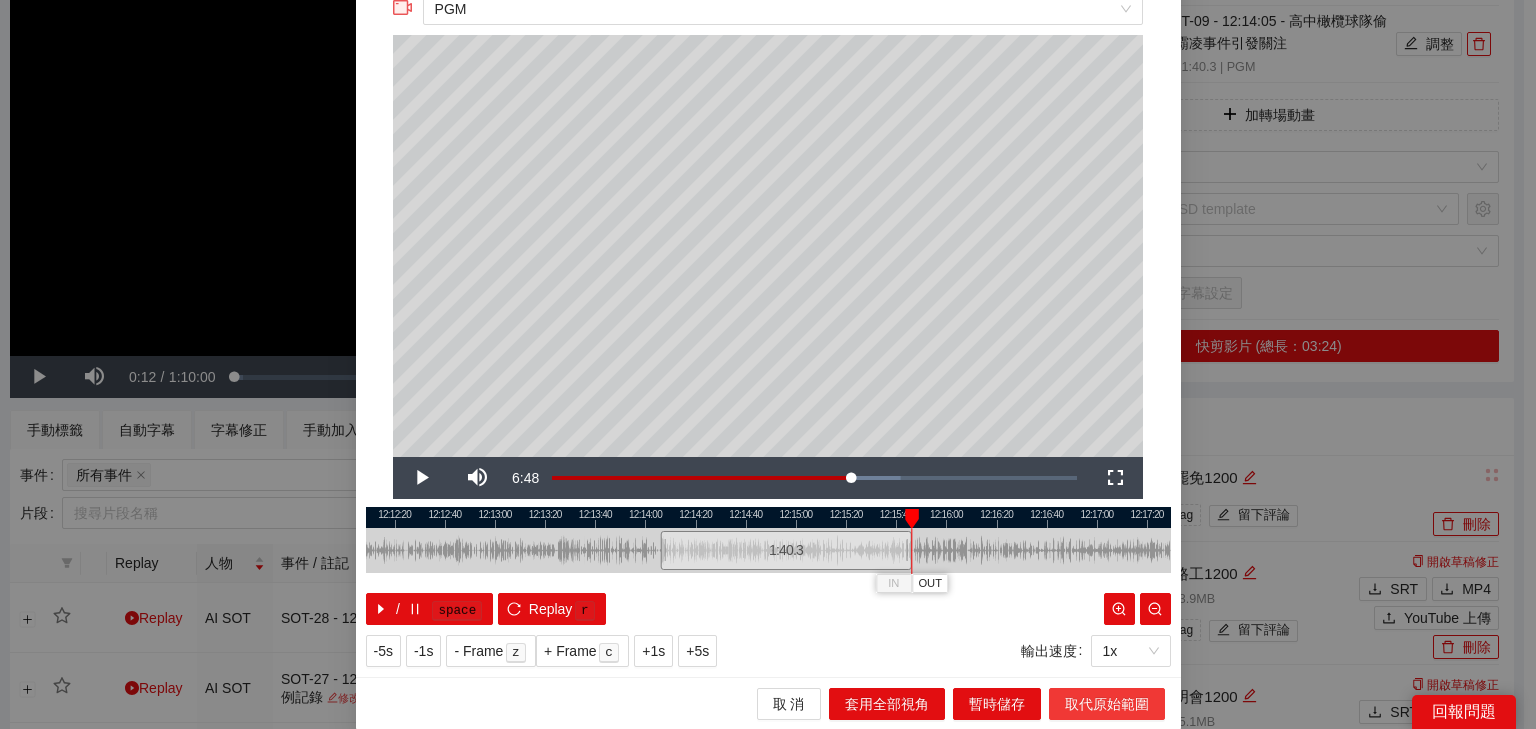 click on "取代原始範圍" at bounding box center (1107, 704) 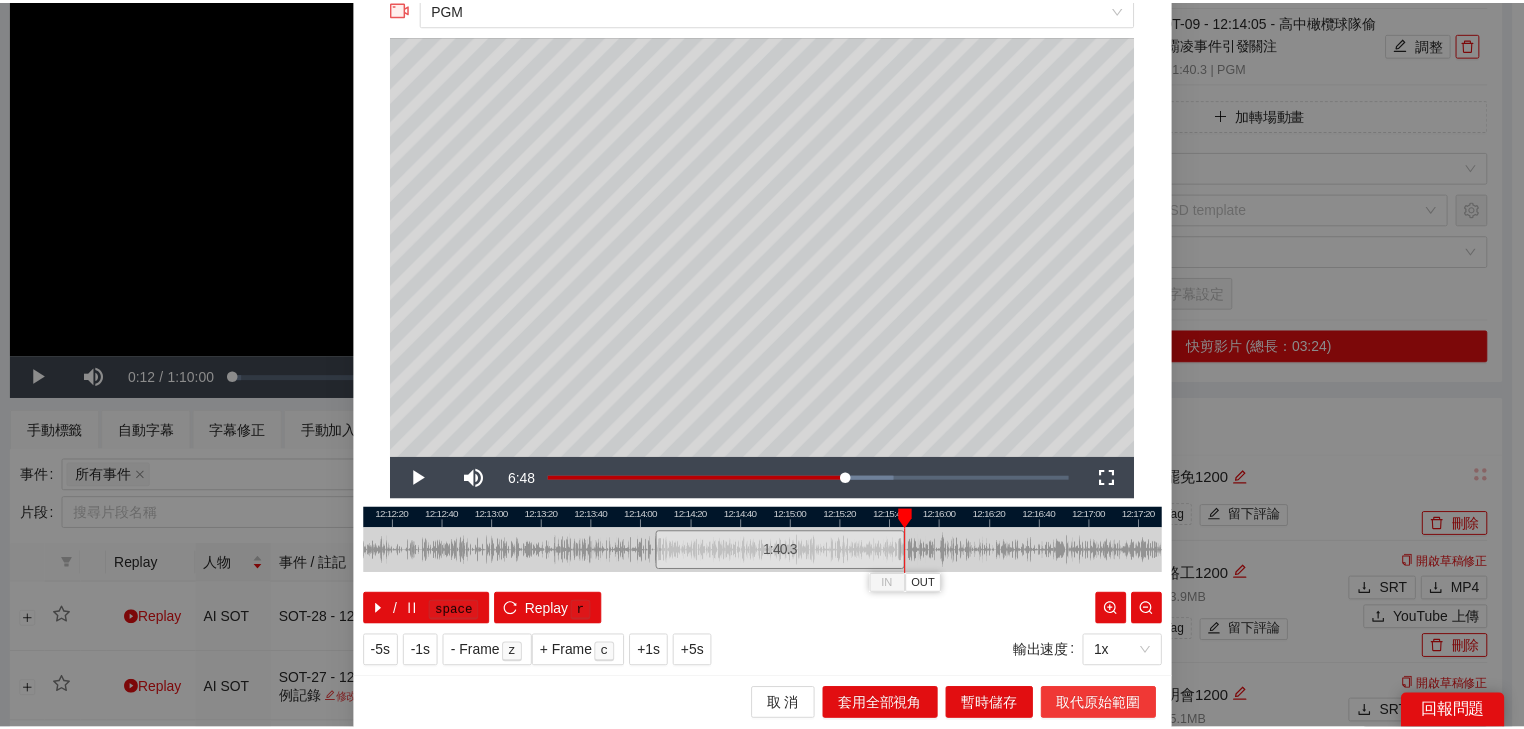 scroll, scrollTop: 0, scrollLeft: 0, axis: both 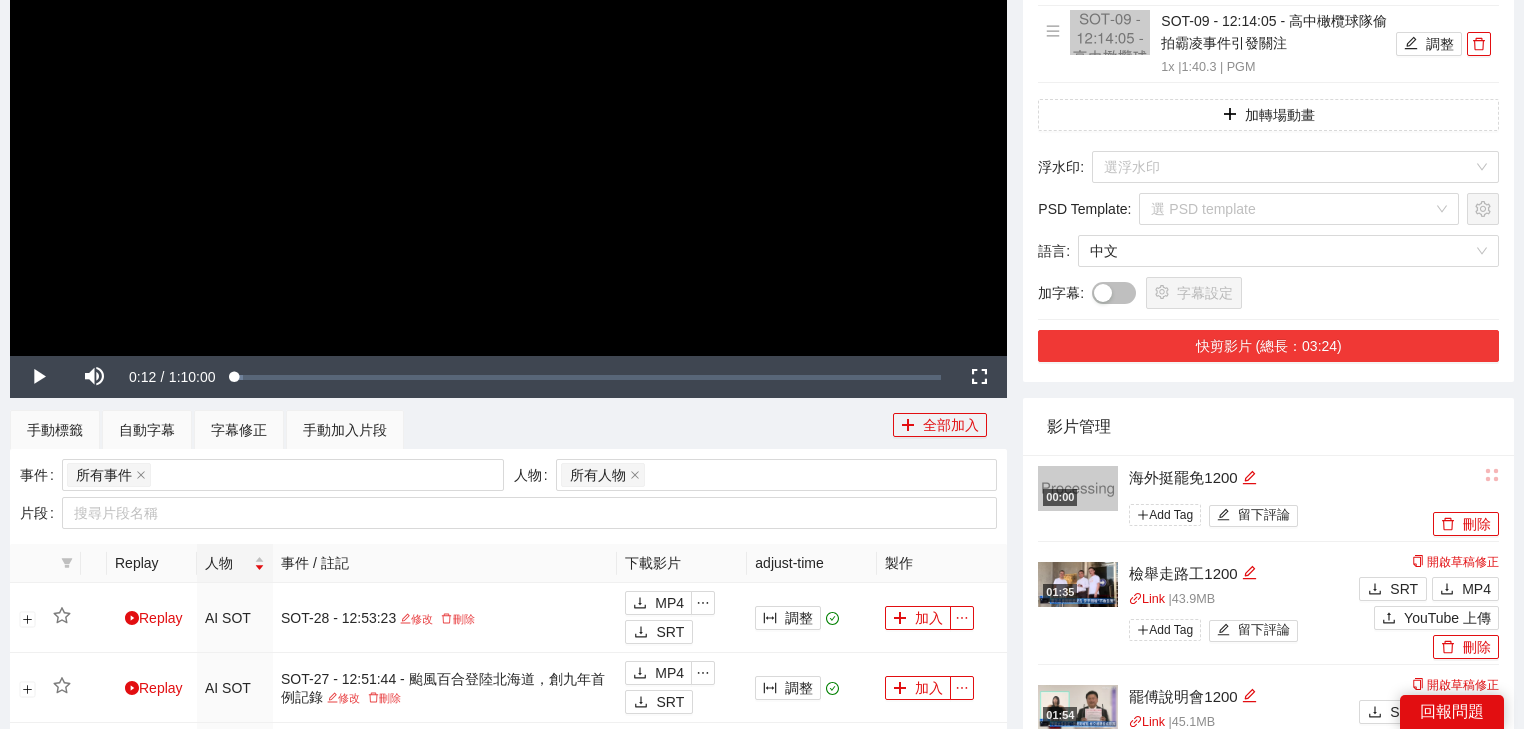 click on "快剪影片 (總長：03:24)" at bounding box center (1268, 346) 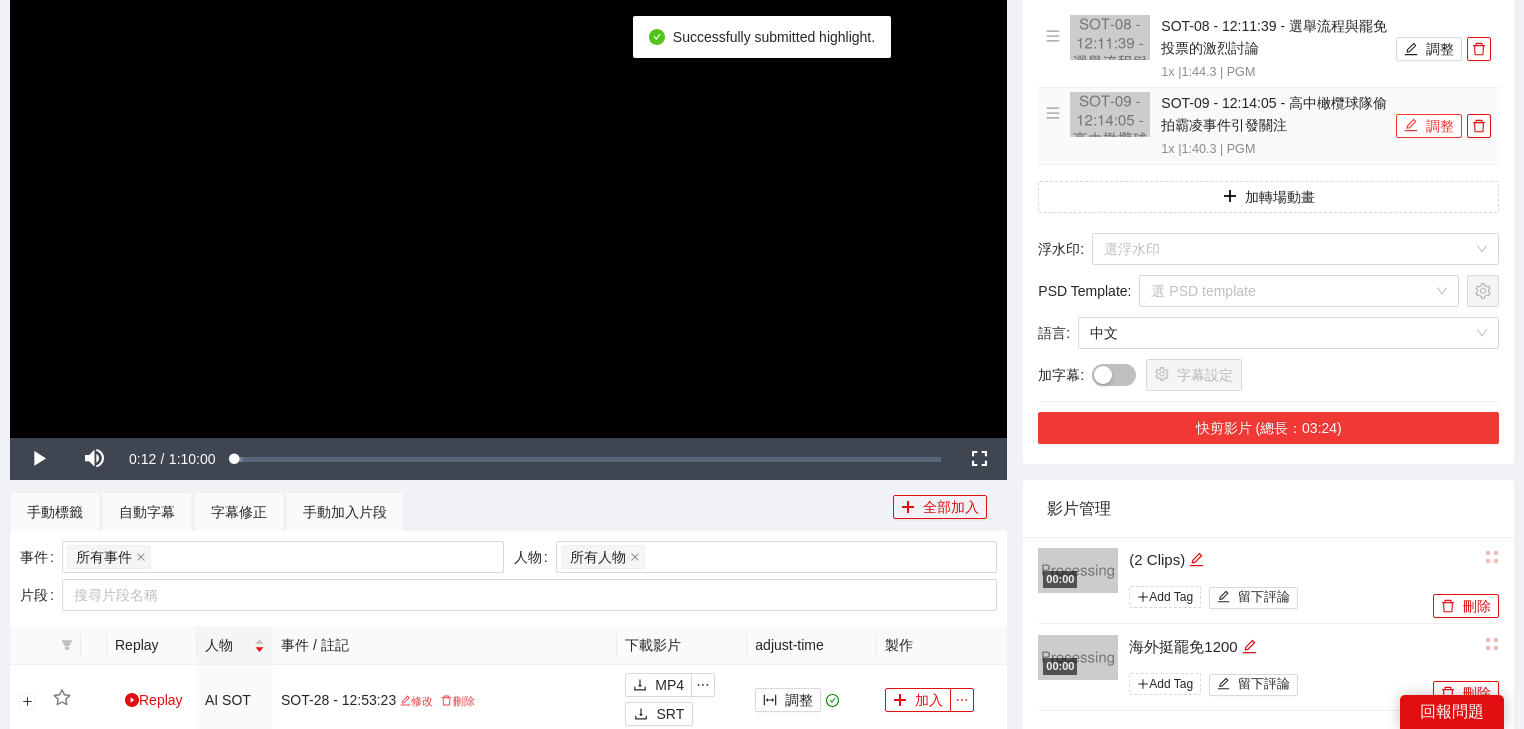 scroll, scrollTop: 214, scrollLeft: 0, axis: vertical 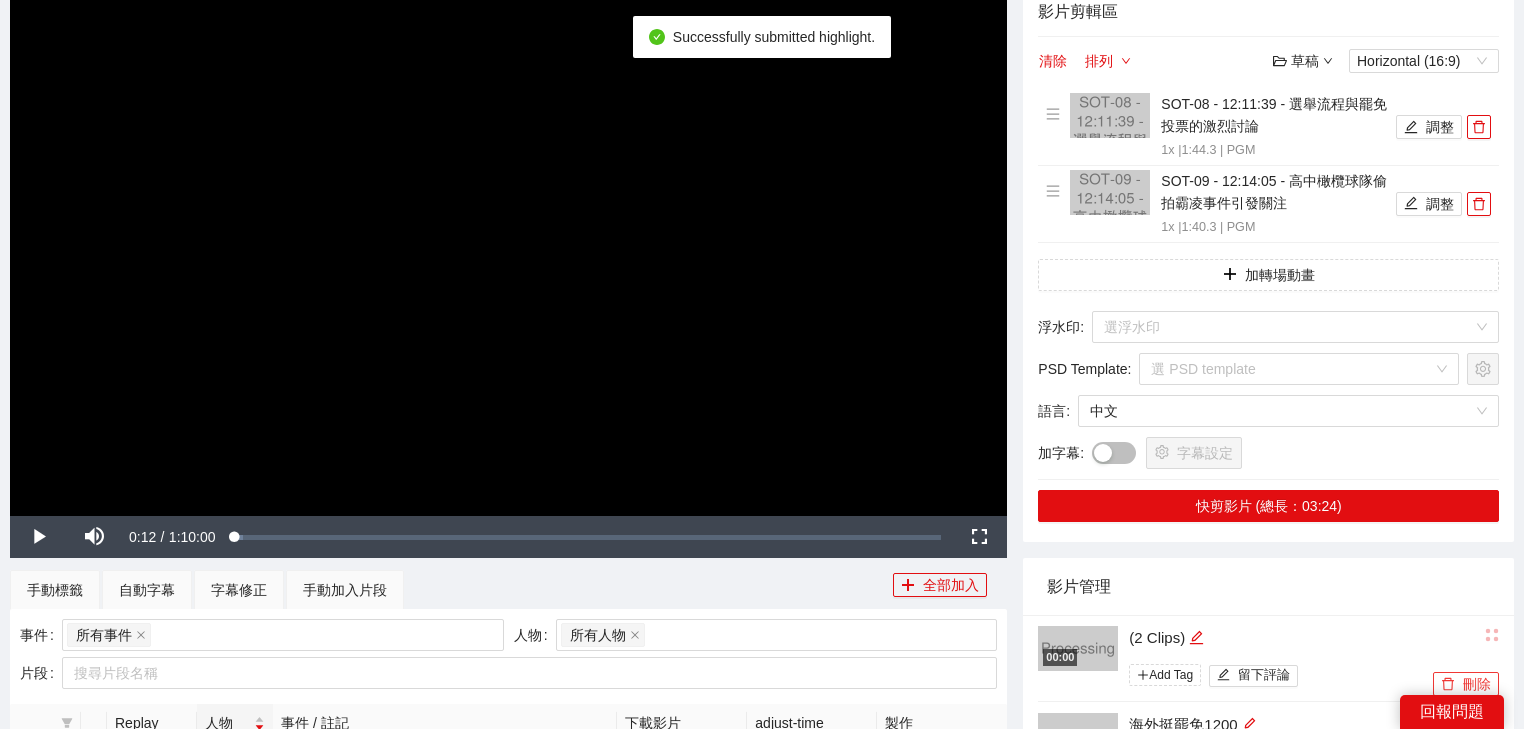 click 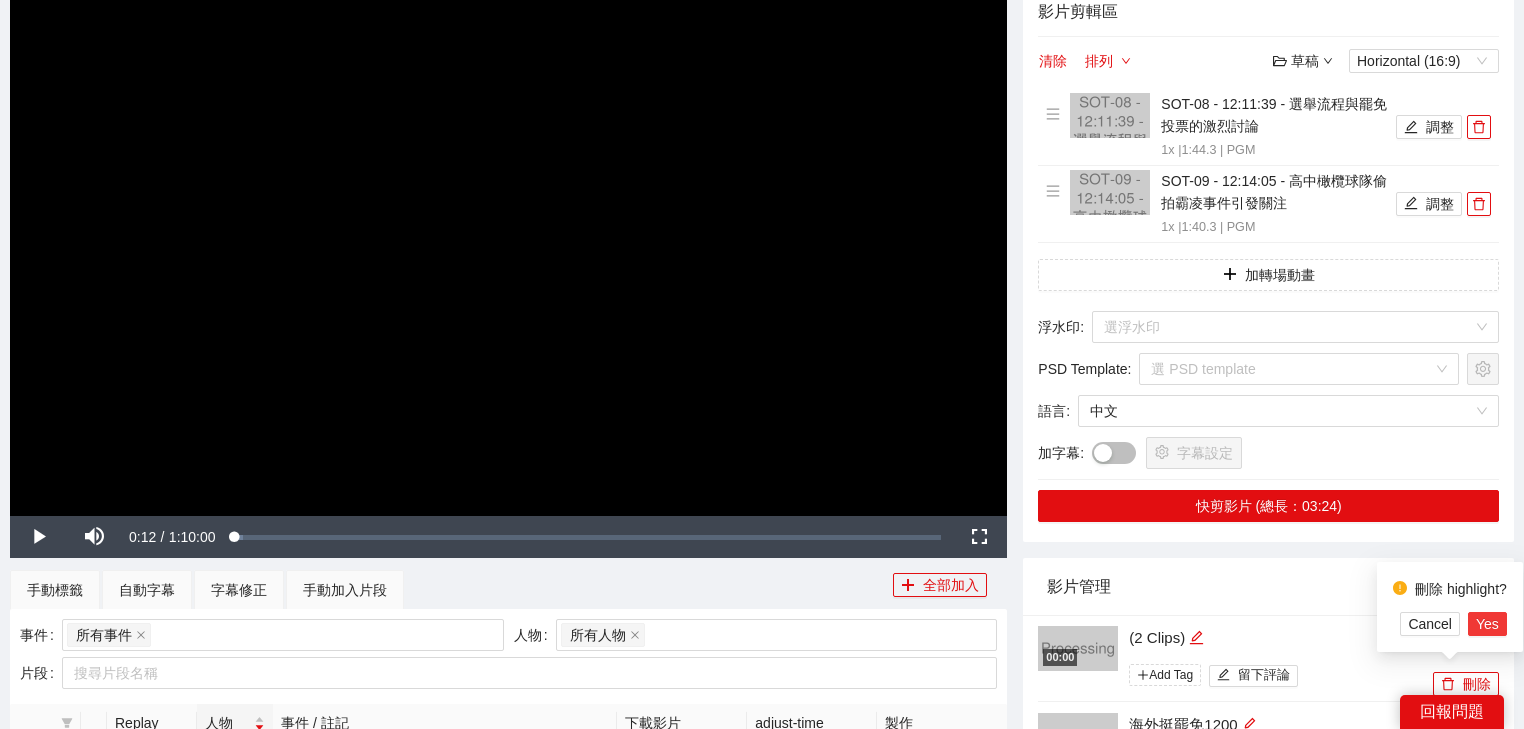 click on "Yes" at bounding box center [1487, 624] 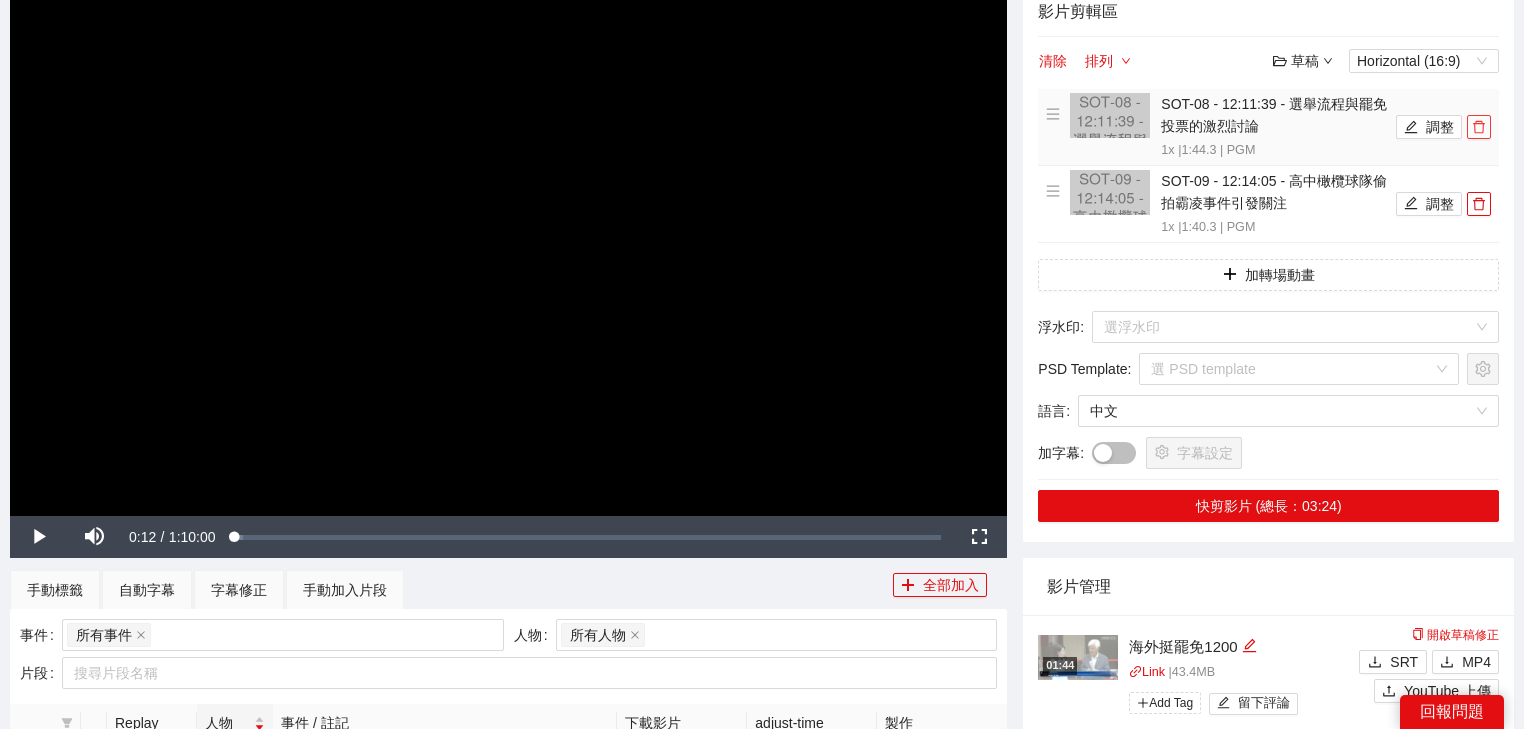 click 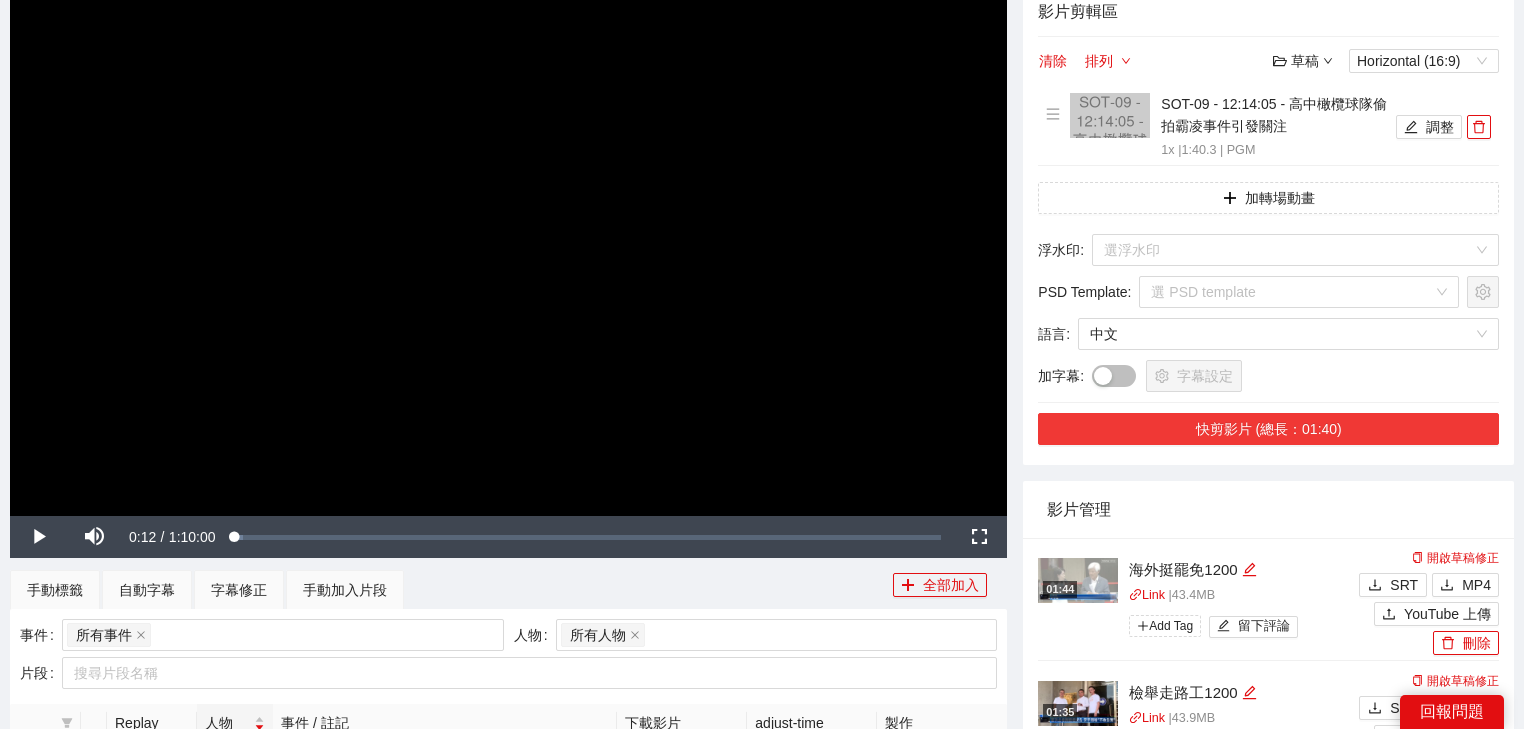 click on "快剪影片 (總長：01:40)" at bounding box center [1268, 429] 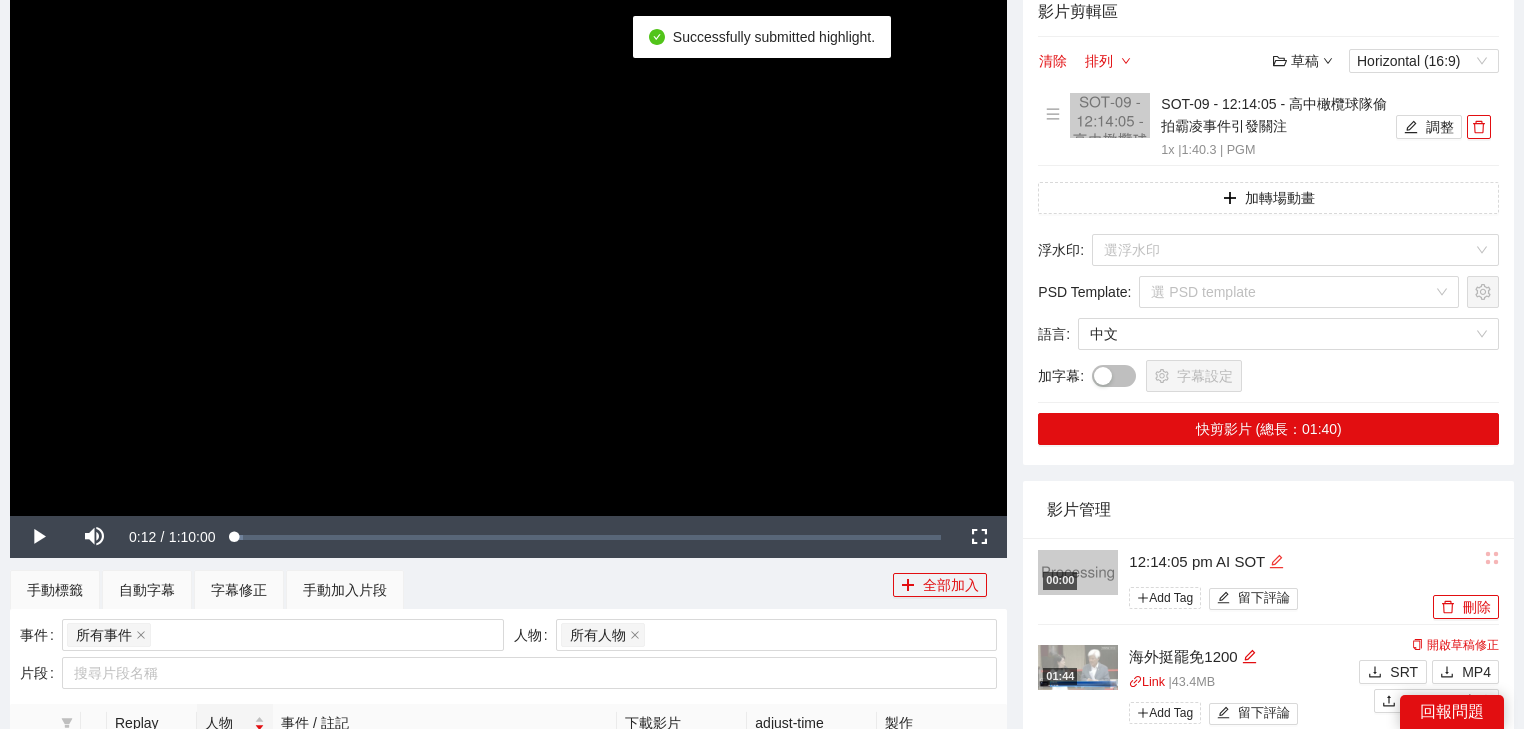 click 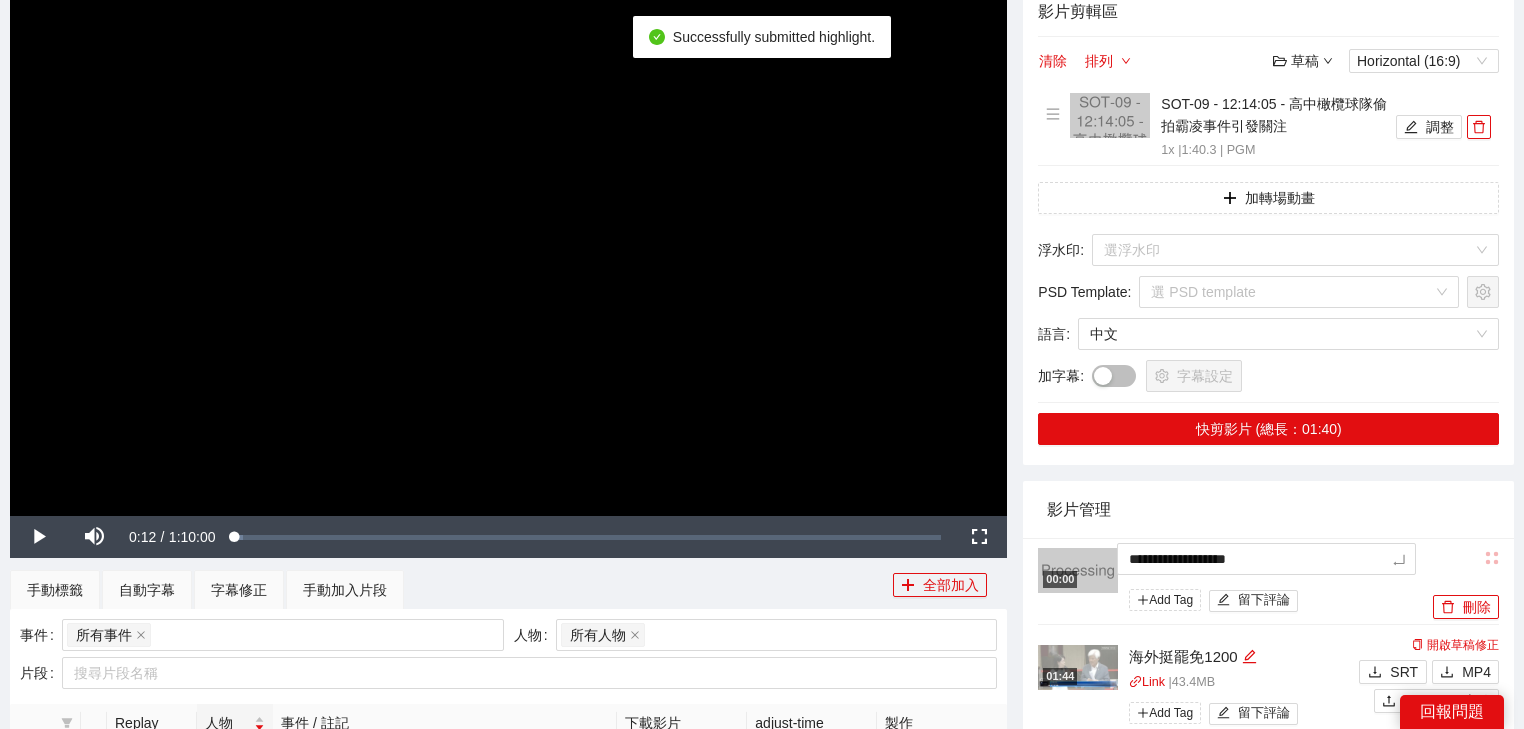 drag, startPoint x: 828, startPoint y: 492, endPoint x: 790, endPoint y: 491, distance: 38.013157 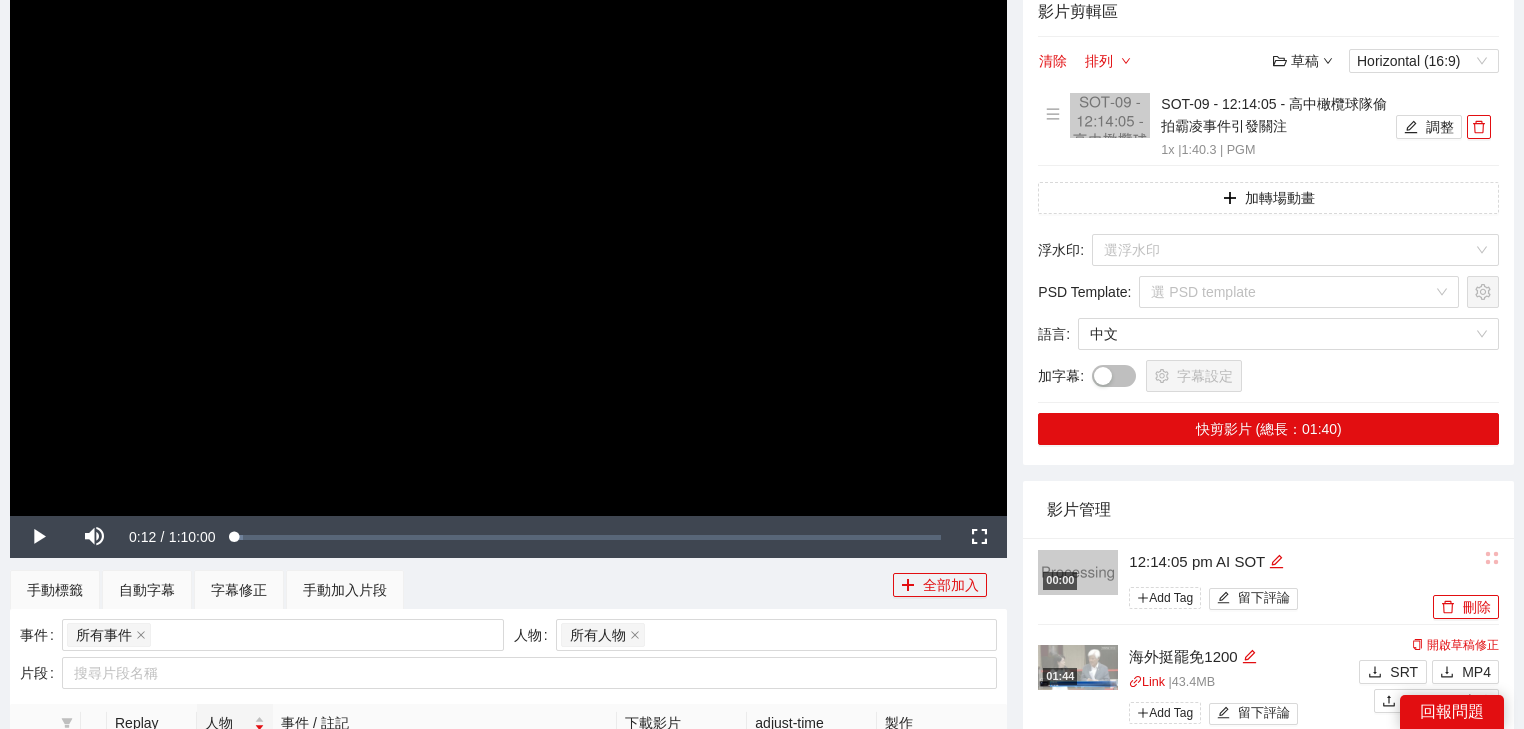 click on "影片管理" at bounding box center [1268, 509] 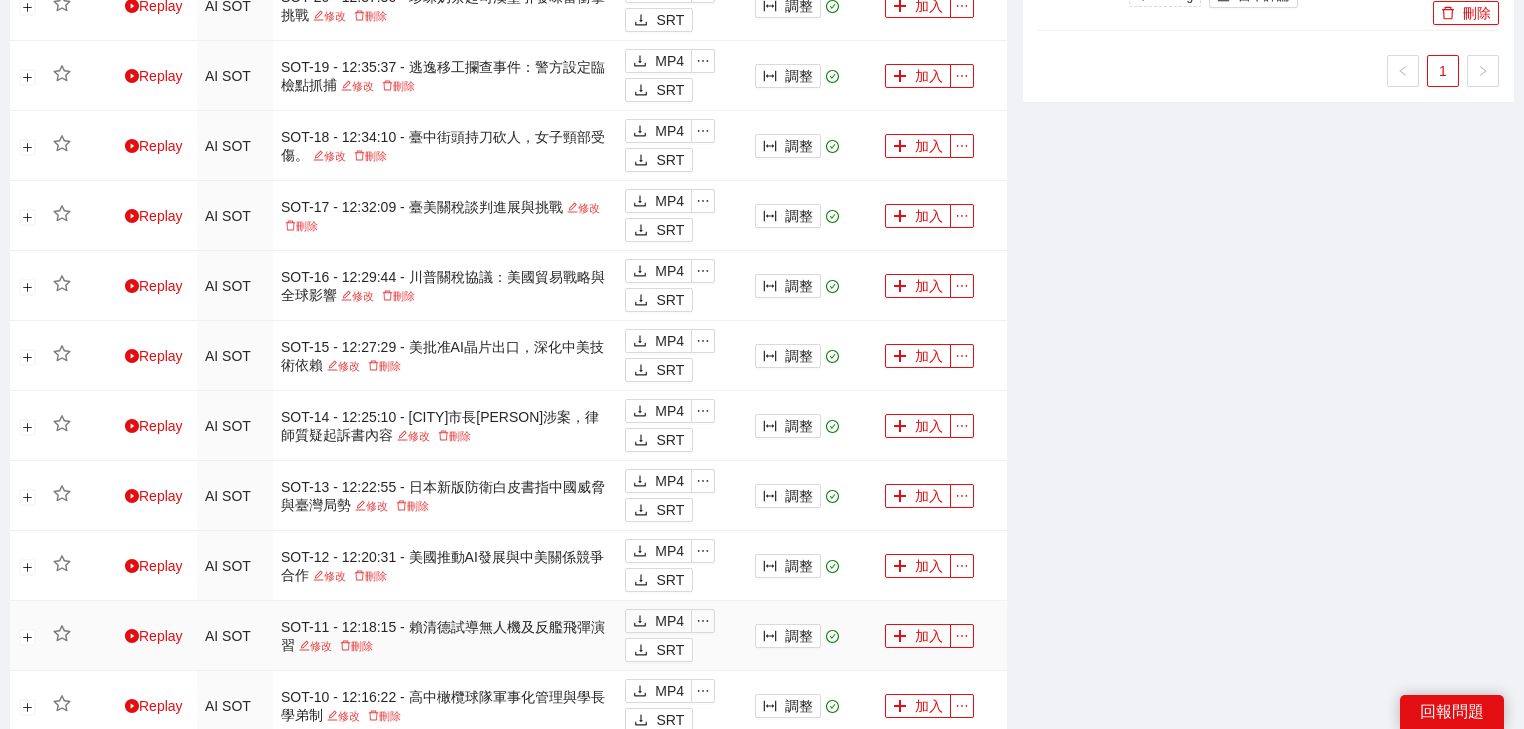 scroll, scrollTop: 1574, scrollLeft: 0, axis: vertical 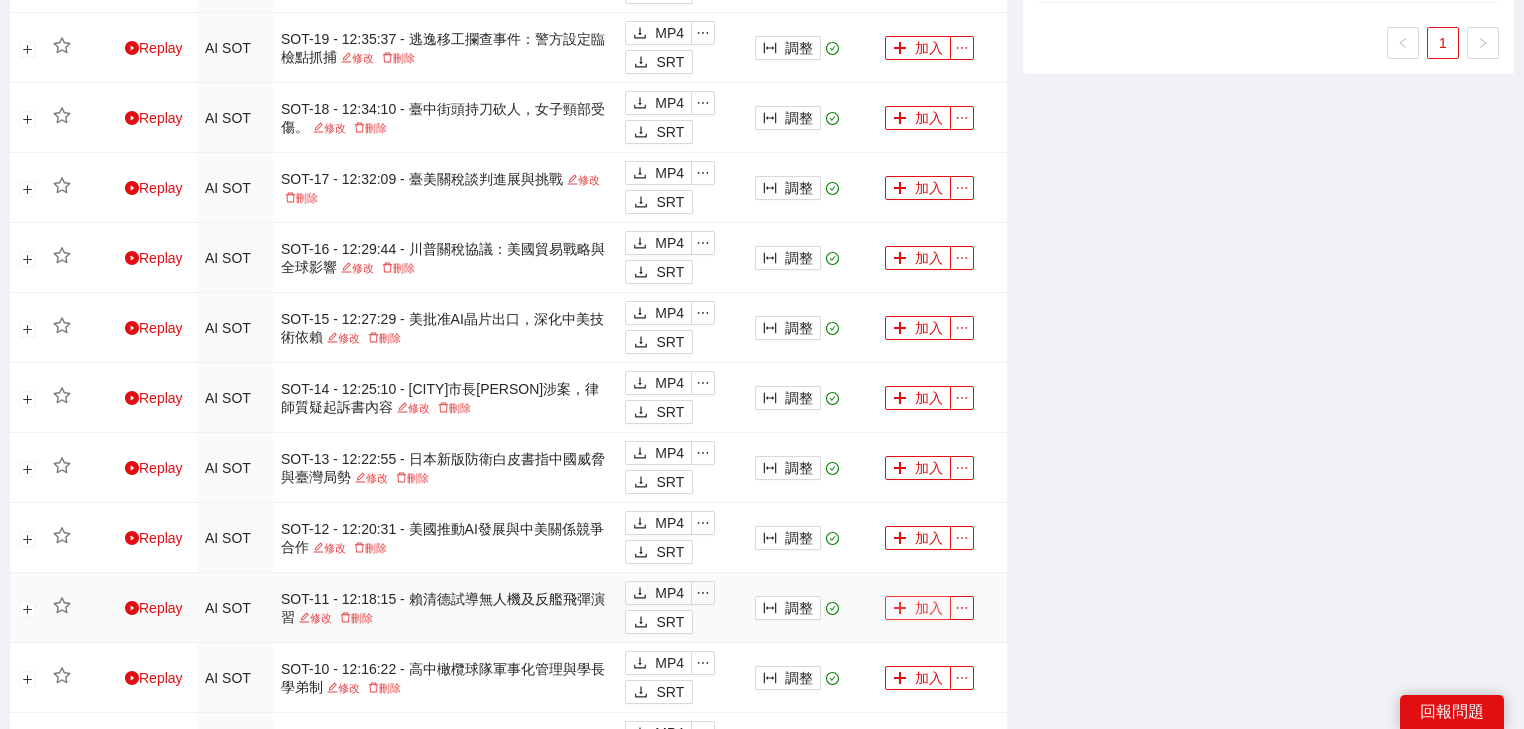 click on "加入" at bounding box center (918, 608) 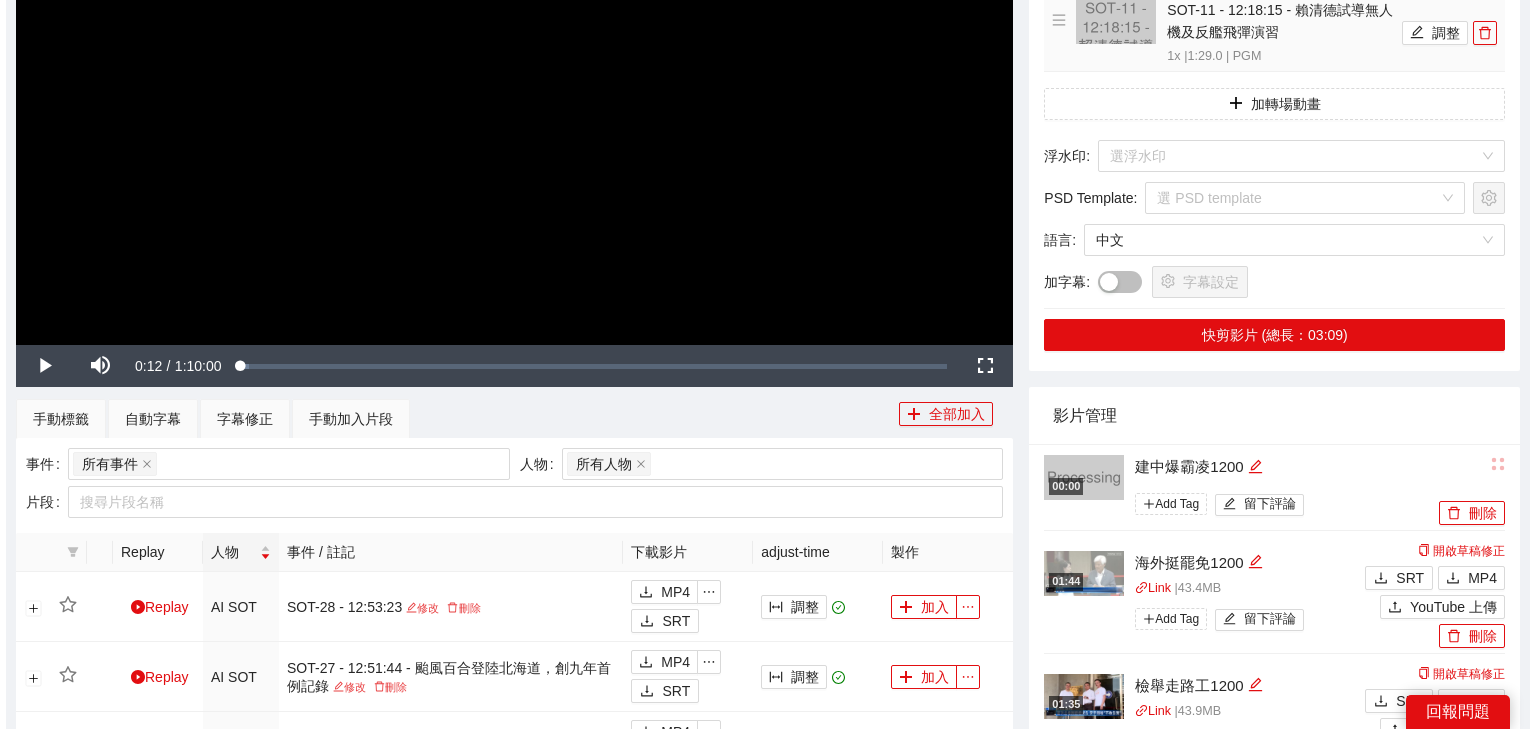 scroll, scrollTop: 214, scrollLeft: 0, axis: vertical 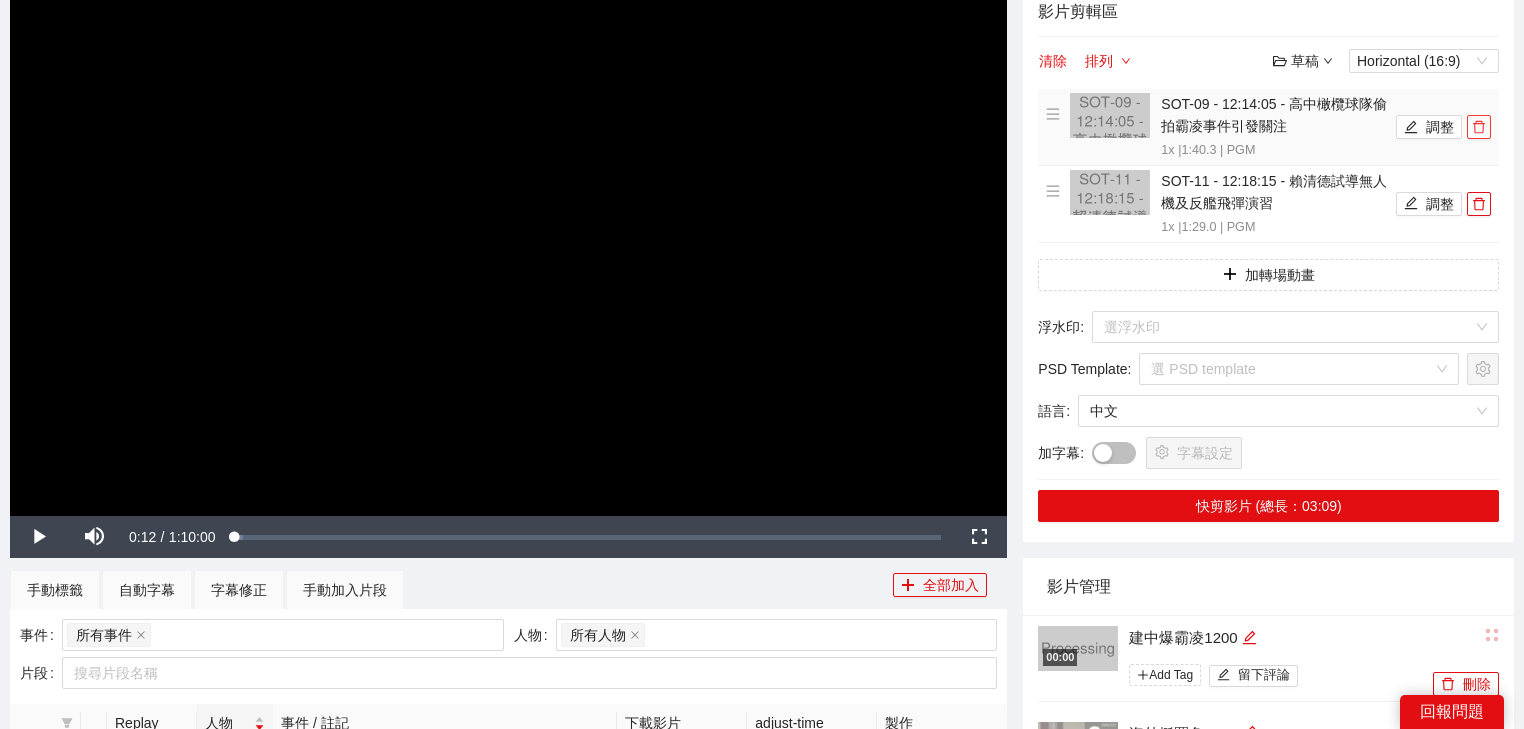click at bounding box center (1479, 127) 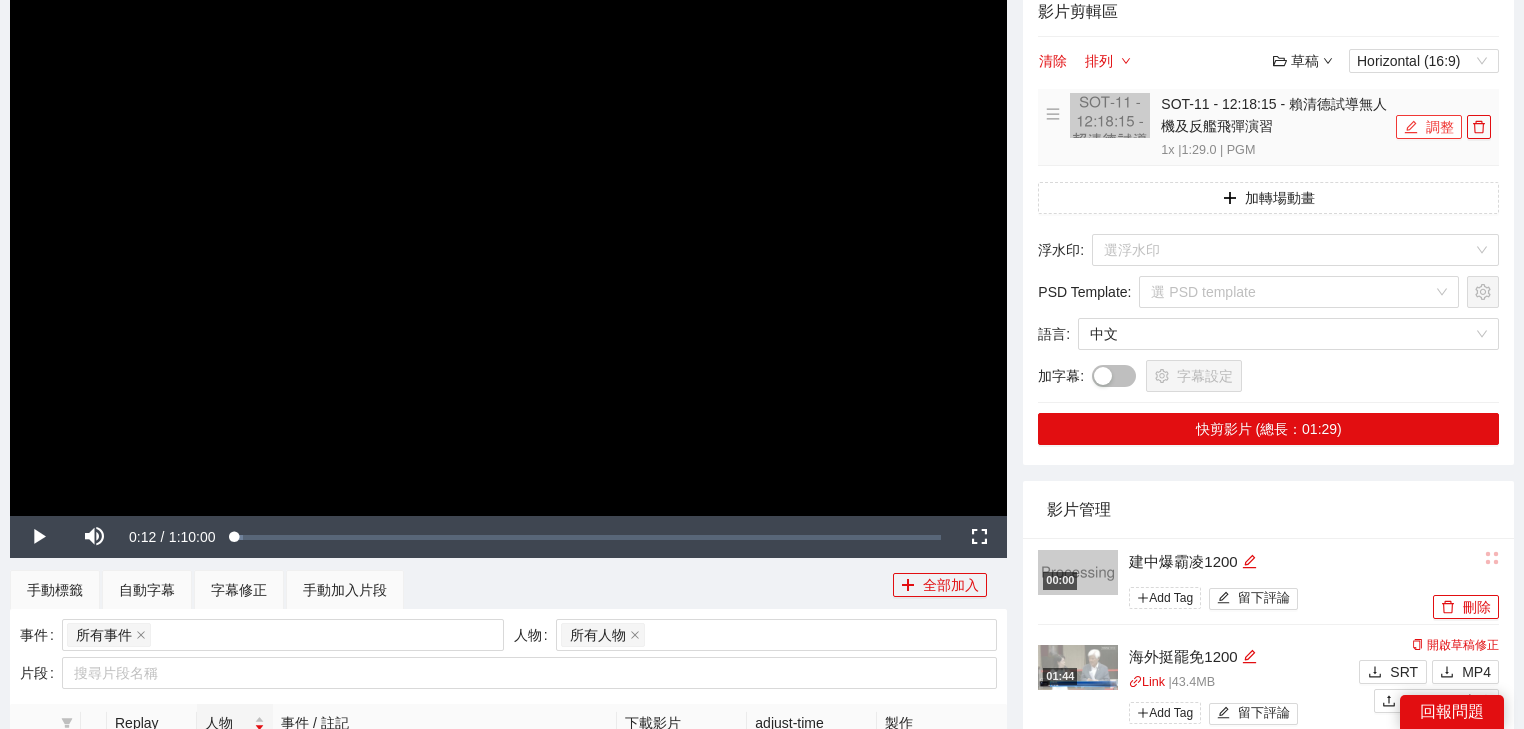 click on "調整" at bounding box center (1429, 127) 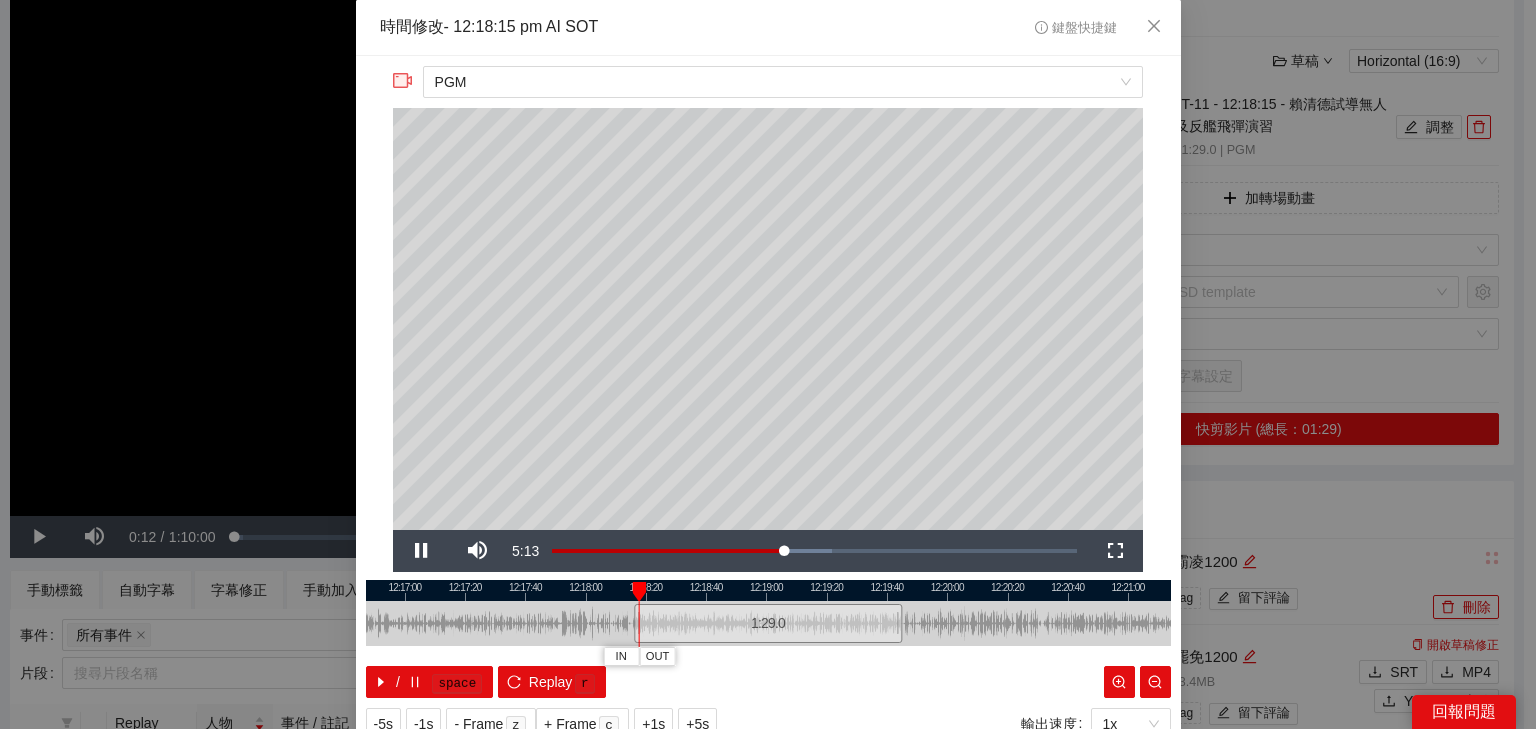 click at bounding box center (768, 590) 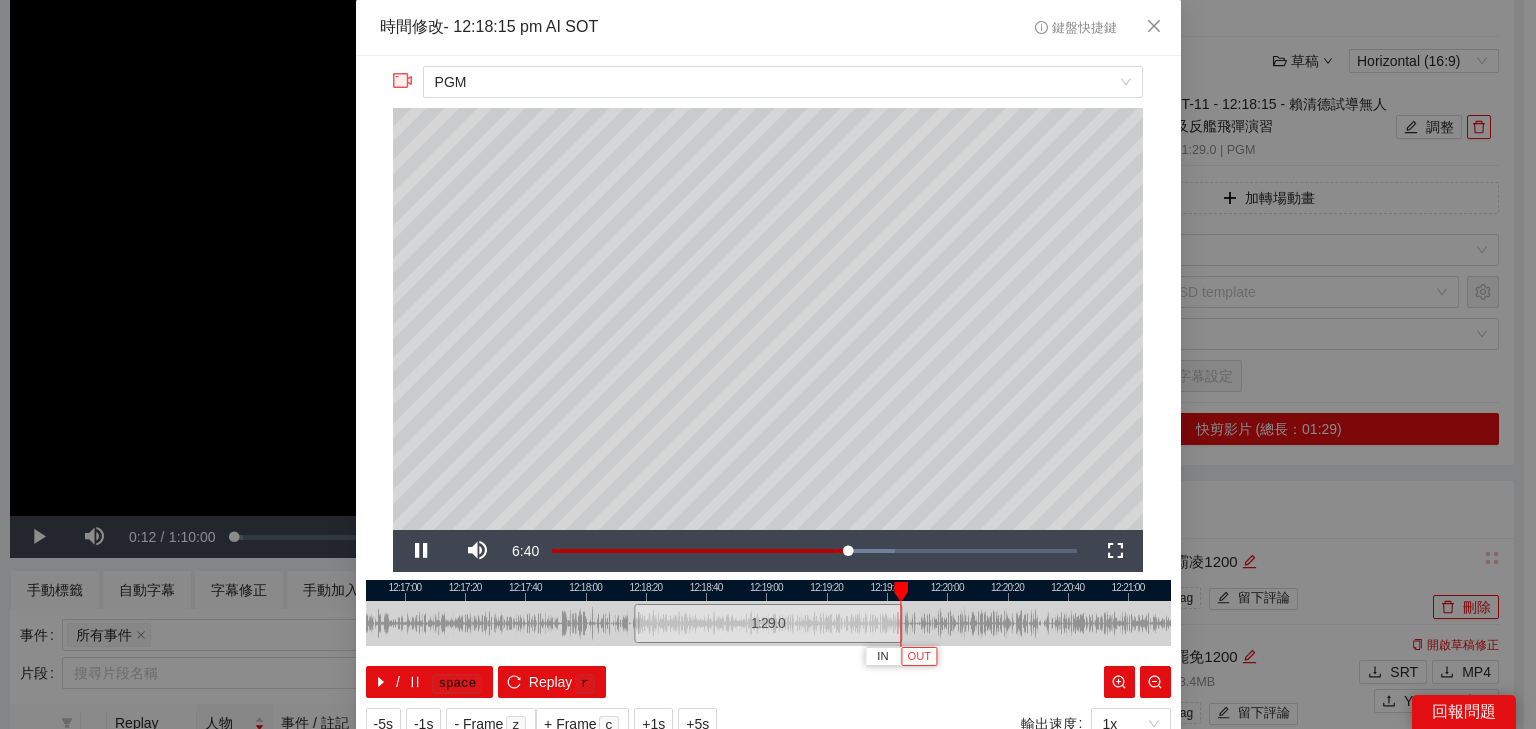 click on "OUT" at bounding box center [920, 657] 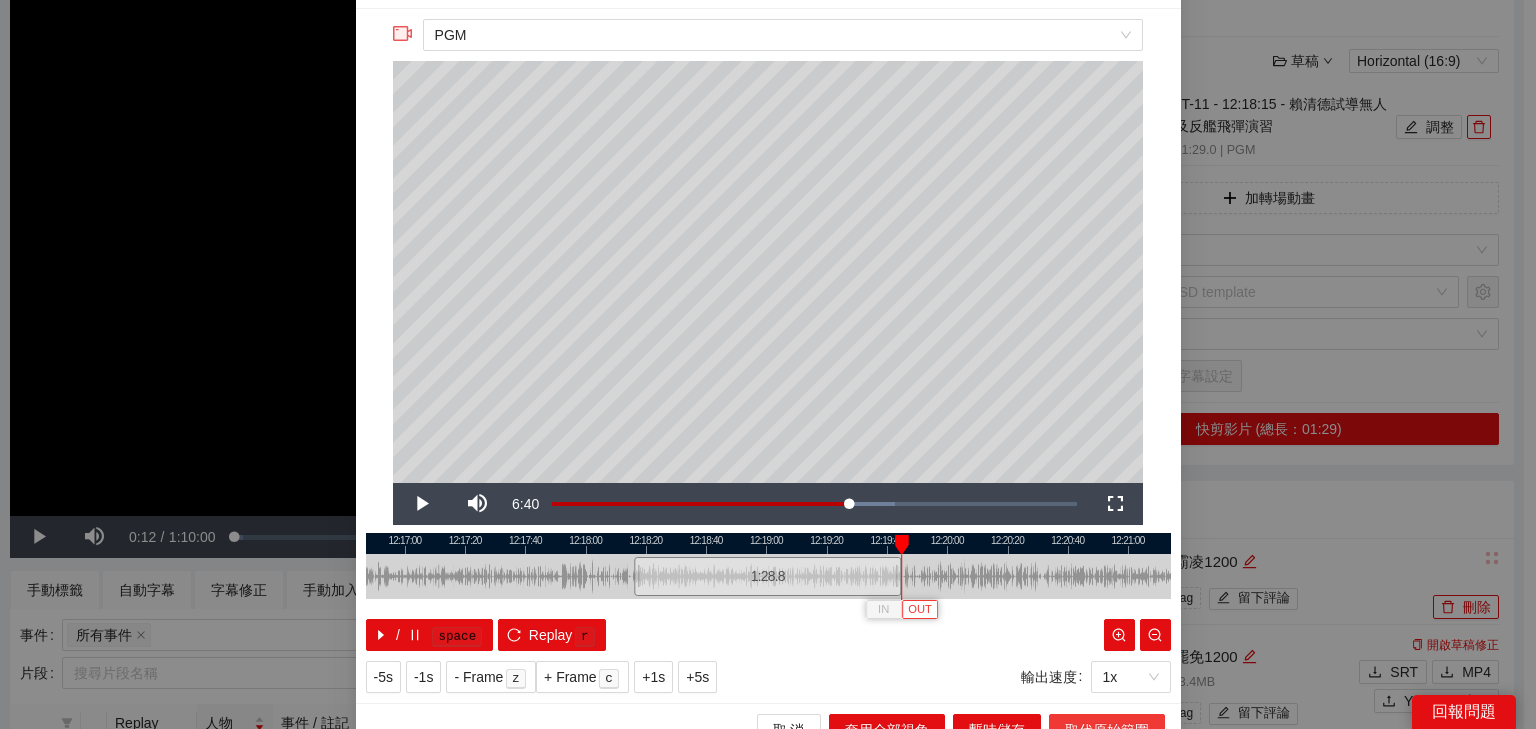 scroll, scrollTop: 73, scrollLeft: 0, axis: vertical 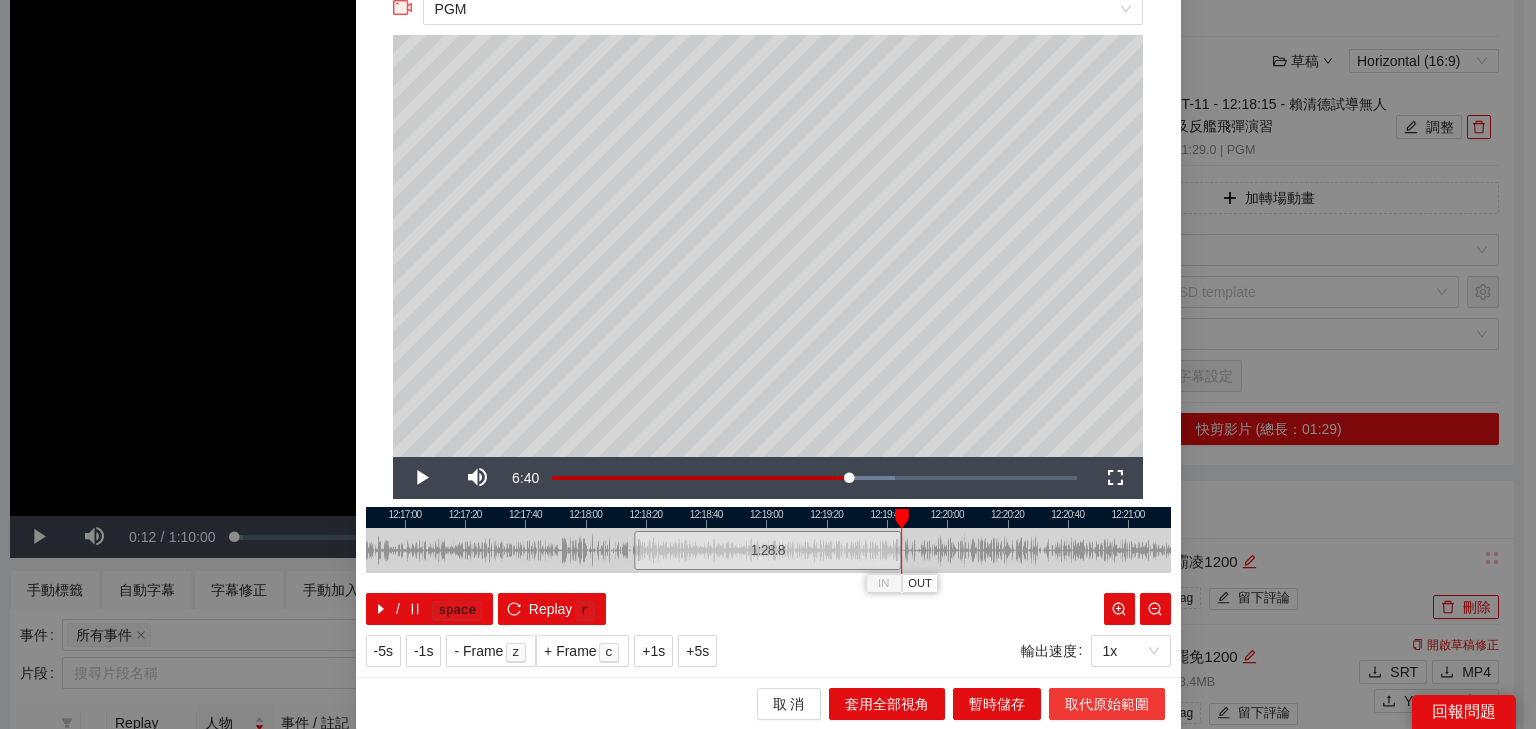 click on "取代原始範圍" at bounding box center [1107, 704] 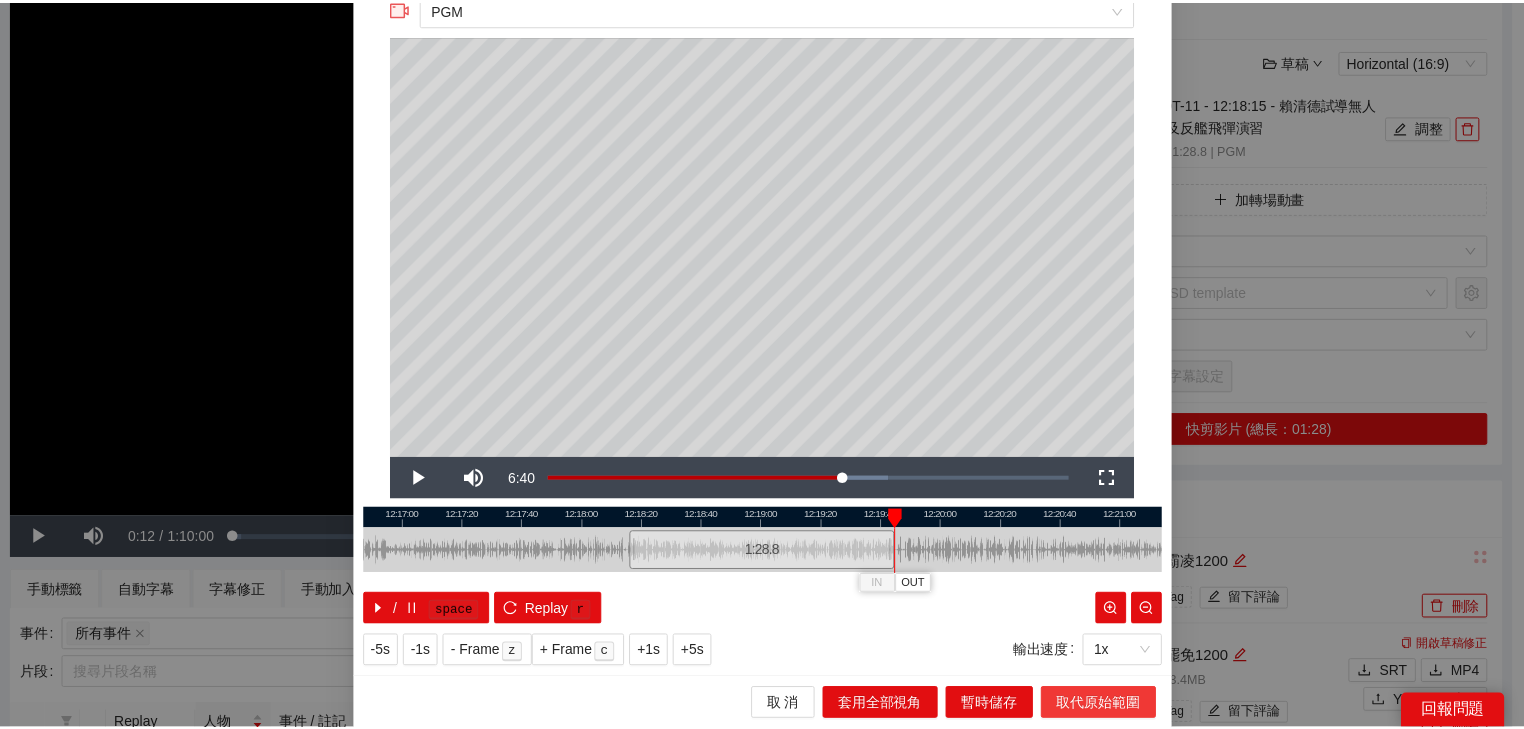 scroll, scrollTop: 0, scrollLeft: 0, axis: both 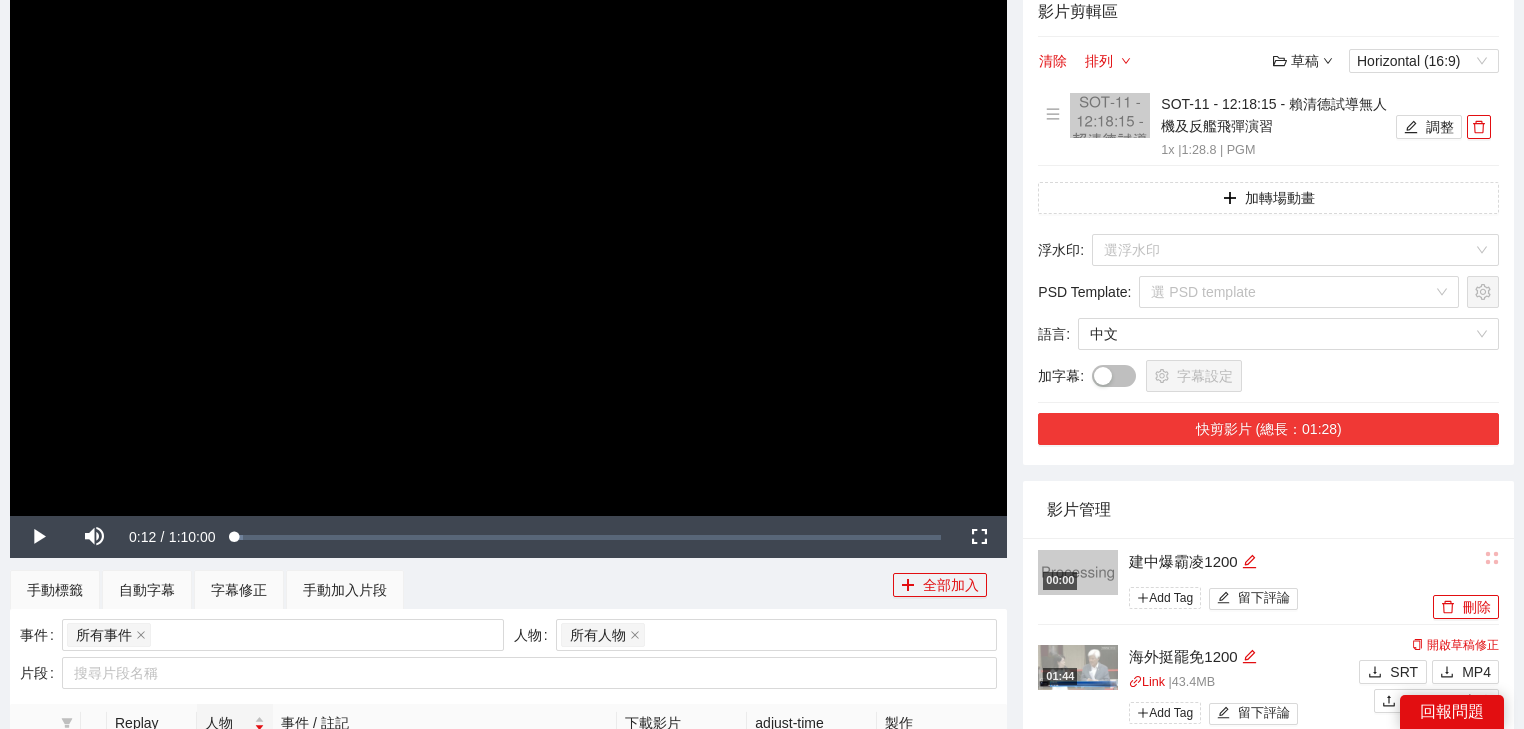 click on "快剪影片 (總長：01:28)" at bounding box center [1268, 429] 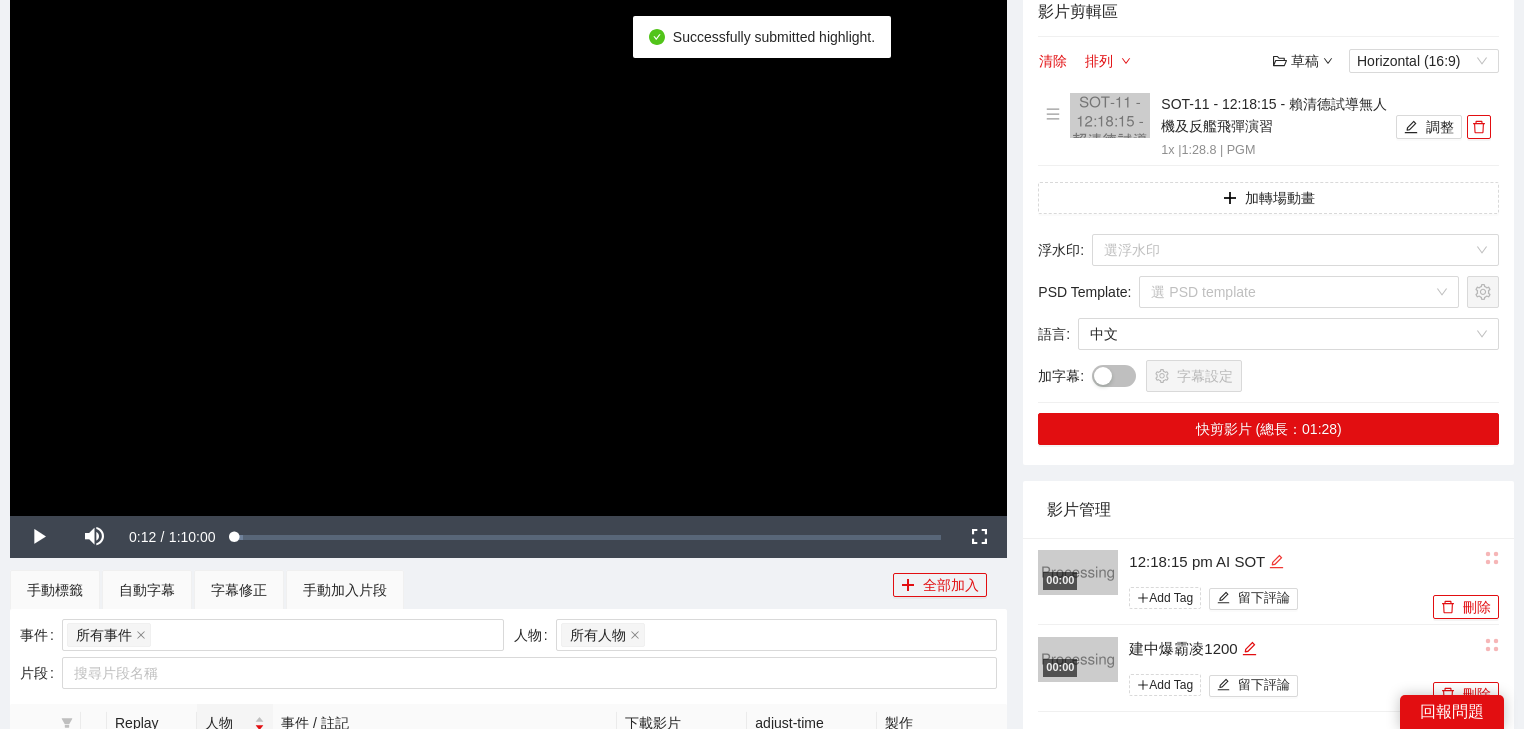 click 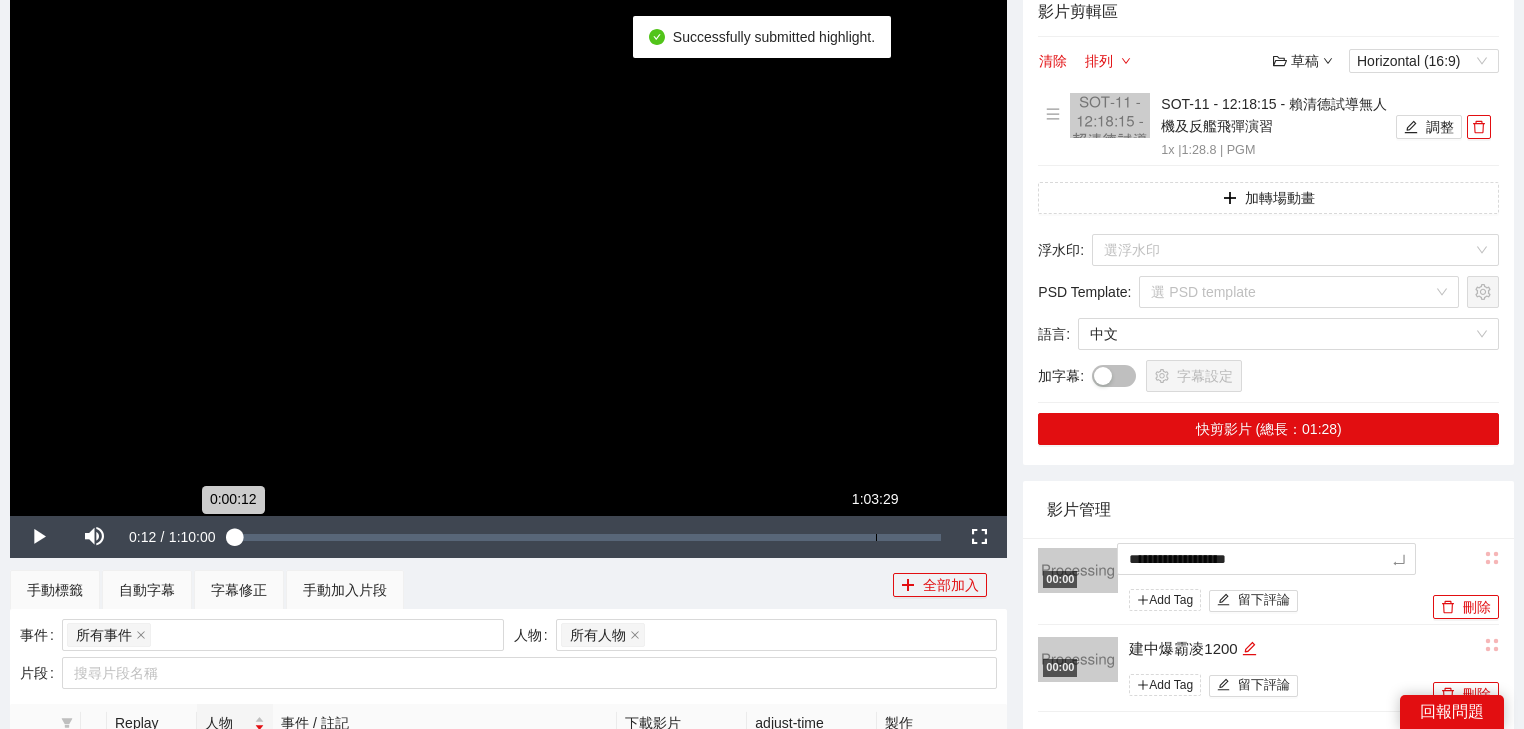 drag, startPoint x: 1275, startPoint y: 560, endPoint x: 900, endPoint y: 537, distance: 375.70468 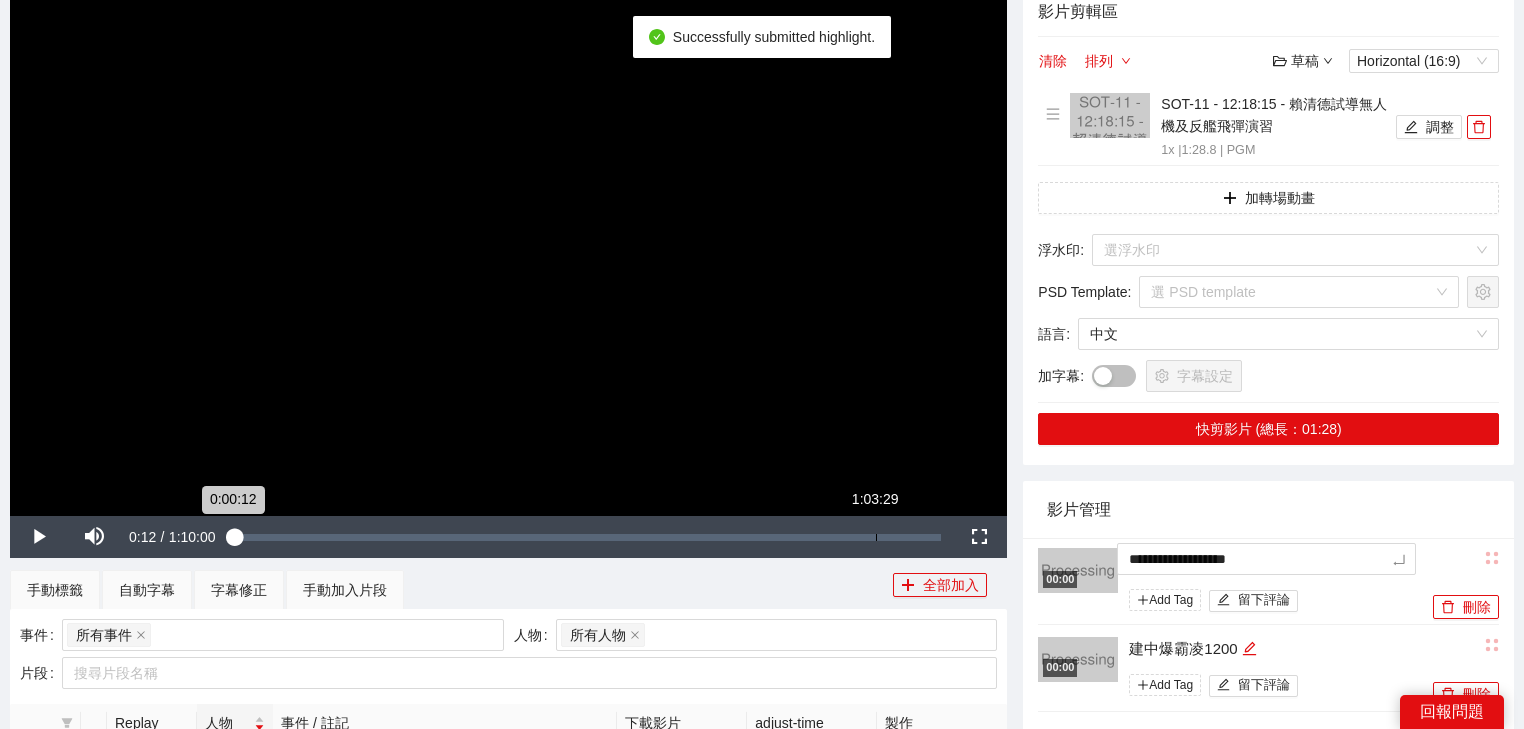 click on "**********" at bounding box center [762, 1062] 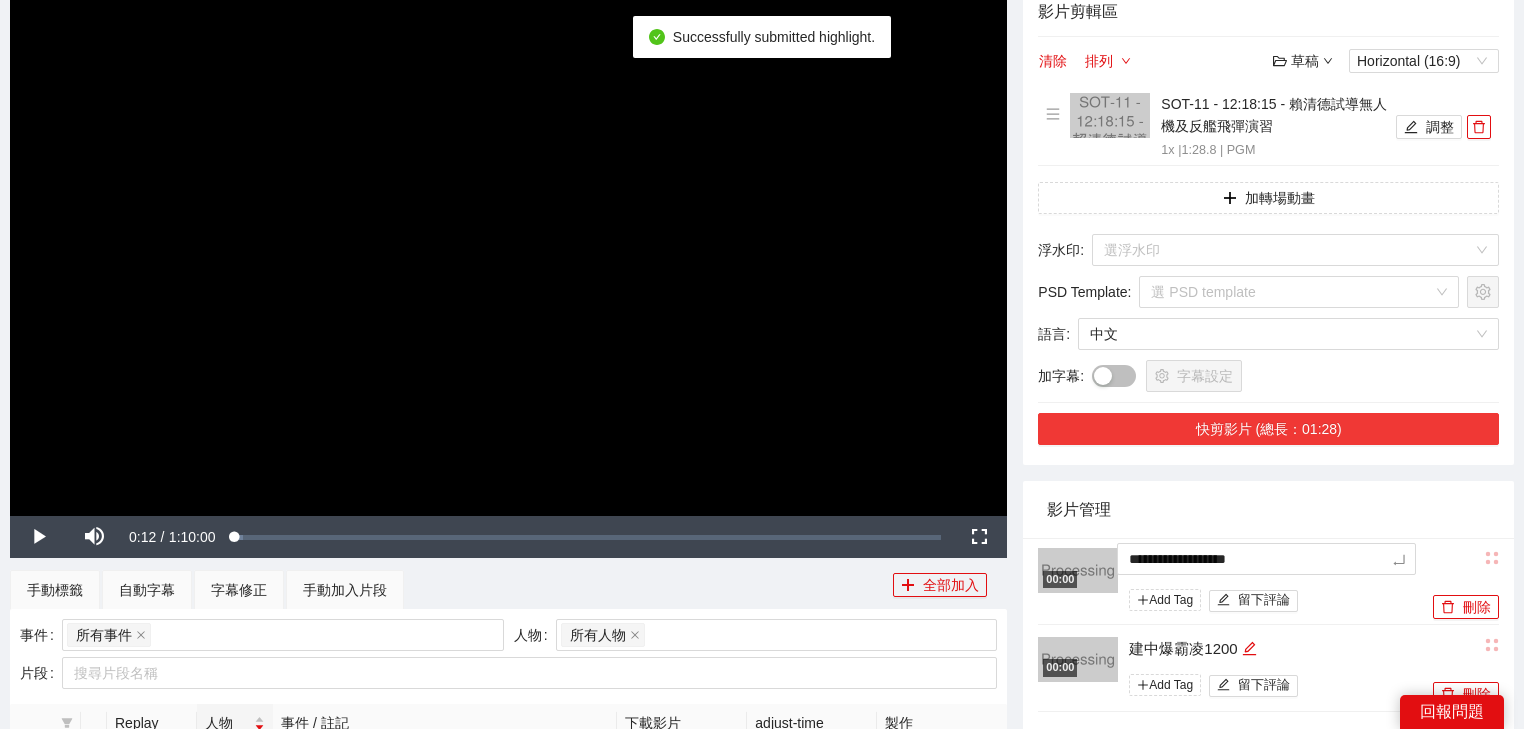 type on "*********" 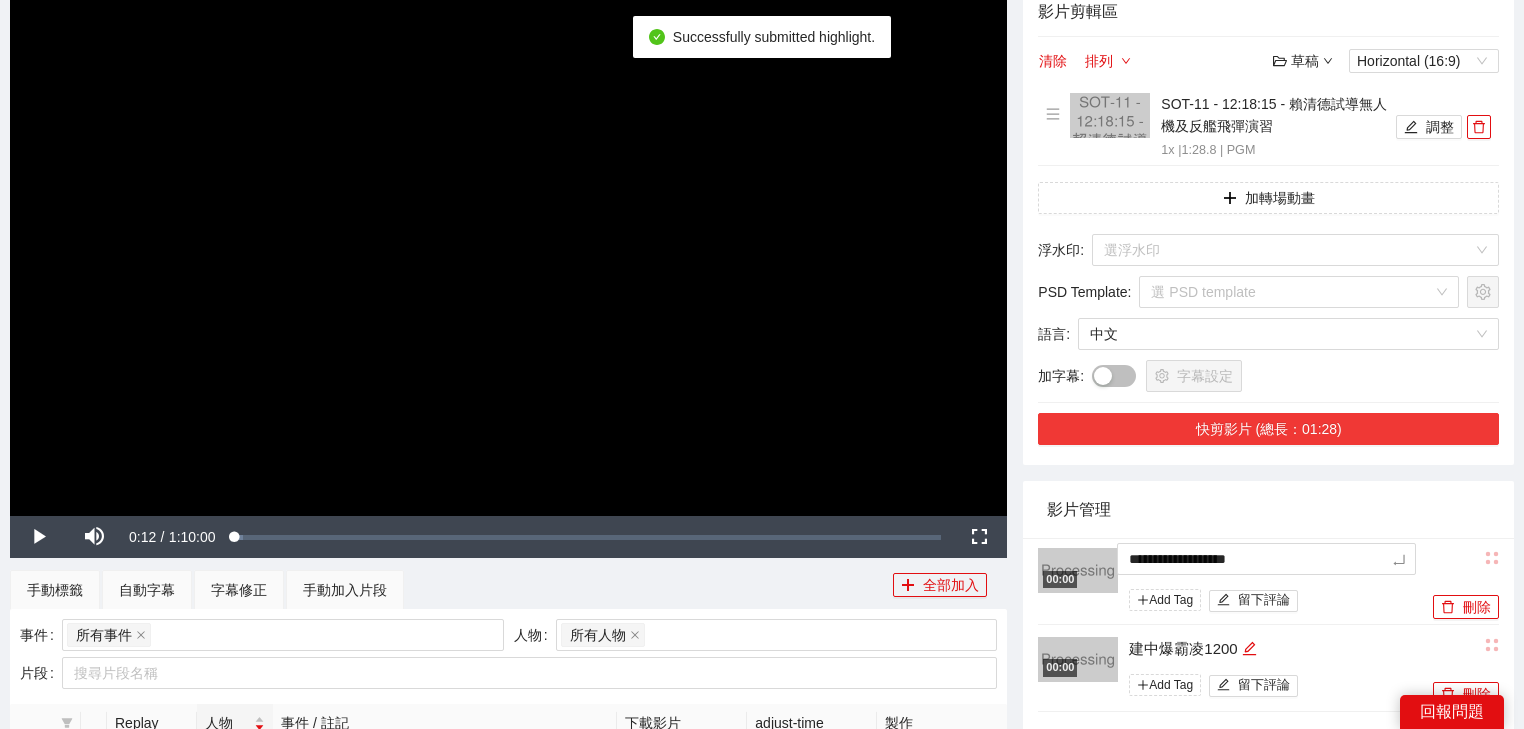 type on "*********" 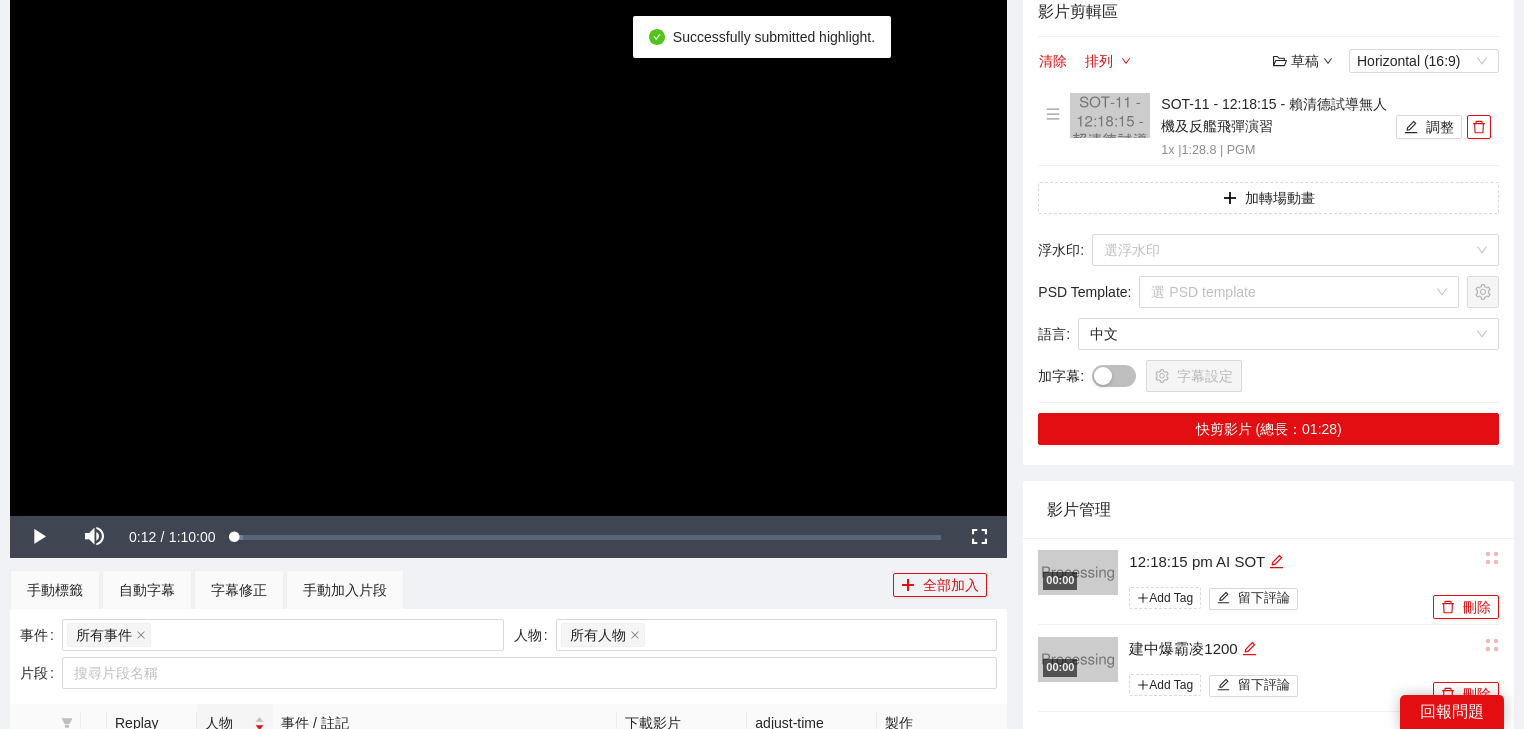 drag, startPoint x: 1212, startPoint y: 516, endPoint x: 763, endPoint y: 202, distance: 547.90234 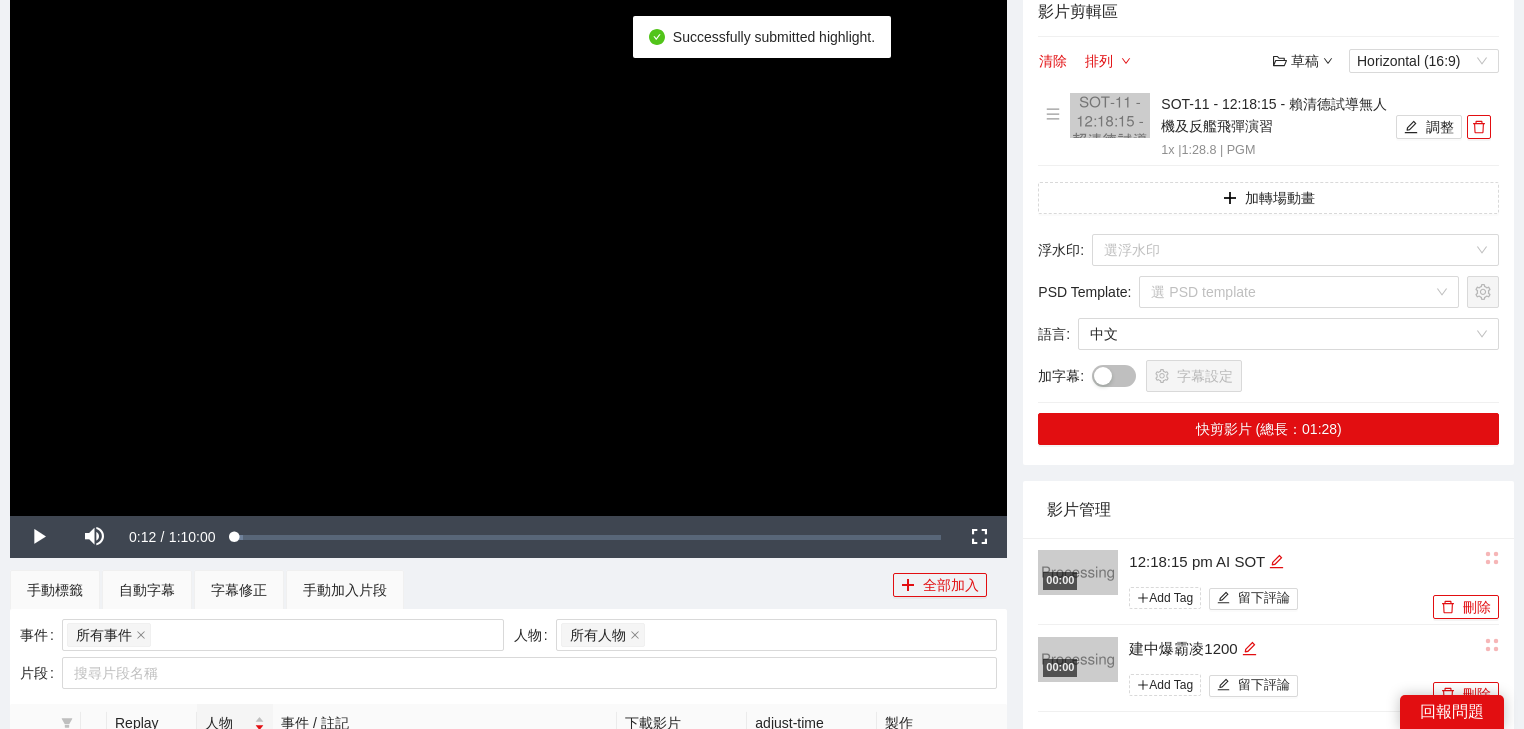 click on "影片管理" at bounding box center [1268, 509] 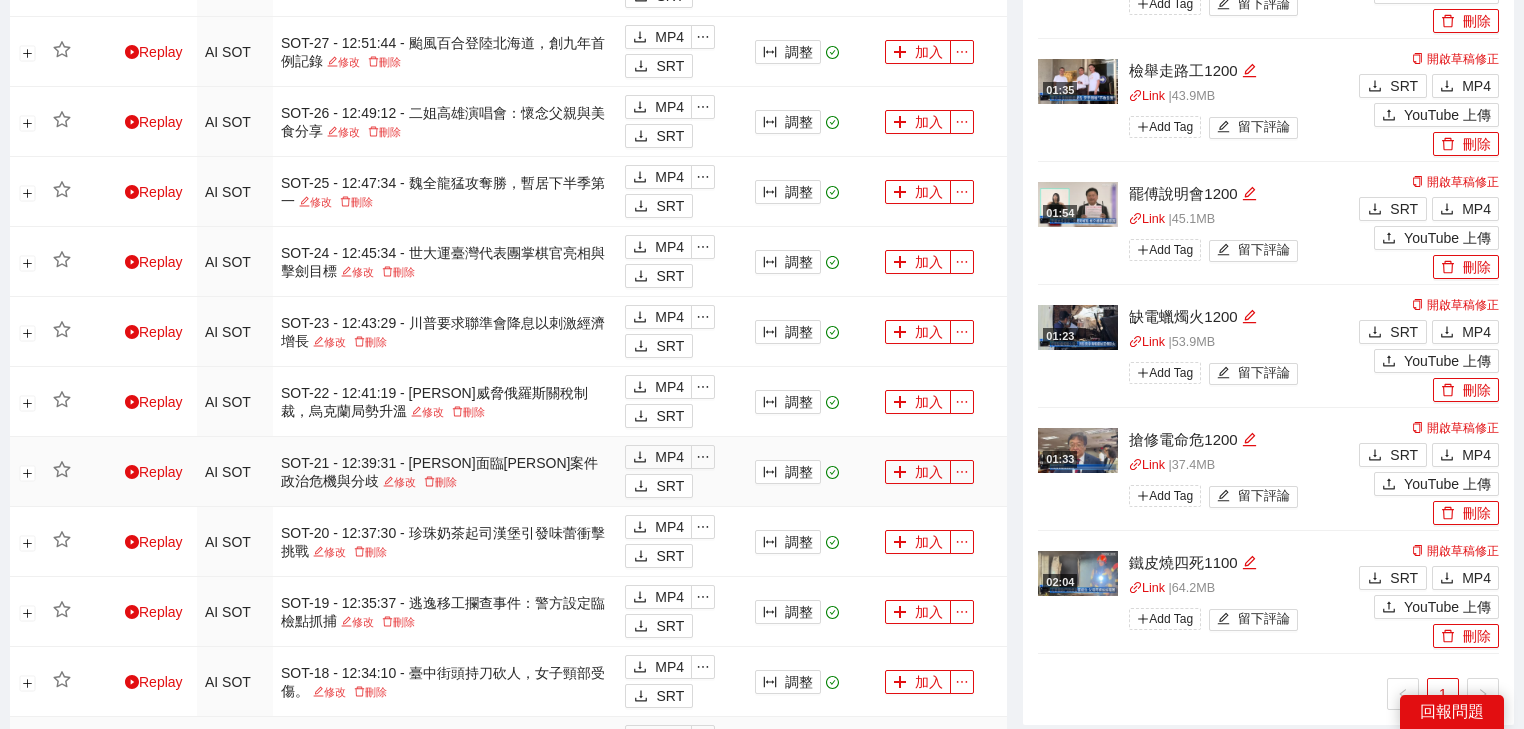 scroll, scrollTop: 1334, scrollLeft: 0, axis: vertical 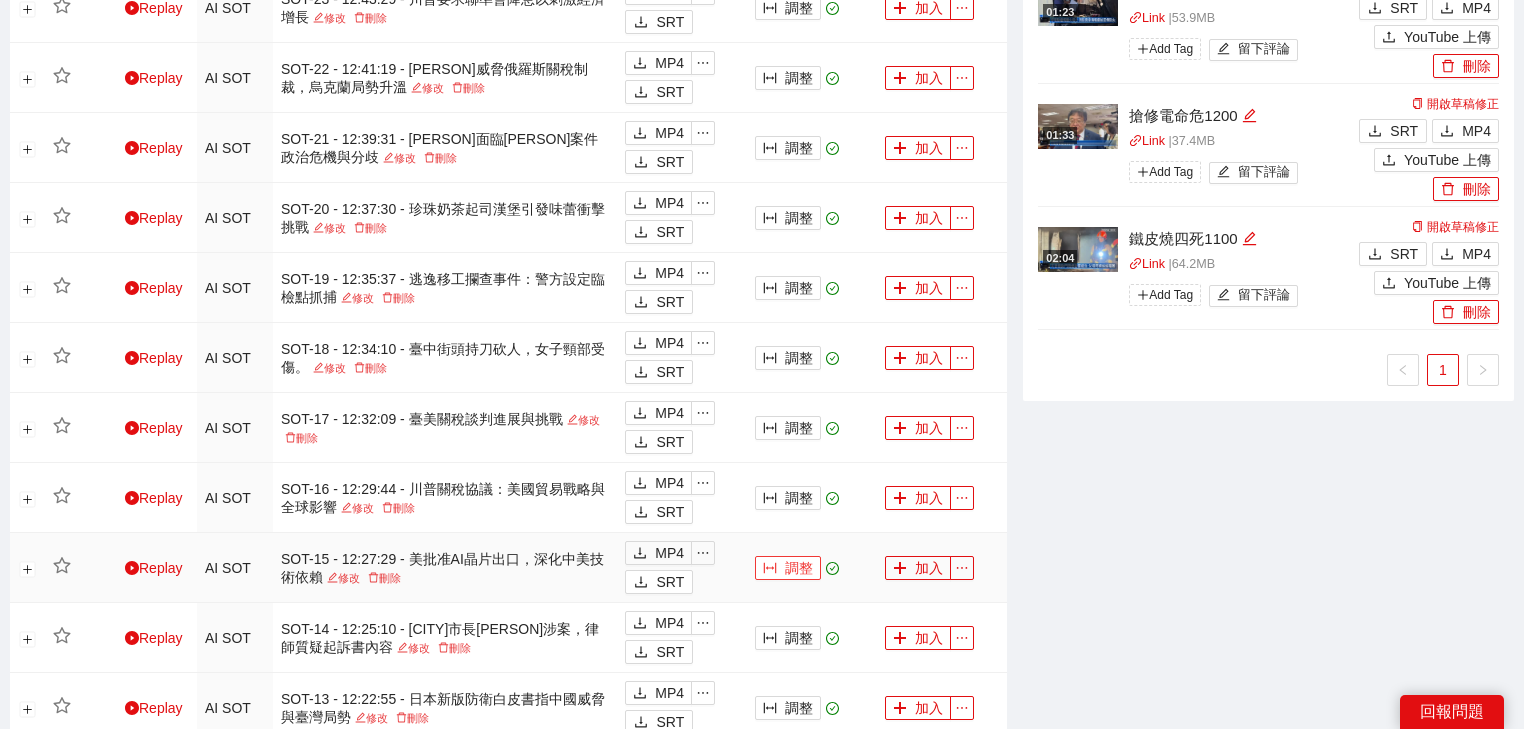 click on "調整" at bounding box center (788, 568) 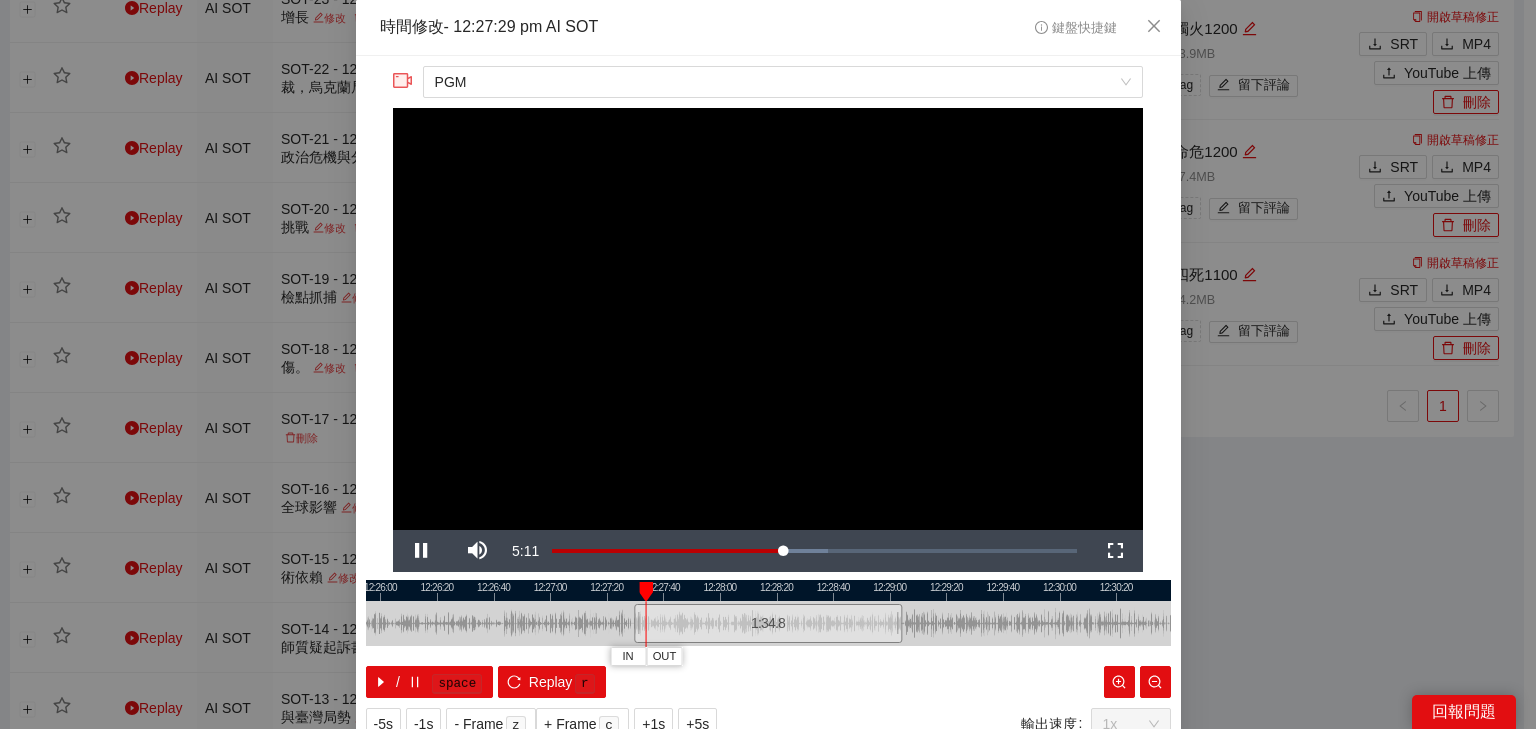 click at bounding box center (768, 590) 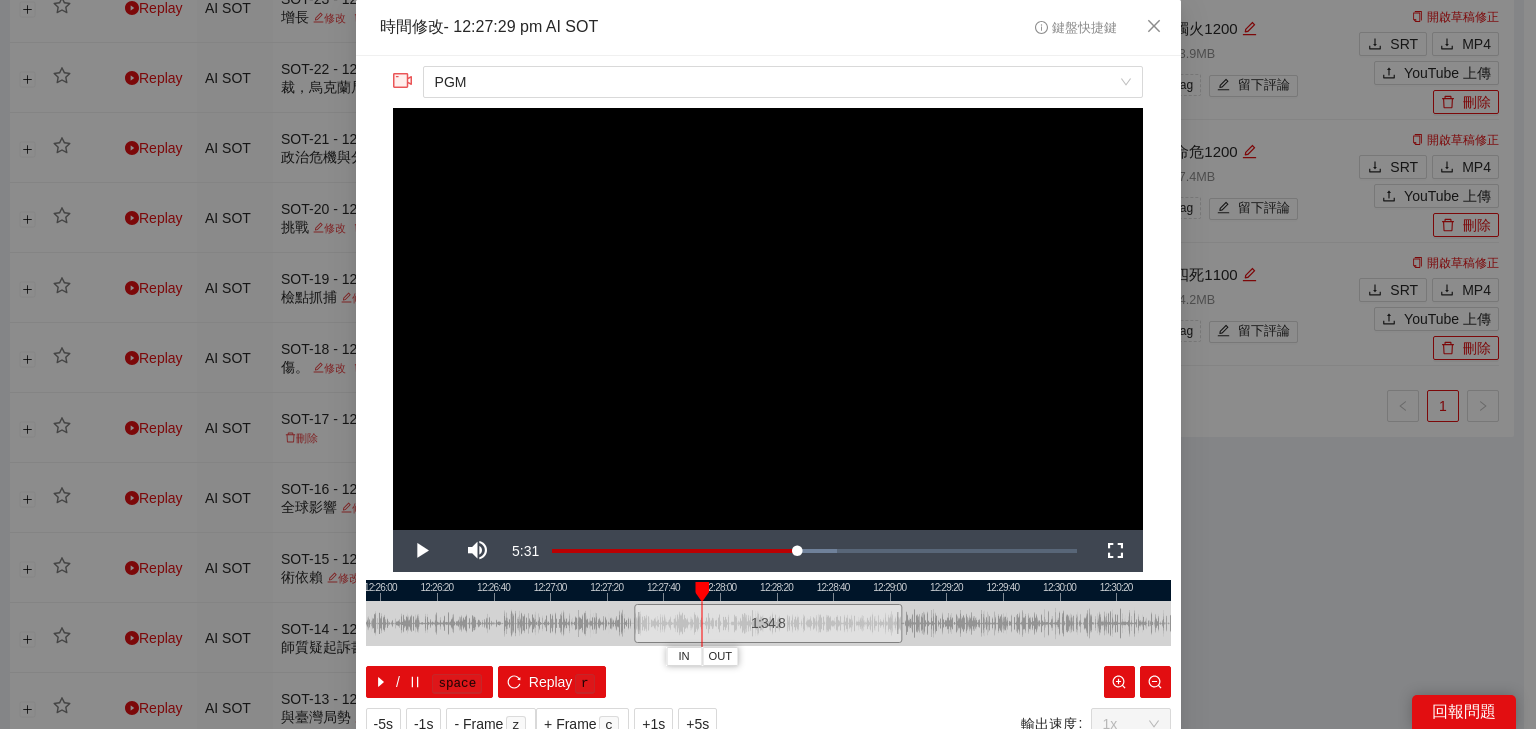 click at bounding box center (768, 590) 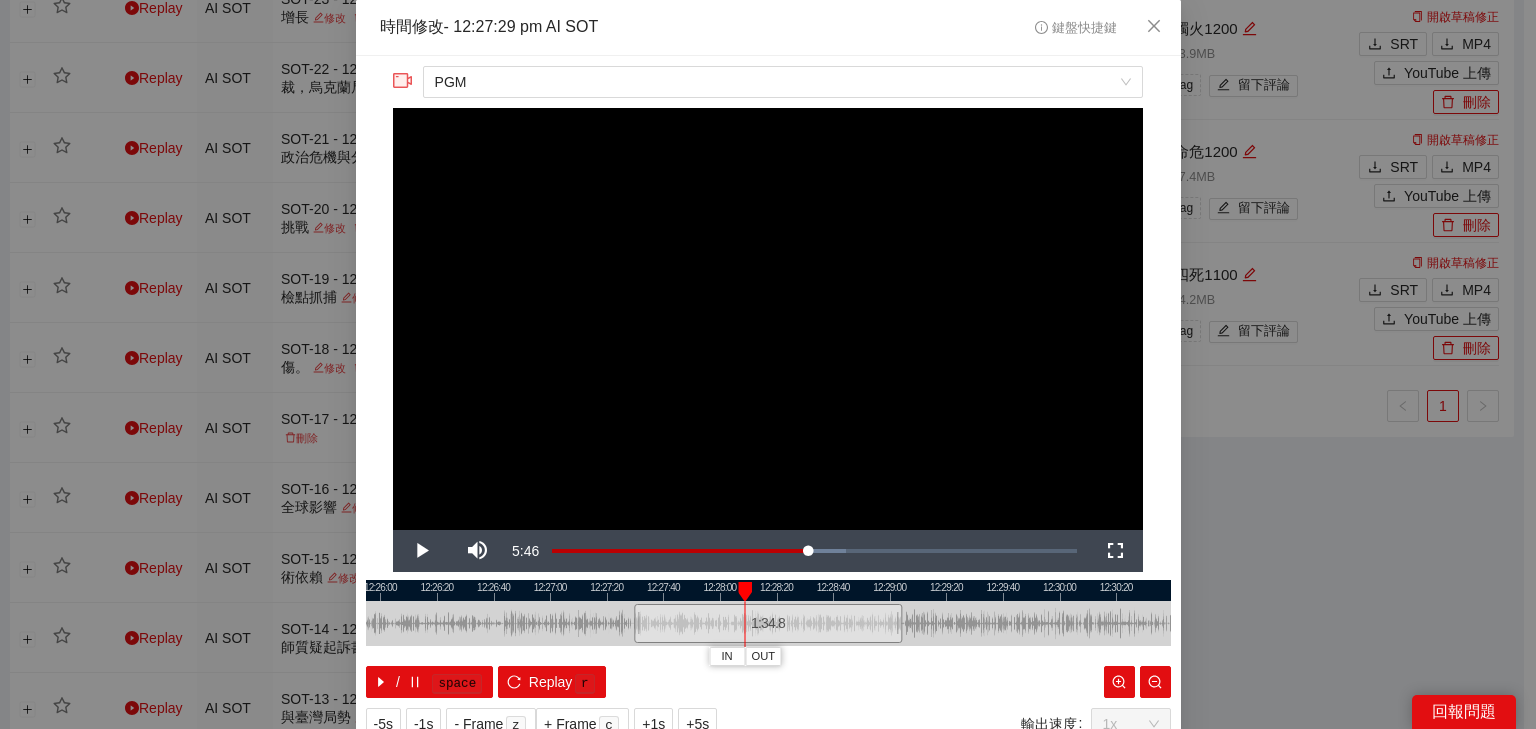 click at bounding box center [768, 590] 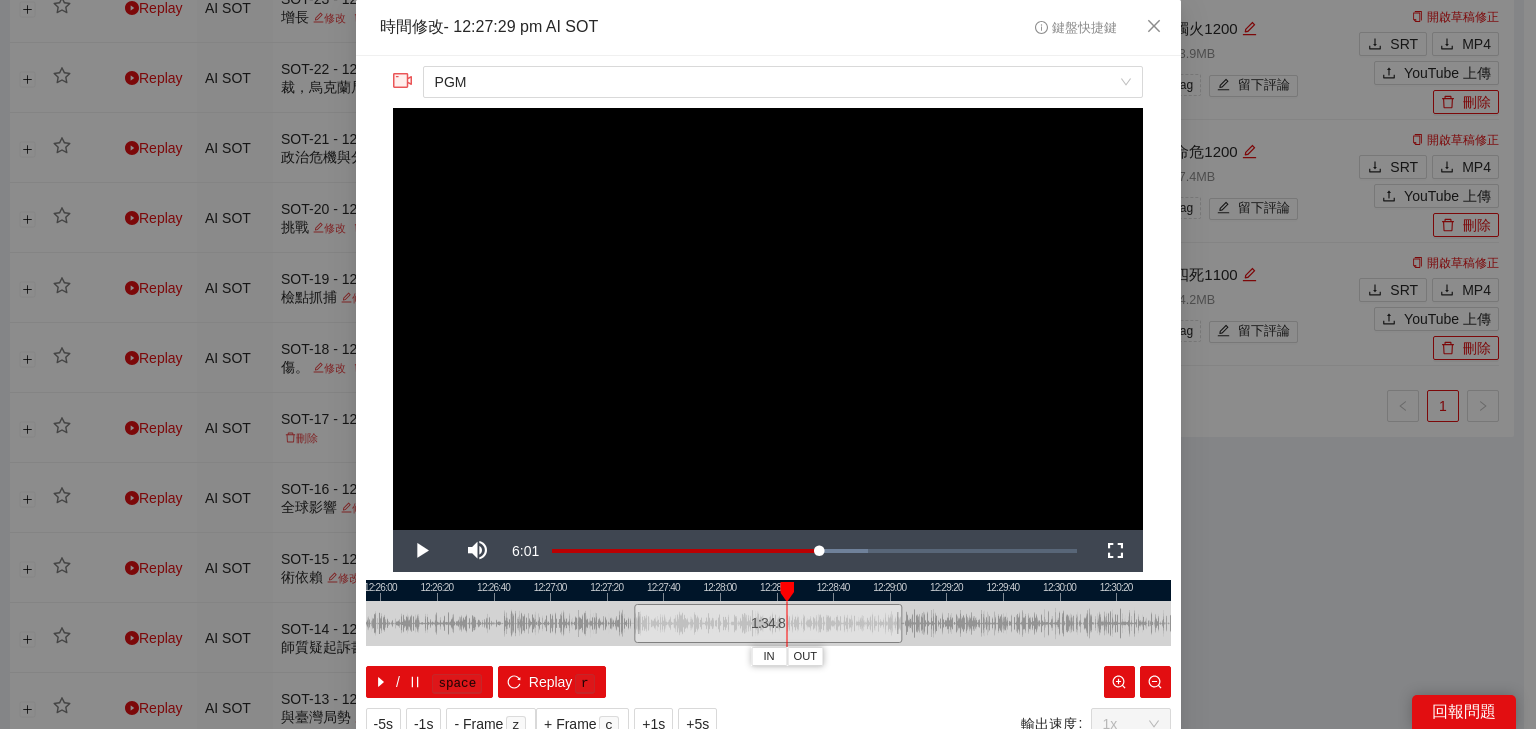 click at bounding box center [768, 590] 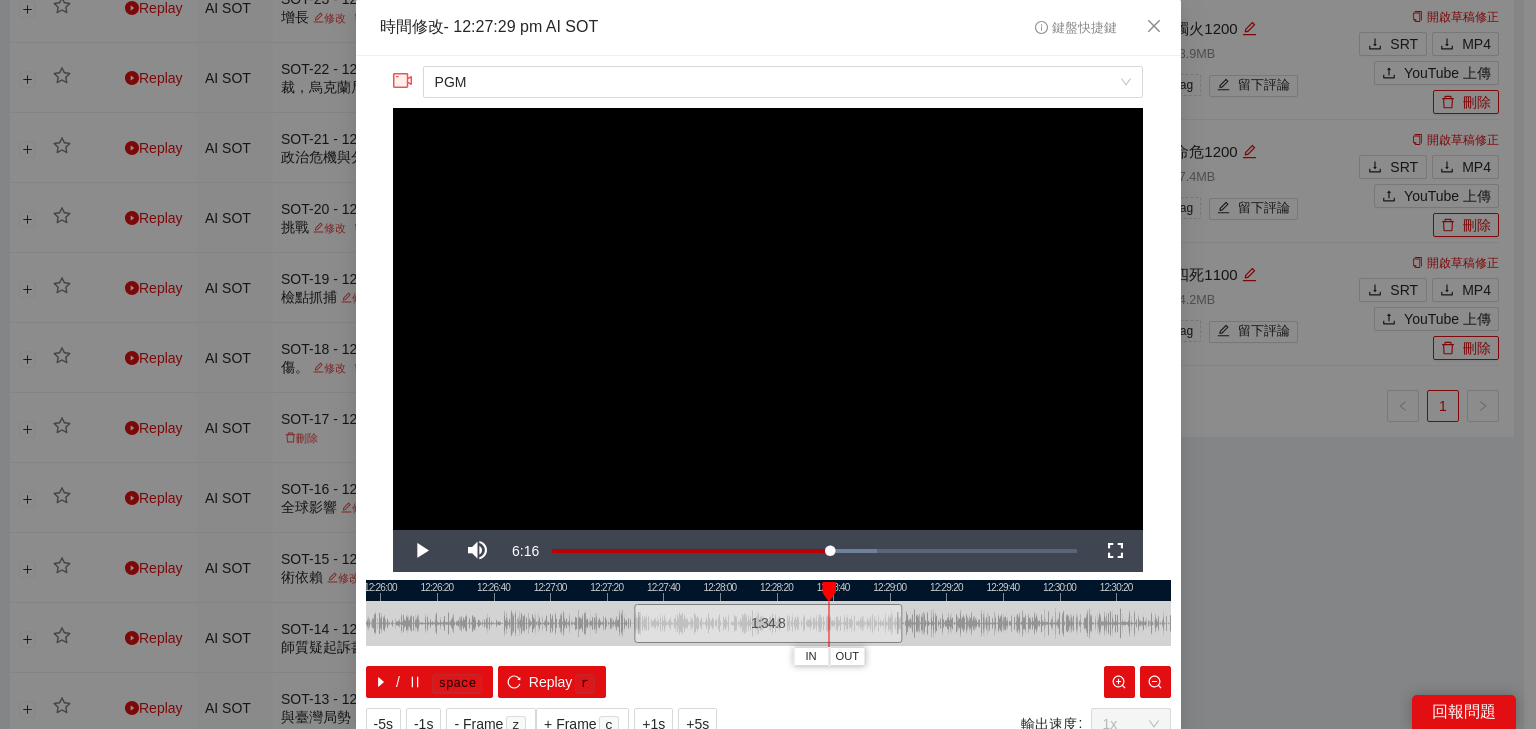 click on "1:34.8" at bounding box center [768, 623] 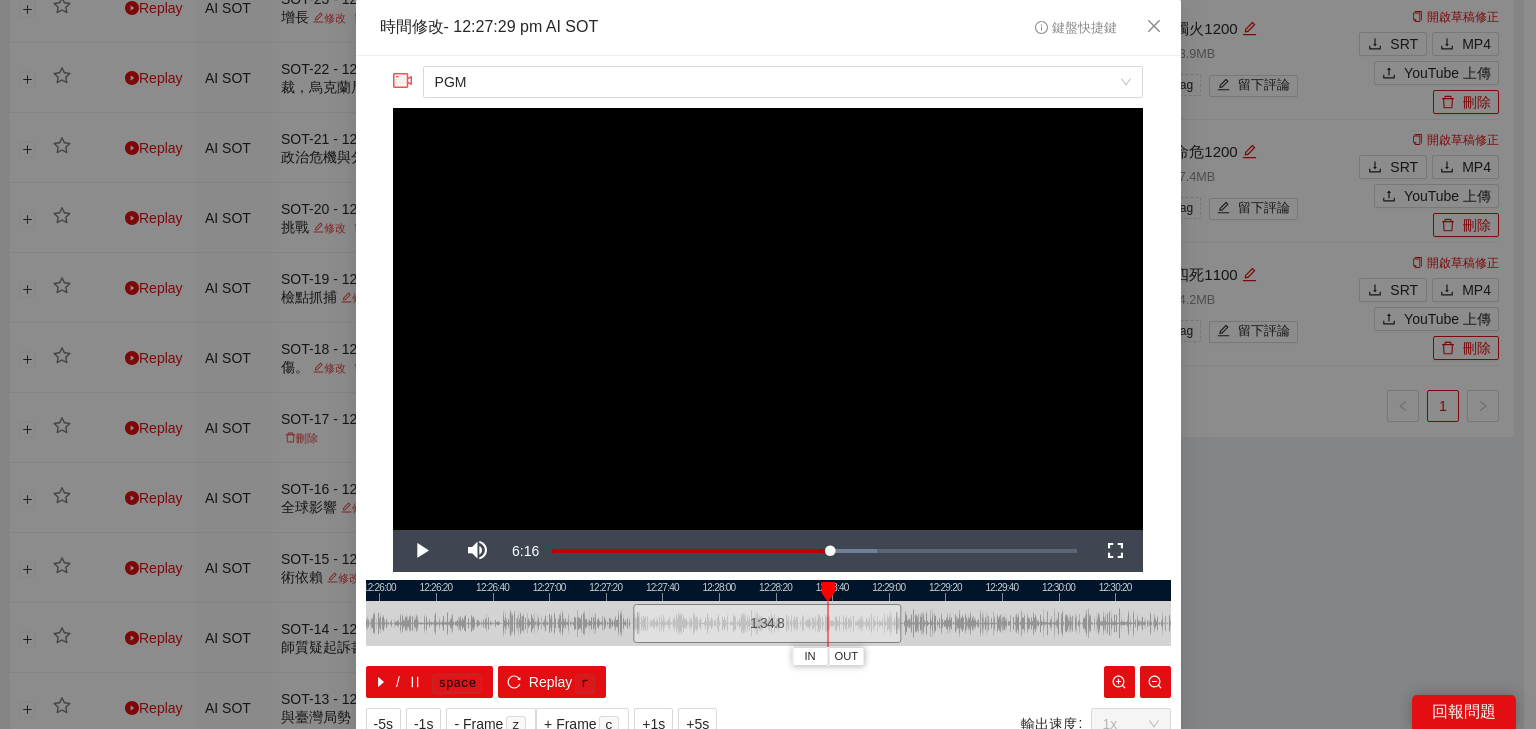 click at bounding box center (767, 590) 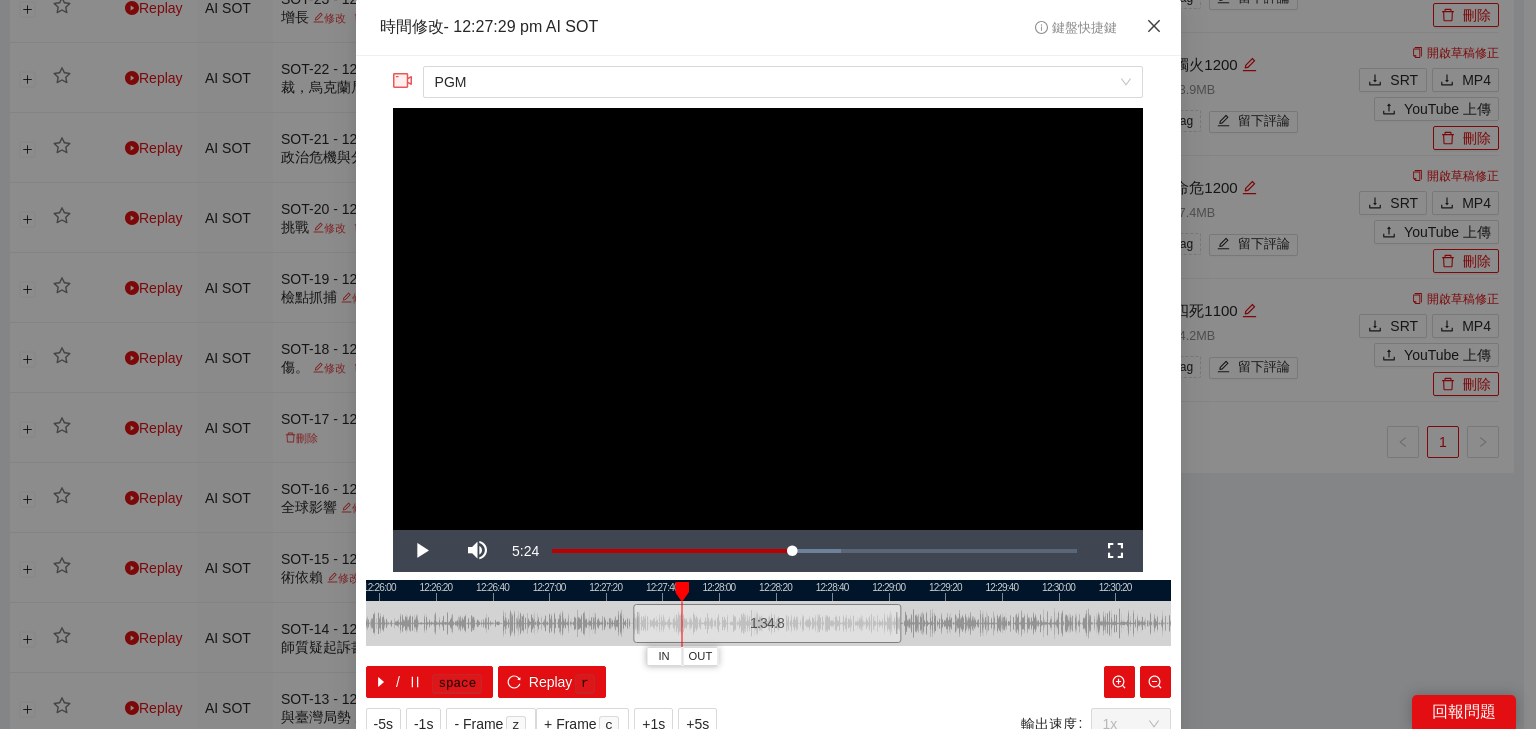 click 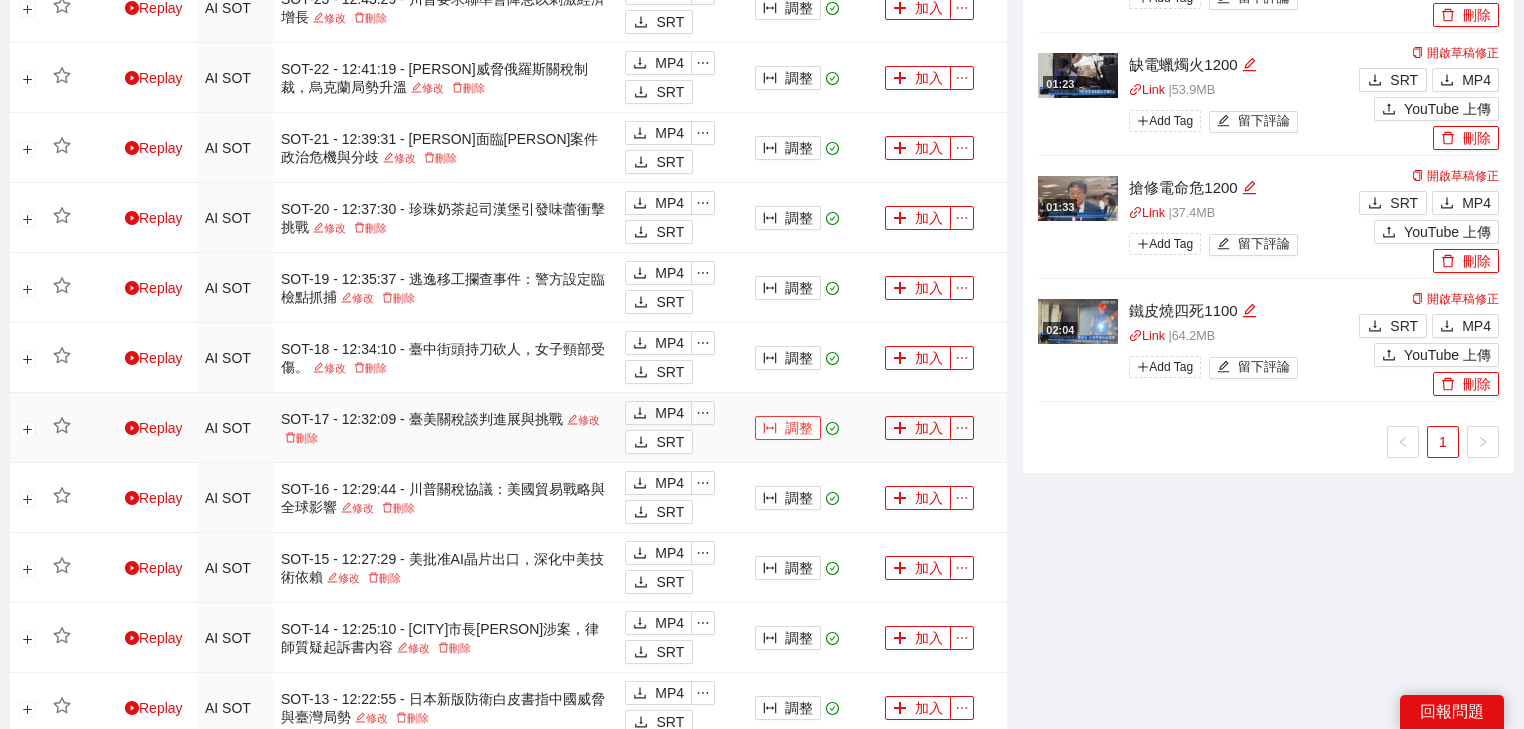 click on "調整" at bounding box center (788, 428) 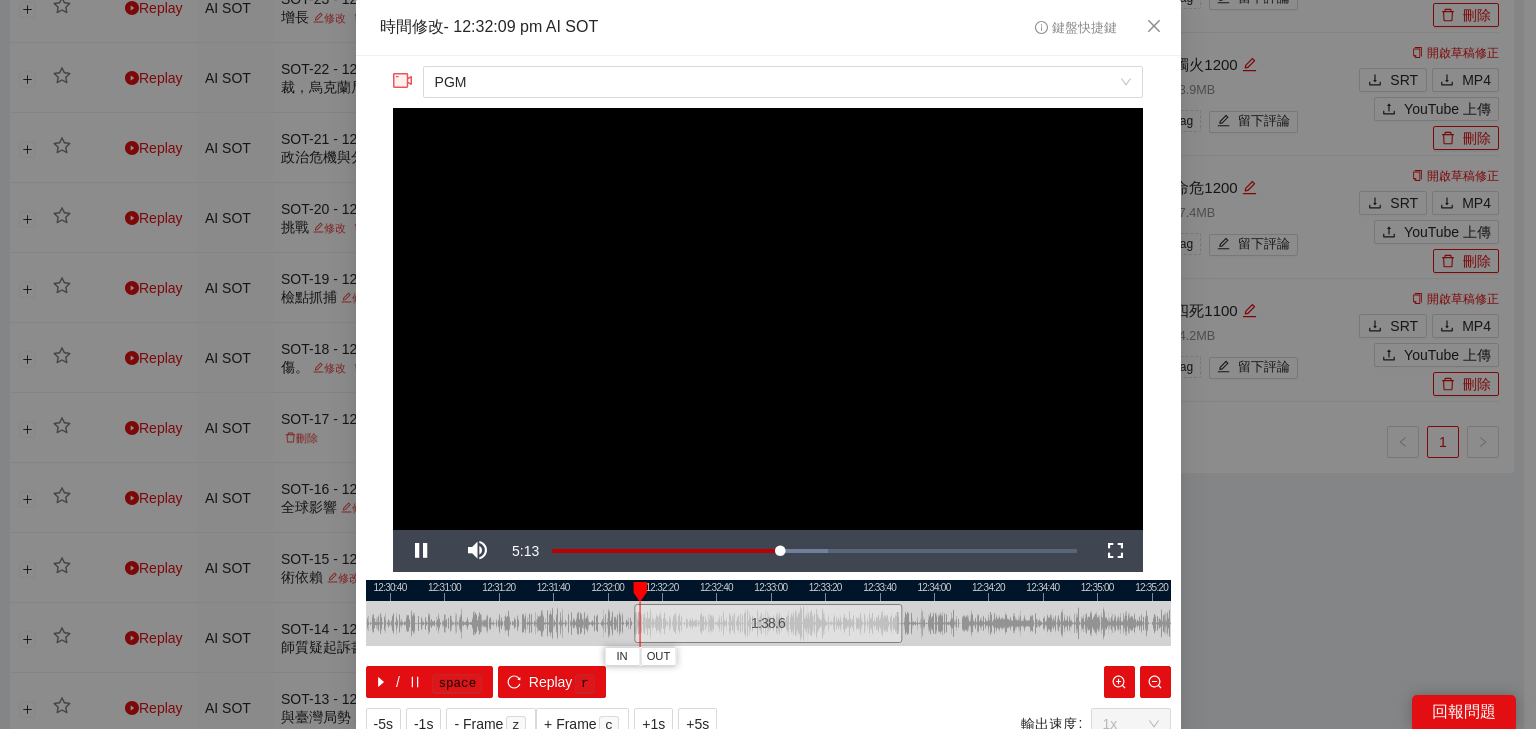 click at bounding box center (768, 590) 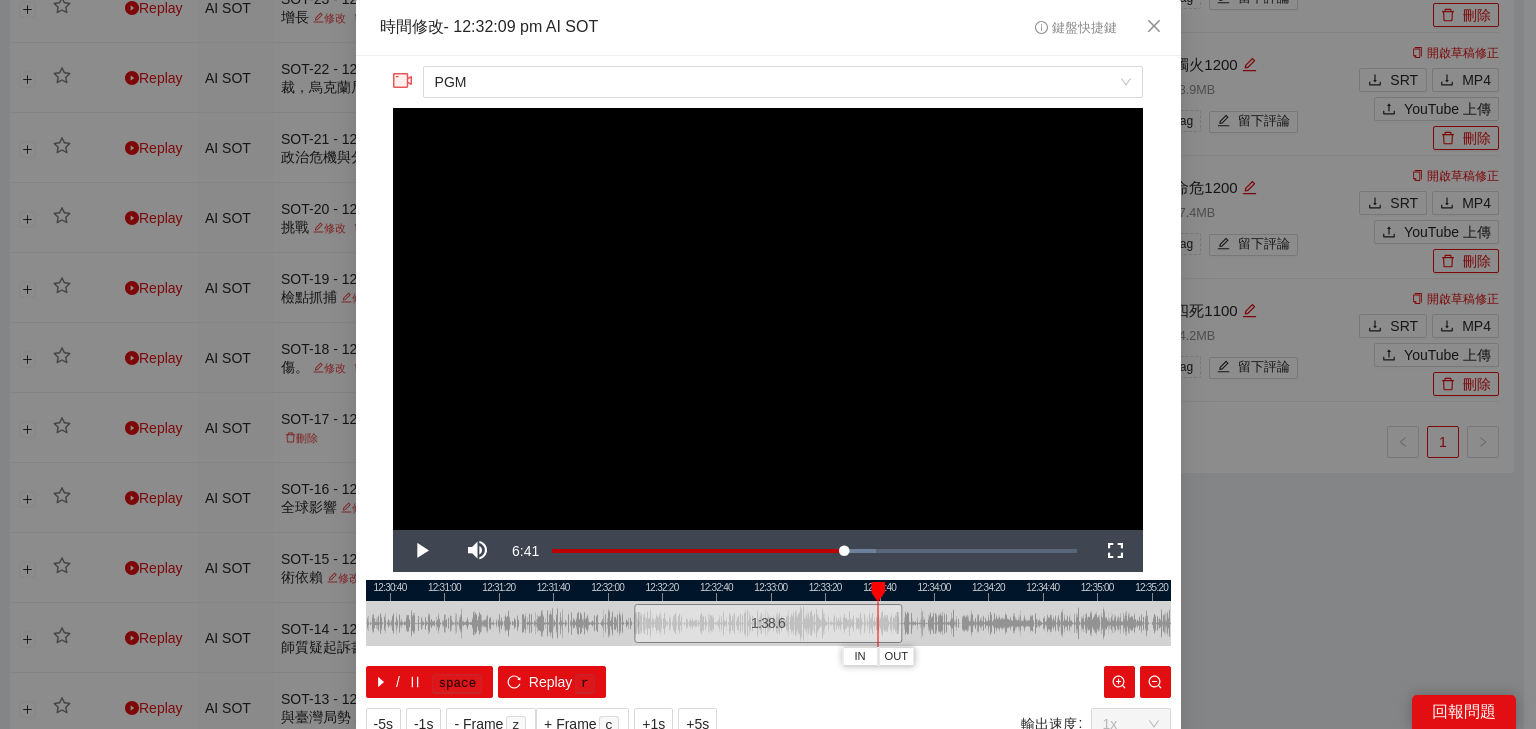 click at bounding box center [768, 590] 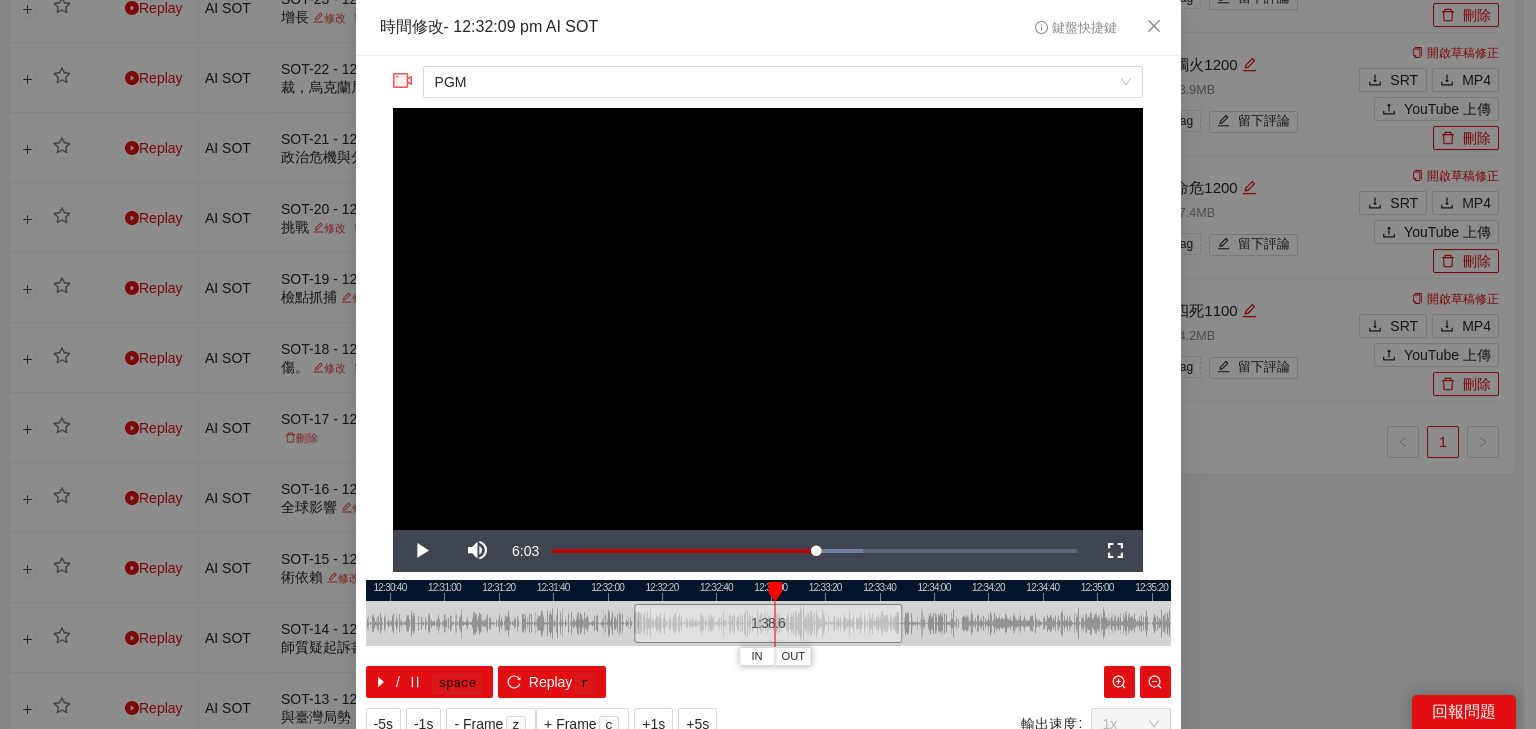 click on "1:38.6" at bounding box center [768, 623] 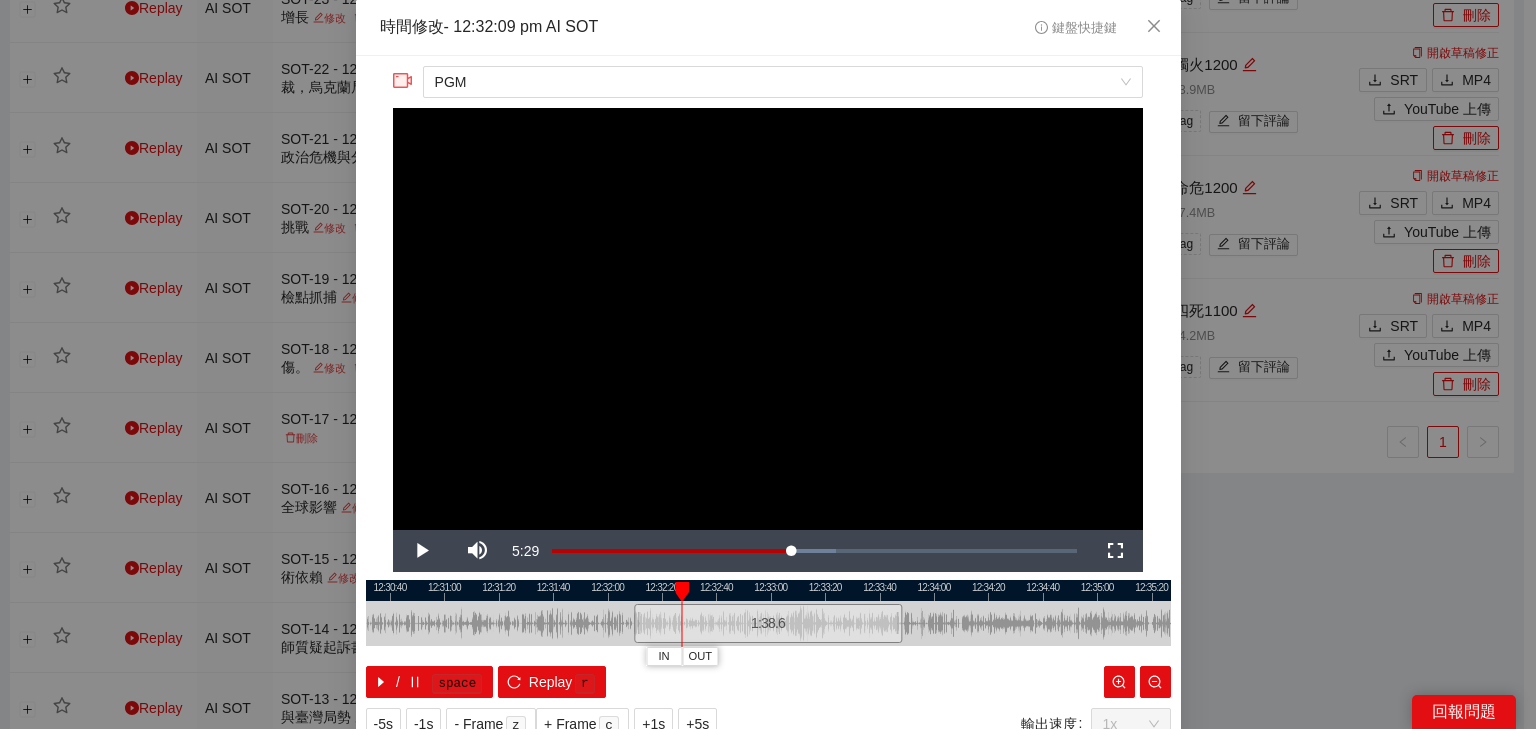 click at bounding box center [768, 590] 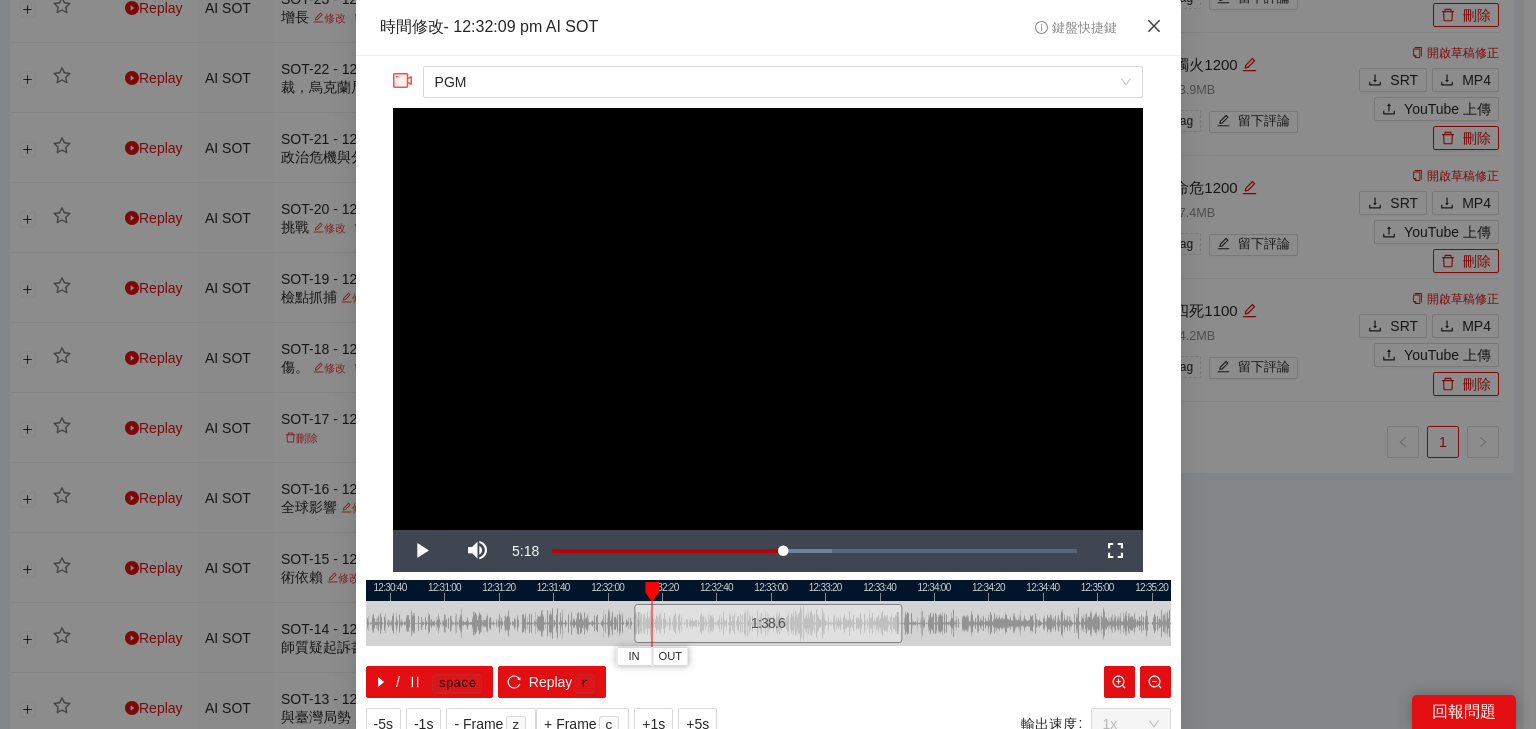 click 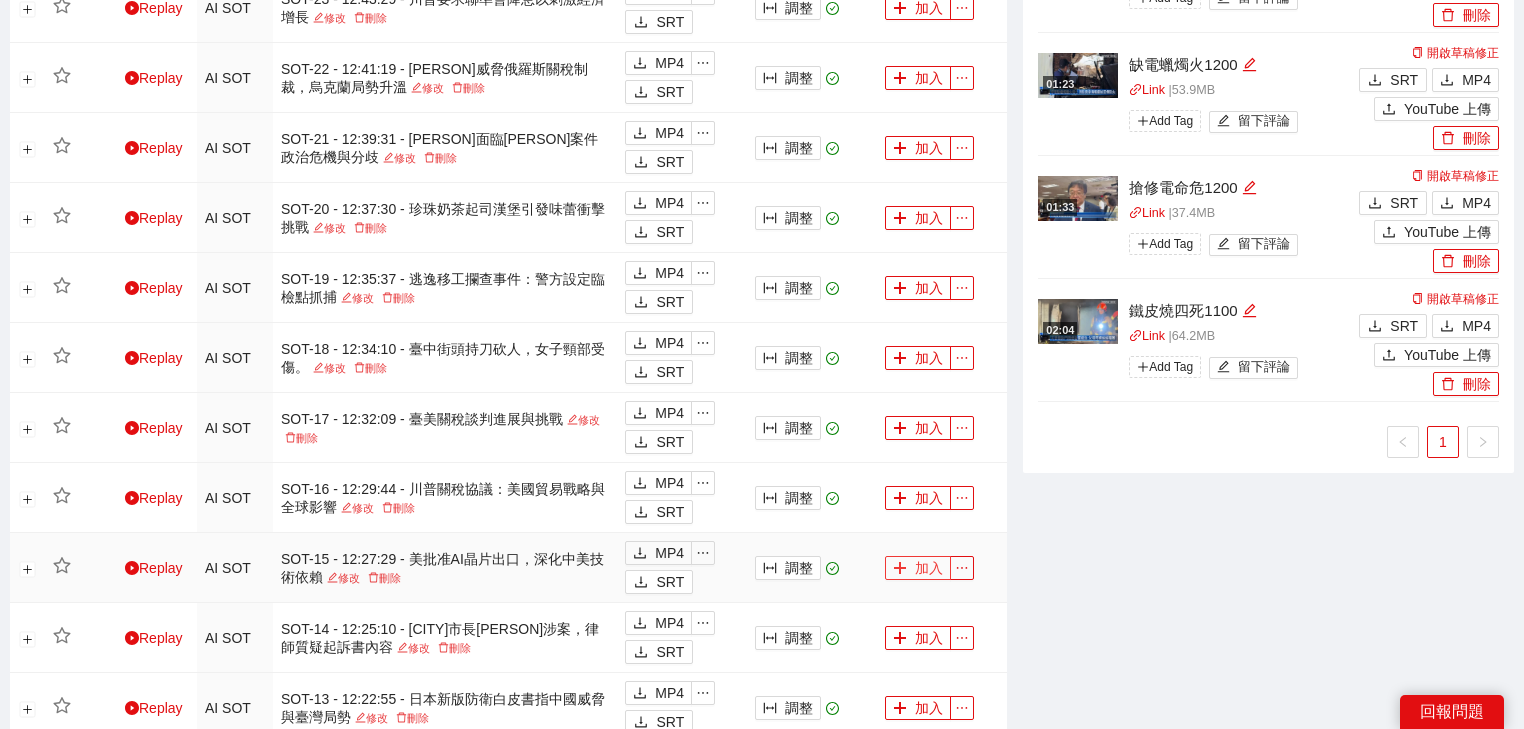 click on "加入" at bounding box center [918, 568] 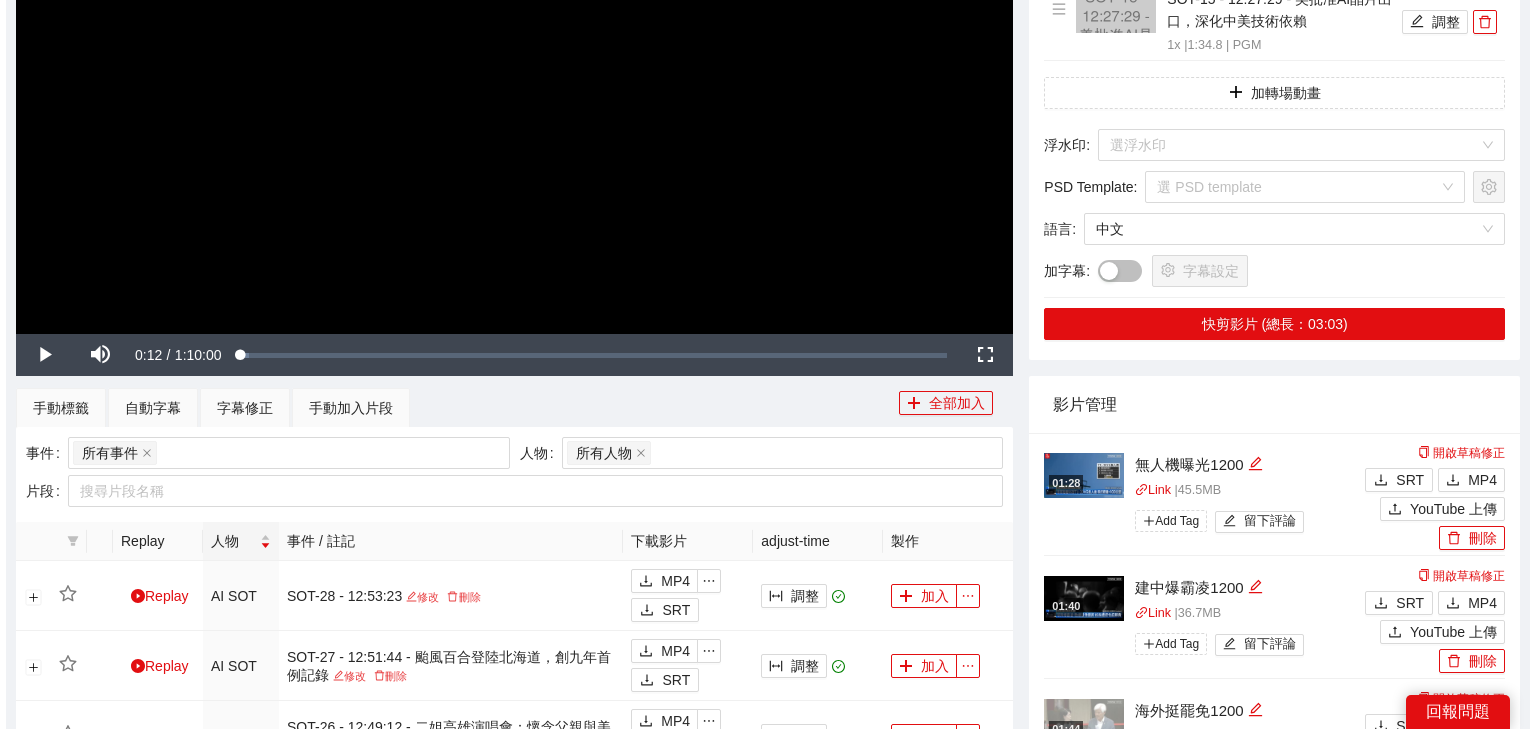scroll, scrollTop: 214, scrollLeft: 0, axis: vertical 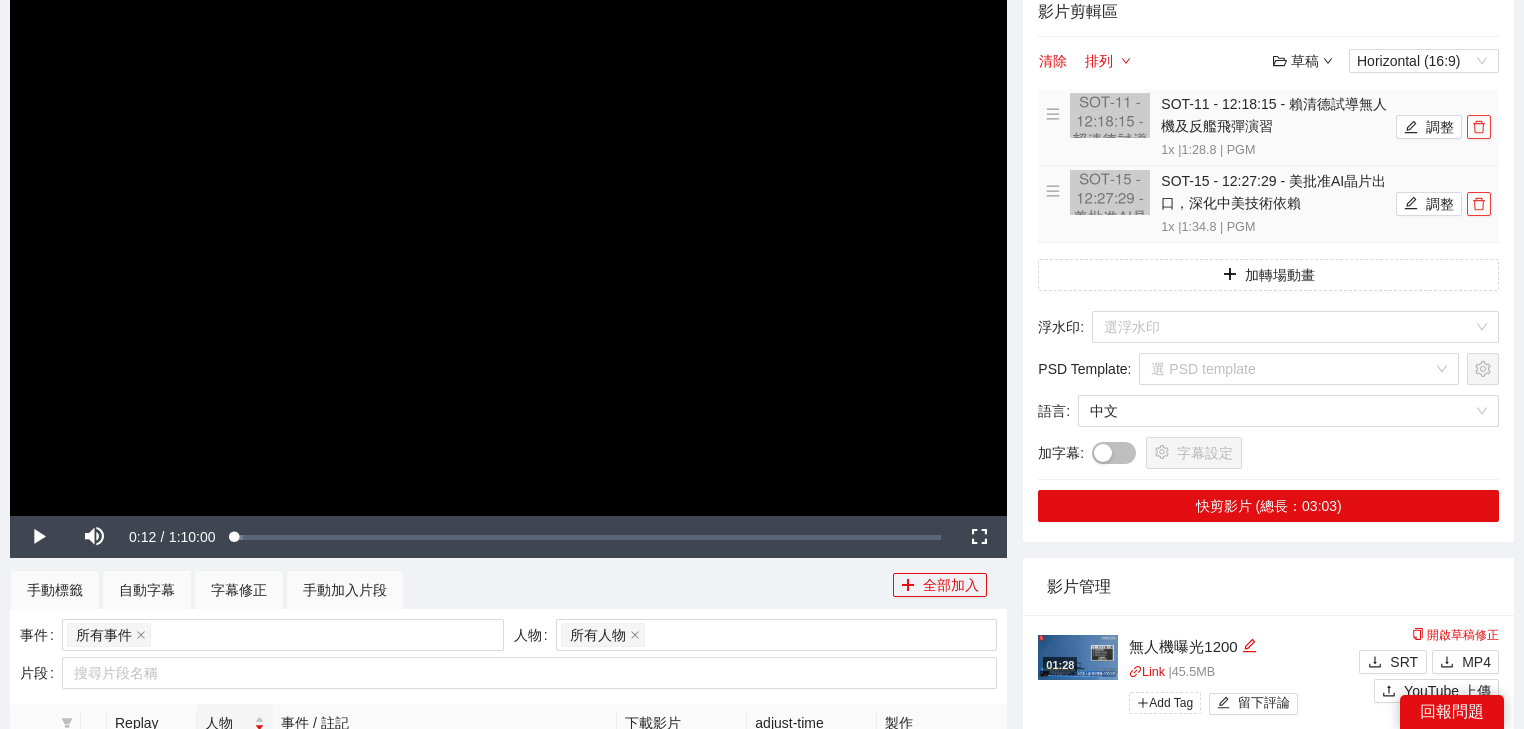drag, startPoint x: 1480, startPoint y: 132, endPoint x: 1470, endPoint y: 131, distance: 10.049875 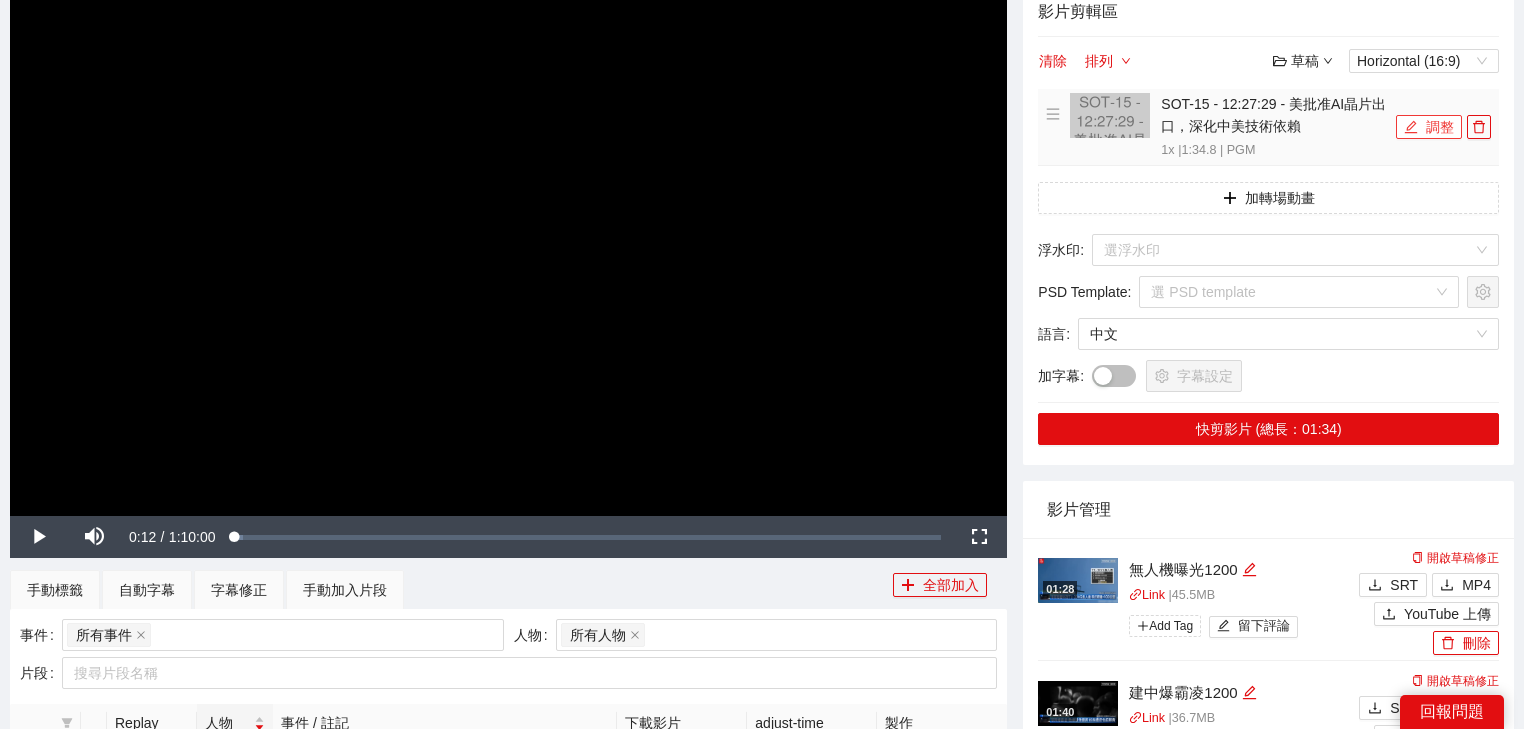 click on "調整" at bounding box center (1429, 127) 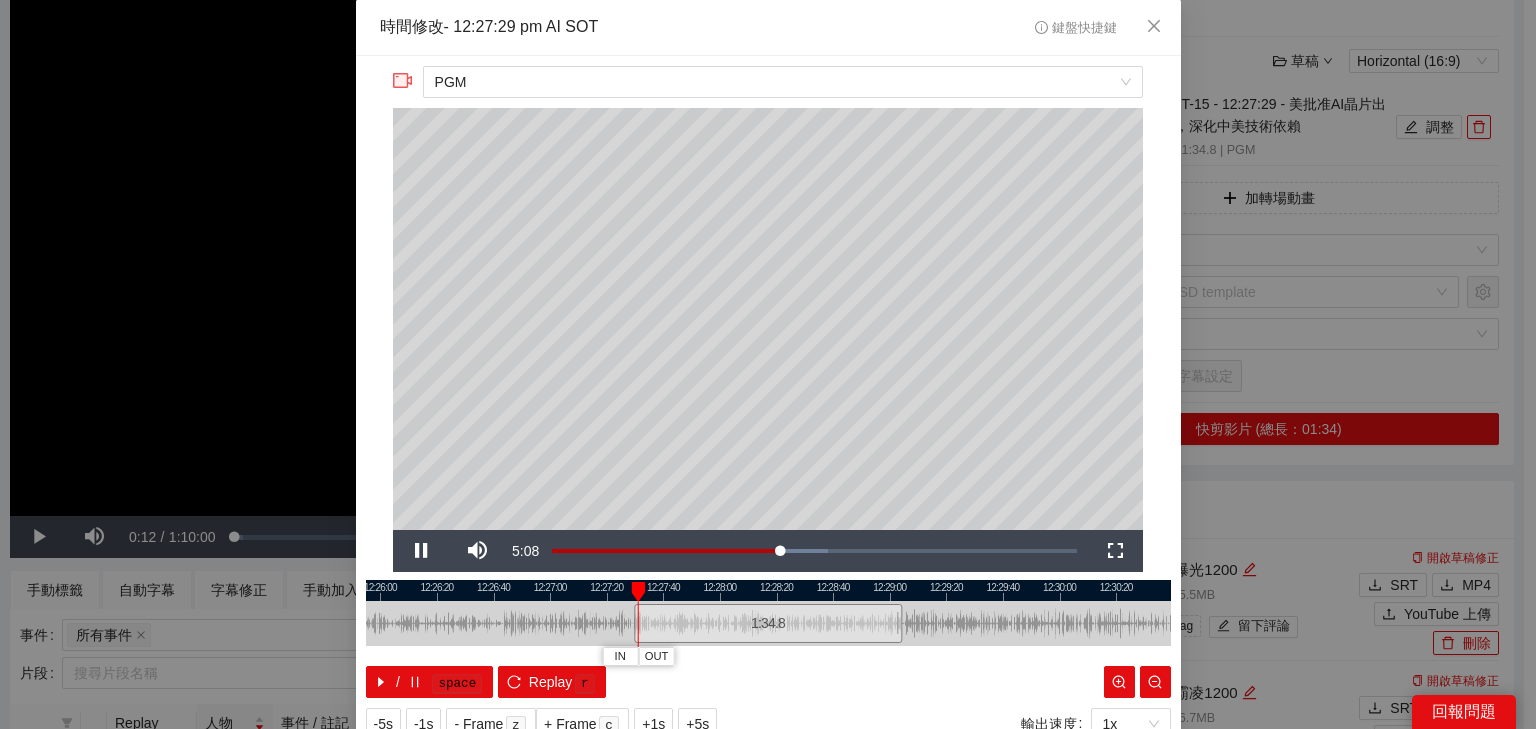 click at bounding box center [768, 590] 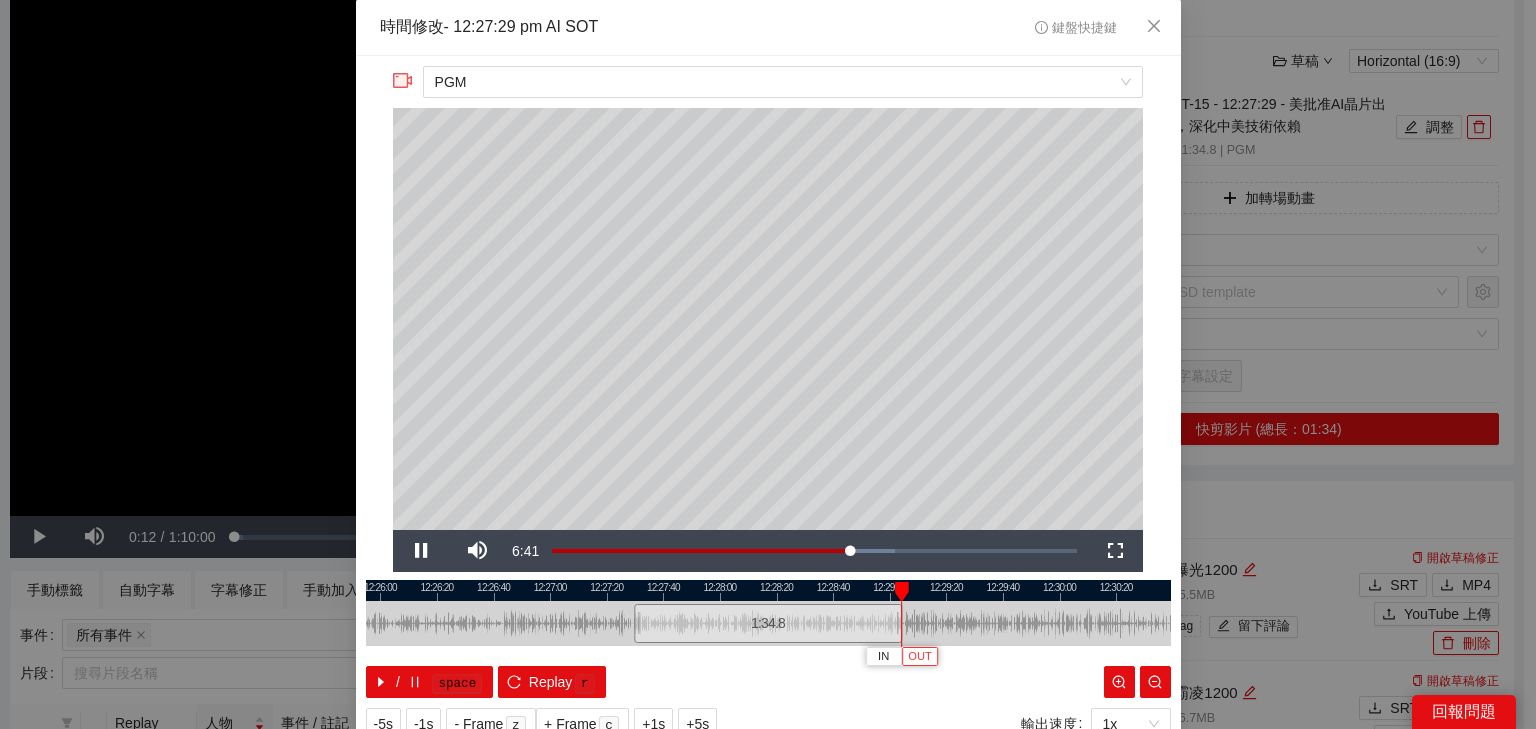 click on "OUT" at bounding box center (920, 657) 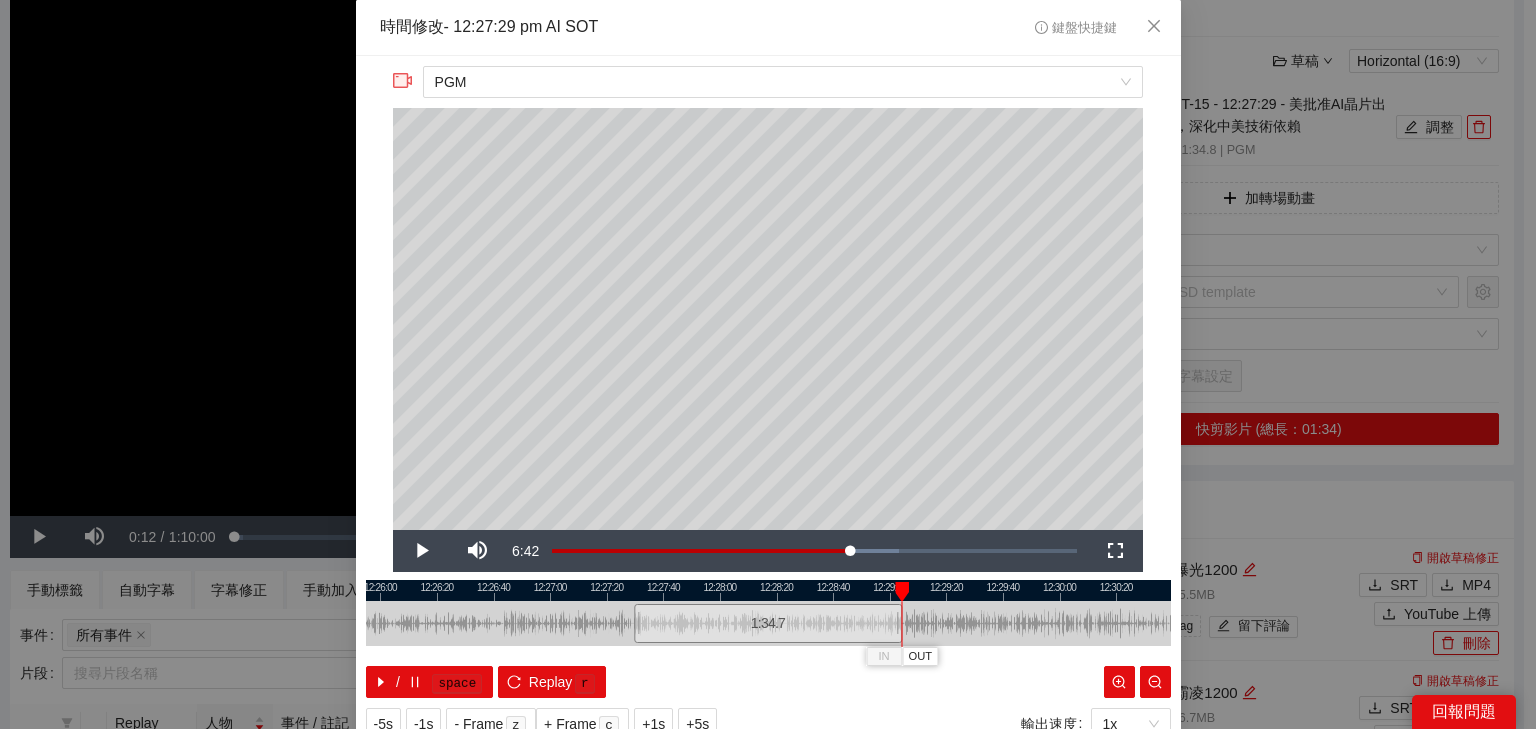 click at bounding box center [768, 623] 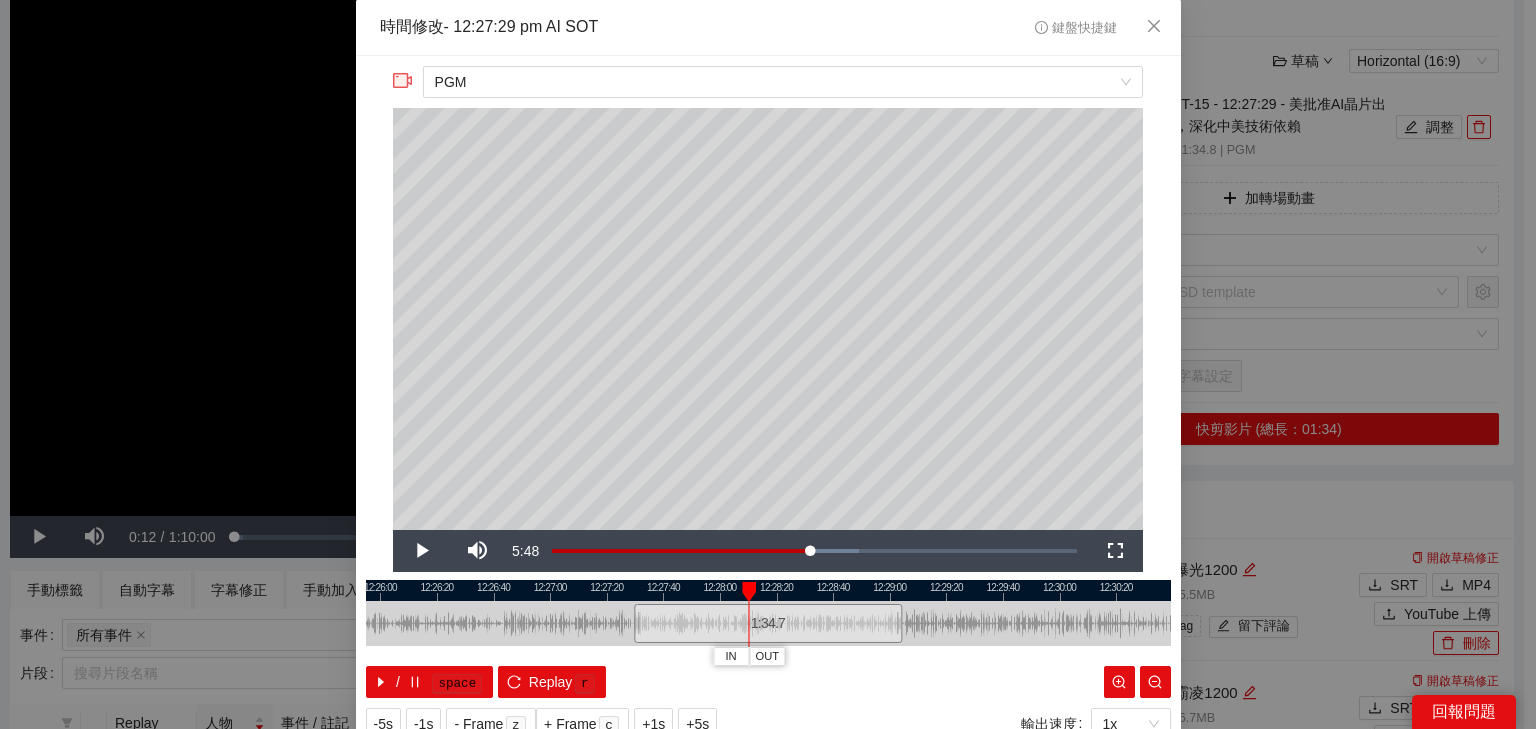click at bounding box center (768, 623) 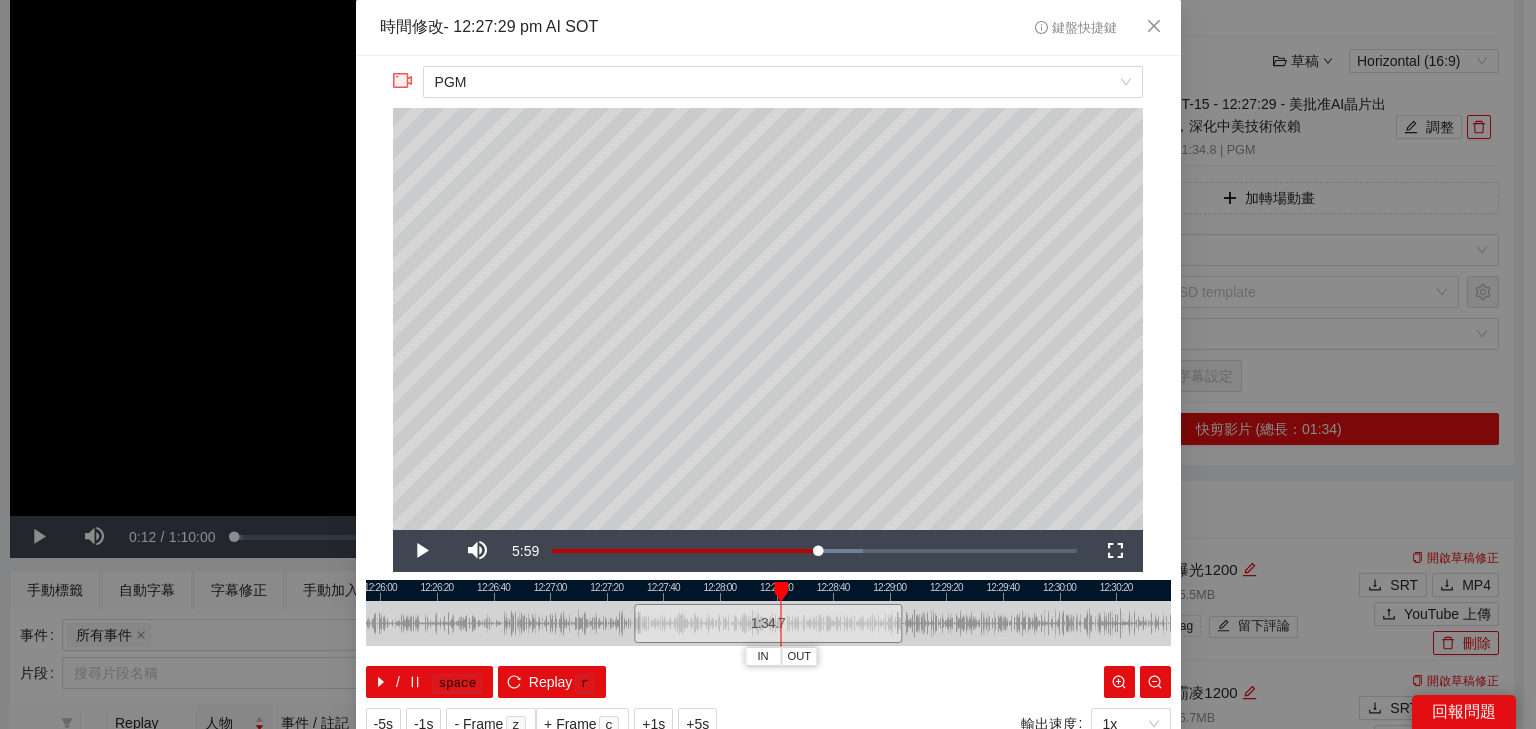 click at bounding box center [768, 590] 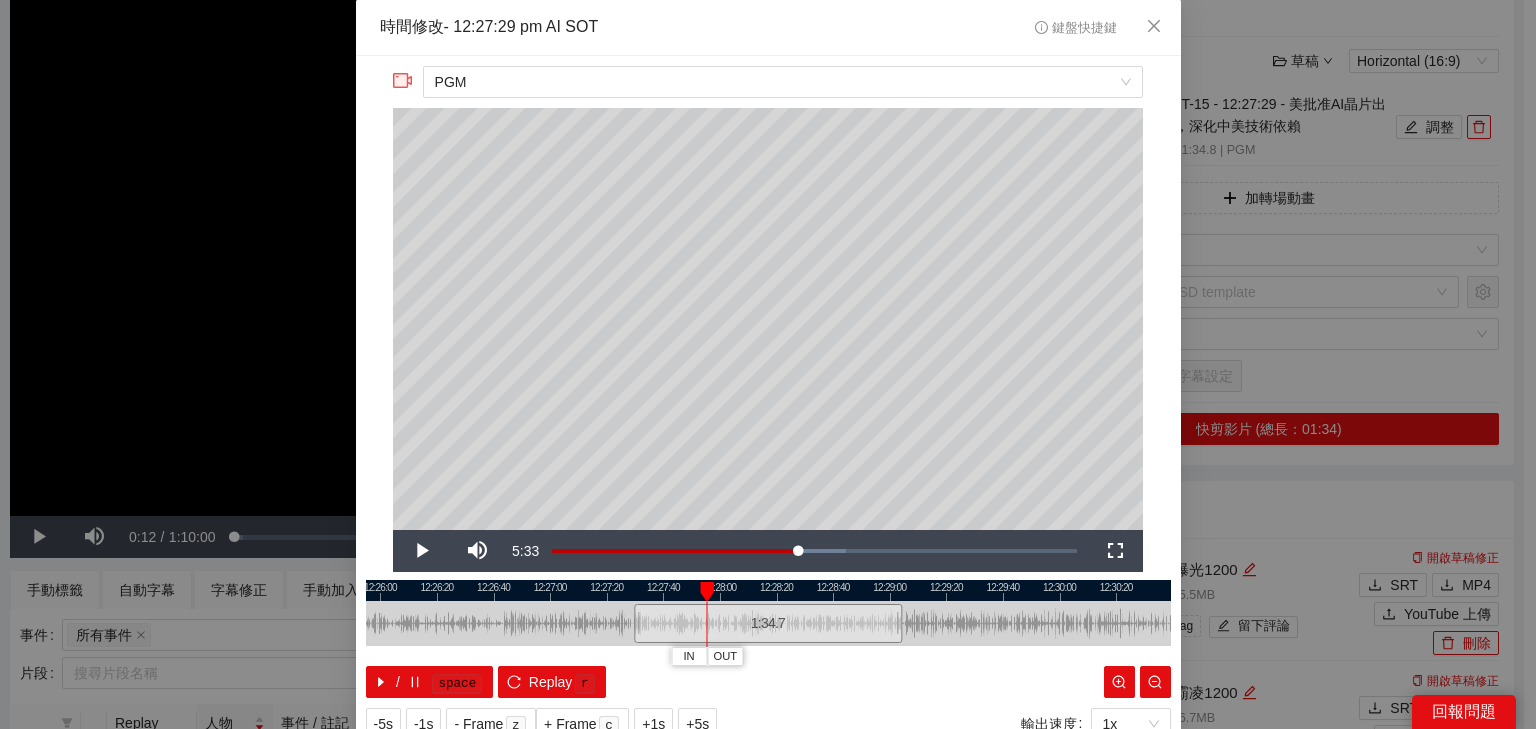 click at bounding box center [768, 590] 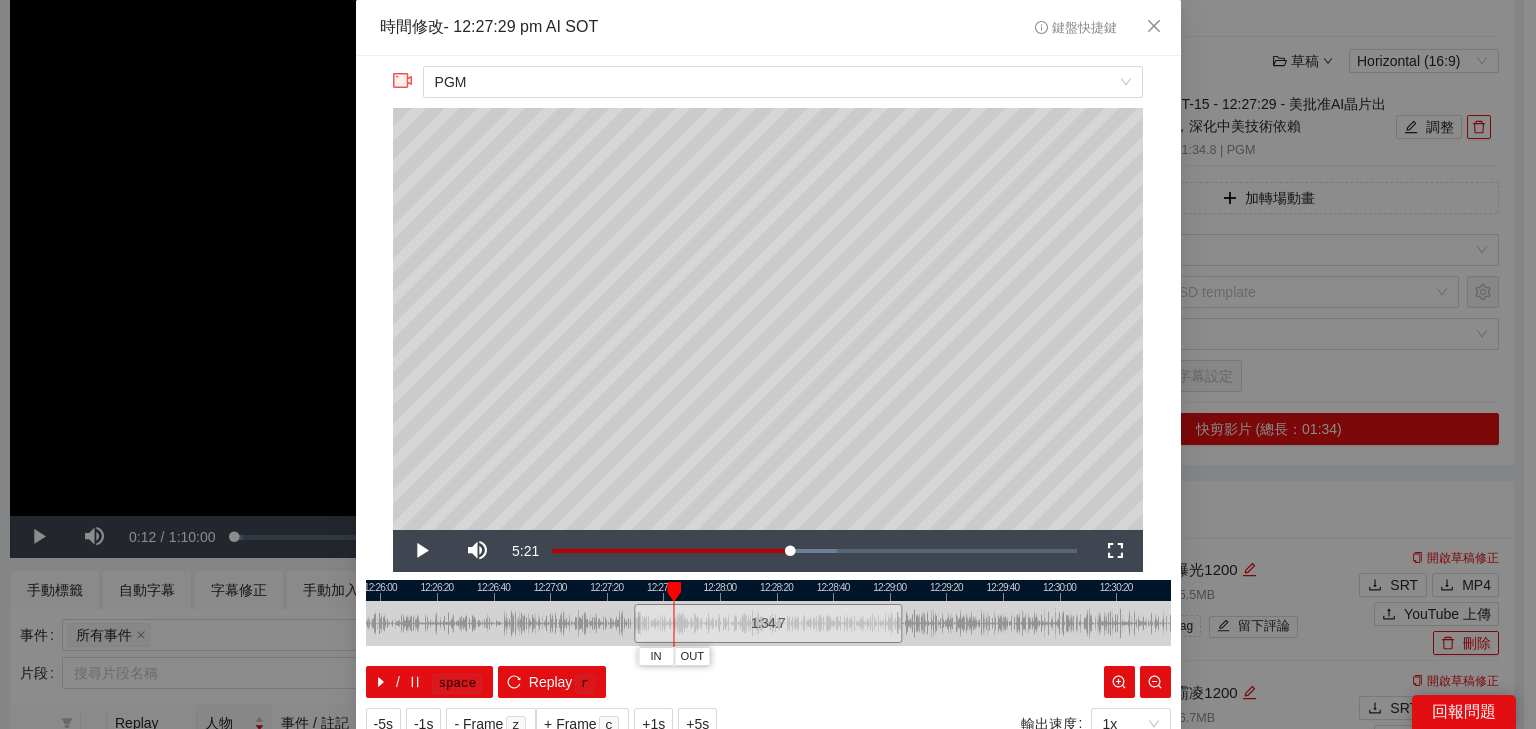 click at bounding box center (768, 590) 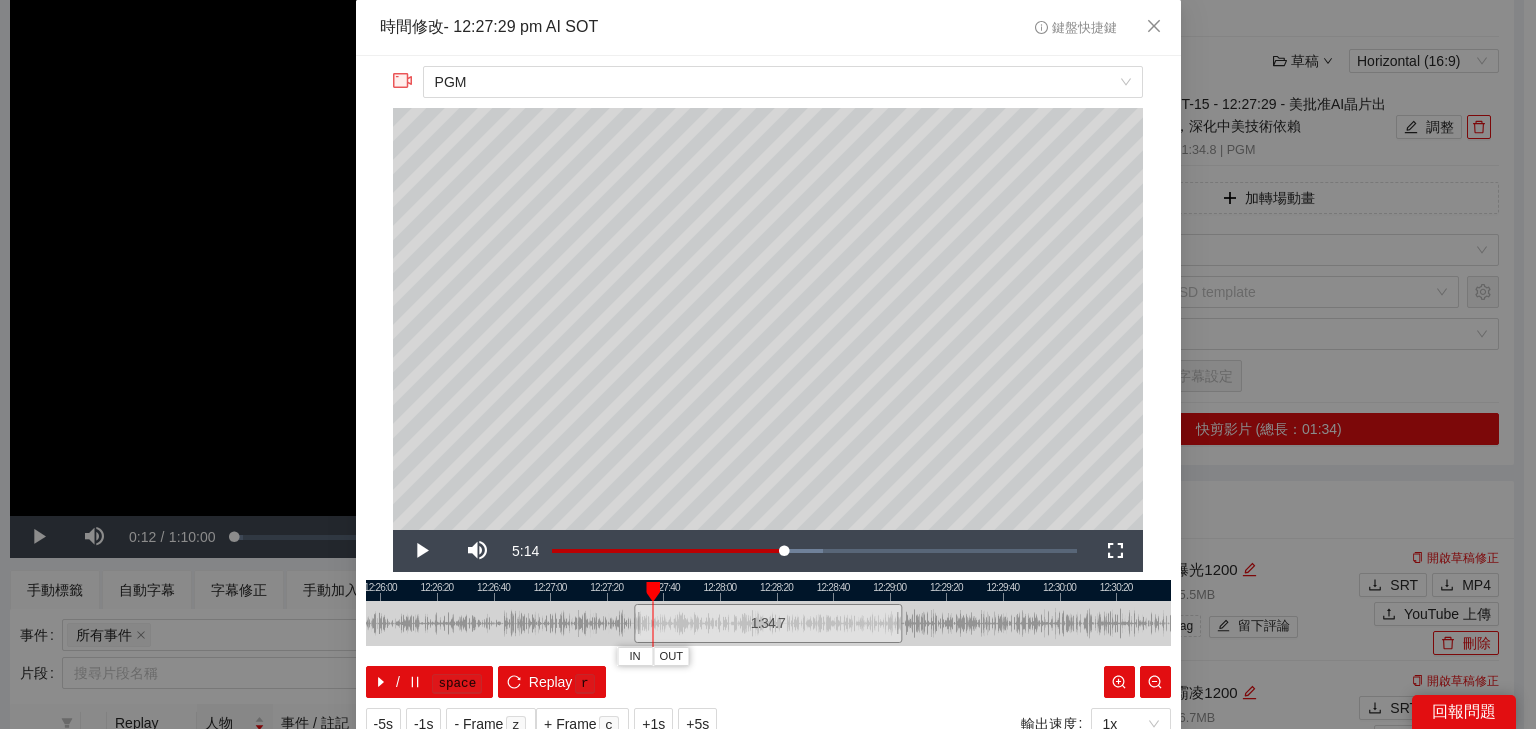 click at bounding box center [768, 590] 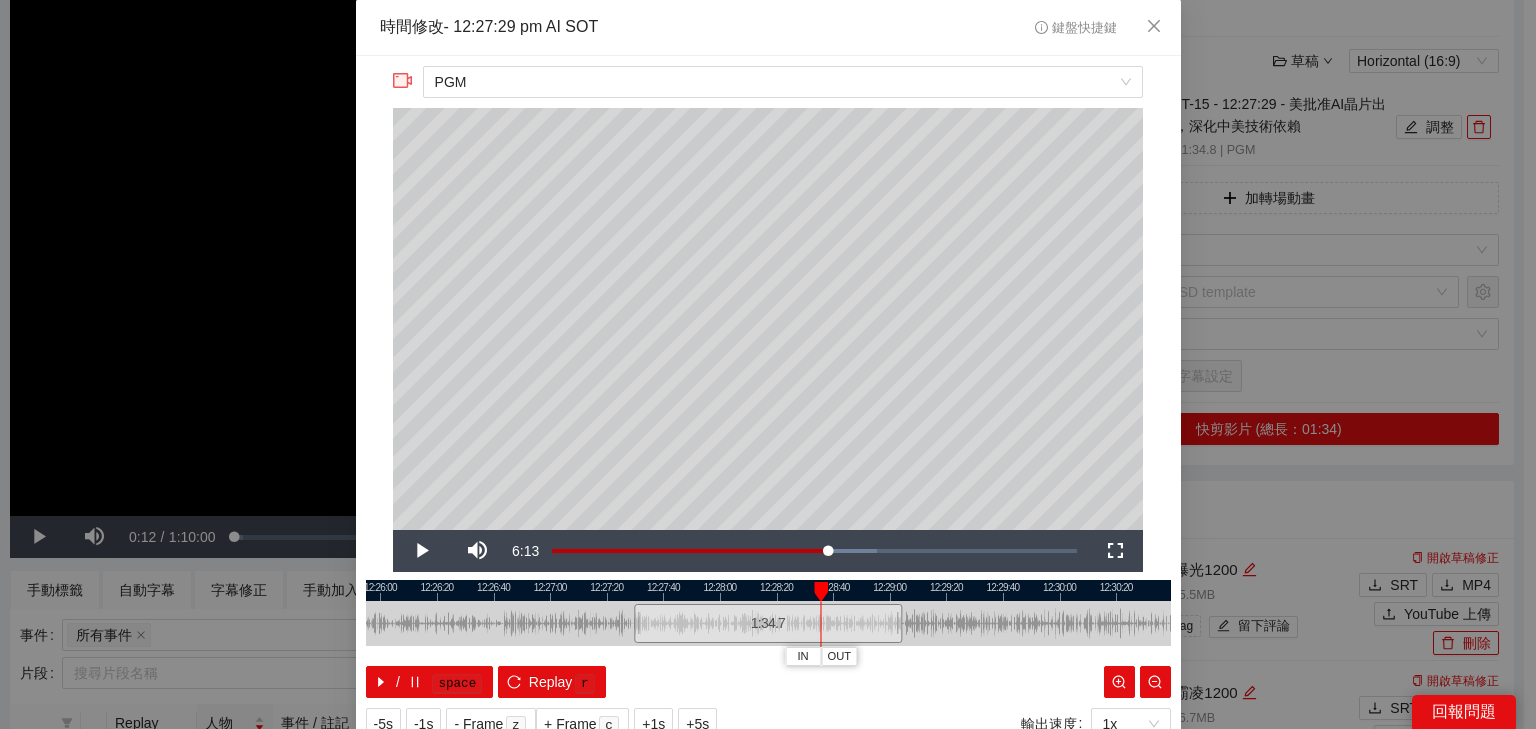 click at bounding box center (768, 590) 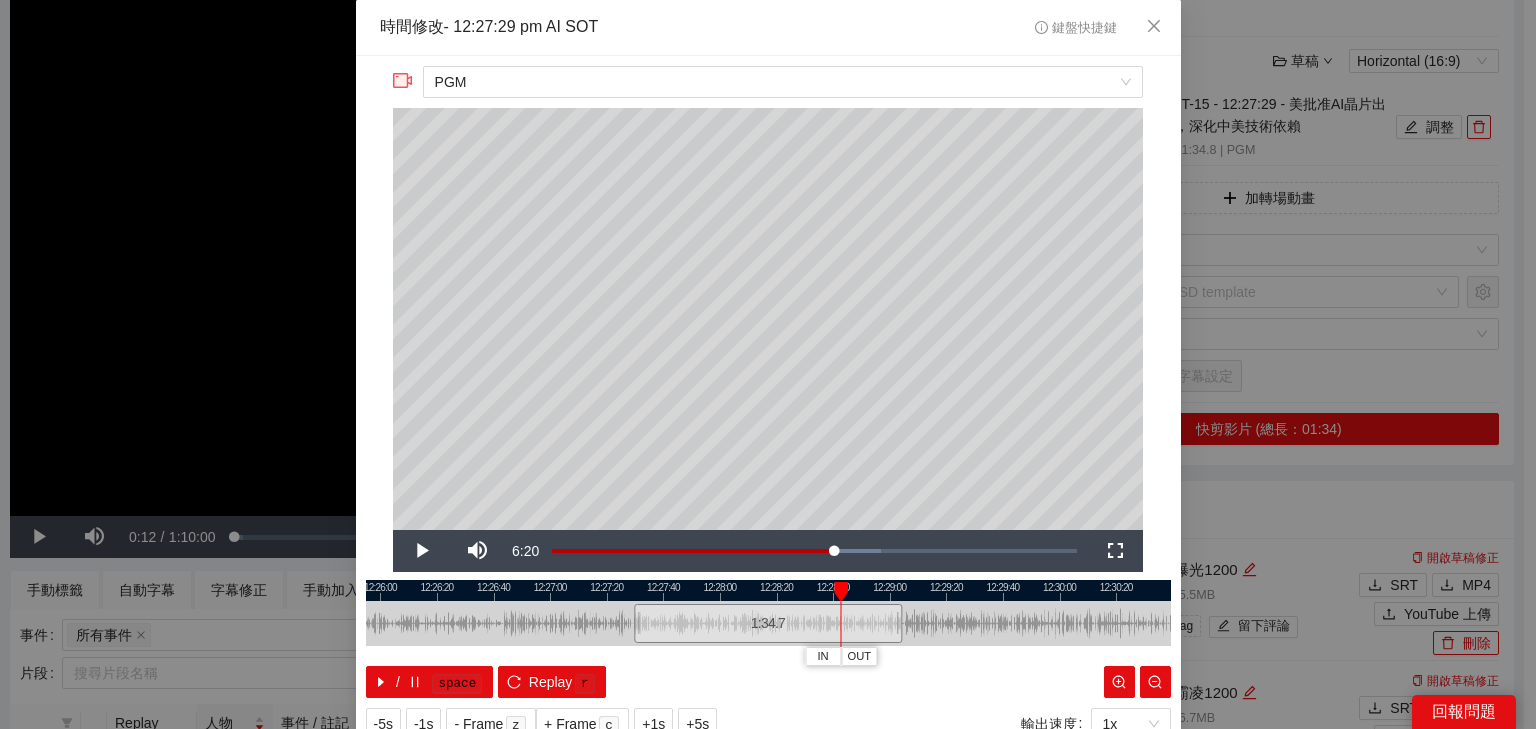 drag, startPoint x: 842, startPoint y: 592, endPoint x: 856, endPoint y: 592, distance: 14 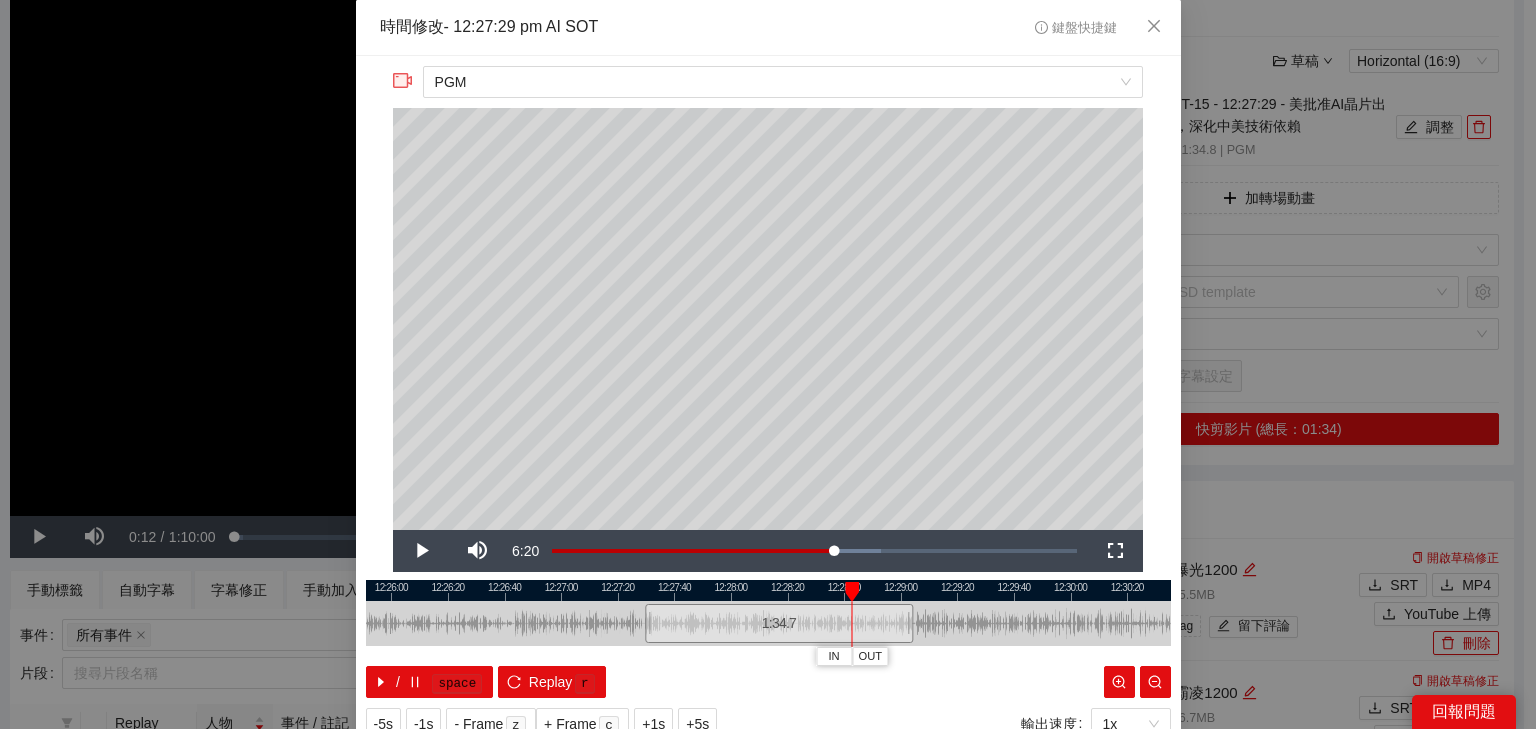click at bounding box center (768, 590) 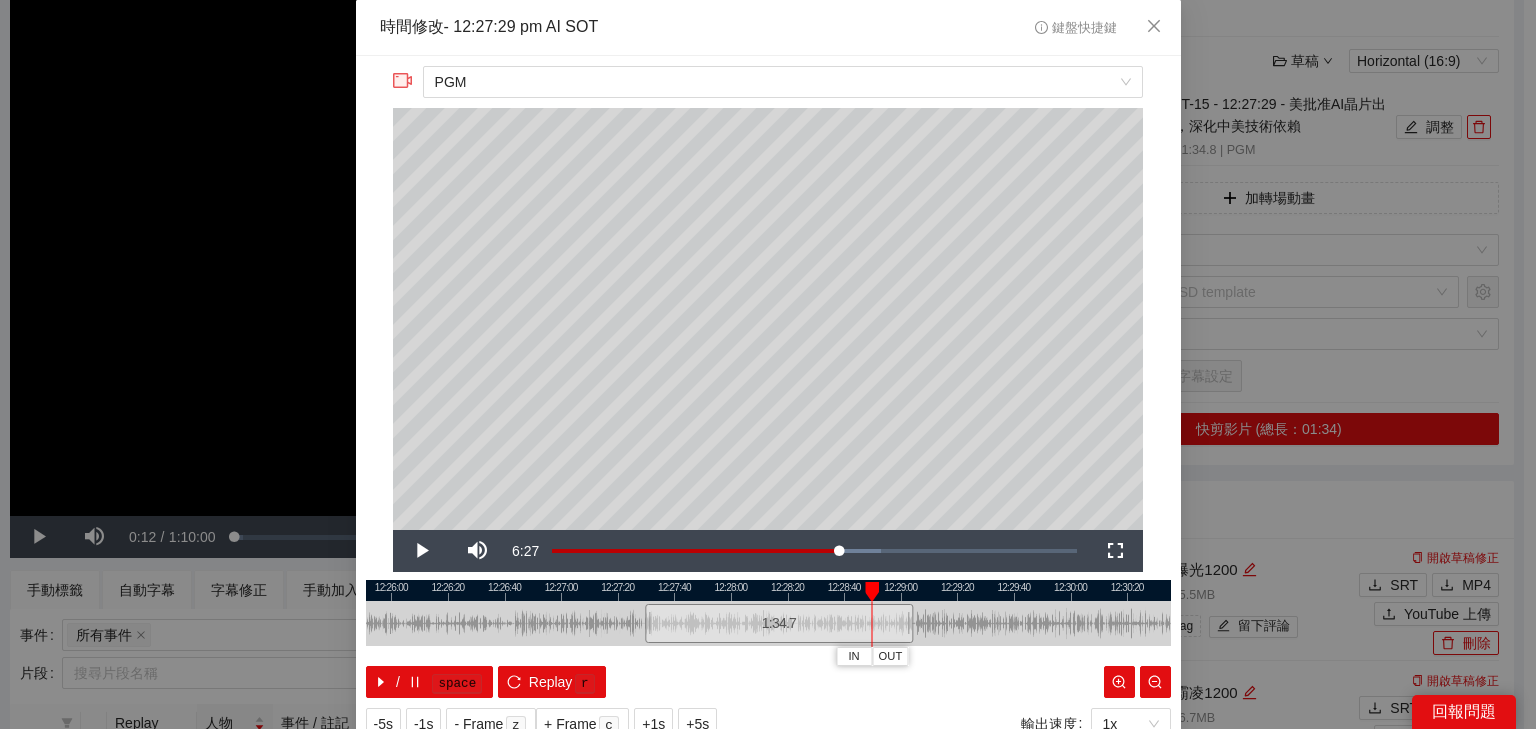 click at bounding box center (768, 590) 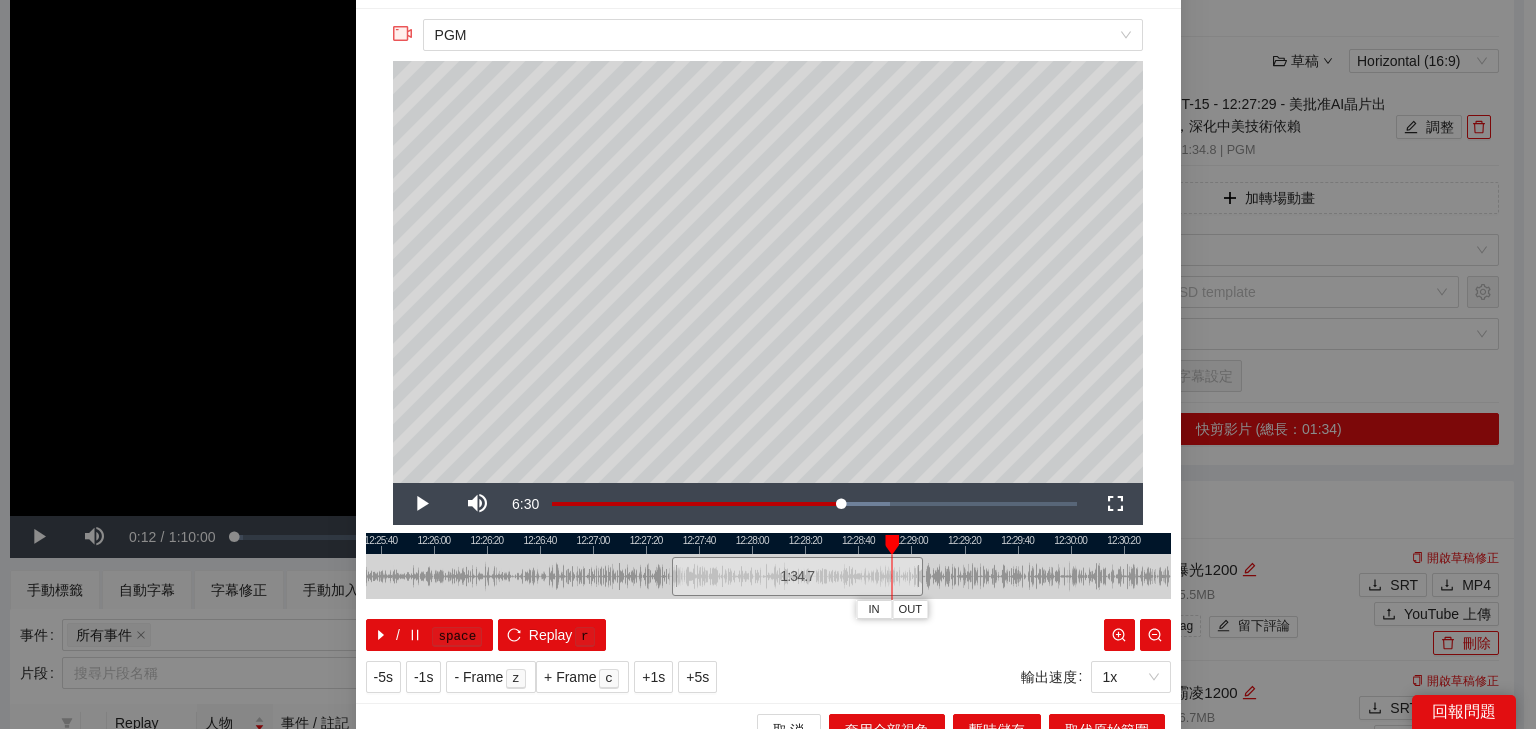 scroll, scrollTop: 73, scrollLeft: 0, axis: vertical 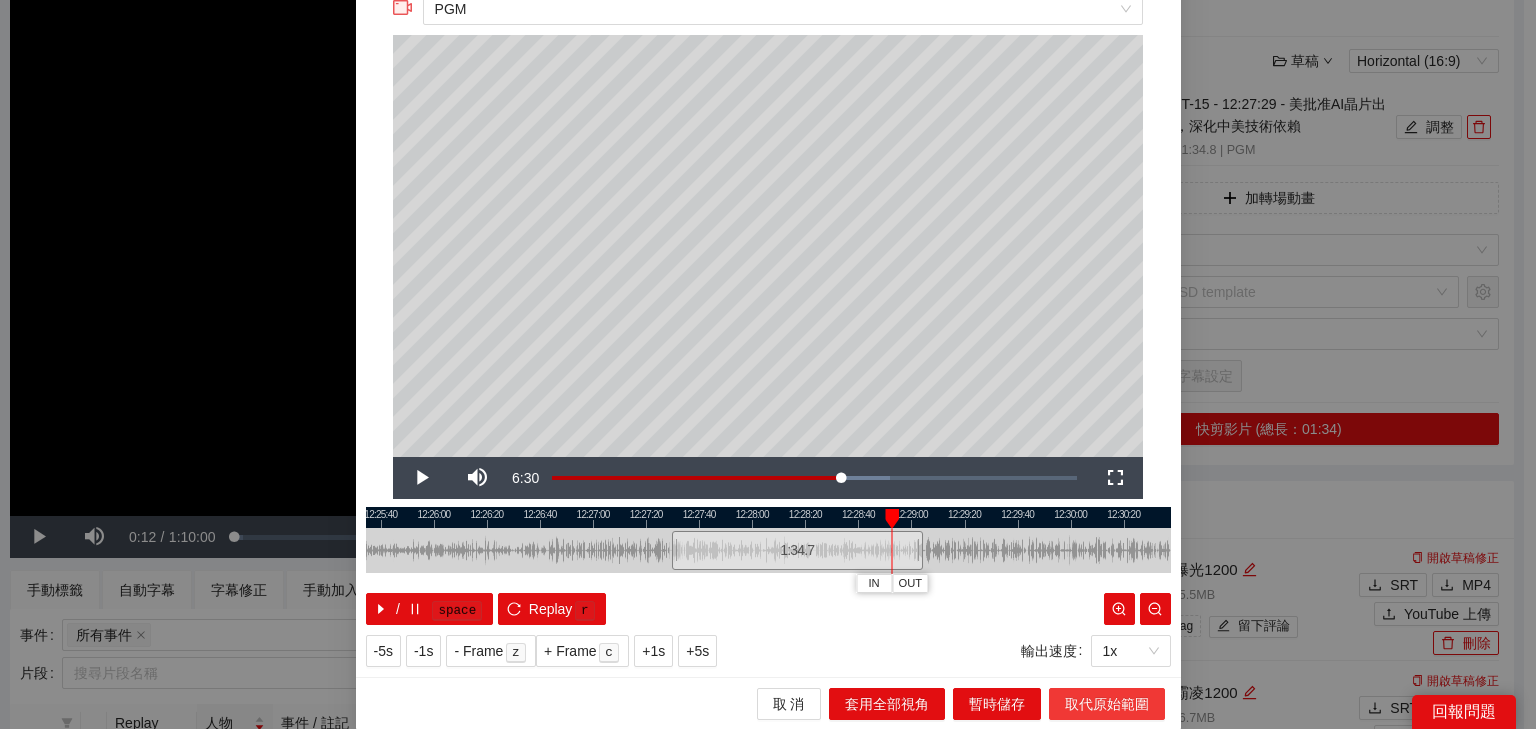 click on "取代原始範圍" at bounding box center (1107, 704) 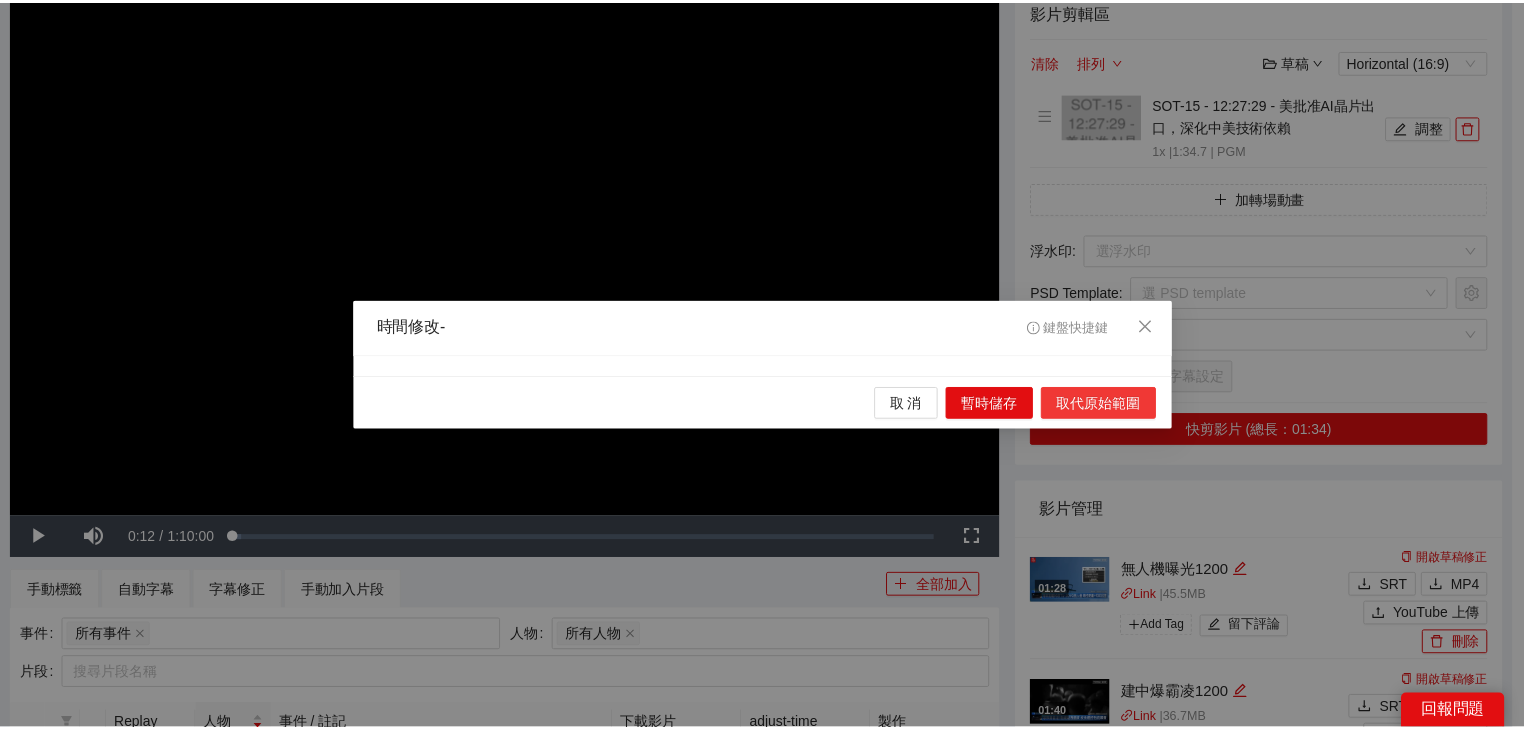 scroll, scrollTop: 0, scrollLeft: 0, axis: both 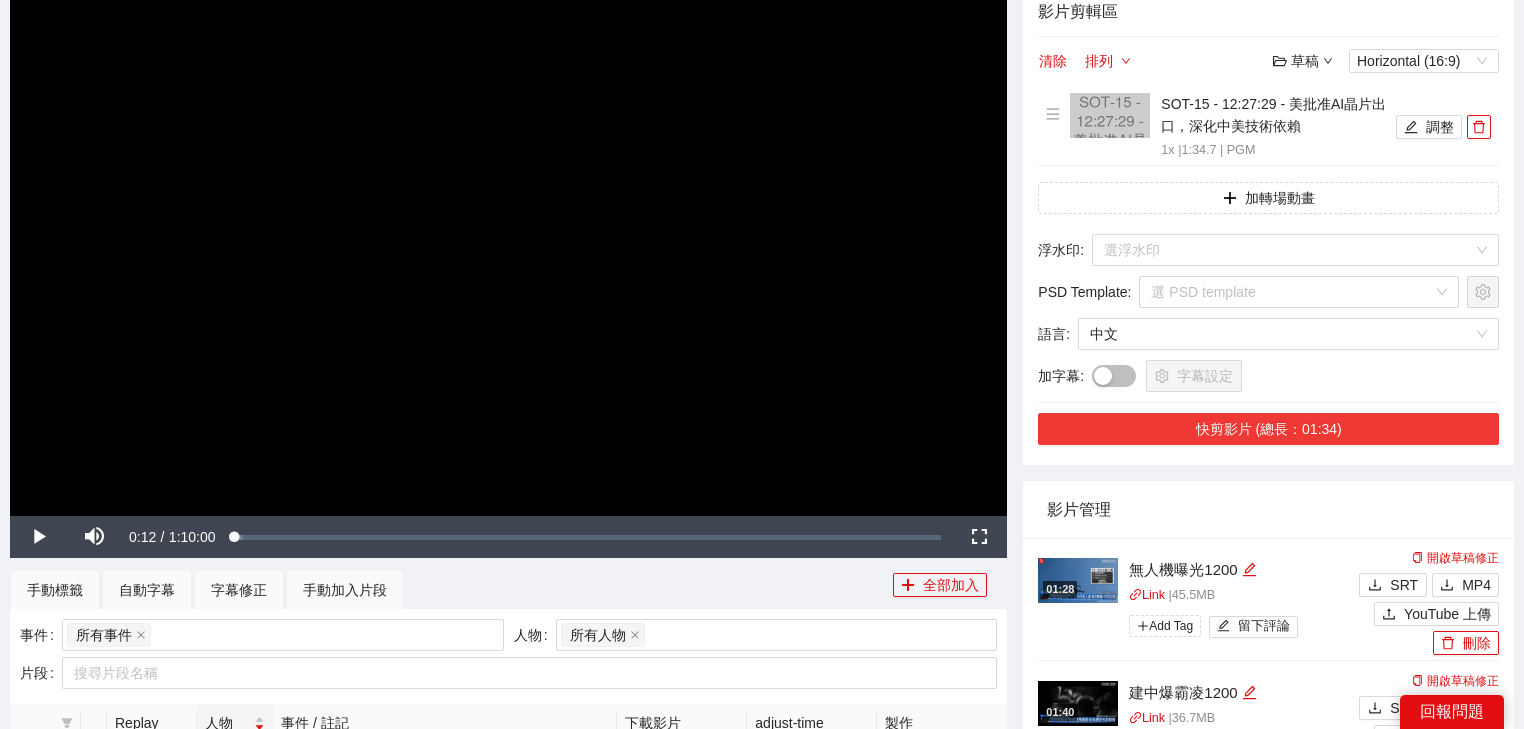 click on "快剪影片 (總長：01:34)" at bounding box center [1268, 429] 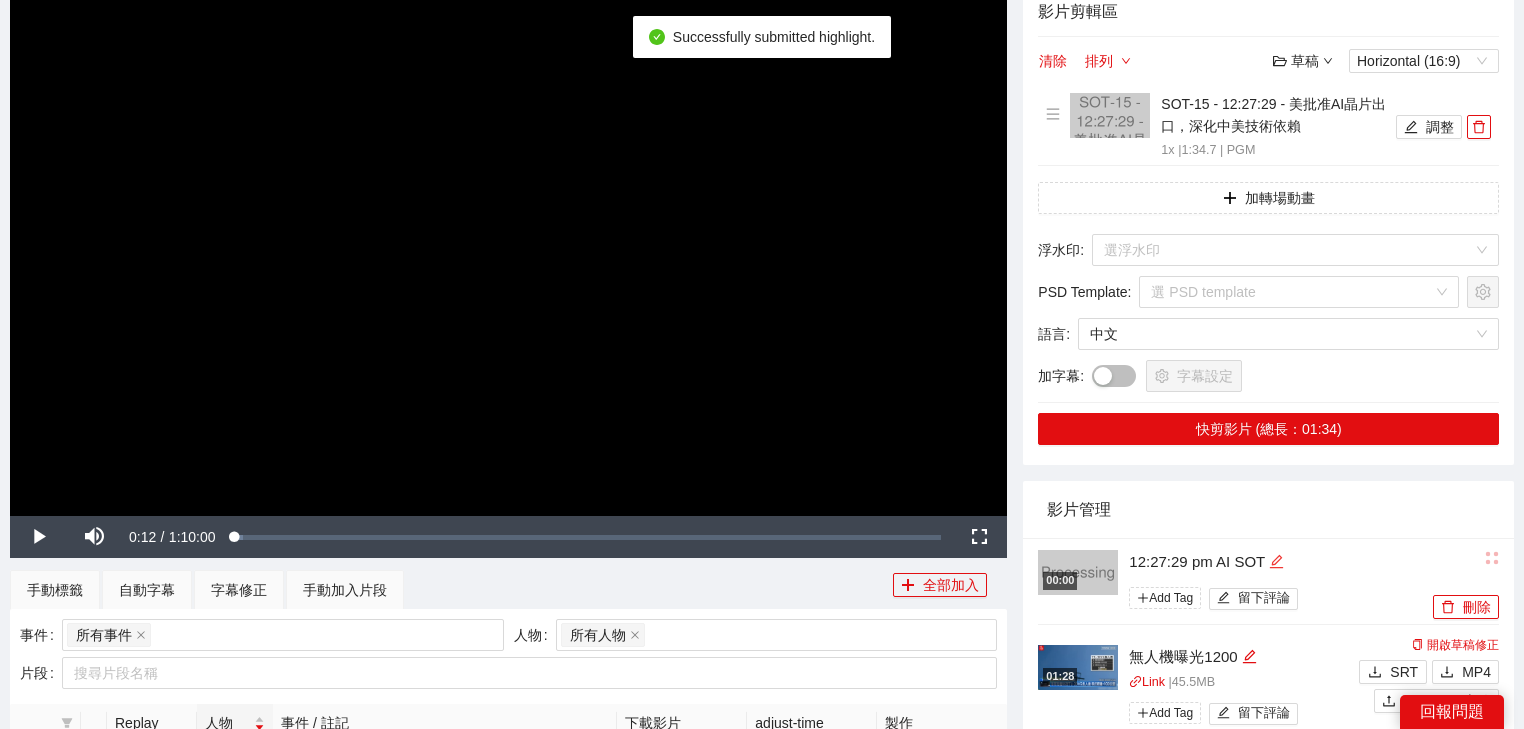 click 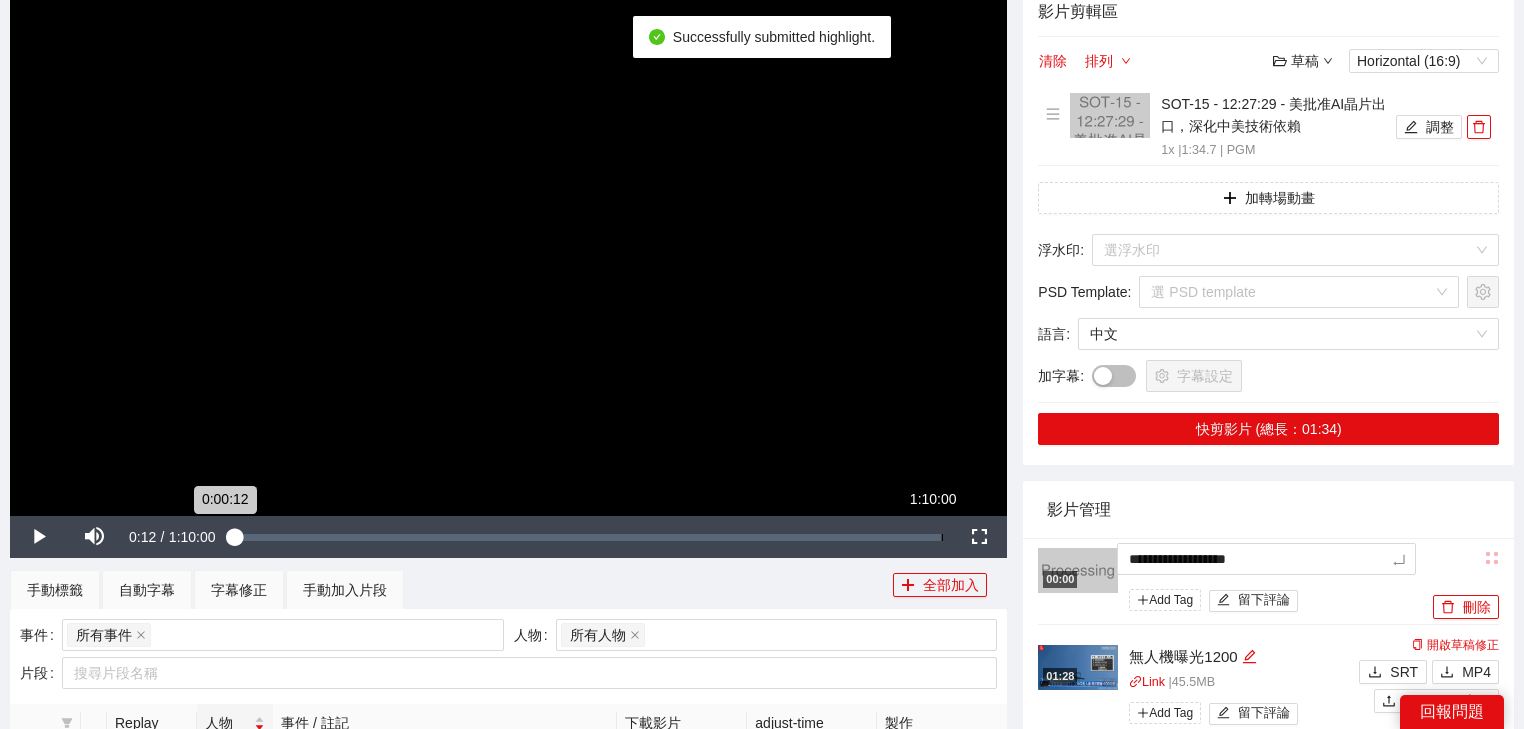 click on "**********" at bounding box center (762, 1062) 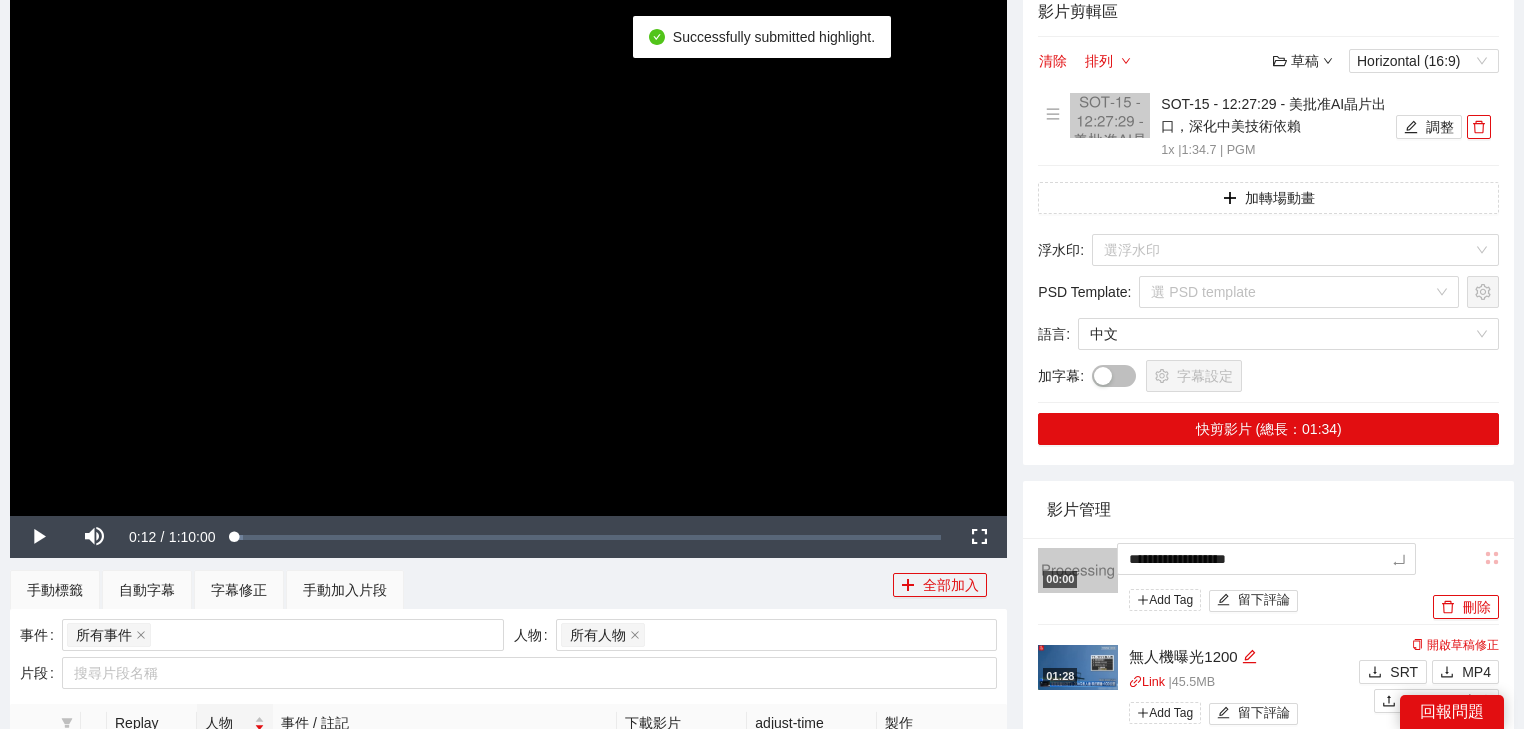 type on "*********" 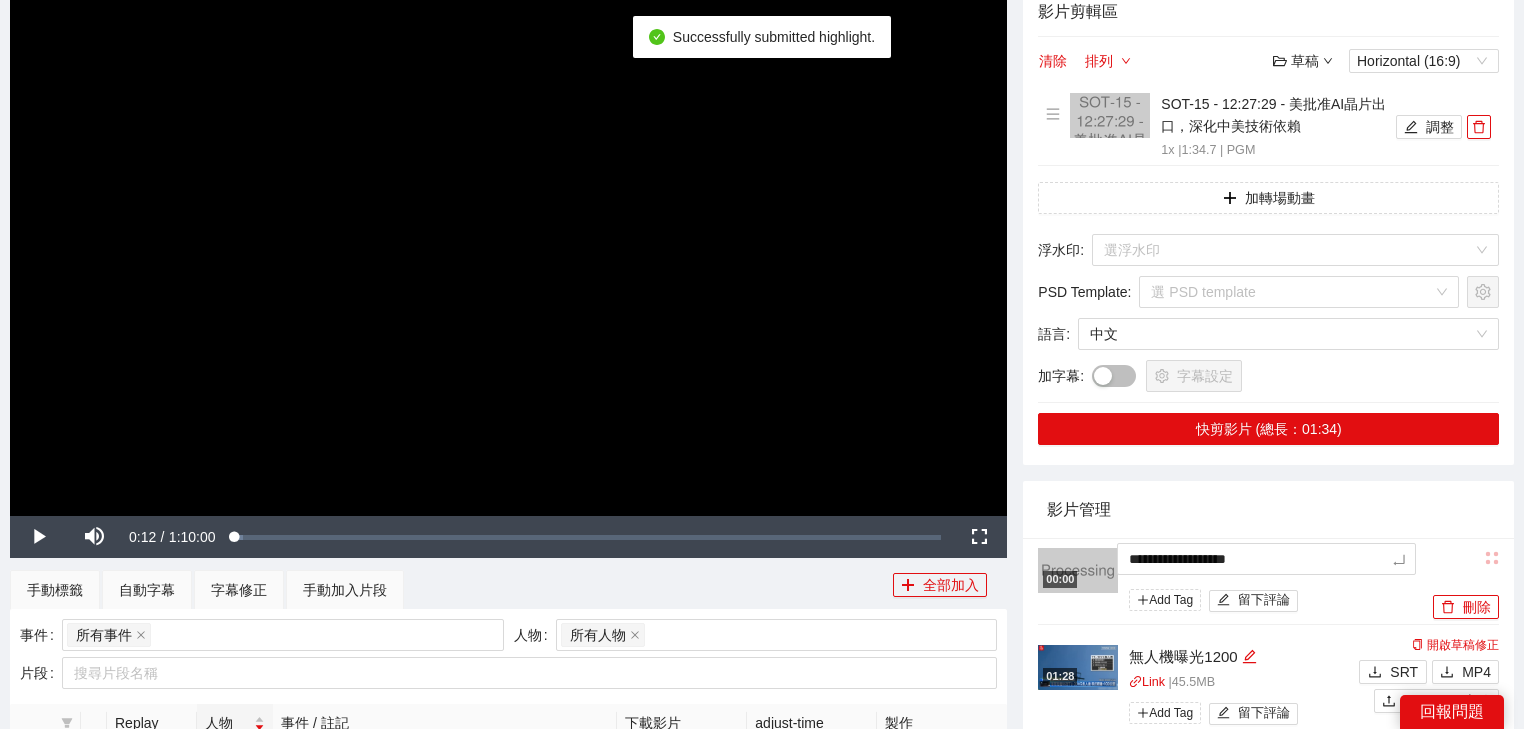 type on "*********" 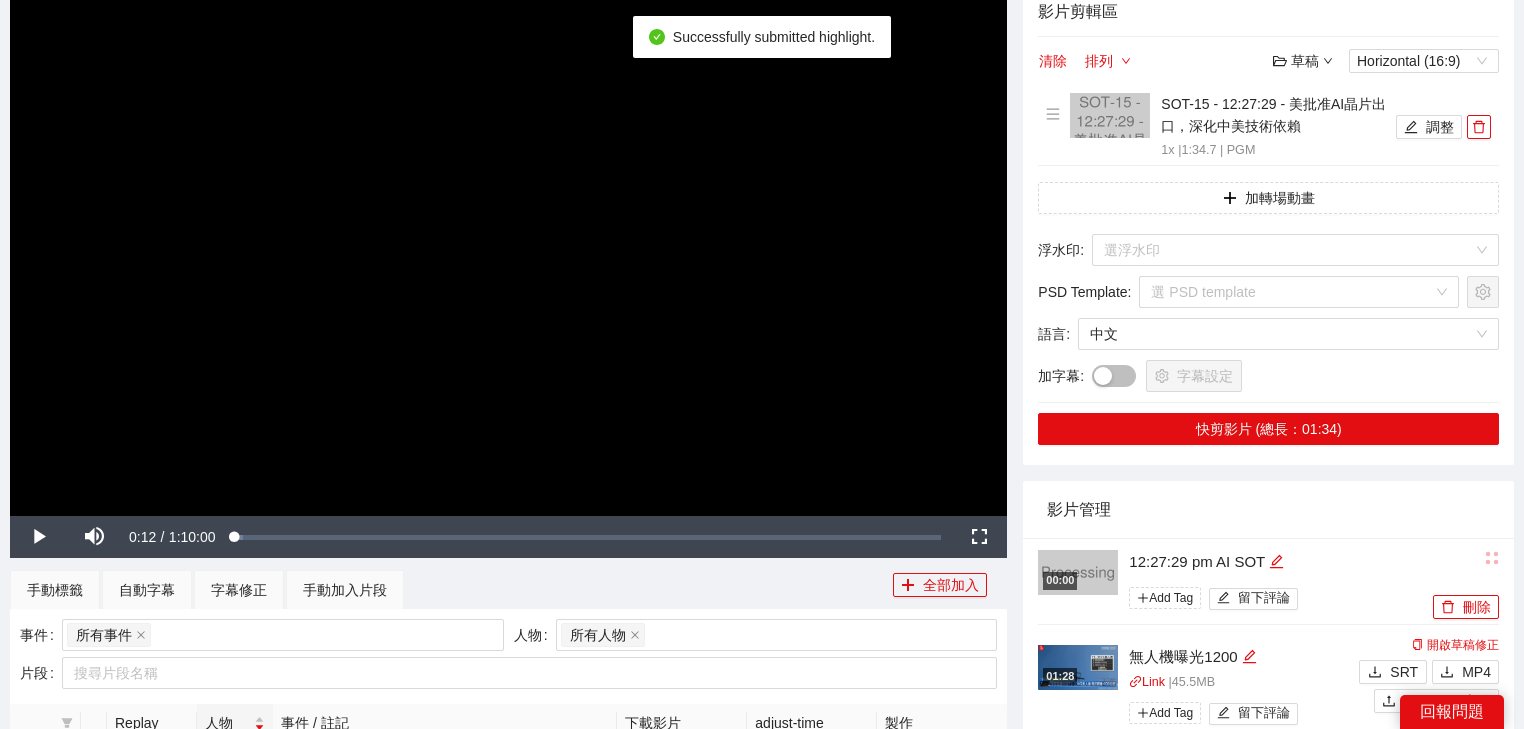 click on "影片管理" at bounding box center [1268, 509] 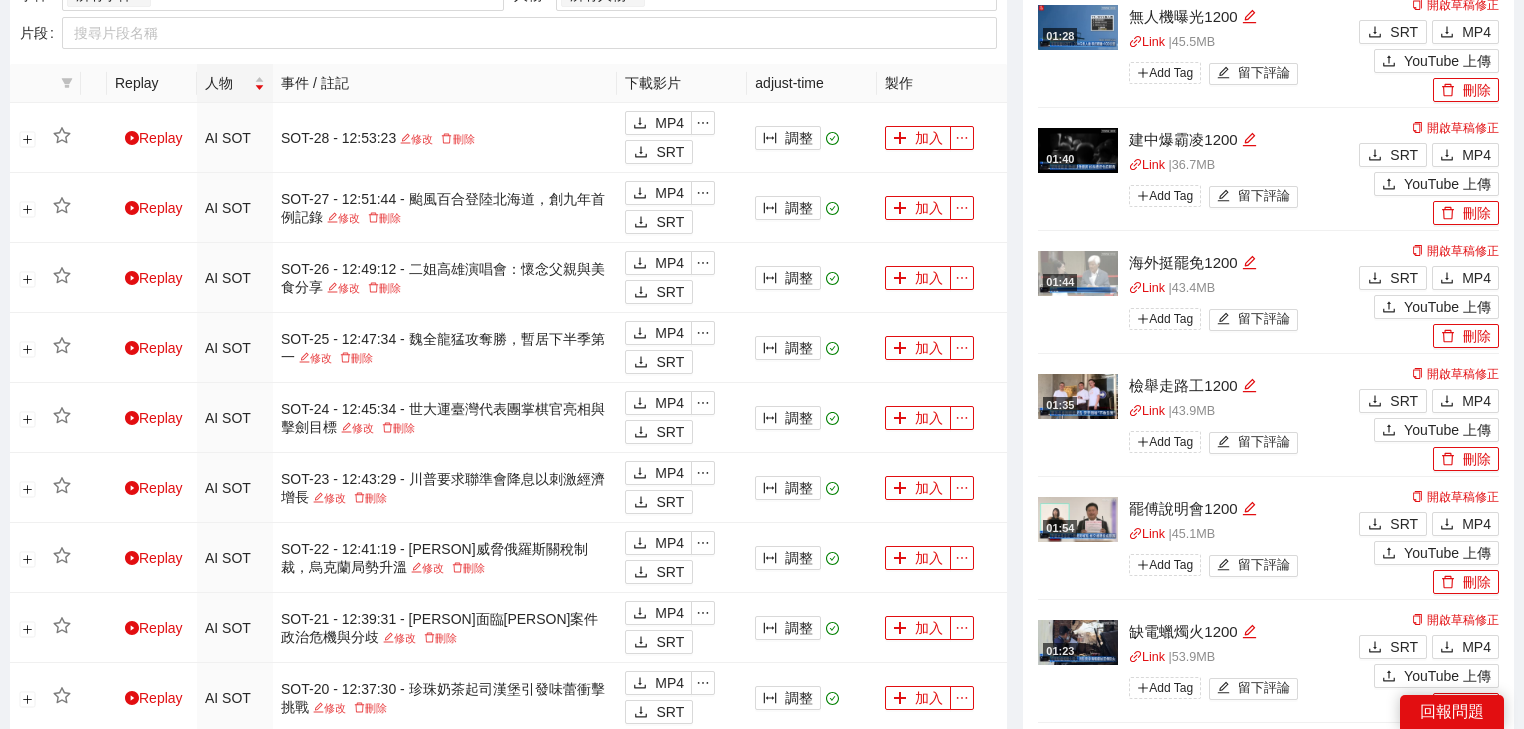 scroll, scrollTop: 1254, scrollLeft: 0, axis: vertical 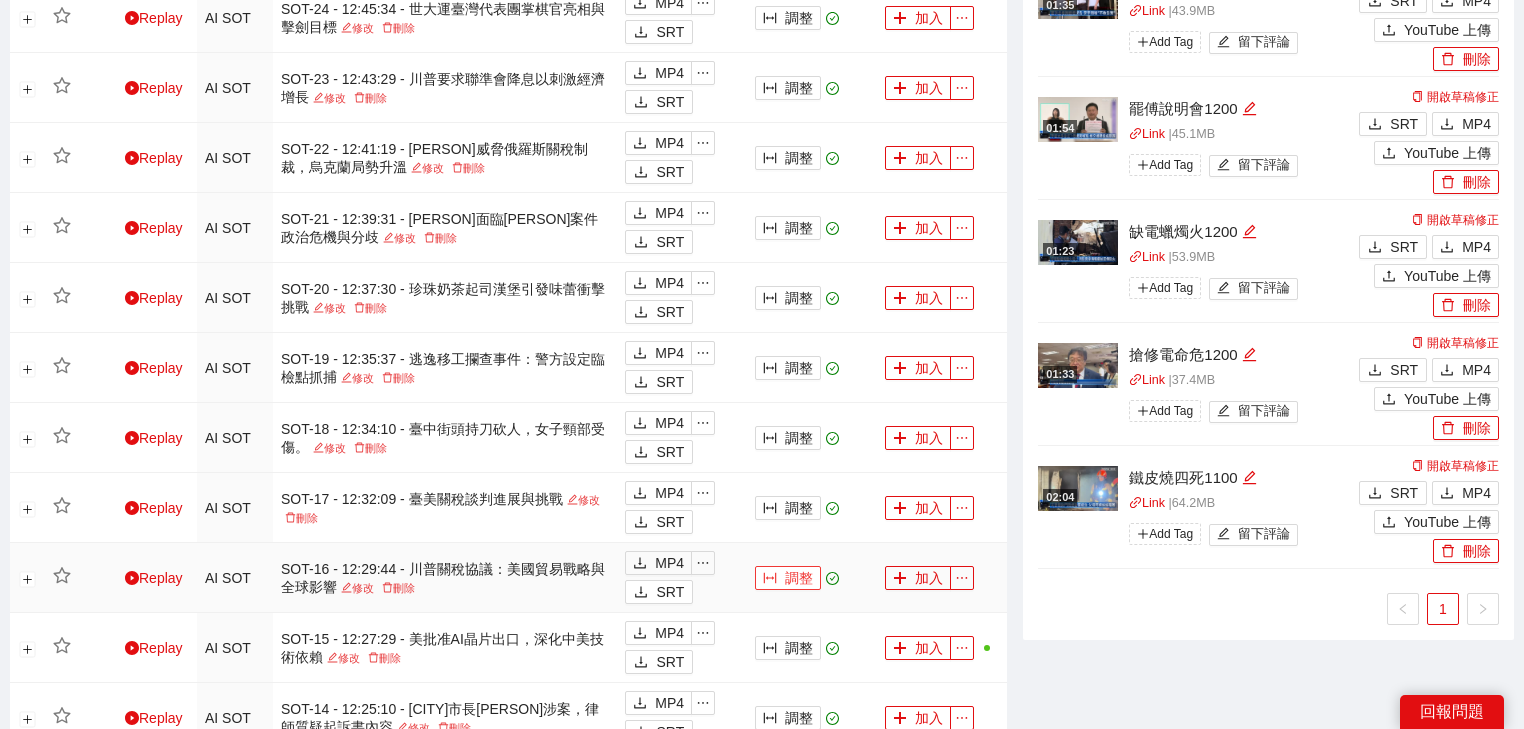 click on "調整" at bounding box center [788, 578] 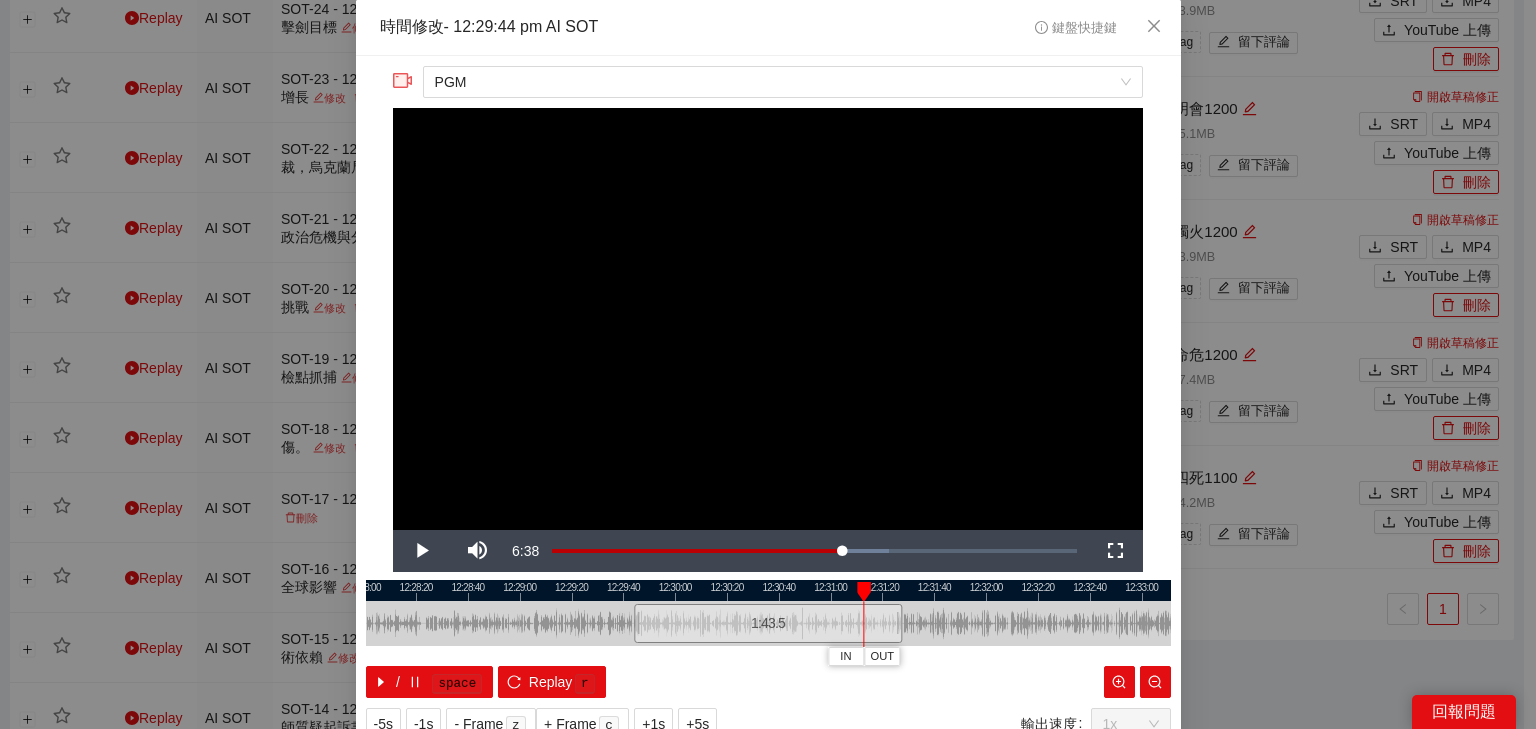 drag, startPoint x: 629, startPoint y: 588, endPoint x: 854, endPoint y: 597, distance: 225.17993 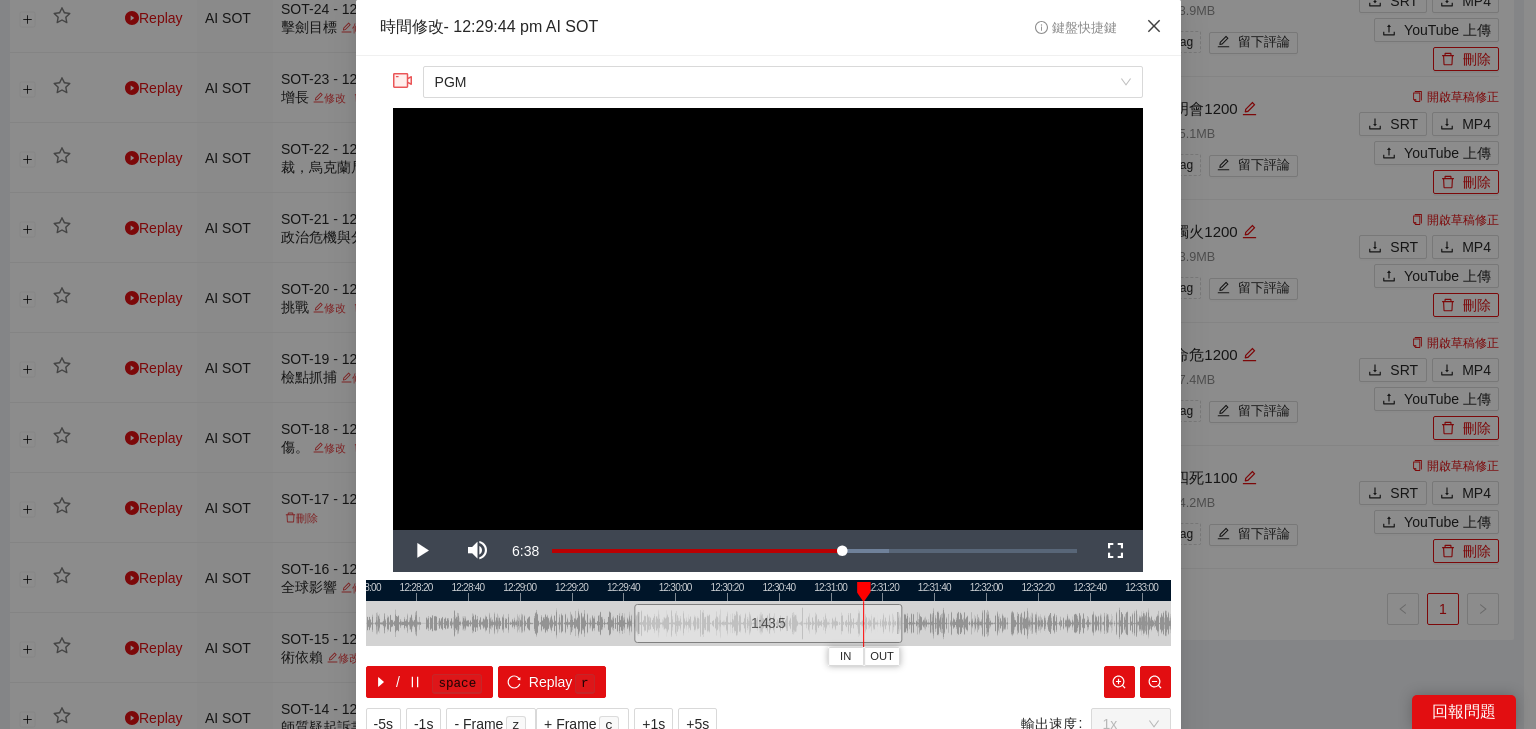 click 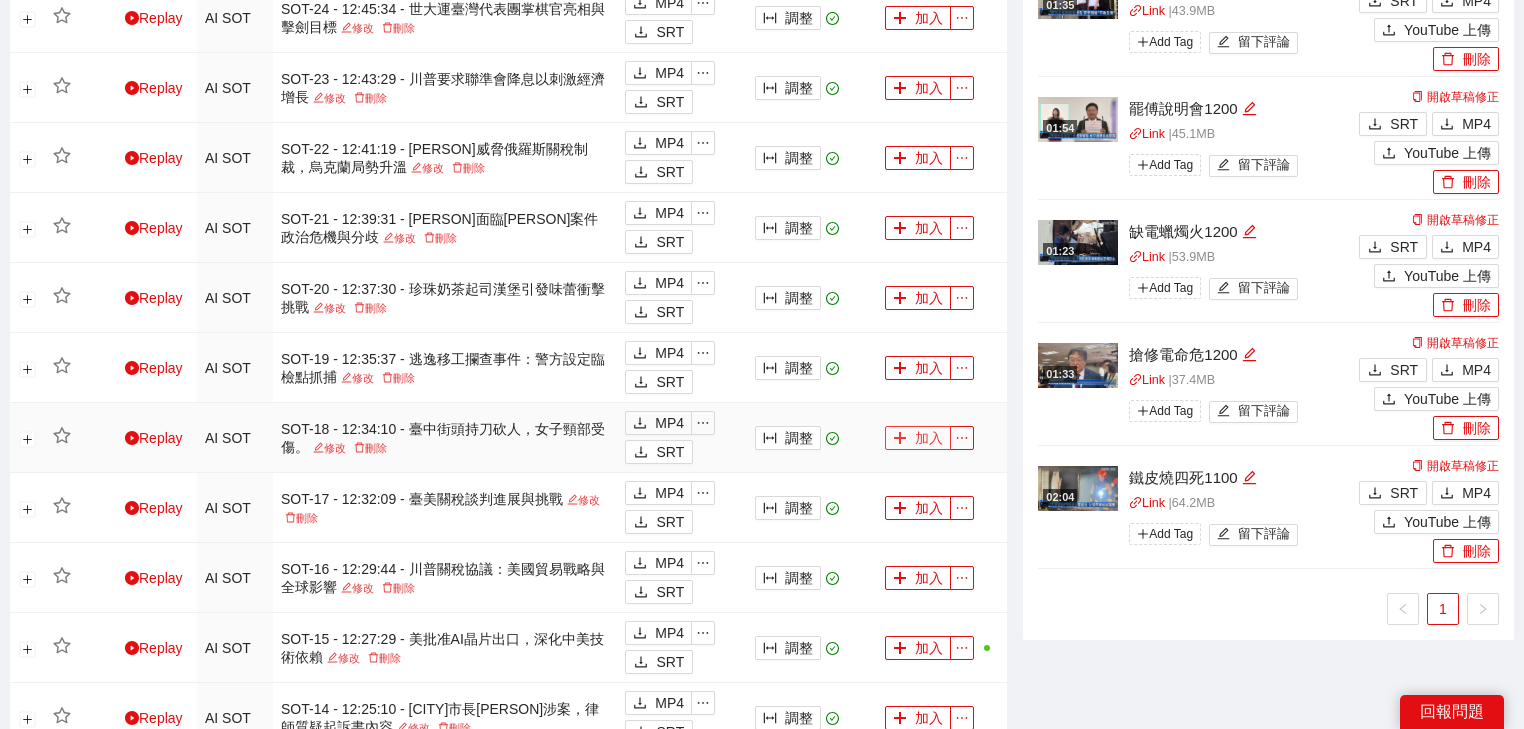 click 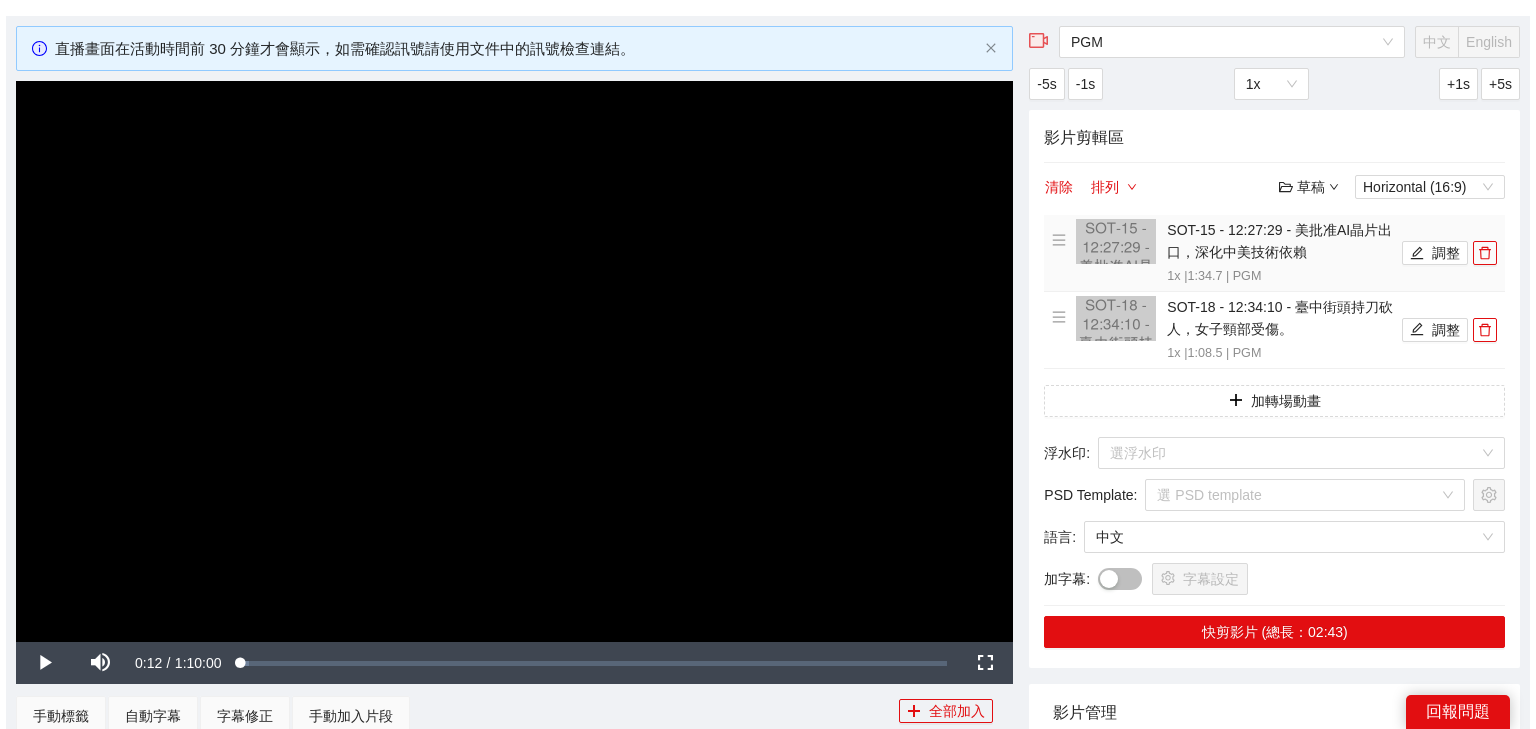 scroll, scrollTop: 54, scrollLeft: 0, axis: vertical 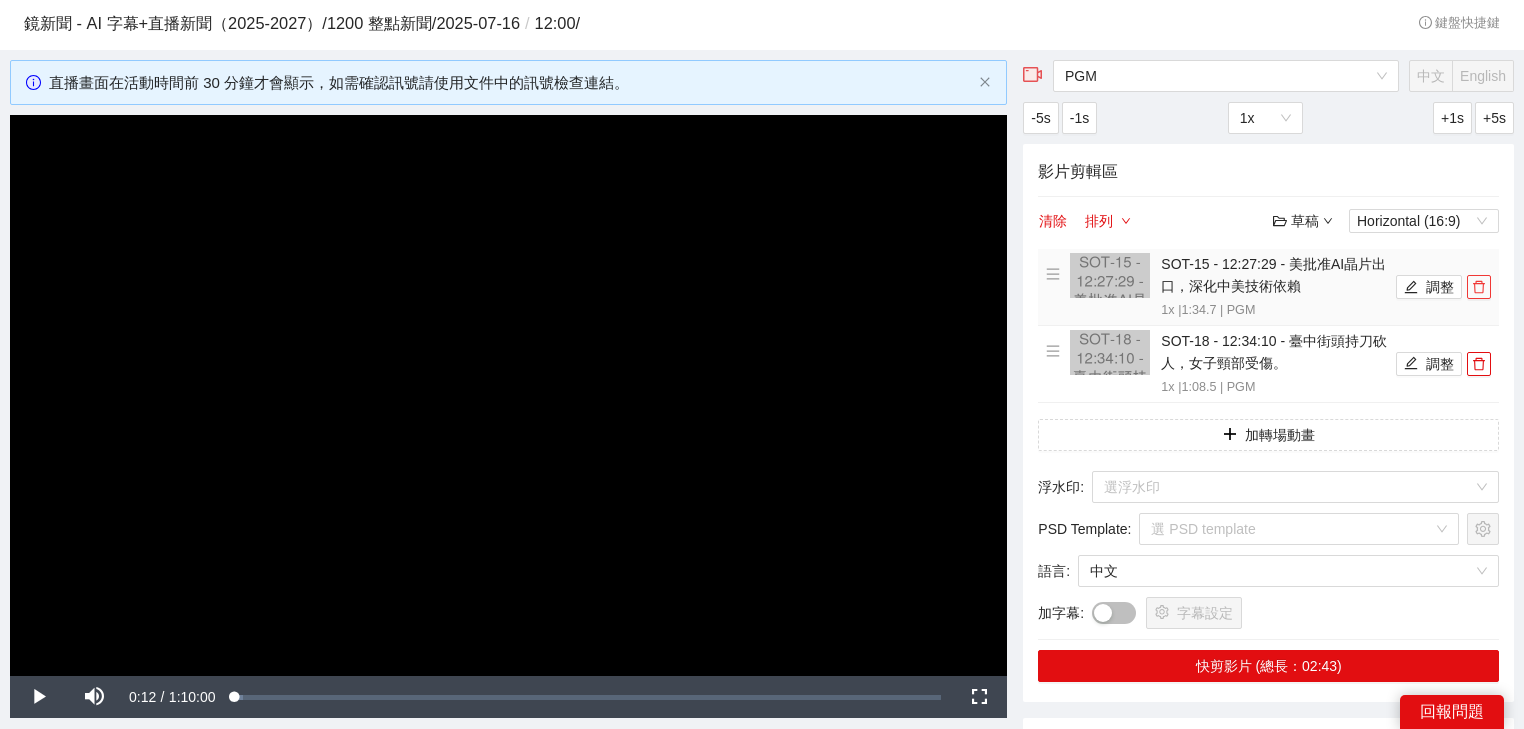 click at bounding box center (1479, 287) 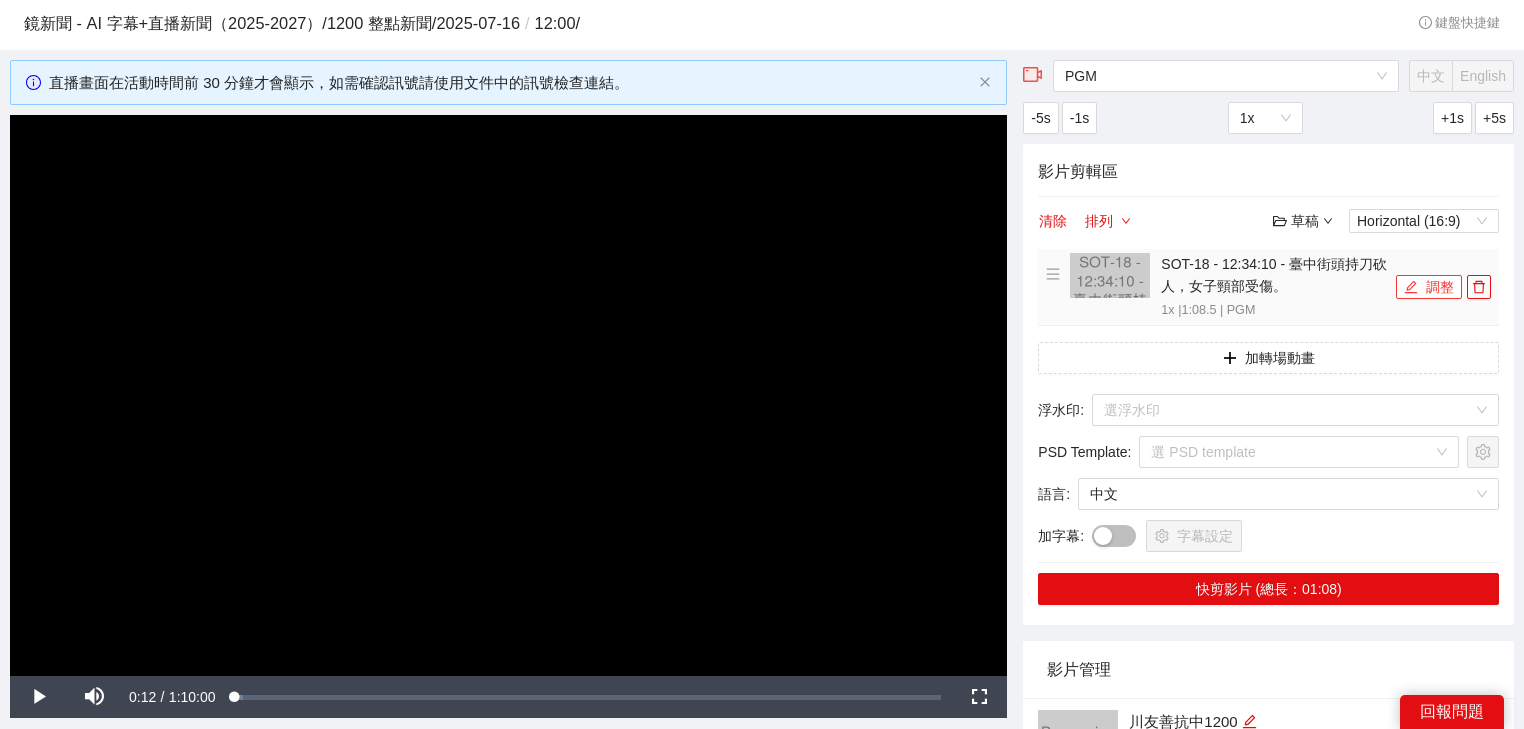 click on "調整" at bounding box center (1429, 287) 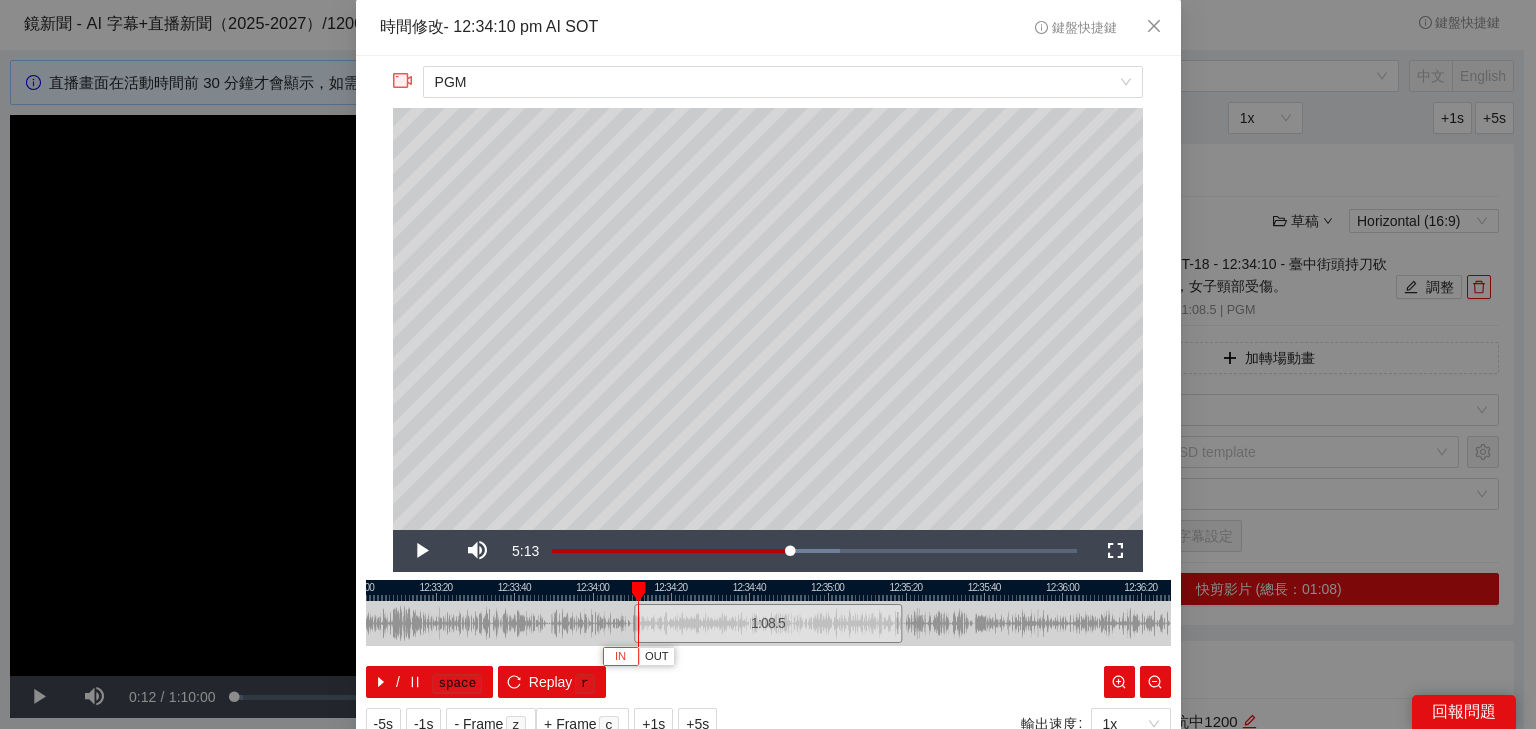 click on "IN" at bounding box center [620, 656] 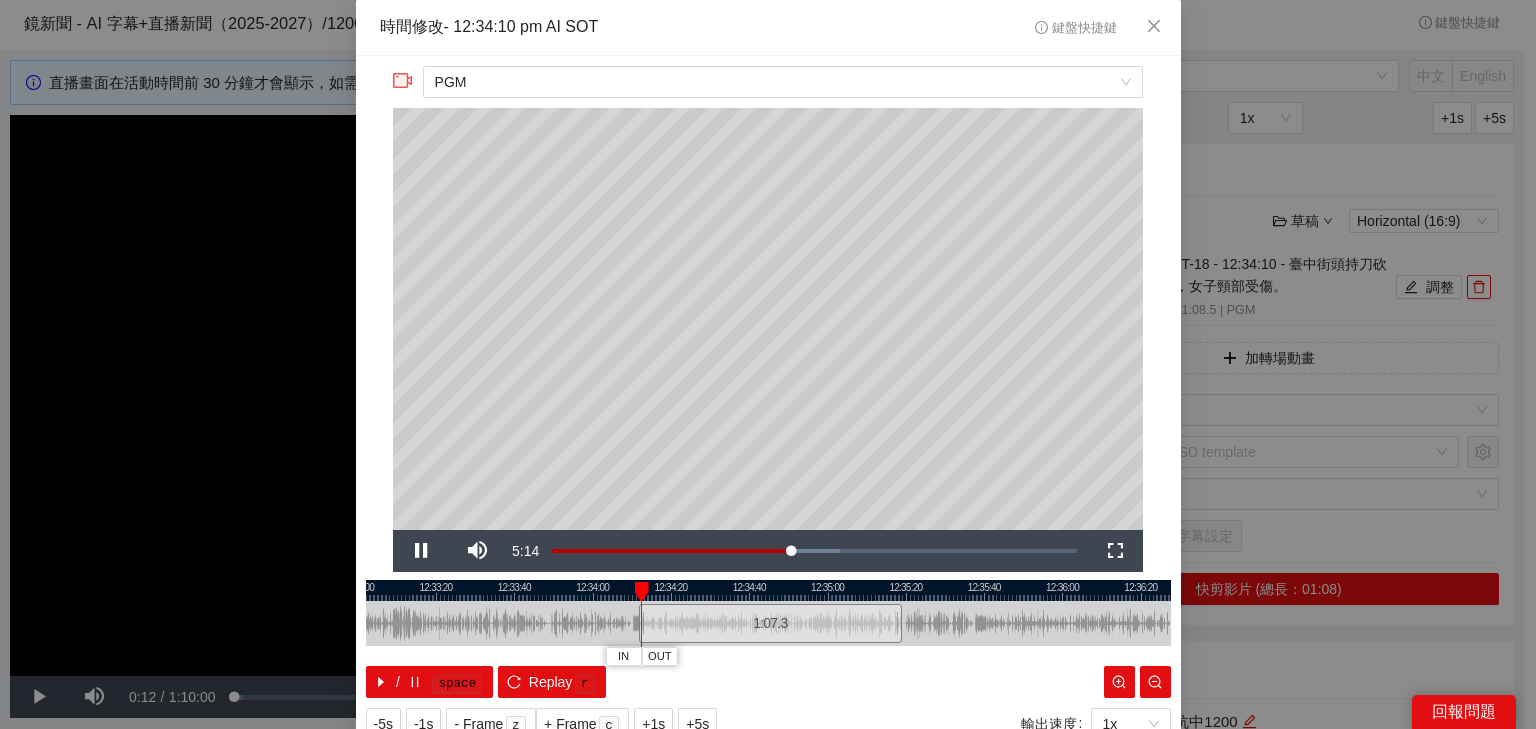 click at bounding box center [768, 590] 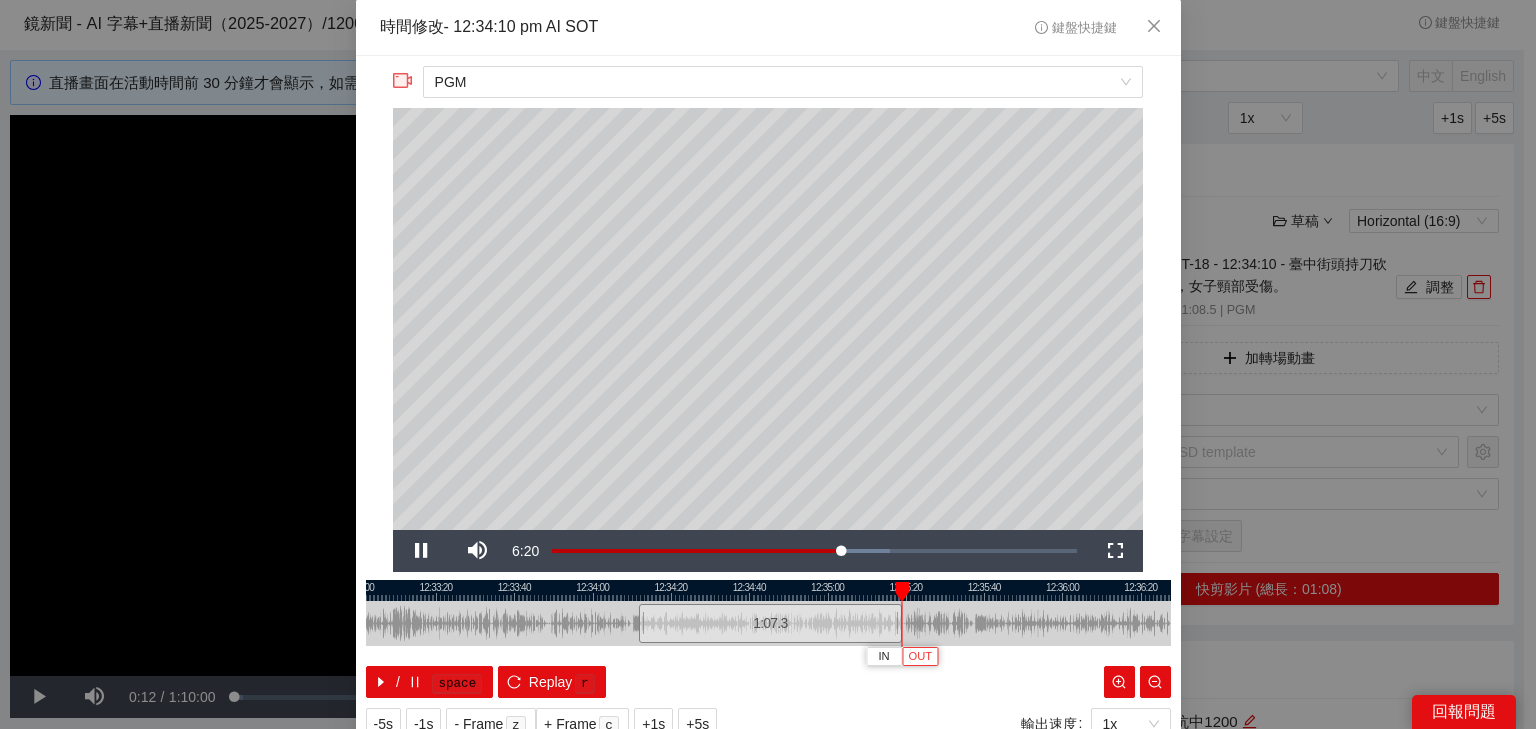 click on "OUT" at bounding box center (921, 657) 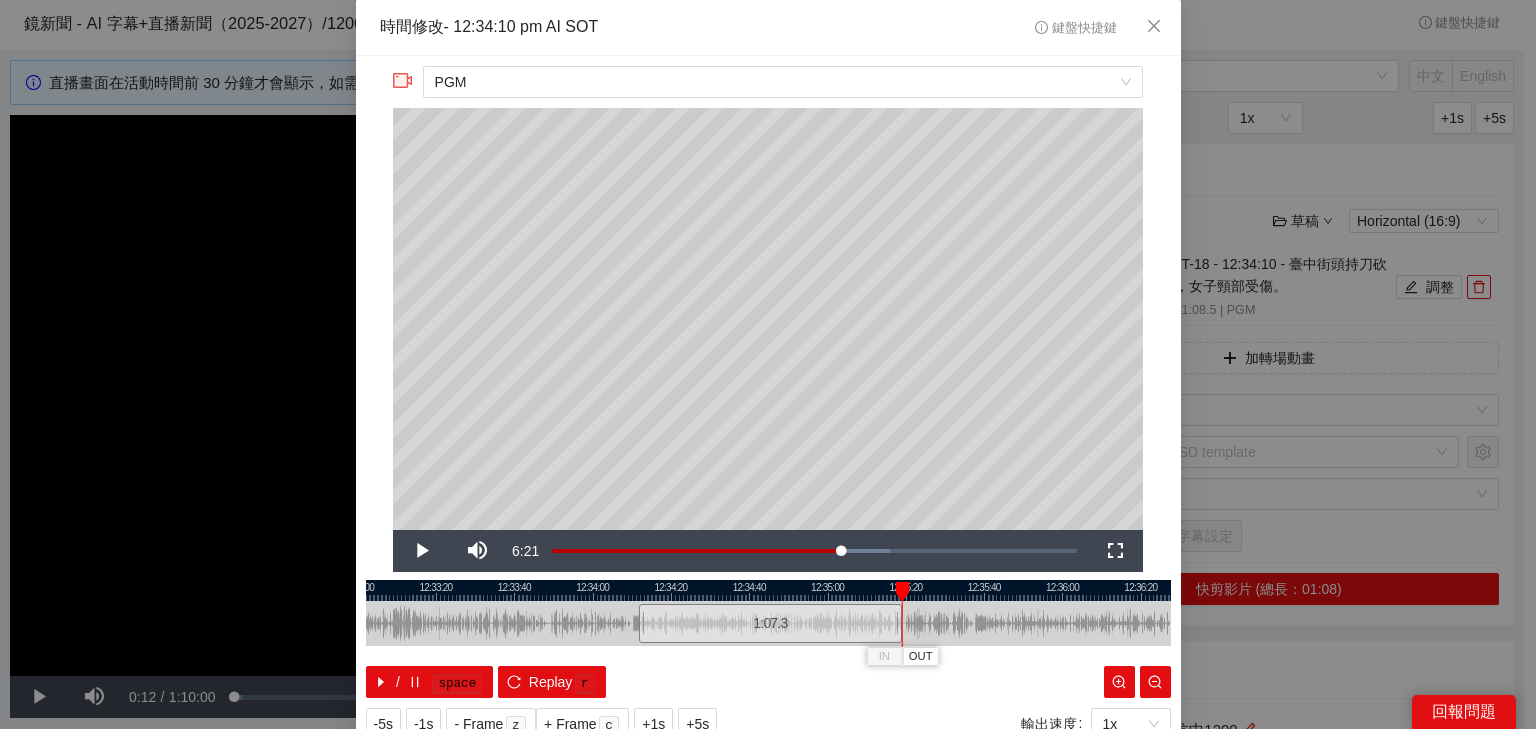 click at bounding box center [768, 590] 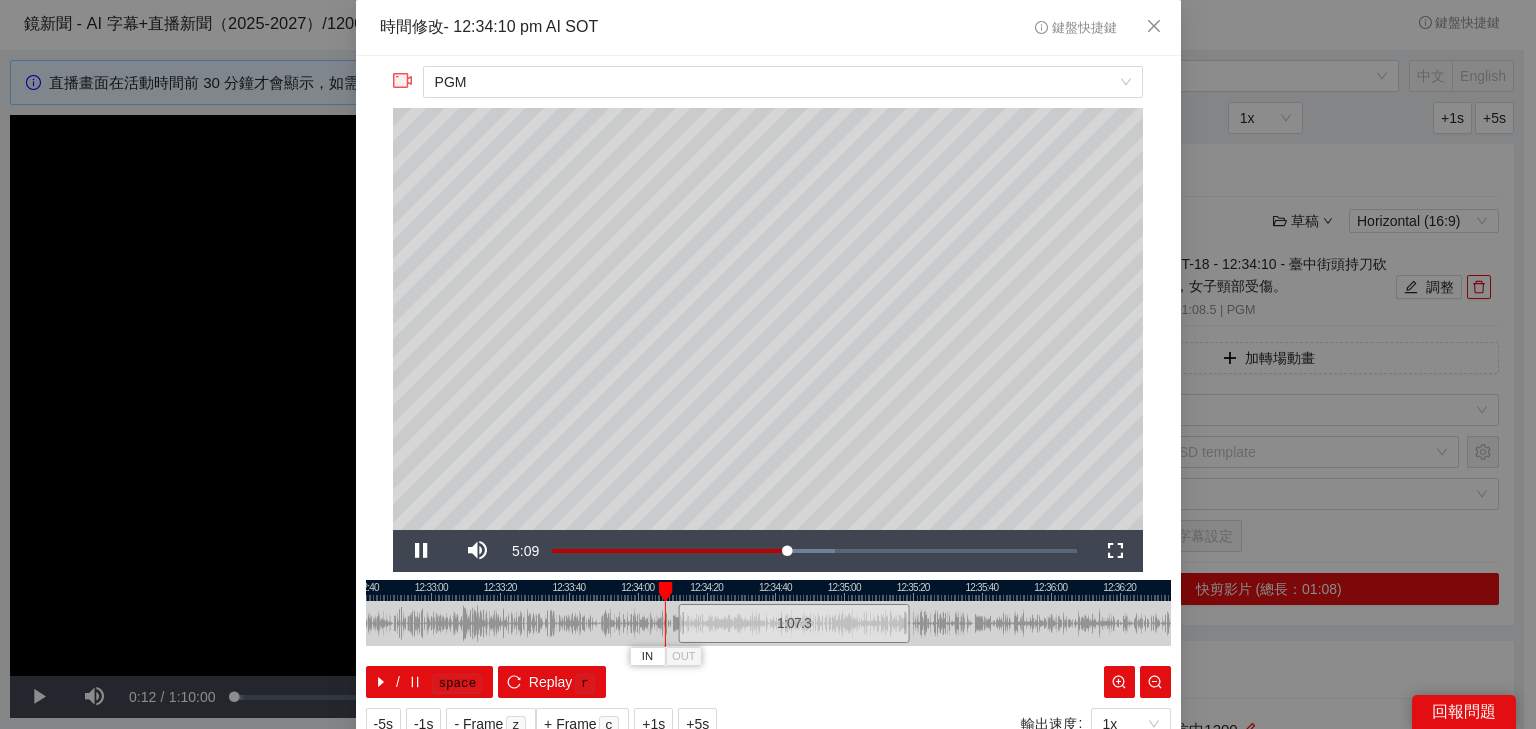 scroll, scrollTop: 73, scrollLeft: 0, axis: vertical 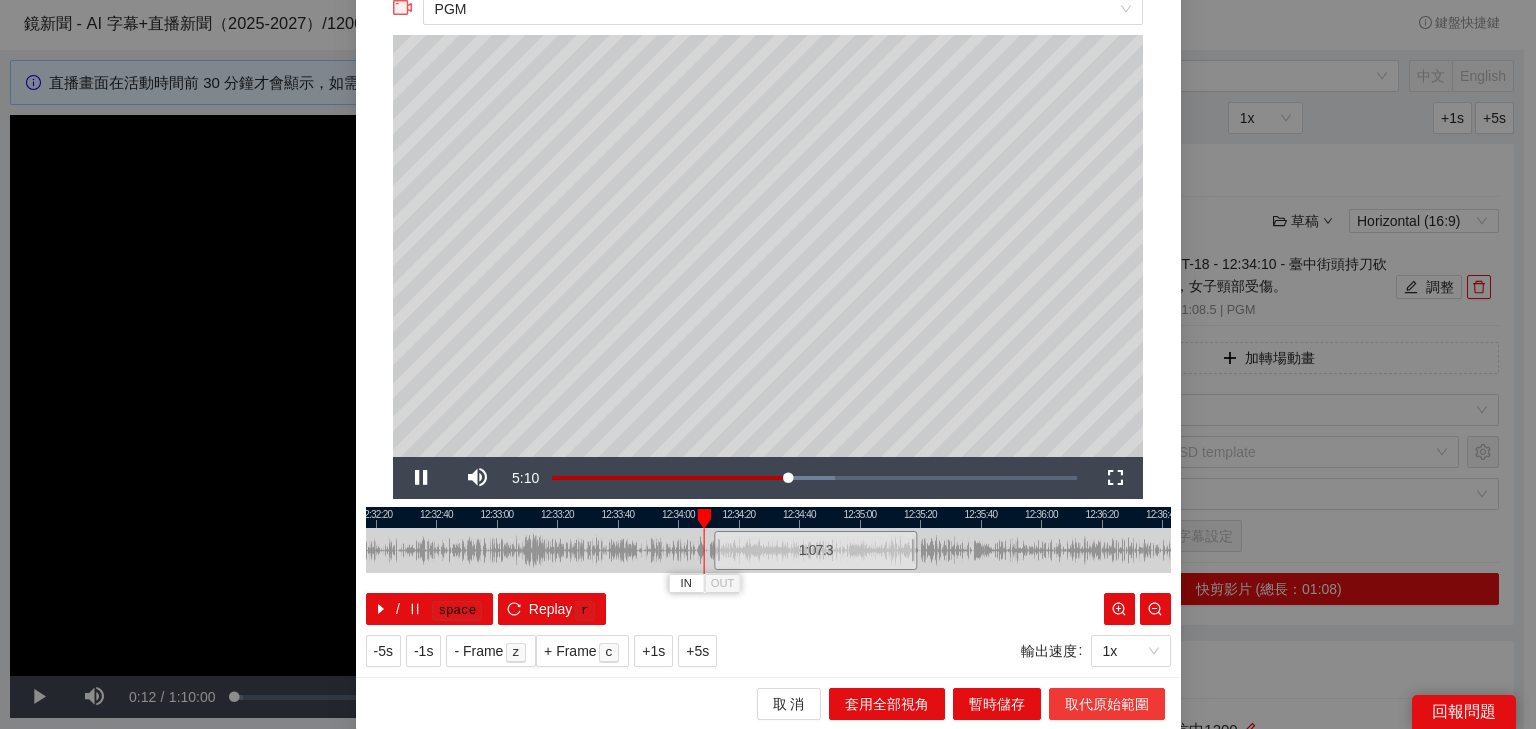 click on "取代原始範圍" at bounding box center (1107, 704) 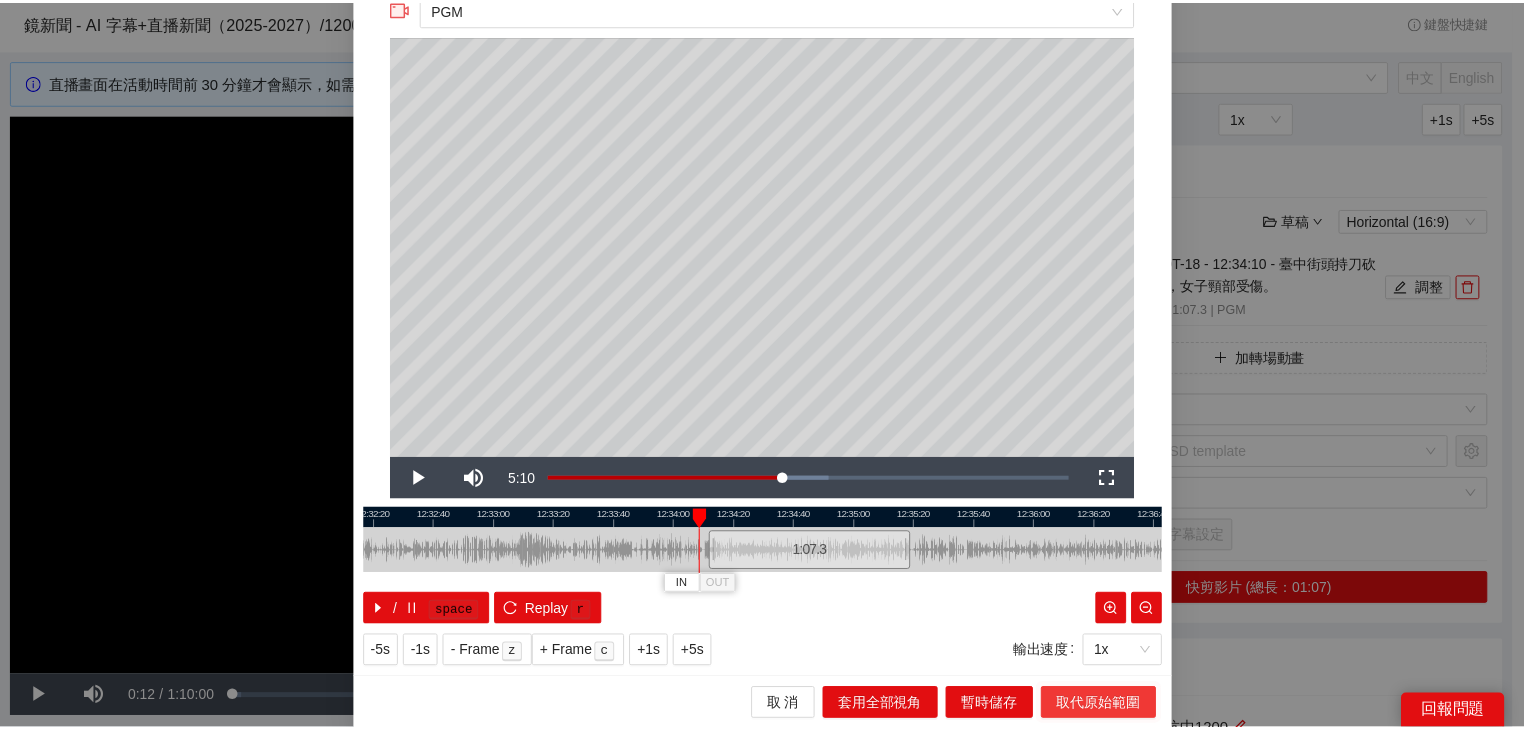 scroll, scrollTop: 0, scrollLeft: 0, axis: both 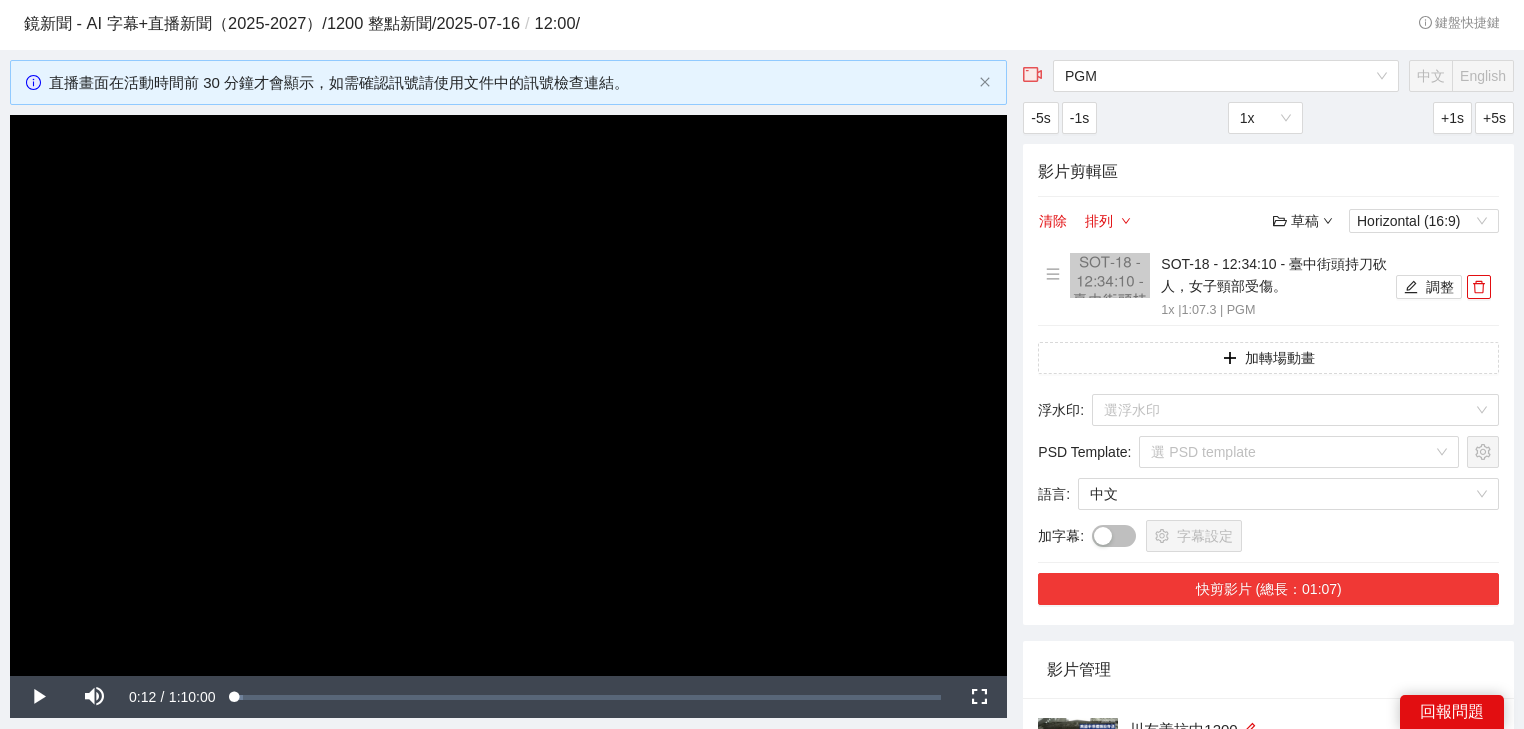 click on "快剪影片 (總長：01:07)" at bounding box center (1268, 589) 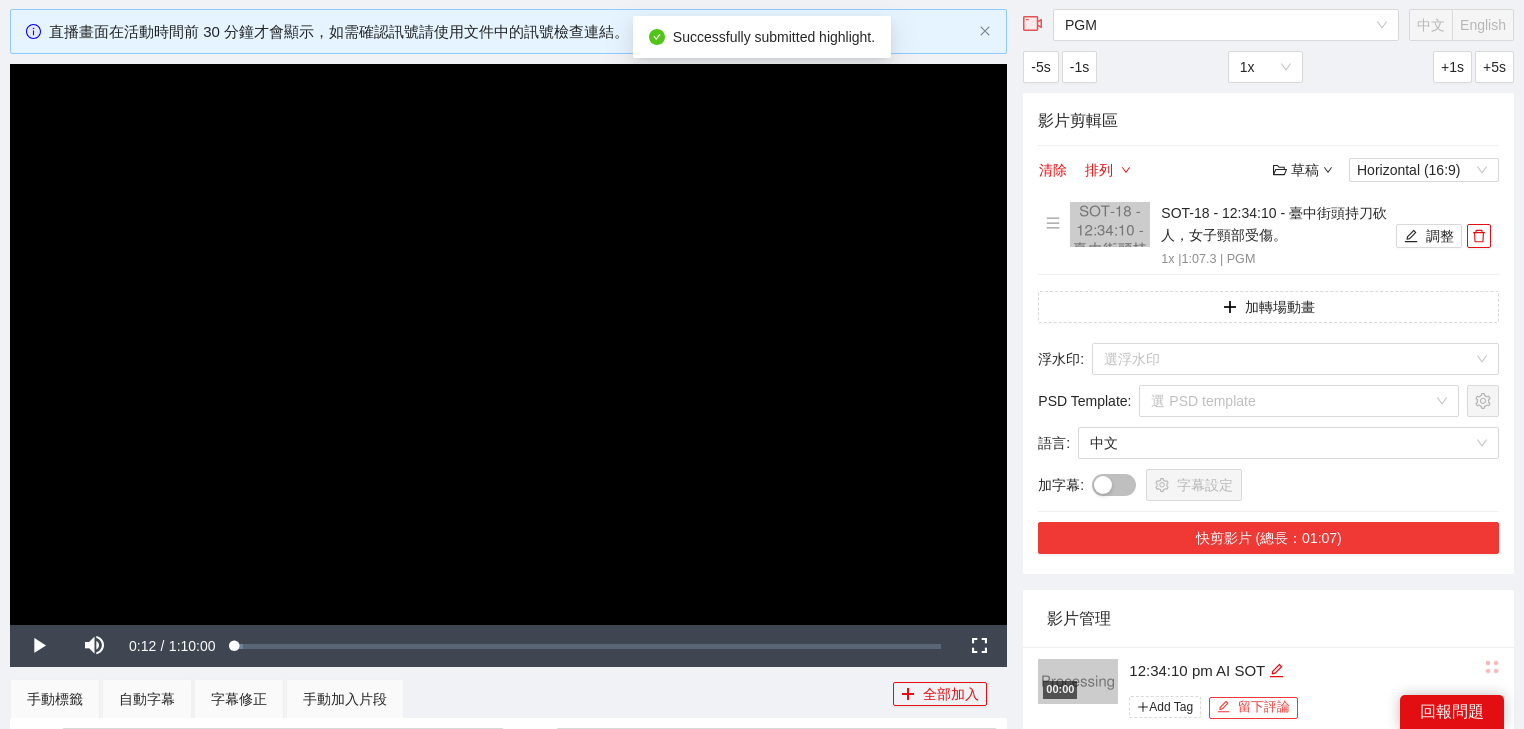 scroll, scrollTop: 134, scrollLeft: 0, axis: vertical 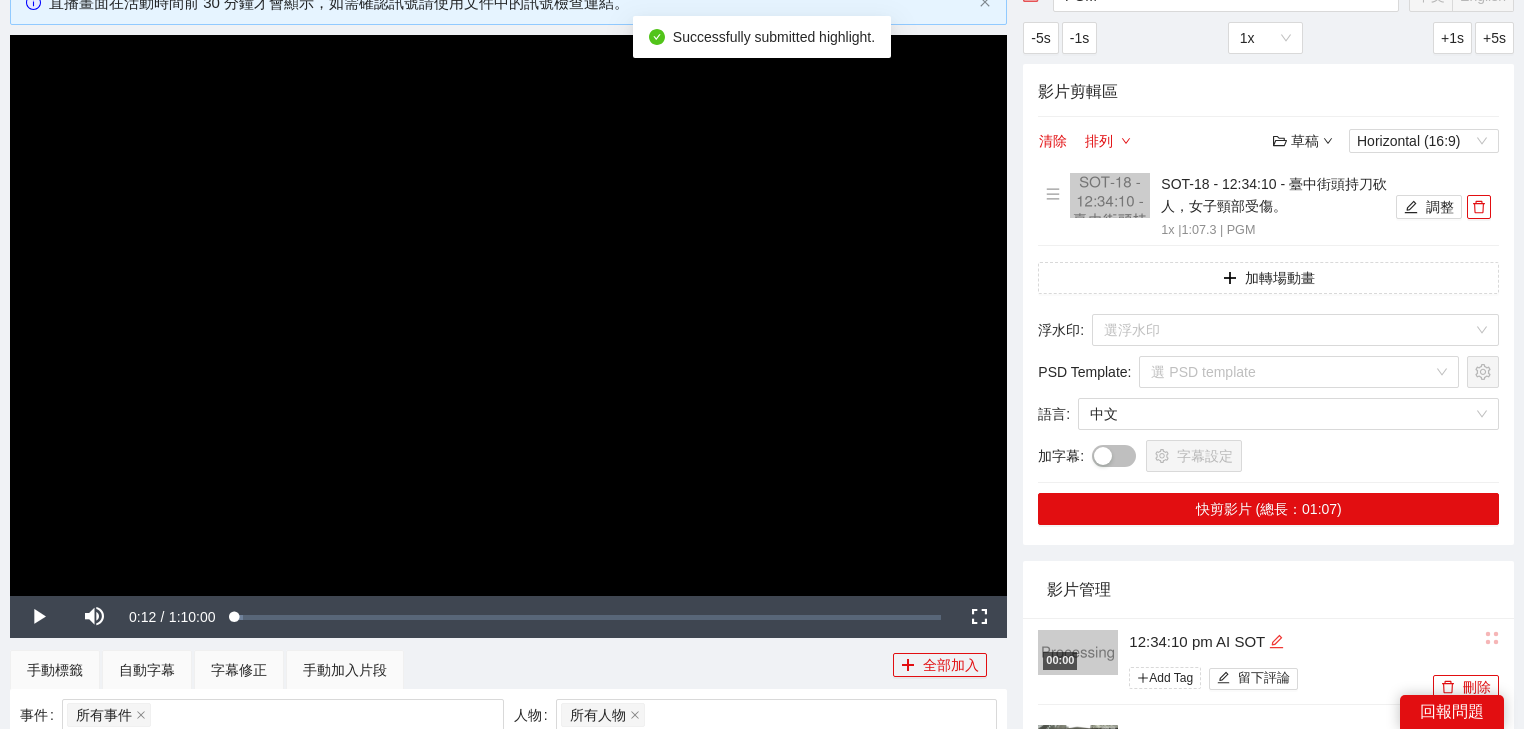 click 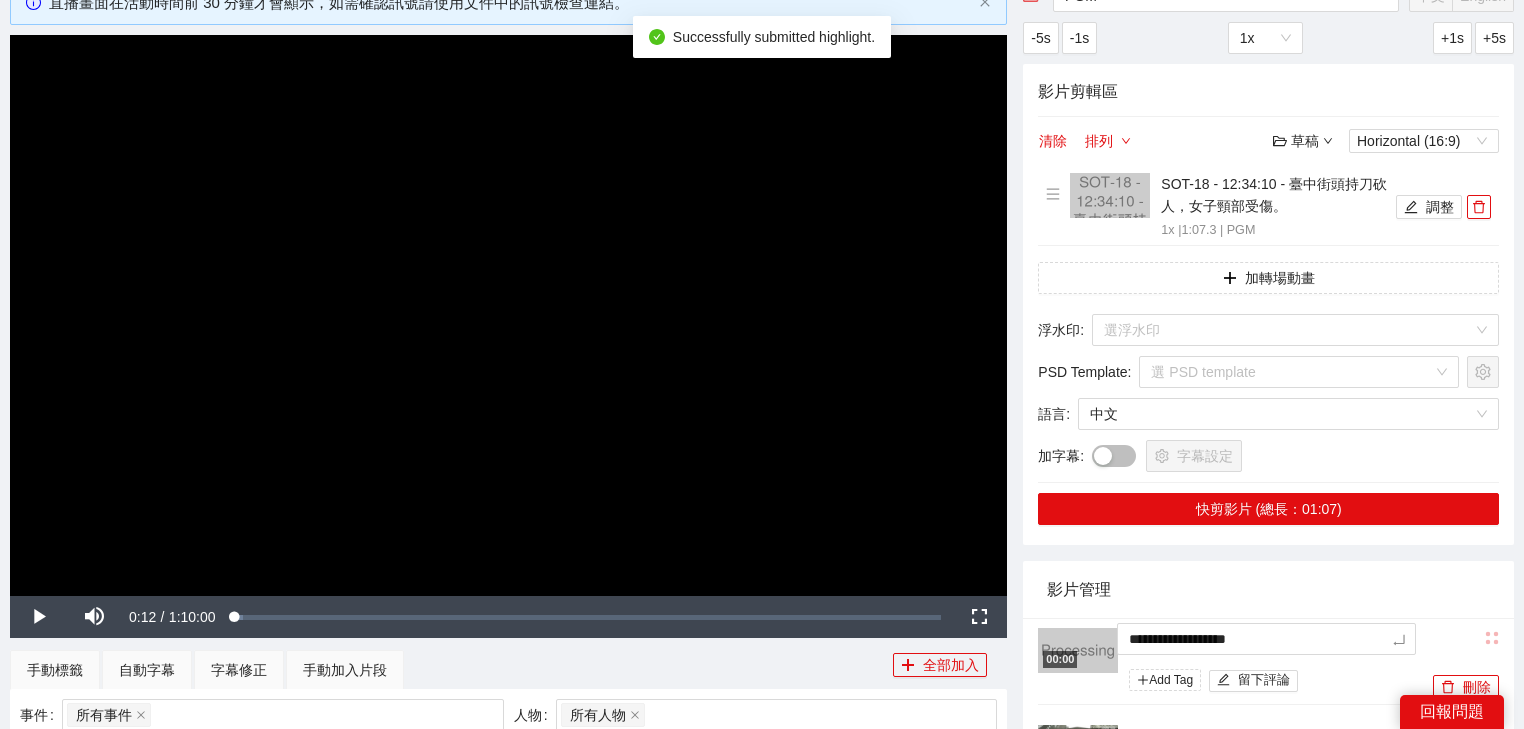 drag, startPoint x: 959, startPoint y: 636, endPoint x: 954, endPoint y: 560, distance: 76.1643 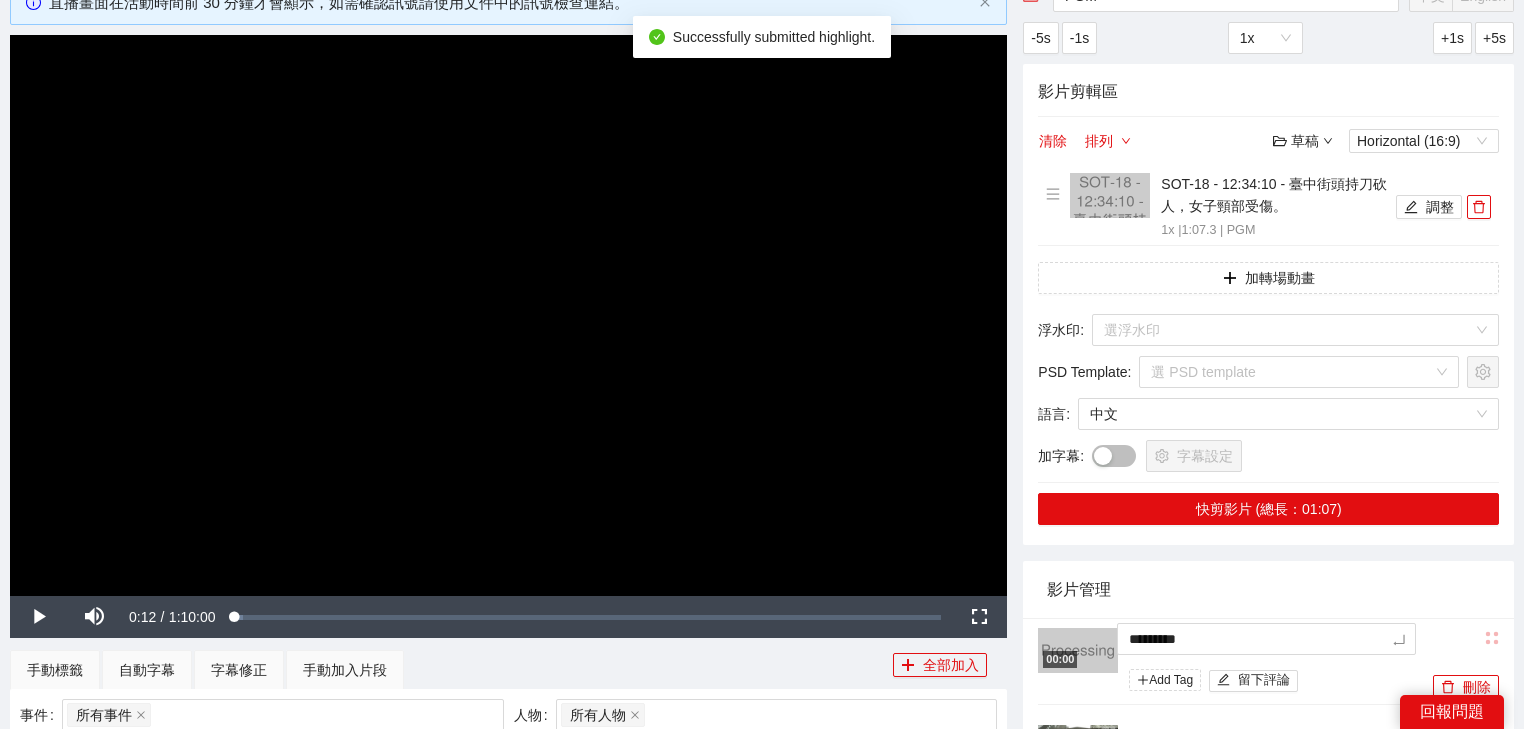 click on "影片管理" at bounding box center [1268, 589] 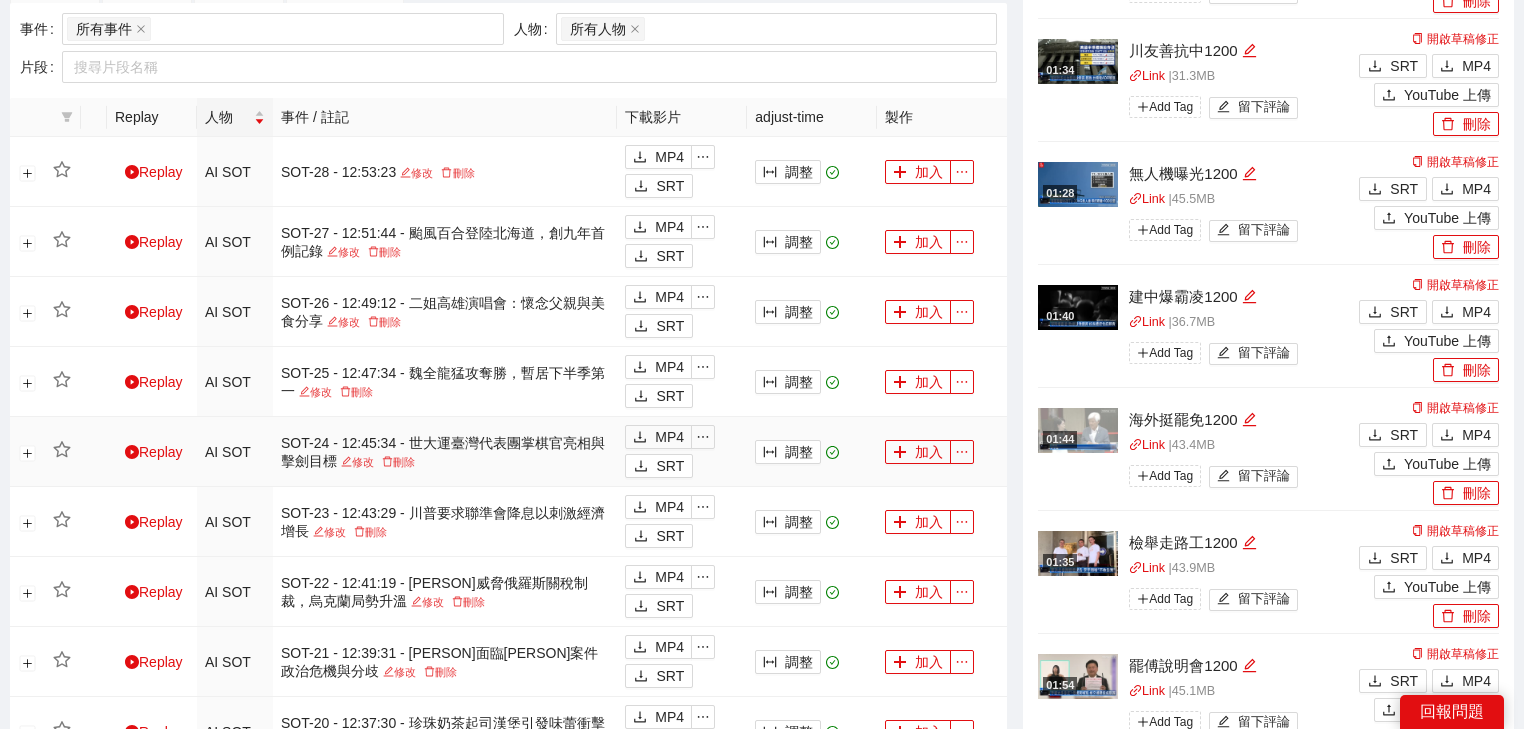 scroll, scrollTop: 1094, scrollLeft: 0, axis: vertical 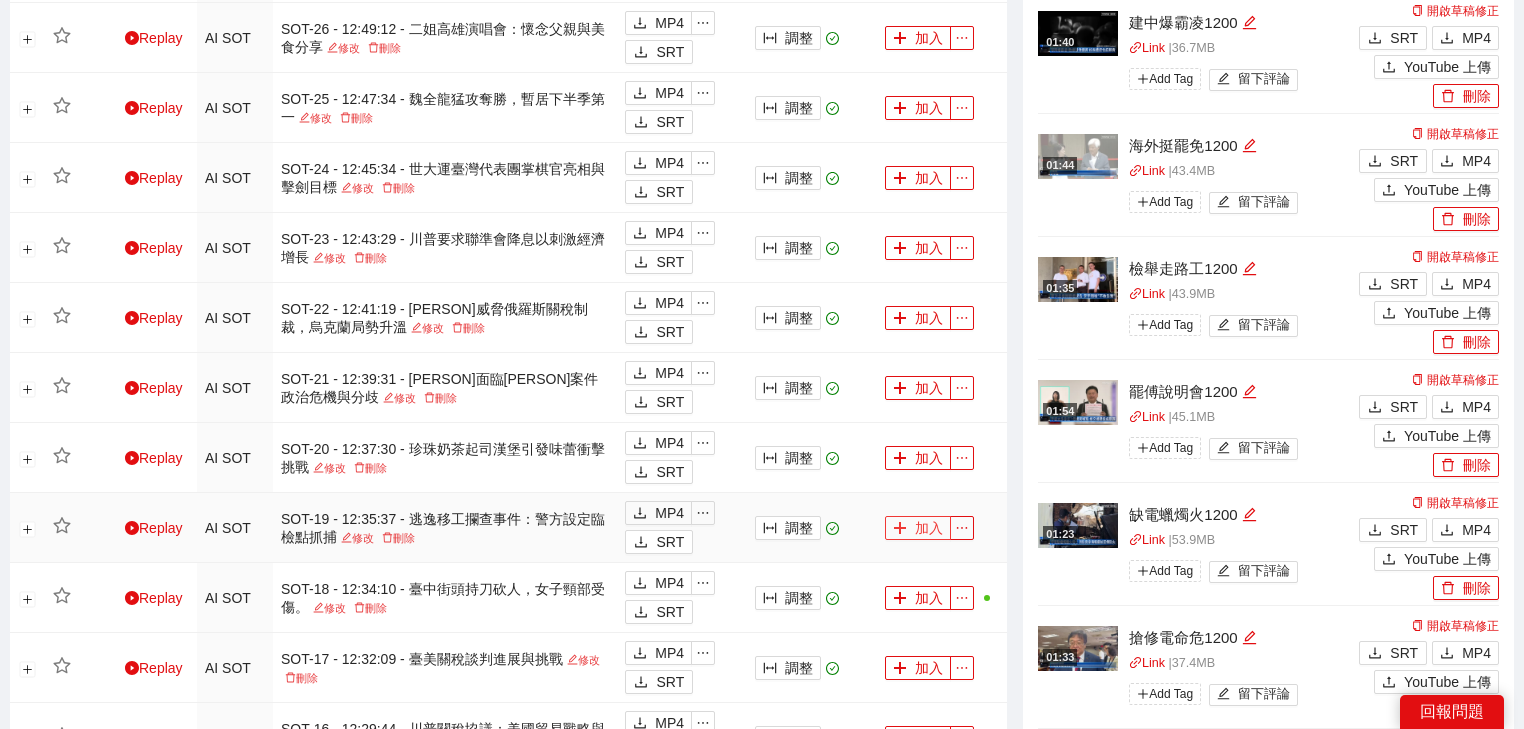 click on "加入" at bounding box center [918, 528] 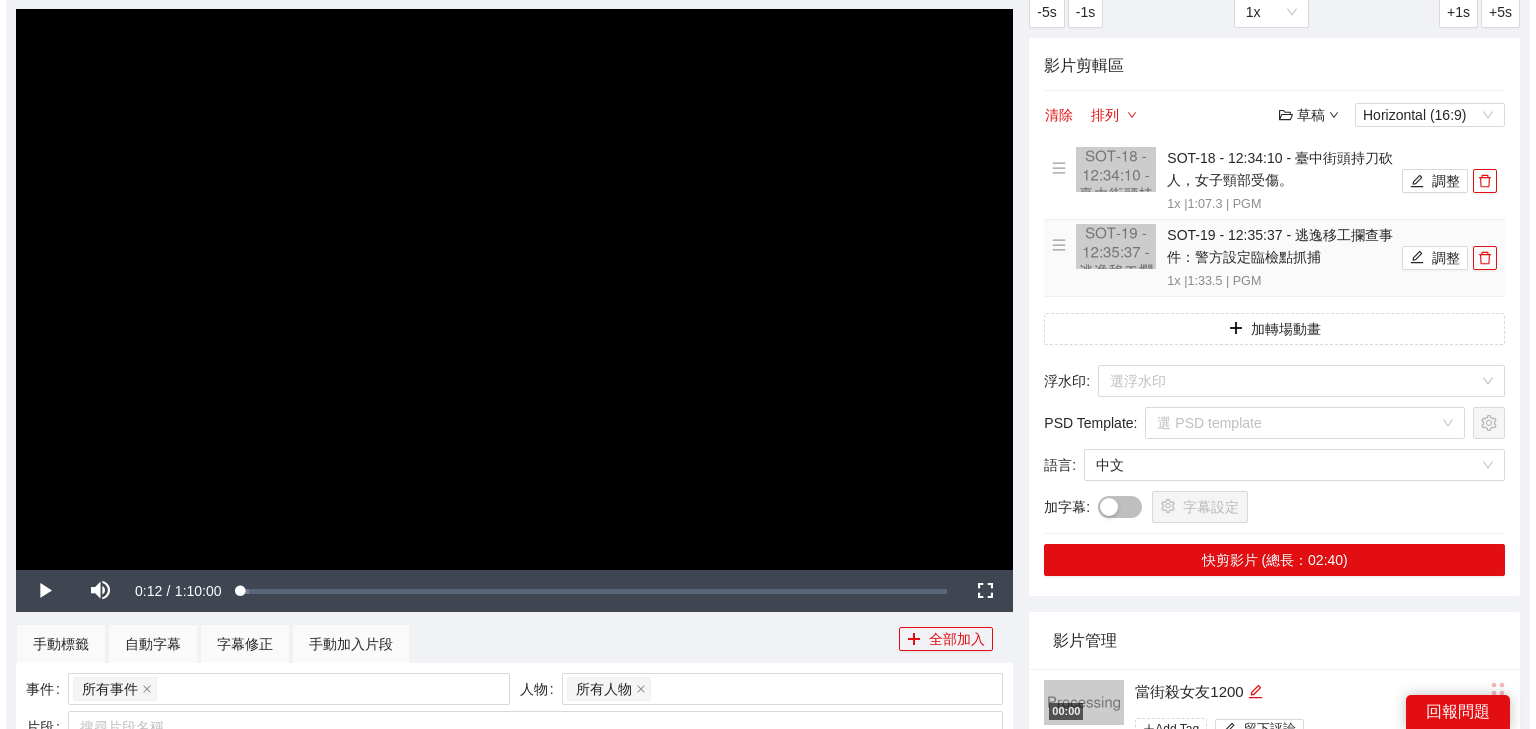 scroll, scrollTop: 0, scrollLeft: 0, axis: both 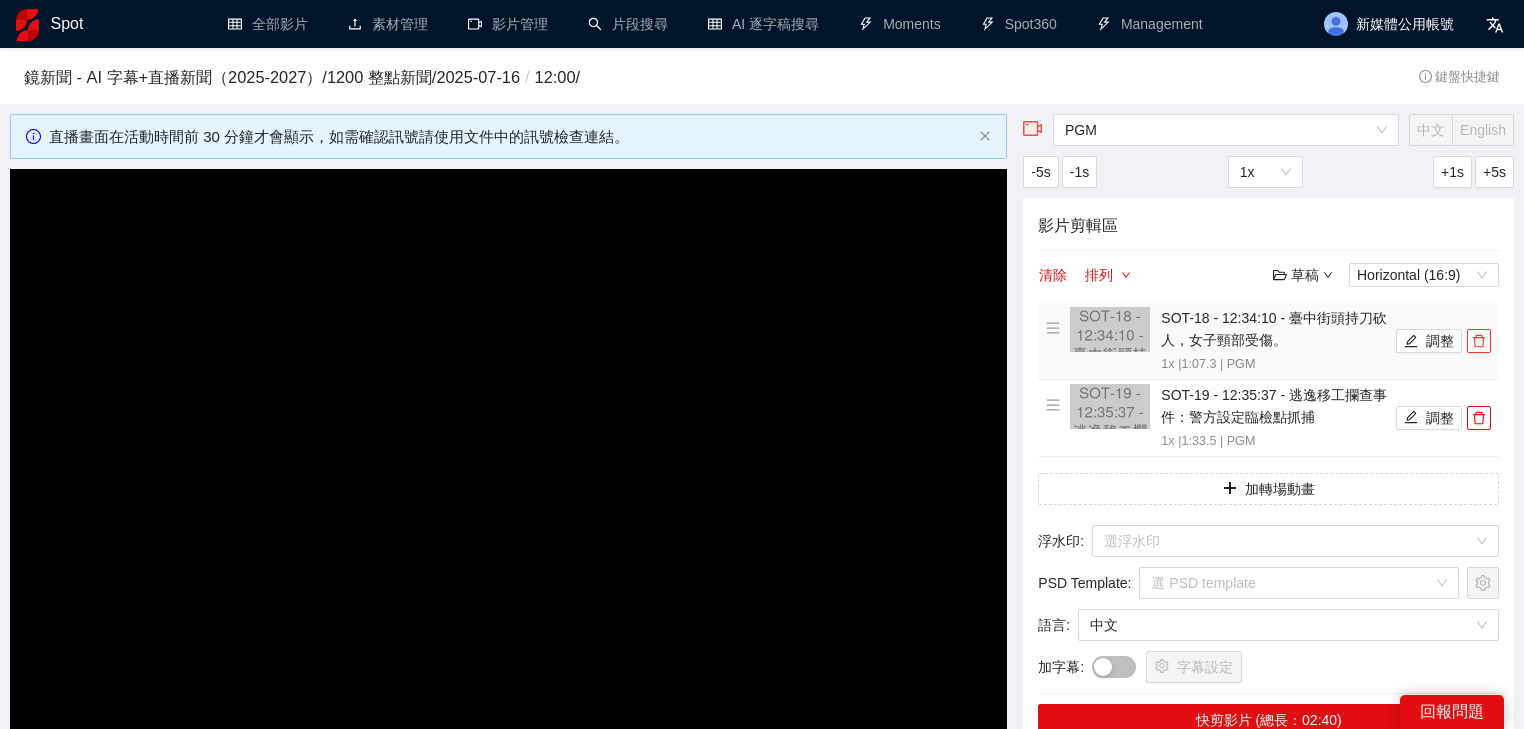 click 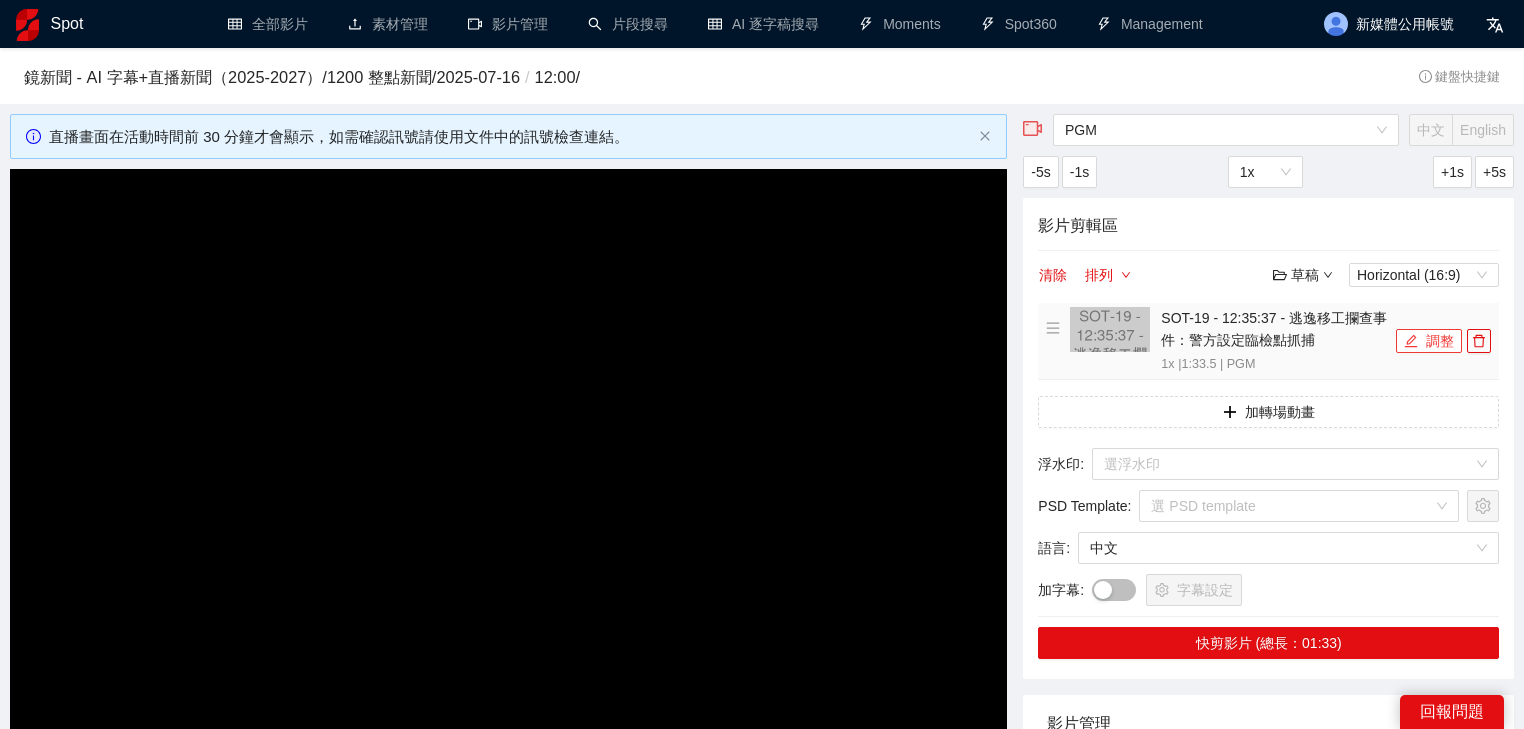 click on "調整" at bounding box center [1429, 341] 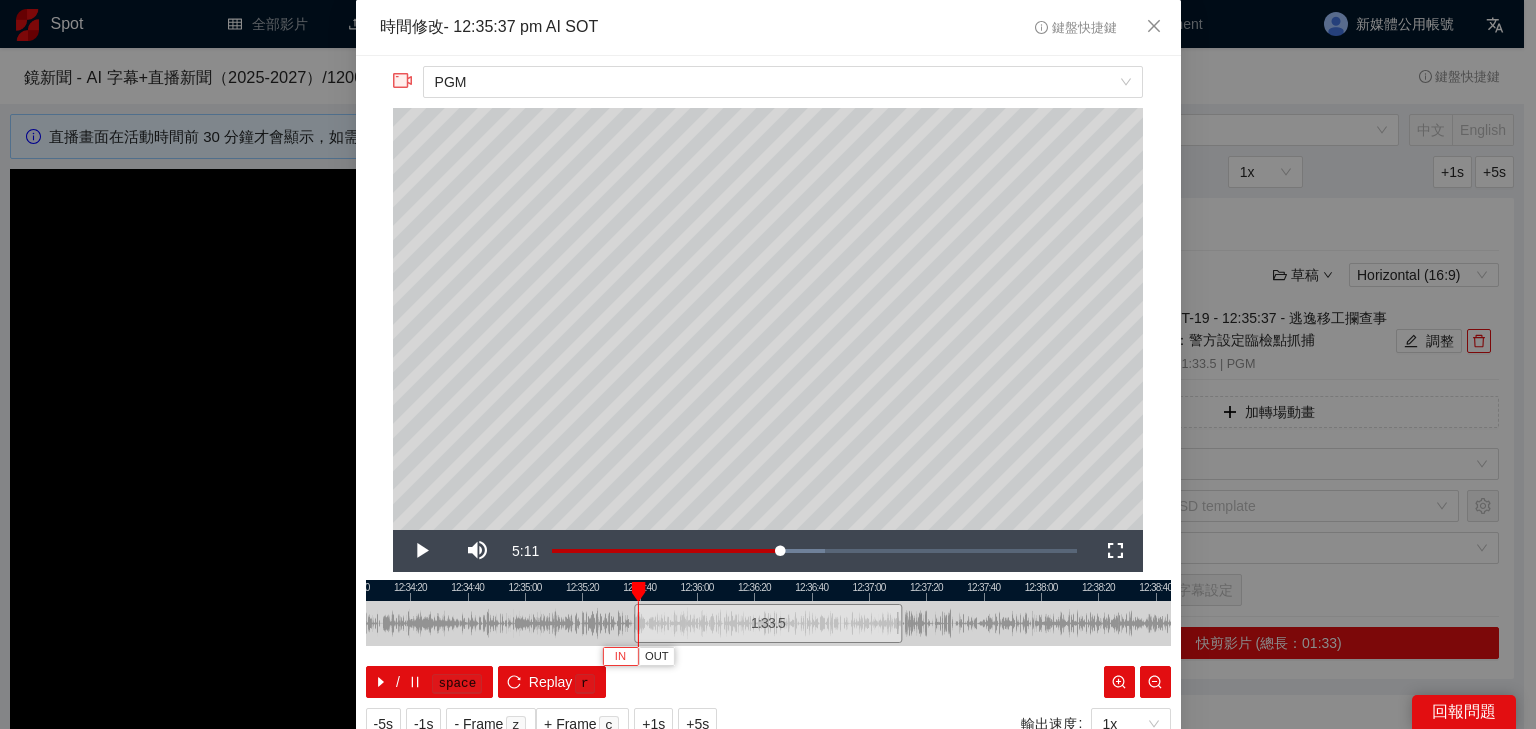 click on "IN" at bounding box center [620, 657] 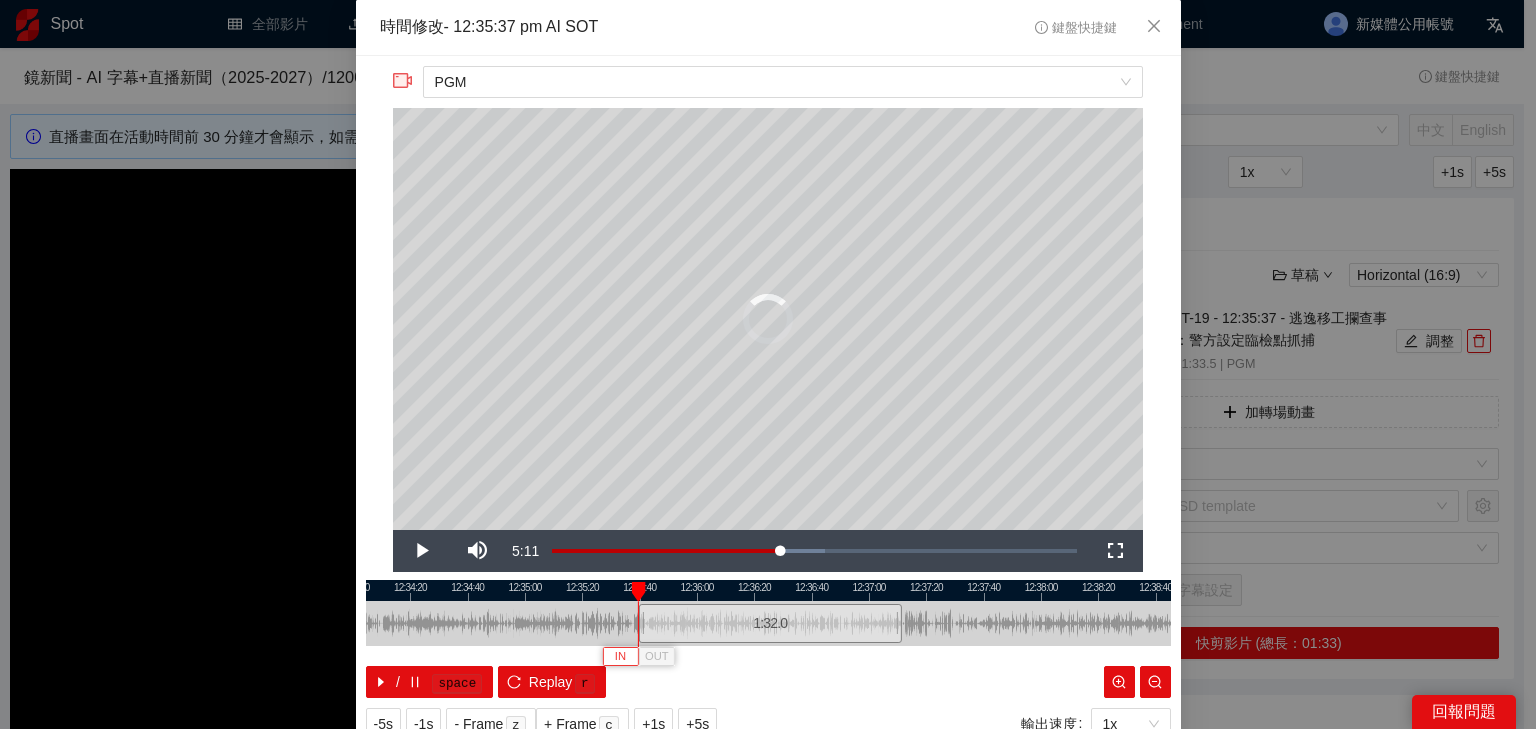 type 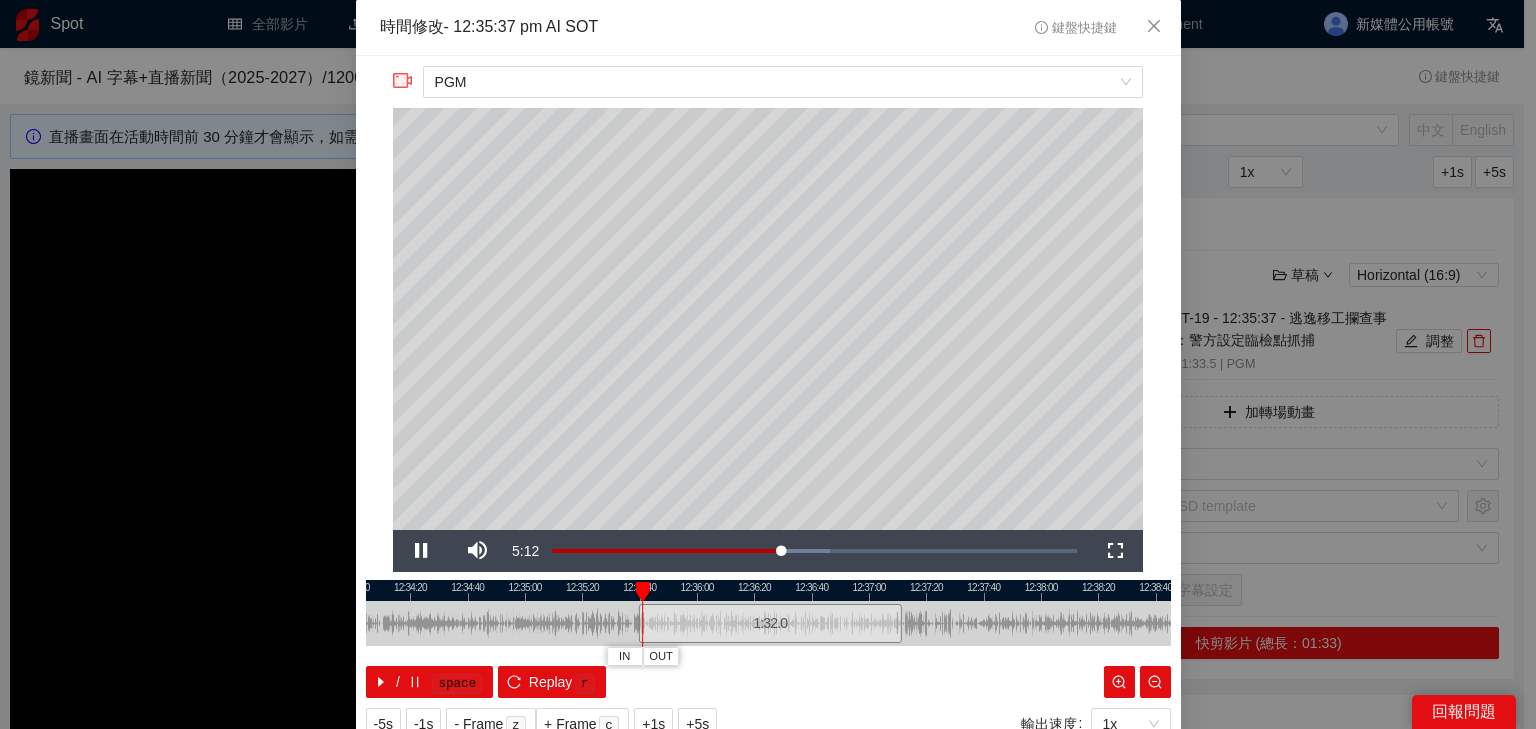 click at bounding box center (768, 590) 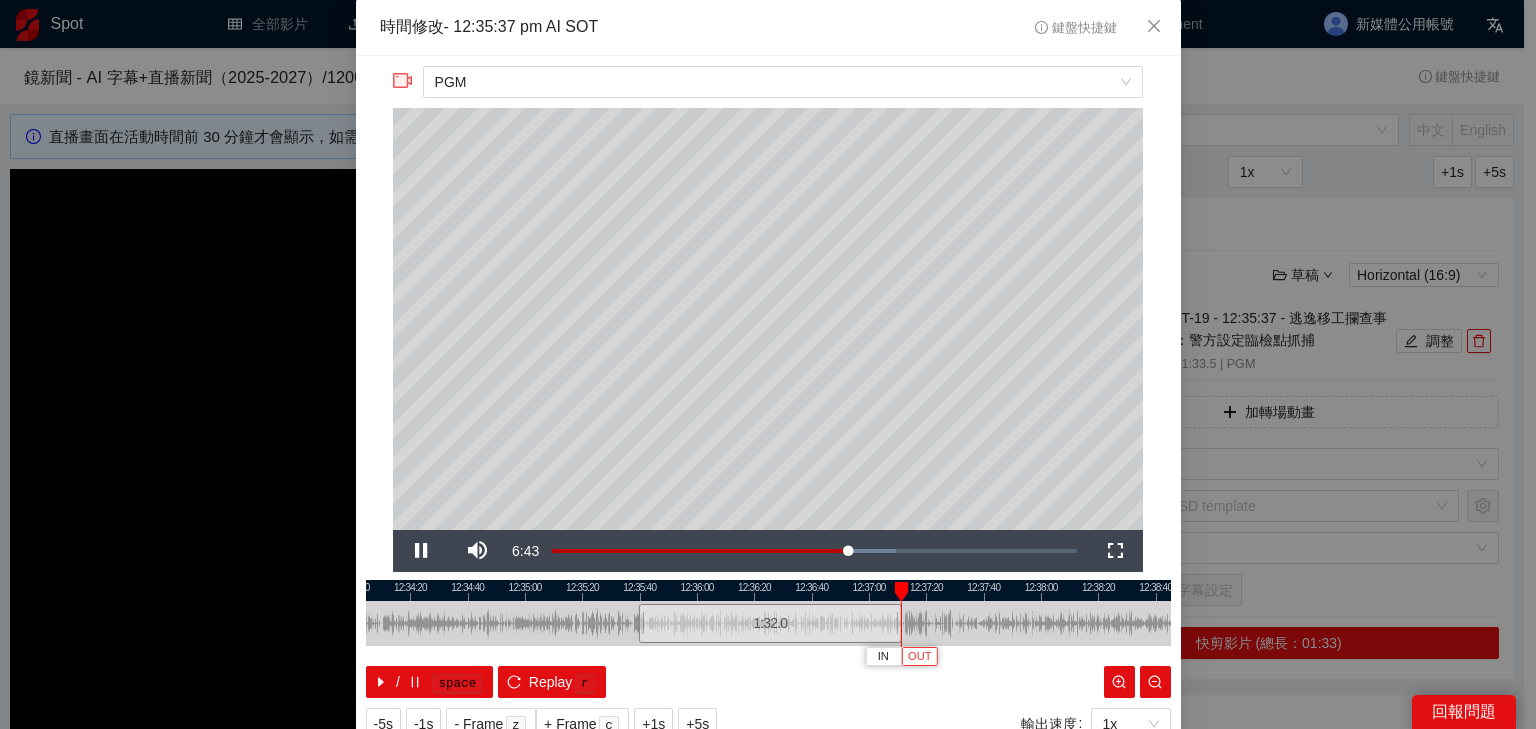 click on "OUT" at bounding box center (920, 657) 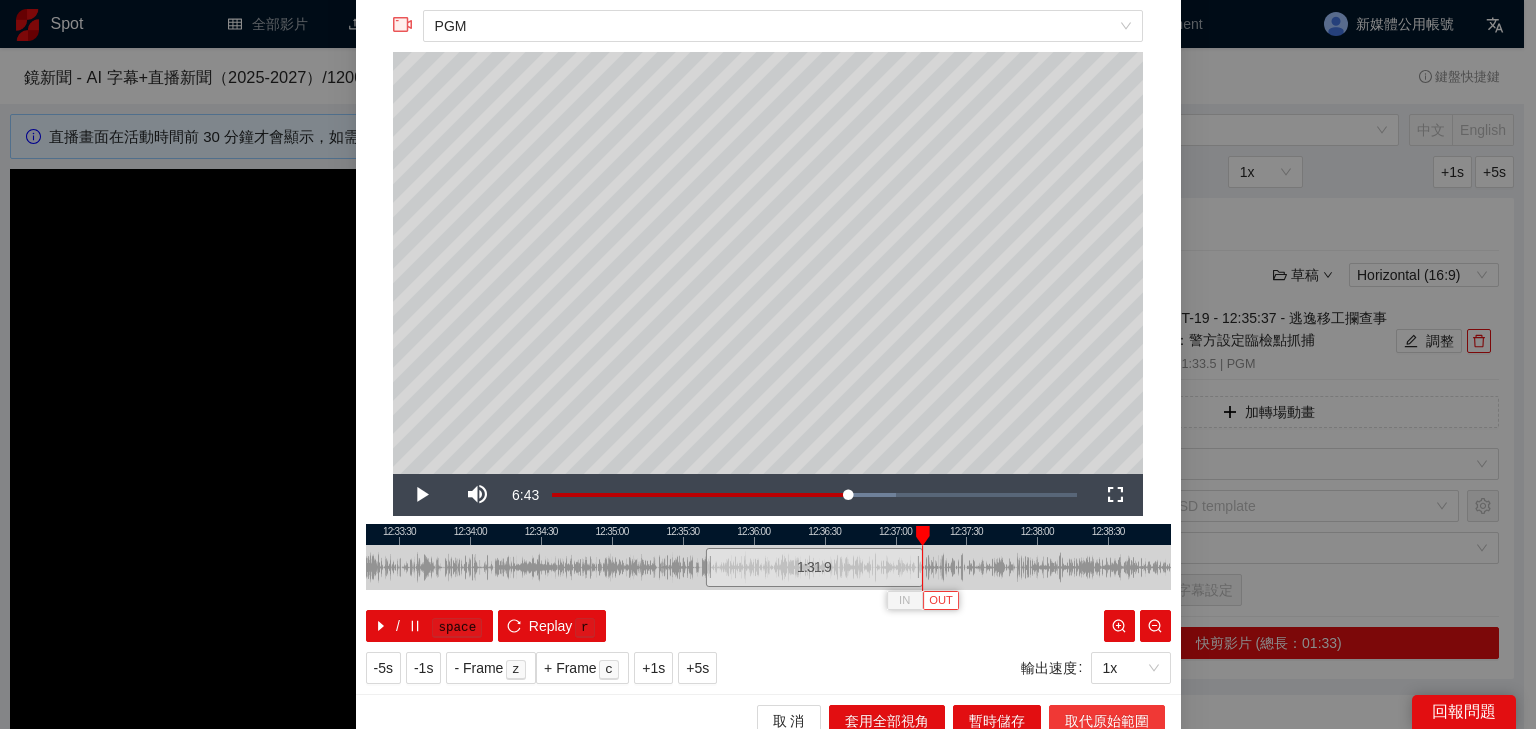 scroll, scrollTop: 73, scrollLeft: 0, axis: vertical 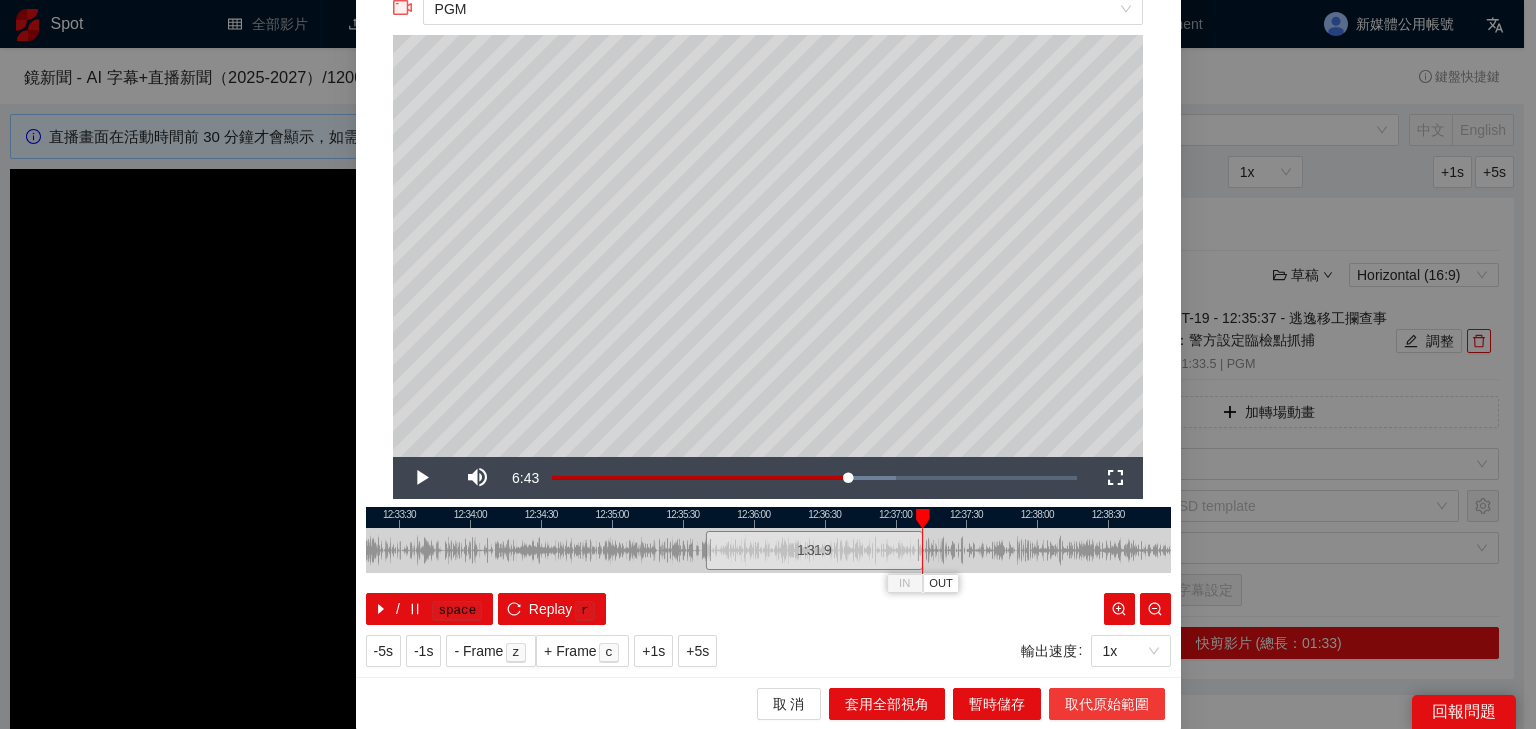 click on "取代原始範圍" at bounding box center (1107, 704) 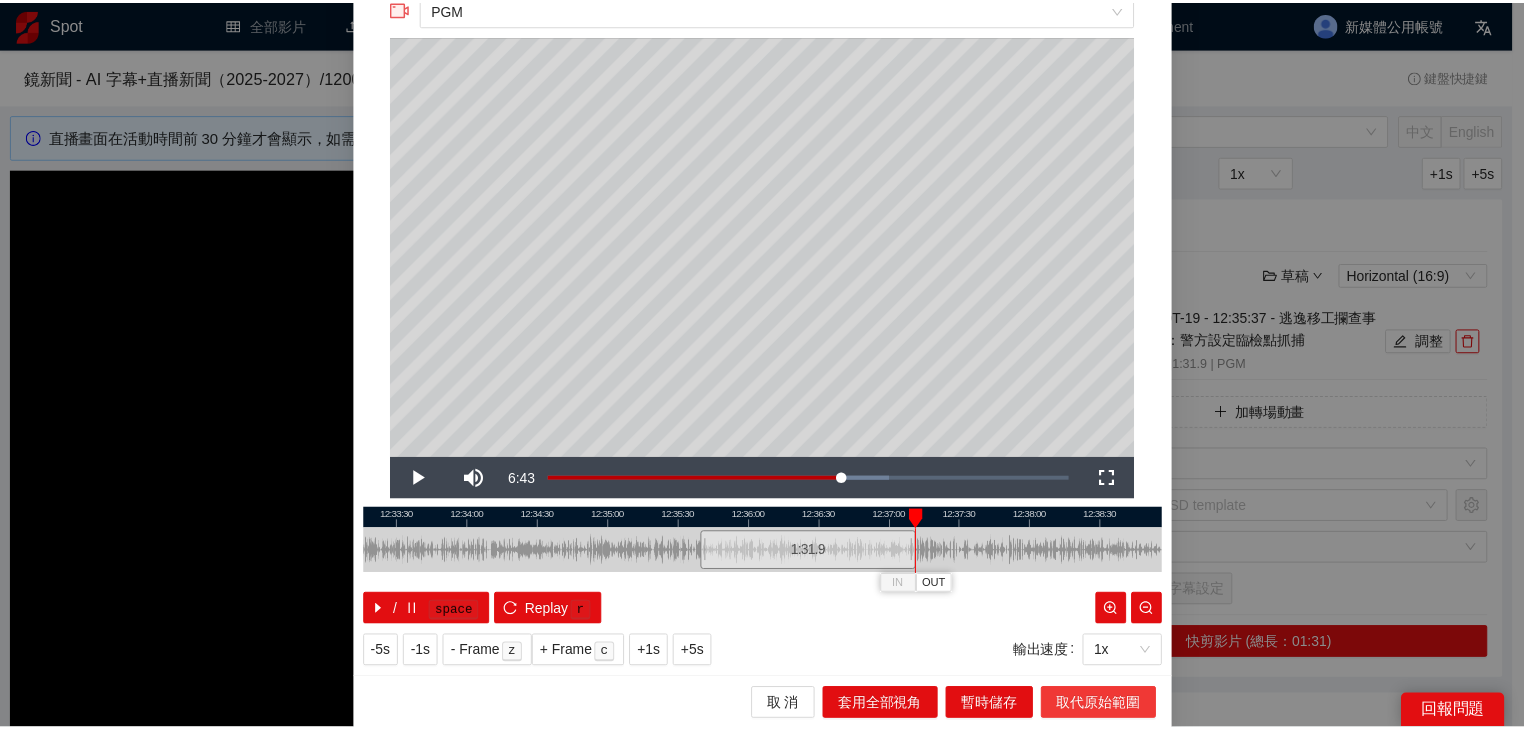 scroll, scrollTop: 0, scrollLeft: 0, axis: both 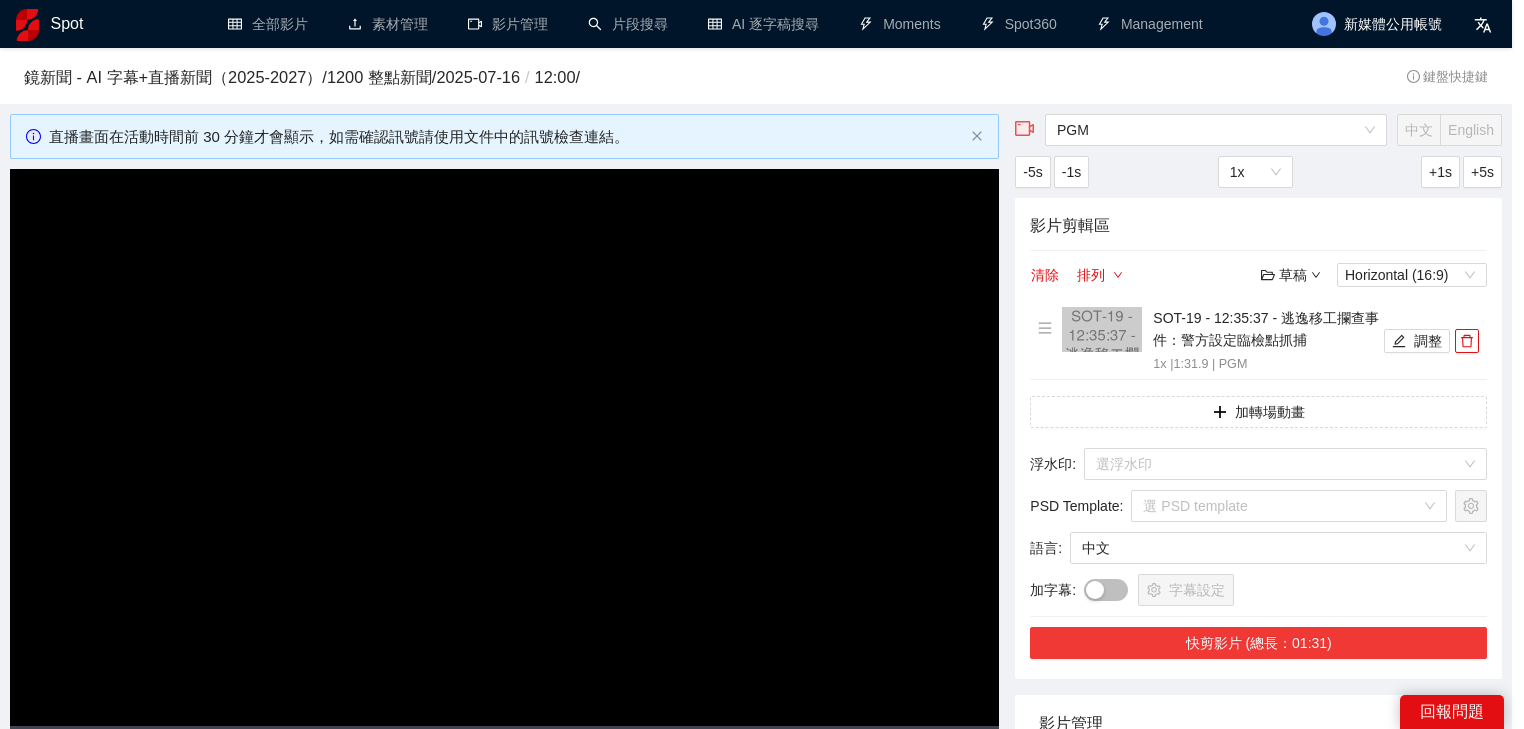 click on "快剪影片 (總長：01:31)" at bounding box center (1258, 643) 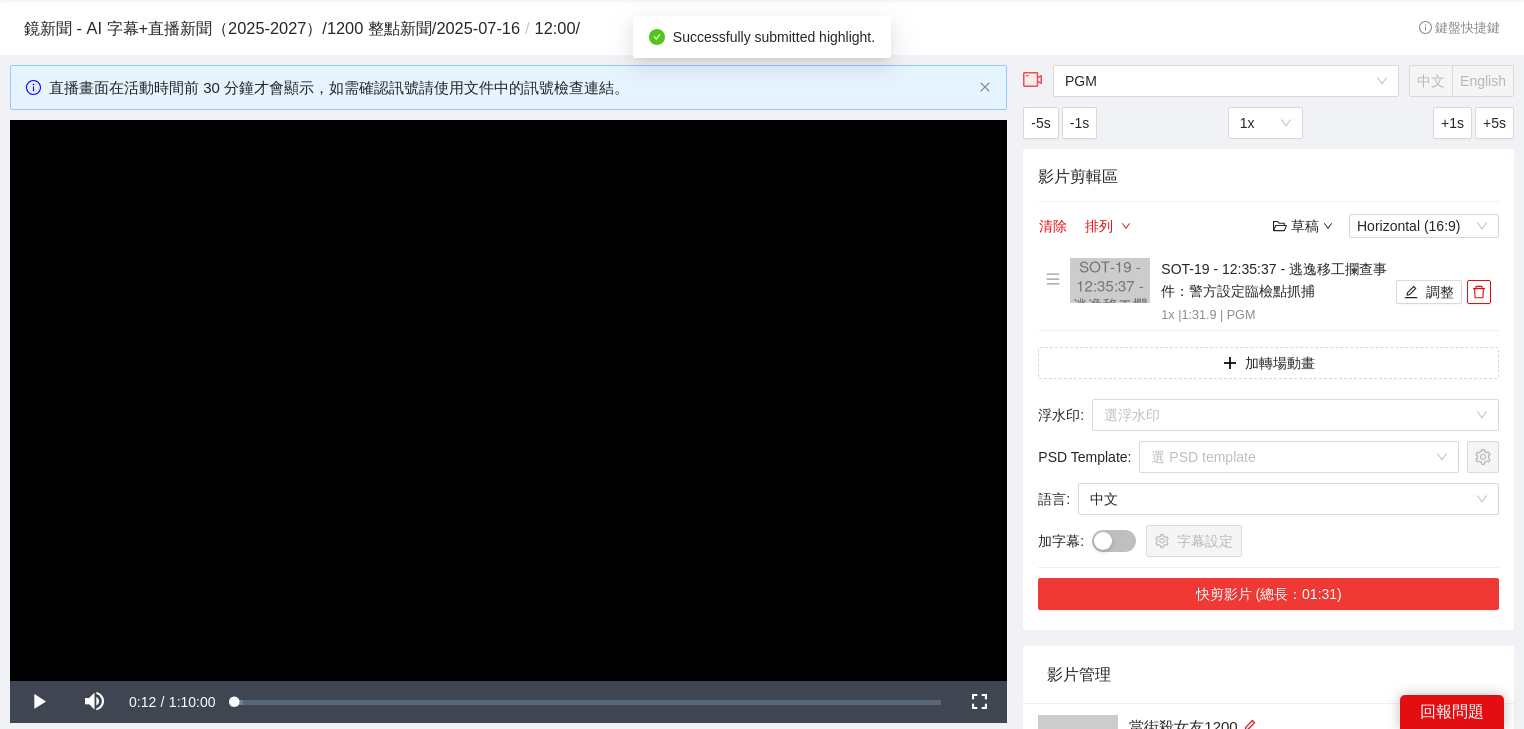 scroll, scrollTop: 240, scrollLeft: 0, axis: vertical 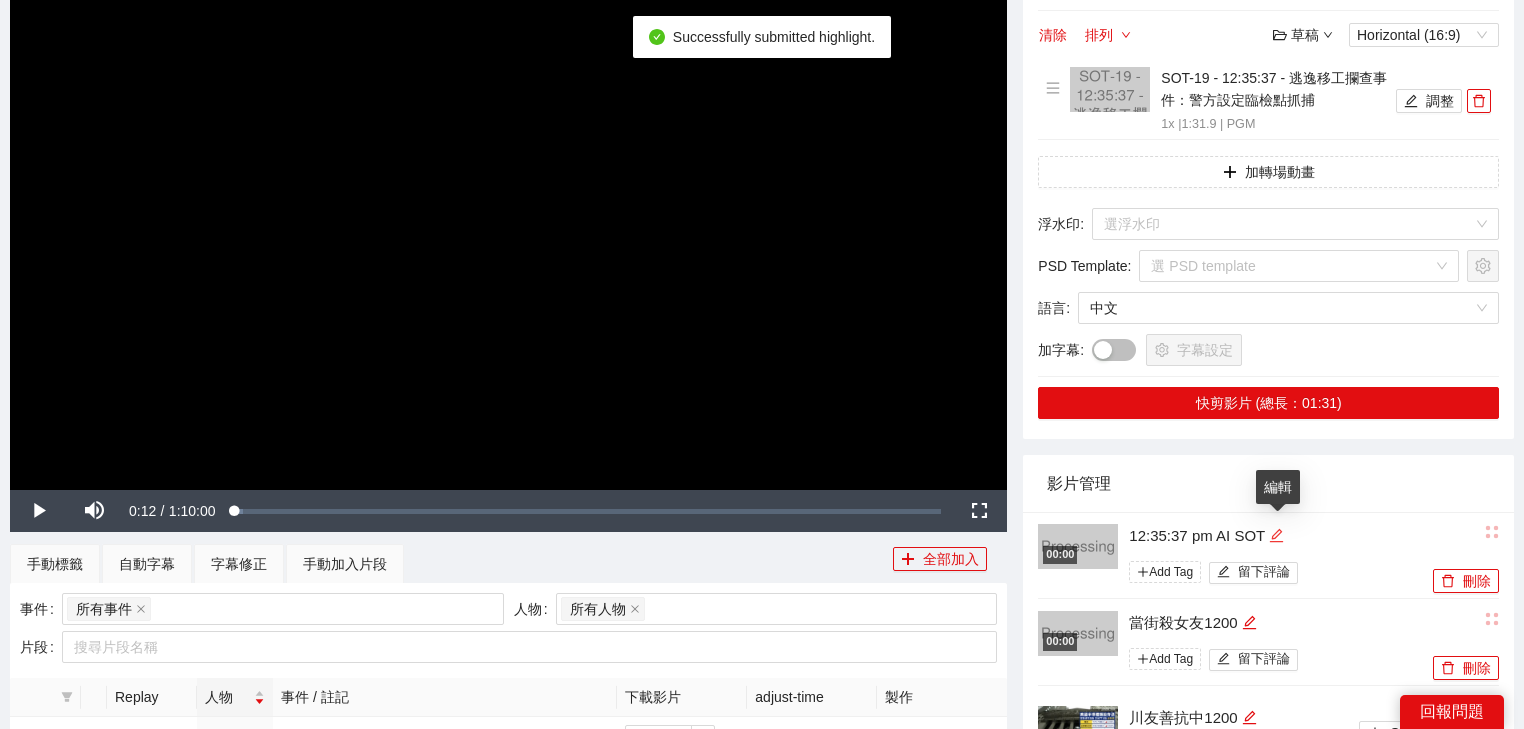 click 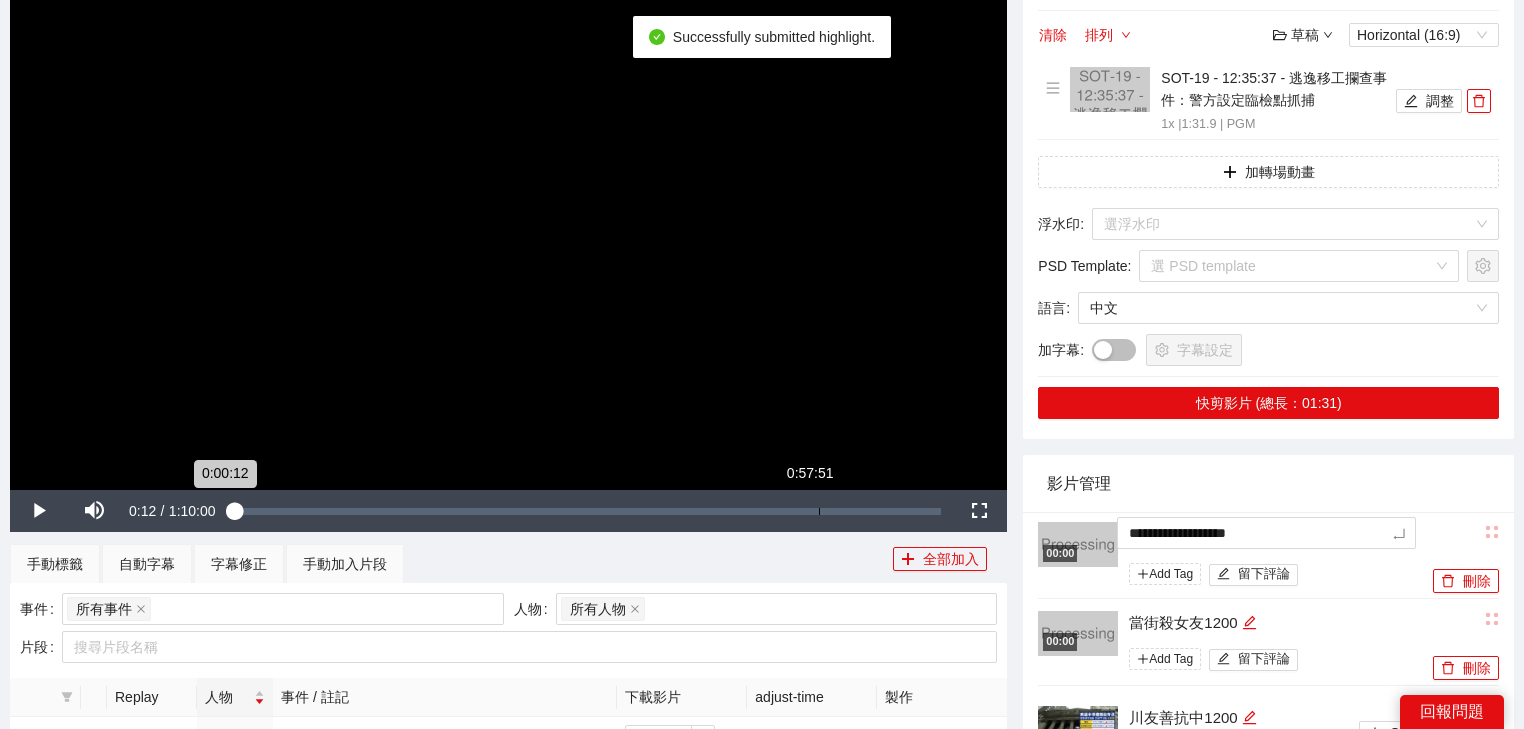 drag, startPoint x: 672, startPoint y: 524, endPoint x: 640, endPoint y: 524, distance: 32 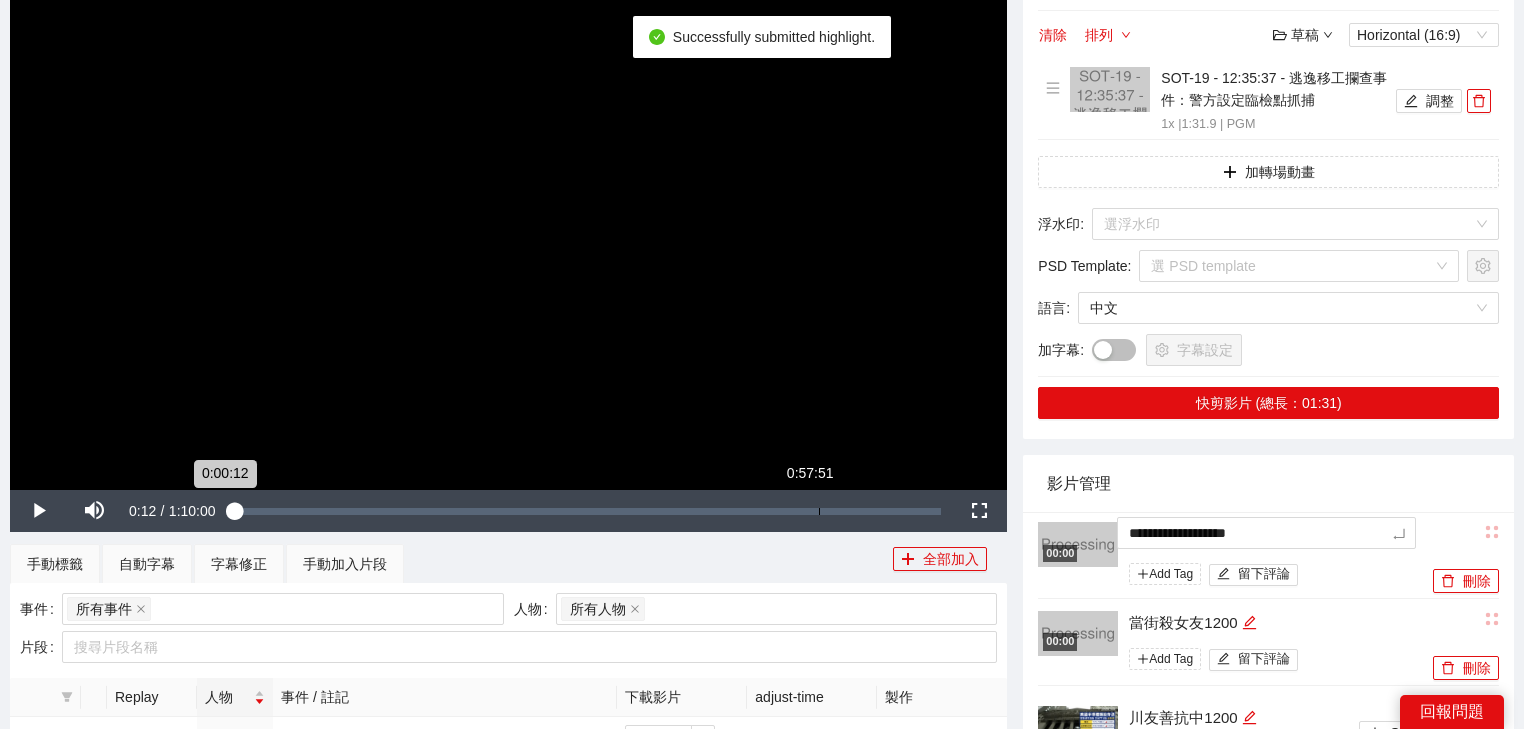 click on "**********" at bounding box center [762, 1036] 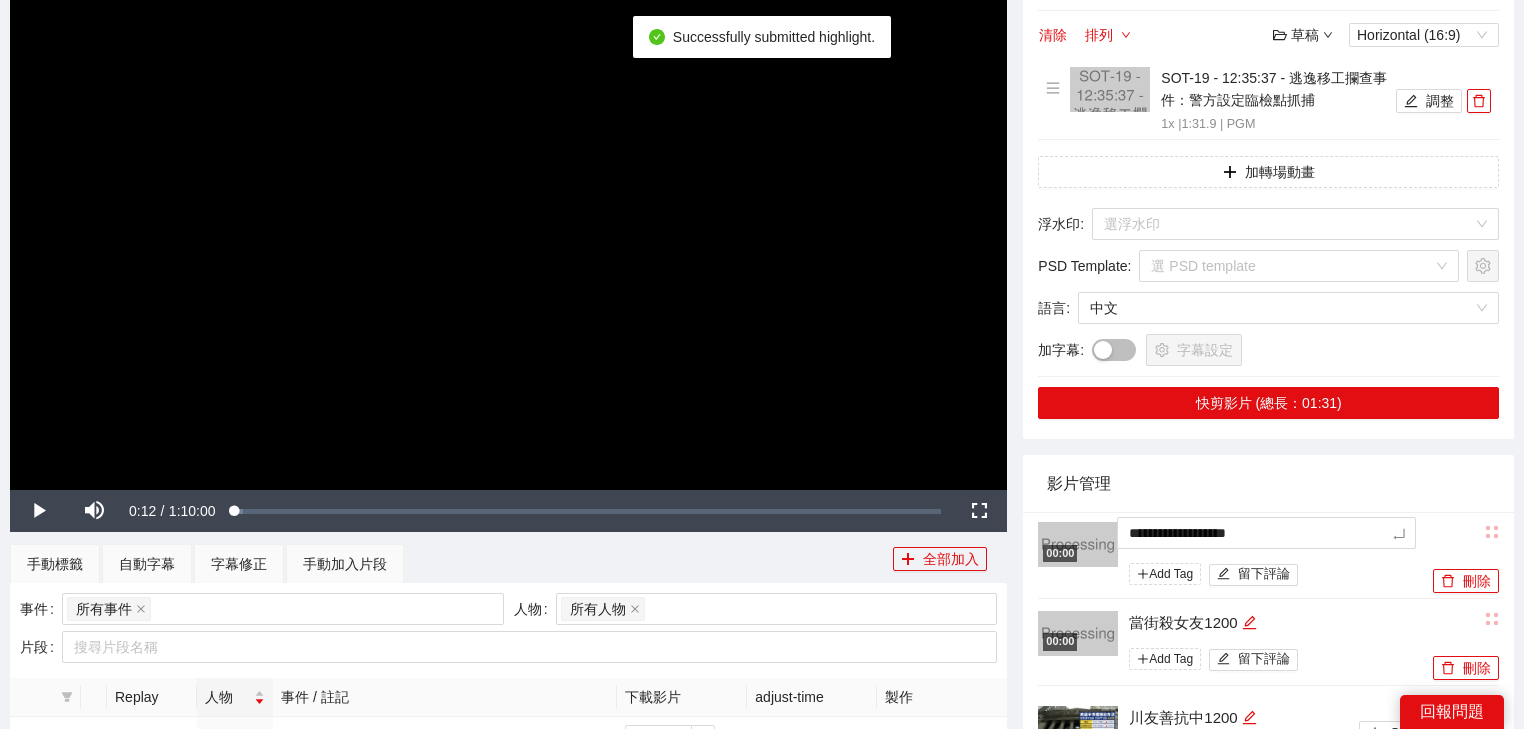 type on "*********" 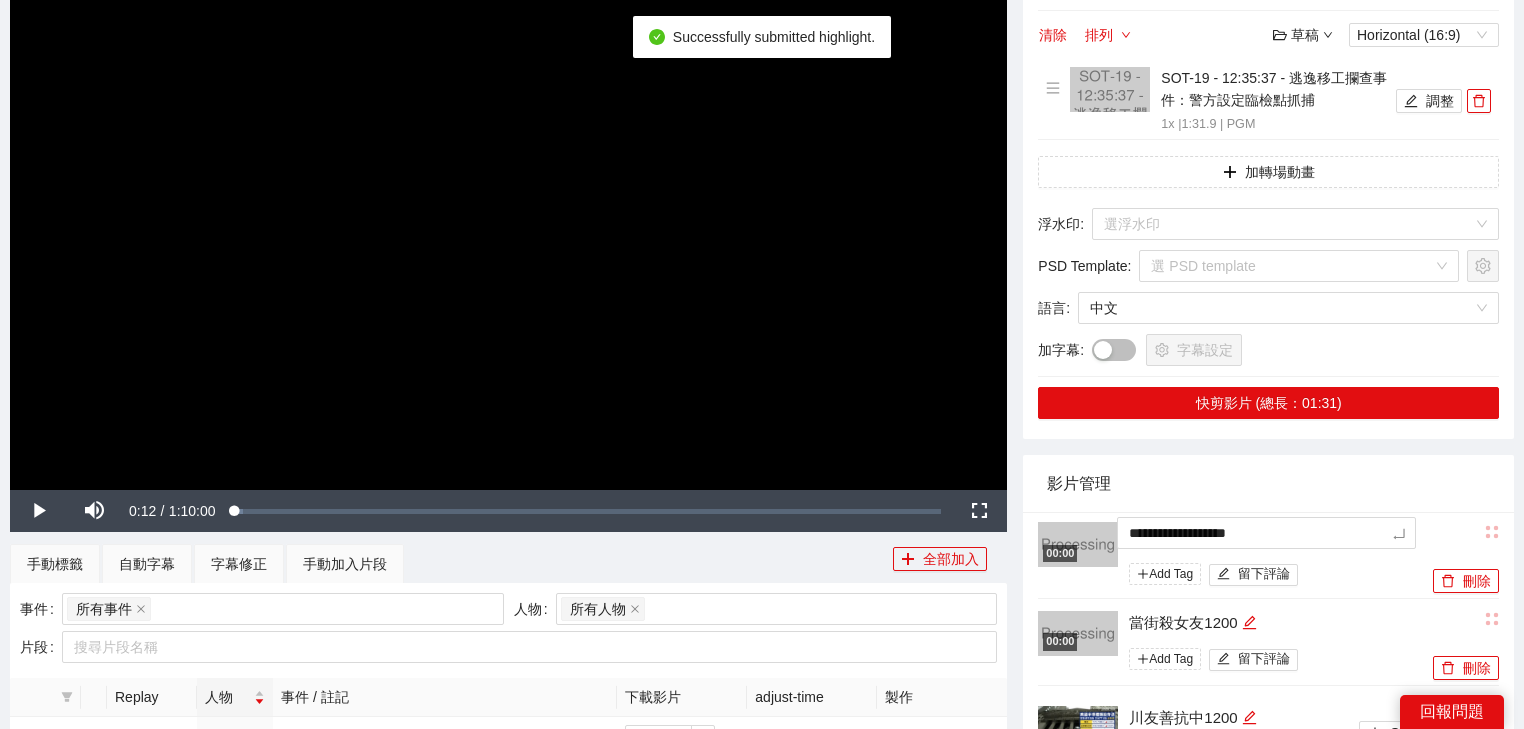 type on "*********" 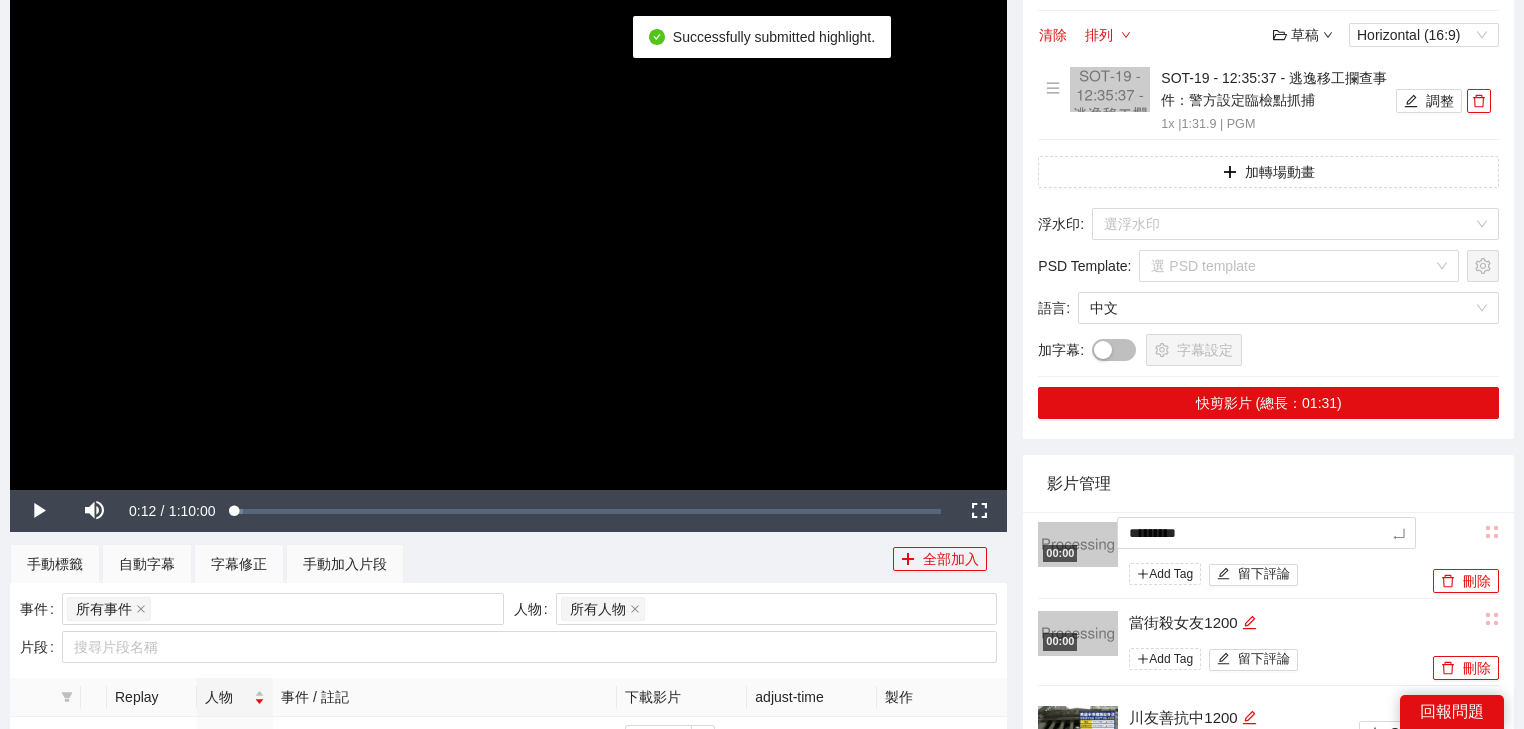 click on "影片管理" at bounding box center (1268, 483) 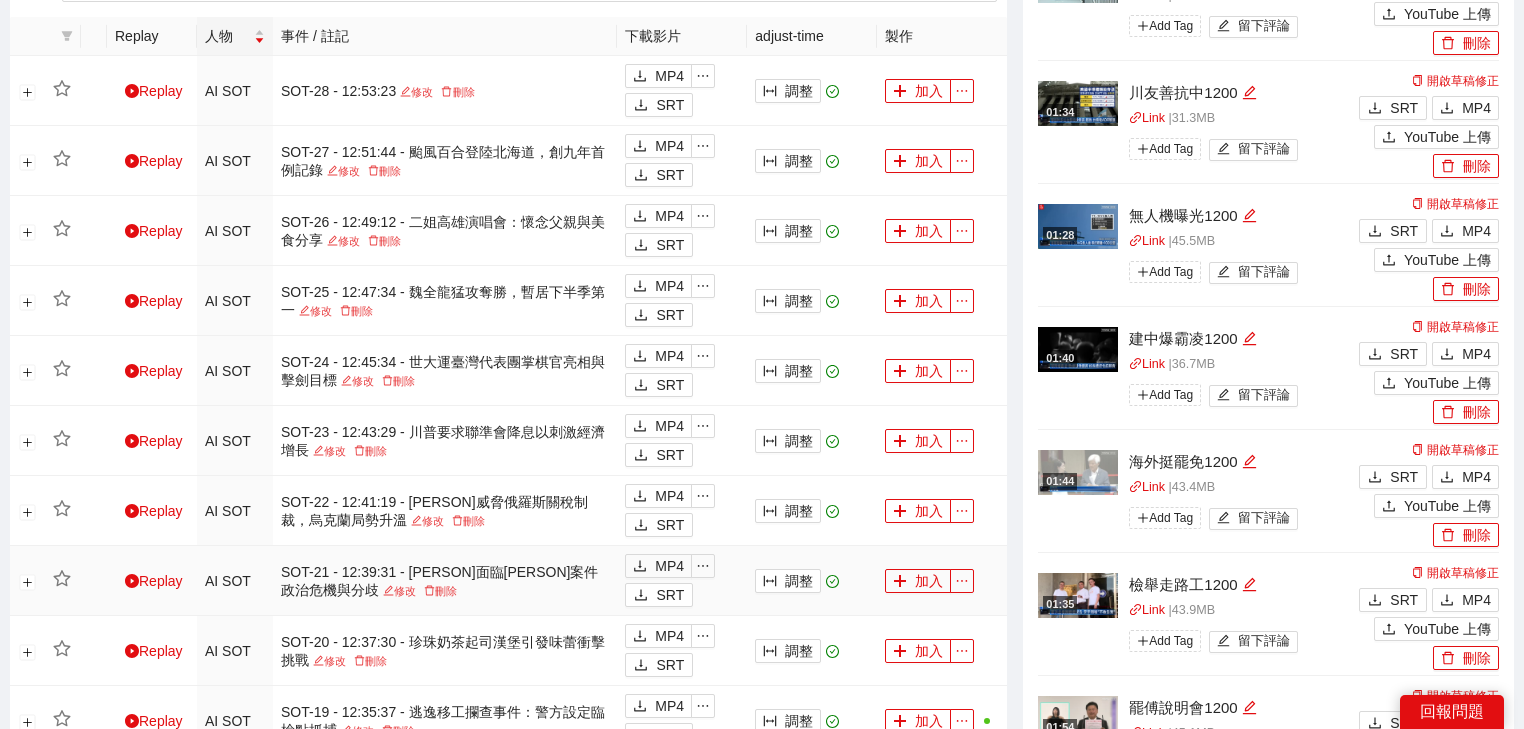 scroll, scrollTop: 960, scrollLeft: 0, axis: vertical 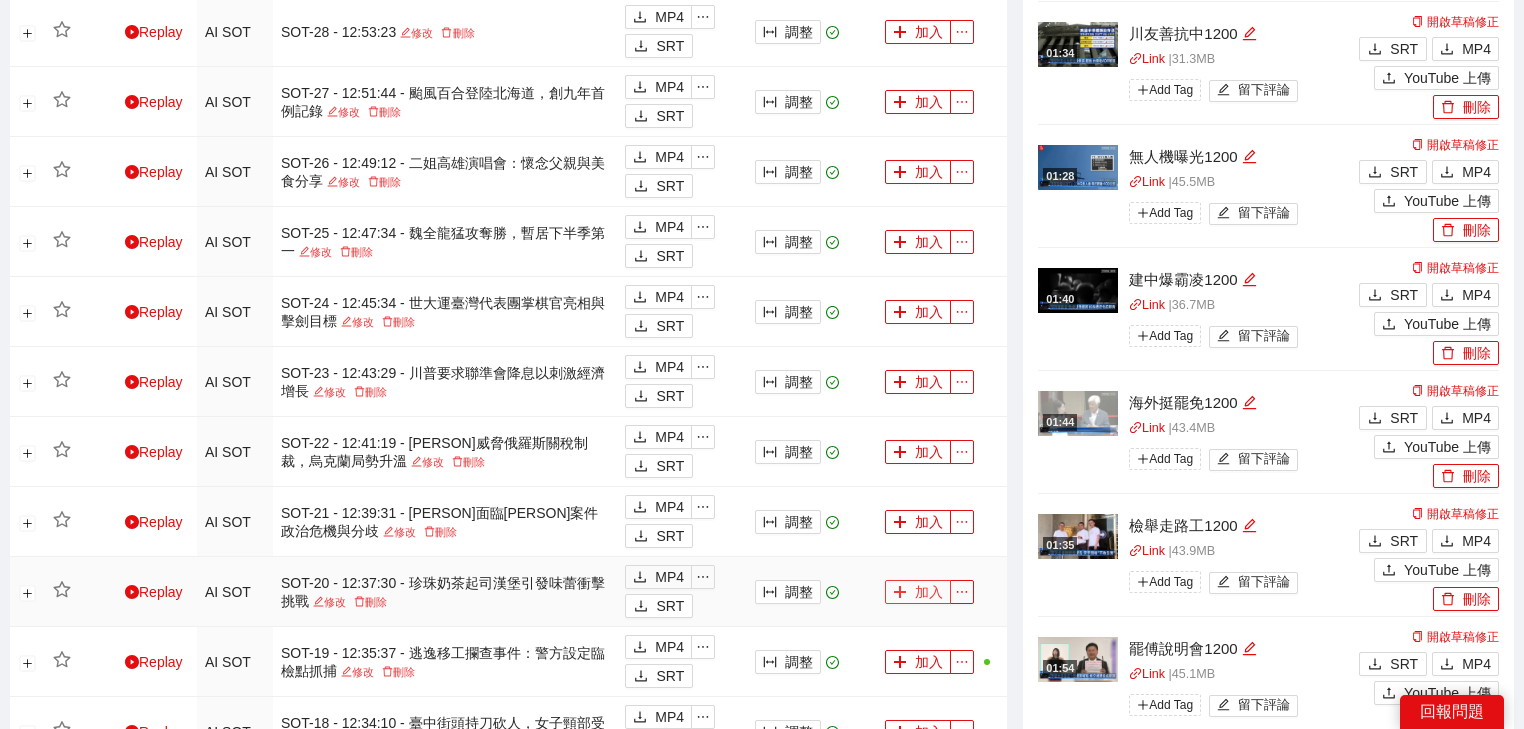 click on "加入" at bounding box center (918, 592) 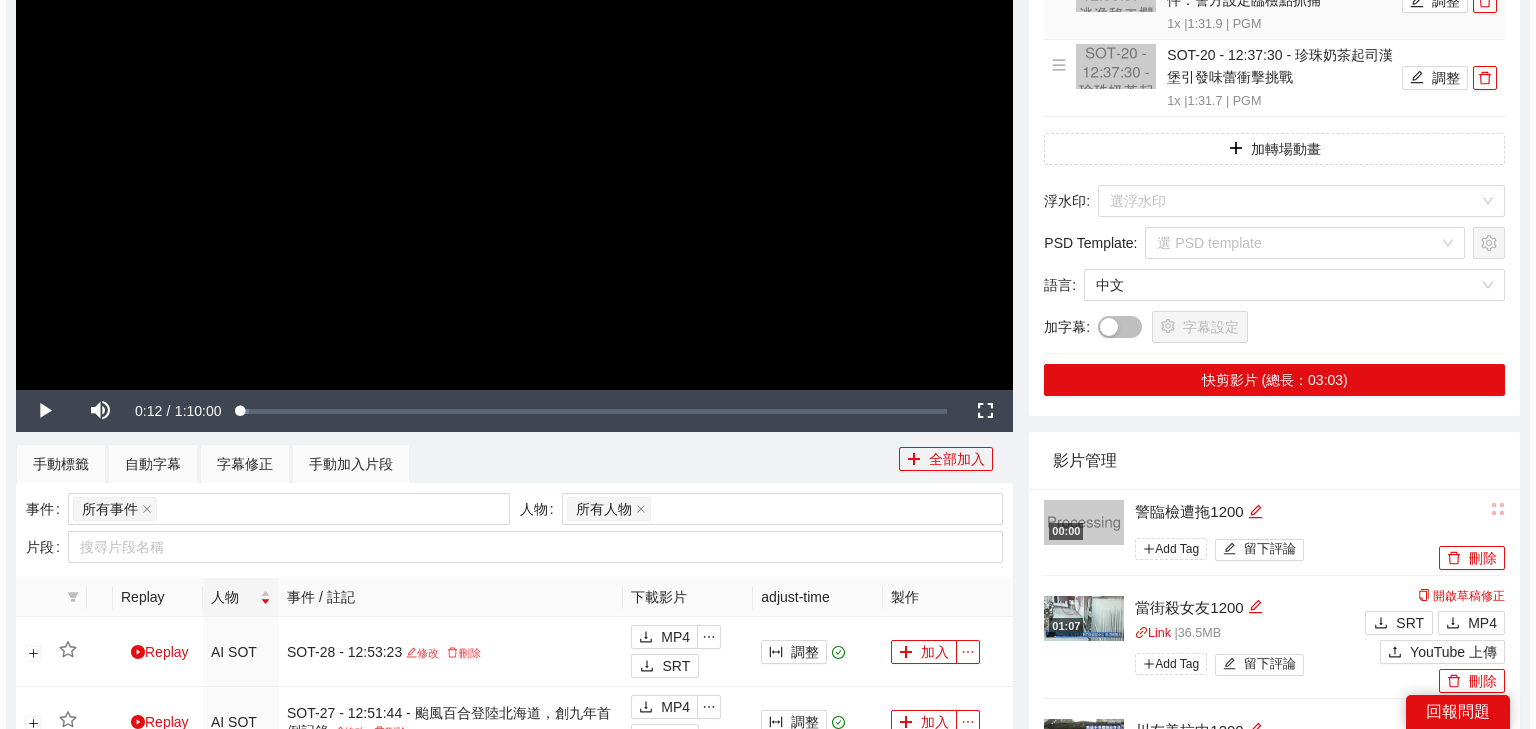scroll, scrollTop: 80, scrollLeft: 0, axis: vertical 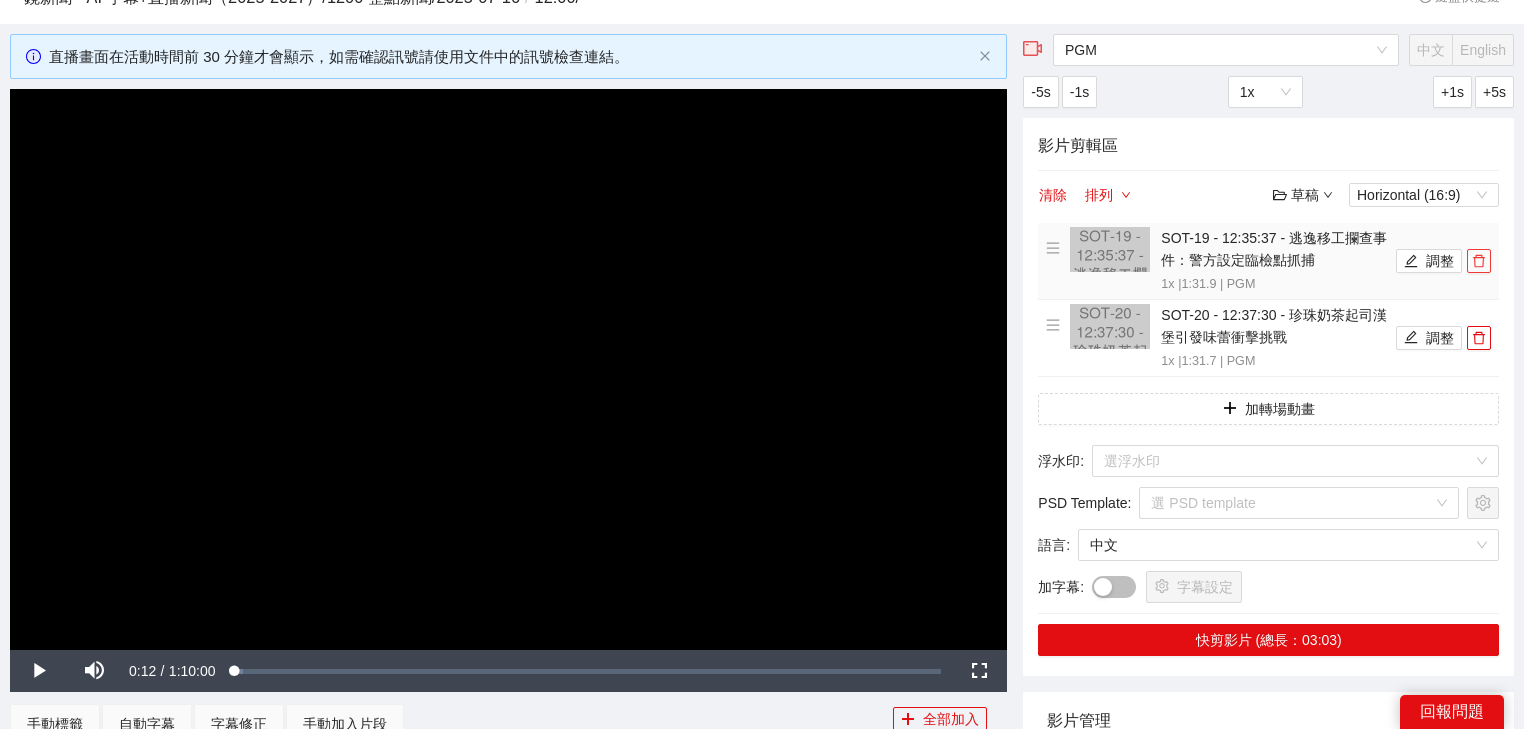 click 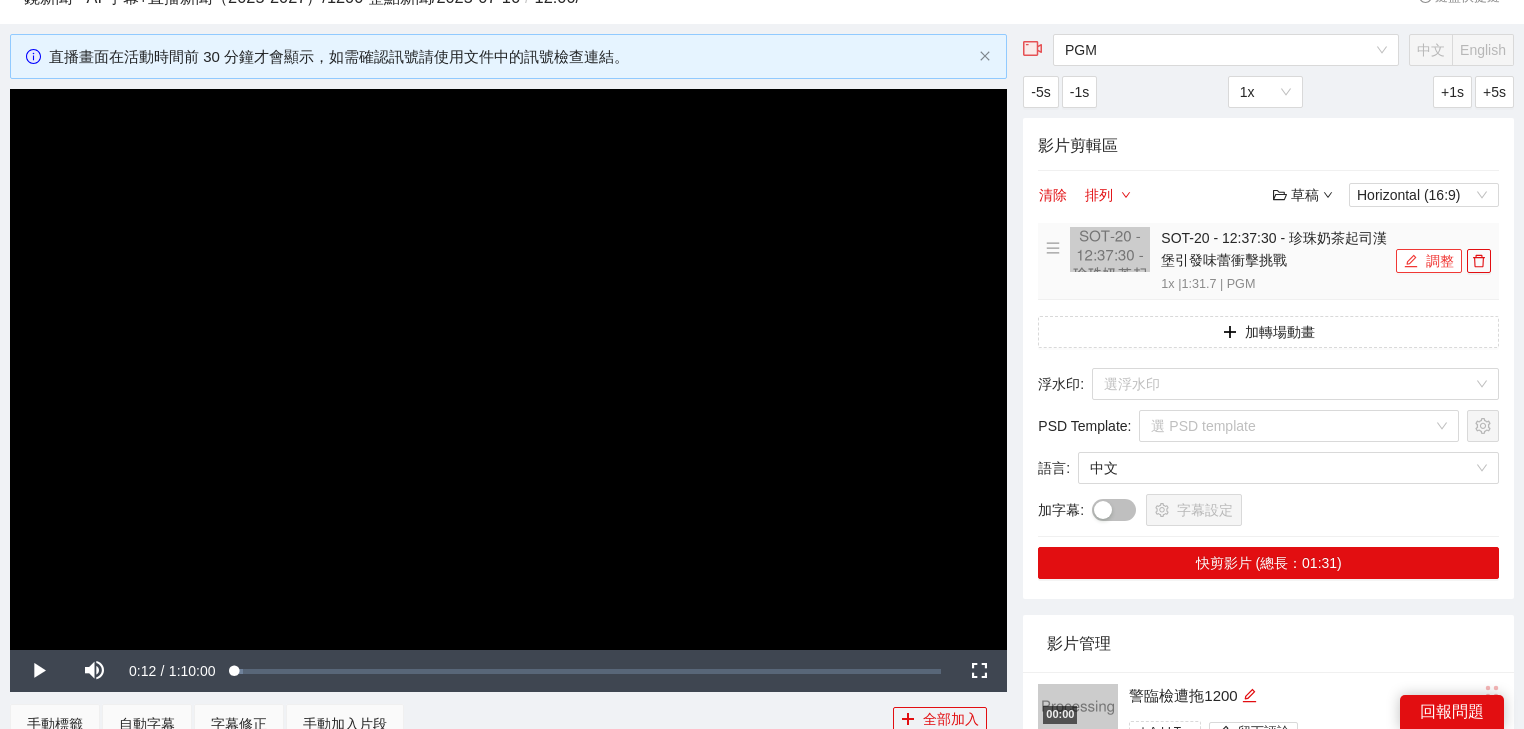 click on "調整" at bounding box center (1429, 261) 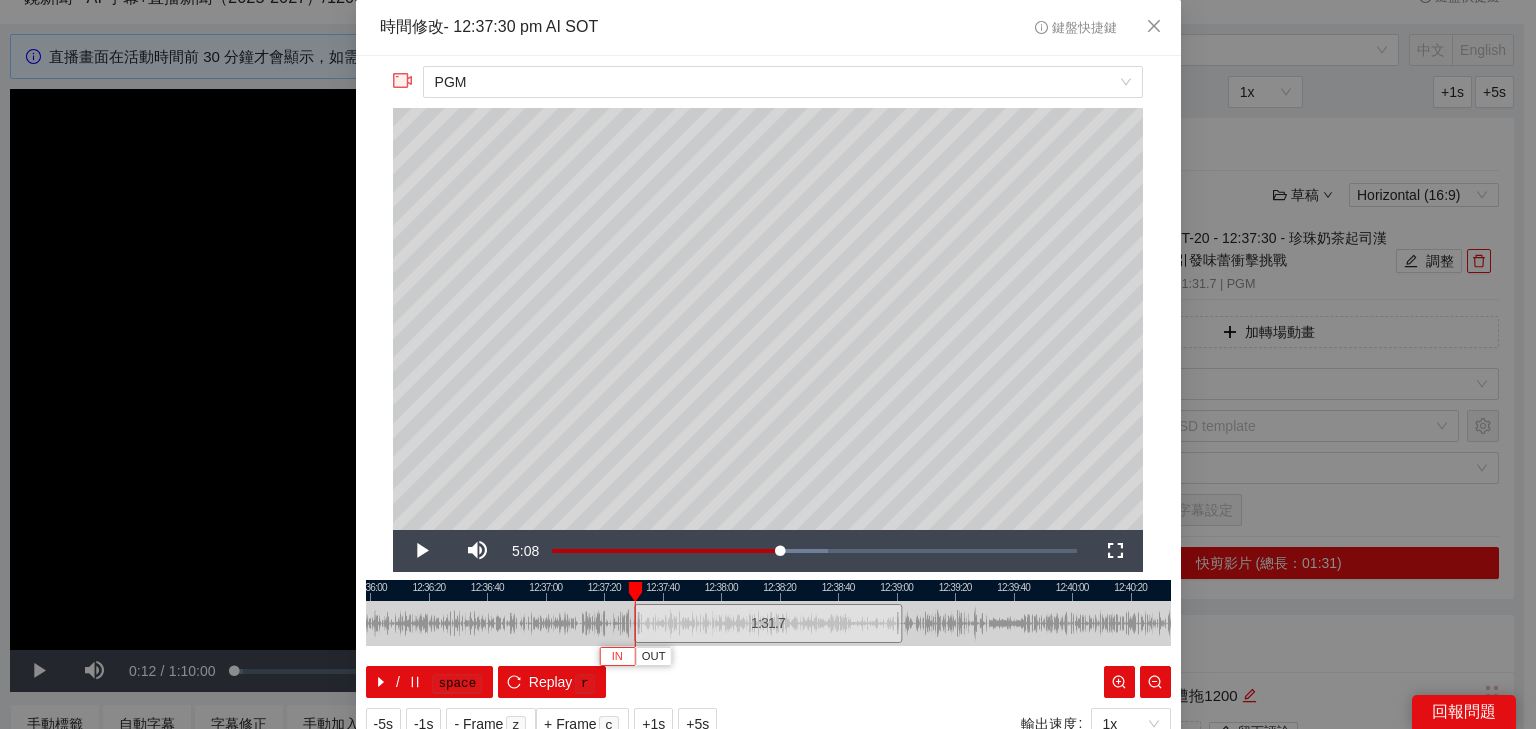 click on "IN" at bounding box center (617, 657) 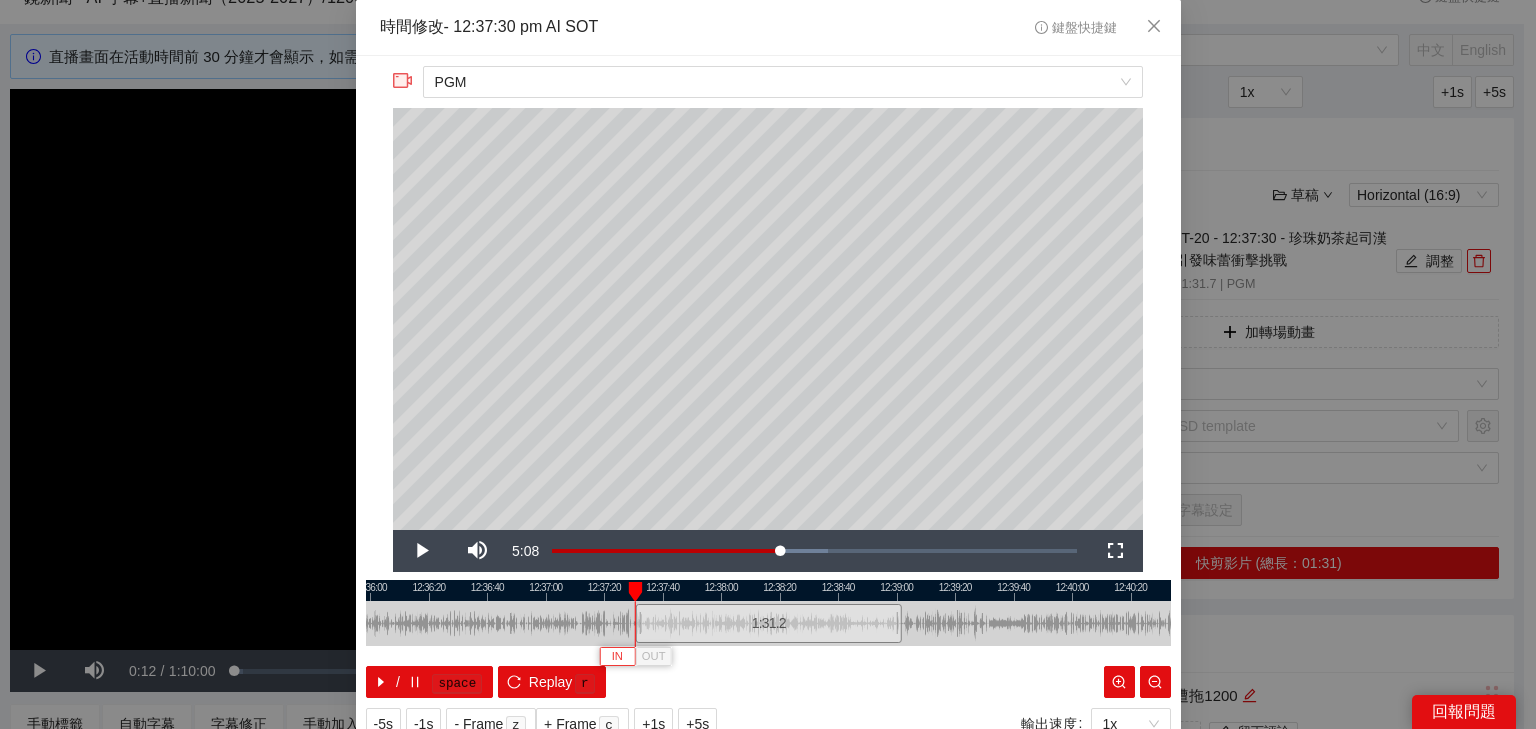 type 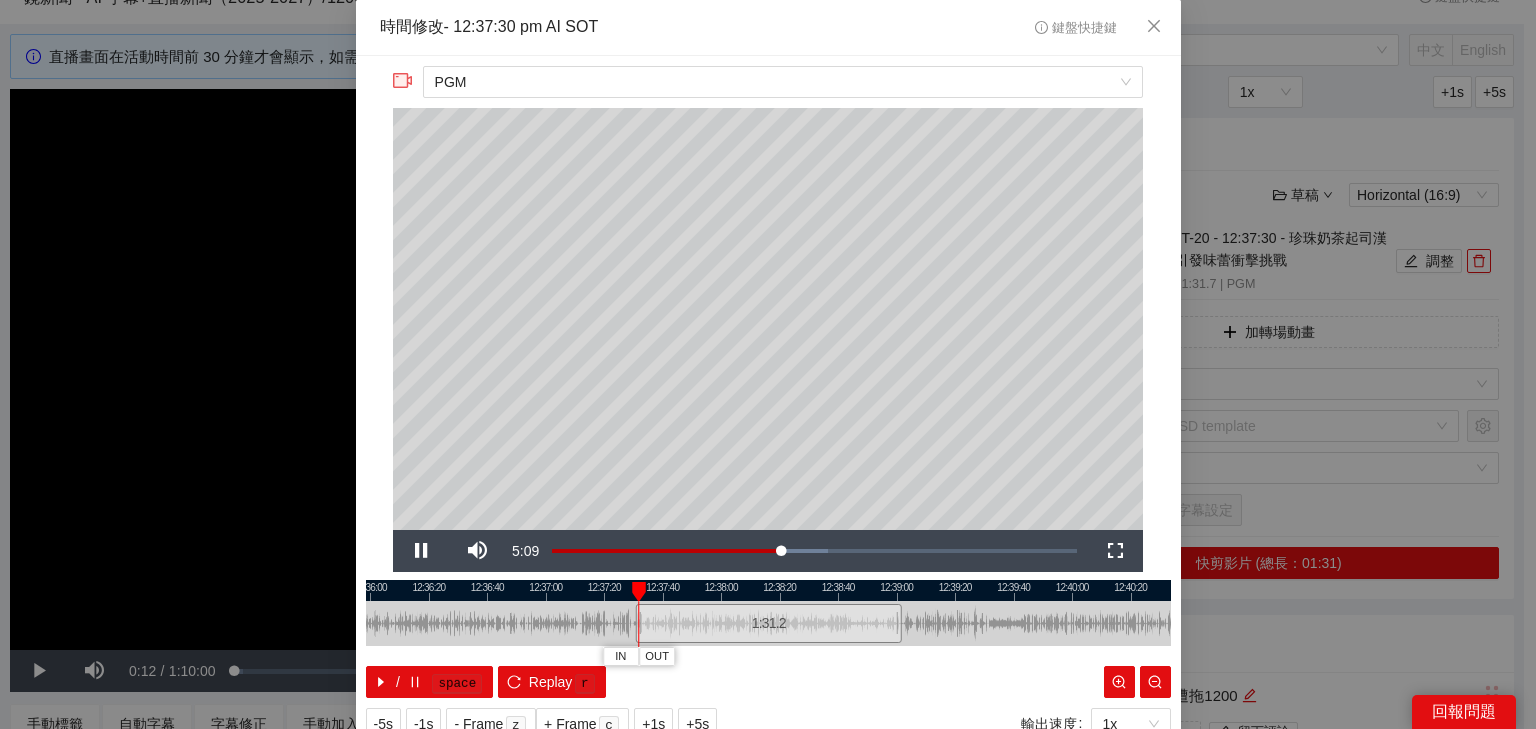 click at bounding box center [768, 590] 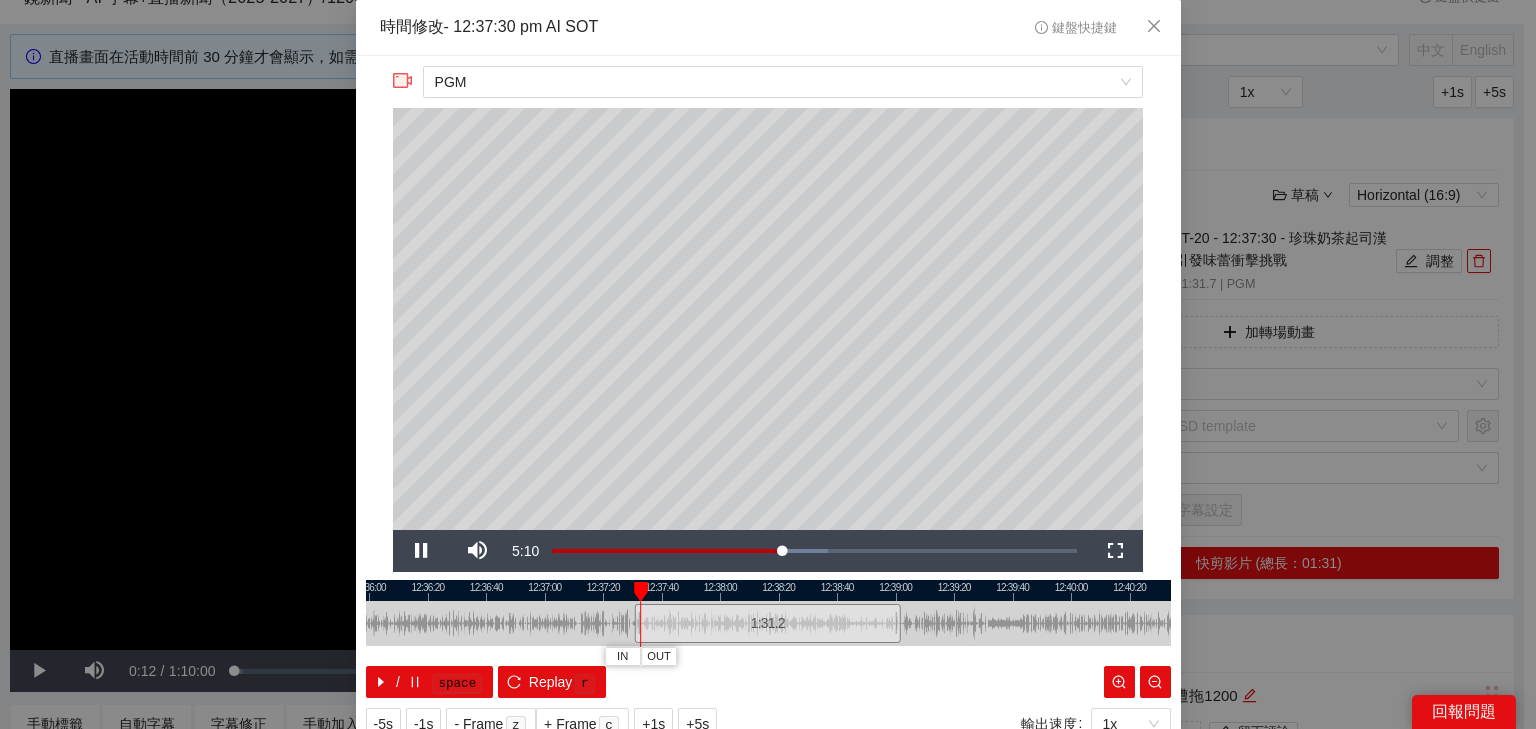 click at bounding box center (768, 590) 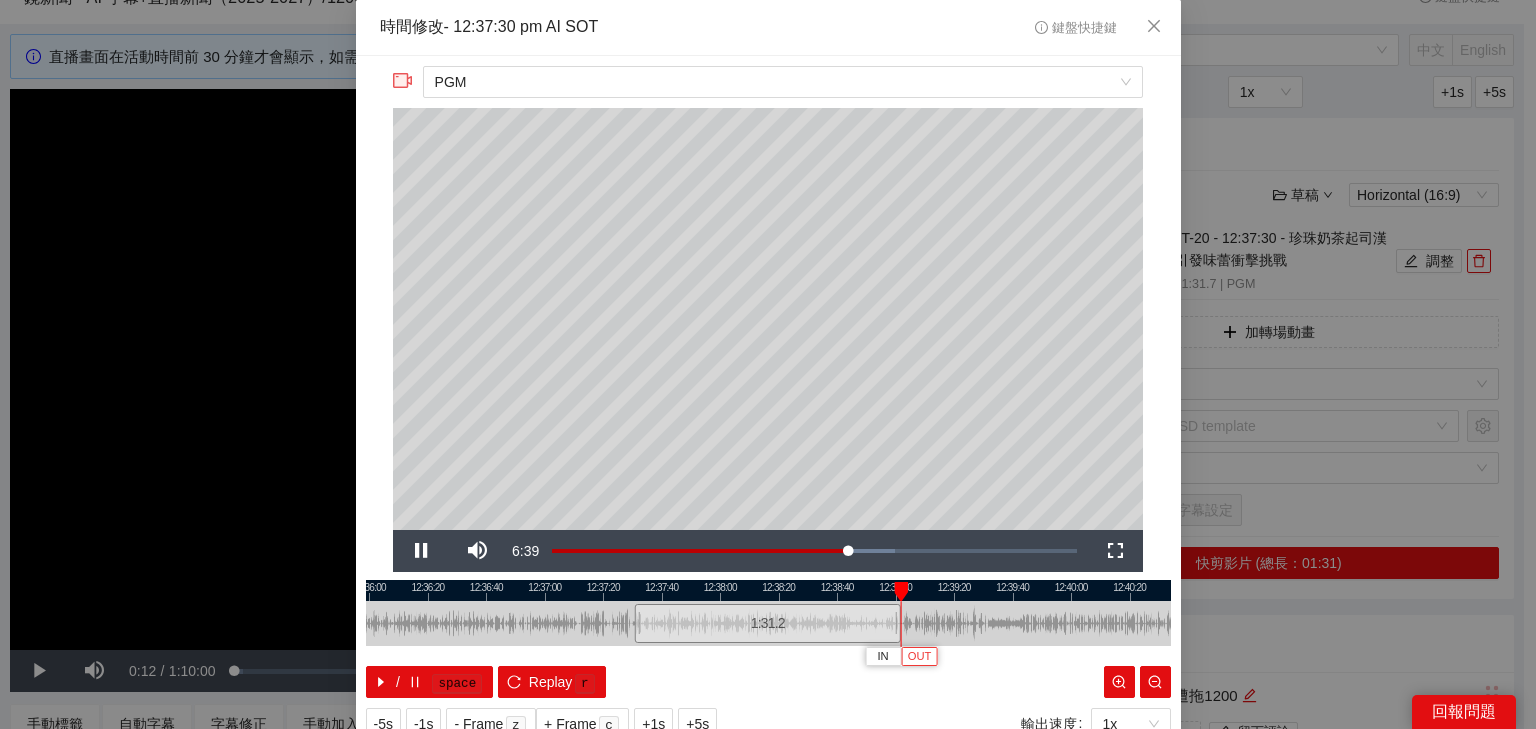 click on "OUT" at bounding box center [920, 657] 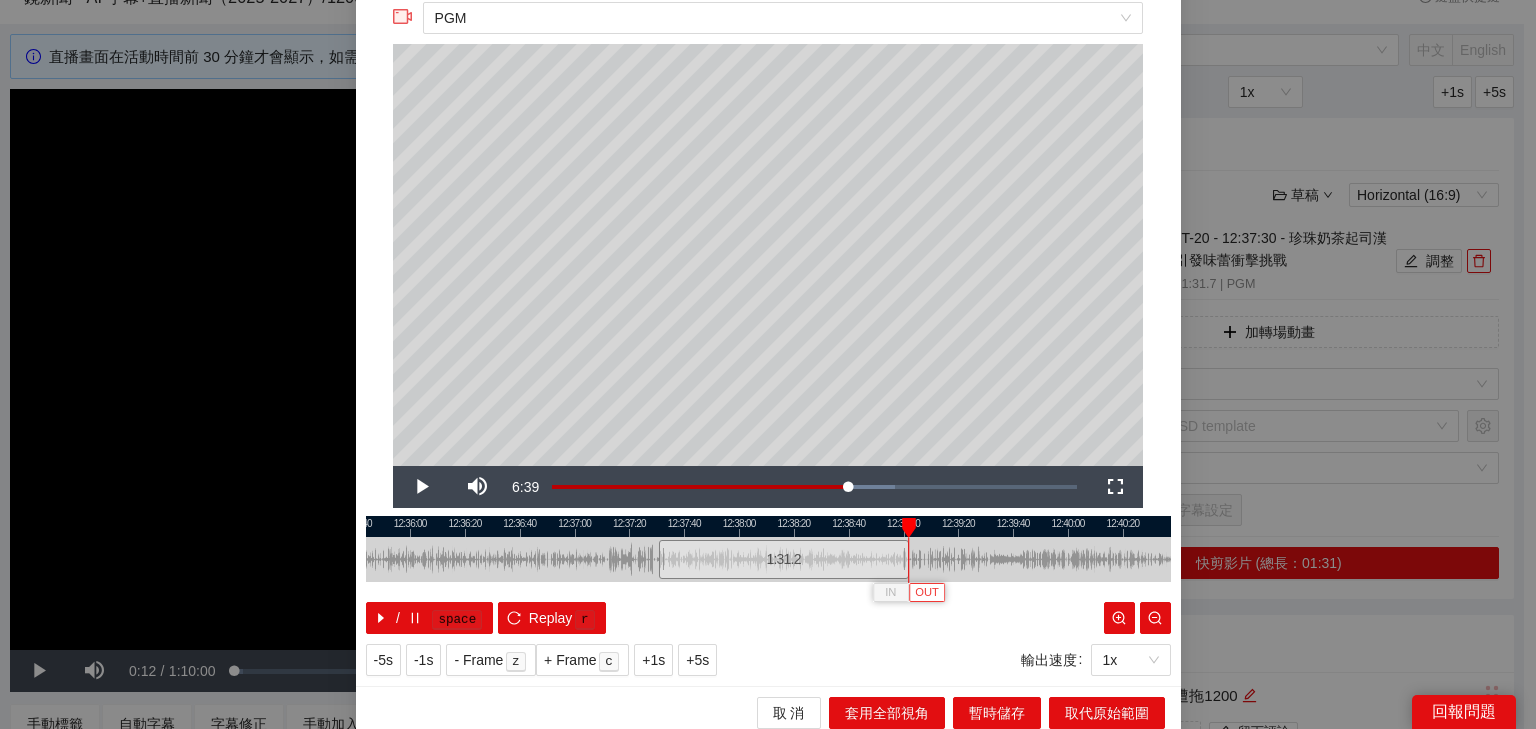 scroll, scrollTop: 73, scrollLeft: 0, axis: vertical 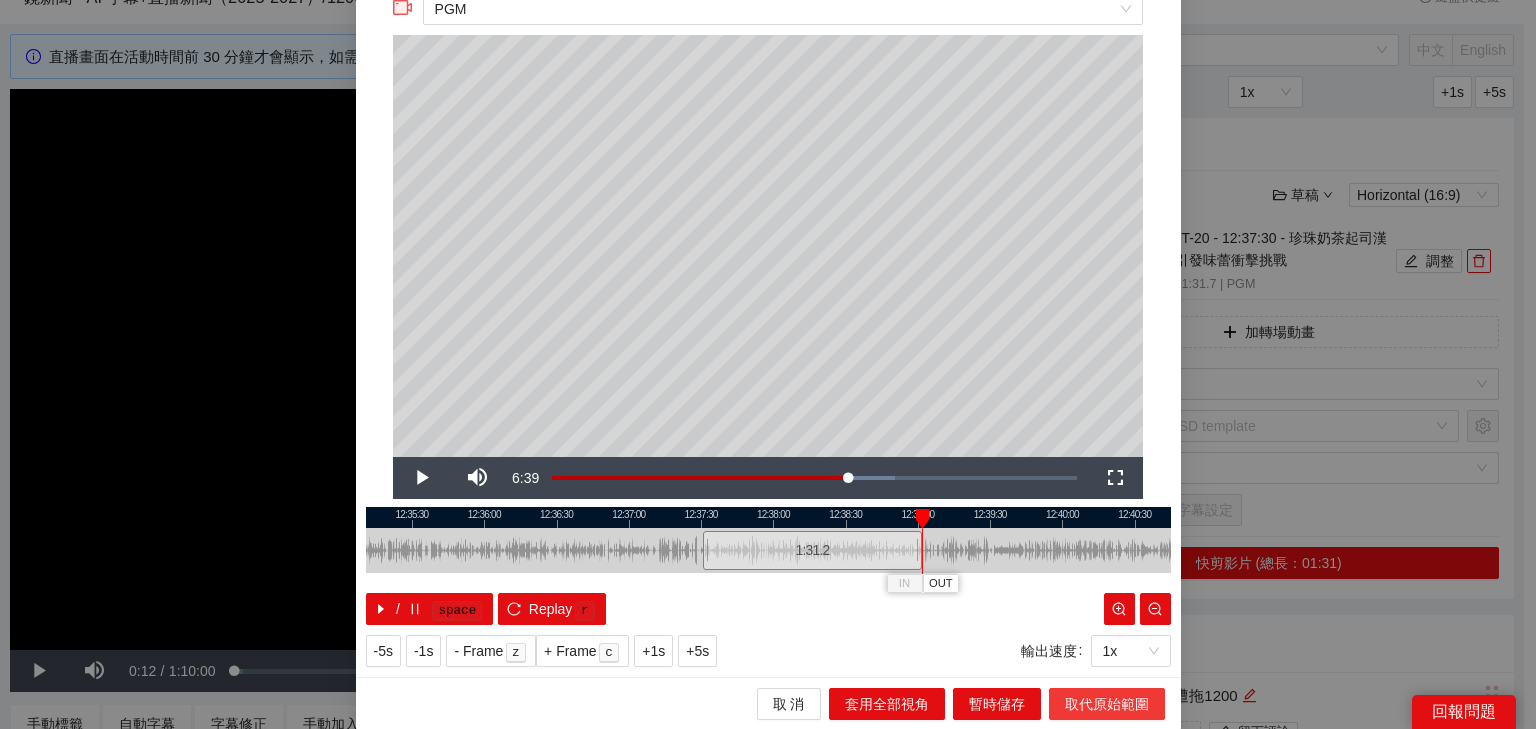 click on "取代原始範圍" at bounding box center (1107, 704) 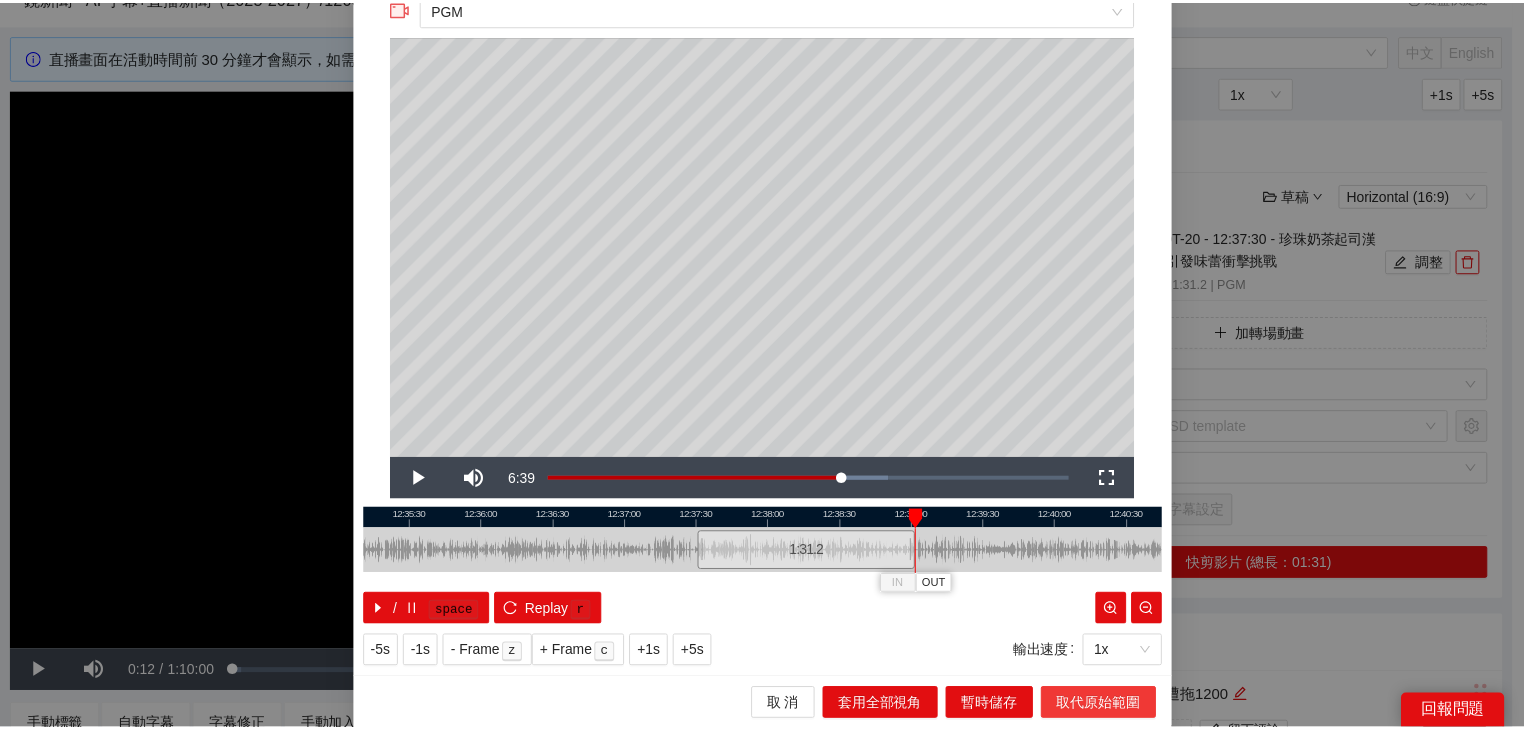 scroll, scrollTop: 0, scrollLeft: 0, axis: both 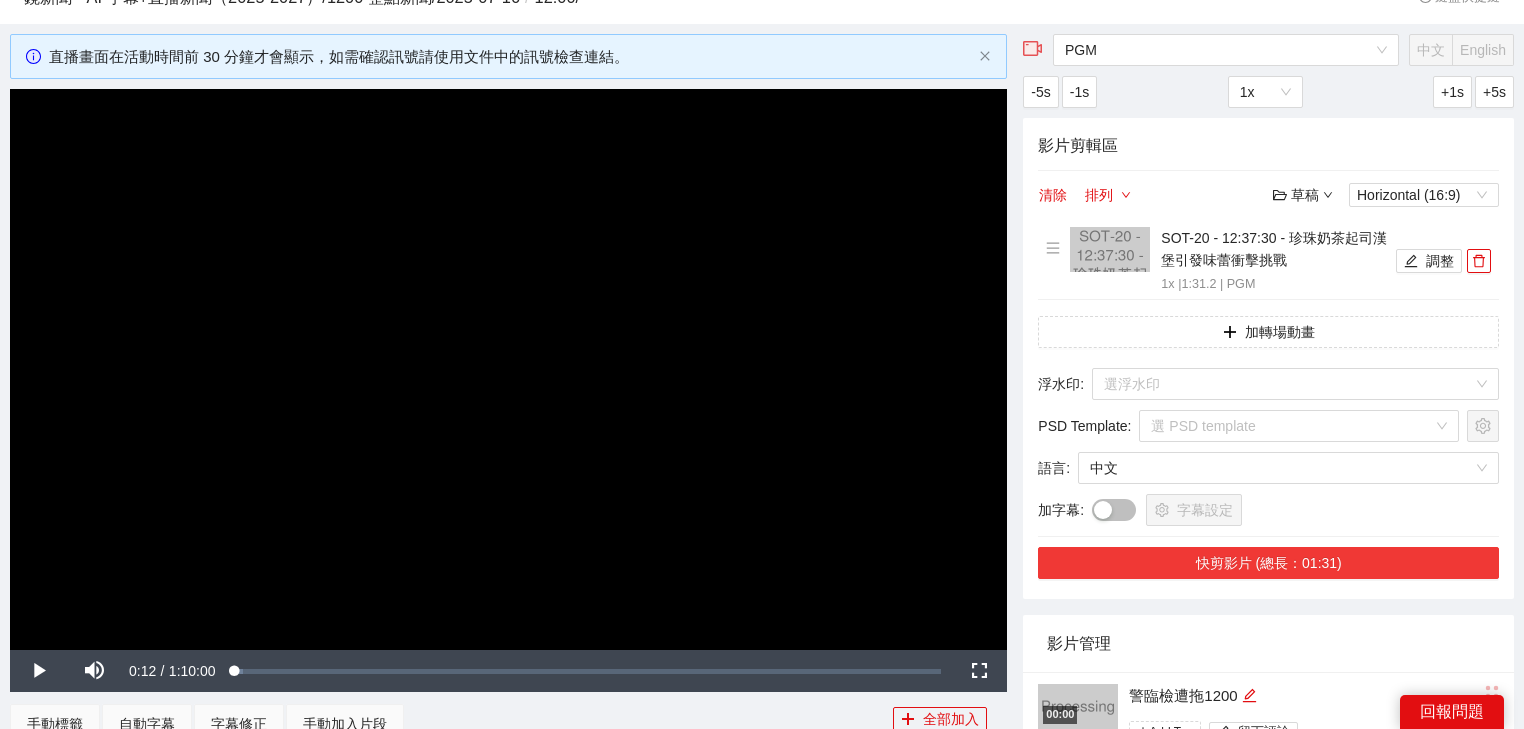 click on "快剪影片 (總長：01:31)" at bounding box center [1268, 563] 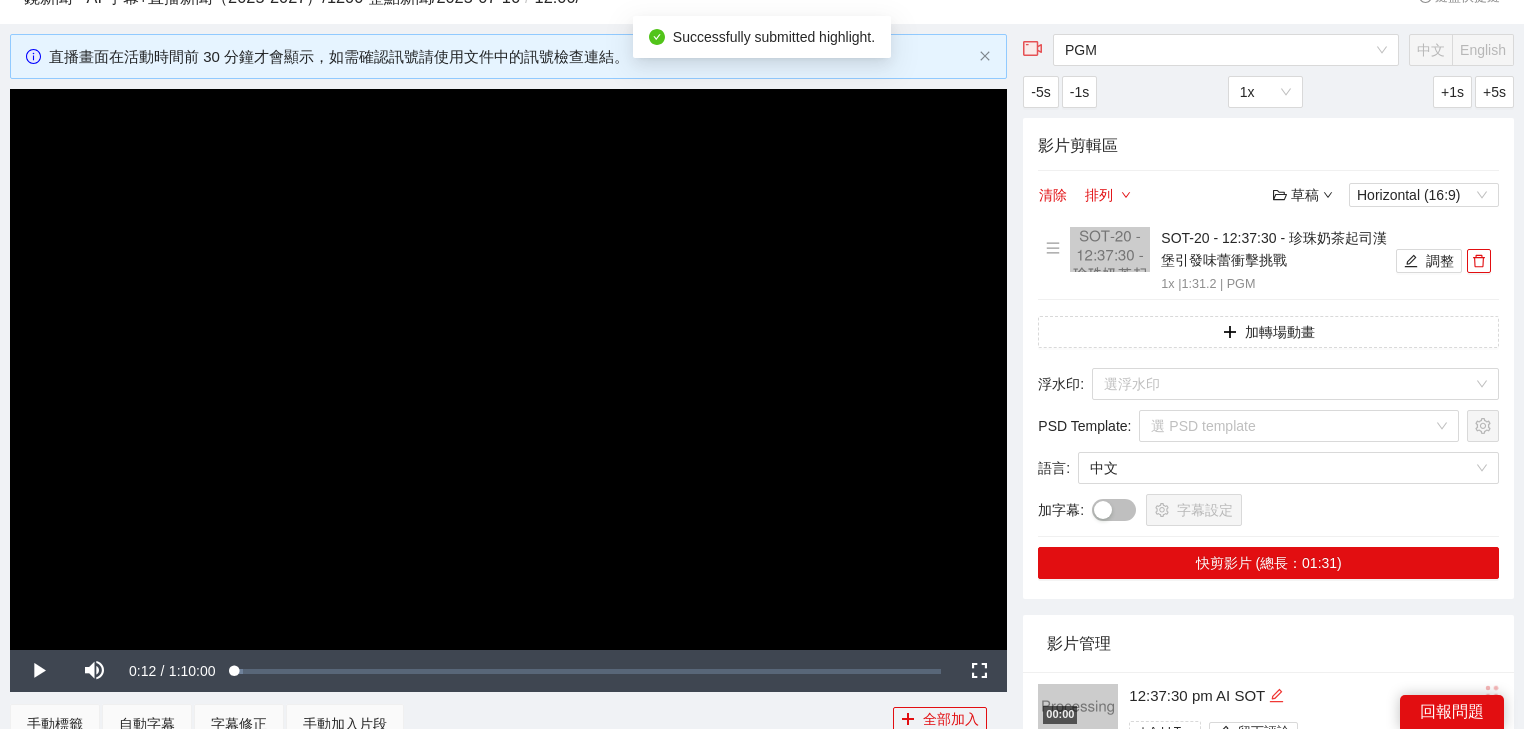 click 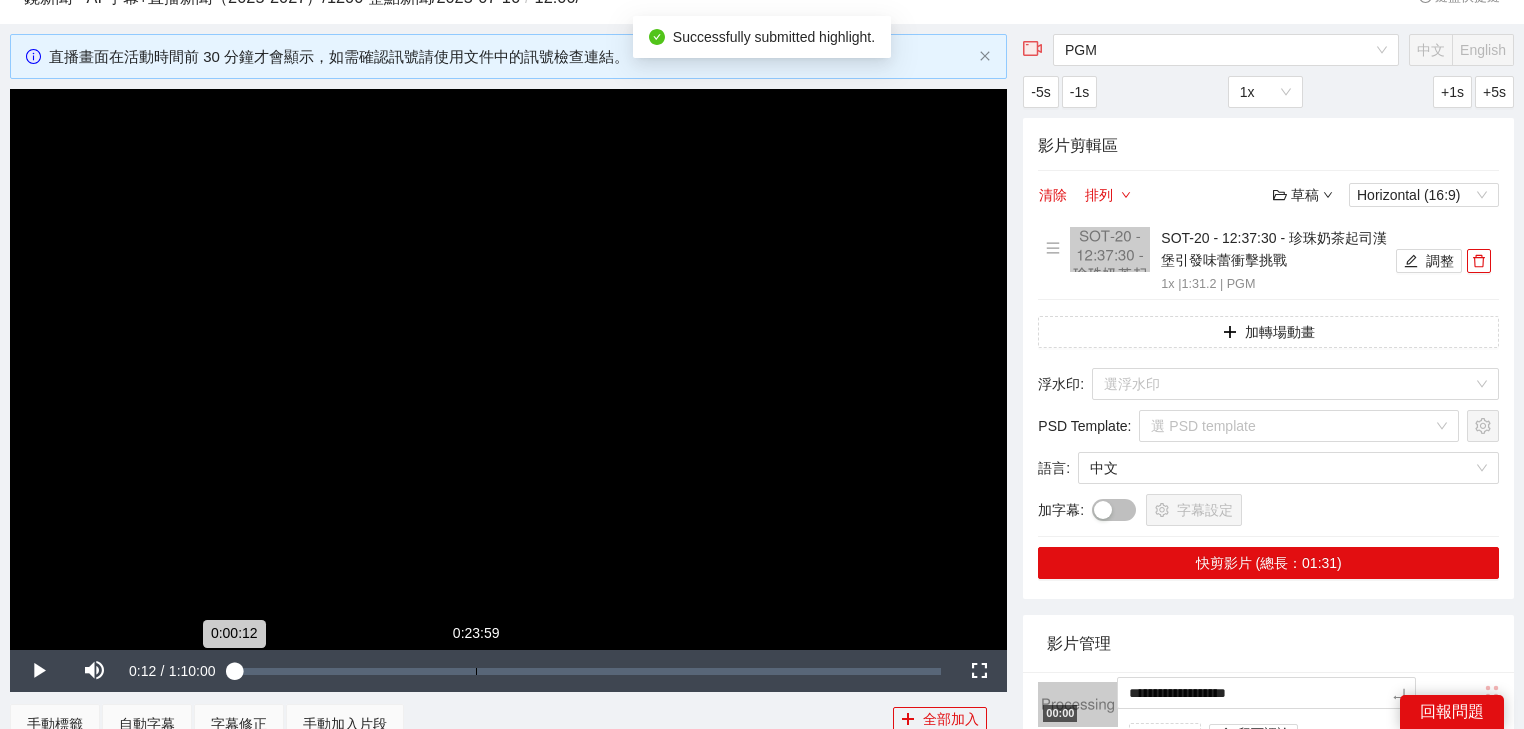 drag, startPoint x: 730, startPoint y: 684, endPoint x: 688, endPoint y: 690, distance: 42.426407 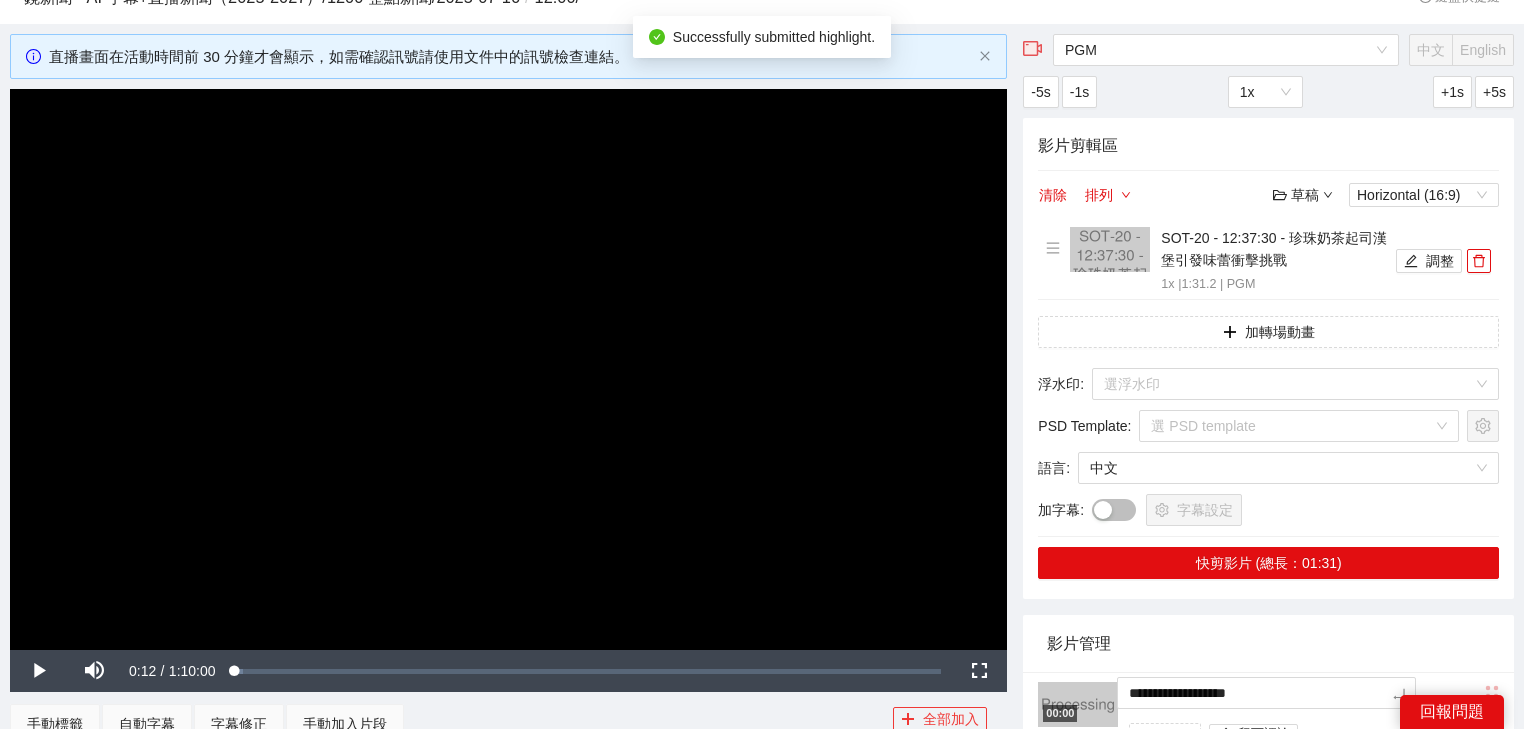 type on "*********" 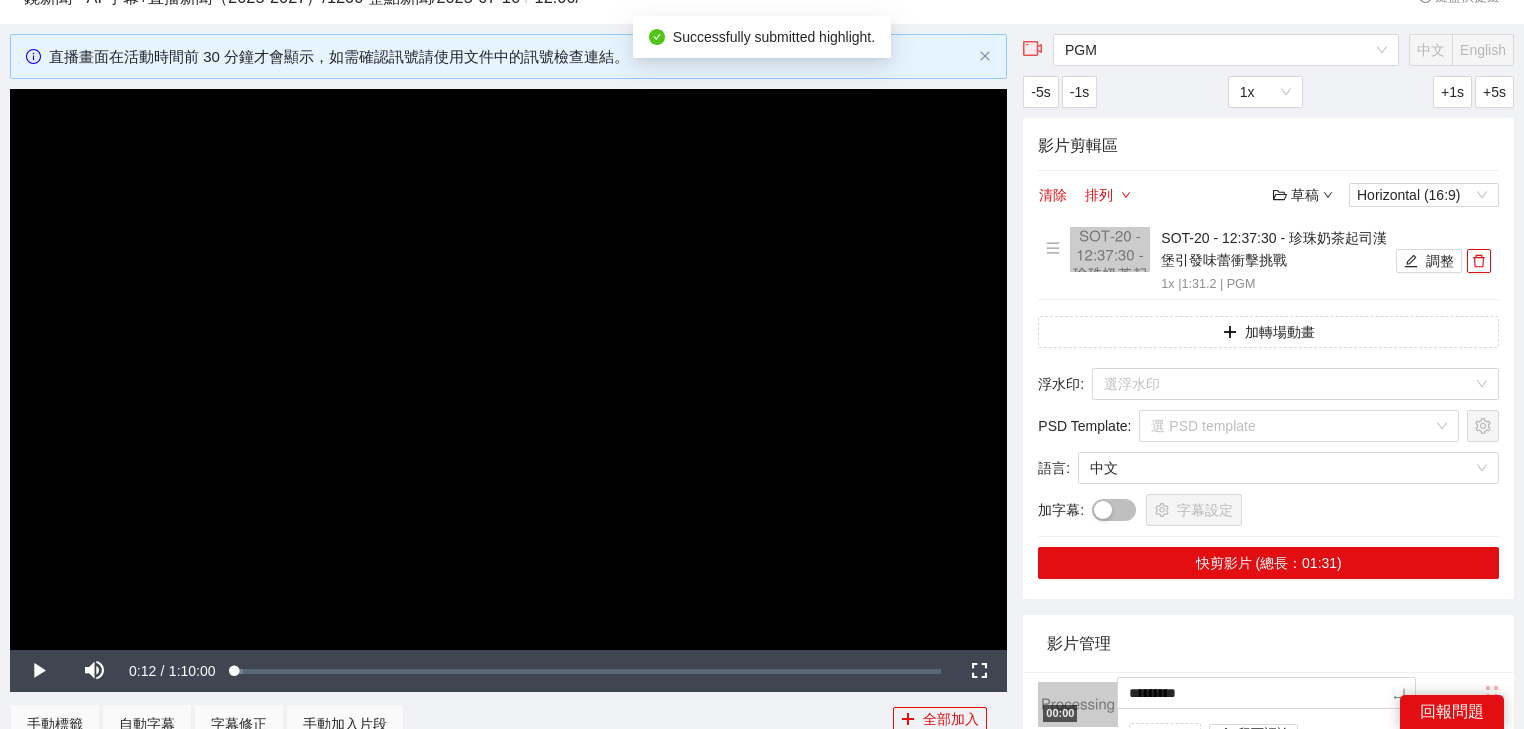 click on "影片管理" at bounding box center (1268, 643) 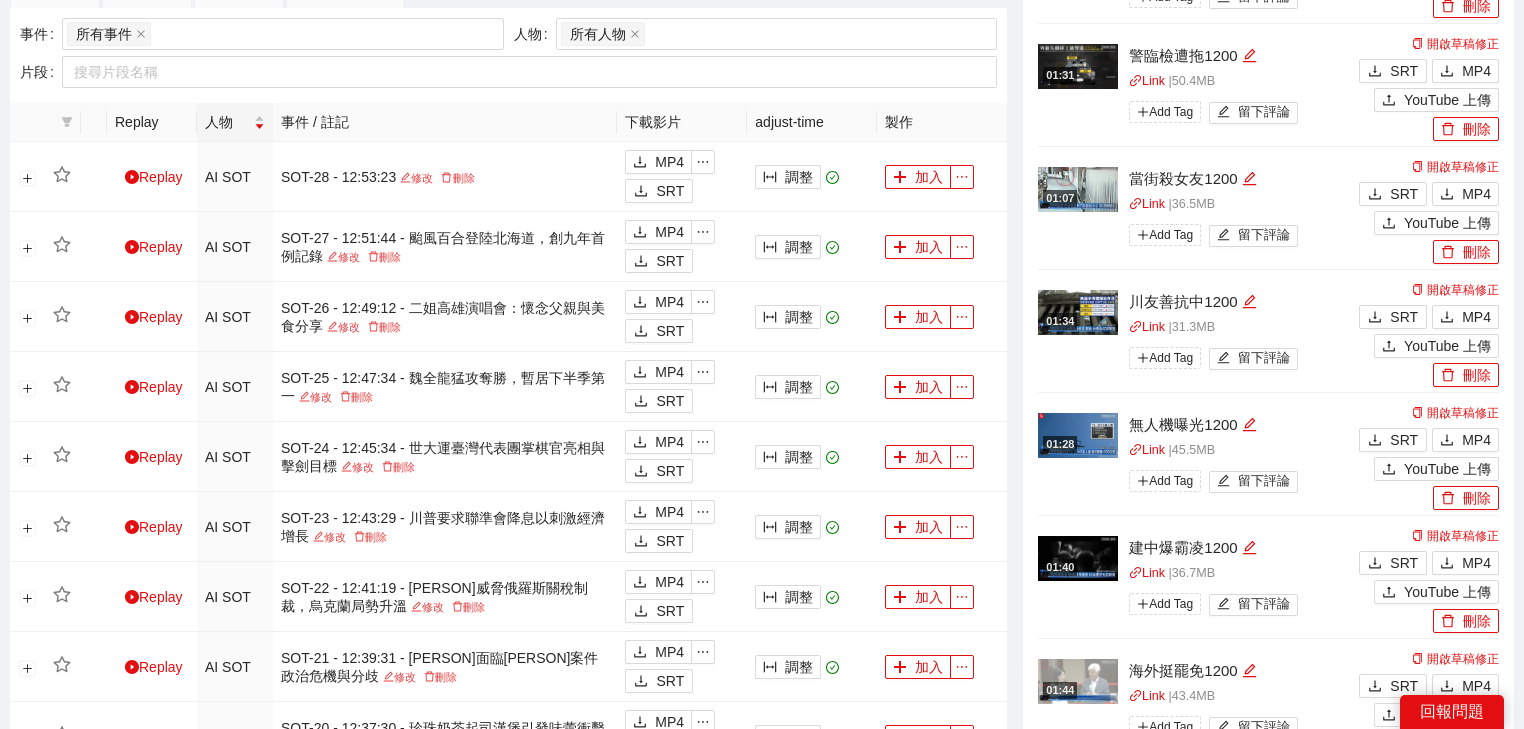 scroll, scrollTop: 1040, scrollLeft: 0, axis: vertical 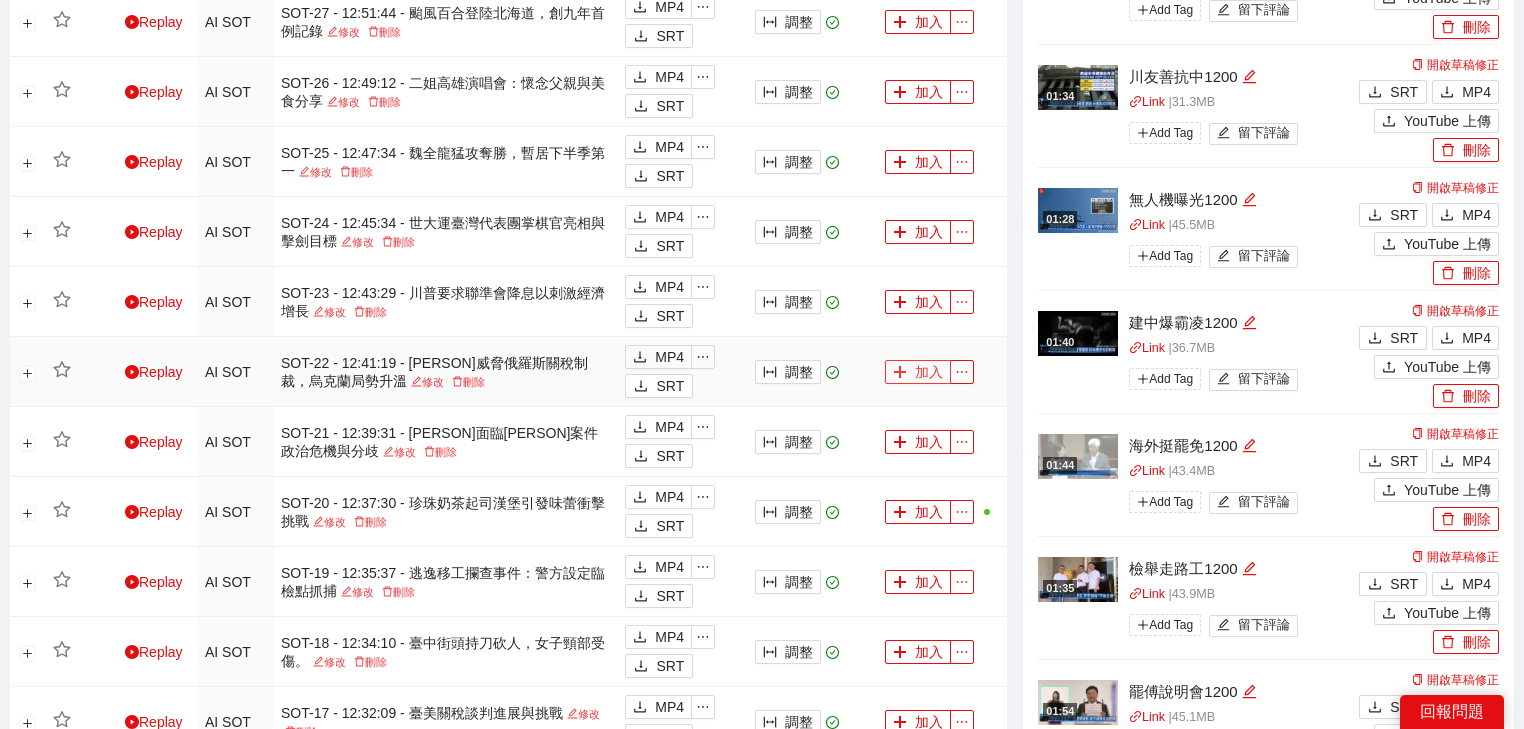 click on "加入" at bounding box center [918, 372] 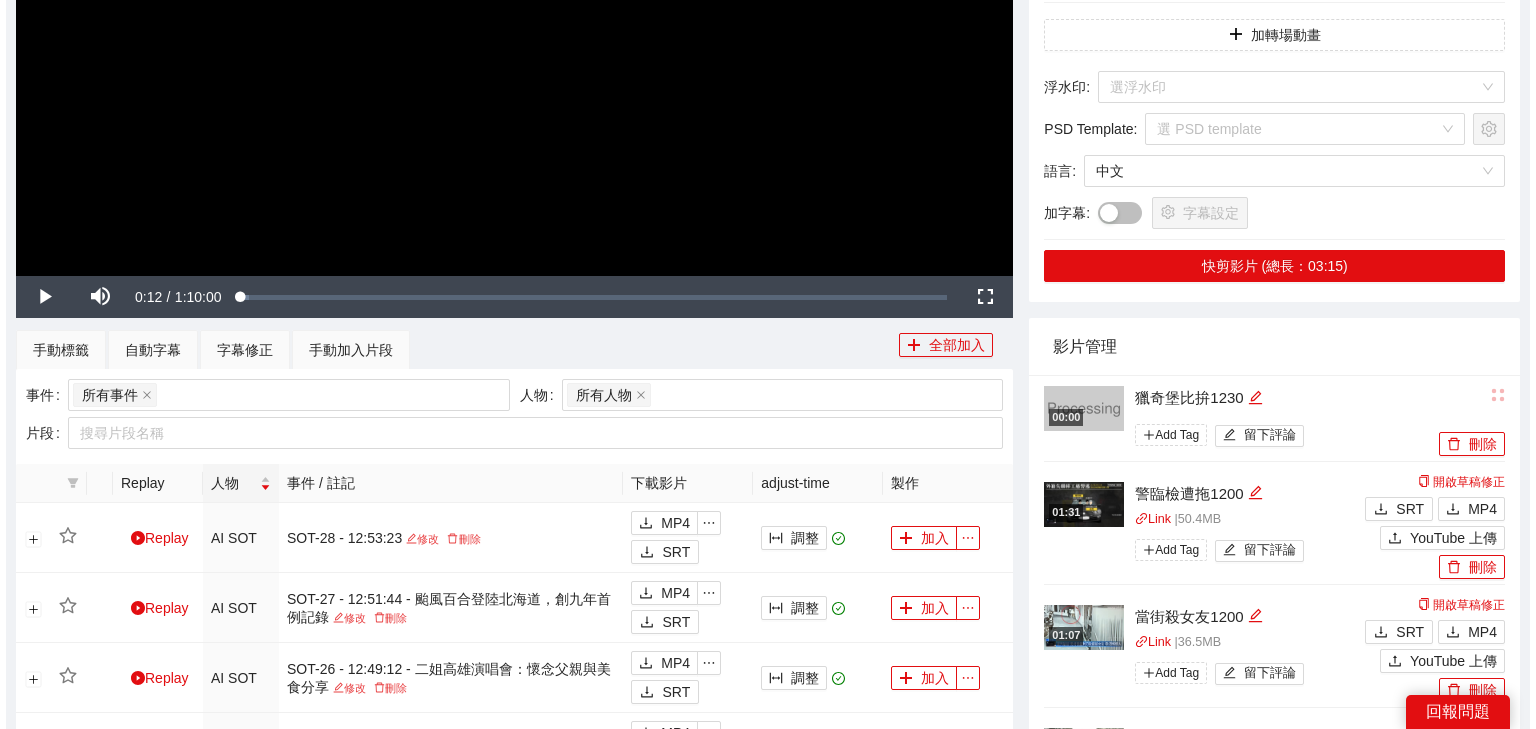 scroll, scrollTop: 240, scrollLeft: 0, axis: vertical 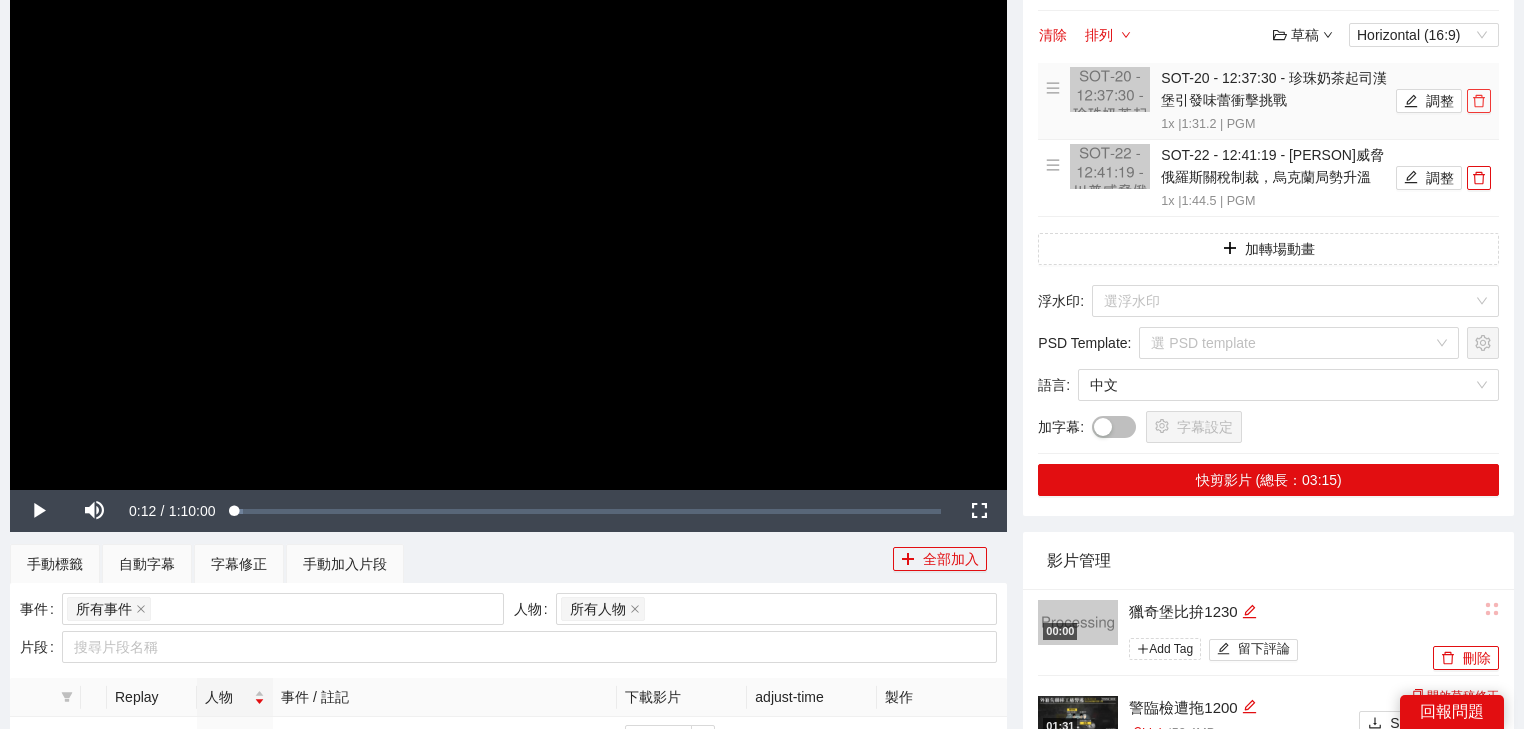 click 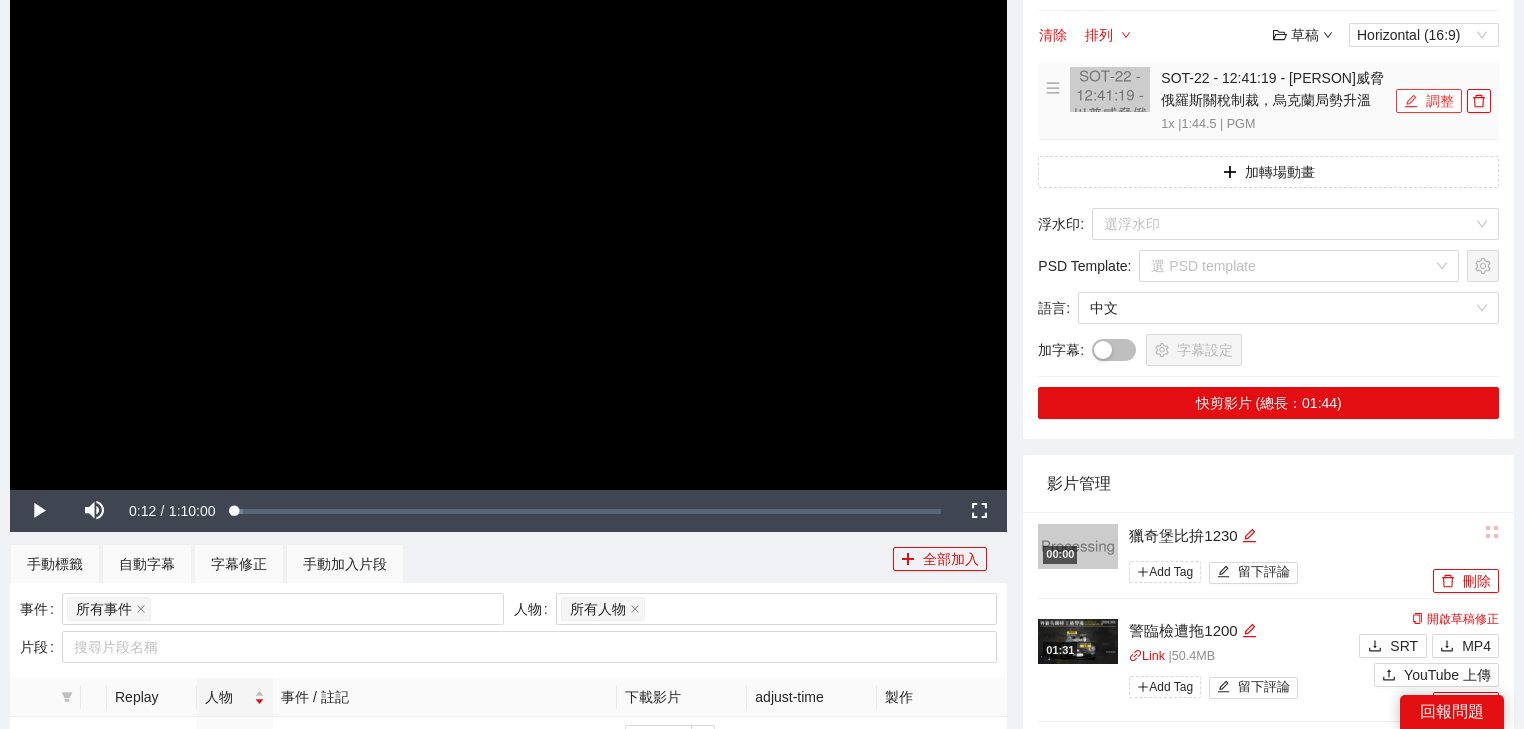 click on "調整" at bounding box center [1429, 101] 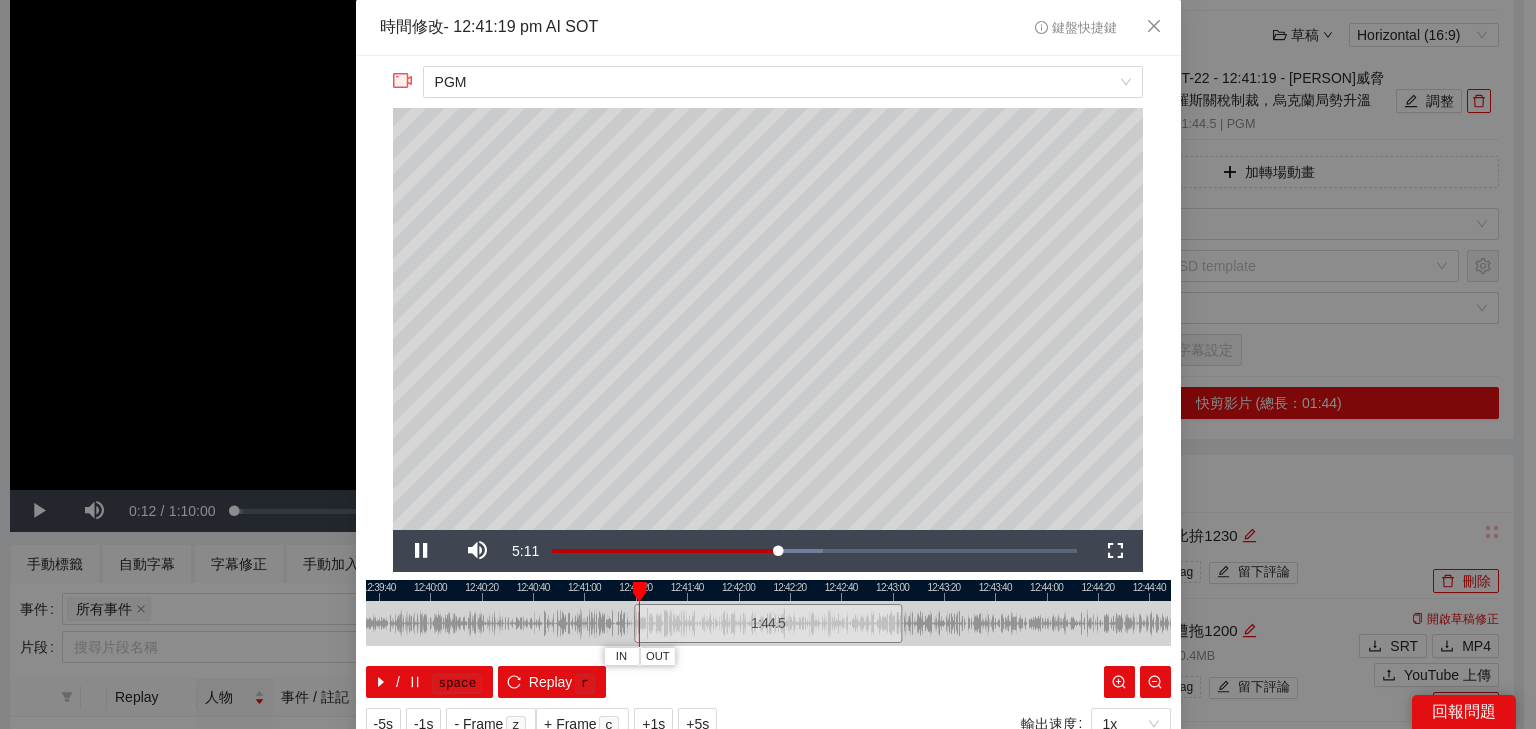 click at bounding box center (768, 590) 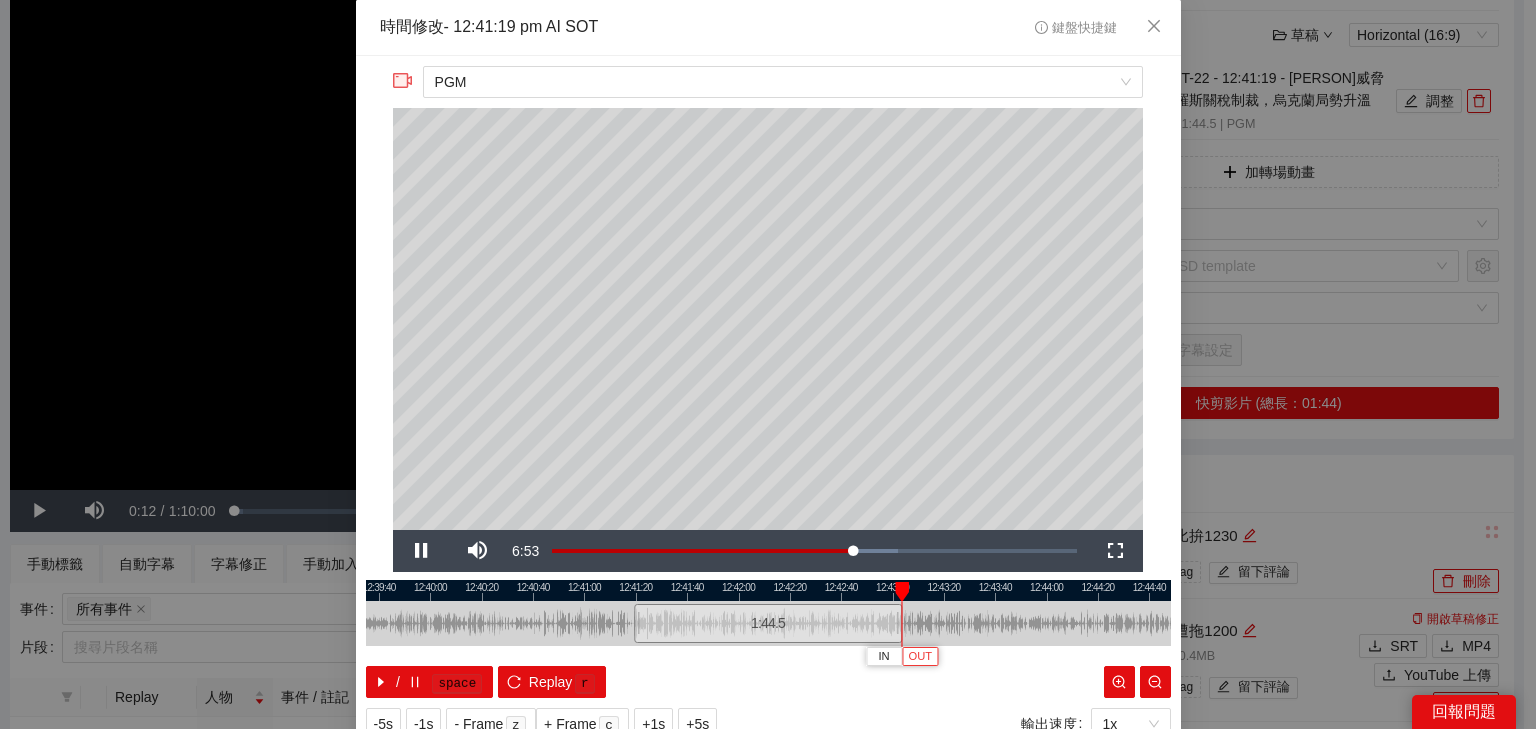 click on "OUT" at bounding box center [921, 657] 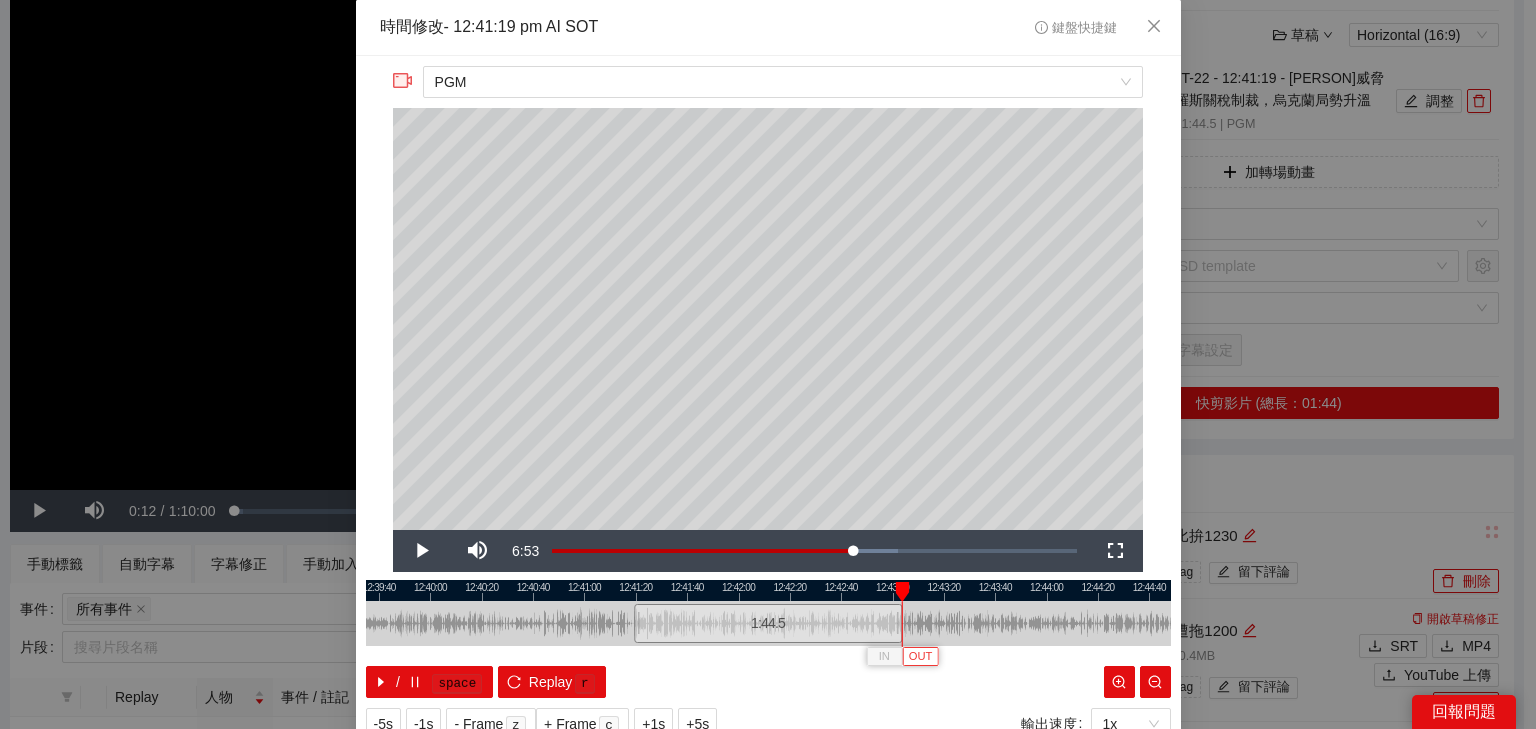 scroll, scrollTop: 73, scrollLeft: 0, axis: vertical 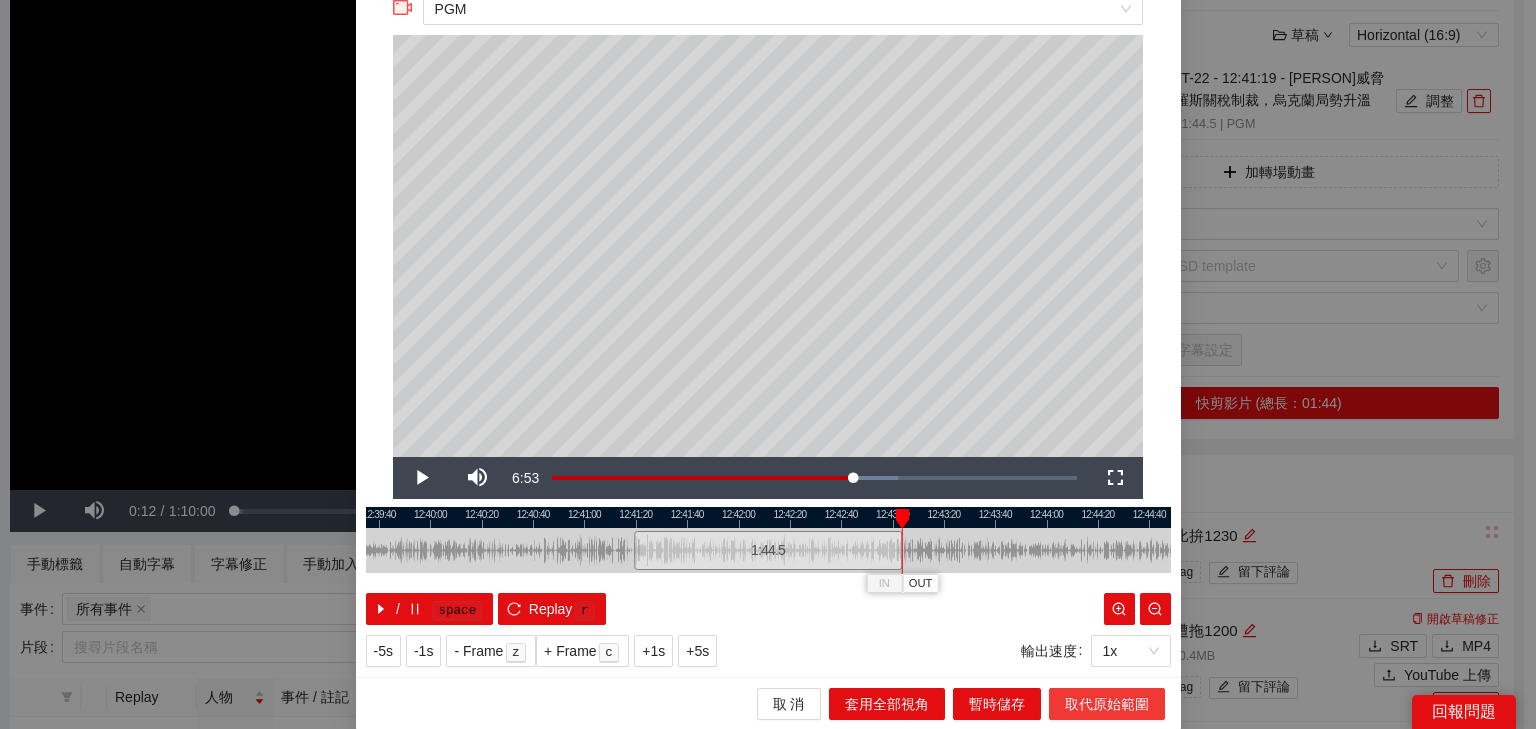 click on "取代原始範圍" at bounding box center (1107, 704) 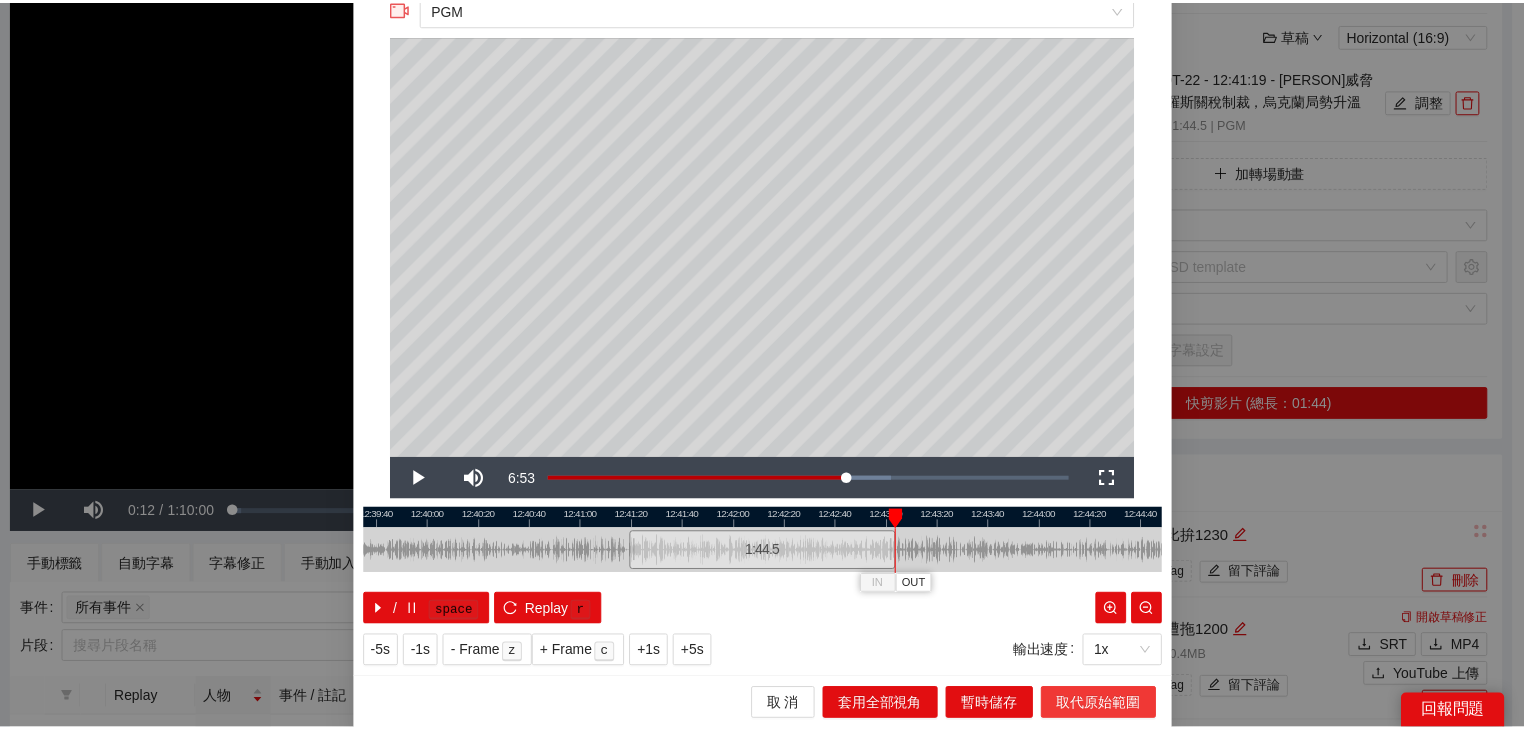 scroll, scrollTop: 0, scrollLeft: 0, axis: both 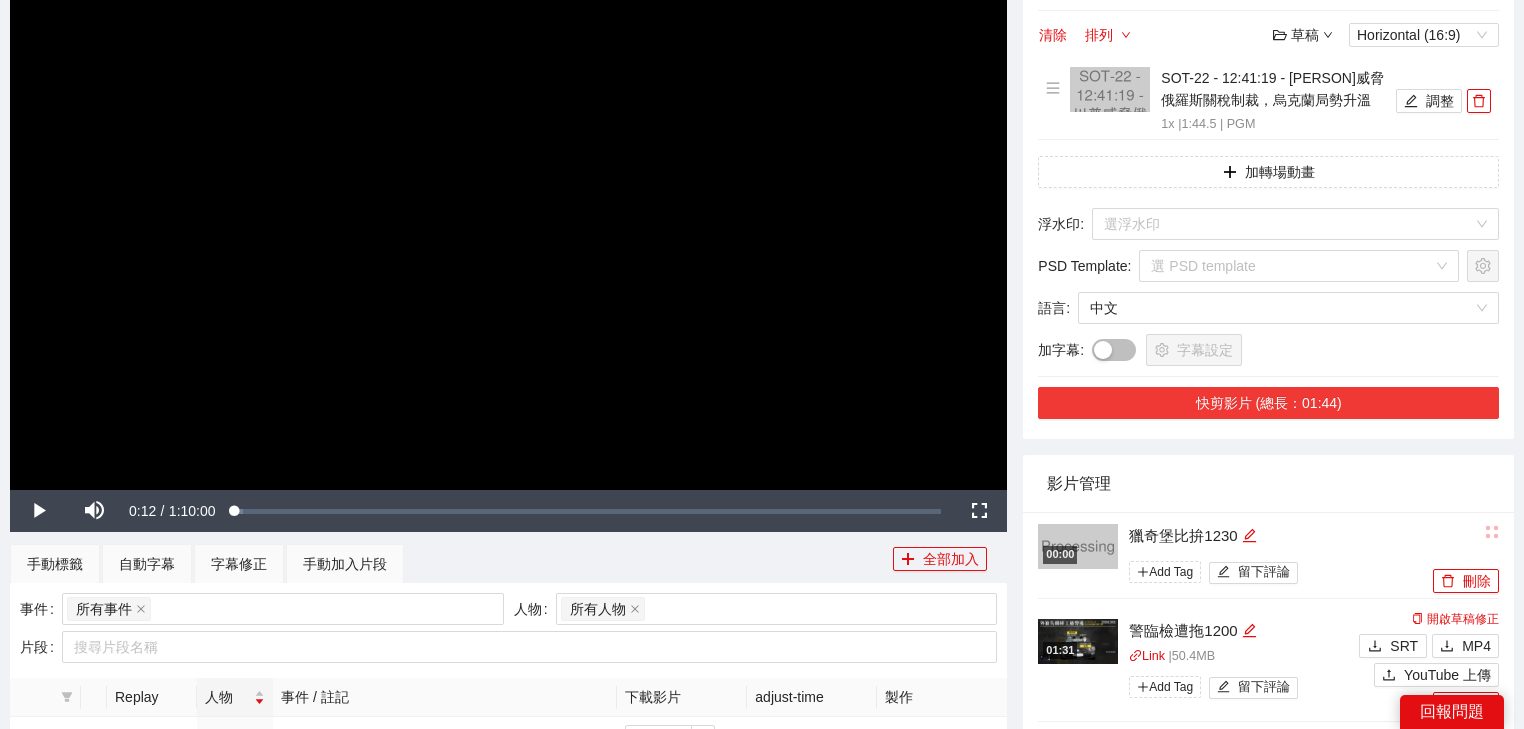 click on "快剪影片 (總長：01:44)" at bounding box center [1268, 403] 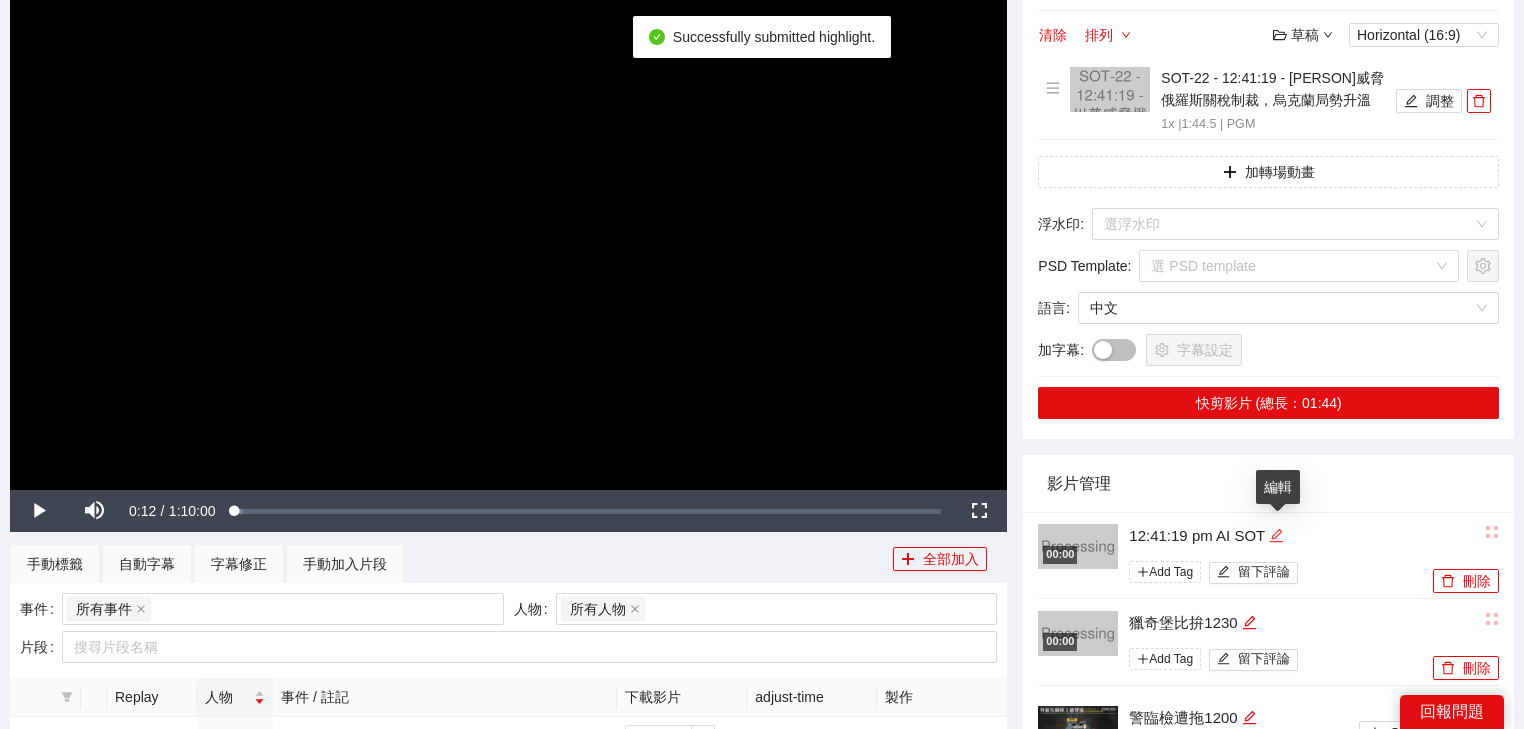 click 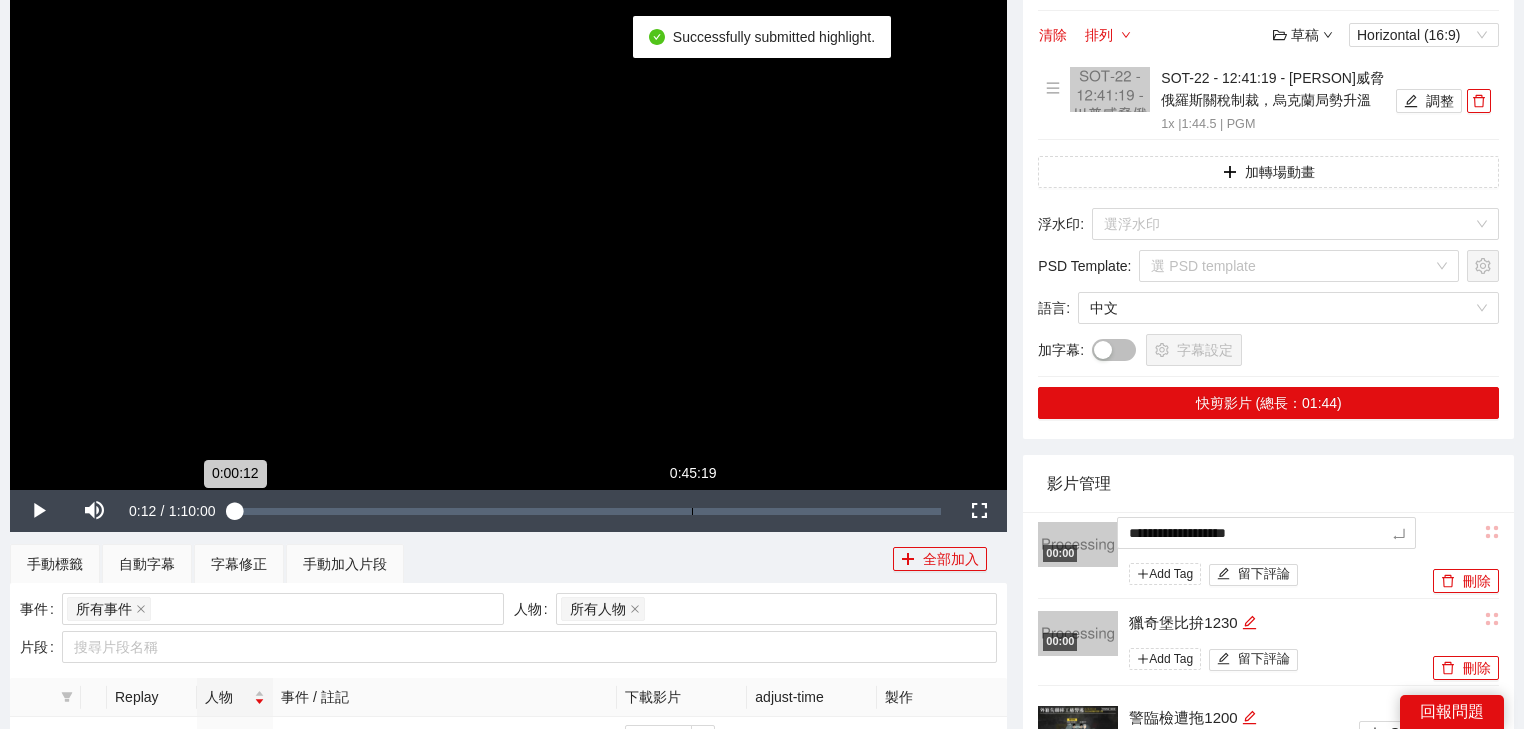 click on "**********" at bounding box center [762, 1036] 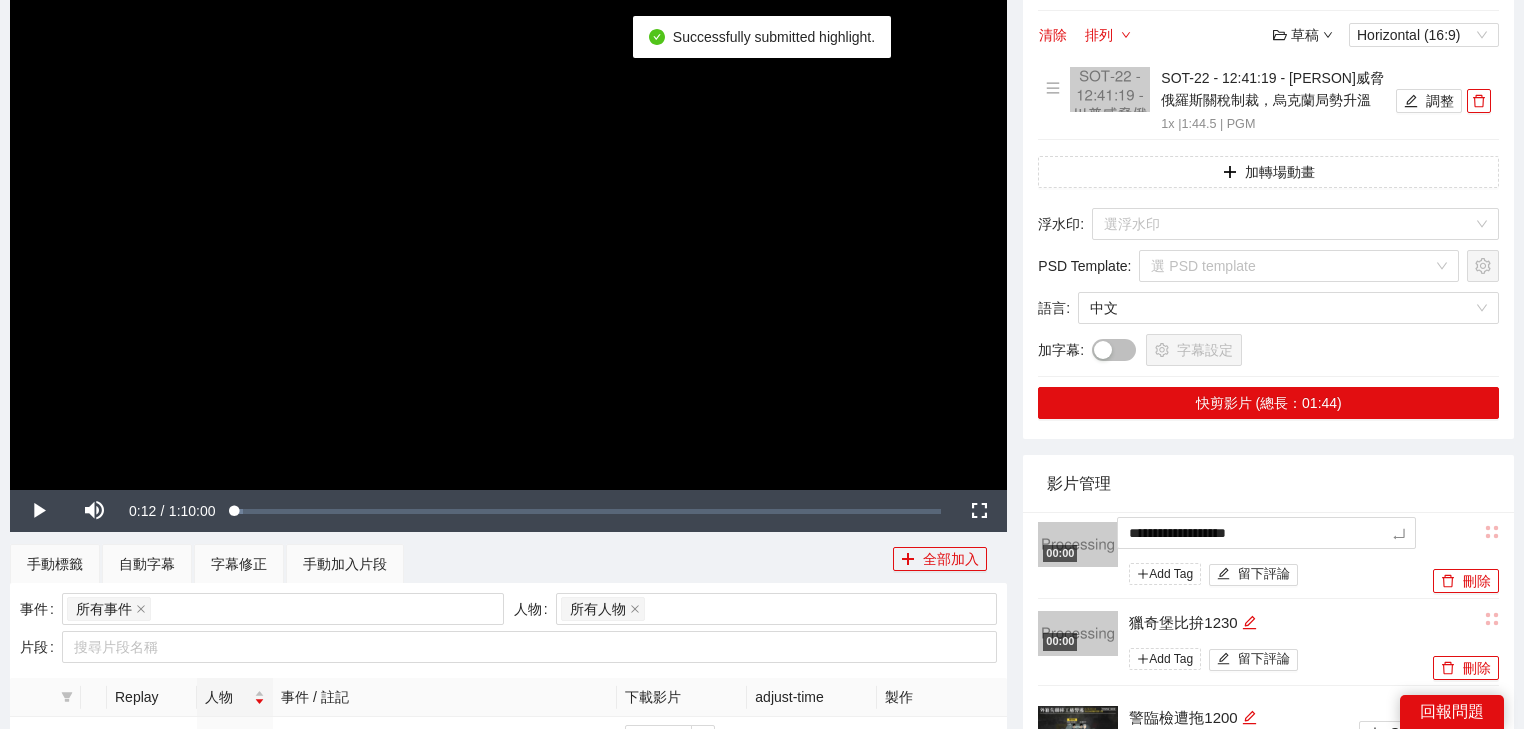 type on "*********" 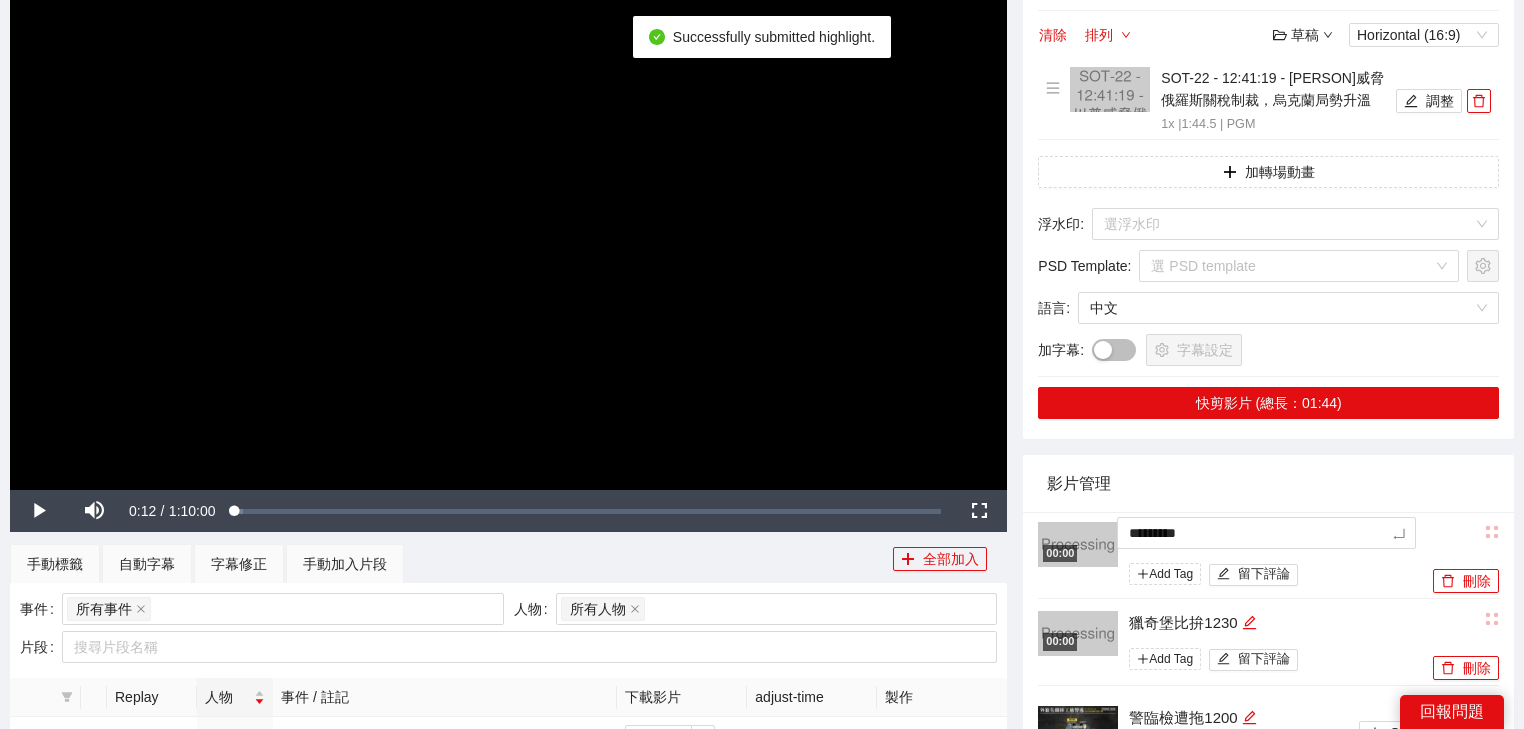 click on "影片管理" at bounding box center [1268, 483] 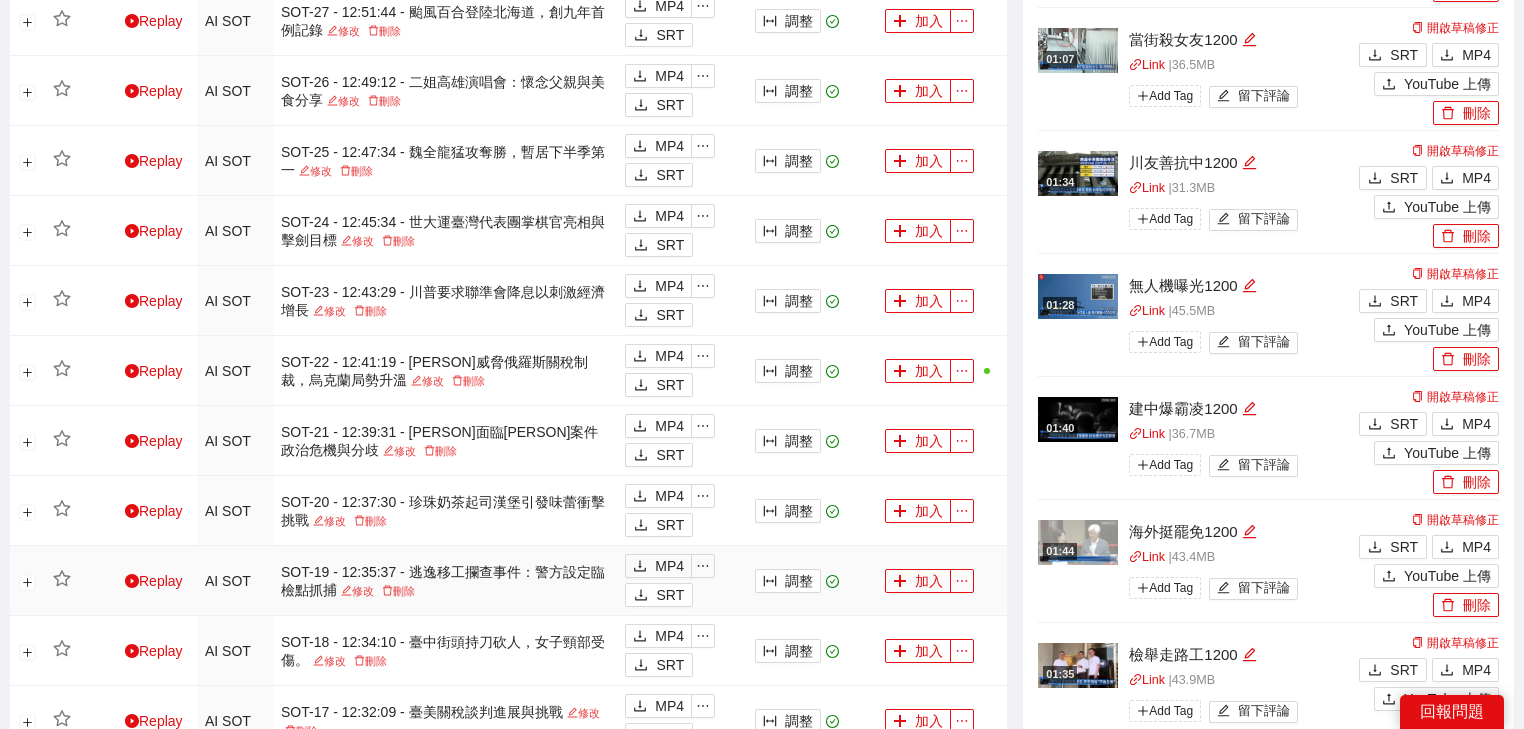 scroll, scrollTop: 880, scrollLeft: 0, axis: vertical 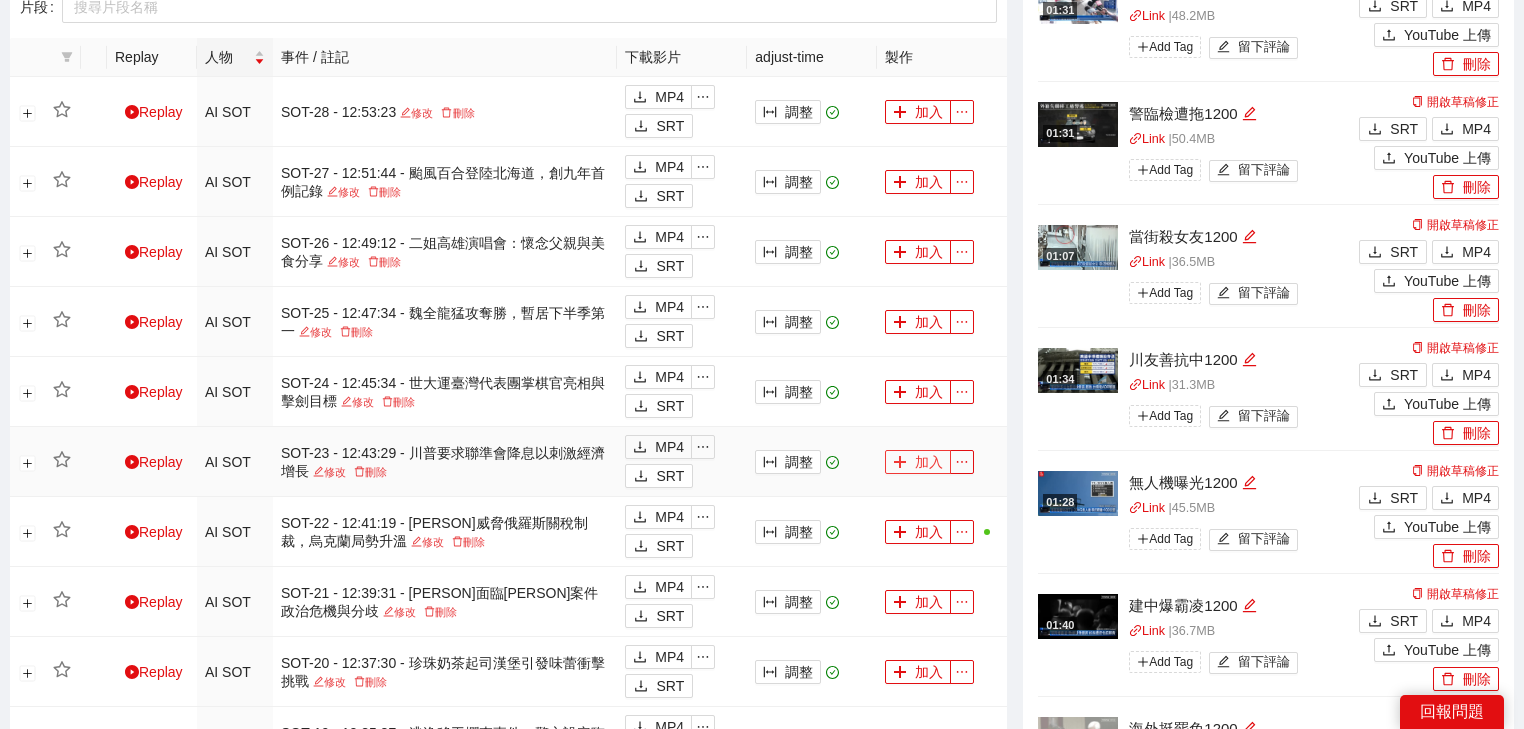click on "加入" at bounding box center [918, 462] 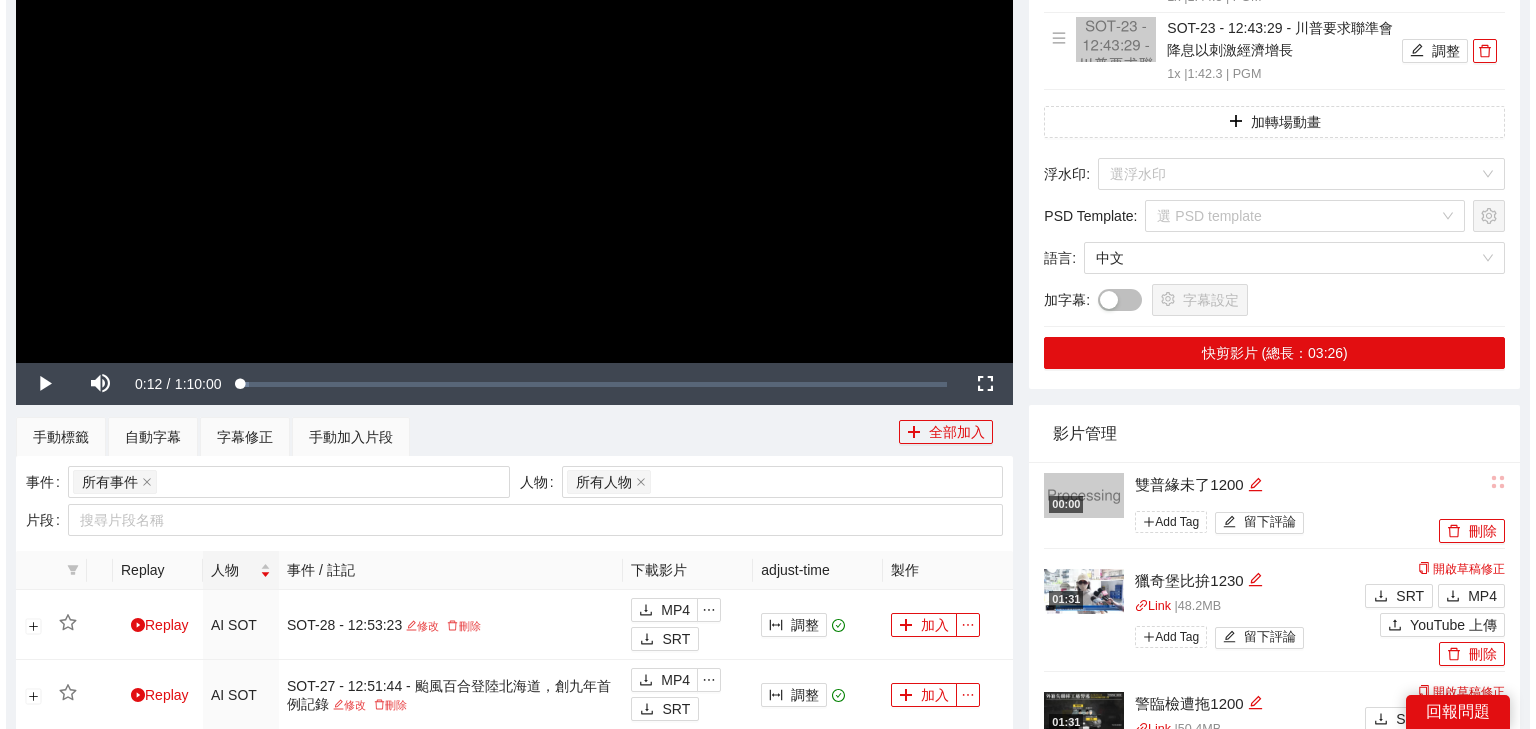 scroll, scrollTop: 160, scrollLeft: 0, axis: vertical 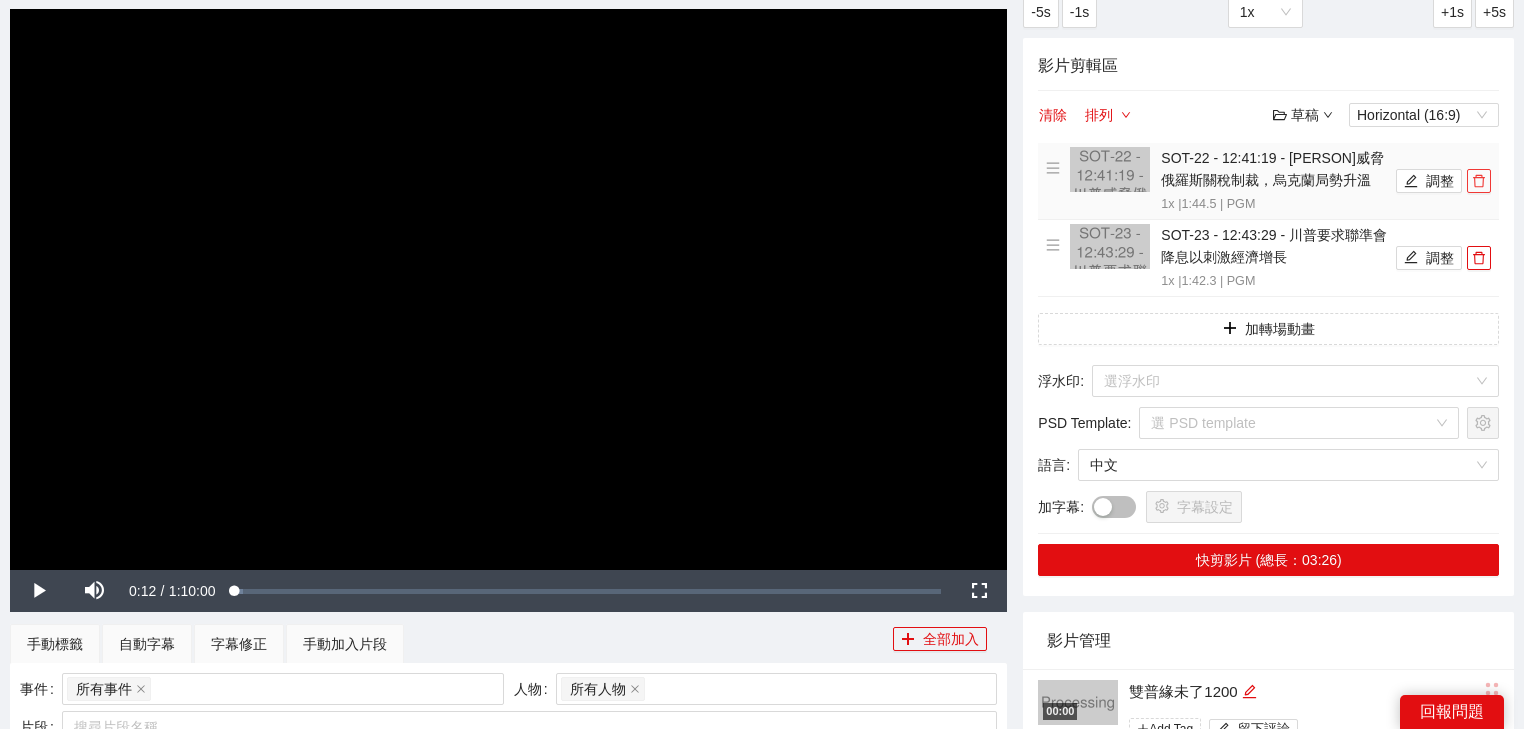 click 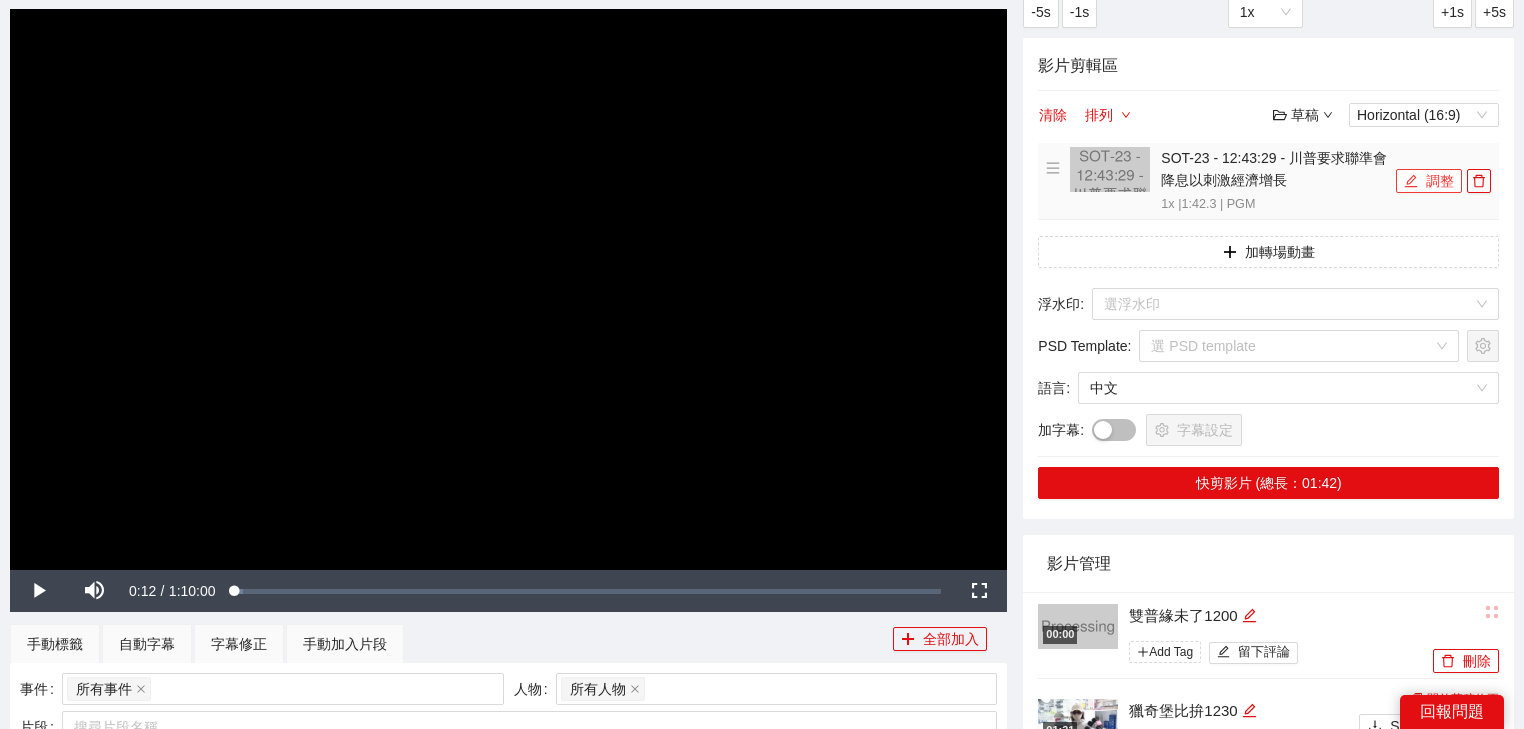 click on "調整" at bounding box center (1429, 181) 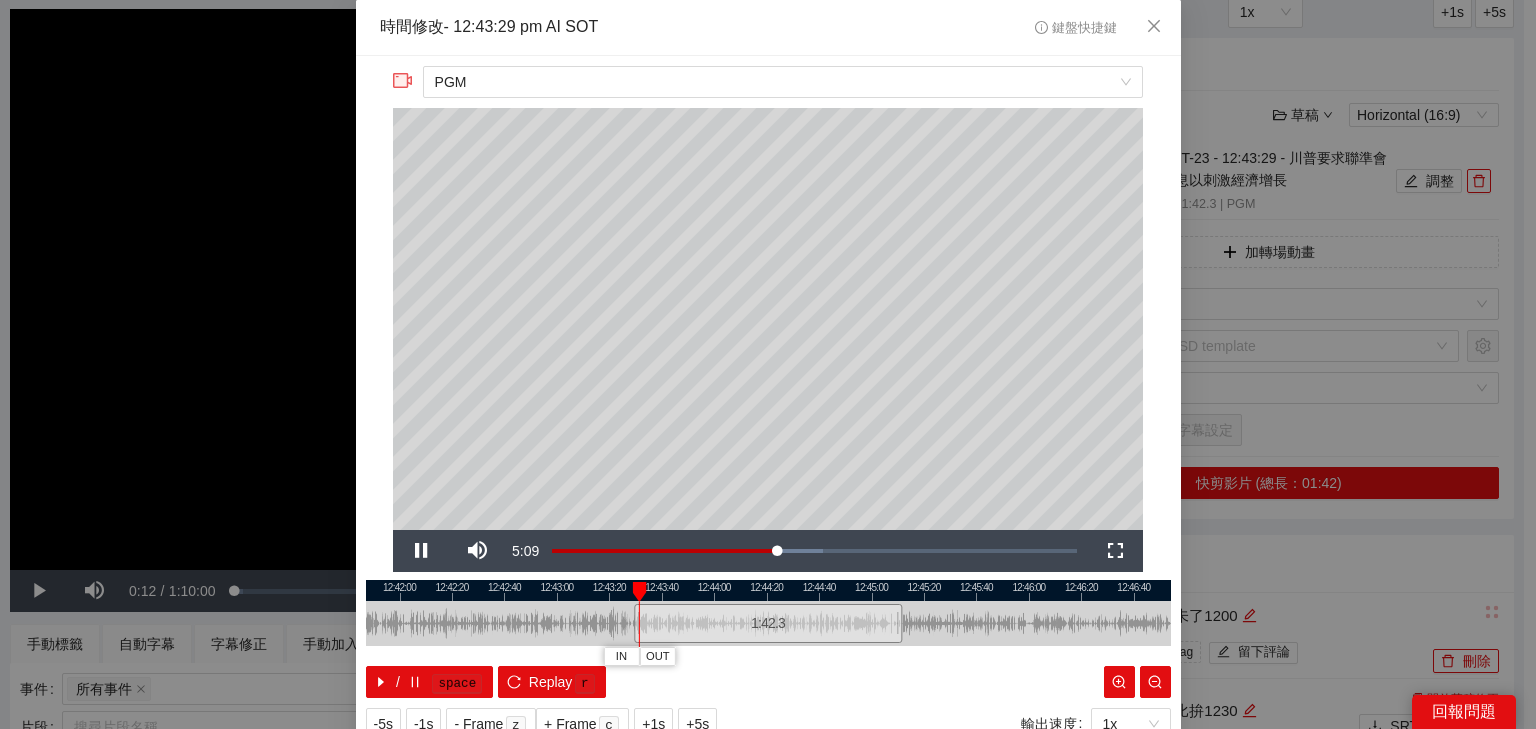click at bounding box center [768, 590] 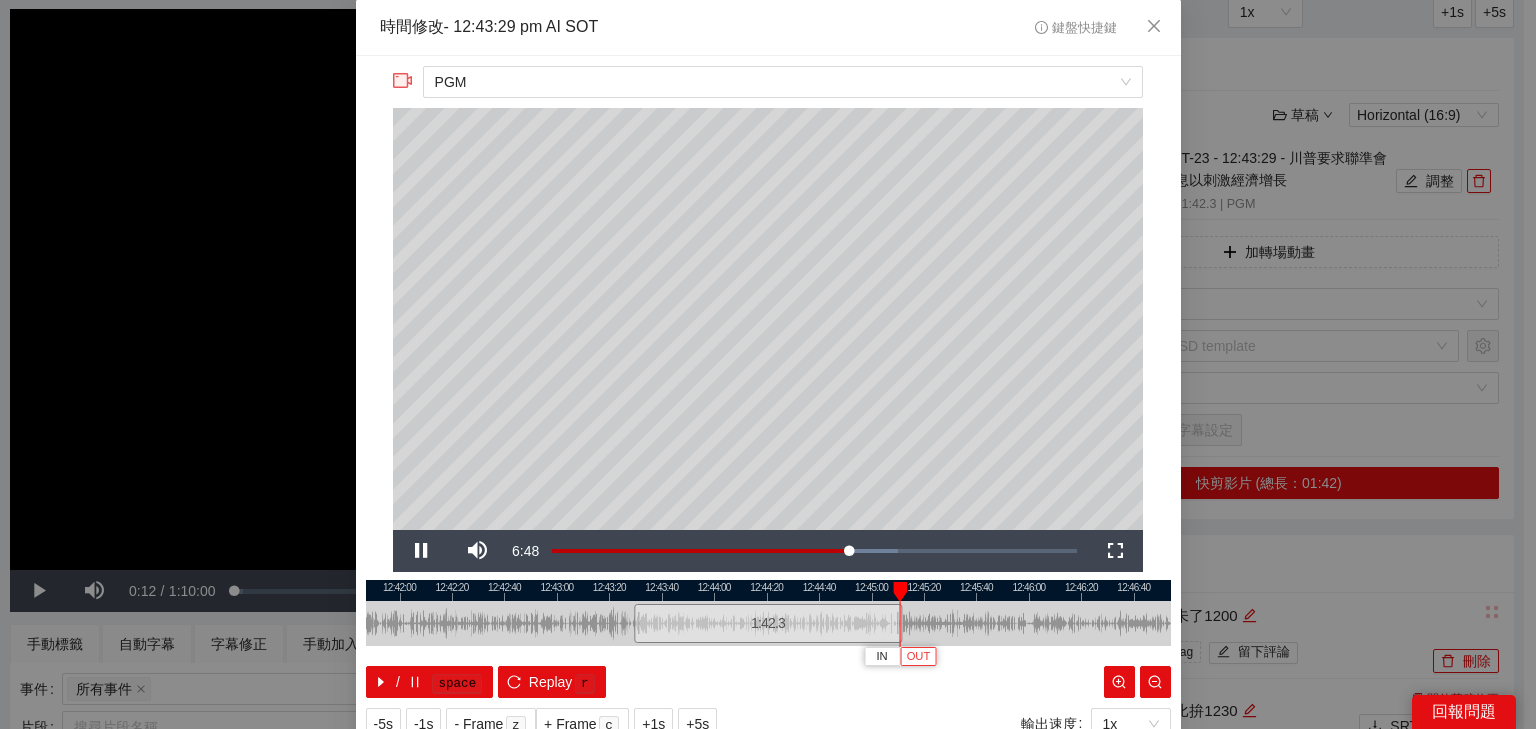 click on "OUT" at bounding box center (919, 657) 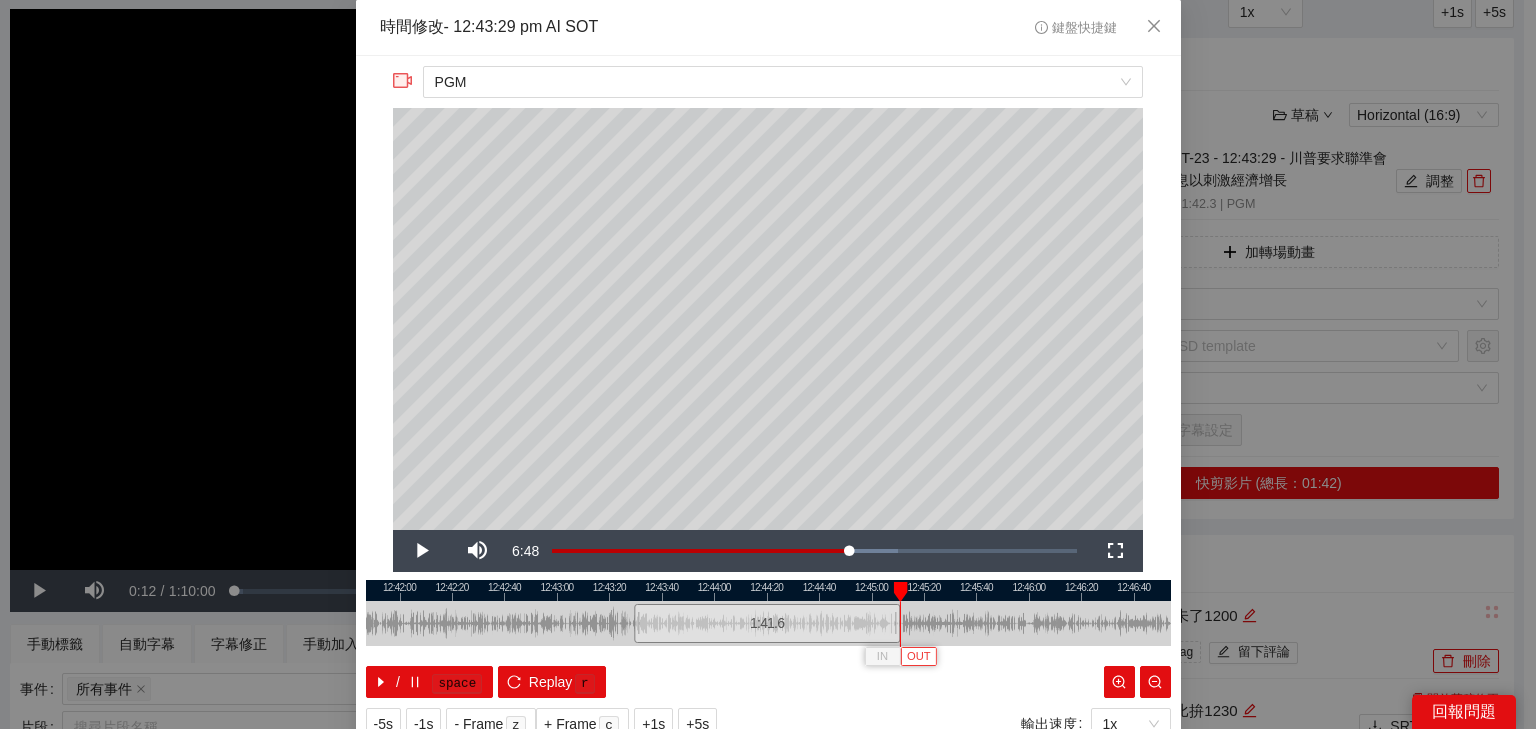 scroll, scrollTop: 73, scrollLeft: 0, axis: vertical 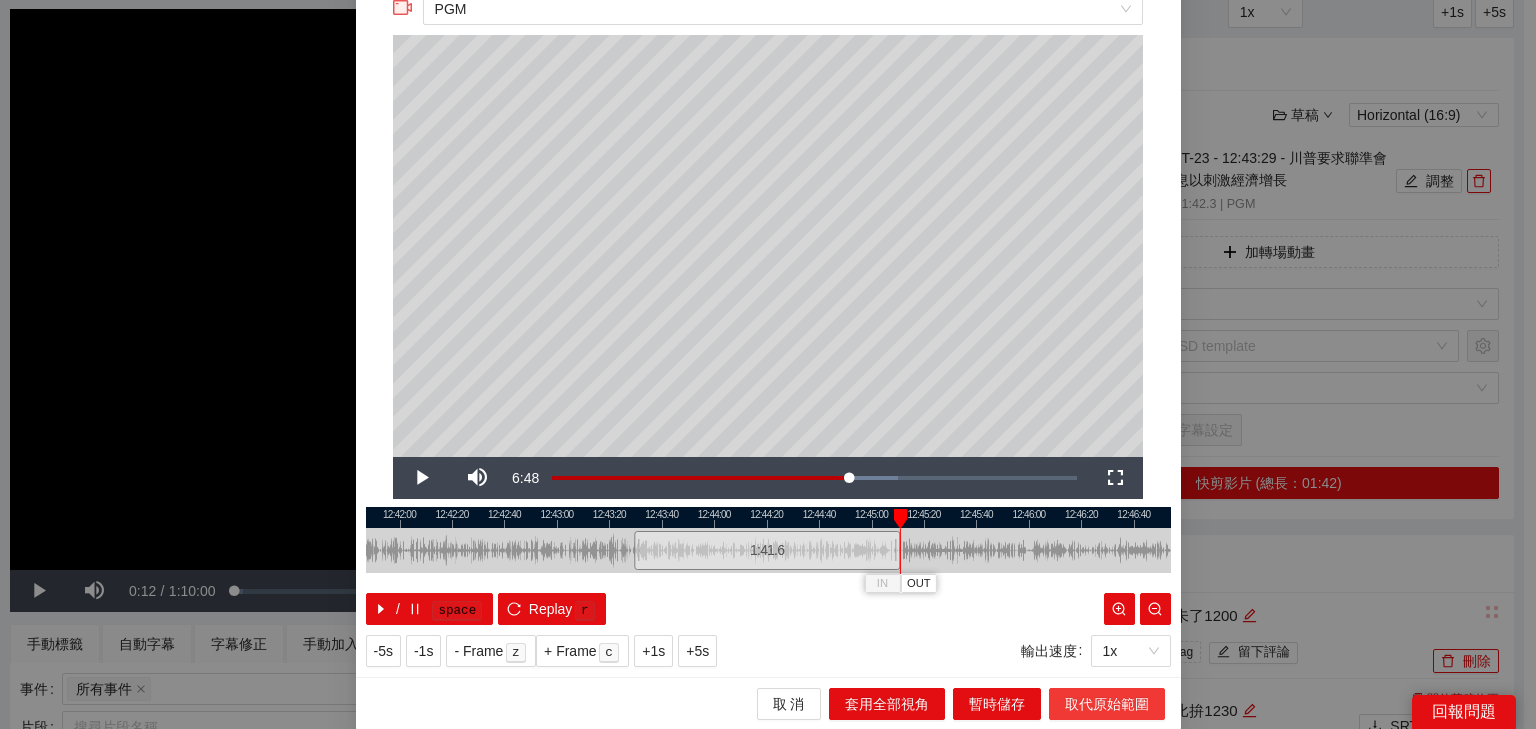 click on "取代原始範圍" at bounding box center [1107, 704] 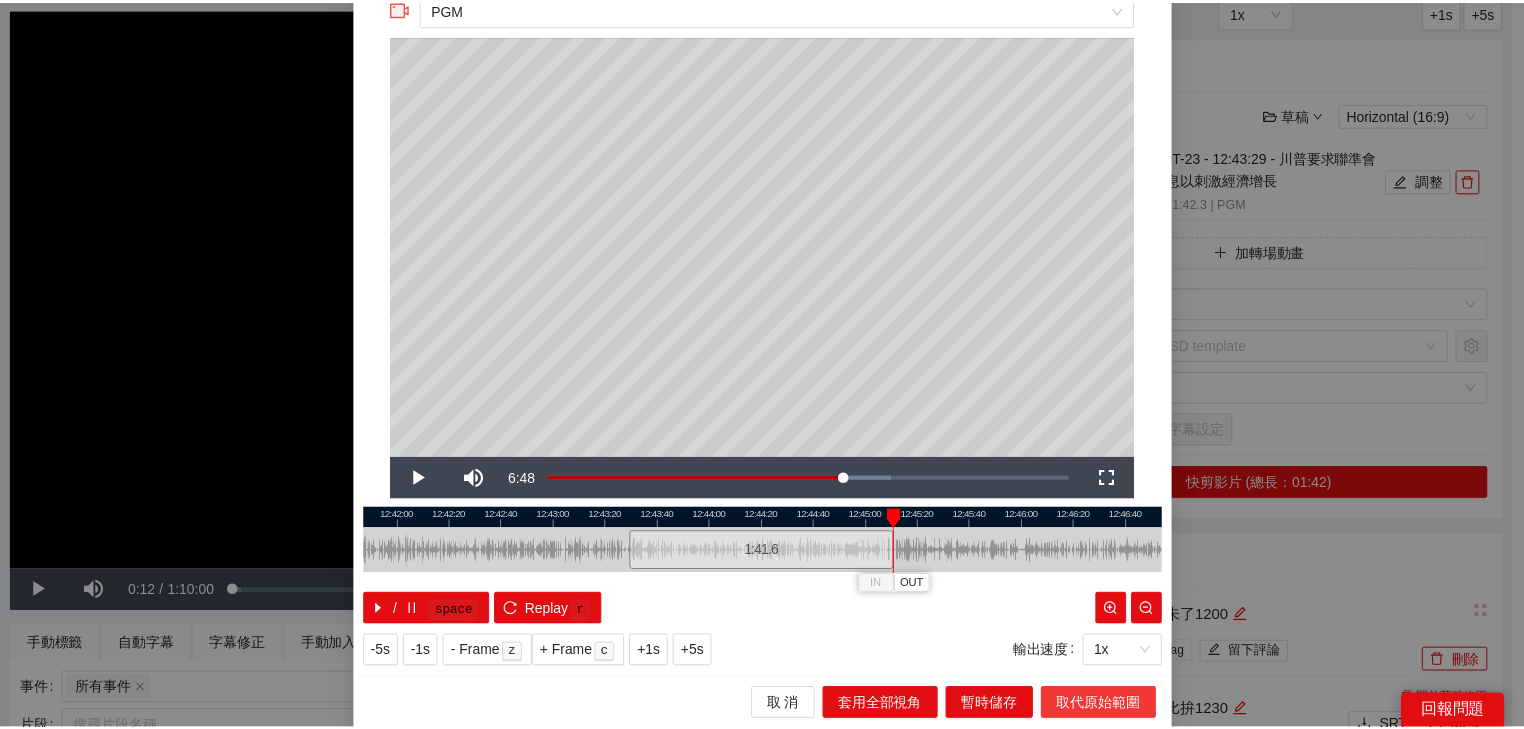 scroll, scrollTop: 0, scrollLeft: 0, axis: both 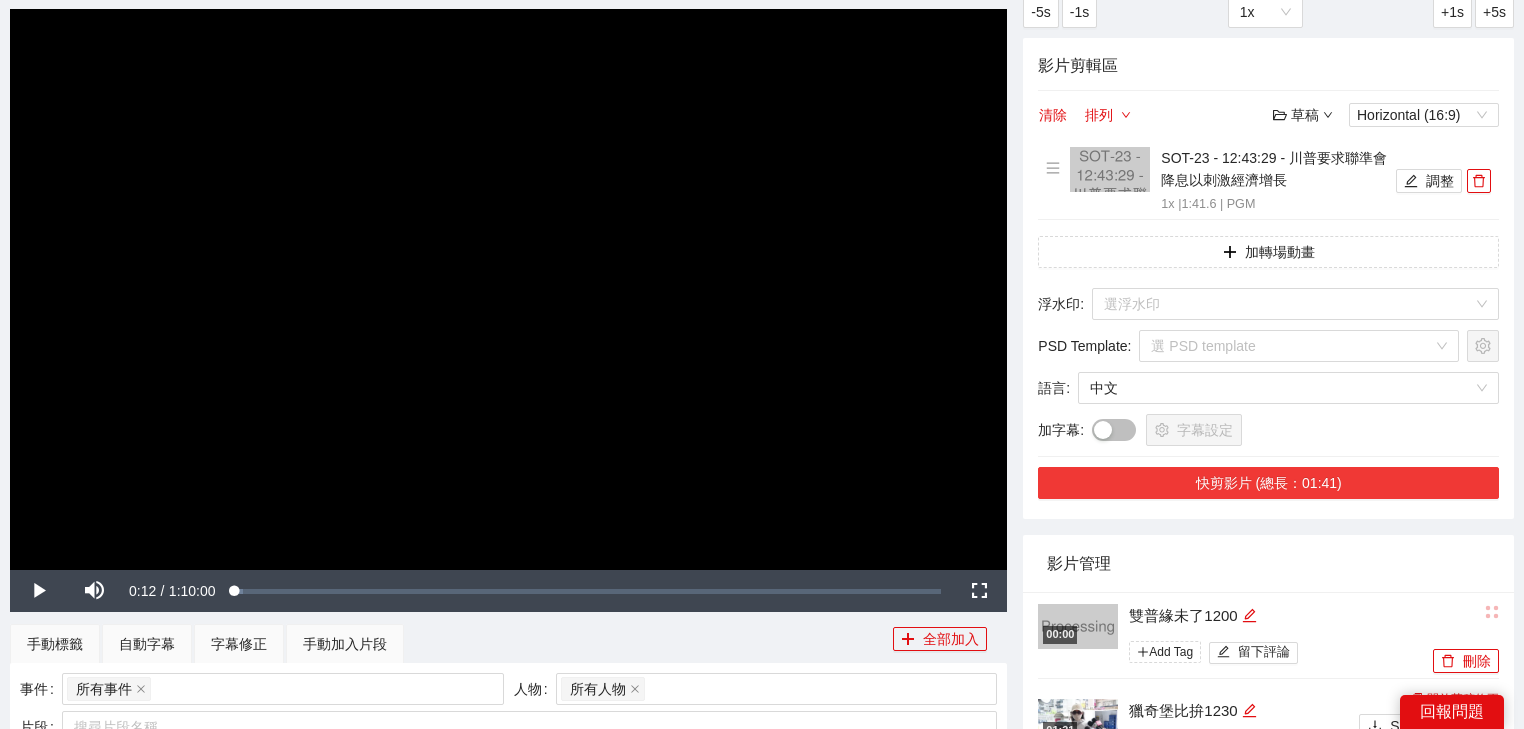 click on "快剪影片 (總長：01:41)" at bounding box center [1268, 483] 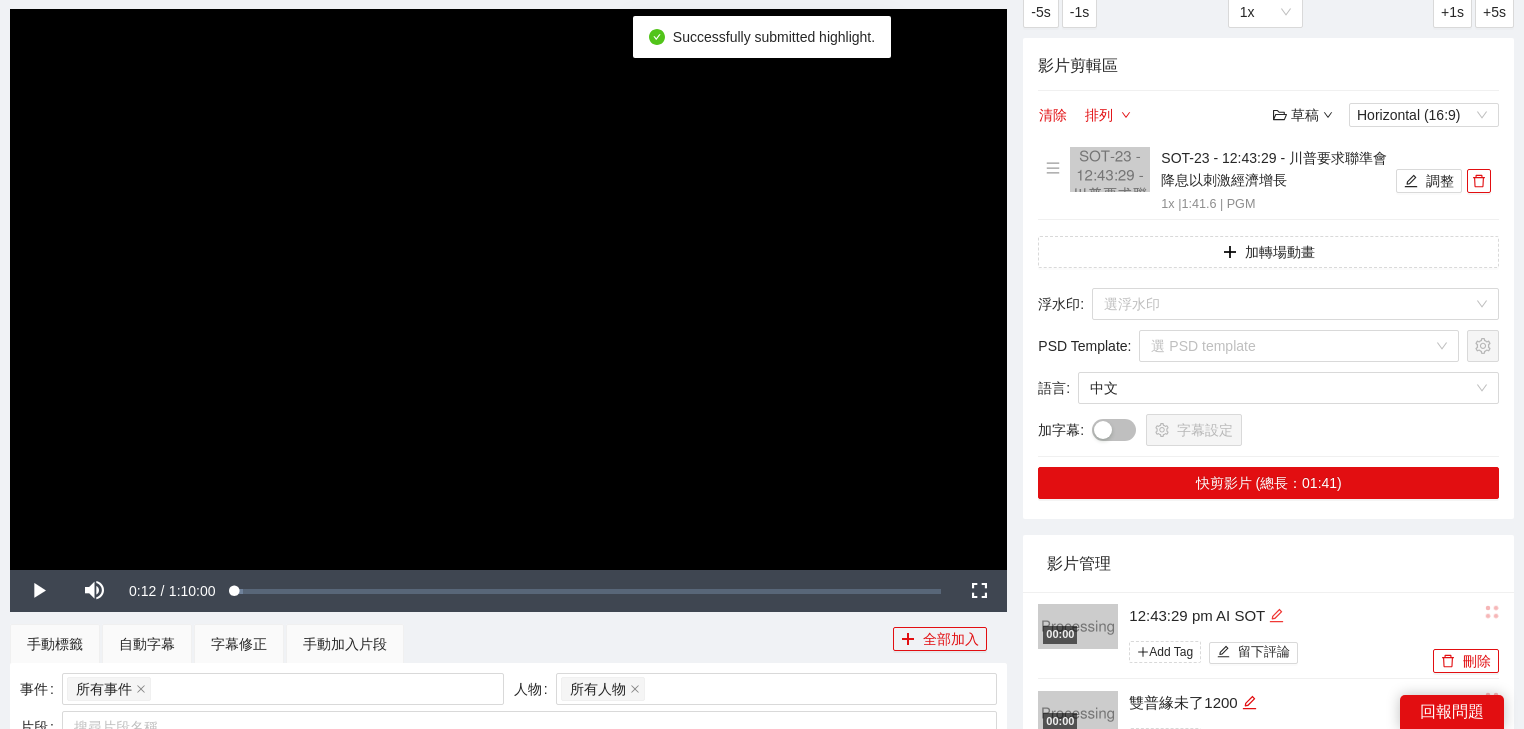click 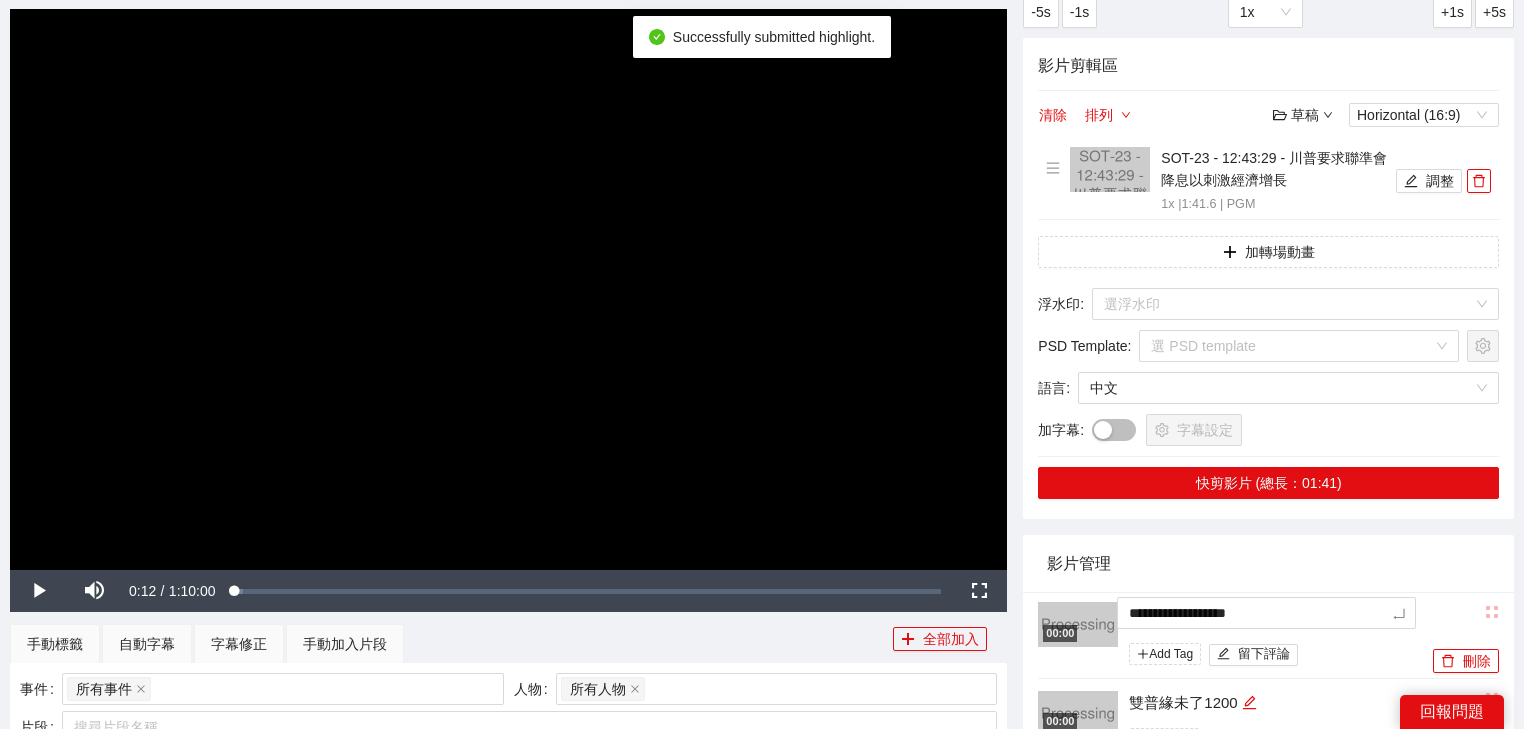drag, startPoint x: 1278, startPoint y: 608, endPoint x: 706, endPoint y: 563, distance: 573.7674 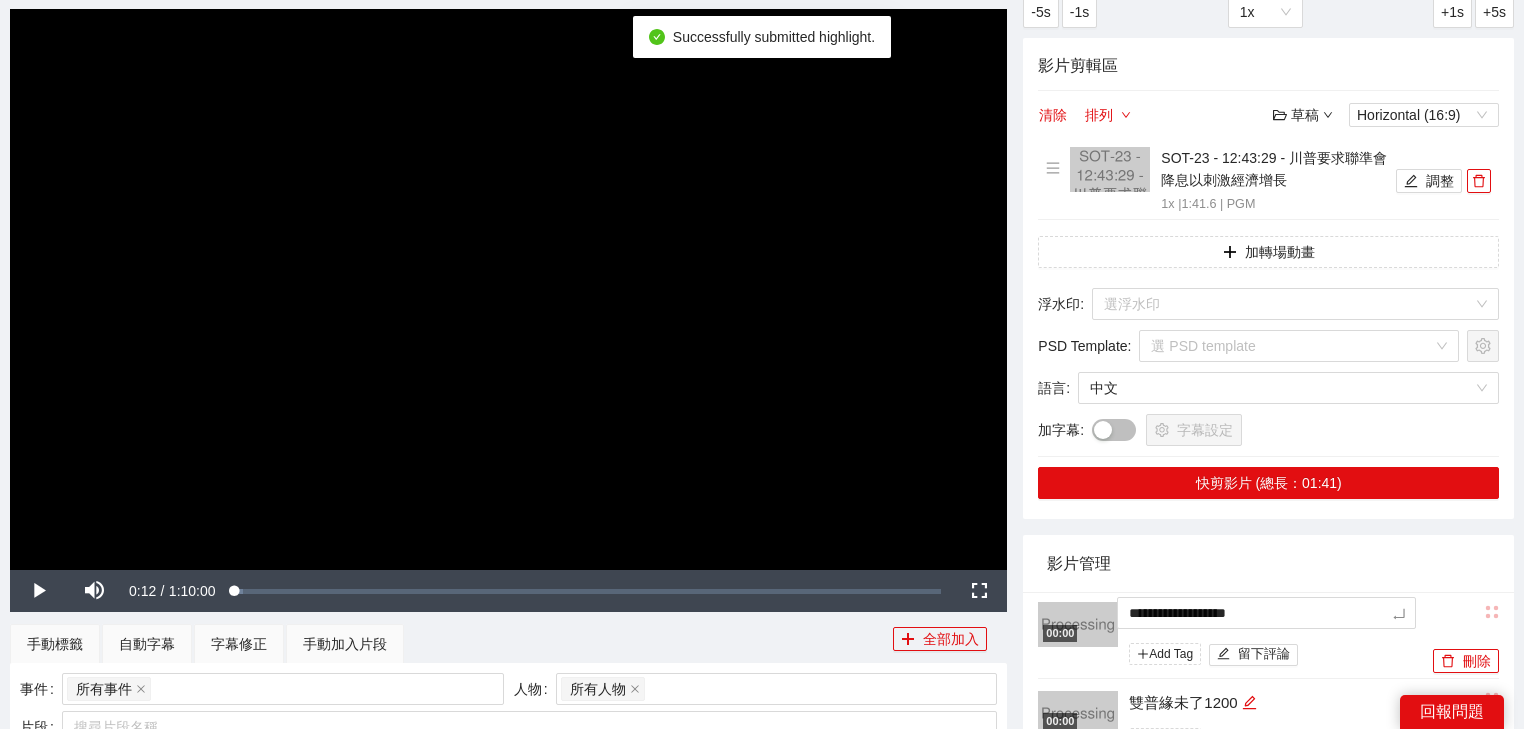 click on "**********" at bounding box center [762, 1116] 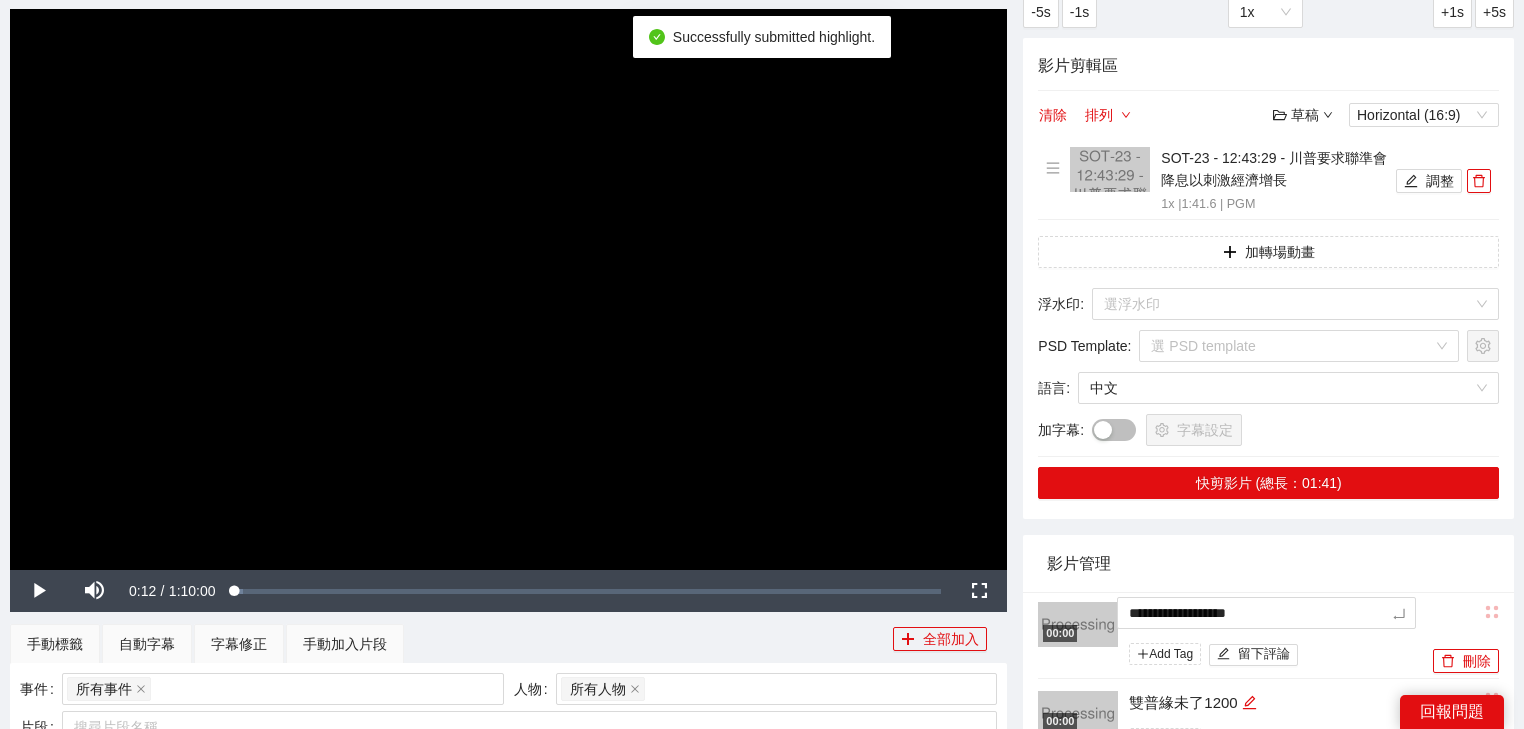 type on "*********" 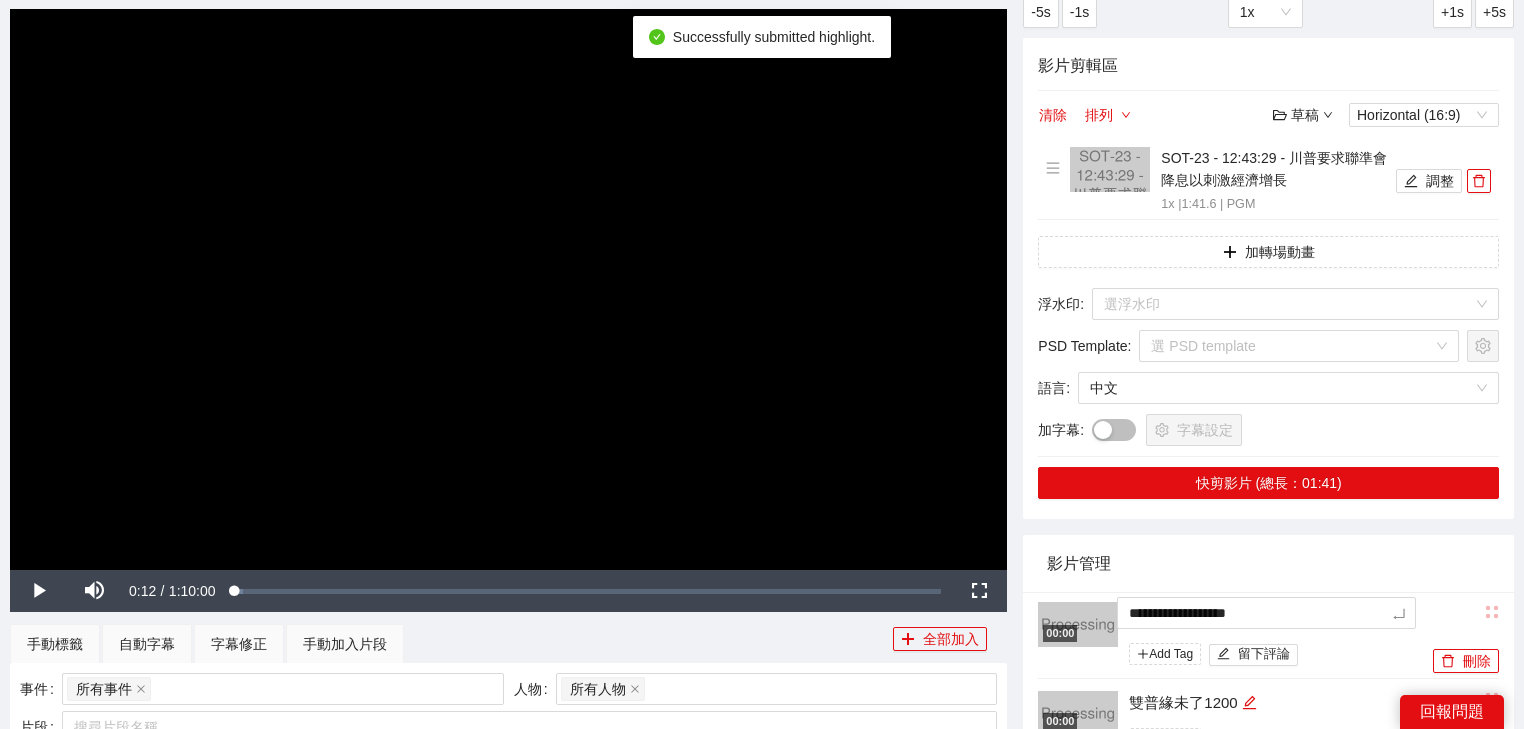 type on "*********" 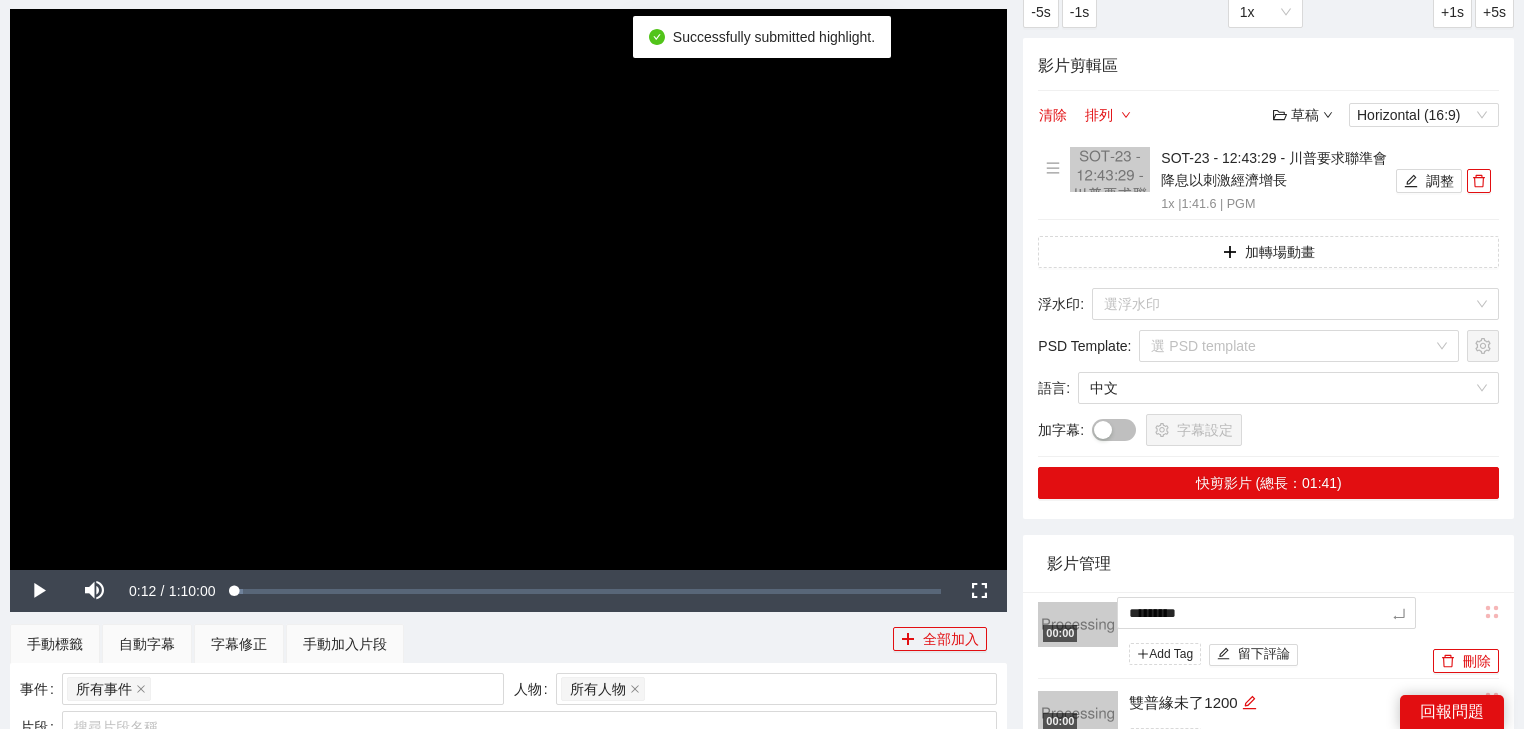 click on "PGM   中文 English -5s -1s 1x +1s +5s 影片剪輯區 清除 排列     草稿   Horizontal (16:9) SOT-23 - 12:43:29 - 川普要求聯準會降息以刺激經濟增長 1x |  1:41.6    | PGM   調整   加轉場動畫 浮水印 : 選浮水印 PSD Template : 選 PSD template 語言 : 中文 加字幕 :   字幕設定 快剪影片 (總長：01:41) 影片管理 00:00 *********  Add Tag   留下評論   刪除 00:00 雙普緣未了1200  Add Tag   留下評論   刪除 01:31 獵奇堡比拚1230  Link   |  48.2  MB  Add Tag   留下評論   開啟草稿修正 SRT MP4 YouTube 上傳   刪除 01:31 警臨檢遭拖1200  Link   |  50.4  MB  Add Tag   留下評論   開啟草稿修正 SRT MP4 YouTube 上傳   刪除 01:07 當街殺女友1200  Link   |  36.5  MB  Add Tag   留下評論   開啟草稿修正 SRT MP4 YouTube 上傳   刪除 01:34 川友善抗中1200  Link   |  31.3  MB  Add Tag   留下評論   開啟草稿修正 SRT MP4 YouTube 上傳   刪除 01:28 無人機曝光1200  Link   |  45.5  MB  Add Tag     SRT" at bounding box center (1268, 1116) 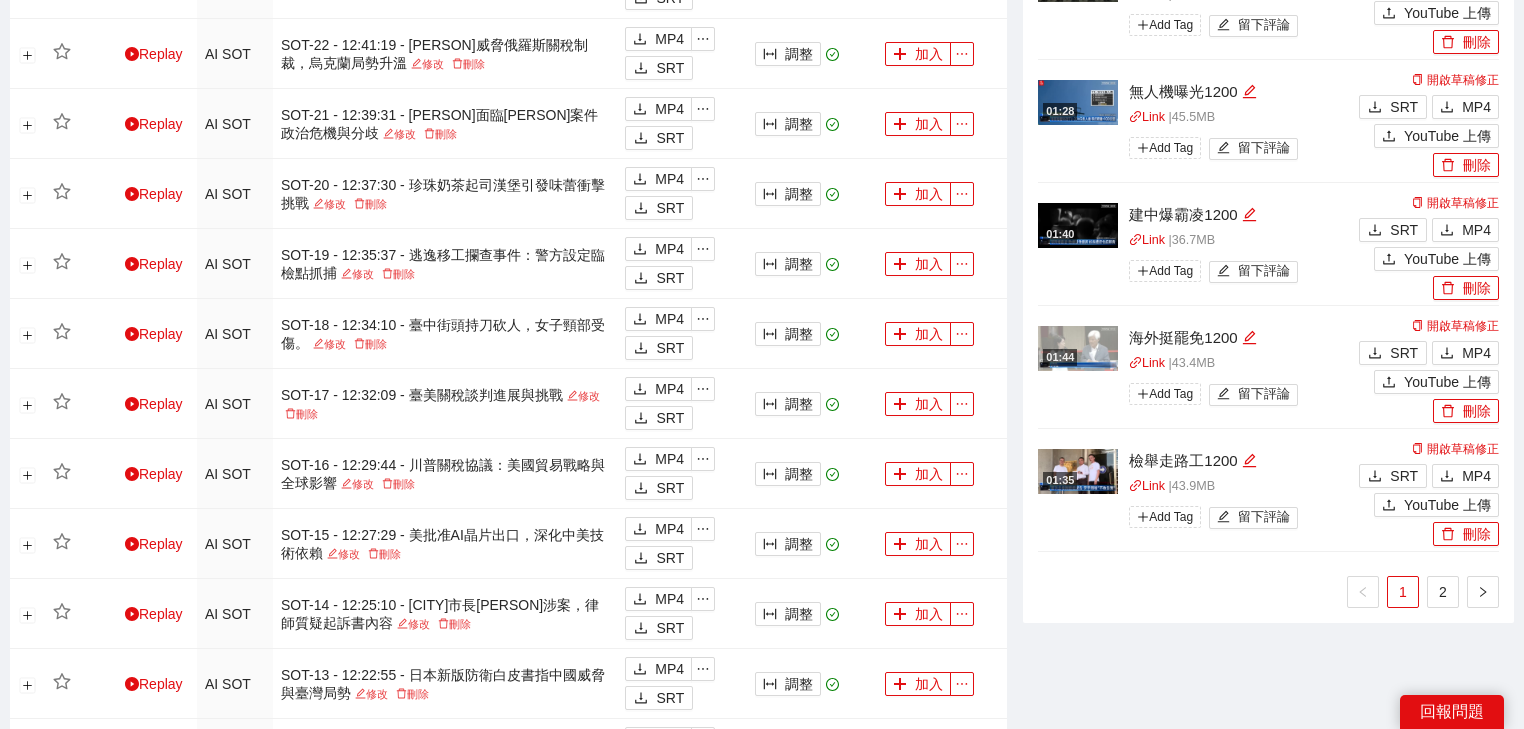 scroll, scrollTop: 1600, scrollLeft: 0, axis: vertical 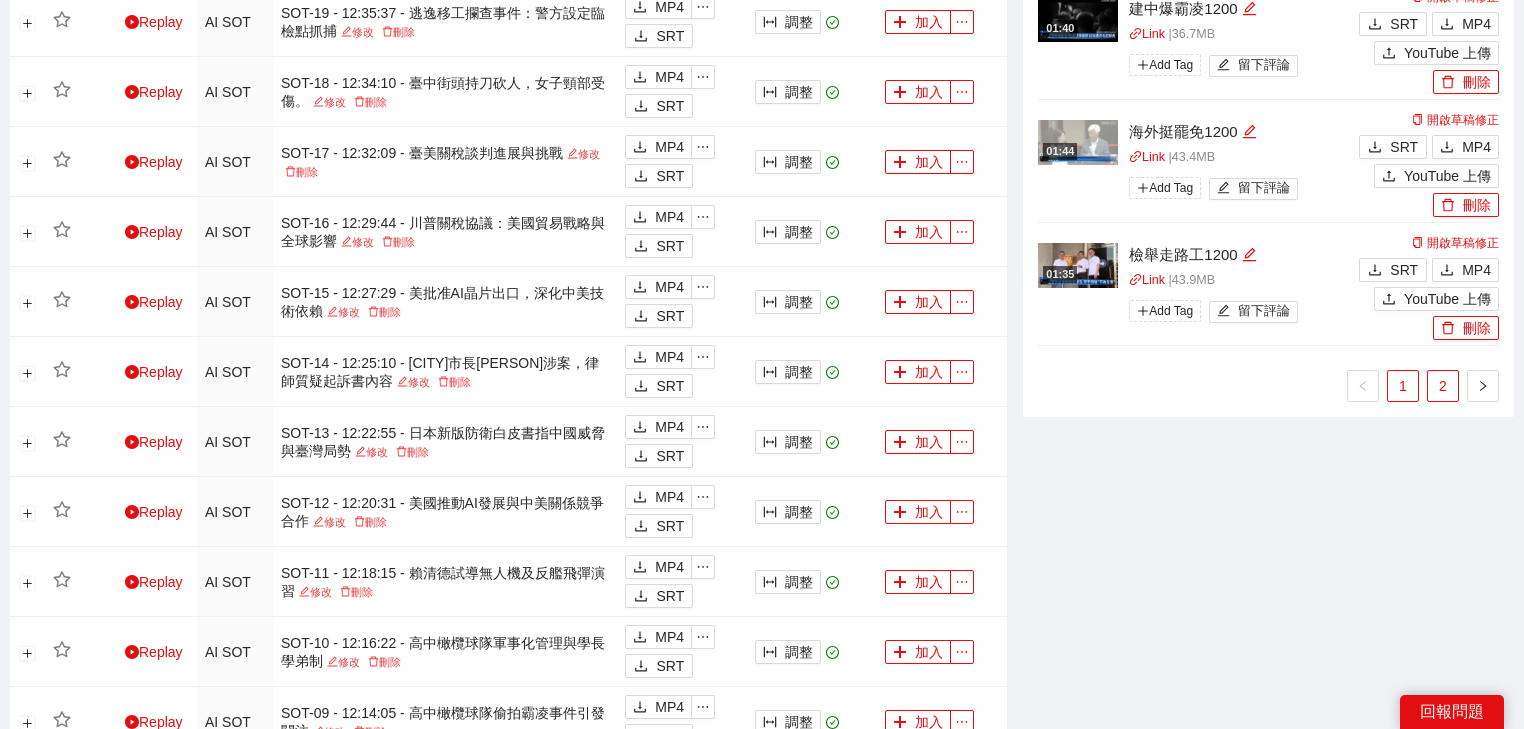 click on "2" at bounding box center [1443, 386] 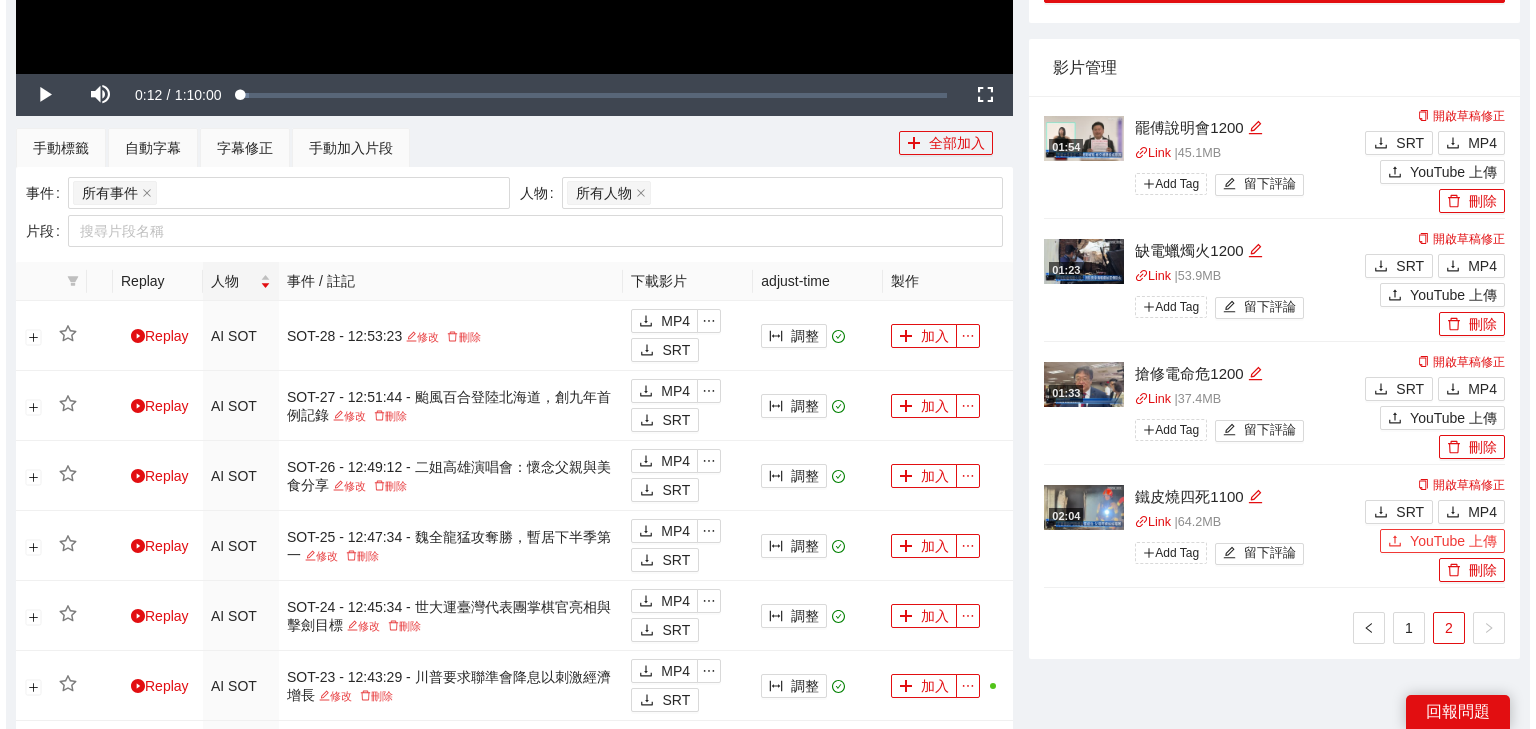 scroll, scrollTop: 640, scrollLeft: 0, axis: vertical 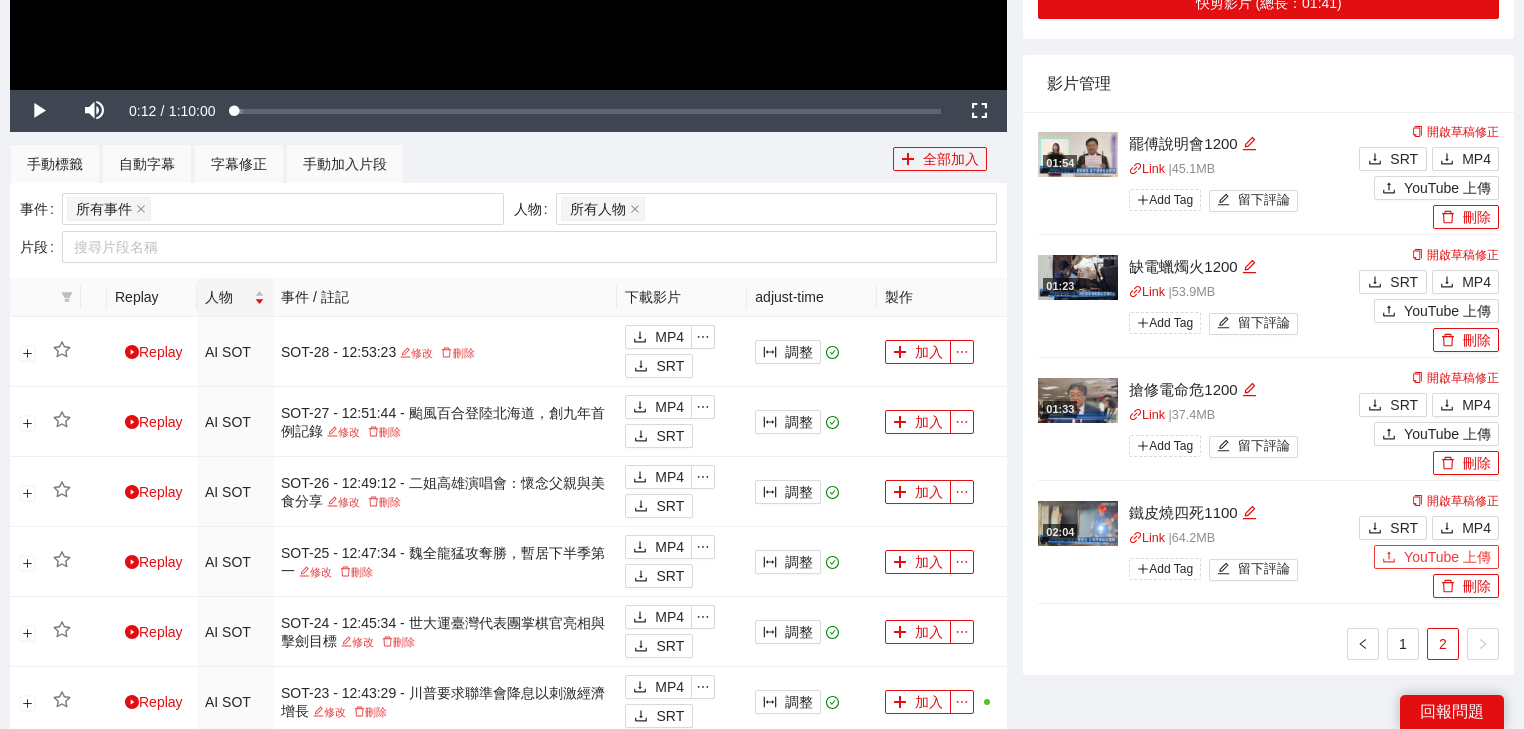 click on "YouTube 上傳" at bounding box center (1447, 557) 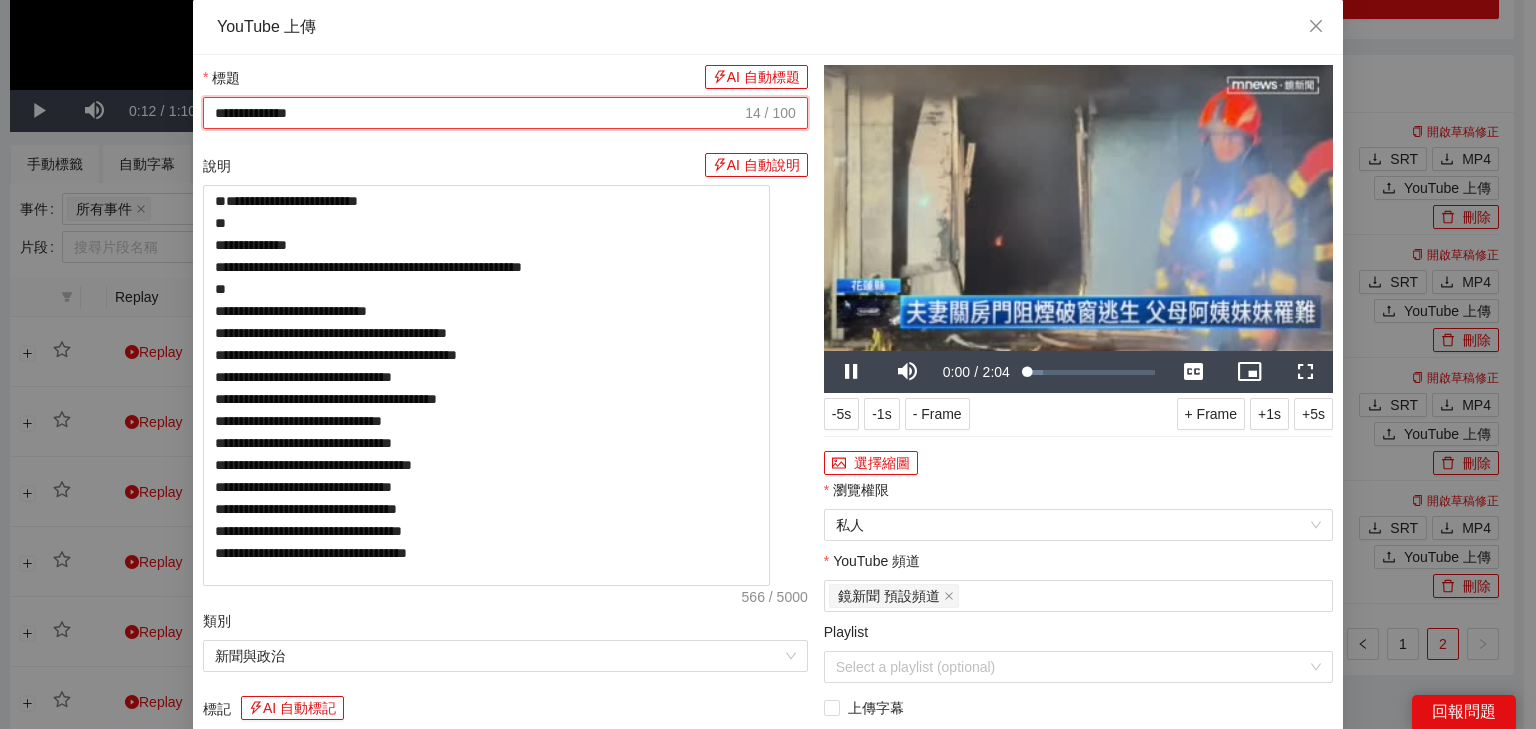 drag, startPoint x: 390, startPoint y: 116, endPoint x: 0, endPoint y: 104, distance: 390.18457 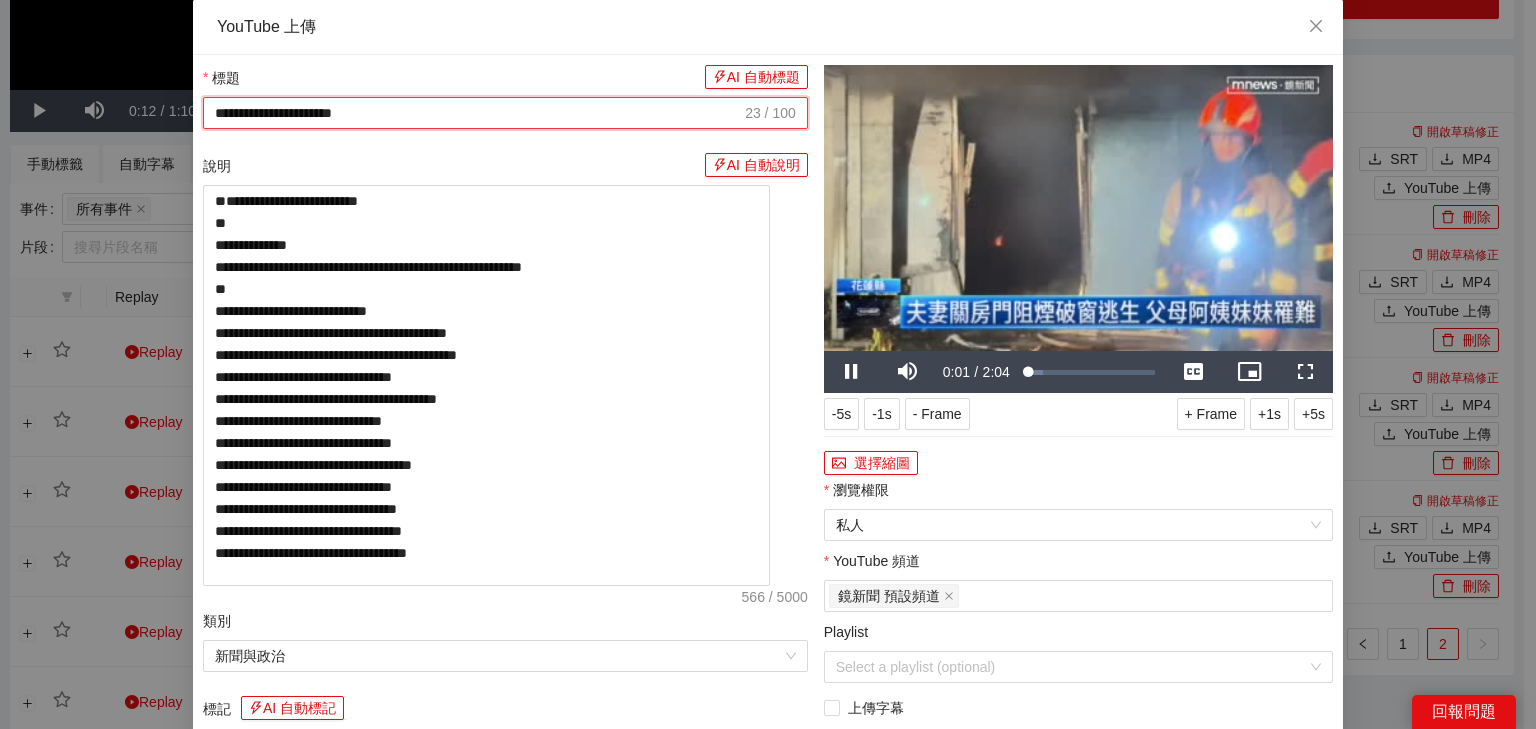 type on "**********" 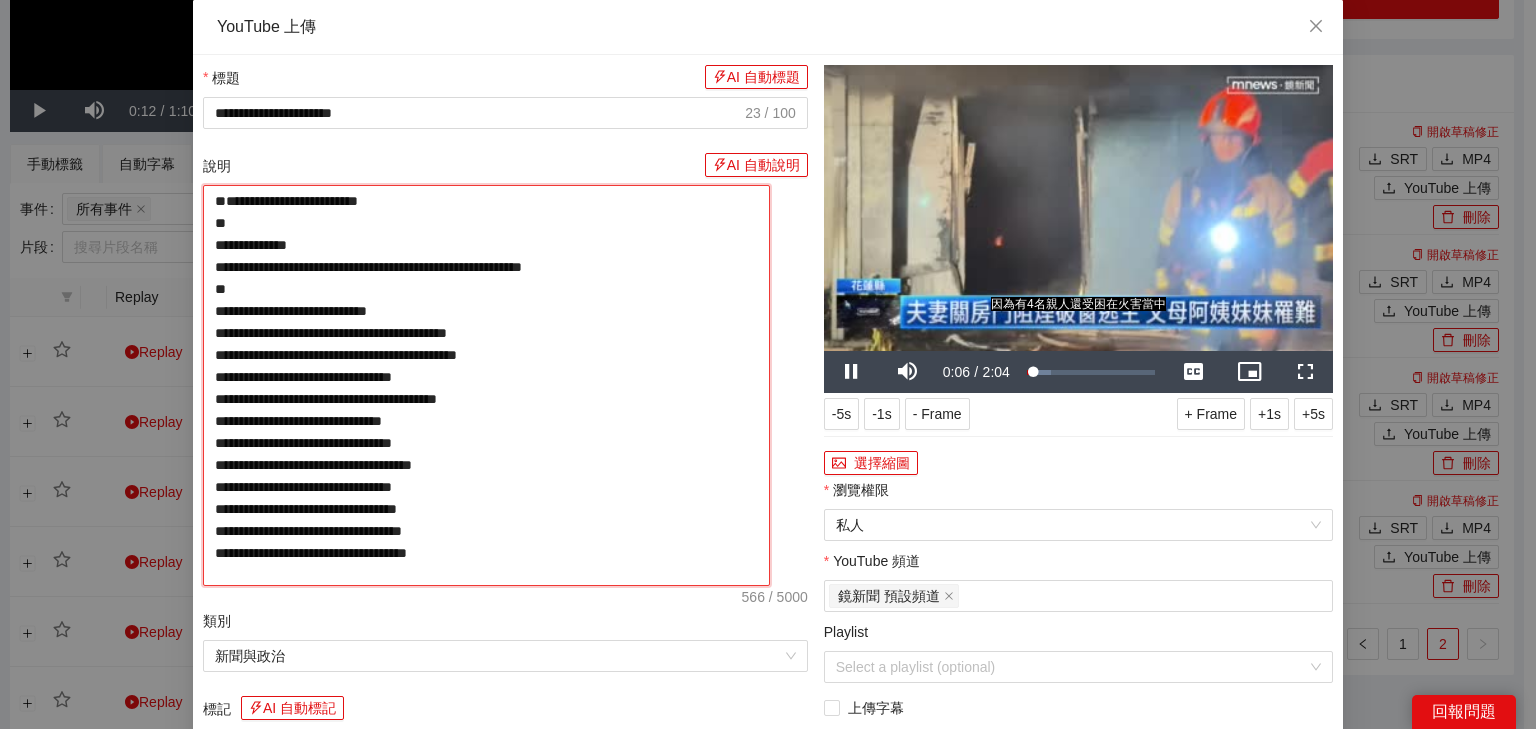 click on "**********" at bounding box center (486, 385) 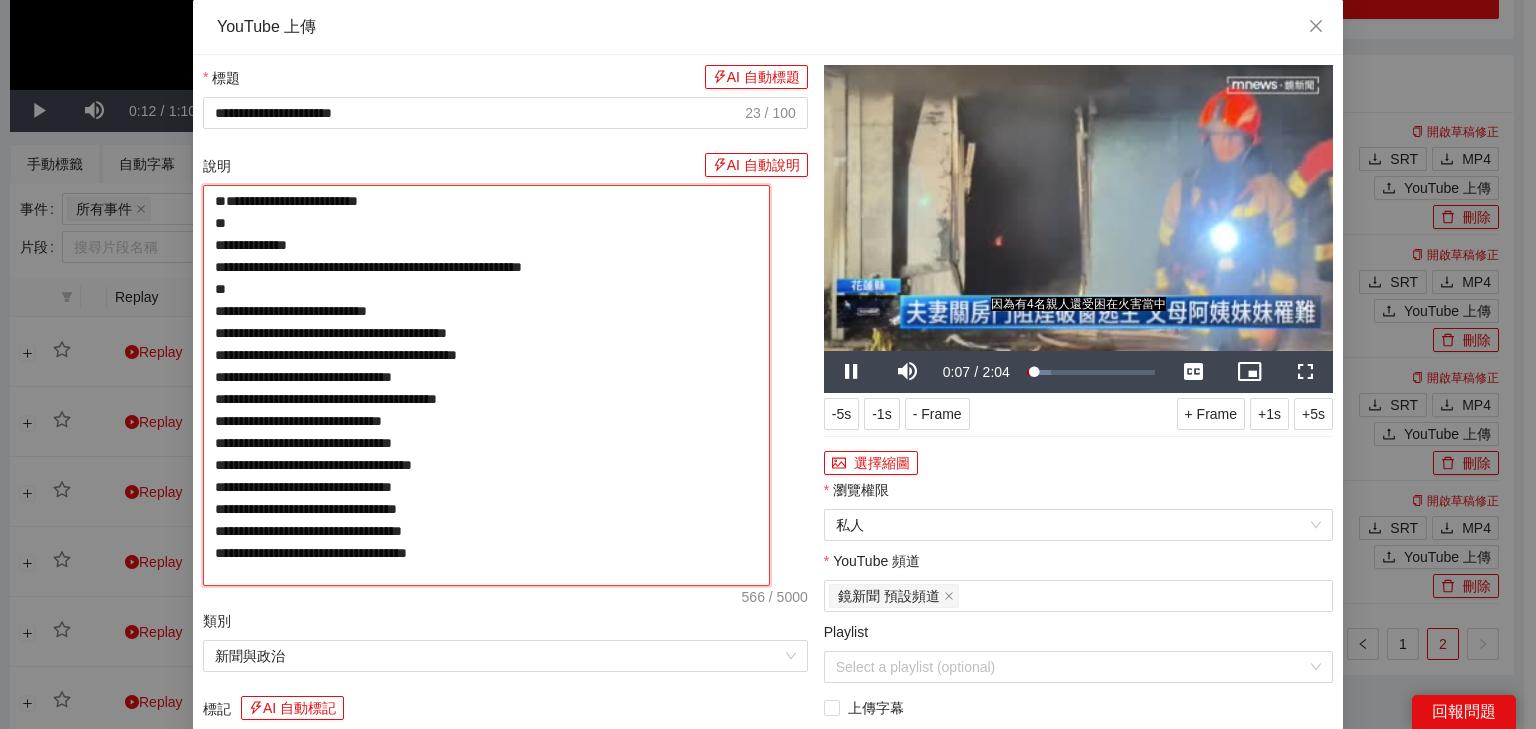 paste on "**********" 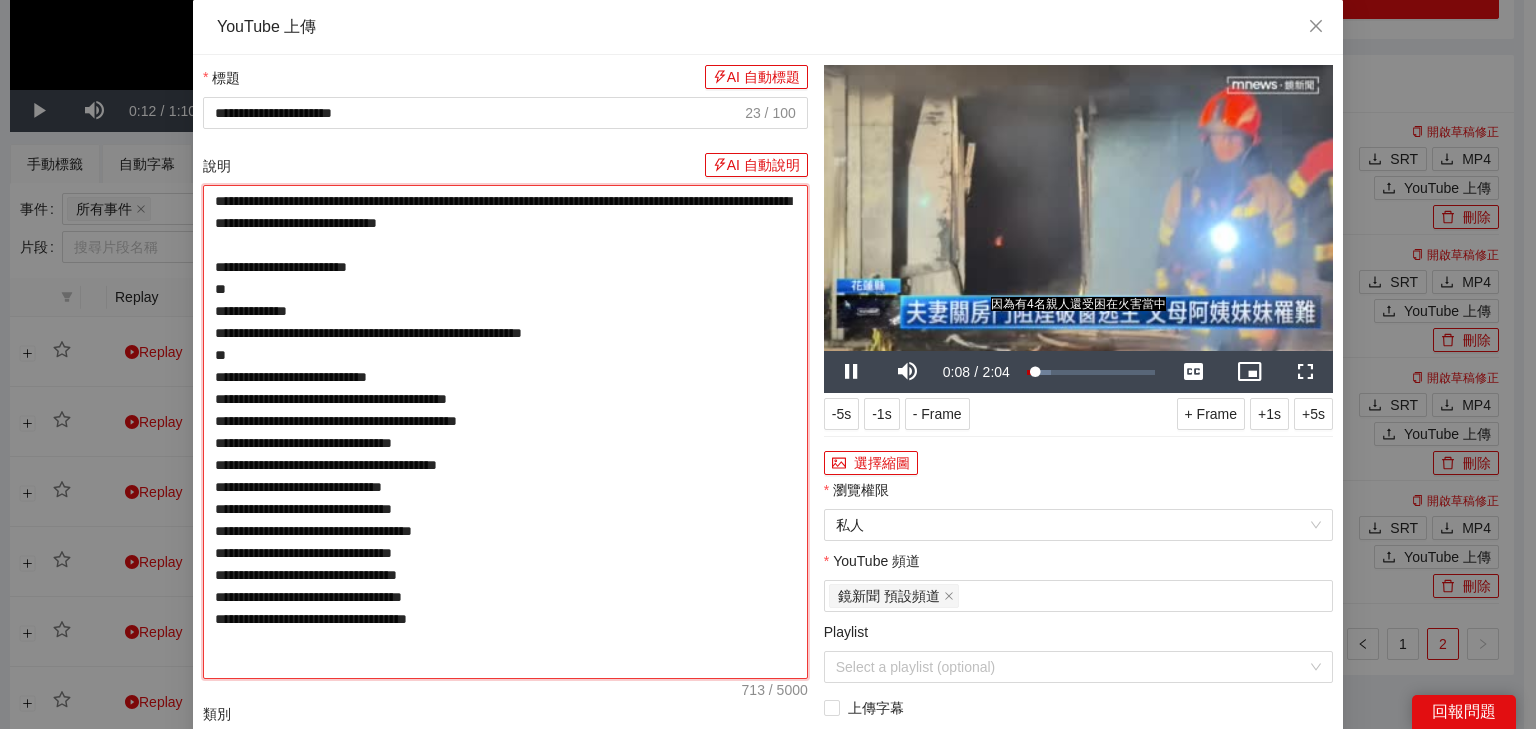 type on "**********" 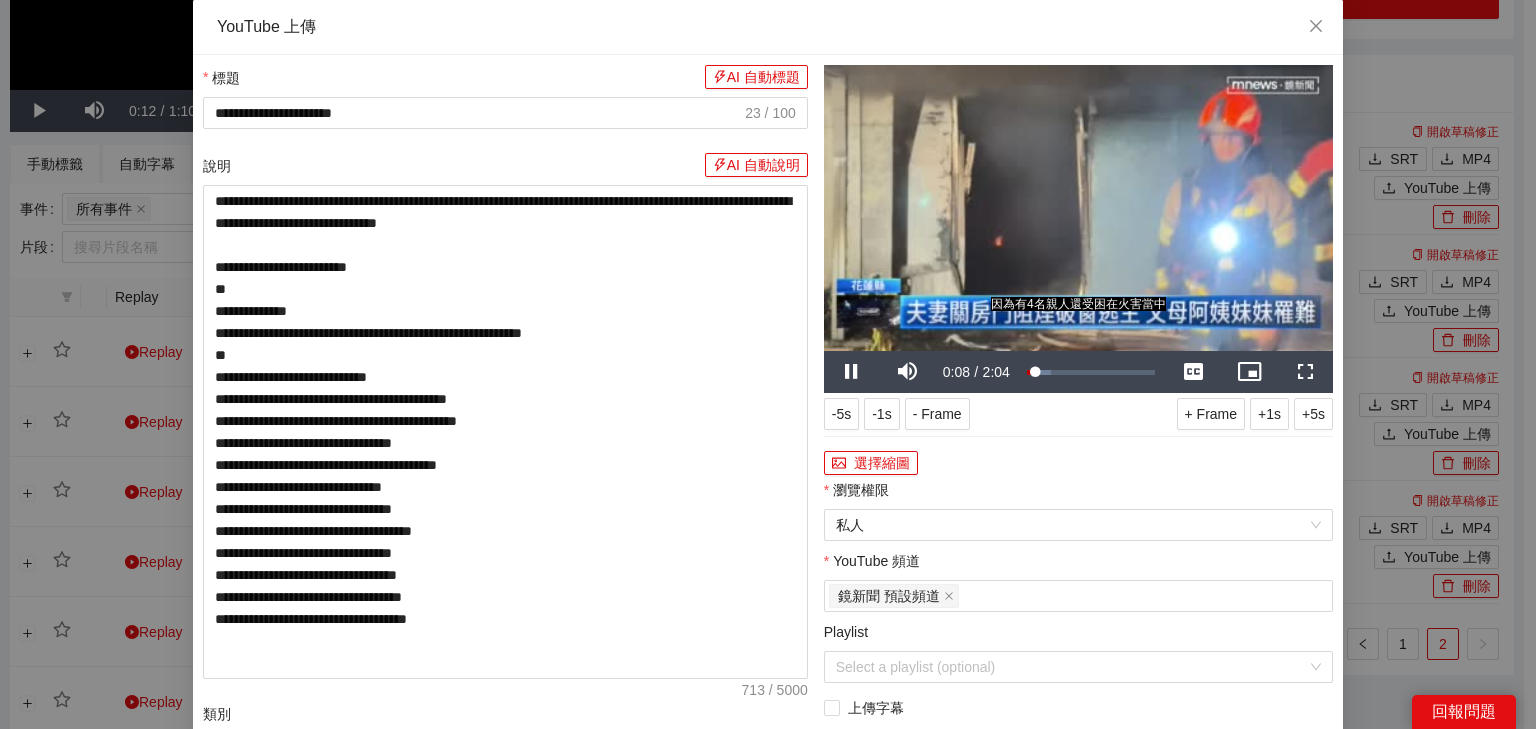 click at bounding box center [1078, 208] 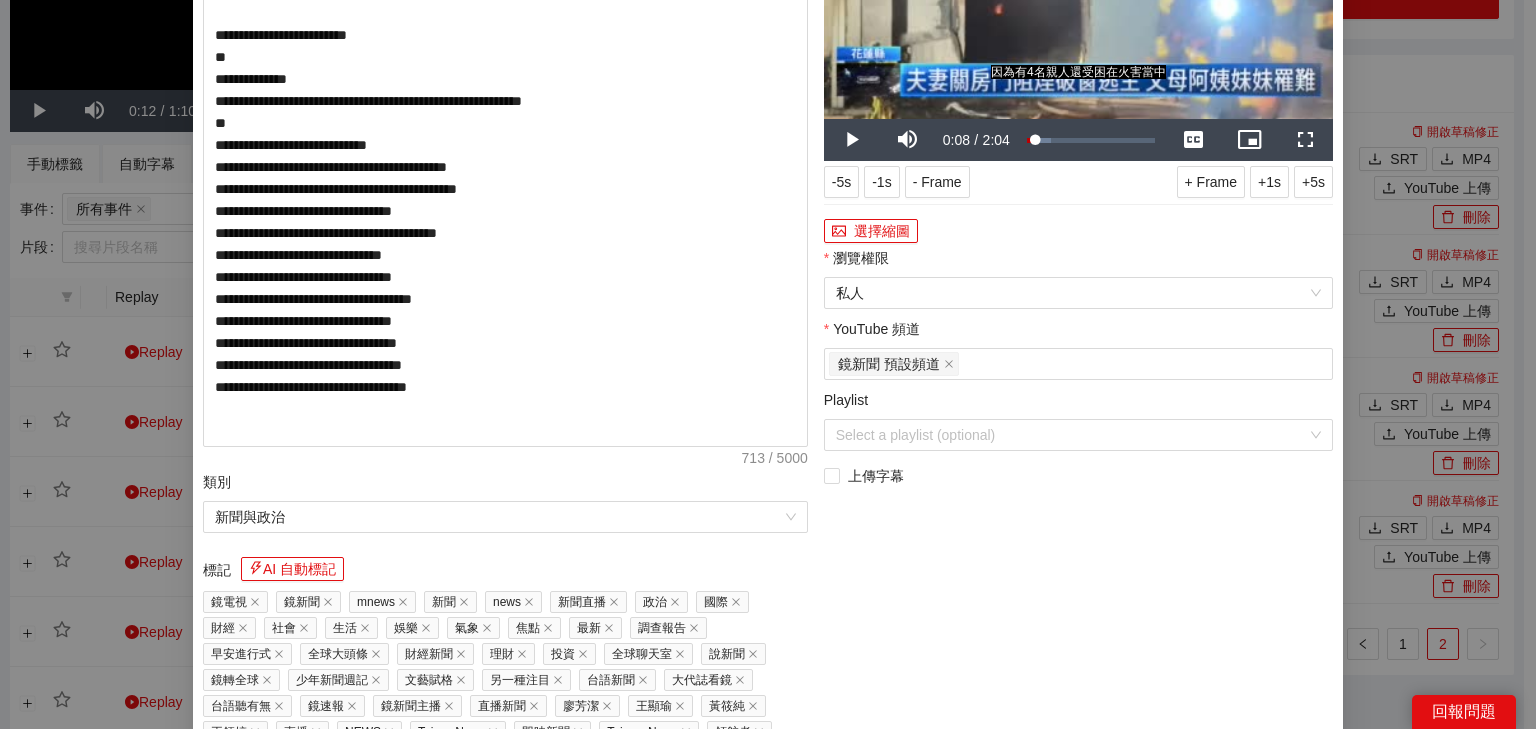 scroll, scrollTop: 400, scrollLeft: 0, axis: vertical 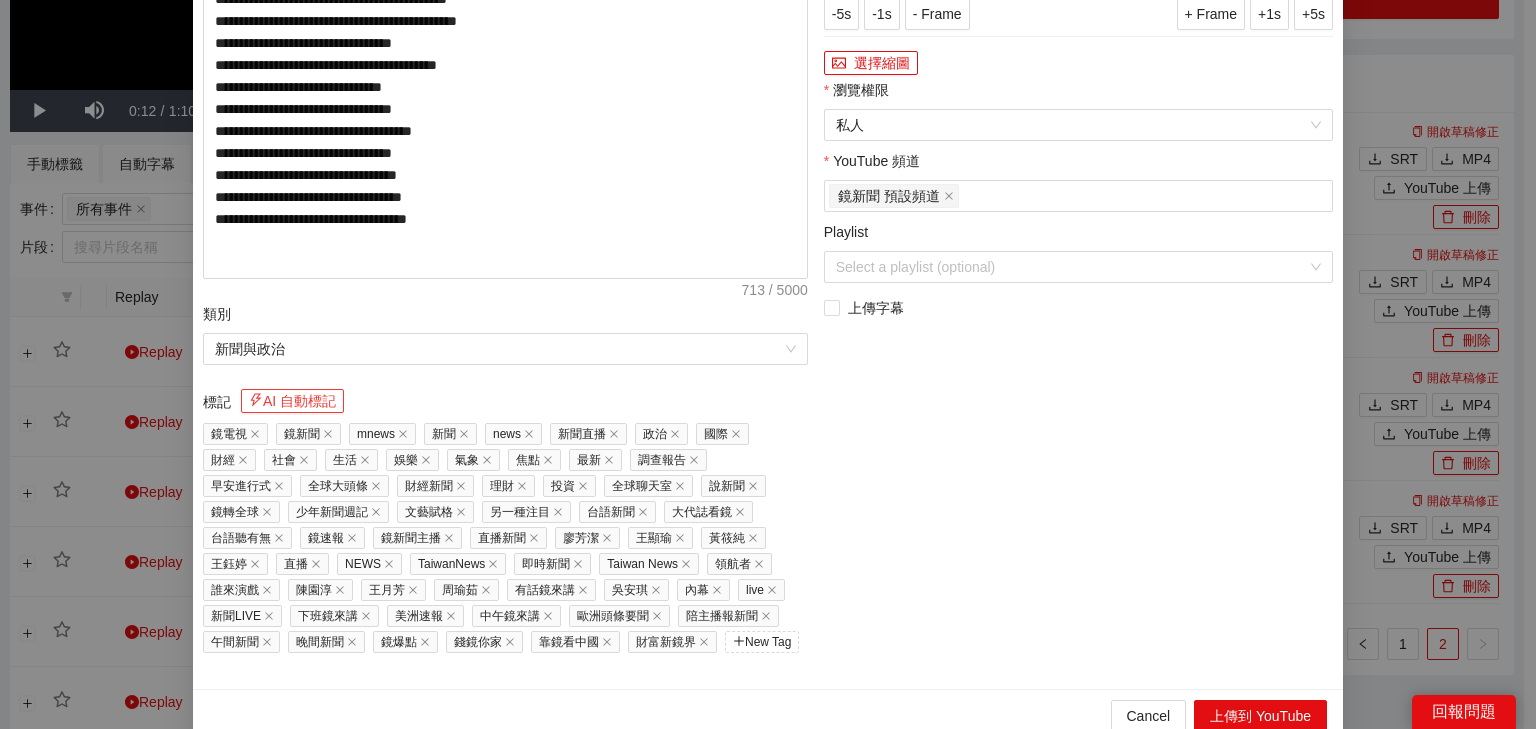 click on "AI 自動標記" at bounding box center (292, 401) 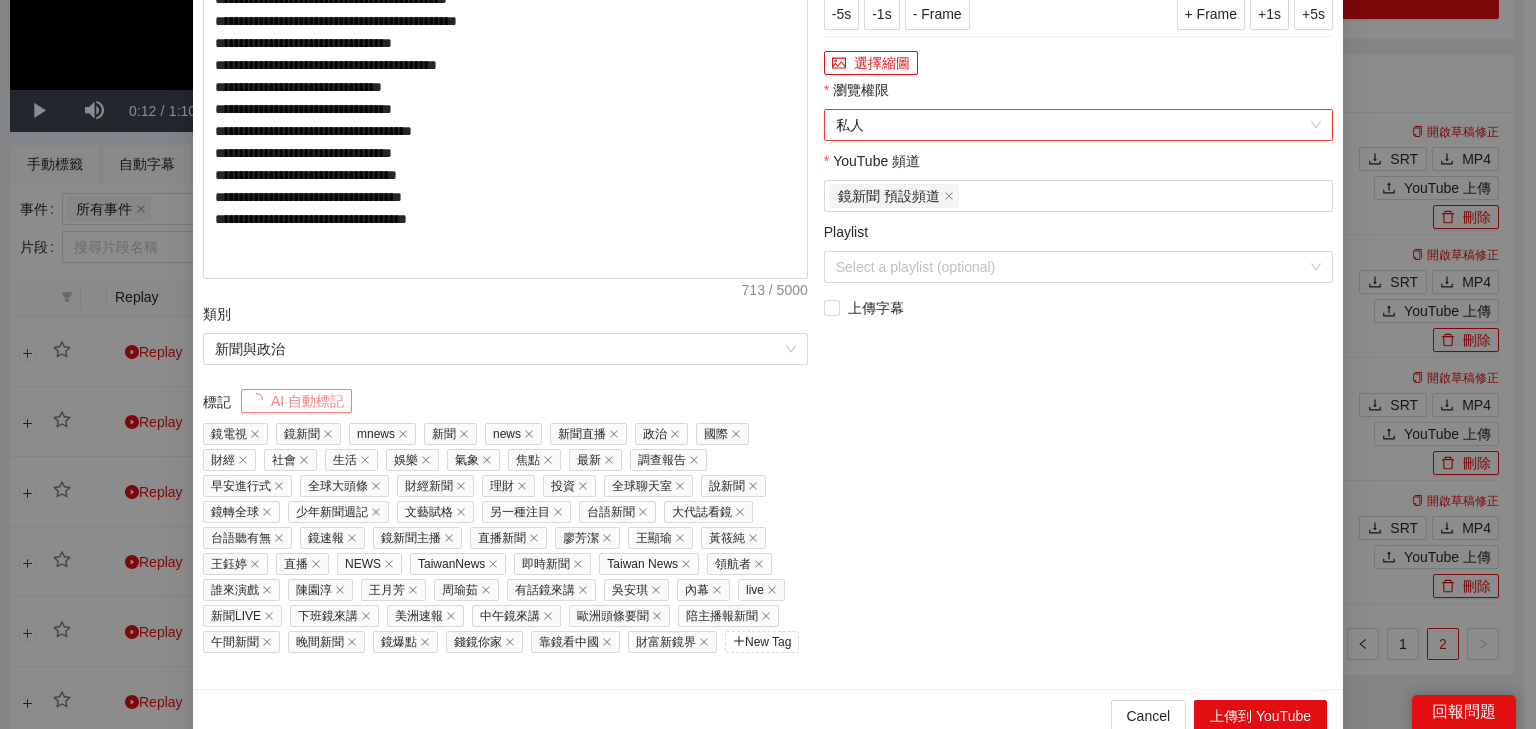 click on "私人" at bounding box center [1078, 125] 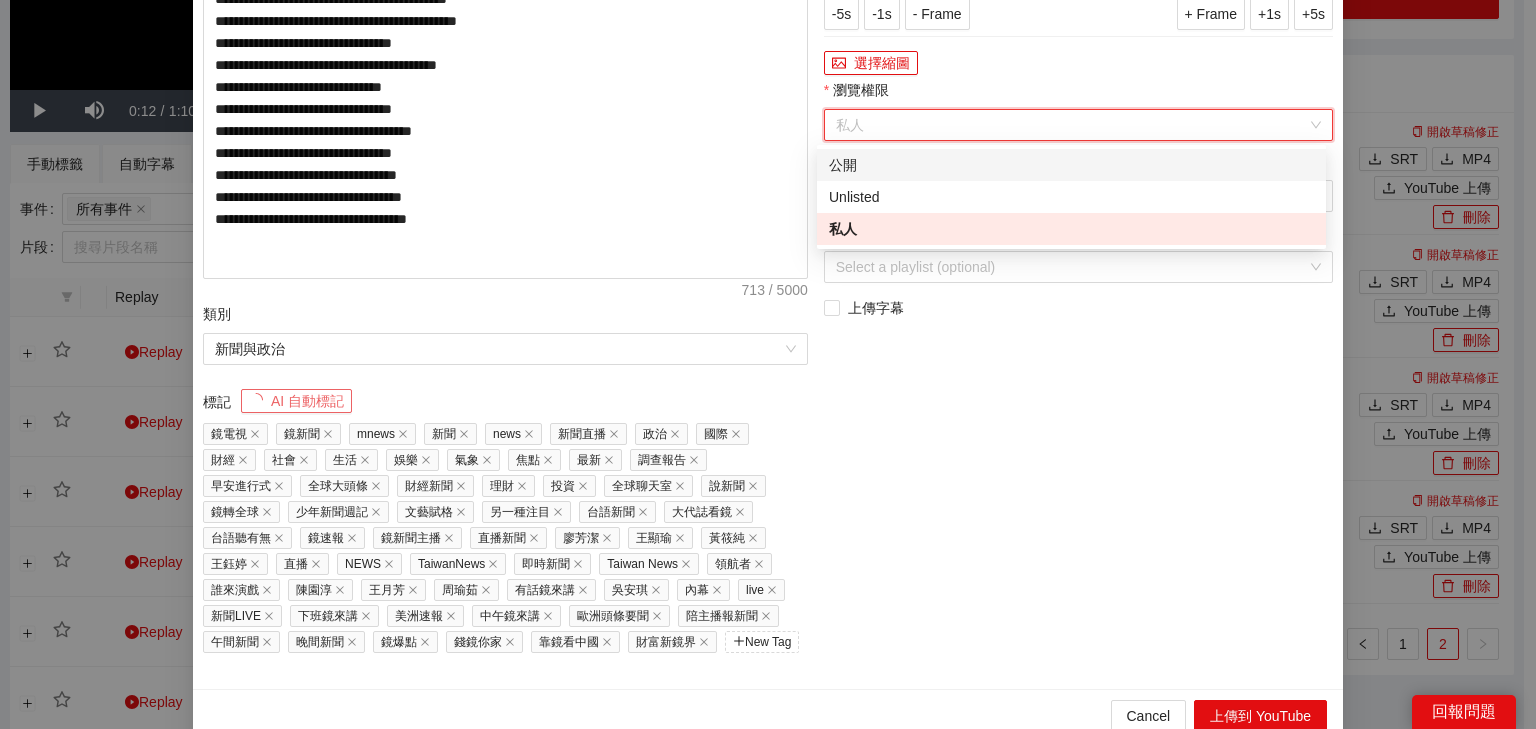 click on "公開" at bounding box center (1071, 165) 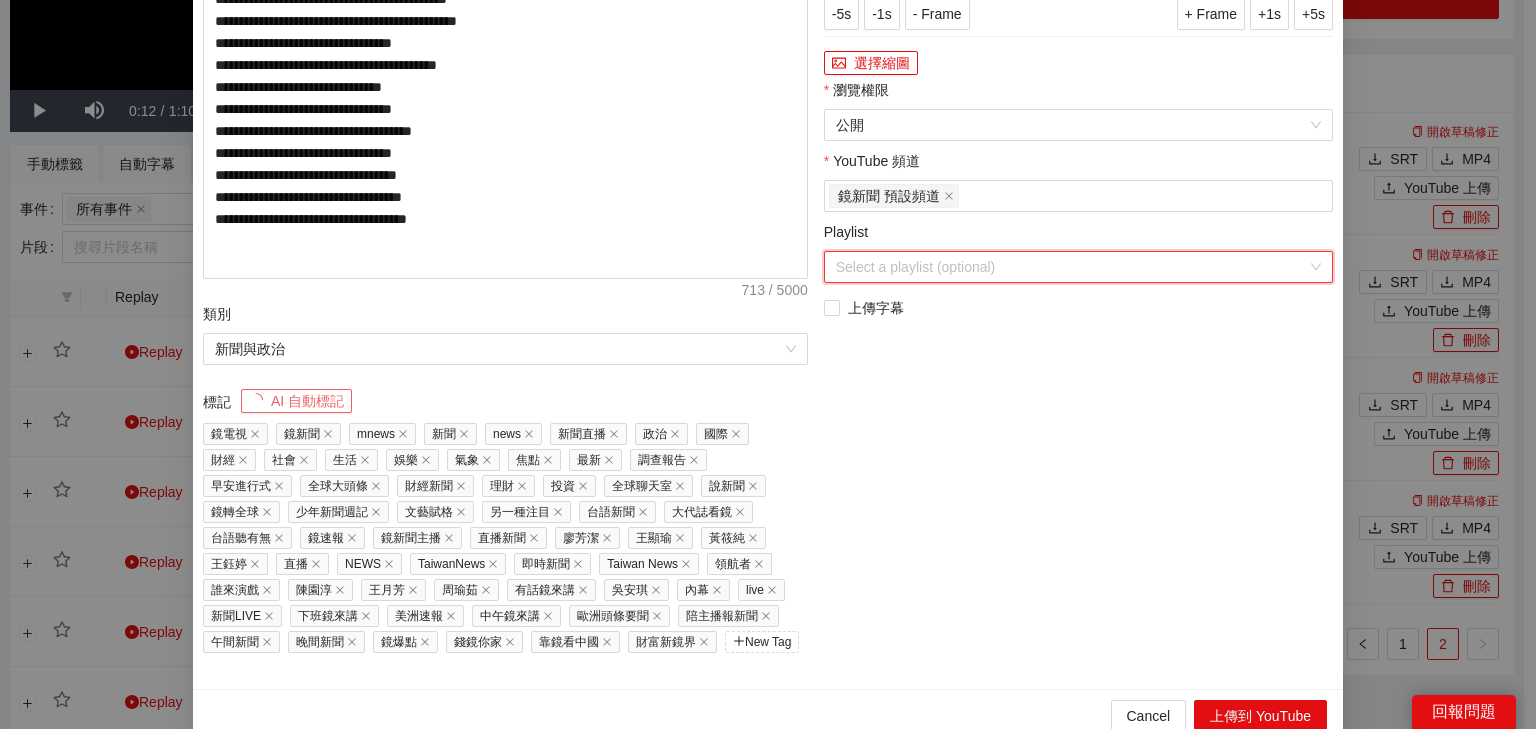 click on "Playlist" at bounding box center (1071, 267) 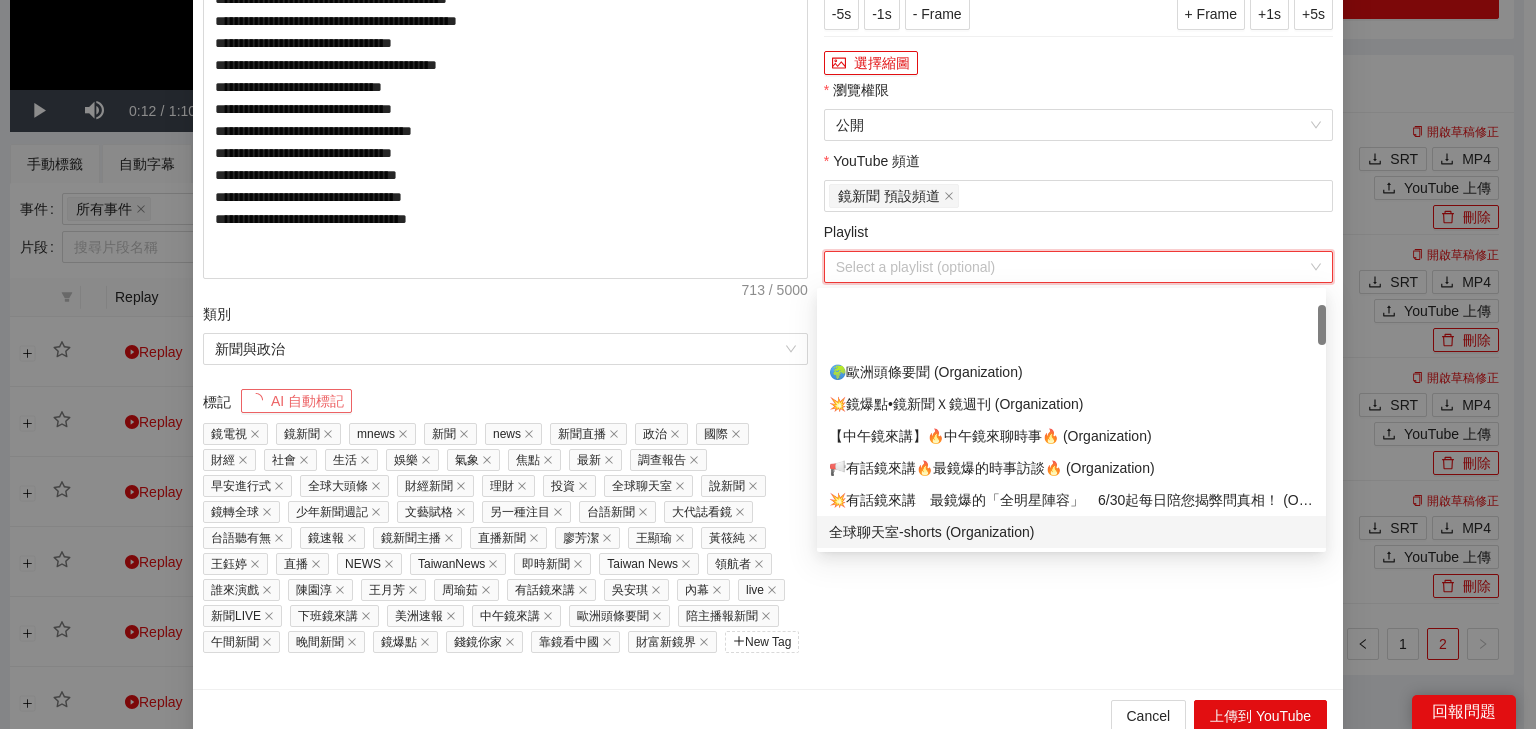 scroll, scrollTop: 80, scrollLeft: 0, axis: vertical 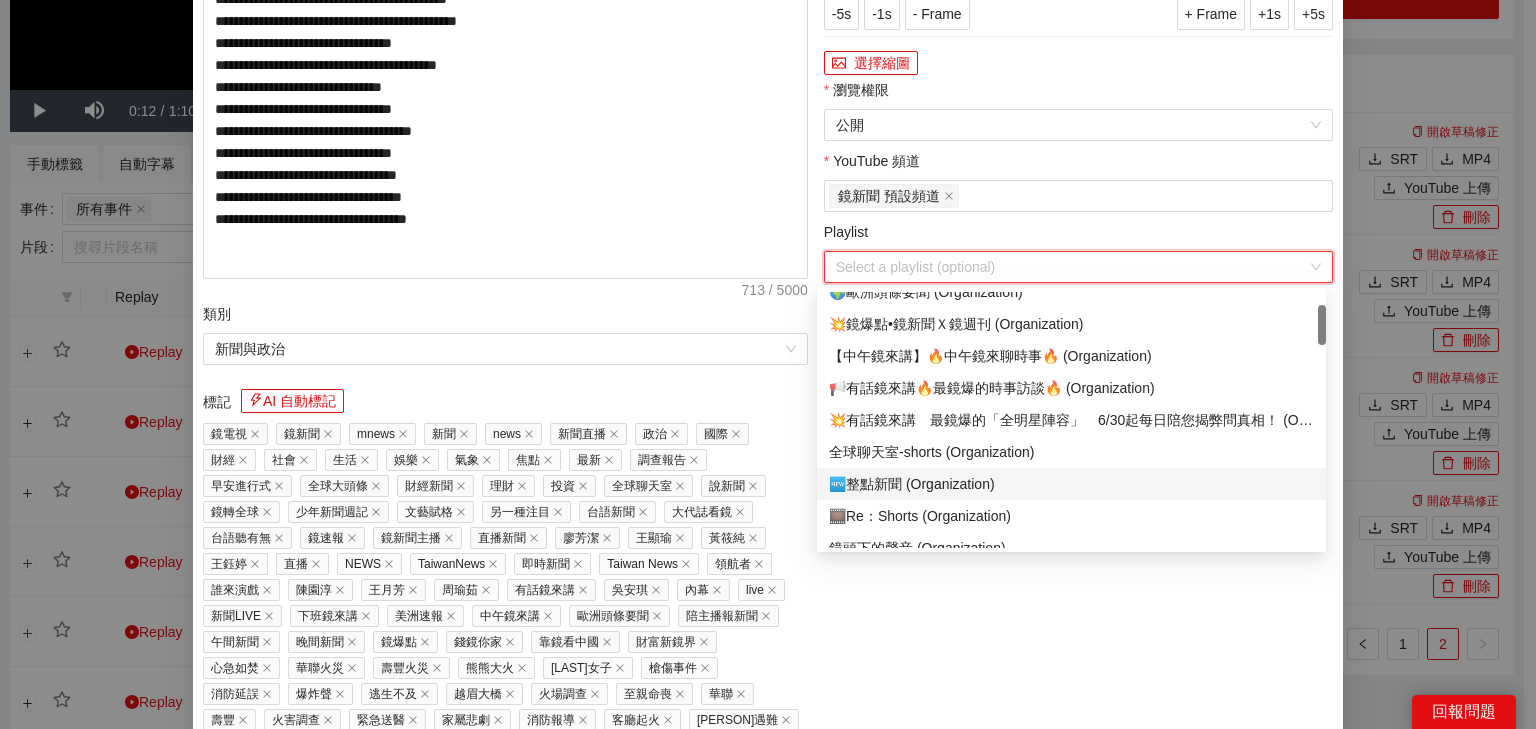 click on "🆕整點新聞 (Organization)" at bounding box center (1071, 484) 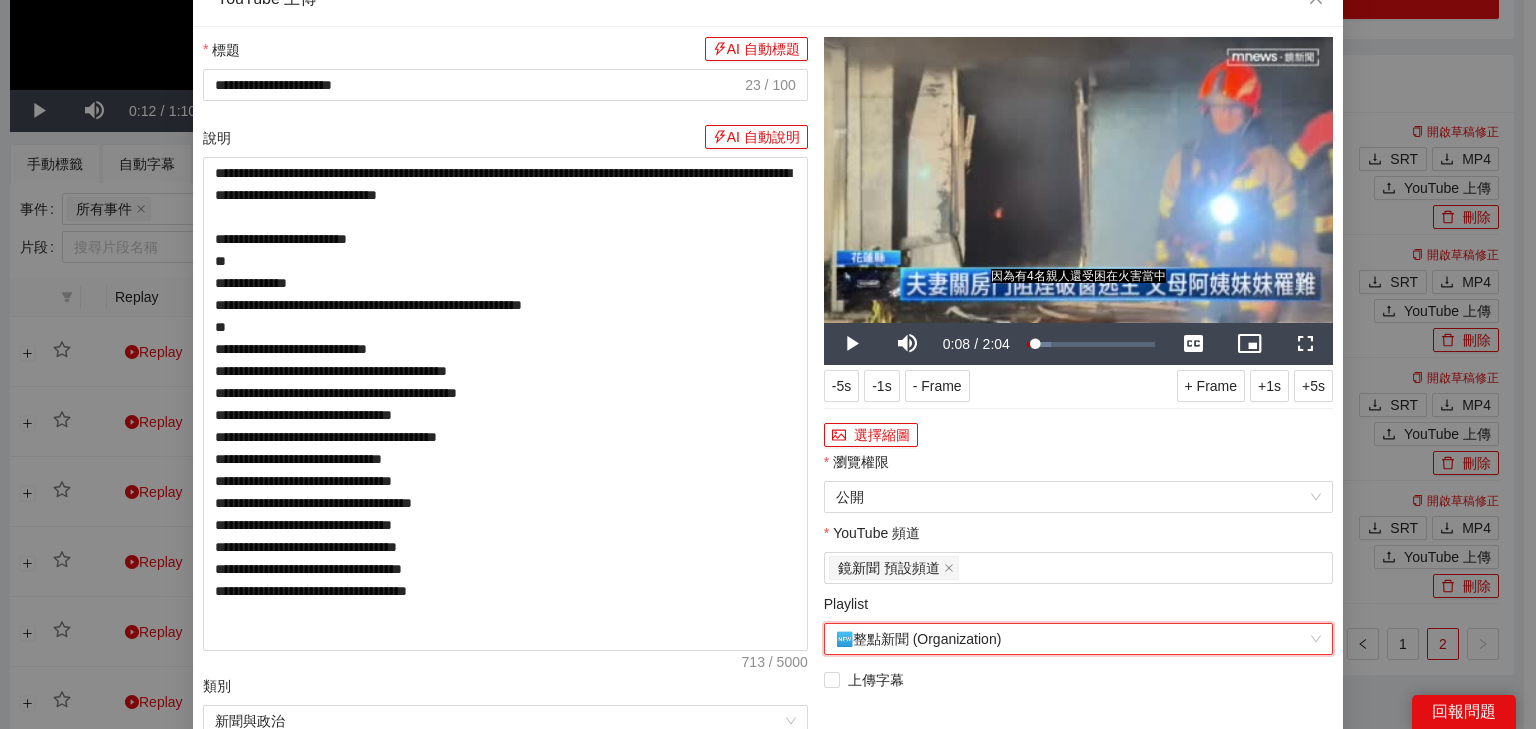 scroll, scrollTop: 0, scrollLeft: 0, axis: both 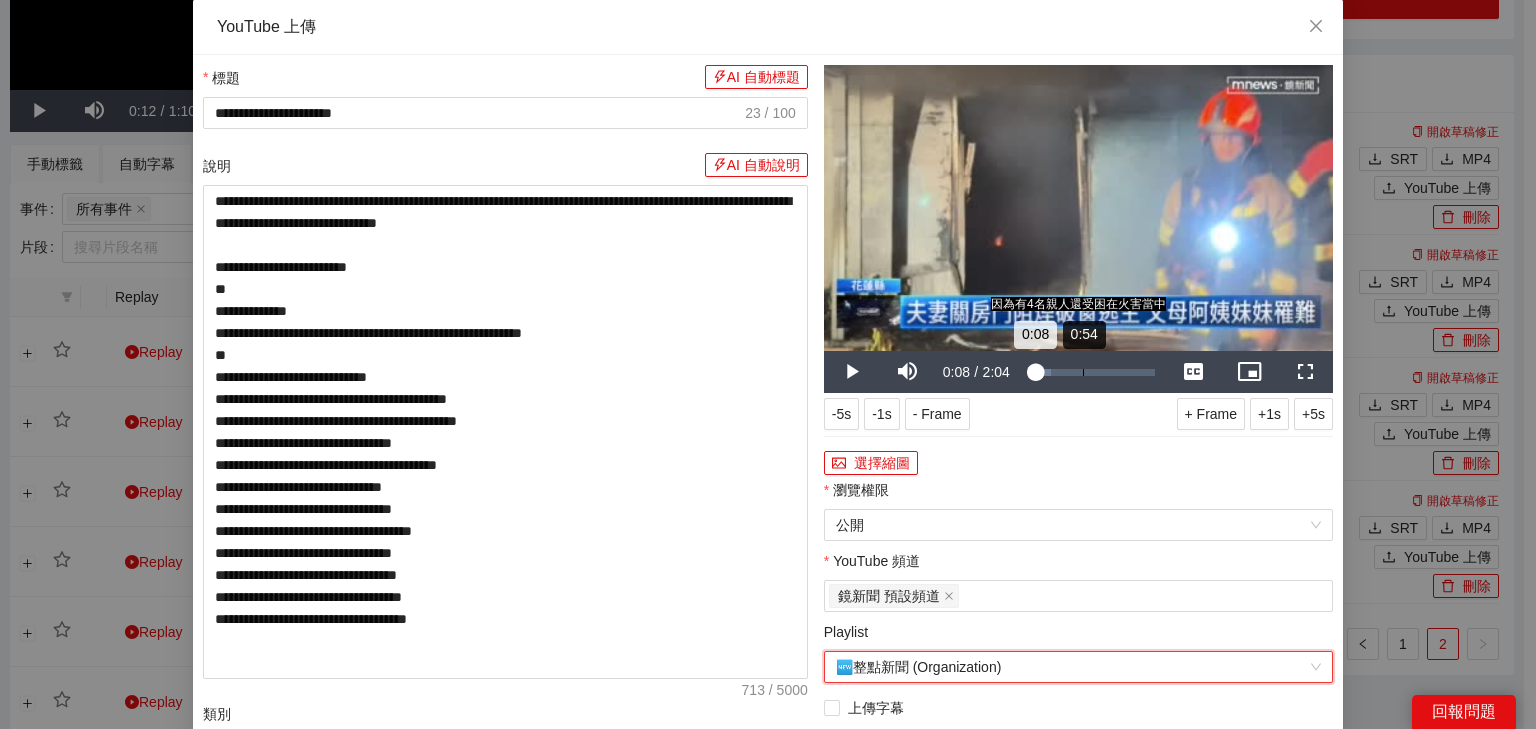 click on "Loaded :  18.61% 0:54 0:08" at bounding box center (1091, 372) 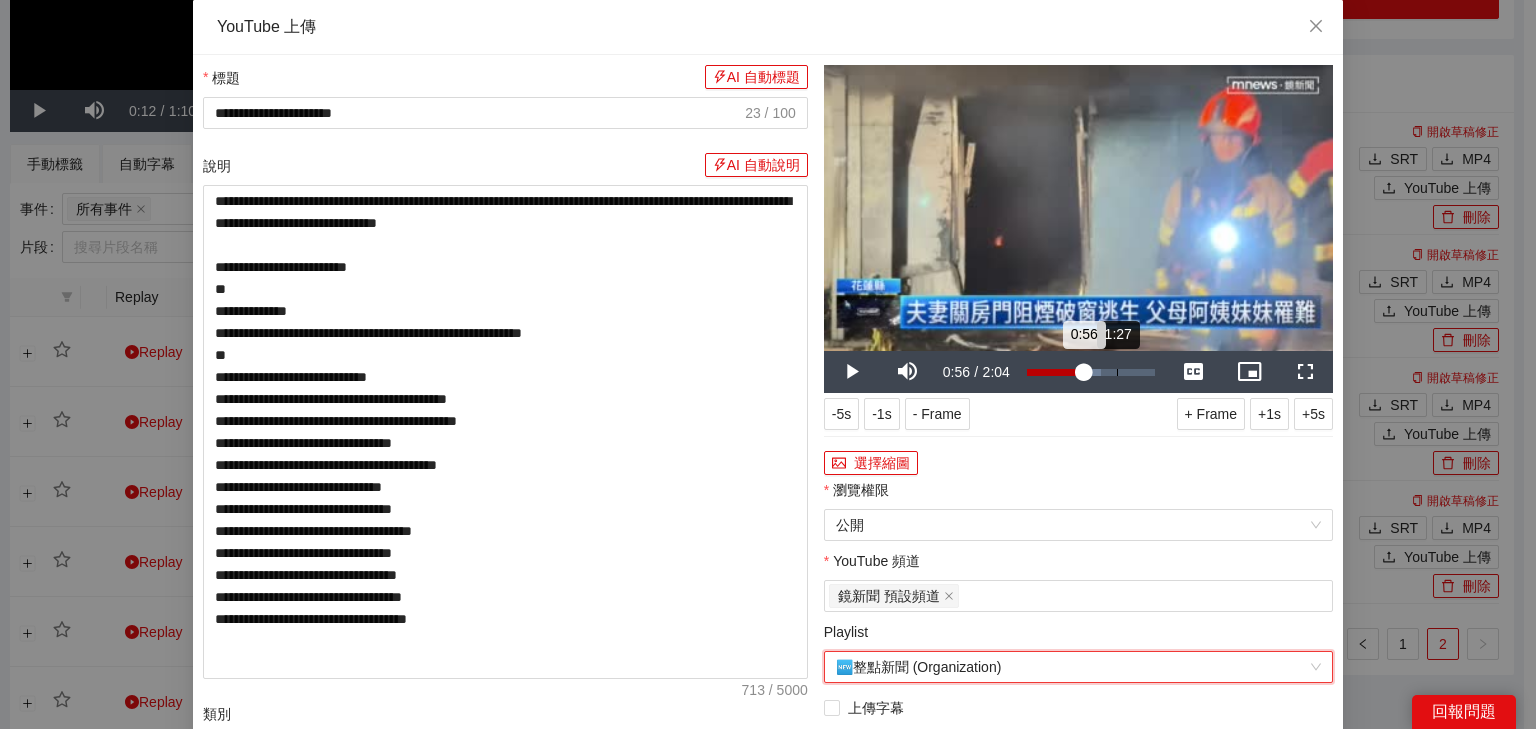 click on "Loaded :  57.50% 1:27 0:56" at bounding box center [1091, 372] 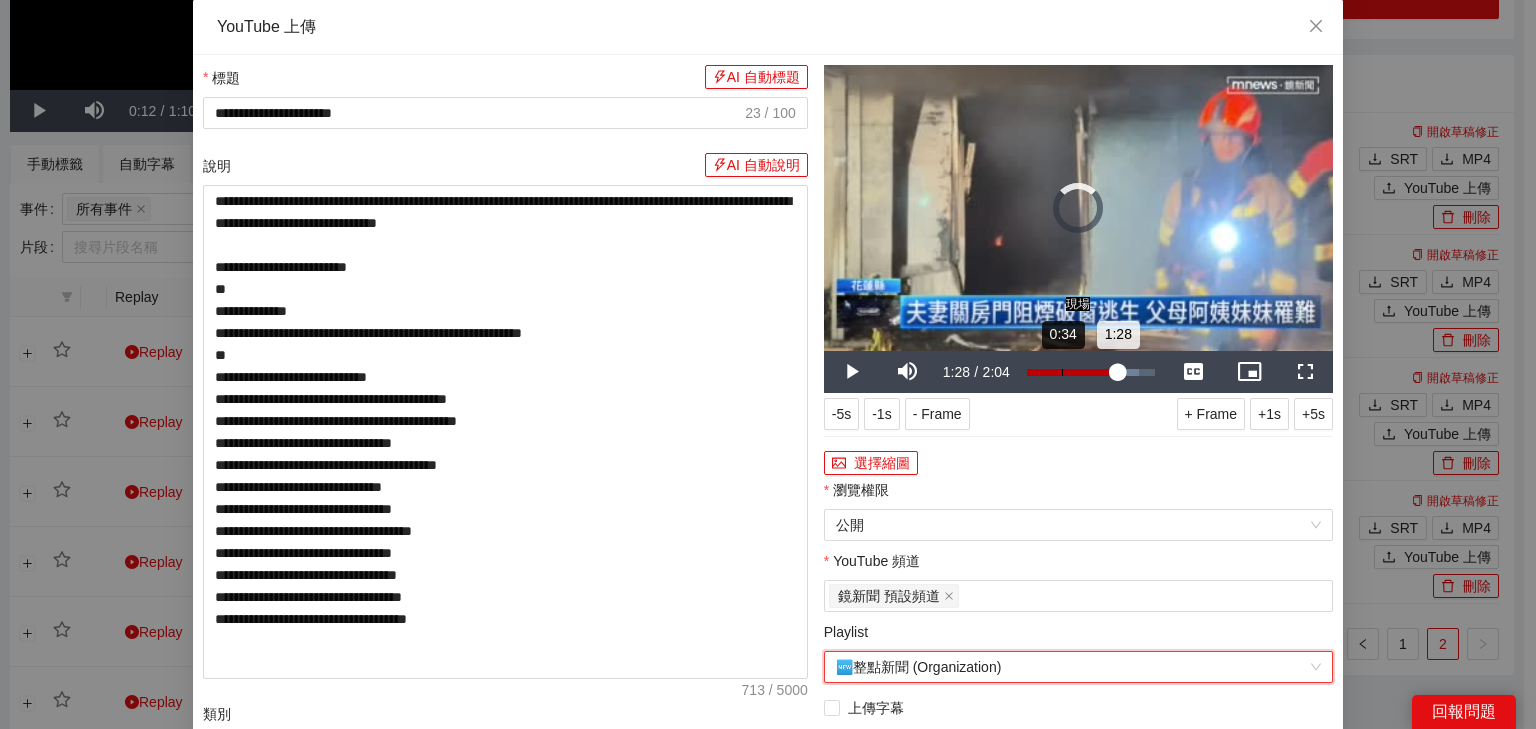 click on "Loaded :  87.58% 0:34 1:28" at bounding box center [1091, 372] 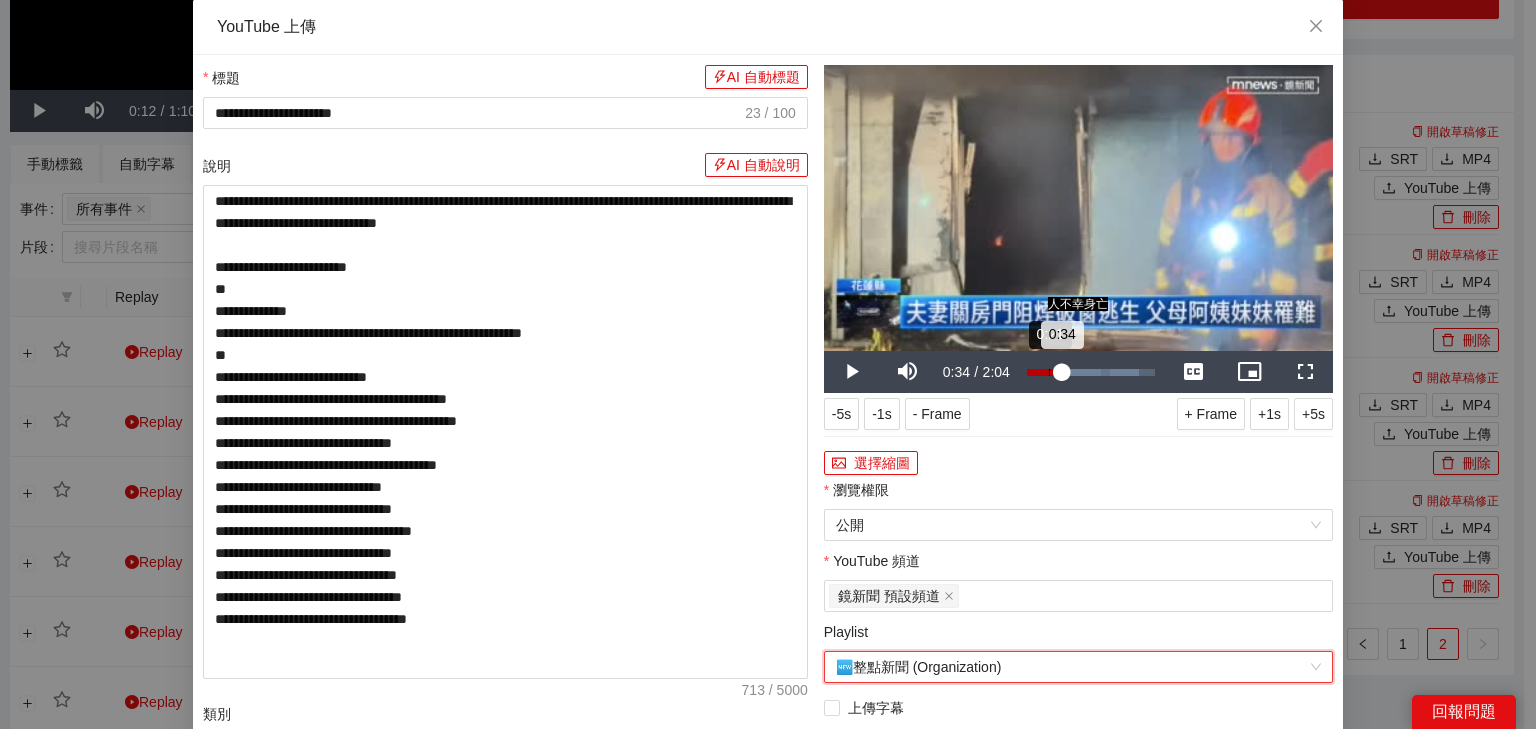 click on "Loaded :  87.58% 0:21 0:34" at bounding box center (1091, 372) 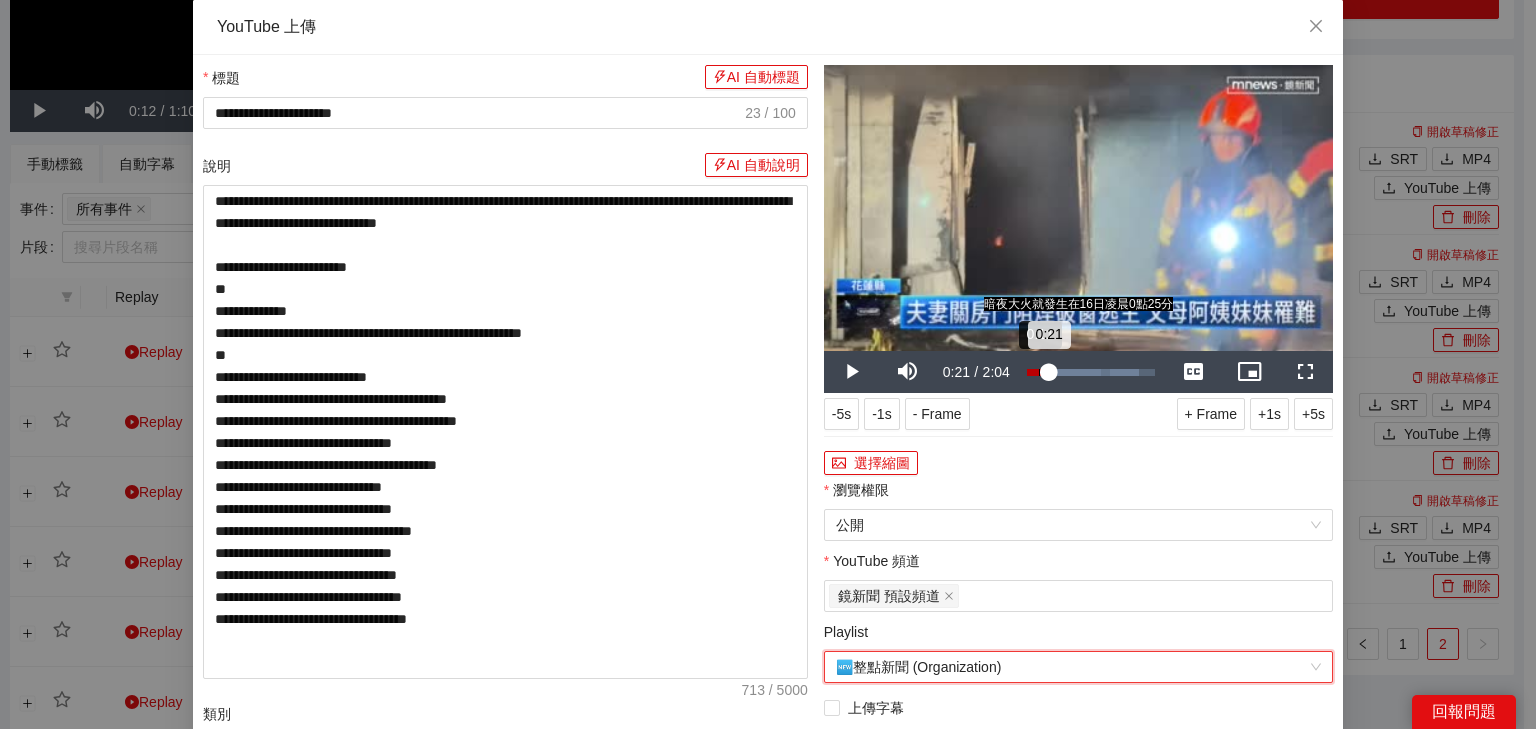 click on "0:21" at bounding box center [1038, 372] 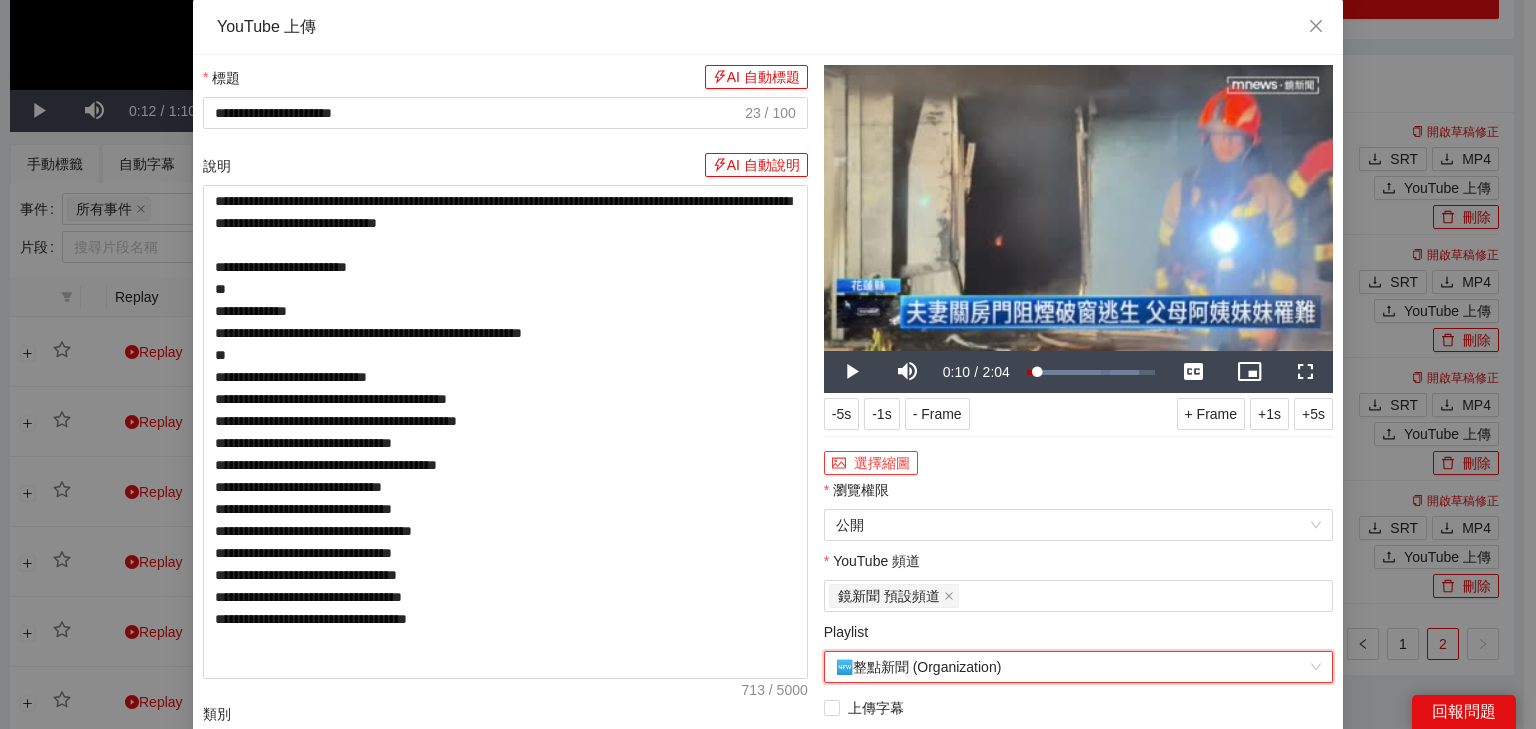 click on "選擇縮圖" at bounding box center (871, 463) 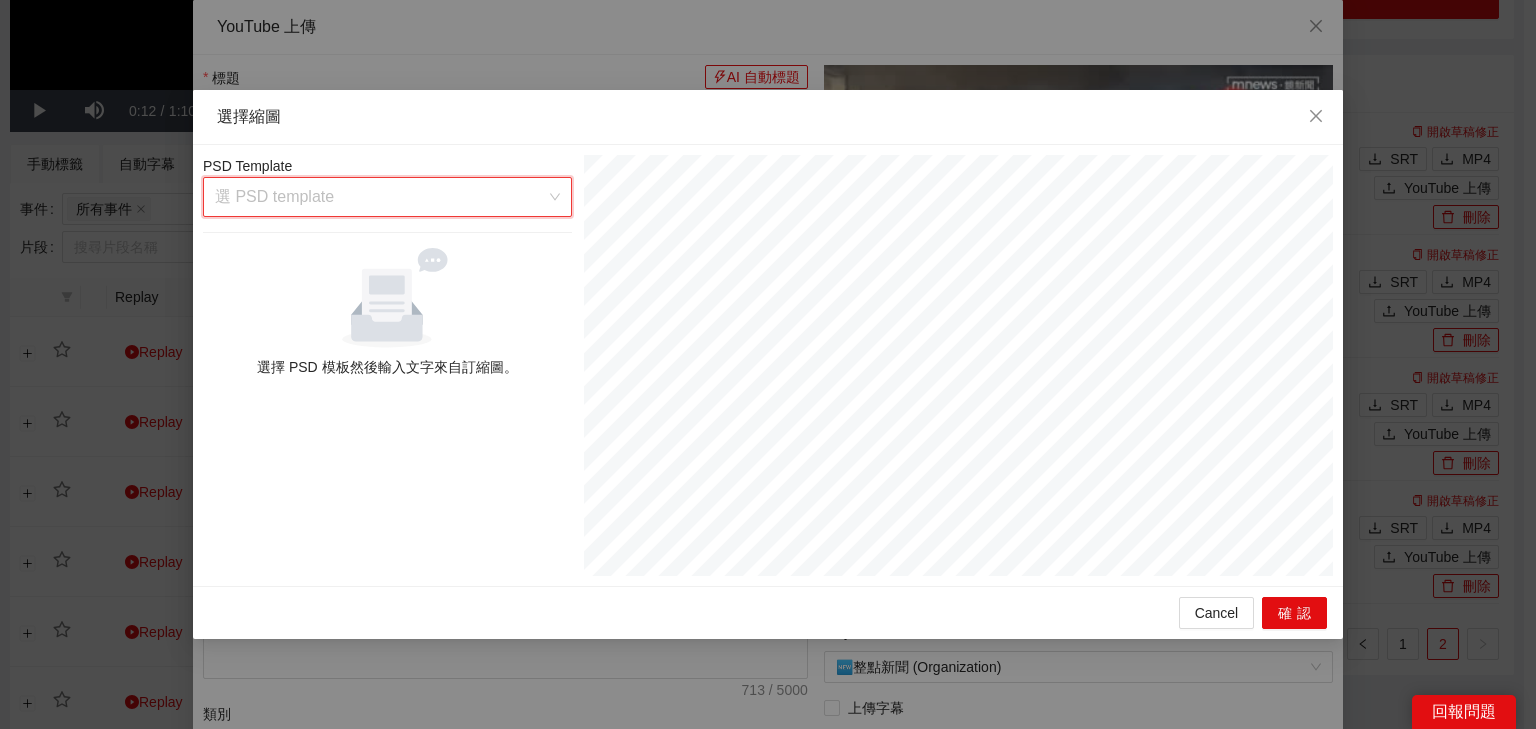 click at bounding box center (380, 197) 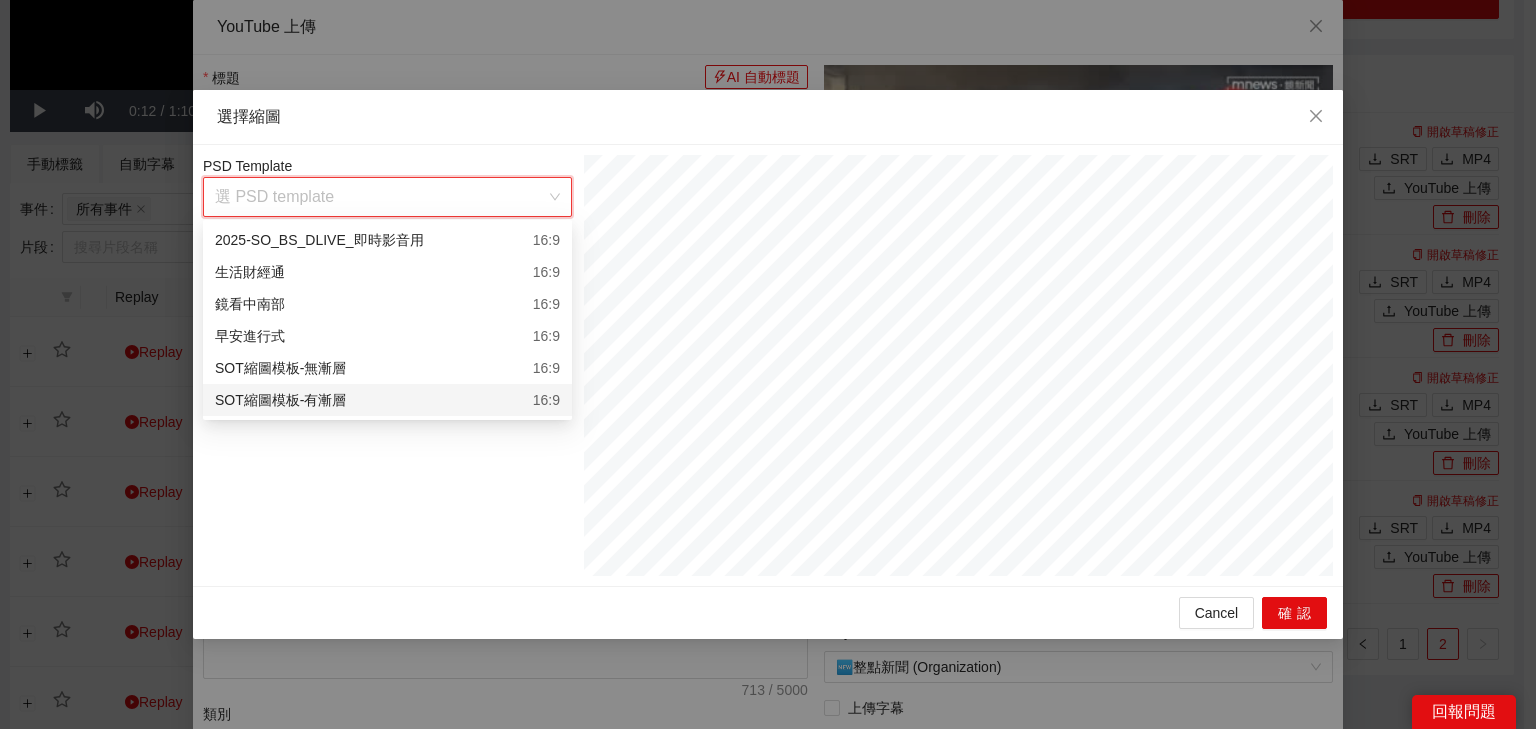 click on "SOT縮圖模板-有漸層 16:9" at bounding box center (387, 400) 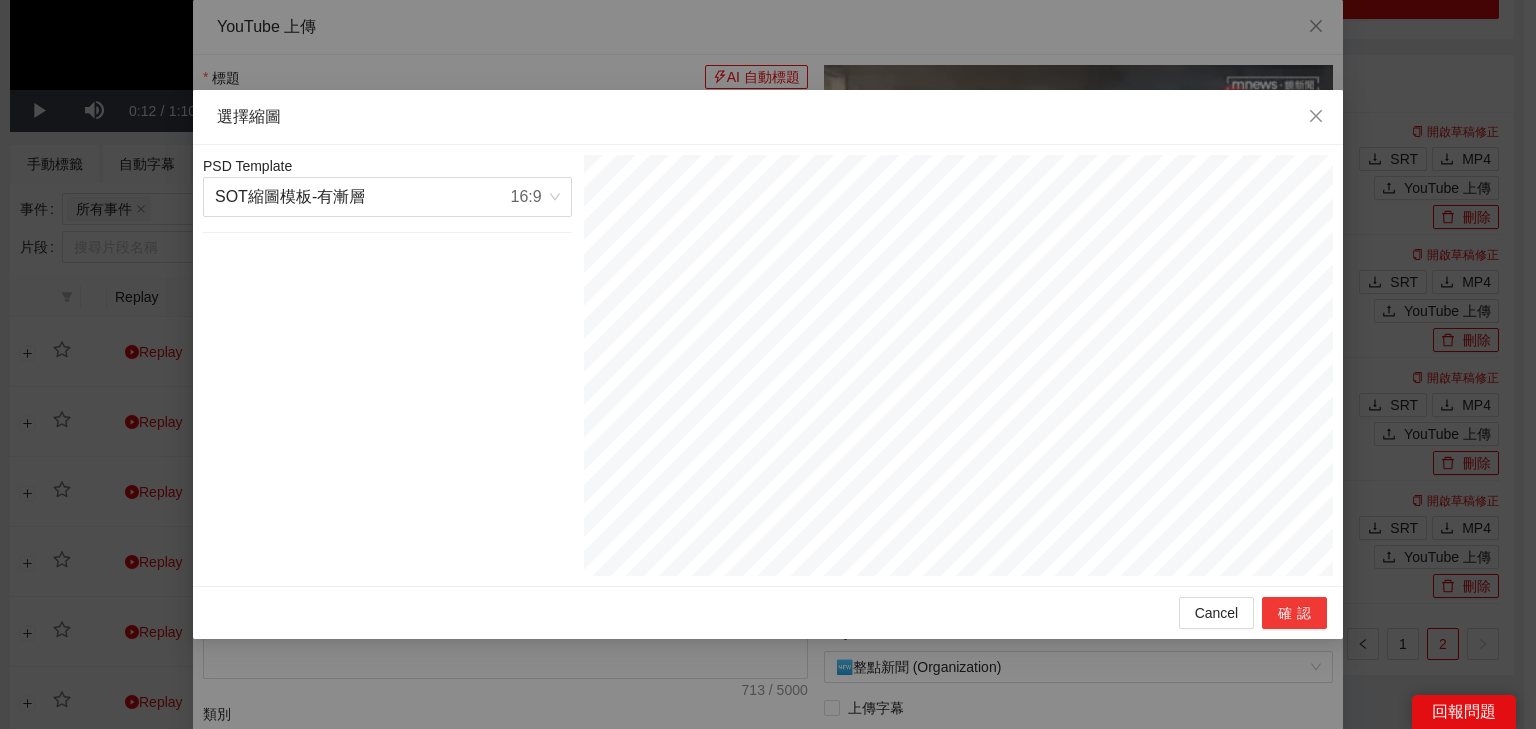 click on "確認" at bounding box center (1294, 613) 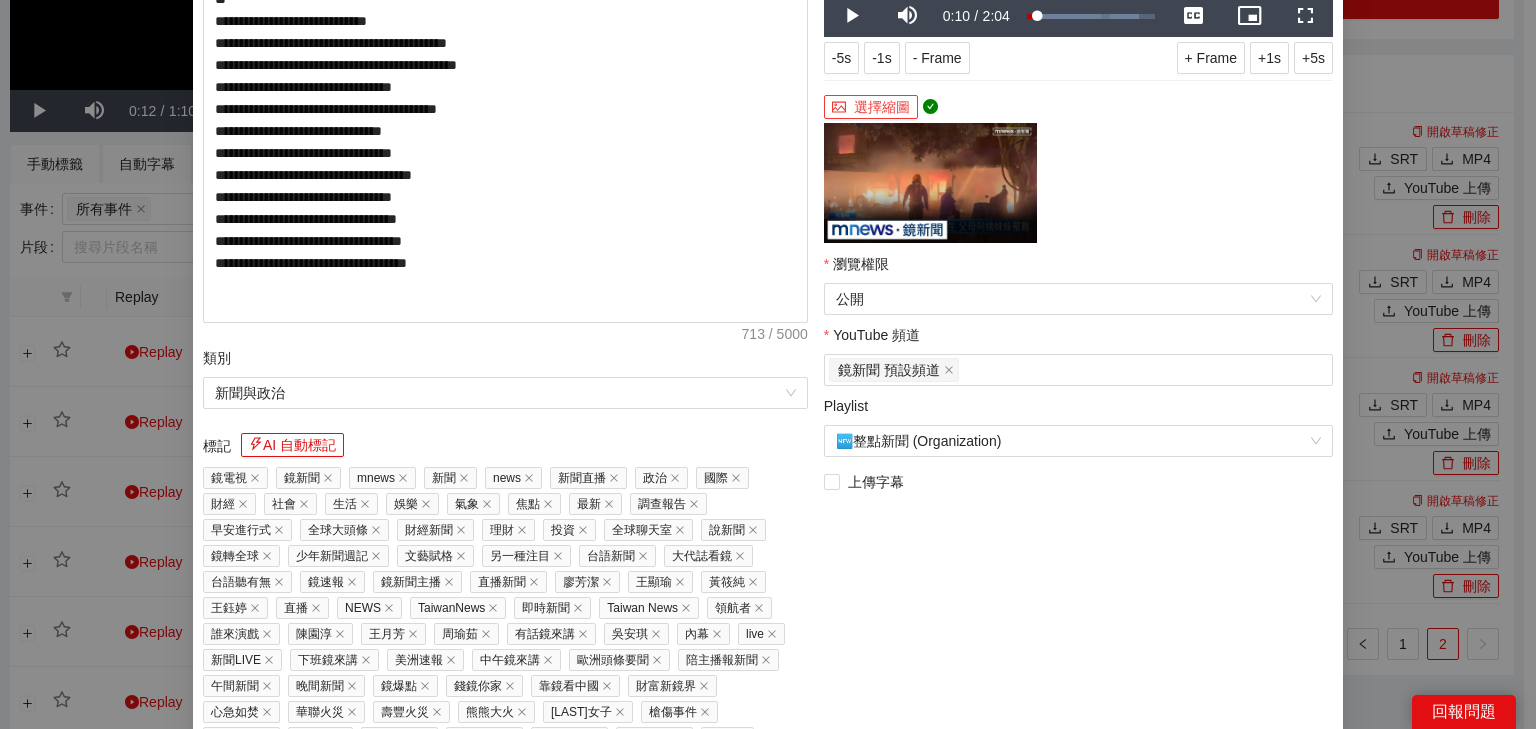 scroll, scrollTop: 480, scrollLeft: 0, axis: vertical 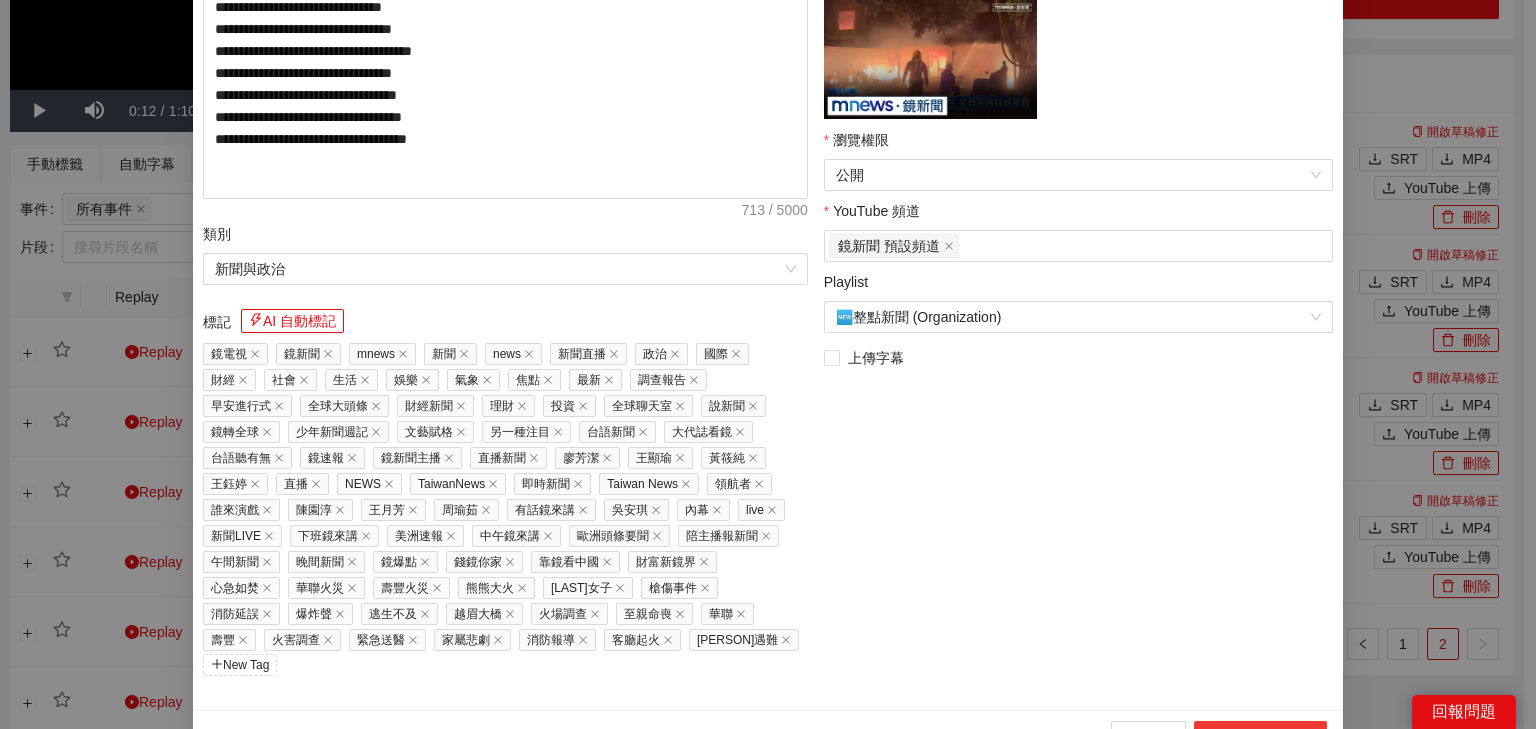 click on "Cancel 上傳到 YouTube" at bounding box center [768, 736] 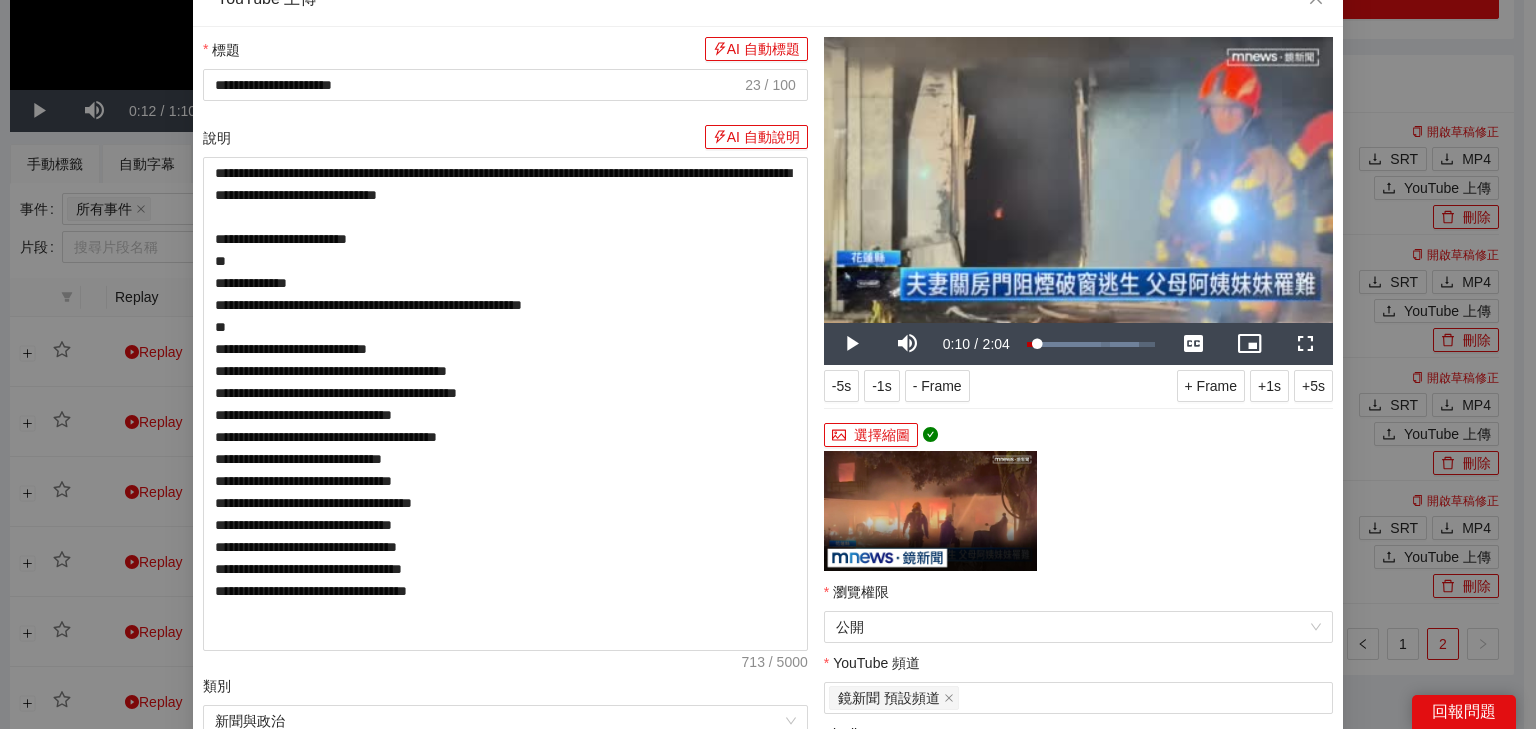 scroll, scrollTop: 0, scrollLeft: 0, axis: both 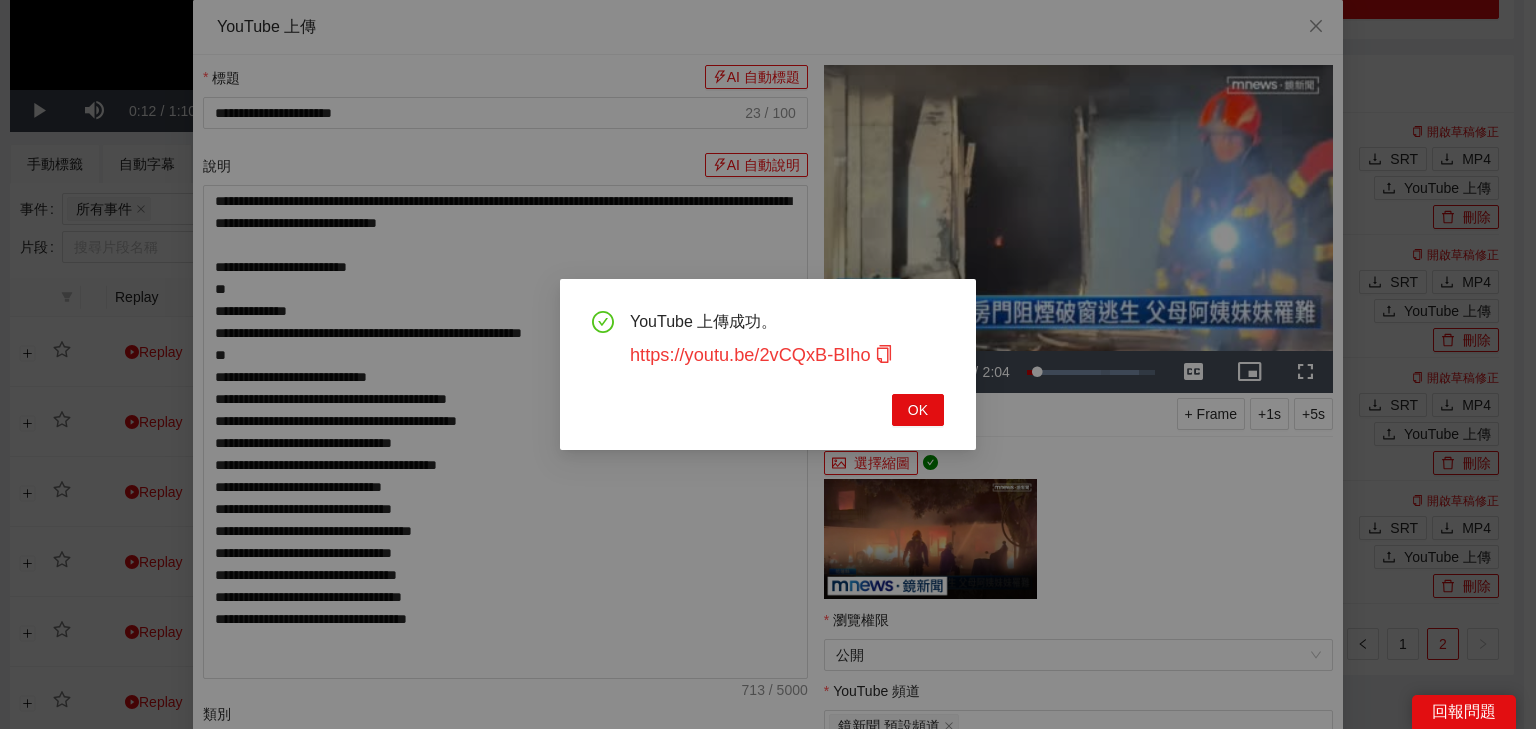 click 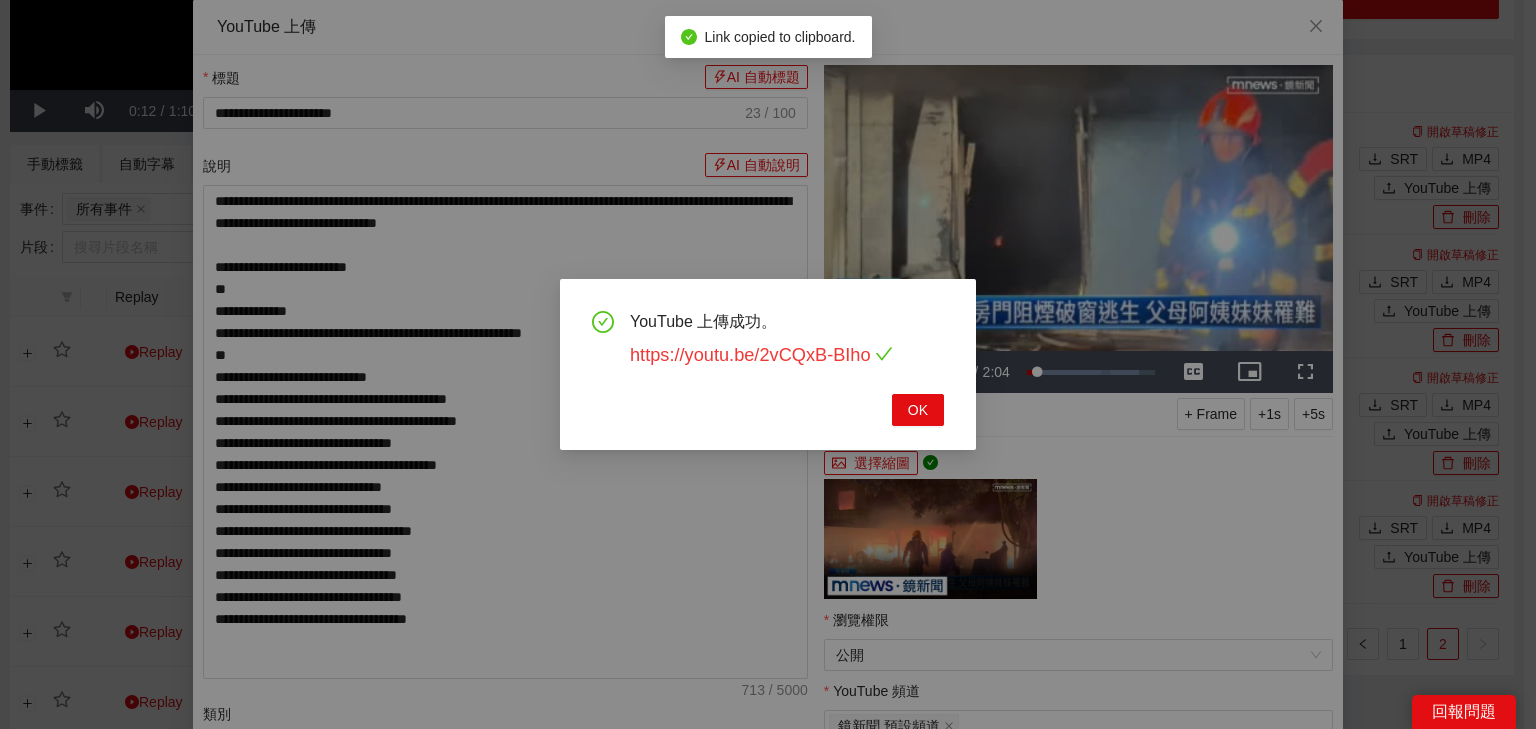 click on "https://youtu.be/2vCQxB-BIho" at bounding box center (761, 355) 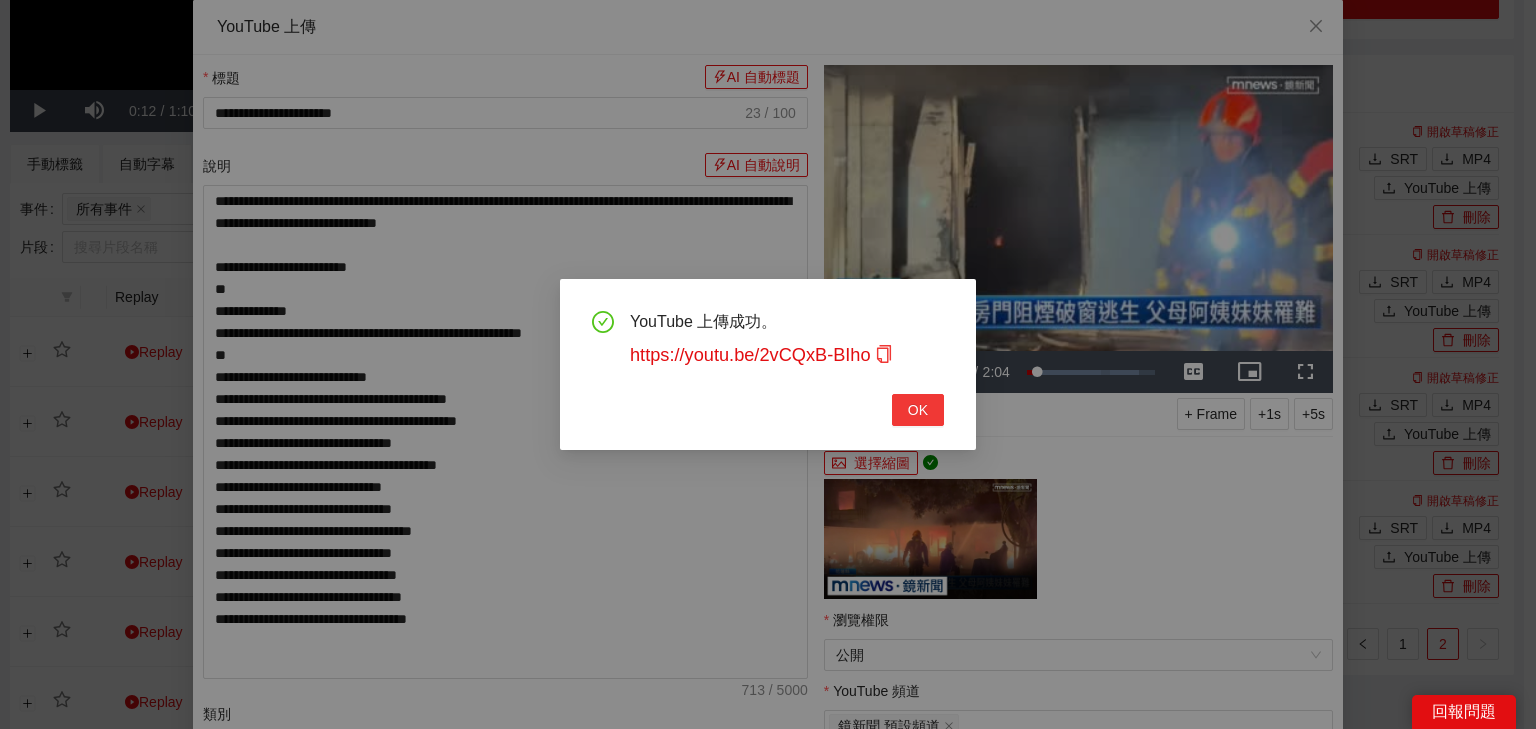 click on "OK" at bounding box center [918, 410] 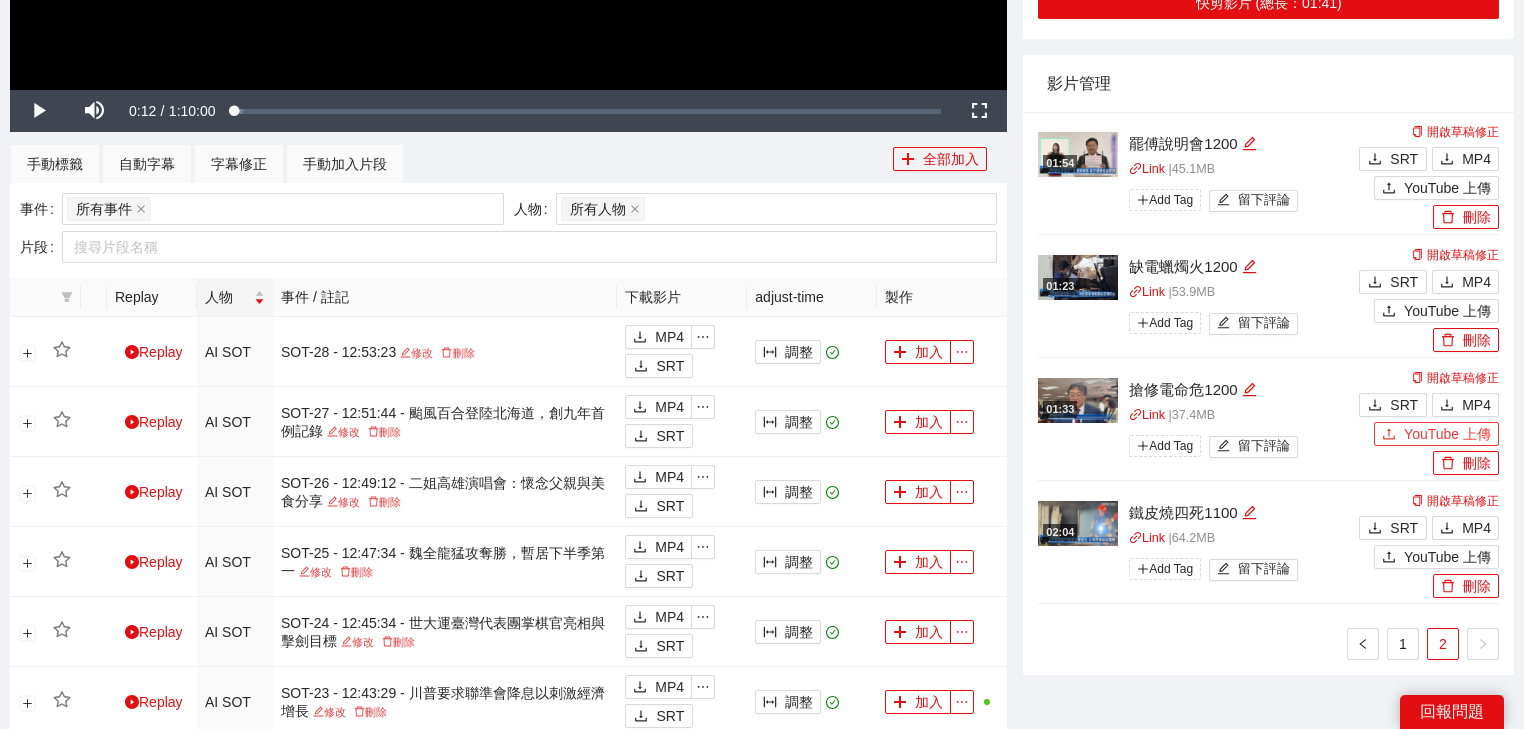 click on "YouTube 上傳" at bounding box center (1447, 434) 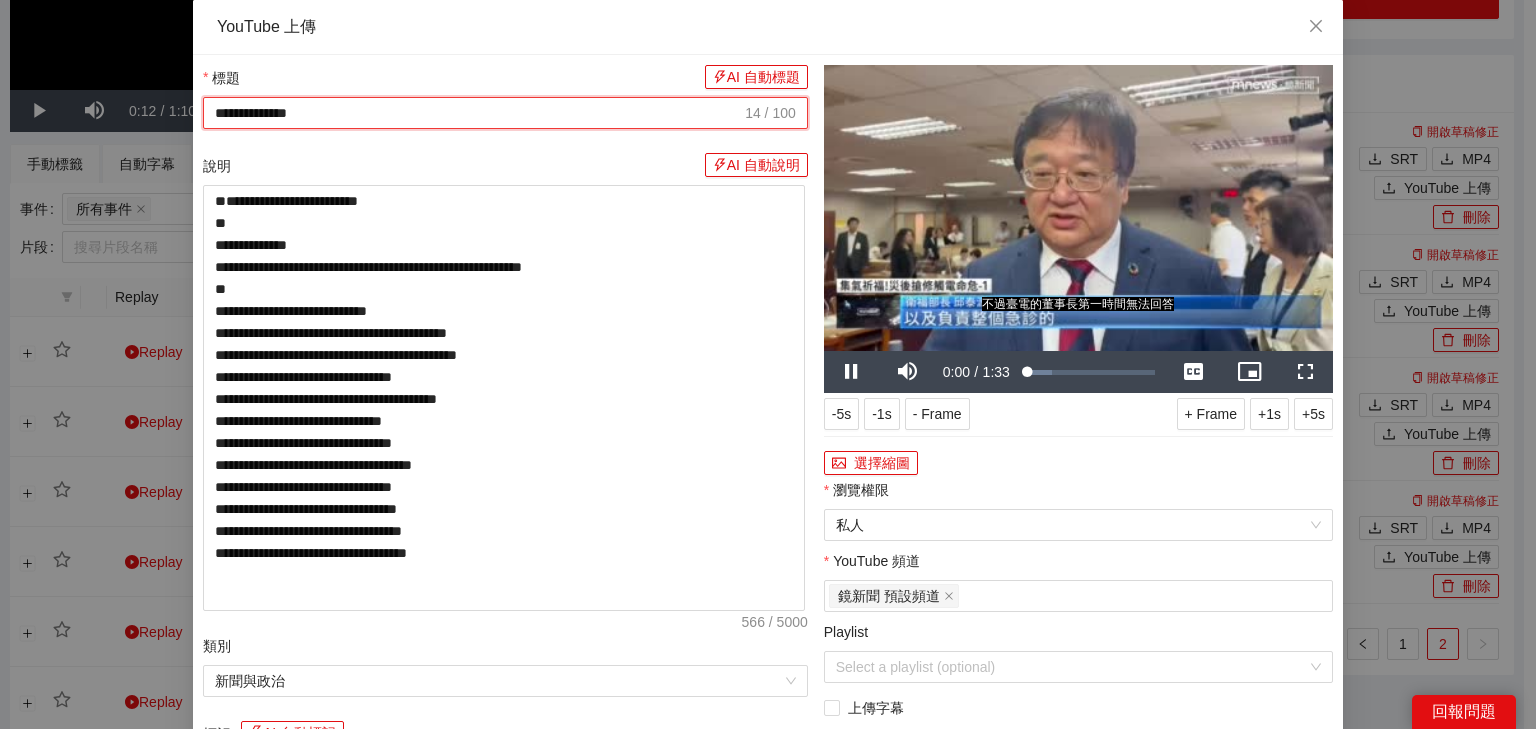 drag, startPoint x: 507, startPoint y: 110, endPoint x: 0, endPoint y: 108, distance: 507.00394 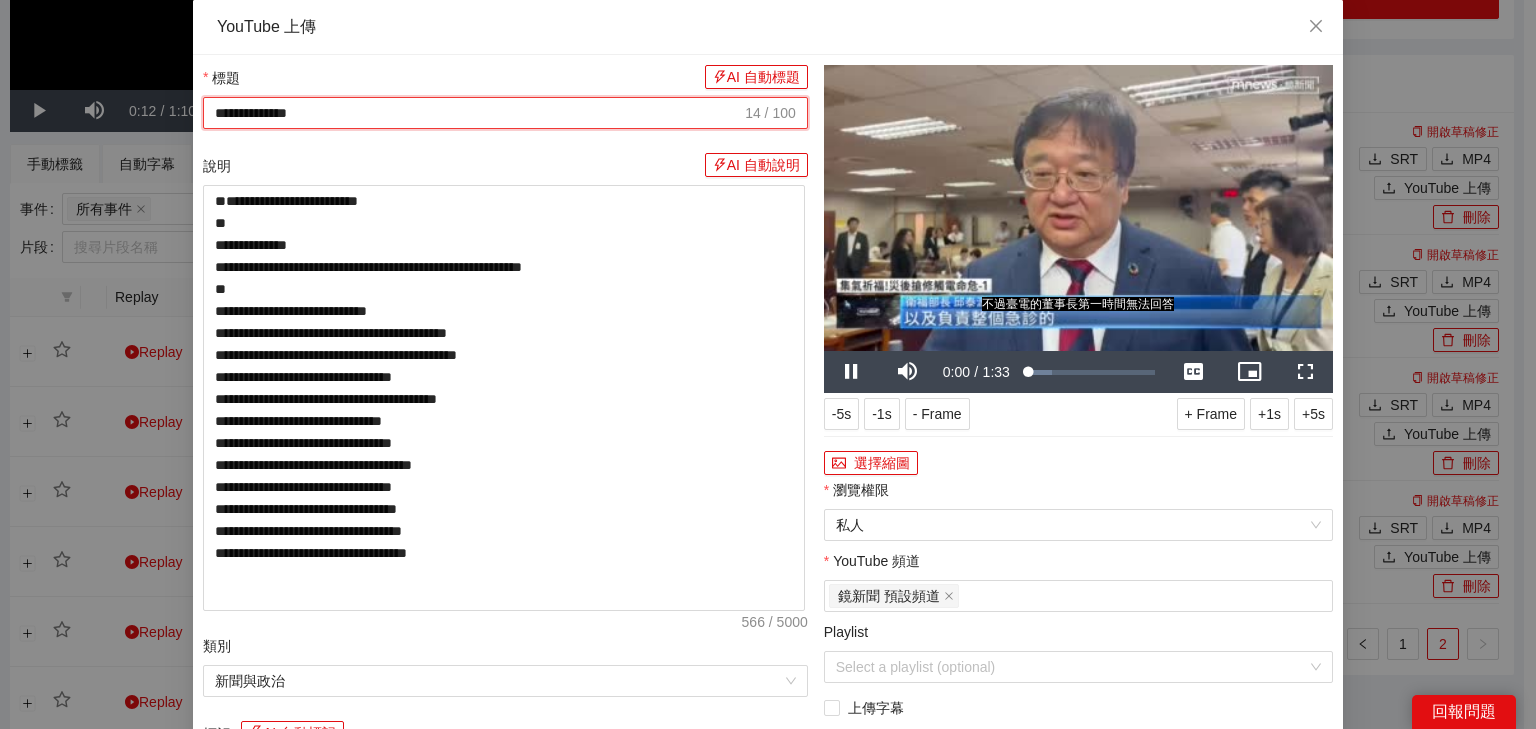 paste on "**********" 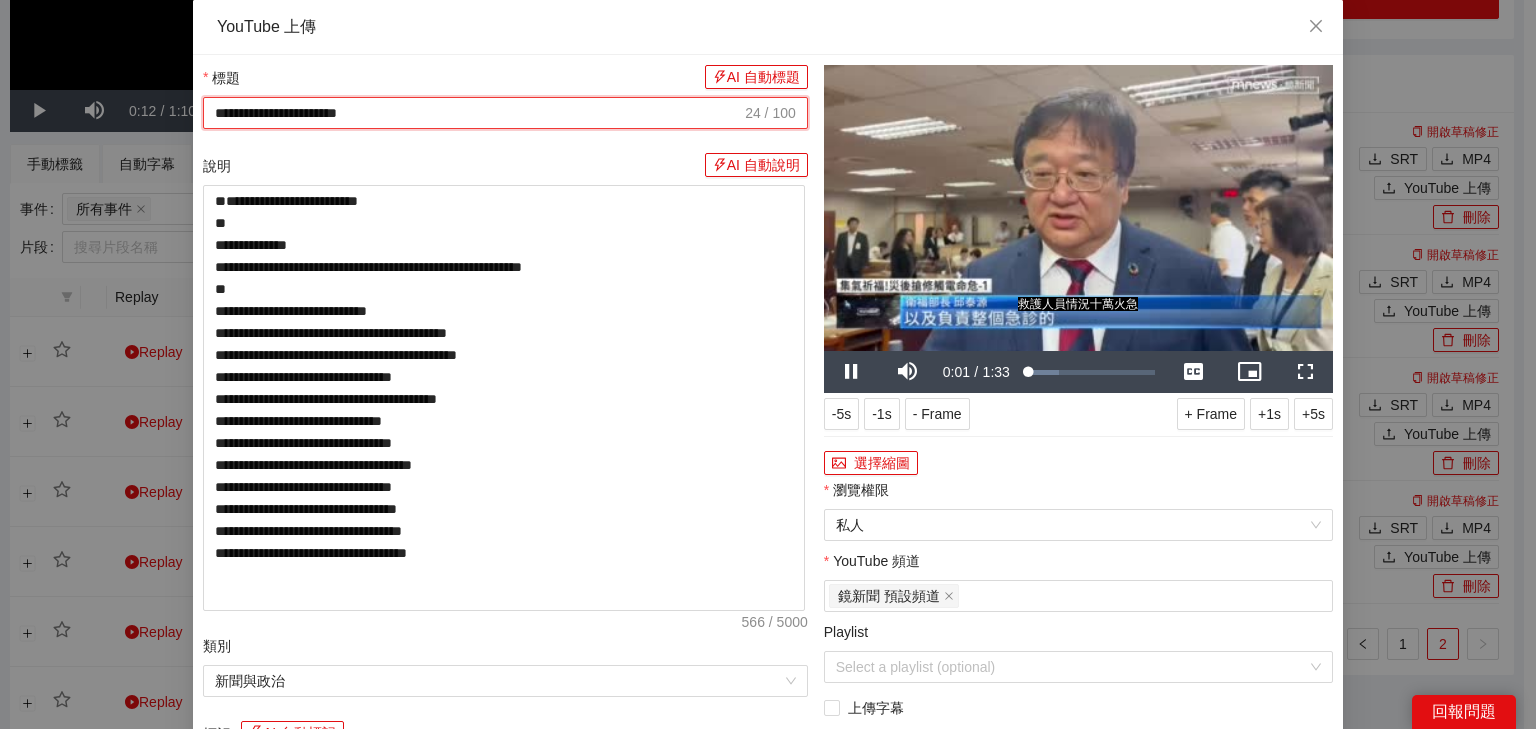 type on "**********" 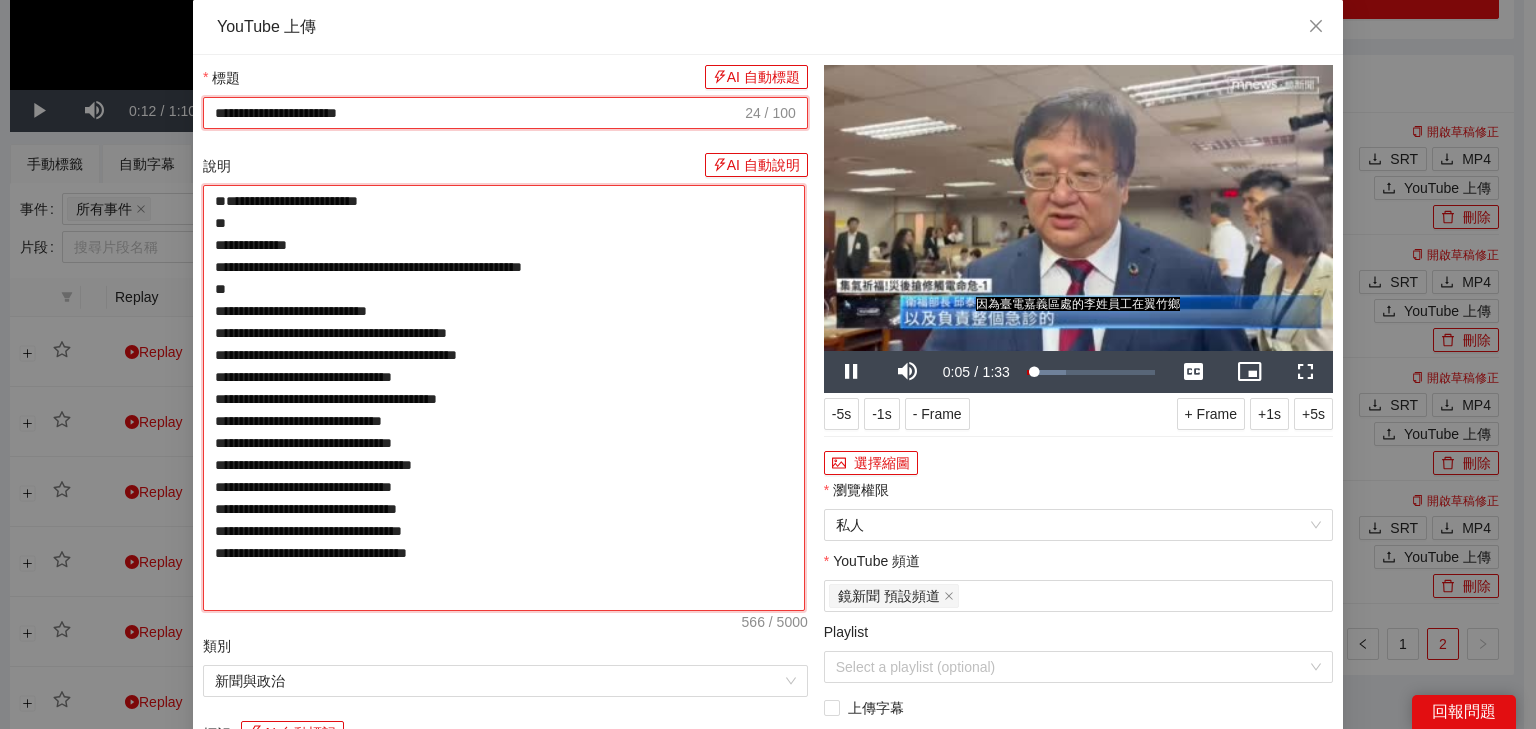 click on "**********" at bounding box center [504, 398] 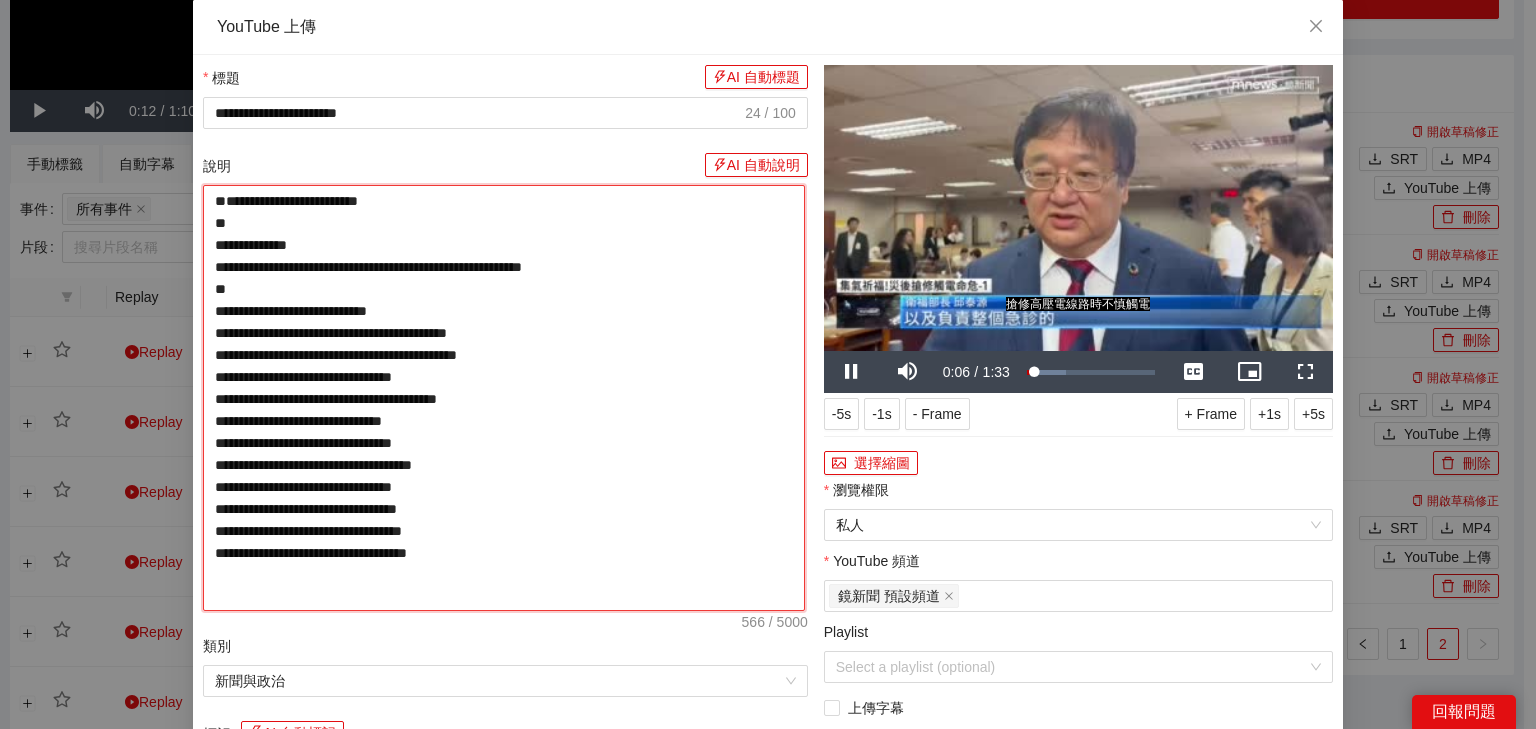 paste on "**********" 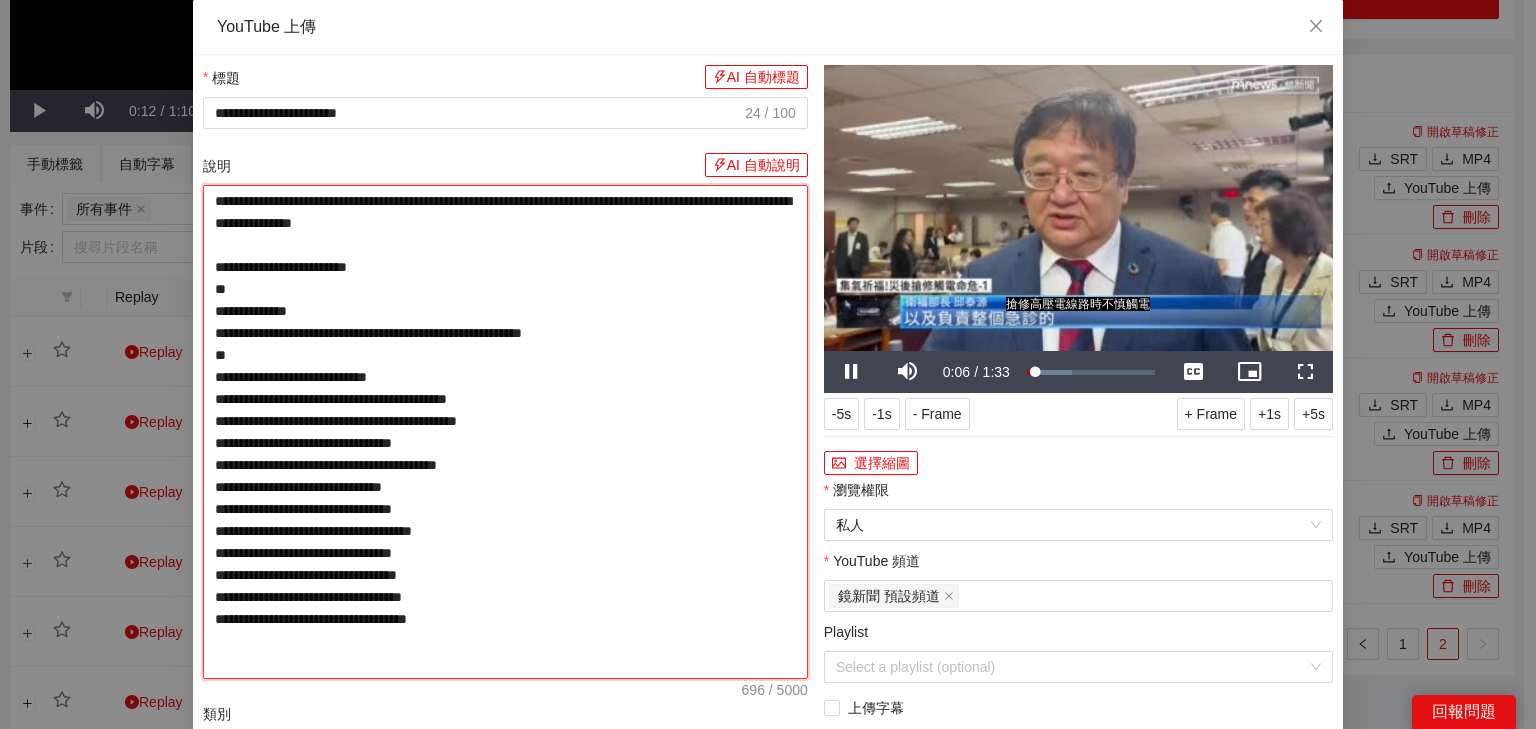 type on "**********" 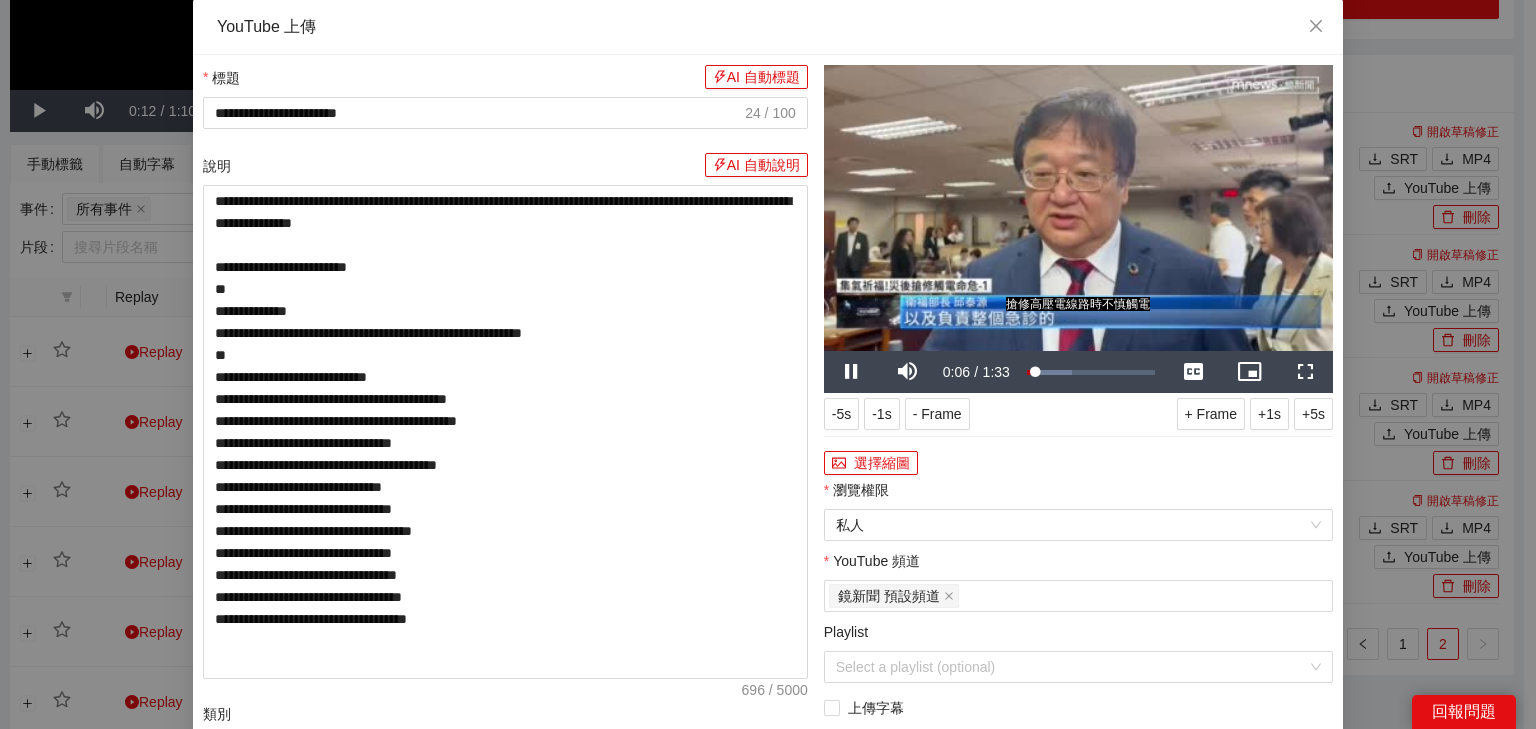 click at bounding box center [1078, 208] 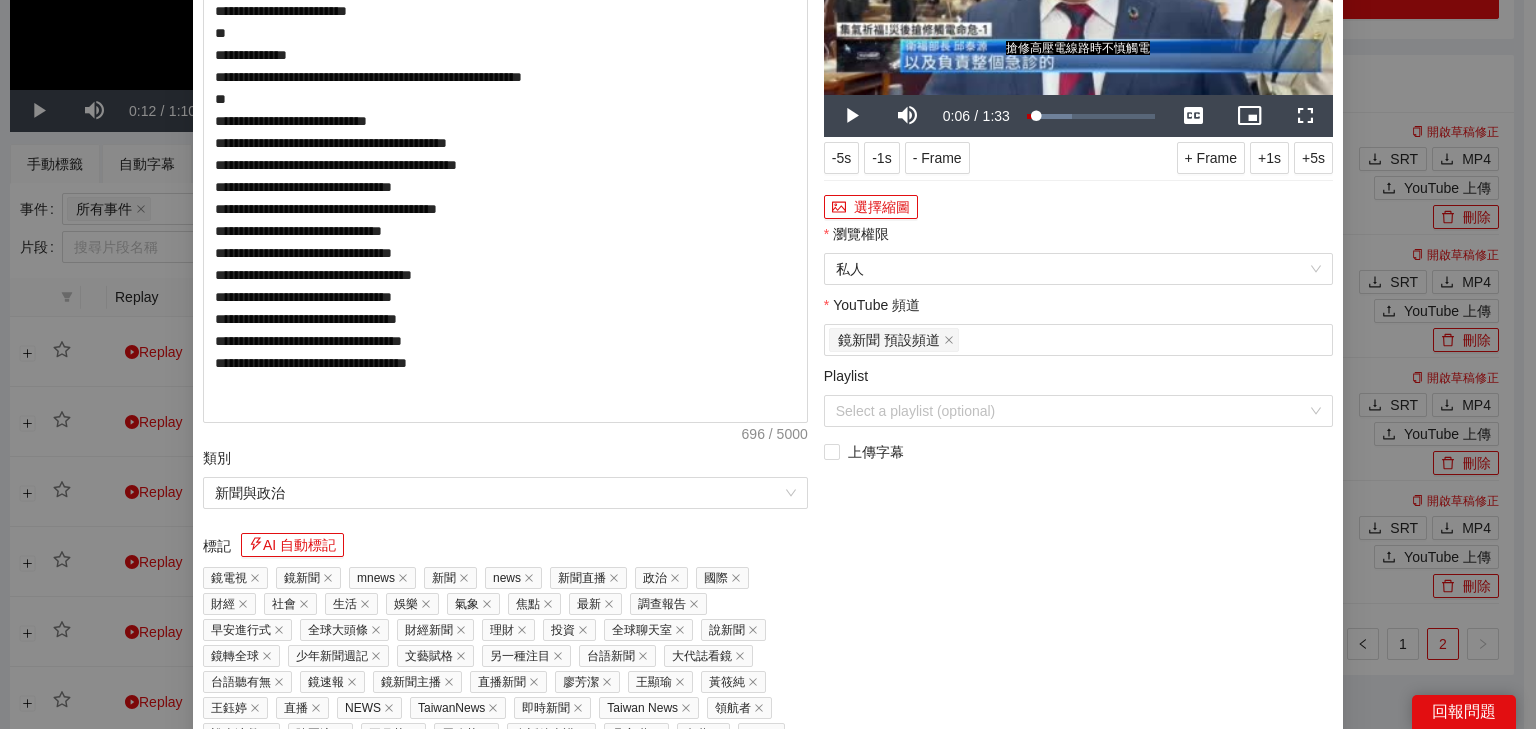 scroll, scrollTop: 400, scrollLeft: 0, axis: vertical 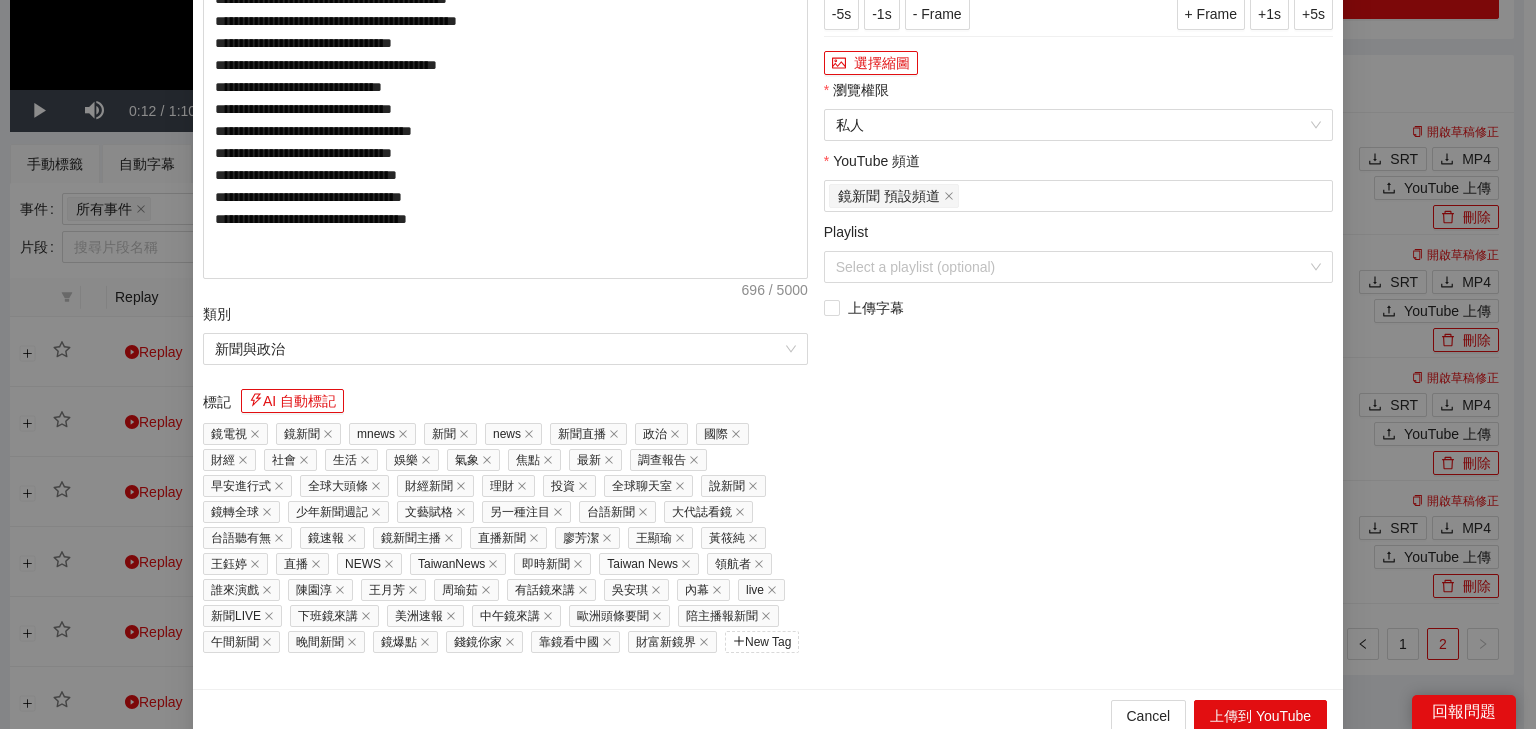 click on "**********" at bounding box center (505, 172) 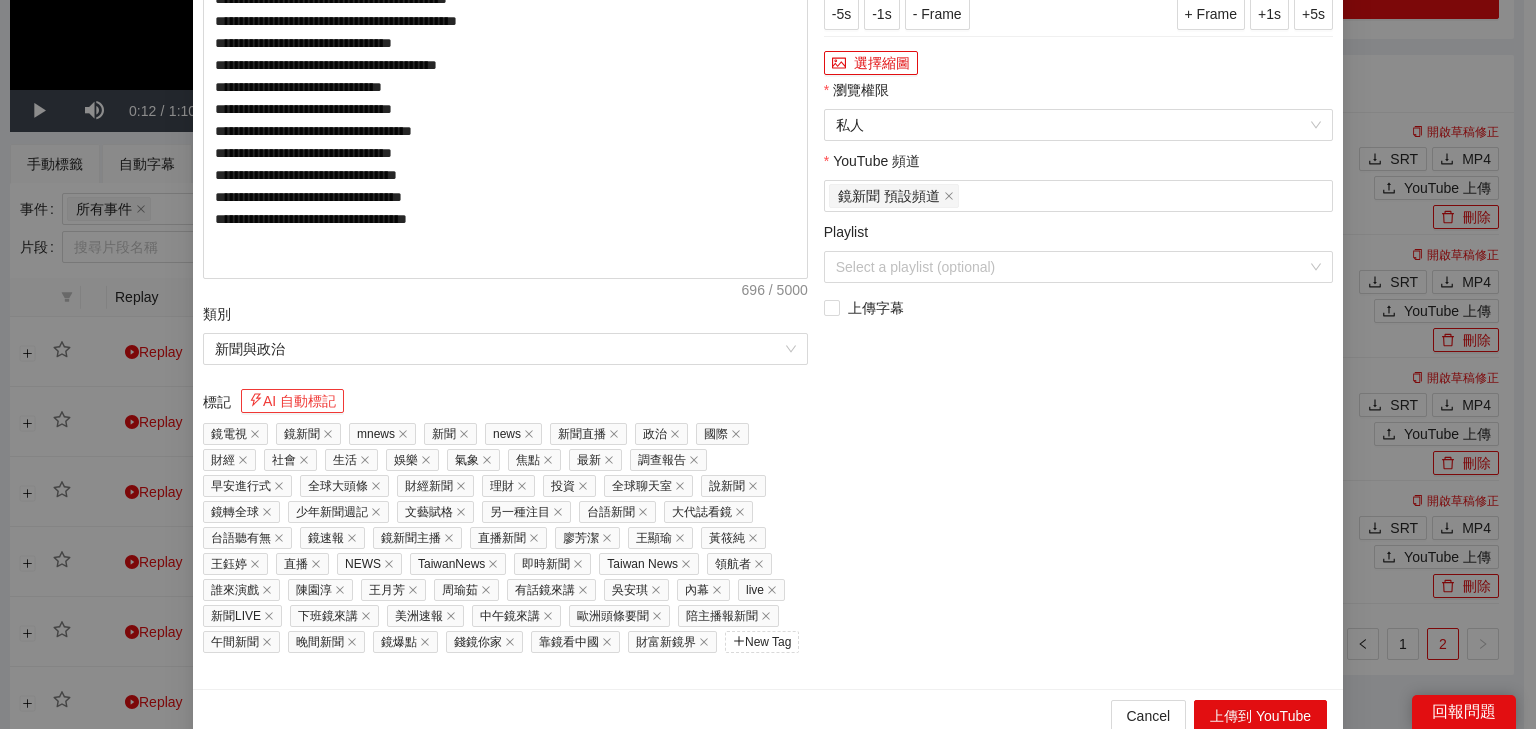 click on "AI 自動標記" at bounding box center (292, 401) 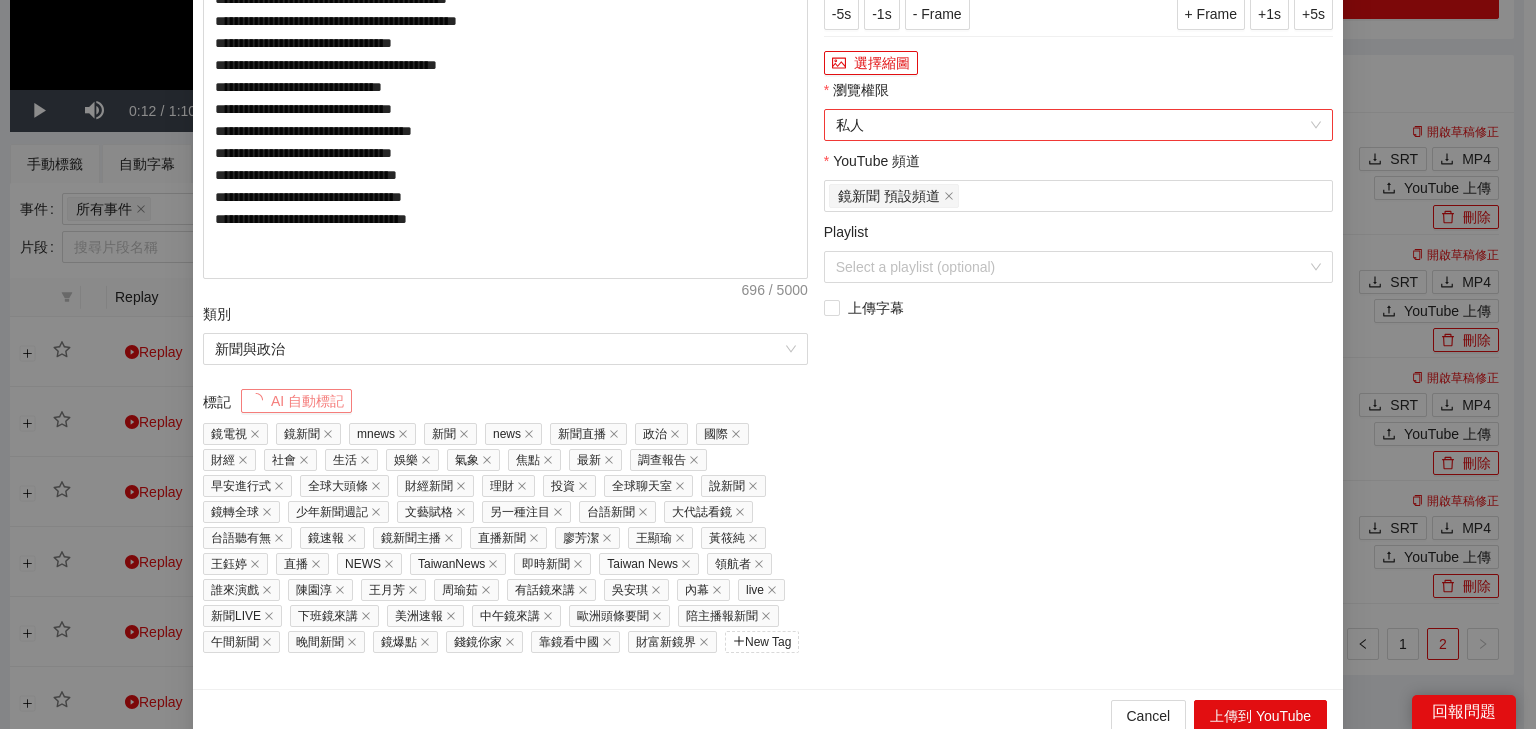 click on "私人" at bounding box center [1078, 125] 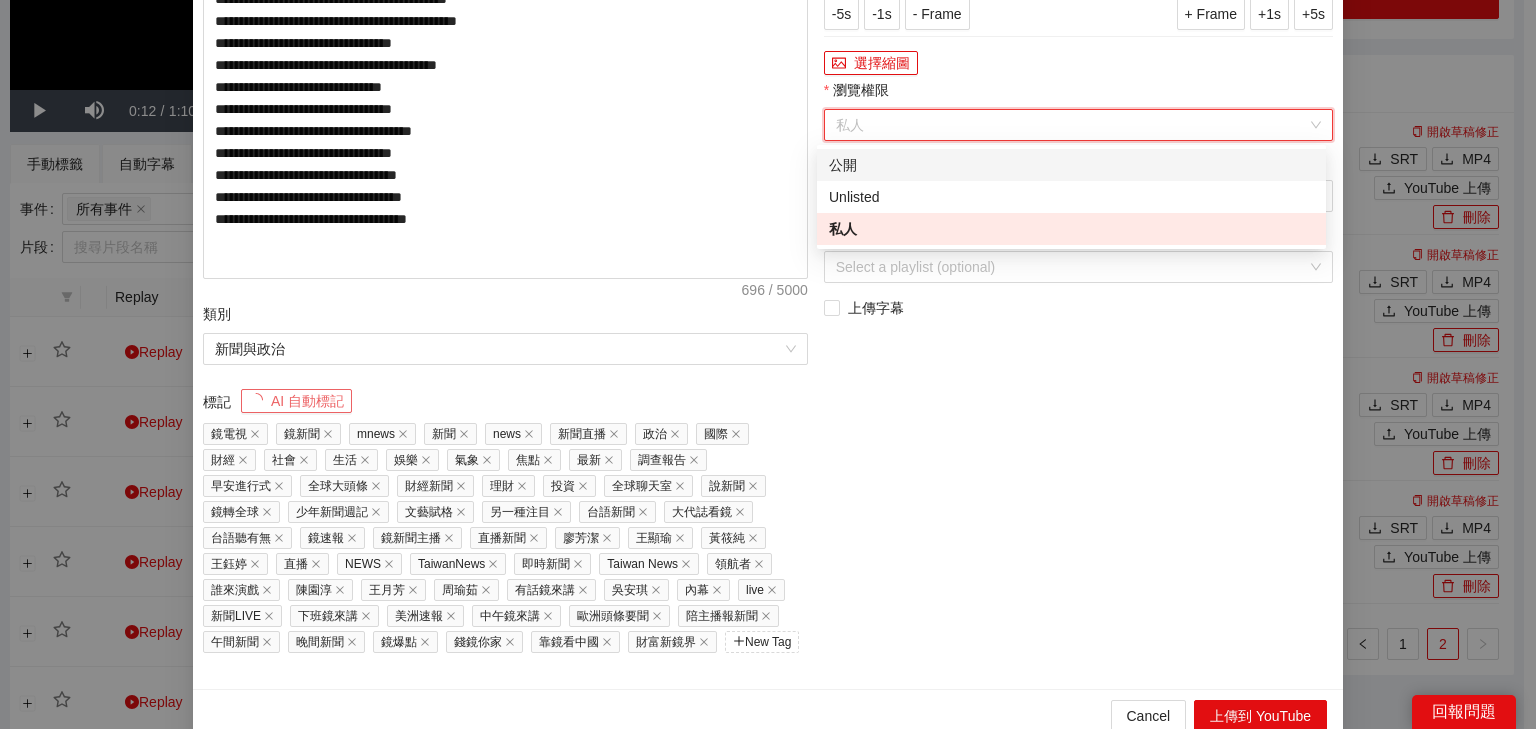 click on "公開" at bounding box center (1071, 165) 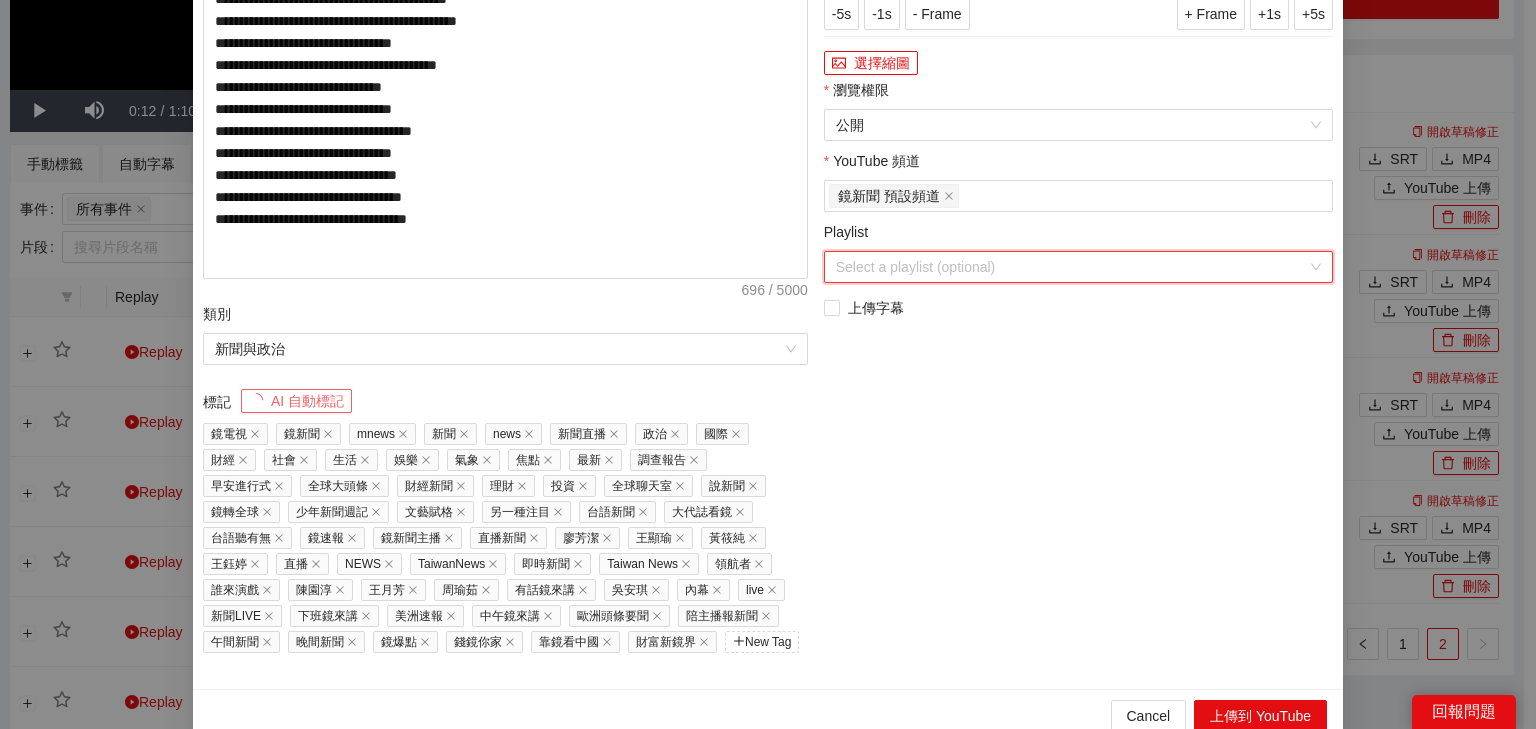 click on "Playlist" at bounding box center (1071, 267) 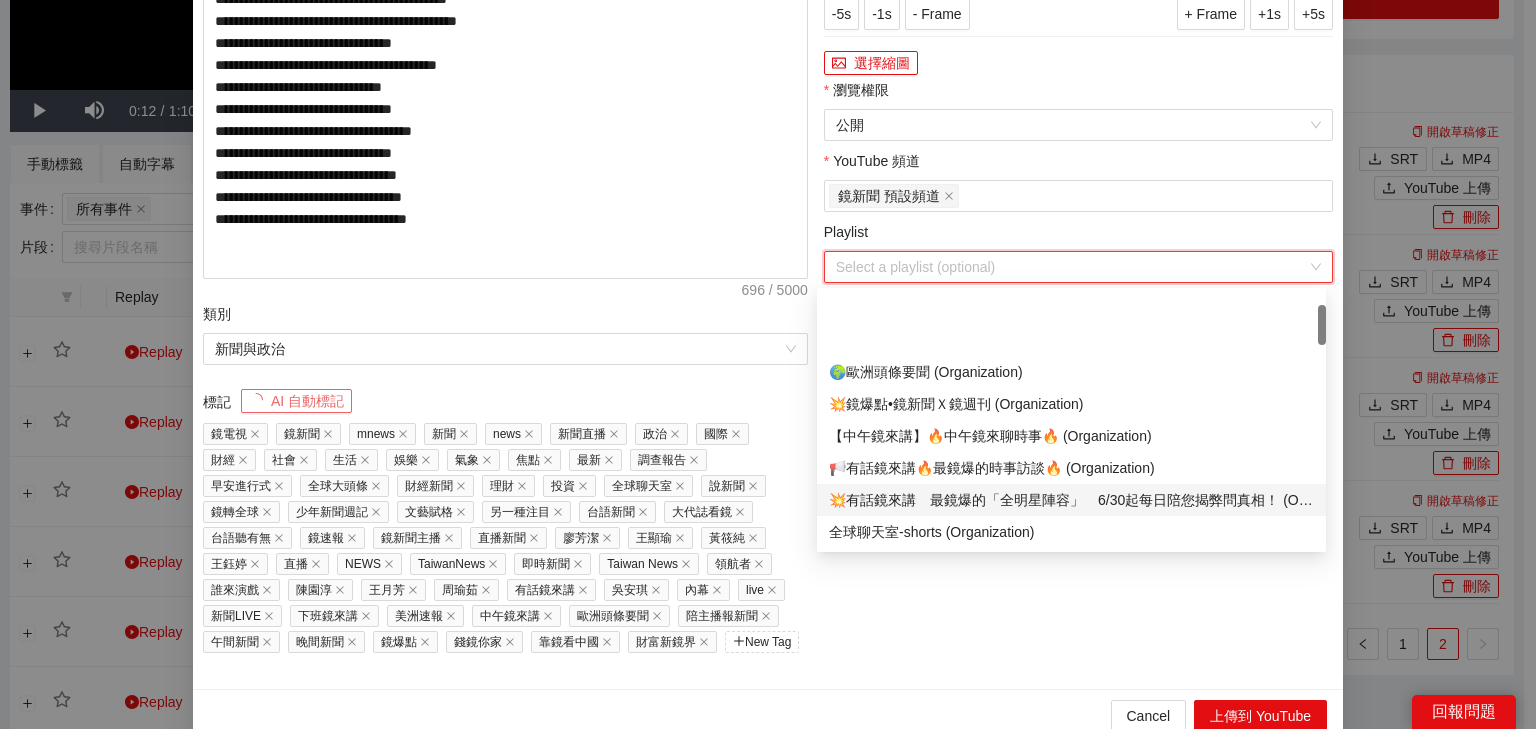 scroll, scrollTop: 80, scrollLeft: 0, axis: vertical 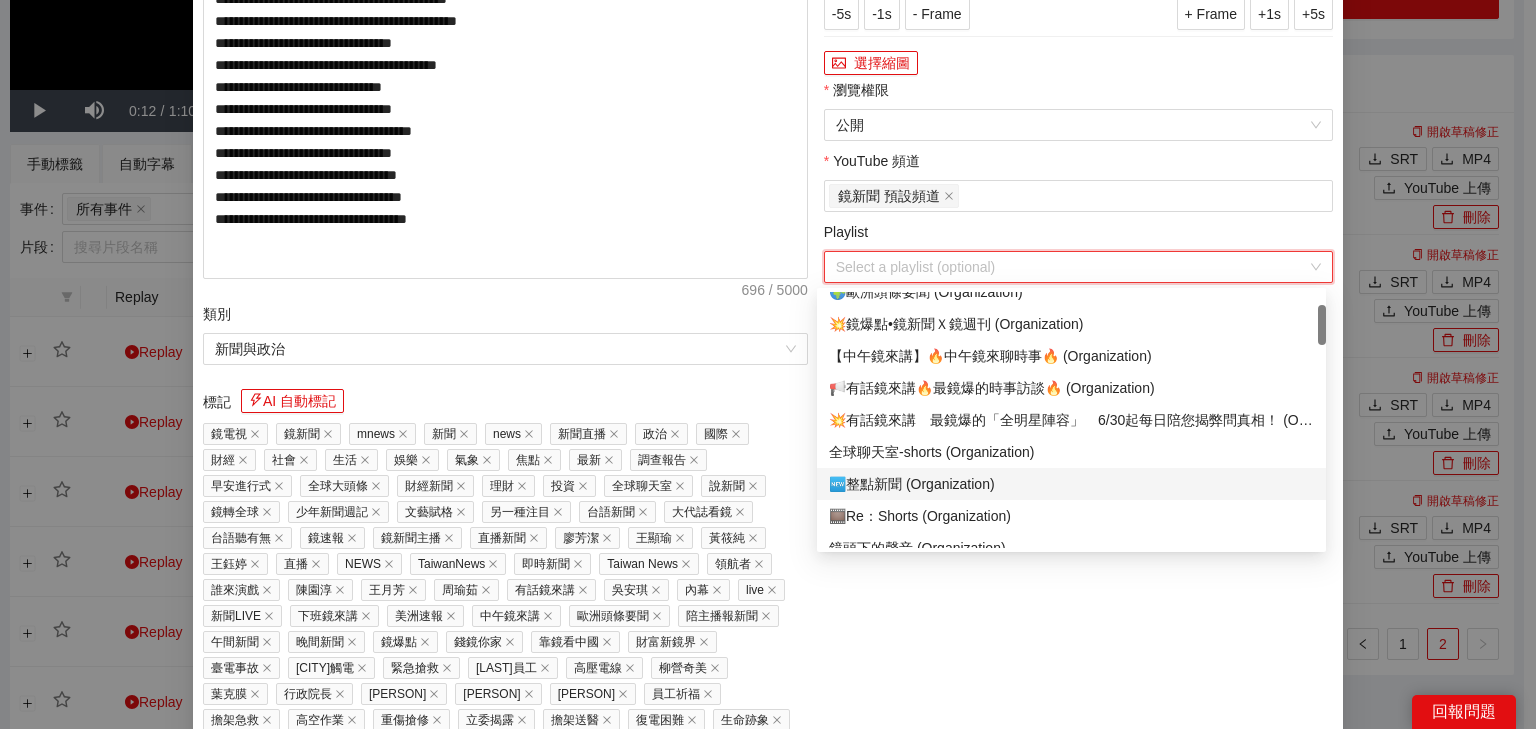 click on "🆕整點新聞 (Organization)" at bounding box center [1071, 484] 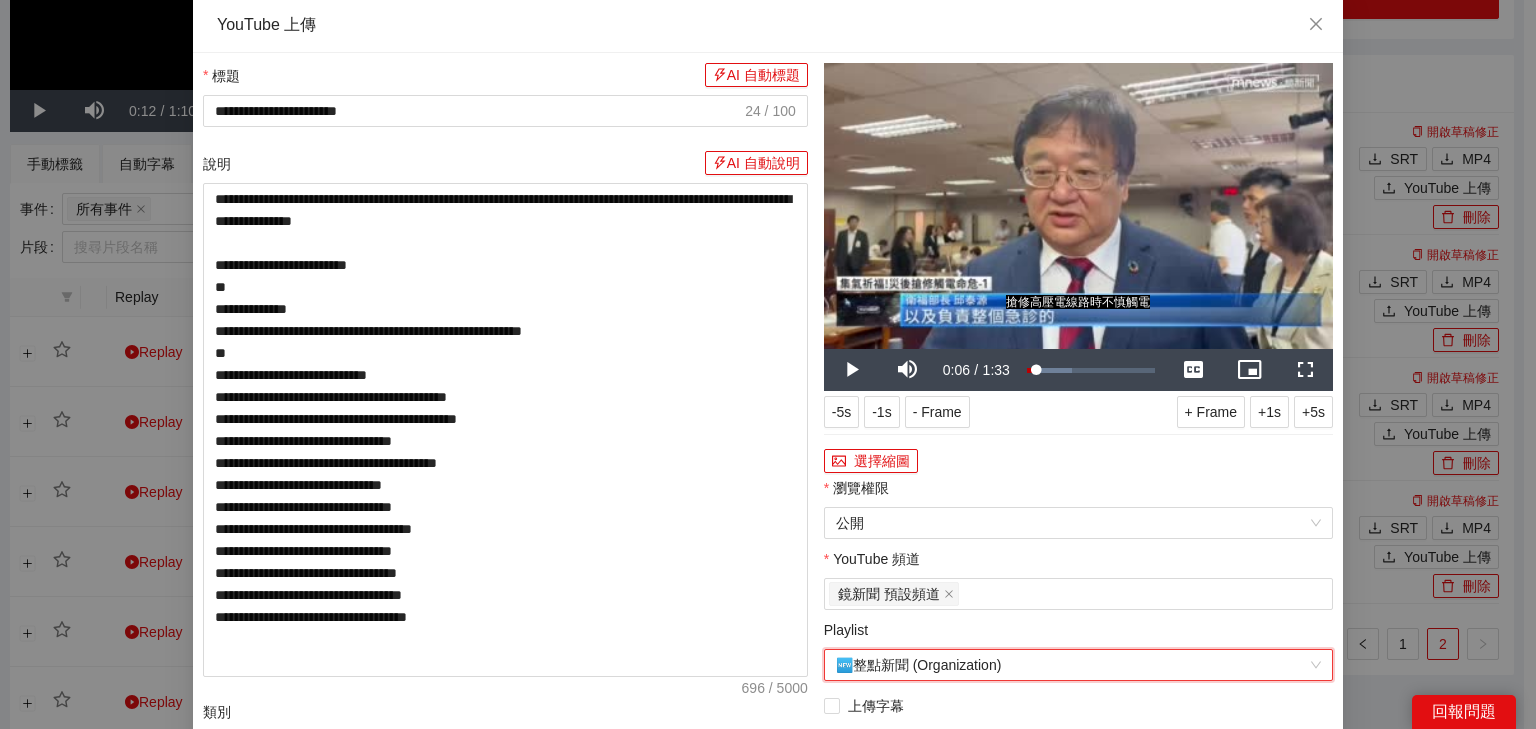 scroll, scrollTop: 0, scrollLeft: 0, axis: both 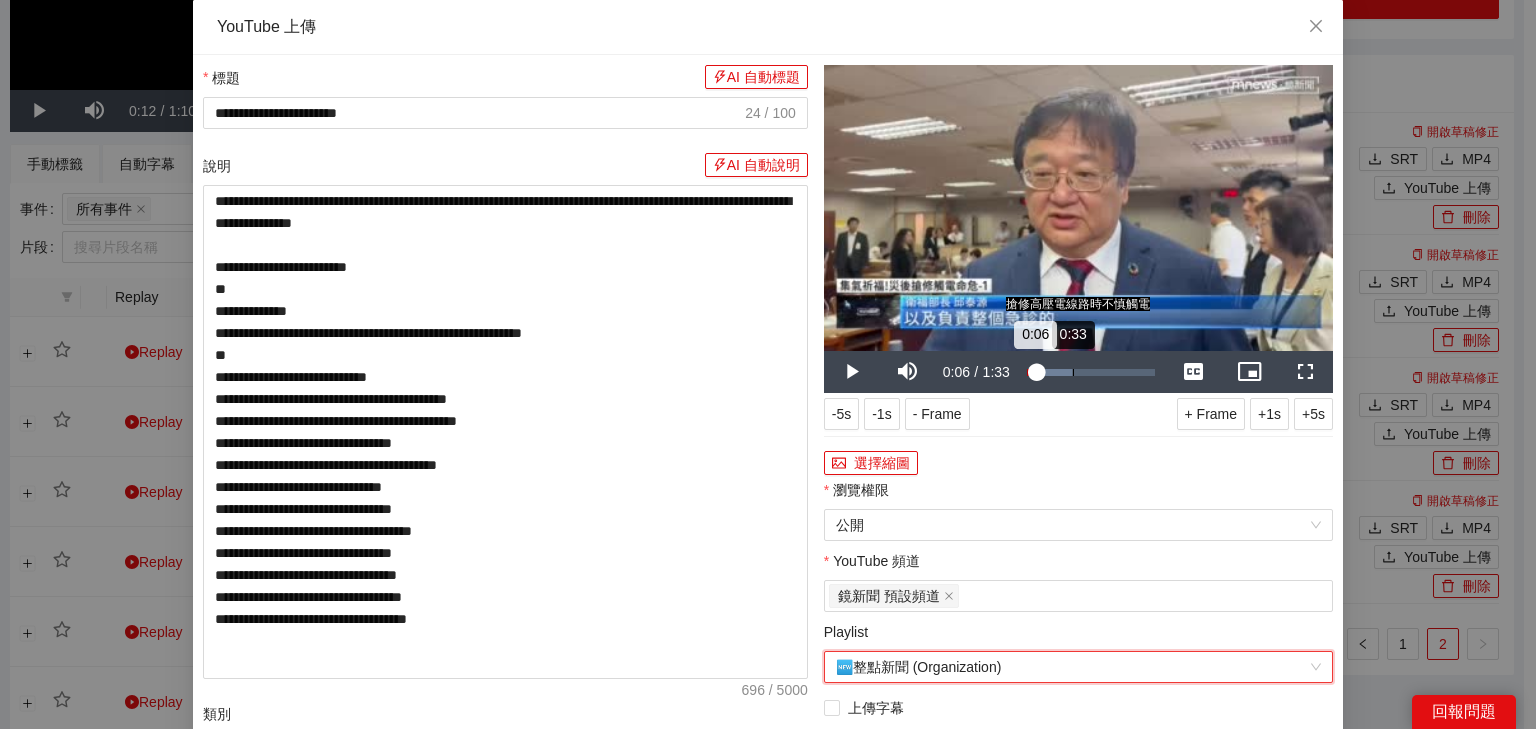 click on "Loaded :  35.61% 0:33 0:06" at bounding box center (1091, 372) 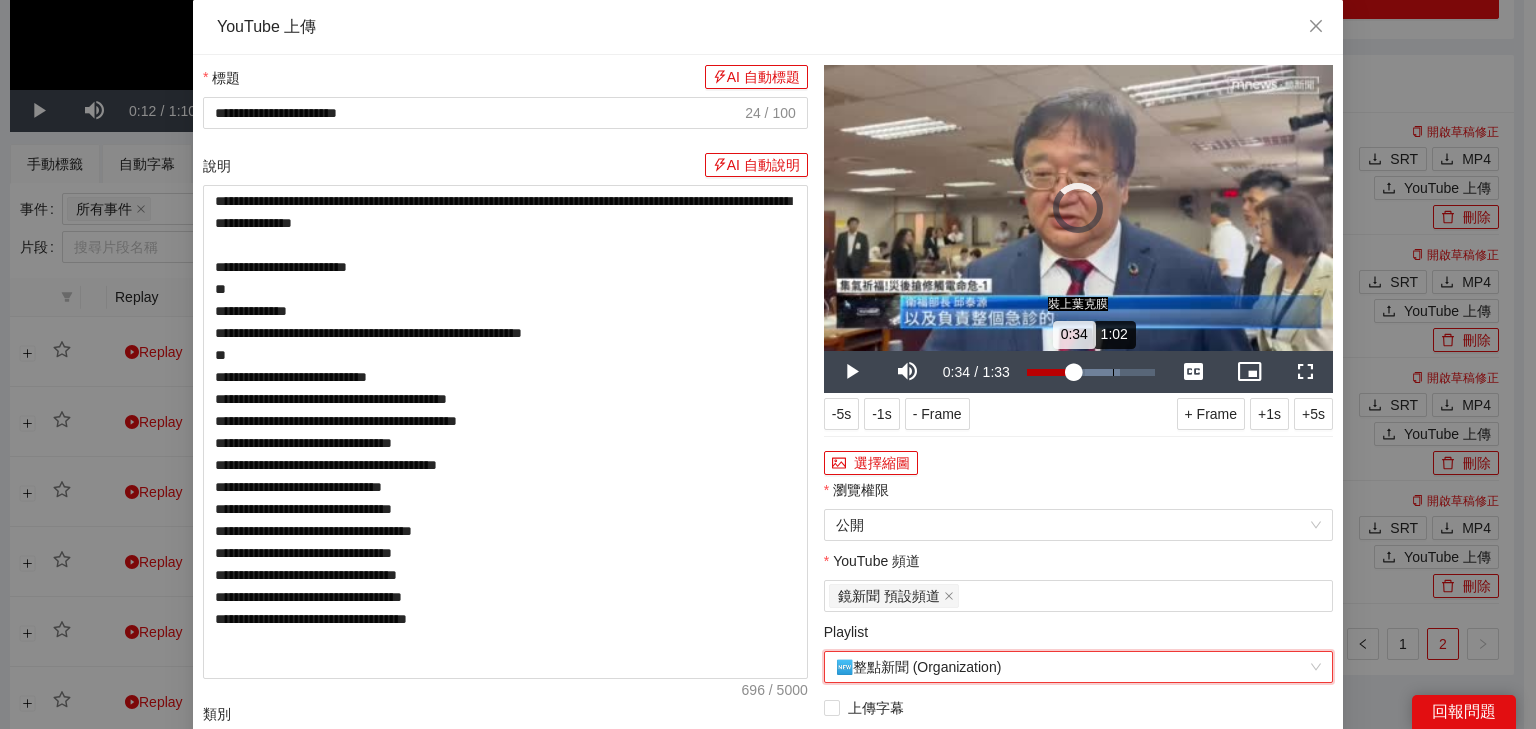 click on "Loaded :  72.90% 1:02 0:34" at bounding box center [1091, 372] 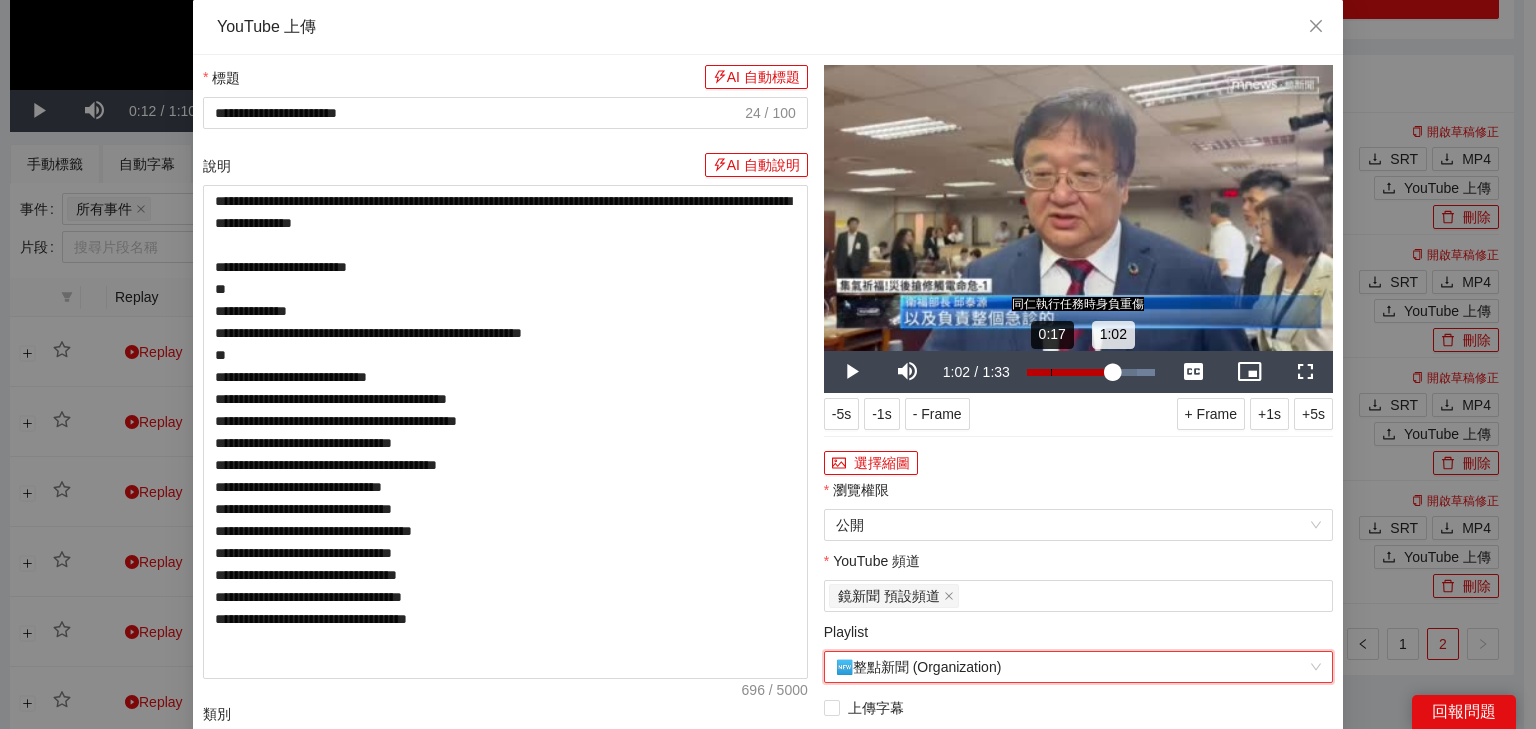 click on "0:17" at bounding box center [1051, 372] 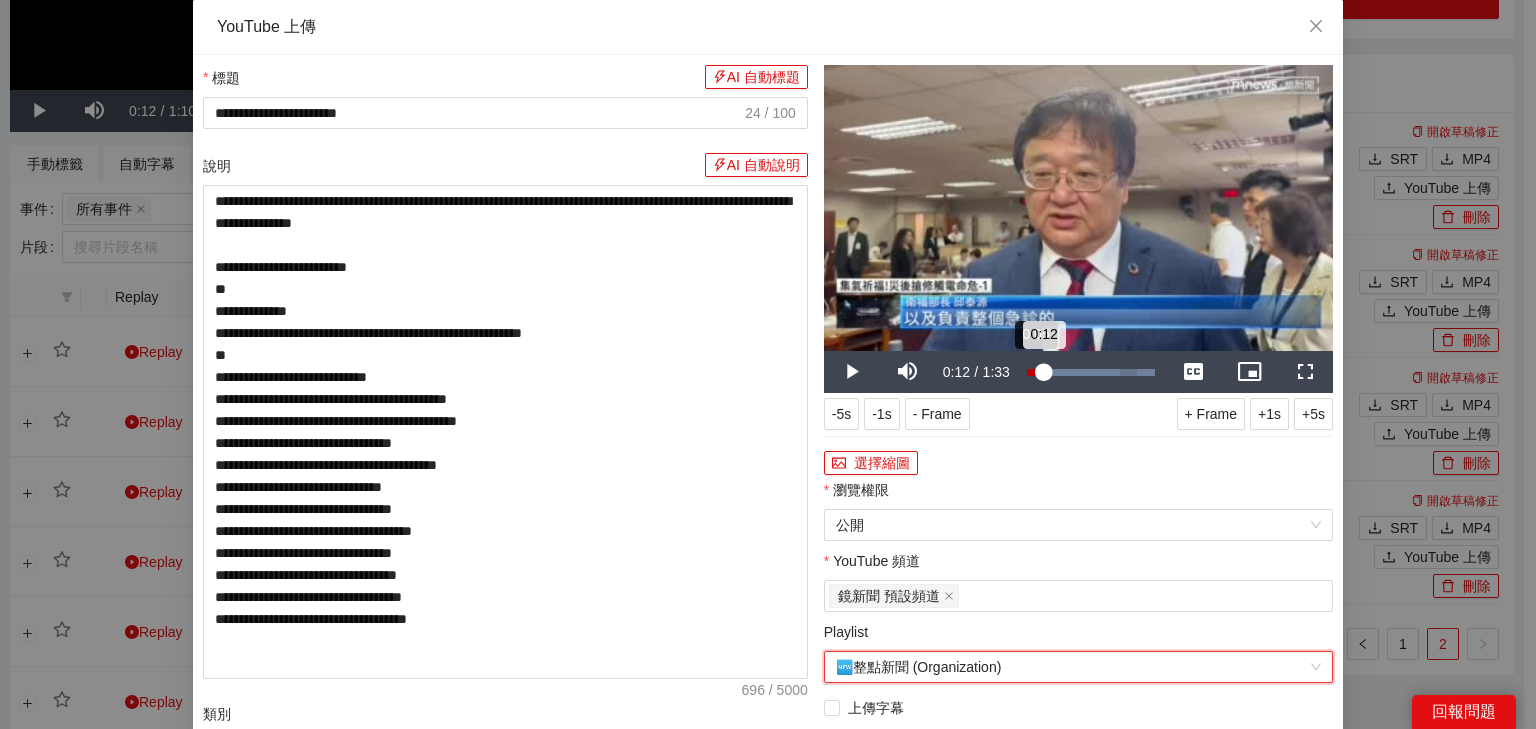 click on "0:12" at bounding box center [1035, 372] 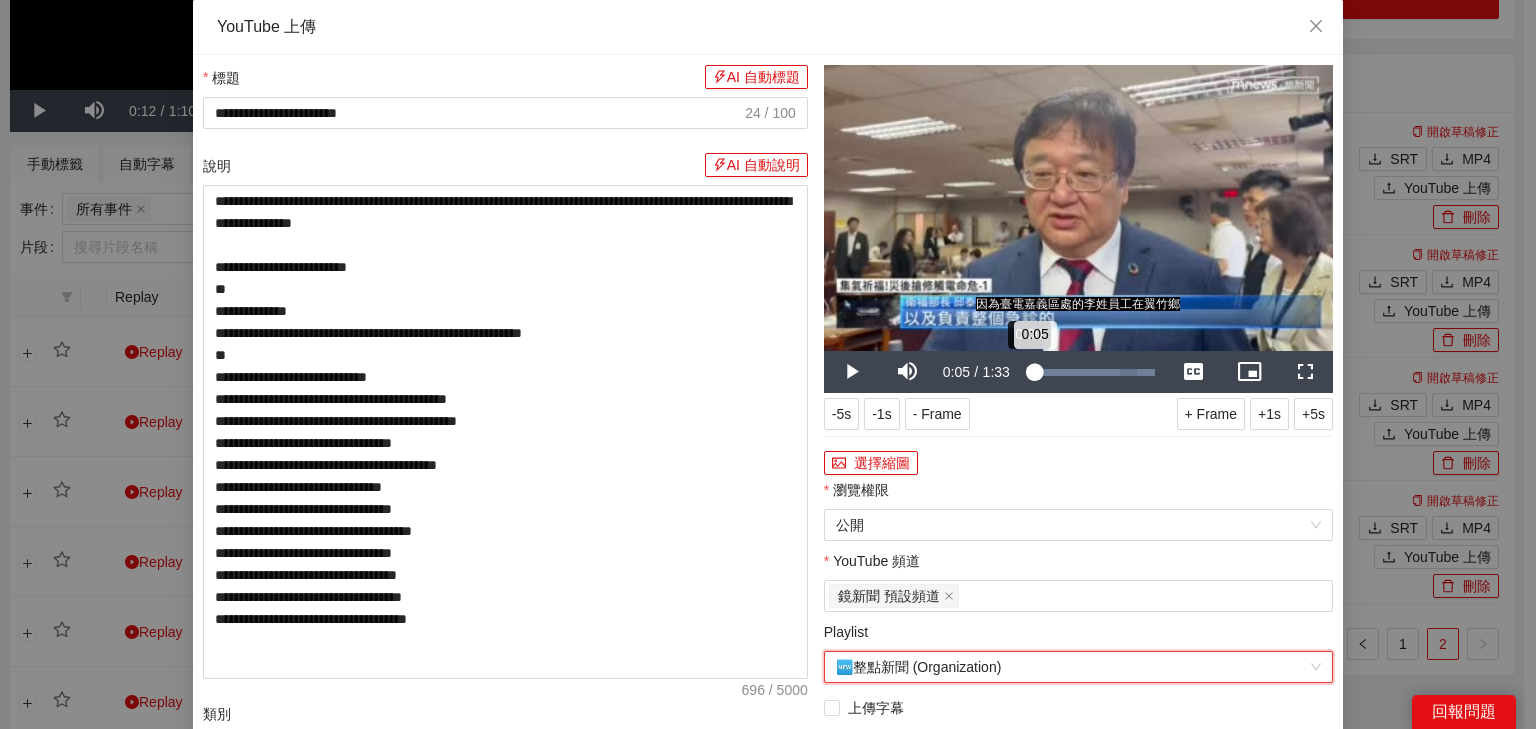 click on "0:05" at bounding box center [1031, 372] 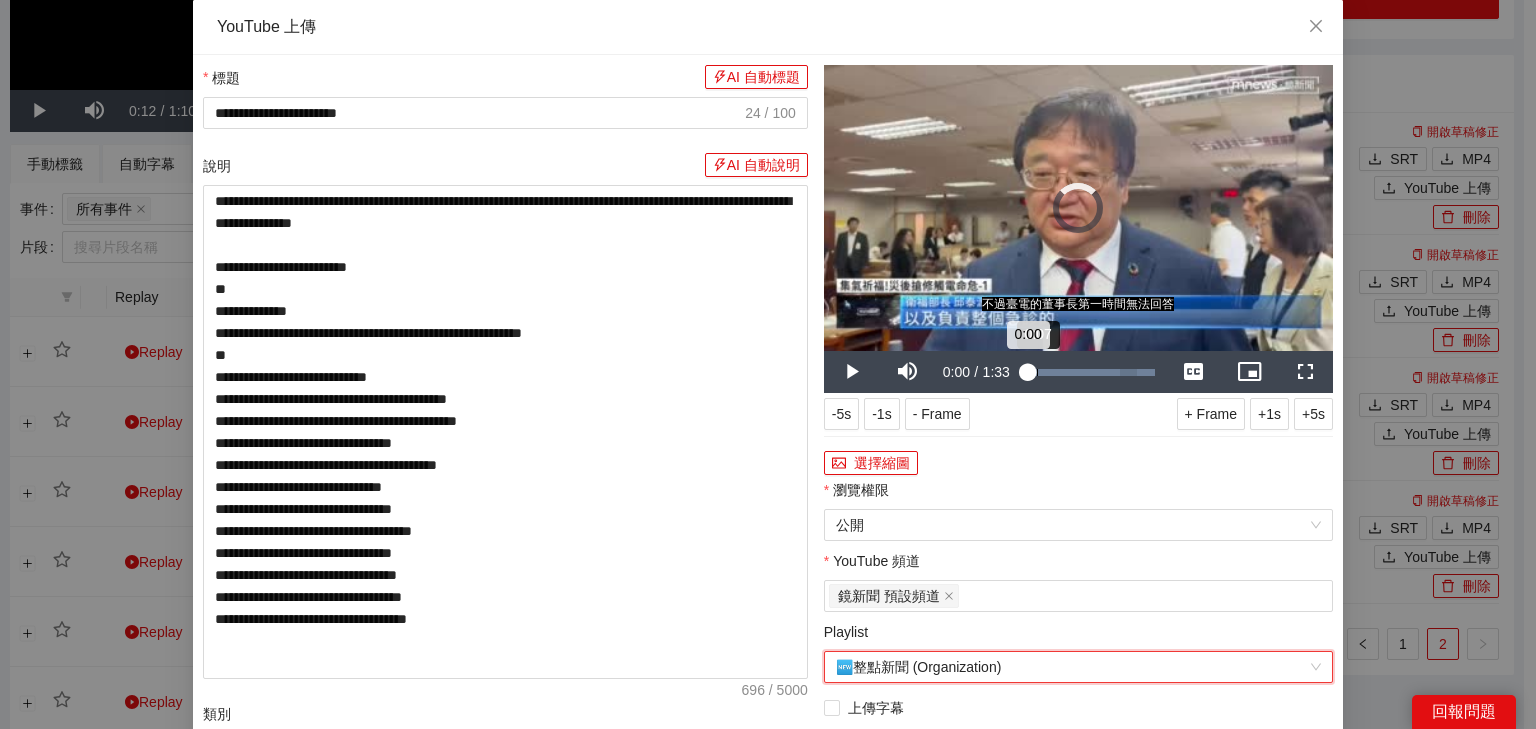 click on "0:00" at bounding box center (1027, 372) 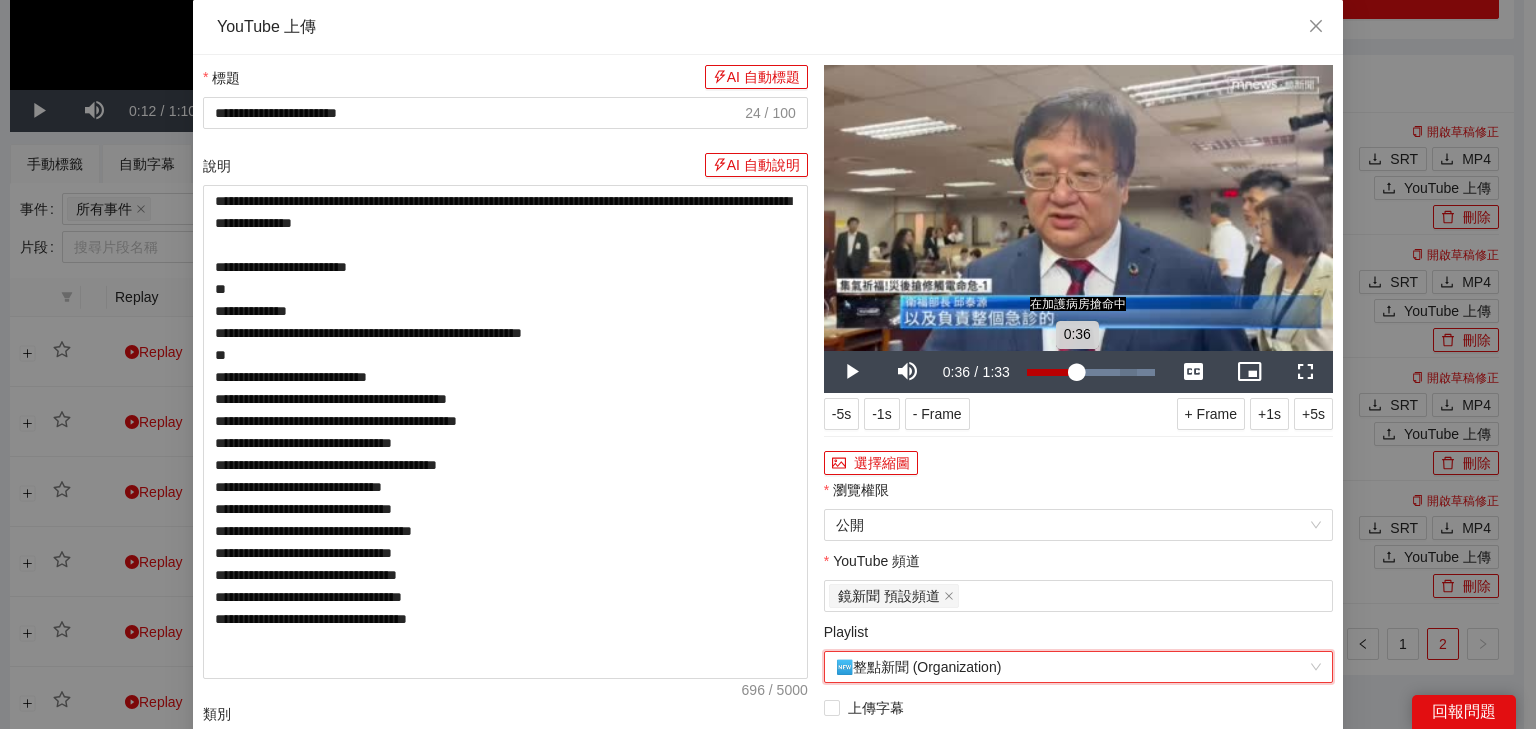 click on "Loaded :  100.00% 0:35 0:36" at bounding box center [1091, 372] 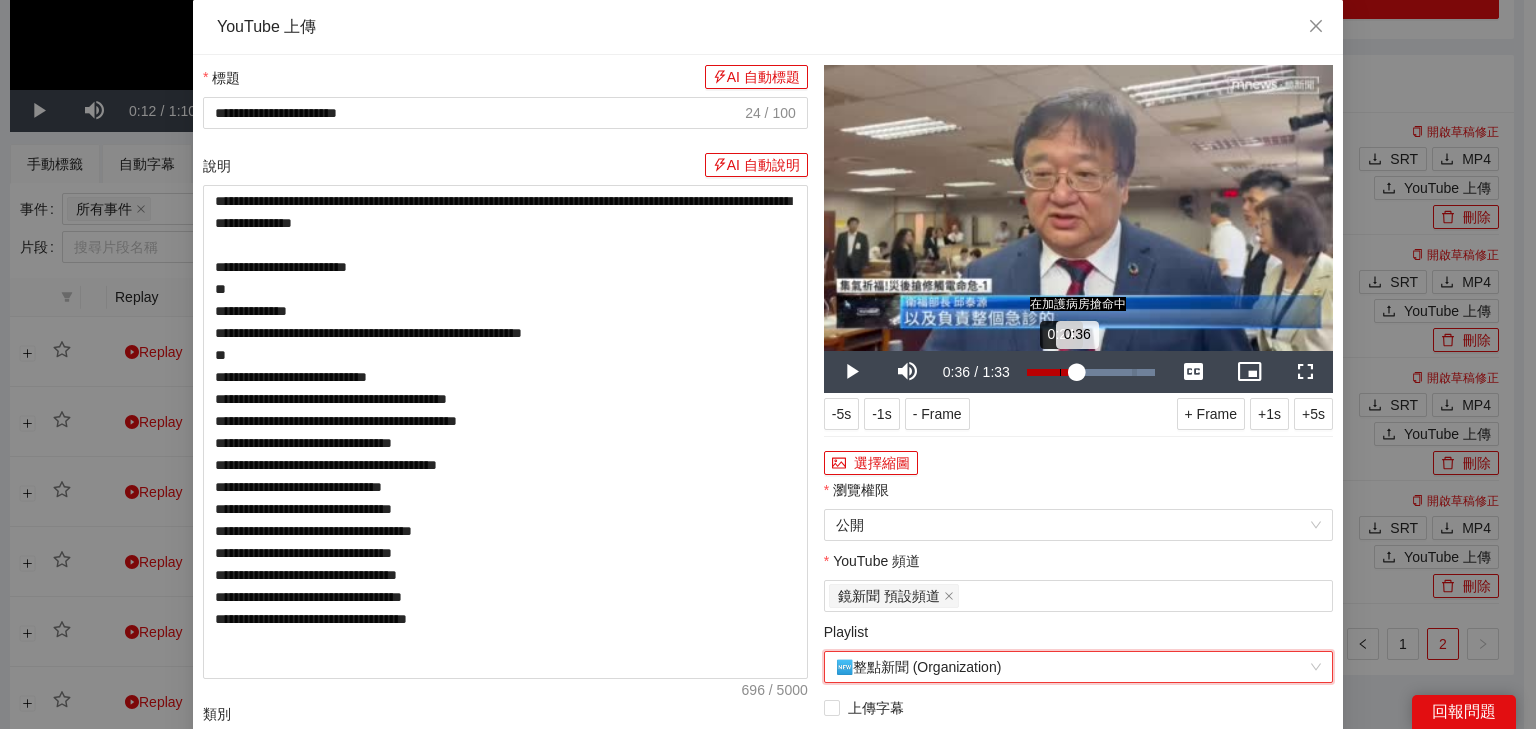 click on "0:36" at bounding box center (1052, 372) 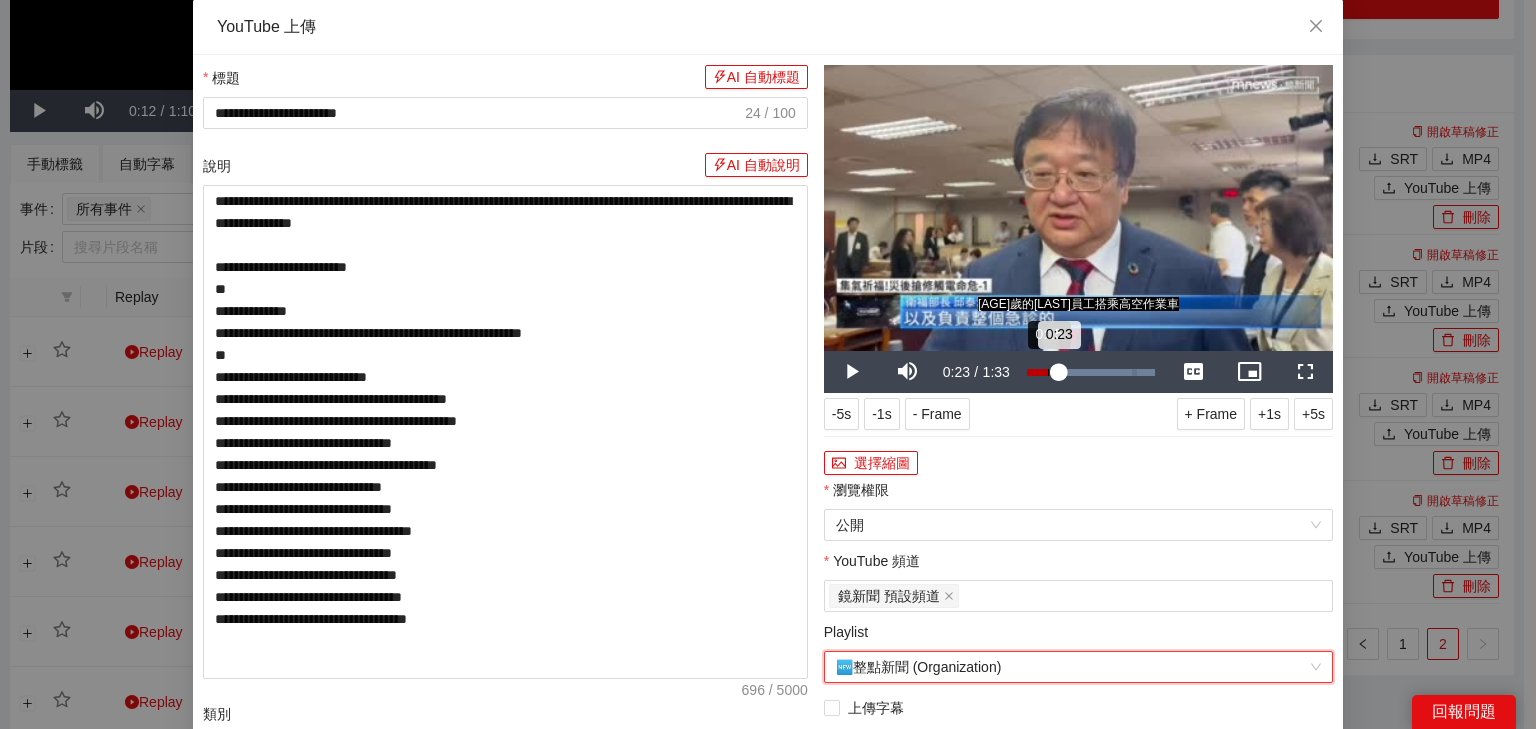click on "0:15" at bounding box center (1048, 372) 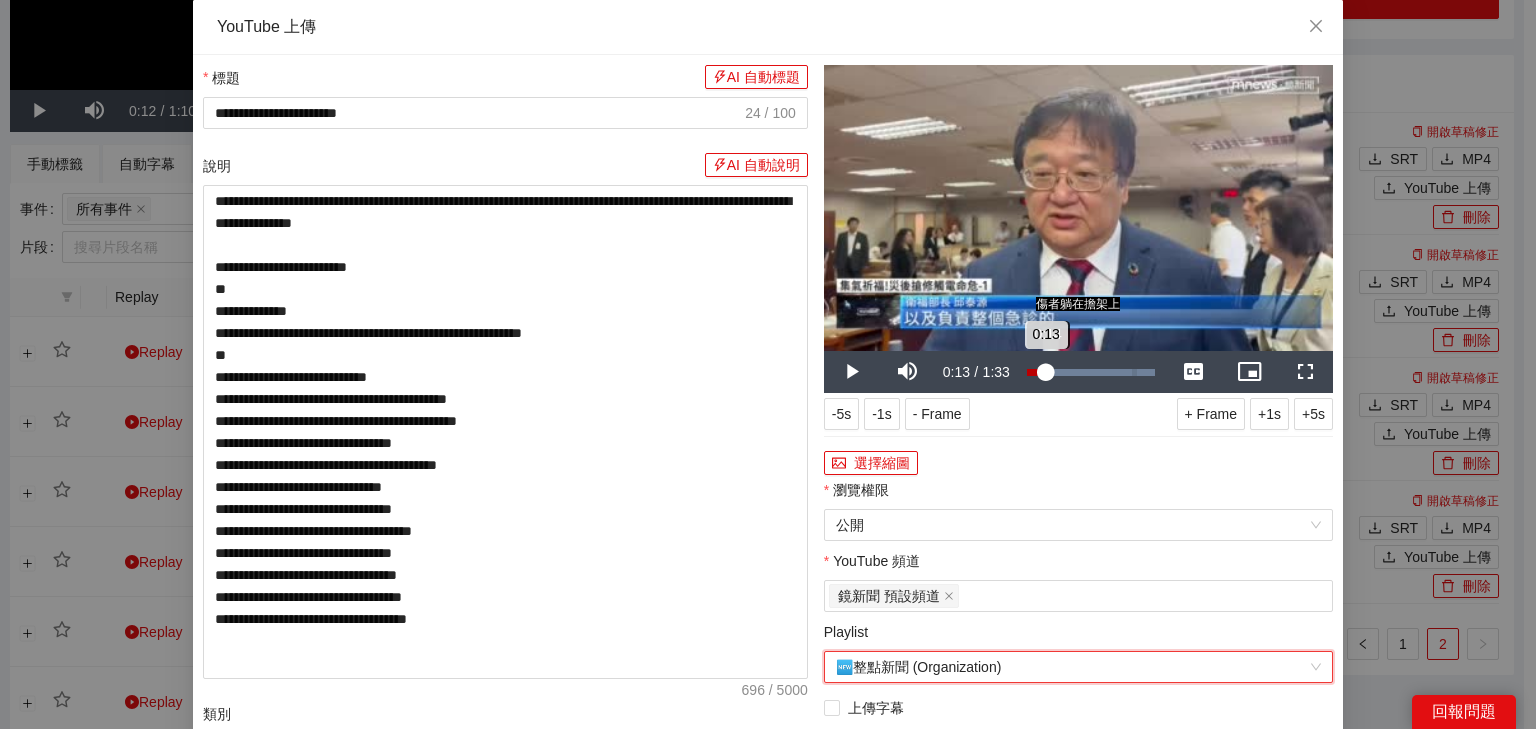 click on "0:13" at bounding box center [1036, 372] 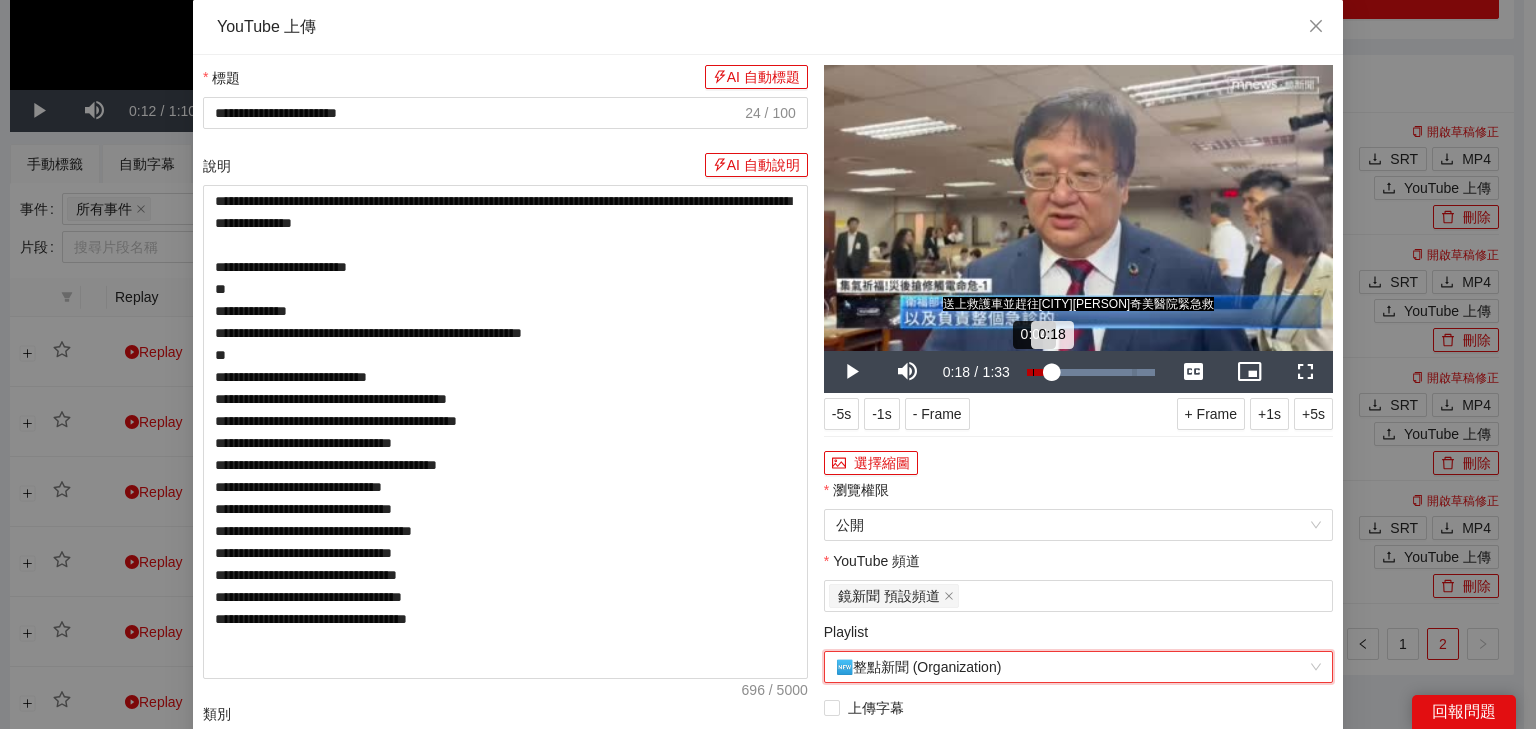 click on "0:04" at bounding box center [1033, 372] 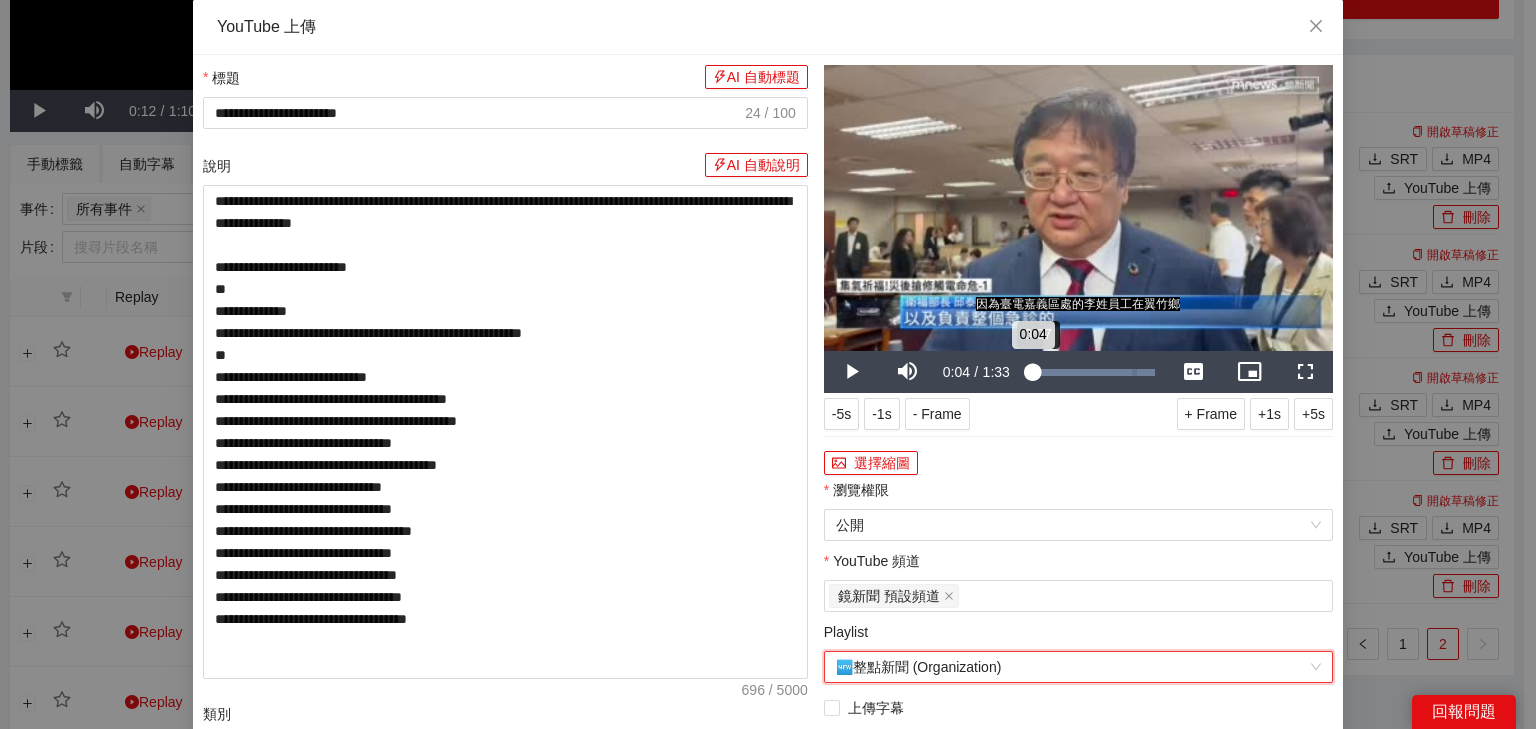 click on "0:04" at bounding box center (1030, 372) 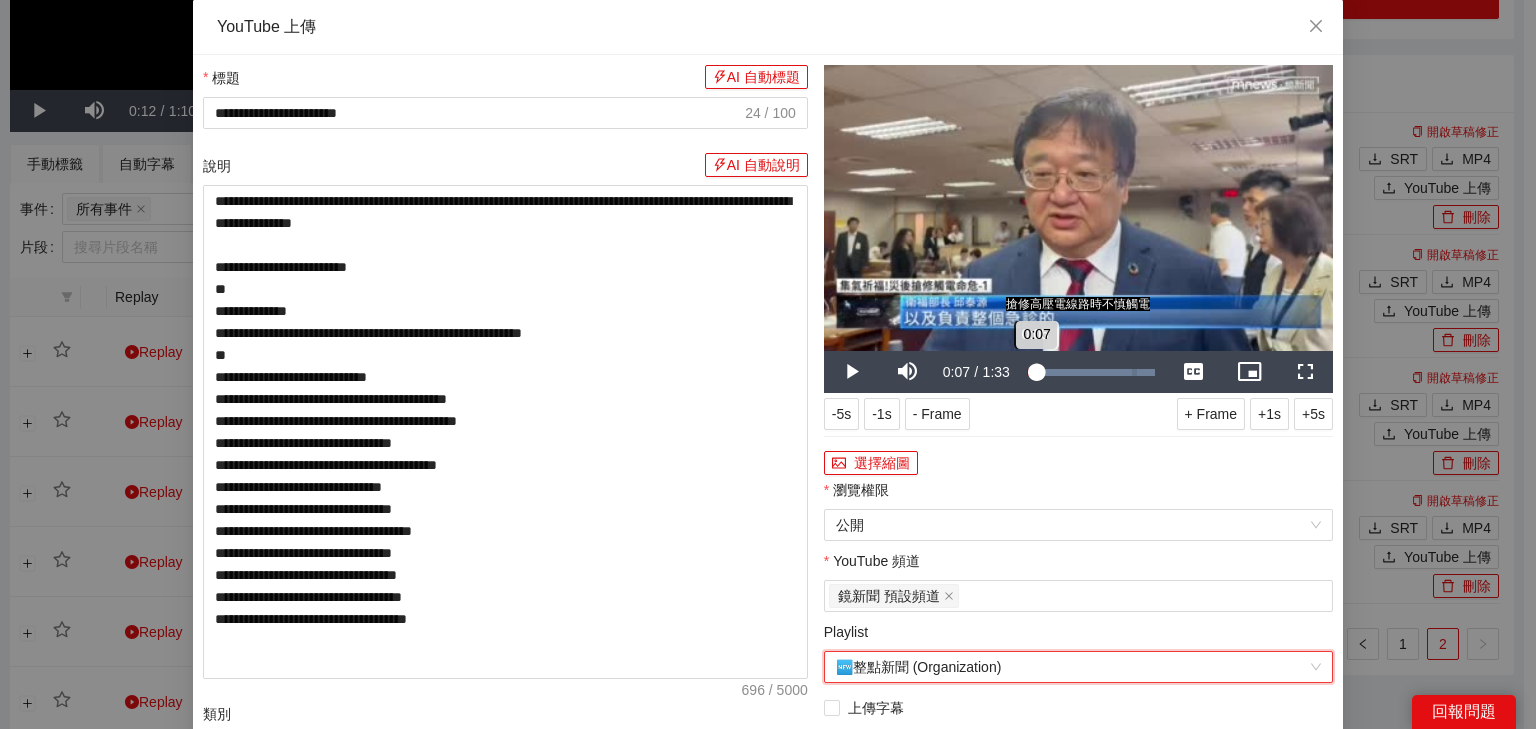 click on "0:07" at bounding box center [1032, 372] 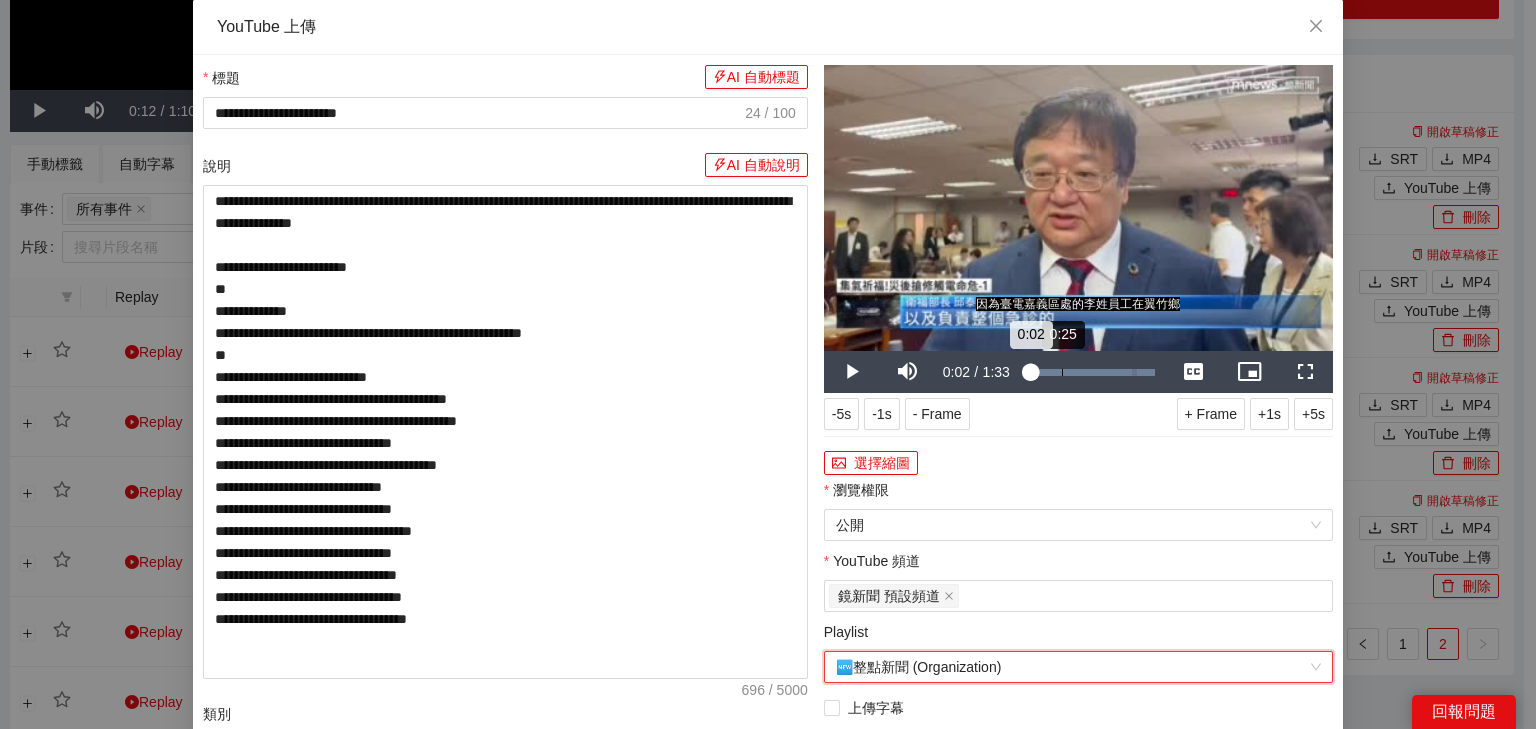 click on "Loaded :  100.00% 0:25 0:02" at bounding box center [1091, 372] 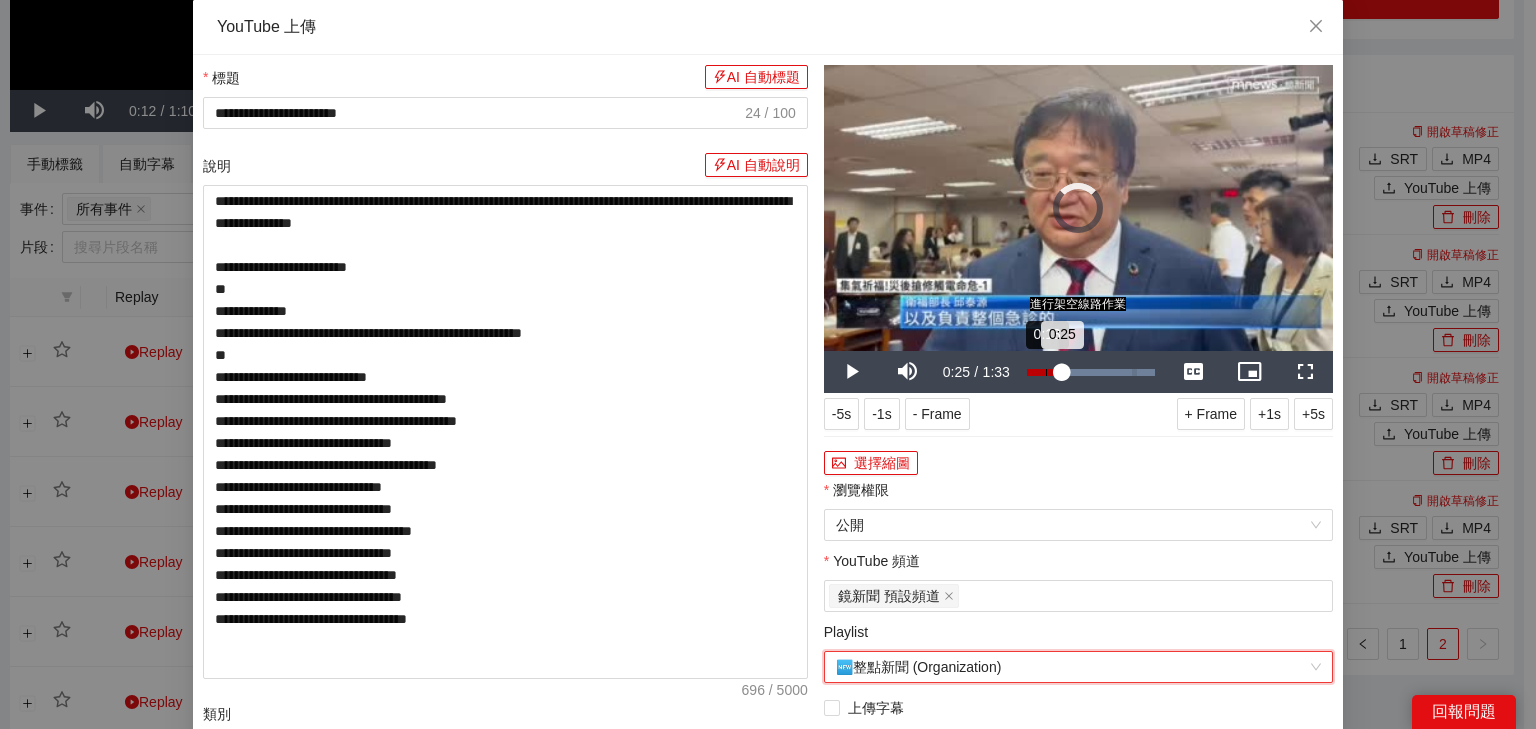 click on "0:13" at bounding box center (1046, 372) 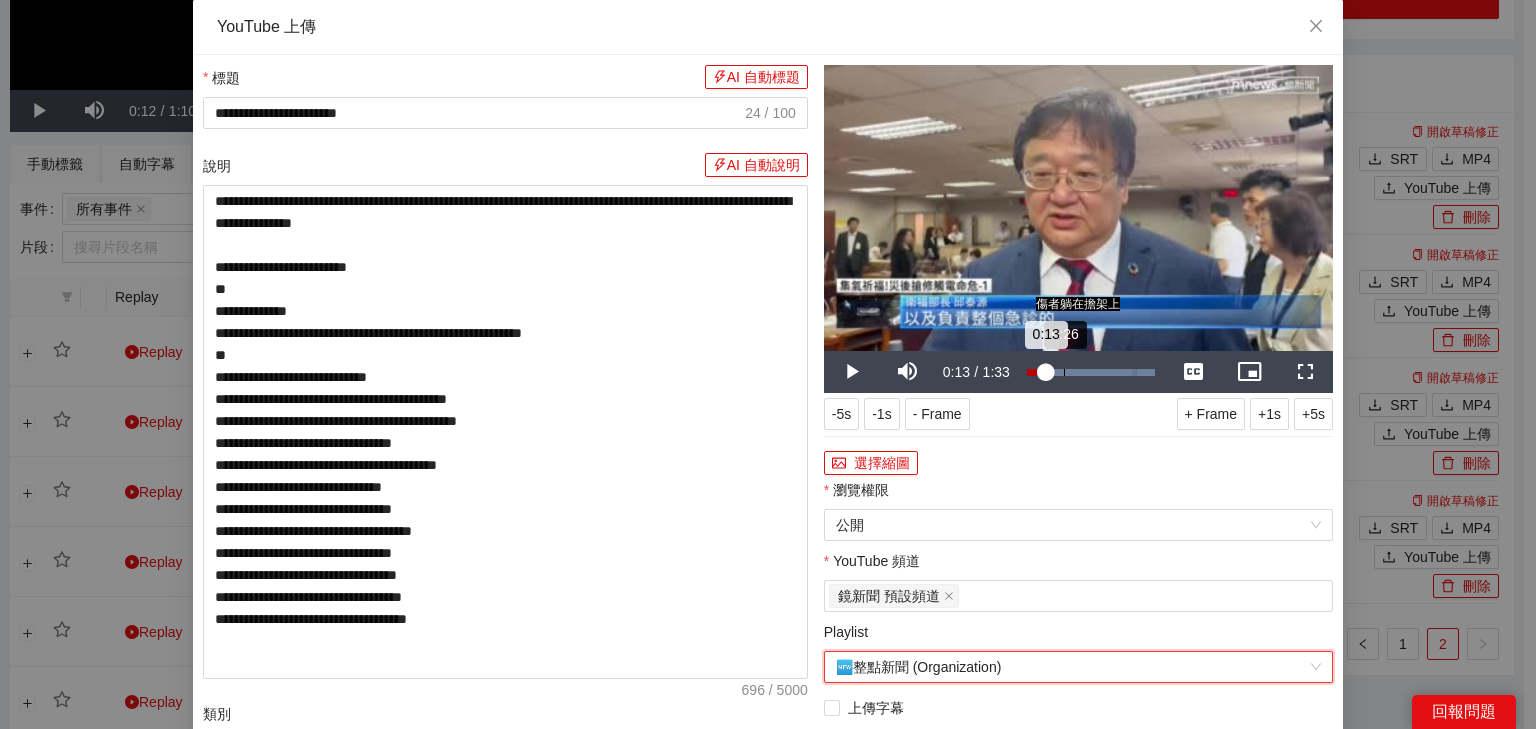 click on "Loaded :  100.00% 0:26 0:13" at bounding box center [1091, 372] 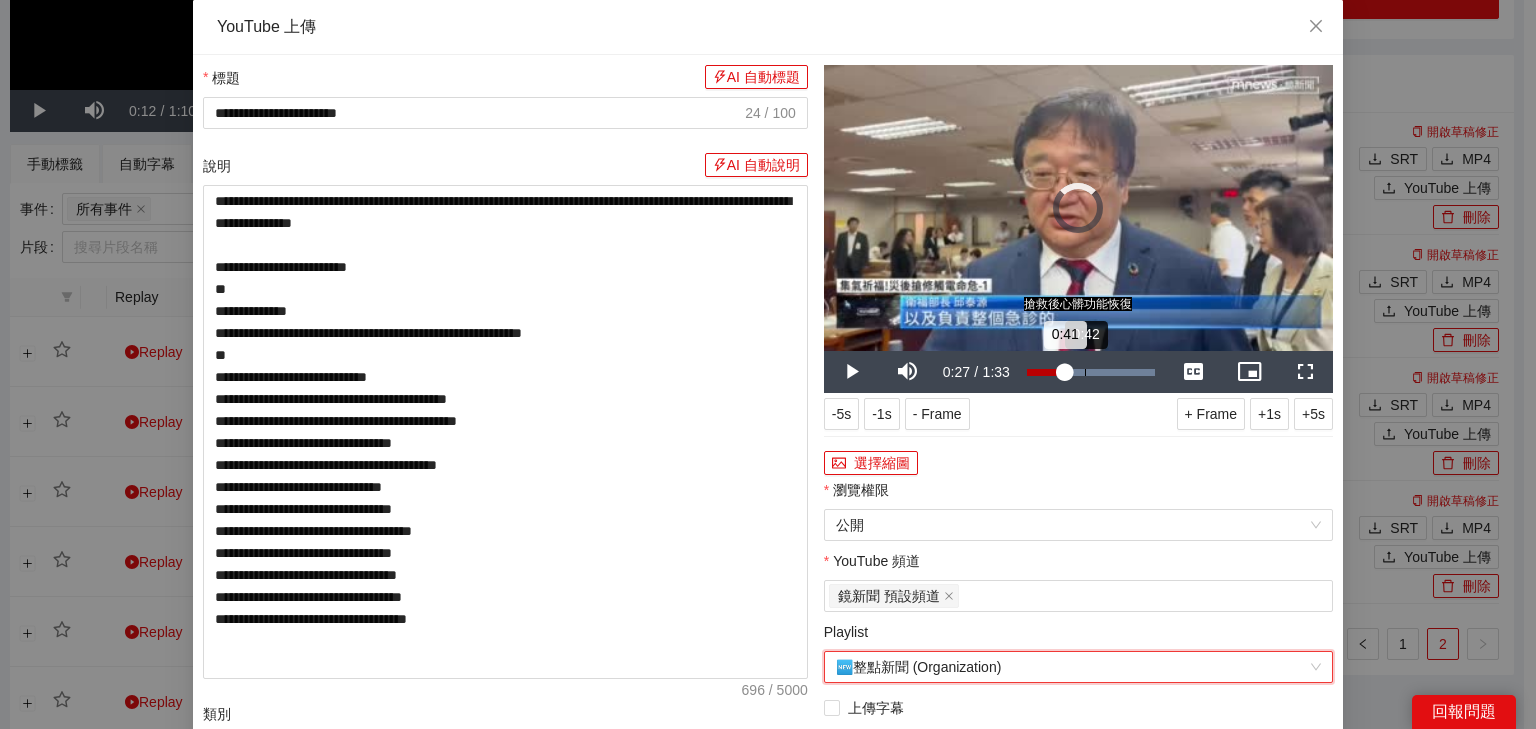 click on "0:42" at bounding box center (1085, 372) 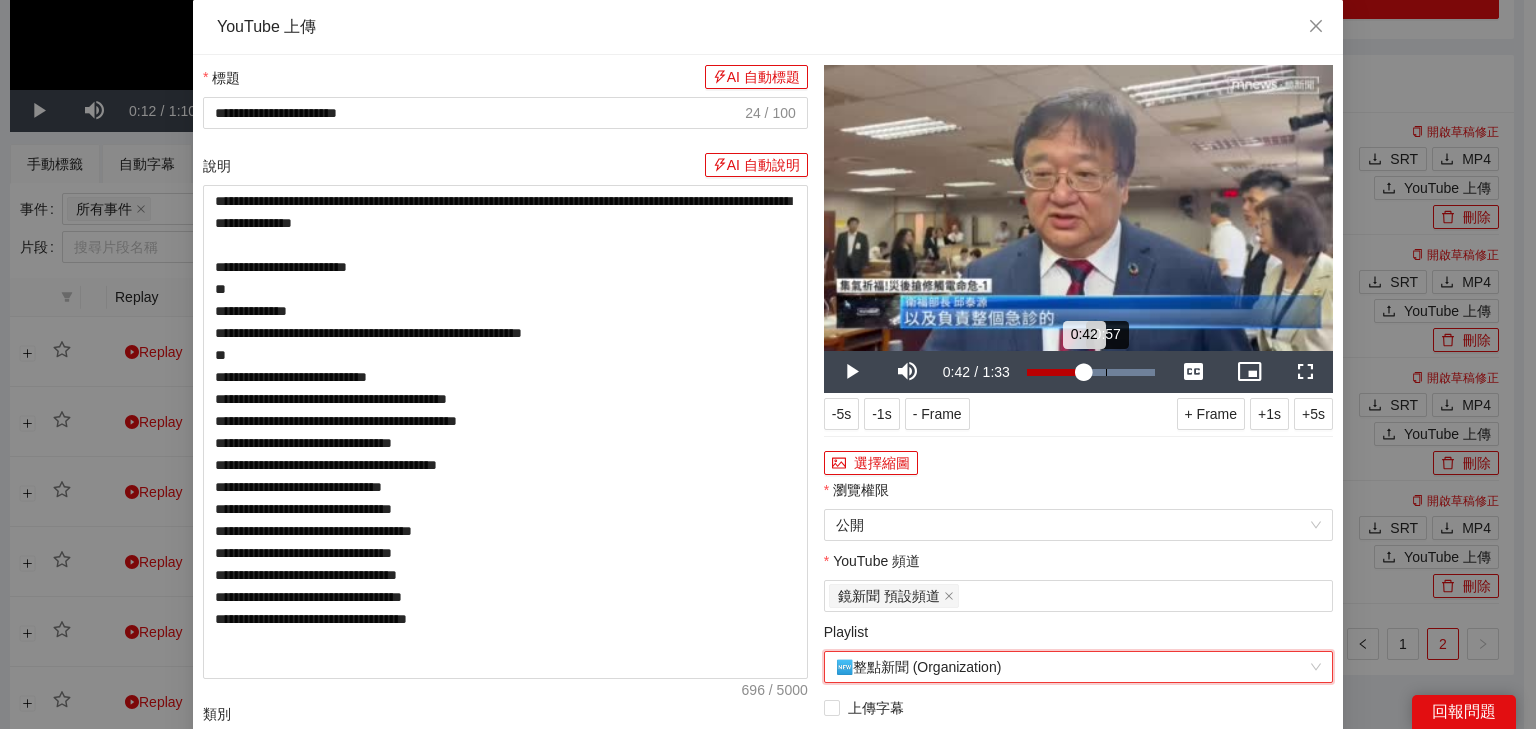 click on "0:57" at bounding box center (1106, 372) 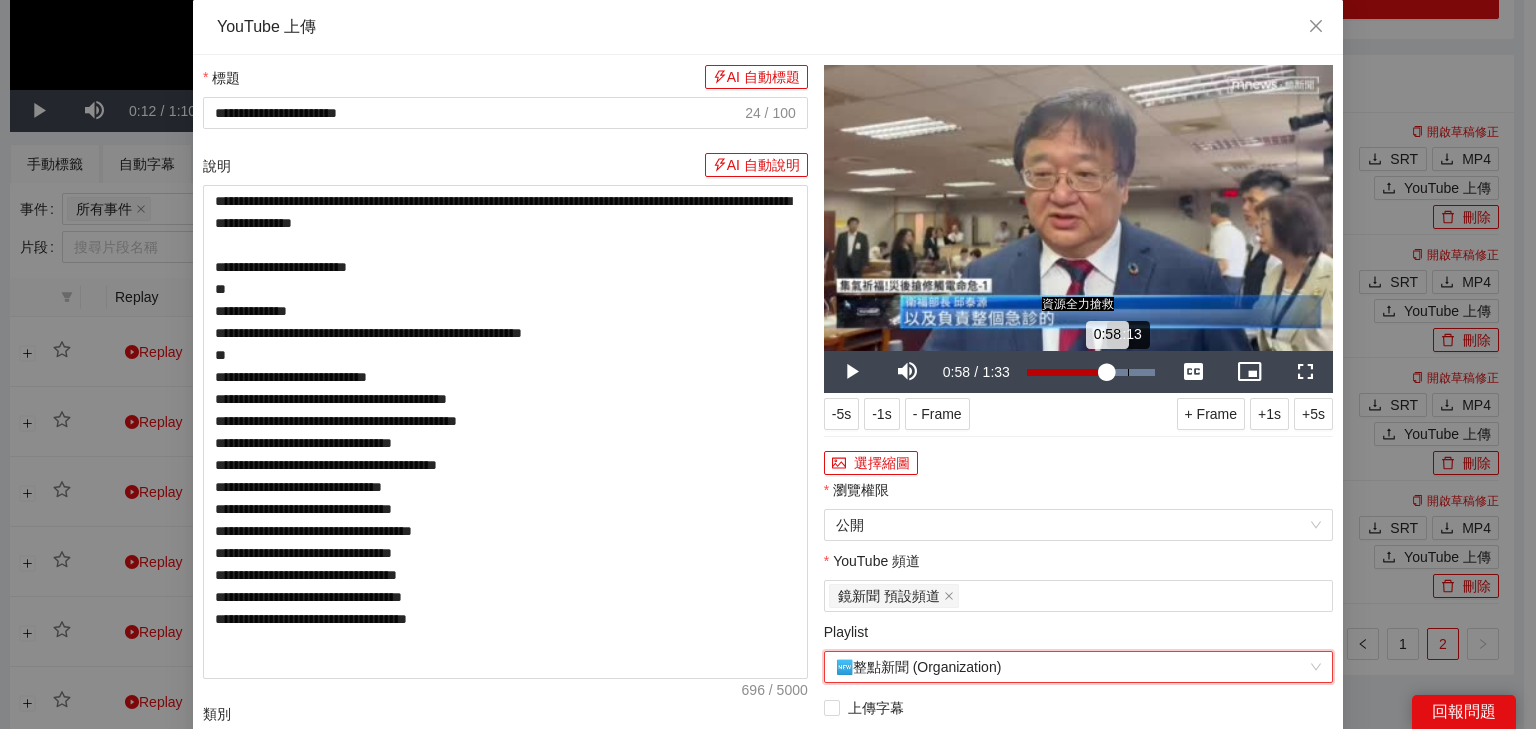 click on "Loaded :  100.00% 1:13 0:58" at bounding box center [1091, 372] 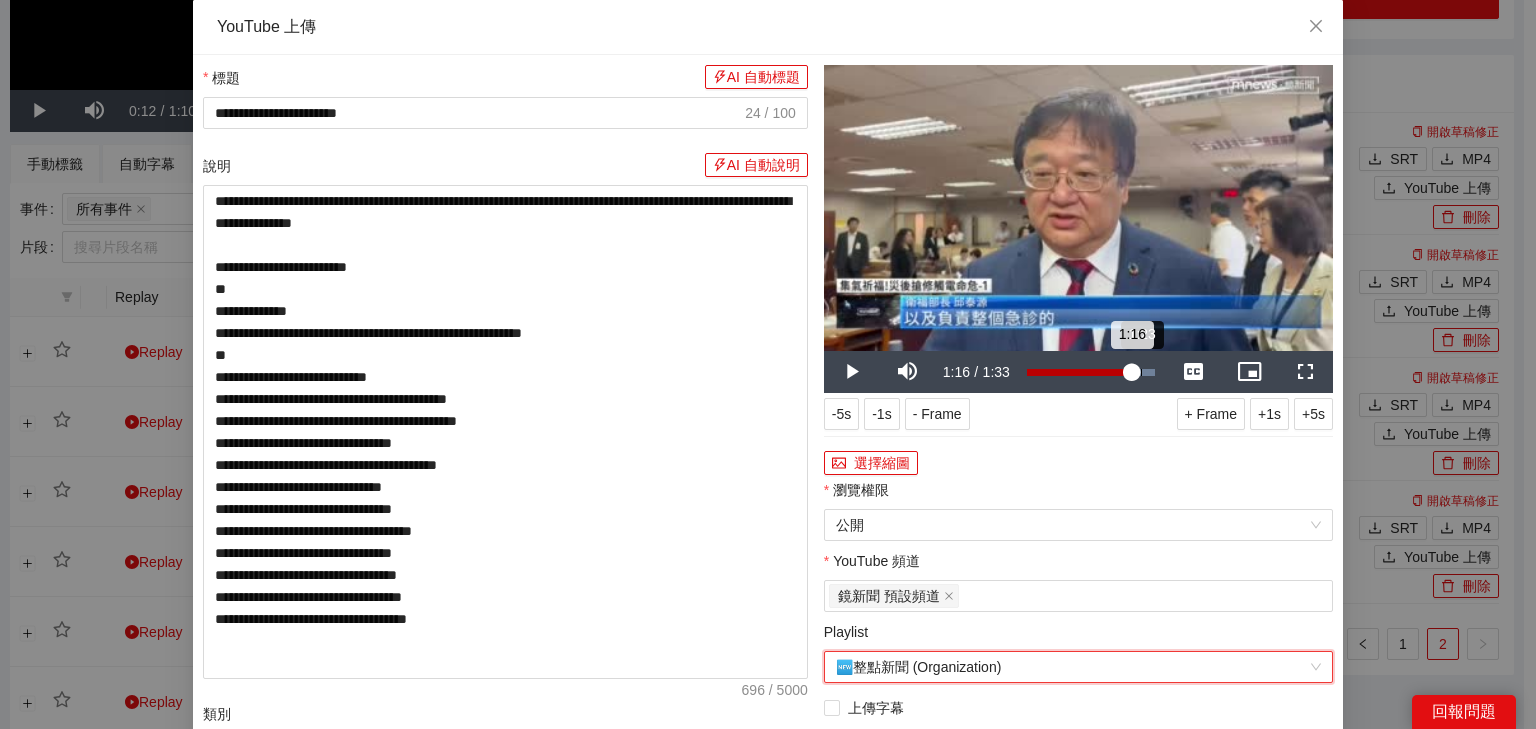 click on "Loaded :  100.00% 1:23 1:16" at bounding box center [1091, 372] 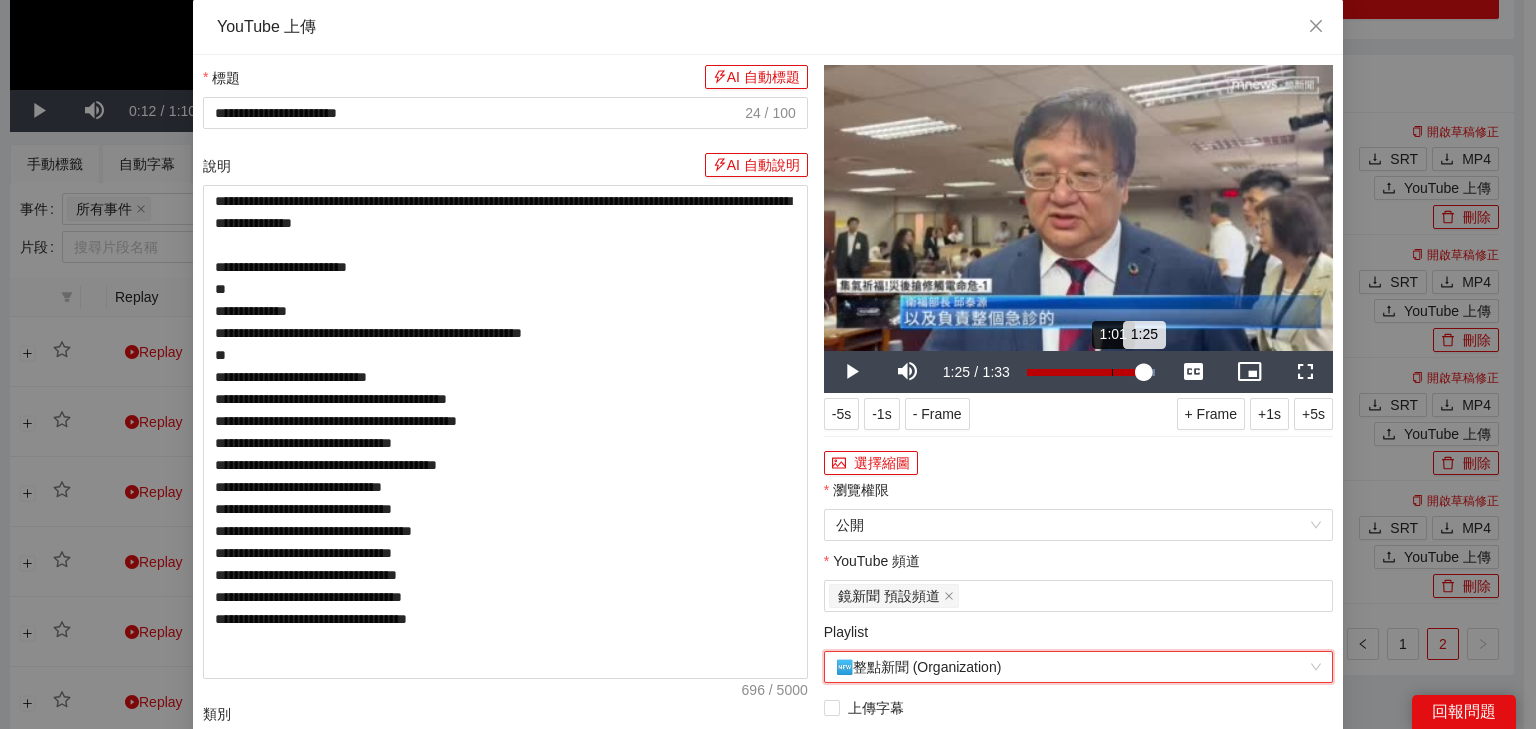 click on "Loaded :  100.00% 1:01 1:25" at bounding box center [1091, 372] 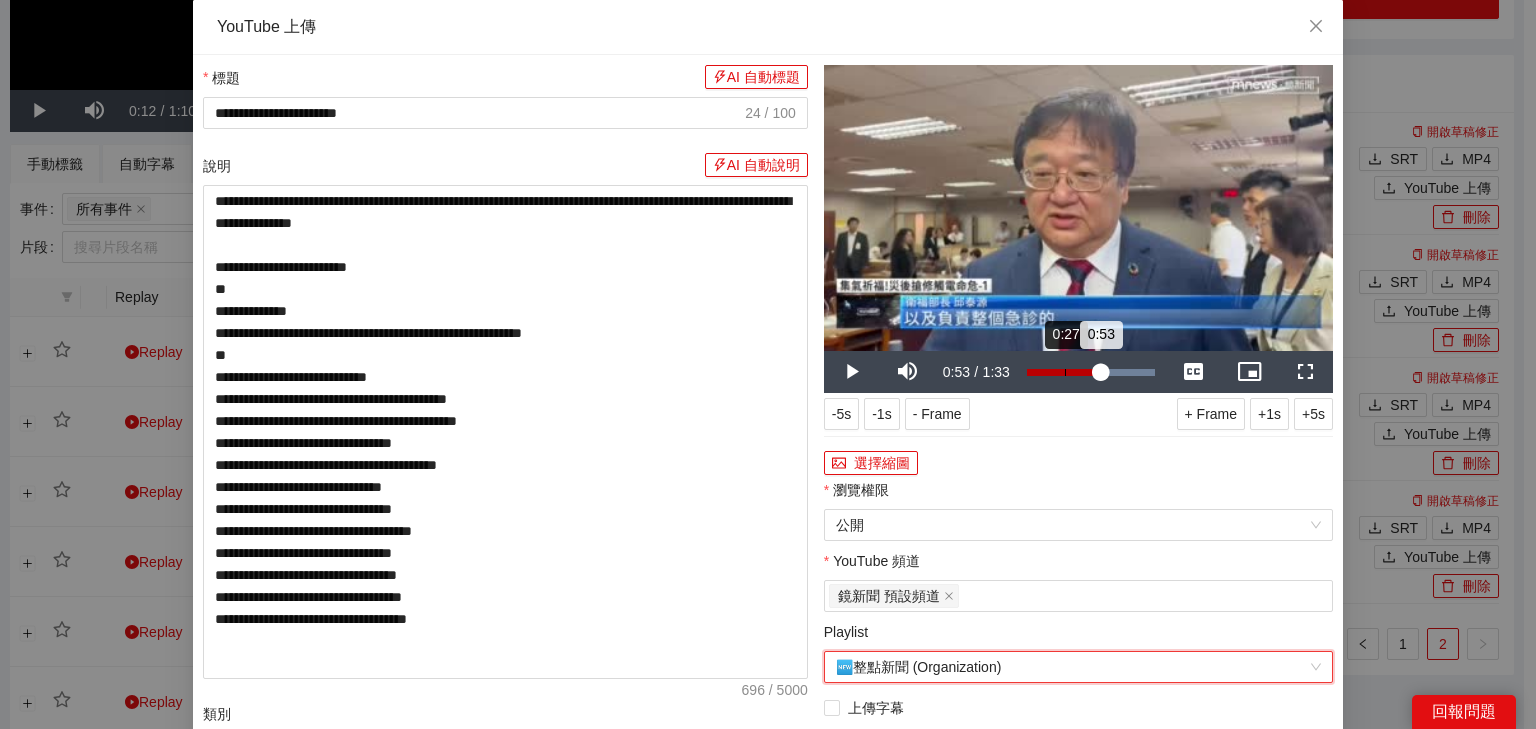 click on "Loaded :  100.00% 0:27 0:53" at bounding box center (1091, 372) 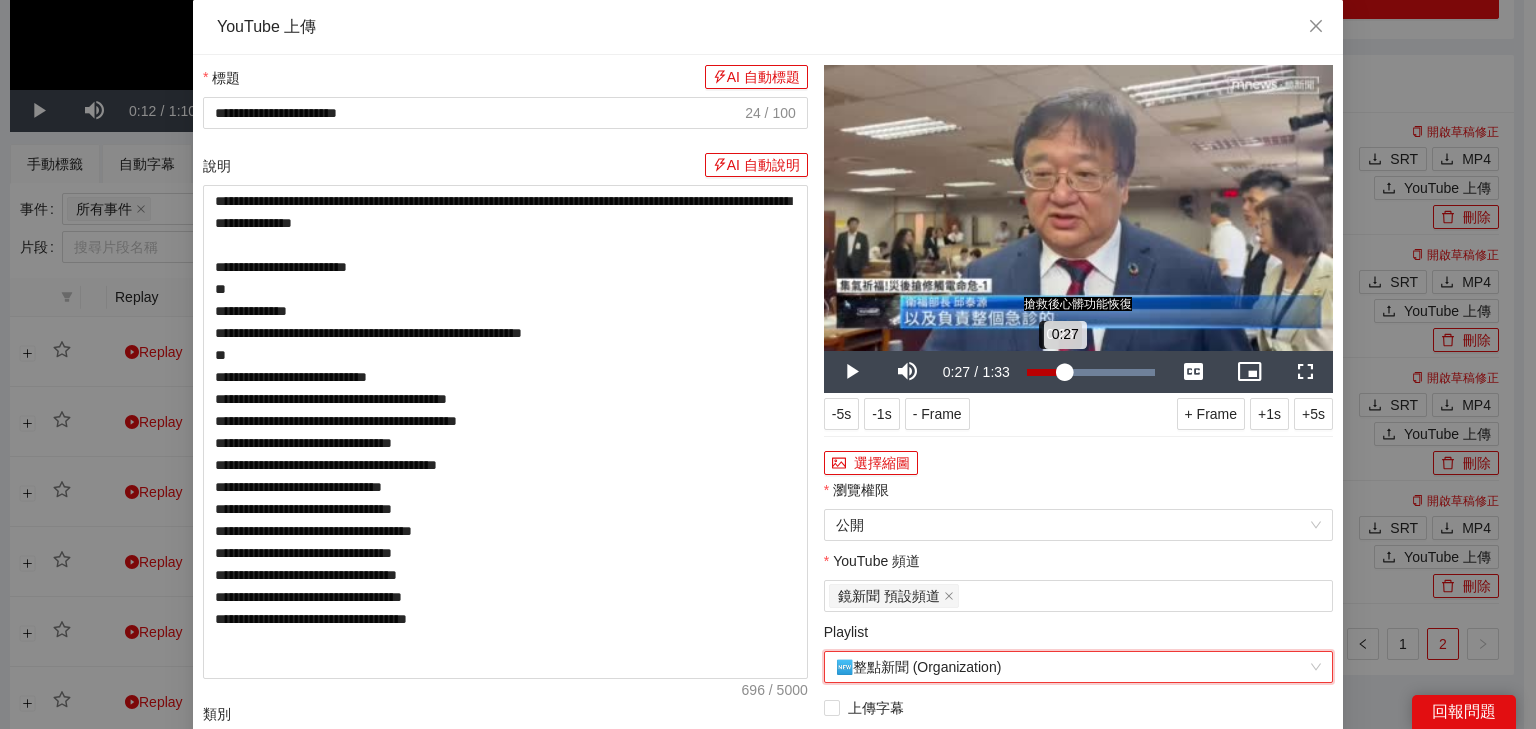 click on "0:23" at bounding box center [1059, 372] 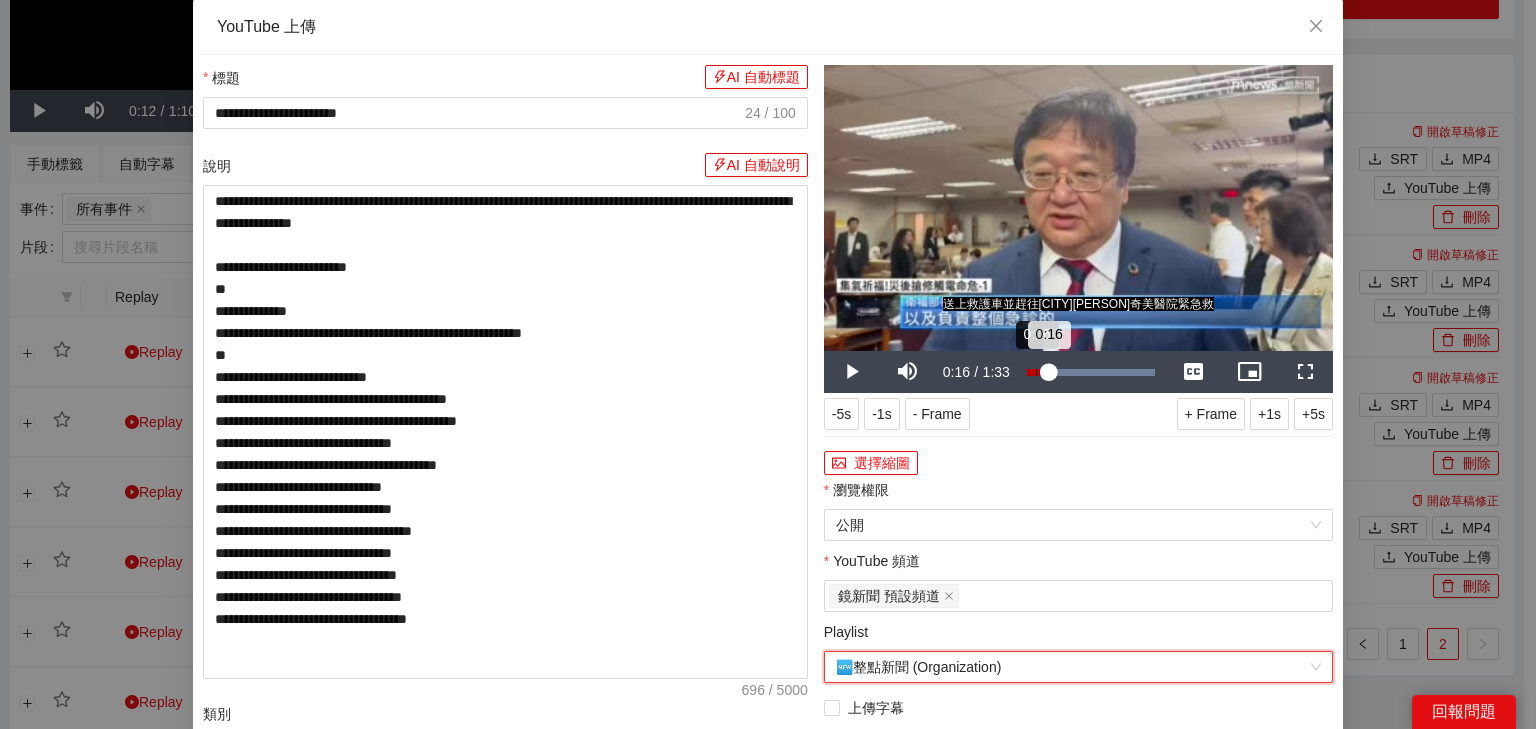 click on "0:06" at bounding box center (1036, 372) 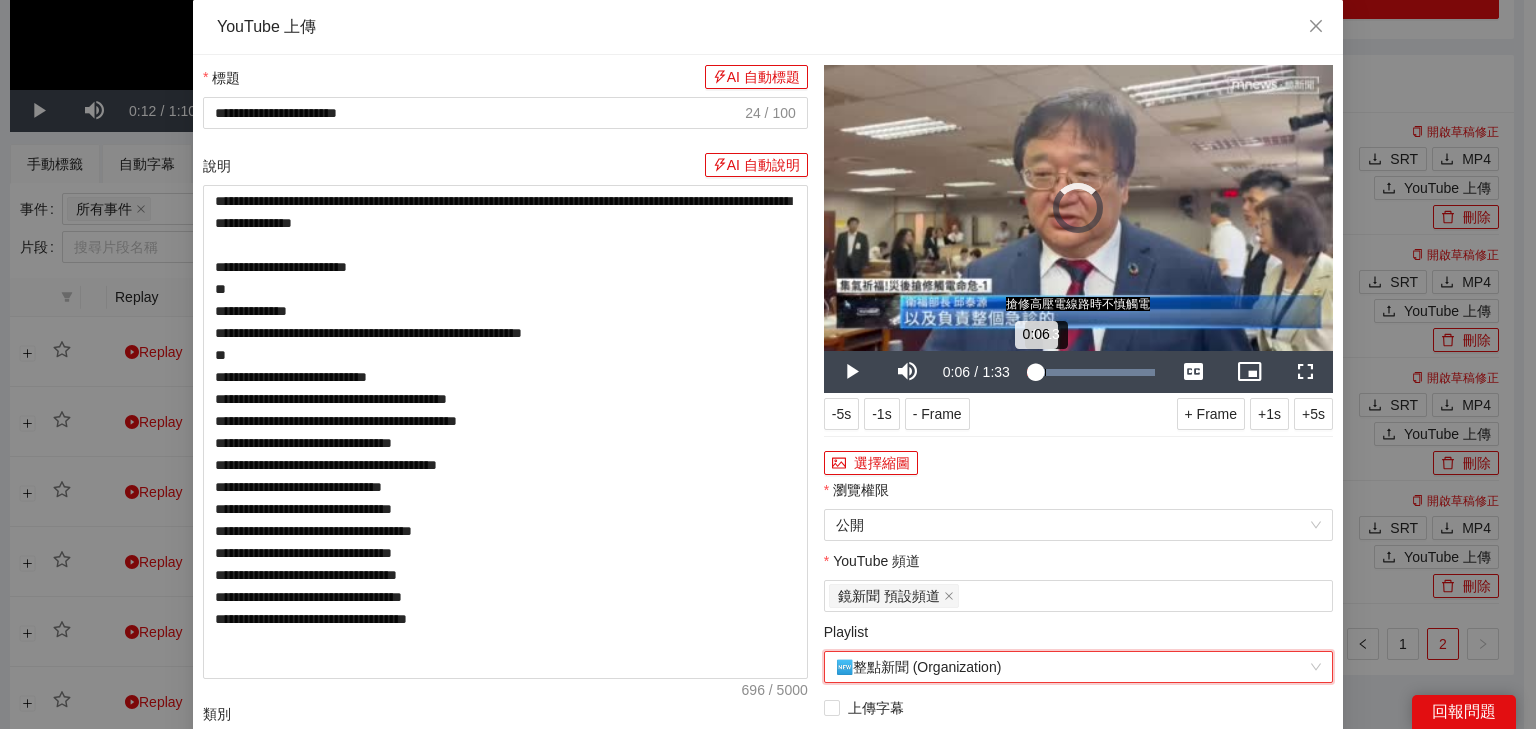 click on "0:06" at bounding box center (1031, 372) 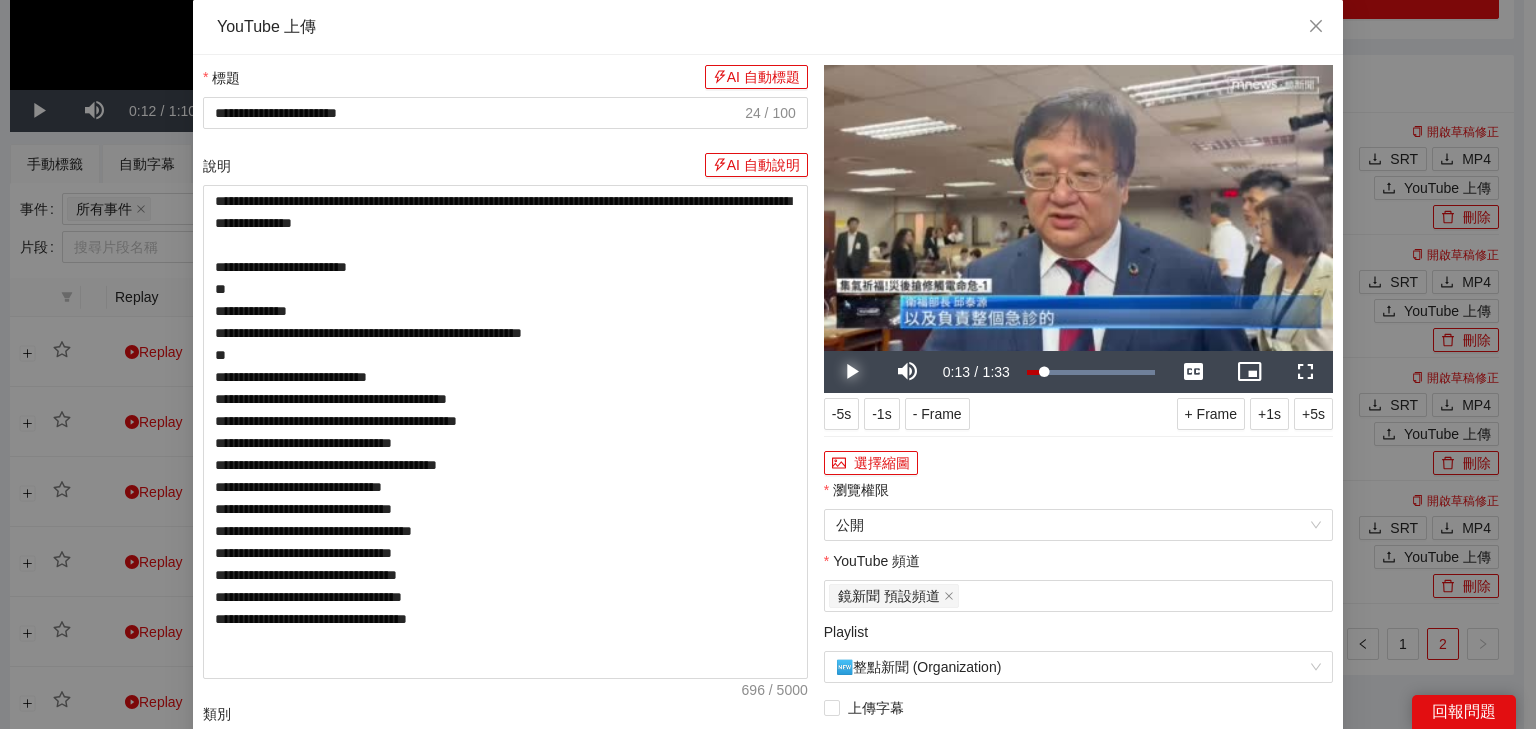 click at bounding box center (852, 372) 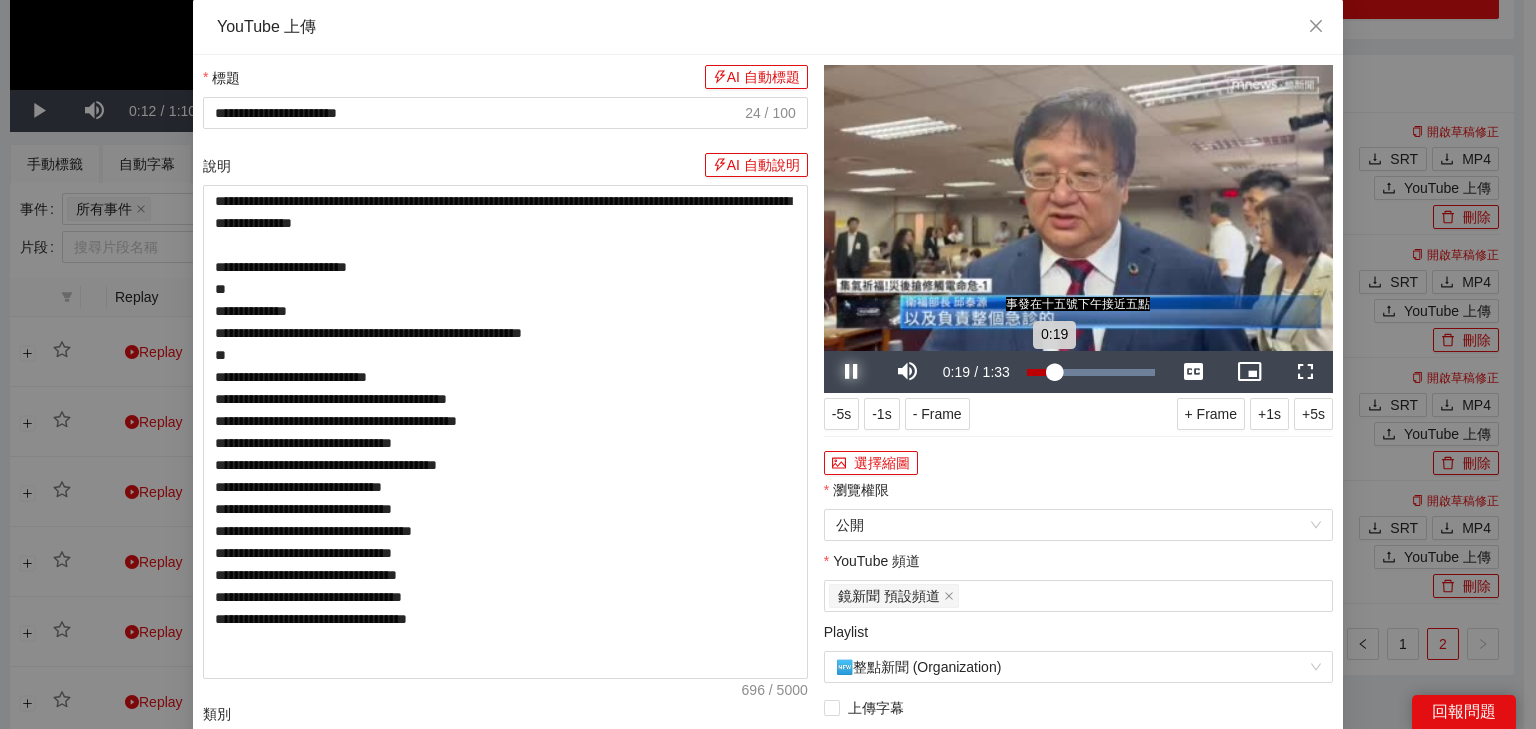 click on "0:19" at bounding box center [1040, 372] 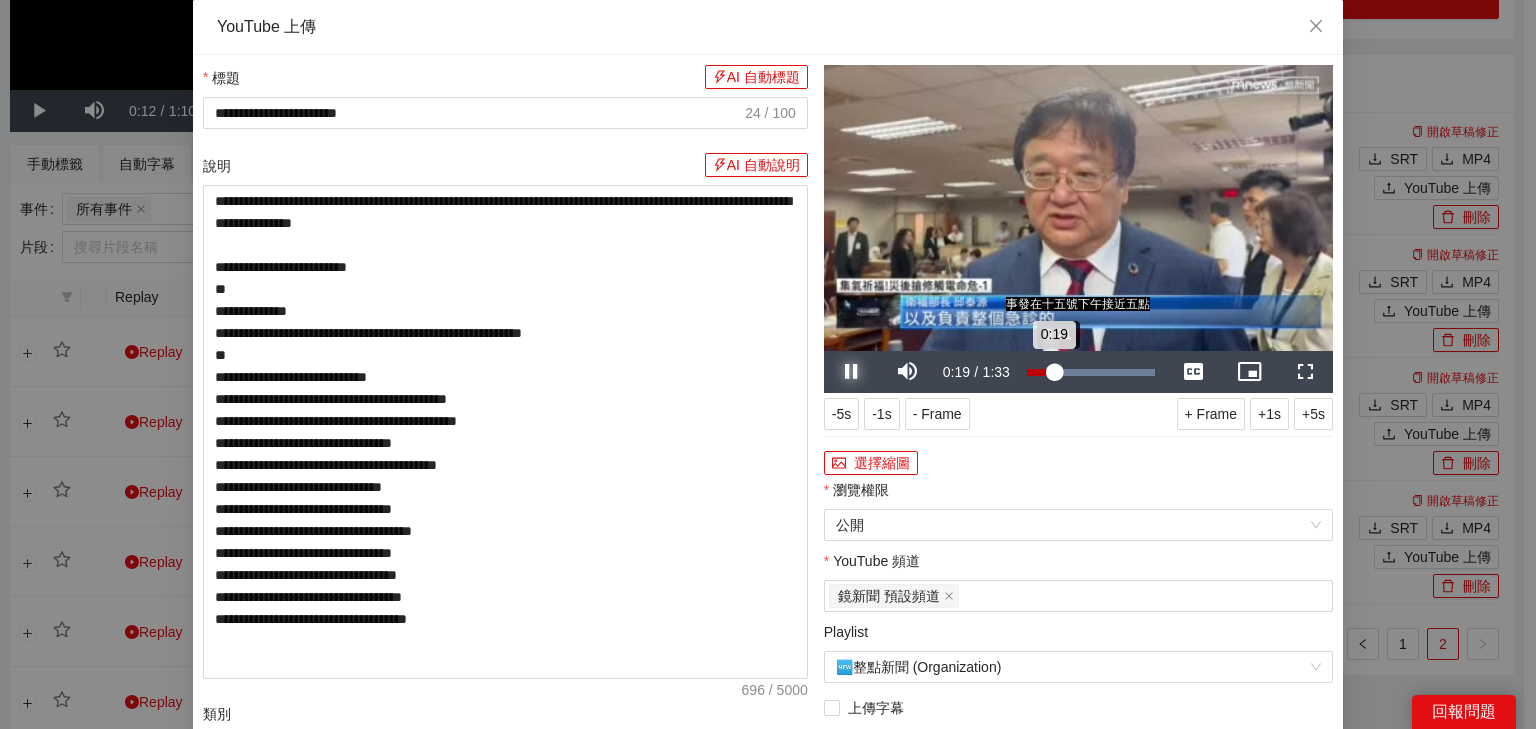 click on "0:19" at bounding box center [1040, 372] 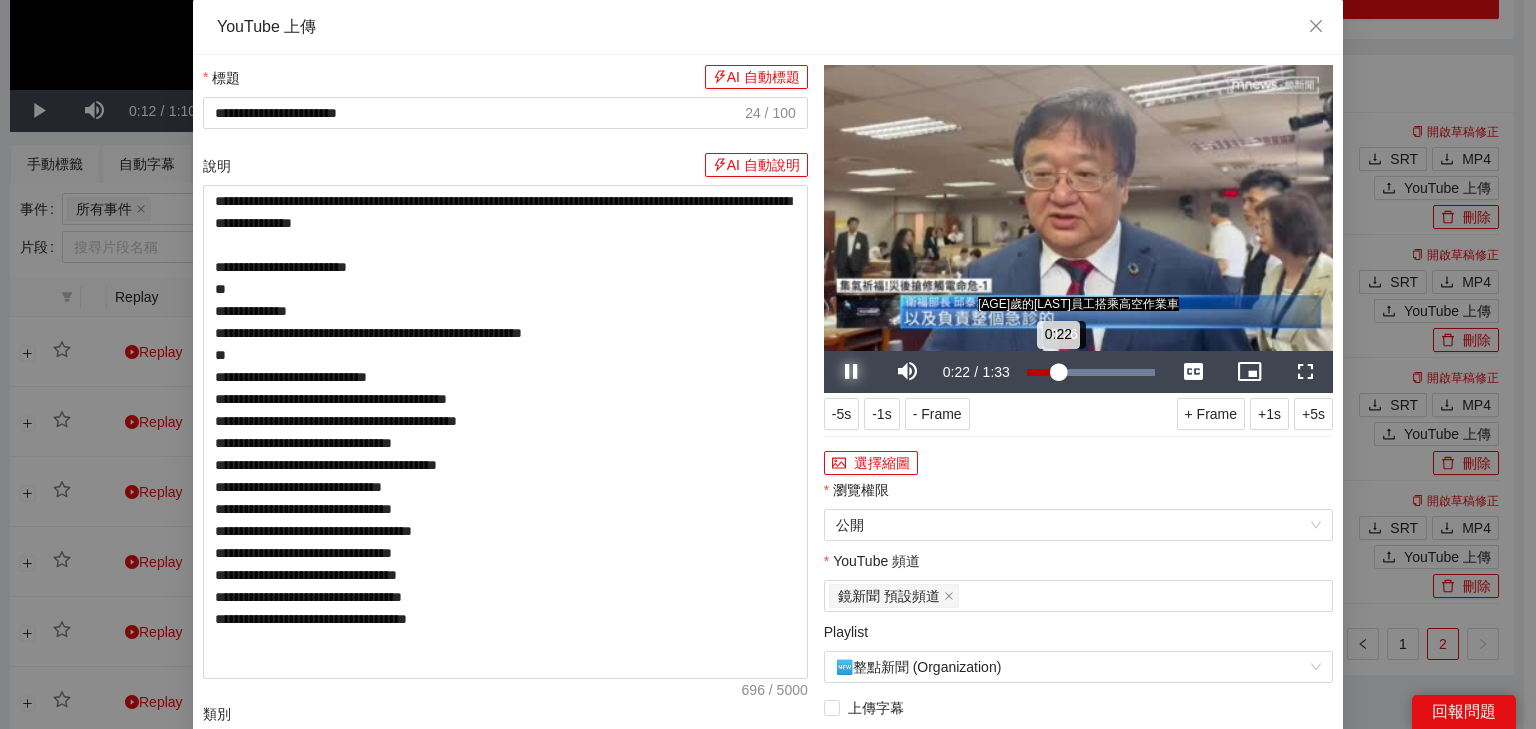 click on "0:22" at bounding box center [1042, 372] 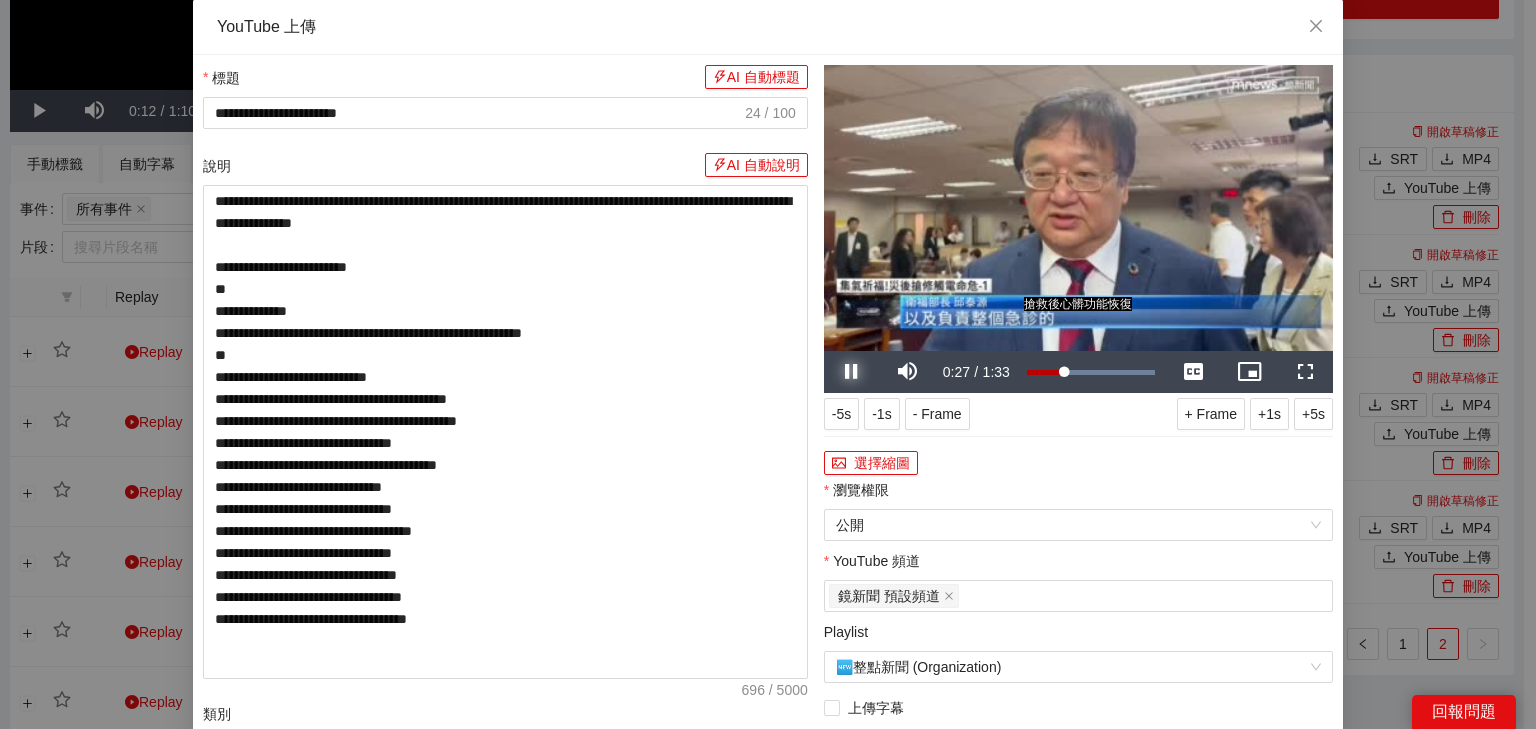 click at bounding box center (852, 372) 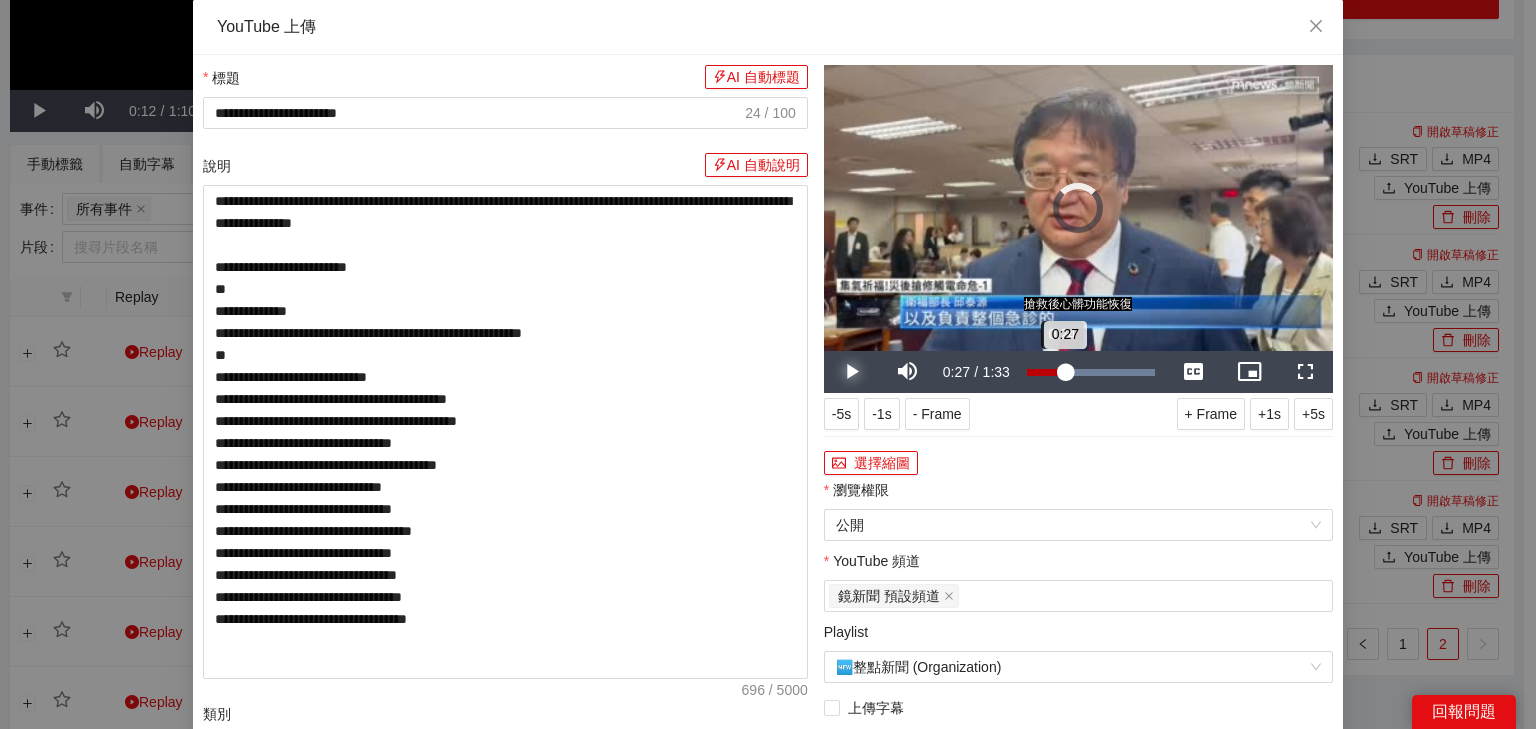 click on "0:27" at bounding box center (1046, 372) 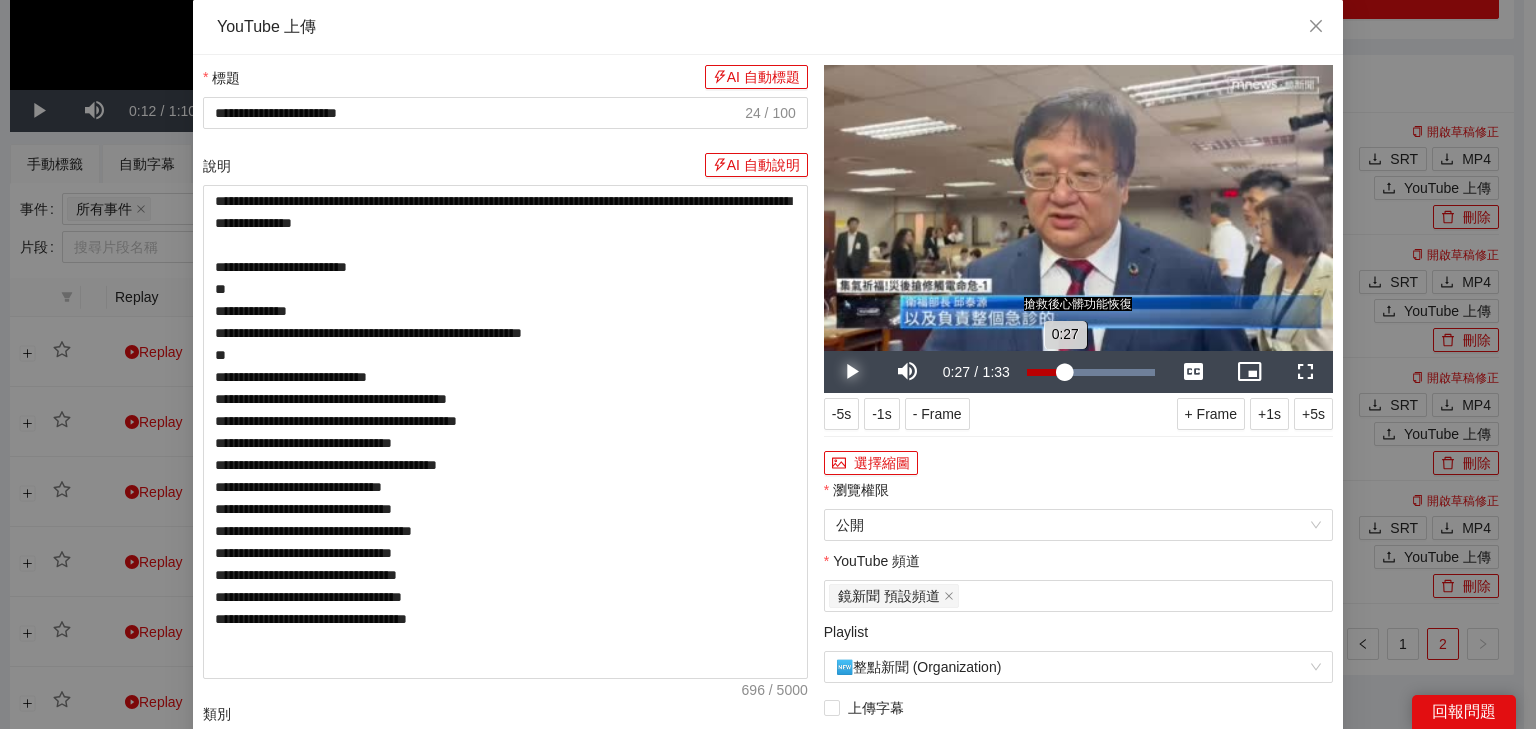 click on "0:27" at bounding box center (1046, 372) 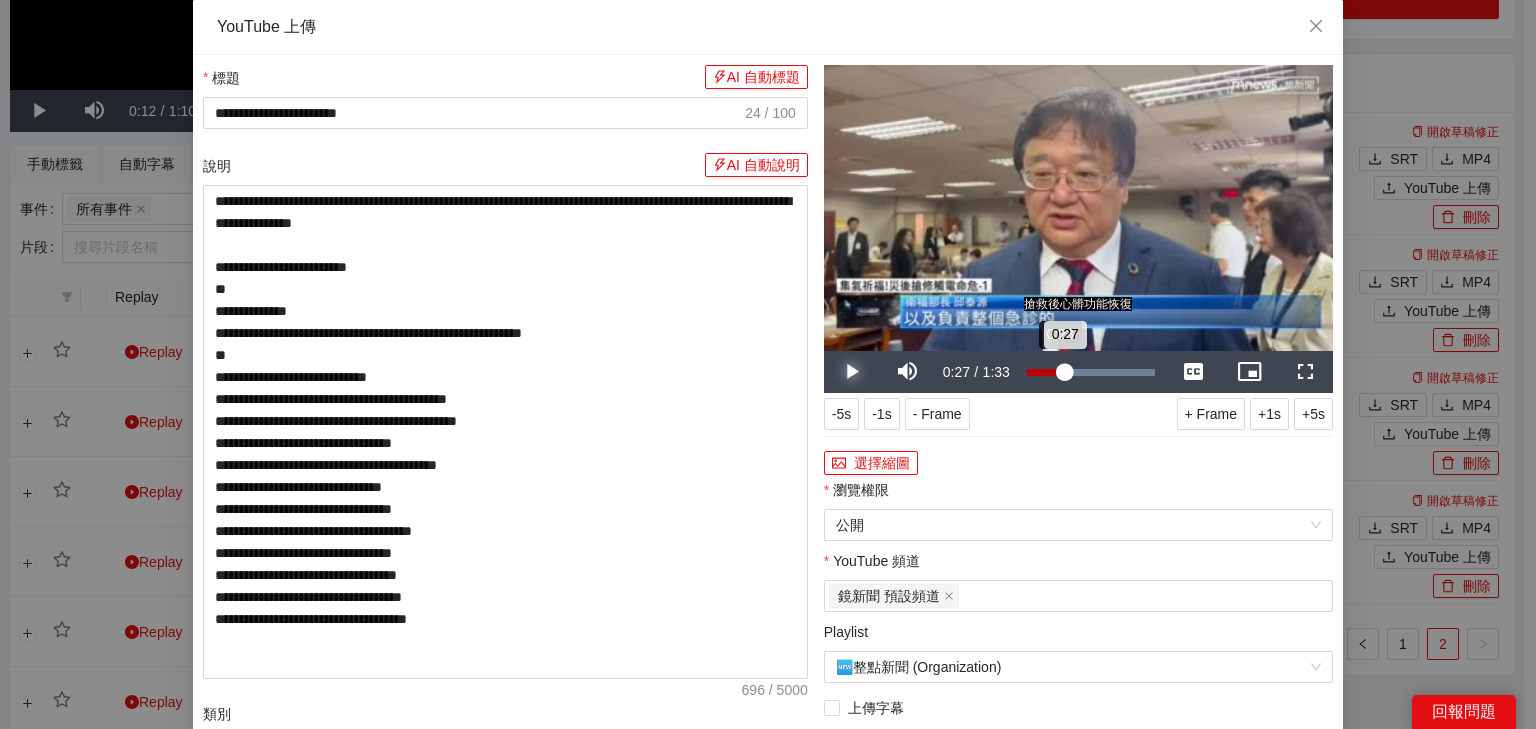 click on "0:27" at bounding box center [1046, 372] 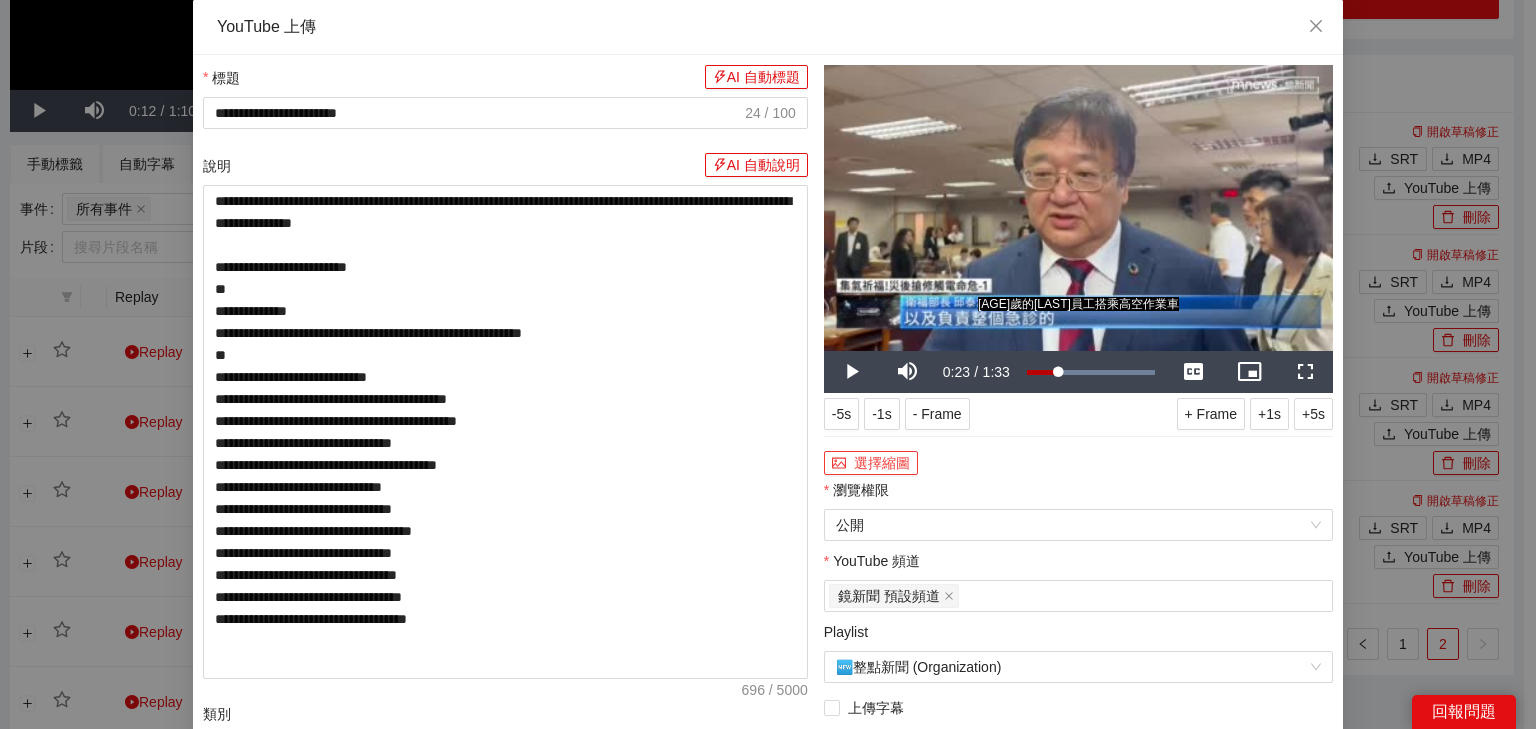 click on "選擇縮圖" at bounding box center [871, 463] 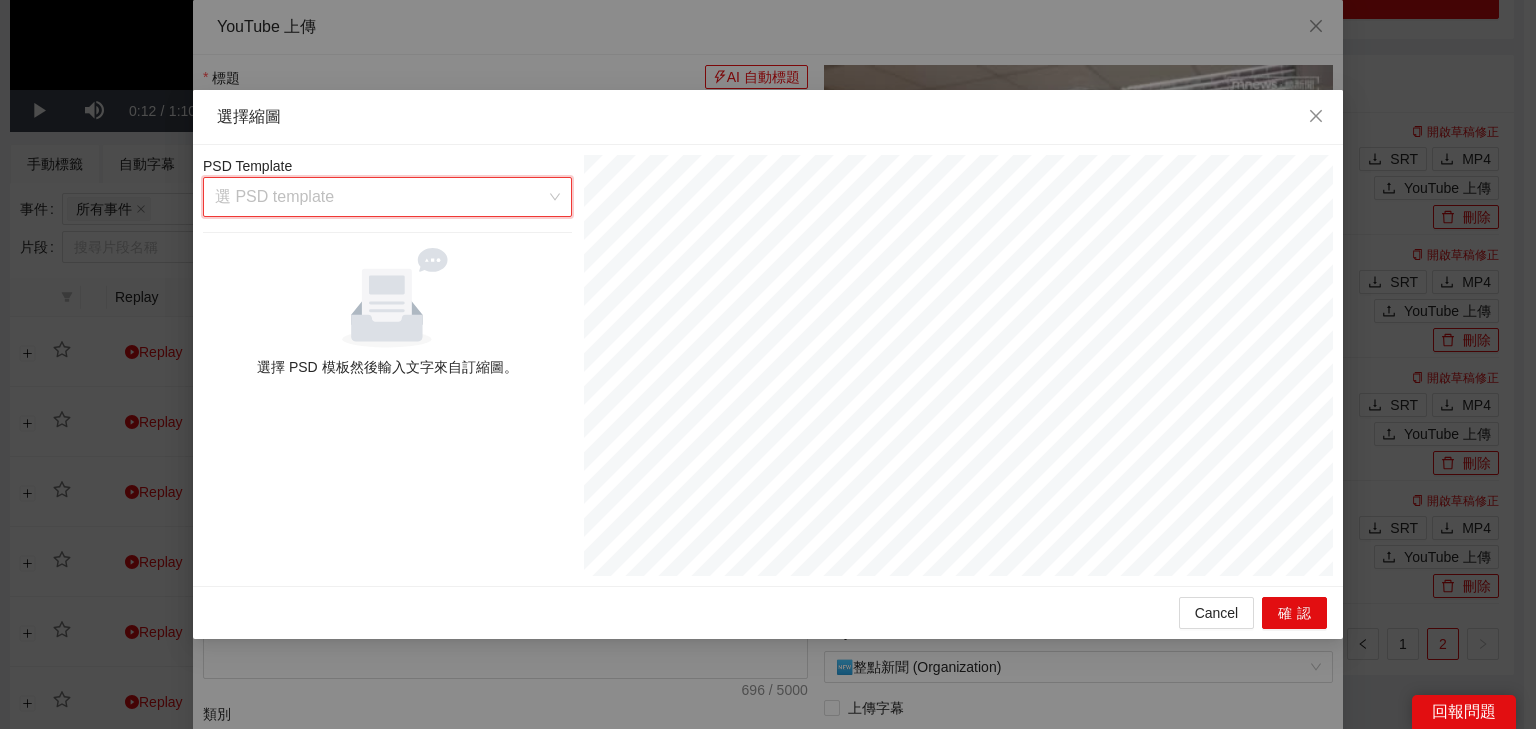 click at bounding box center [380, 197] 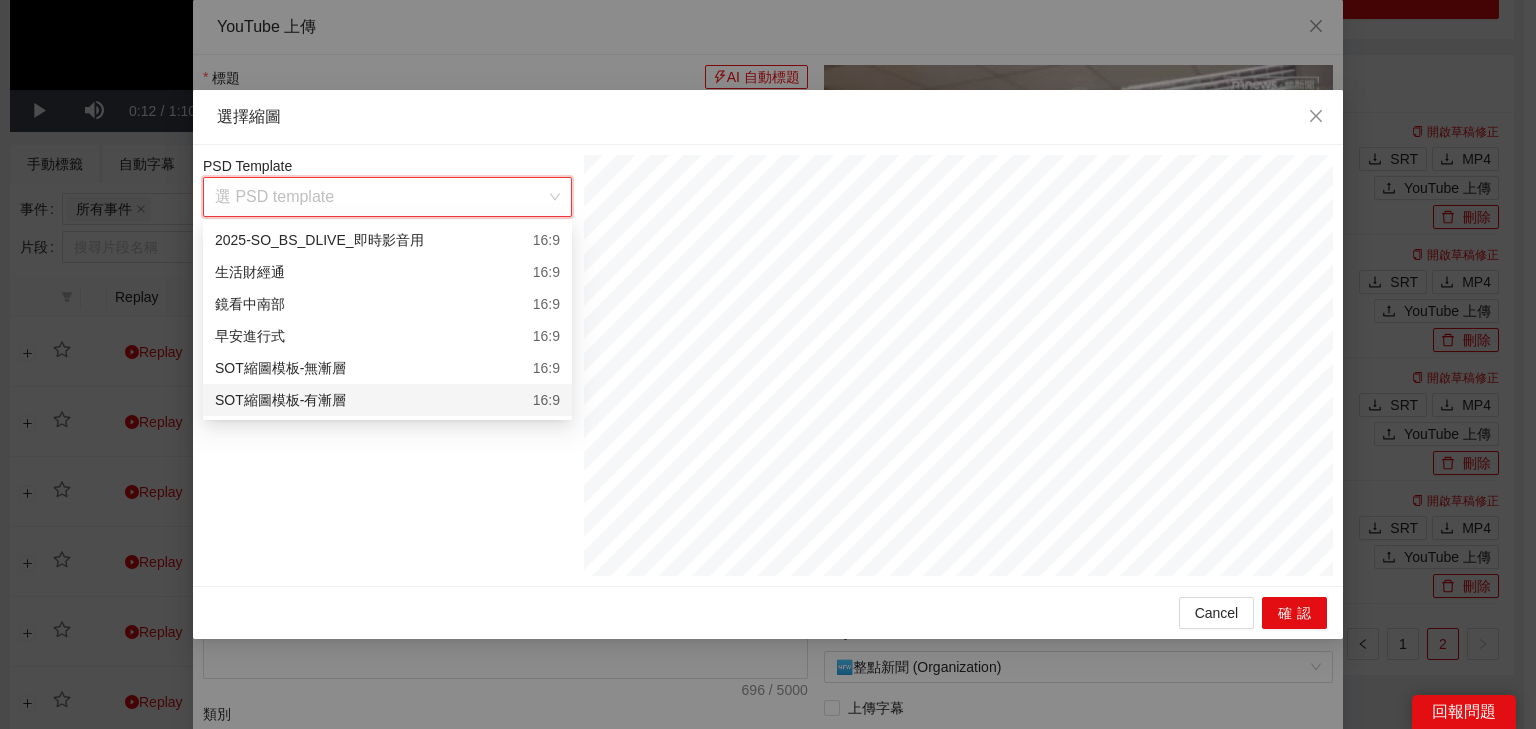 click on "SOT縮圖模板-有漸層 16:9" at bounding box center (387, 400) 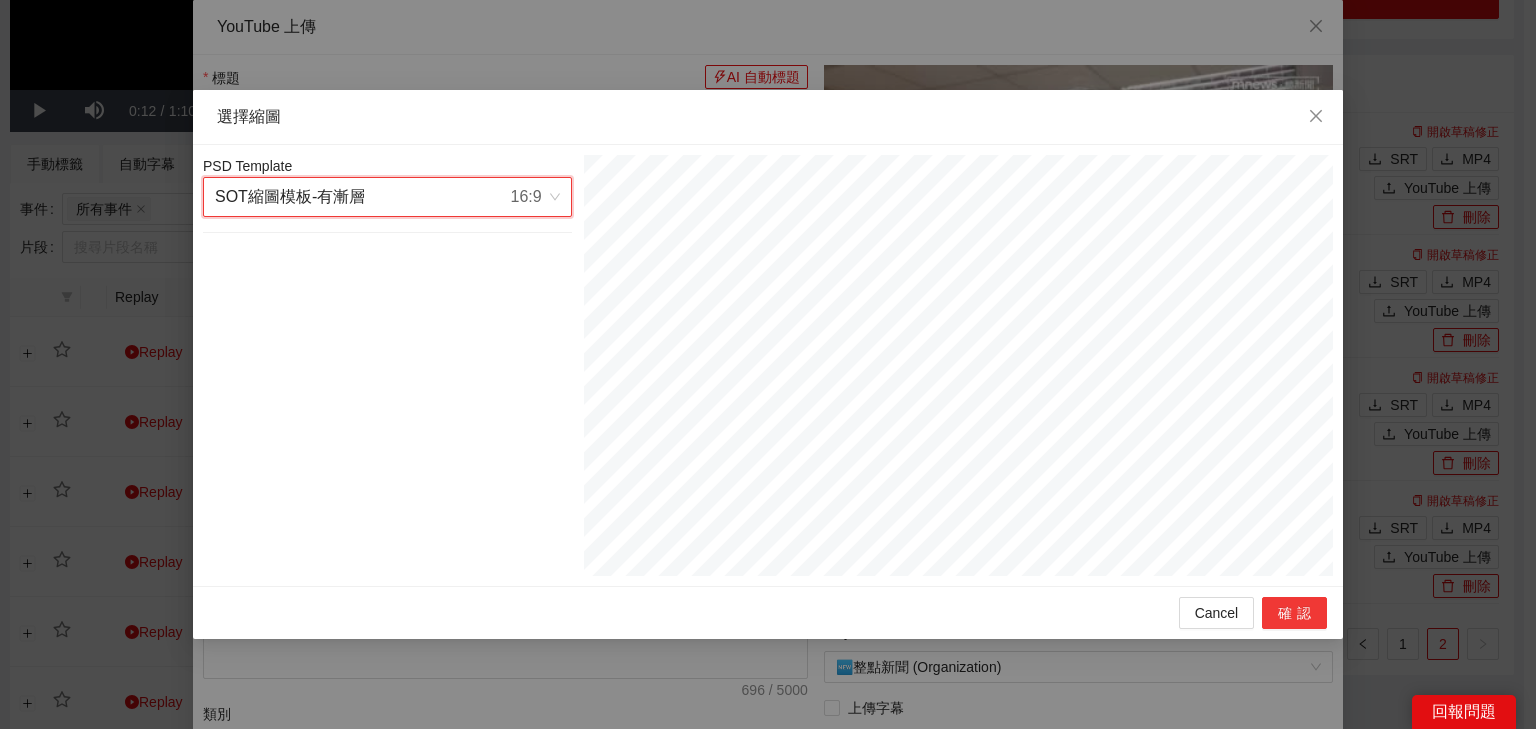 click on "確認" at bounding box center (1294, 613) 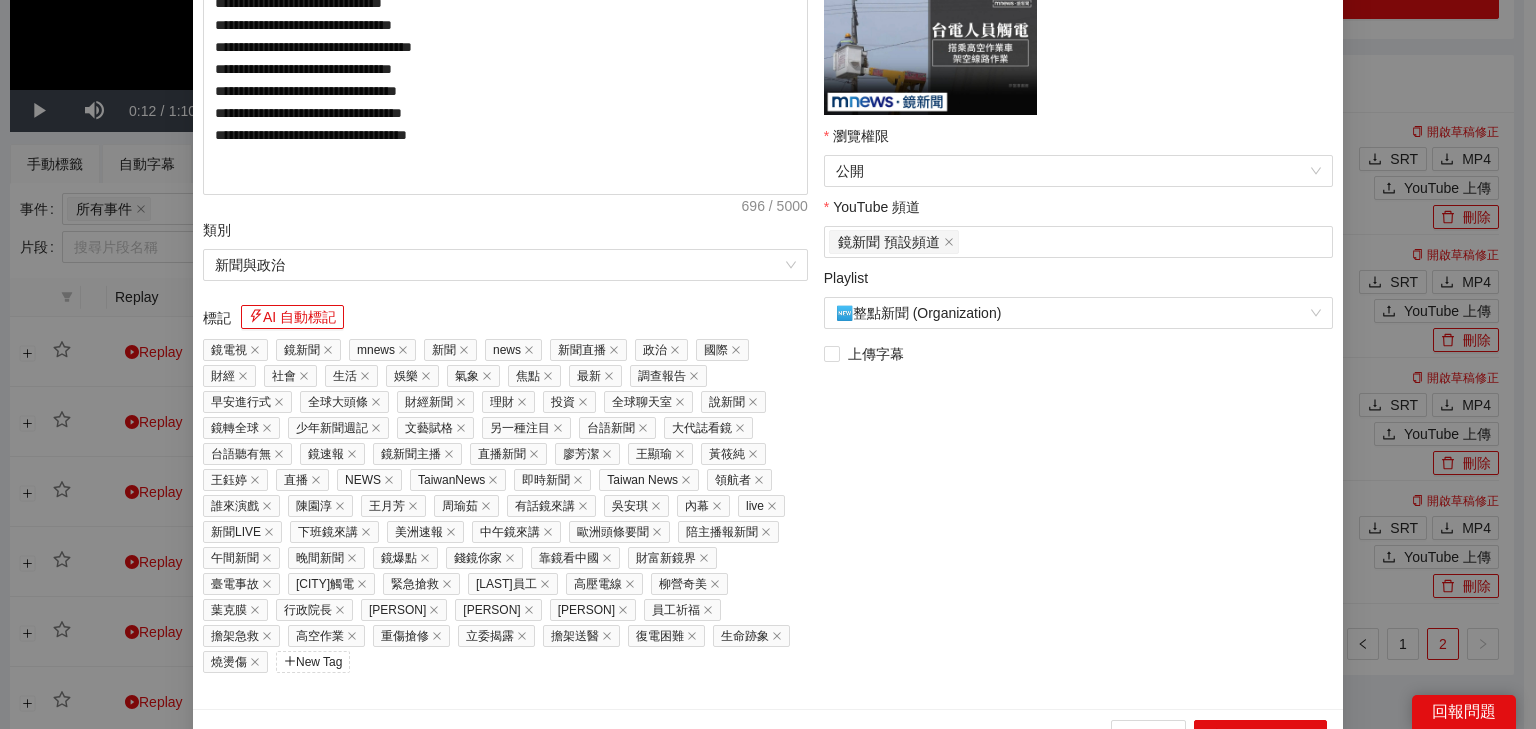 scroll, scrollTop: 485, scrollLeft: 0, axis: vertical 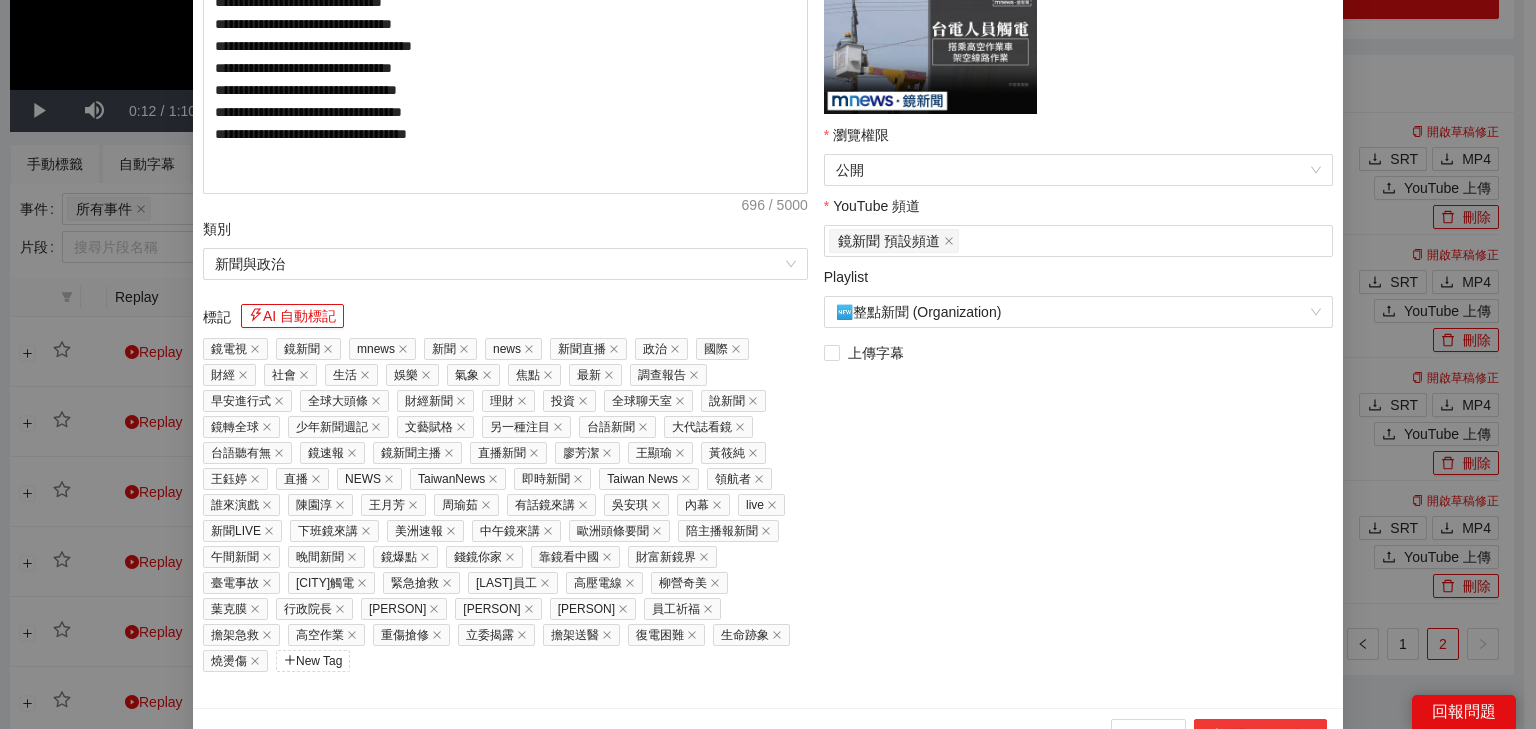 click on "上傳到 YouTube" at bounding box center [1260, 735] 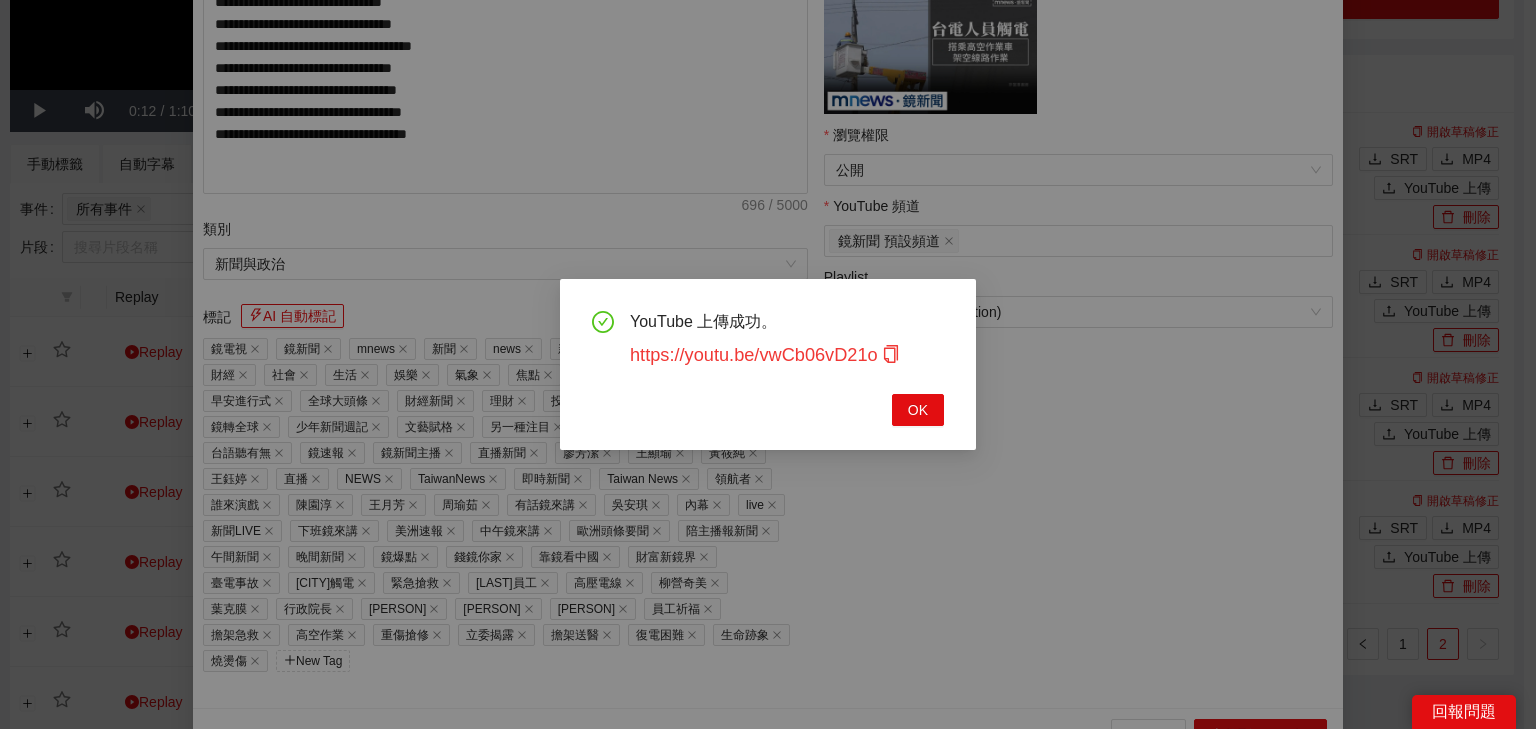 click 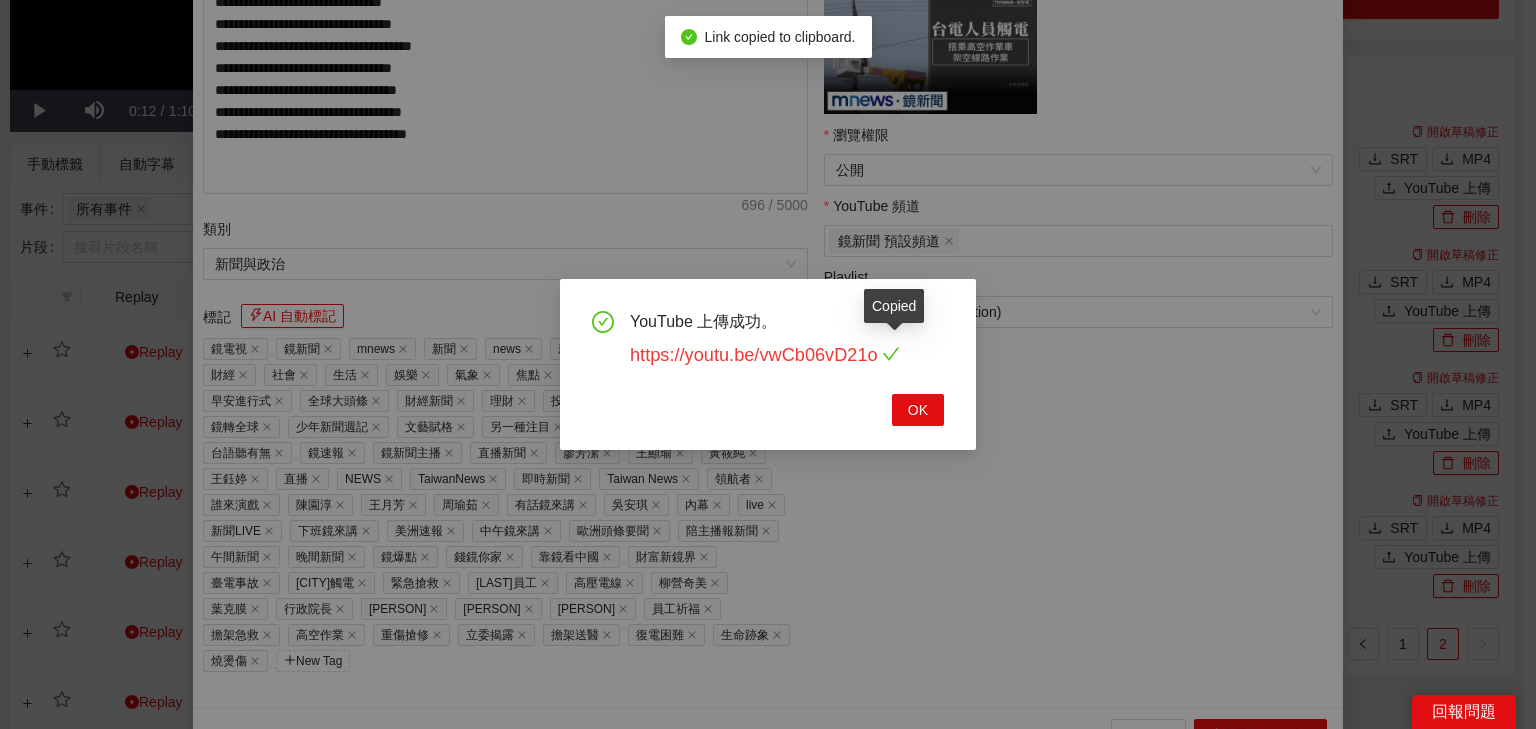 click on "https://youtu.be/vwCb06vD21o" at bounding box center [765, 355] 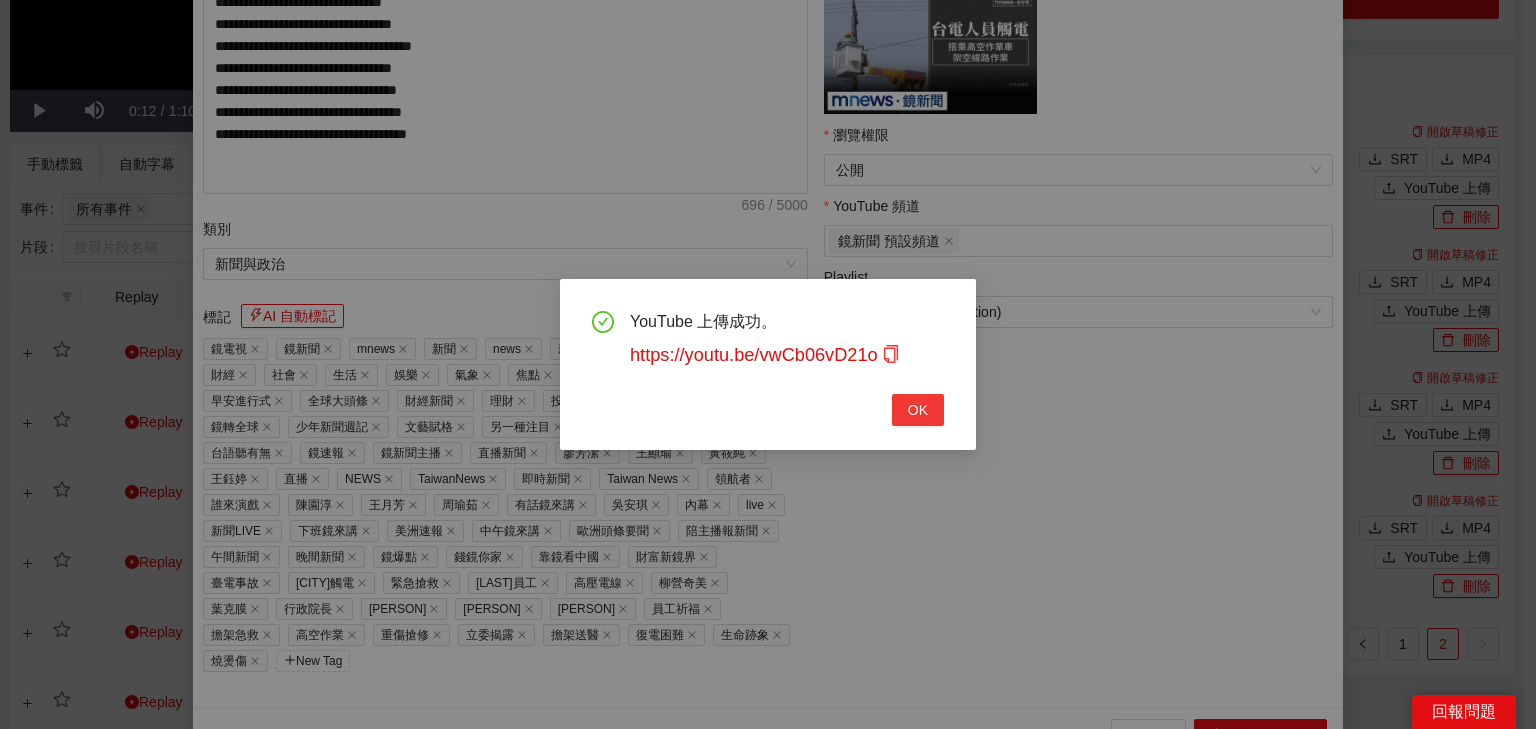 click on "OK" at bounding box center [918, 410] 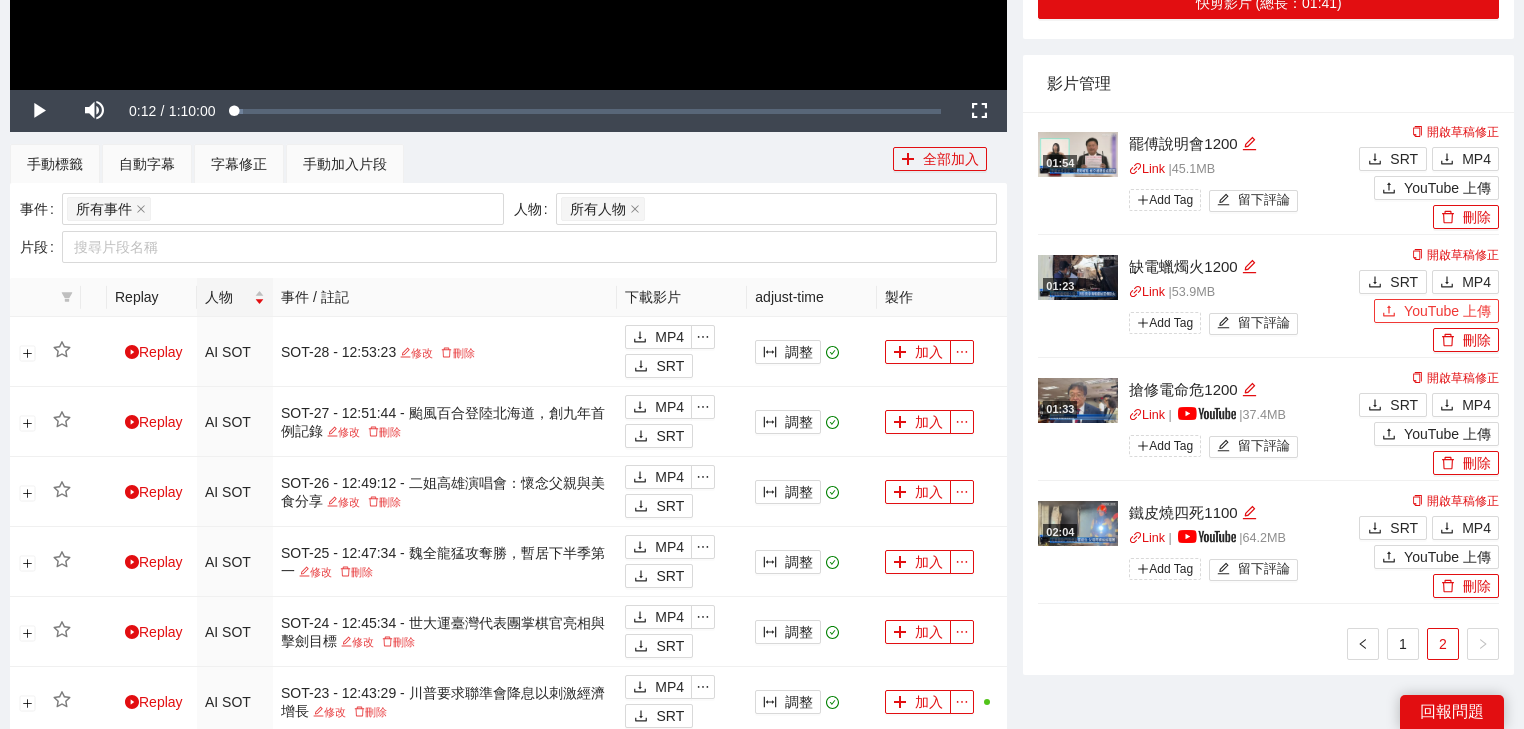 click on "YouTube 上傳" at bounding box center [1447, 311] 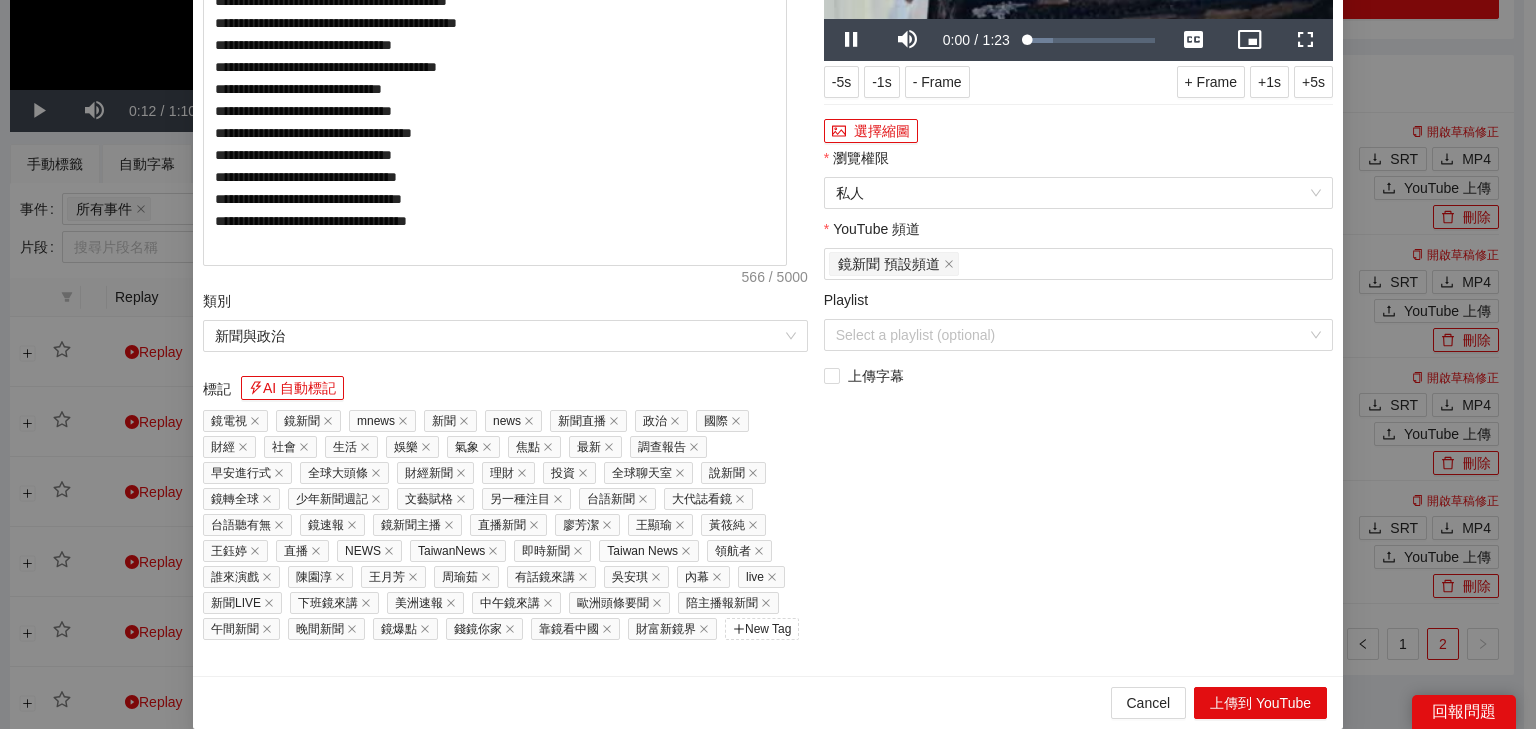 drag, startPoint x: 554, startPoint y: 117, endPoint x: 0, endPoint y: 147, distance: 554.8117 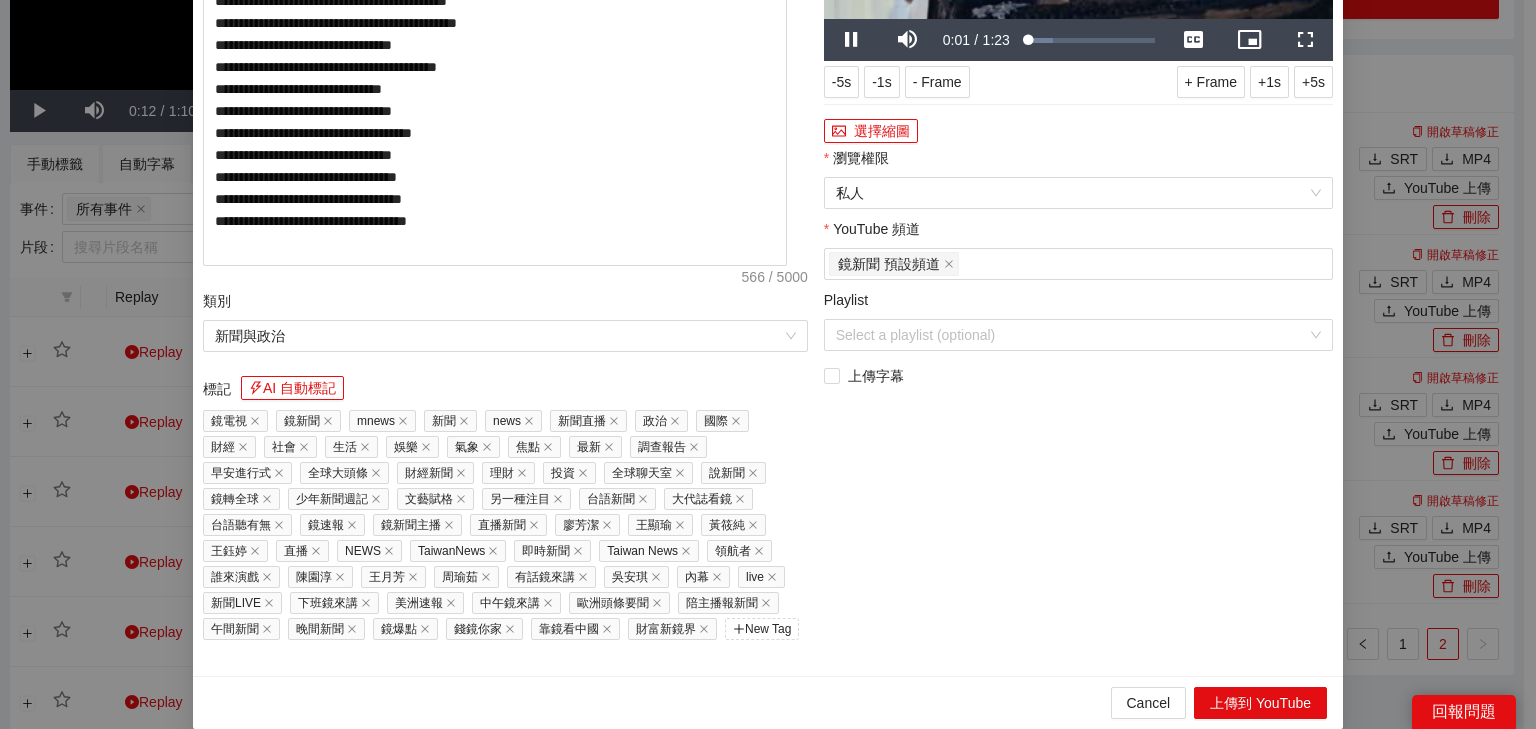 paste on "**********" 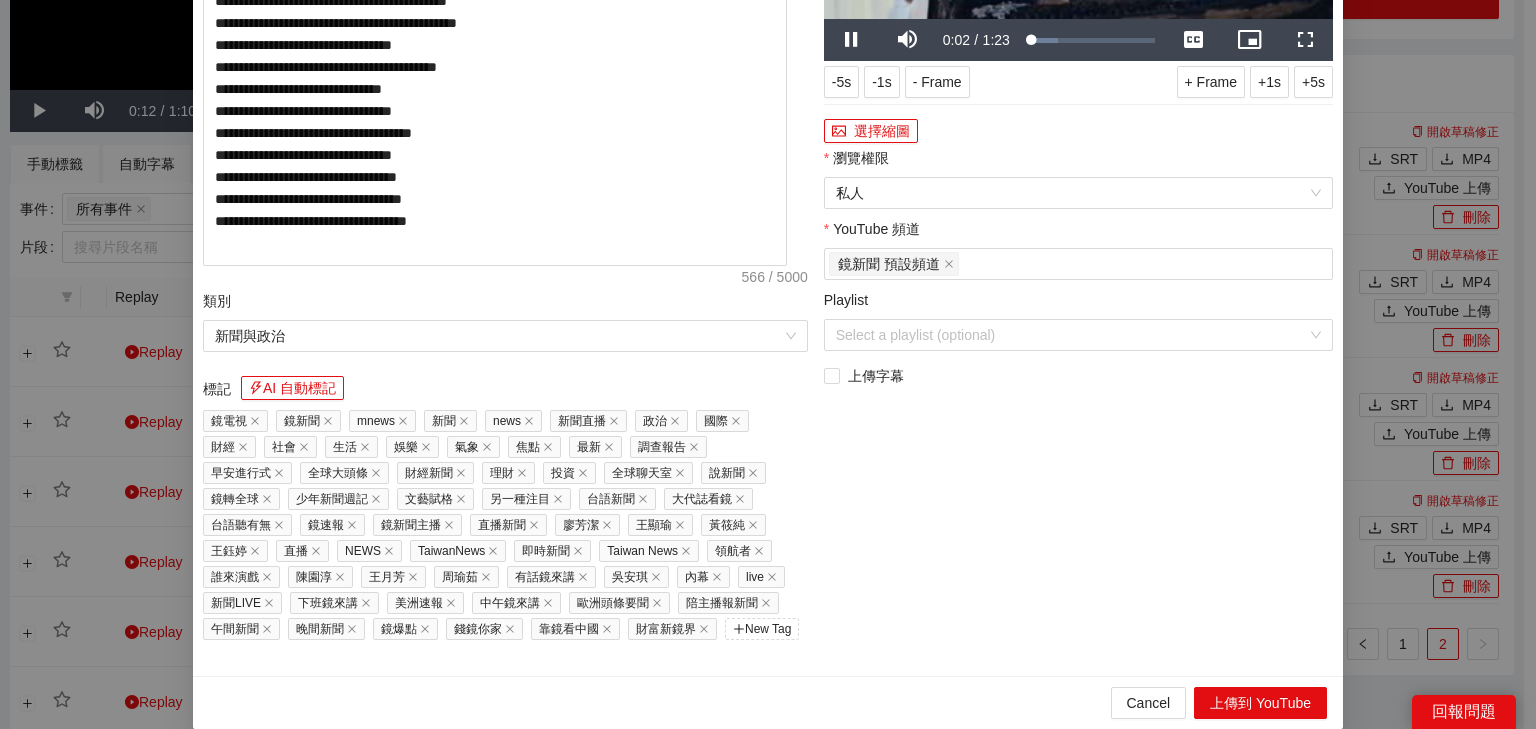type on "**********" 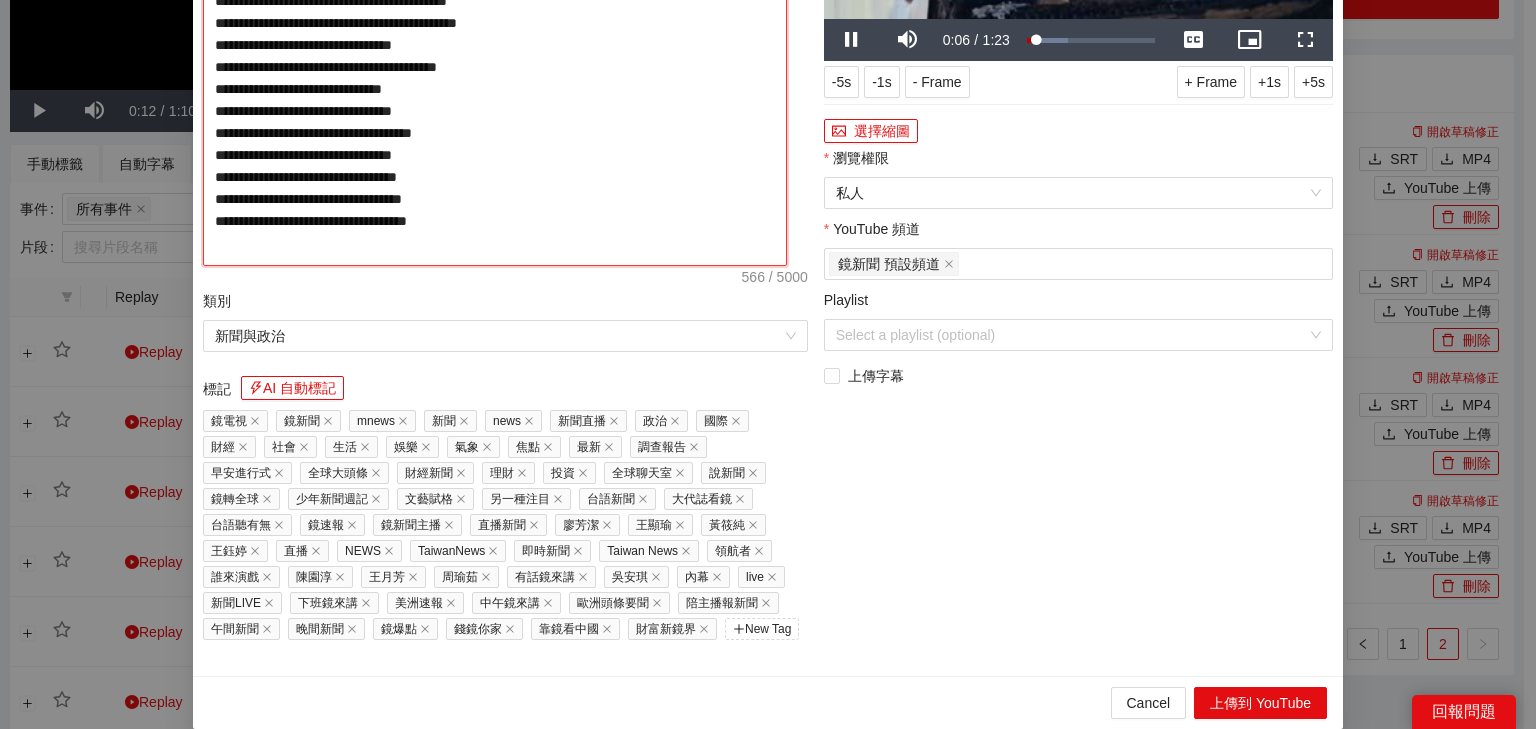 click on "**********" at bounding box center [495, 59] 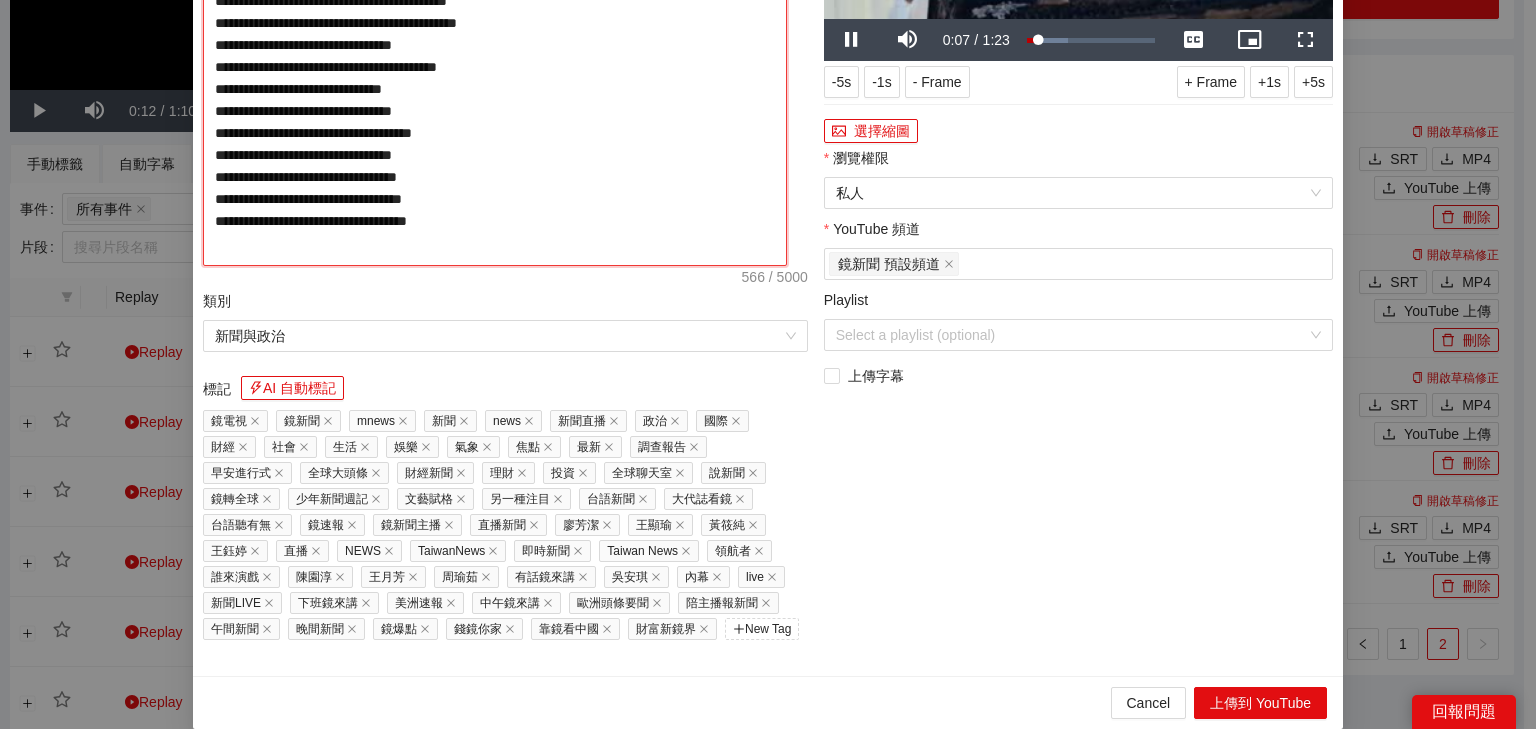 paste on "**********" 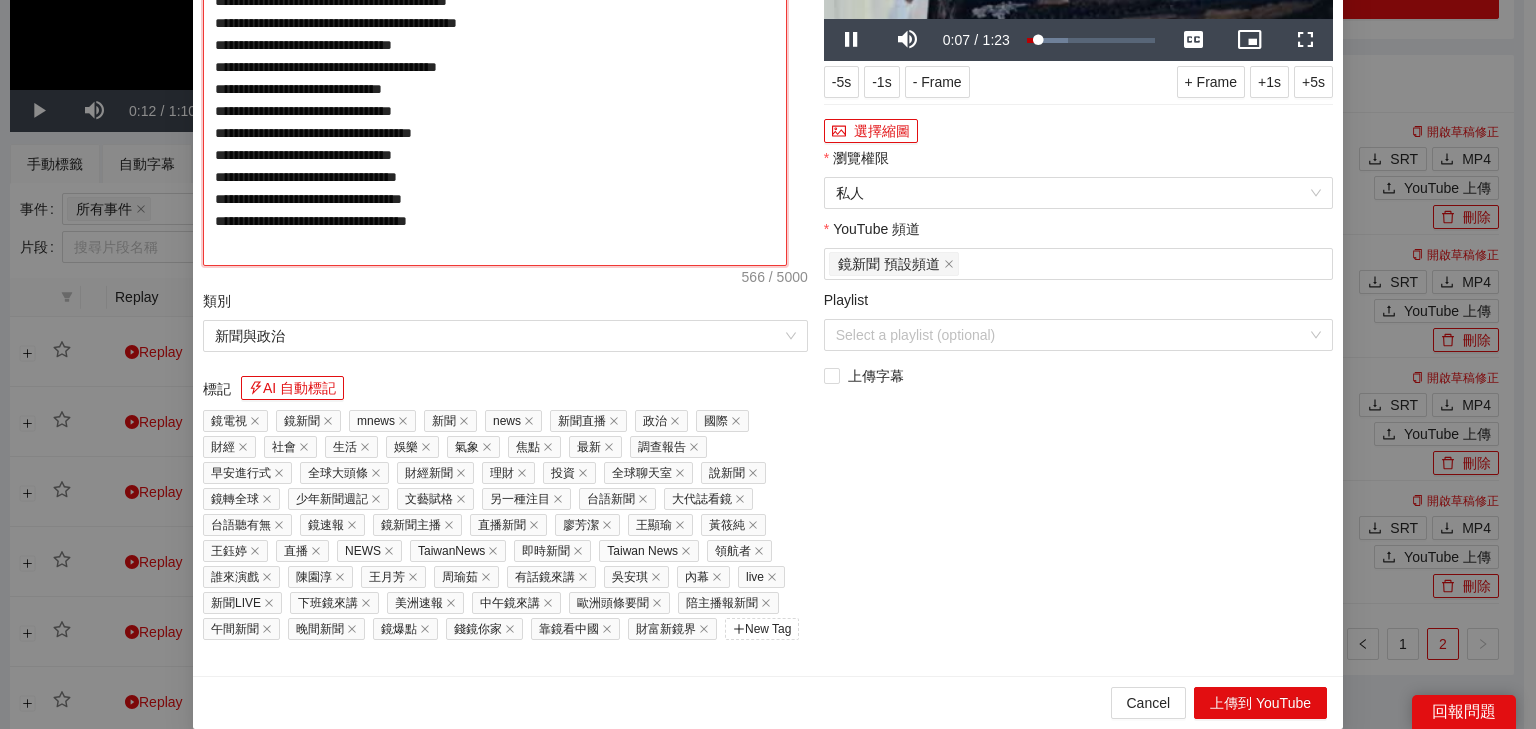 type on "**********" 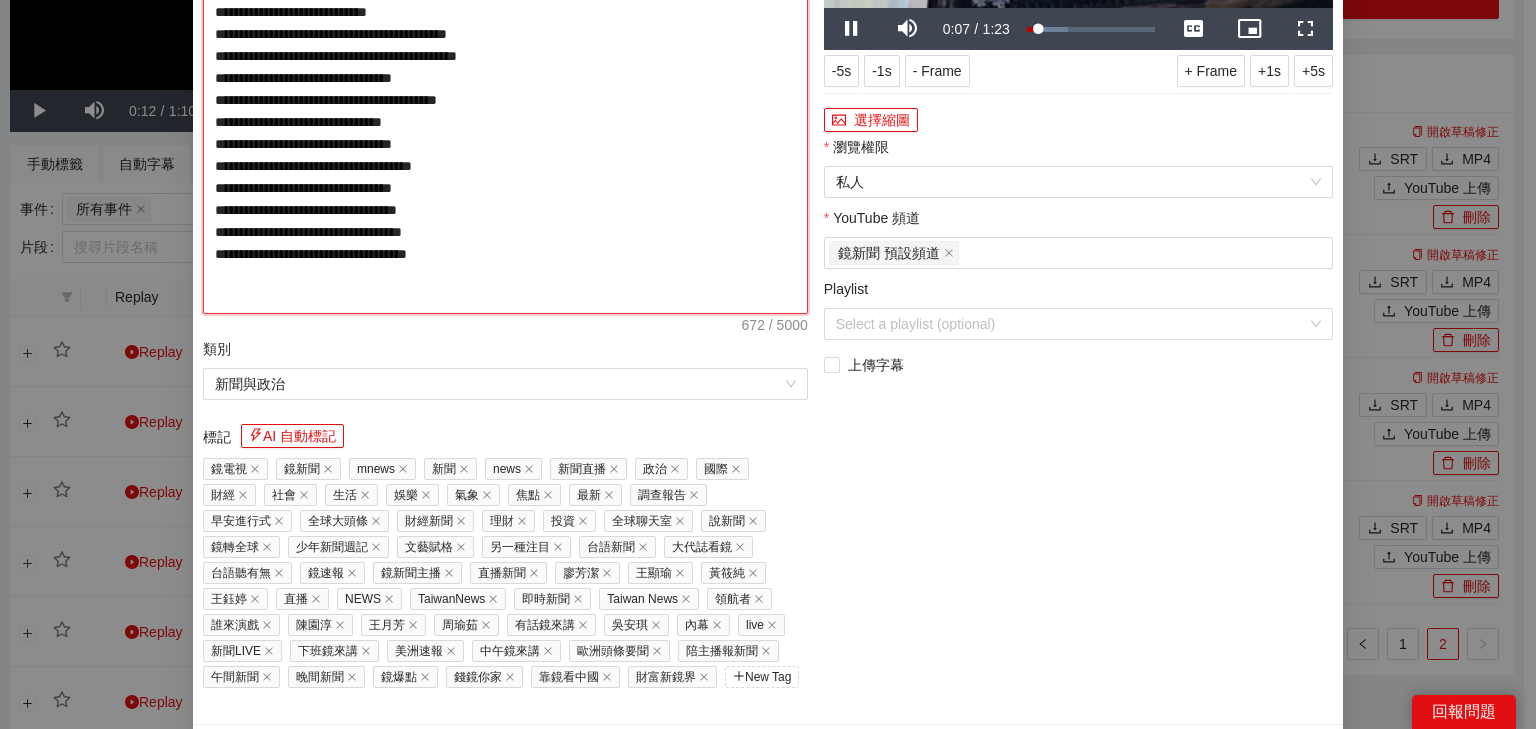 type on "**********" 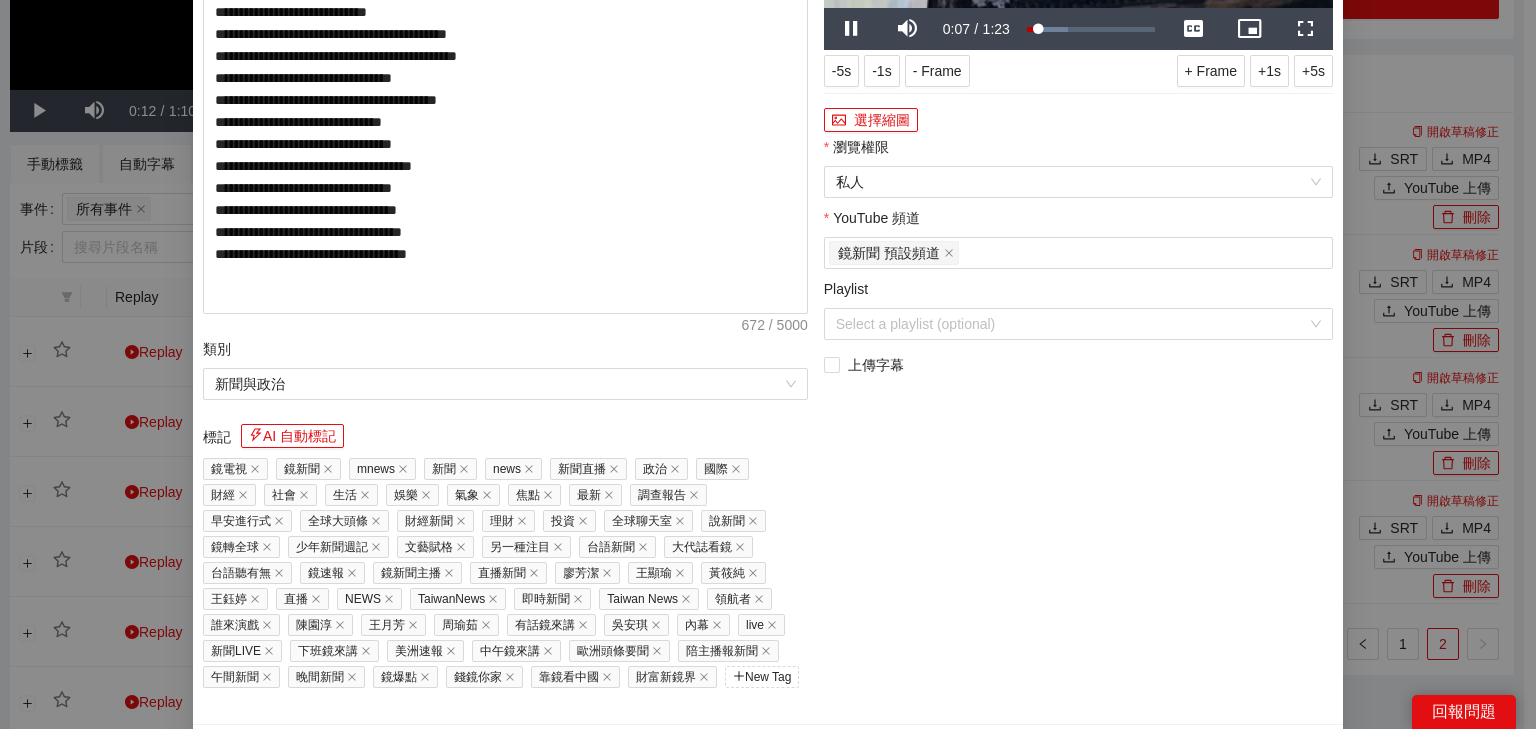 click at bounding box center (1078, -135) 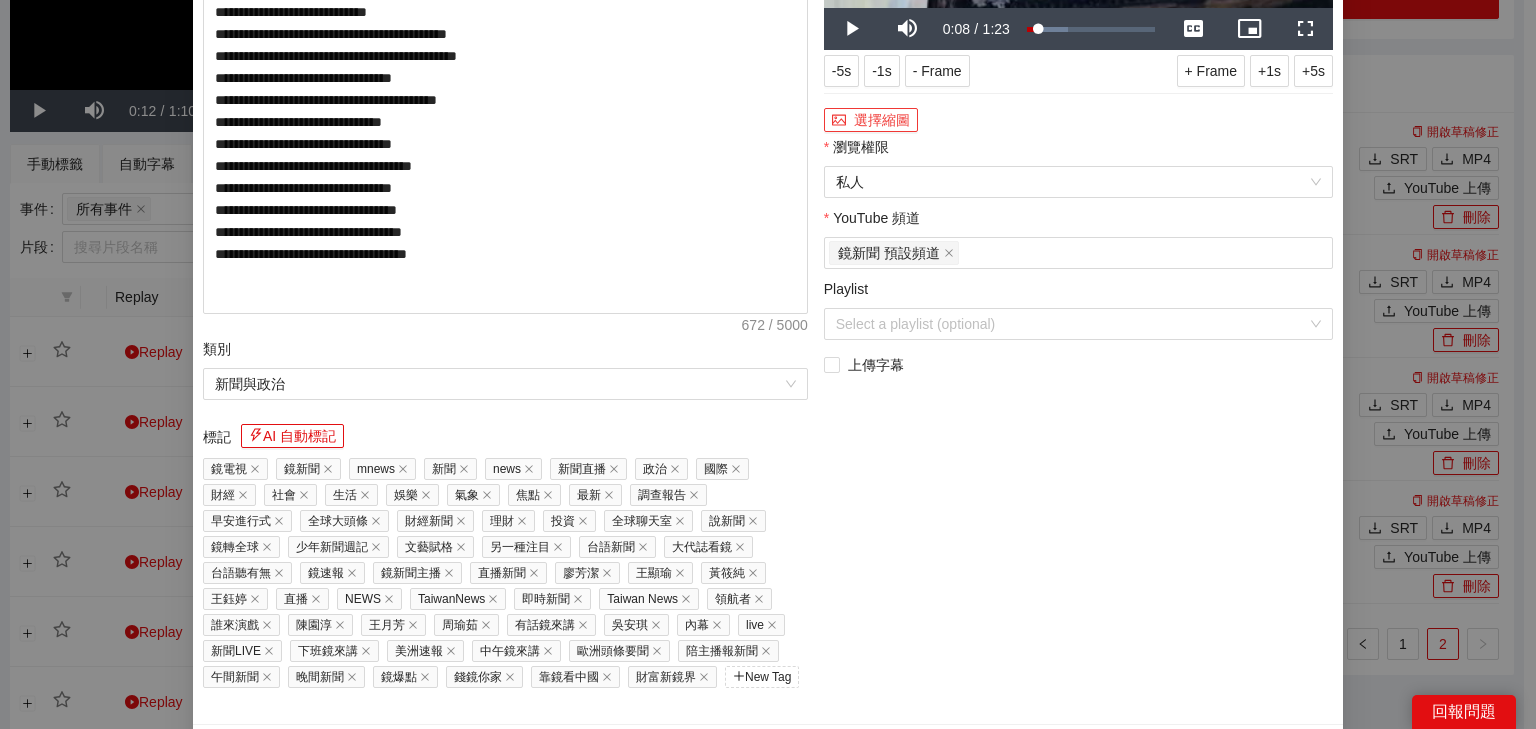 click on "選擇縮圖" at bounding box center [871, 120] 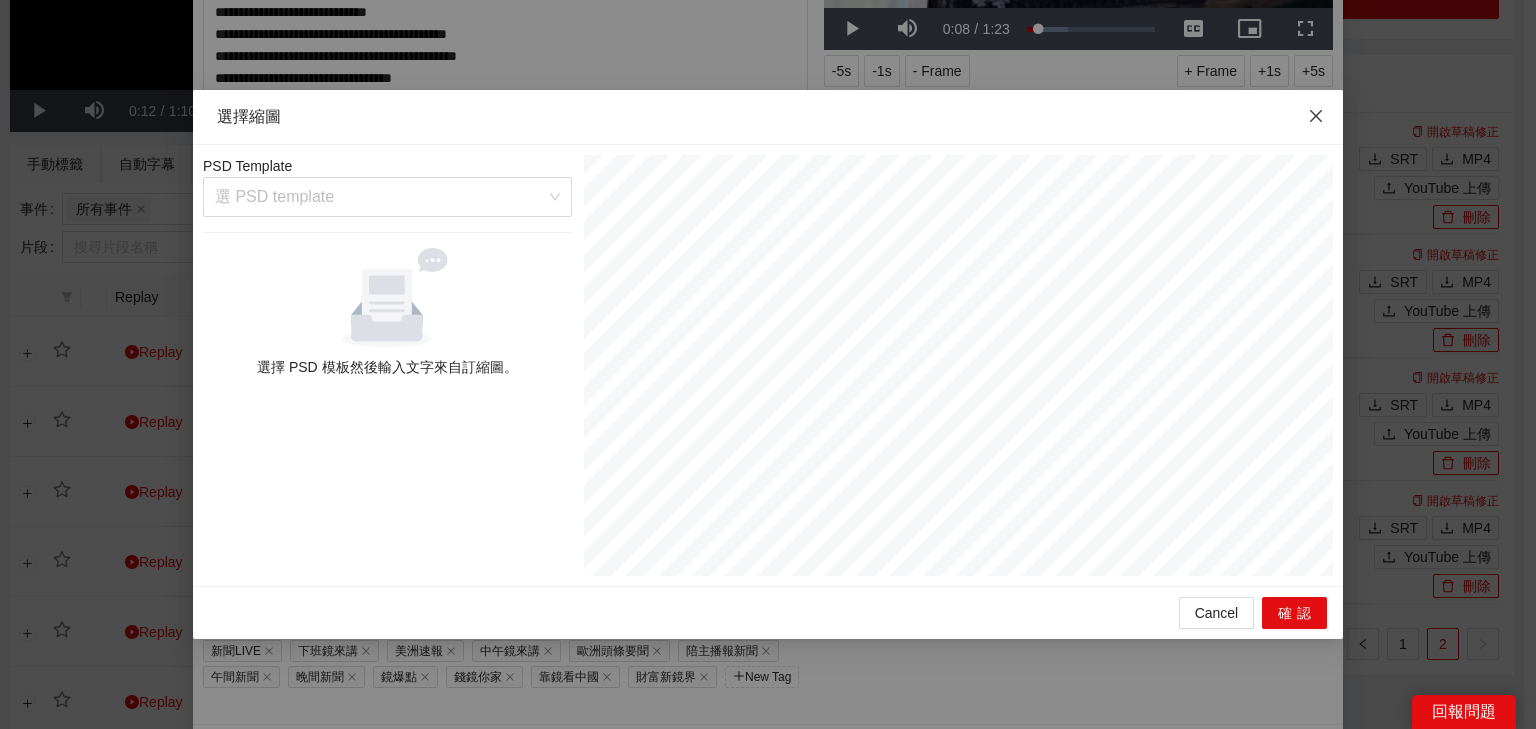 click at bounding box center (1316, 117) 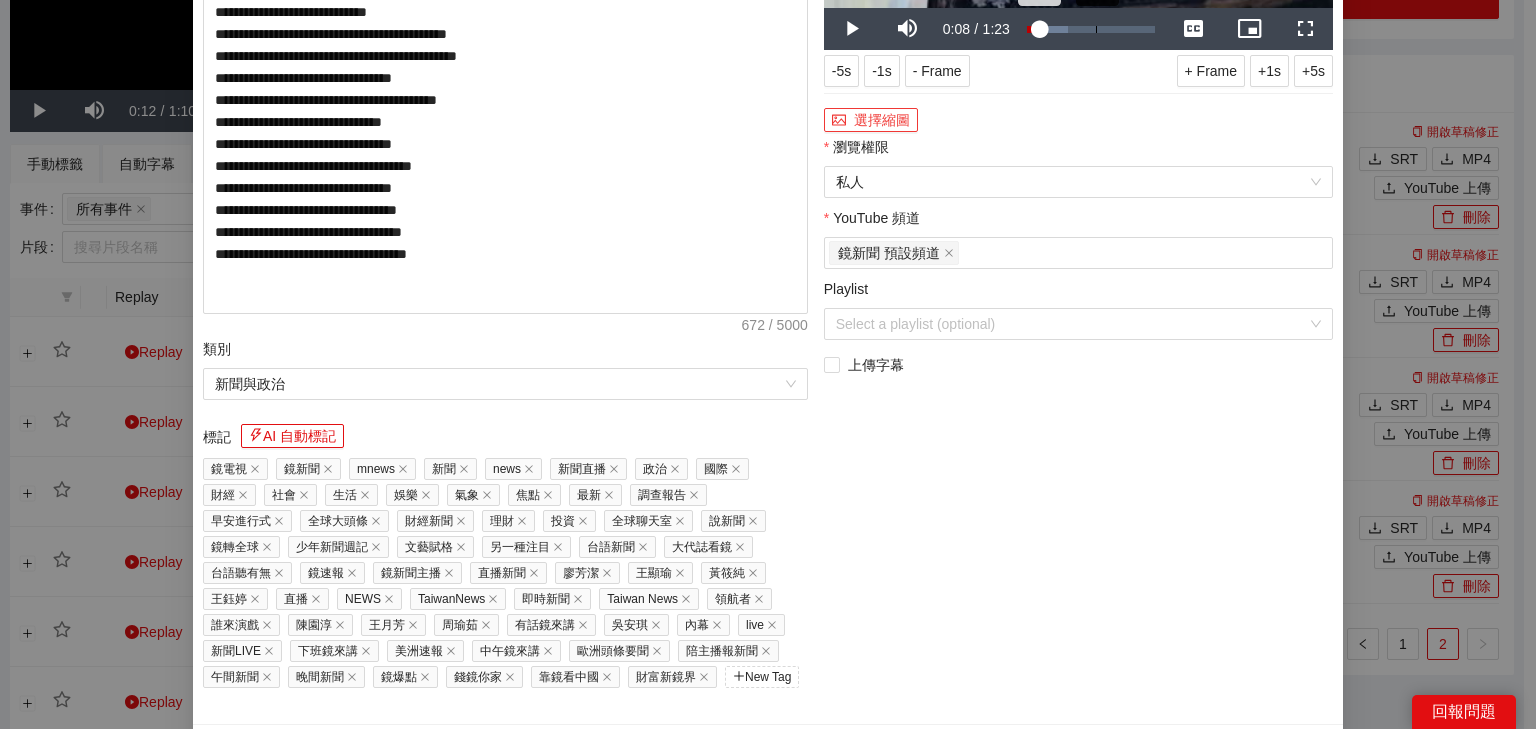 click on "Loaded :  31.83% 0:45 0:08" at bounding box center (1091, 29) 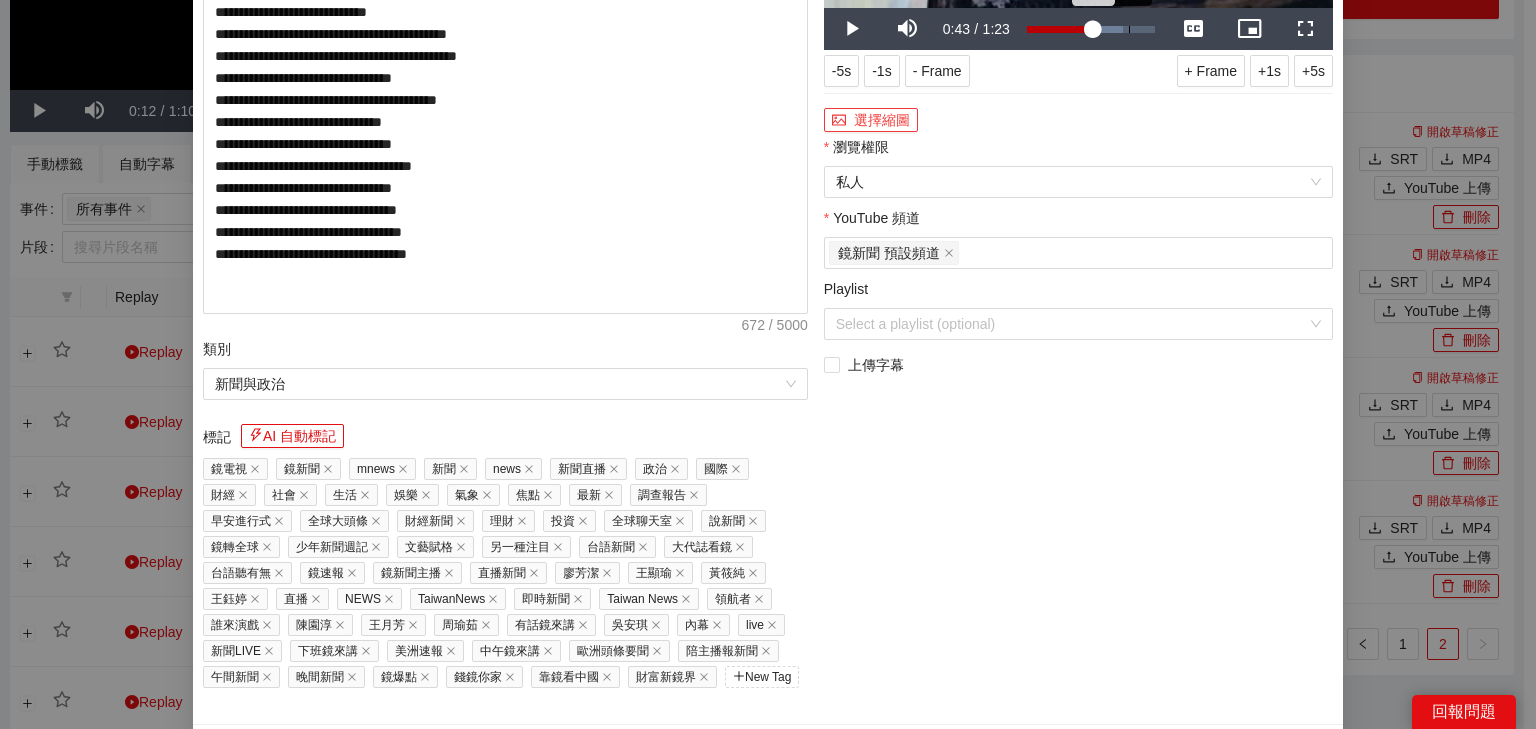click on "1:06" at bounding box center [1129, 29] 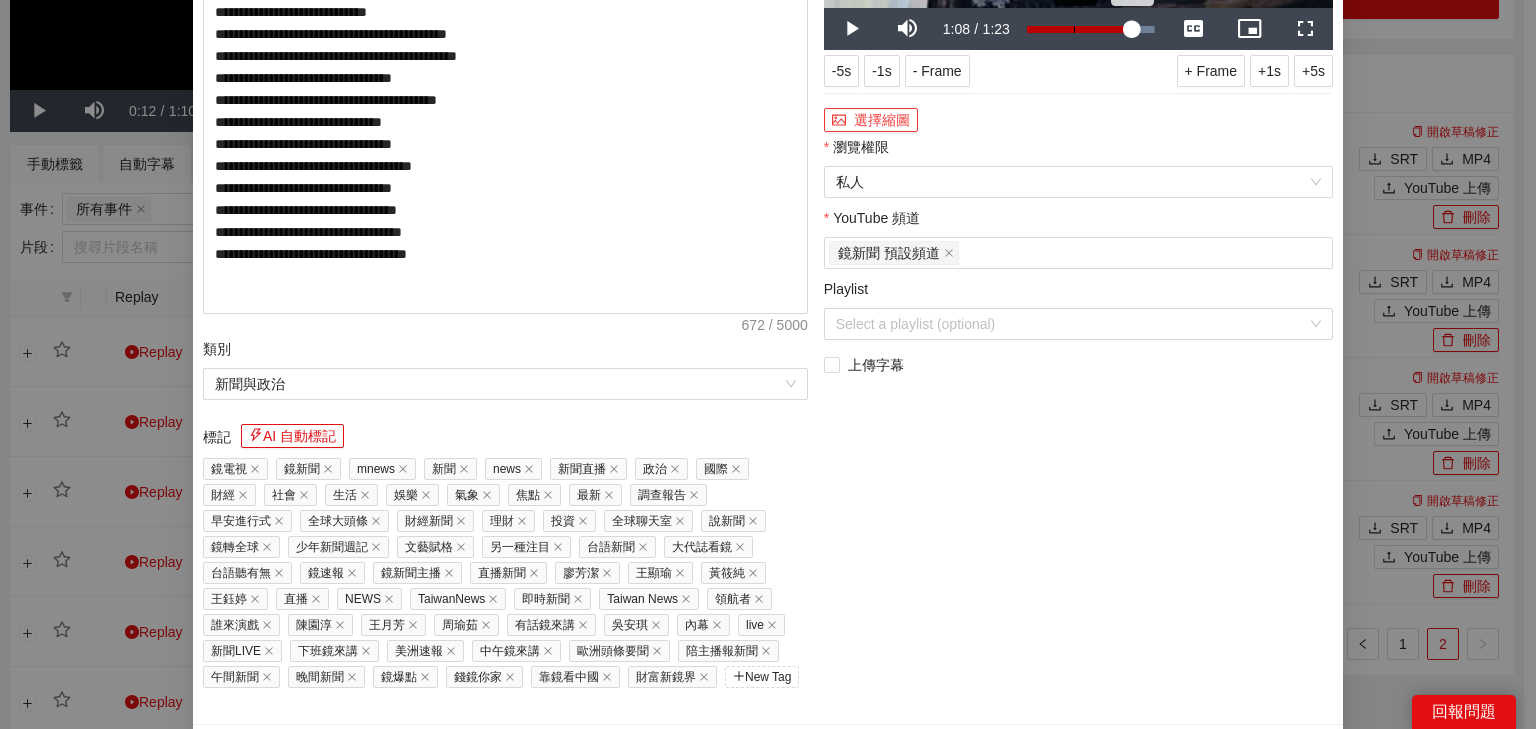 click on "Loaded :  98.98% 0:30 1:08" at bounding box center [1091, 29] 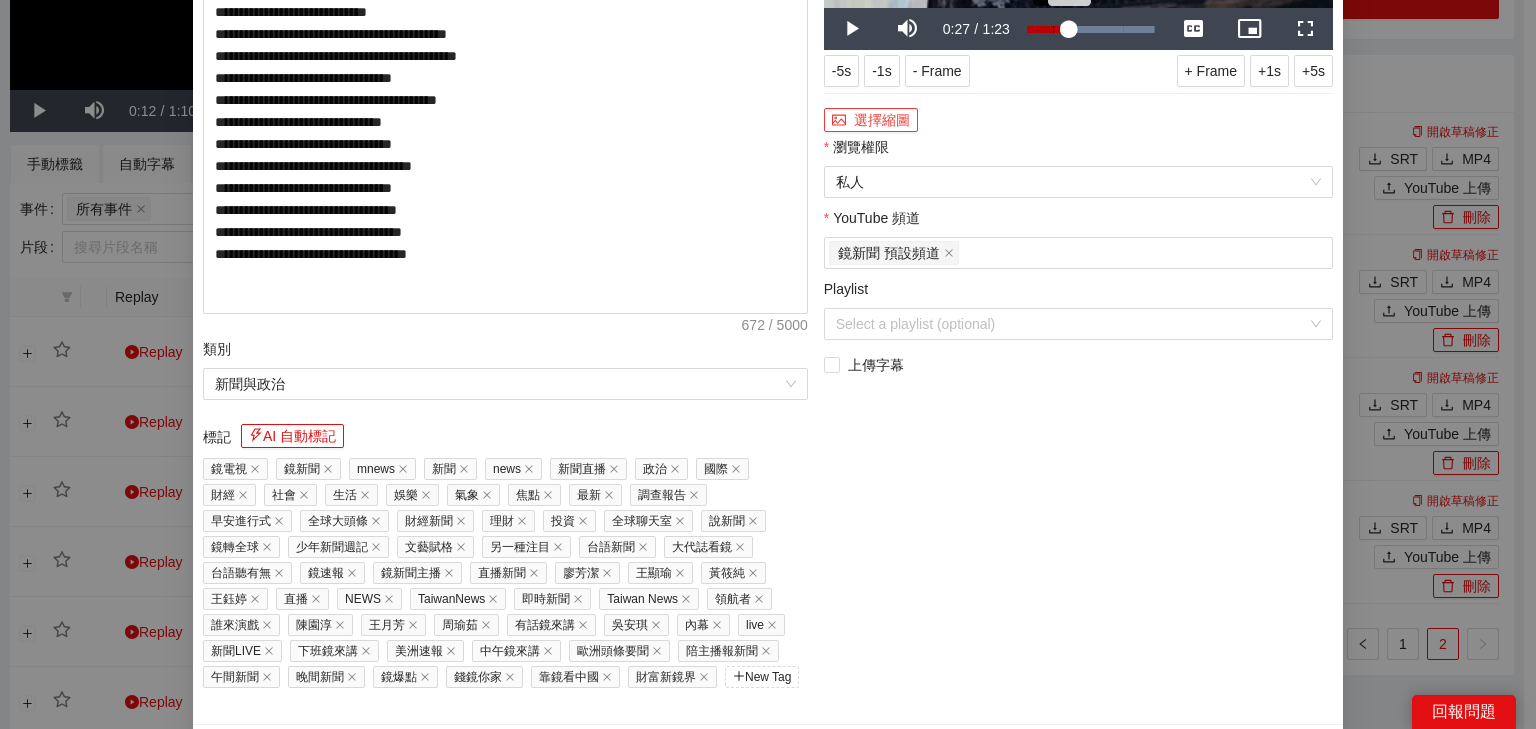 click on "Loaded :  98.98% 0:17 0:27" at bounding box center [1091, 29] 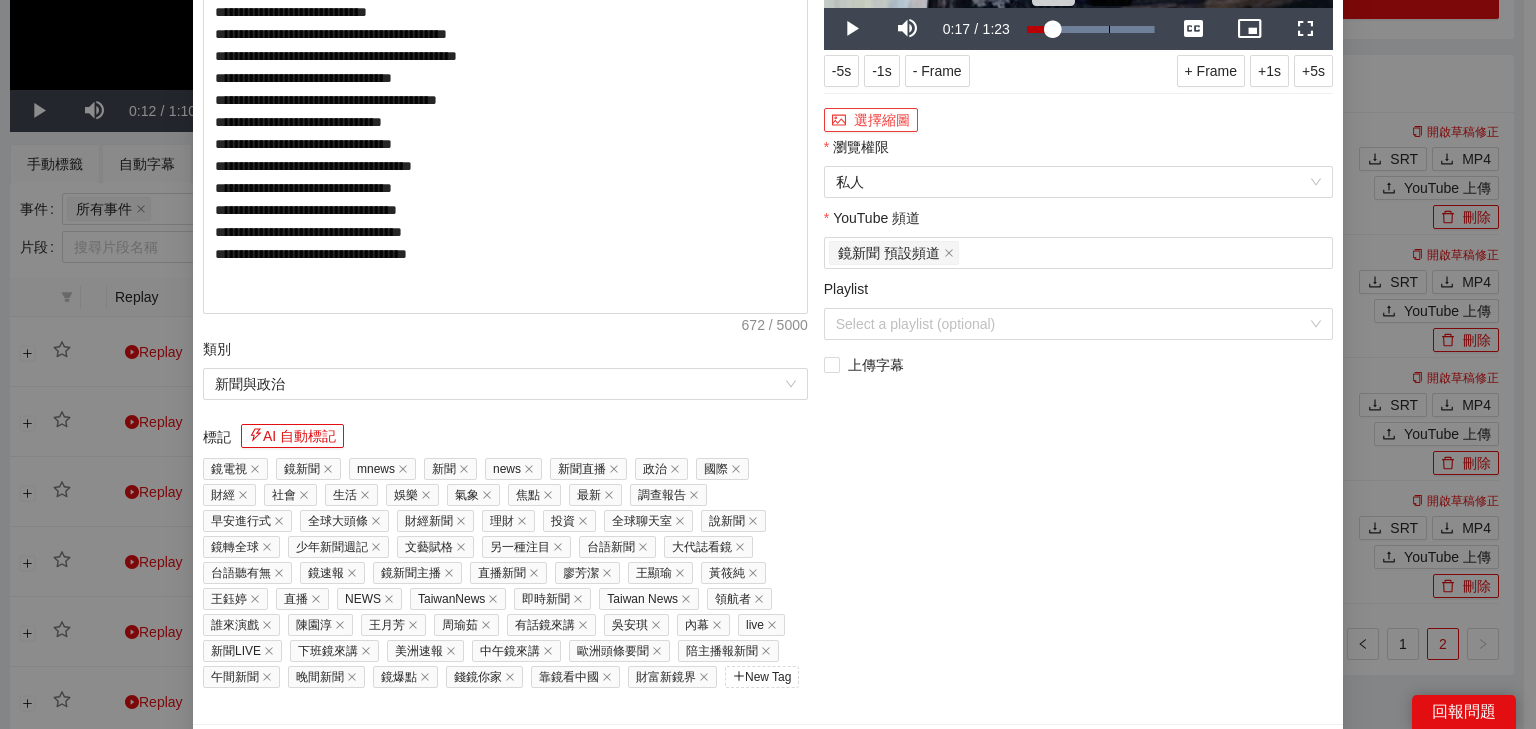 drag, startPoint x: 1104, startPoint y: 364, endPoint x: 1088, endPoint y: 365, distance: 16.03122 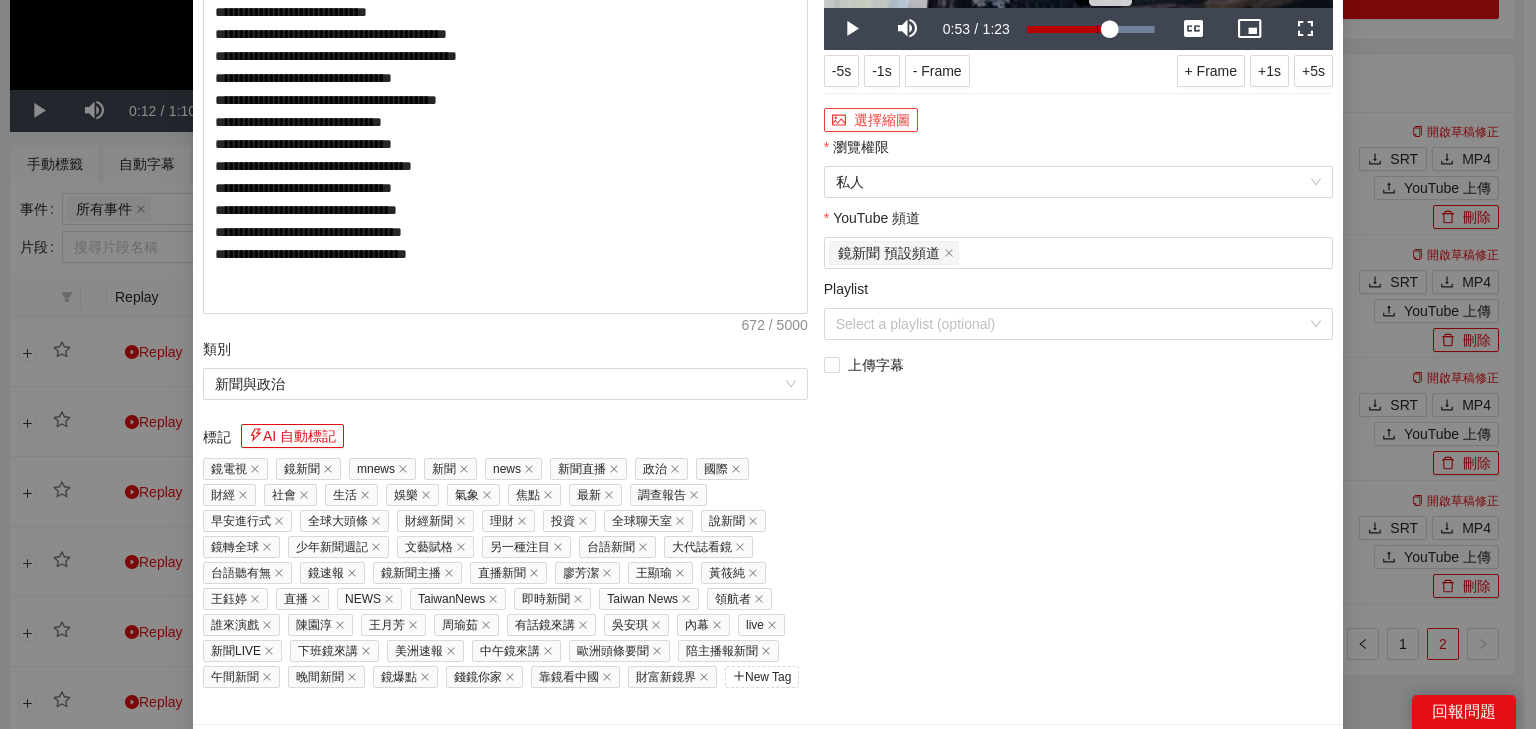 click on "Loaded :  98.98% 0:45 0:53" at bounding box center [1091, 29] 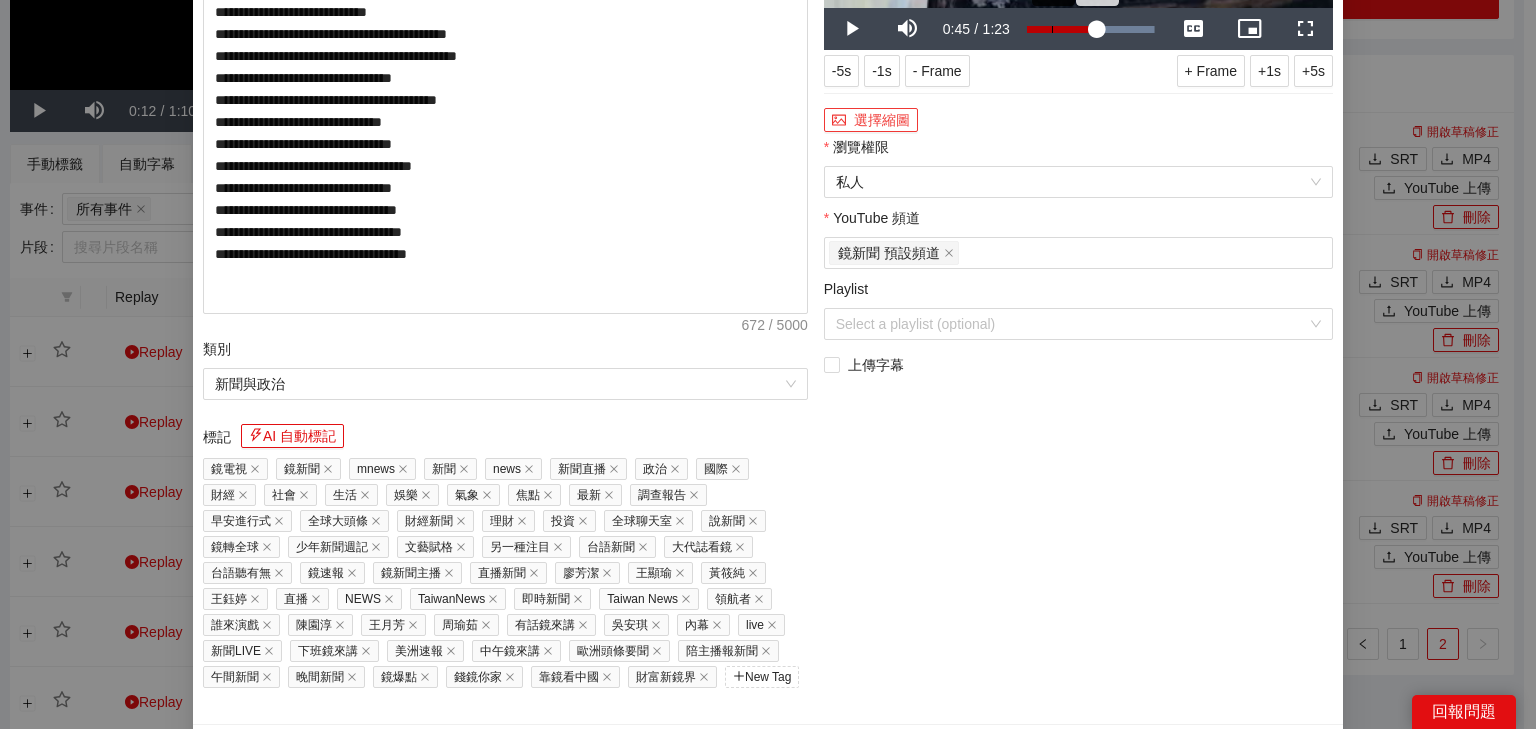 click on "0:16" at bounding box center (1052, 29) 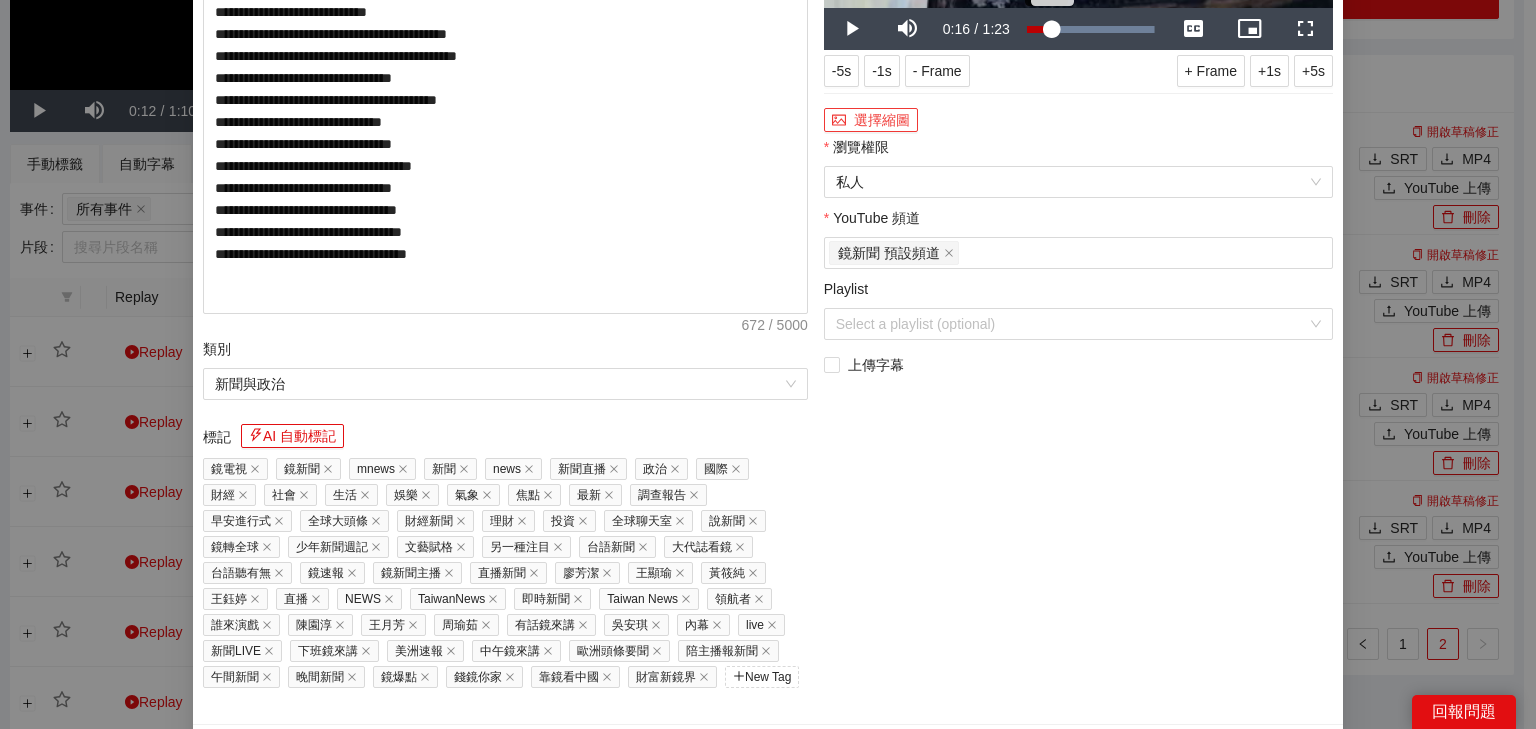 click on "Loaded :  98.98% 0:11 0:16" at bounding box center [1091, 29] 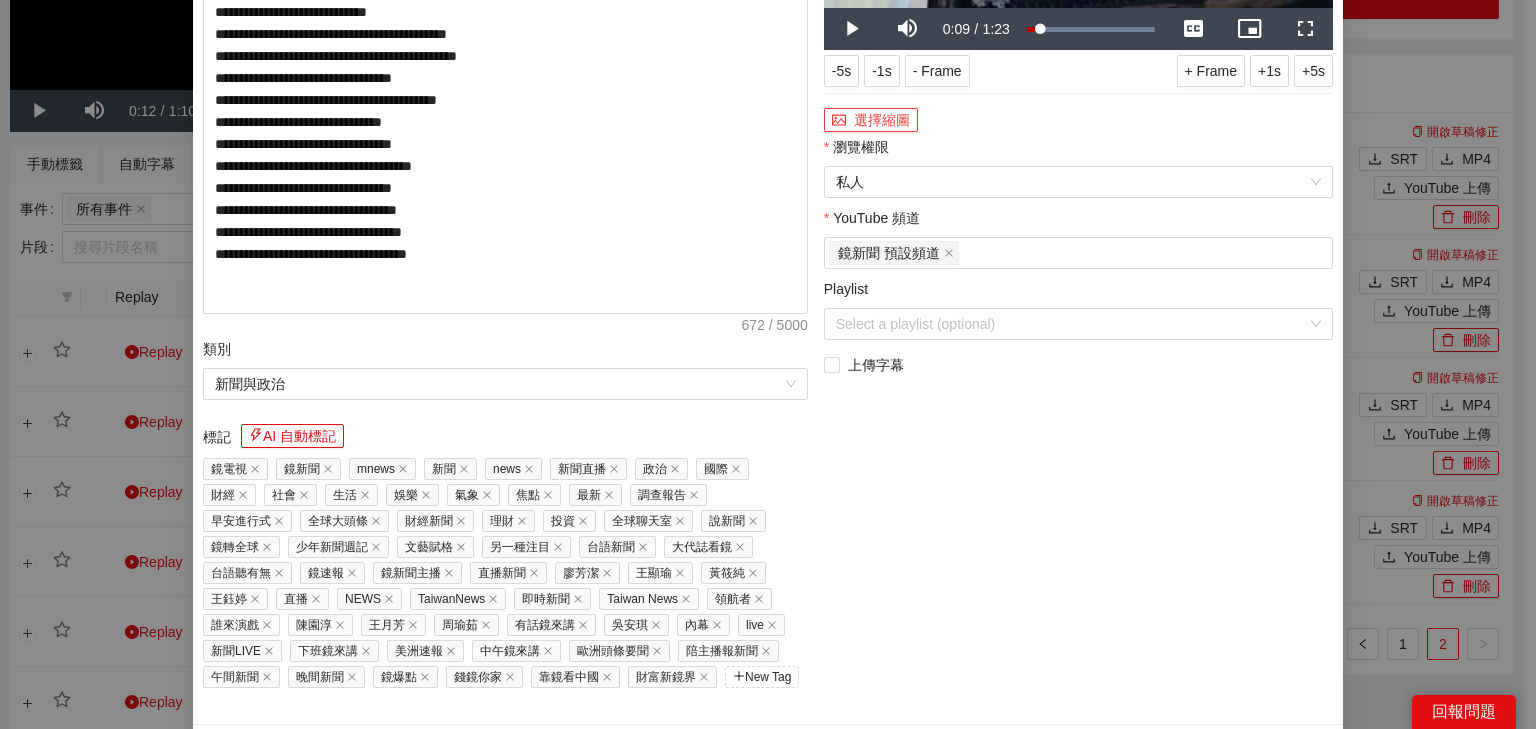 click on "選擇縮圖" at bounding box center (871, 120) 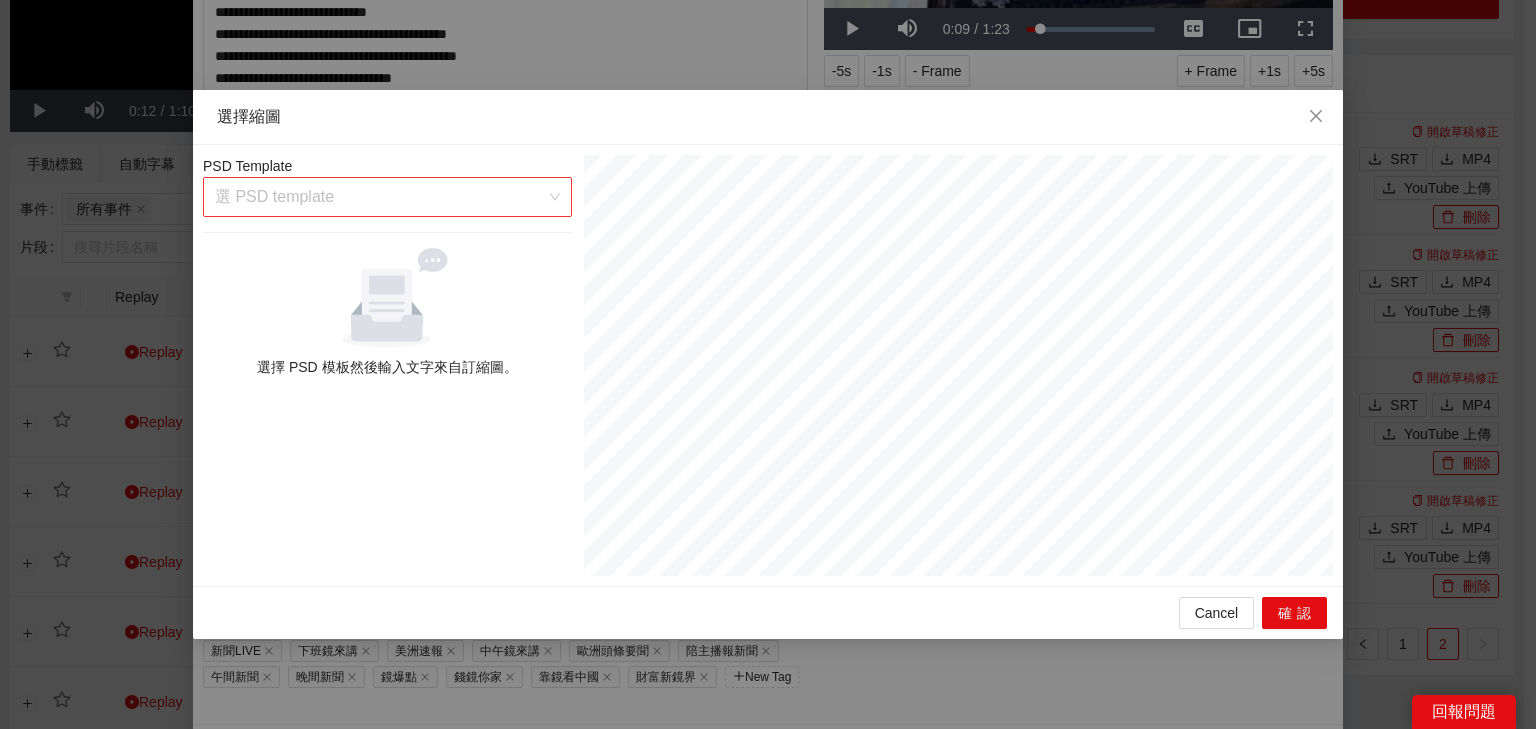 click at bounding box center [380, 197] 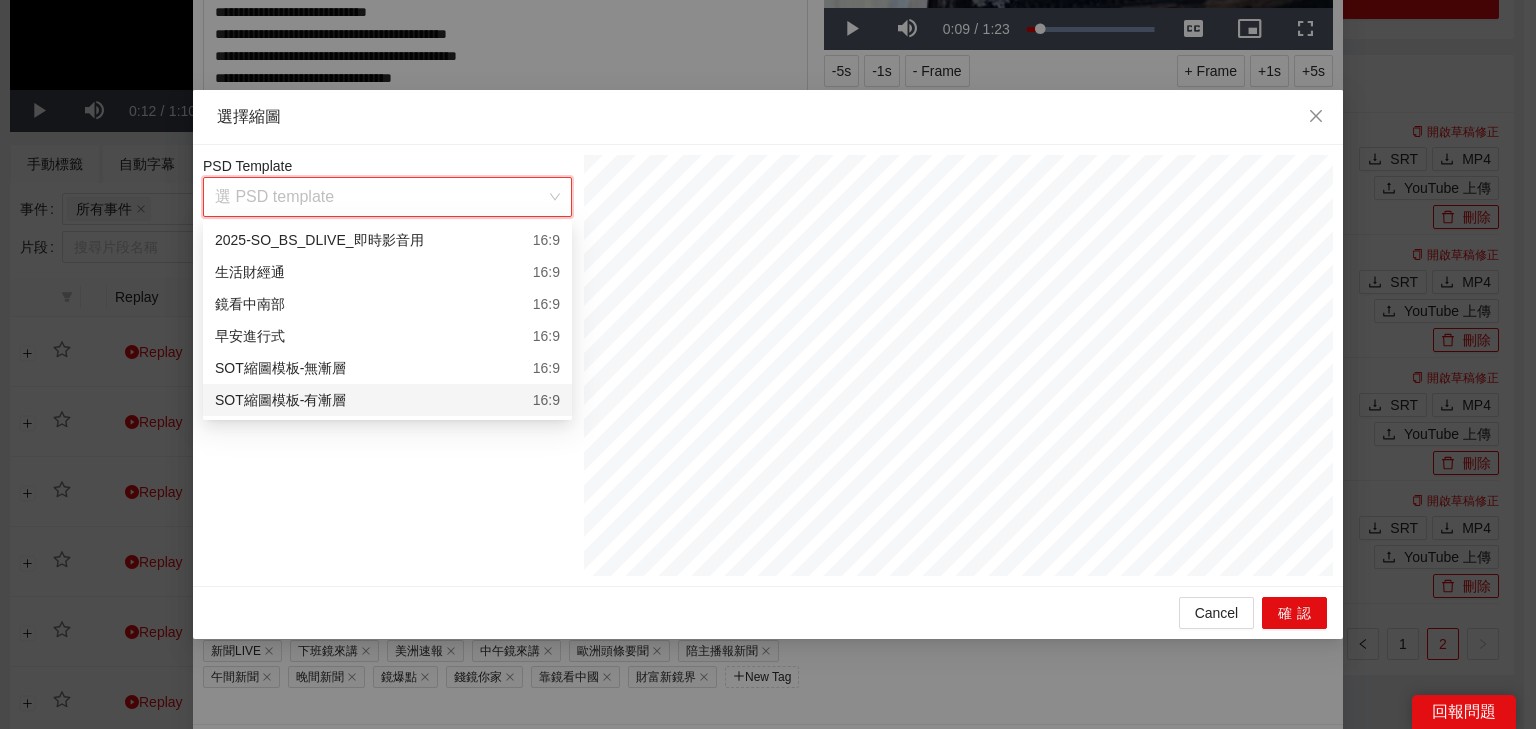click on "SOT縮圖模板-有漸層 16:9" at bounding box center (387, 400) 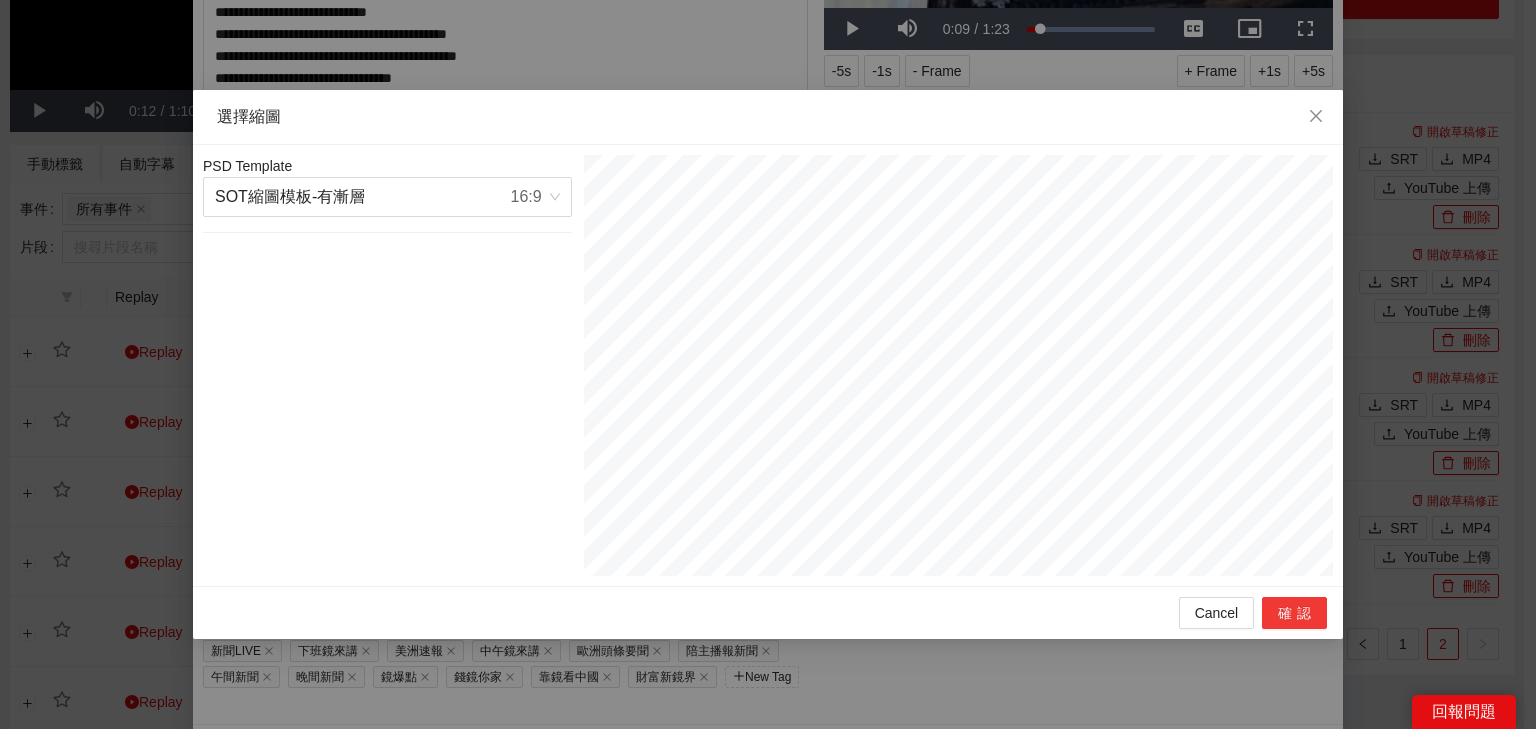 click on "確認" at bounding box center [1294, 613] 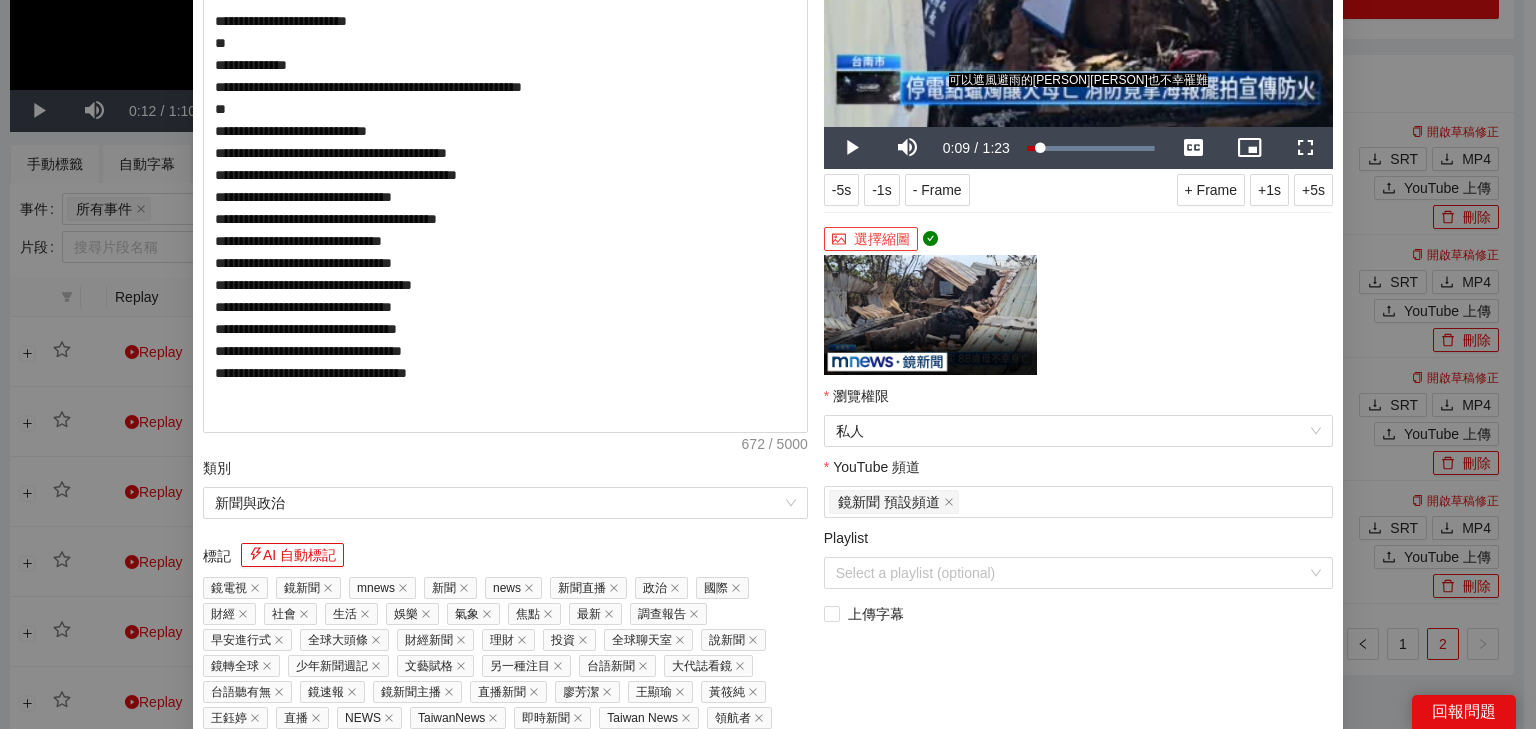 scroll, scrollTop: 387, scrollLeft: 0, axis: vertical 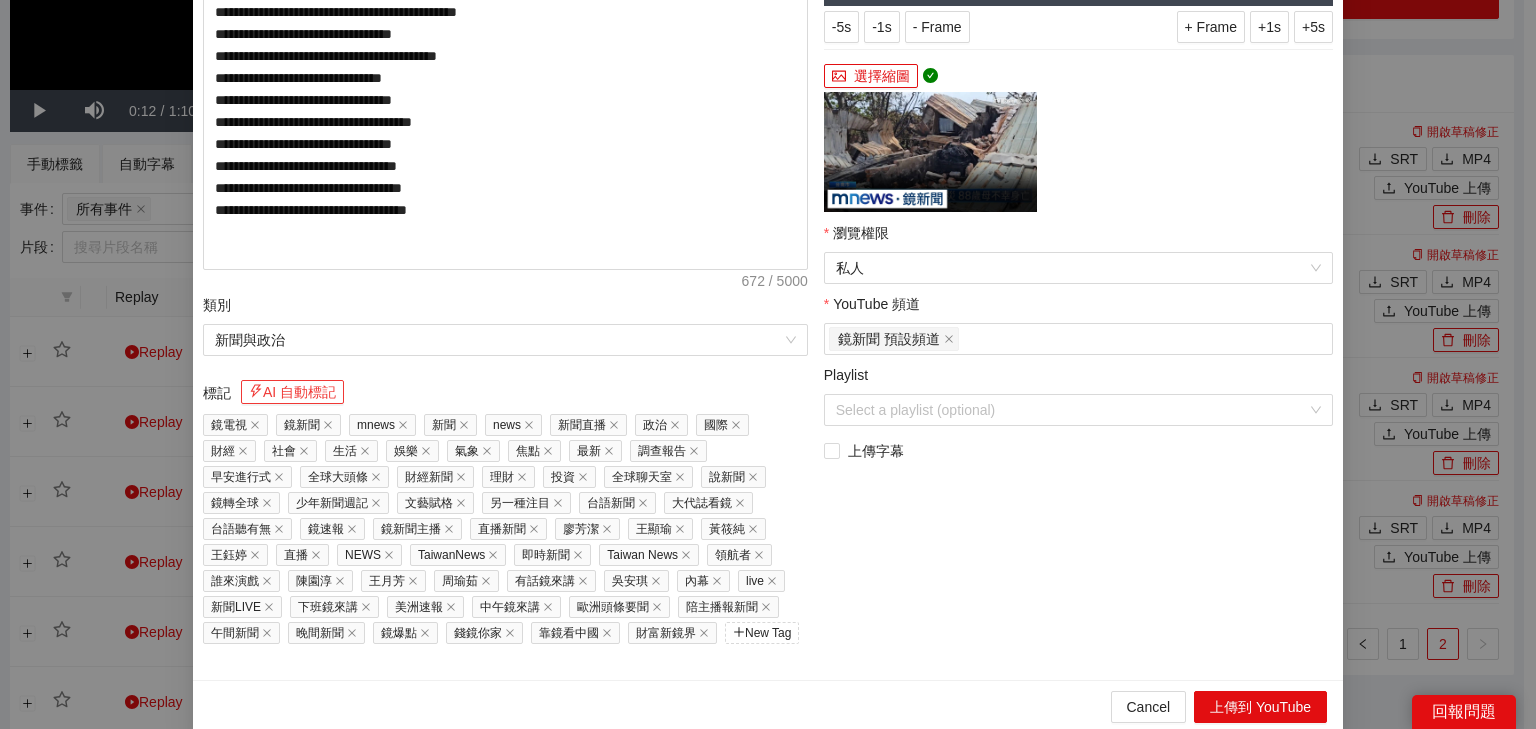 click on "AI 自動標記" at bounding box center [292, 392] 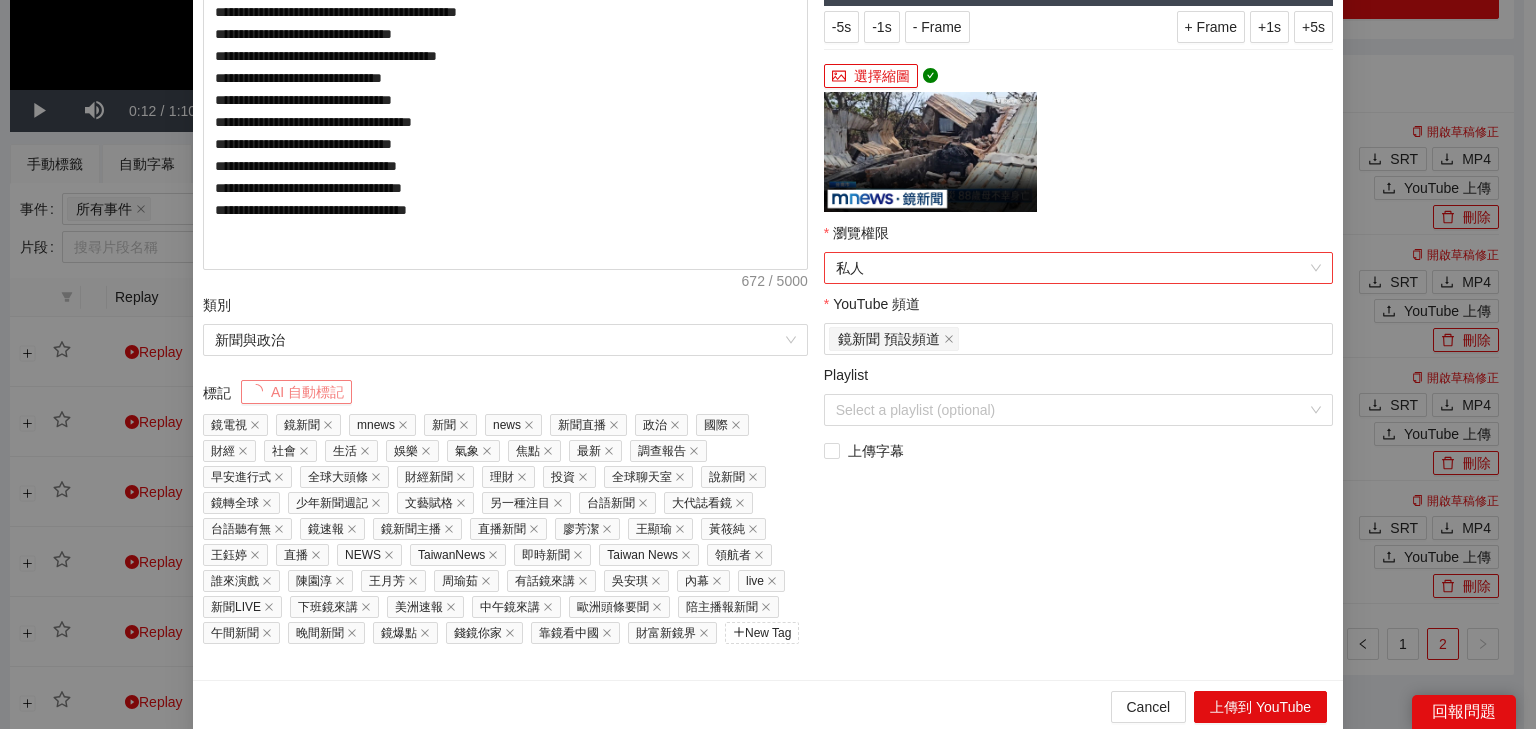 click on "私人" at bounding box center [1078, 268] 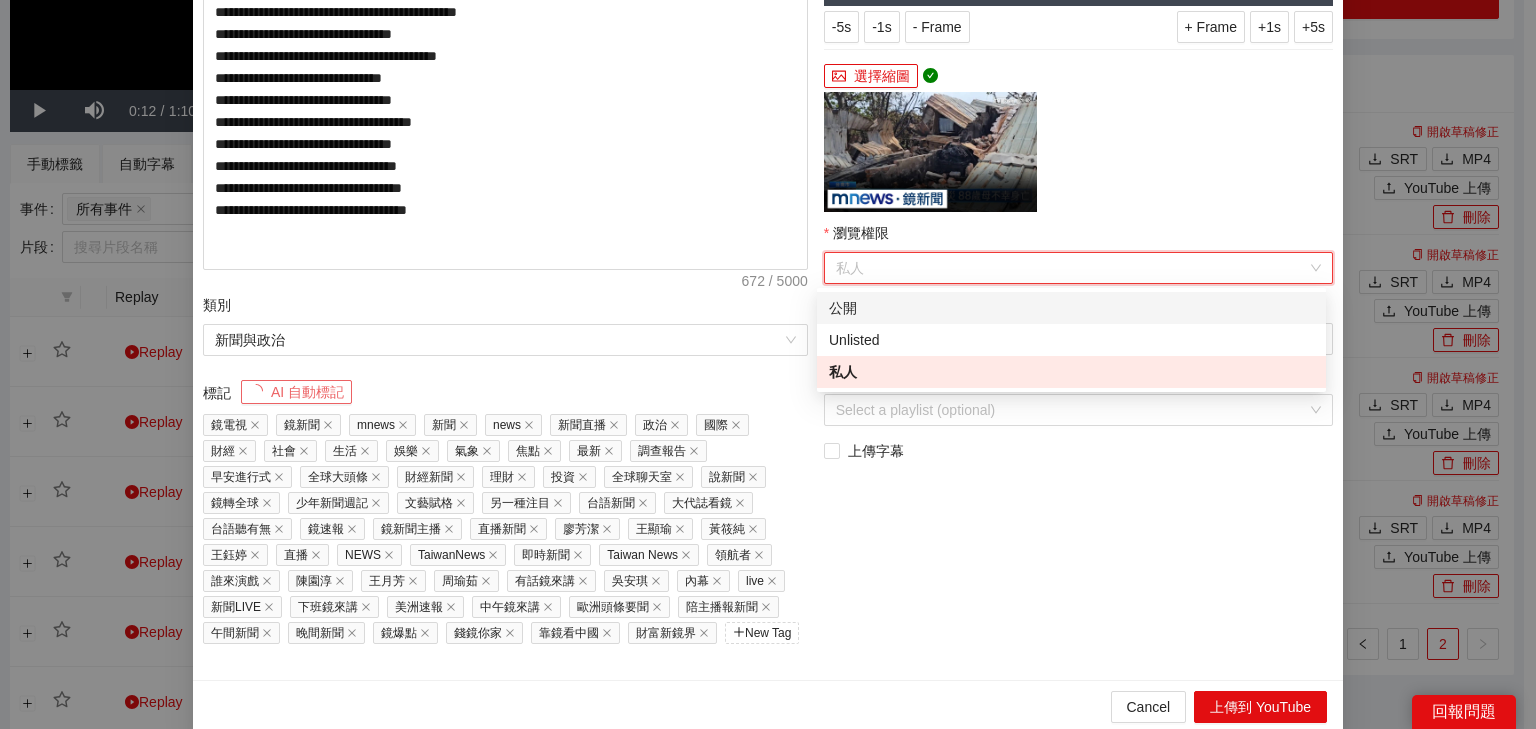 click on "公開" at bounding box center (1071, 308) 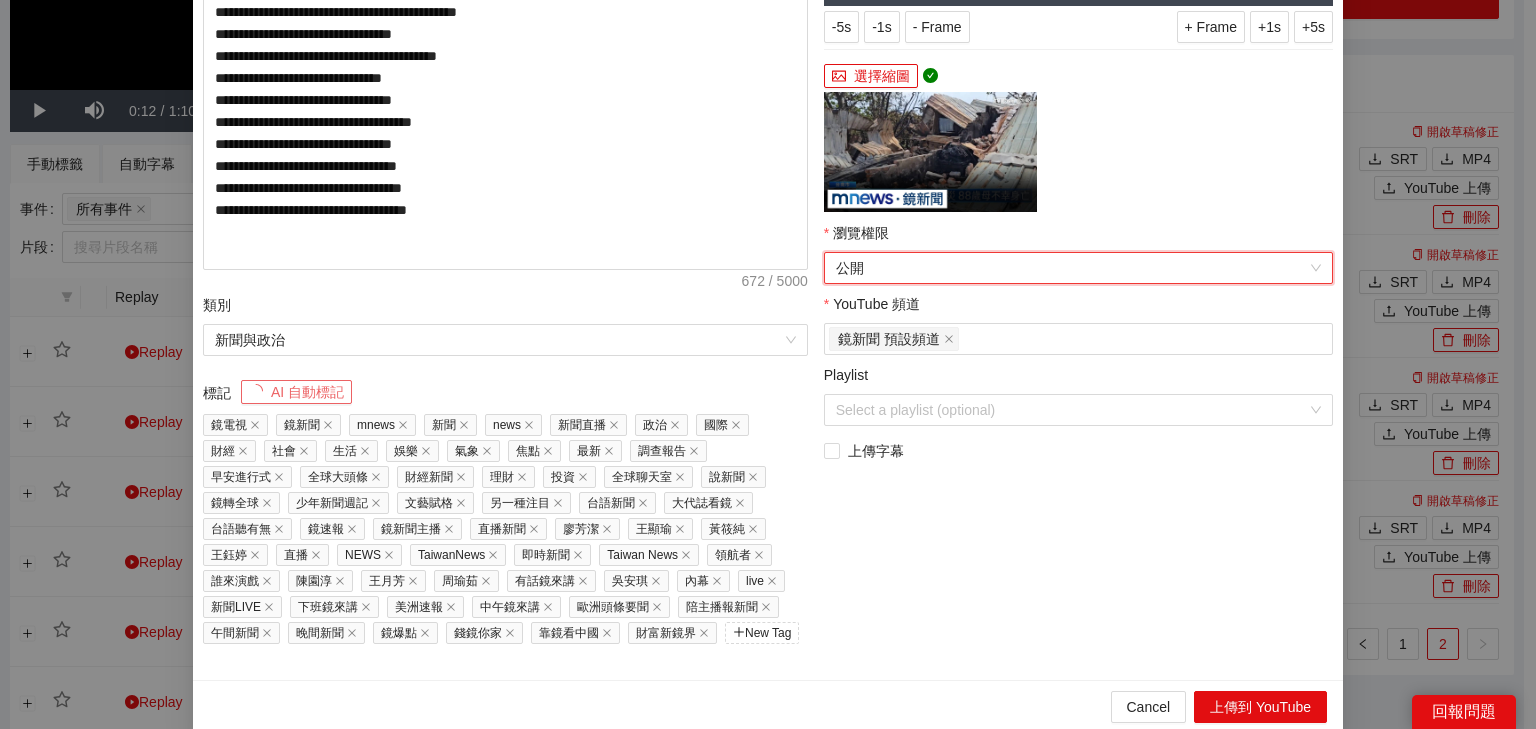 click on "**********" at bounding box center [1078, 174] 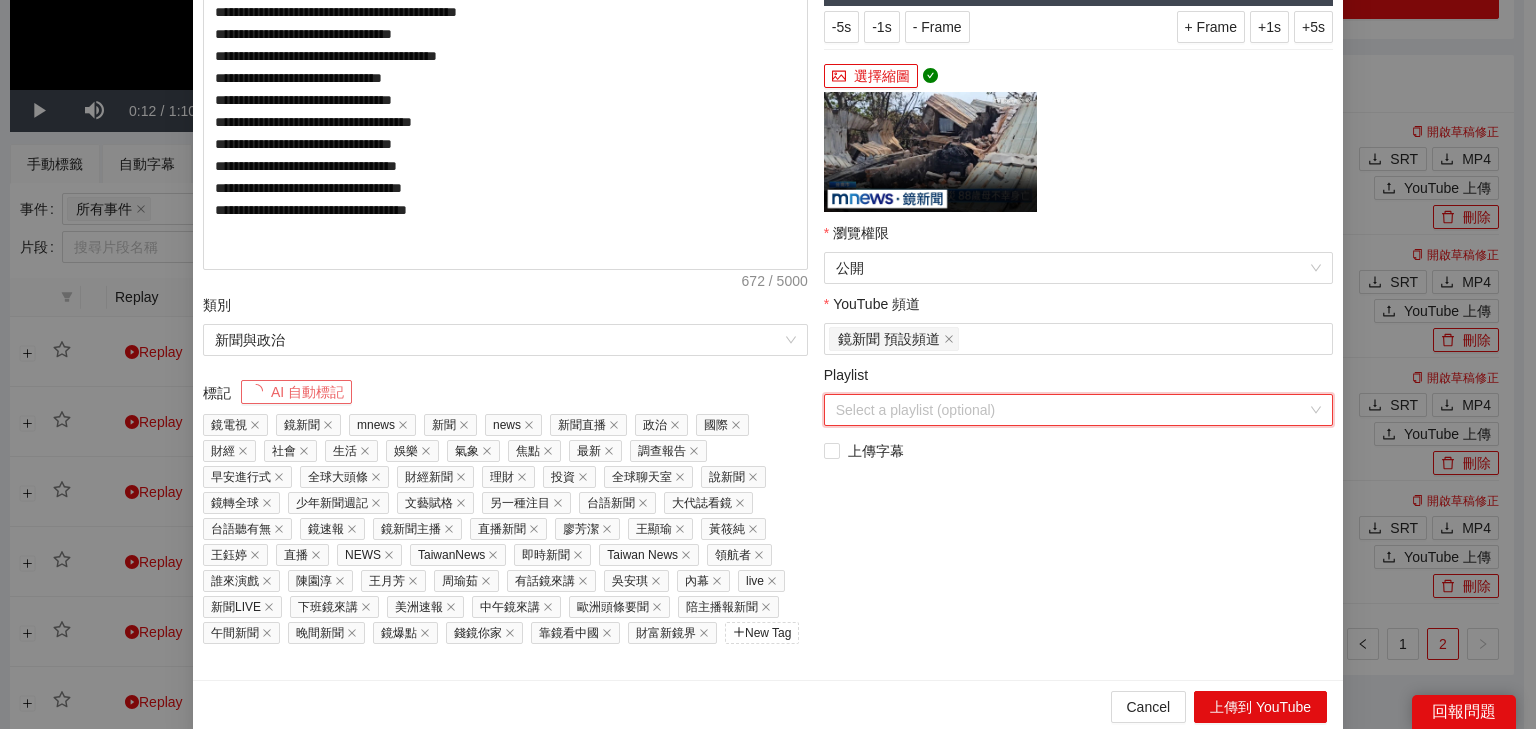 click on "Playlist" at bounding box center (1071, 410) 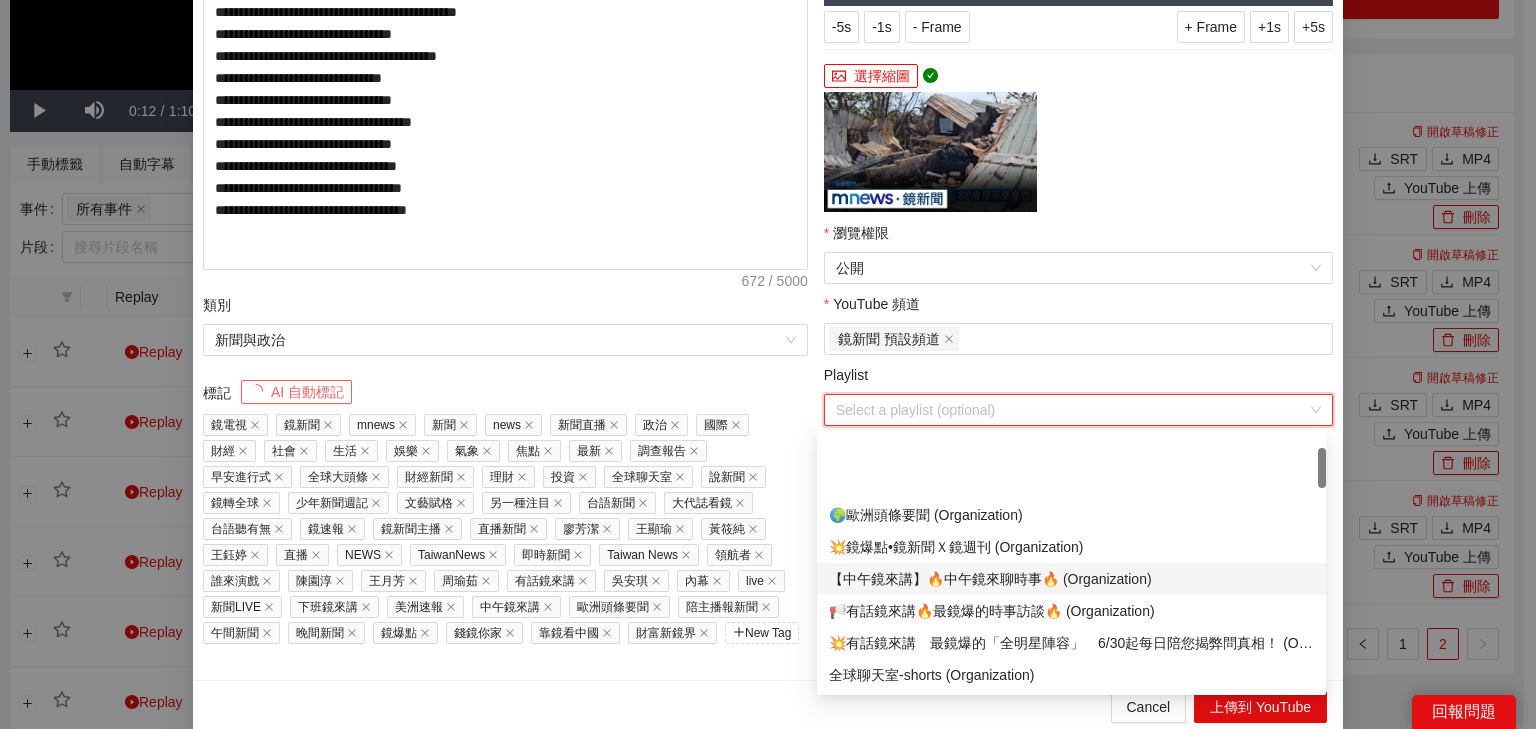 scroll, scrollTop: 80, scrollLeft: 0, axis: vertical 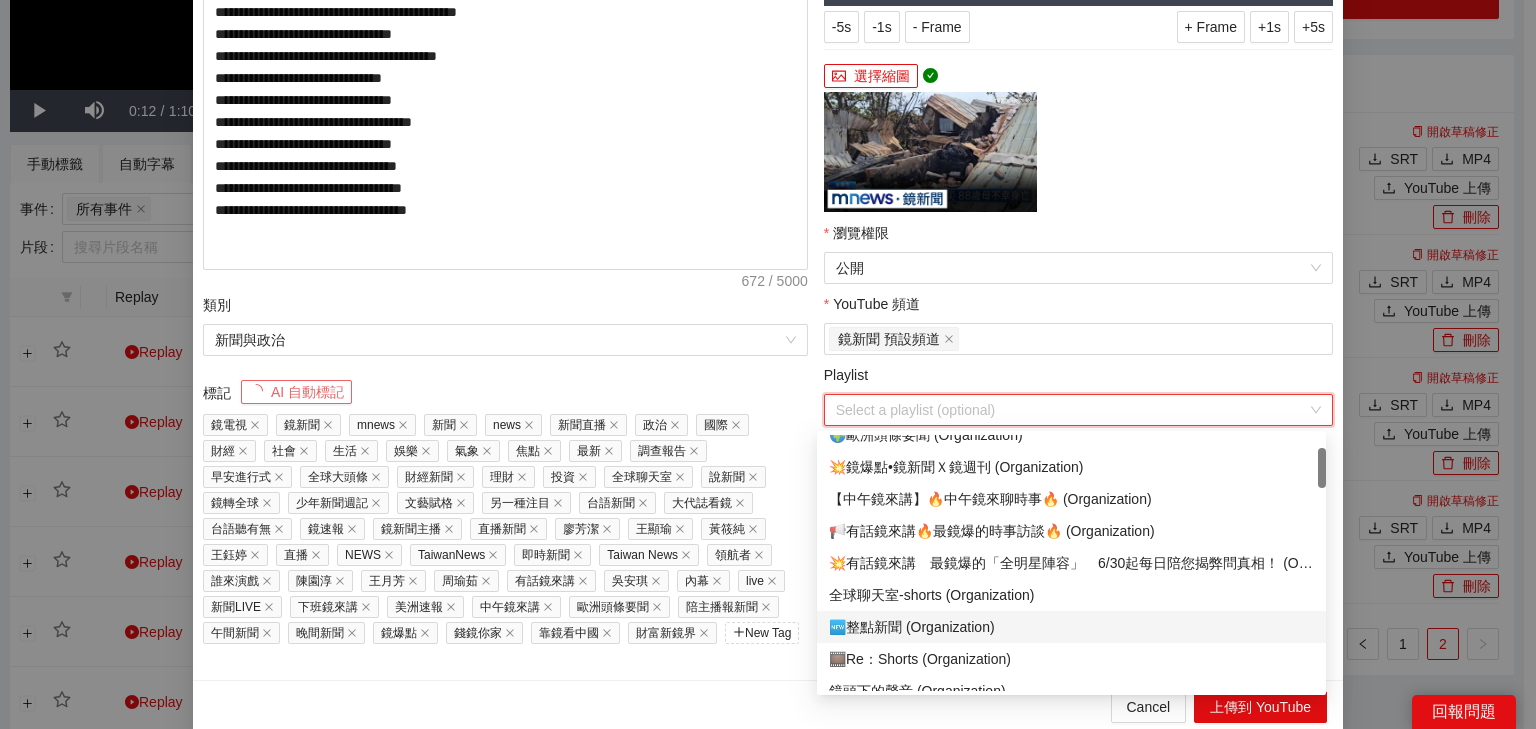 click on "🆕整點新聞 (Organization)" at bounding box center [1071, 627] 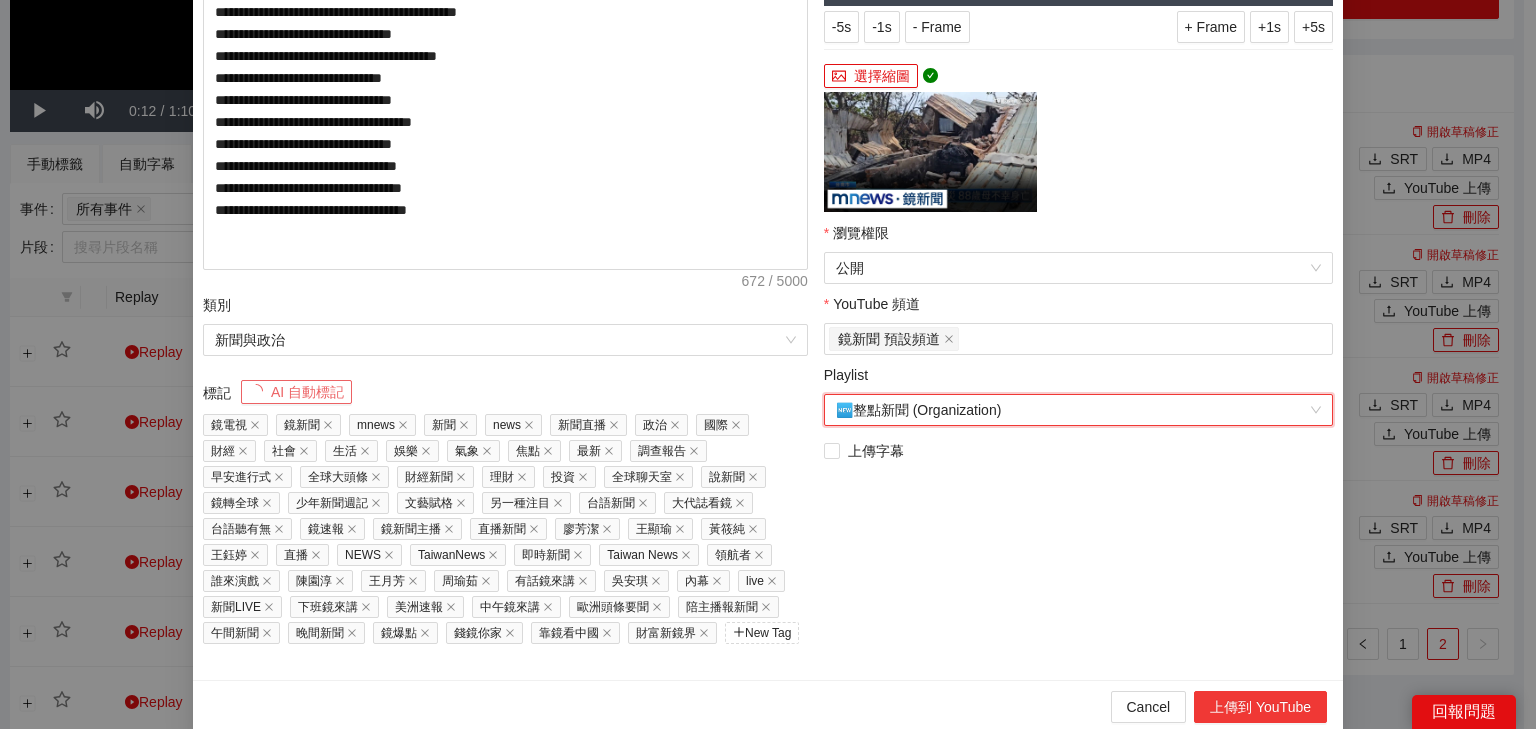 click on "上傳到 YouTube" at bounding box center (1260, 707) 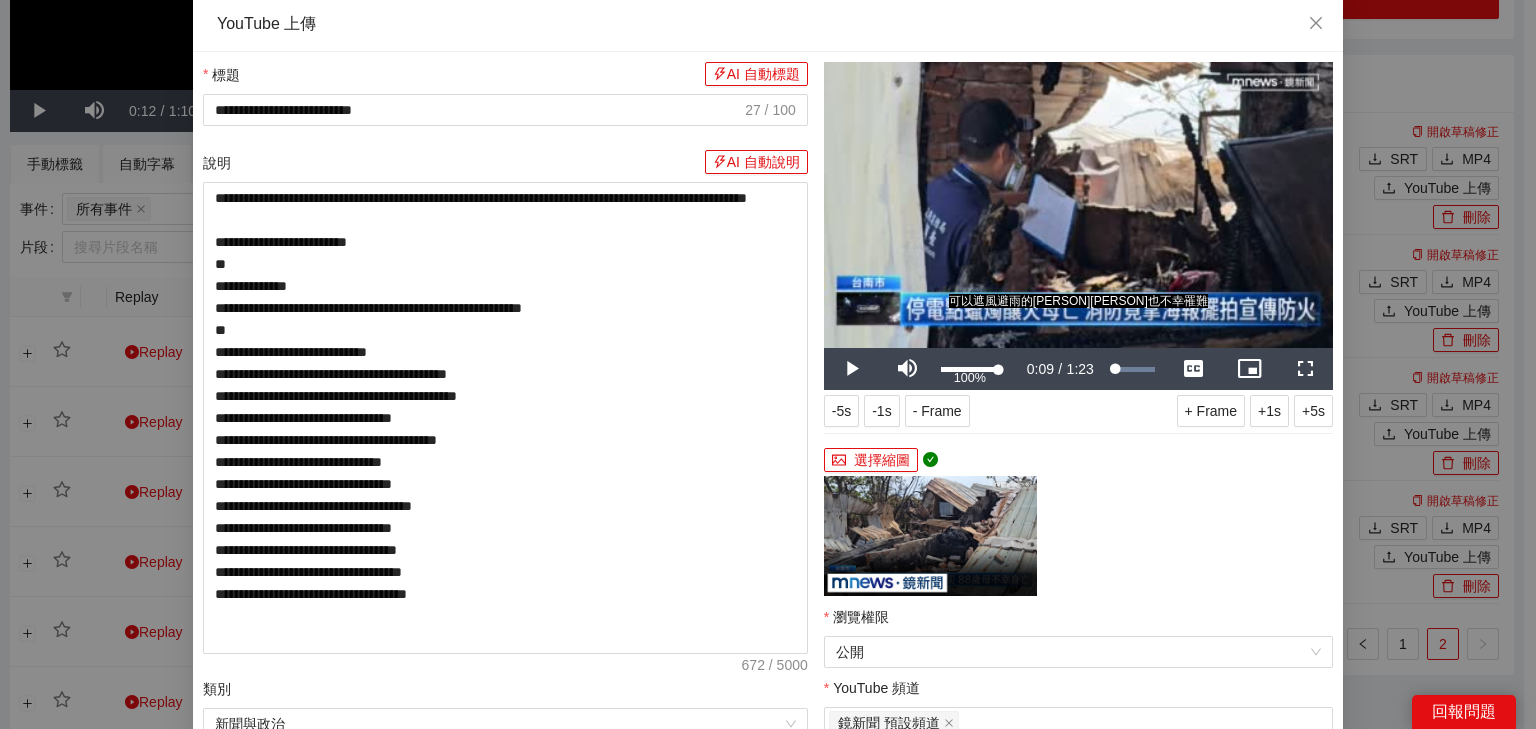 scroll, scrollTop: 0, scrollLeft: 0, axis: both 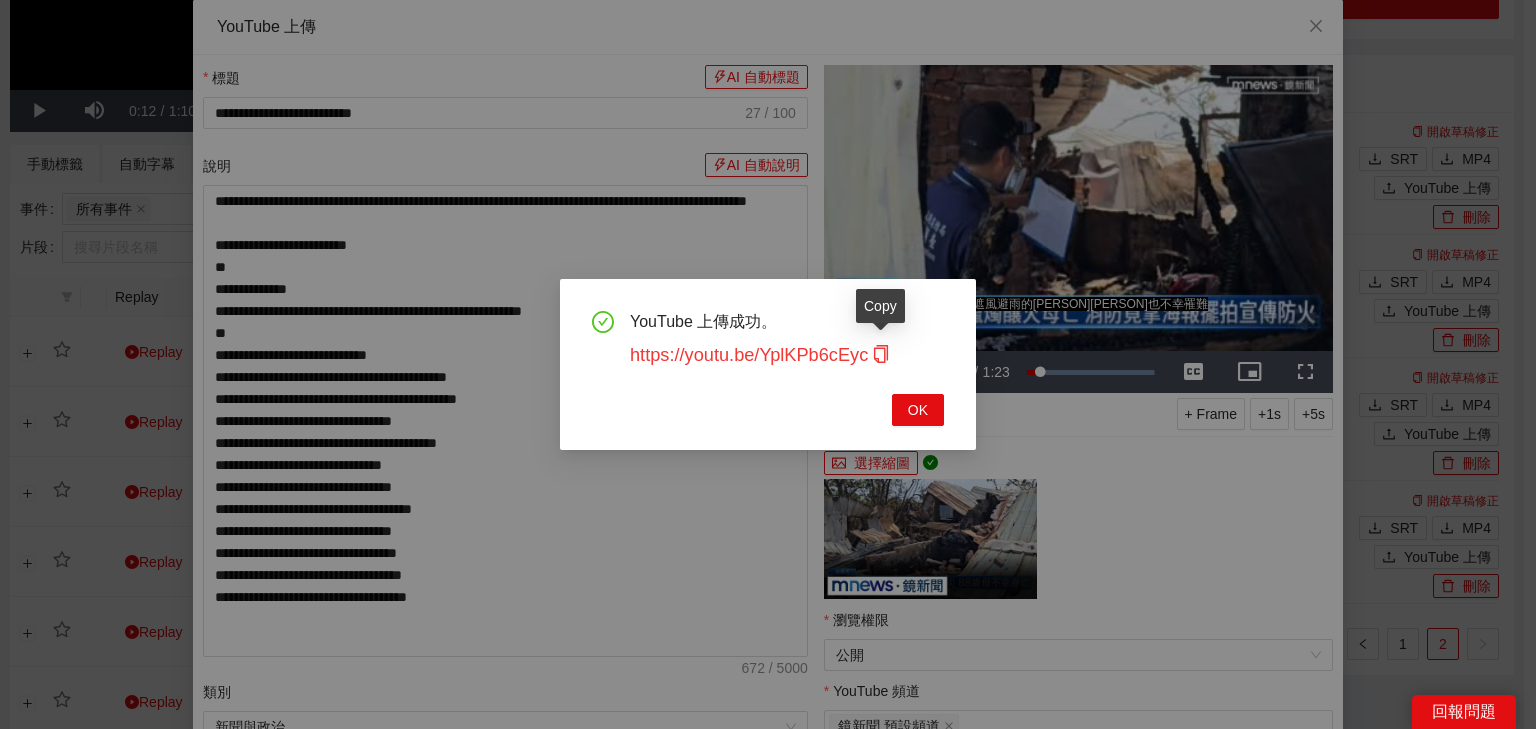 click 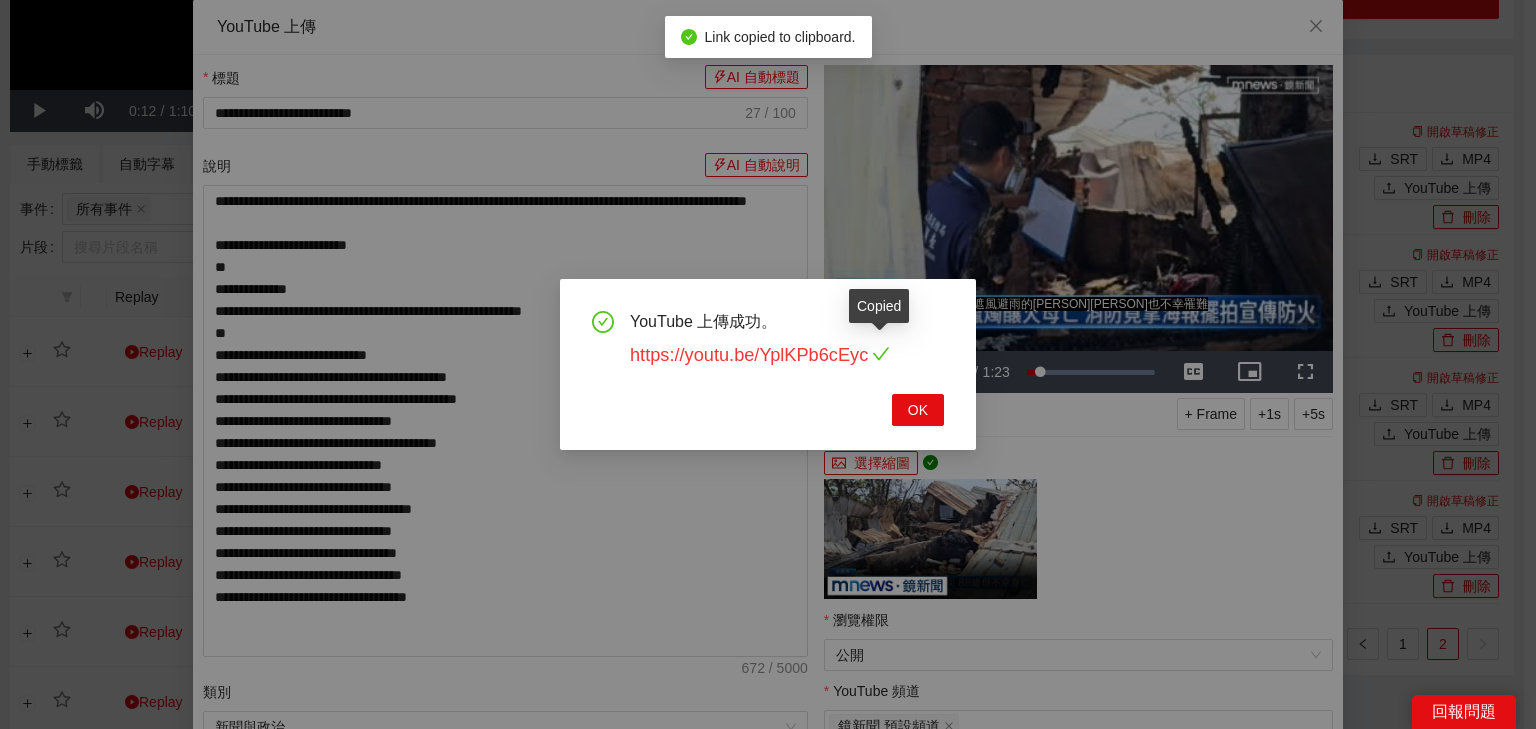 click on "https://youtu.be/YplKPb6cEyc" at bounding box center [760, 355] 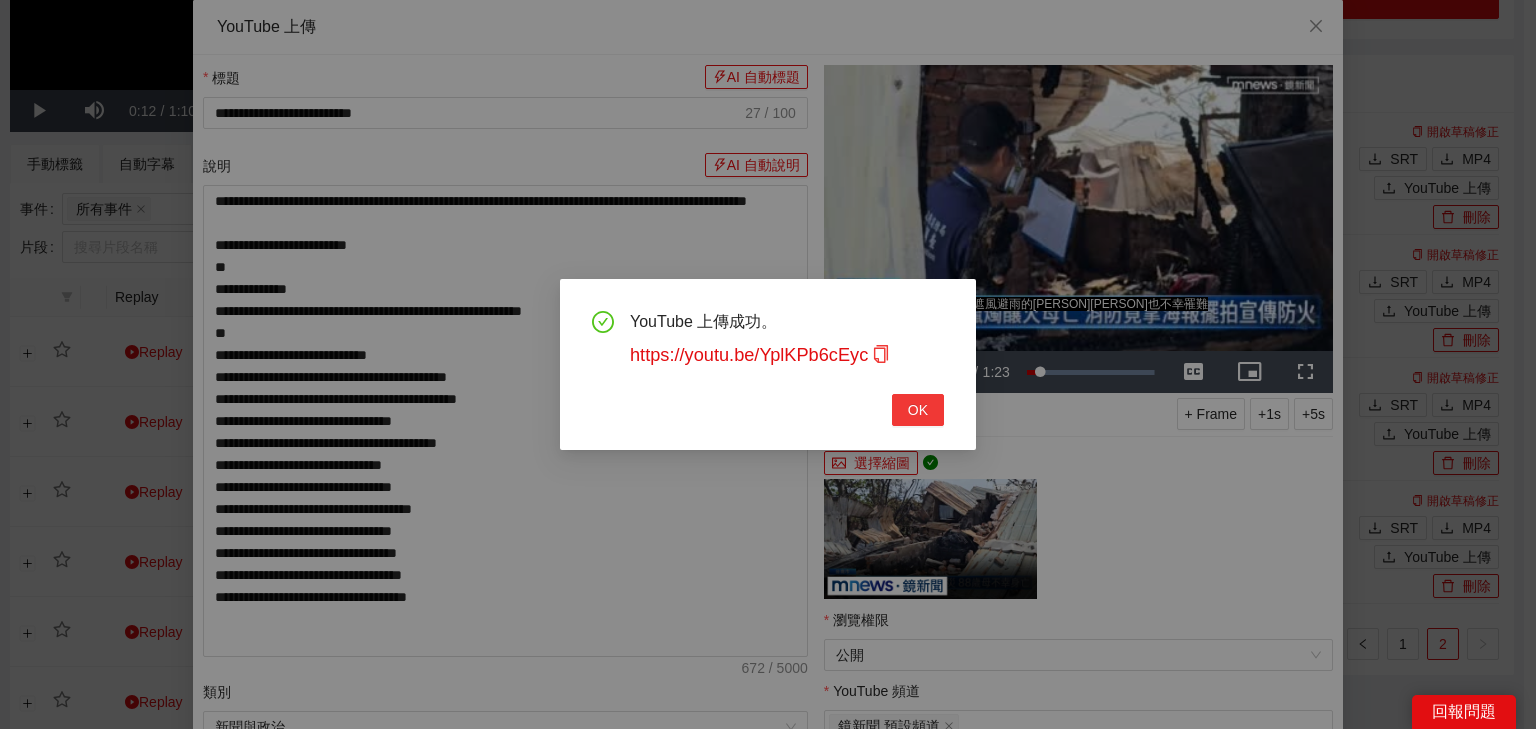 click on "OK" at bounding box center (918, 410) 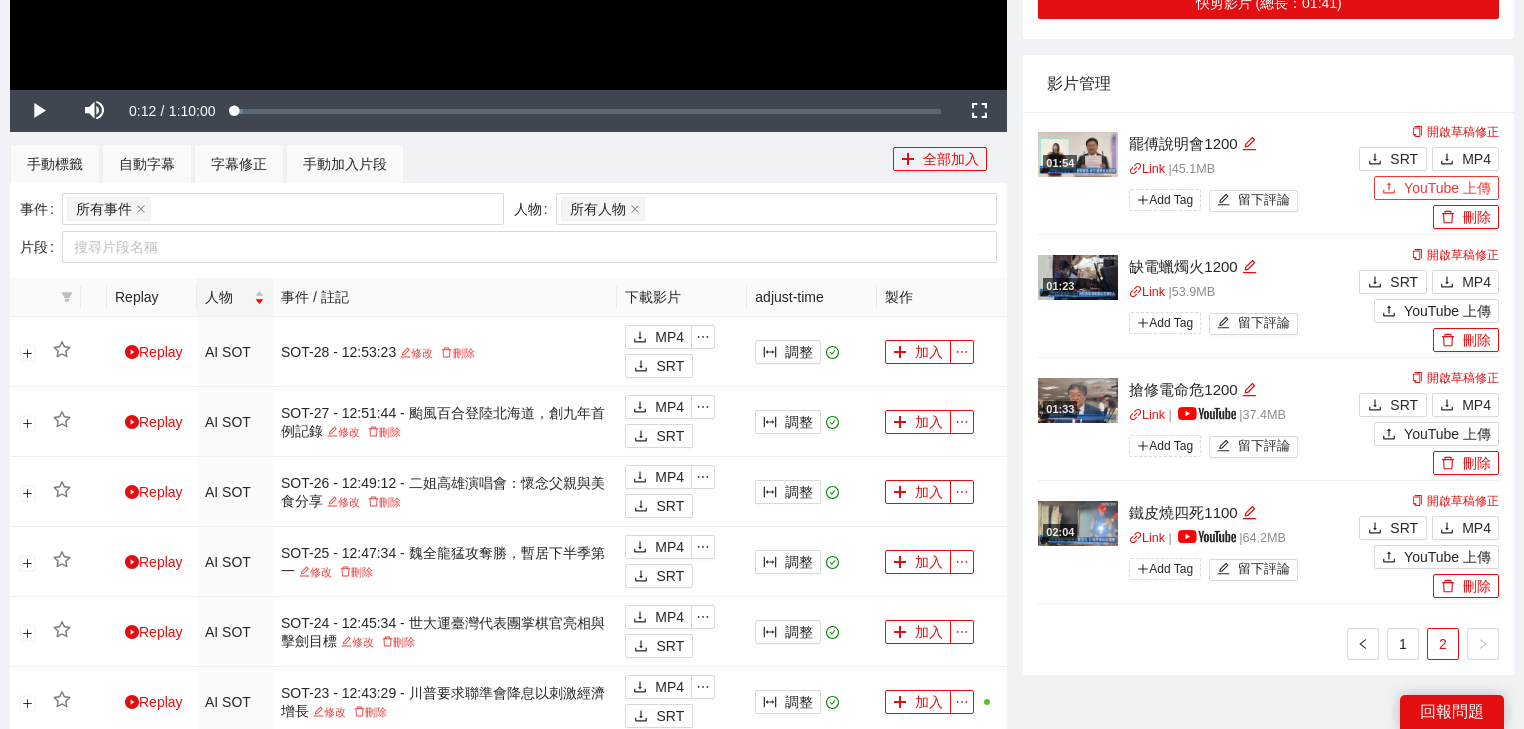 click on "YouTube 上傳" at bounding box center [1447, 188] 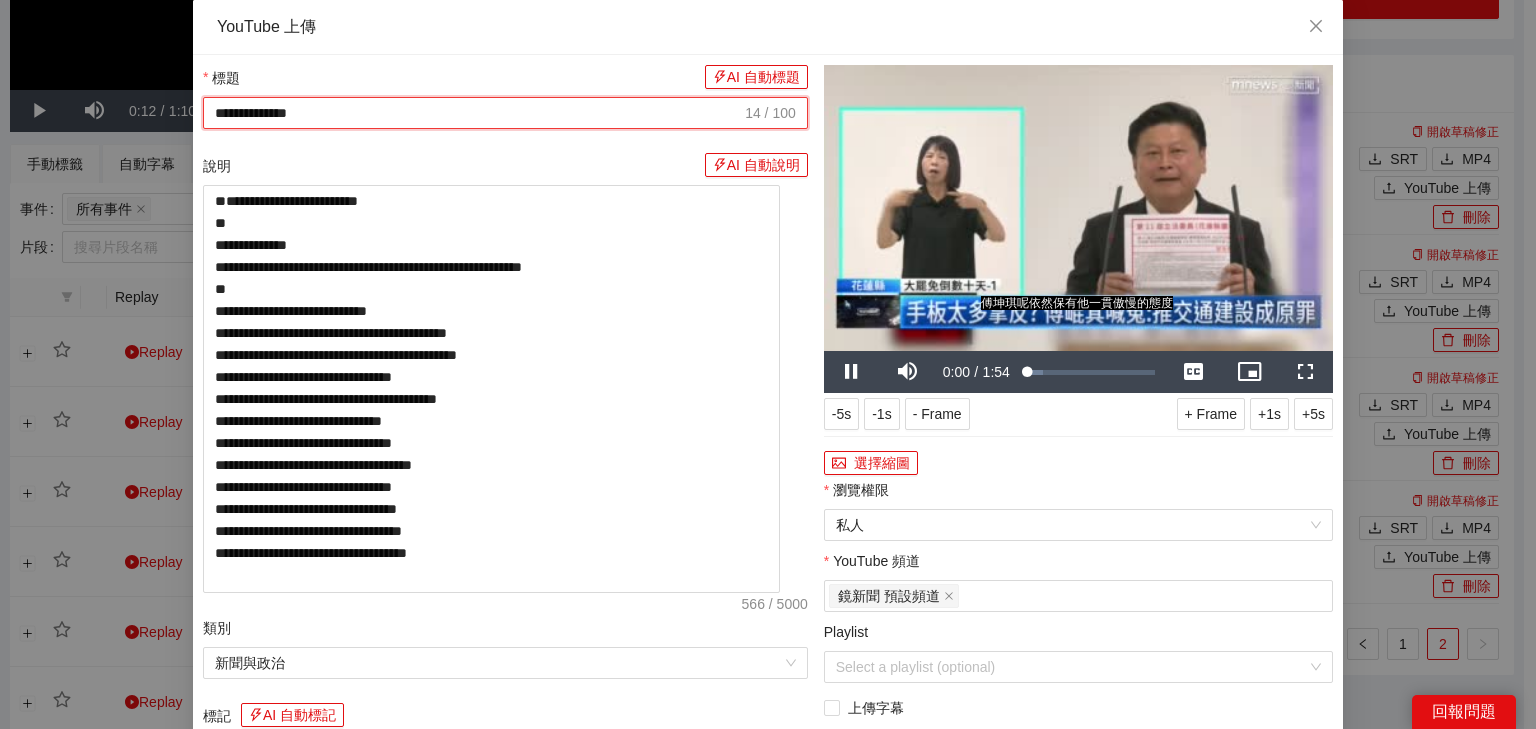 drag, startPoint x: 462, startPoint y: 111, endPoint x: 0, endPoint y: 88, distance: 462.57214 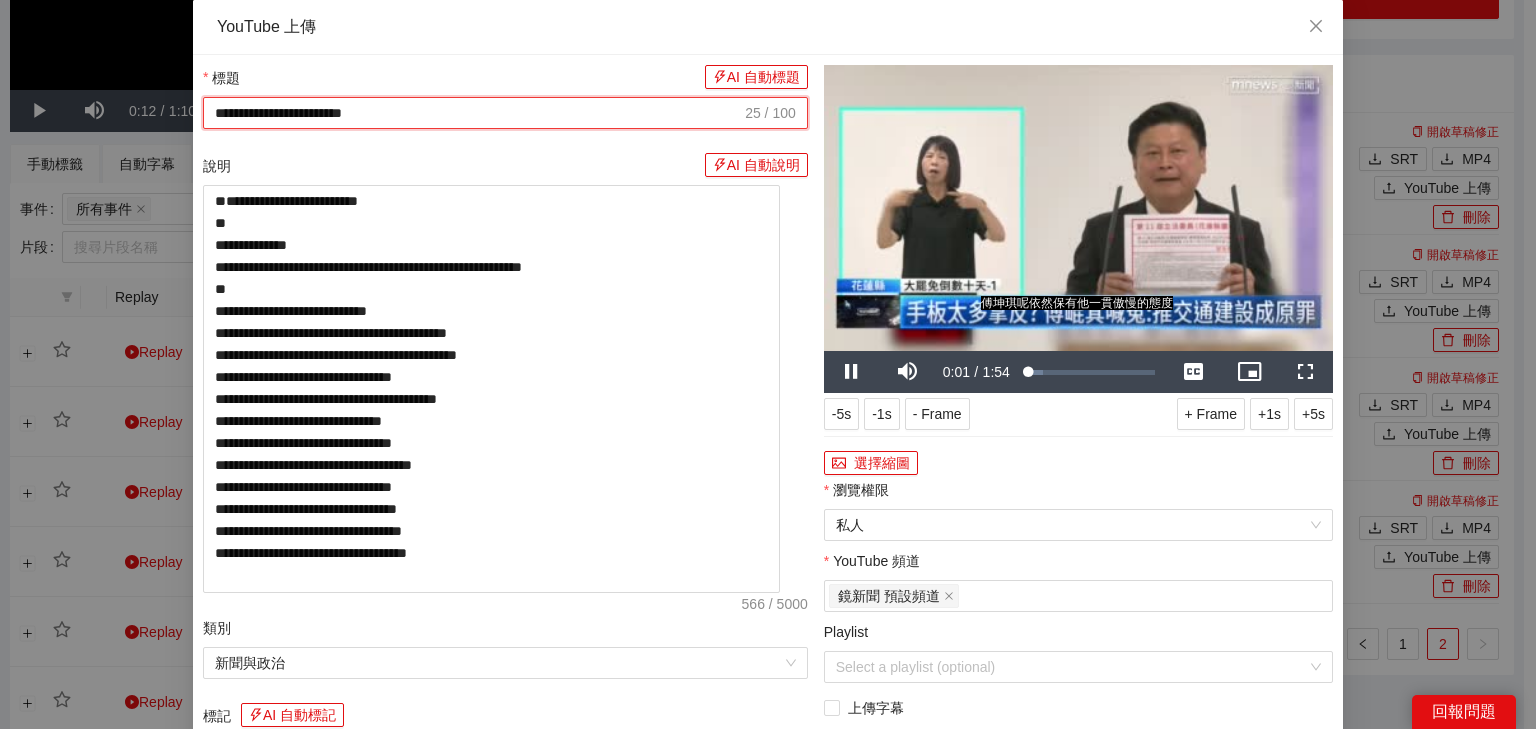 type on "**********" 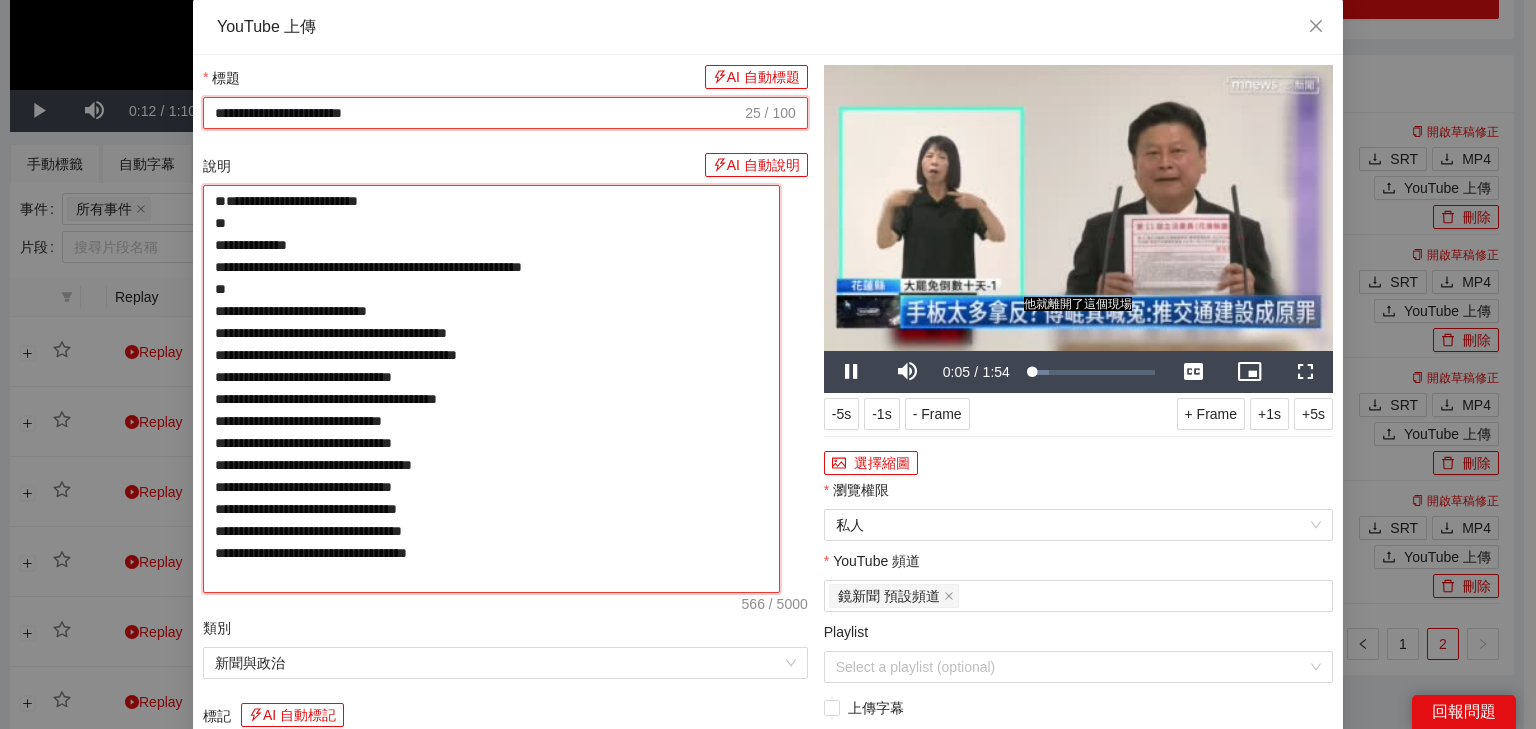 click on "**********" at bounding box center [491, 389] 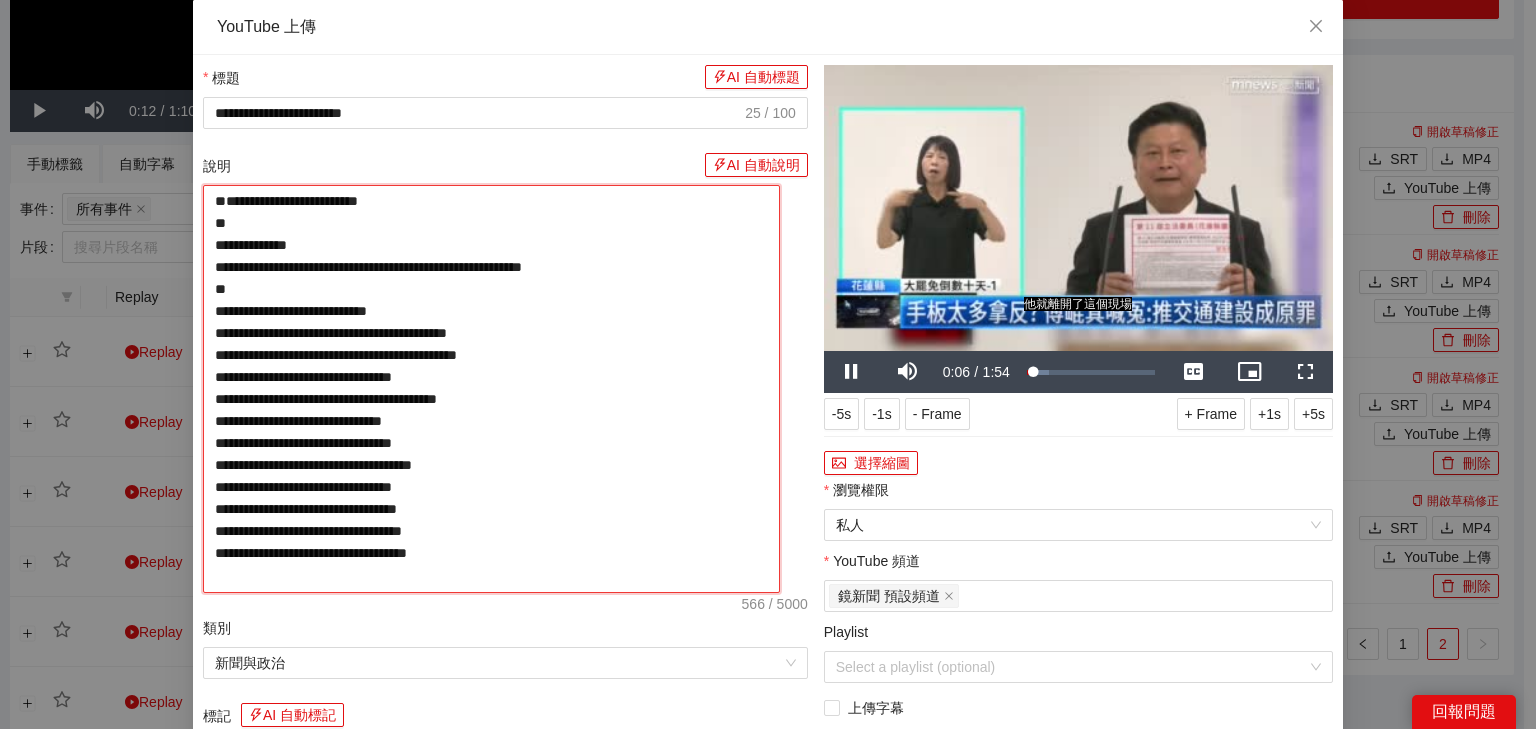 paste on "**********" 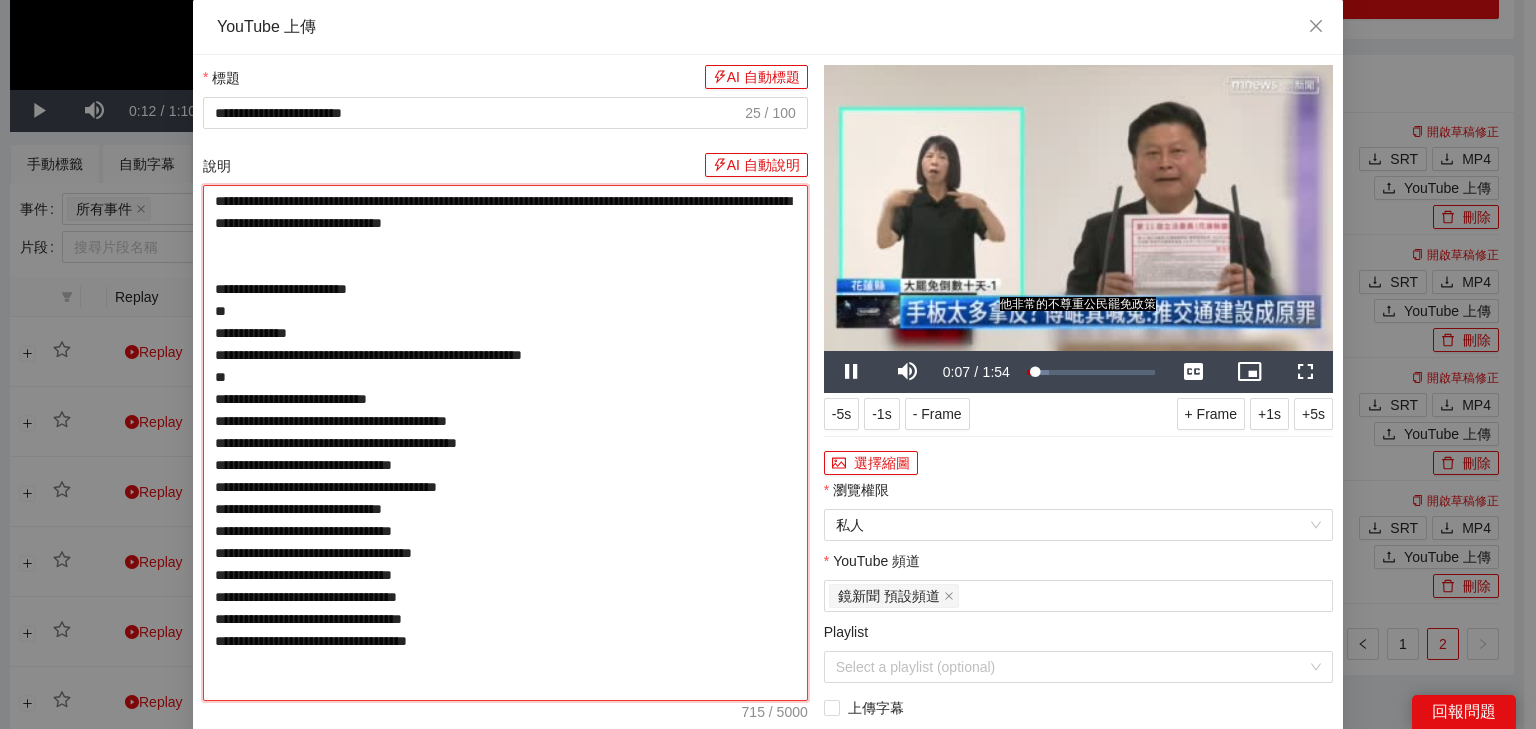 type on "**********" 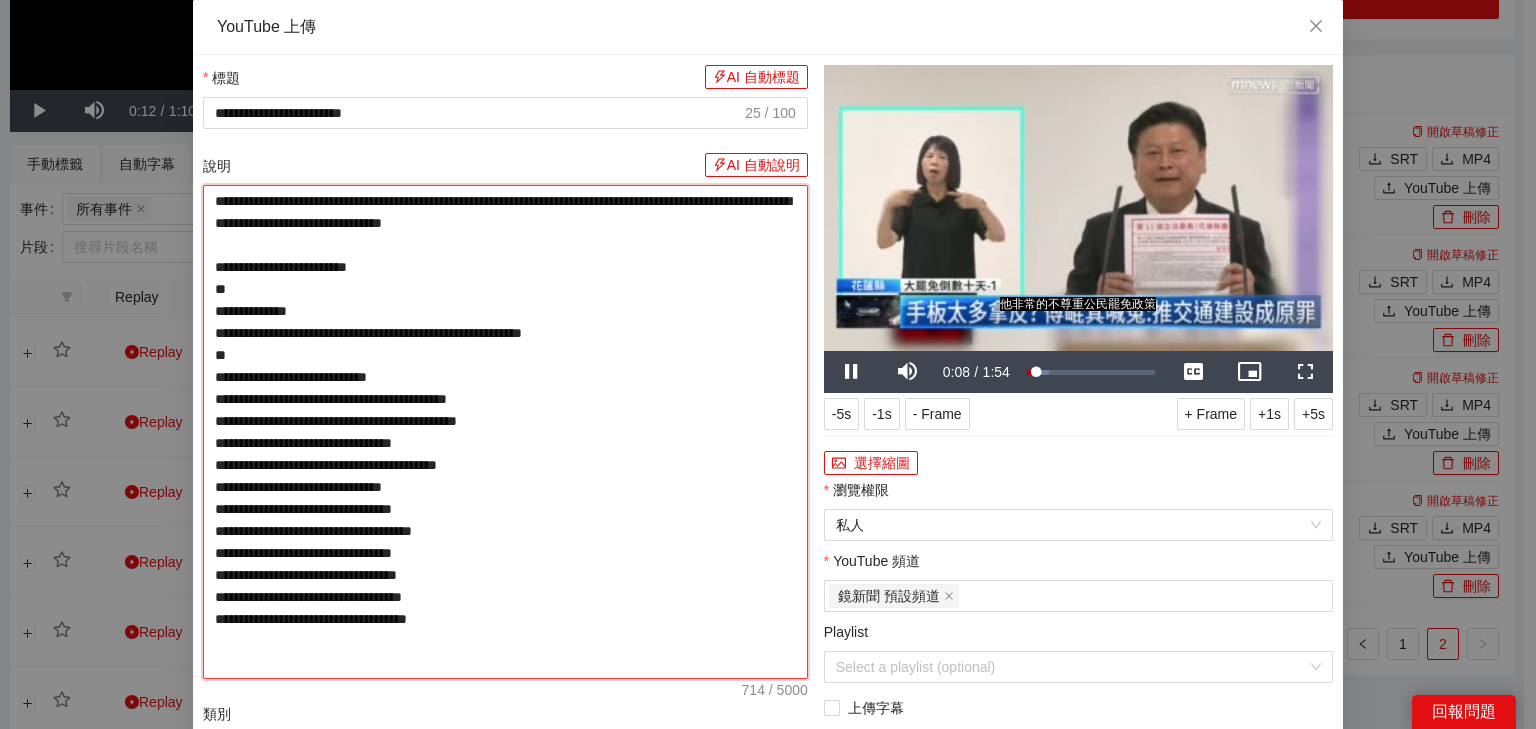type on "**********" 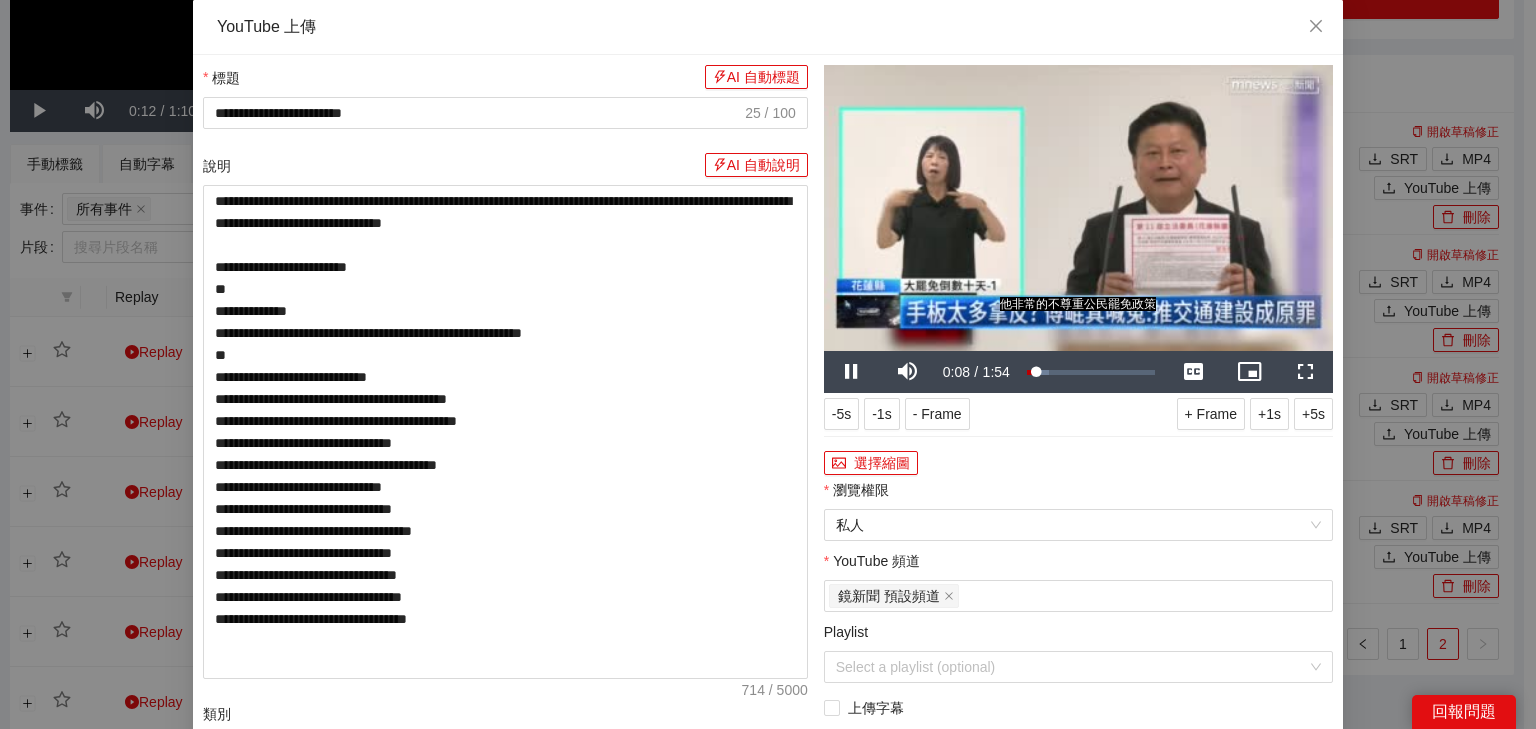 click at bounding box center (1078, 208) 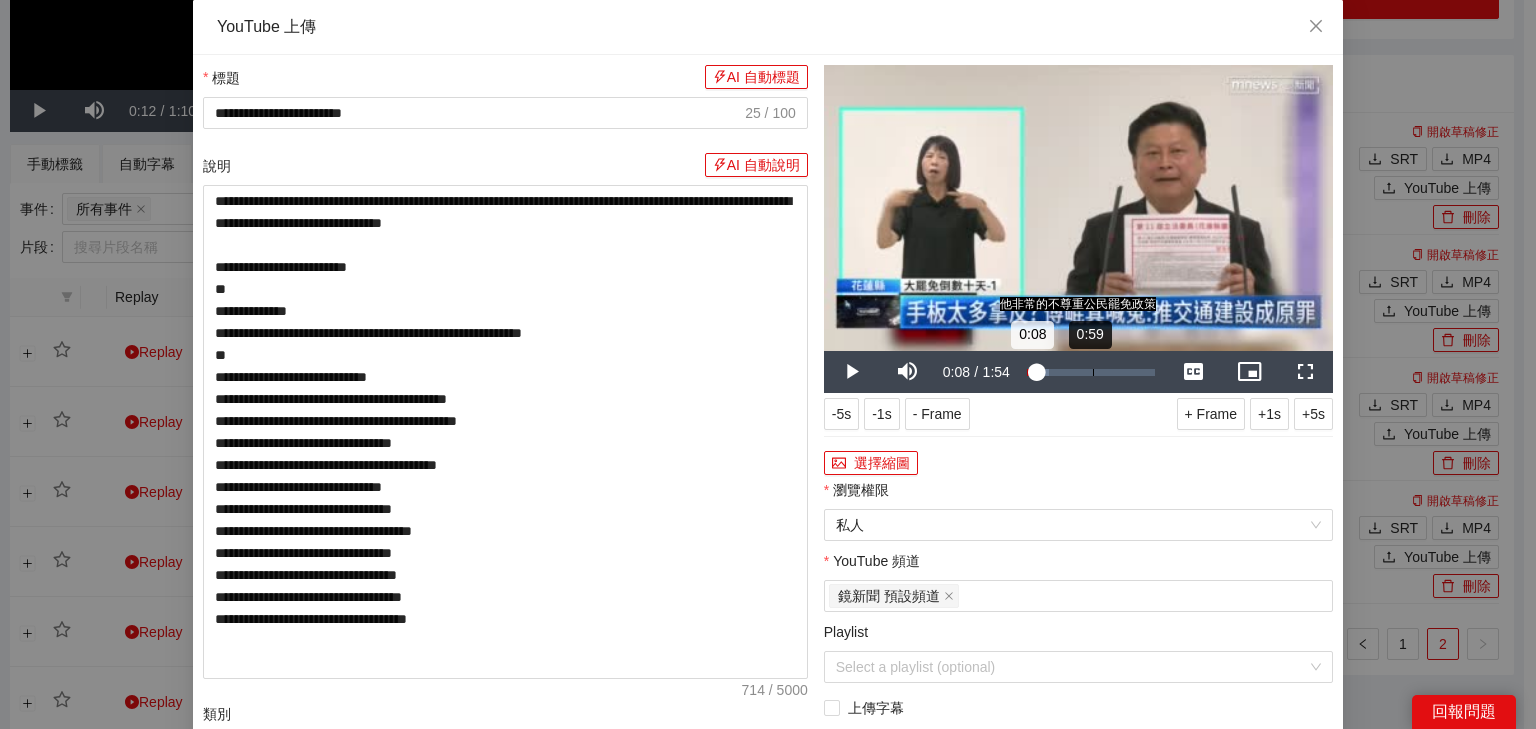 click on "Loaded :  17.21% 0:59 0:08" at bounding box center [1091, 372] 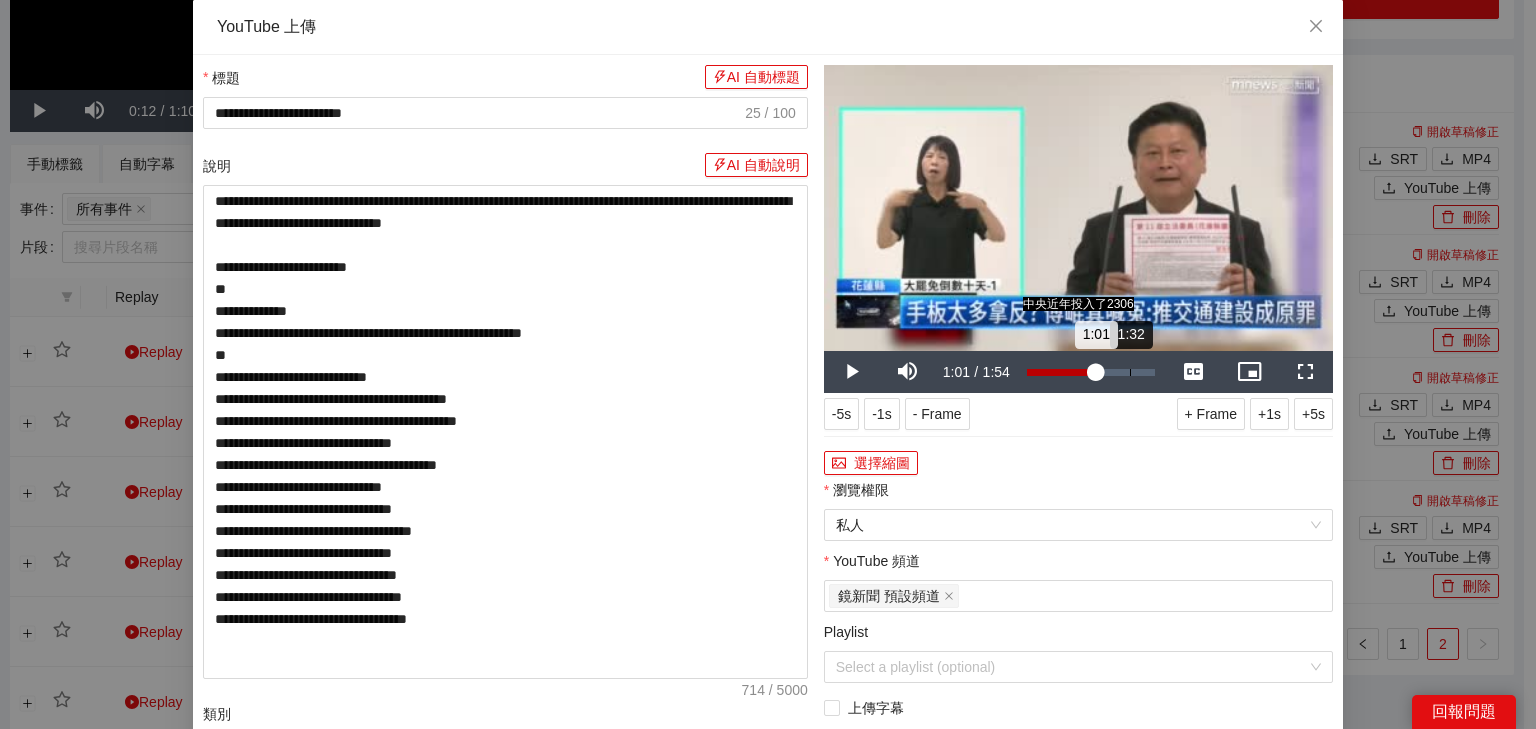 click on "Loaded :  55.86% 1:32 1:01" at bounding box center [1091, 372] 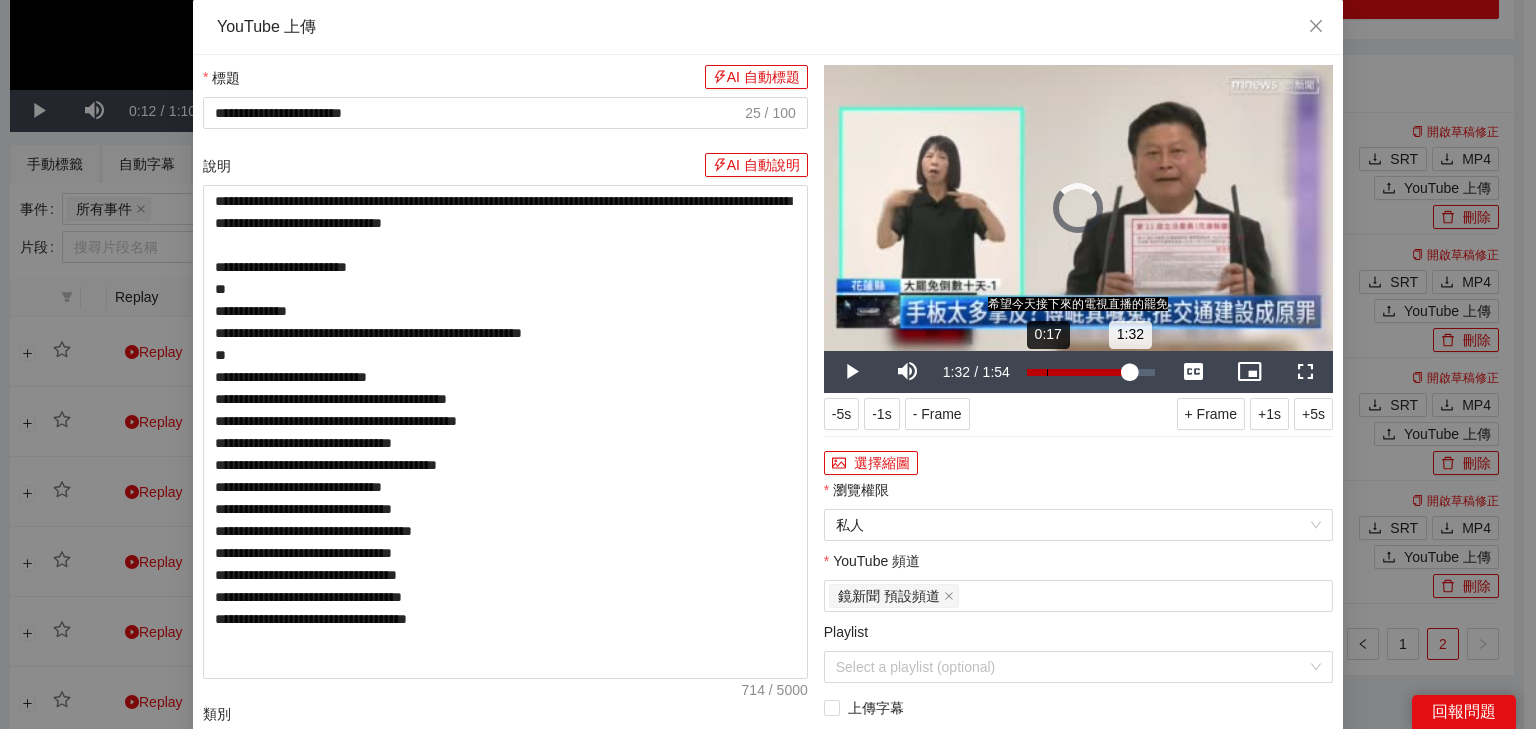 click on "Loaded :  82.43% 0:17 1:32" at bounding box center [1091, 372] 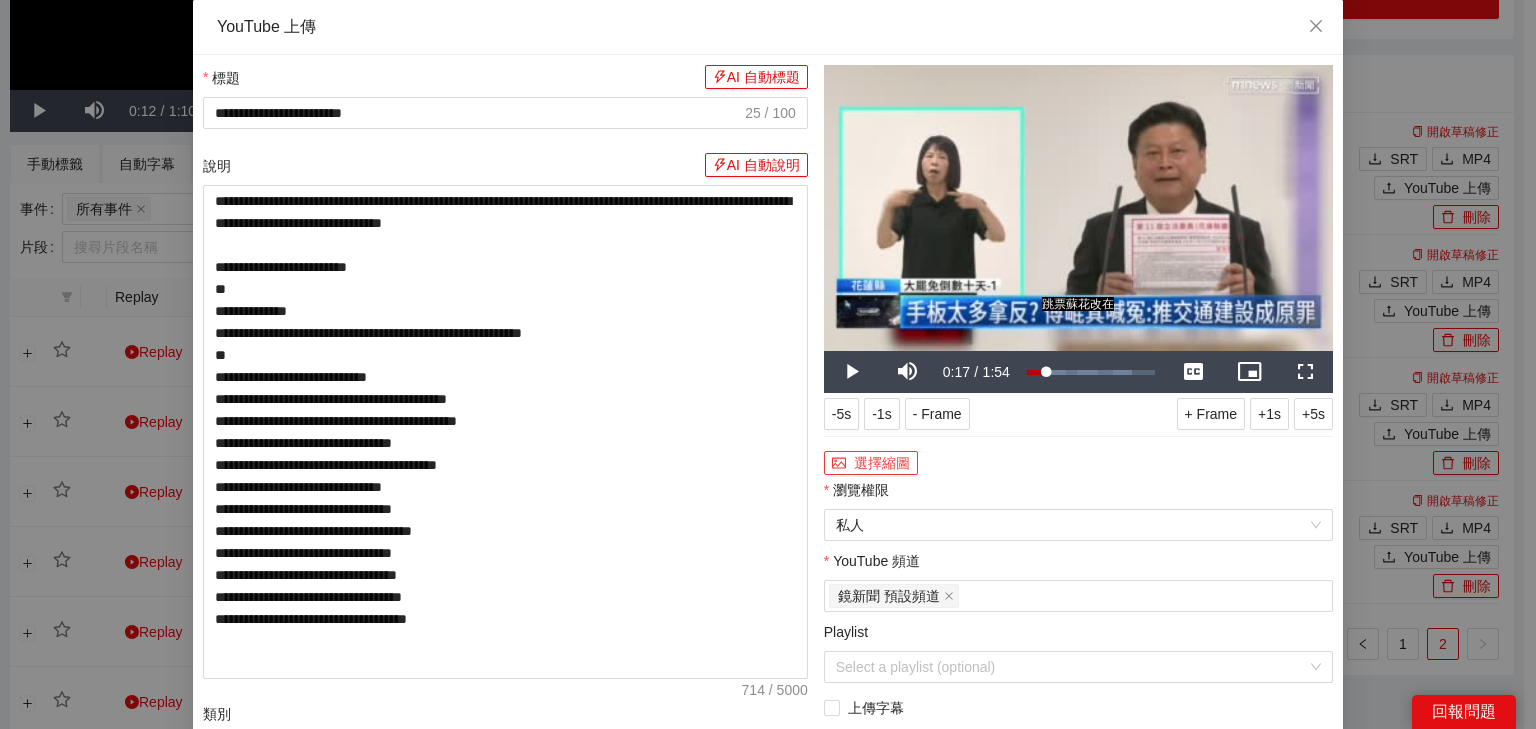 click on "選擇縮圖" at bounding box center [871, 463] 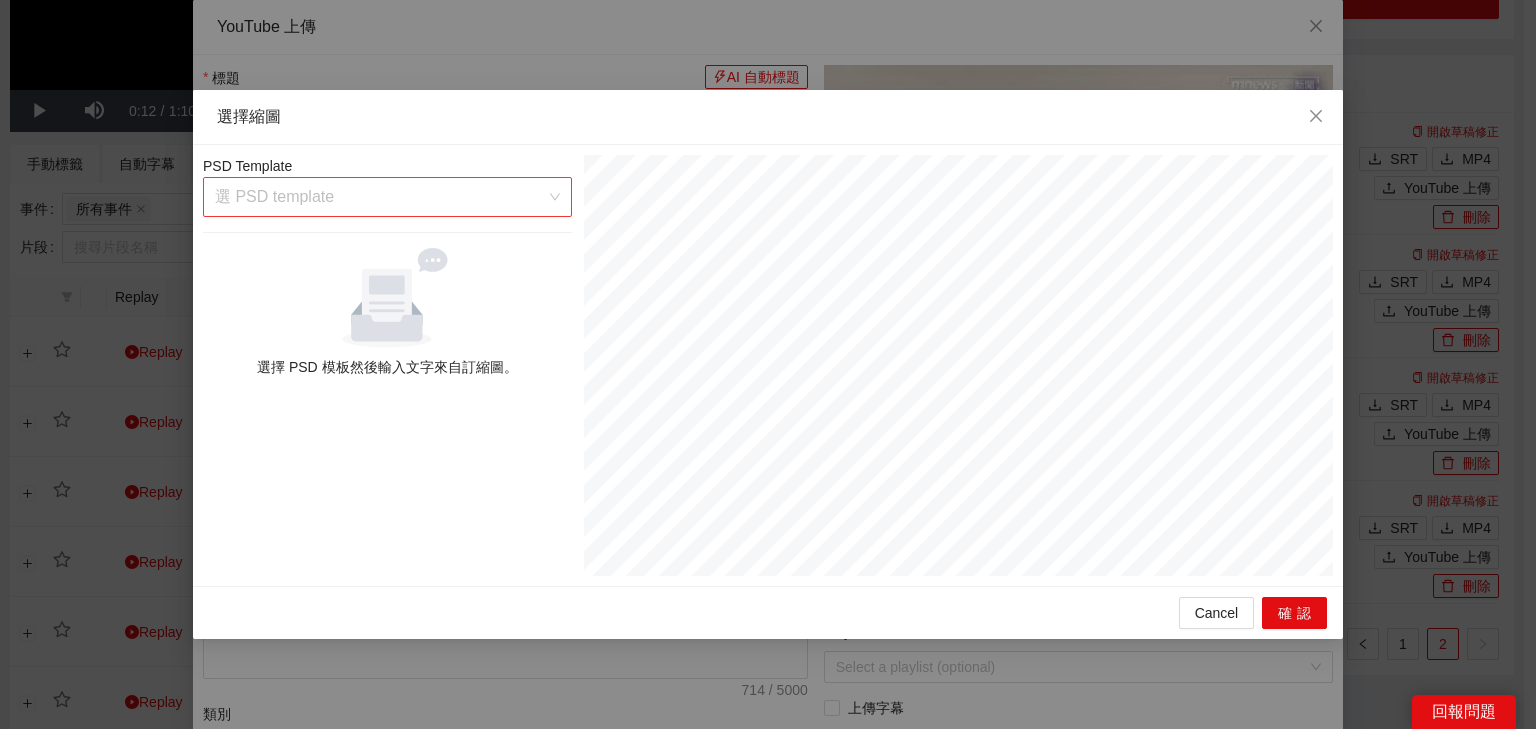 click at bounding box center (380, 197) 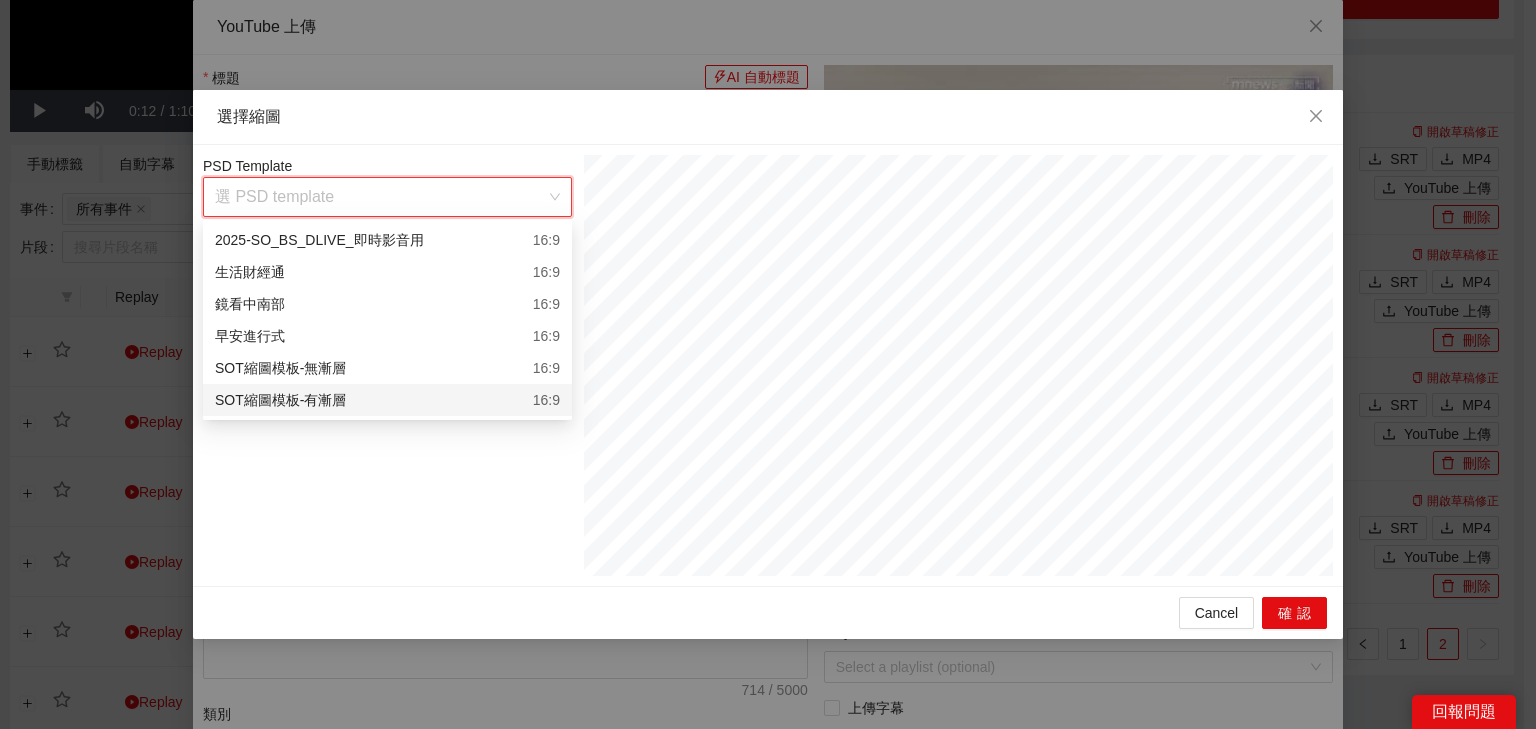 click on "SOT縮圖模板-有漸層 16:9" at bounding box center [387, 400] 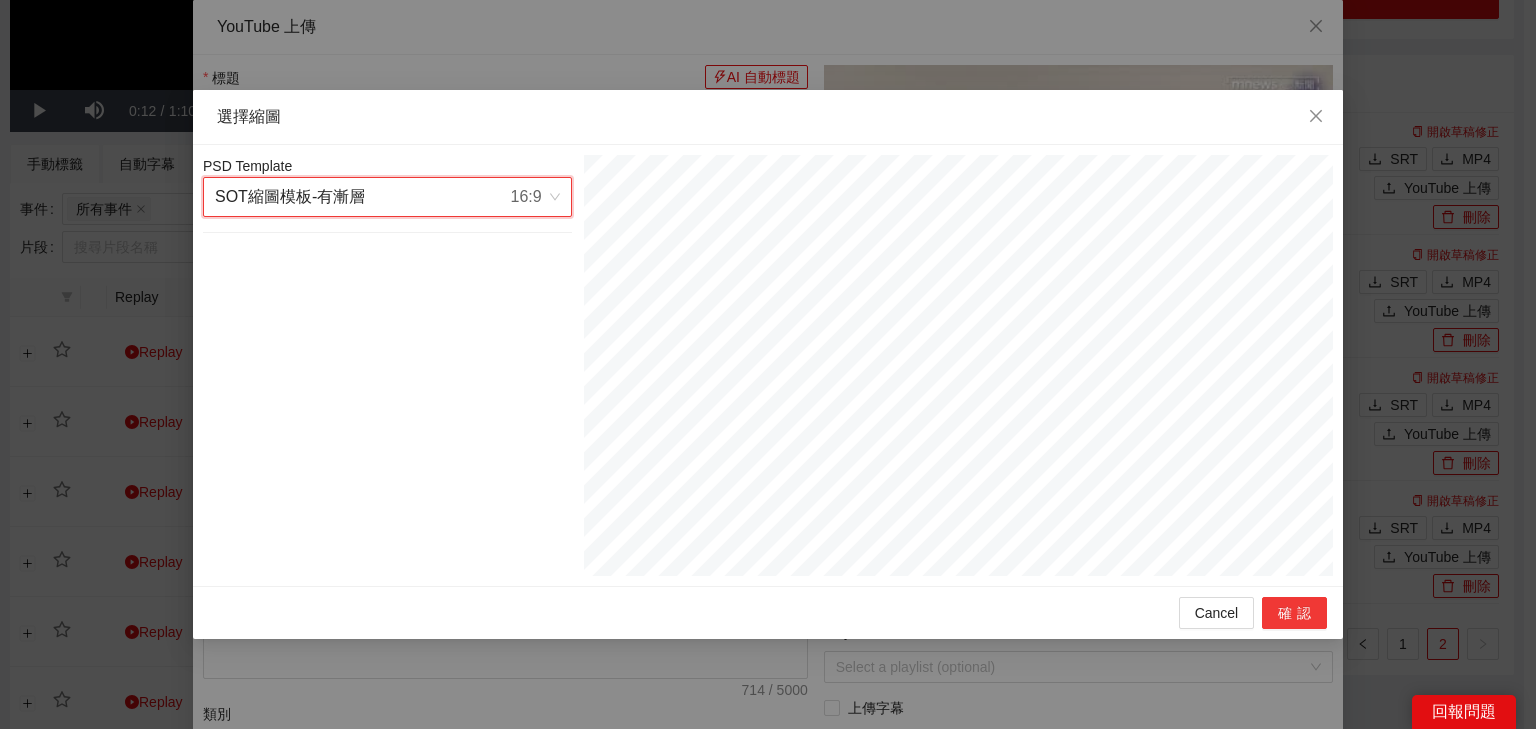 click on "確認" at bounding box center [1294, 613] 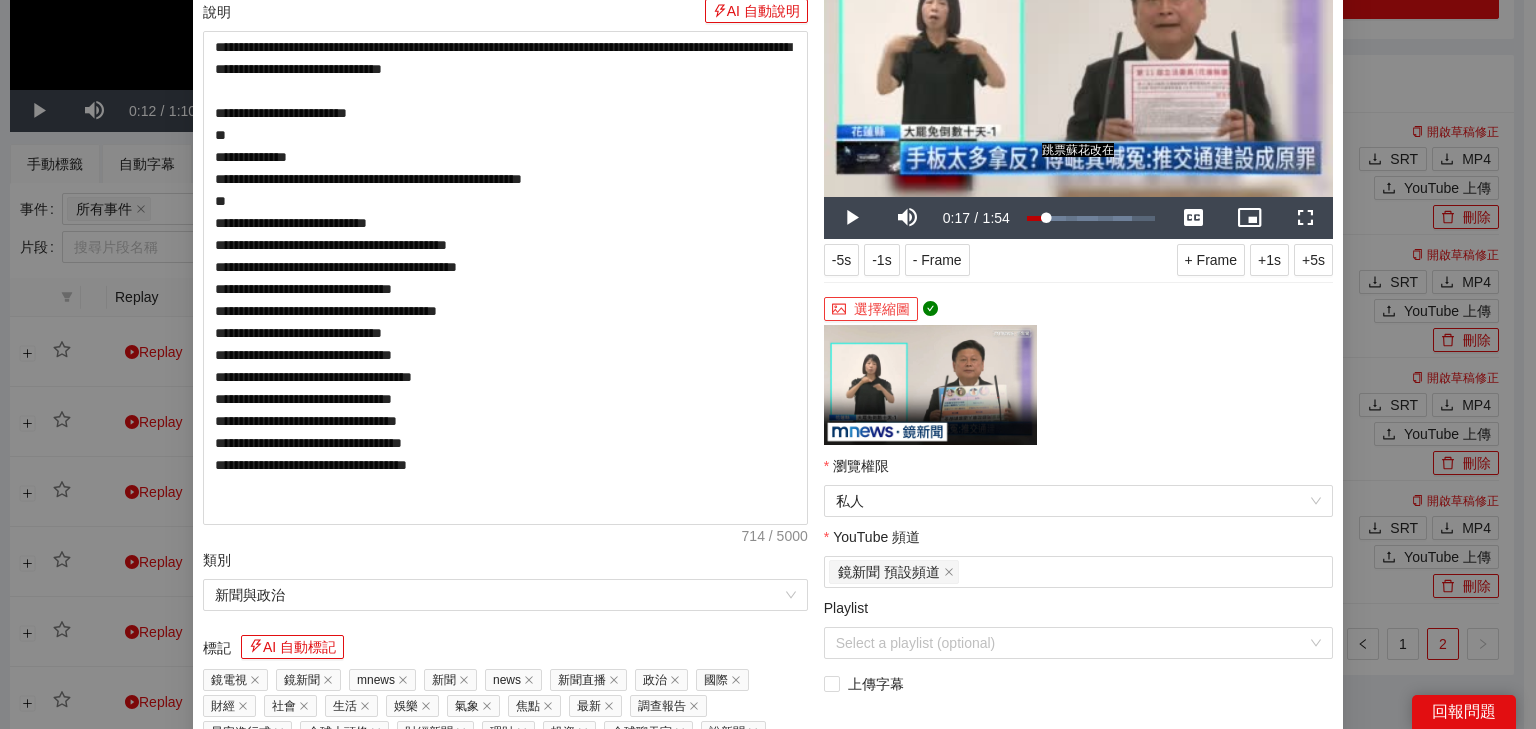 scroll, scrollTop: 400, scrollLeft: 0, axis: vertical 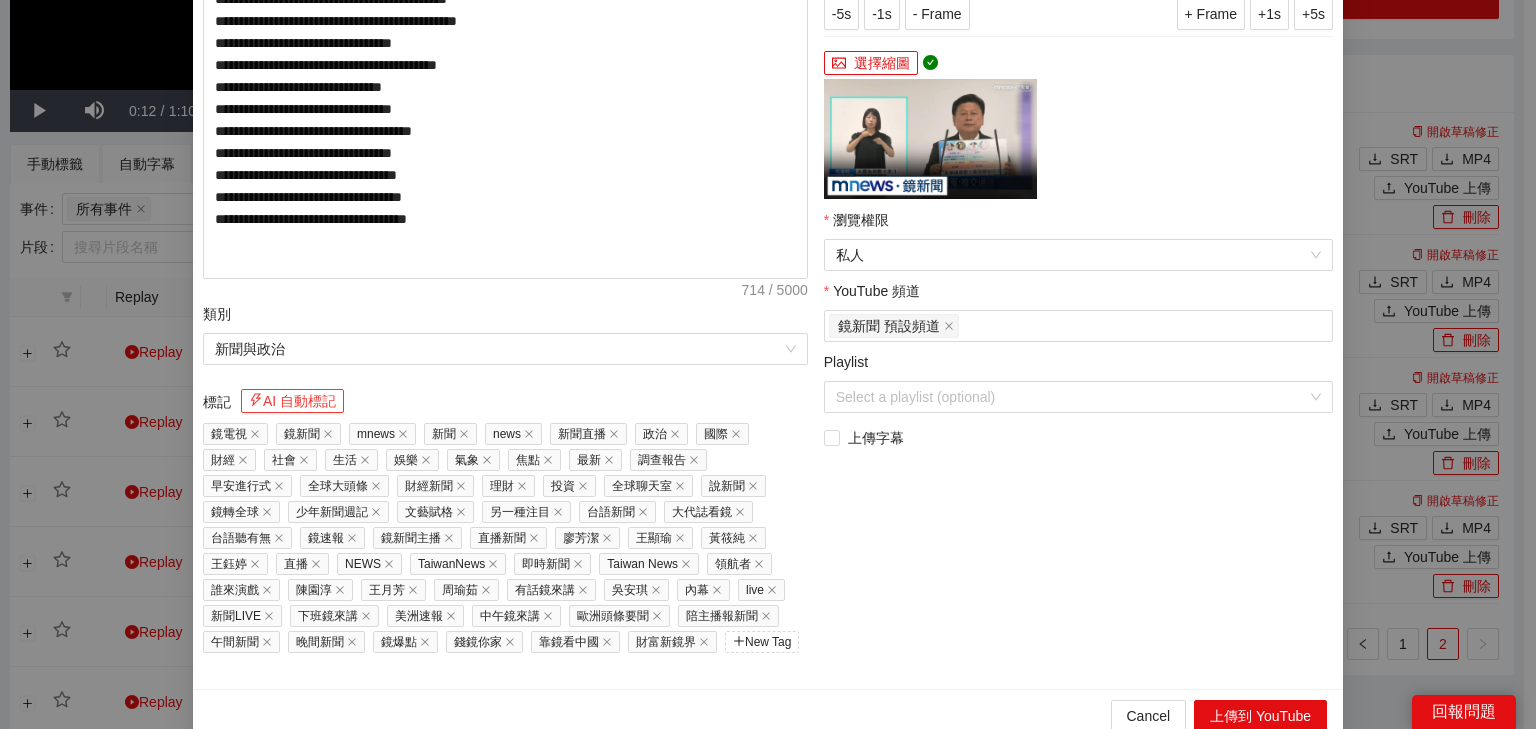 click on "AI 自動標記" at bounding box center (292, 401) 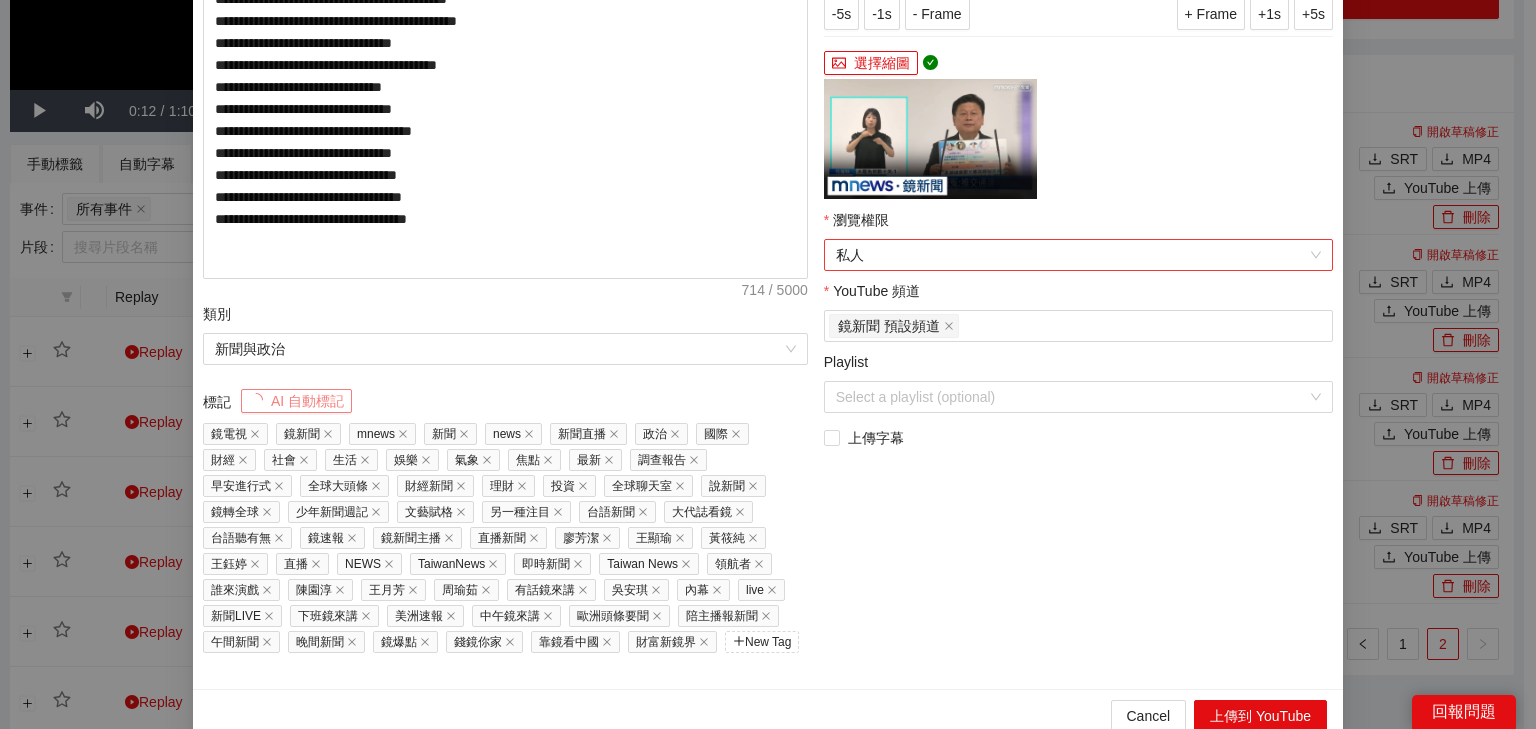 click on "私人" at bounding box center (1078, 255) 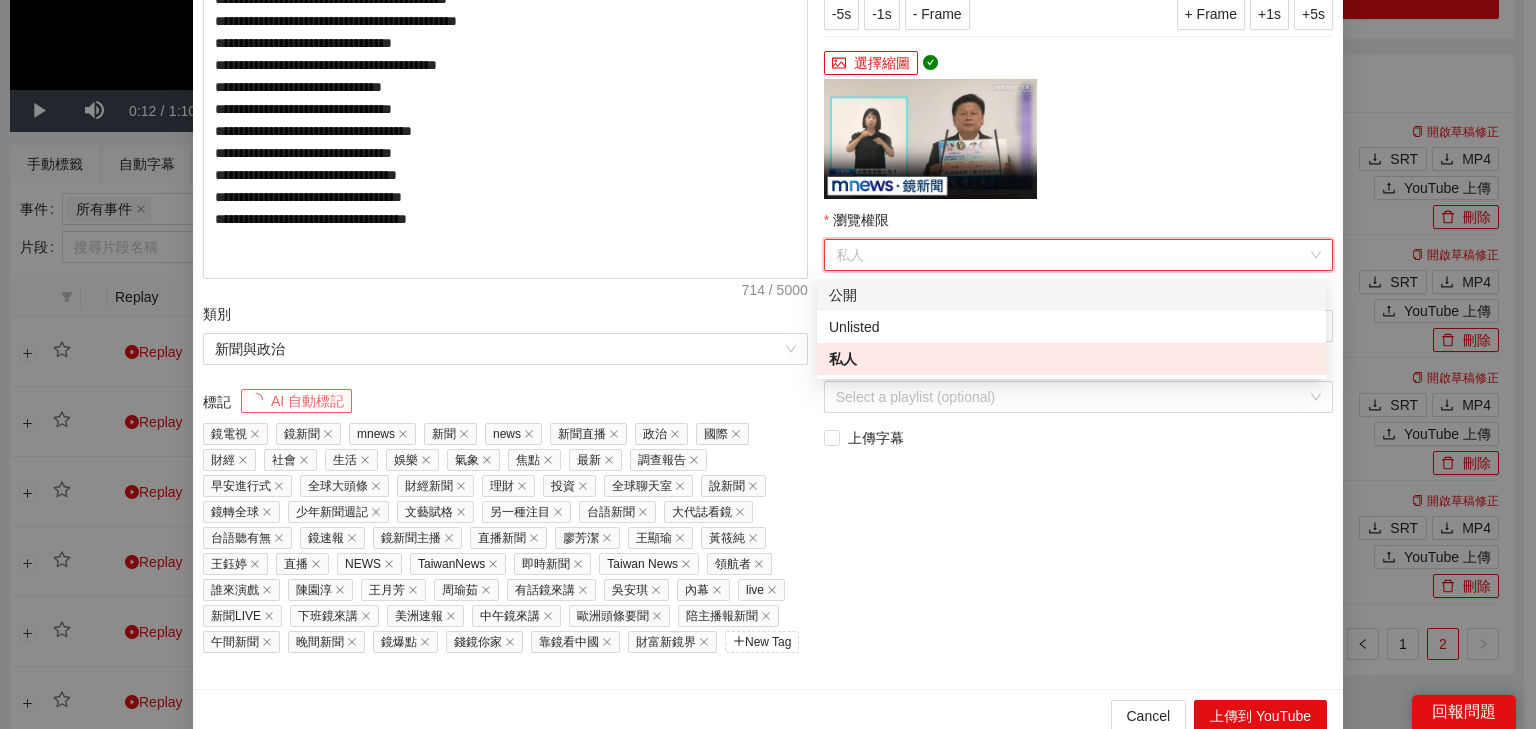 click on "公開" at bounding box center (1071, 295) 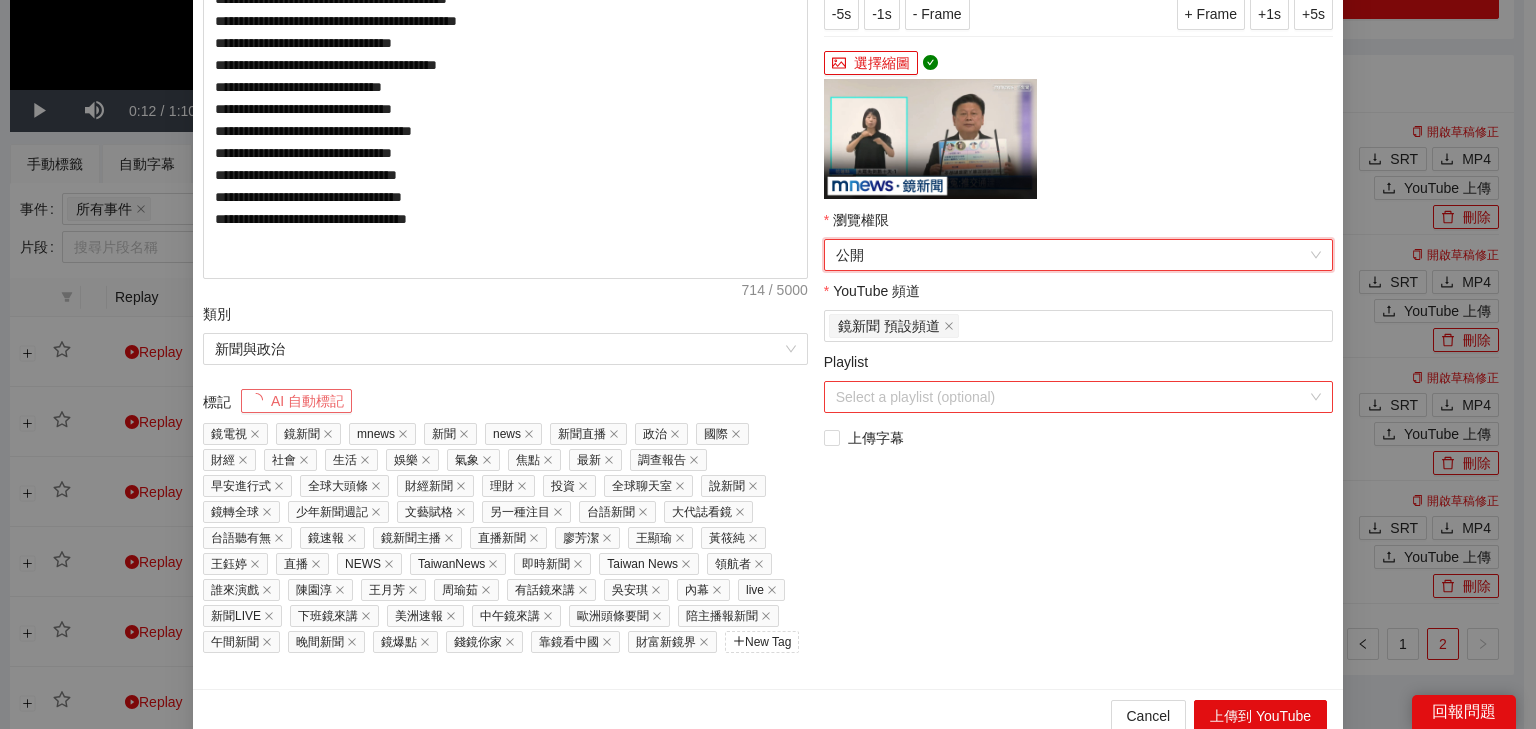 click on "Playlist" at bounding box center [1071, 397] 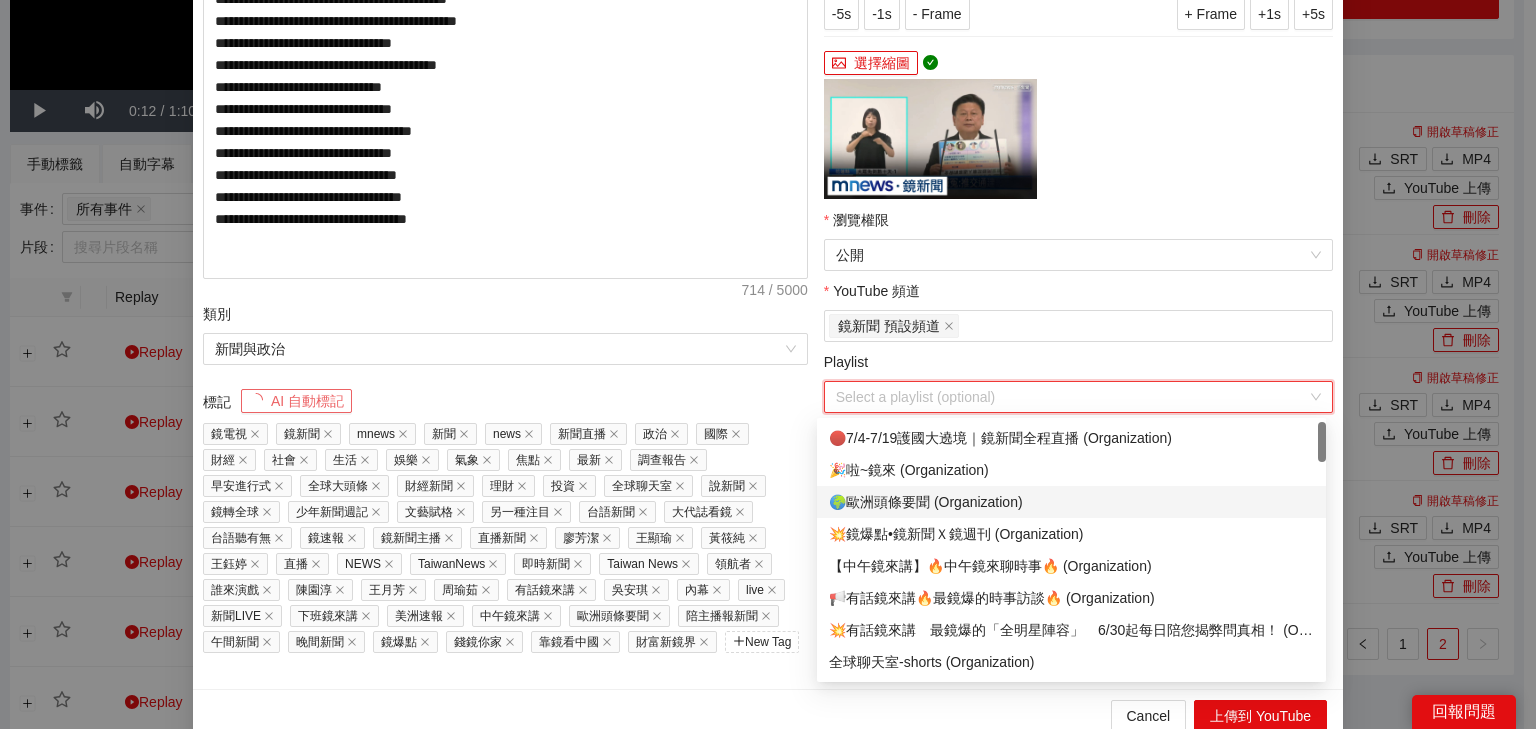 scroll, scrollTop: 160, scrollLeft: 0, axis: vertical 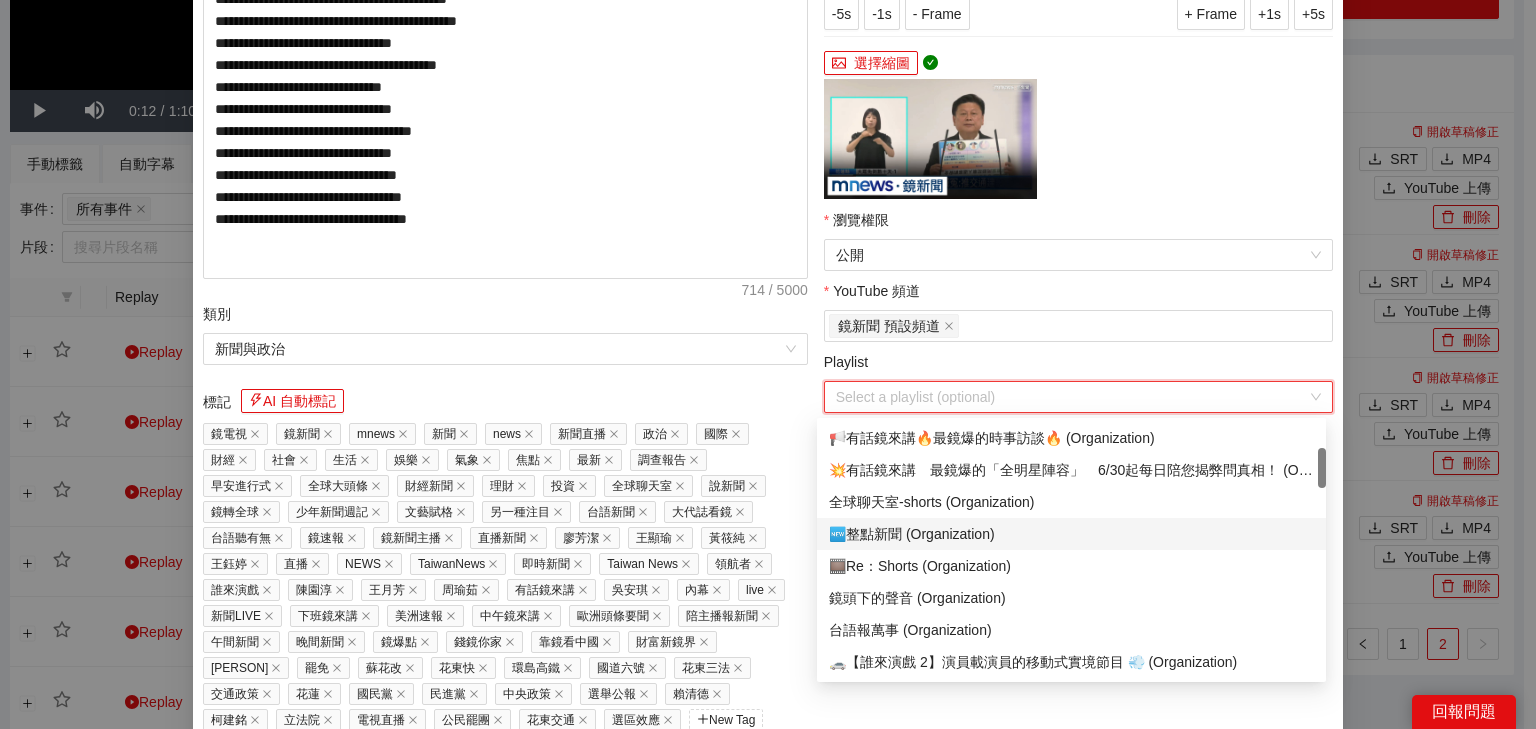 click on "🆕整點新聞 (Organization)" at bounding box center (1071, 534) 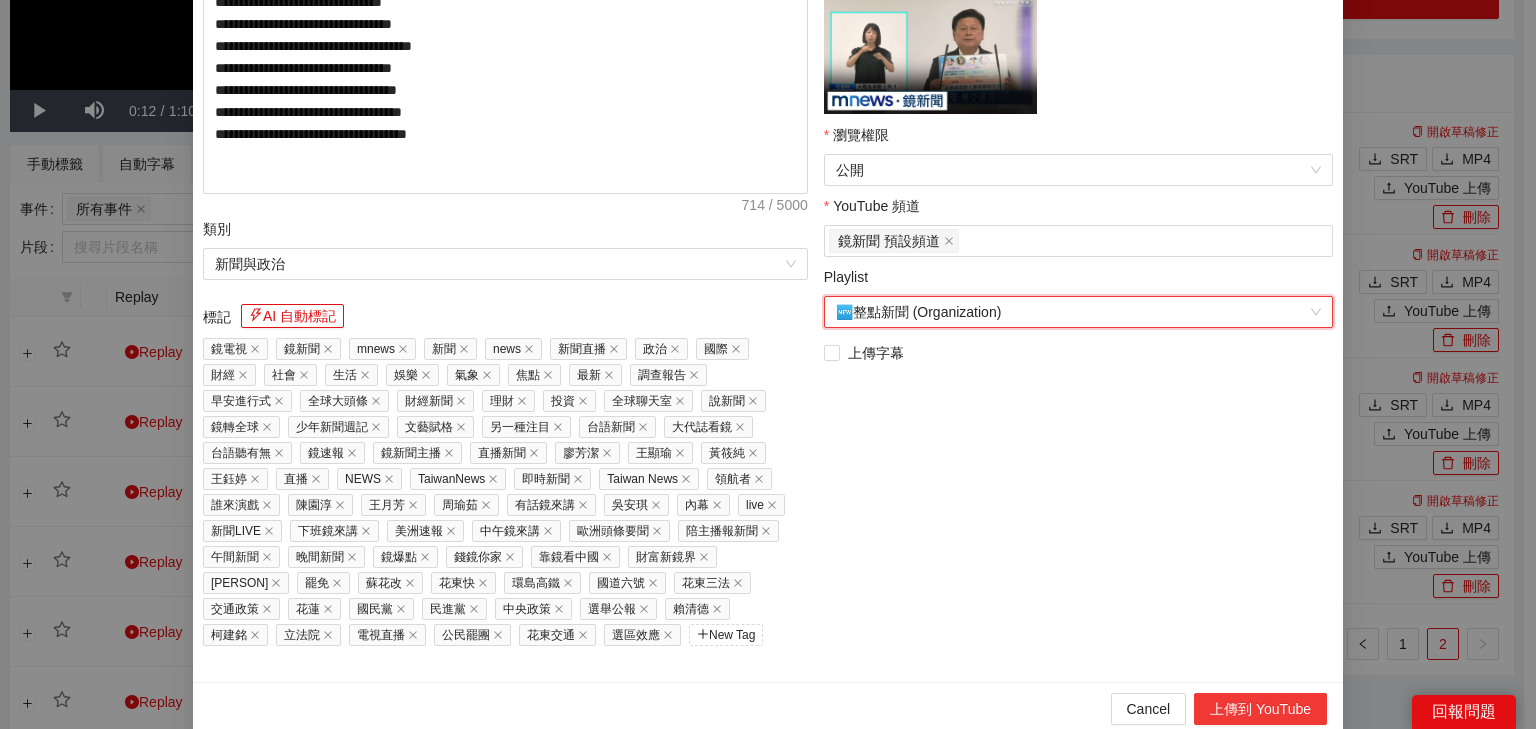 click on "上傳到 YouTube" at bounding box center (1260, 709) 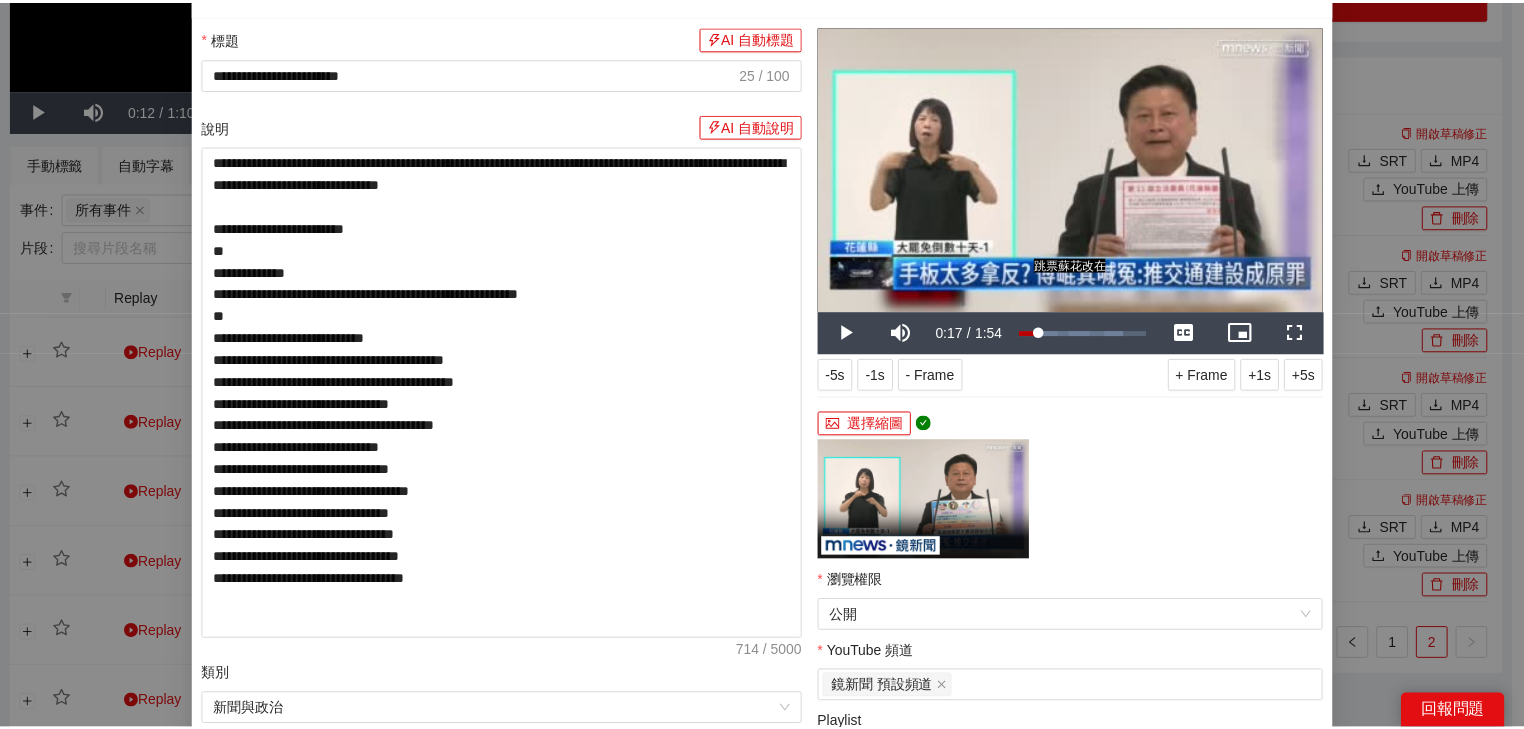 scroll, scrollTop: 0, scrollLeft: 0, axis: both 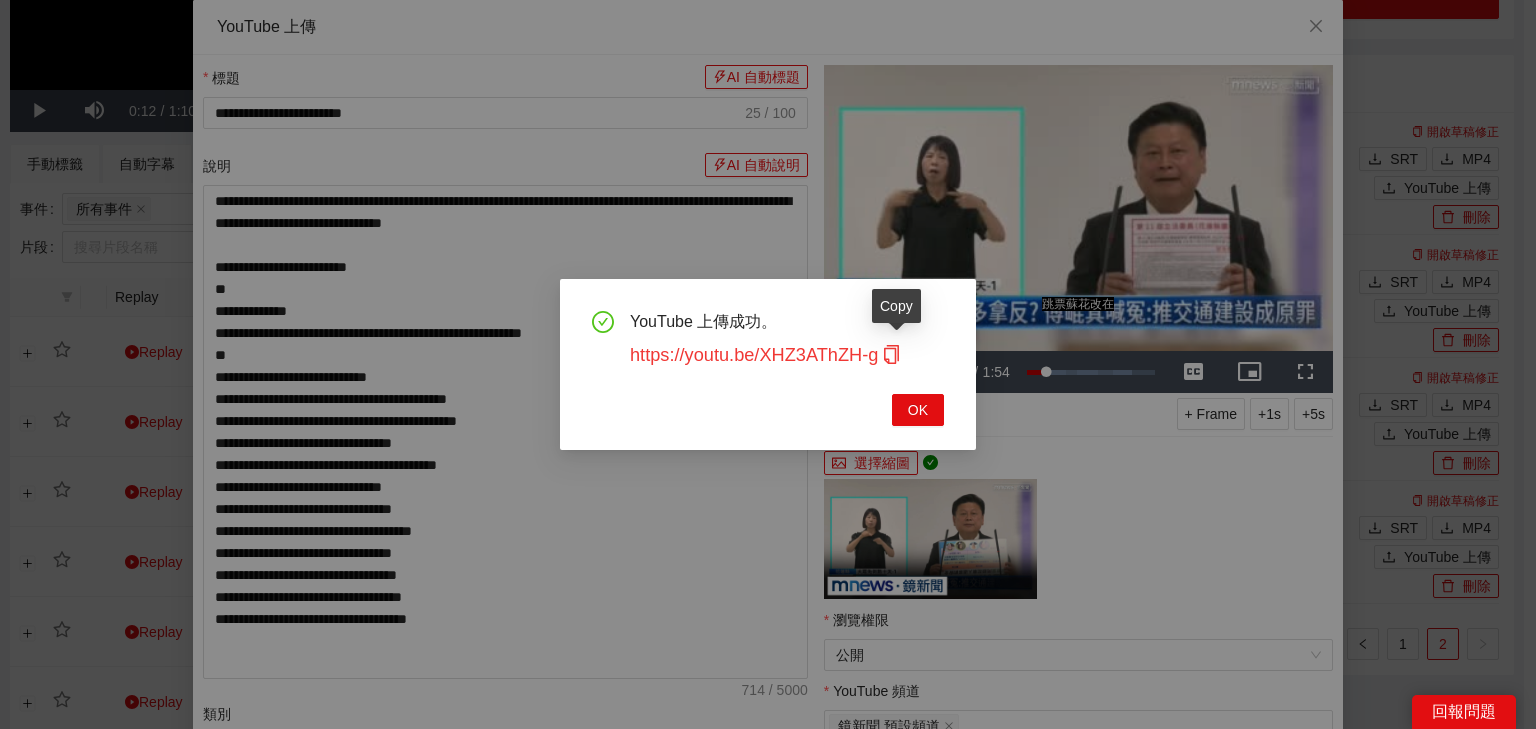 click 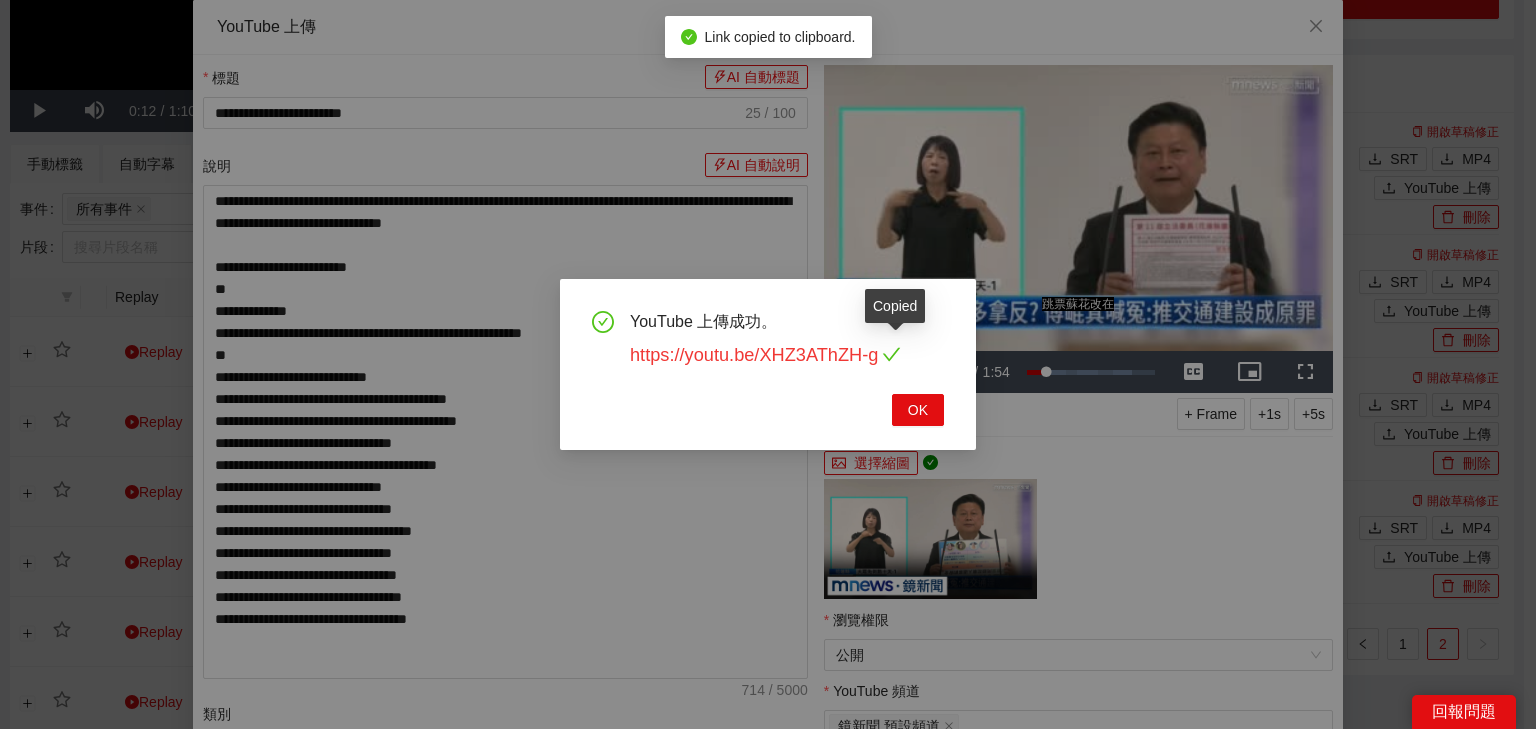 click on "https://youtu.be/XHZ3AThZH-g" at bounding box center (765, 355) 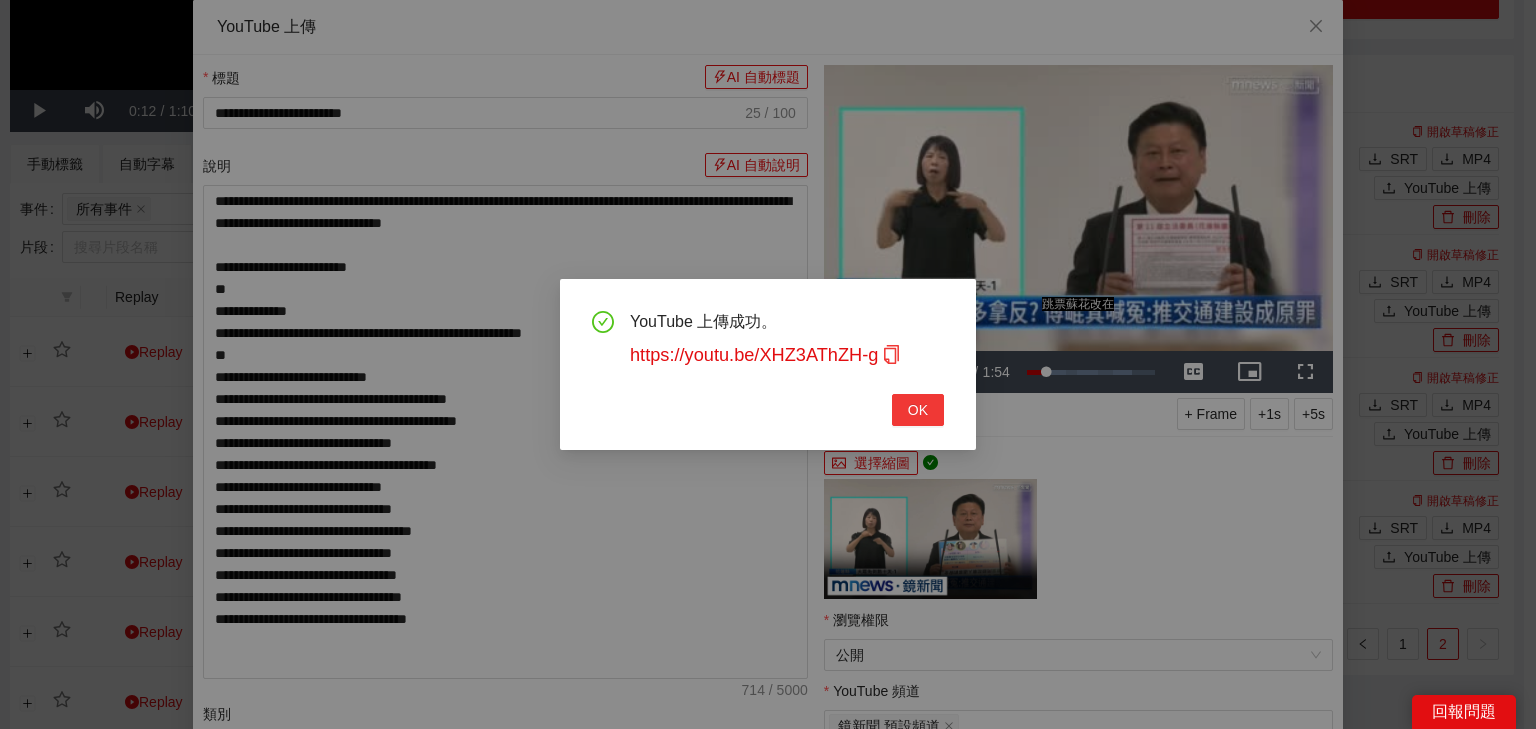 click on "OK" at bounding box center [918, 410] 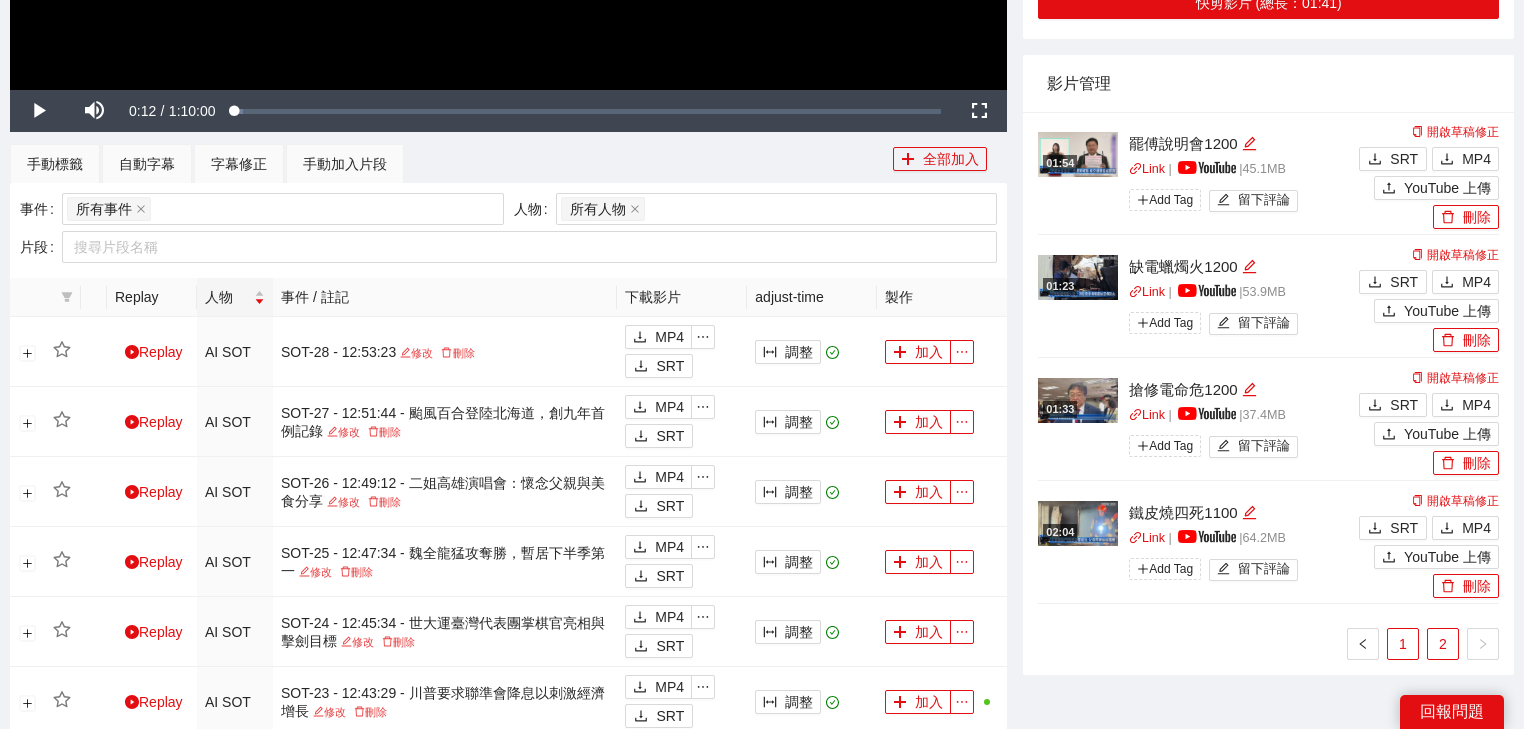 click on "1" at bounding box center (1403, 644) 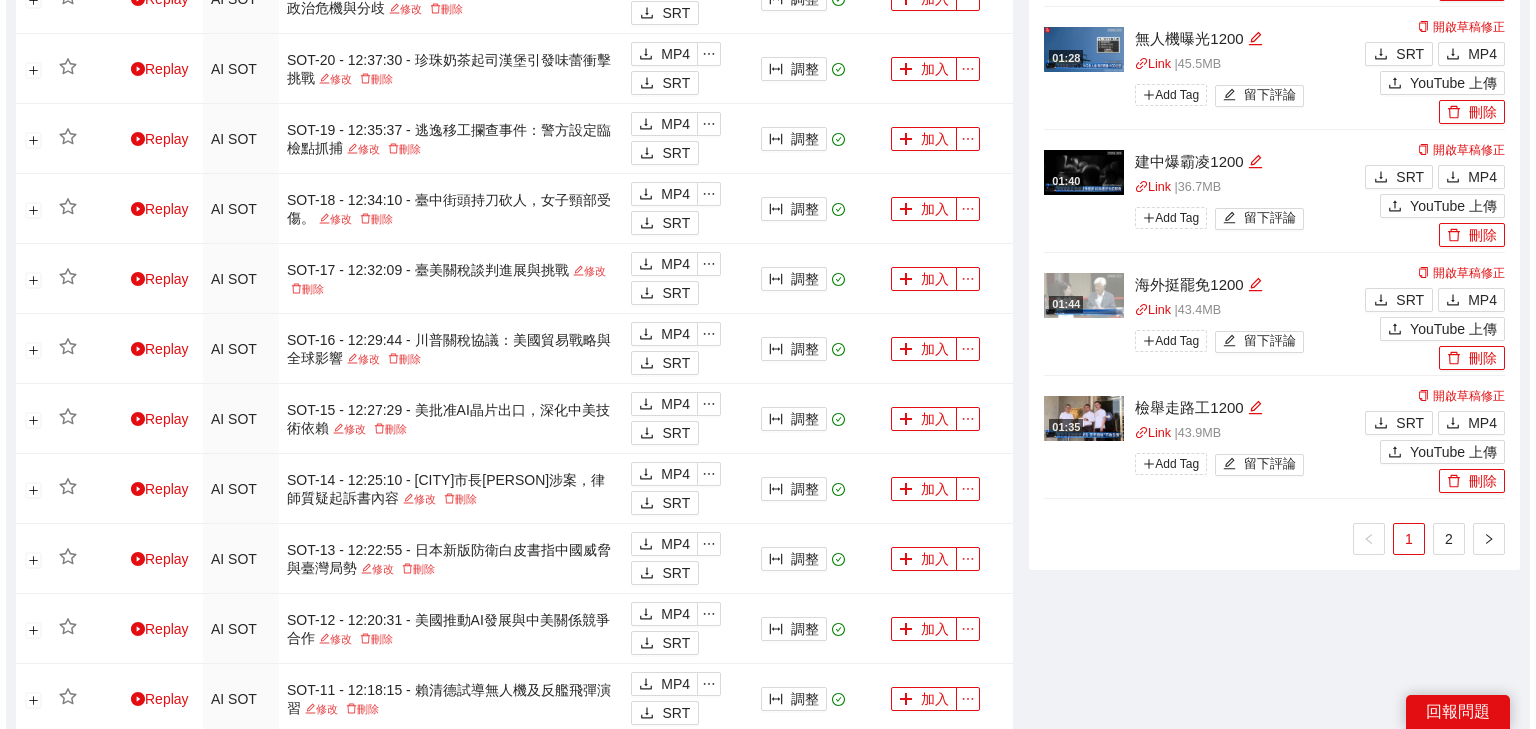 scroll, scrollTop: 1520, scrollLeft: 0, axis: vertical 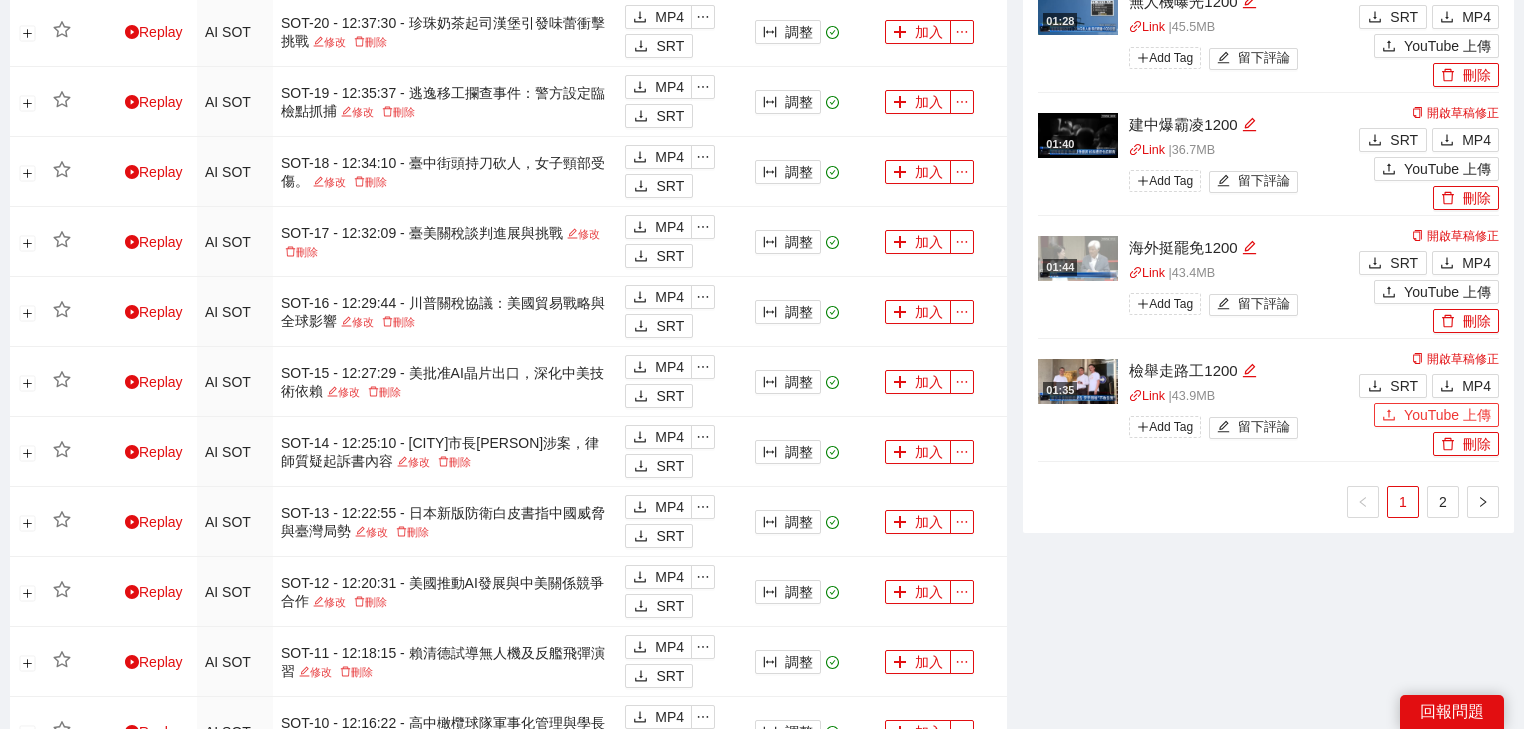 click on "YouTube 上傳" at bounding box center (1447, 415) 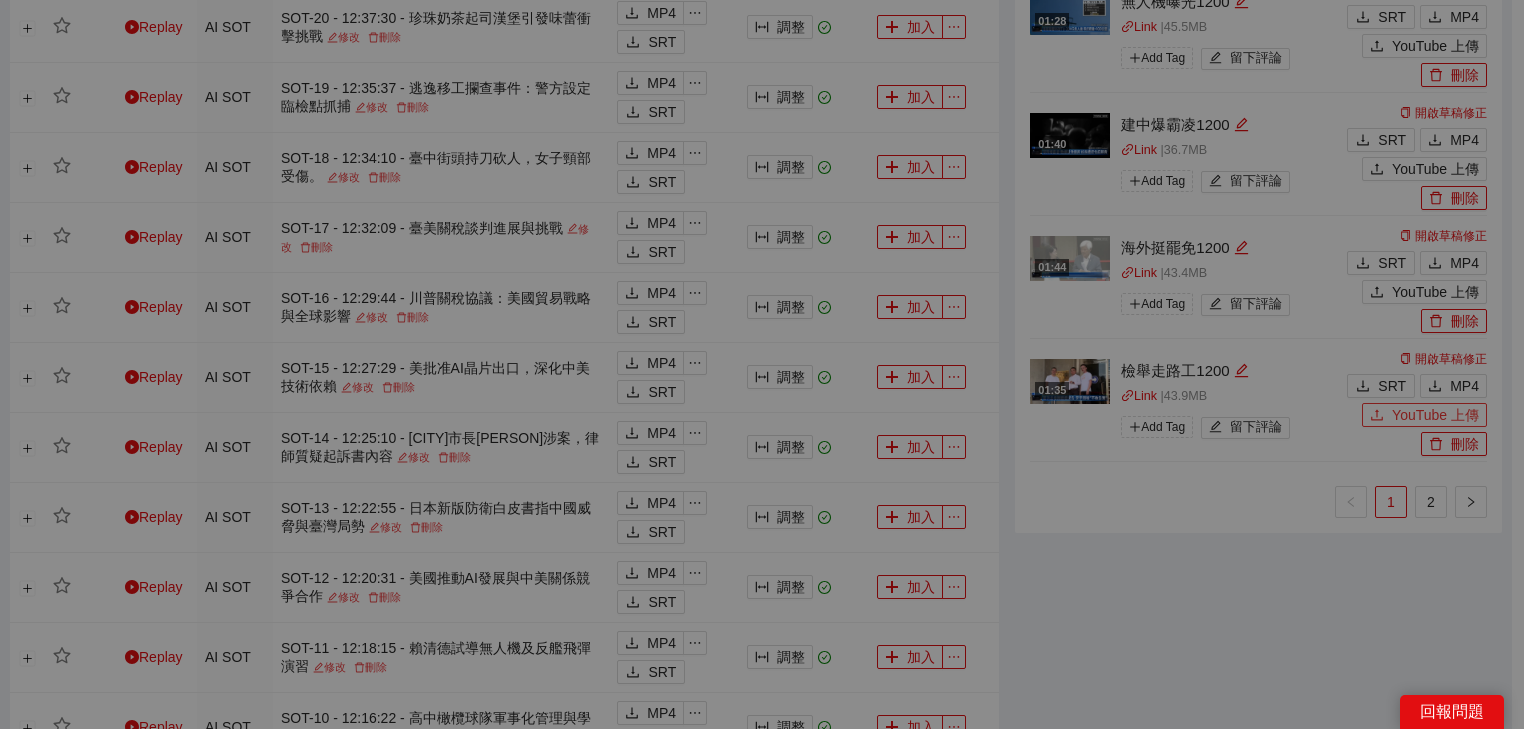 type 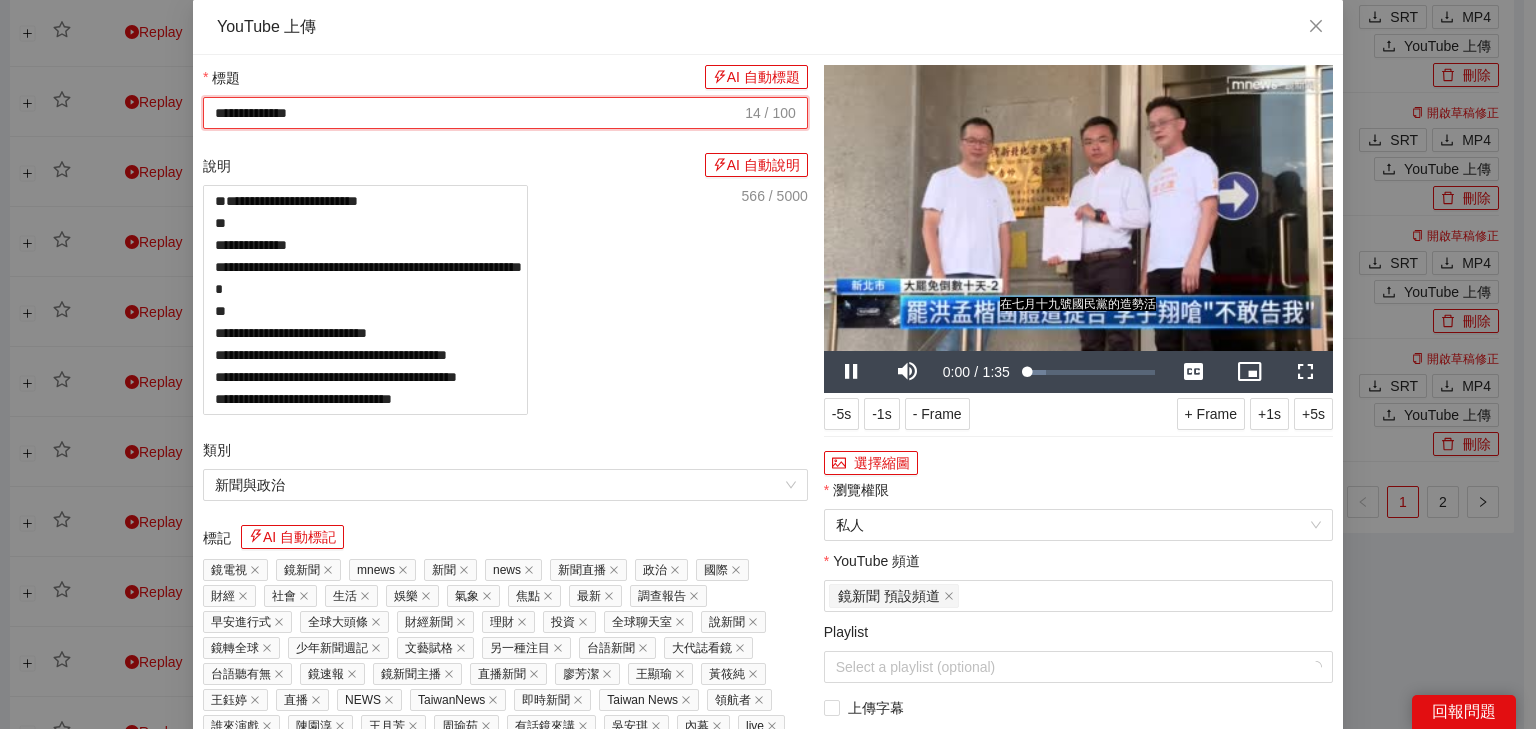 drag, startPoint x: 411, startPoint y: 112, endPoint x: 45, endPoint y: 116, distance: 366.02185 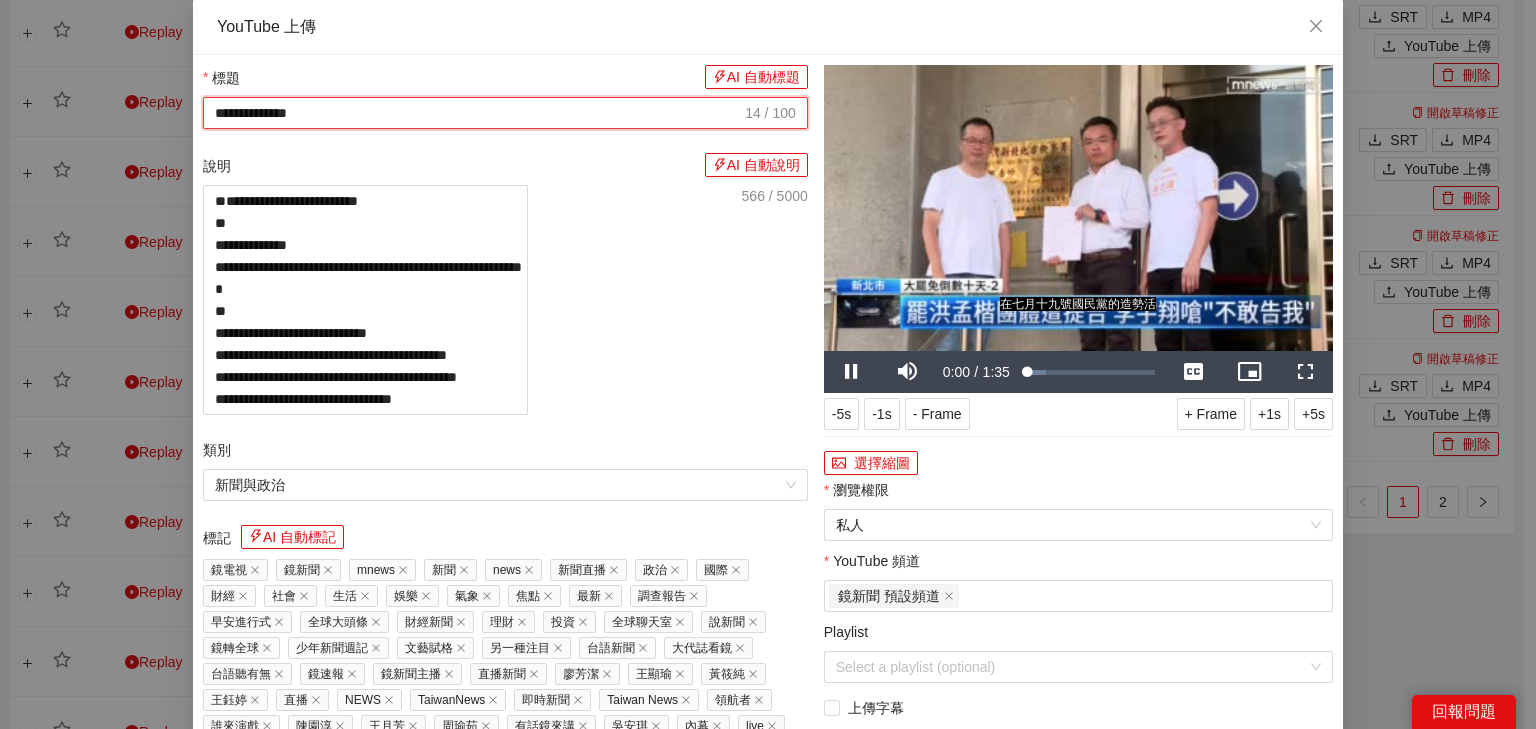 paste on "**********" 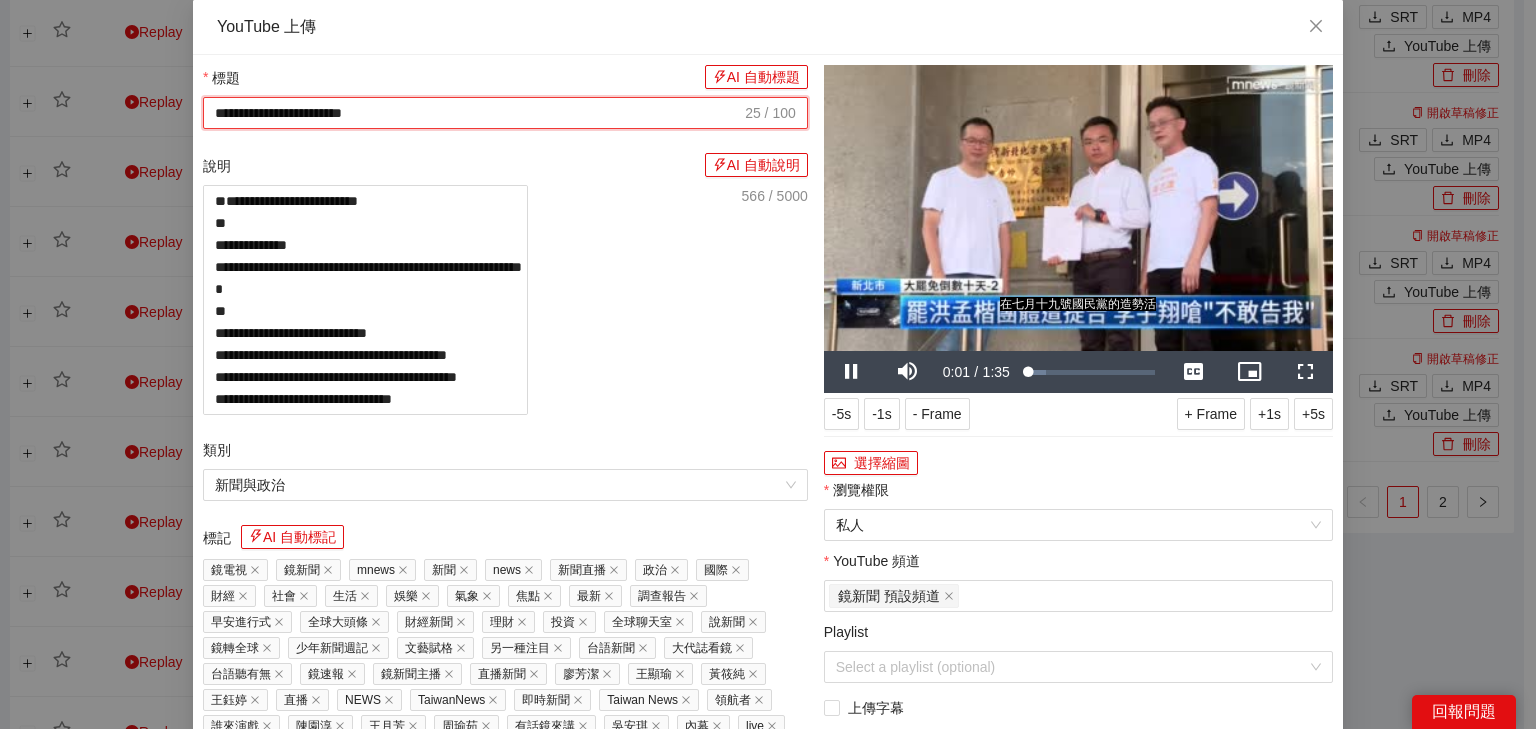 type on "**********" 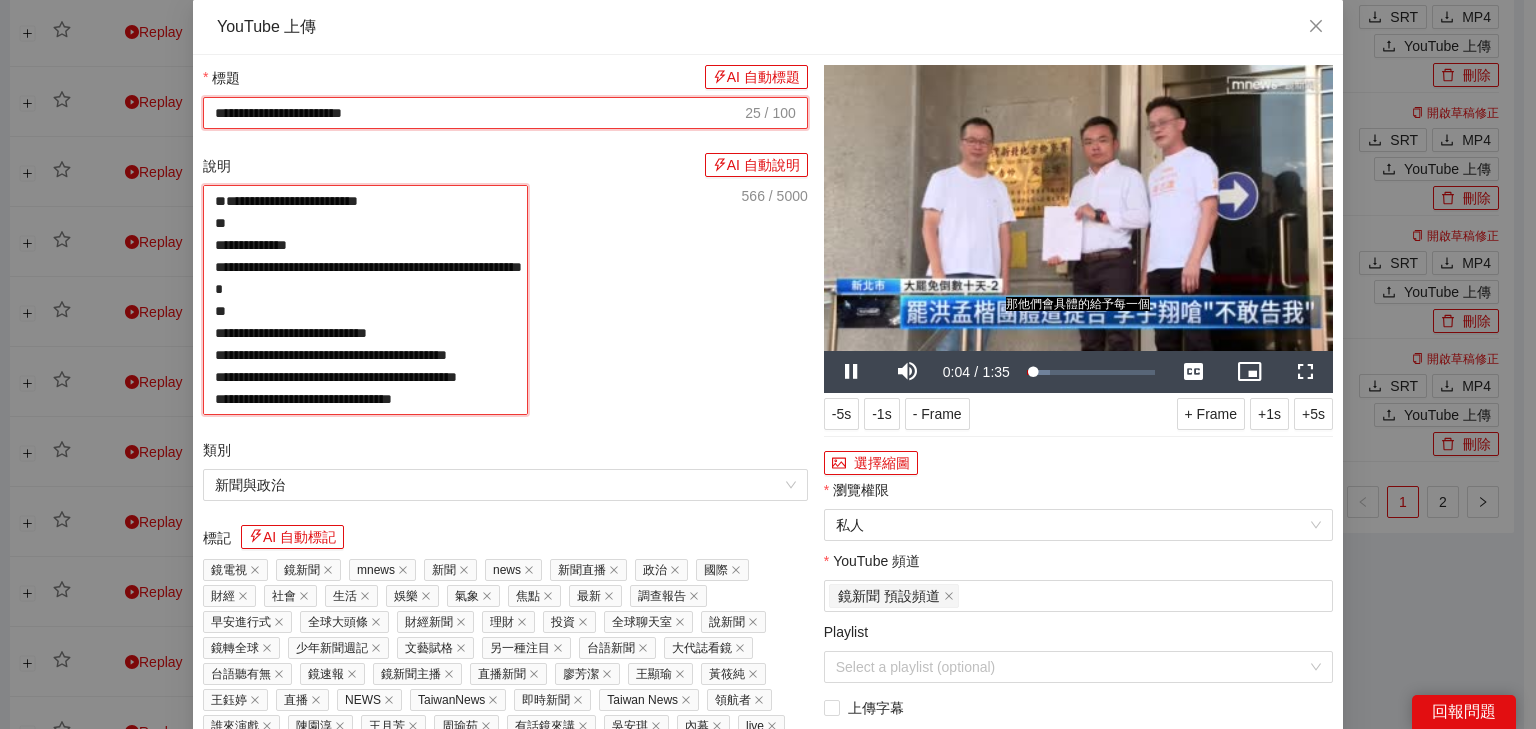 click on "**********" at bounding box center (365, 300) 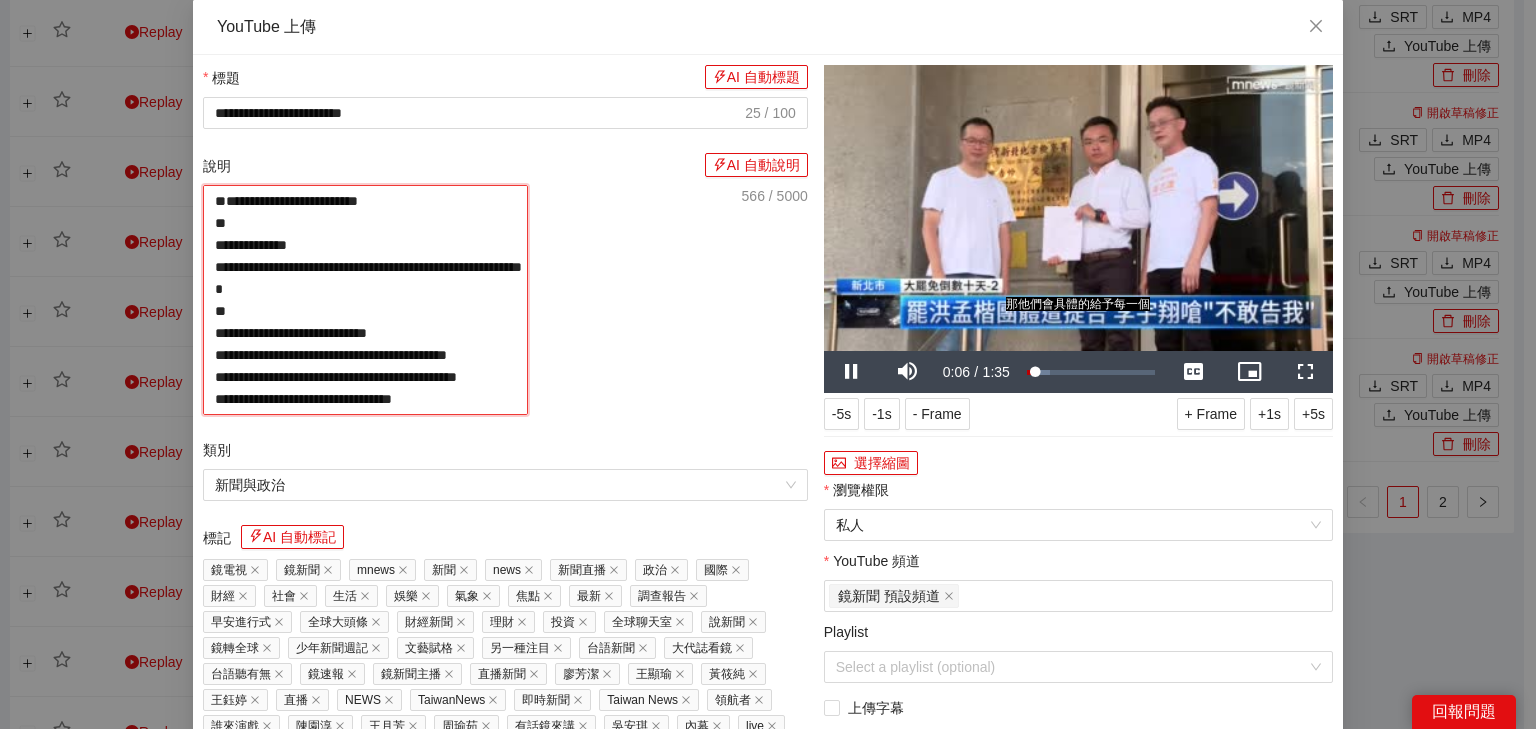 paste on "**********" 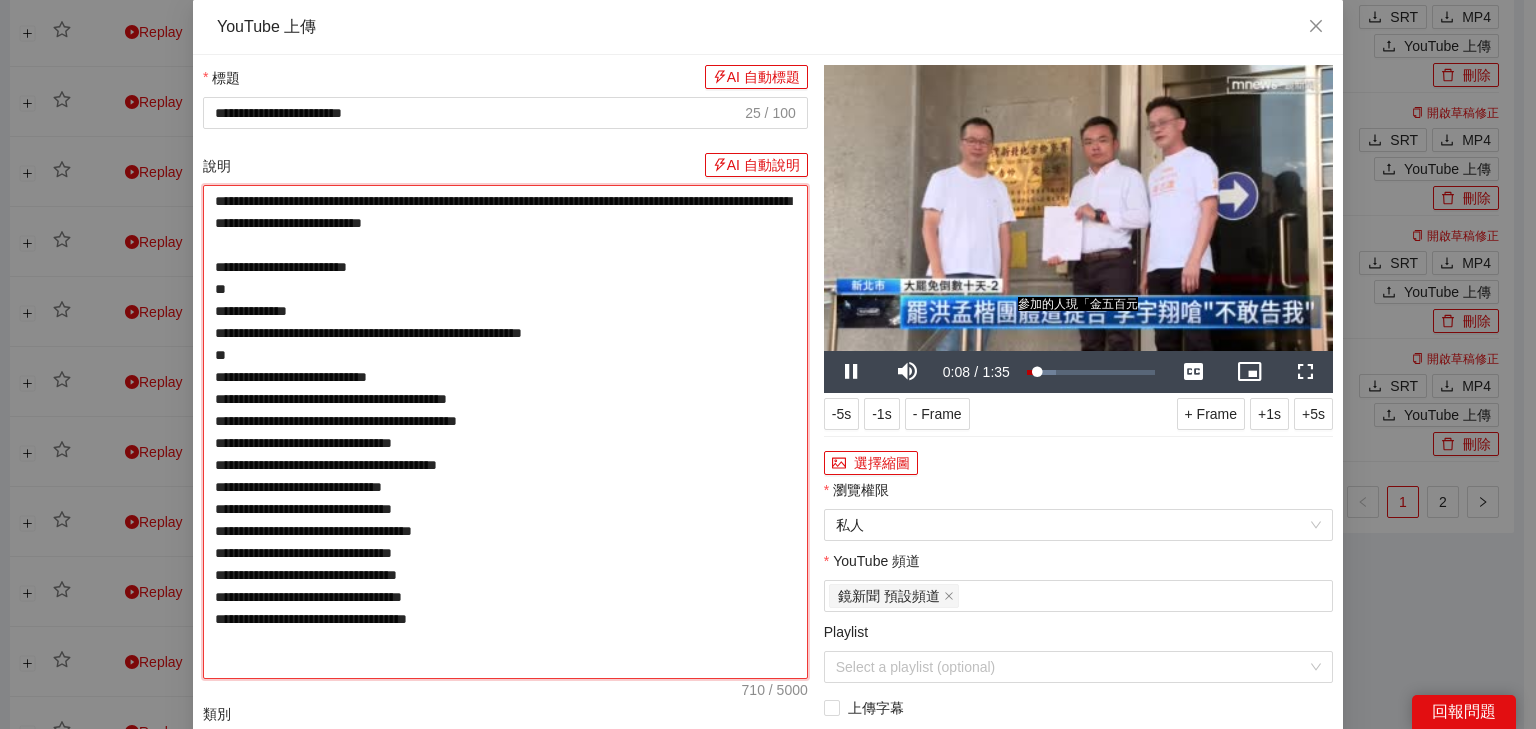 type on "**********" 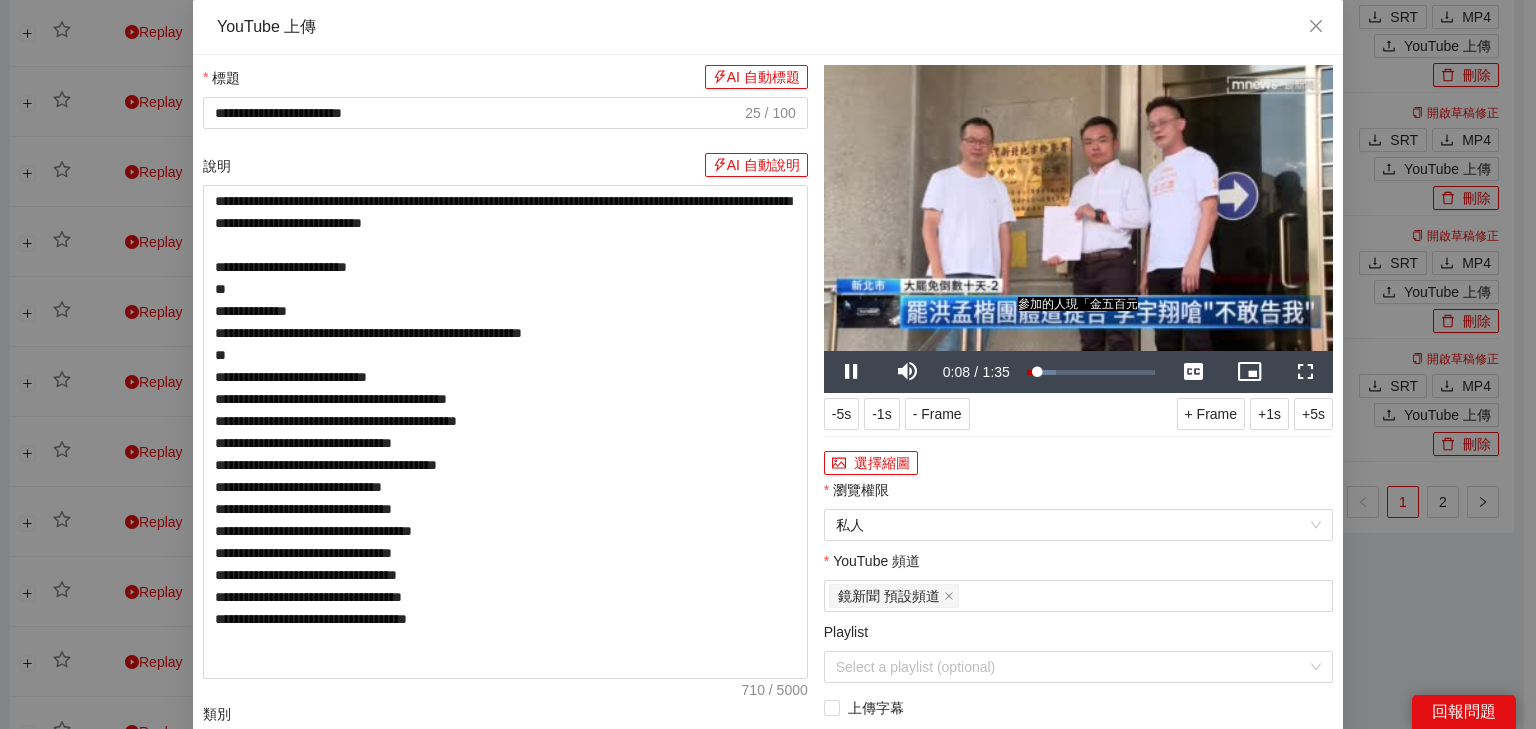 click at bounding box center (1078, 208) 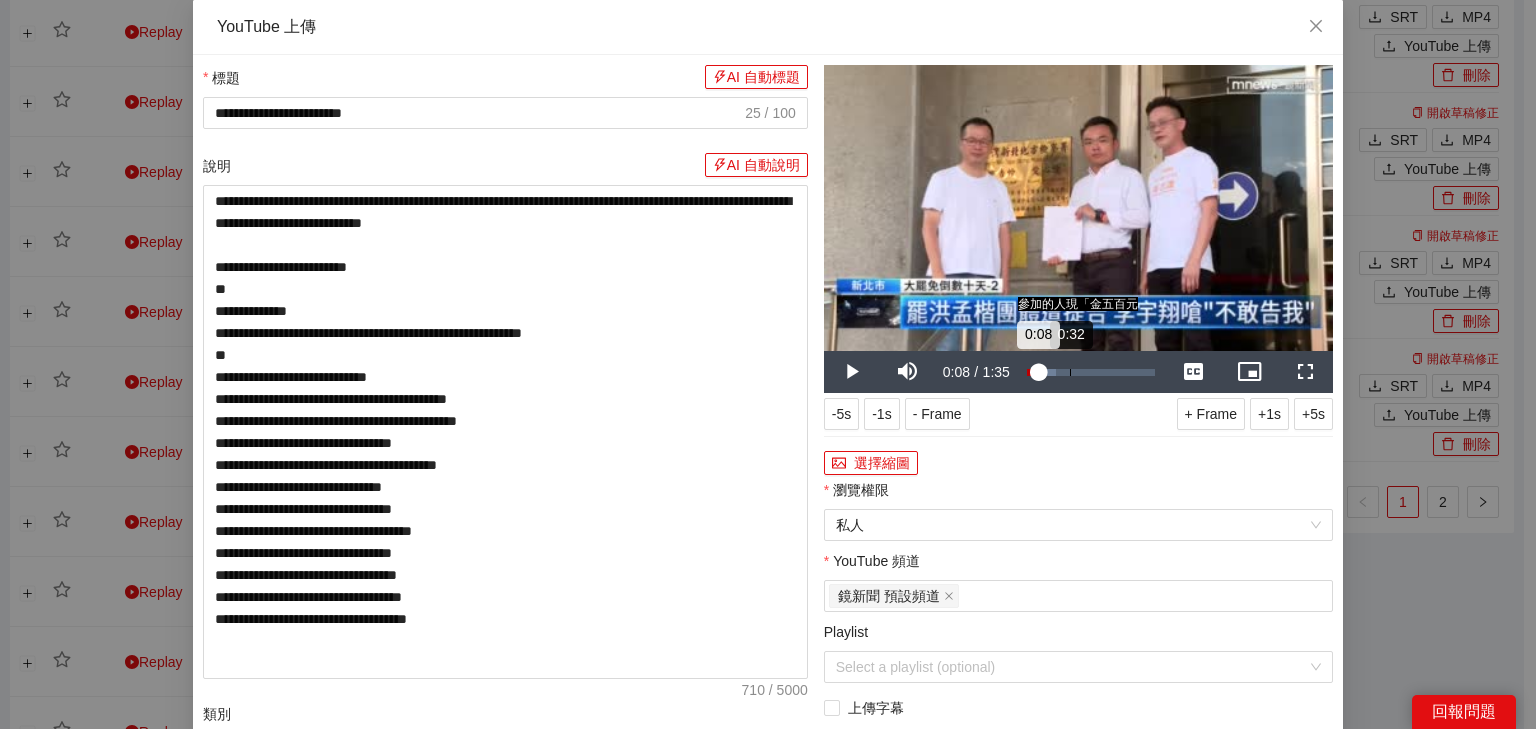 click on "Loaded :  22.85% 0:32 0:08" at bounding box center [1091, 372] 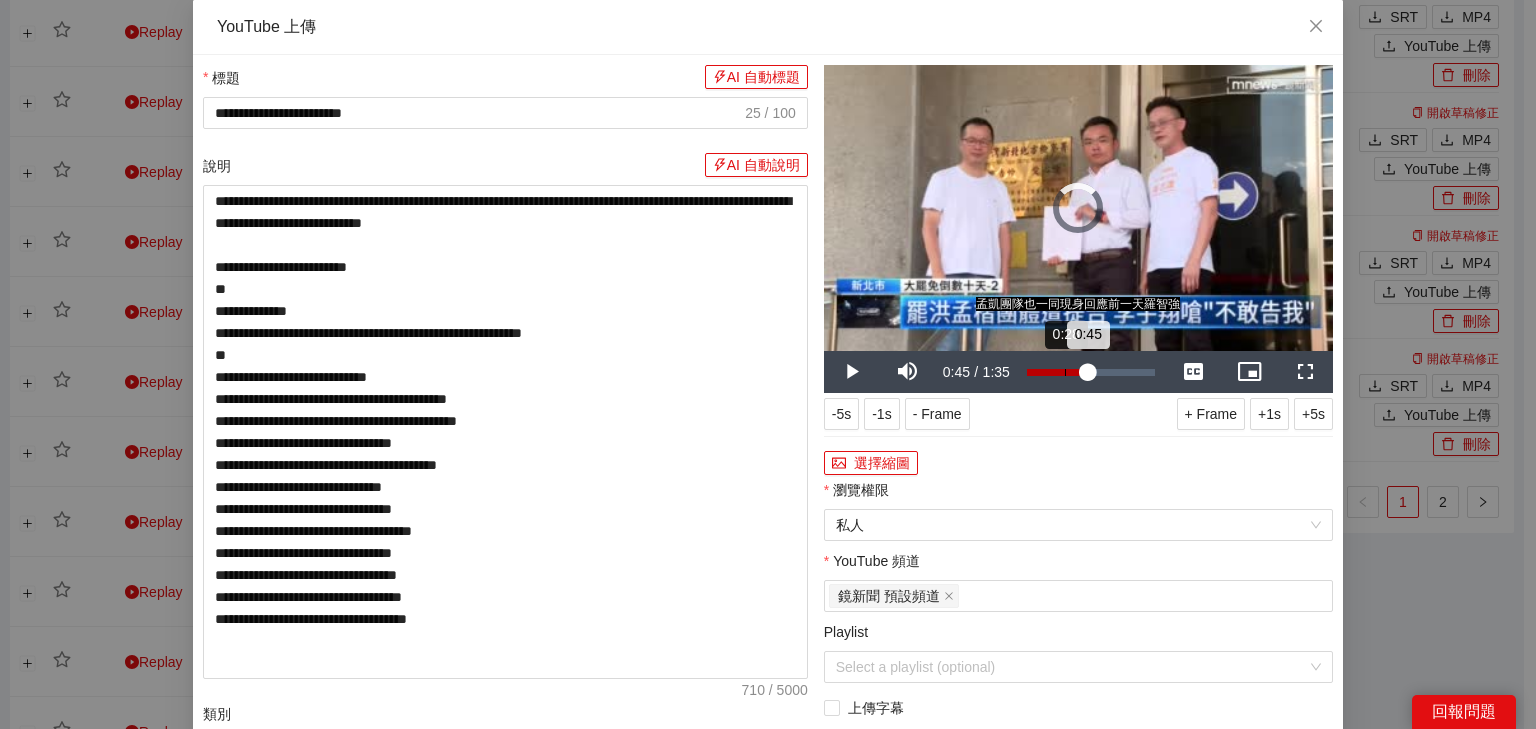click on "0:28" at bounding box center (1065, 372) 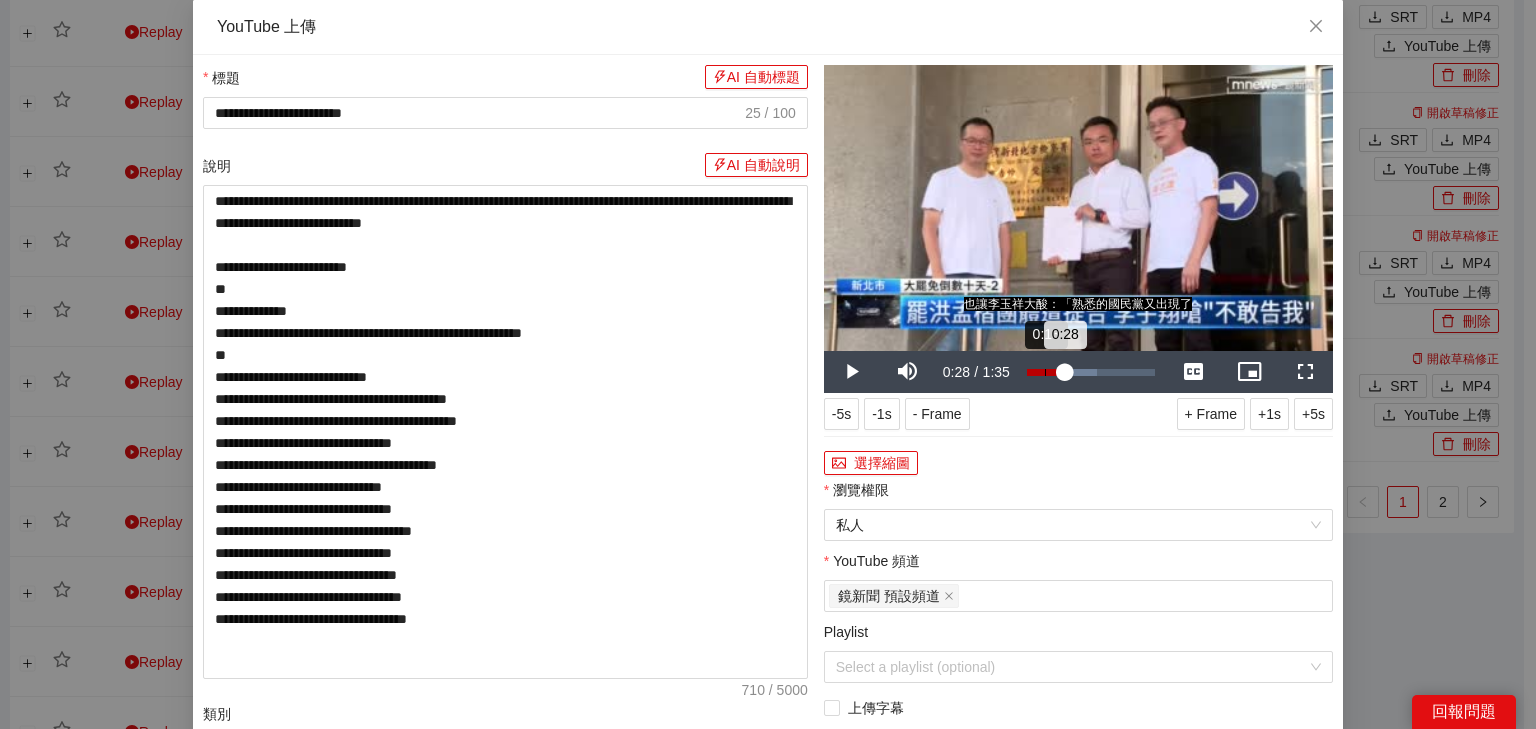 click on "Loaded :  54.56% 0:13 0:28" at bounding box center [1091, 372] 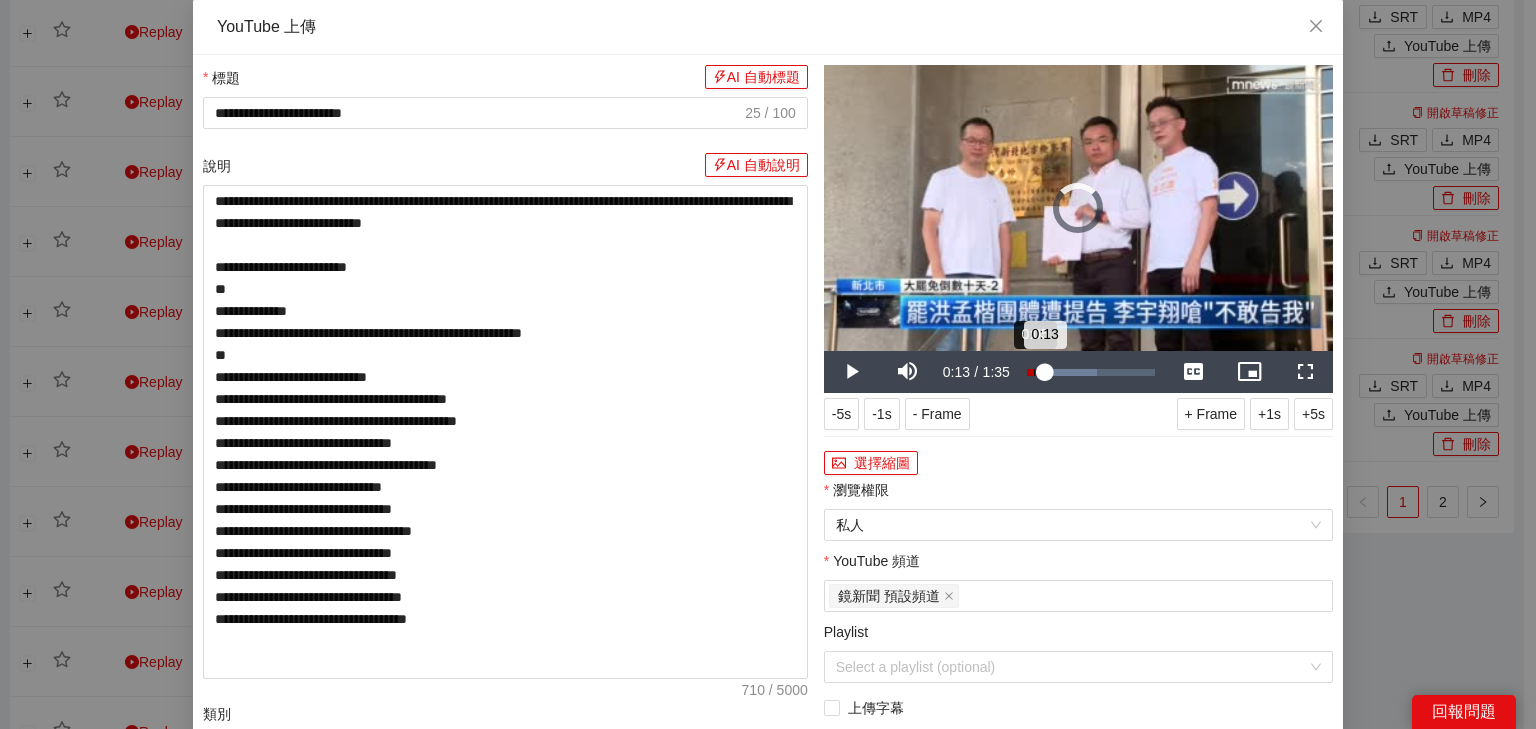 click on "0:13" at bounding box center [1036, 372] 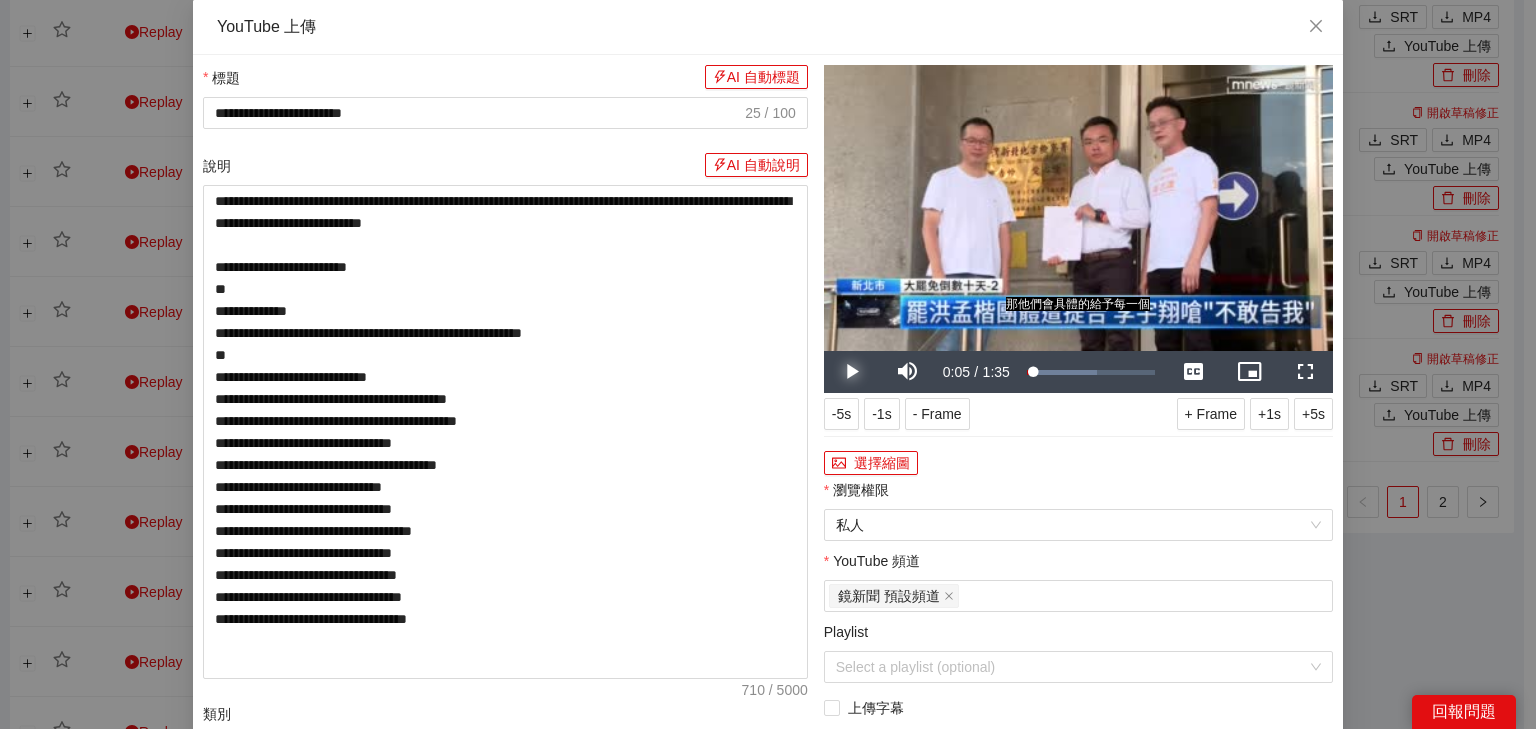 click at bounding box center (852, 372) 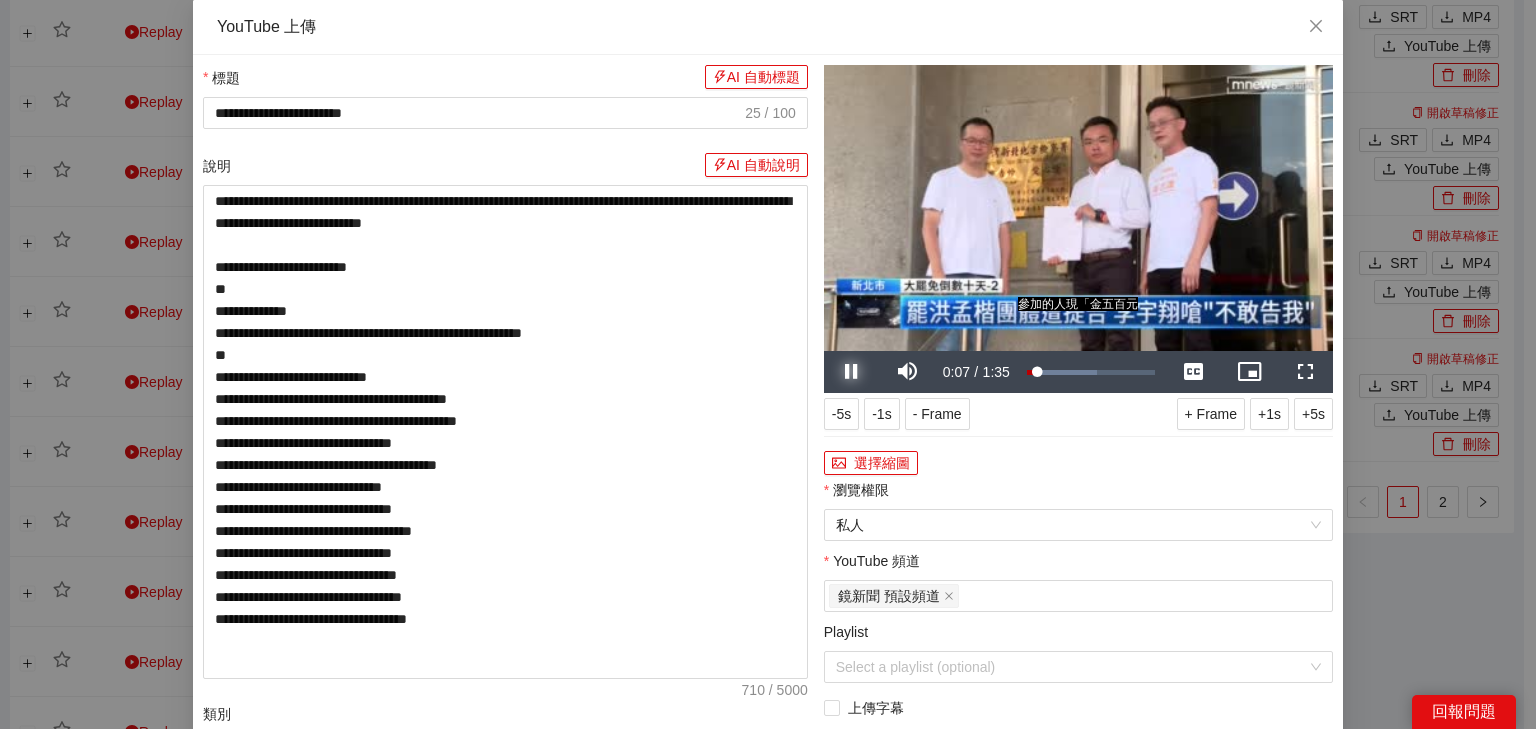 click at bounding box center (852, 372) 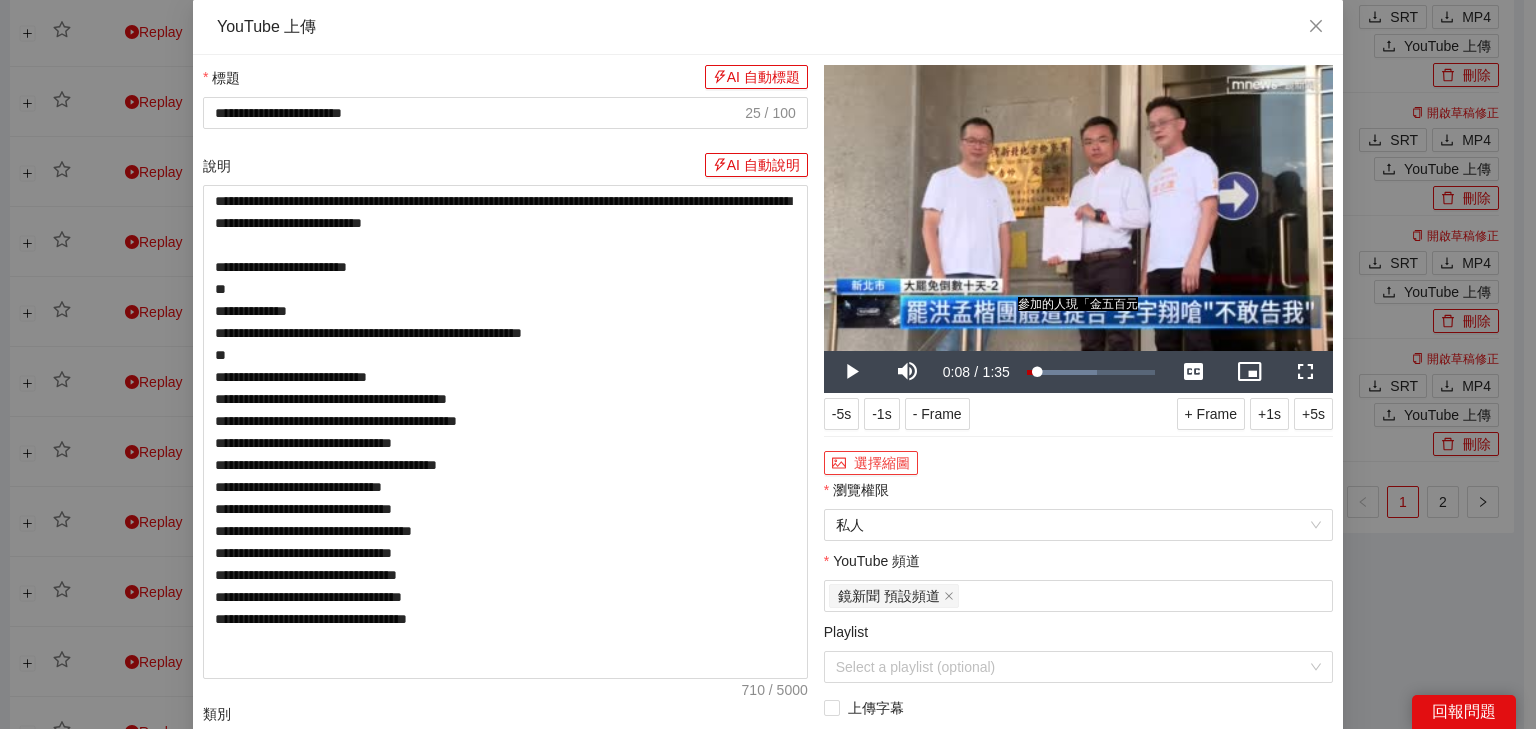 click on "選擇縮圖" at bounding box center [871, 463] 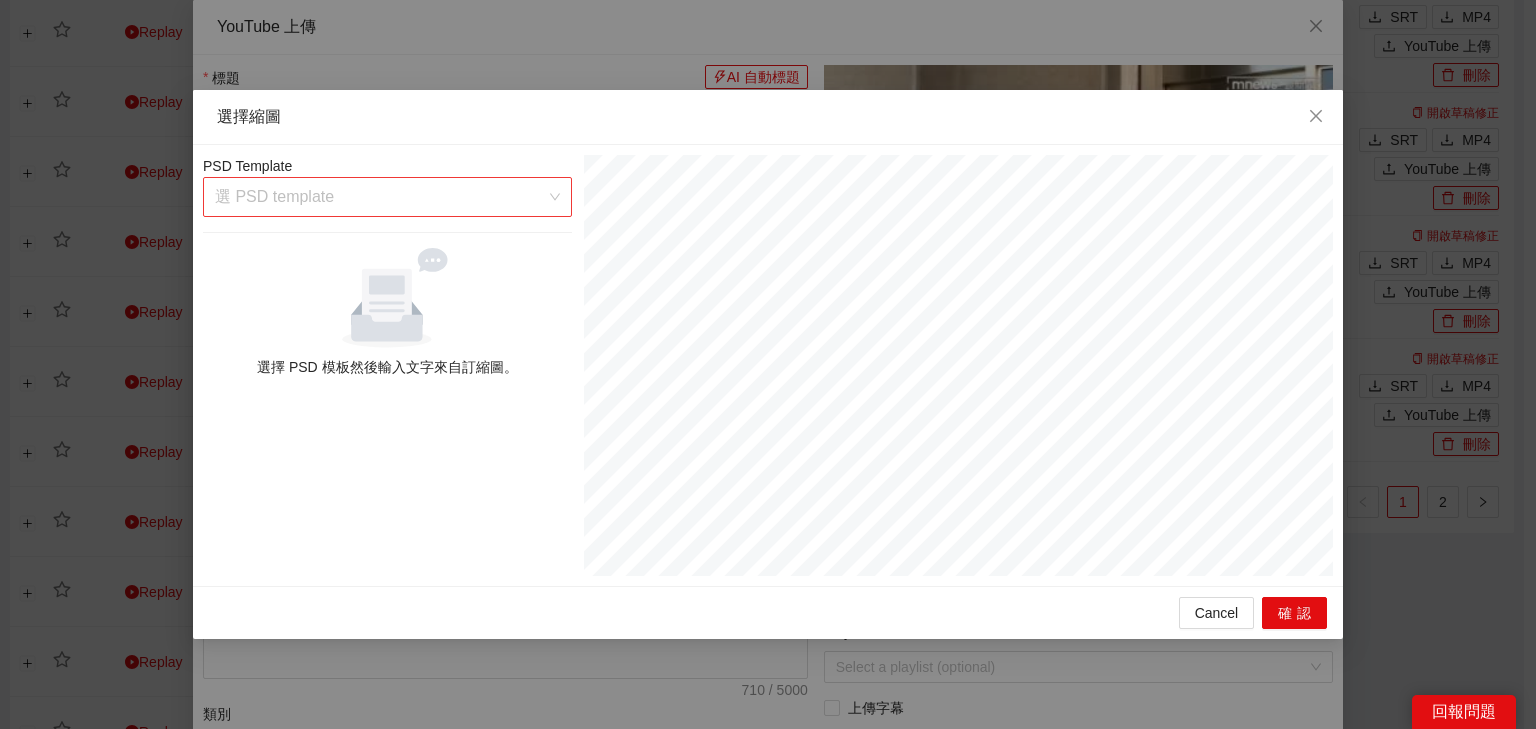 click at bounding box center (380, 197) 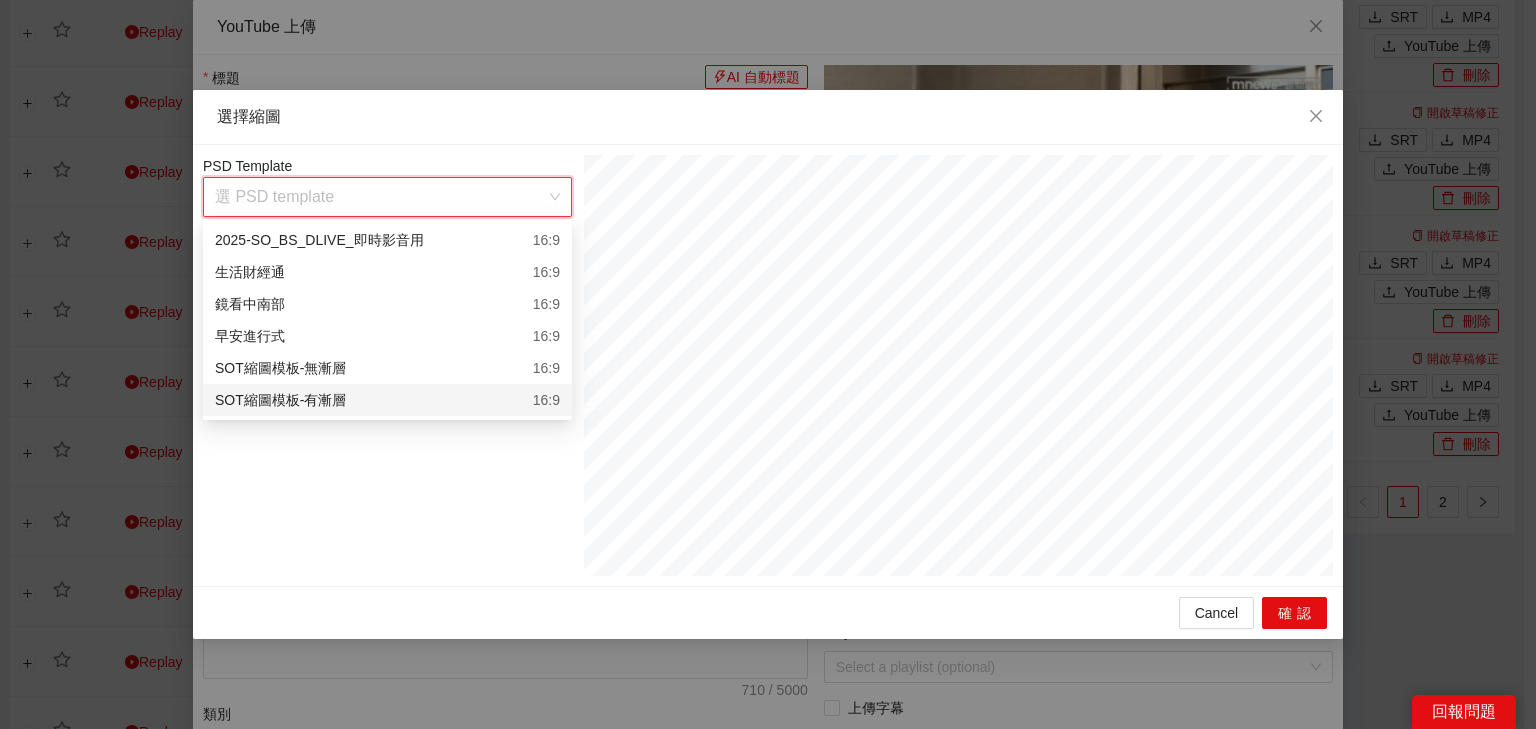 click on "SOT縮圖模板-有漸層" at bounding box center [280, 400] 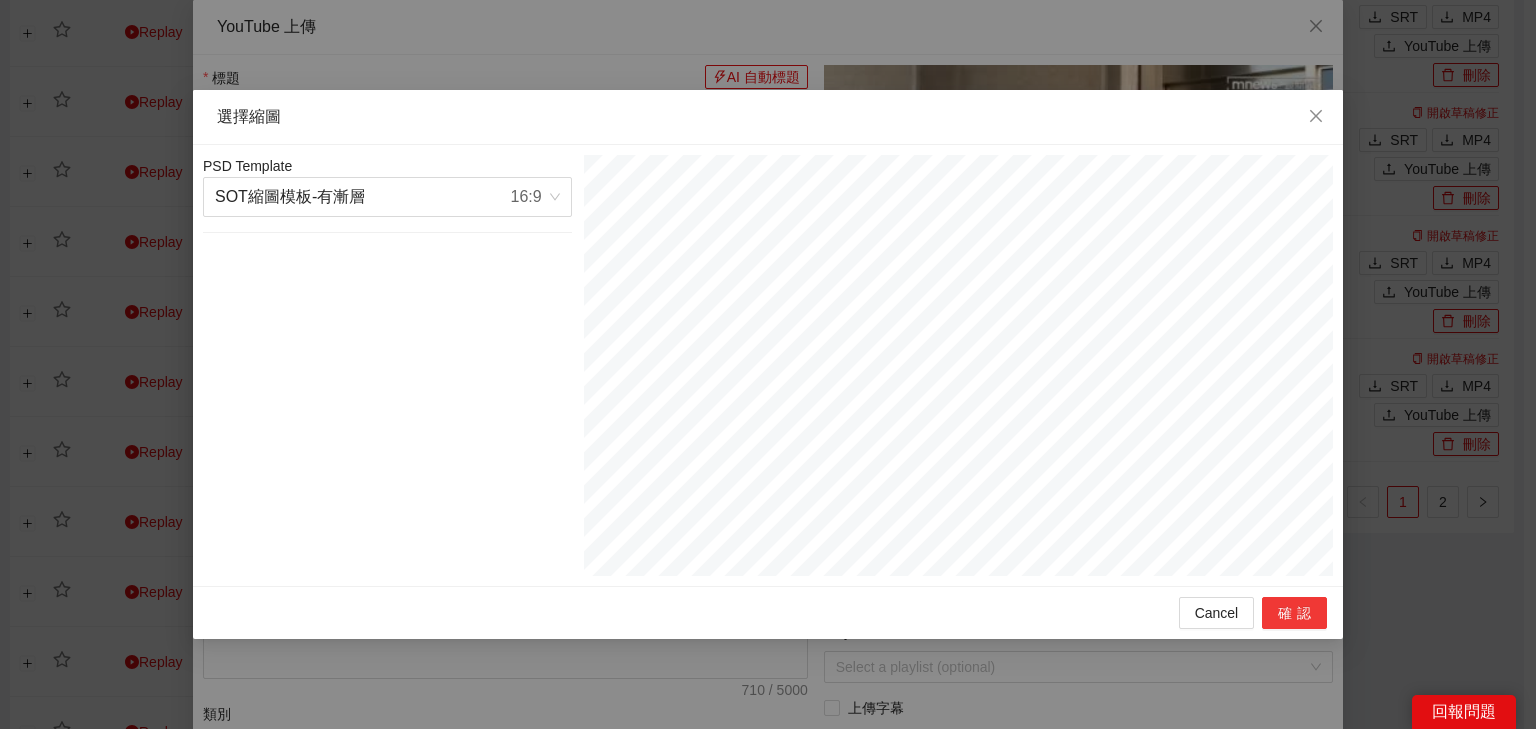click on "確認" at bounding box center (1294, 613) 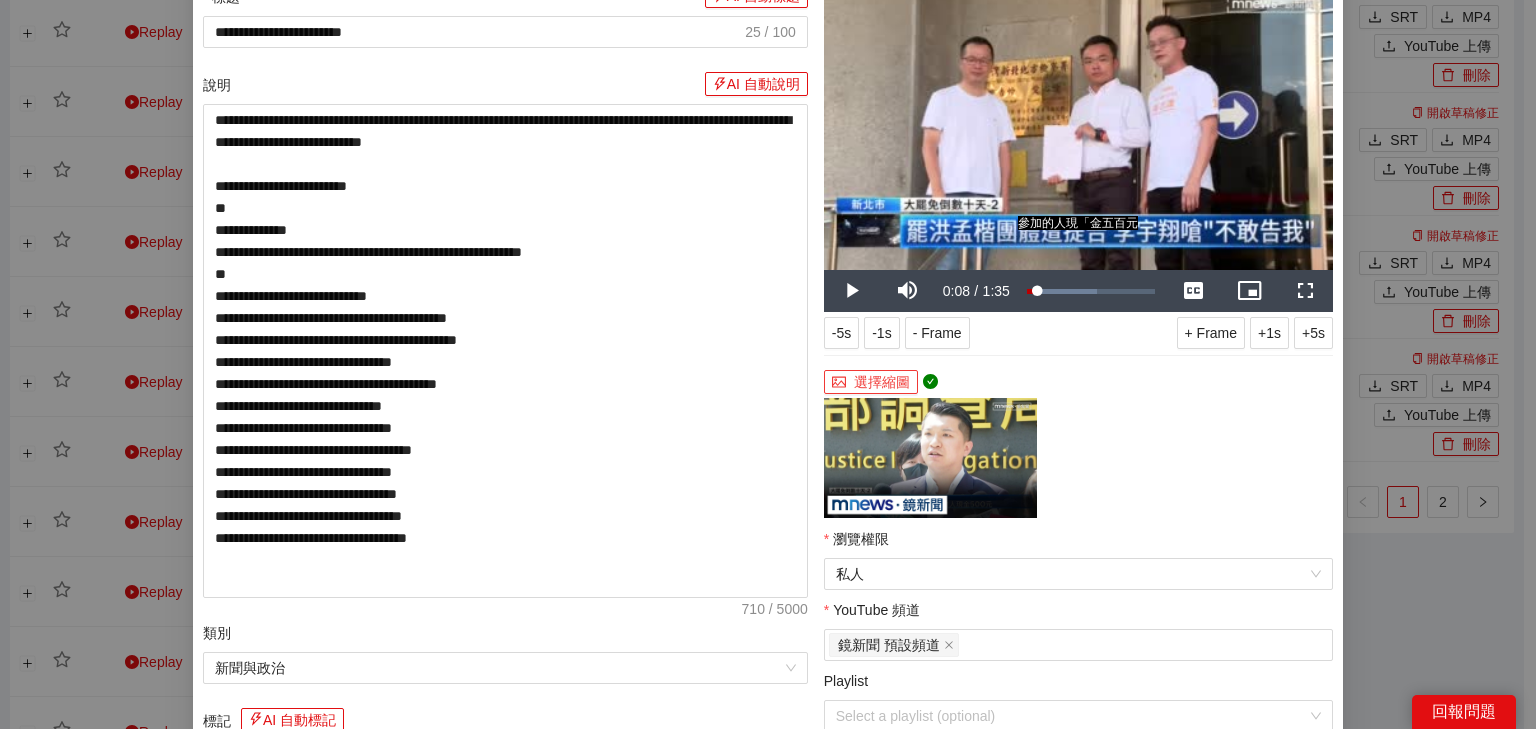 scroll, scrollTop: 160, scrollLeft: 0, axis: vertical 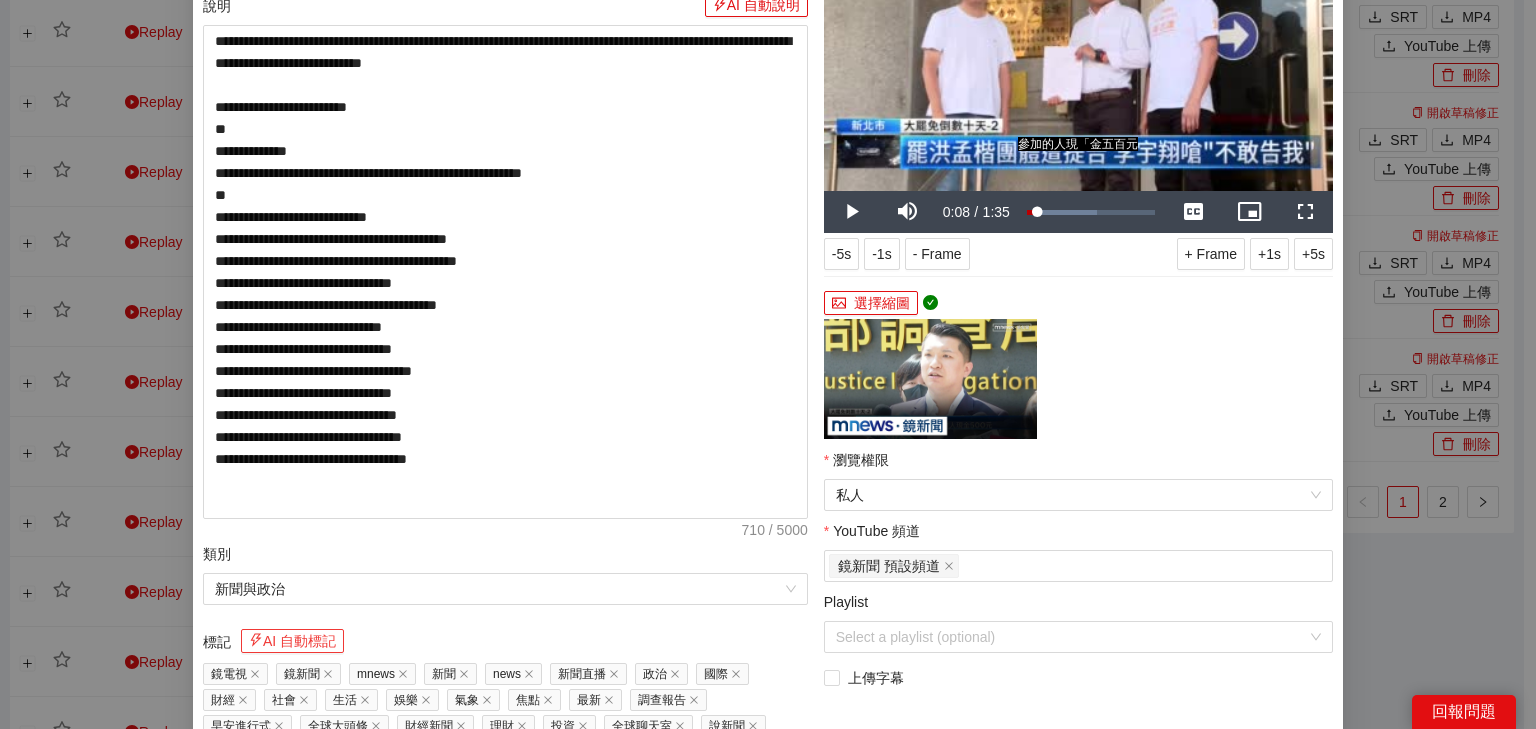 click on "AI 自動標記" at bounding box center [292, 641] 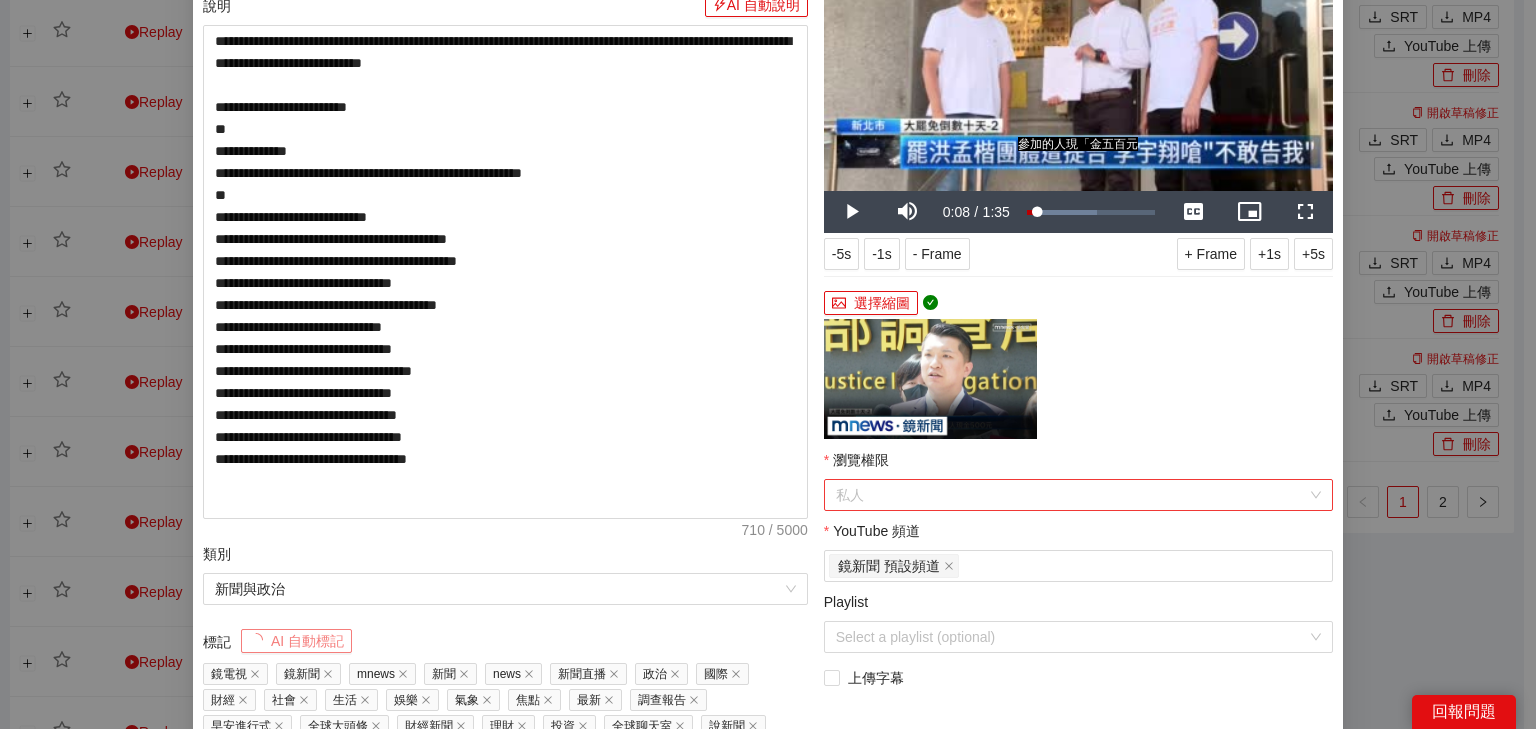 click on "私人" at bounding box center (1078, 495) 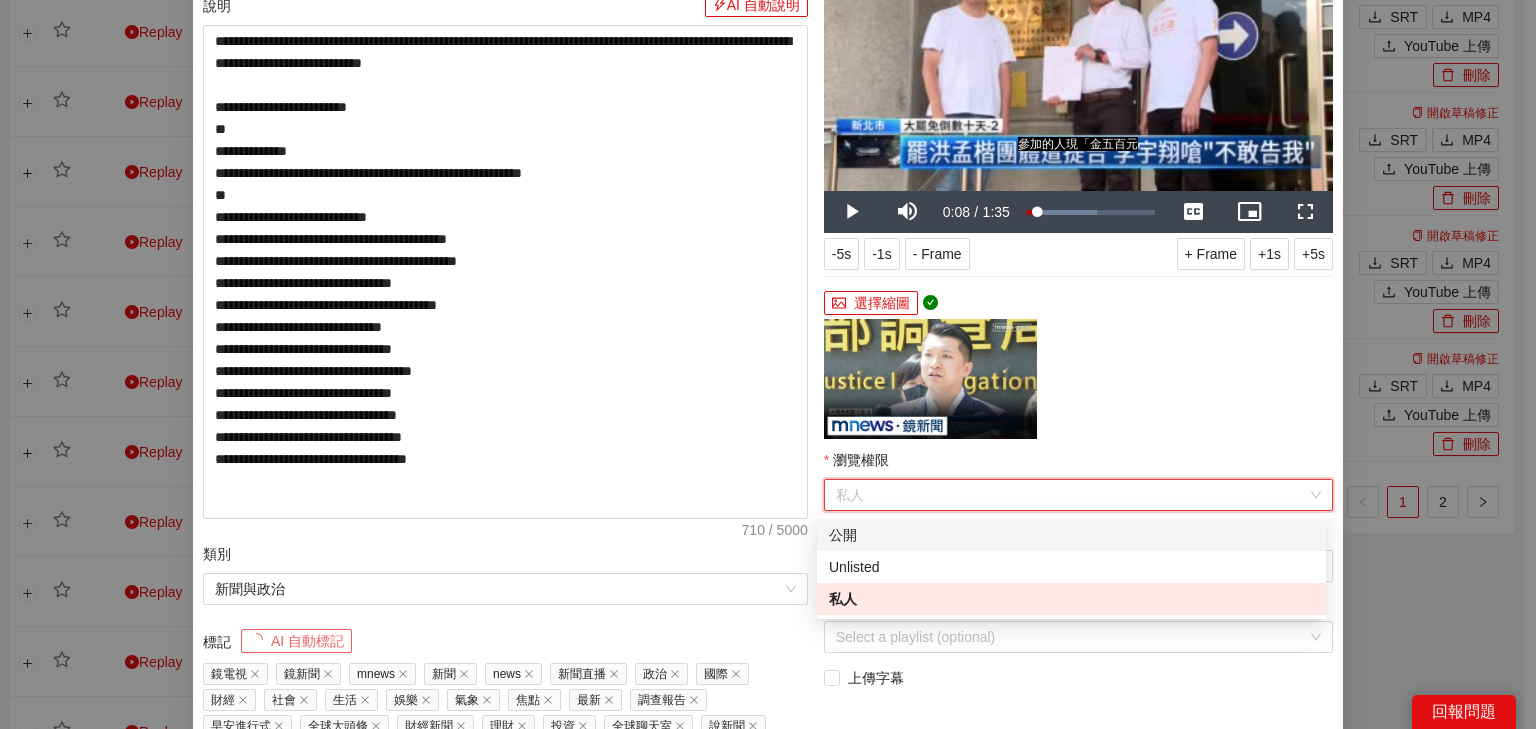 drag, startPoint x: 870, startPoint y: 542, endPoint x: 857, endPoint y: 593, distance: 52.63079 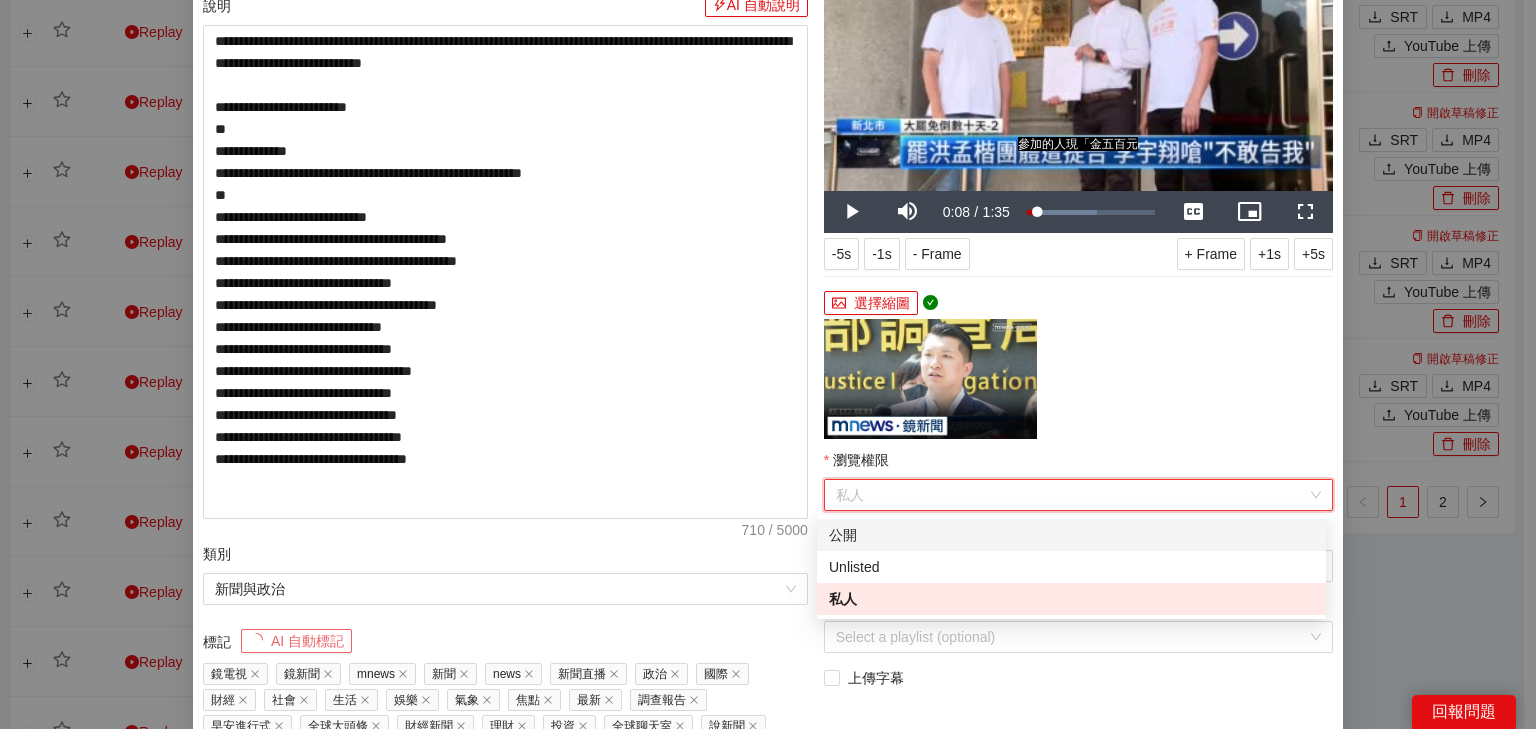 click on "公開" at bounding box center [1071, 535] 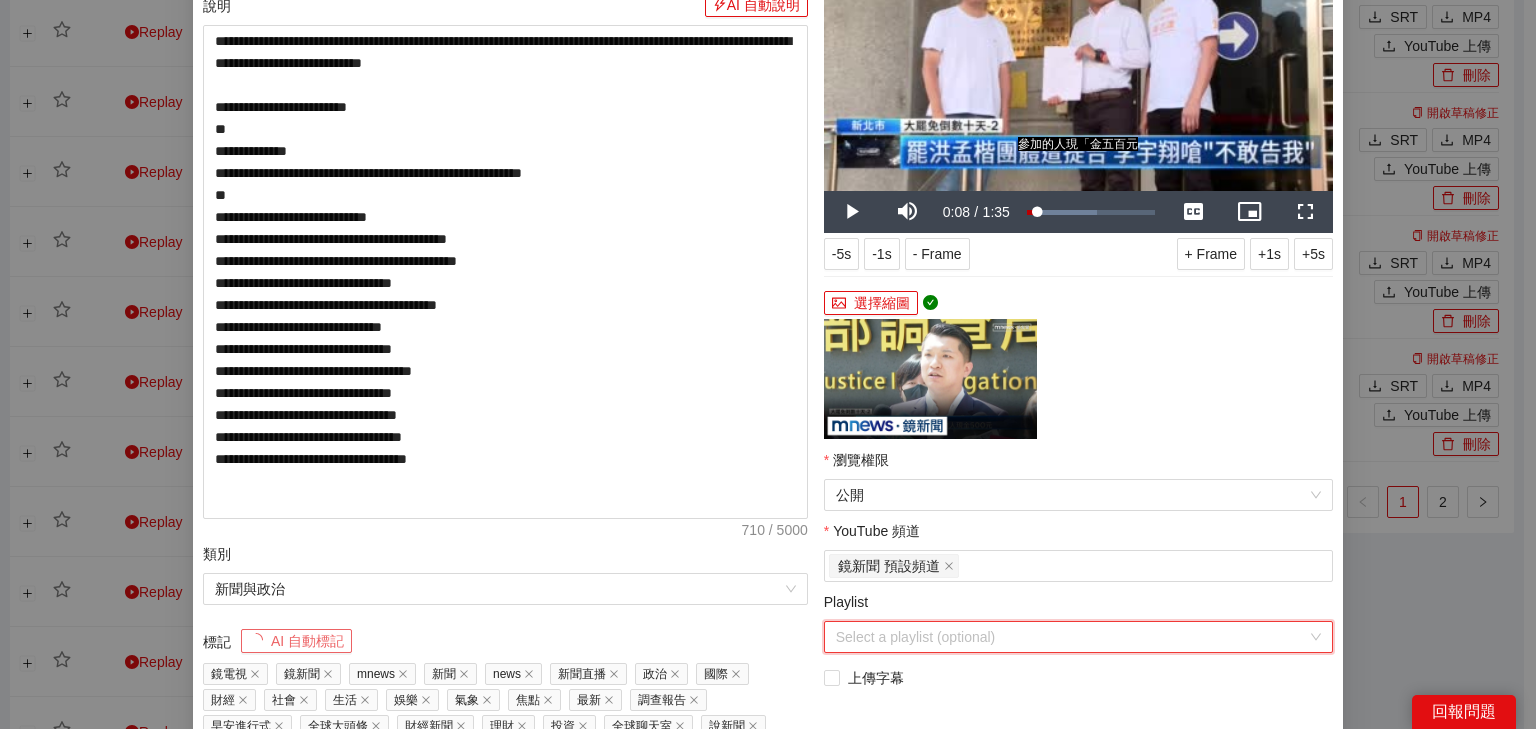 click on "Playlist" at bounding box center (1071, 637) 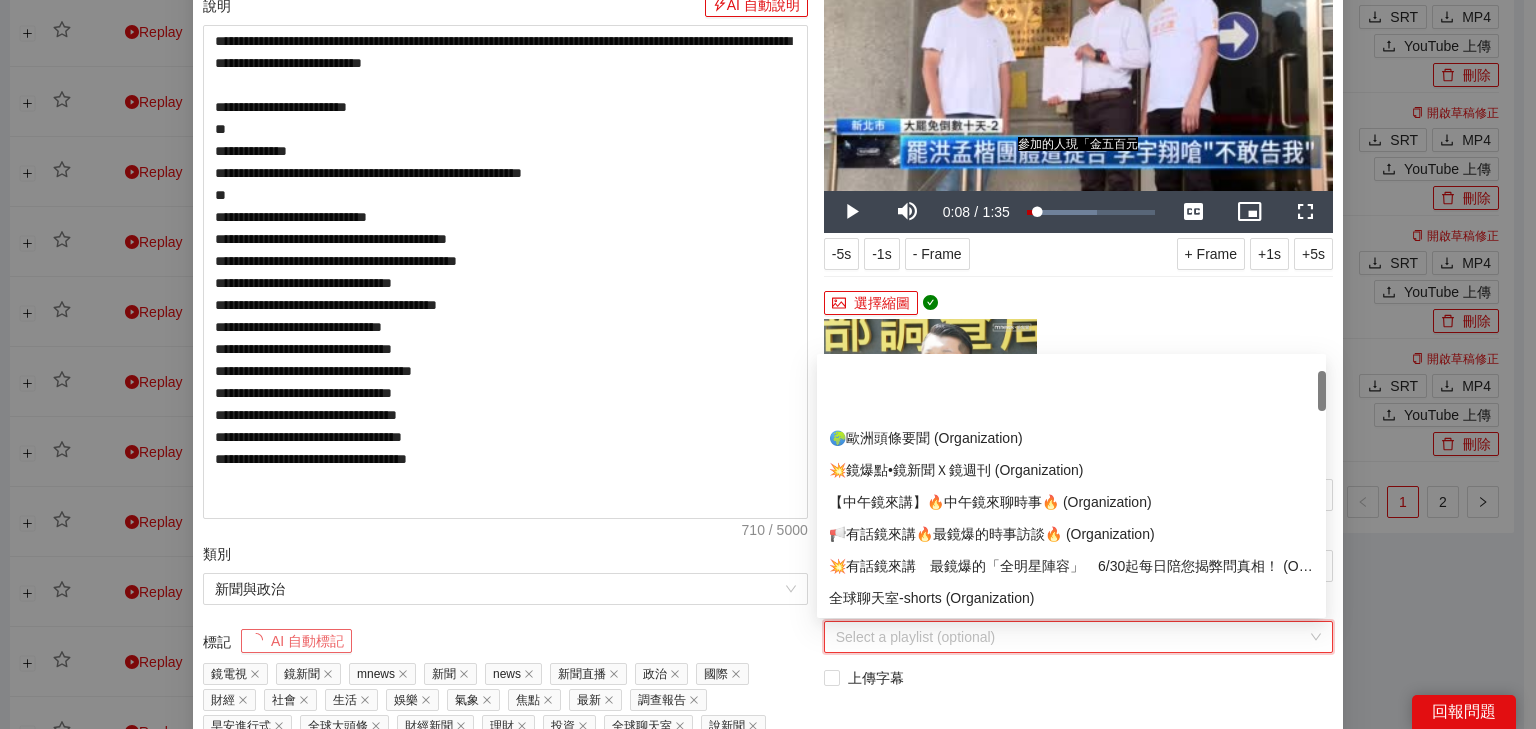 scroll, scrollTop: 80, scrollLeft: 0, axis: vertical 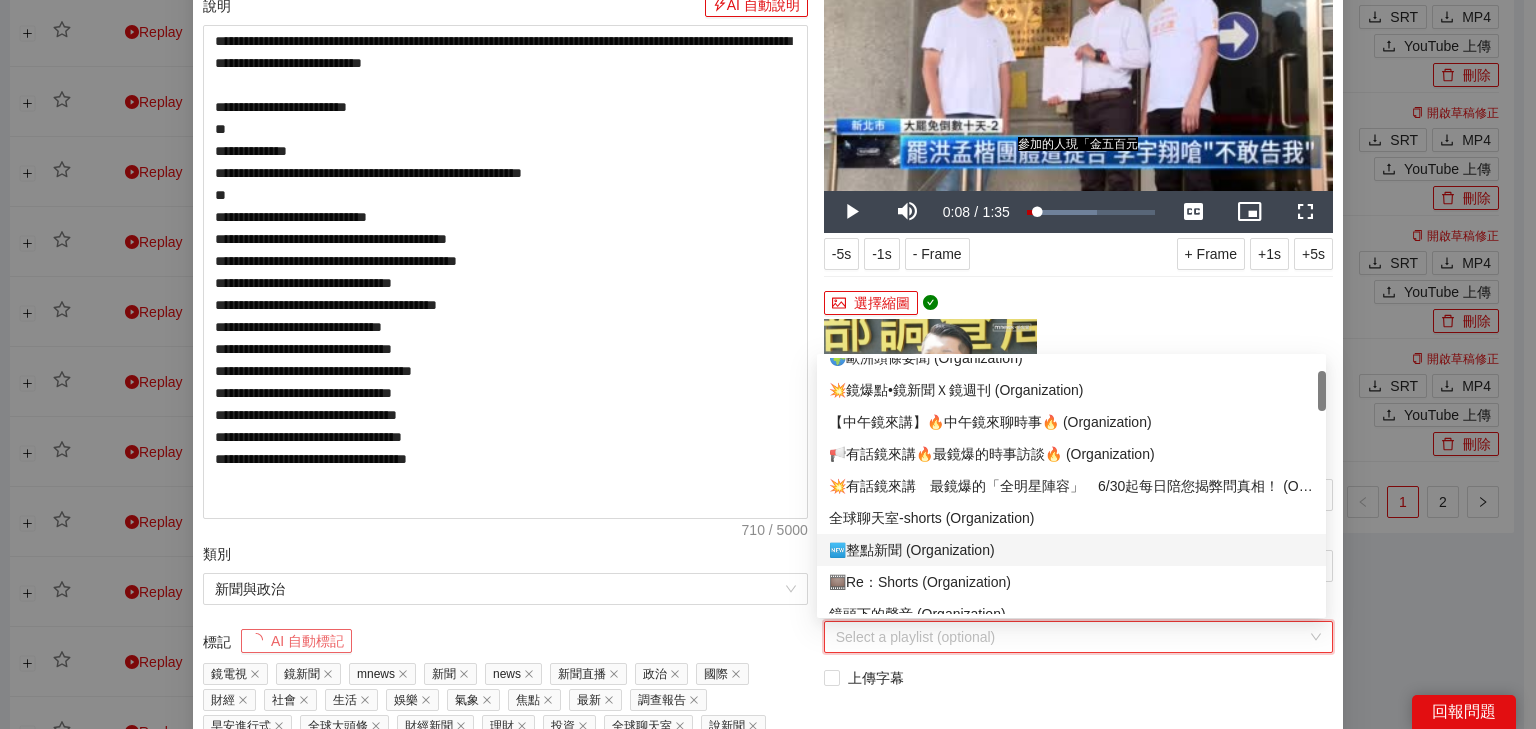 click on "🆕整點新聞 (Organization)" at bounding box center (1071, 550) 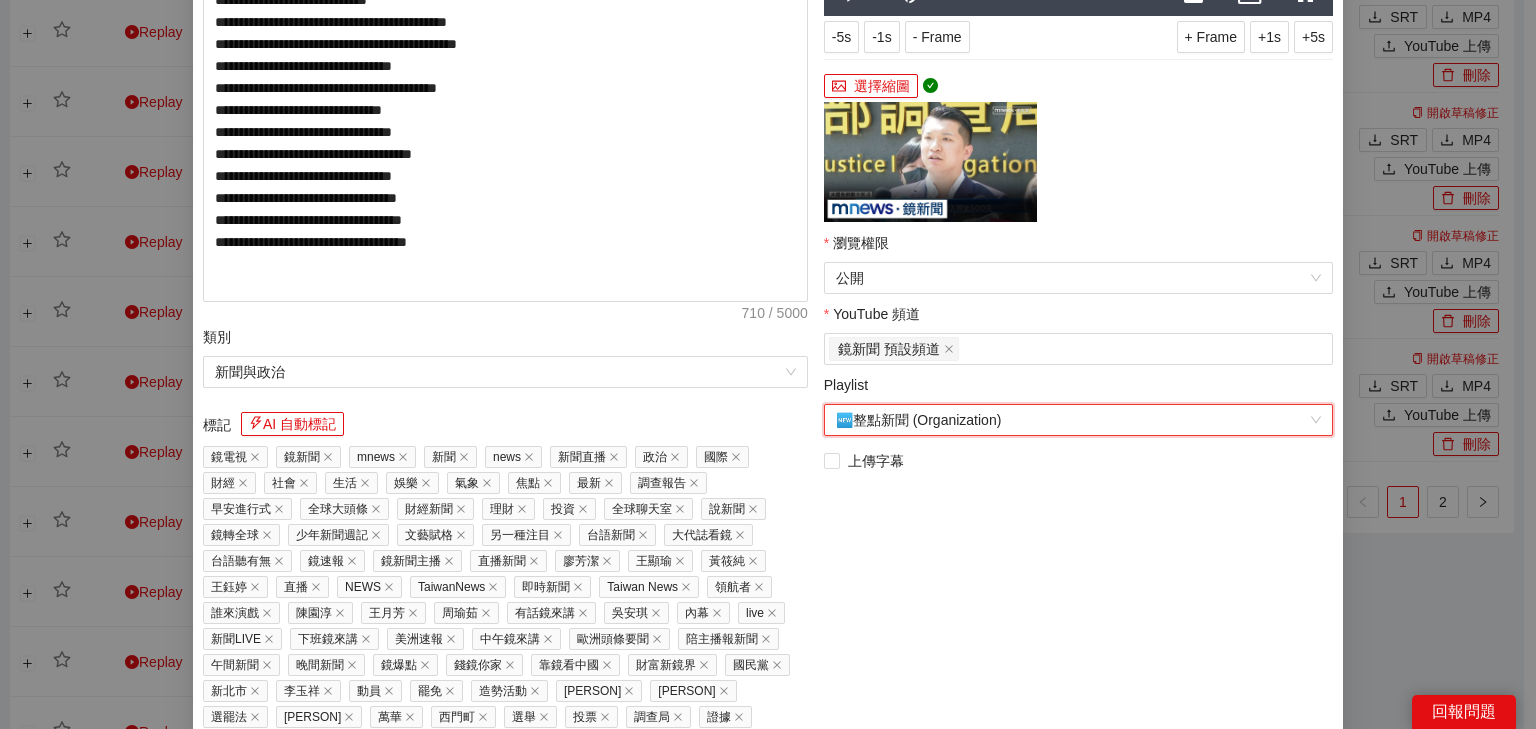 scroll, scrollTop: 485, scrollLeft: 0, axis: vertical 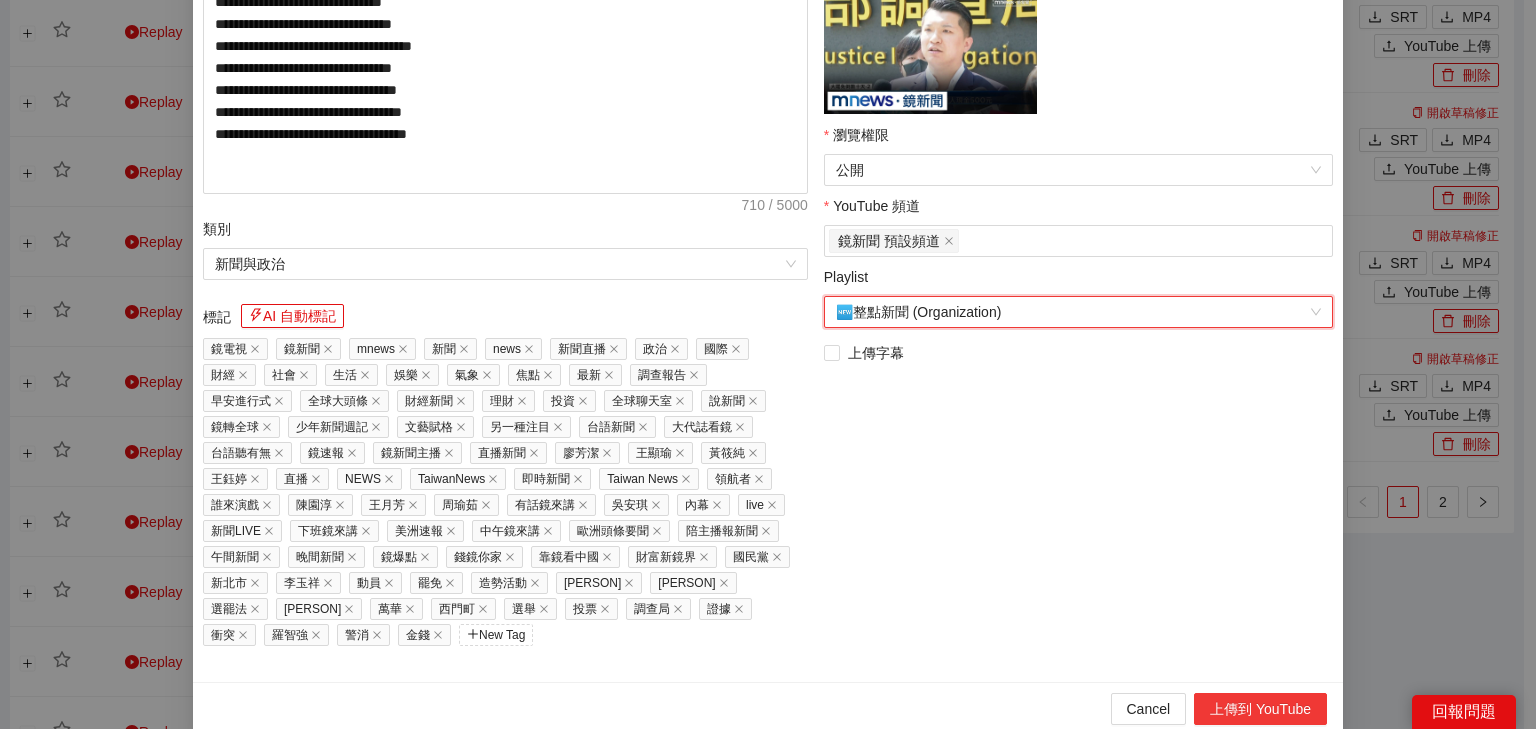 click on "上傳到 YouTube" at bounding box center (1260, 709) 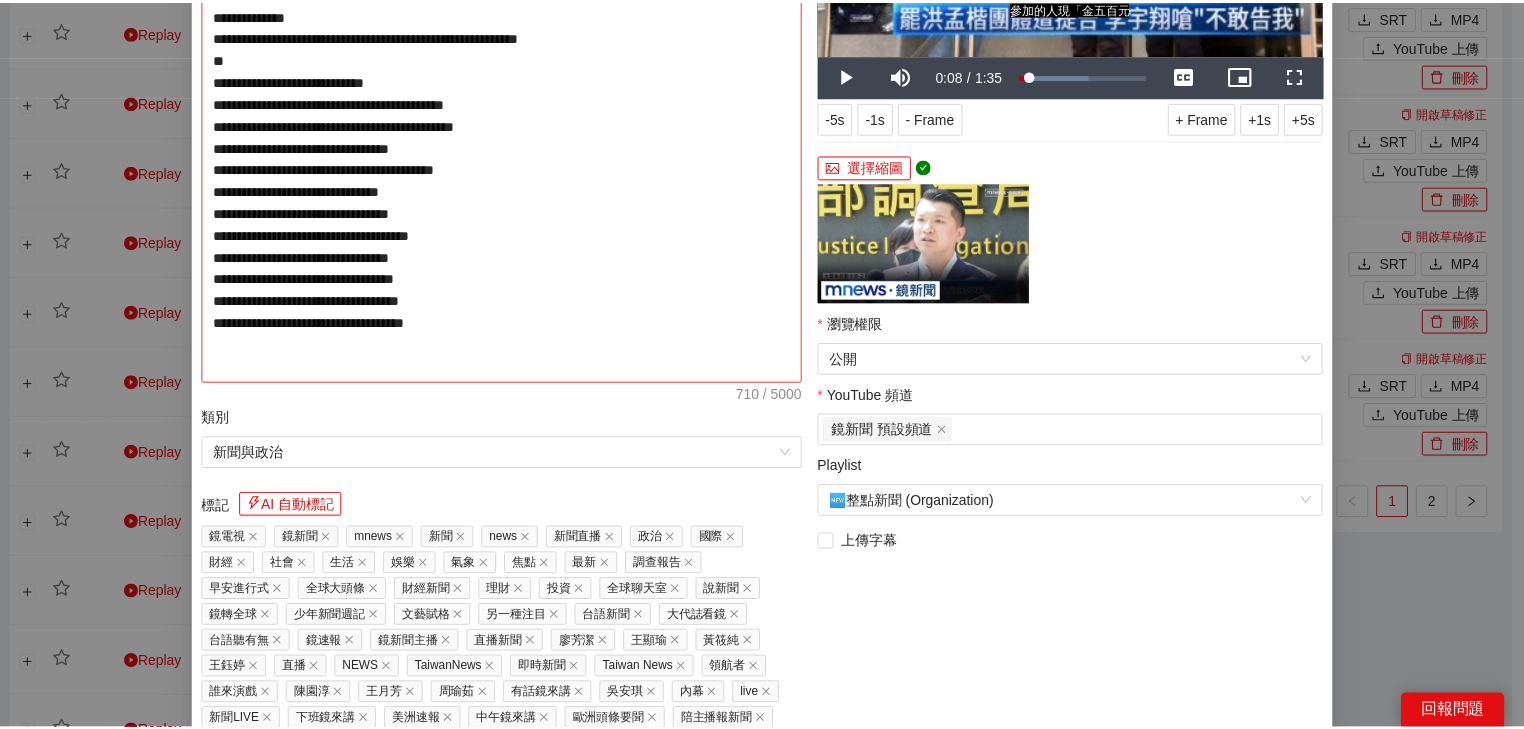 scroll, scrollTop: 85, scrollLeft: 0, axis: vertical 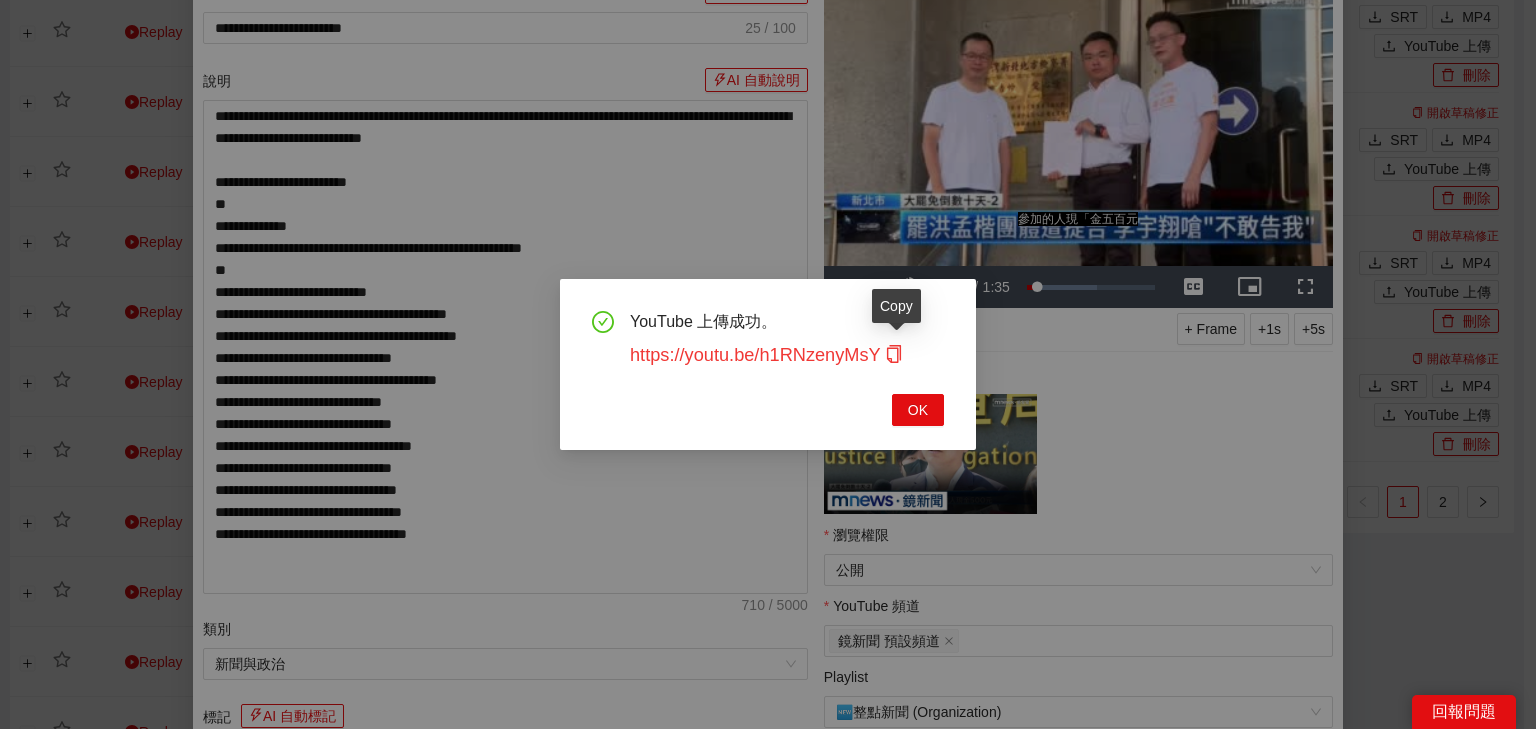click 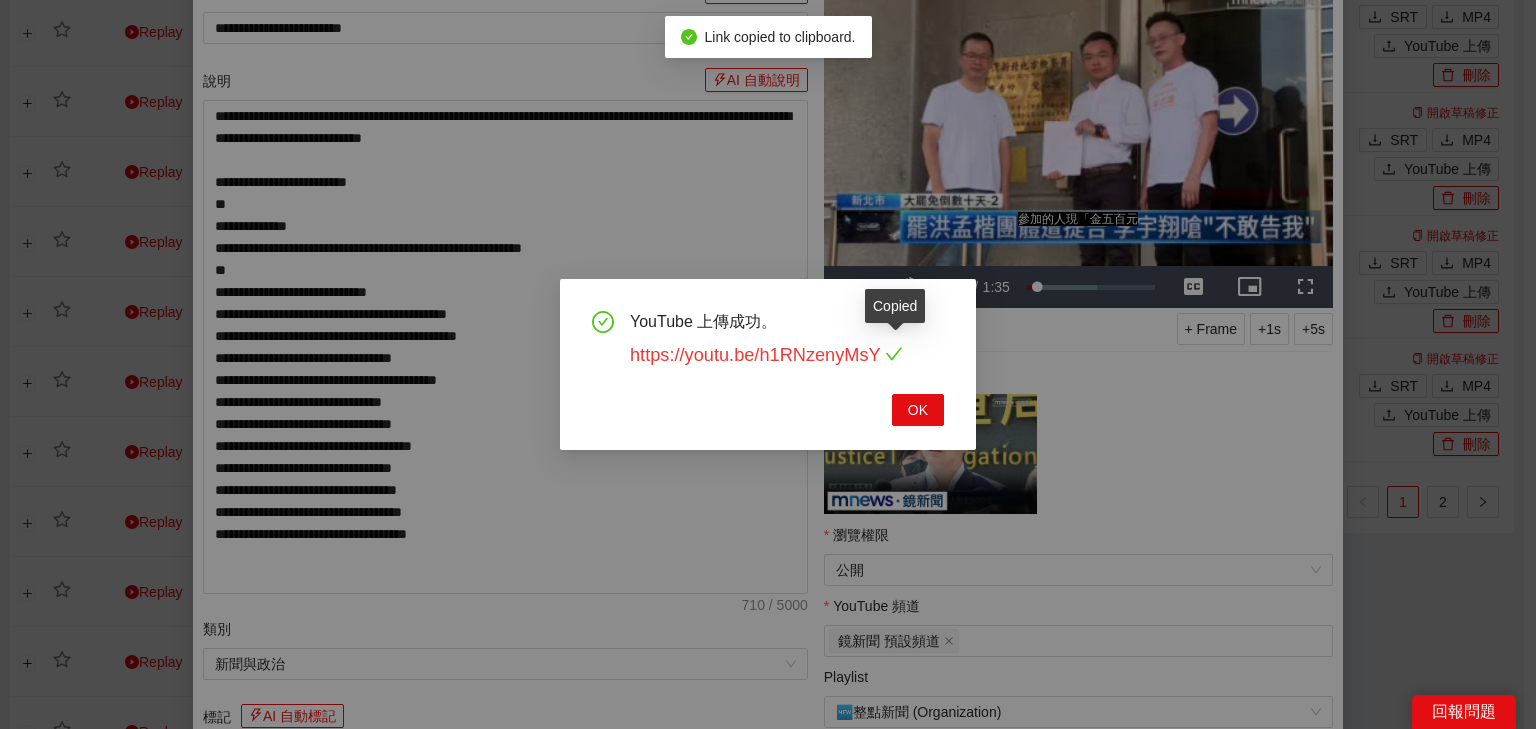 click on "https://youtu.be/h1RNzenyMsY" at bounding box center [766, 355] 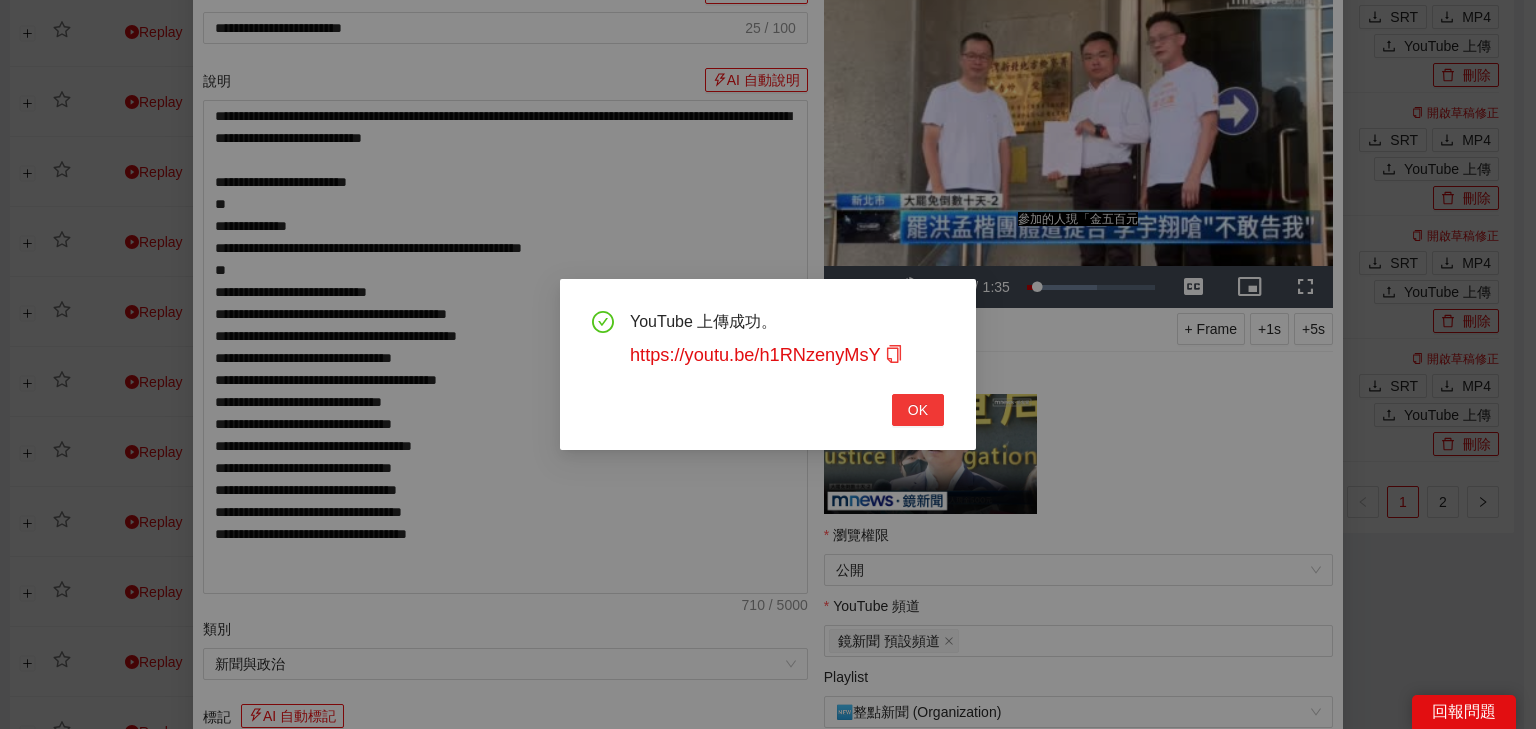 click on "OK" at bounding box center [918, 410] 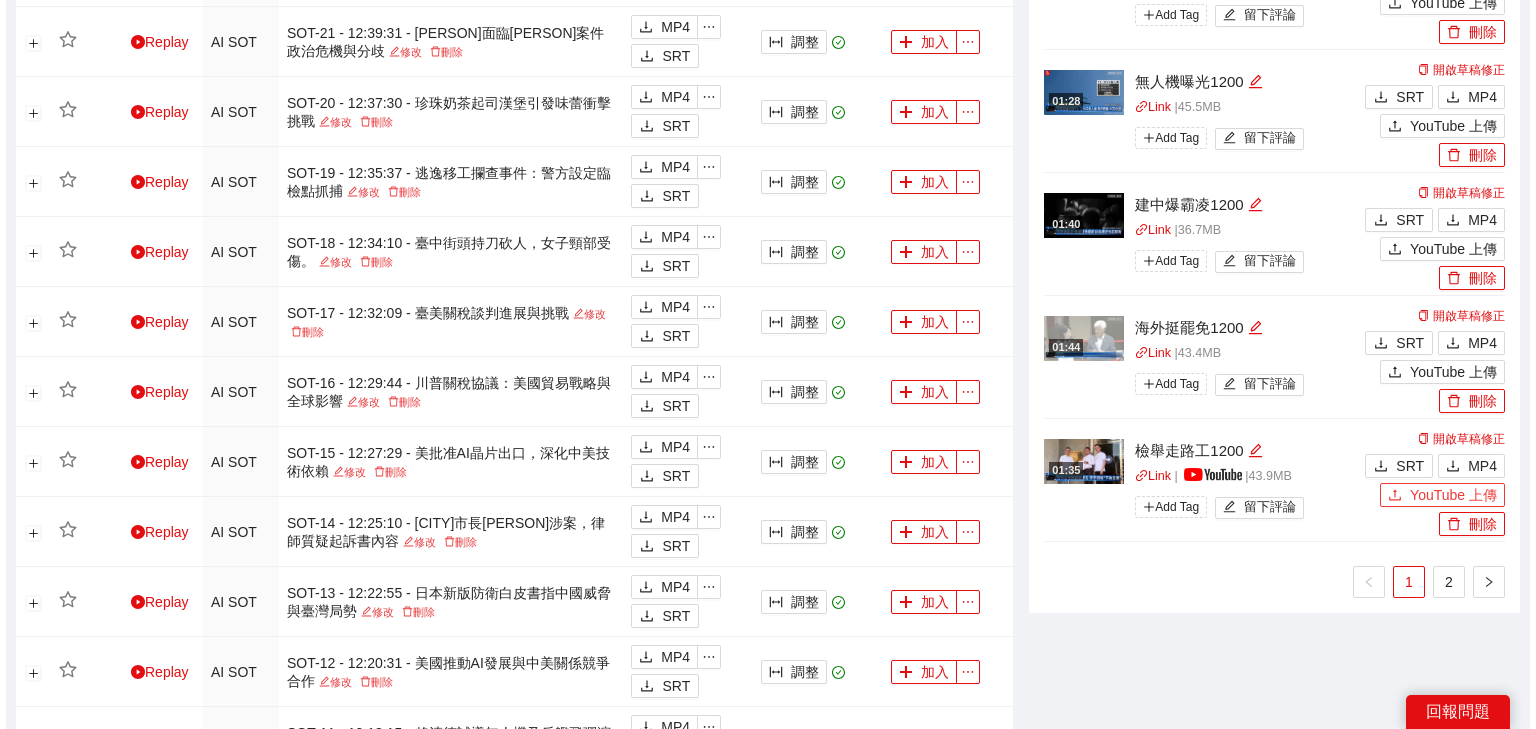 scroll, scrollTop: 1440, scrollLeft: 0, axis: vertical 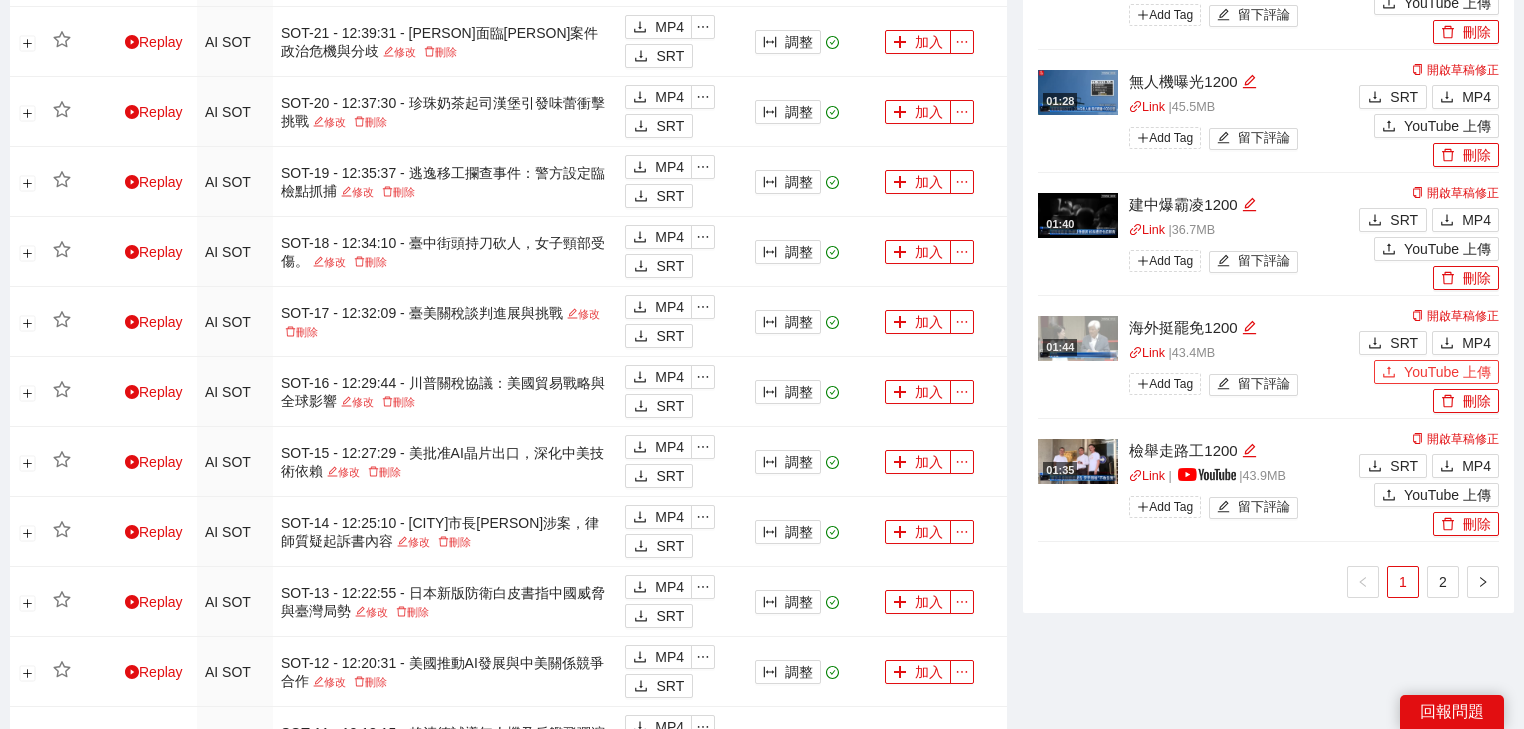 click on "YouTube 上傳" at bounding box center [1447, 372] 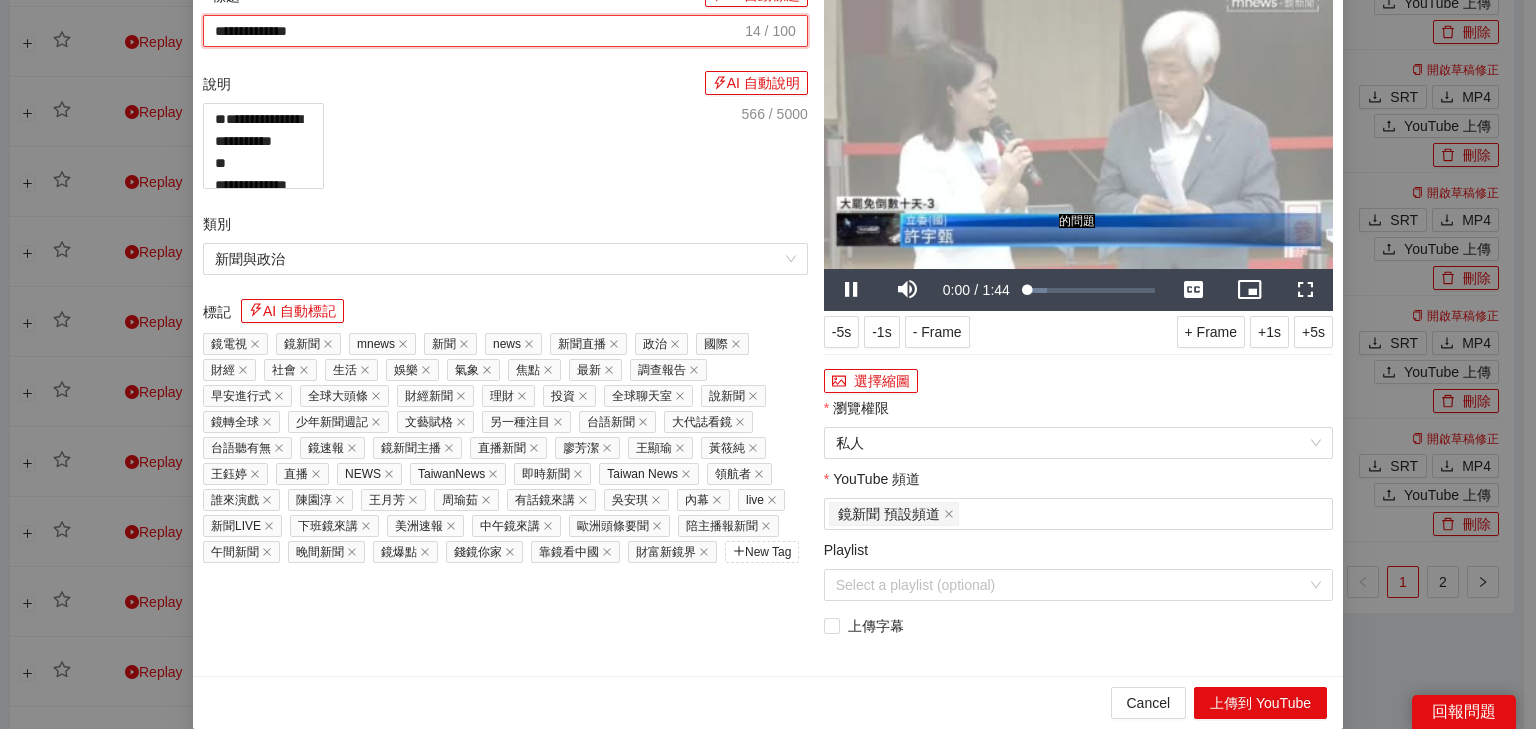 drag, startPoint x: 478, startPoint y: 108, endPoint x: 238, endPoint y: 116, distance: 240.1333 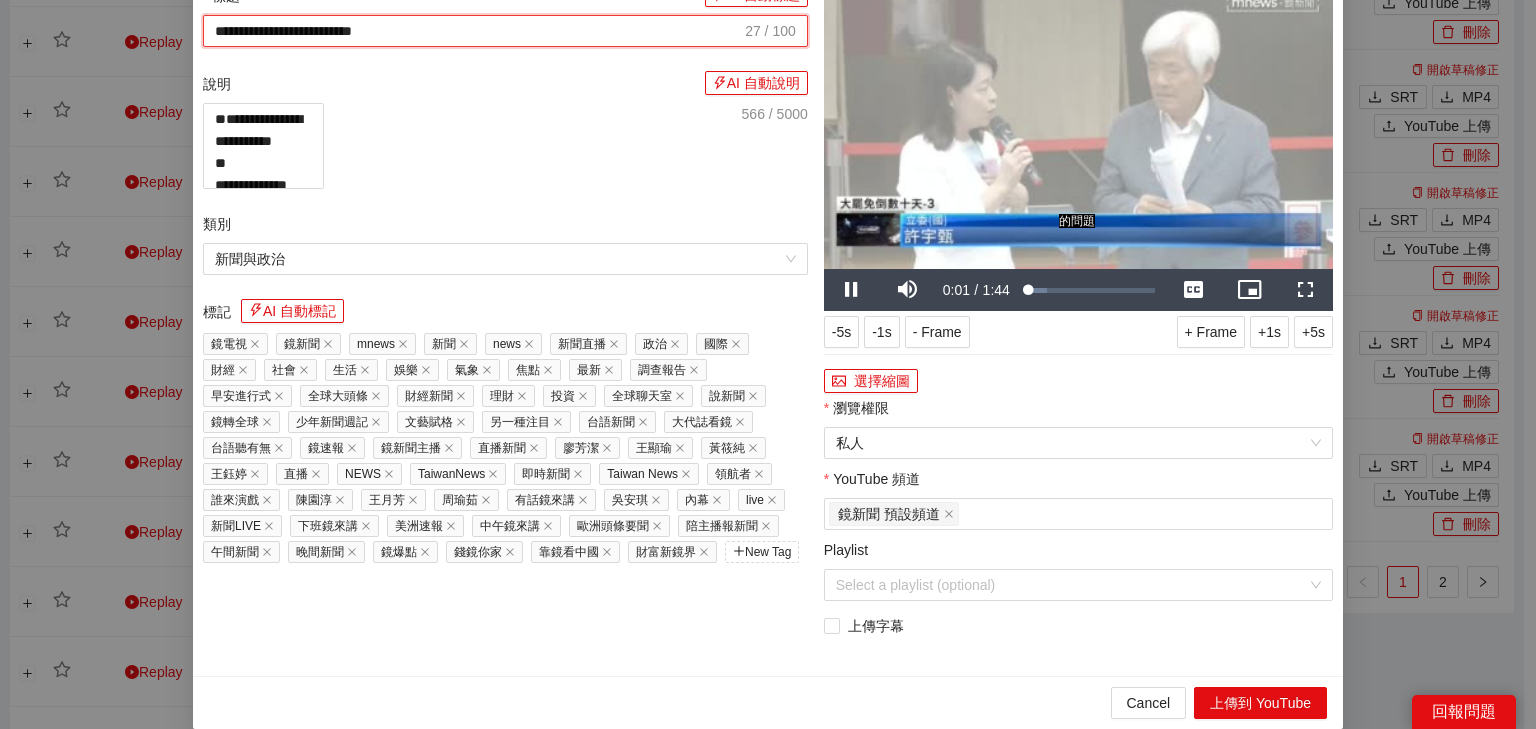 type on "**********" 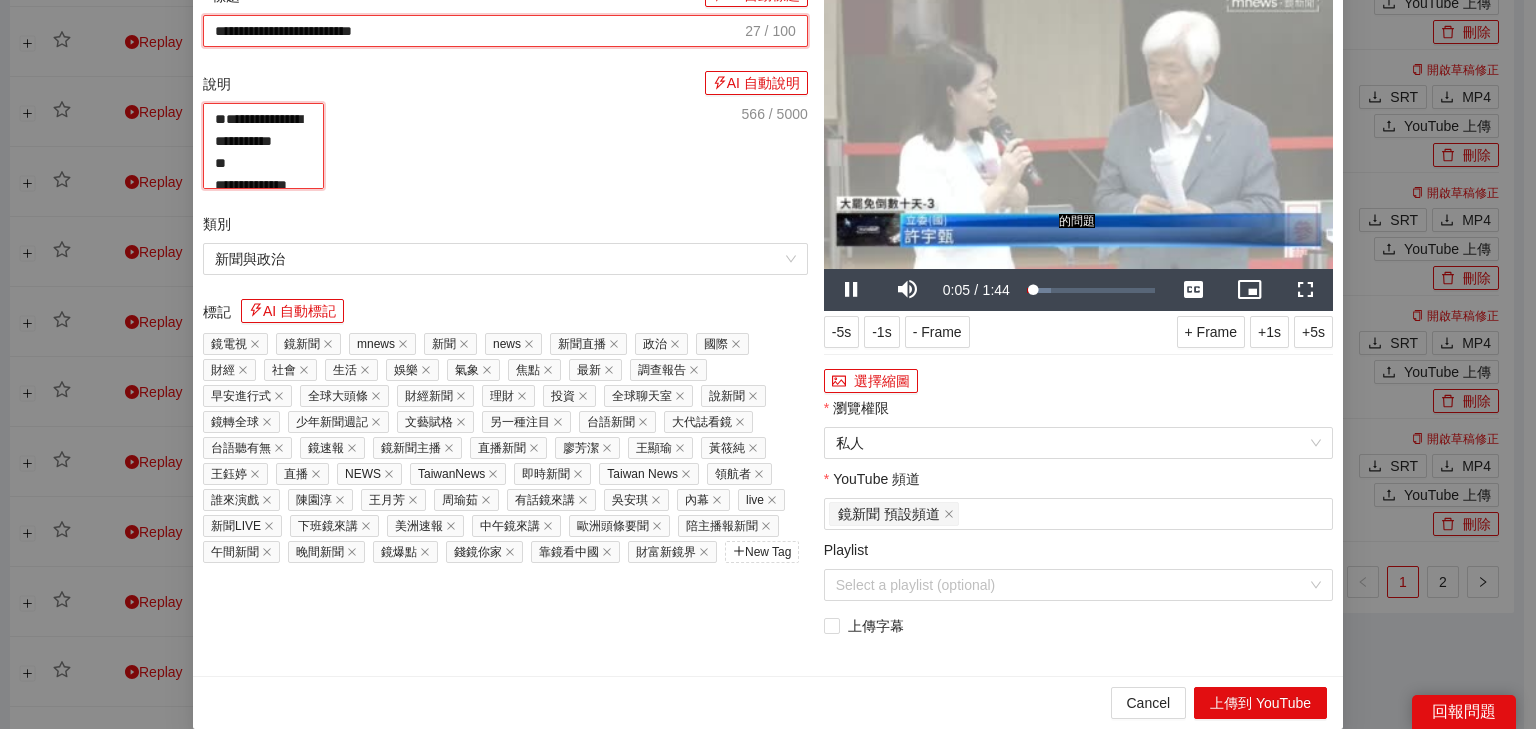 click on "**********" at bounding box center [263, 146] 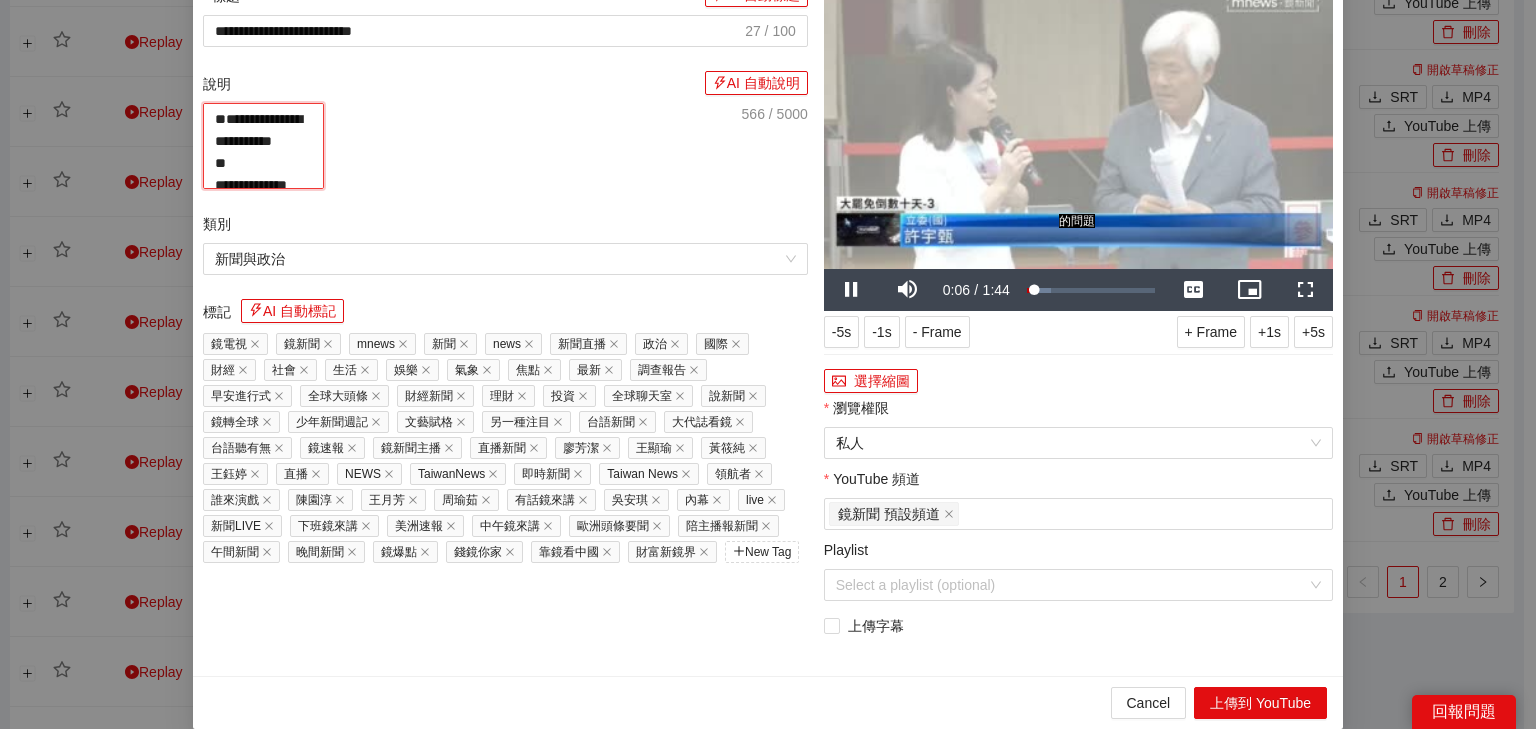 paste on "**********" 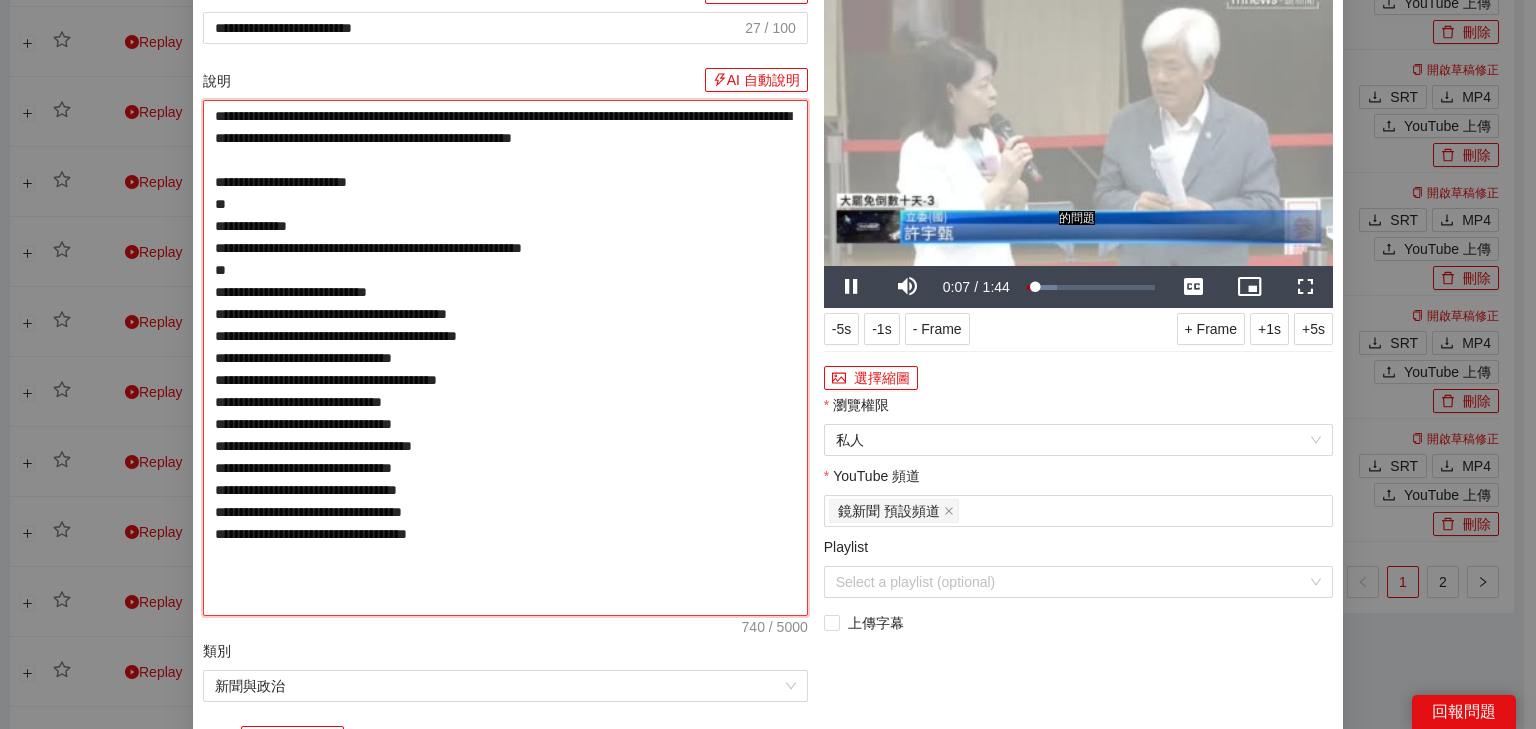 type on "**********" 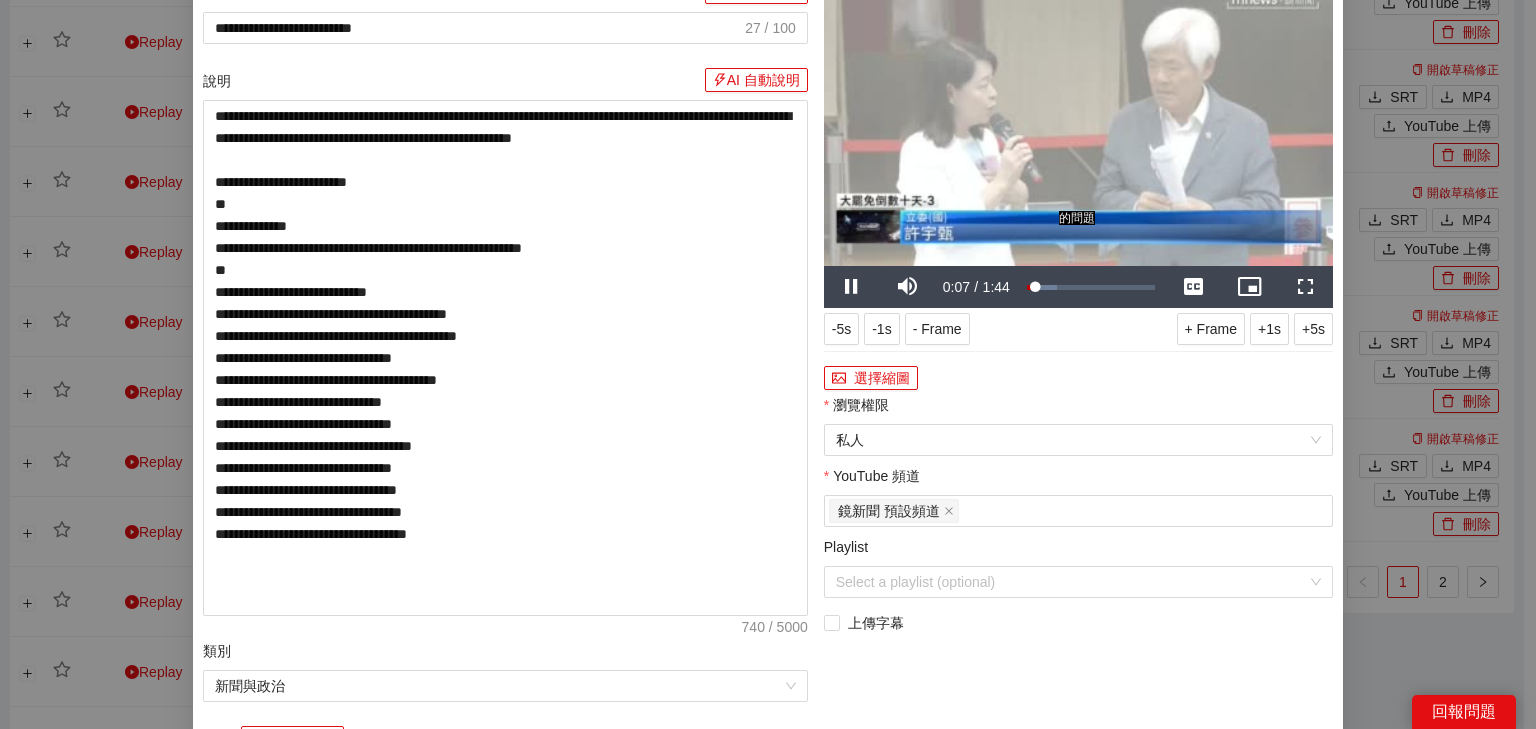 click at bounding box center [1078, 123] 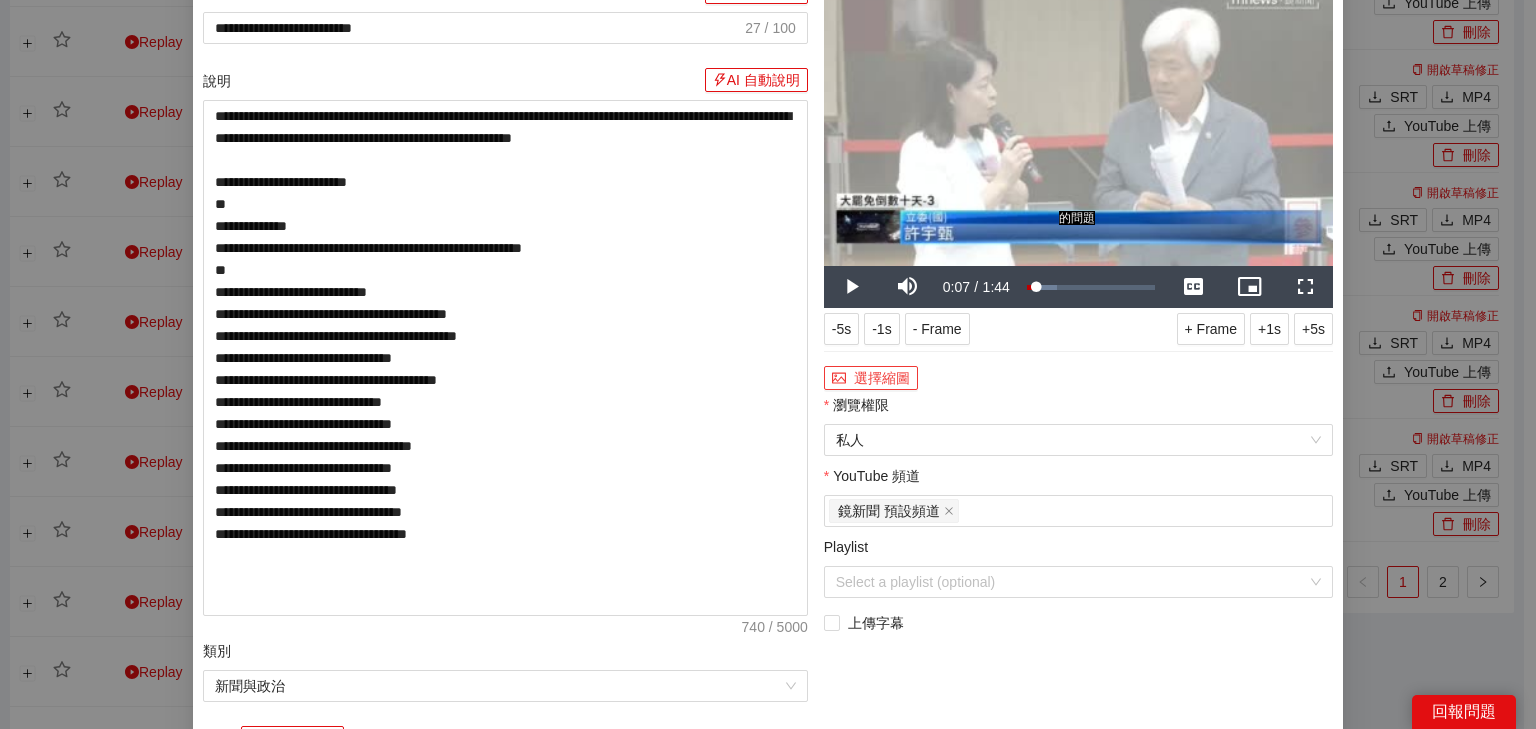 click on "選擇縮圖" at bounding box center (871, 378) 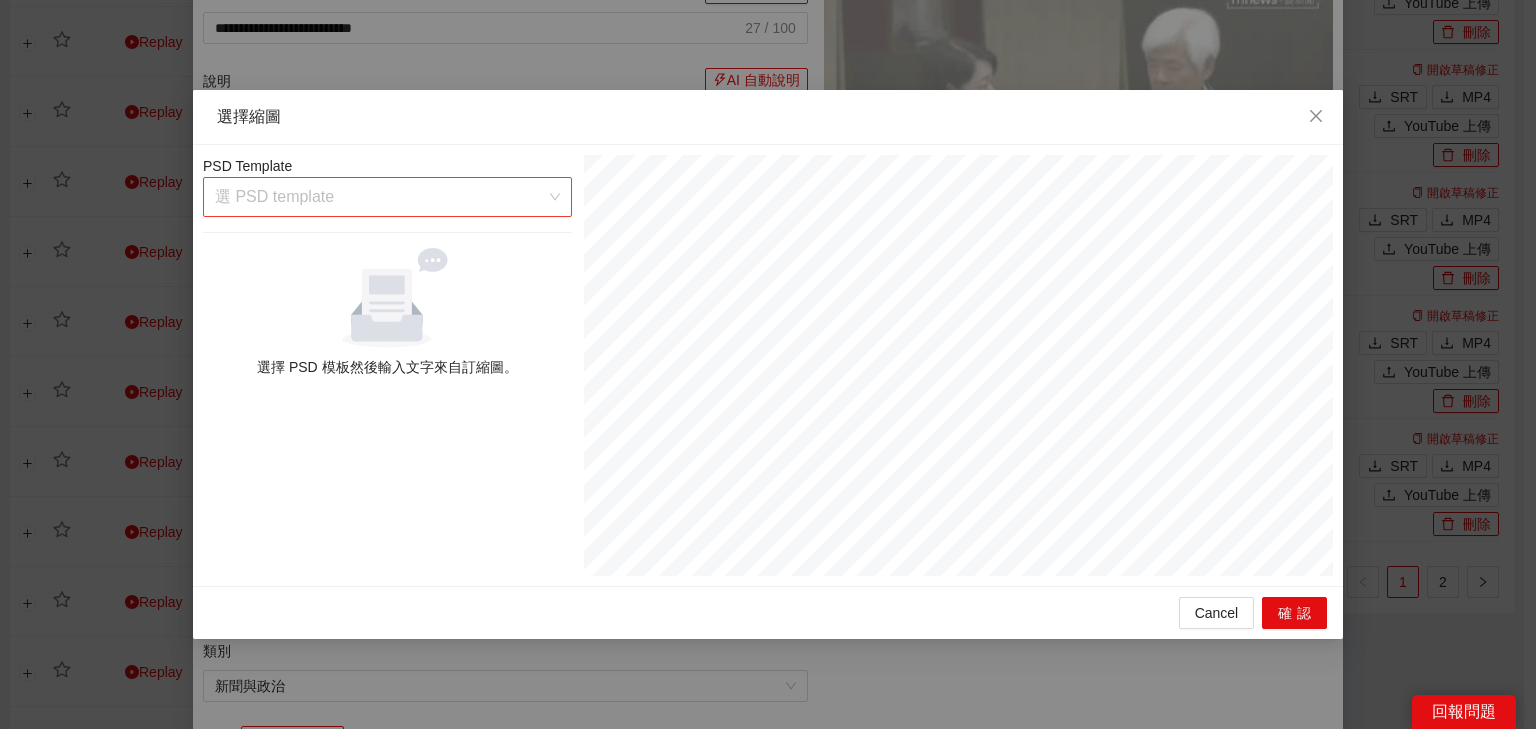 click at bounding box center (380, 197) 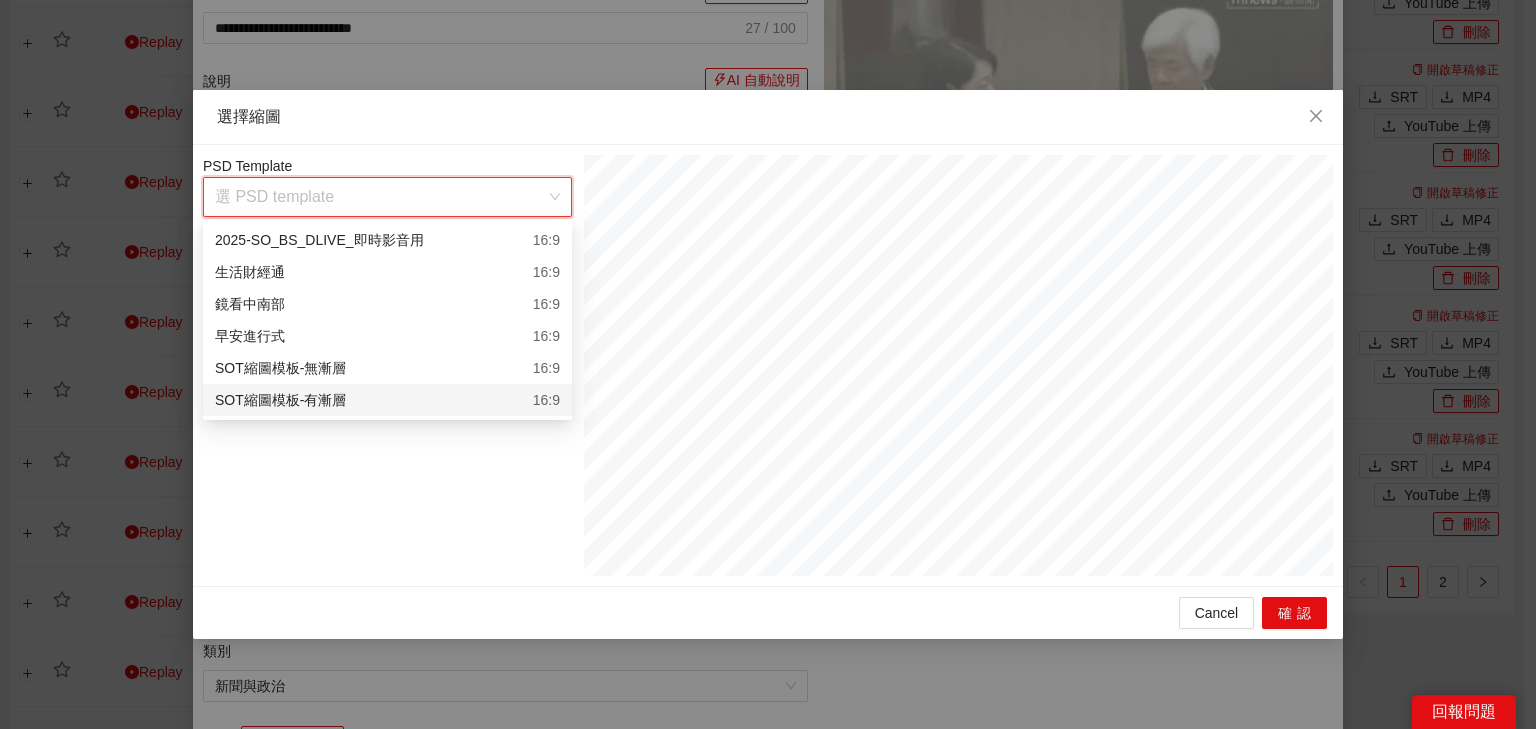 click on "SOT縮圖模板-有漸層 16:9" at bounding box center (387, 400) 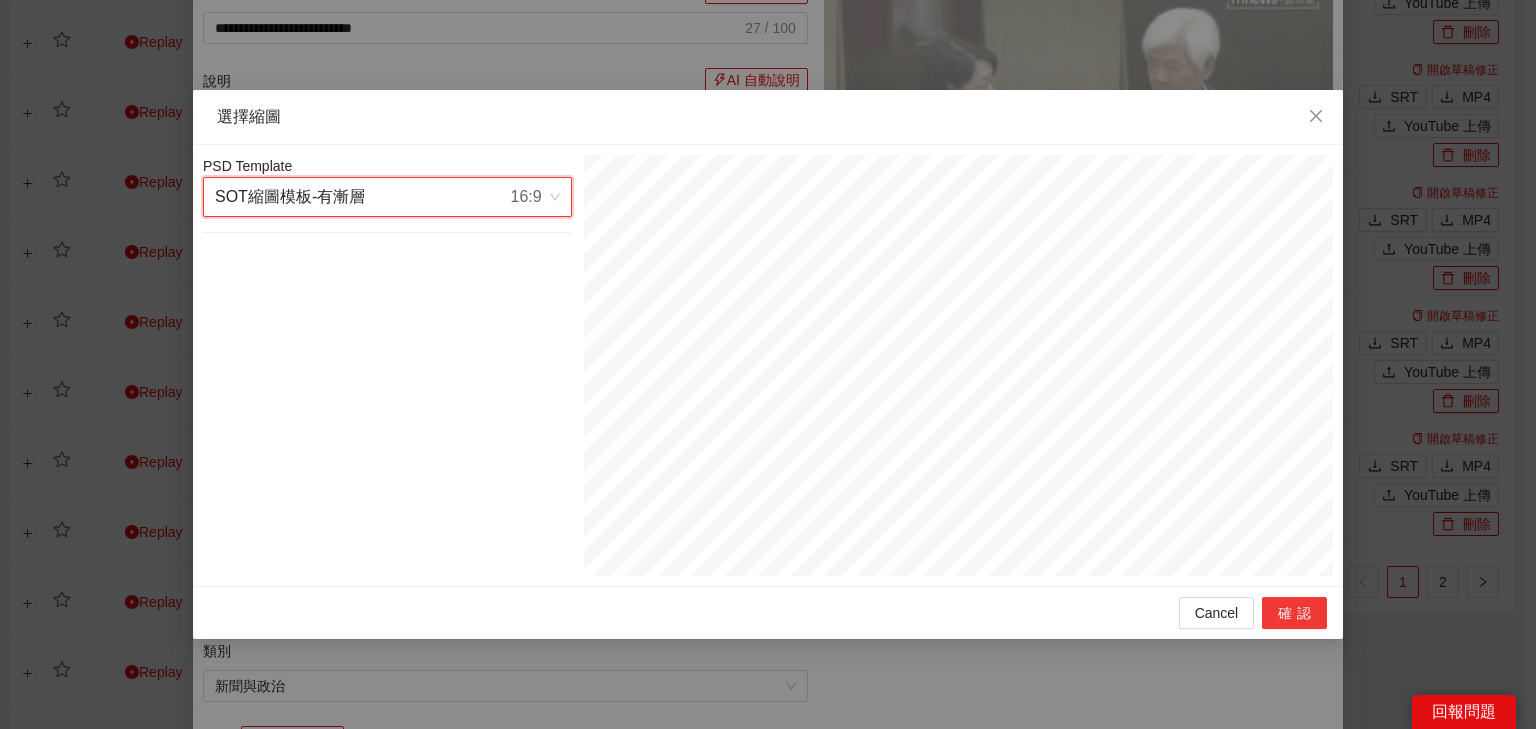 click on "確認" at bounding box center [1294, 613] 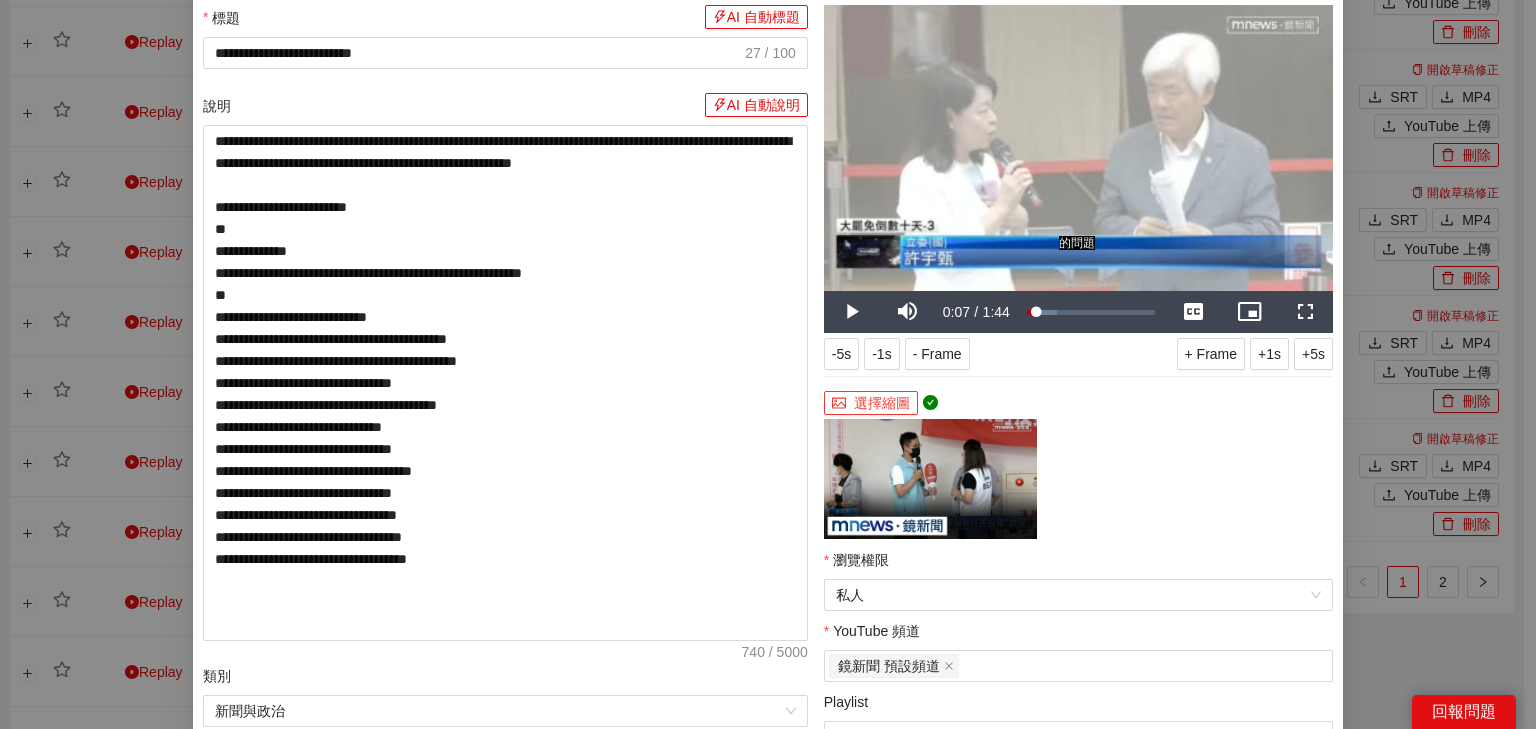 scroll, scrollTop: 320, scrollLeft: 0, axis: vertical 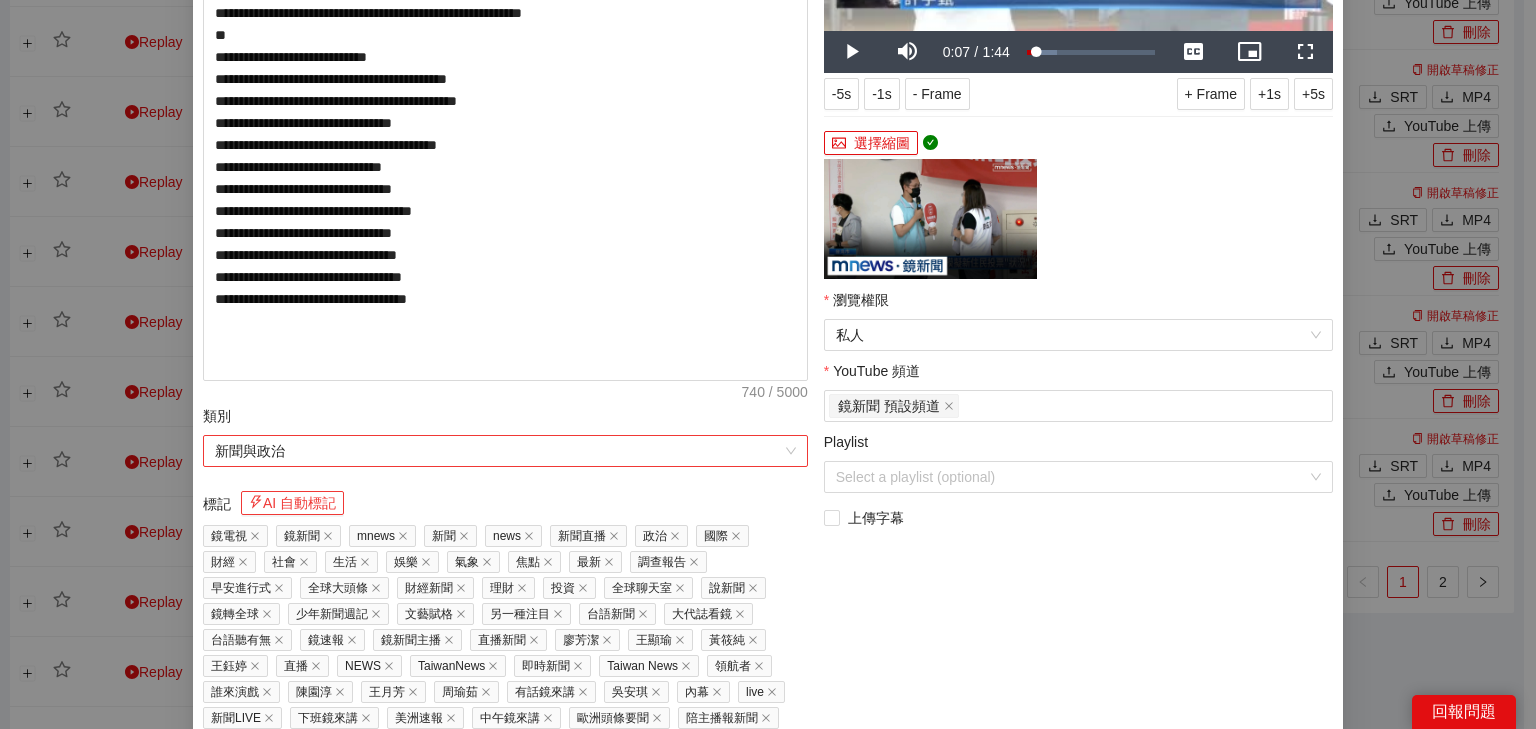 drag, startPoint x: 284, startPoint y: 504, endPoint x: 512, endPoint y: 460, distance: 232.2068 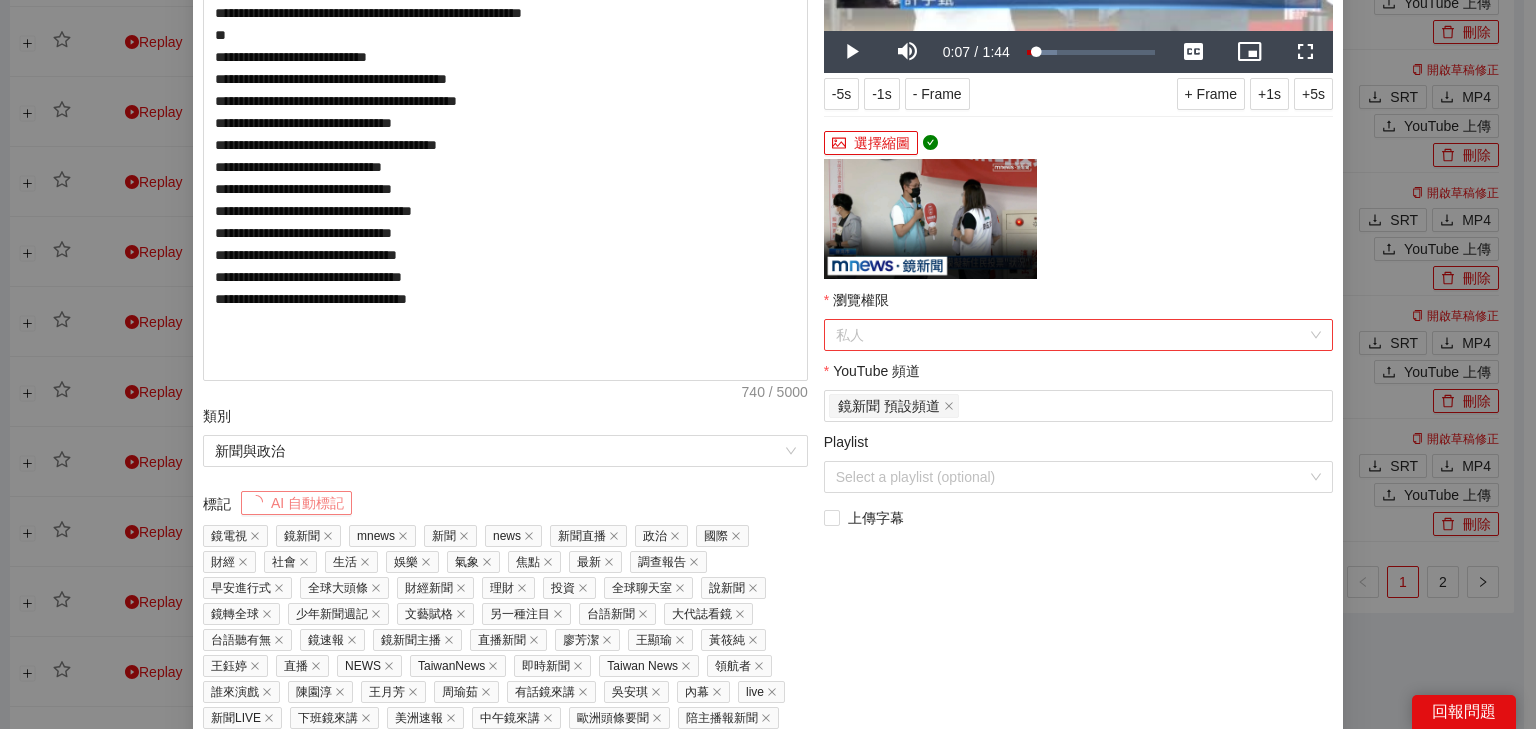 click on "私人" at bounding box center (1078, 335) 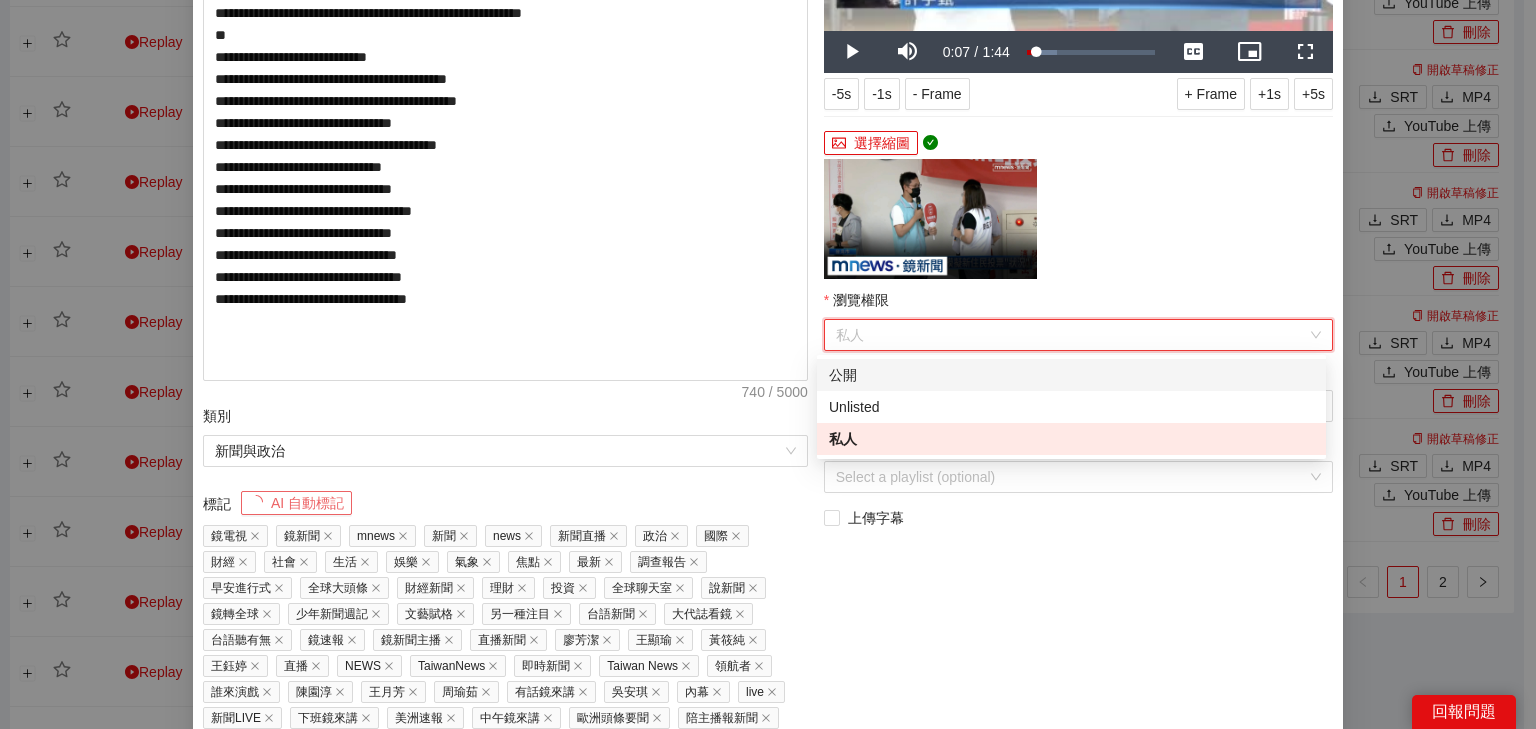 click on "公開" at bounding box center (1071, 375) 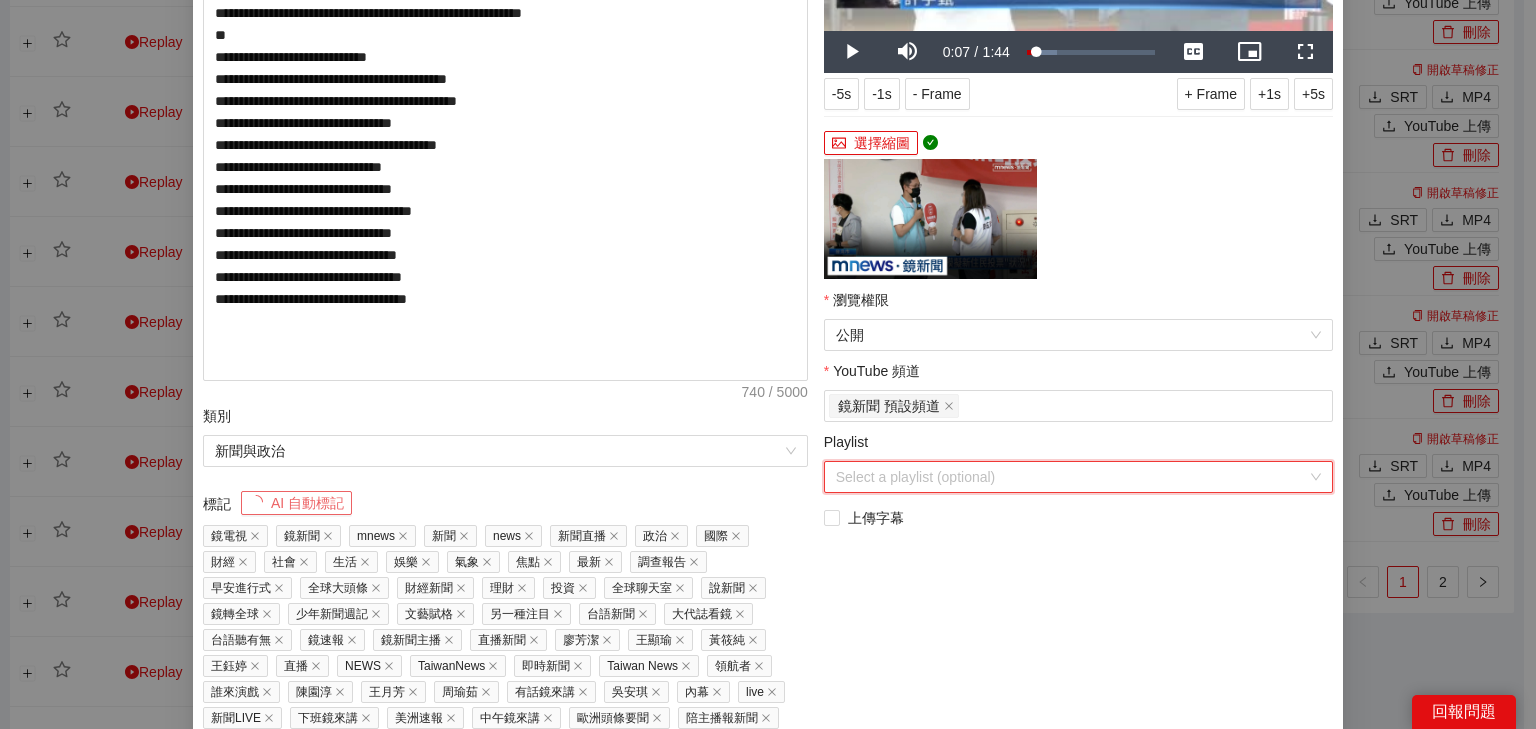 click on "Playlist" at bounding box center [1071, 477] 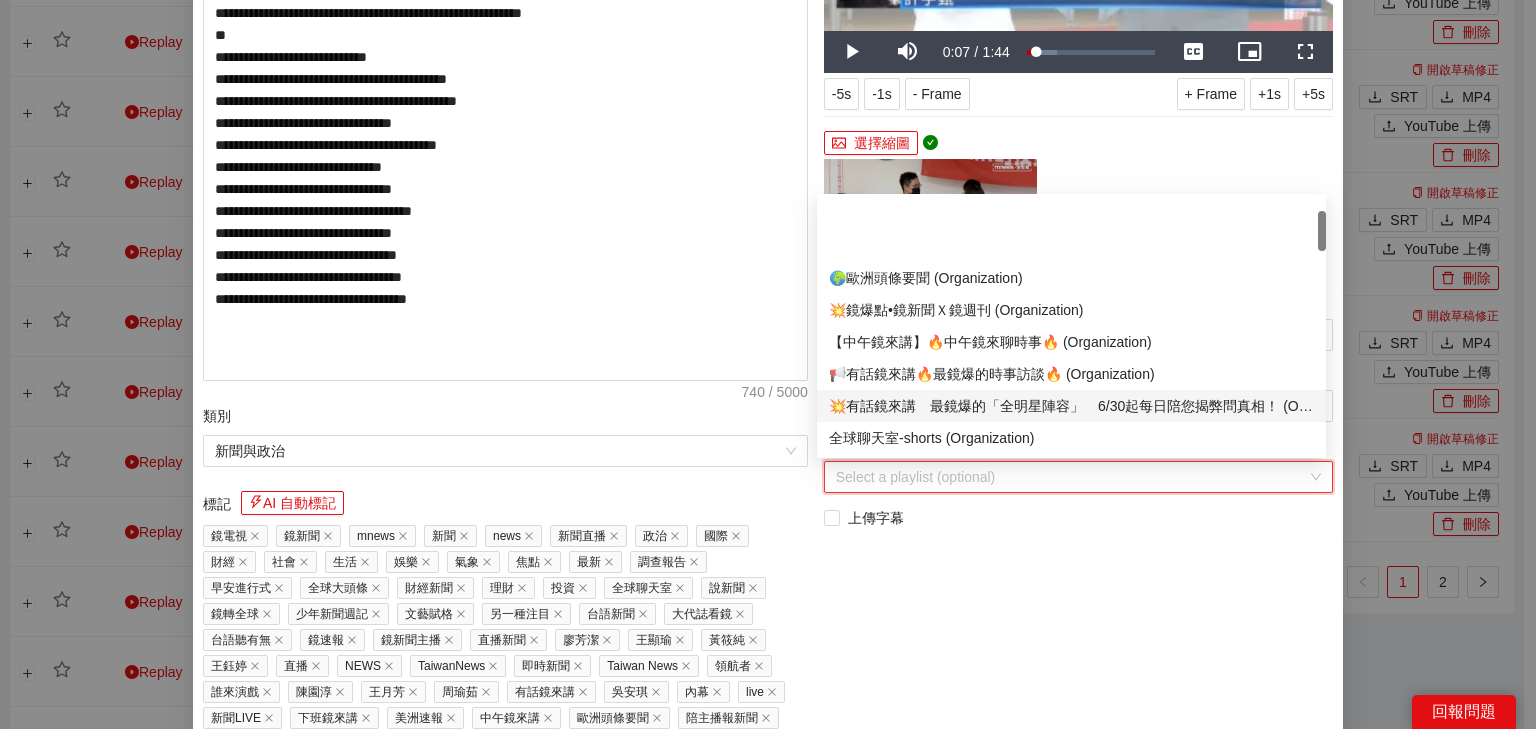 scroll, scrollTop: 80, scrollLeft: 0, axis: vertical 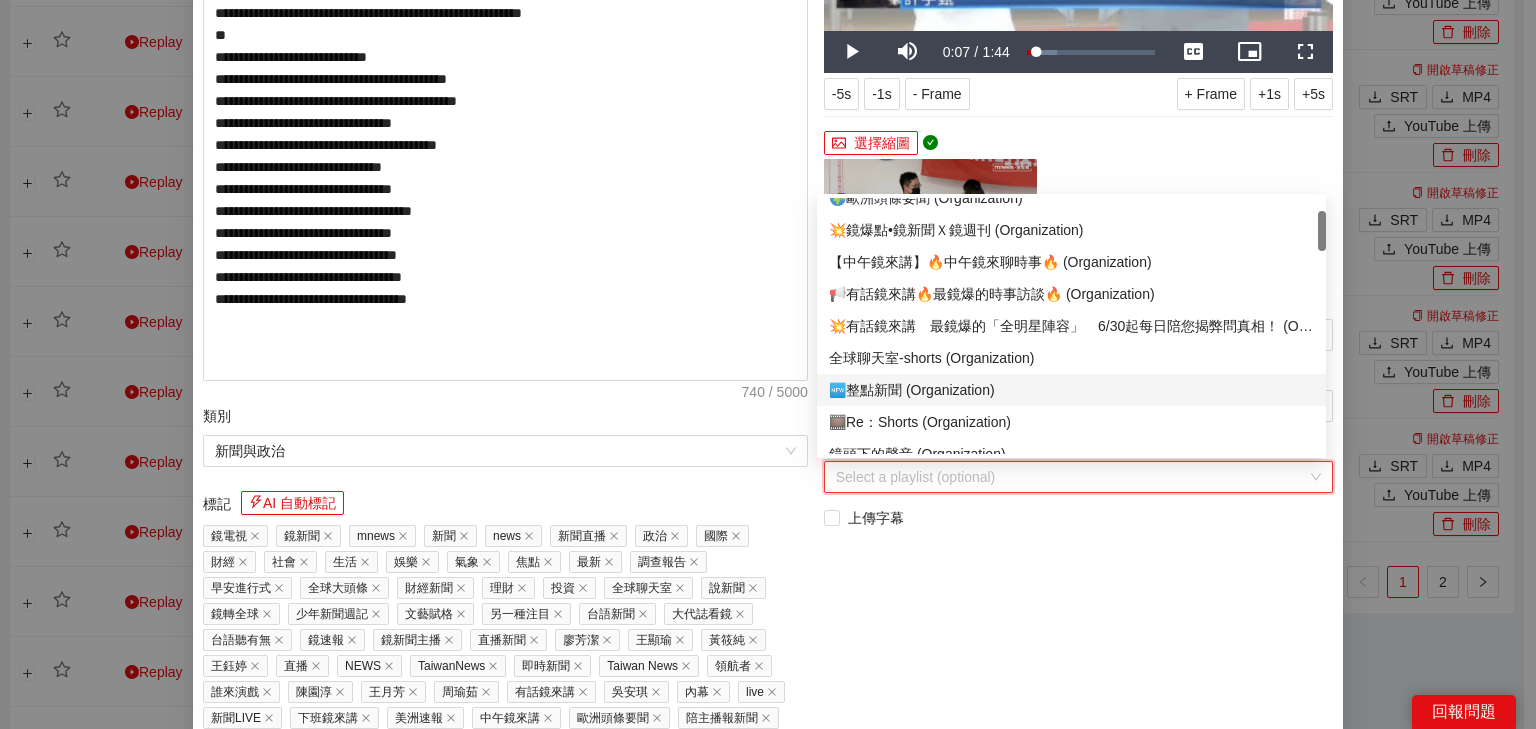 click on "🆕整點新聞 (Organization)" at bounding box center [1071, 390] 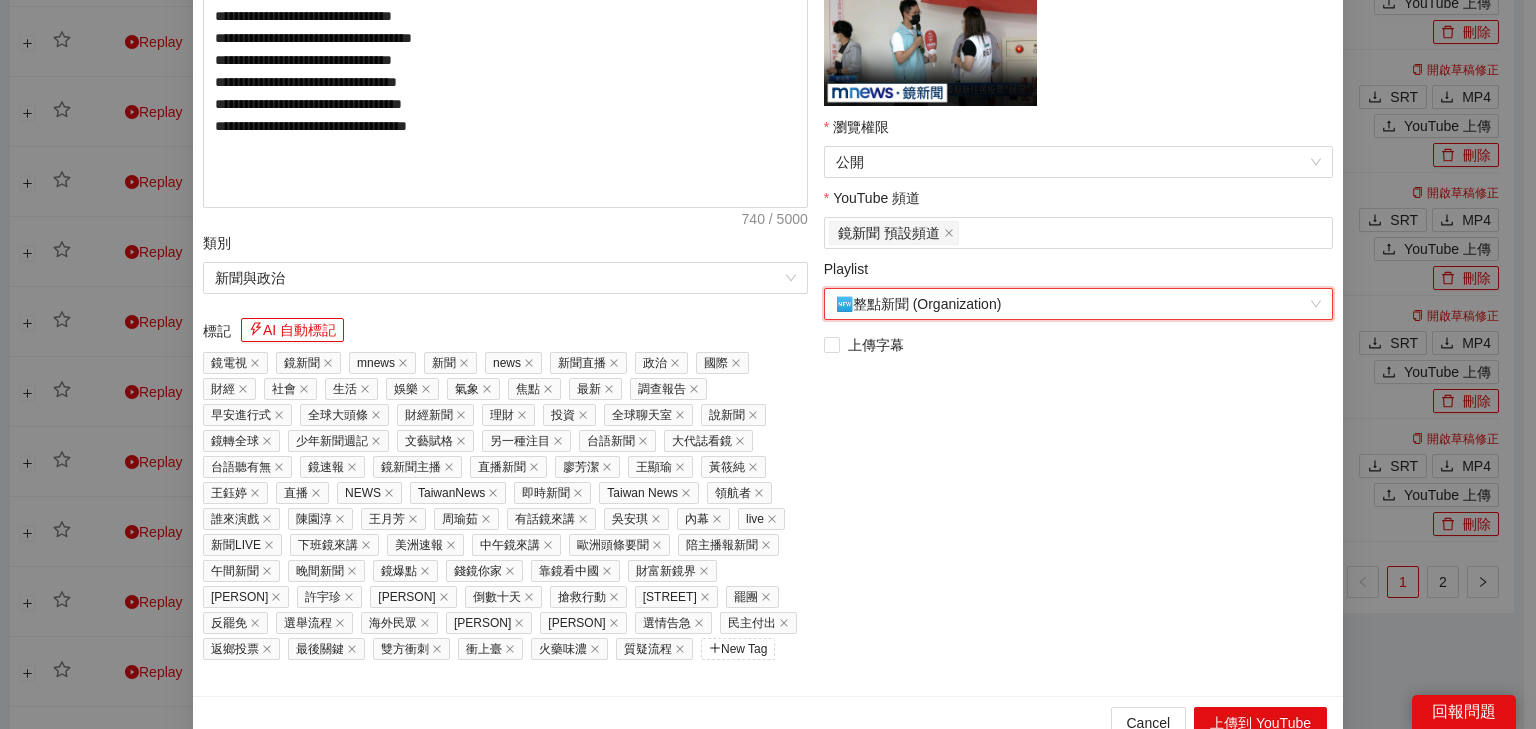 scroll, scrollTop: 508, scrollLeft: 0, axis: vertical 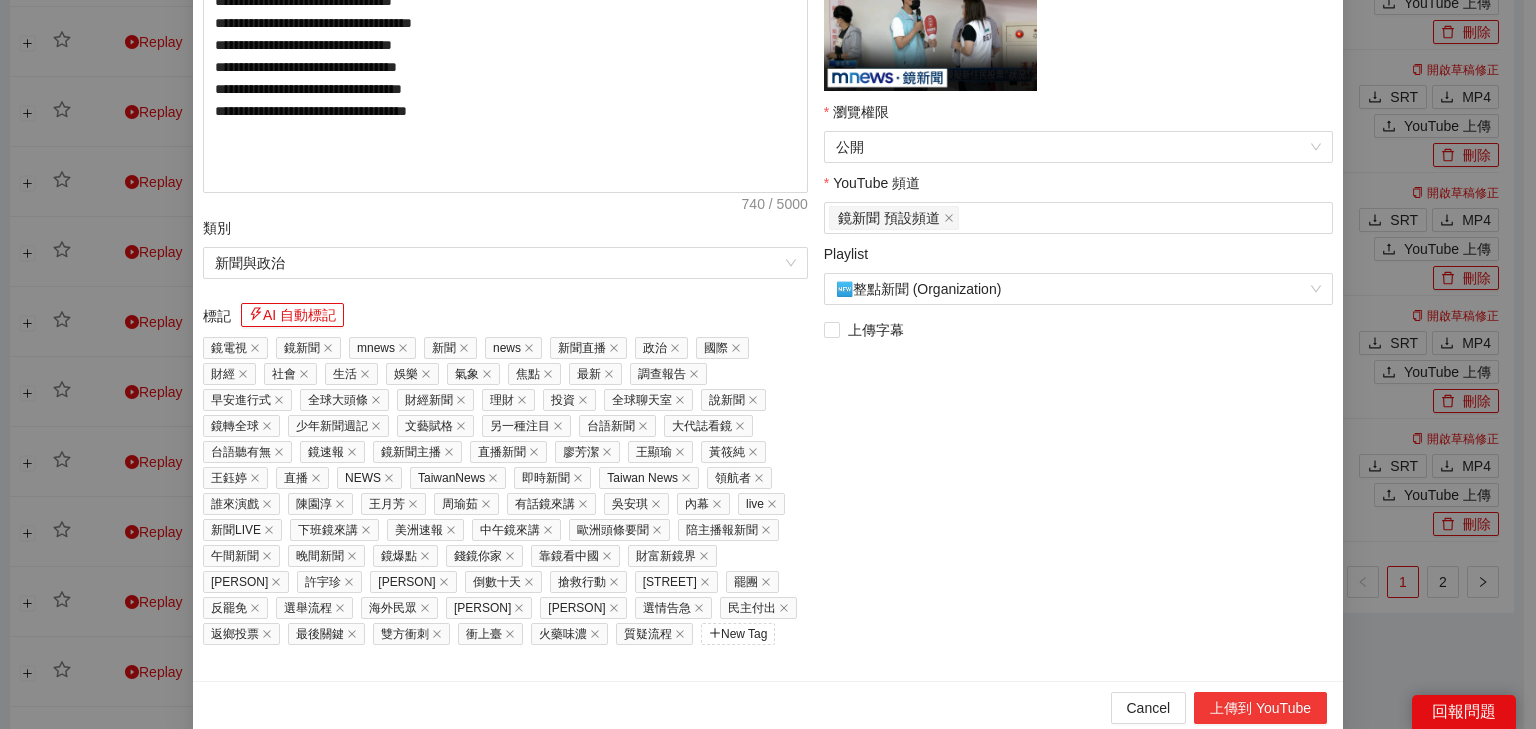 click on "上傳到 YouTube" at bounding box center [1260, 708] 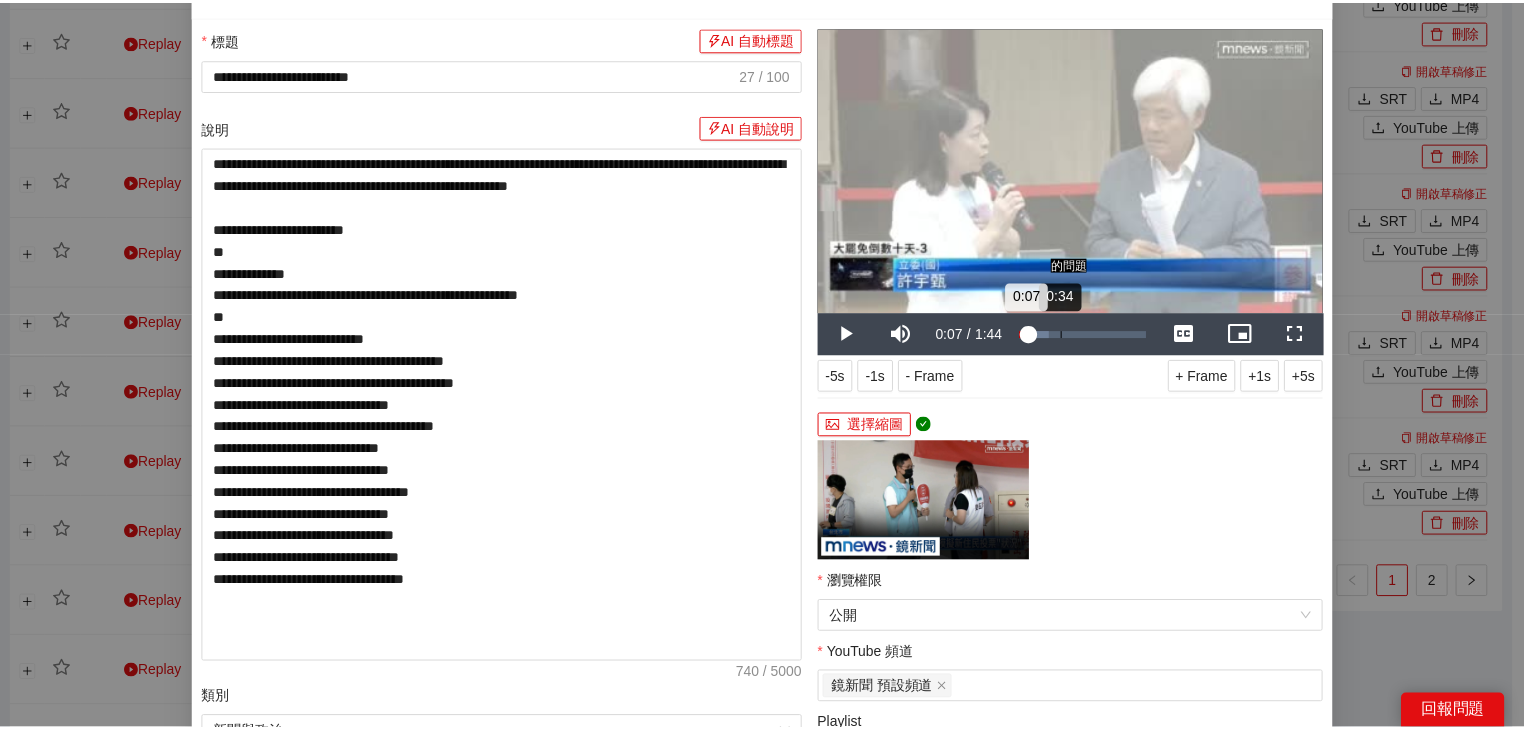 scroll, scrollTop: 0, scrollLeft: 0, axis: both 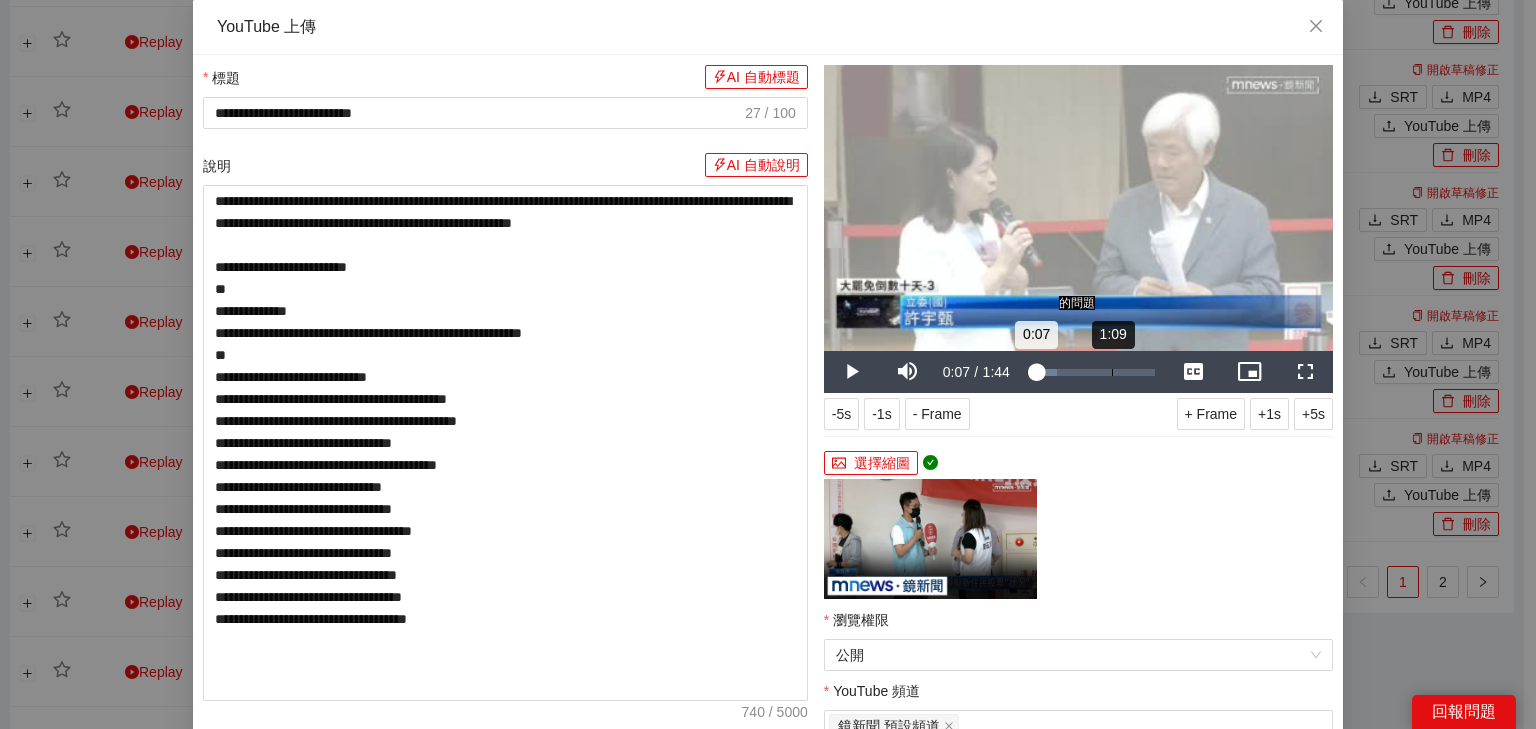 click on "Loaded :  23.20% 1:09 0:07" at bounding box center (1091, 372) 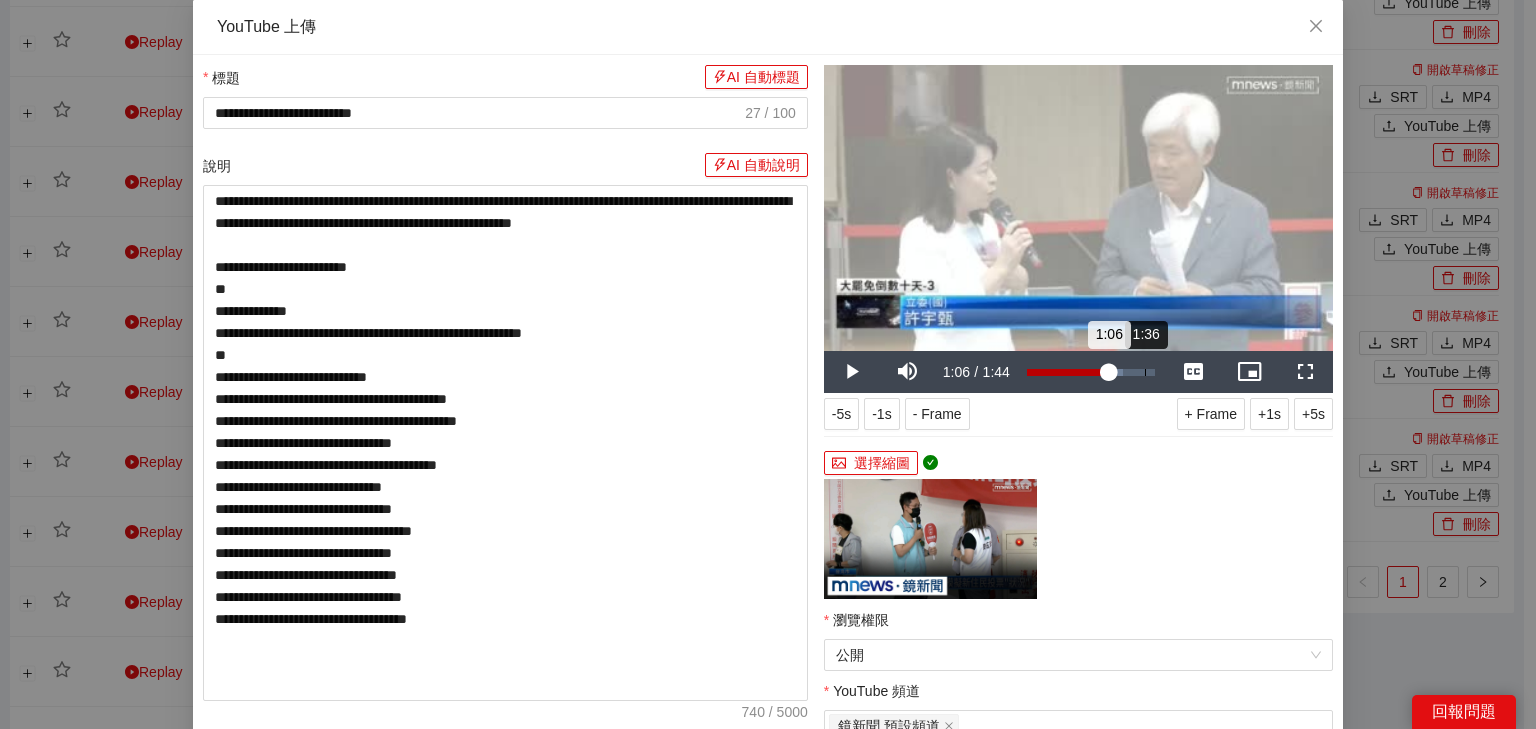 click on "Loaded :  74.87% 1:36 1:06" at bounding box center [1091, 372] 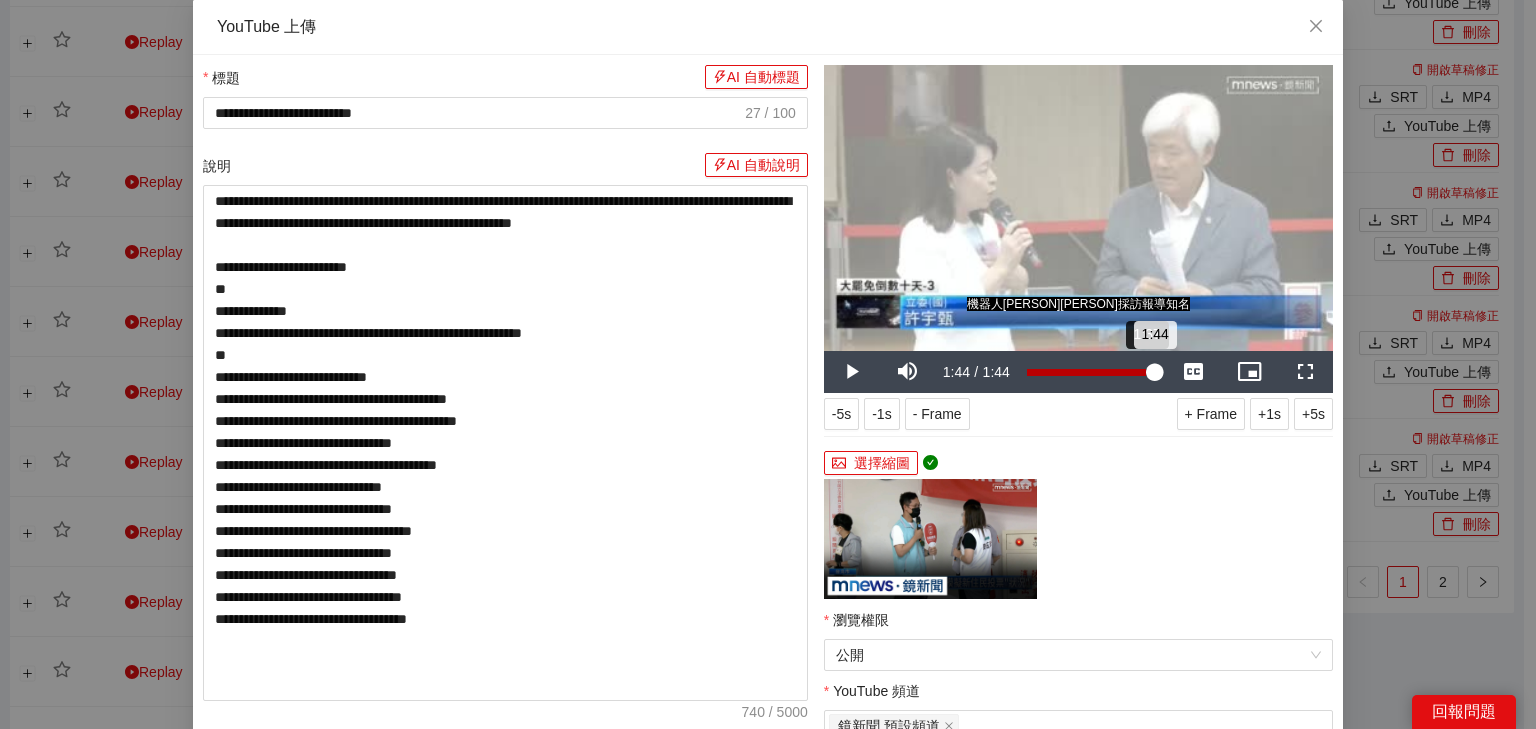 click on "1:37" at bounding box center [1146, 372] 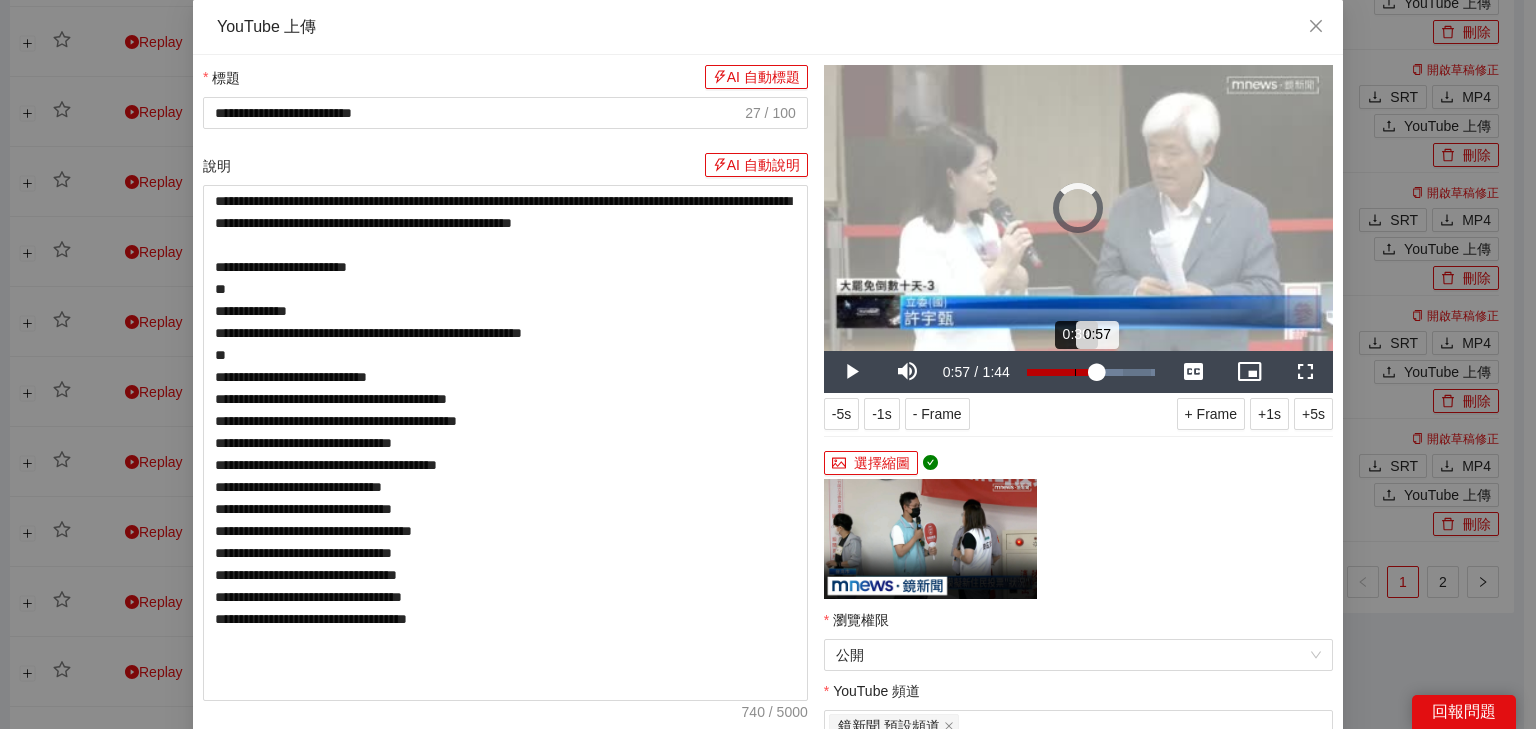 click on "Loaded :  100.00% 0:39 0:57" at bounding box center [1091, 372] 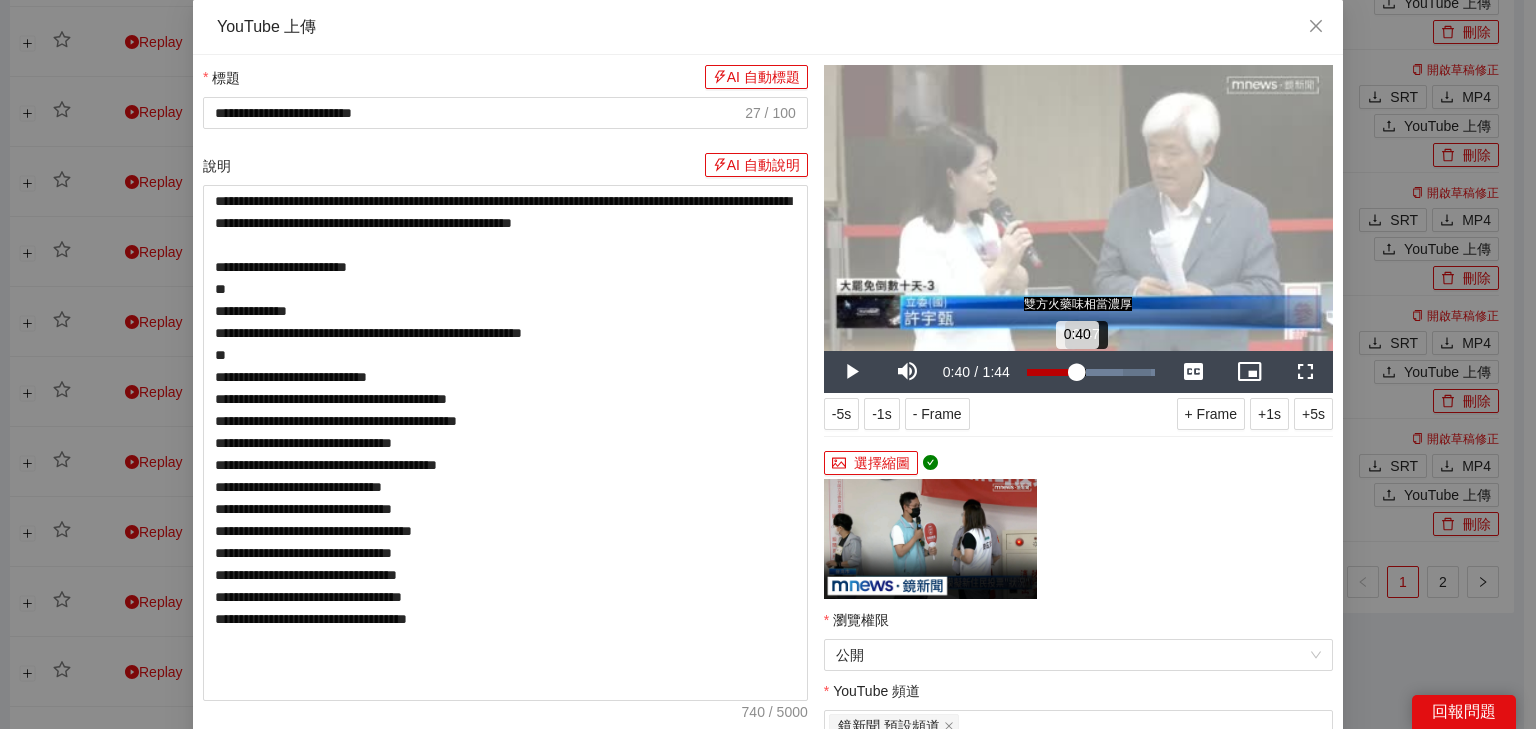 click on "0:40" at bounding box center [1052, 372] 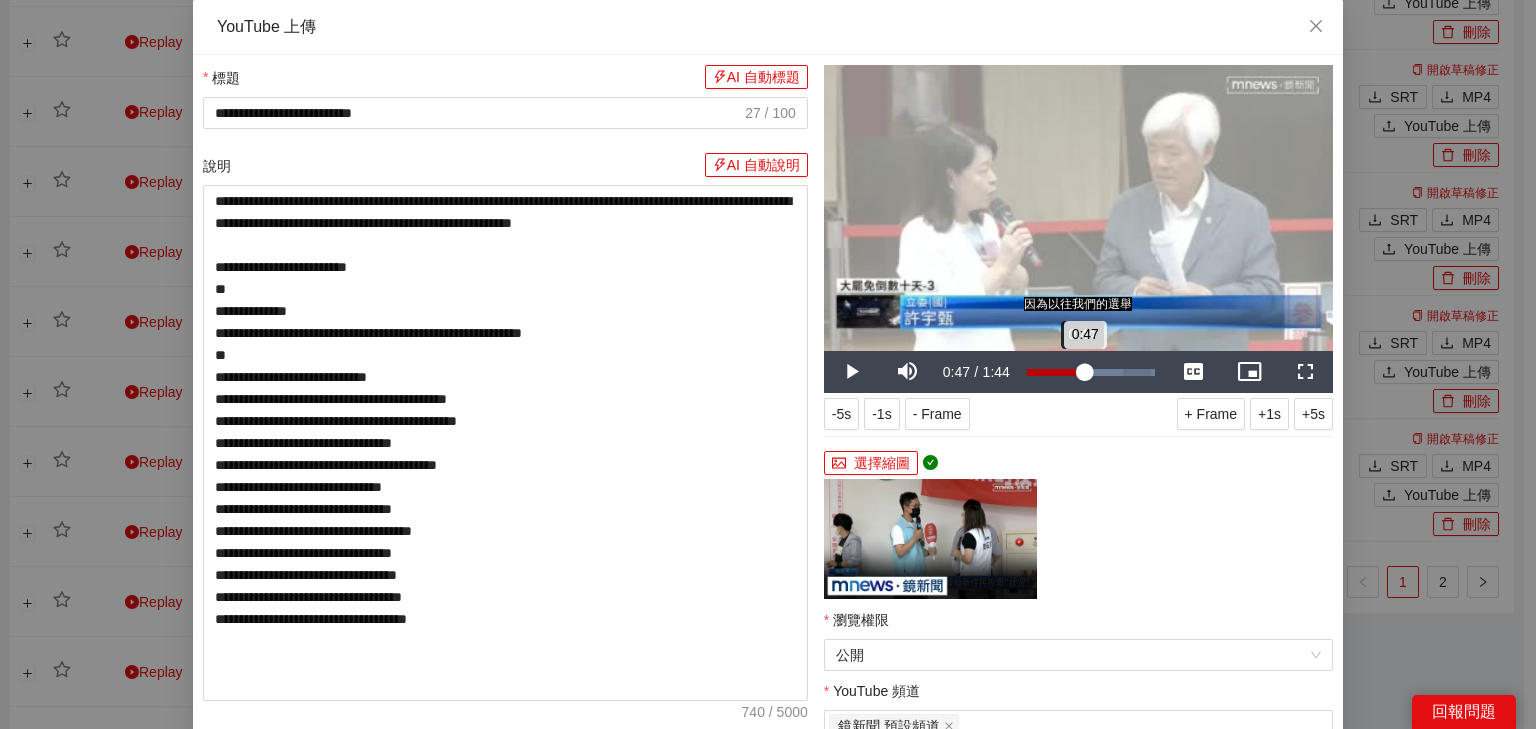 click on "0:47" at bounding box center [1056, 372] 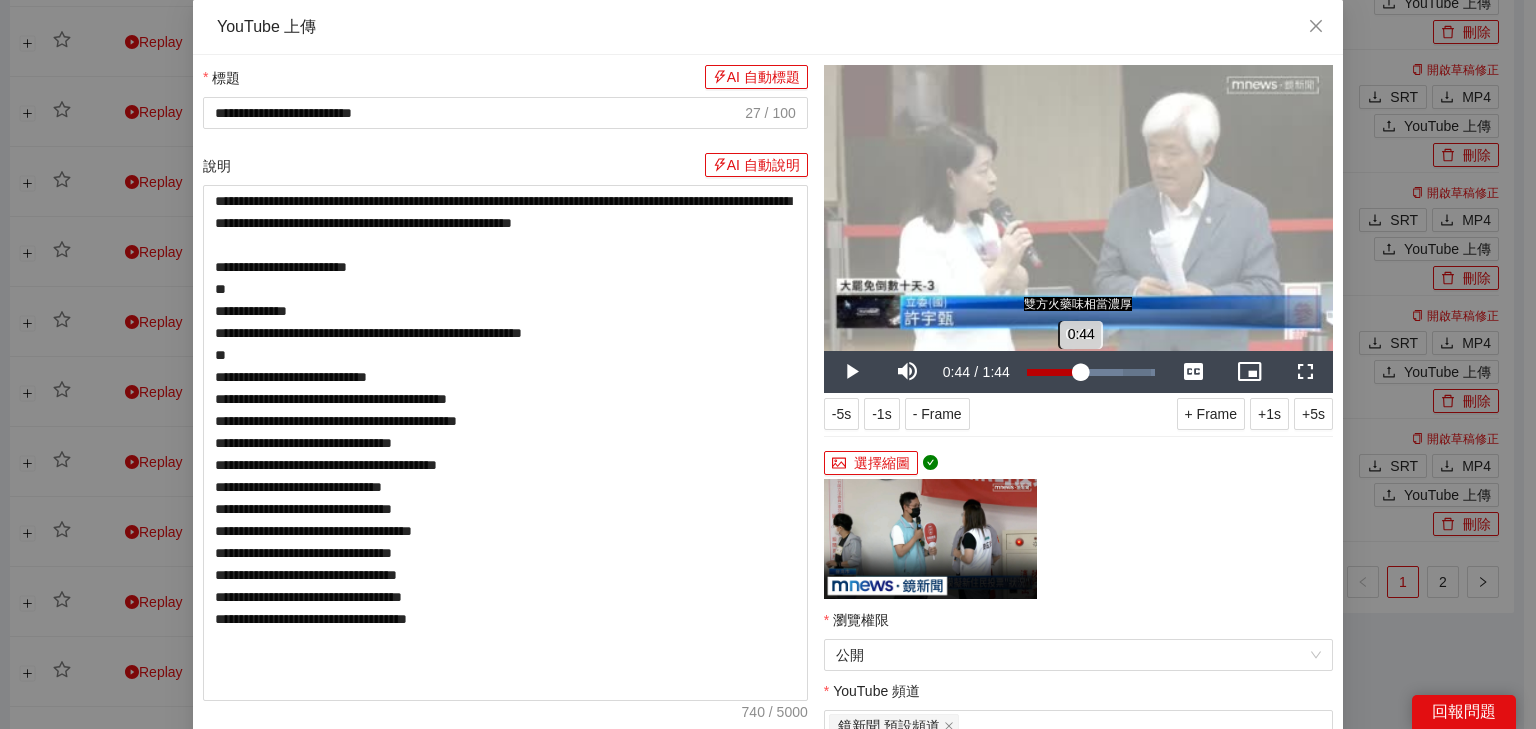 click on "0:44" at bounding box center [1054, 372] 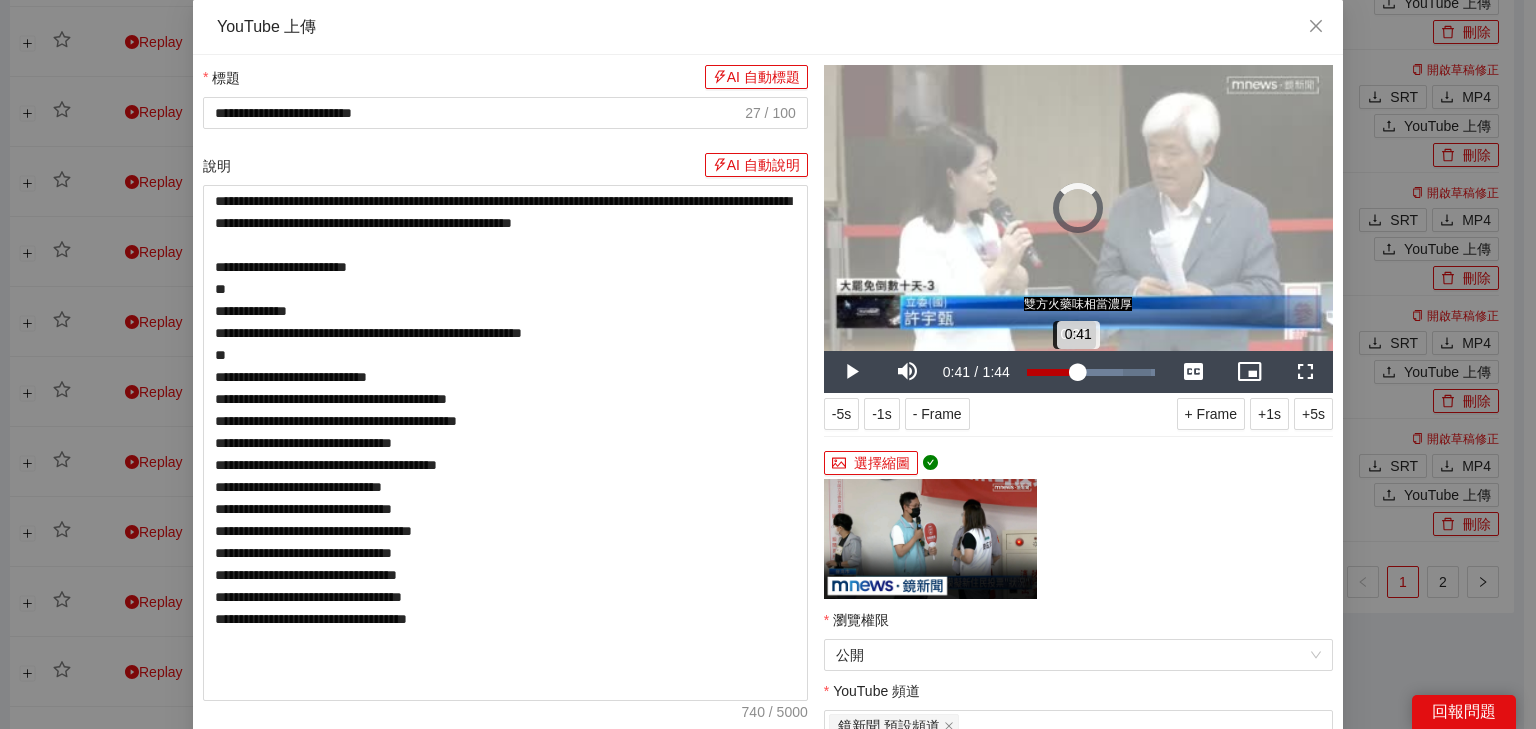 click on "0:41" at bounding box center (1052, 372) 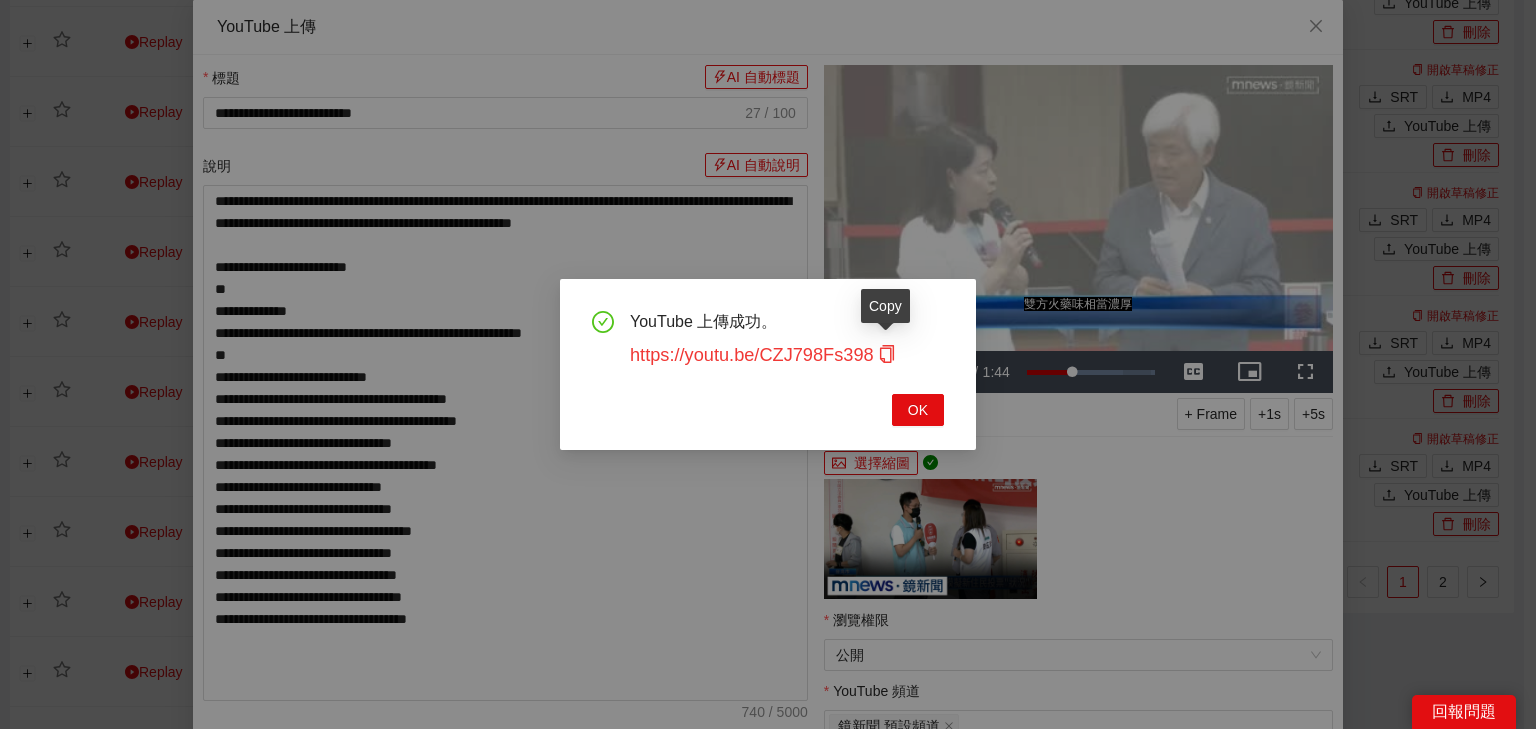 click 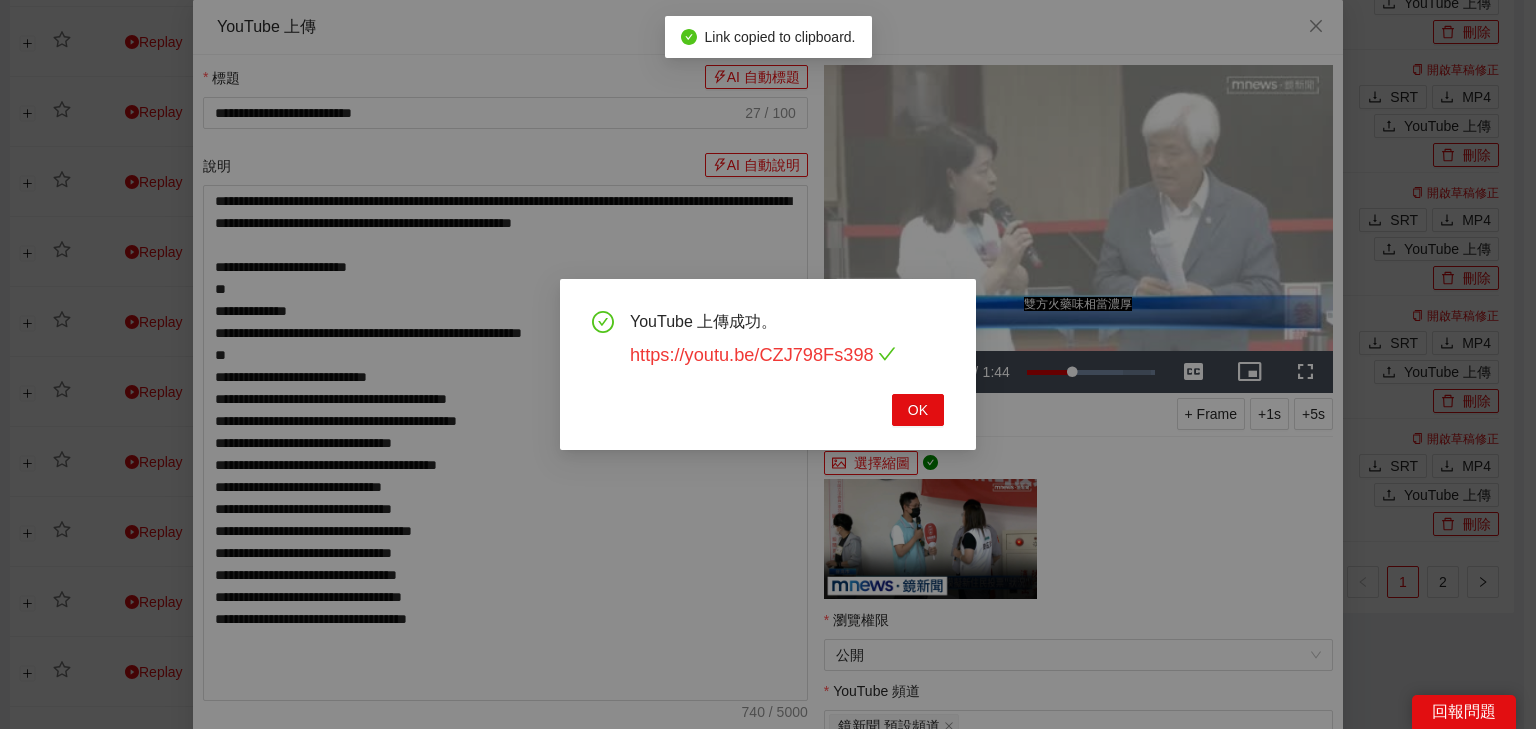 click on "https://youtu.be/CZJ798Fs398" at bounding box center (763, 355) 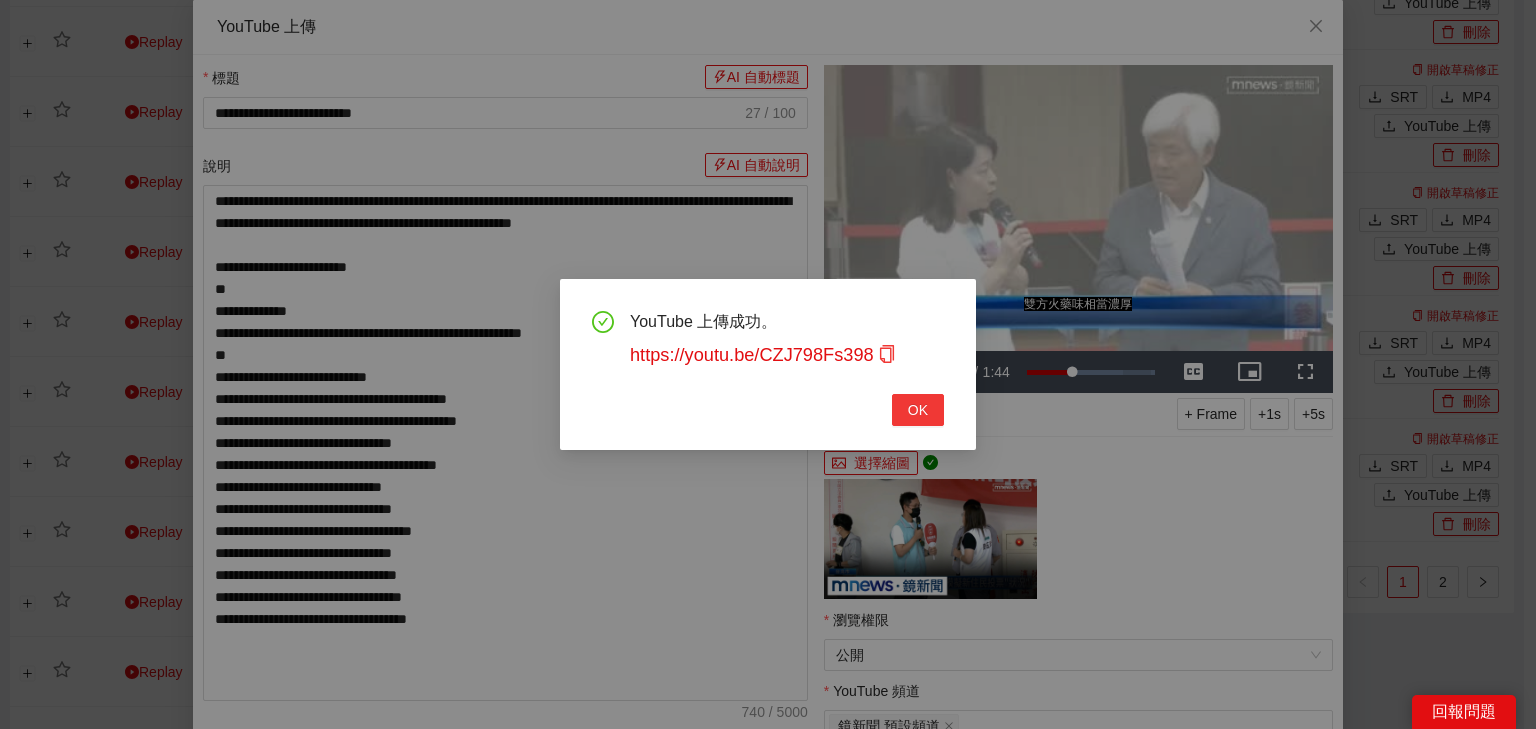 click on "OK" at bounding box center [918, 410] 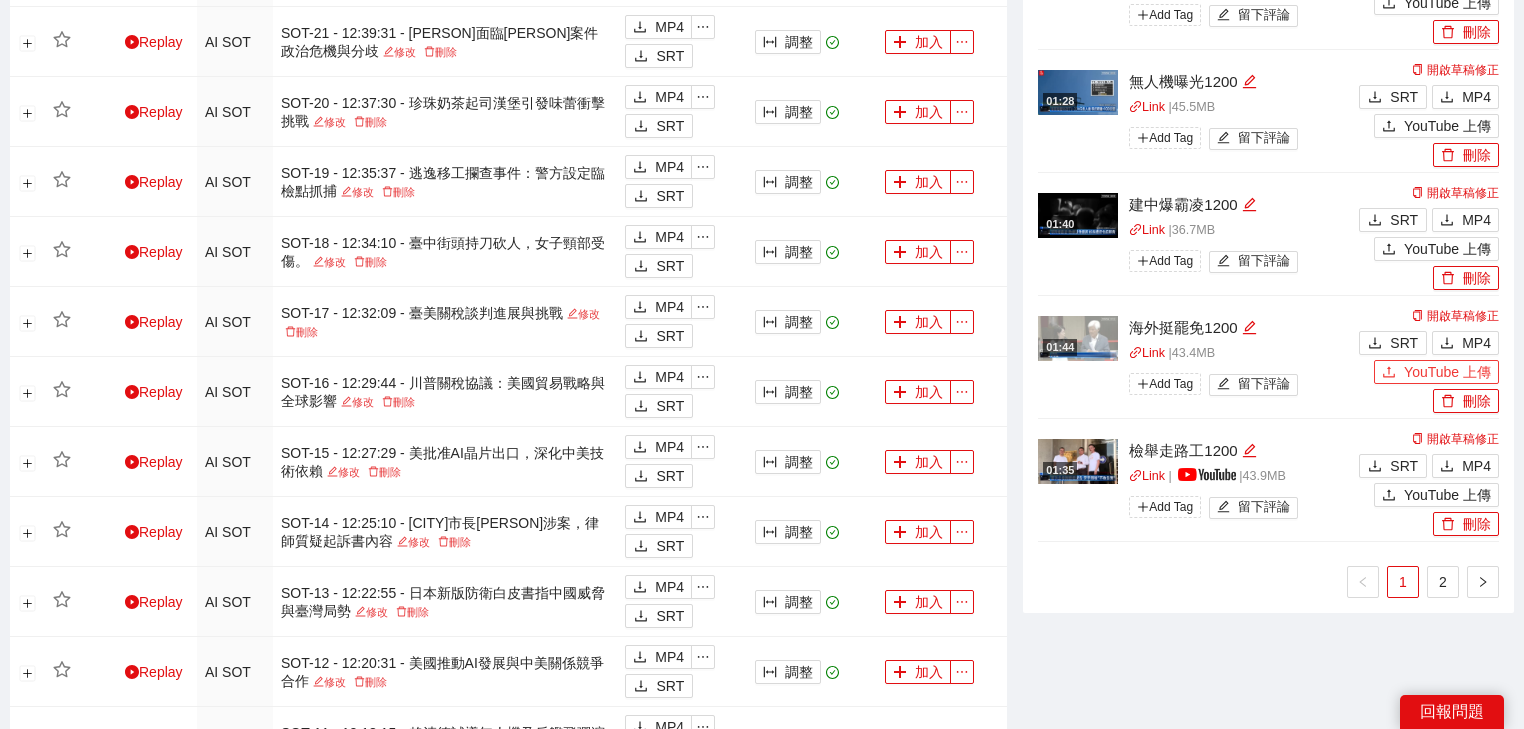 click on "YouTube 上傳" at bounding box center (1447, 372) 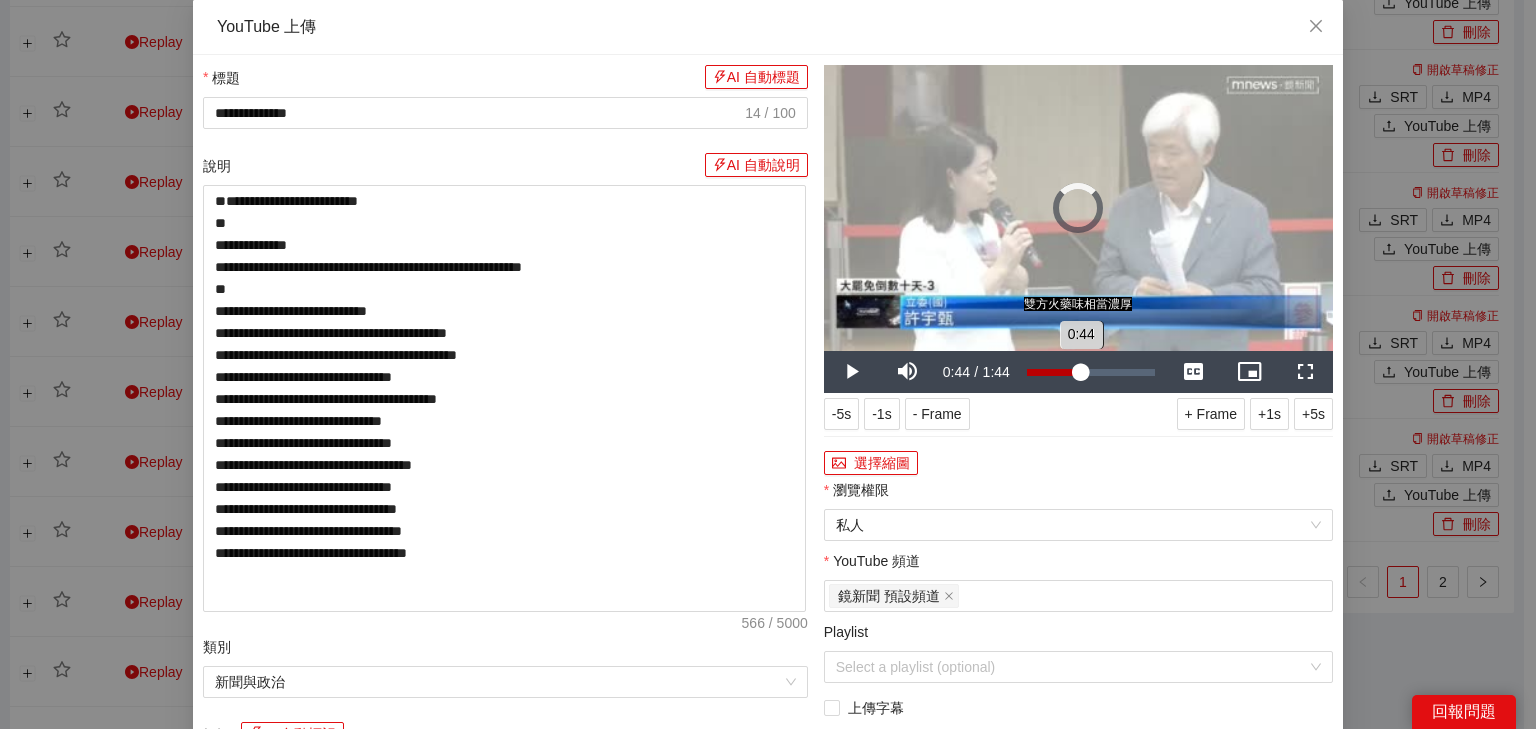 click on "Loaded :  0.00% 0:44 0:44" at bounding box center [1091, 372] 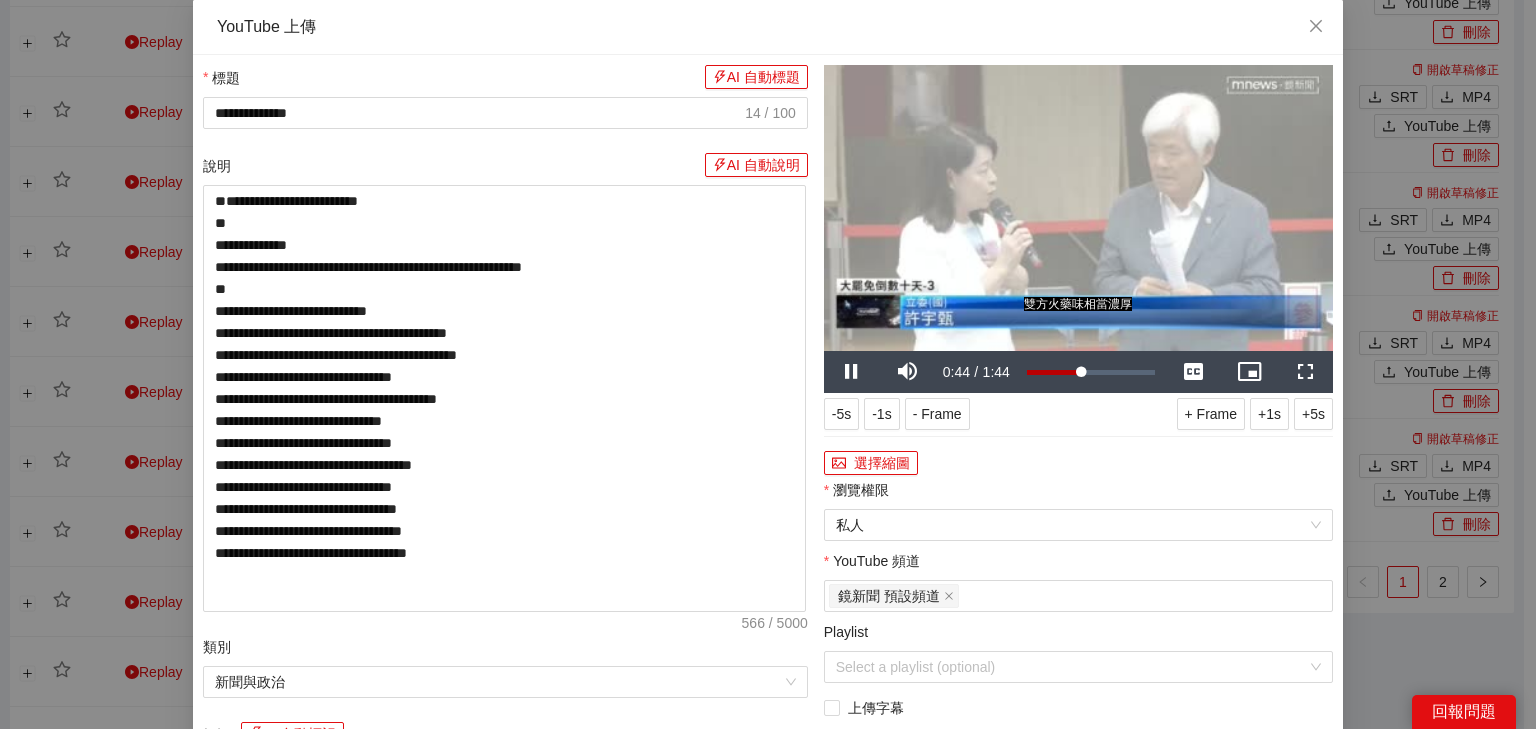 click at bounding box center (1078, 208) 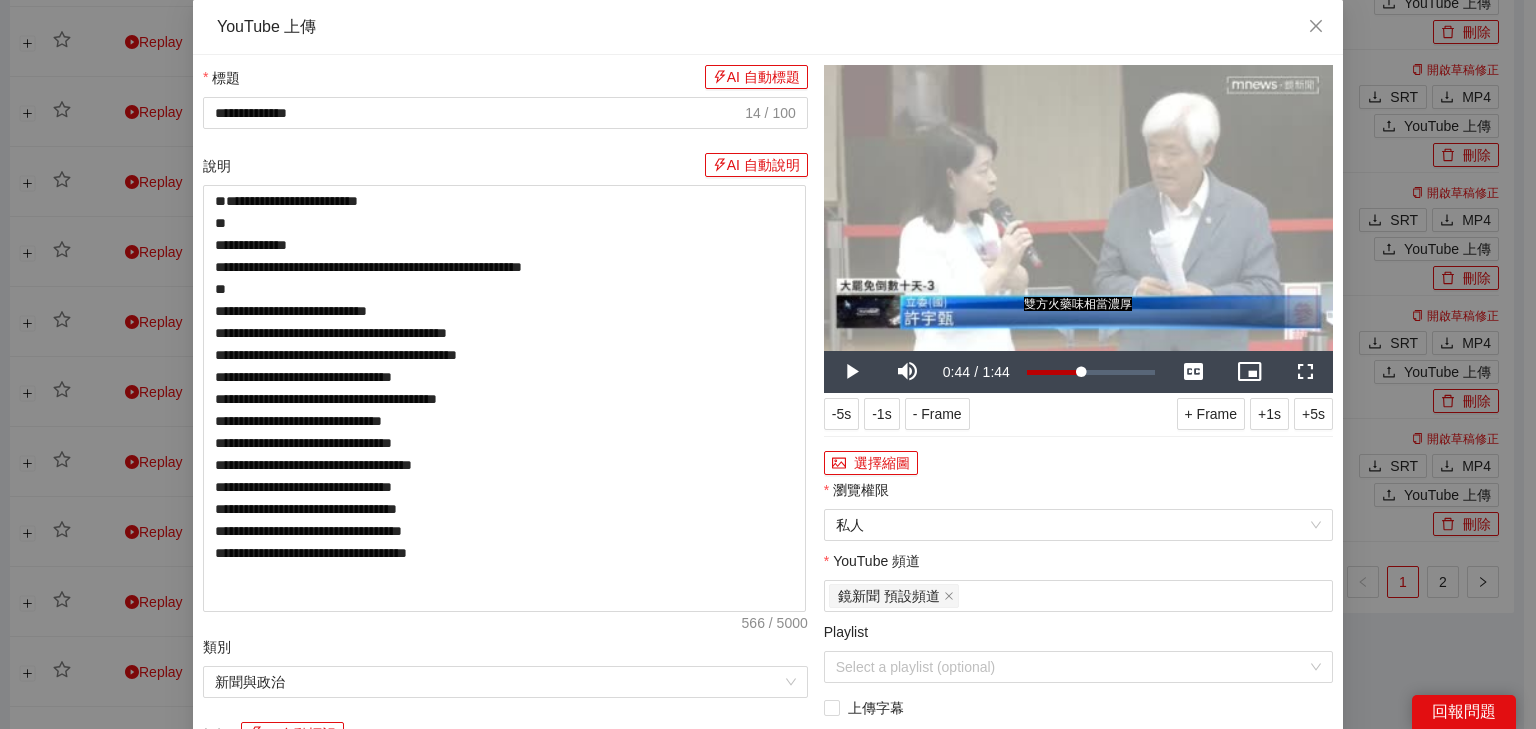 click at bounding box center [1078, 208] 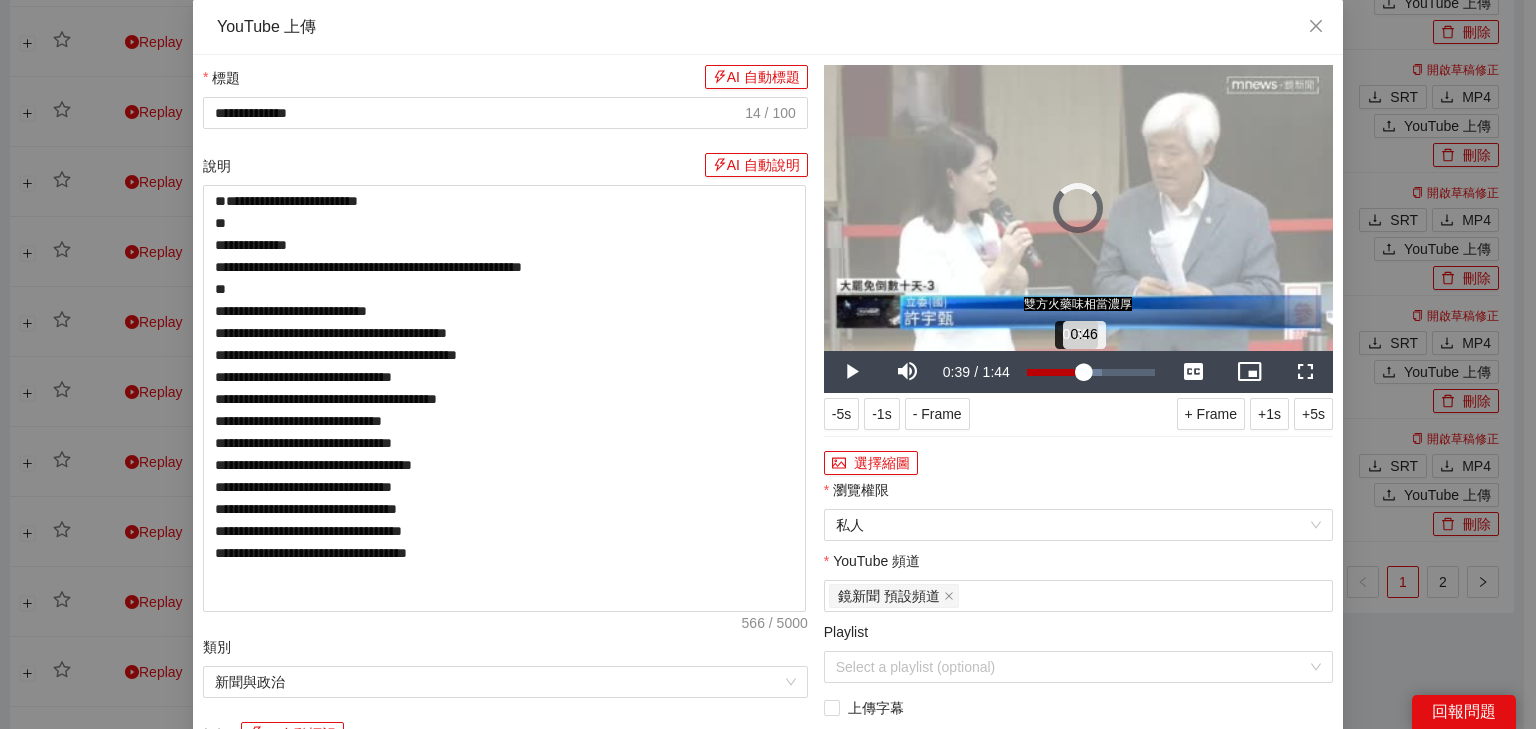 click on "0:46" at bounding box center (1055, 372) 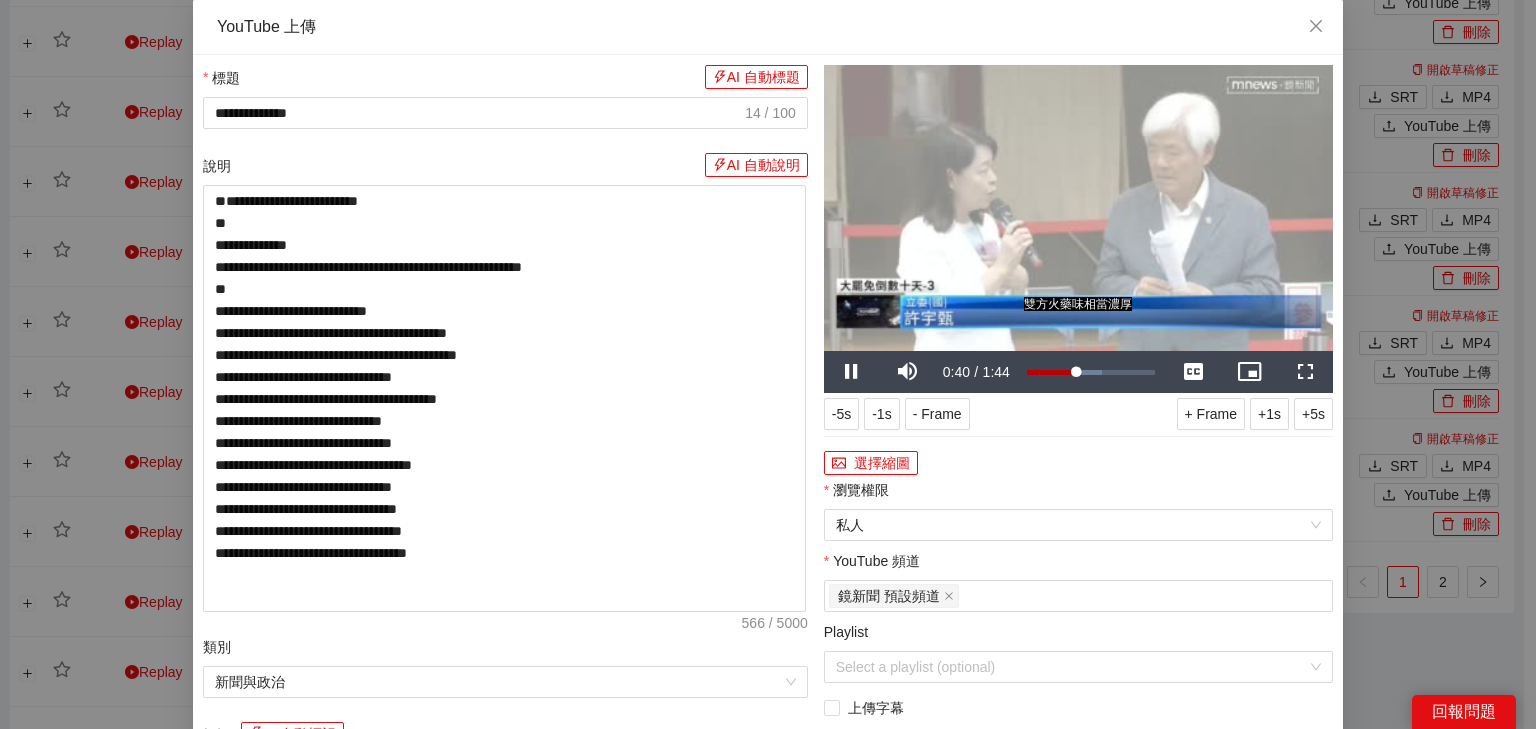click at bounding box center (1078, 208) 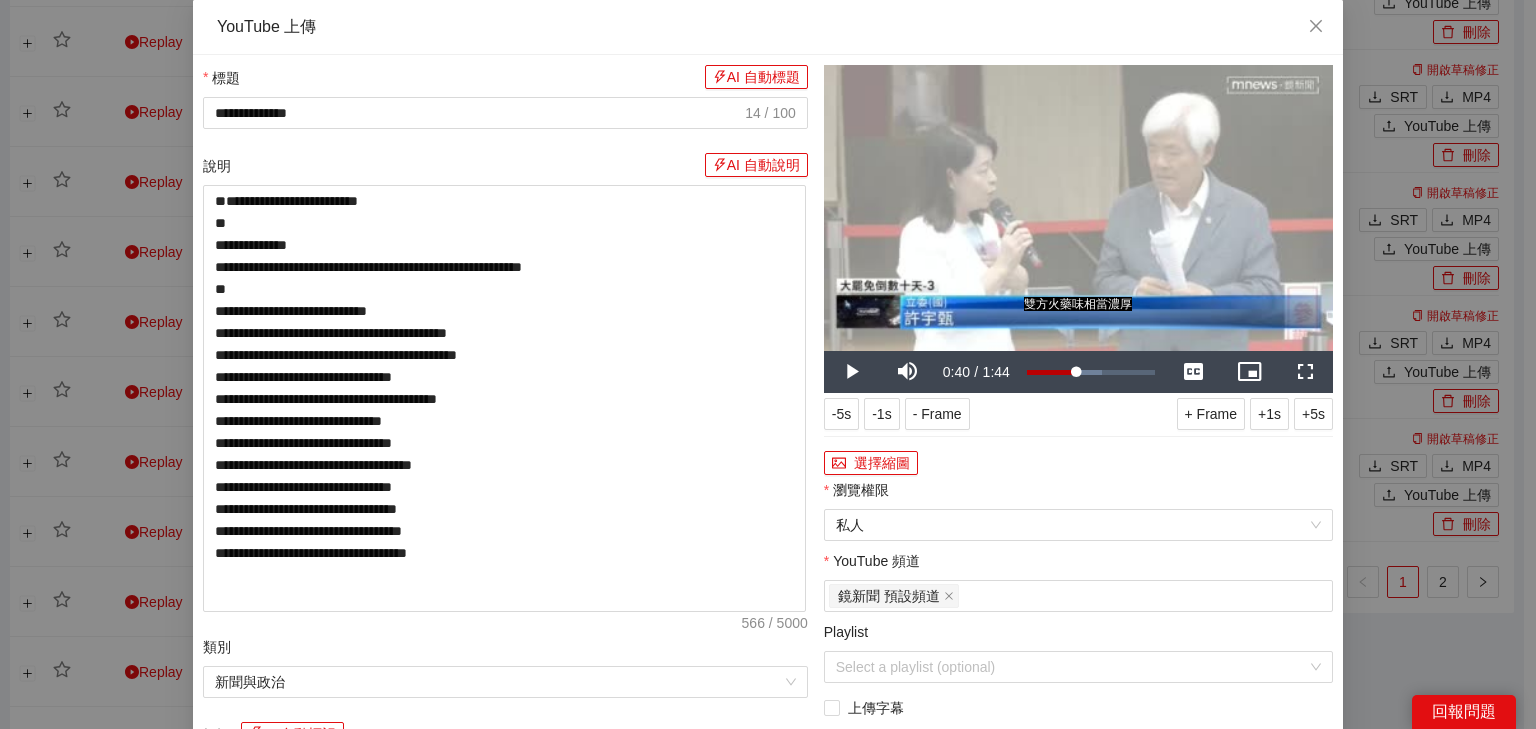 click at bounding box center [1078, 208] 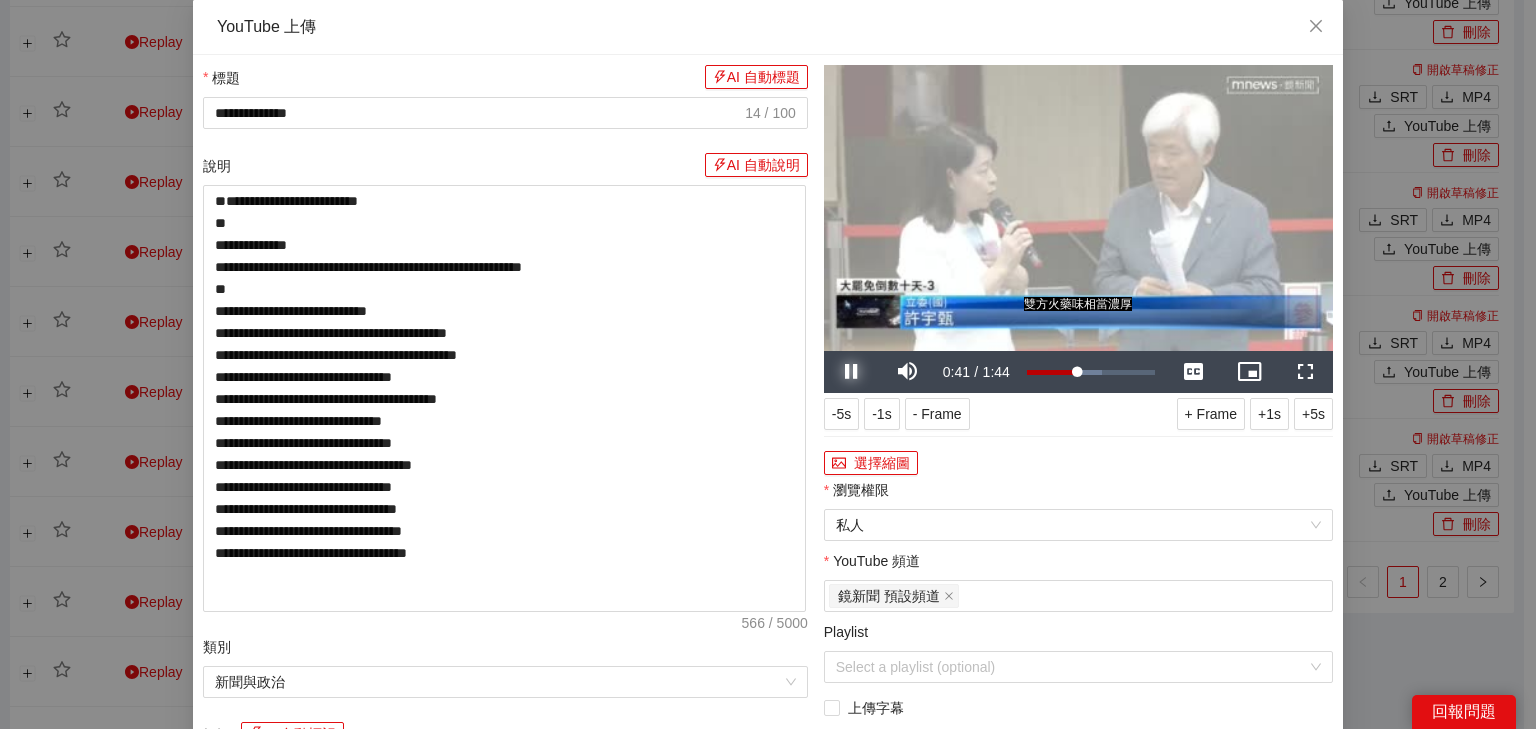 click at bounding box center [852, 372] 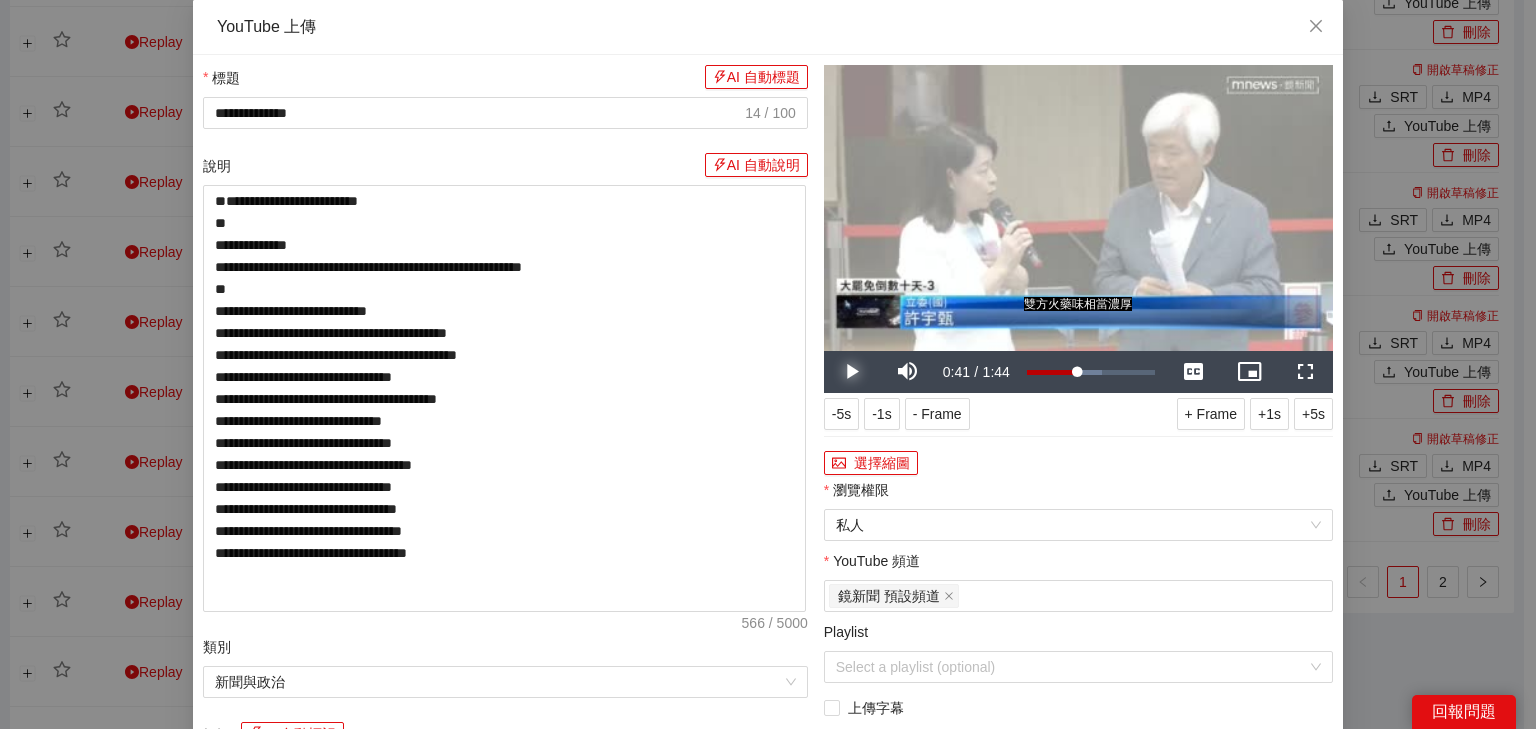 click at bounding box center [852, 372] 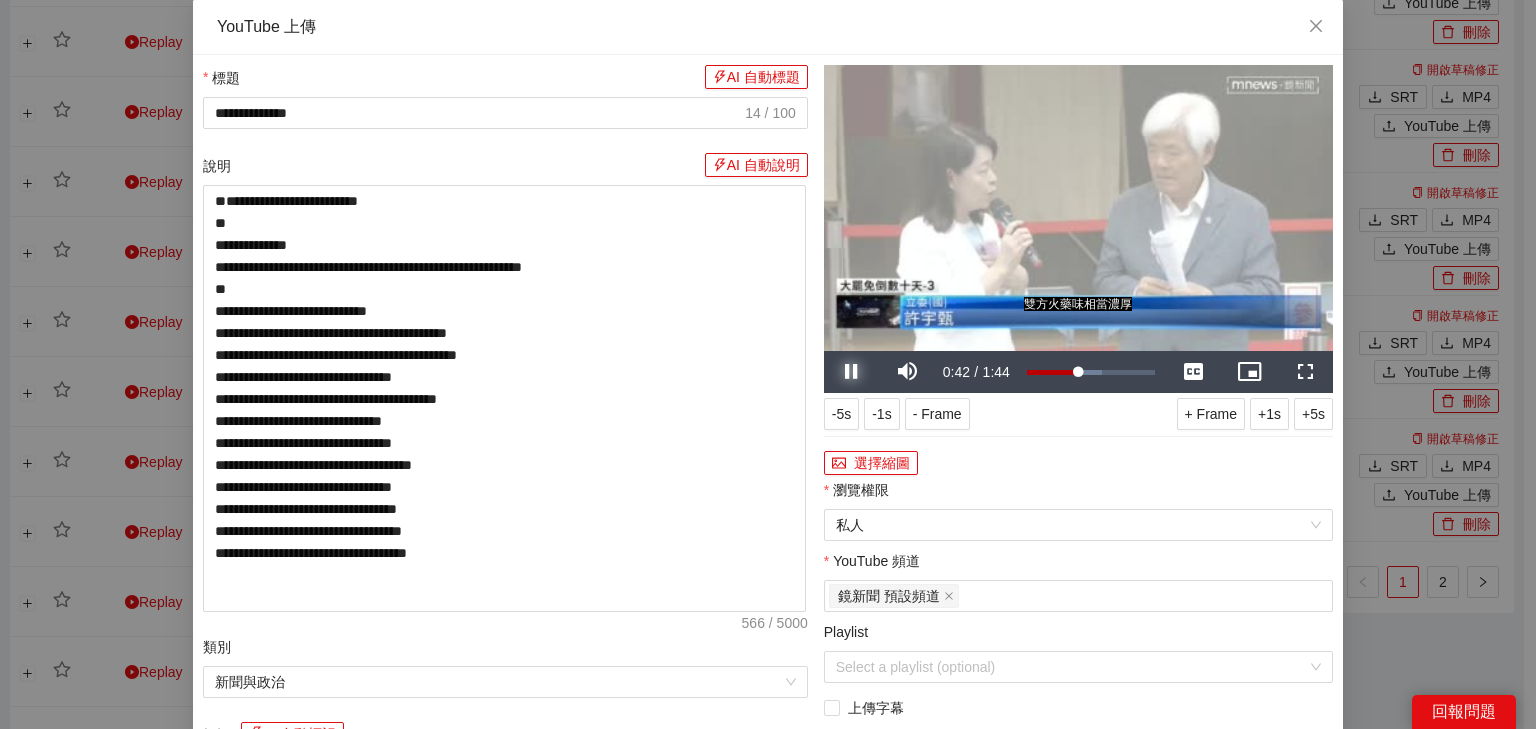 click at bounding box center (852, 372) 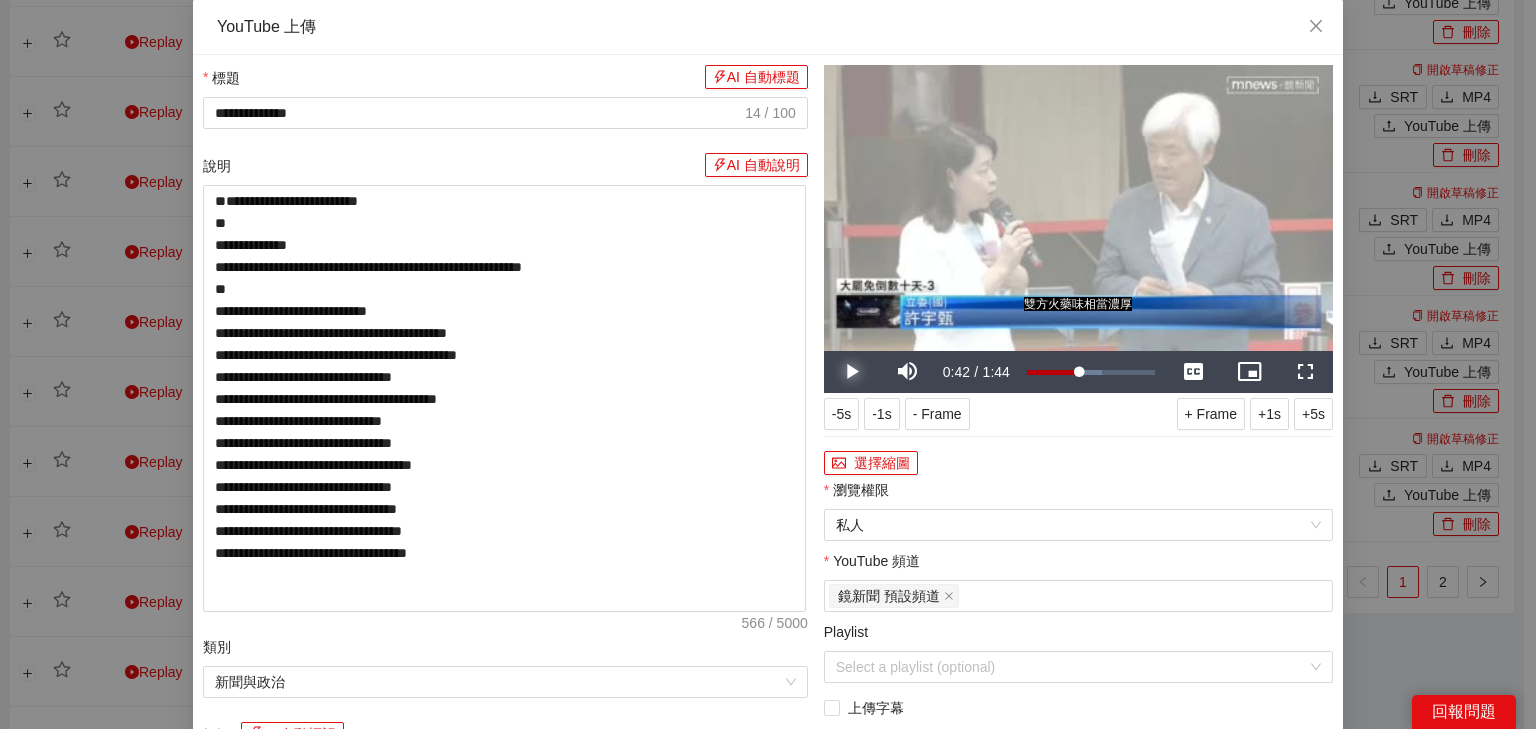 click at bounding box center (852, 372) 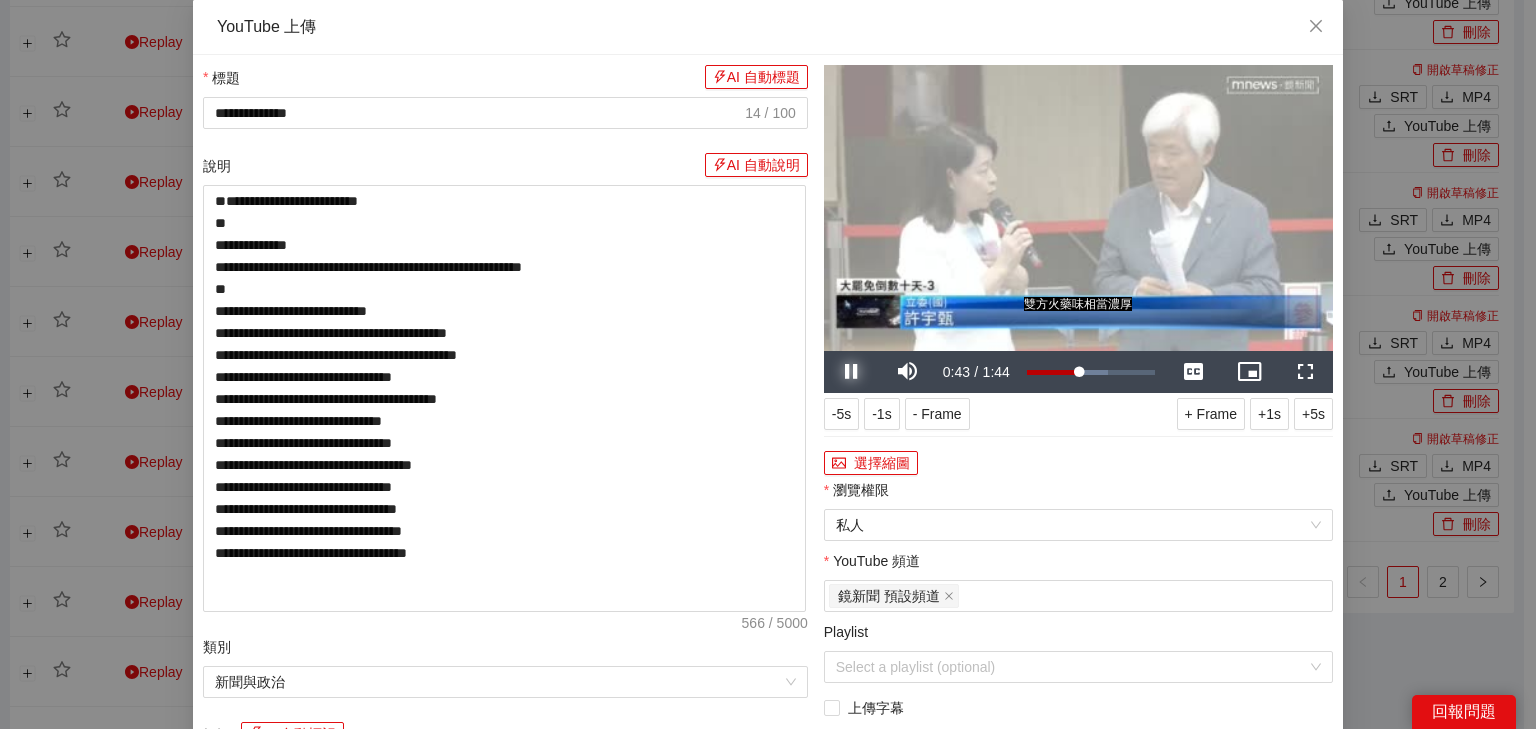 click at bounding box center (852, 372) 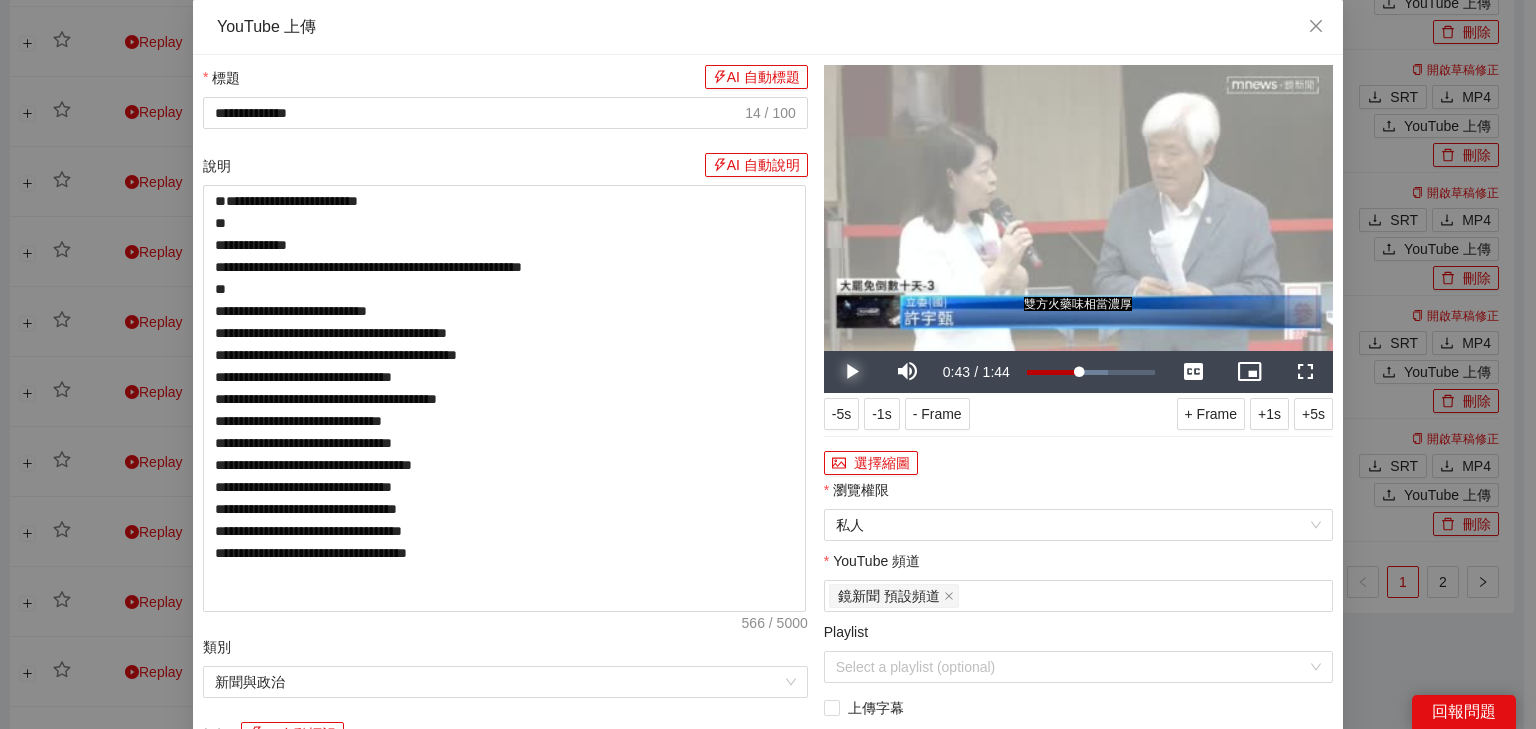 click at bounding box center (852, 372) 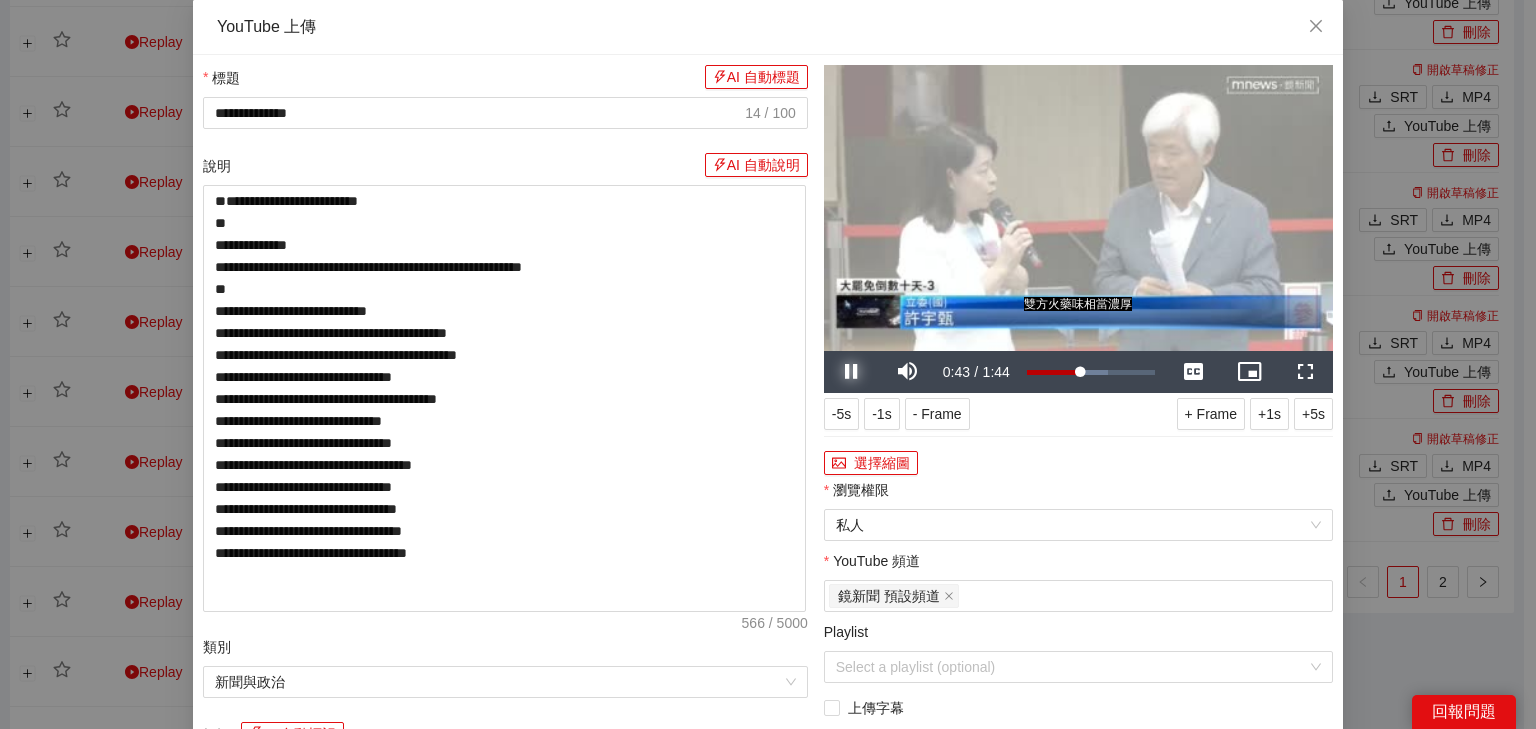click at bounding box center [852, 372] 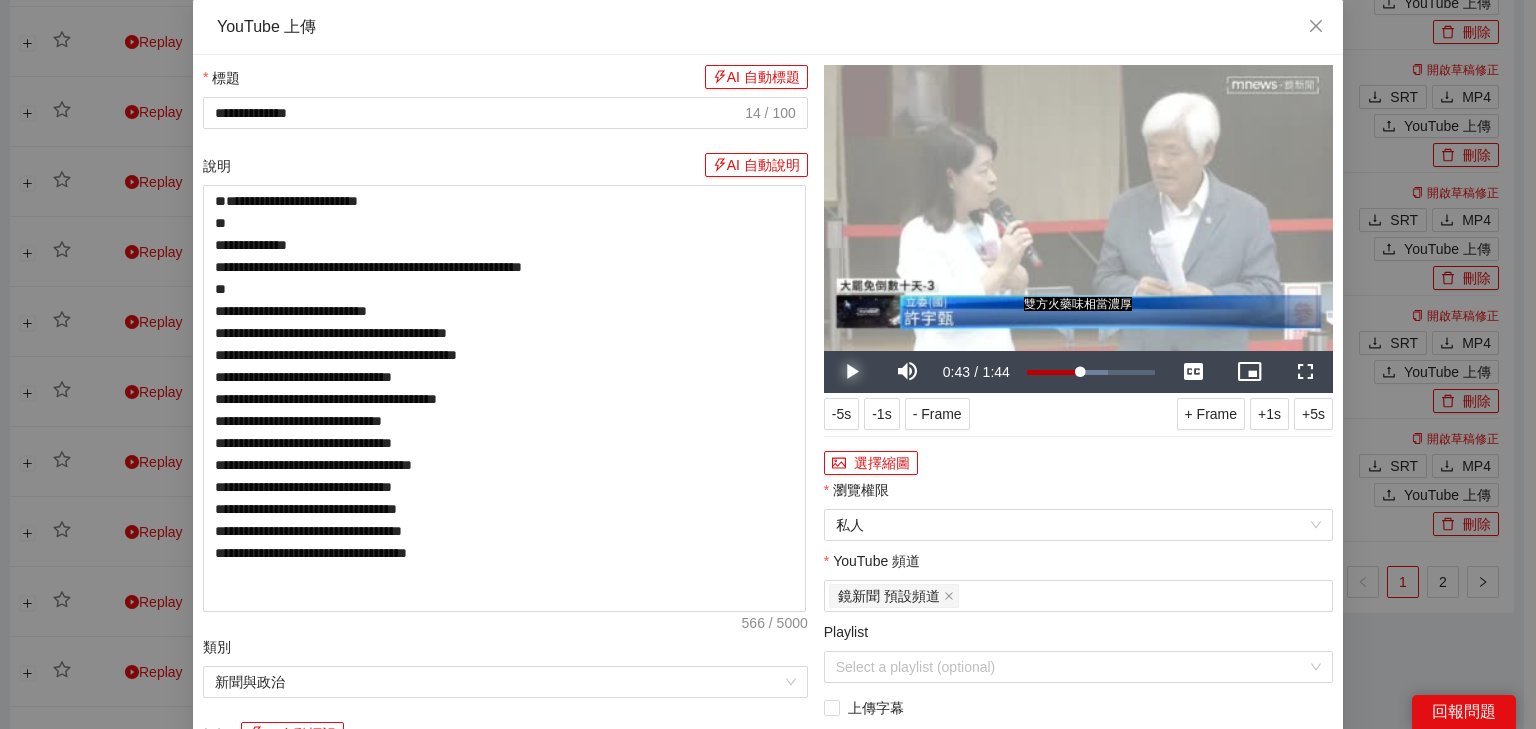 click at bounding box center [852, 372] 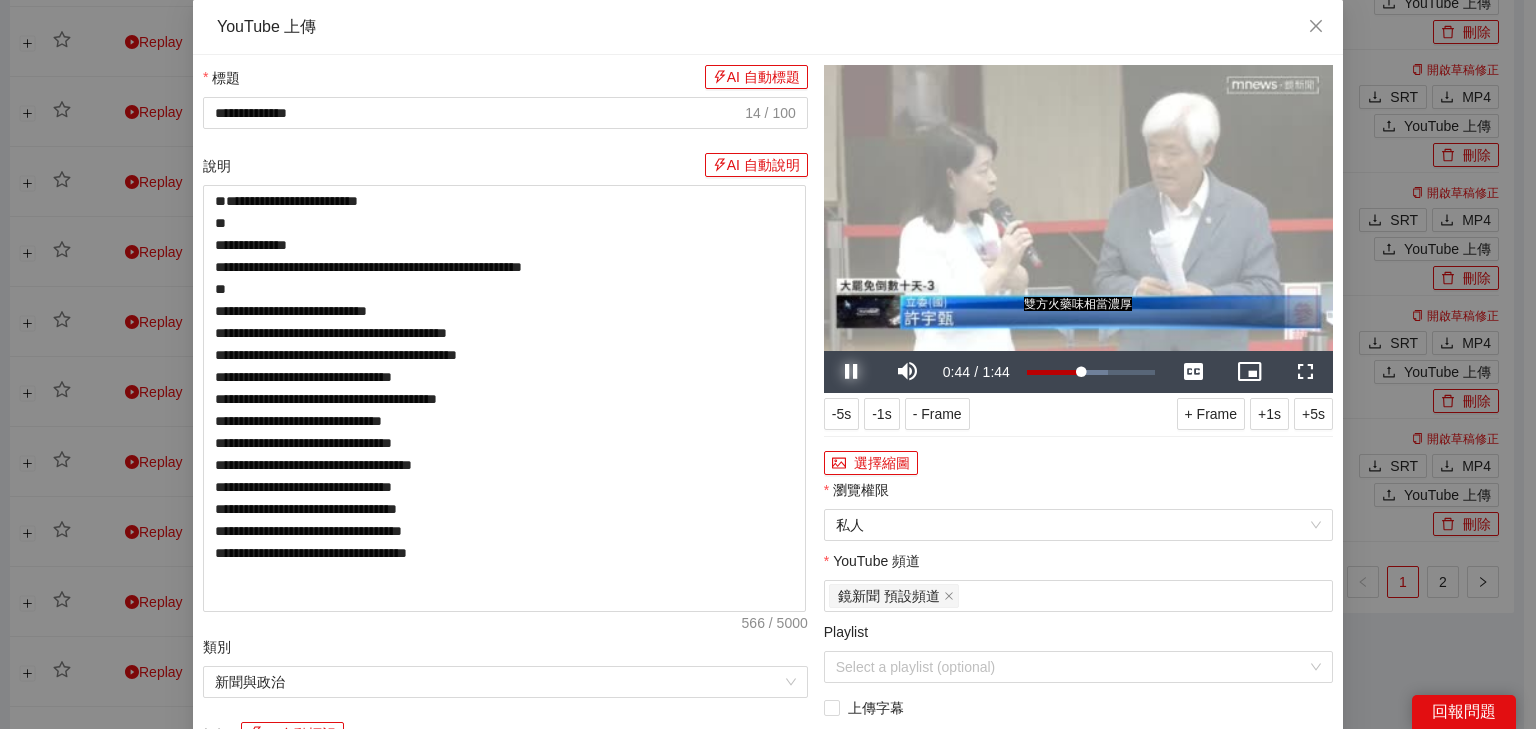 click at bounding box center (852, 372) 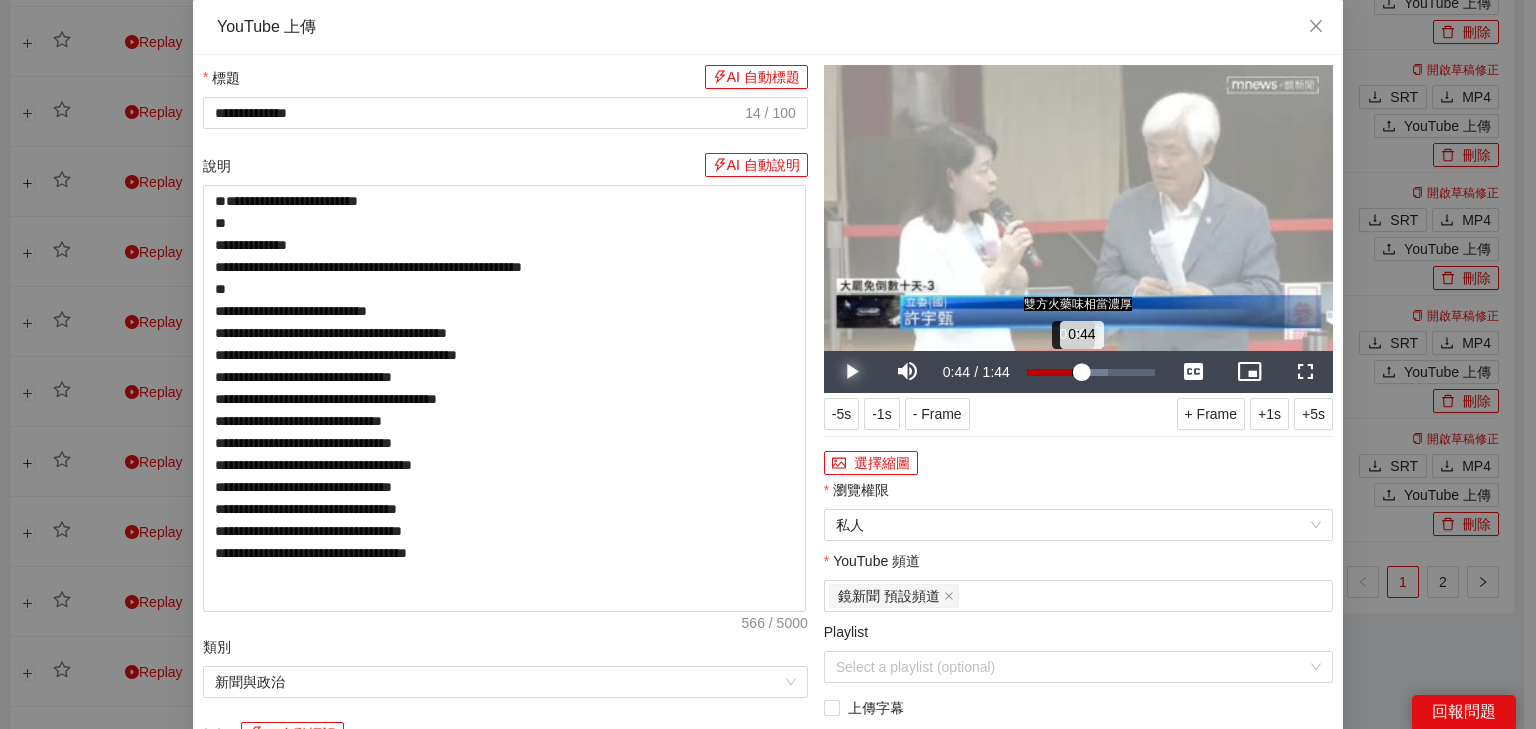 click on "0:44" at bounding box center [1054, 372] 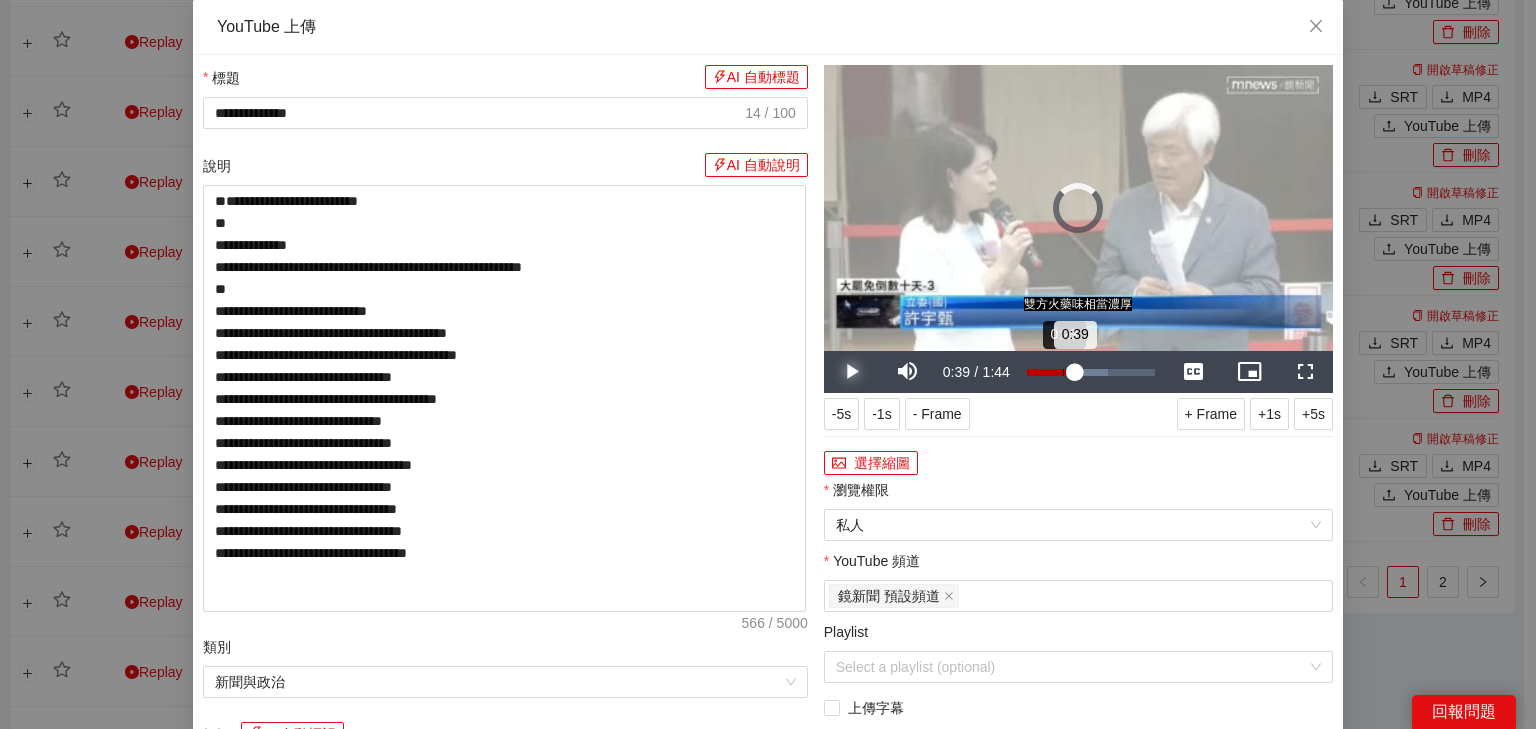 click on "0:29" at bounding box center (1063, 372) 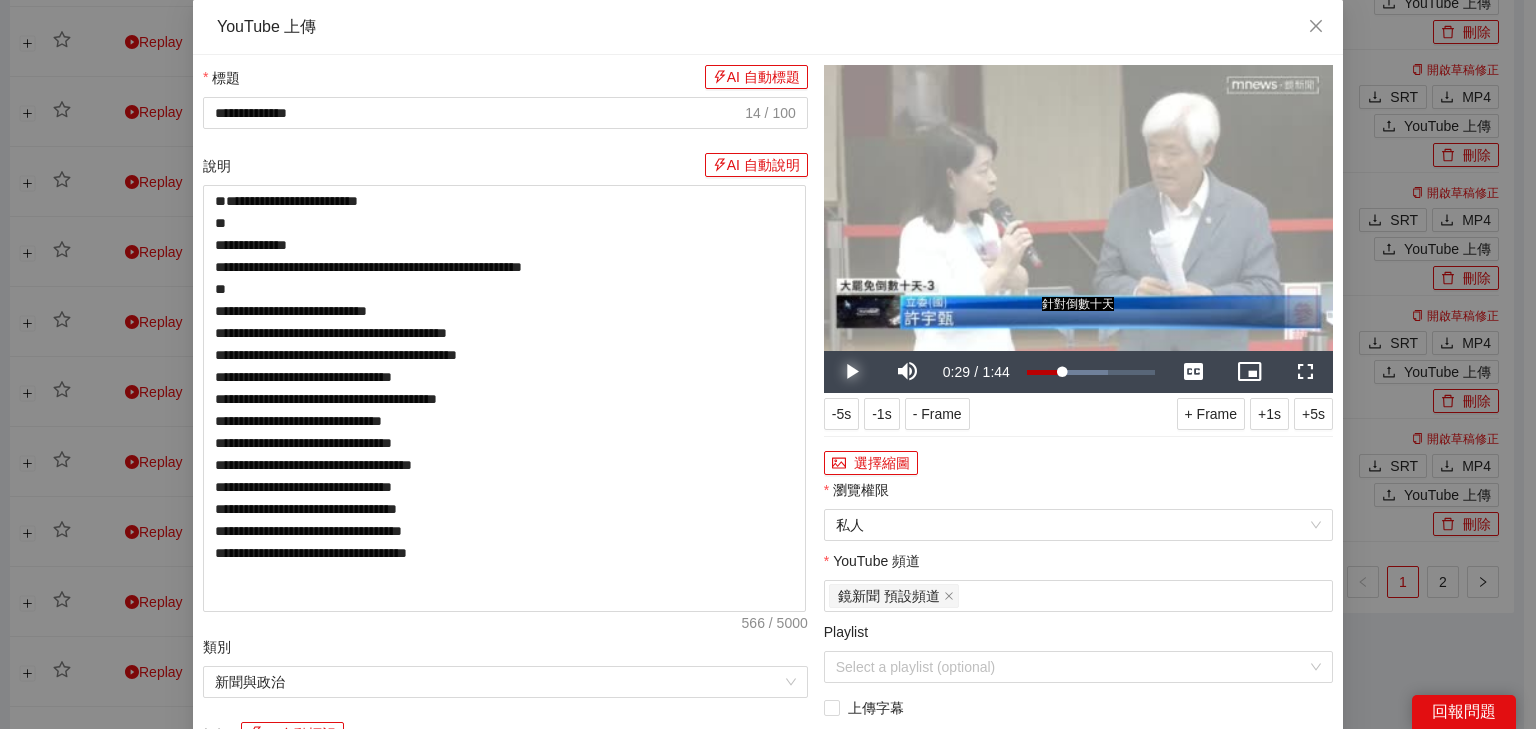 click at bounding box center [852, 372] 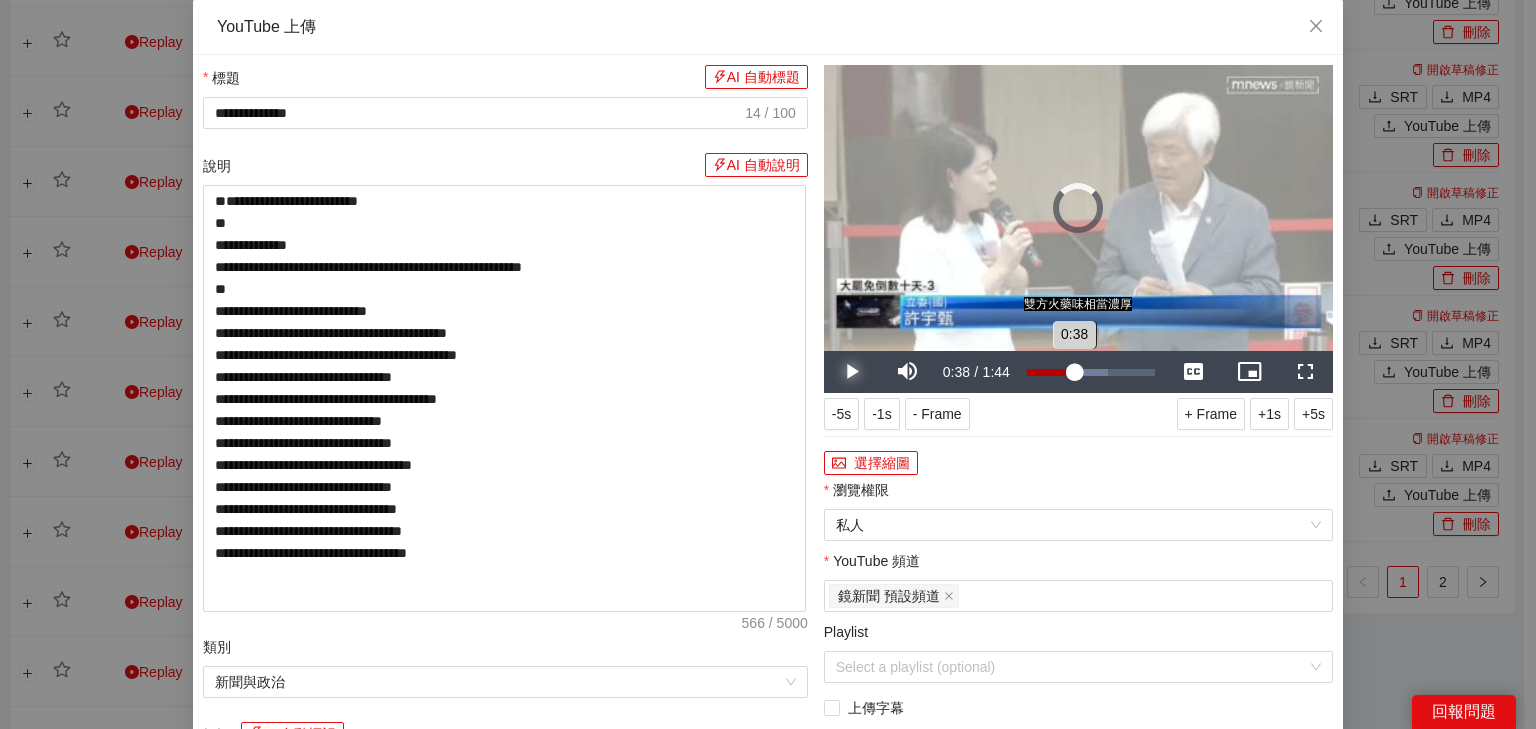 click on "0:38" at bounding box center [1050, 372] 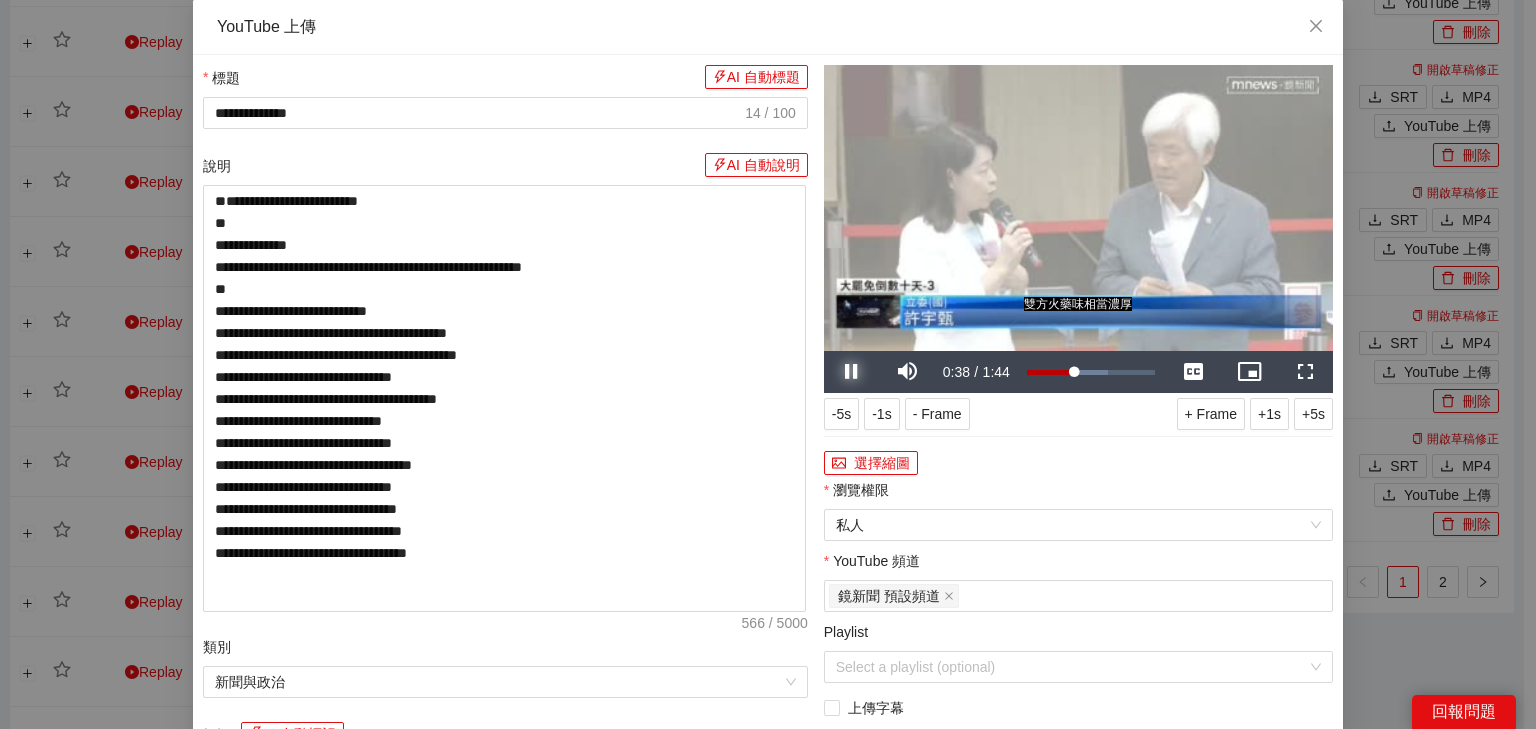 click at bounding box center [852, 372] 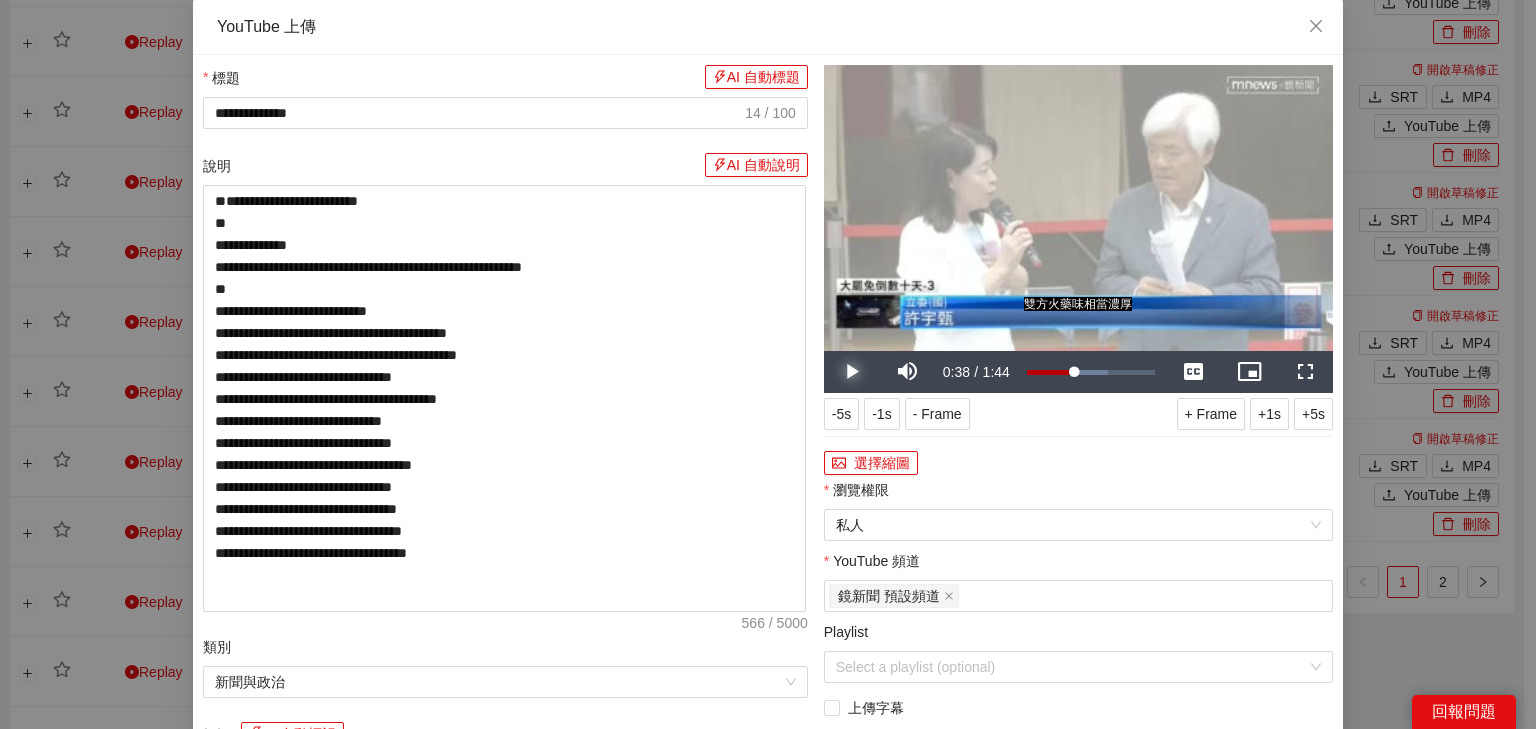 click at bounding box center [852, 372] 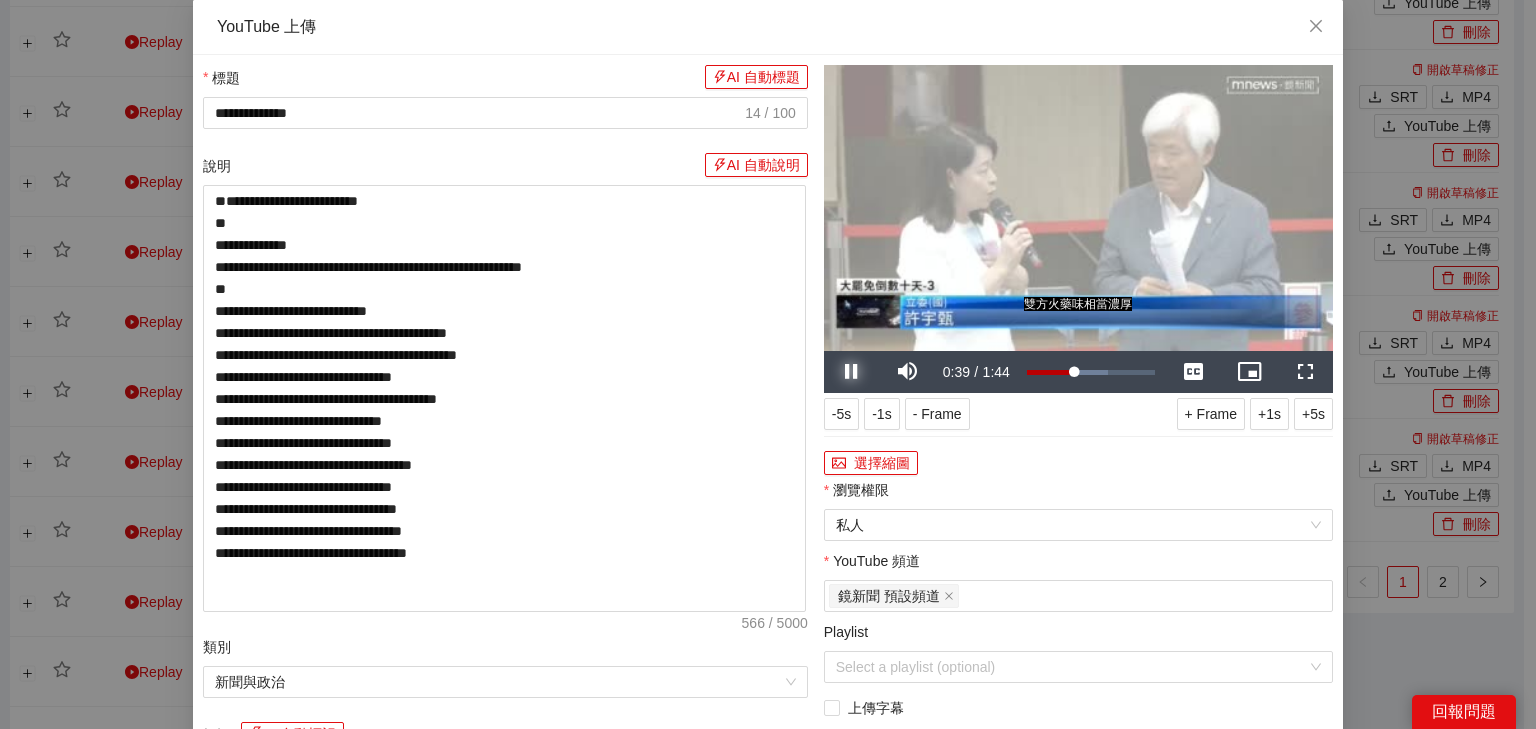 click at bounding box center (852, 372) 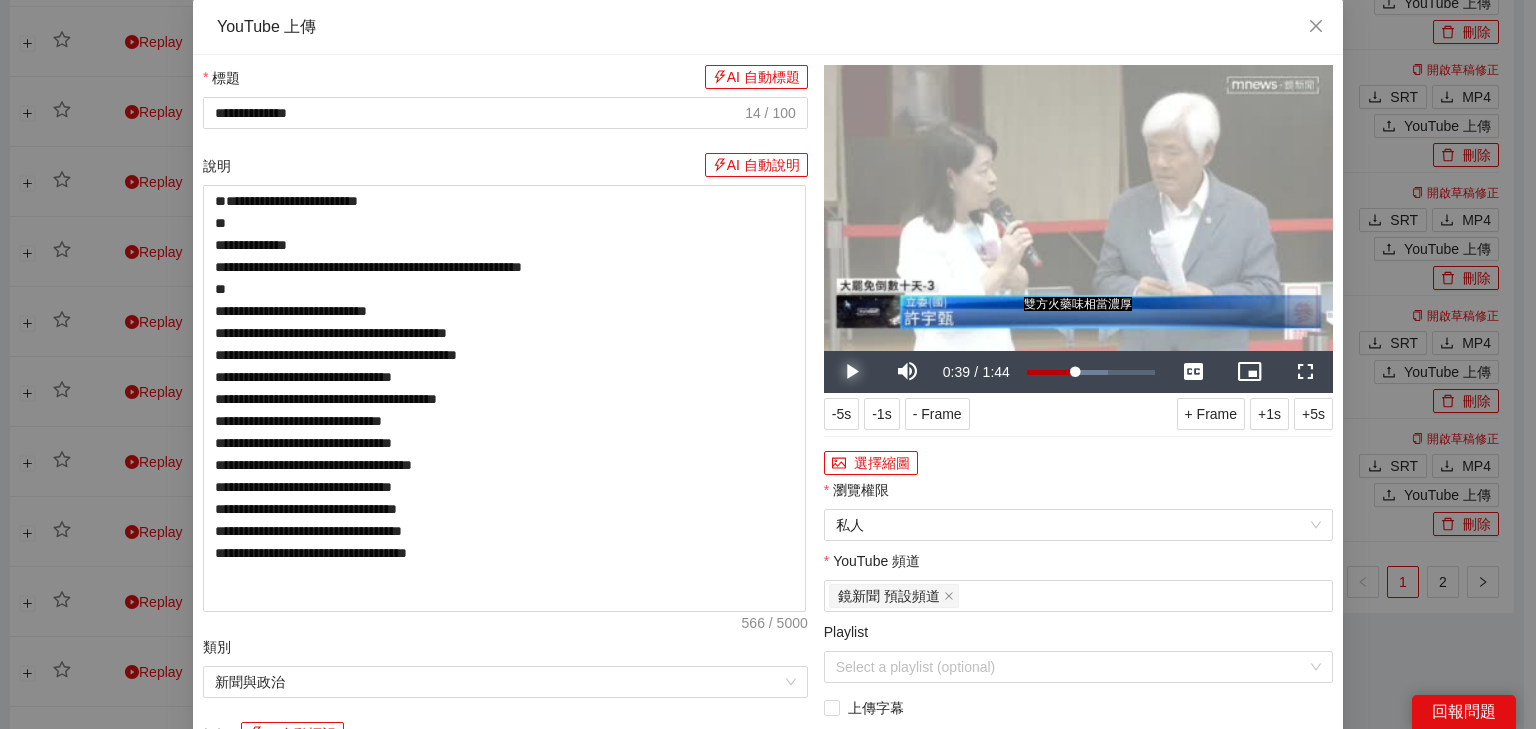 click at bounding box center [852, 372] 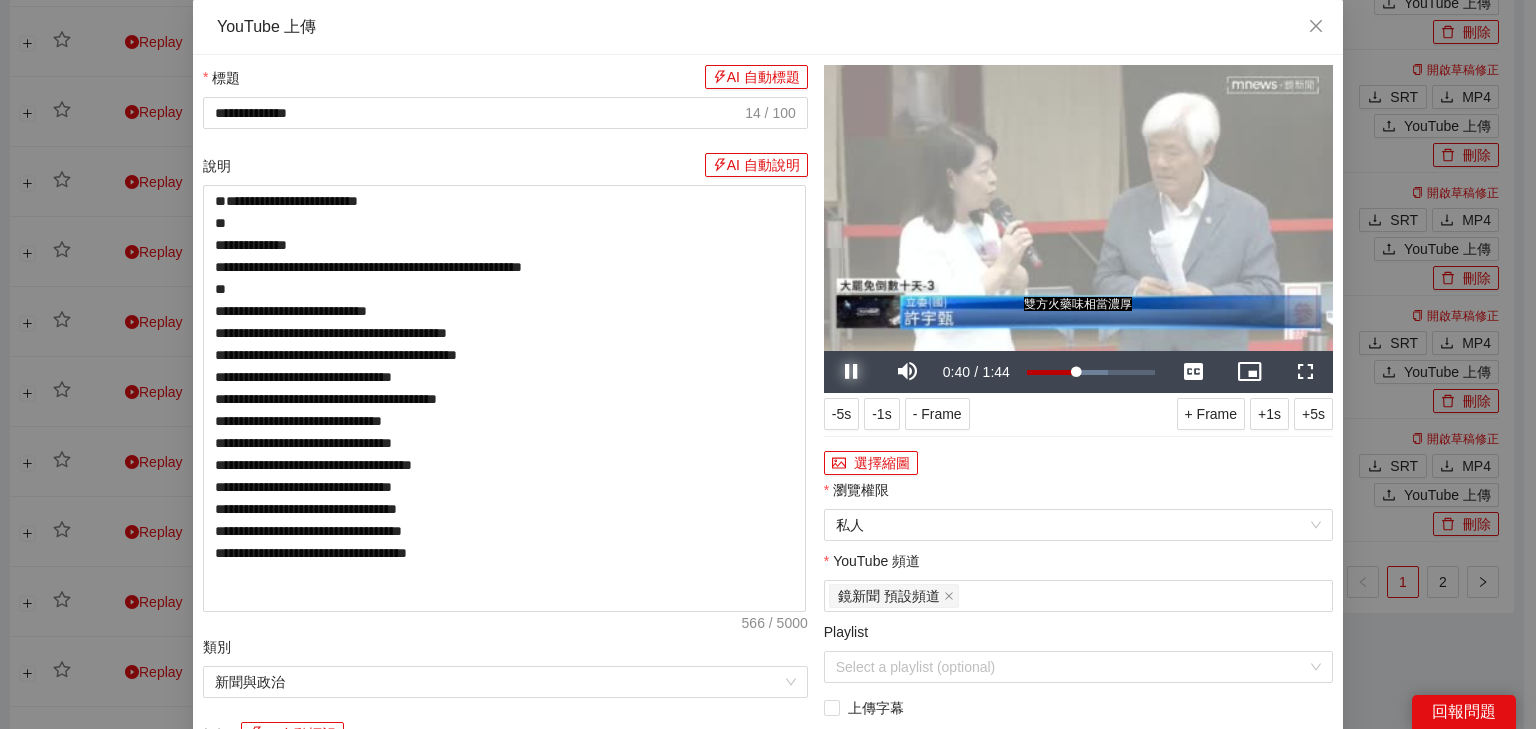 click at bounding box center (852, 372) 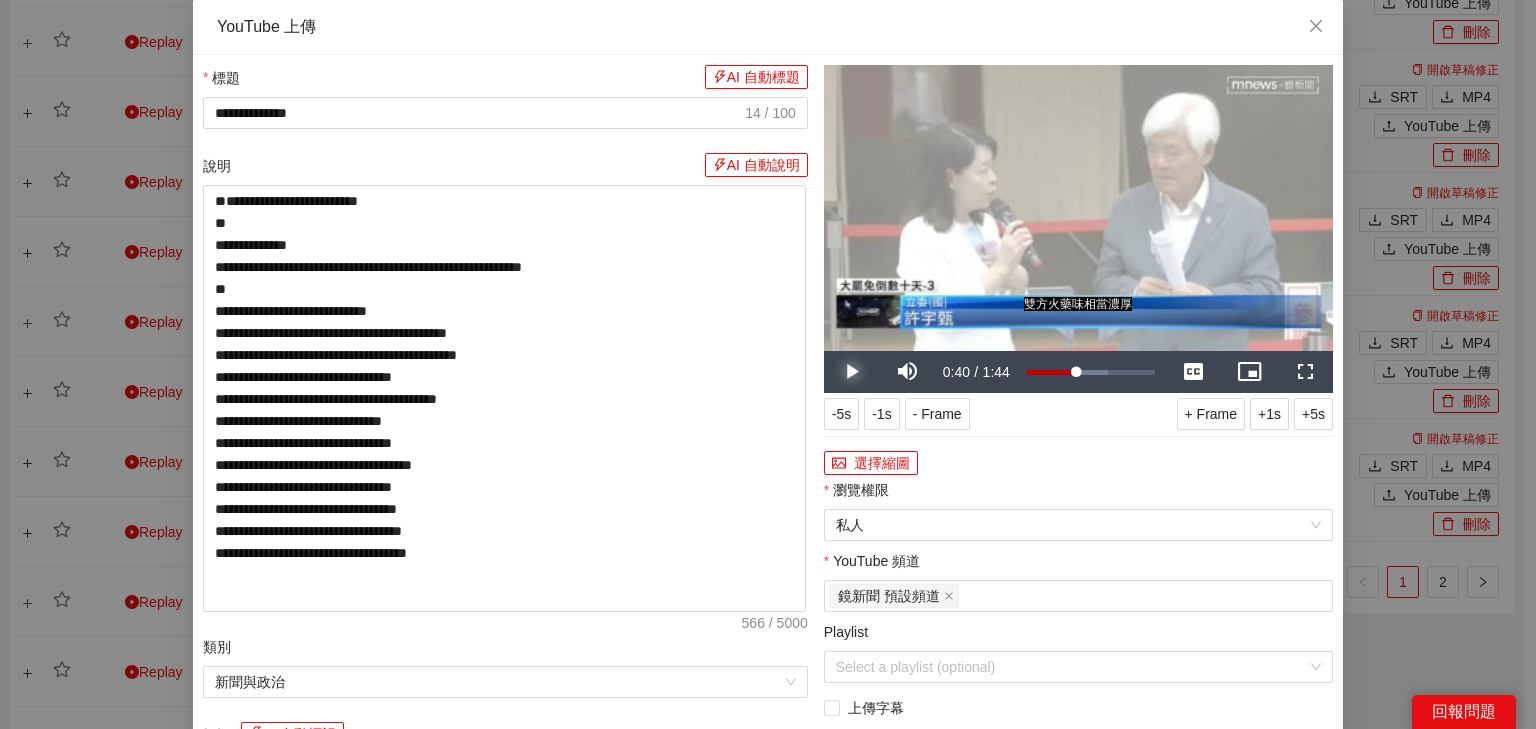 click at bounding box center [852, 372] 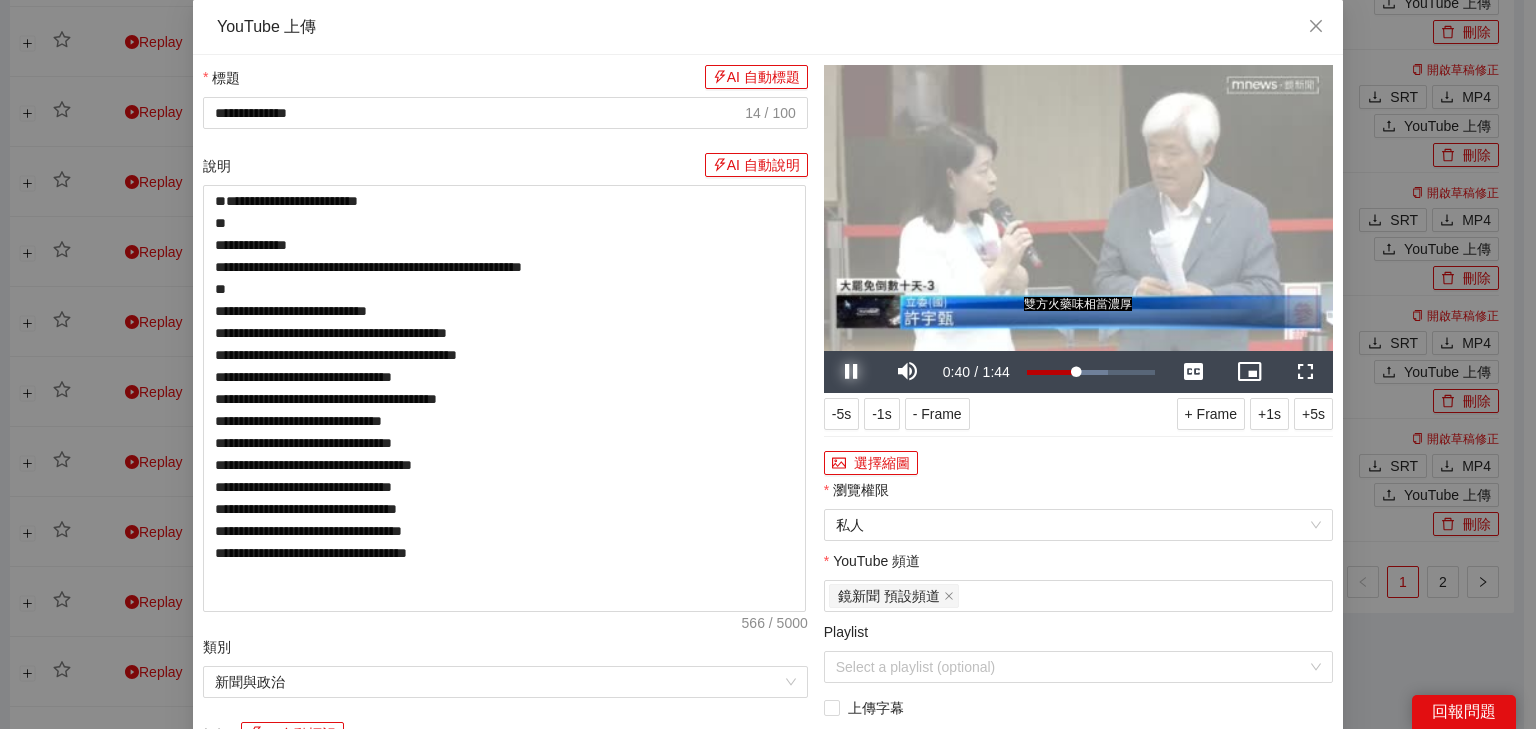 click at bounding box center [852, 372] 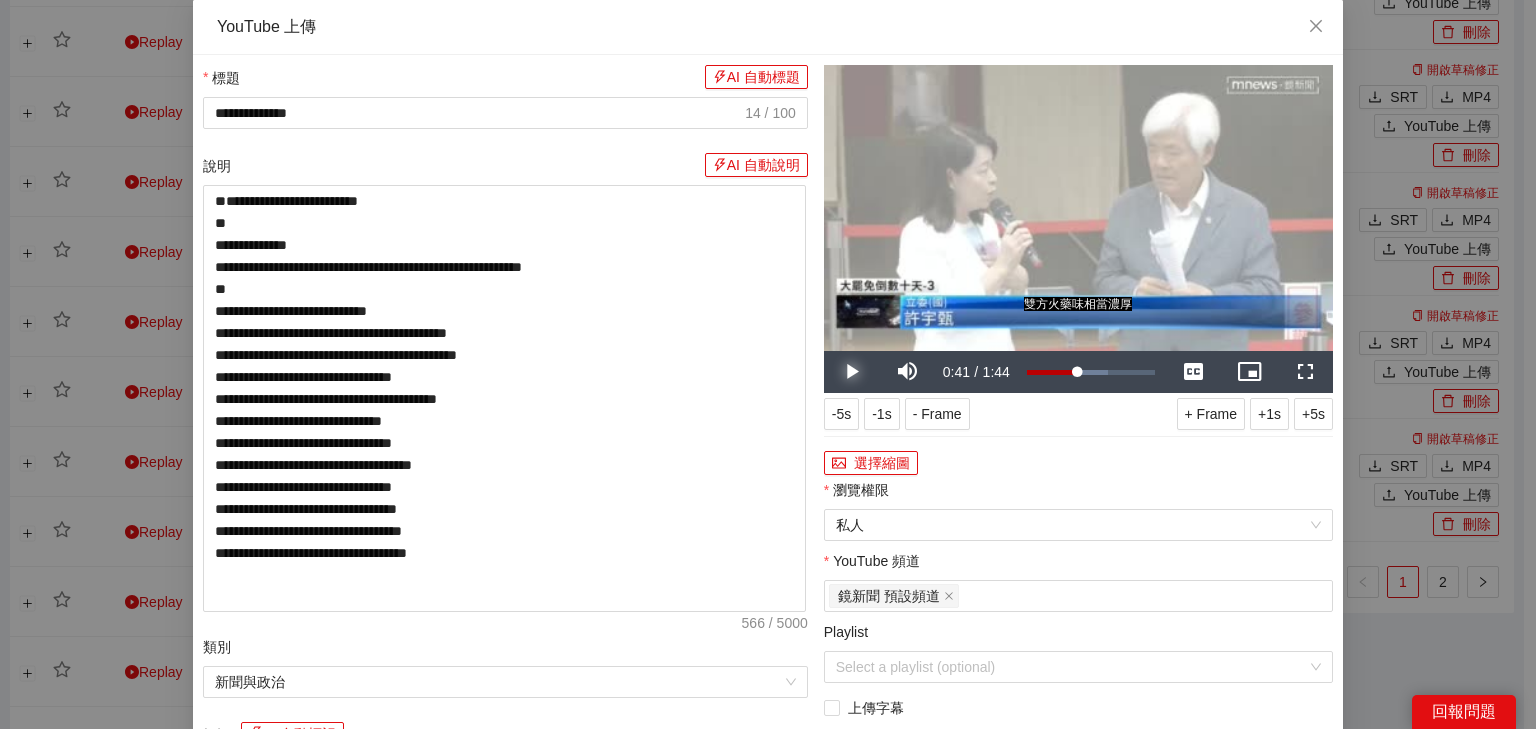 click at bounding box center (852, 372) 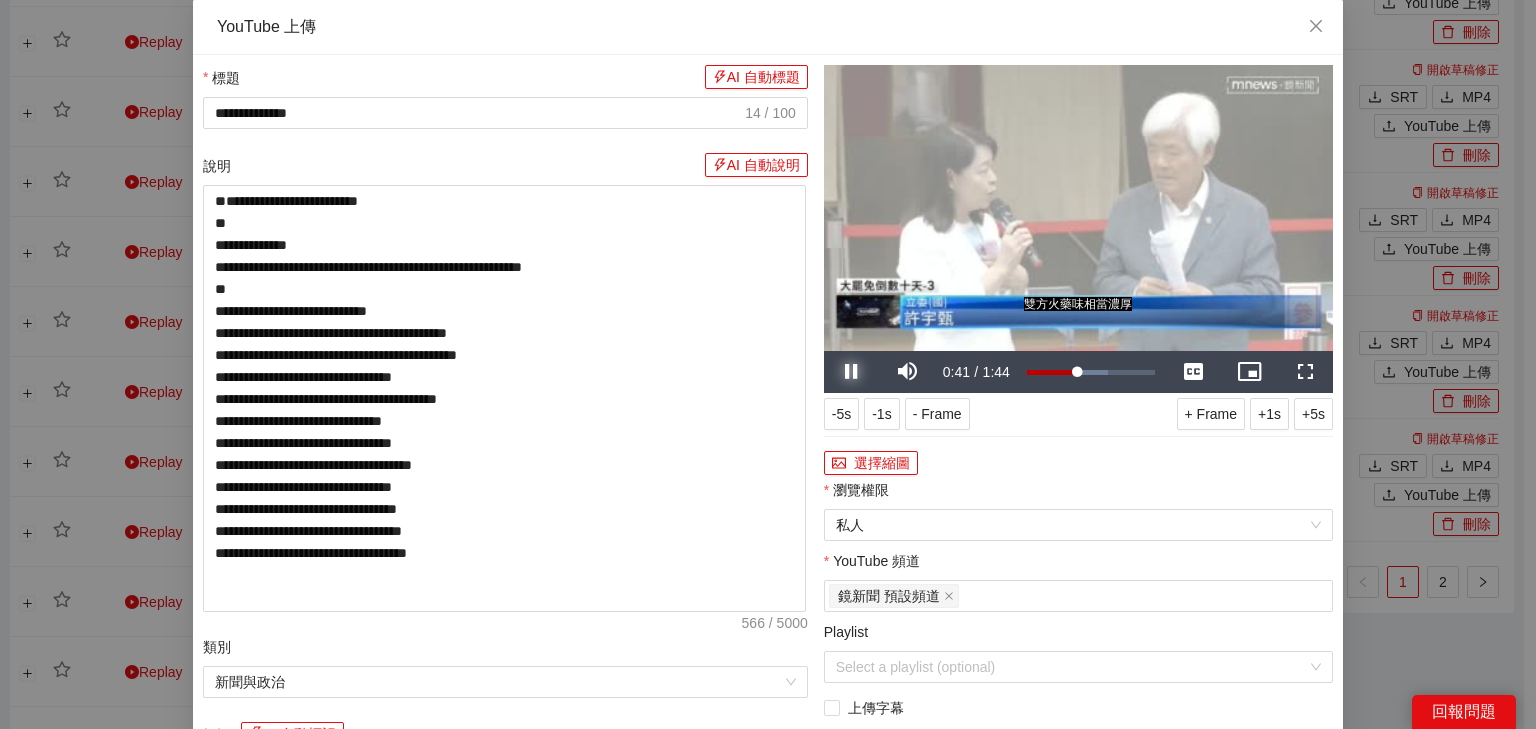 click at bounding box center [852, 372] 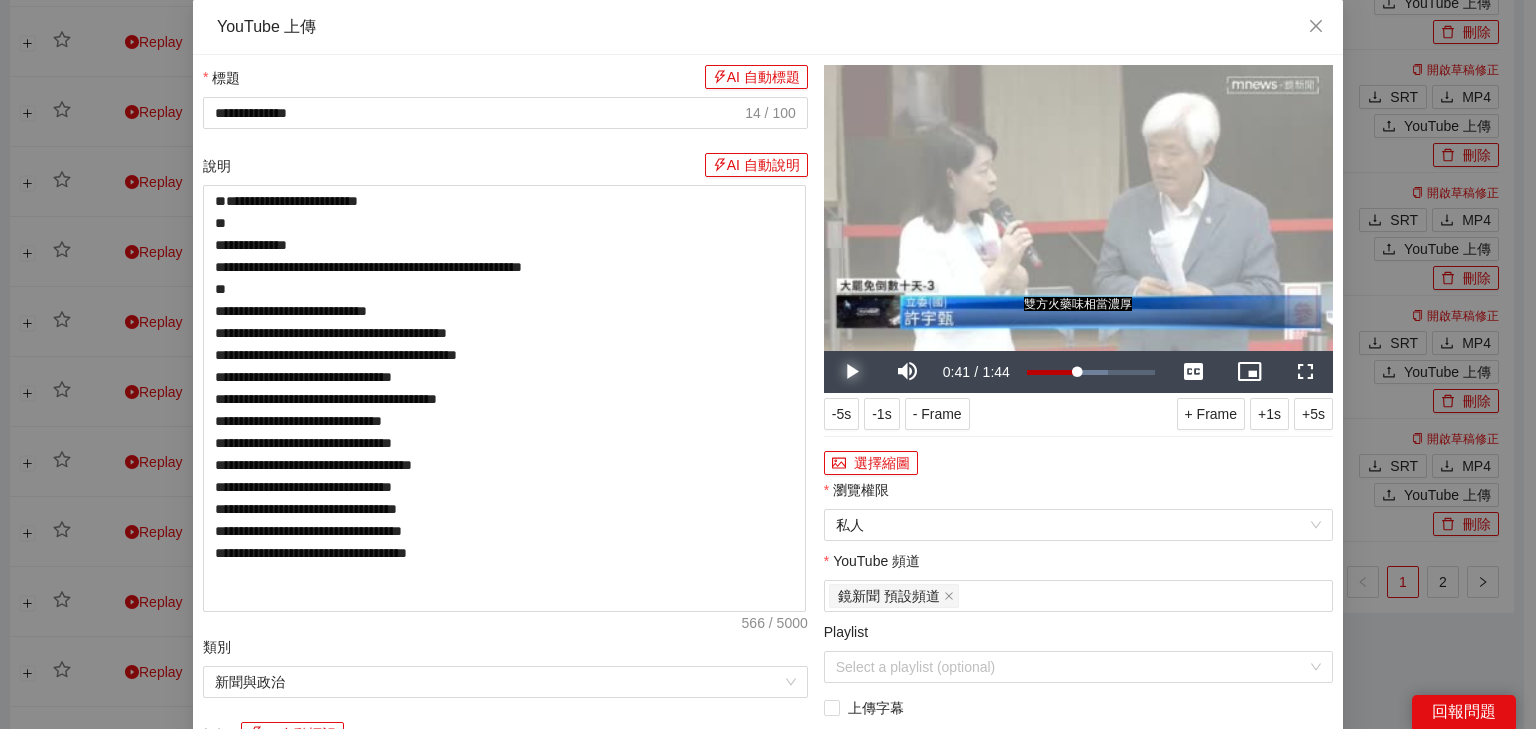 click at bounding box center (852, 372) 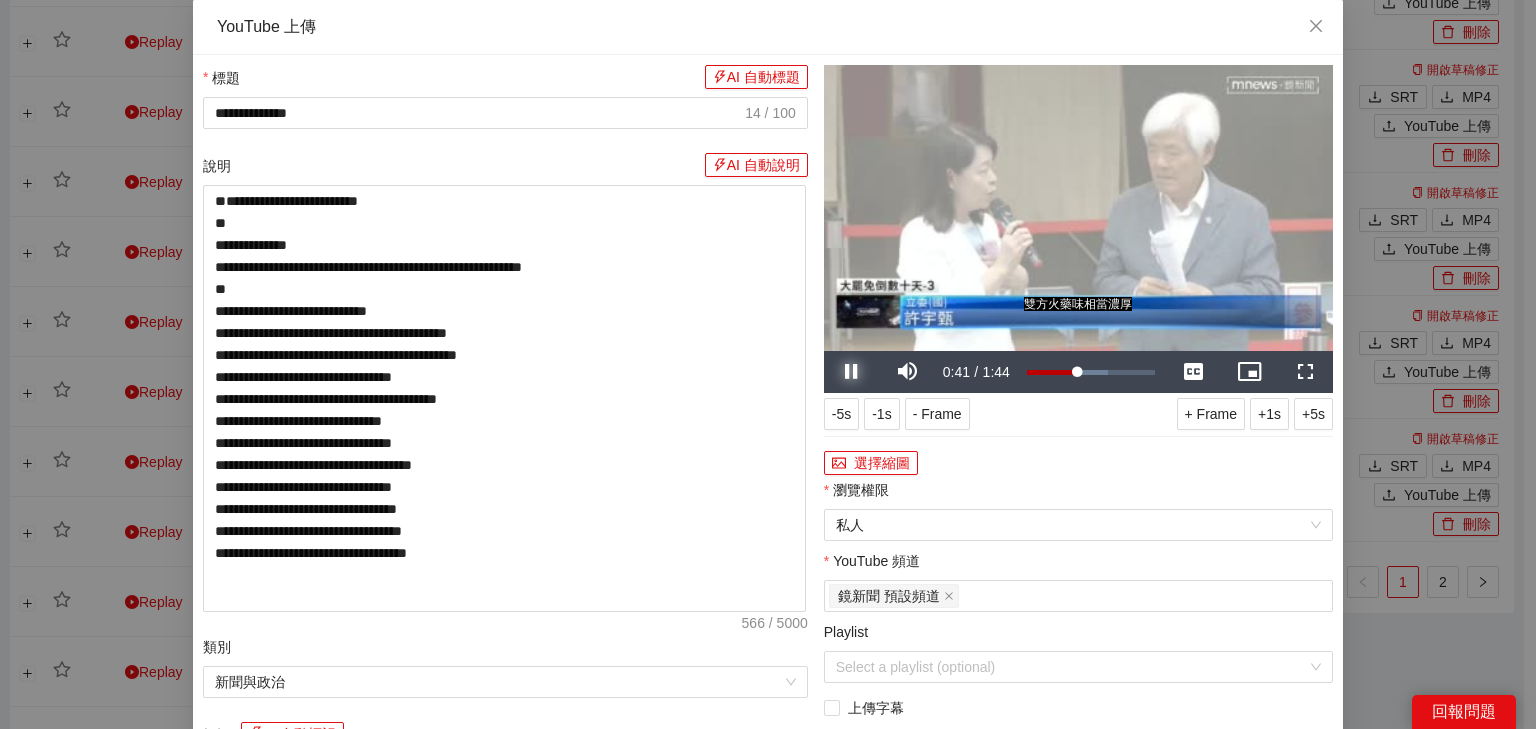 click at bounding box center (852, 372) 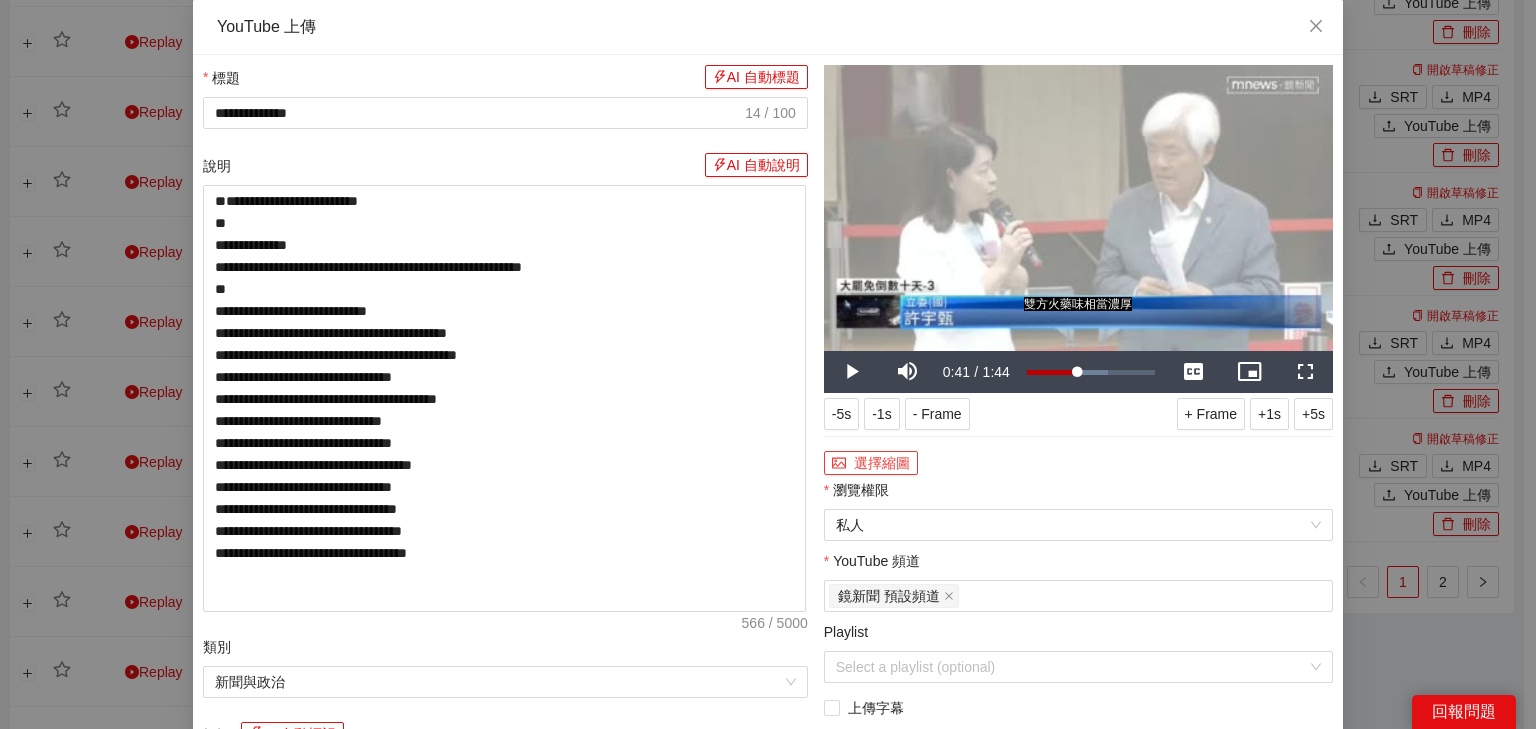 click on "選擇縮圖" at bounding box center [871, 463] 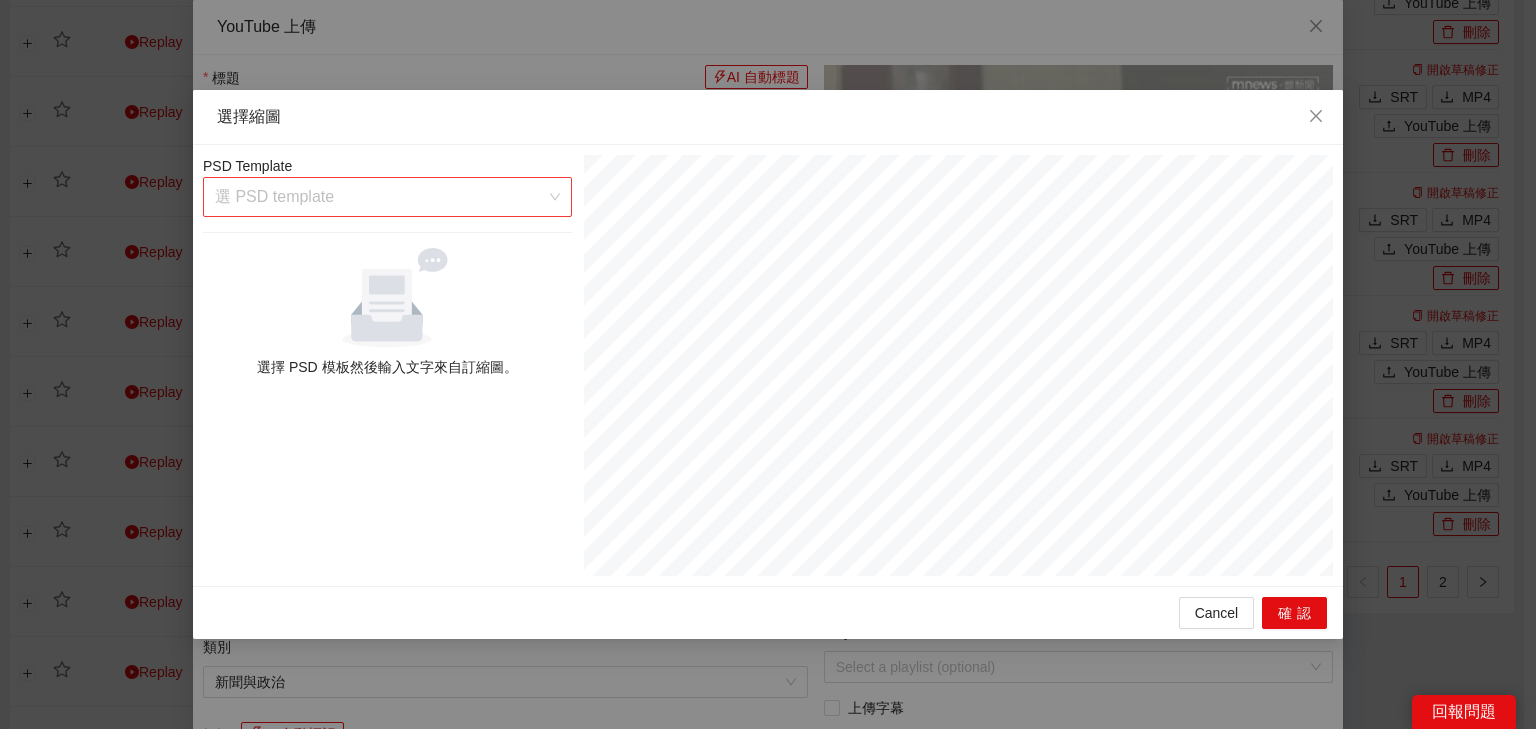 click at bounding box center [380, 197] 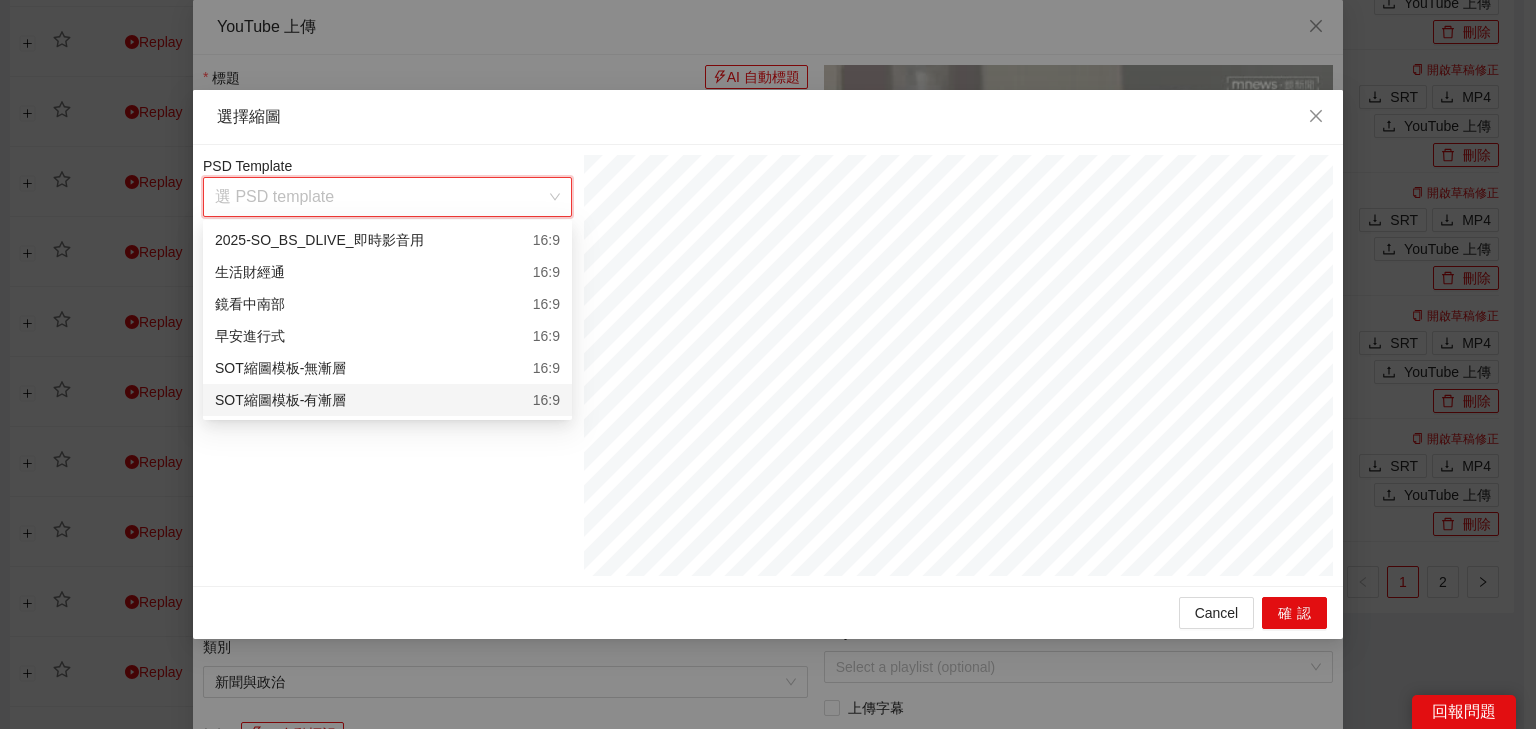 click on "SOT縮圖模板-有漸層 16:9" at bounding box center (387, 400) 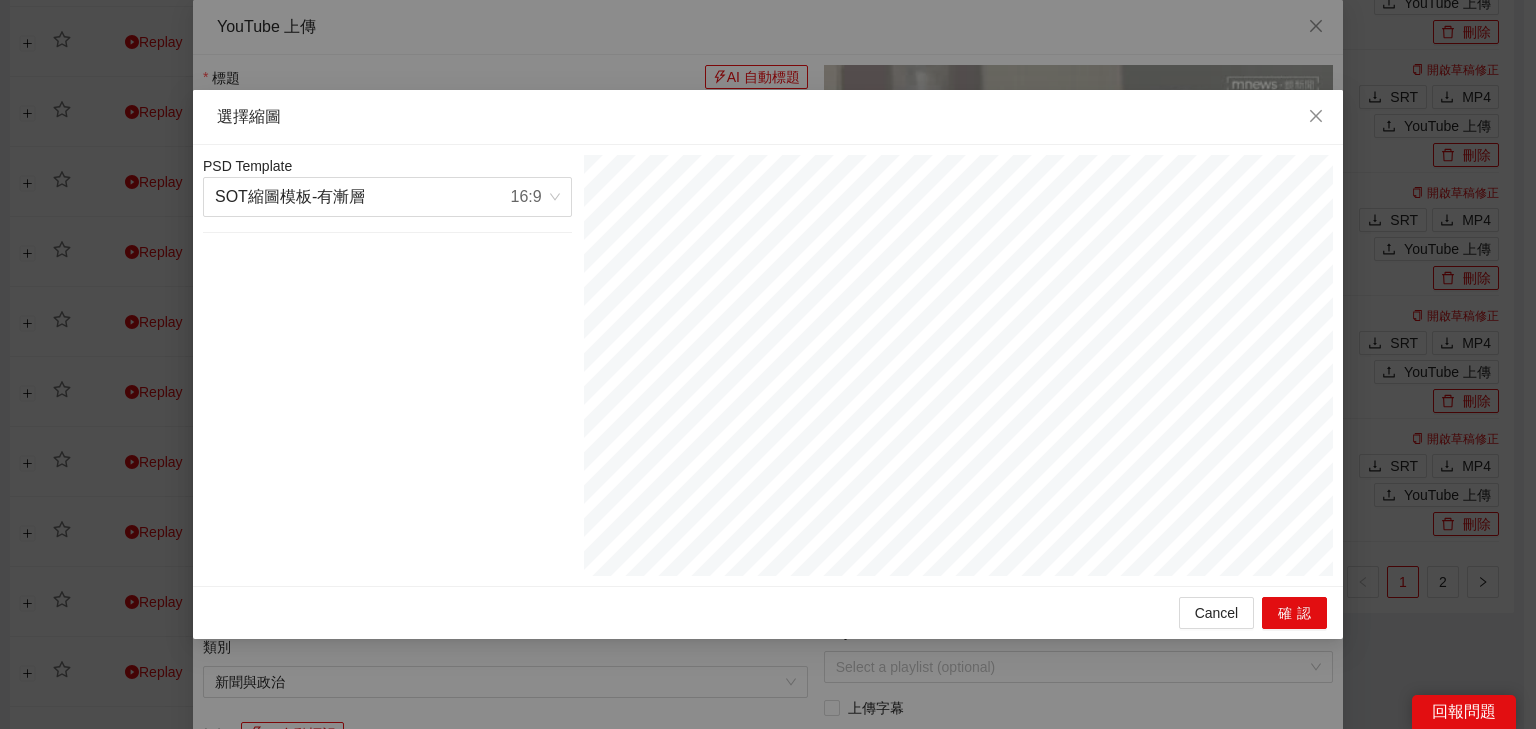 click on "Cancel 確認" at bounding box center (768, 612) 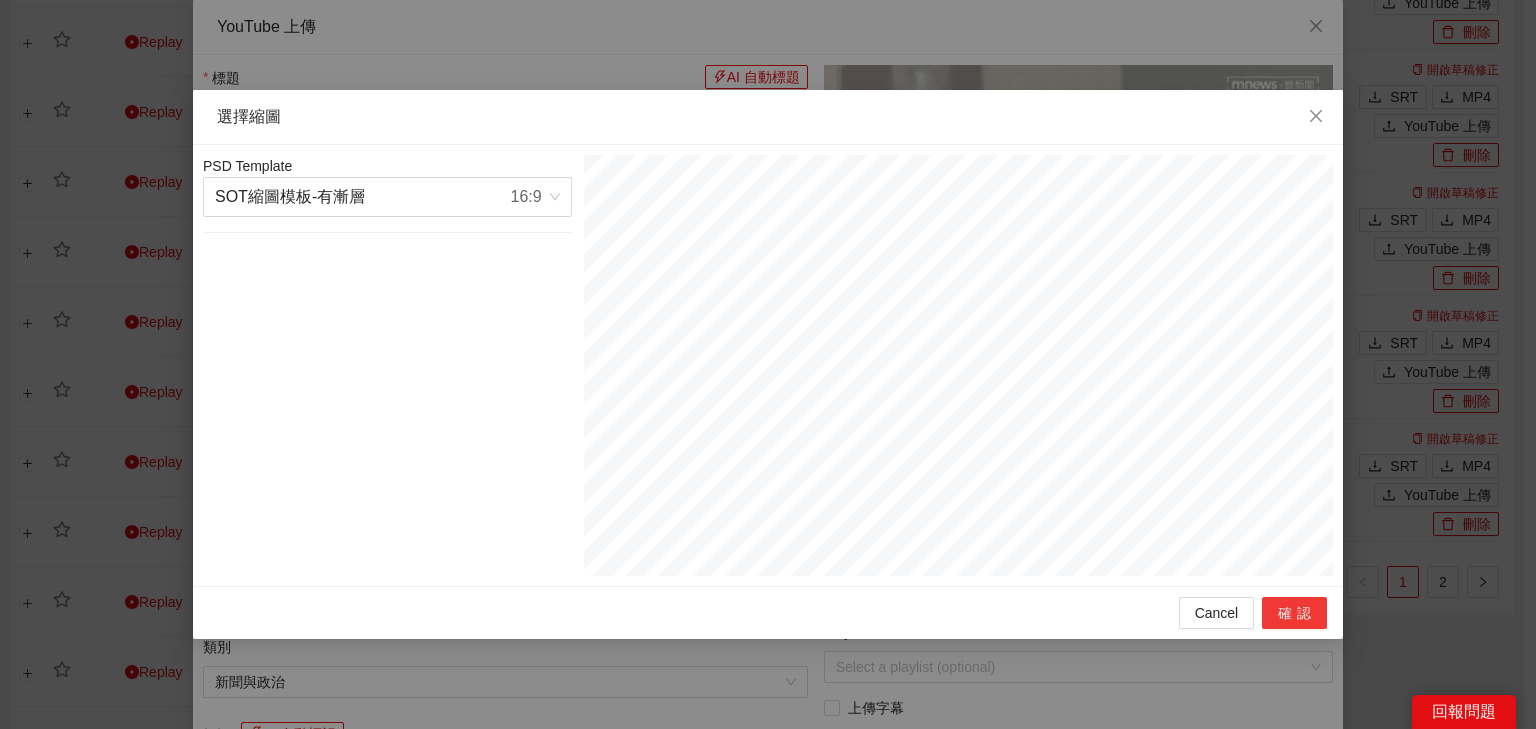 click on "確認" at bounding box center (1294, 613) 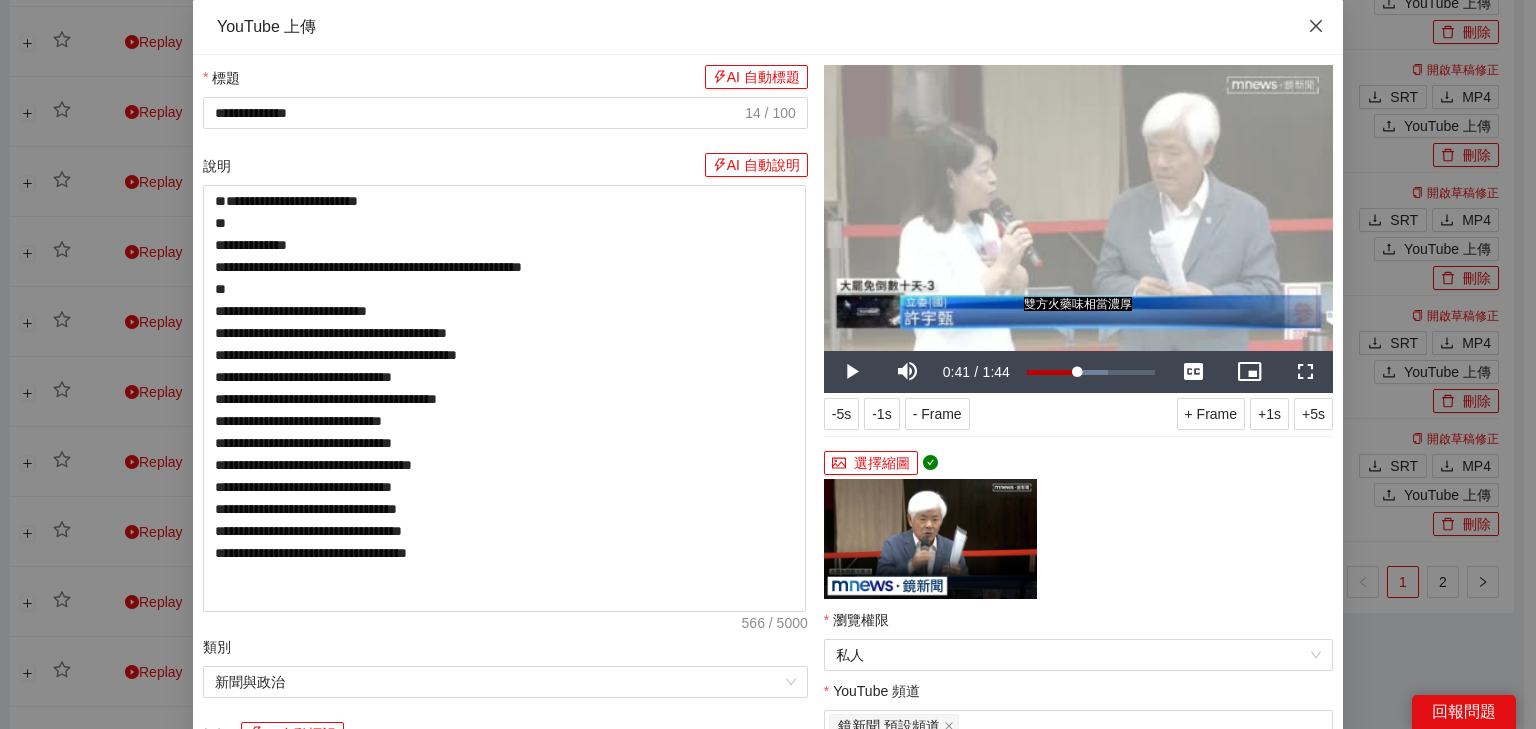 click 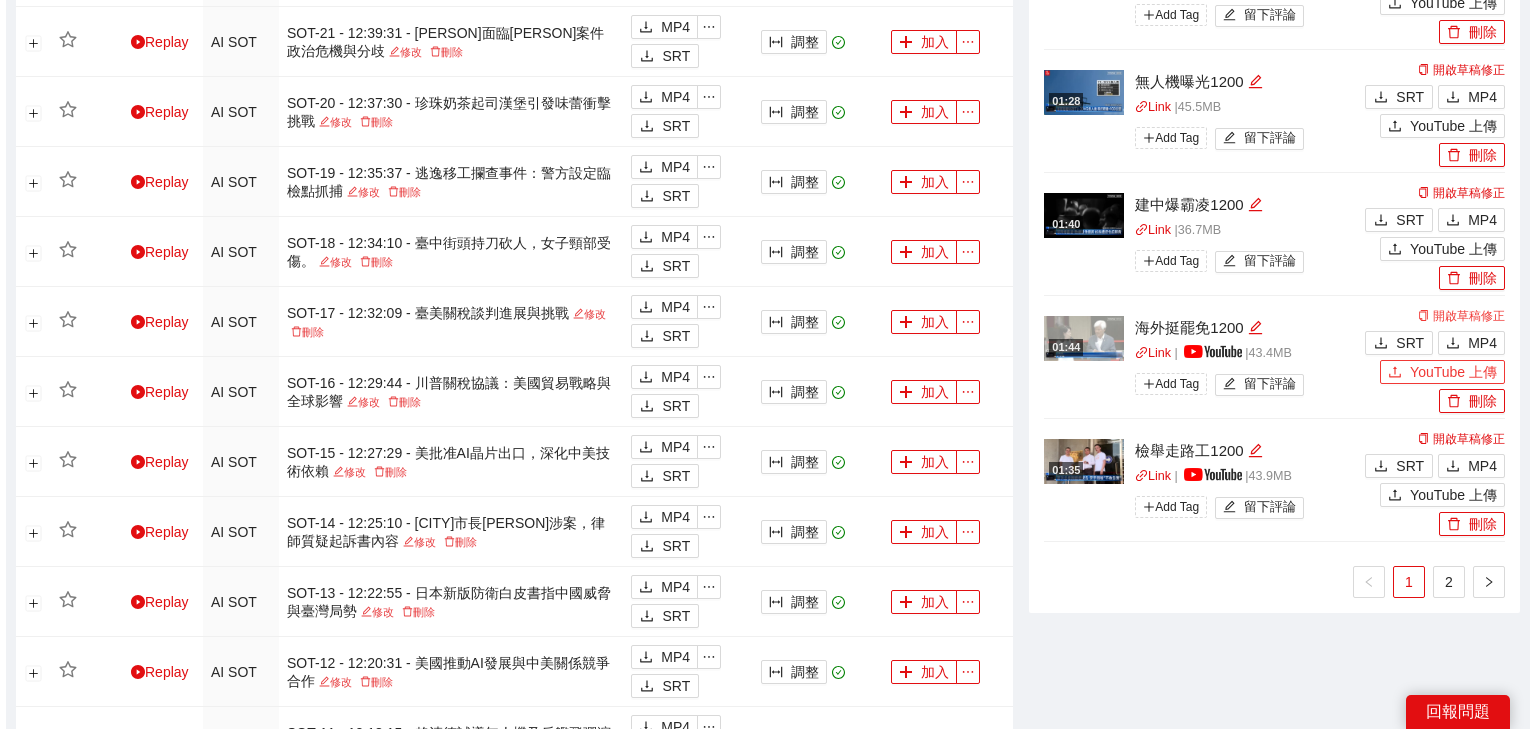 scroll, scrollTop: 1280, scrollLeft: 0, axis: vertical 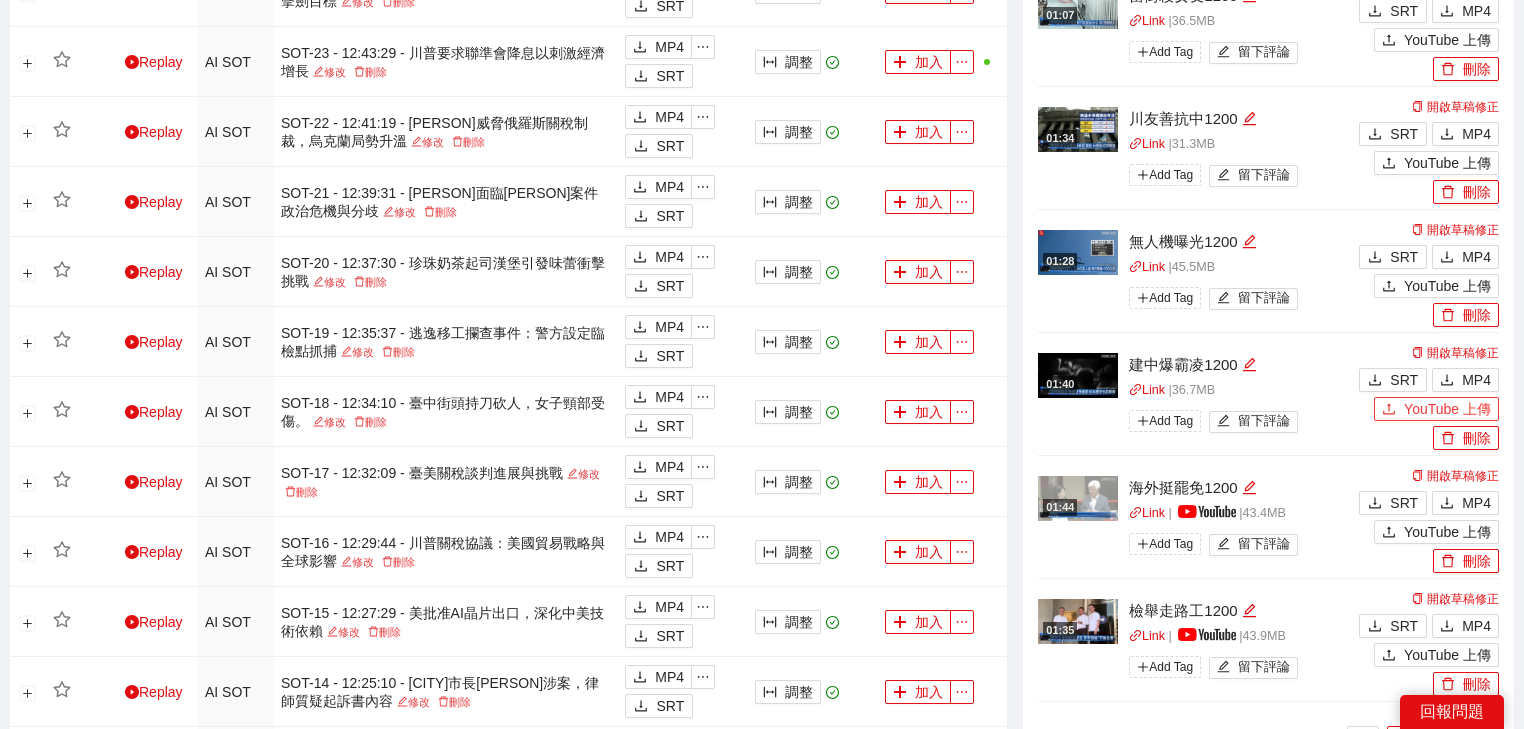 click on "YouTube 上傳" at bounding box center [1447, 409] 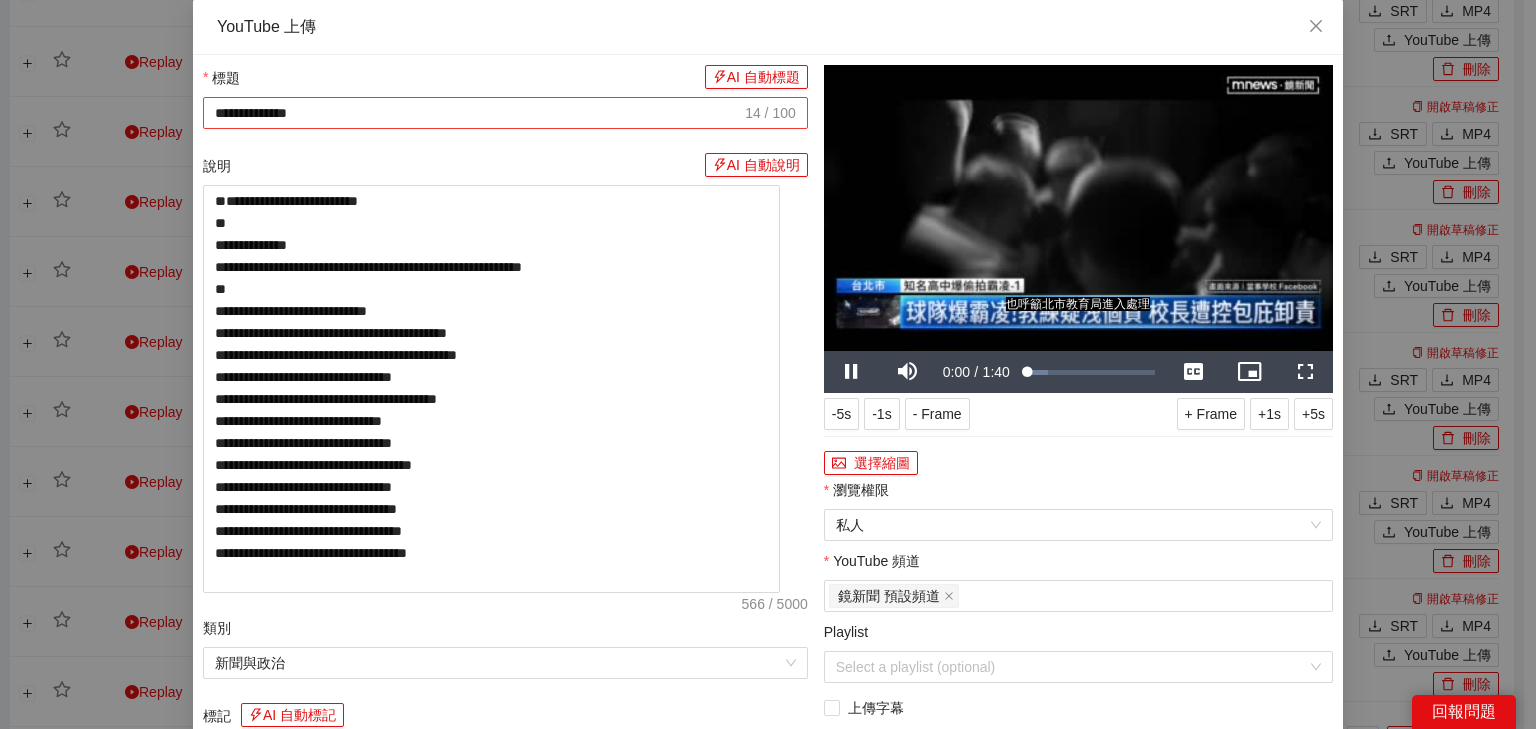 click on "**********" at bounding box center (478, 113) 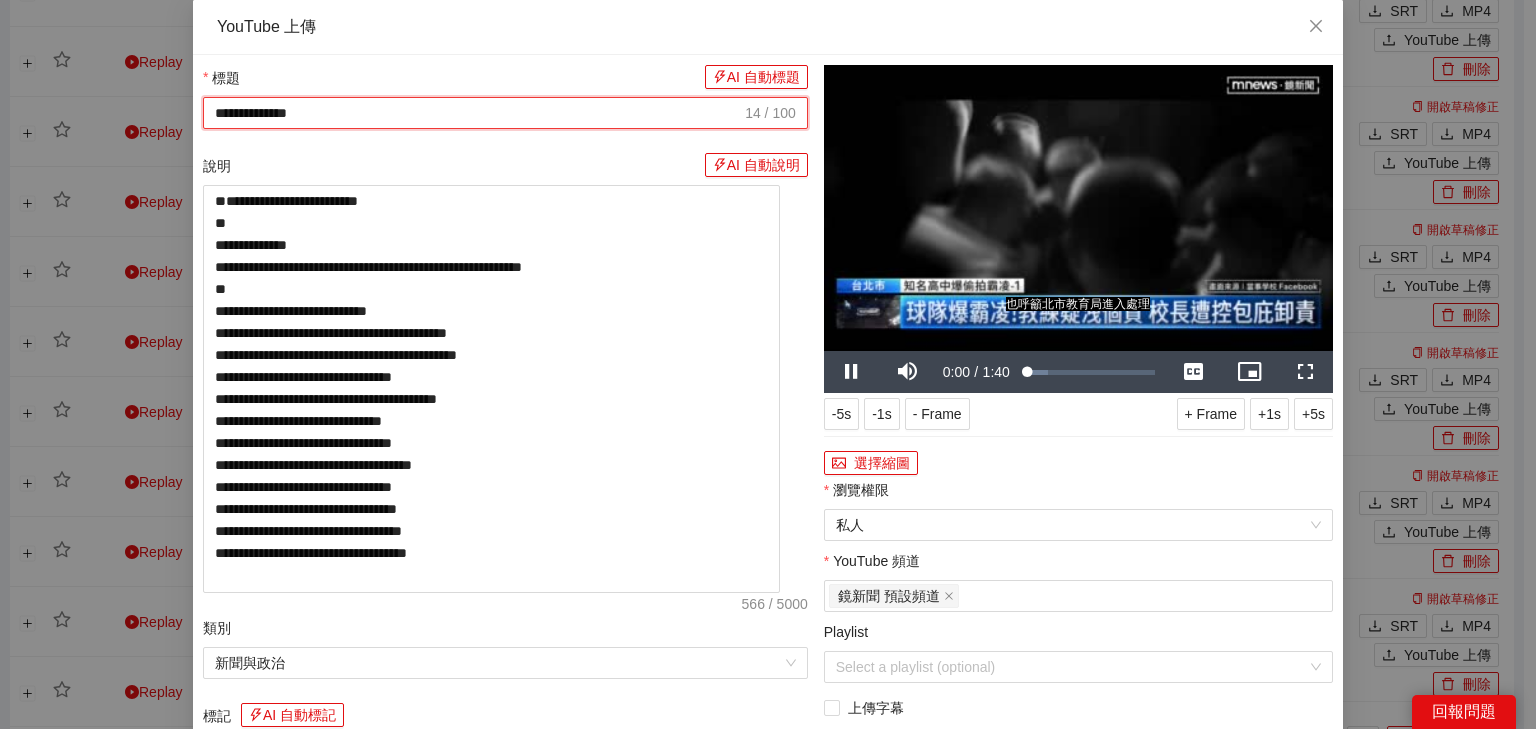 click on "**********" at bounding box center [478, 113] 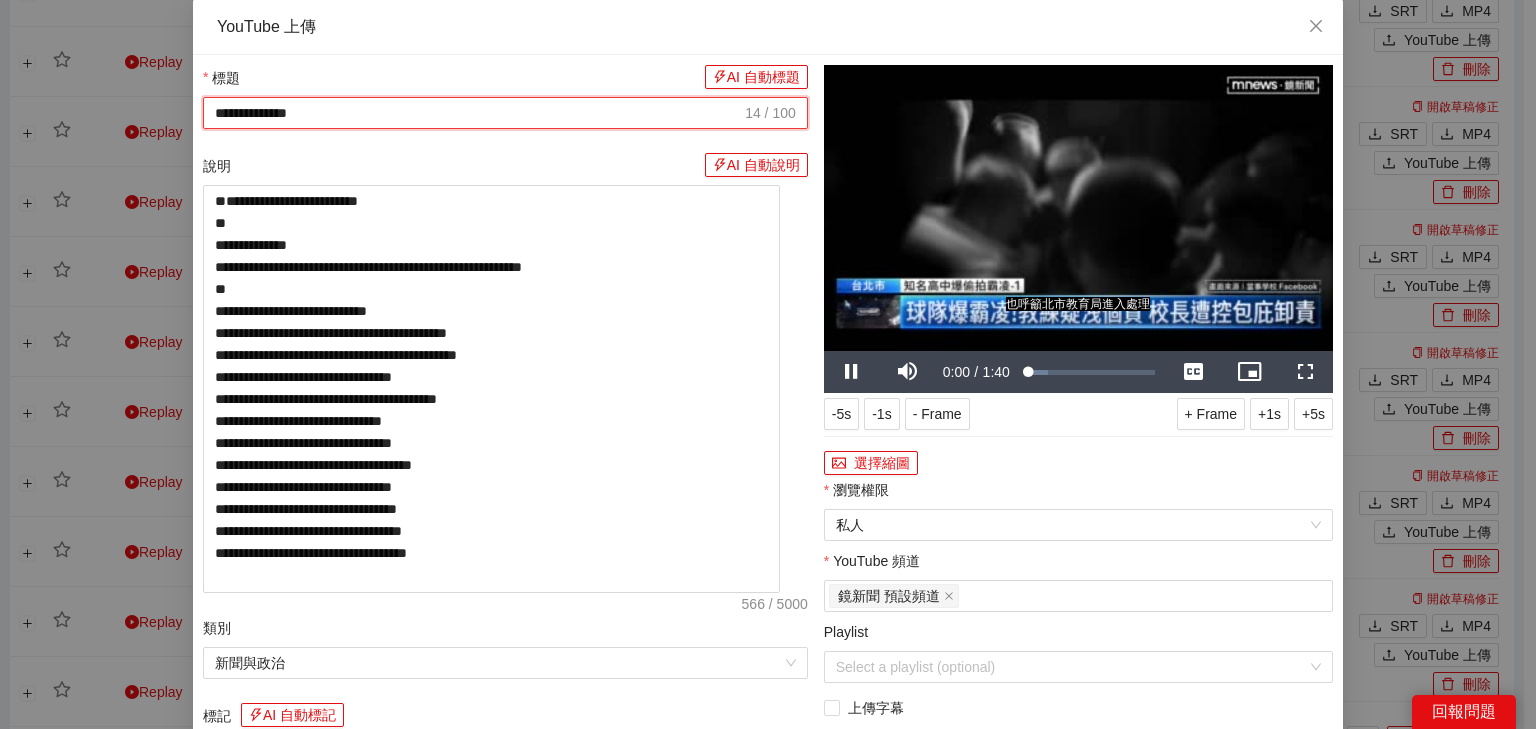 drag, startPoint x: 395, startPoint y: 109, endPoint x: 0, endPoint y: 117, distance: 395.081 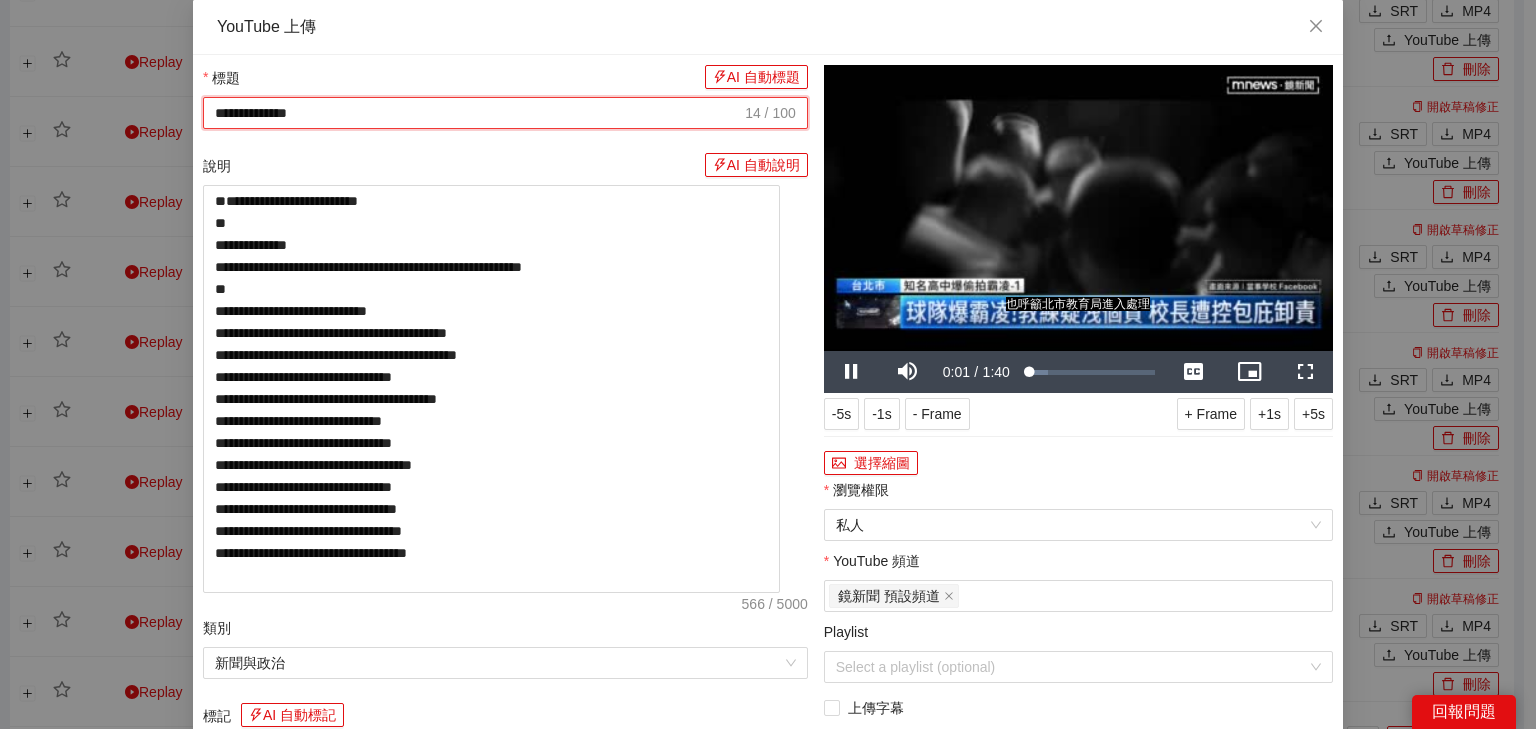 paste on "**********" 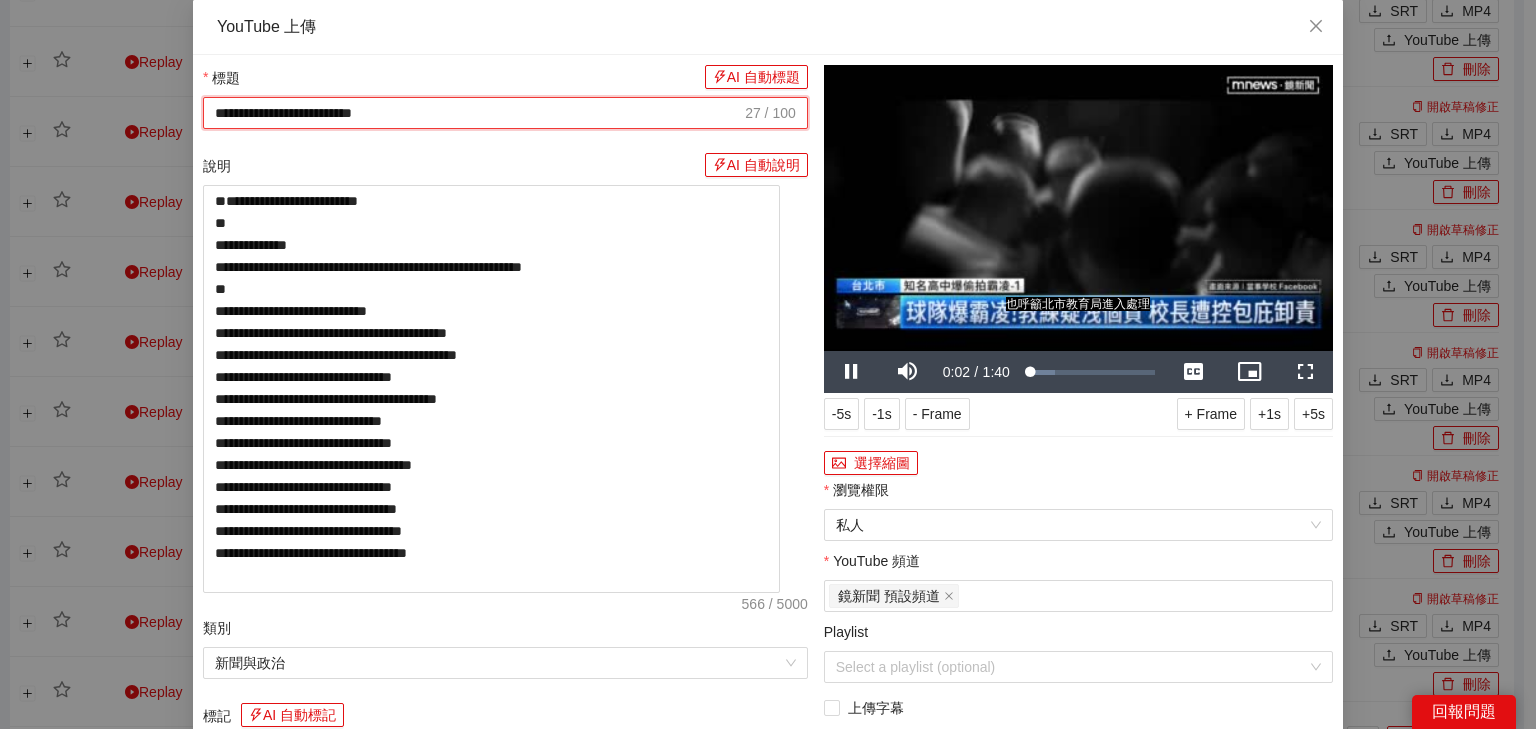 type on "**********" 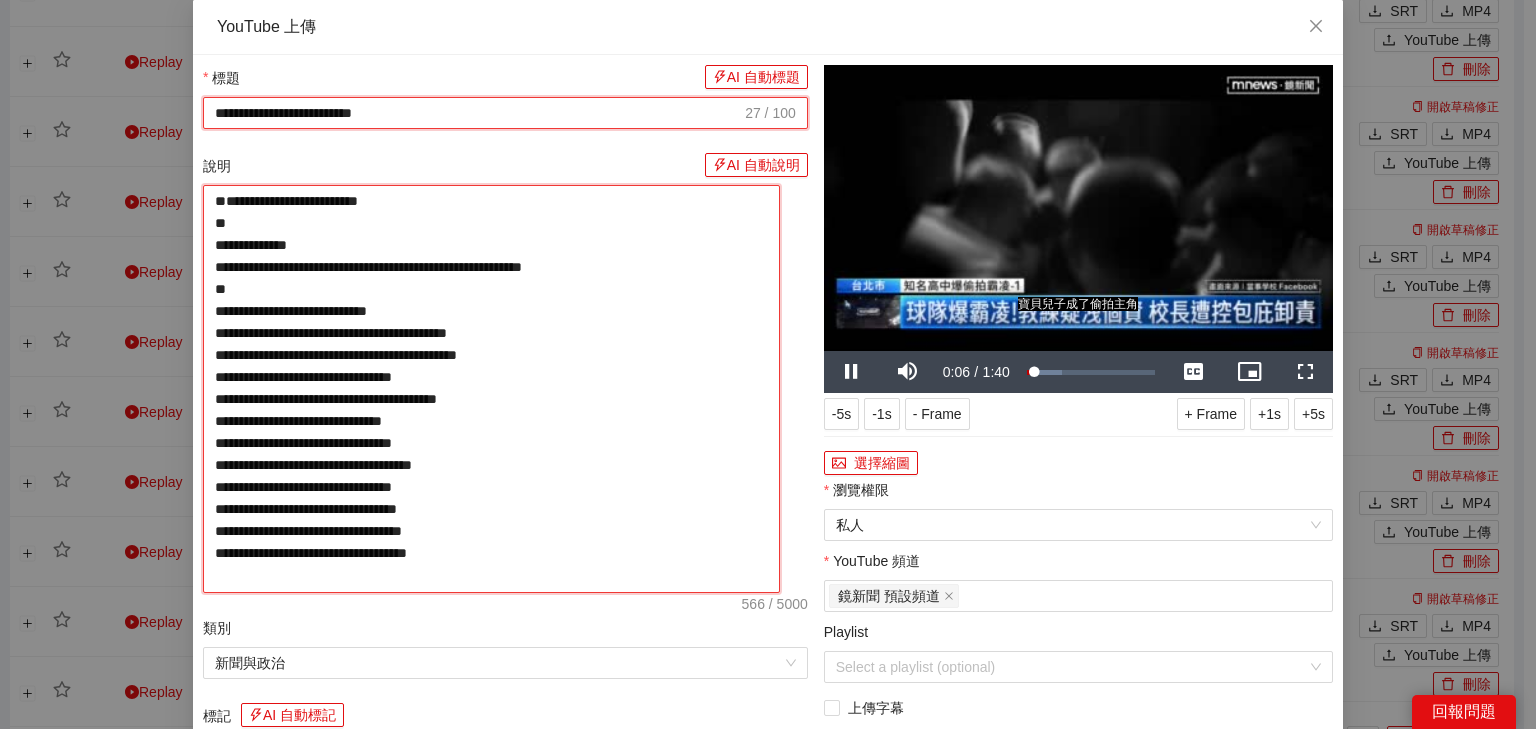 click on "**********" at bounding box center [491, 389] 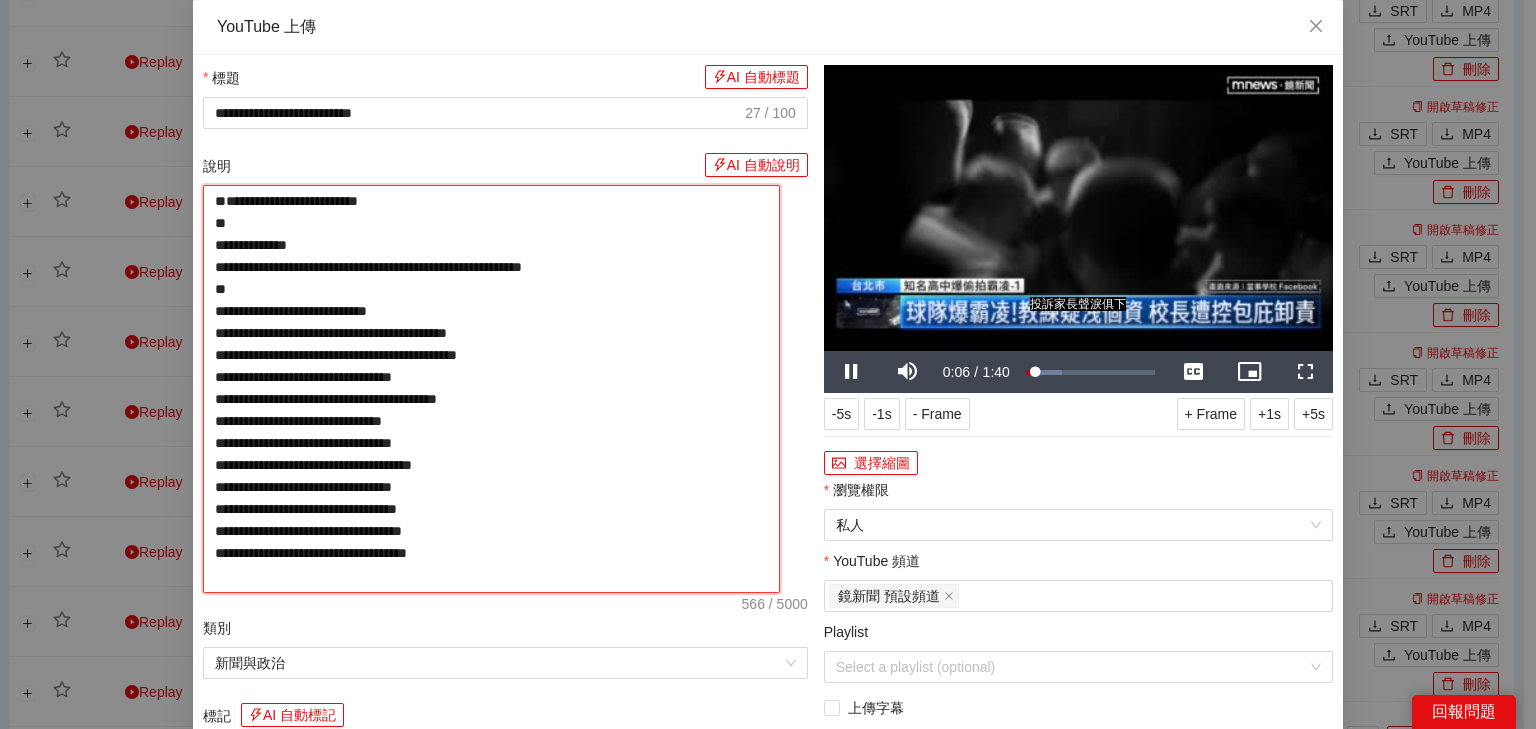 paste on "**********" 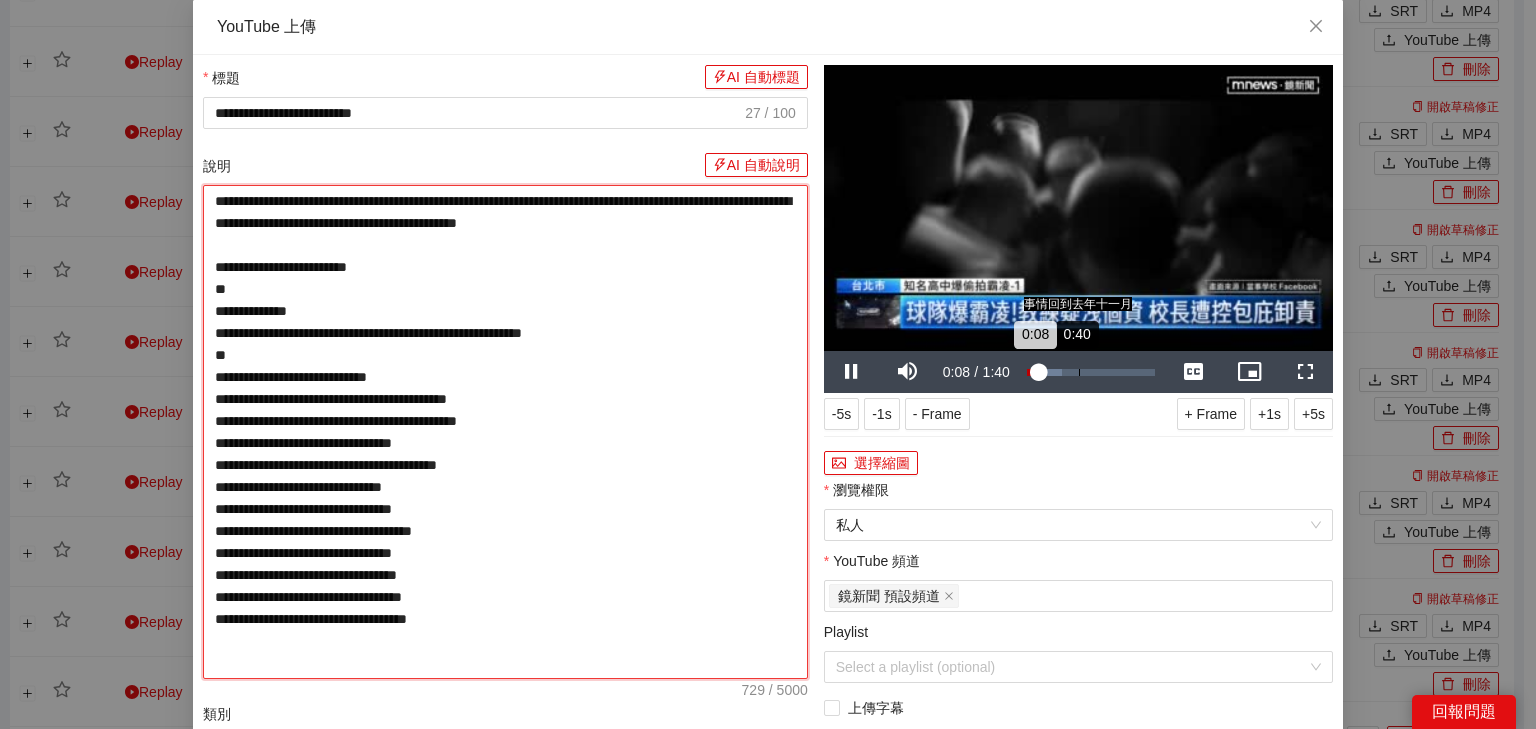 click on "Loaded :  27.30% 0:40 0:08" at bounding box center (1091, 372) 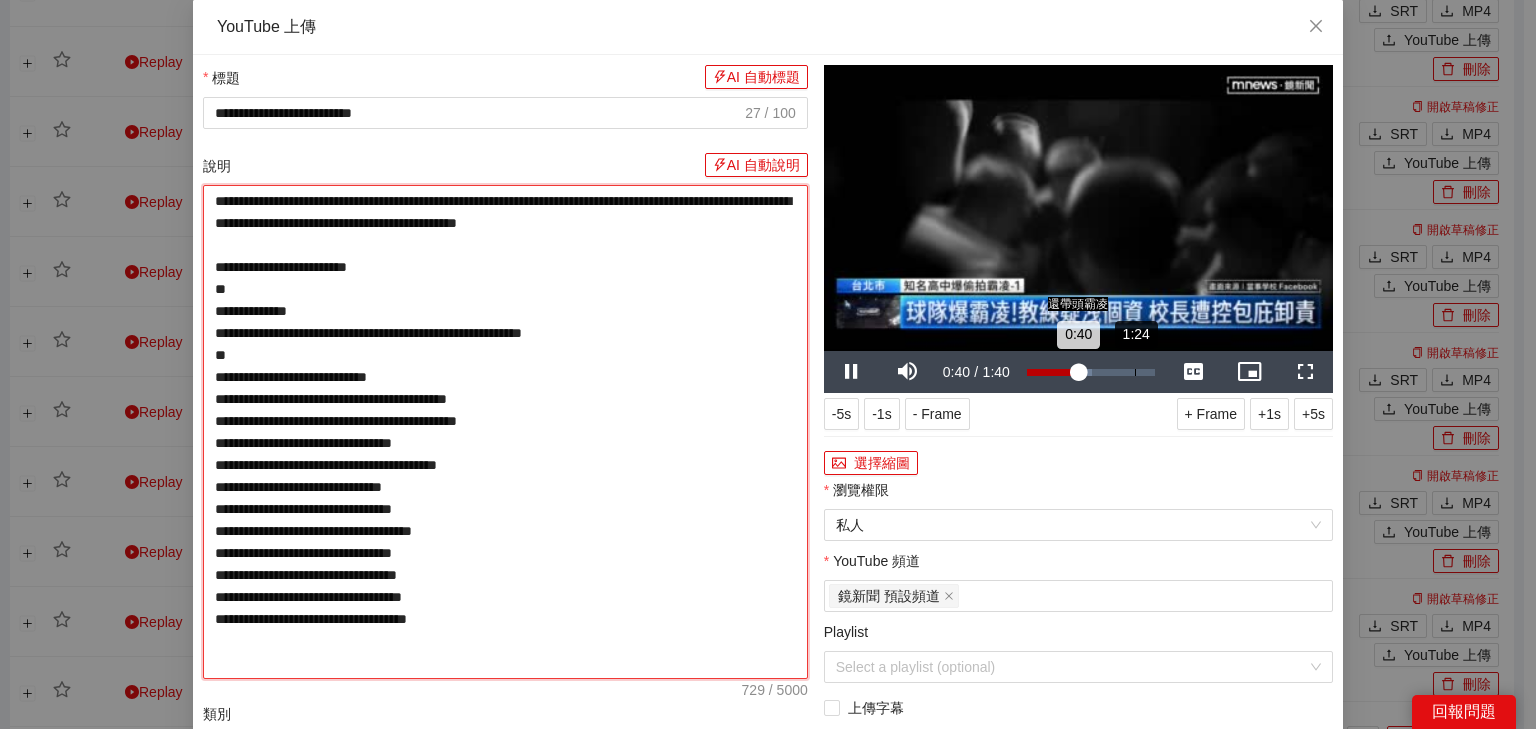 click on "Loaded :  50.68% 1:24 0:40" at bounding box center (1091, 372) 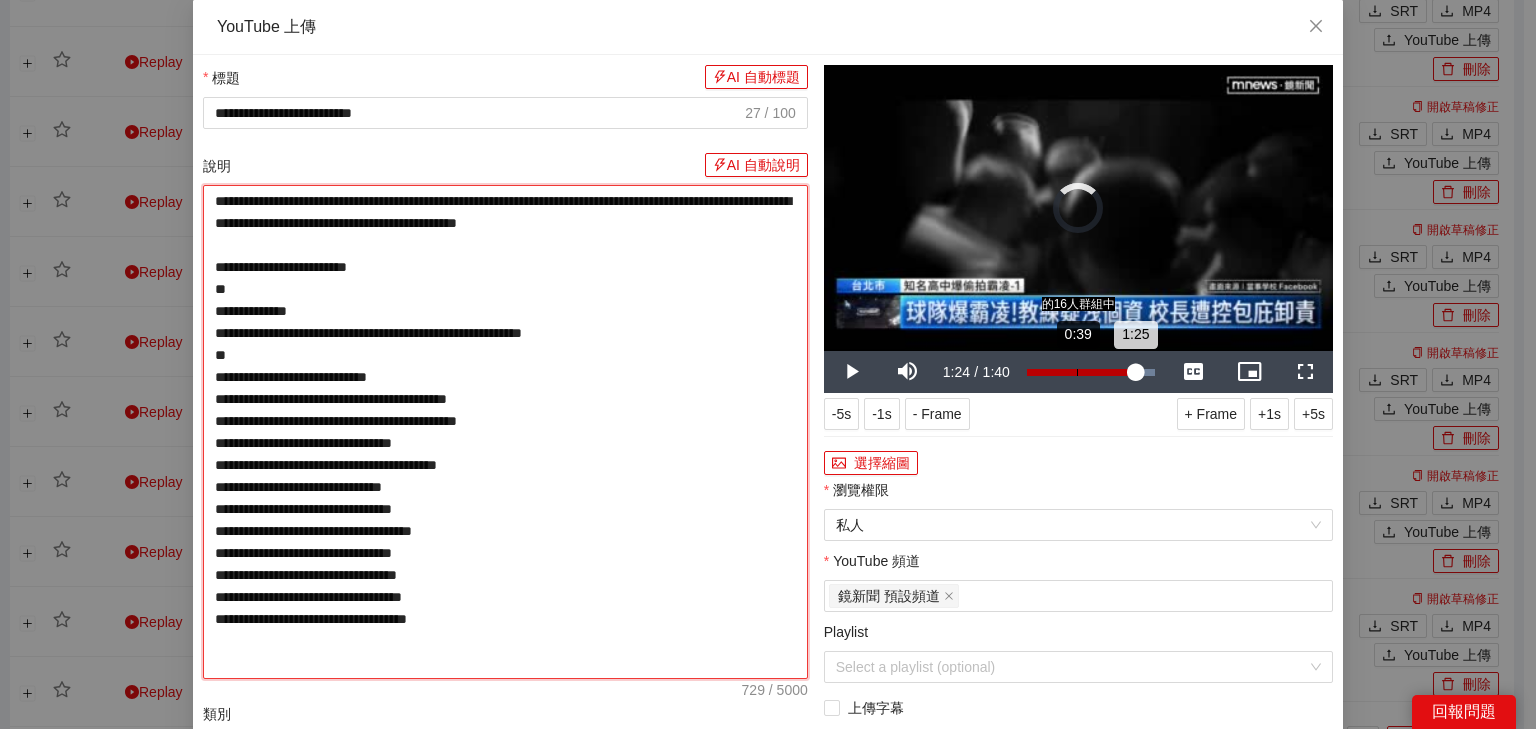 click on "Loaded :  100.00% 0:39 1:25" at bounding box center (1091, 372) 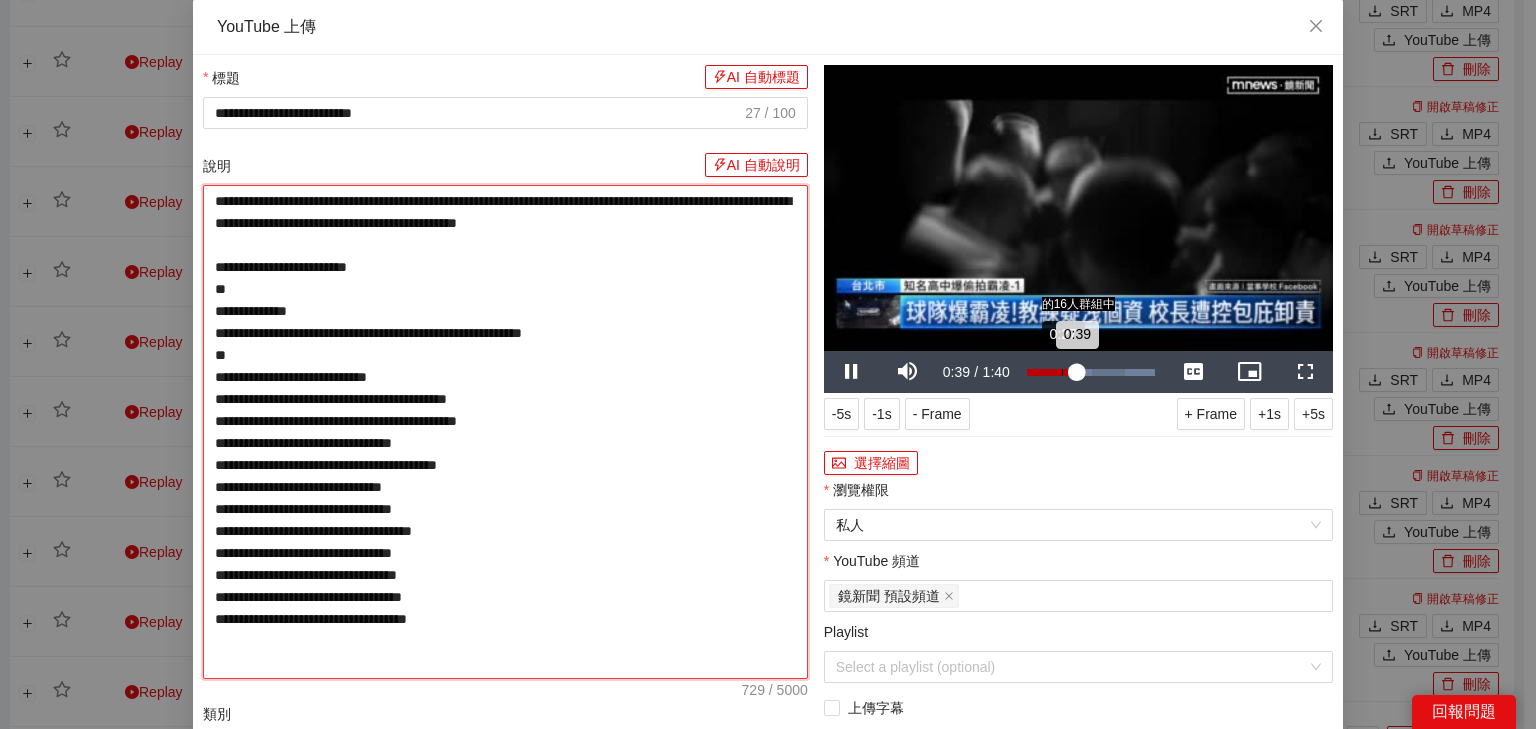 click on "Loaded :  100.00% 0:27 0:39" at bounding box center (1091, 372) 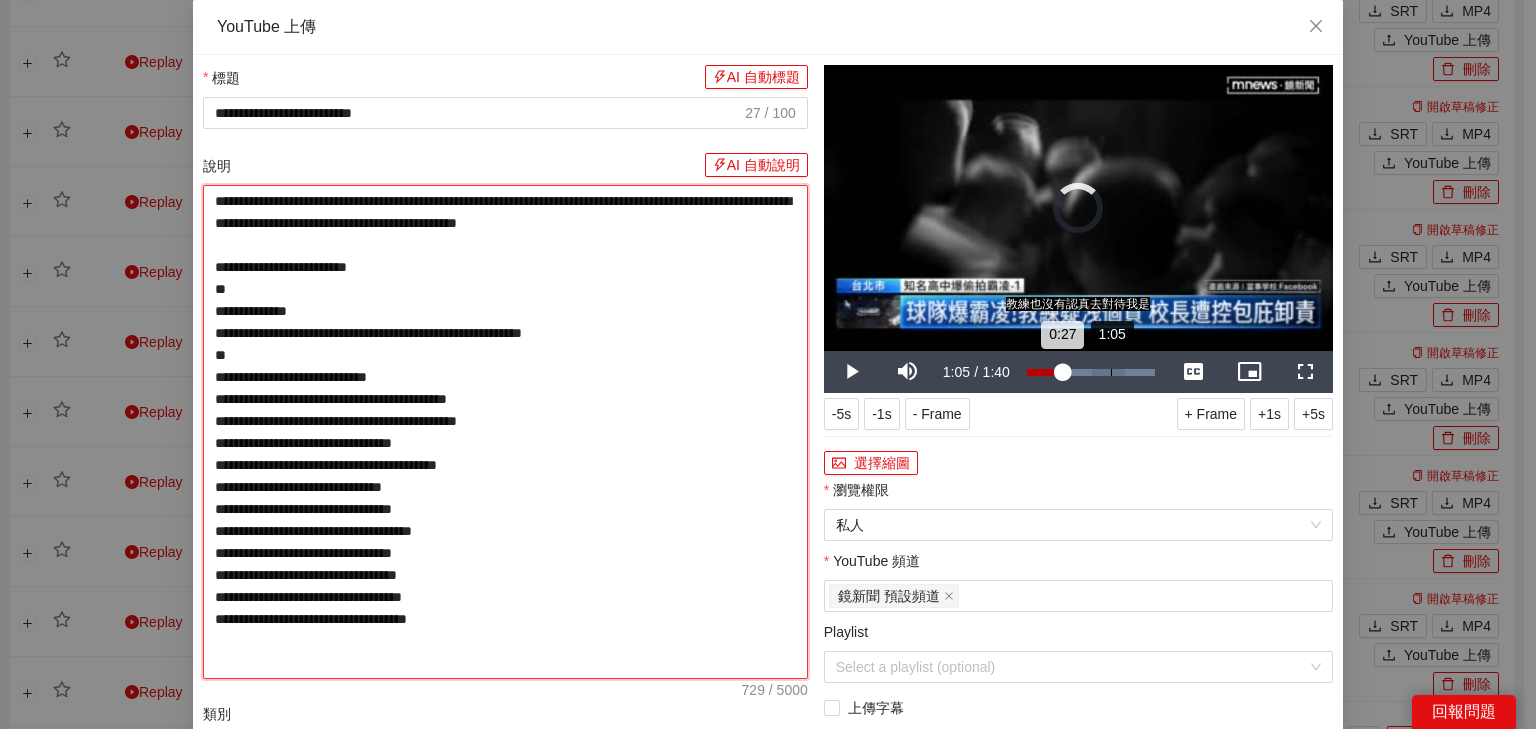 click on "1:05" at bounding box center (1111, 372) 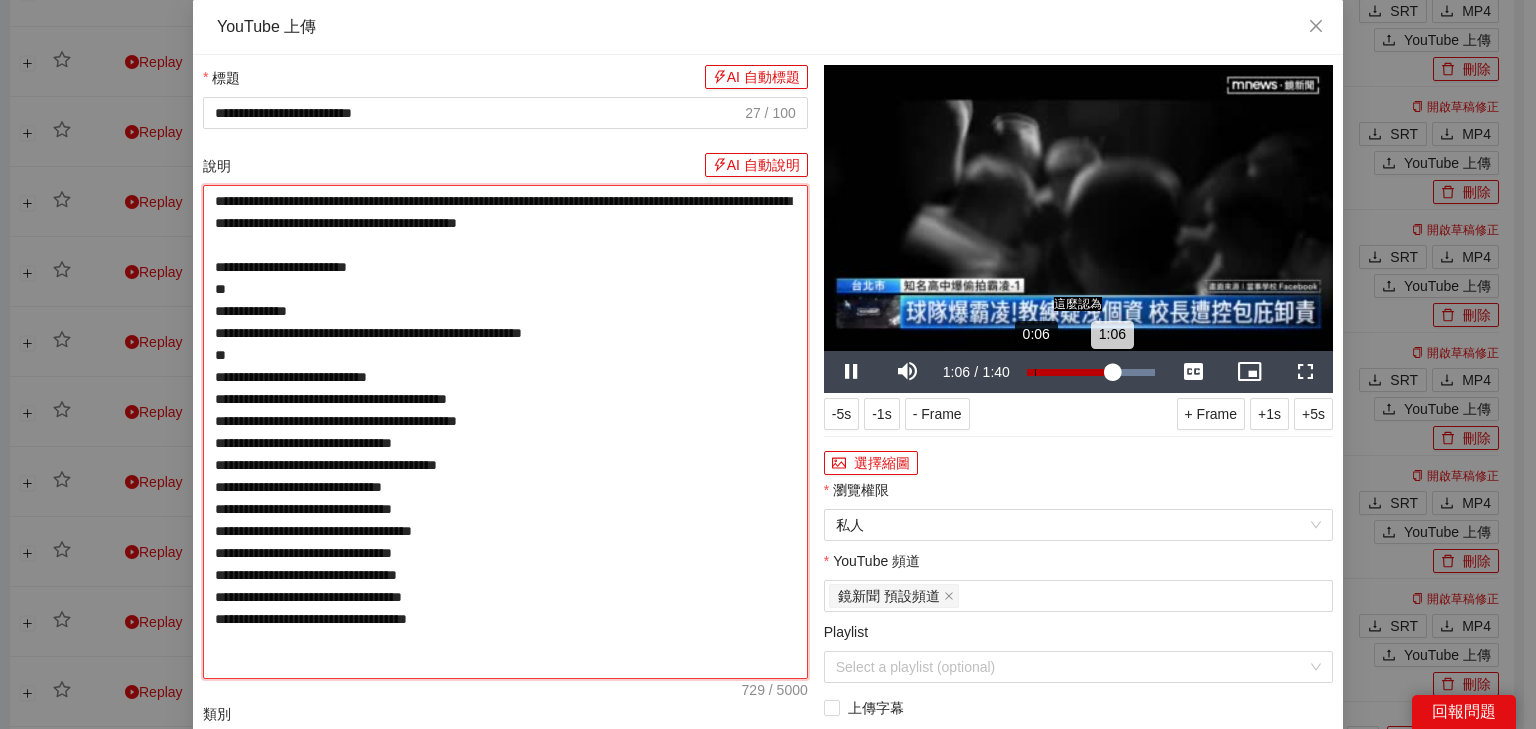click on "Loaded :  100.00% 0:06 1:06" at bounding box center [1091, 372] 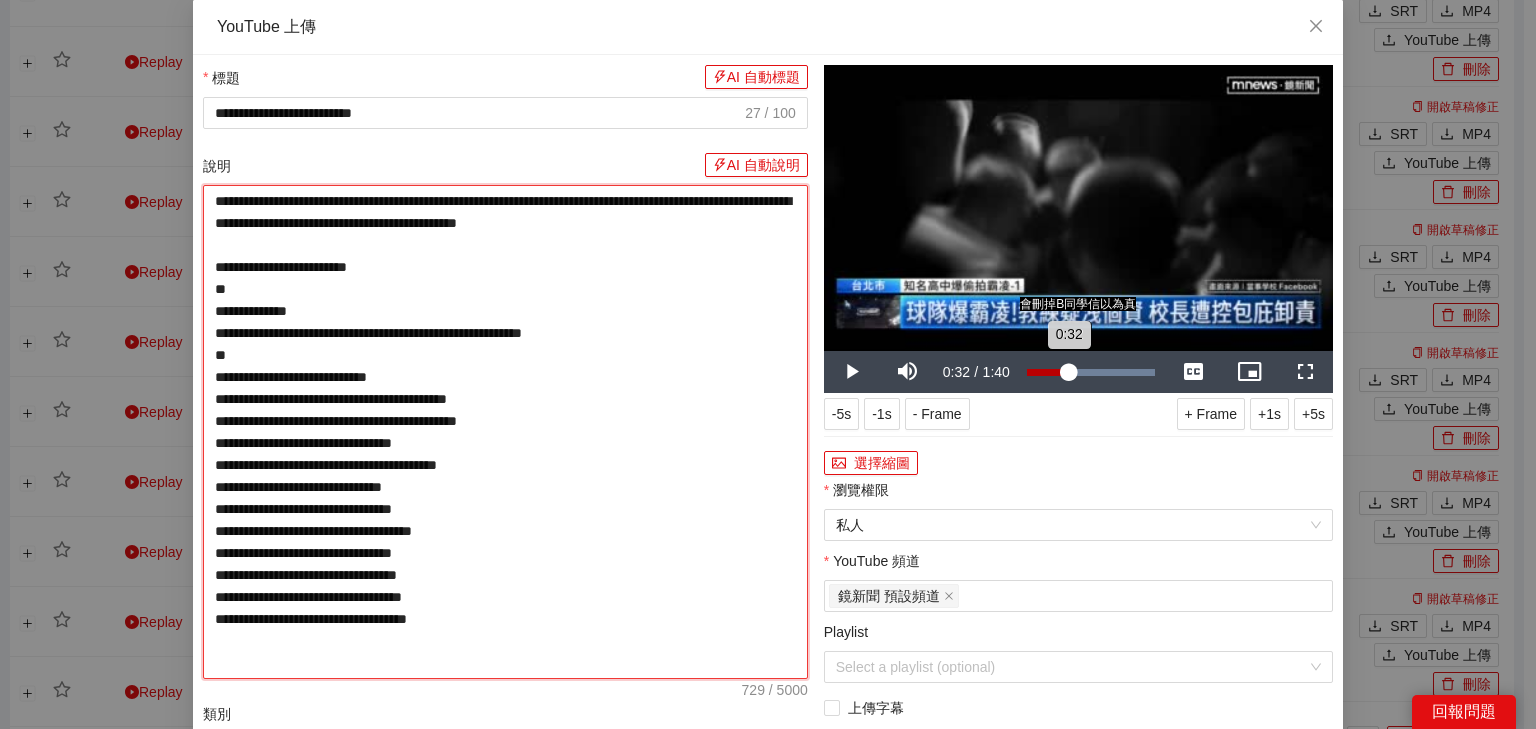 click on "Loaded :  100.00% 0:32 0:32" at bounding box center [1091, 372] 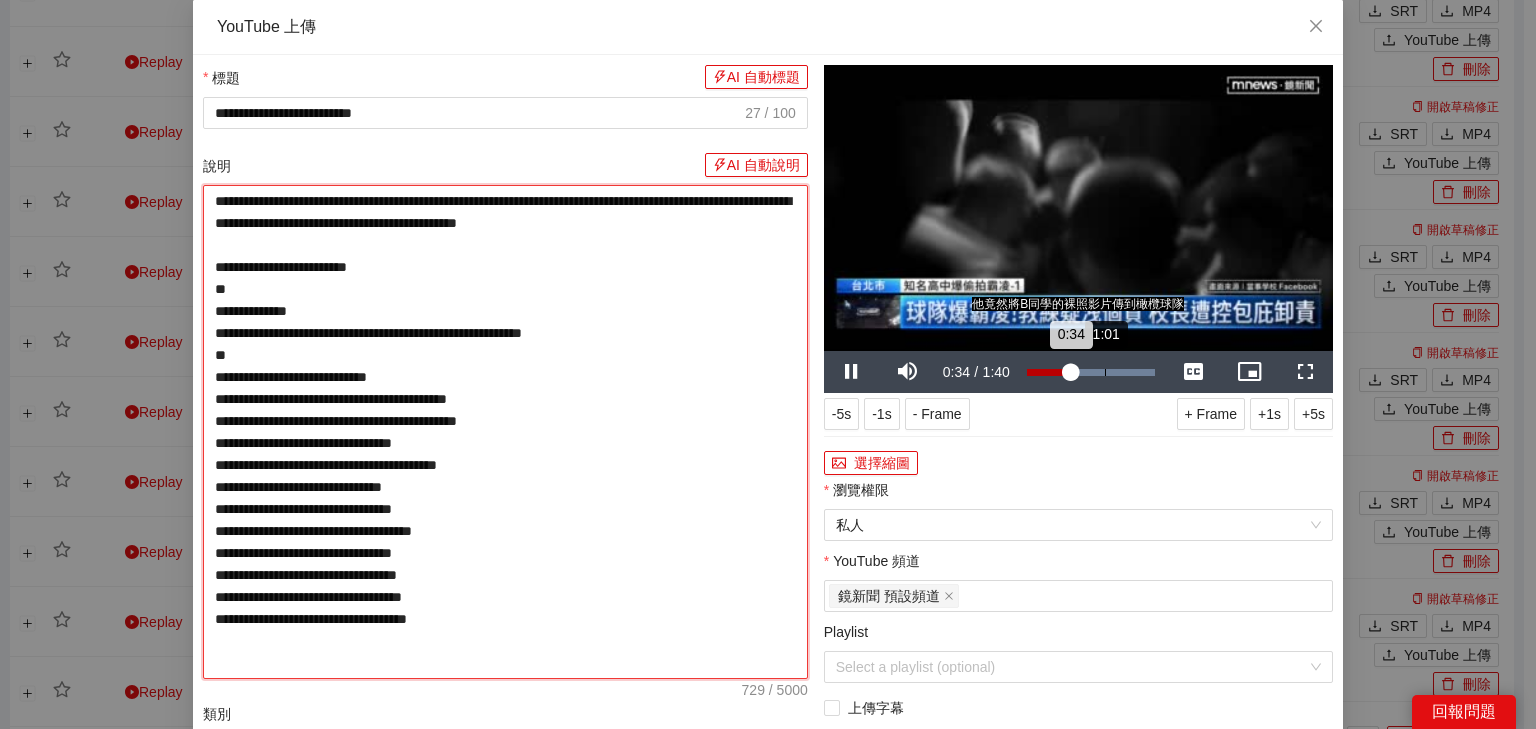 click on "Loaded :  100.00% 1:01 0:34" at bounding box center (1091, 372) 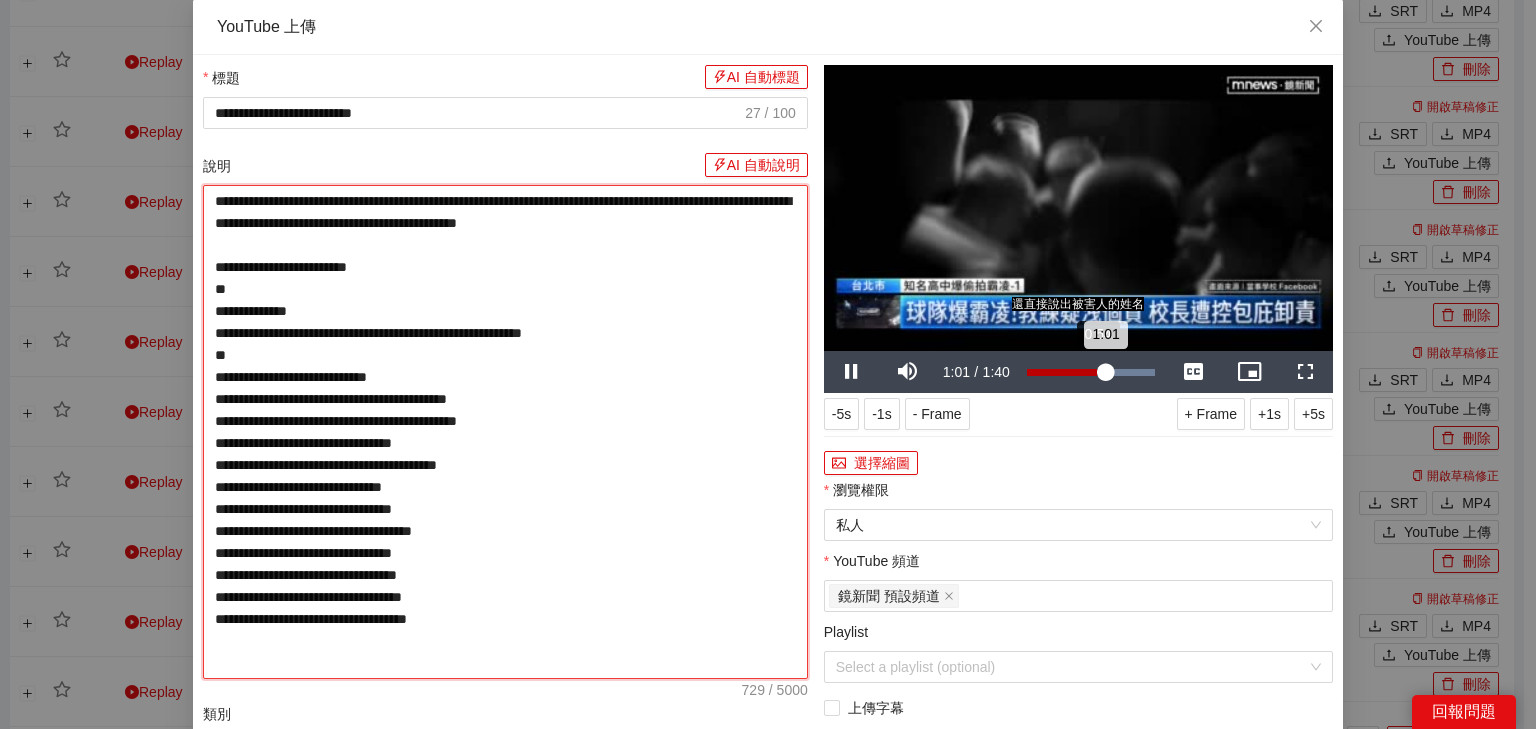click on "Loaded :  100.00% 0:54 1:01" at bounding box center [1091, 372] 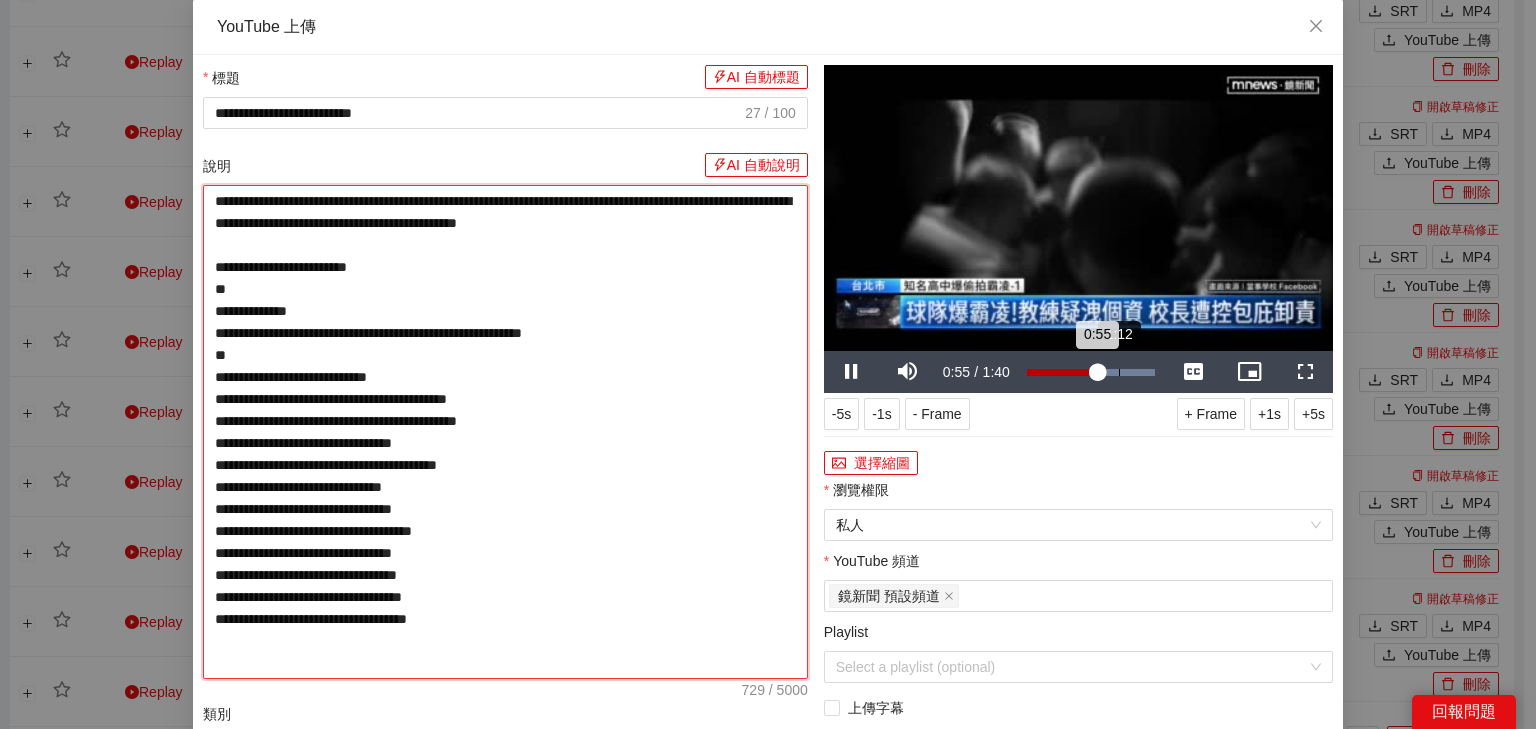 click on "Loaded :  100.00% 1:12 0:55" at bounding box center (1091, 372) 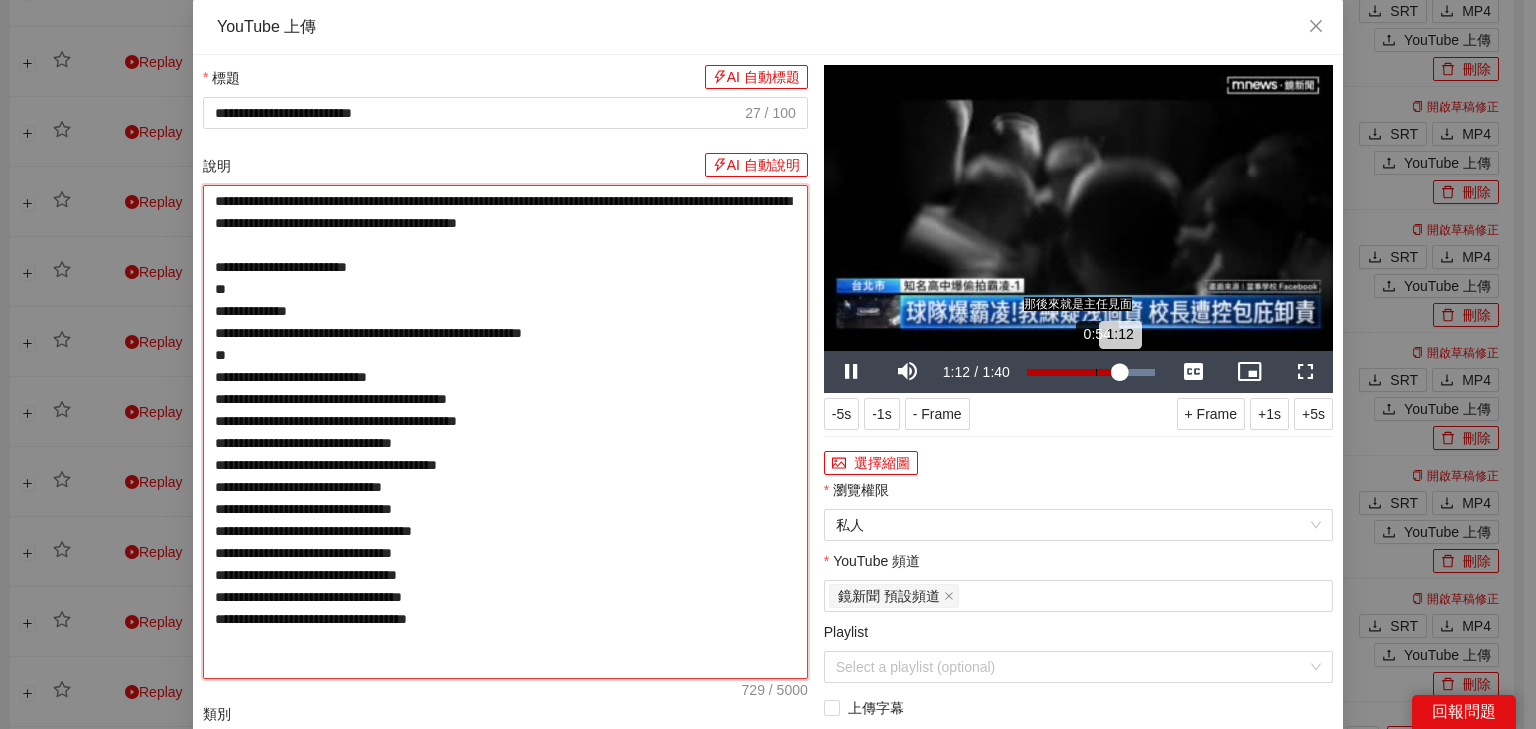 click on "Loaded :  100.00% 0:54 1:12" at bounding box center [1091, 372] 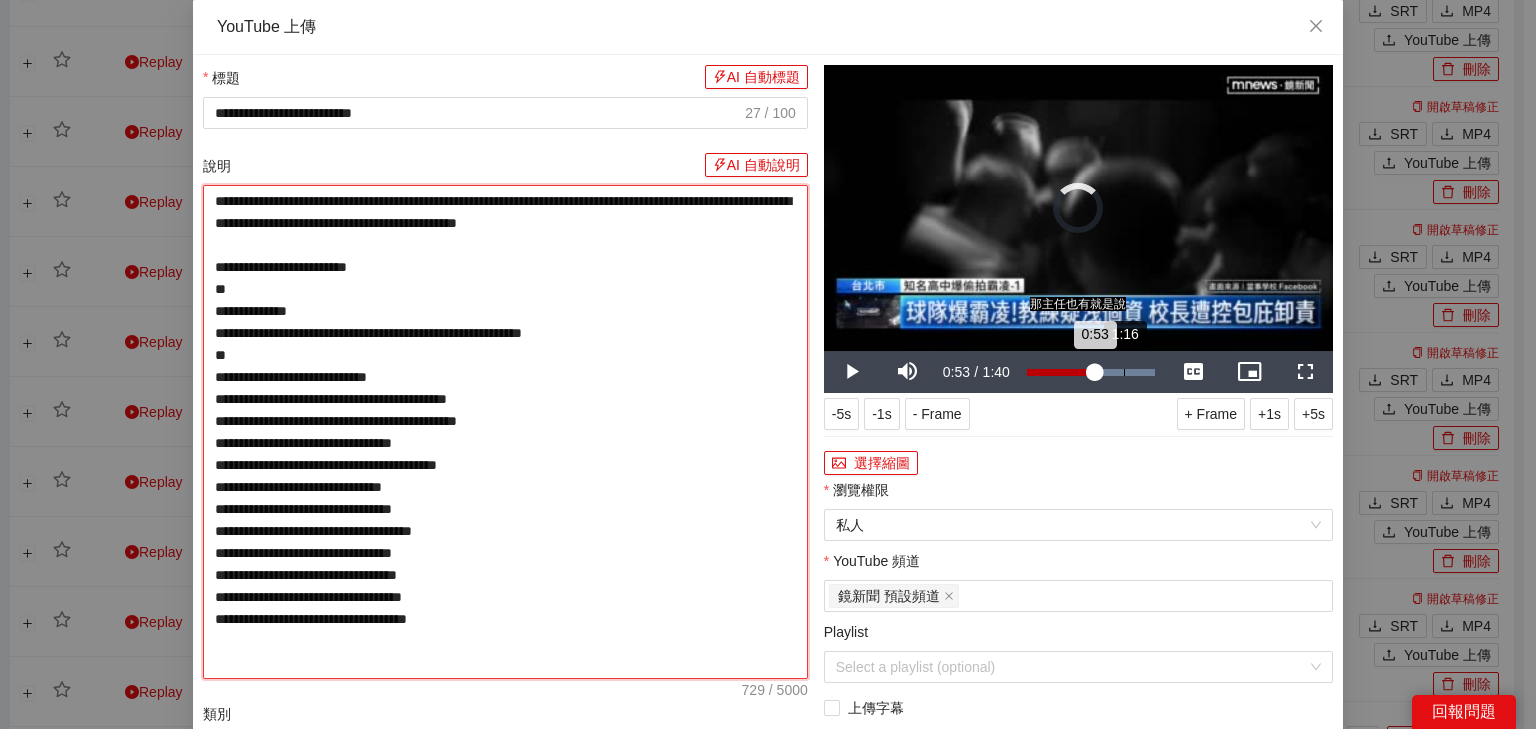 click on "Loaded :  100.00% 1:16 0:53" at bounding box center (1091, 372) 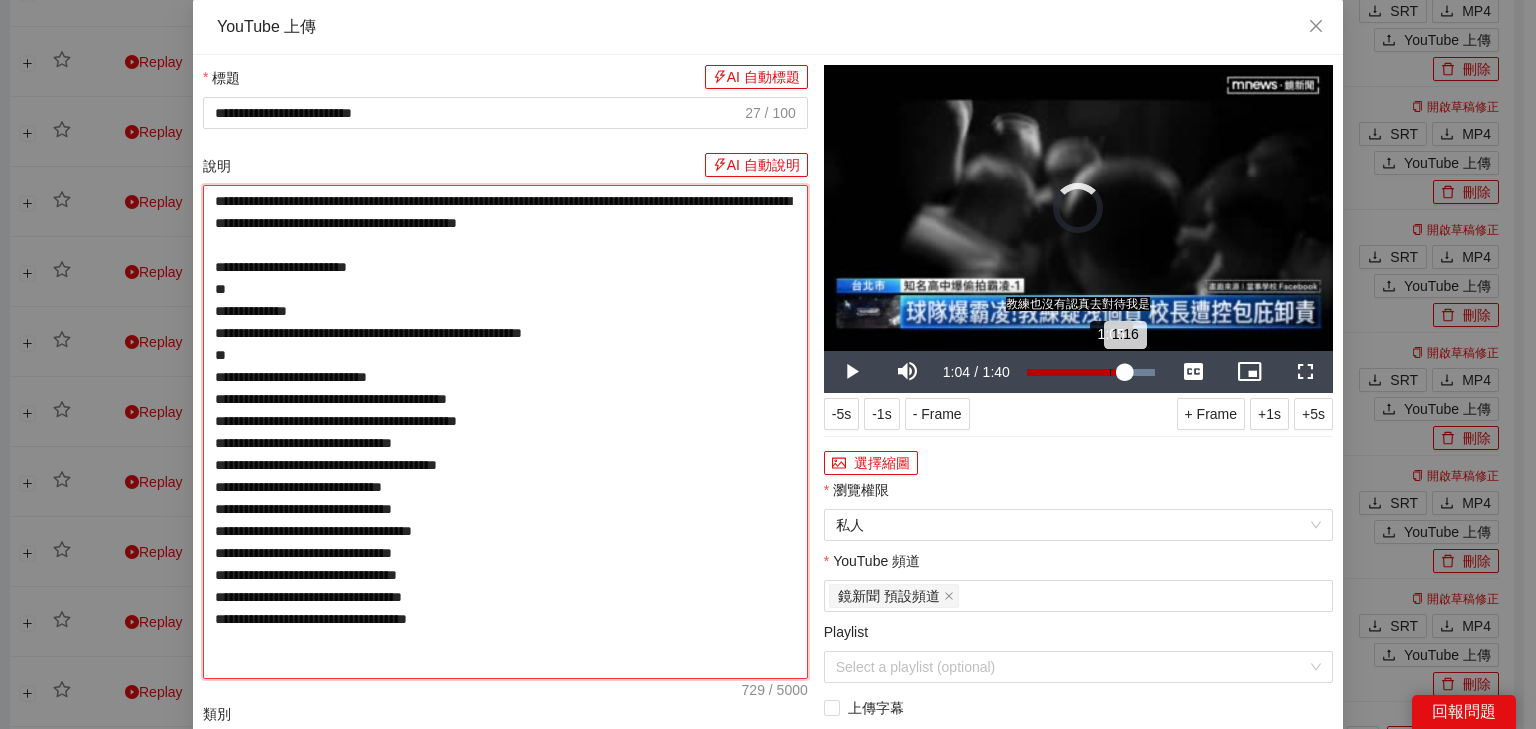 click on "1:05" at bounding box center [1110, 372] 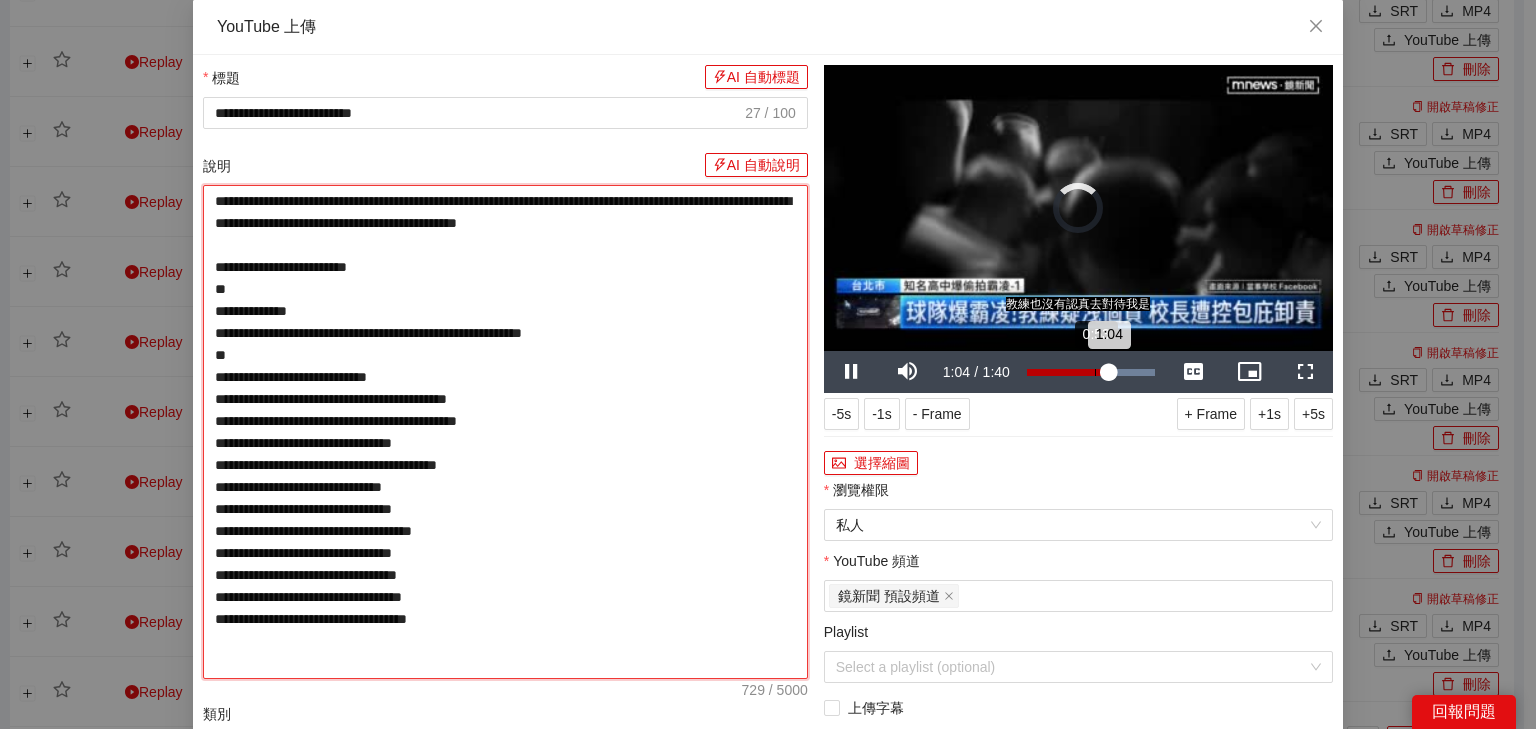 click on "1:04" at bounding box center [1068, 372] 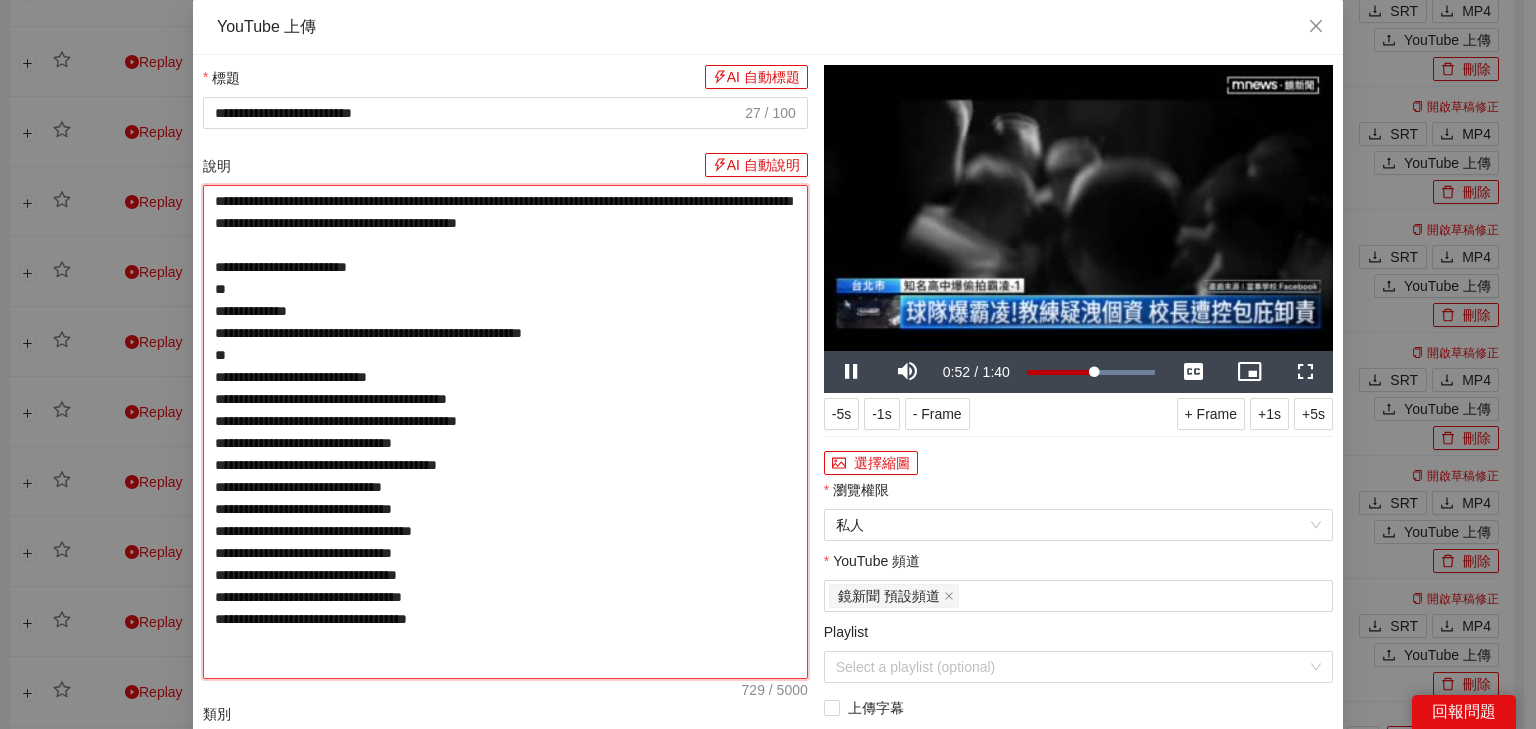 type on "**********" 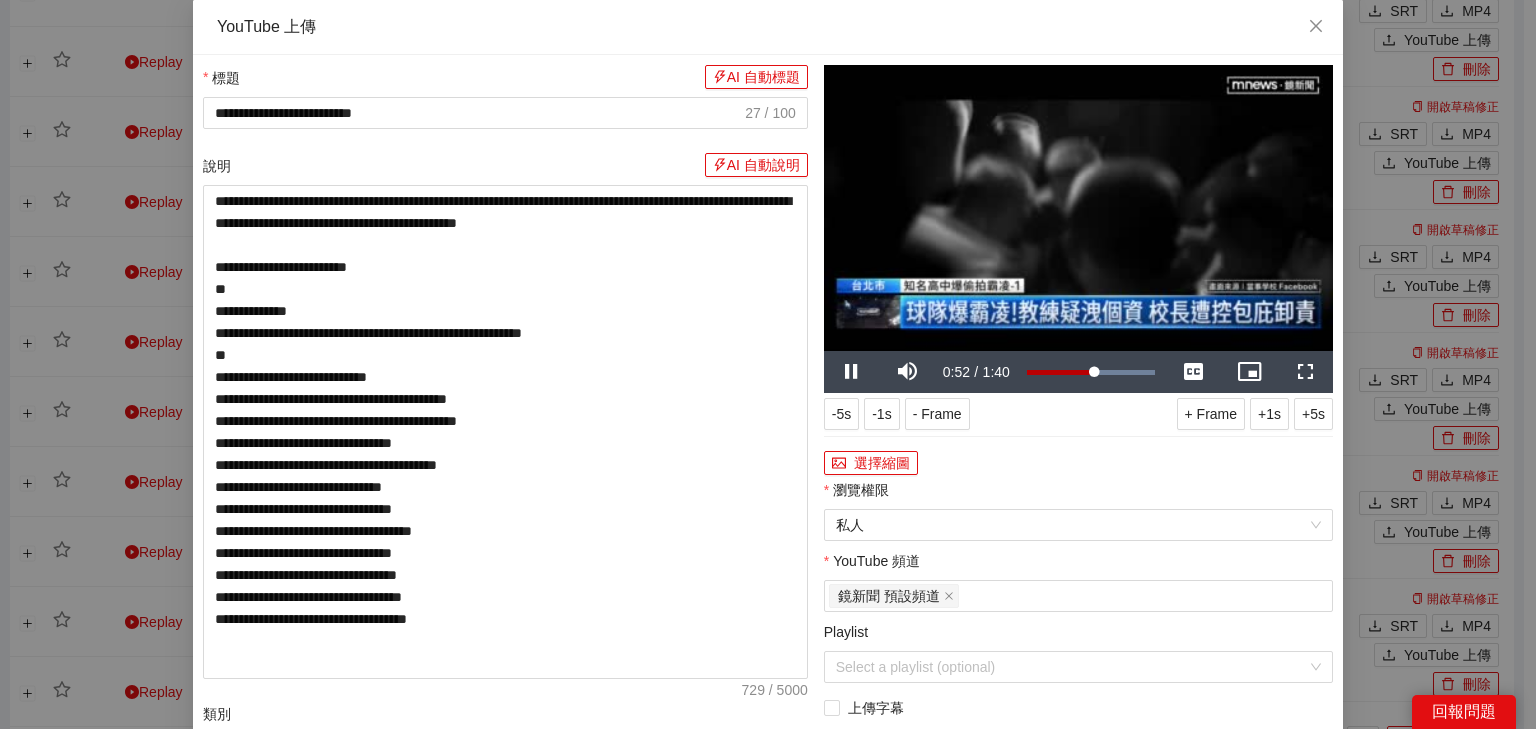 click at bounding box center [1078, 208] 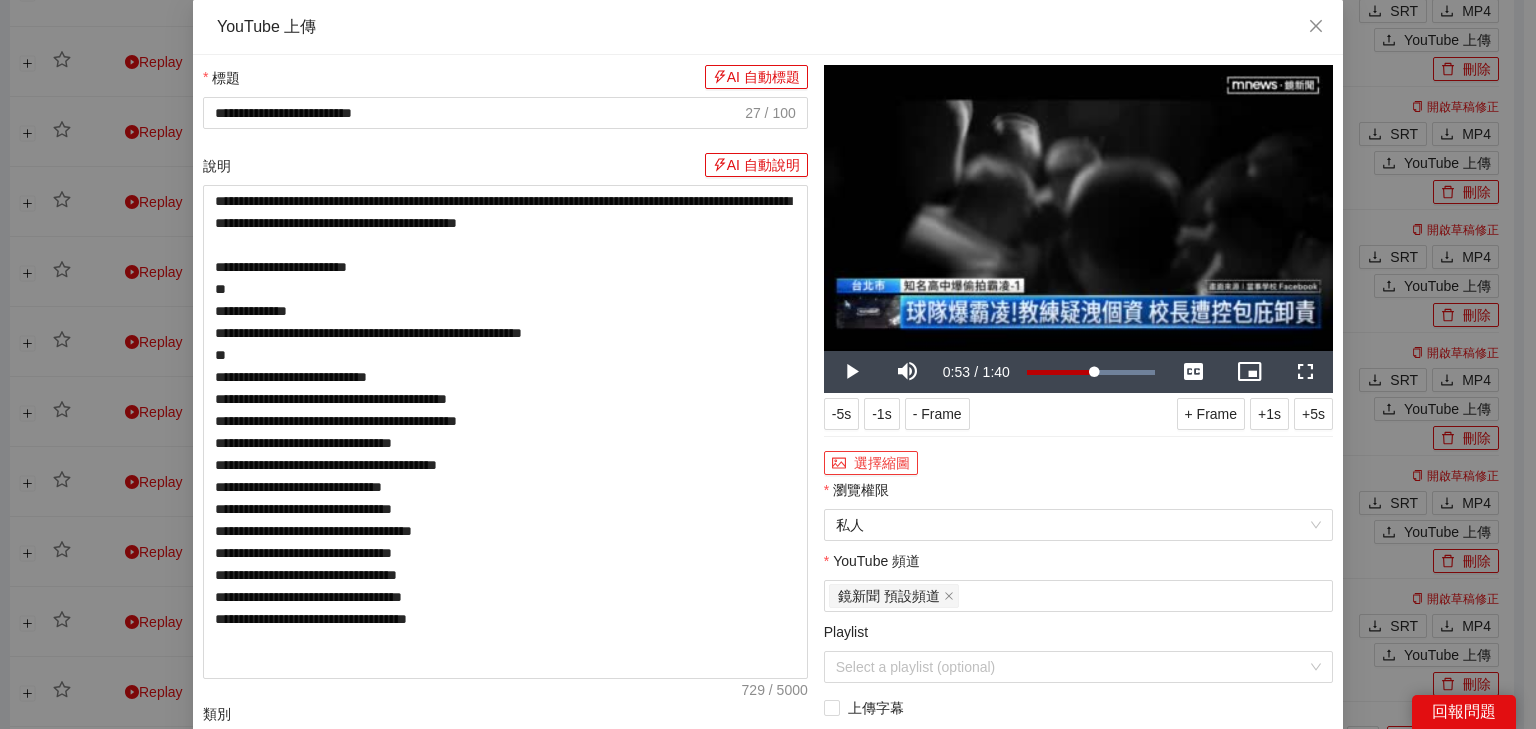 click on "選擇縮圖" at bounding box center [871, 463] 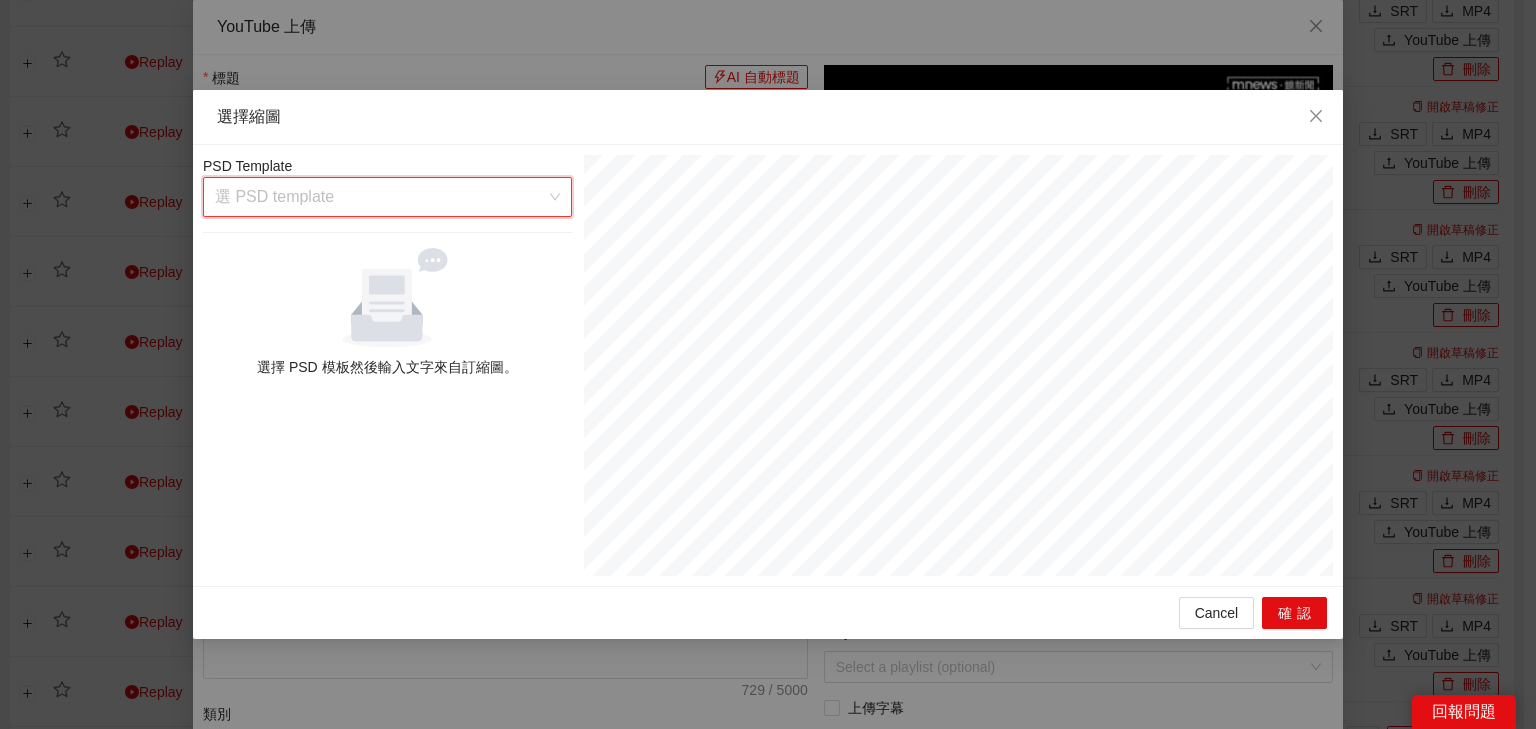 click at bounding box center (380, 197) 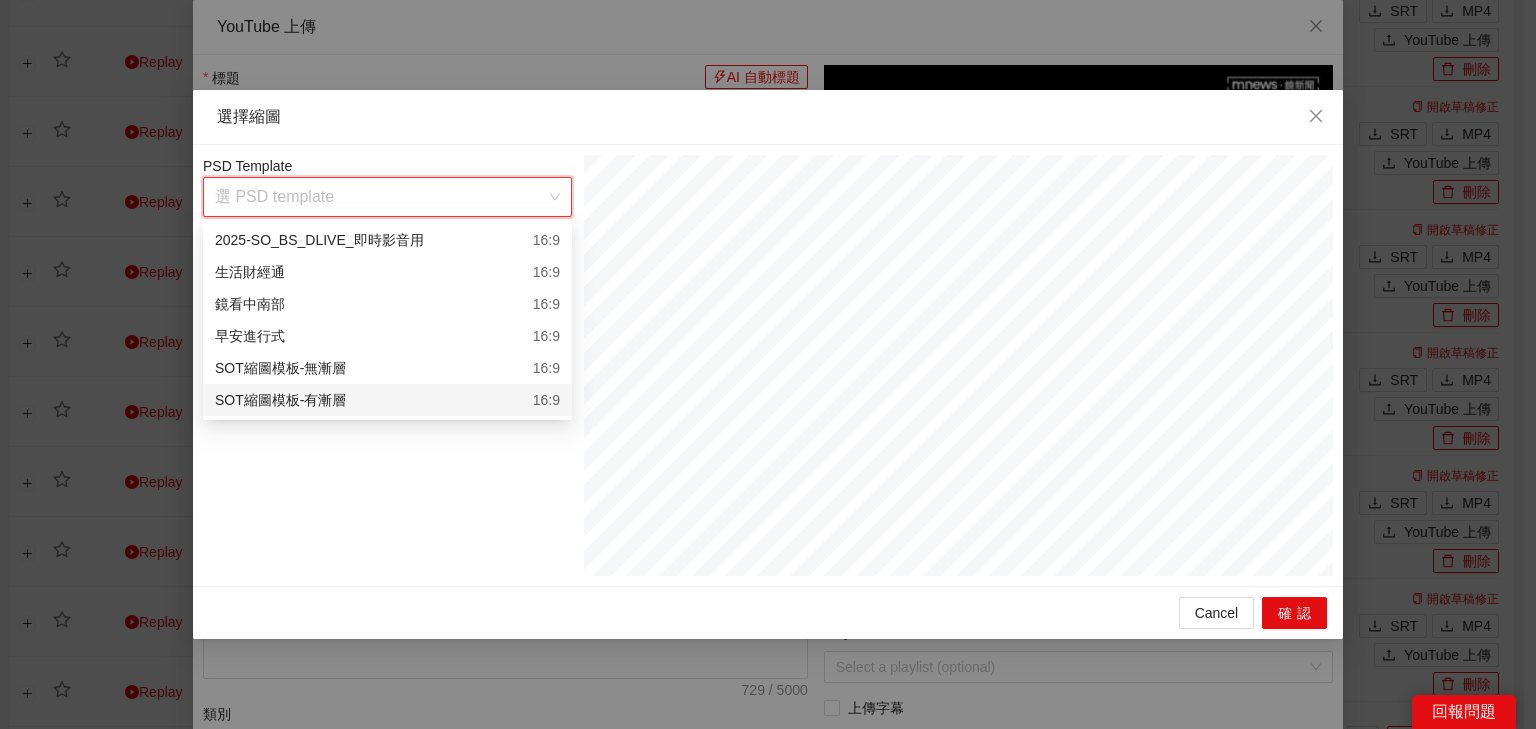 click on "SOT縮圖模板-有漸層 16:9" at bounding box center [387, 400] 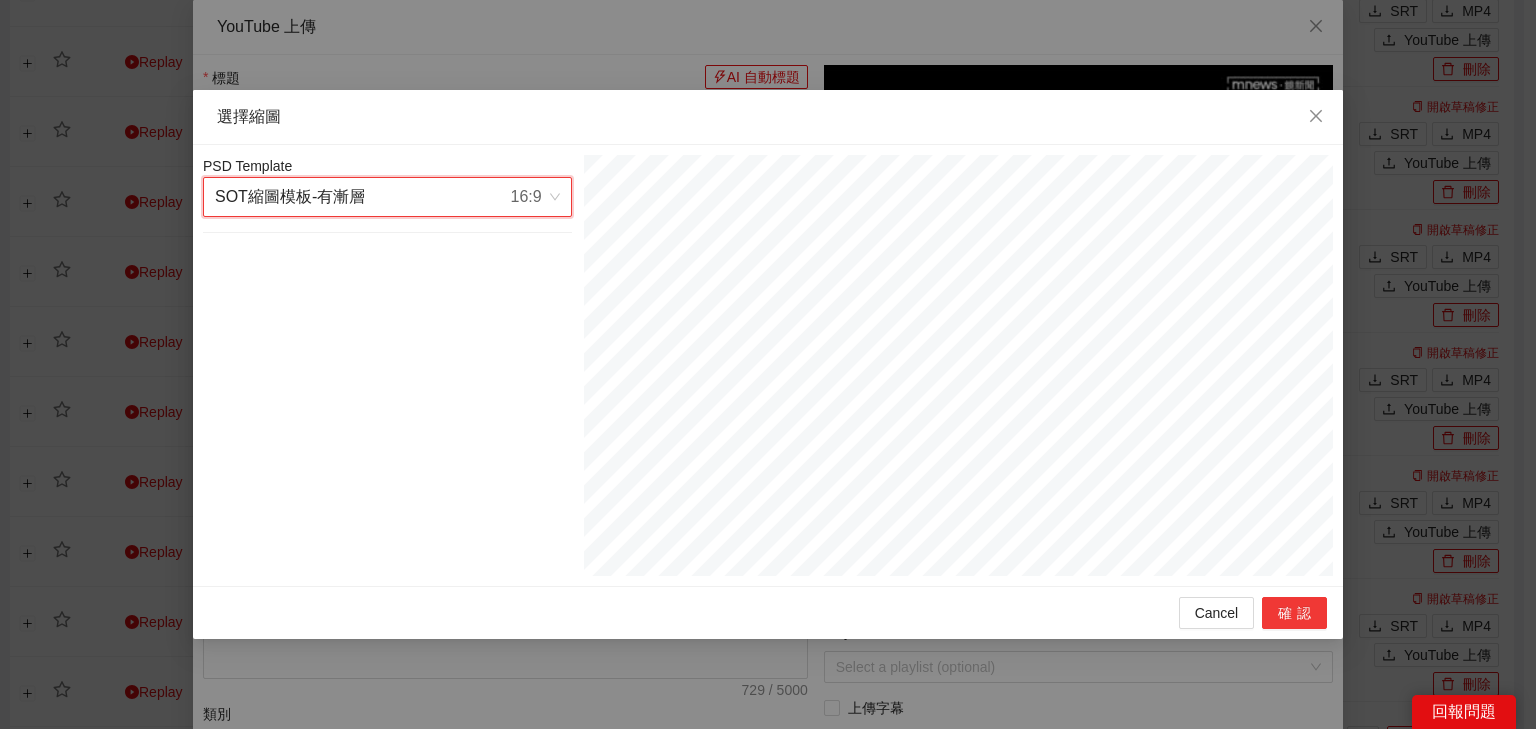 click on "確認" at bounding box center [1294, 613] 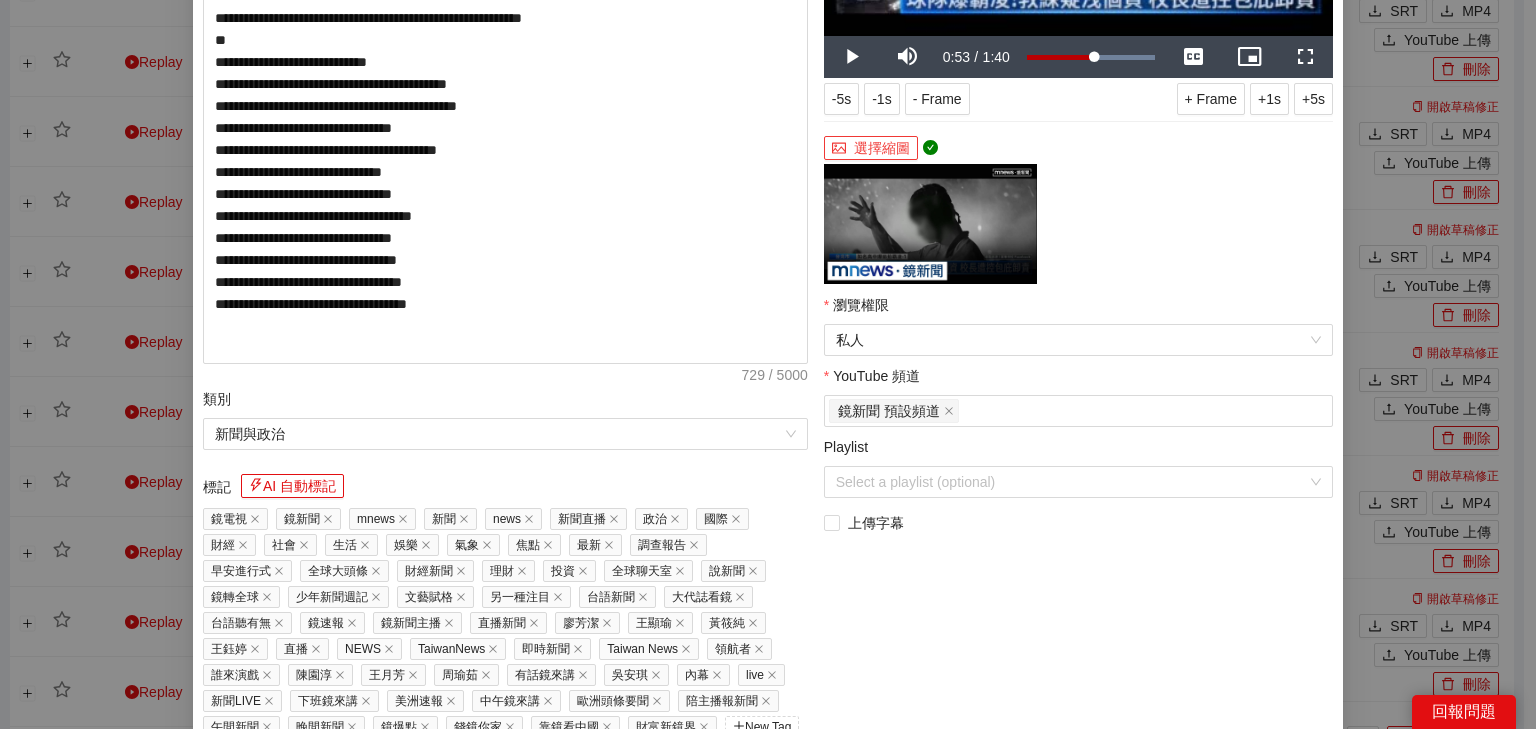 scroll, scrollTop: 400, scrollLeft: 0, axis: vertical 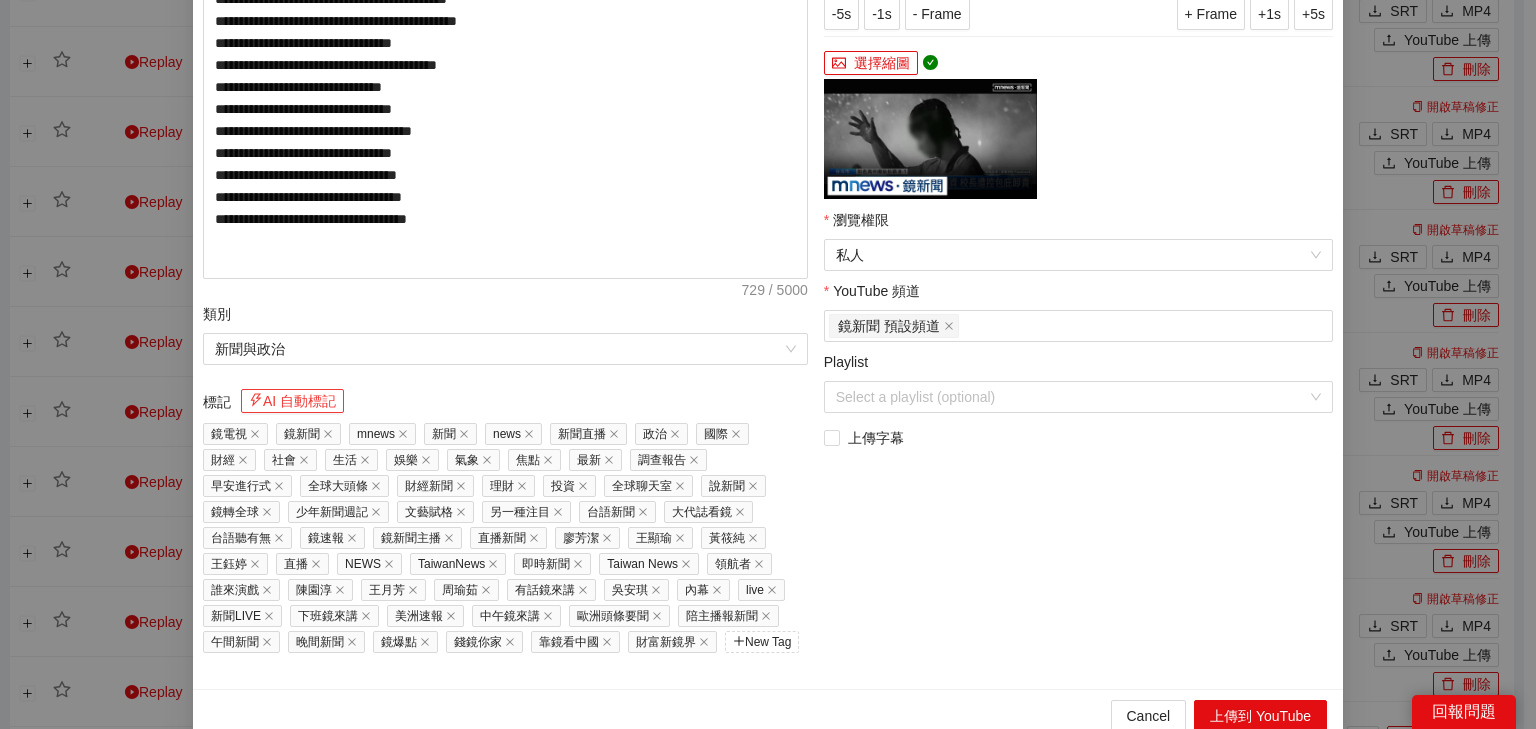 click on "AI 自動標記" at bounding box center (292, 401) 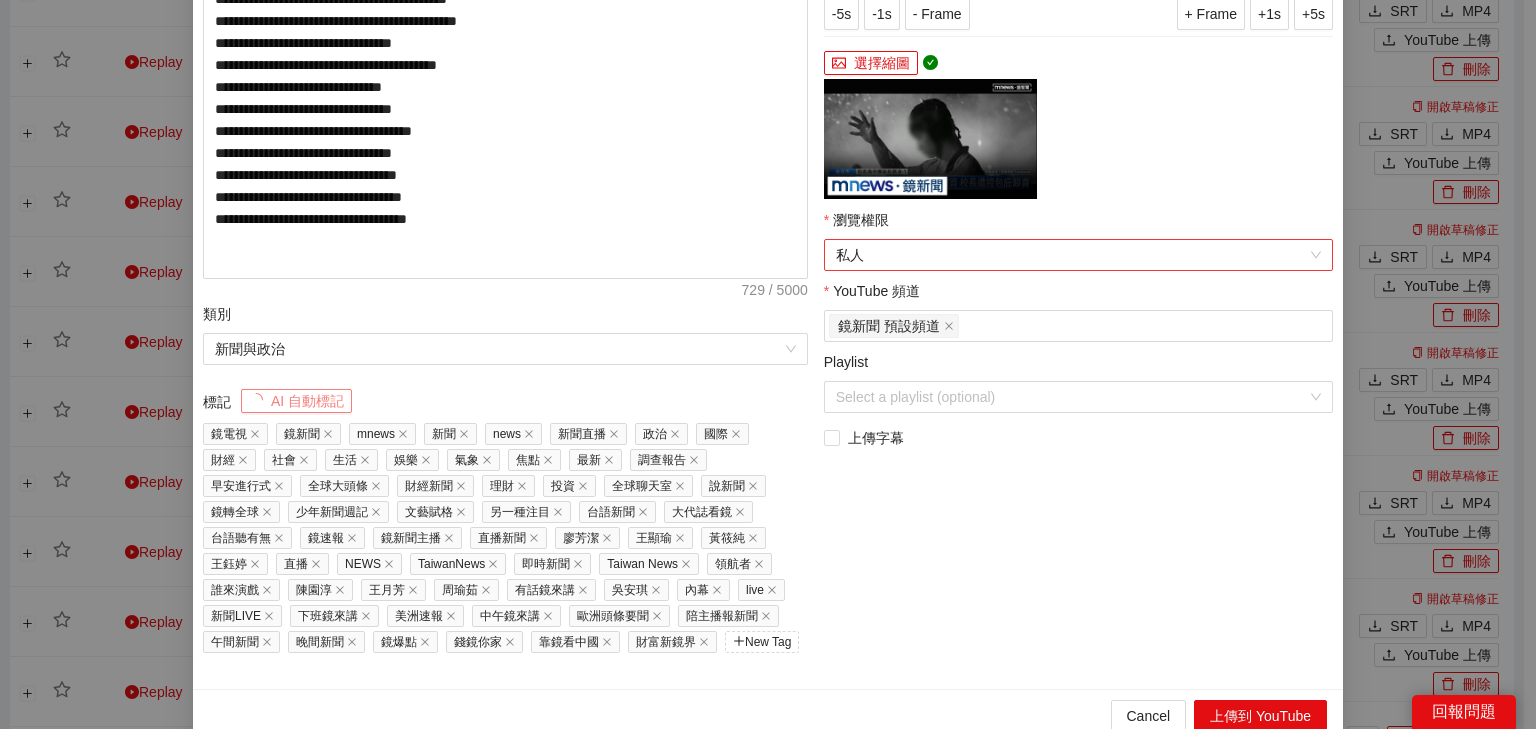 click on "私人" at bounding box center (1078, 255) 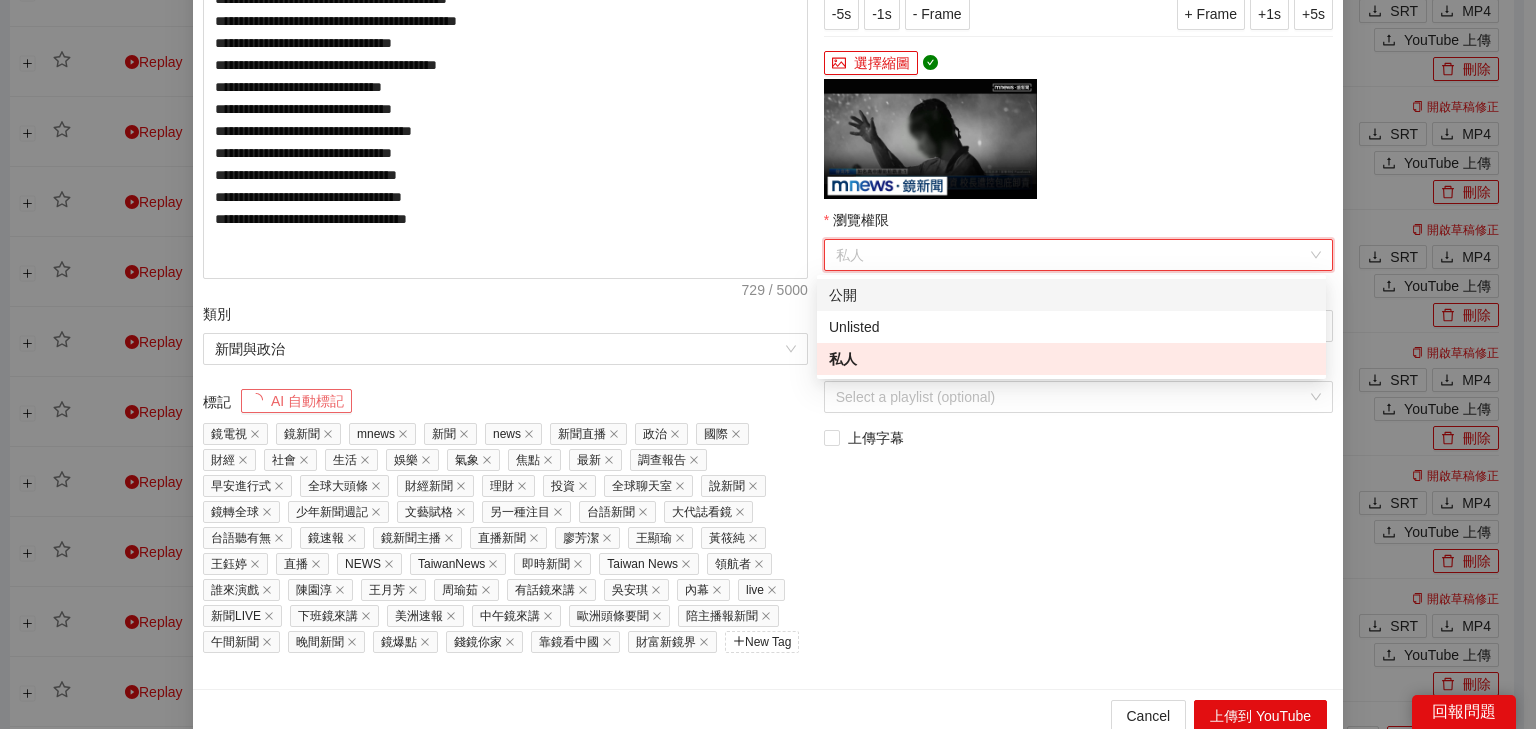 click on "公開" at bounding box center [1071, 295] 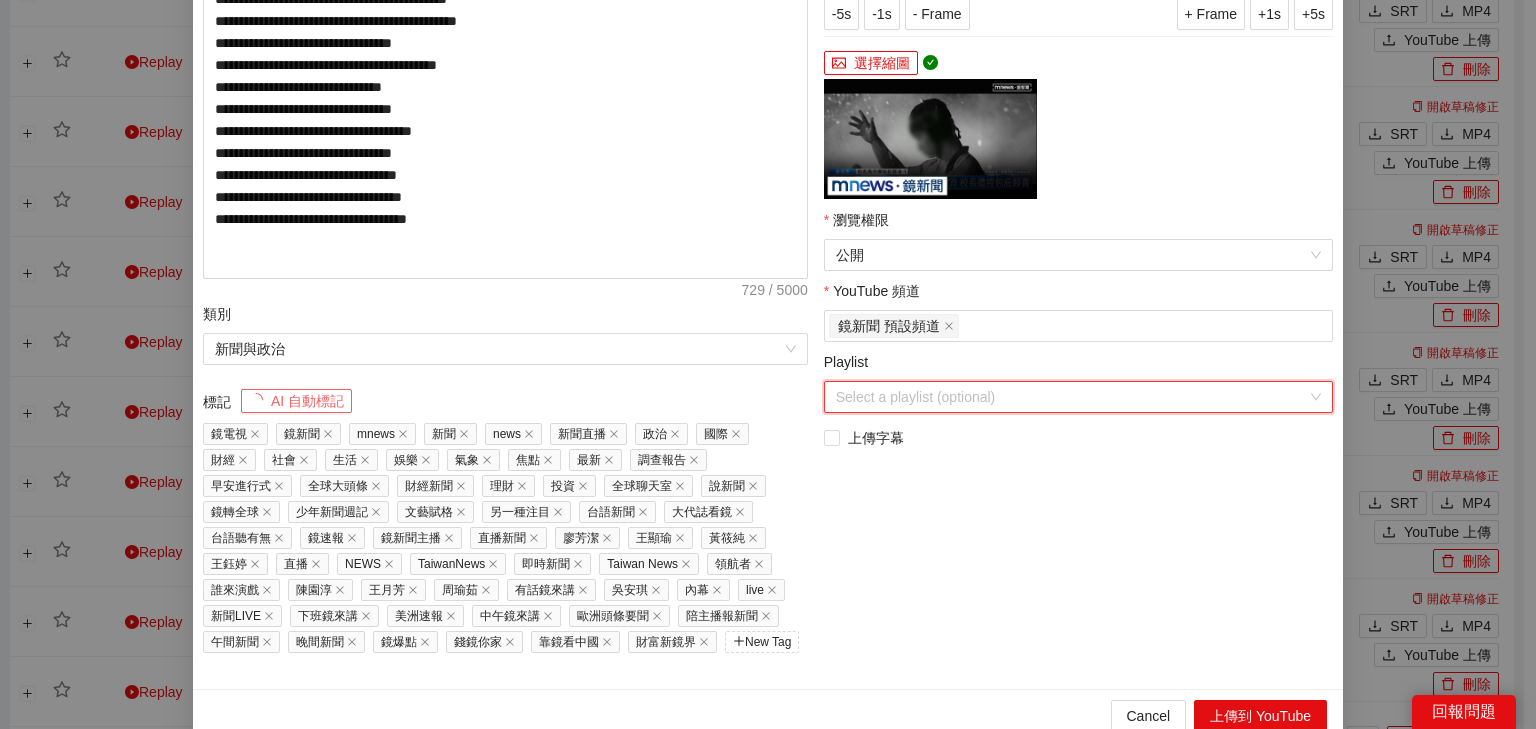 click on "Playlist" at bounding box center [1071, 397] 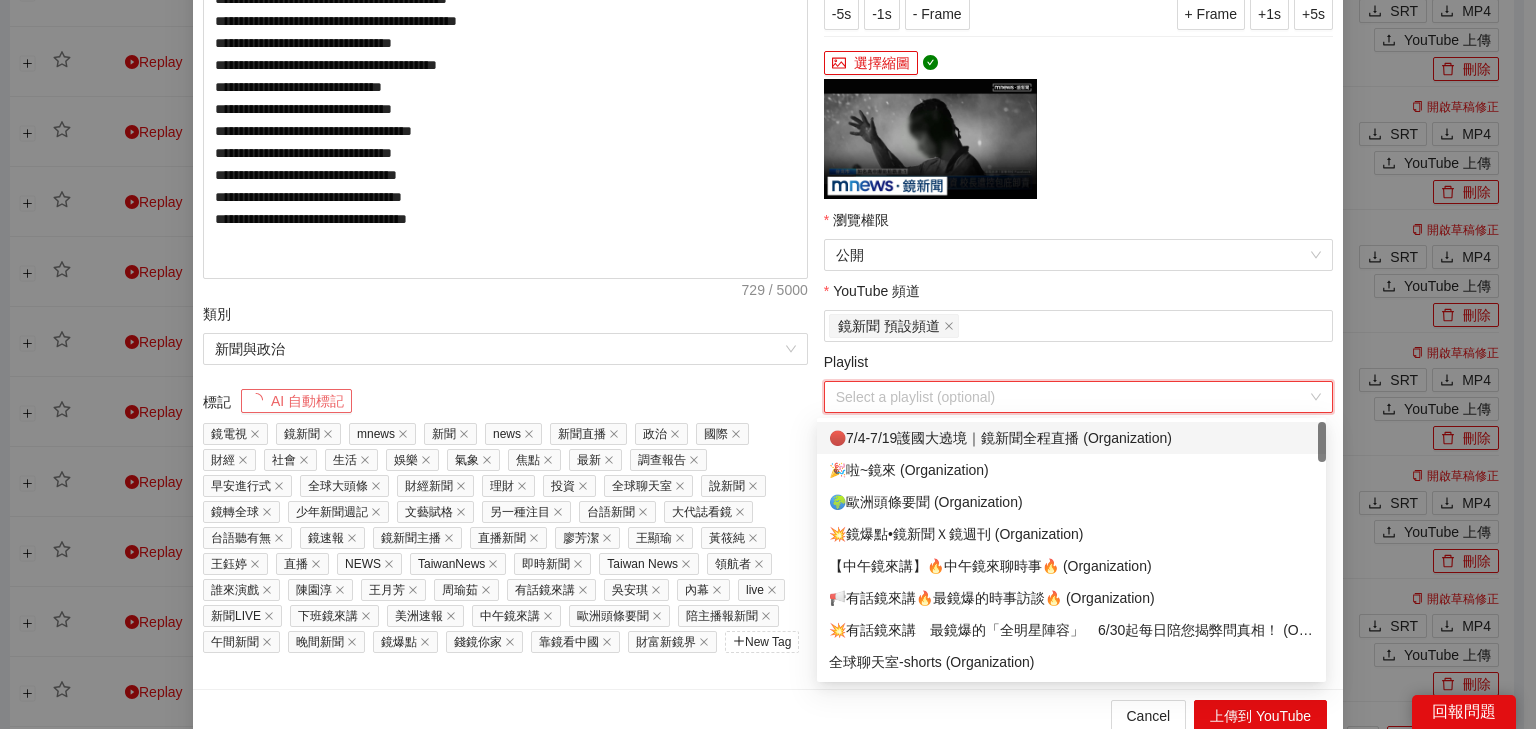 scroll, scrollTop: 160, scrollLeft: 0, axis: vertical 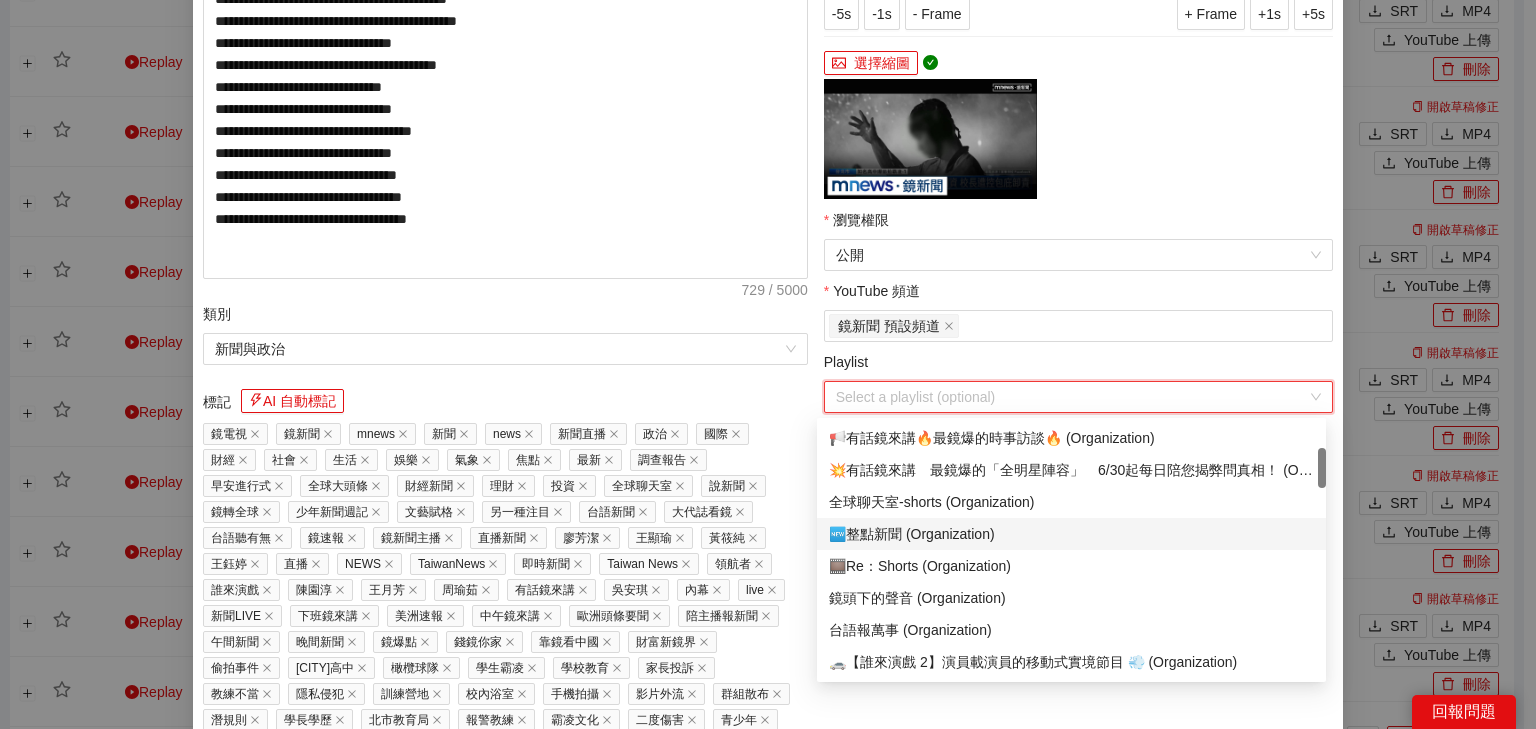 click on "🆕整點新聞 (Organization)" at bounding box center [1071, 534] 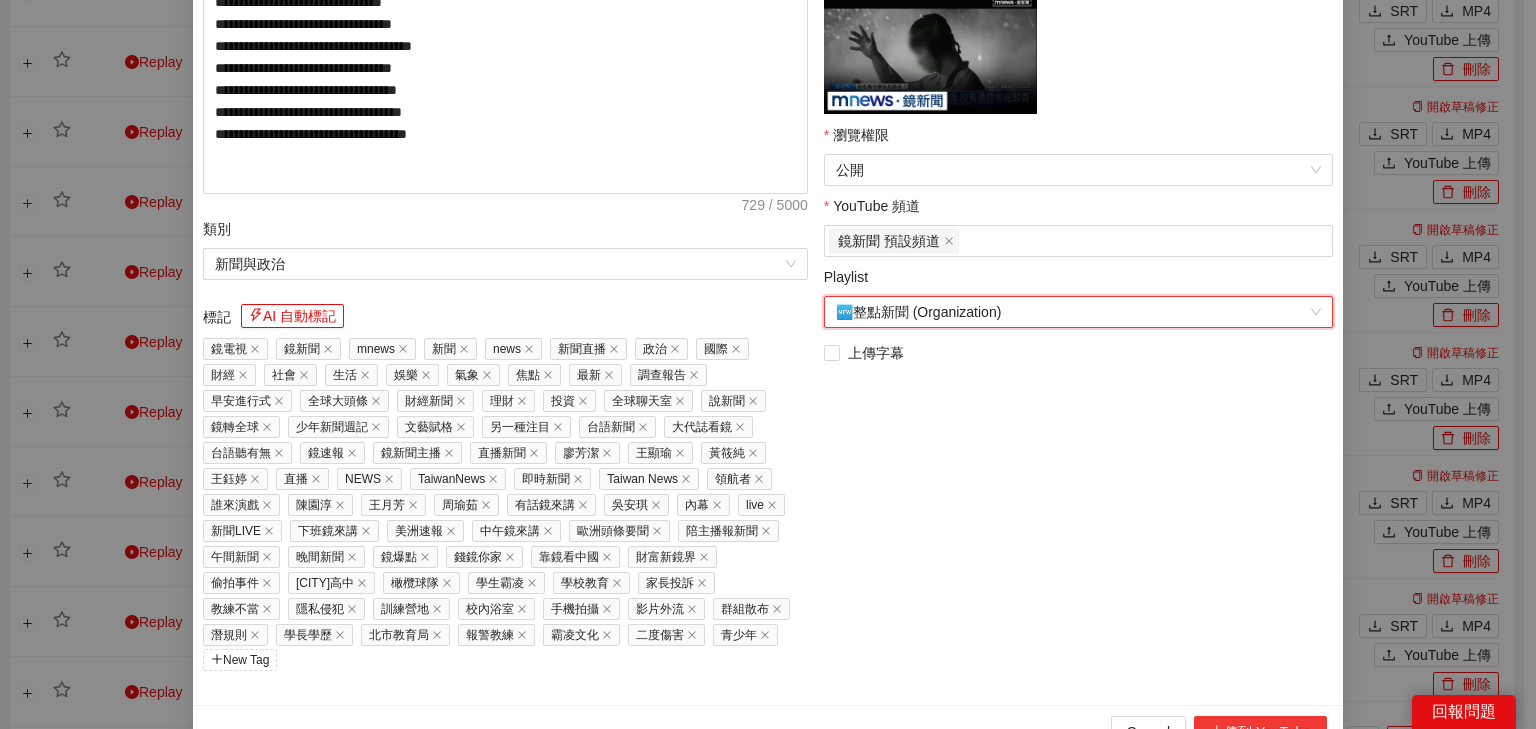 click on "上傳到 YouTube" at bounding box center (1260, 732) 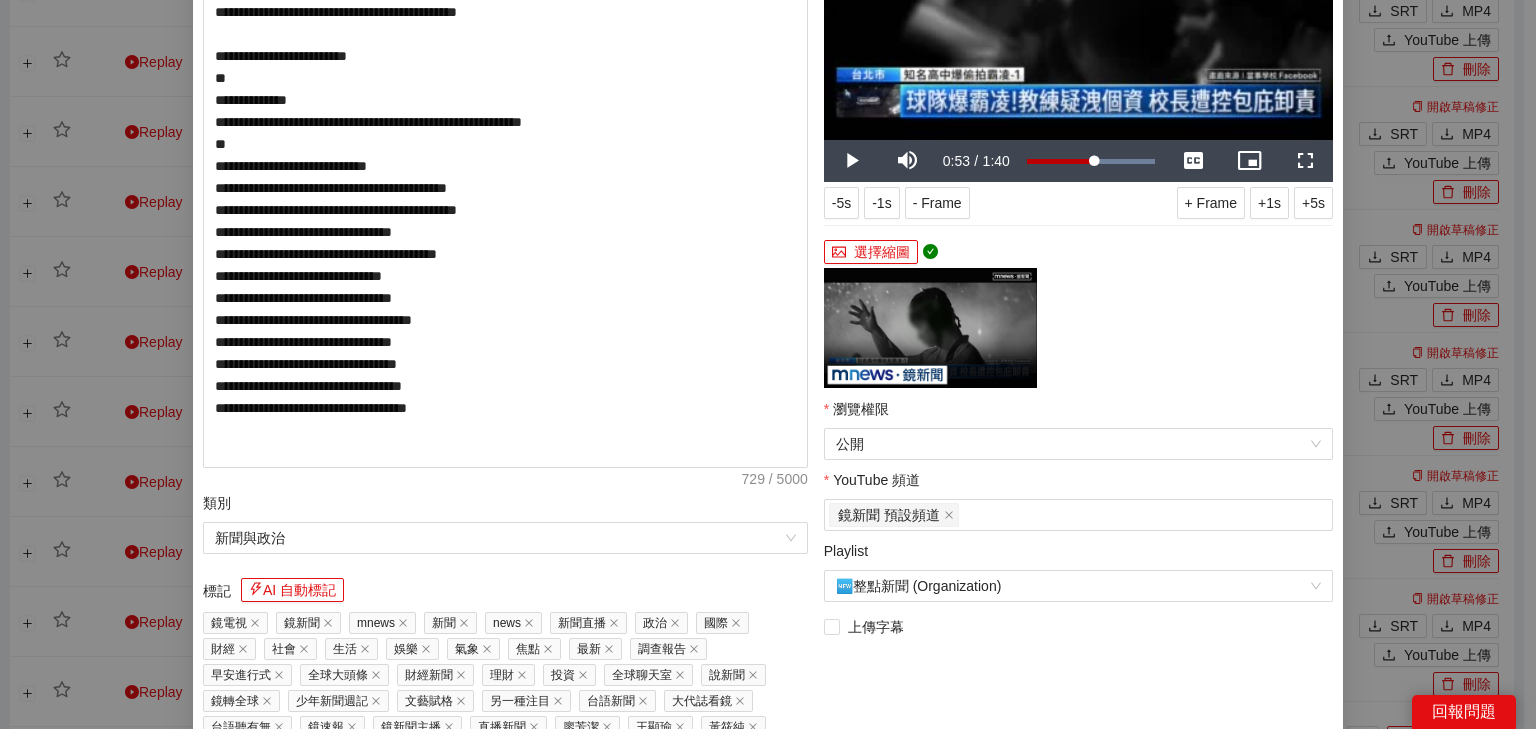 scroll, scrollTop: 85, scrollLeft: 0, axis: vertical 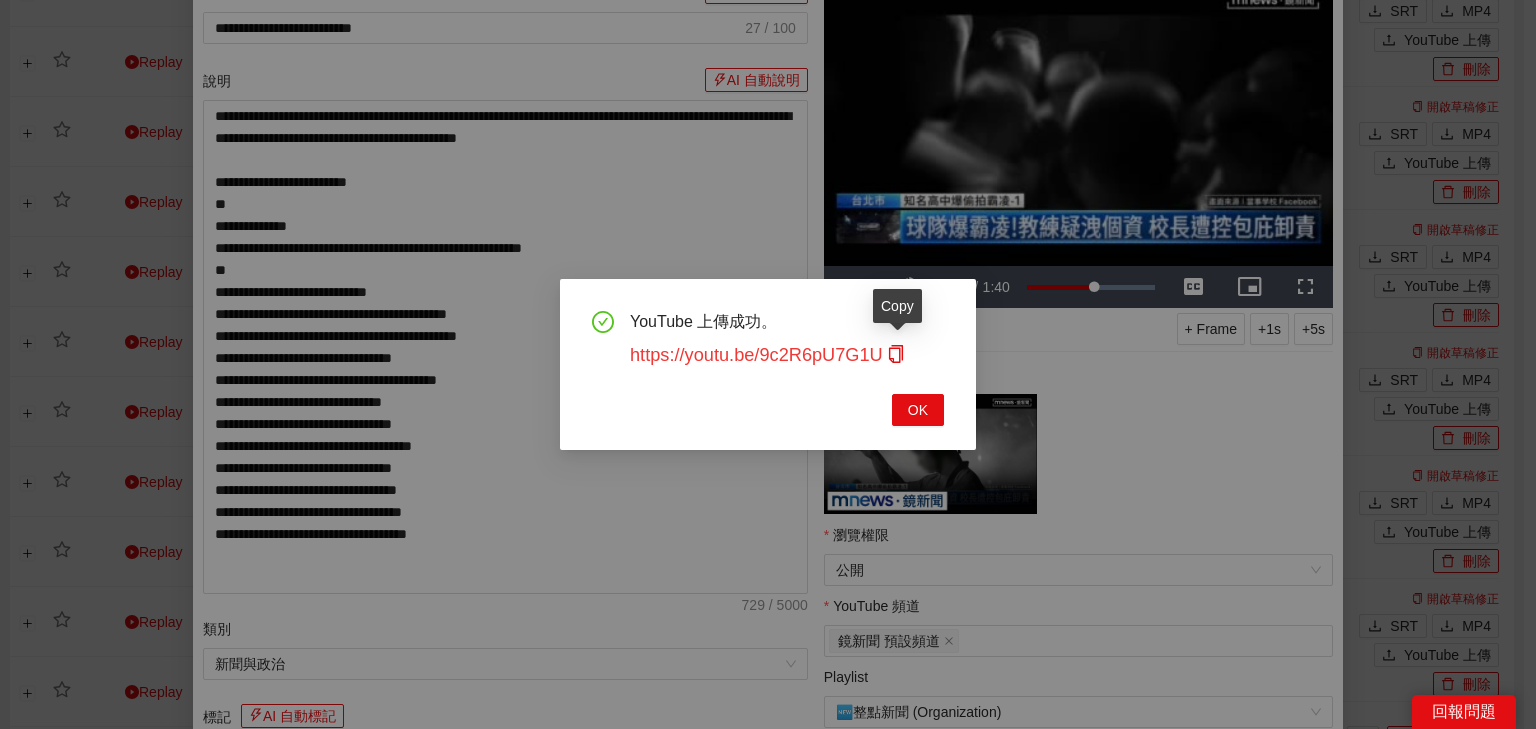 drag, startPoint x: 892, startPoint y: 360, endPoint x: 872, endPoint y: 360, distance: 20 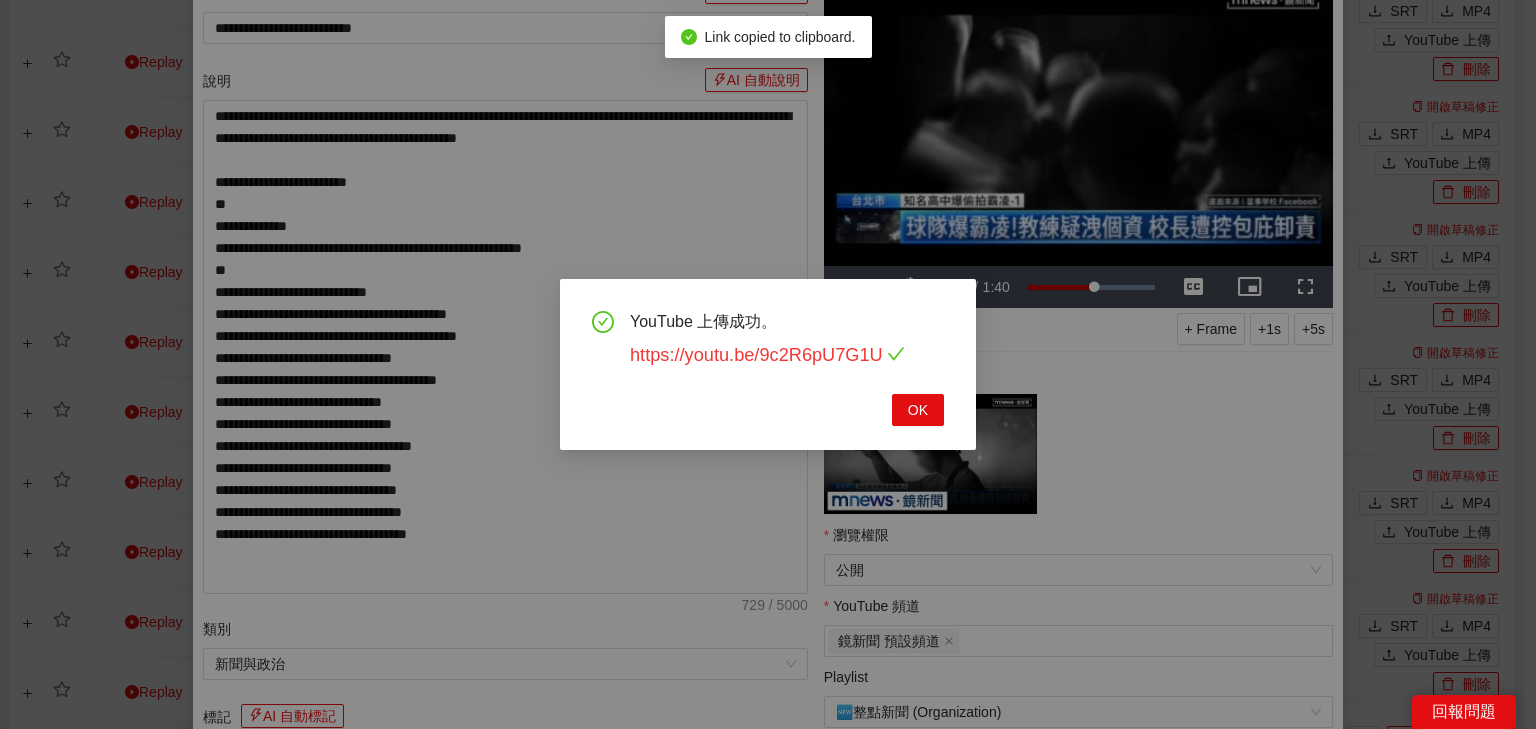 click on "https://youtu.be/9c2R6pU7G1U" at bounding box center (767, 355) 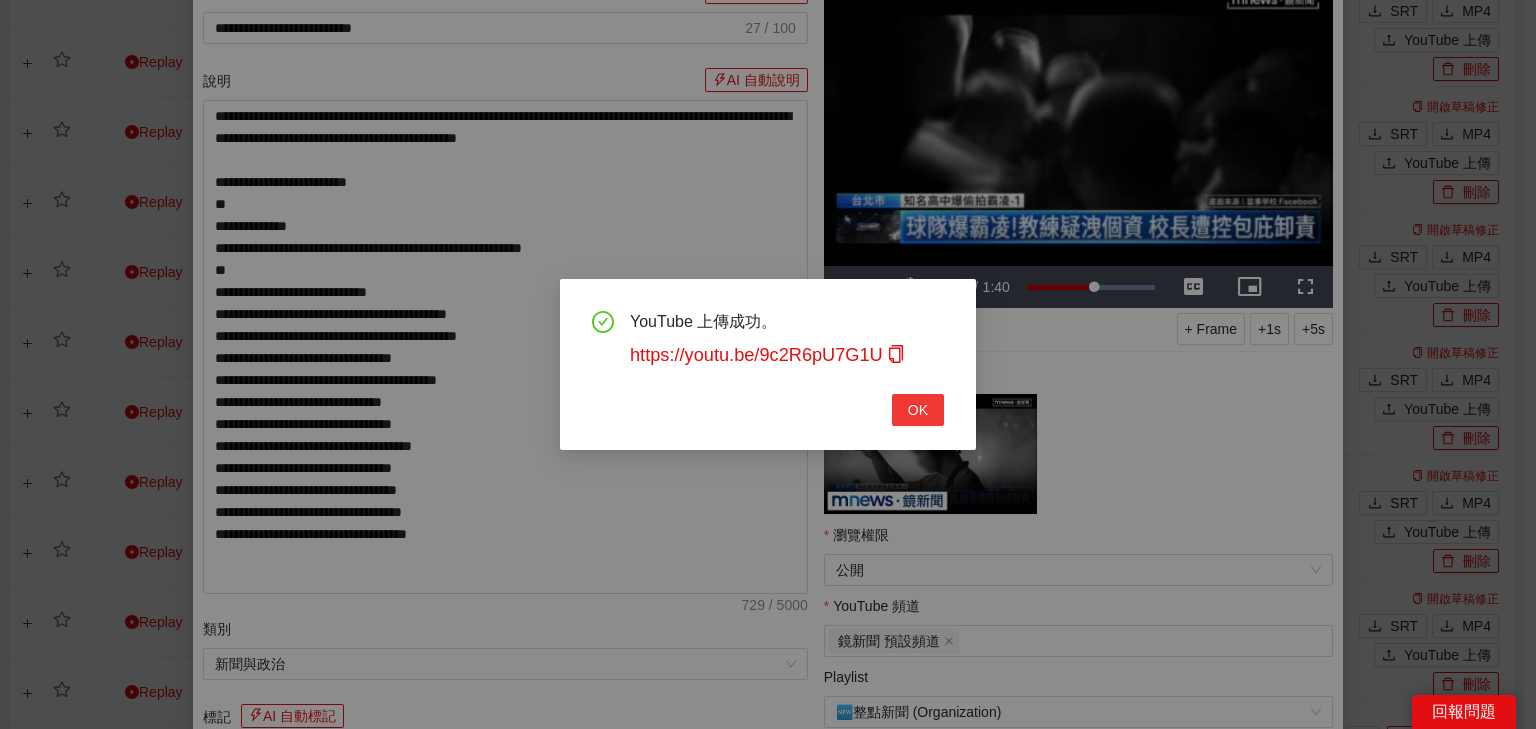 click on "OK" at bounding box center [918, 410] 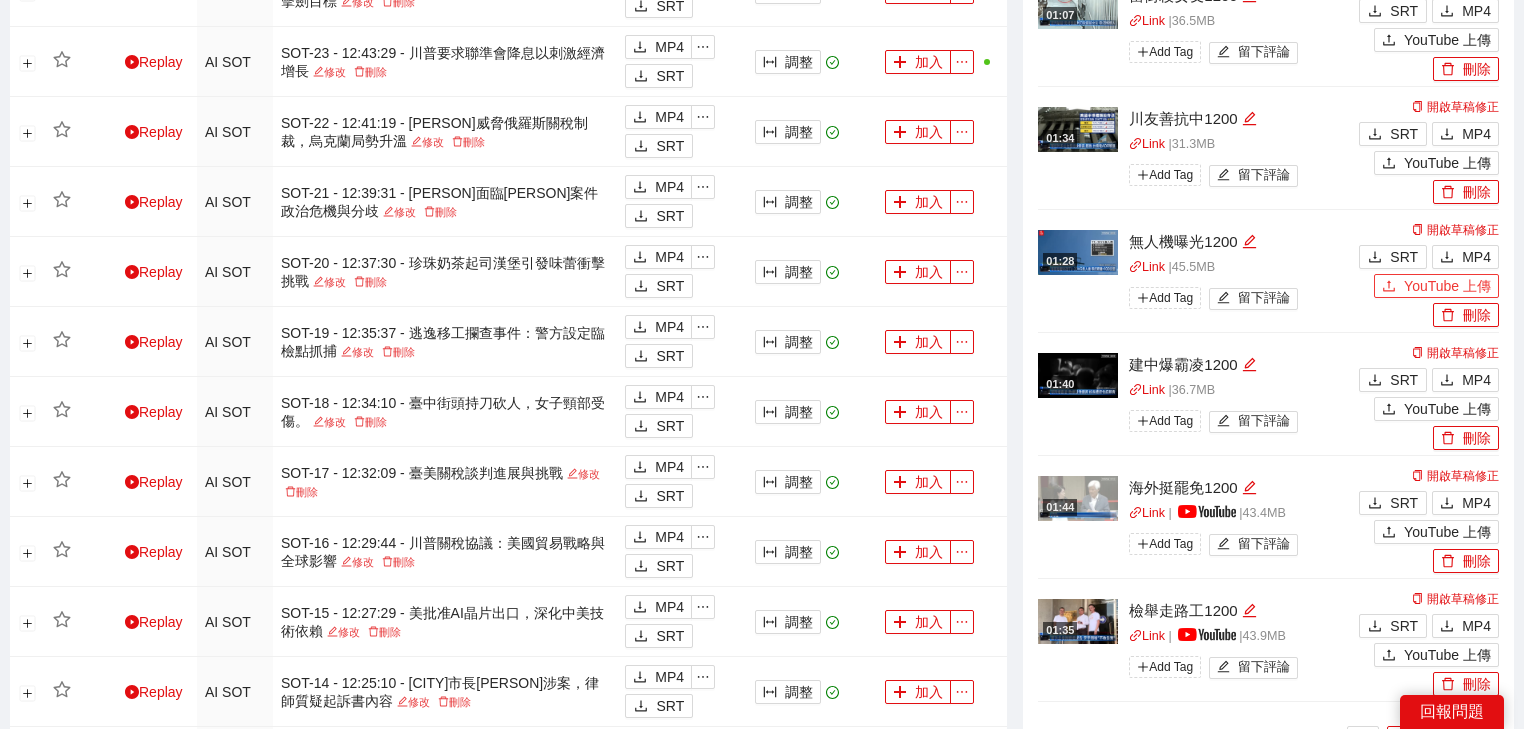 click on "YouTube 上傳" at bounding box center [1447, 286] 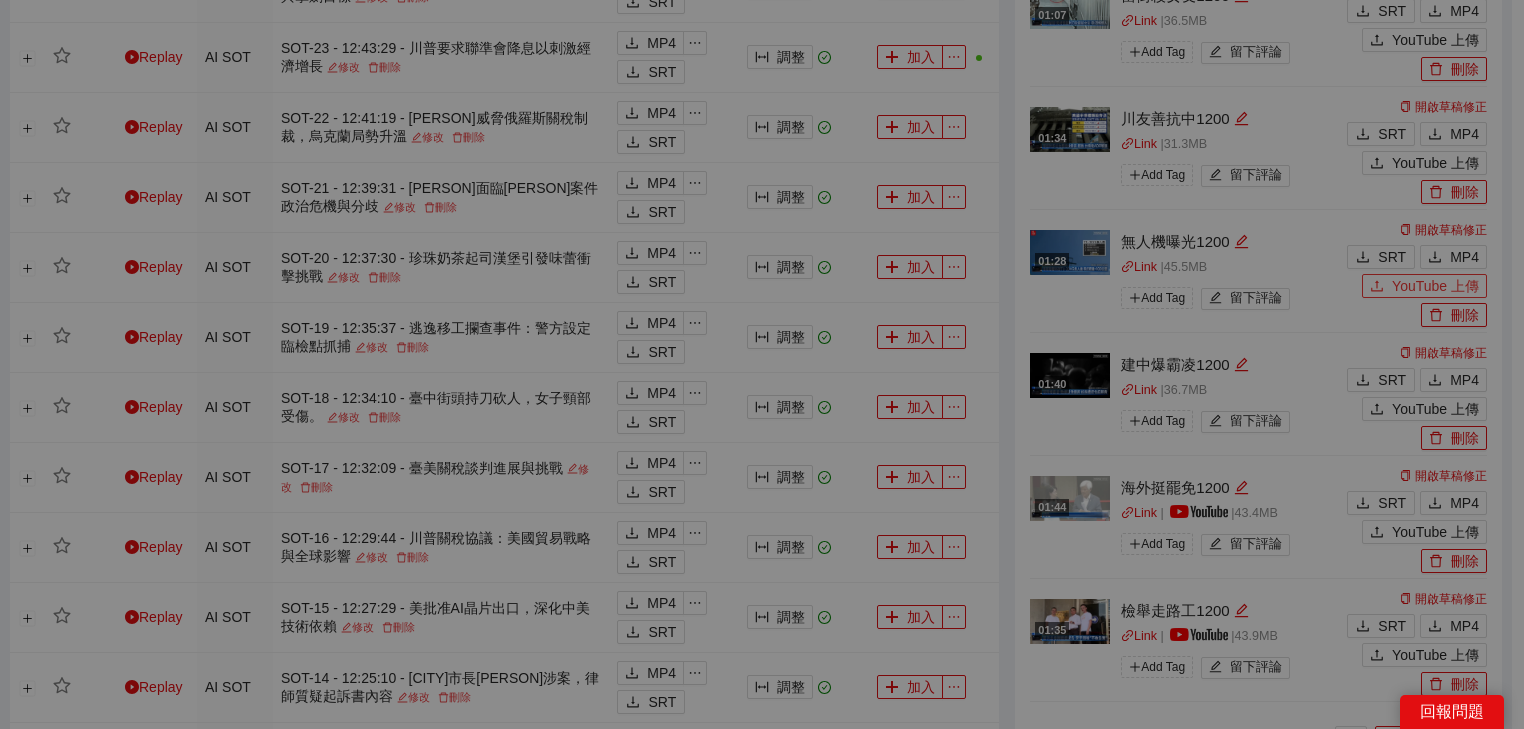 type 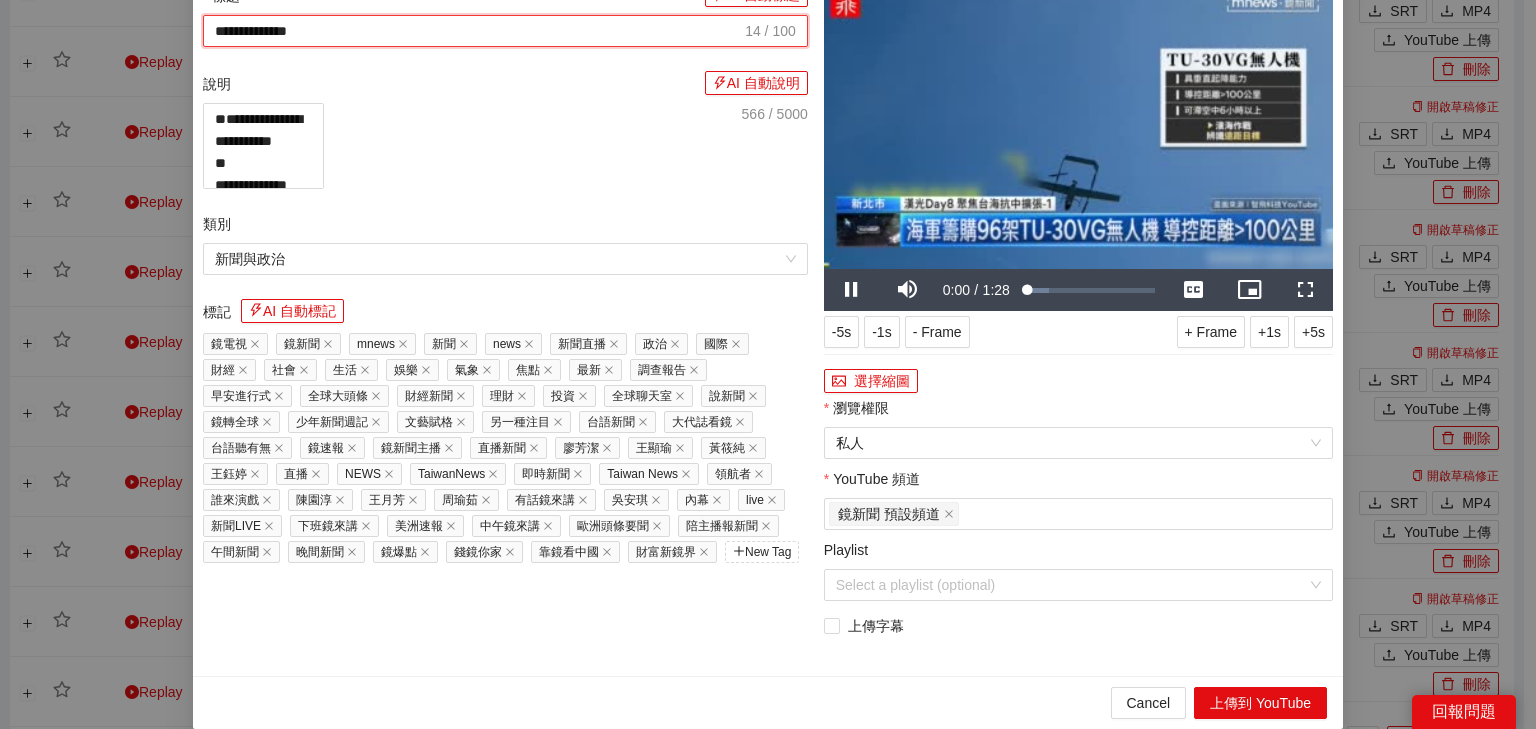 drag, startPoint x: 481, startPoint y: 115, endPoint x: 0, endPoint y: 117, distance: 481.00415 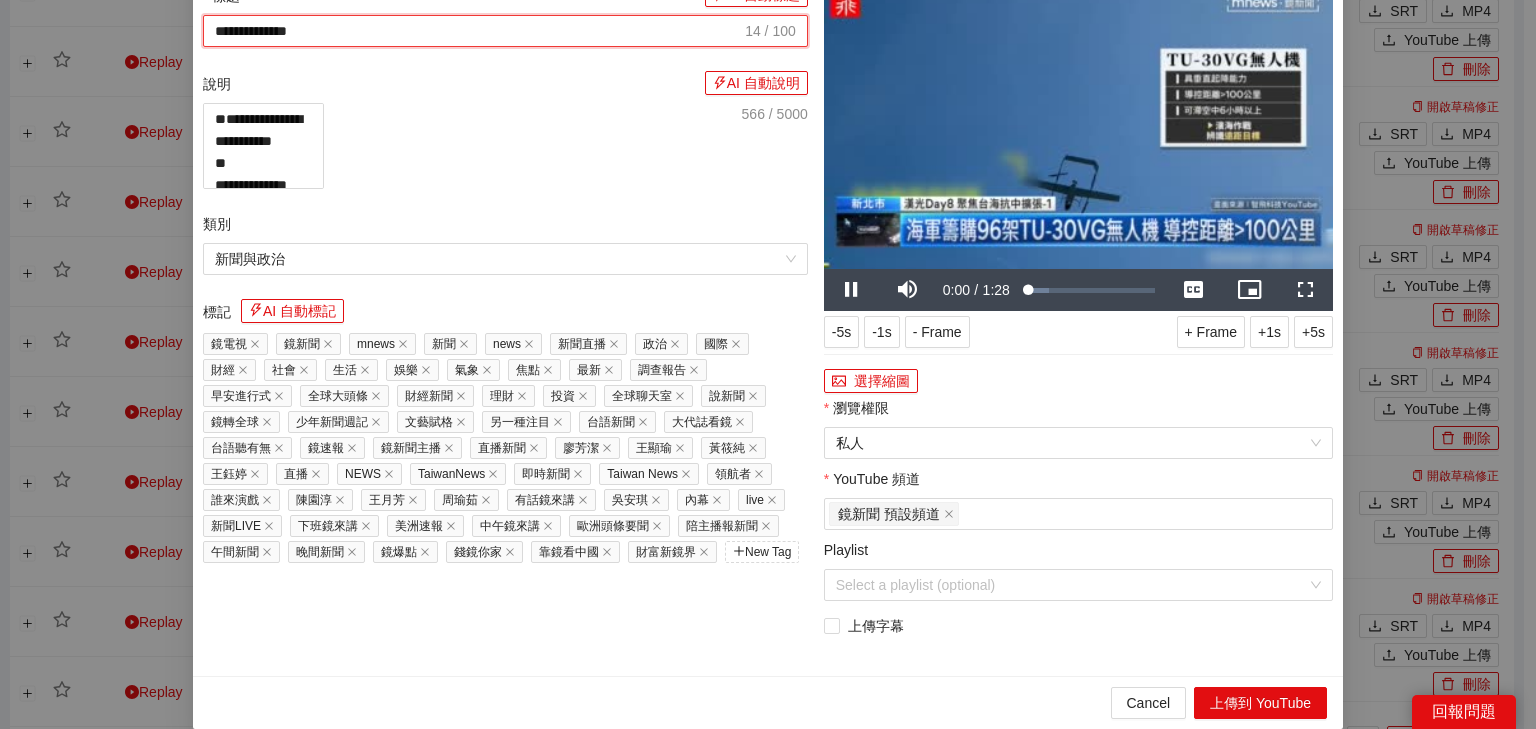 paste on "**********" 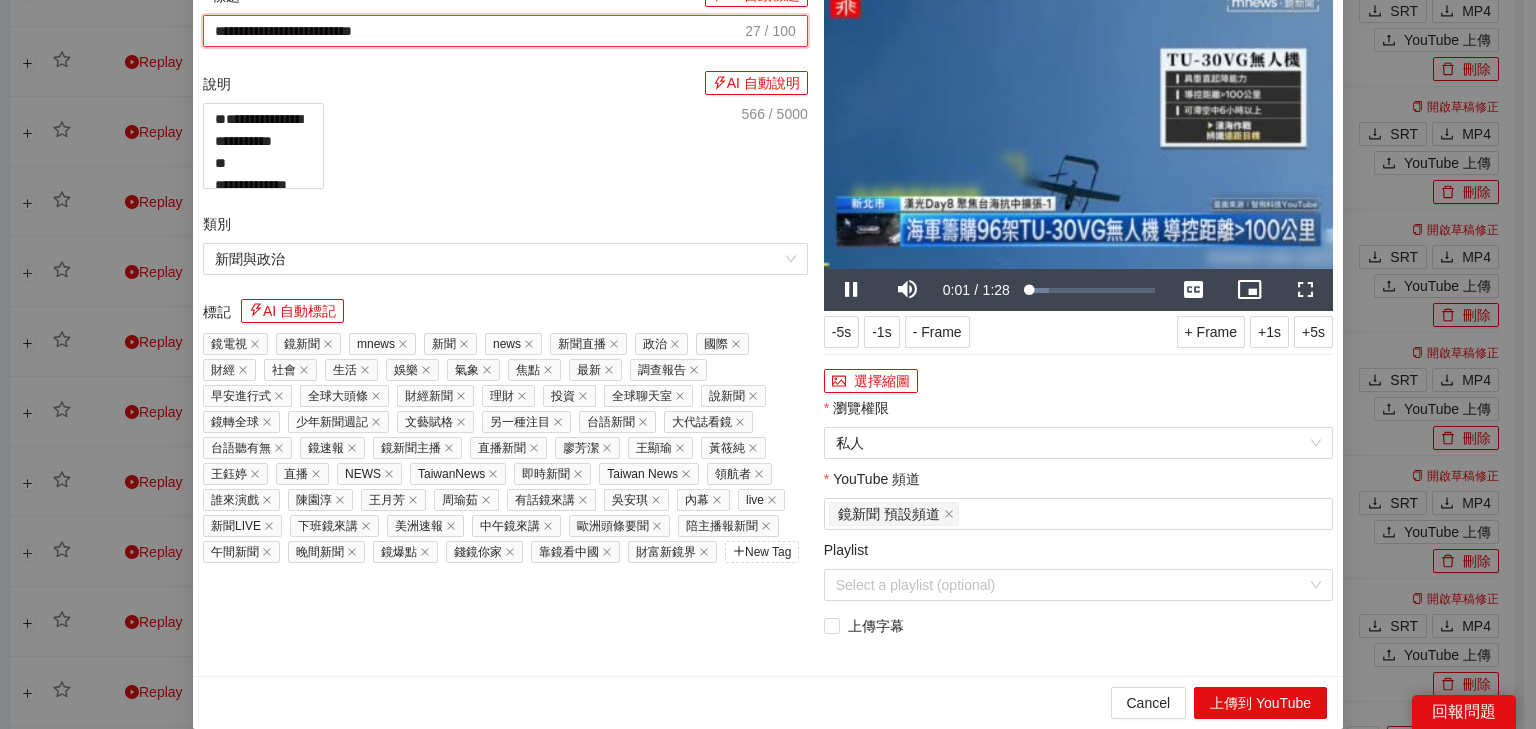 type on "**********" 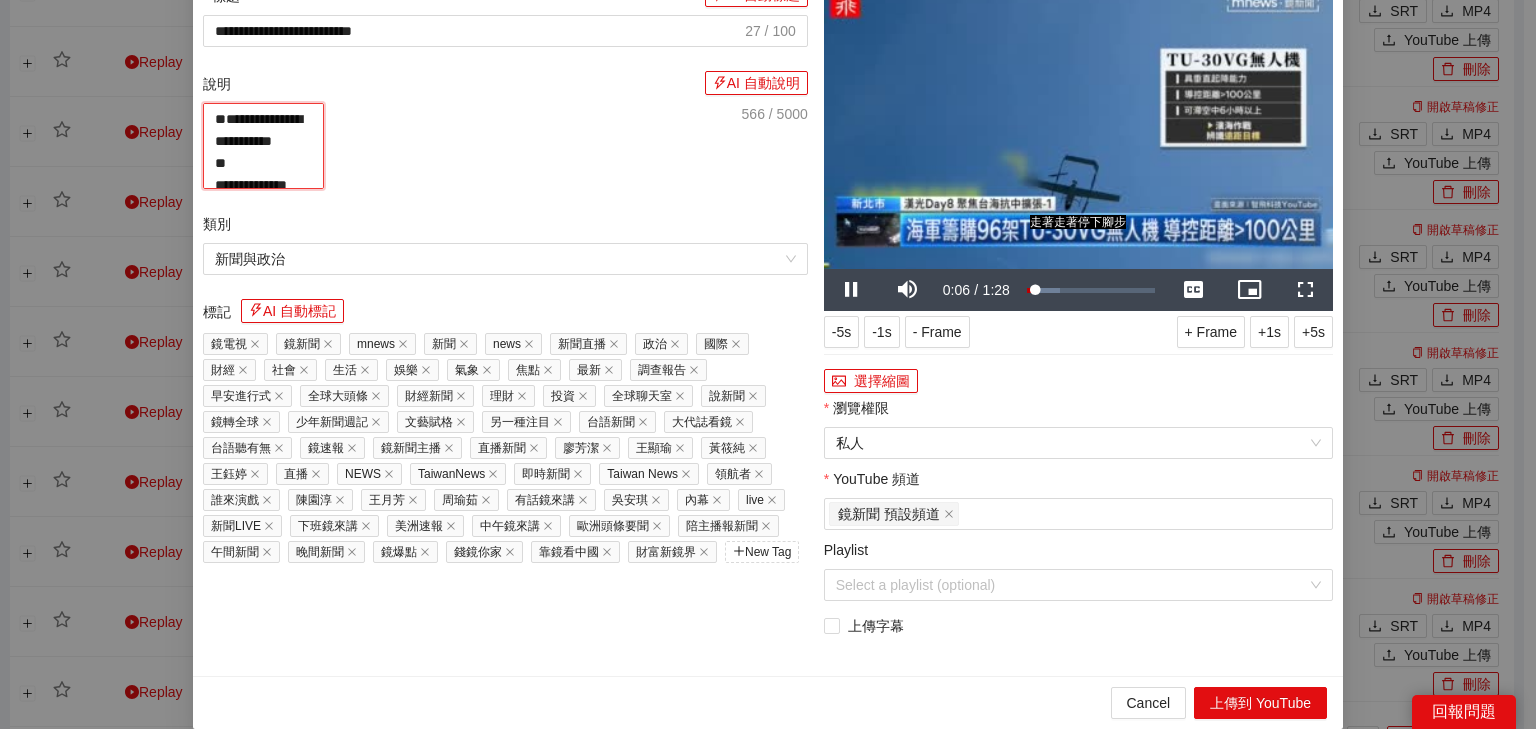 click on "**********" at bounding box center [263, 146] 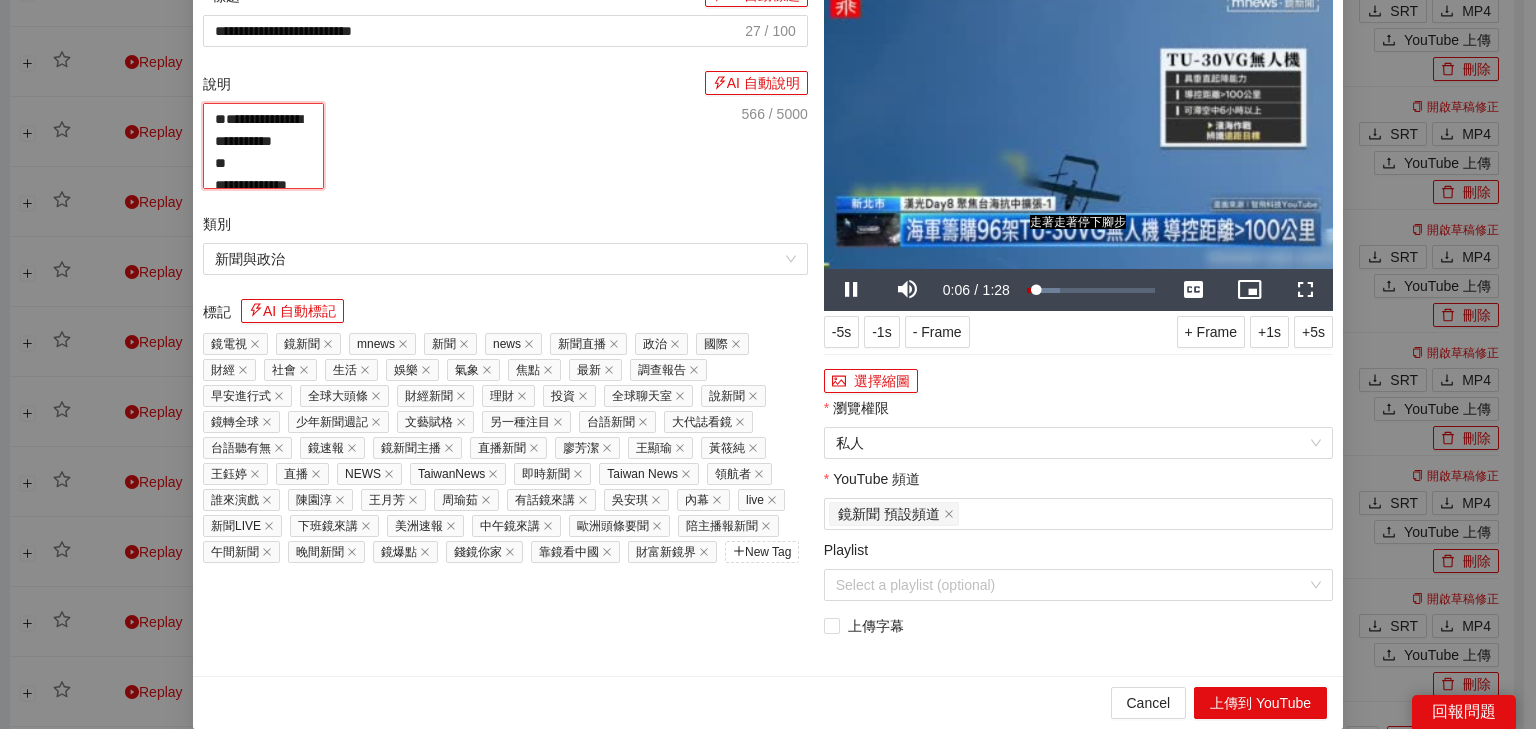 paste on "**********" 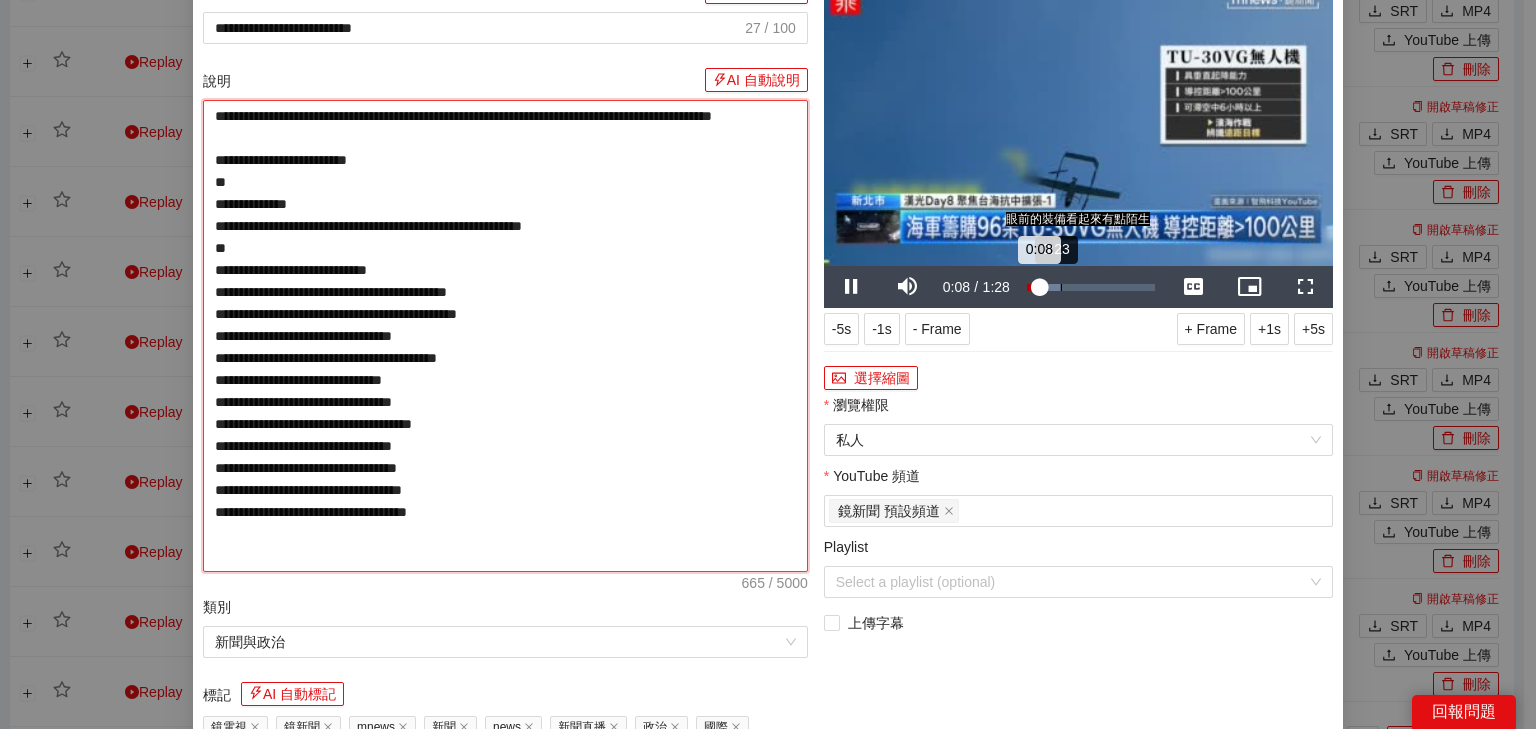 click on "Loaded :  26.03% 0:23 0:08" at bounding box center (1091, 287) 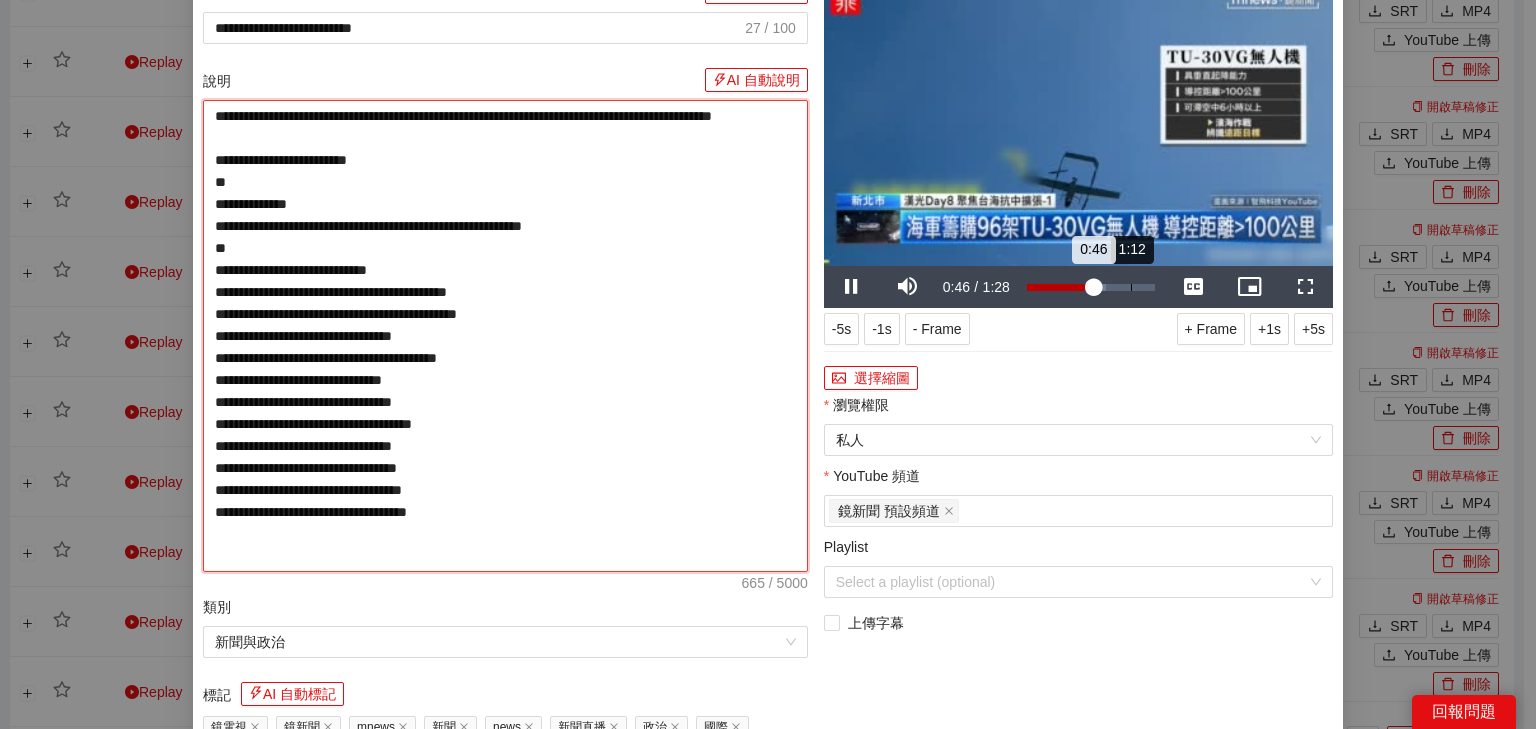 click on "Loaded :  61.80% 1:12 0:46" at bounding box center (1091, 287) 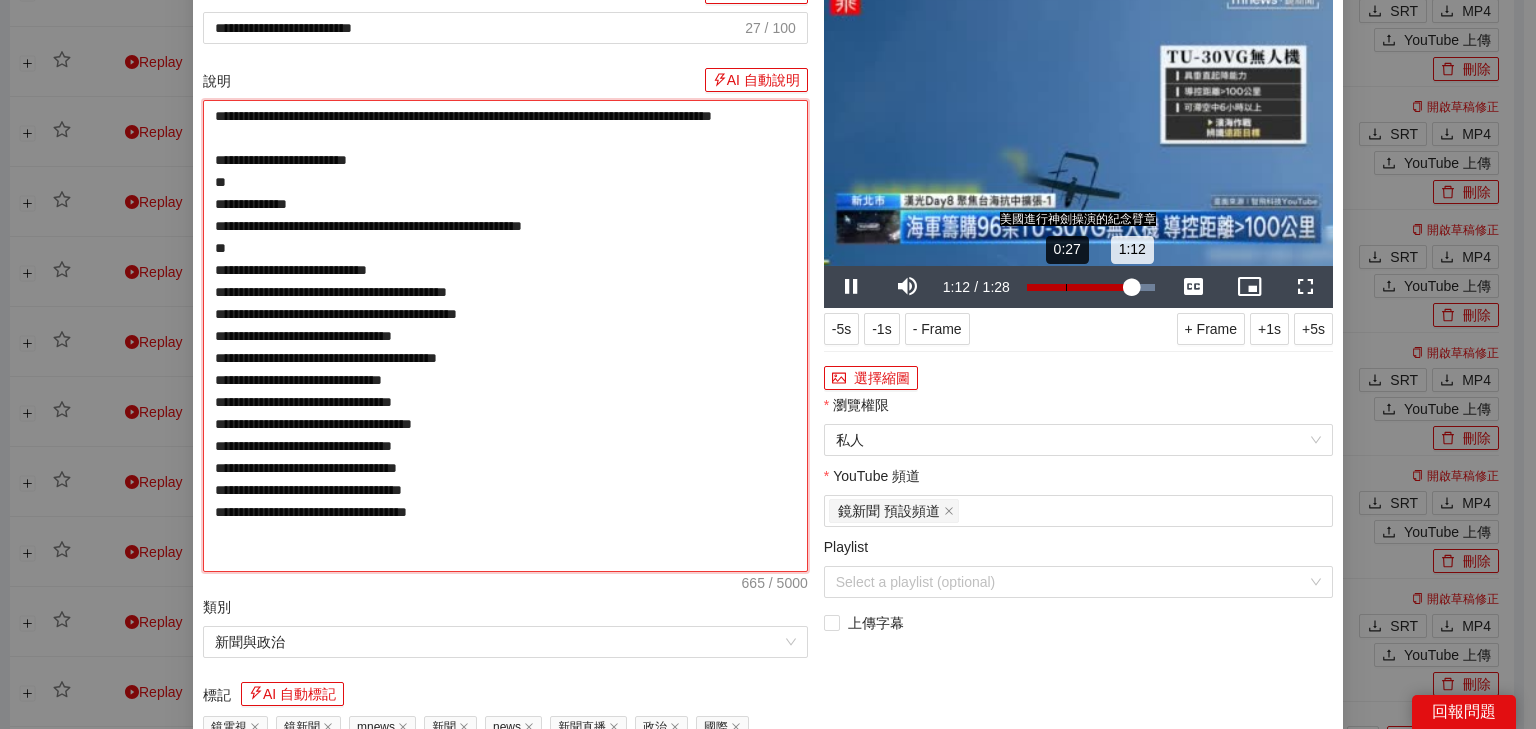 click on "Loaded :  100.00% 0:27 1:12" at bounding box center (1091, 287) 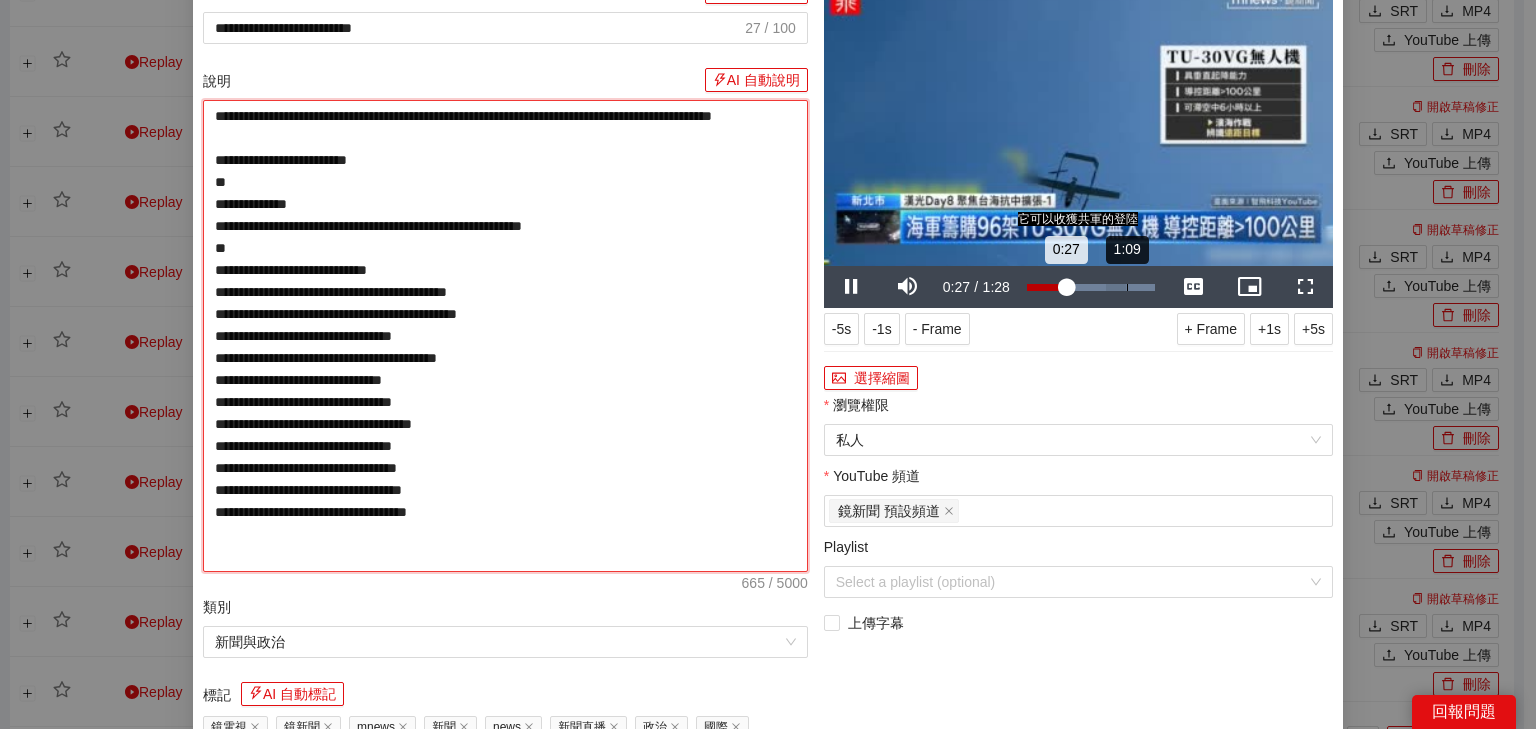 click on "Loaded :  100.00% 1:09 0:27" at bounding box center [1091, 287] 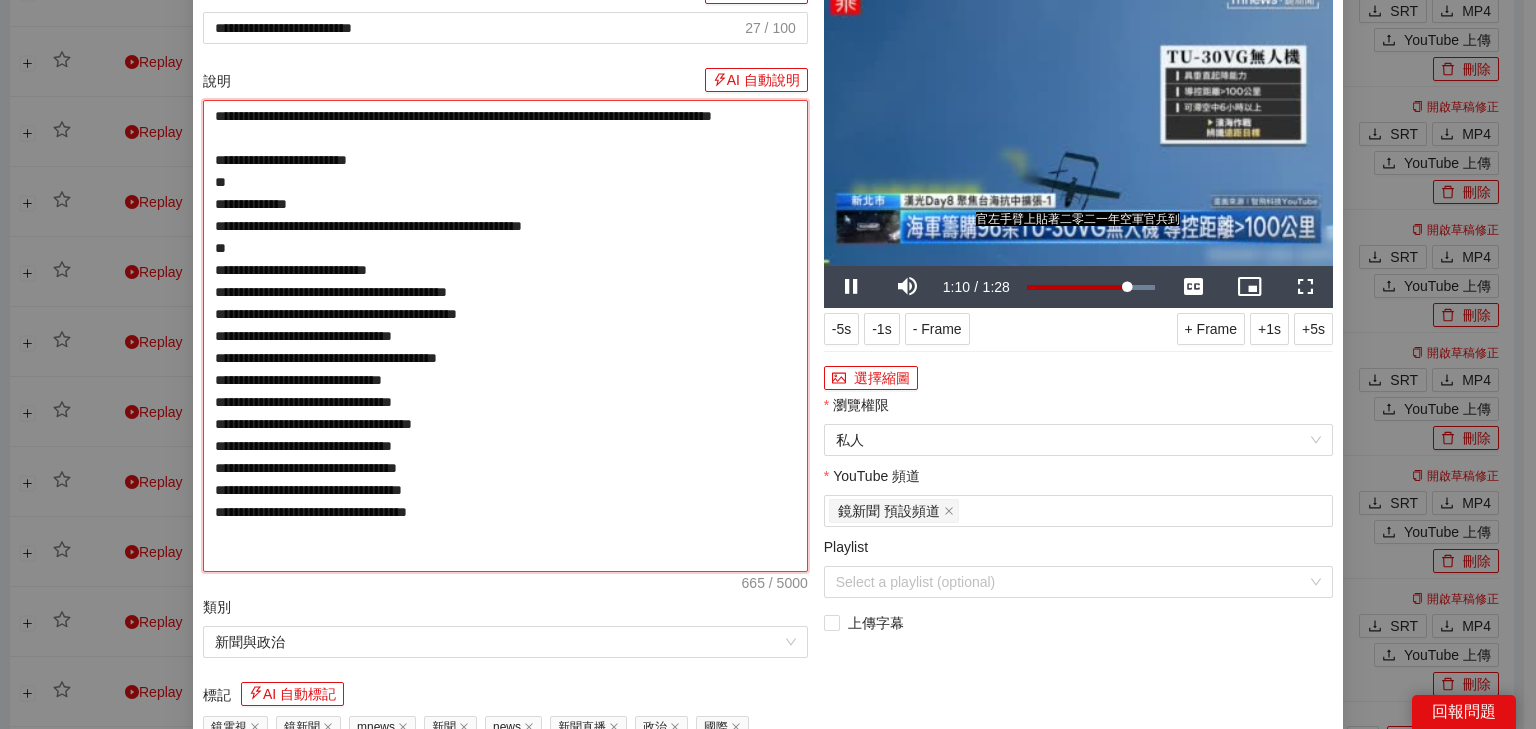 type on "**********" 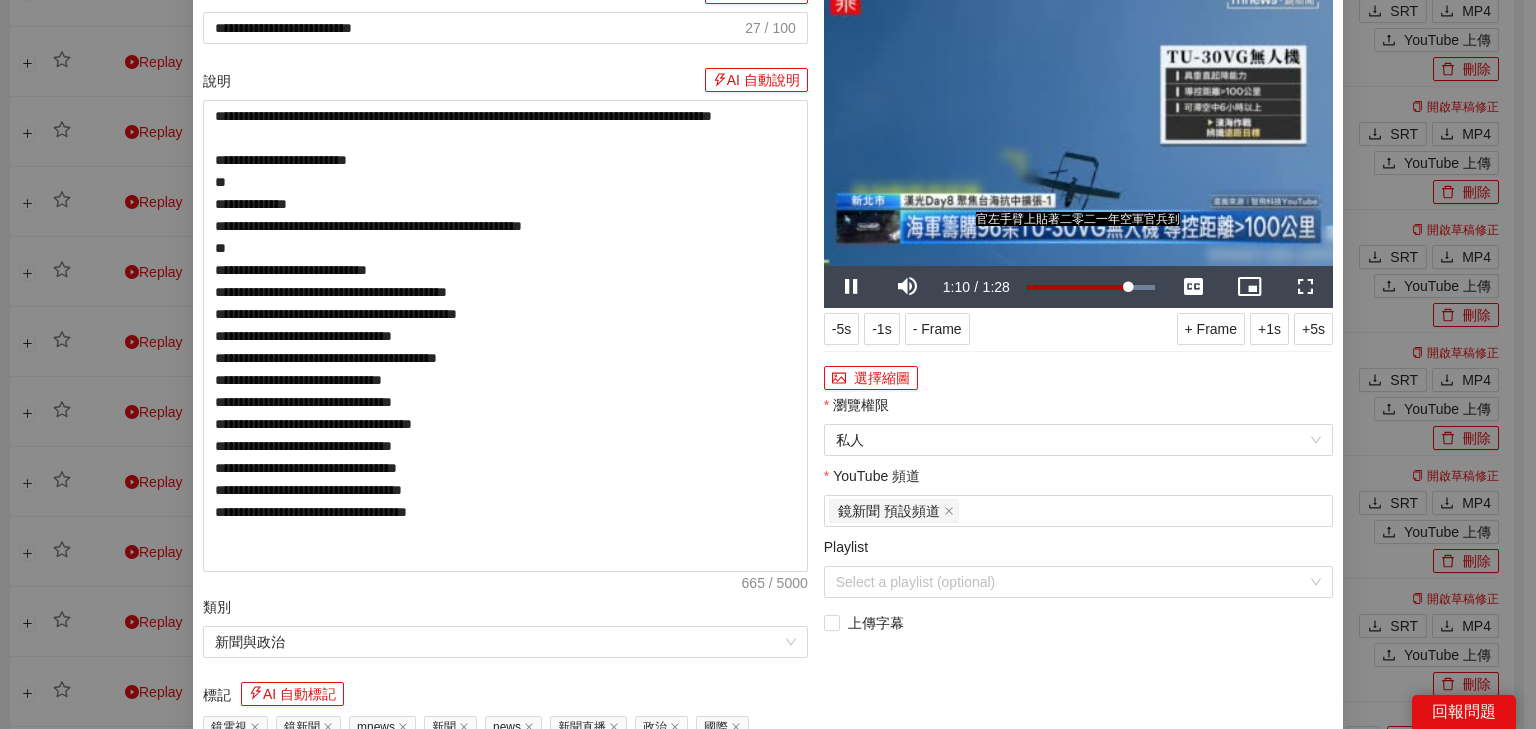click at bounding box center [1078, 123] 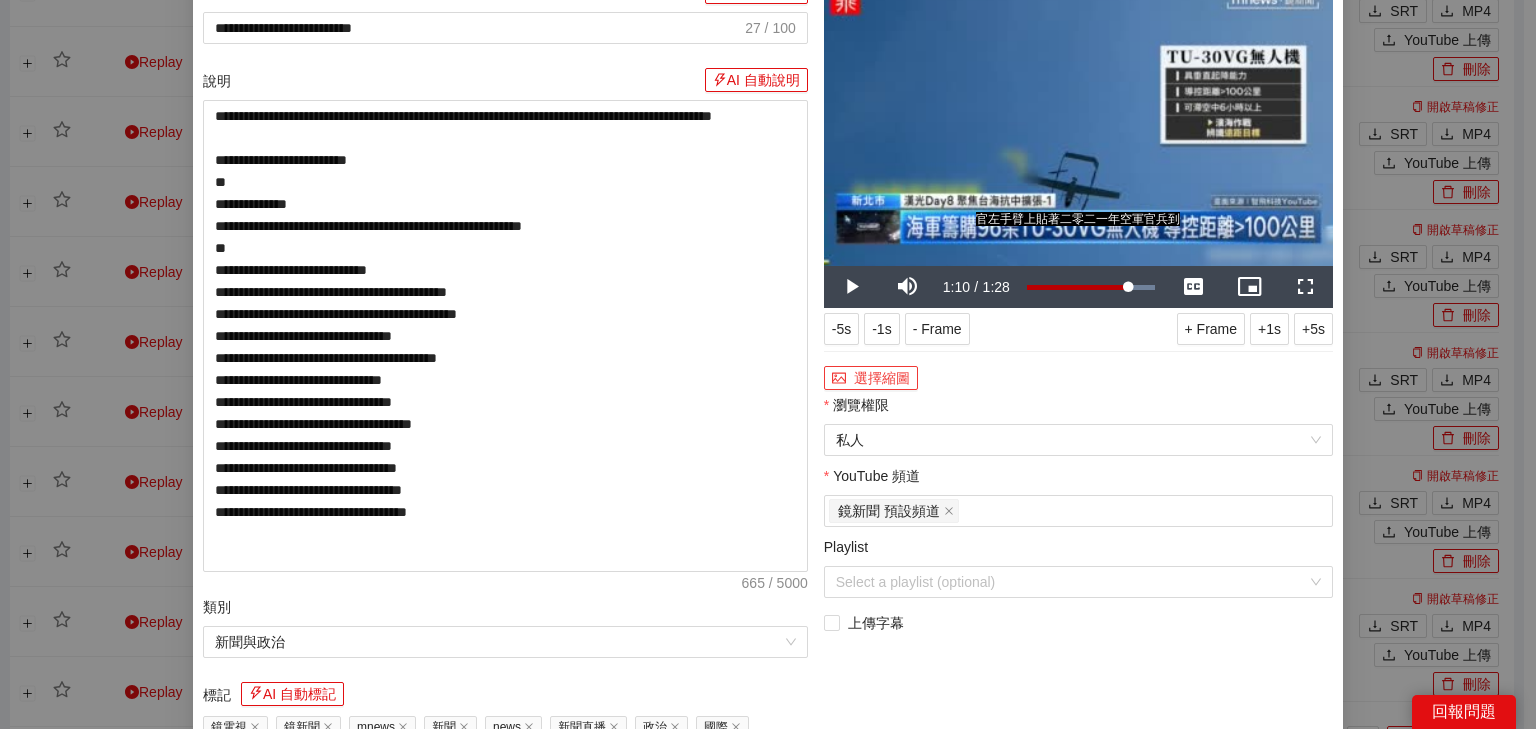 click on "選擇縮圖" at bounding box center [871, 378] 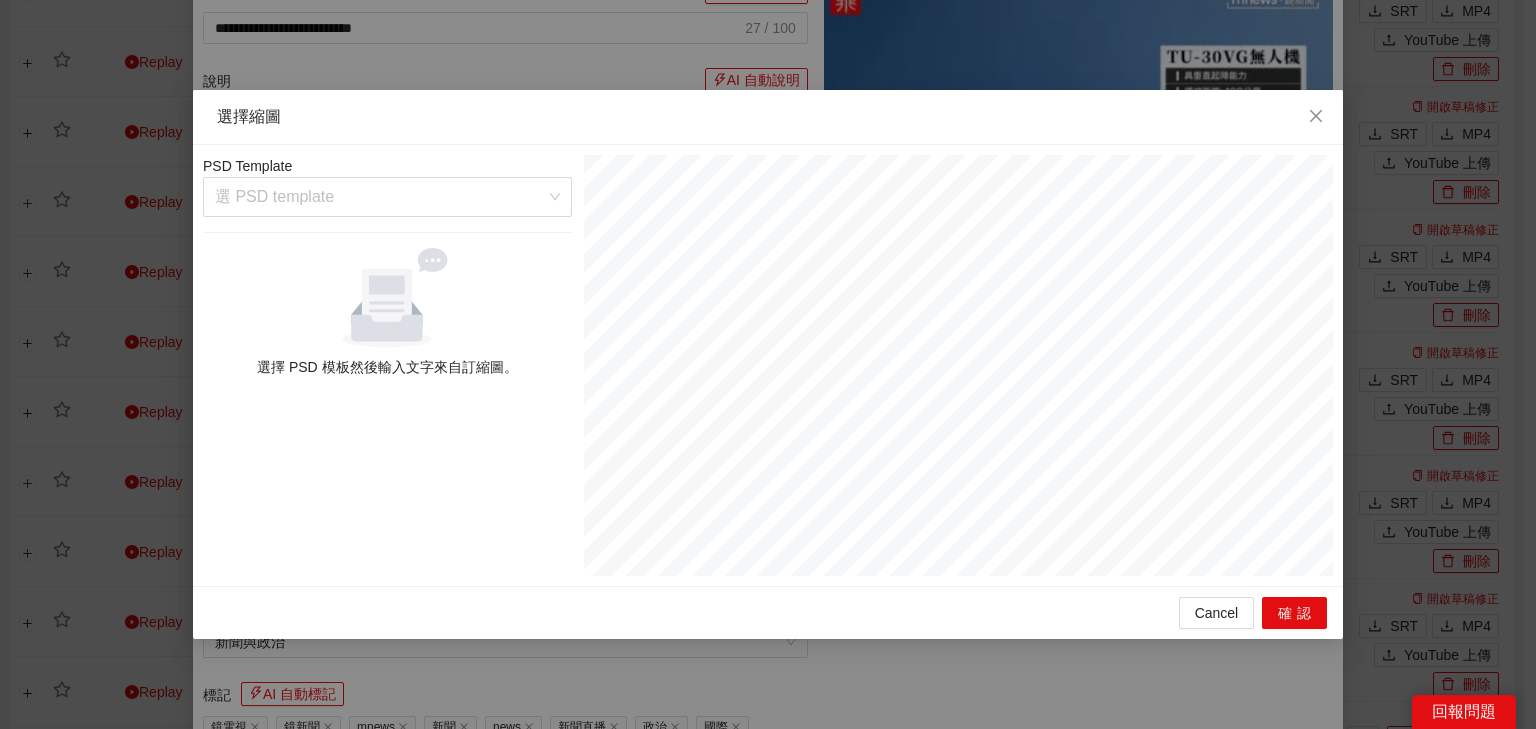 click on "PSD Template 選 PSD template 選擇 PSD 模板然後輸入文字來自訂縮圖。" at bounding box center [387, 365] 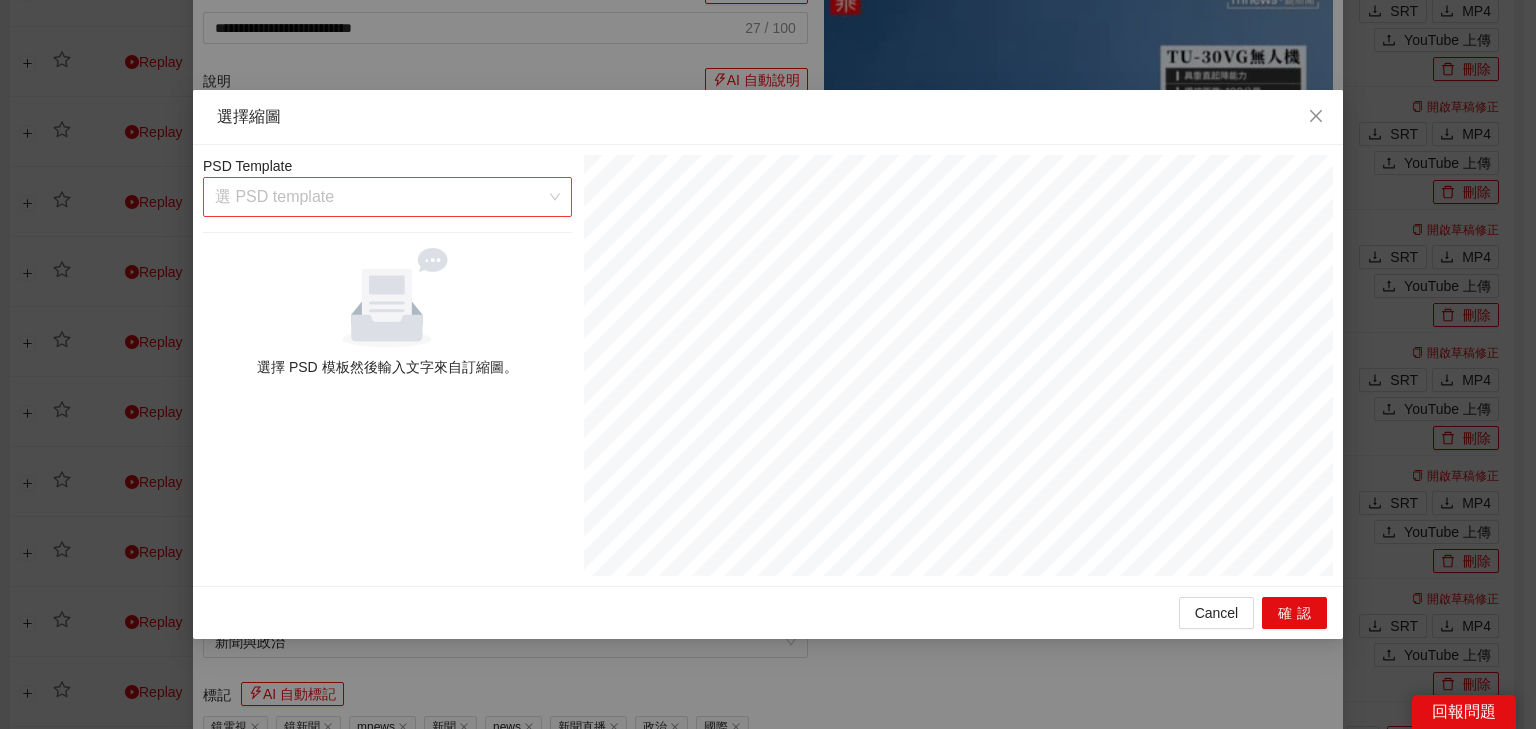click at bounding box center (380, 197) 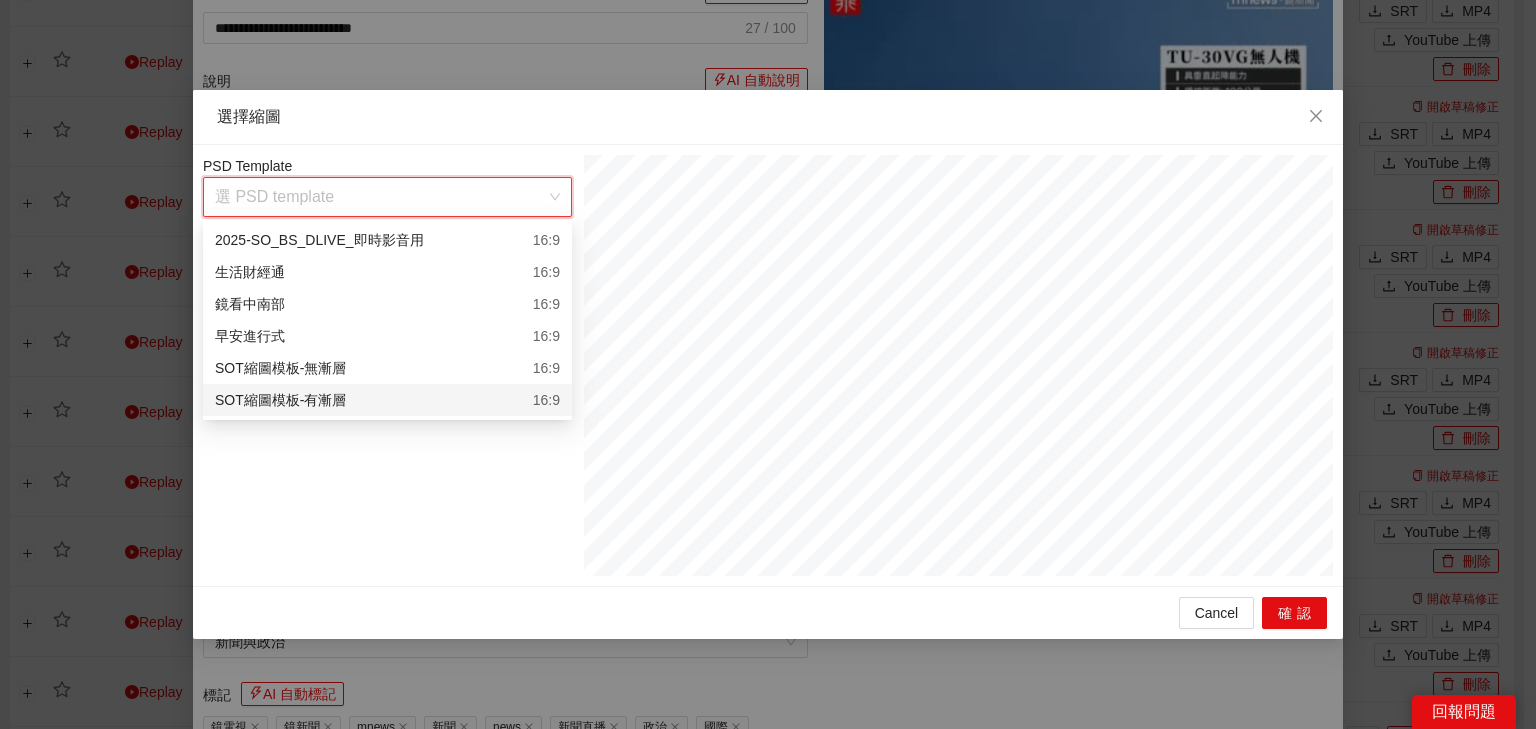click on "SOT縮圖模板-有漸層 16:9" at bounding box center [387, 400] 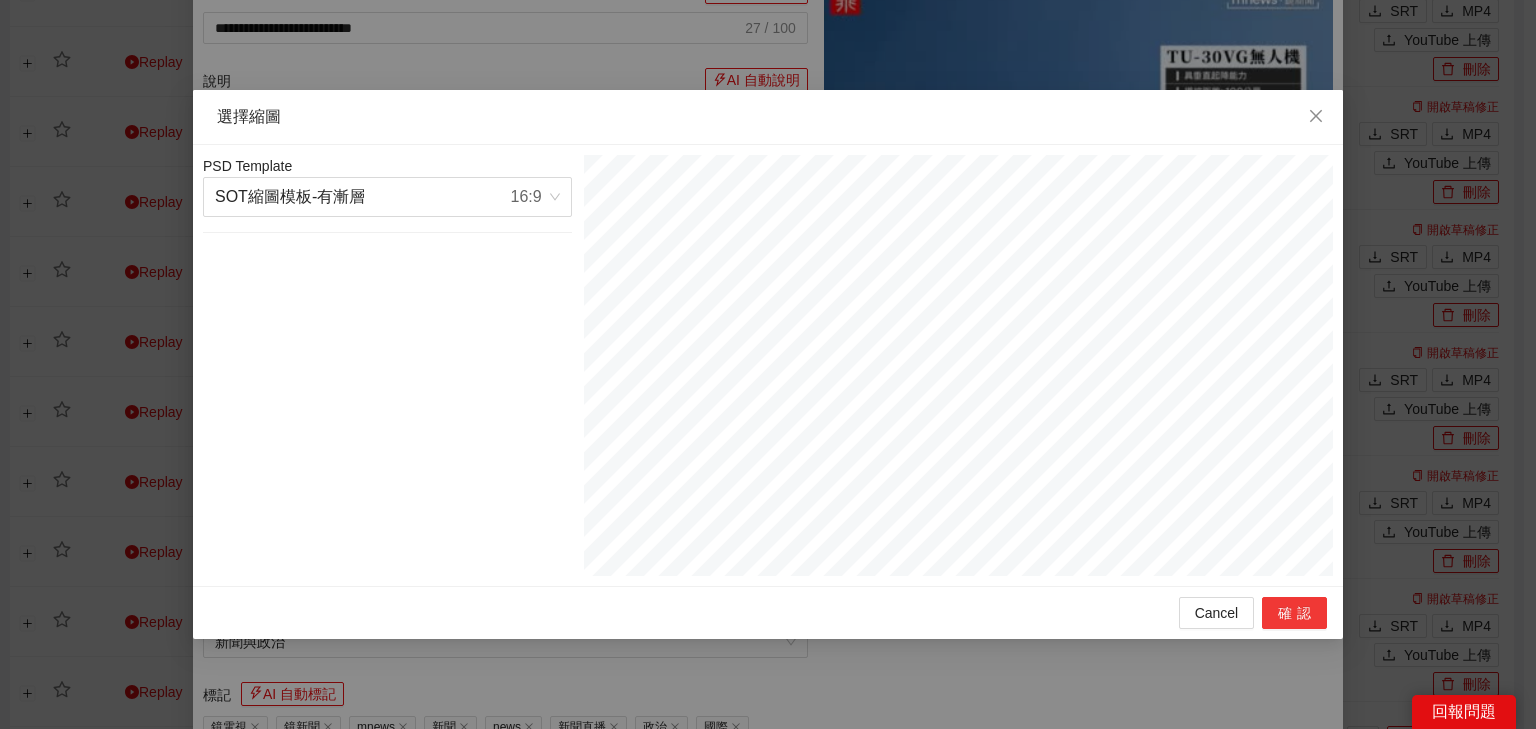 click on "確認" at bounding box center (1294, 613) 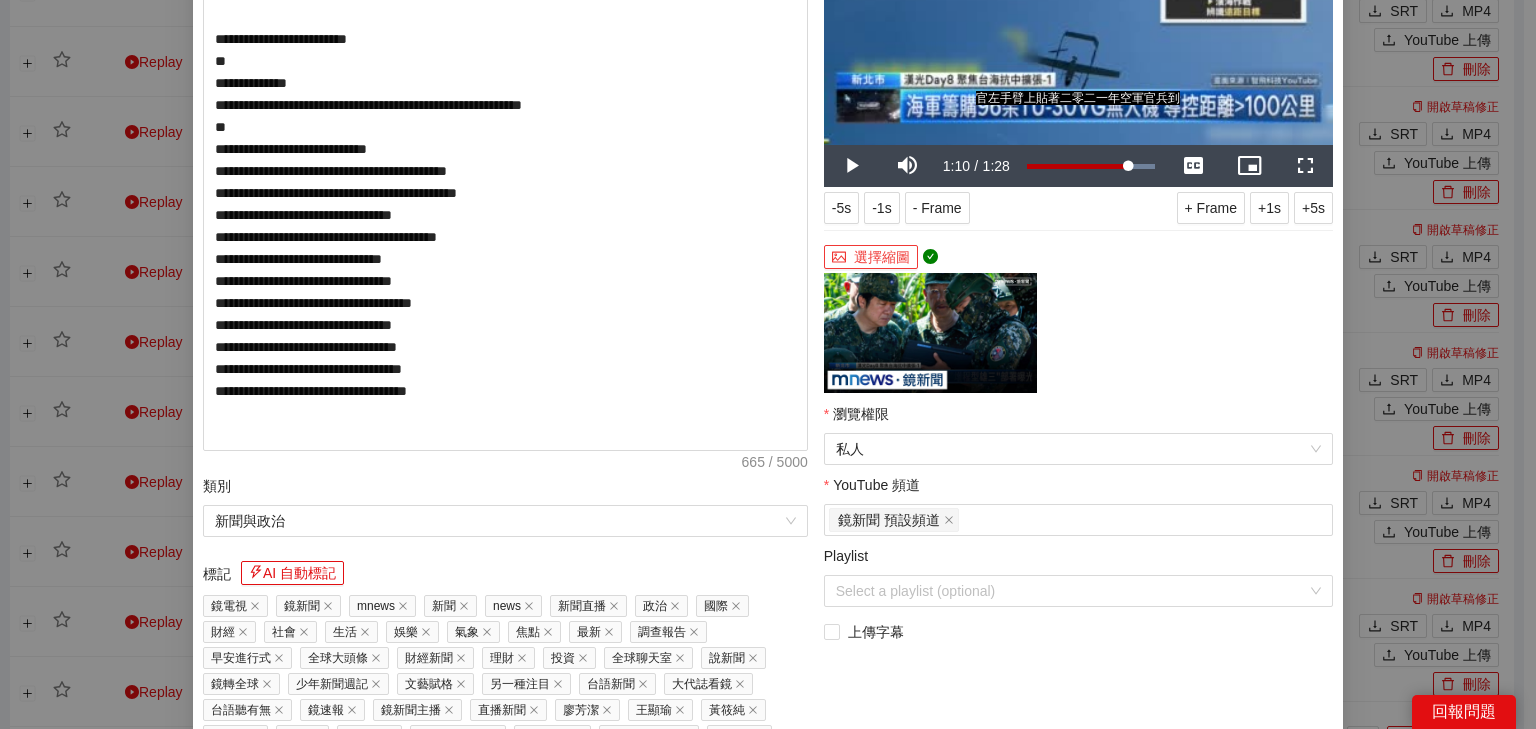 scroll, scrollTop: 387, scrollLeft: 0, axis: vertical 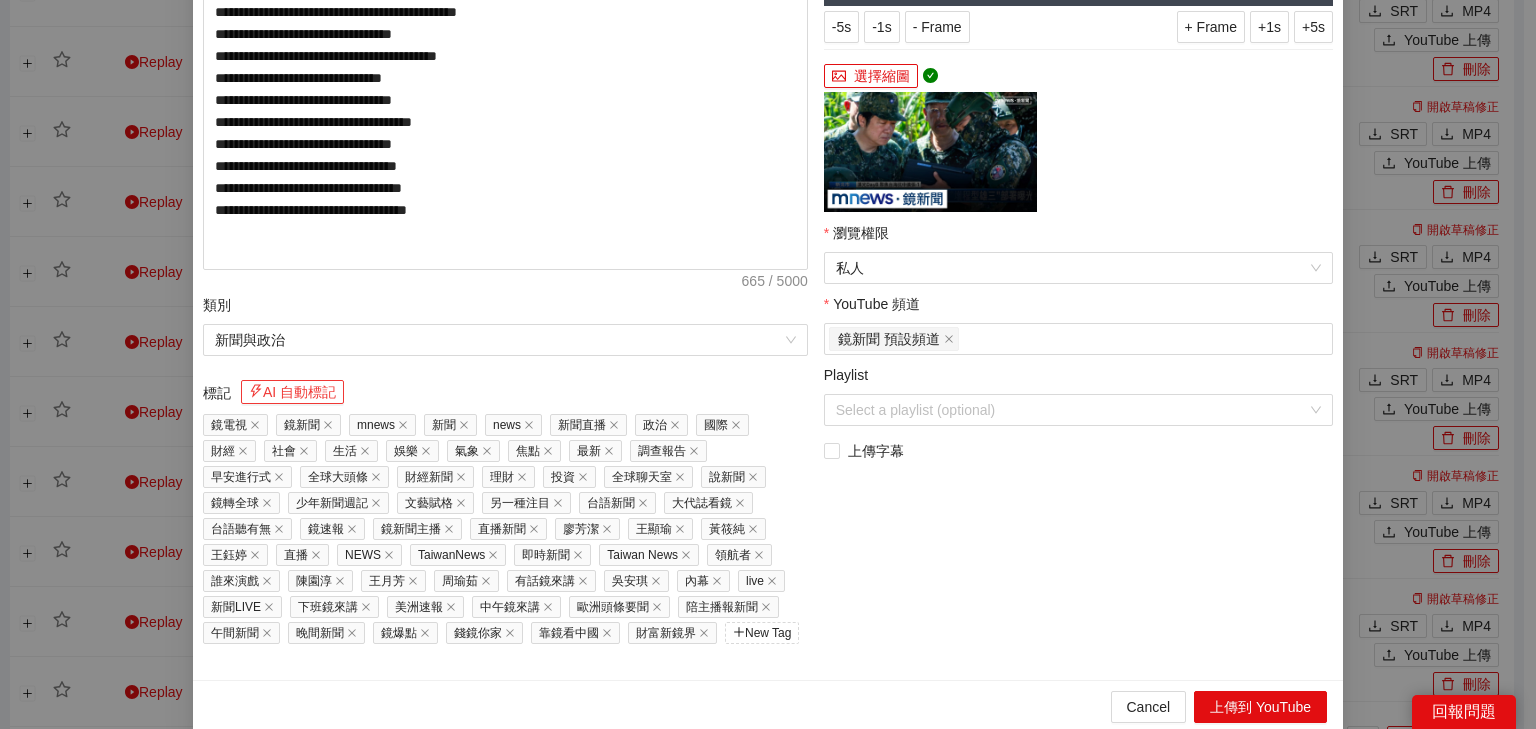 click on "AI 自動標記" at bounding box center (292, 392) 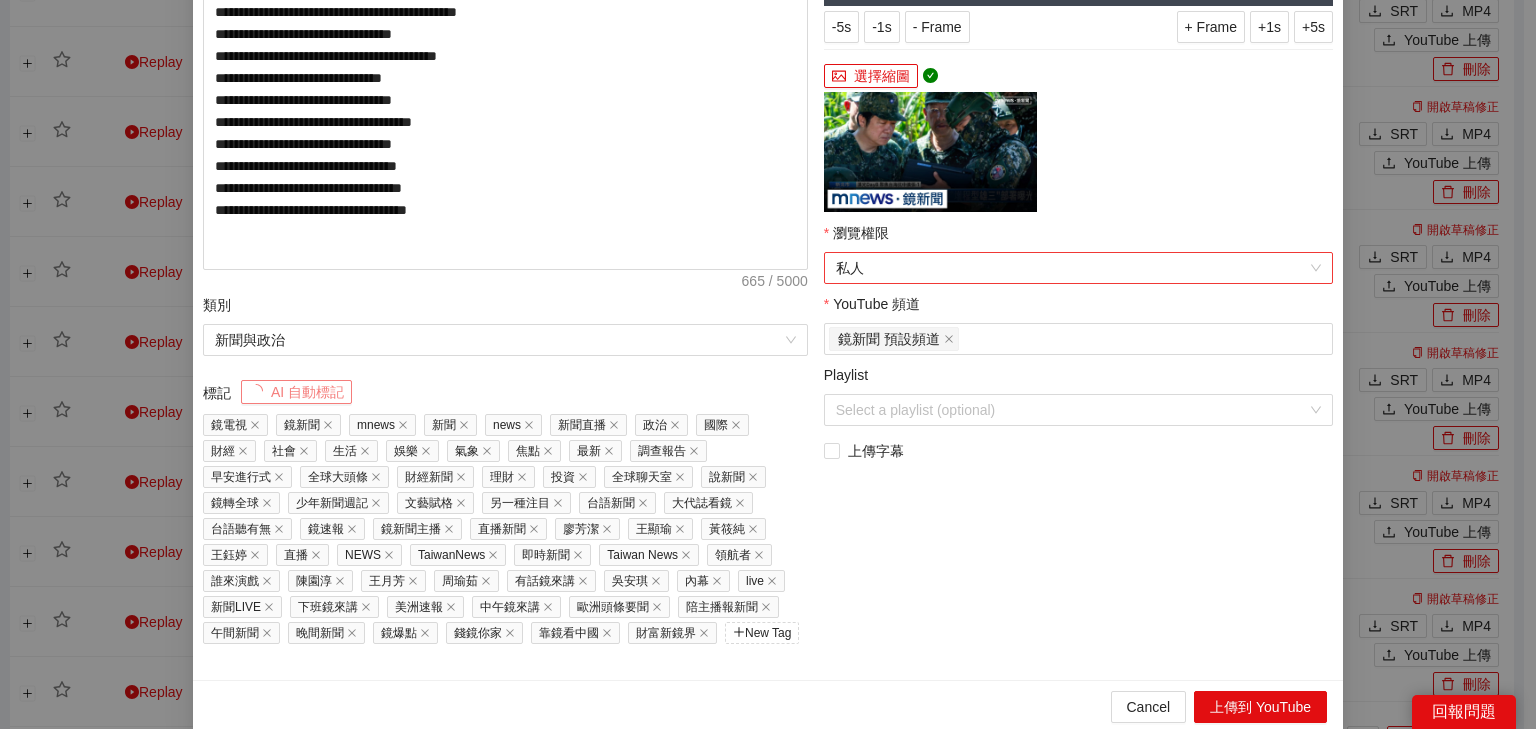 click on "私人" at bounding box center [1078, 268] 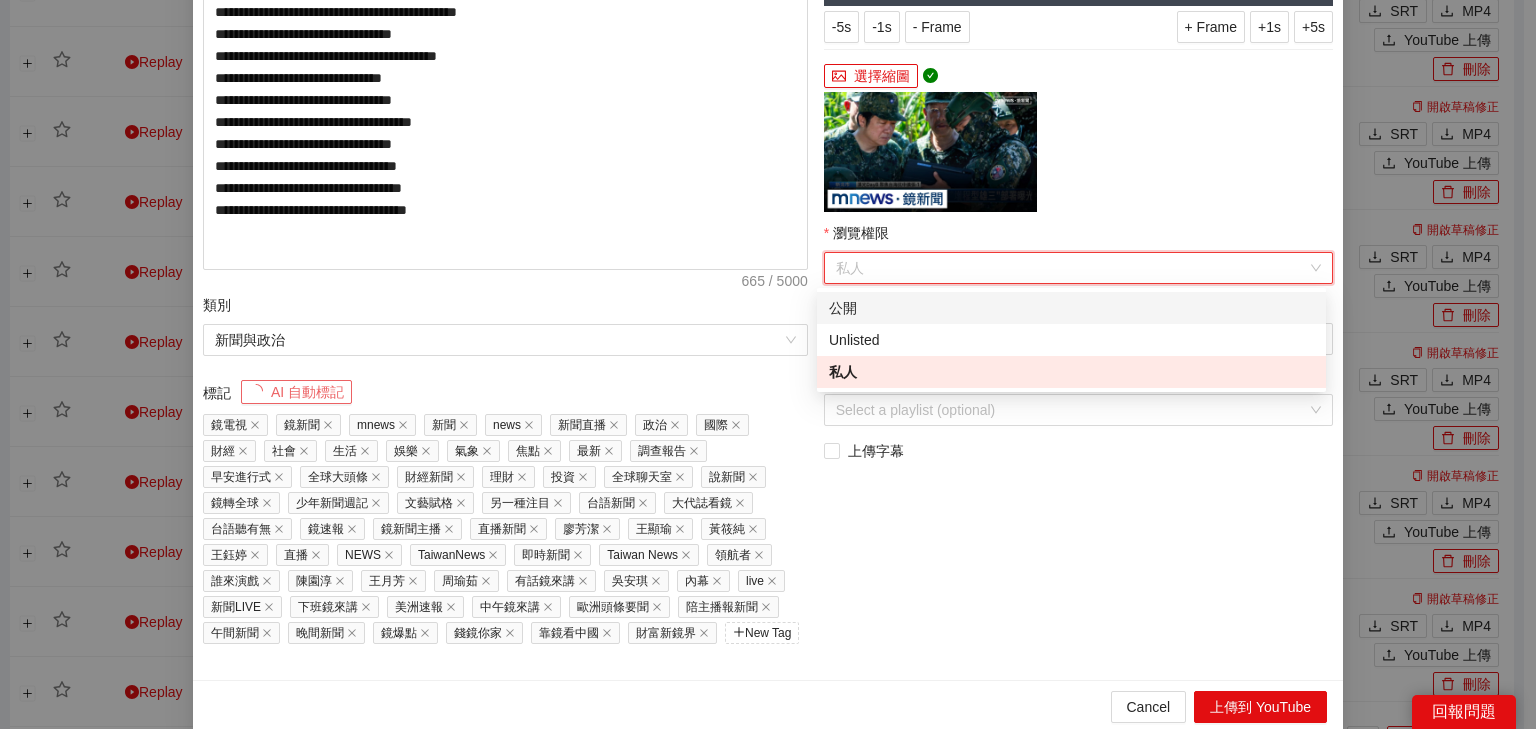 click on "公開" at bounding box center (1071, 308) 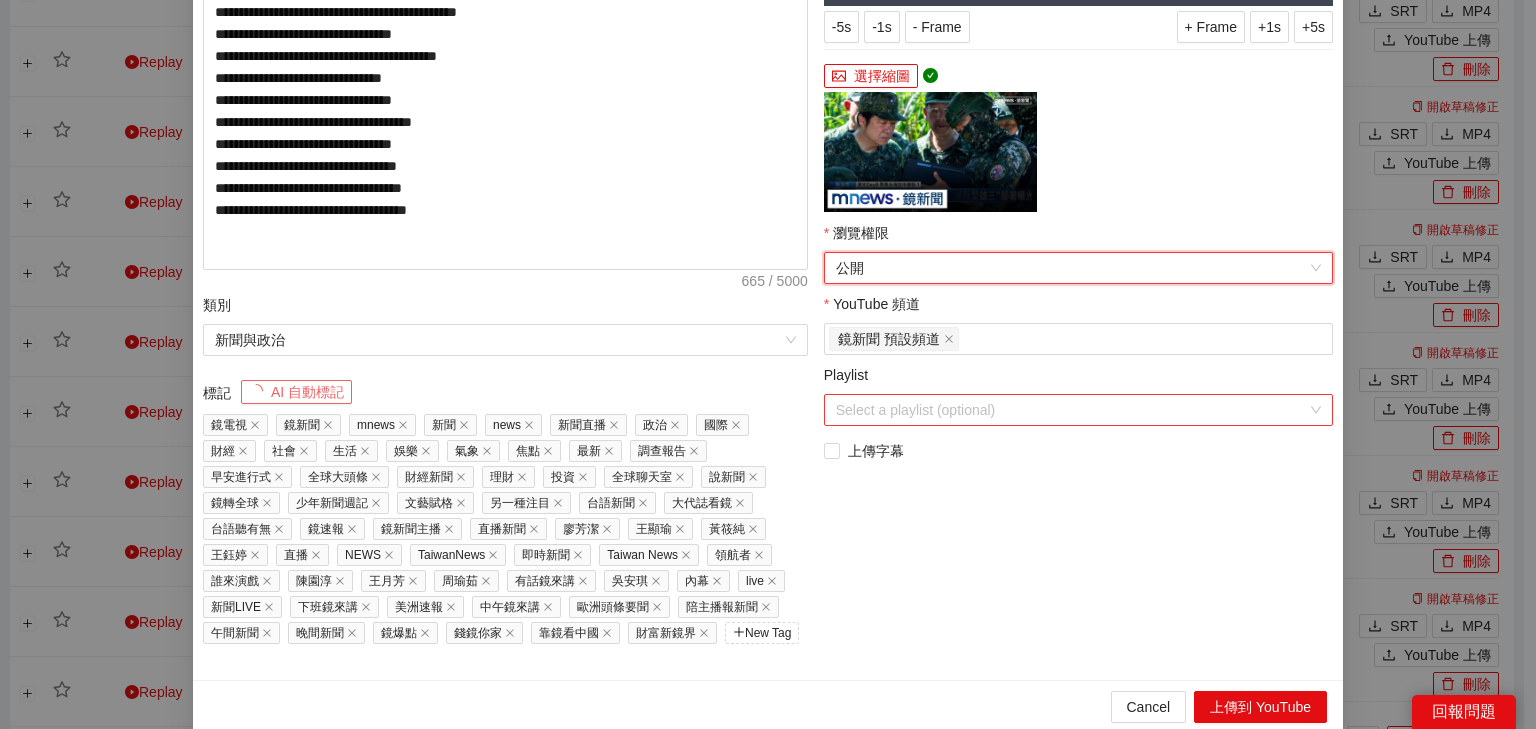 click at bounding box center (1071, 410) 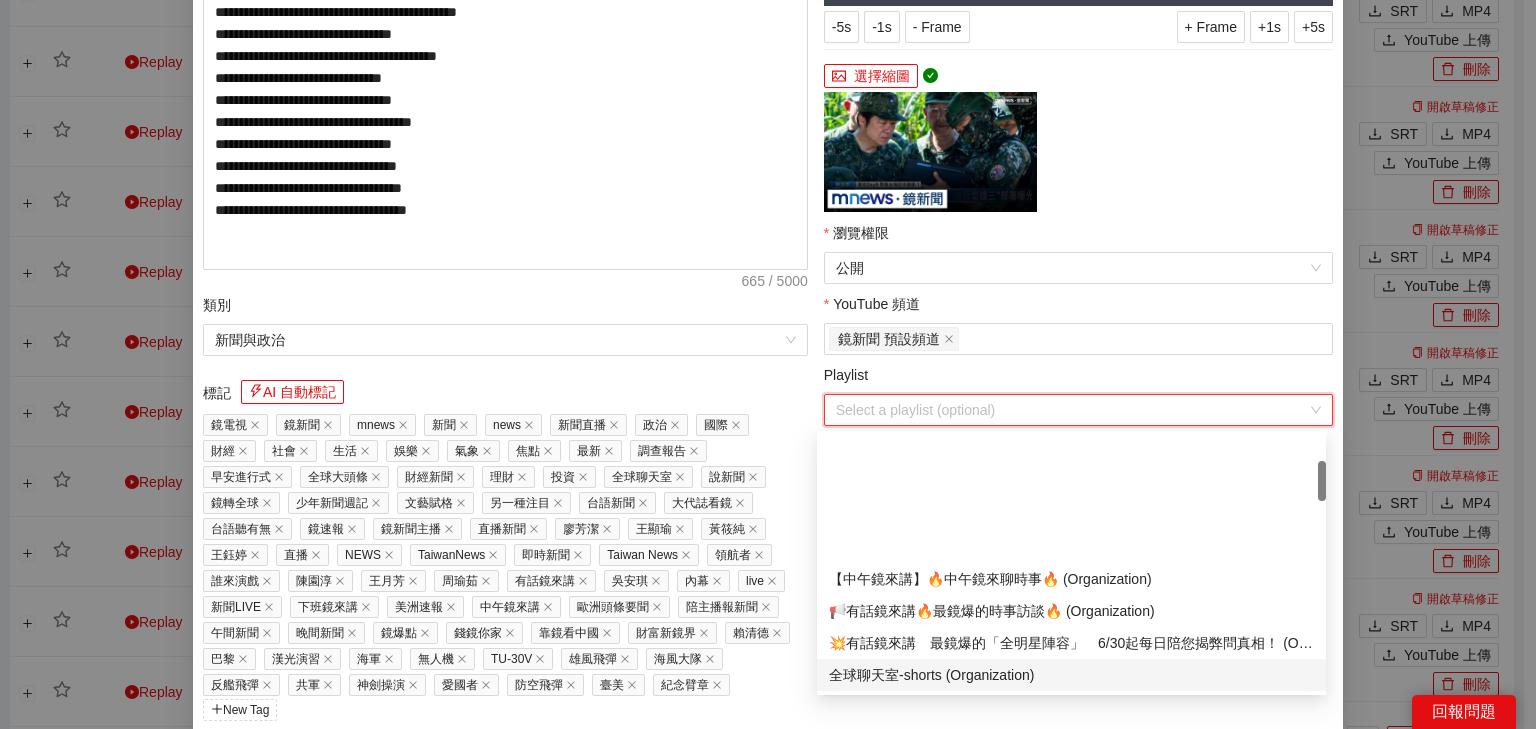 scroll, scrollTop: 240, scrollLeft: 0, axis: vertical 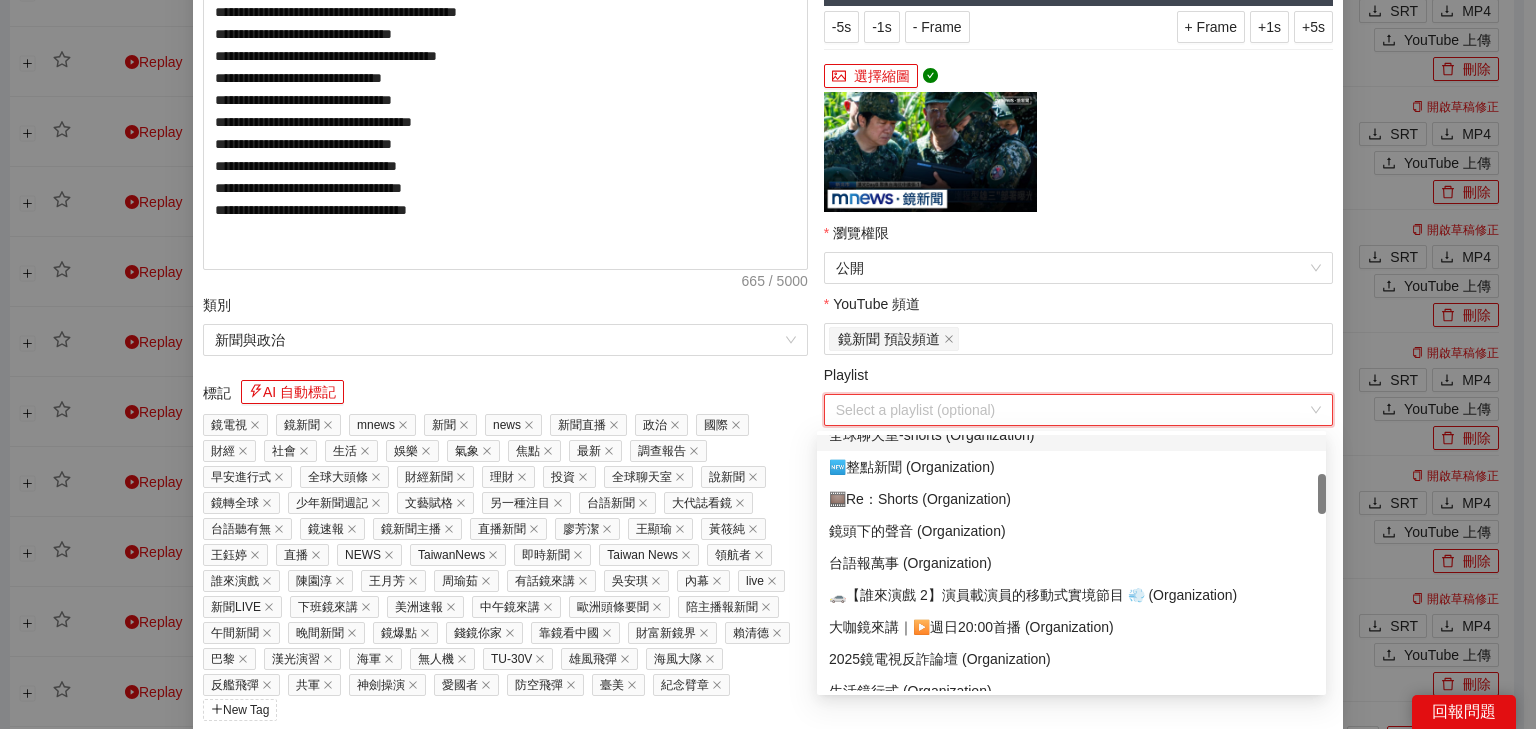 click on "🆕整點新聞 (Organization)" at bounding box center (1071, 467) 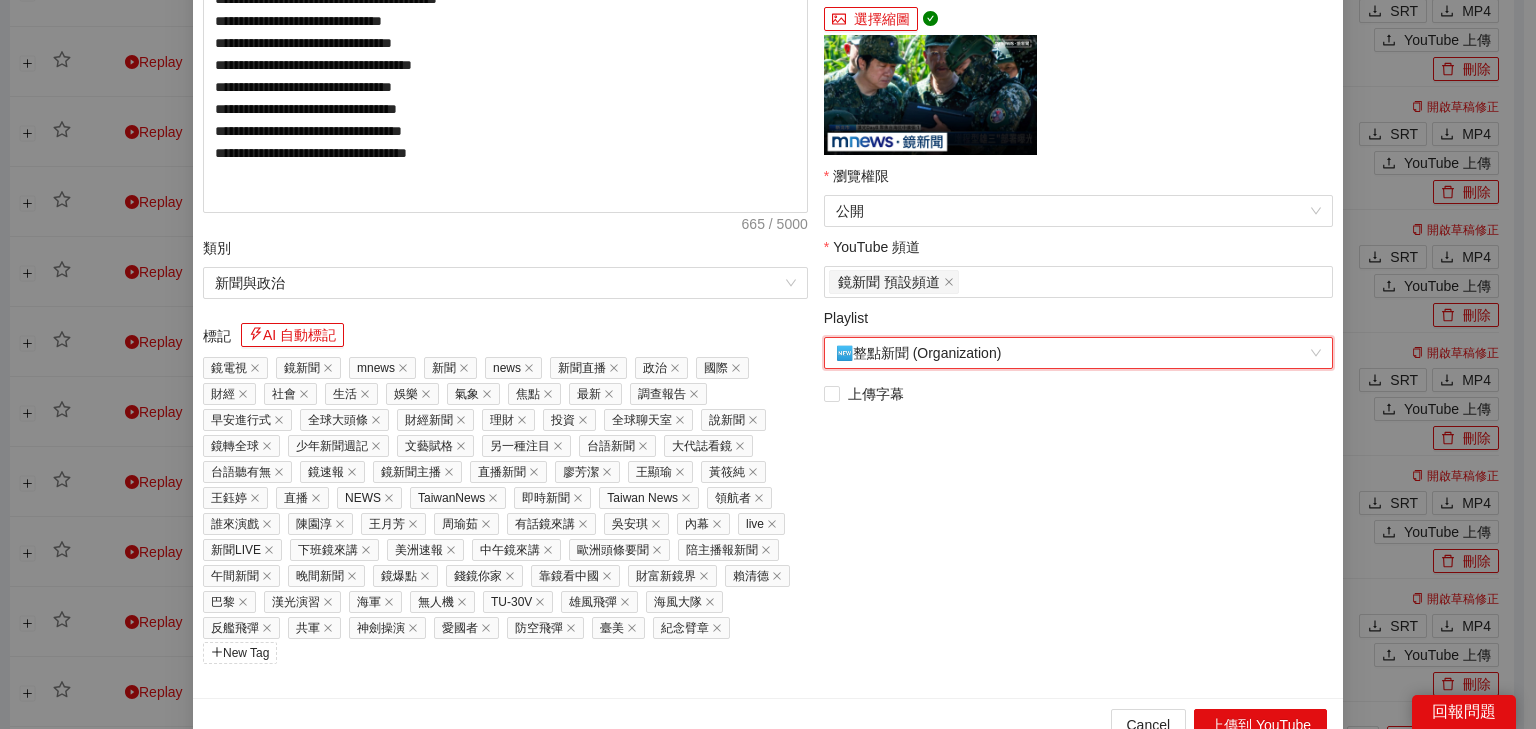 scroll, scrollTop: 461, scrollLeft: 0, axis: vertical 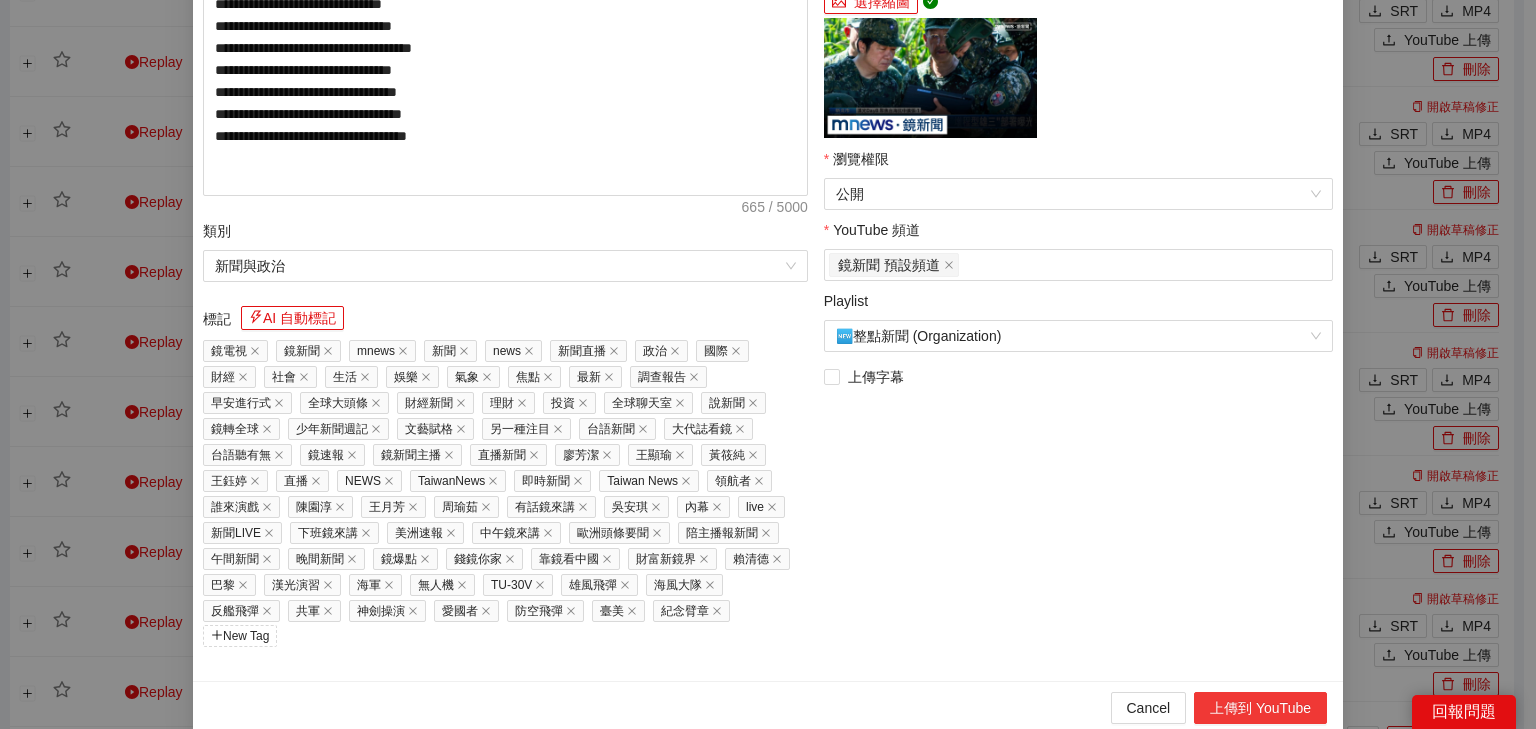 click on "上傳到 YouTube" at bounding box center [1260, 708] 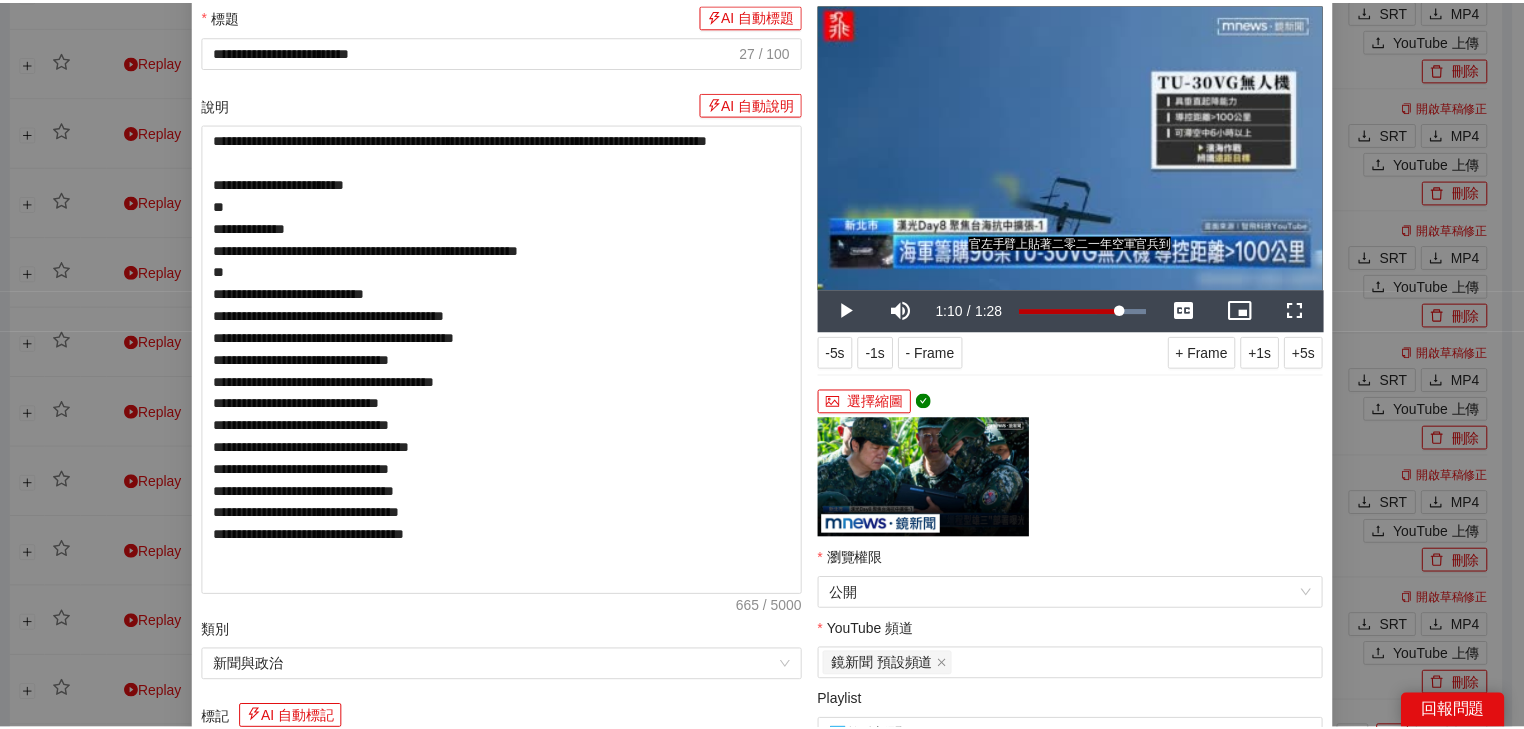 scroll, scrollTop: 0, scrollLeft: 0, axis: both 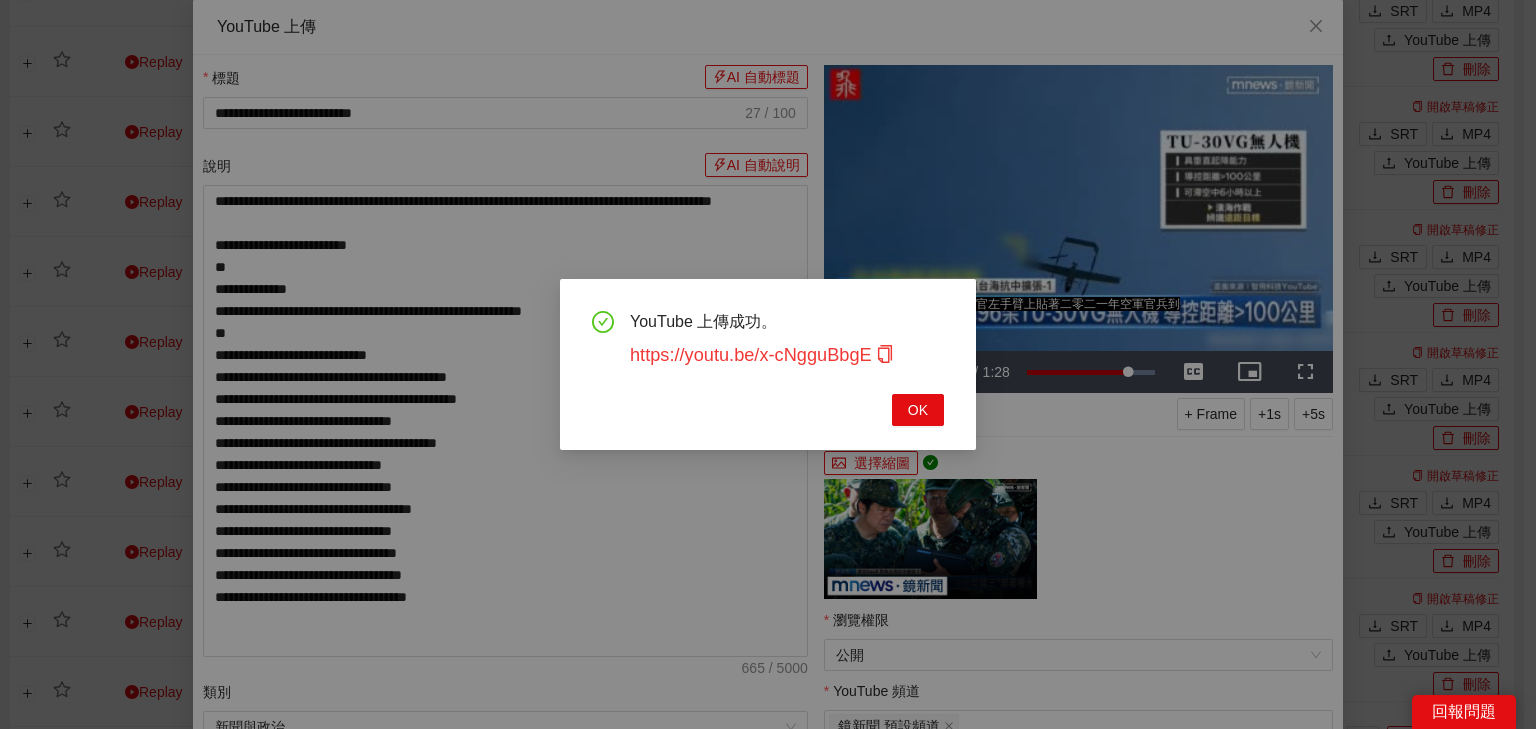click 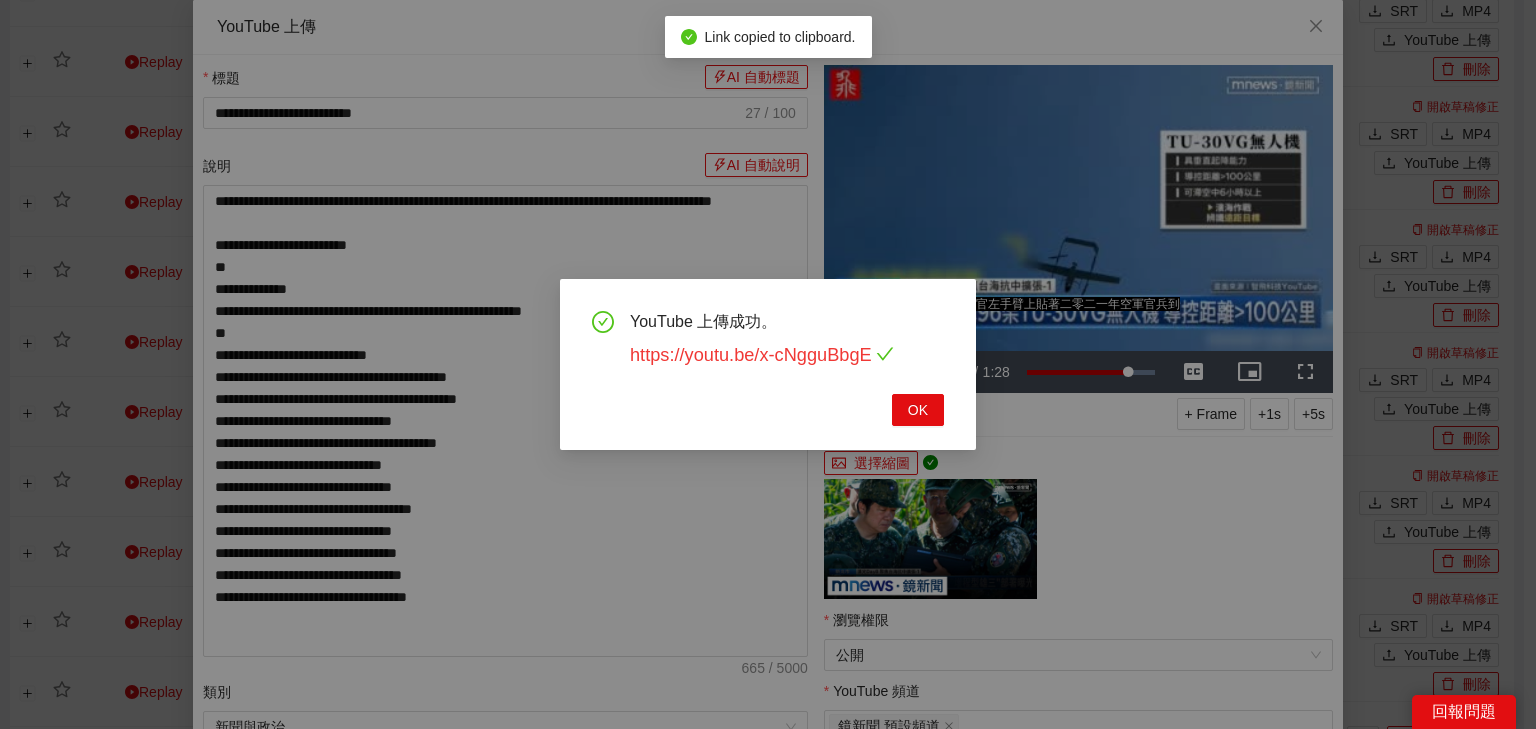 click on "https://youtu.be/x-cNgguBbgE" at bounding box center (762, 355) 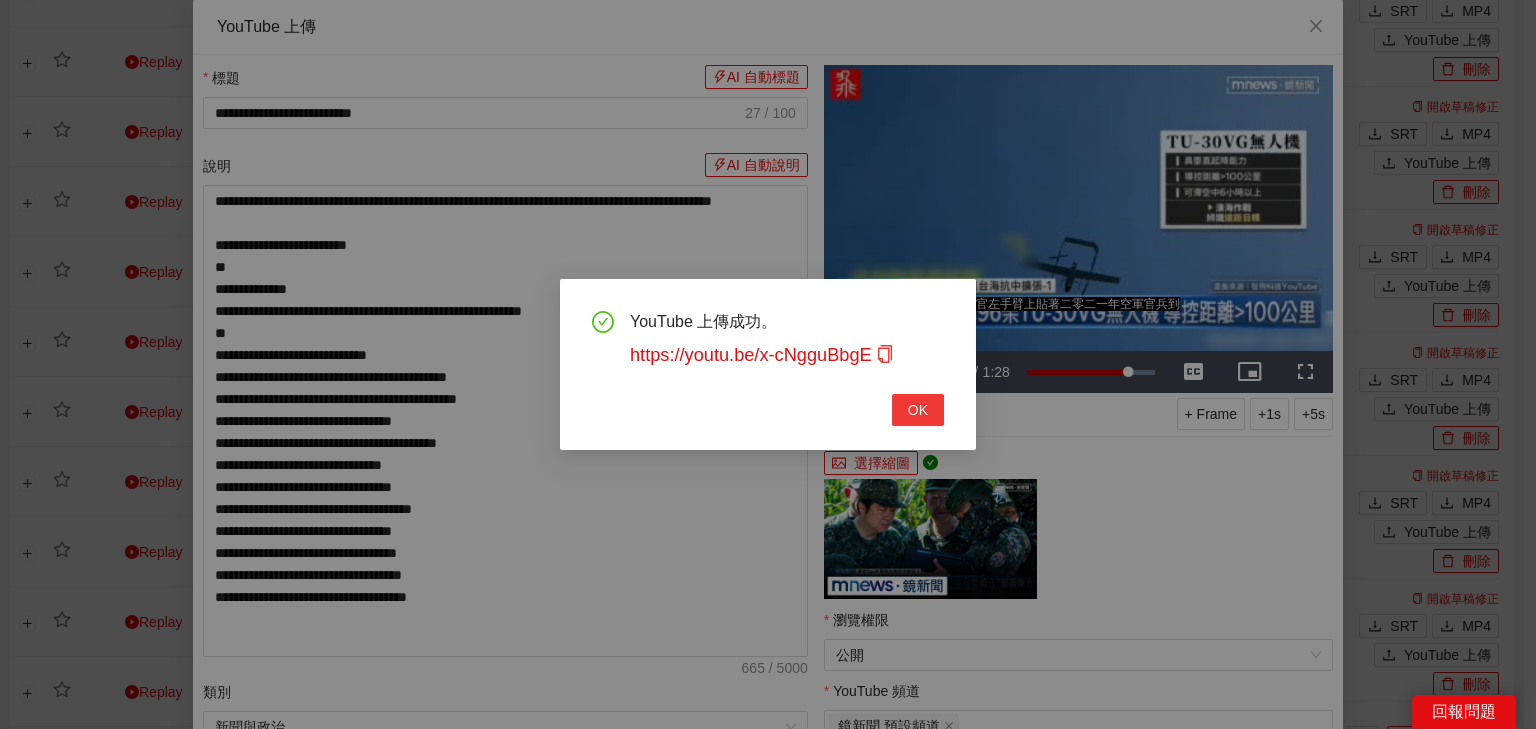 click on "OK" at bounding box center (918, 410) 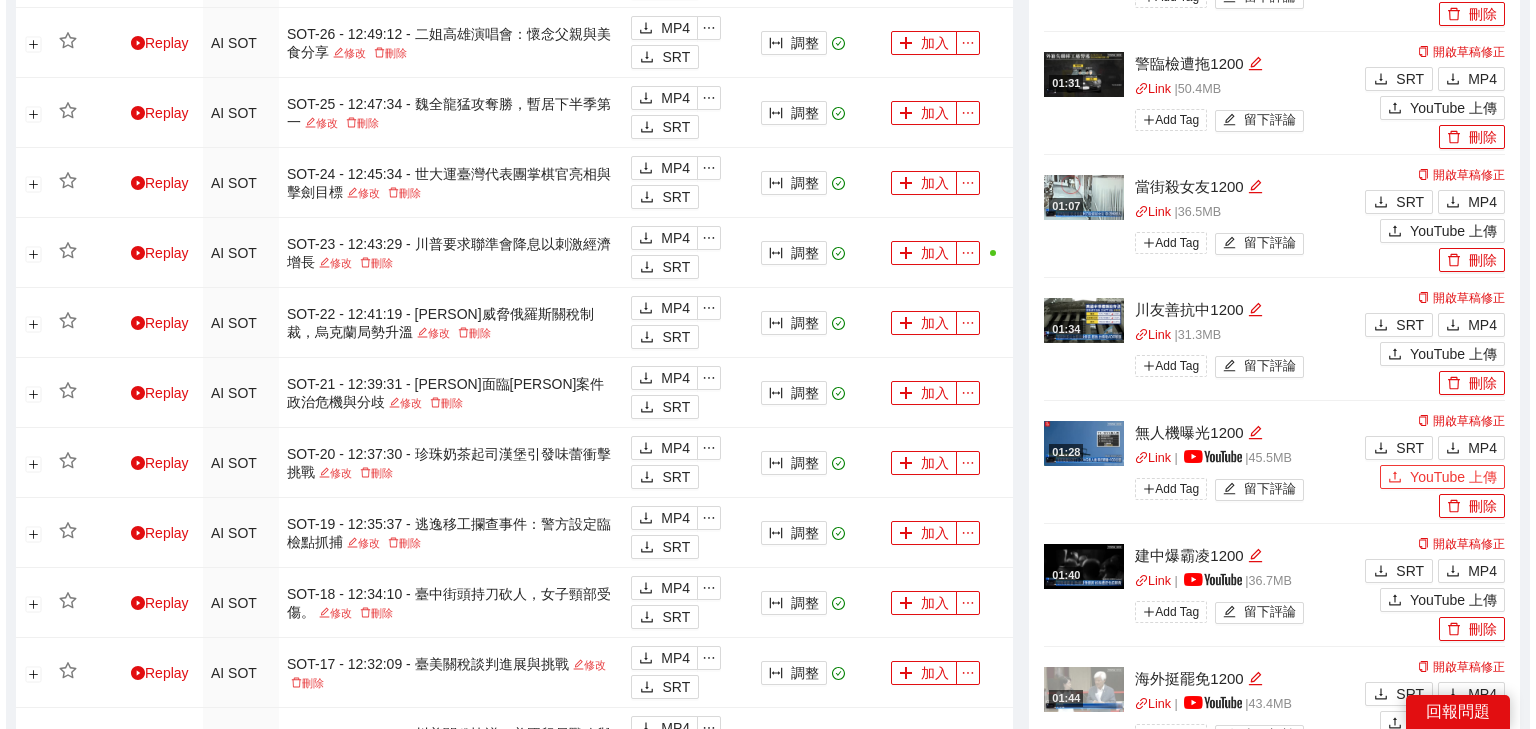 scroll, scrollTop: 1040, scrollLeft: 0, axis: vertical 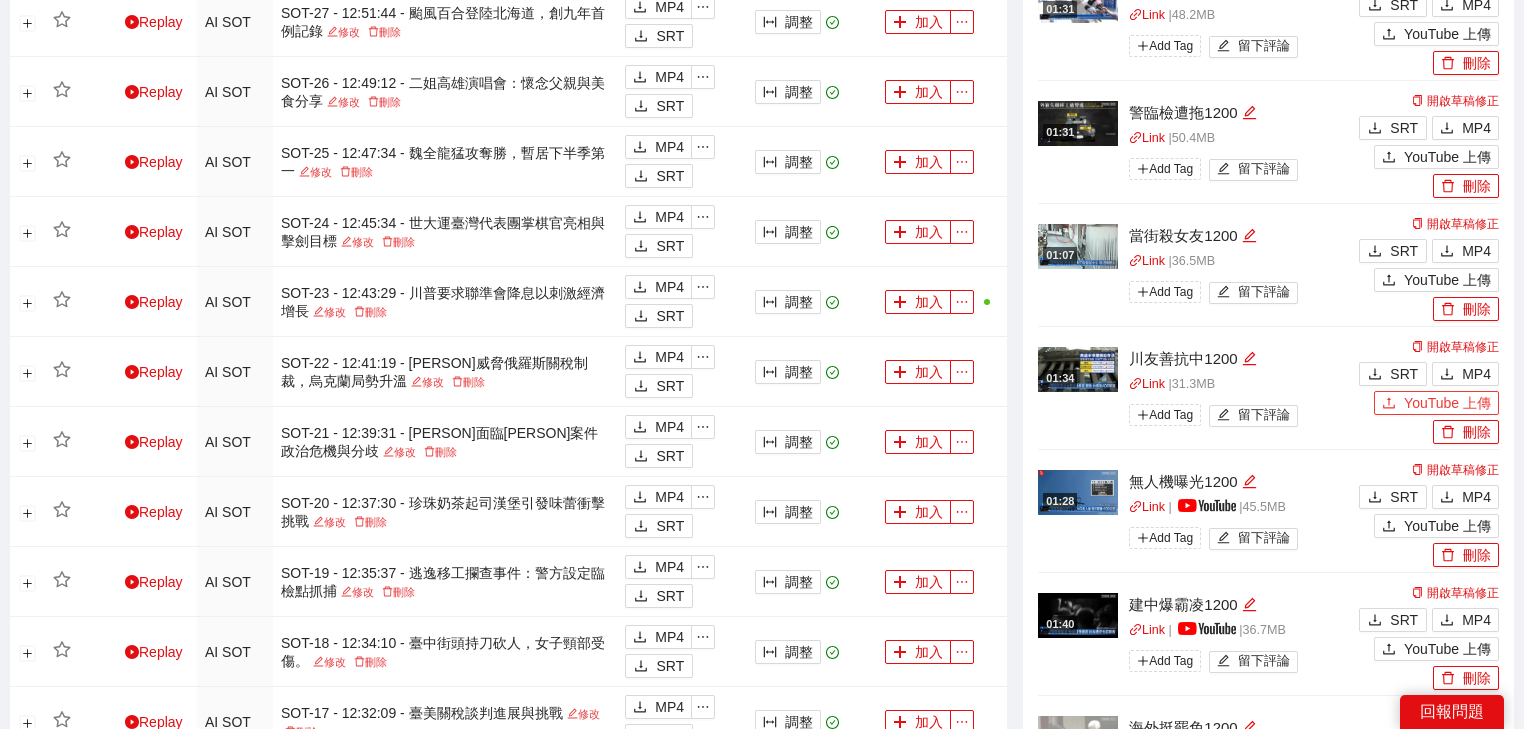 drag, startPoint x: 1399, startPoint y: 396, endPoint x: 1342, endPoint y: 383, distance: 58.463665 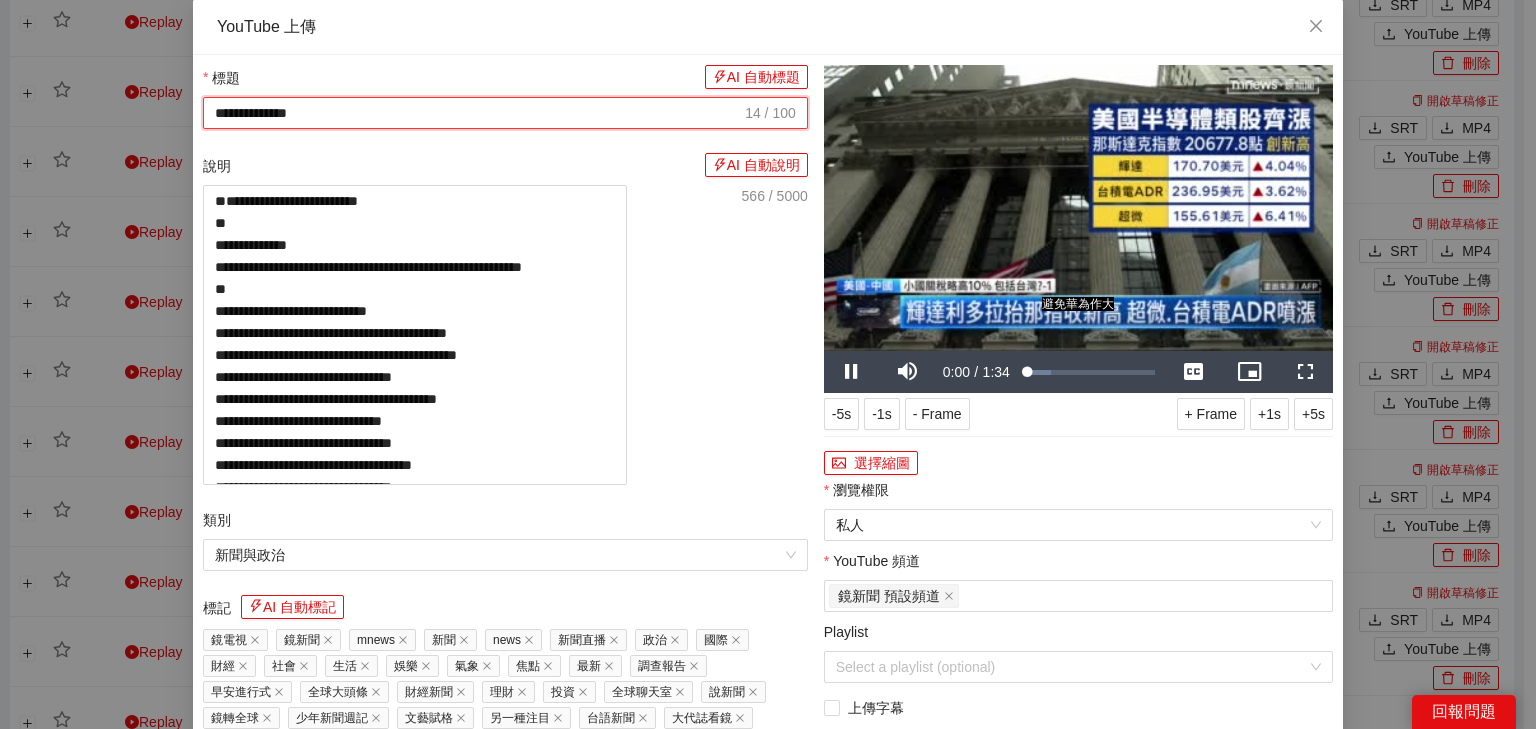 drag, startPoint x: 430, startPoint y: 108, endPoint x: 0, endPoint y: 93, distance: 430.26154 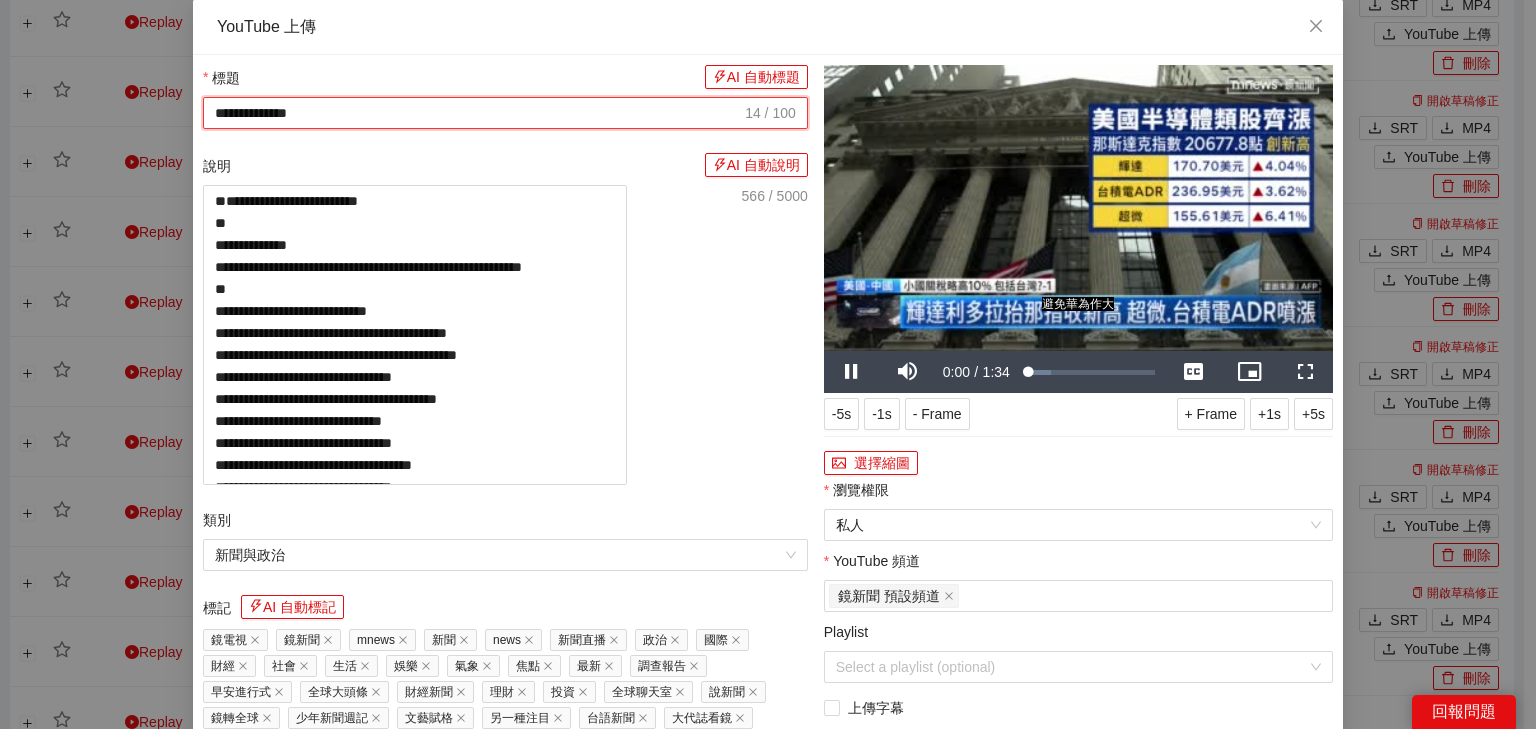 paste on "**********" 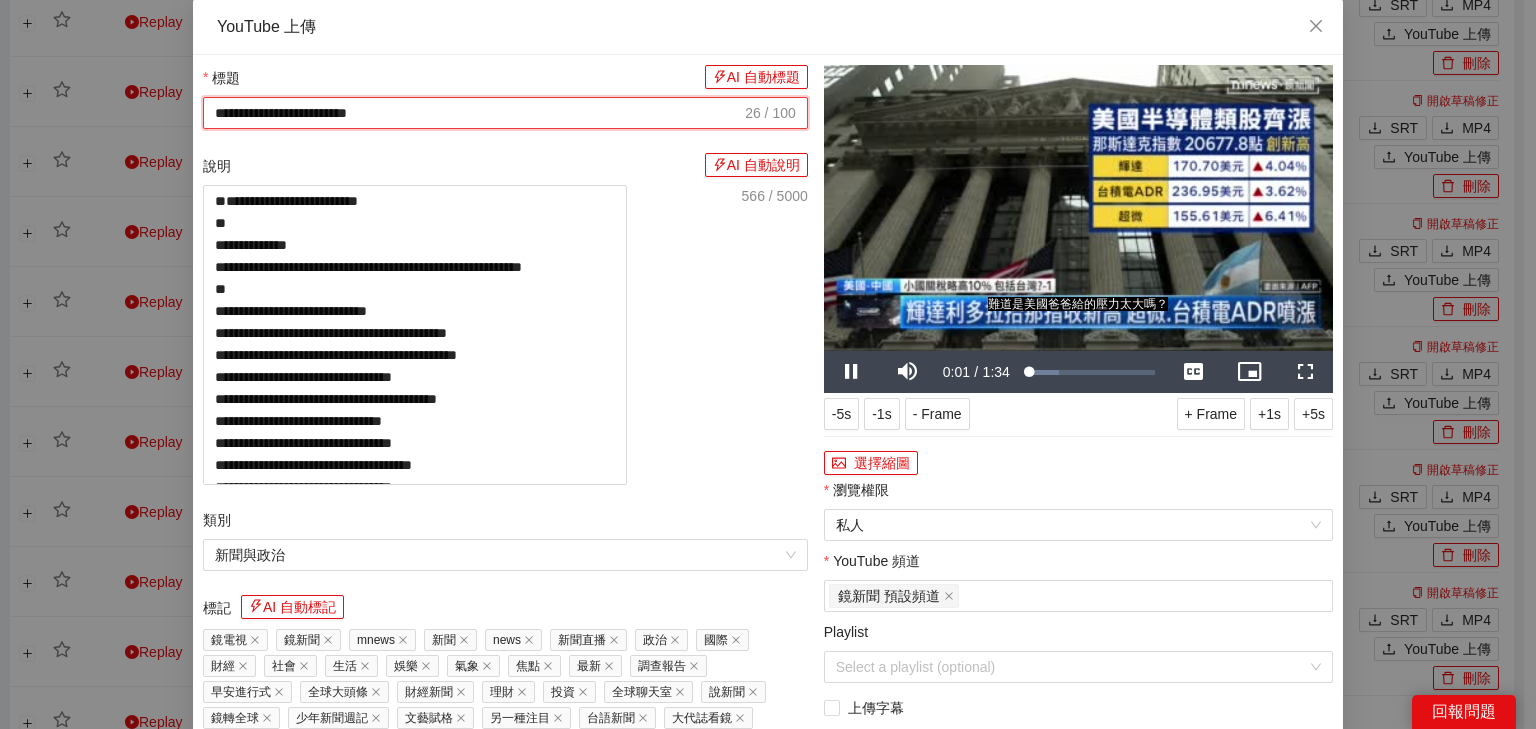 type on "**********" 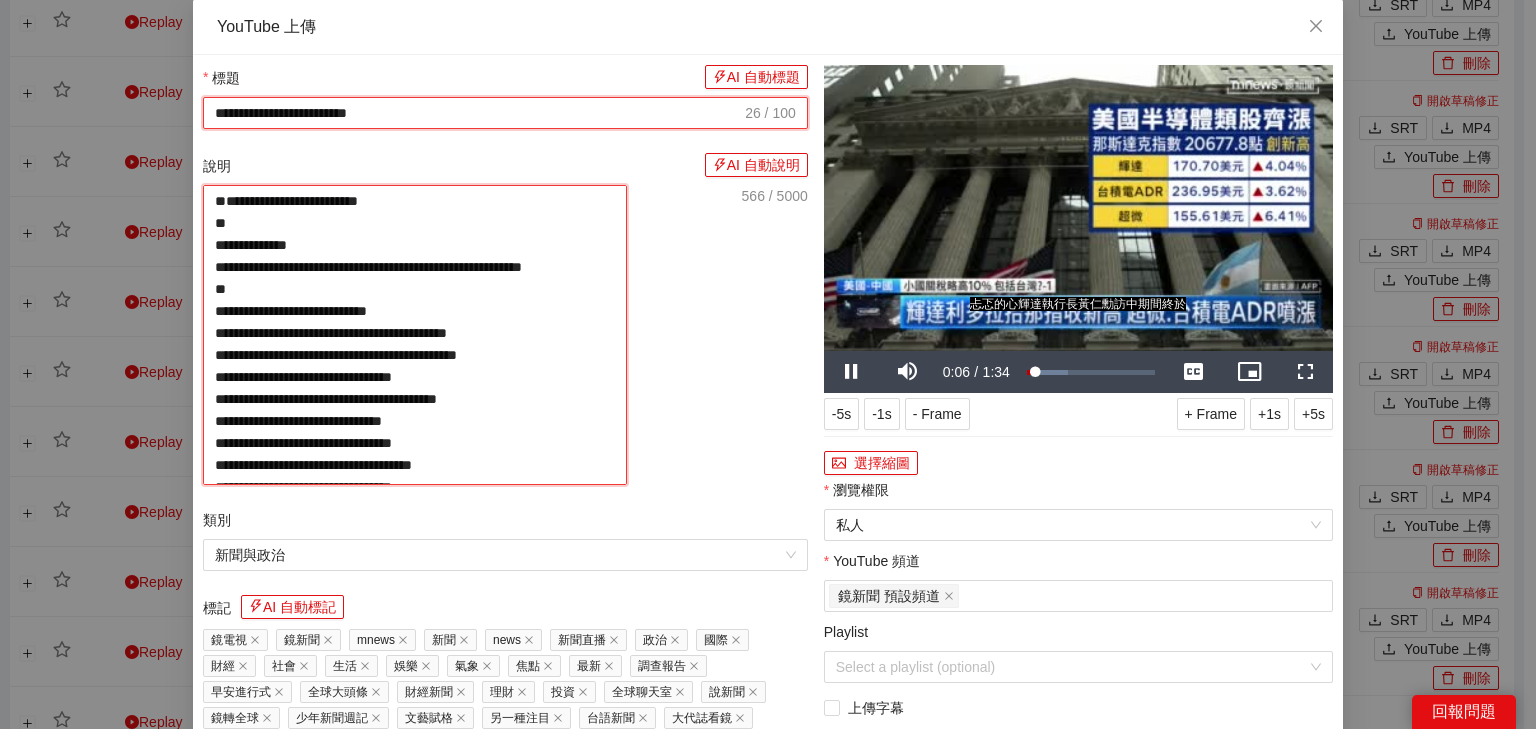 click on "**********" at bounding box center [415, 335] 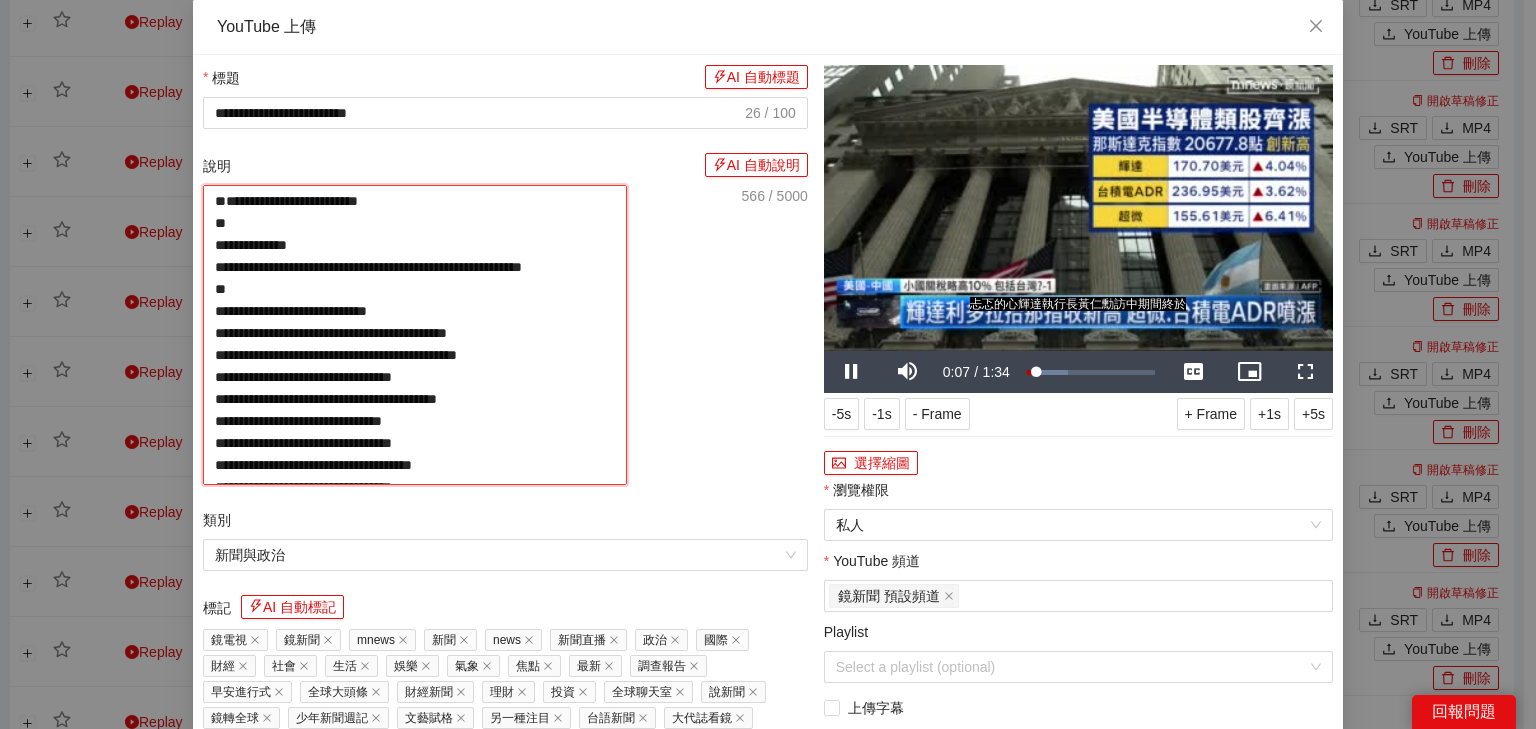 paste on "**********" 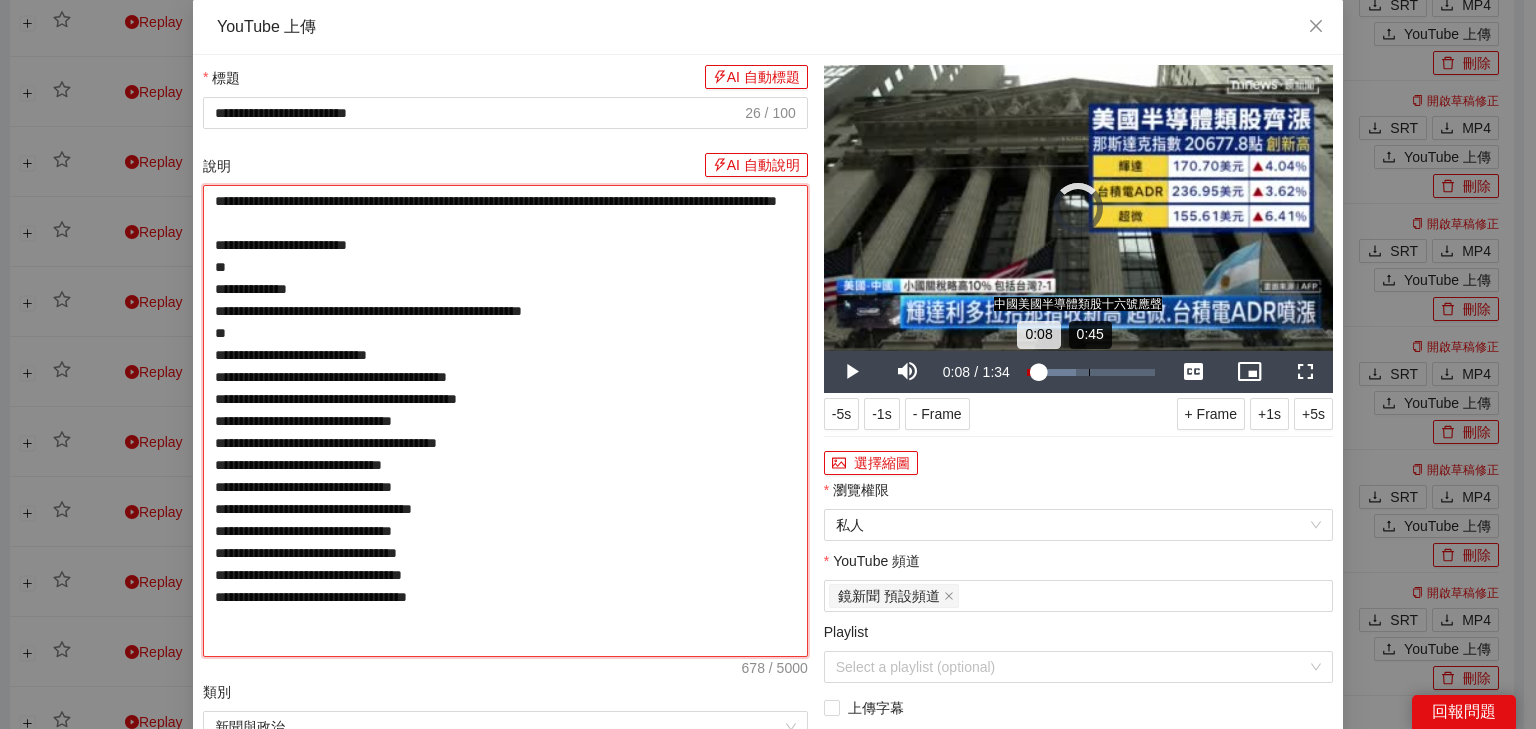 click on "Loaded :  38.25% 0:45 0:08" at bounding box center [1091, 372] 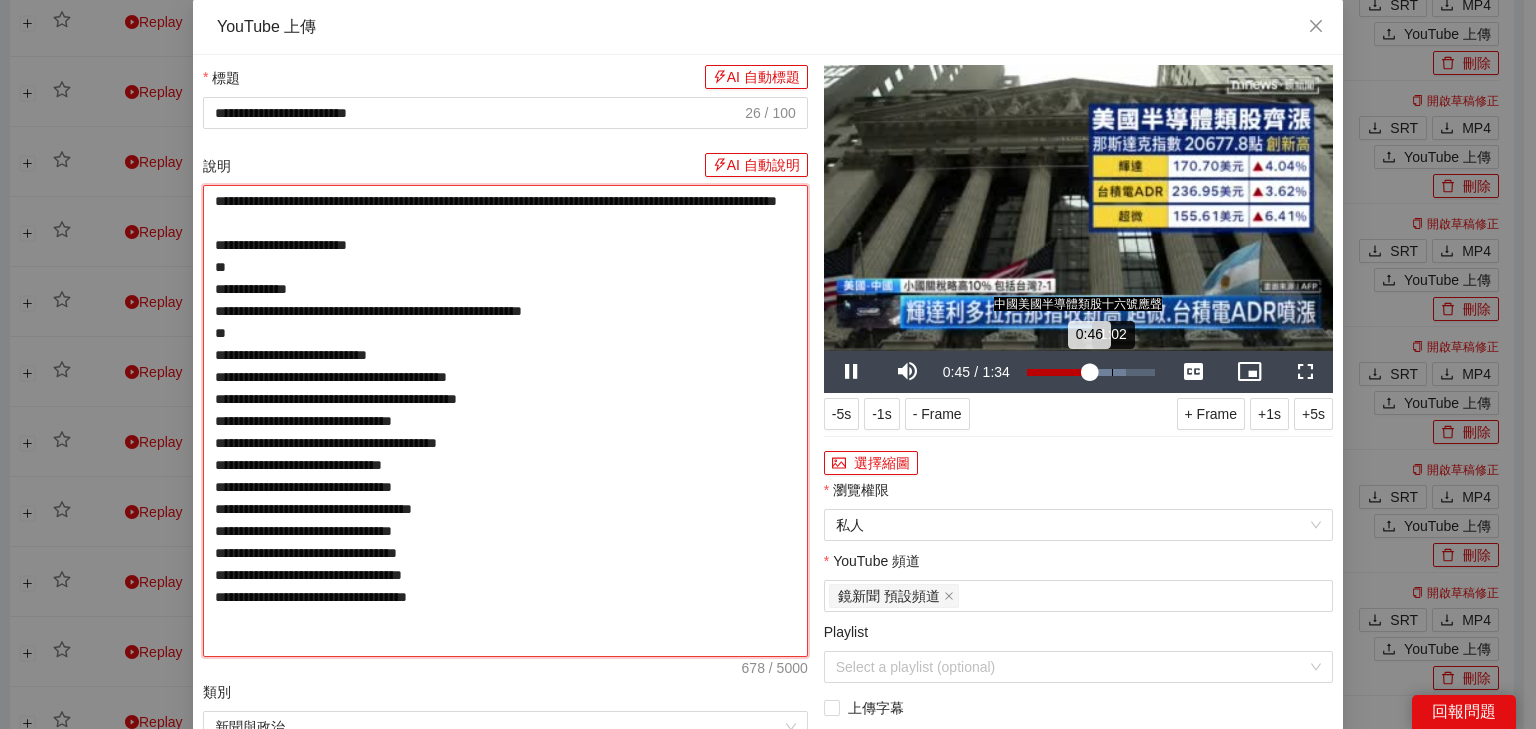 click on "Loaded :  77.00% 1:02 0:46" at bounding box center [1091, 372] 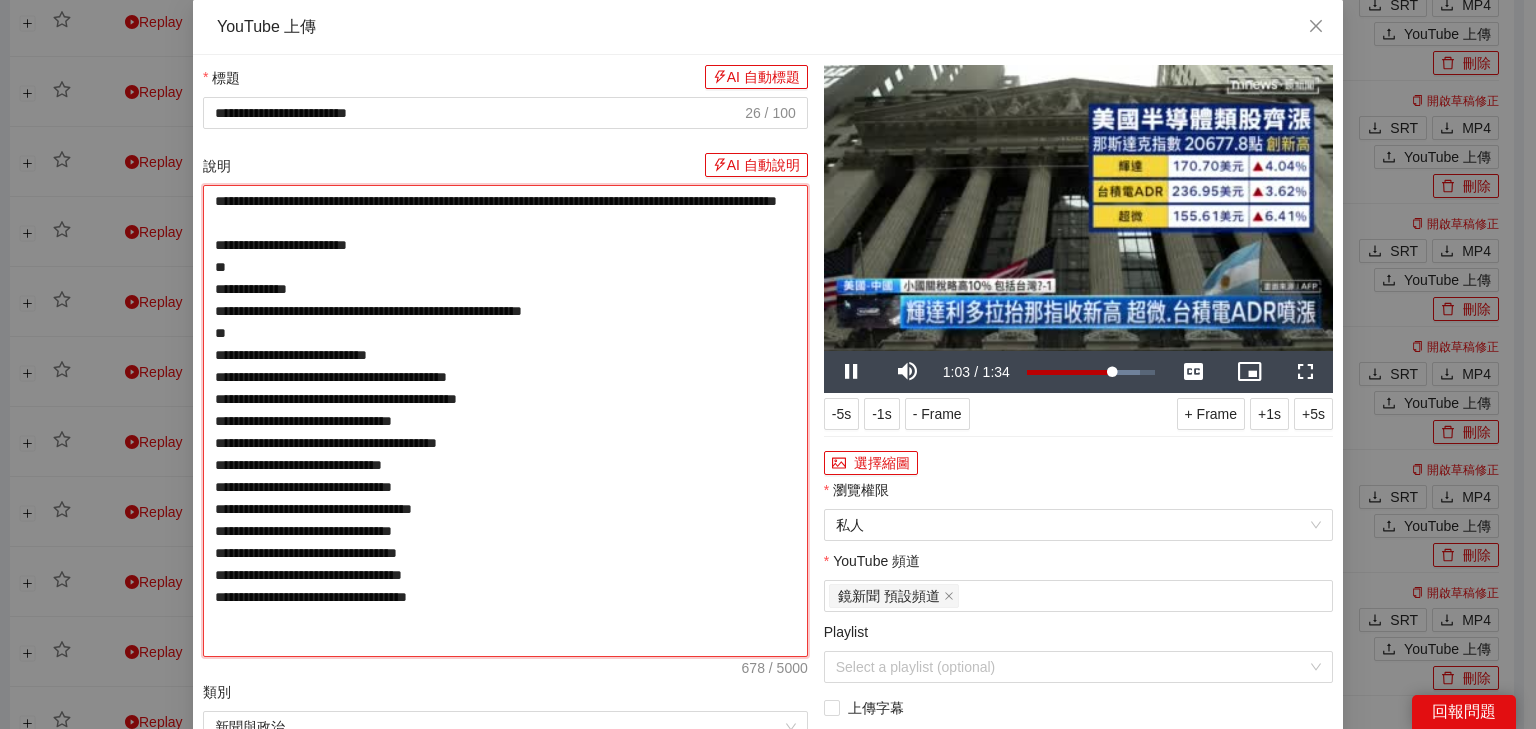type on "**********" 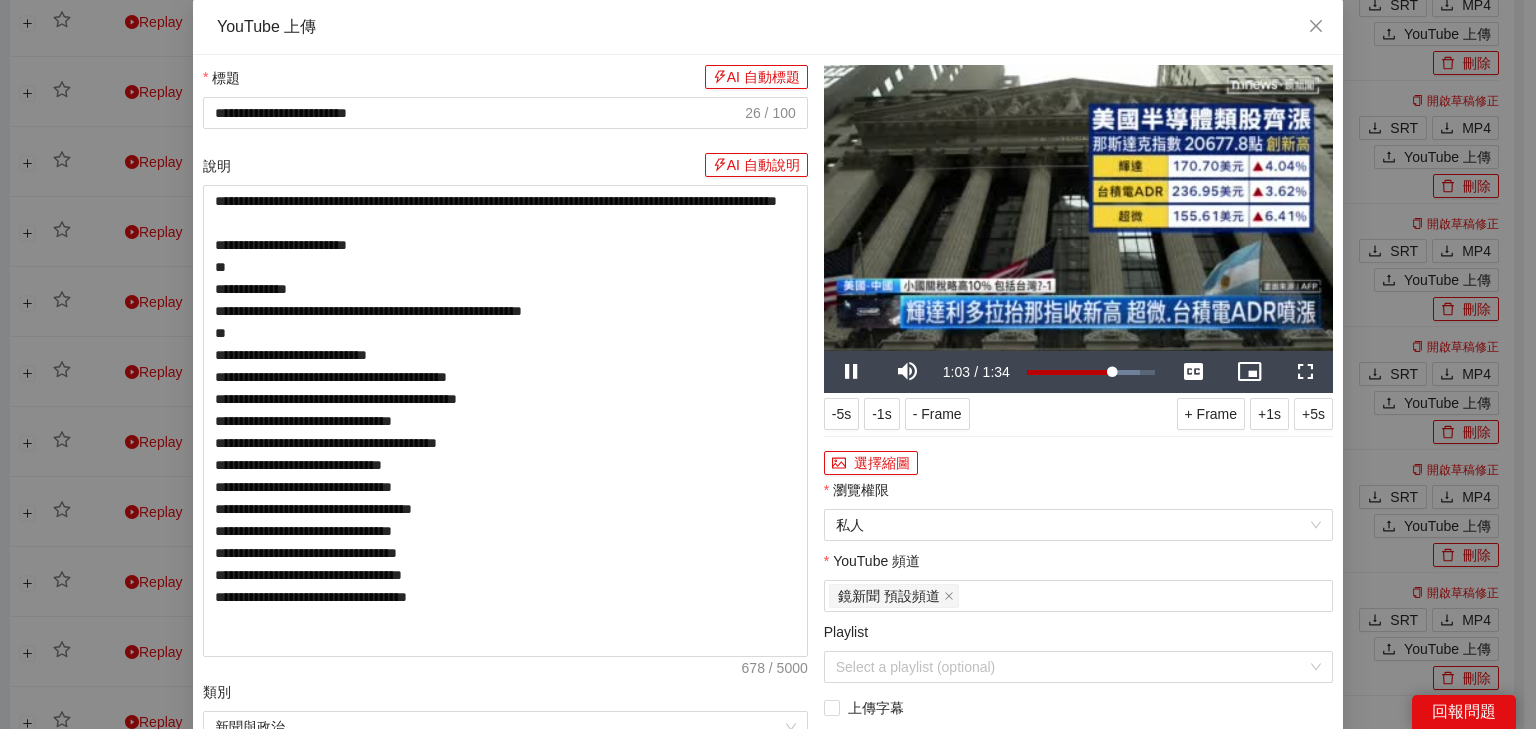 click at bounding box center (1078, 208) 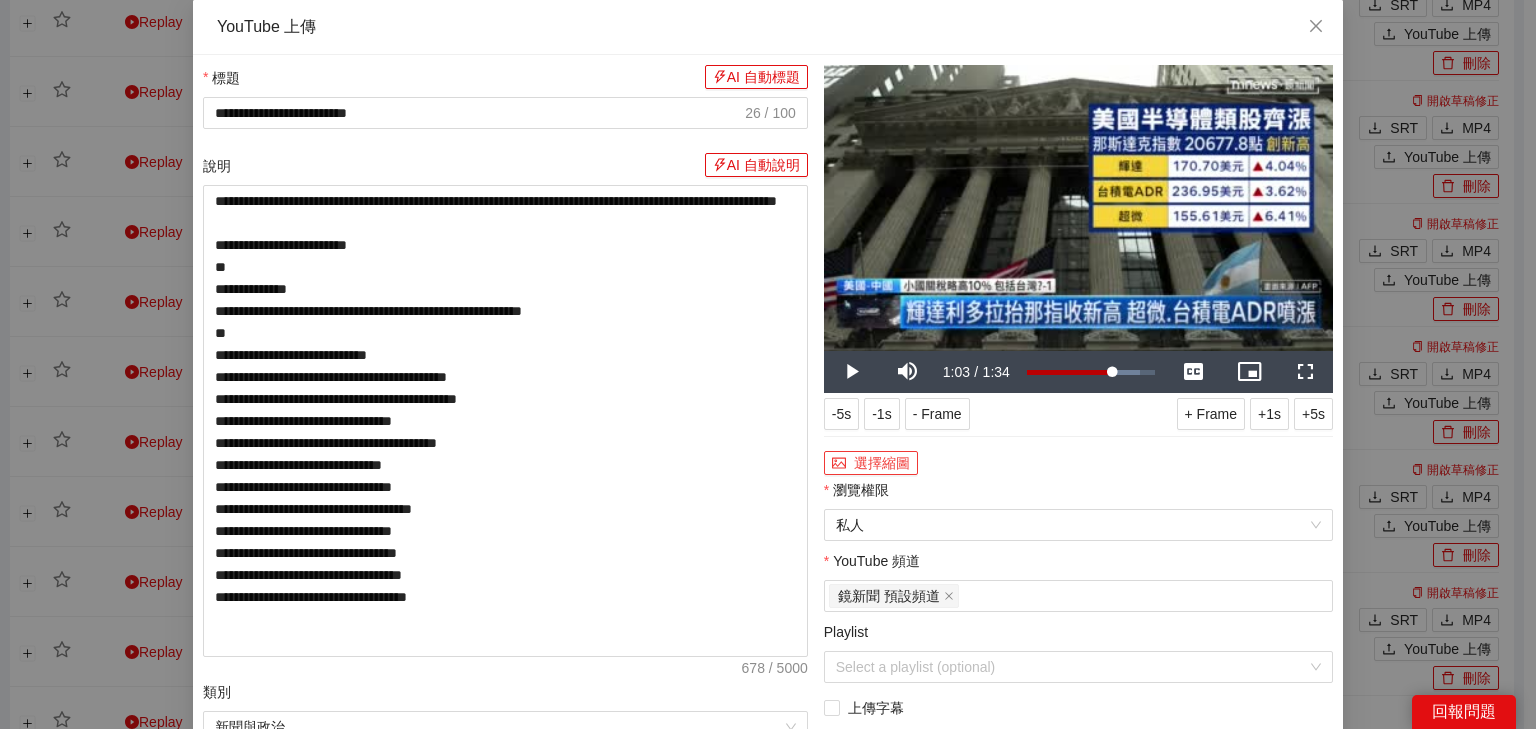 click on "選擇縮圖" at bounding box center (871, 463) 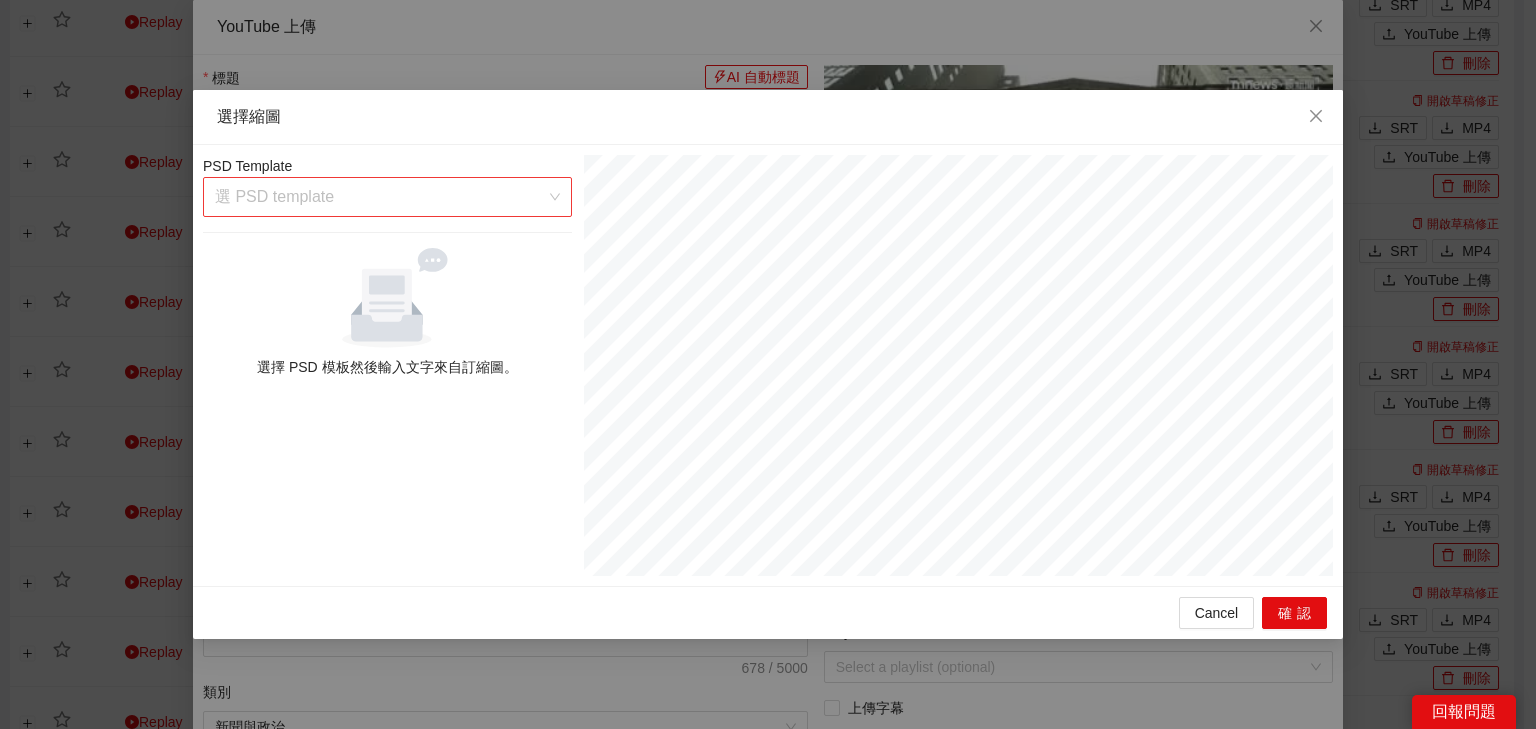 click at bounding box center (380, 197) 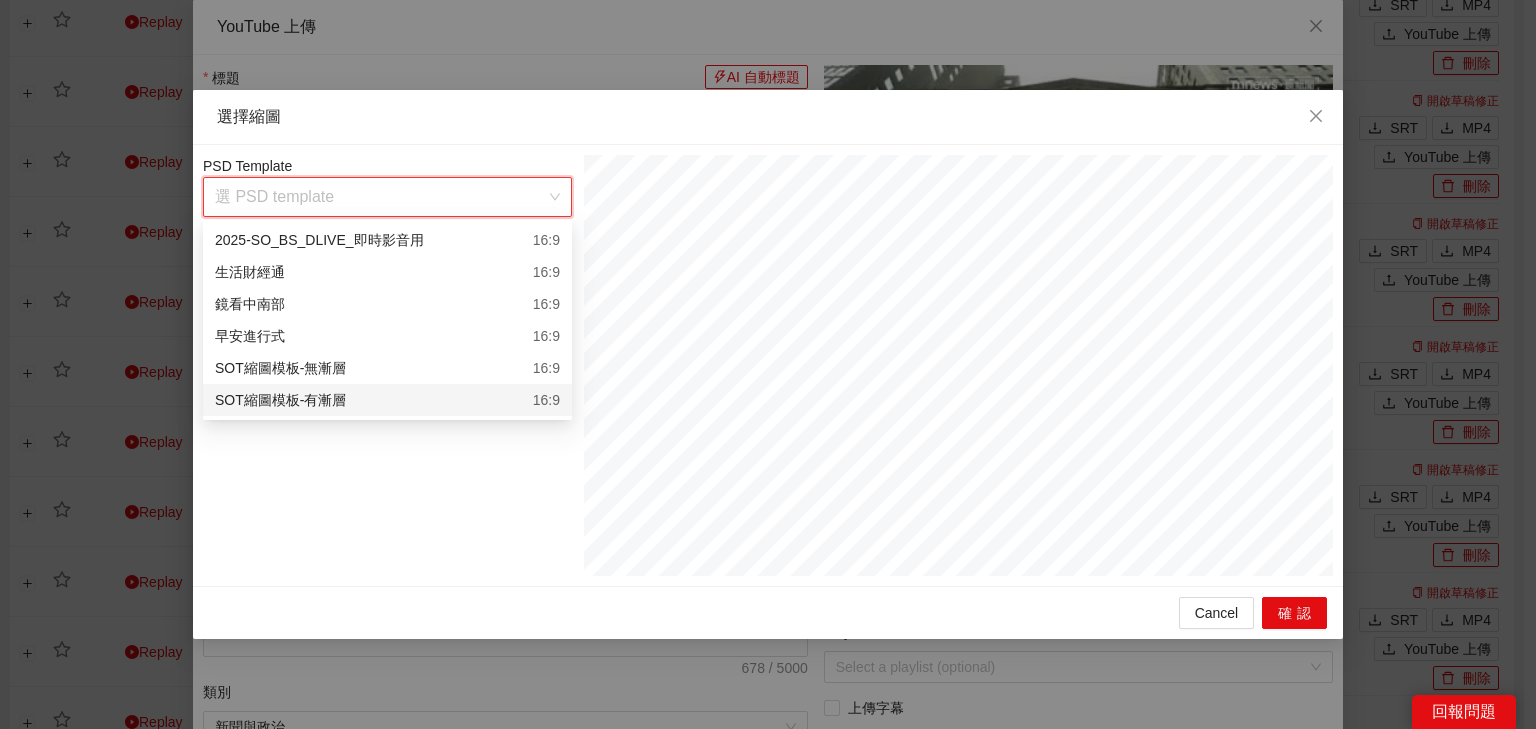 click on "SOT縮圖模板-有漸層 16:9" at bounding box center (387, 400) 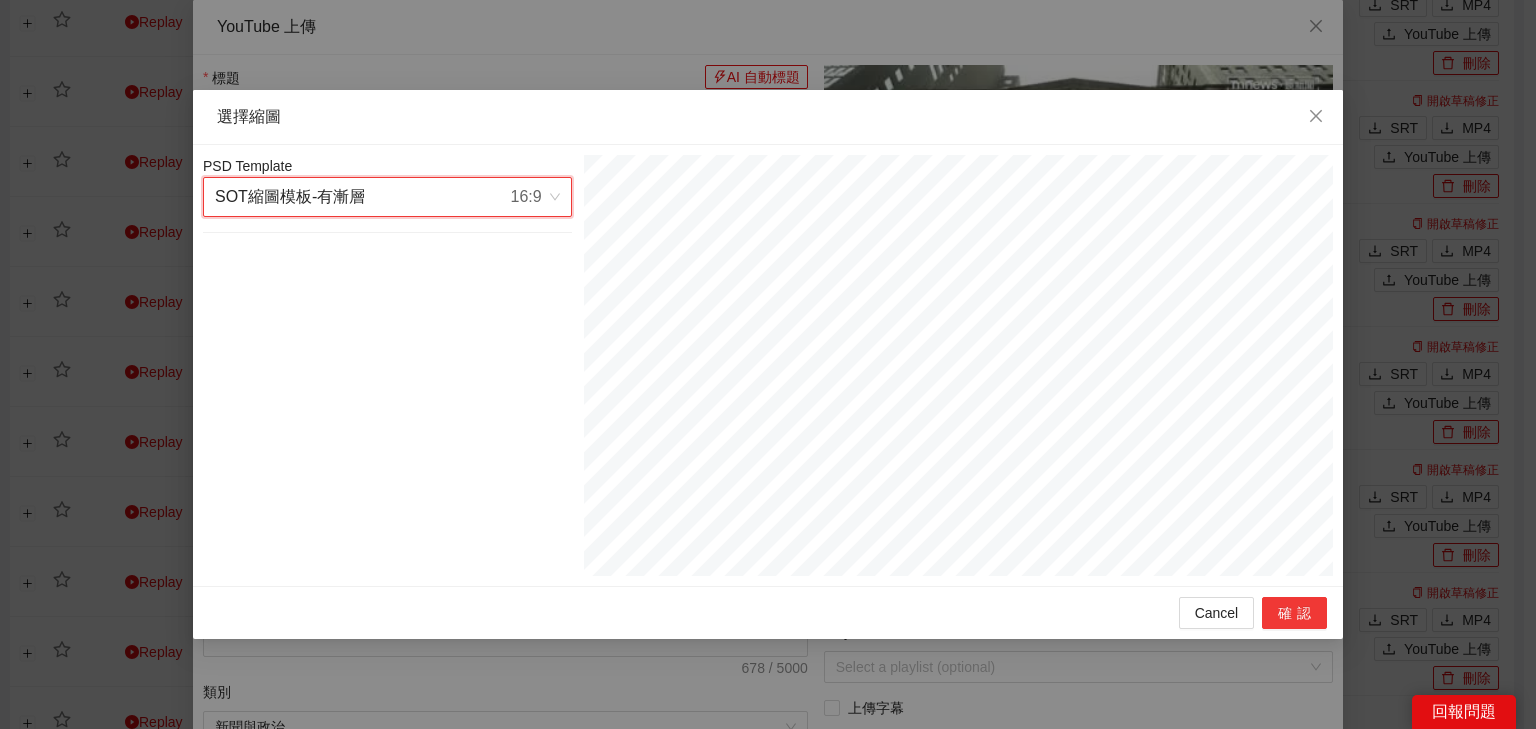 click on "確認" at bounding box center [1294, 613] 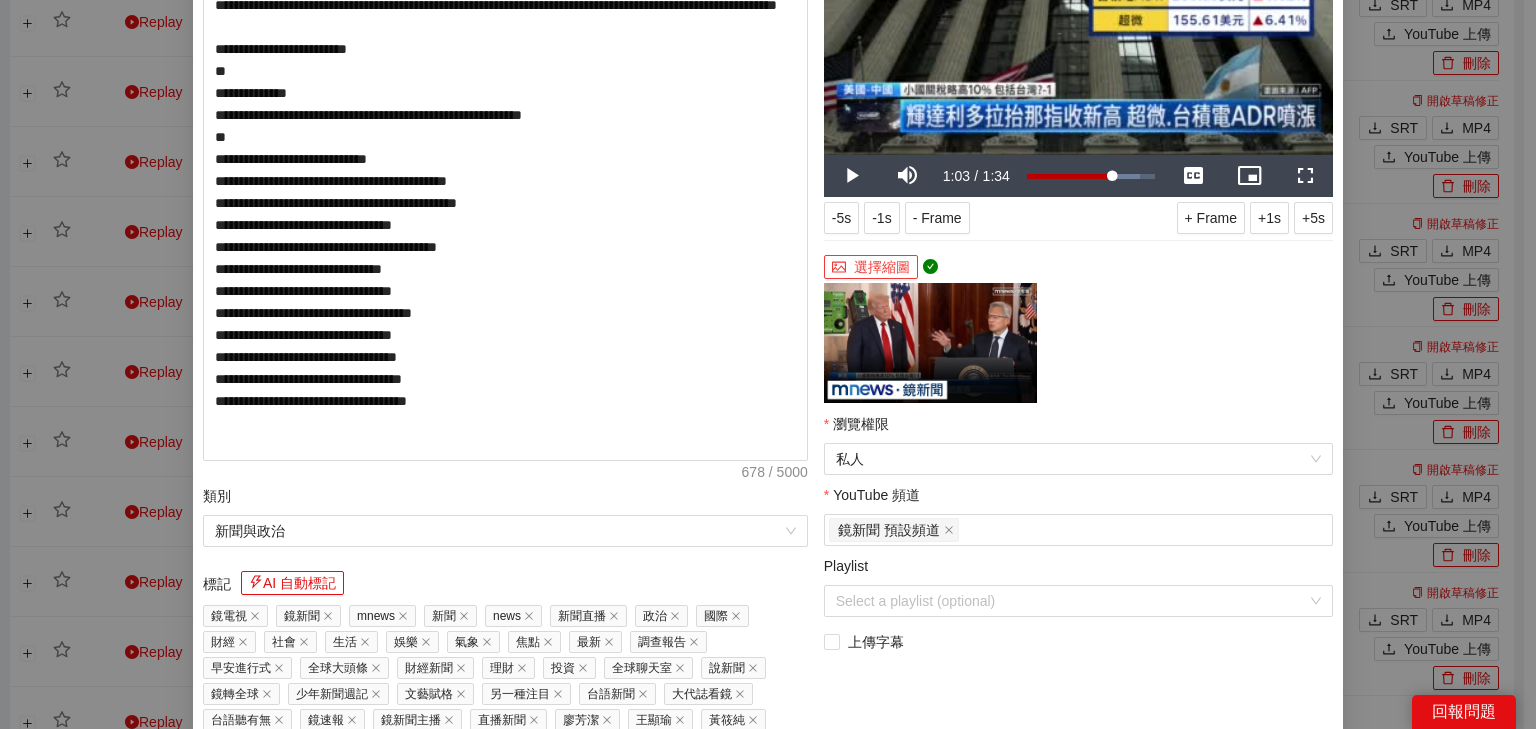 scroll, scrollTop: 320, scrollLeft: 0, axis: vertical 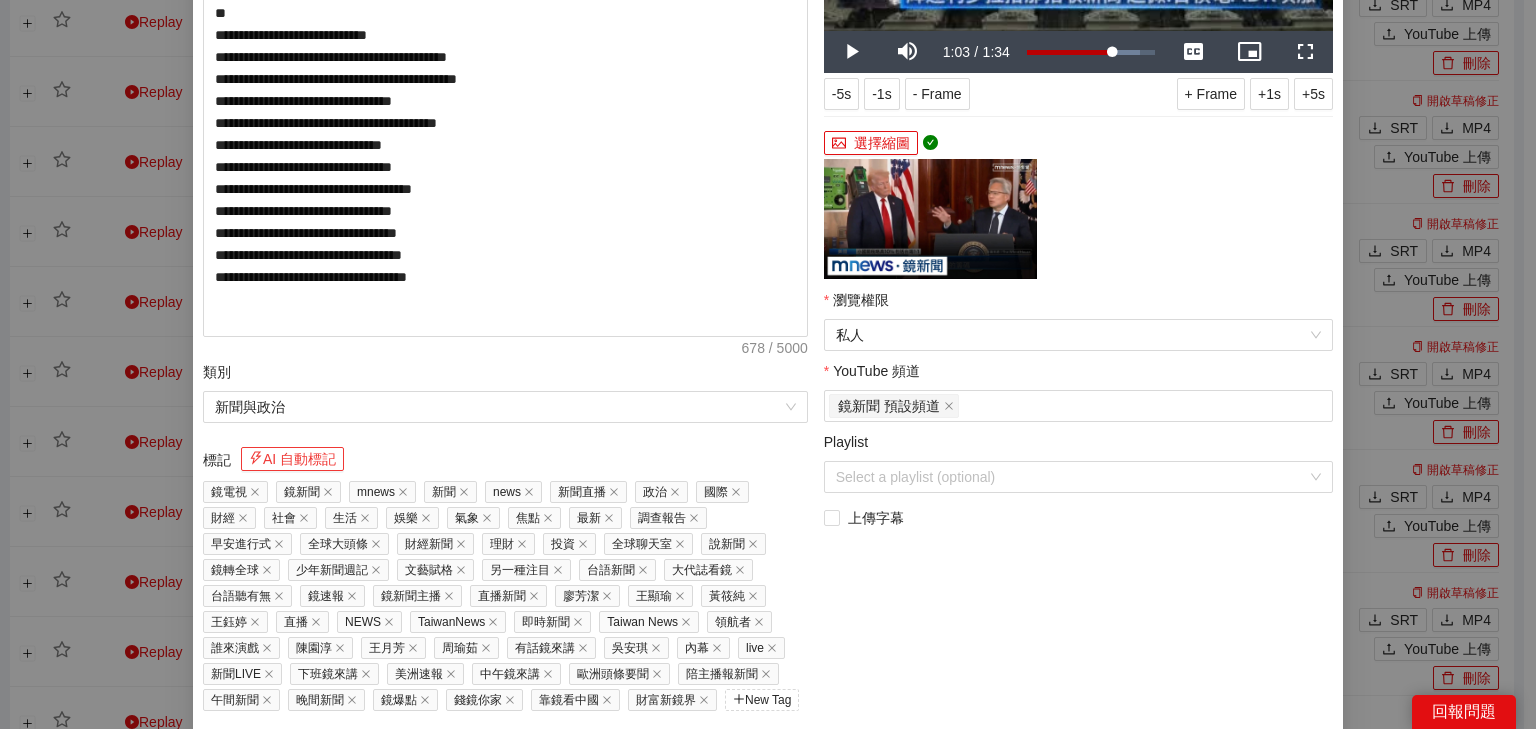 click on "AI 自動標記" at bounding box center (292, 459) 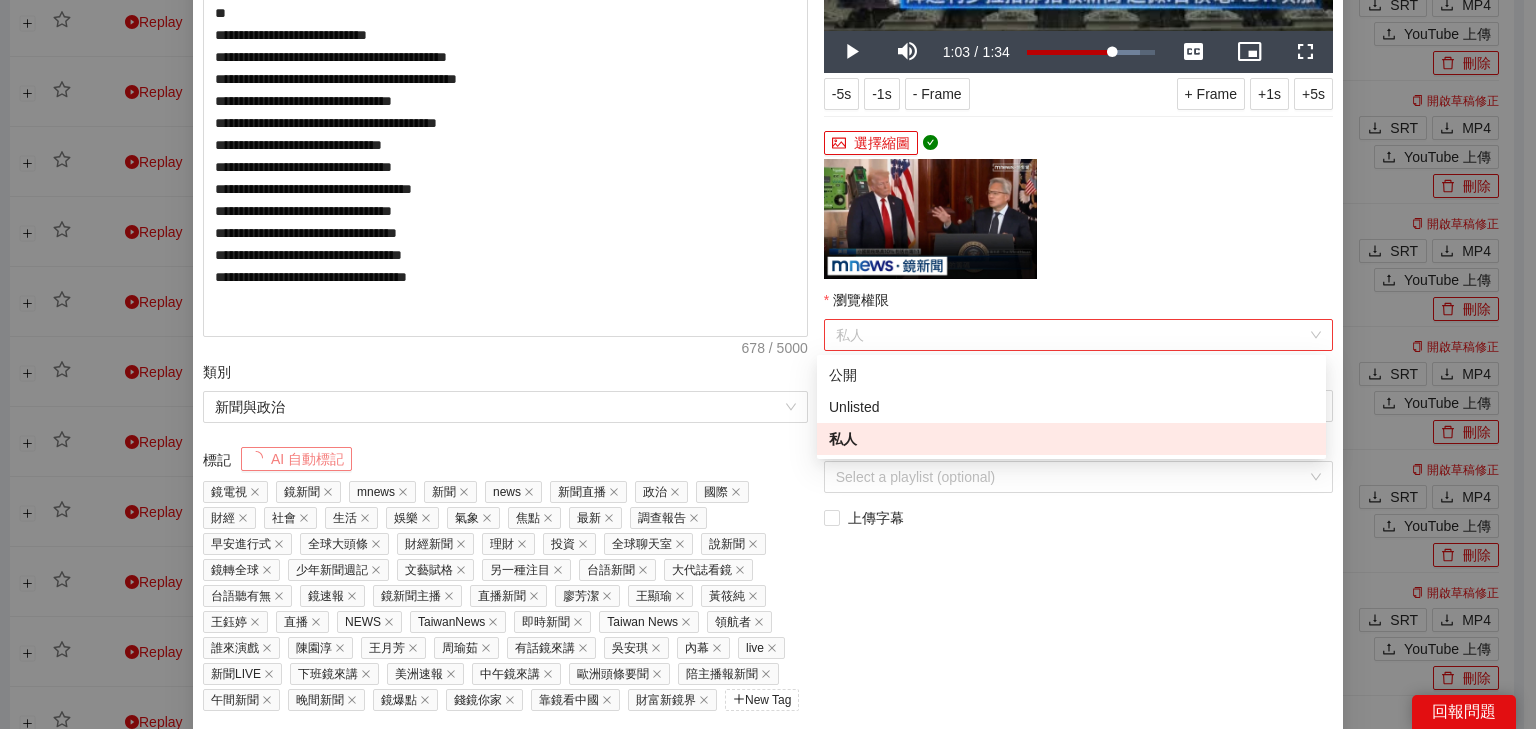 click on "私人" at bounding box center (1078, 335) 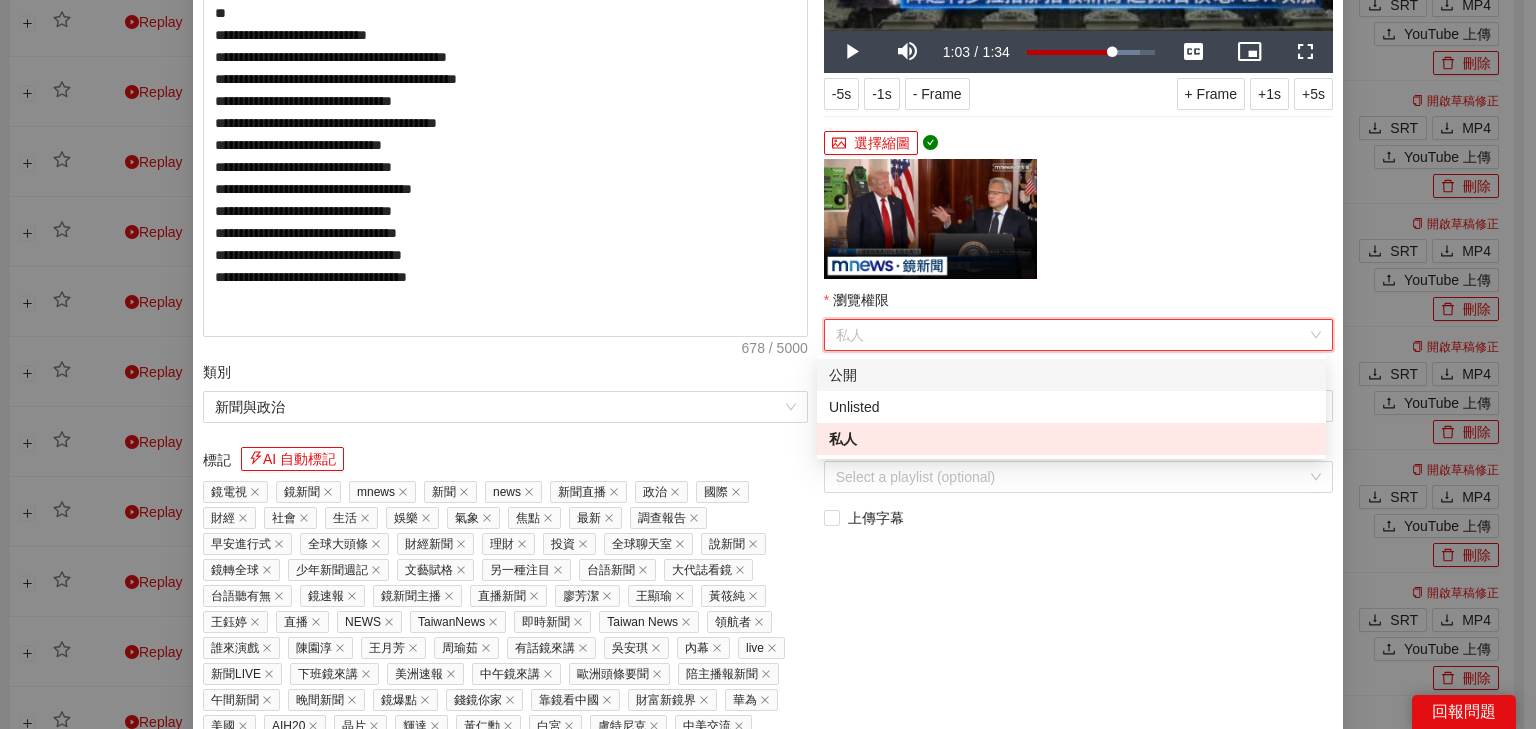 click on "公開" at bounding box center (1071, 375) 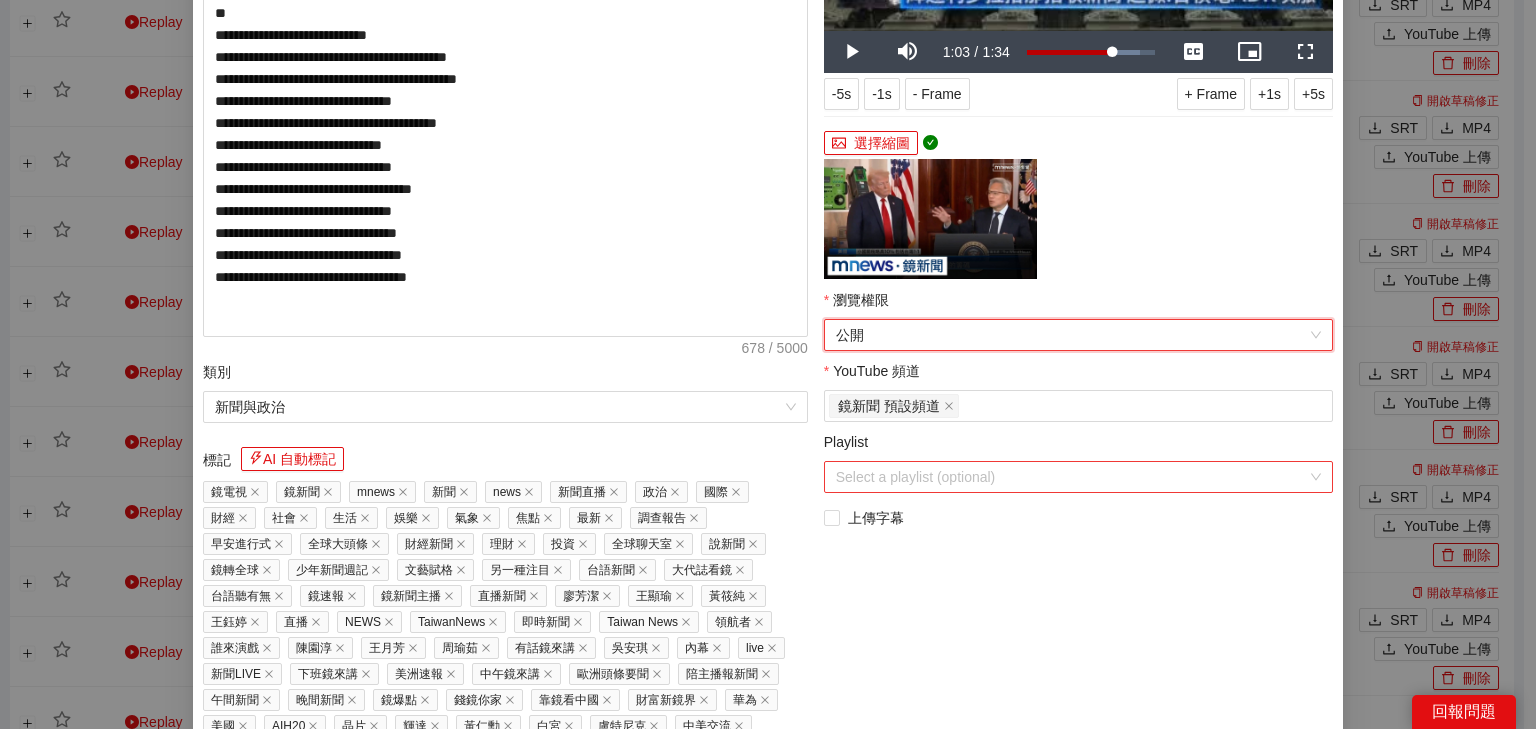 click on "Playlist" at bounding box center (1071, 477) 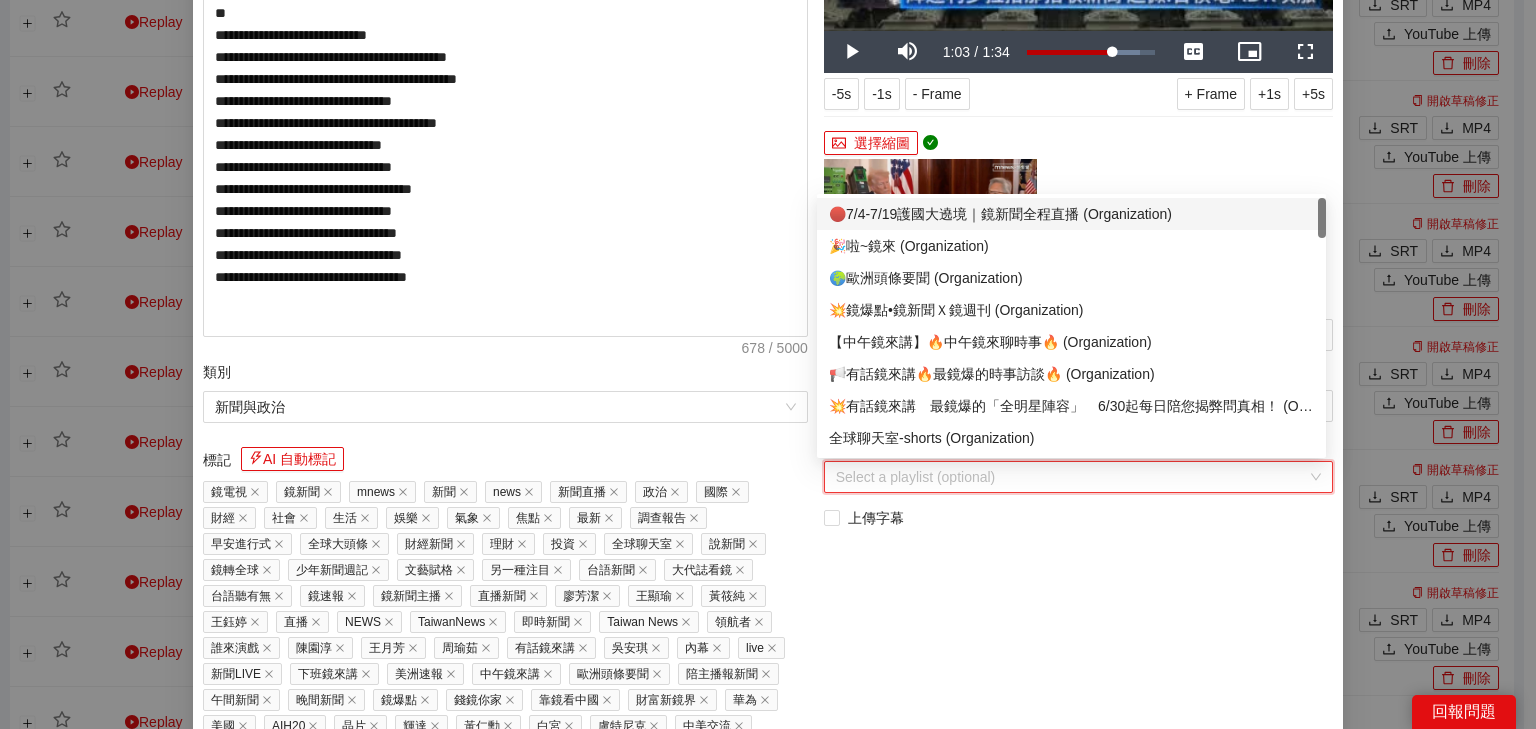 scroll, scrollTop: 80, scrollLeft: 0, axis: vertical 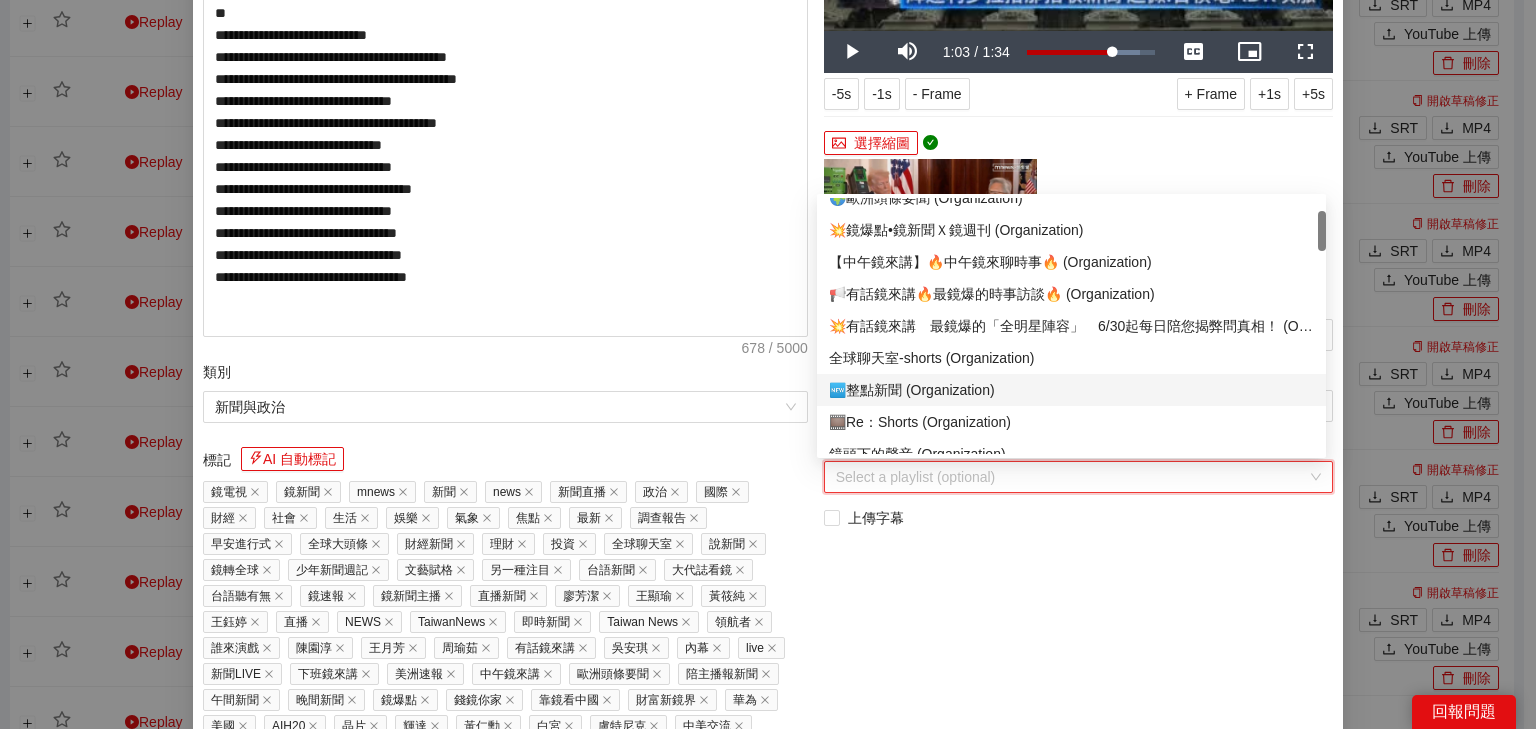 click on "🆕整點新聞 (Organization)" at bounding box center [1071, 390] 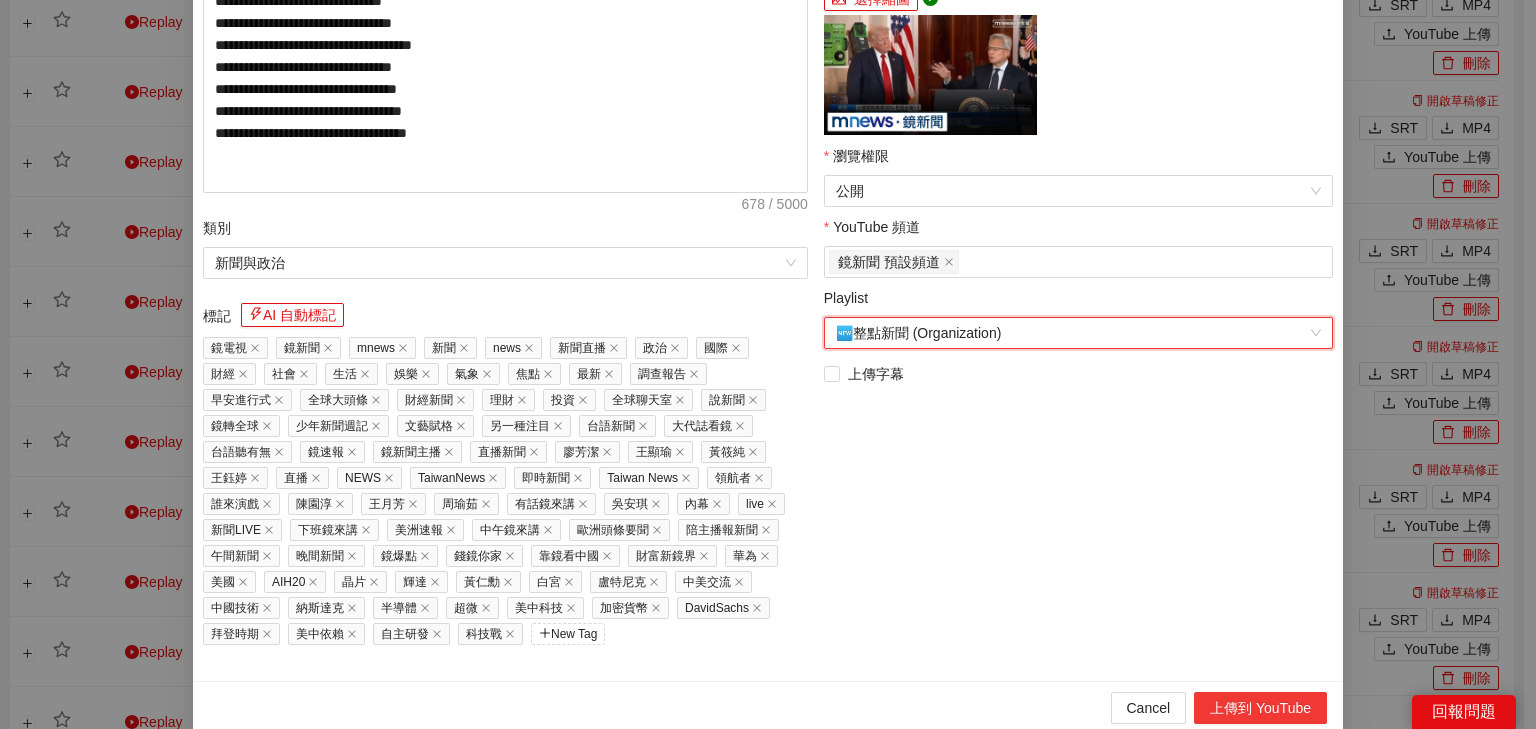 click on "上傳到 YouTube" at bounding box center [1260, 708] 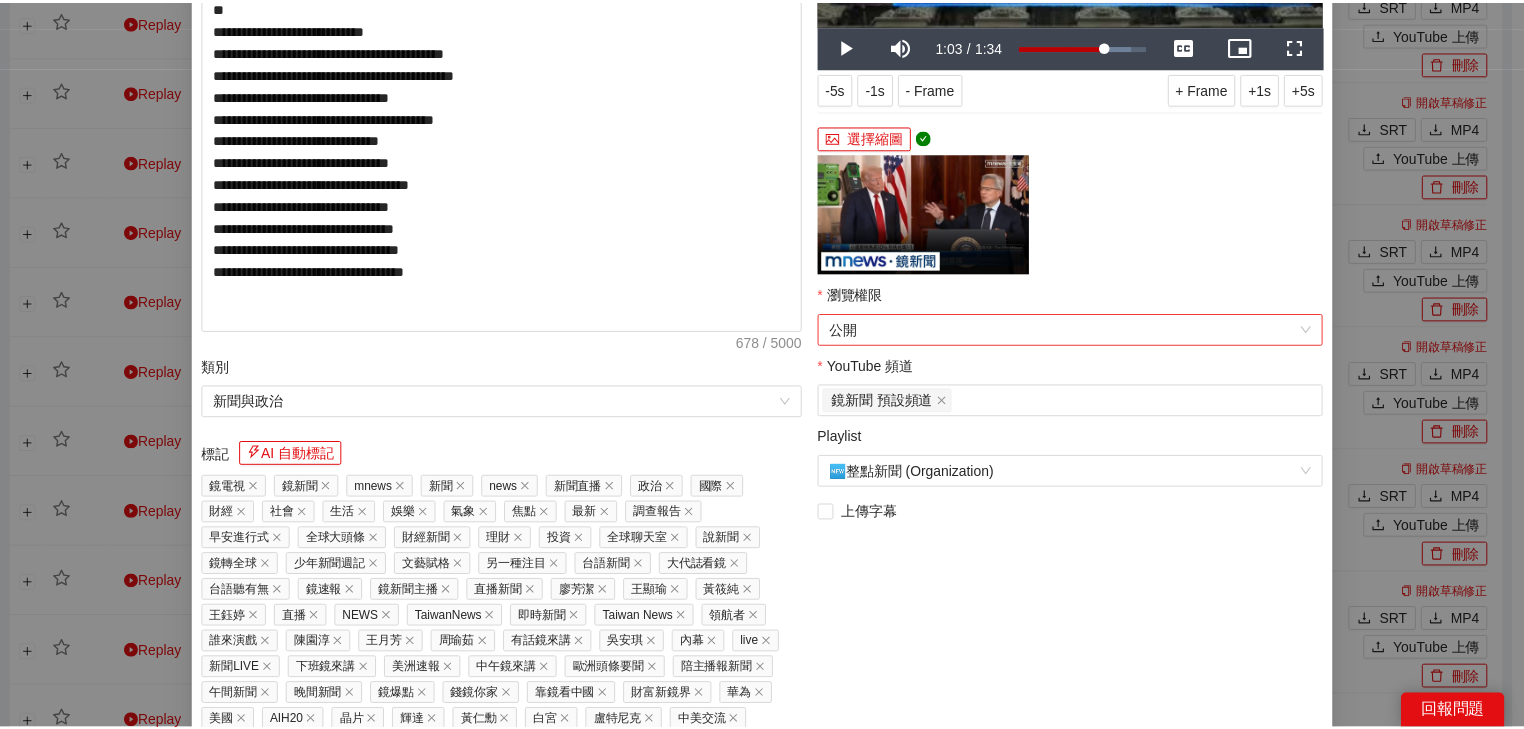 scroll, scrollTop: 144, scrollLeft: 0, axis: vertical 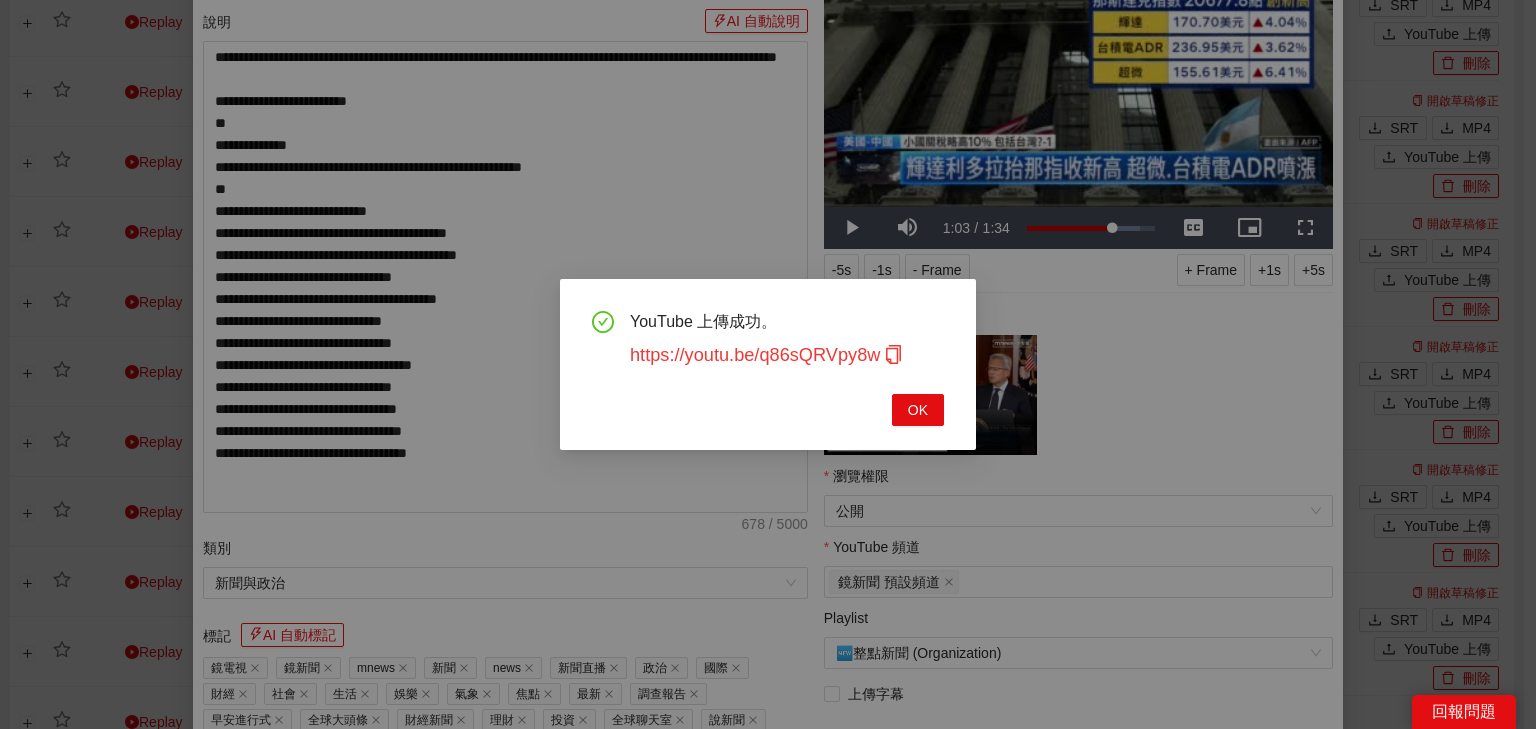 click 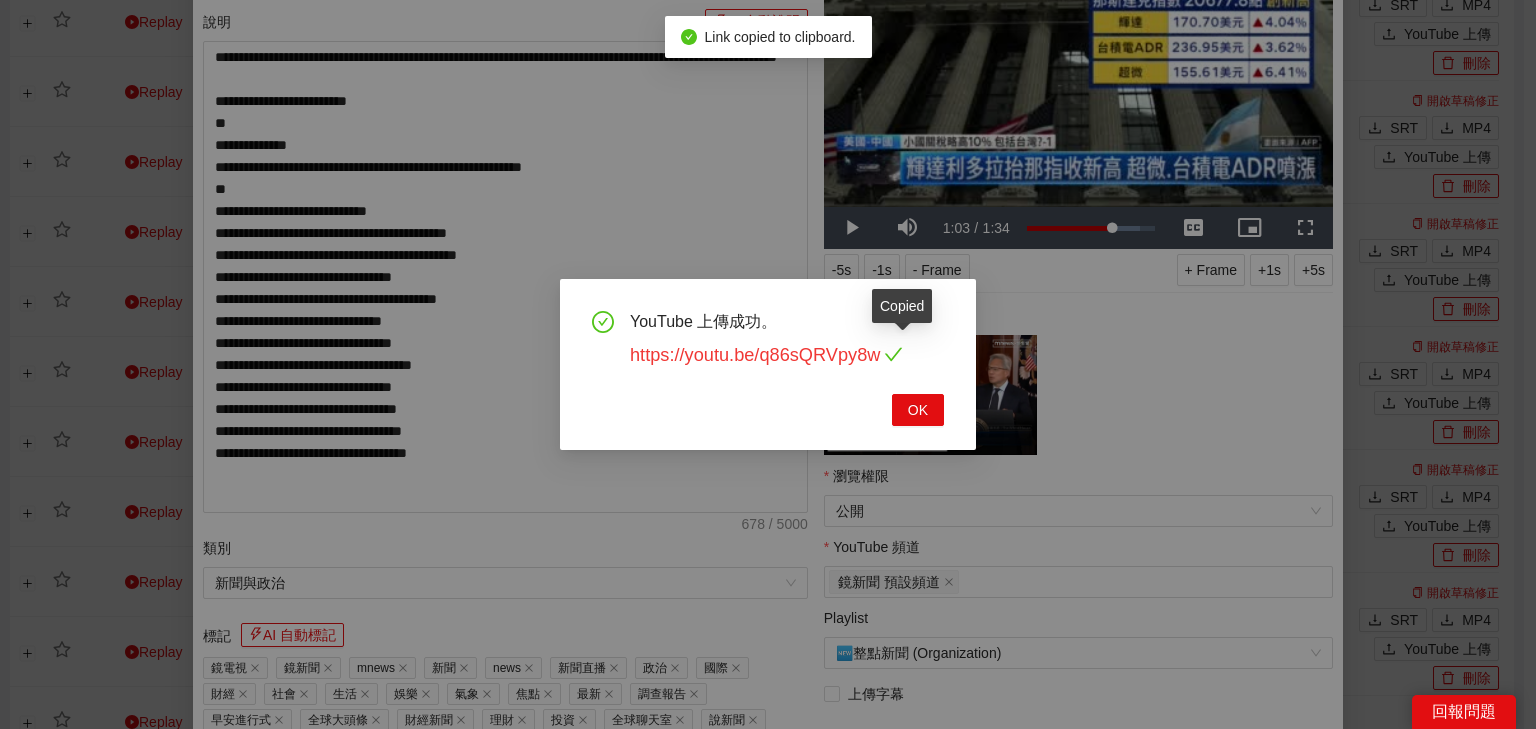 click on "https://youtu.be/q86sQRVpy8w" at bounding box center (766, 355) 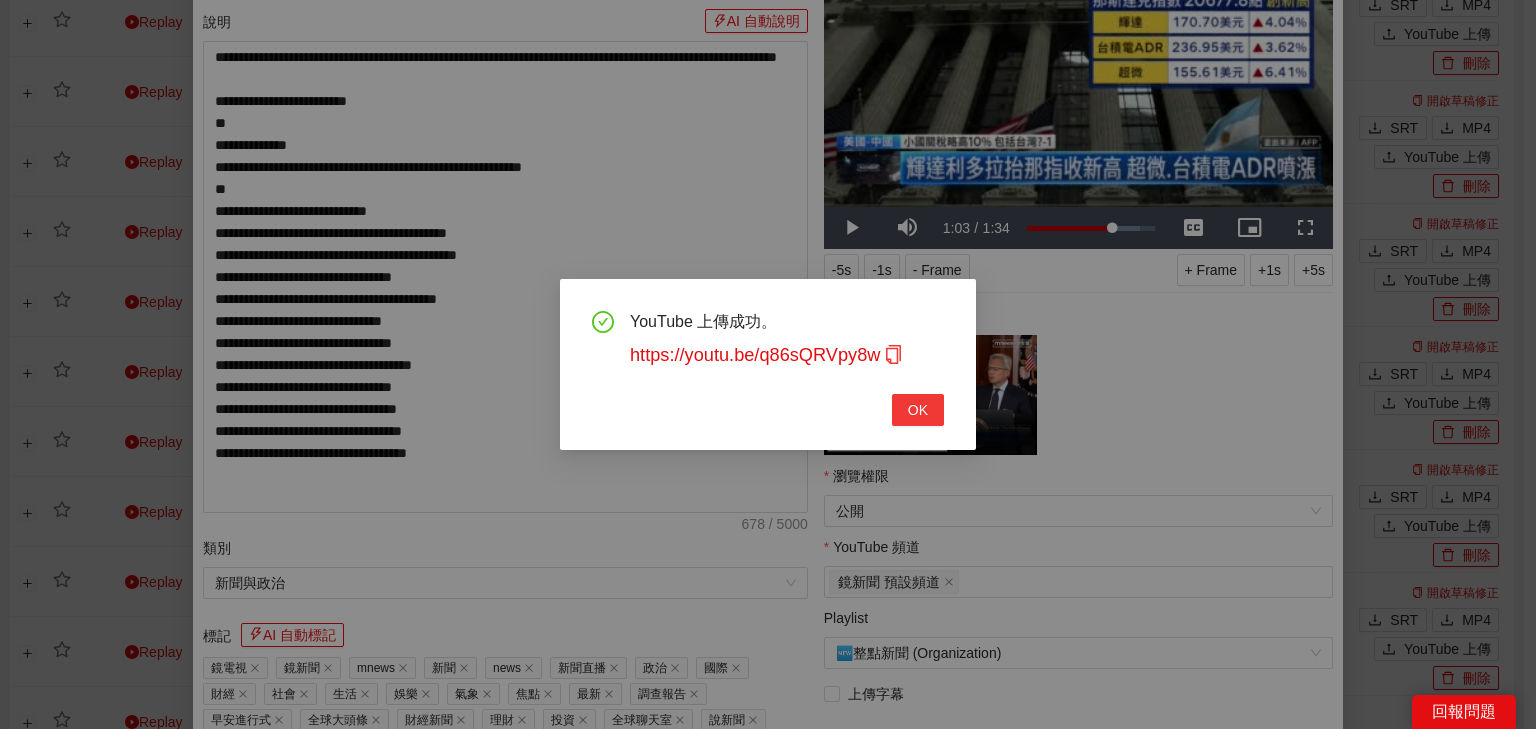 click on "OK" at bounding box center (918, 410) 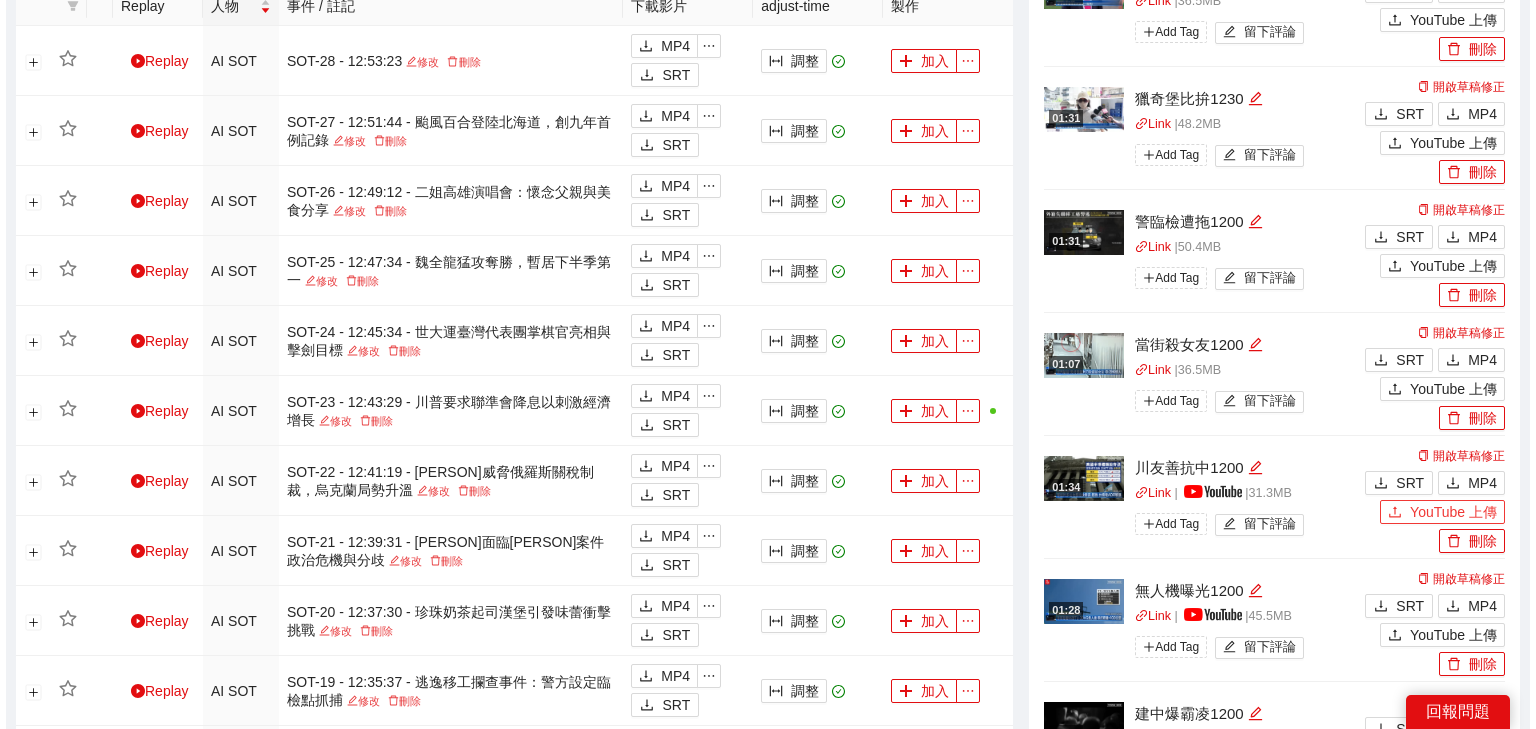 scroll, scrollTop: 720, scrollLeft: 0, axis: vertical 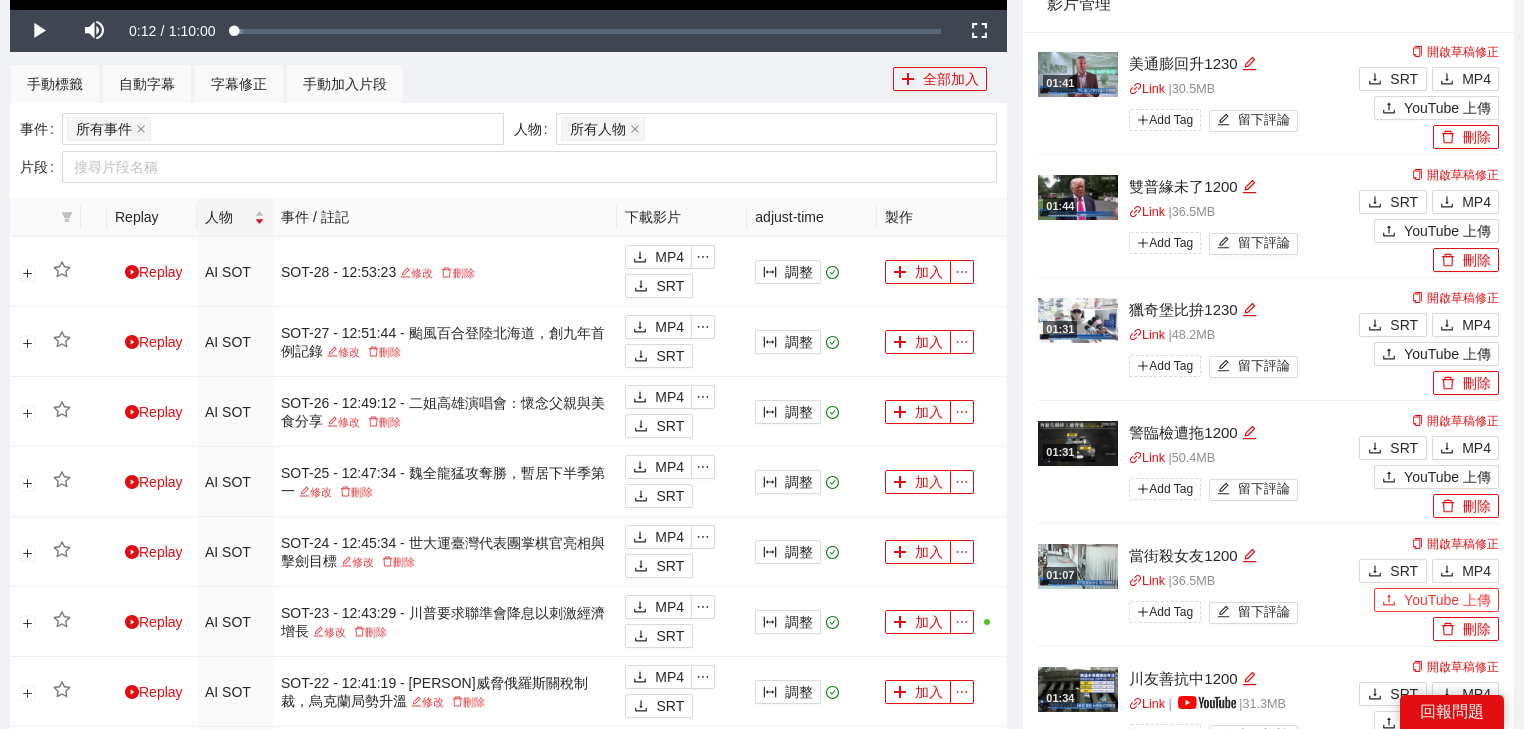 click on "YouTube 上傳" at bounding box center [1447, 600] 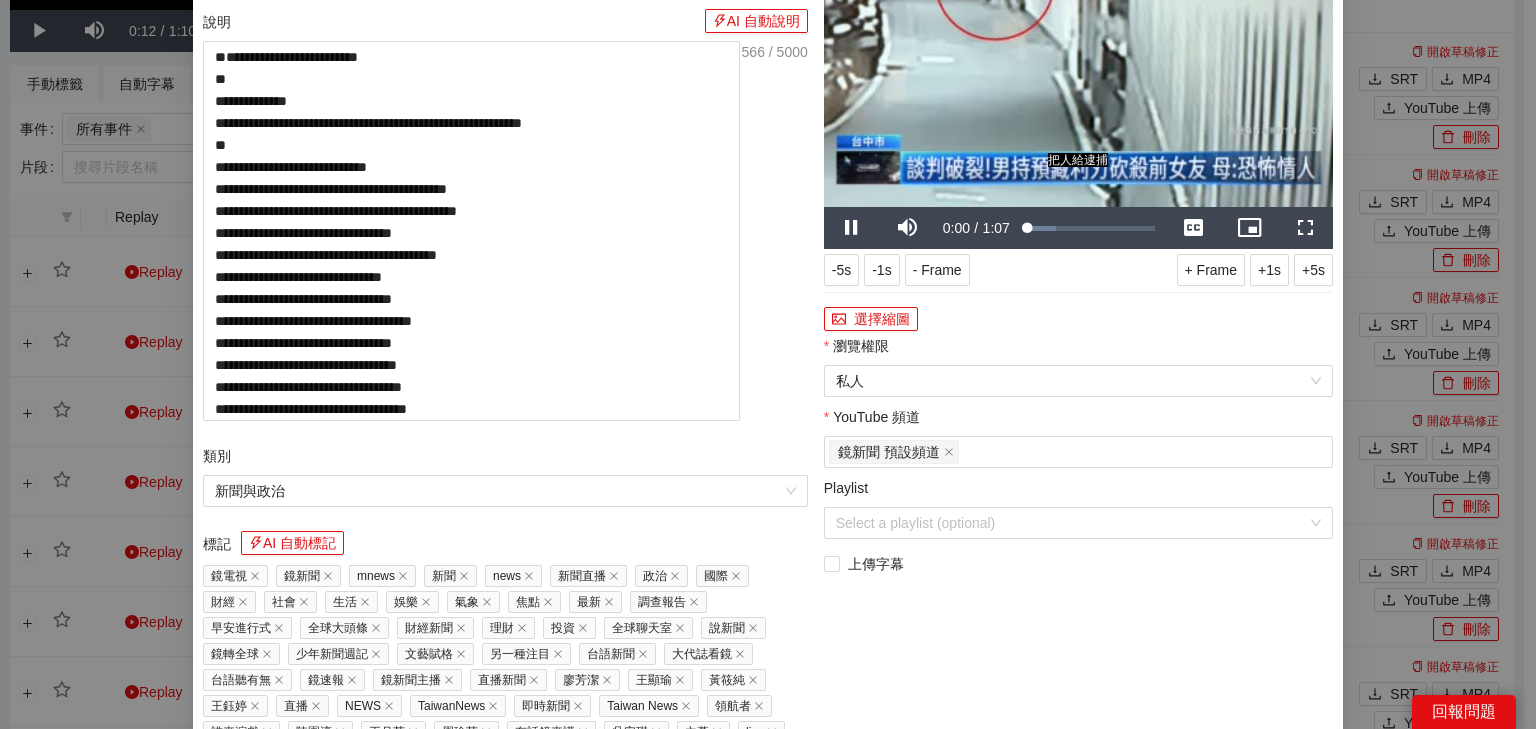 drag, startPoint x: 434, startPoint y: 107, endPoint x: 0, endPoint y: 96, distance: 434.13937 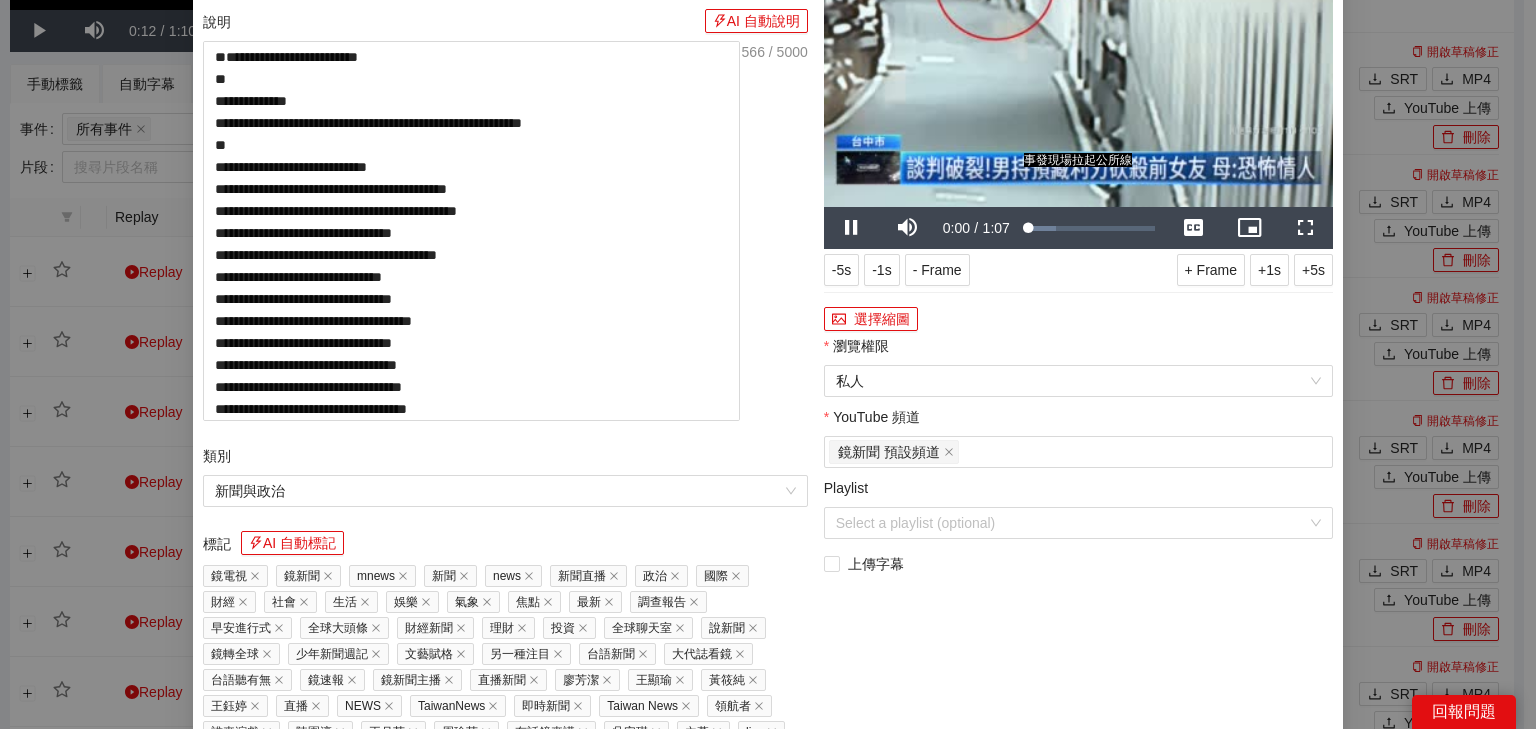 paste on "**********" 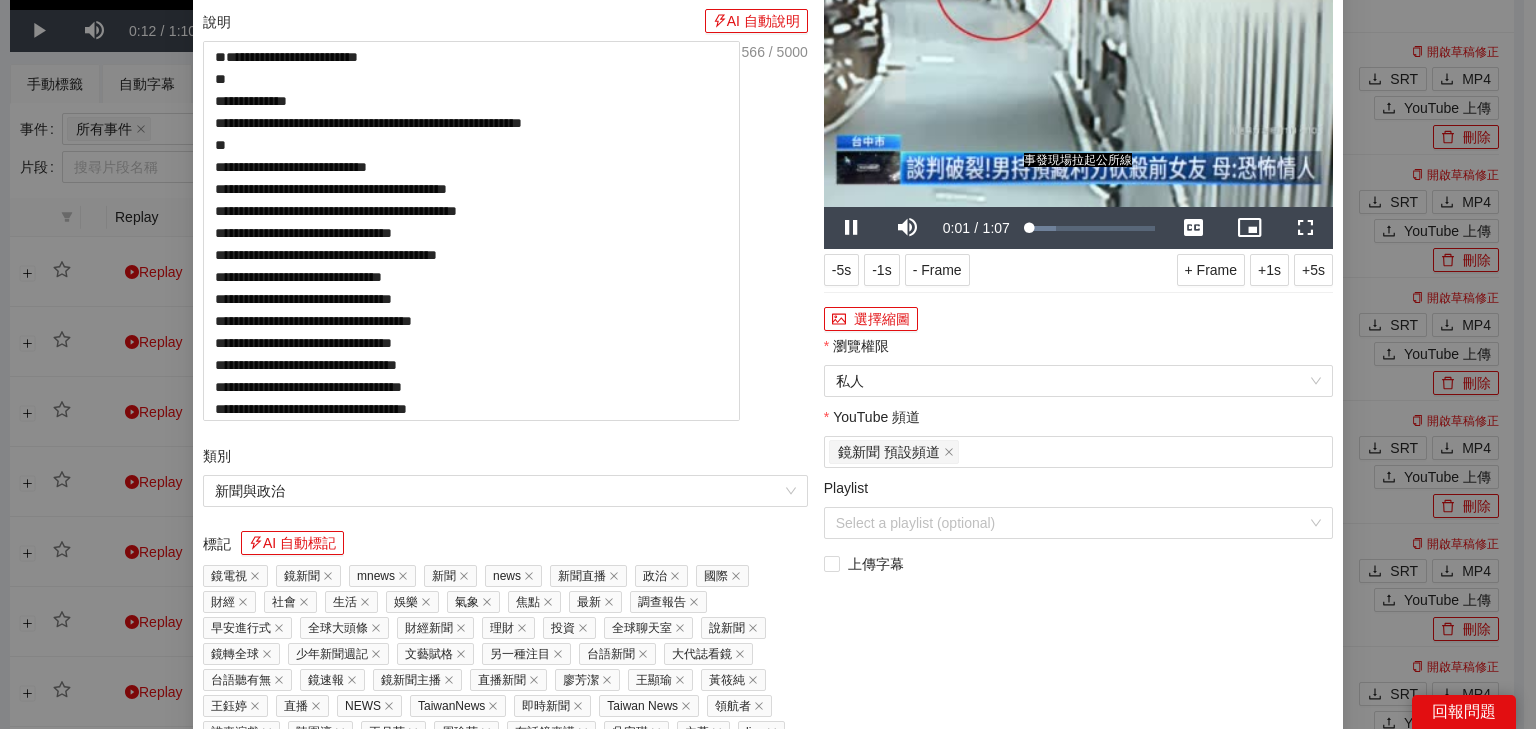 type on "**********" 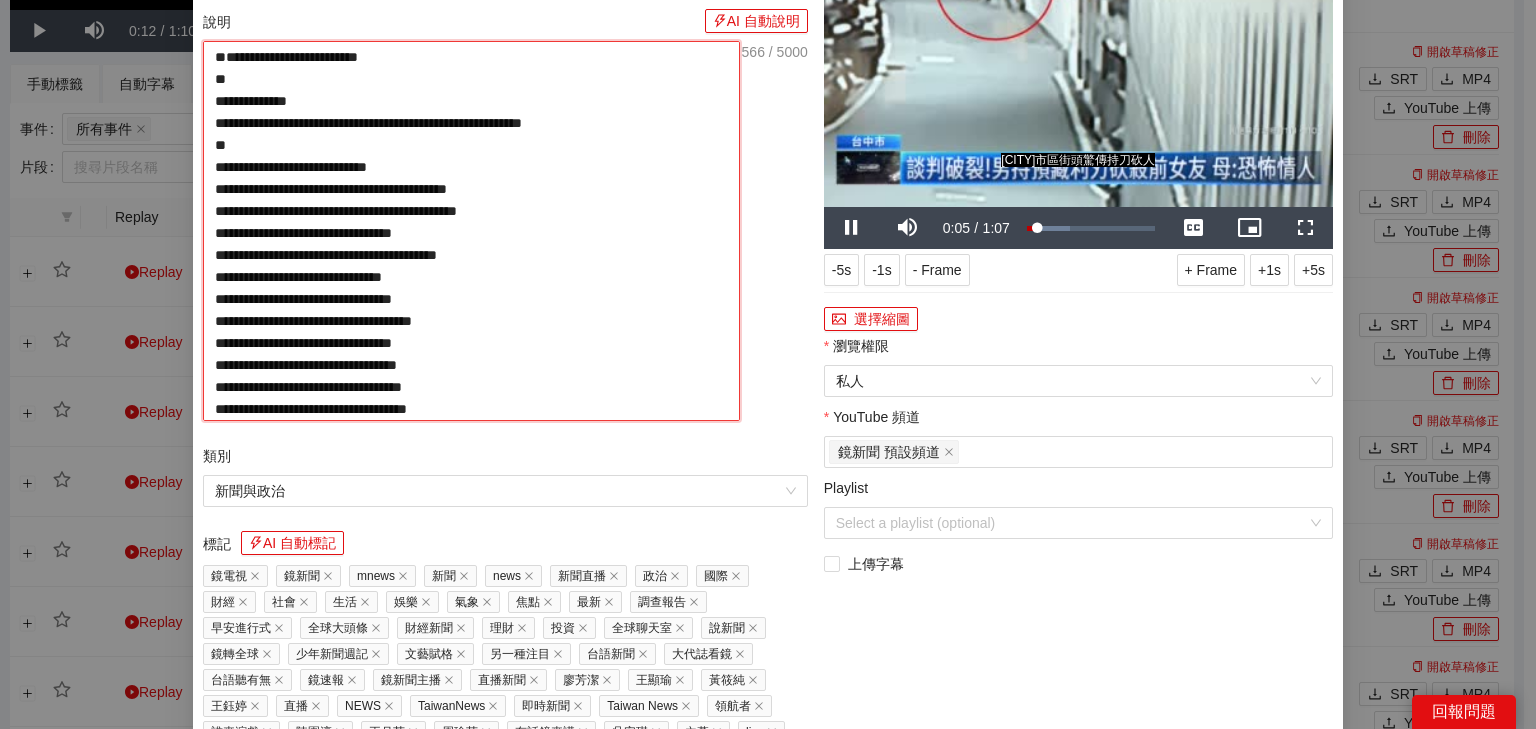 click on "**********" at bounding box center (471, 231) 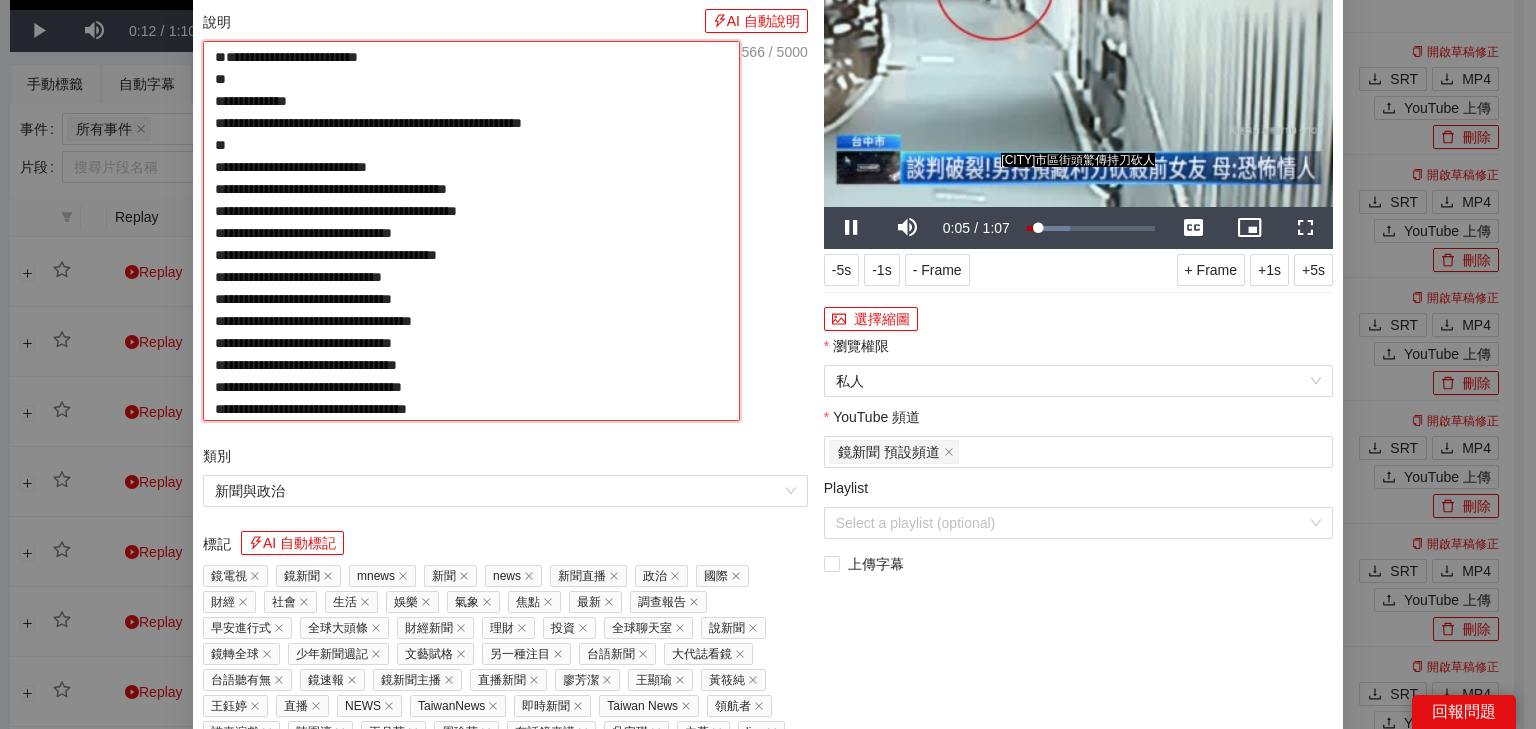 paste on "**********" 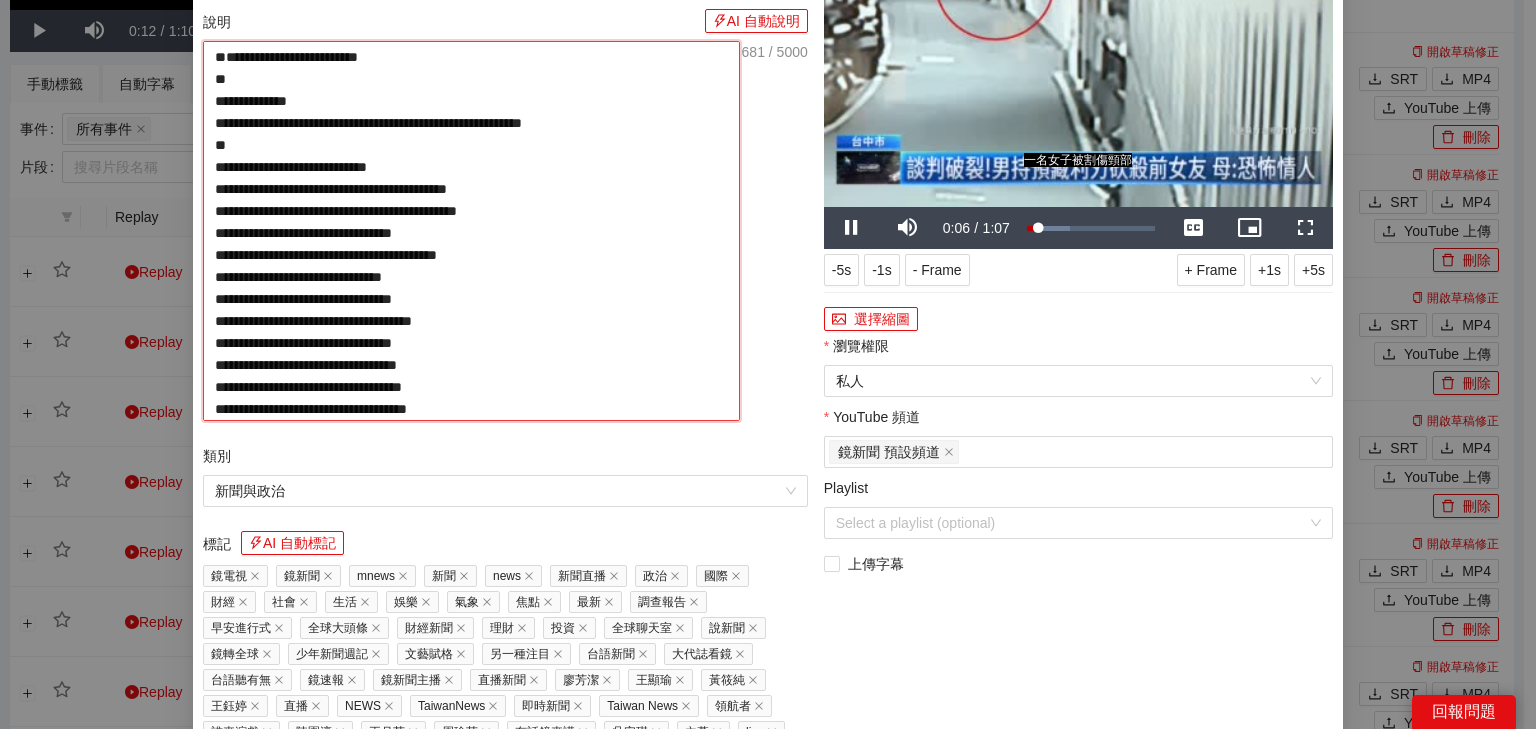 type on "**********" 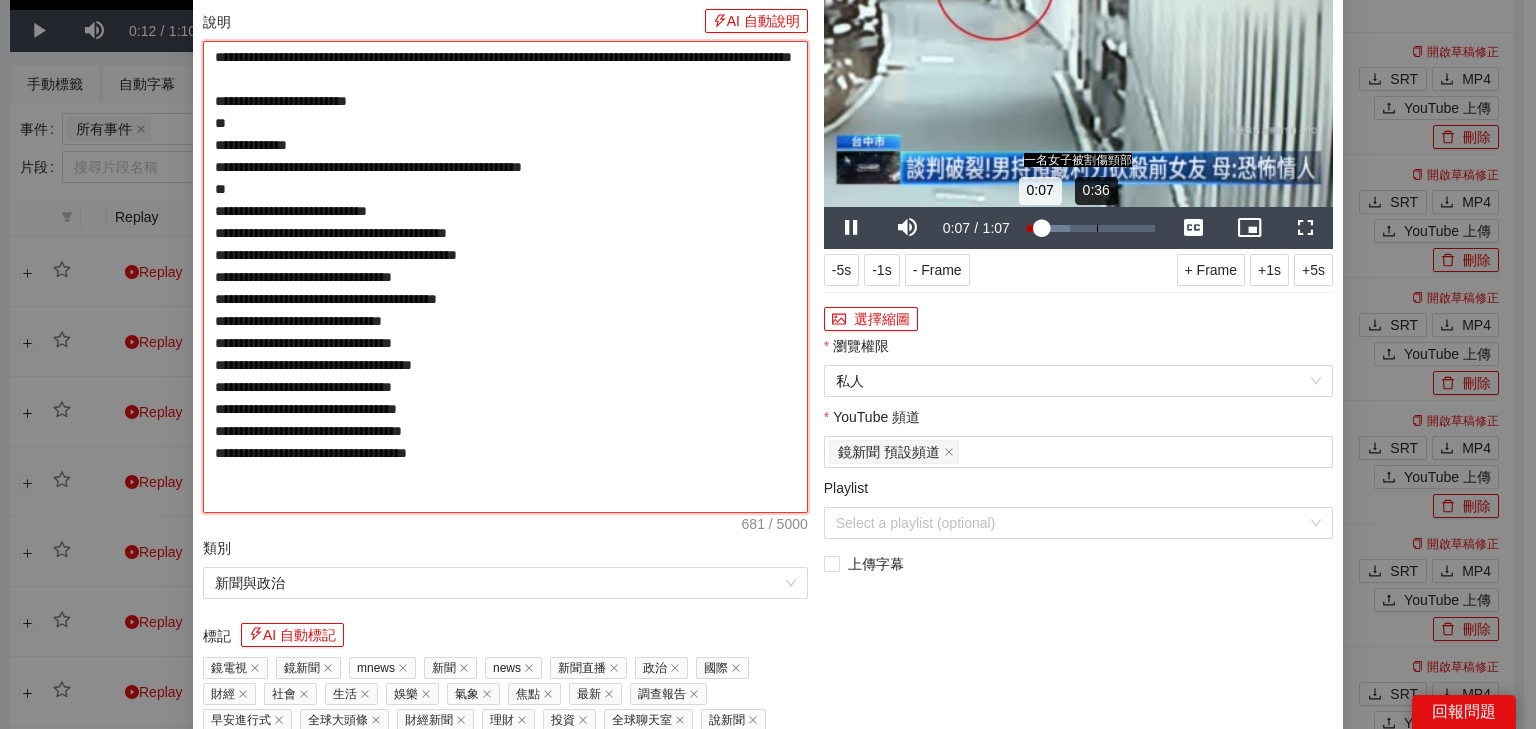 click on "Loaded :  33.36% 0:36 0:07" at bounding box center (1091, 228) 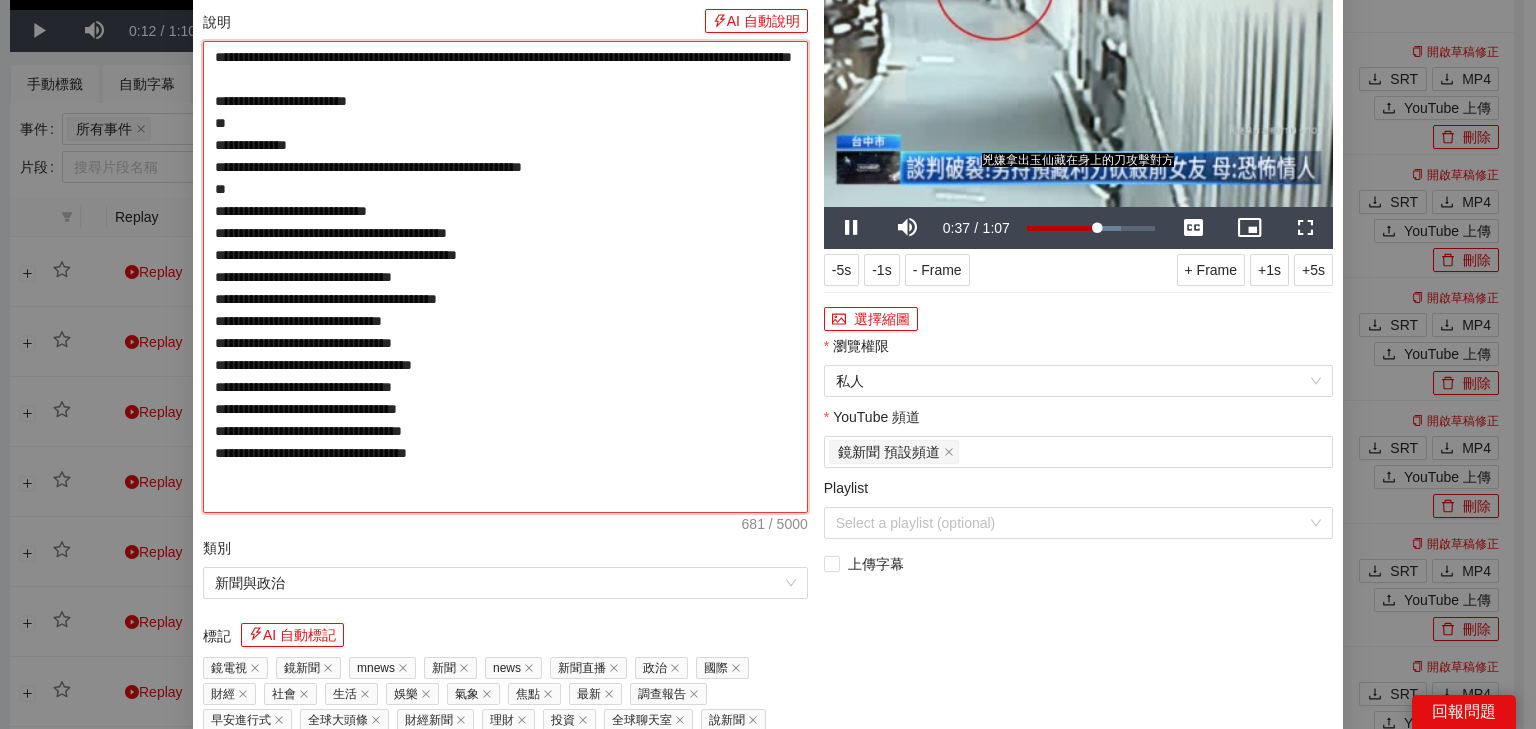 type on "**********" 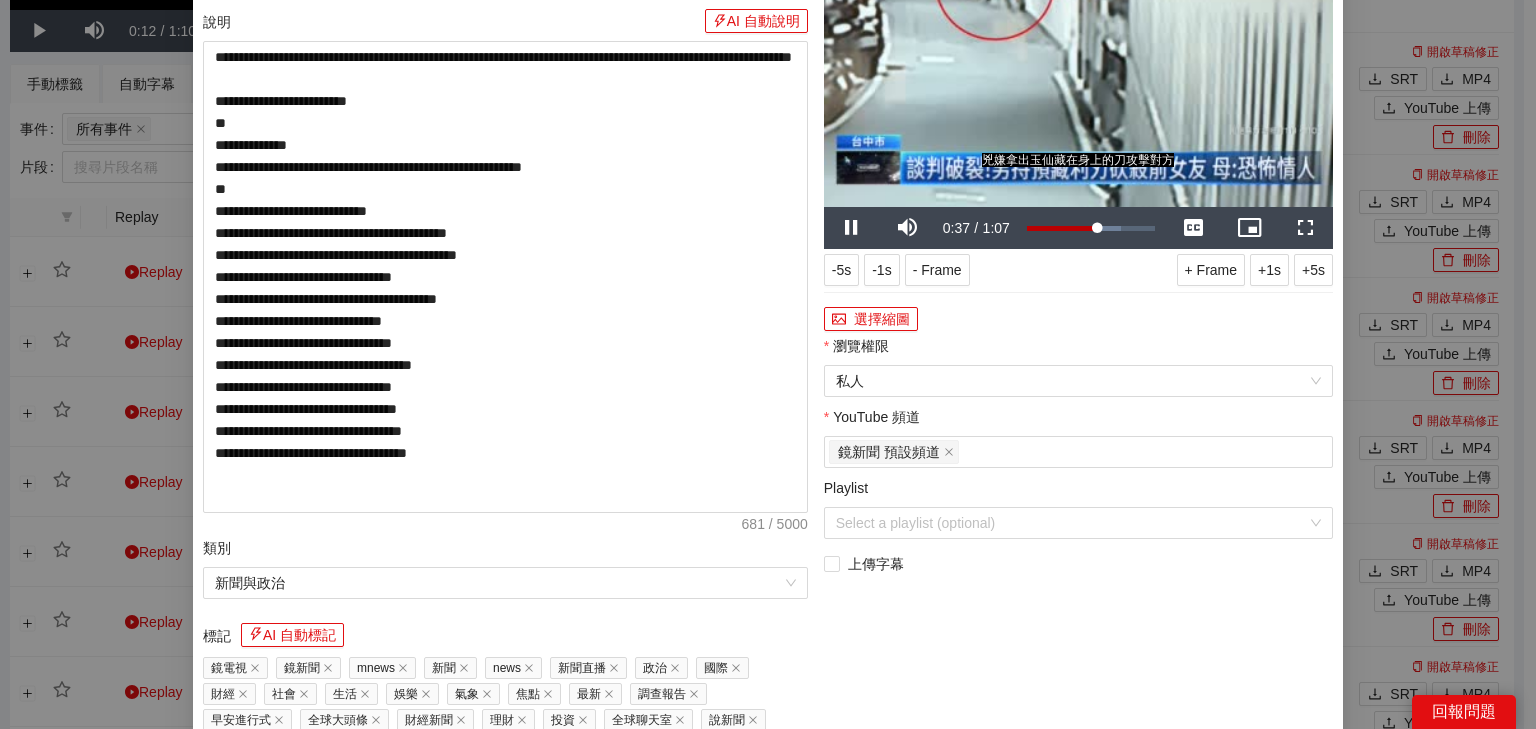 click at bounding box center [1078, 64] 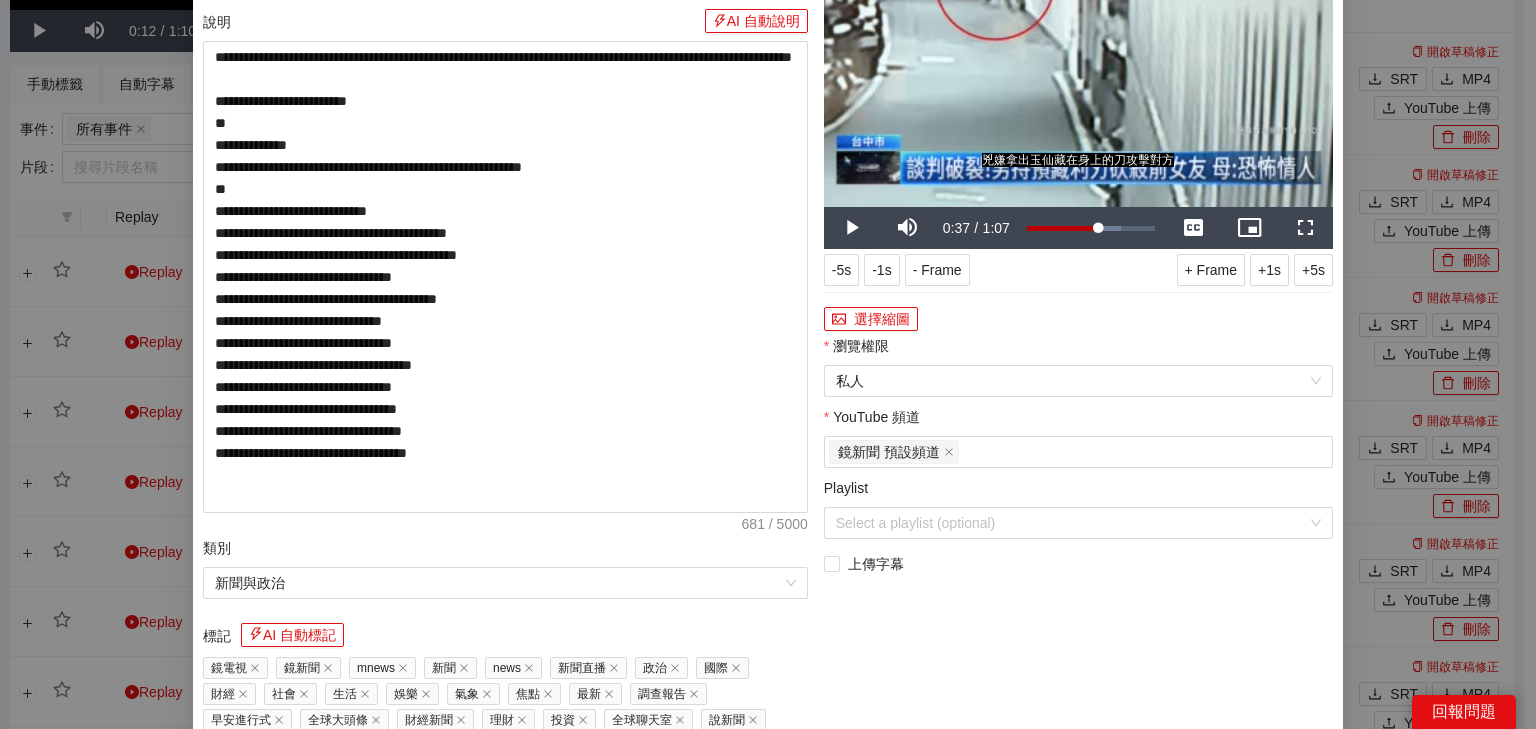 click at bounding box center [1078, 64] 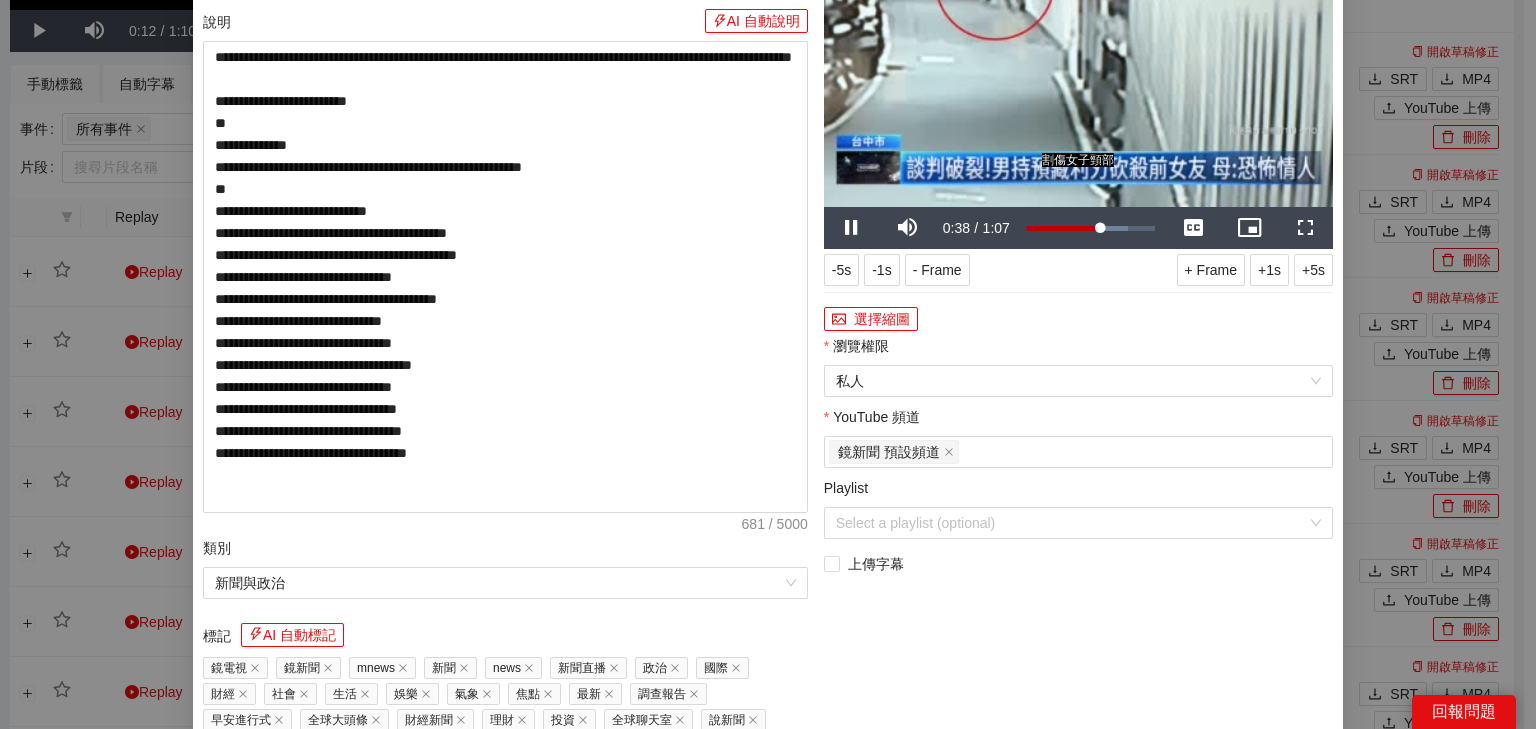 click at bounding box center (1078, 64) 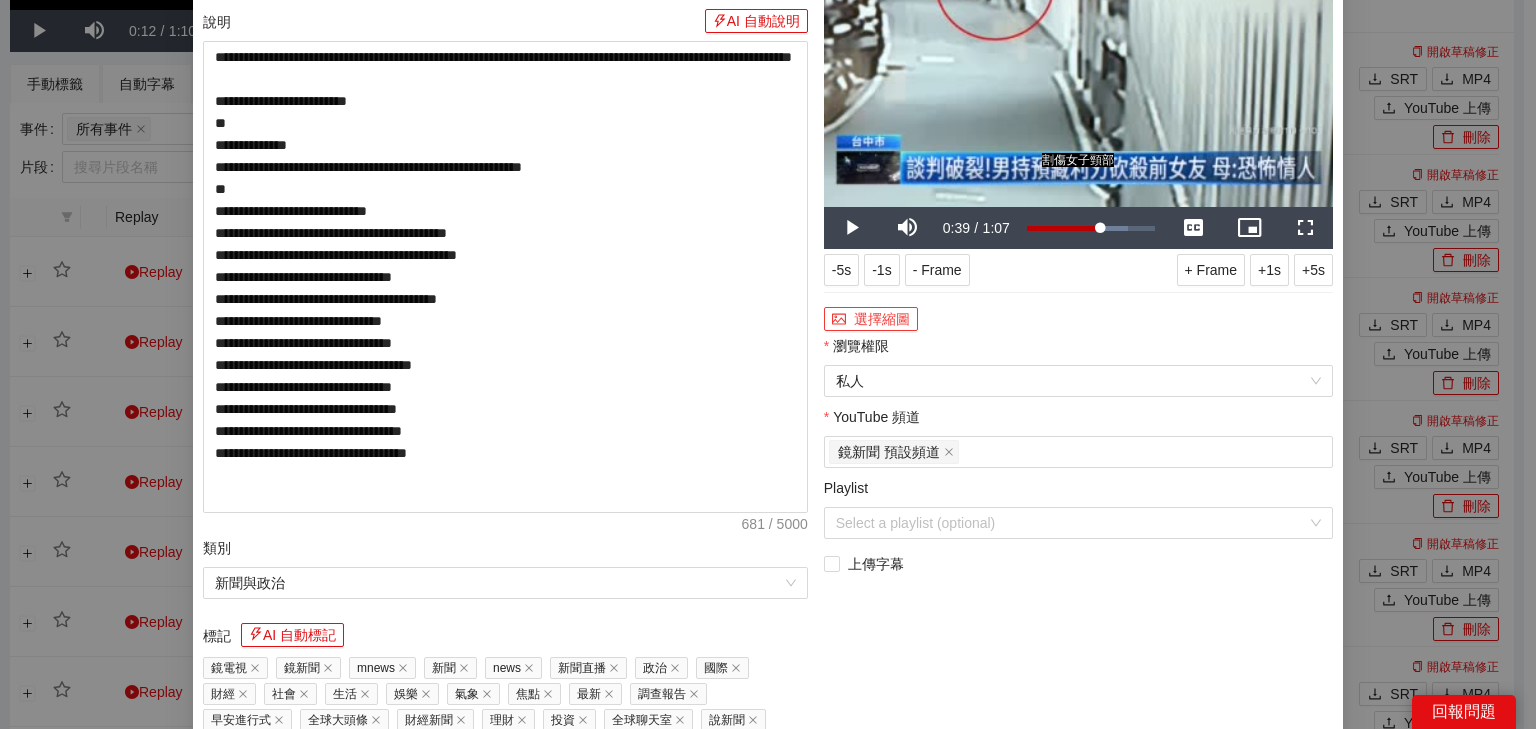 click on "選擇縮圖" at bounding box center [871, 319] 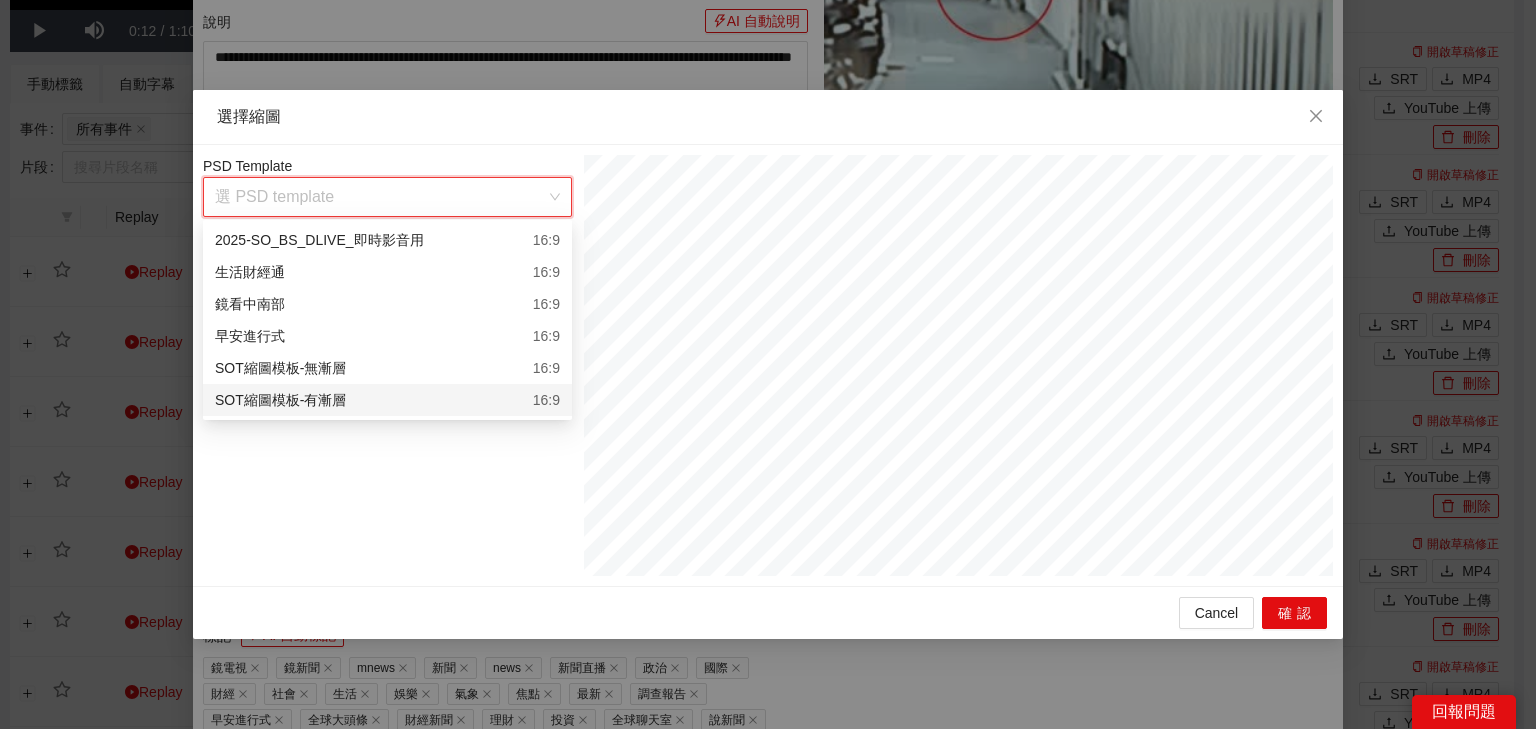 click at bounding box center (380, 197) 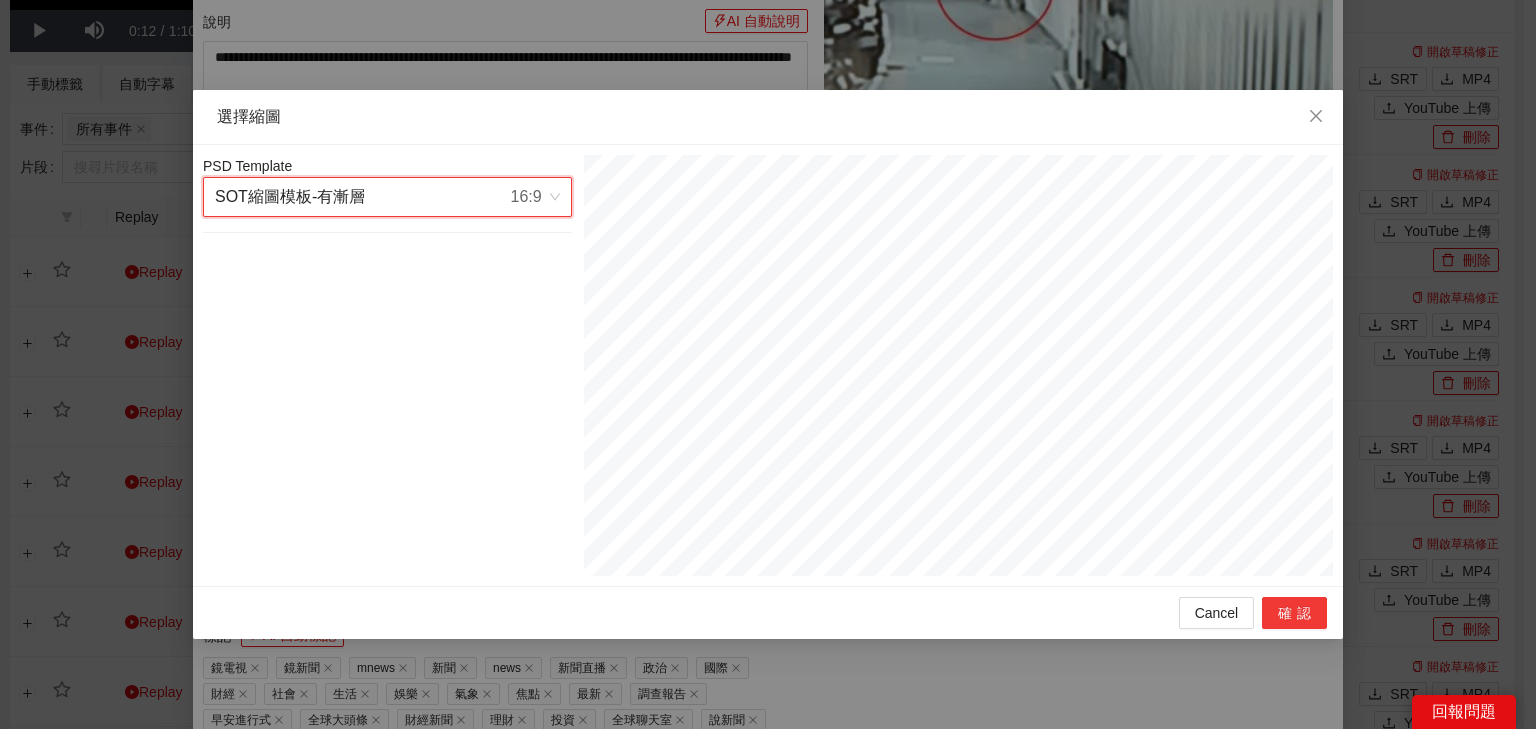 click on "確認" at bounding box center [1294, 613] 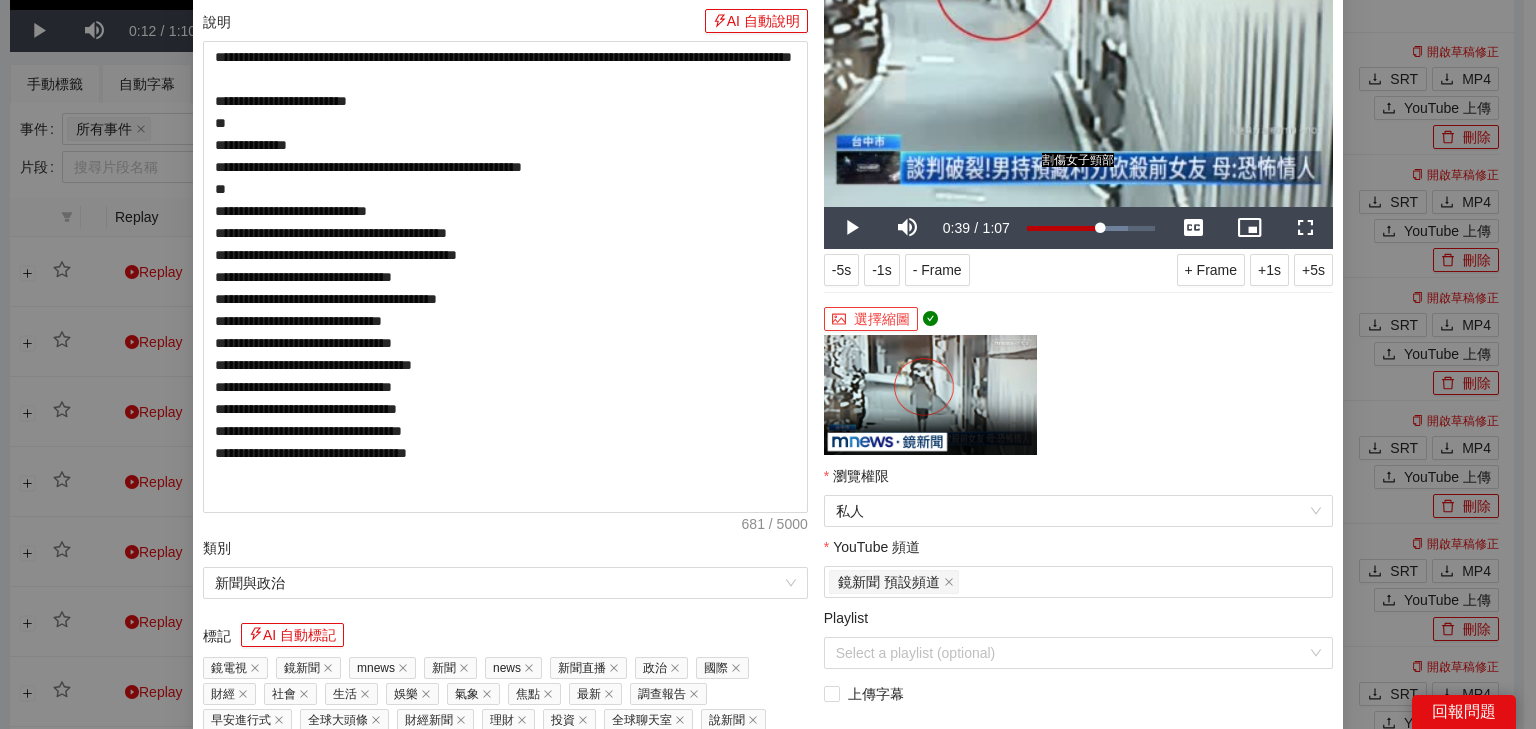 scroll, scrollTop: 387, scrollLeft: 0, axis: vertical 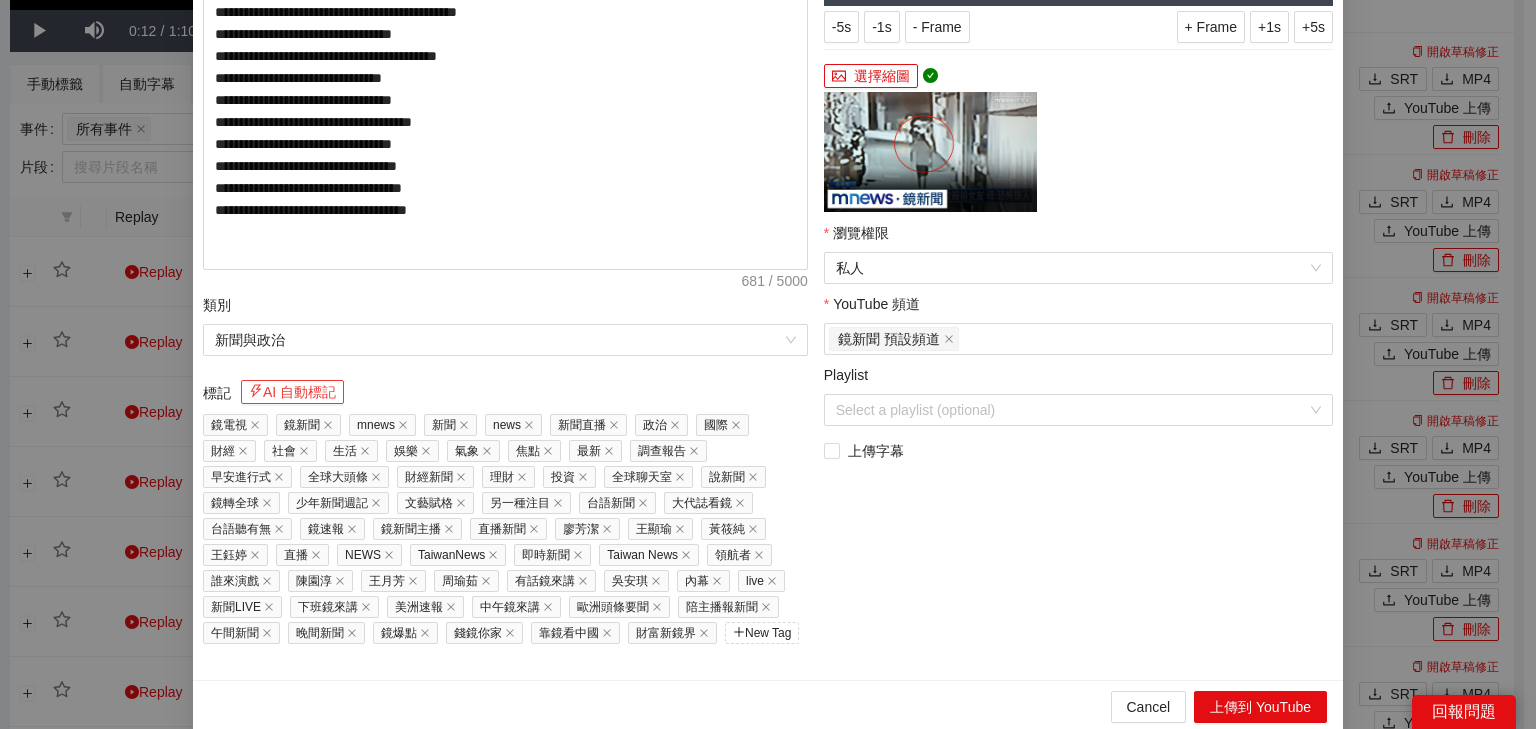 click on "AI 自動標記" at bounding box center [292, 392] 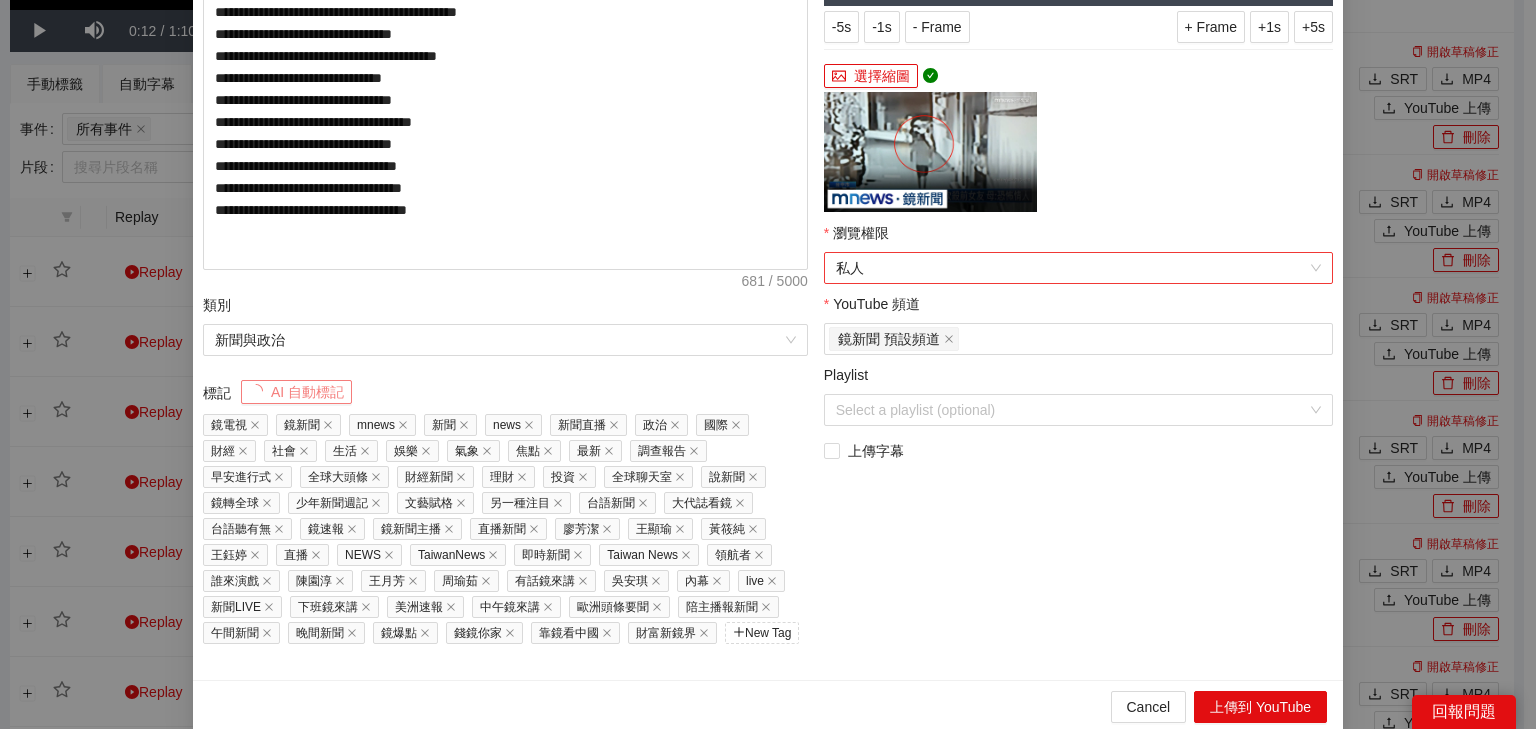 click on "私人" at bounding box center [1078, 268] 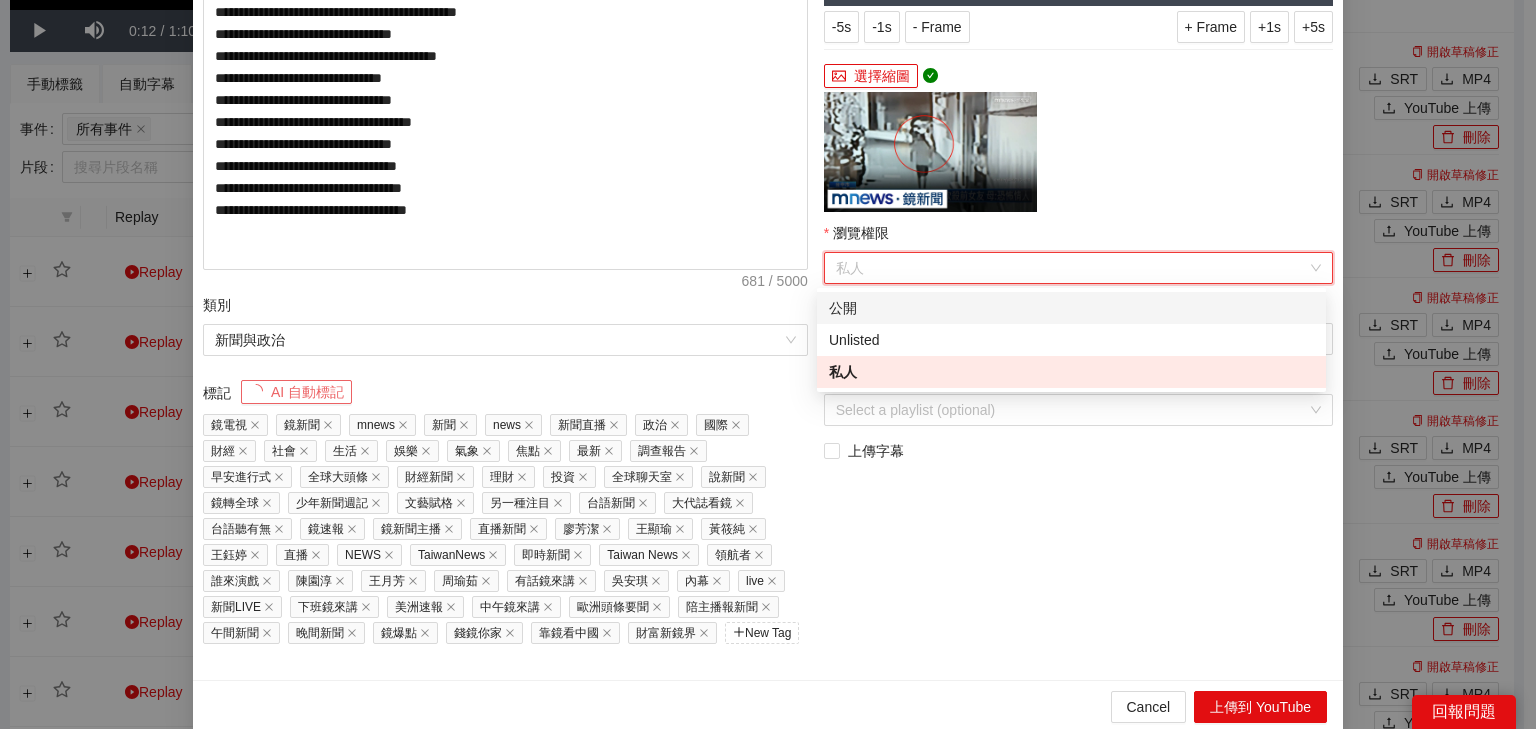 click on "公開" at bounding box center (1071, 308) 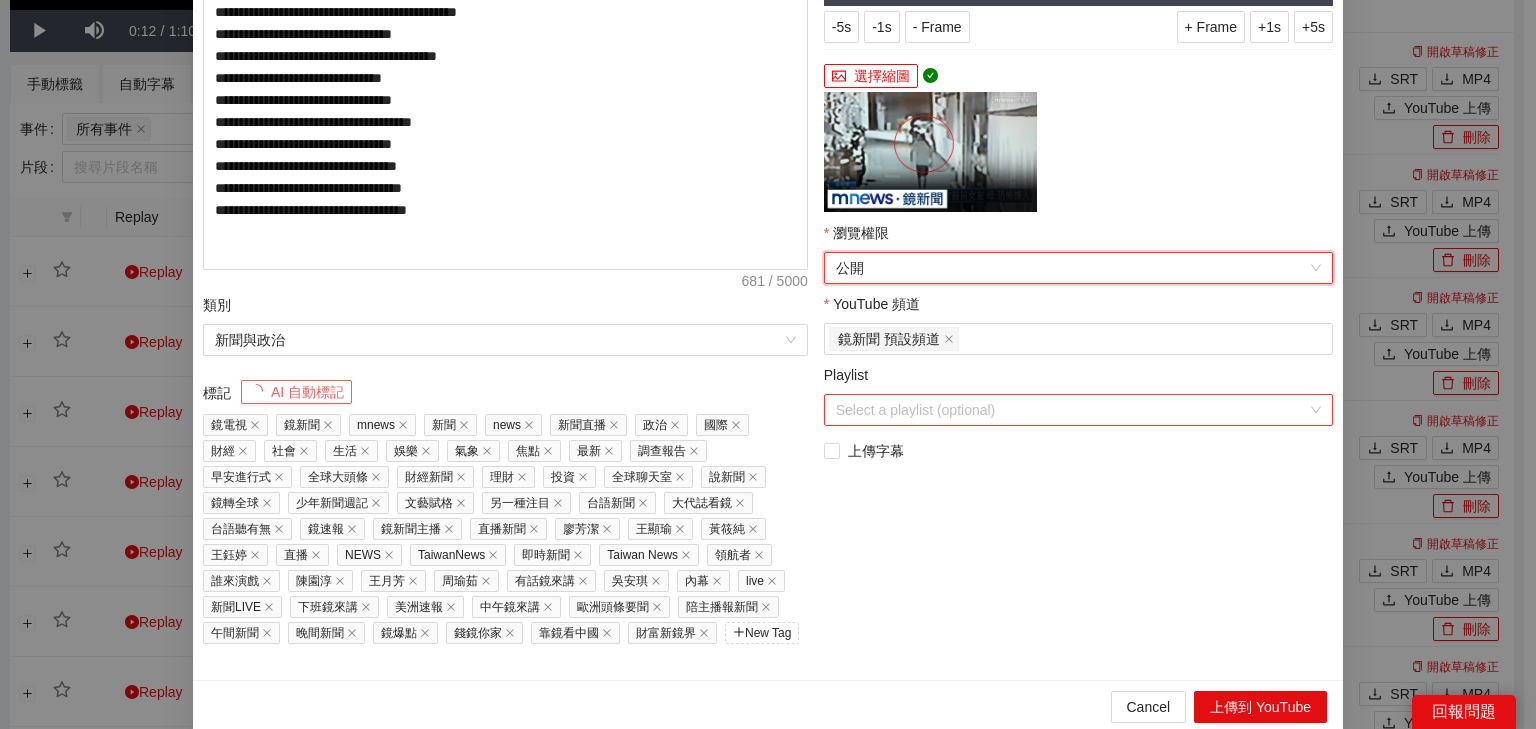 click on "Playlist" at bounding box center [1071, 410] 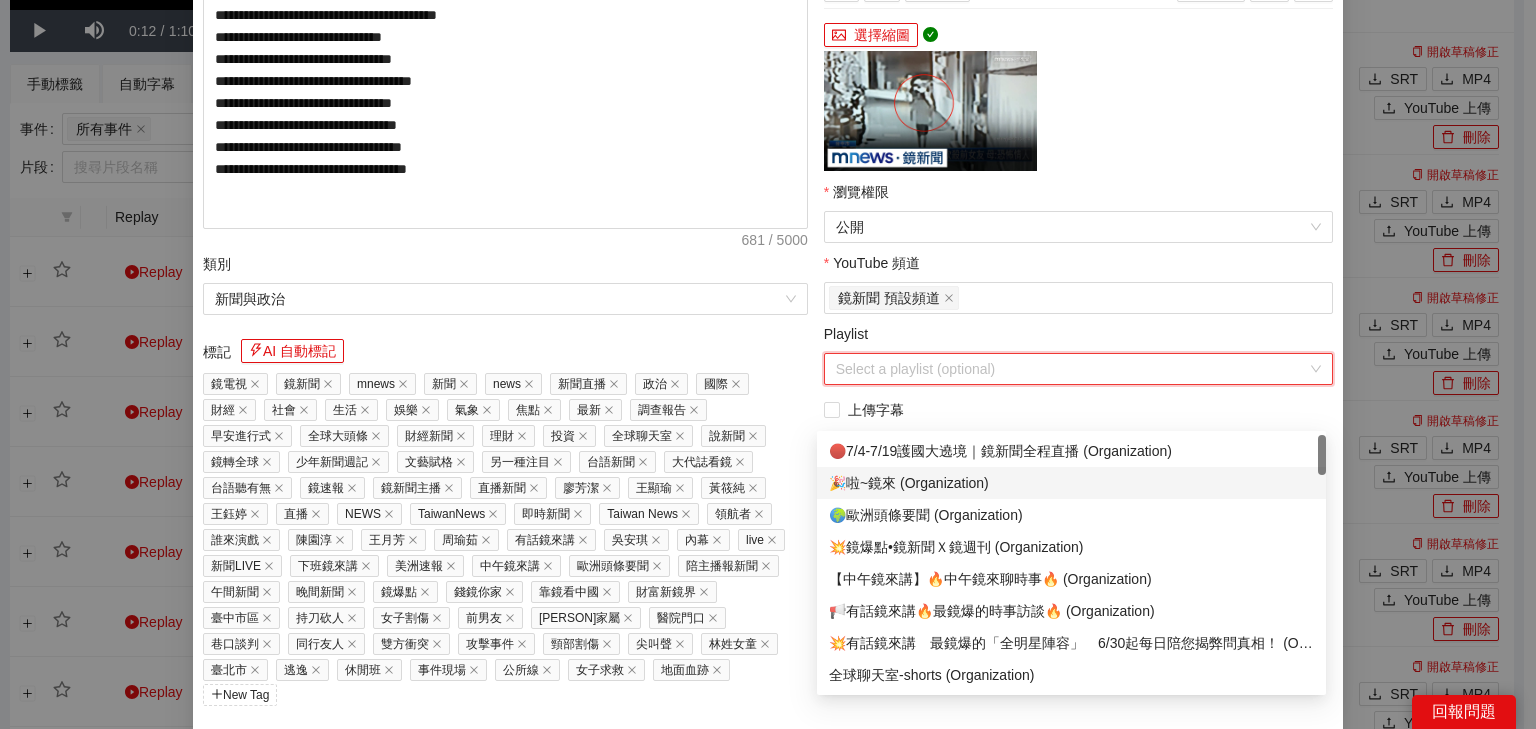 scroll, scrollTop: 464, scrollLeft: 0, axis: vertical 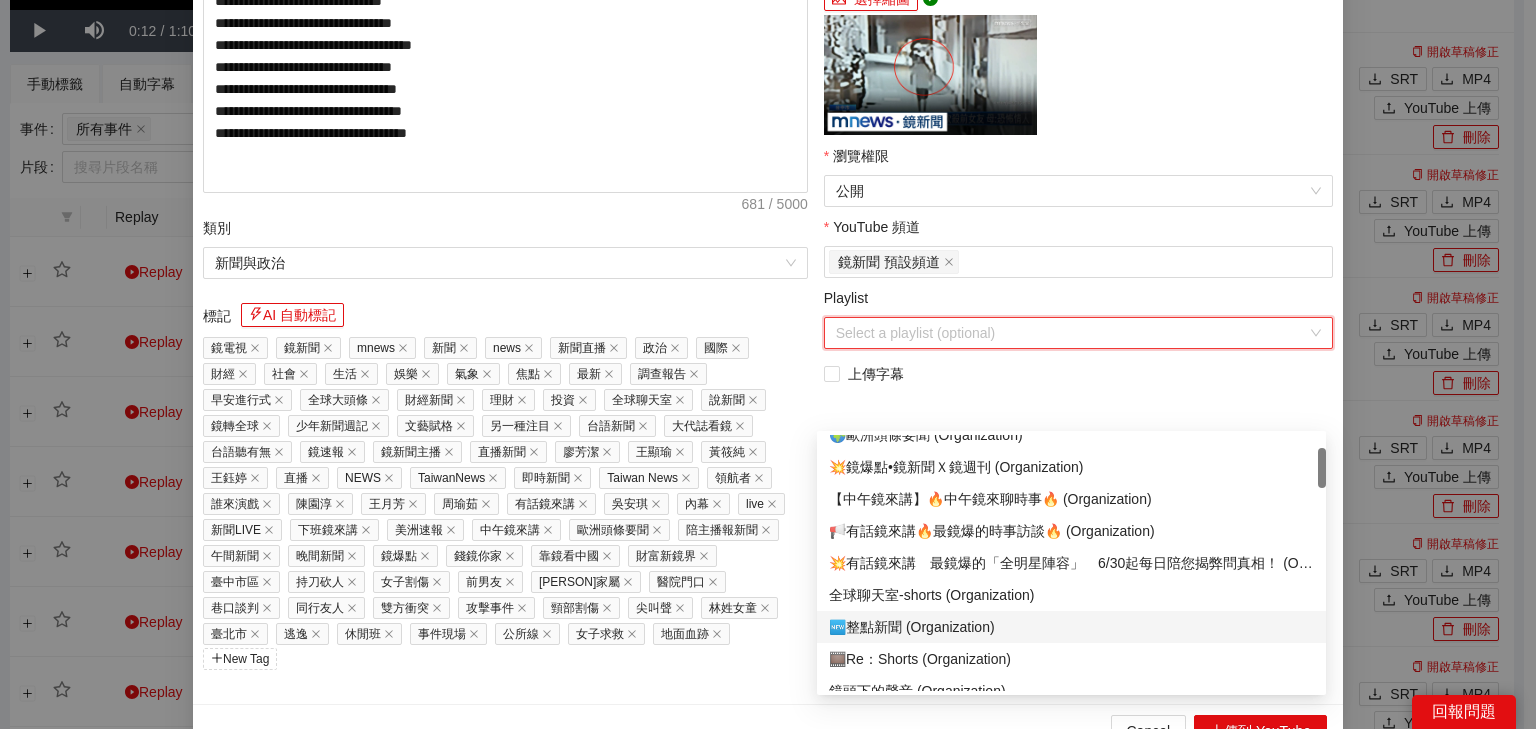 click on "🆕整點新聞 (Organization)" at bounding box center (1071, 627) 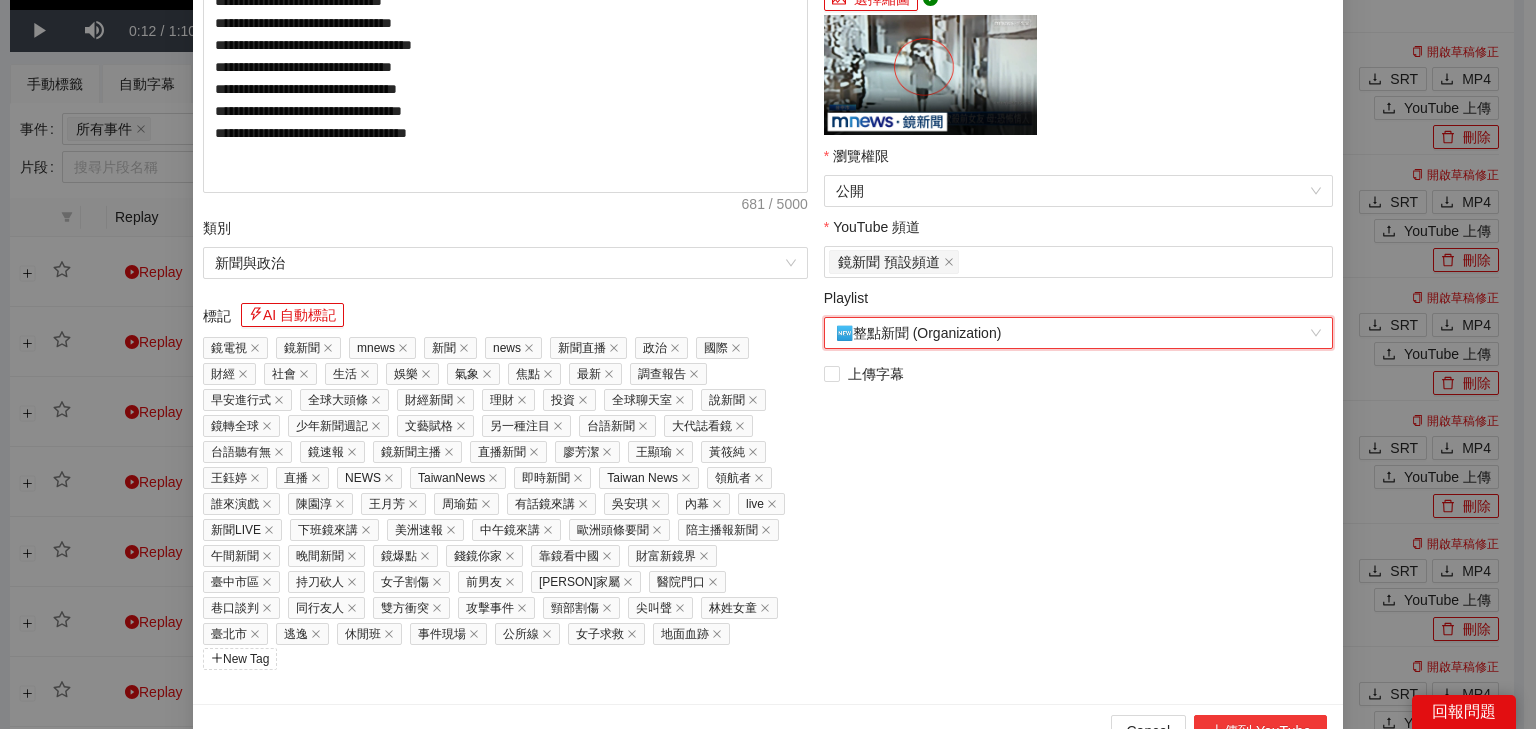 click on "上傳到 YouTube" at bounding box center [1260, 731] 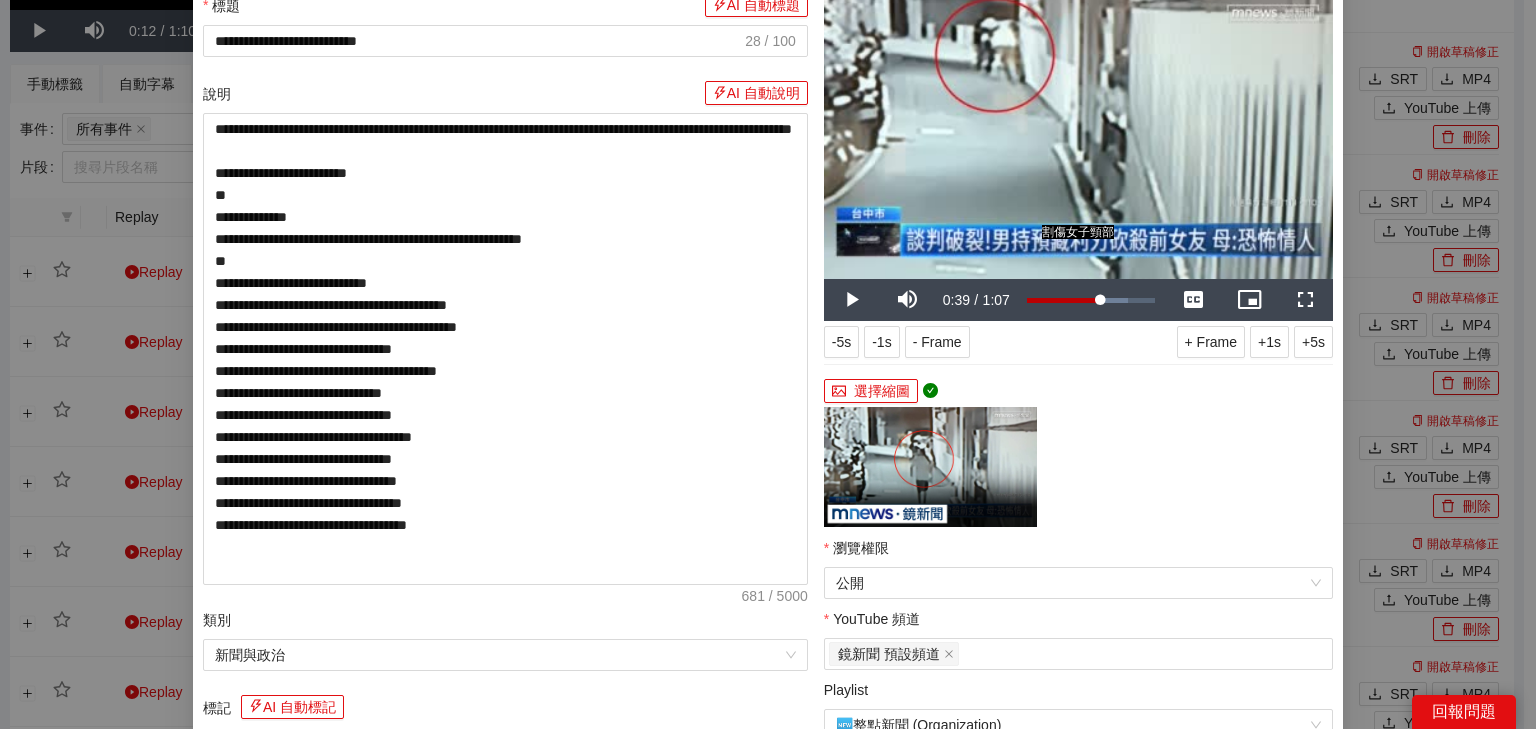 scroll, scrollTop: 0, scrollLeft: 0, axis: both 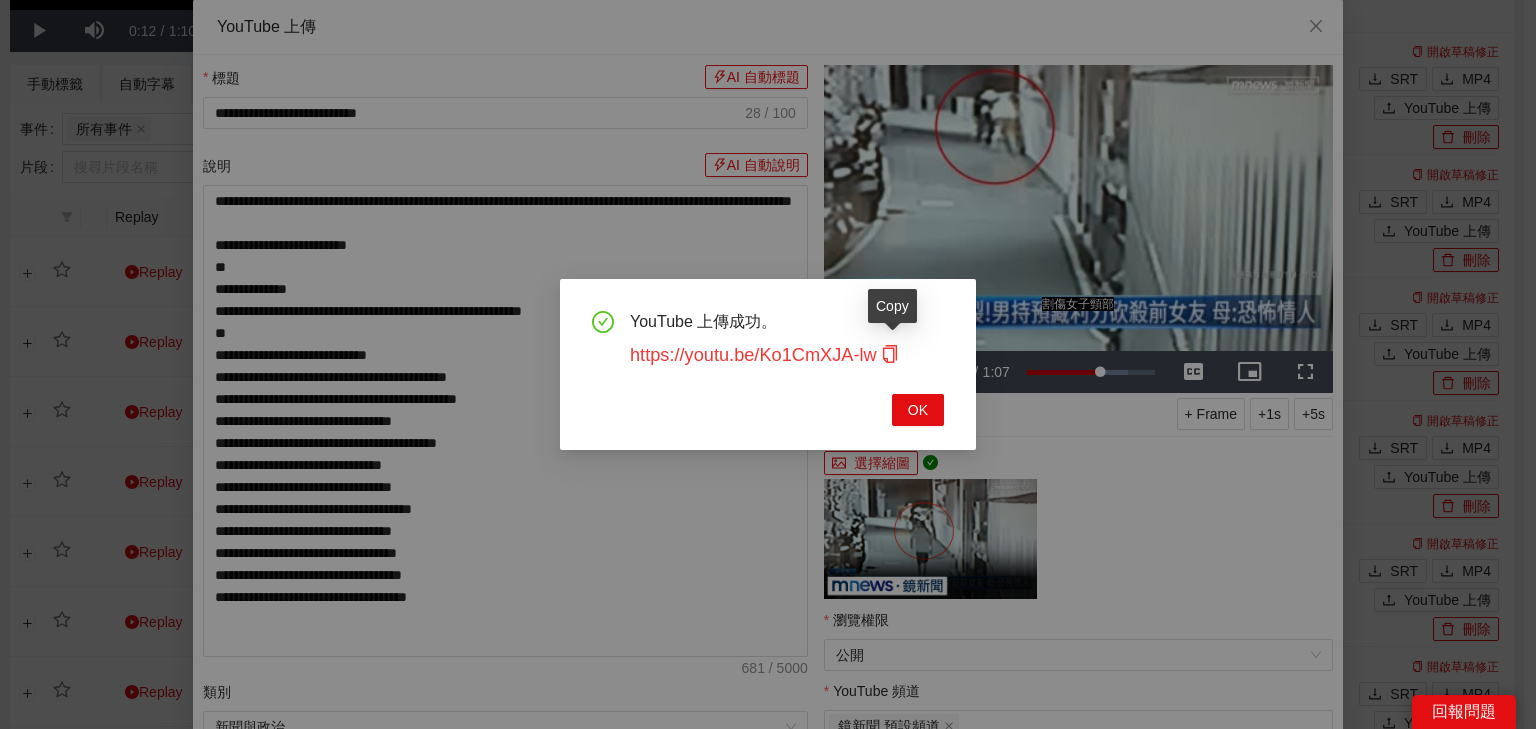 click 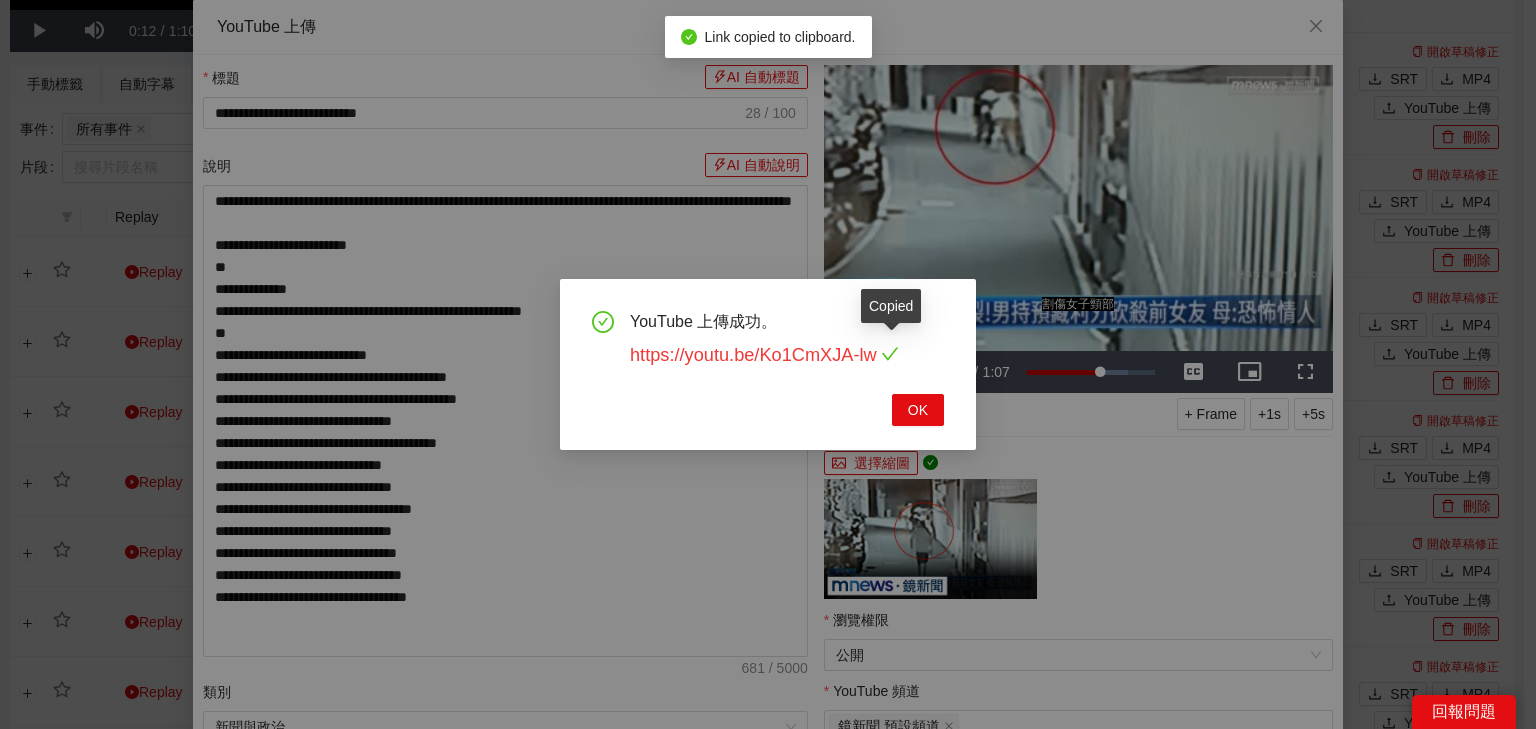 click on "https://youtu.be/Ko1CmXJA-lw" at bounding box center (764, 355) 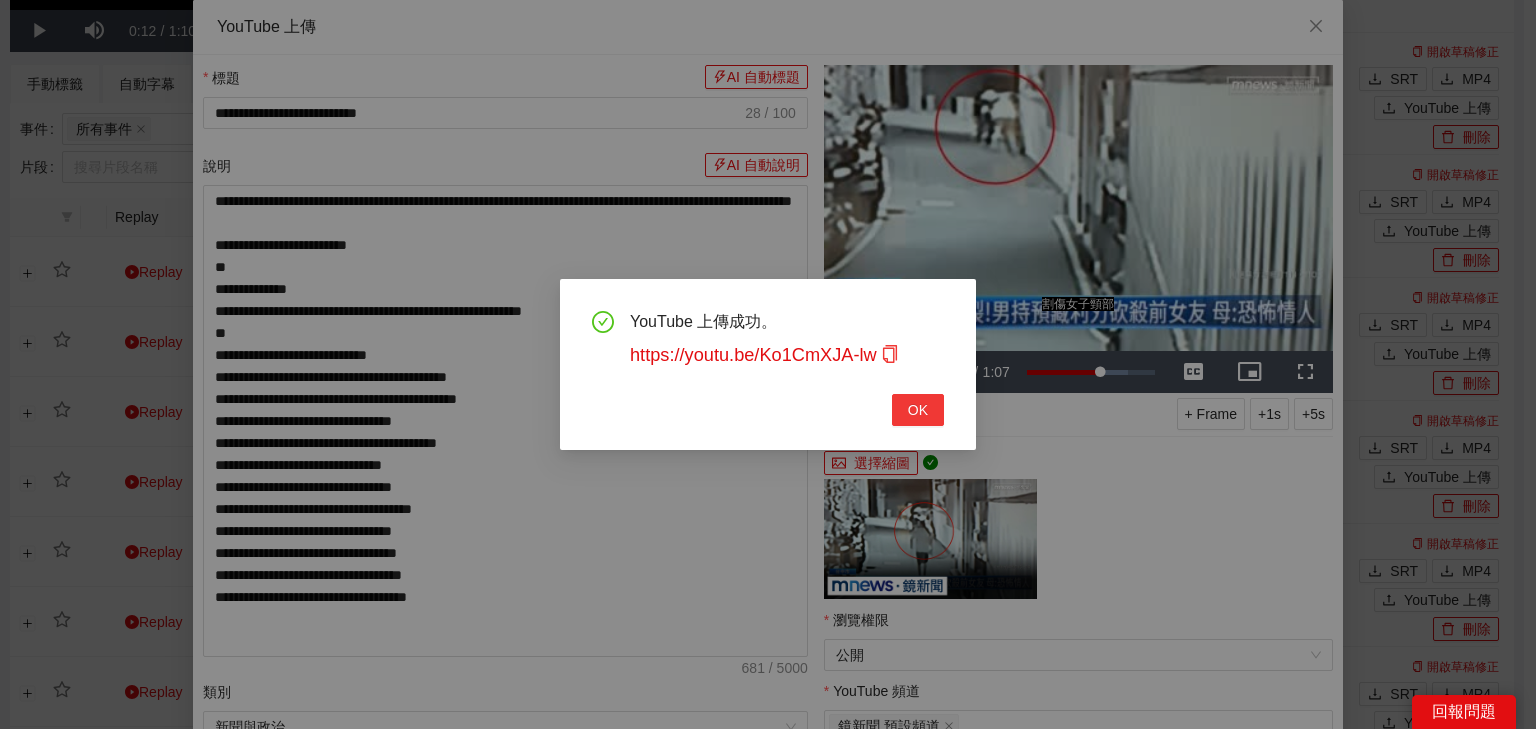 click on "OK" at bounding box center [918, 410] 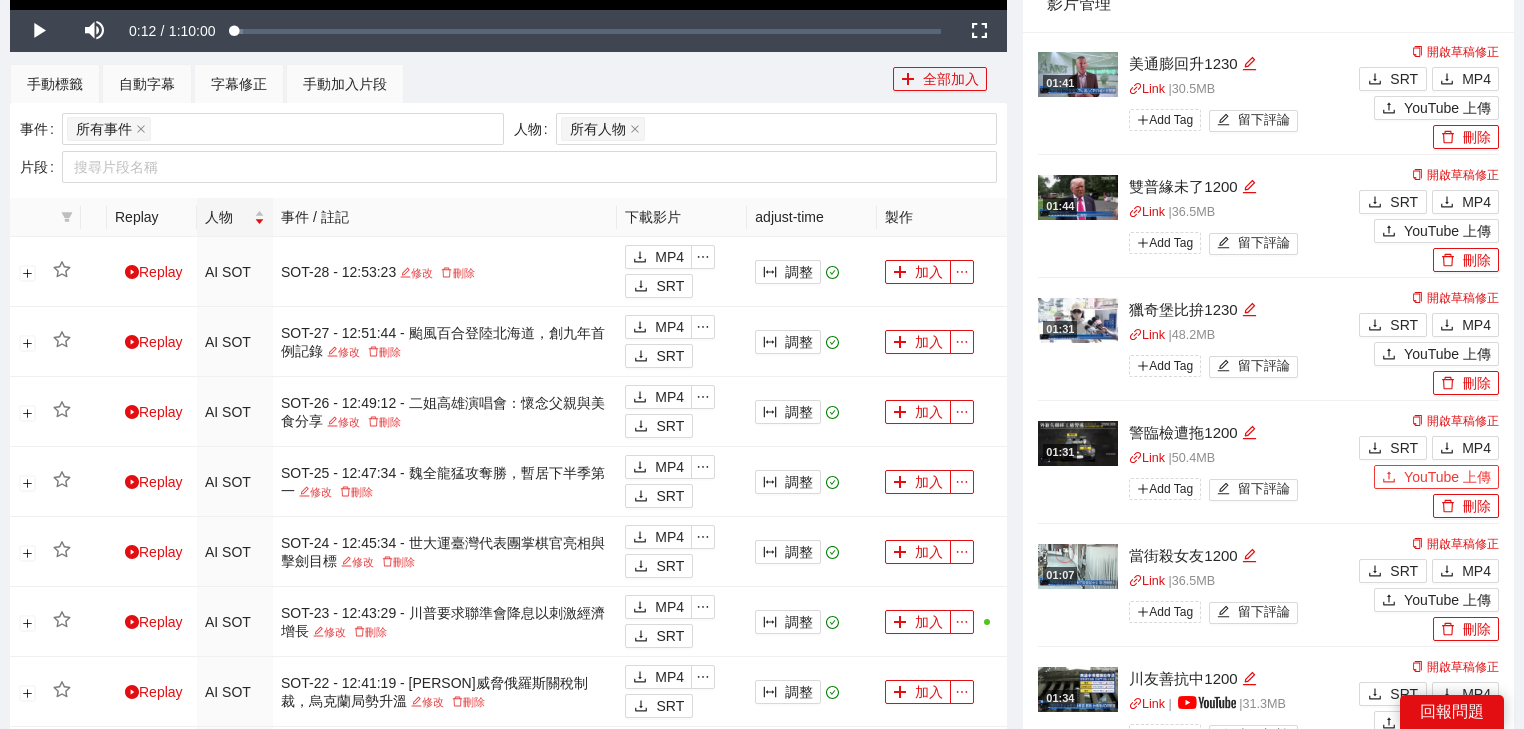 click on "YouTube 上傳" at bounding box center (1447, 477) 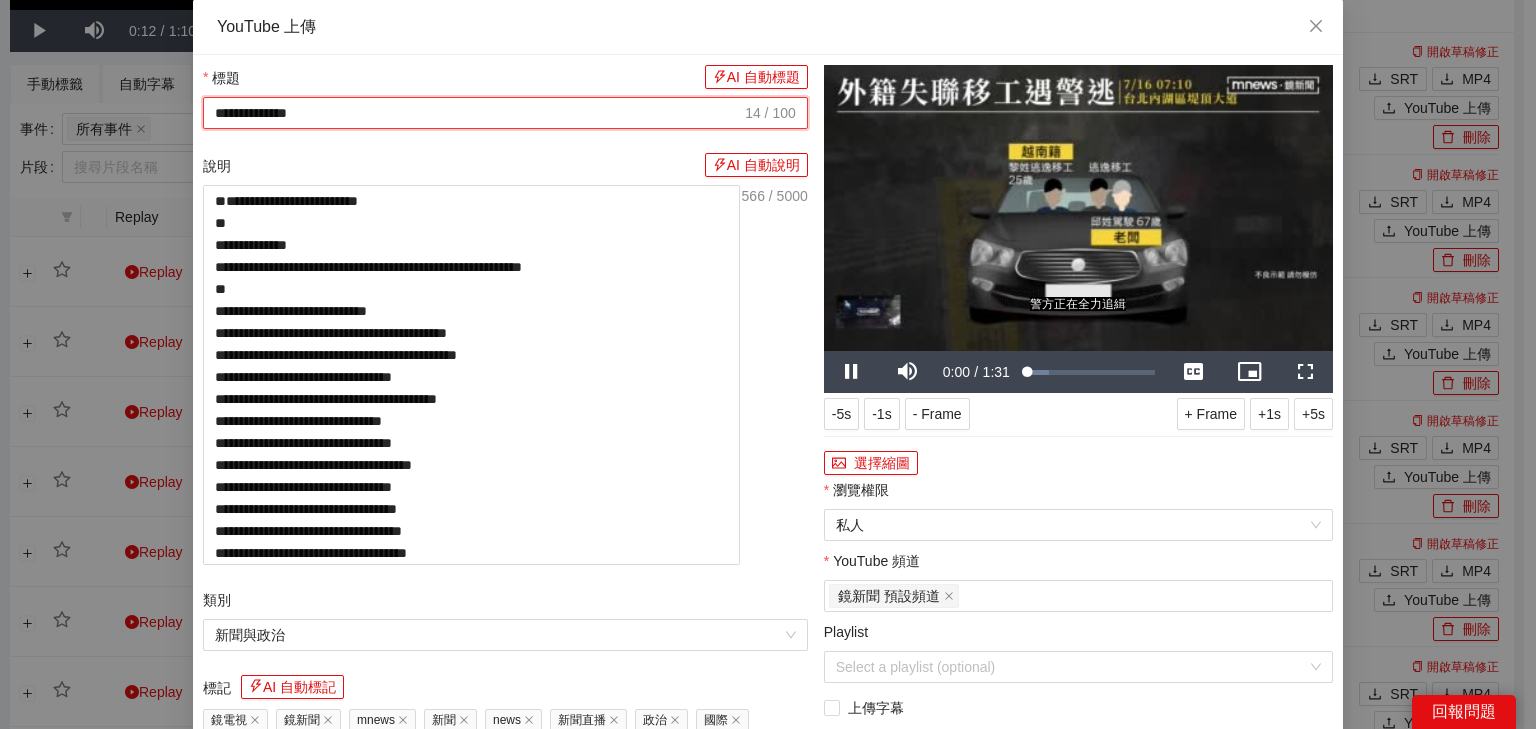 drag, startPoint x: 524, startPoint y: 119, endPoint x: 0, endPoint y: 52, distance: 528.26605 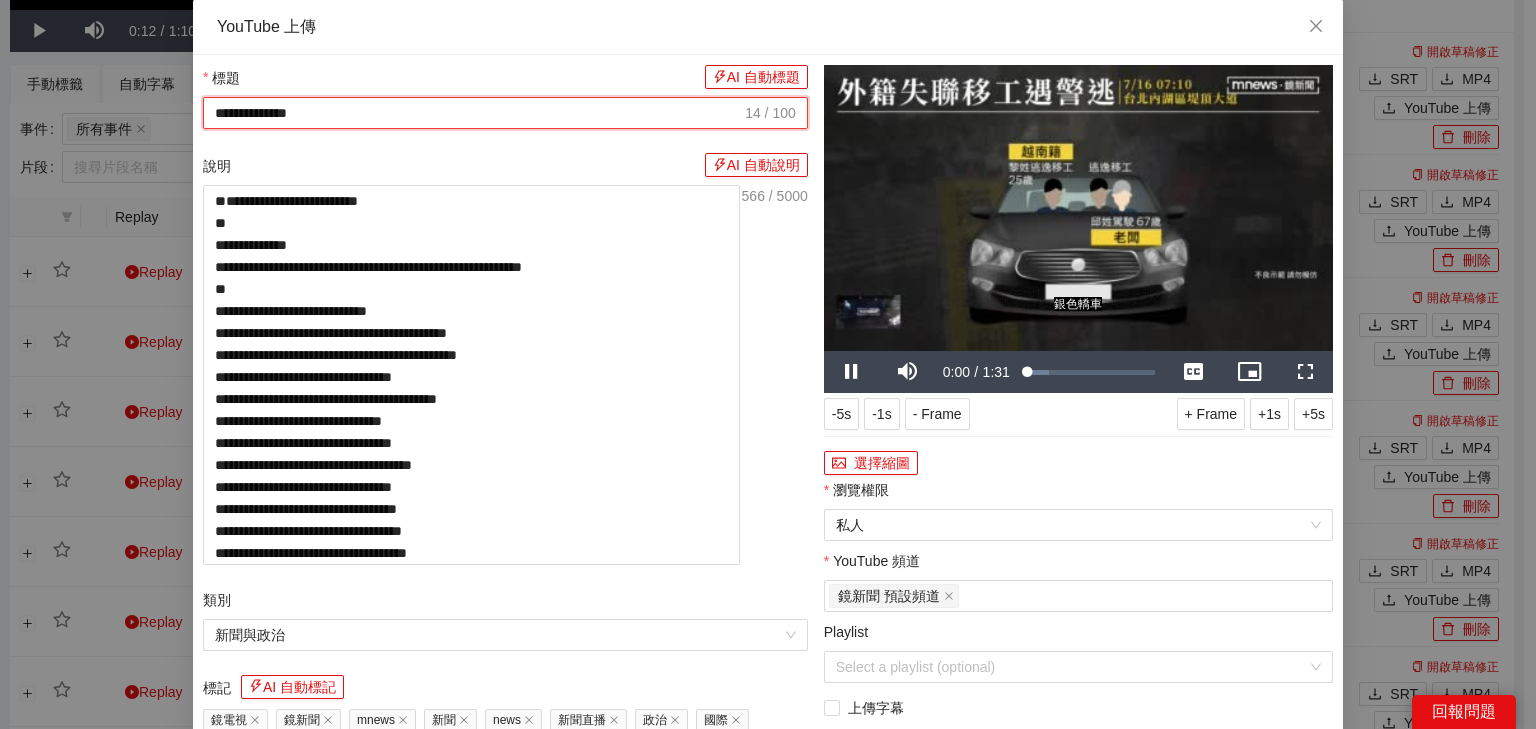 paste on "*********" 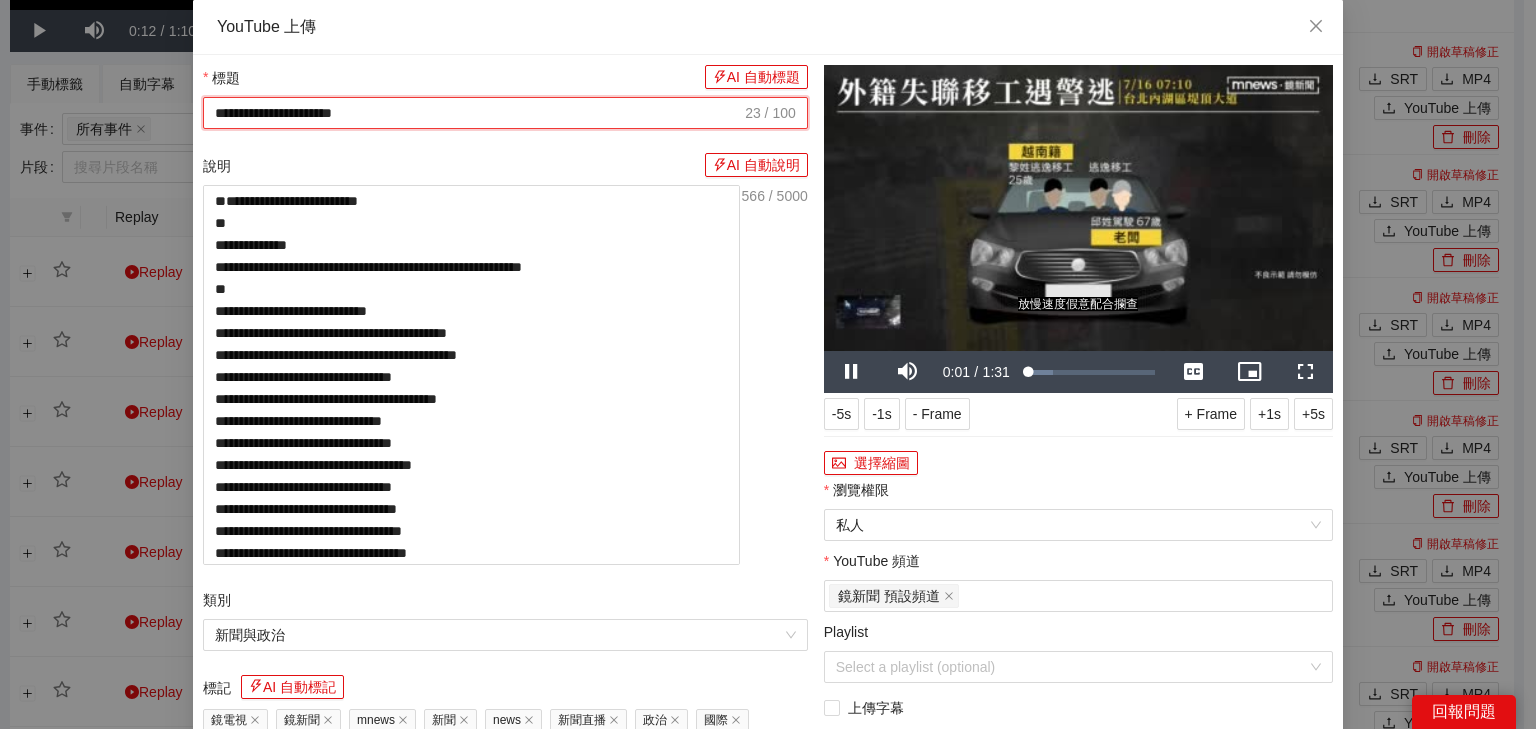 type on "**********" 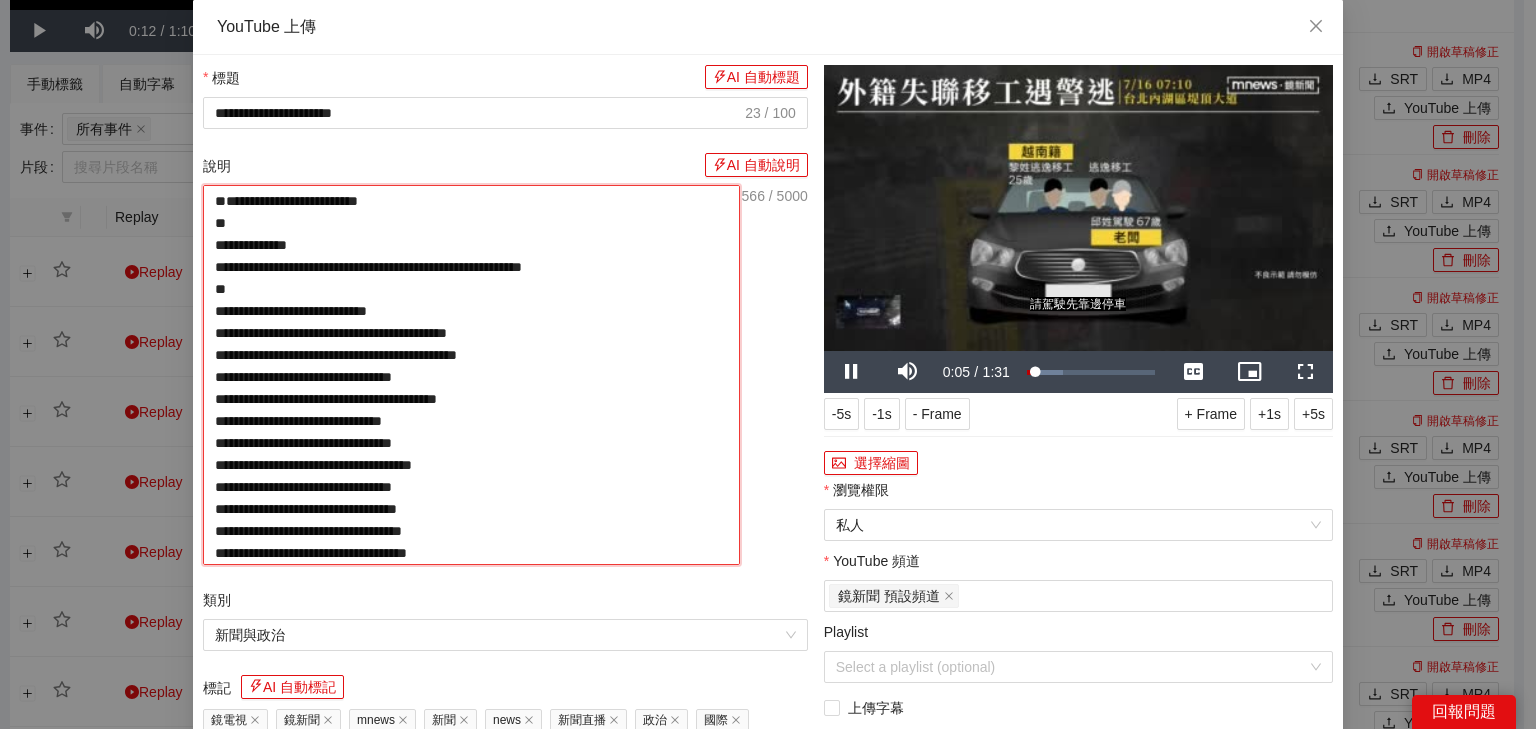 click on "**********" at bounding box center (471, 375) 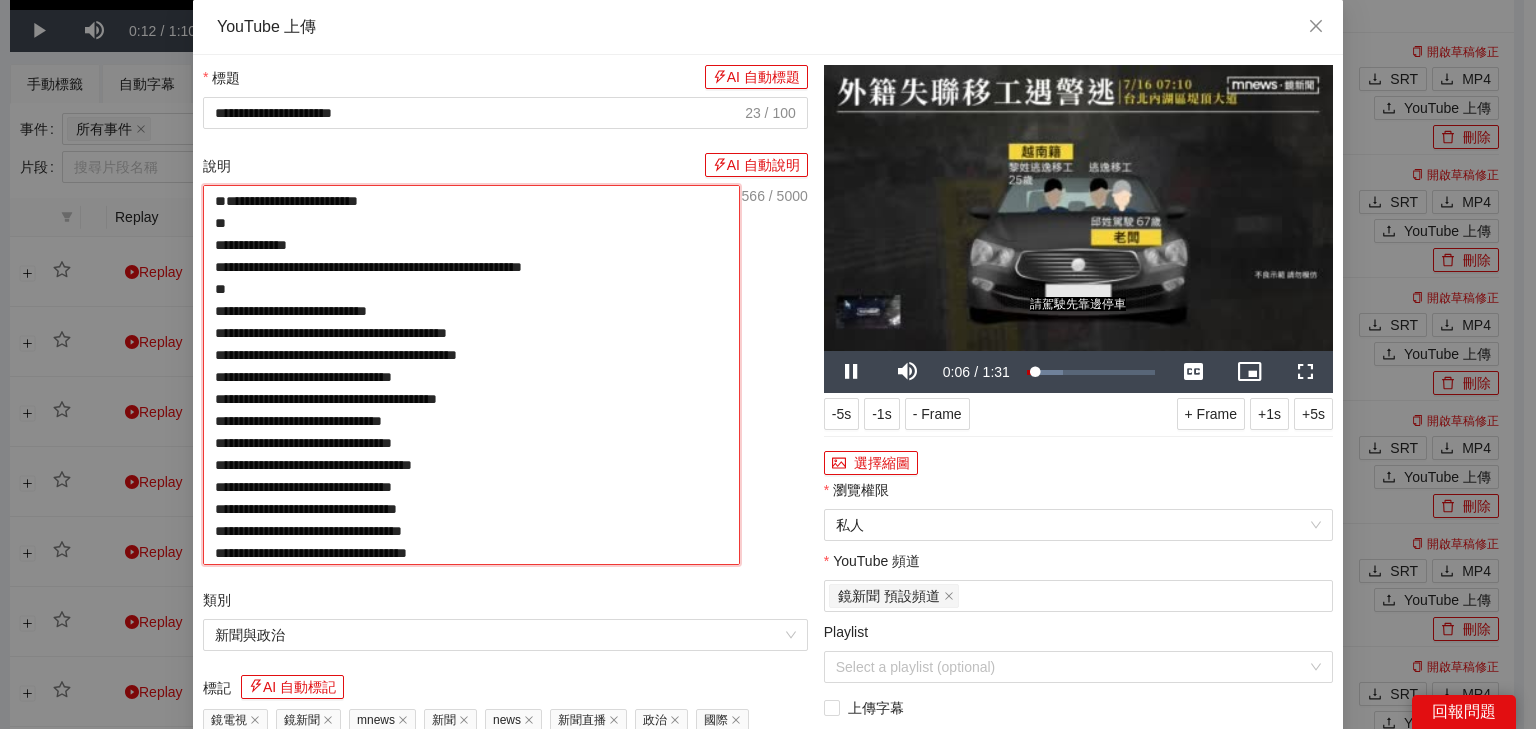 paste on "**********" 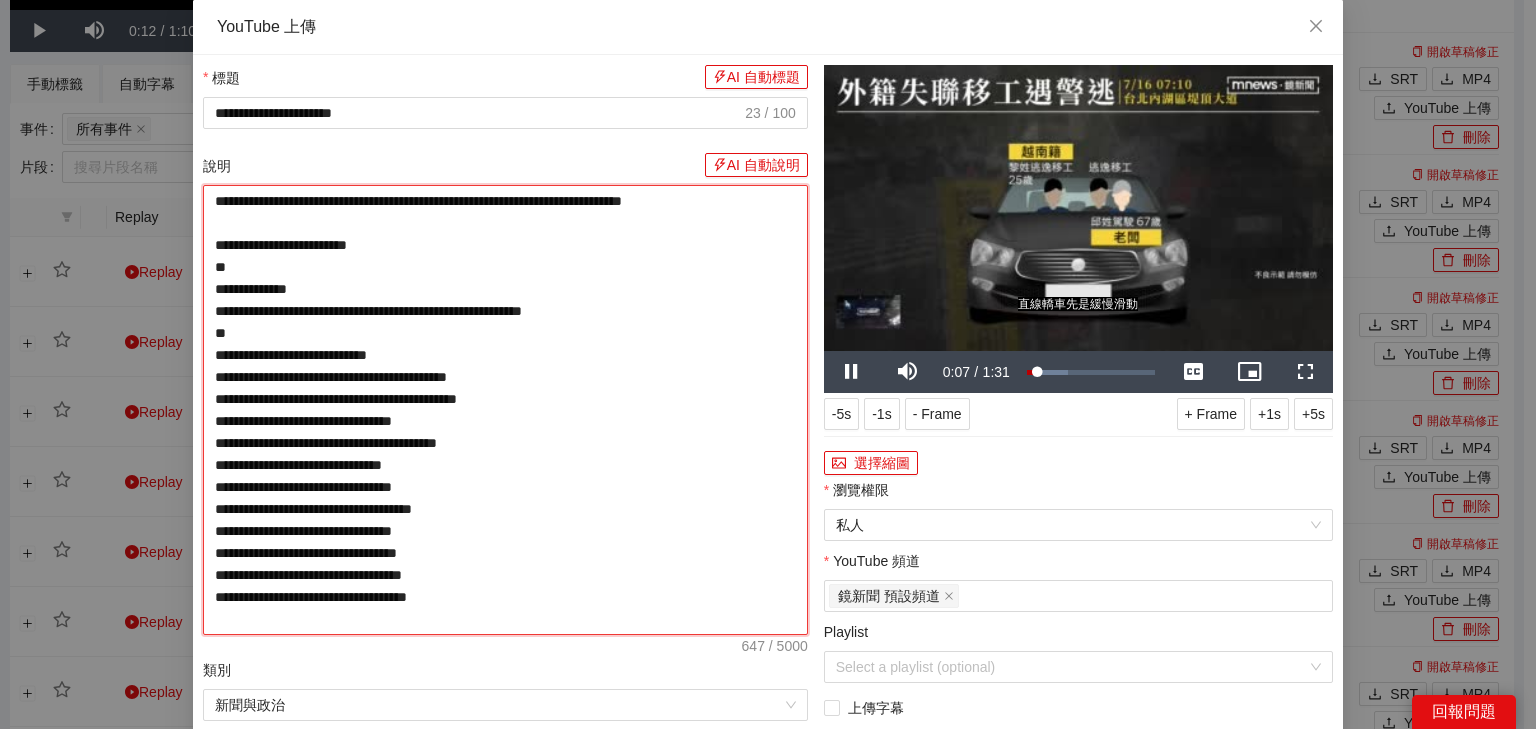 type on "**********" 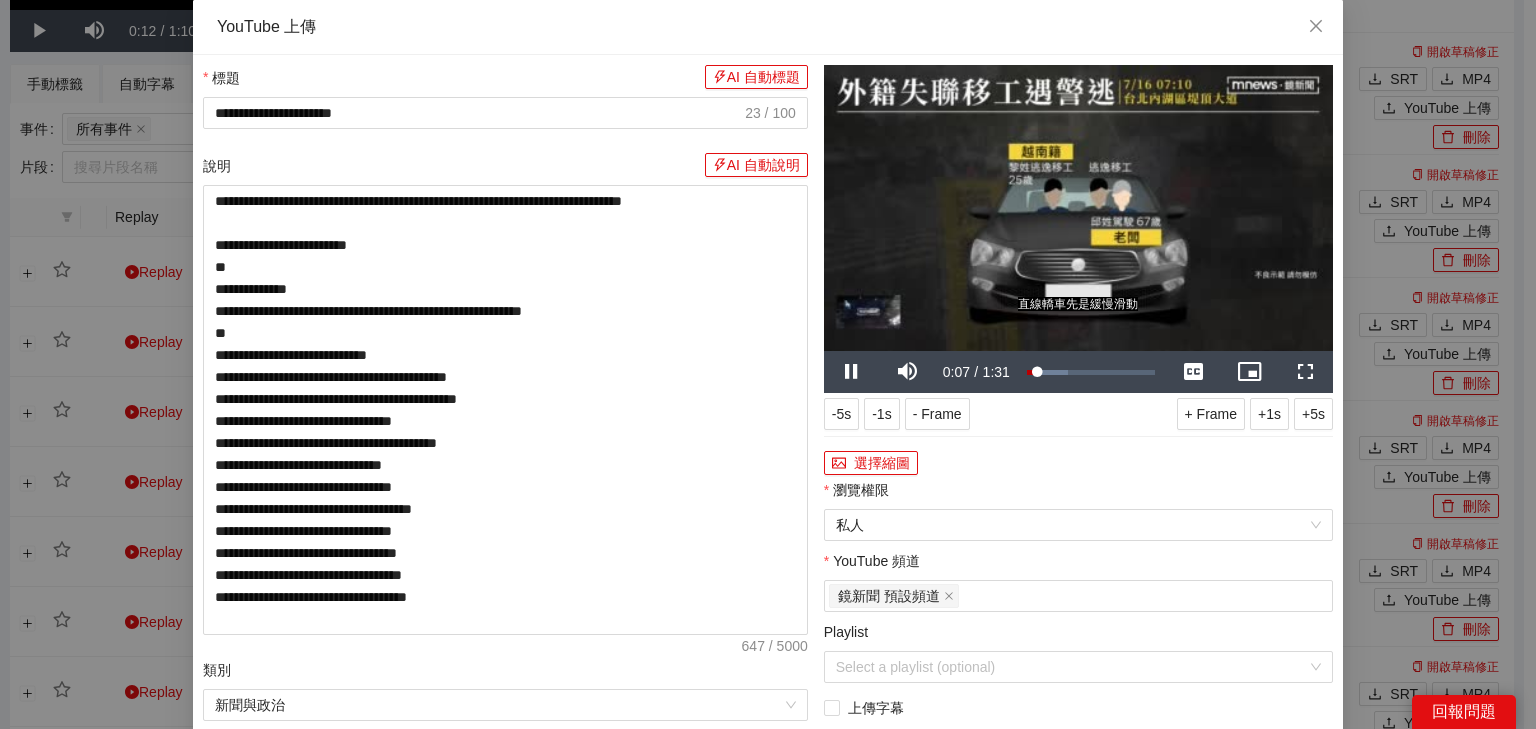 click at bounding box center [1078, 208] 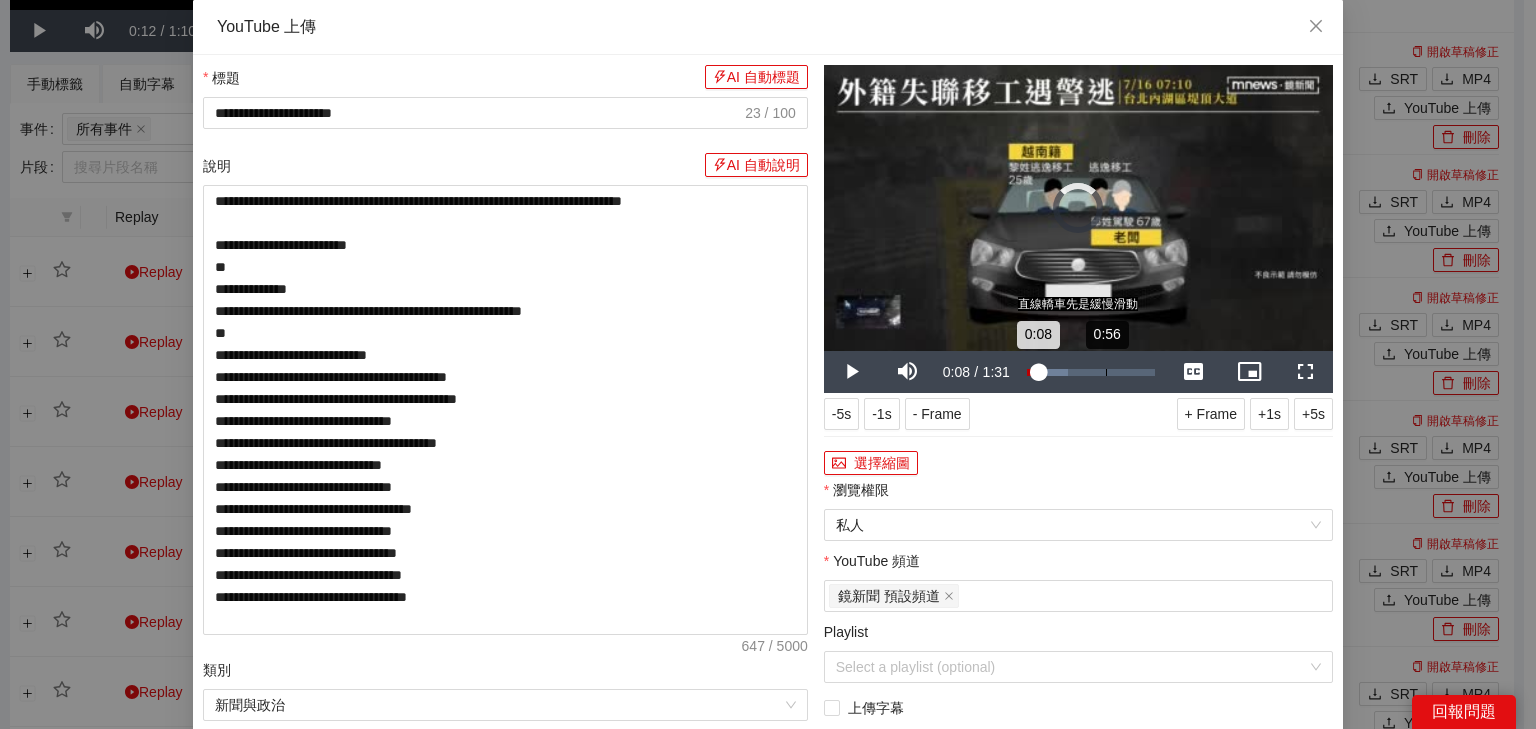 click on "0:56" at bounding box center (1106, 372) 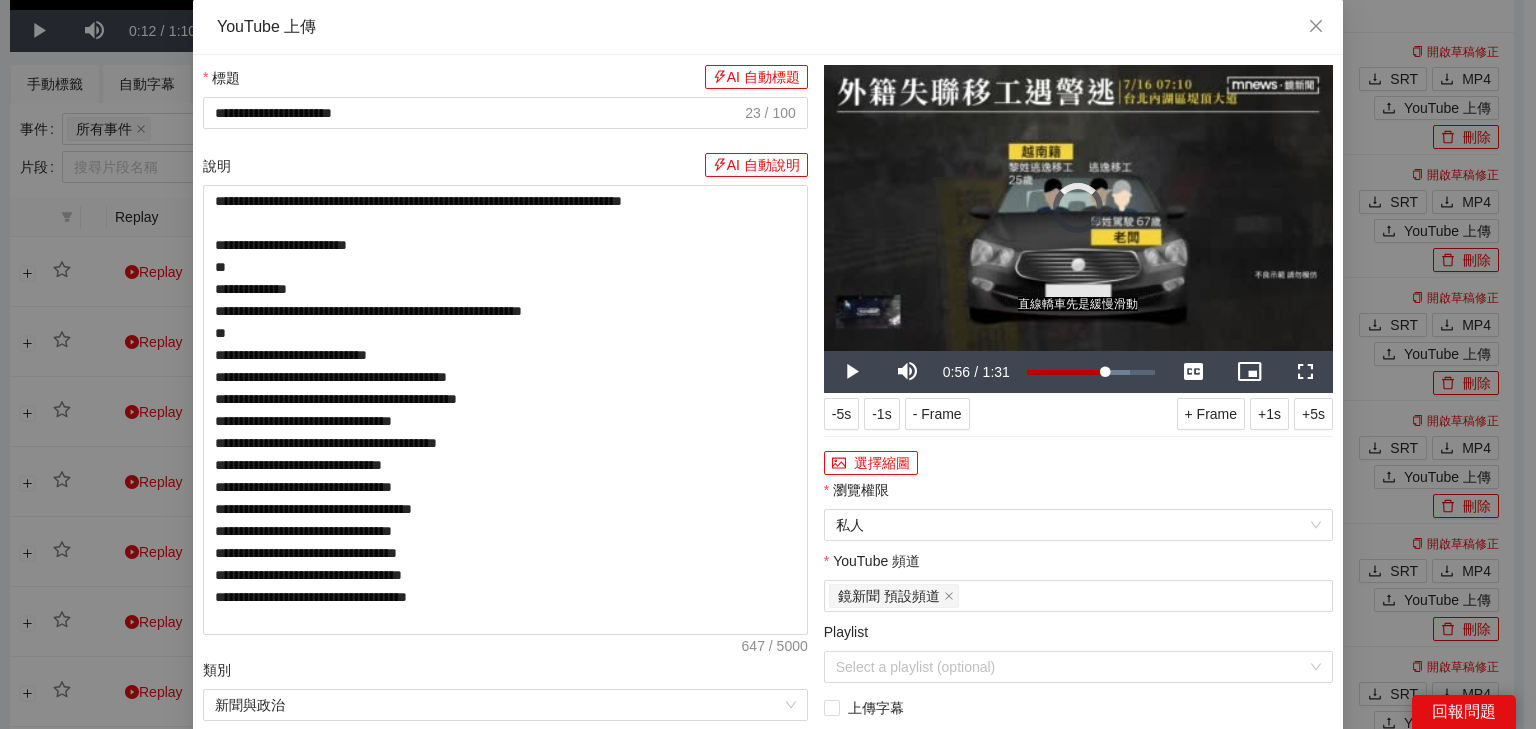 scroll, scrollTop: 364, scrollLeft: 0, axis: vertical 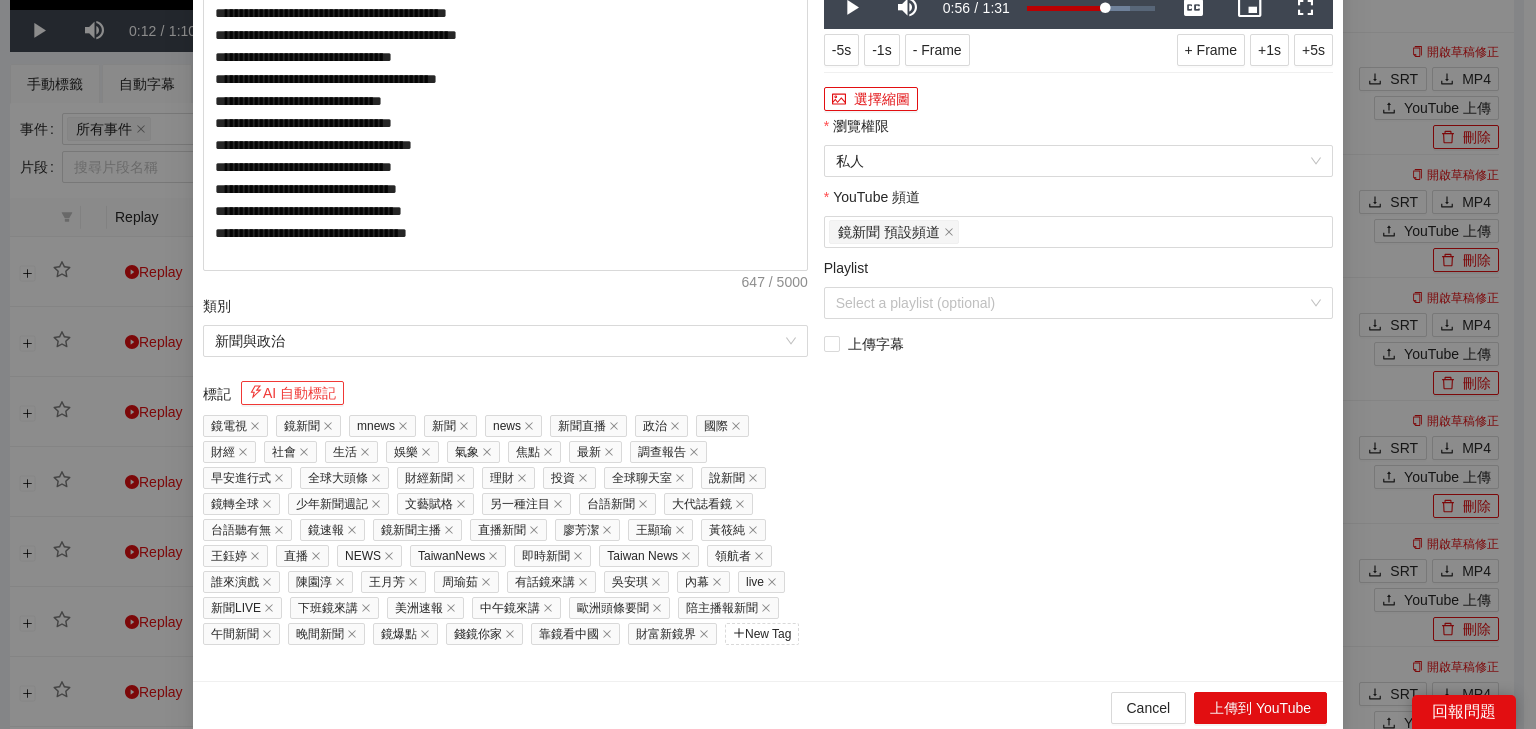 click on "AI 自動標記" at bounding box center (292, 393) 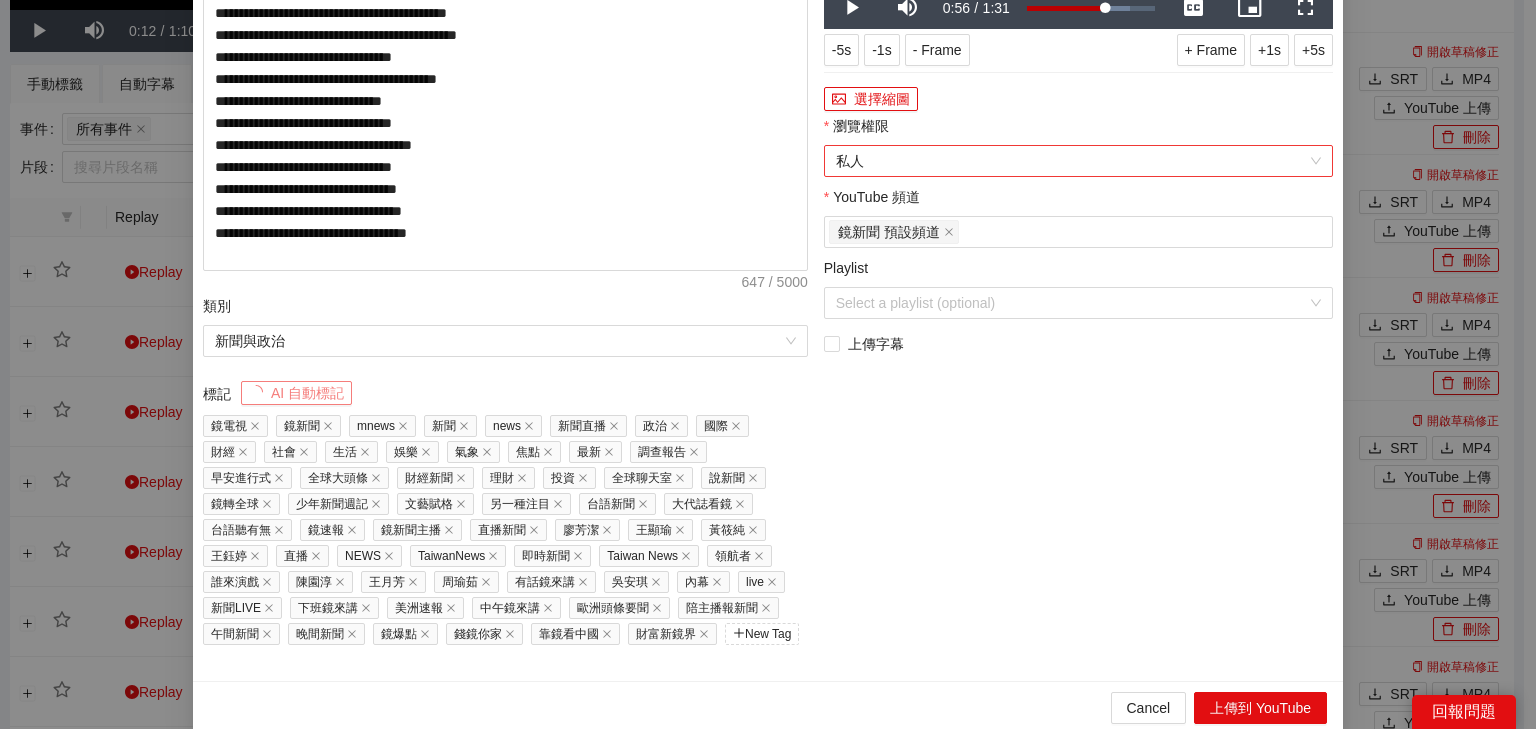 click on "私人" at bounding box center (1078, 161) 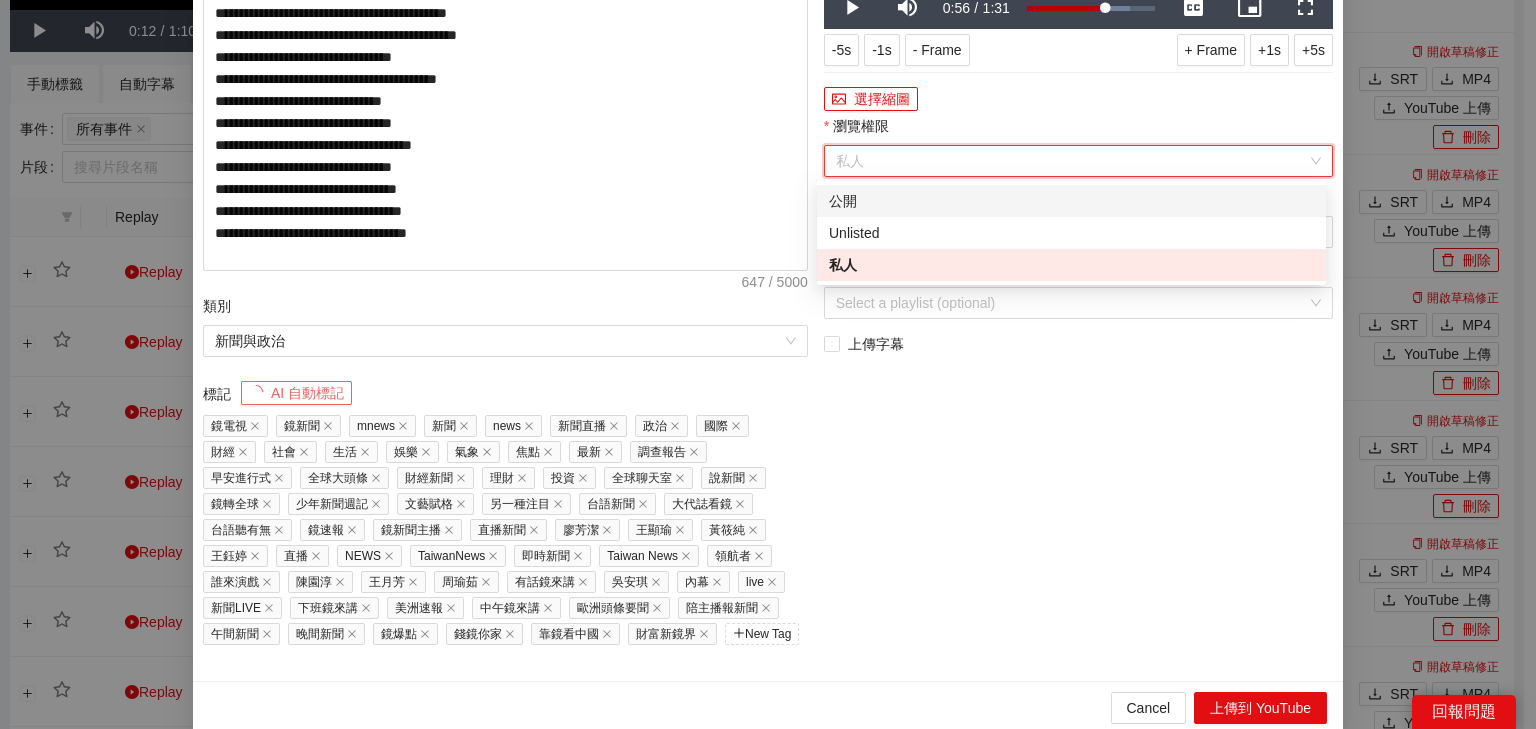 click on "公開" at bounding box center (1071, 201) 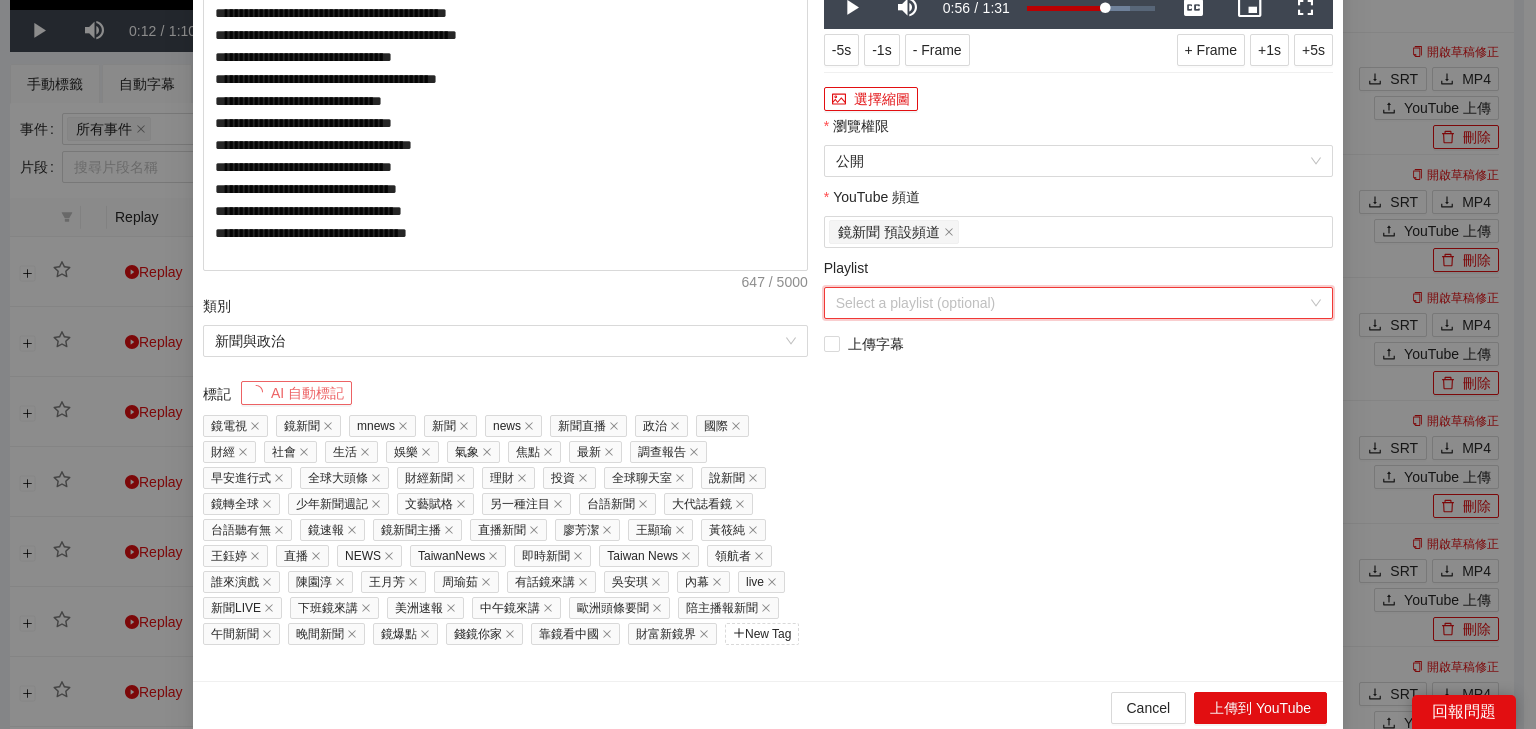 click on "Playlist" at bounding box center (1071, 303) 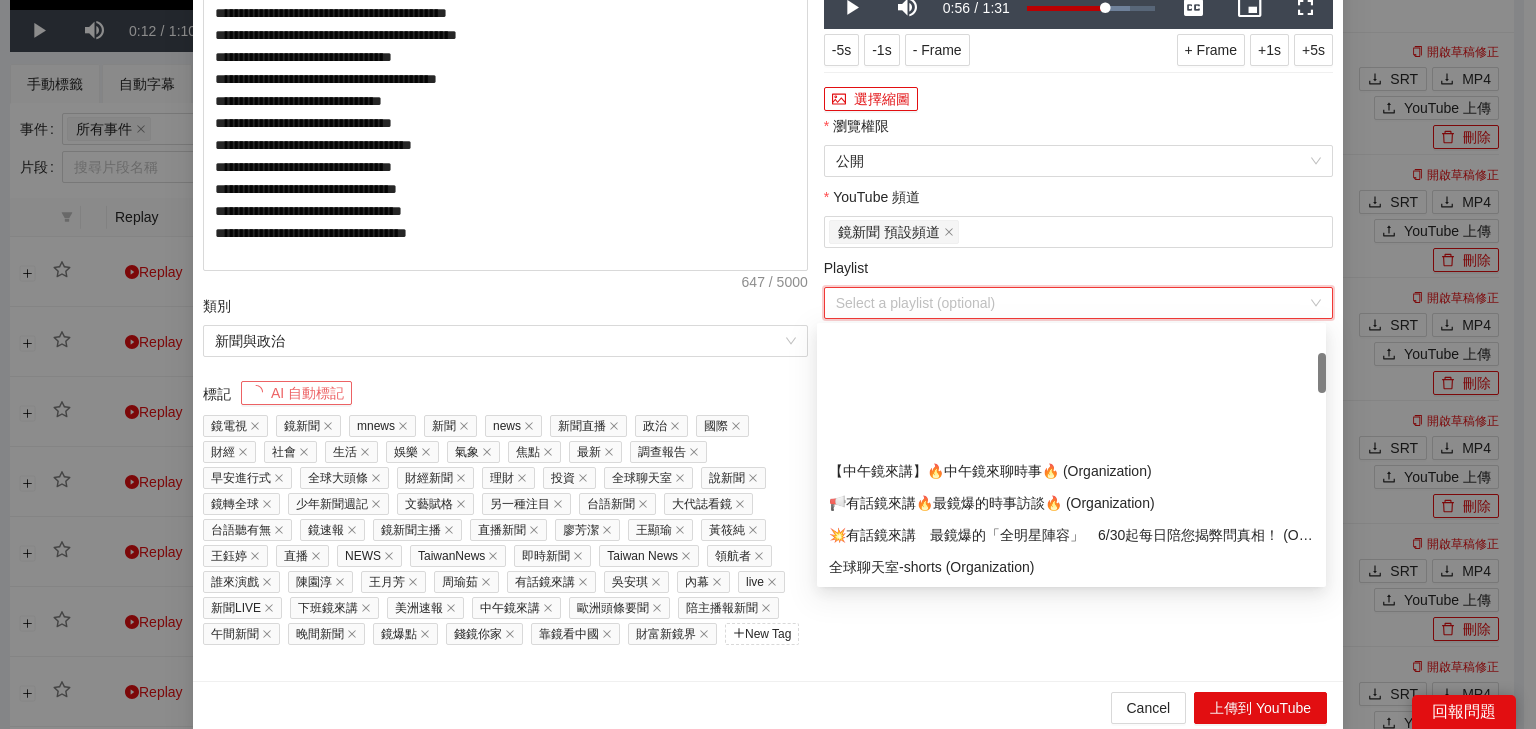 scroll, scrollTop: 160, scrollLeft: 0, axis: vertical 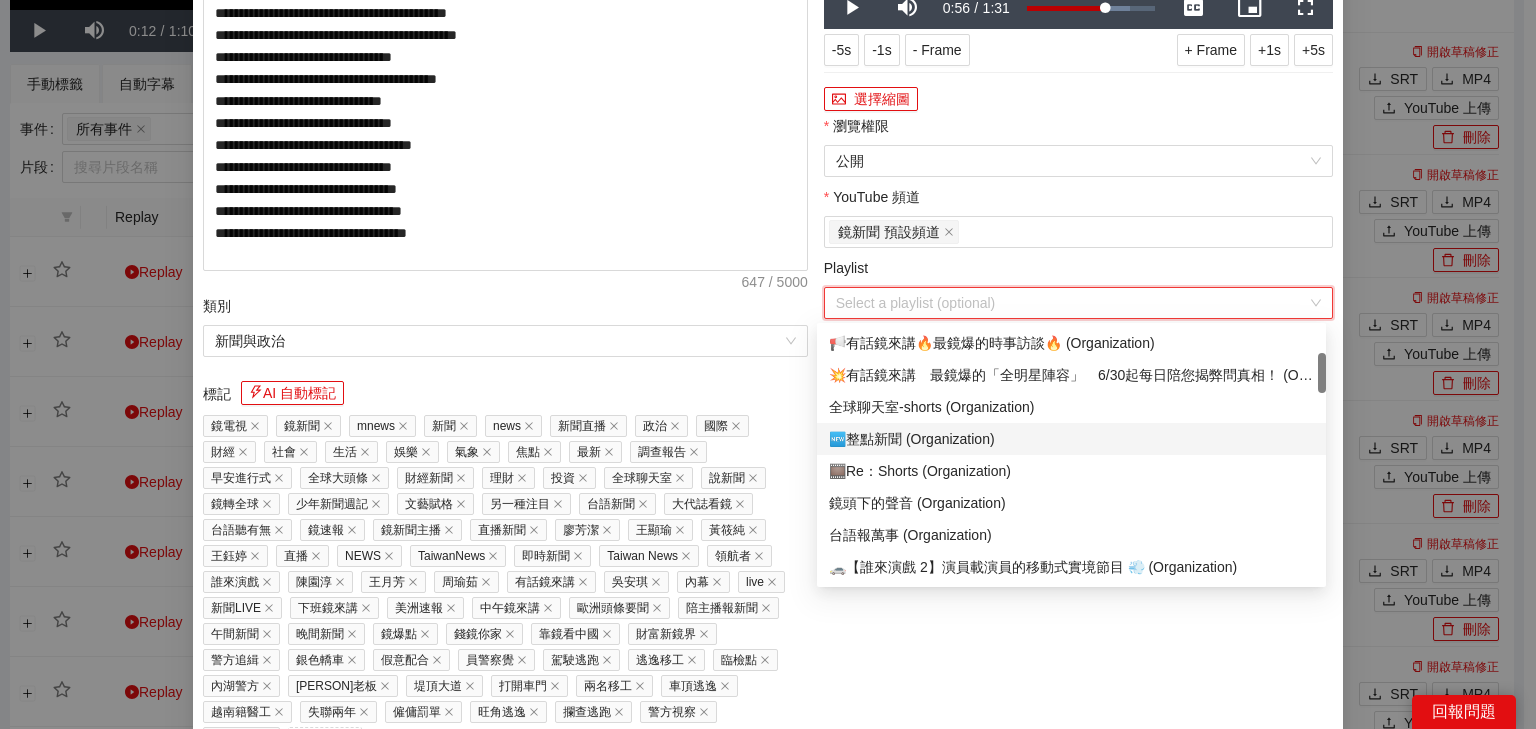 click on "🆕整點新聞 (Organization)" at bounding box center (1071, 439) 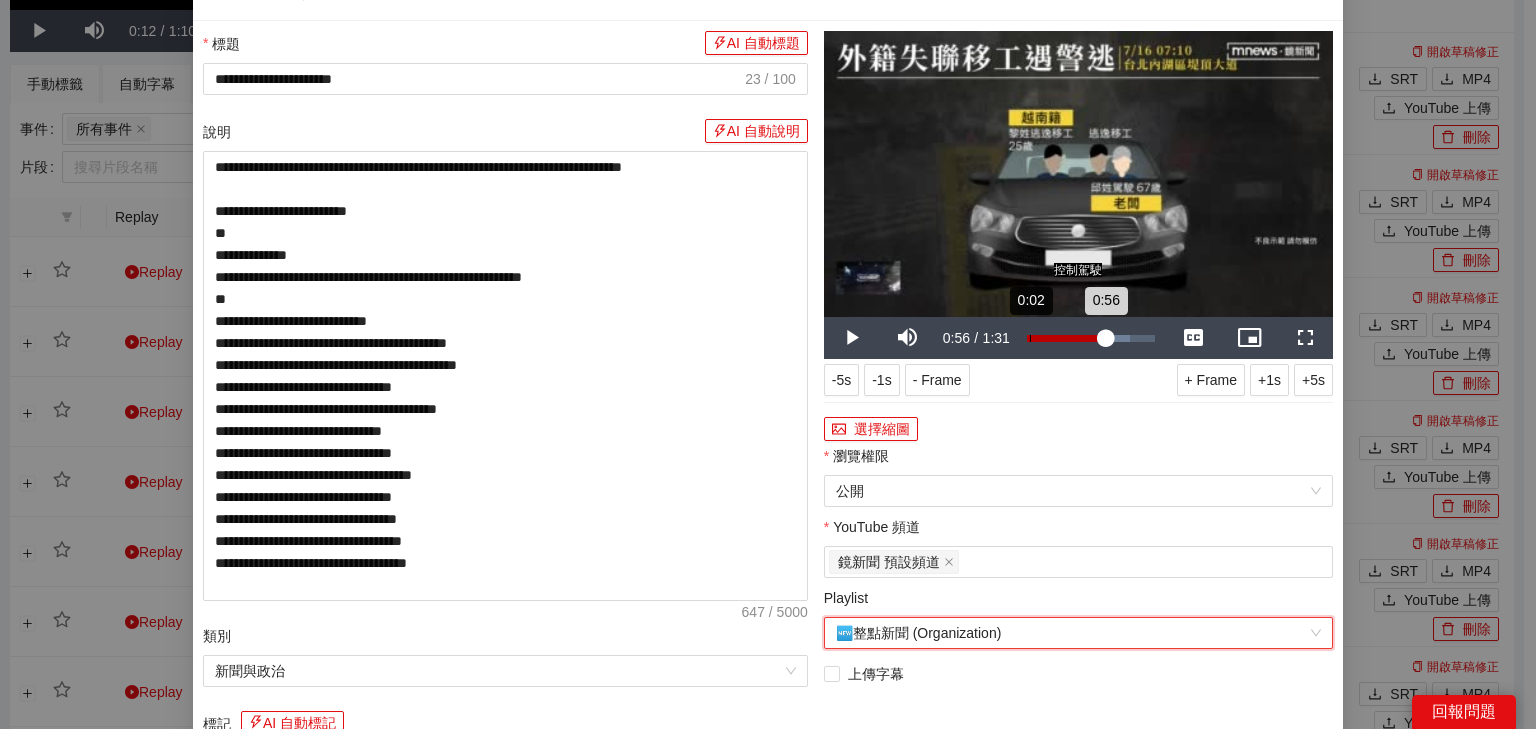 scroll, scrollTop: 0, scrollLeft: 0, axis: both 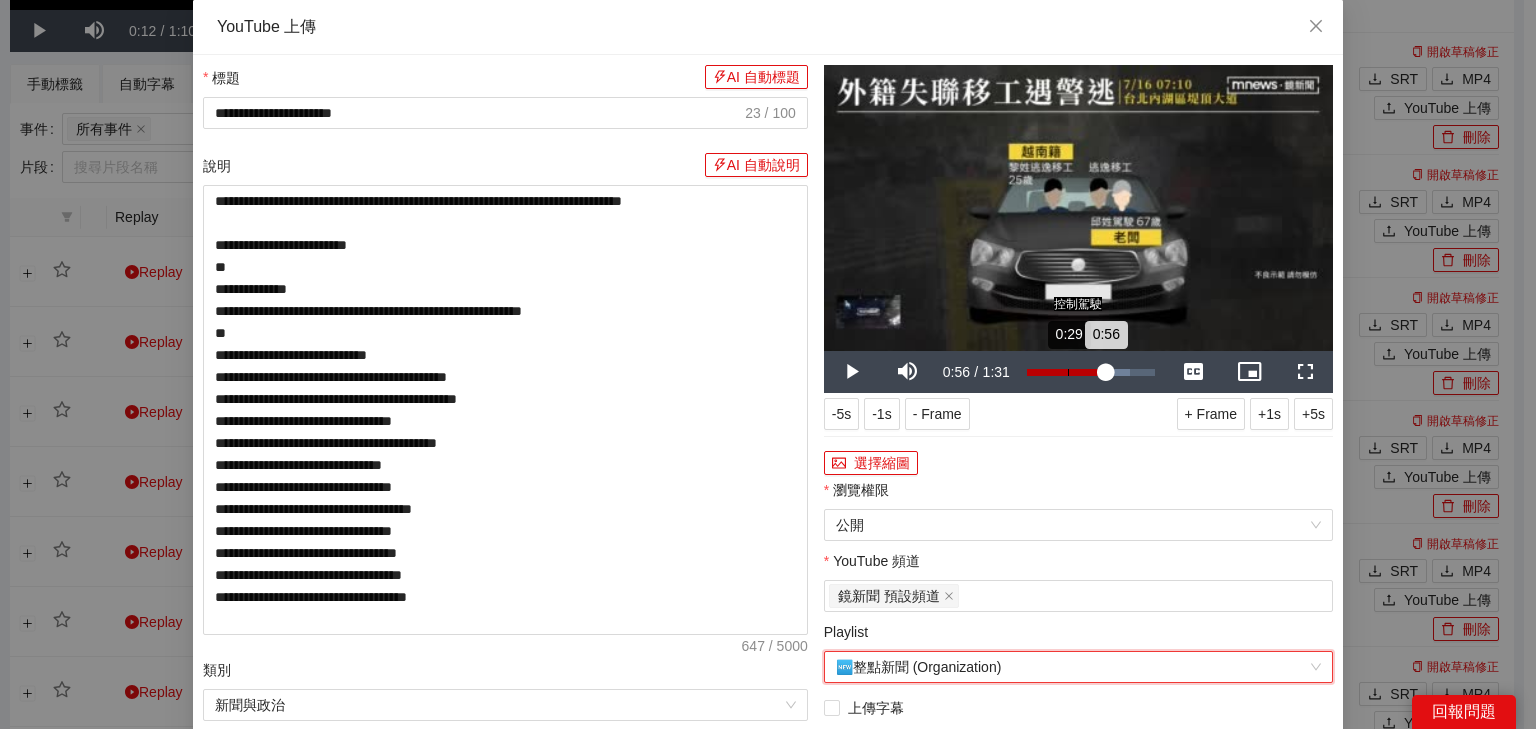 click on "Loaded :  80.85% 0:29 0:56" at bounding box center [1091, 372] 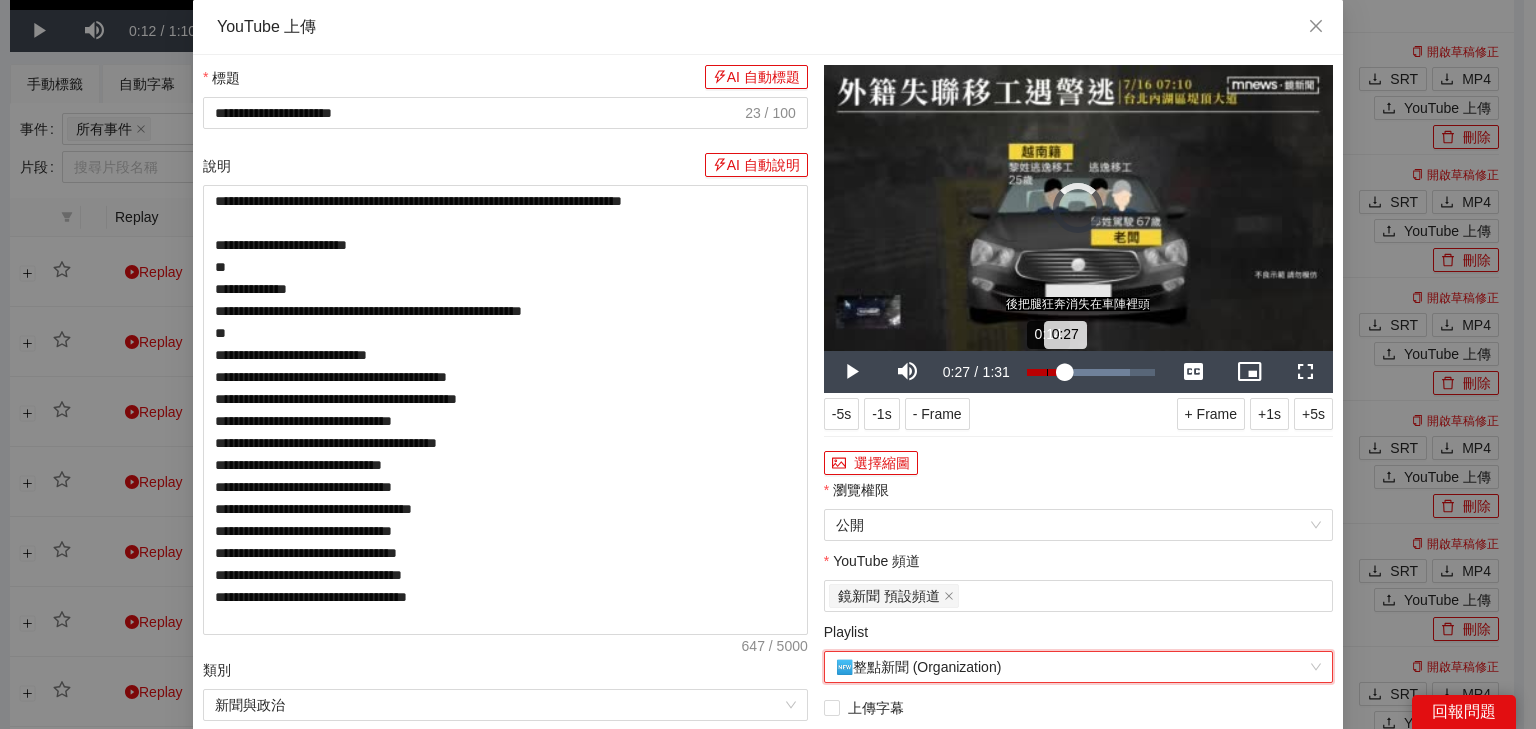 click on "Loaded :  80.85% 0:14 0:27" at bounding box center (1091, 372) 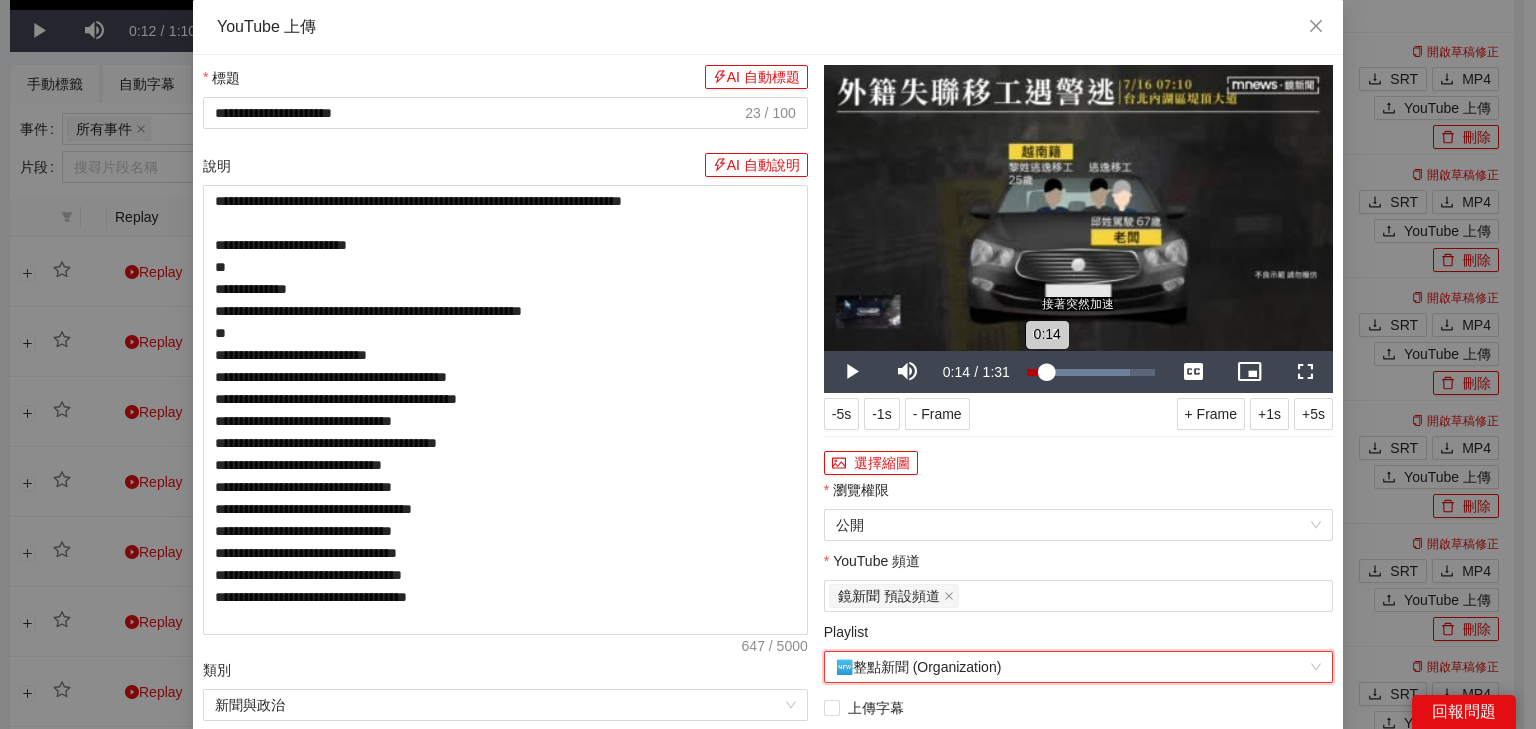 click on "0:14" at bounding box center (1037, 372) 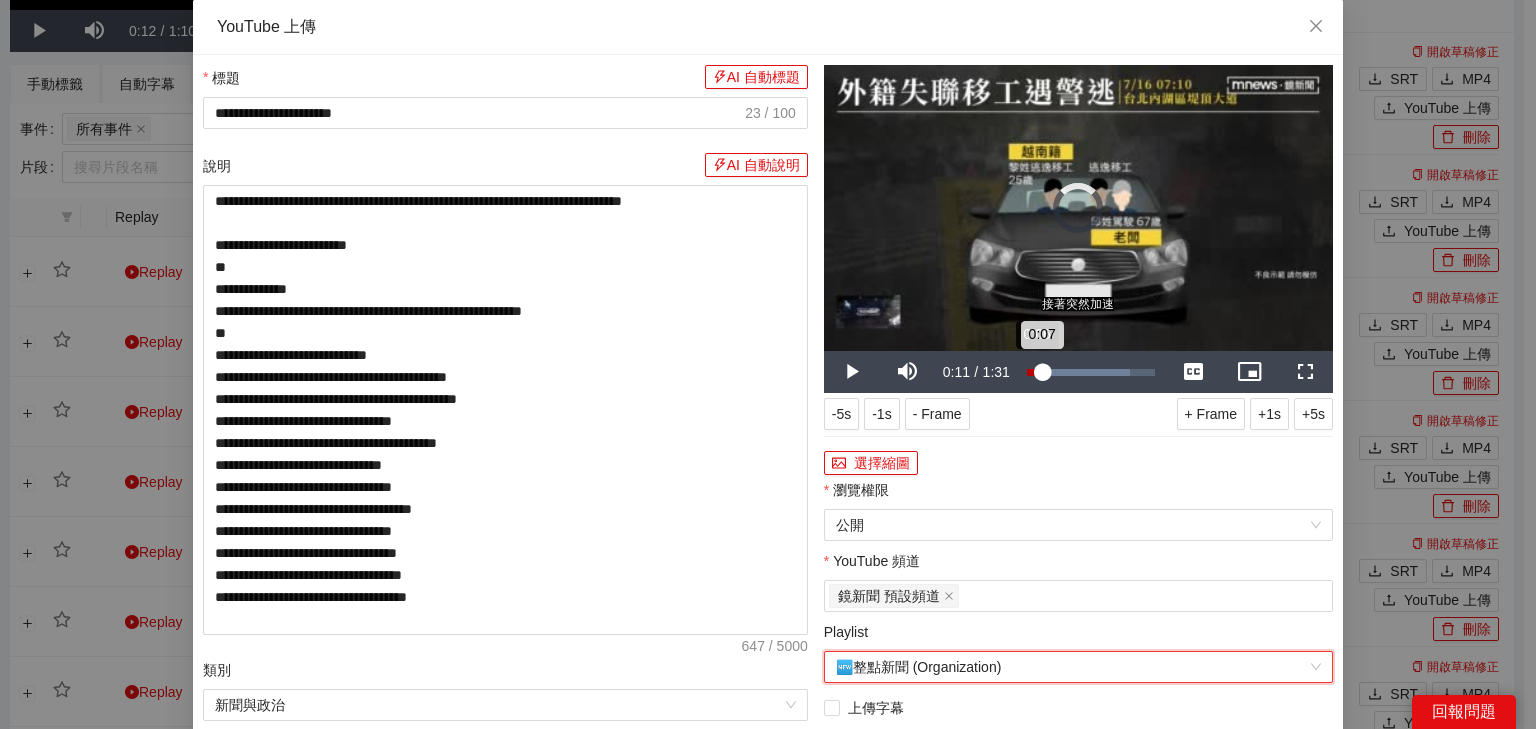 click on "0:07" at bounding box center [1035, 372] 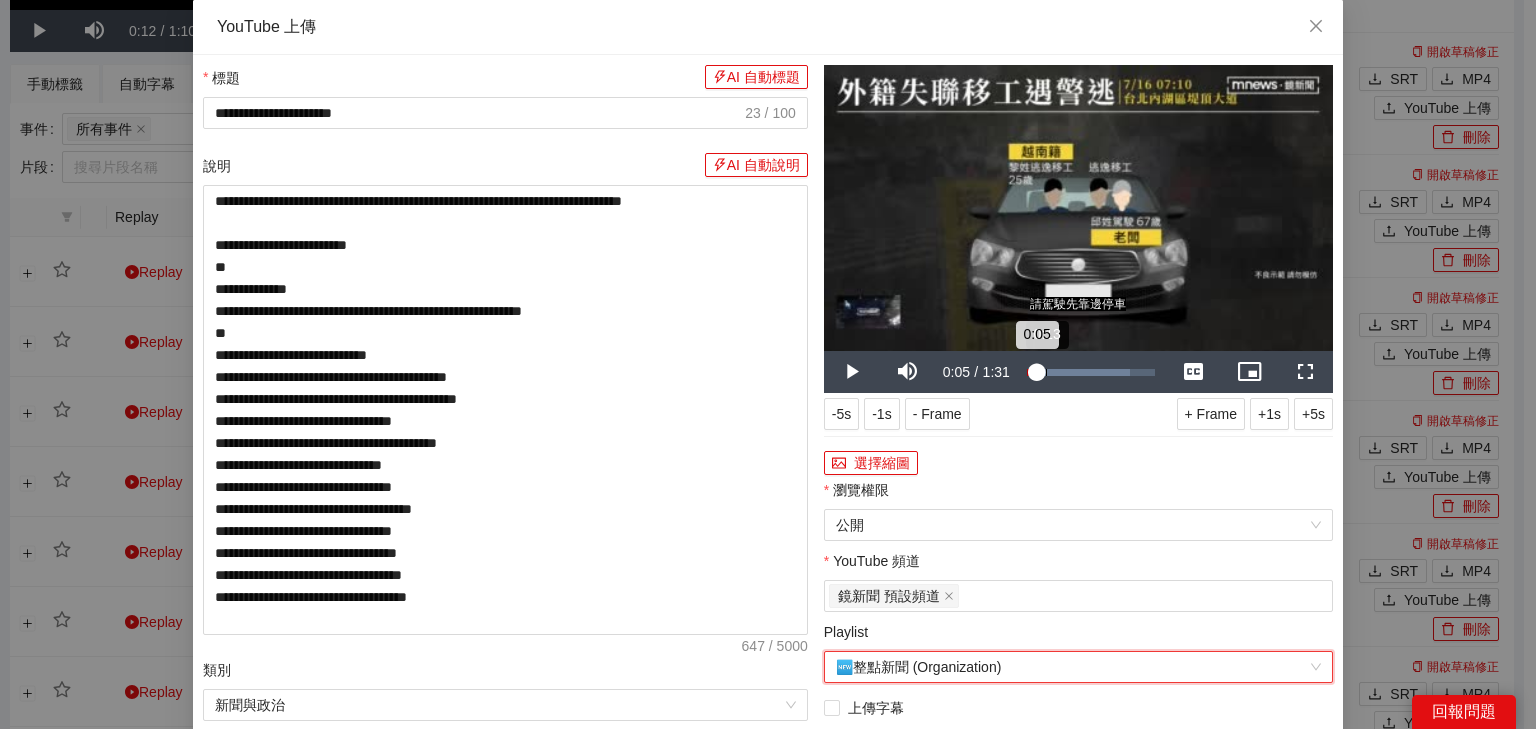 click on "0:05" at bounding box center (1032, 372) 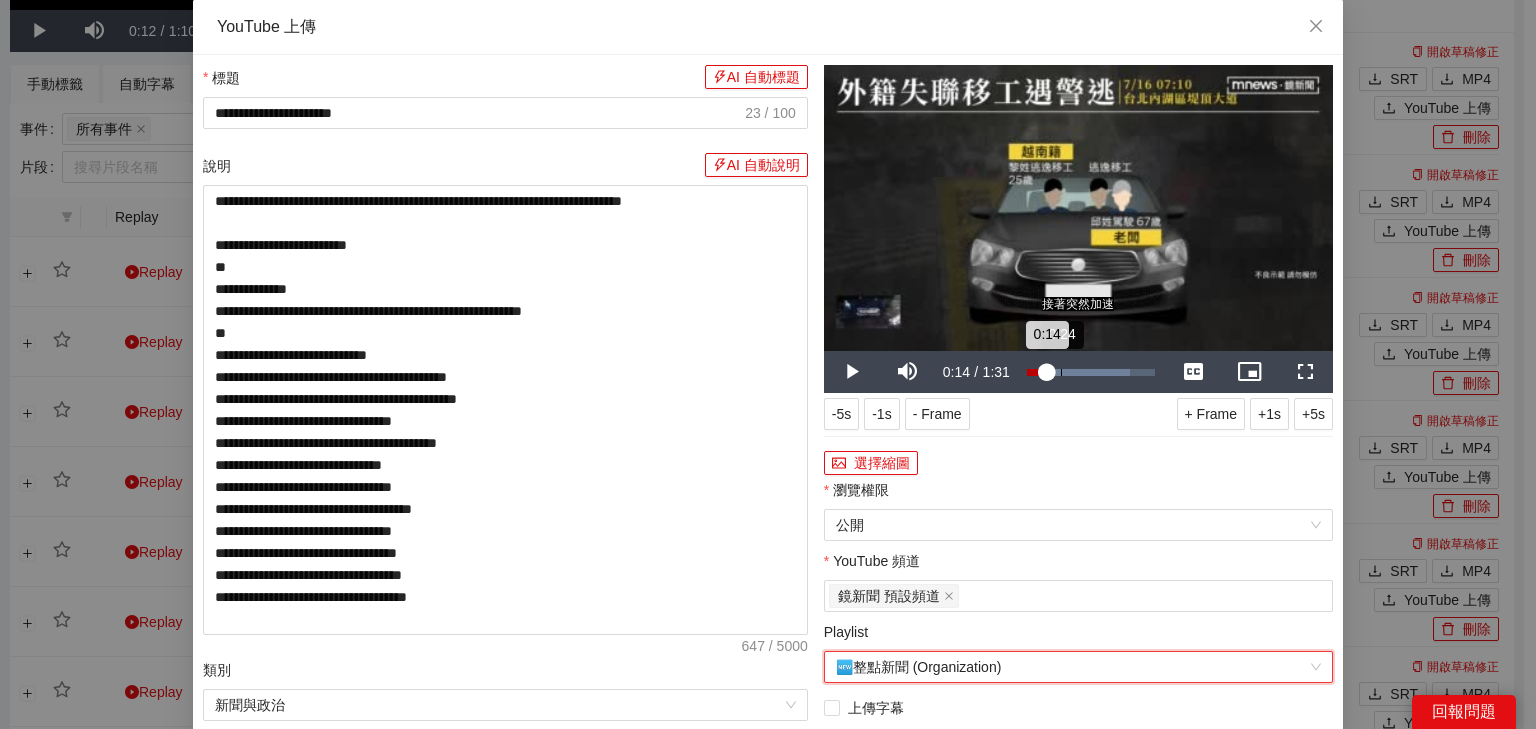 click on "Loaded :  80.85% 0:24 0:14" at bounding box center [1091, 372] 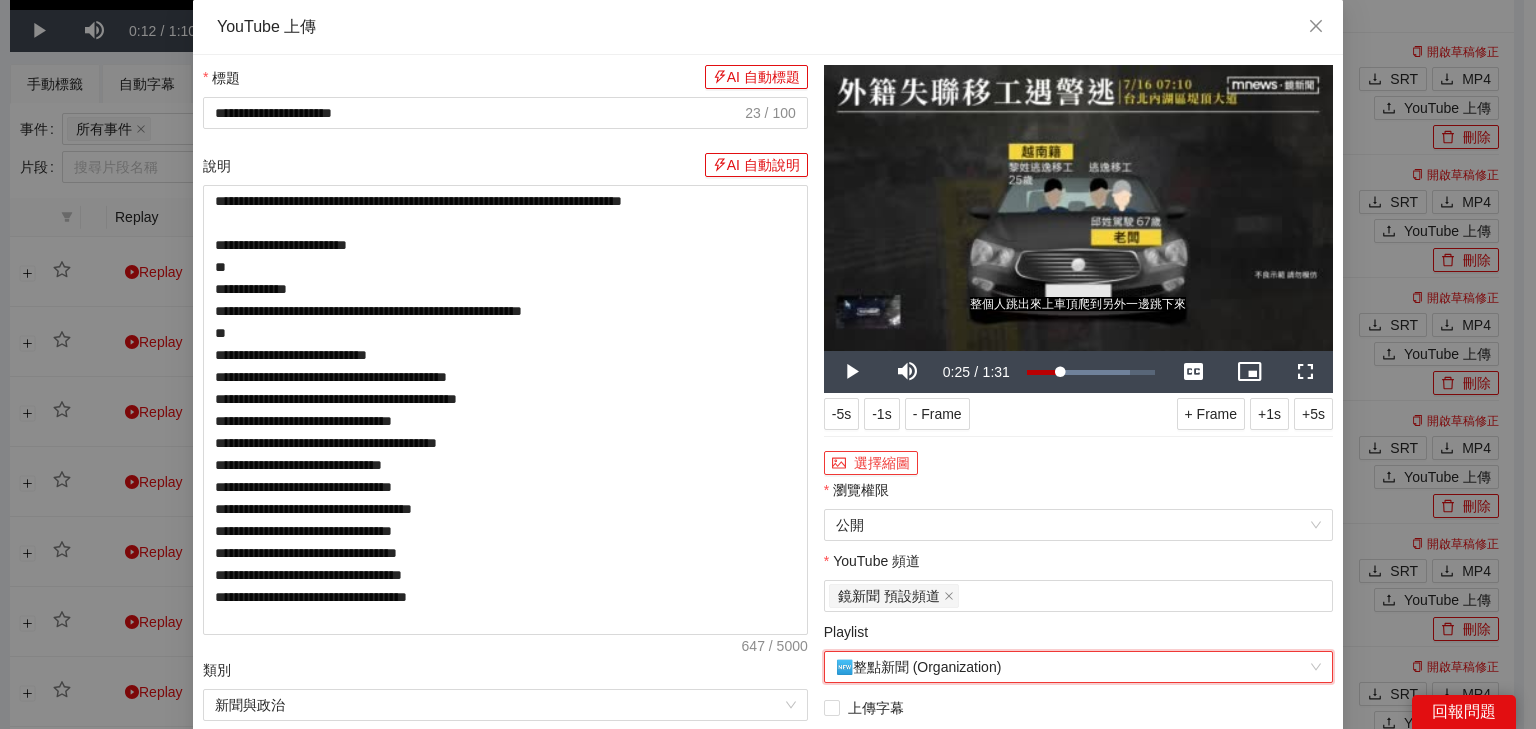 click on "選擇縮圖" at bounding box center [871, 463] 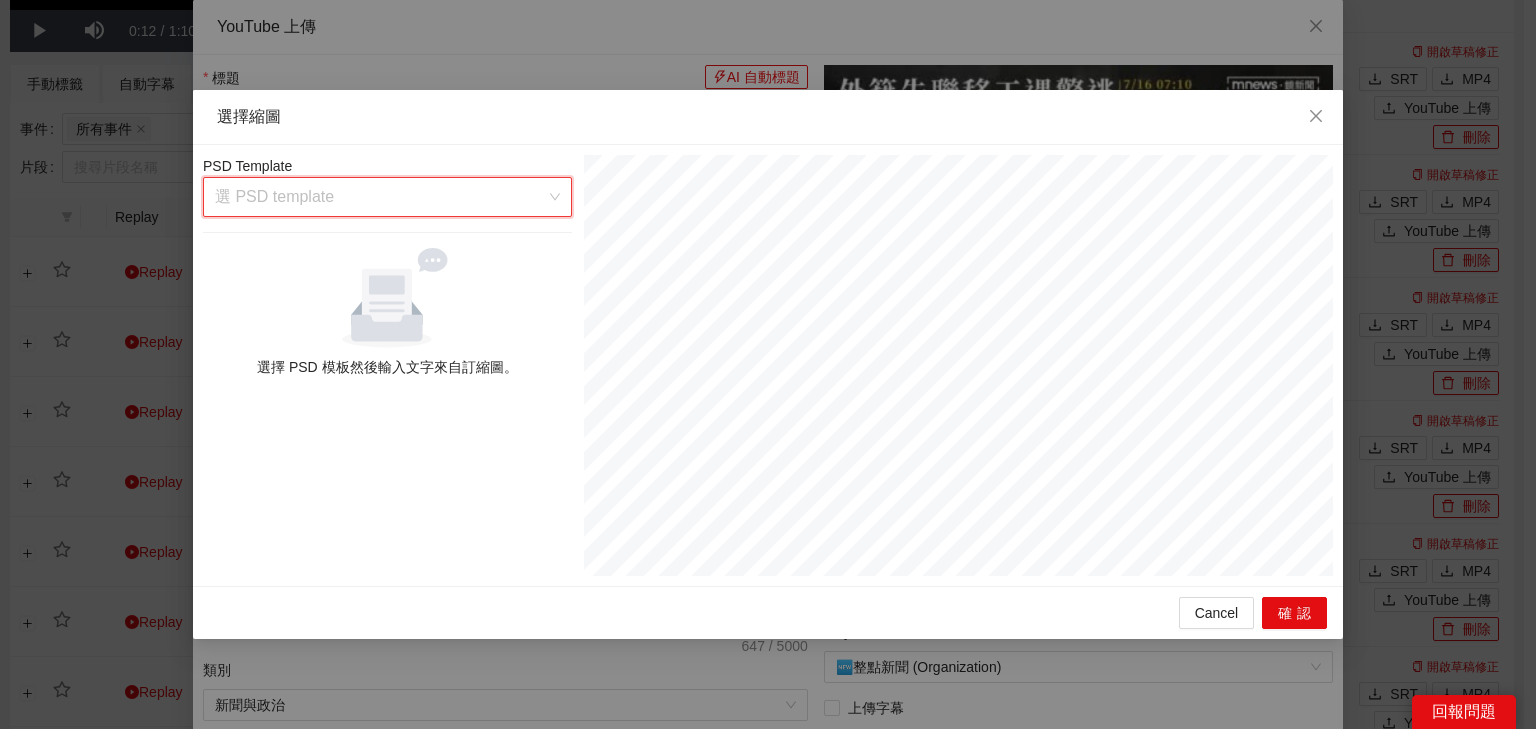 click at bounding box center [380, 197] 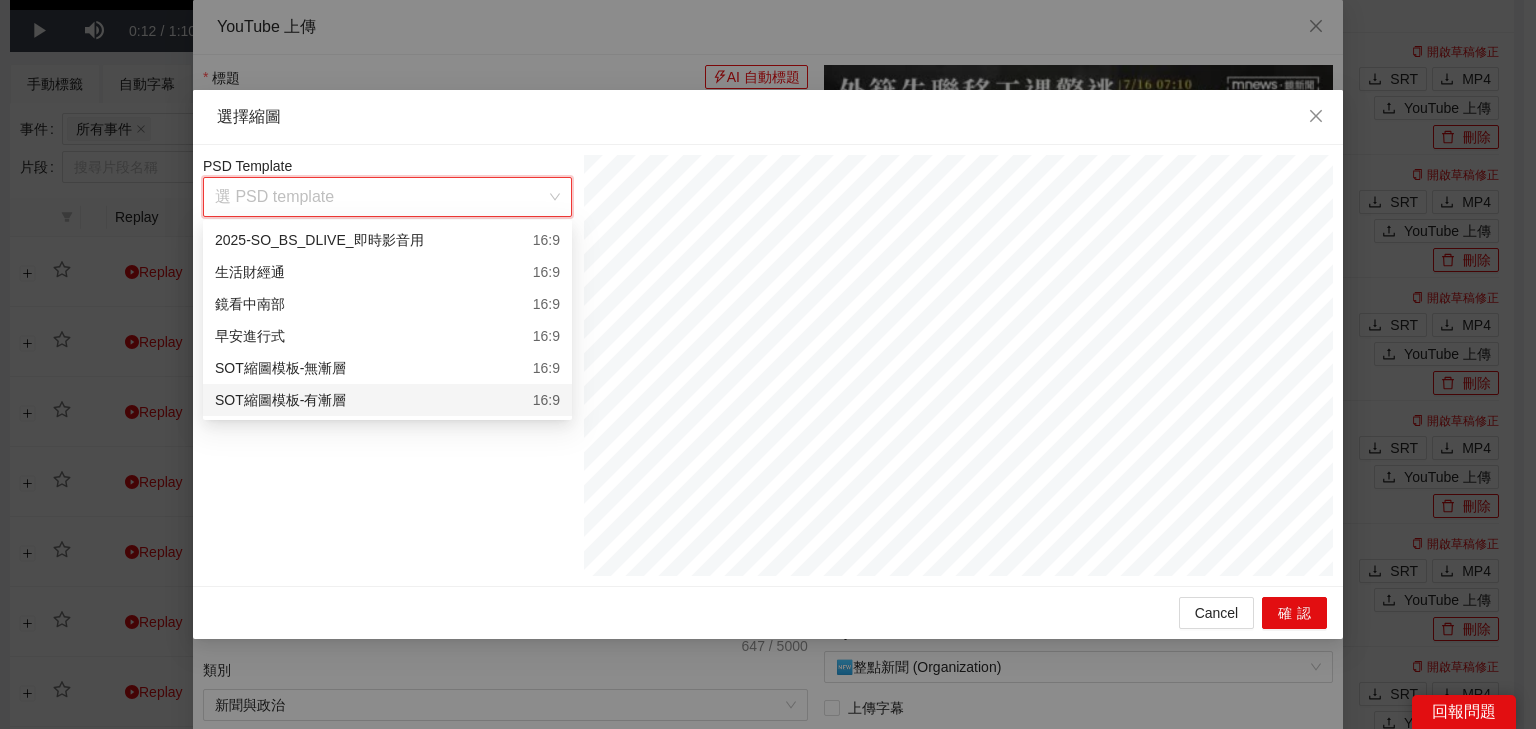 click on "SOT縮圖模板-有漸層 16:9" at bounding box center [387, 400] 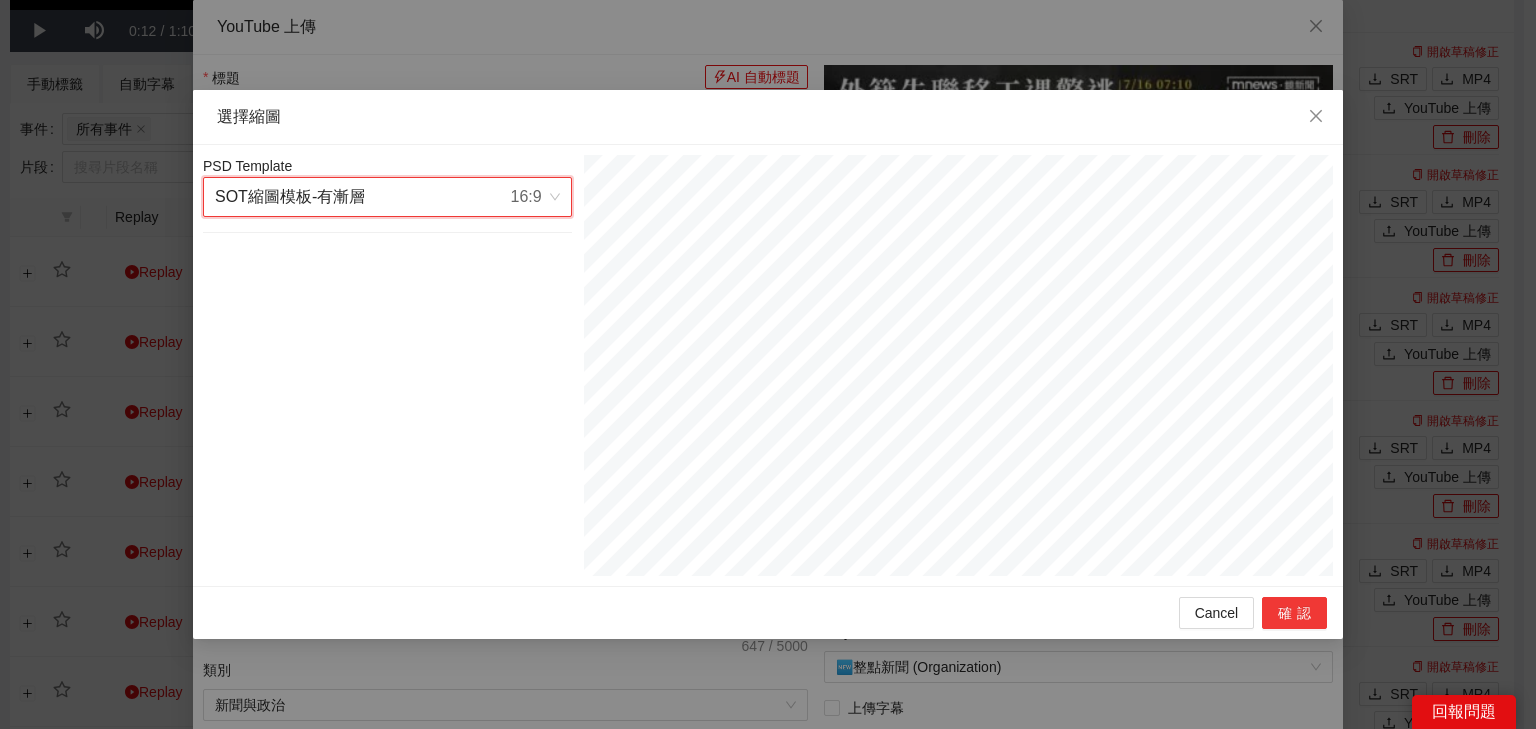 click on "確認" at bounding box center (1294, 613) 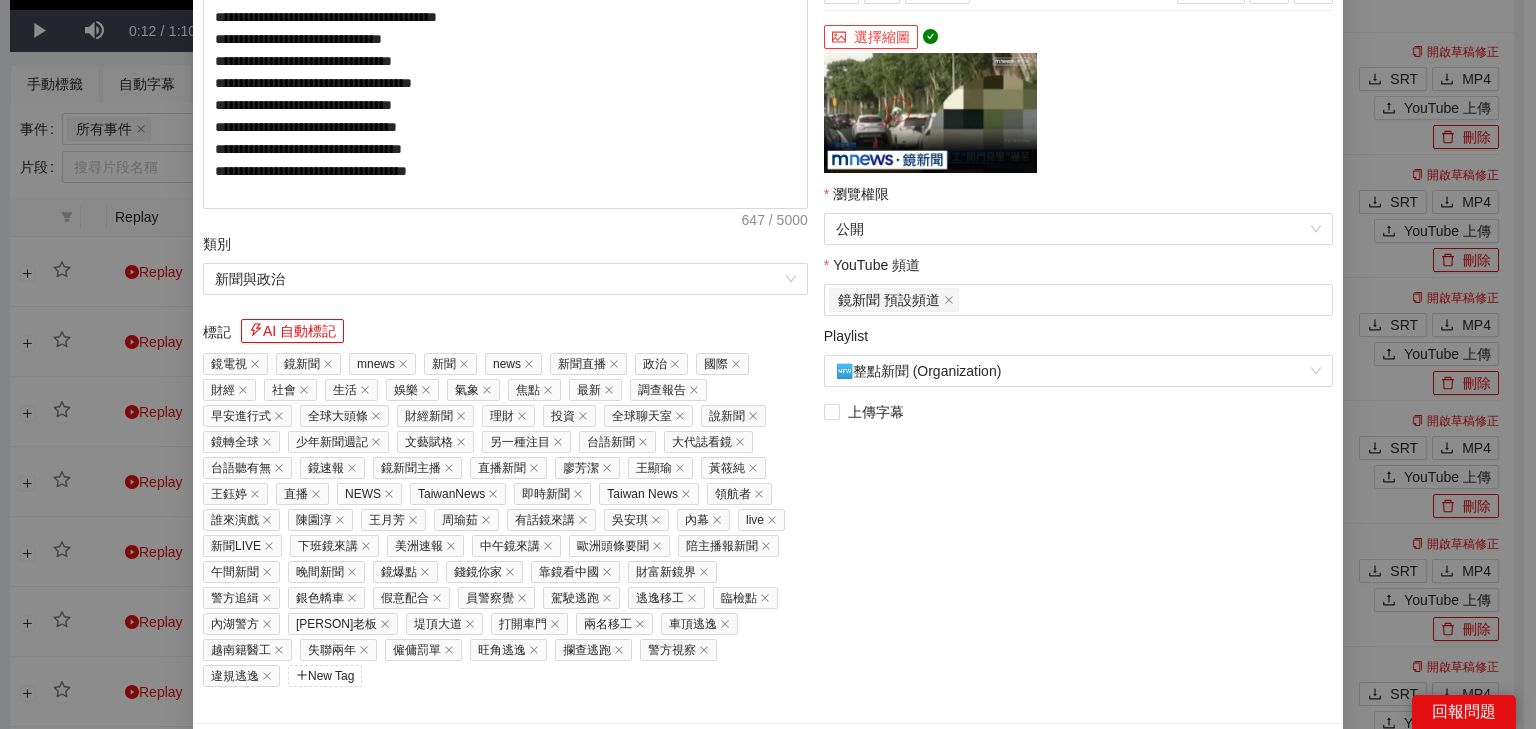 scroll, scrollTop: 441, scrollLeft: 0, axis: vertical 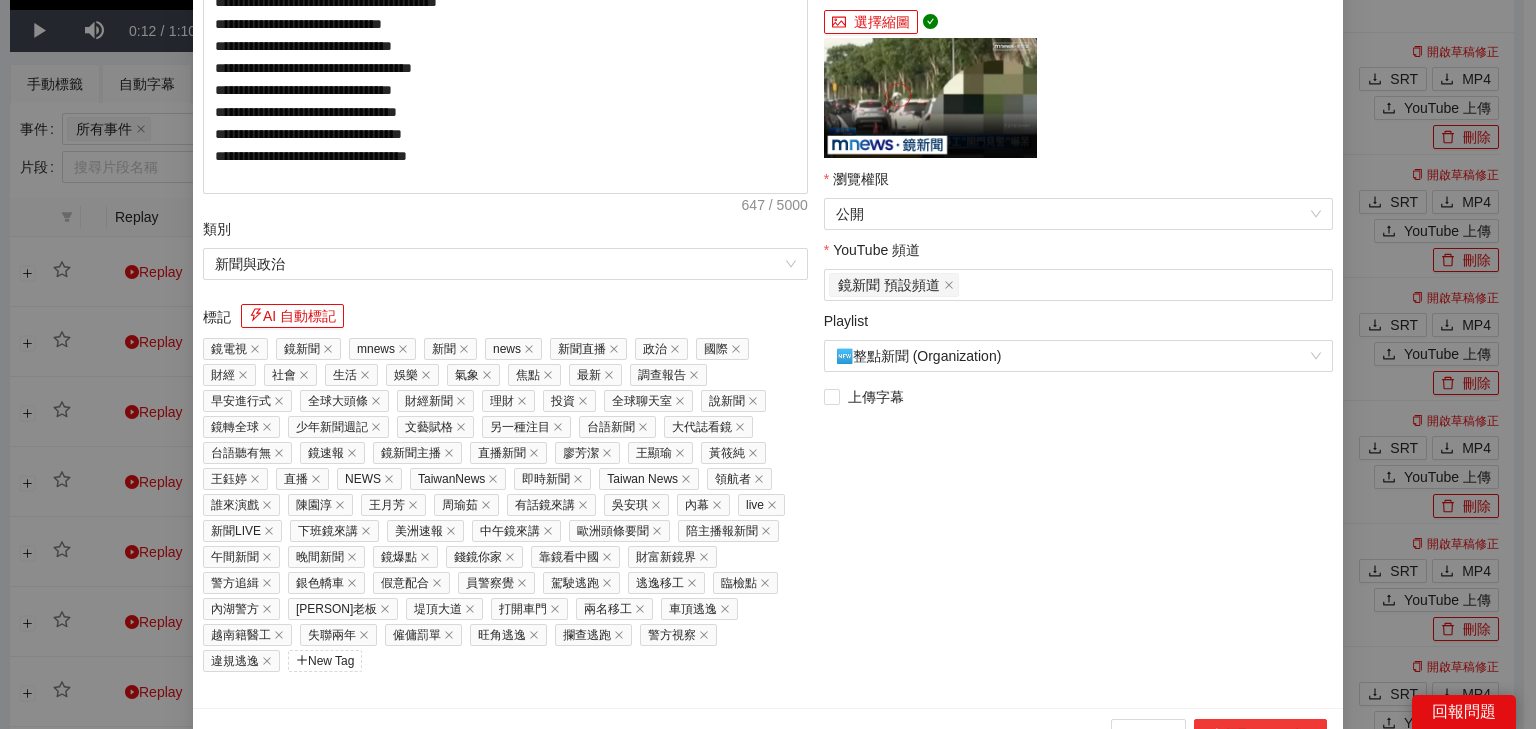 click on "上傳到 YouTube" at bounding box center [1260, 735] 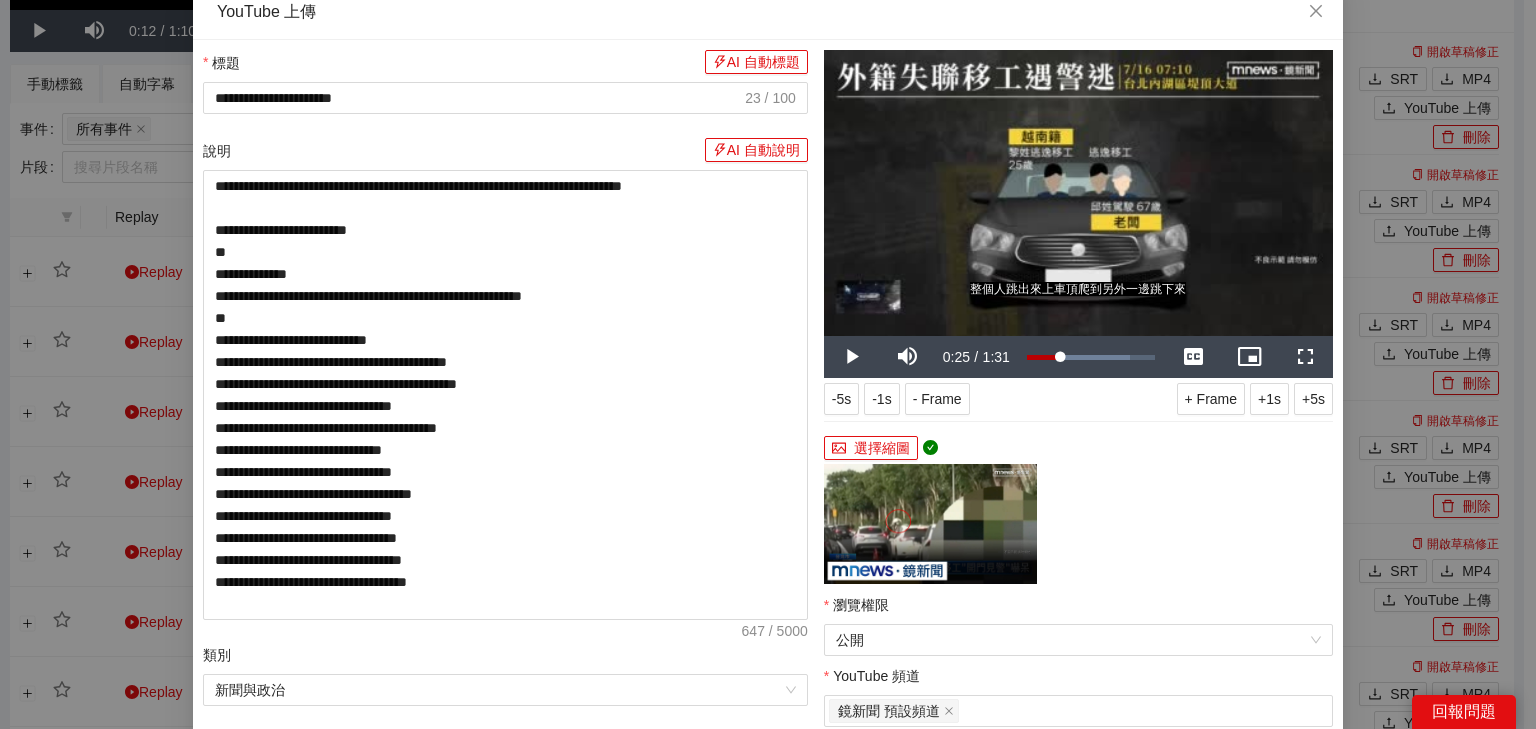 scroll, scrollTop: 0, scrollLeft: 0, axis: both 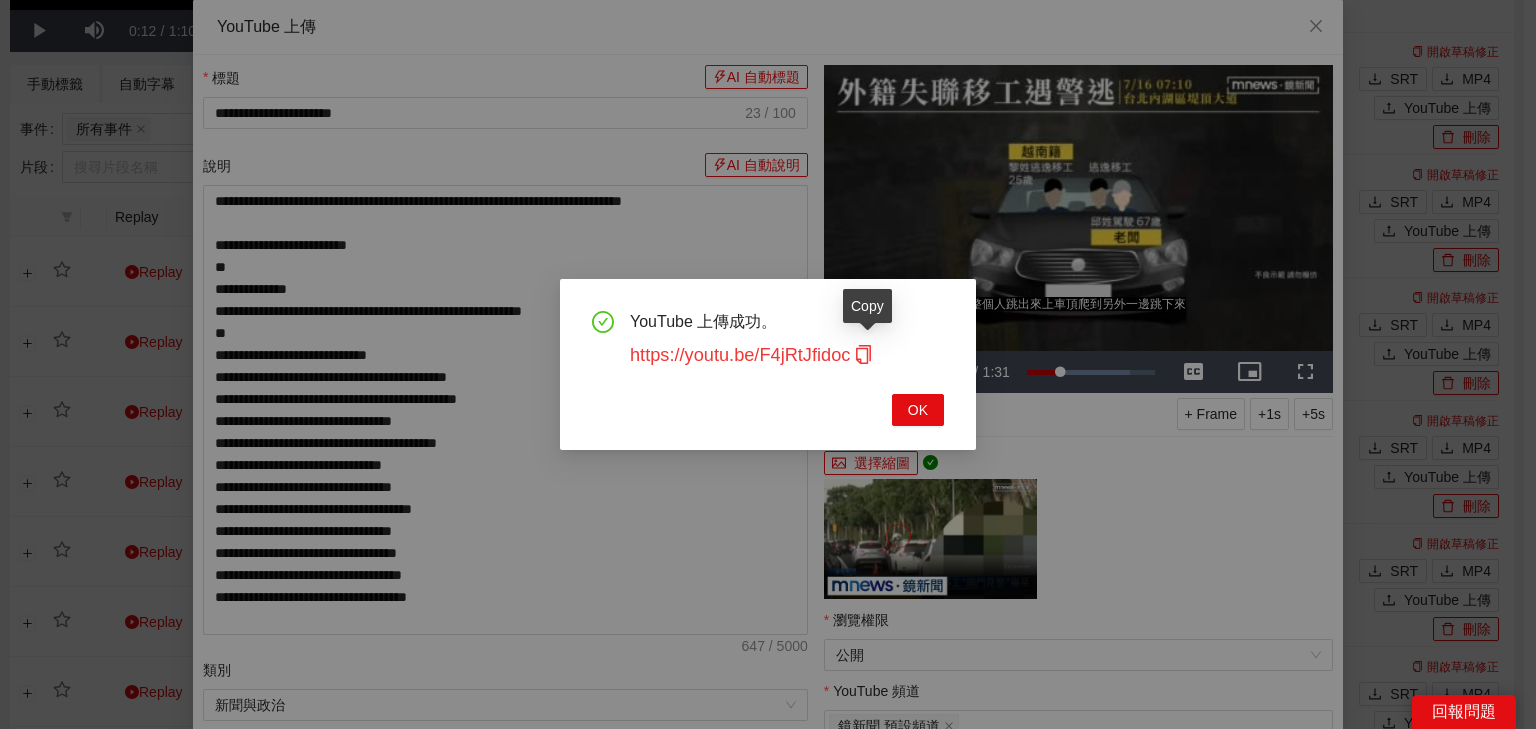 click 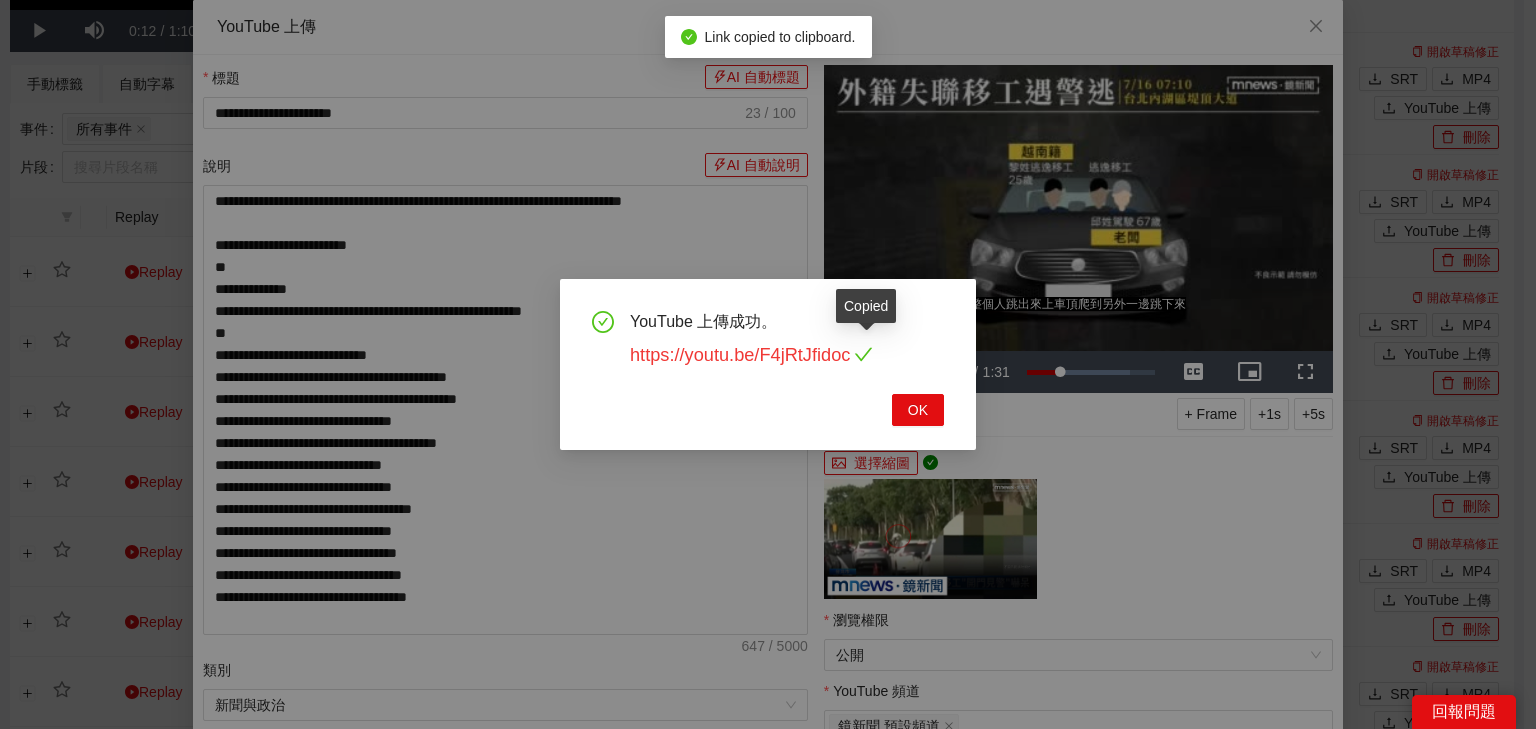 click on "https://youtu.be/F4jRtJfidoc" at bounding box center [751, 355] 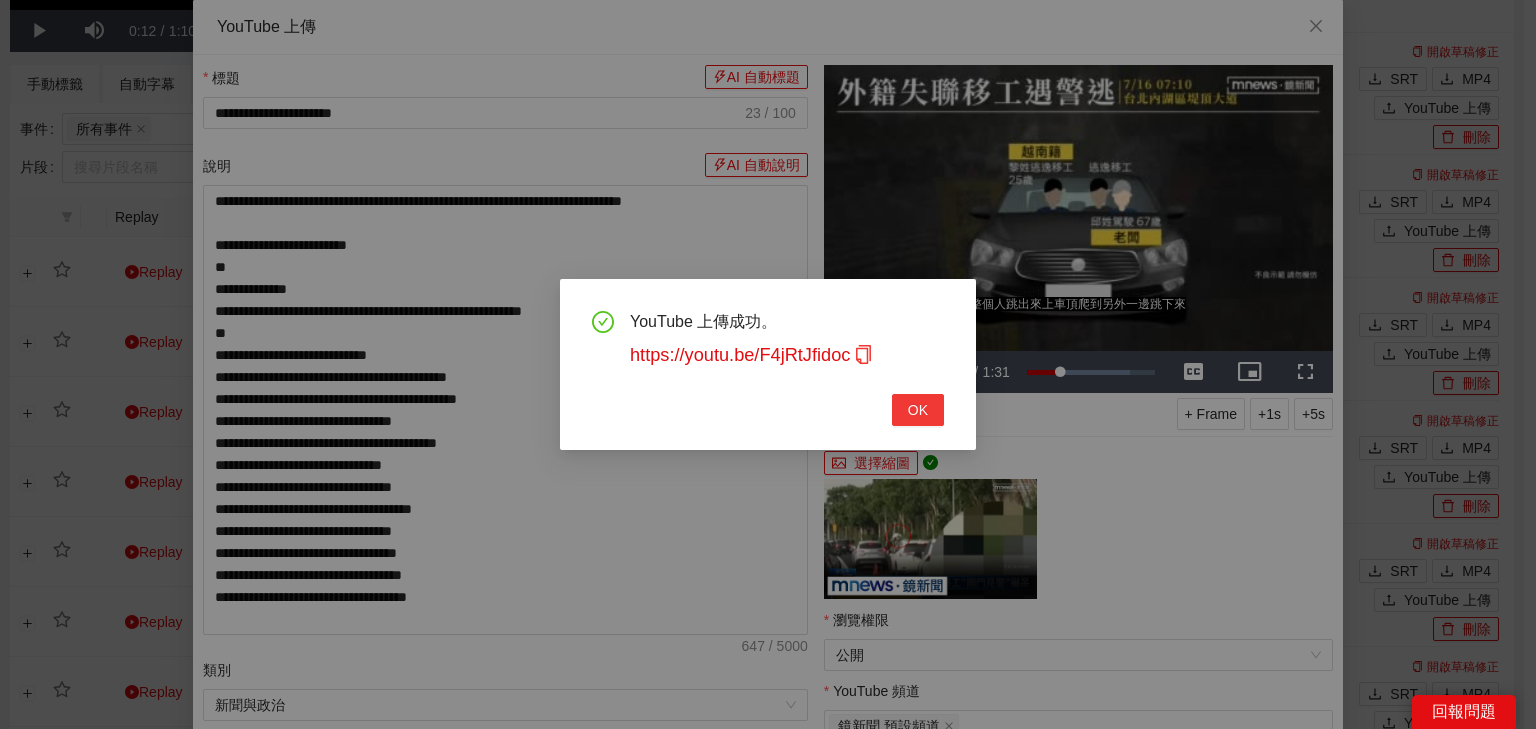 click on "OK" at bounding box center (918, 410) 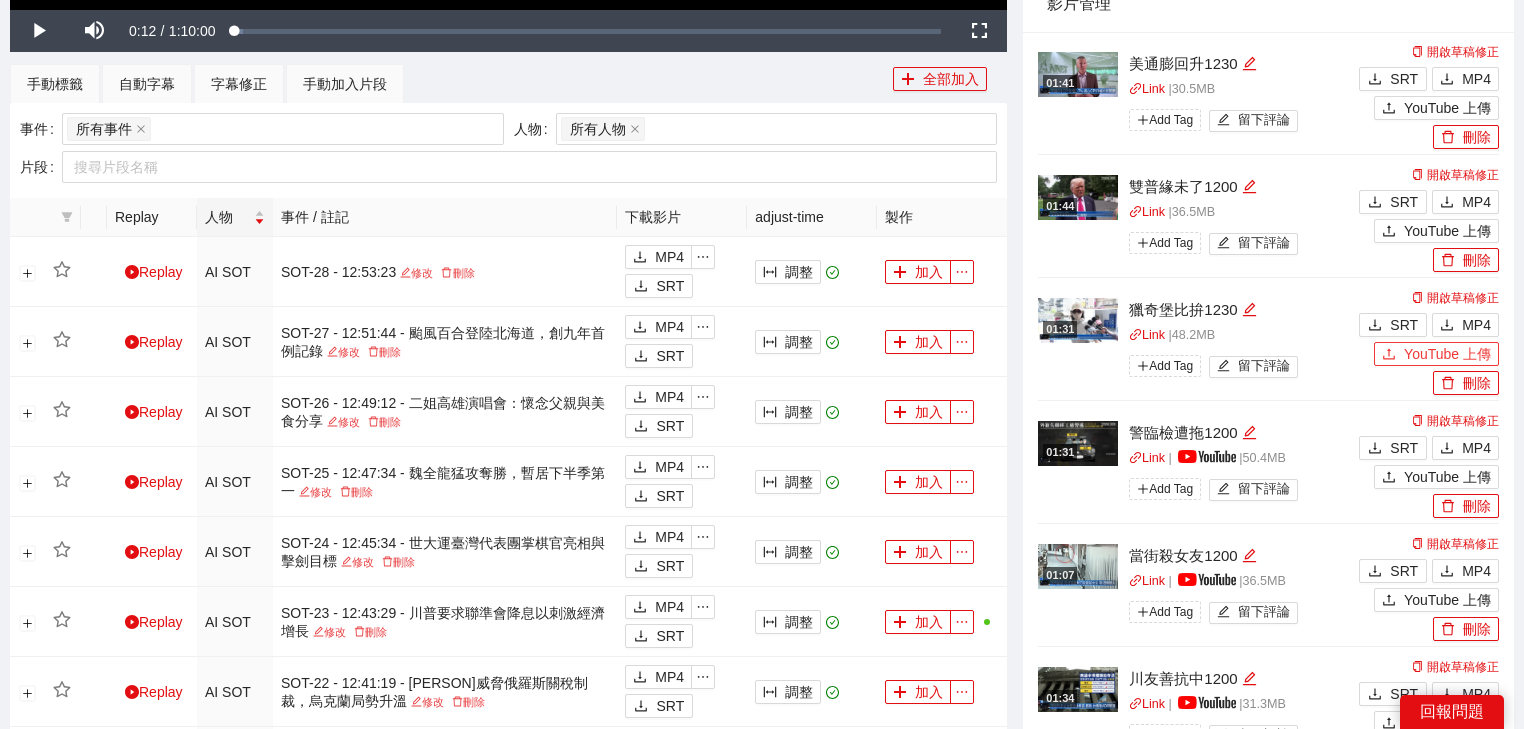 click on "YouTube 上傳" at bounding box center [1436, 354] 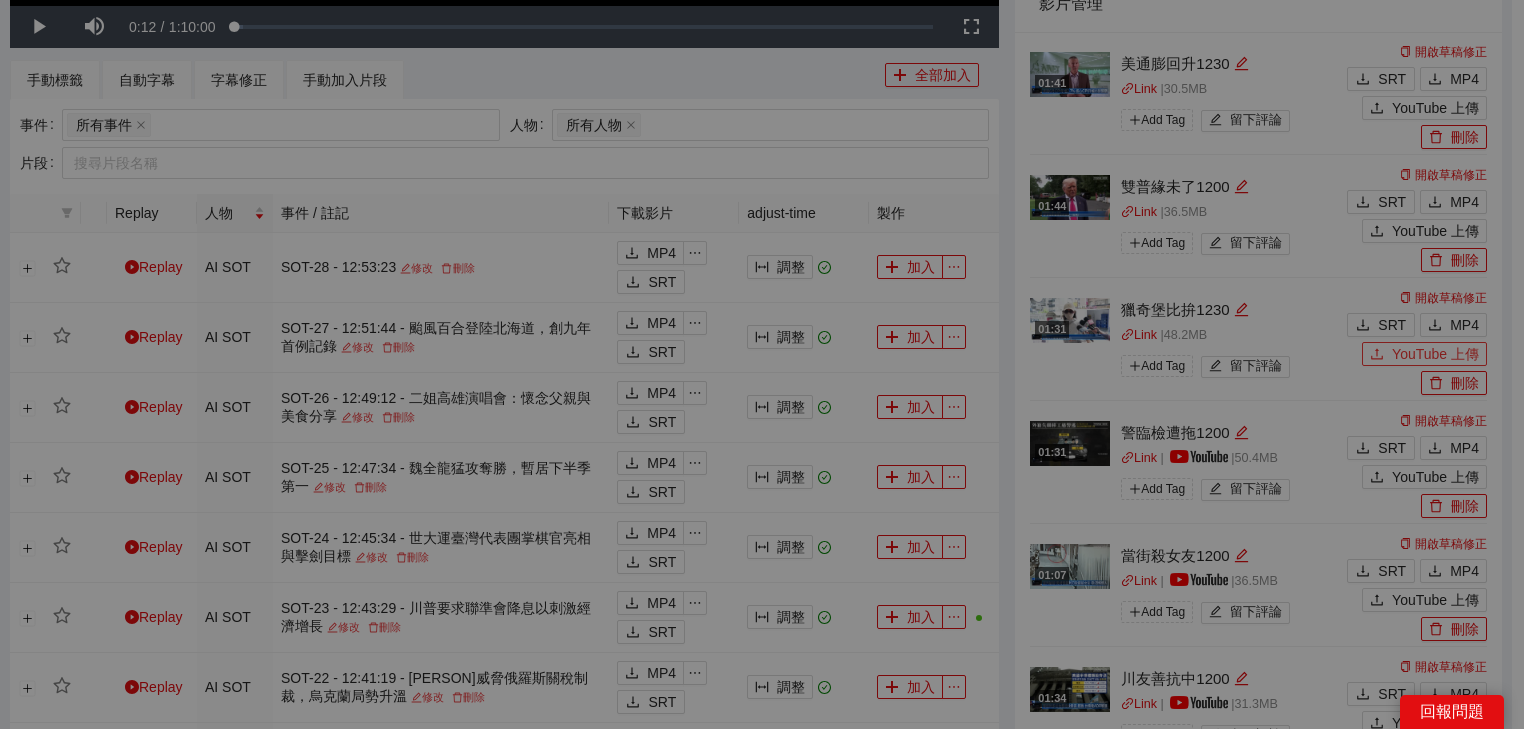 type 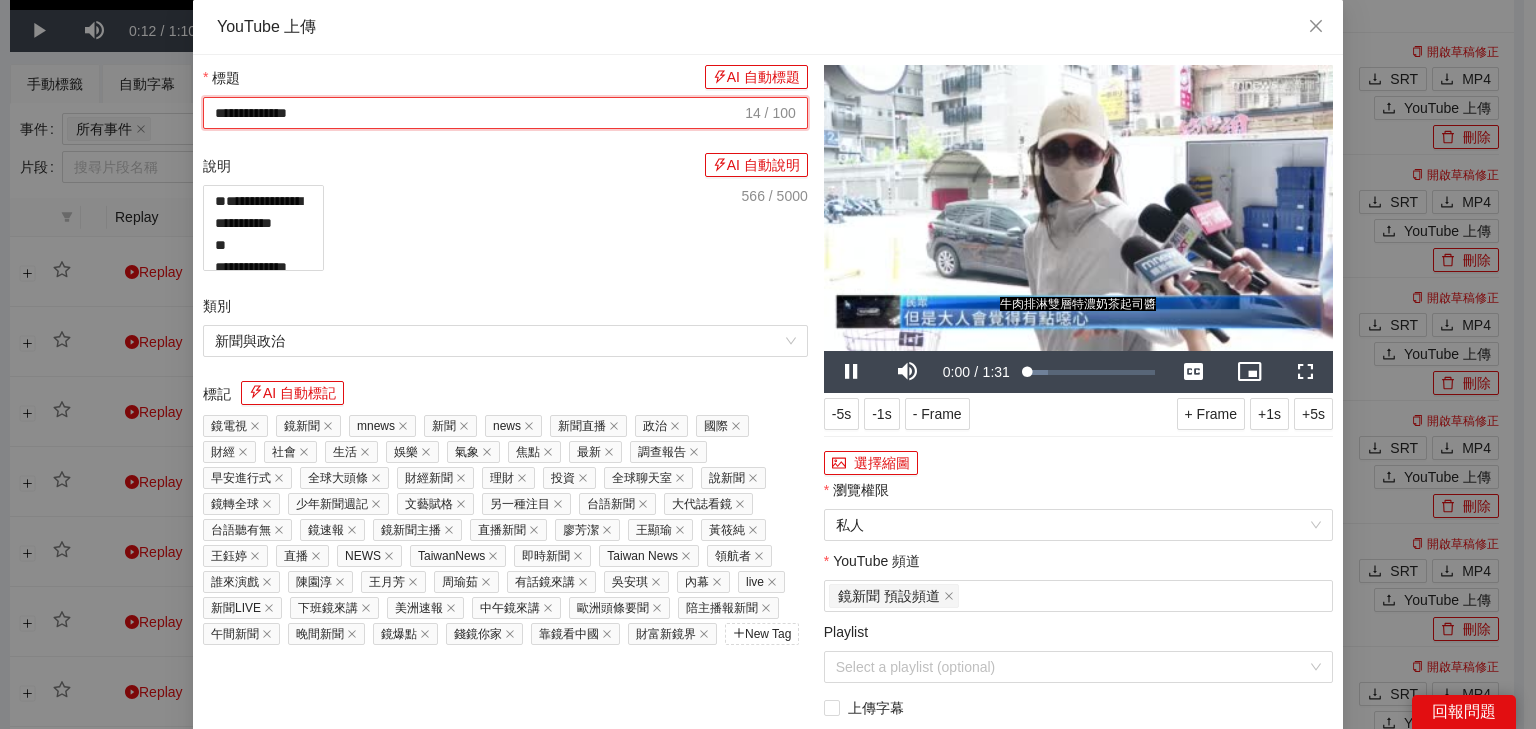 drag, startPoint x: 397, startPoint y: 104, endPoint x: 0, endPoint y: 100, distance: 397.02014 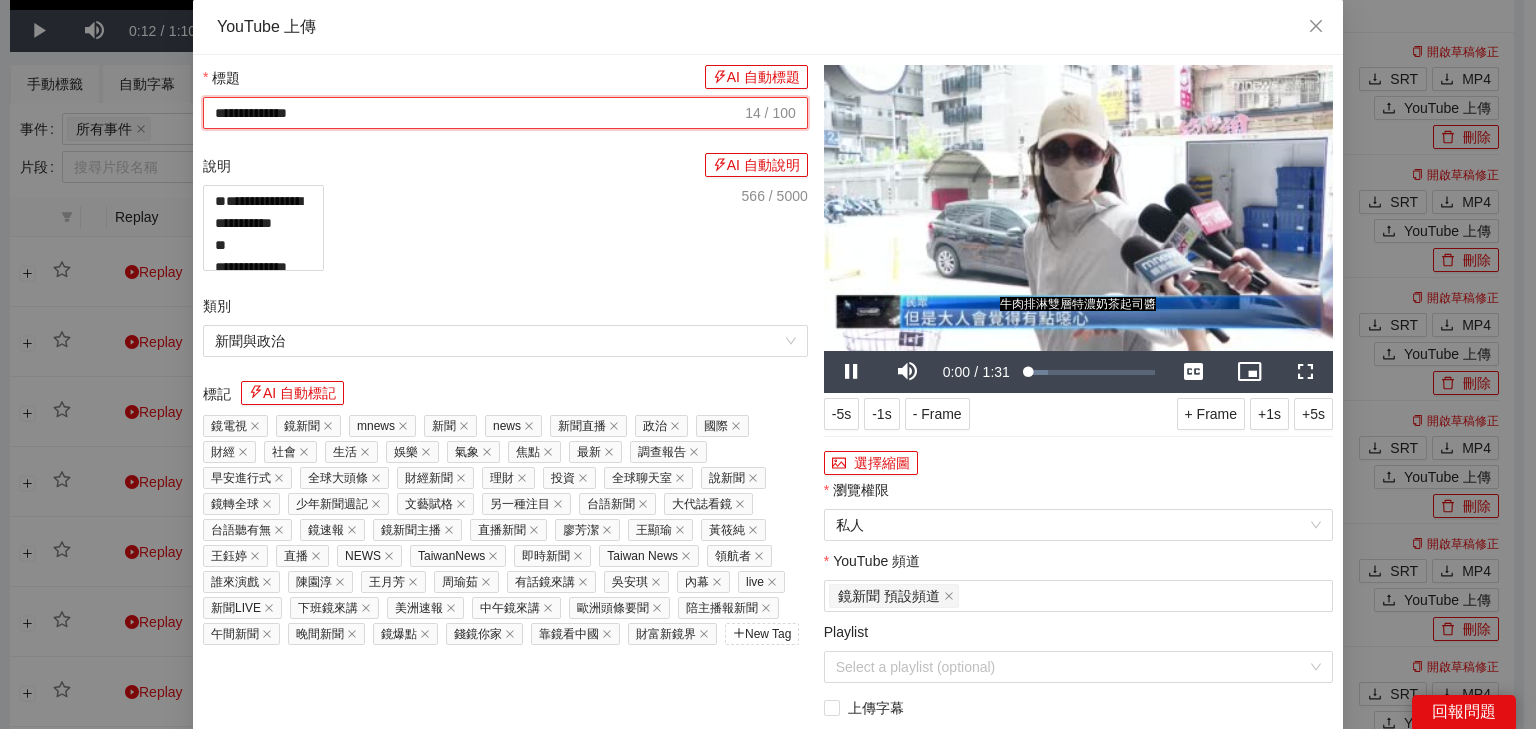 paste on "**********" 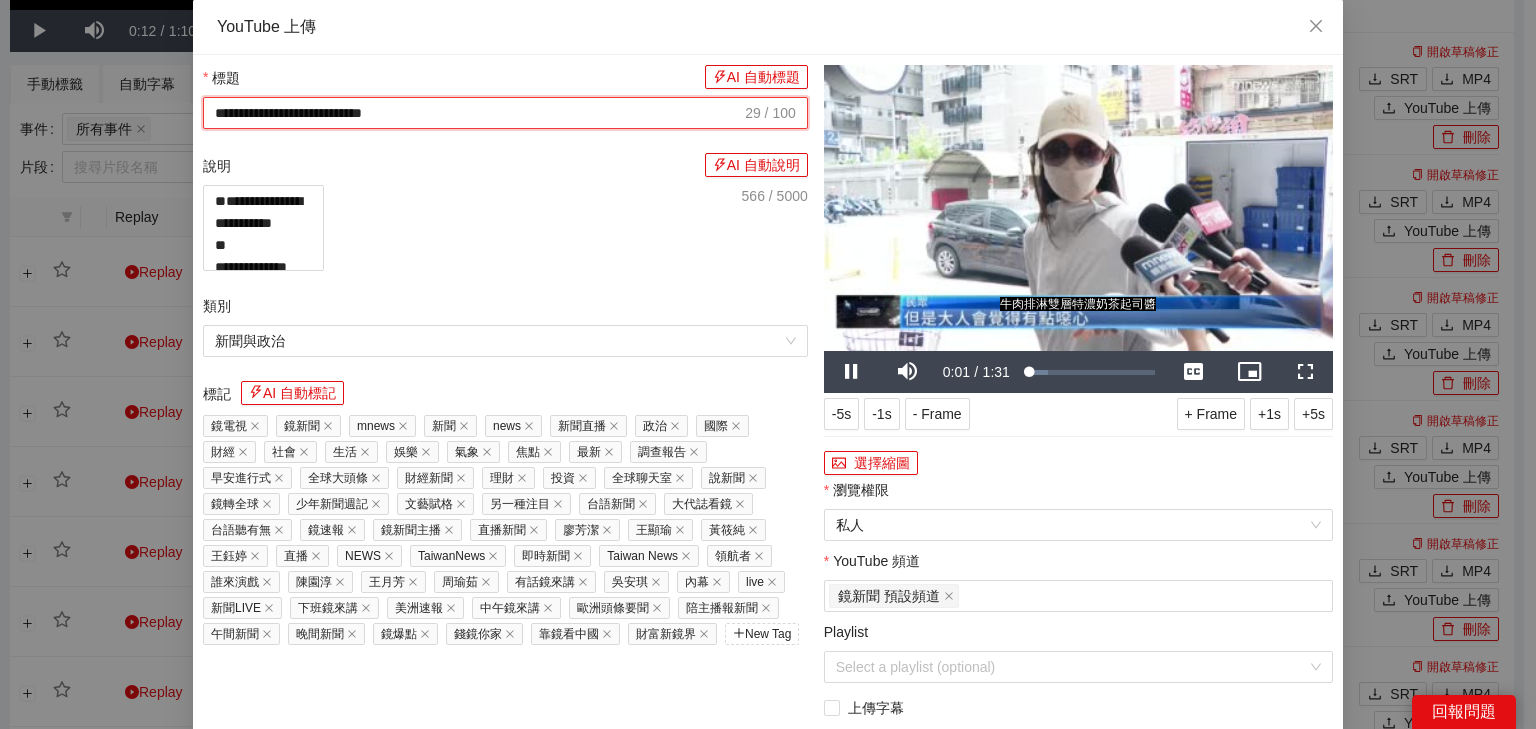 type on "**********" 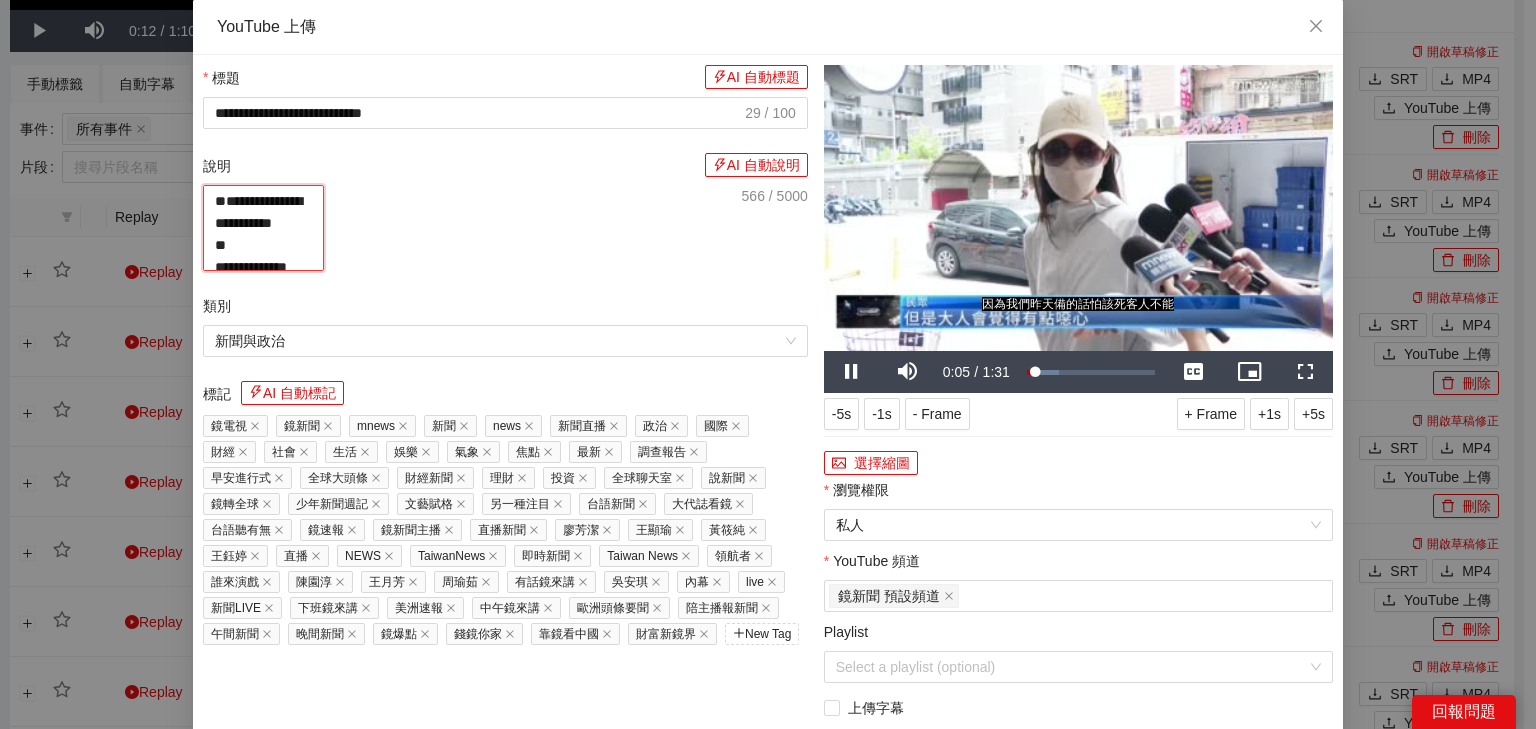 click on "**********" at bounding box center [263, 228] 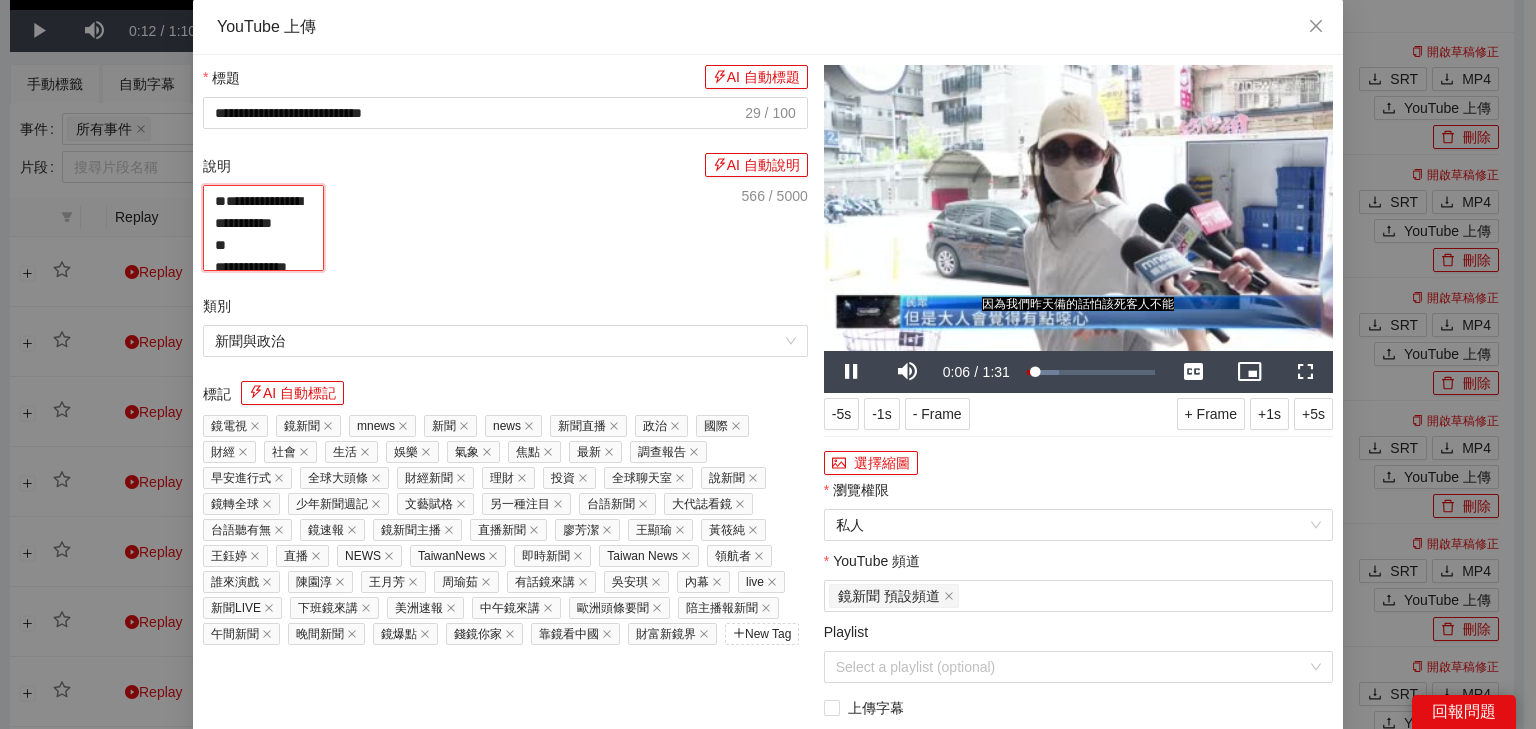 paste on "**********" 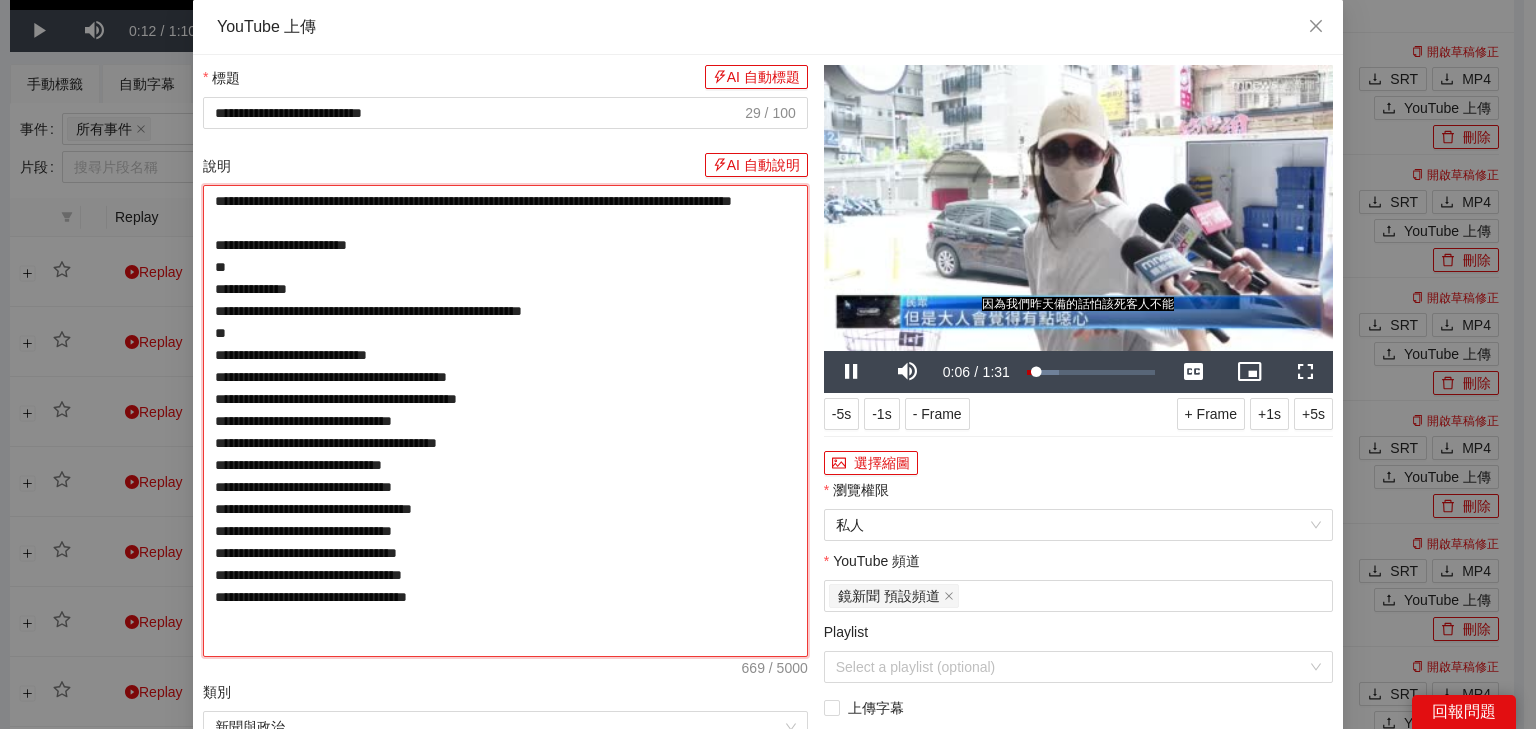 type on "**********" 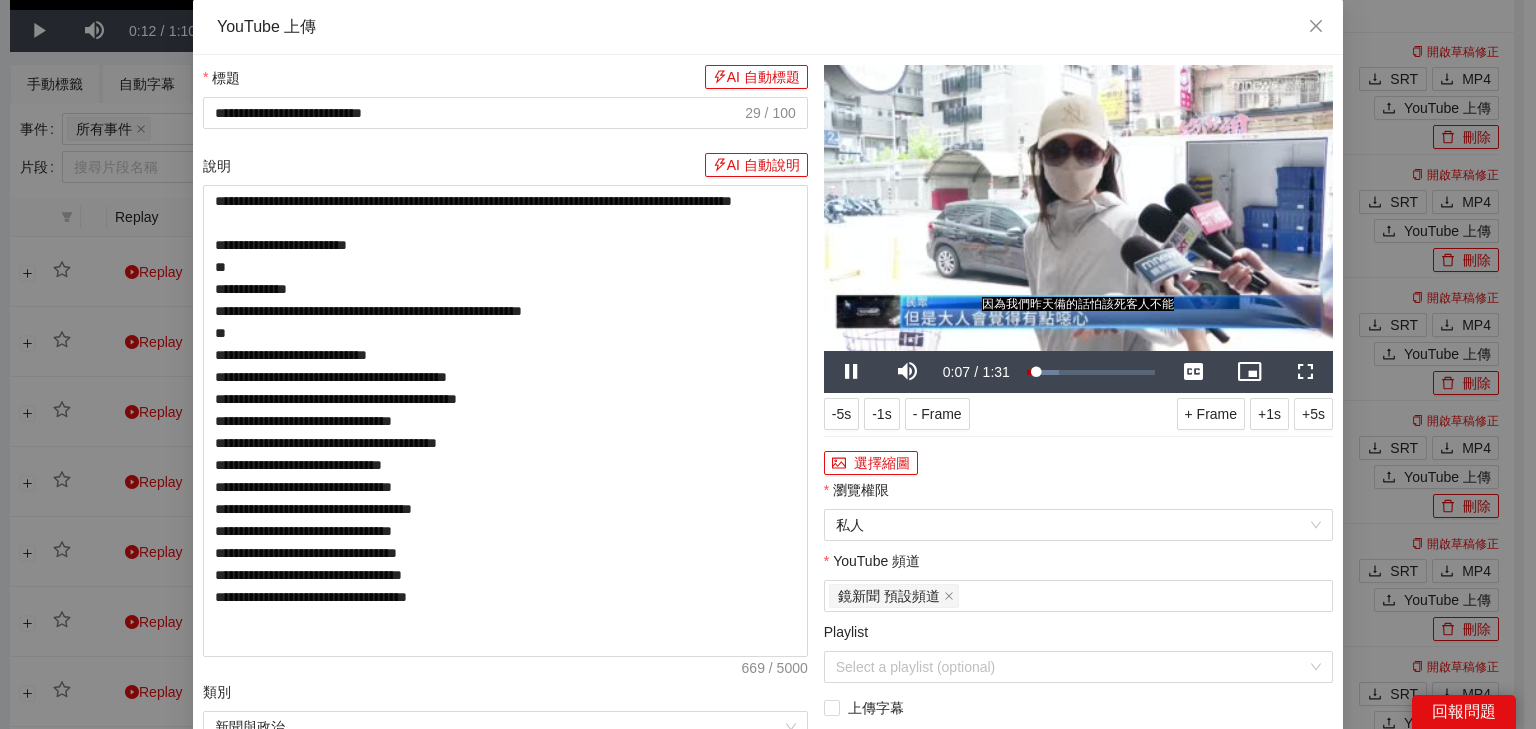 click at bounding box center [1078, 208] 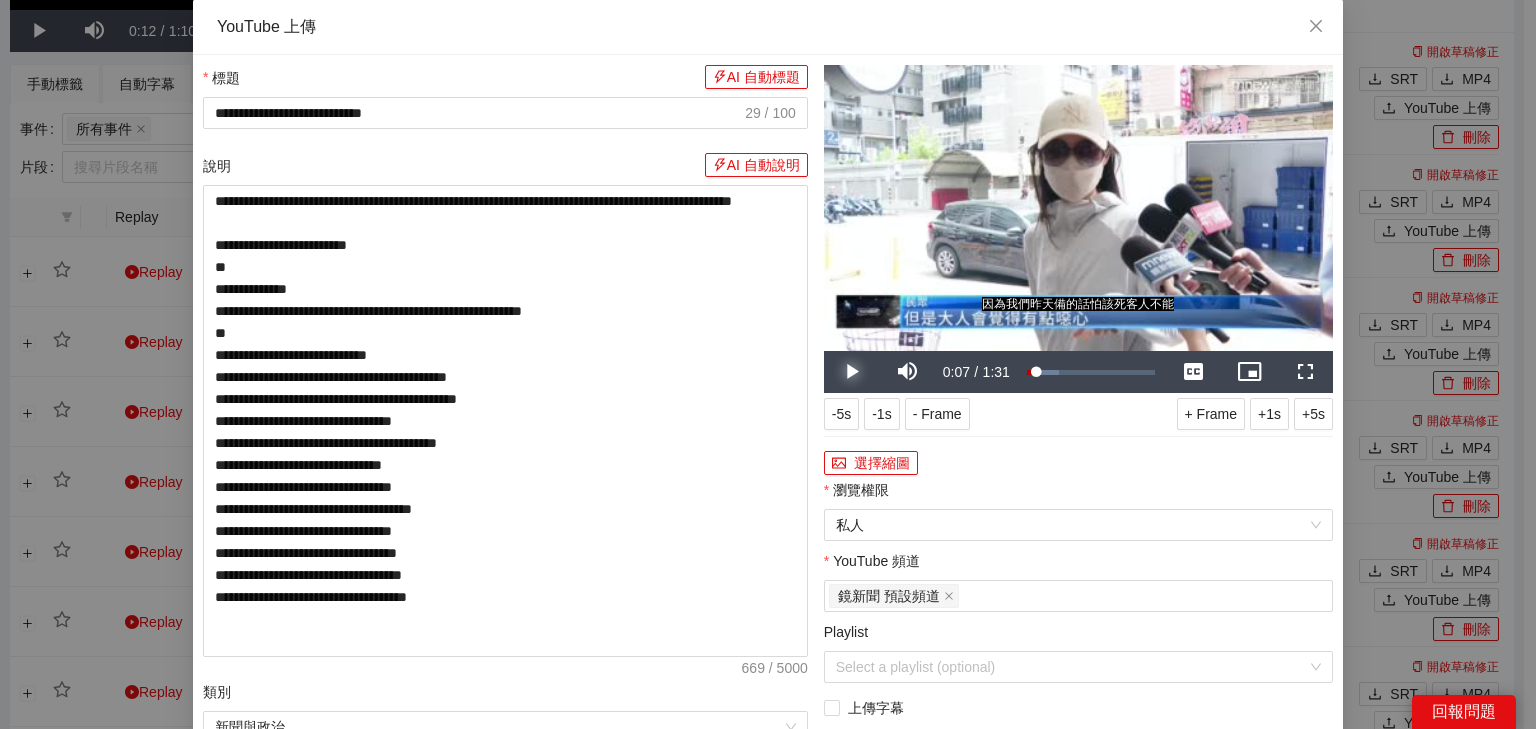 click at bounding box center (852, 372) 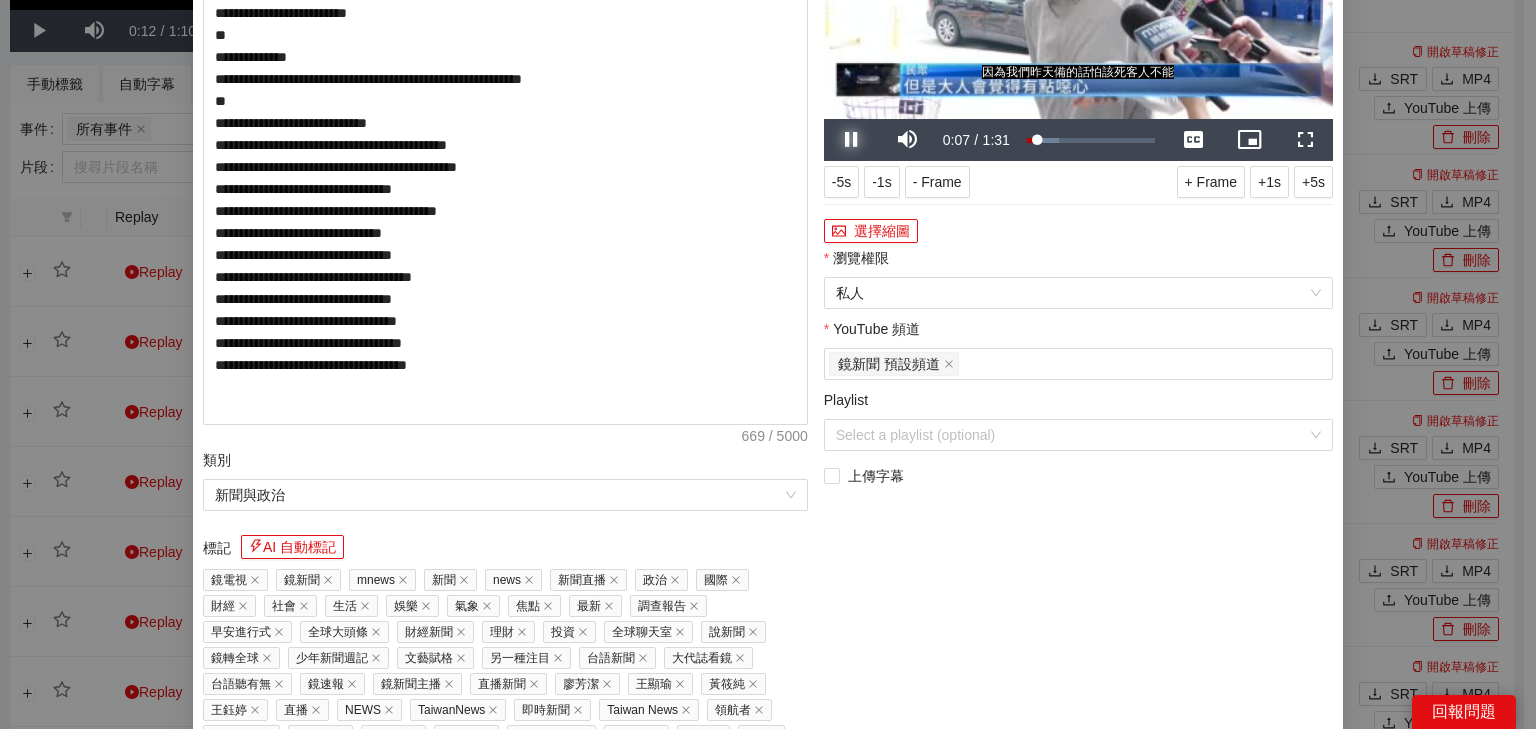 scroll, scrollTop: 240, scrollLeft: 0, axis: vertical 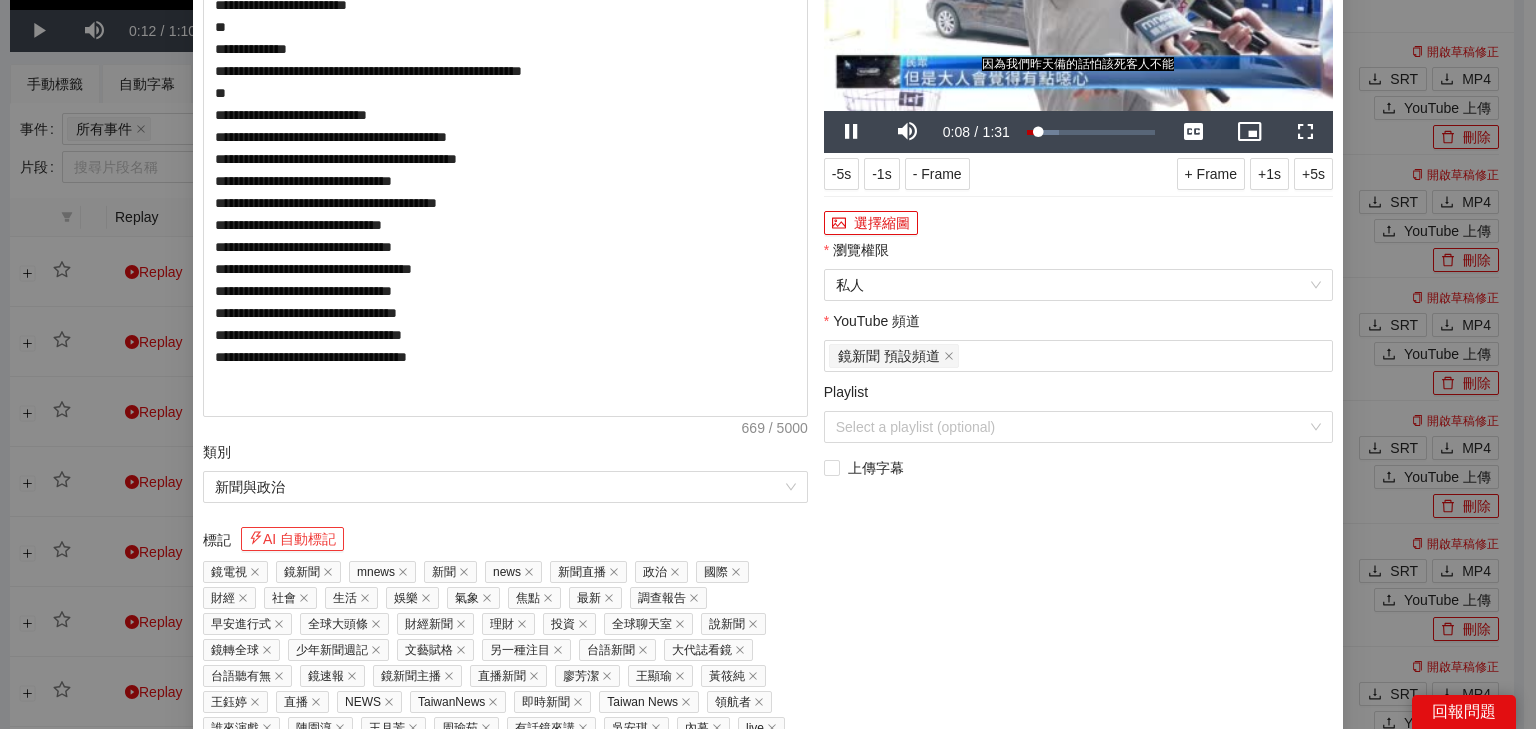 click on "AI 自動標記" at bounding box center (292, 539) 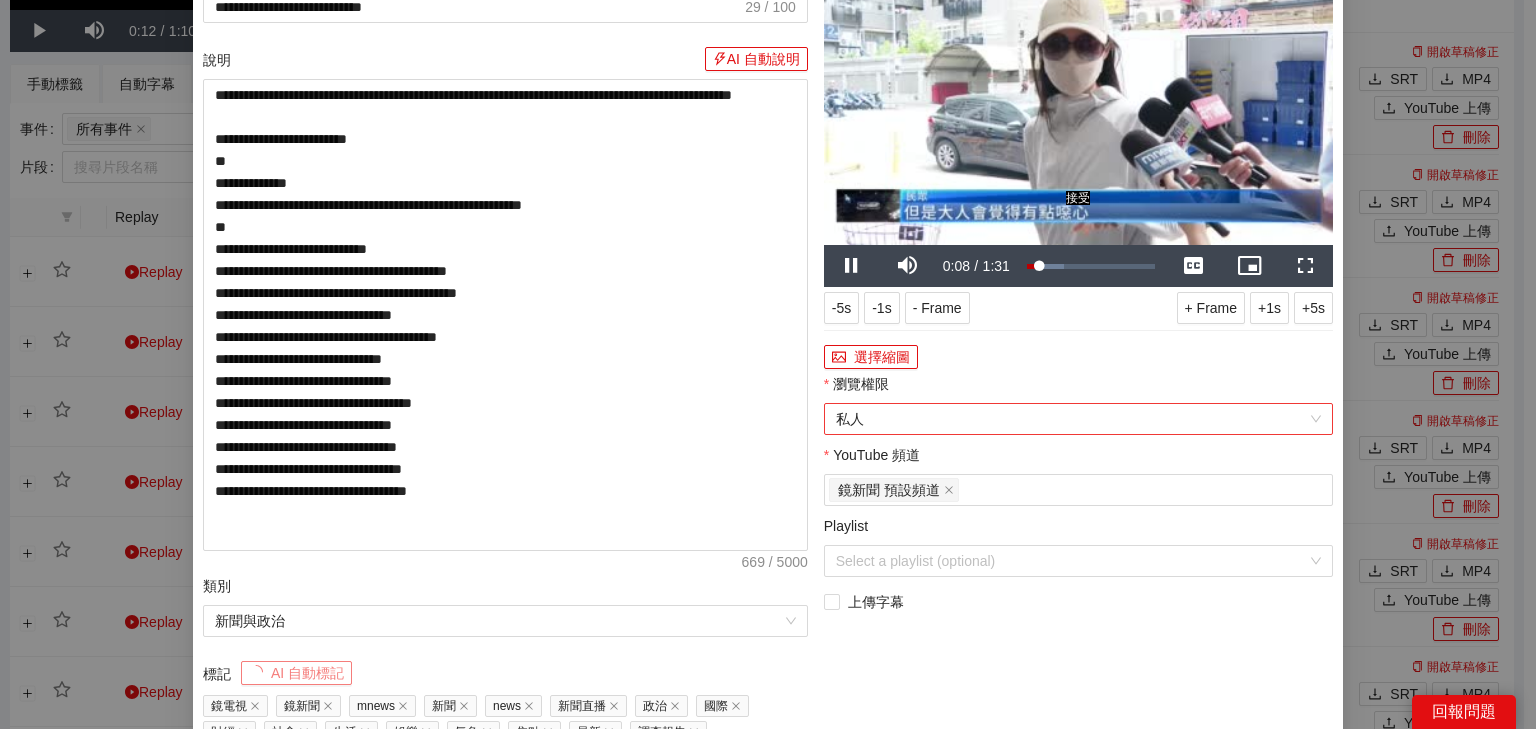 scroll, scrollTop: 80, scrollLeft: 0, axis: vertical 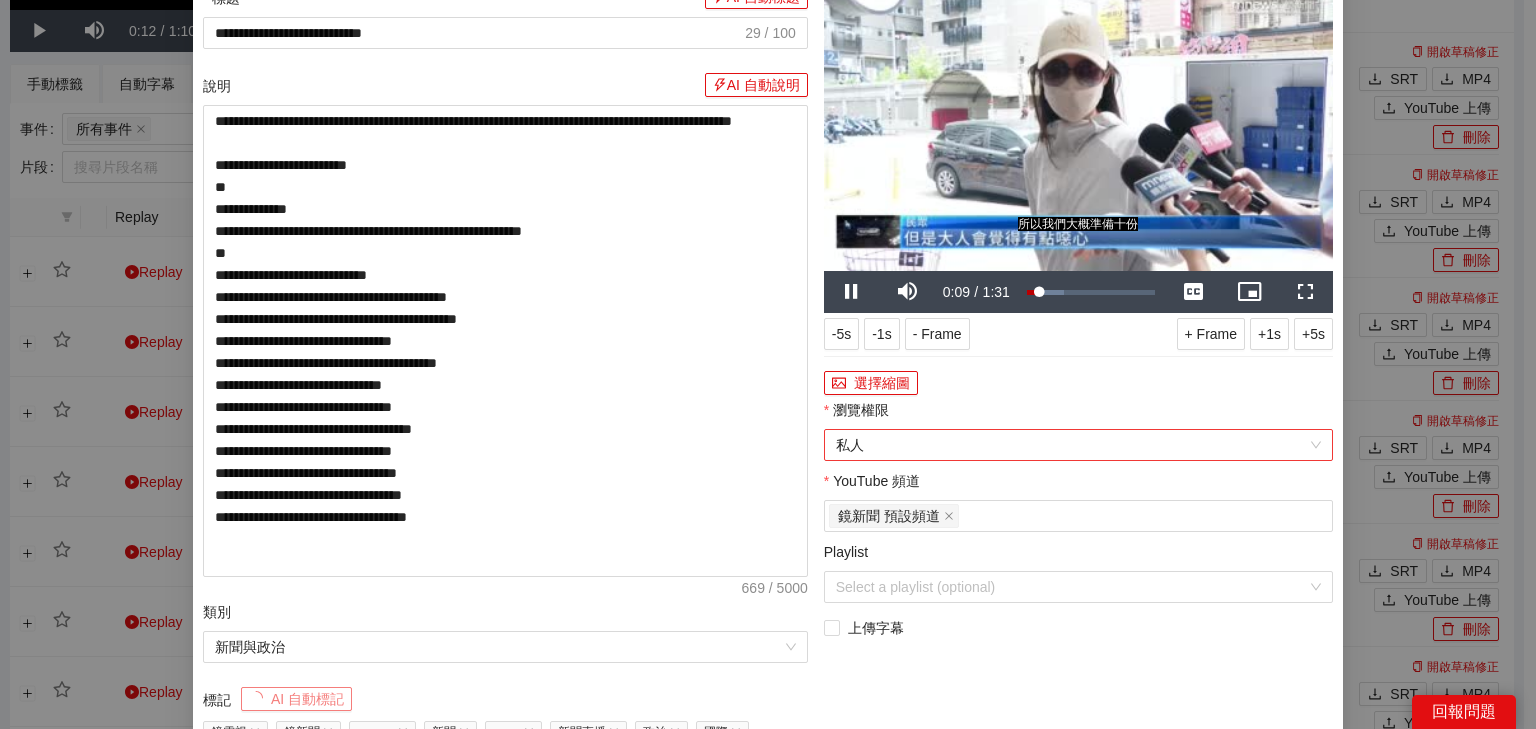 click on "私人" at bounding box center [1078, 445] 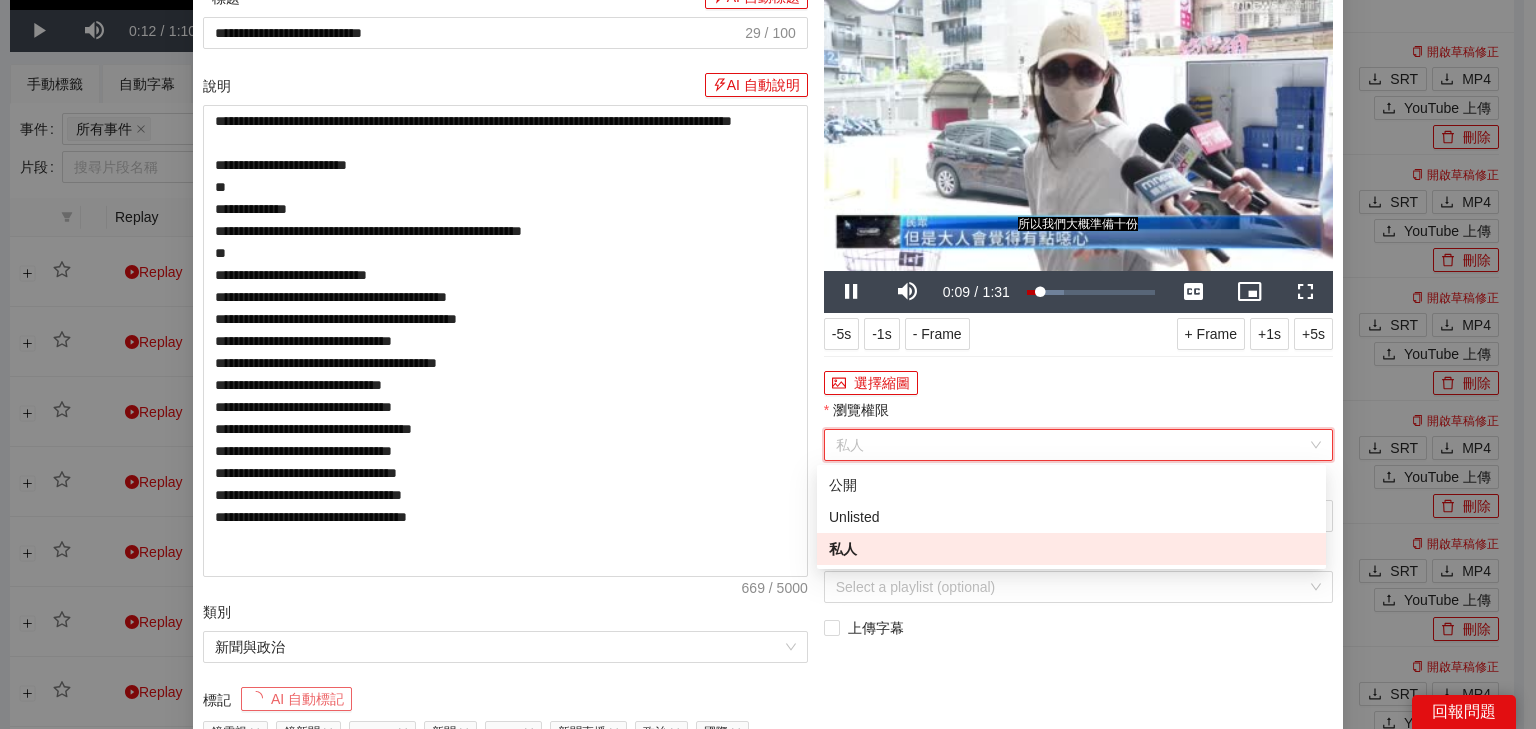 click on "私人" at bounding box center [1078, 445] 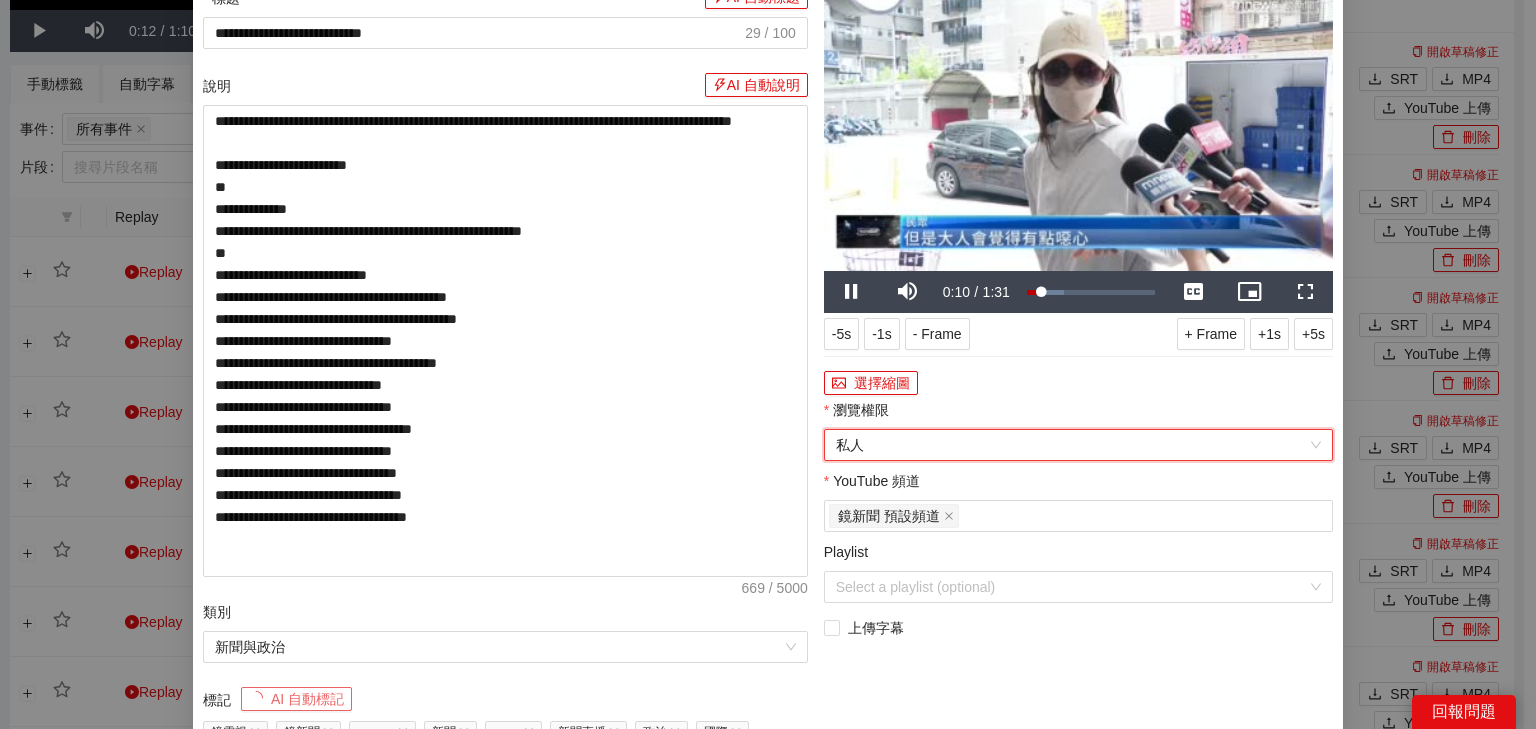 click on "私人" at bounding box center (1078, 445) 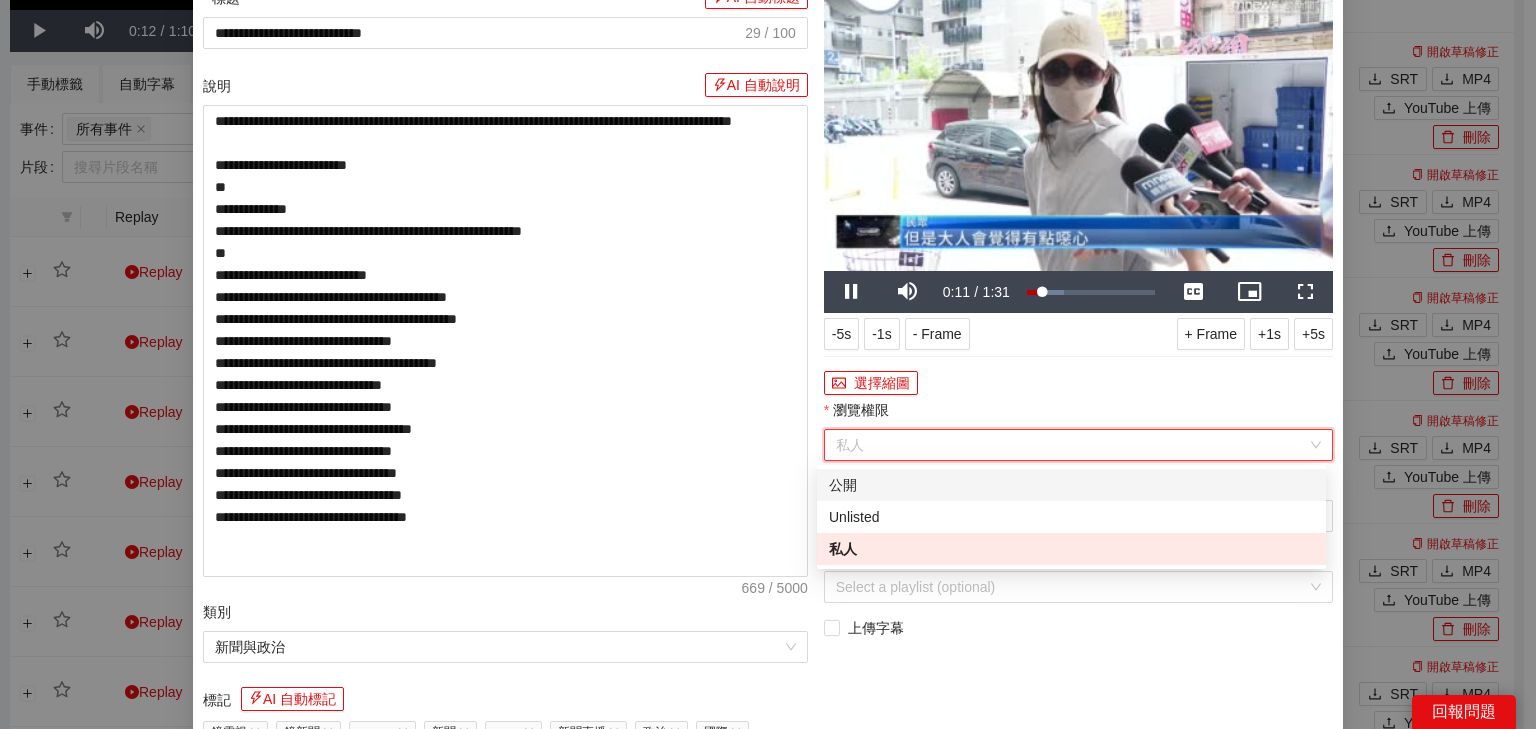 click on "公開" at bounding box center (1071, 485) 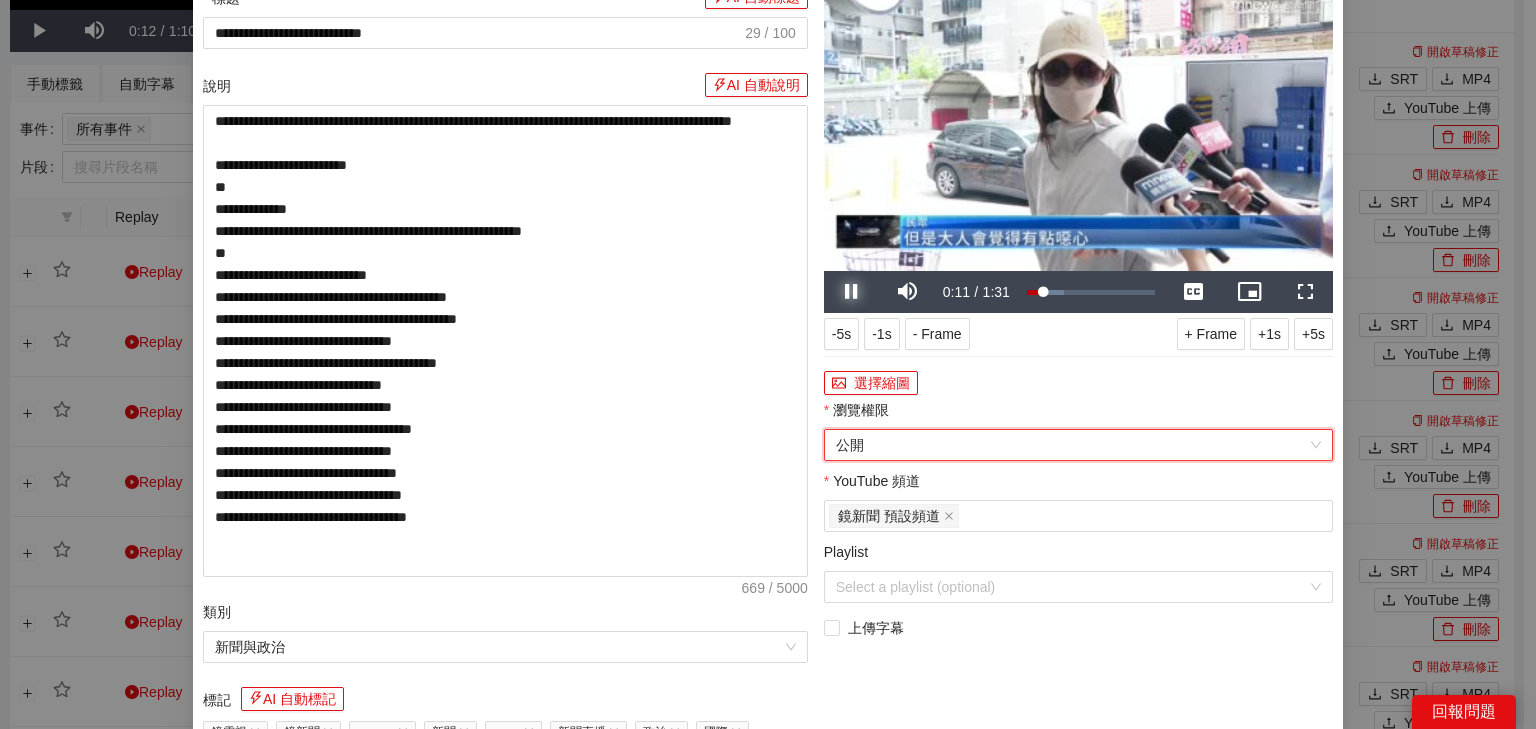 click at bounding box center (852, 292) 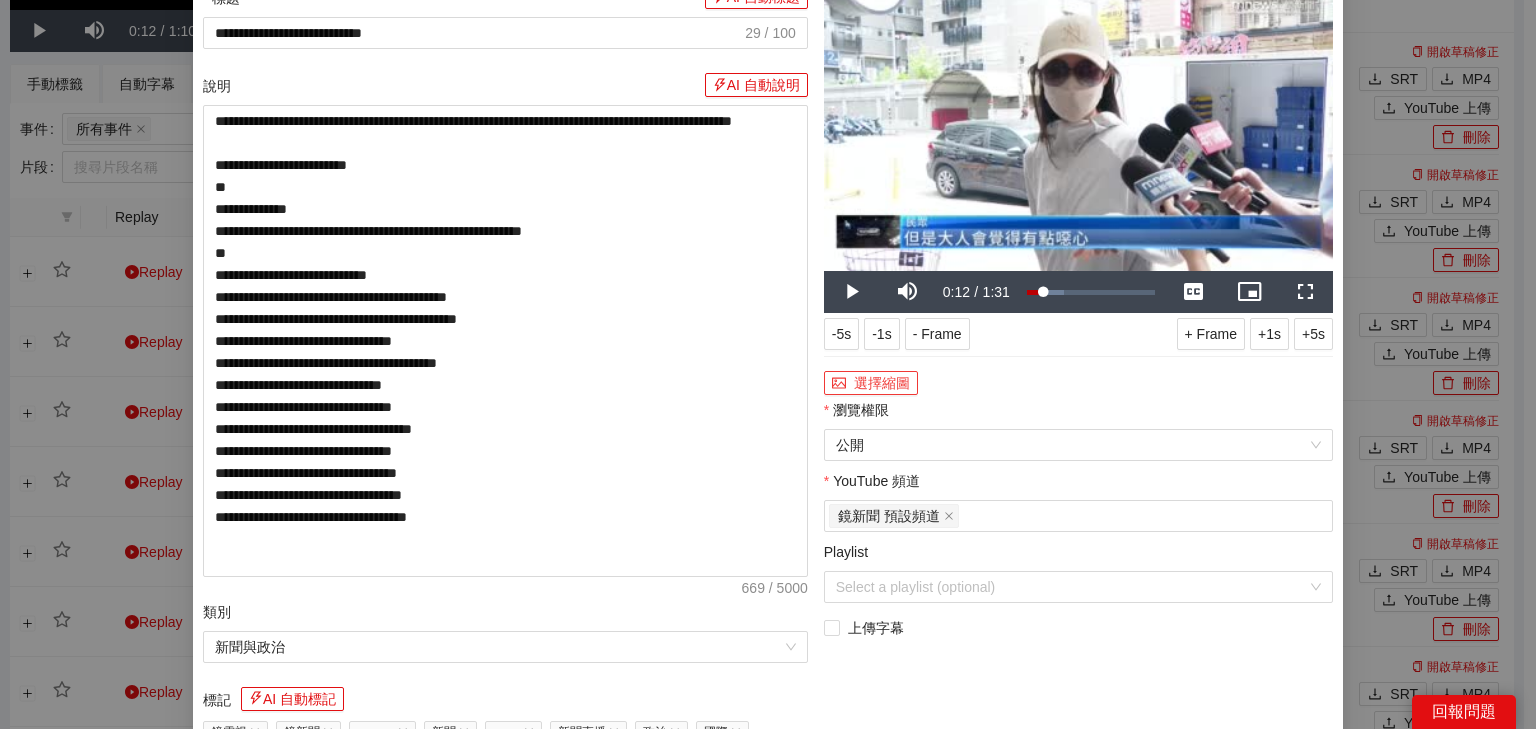 click on "選擇縮圖" at bounding box center (871, 383) 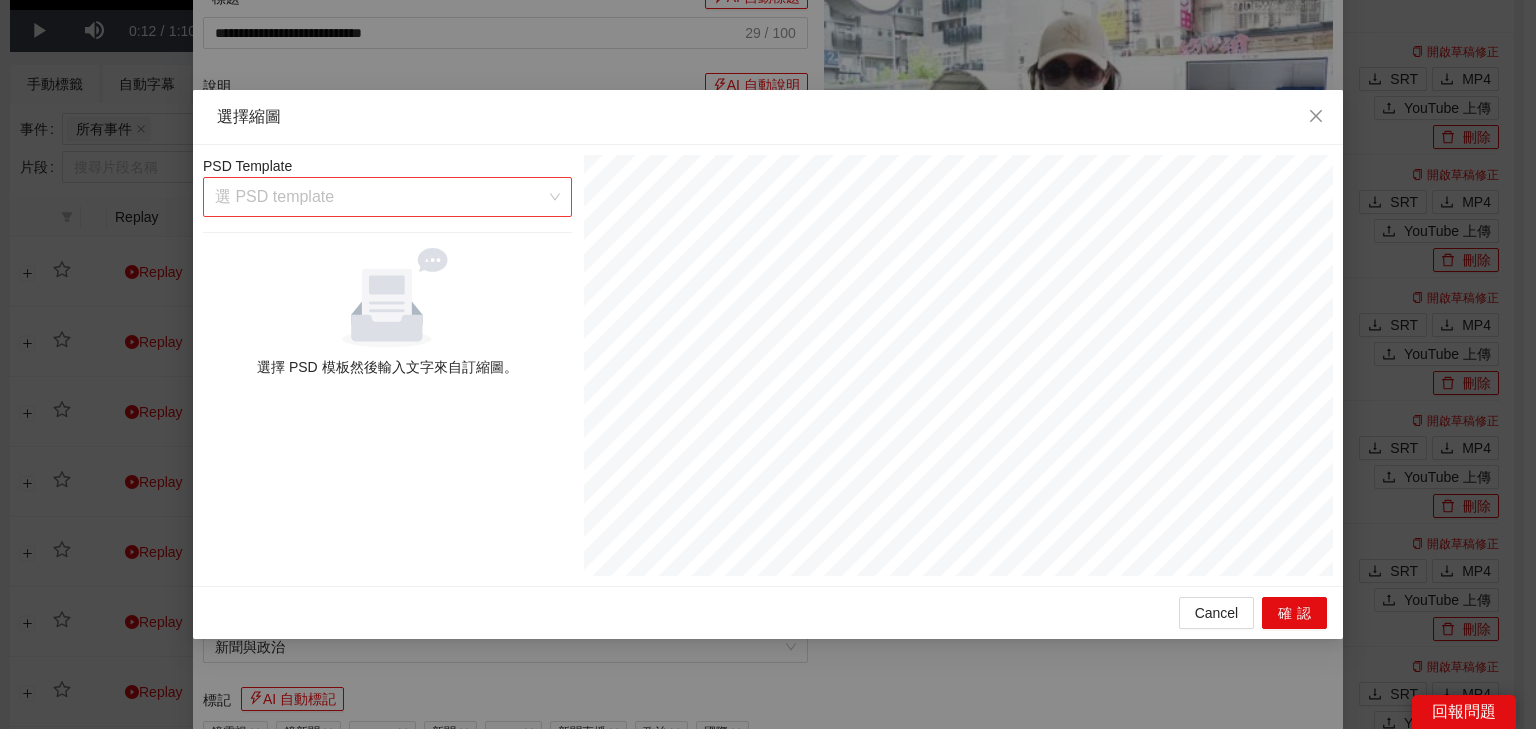 click on "選 PSD template" at bounding box center [387, 197] 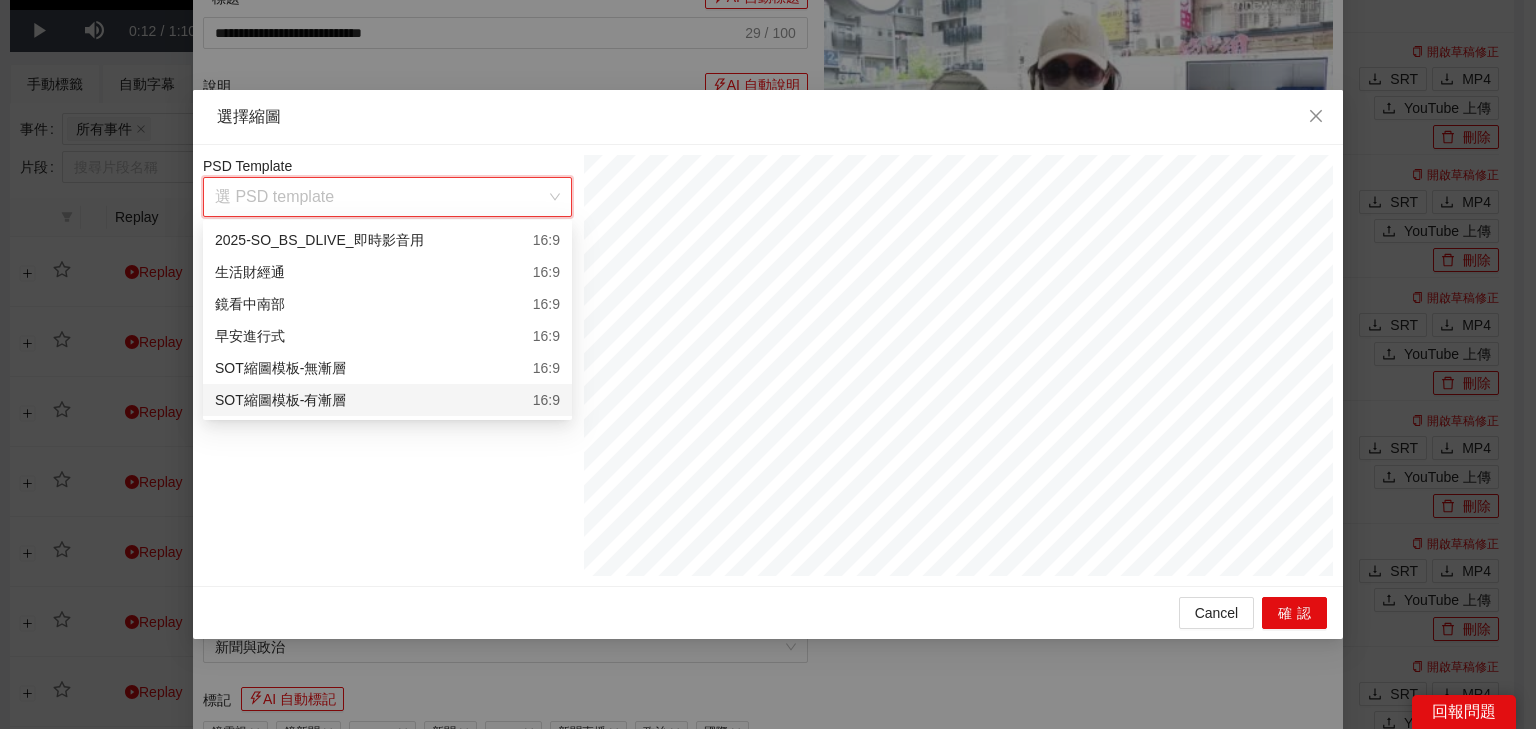 click on "16:9" at bounding box center (546, 400) 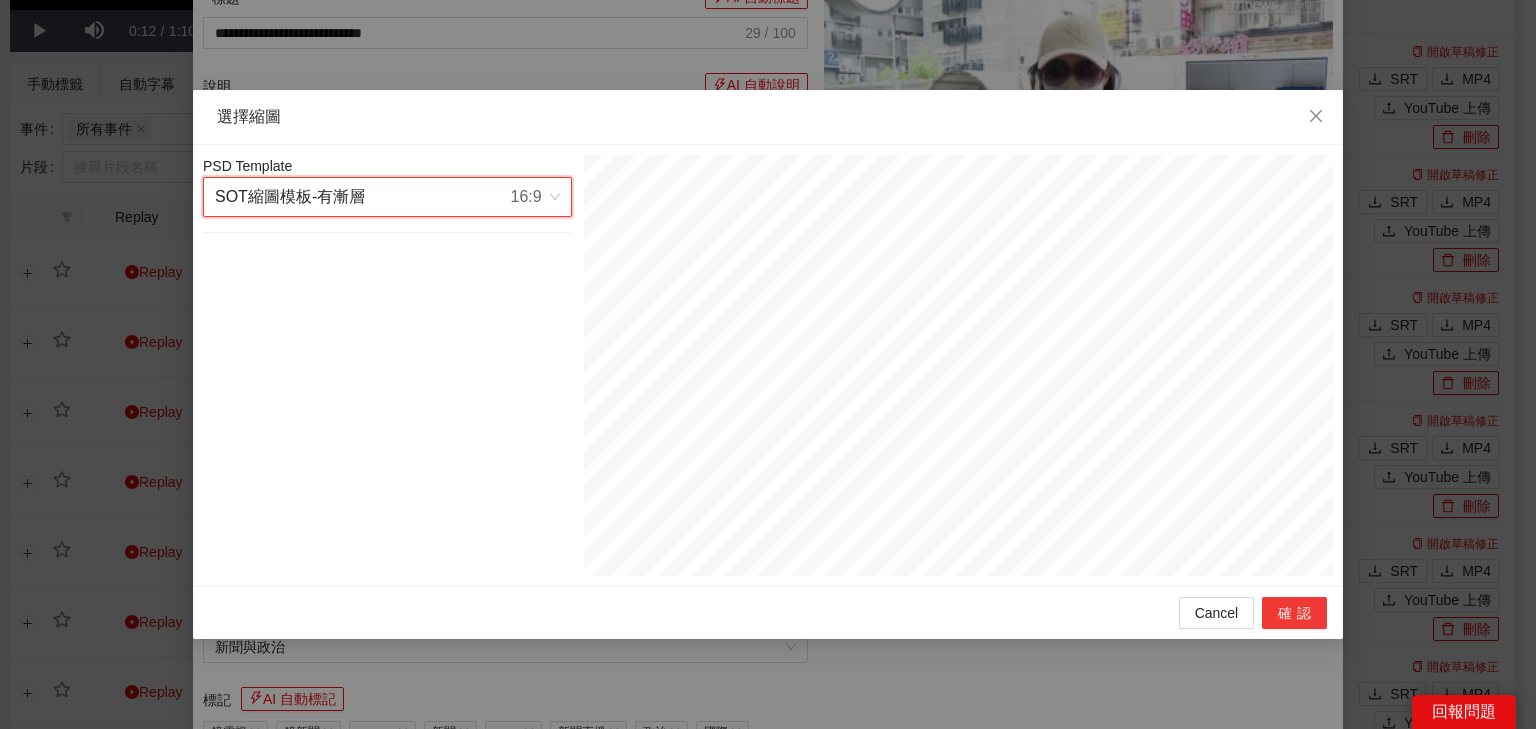 click on "確認" at bounding box center [1294, 613] 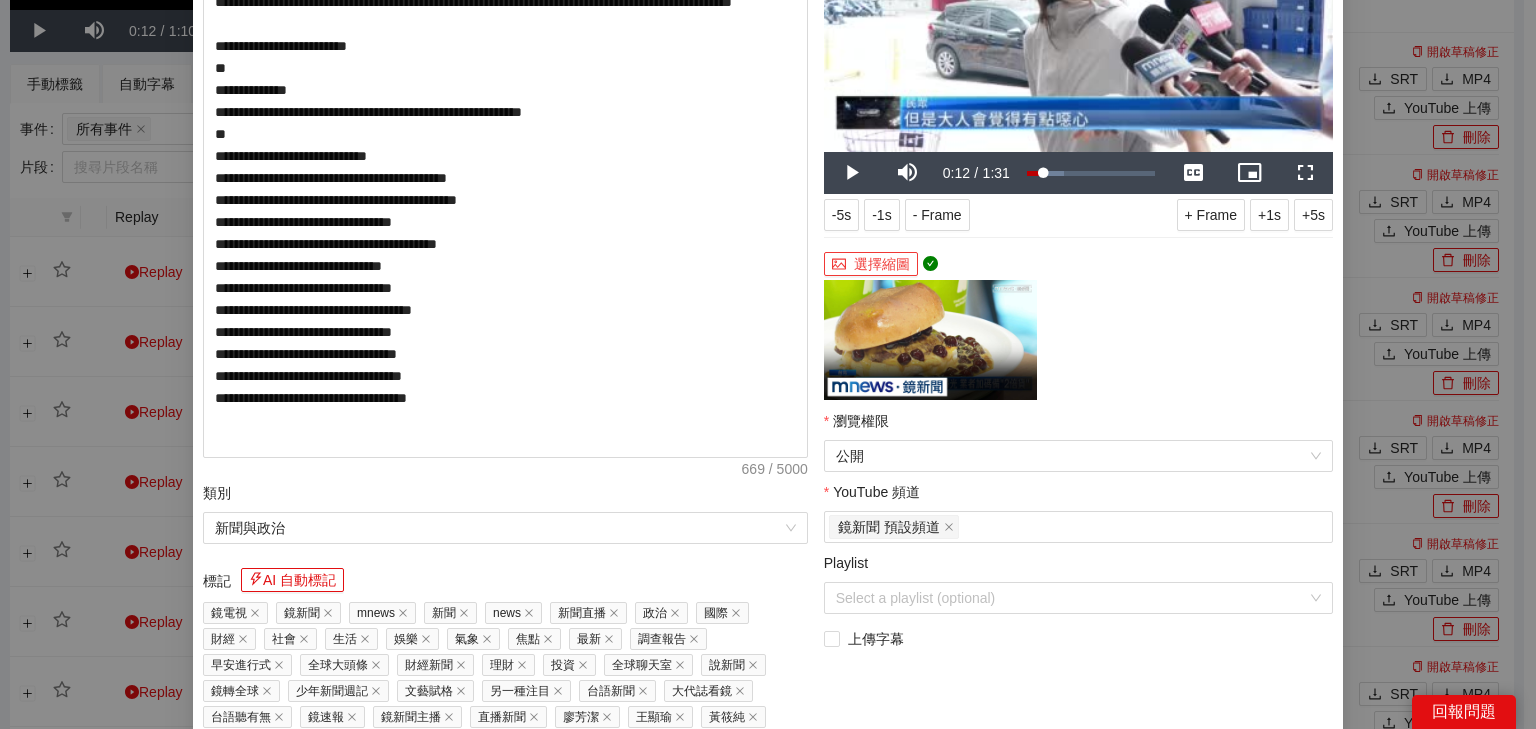 scroll, scrollTop: 464, scrollLeft: 0, axis: vertical 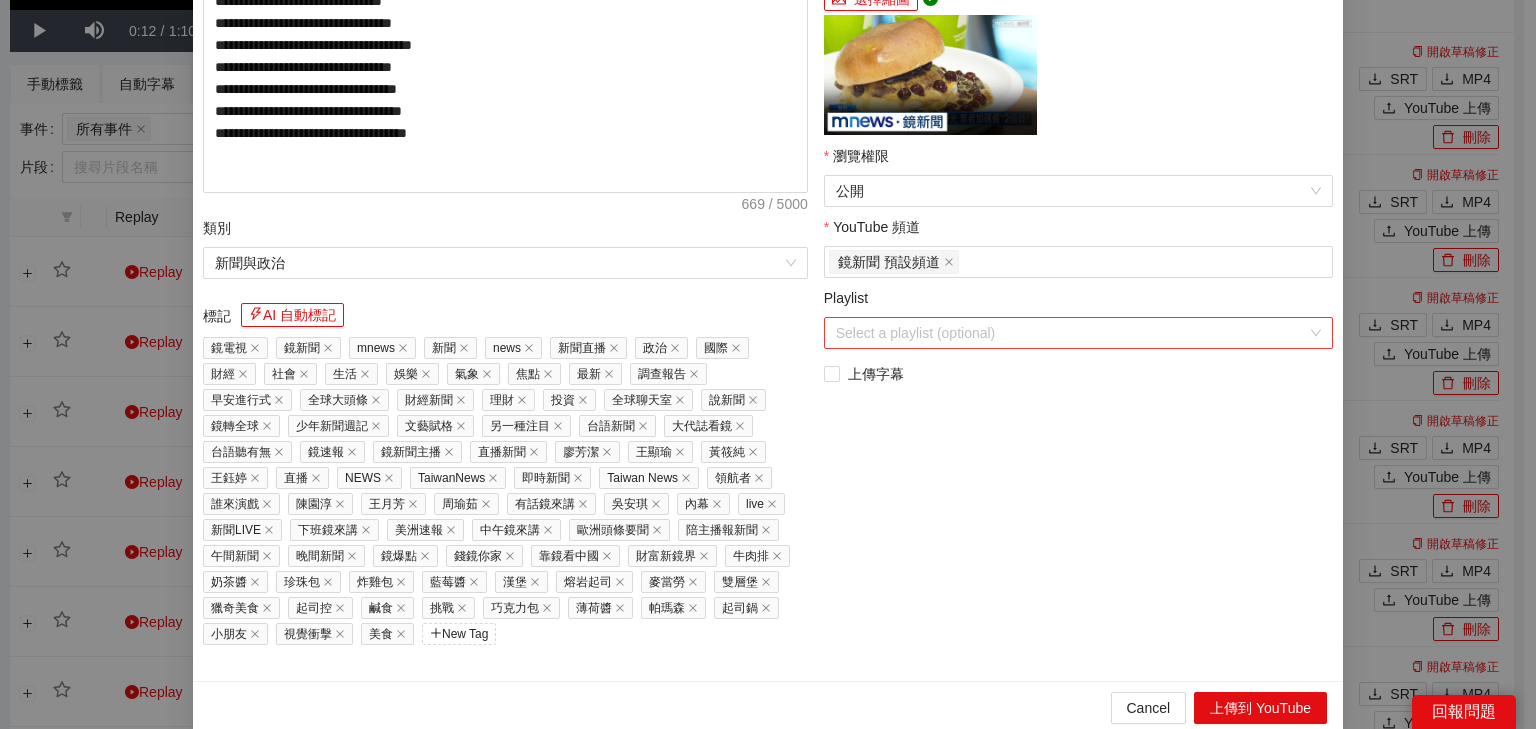 click on "Playlist" at bounding box center [1071, 333] 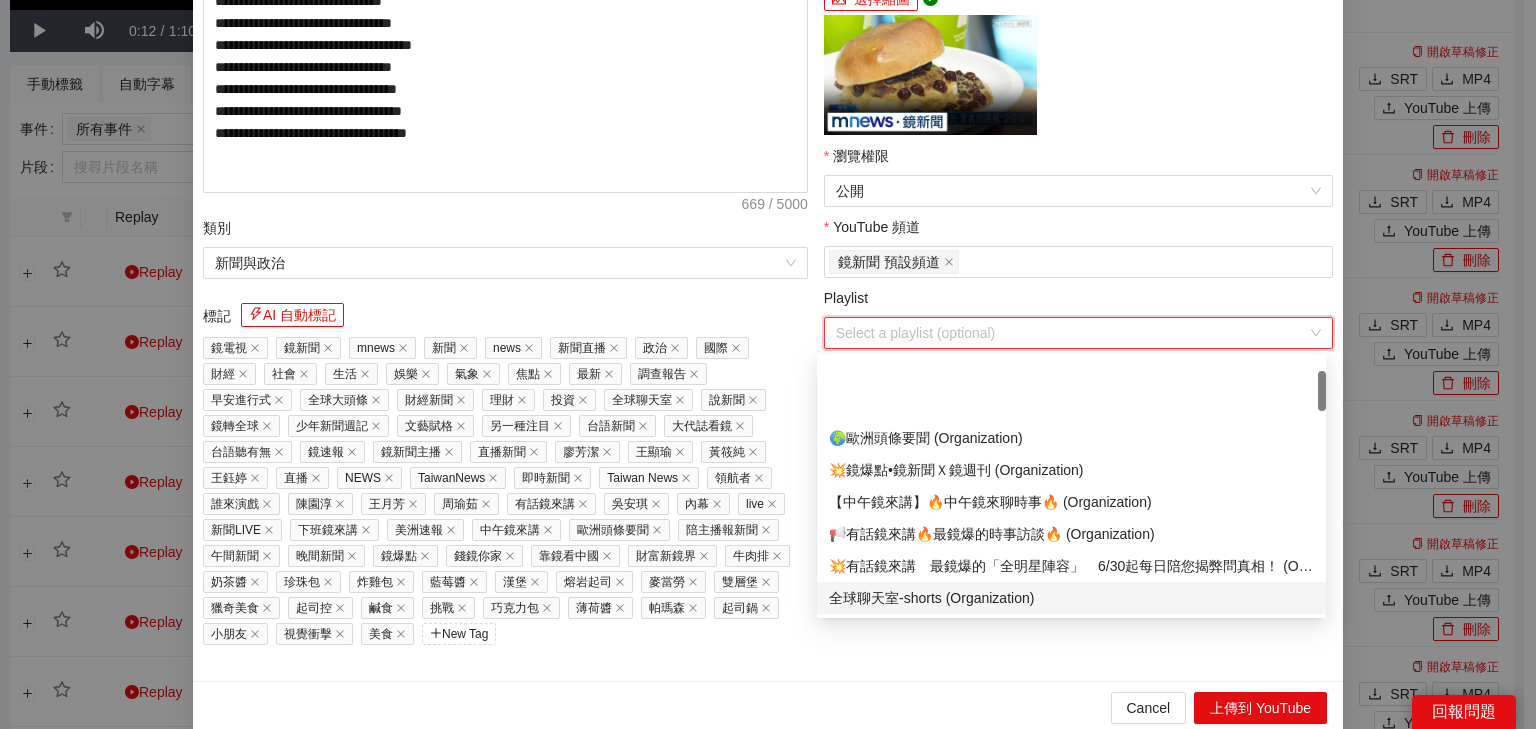 scroll, scrollTop: 160, scrollLeft: 0, axis: vertical 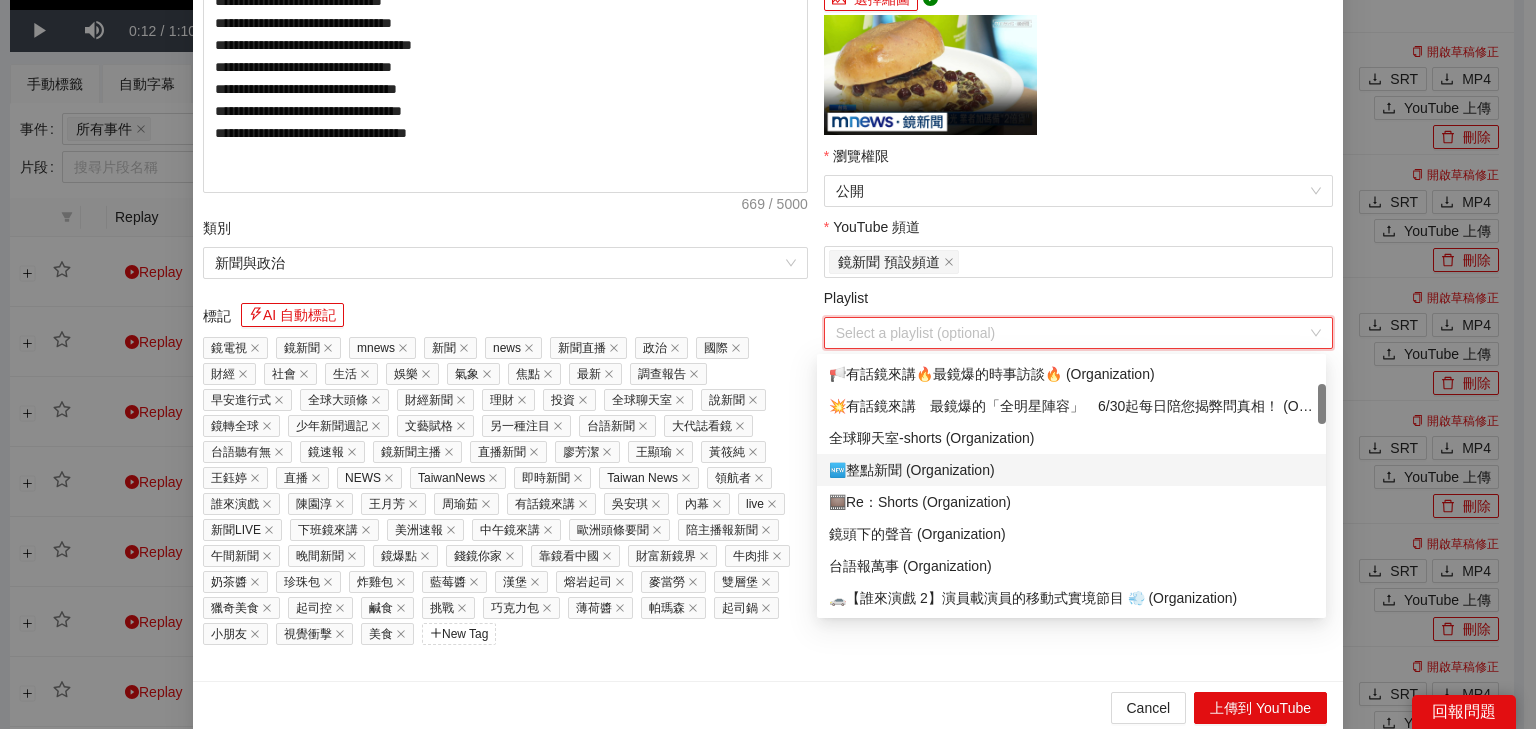 drag, startPoint x: 990, startPoint y: 472, endPoint x: 998, endPoint y: 481, distance: 12.0415945 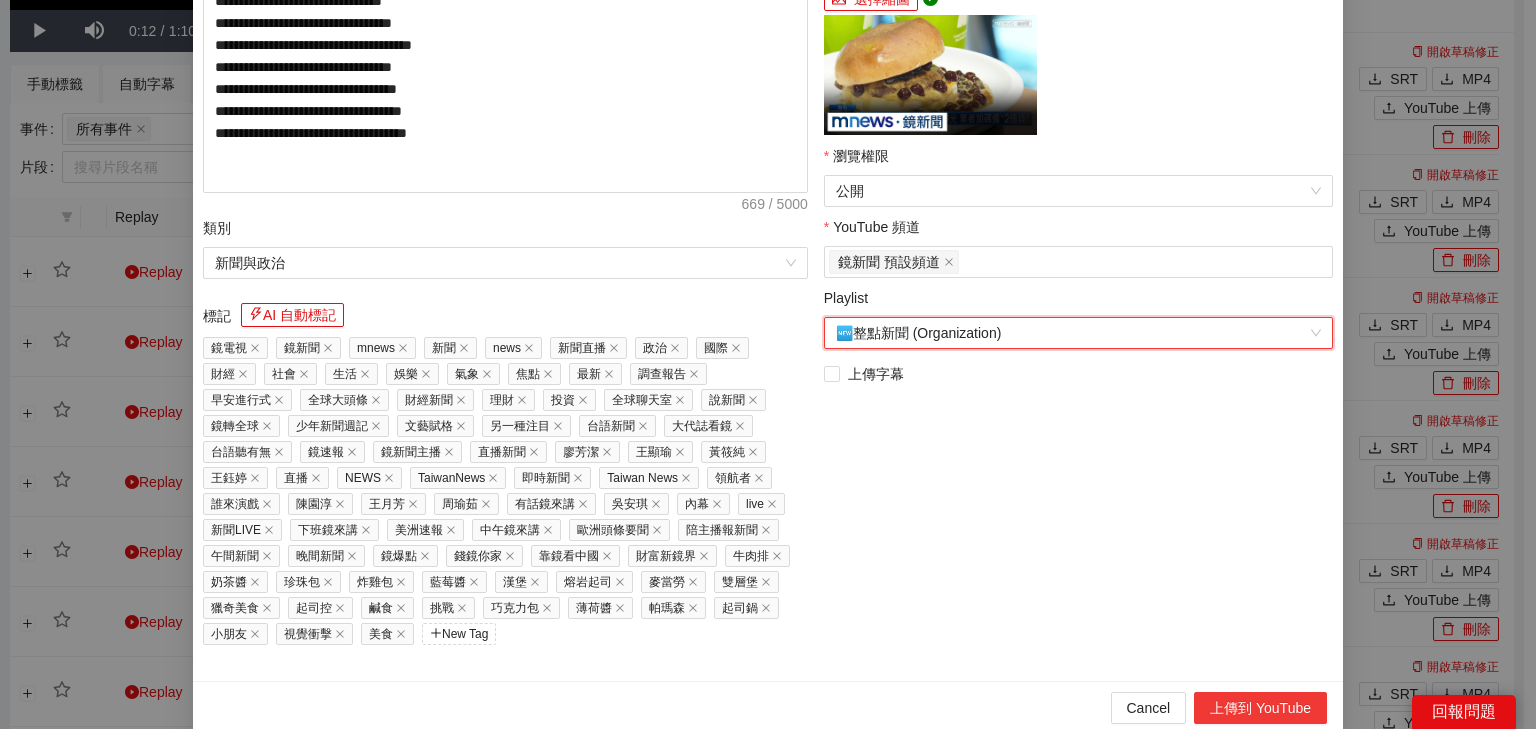 click on "上傳到 YouTube" at bounding box center (1260, 708) 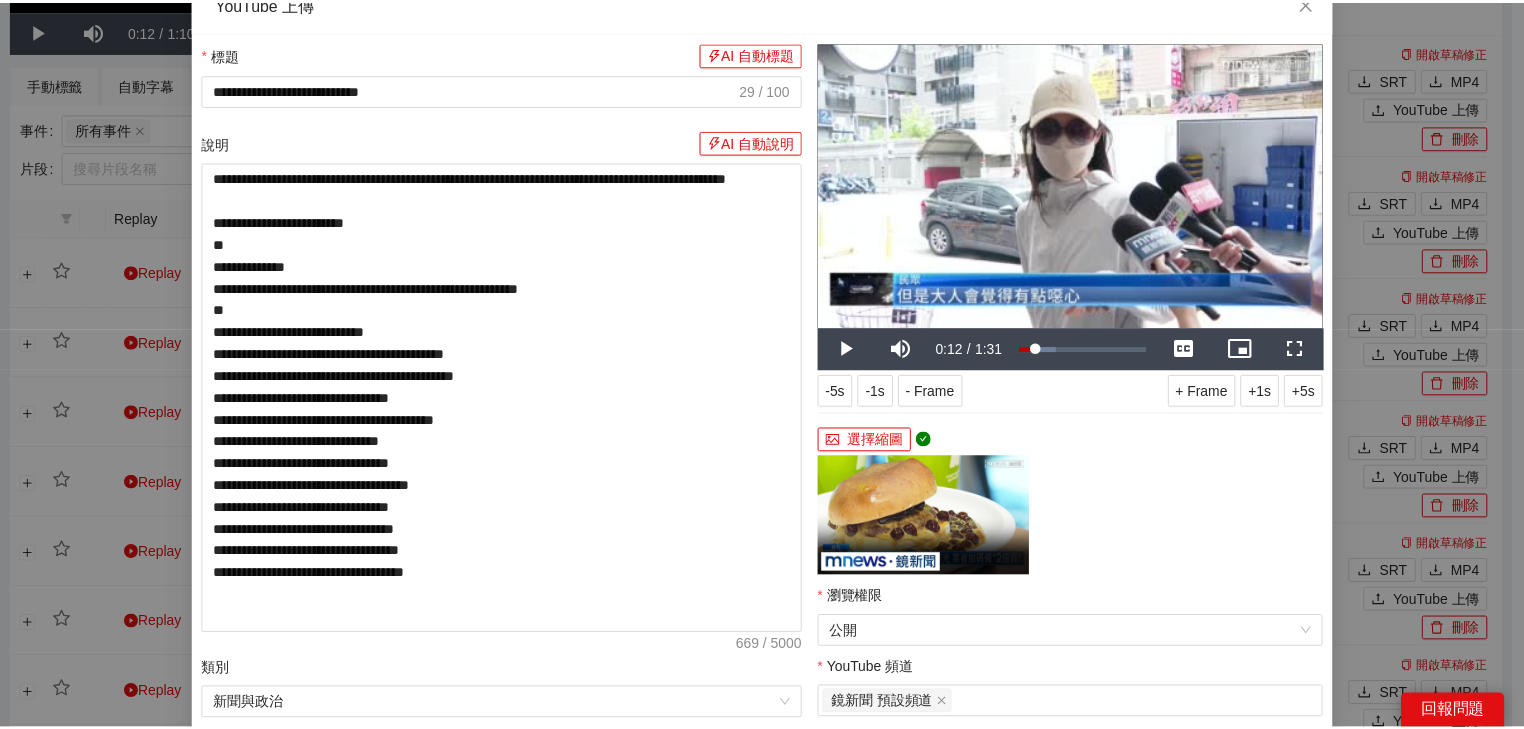 scroll, scrollTop: 0, scrollLeft: 0, axis: both 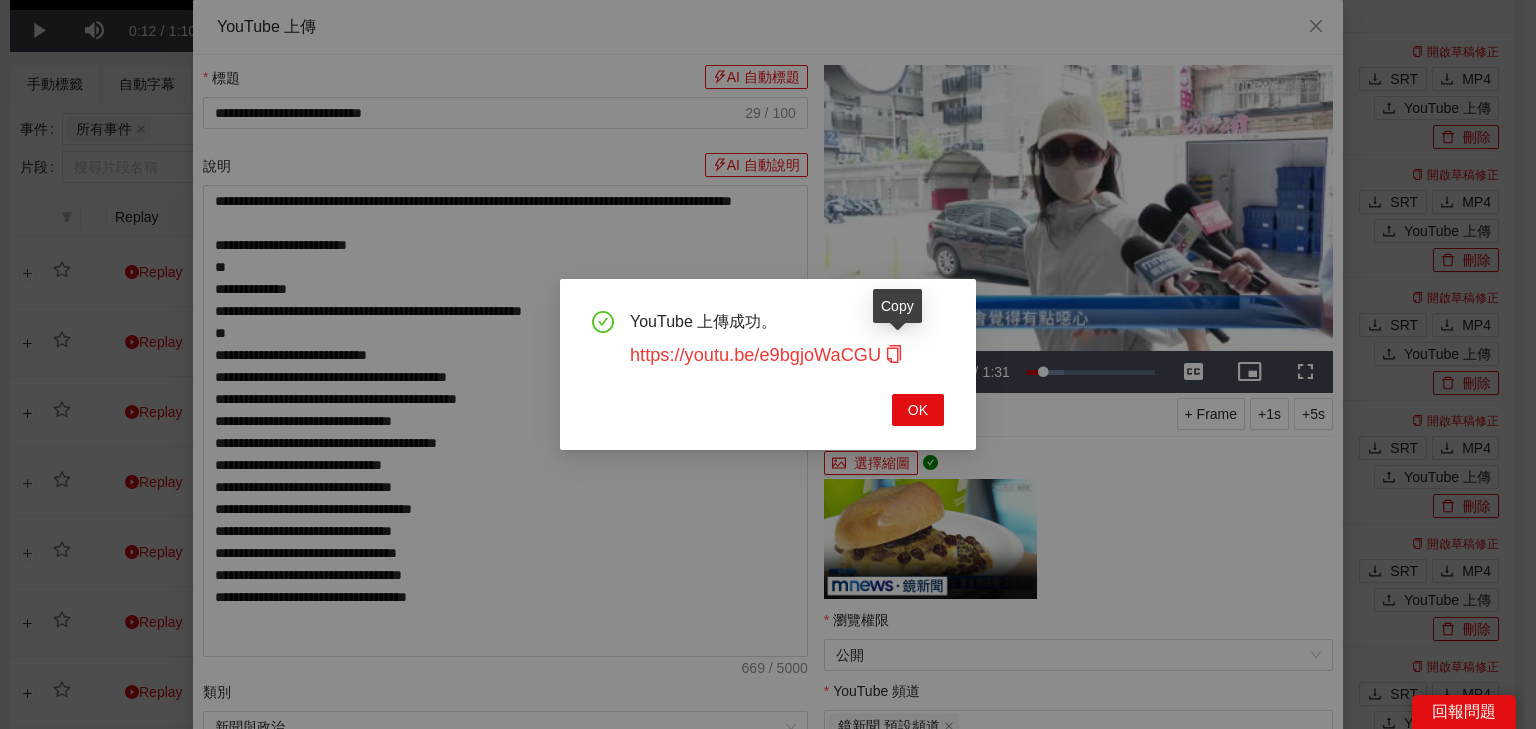 click 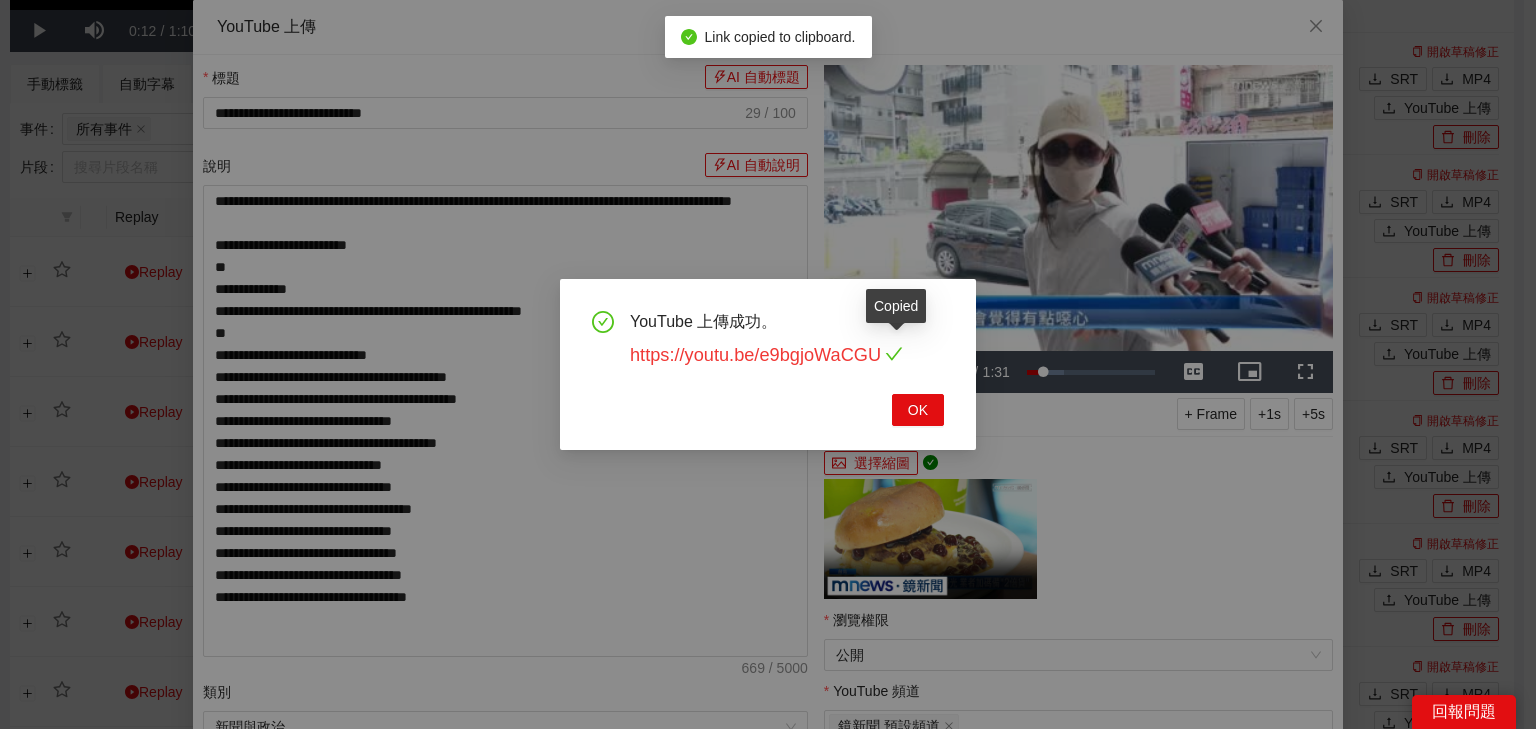 click on "https://youtu.be/e9bgjoWaCGU" at bounding box center [766, 355] 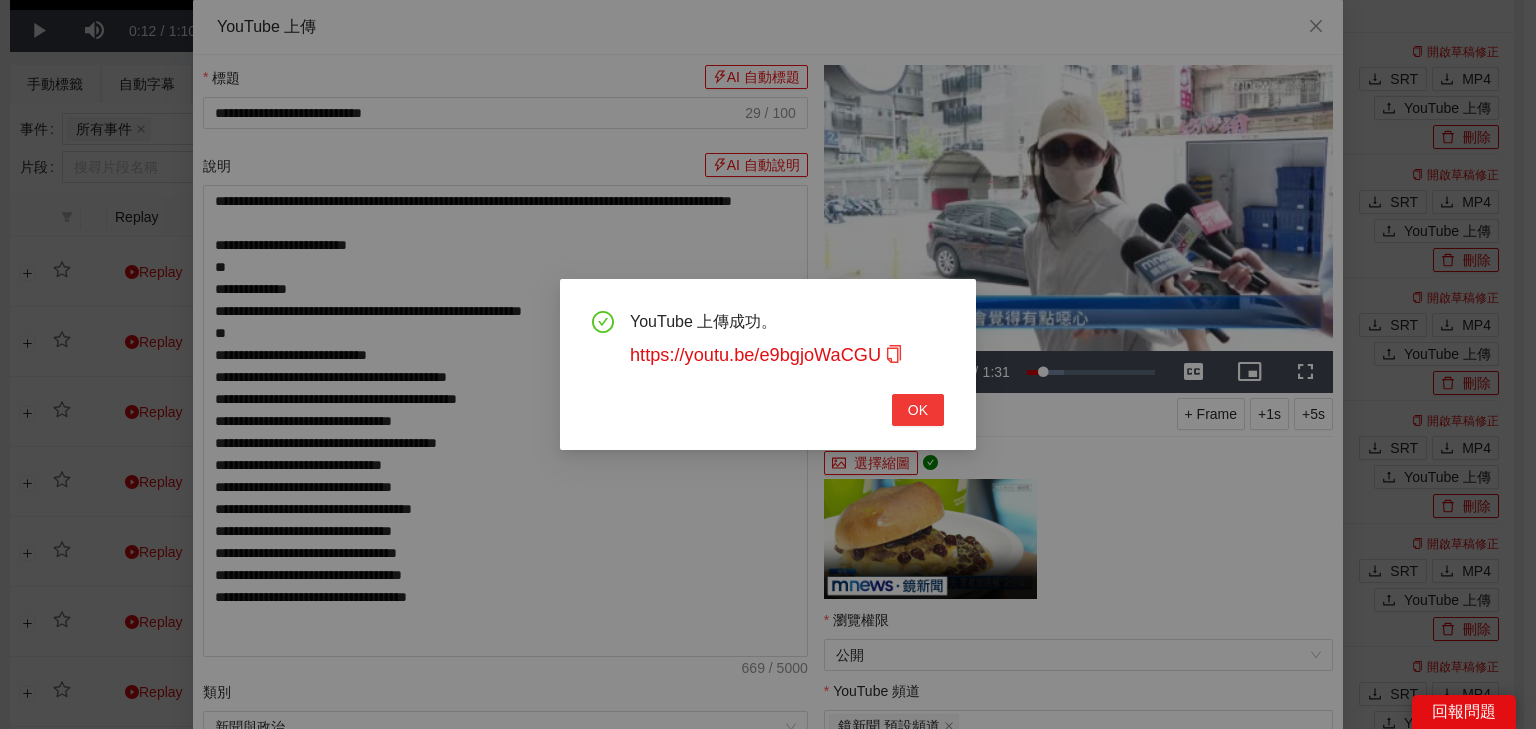 drag, startPoint x: 916, startPoint y: 404, endPoint x: 921, endPoint y: 388, distance: 16.763054 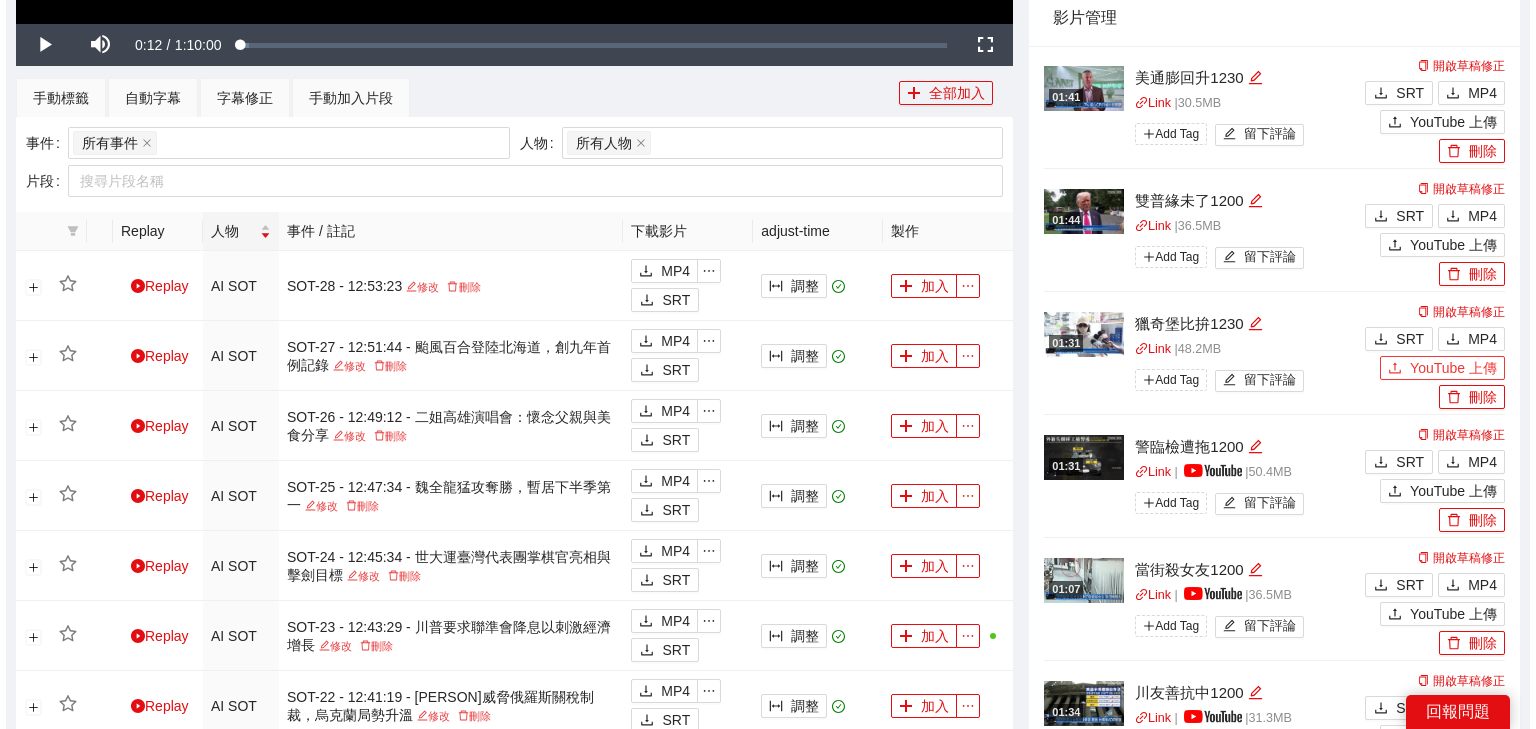 scroll, scrollTop: 480, scrollLeft: 0, axis: vertical 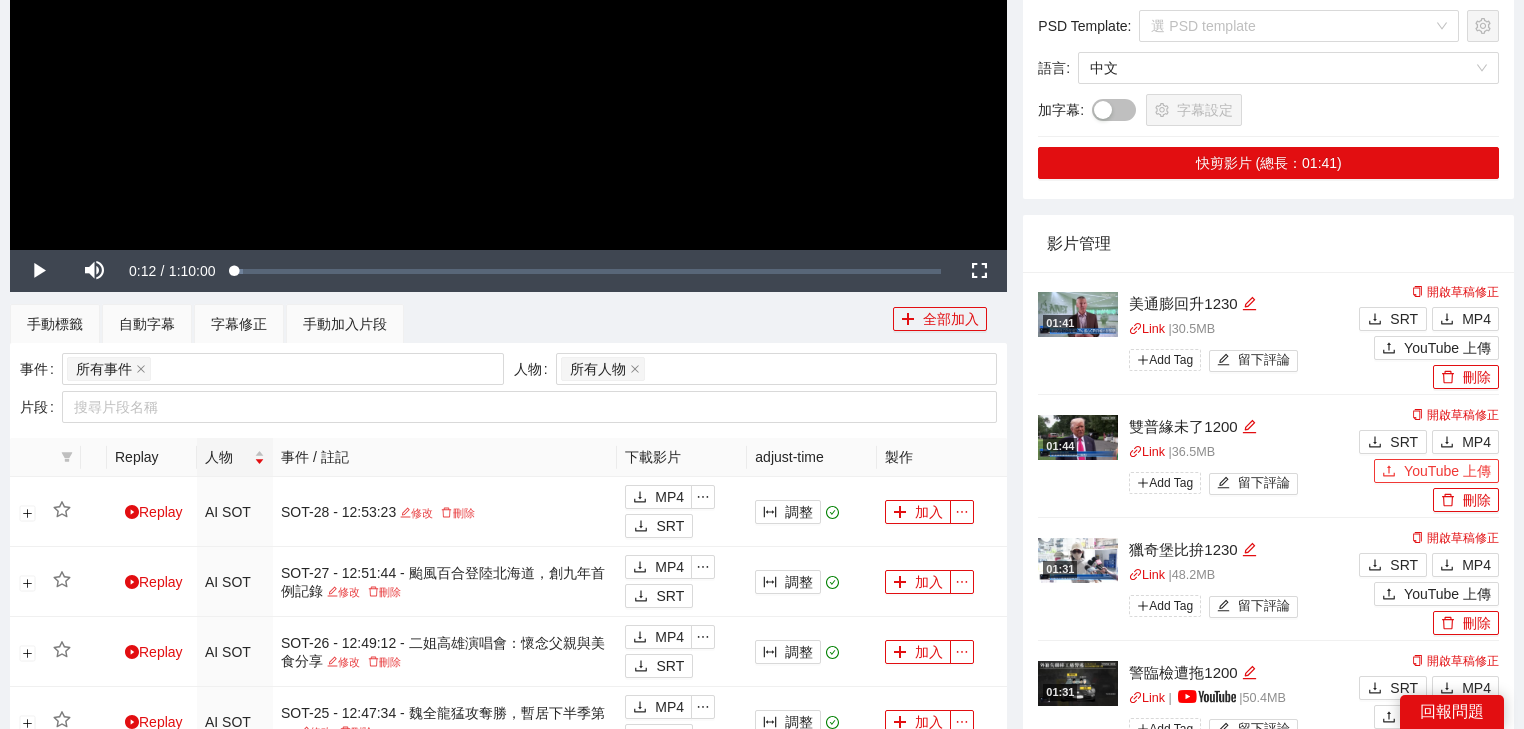 click on "YouTube 上傳" at bounding box center [1447, 471] 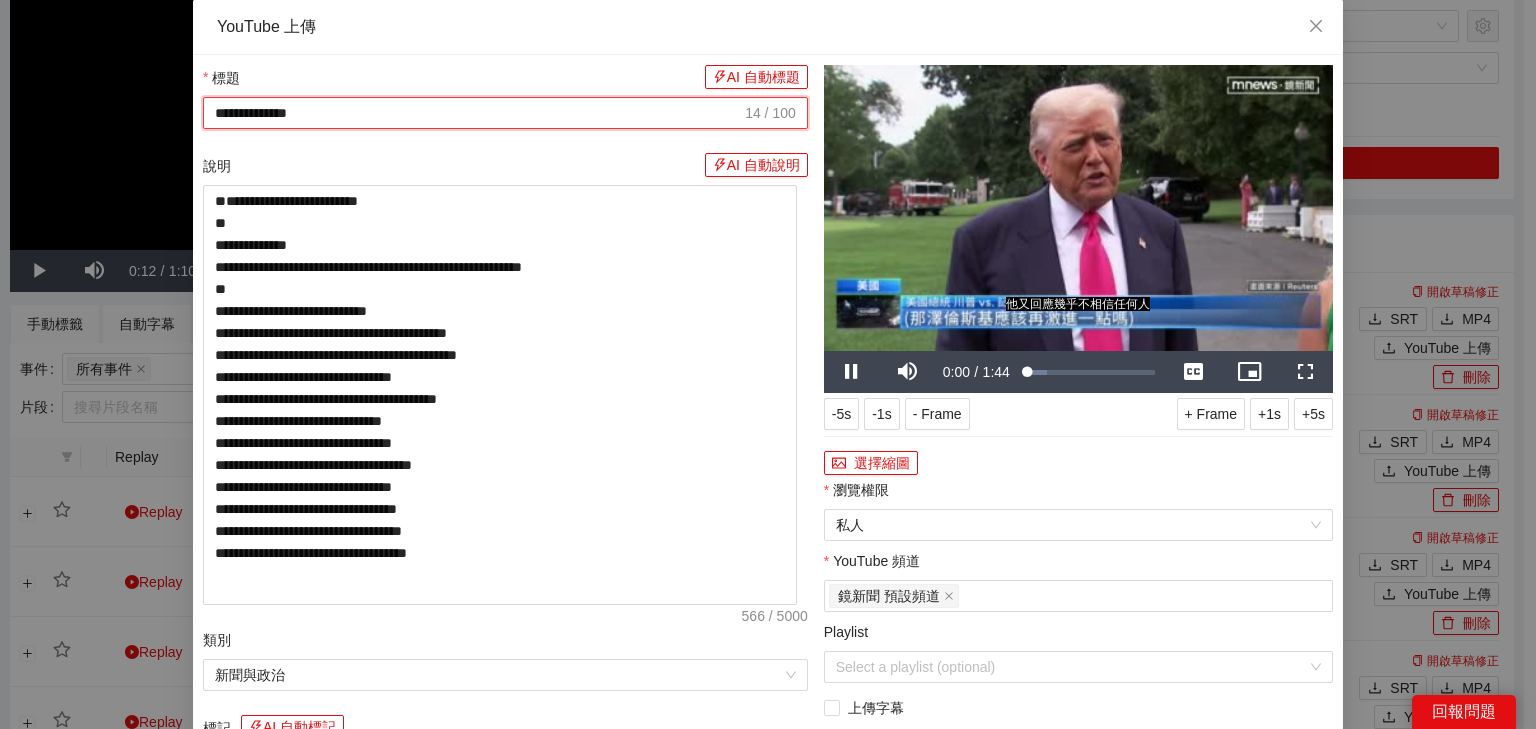 drag, startPoint x: 551, startPoint y: 104, endPoint x: 0, endPoint y: 122, distance: 551.29395 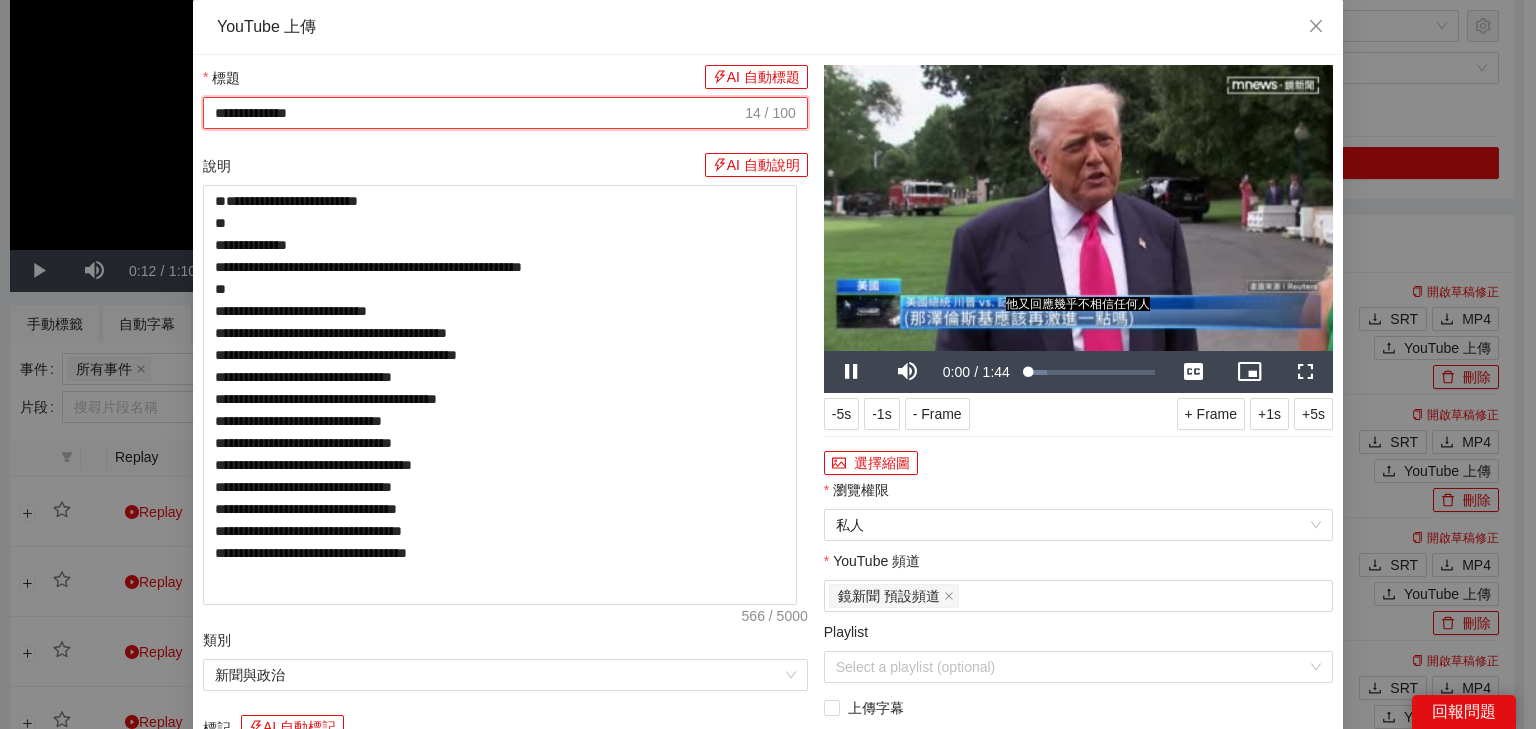 paste on "**********" 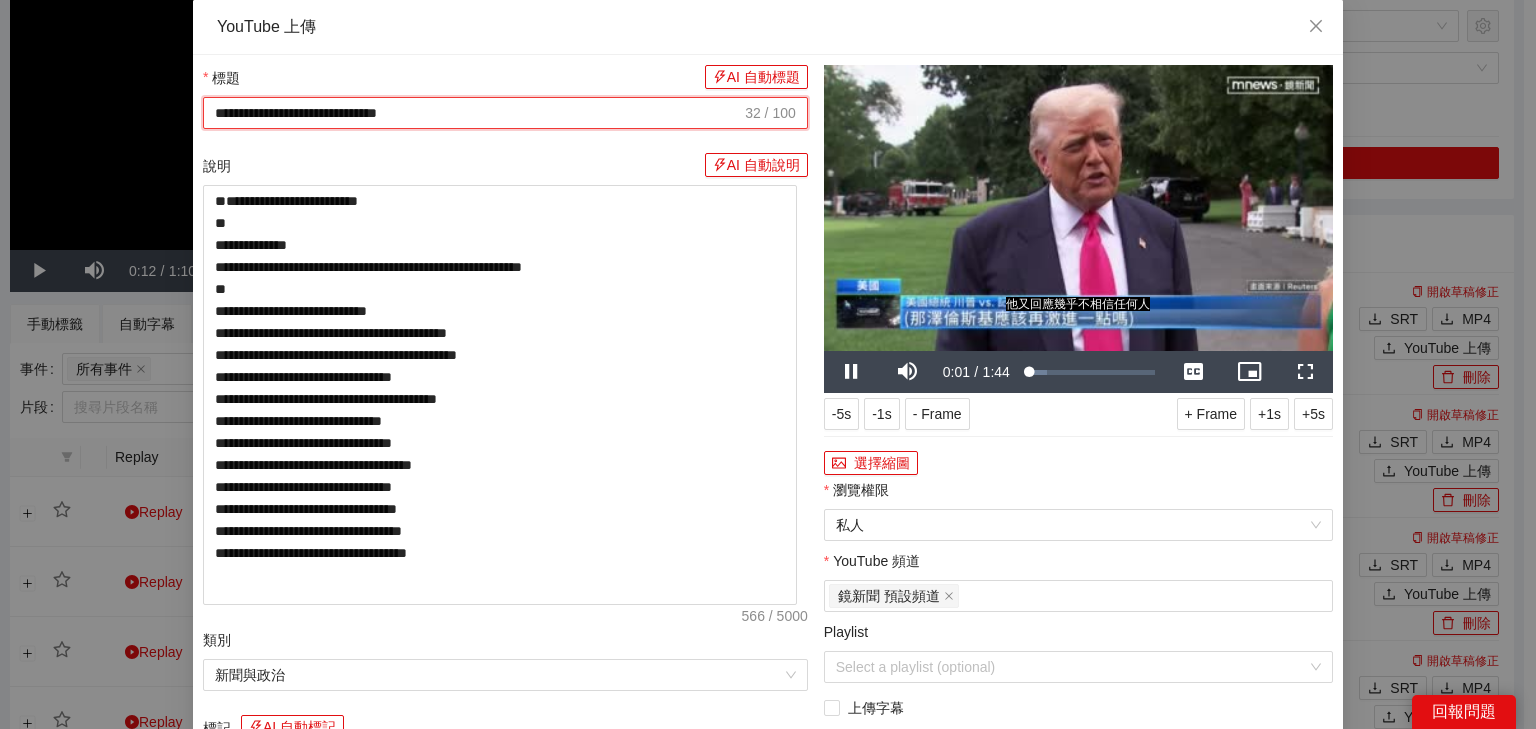 type on "**********" 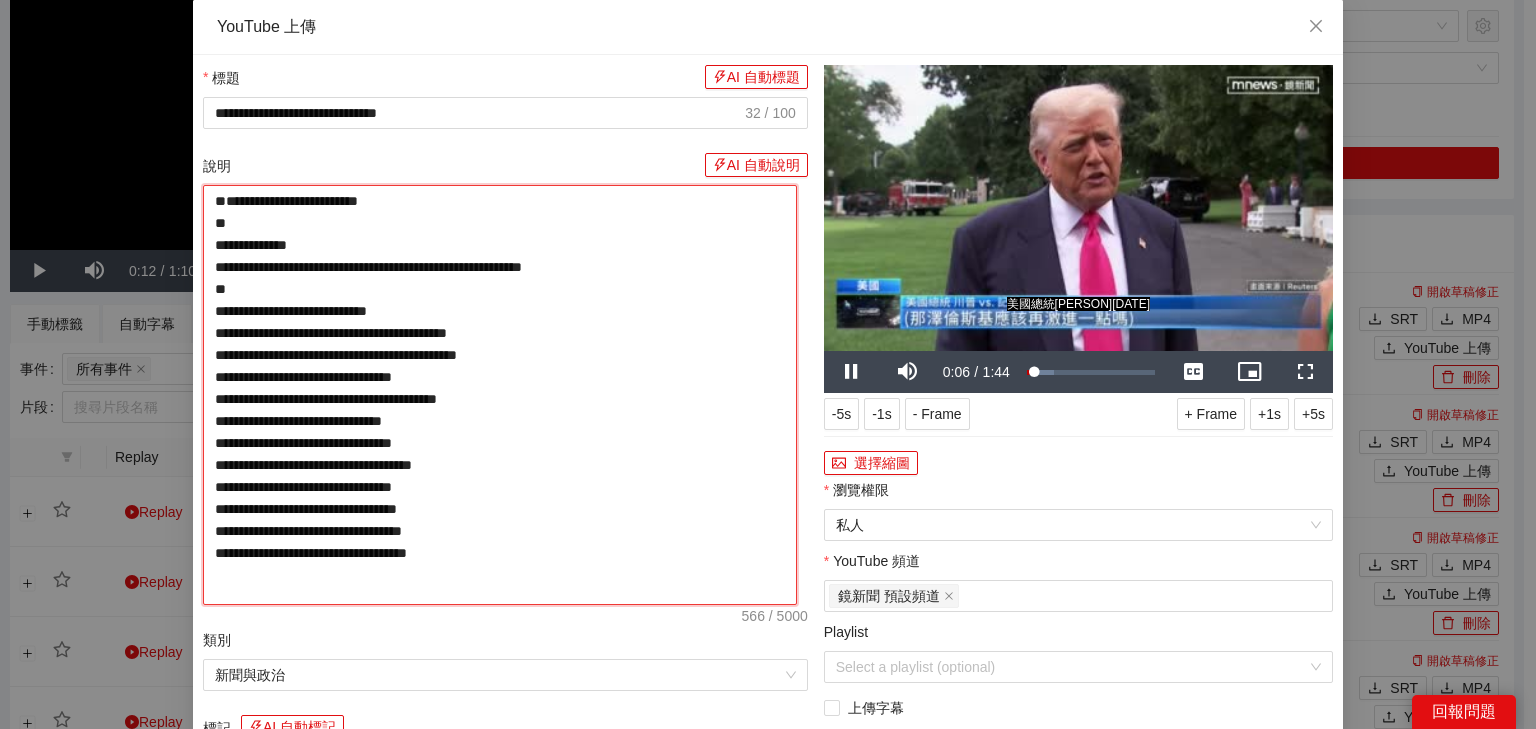 click on "**********" at bounding box center [500, 395] 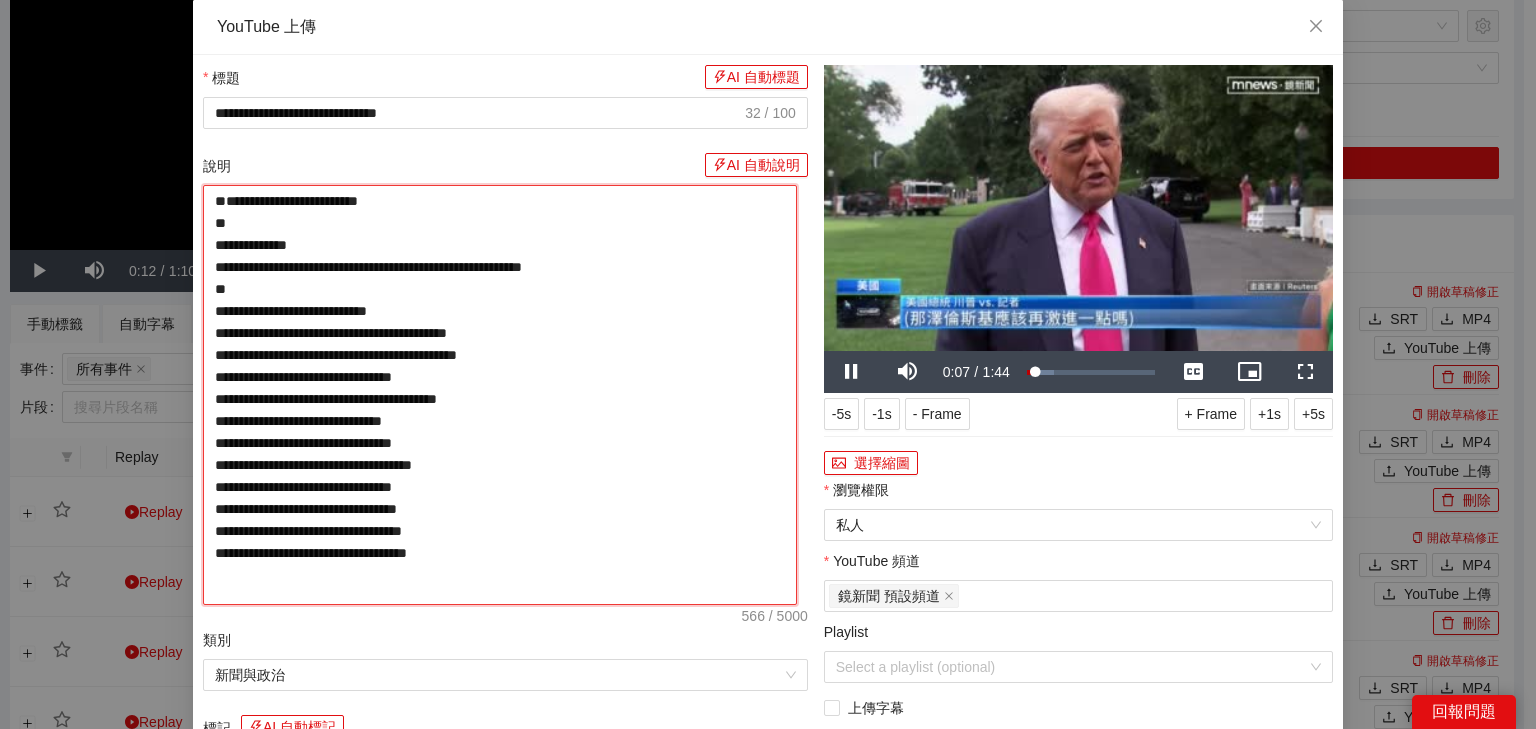 paste on "**********" 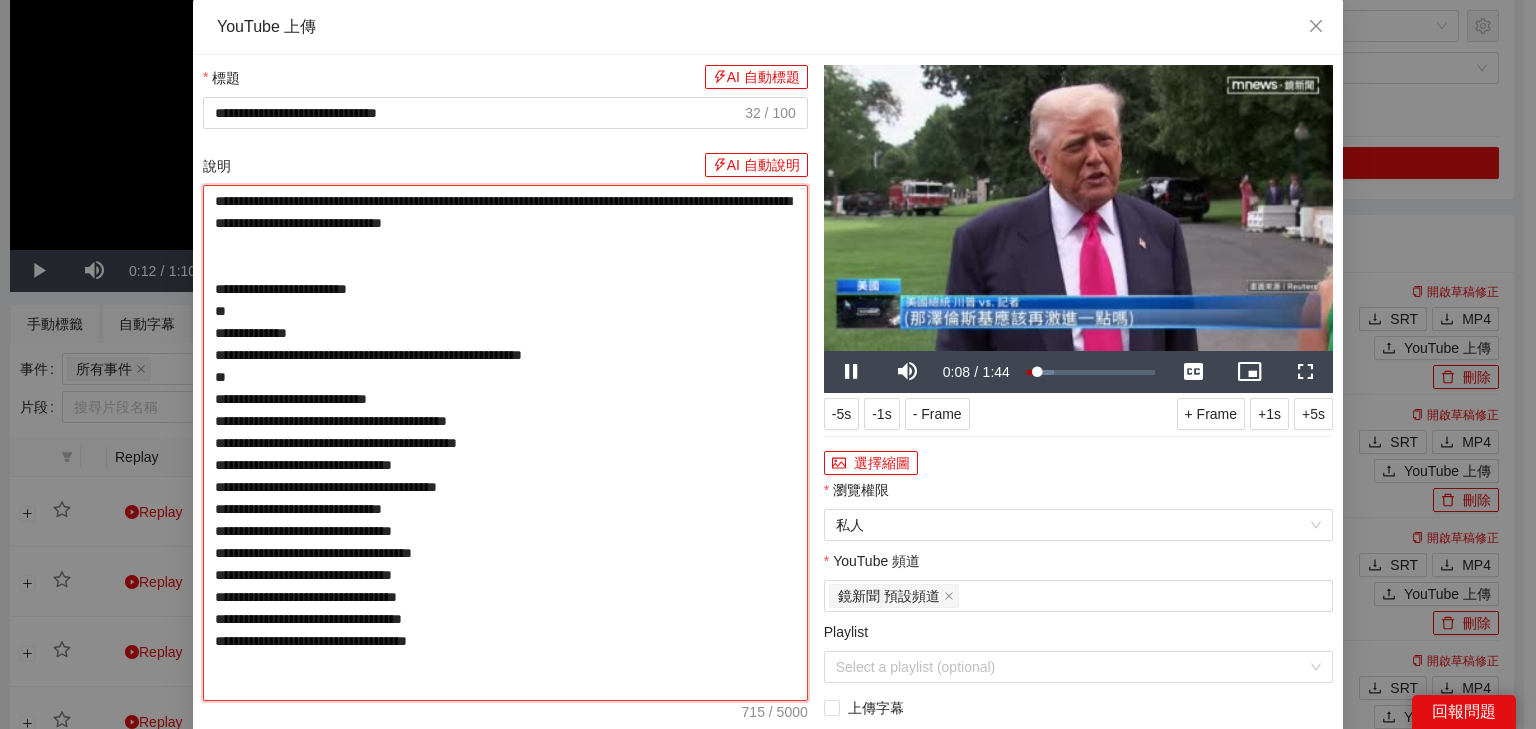 click on "**********" at bounding box center (505, 443) 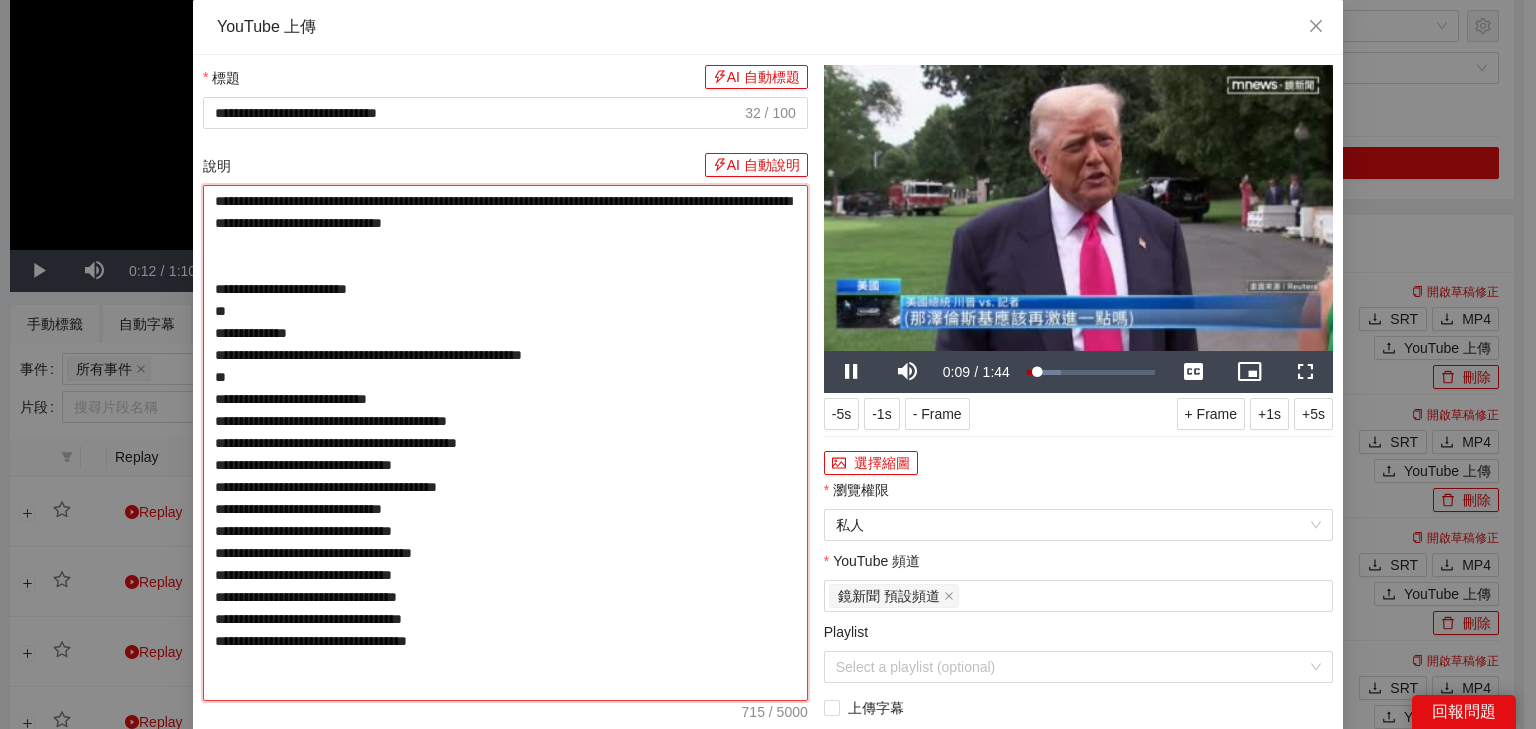 type on "**********" 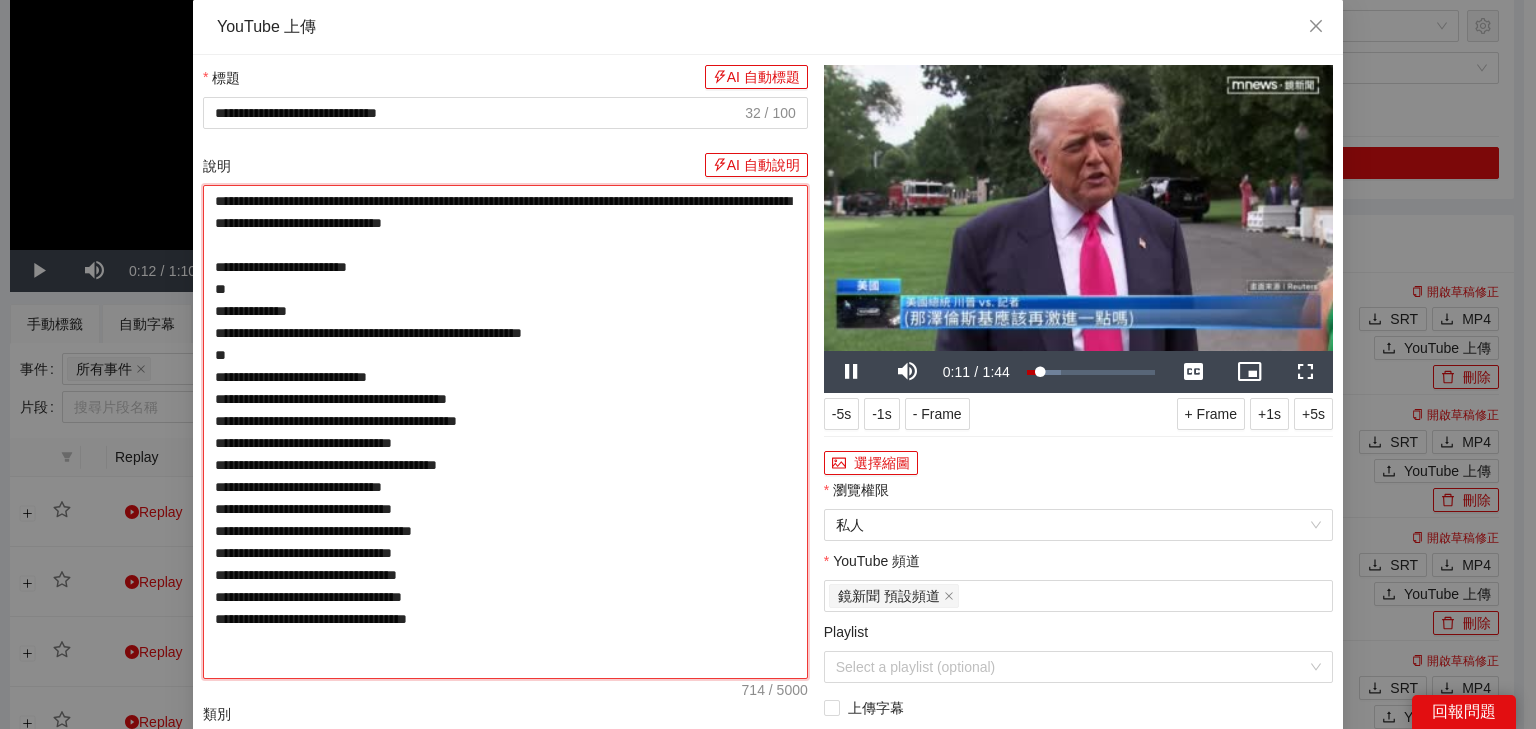 type on "**********" 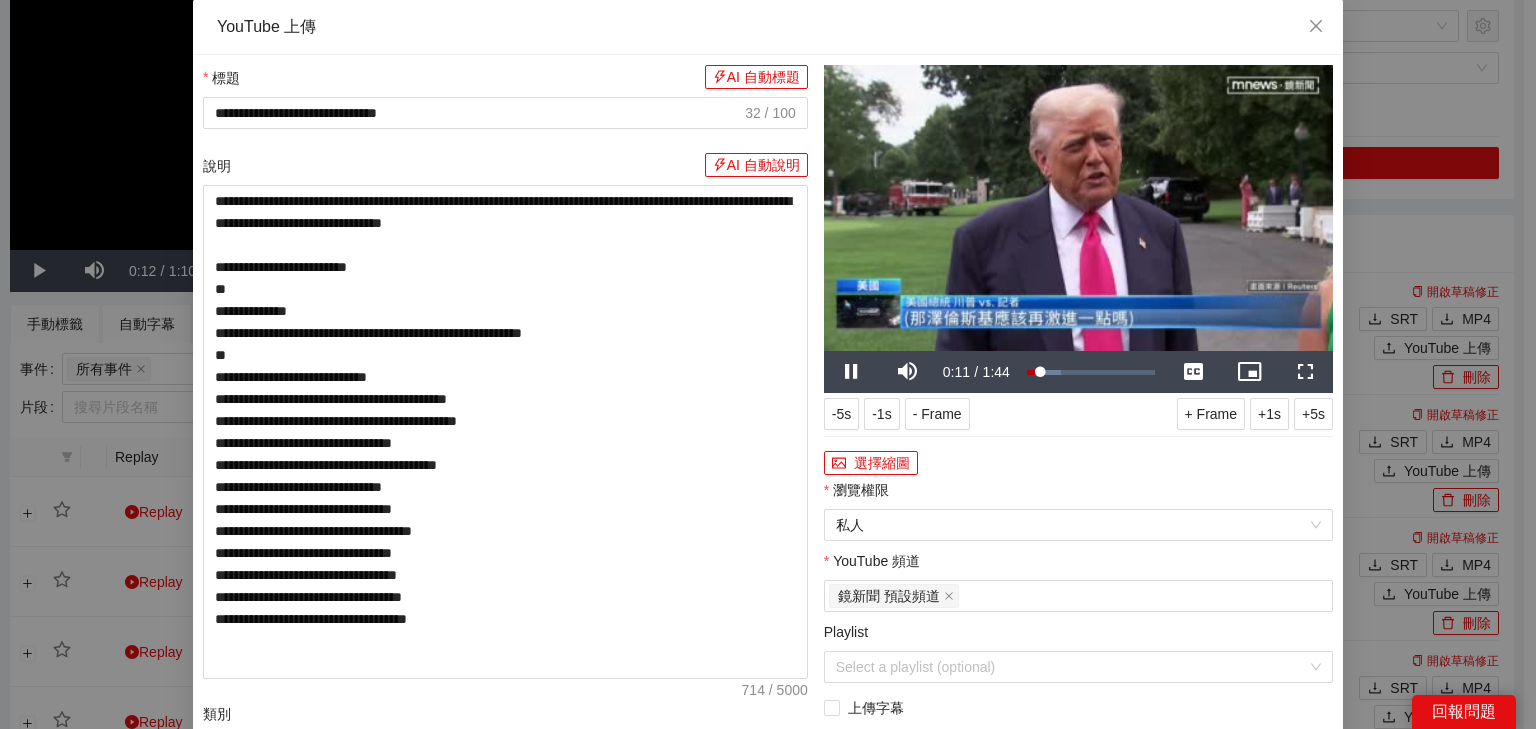 click at bounding box center [1078, 208] 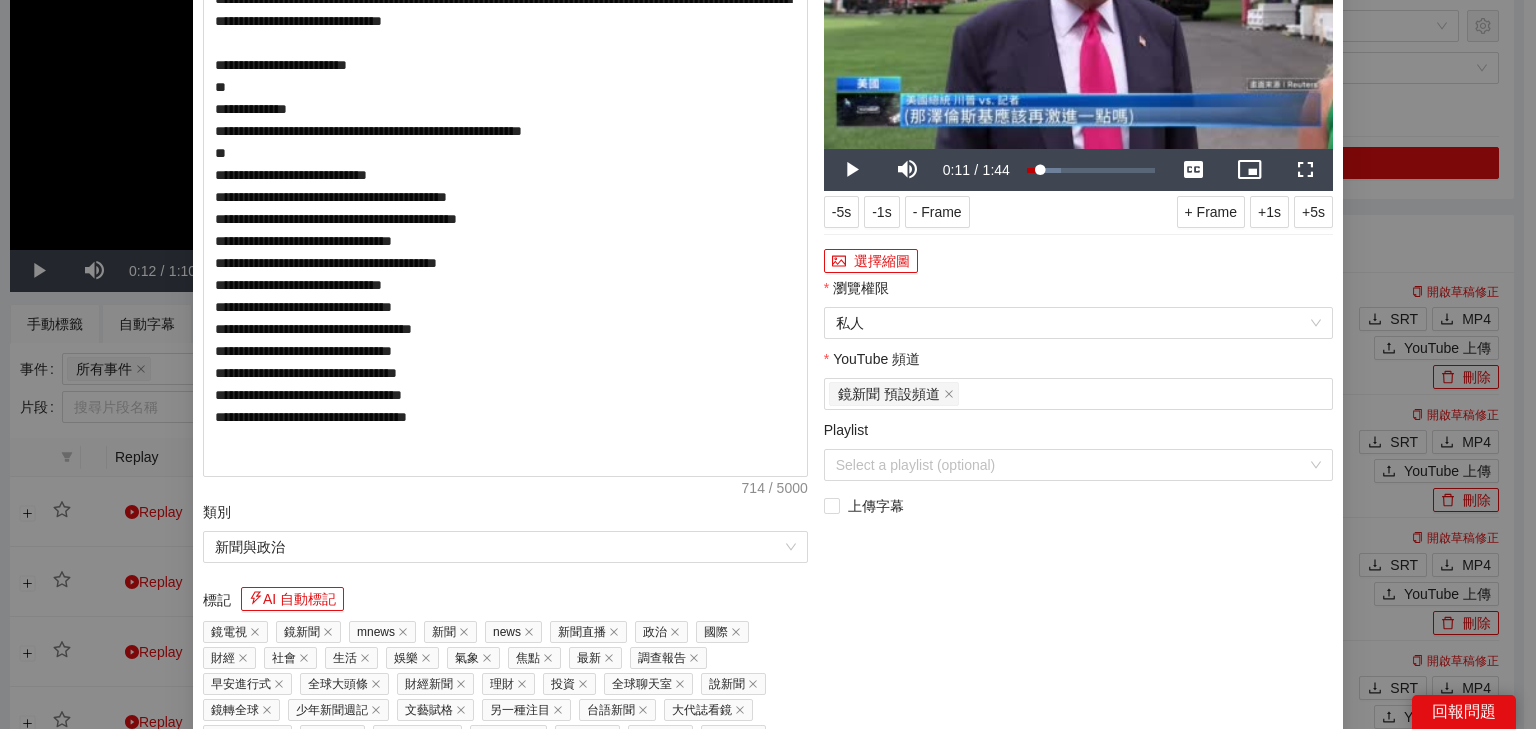 scroll, scrollTop: 320, scrollLeft: 0, axis: vertical 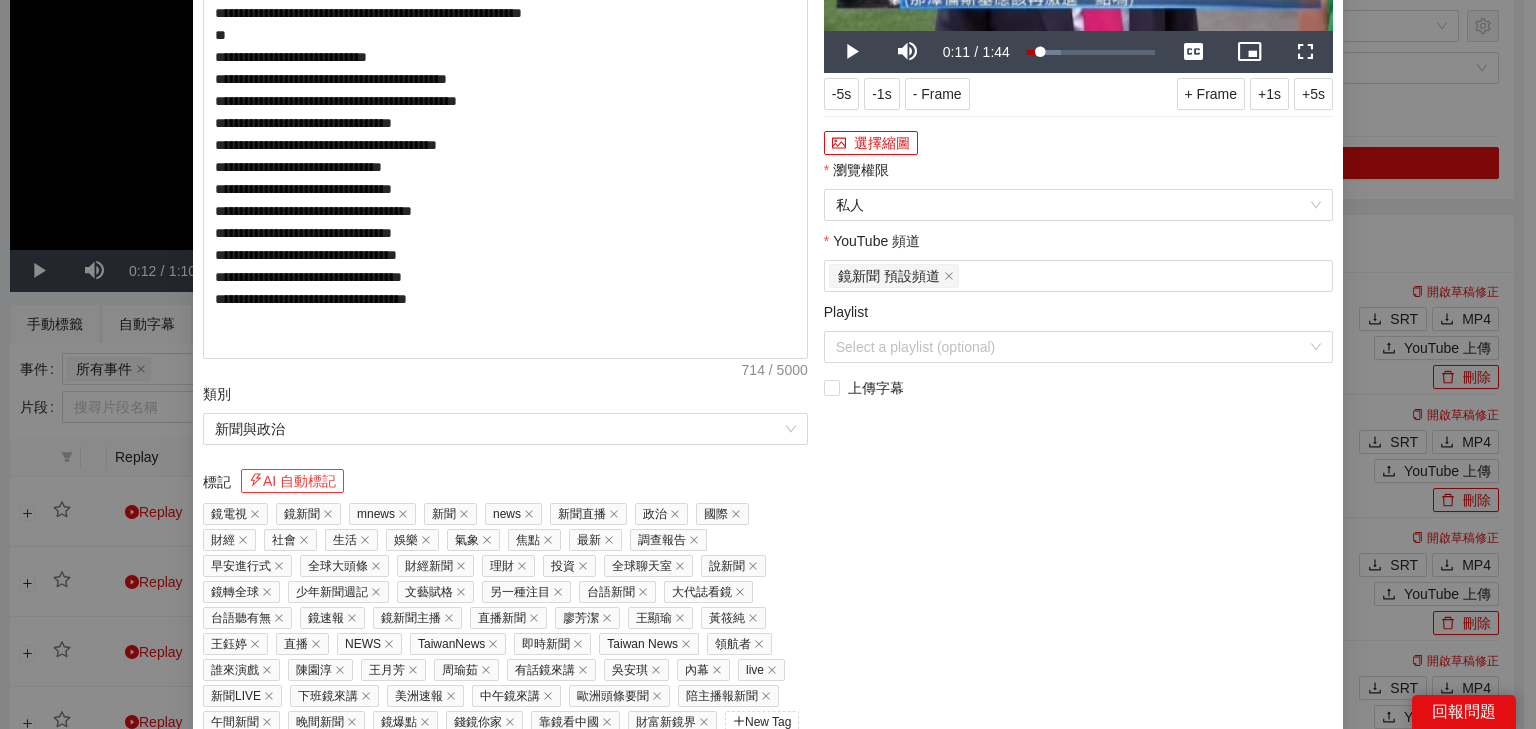 click on "AI 自動標記" at bounding box center [292, 481] 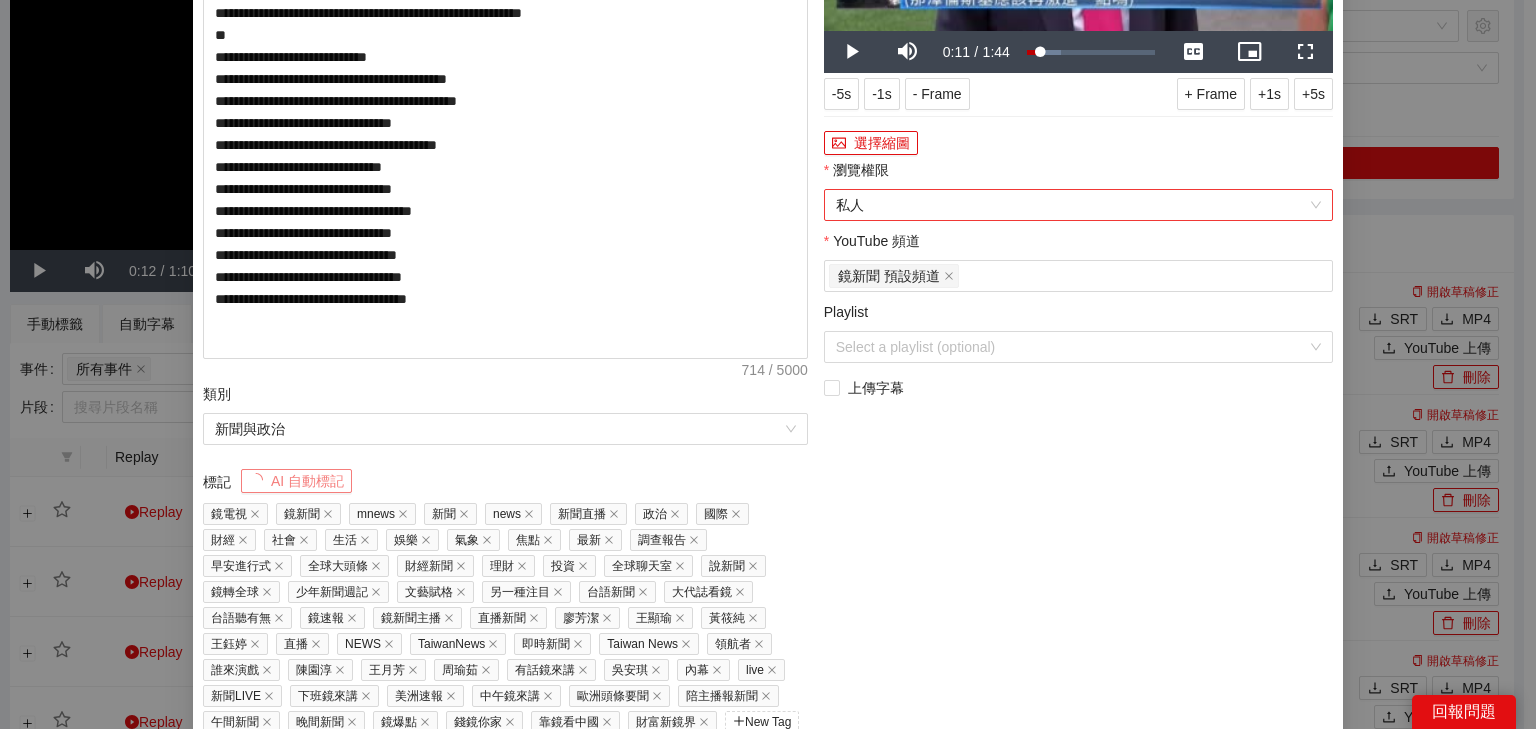 click on "私人" at bounding box center [1078, 205] 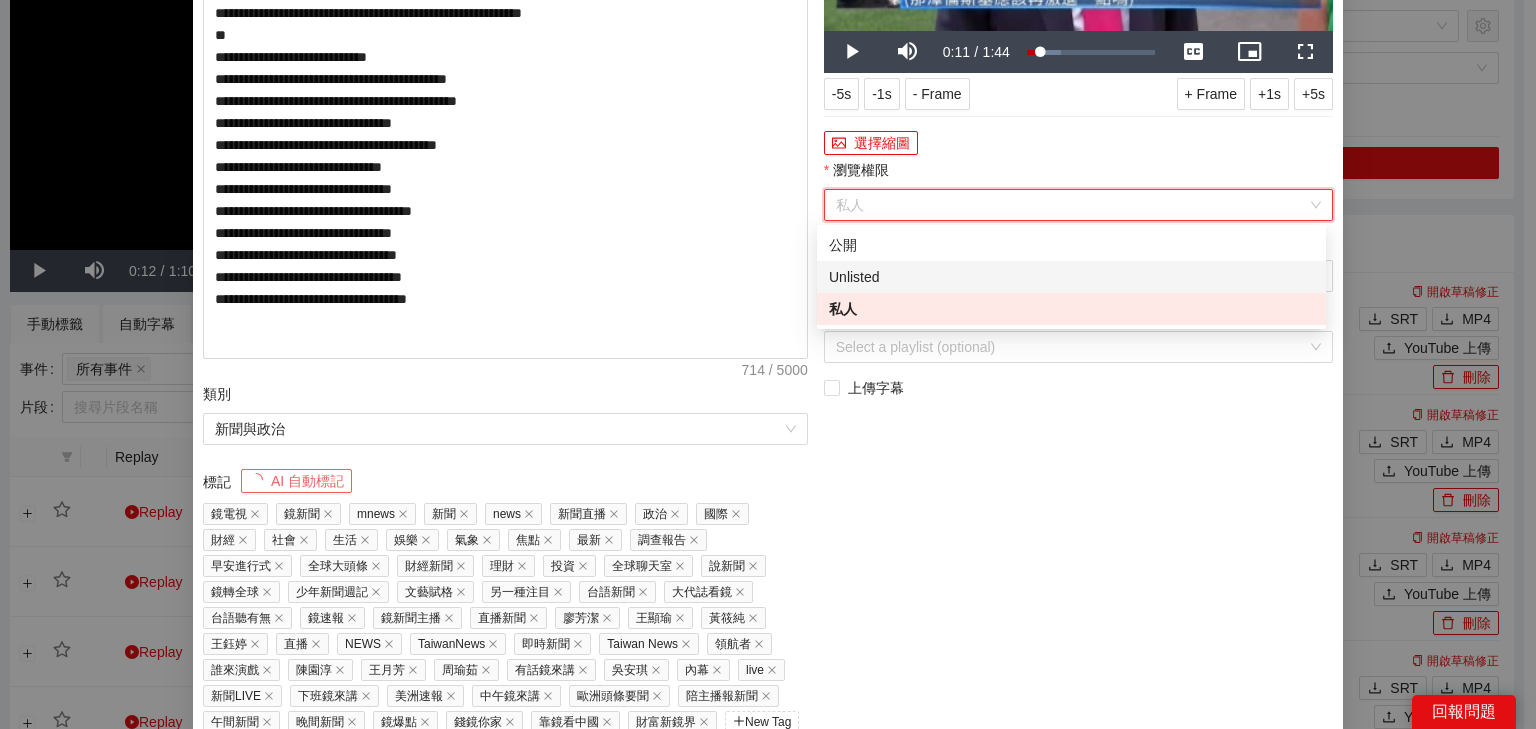 click on "公開" at bounding box center (1071, 245) 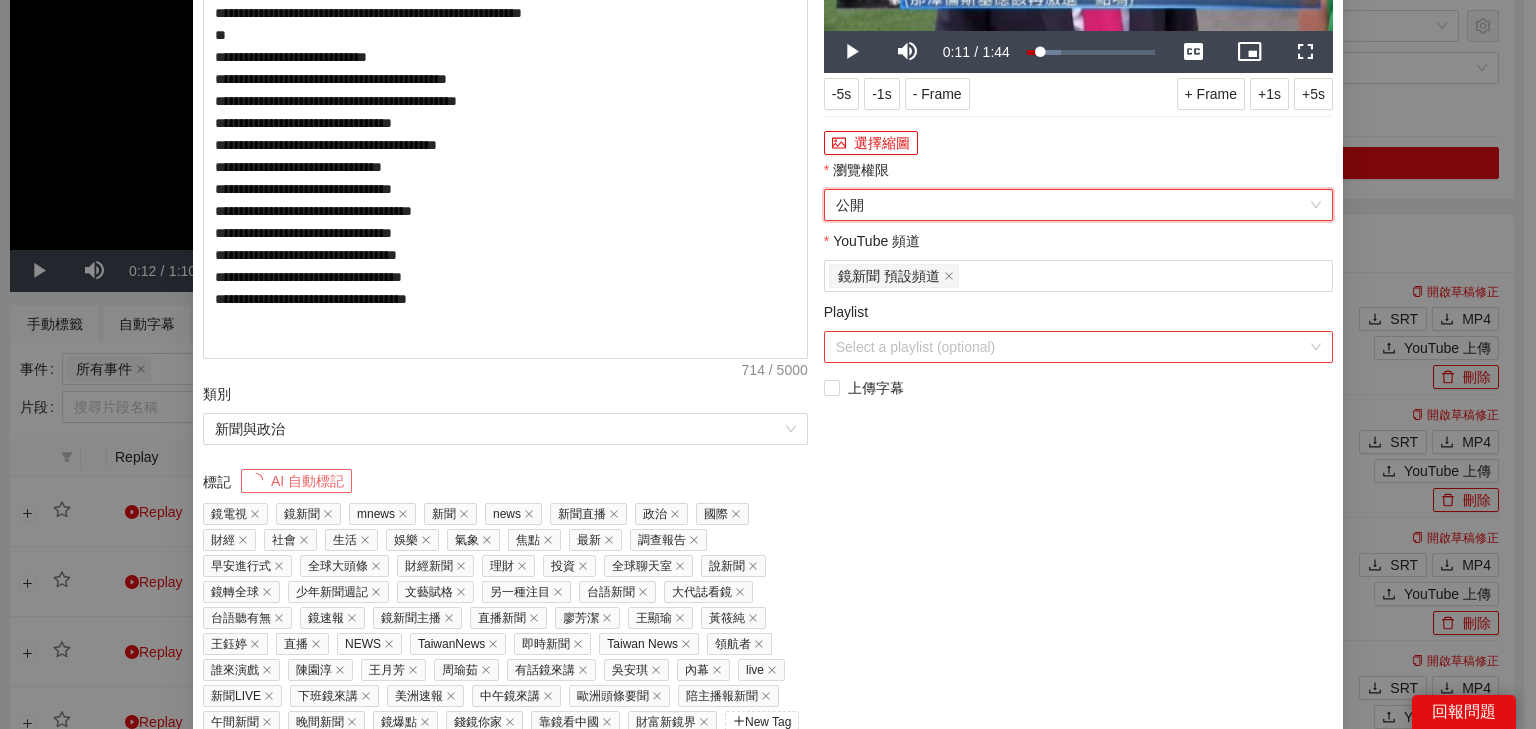 click on "Playlist" at bounding box center (1071, 347) 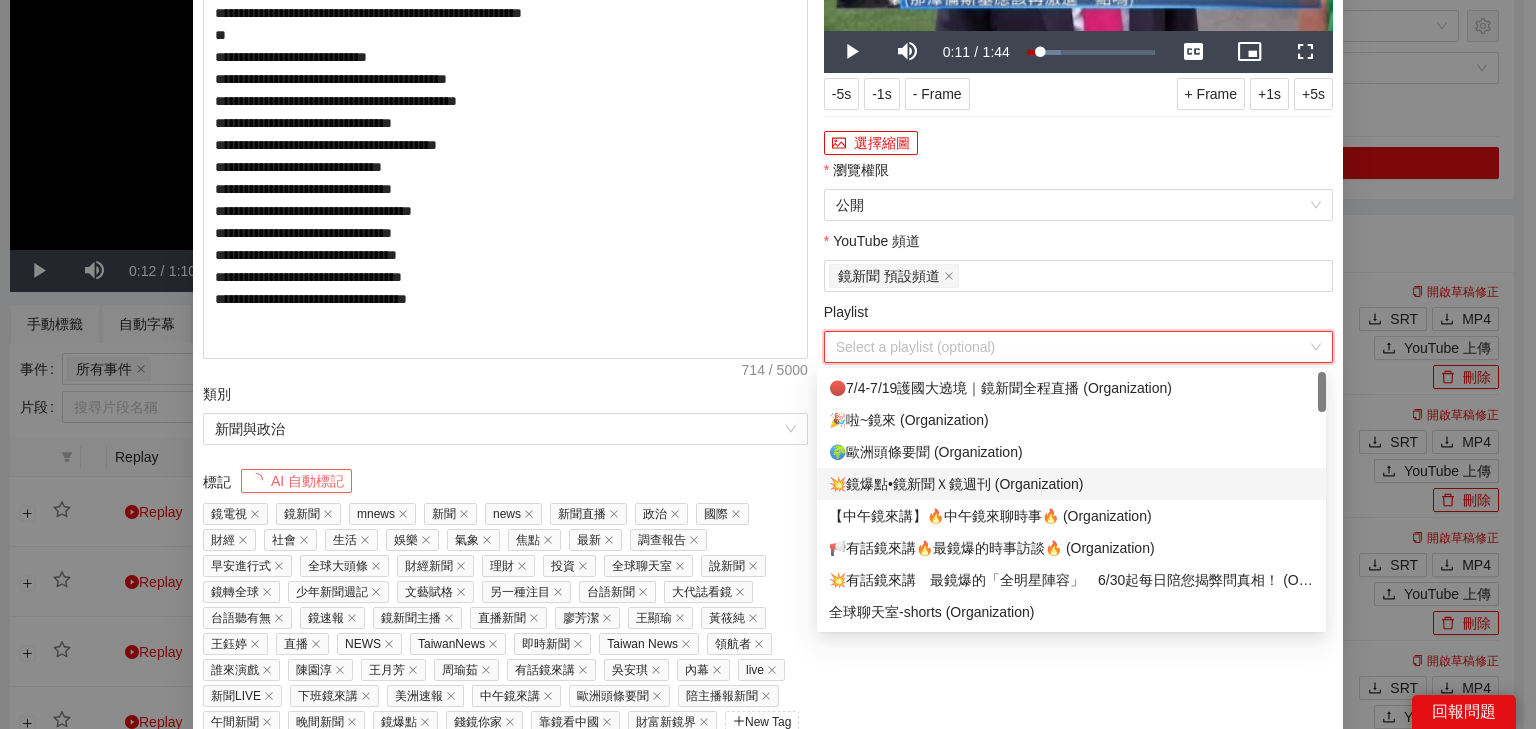 scroll, scrollTop: 80, scrollLeft: 0, axis: vertical 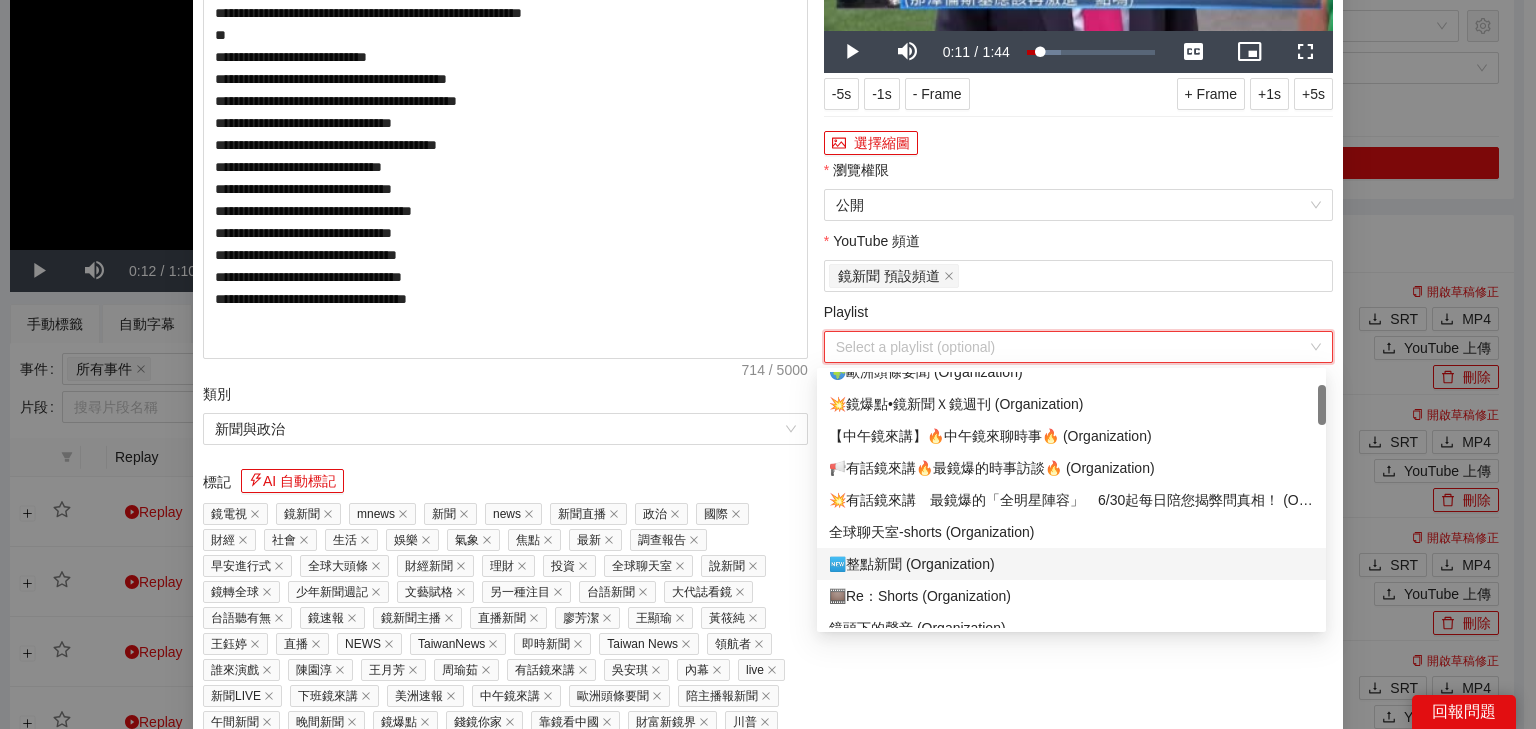 click on "🆕整點新聞 (Organization)" at bounding box center (1071, 564) 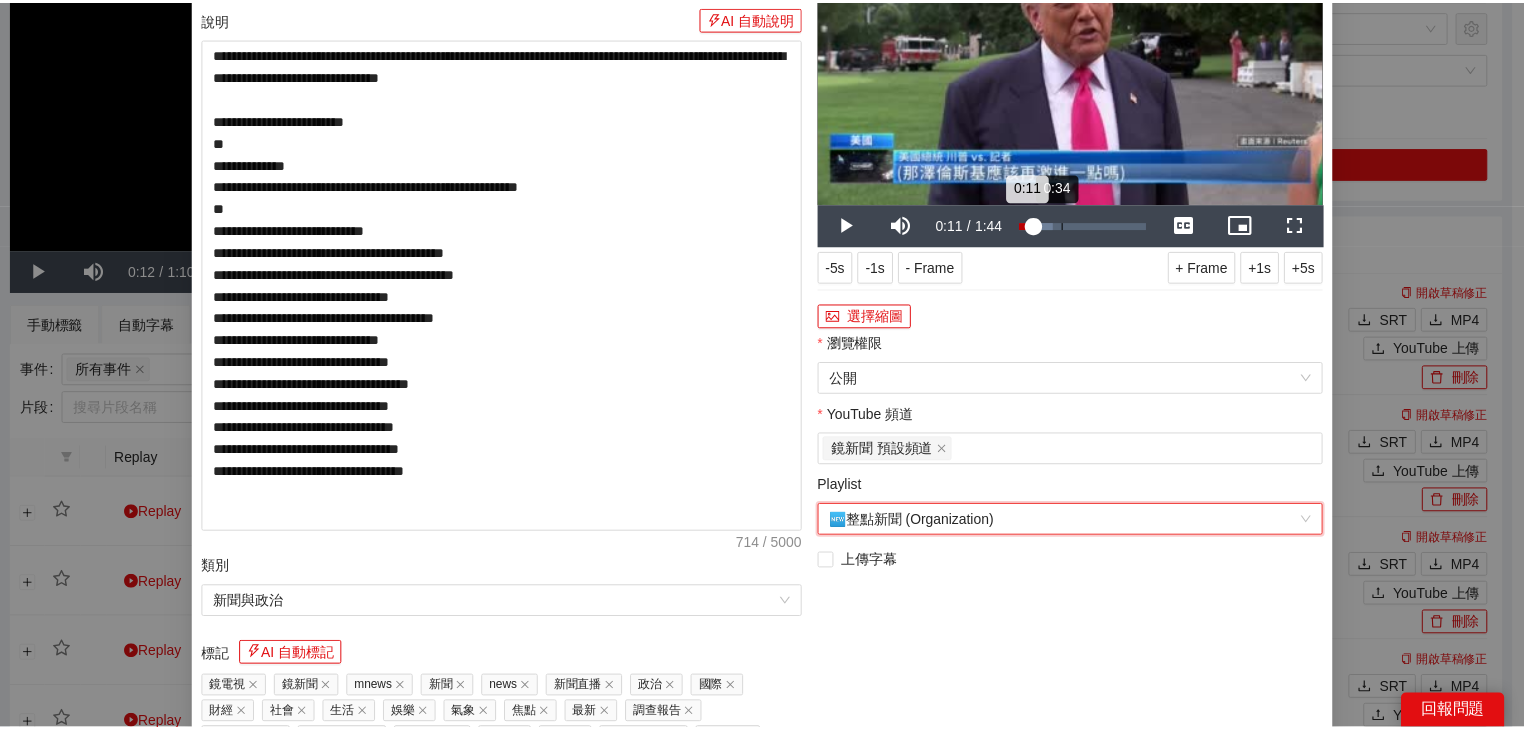 scroll, scrollTop: 0, scrollLeft: 0, axis: both 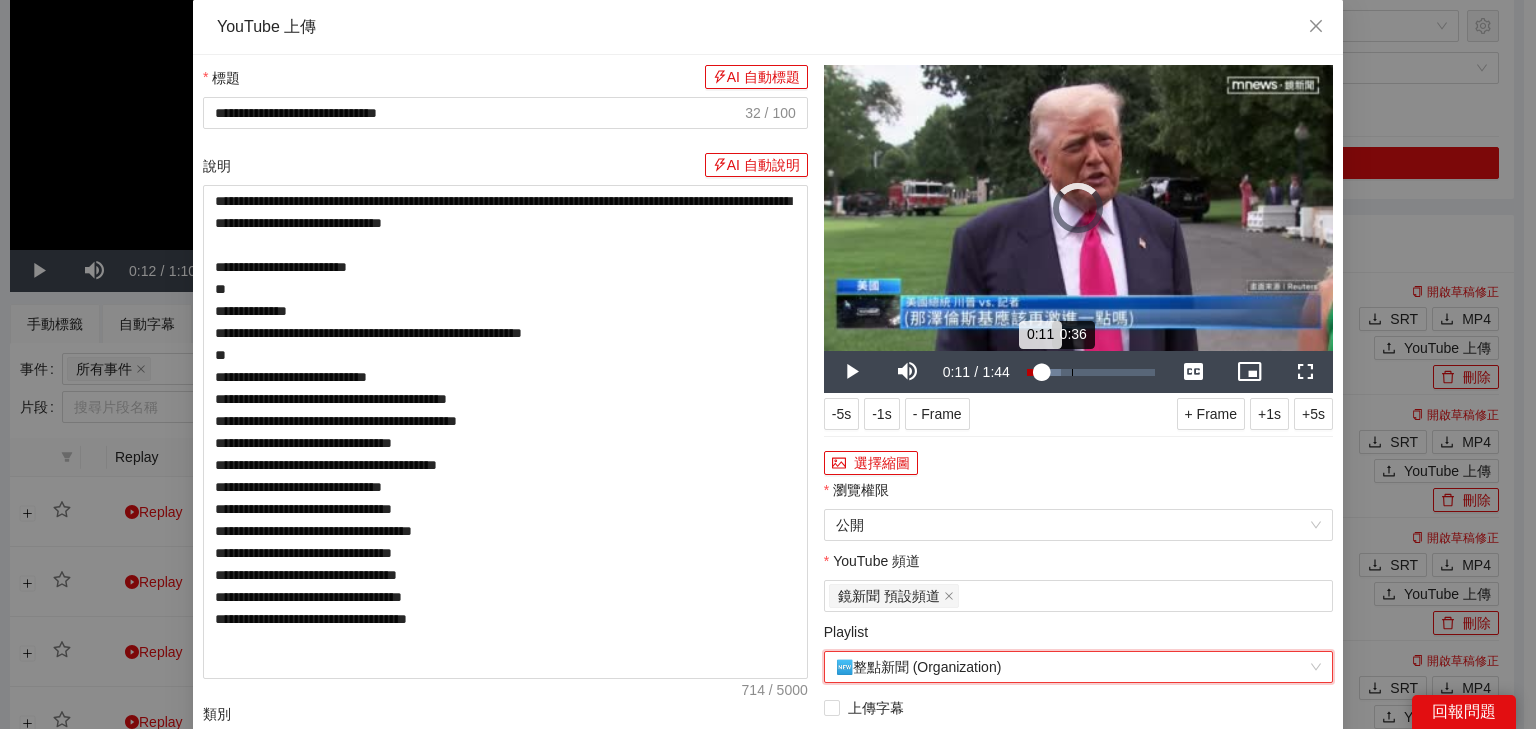 drag, startPoint x: 1066, startPoint y: 384, endPoint x: 1074, endPoint y: 376, distance: 11.313708 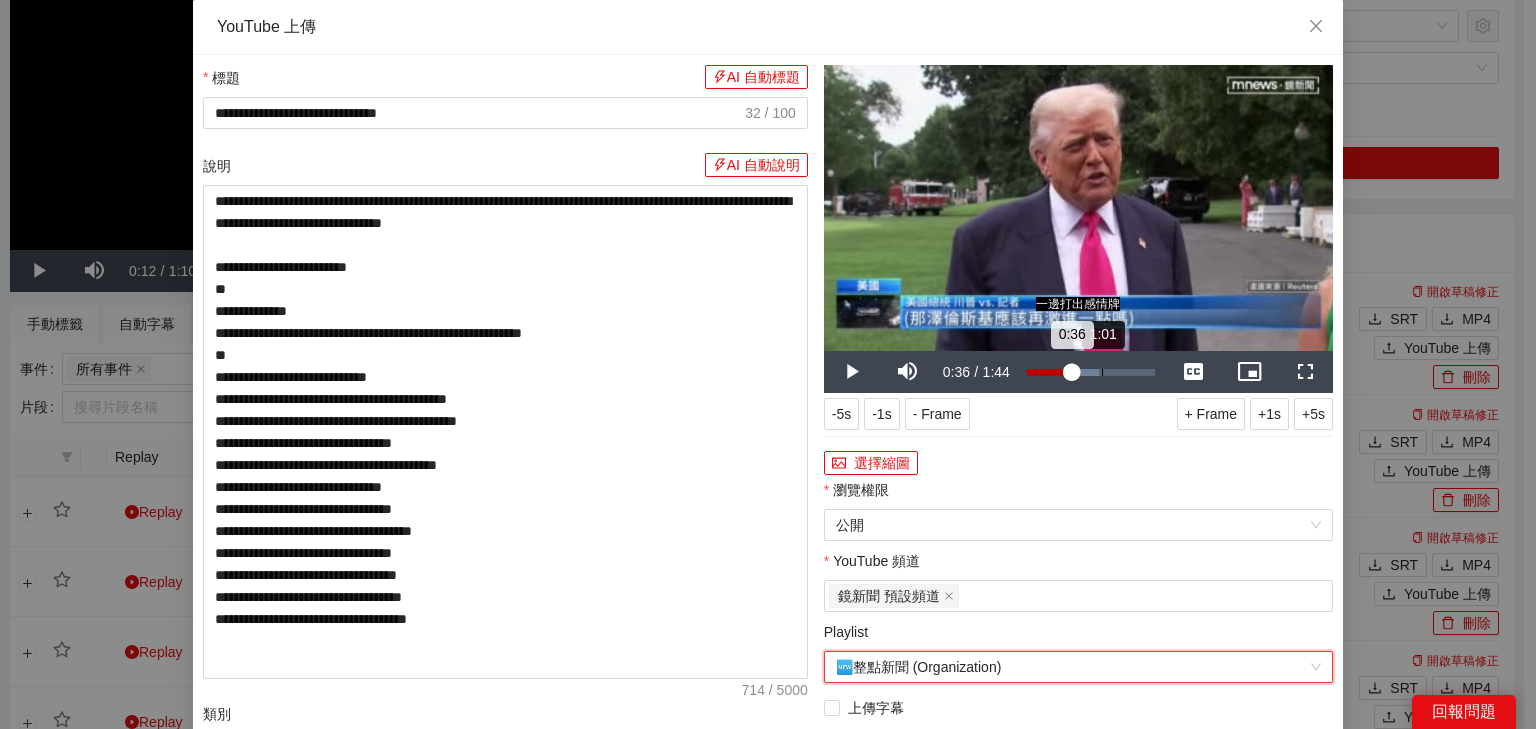 click on "Loaded :  56.42% 1:01 0:36" at bounding box center [1091, 372] 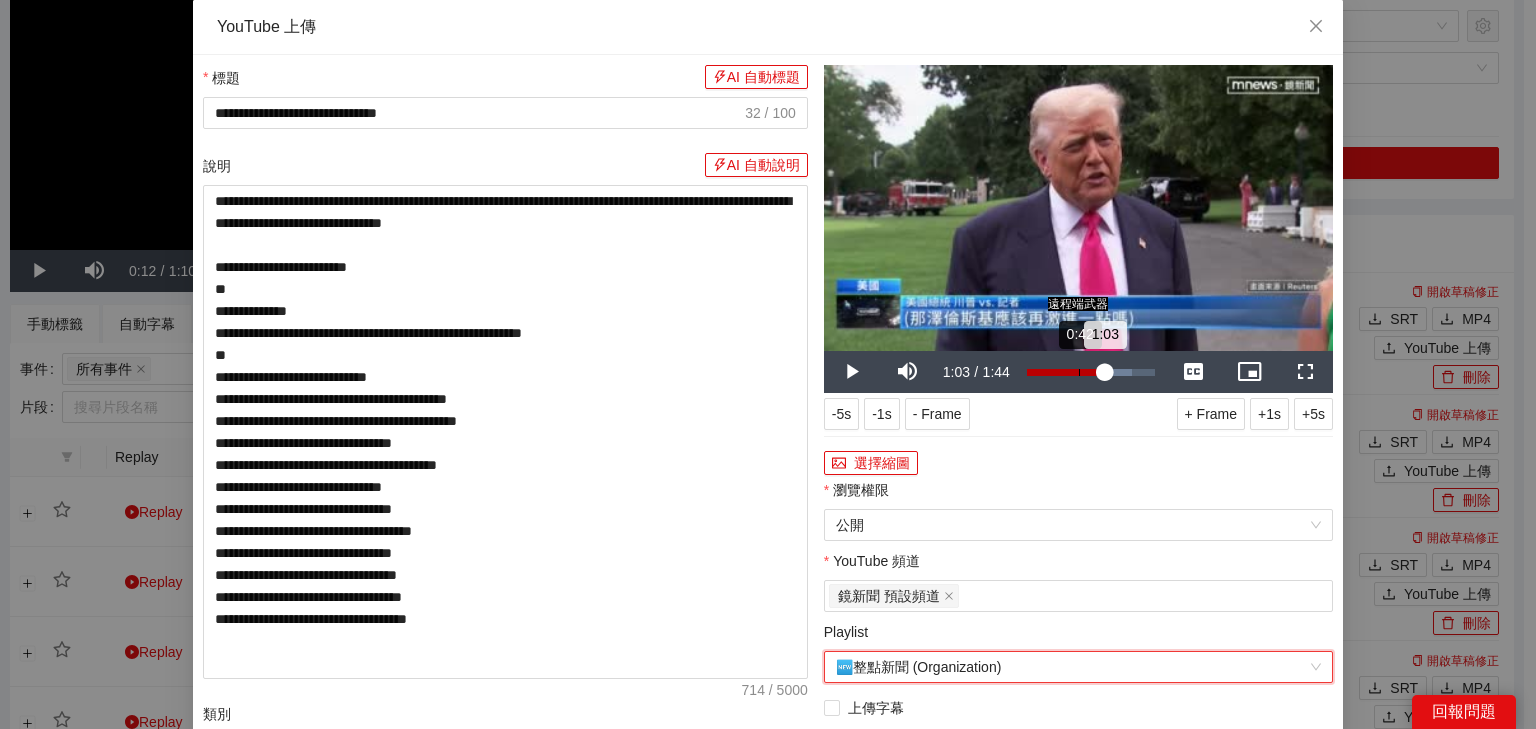 click on "1:03" at bounding box center [1066, 372] 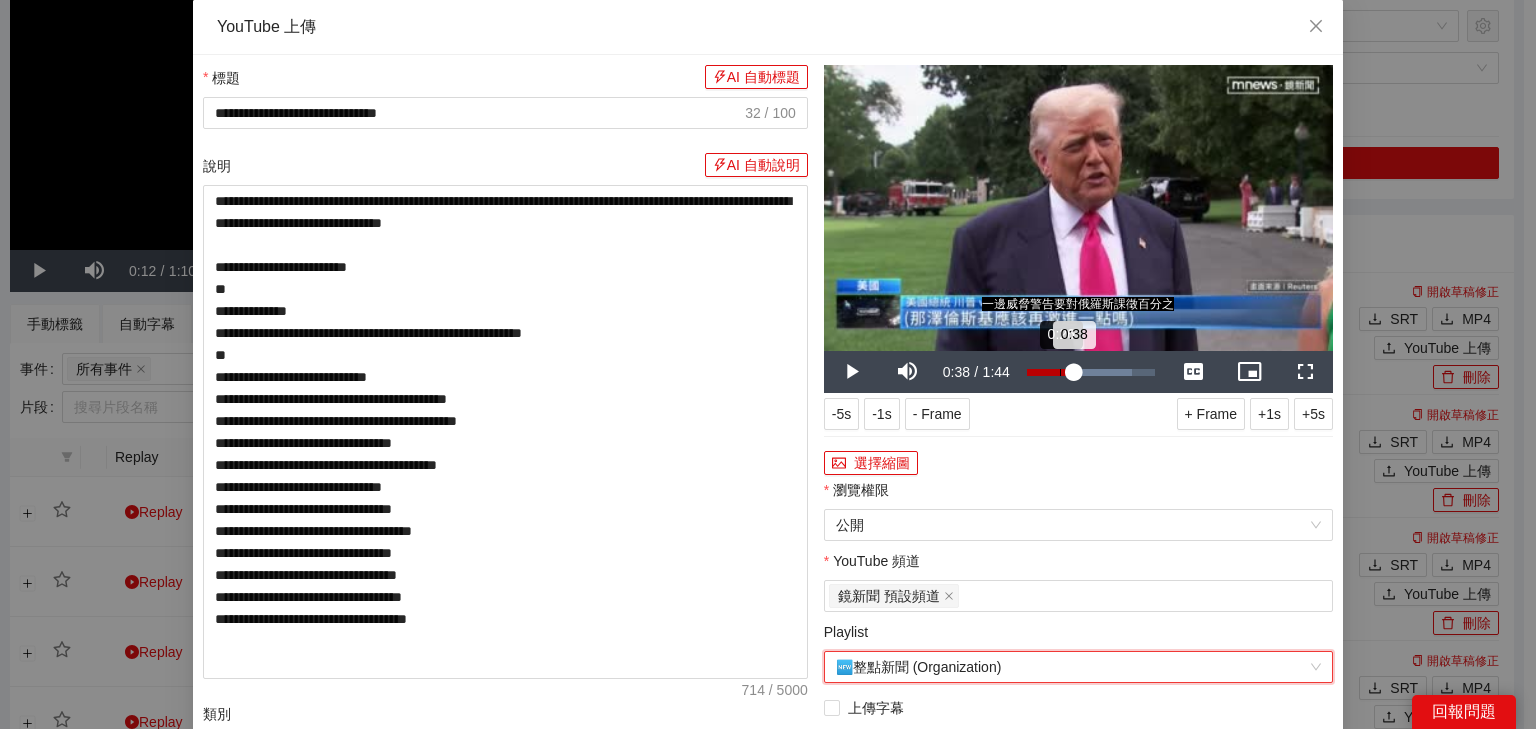 click on "0:38" at bounding box center (1050, 372) 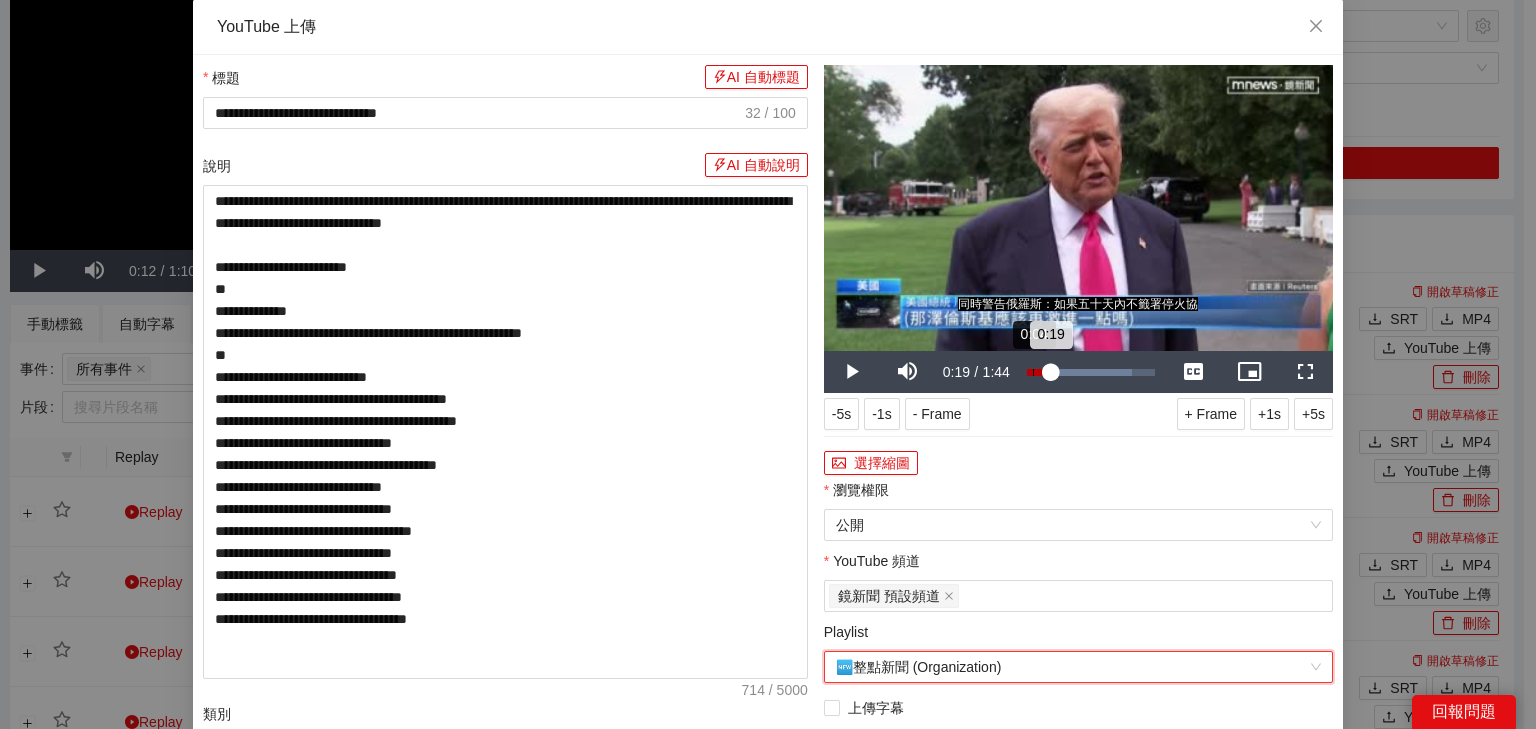 click on "Loaded :  82.44% 0:04 0:19" at bounding box center (1091, 372) 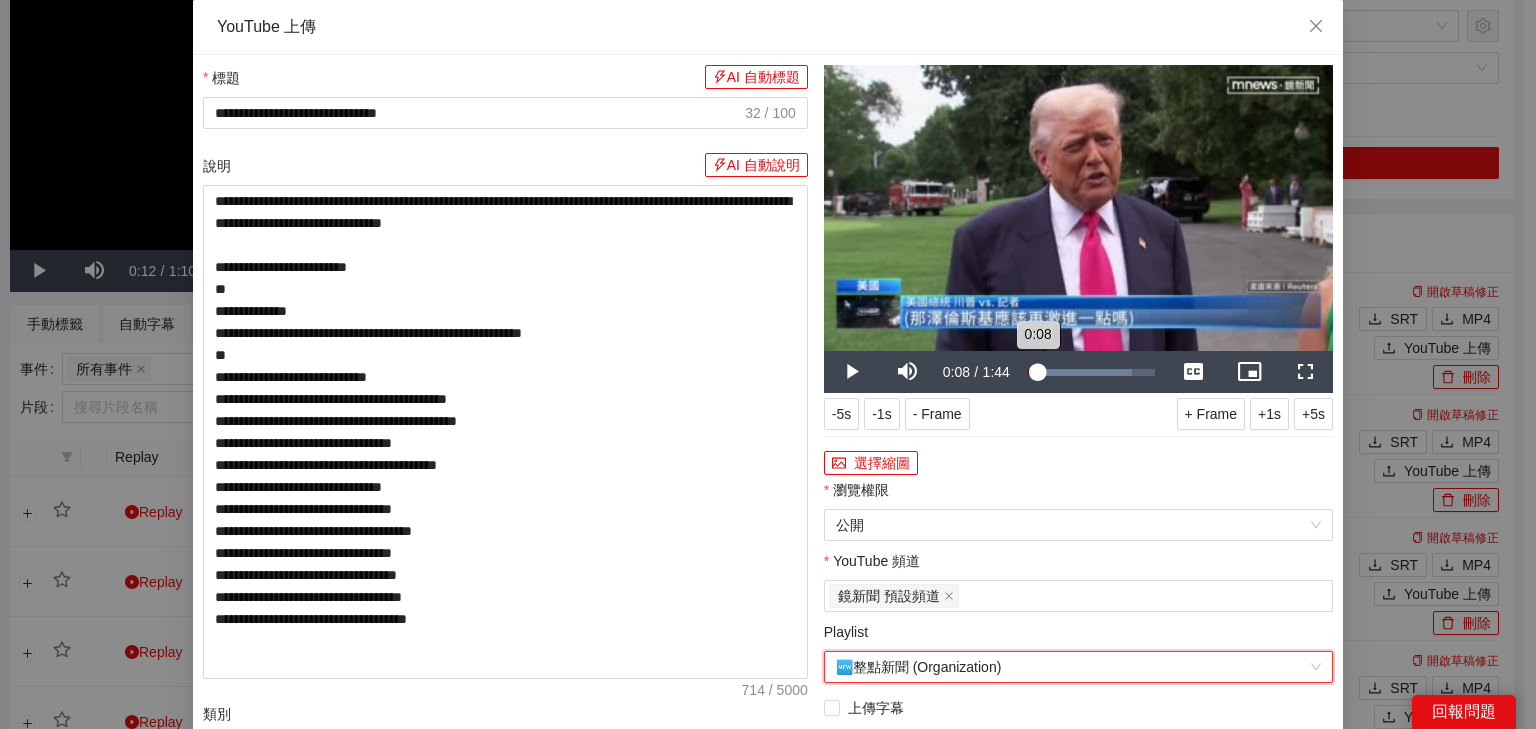 click on "Loaded :  82.44% 0:08 0:08" at bounding box center [1091, 372] 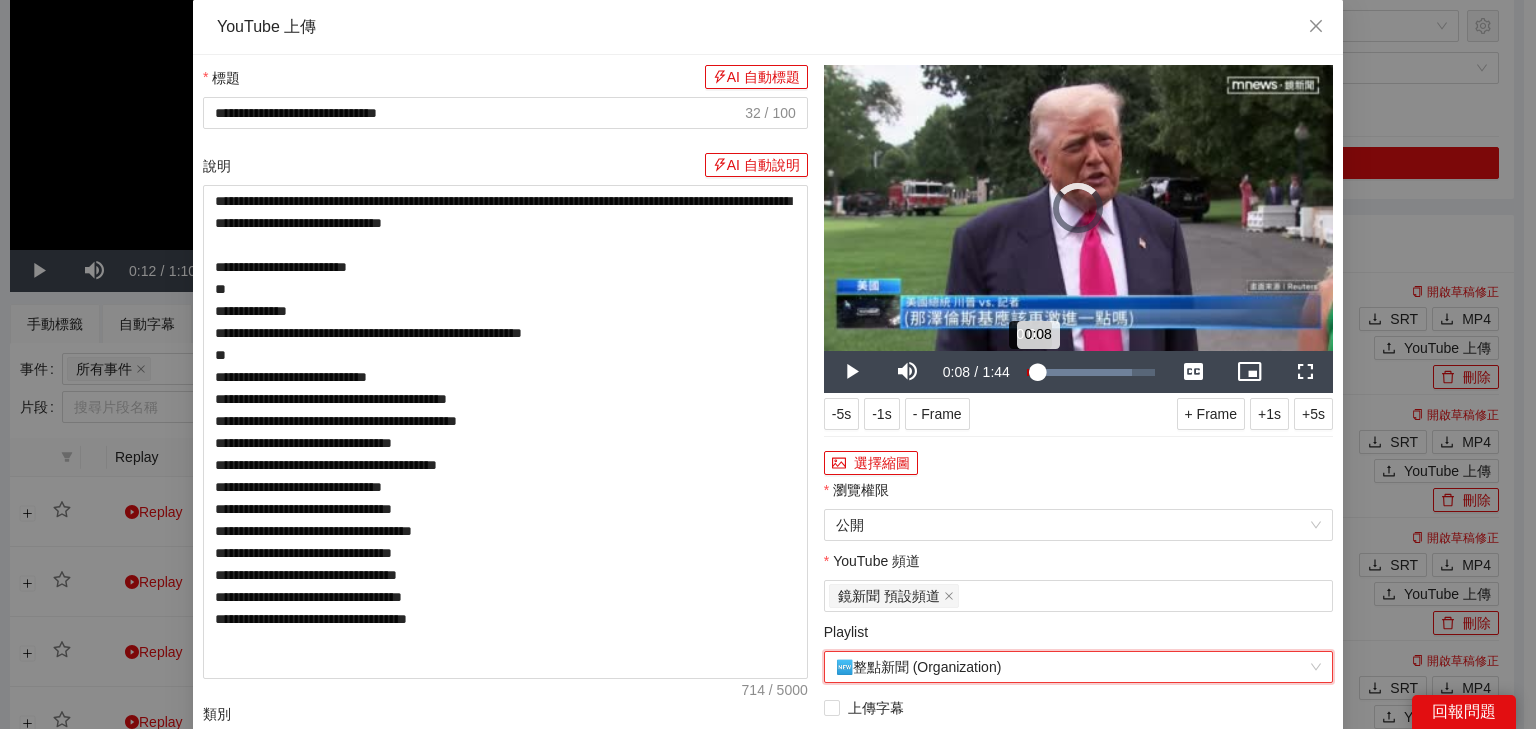 click on "0:08" at bounding box center (1032, 372) 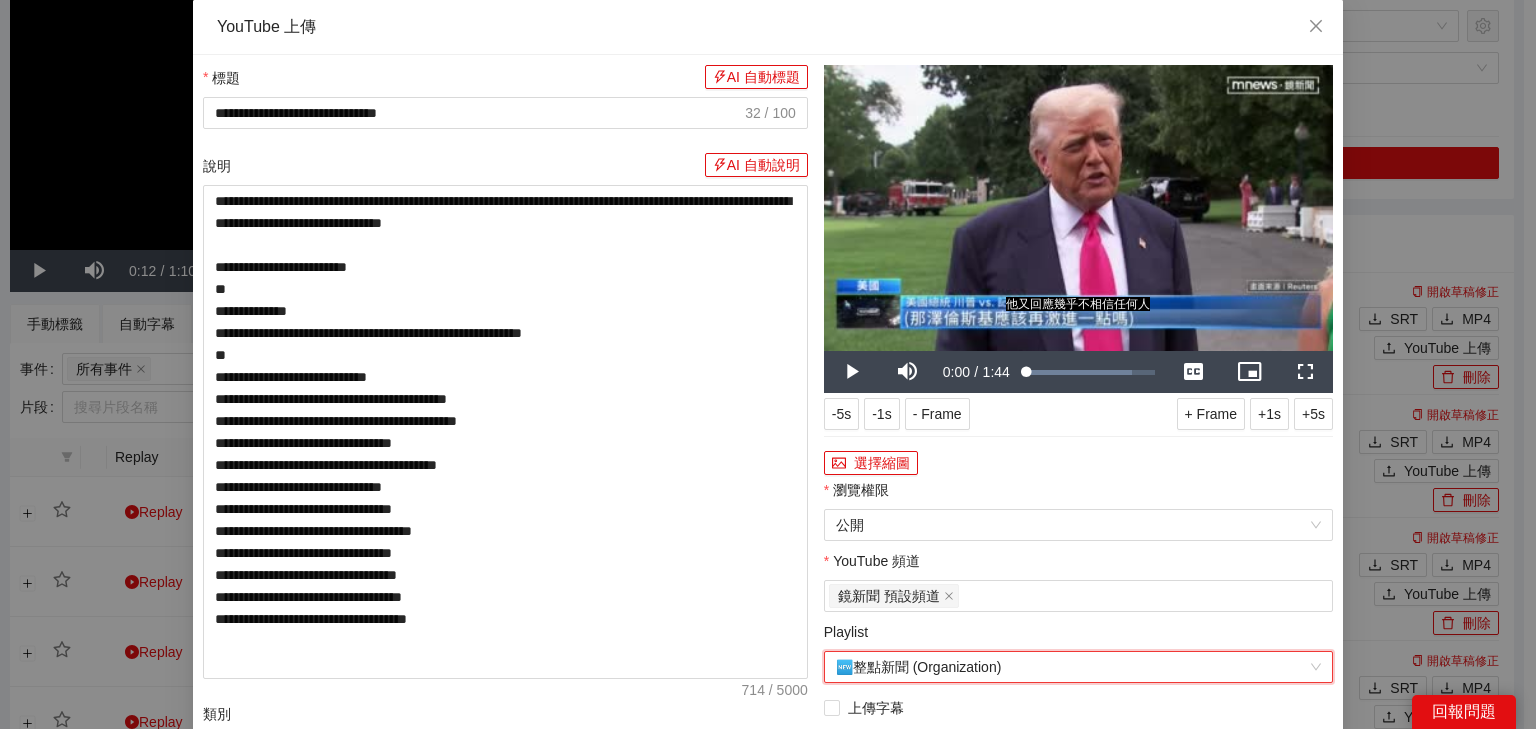 drag, startPoint x: 1020, startPoint y: 374, endPoint x: 954, endPoint y: 364, distance: 66.75328 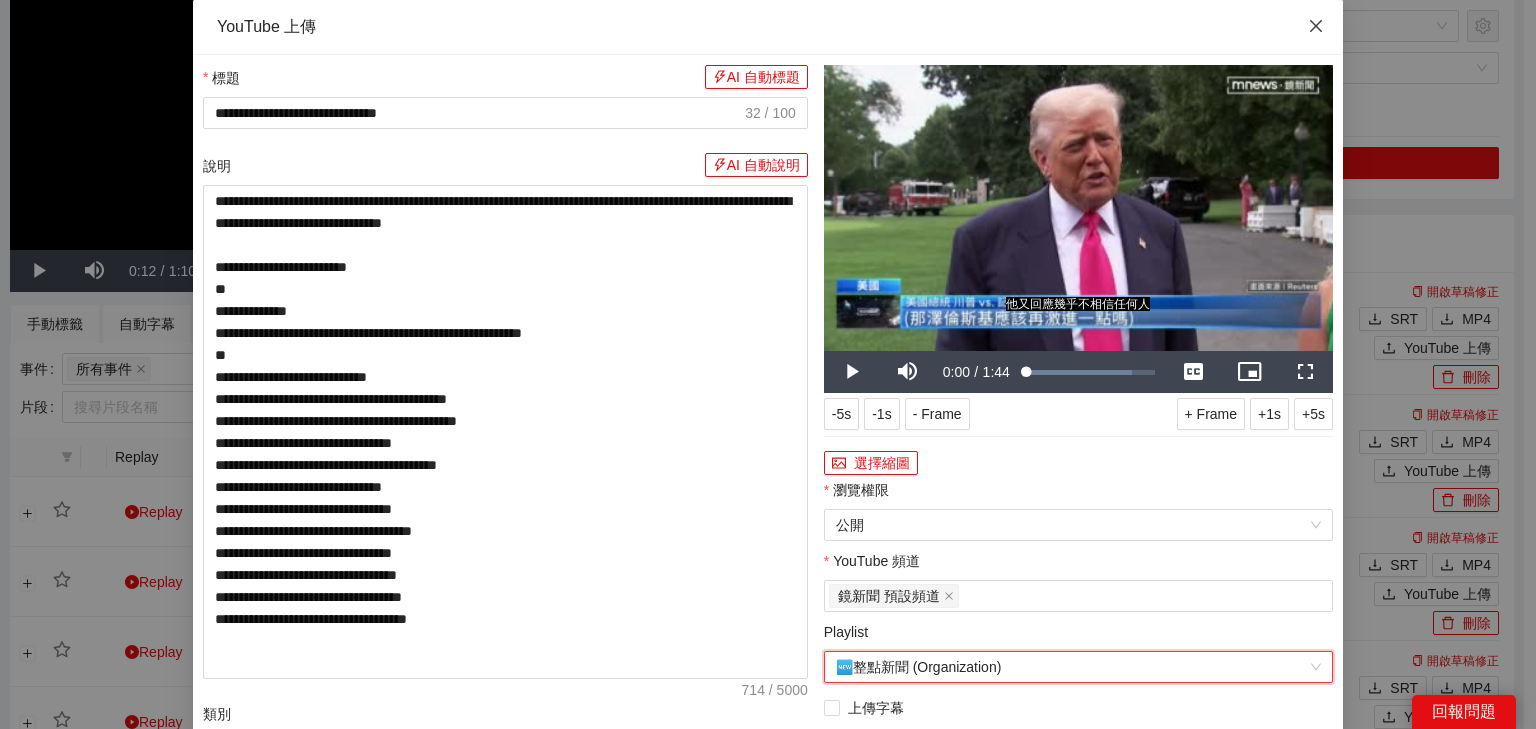 click 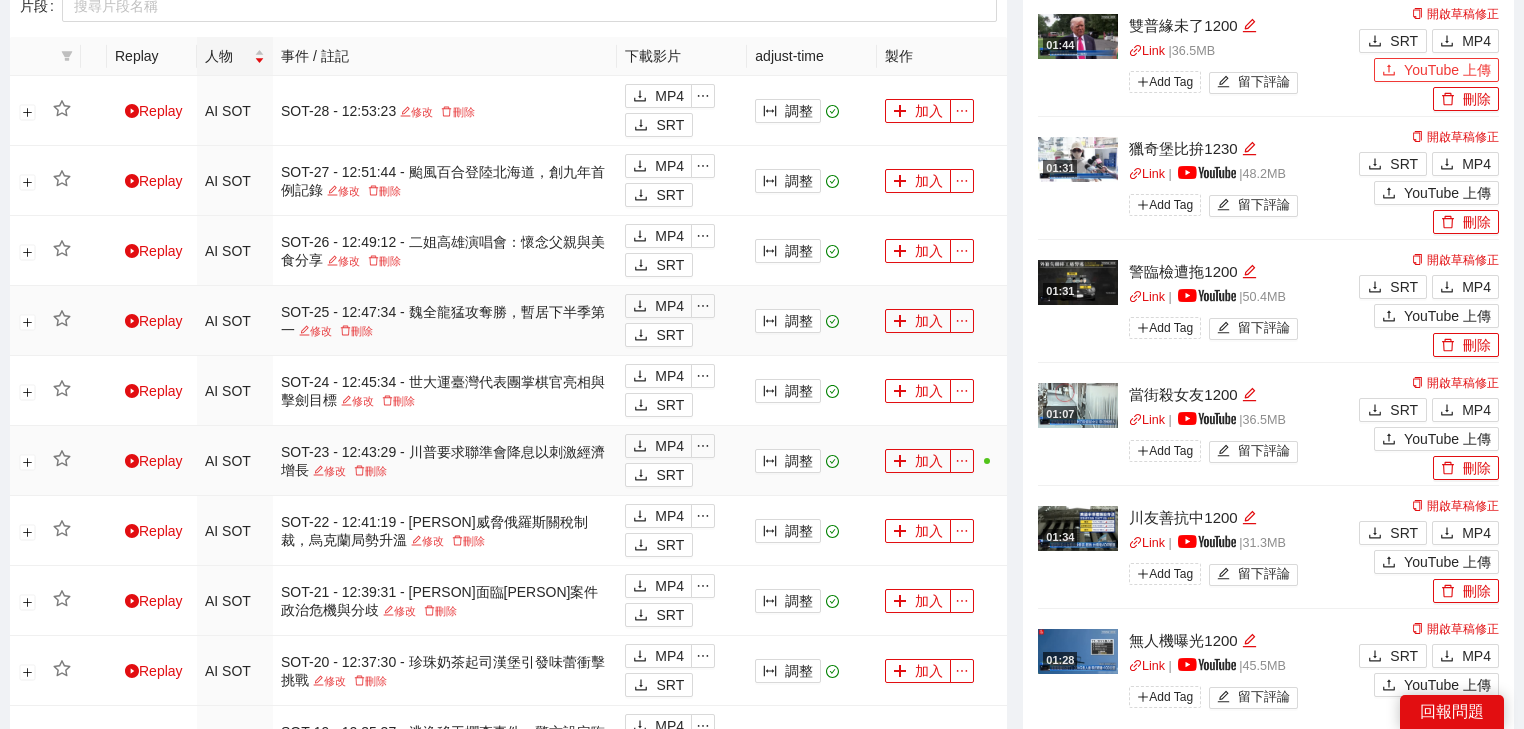 scroll, scrollTop: 960, scrollLeft: 0, axis: vertical 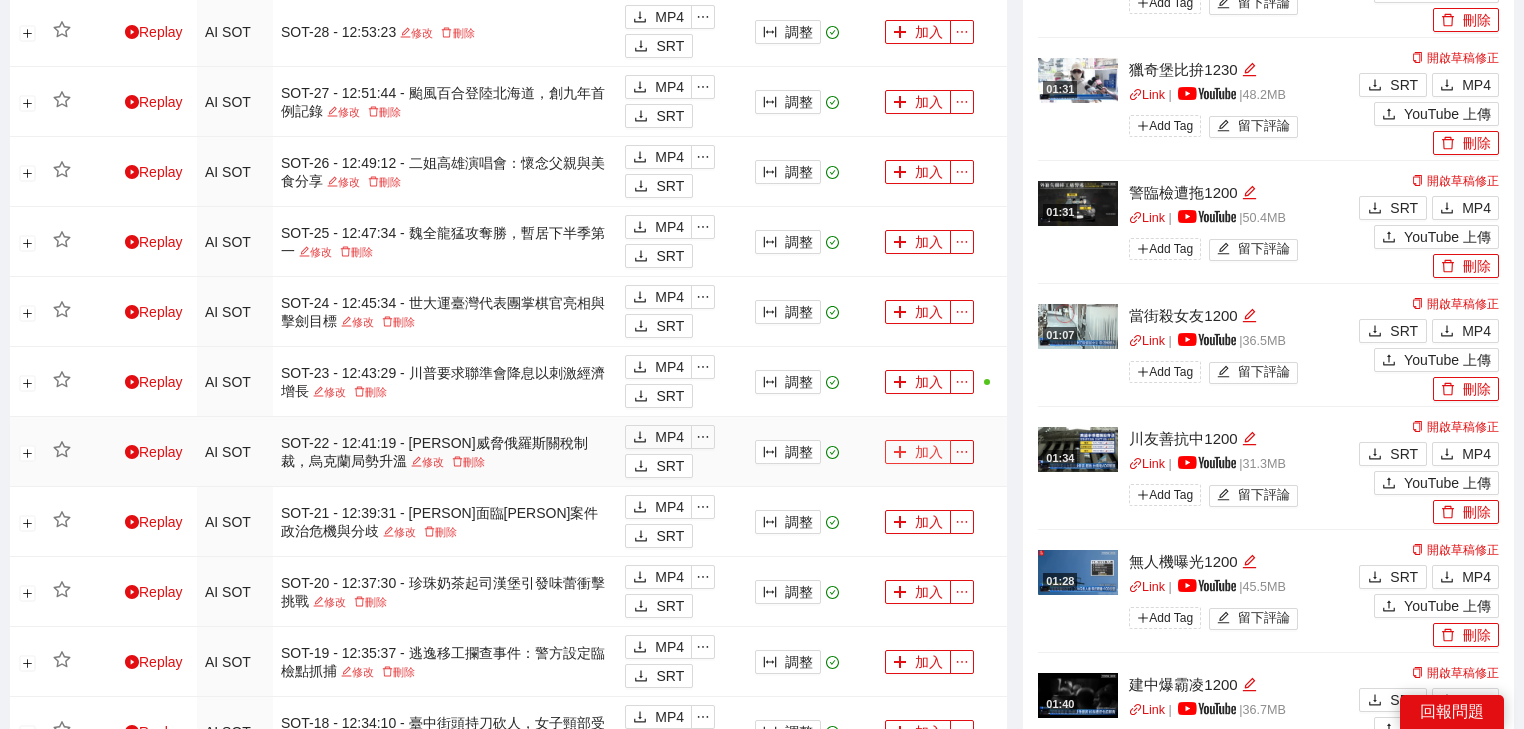 click on "加入" at bounding box center (918, 452) 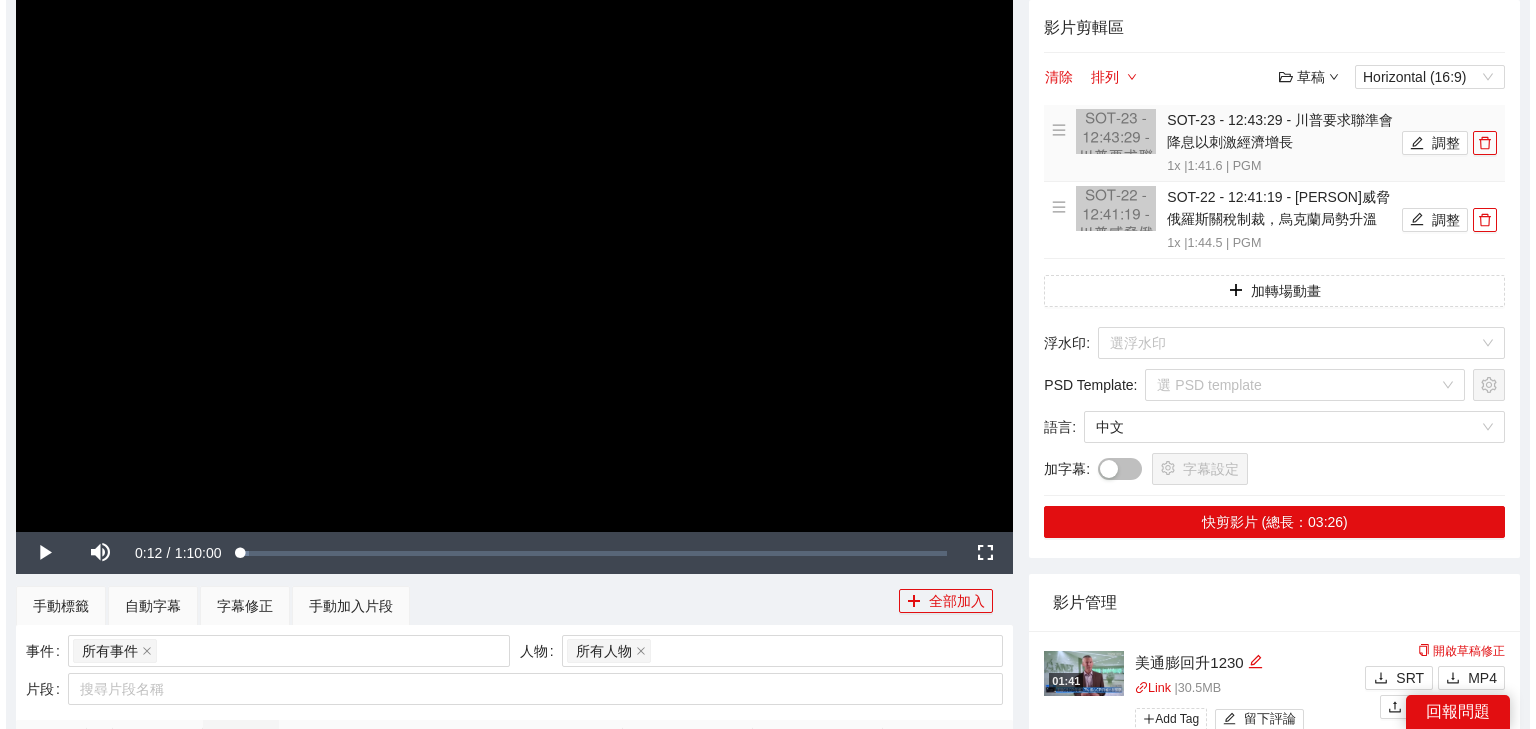 scroll, scrollTop: 0, scrollLeft: 0, axis: both 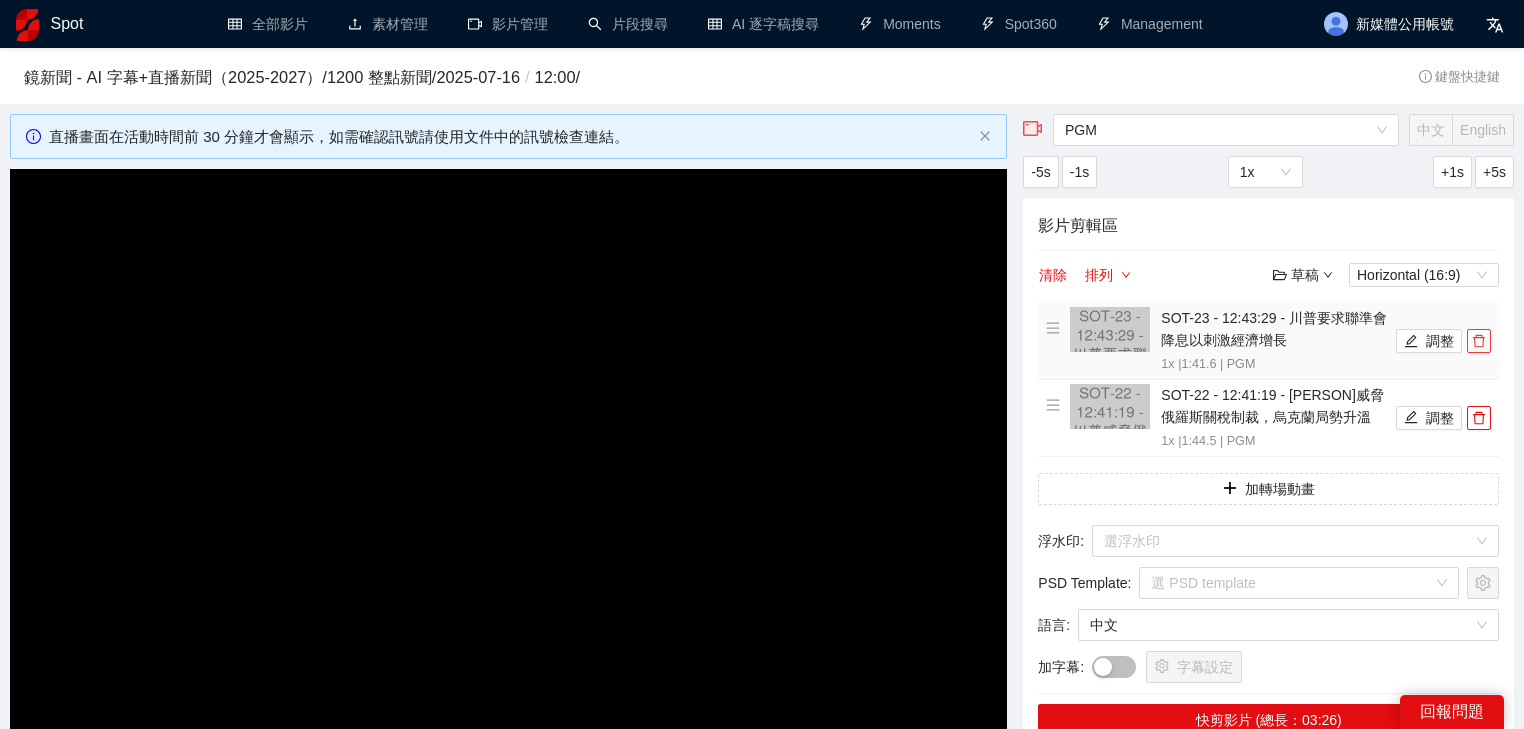 click 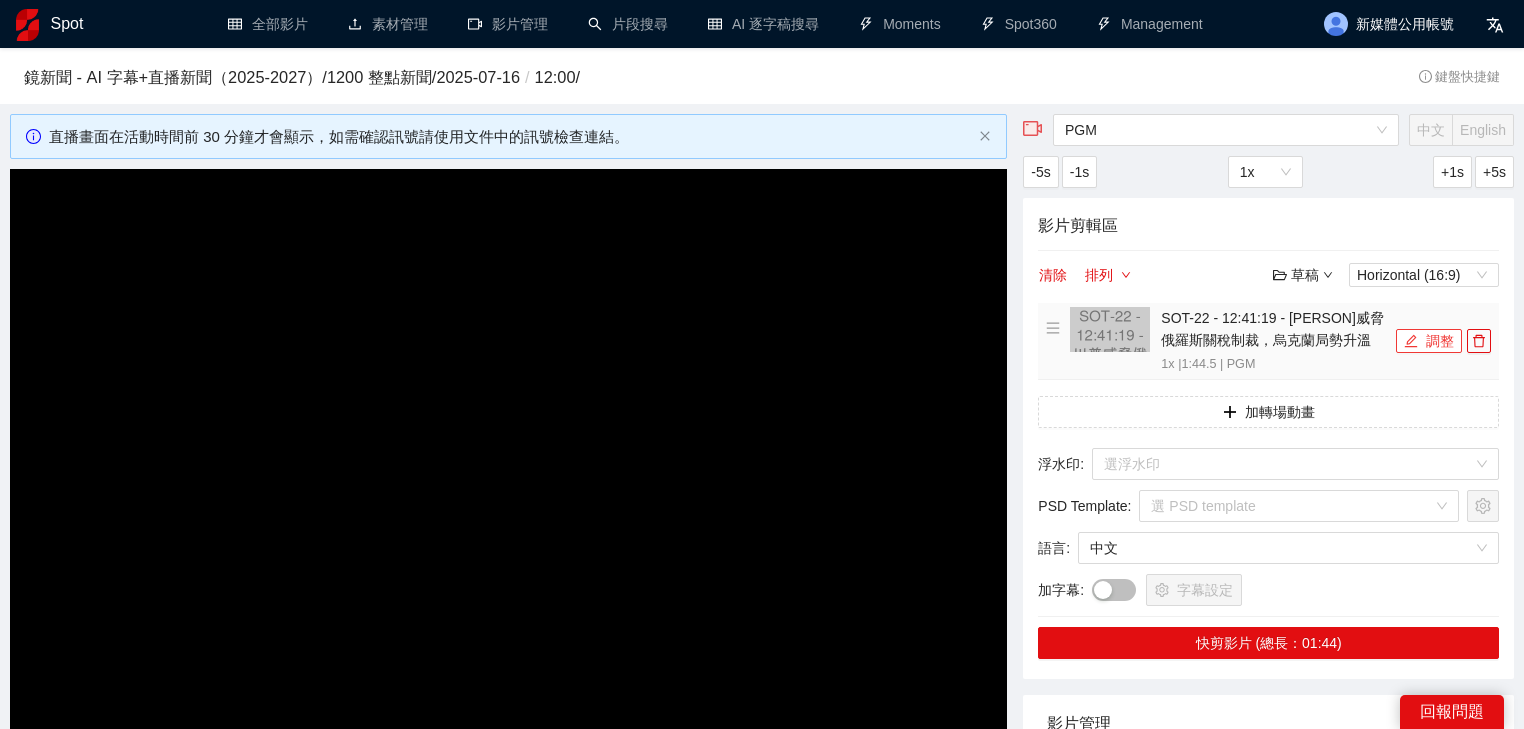 click on "調整" at bounding box center (1429, 341) 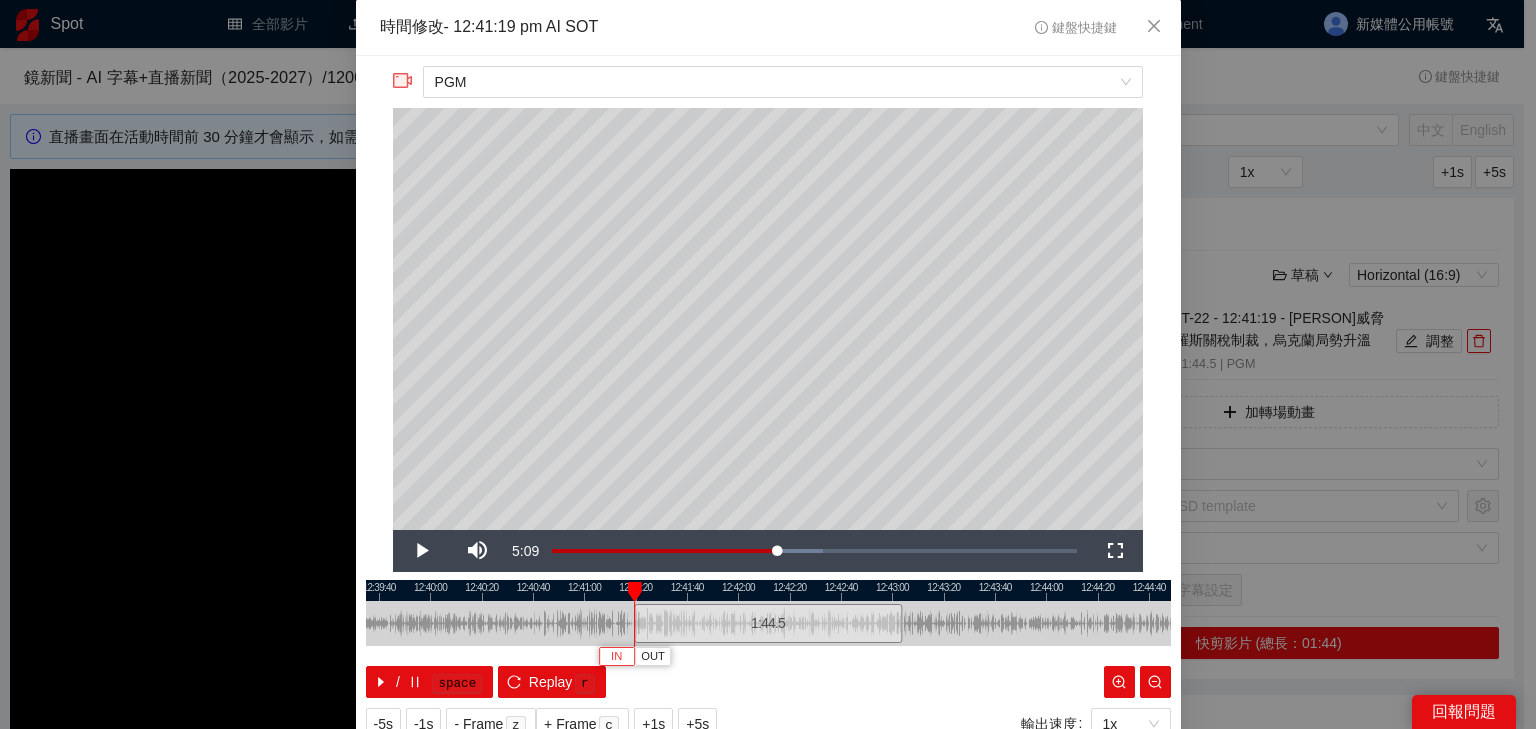 click on "IN" at bounding box center (617, 656) 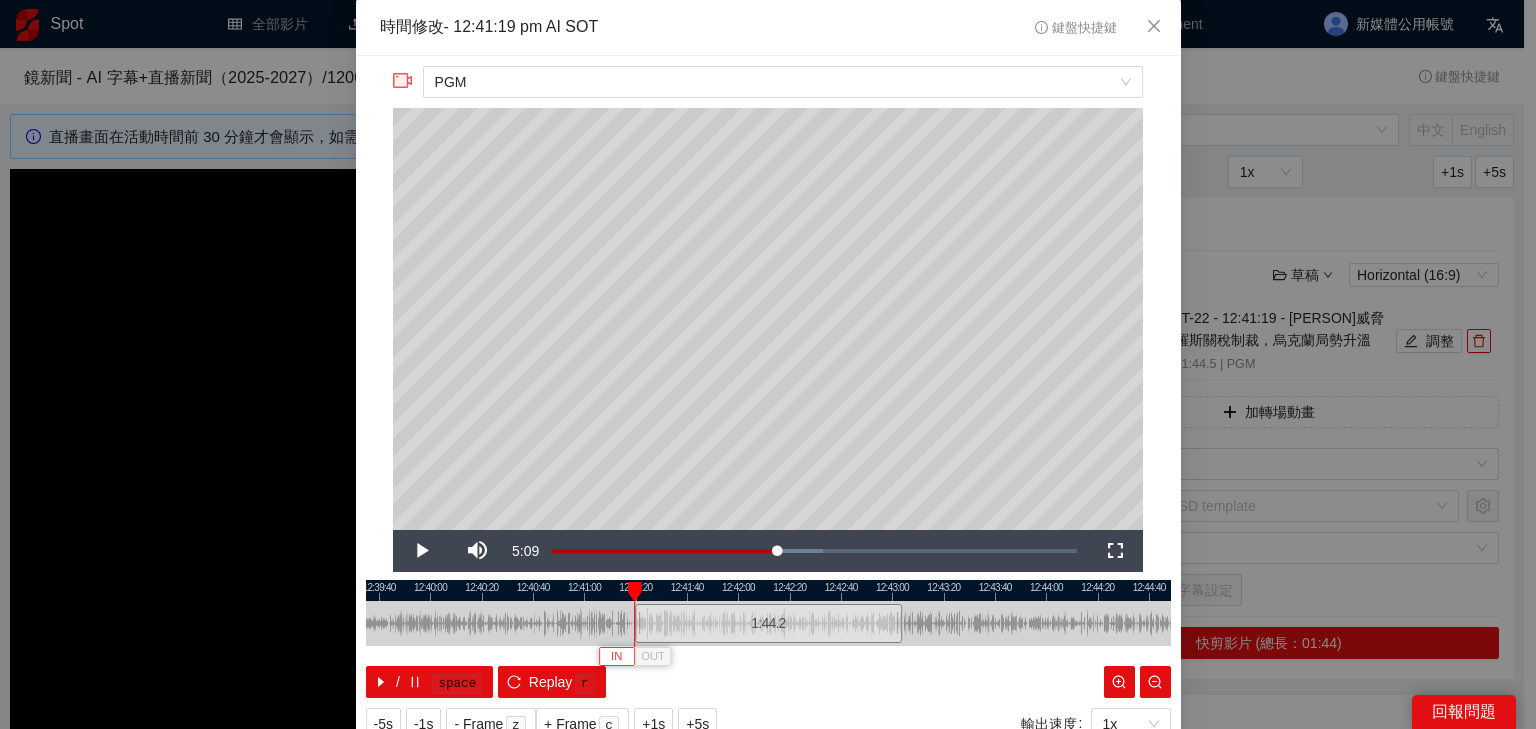 type 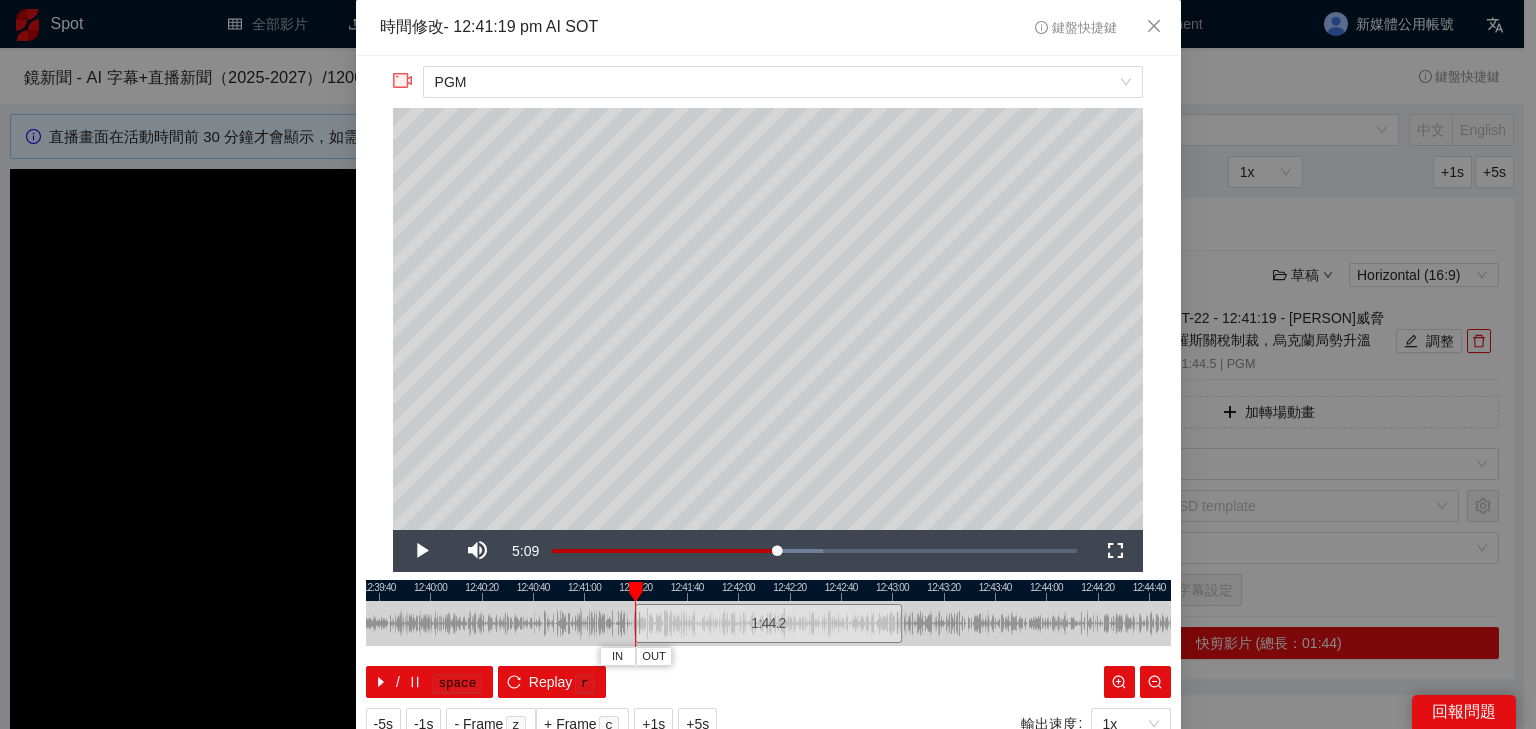 click at bounding box center (768, 590) 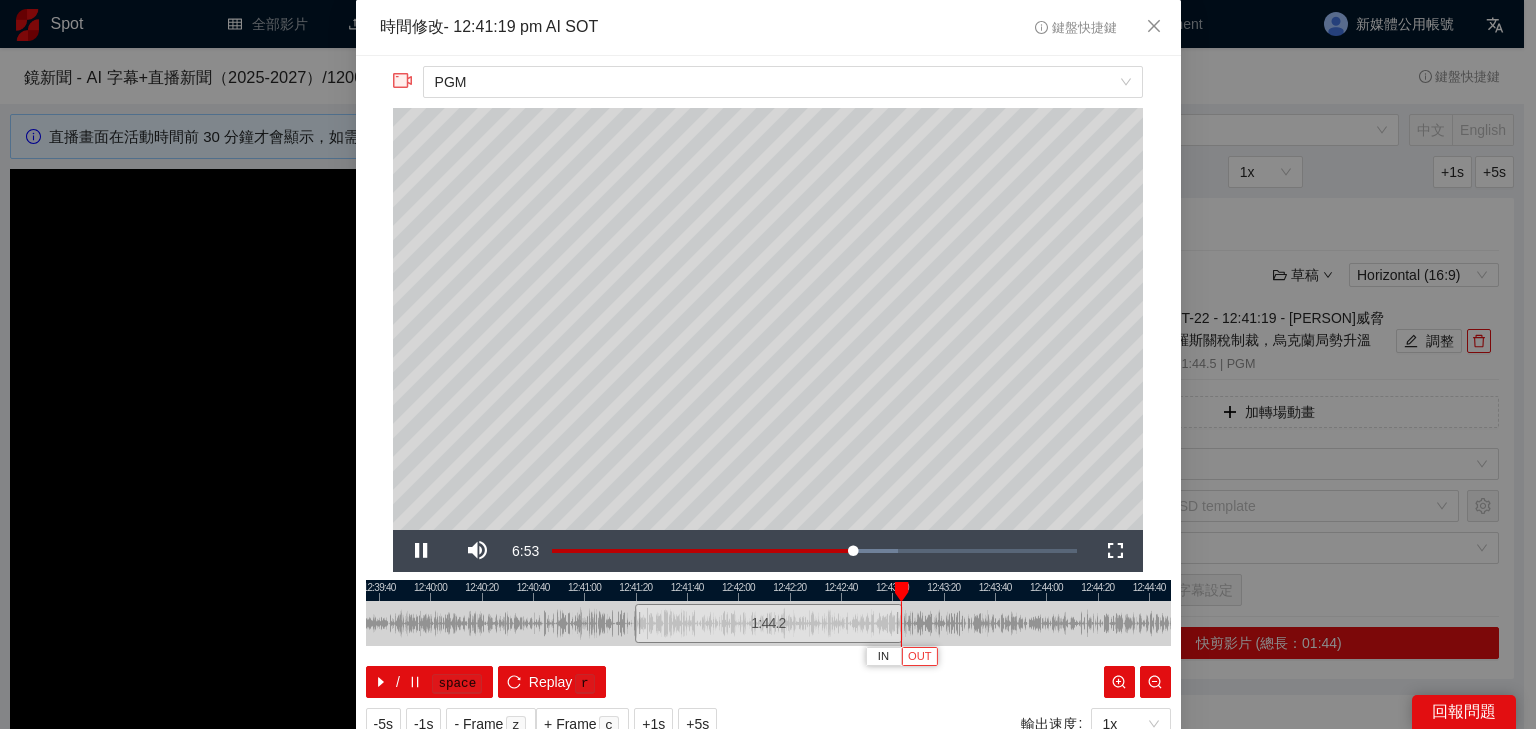 click on "OUT" at bounding box center (920, 657) 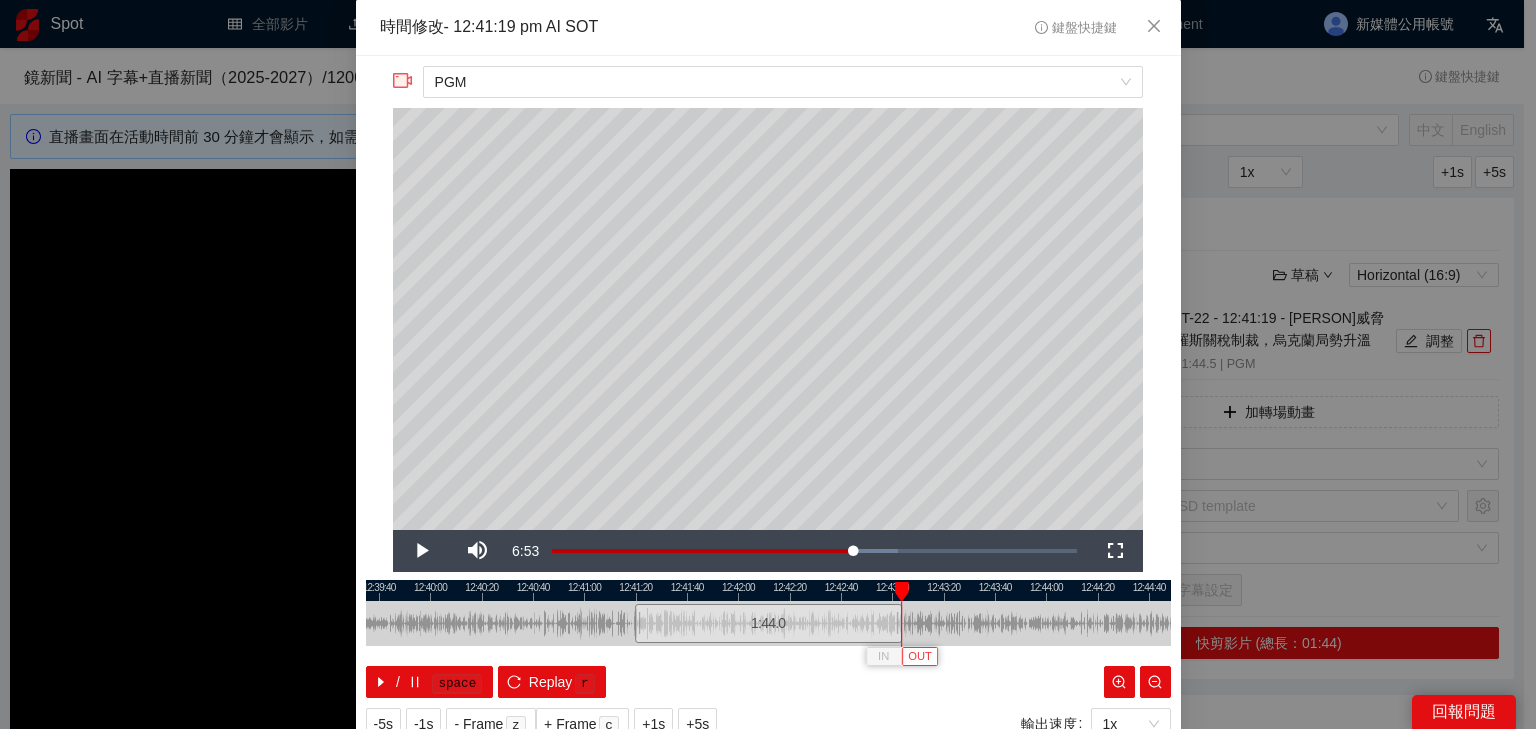 scroll, scrollTop: 73, scrollLeft: 0, axis: vertical 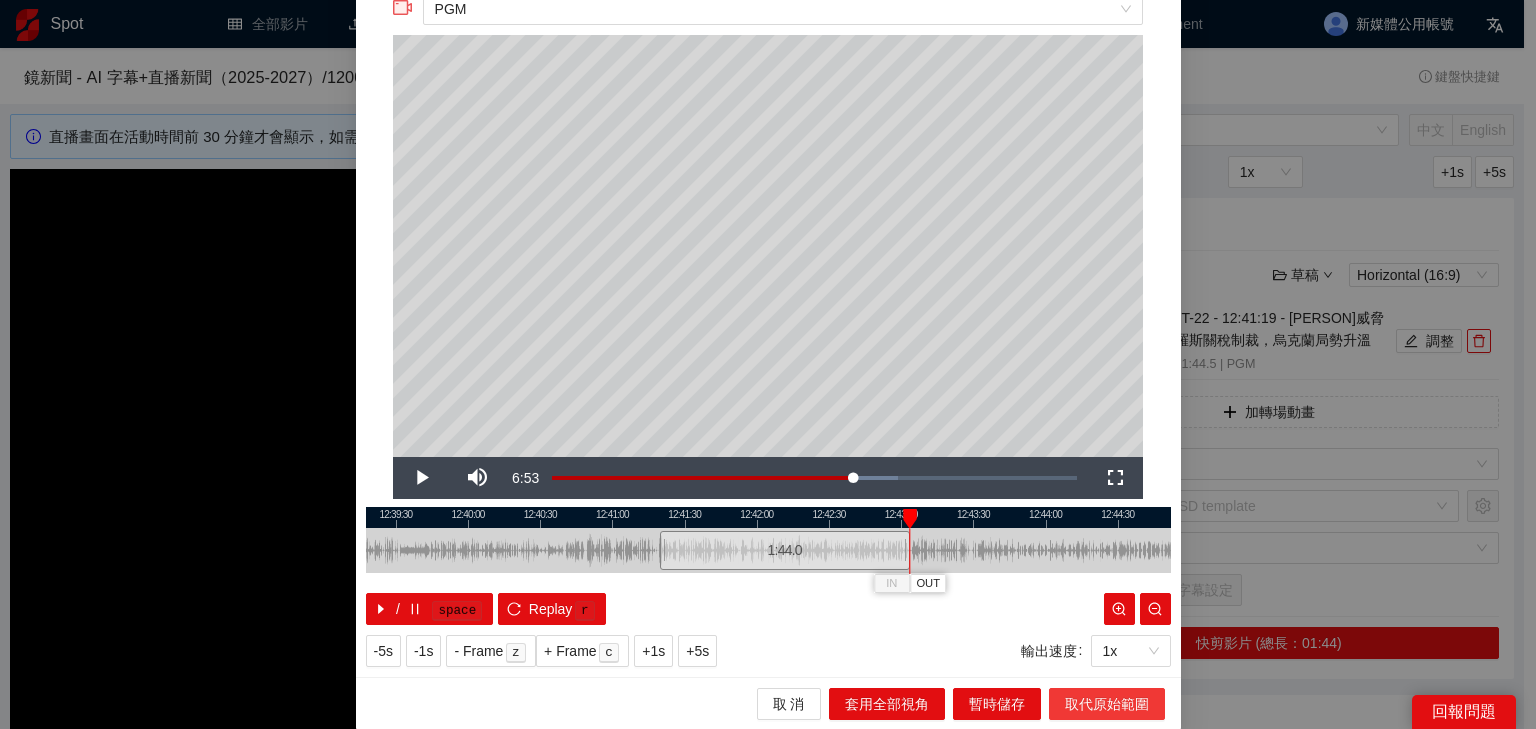 click on "取代原始範圍" at bounding box center [1107, 704] 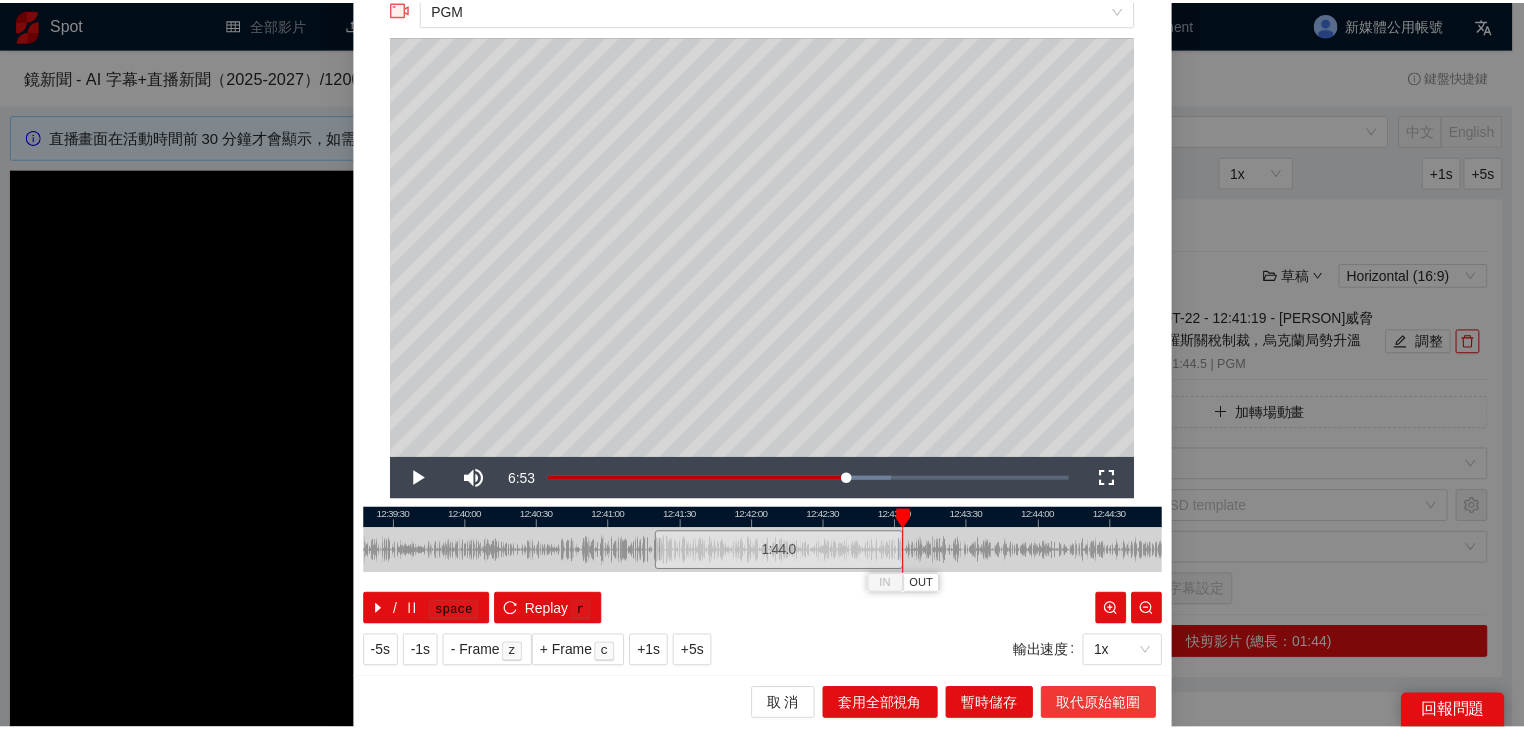 scroll, scrollTop: 0, scrollLeft: 0, axis: both 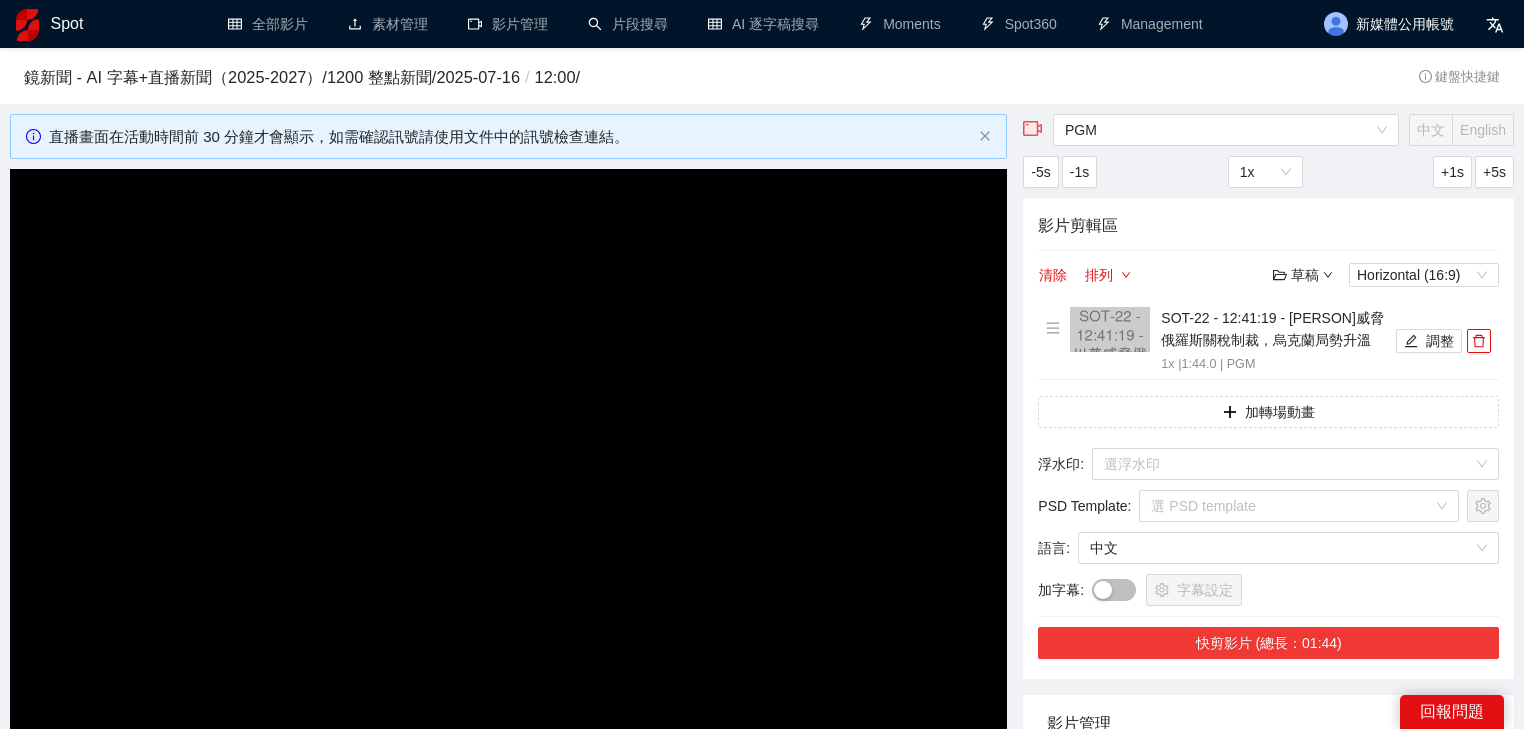 click on "快剪影片 (總長：01:44)" at bounding box center (1268, 643) 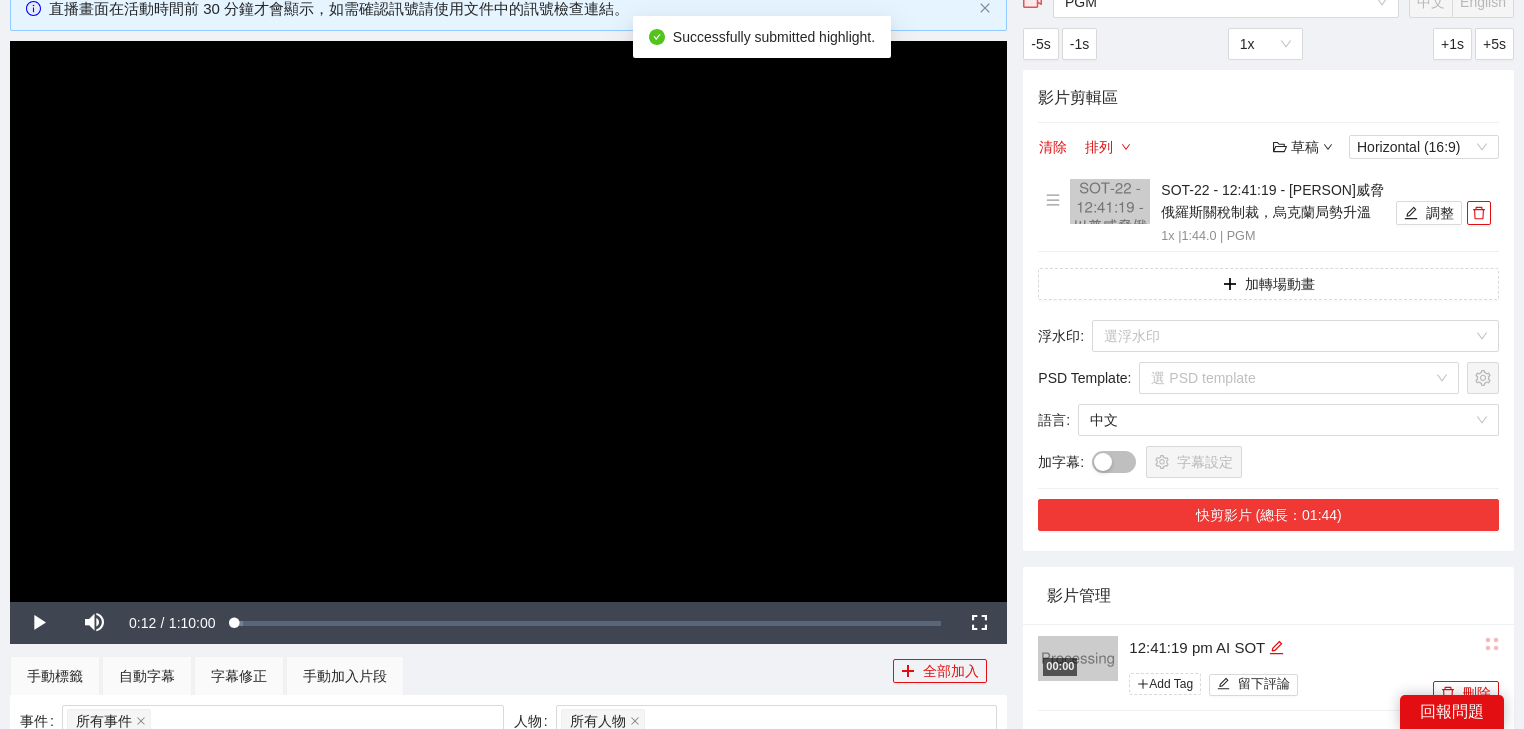 scroll, scrollTop: 320, scrollLeft: 0, axis: vertical 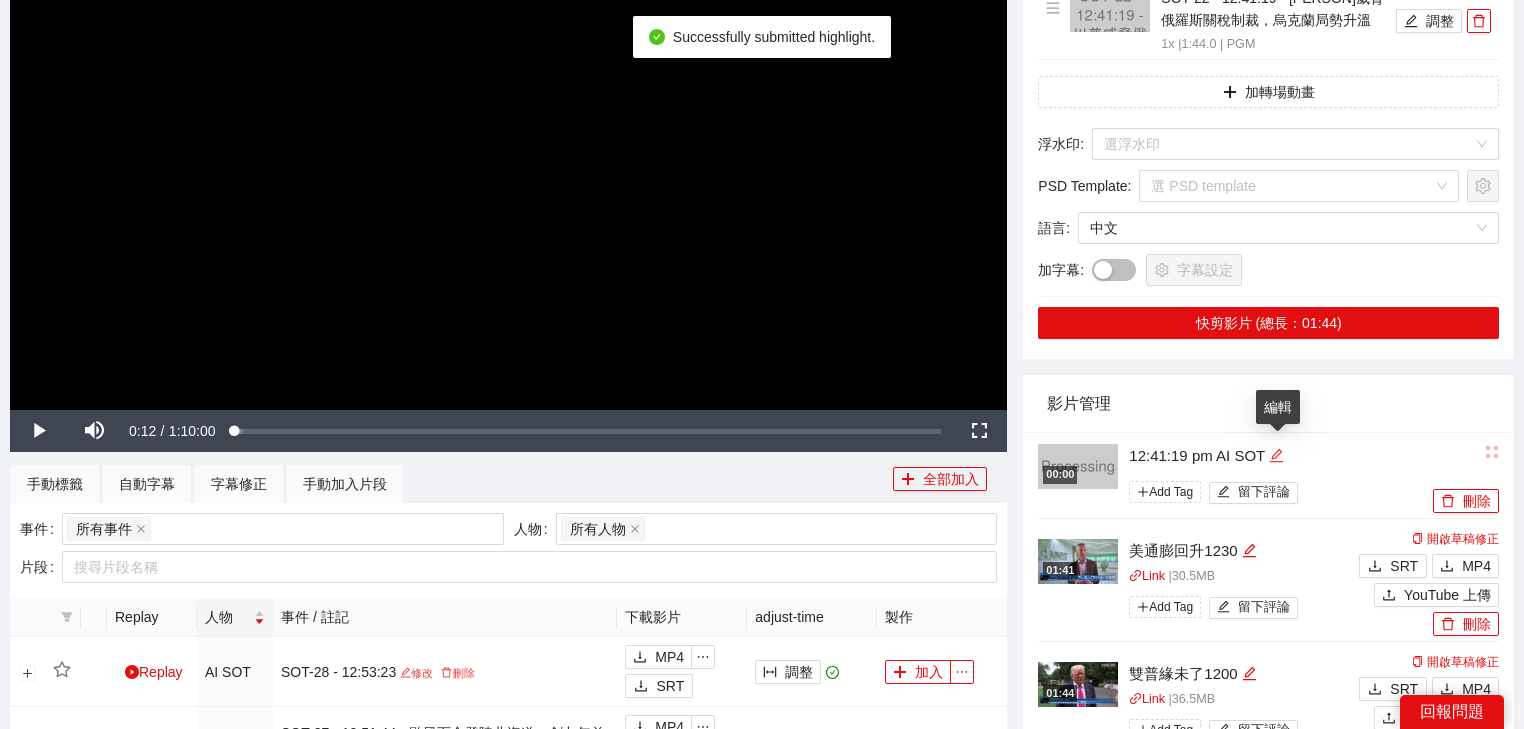 click 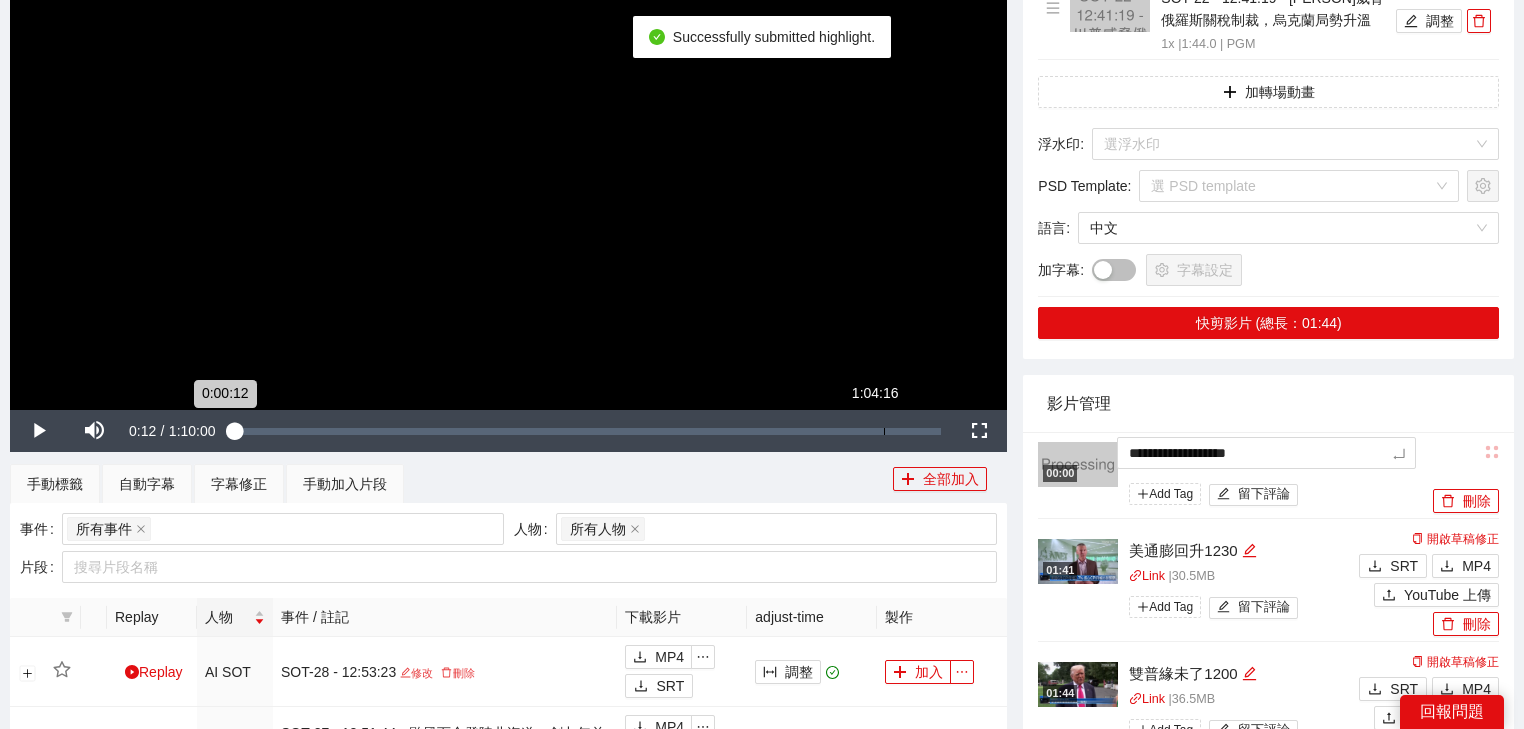 drag, startPoint x: 1201, startPoint y: 449, endPoint x: 793, endPoint y: 441, distance: 408.07843 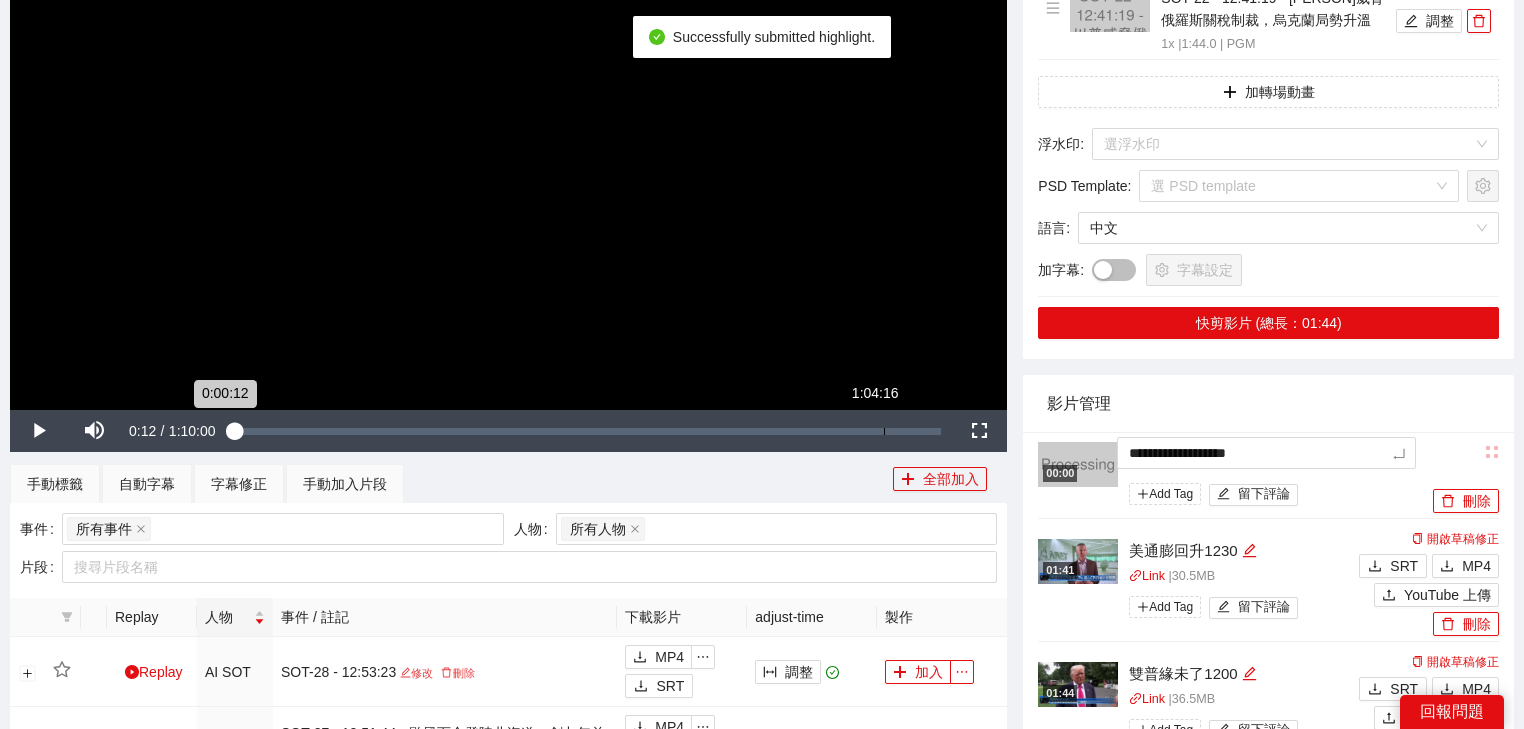 click on "**********" at bounding box center (762, 956) 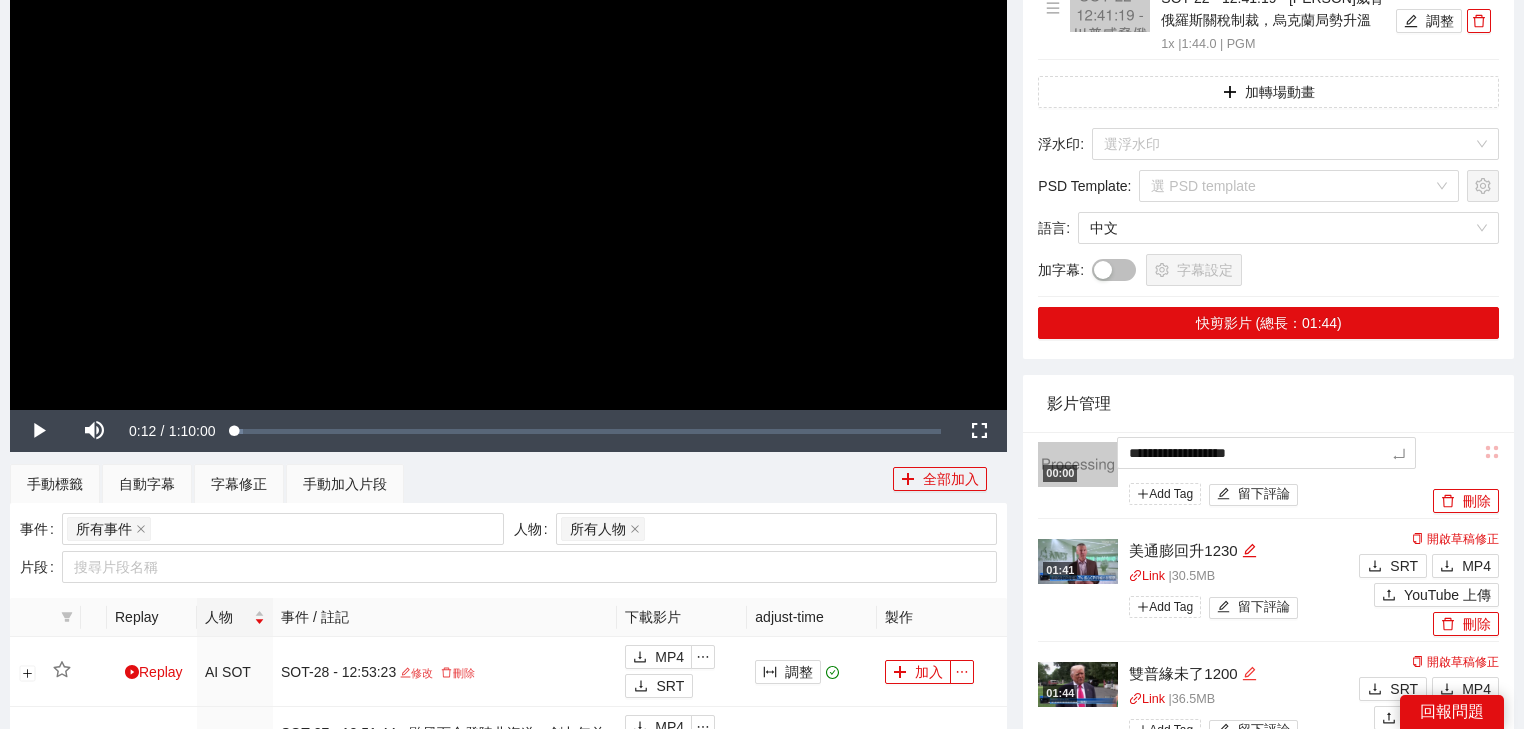 click 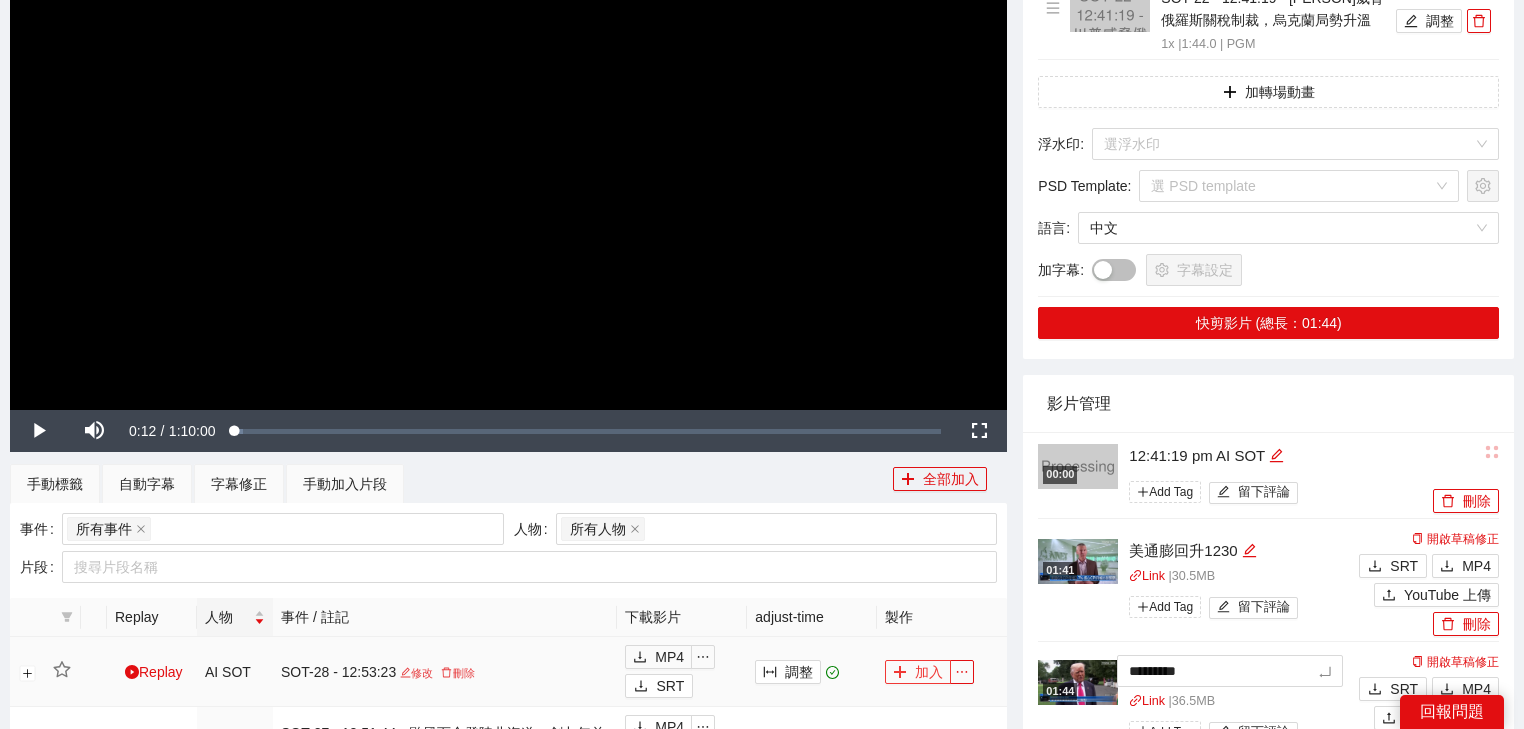 drag, startPoint x: 1253, startPoint y: 667, endPoint x: 902, endPoint y: 669, distance: 351.0057 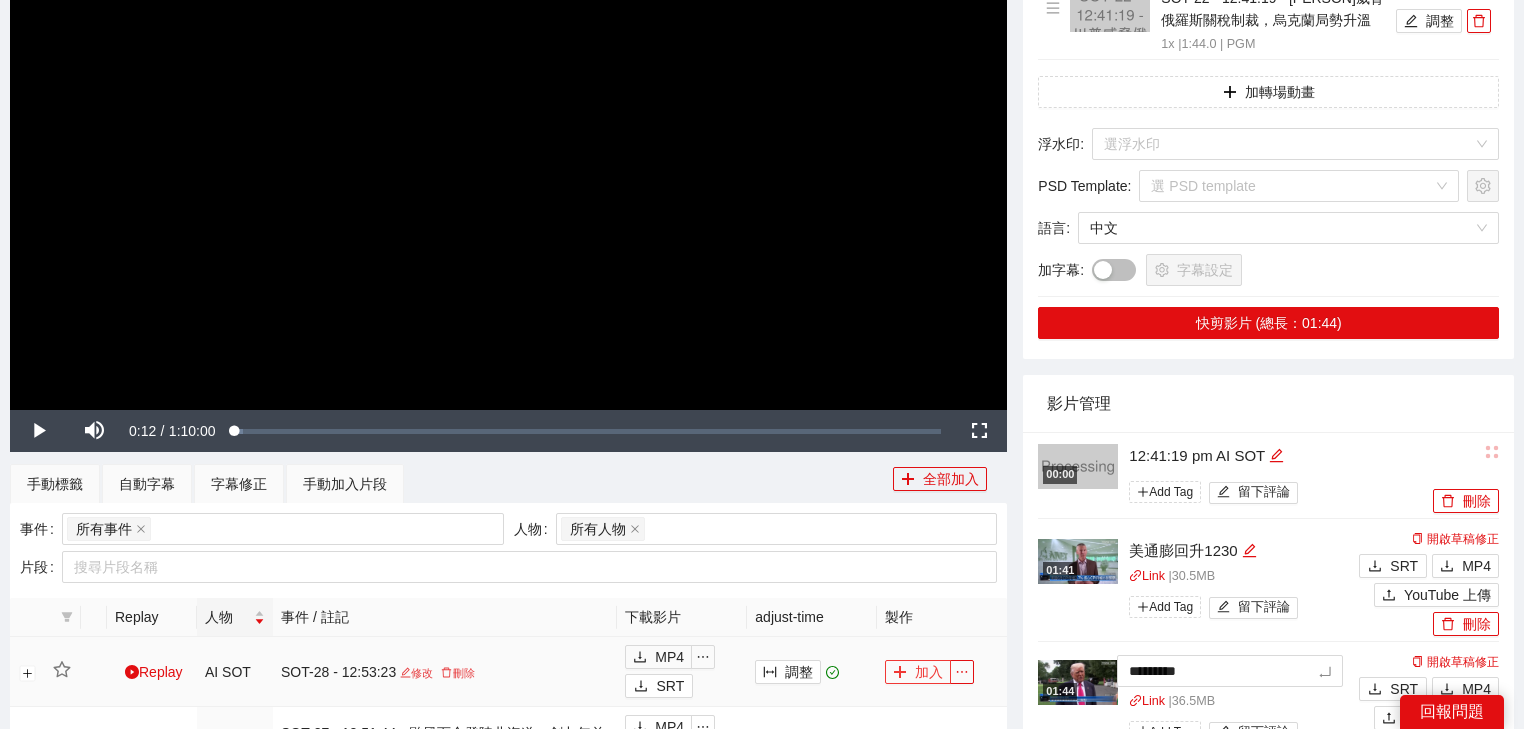 click on "**********" at bounding box center [762, 956] 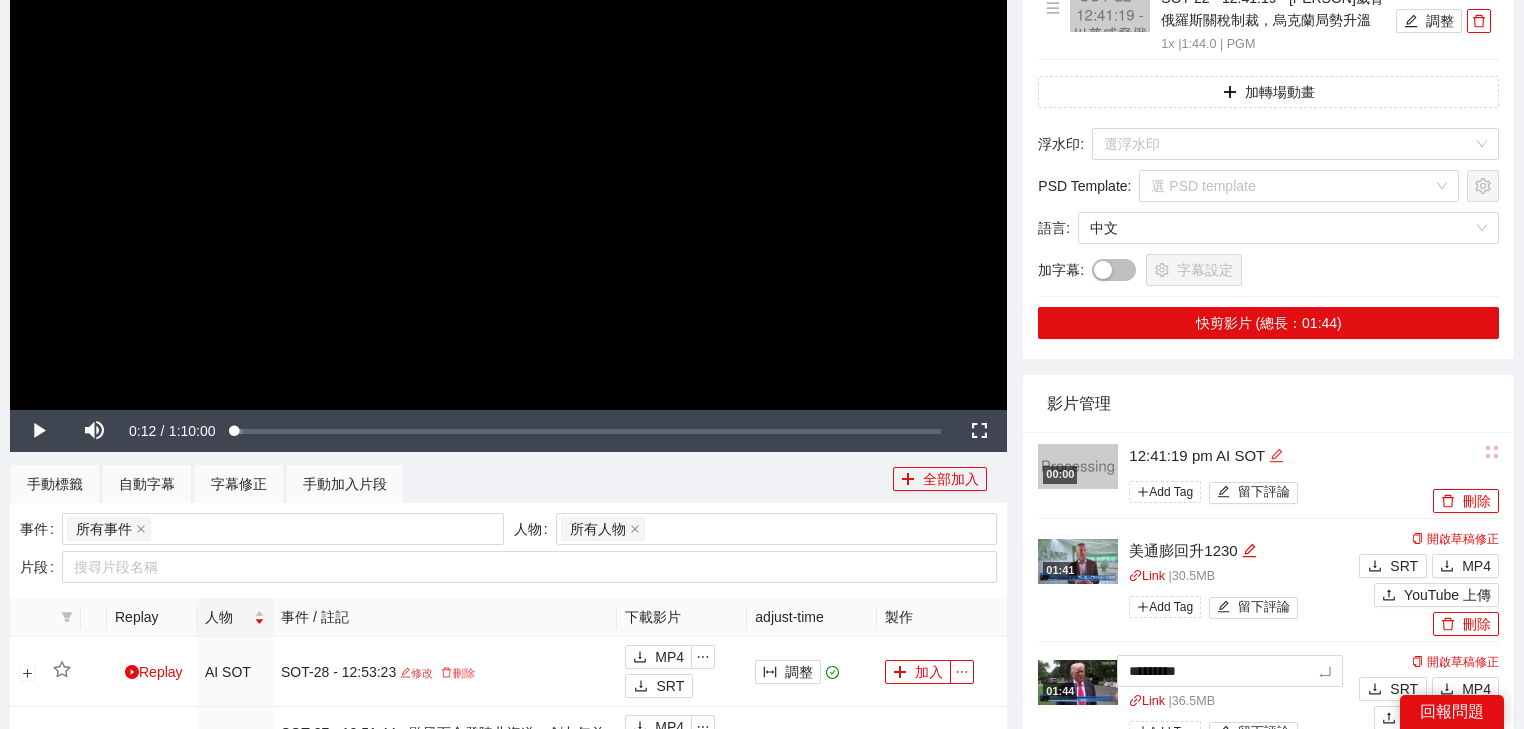 click 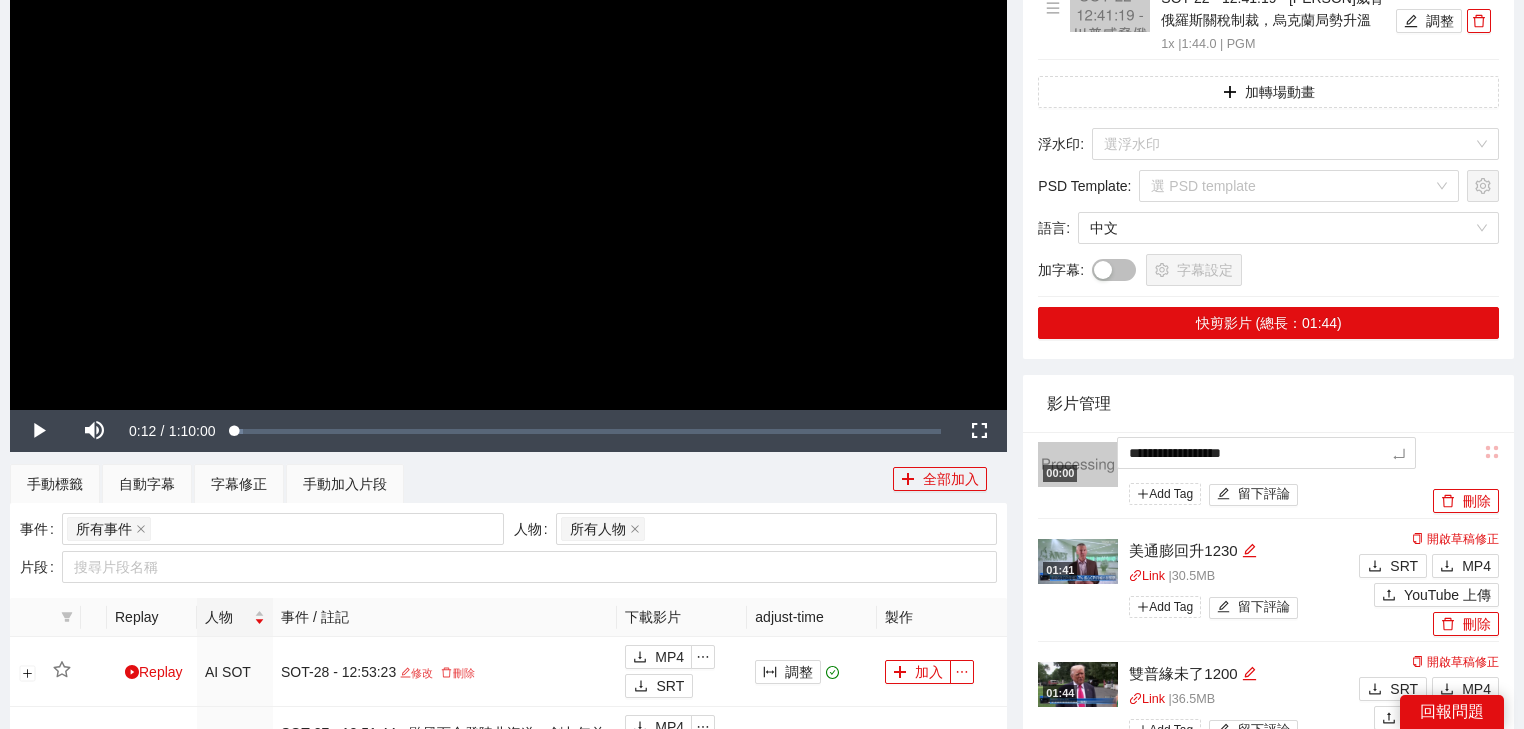 click on "**********" at bounding box center (762, 956) 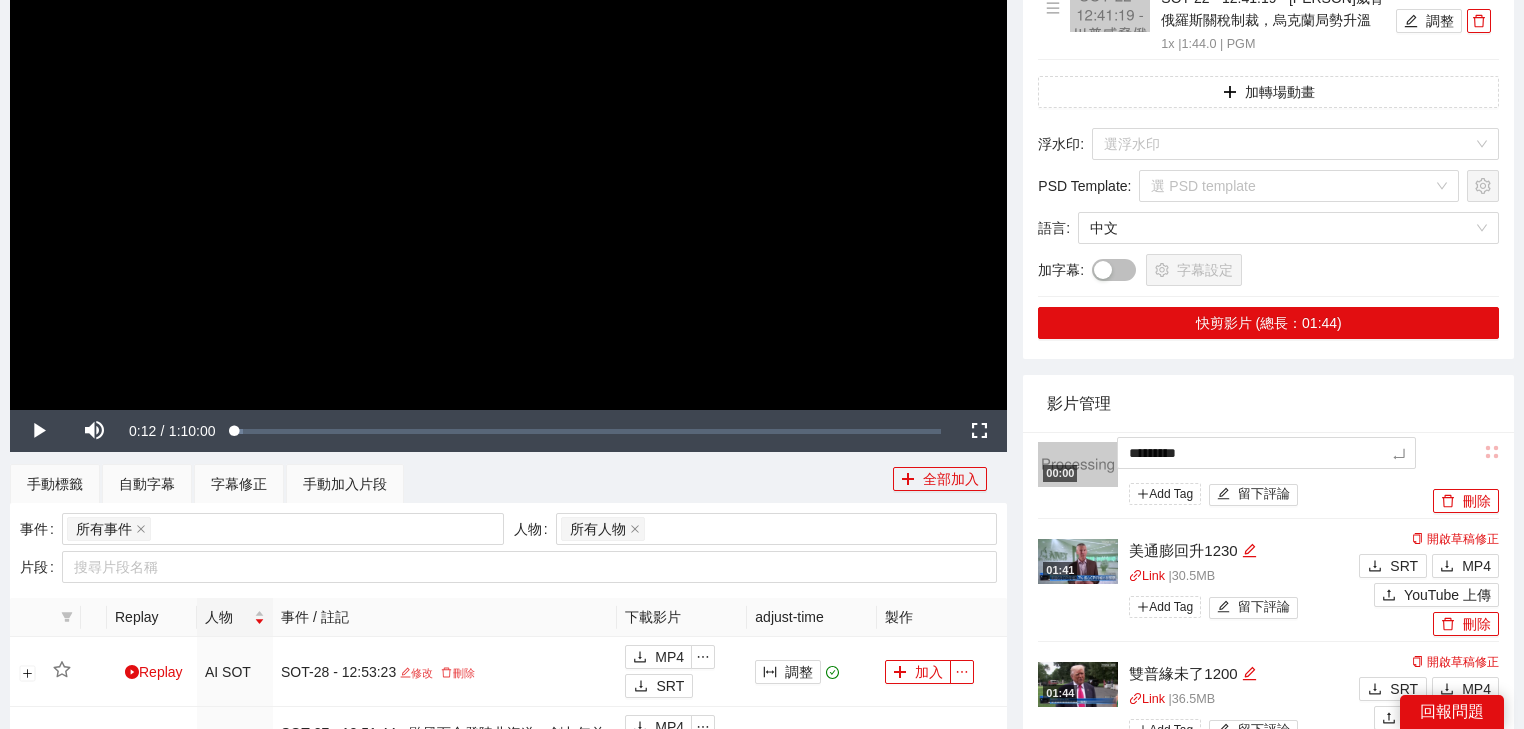 click on "影片管理" at bounding box center [1268, 403] 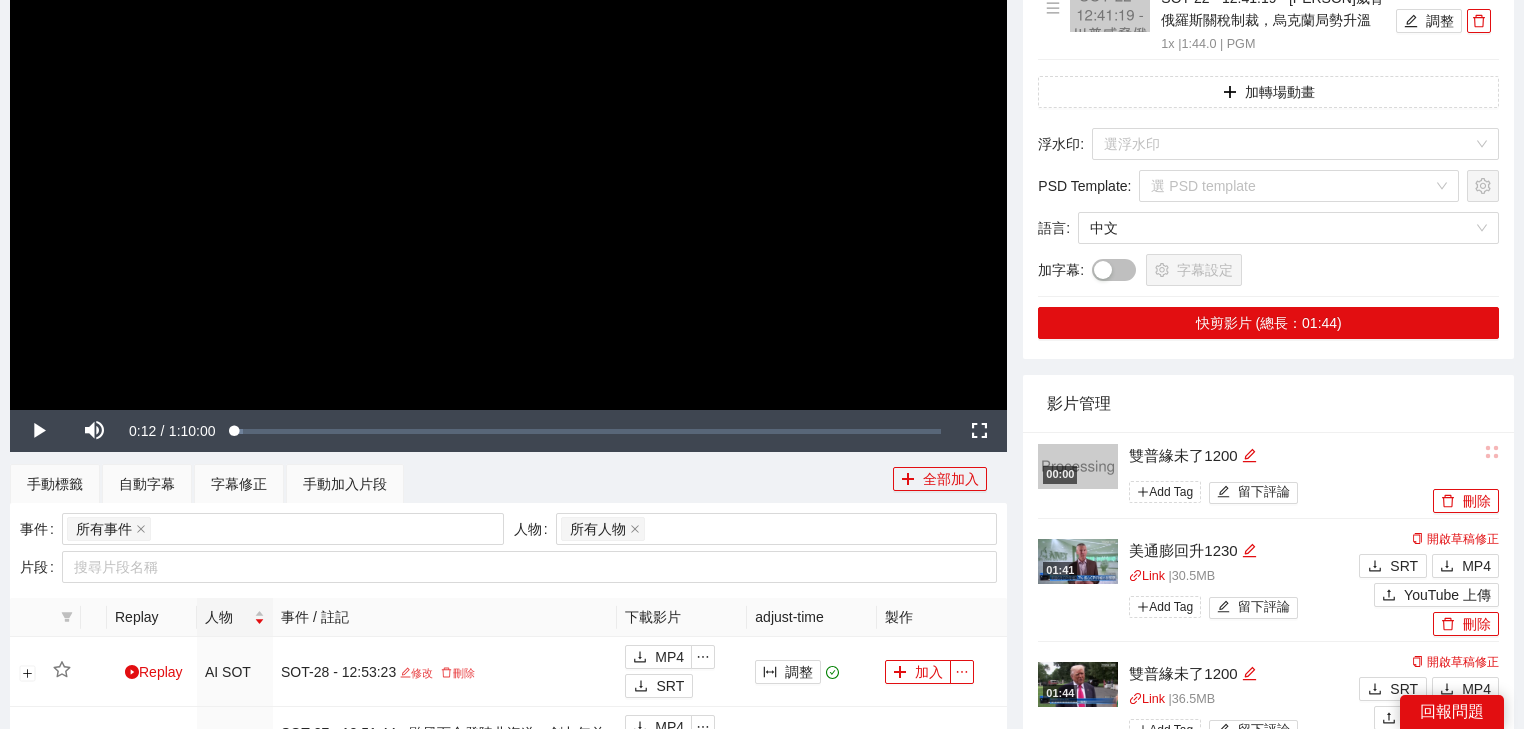 scroll, scrollTop: 400, scrollLeft: 0, axis: vertical 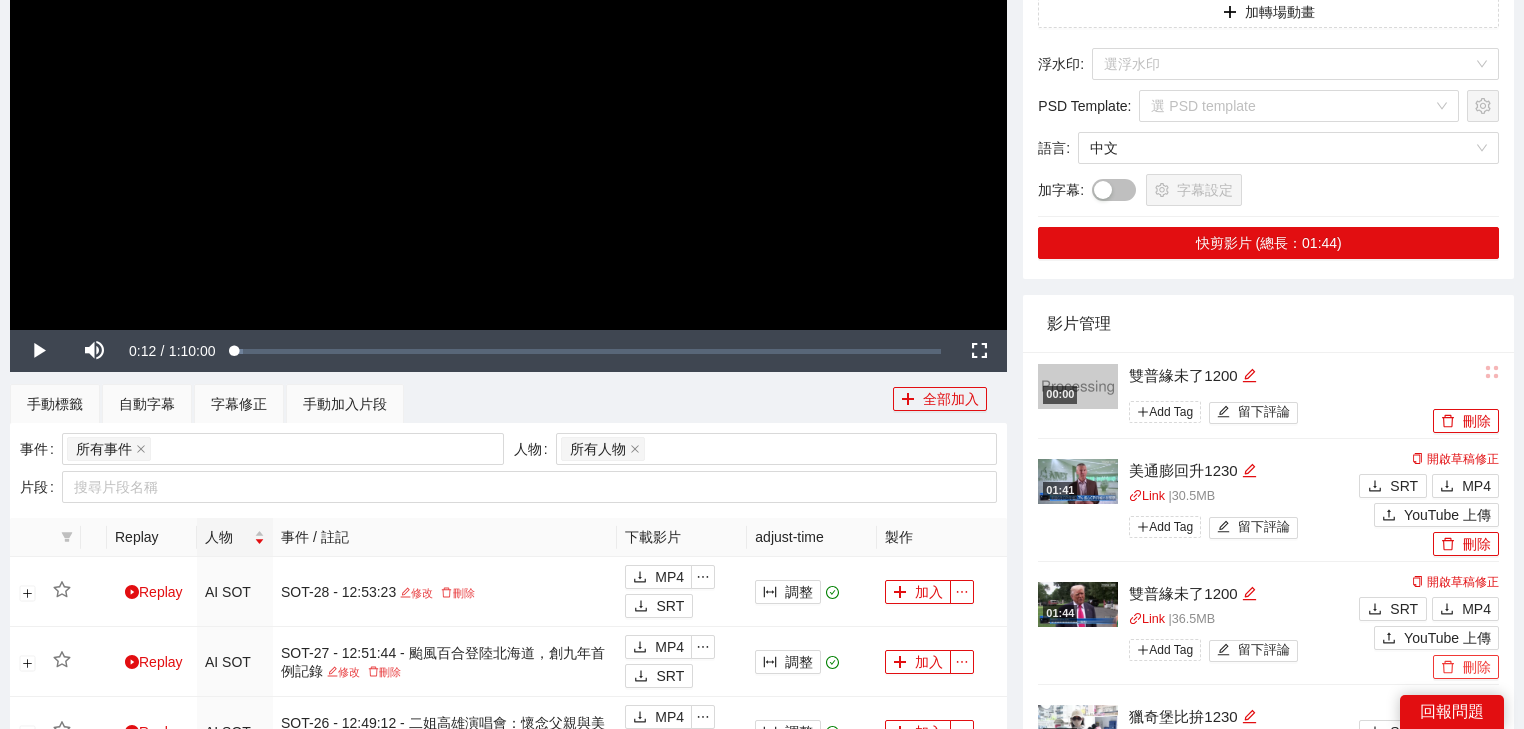 click on "刪除" at bounding box center [1466, 667] 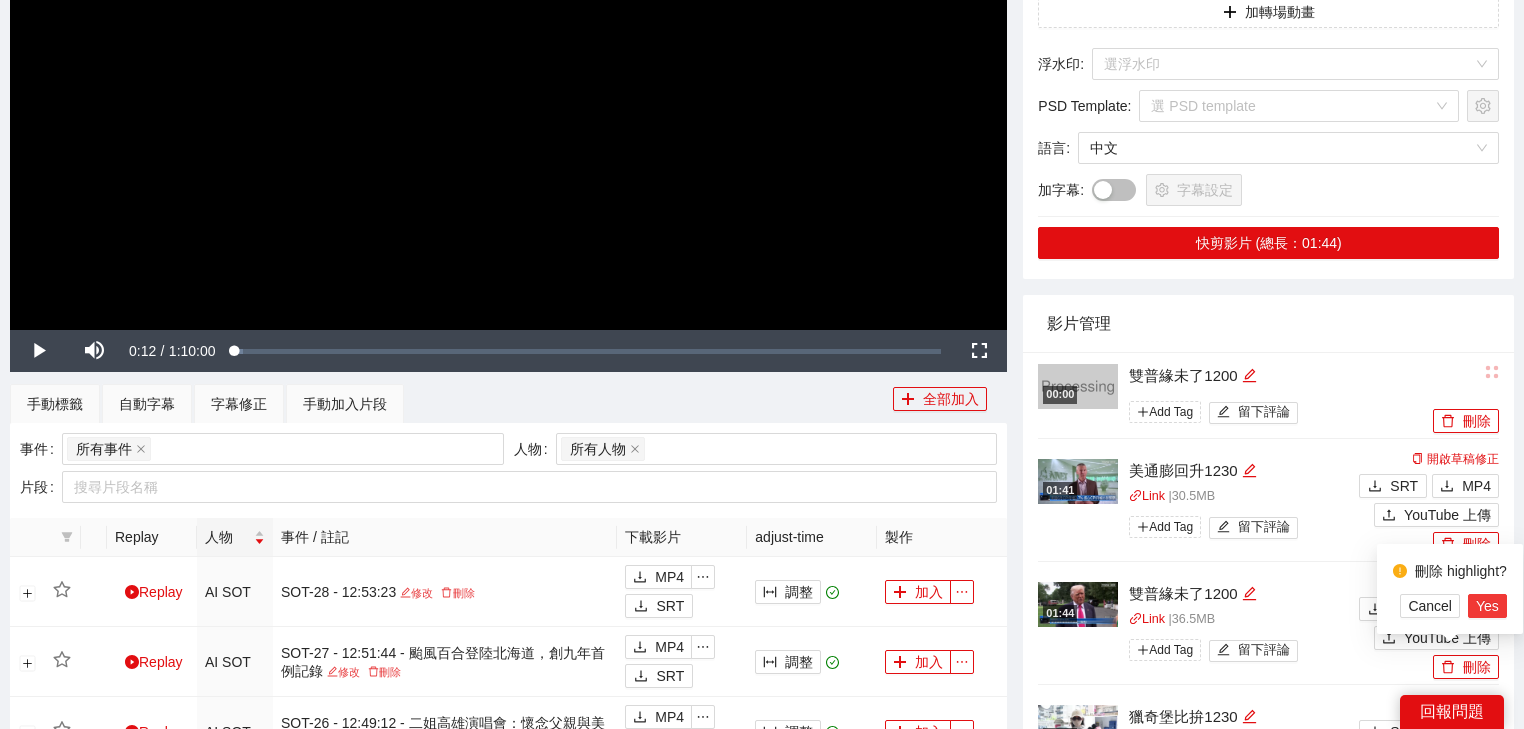 click on "Yes" at bounding box center [1487, 606] 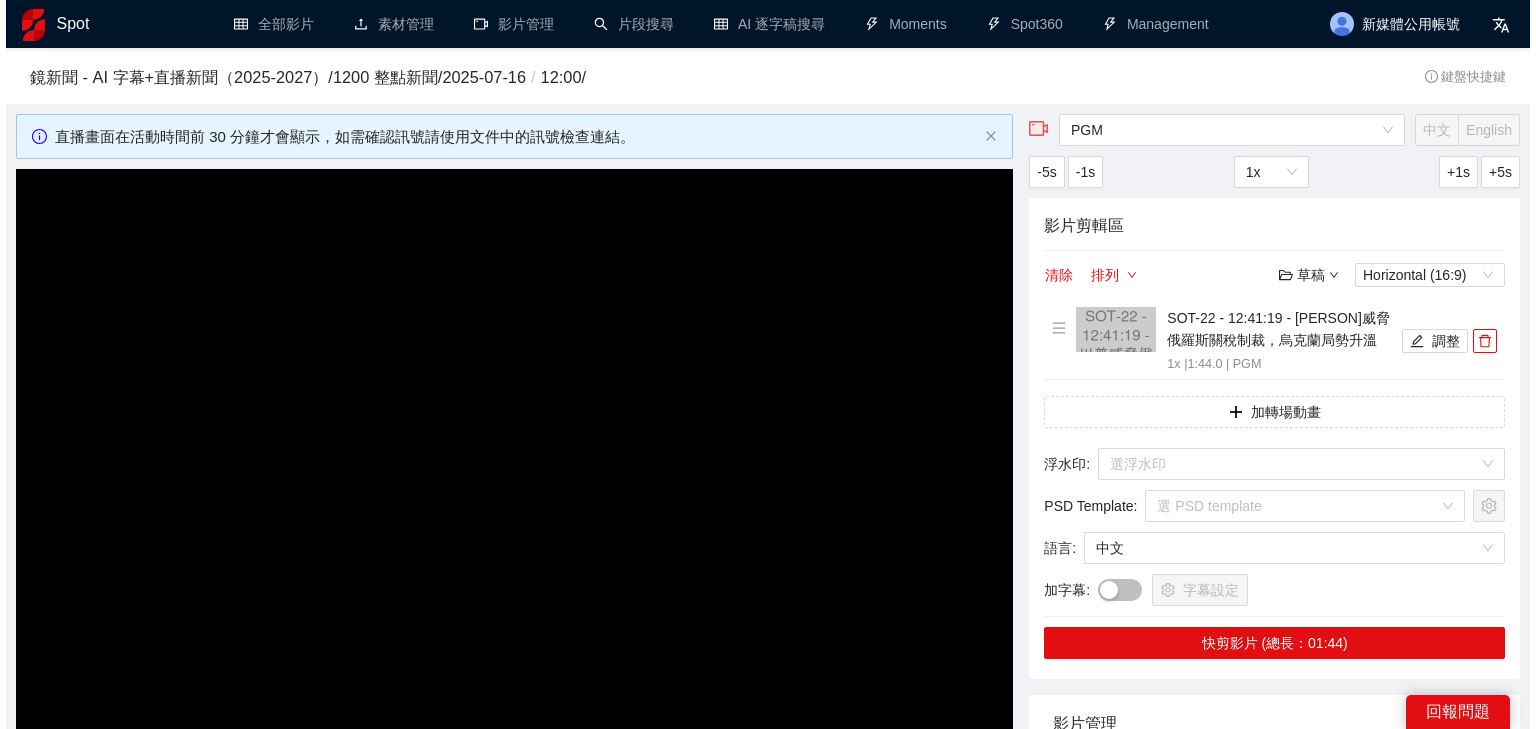 scroll, scrollTop: 400, scrollLeft: 0, axis: vertical 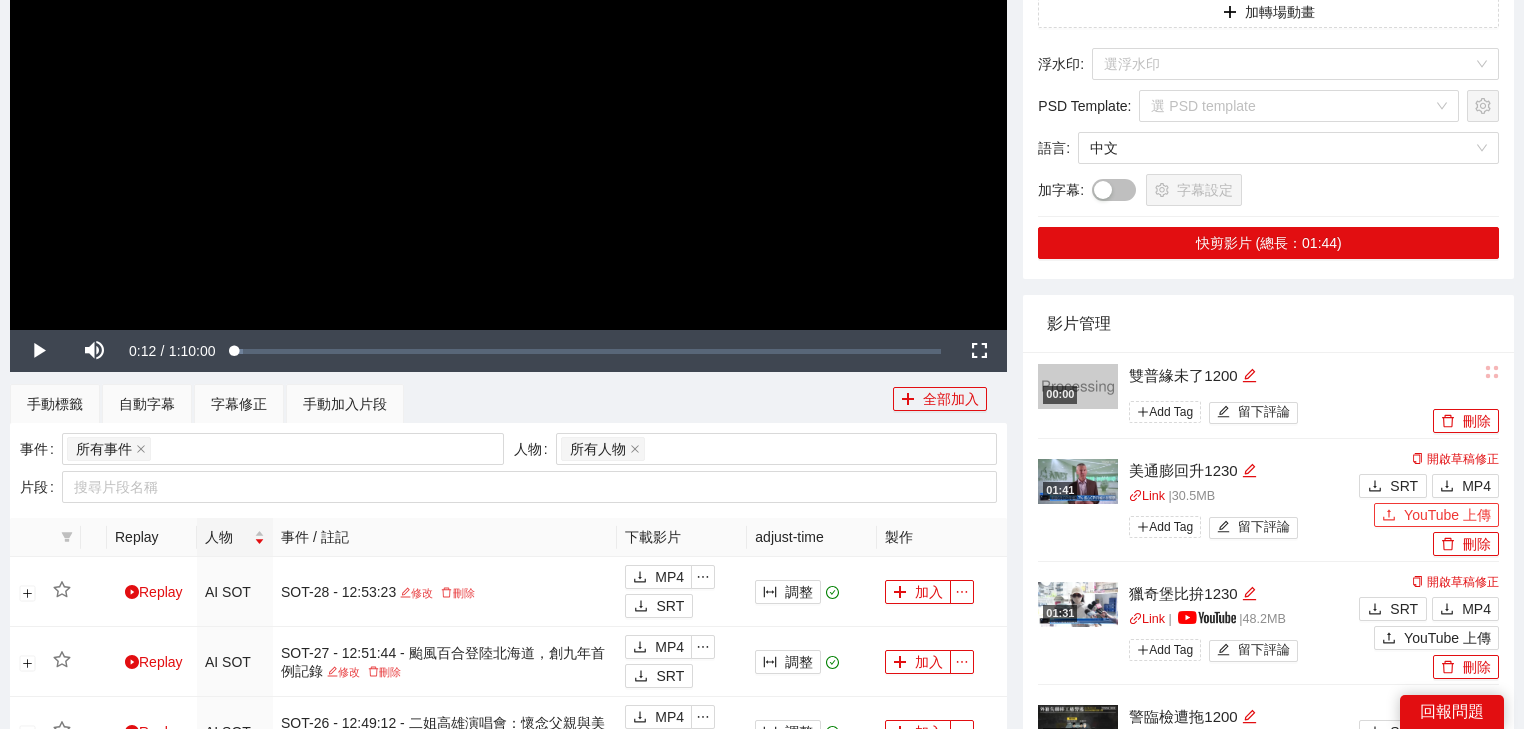 click on "YouTube 上傳" at bounding box center [1447, 515] 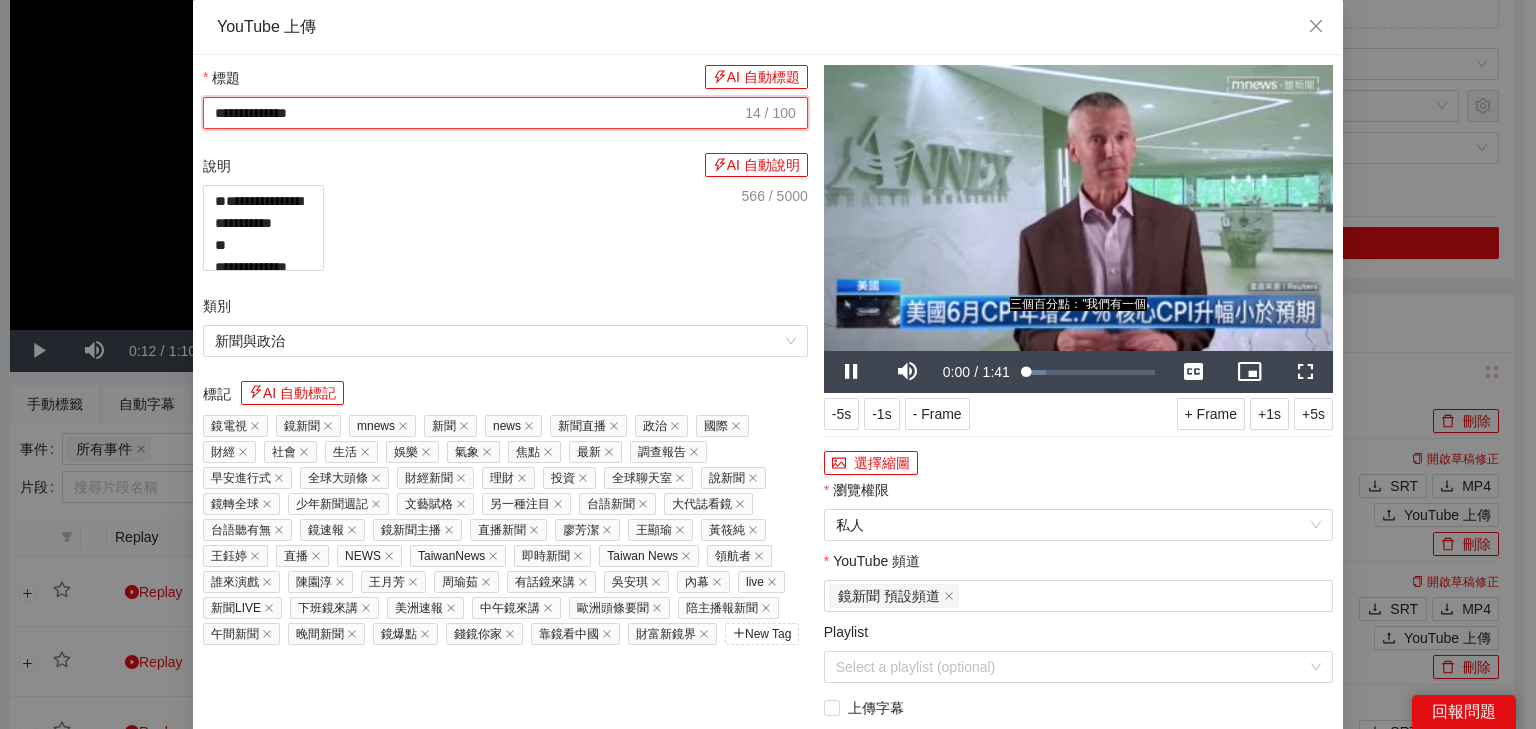drag, startPoint x: 357, startPoint y: 108, endPoint x: 0, endPoint y: 84, distance: 357.80582 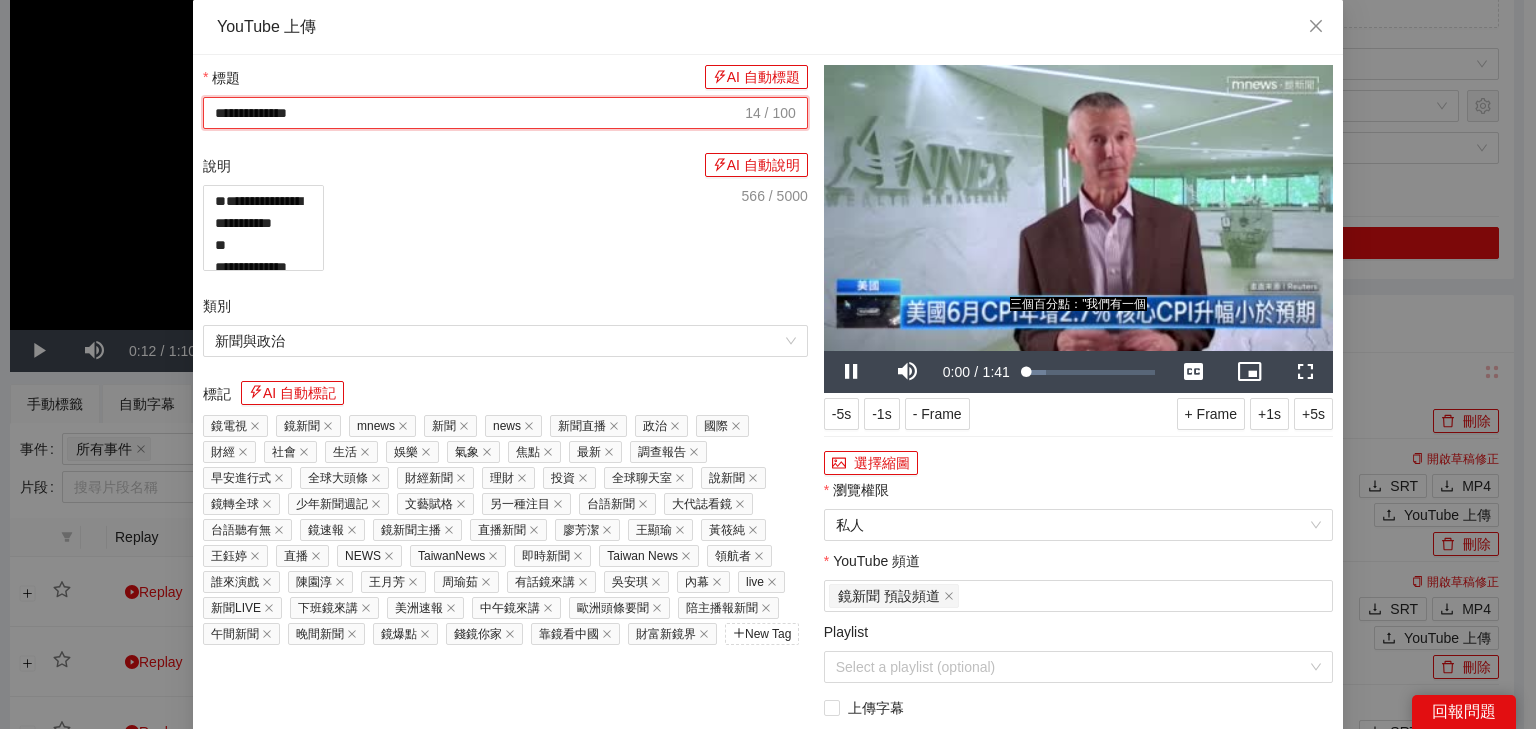 click on "**********" at bounding box center (768, 364) 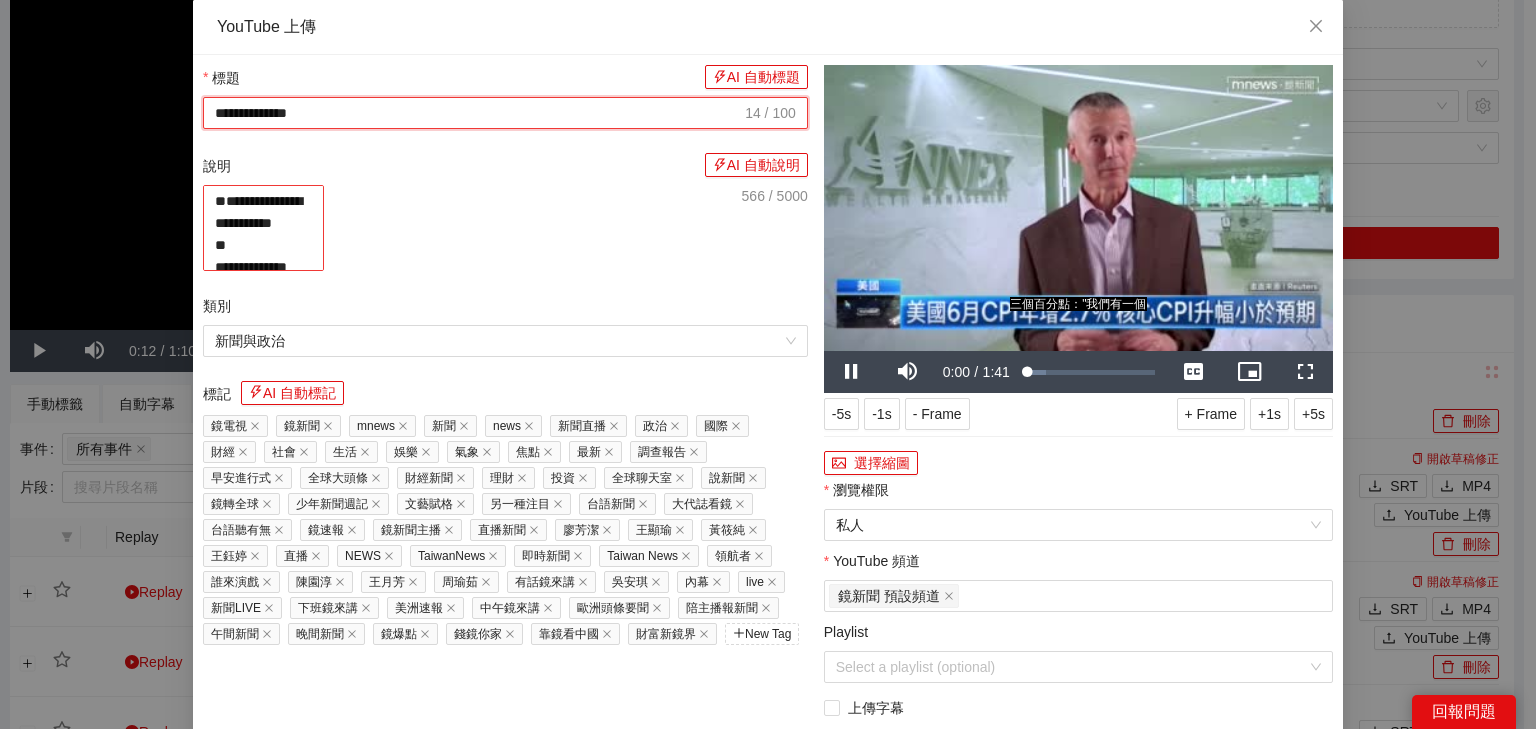 paste on "**********" 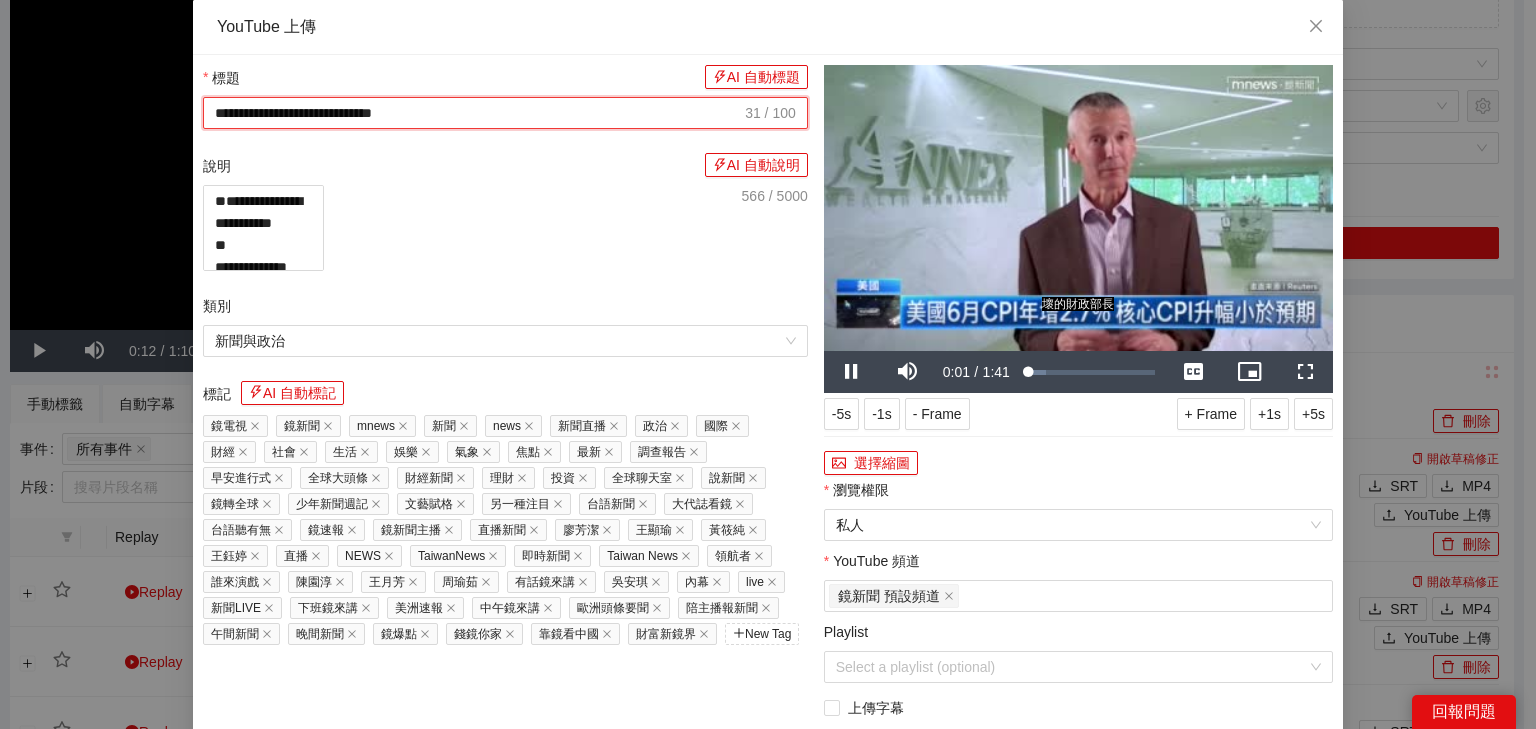 type on "**********" 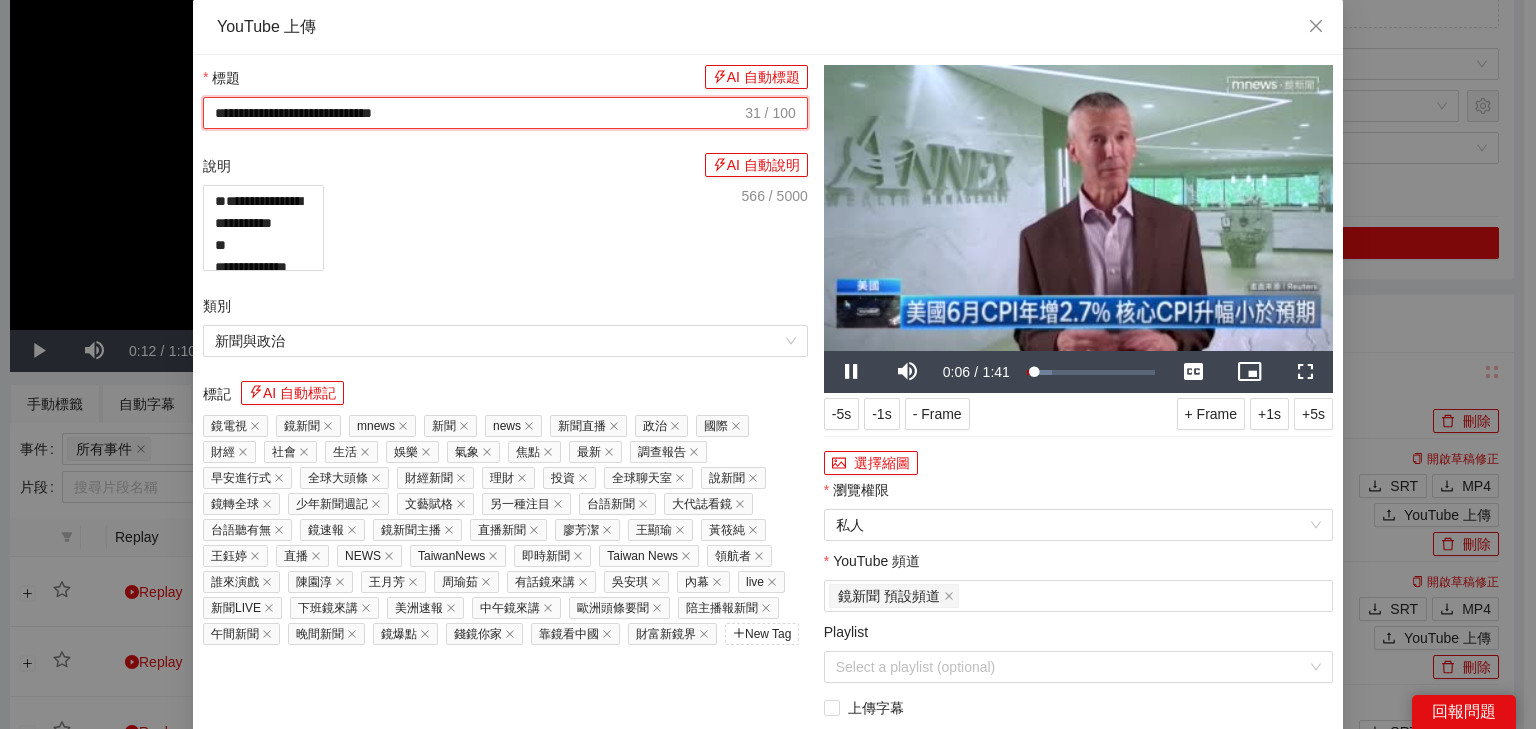 drag, startPoint x: 400, startPoint y: 176, endPoint x: 402, endPoint y: 188, distance: 12.165525 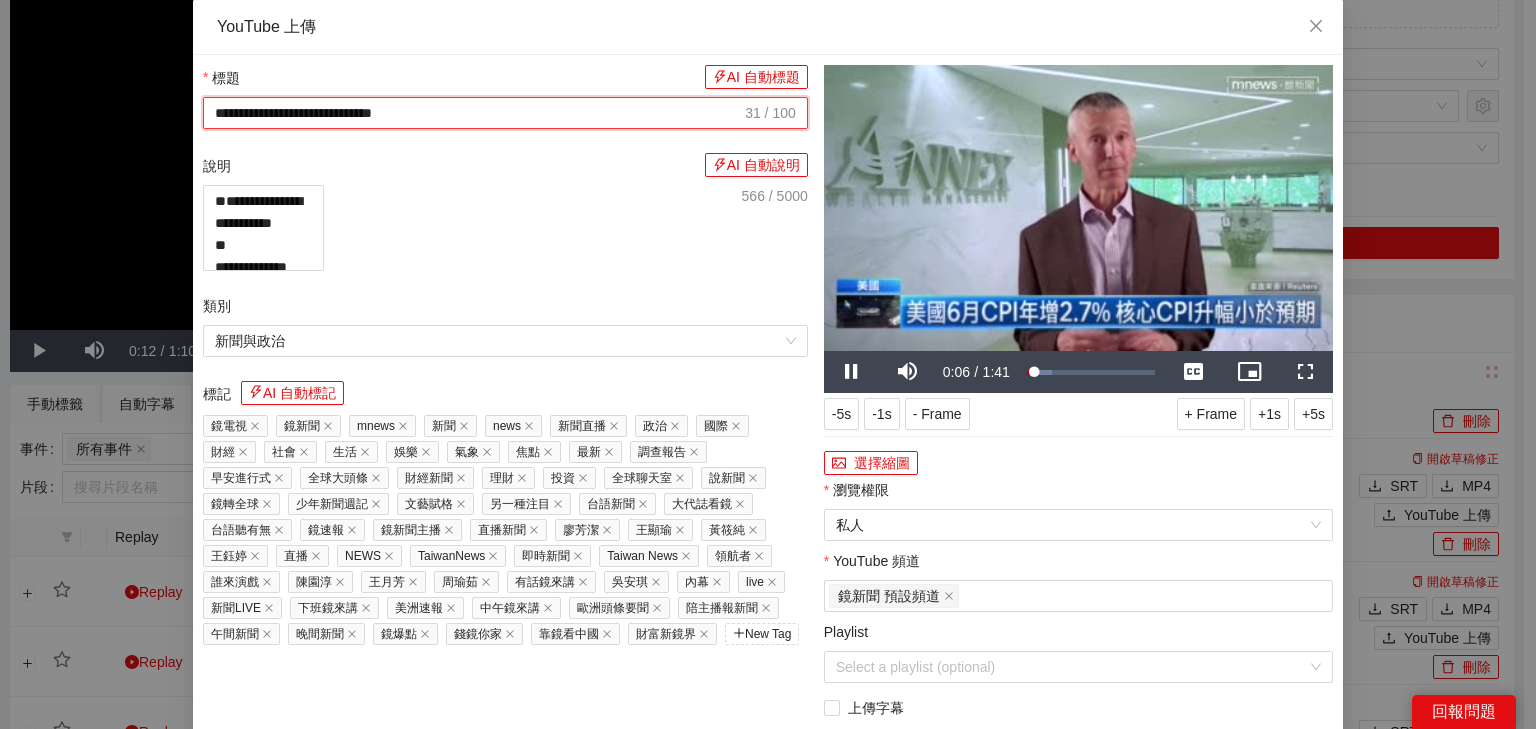 click on "說明 AI 自動說明" at bounding box center [505, 169] 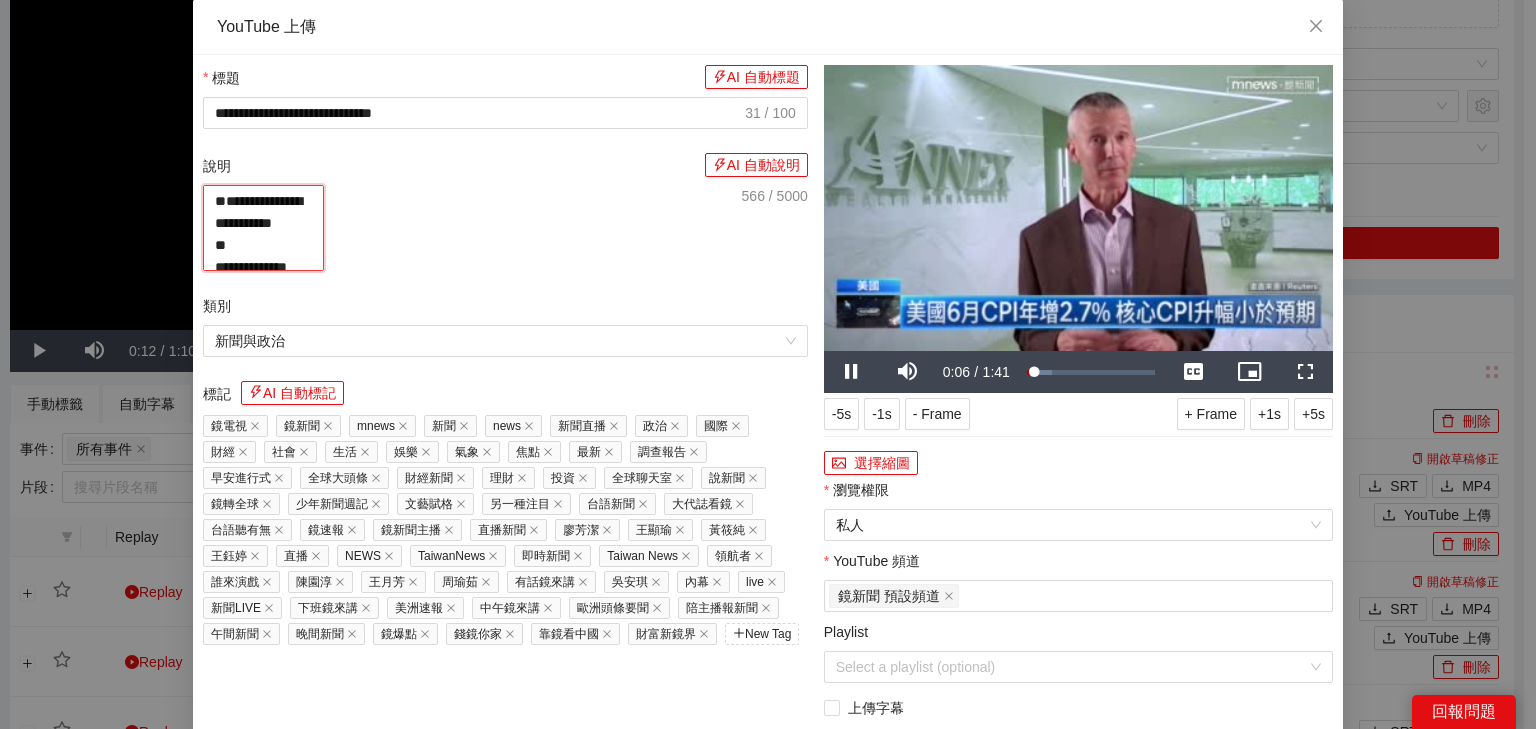 click on "**********" at bounding box center (263, 228) 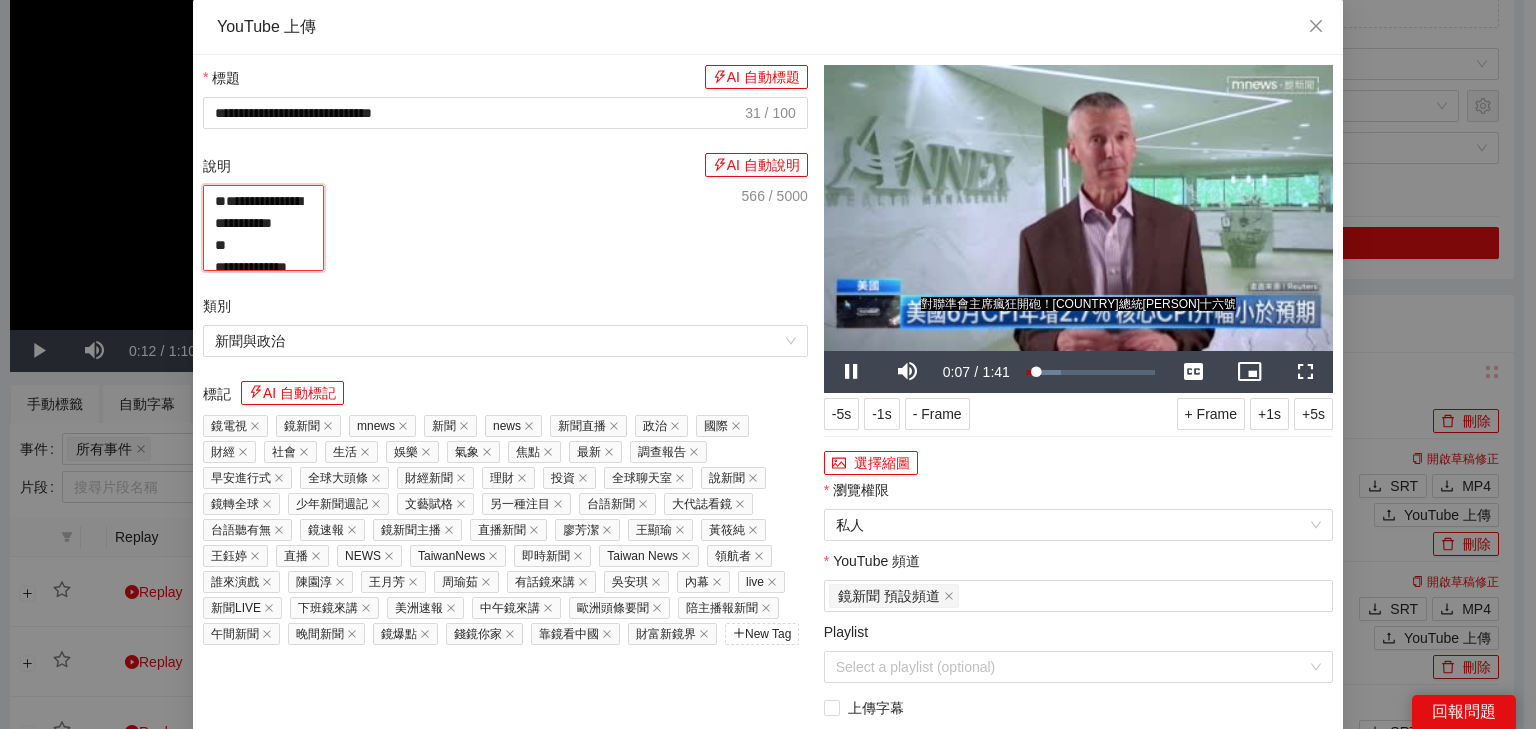 paste on "**********" 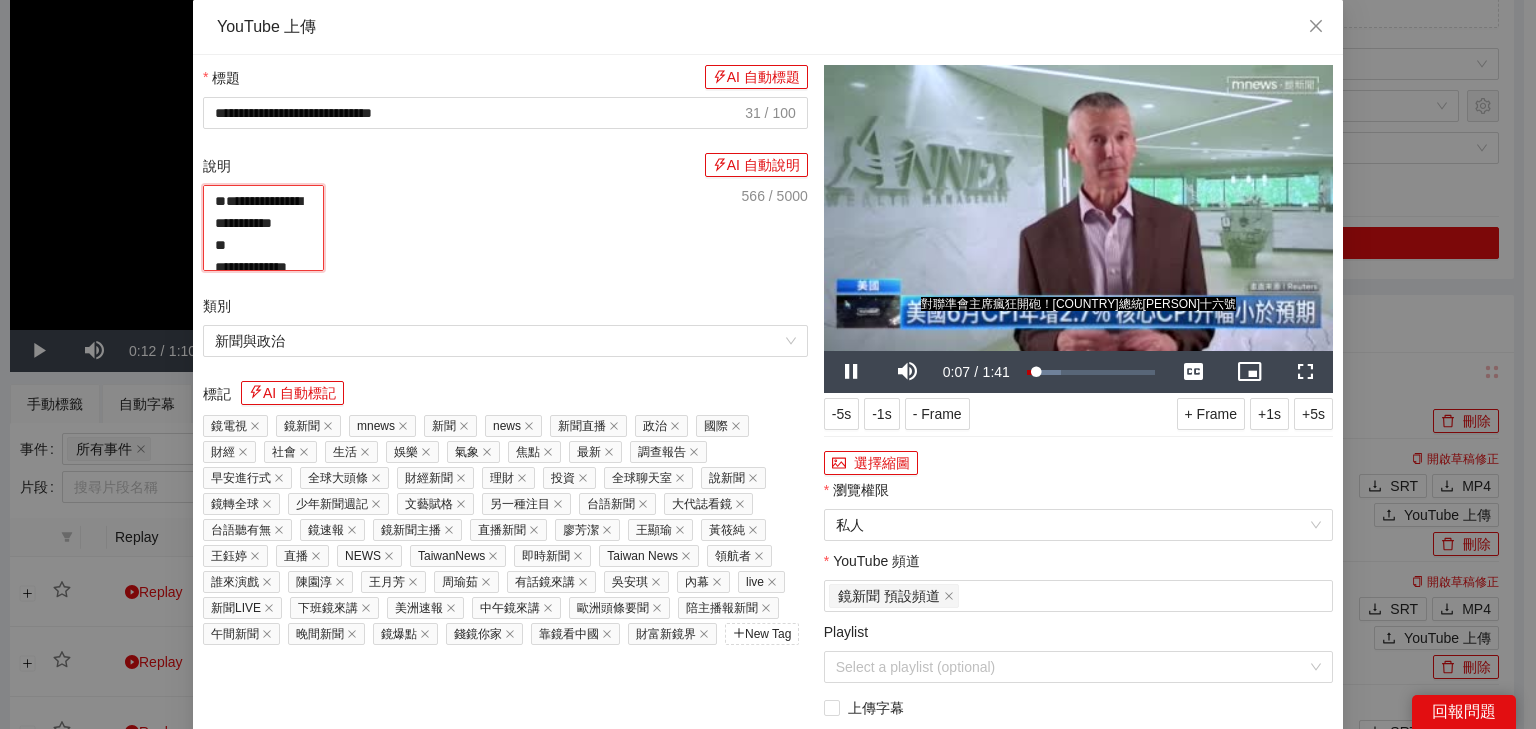 type on "**********" 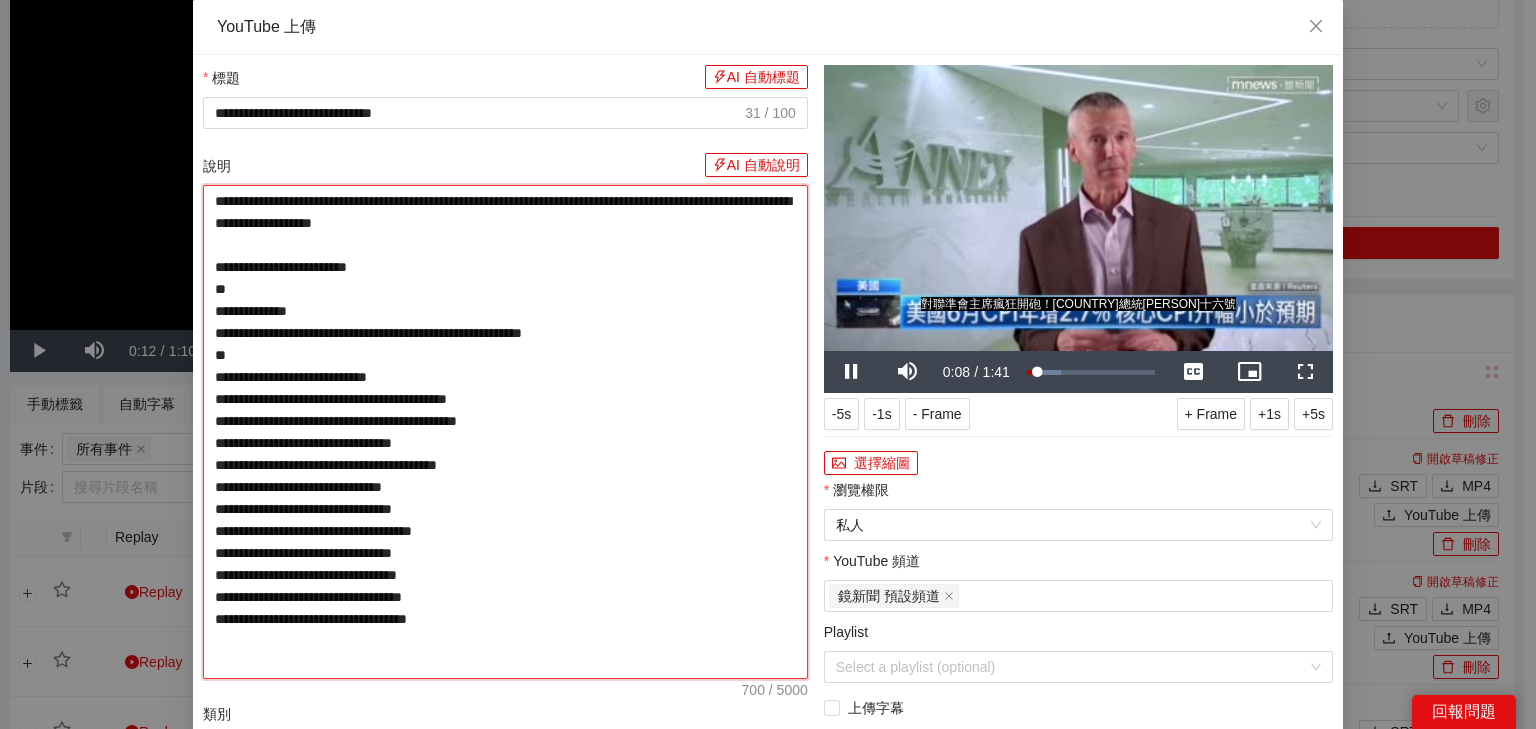 type on "**********" 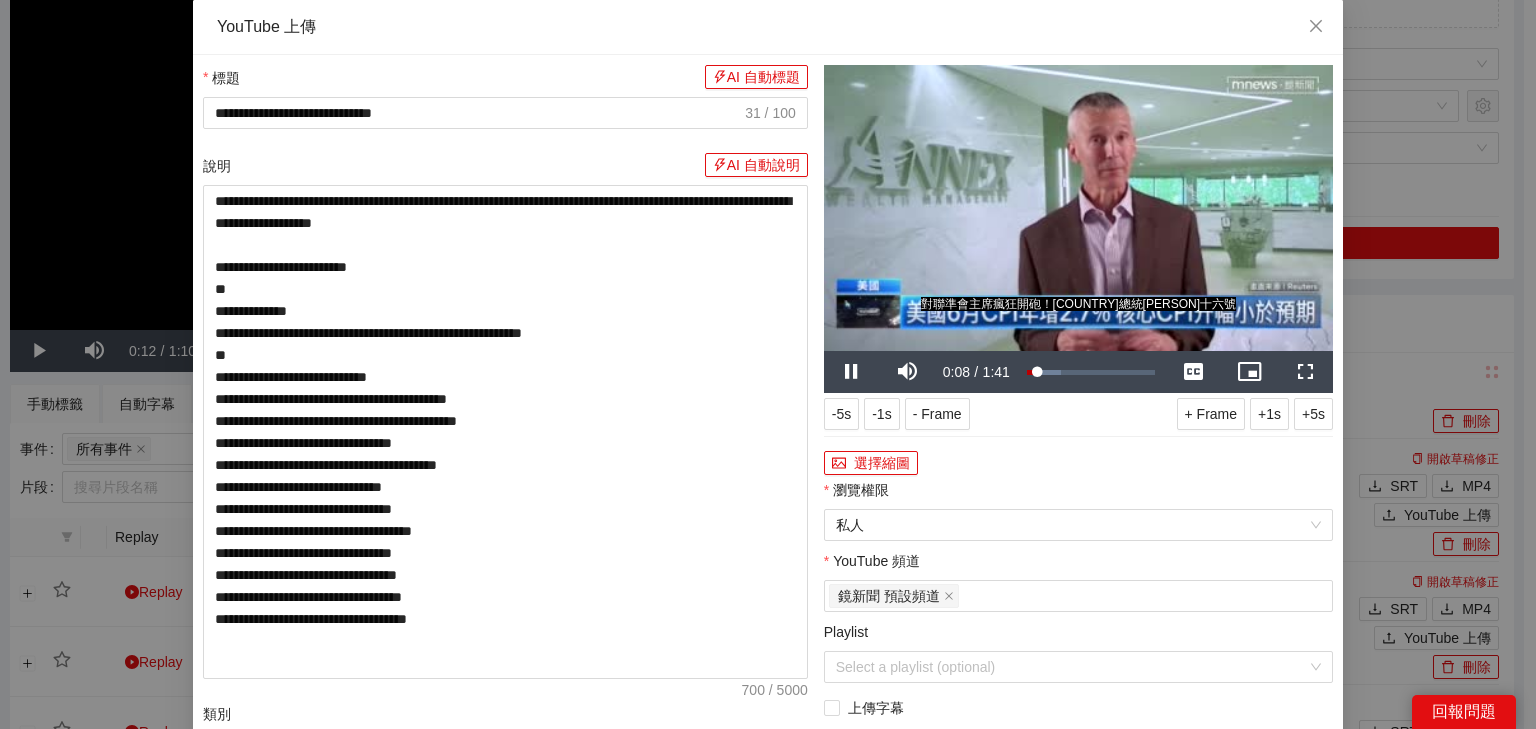 click at bounding box center [1078, 208] 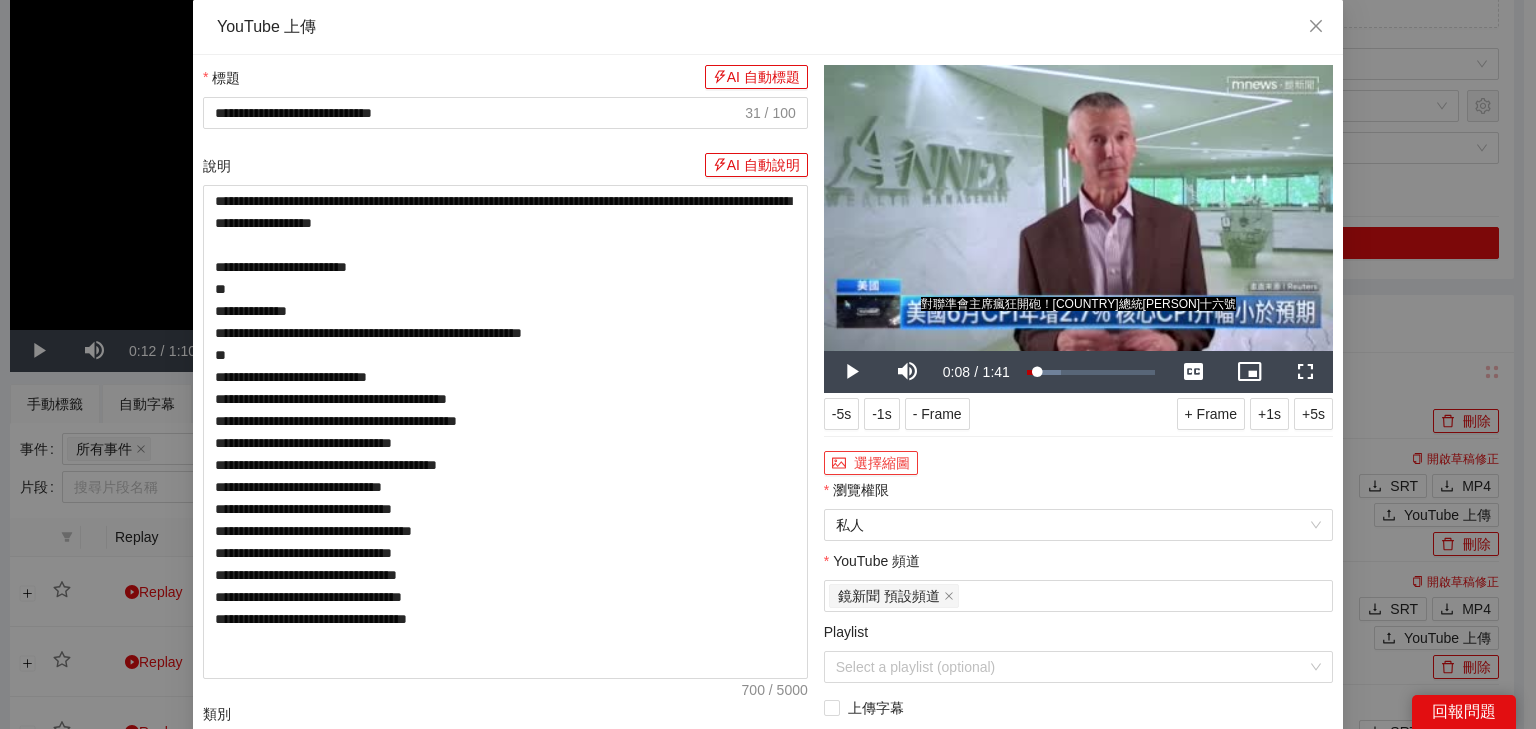 click on "選擇縮圖" at bounding box center (871, 463) 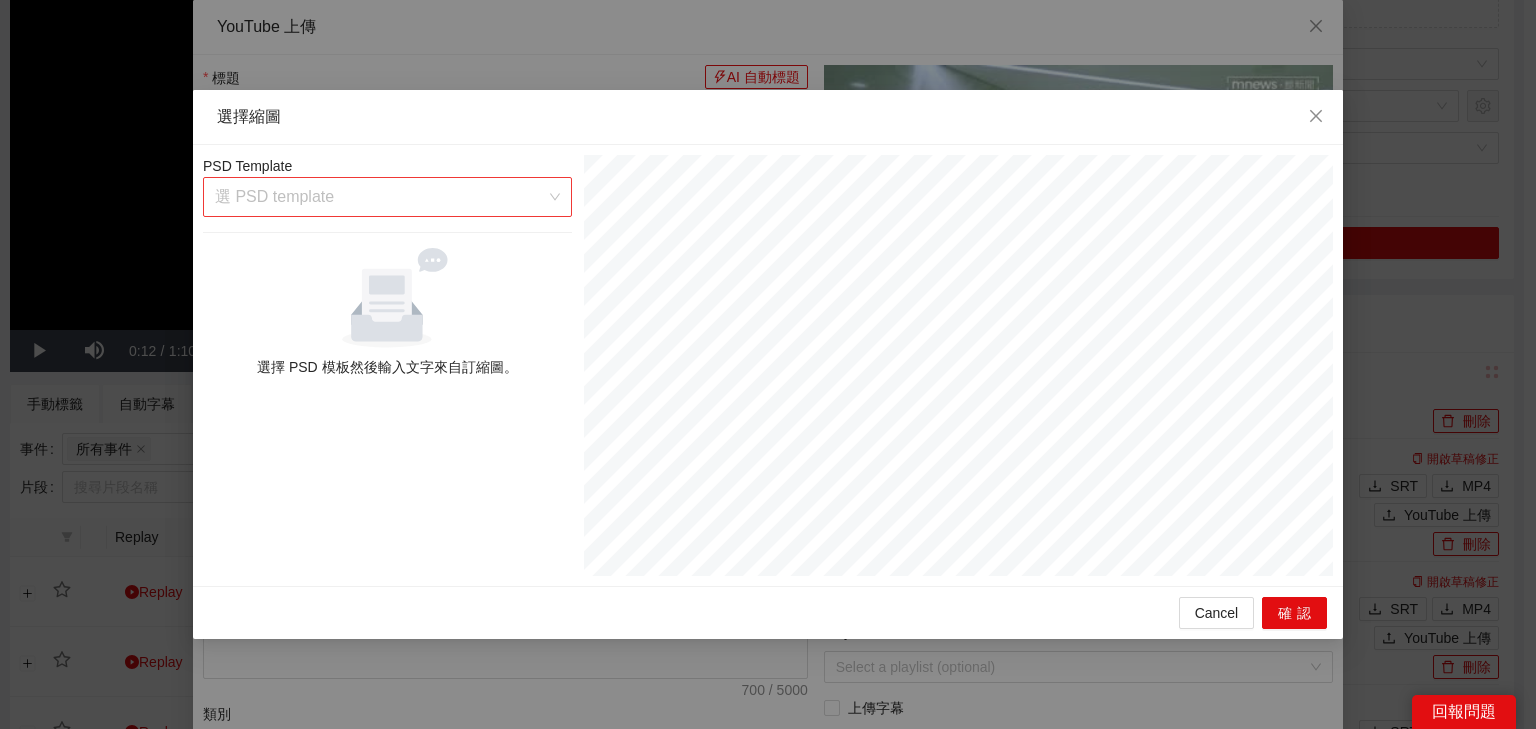 click at bounding box center (380, 197) 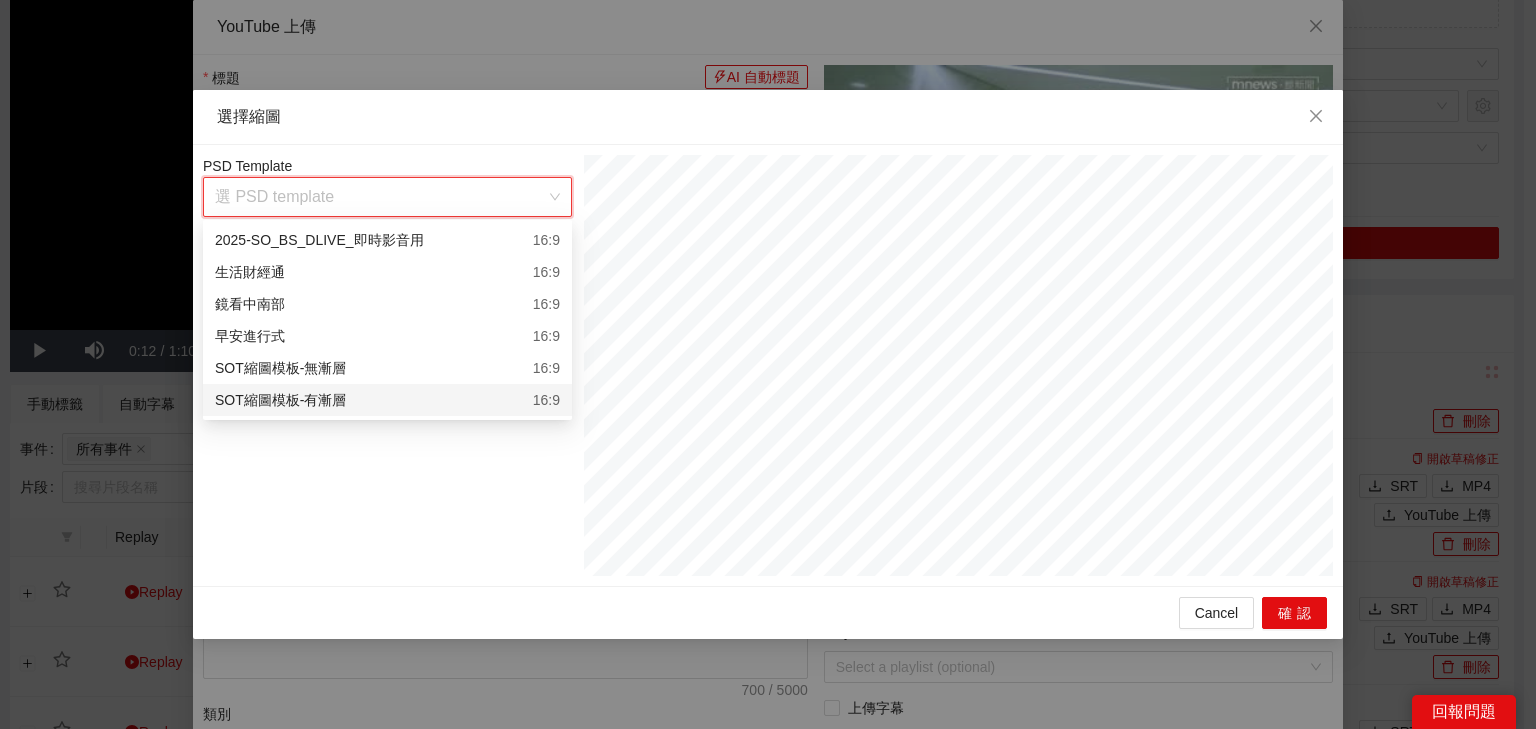click on "SOT縮圖模板-有漸層 16:9" at bounding box center [387, 400] 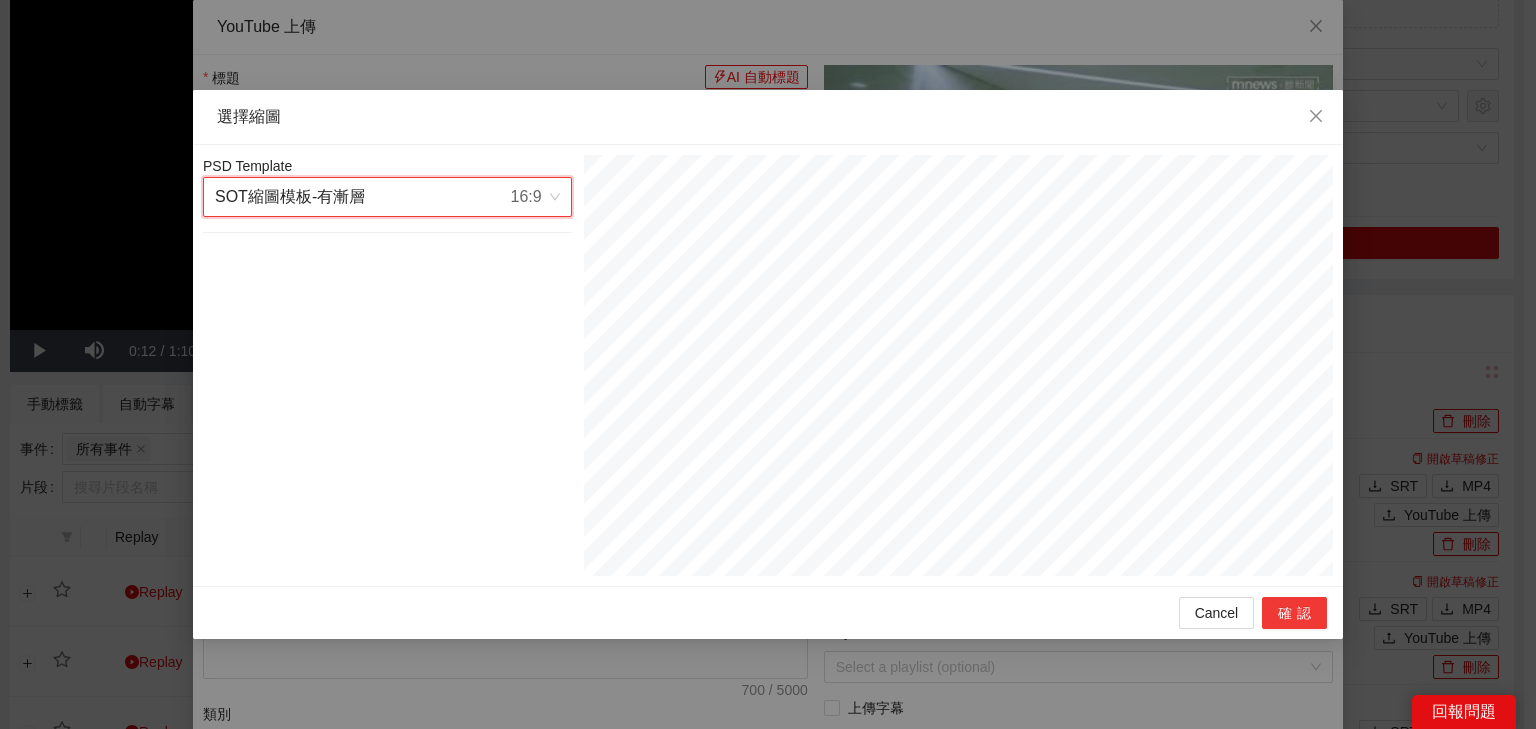 click on "確認" at bounding box center (1294, 613) 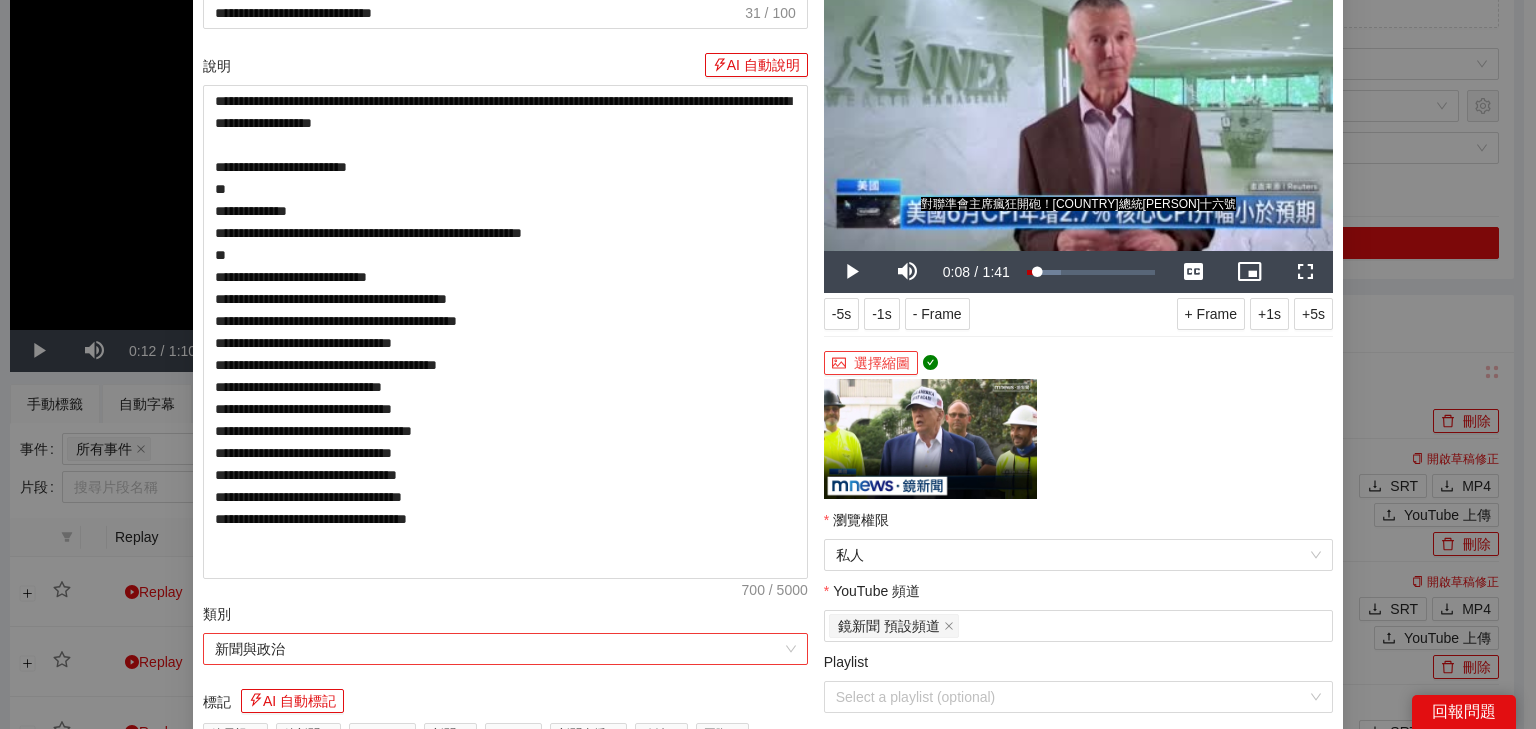 scroll, scrollTop: 160, scrollLeft: 0, axis: vertical 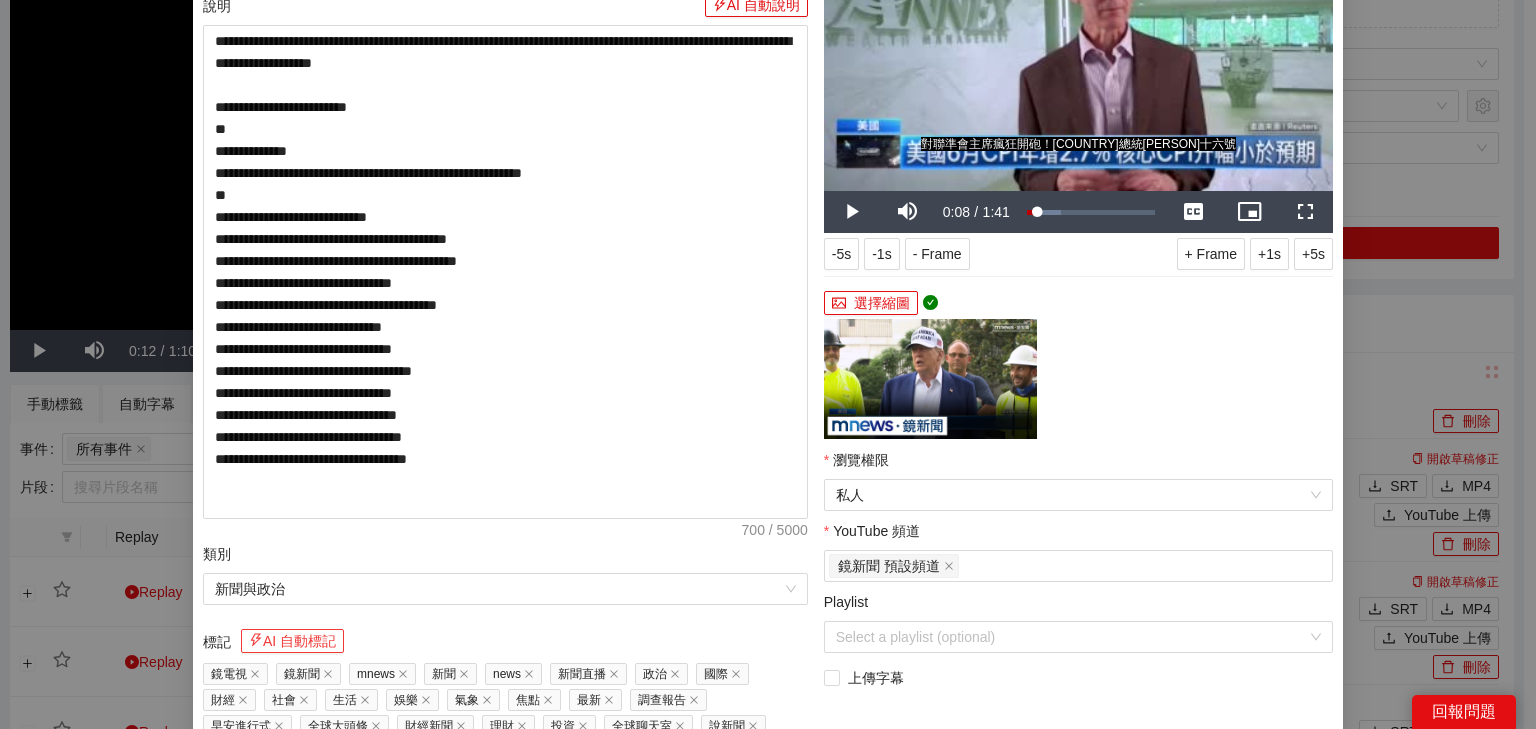 click on "AI 自動標記" at bounding box center [292, 641] 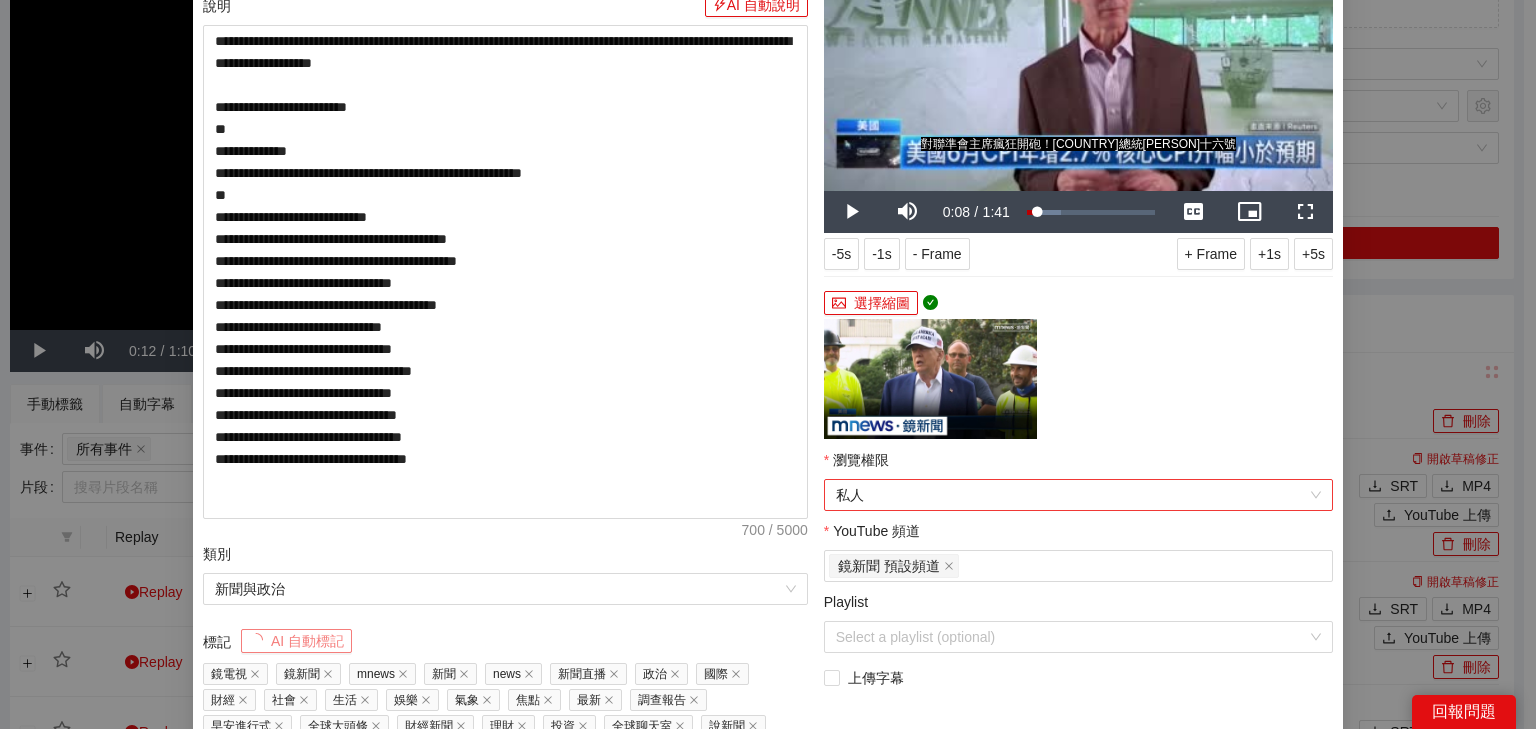 click on "私人" at bounding box center (1078, 495) 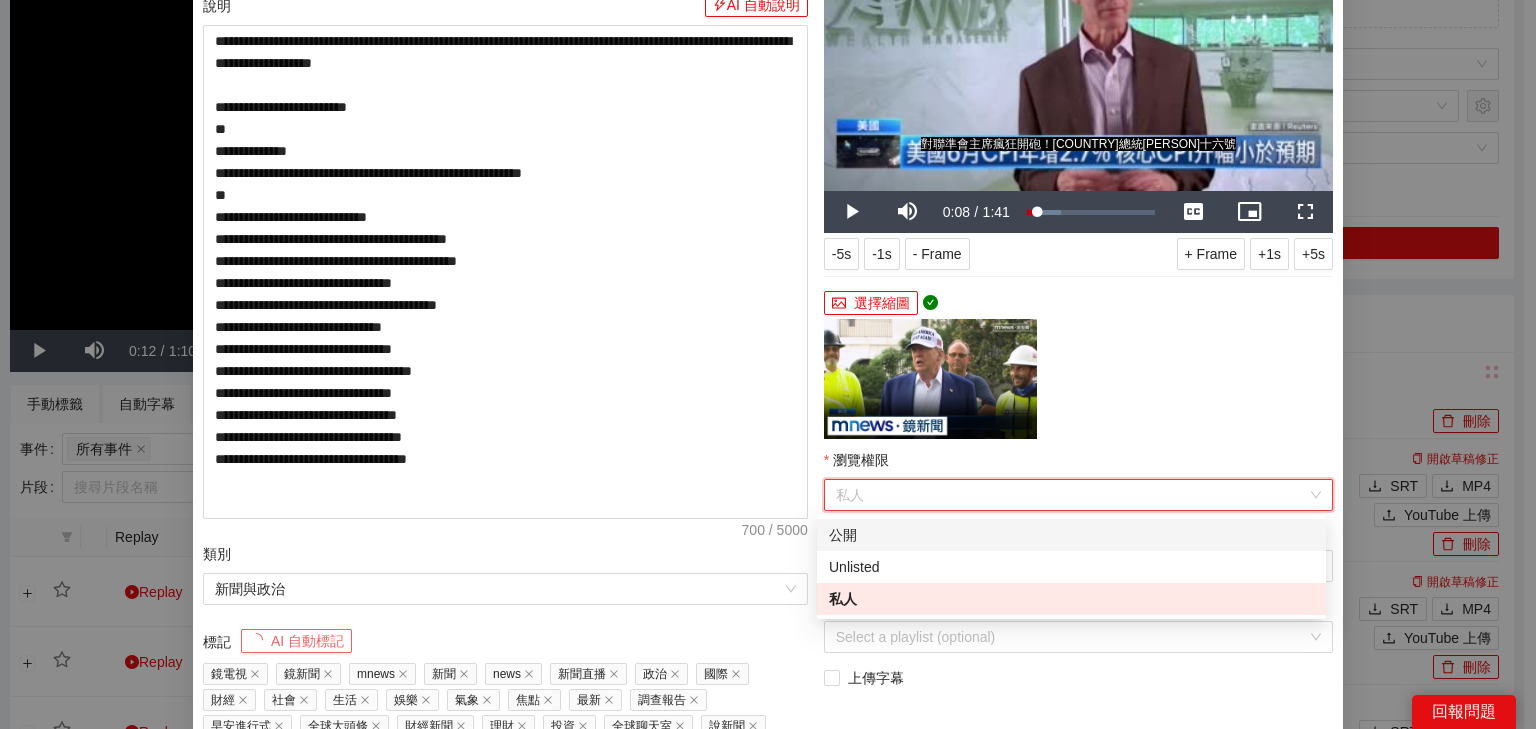 click on "公開" at bounding box center [1071, 535] 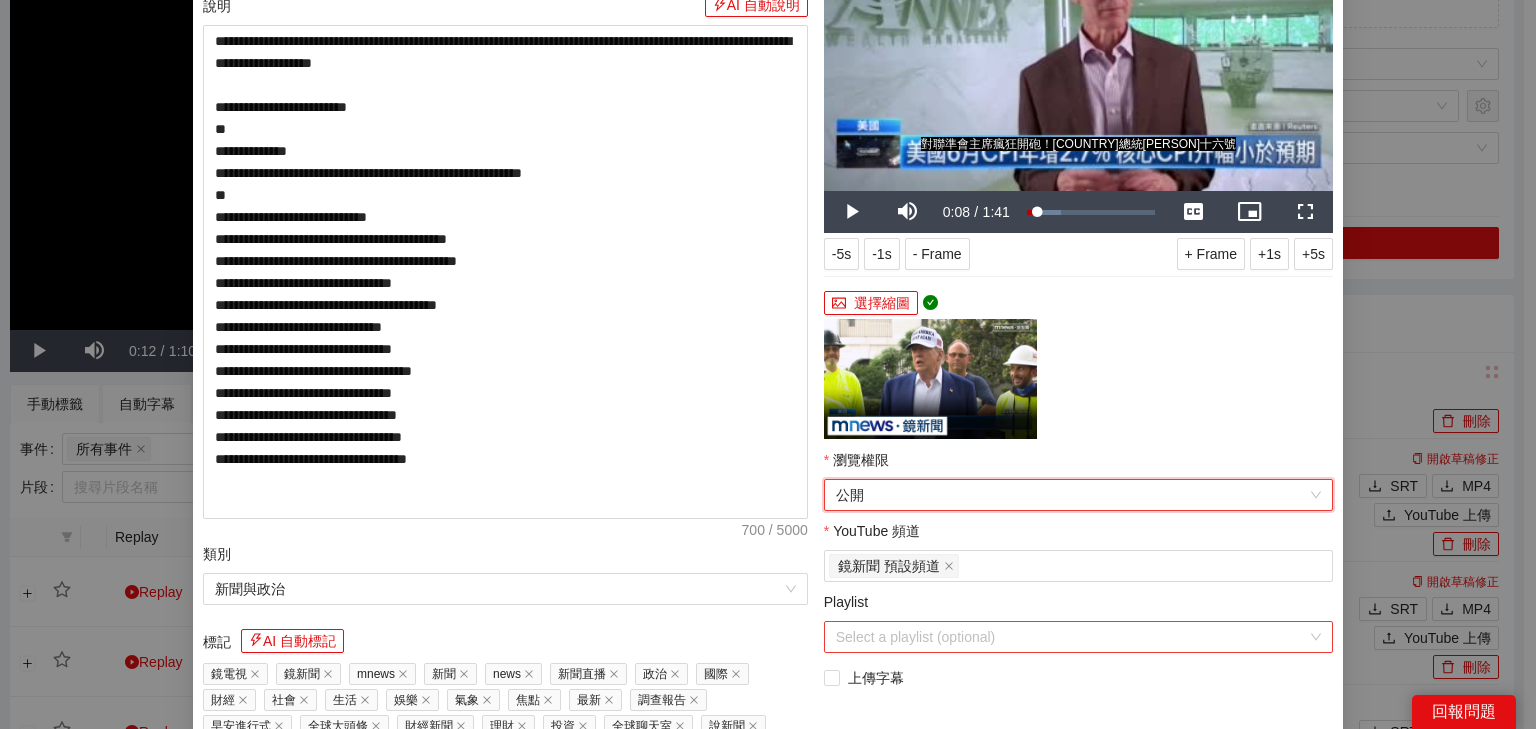 click on "Playlist" at bounding box center [1071, 637] 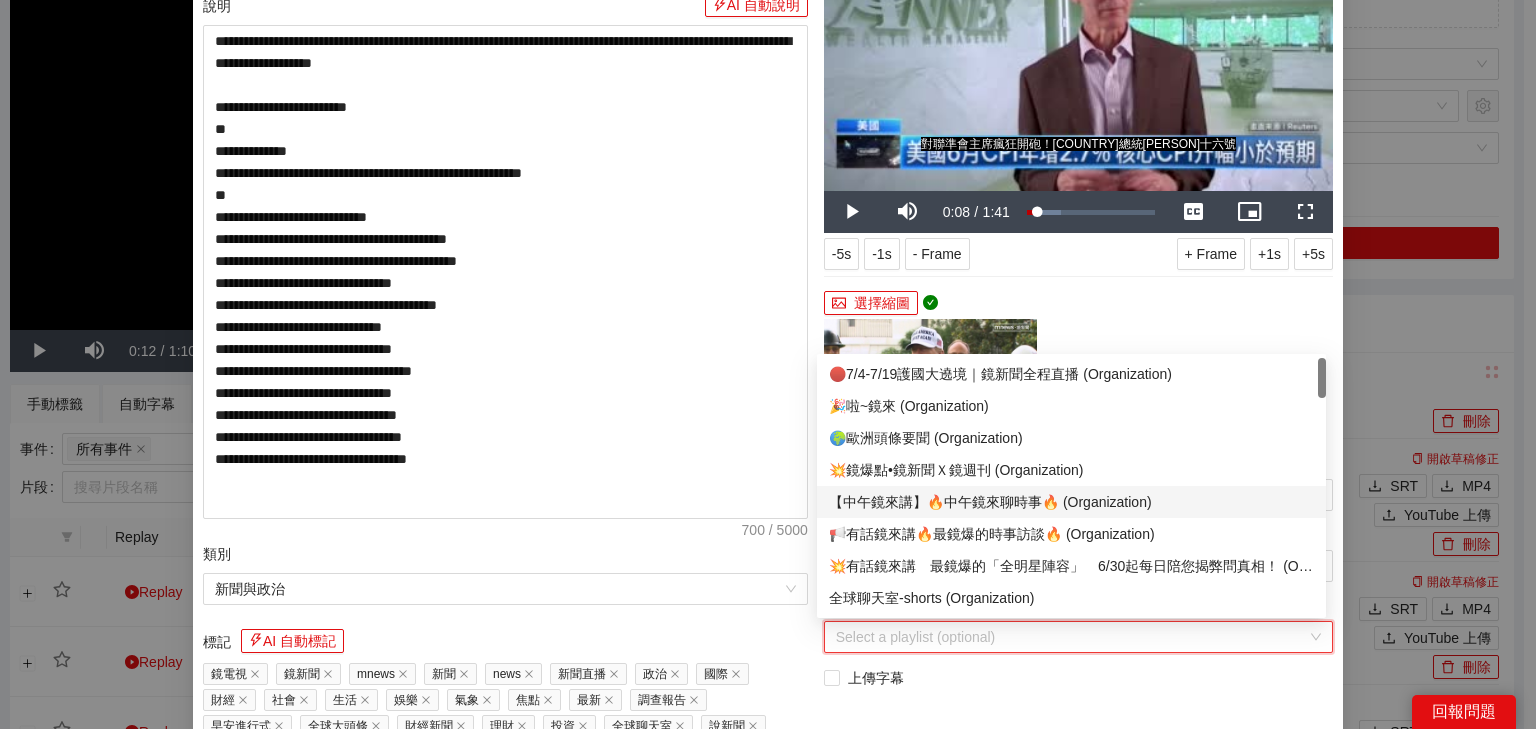 scroll, scrollTop: 80, scrollLeft: 0, axis: vertical 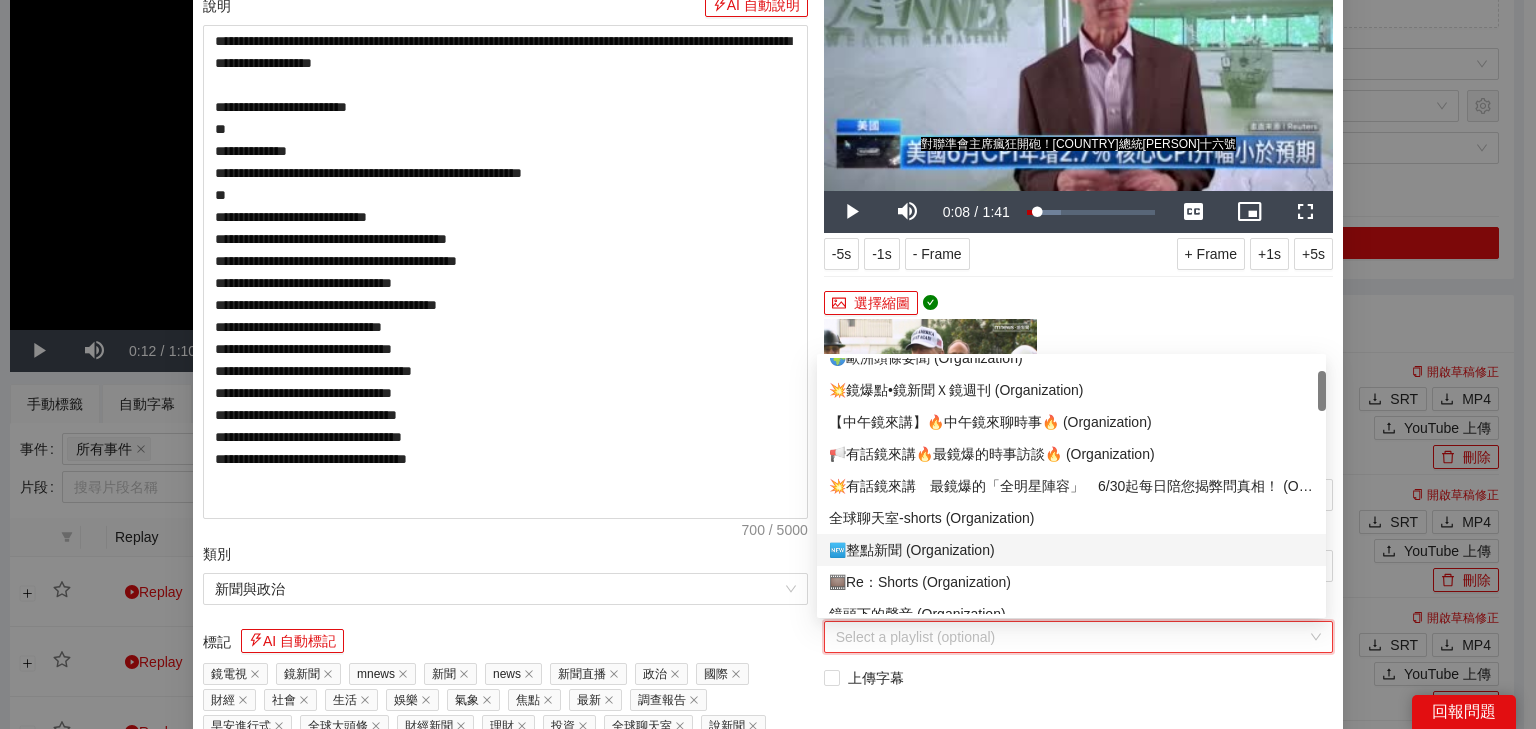click on "🆕整點新聞 (Organization)" at bounding box center [1071, 550] 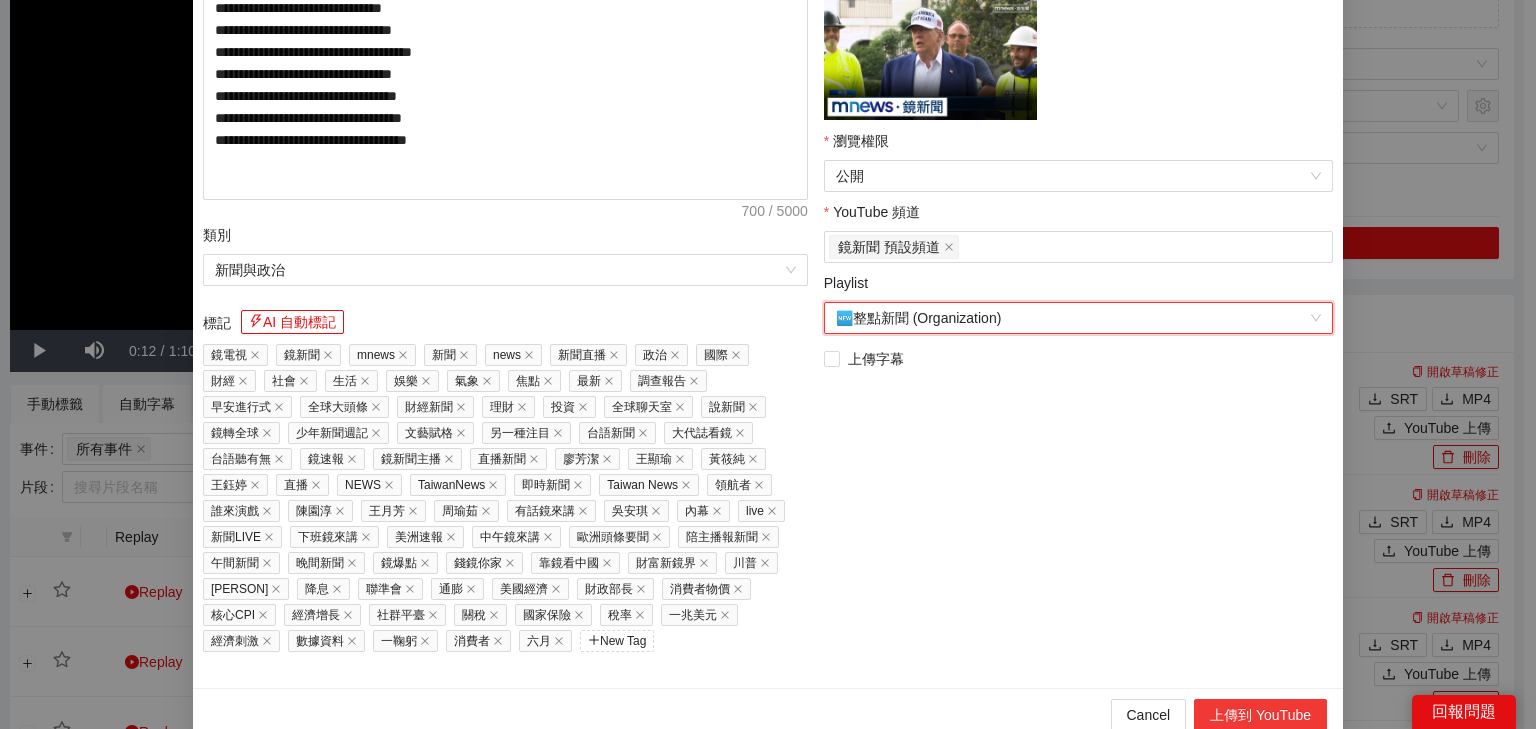 scroll, scrollTop: 480, scrollLeft: 0, axis: vertical 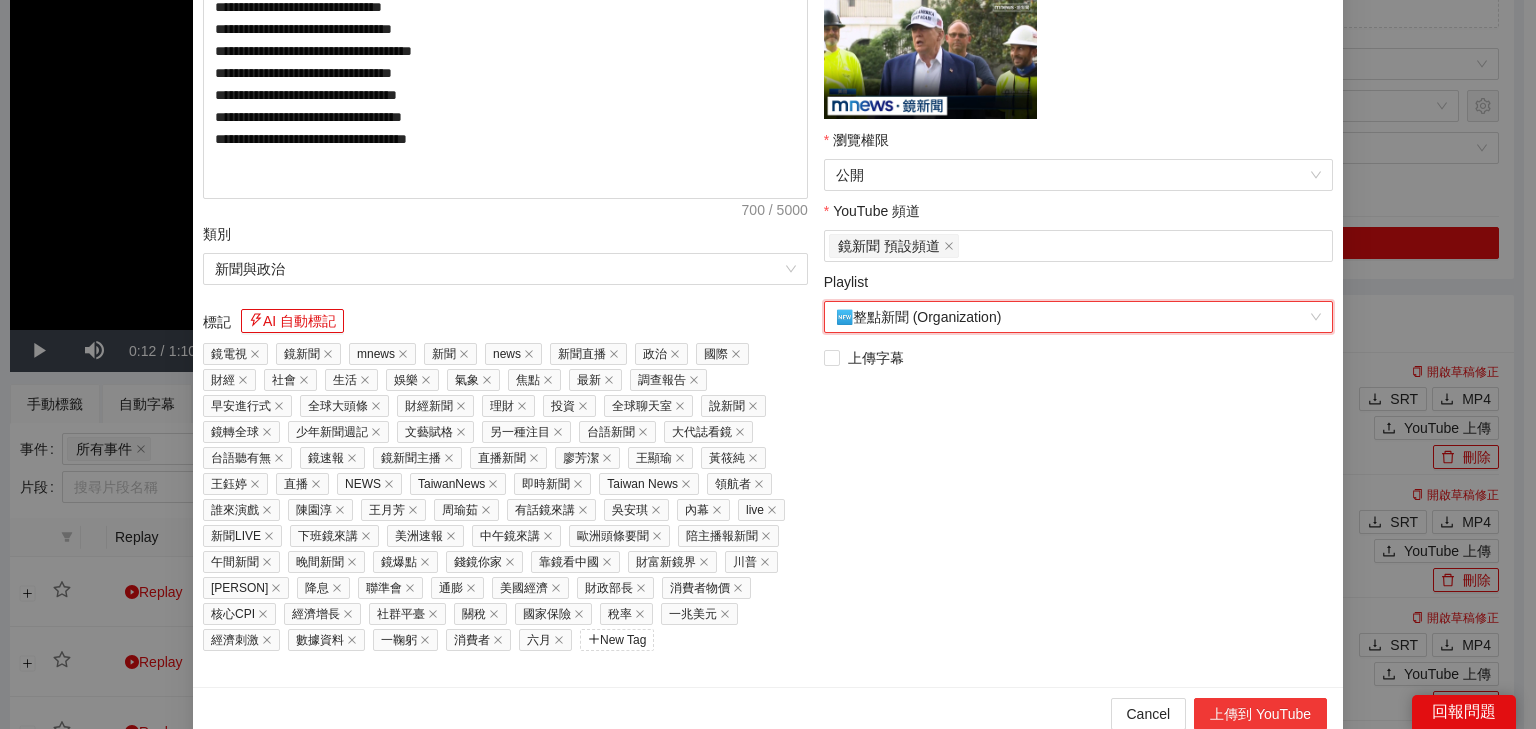 click on "上傳到 YouTube" at bounding box center [1260, 714] 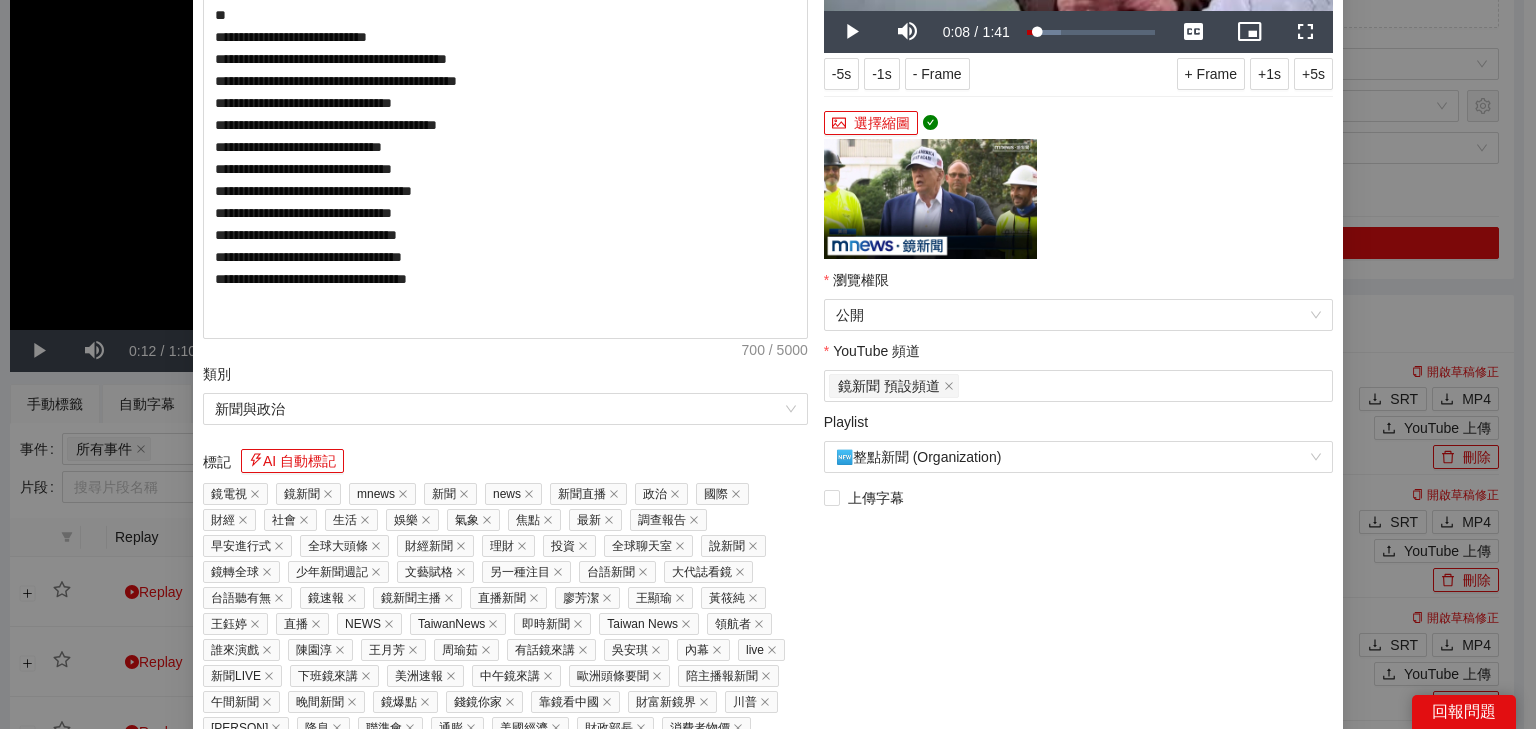 scroll, scrollTop: 80, scrollLeft: 0, axis: vertical 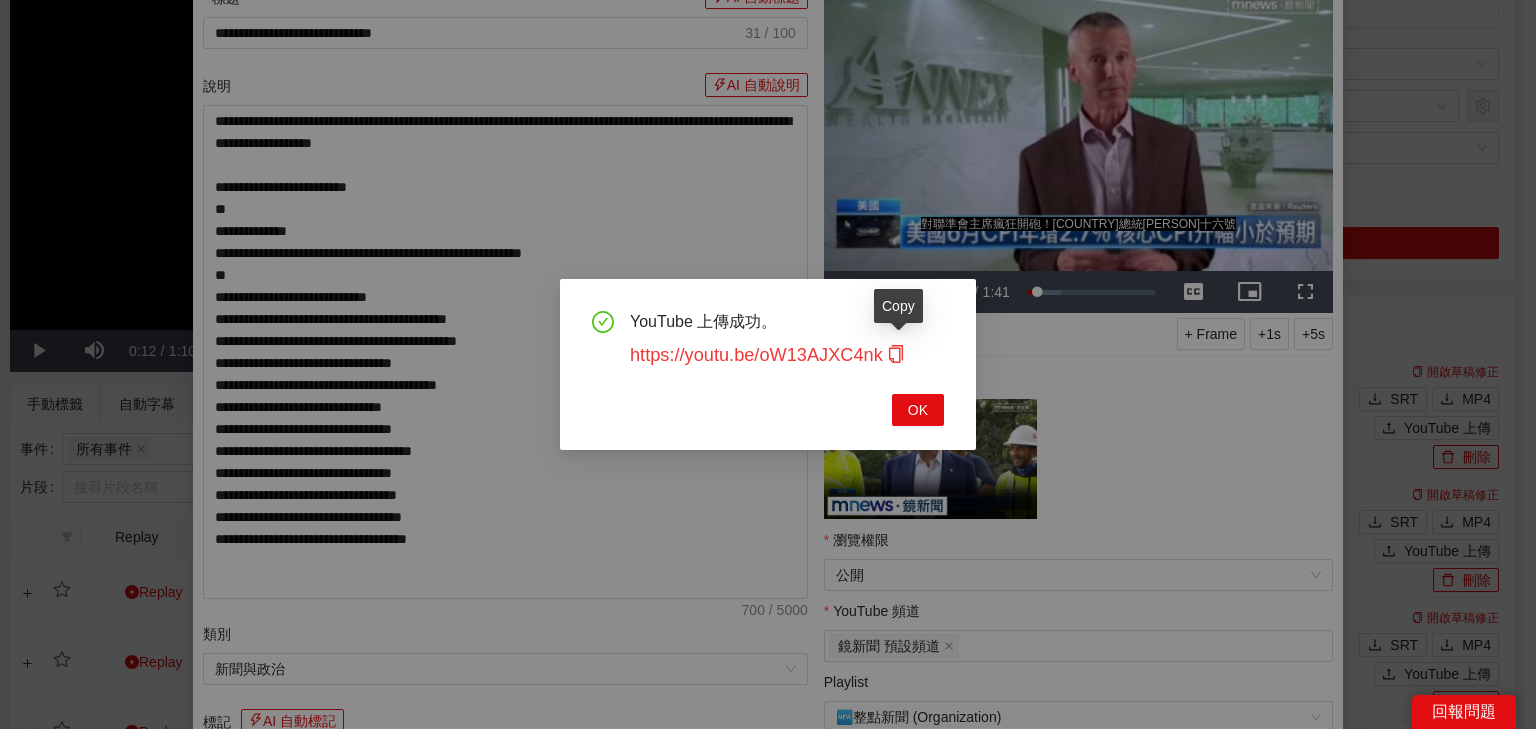 click 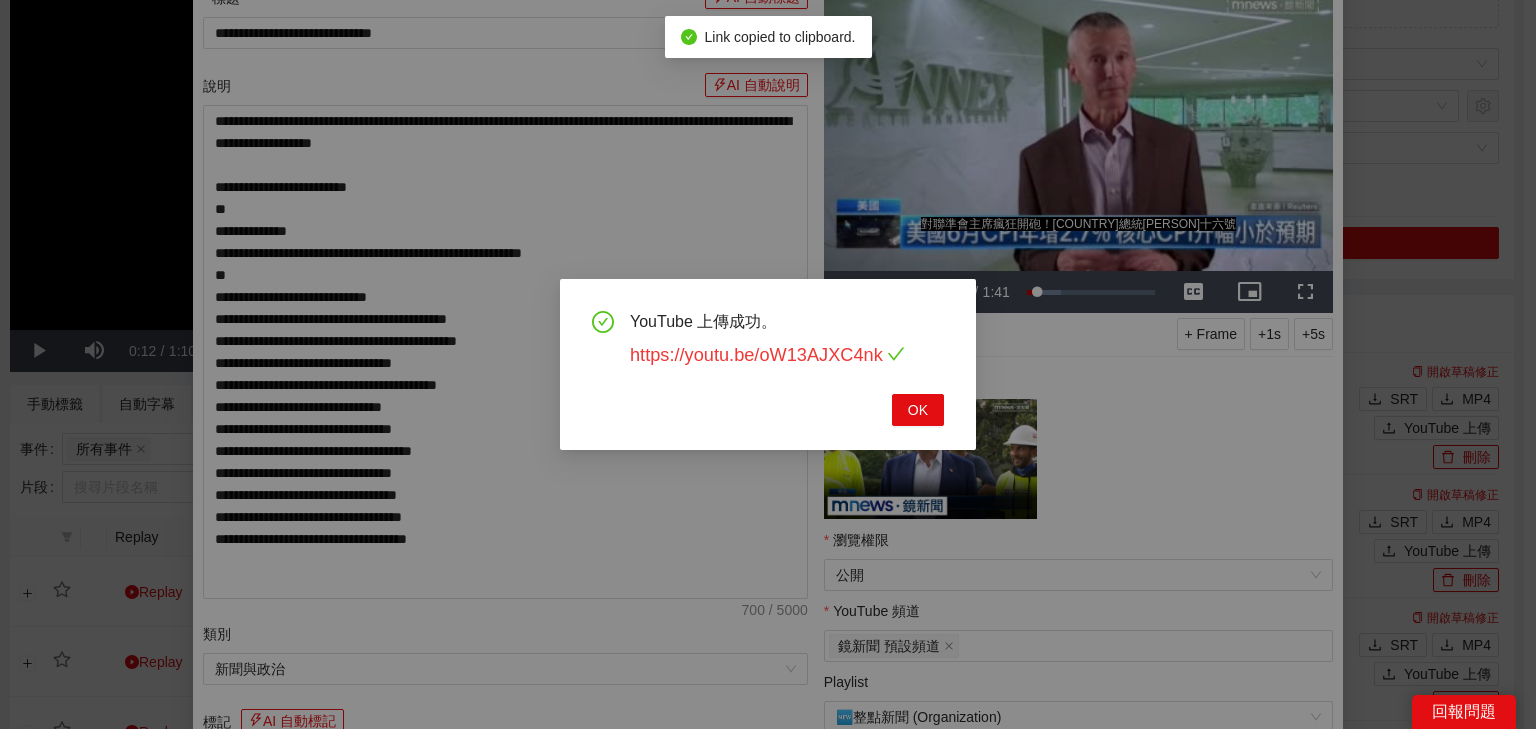 click on "https://youtu.be/oW13AJXC4nk" at bounding box center [767, 355] 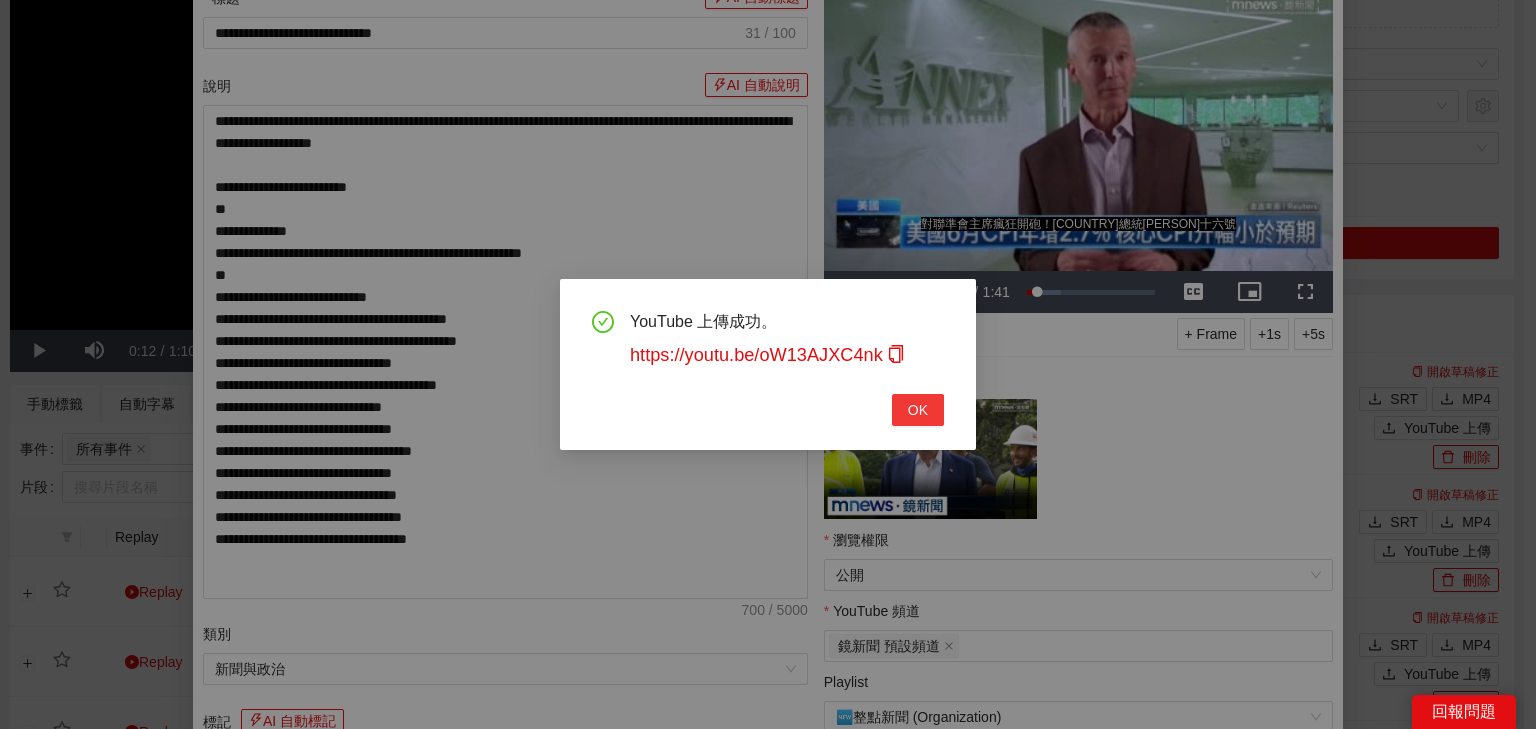 click on "OK" at bounding box center (918, 410) 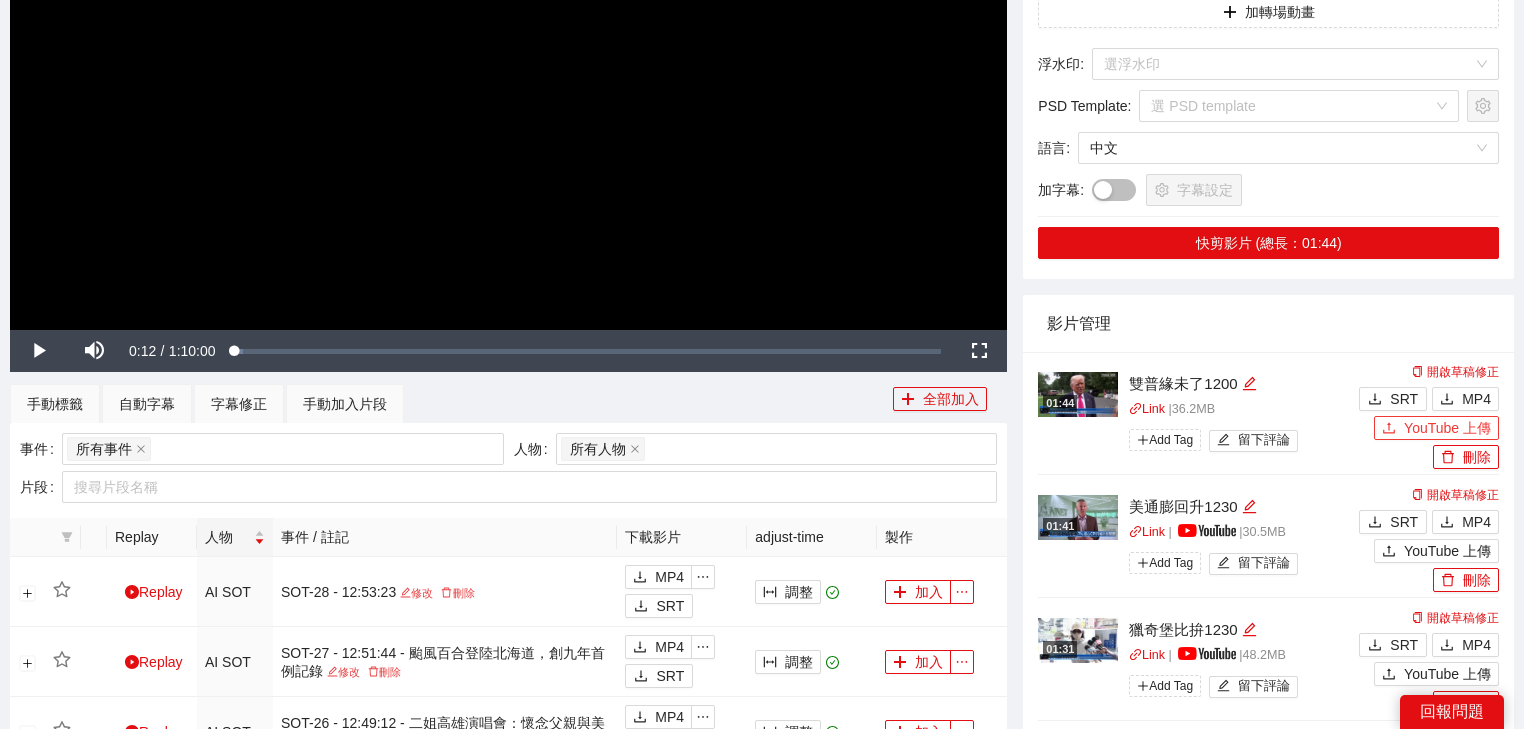 click 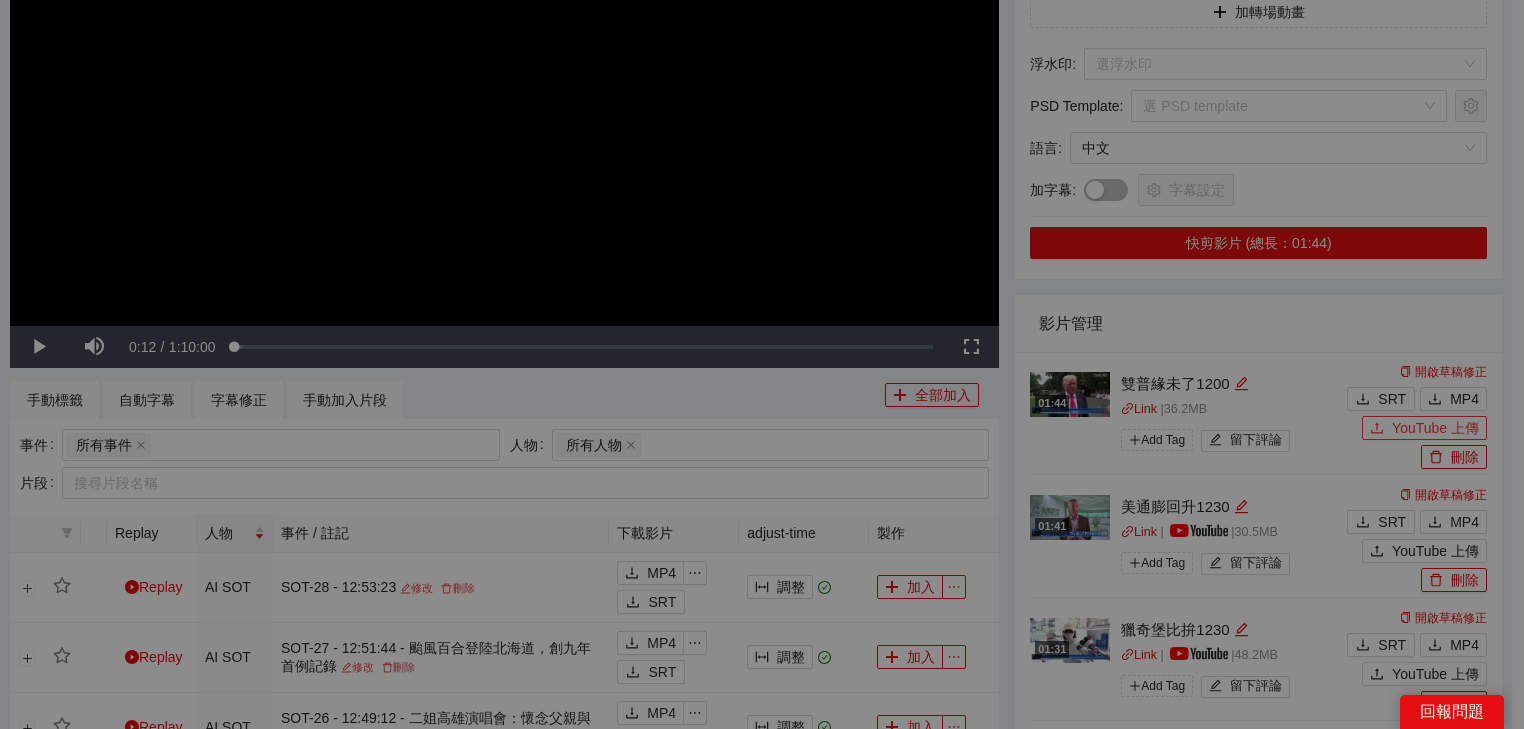 type 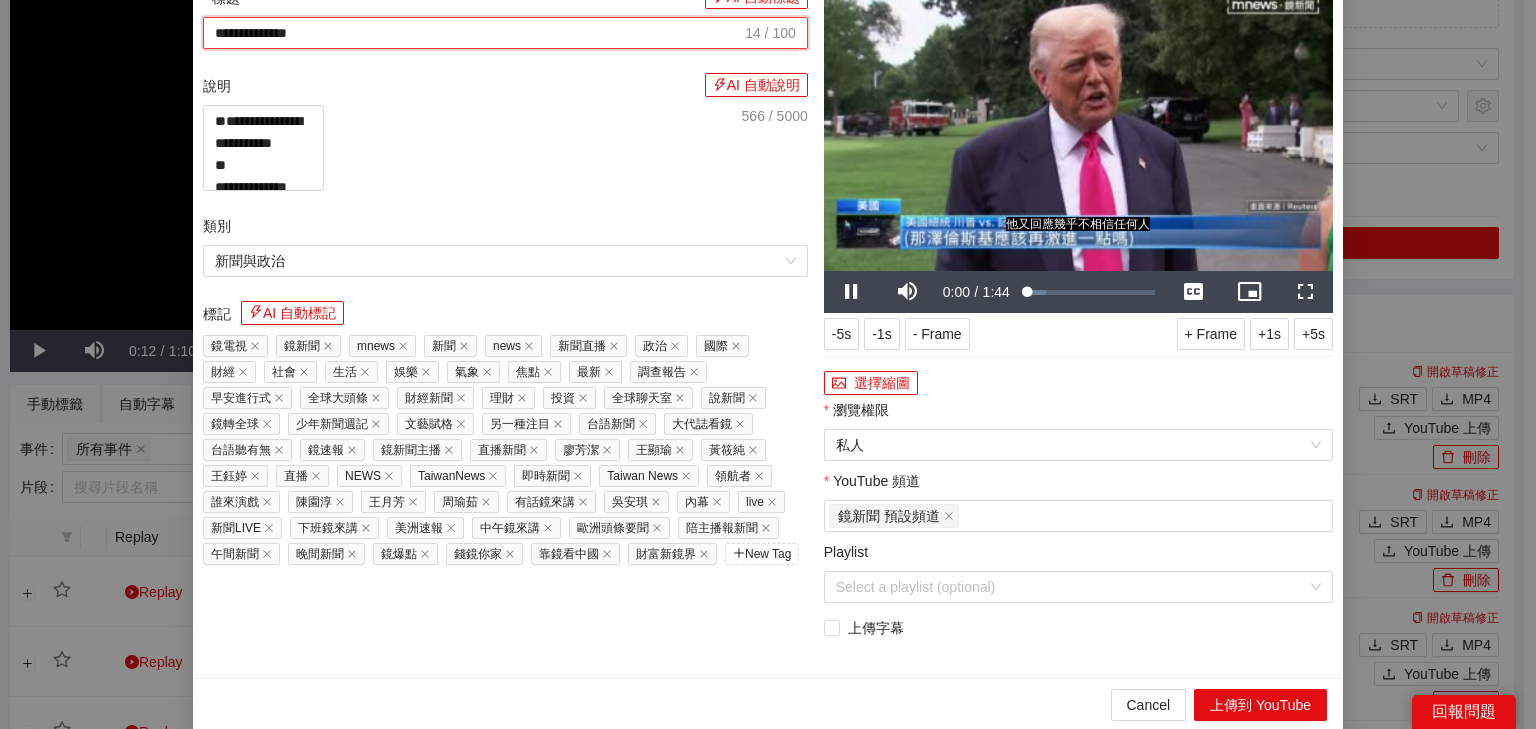 drag, startPoint x: 468, startPoint y: 116, endPoint x: 8, endPoint y: 153, distance: 461.48566 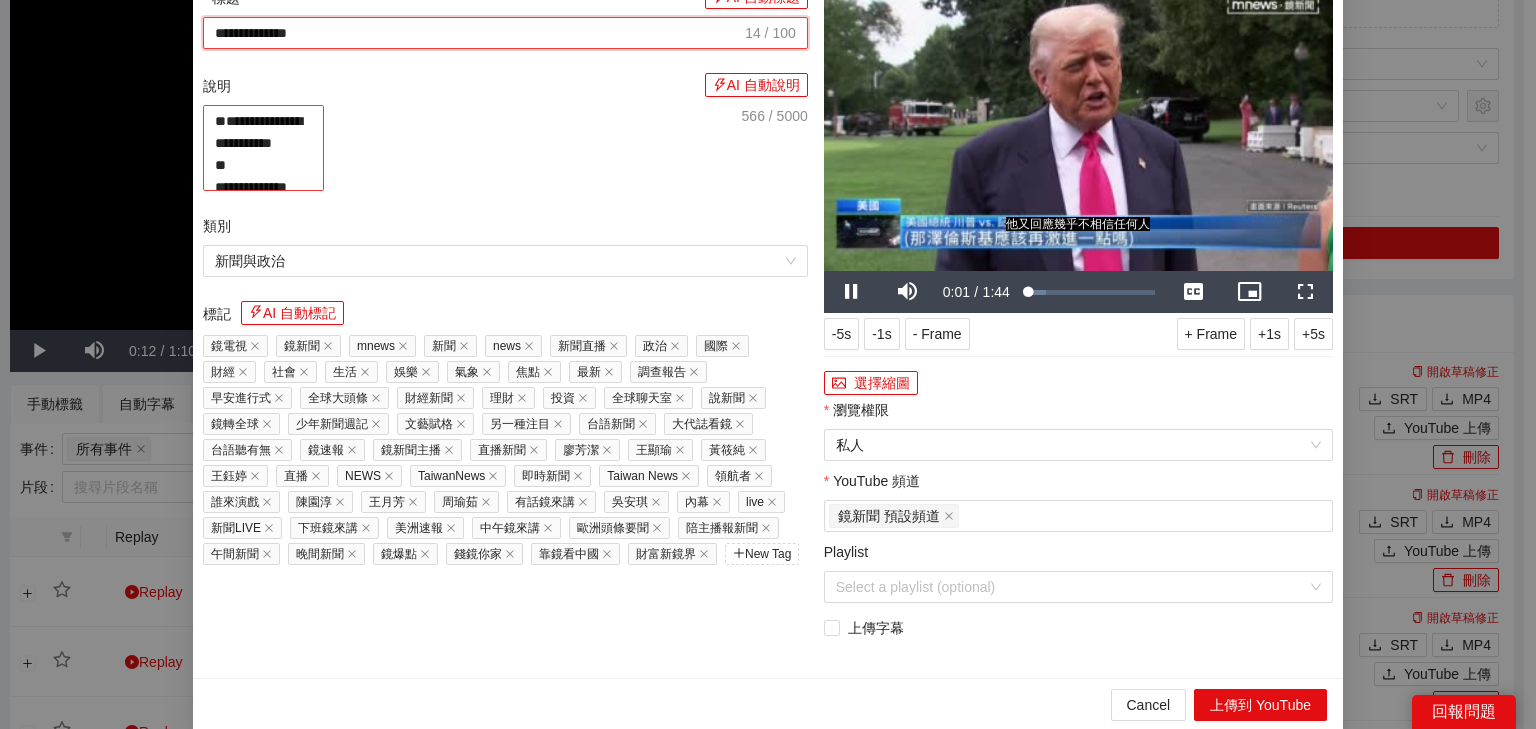 paste on "**********" 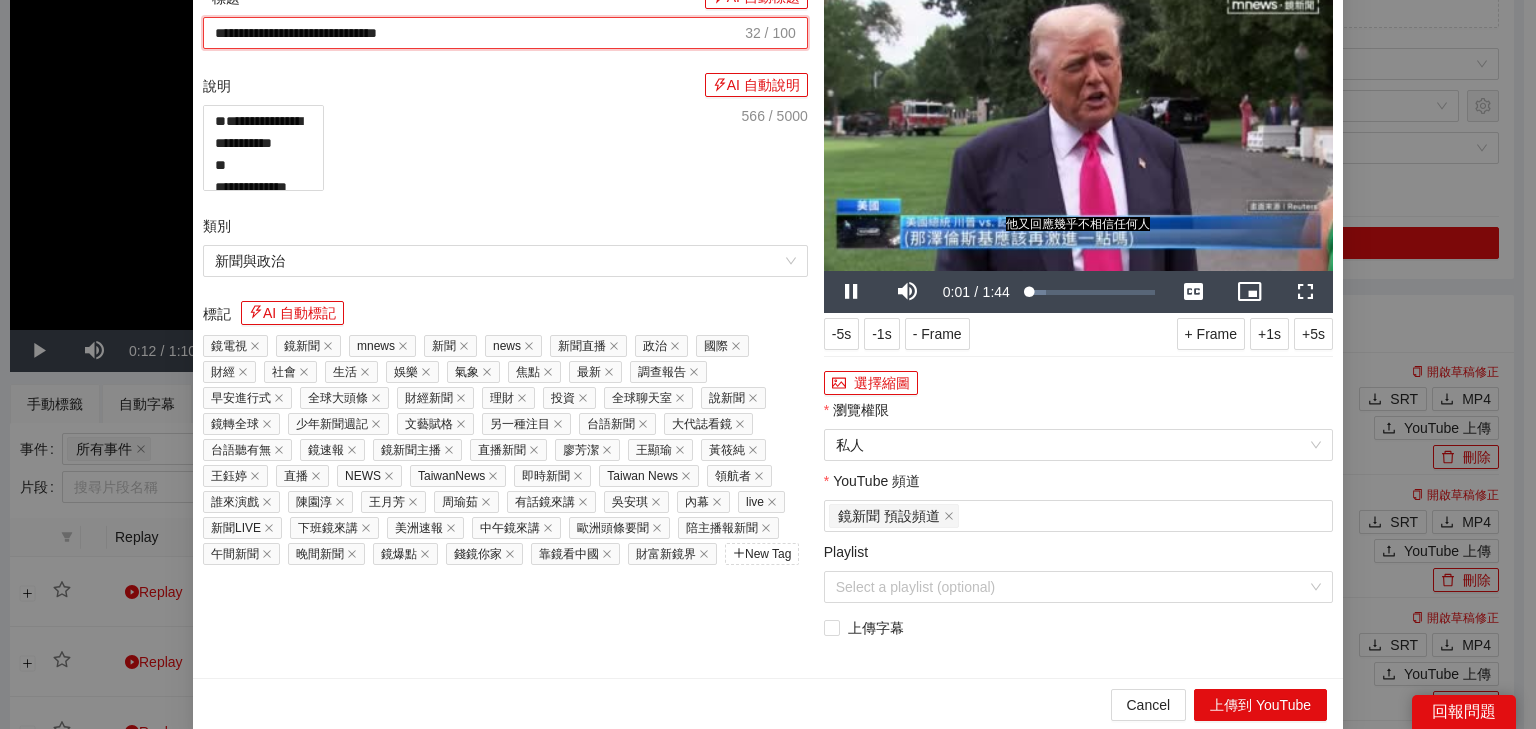 type on "**********" 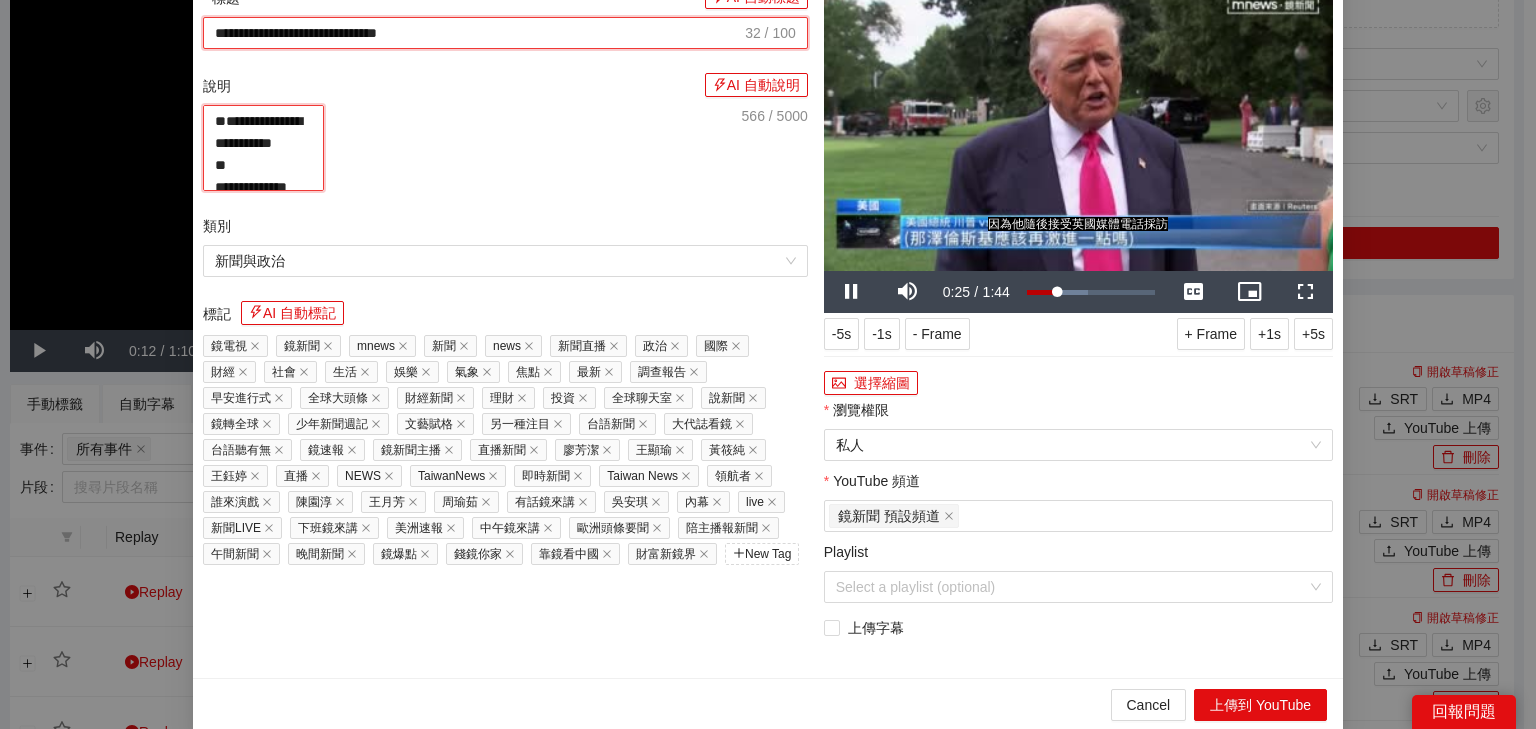 click on "**********" at bounding box center (263, 148) 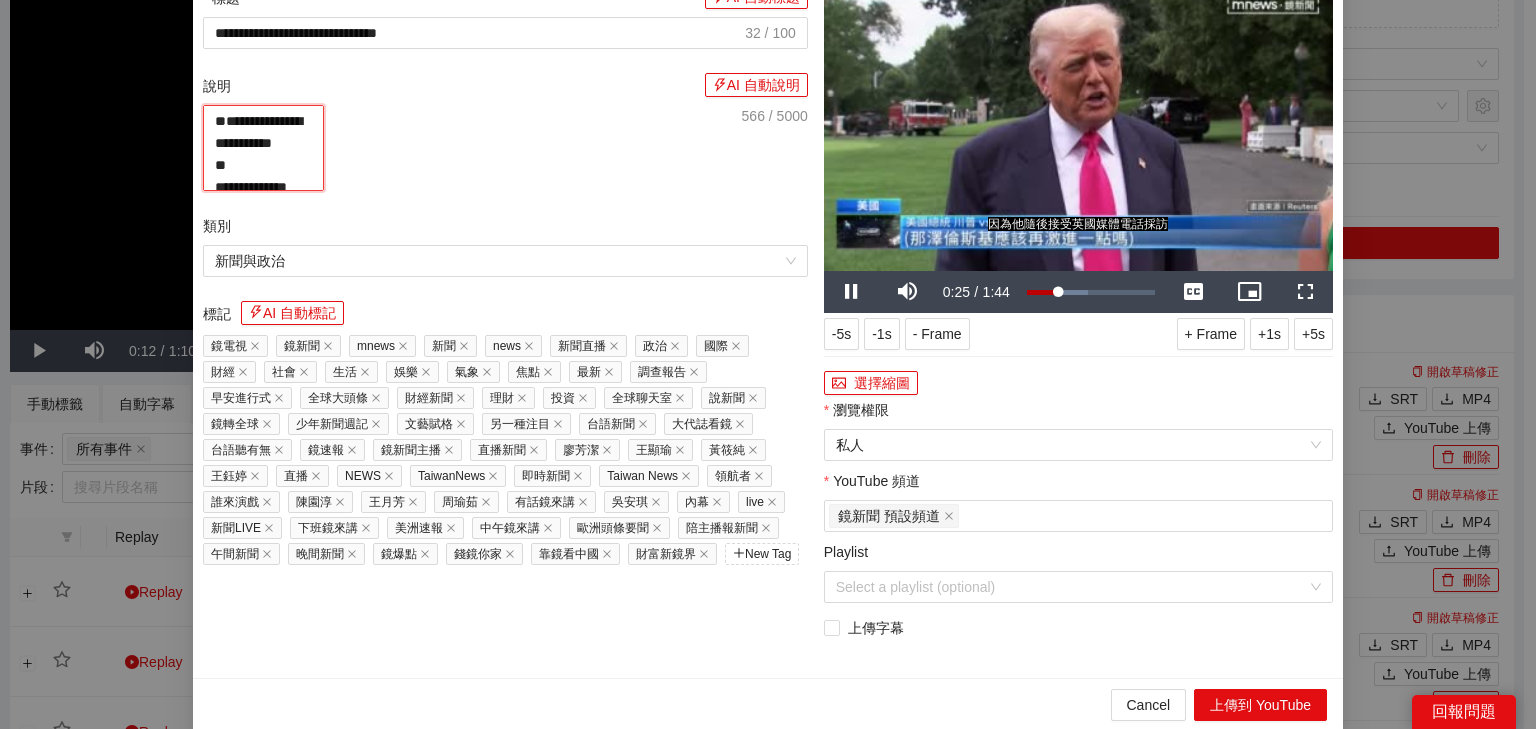 paste on "**********" 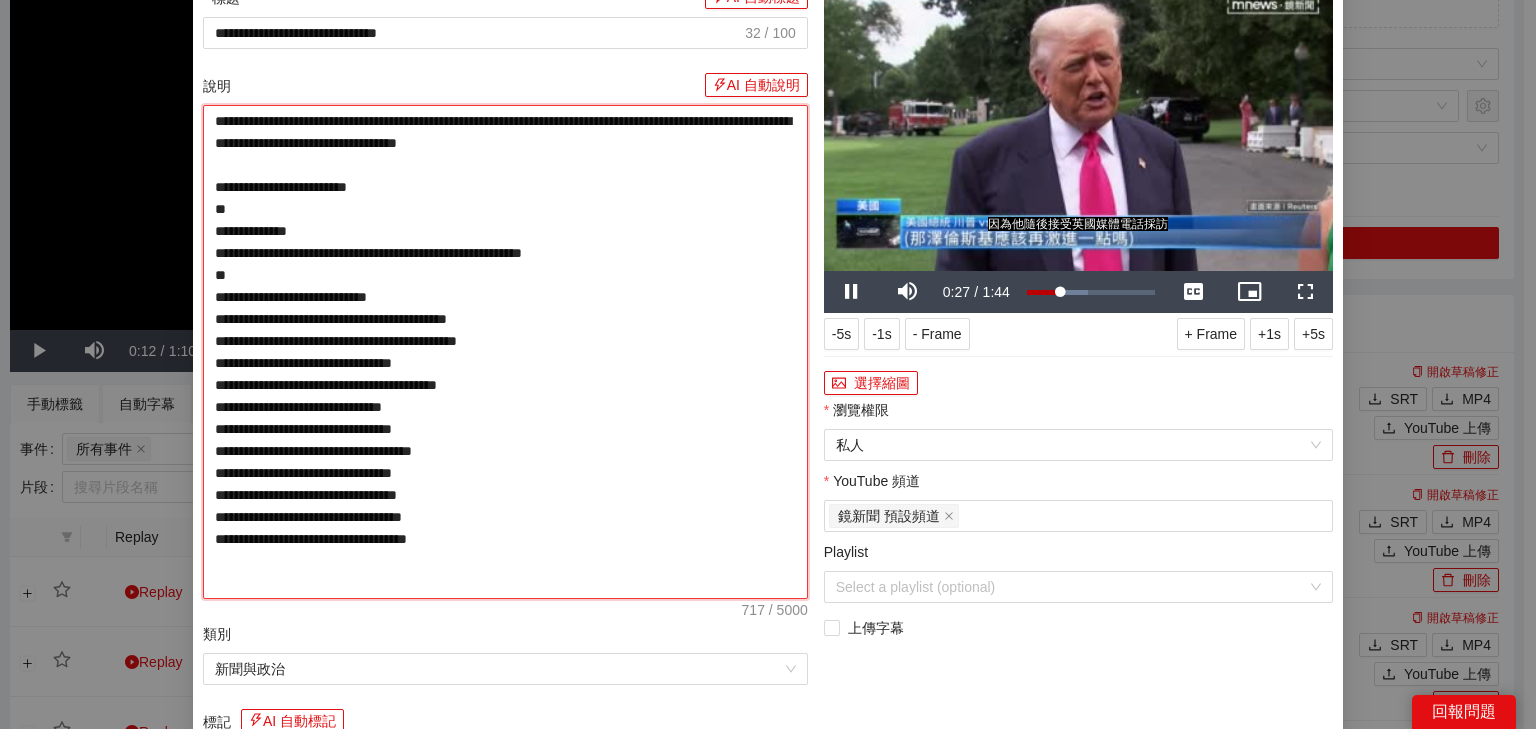 click on "**********" at bounding box center (505, 352) 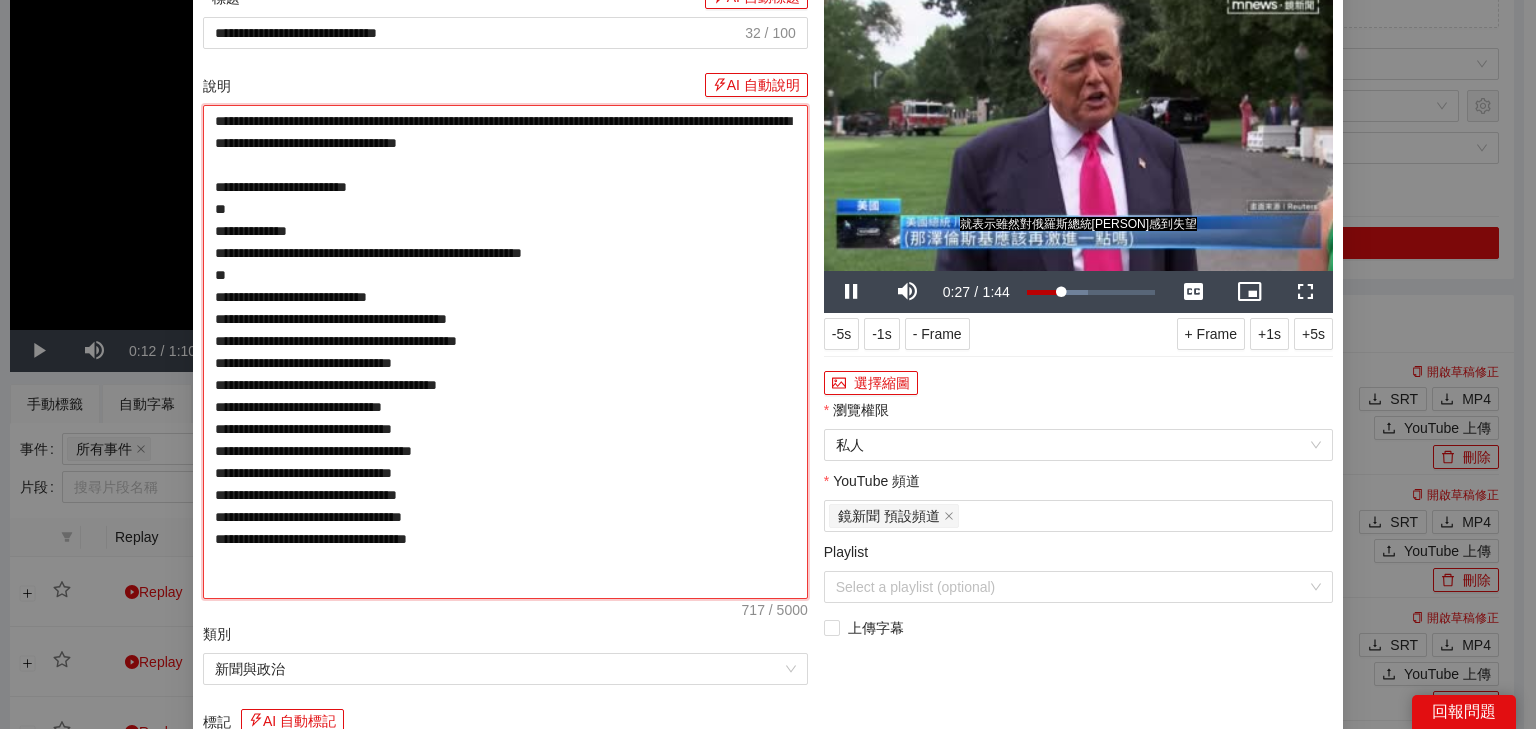 type on "**********" 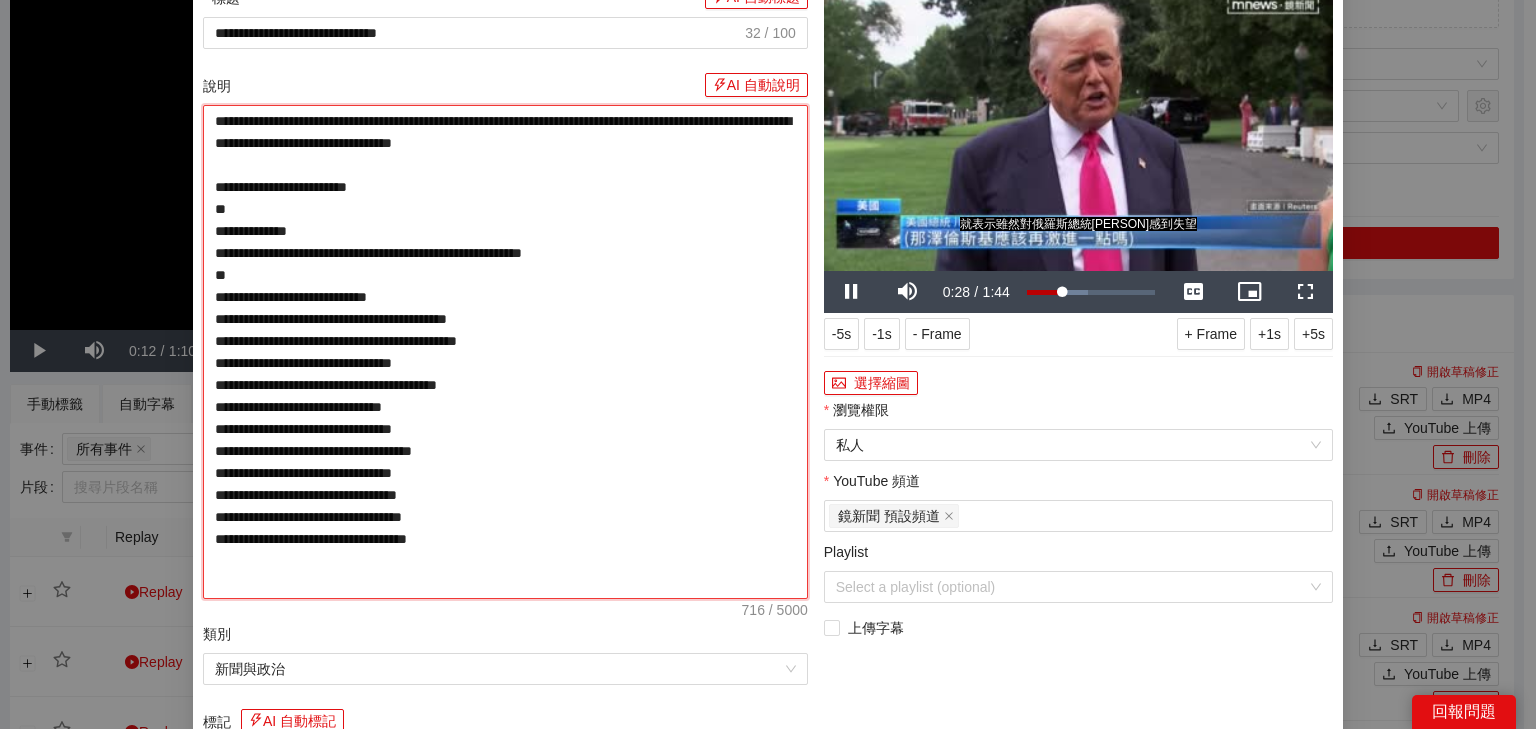 click on "**********" at bounding box center (505, 352) 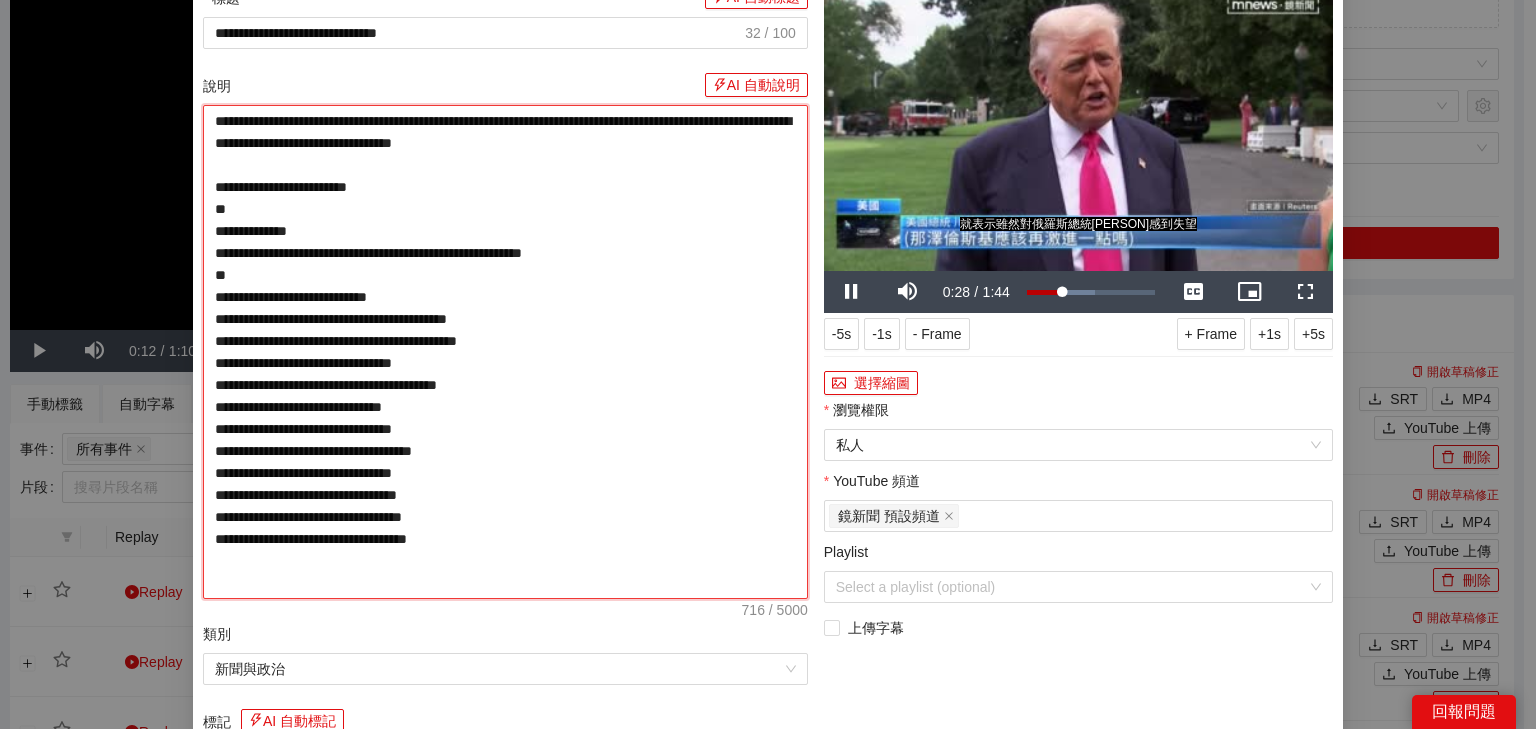 type on "**********" 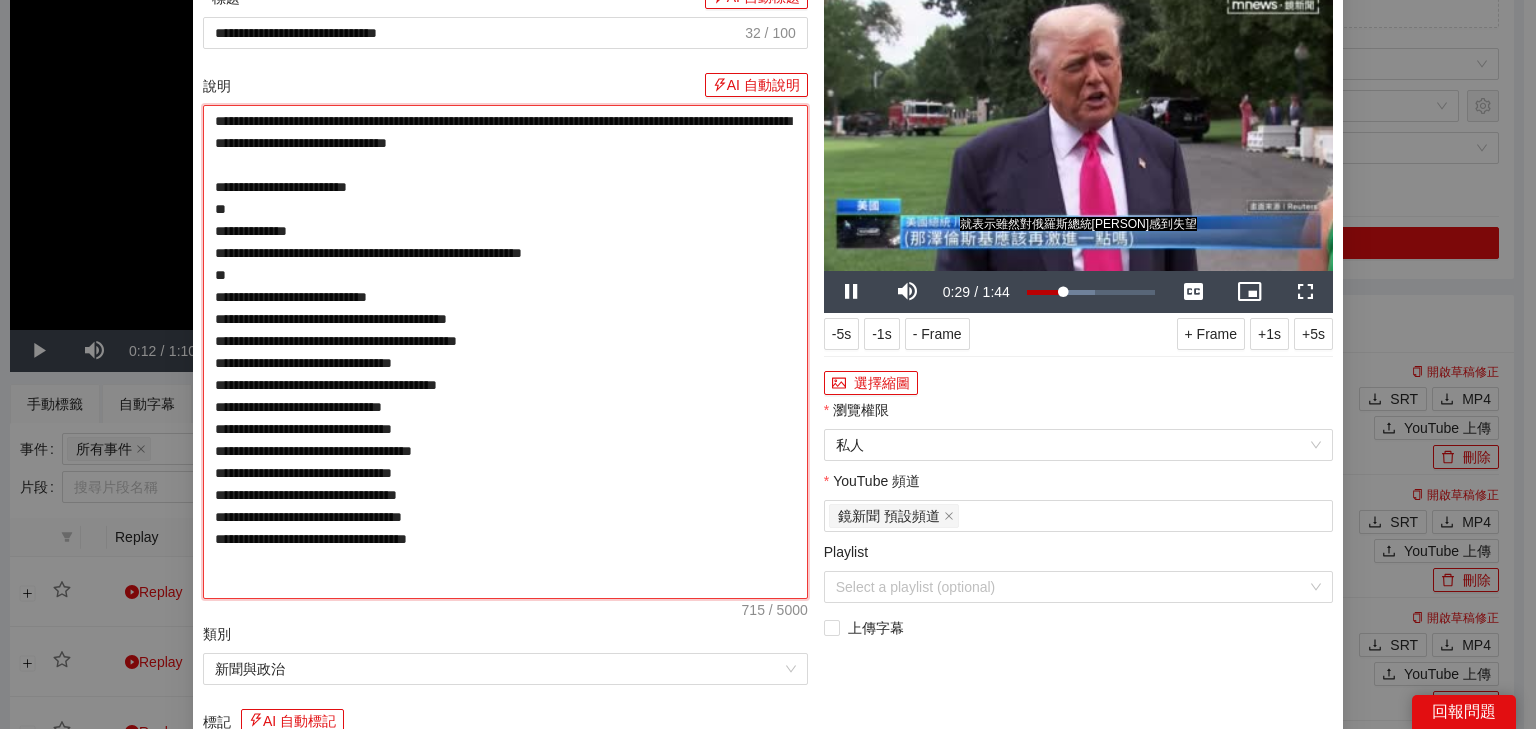 drag, startPoint x: 322, startPoint y: 199, endPoint x: 311, endPoint y: 196, distance: 11.401754 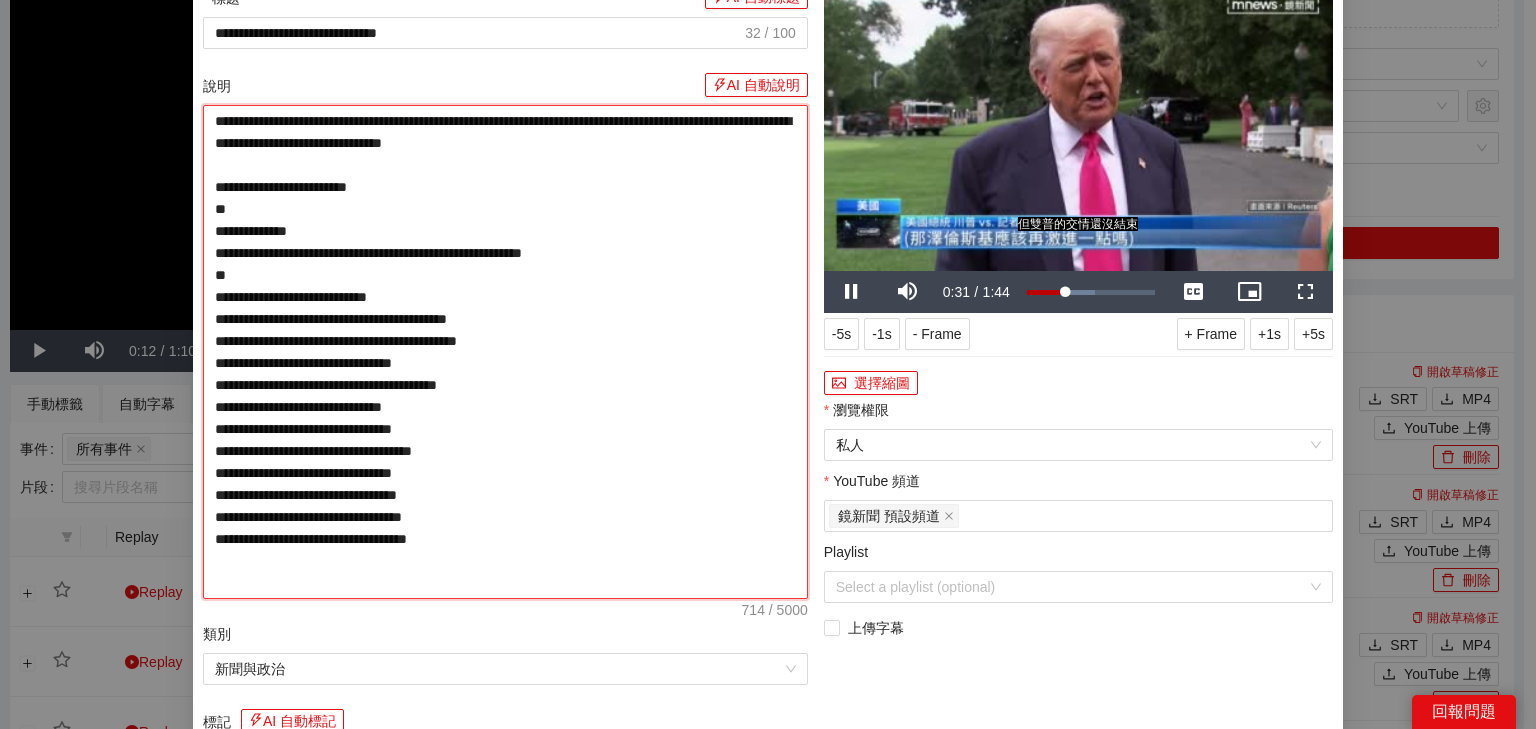 click on "**********" at bounding box center [505, 352] 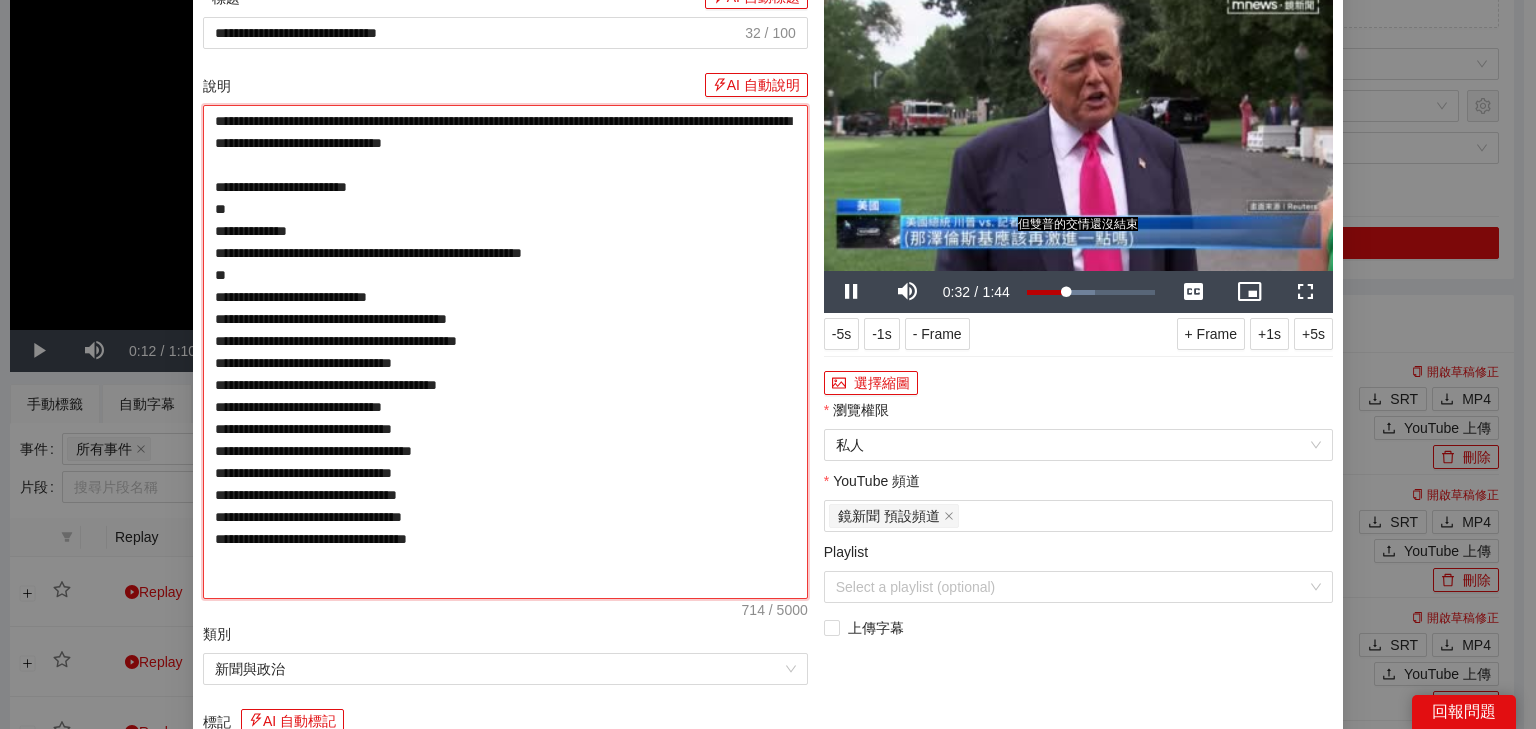 type on "**********" 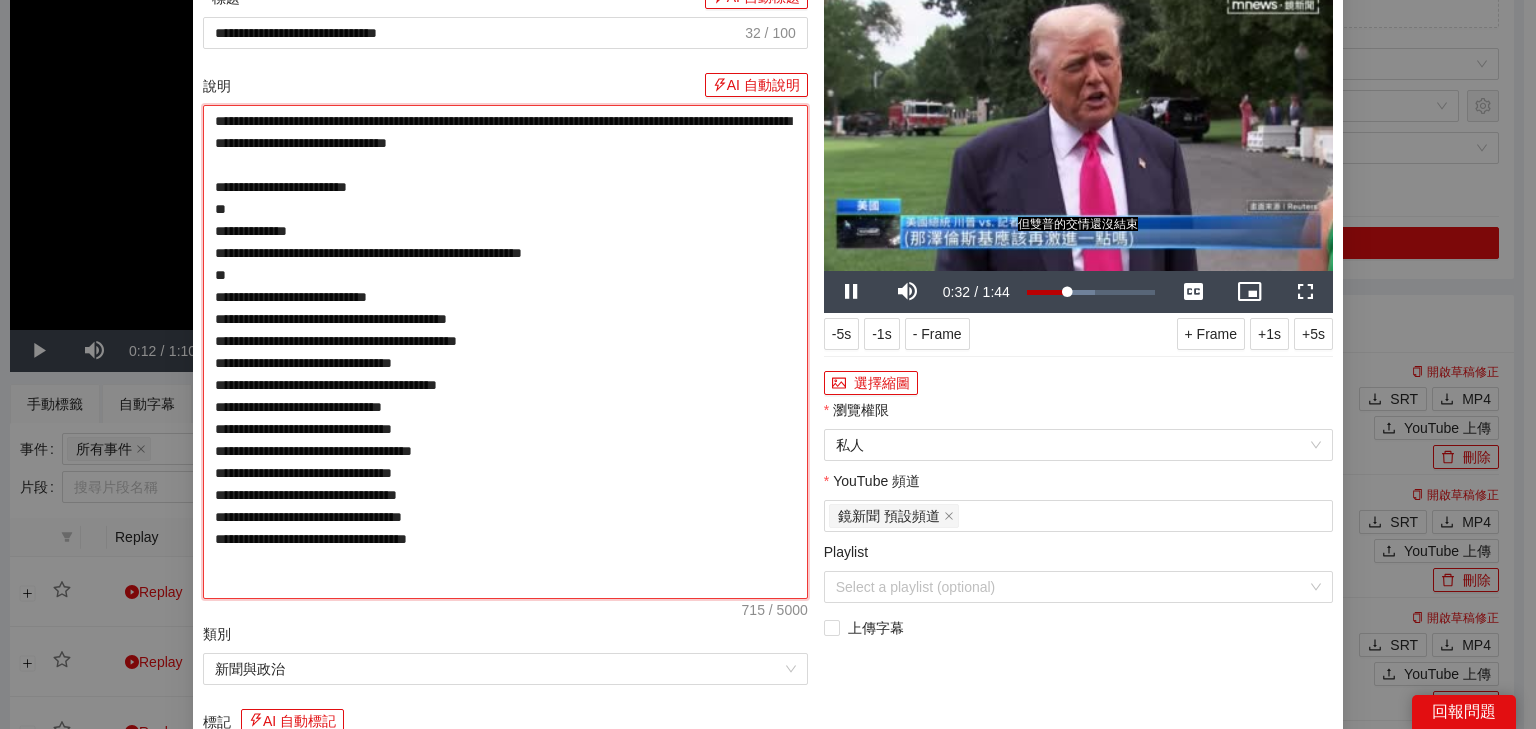 type on "**********" 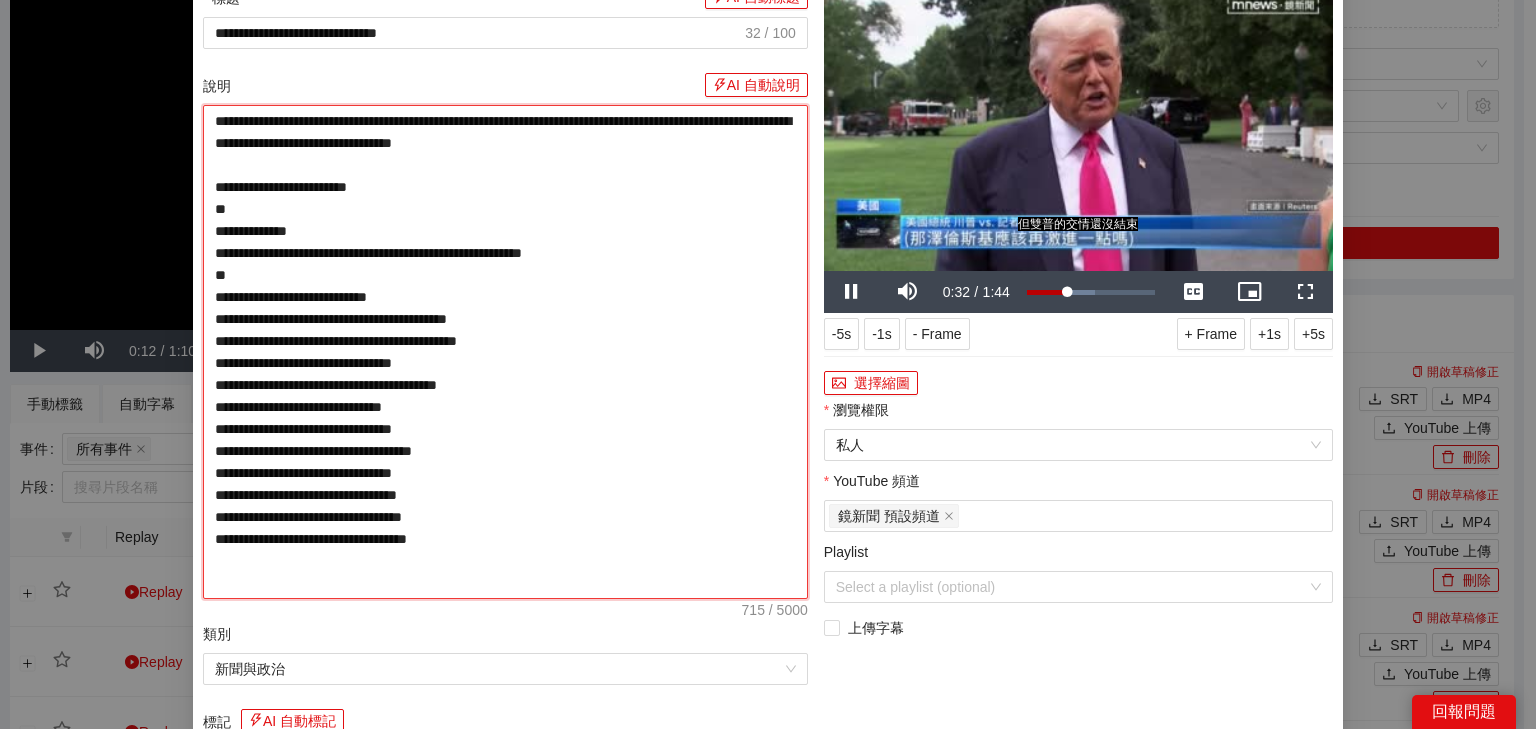 type on "**********" 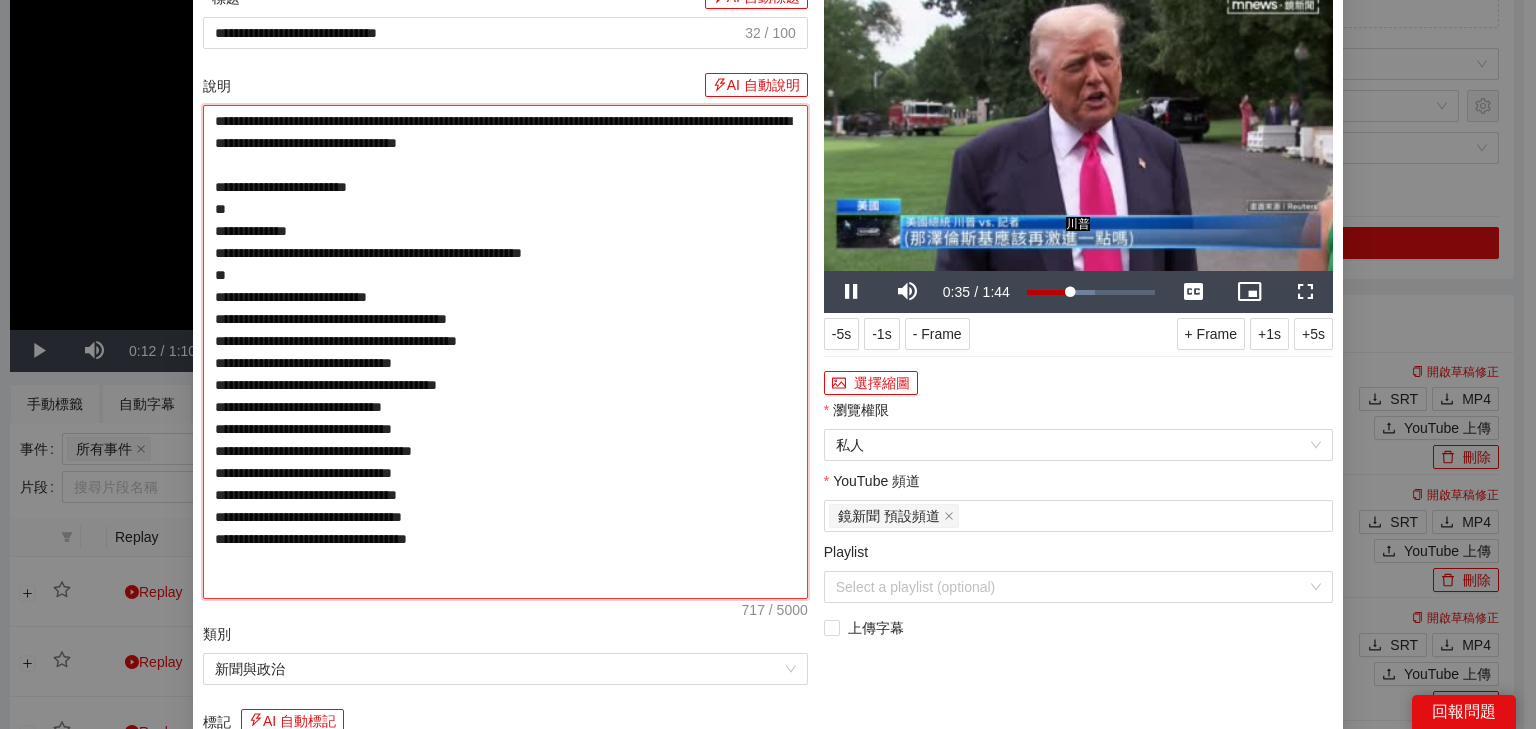 type on "**********" 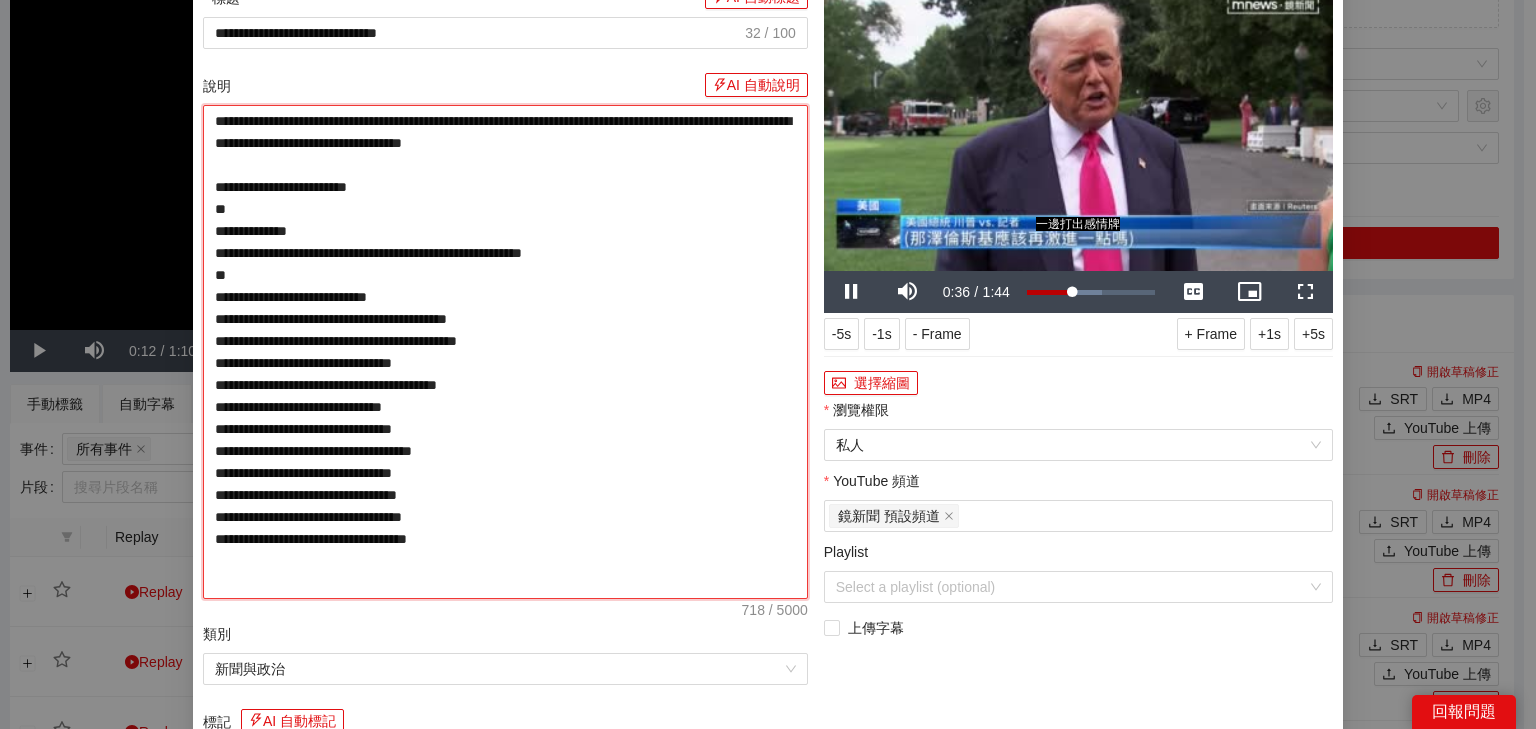 click on "**********" at bounding box center (505, 352) 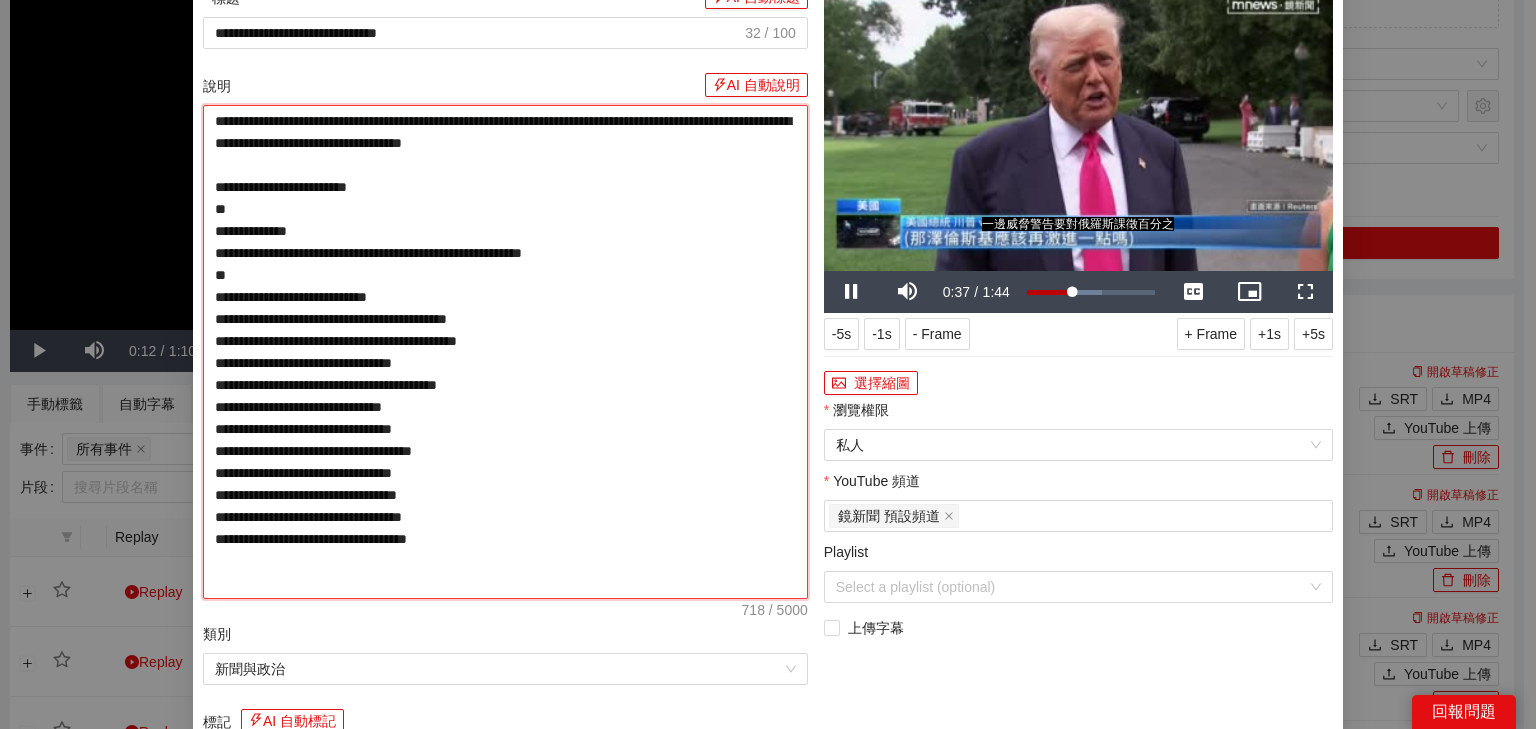 type on "**********" 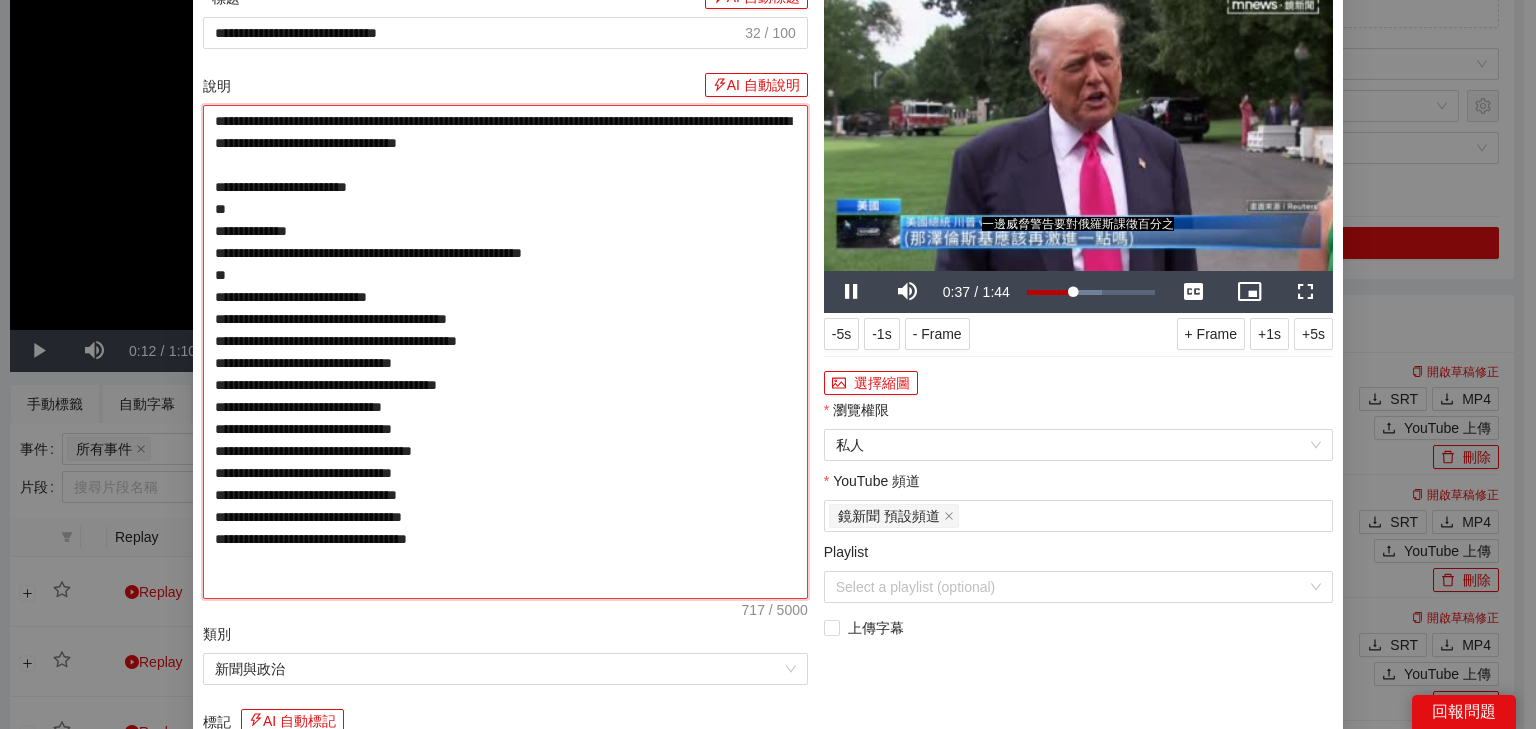 click on "**********" at bounding box center (505, 352) 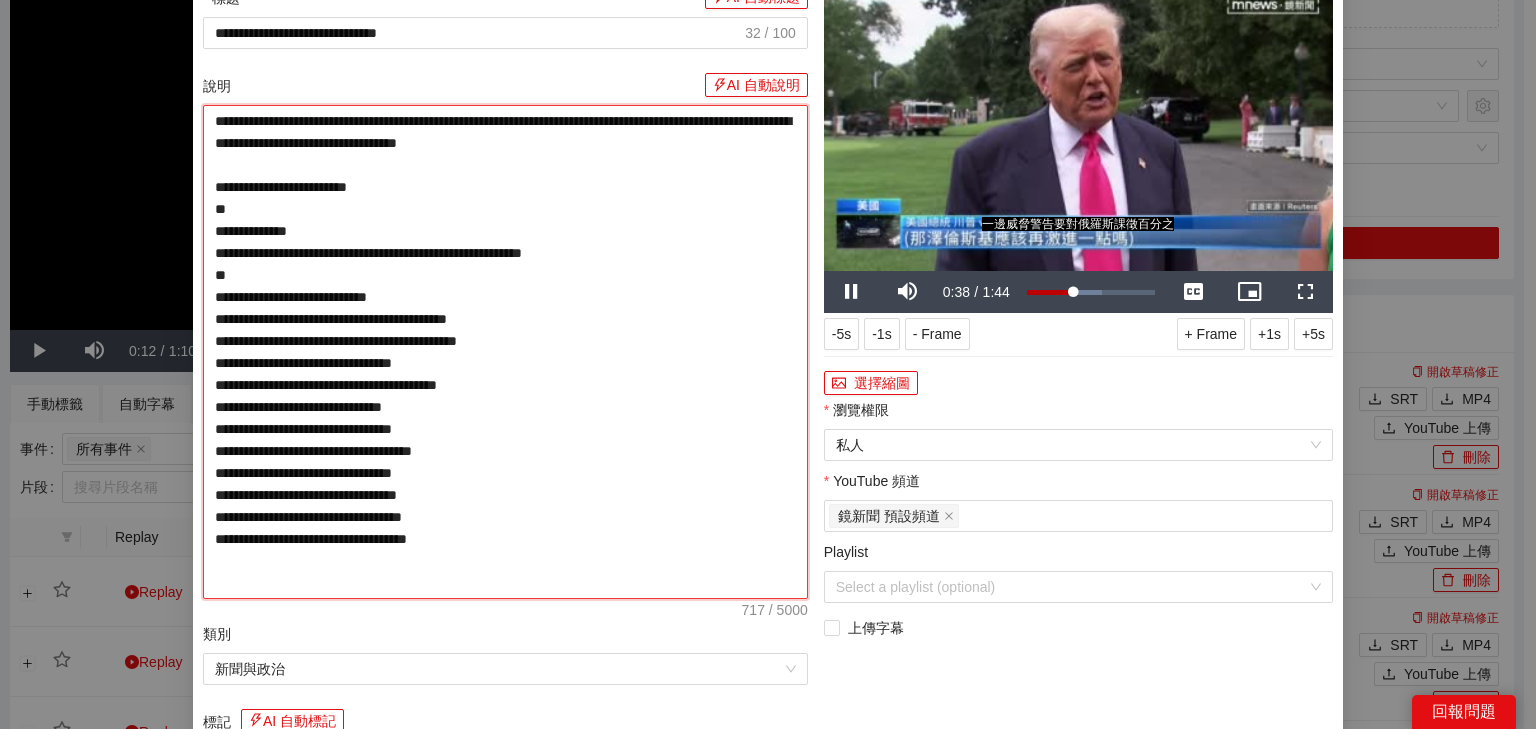 type on "**********" 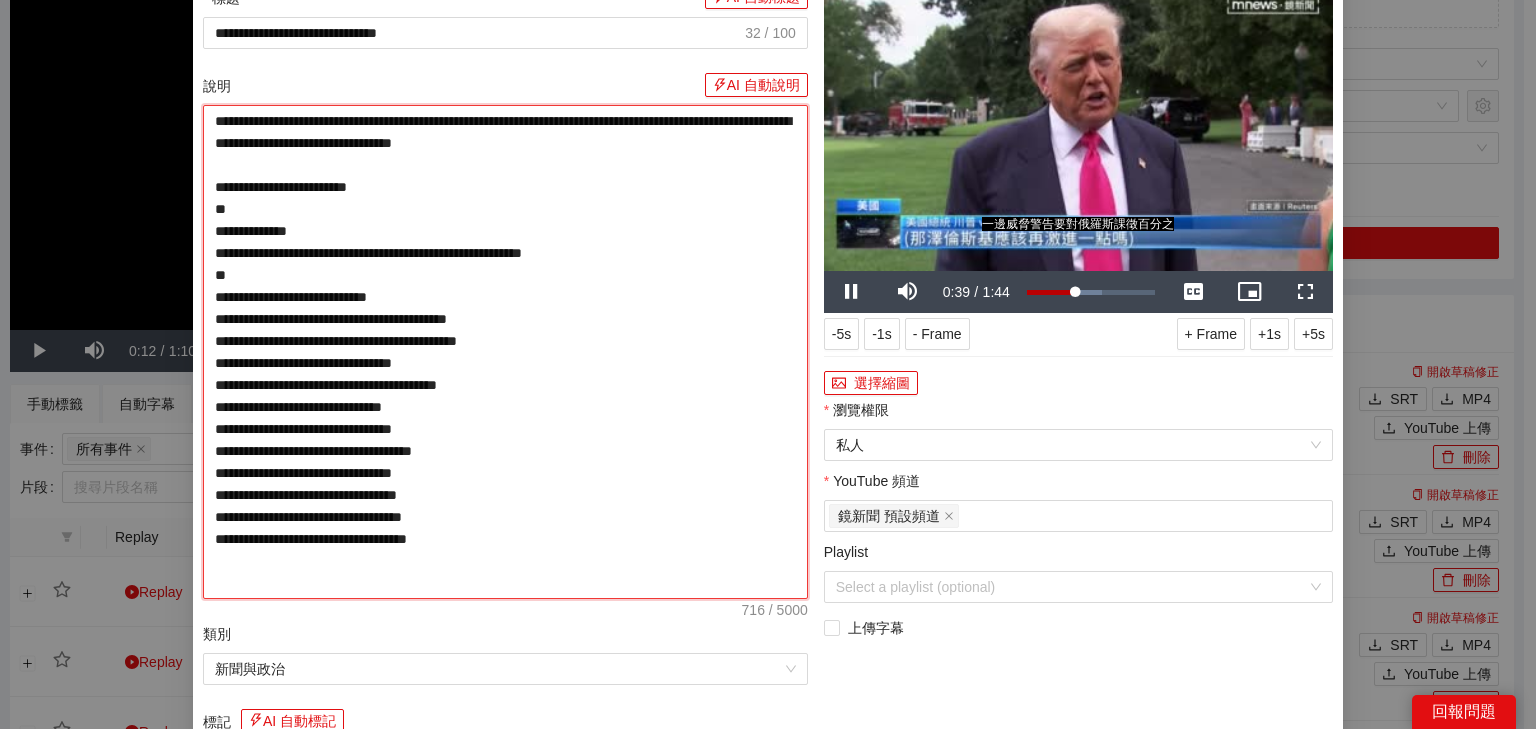 click on "**********" at bounding box center (505, 352) 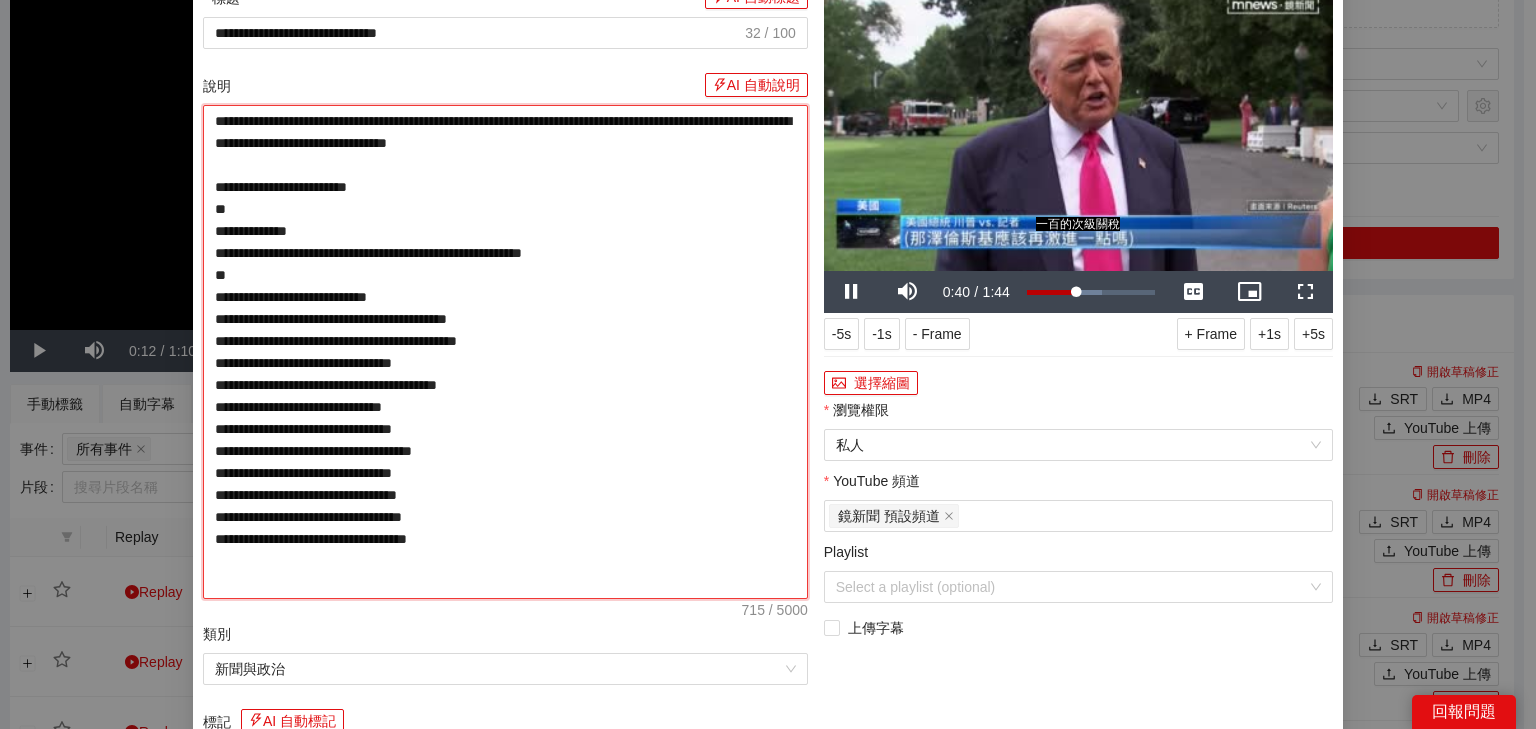 click on "**********" at bounding box center (505, 352) 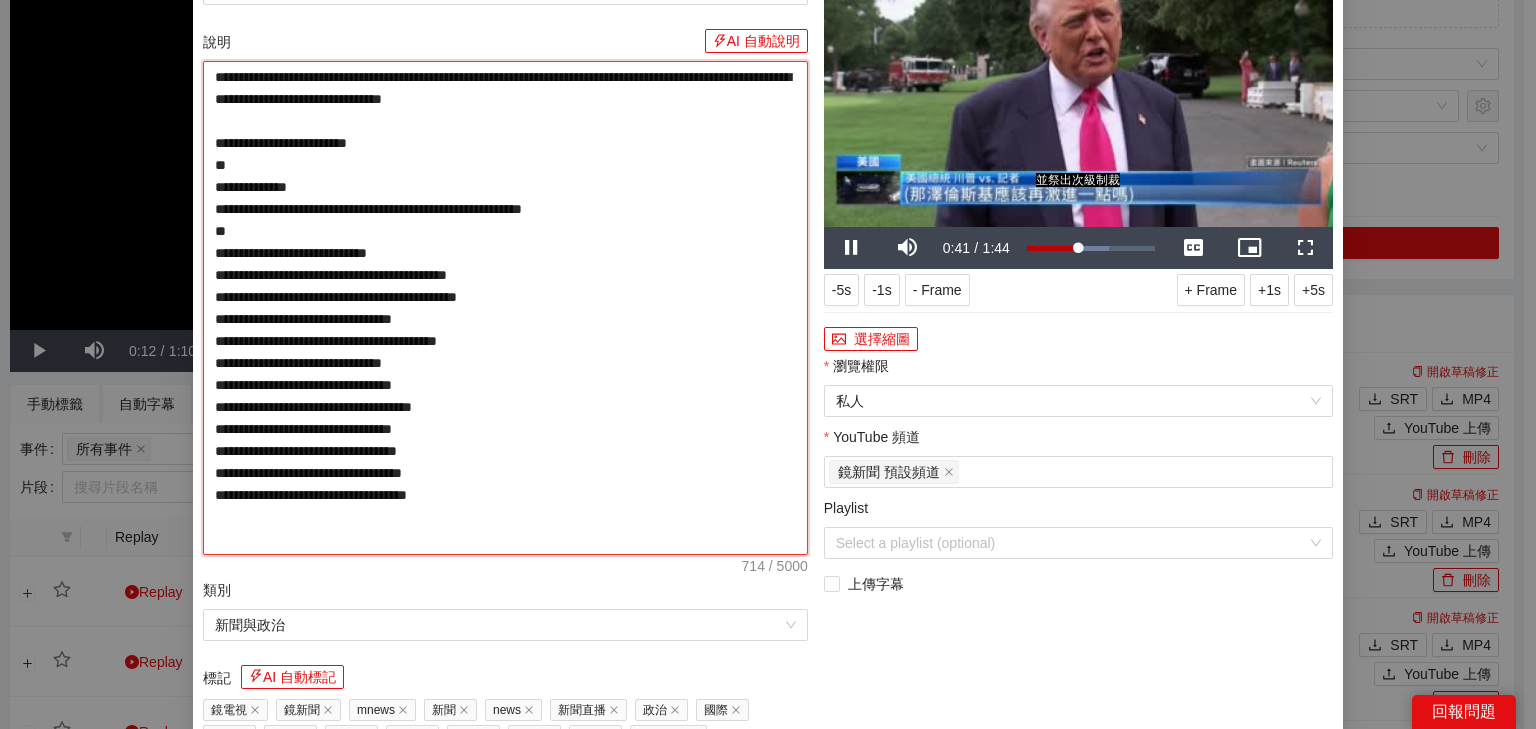 scroll, scrollTop: 0, scrollLeft: 0, axis: both 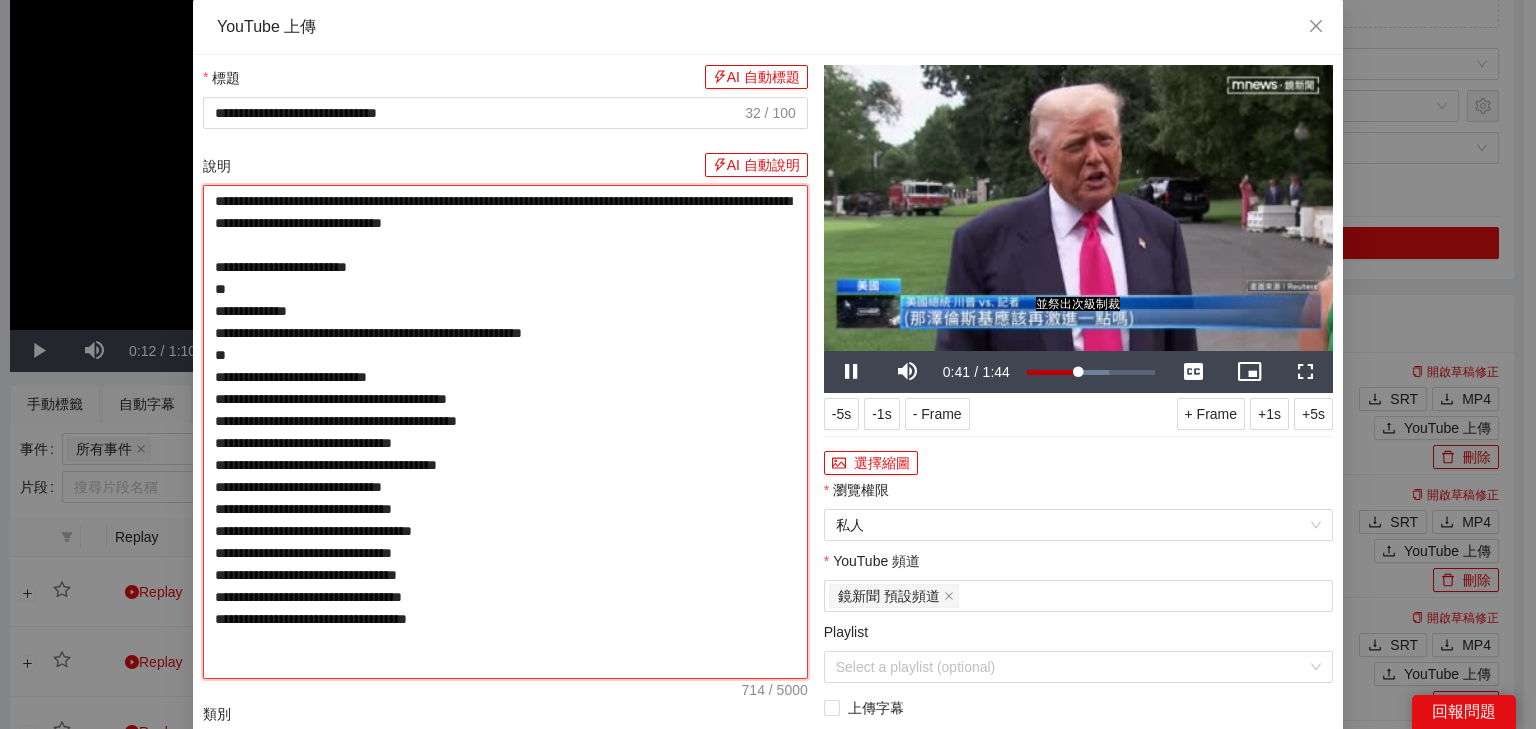 type on "**********" 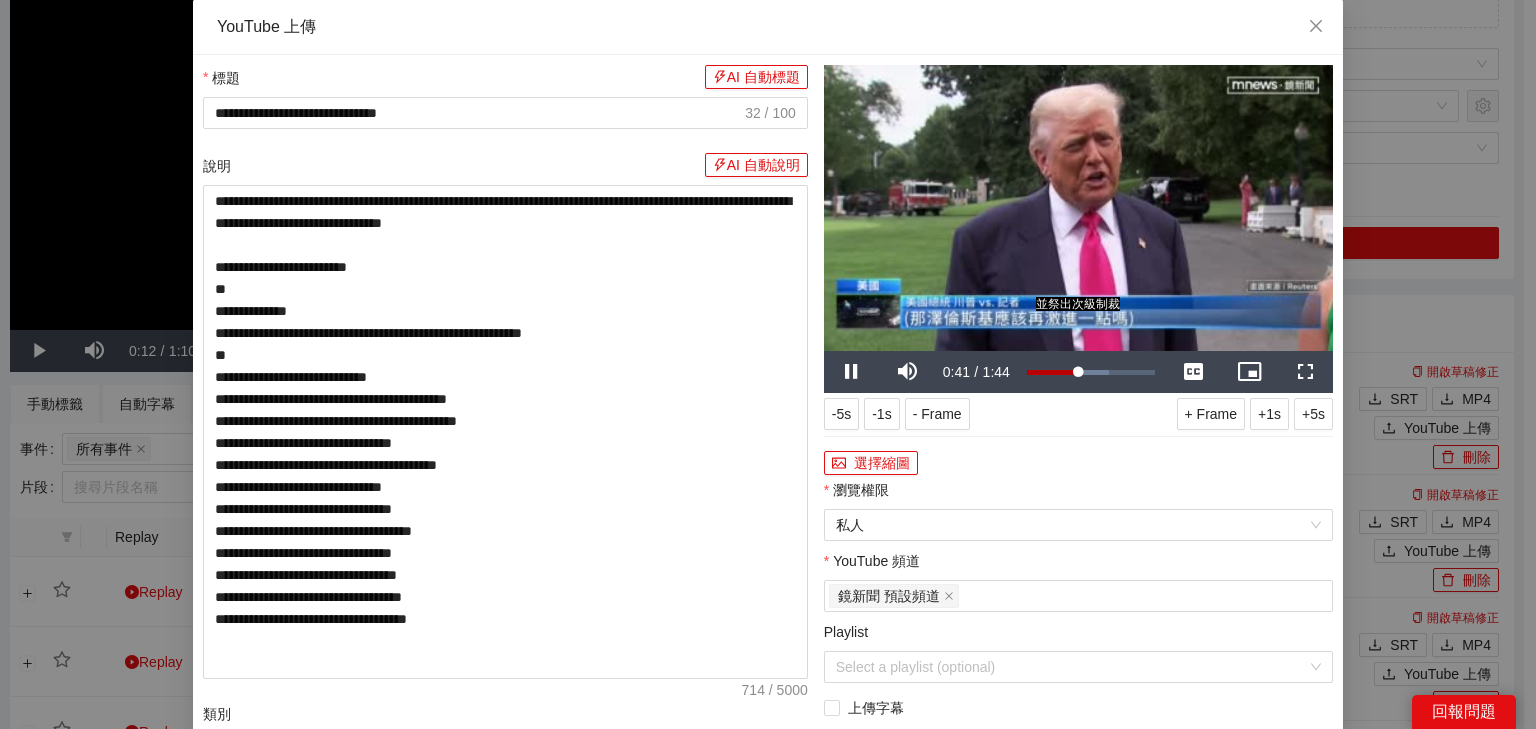 click at bounding box center [1078, 208] 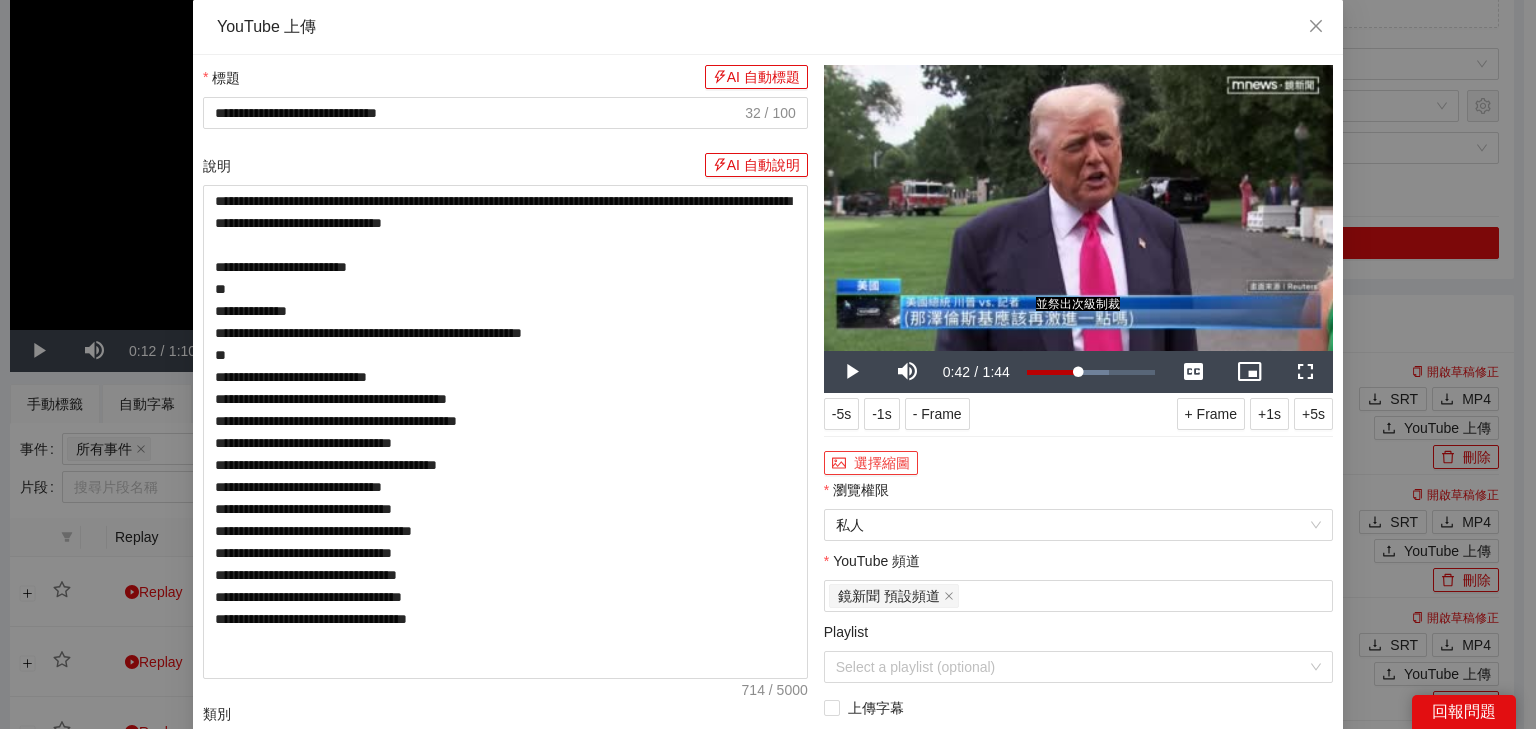 click on "選擇縮圖" at bounding box center [871, 463] 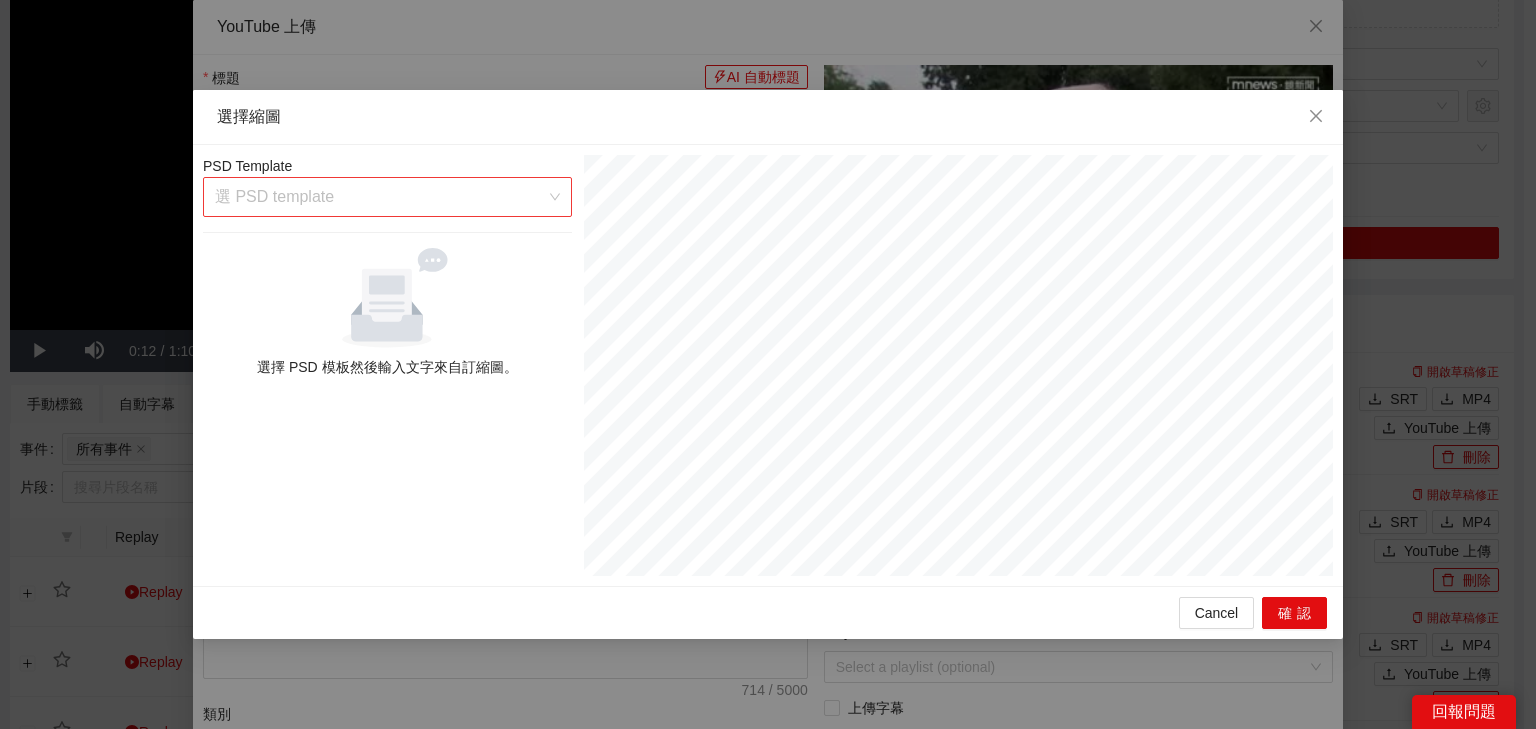 click at bounding box center [380, 197] 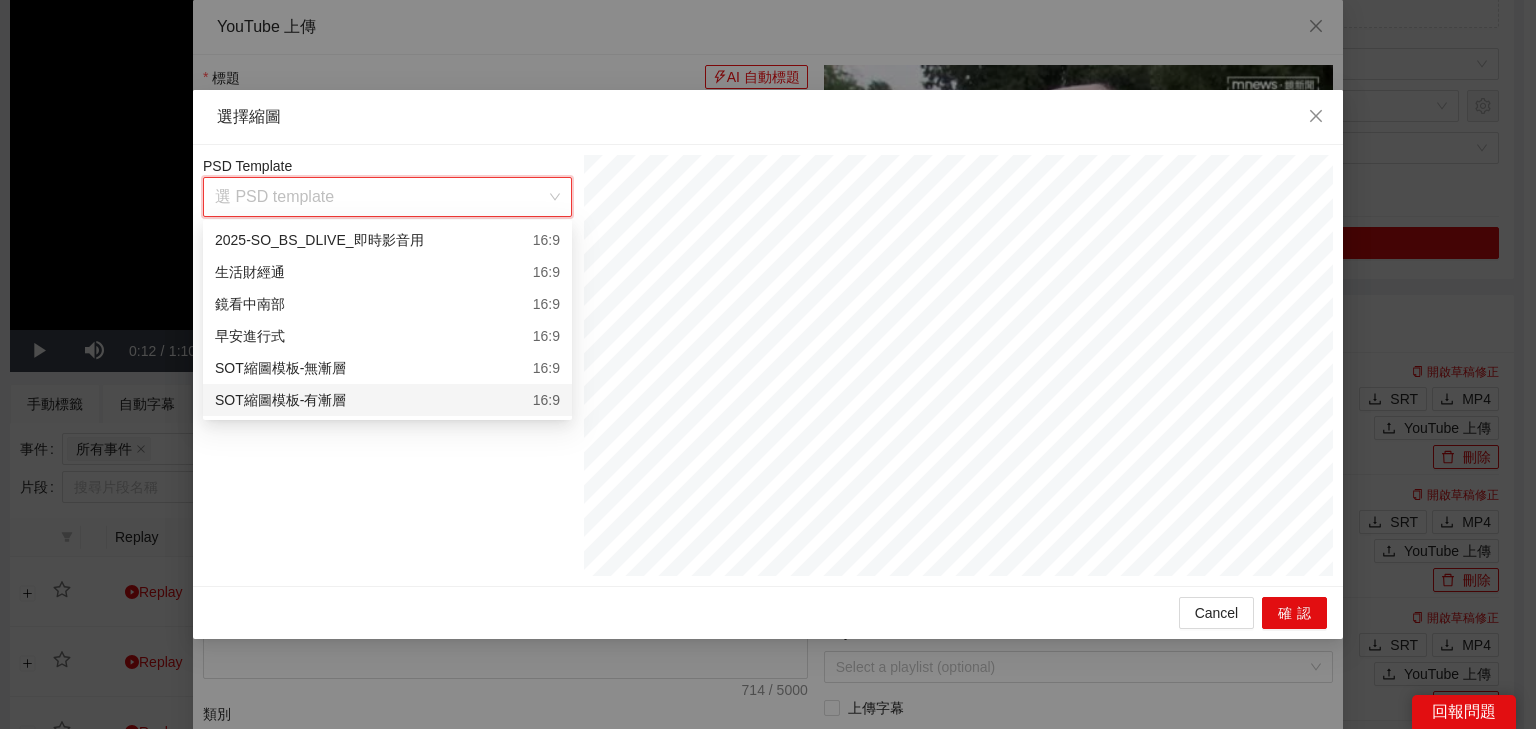click on "SOT縮圖模板-有漸層 16:9" at bounding box center (387, 400) 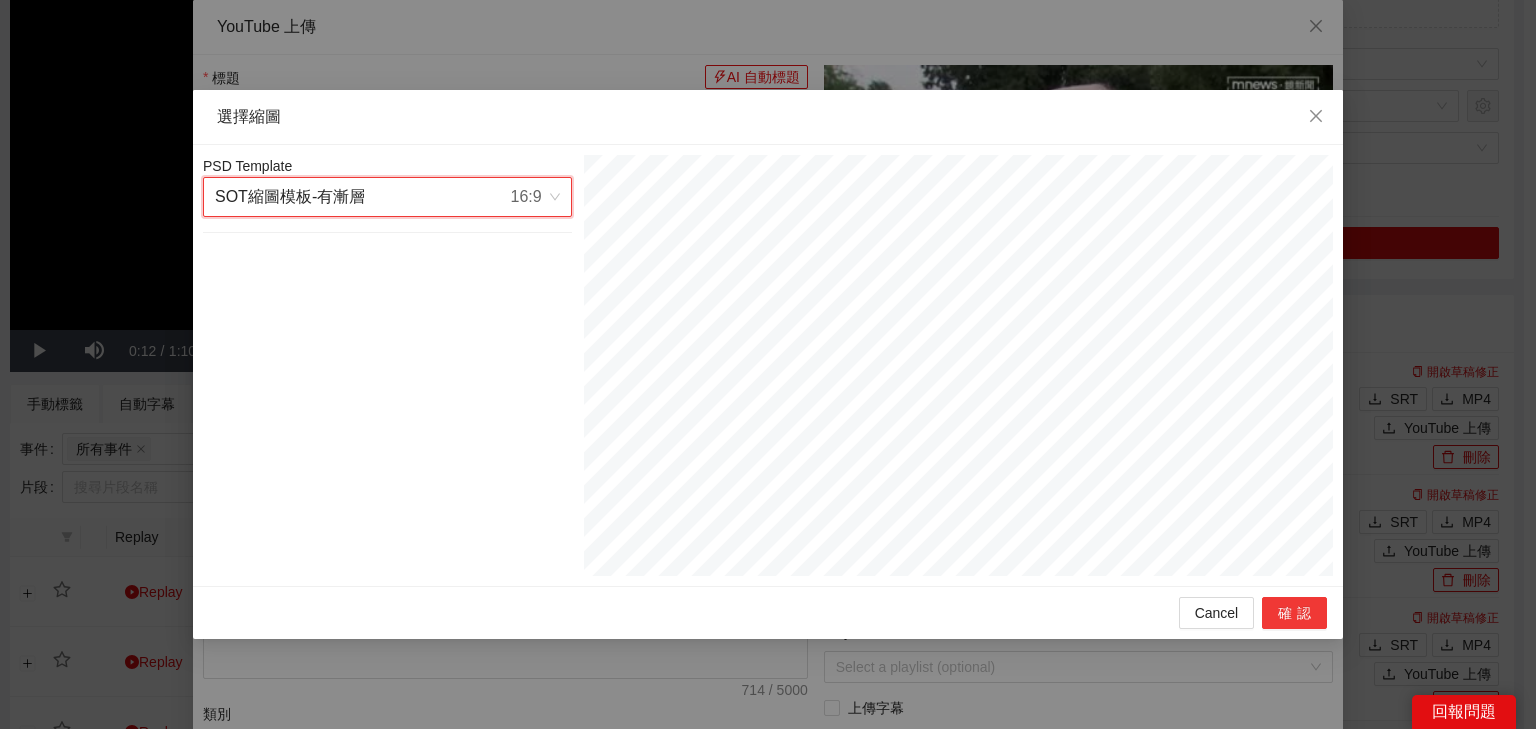 click on "確認" at bounding box center (1294, 613) 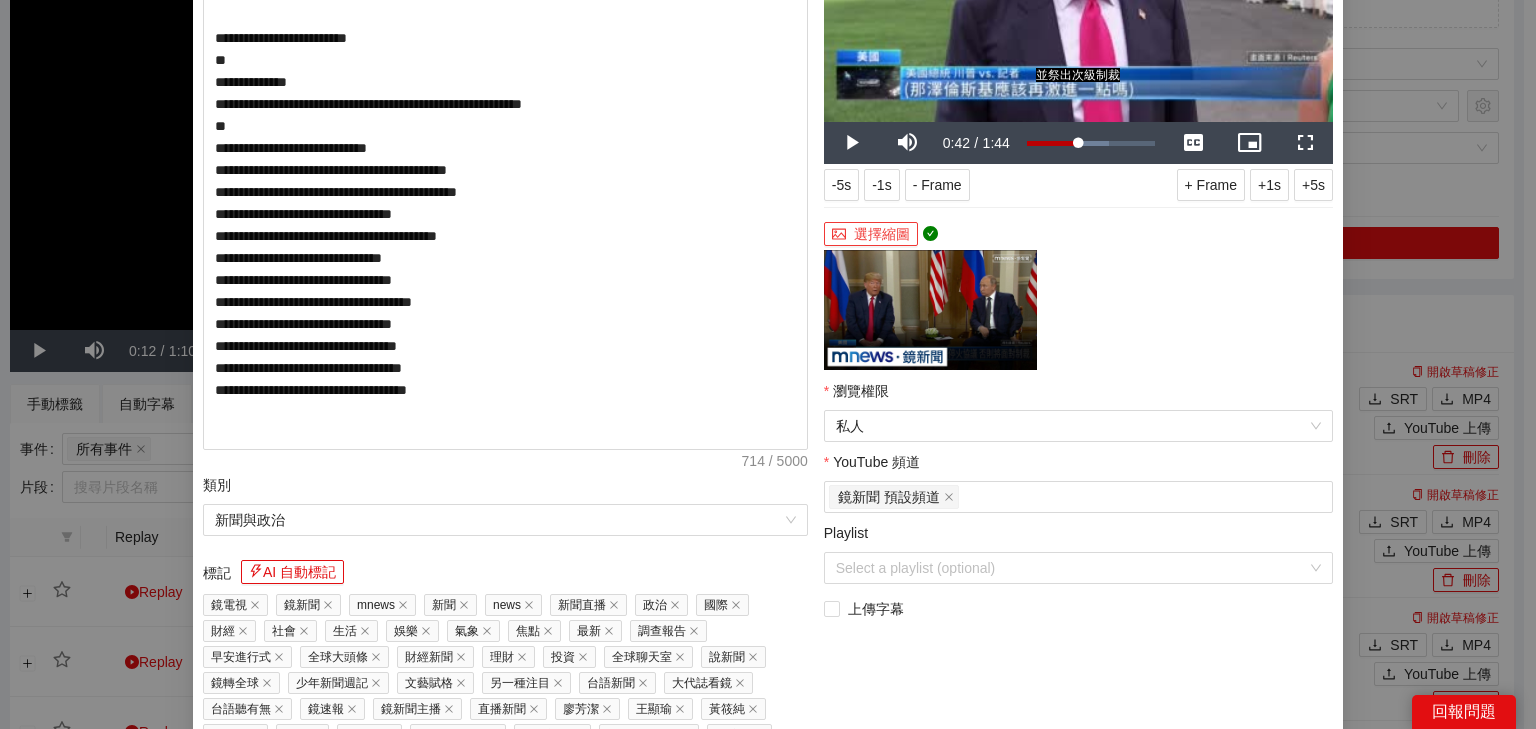 scroll, scrollTop: 400, scrollLeft: 0, axis: vertical 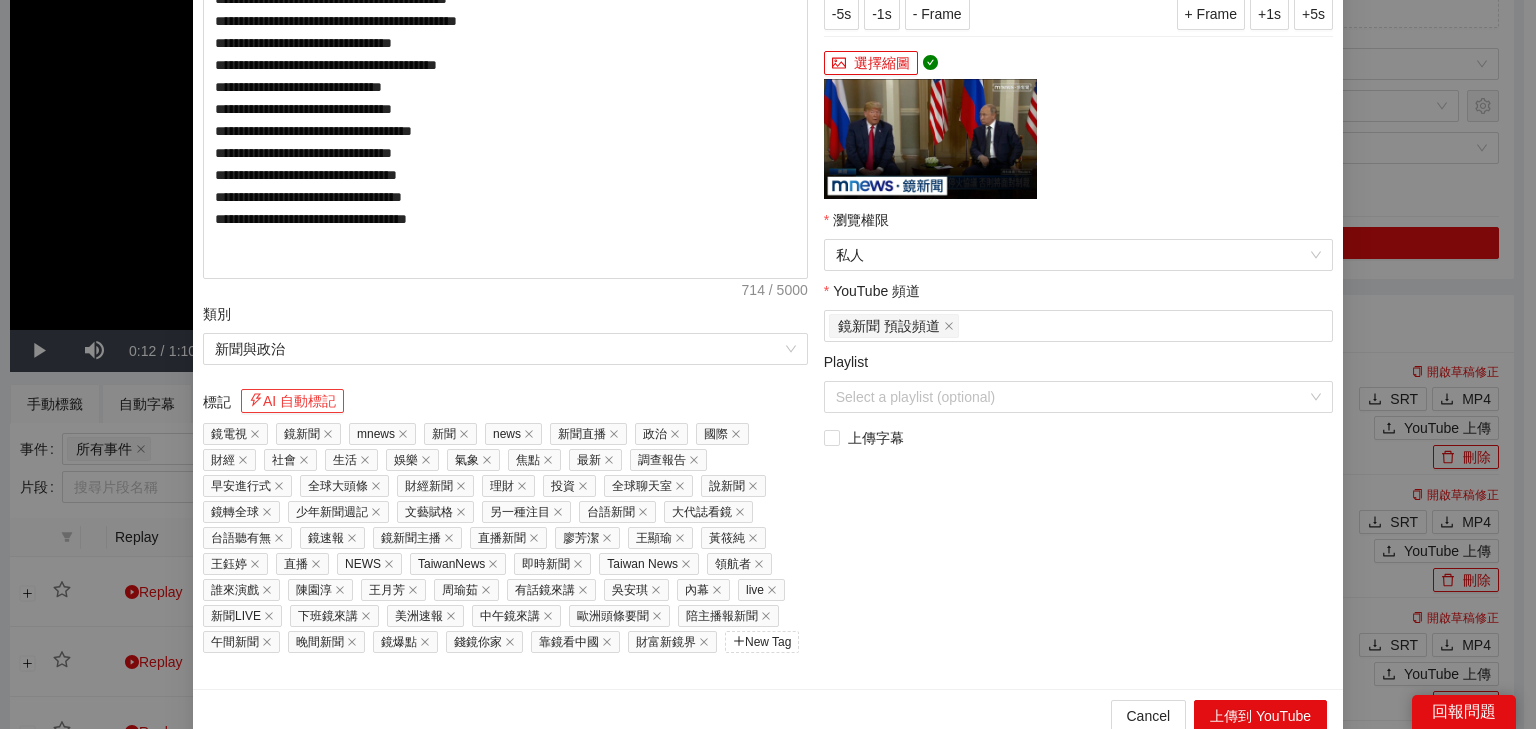 click on "AI 自動標記" at bounding box center (292, 401) 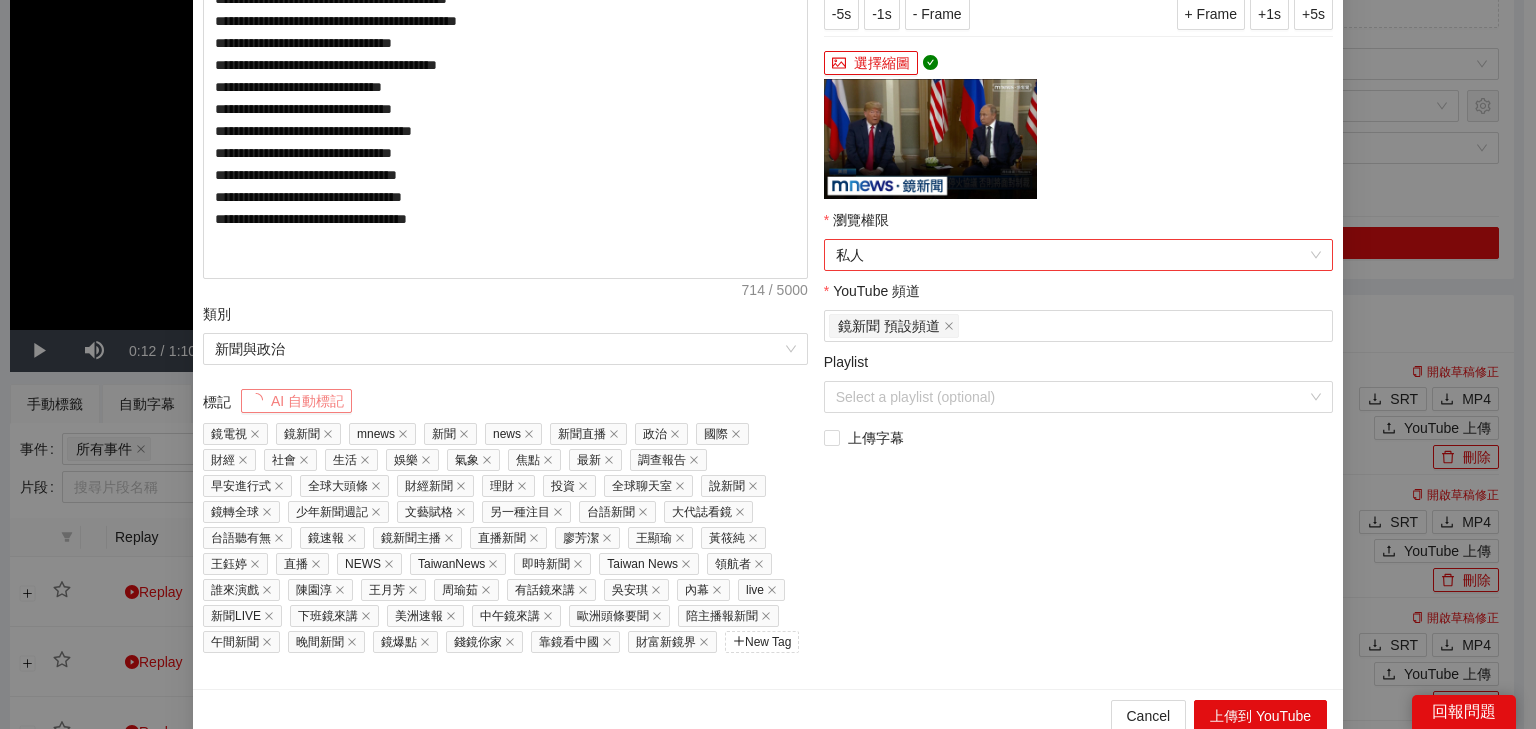 click on "私人" at bounding box center (1078, 255) 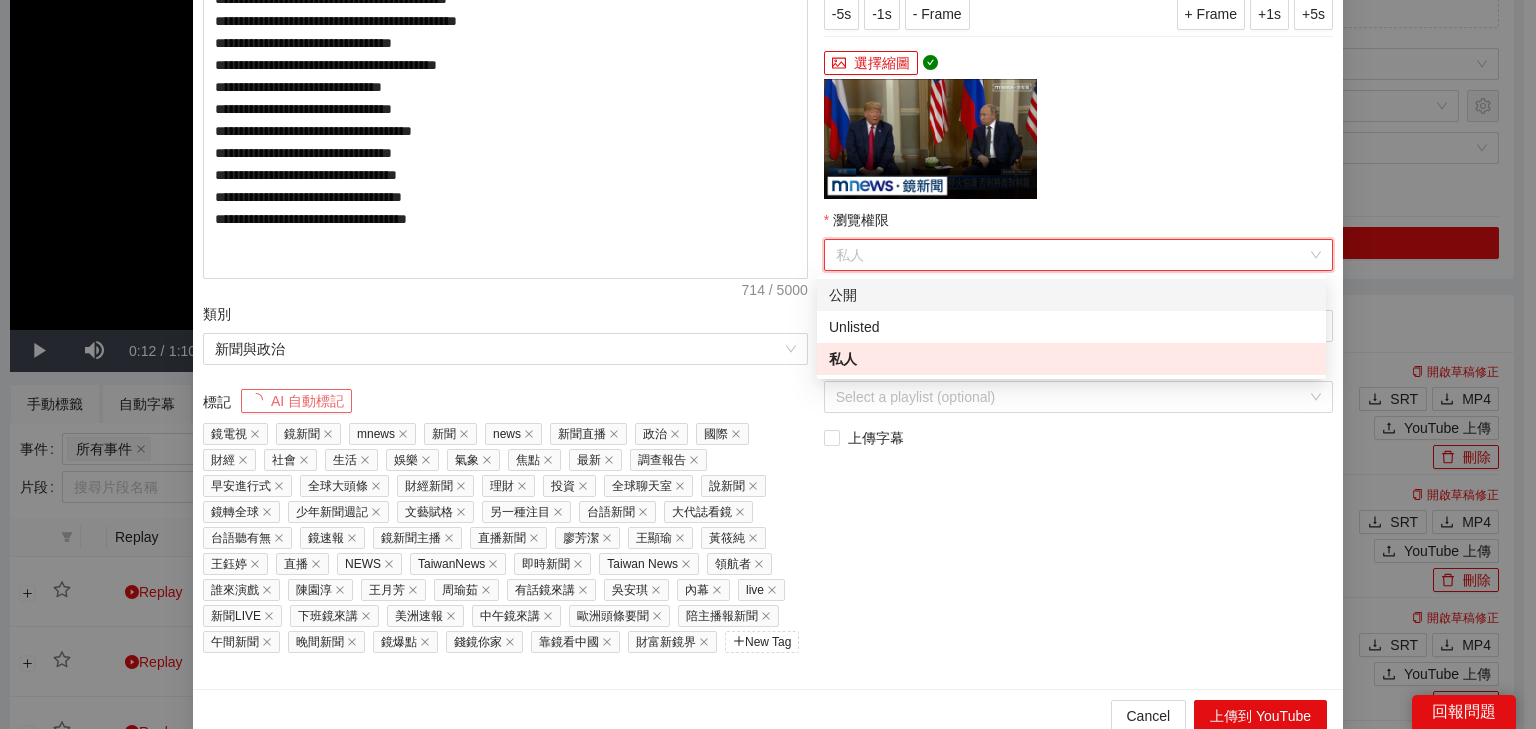 click on "公開" at bounding box center [1071, 295] 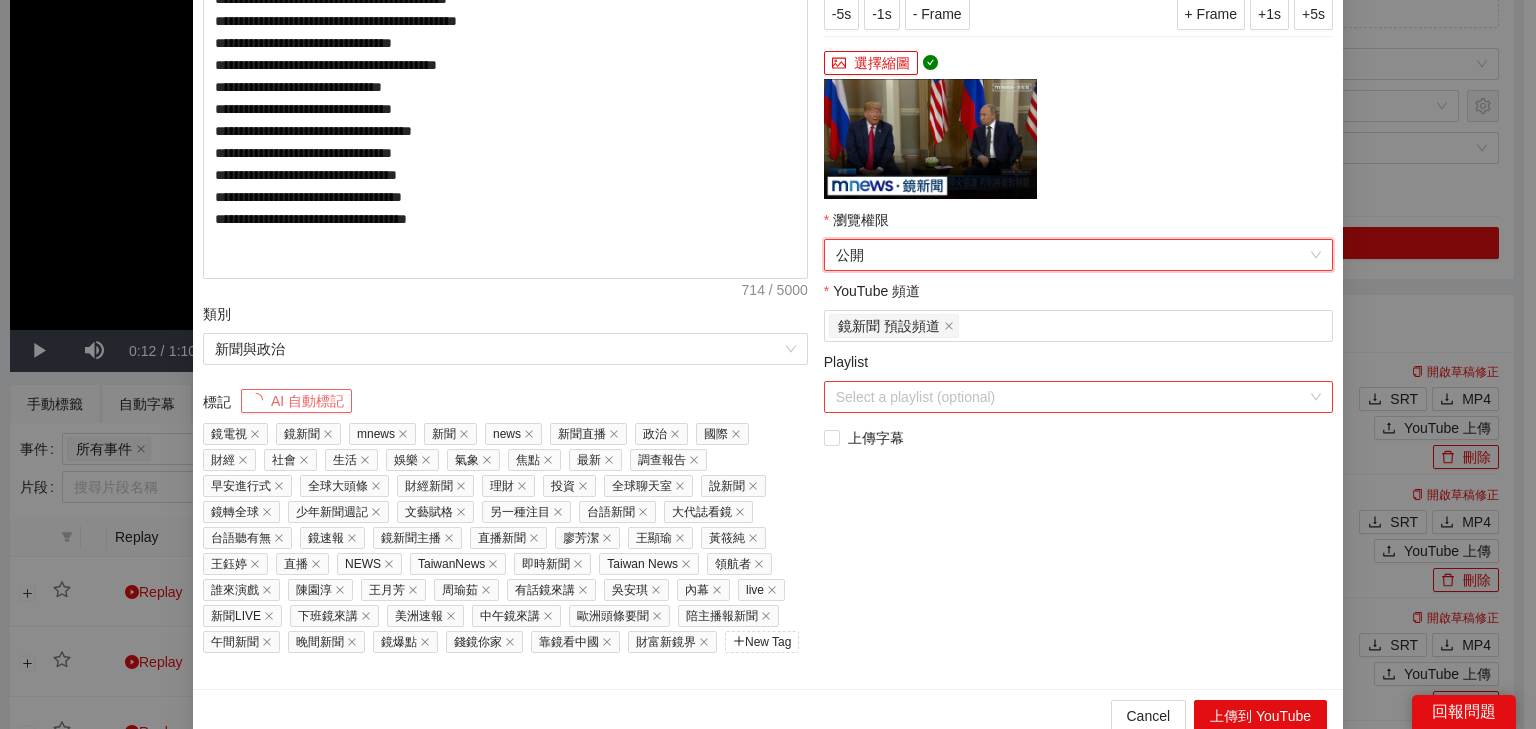 click on "Playlist" at bounding box center [1071, 397] 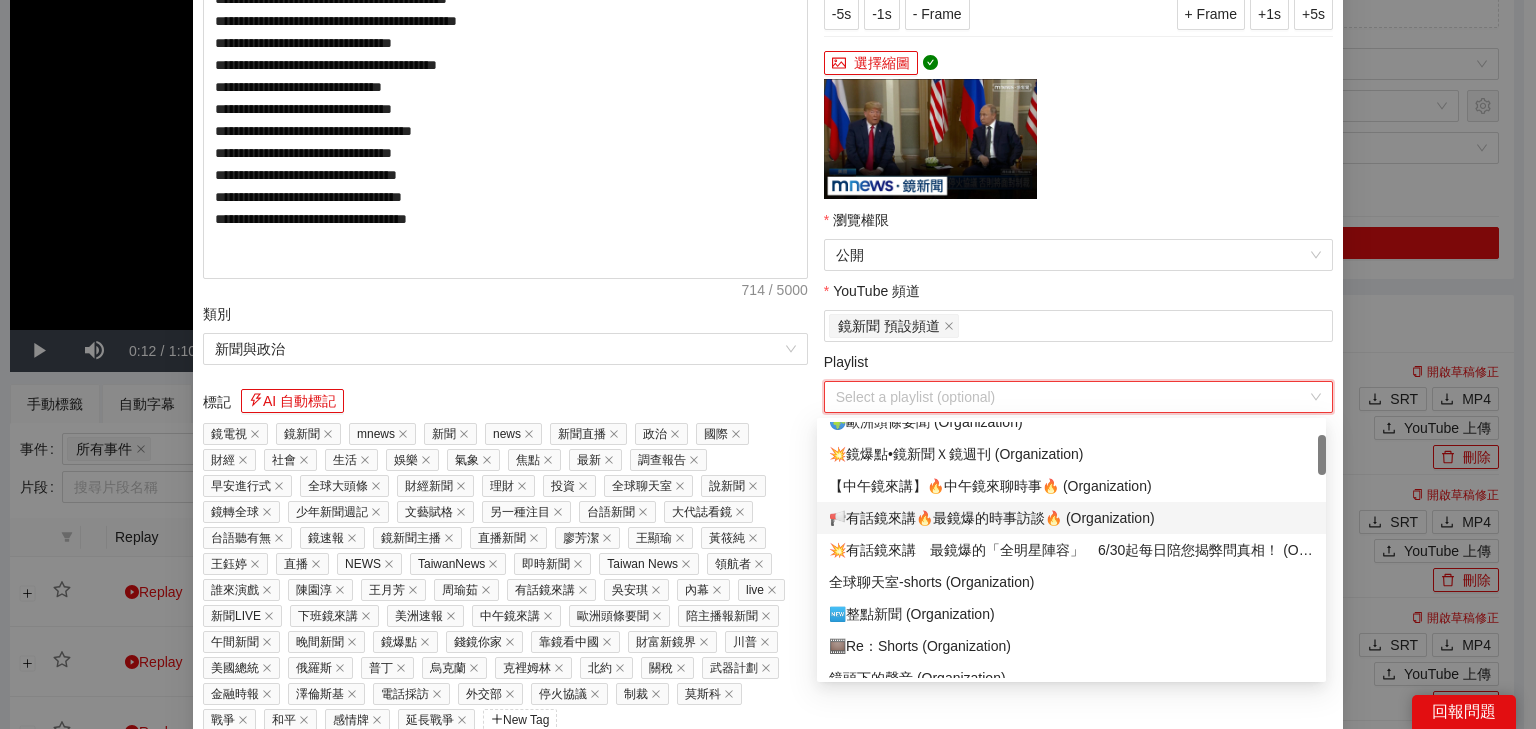 scroll, scrollTop: 160, scrollLeft: 0, axis: vertical 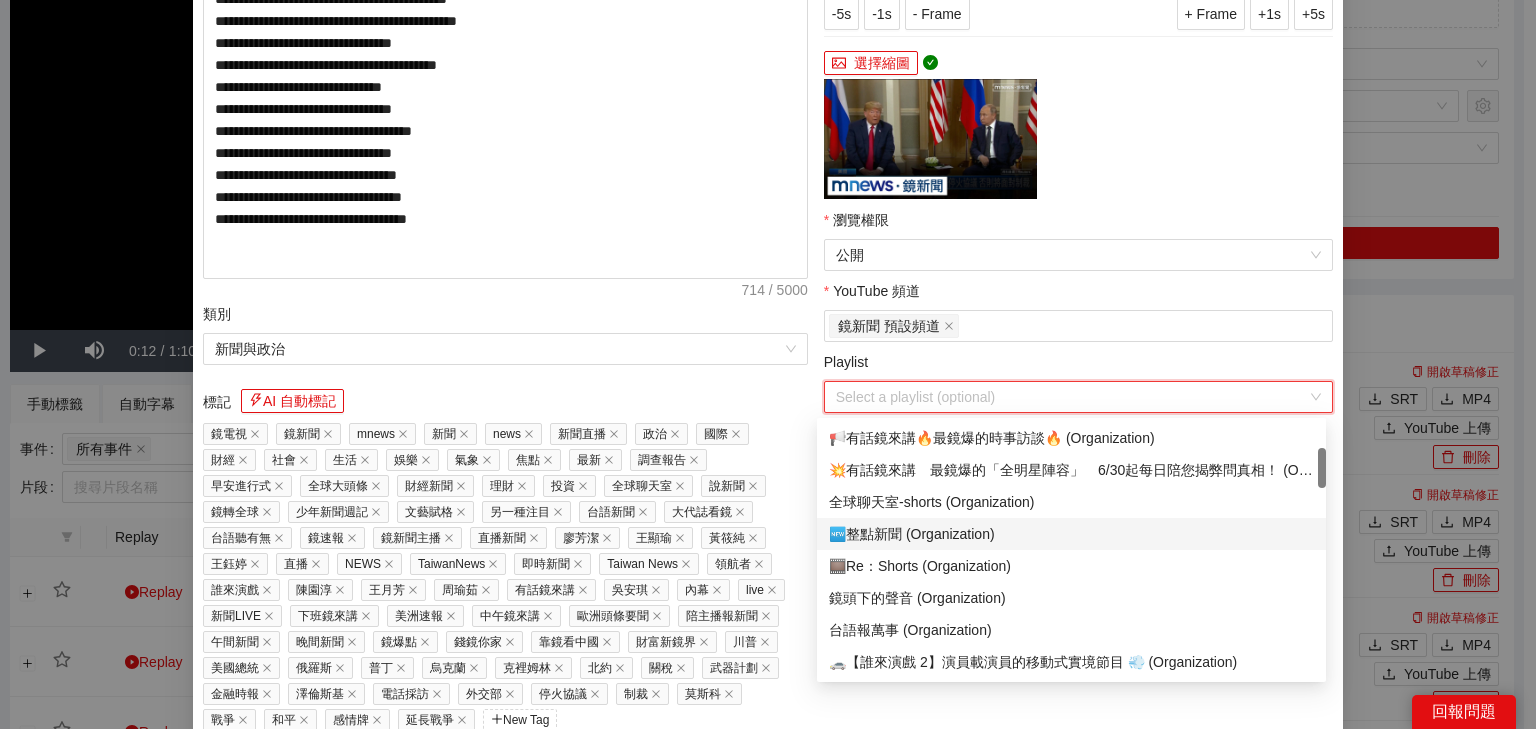 click on "🆕整點新聞 (Organization)" at bounding box center [1071, 534] 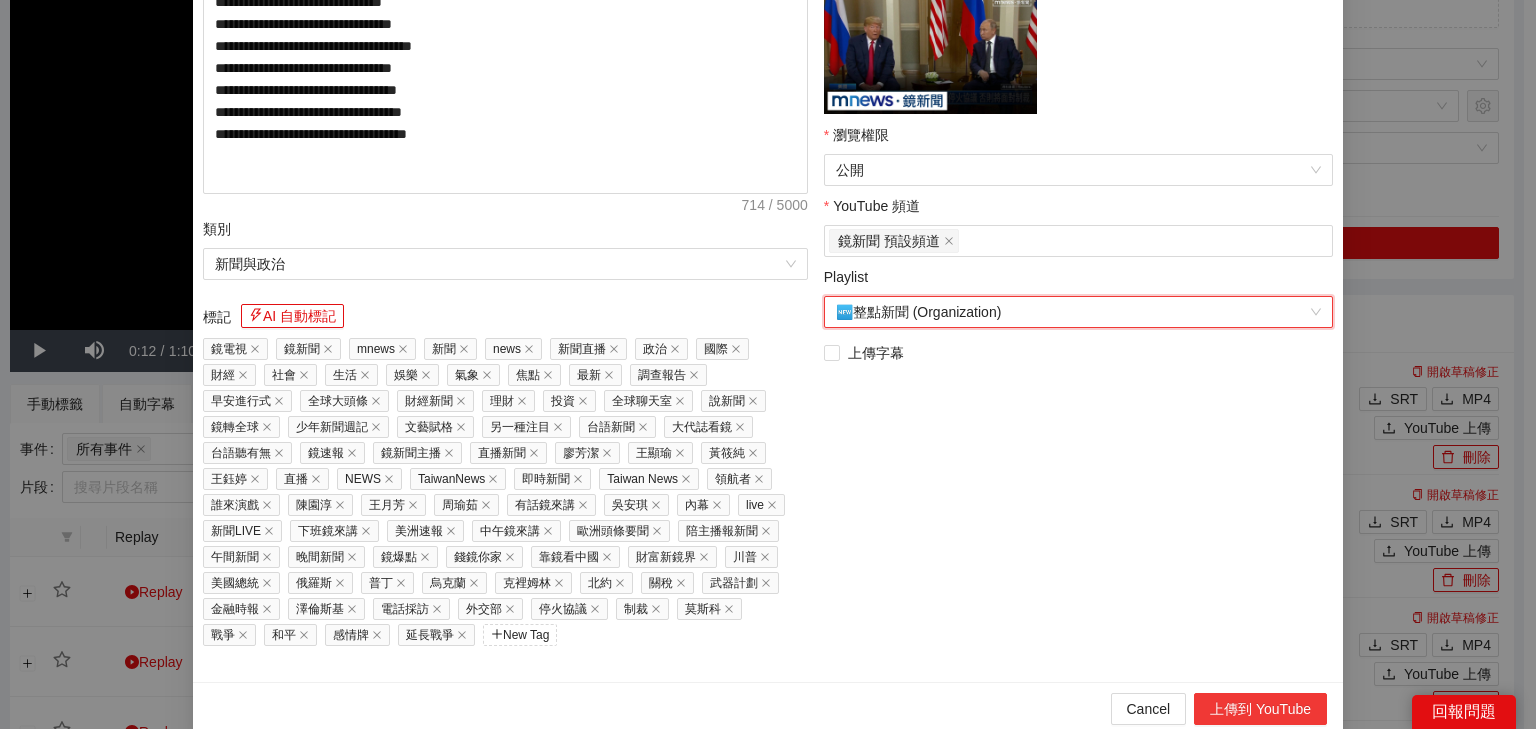 click on "上傳到 YouTube" at bounding box center [1260, 709] 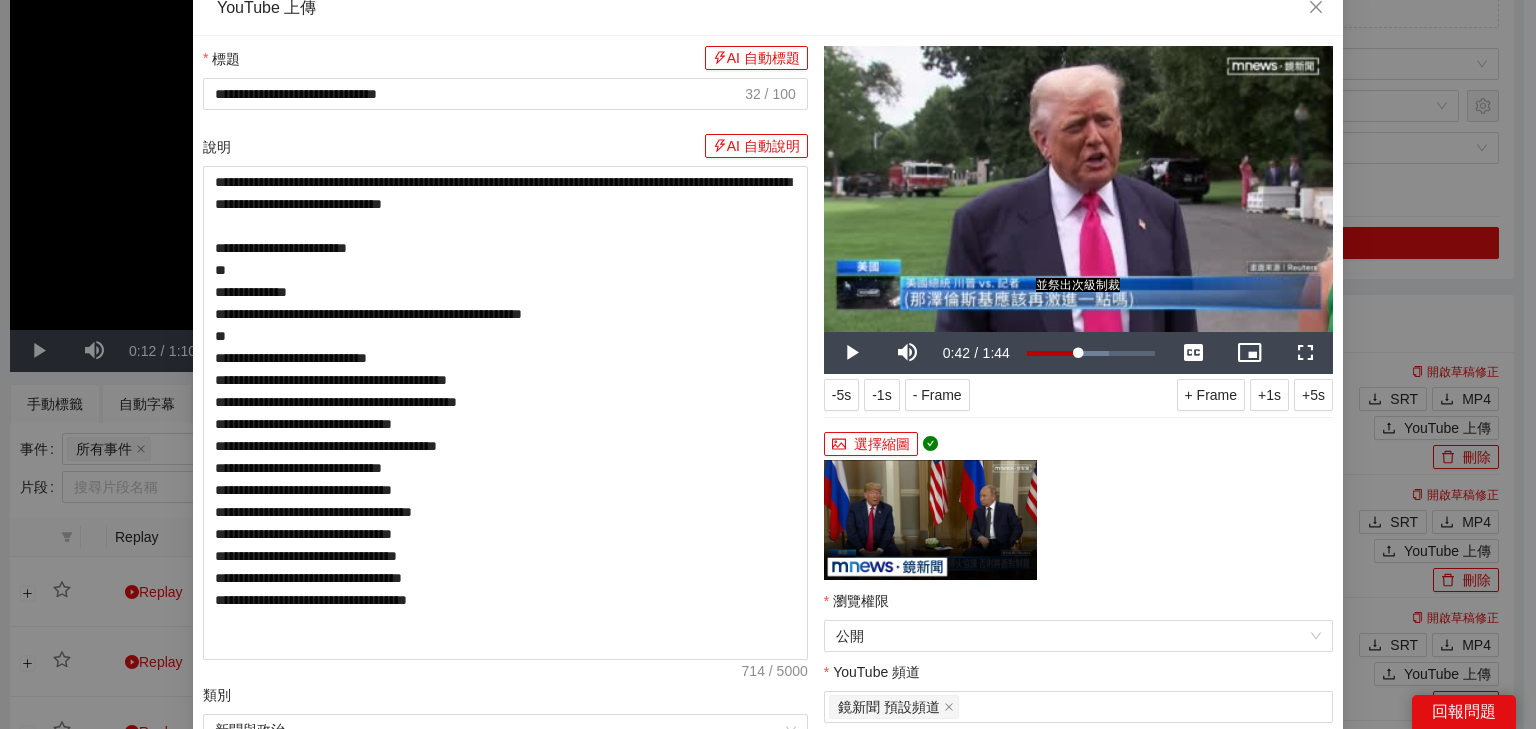 scroll, scrollTop: 0, scrollLeft: 0, axis: both 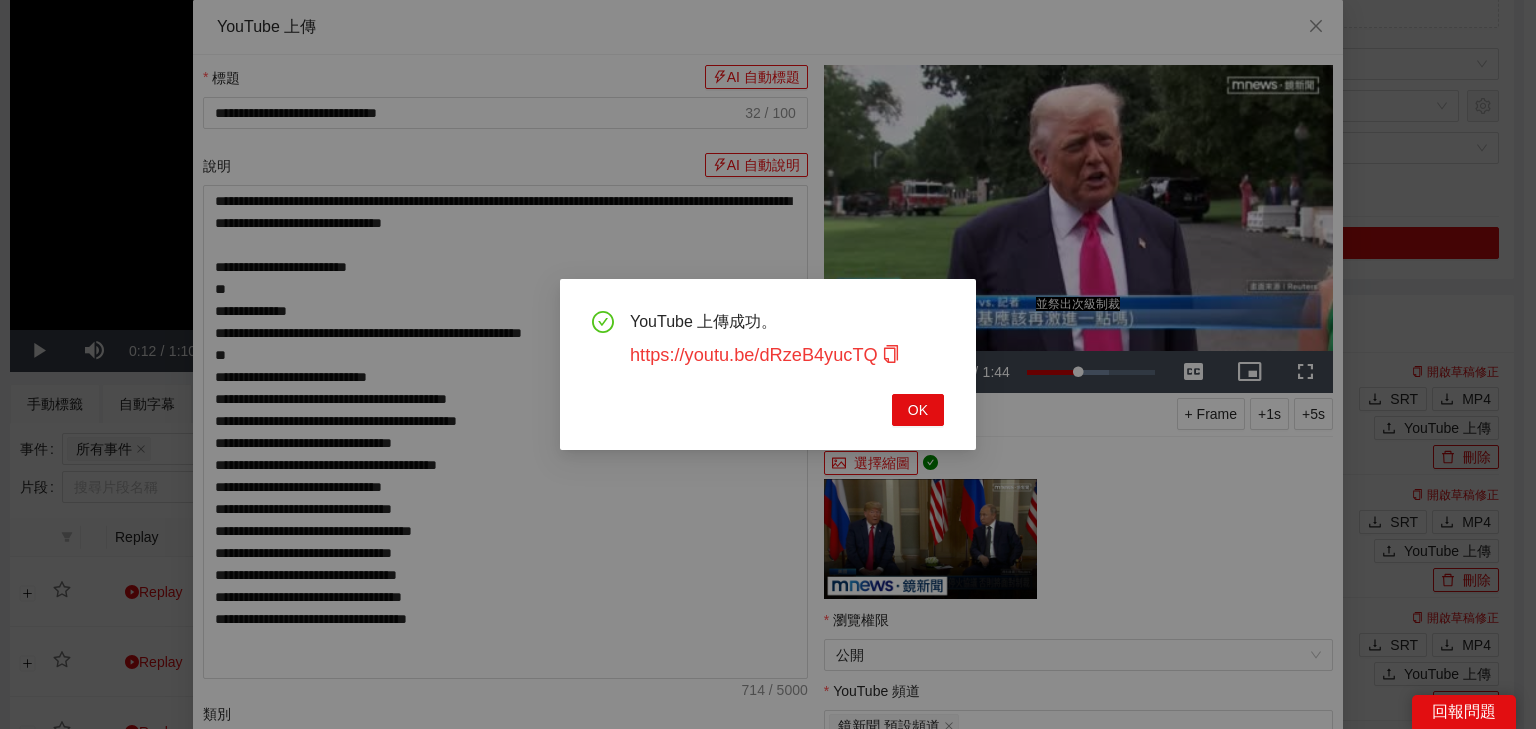 click 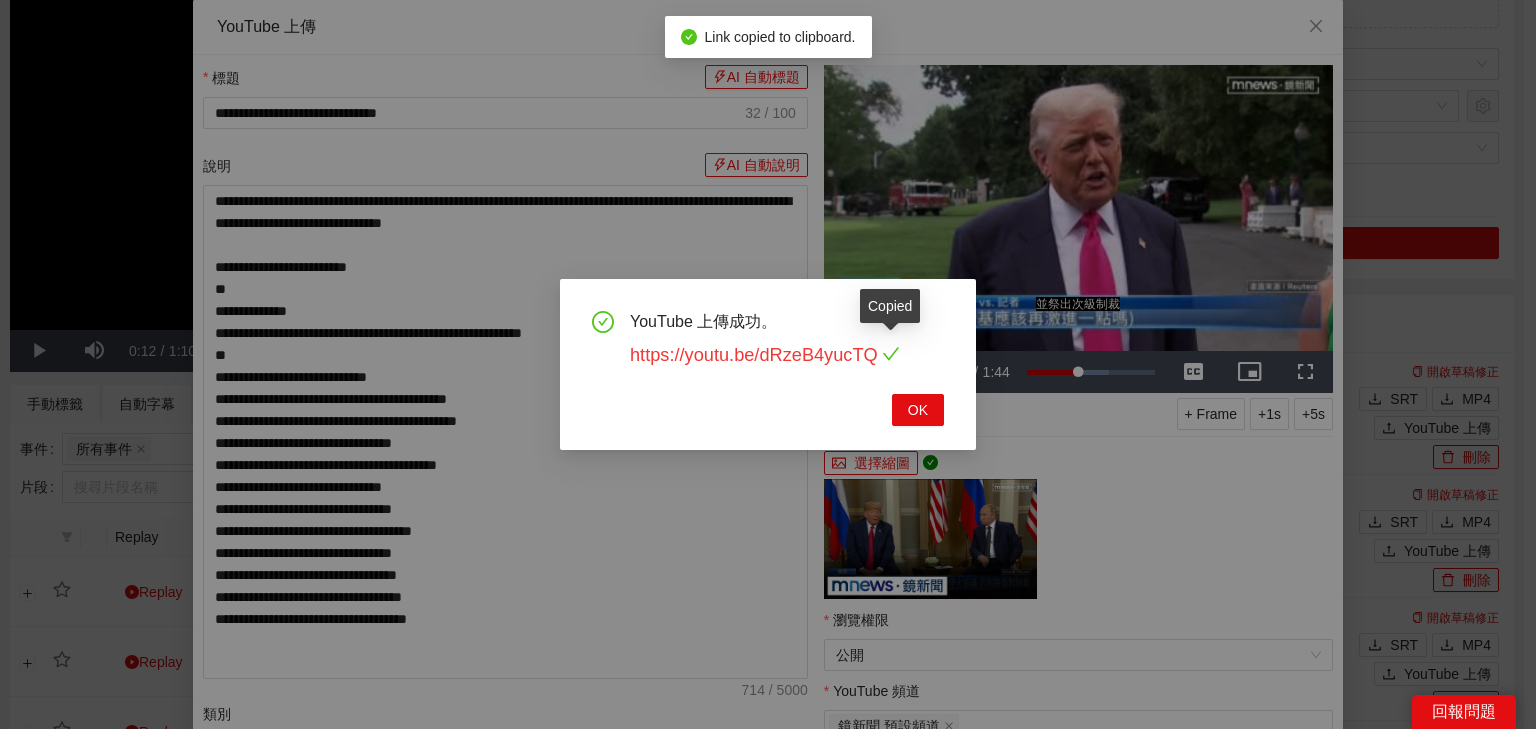 click on "https://youtu.be/dRzeB4yucTQ" at bounding box center [765, 355] 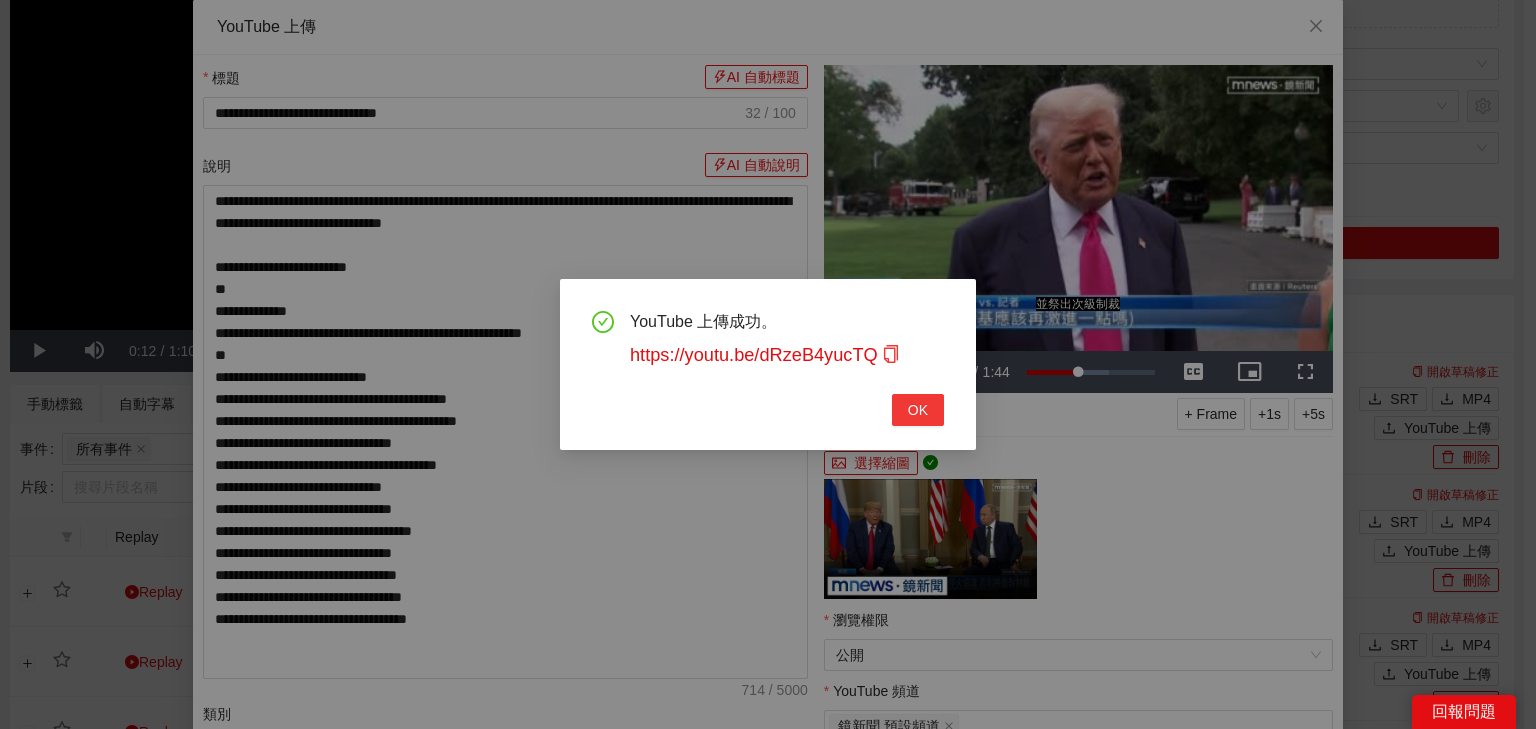 click on "OK" at bounding box center [918, 410] 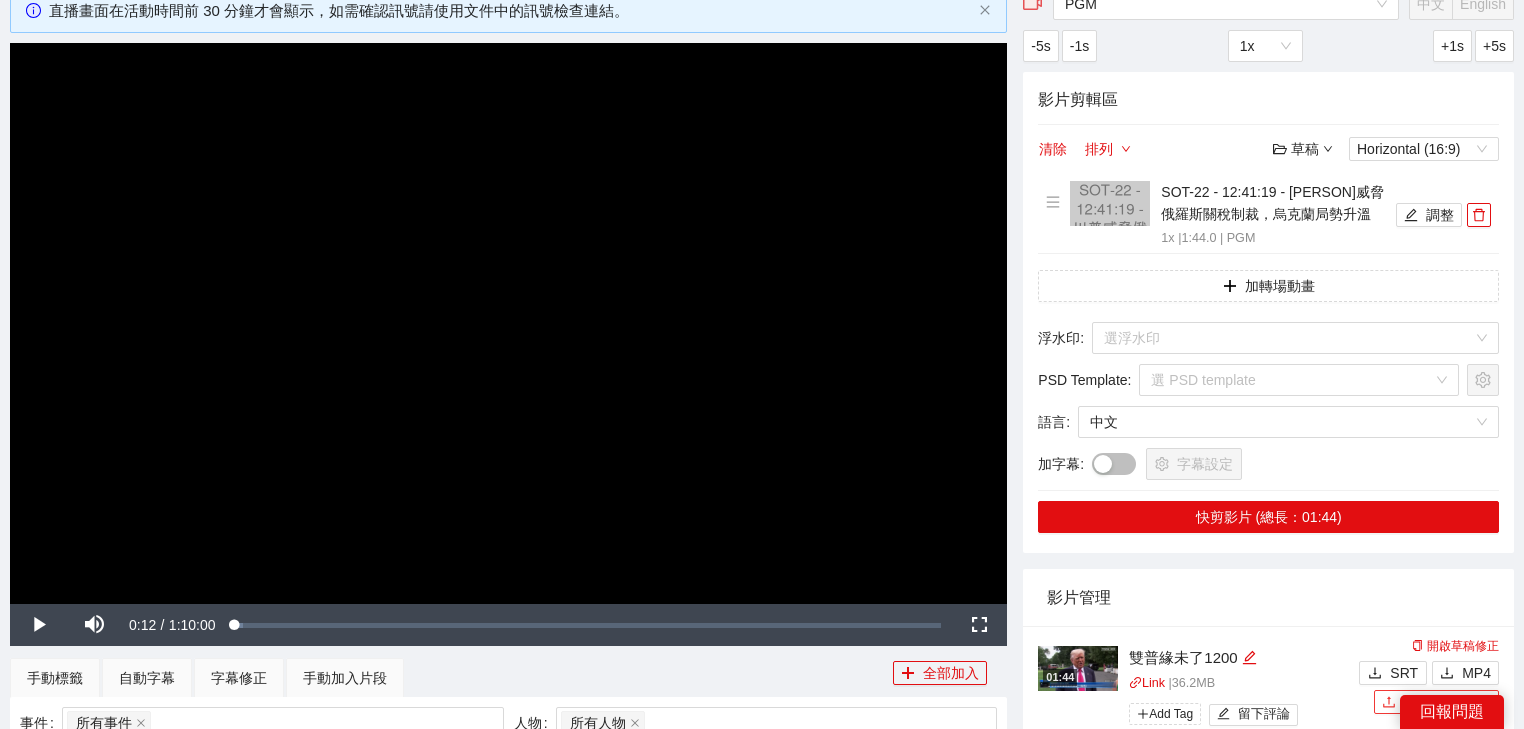 scroll, scrollTop: 0, scrollLeft: 0, axis: both 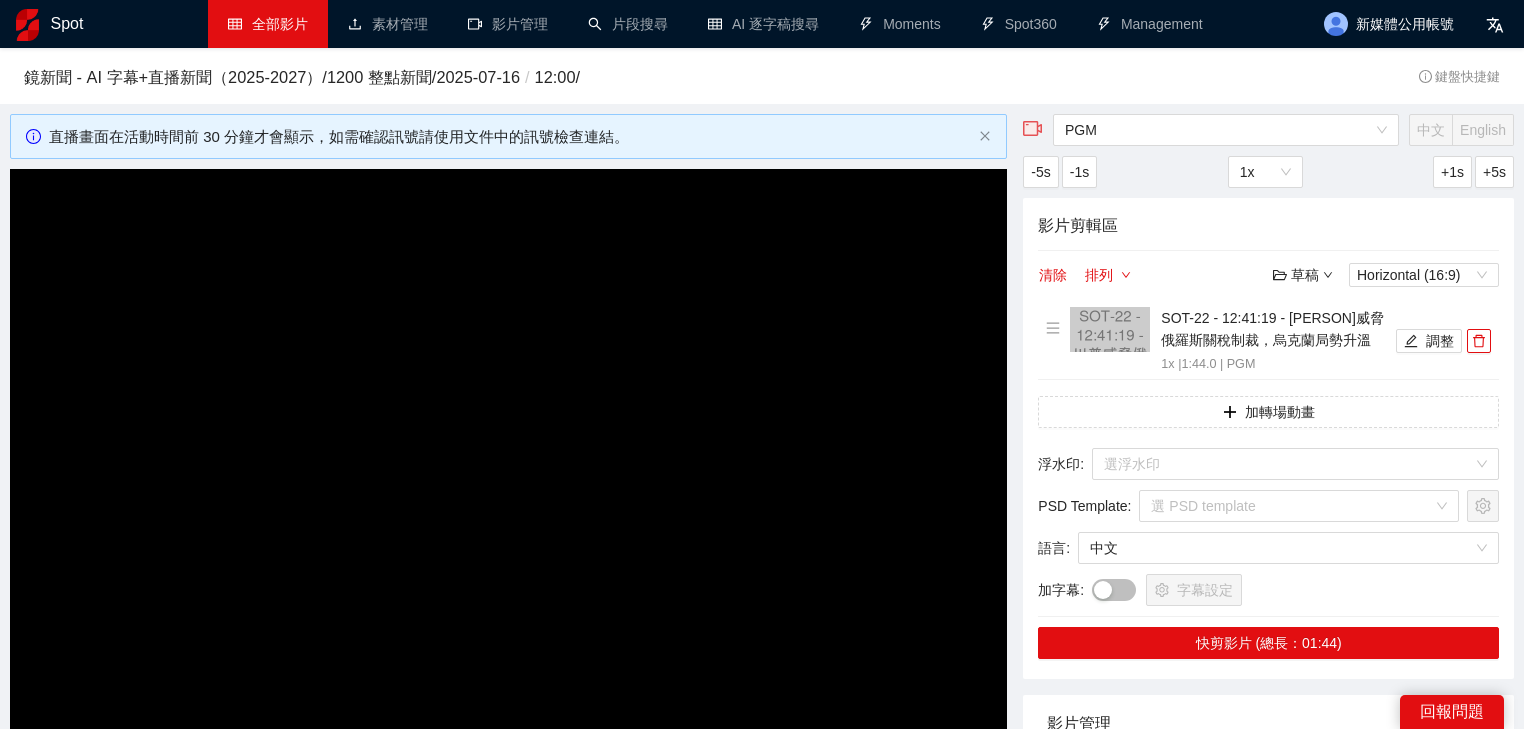 click on "全部影片" at bounding box center (268, 24) 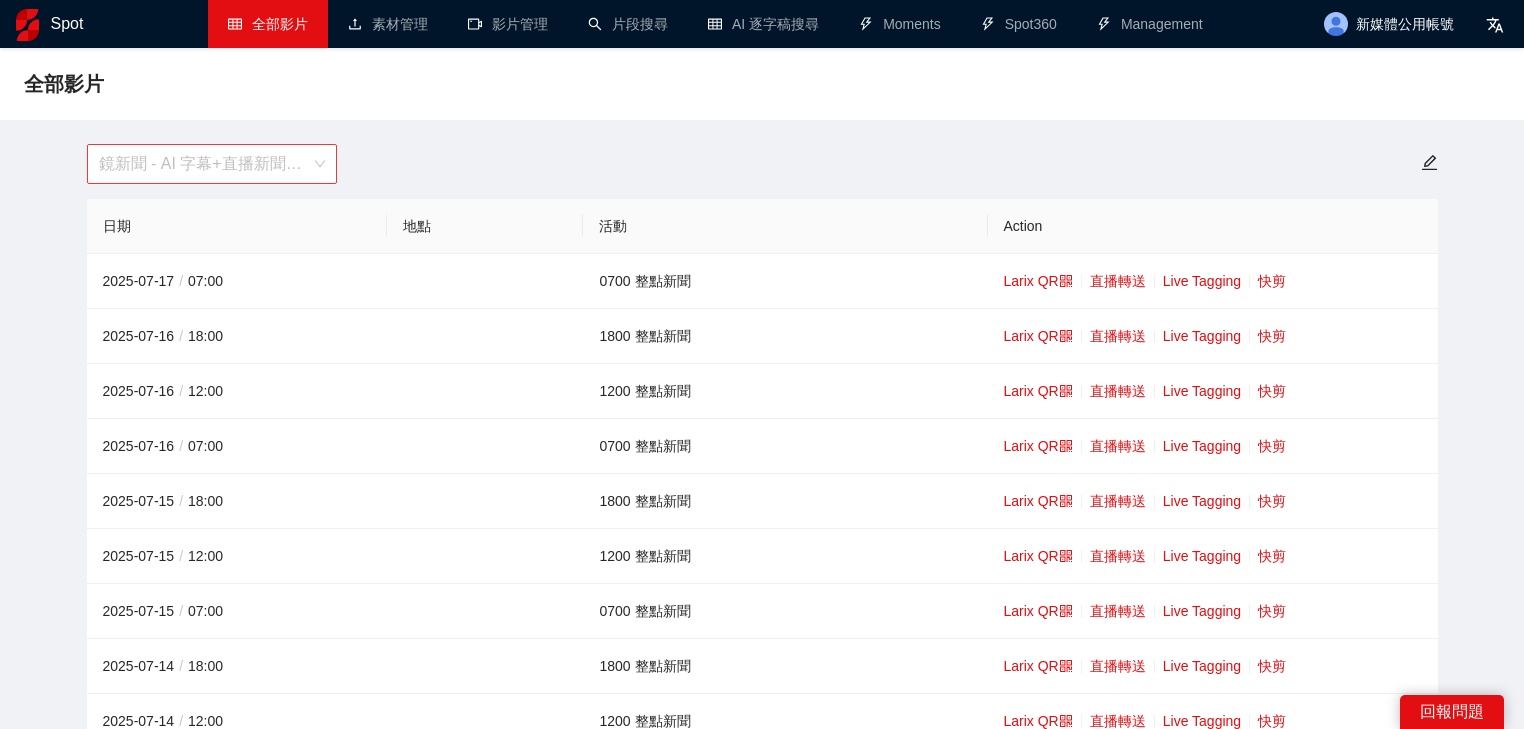 click on "鏡新聞 - AI 字幕+直播新聞（2025-2027）" at bounding box center [212, 164] 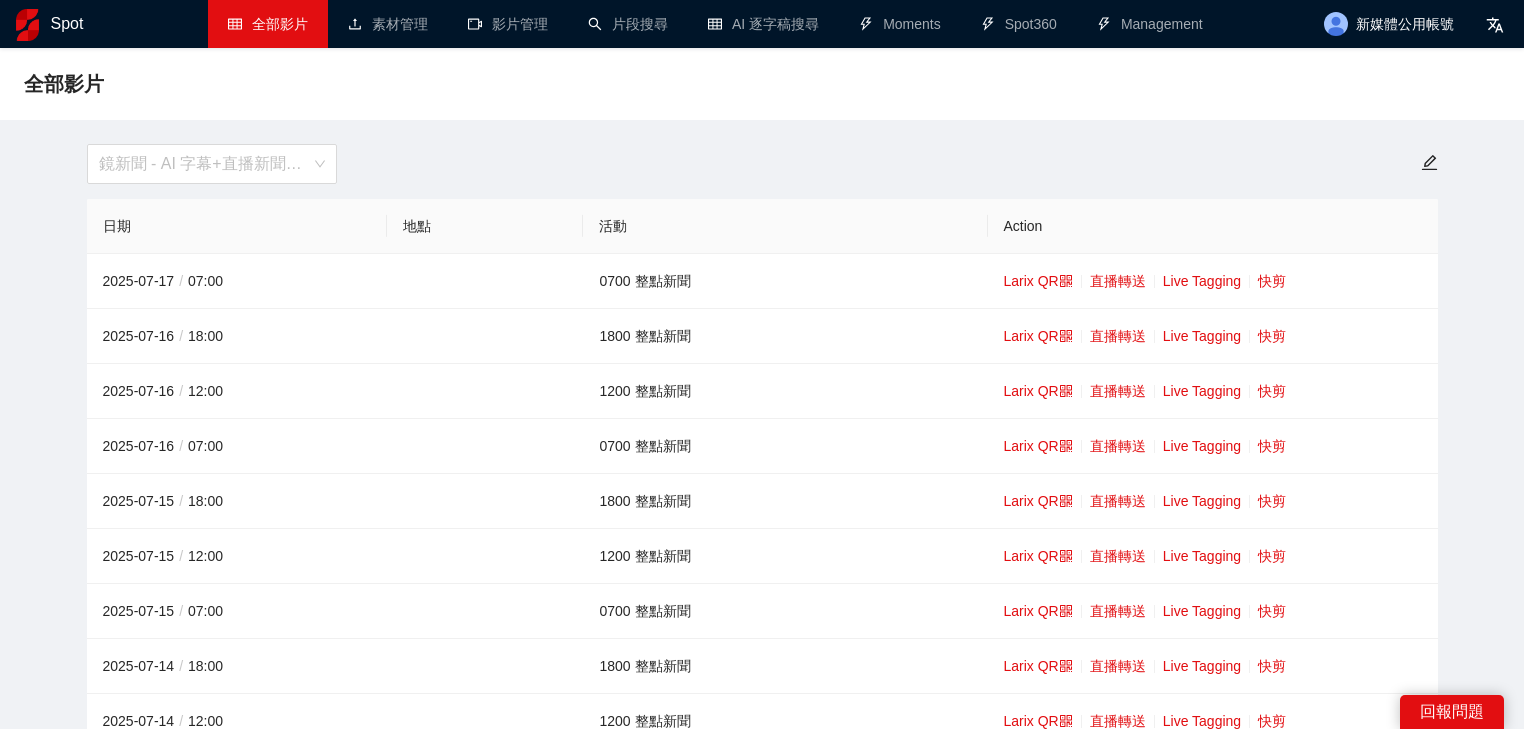scroll, scrollTop: 64, scrollLeft: 0, axis: vertical 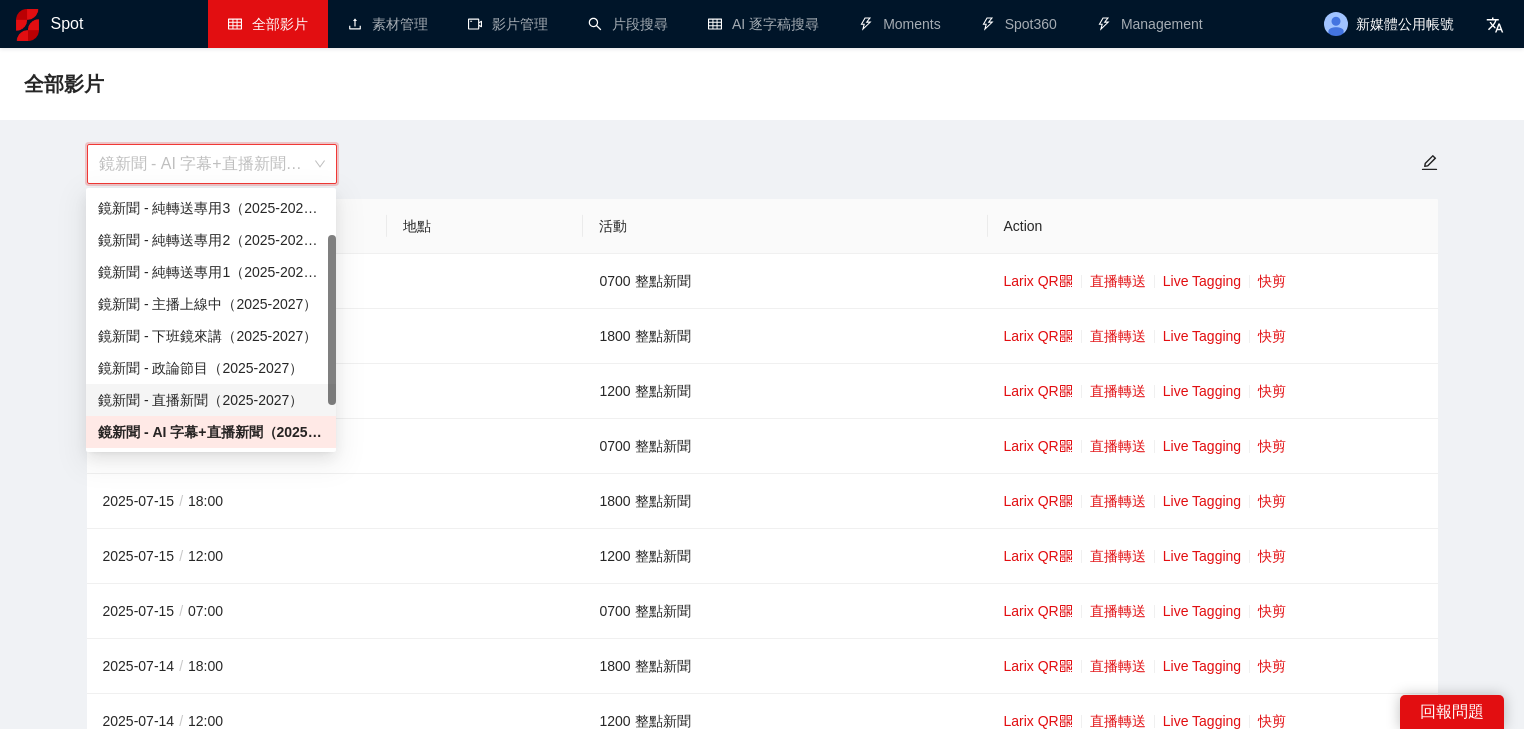 click on "鏡新聞 - 直播新聞（2025-2027）" at bounding box center (211, 400) 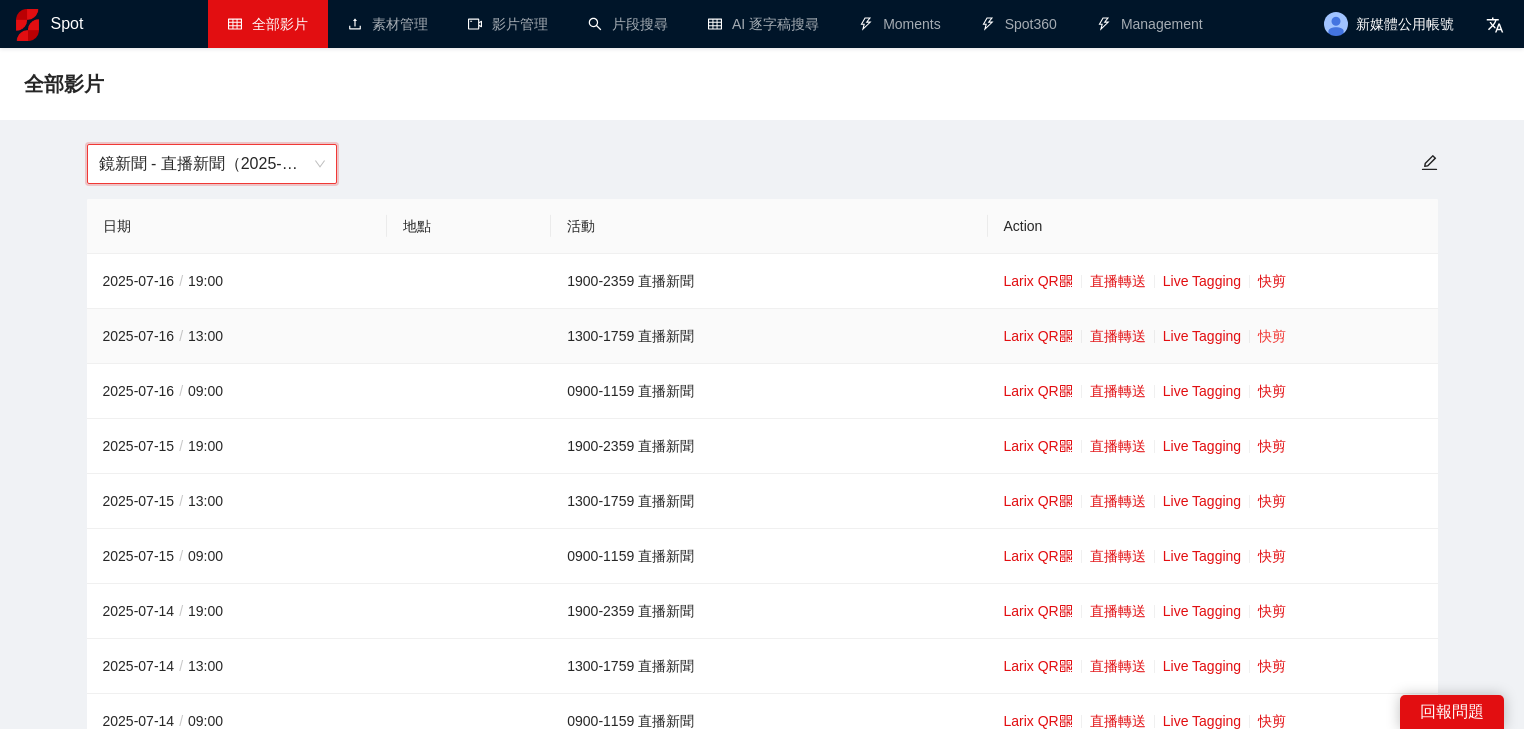 click on "快剪" at bounding box center [1272, 336] 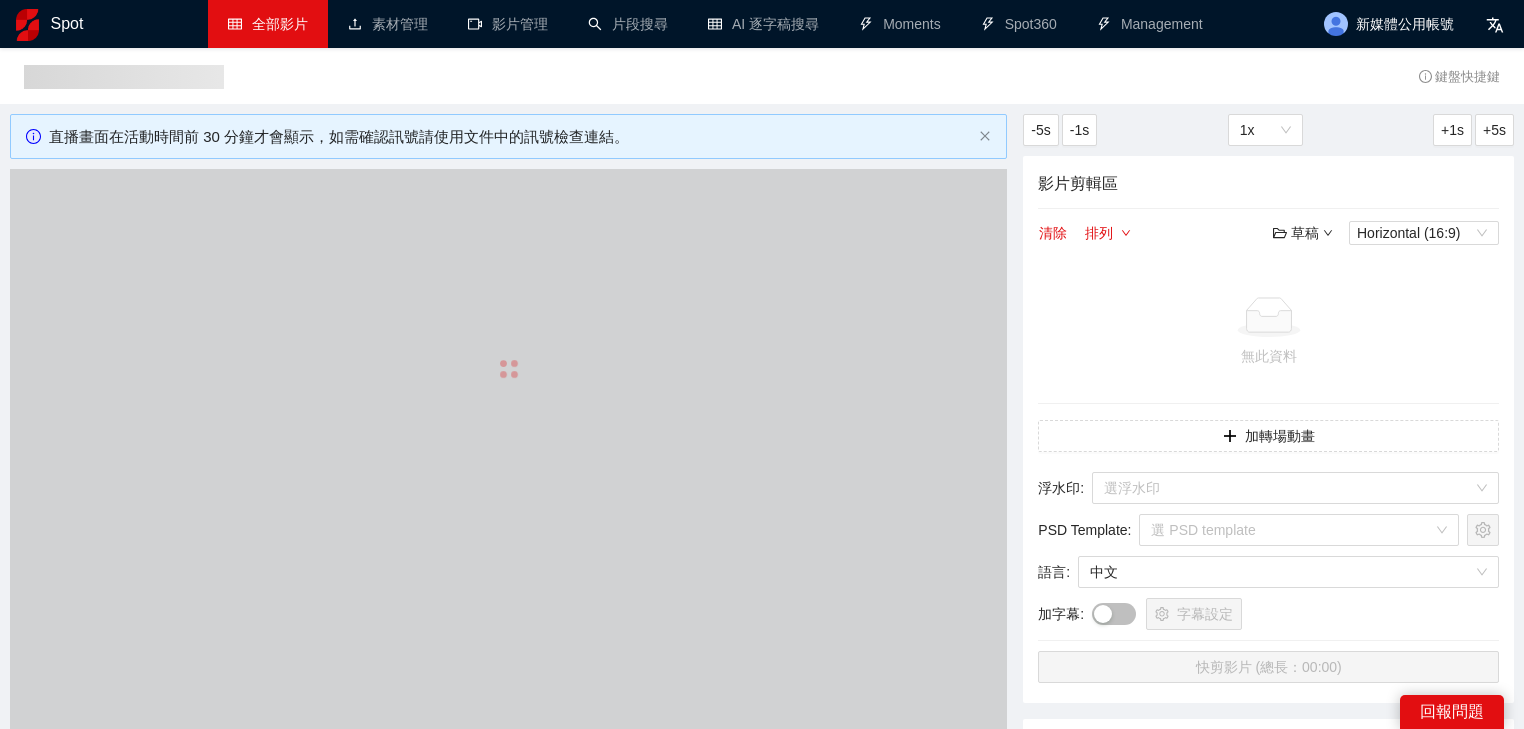 type 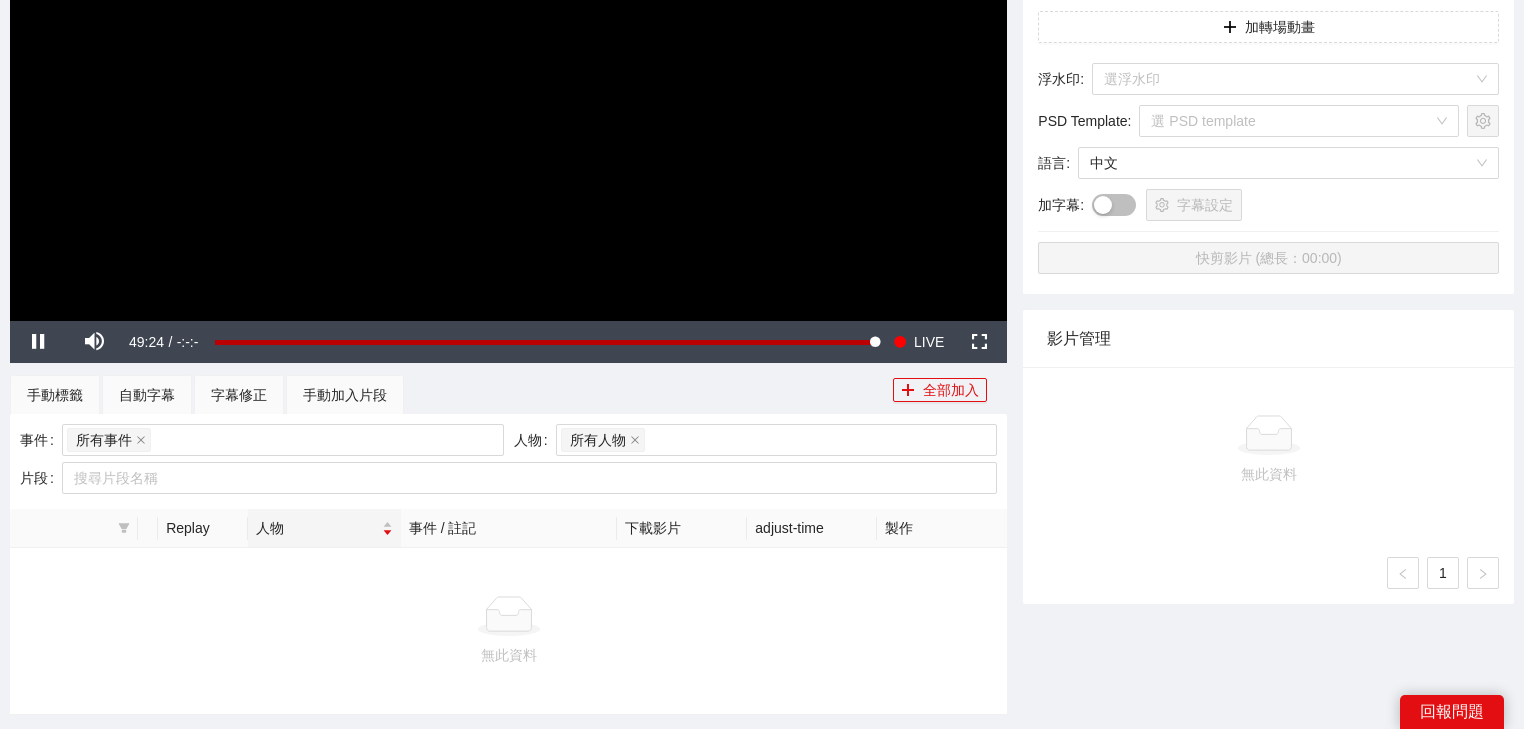 scroll, scrollTop: 480, scrollLeft: 0, axis: vertical 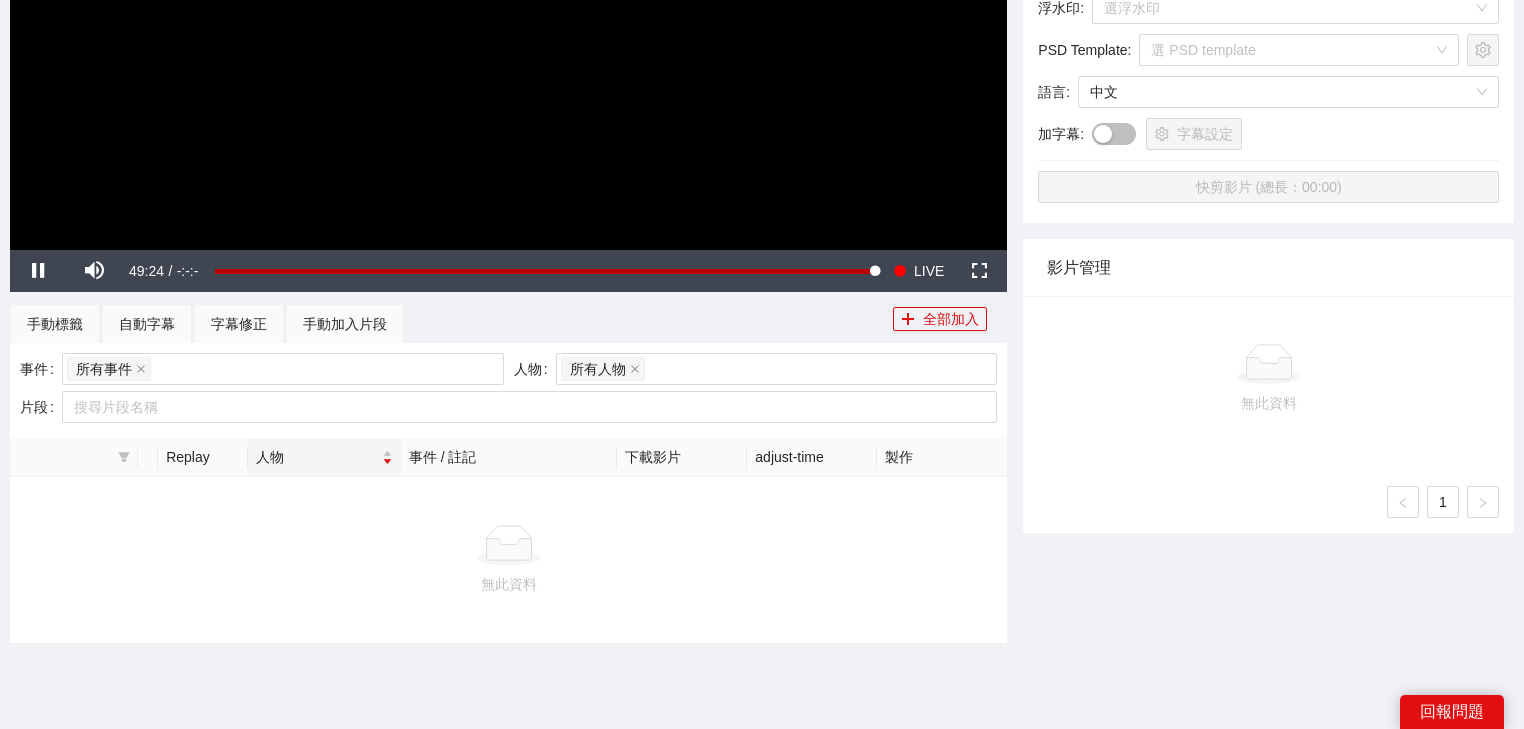 click at bounding box center (508, -31) 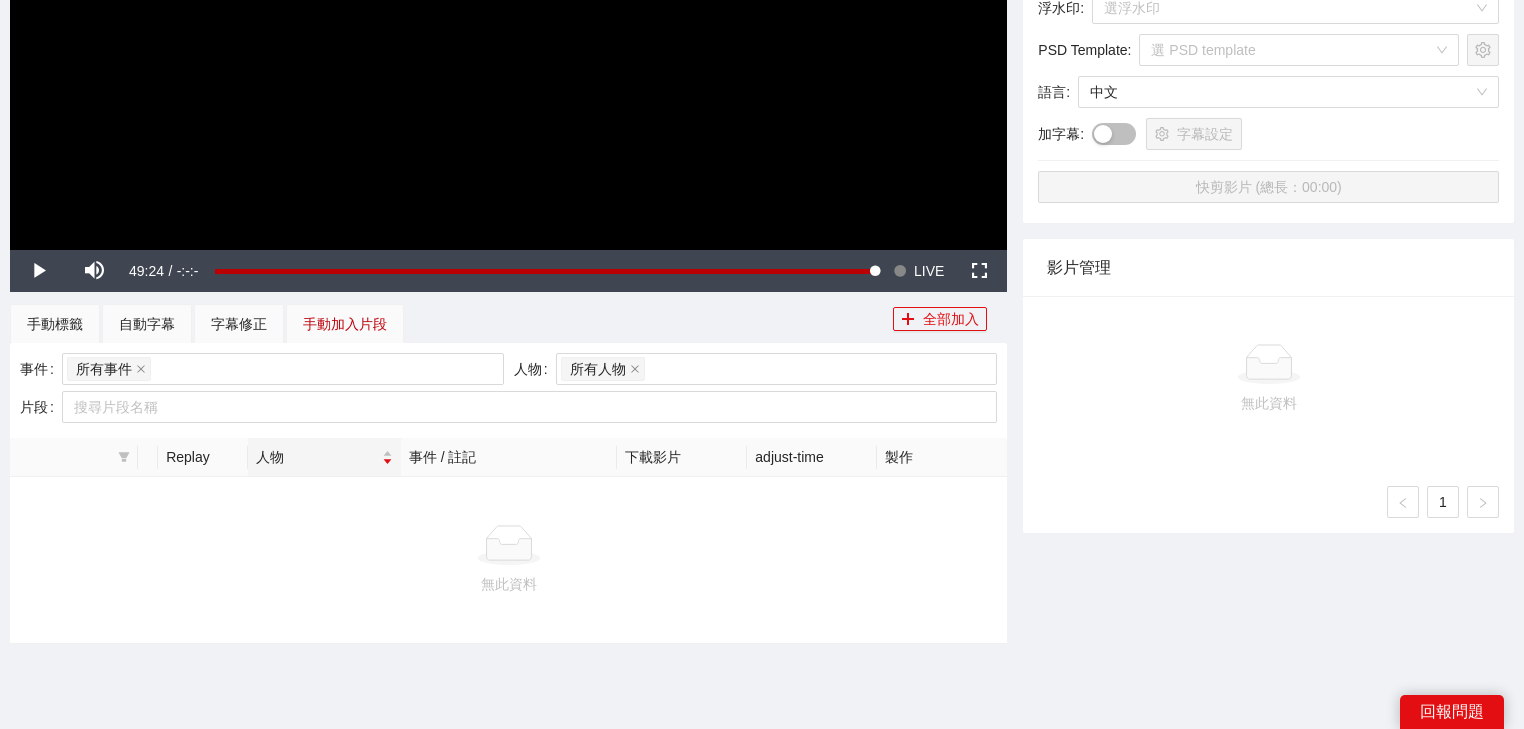 click on "手動加入片段" at bounding box center [345, 324] 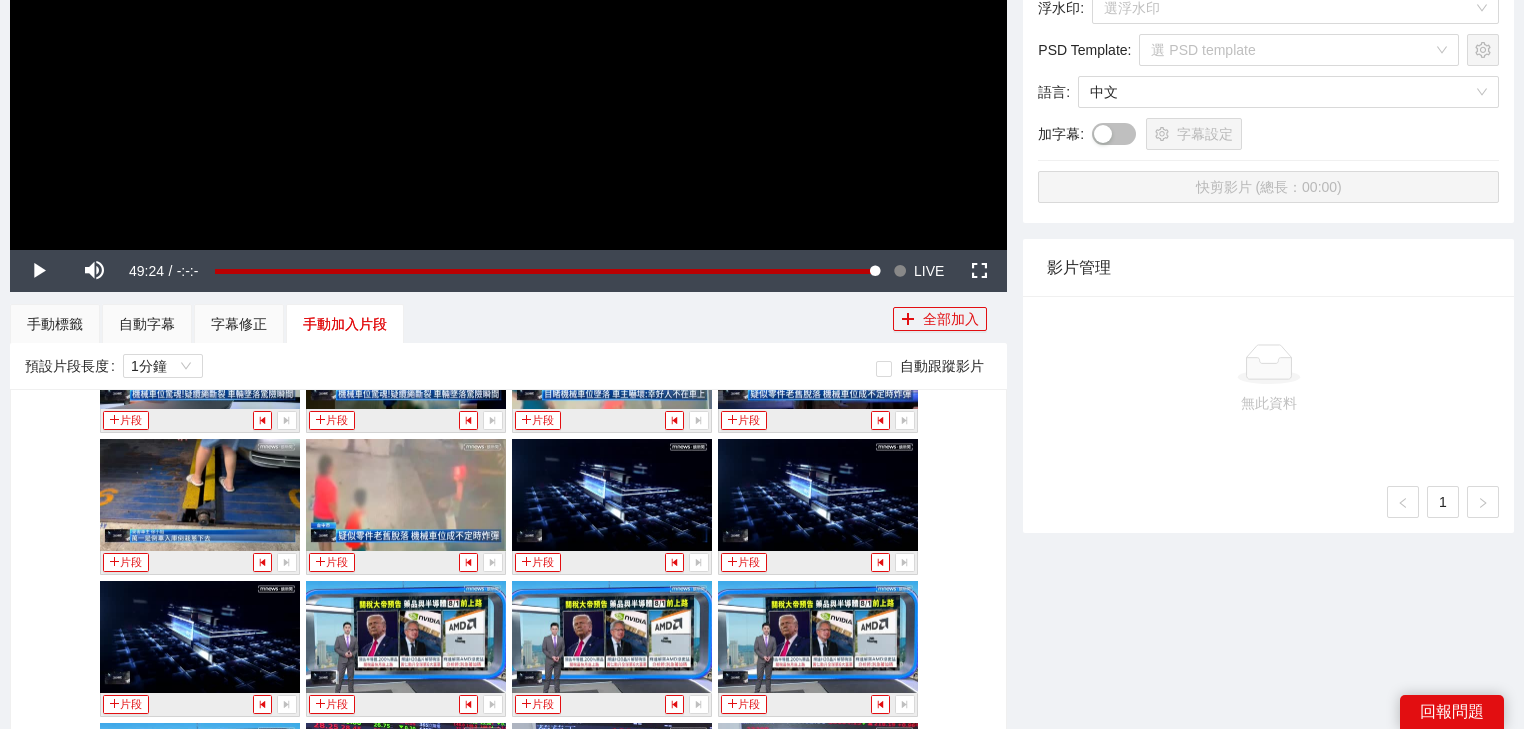 scroll, scrollTop: 480, scrollLeft: 0, axis: vertical 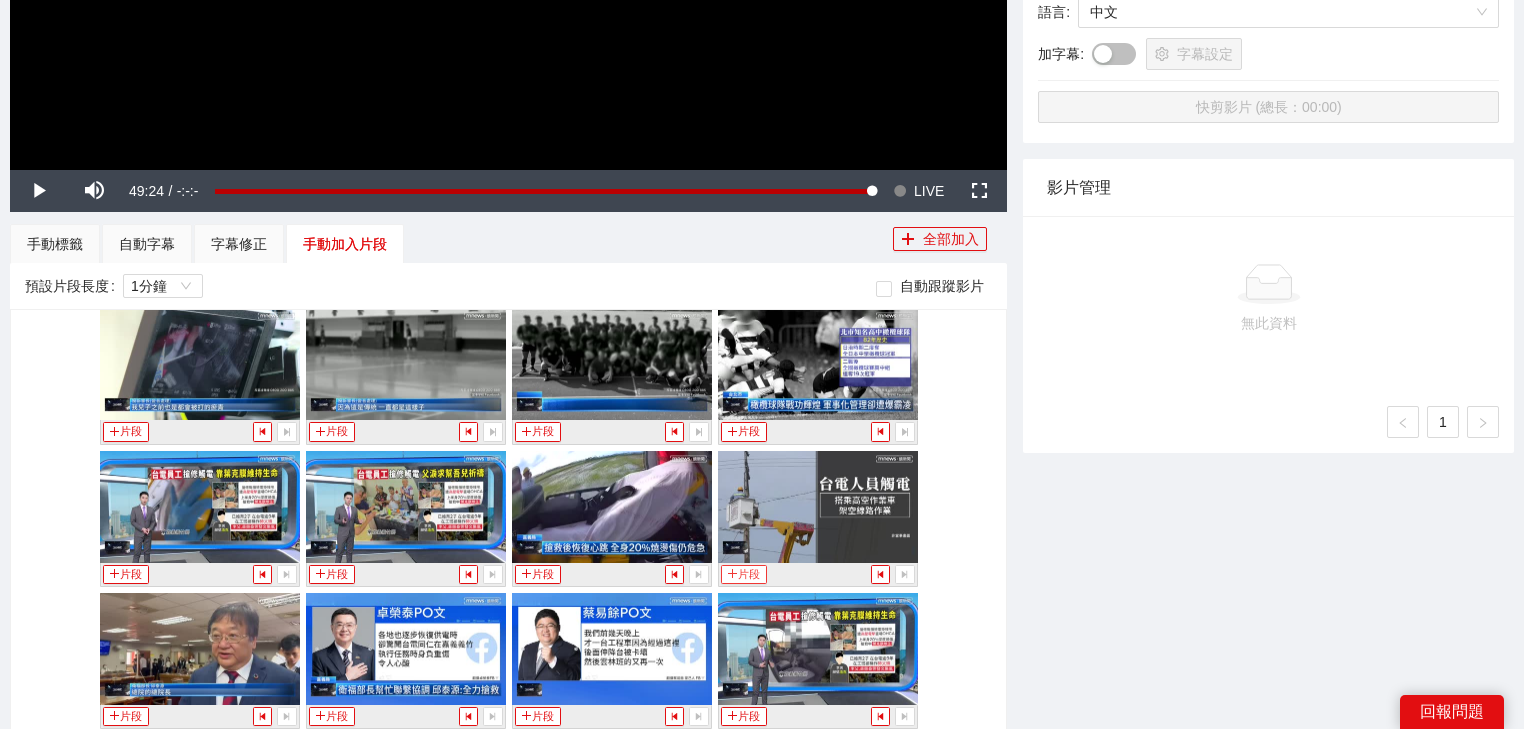 click on "片段" at bounding box center [744, 574] 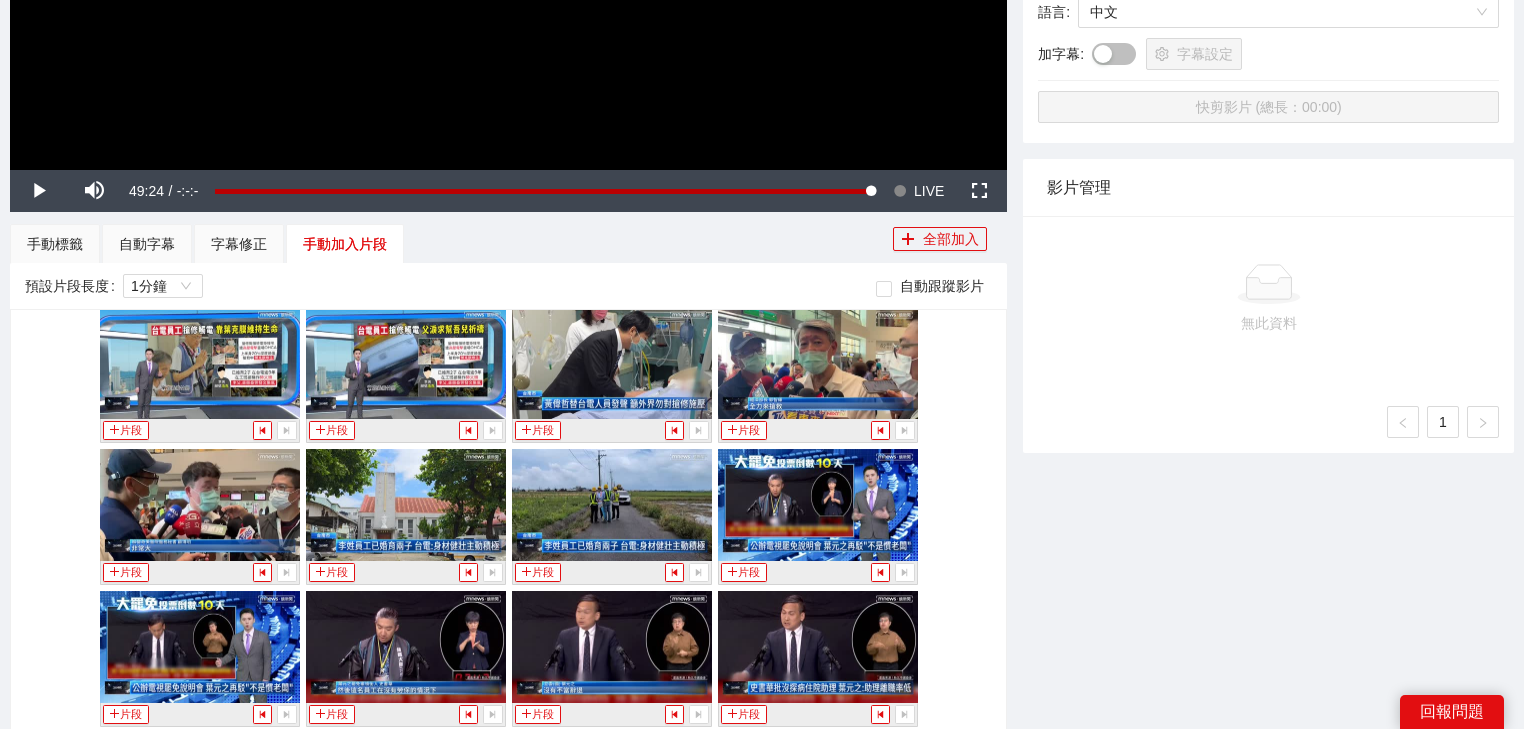 scroll, scrollTop: 1840, scrollLeft: 0, axis: vertical 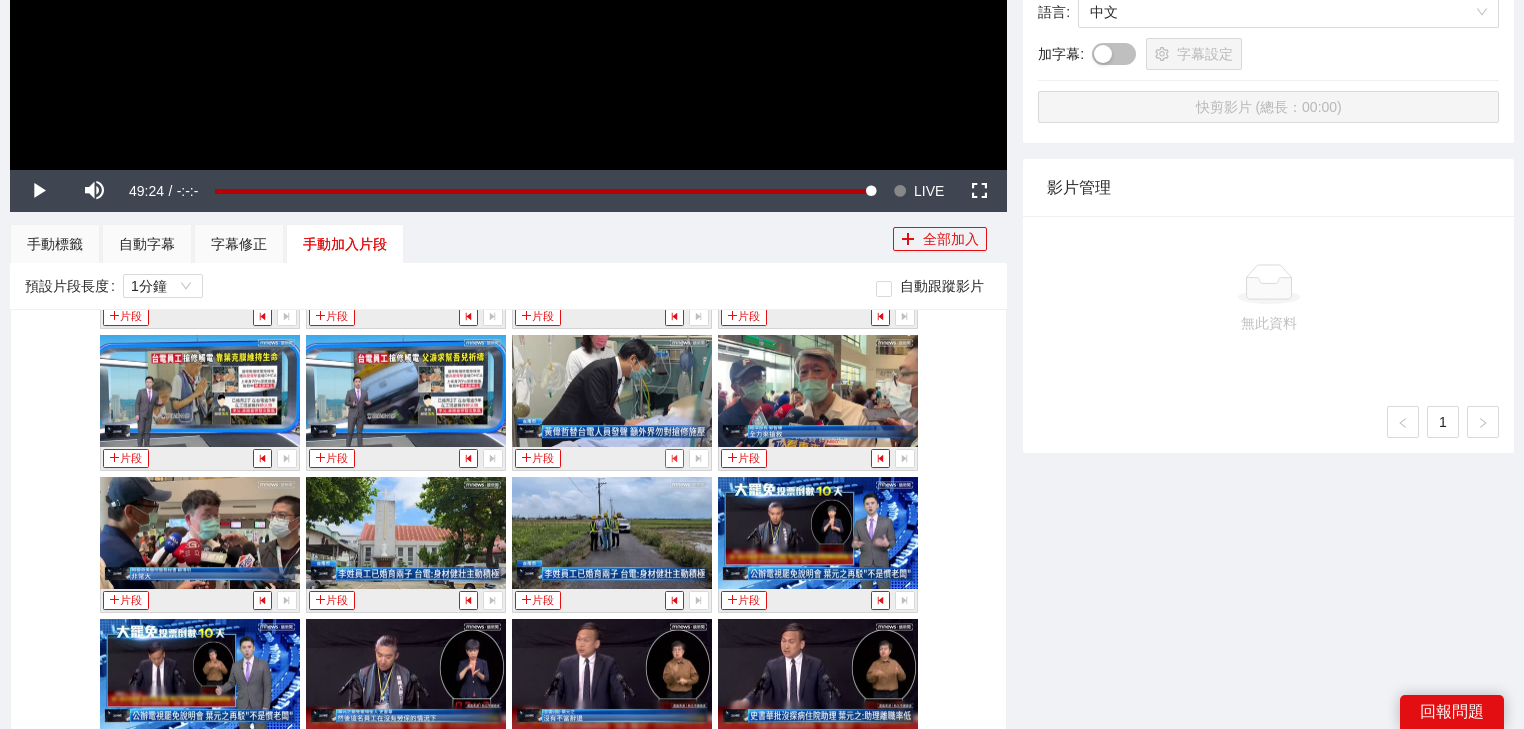 click 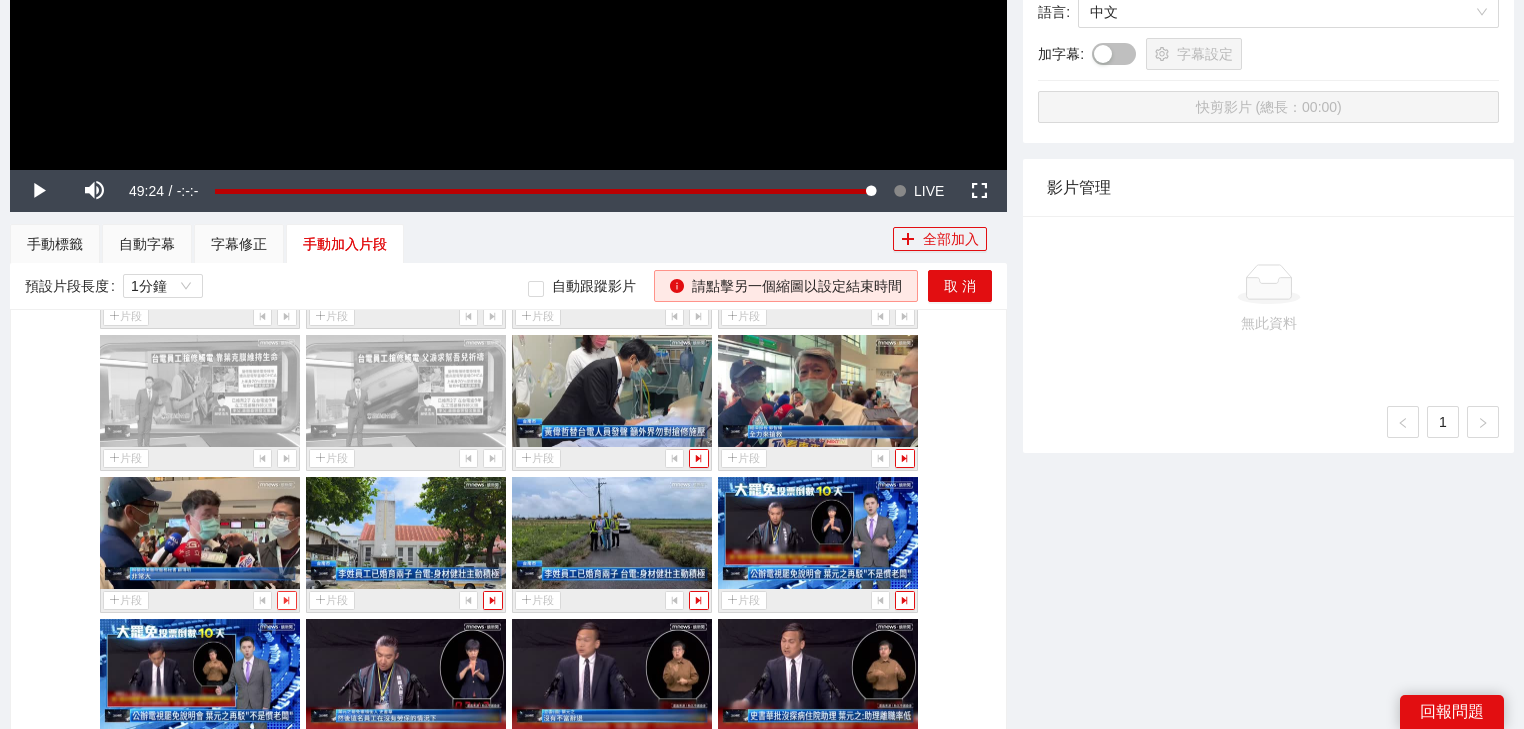 click 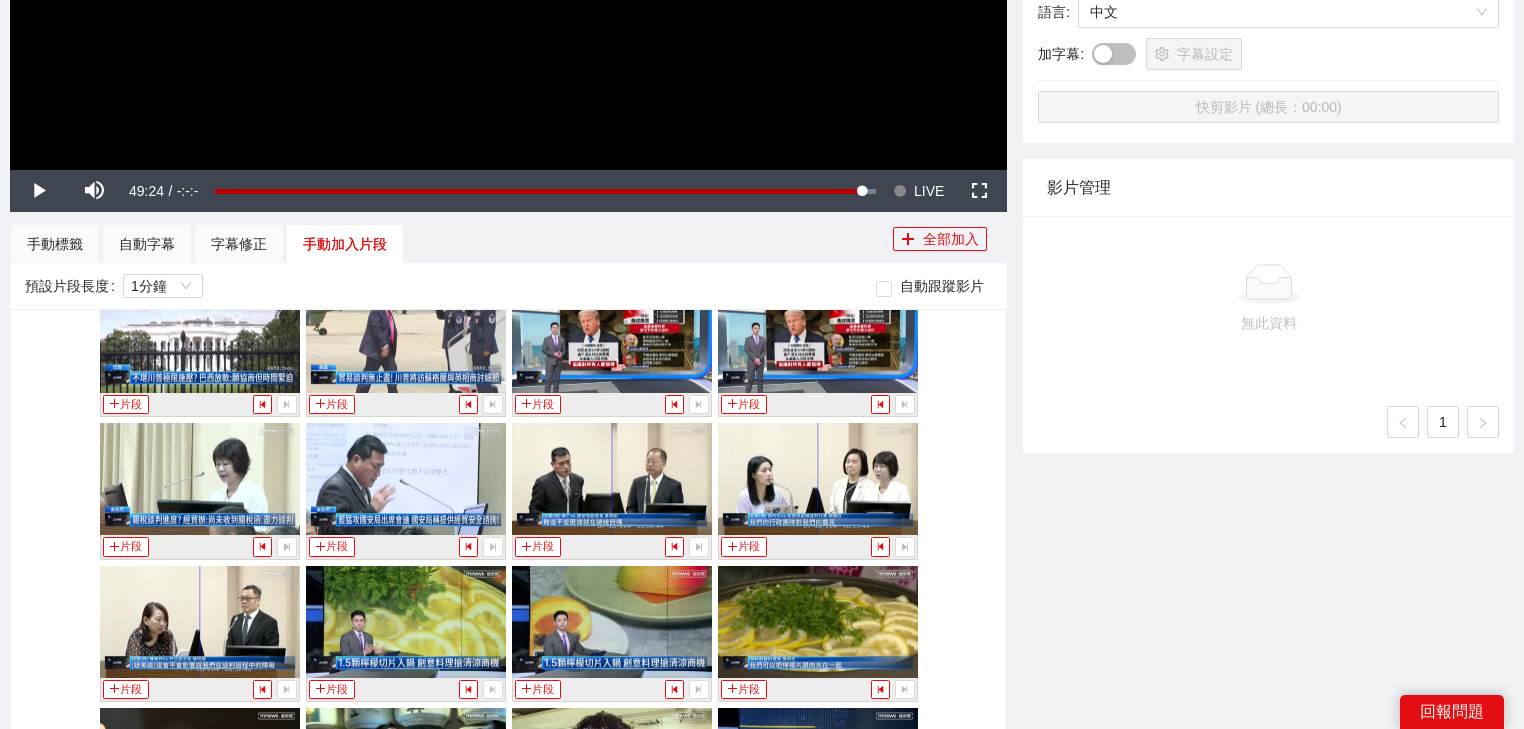 scroll, scrollTop: 3520, scrollLeft: 0, axis: vertical 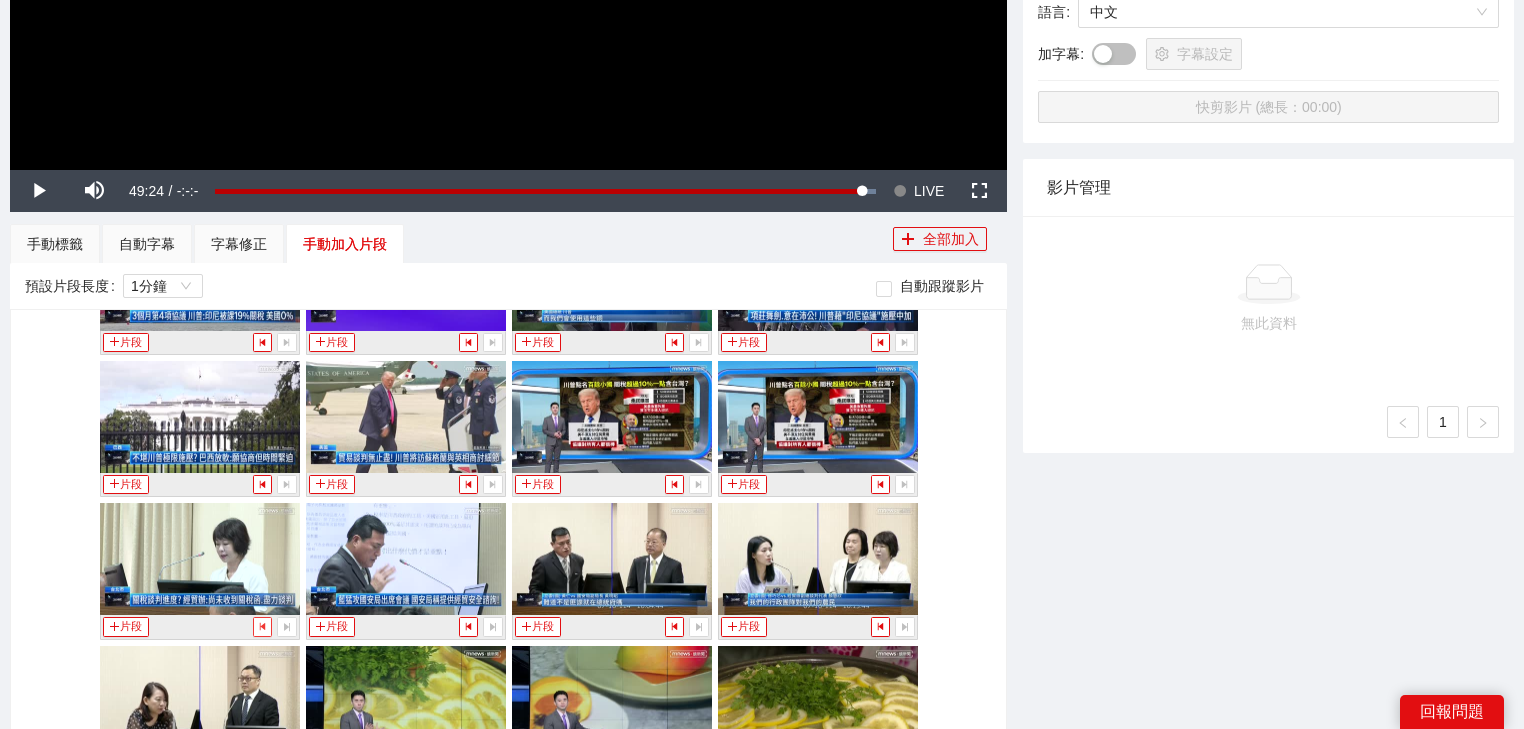click 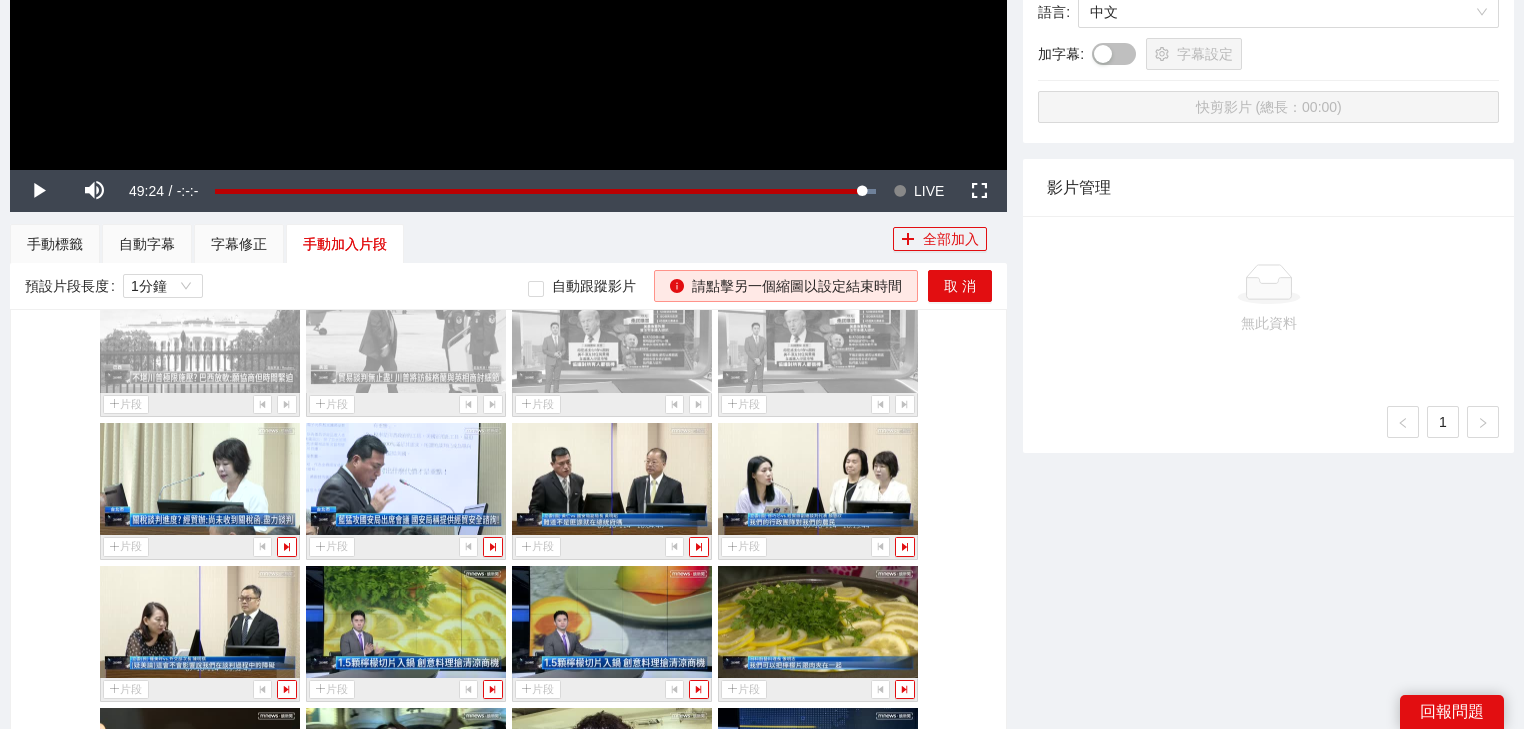 scroll, scrollTop: 3680, scrollLeft: 0, axis: vertical 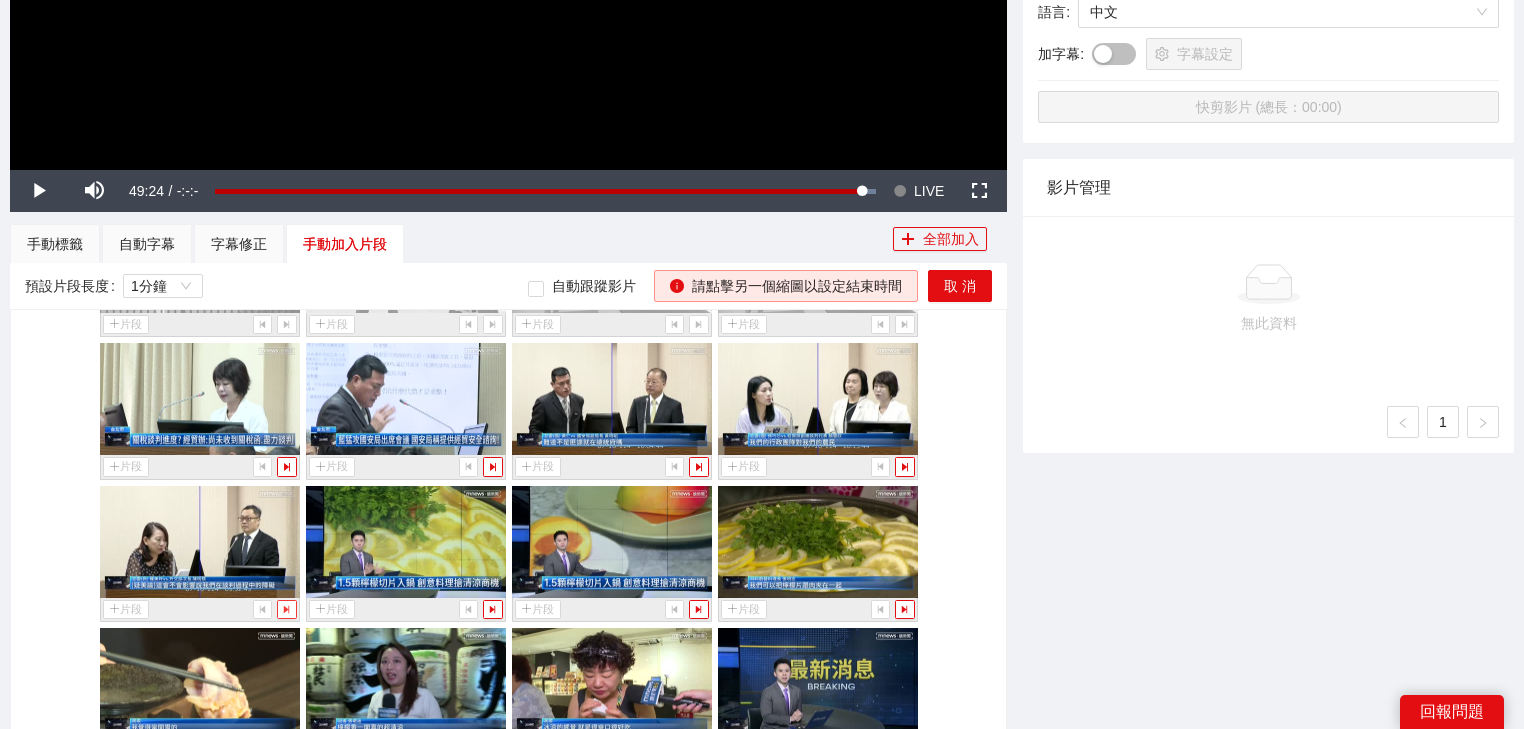 click 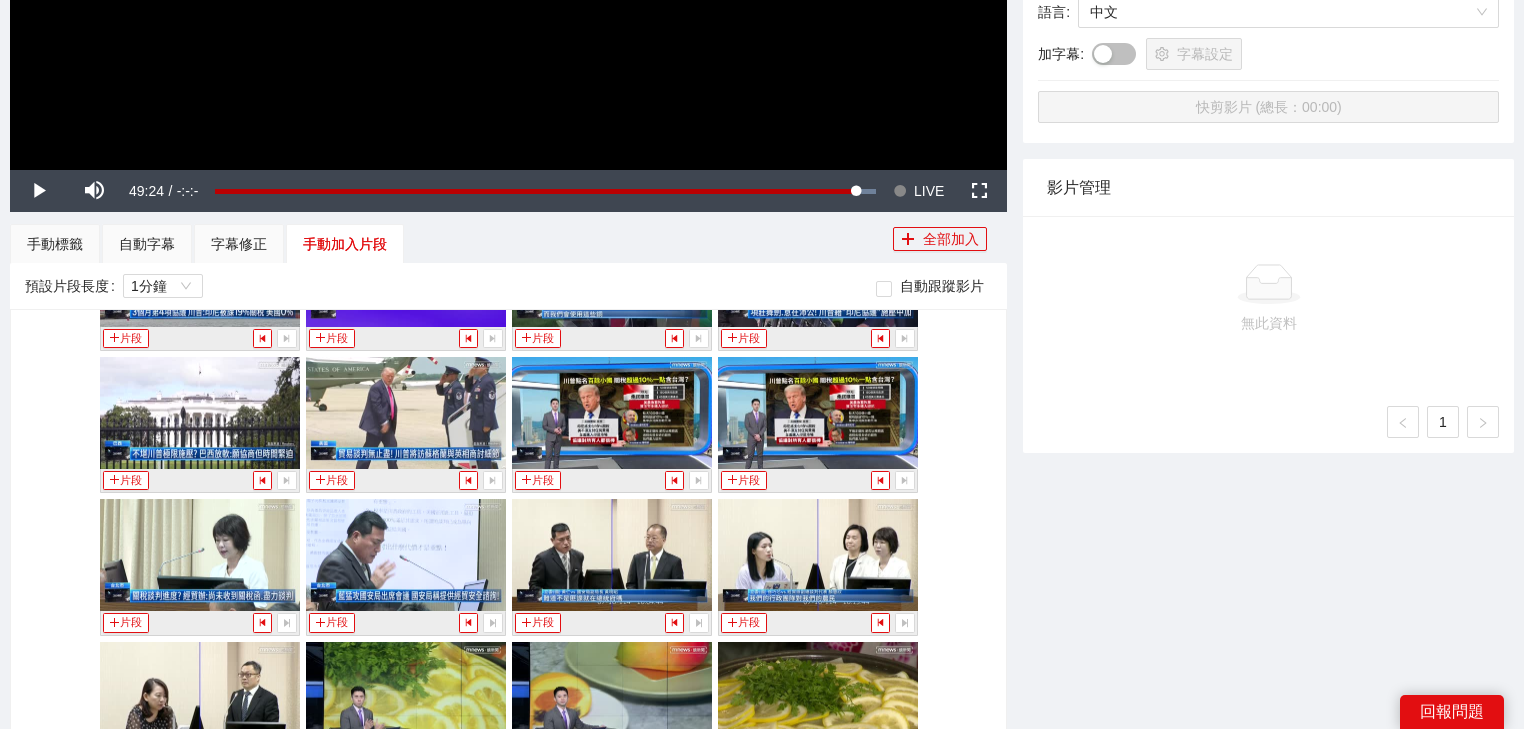 scroll, scrollTop: 3520, scrollLeft: 0, axis: vertical 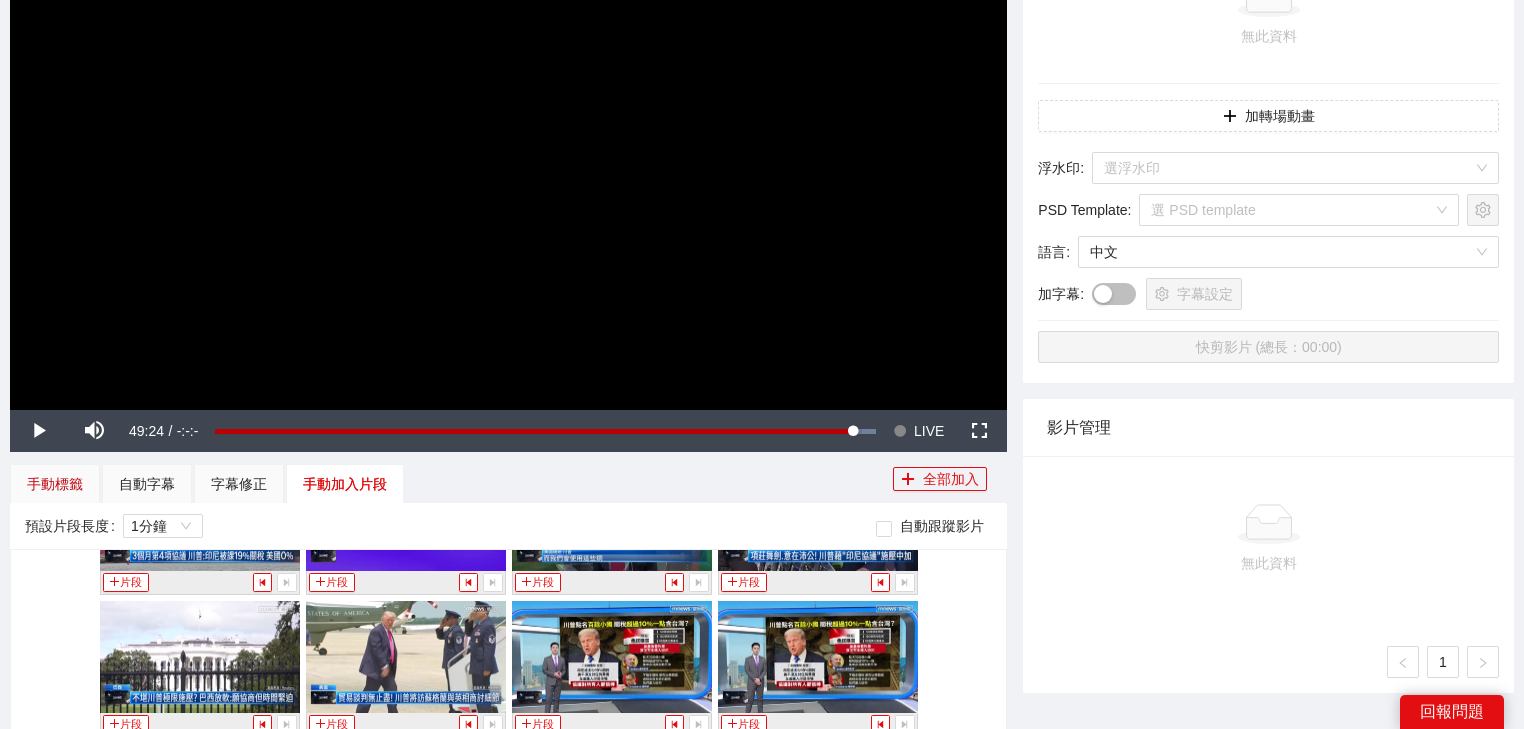 click on "手動標籤" at bounding box center (55, 484) 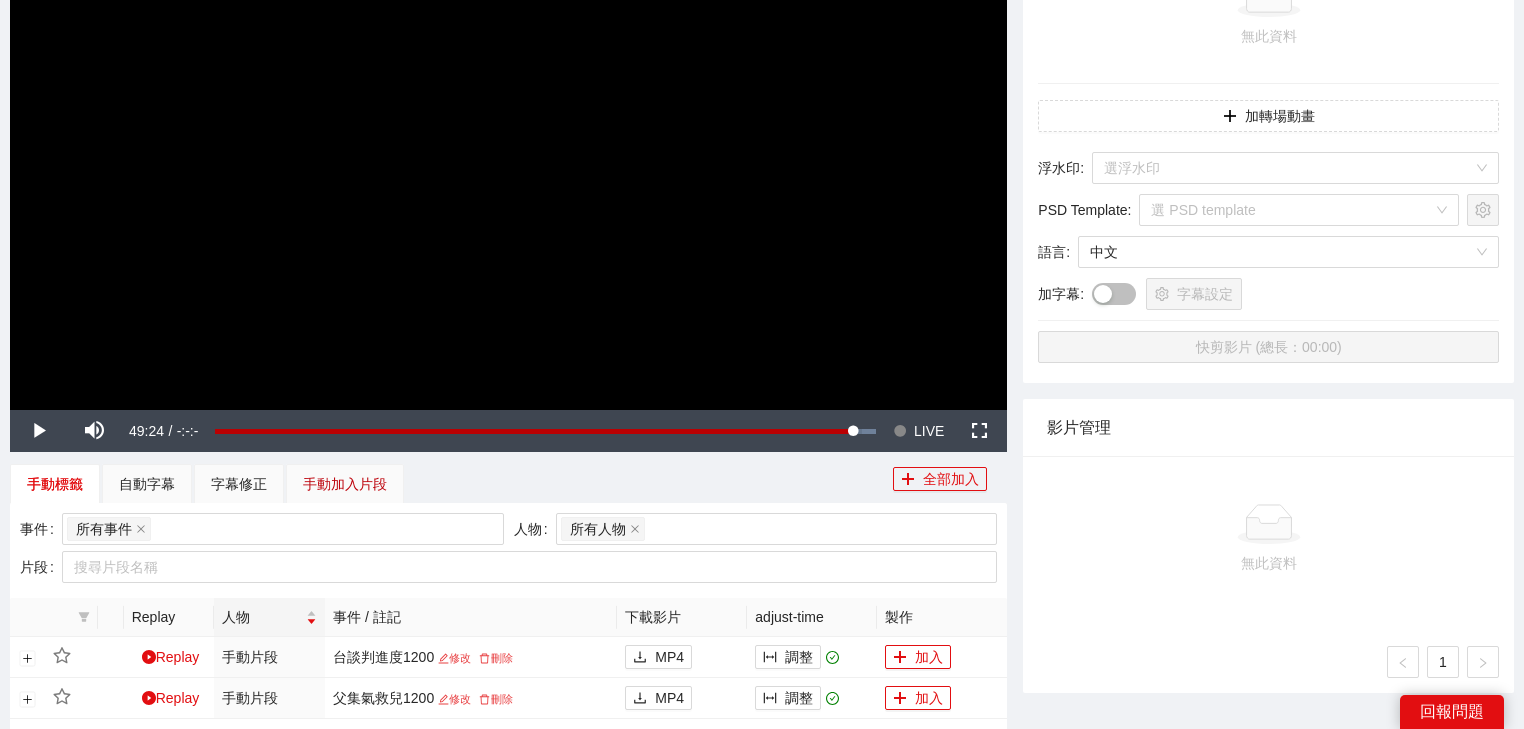 click on "手動加入片段" at bounding box center [345, 484] 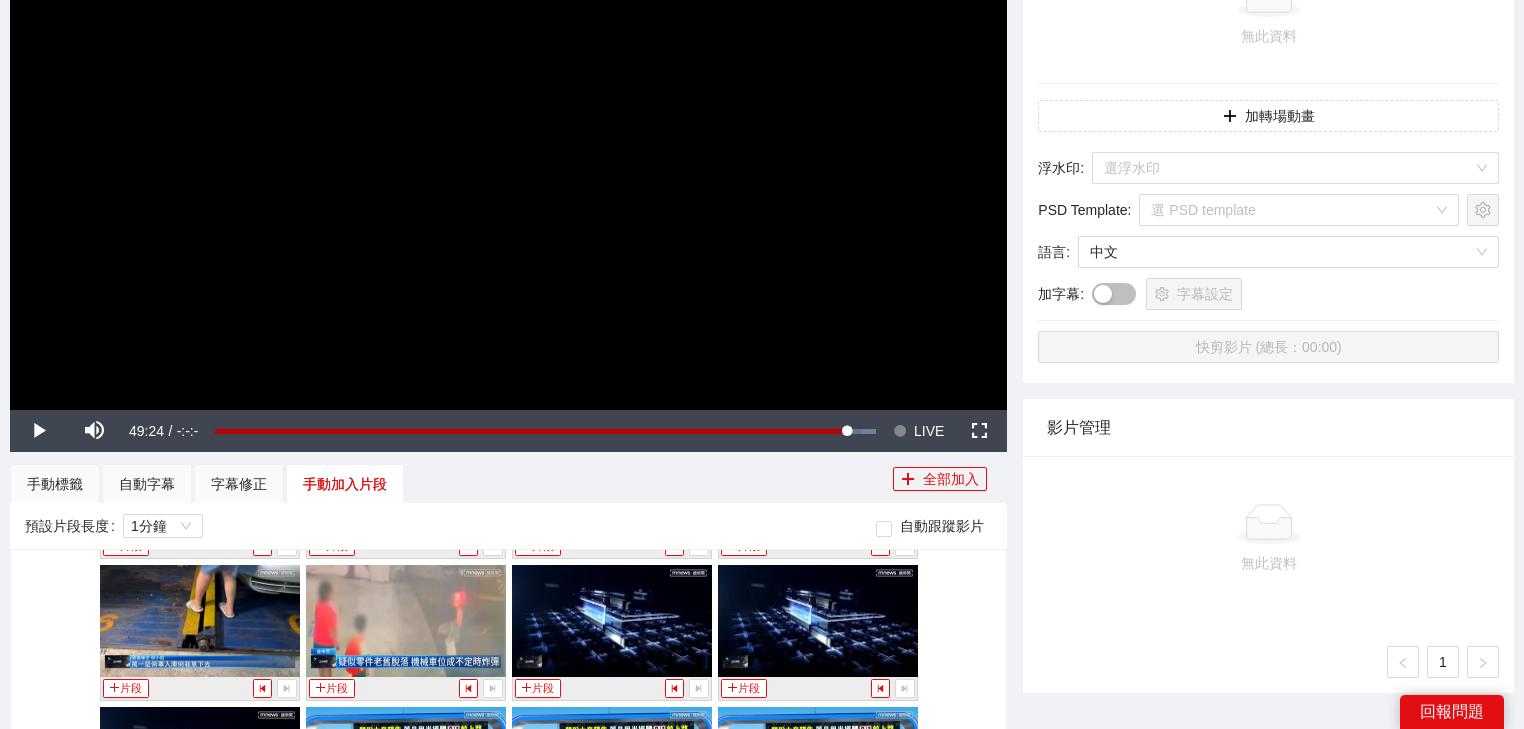 scroll, scrollTop: 480, scrollLeft: 0, axis: vertical 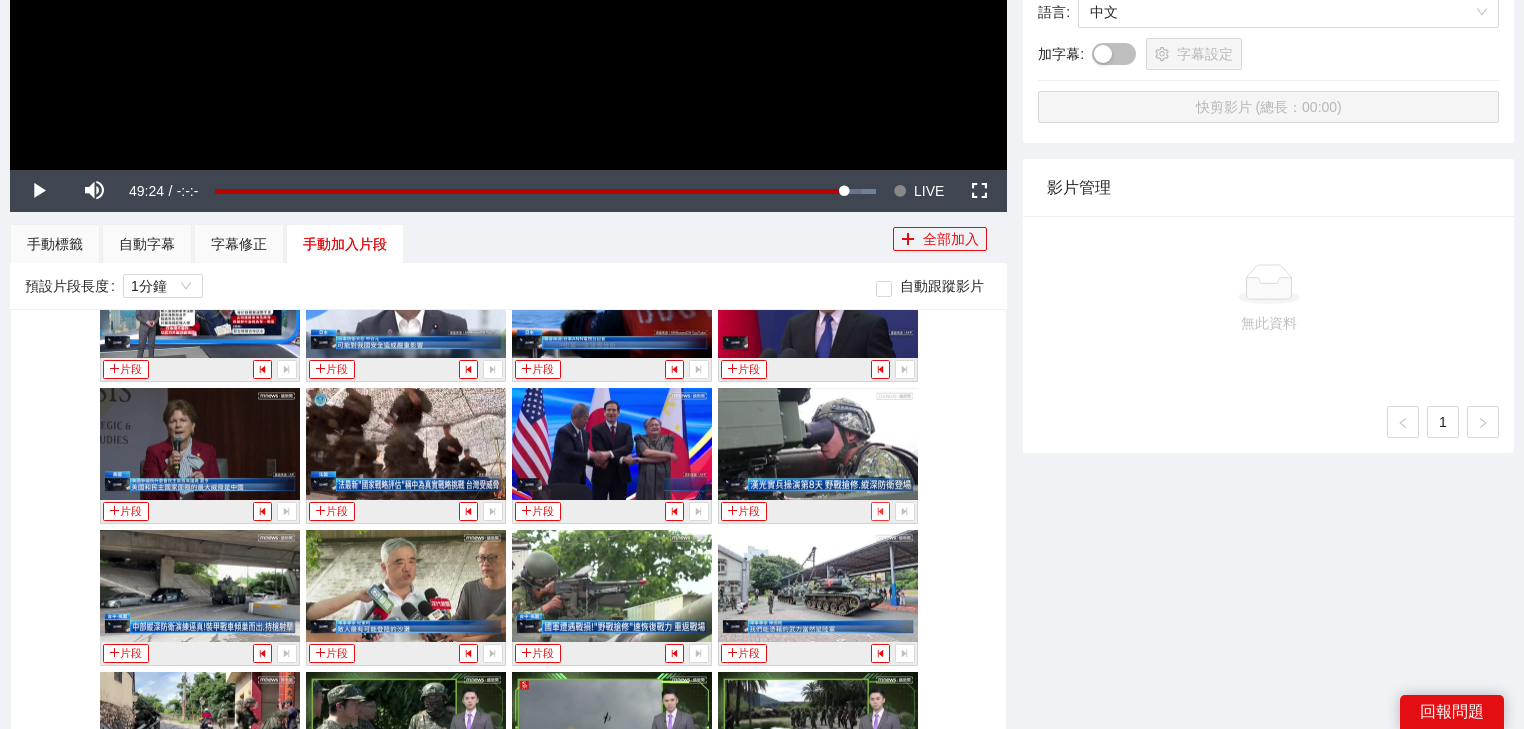 click 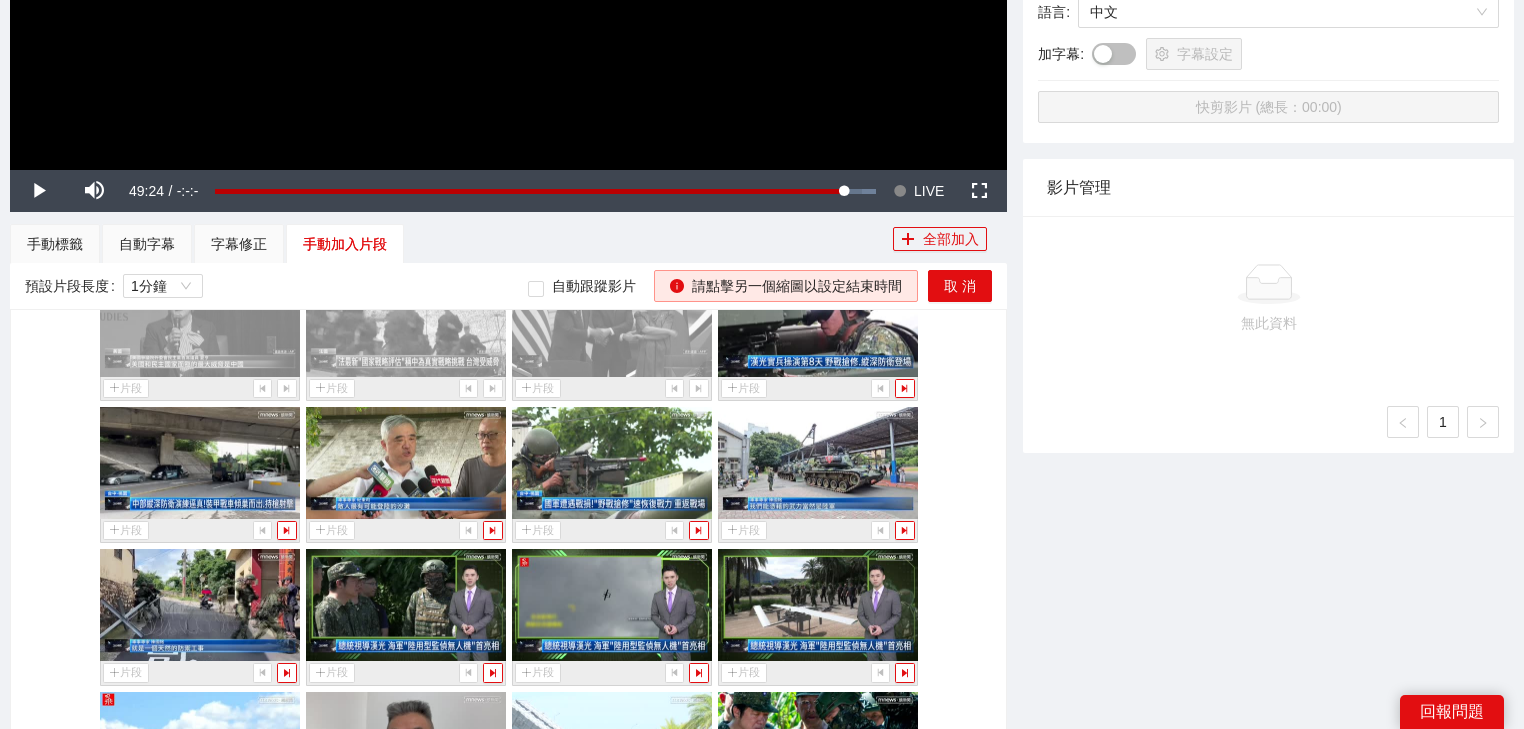 scroll, scrollTop: 2800, scrollLeft: 0, axis: vertical 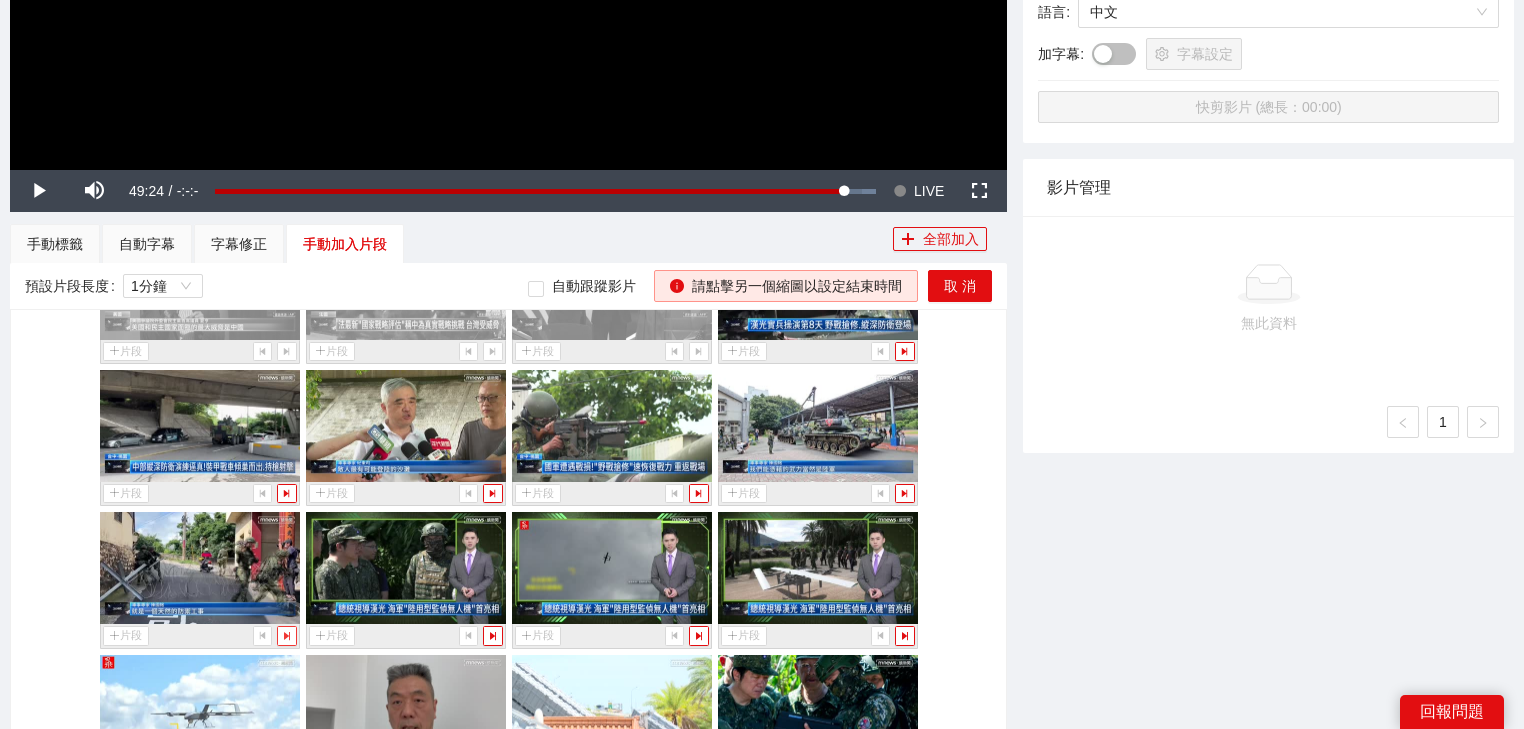 click 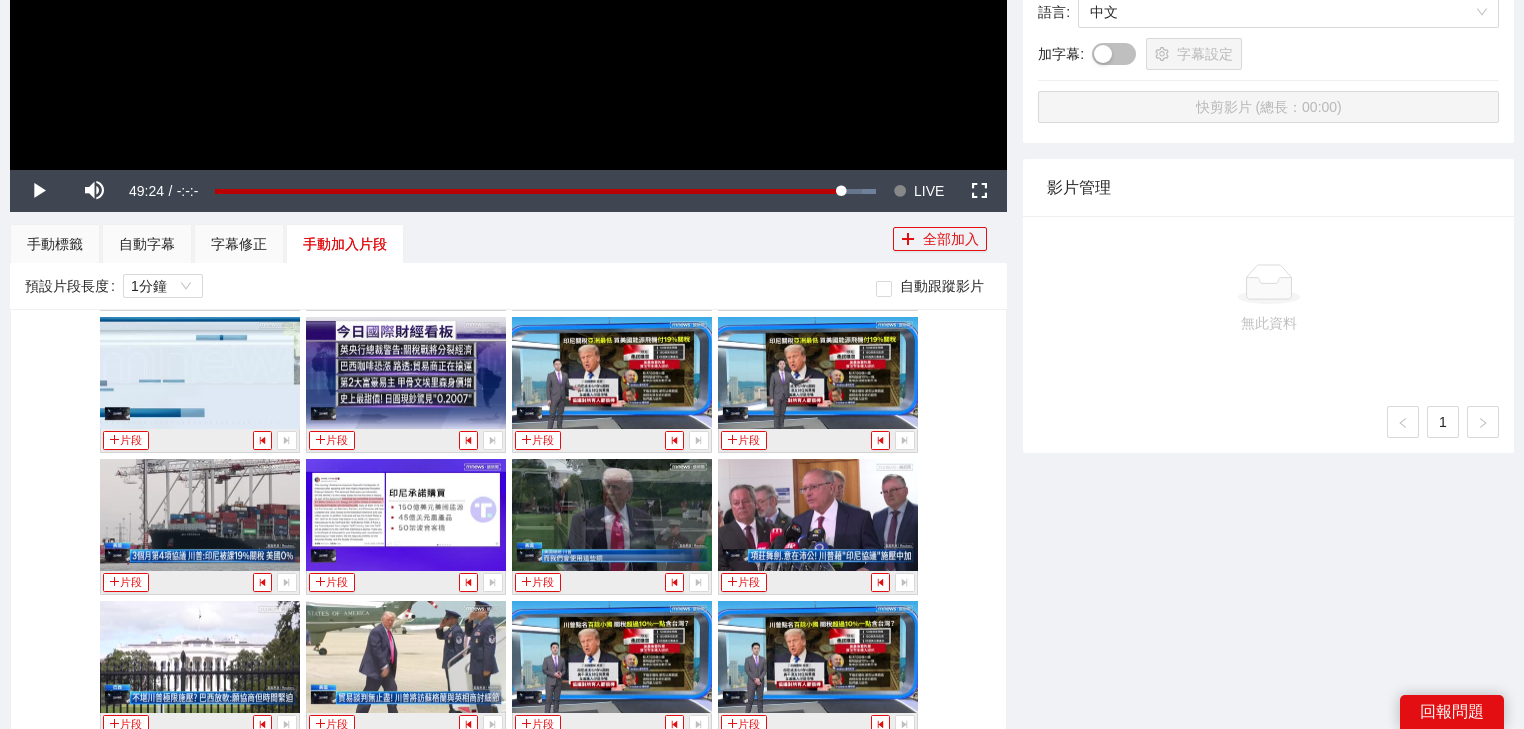 scroll, scrollTop: 3360, scrollLeft: 0, axis: vertical 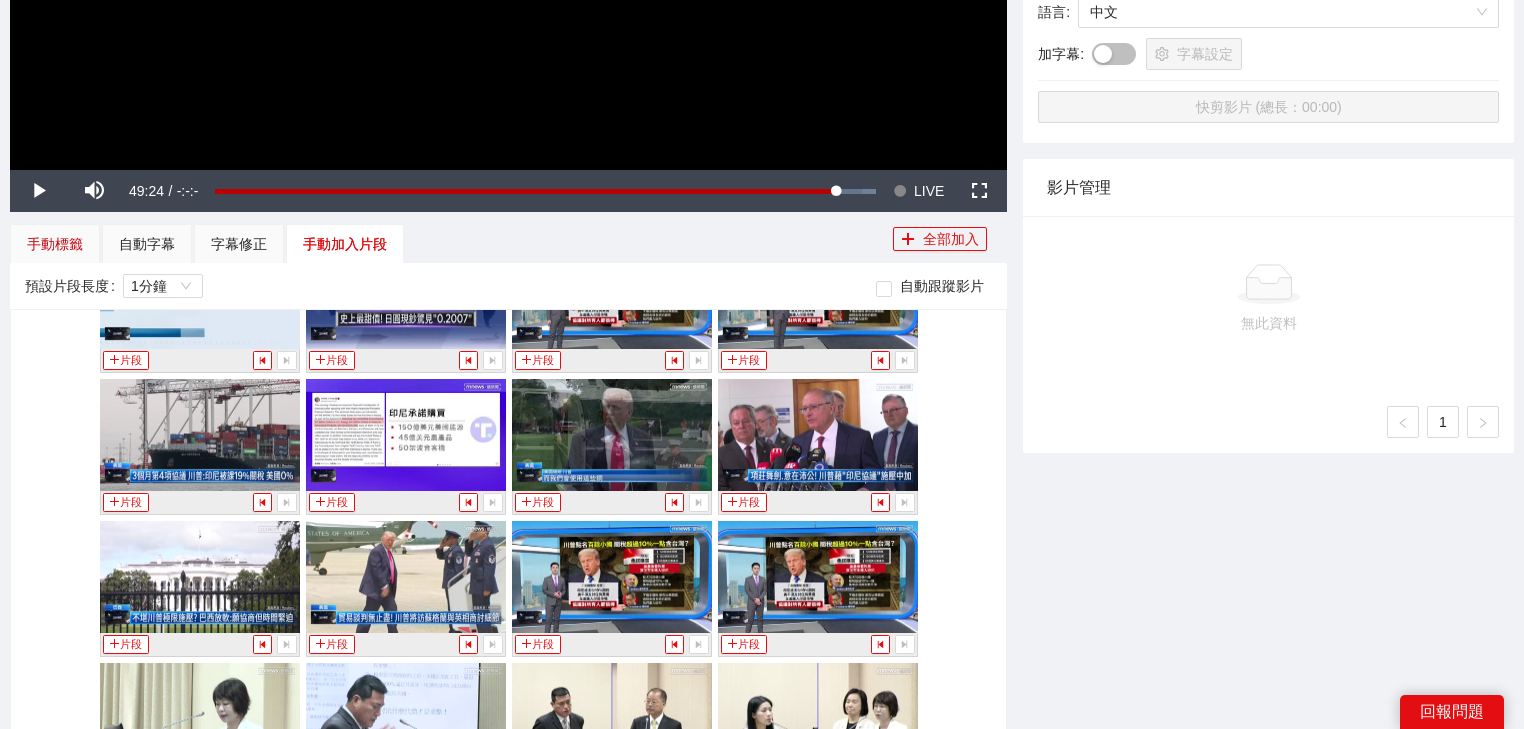 click on "手動標籤" at bounding box center (55, 244) 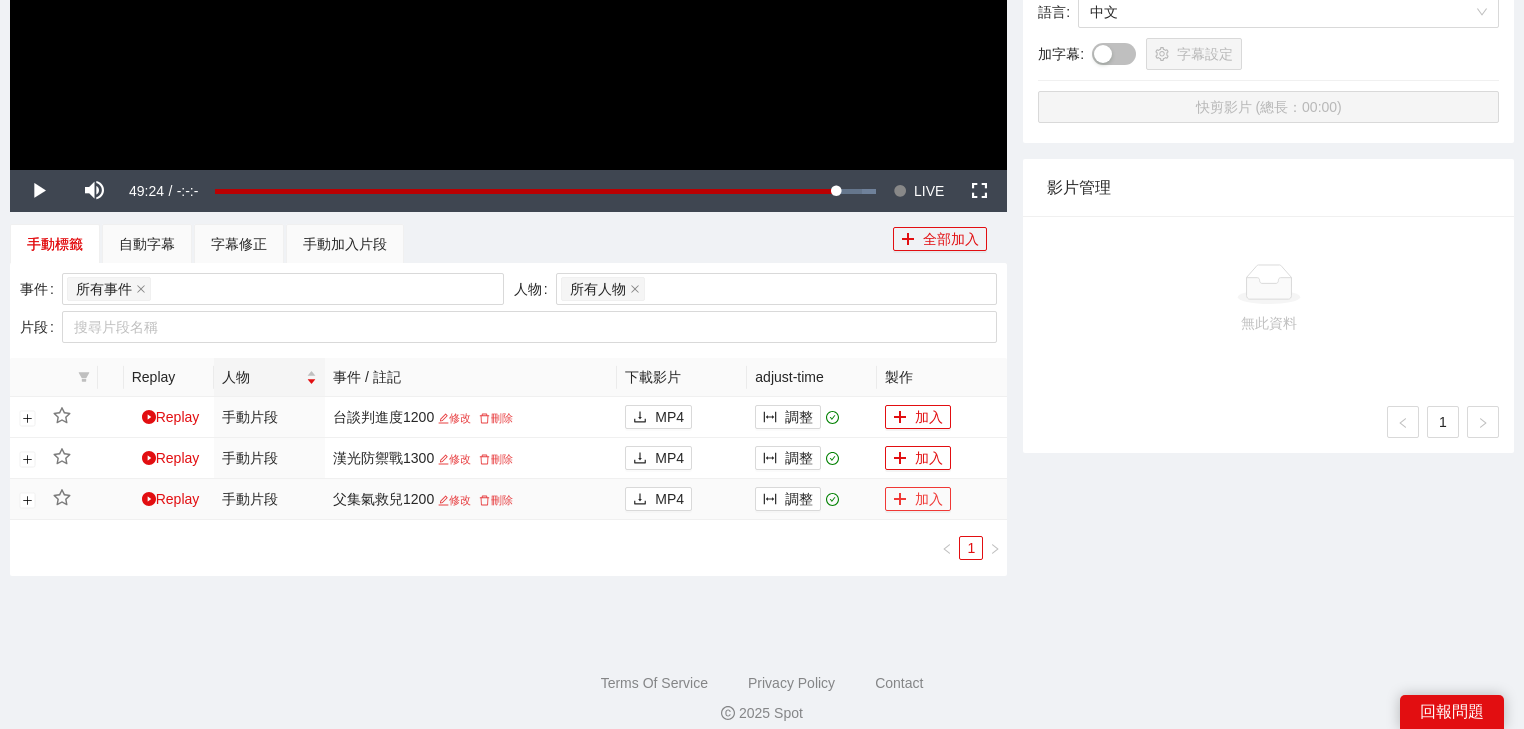 click on "加入" at bounding box center [918, 499] 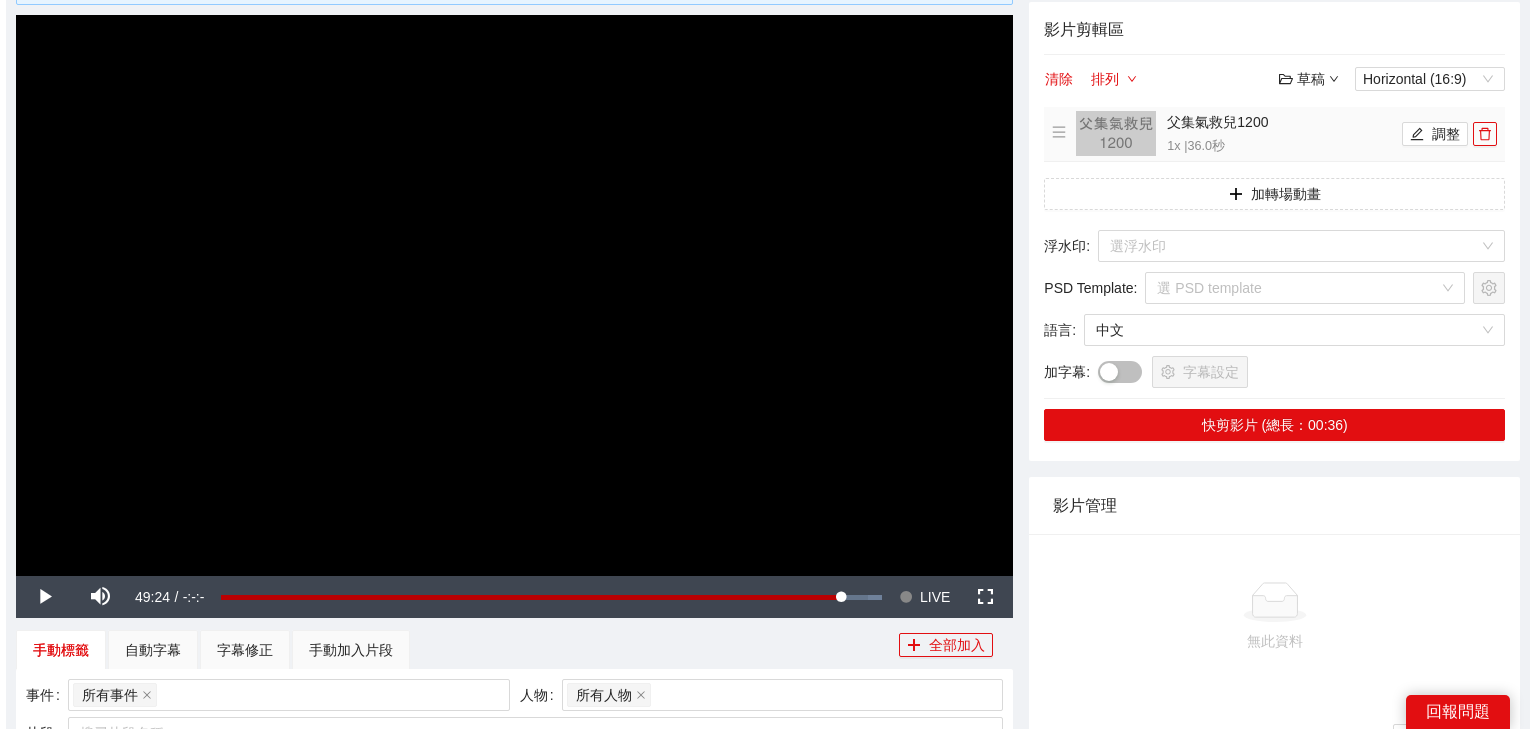 scroll, scrollTop: 0, scrollLeft: 0, axis: both 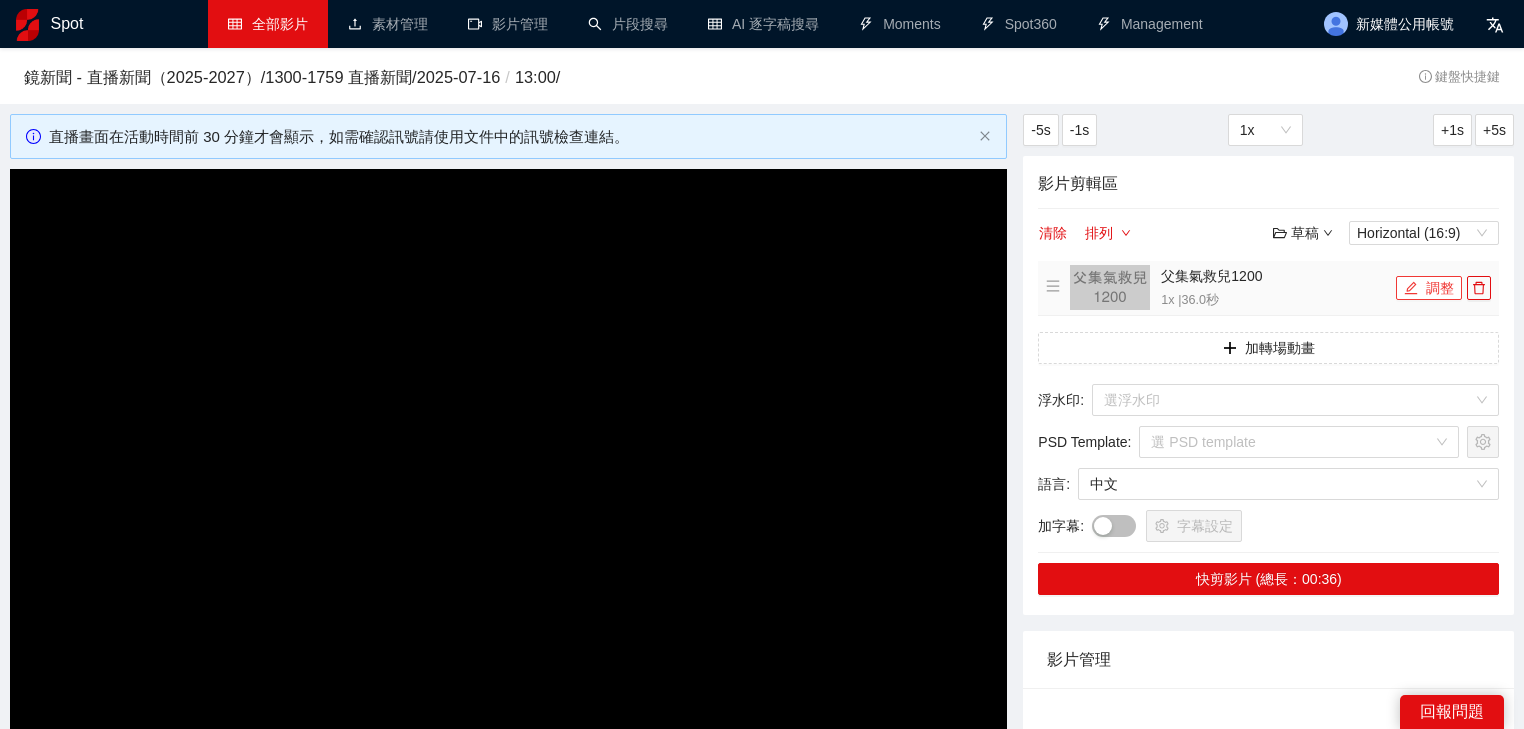 click on "調整" at bounding box center (1429, 288) 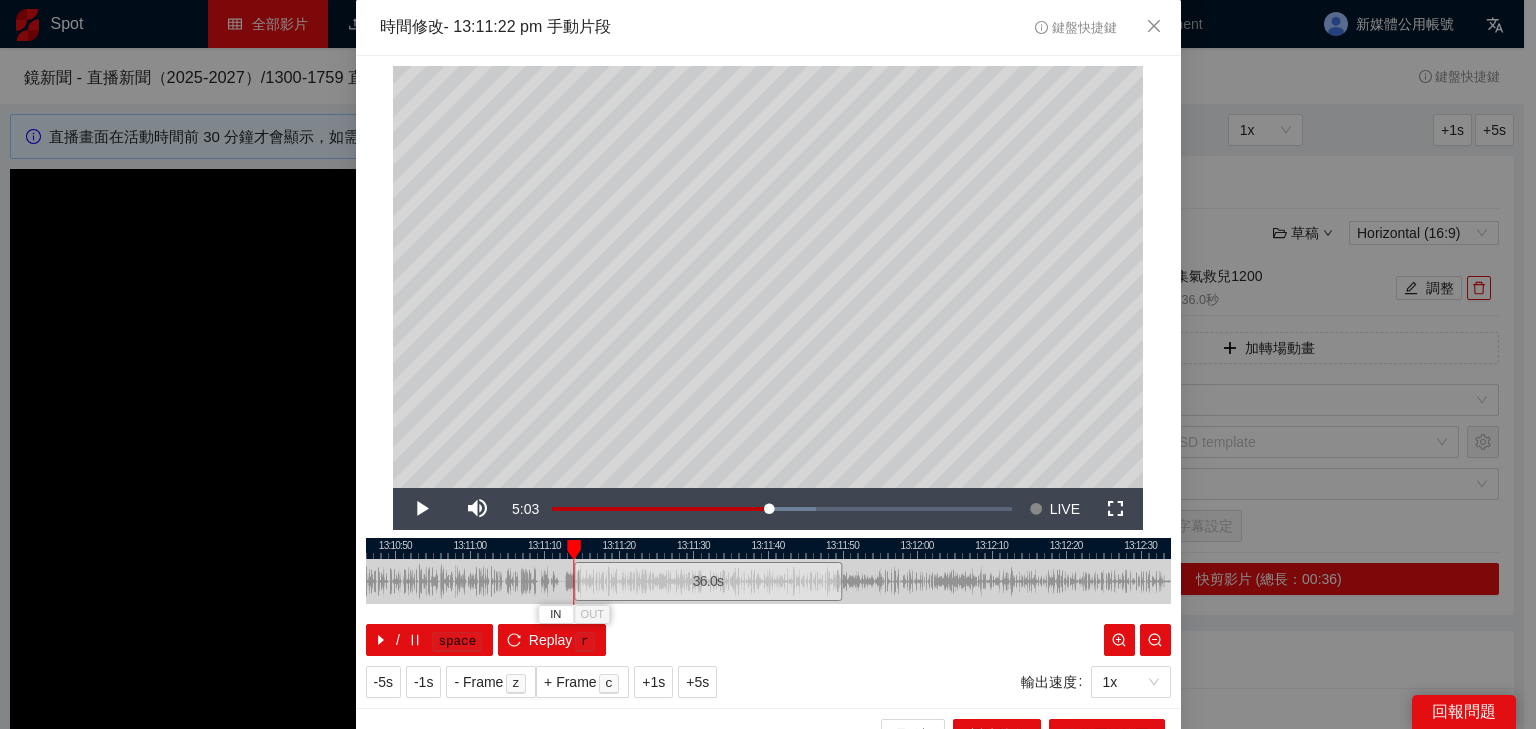 drag, startPoint x: 686, startPoint y: 570, endPoint x: 626, endPoint y: 571, distance: 60.00833 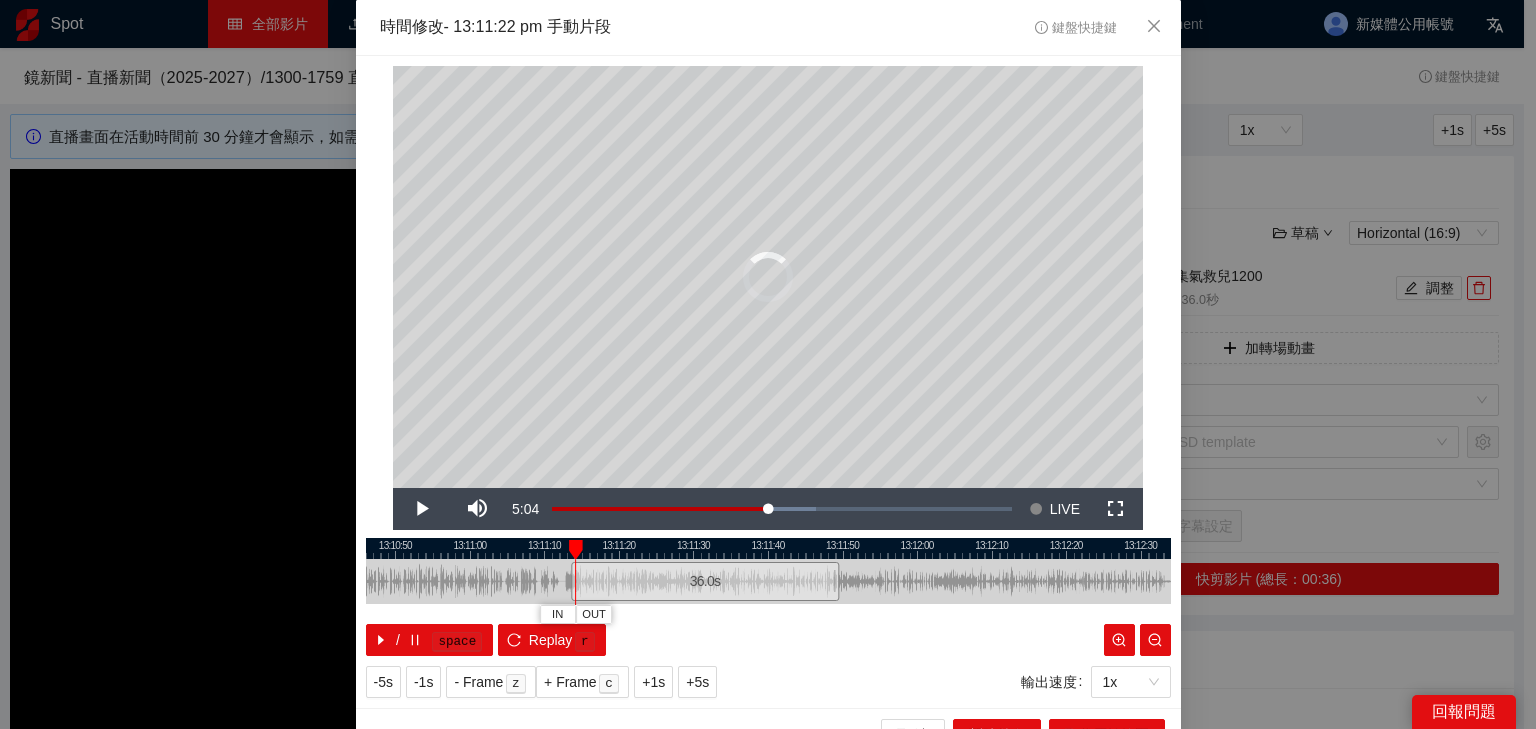 click on "36.0 s" at bounding box center (705, 581) 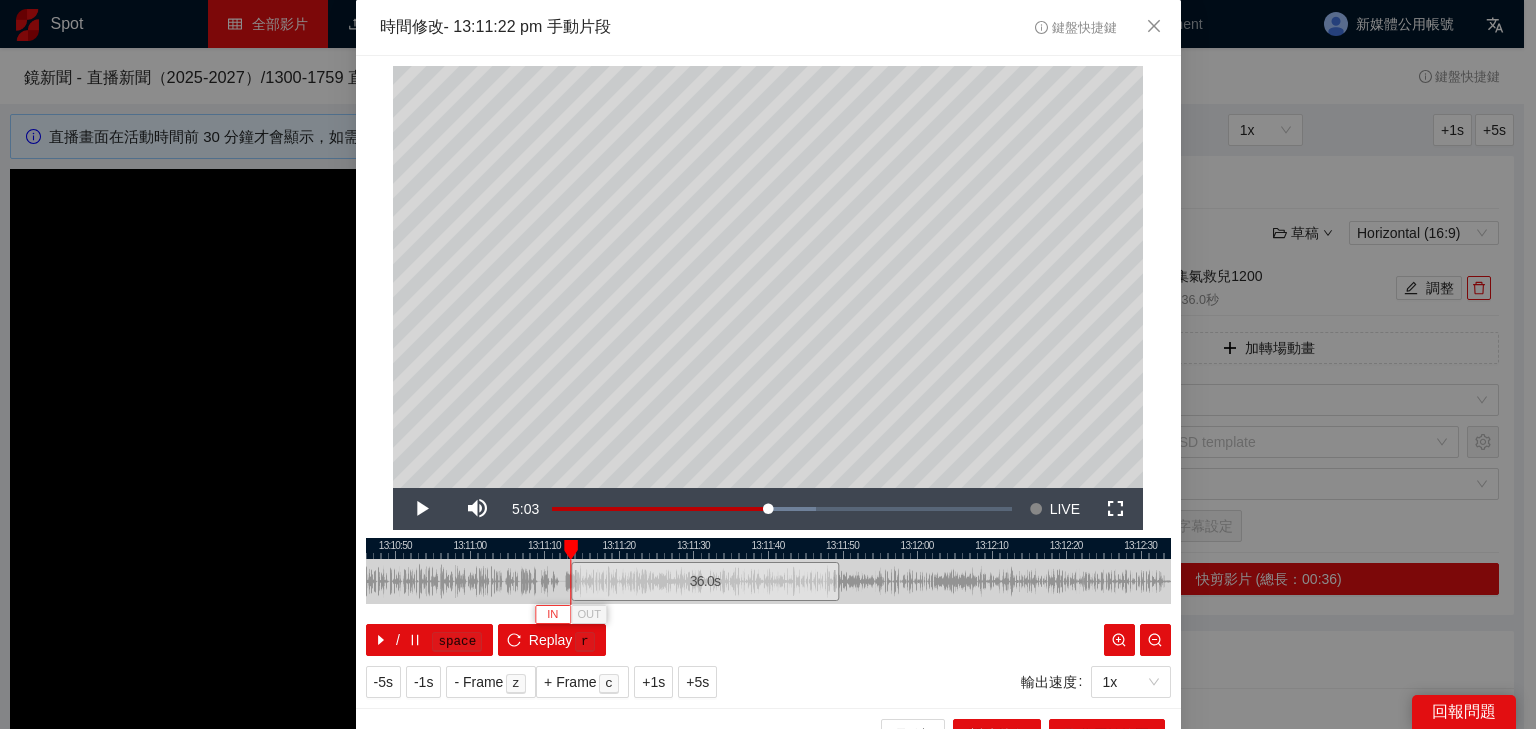 click on "IN" at bounding box center [553, 614] 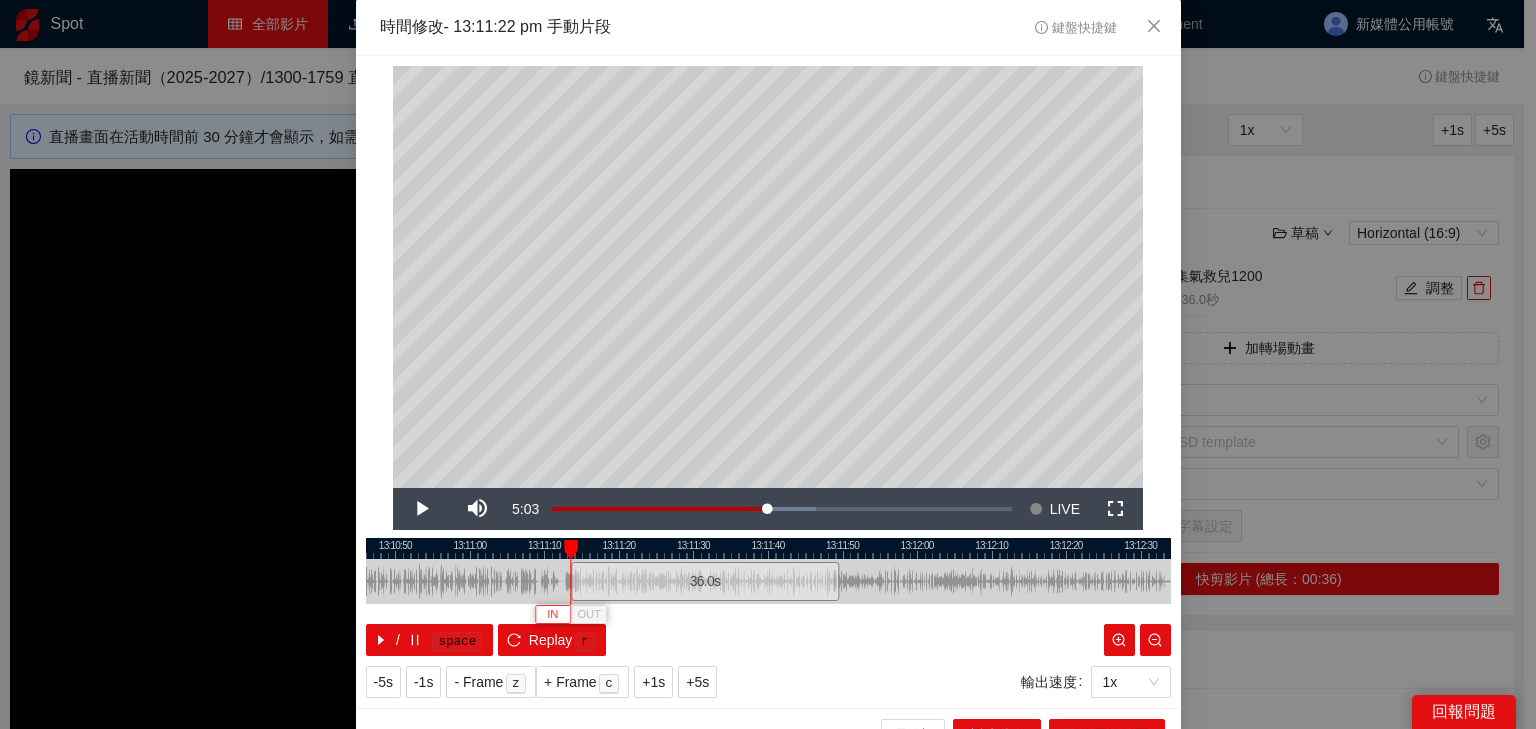 type 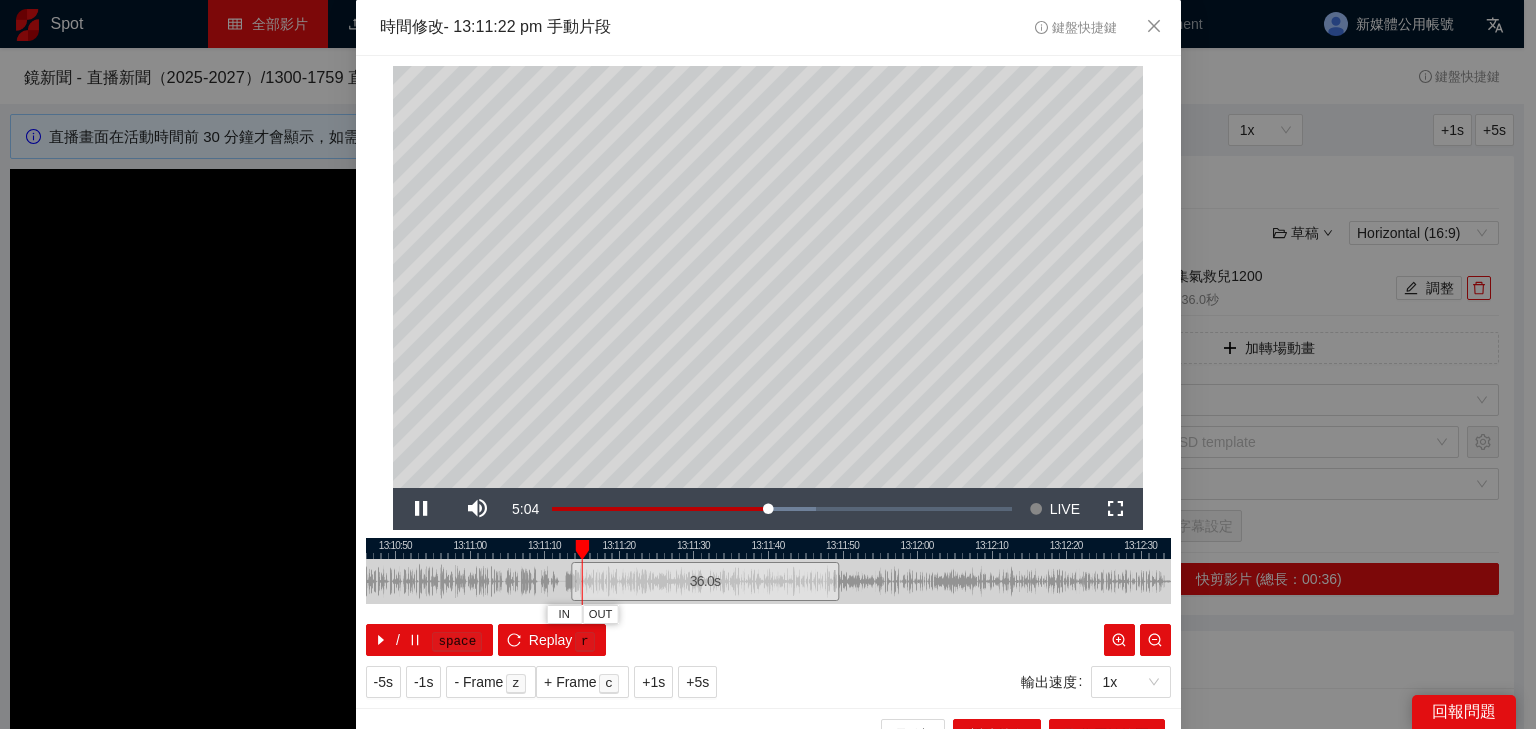 click at bounding box center (768, 548) 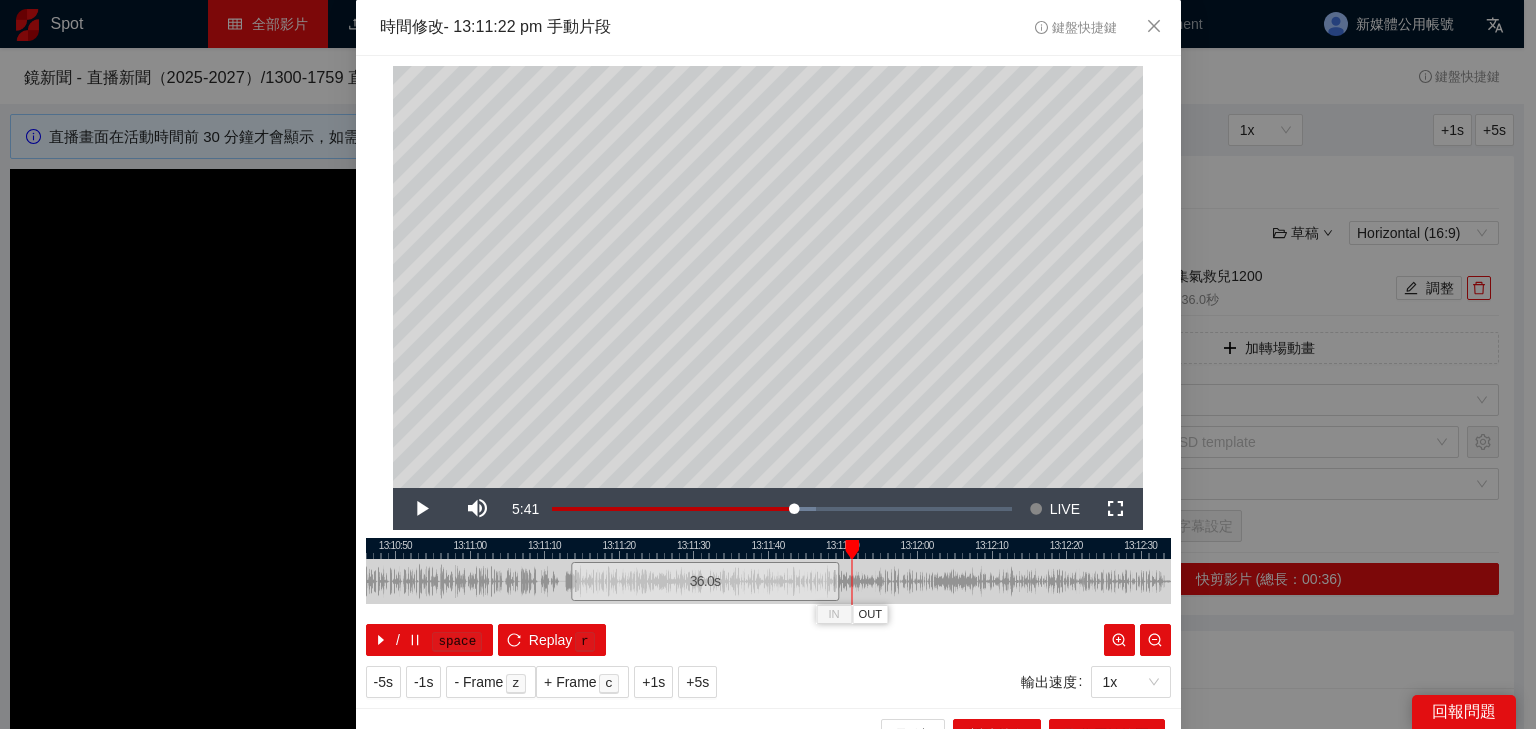 click at bounding box center [768, 548] 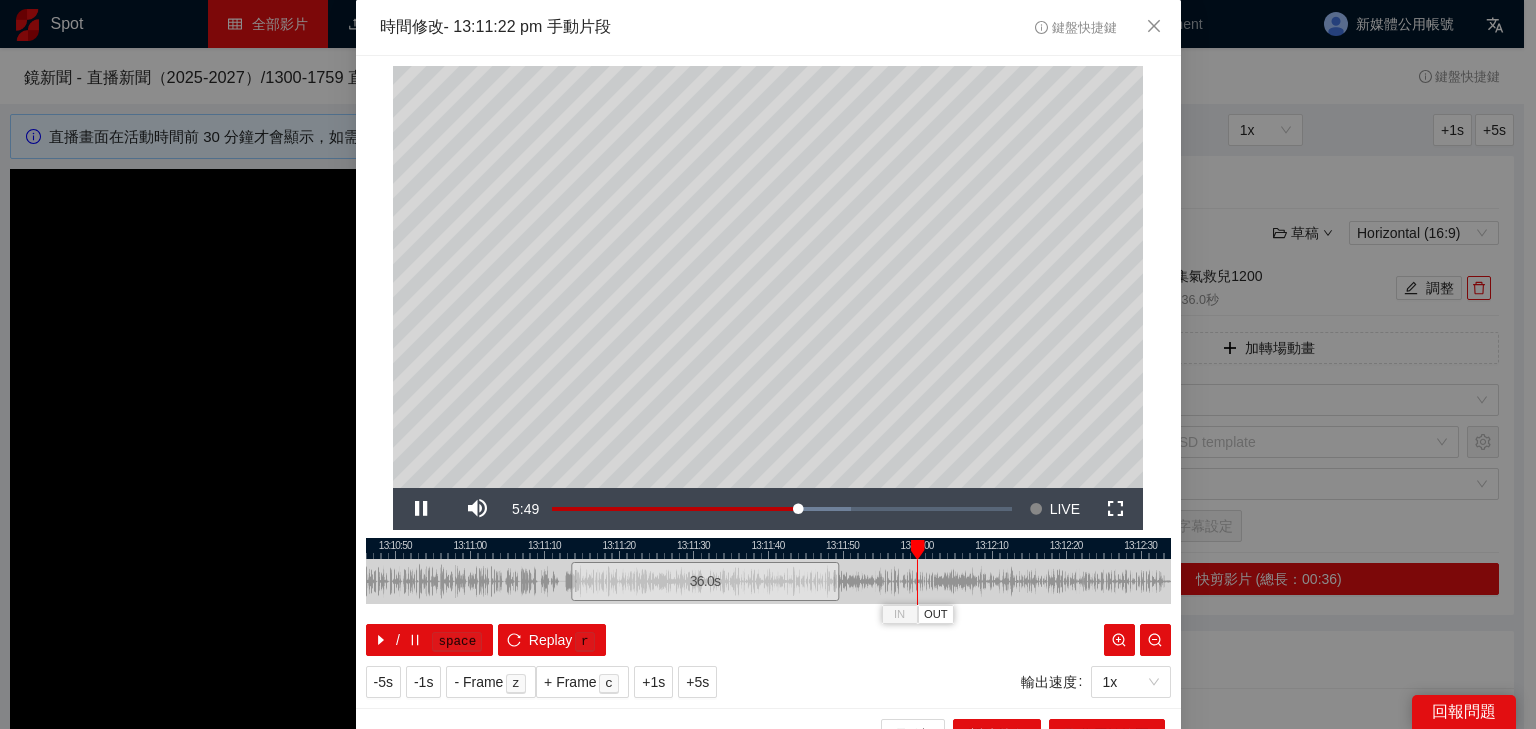 click at bounding box center (768, 548) 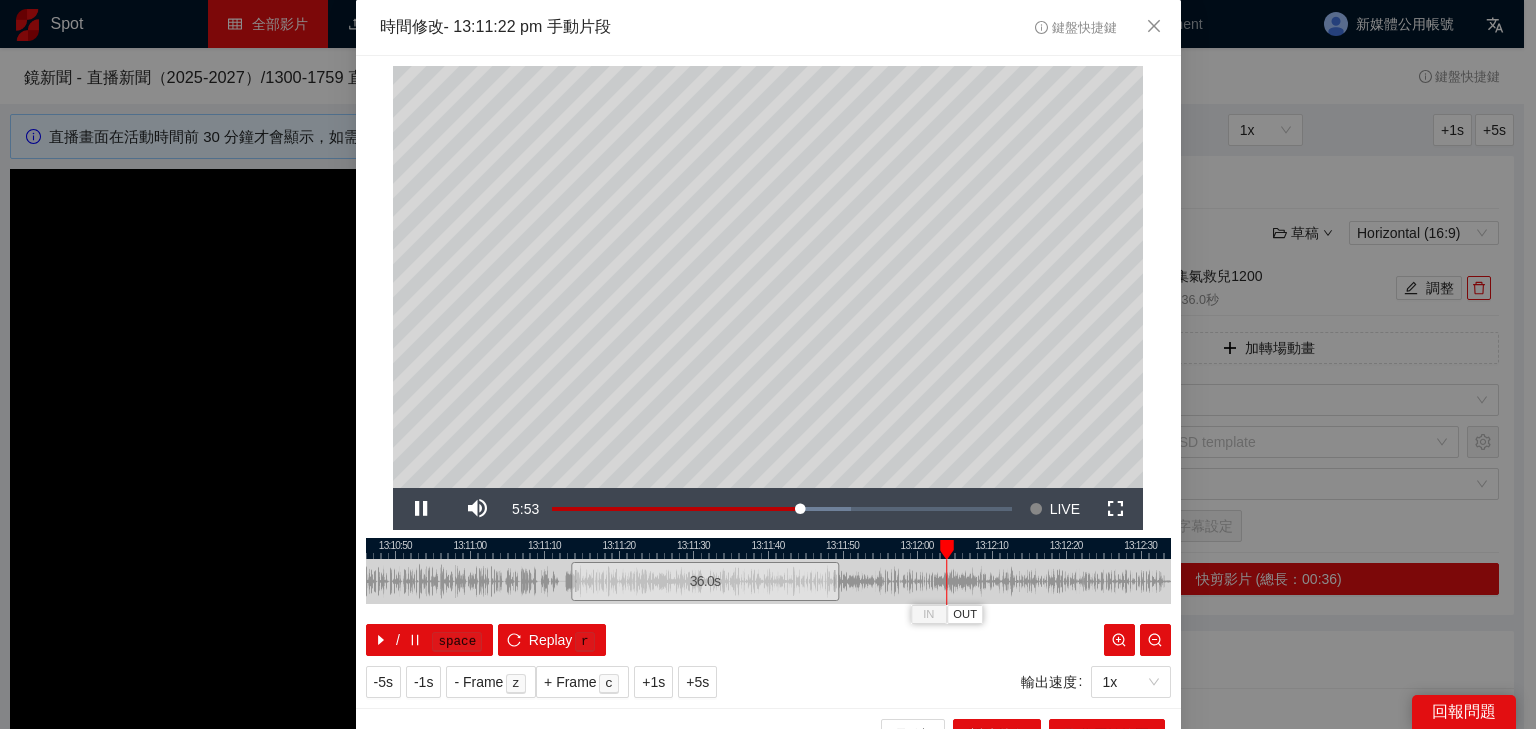 click at bounding box center [768, 548] 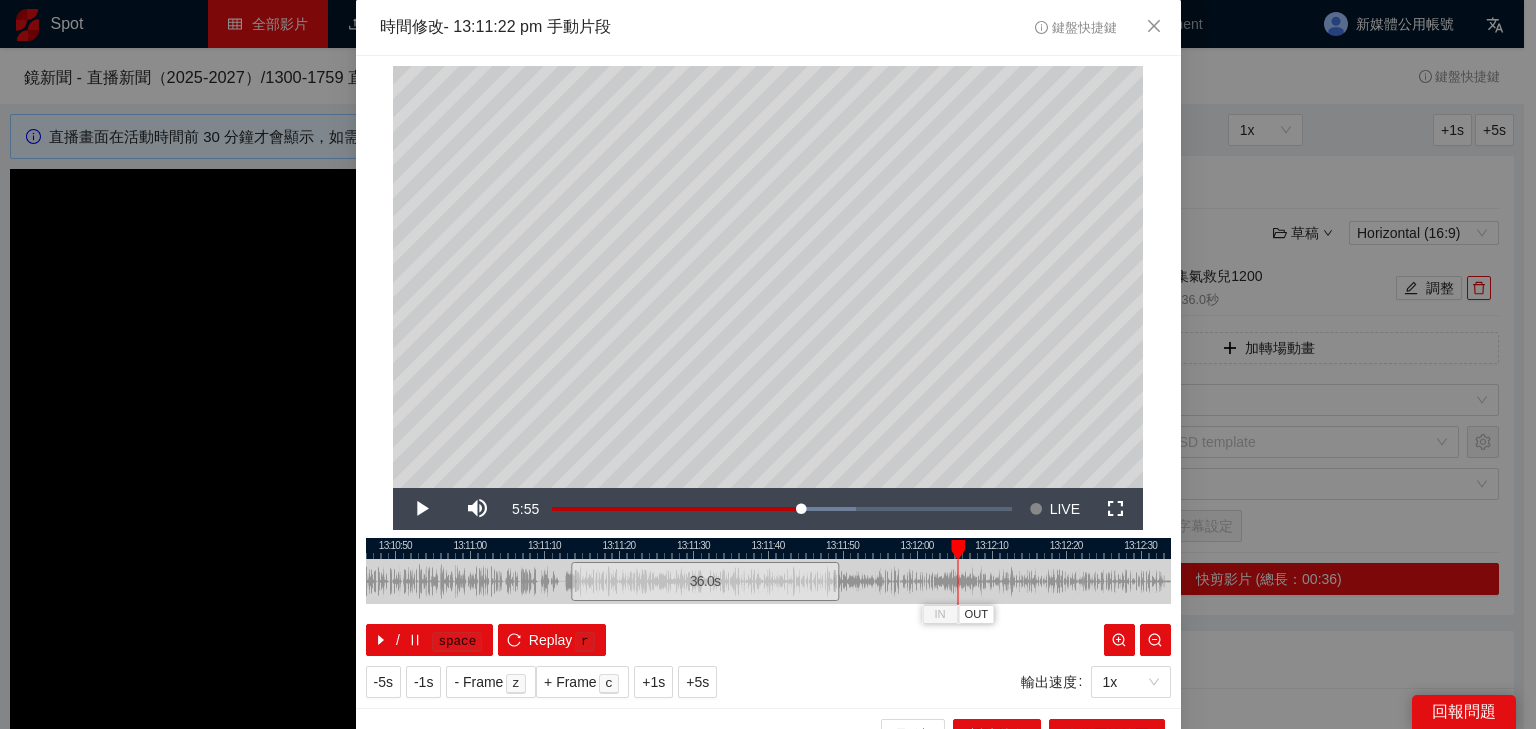 click at bounding box center [768, 548] 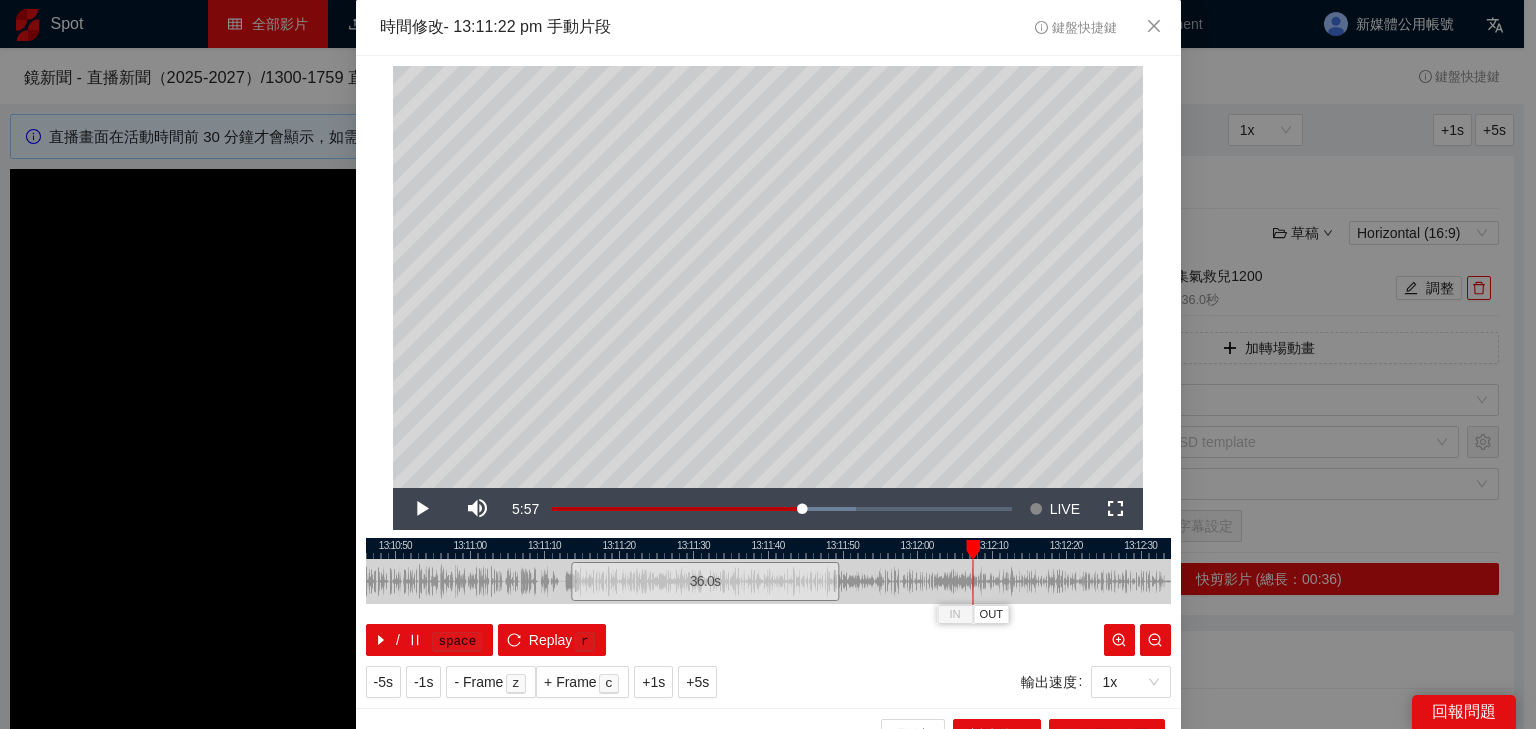 click at bounding box center [768, 548] 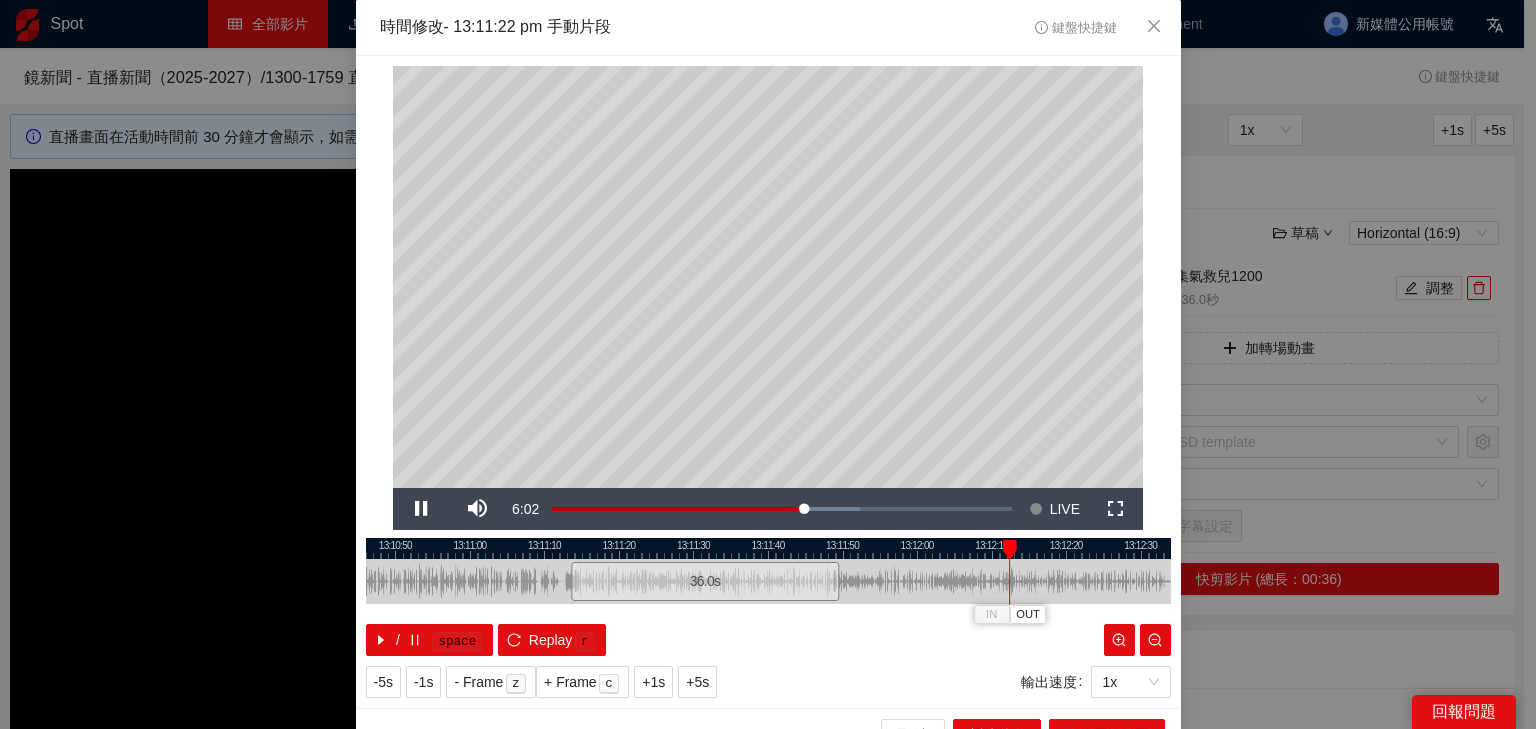click at bounding box center [768, 548] 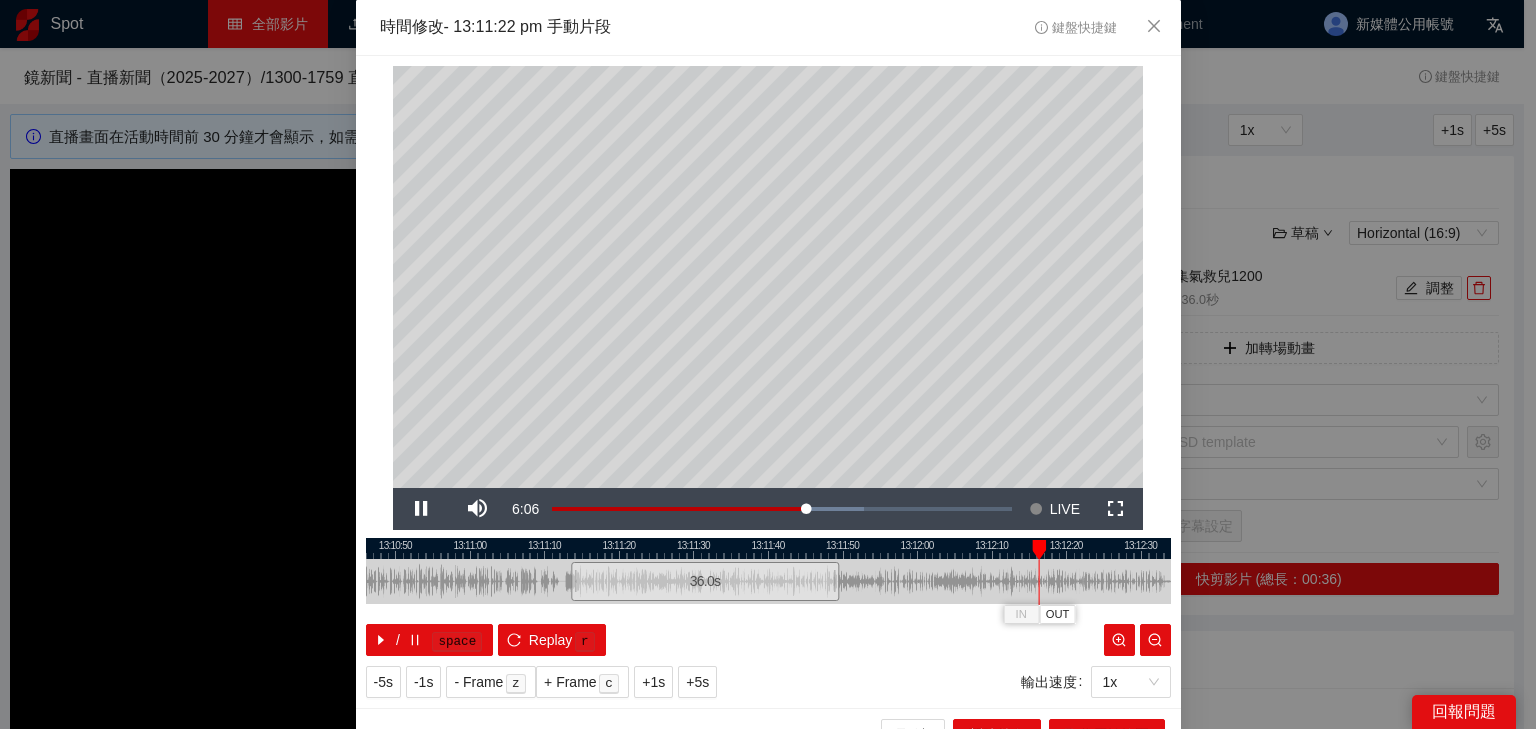 click at bounding box center (768, 548) 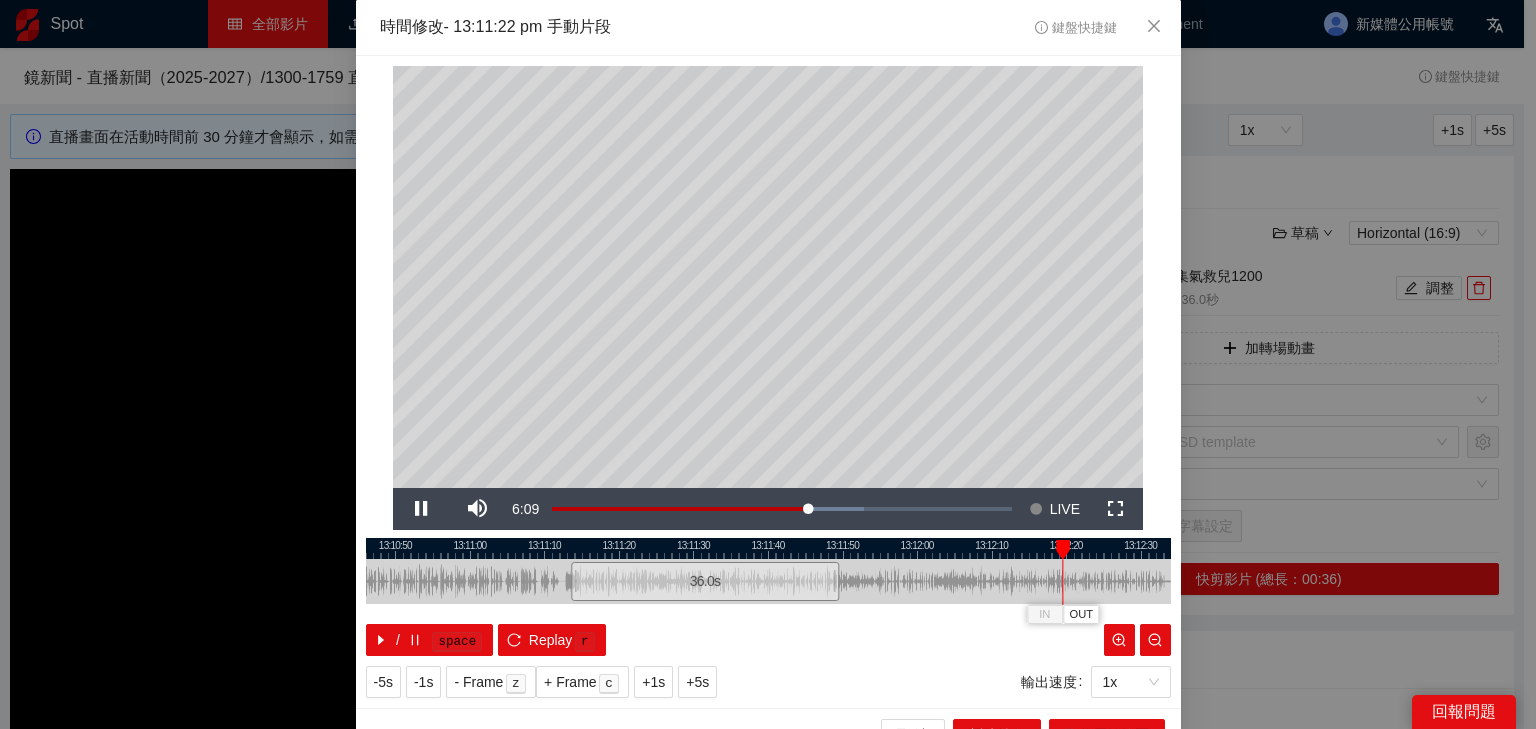 click at bounding box center [768, 548] 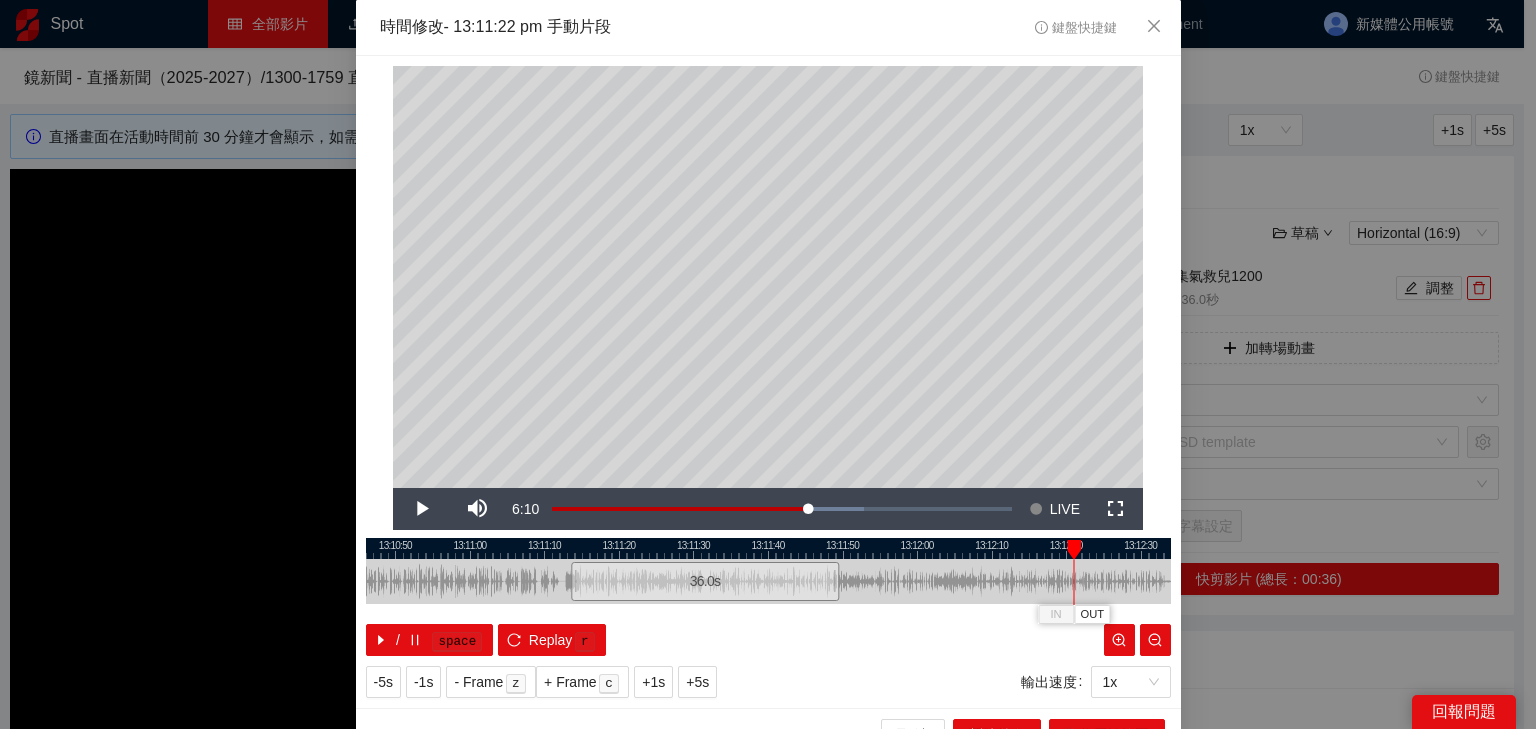 click at bounding box center (768, 548) 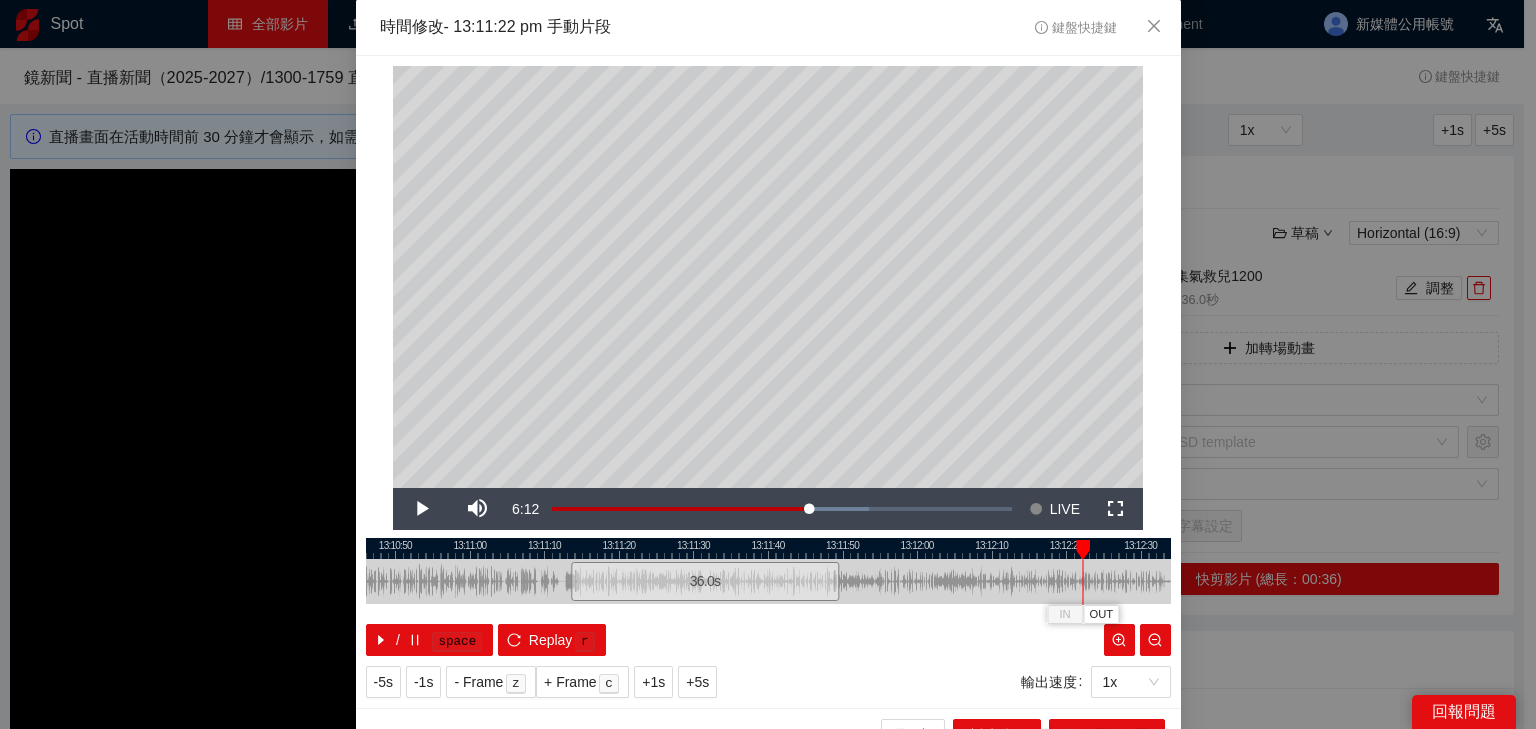 click at bounding box center (768, 548) 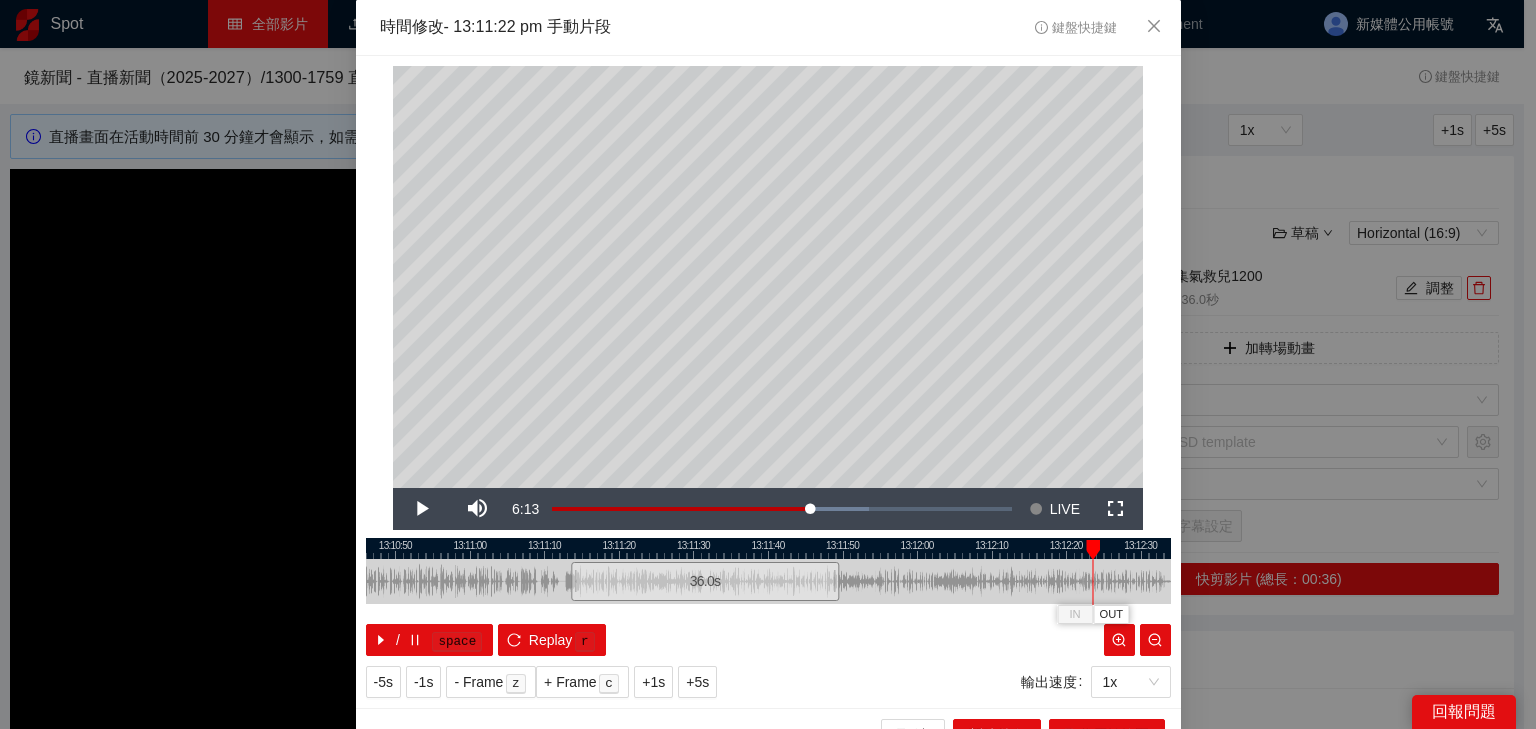 click at bounding box center (768, 548) 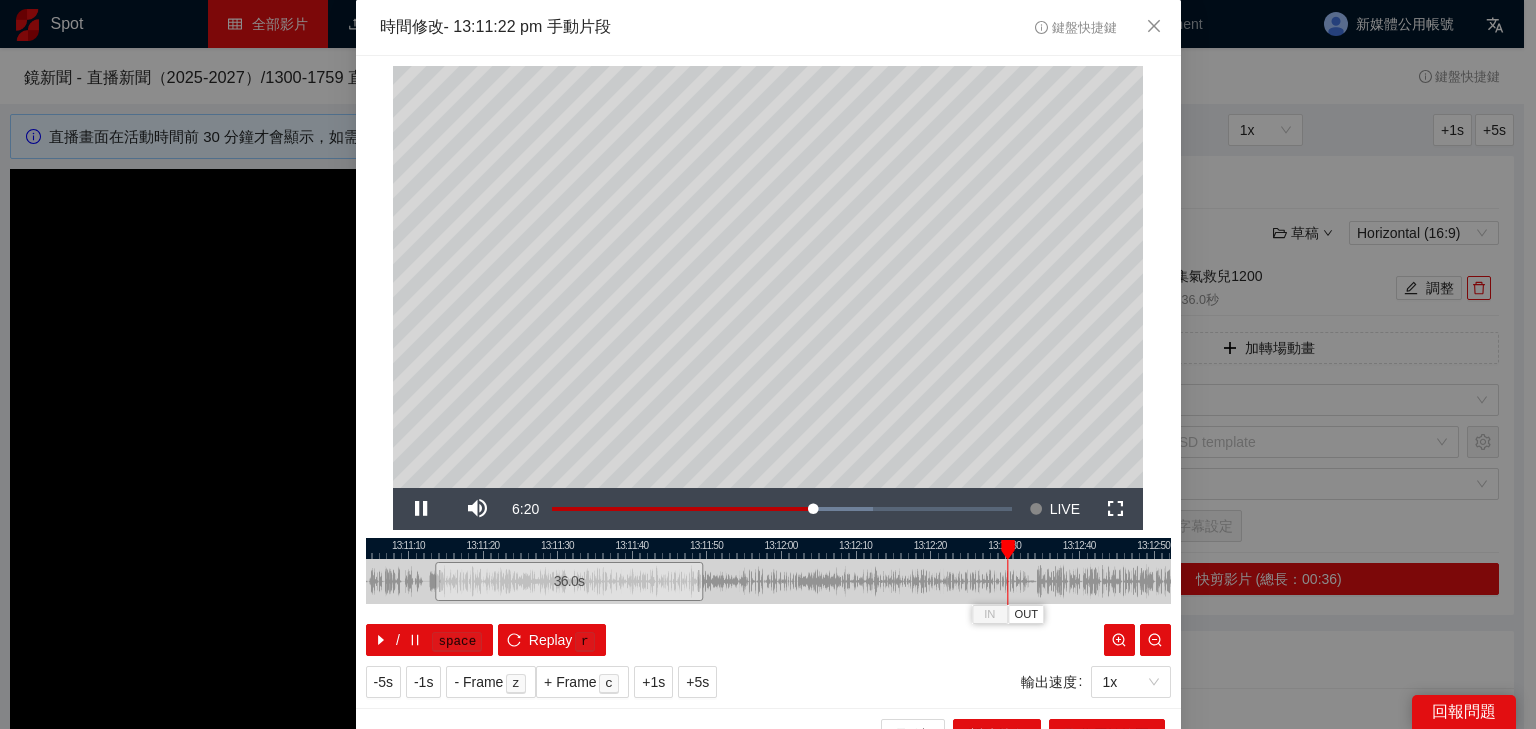 drag, startPoint x: 1092, startPoint y: 548, endPoint x: 947, endPoint y: 556, distance: 145.22052 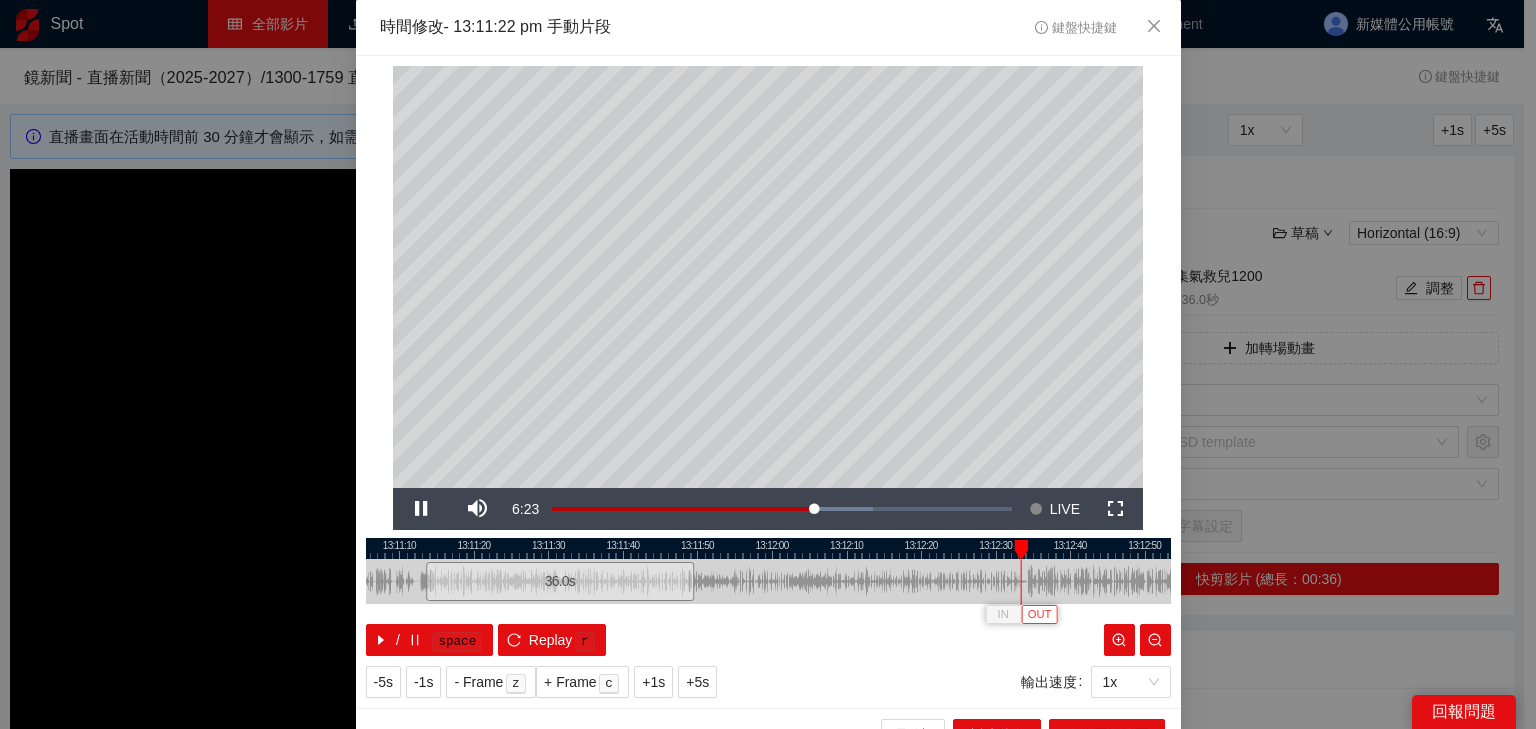 click on "OUT" at bounding box center (1040, 615) 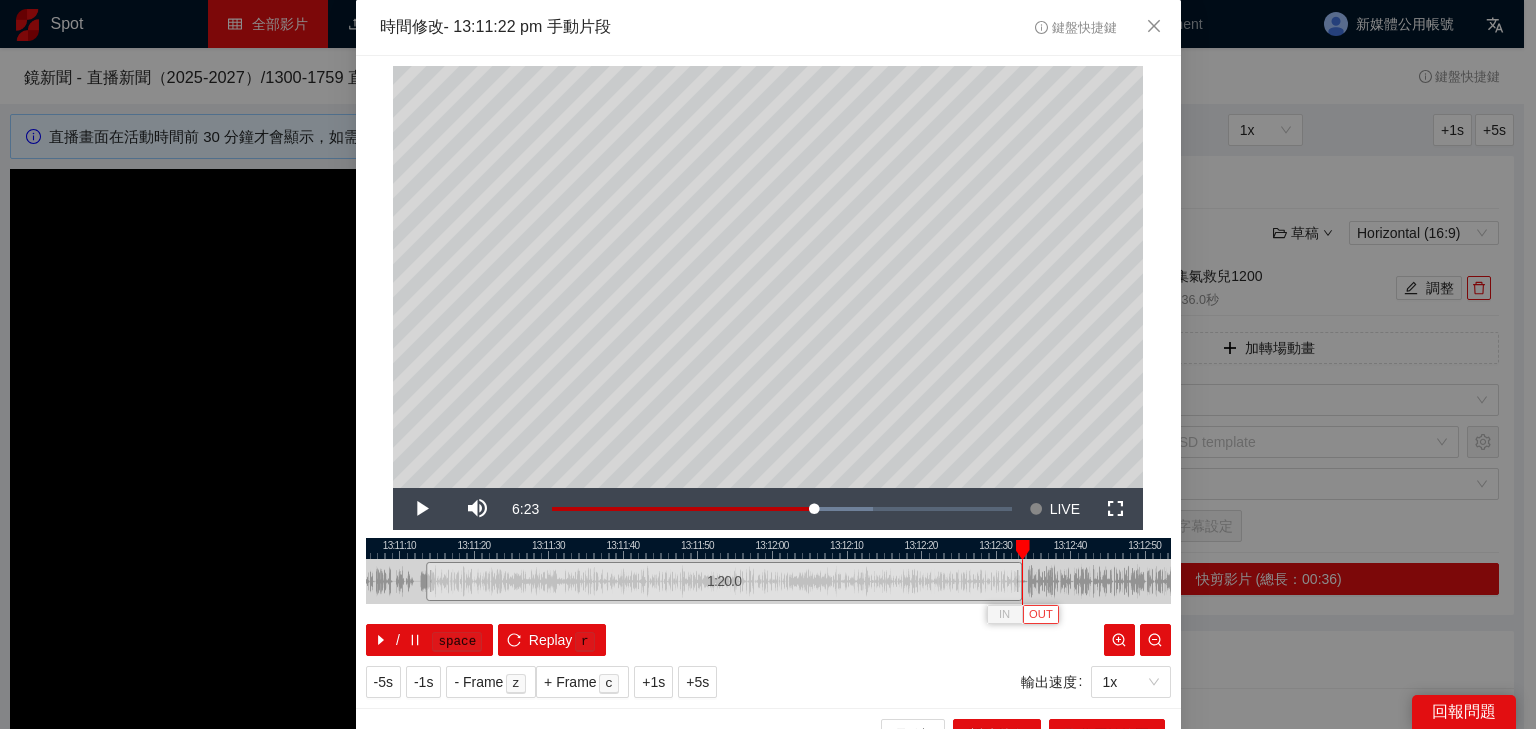scroll, scrollTop: 31, scrollLeft: 0, axis: vertical 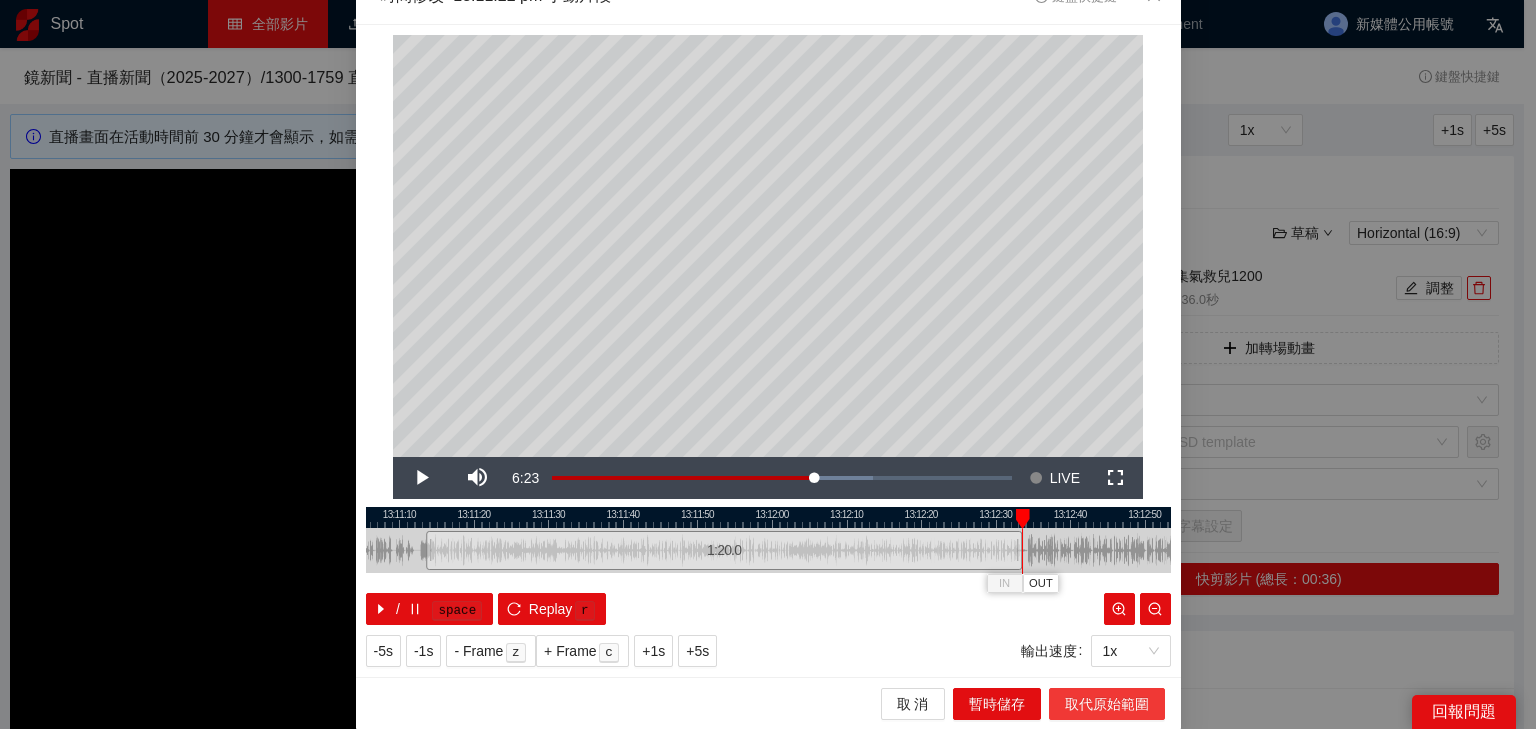 click on "取代原始範圍" at bounding box center (1107, 704) 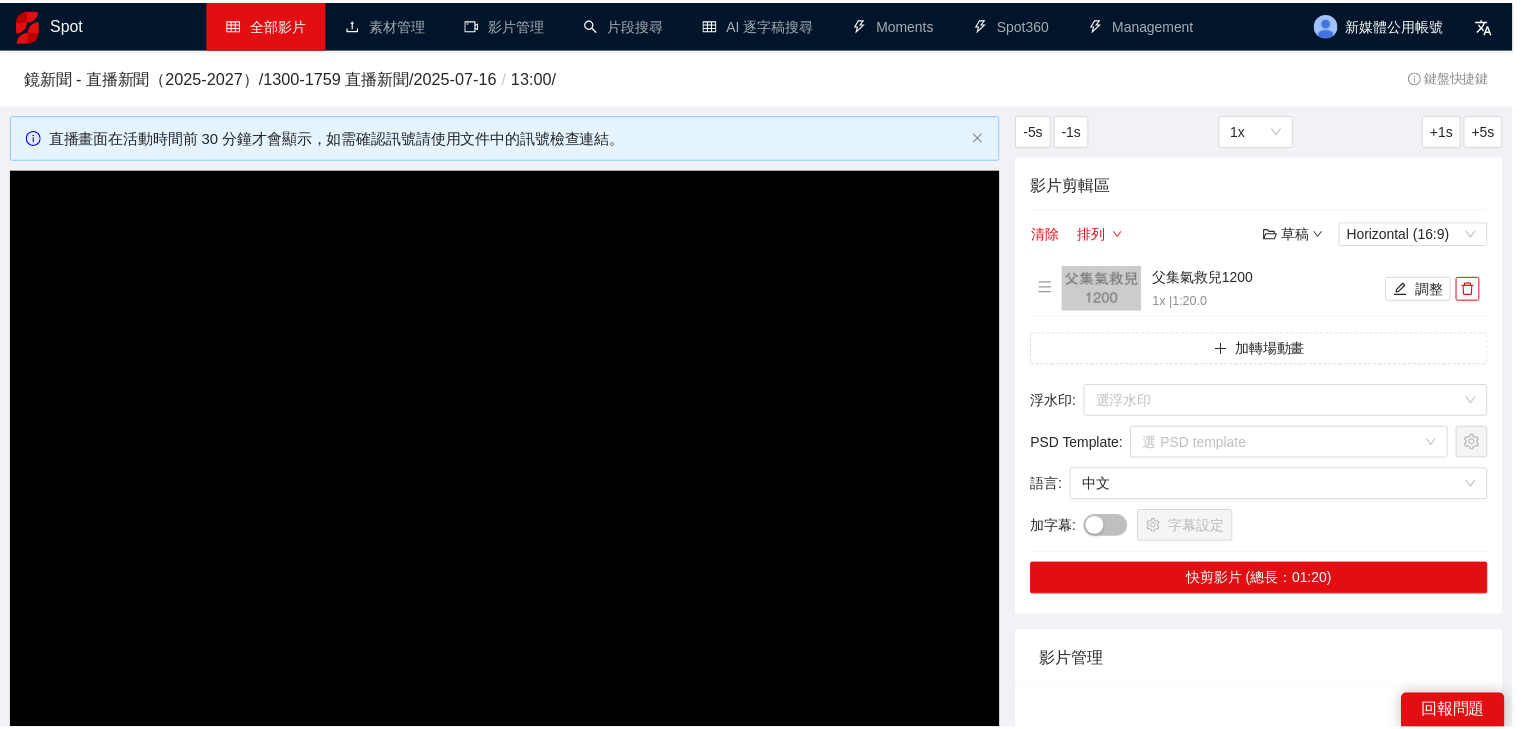 scroll, scrollTop: 0, scrollLeft: 0, axis: both 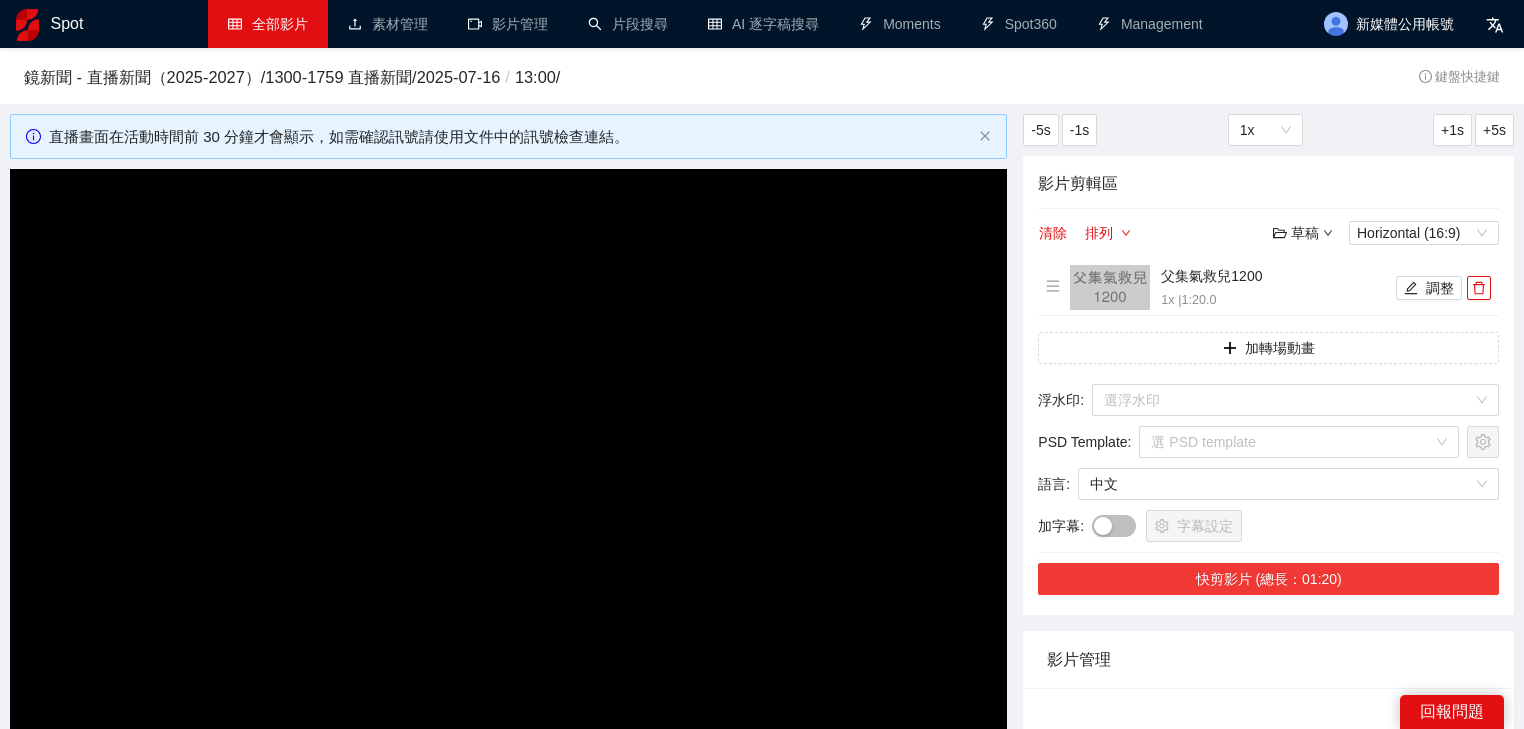 click on "快剪影片 (總長：01:20)" at bounding box center (1268, 579) 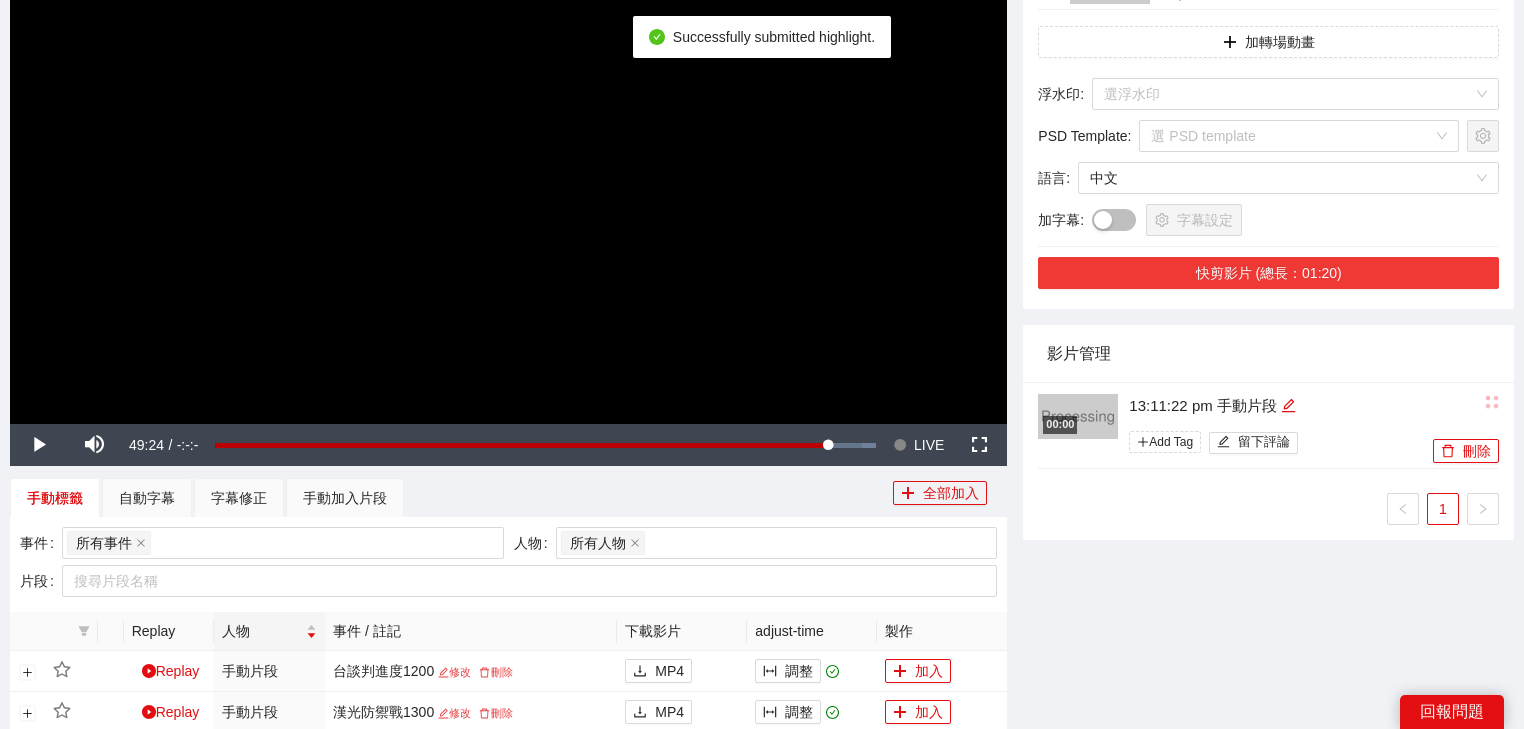 scroll, scrollTop: 320, scrollLeft: 0, axis: vertical 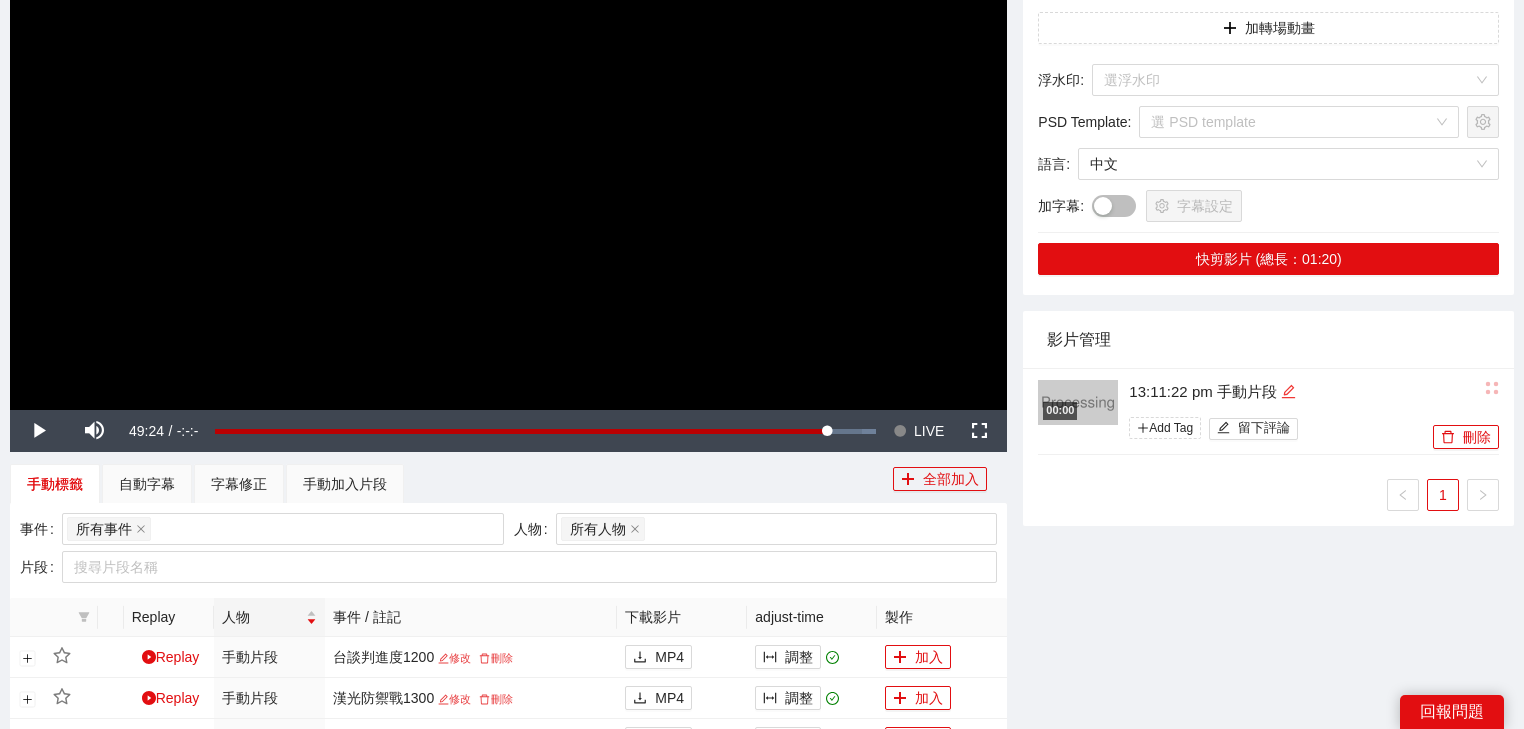 click 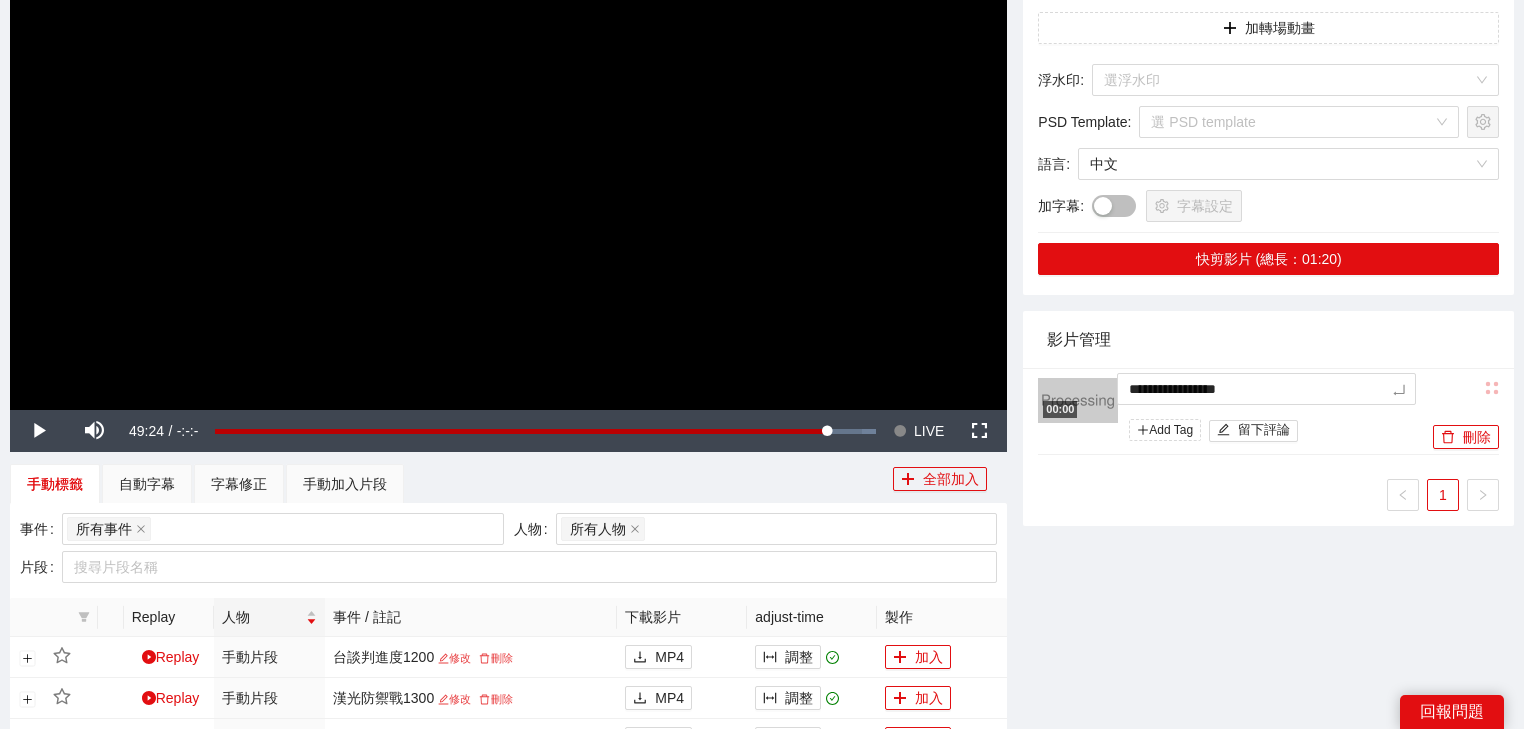 drag, startPoint x: 1295, startPoint y: 388, endPoint x: 939, endPoint y: 382, distance: 356.05057 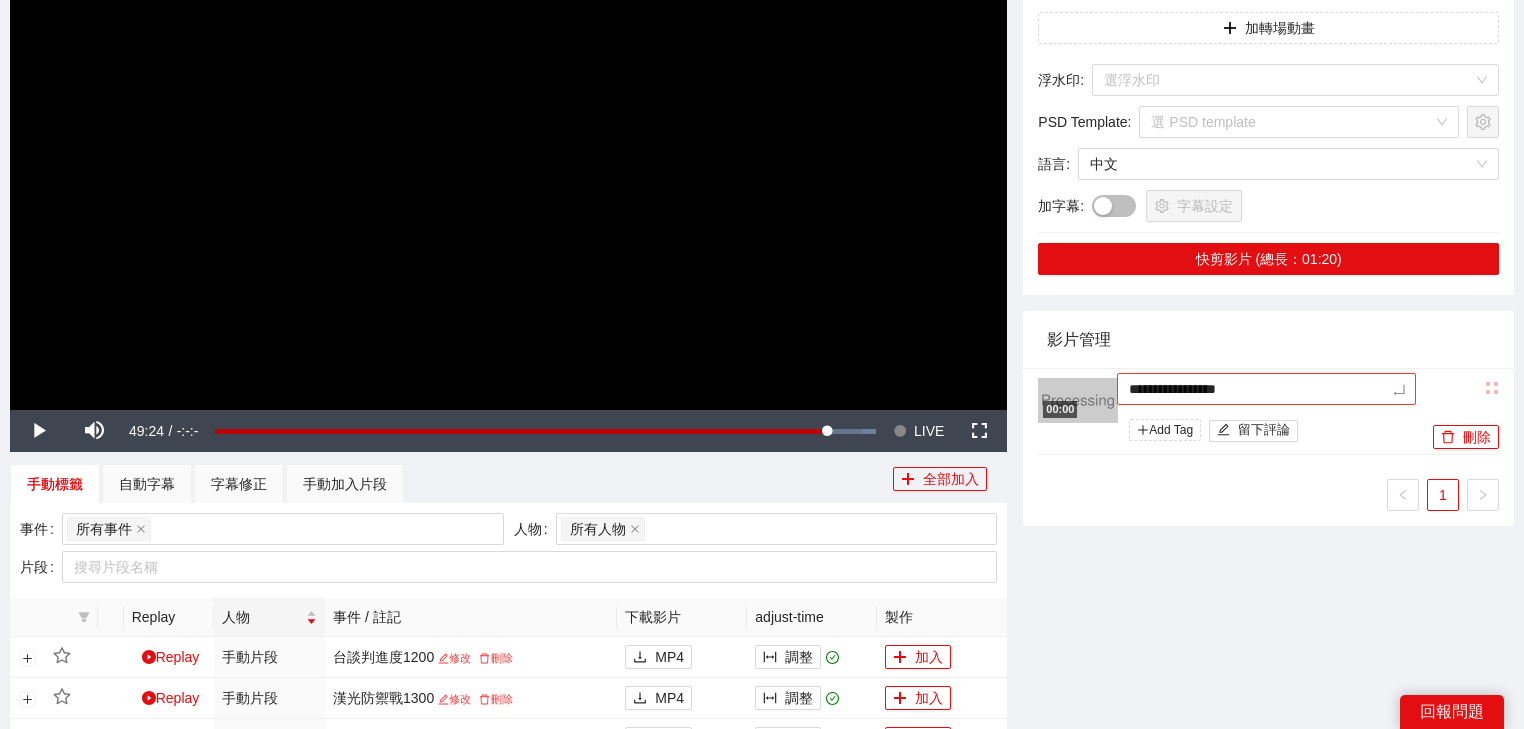 type on "*********" 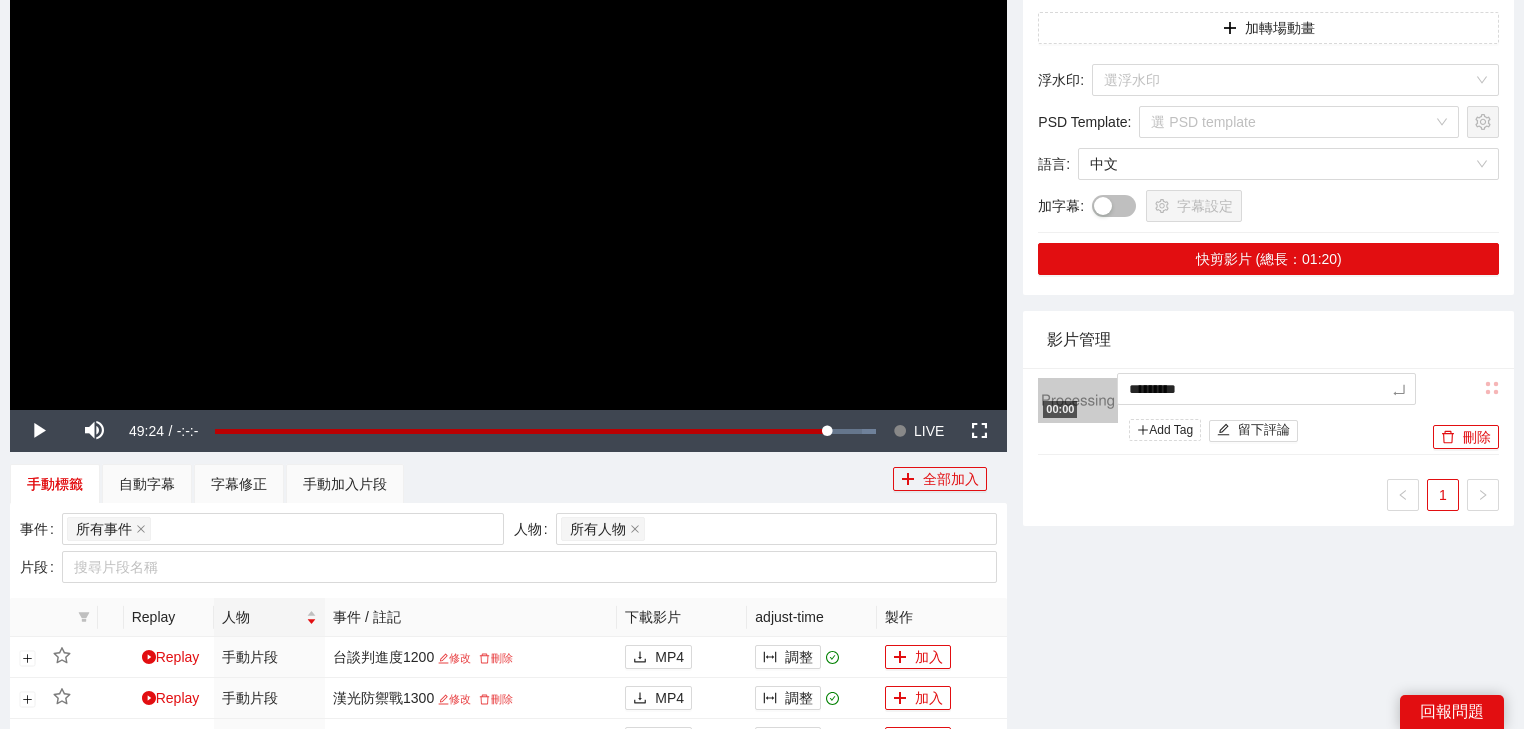 drag, startPoint x: 1362, startPoint y: 357, endPoint x: 1352, endPoint y: 347, distance: 14.142136 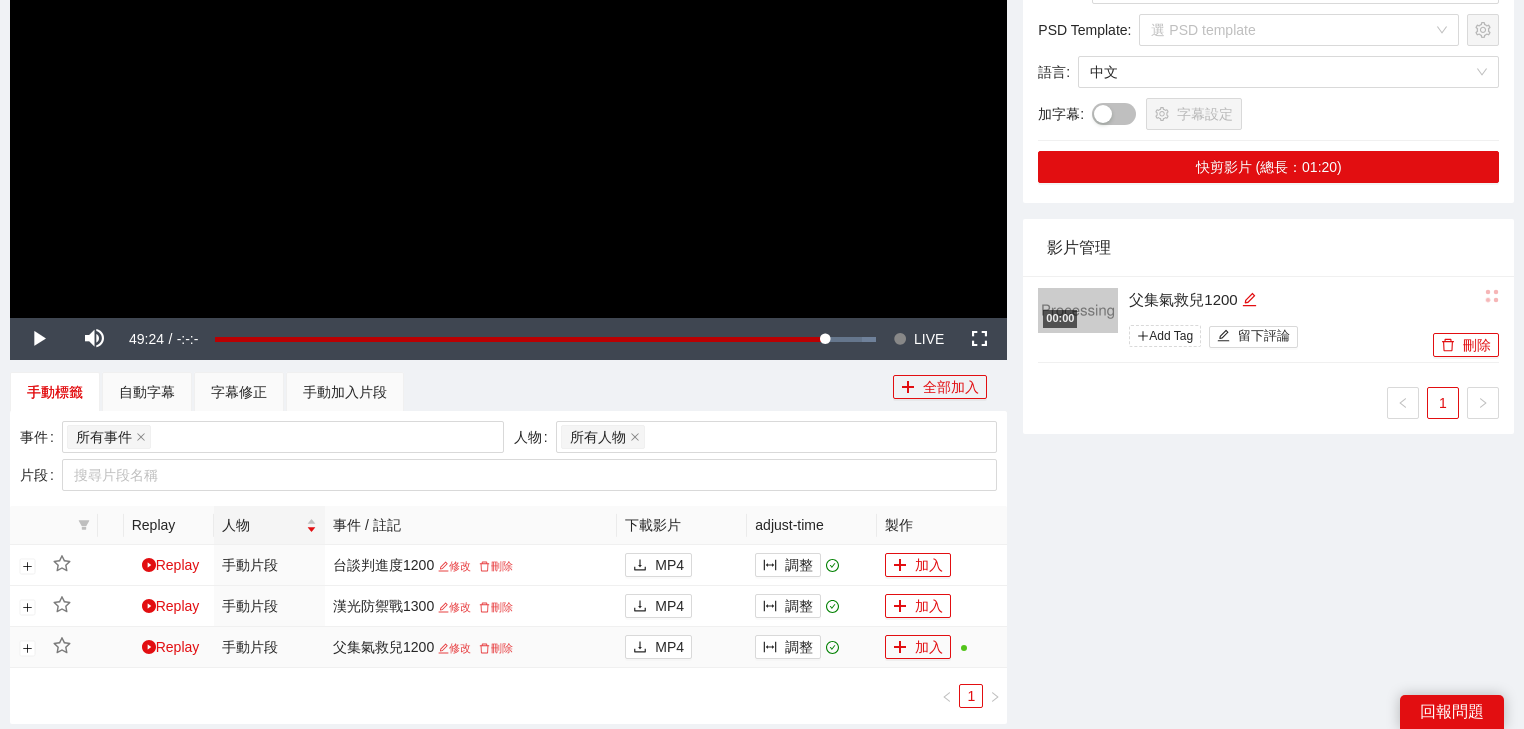 scroll, scrollTop: 560, scrollLeft: 0, axis: vertical 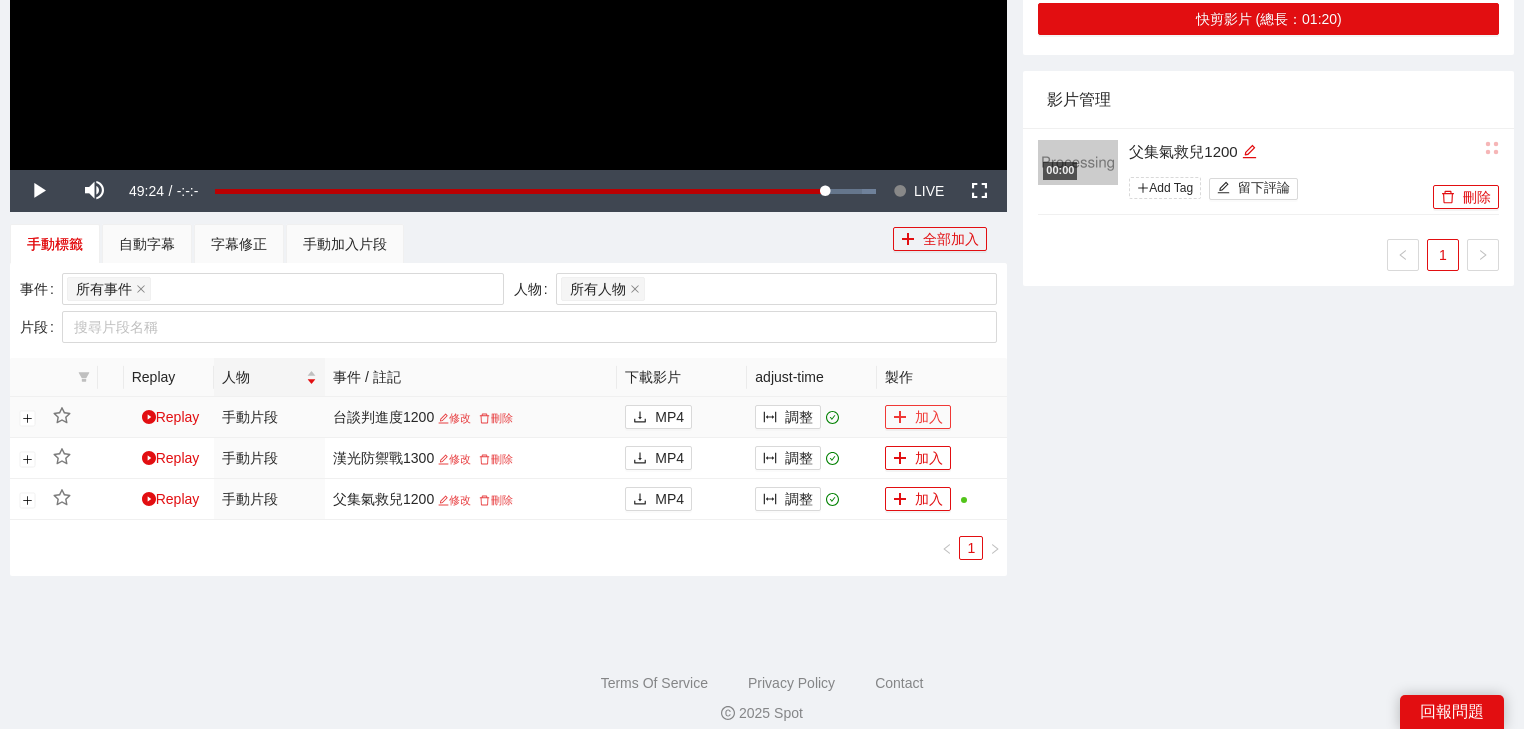 click 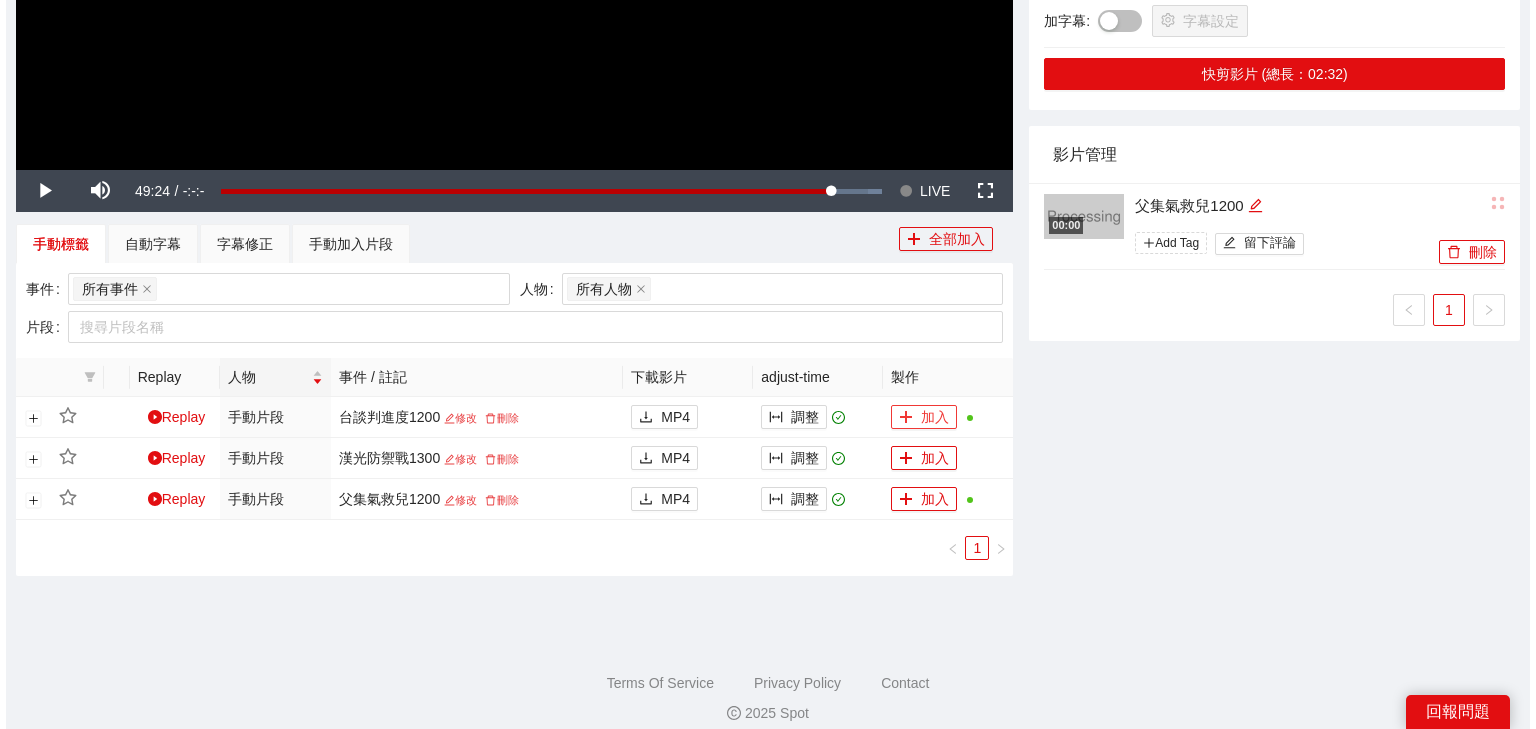scroll, scrollTop: 160, scrollLeft: 0, axis: vertical 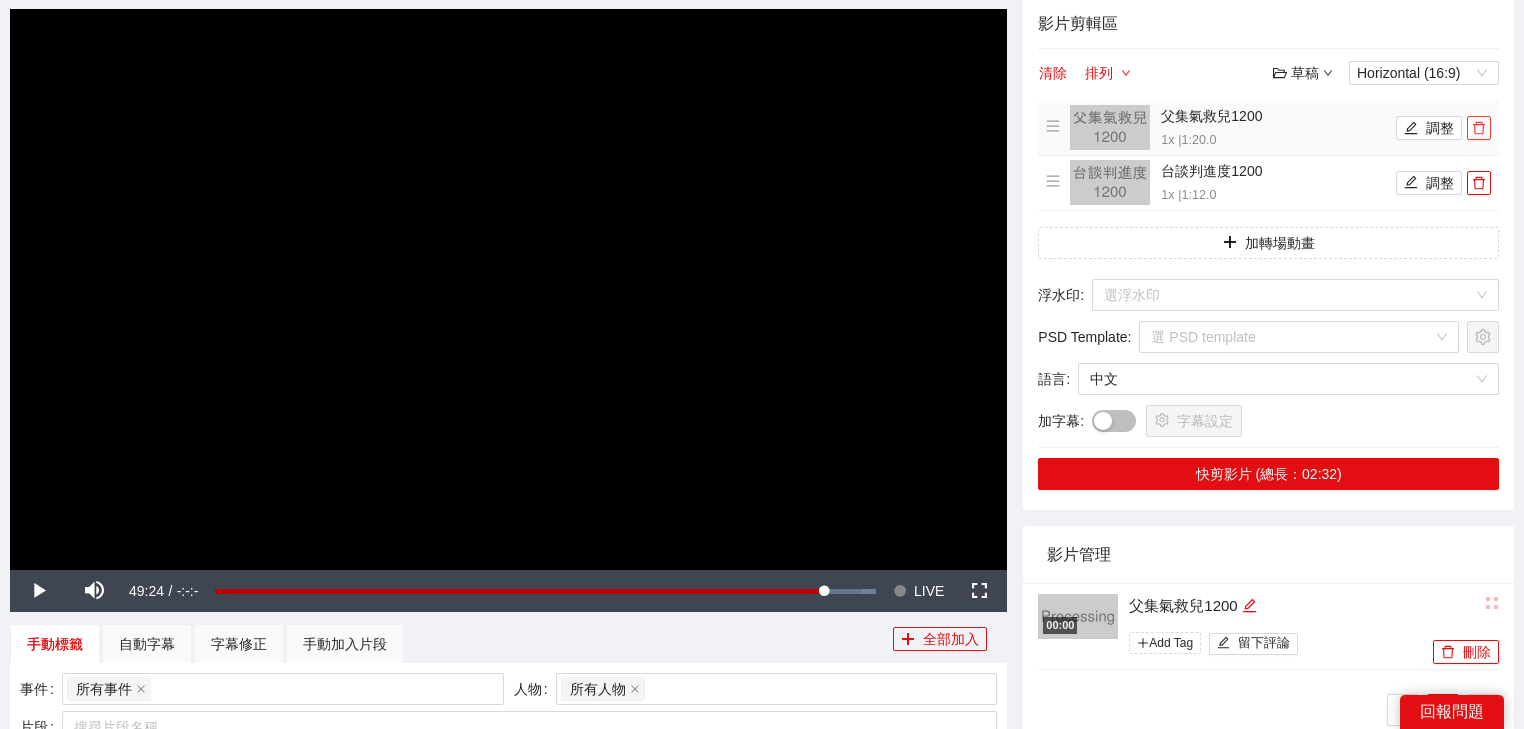 click 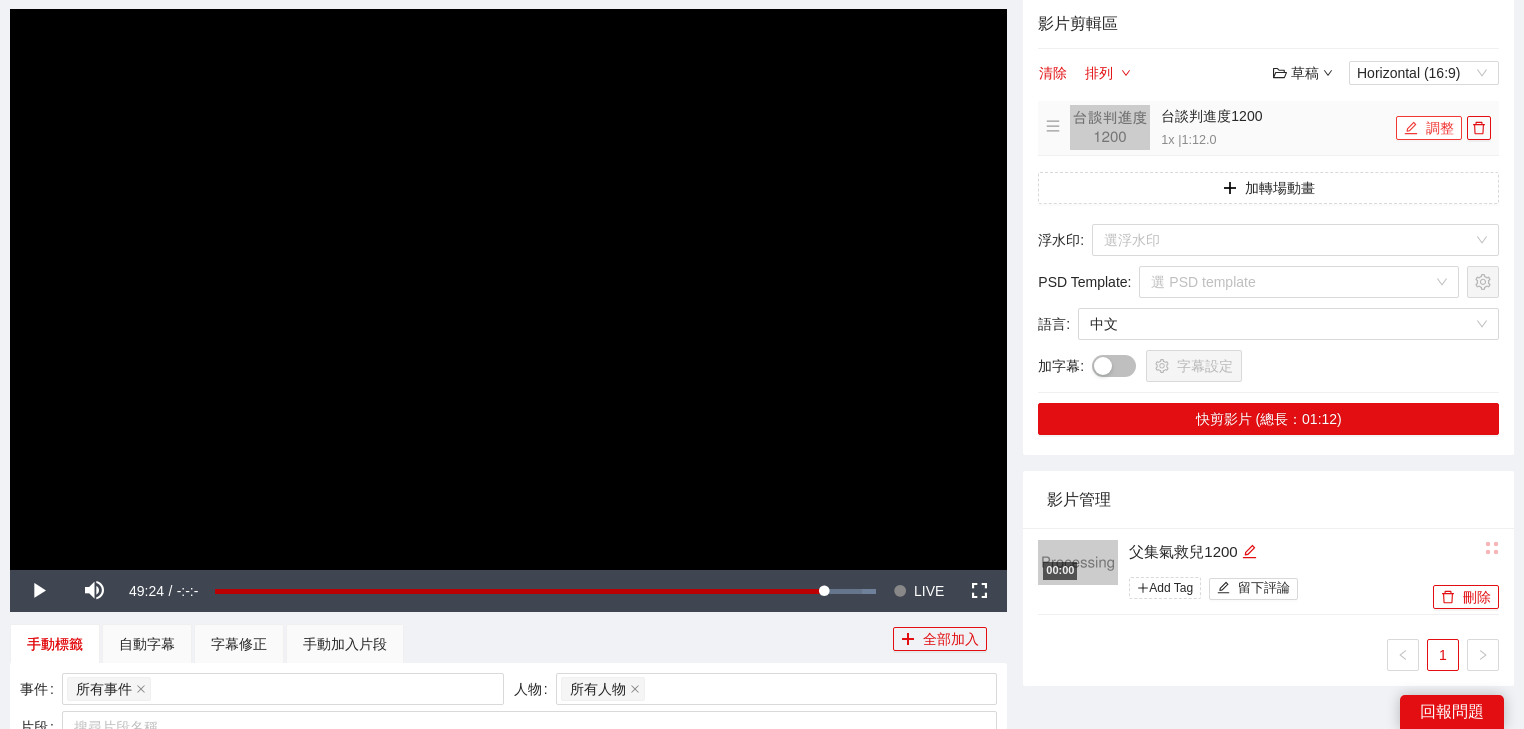 click on "調整" at bounding box center (1429, 128) 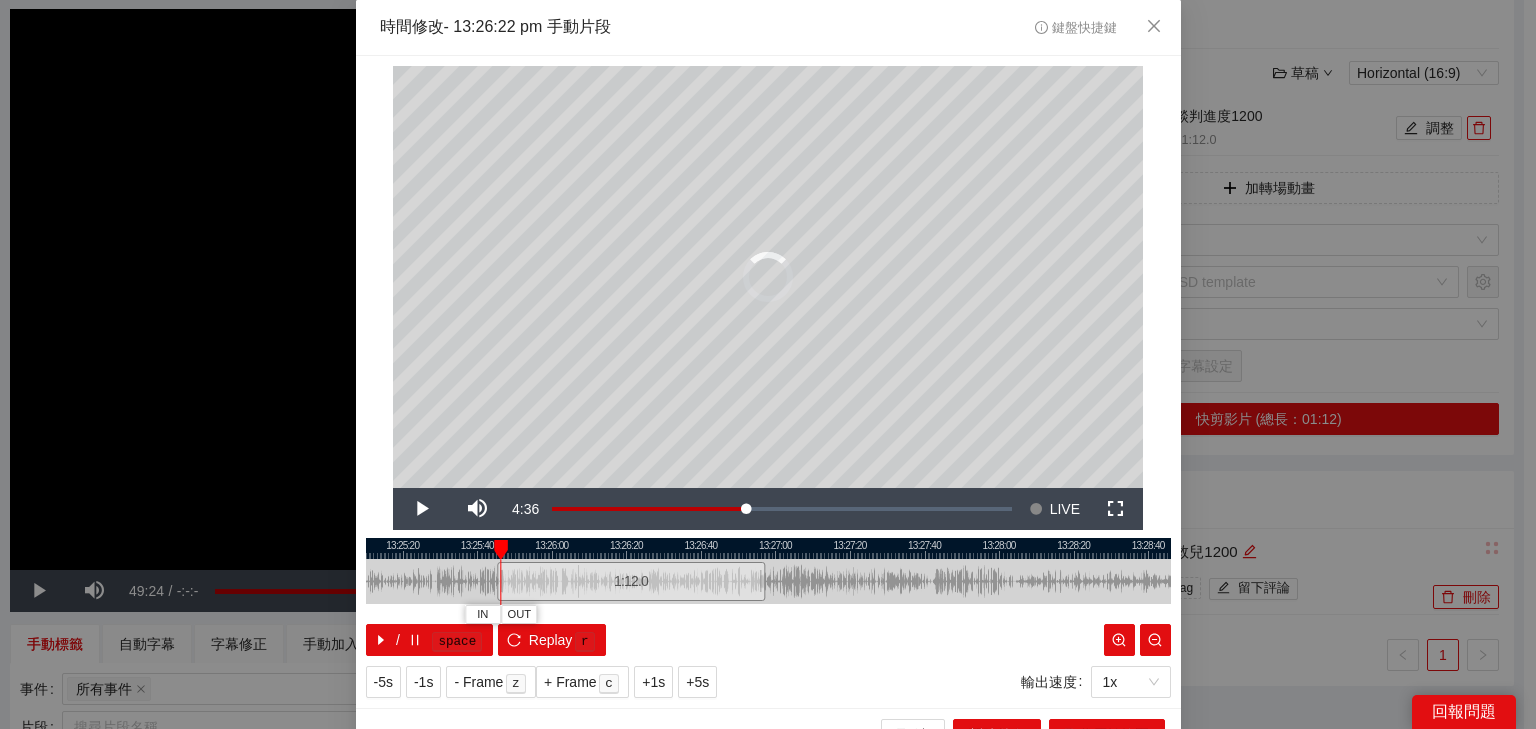drag, startPoint x: 711, startPoint y: 564, endPoint x: 574, endPoint y: 564, distance: 137 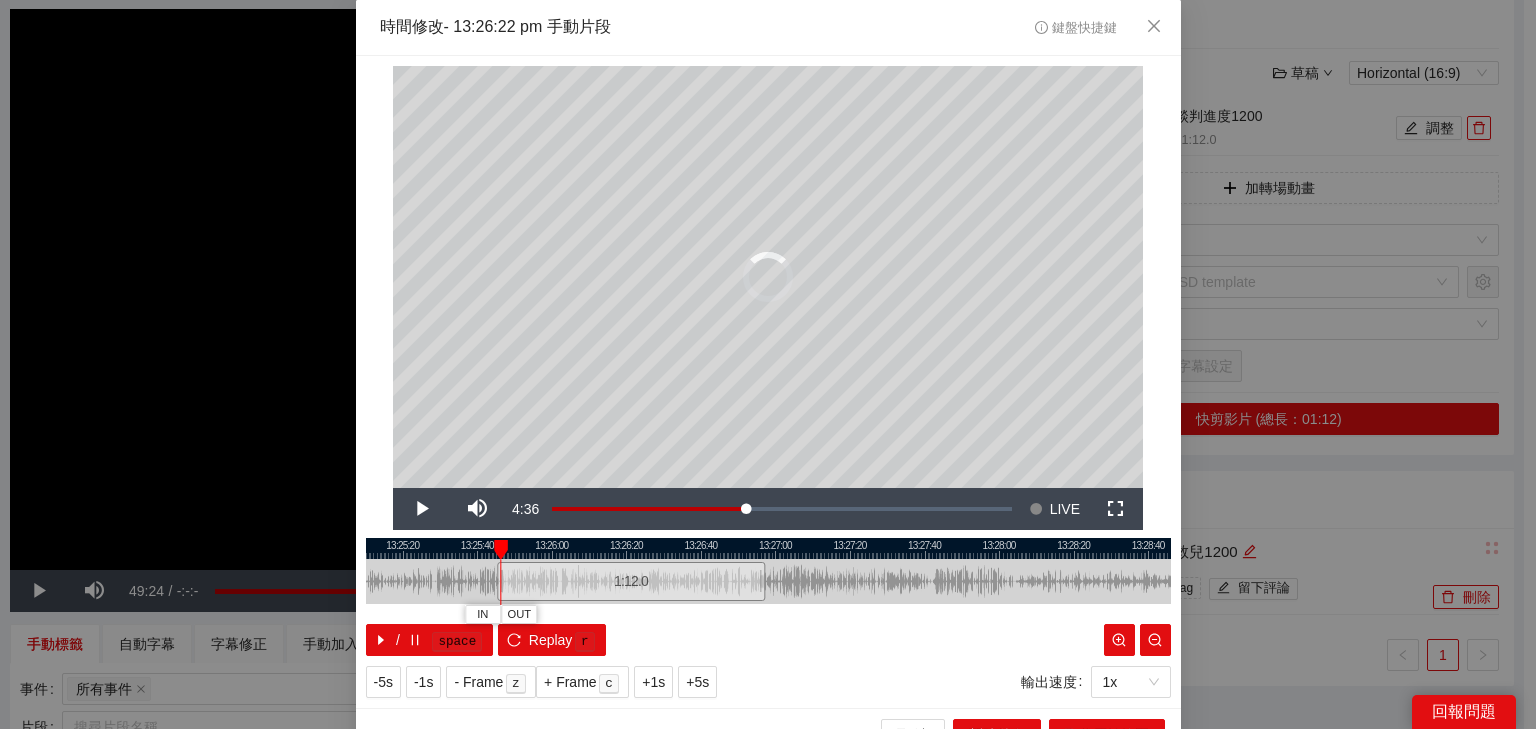 click on "1:12.0" at bounding box center [631, 581] 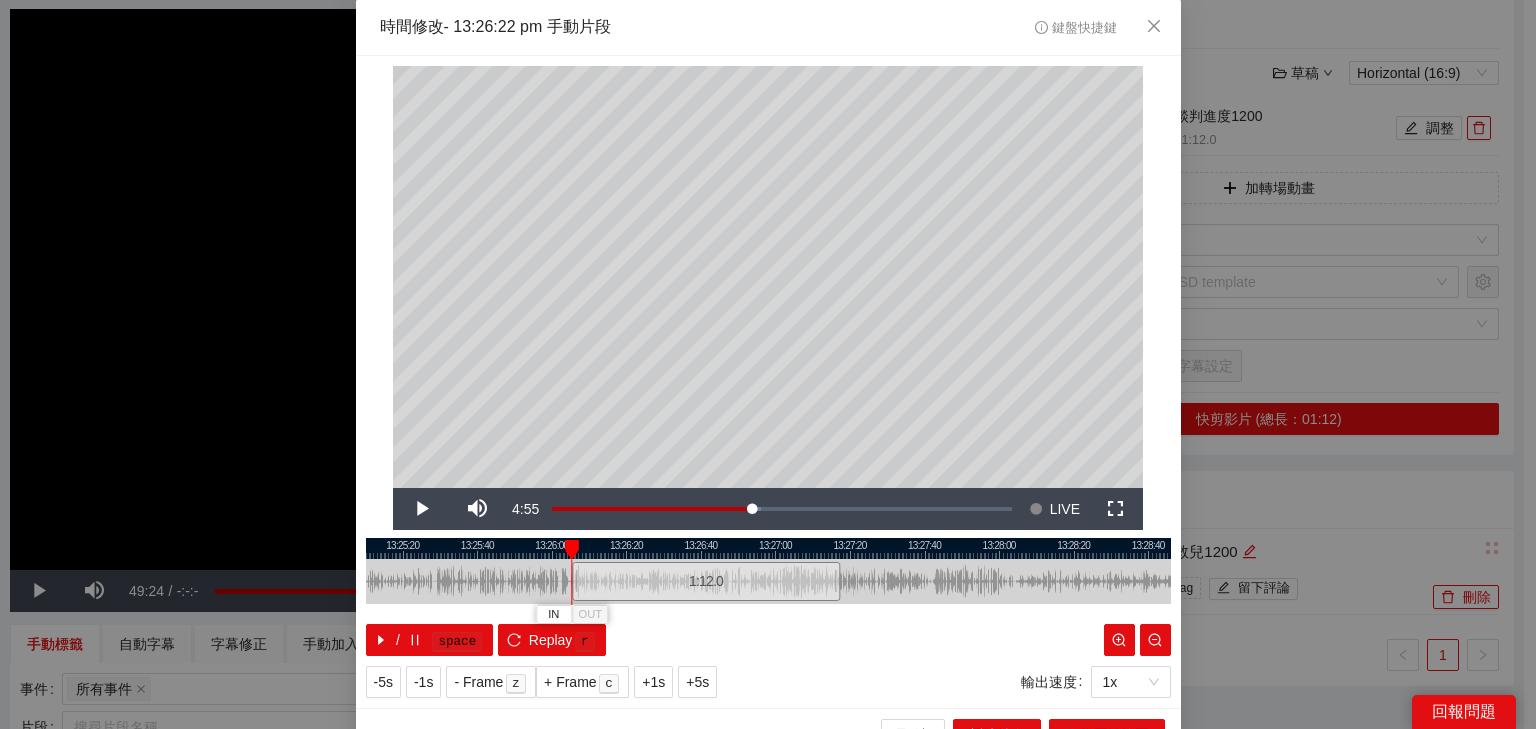 drag, startPoint x: 576, startPoint y: 579, endPoint x: 651, endPoint y: 577, distance: 75.026665 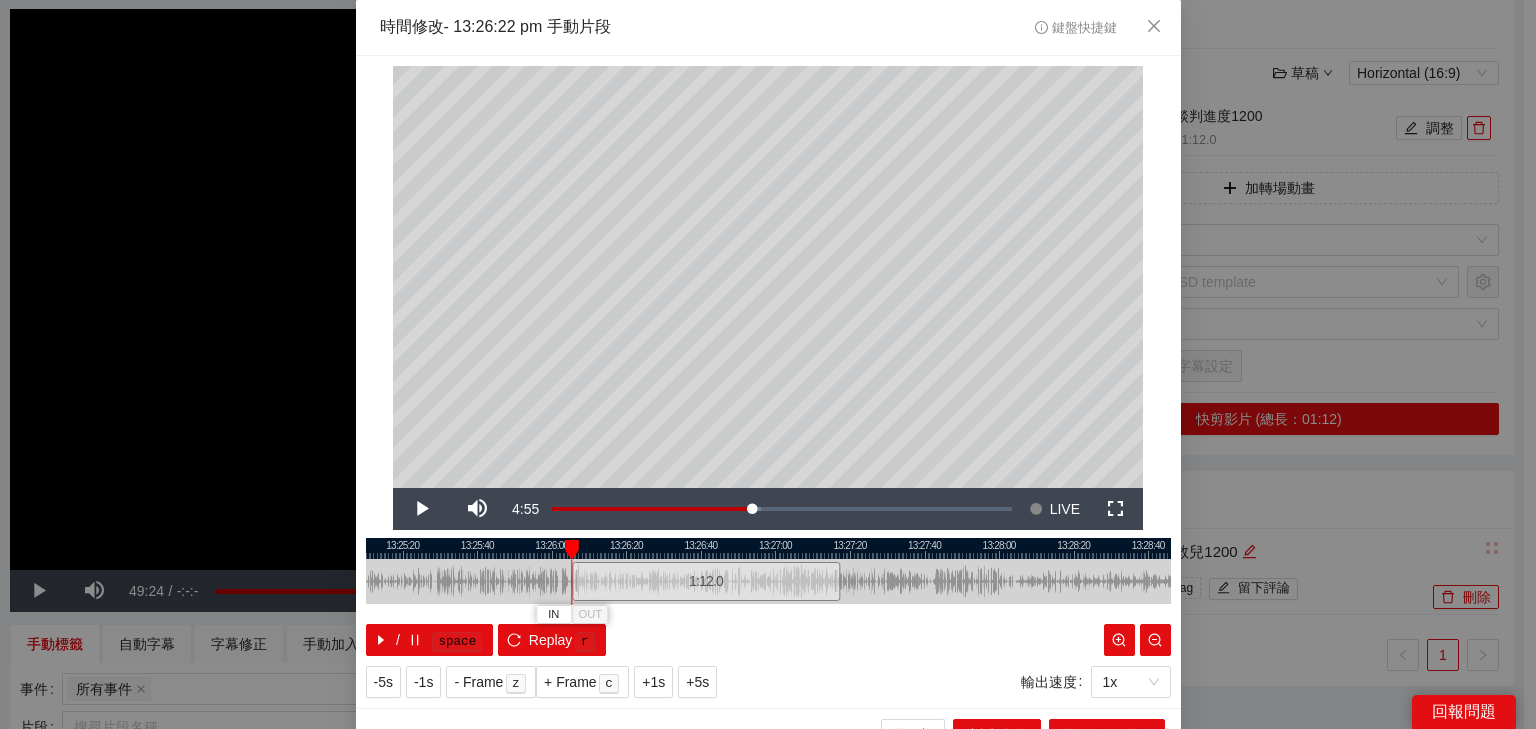 click on "1:12.0" at bounding box center [706, 581] 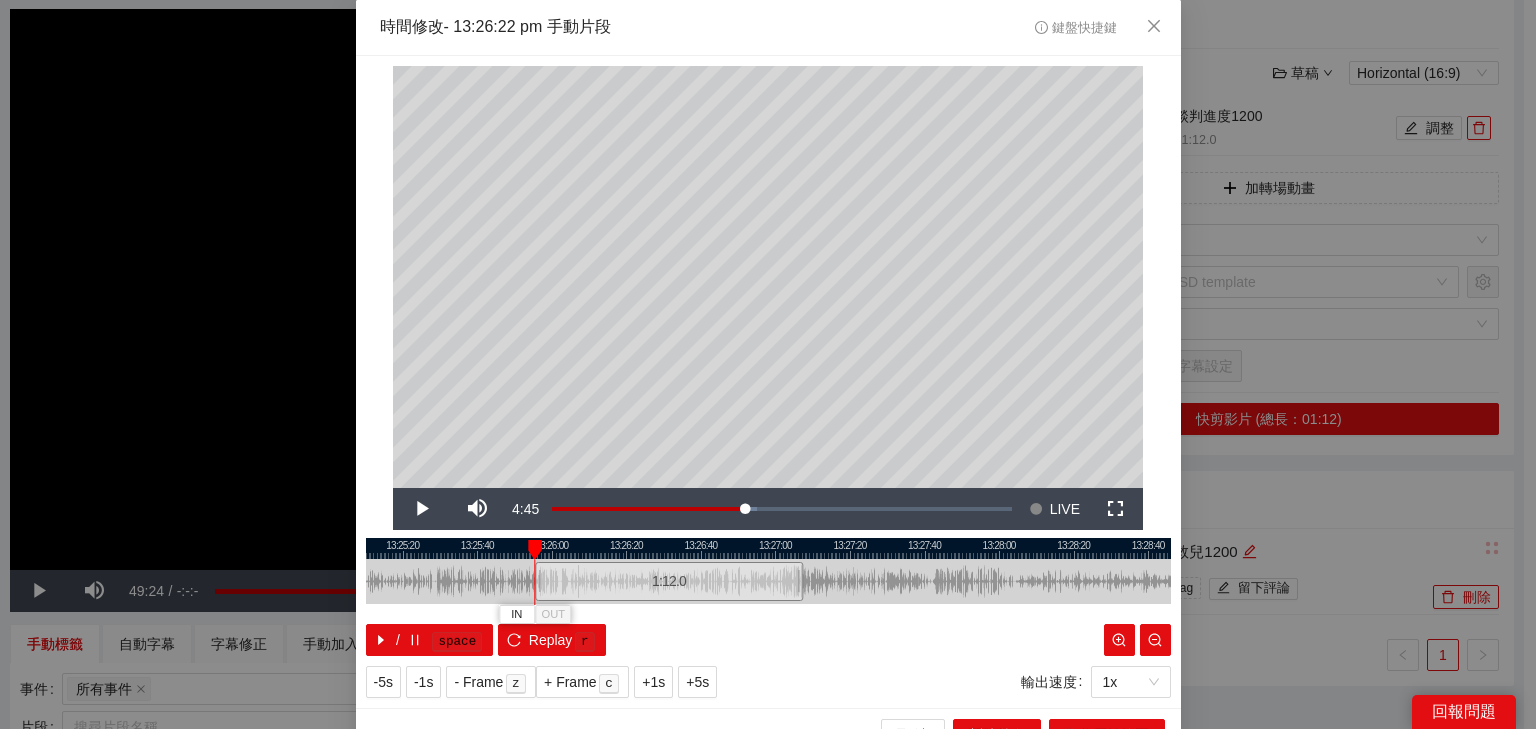 drag, startPoint x: 649, startPoint y: 577, endPoint x: 612, endPoint y: 581, distance: 37.215588 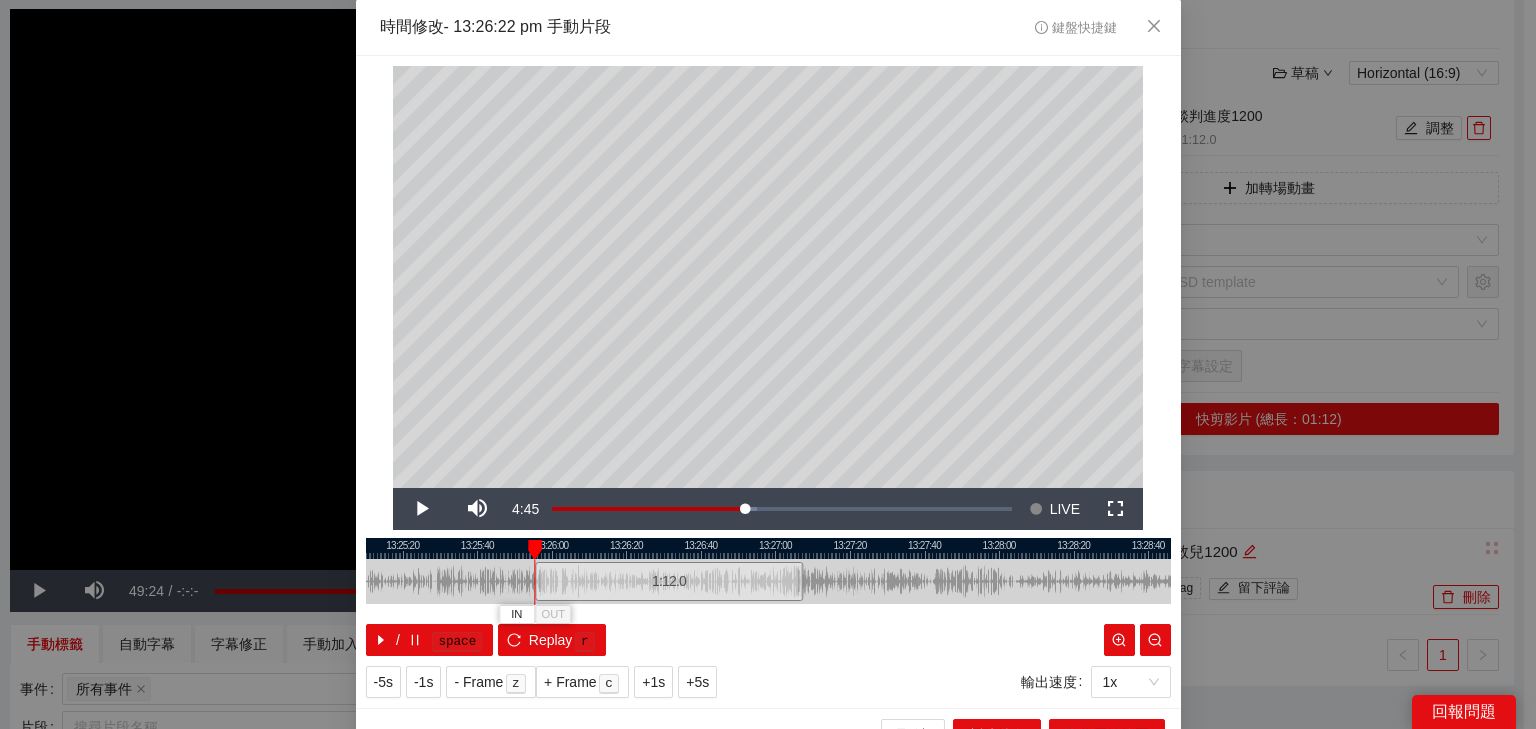 click on "1:12.0" at bounding box center [669, 581] 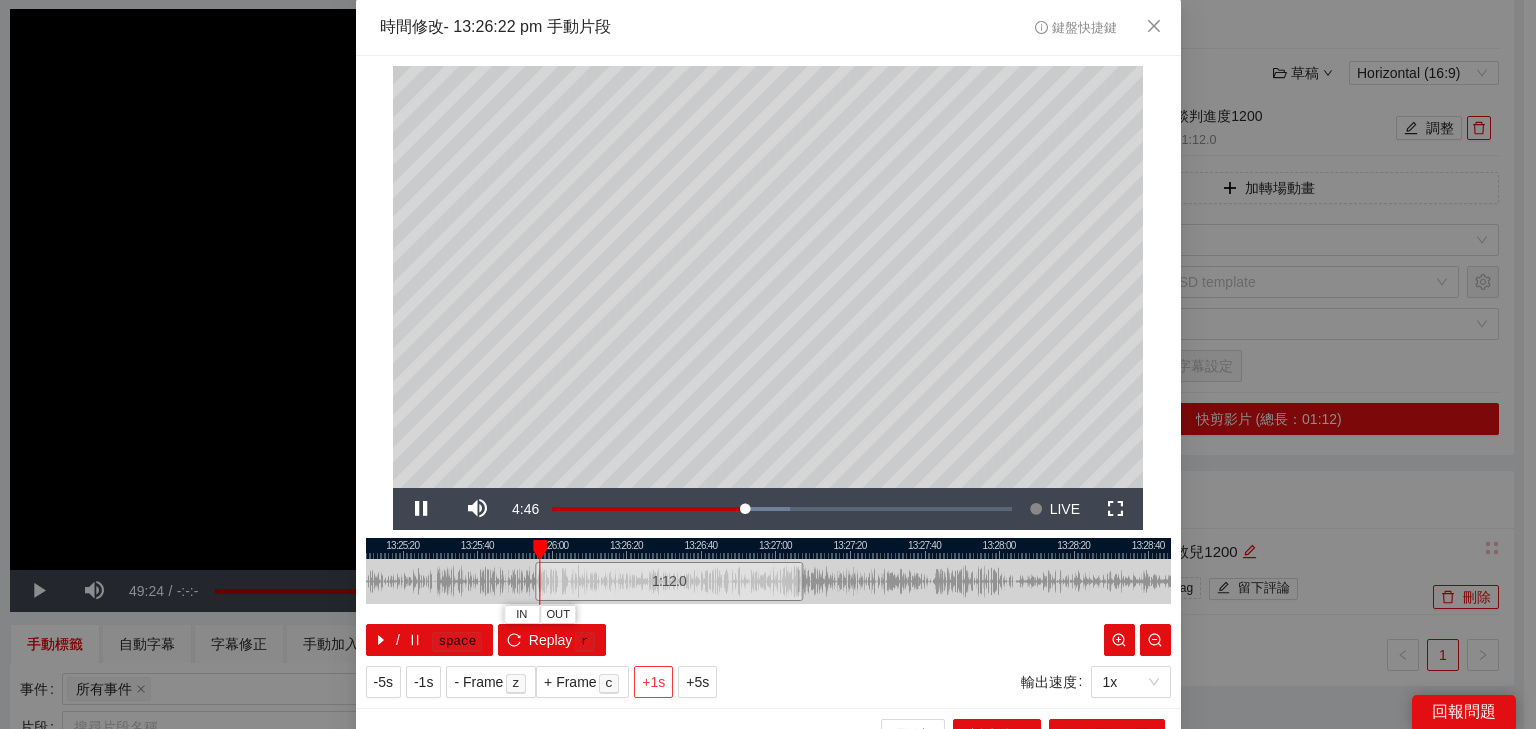 click on "+1s" at bounding box center [653, 682] 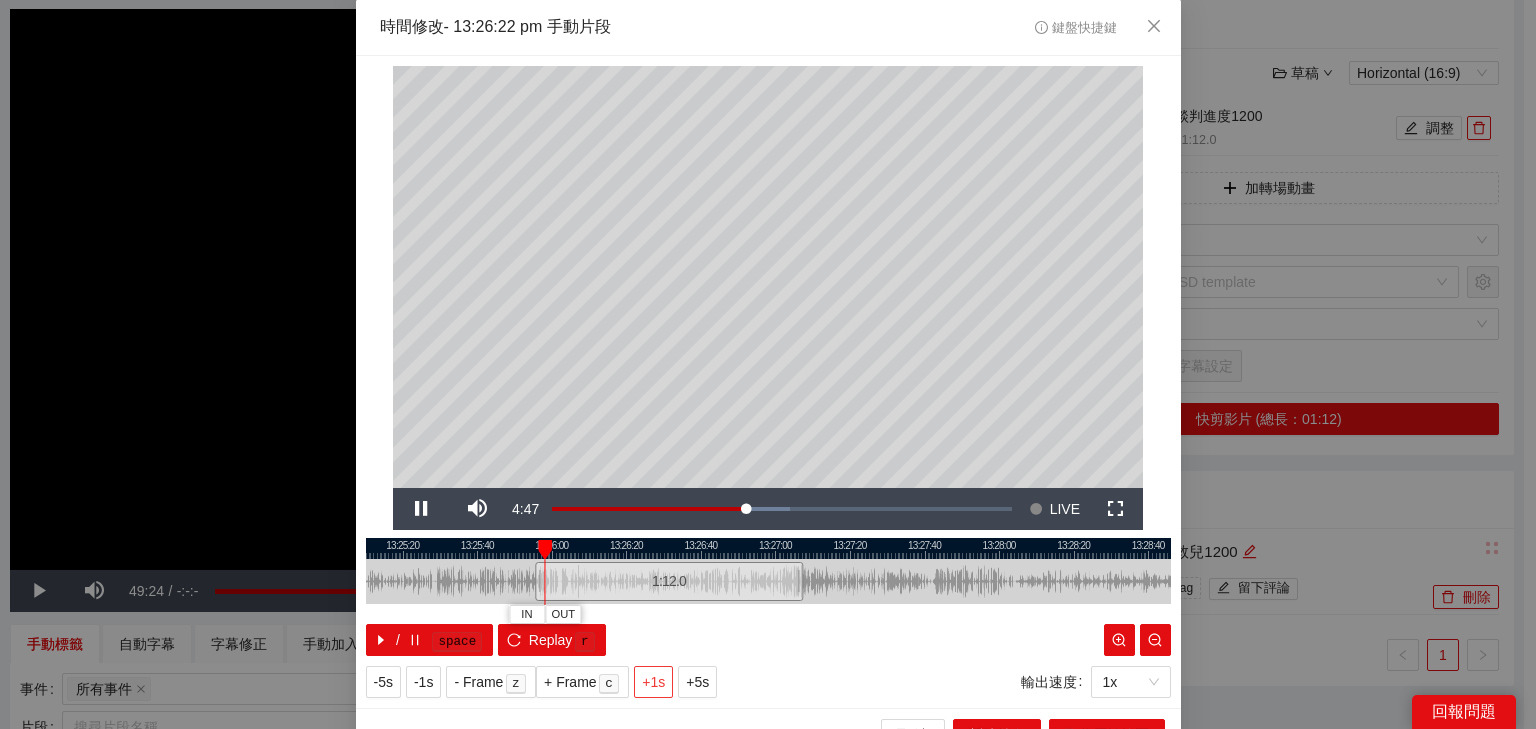 click on "+1s" at bounding box center [653, 682] 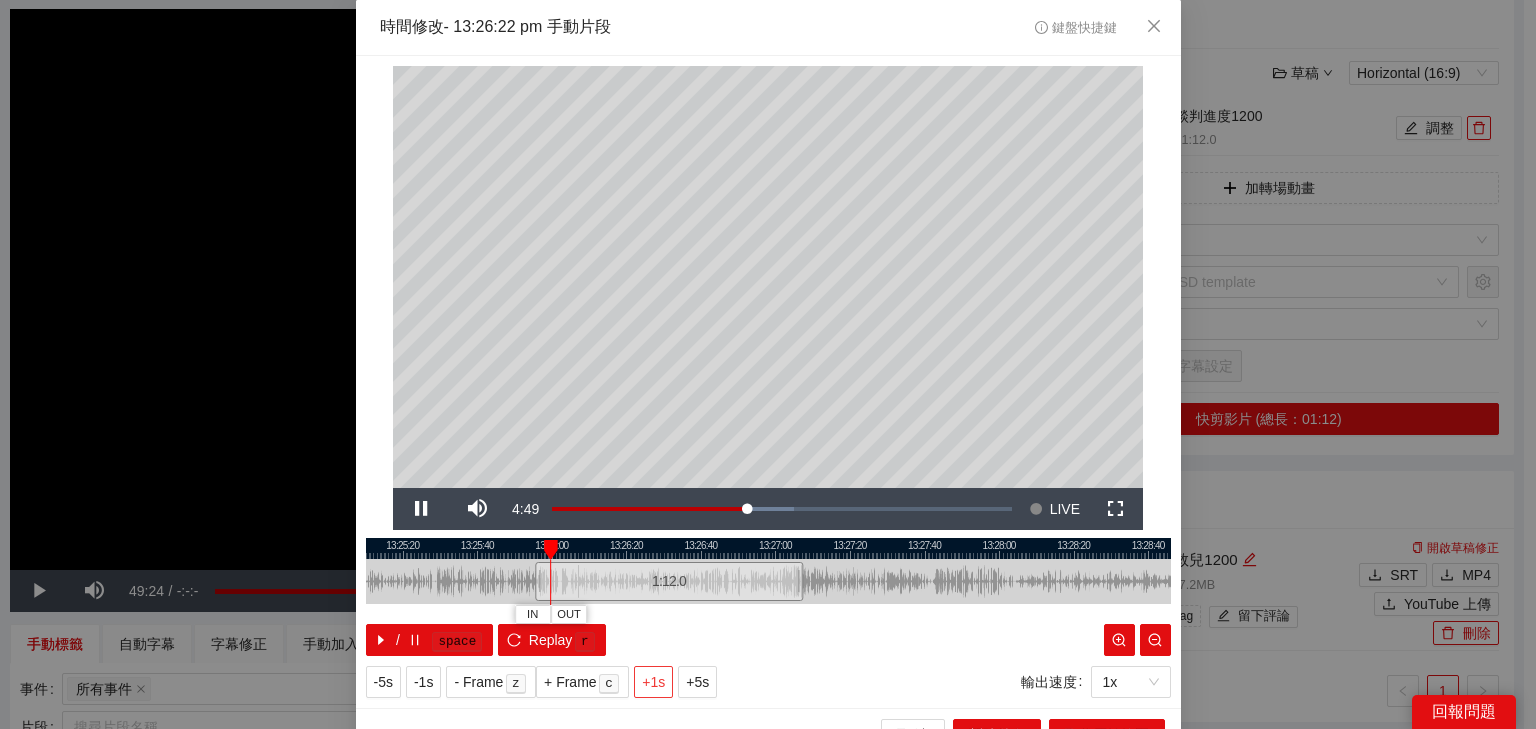 click on "+1s" at bounding box center (653, 682) 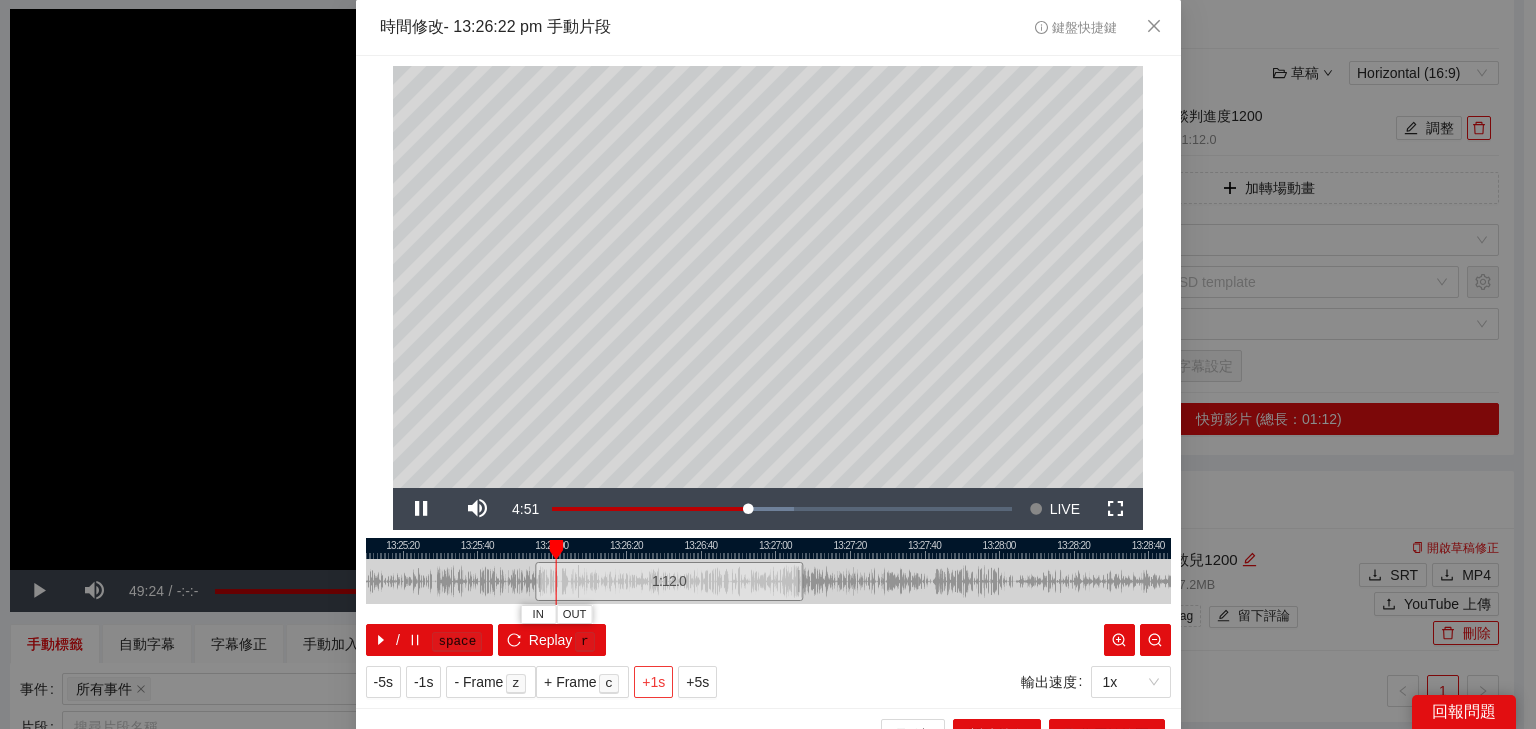 click on "+1s" at bounding box center (653, 682) 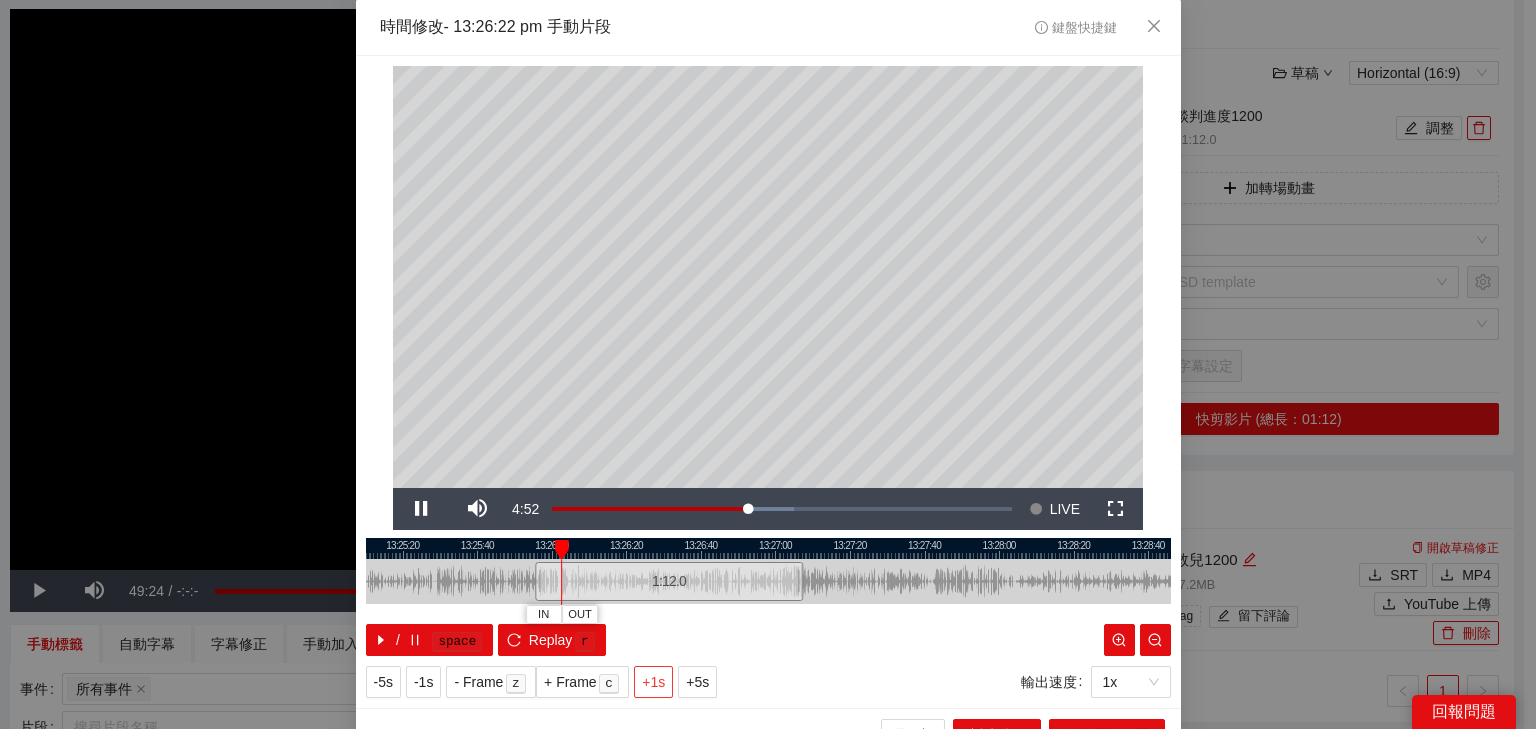 click on "+1s" at bounding box center [653, 682] 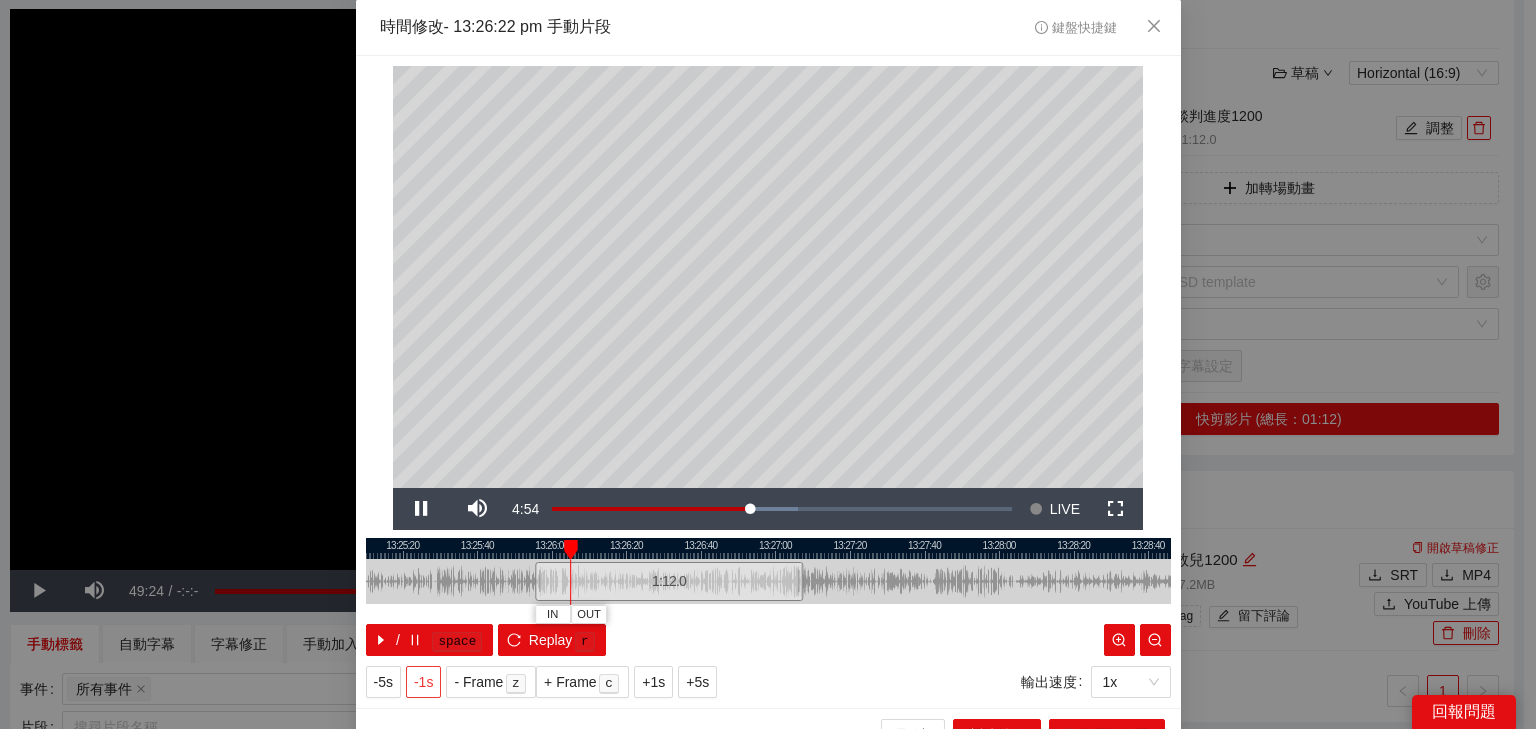 click on "-1s" at bounding box center [423, 682] 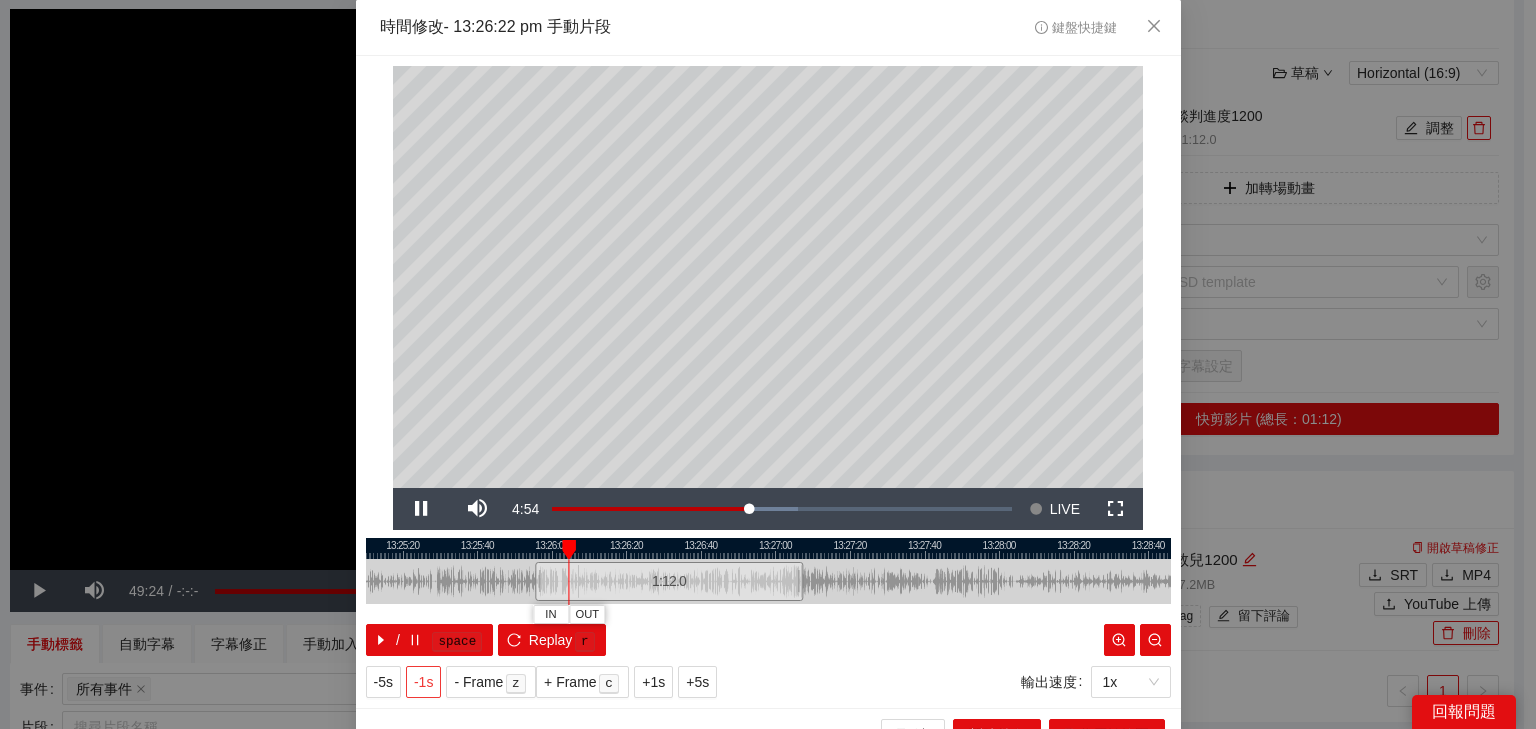 click on "-1s" at bounding box center (423, 682) 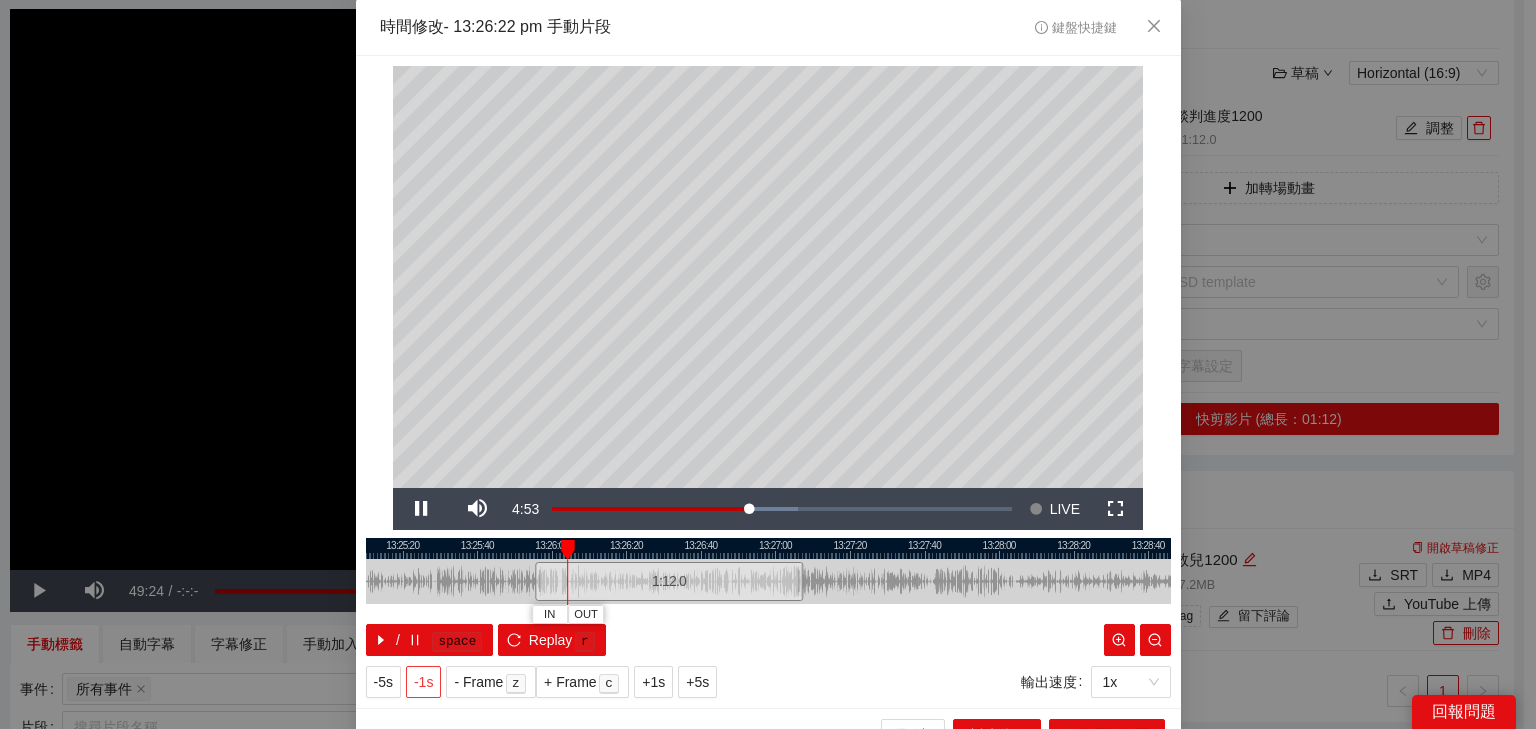 click on "-1s" at bounding box center [423, 682] 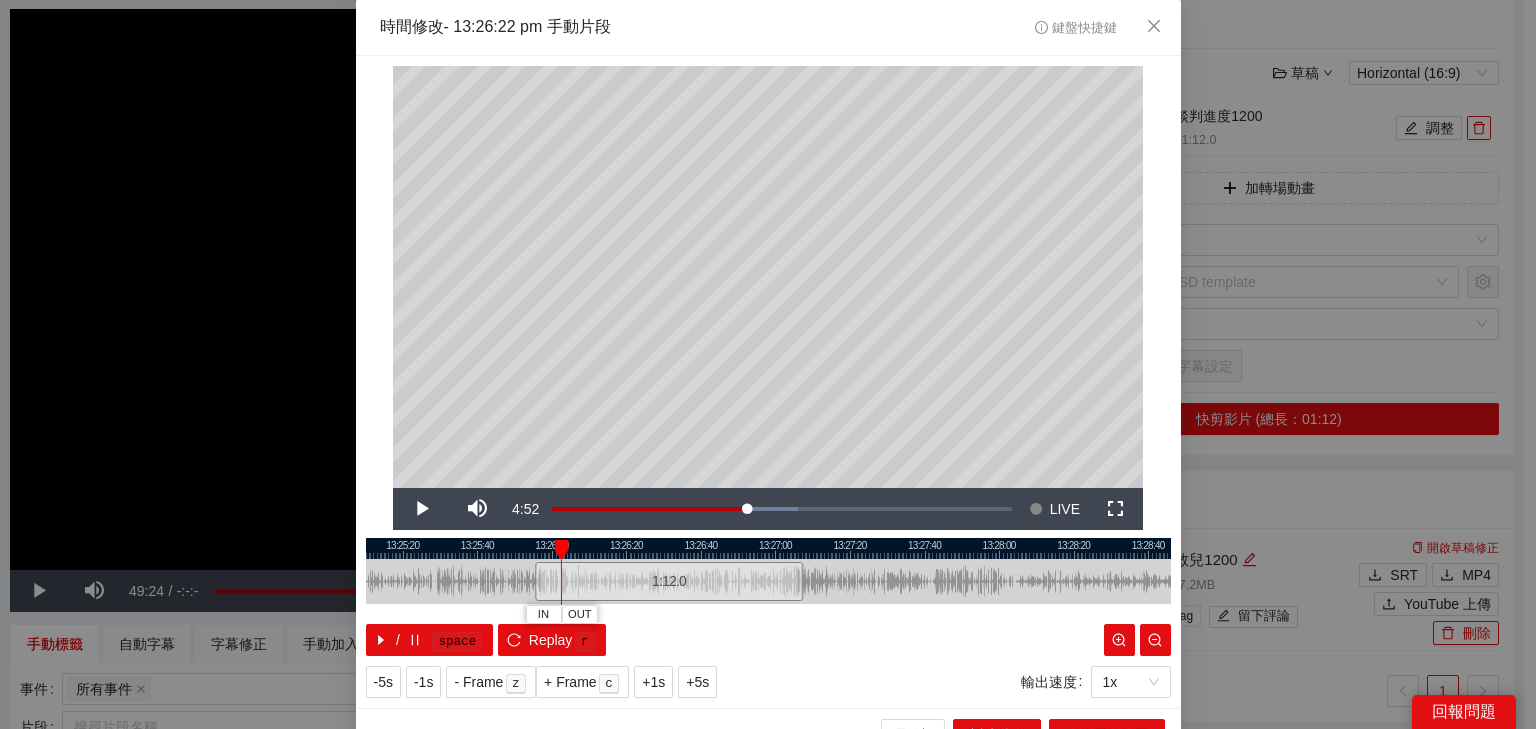 drag, startPoint x: 564, startPoint y: 549, endPoint x: 554, endPoint y: 548, distance: 10.049875 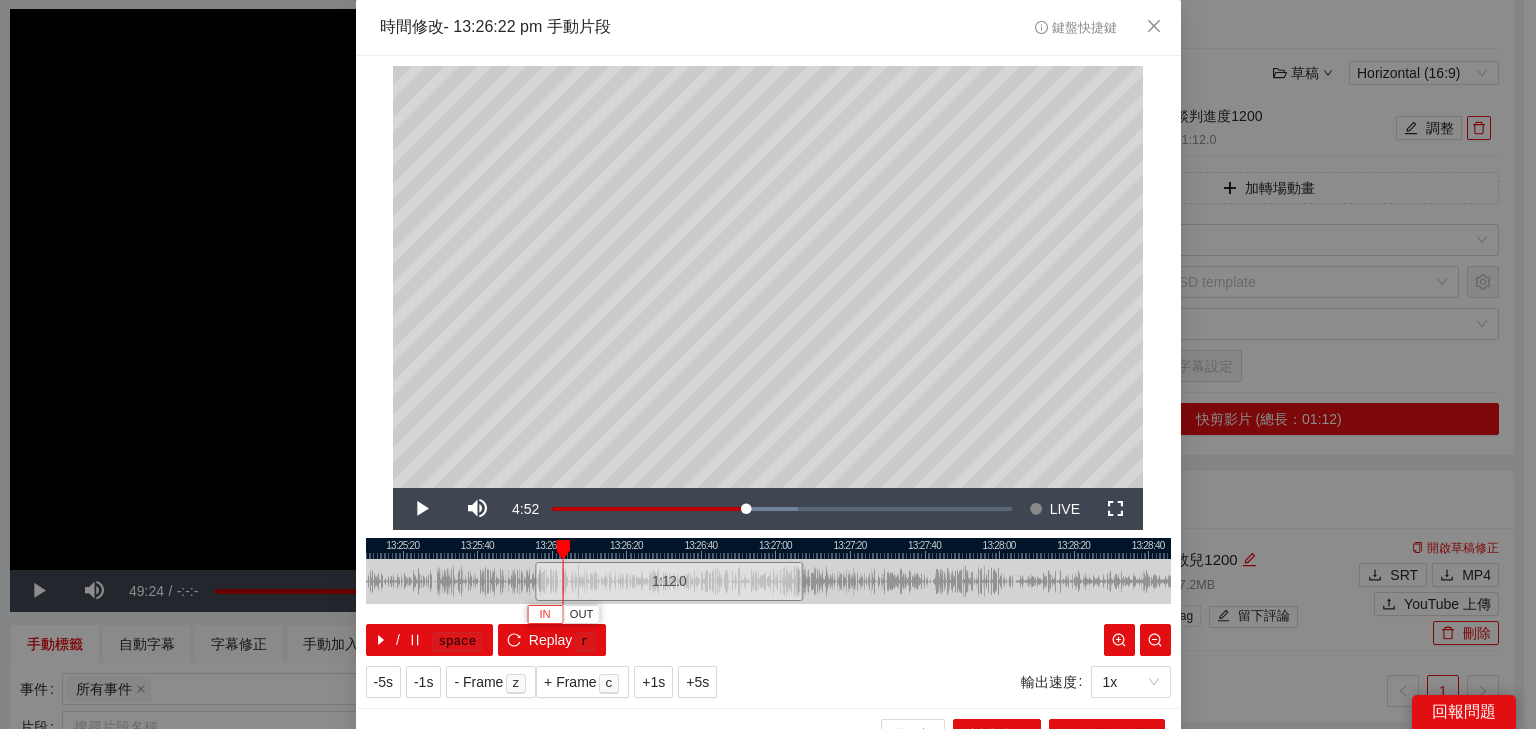 click on "IN" at bounding box center (545, 614) 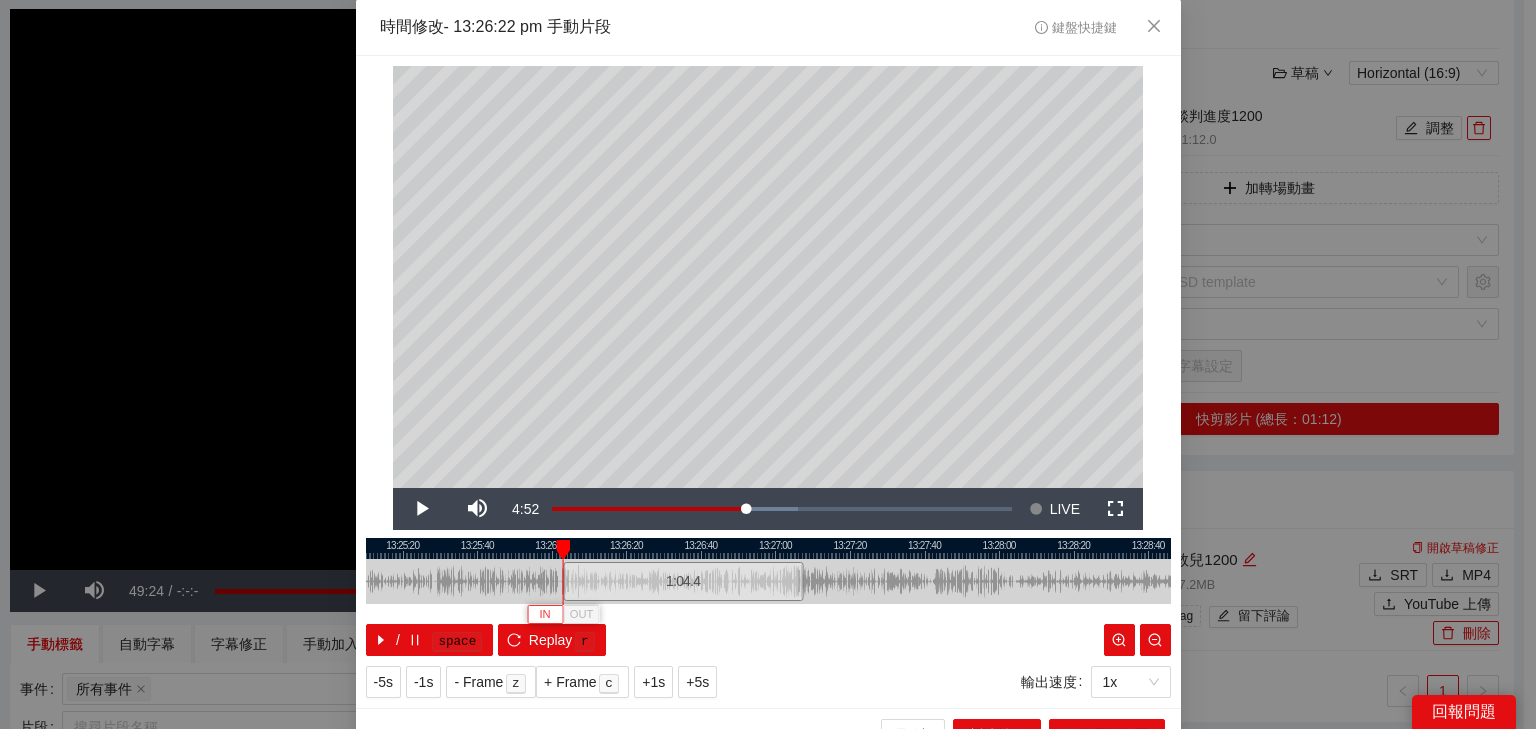 type 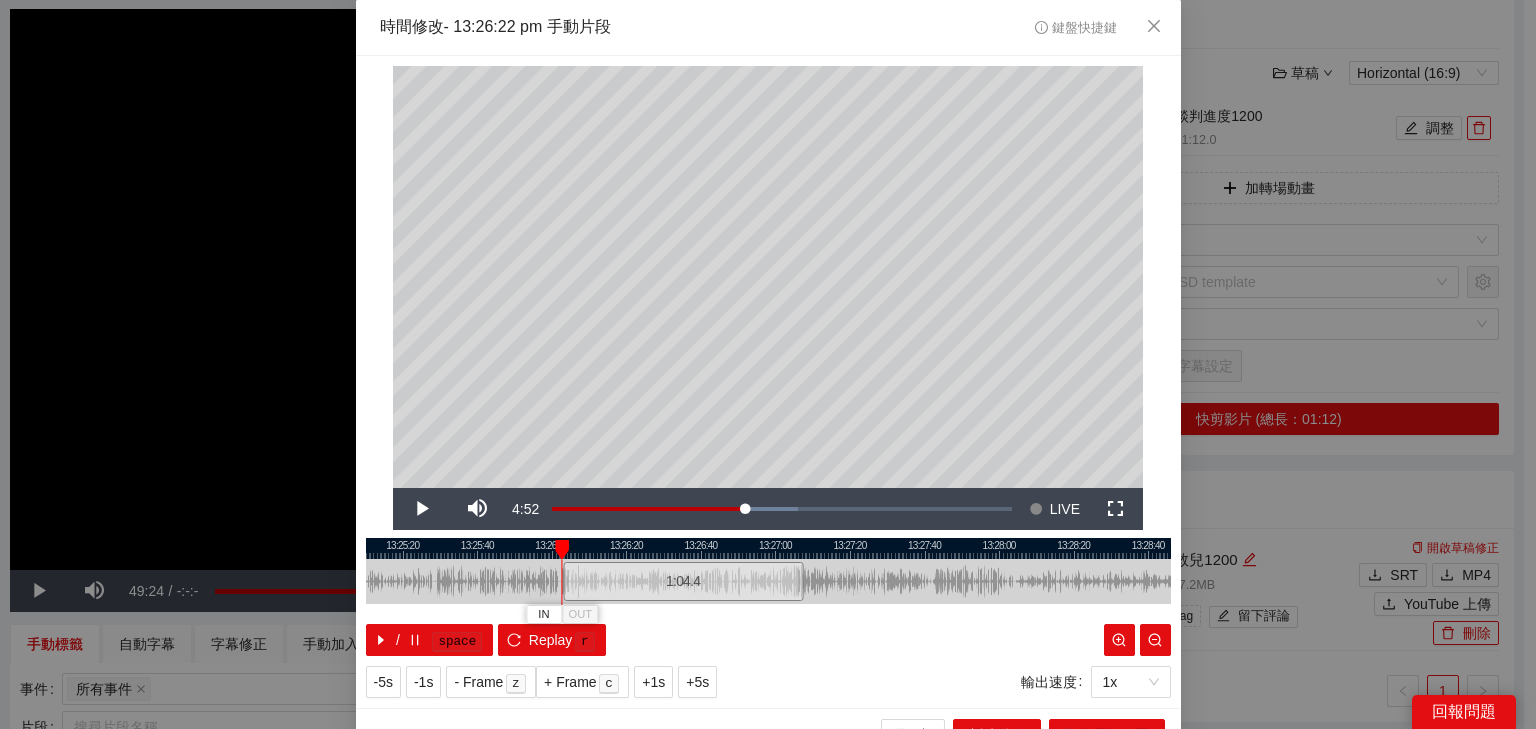 drag, startPoint x: 566, startPoint y: 547, endPoint x: 555, endPoint y: 544, distance: 11.401754 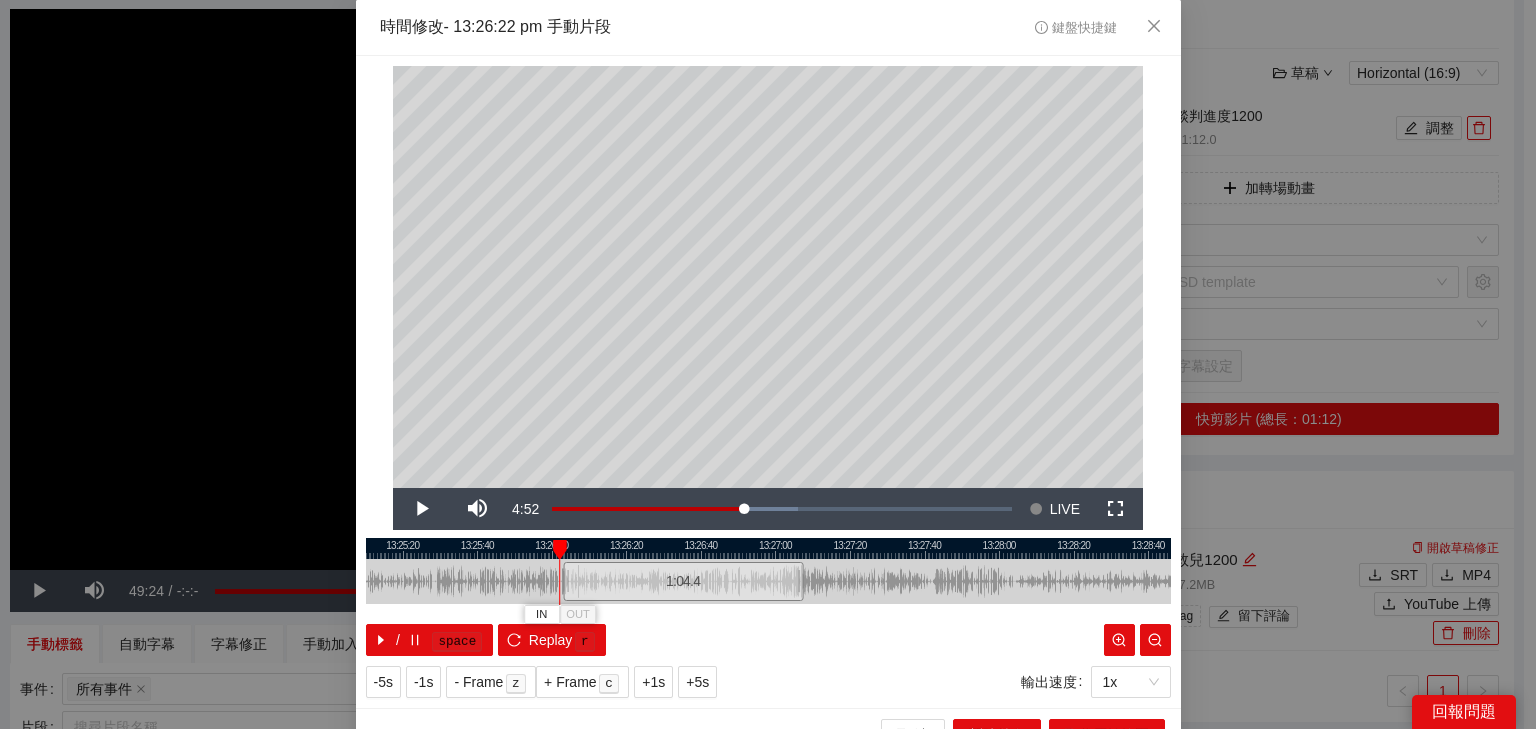 click at bounding box center (560, 550) 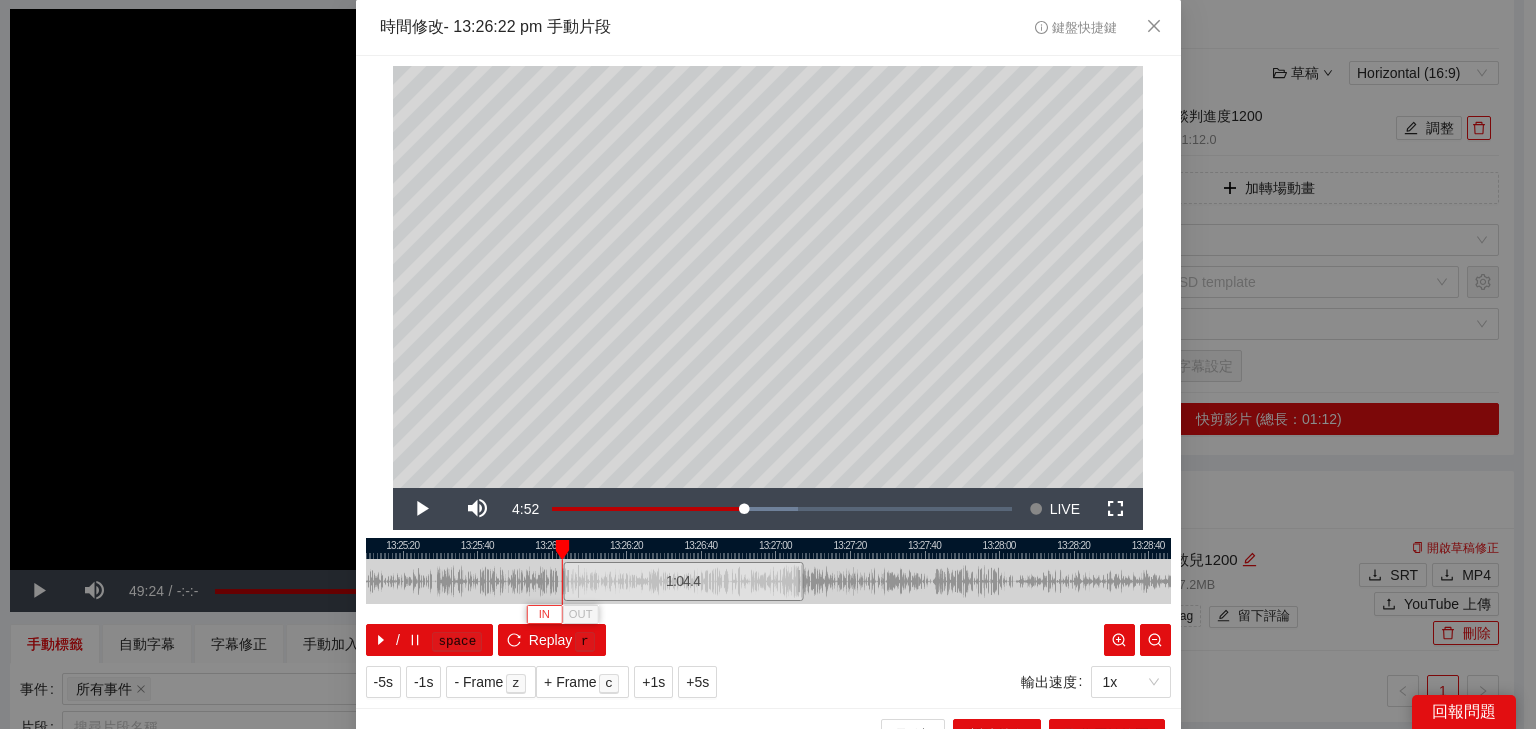 click on "IN" at bounding box center (544, 615) 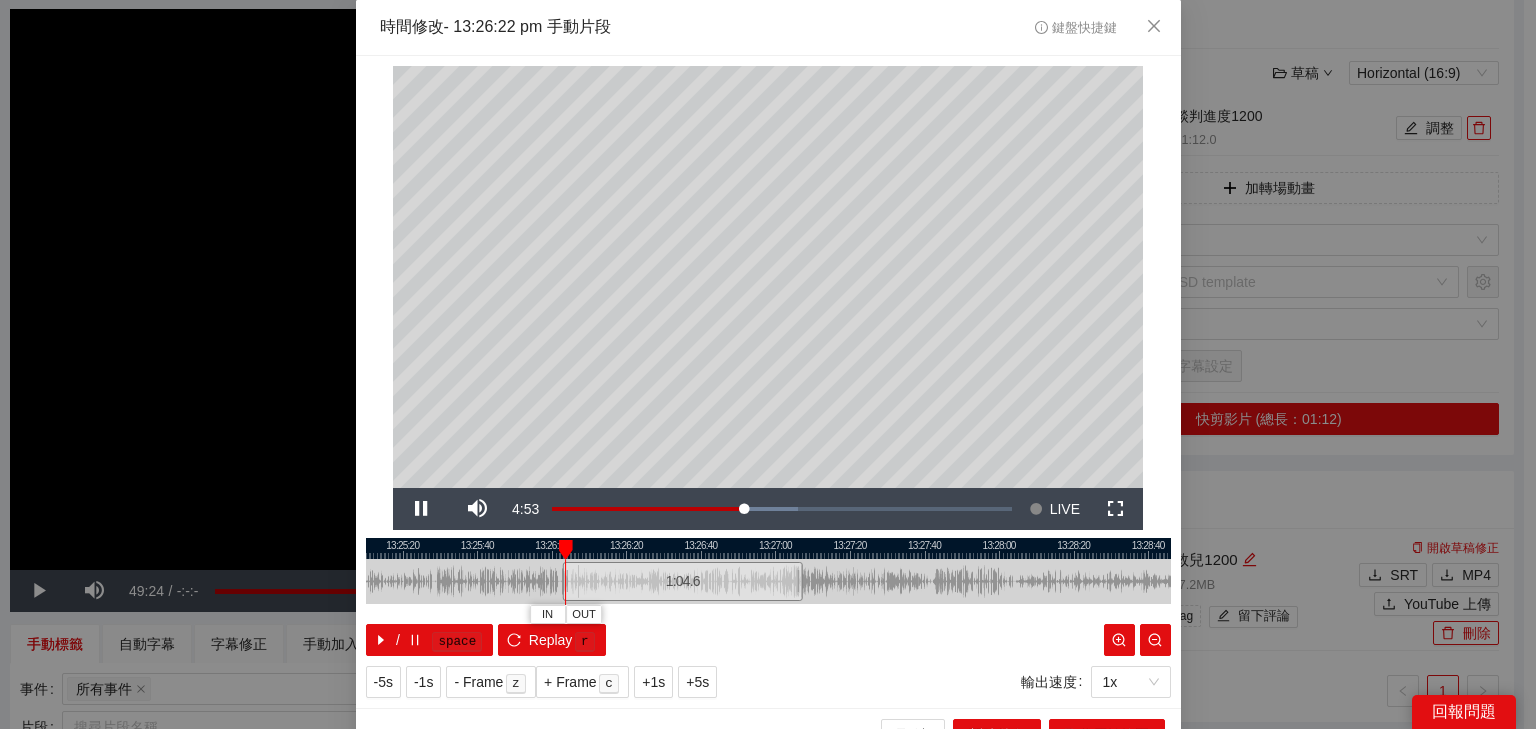 click at bounding box center [768, 548] 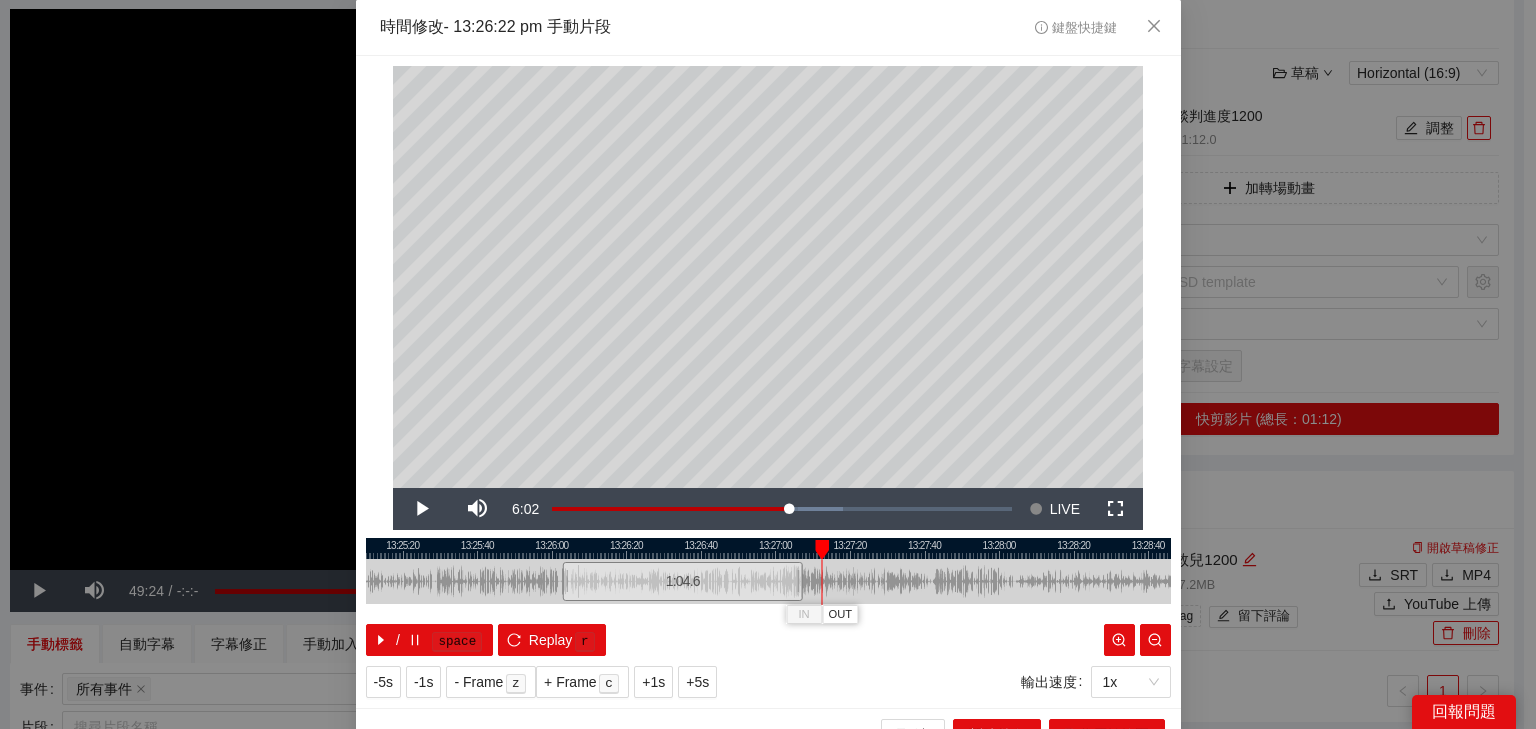 click at bounding box center [768, 548] 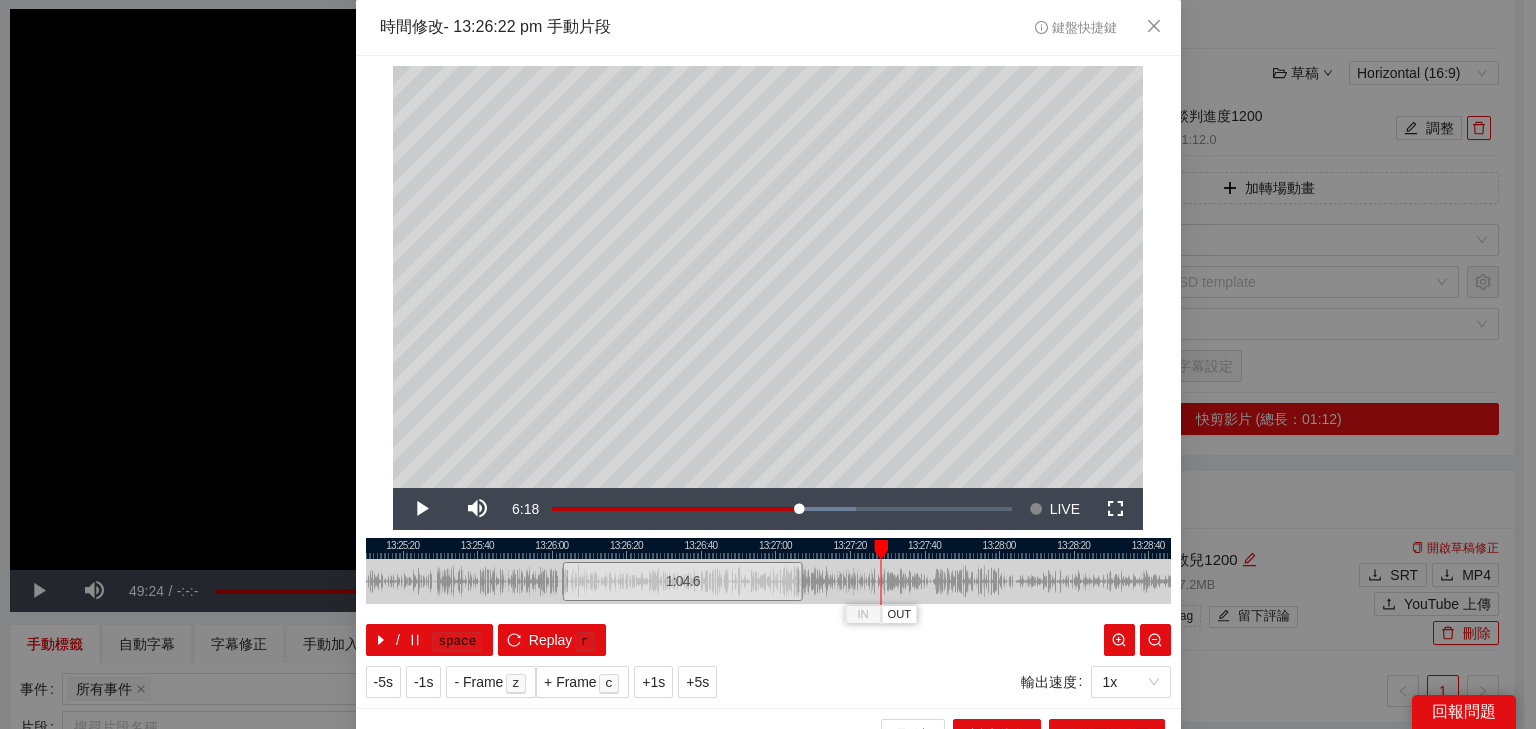 click at bounding box center (768, 548) 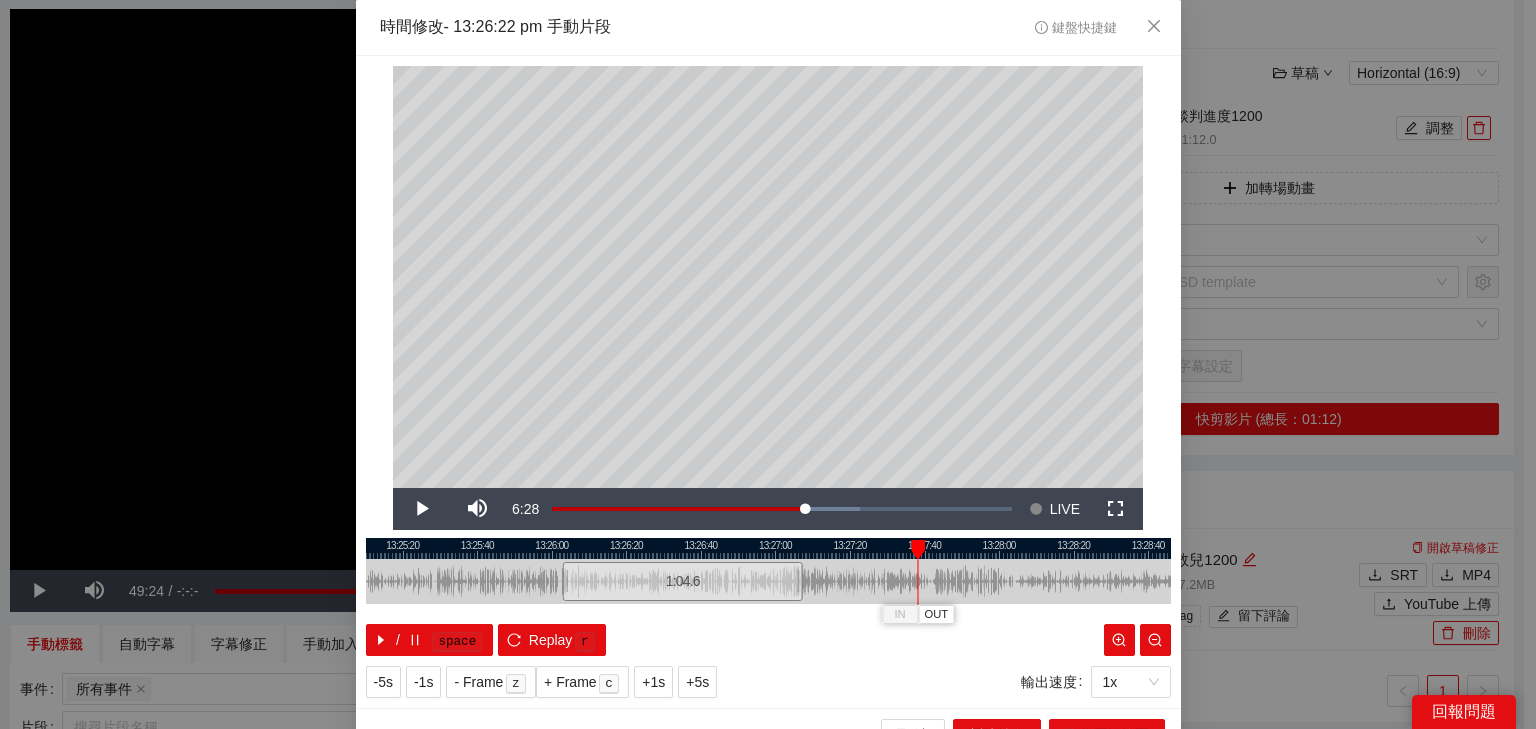 click at bounding box center (768, 548) 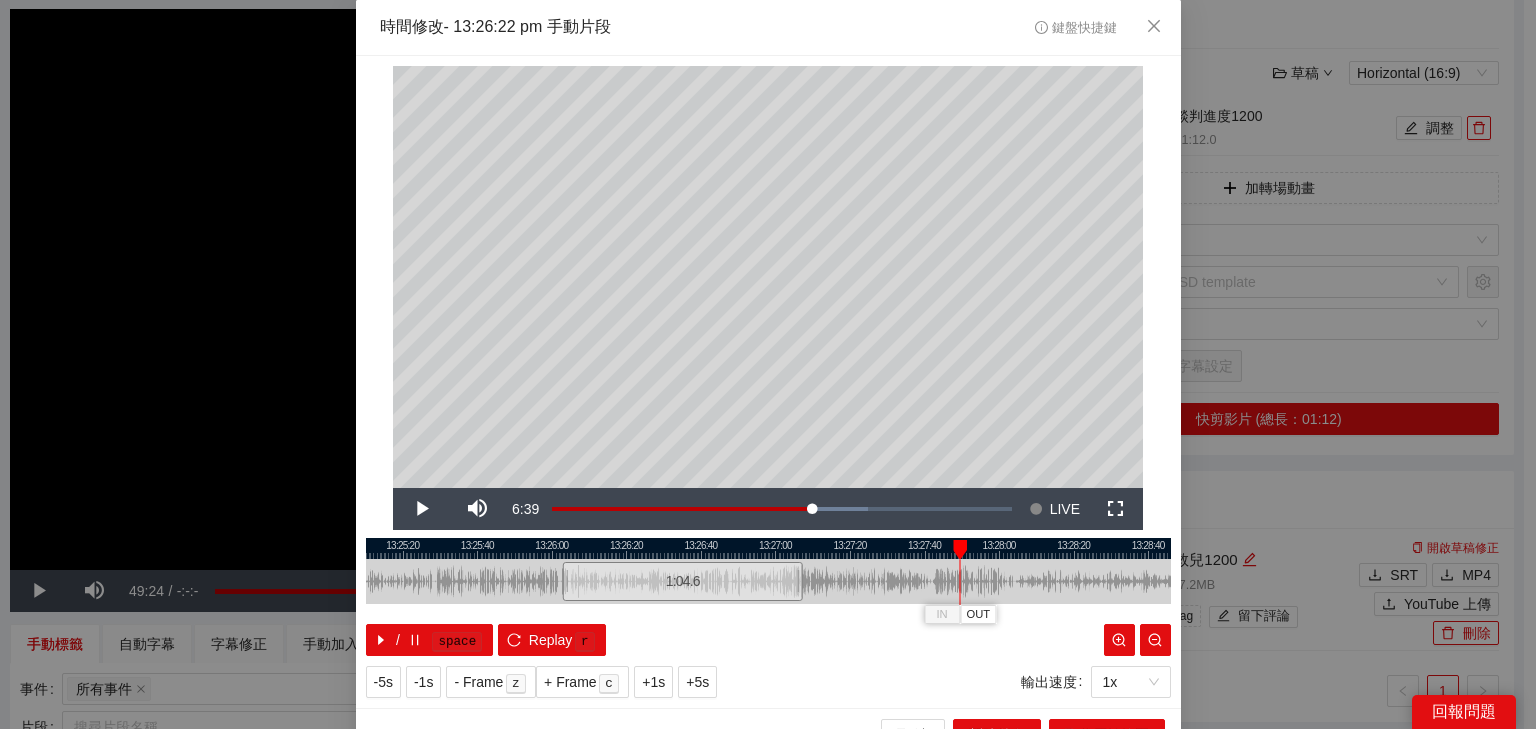click at bounding box center (768, 548) 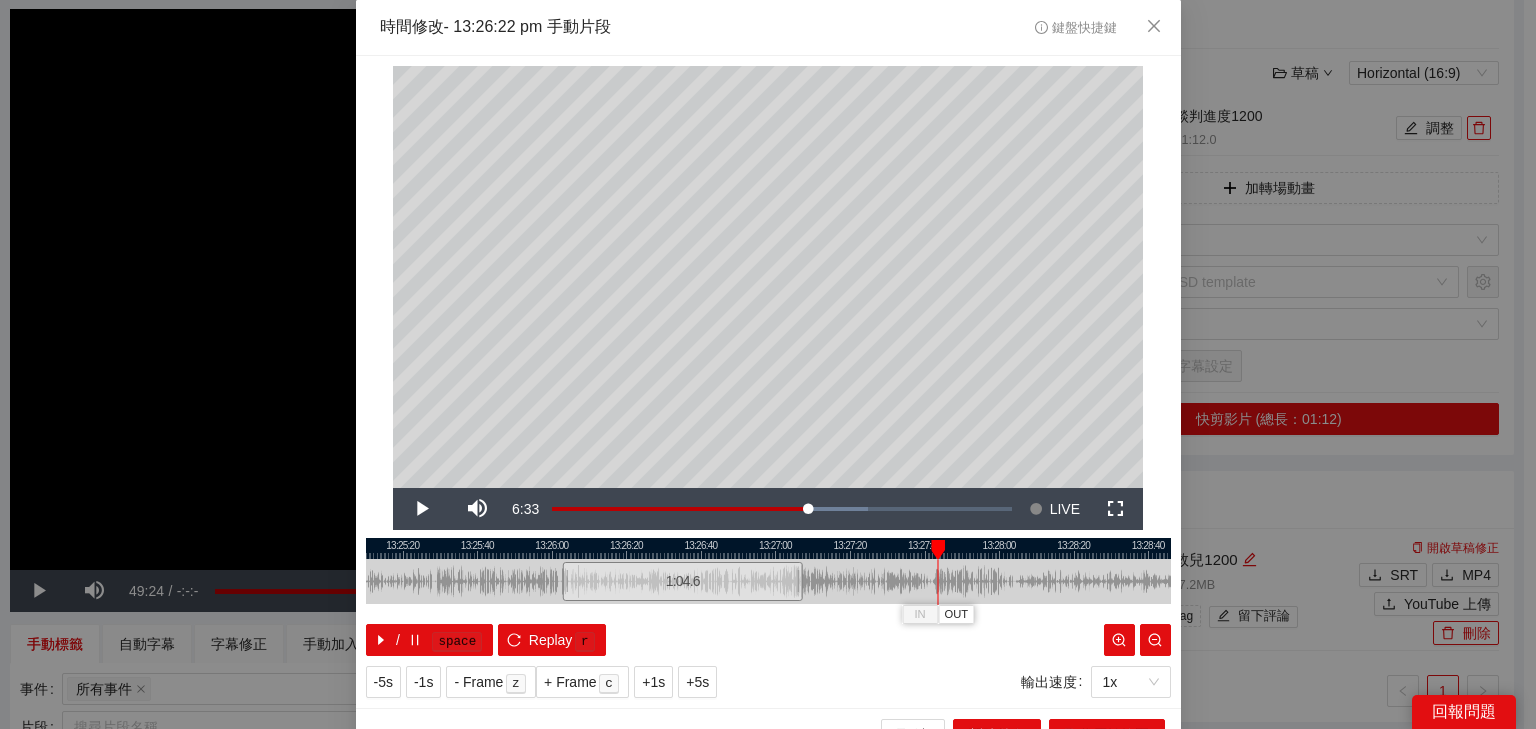 click at bounding box center (768, 548) 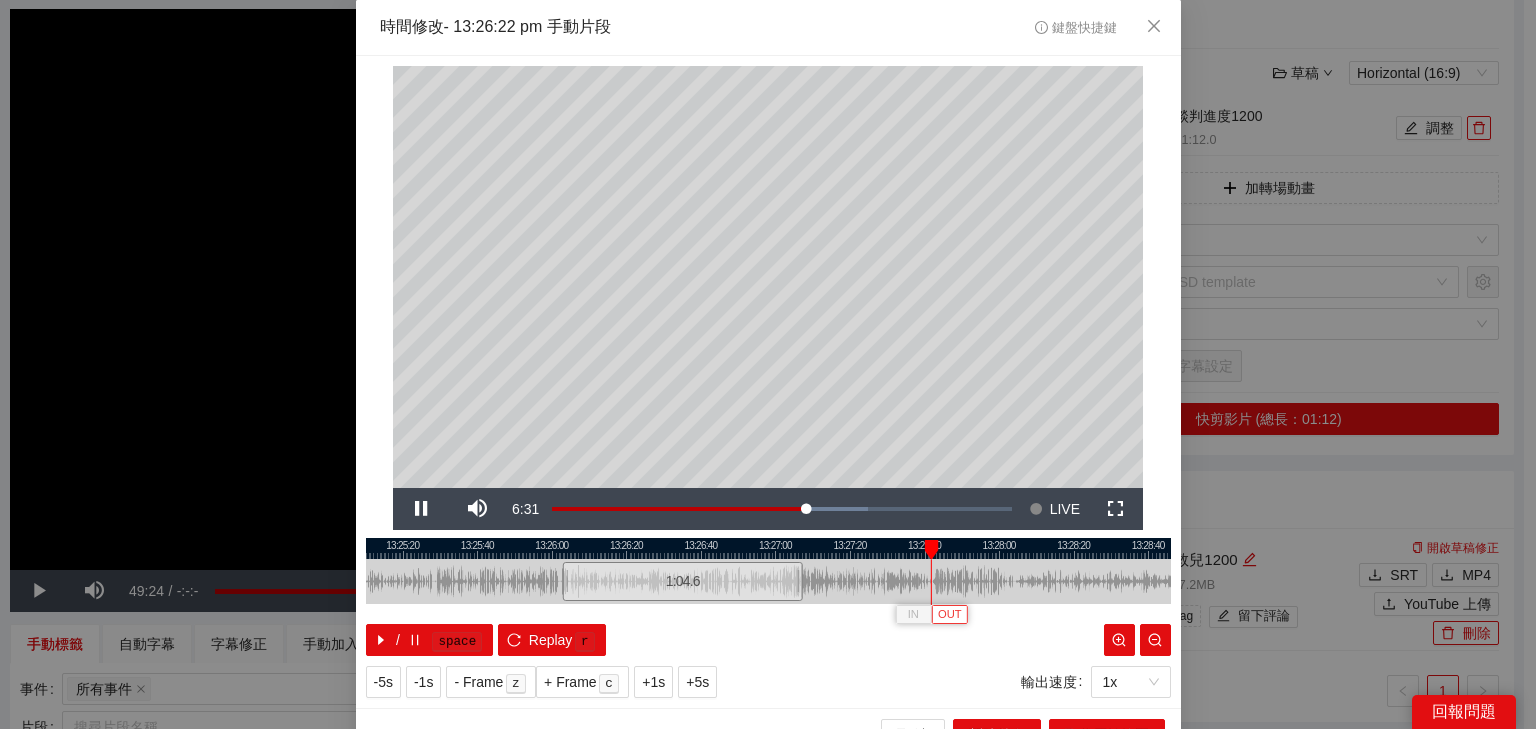 click on "OUT" at bounding box center (950, 615) 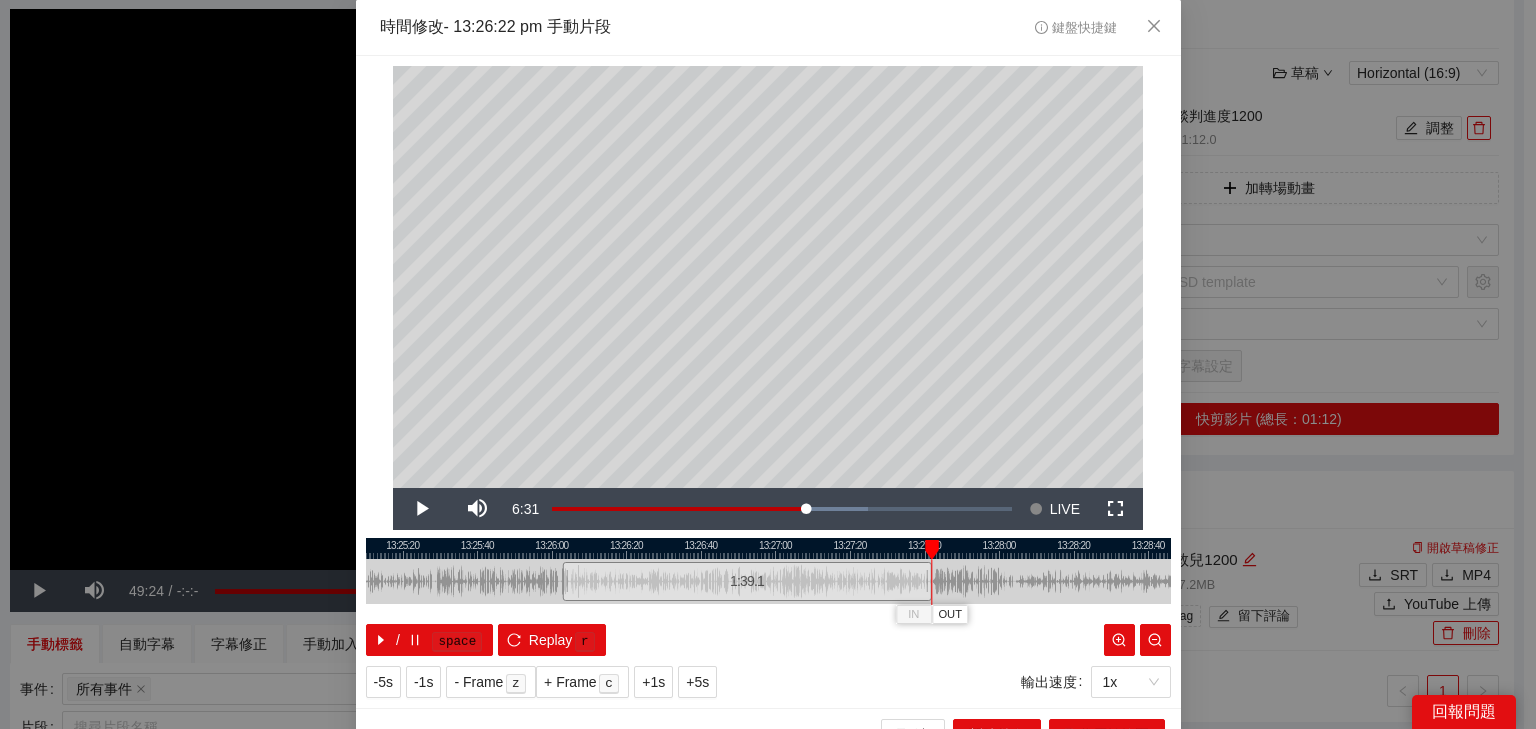click at bounding box center [768, 548] 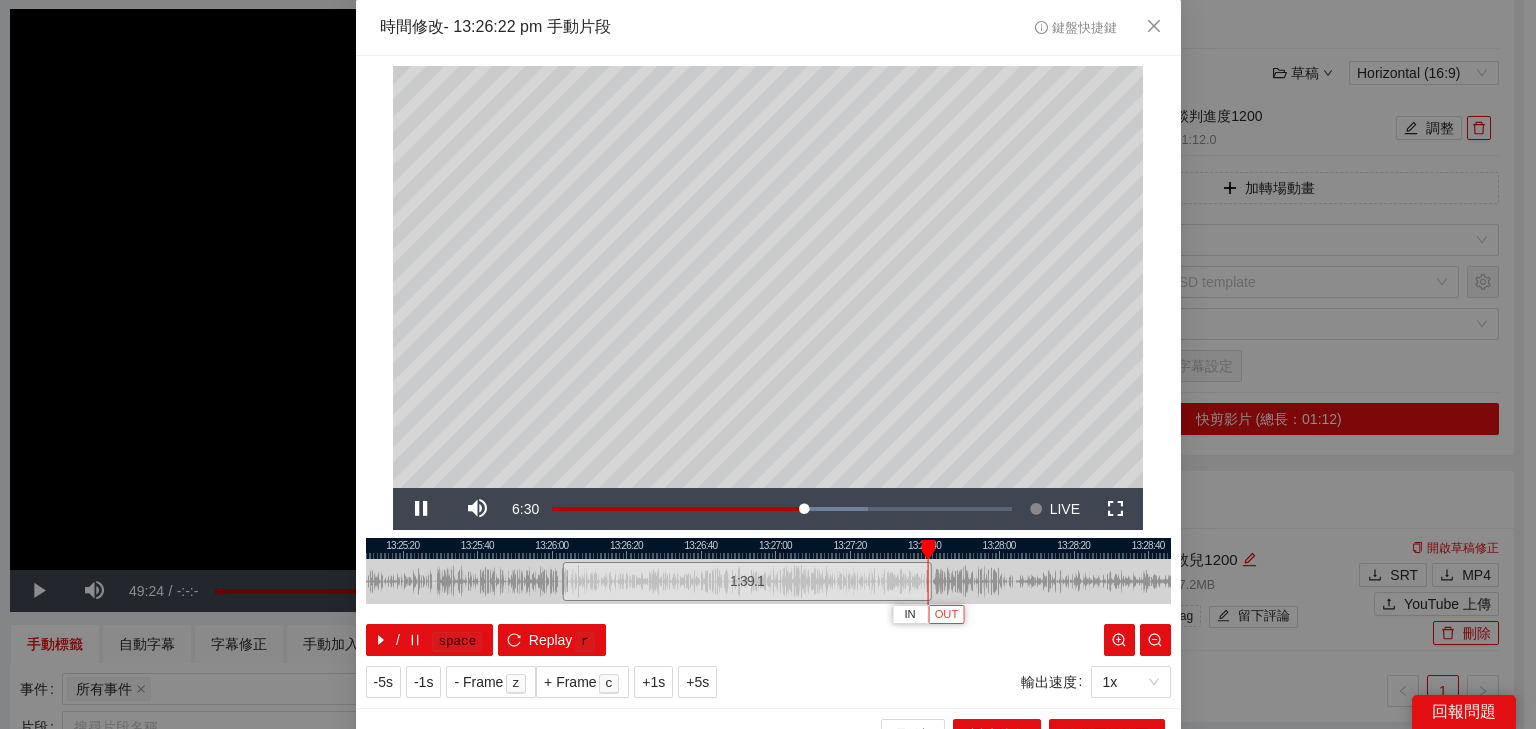 click on "OUT" at bounding box center (947, 615) 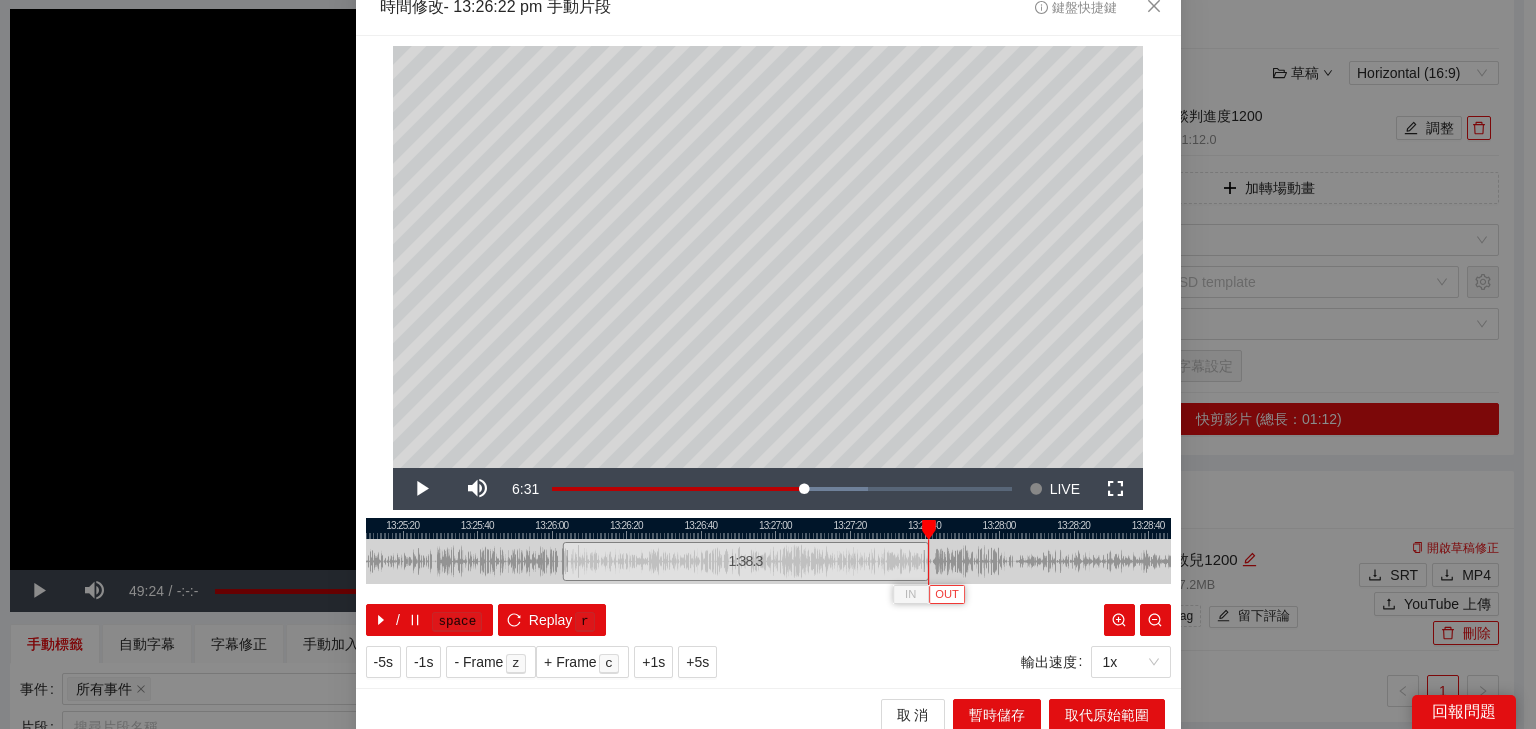 scroll, scrollTop: 31, scrollLeft: 0, axis: vertical 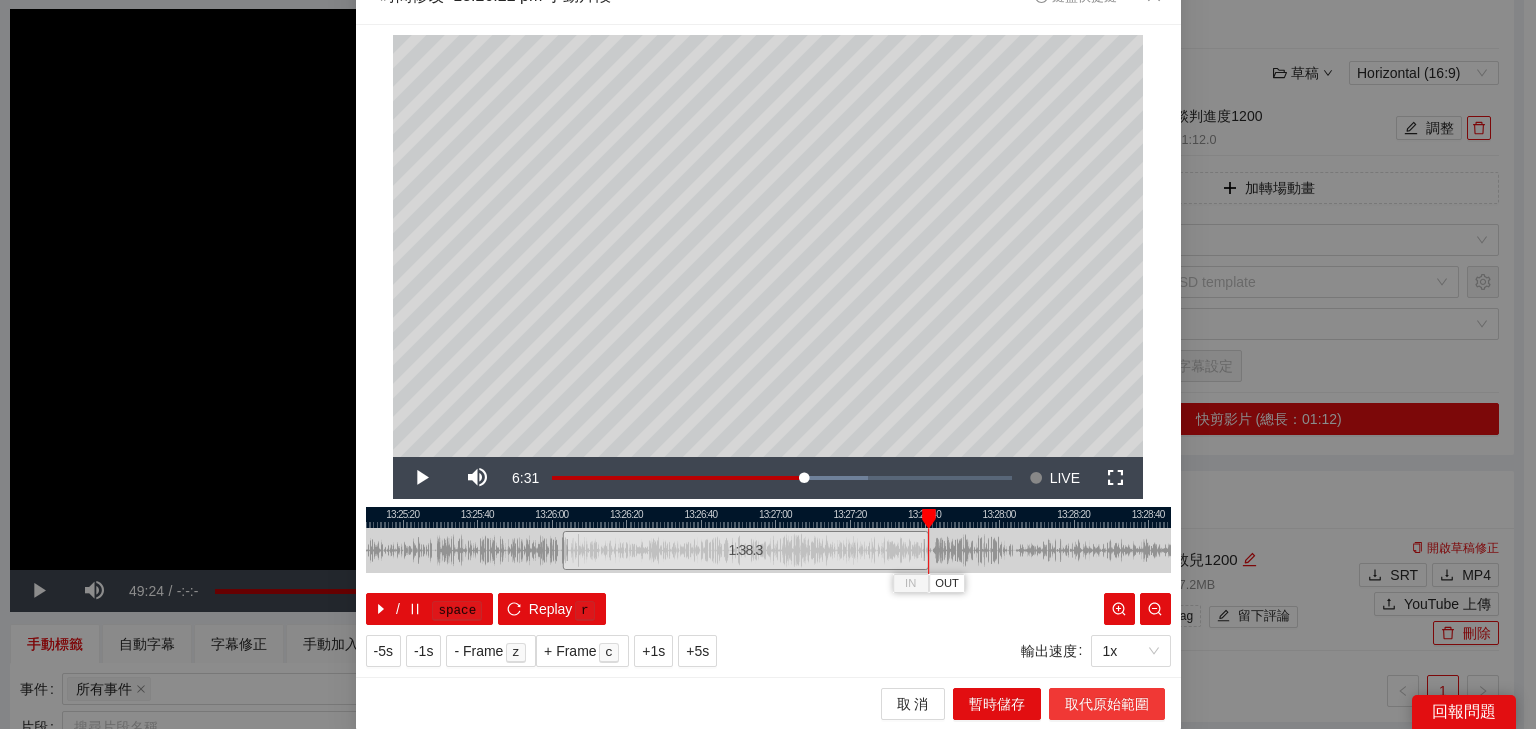 click on "取代原始範圍" at bounding box center (1107, 704) 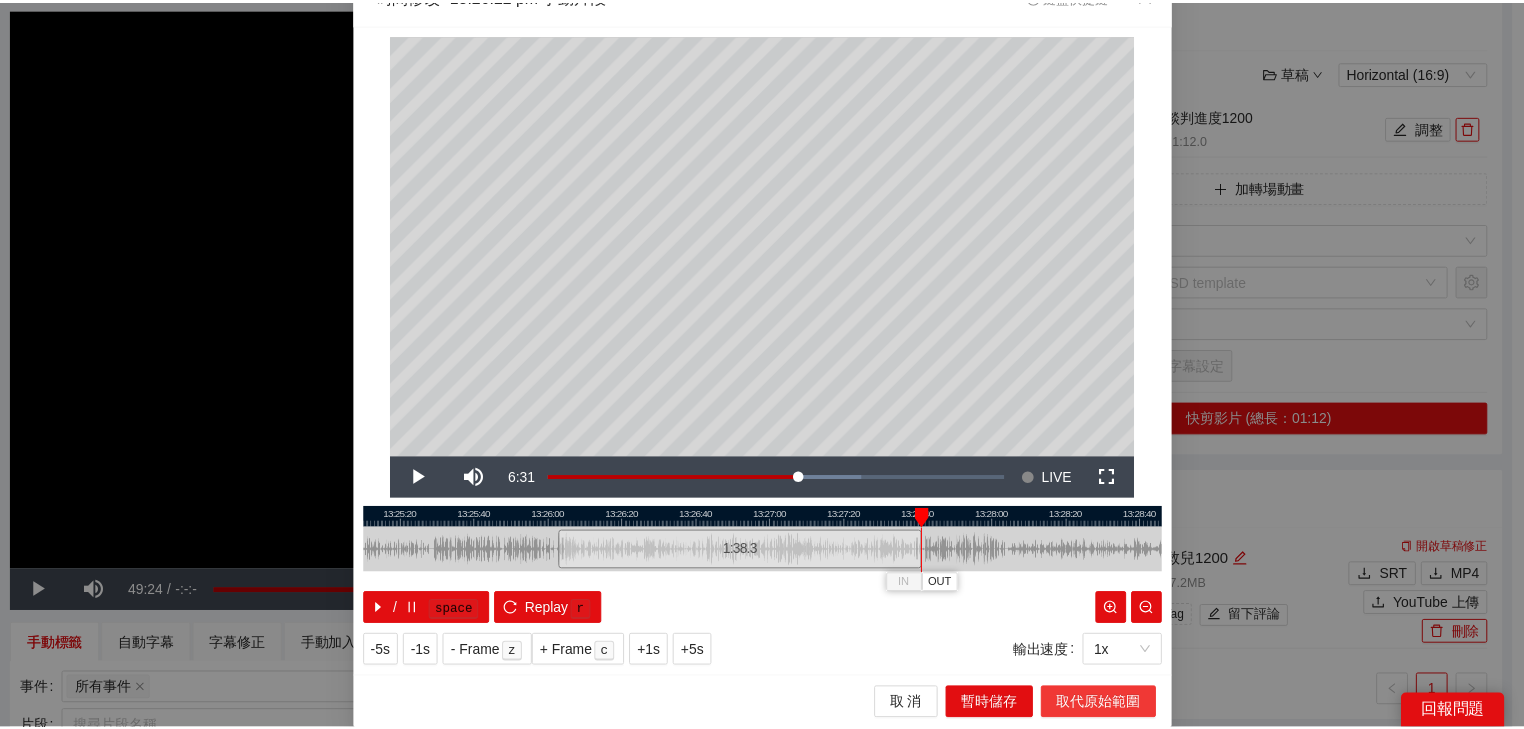 scroll, scrollTop: 0, scrollLeft: 0, axis: both 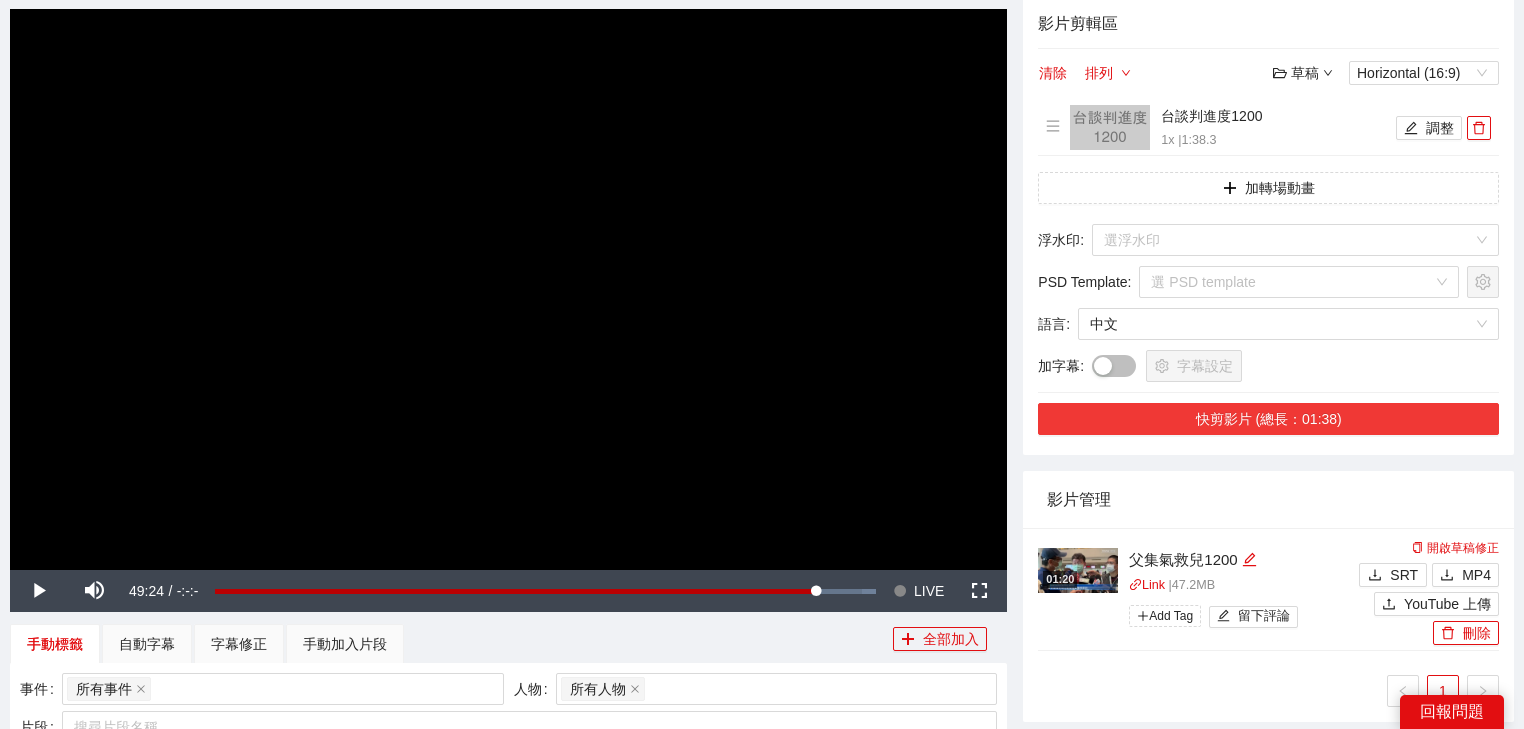click on "快剪影片 (總長：01:38)" at bounding box center [1268, 419] 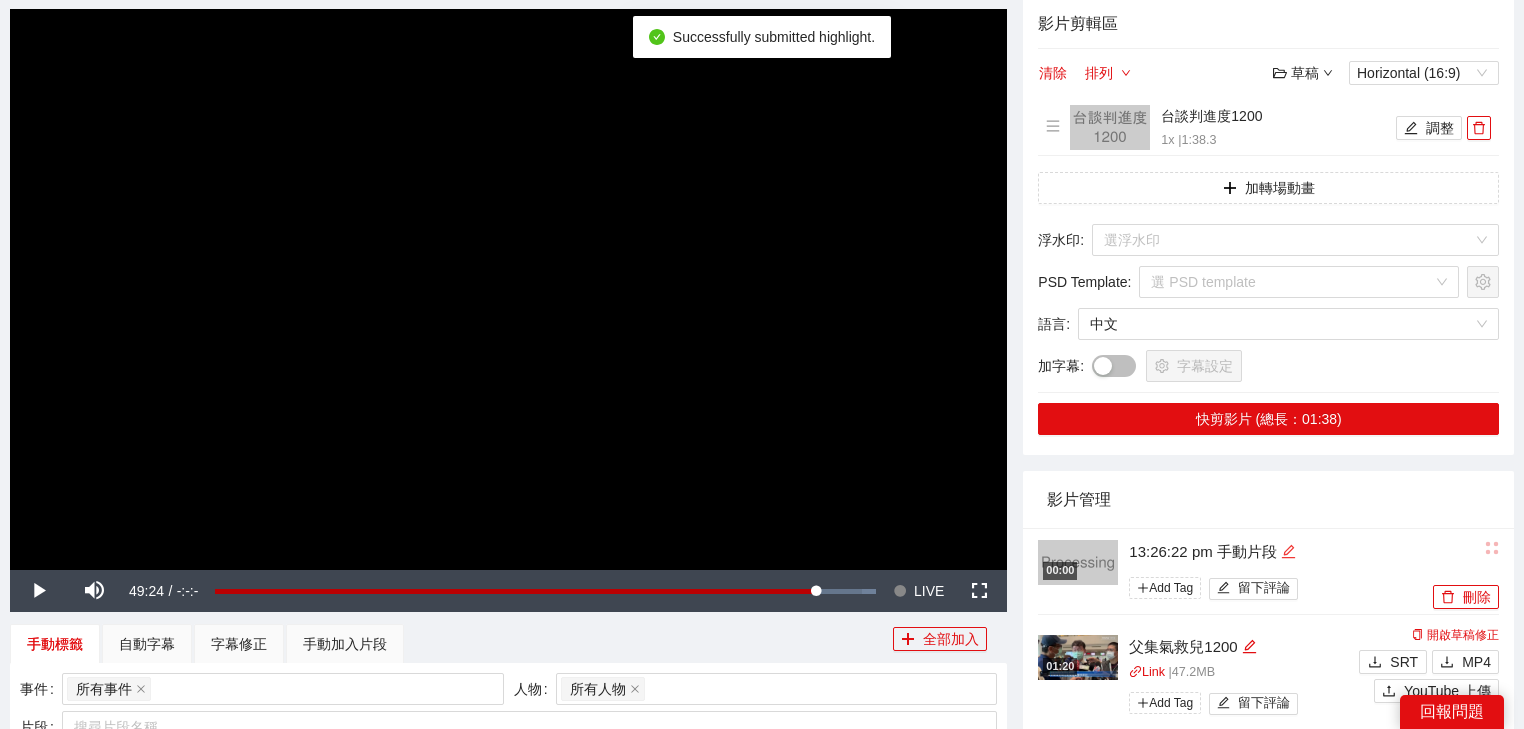 click 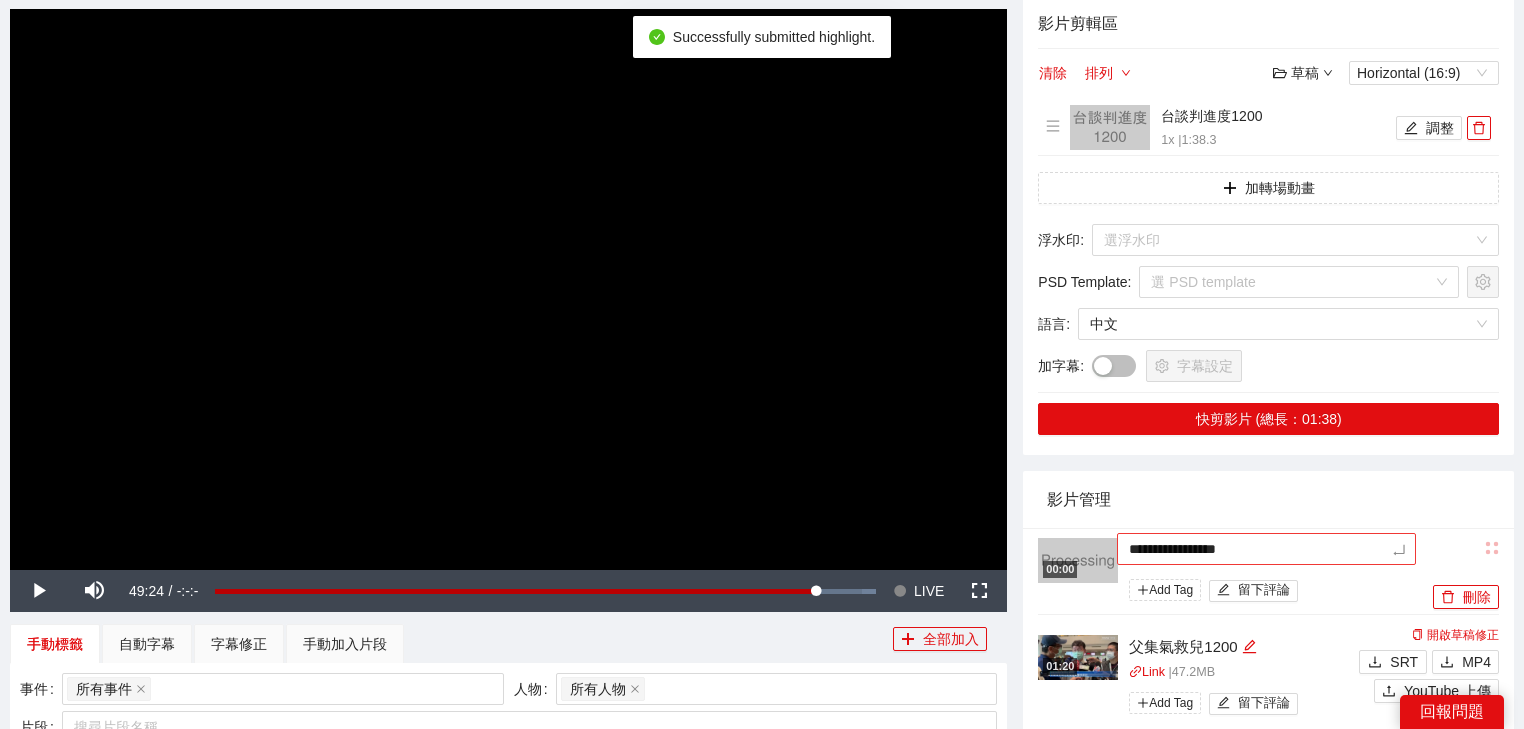 drag, startPoint x: 1214, startPoint y: 560, endPoint x: 1128, endPoint y: 558, distance: 86.023254 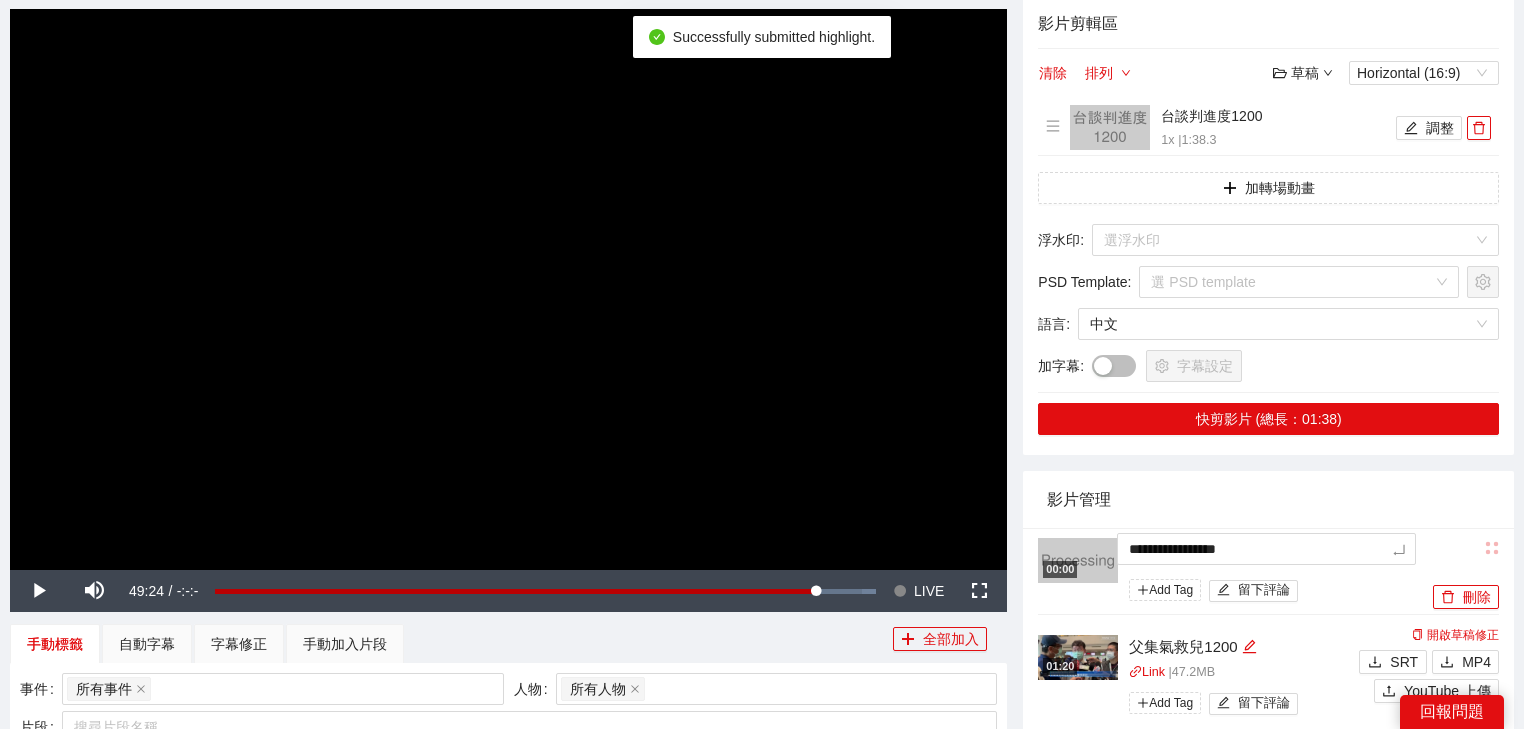 type on "*********" 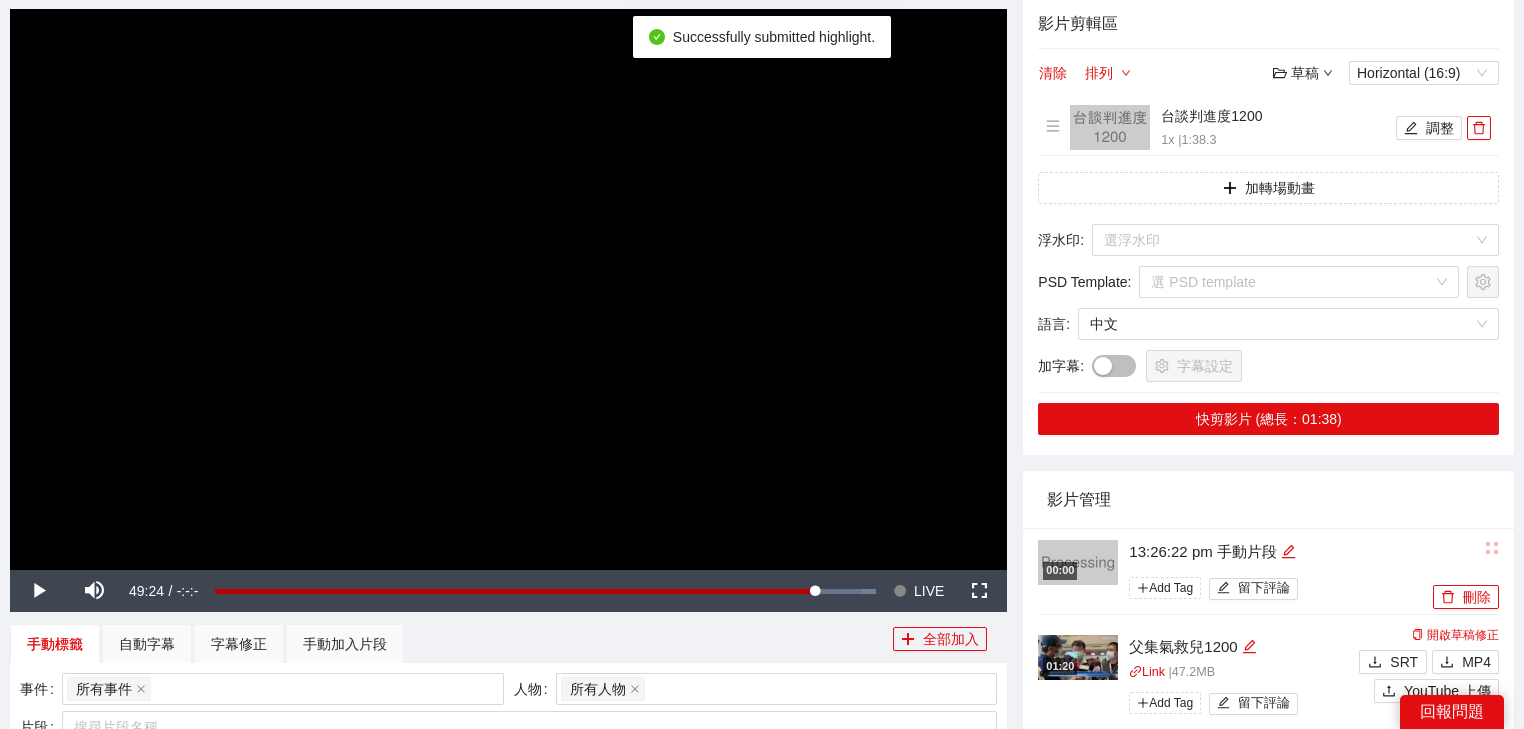 click on "影片管理" at bounding box center [1268, 499] 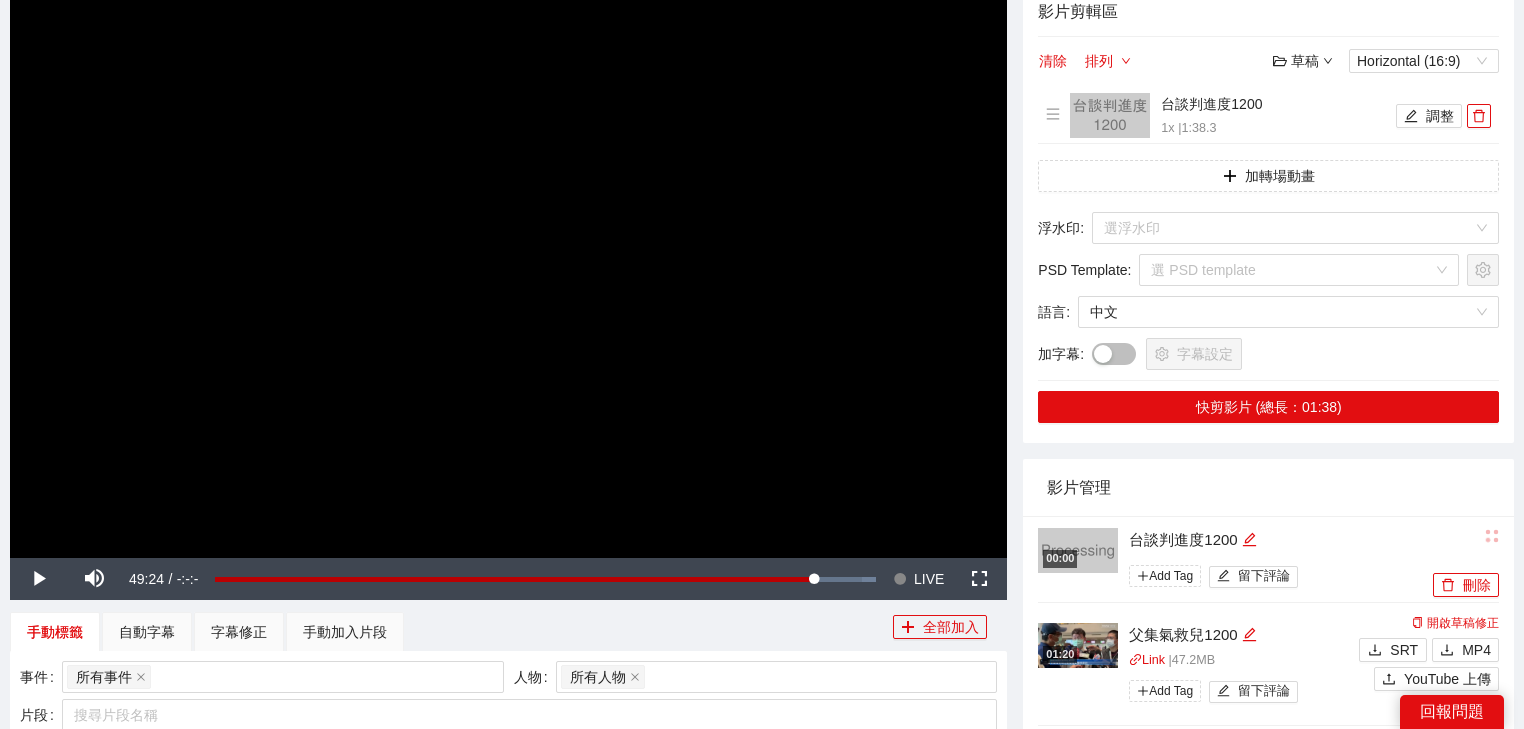 scroll, scrollTop: 560, scrollLeft: 0, axis: vertical 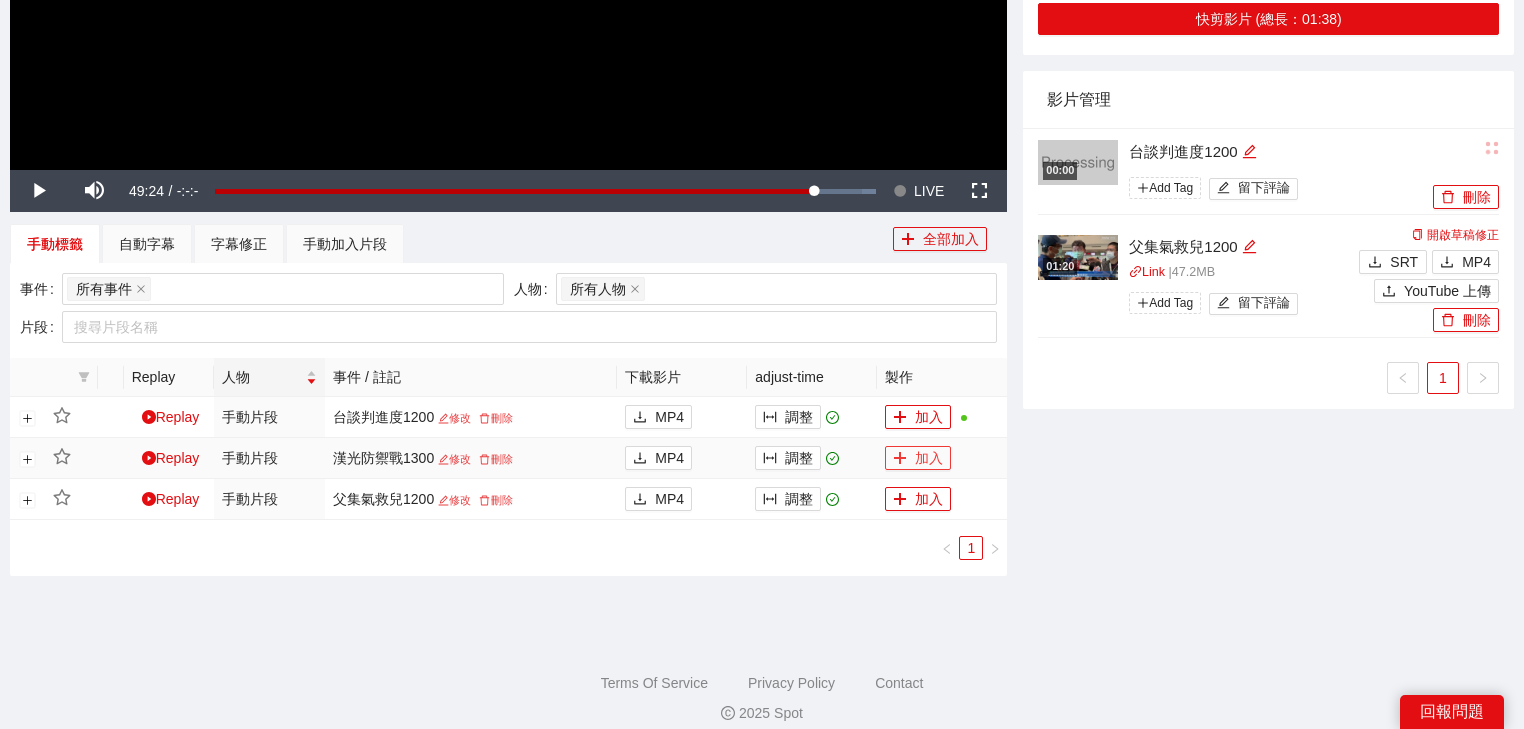click on "加入" at bounding box center (918, 458) 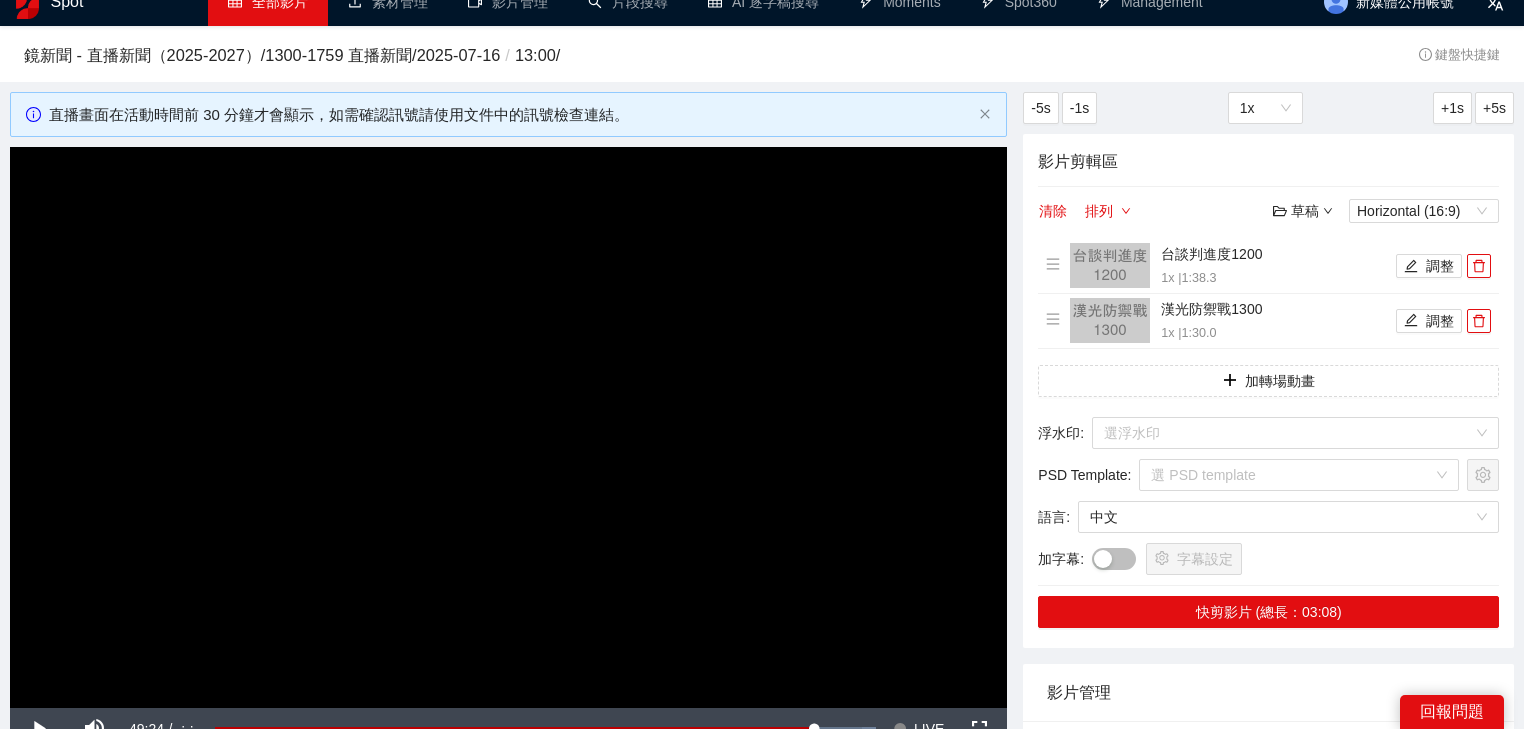 scroll, scrollTop: 0, scrollLeft: 0, axis: both 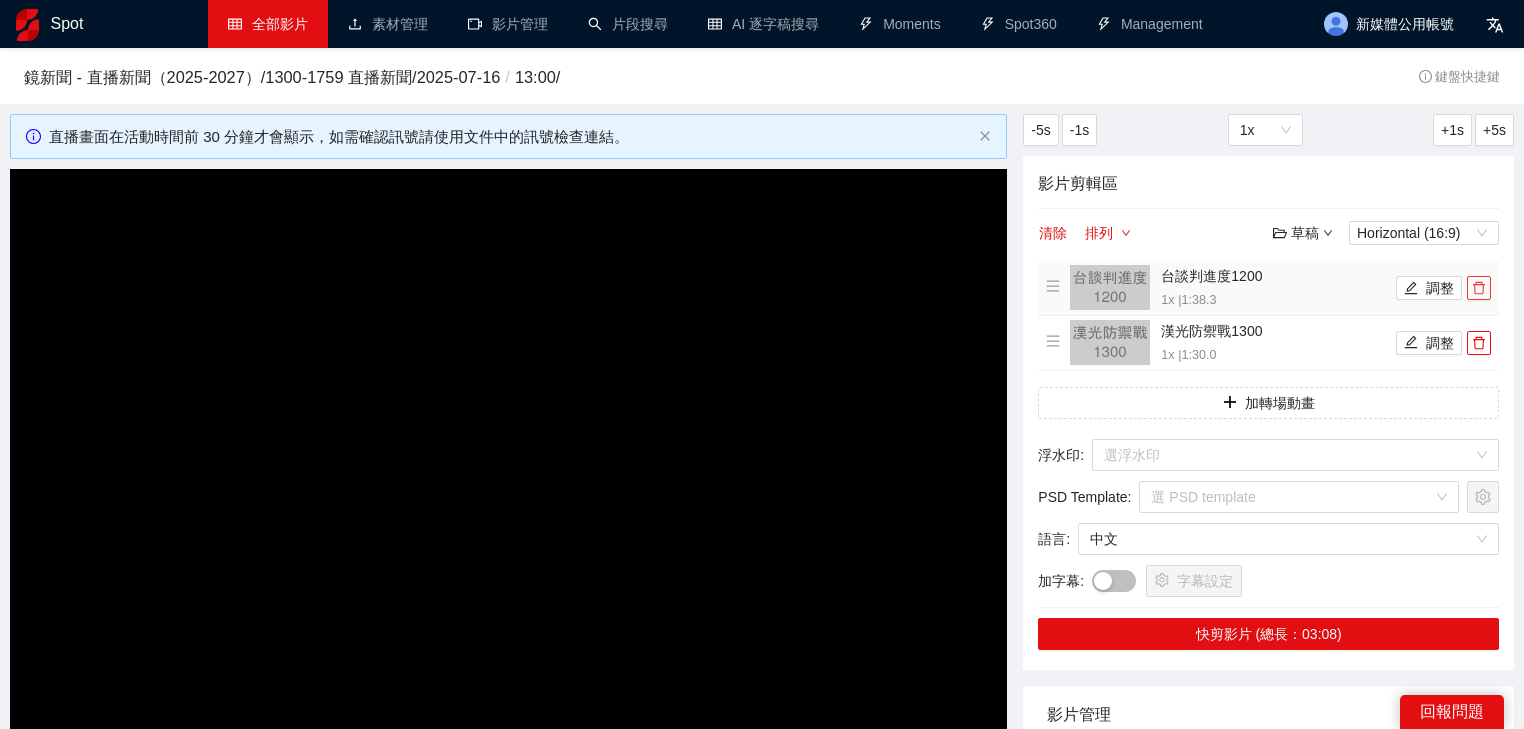 click 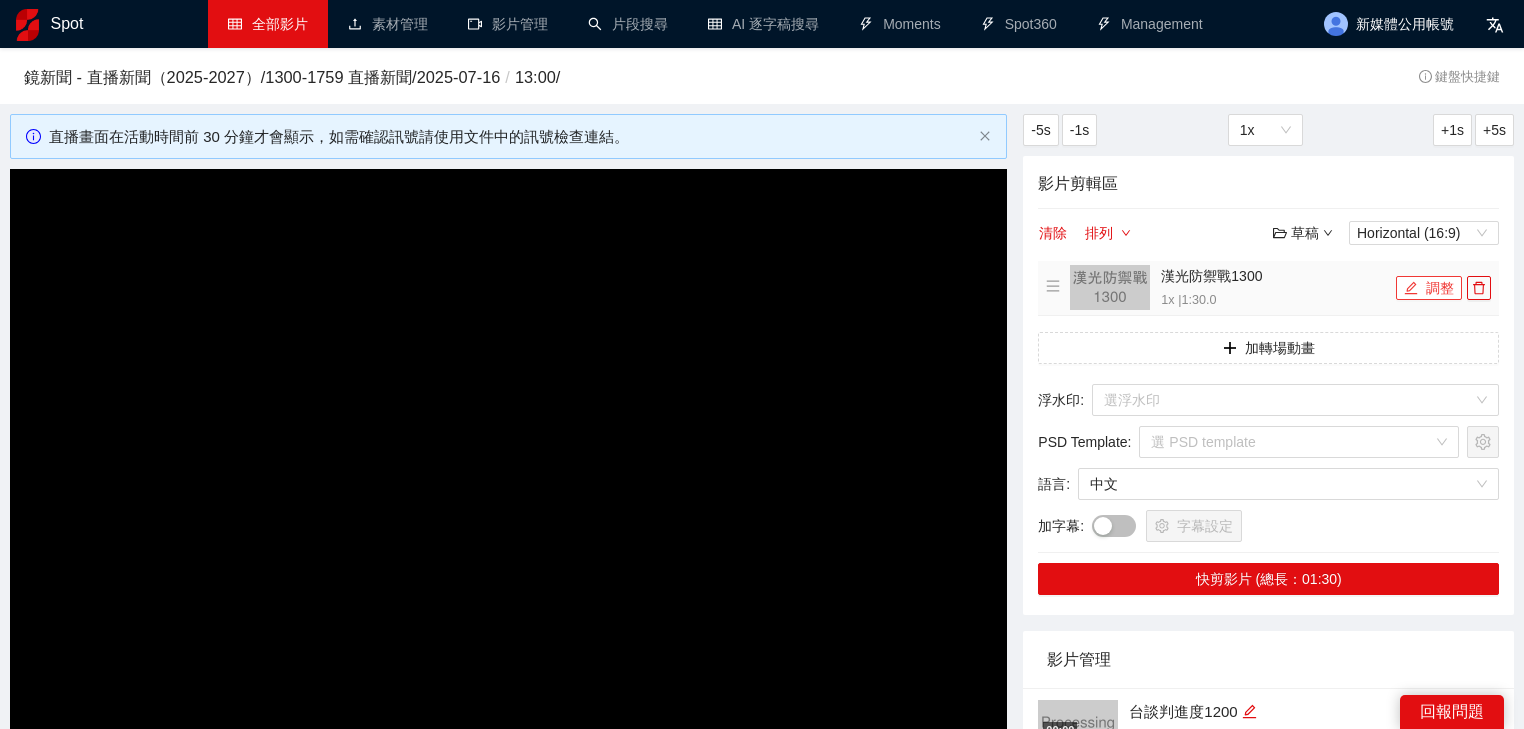 click on "調整" at bounding box center [1429, 288] 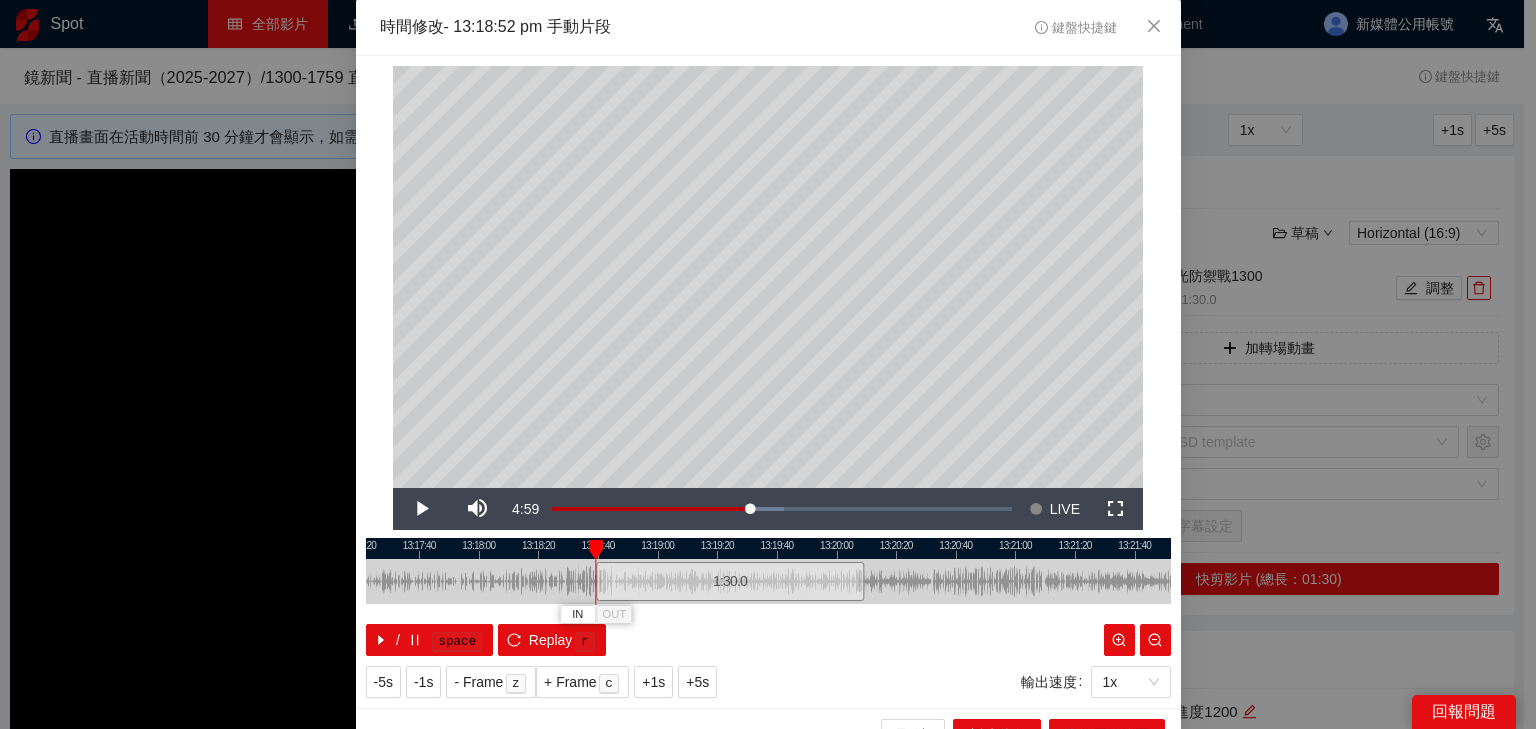drag, startPoint x: 701, startPoint y: 566, endPoint x: 663, endPoint y: 563, distance: 38.118237 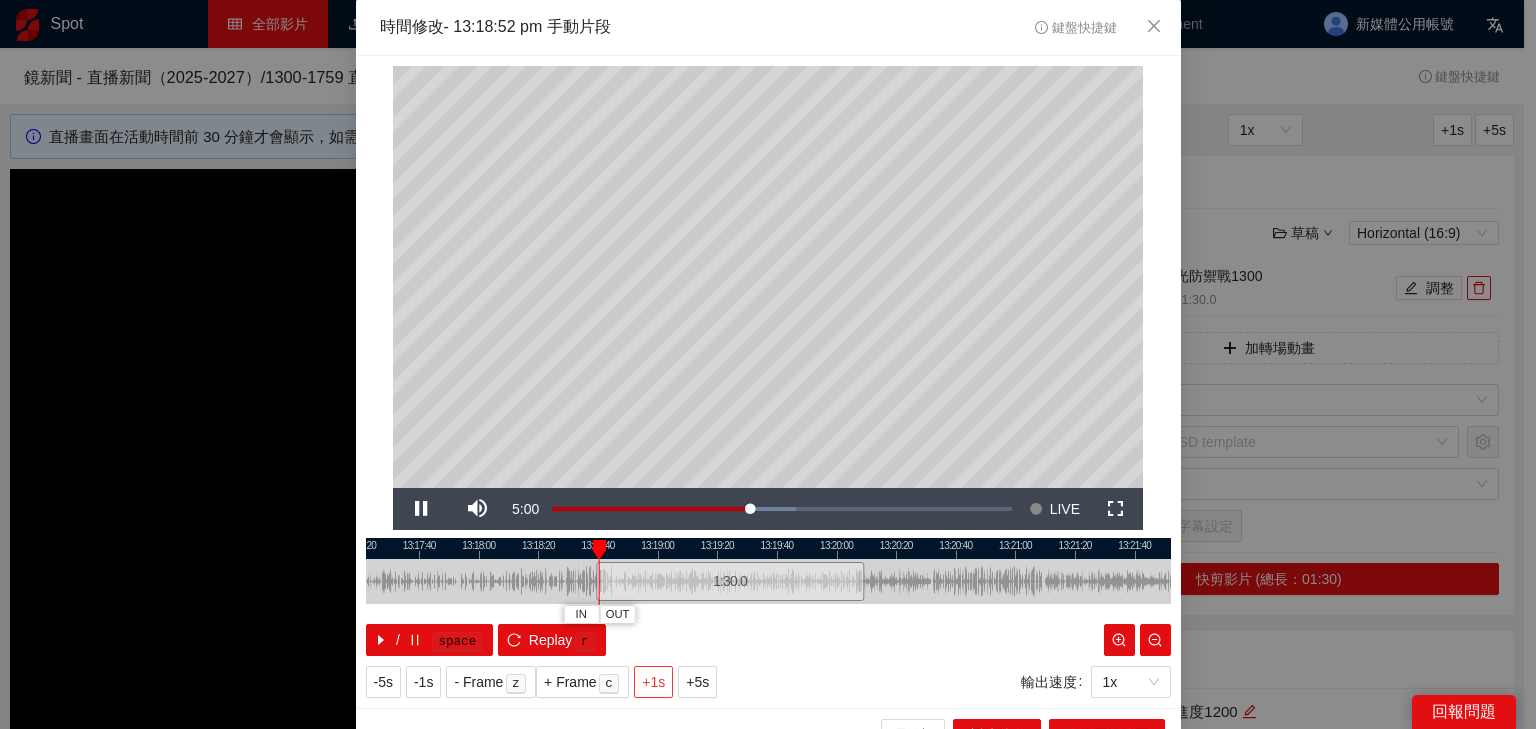 click on "+1s" at bounding box center (653, 682) 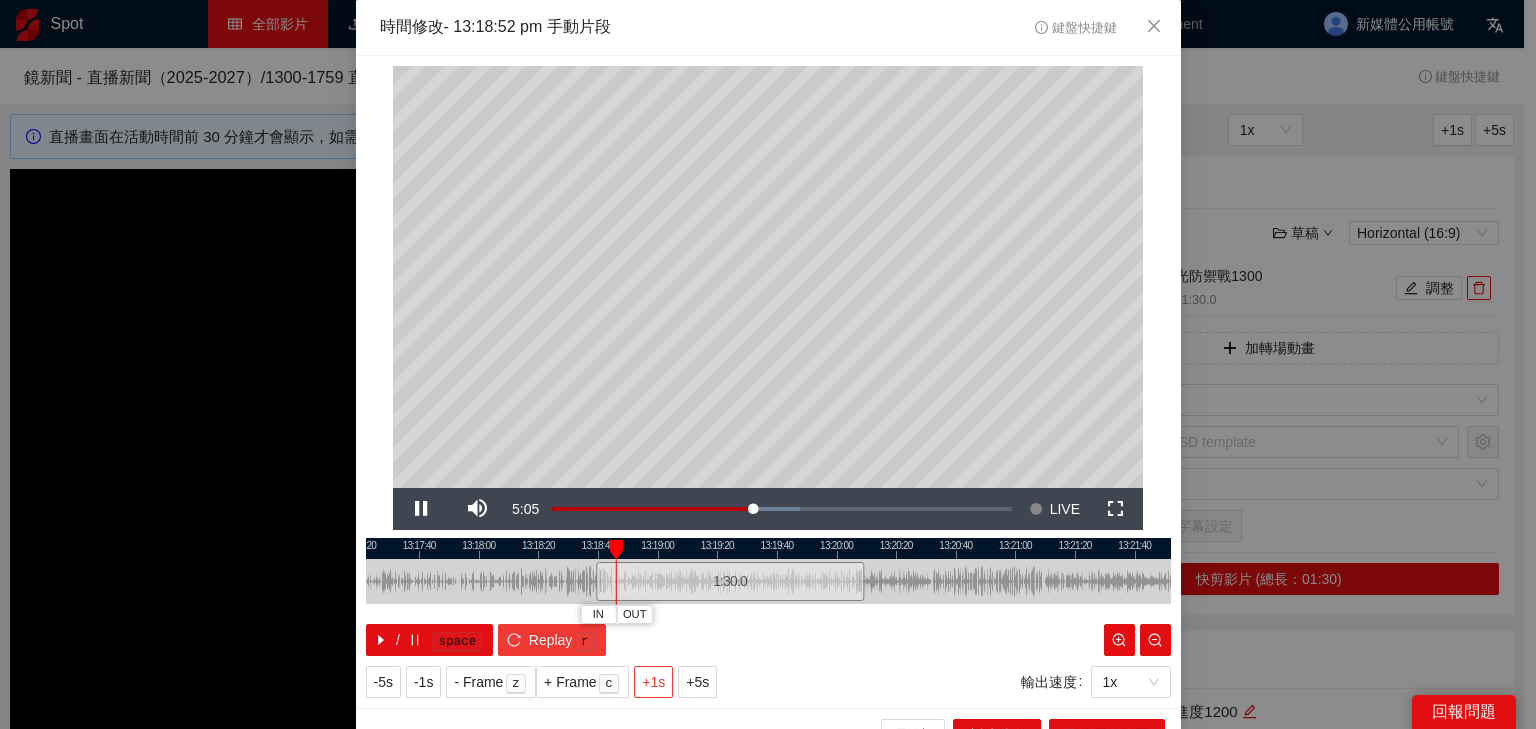 type 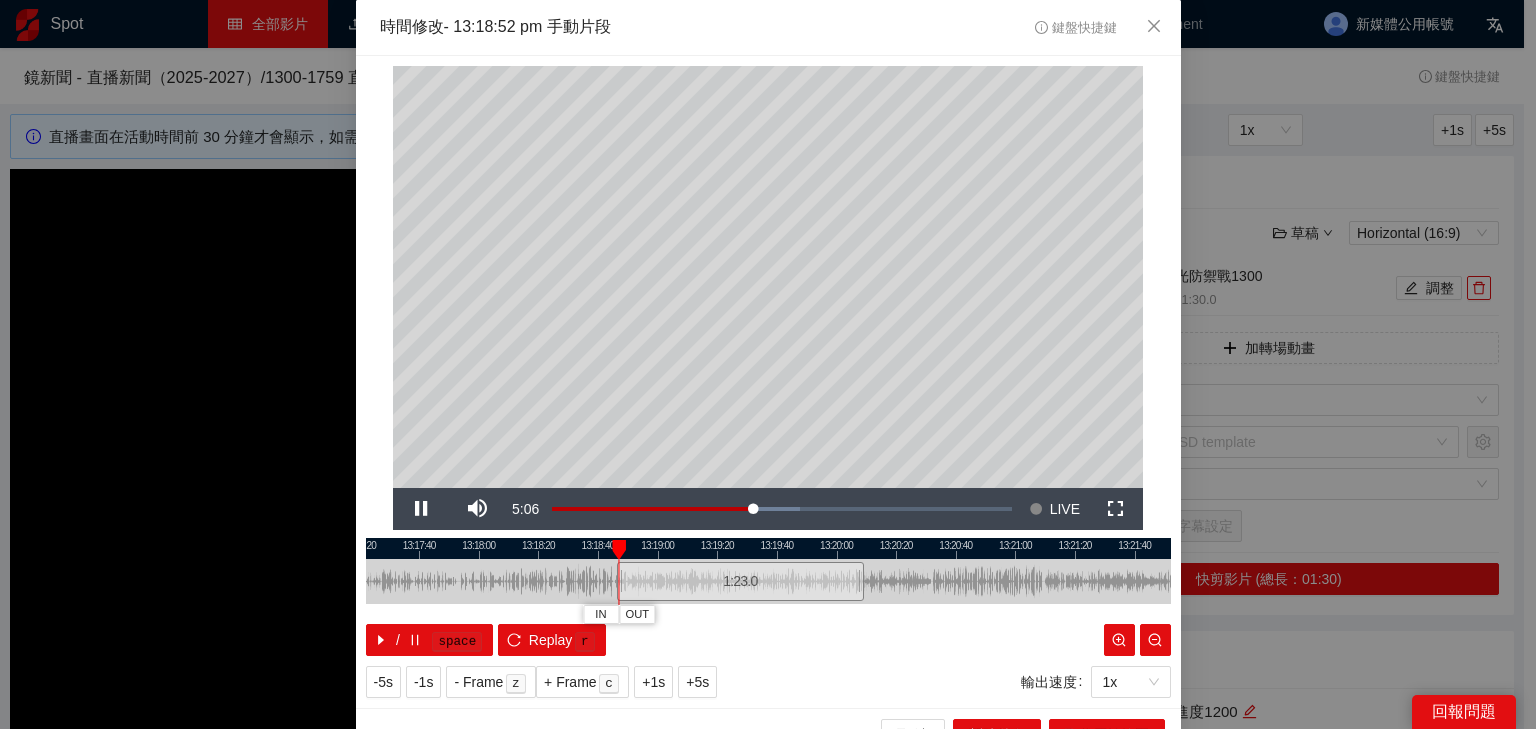click at bounding box center [768, 548] 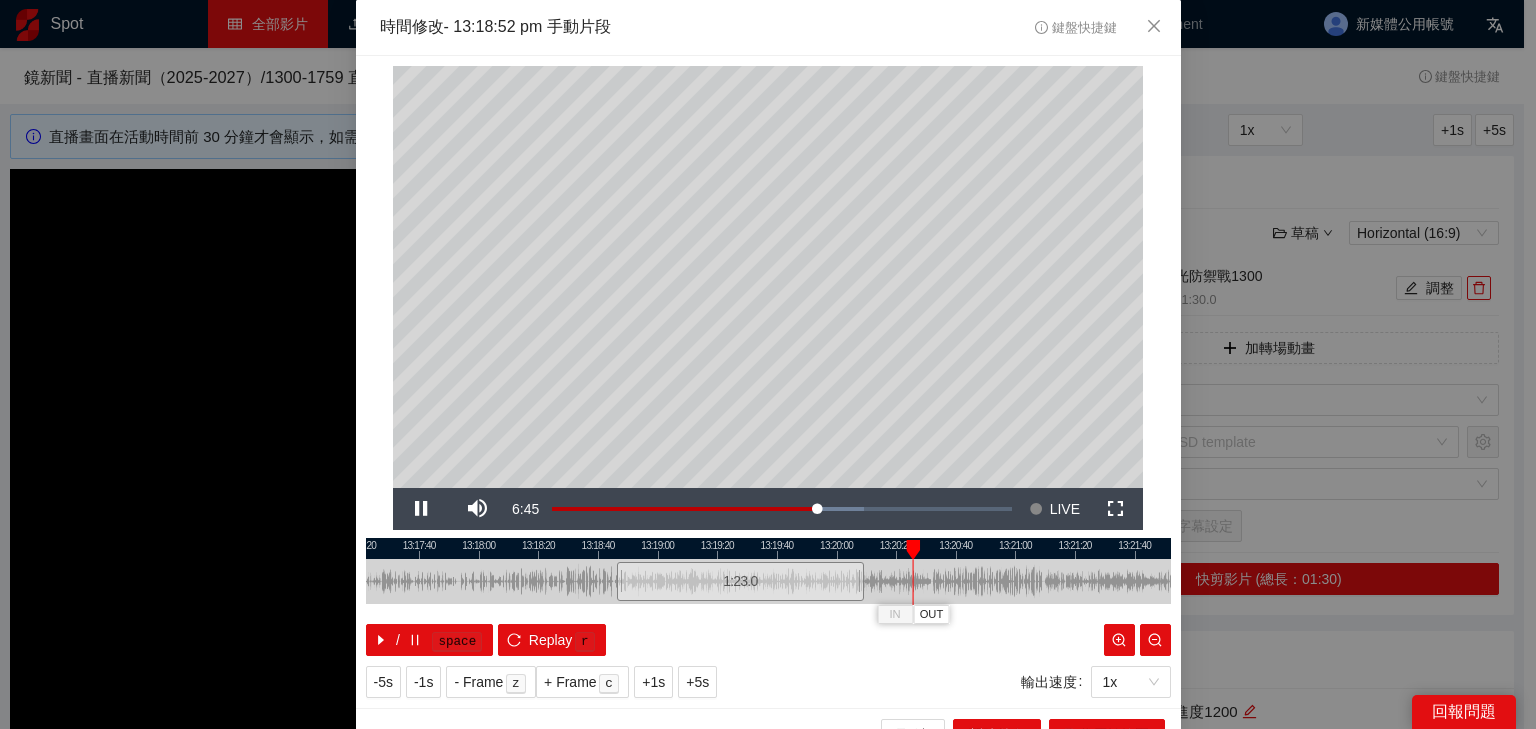 click at bounding box center [768, 581] 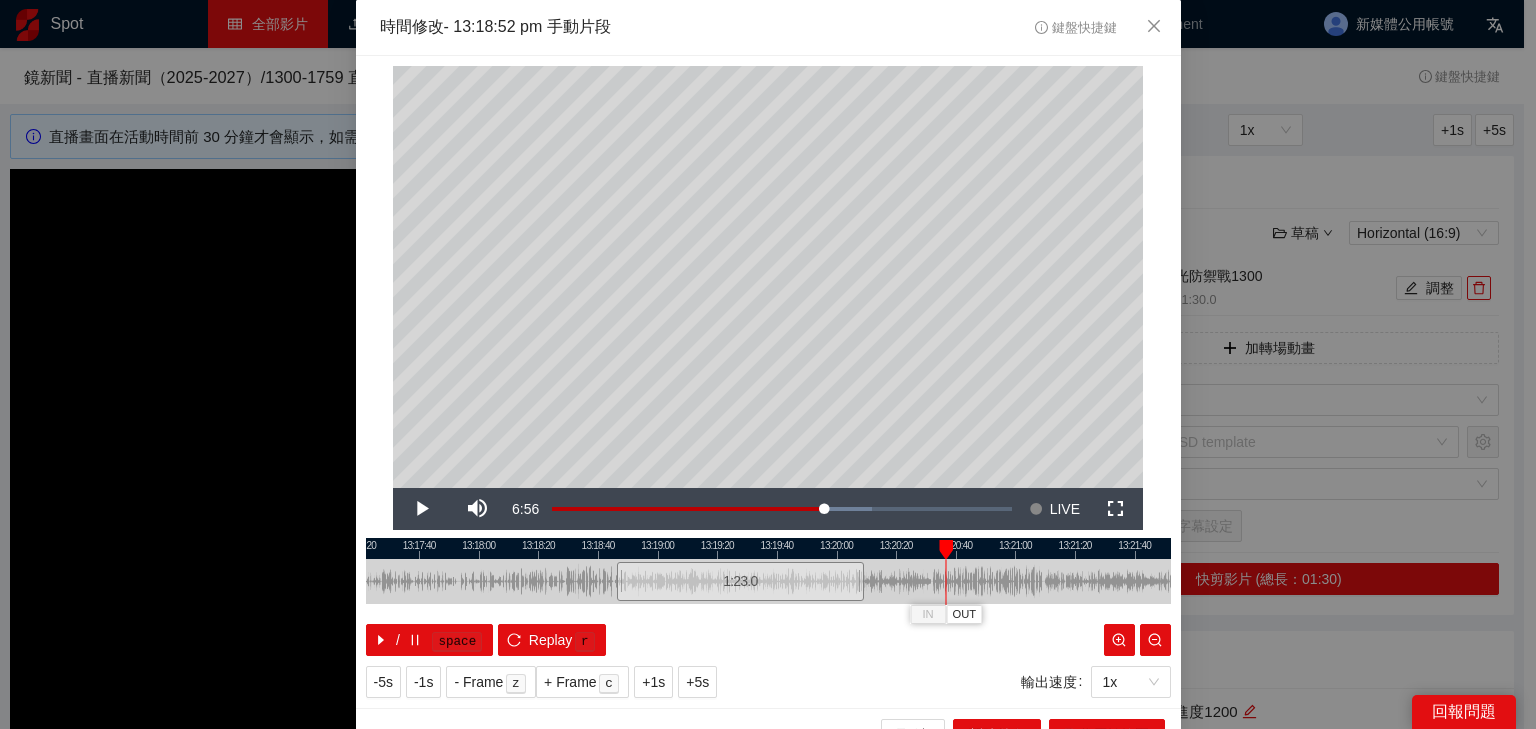 click at bounding box center [768, 548] 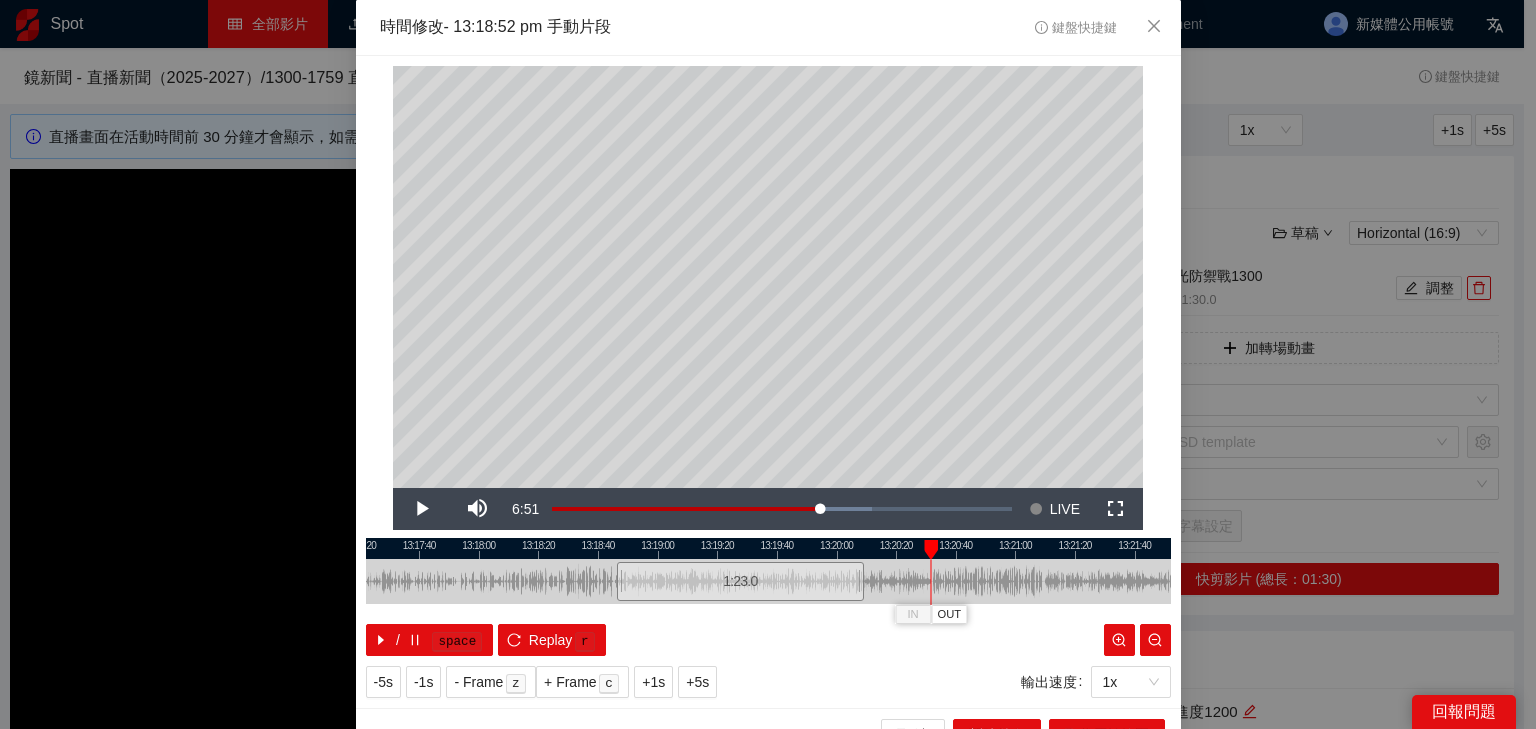 click at bounding box center [768, 548] 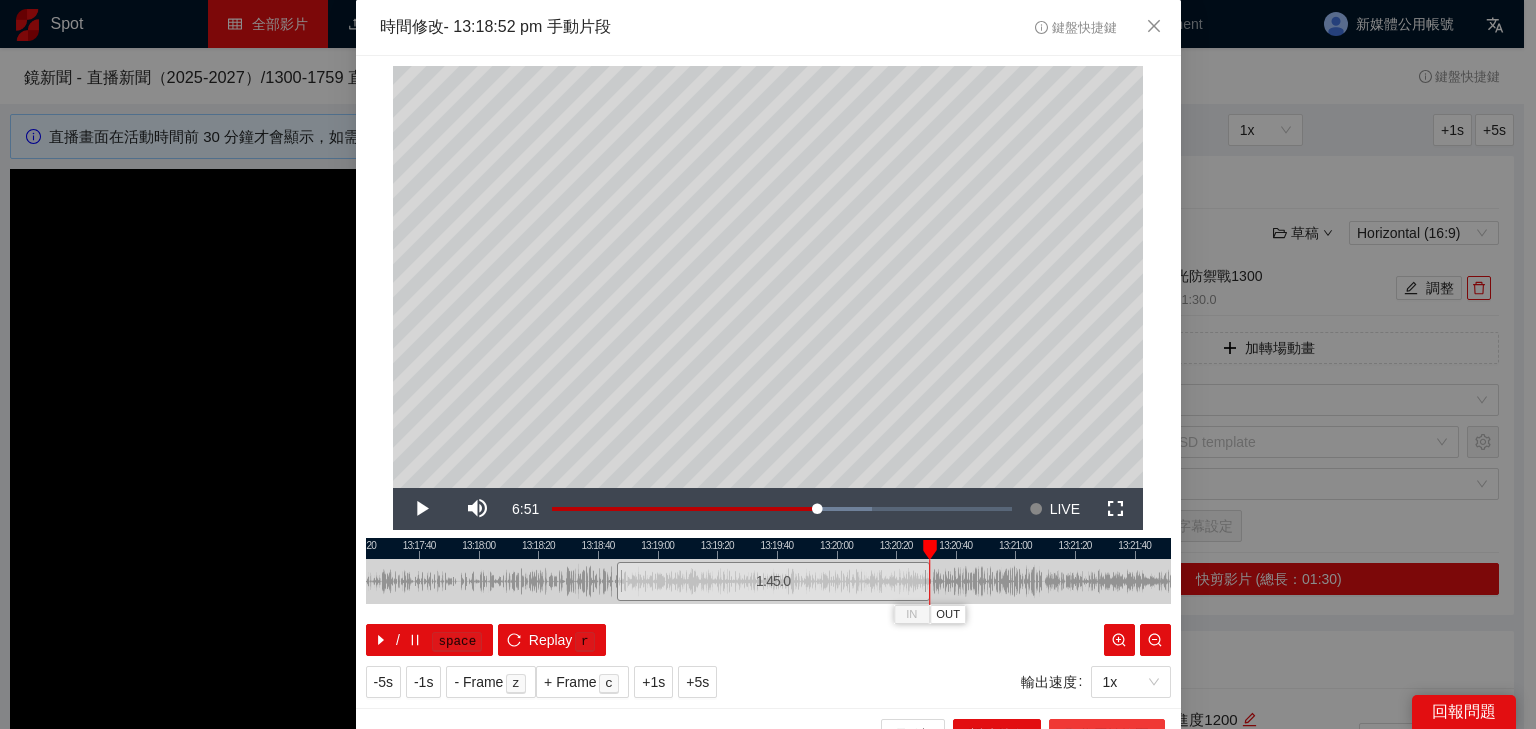 click on "取代原始範圍" at bounding box center (1107, 735) 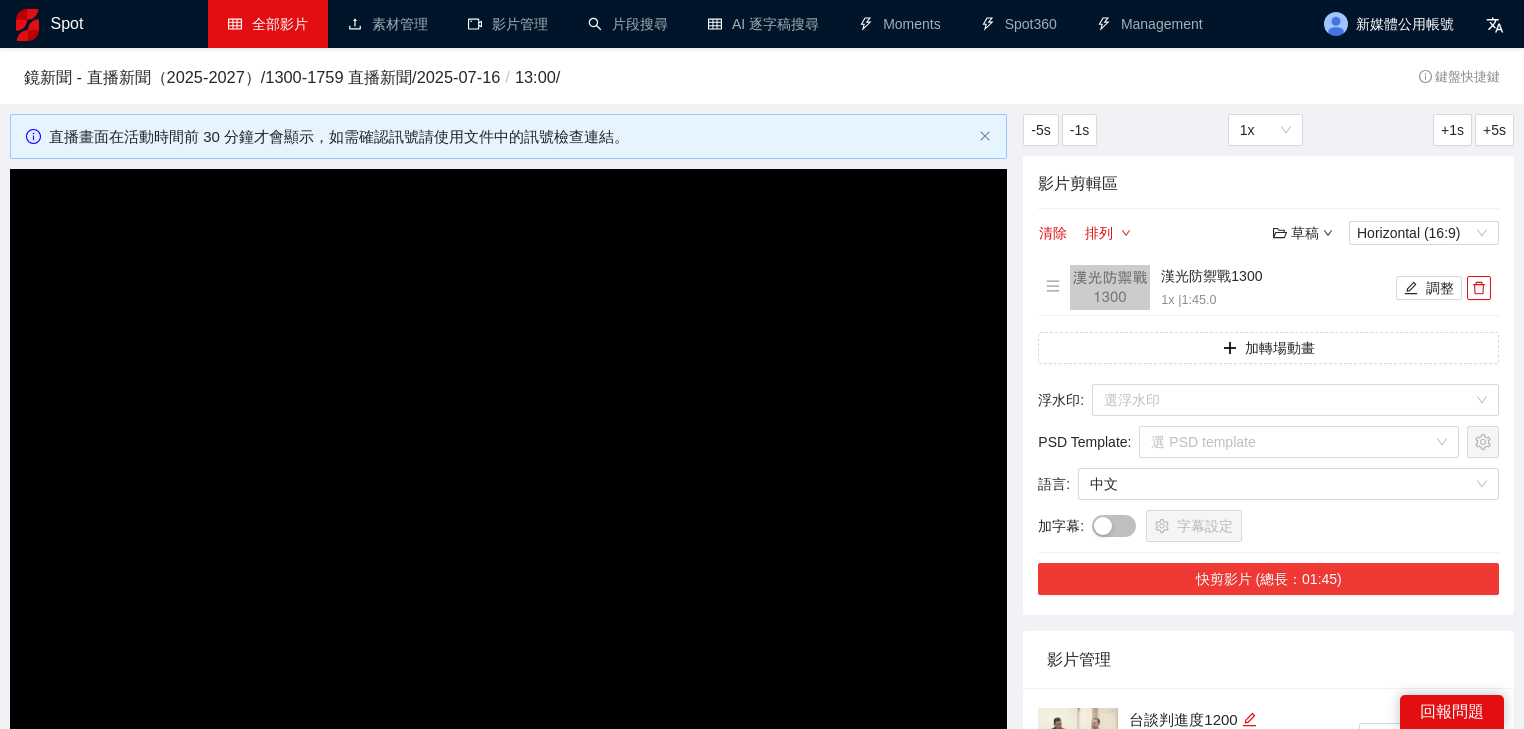click on "快剪影片 (總長：01:45)" at bounding box center [1268, 579] 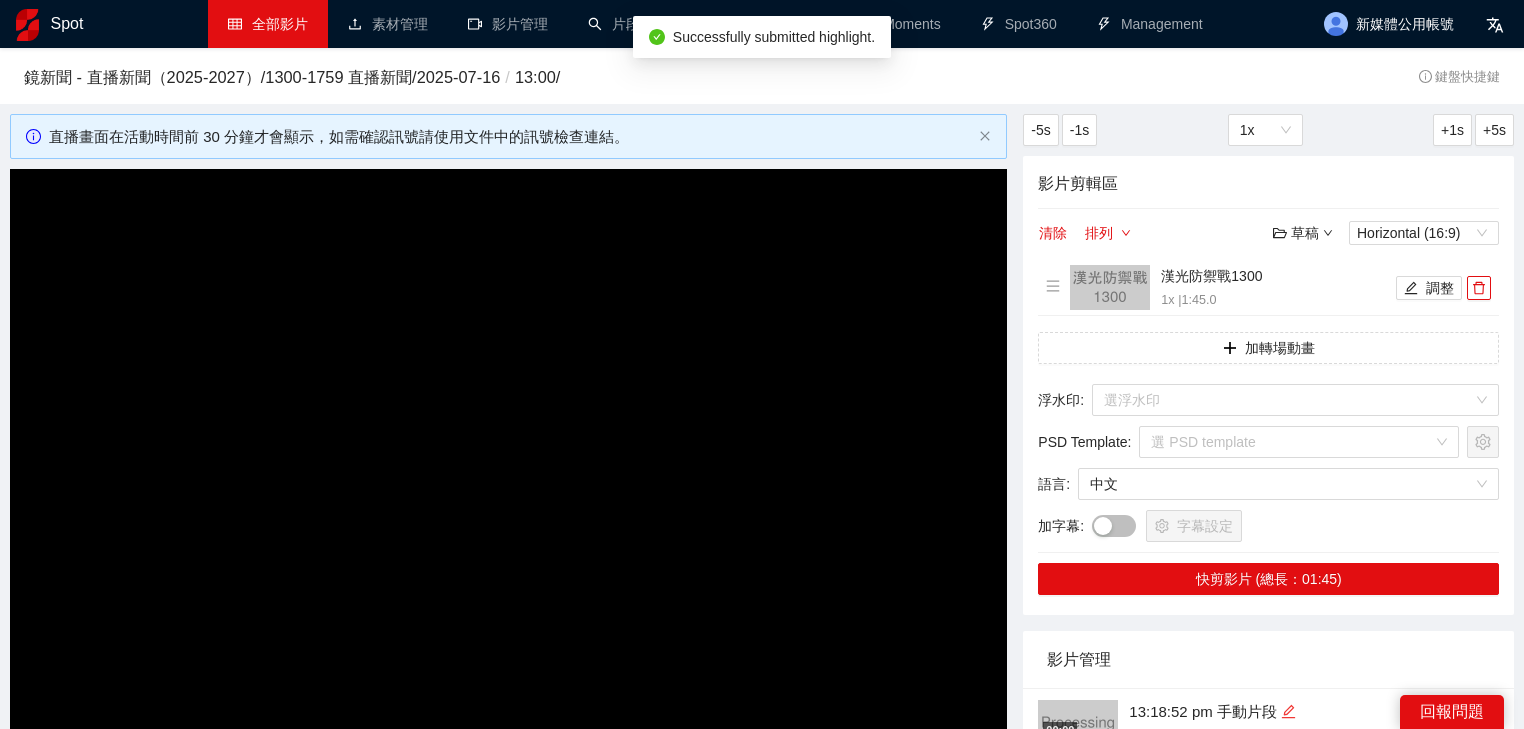 click 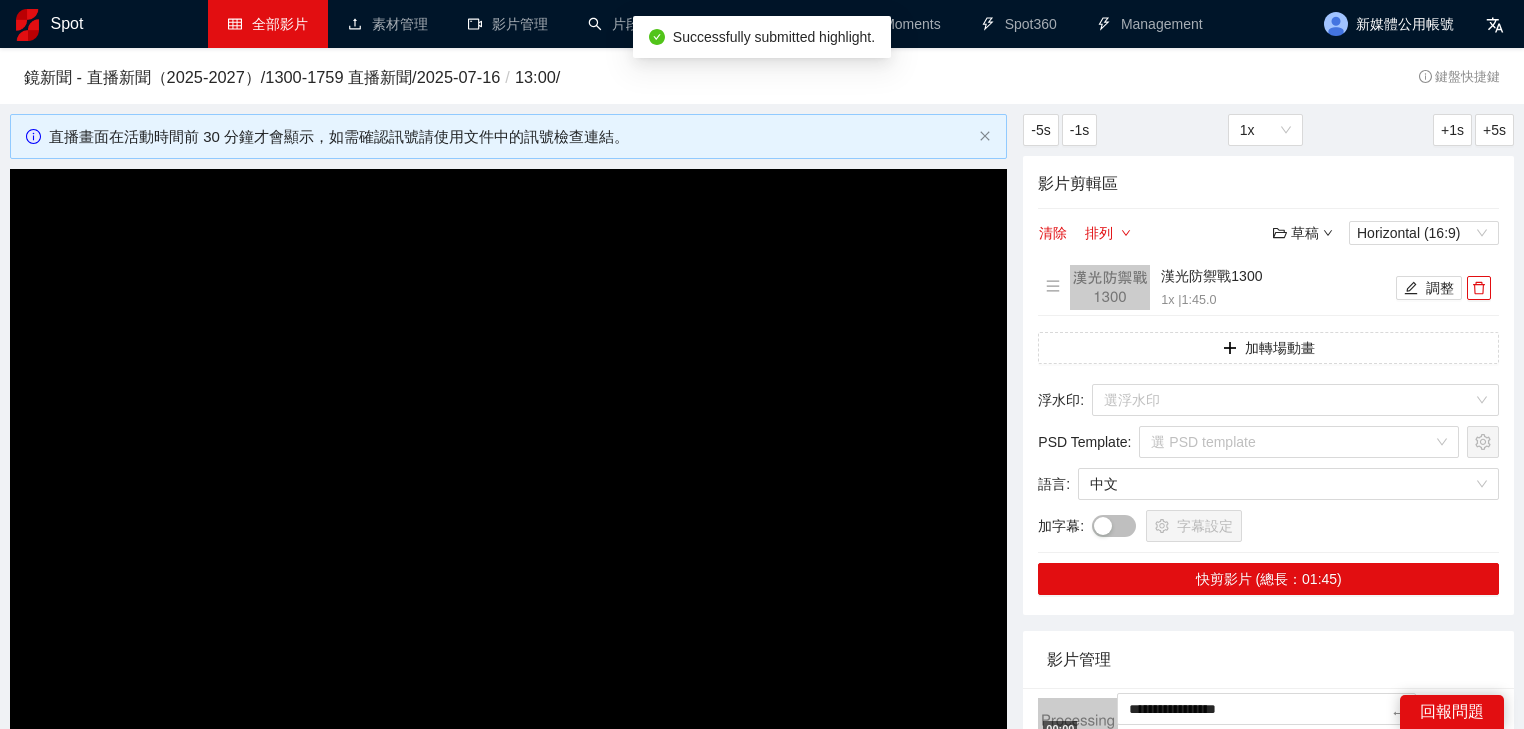 drag, startPoint x: 1289, startPoint y: 711, endPoint x: 819, endPoint y: 735, distance: 470.61237 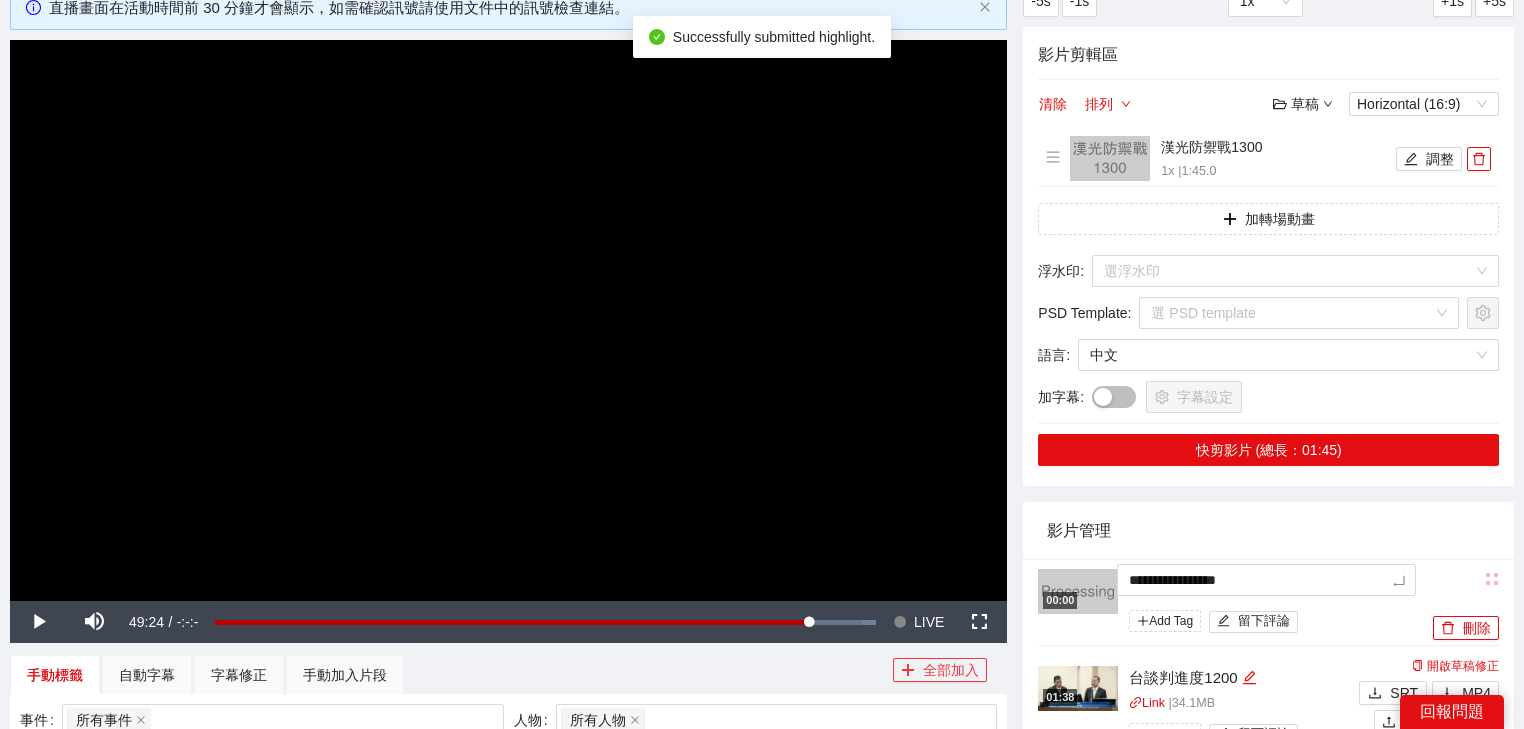type on "*********" 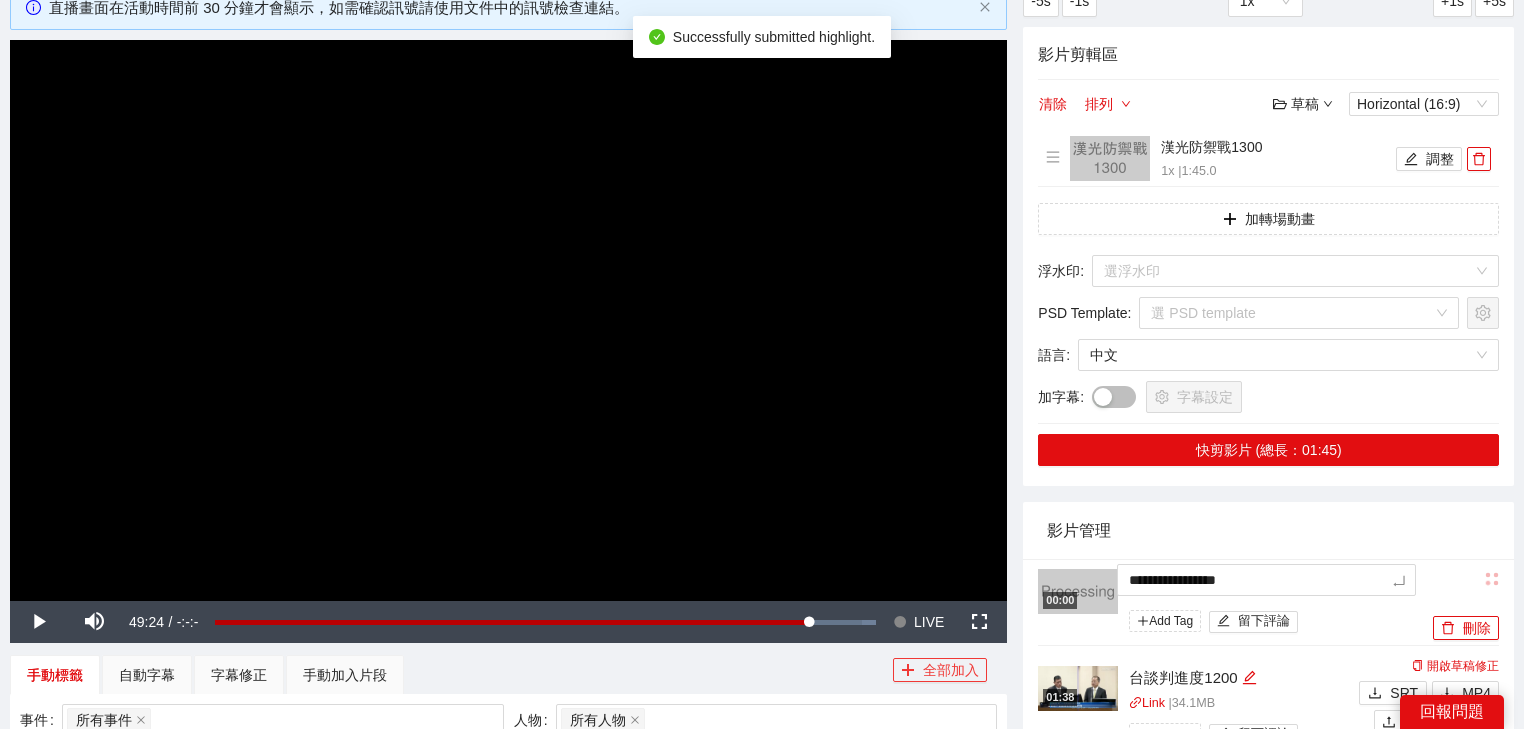 type on "*********" 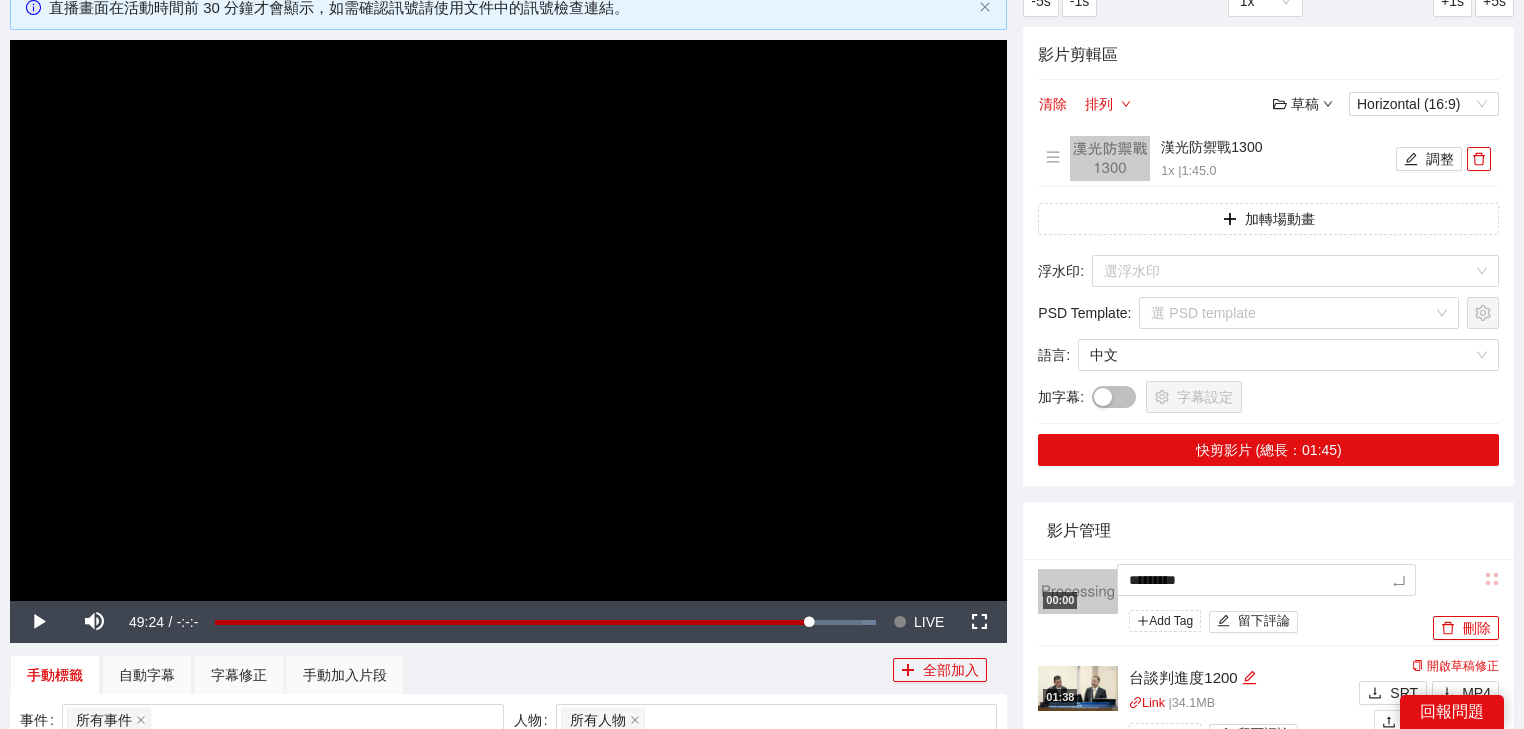 click on "影片管理" at bounding box center [1268, 530] 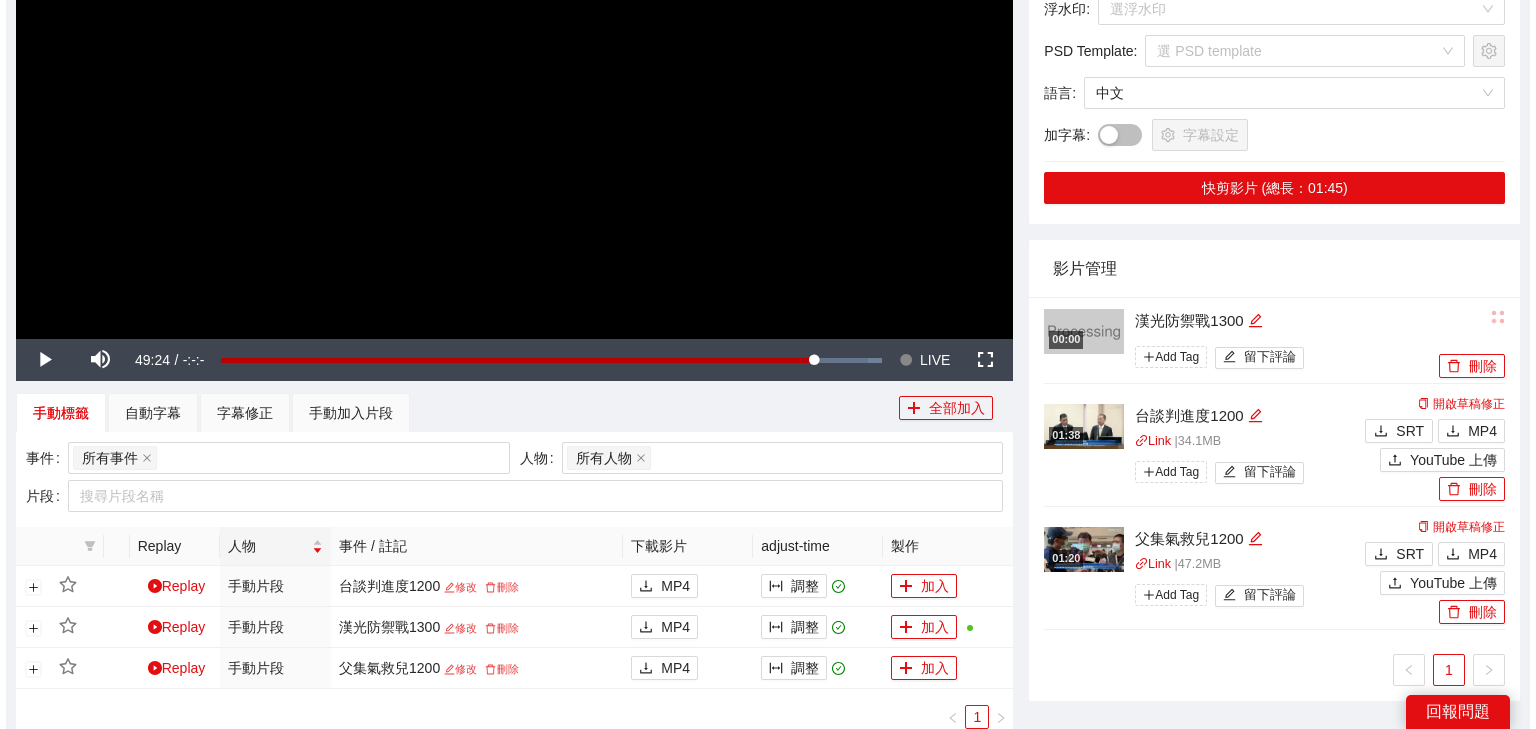 scroll, scrollTop: 529, scrollLeft: 0, axis: vertical 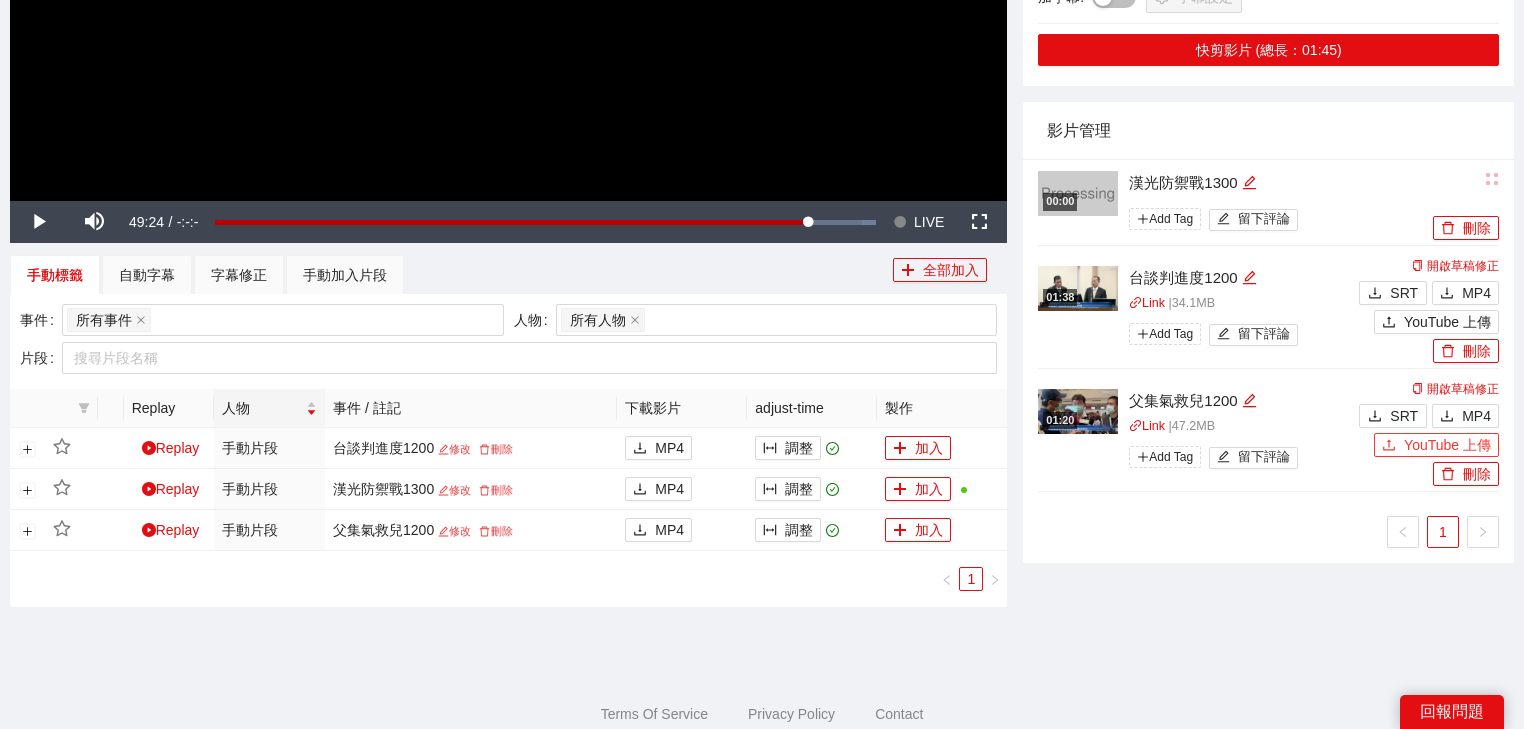 click on "YouTube 上傳" at bounding box center (1447, 445) 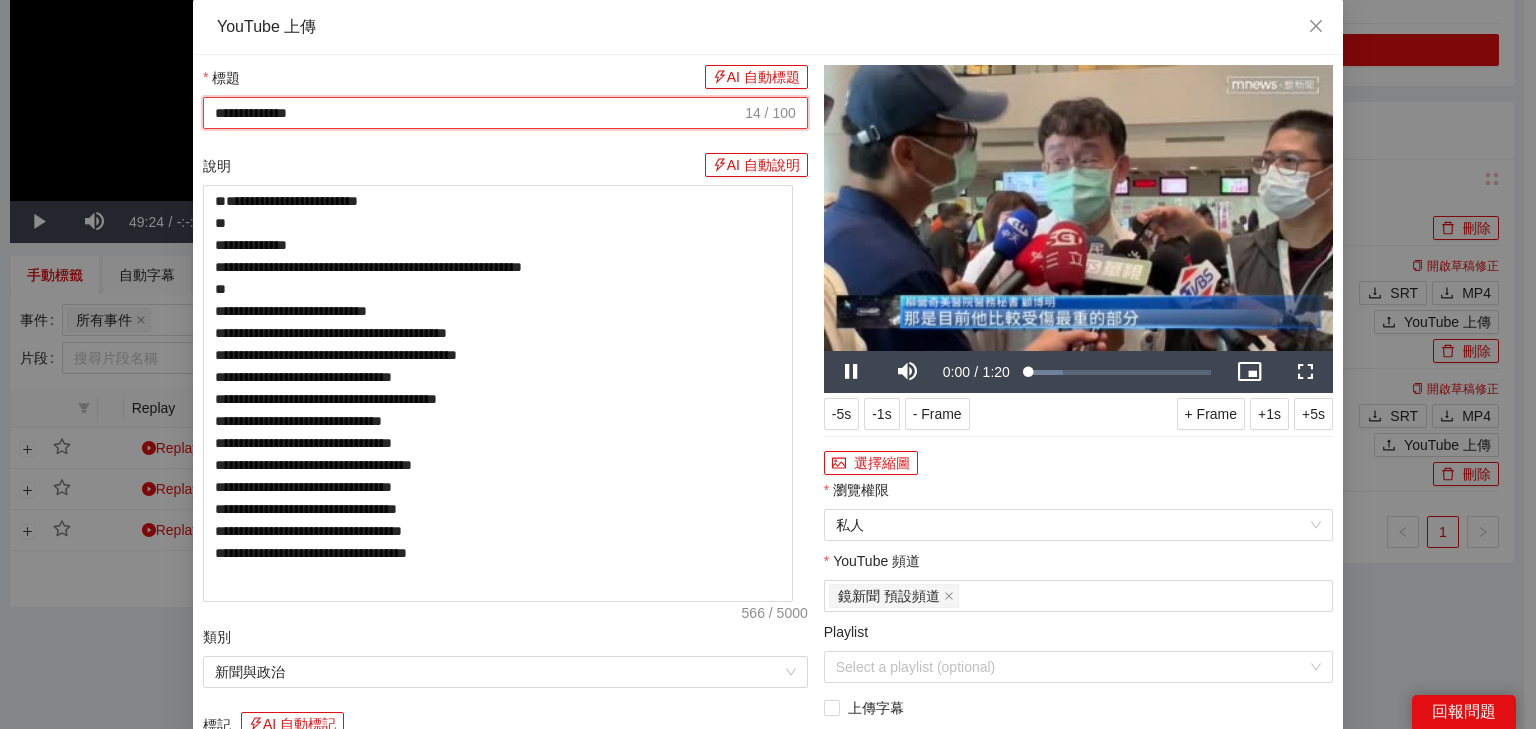 drag, startPoint x: 117, startPoint y: 108, endPoint x: 0, endPoint y: 106, distance: 117.01709 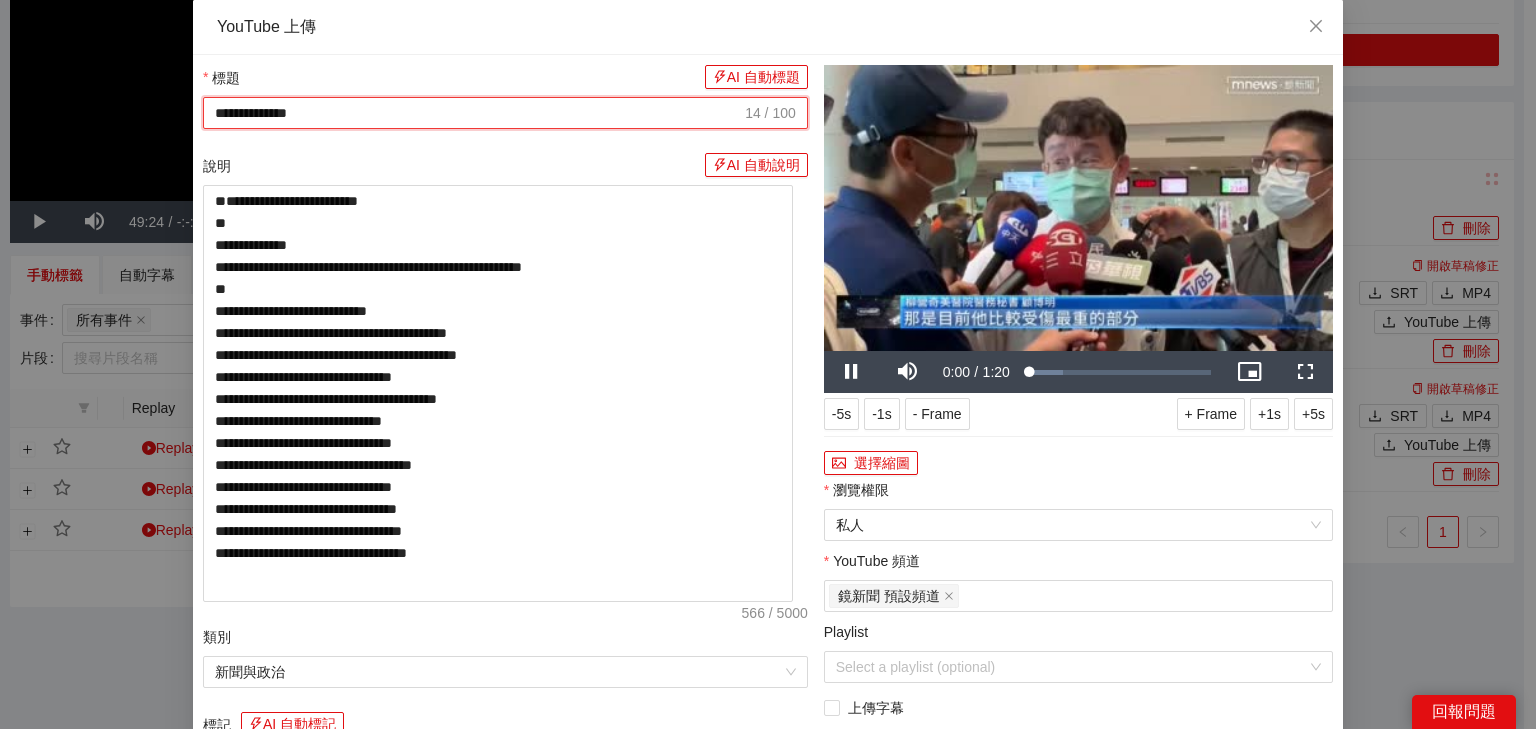 paste on "**********" 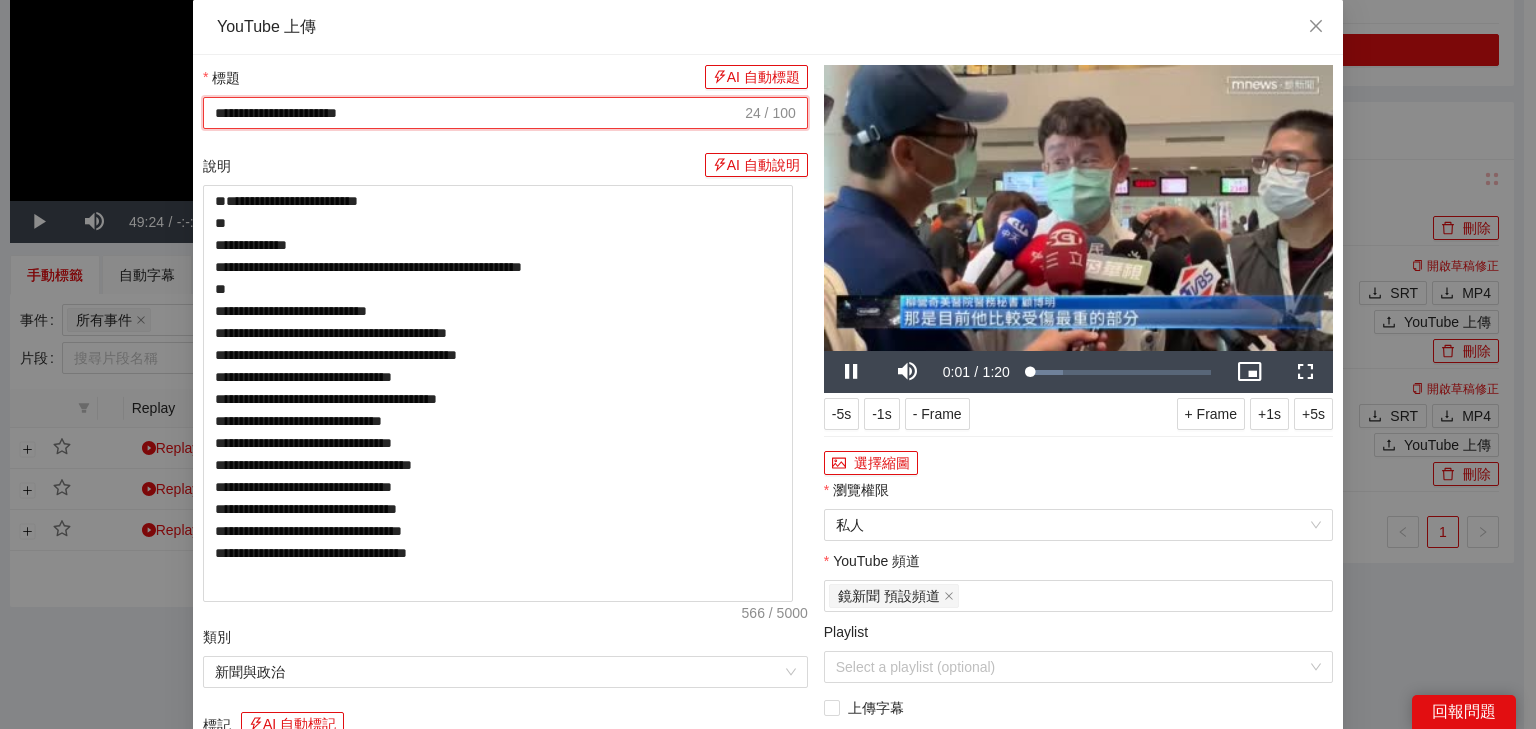 type on "**********" 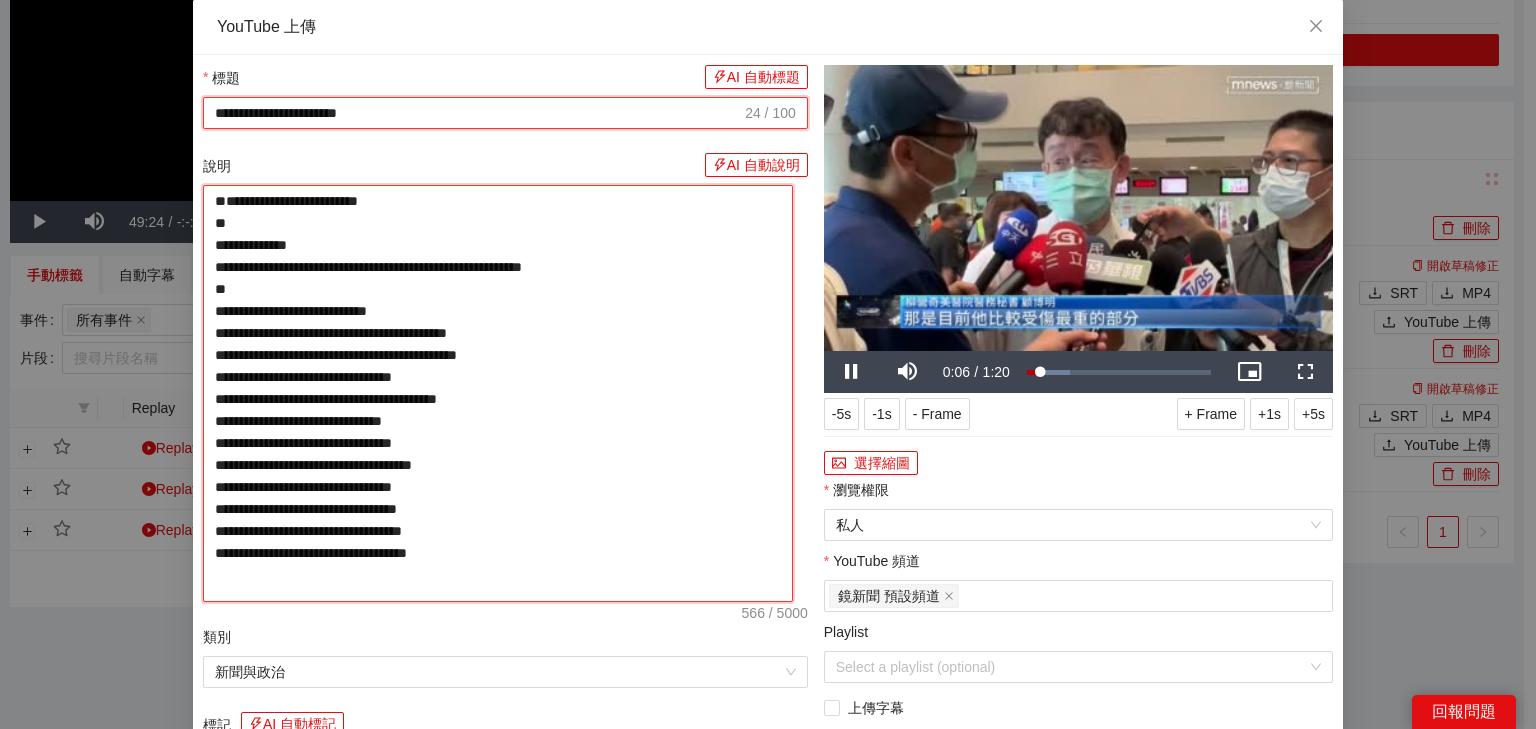 click on "**********" at bounding box center (498, 393) 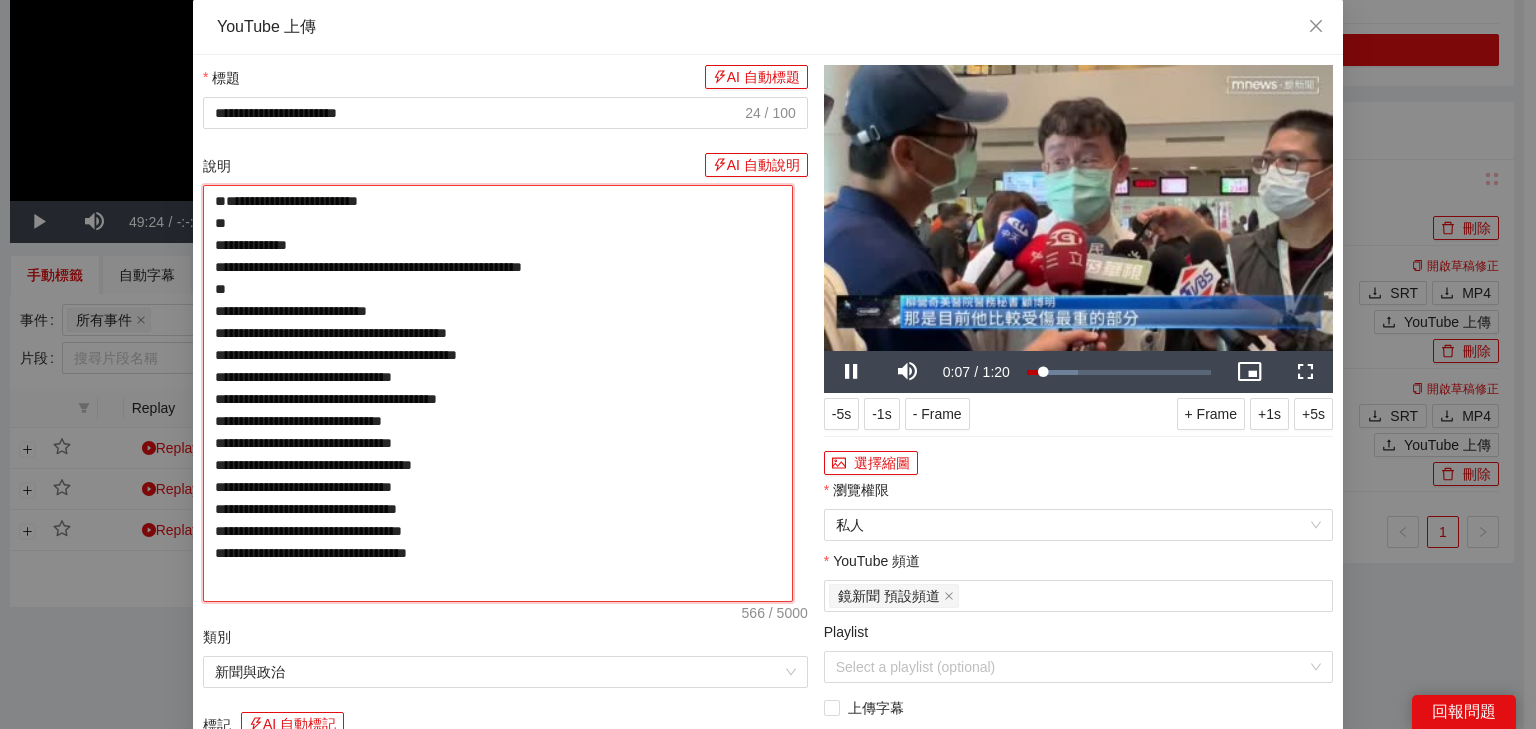 paste on "**********" 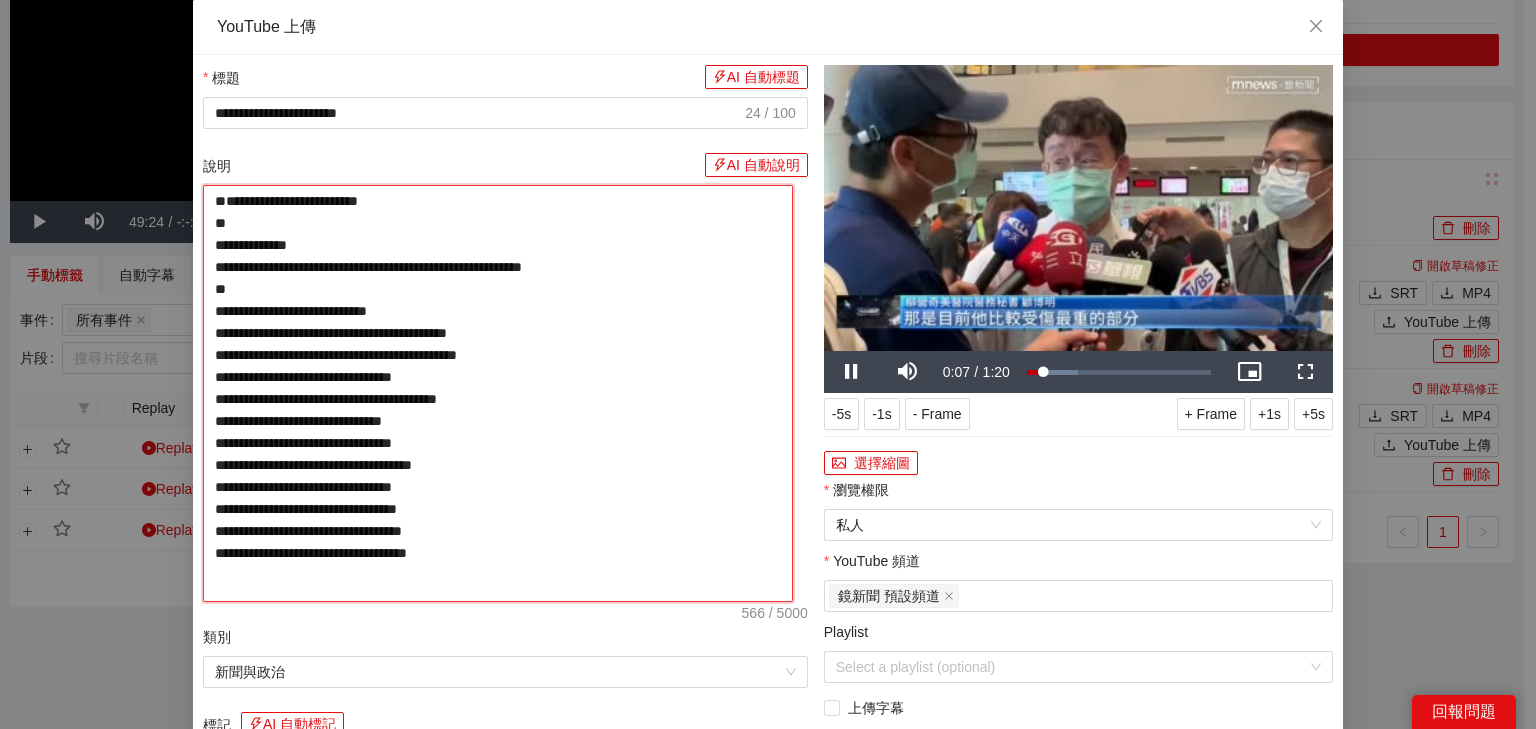 type on "**********" 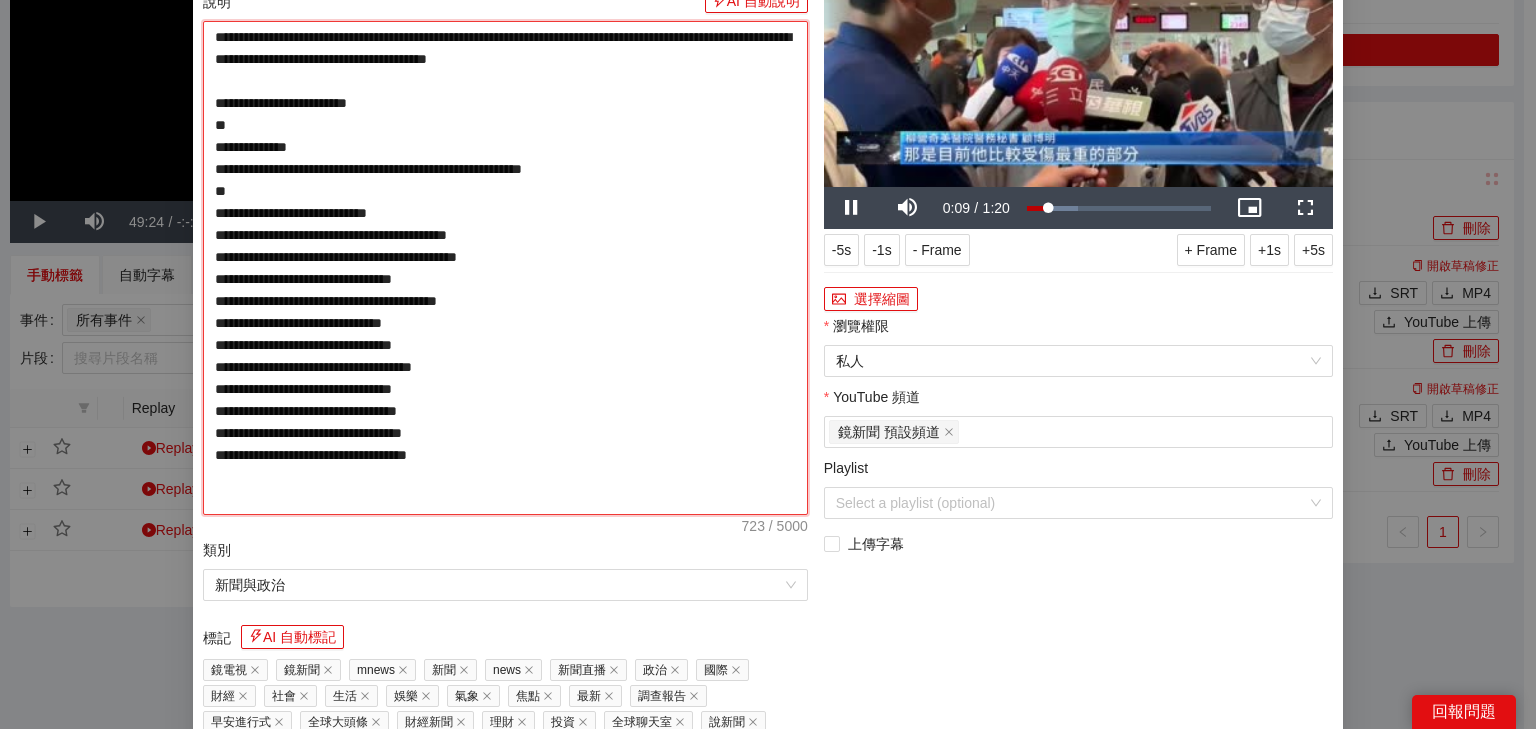 scroll, scrollTop: 400, scrollLeft: 0, axis: vertical 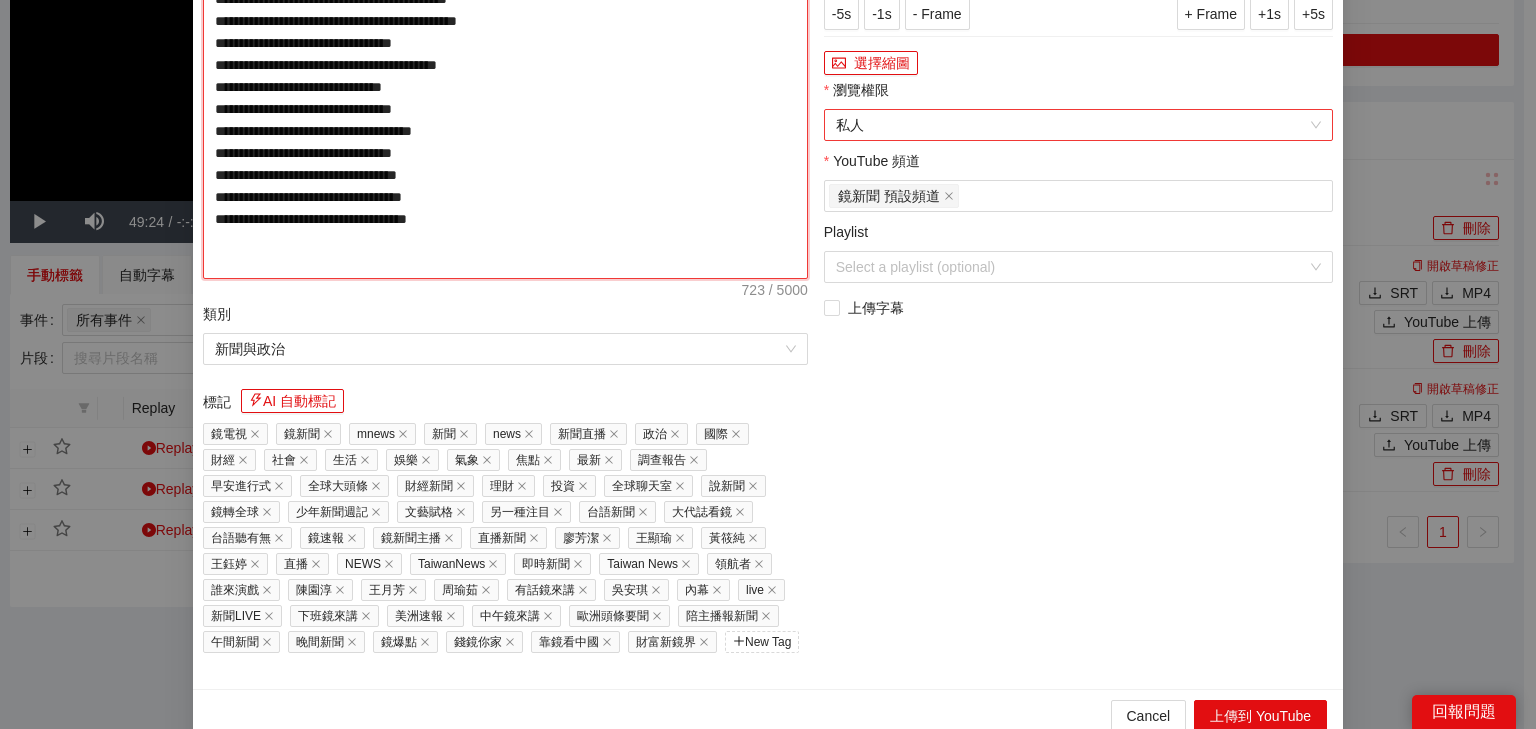 click on "私人" at bounding box center [1078, 125] 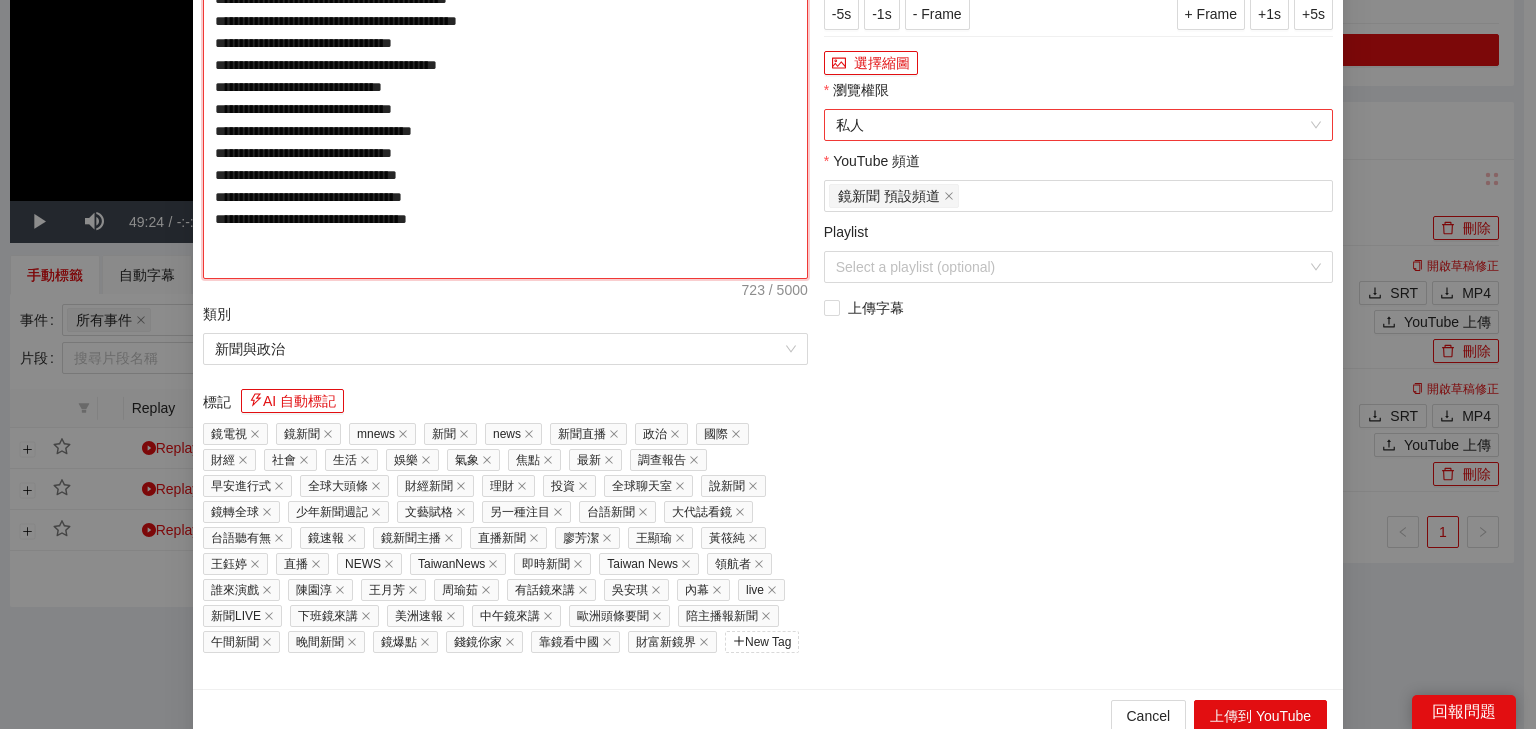 type on "**********" 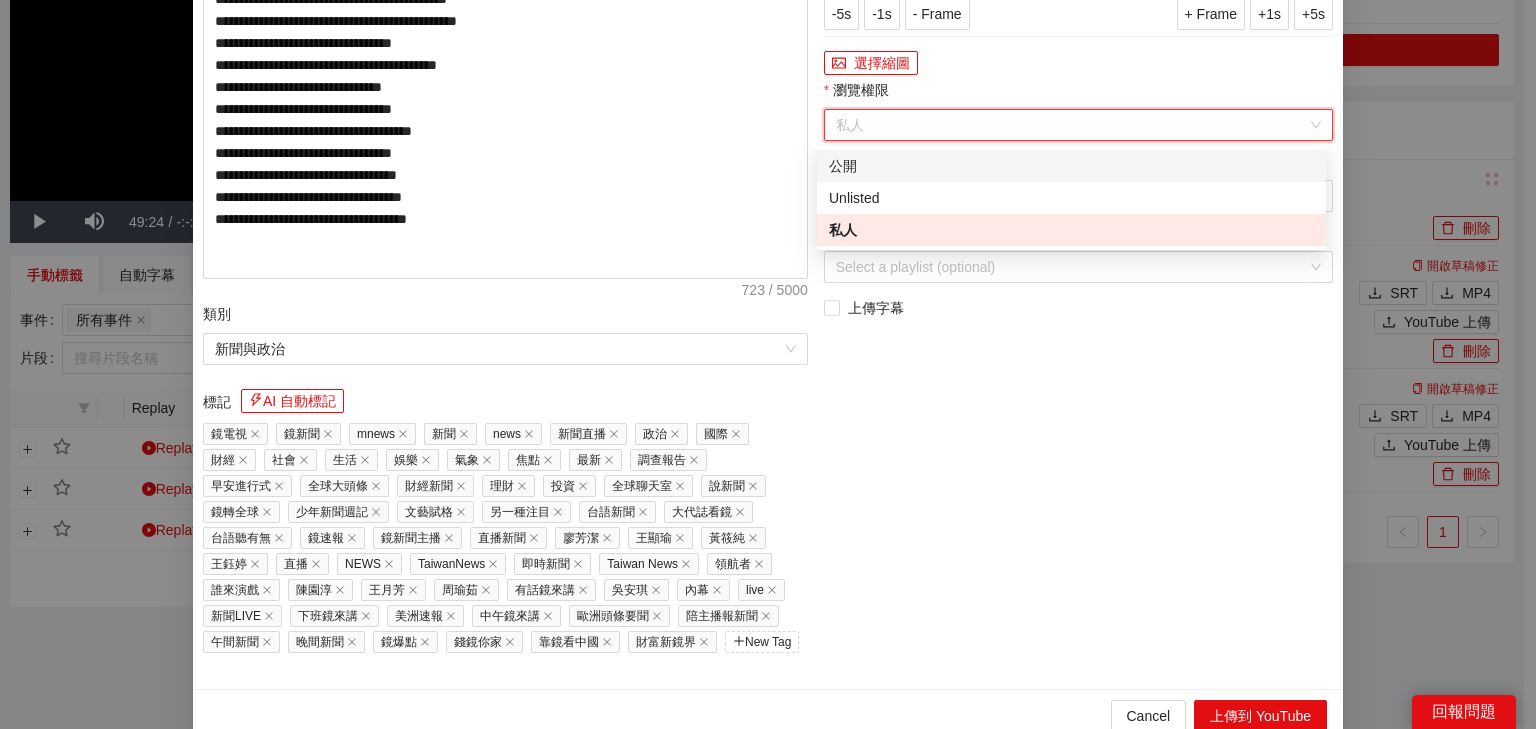 click on "公開" at bounding box center (1071, 166) 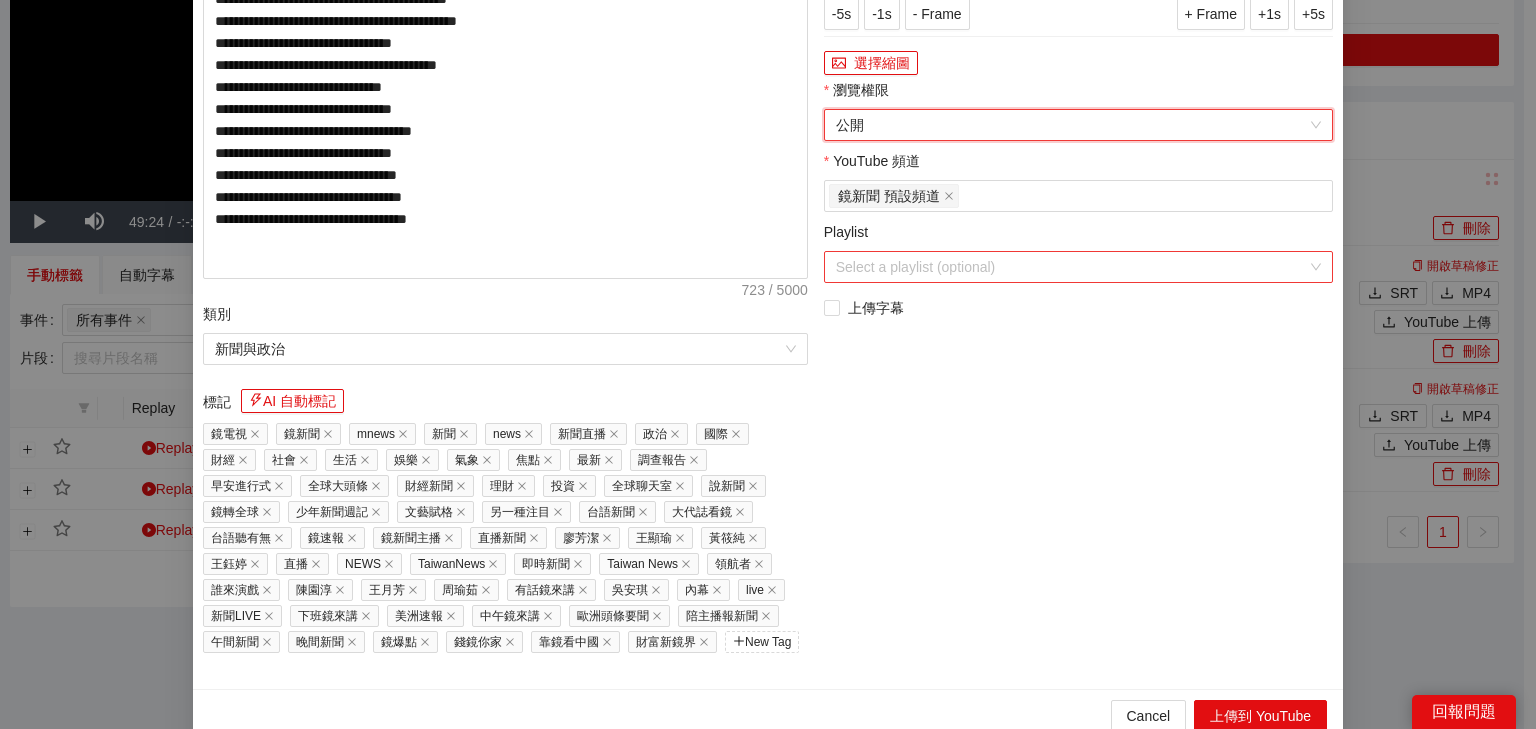 click on "Playlist" at bounding box center [1071, 267] 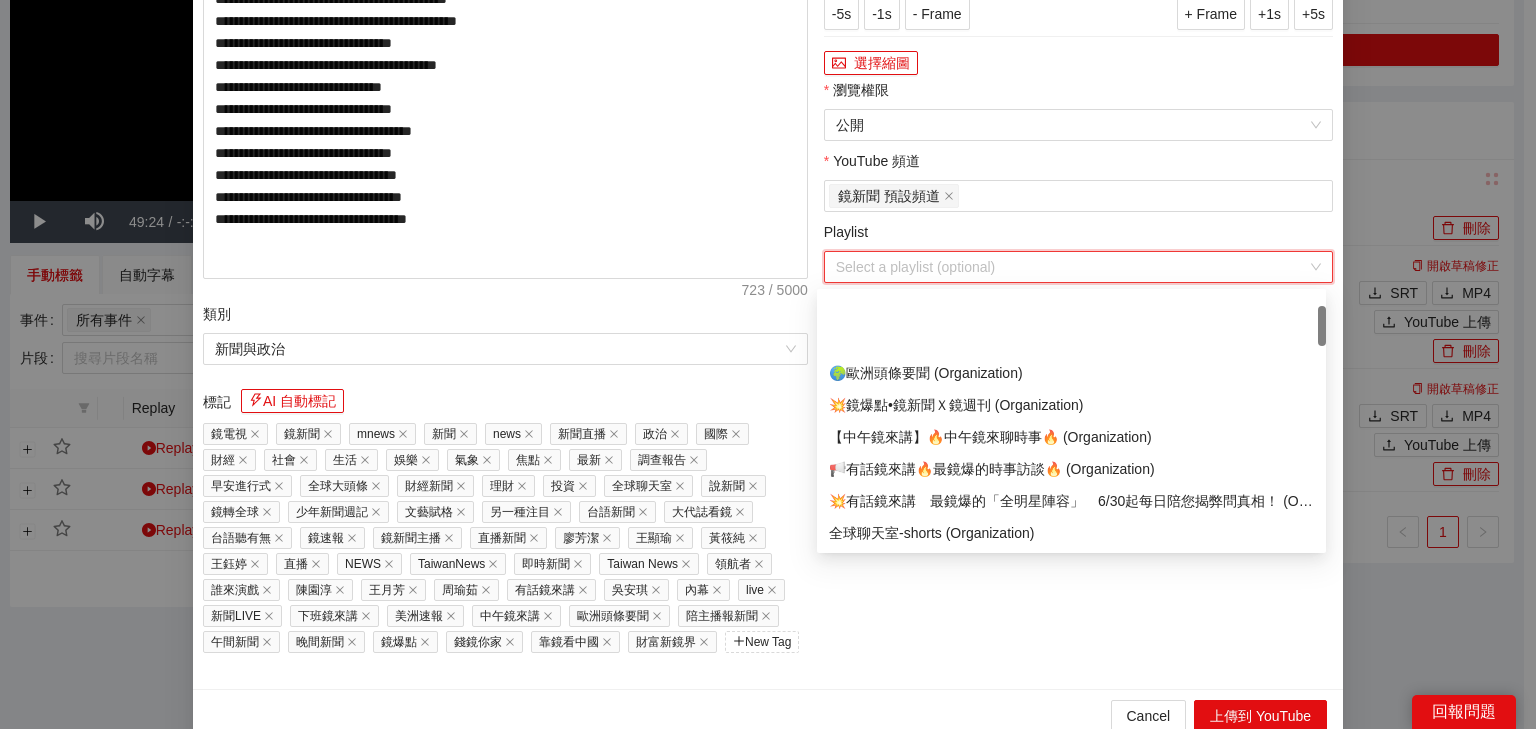 scroll, scrollTop: 80, scrollLeft: 0, axis: vertical 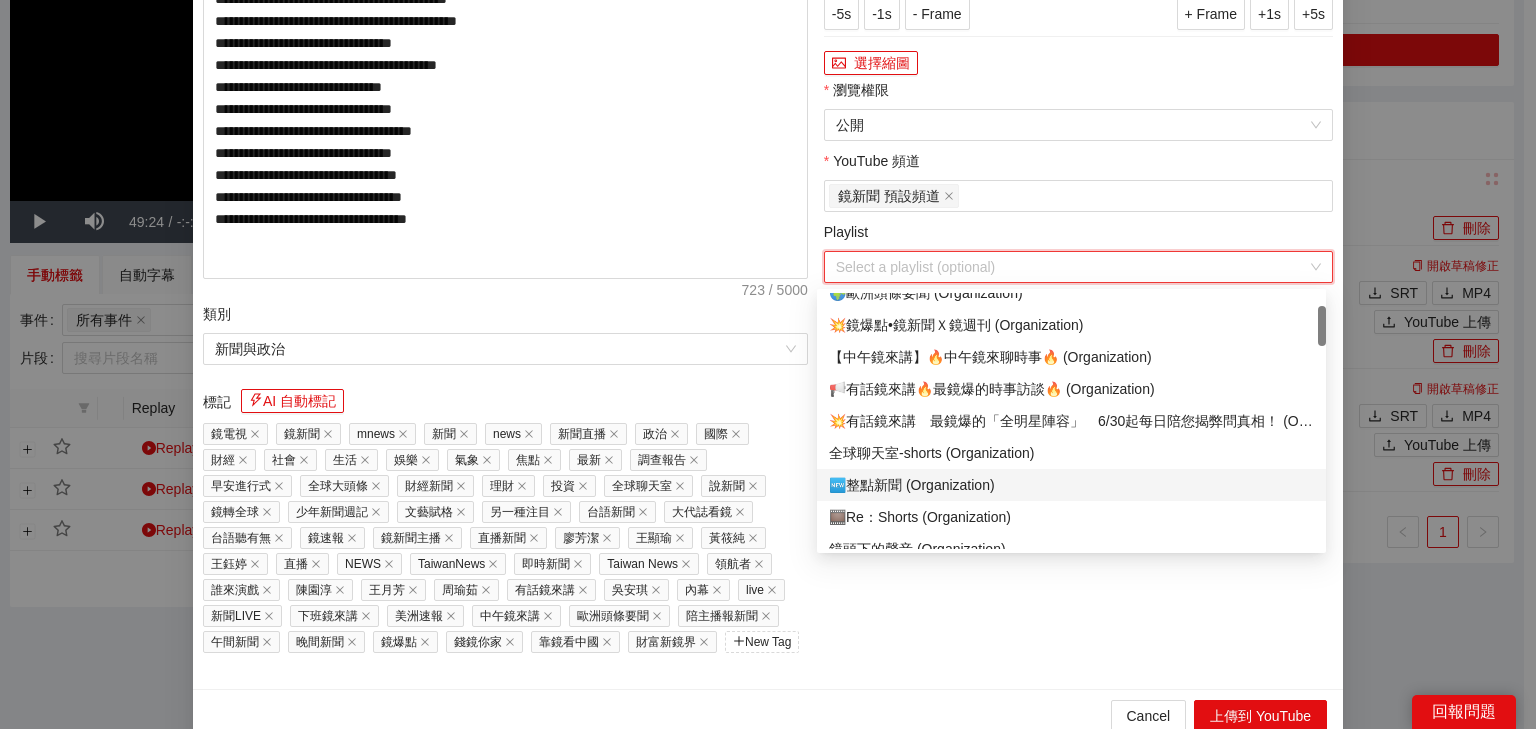 click on "🆕整點新聞 (Organization)" at bounding box center (1071, 485) 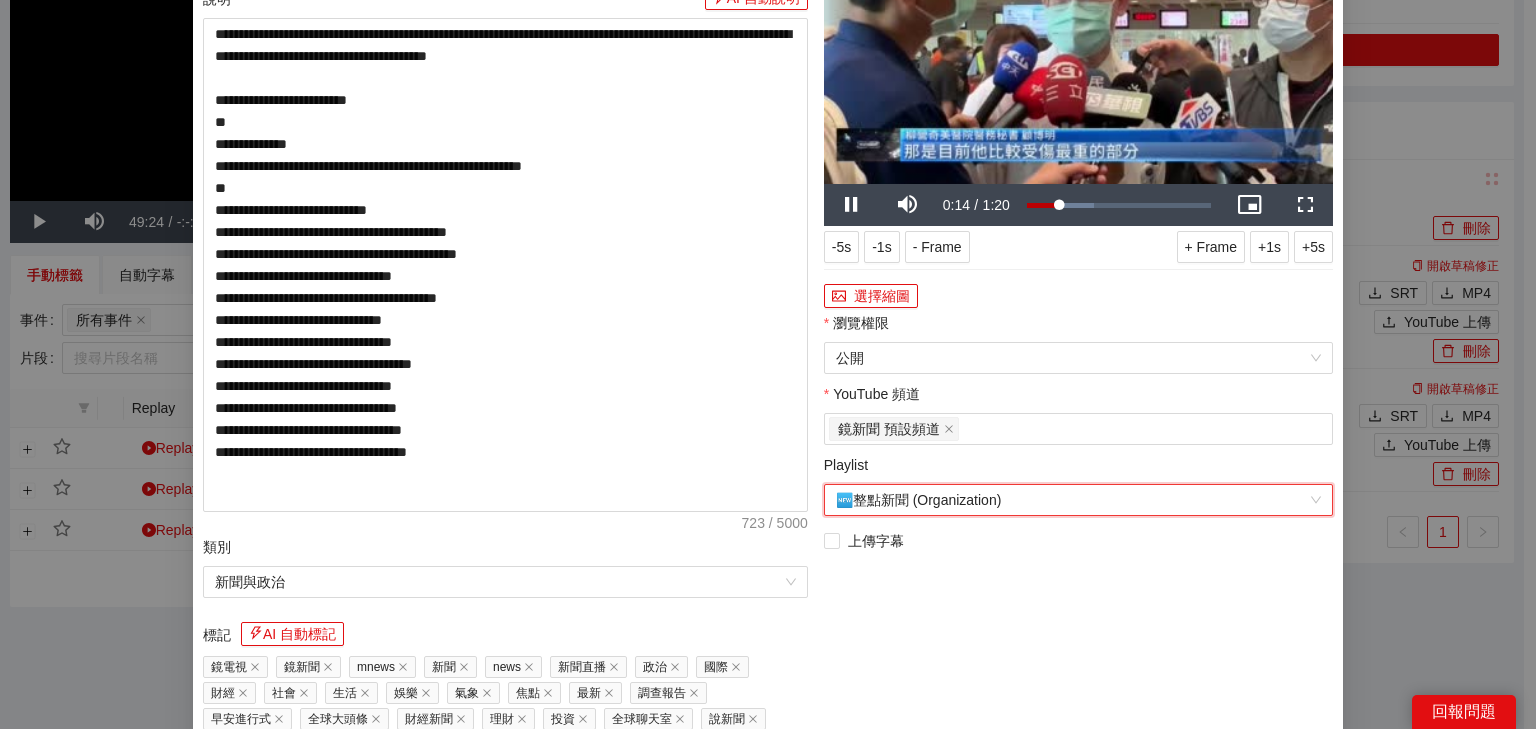scroll, scrollTop: 0, scrollLeft: 0, axis: both 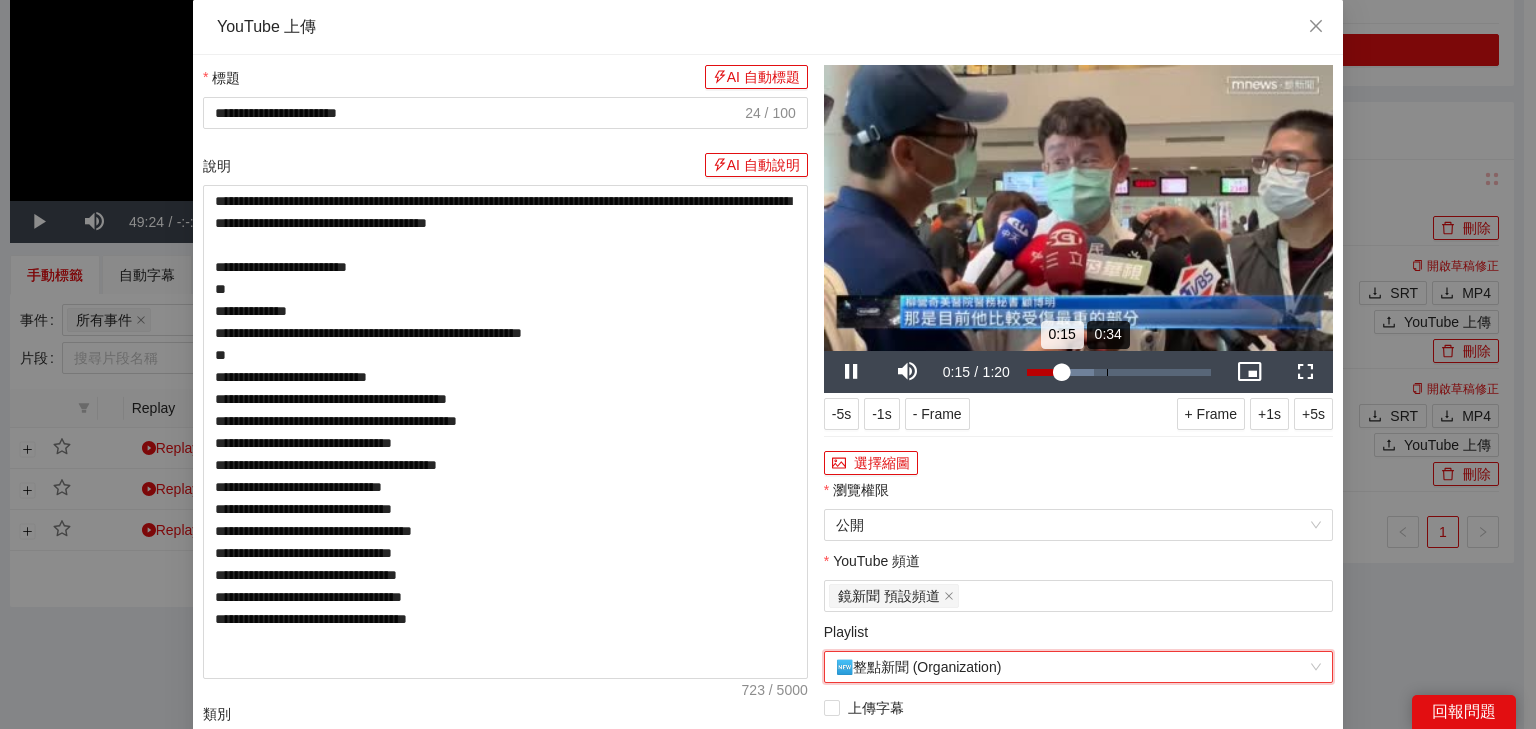 click on "Loaded :  36.32% 0:34 0:15" at bounding box center (1119, 372) 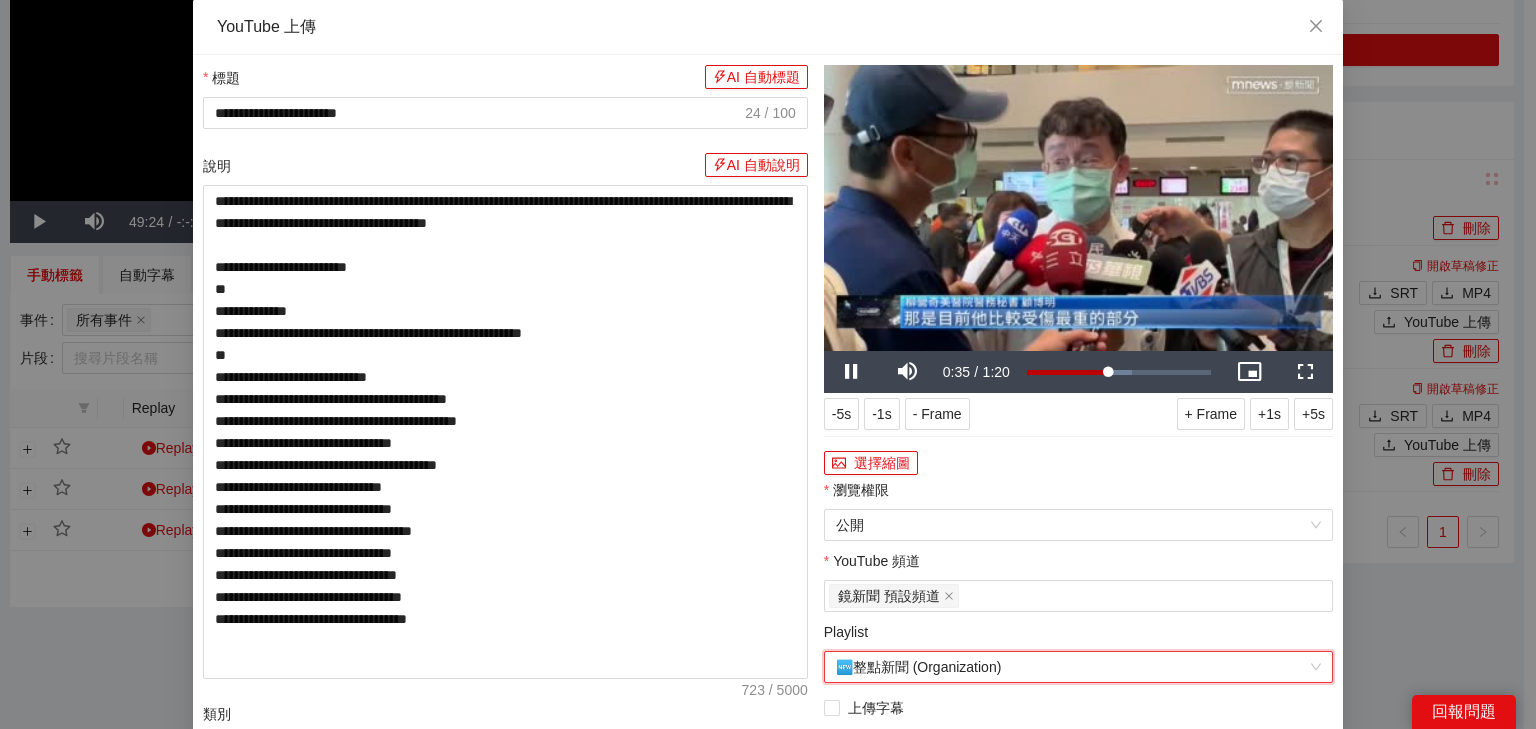 click at bounding box center (1078, 208) 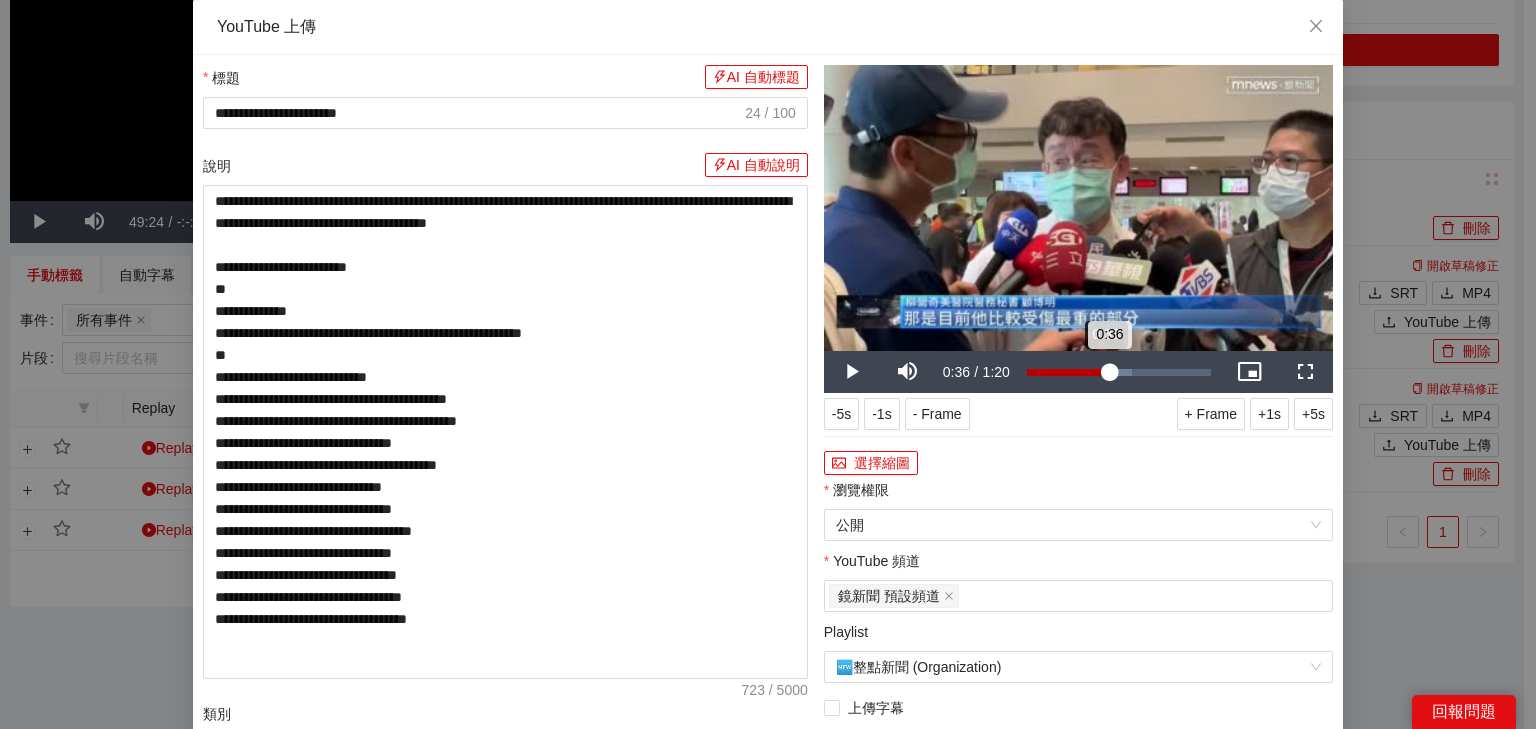 click on "0:36" at bounding box center [1068, 372] 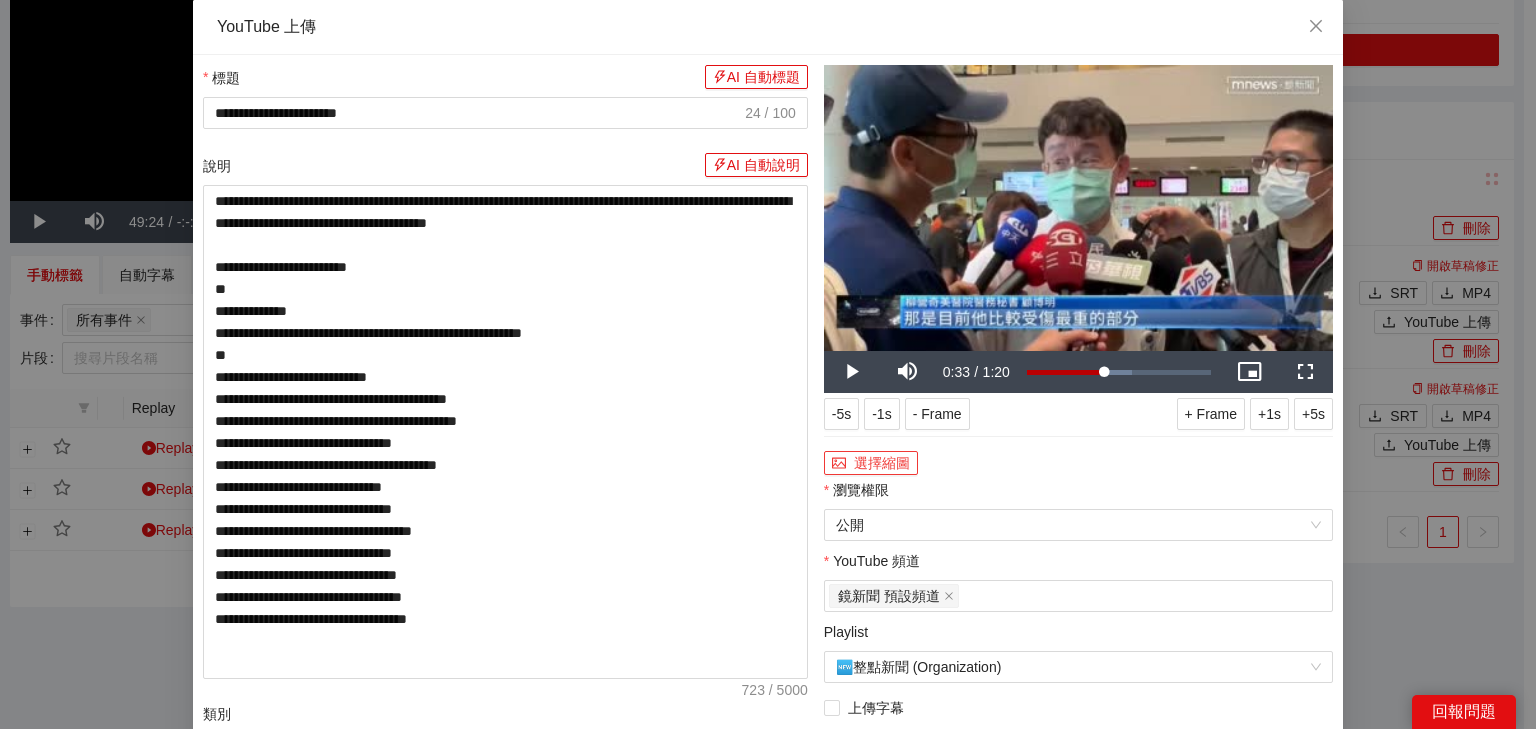 drag, startPoint x: 876, startPoint y: 468, endPoint x: 649, endPoint y: 331, distance: 265.1377 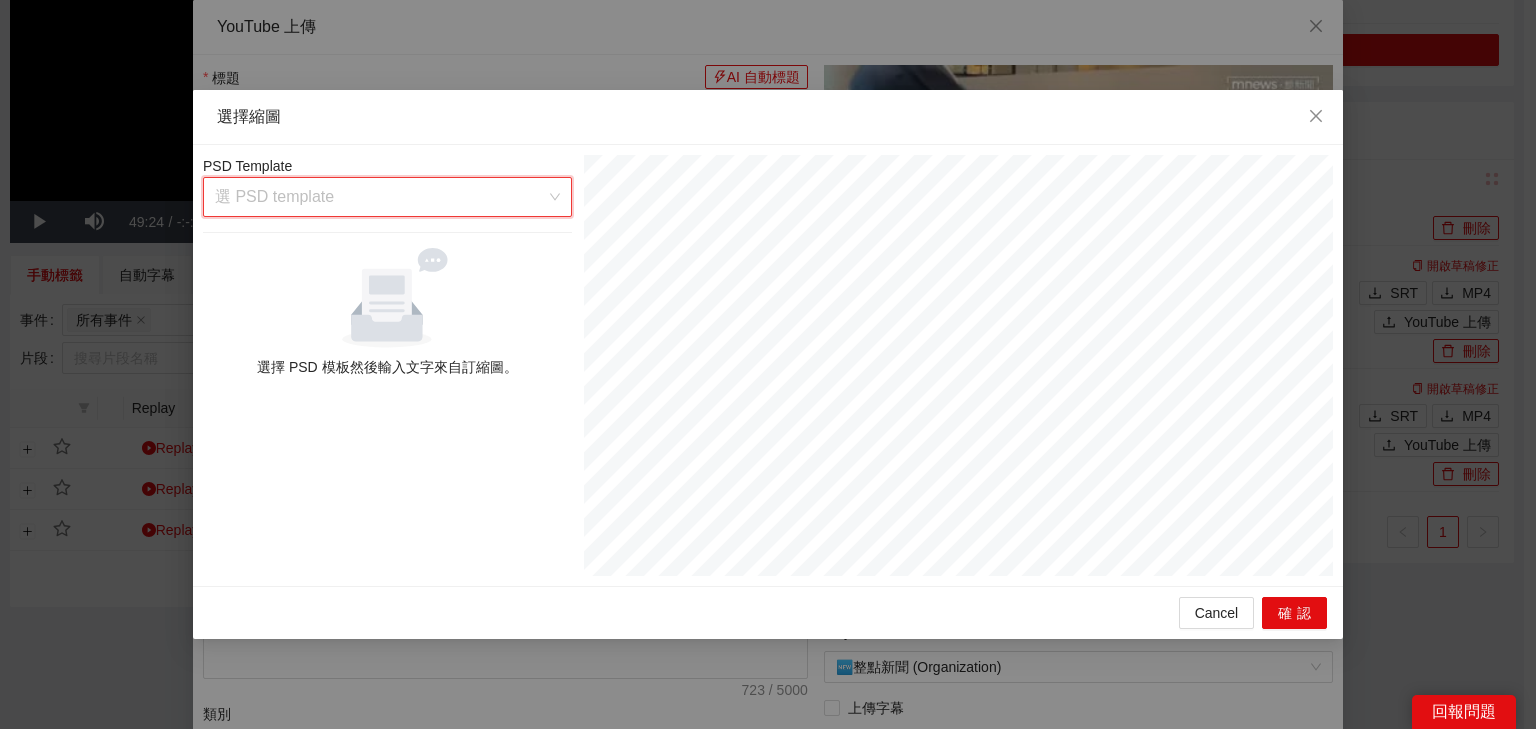 click at bounding box center (380, 197) 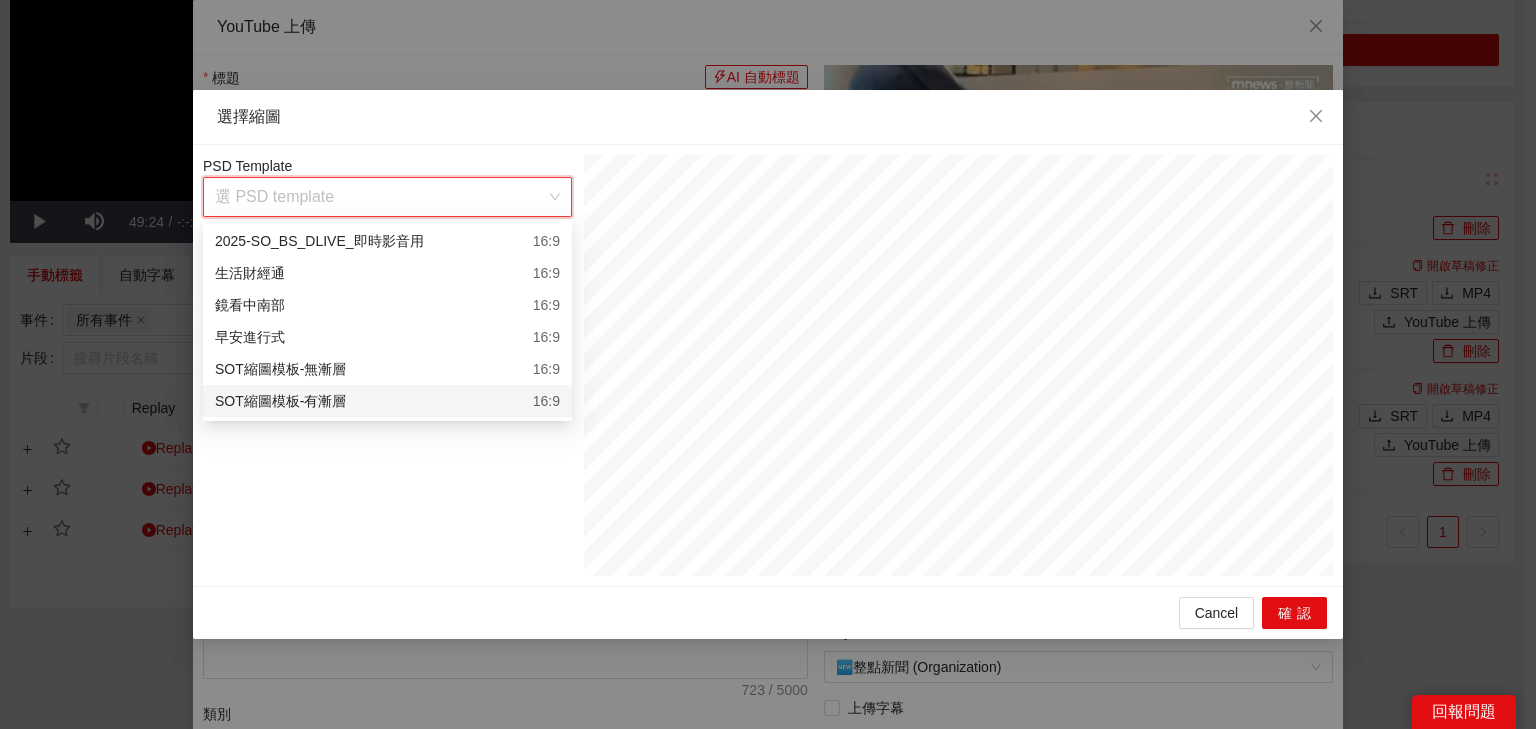 click on "SOT縮圖模板-有漸層 16:9" at bounding box center (387, 401) 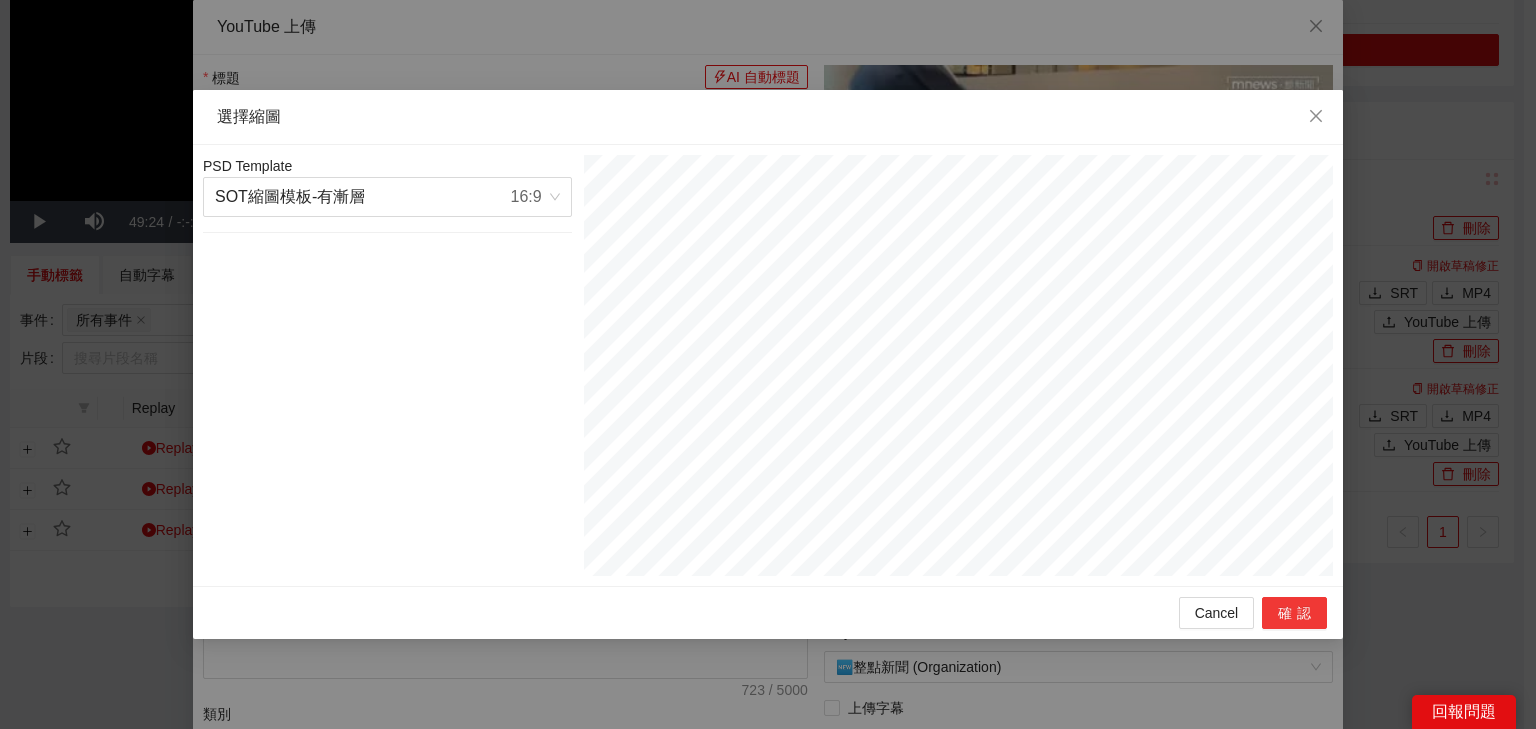 click on "確認" at bounding box center [1294, 613] 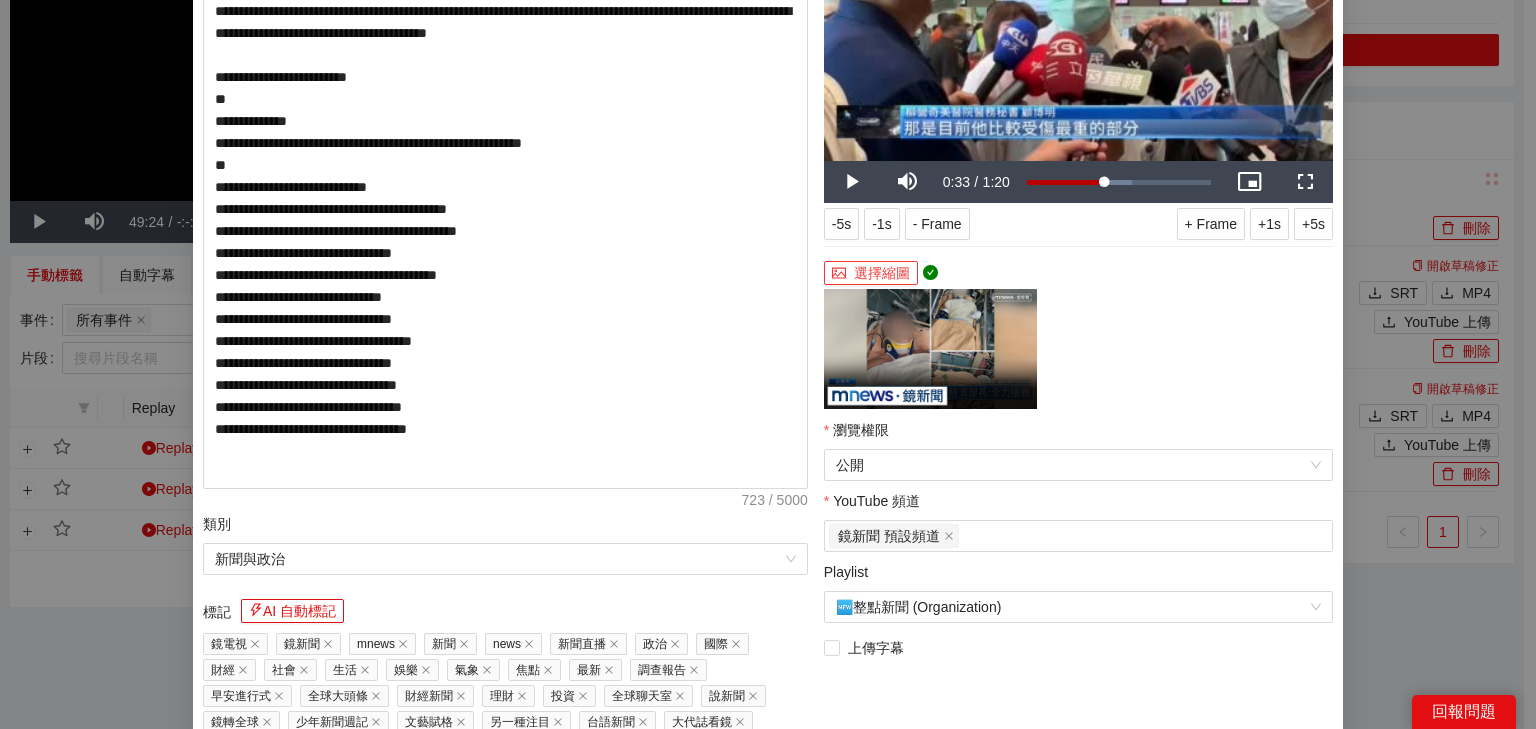 scroll, scrollTop: 408, scrollLeft: 0, axis: vertical 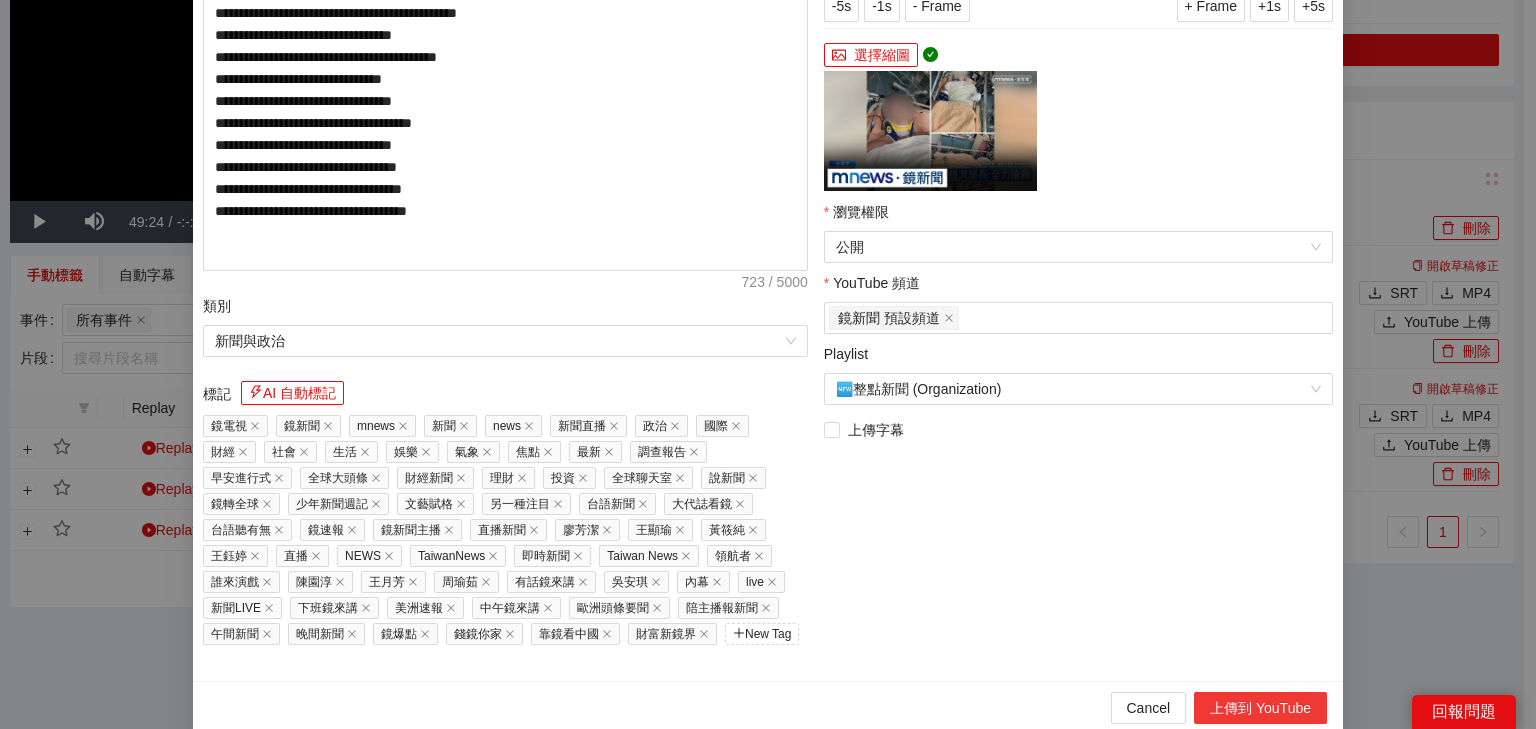 click on "上傳到 YouTube" at bounding box center [1260, 708] 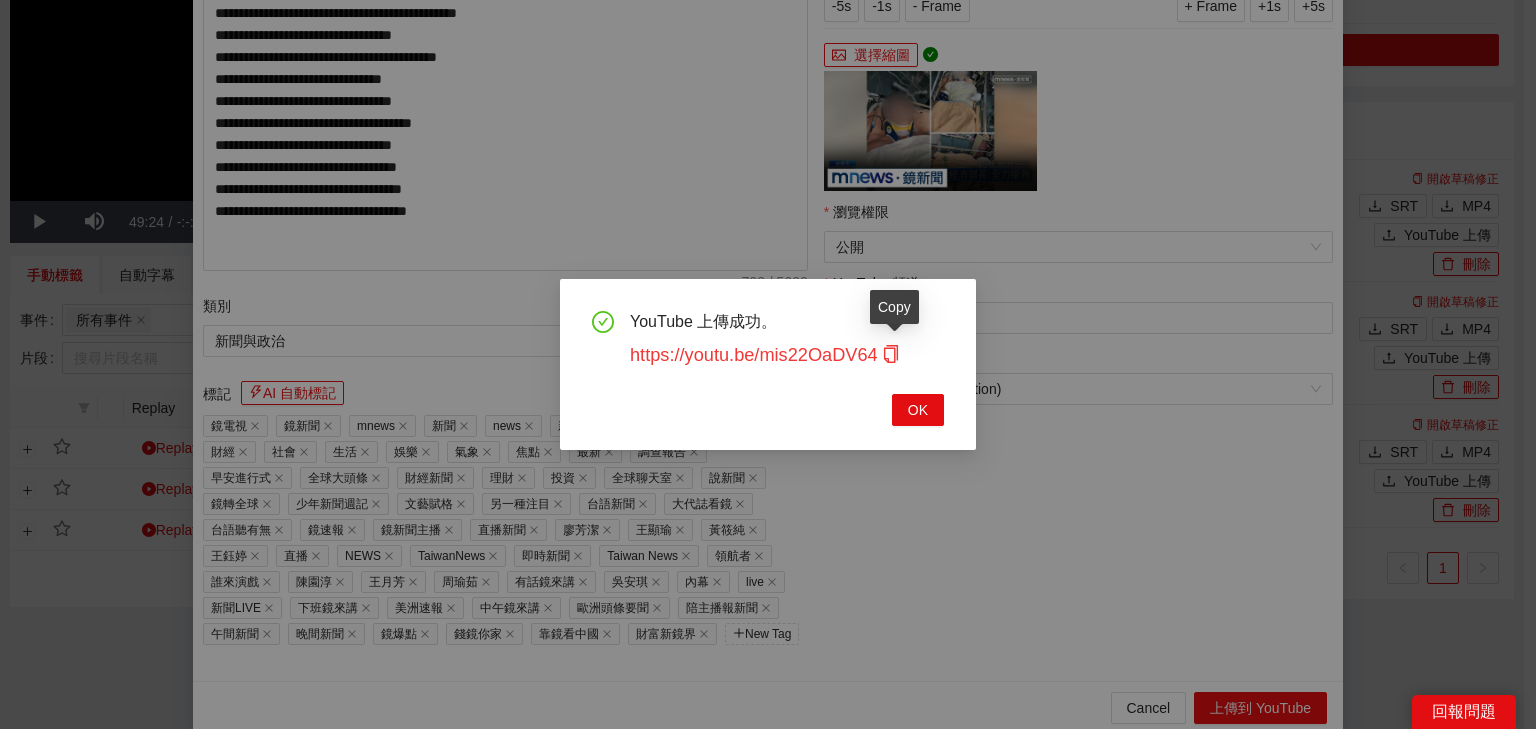 click 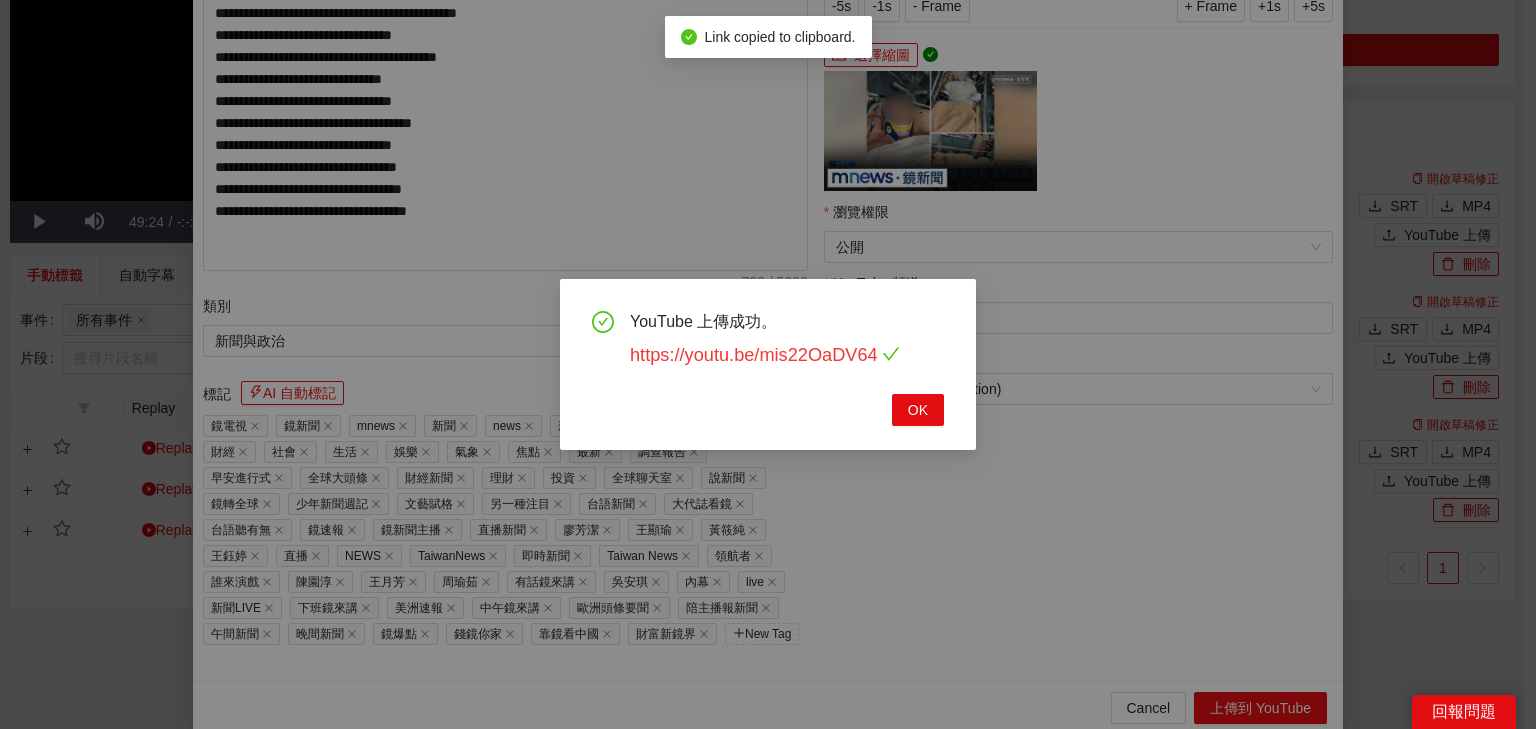 click on "https://youtu.be/mis22OaDV64" at bounding box center (765, 355) 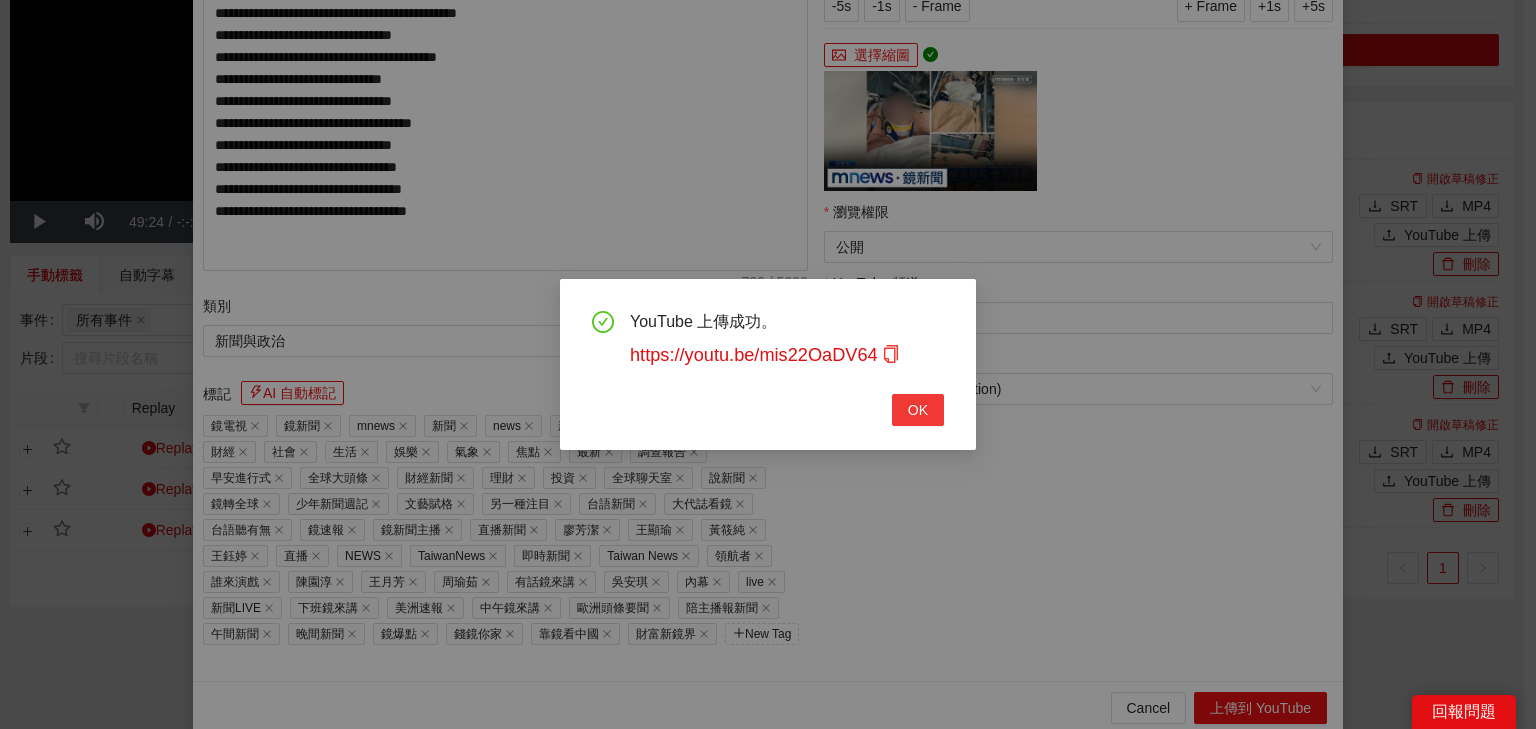 click on "OK" at bounding box center (918, 410) 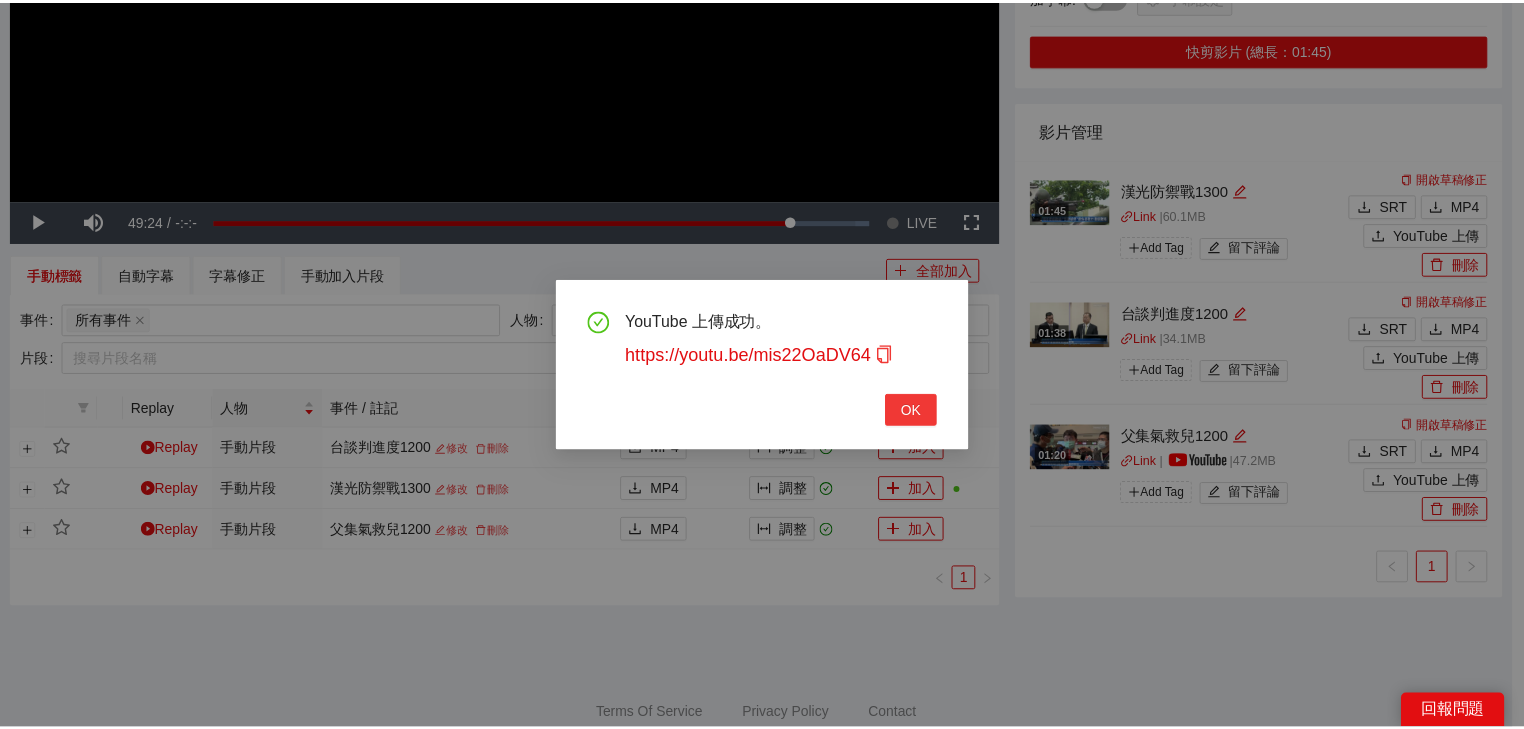 scroll, scrollTop: 343, scrollLeft: 0, axis: vertical 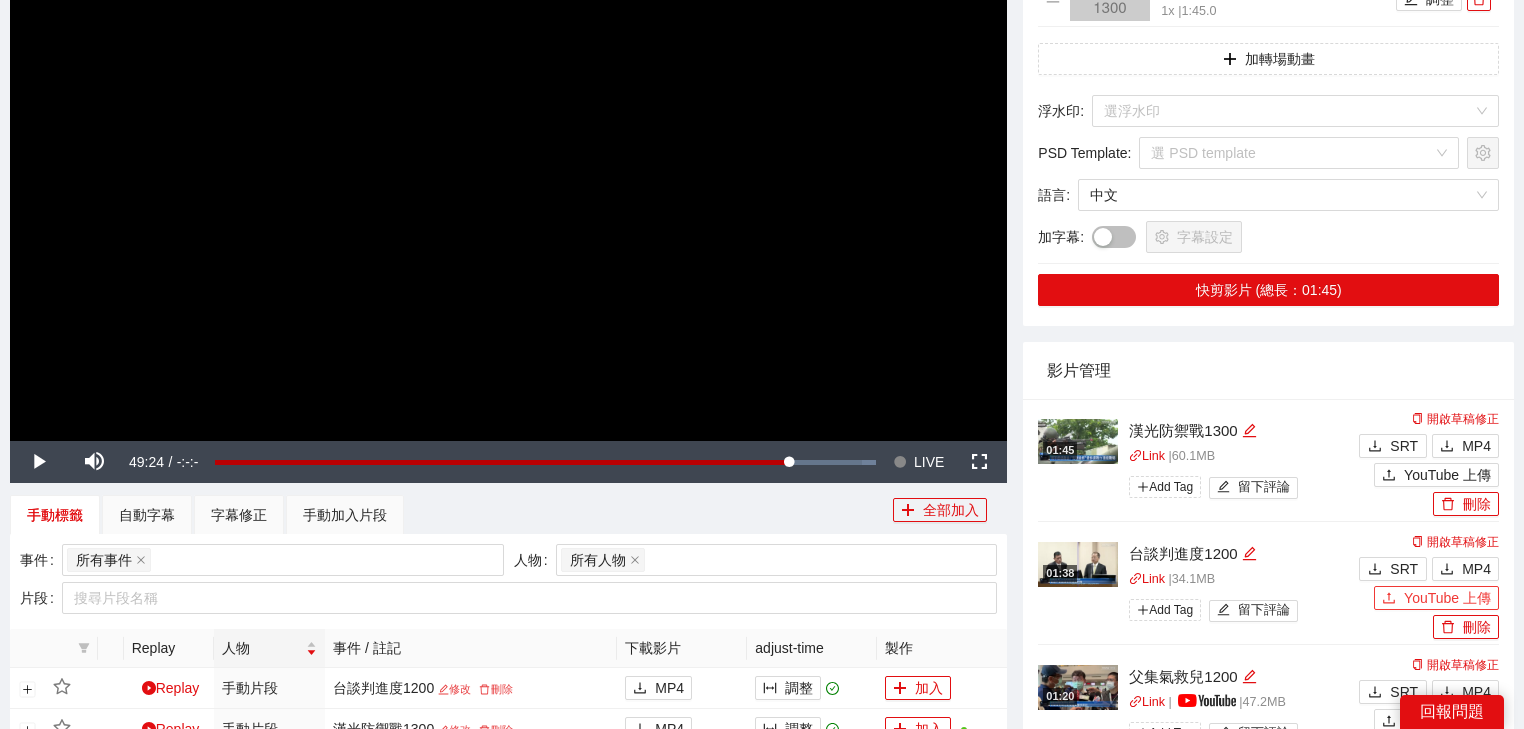click on "YouTube 上傳" at bounding box center (1436, 598) 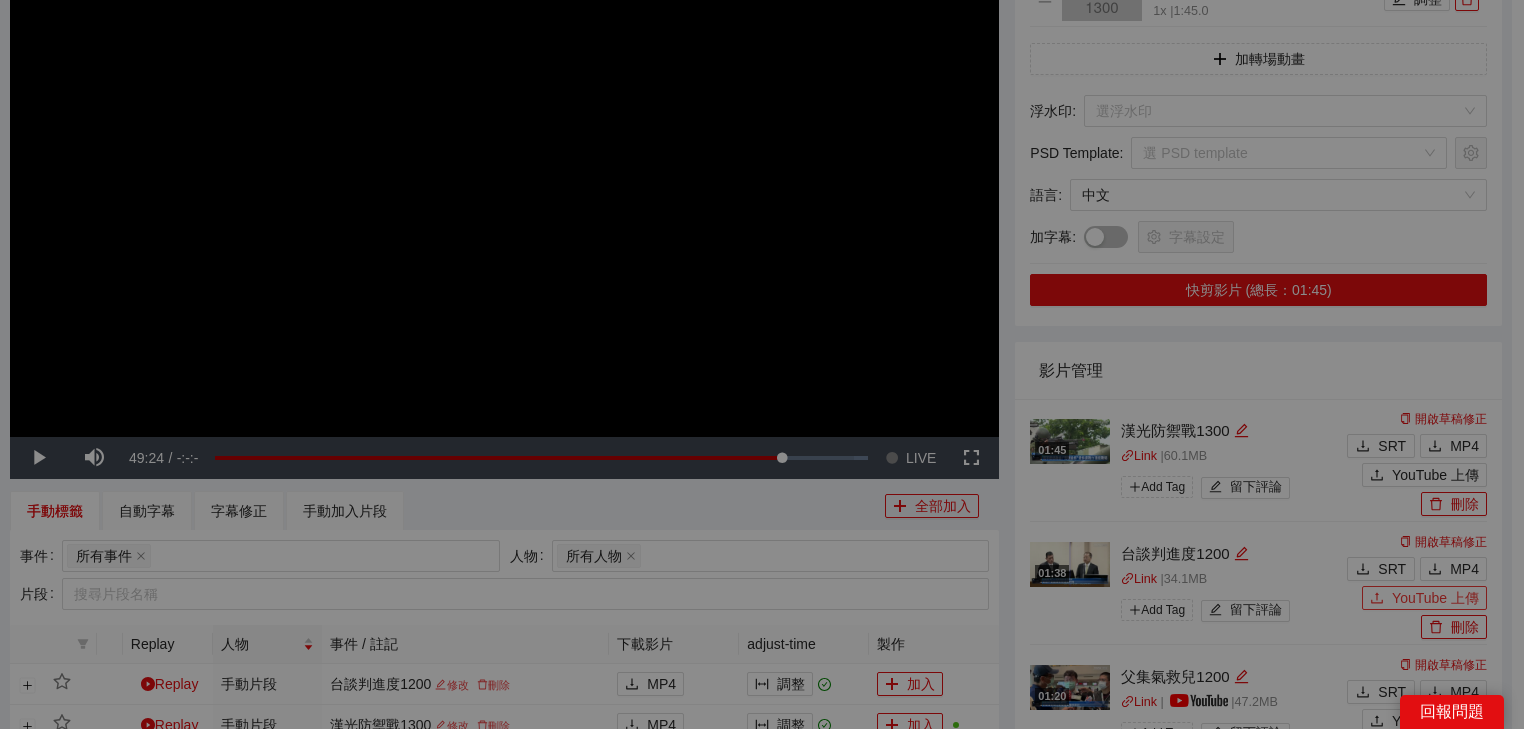type 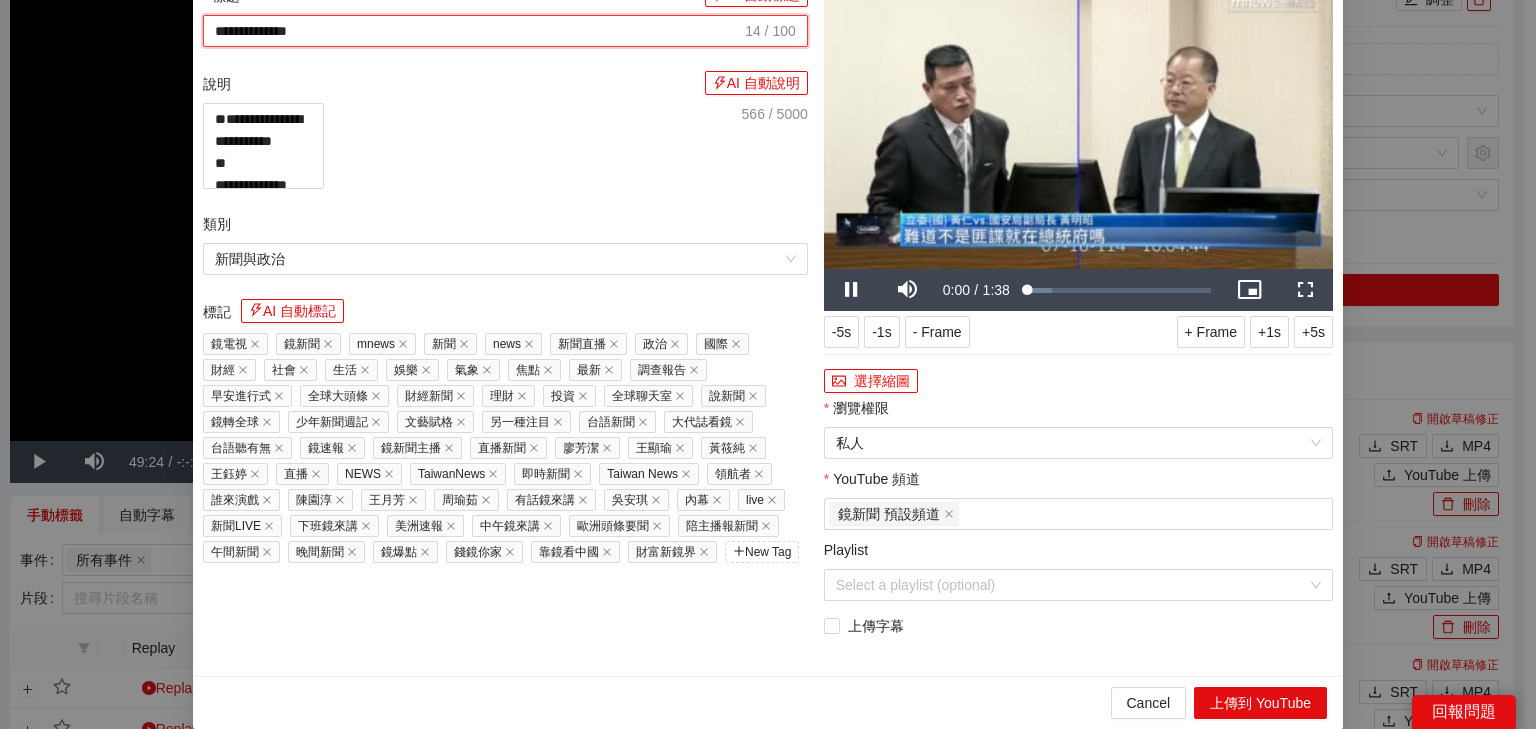 drag, startPoint x: 580, startPoint y: 116, endPoint x: 0, endPoint y: 84, distance: 580.8821 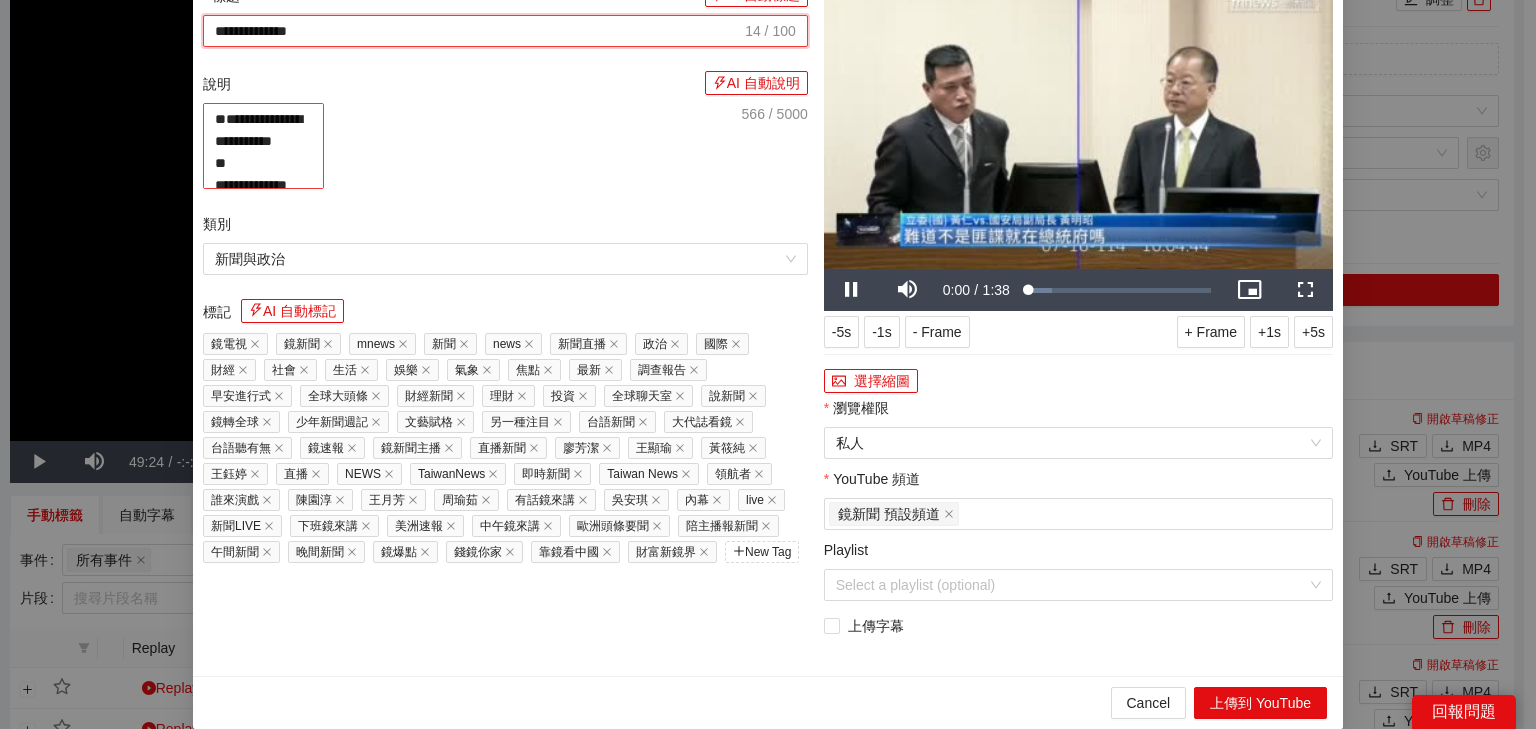 paste on "**********" 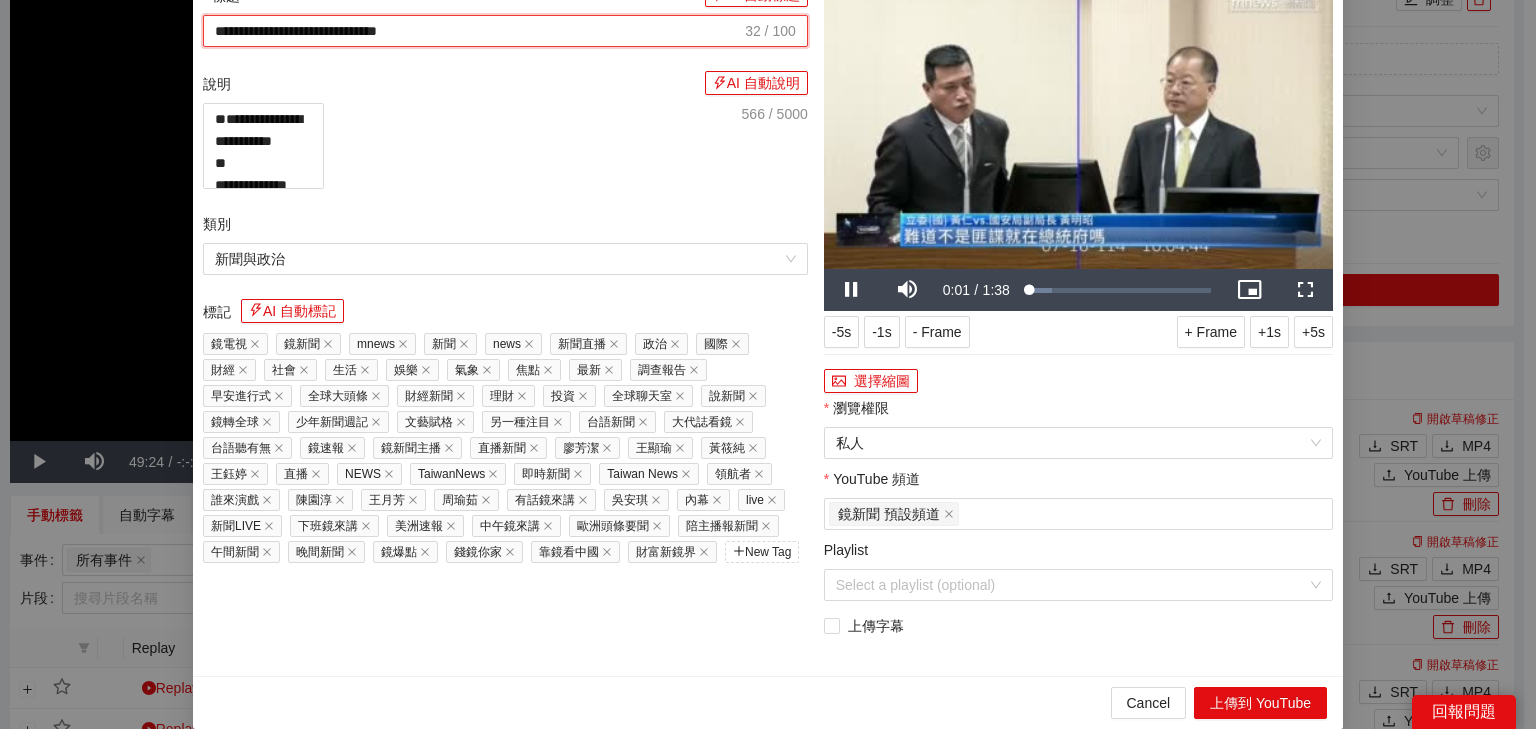 type on "**********" 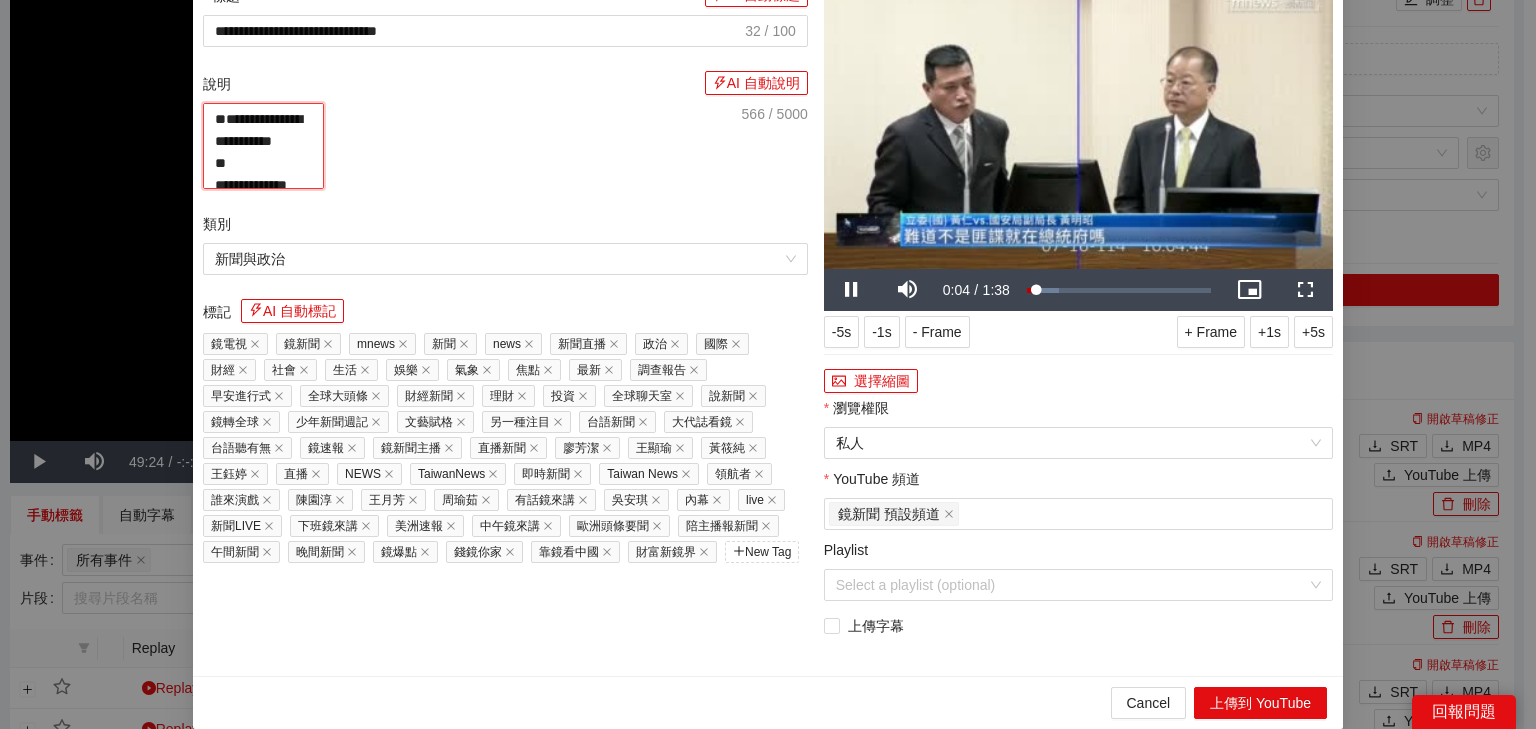 click on "**********" at bounding box center [263, 146] 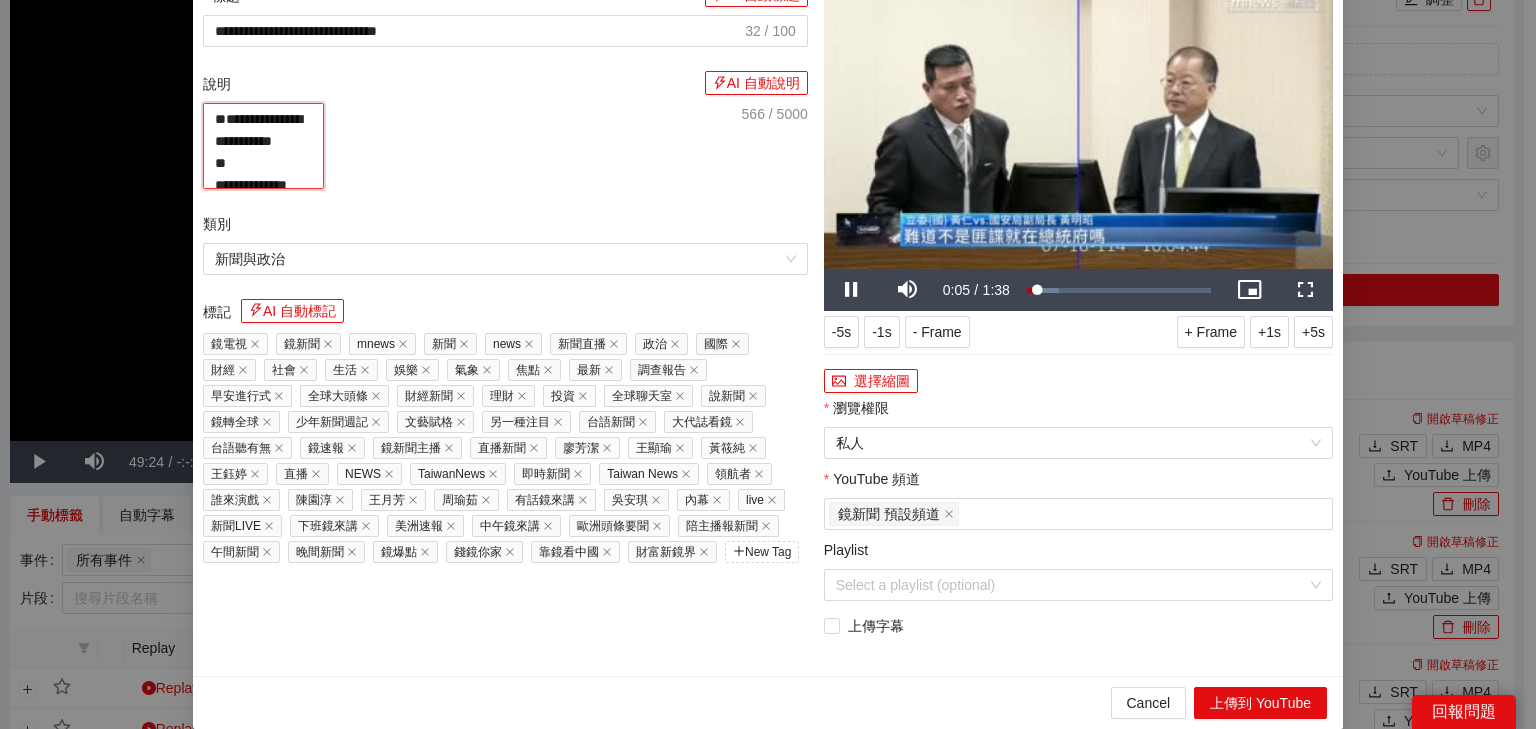 paste on "**********" 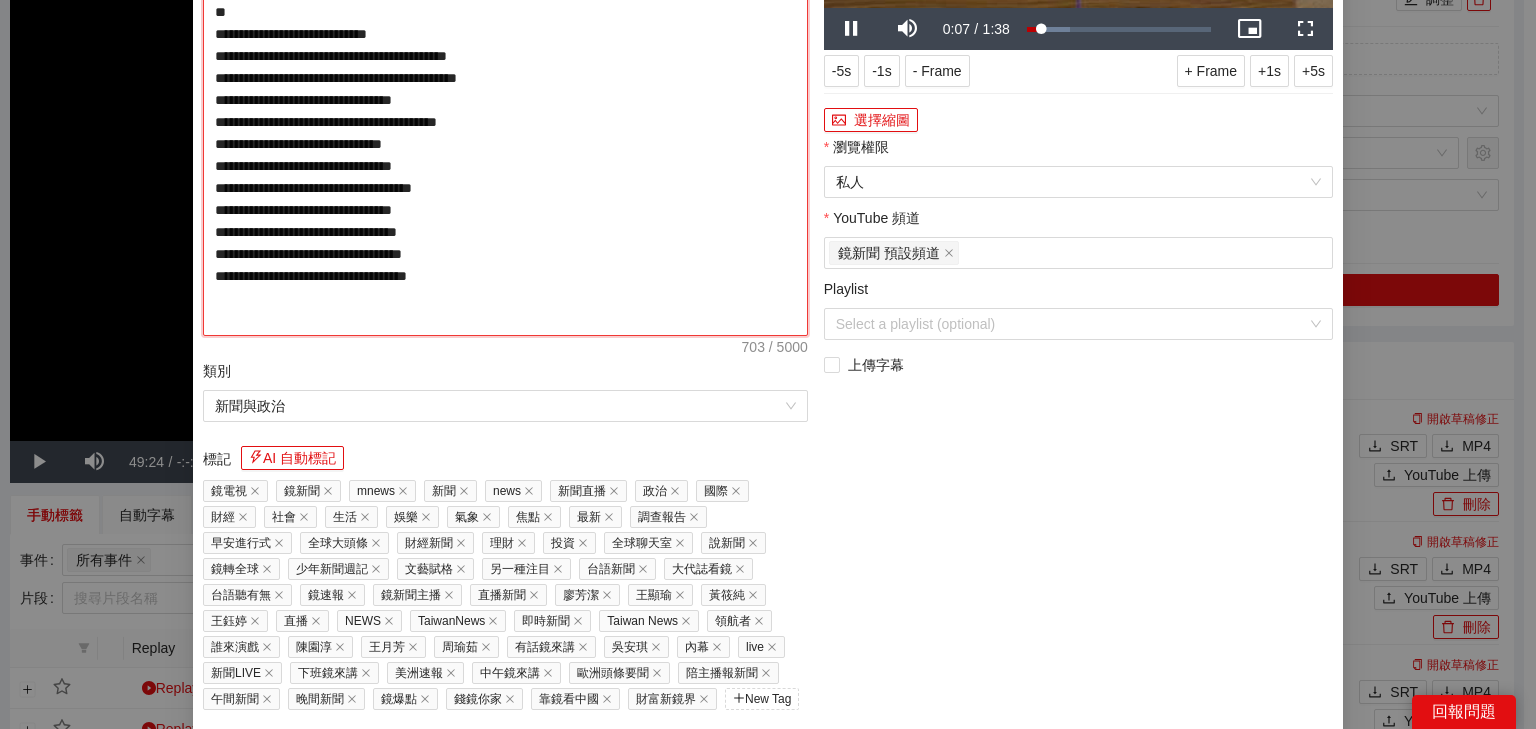 type on "**********" 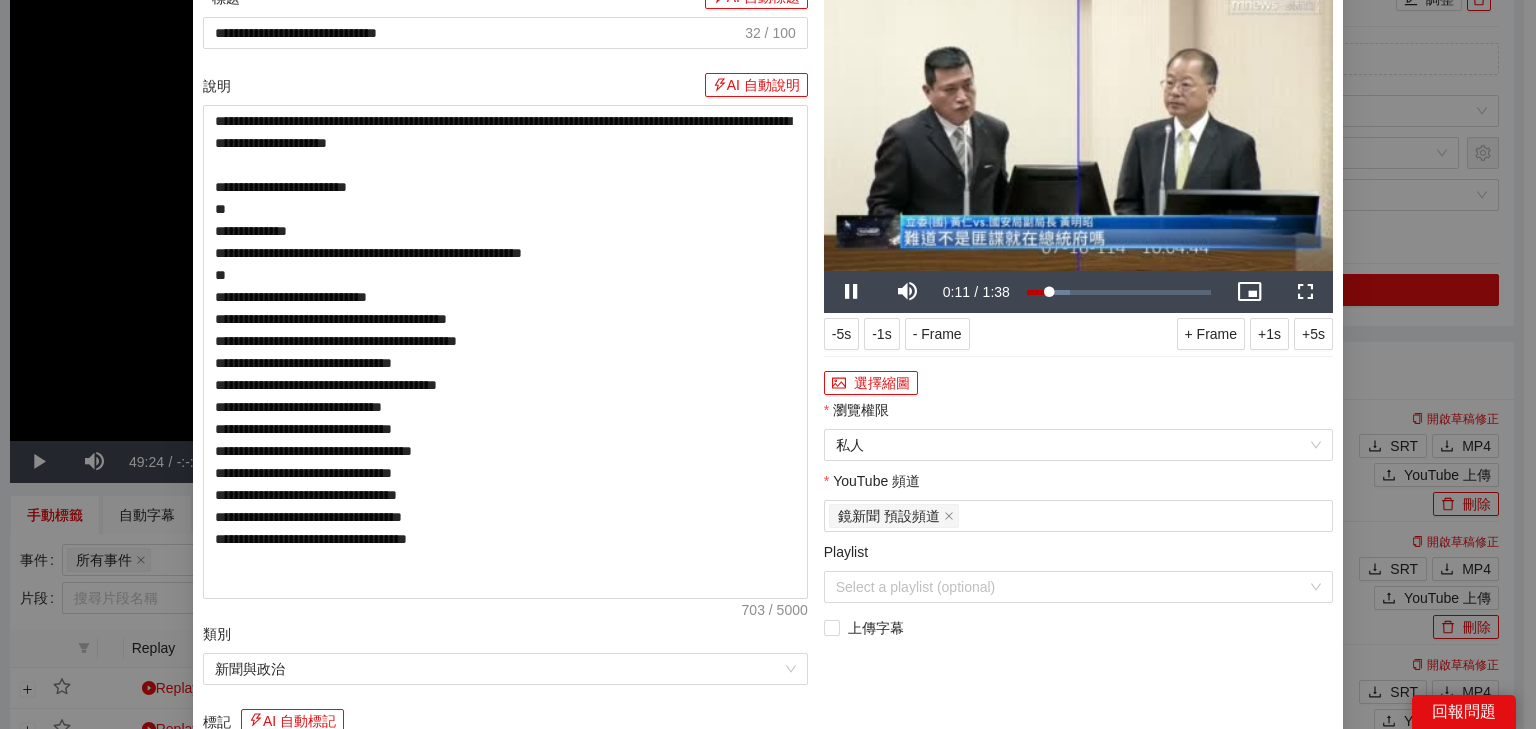 click at bounding box center [1078, 128] 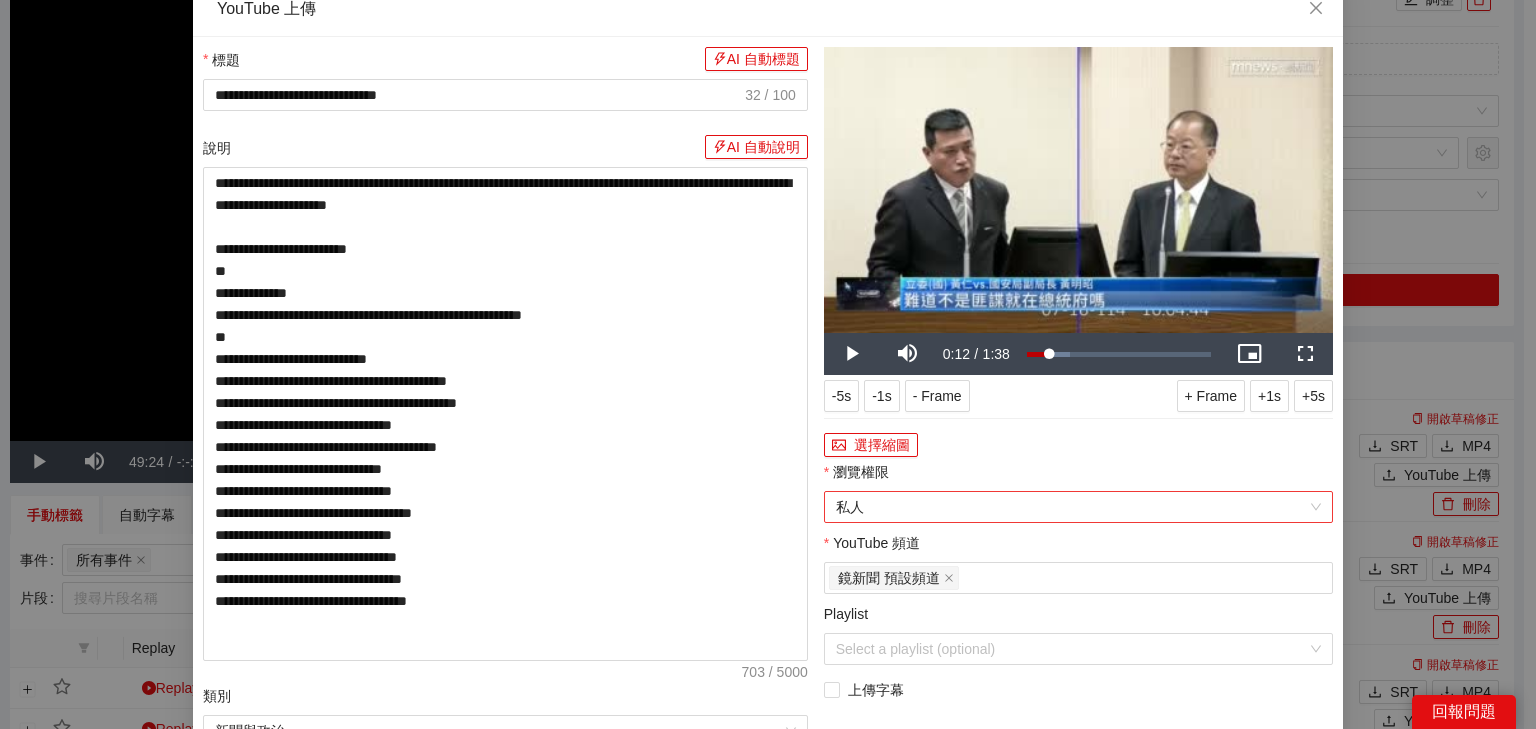 scroll, scrollTop: 0, scrollLeft: 0, axis: both 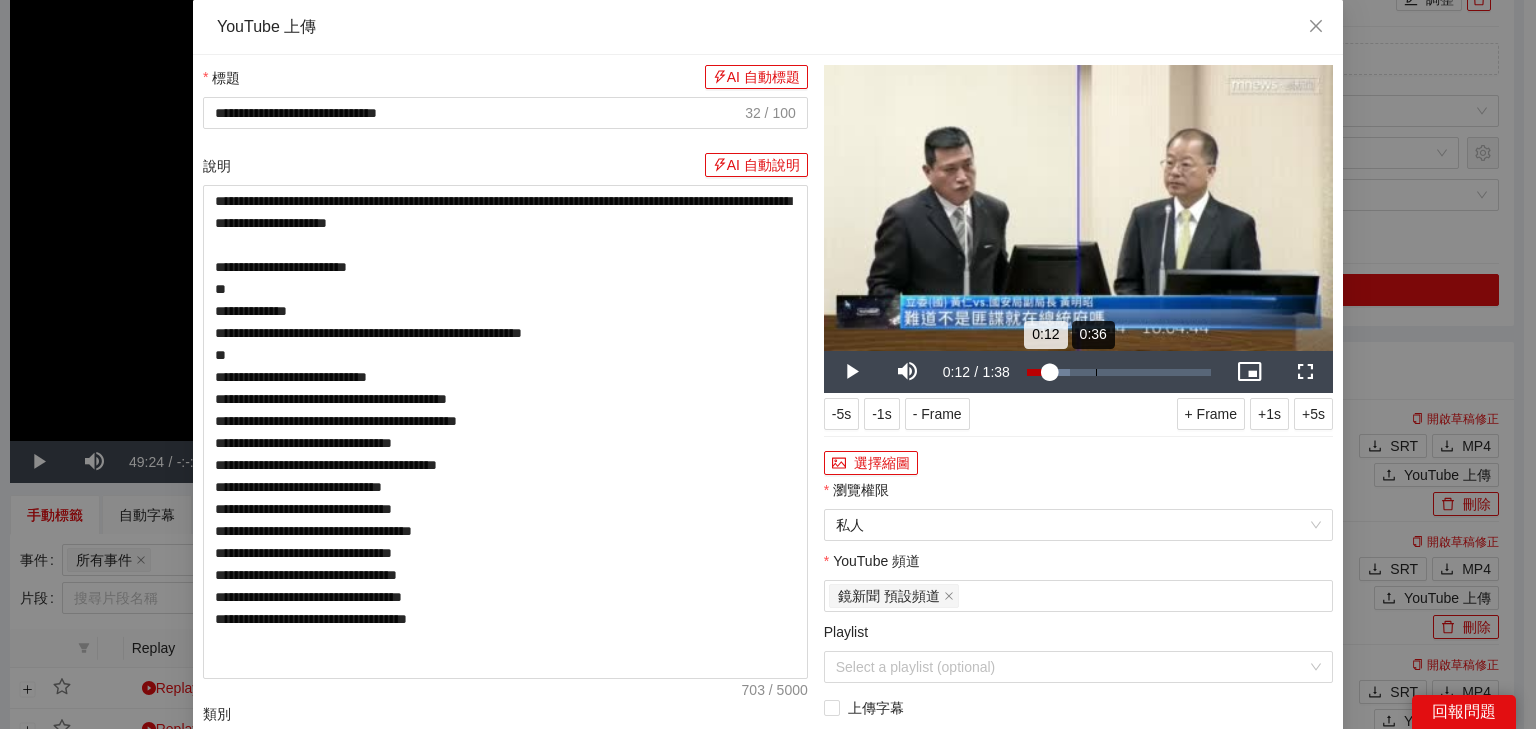 click on "Loaded :  23.56% 0:36 0:12" at bounding box center (1119, 372) 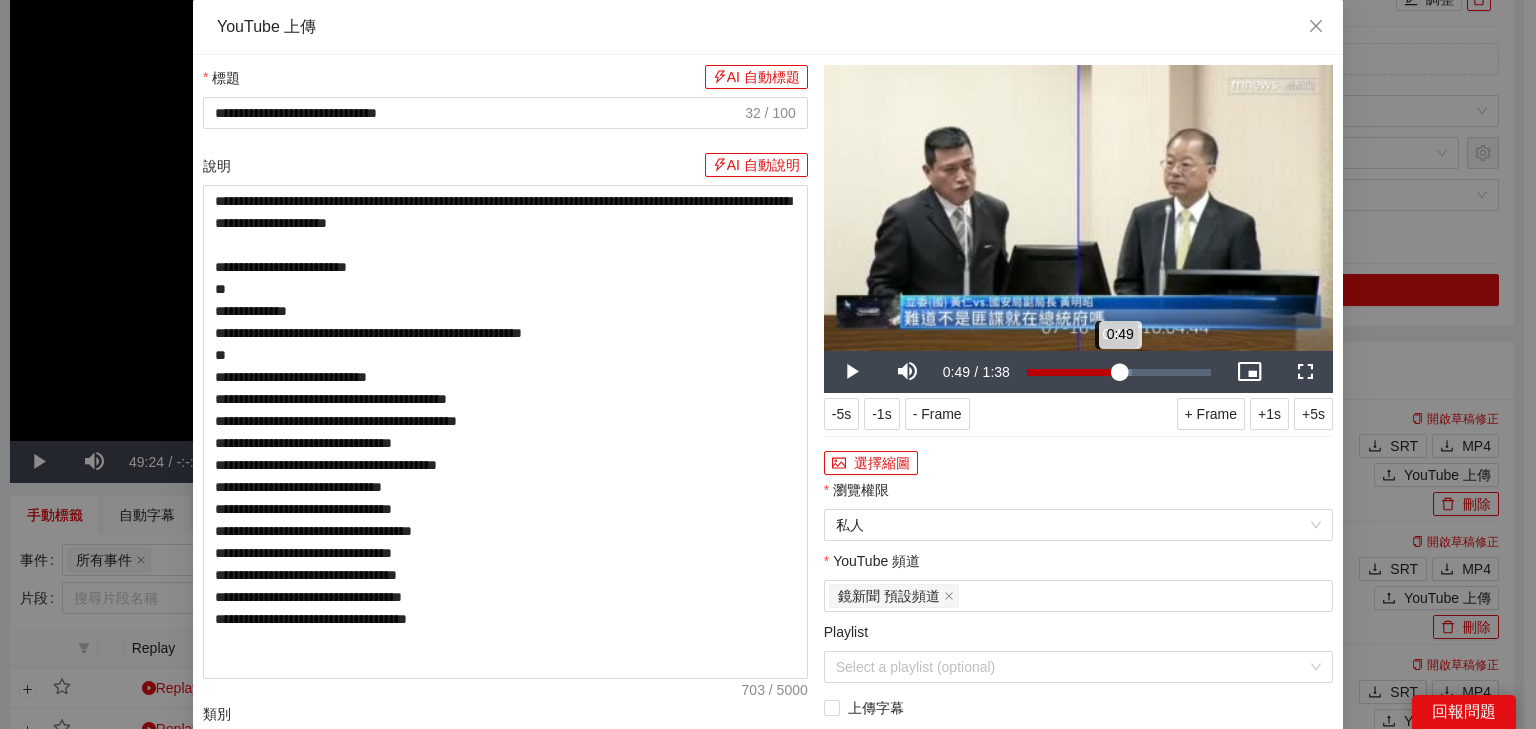 drag, startPoint x: 1169, startPoint y: 397, endPoint x: 1176, endPoint y: 388, distance: 11.401754 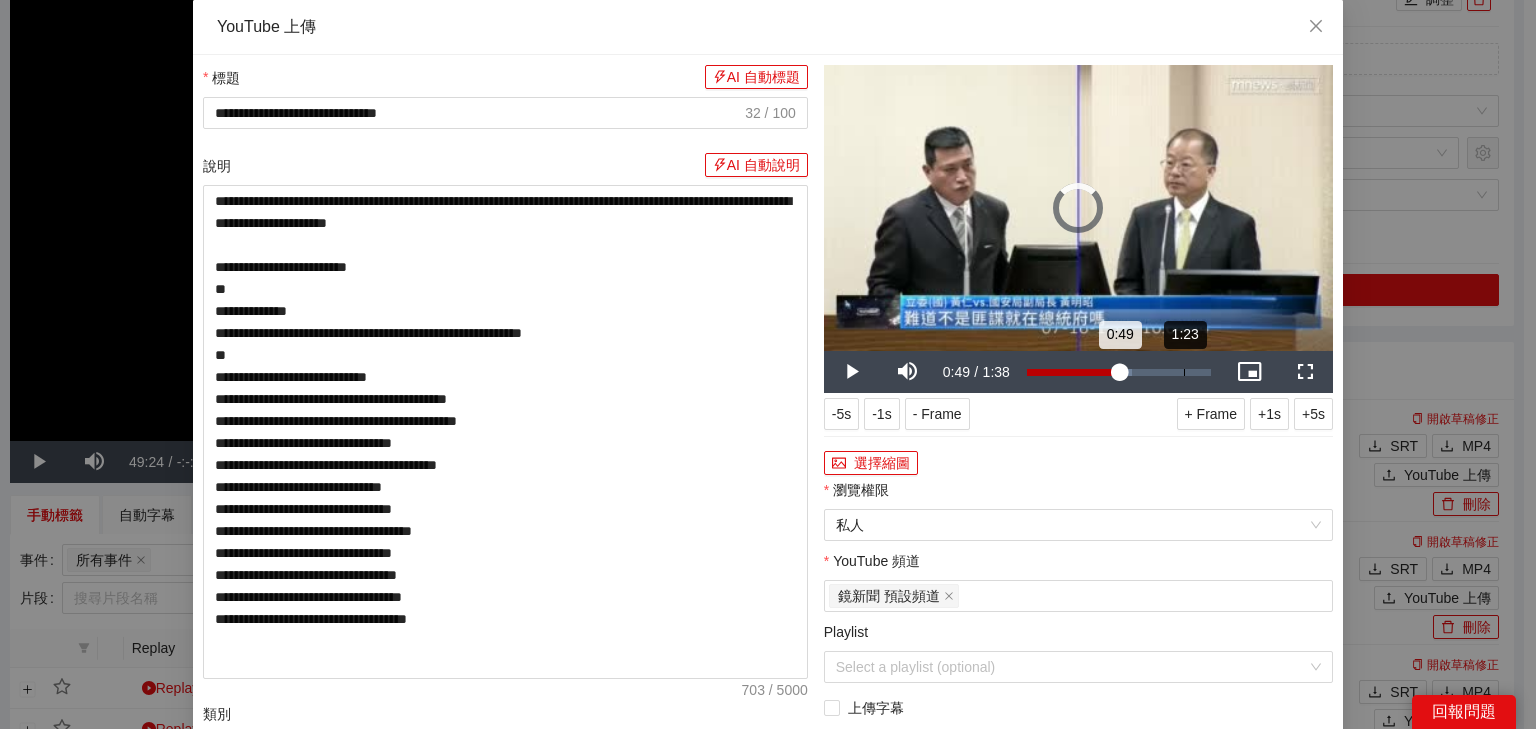 click on "Loaded :  57.31% 1:23 0:49" at bounding box center (1119, 372) 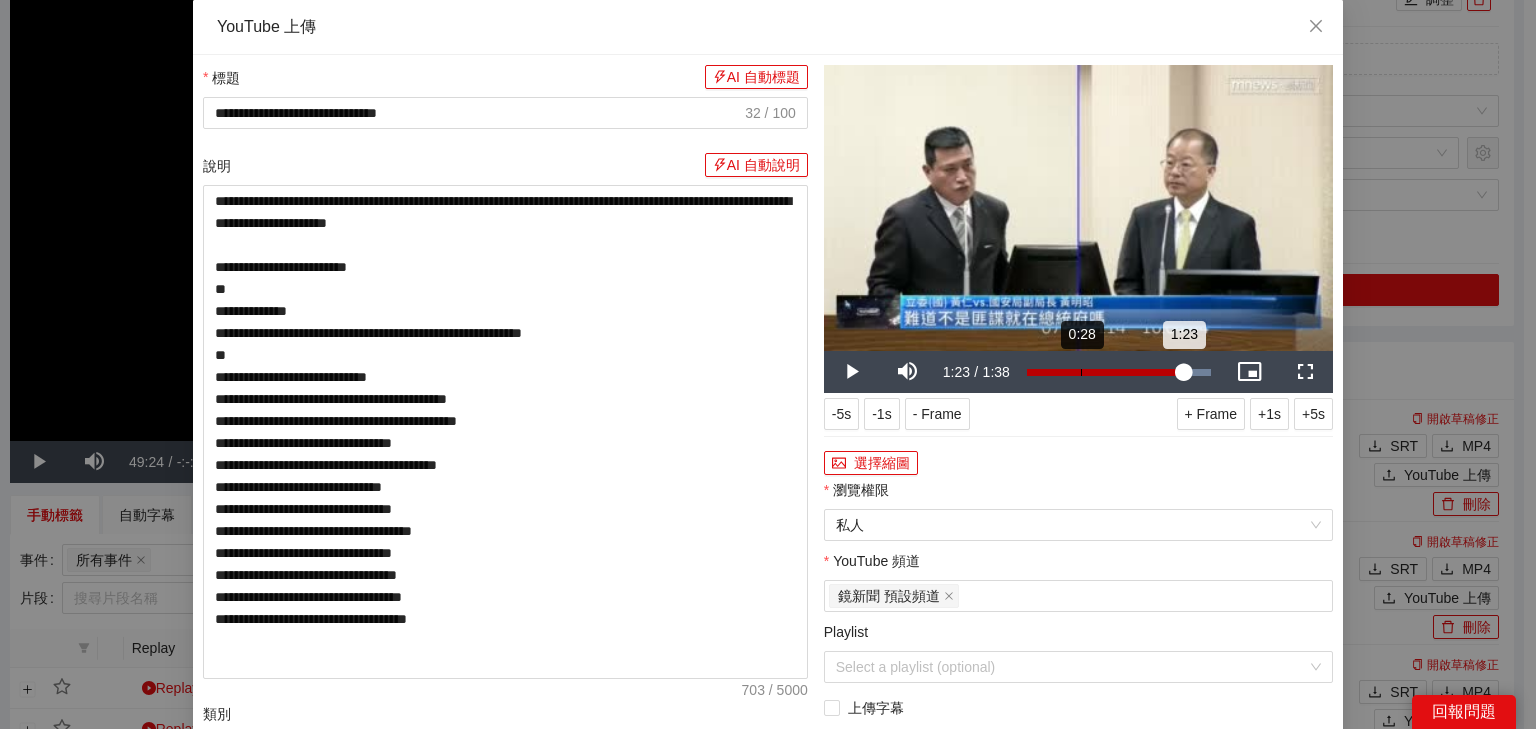 click on "Loaded :  100.00% 0:28 1:23" at bounding box center [1119, 372] 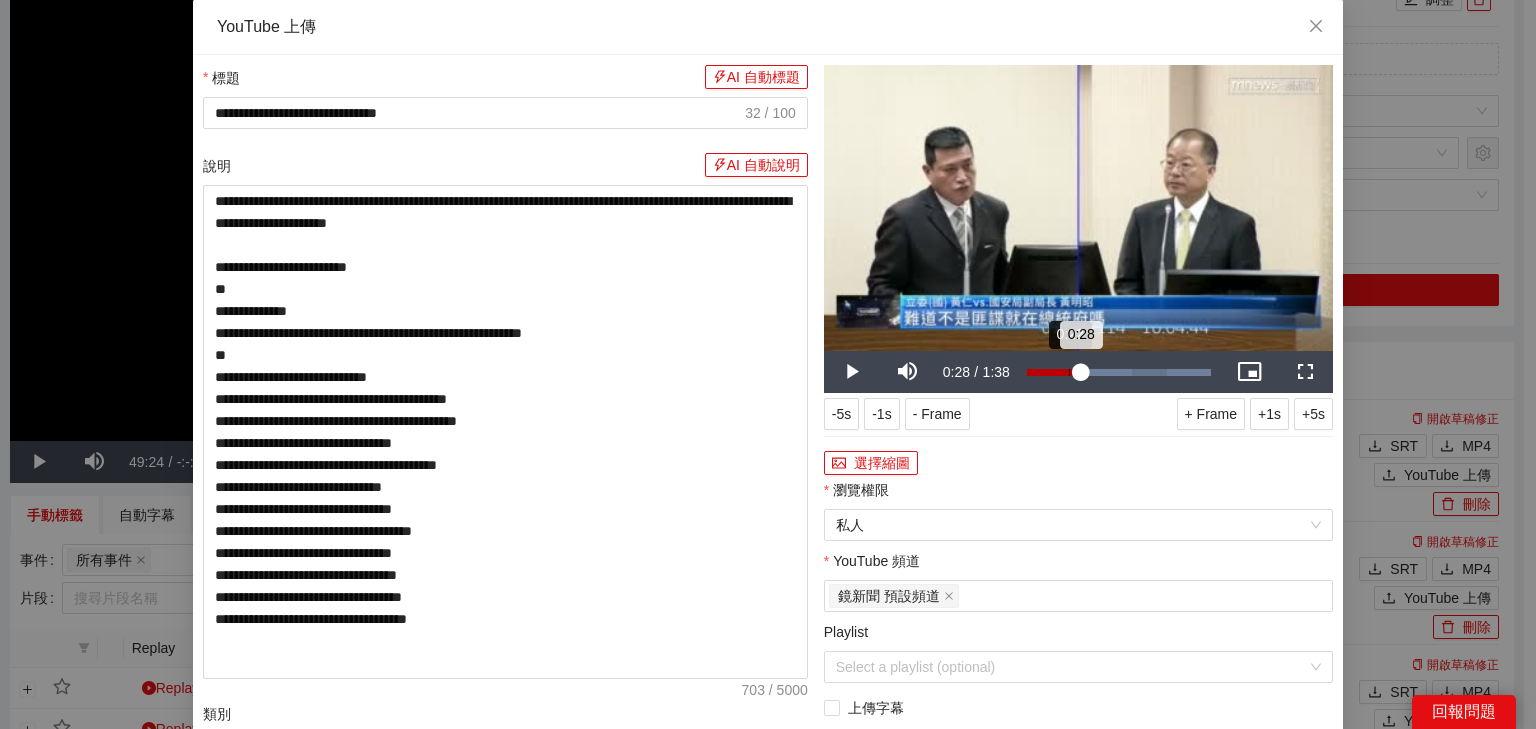 click on "0:22" at bounding box center [1069, 372] 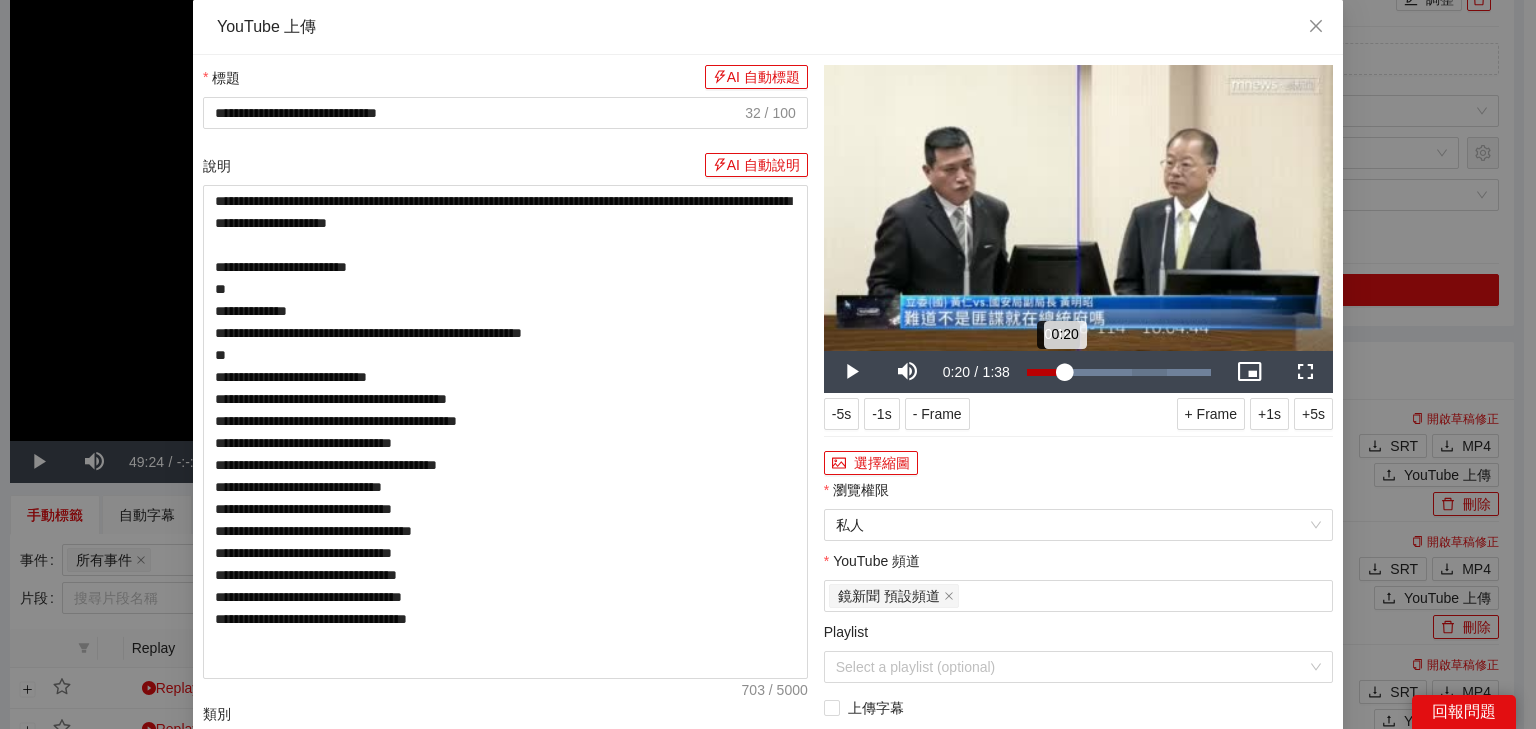 click on "0:20" at bounding box center [1046, 372] 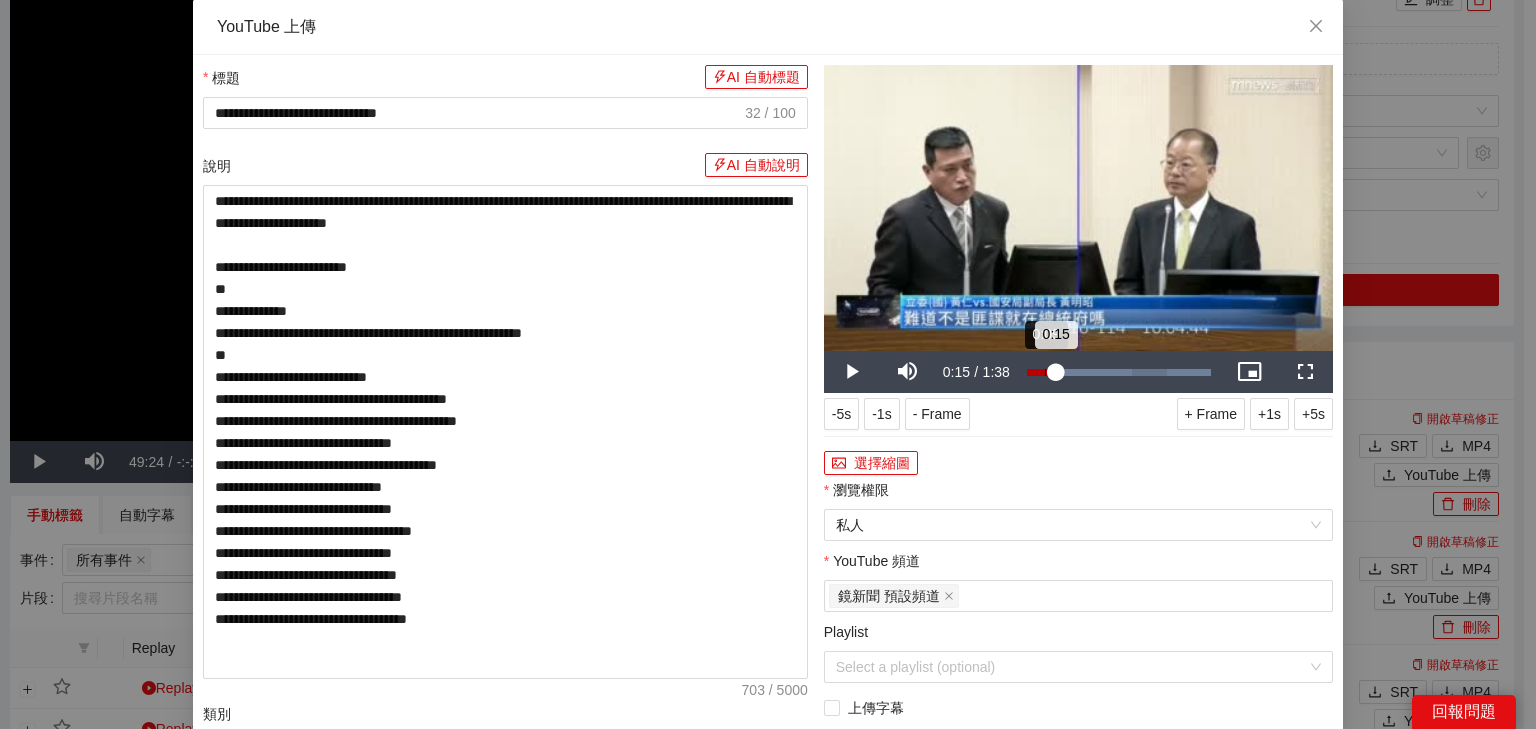 click on "Loaded :  100.00% 0:09 0:15" at bounding box center [1119, 372] 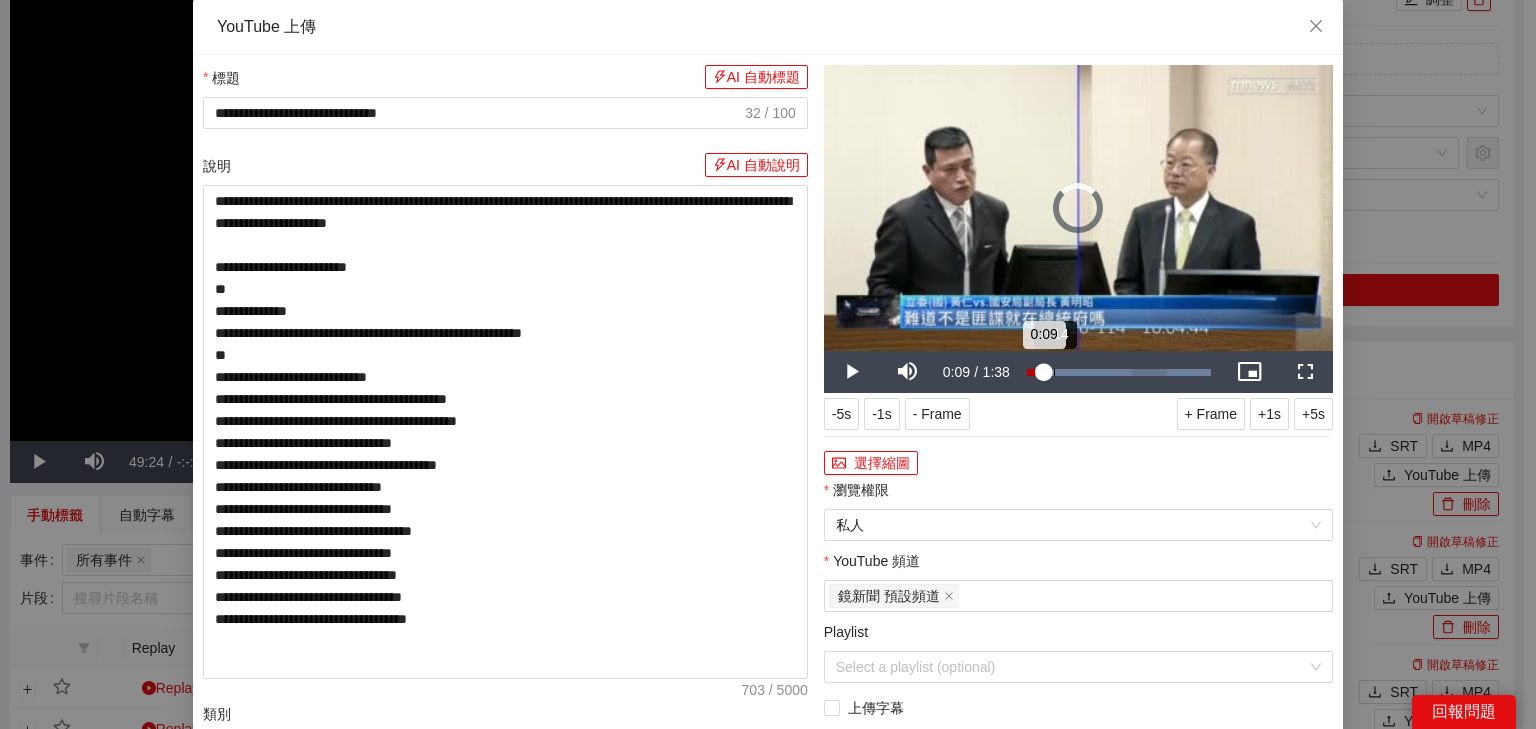 click on "0:14" at bounding box center [1054, 372] 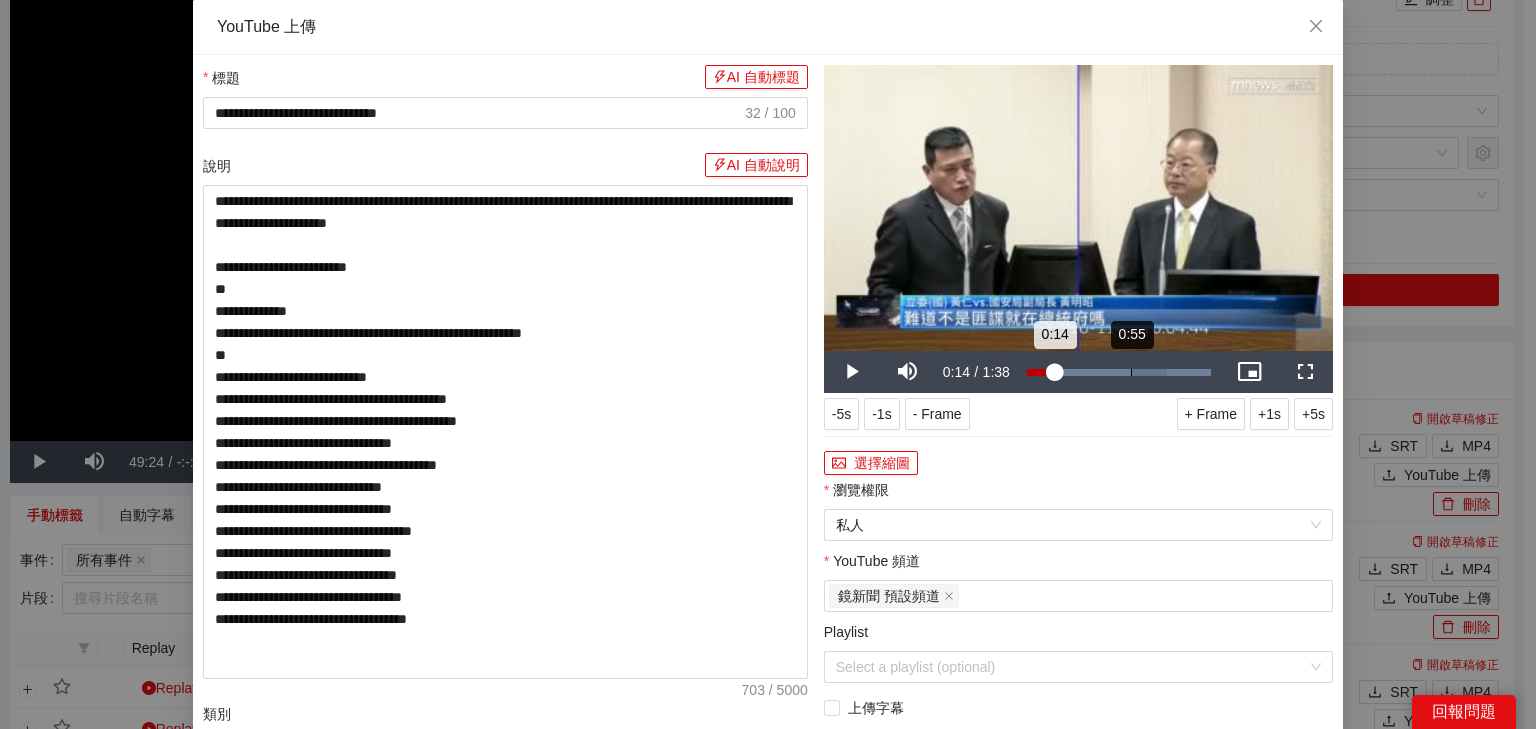 click on "0:55" at bounding box center [1131, 372] 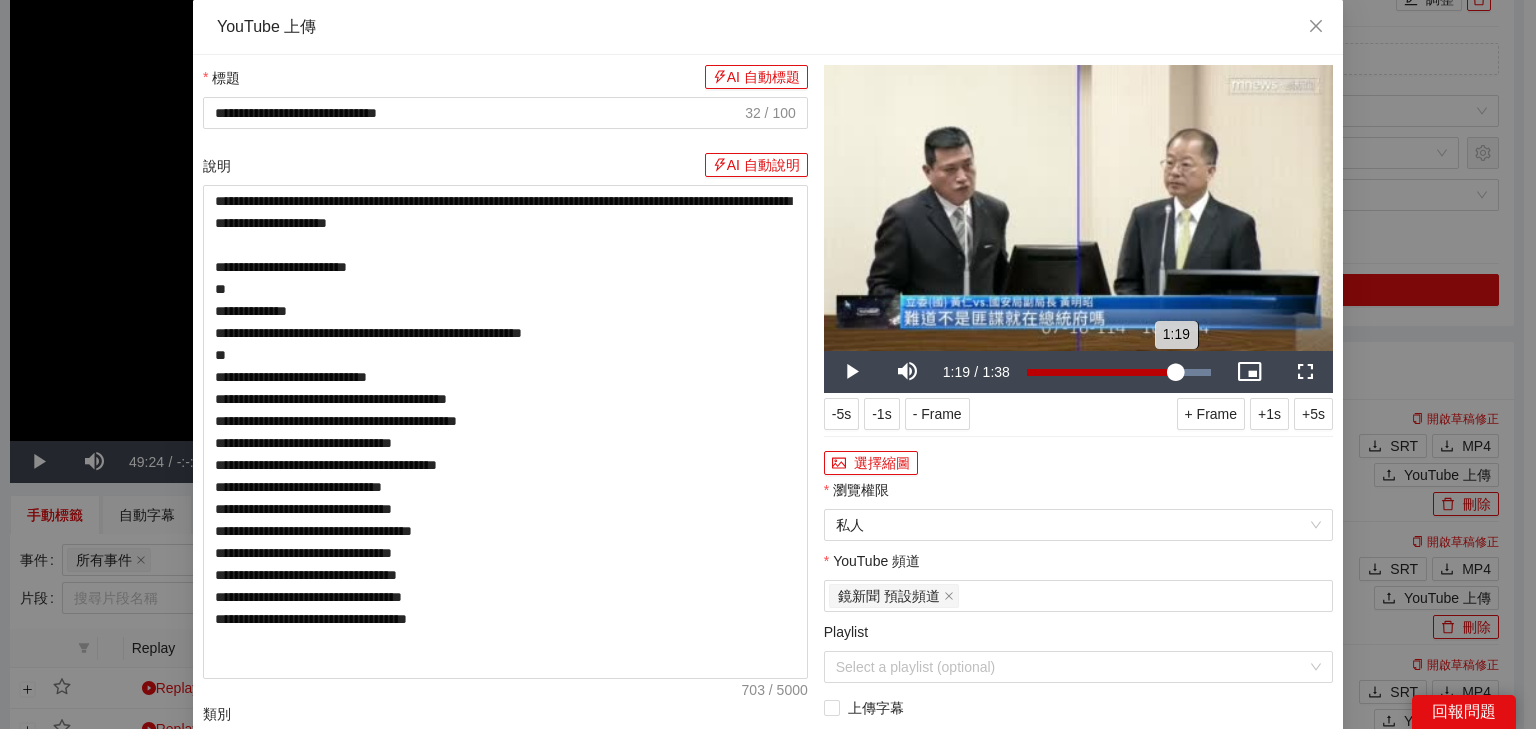 click on "Loaded :  100.00% 1:19 1:19" at bounding box center (1119, 372) 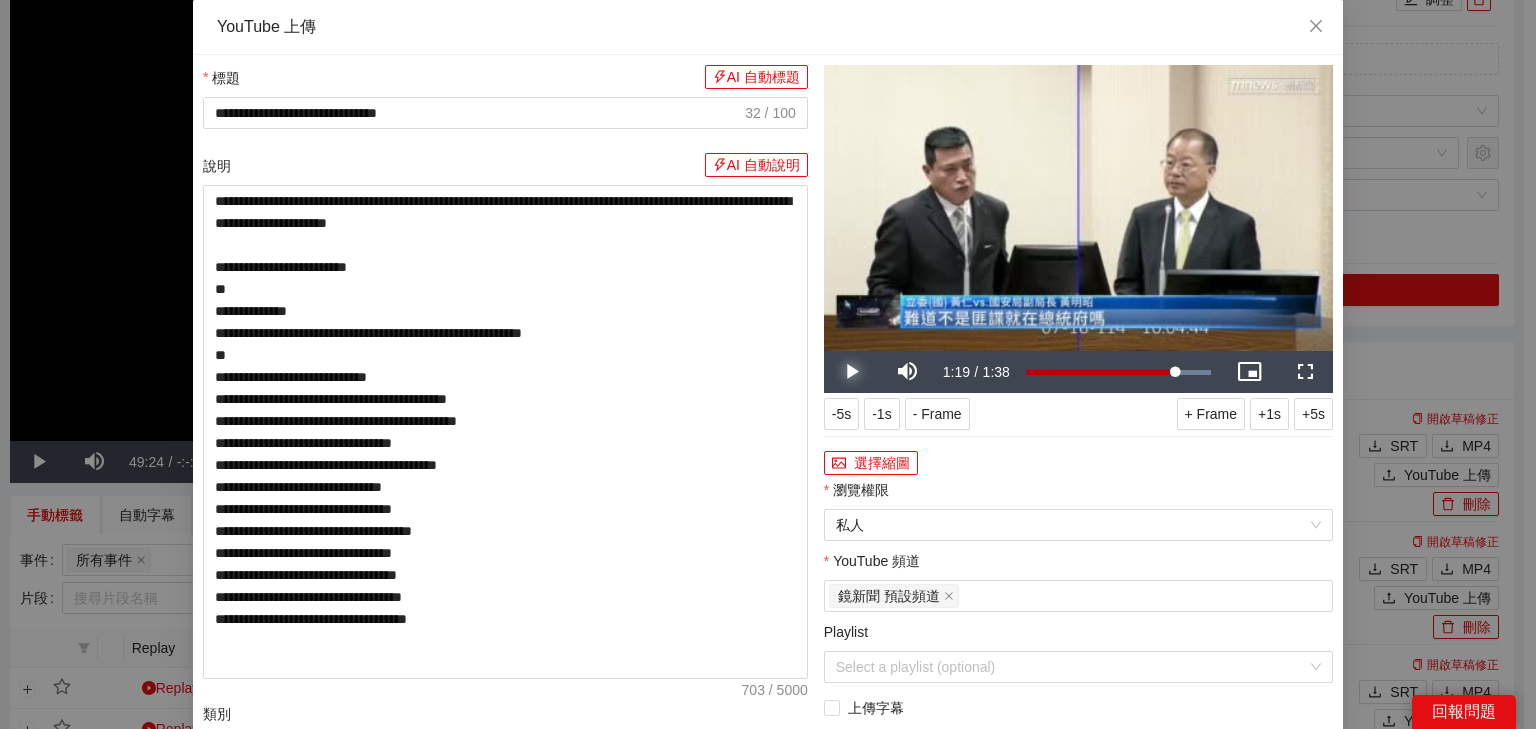 click at bounding box center (852, 372) 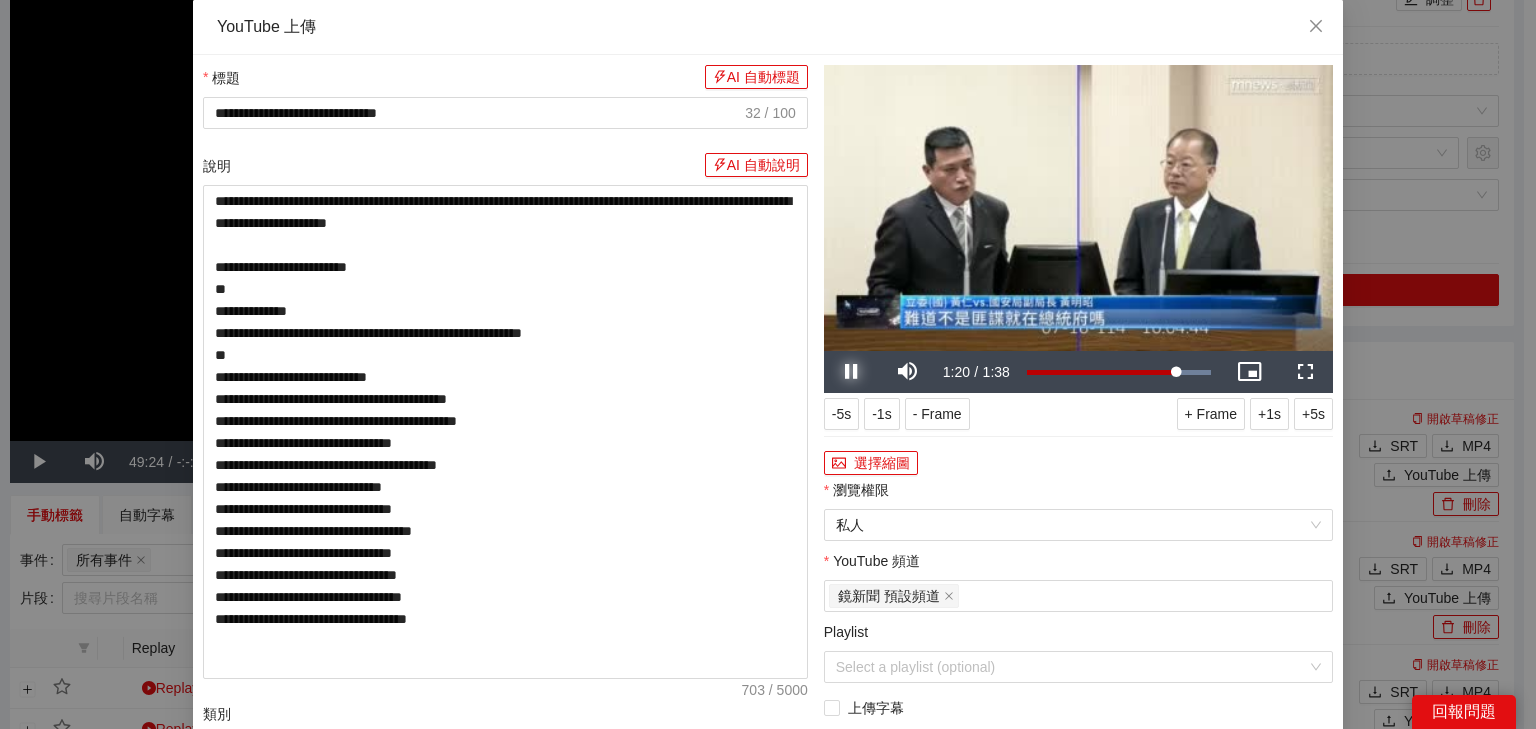 click at bounding box center [852, 372] 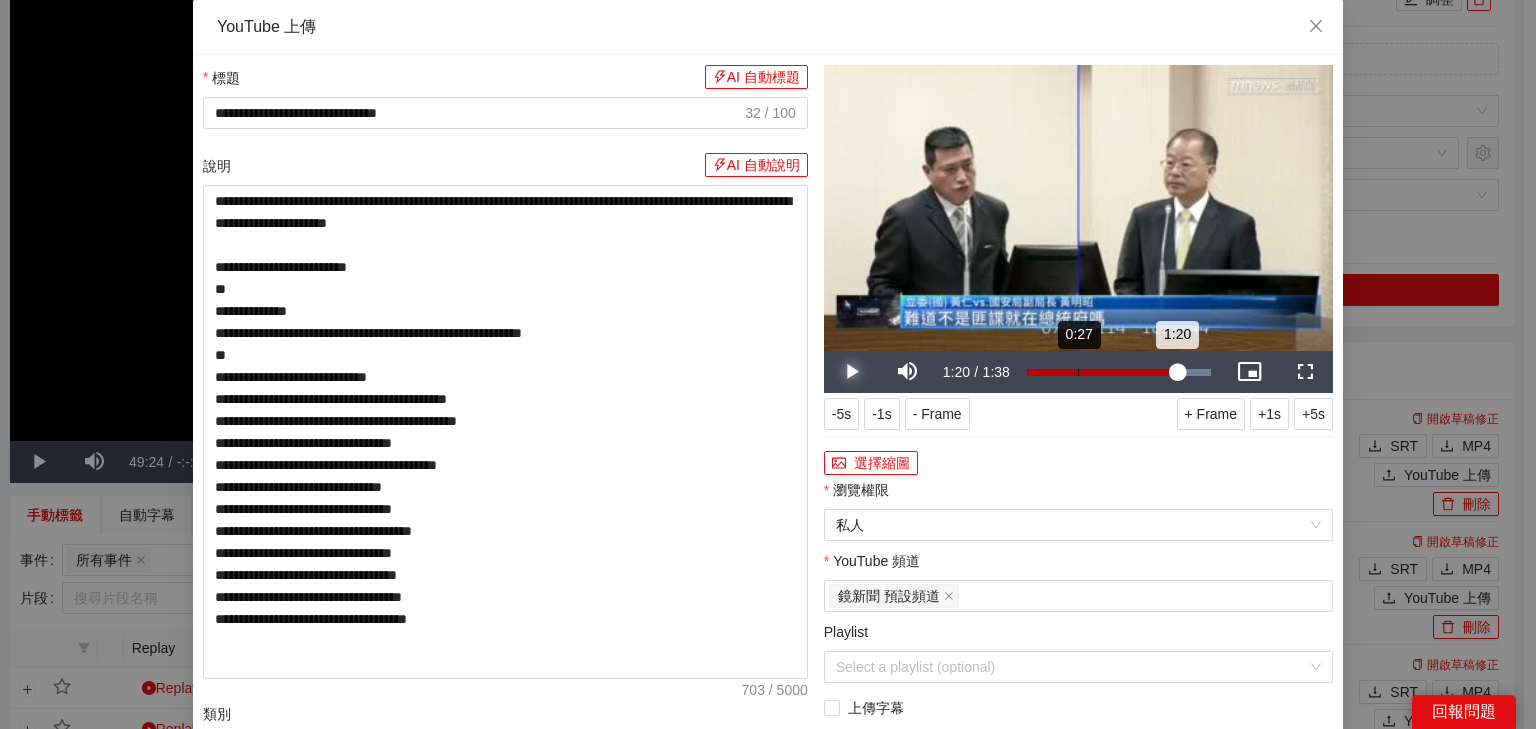 click on "Loaded :  100.00% 0:27 1:20" at bounding box center (1119, 372) 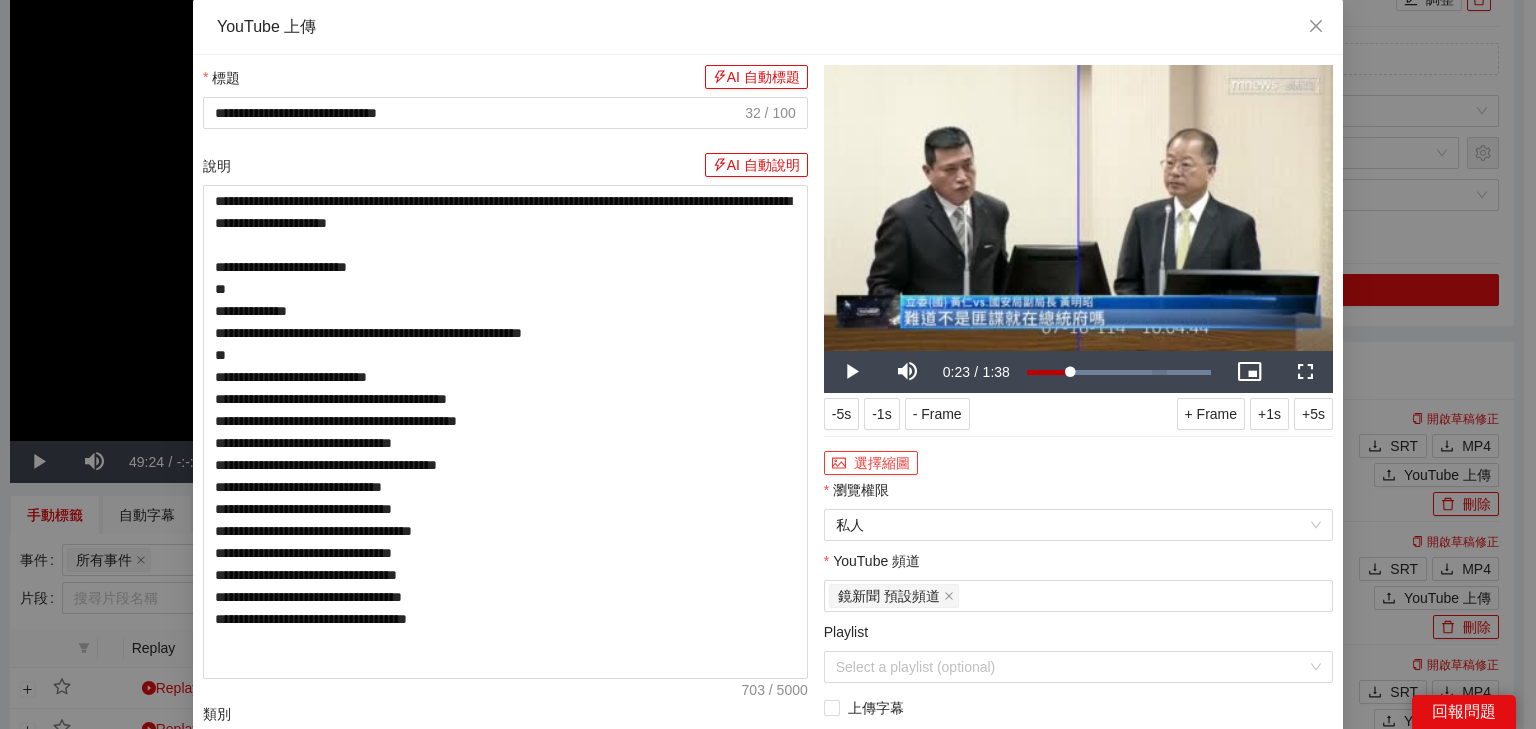 click on "選擇縮圖" at bounding box center [871, 463] 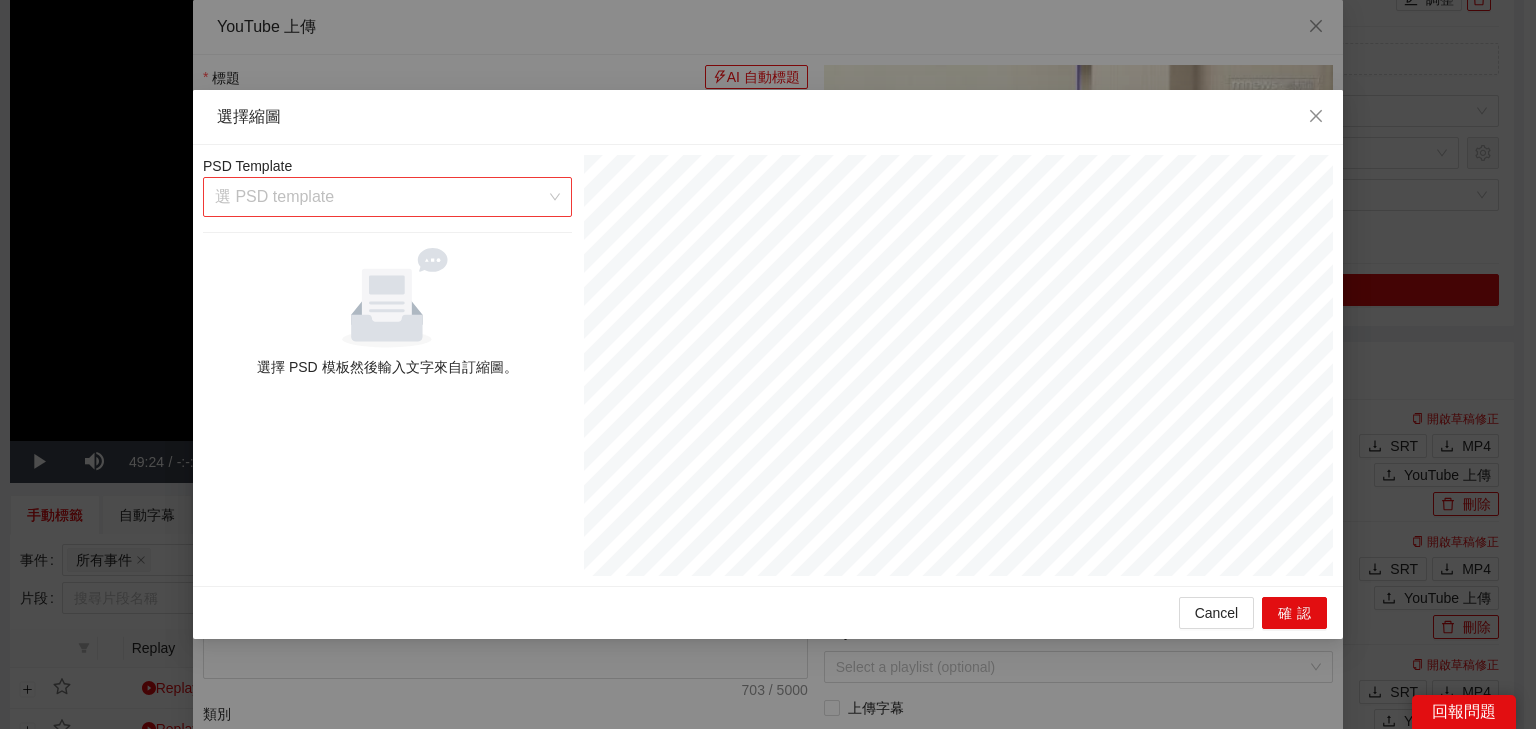 click at bounding box center (380, 197) 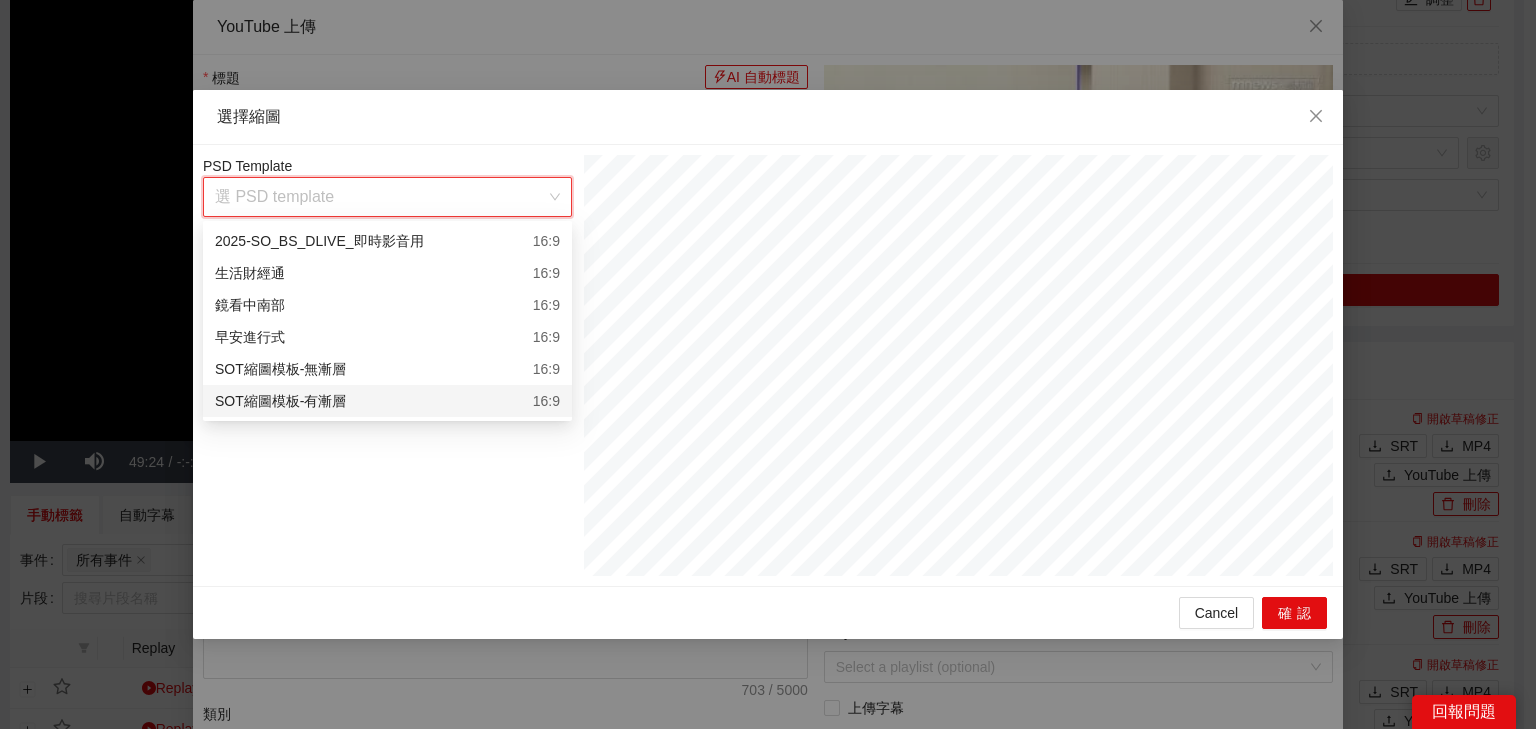 click on "SOT縮圖模板-有漸層 16:9" at bounding box center [387, 401] 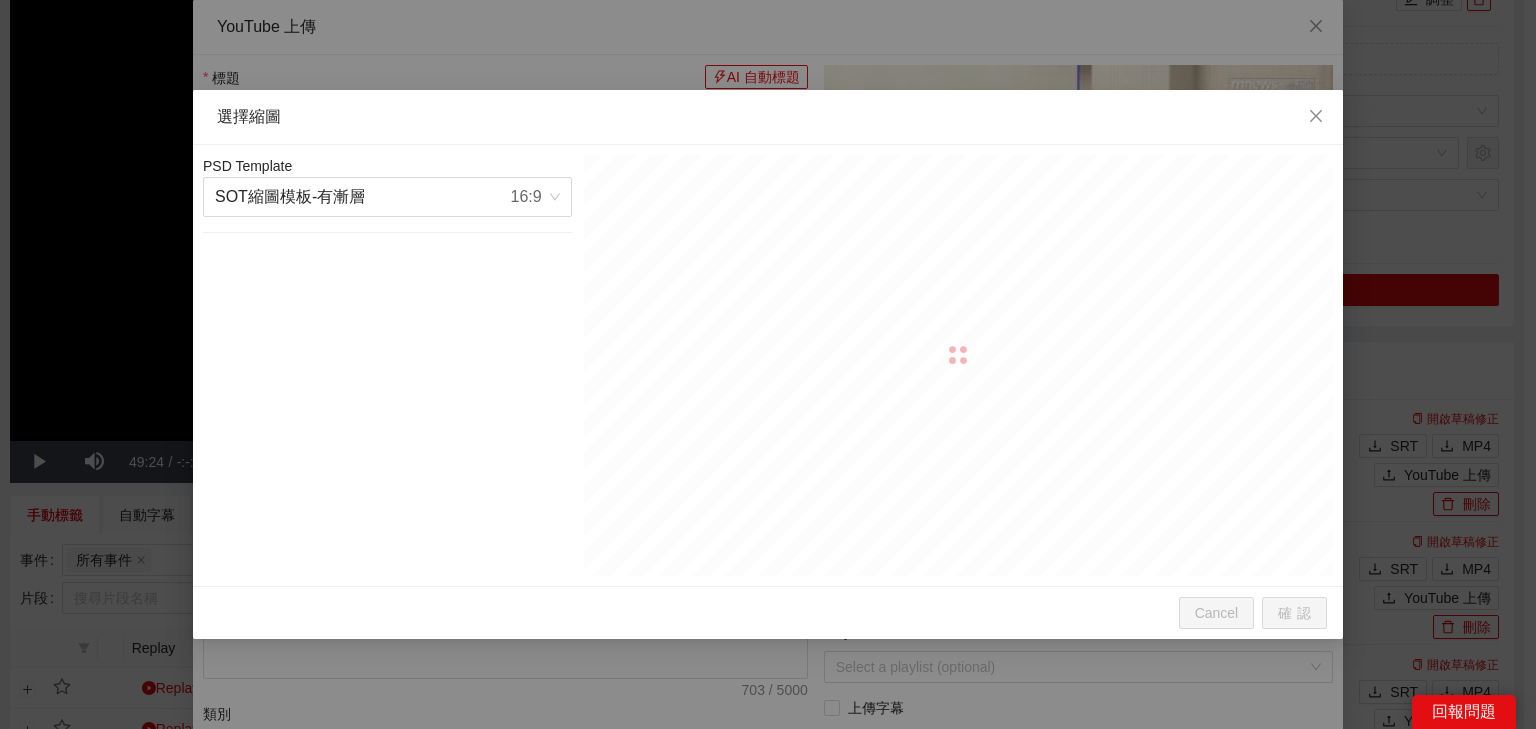click at bounding box center [958, 355] 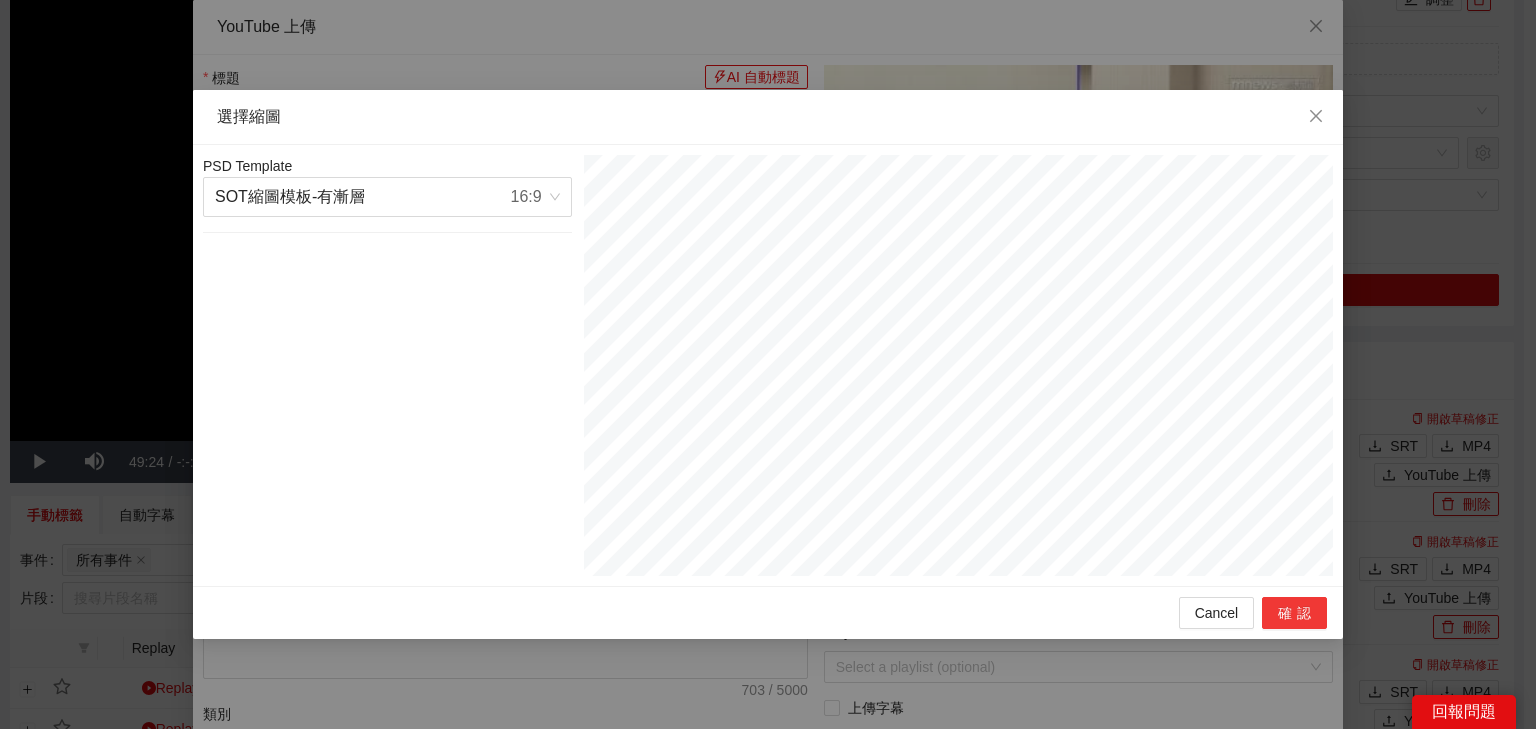 click on "確認" at bounding box center [1294, 613] 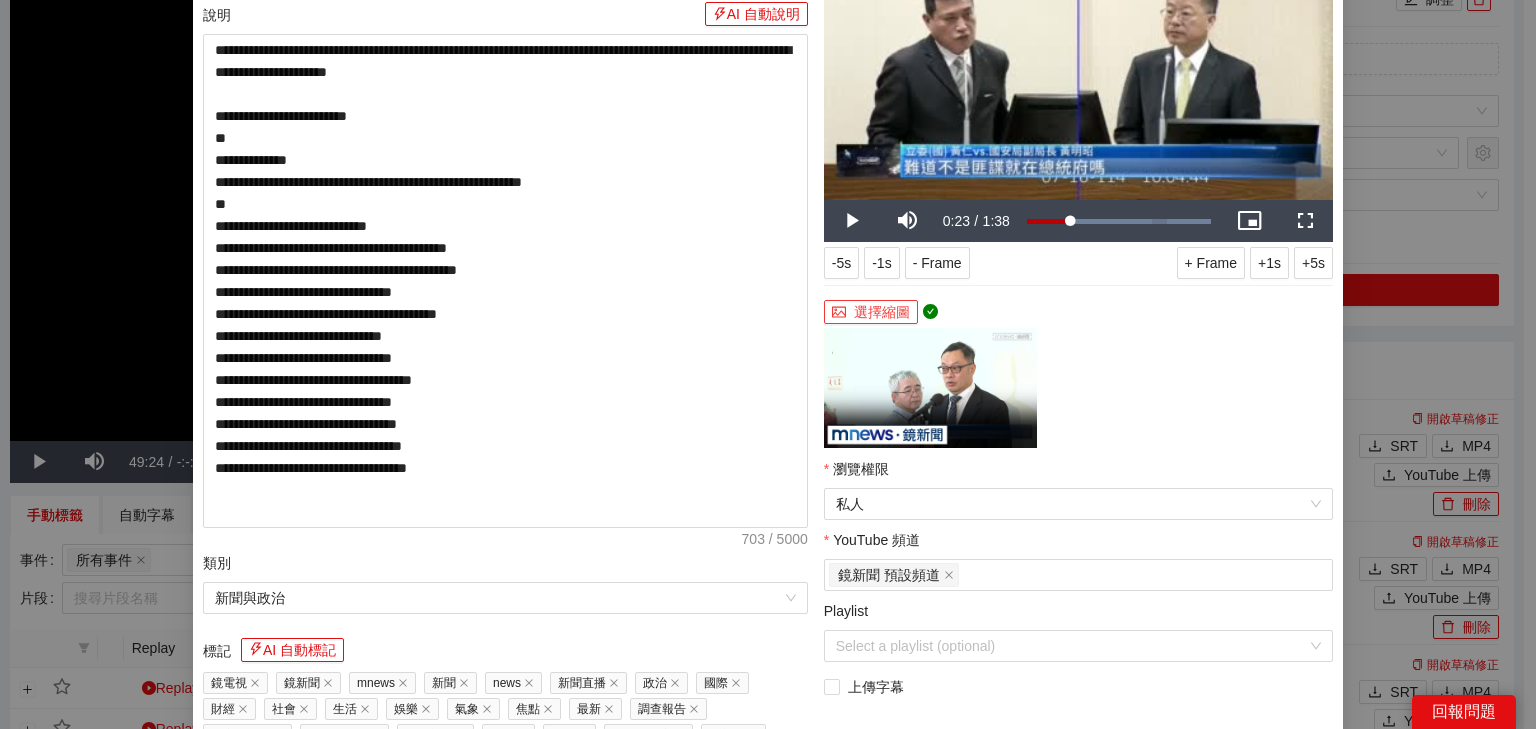 scroll, scrollTop: 320, scrollLeft: 0, axis: vertical 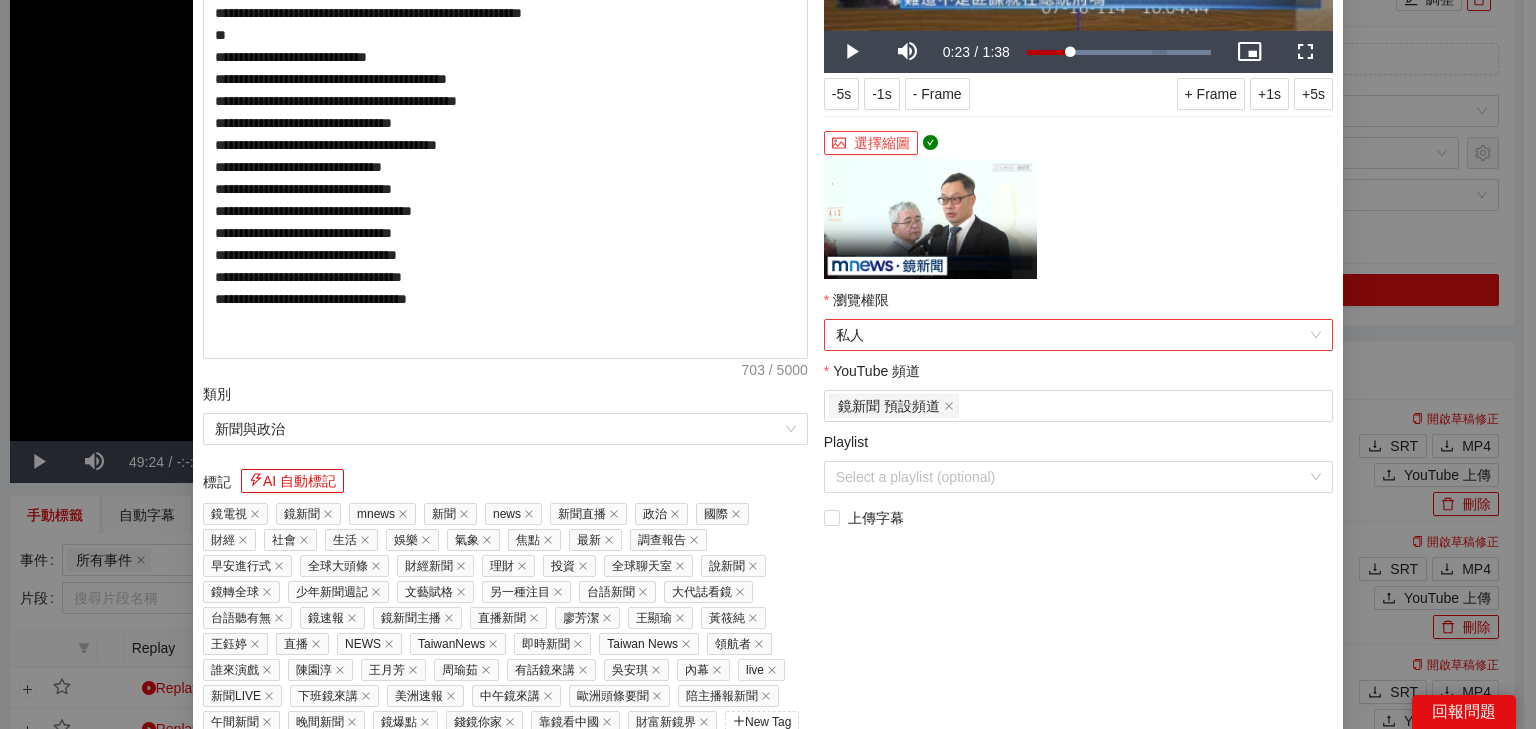 click on "私人" at bounding box center (1078, 335) 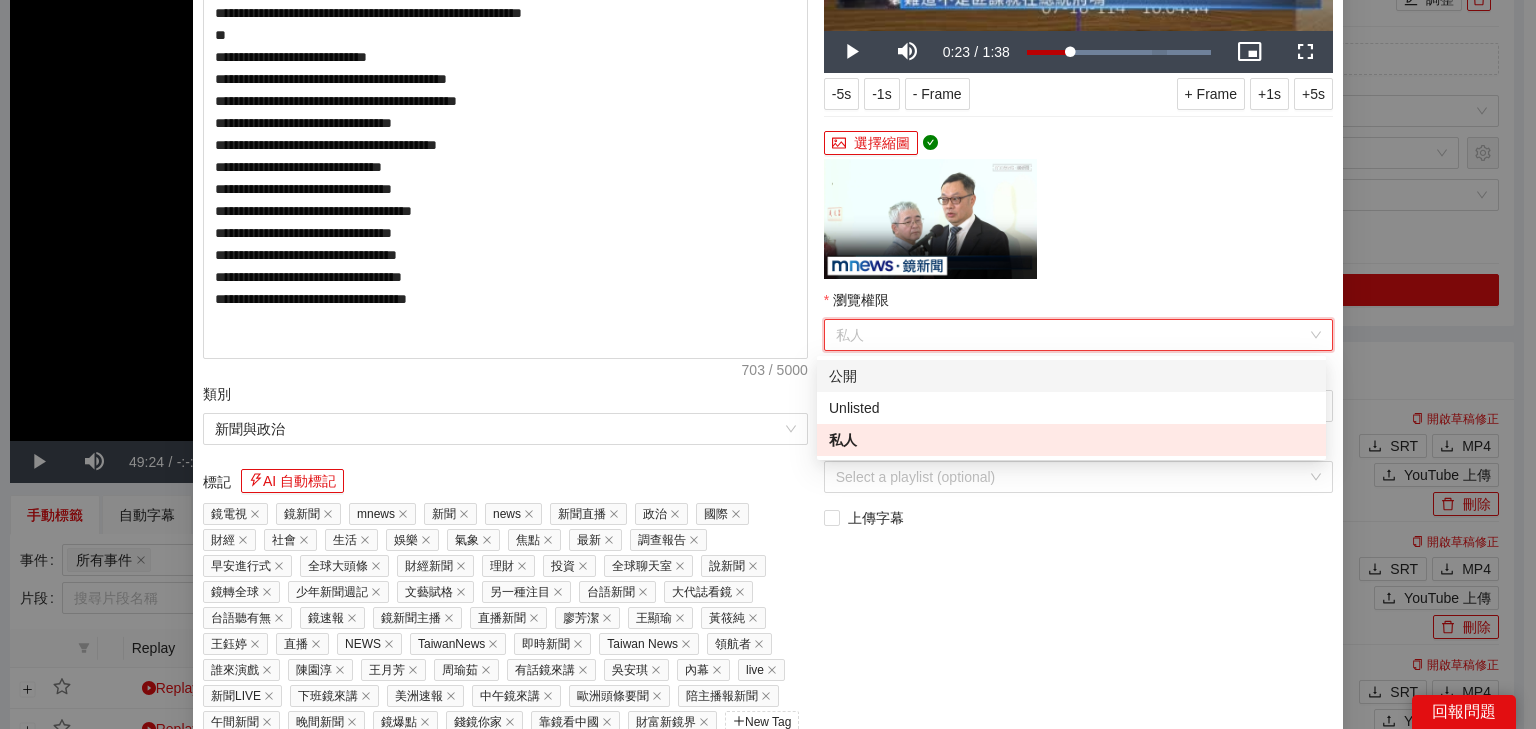 click on "公開" at bounding box center [1071, 376] 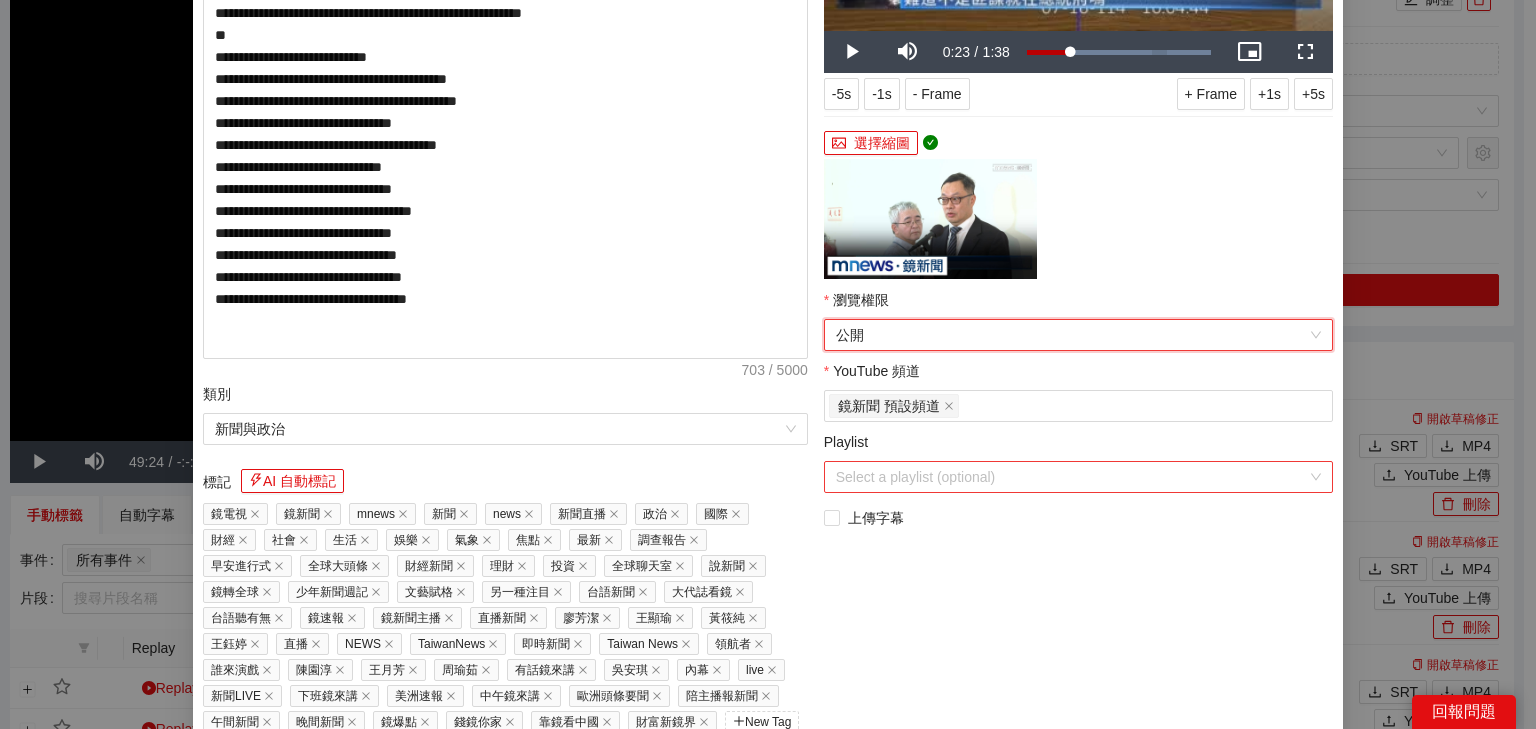 click on "Playlist" at bounding box center [1071, 477] 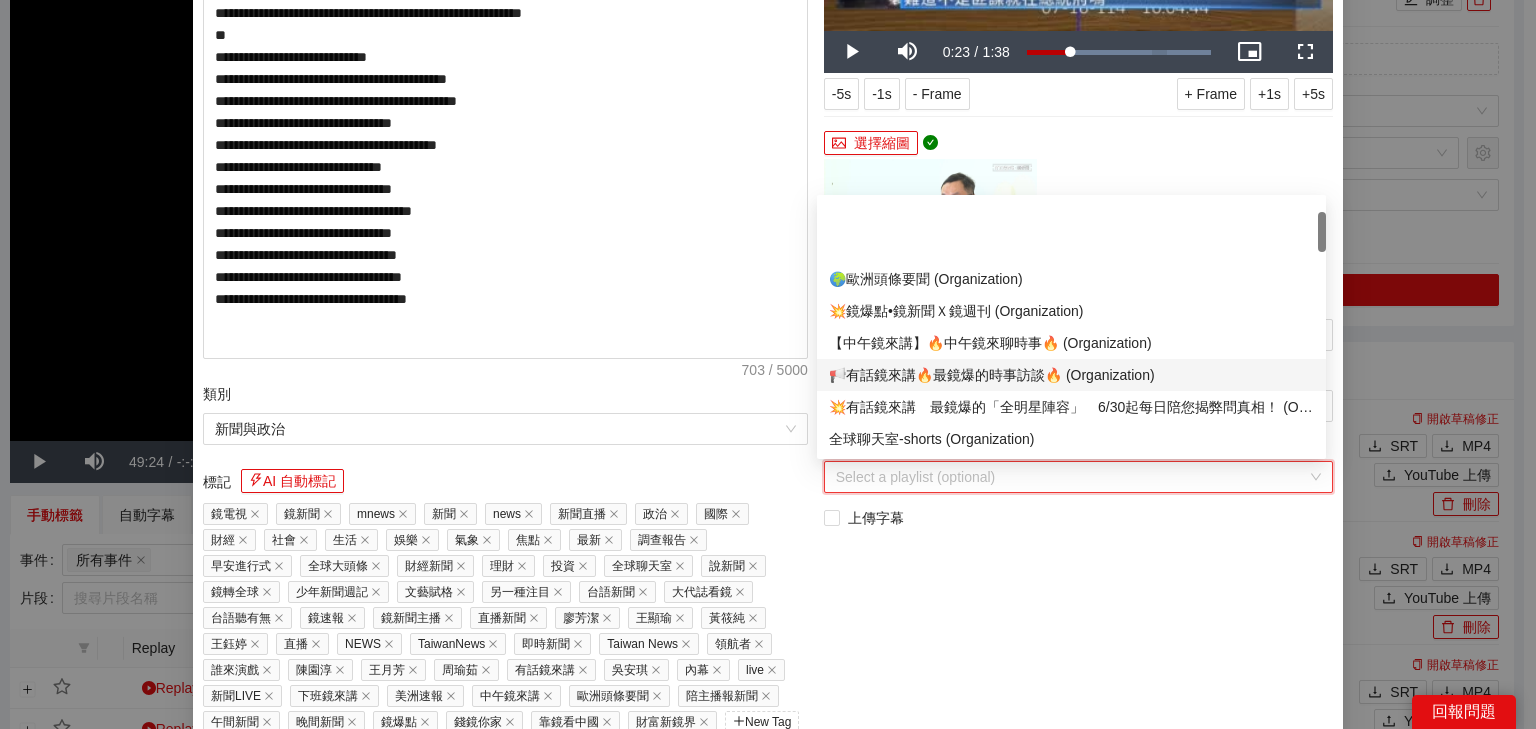 scroll, scrollTop: 80, scrollLeft: 0, axis: vertical 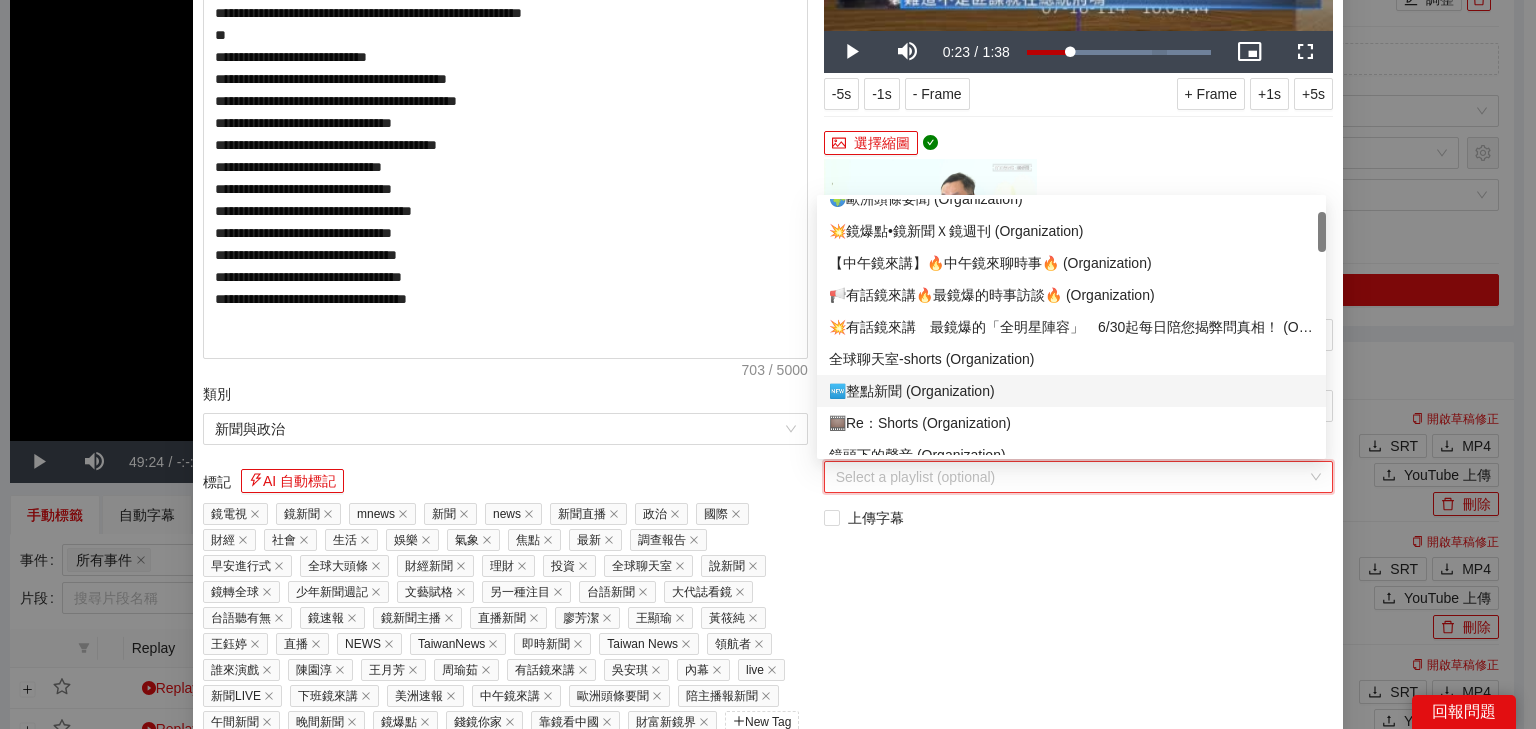 click on "🆕整點新聞 (Organization)" at bounding box center [1071, 391] 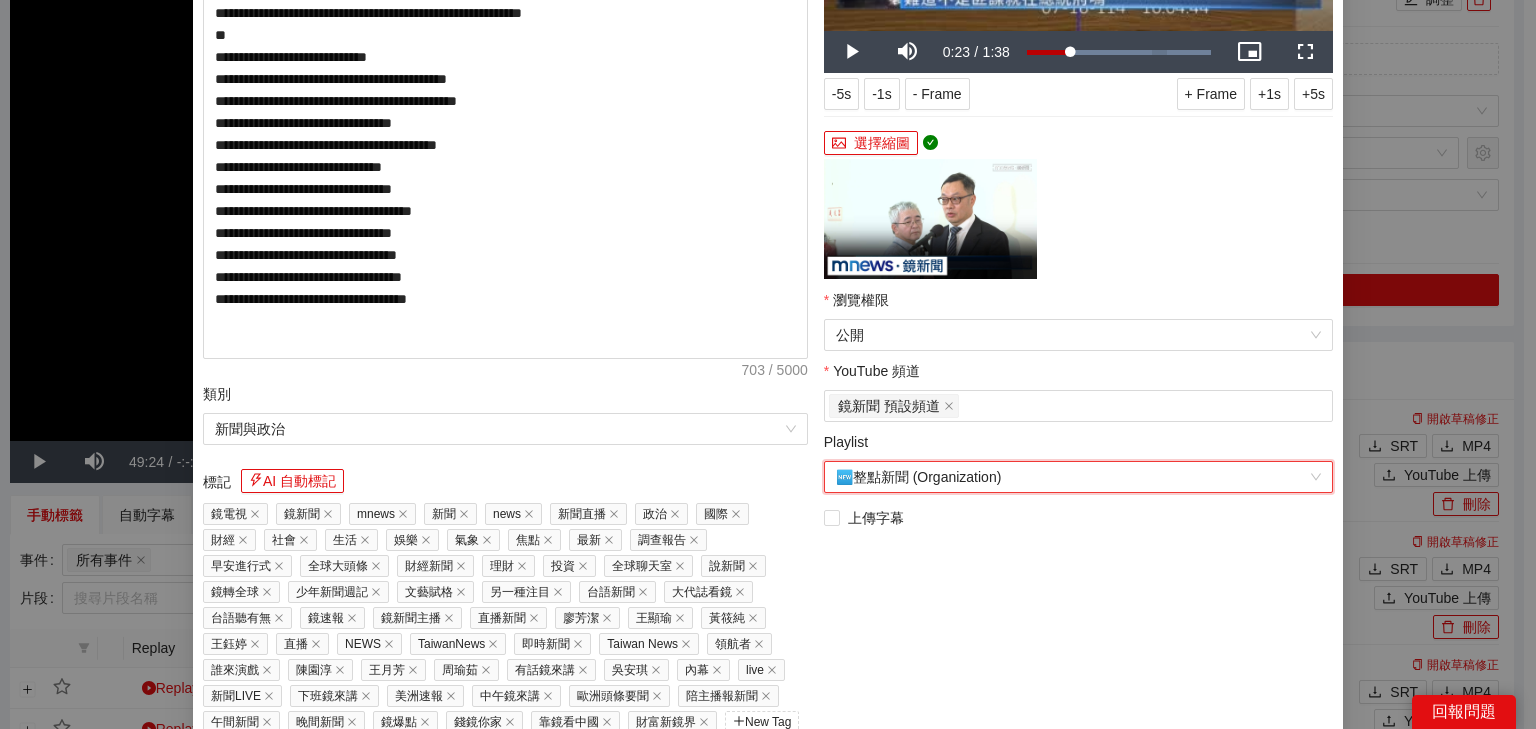 scroll, scrollTop: 408, scrollLeft: 0, axis: vertical 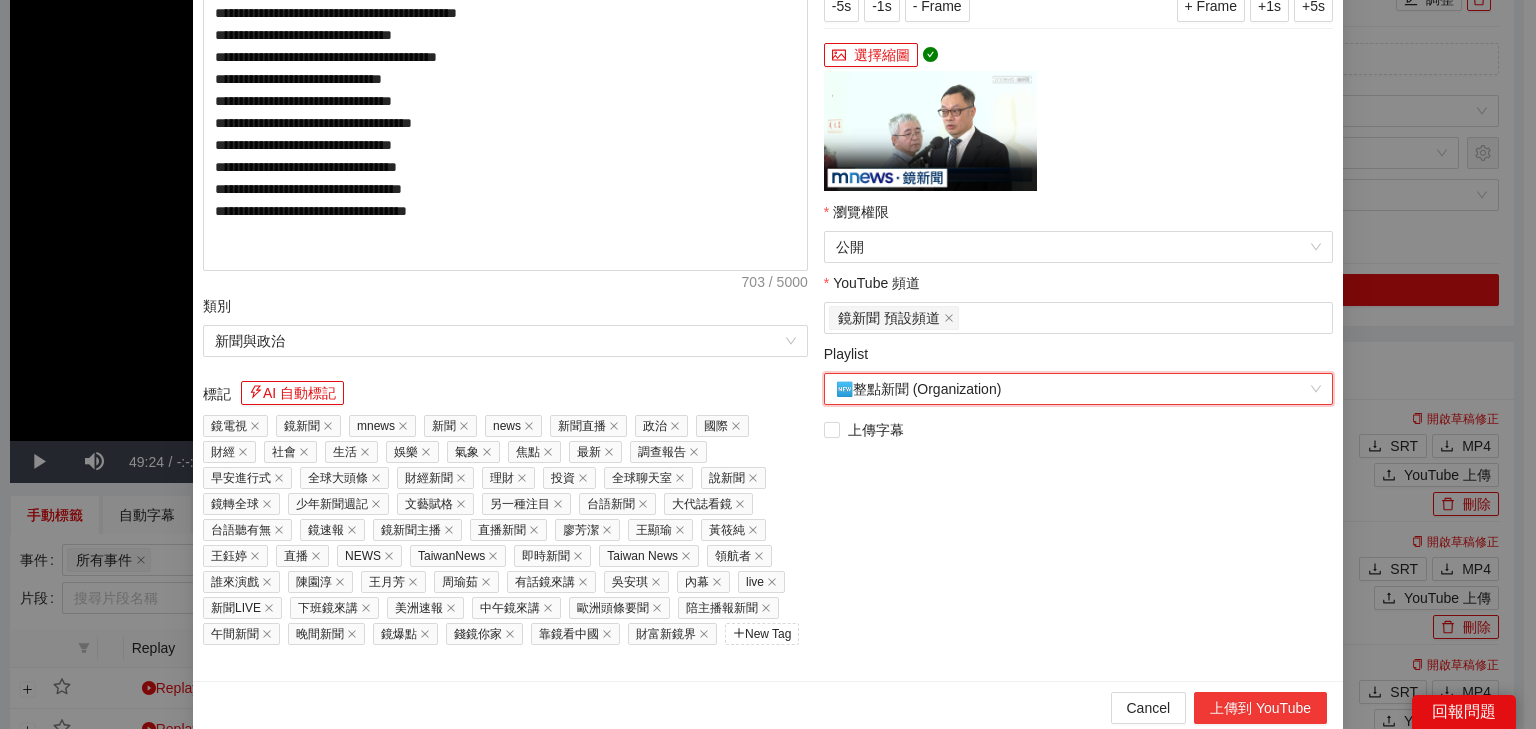 click on "上傳到 YouTube" at bounding box center (1260, 708) 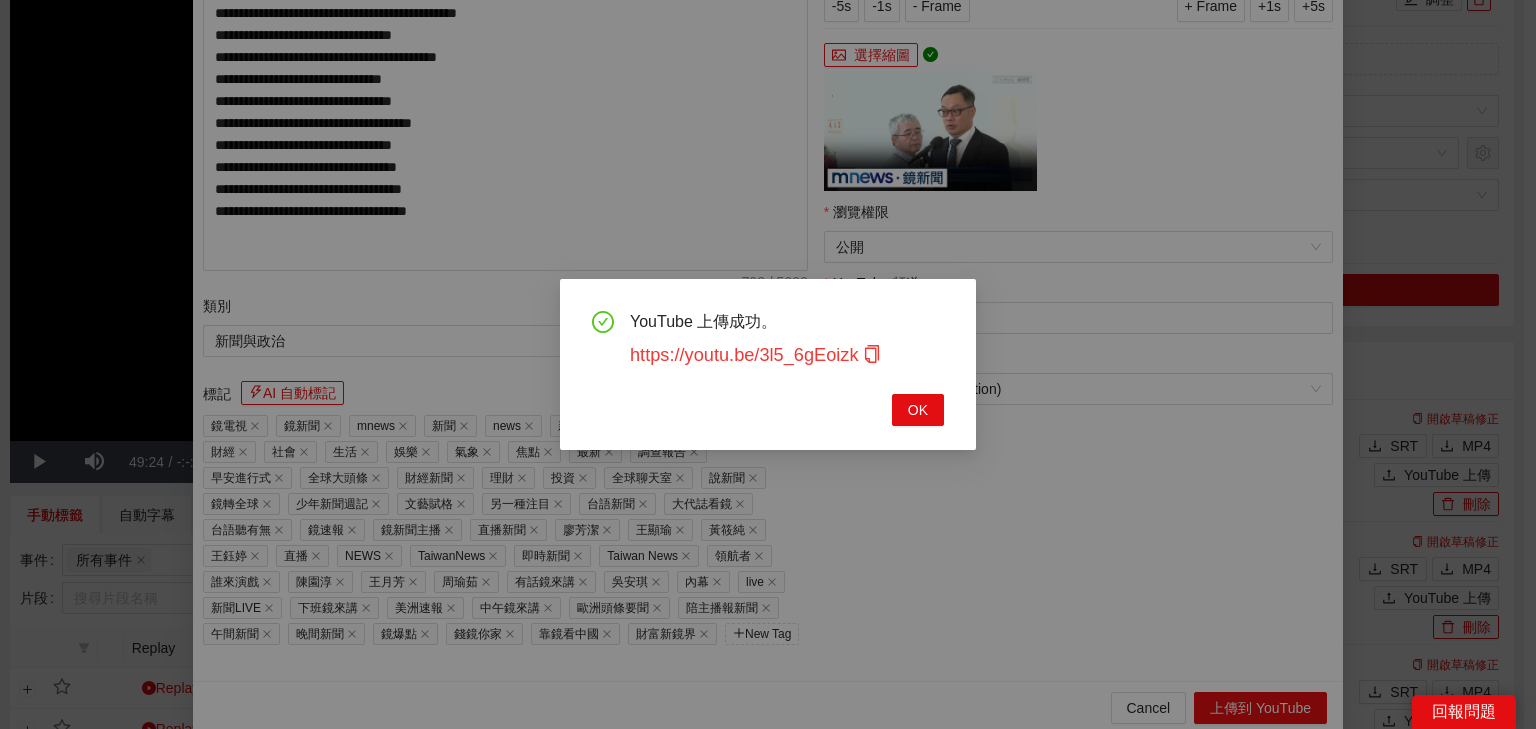 click 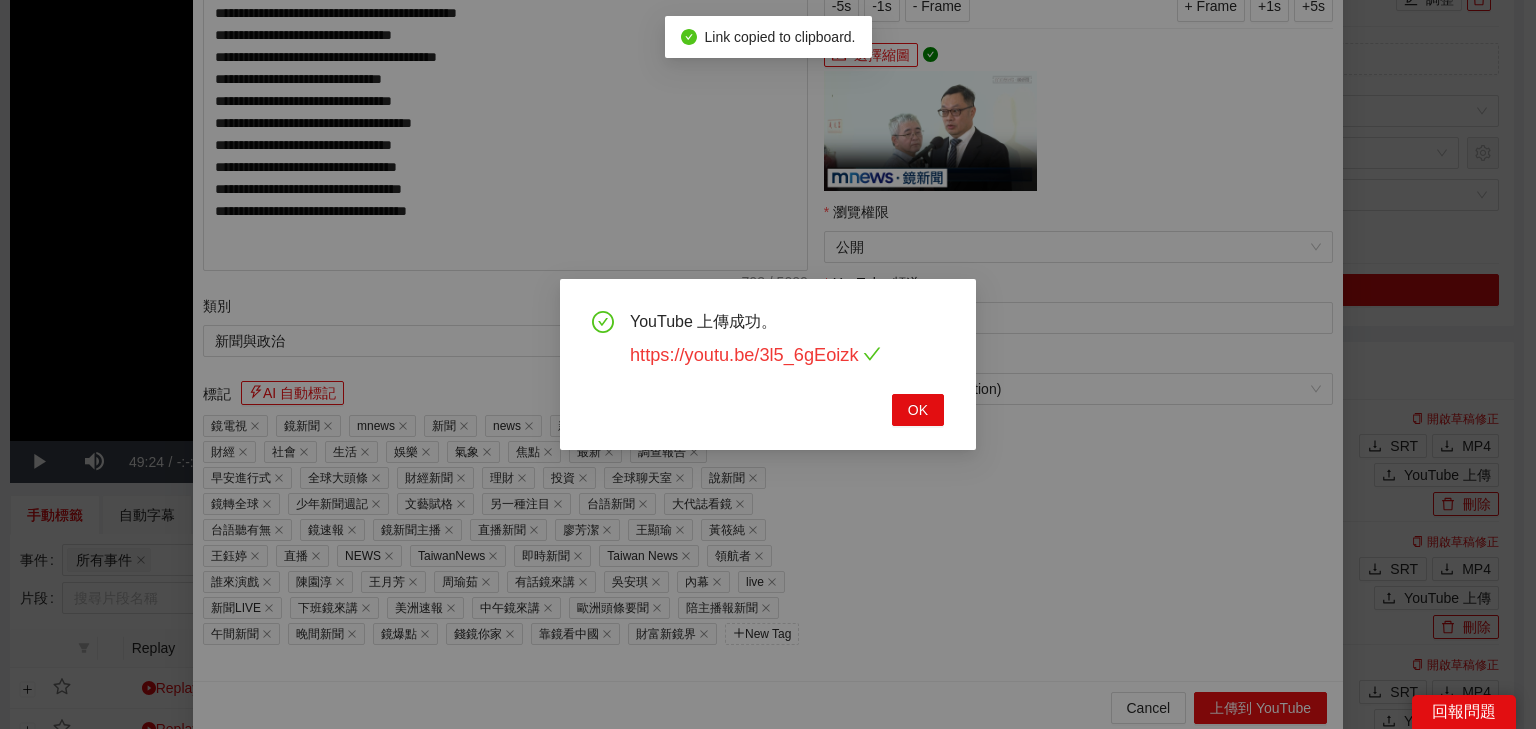 click on "https://youtu.be/3l5_6gEoizk" at bounding box center [755, 355] 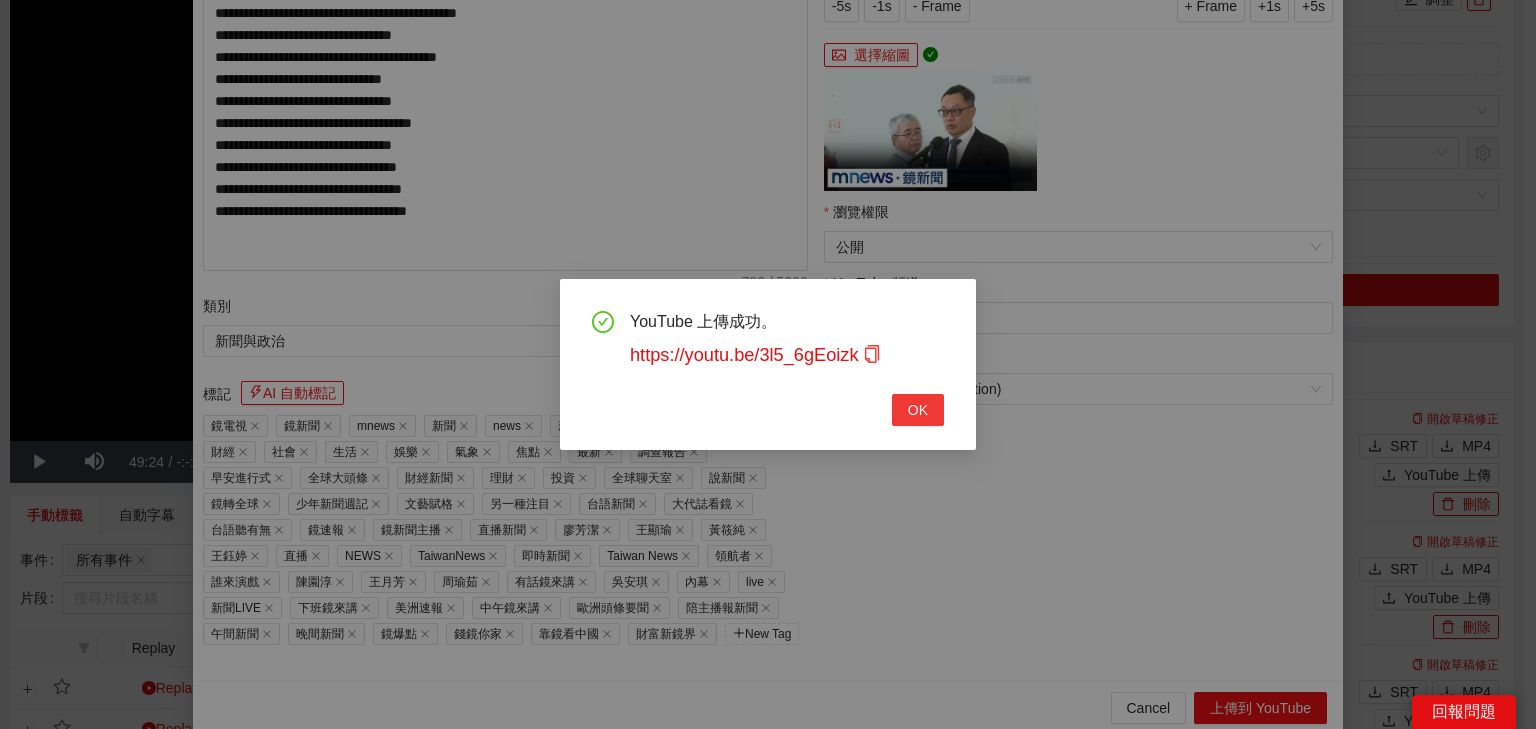click on "OK" at bounding box center (918, 410) 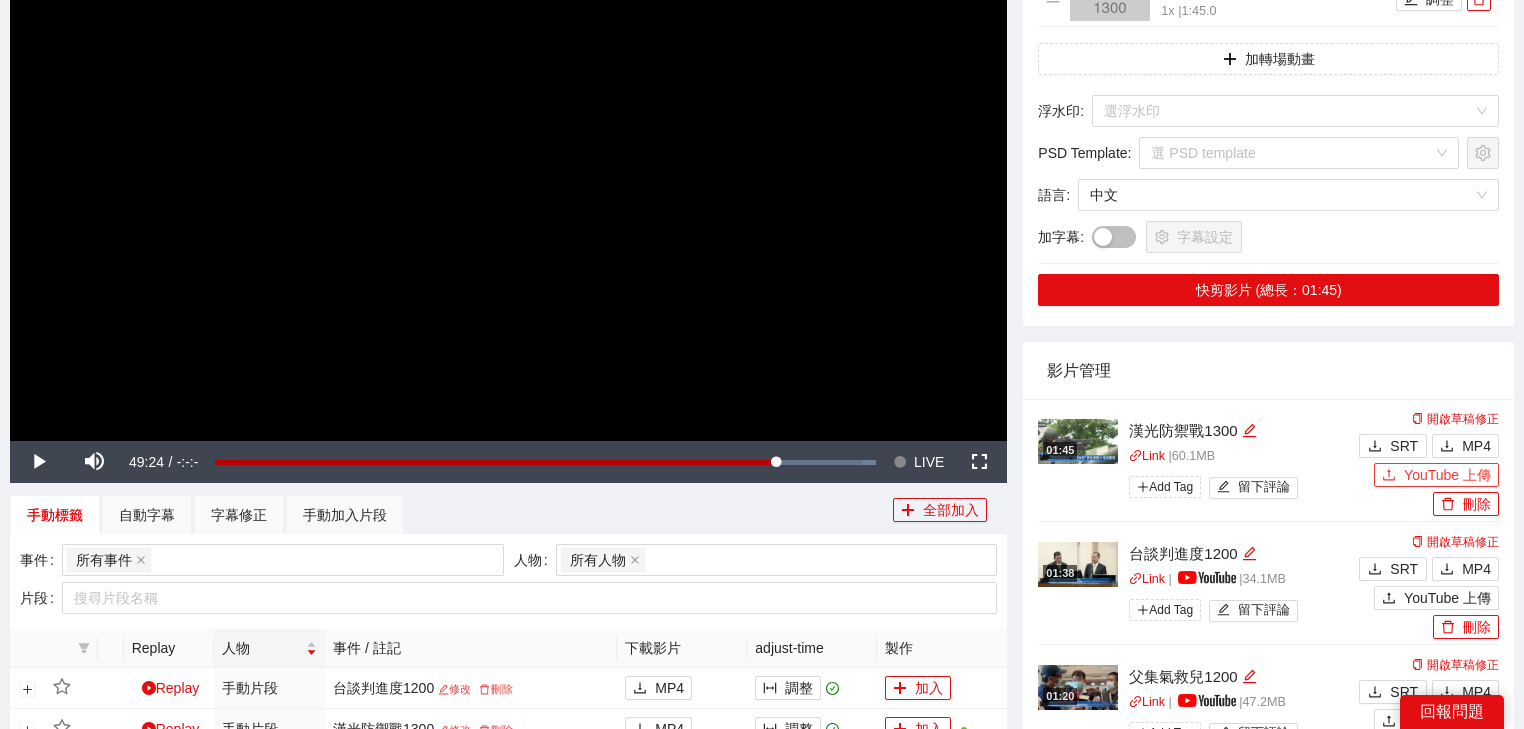 click on "YouTube 上傳" at bounding box center (1447, 475) 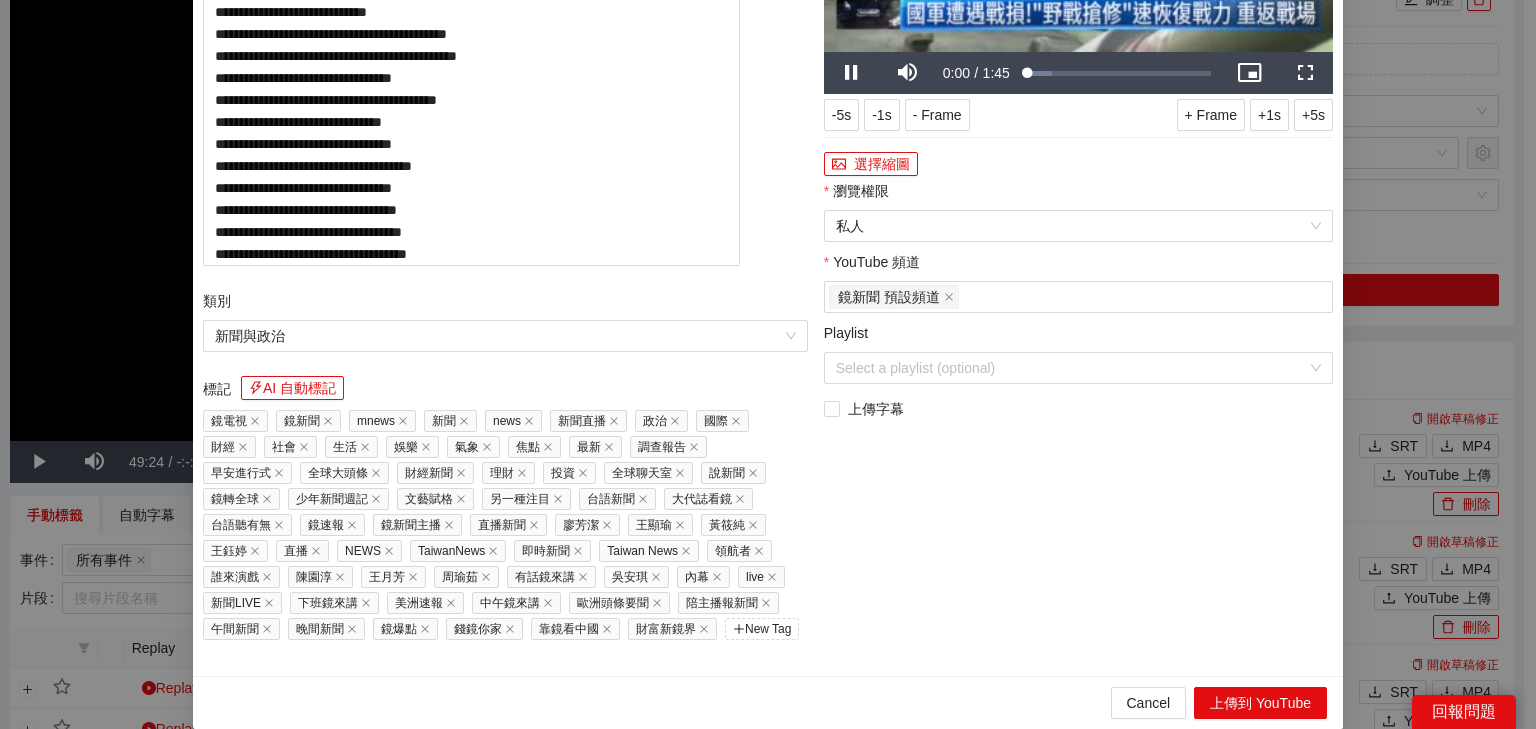 drag, startPoint x: 401, startPoint y: 112, endPoint x: 0, endPoint y: 106, distance: 401.0449 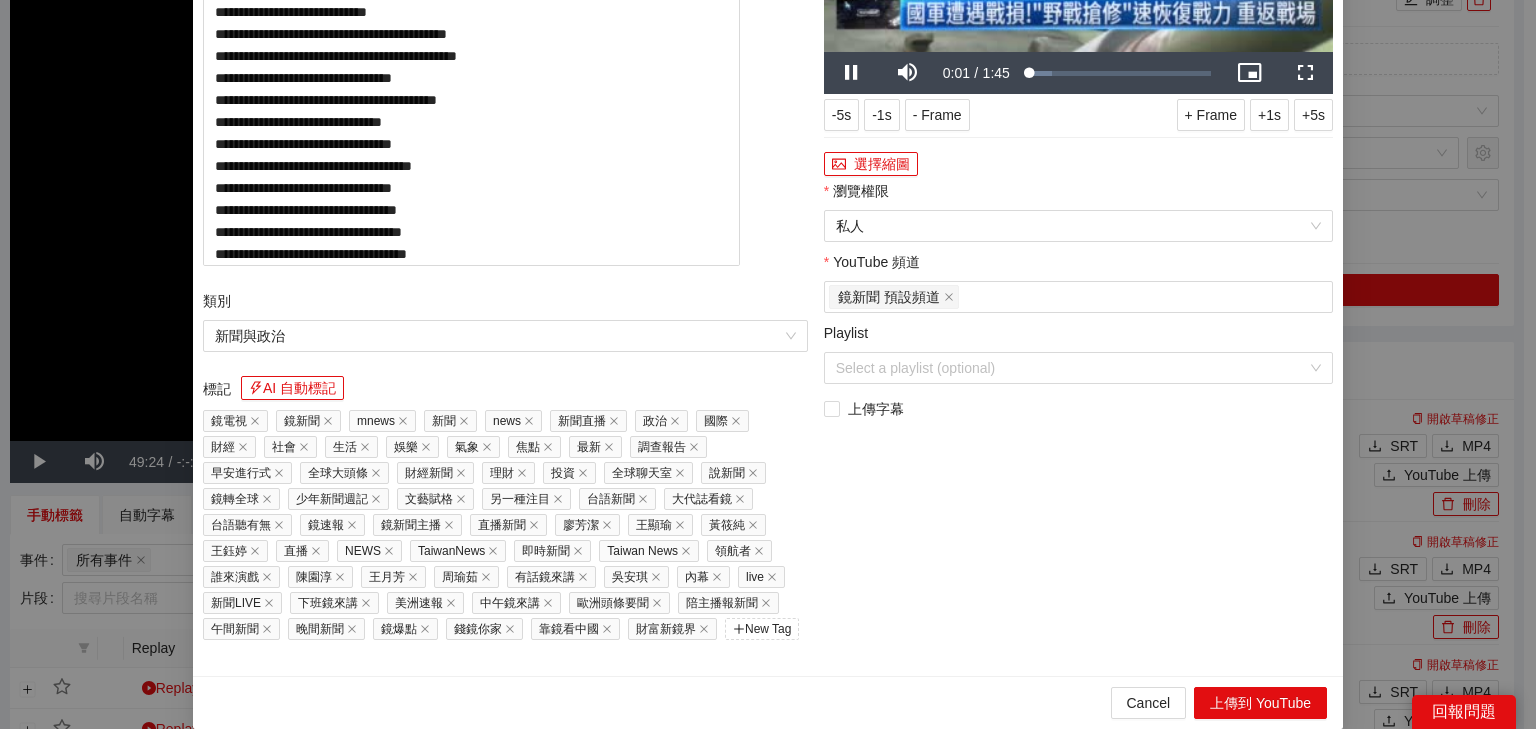 type on "**********" 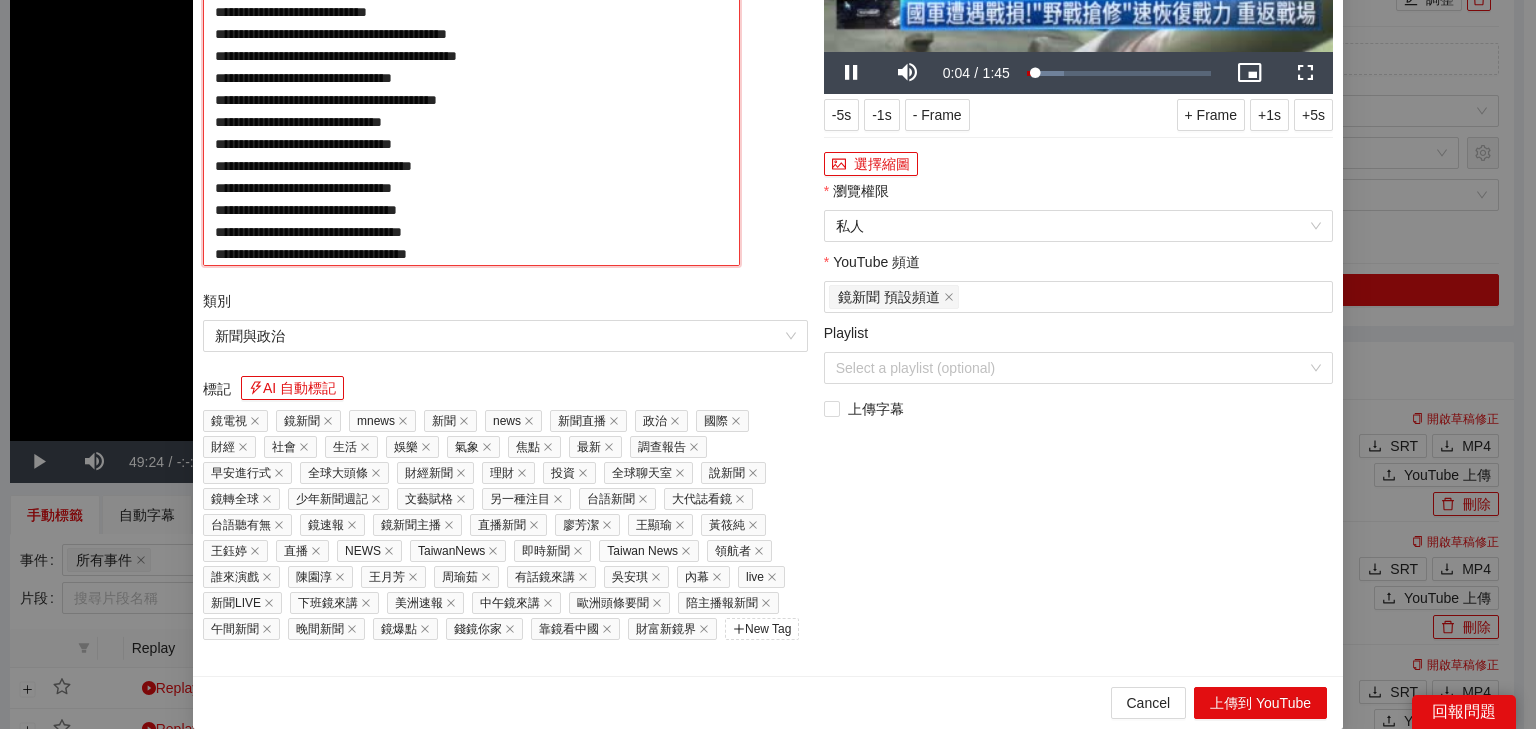 click on "**********" at bounding box center (471, 76) 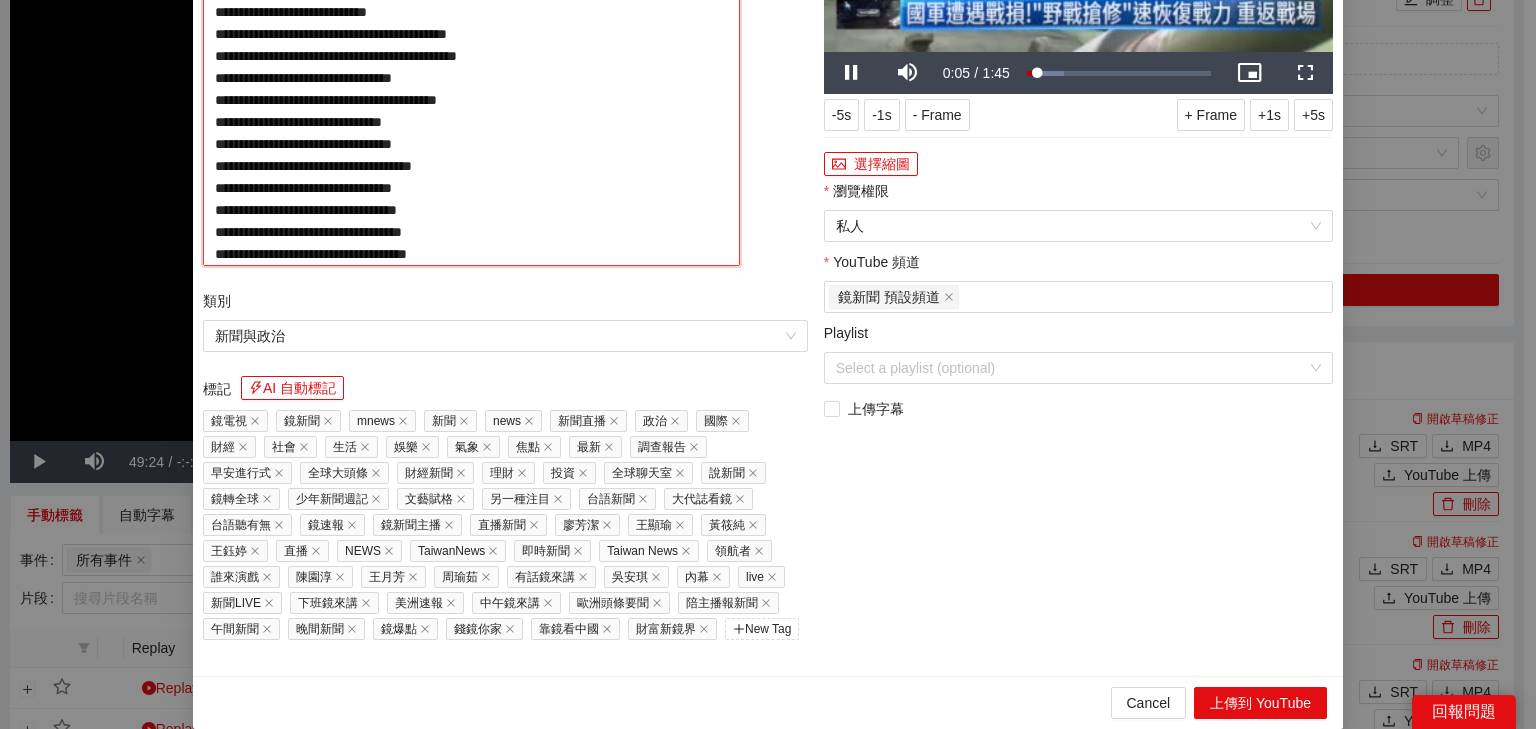 paste on "**********" 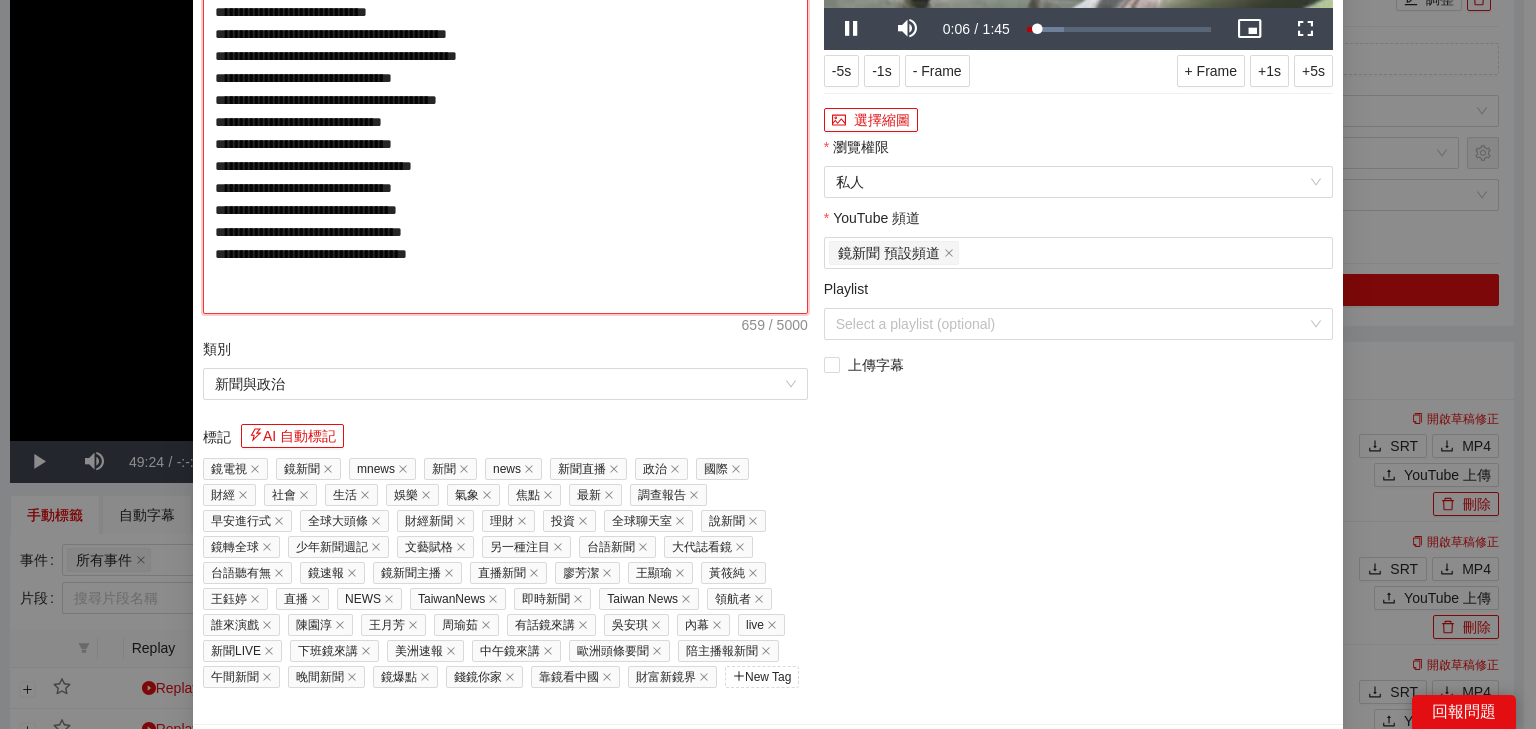 type on "**********" 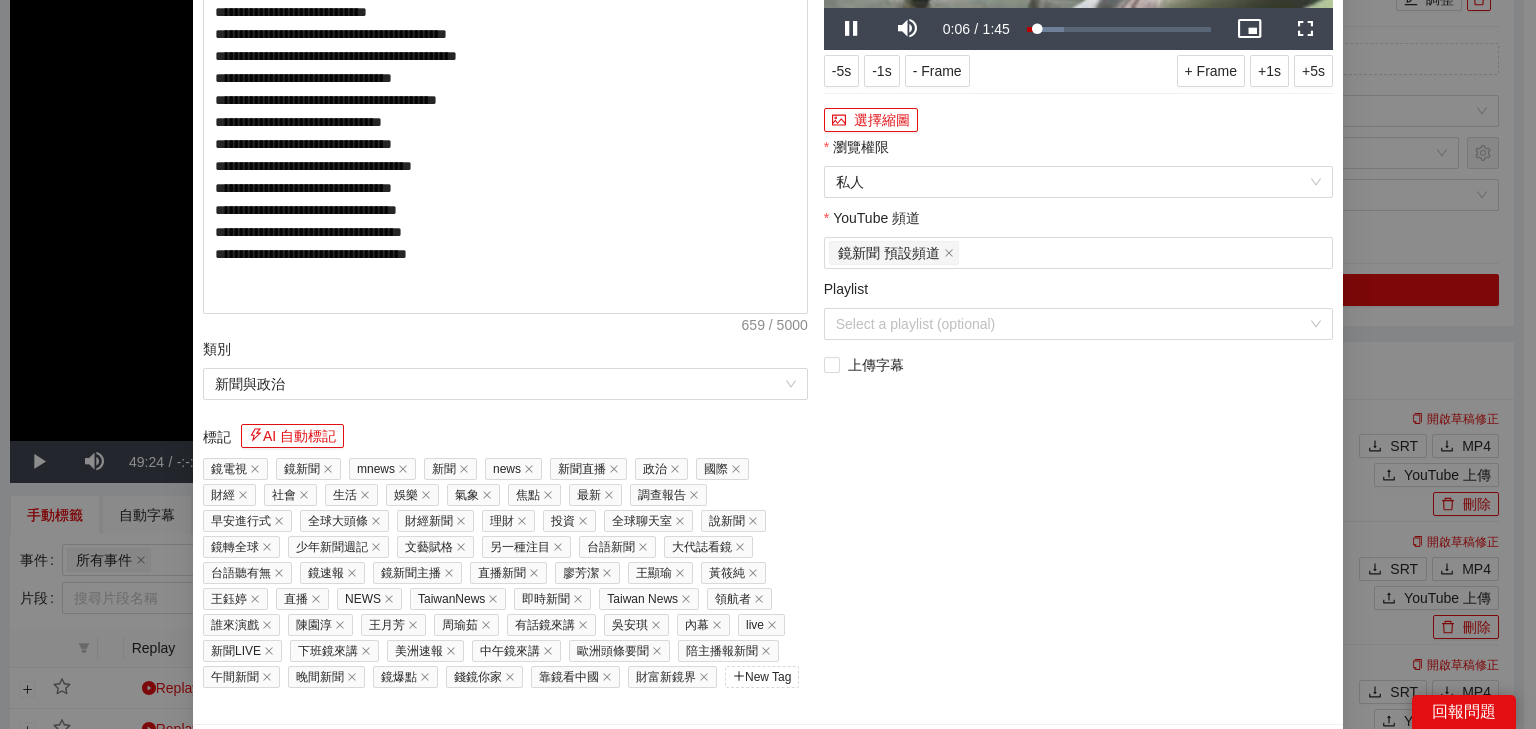 click at bounding box center [1078, -135] 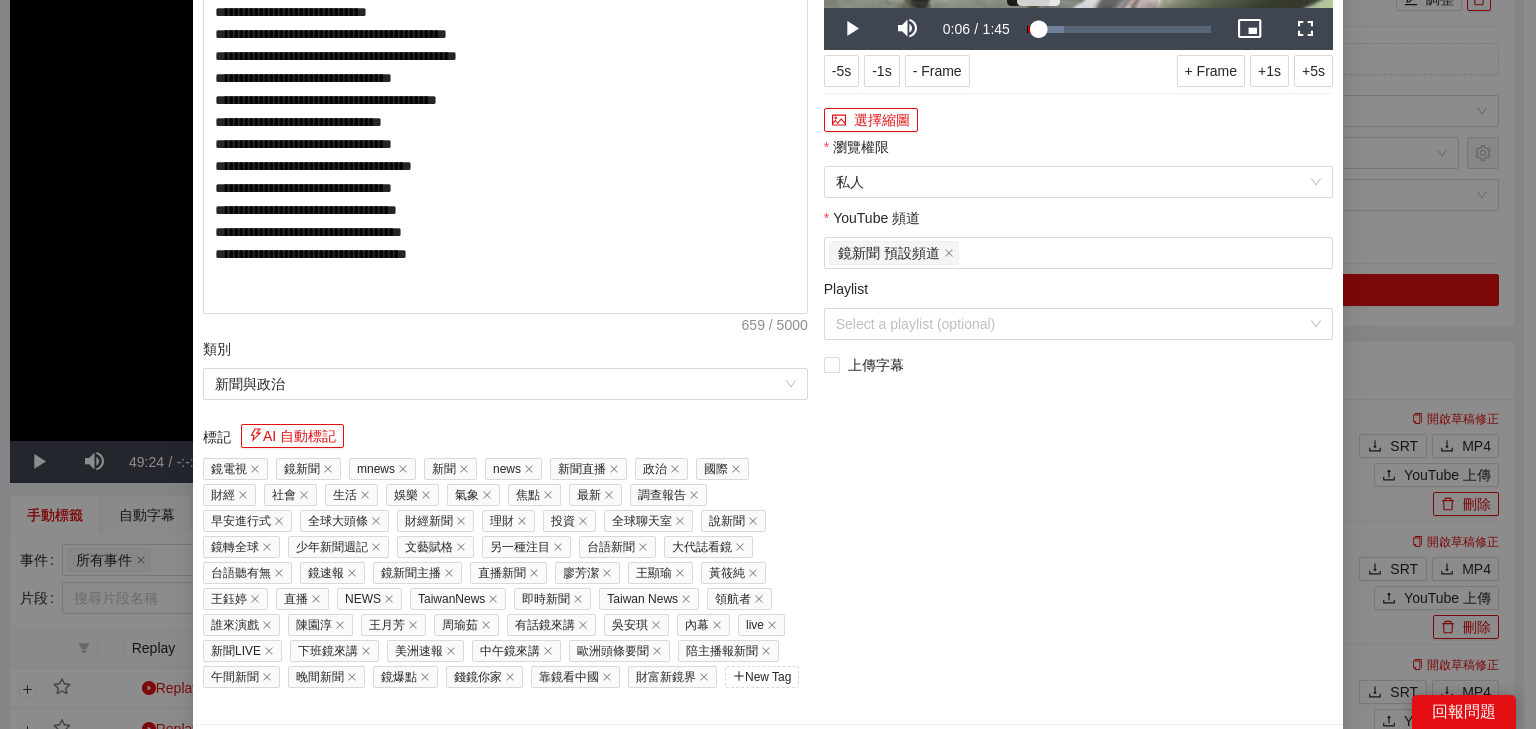 click on "0:06" at bounding box center (1033, 29) 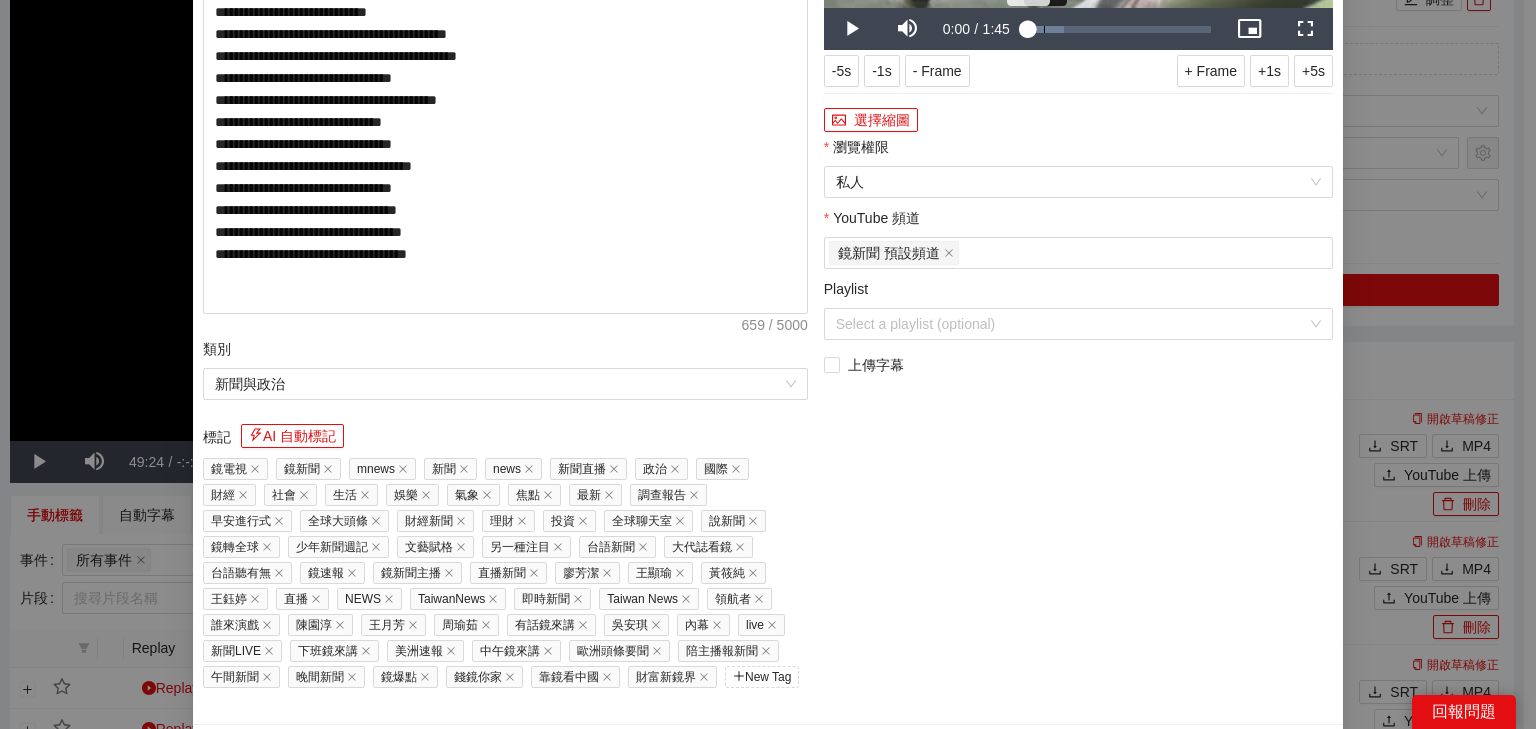 click on "0:09" at bounding box center (1044, 29) 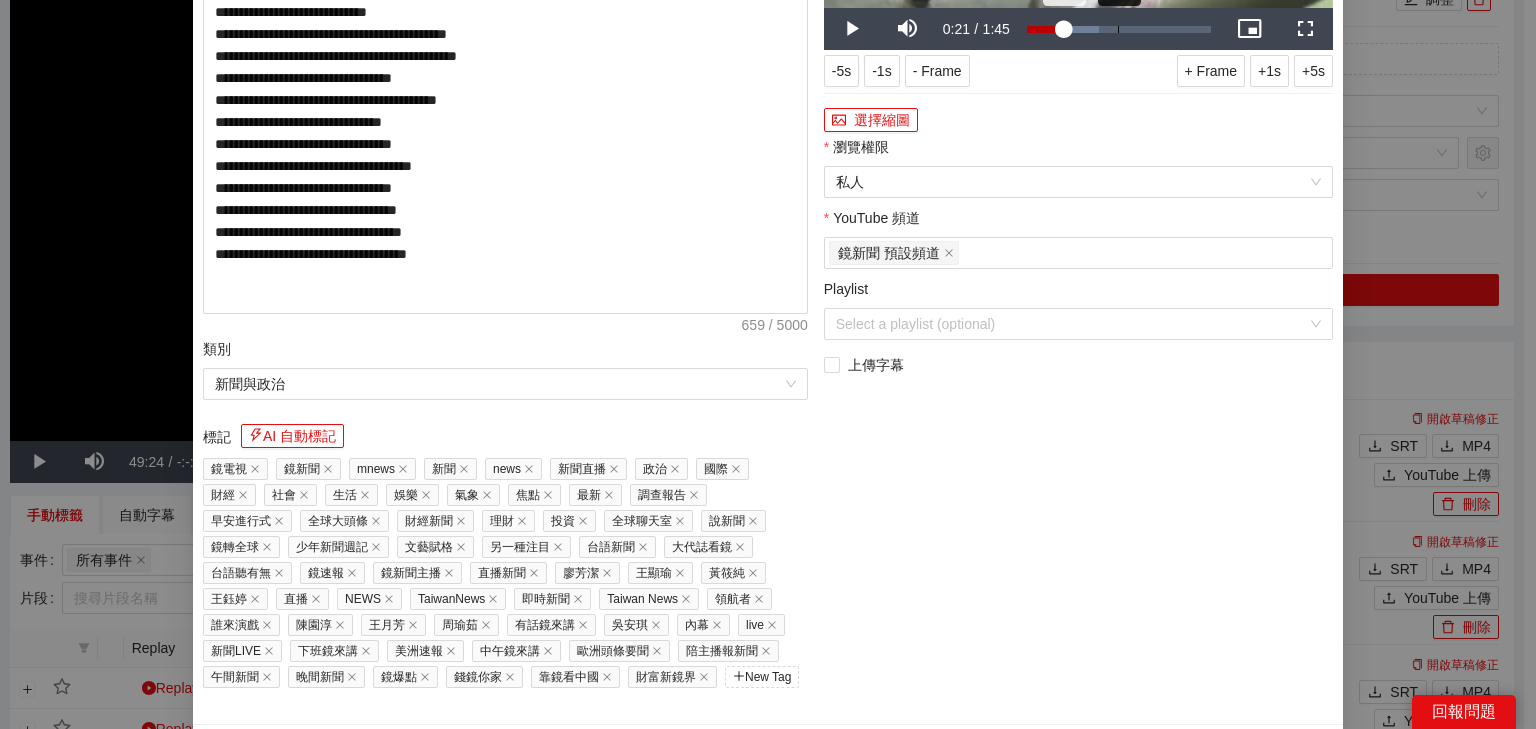 click on "0:51" at bounding box center (1118, 29) 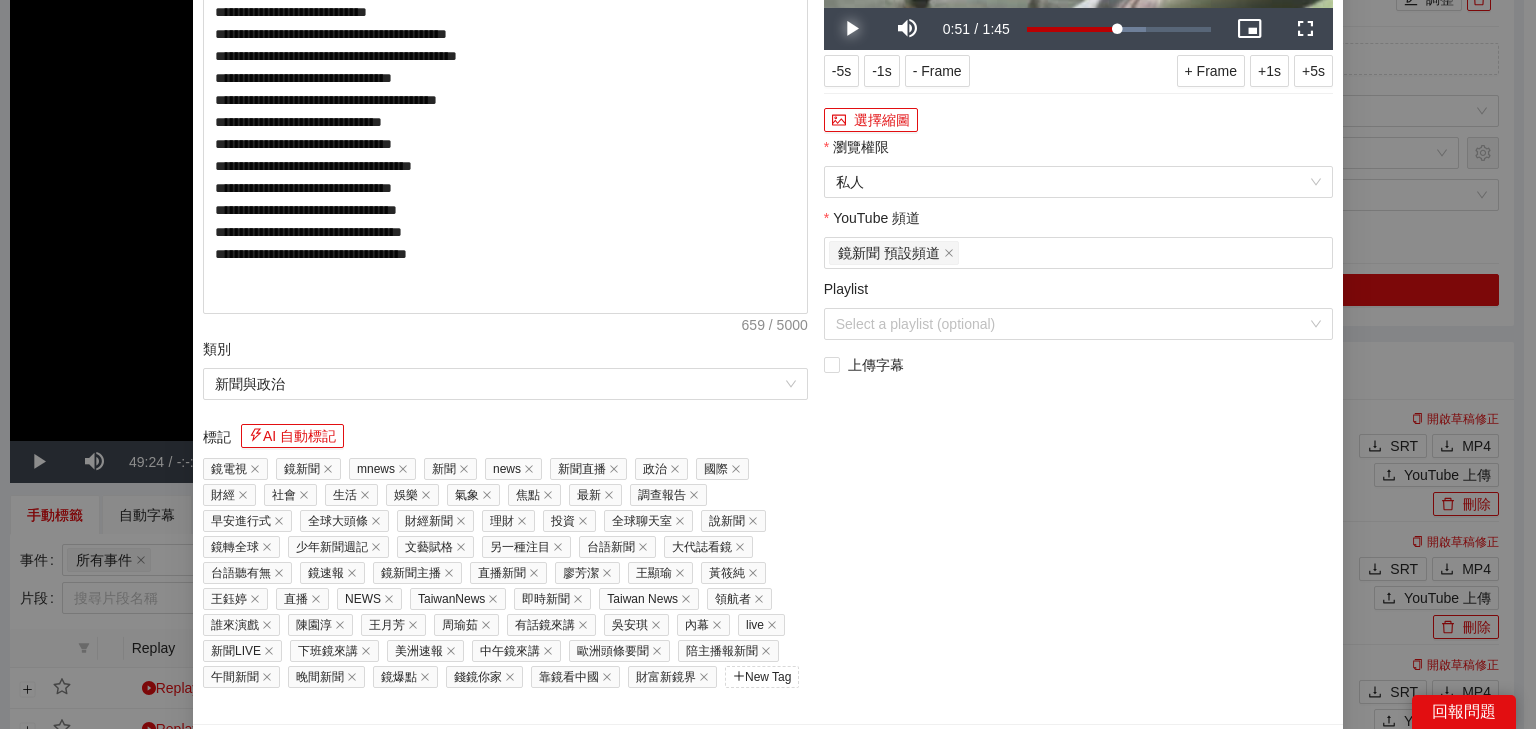 click at bounding box center [852, 29] 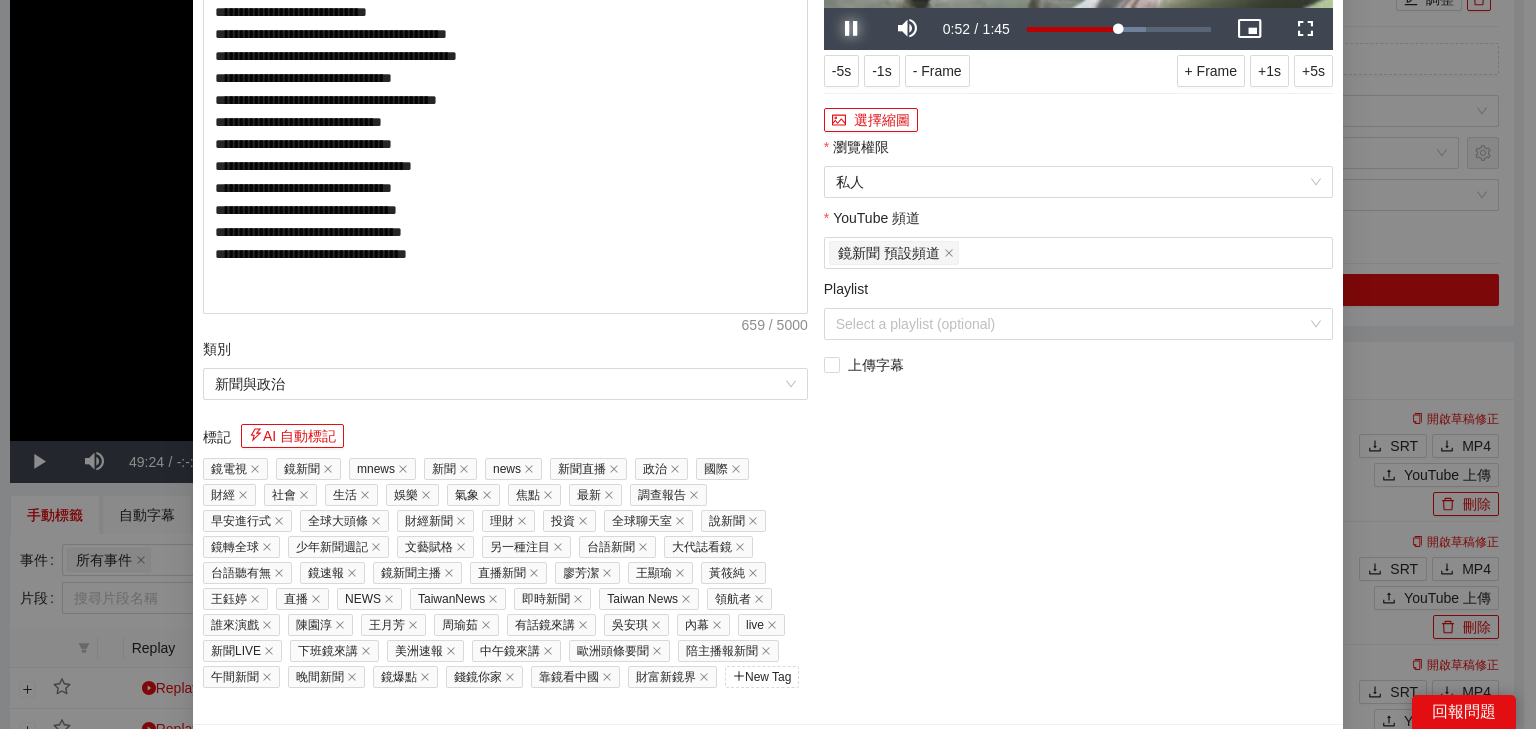 click at bounding box center (852, 29) 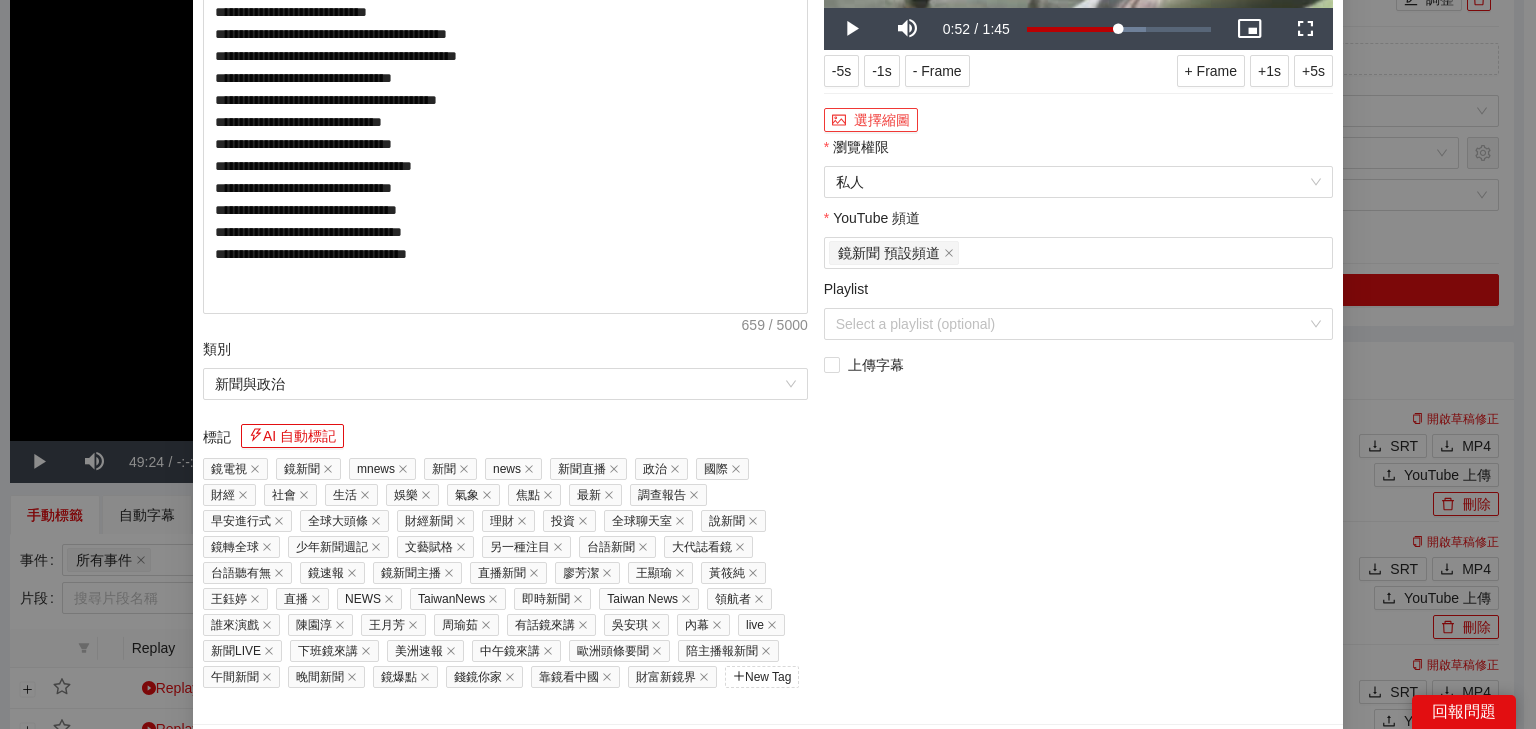 click on "選擇縮圖" at bounding box center (871, 120) 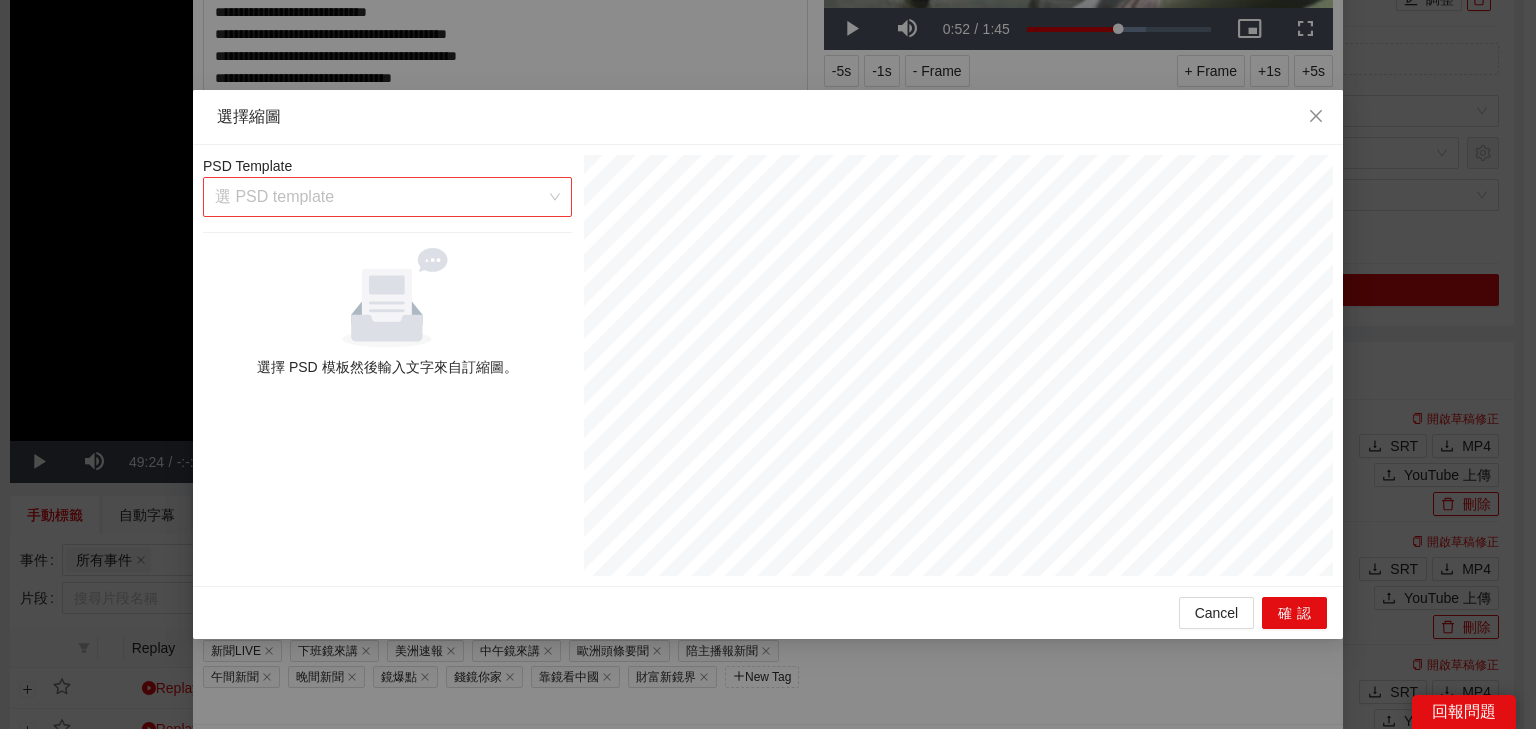 click at bounding box center [380, 197] 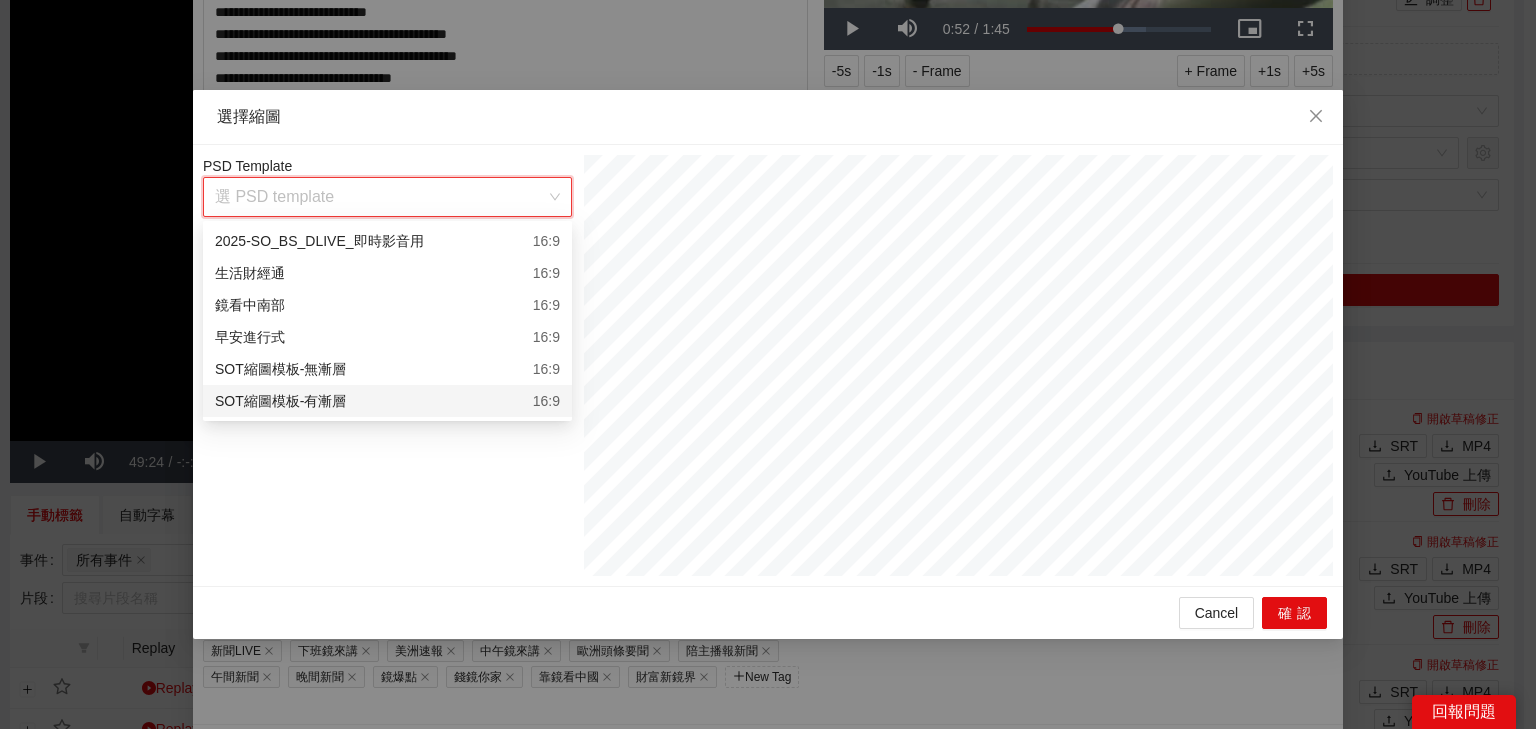 drag, startPoint x: 452, startPoint y: 405, endPoint x: 479, endPoint y: 441, distance: 45 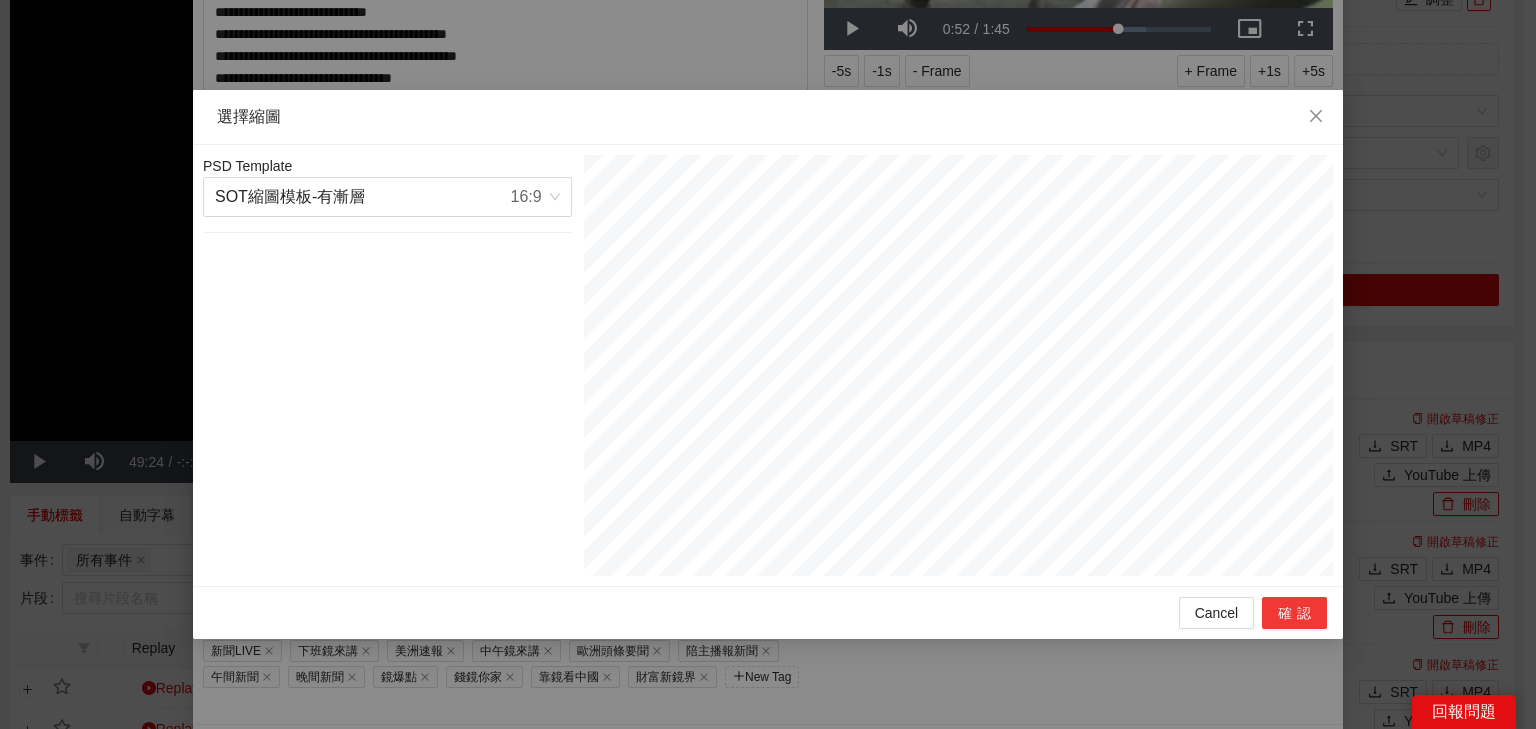 click on "確認" at bounding box center [1294, 613] 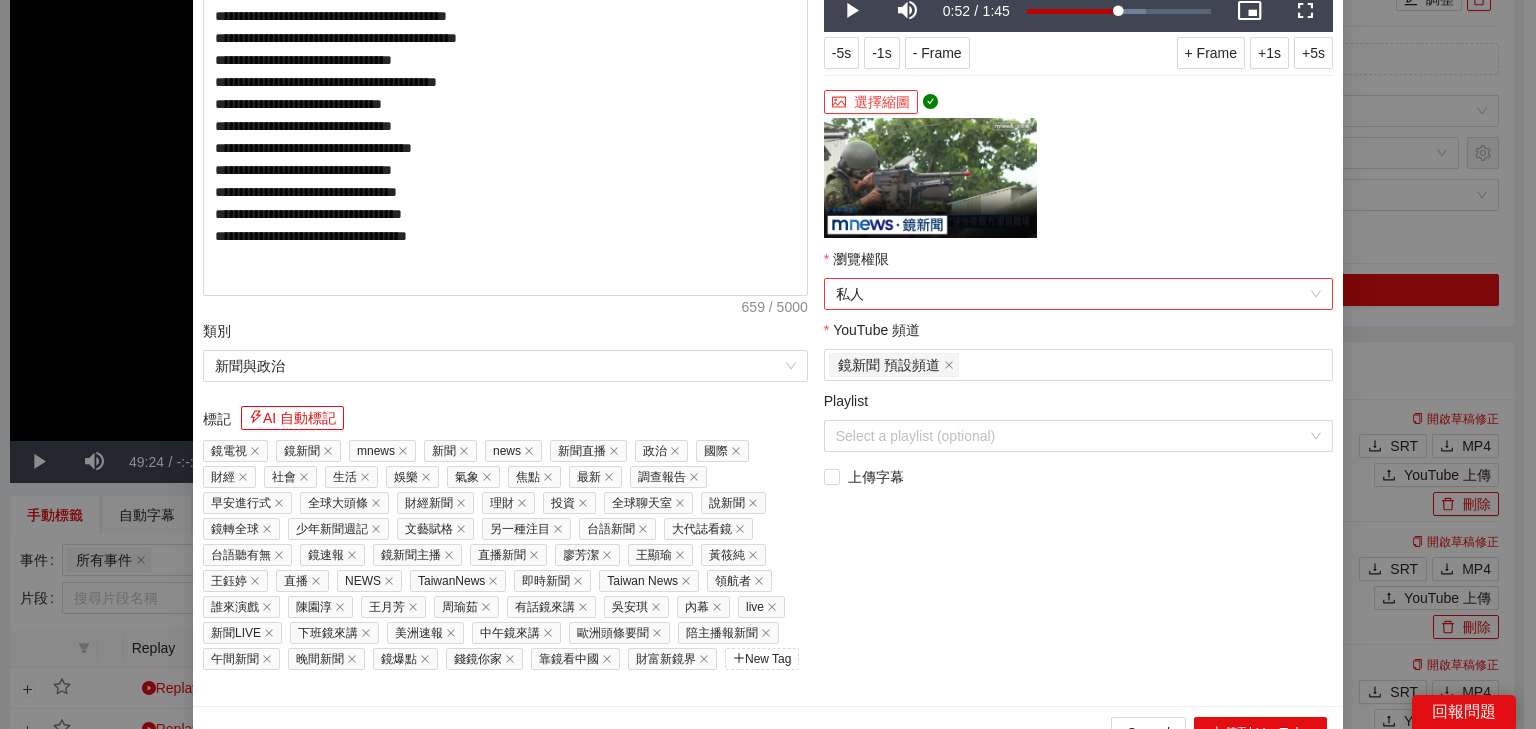 scroll, scrollTop: 387, scrollLeft: 0, axis: vertical 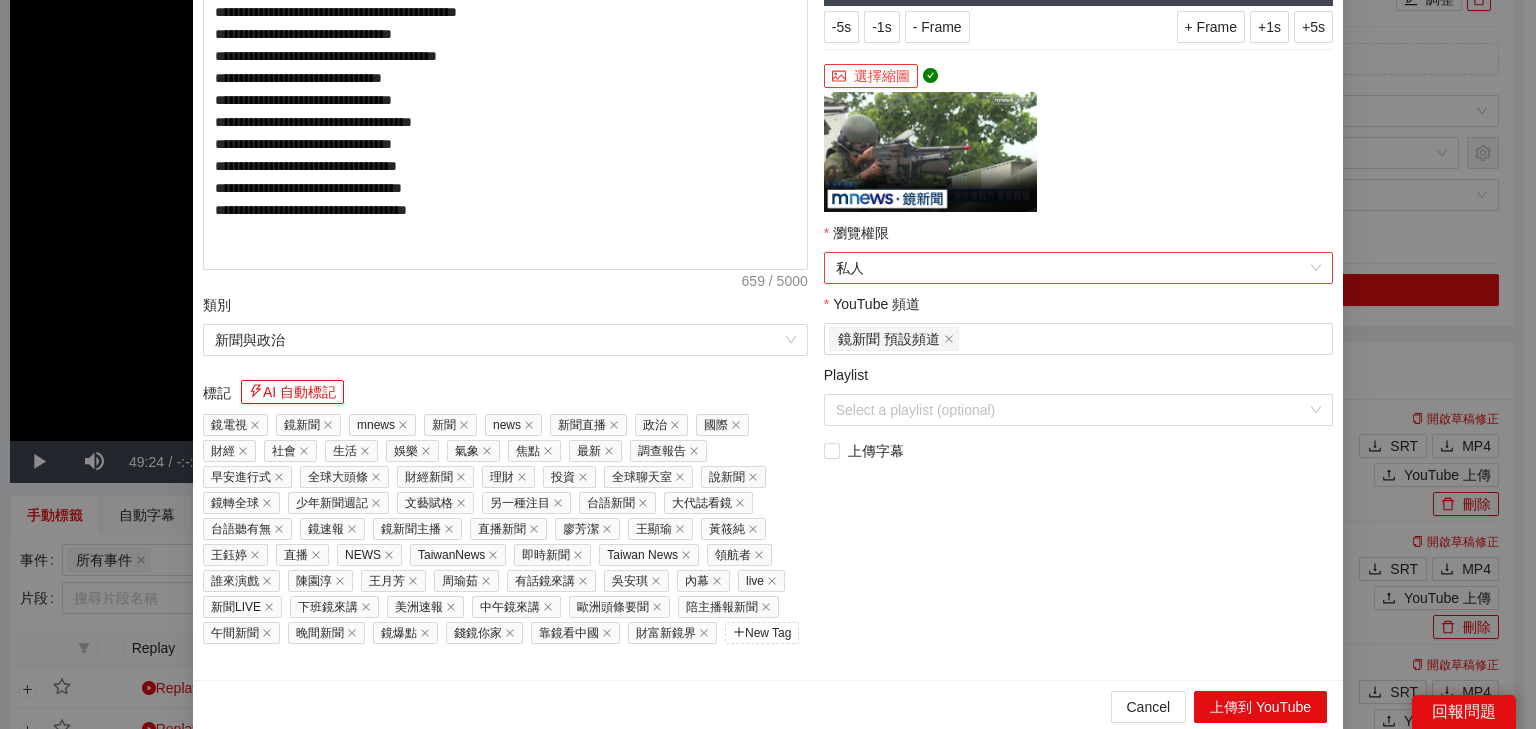 click on "私人" at bounding box center (1078, 268) 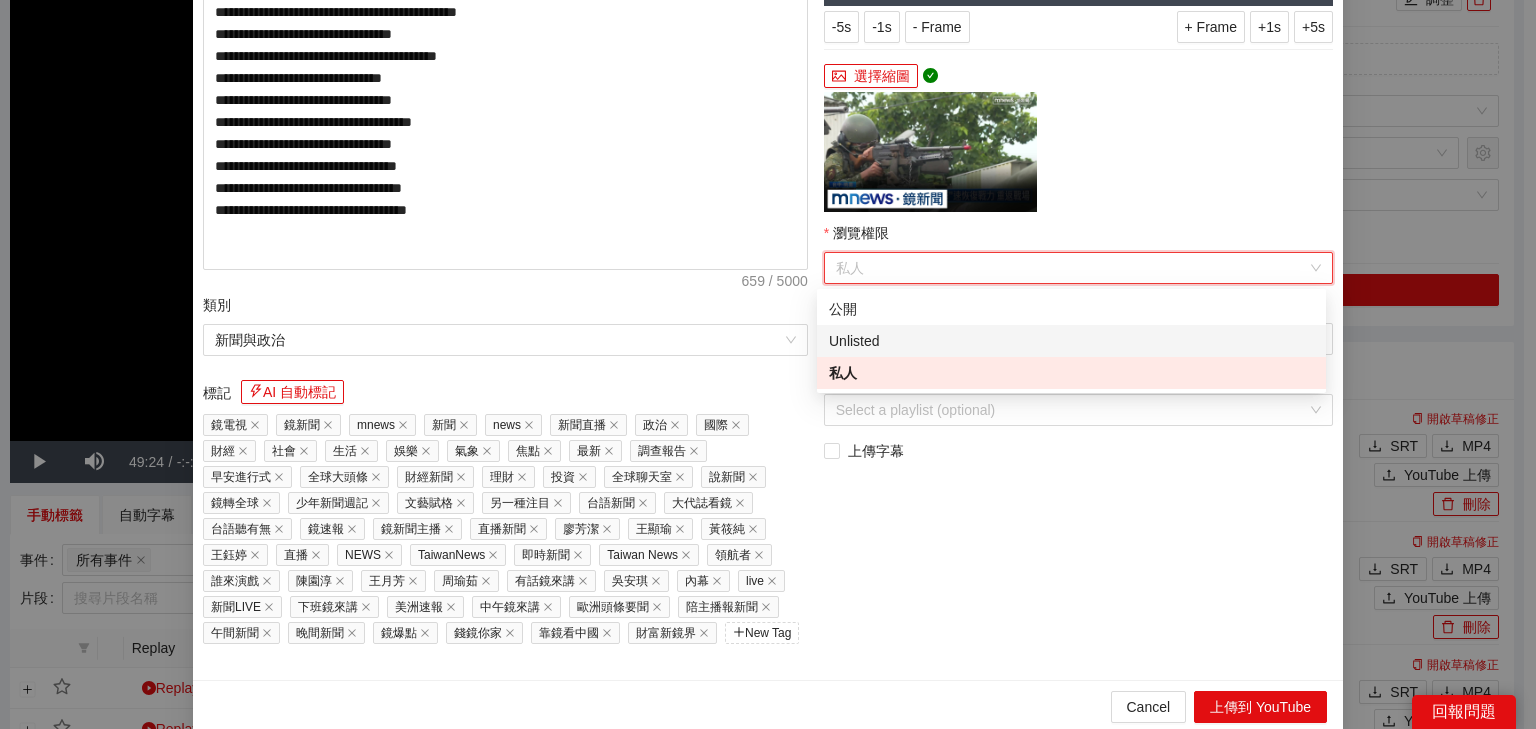 click on "公開" at bounding box center (1071, 309) 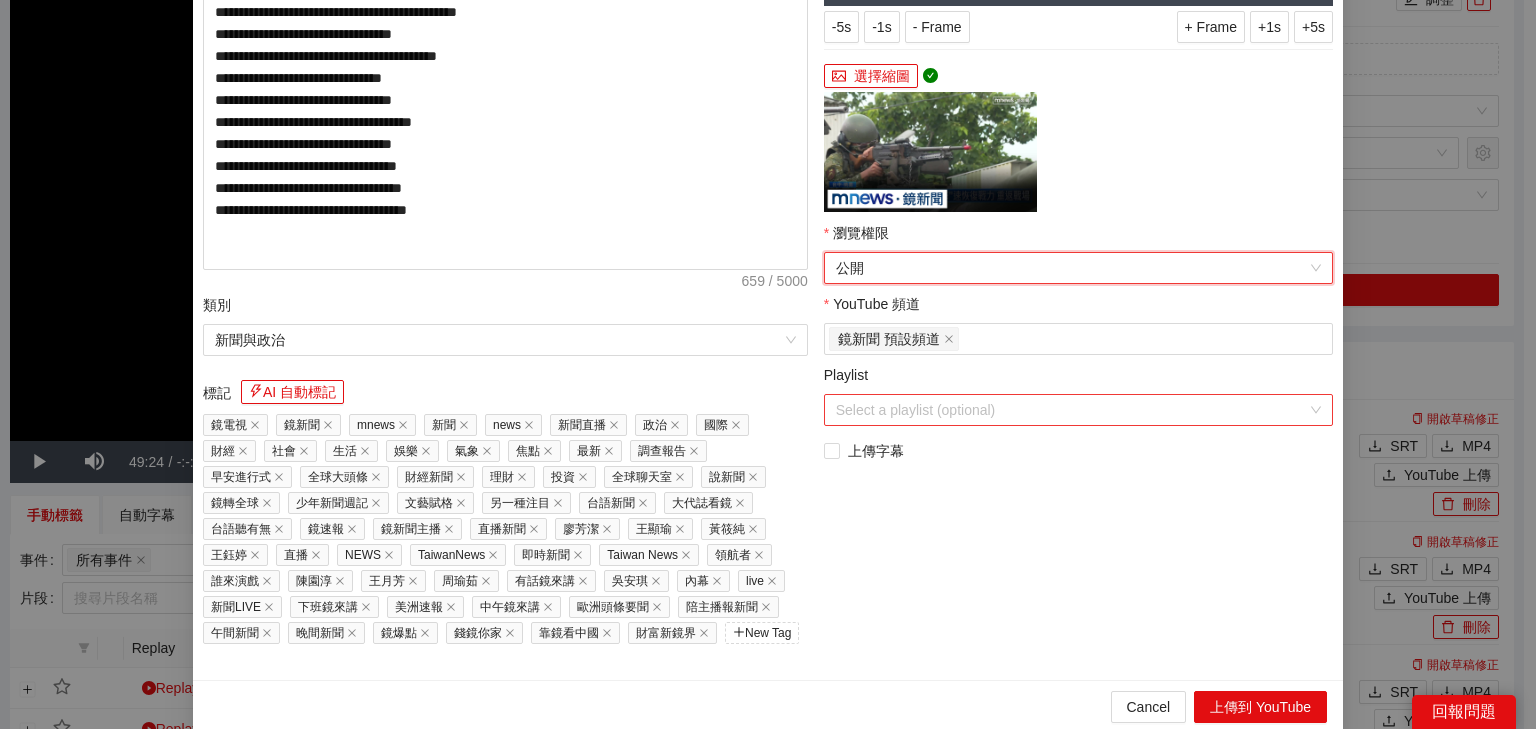 click on "Playlist" at bounding box center [1071, 410] 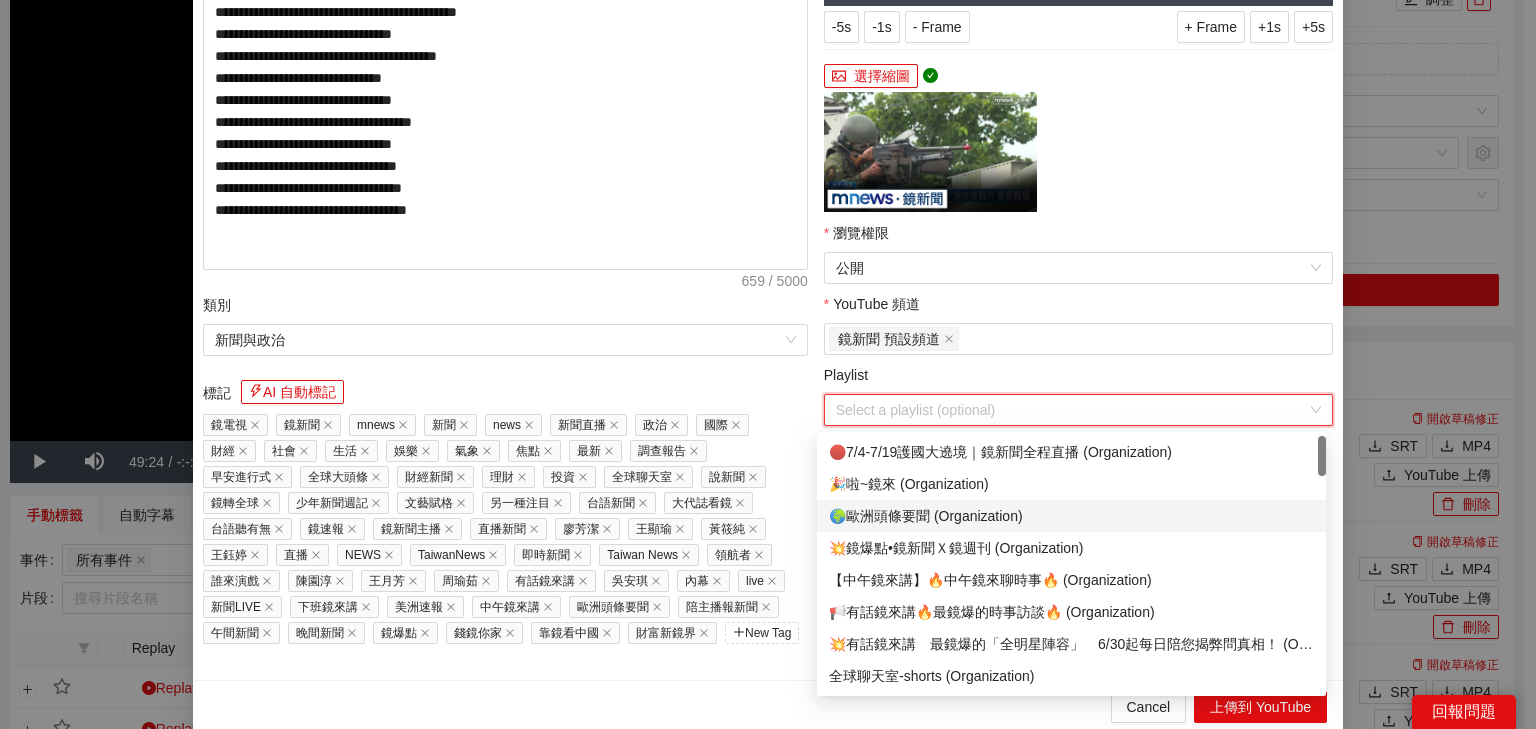 scroll, scrollTop: 80, scrollLeft: 0, axis: vertical 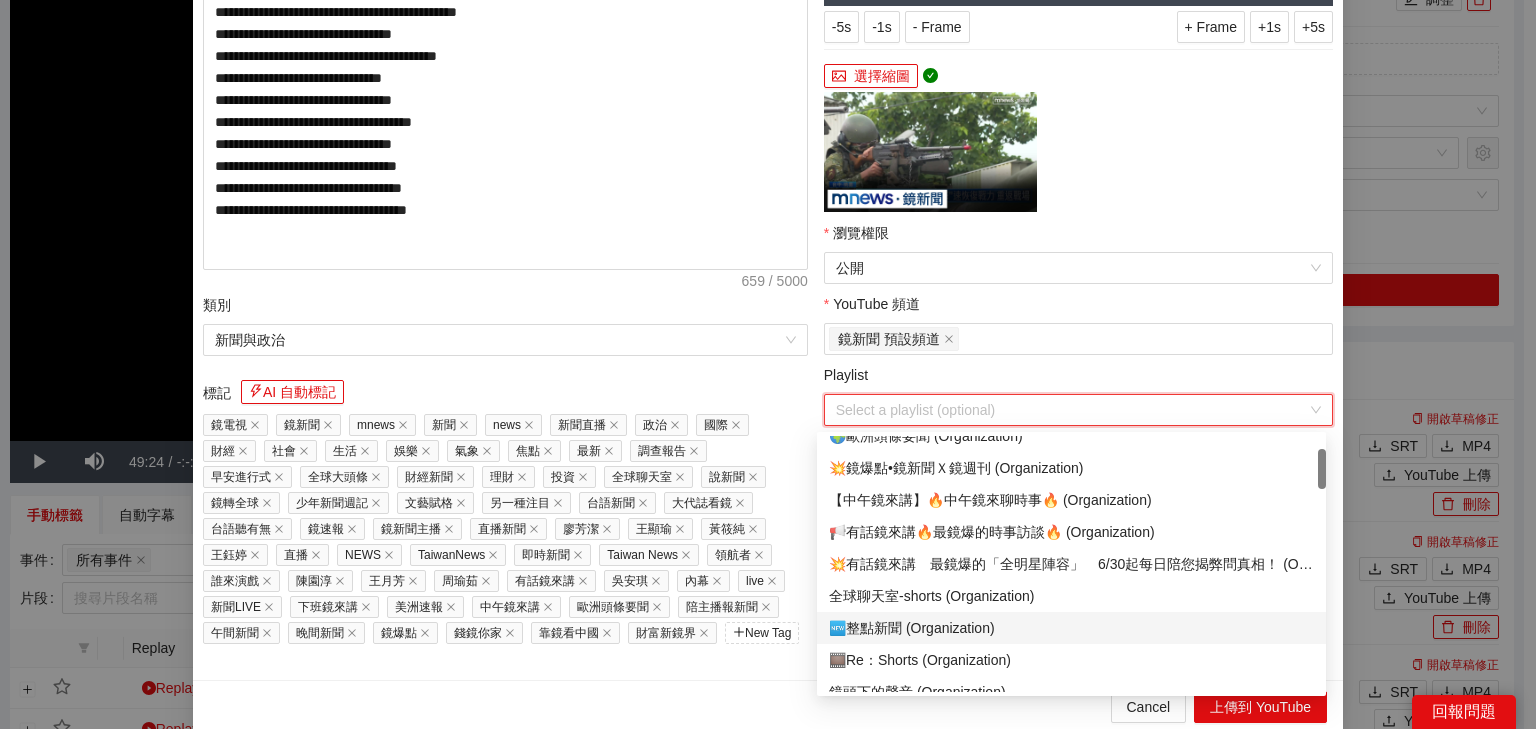 click on "🆕整點新聞 (Organization)" at bounding box center [1071, 628] 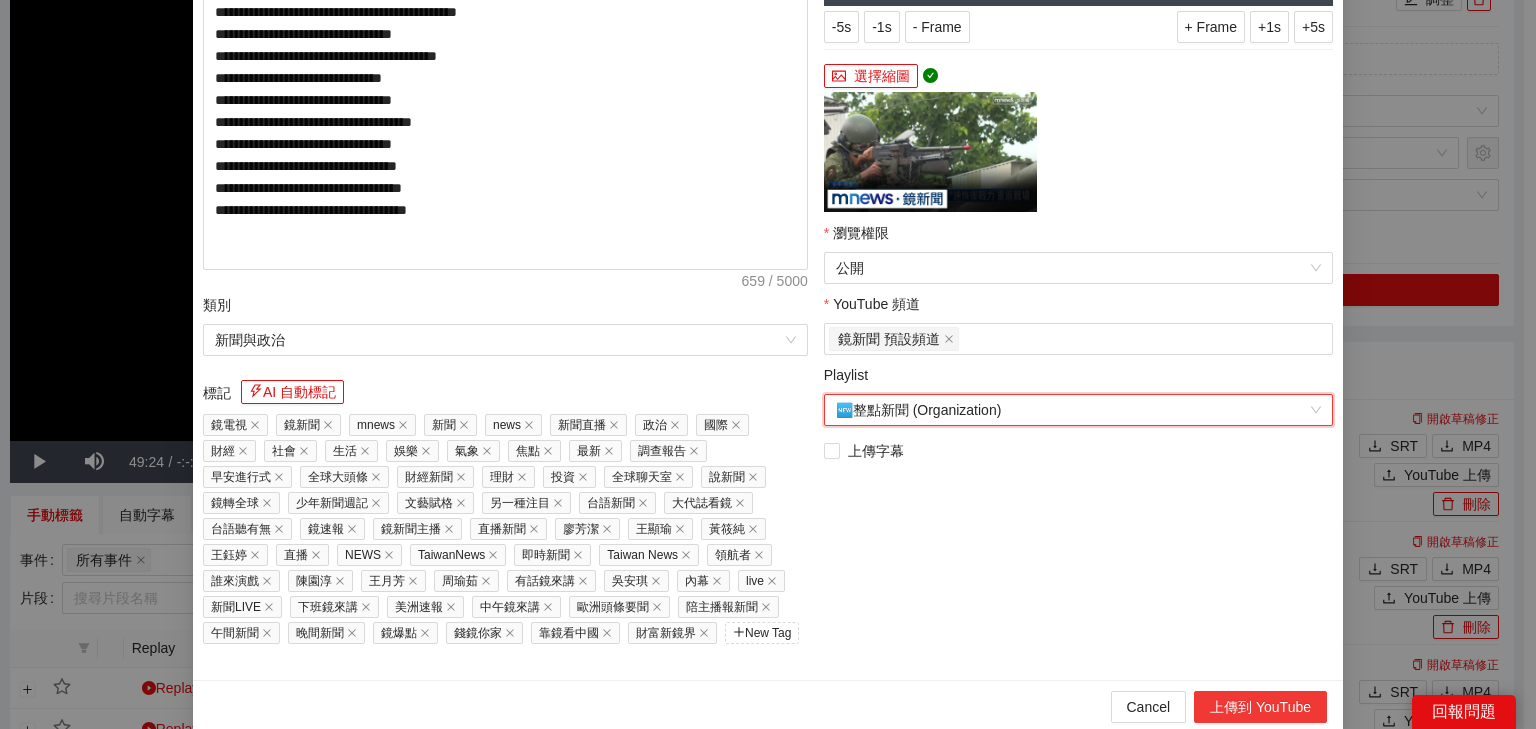 click on "上傳到 YouTube" at bounding box center [1260, 707] 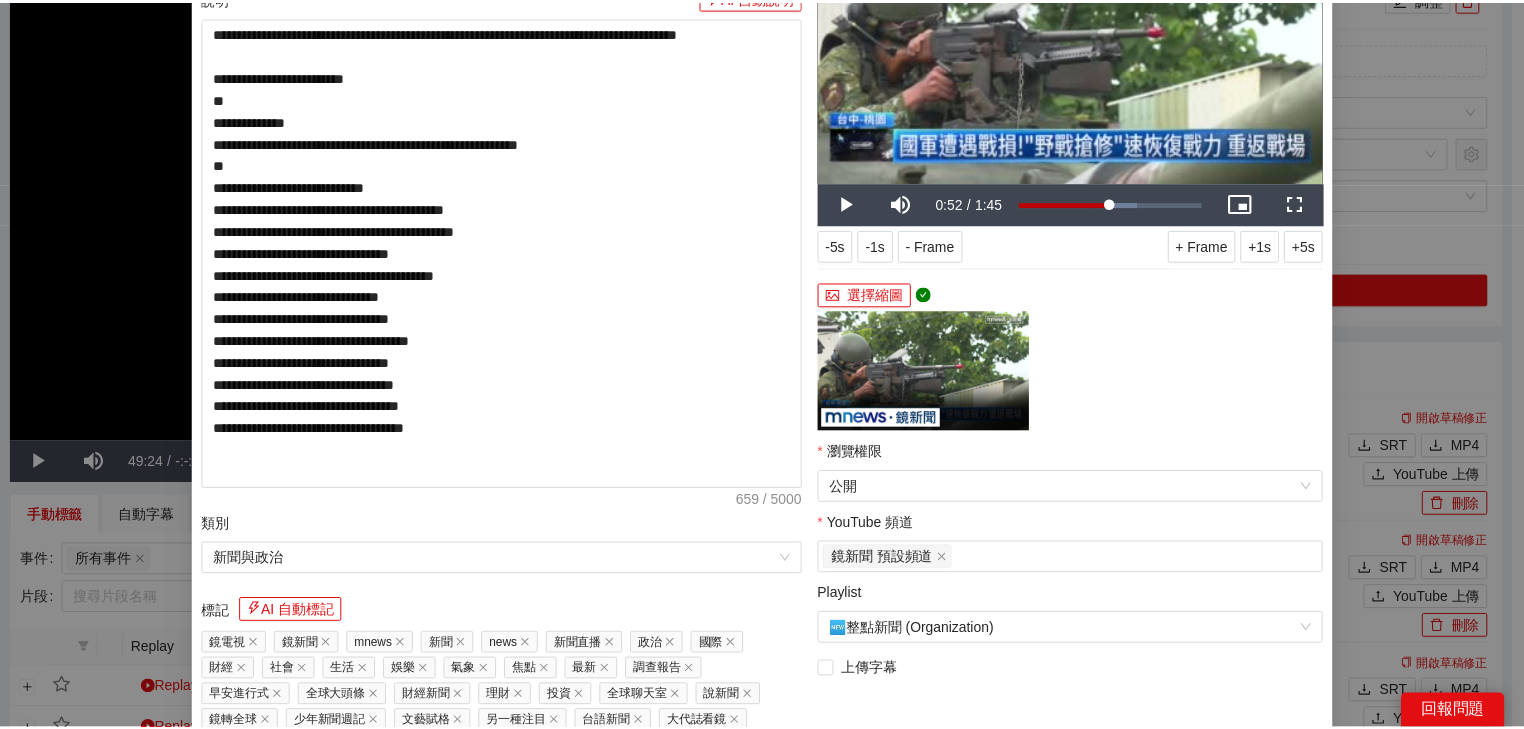 scroll, scrollTop: 0, scrollLeft: 0, axis: both 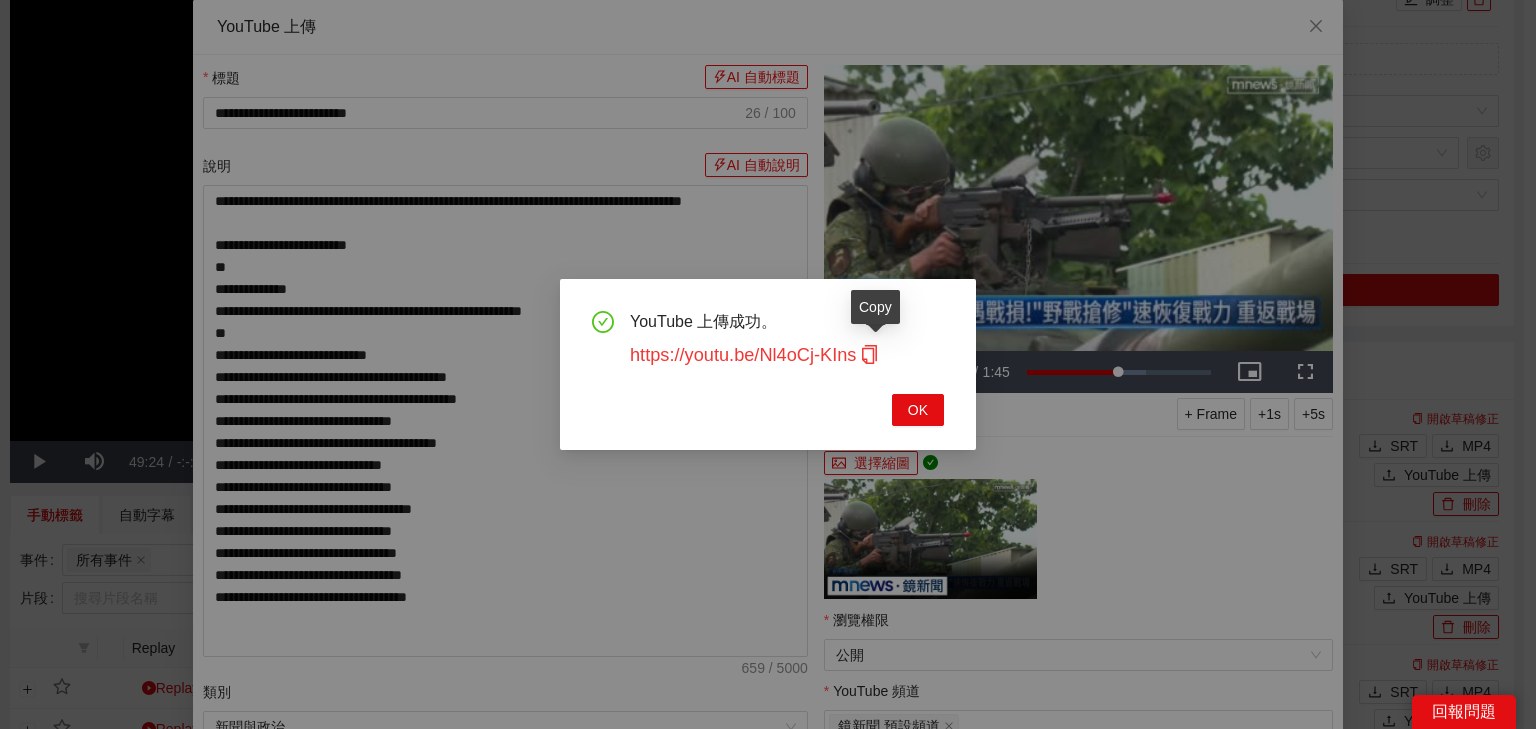 click 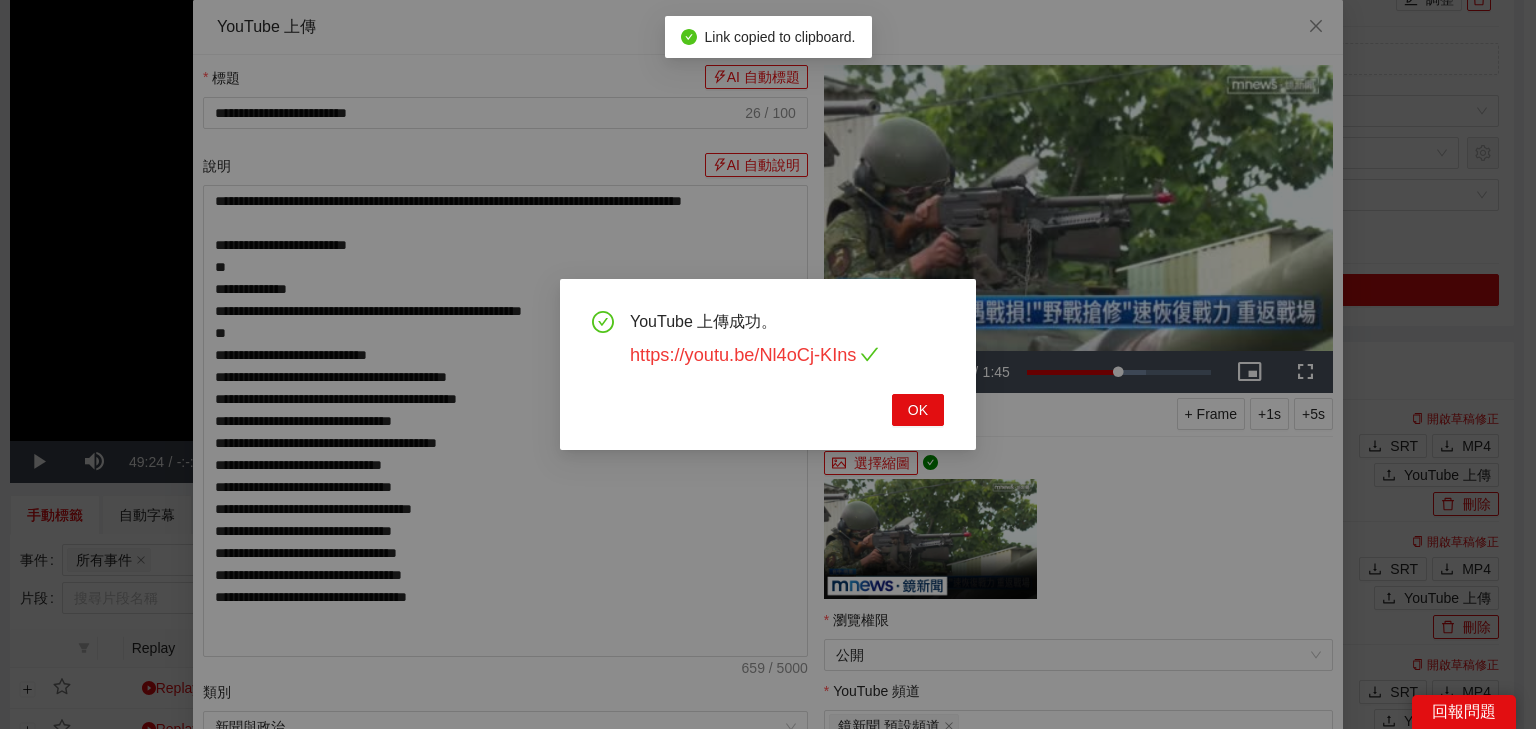 click on "https://youtu.be/Nl4oCj-KIns" at bounding box center [754, 355] 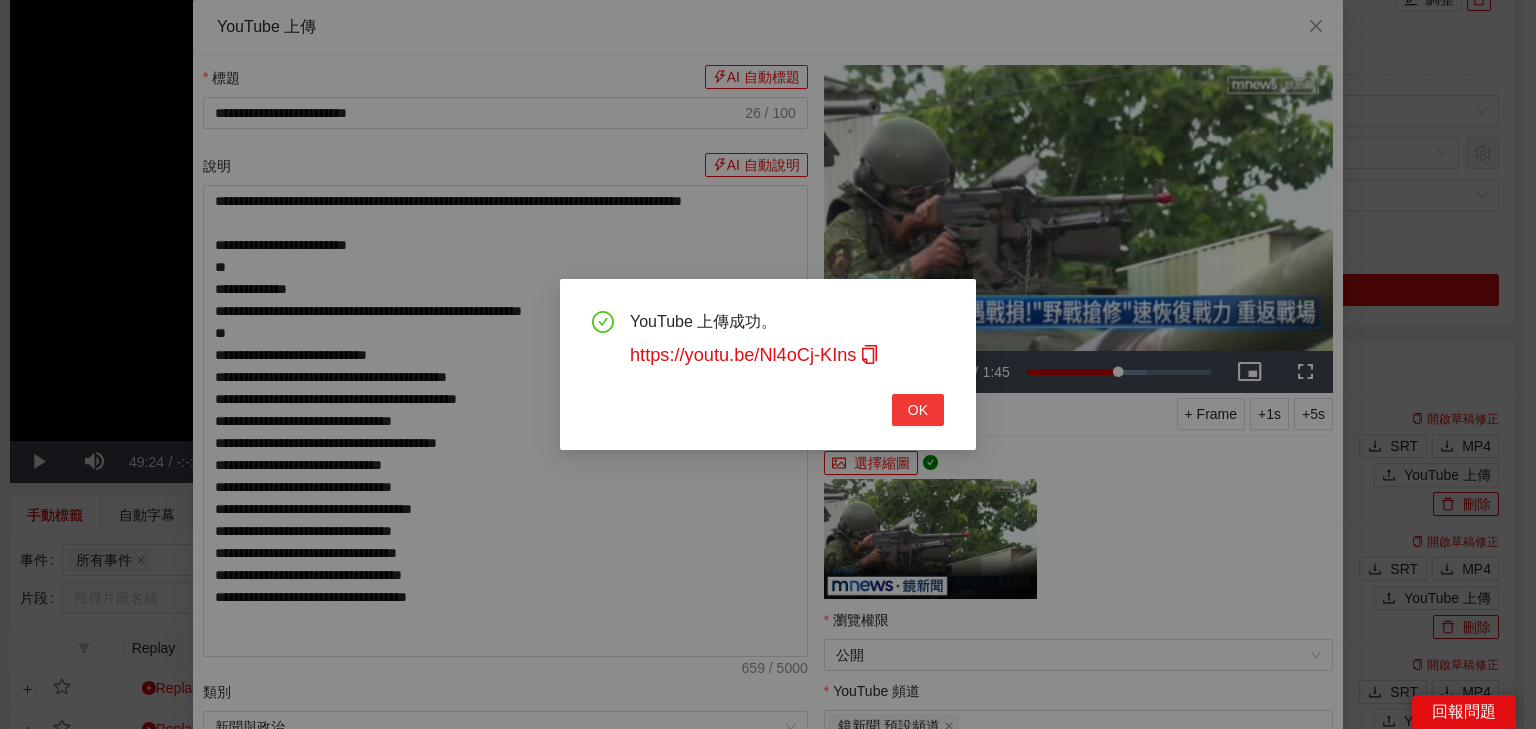 click on "OK" at bounding box center (918, 410) 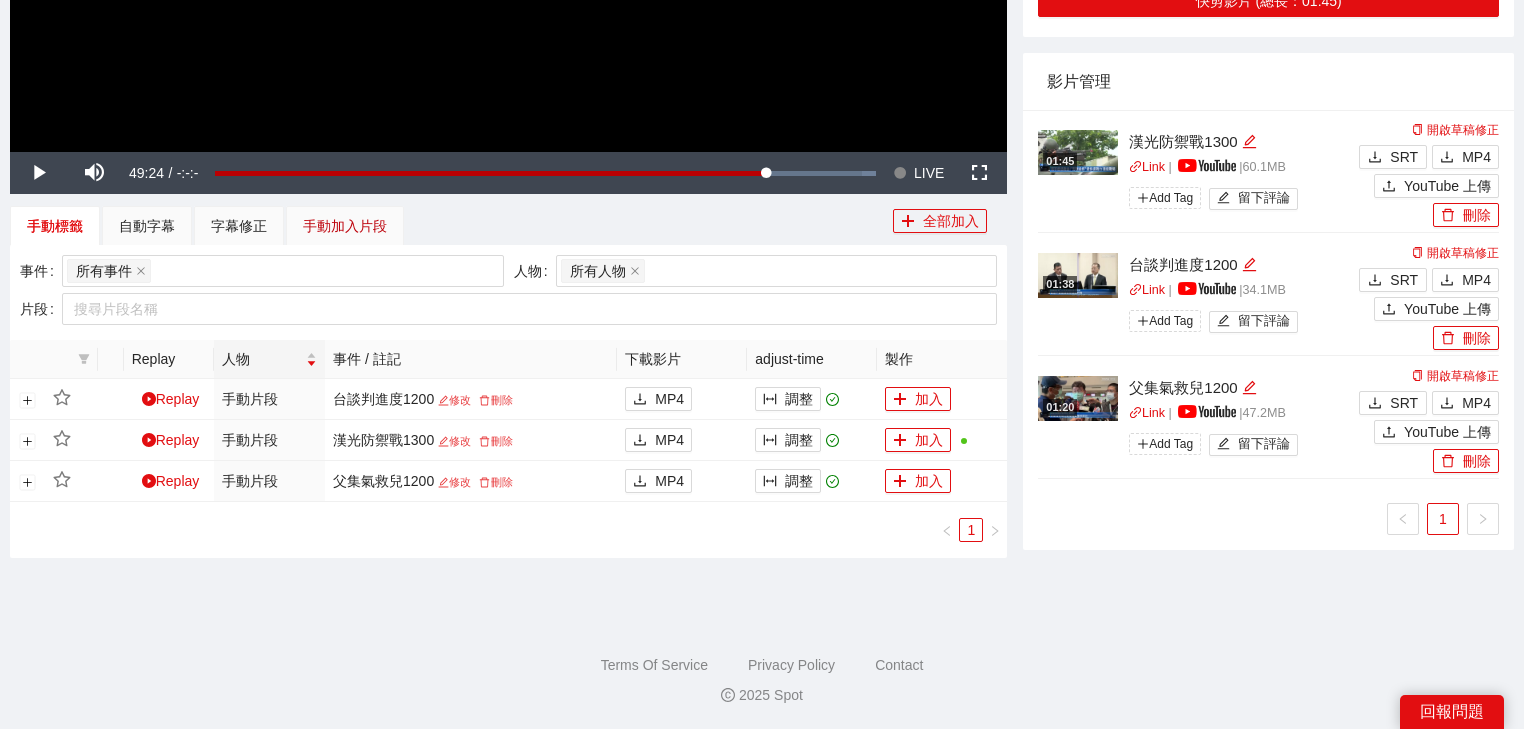click on "手動加入片段" at bounding box center [345, 226] 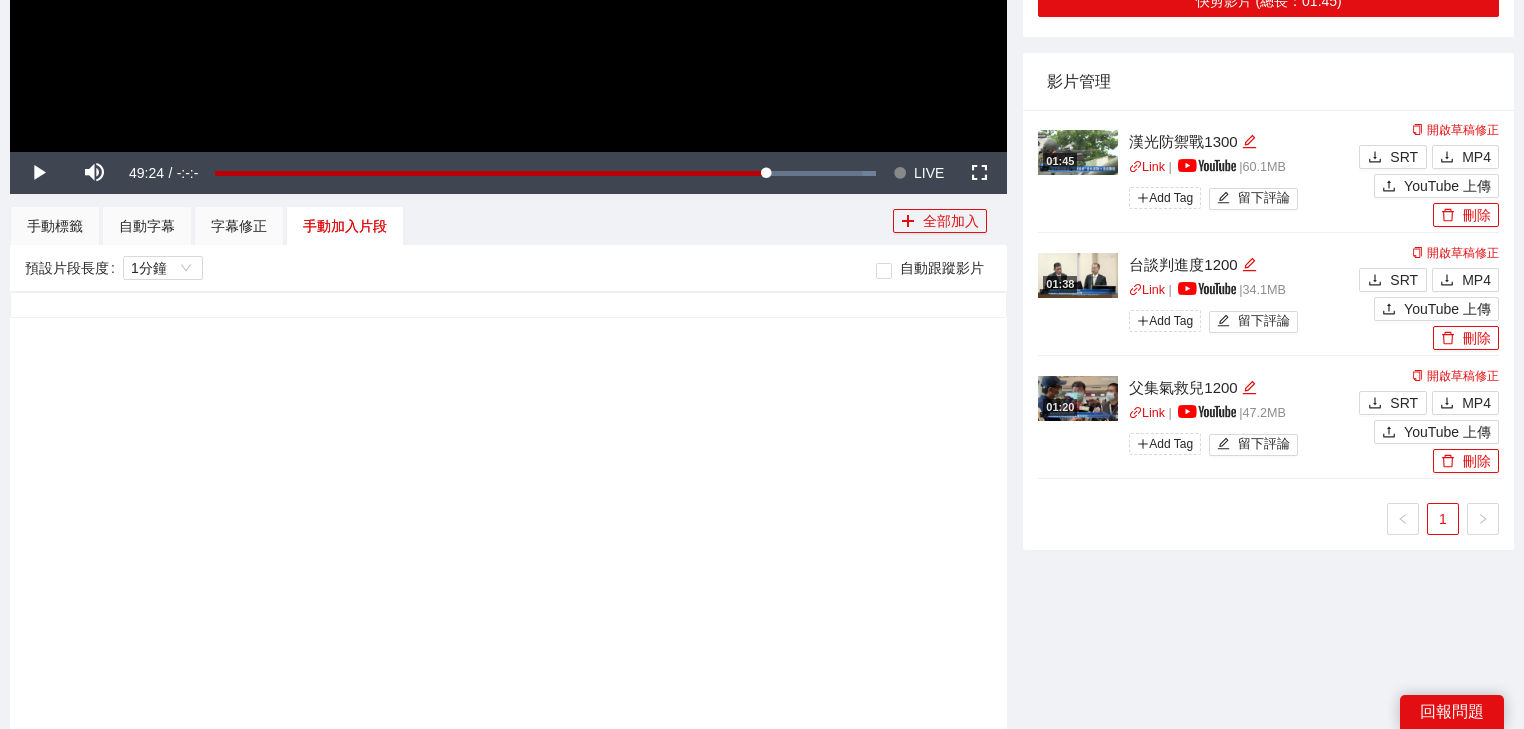 scroll, scrollTop: 812, scrollLeft: 0, axis: vertical 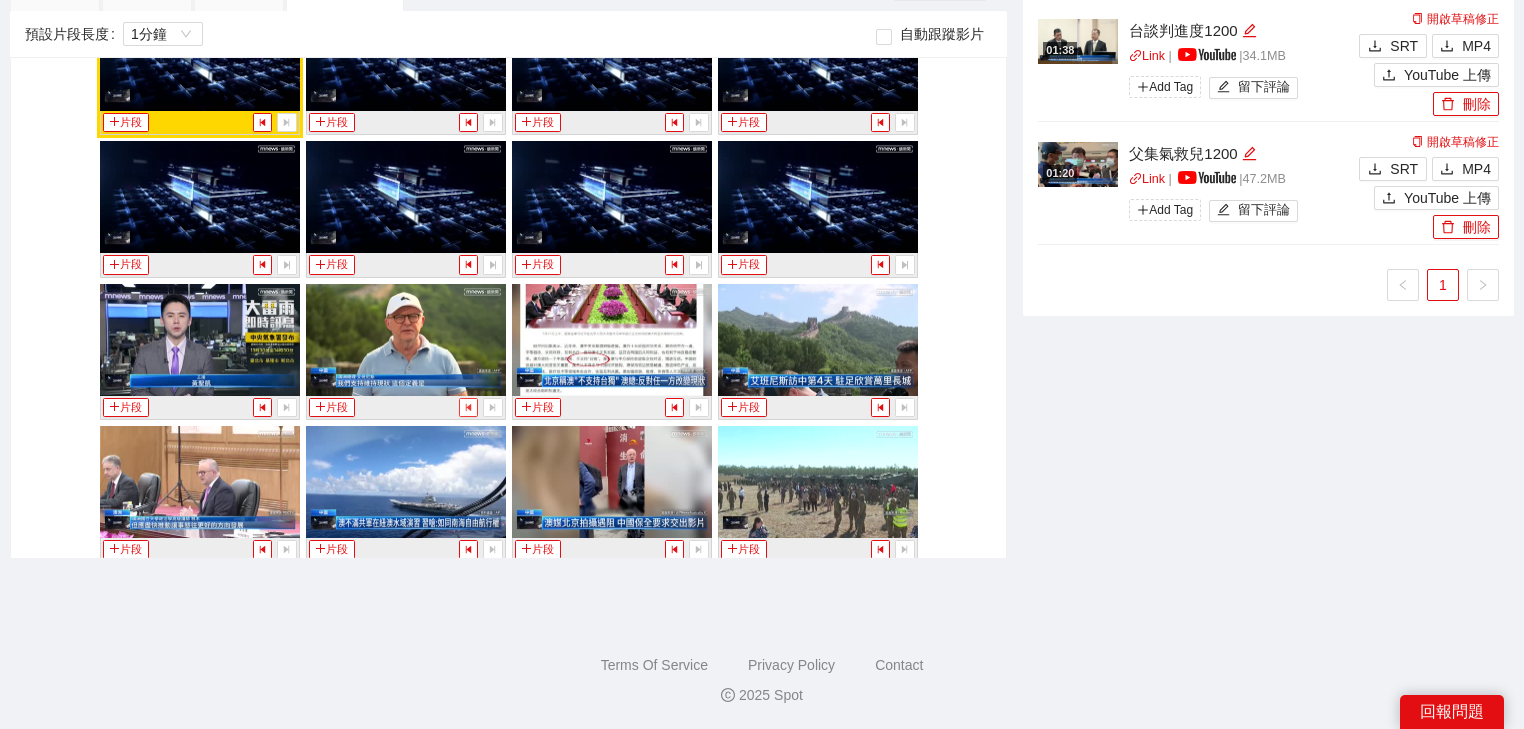 click 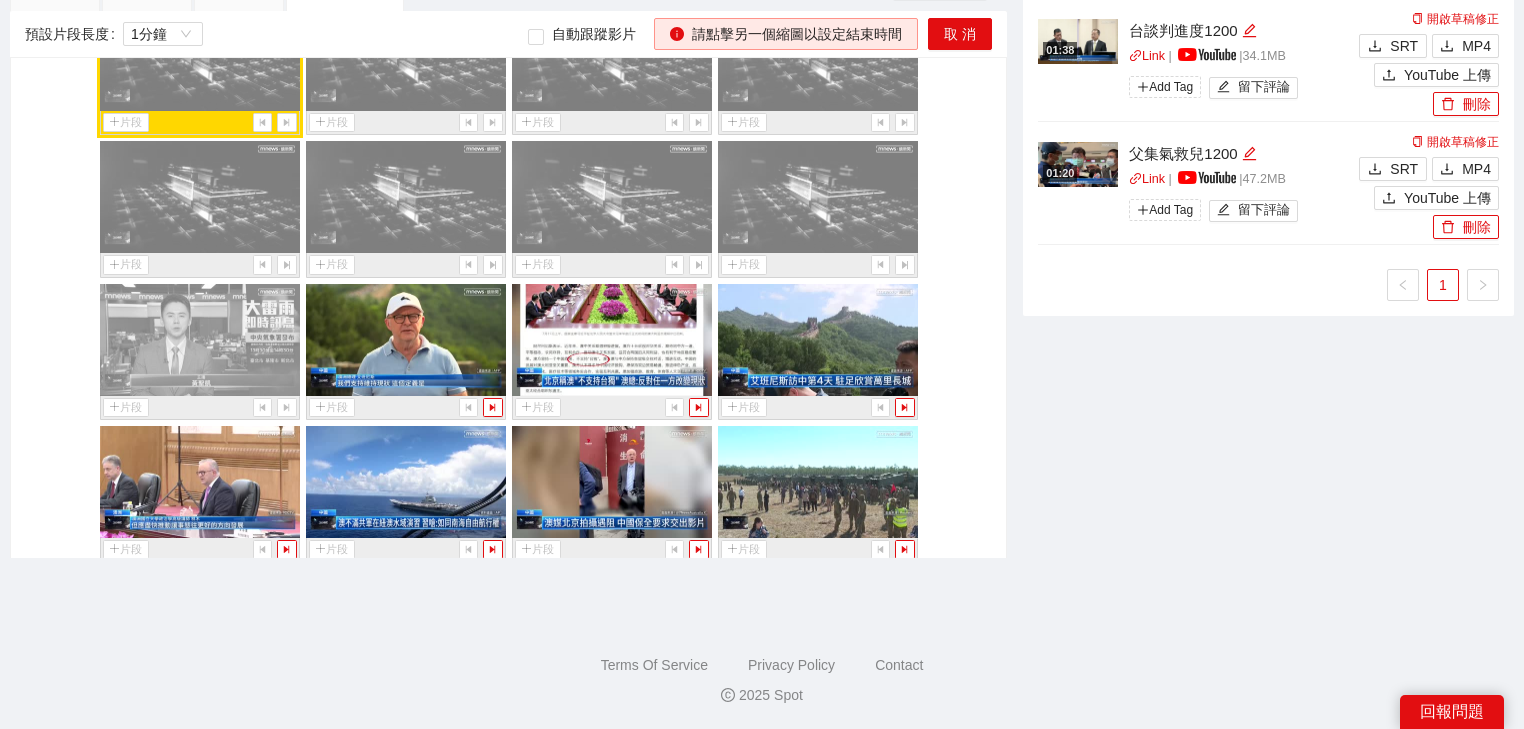 scroll, scrollTop: 5985, scrollLeft: 0, axis: vertical 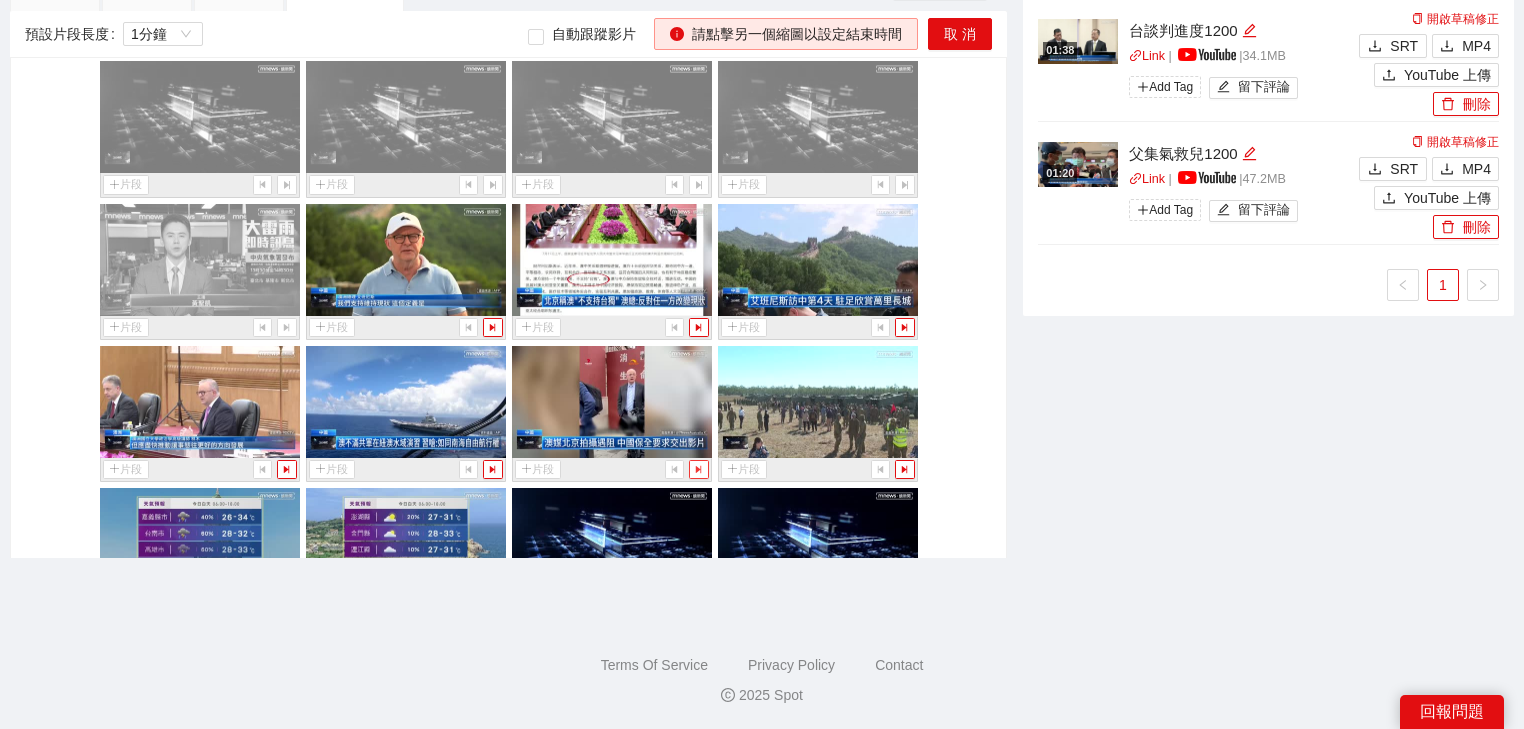 click 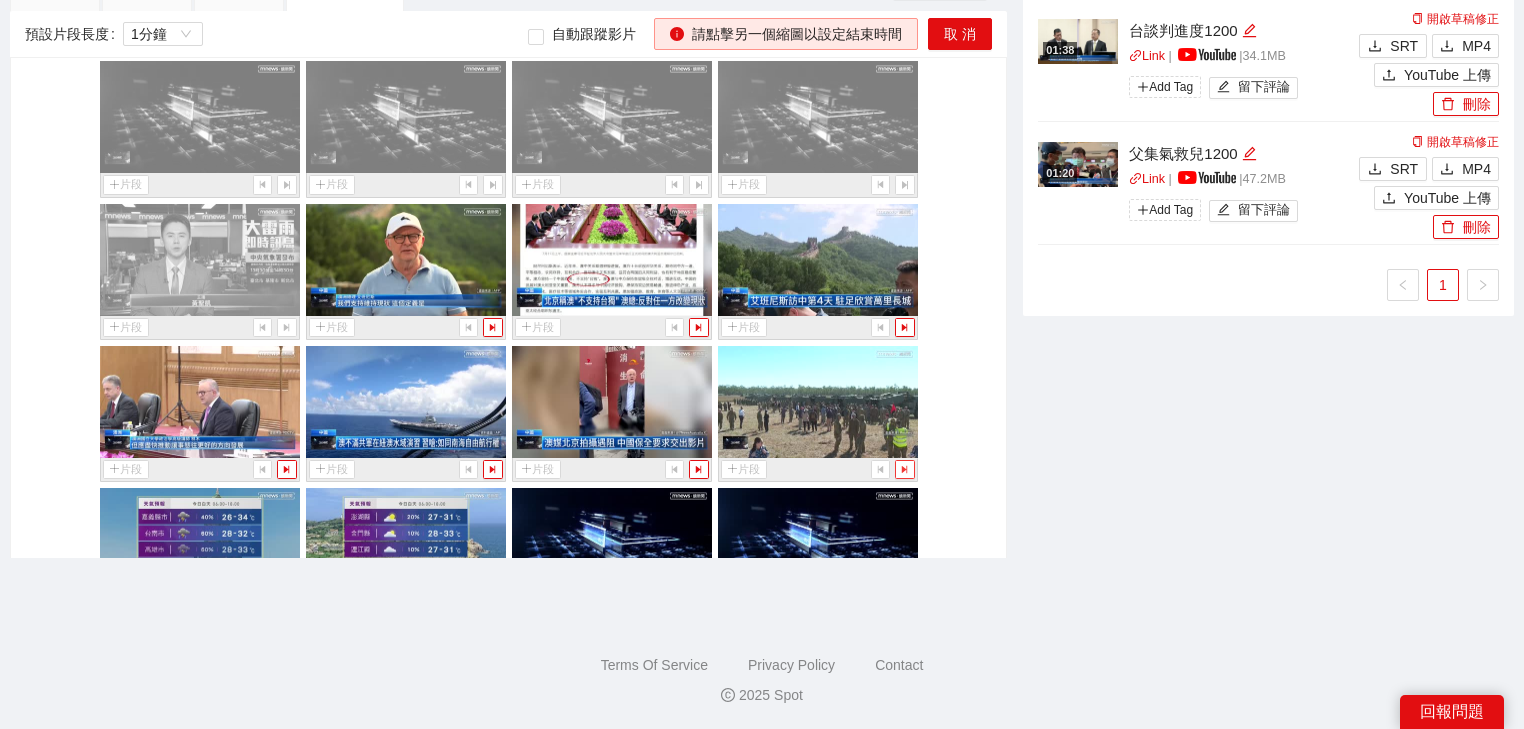 click 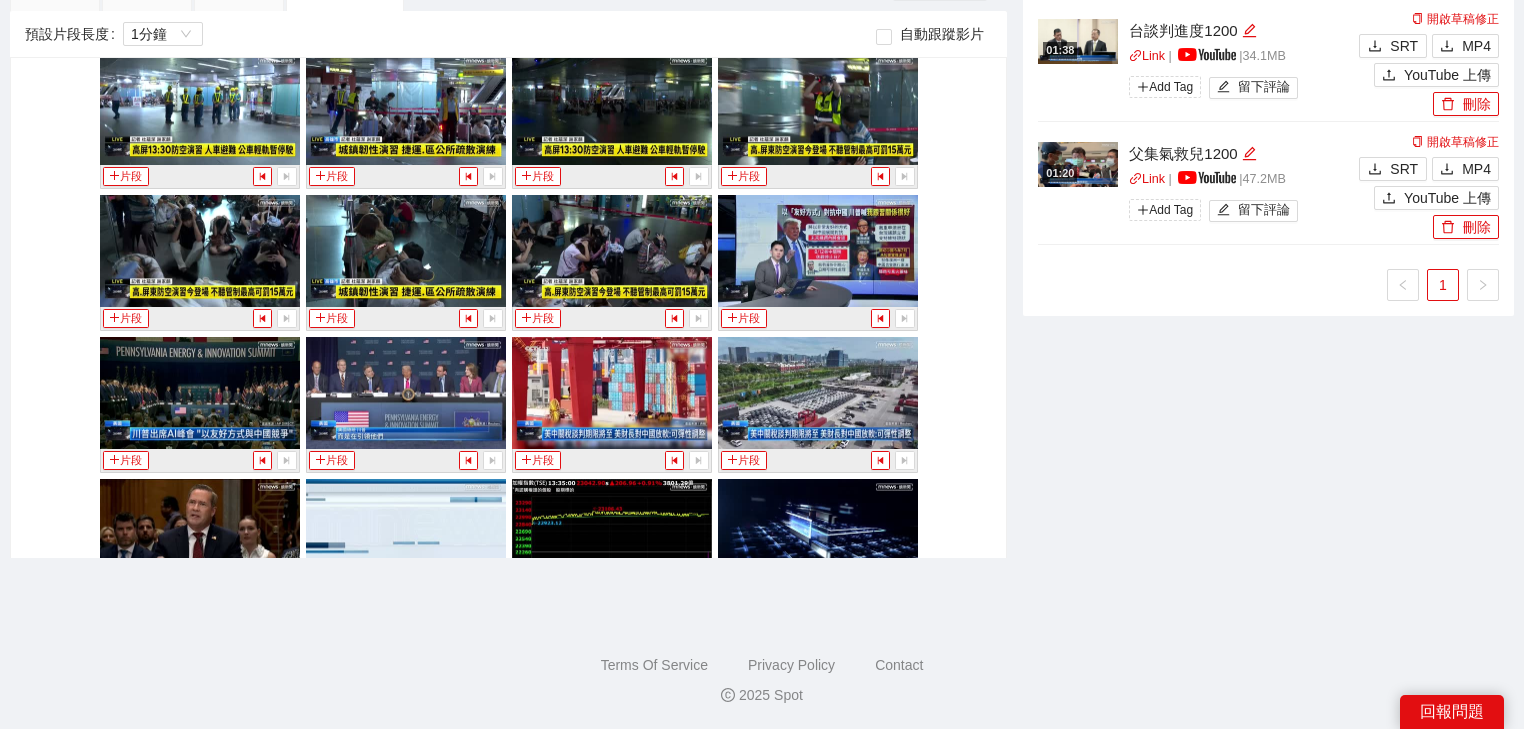 scroll, scrollTop: 3985, scrollLeft: 0, axis: vertical 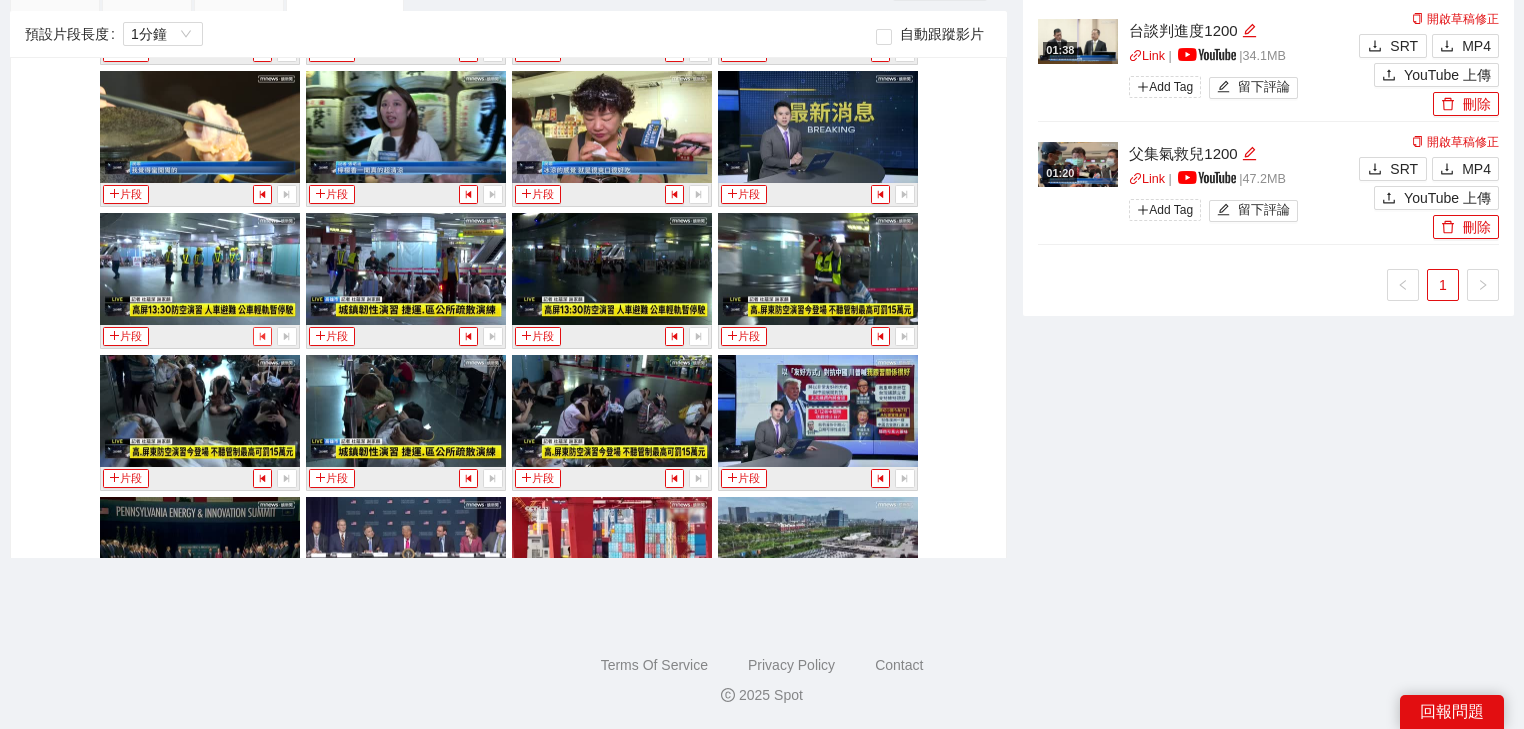 click 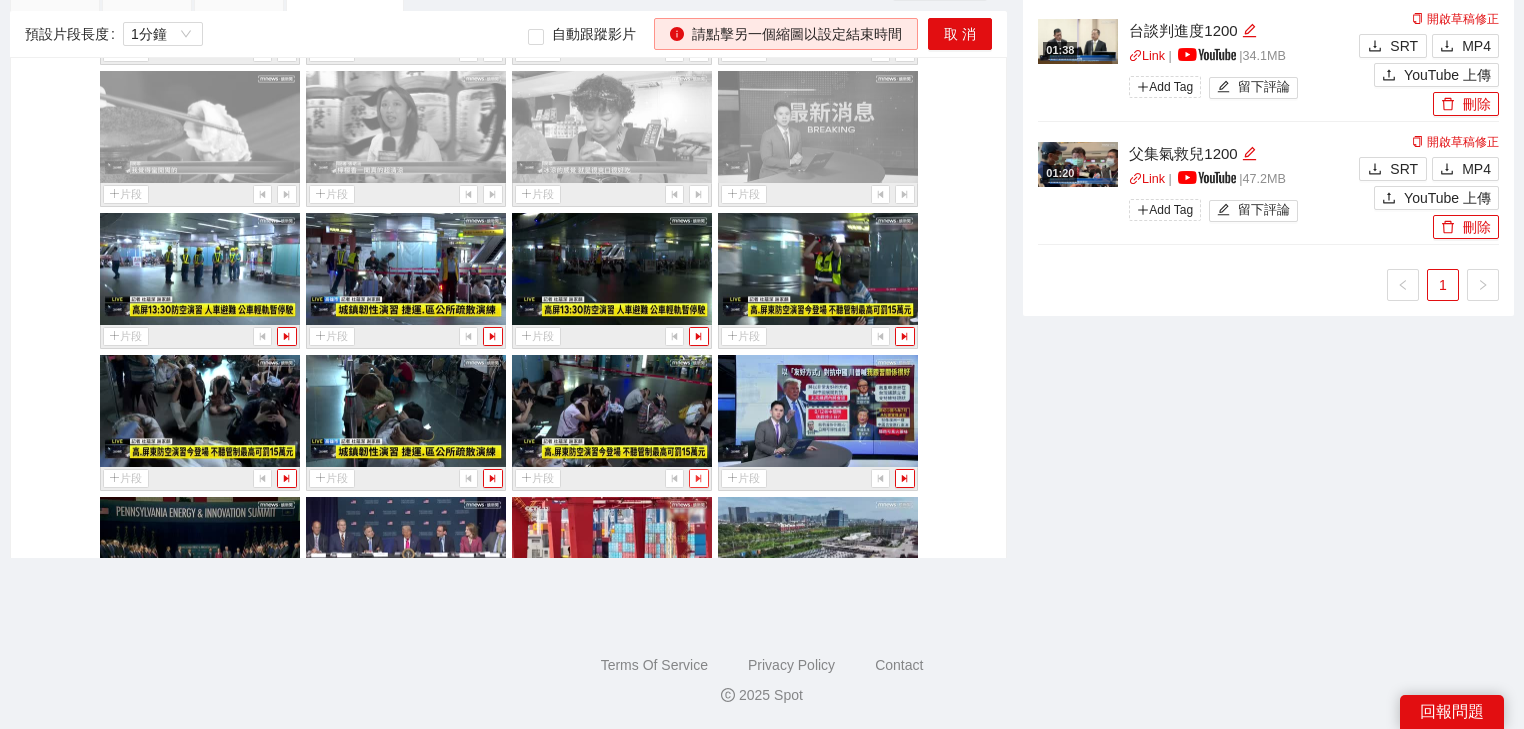 click 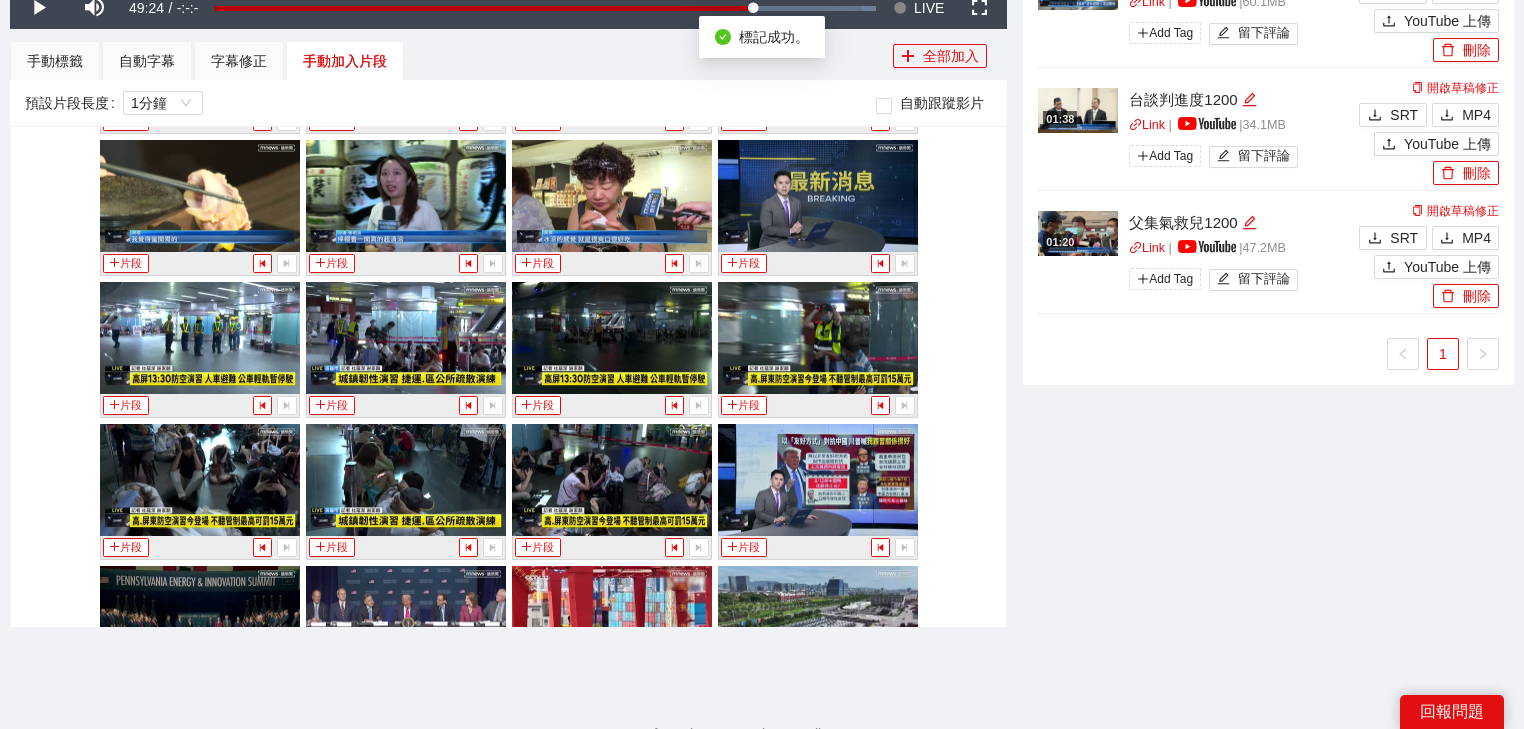 scroll, scrollTop: 492, scrollLeft: 0, axis: vertical 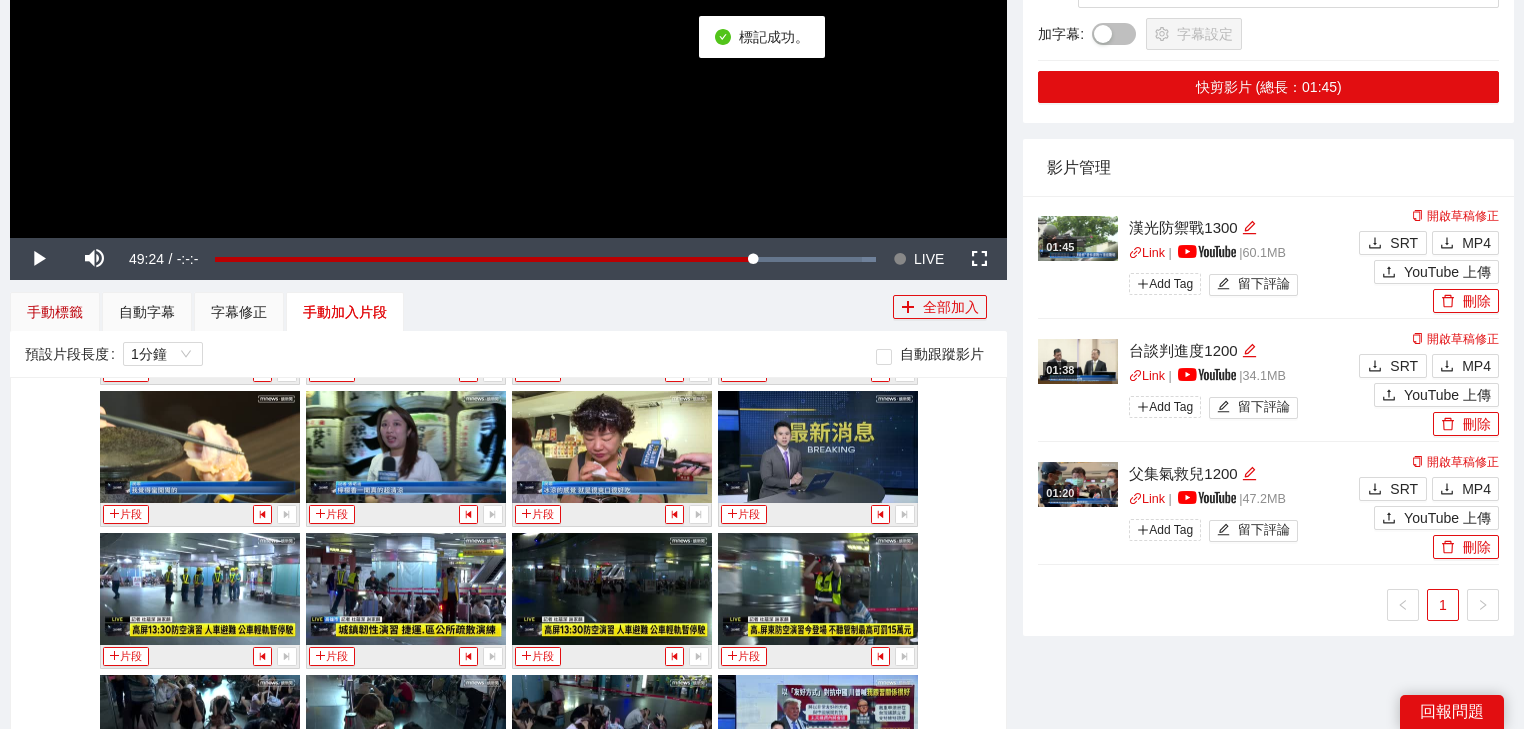 click on "手動標籤" at bounding box center [55, 312] 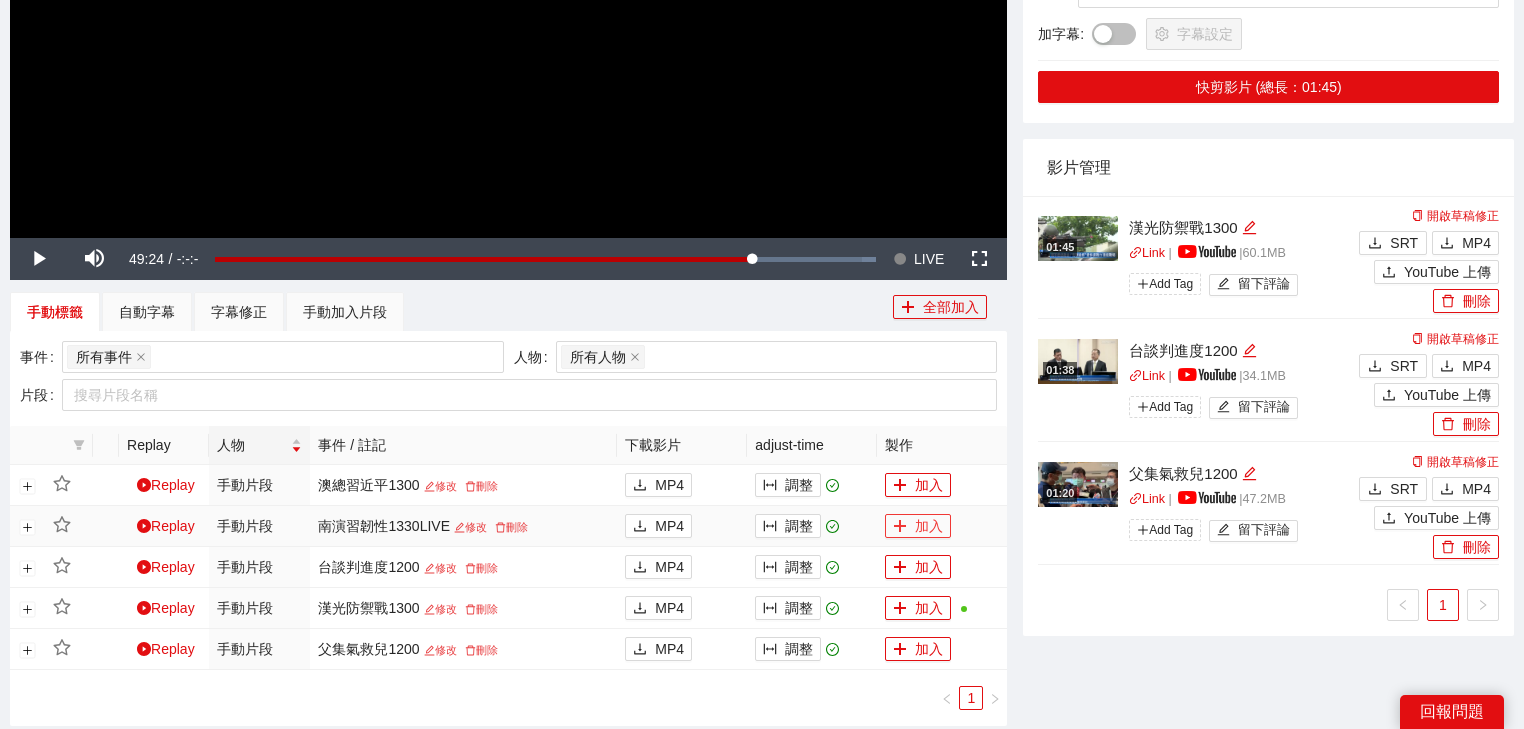 click on "加入" at bounding box center [918, 526] 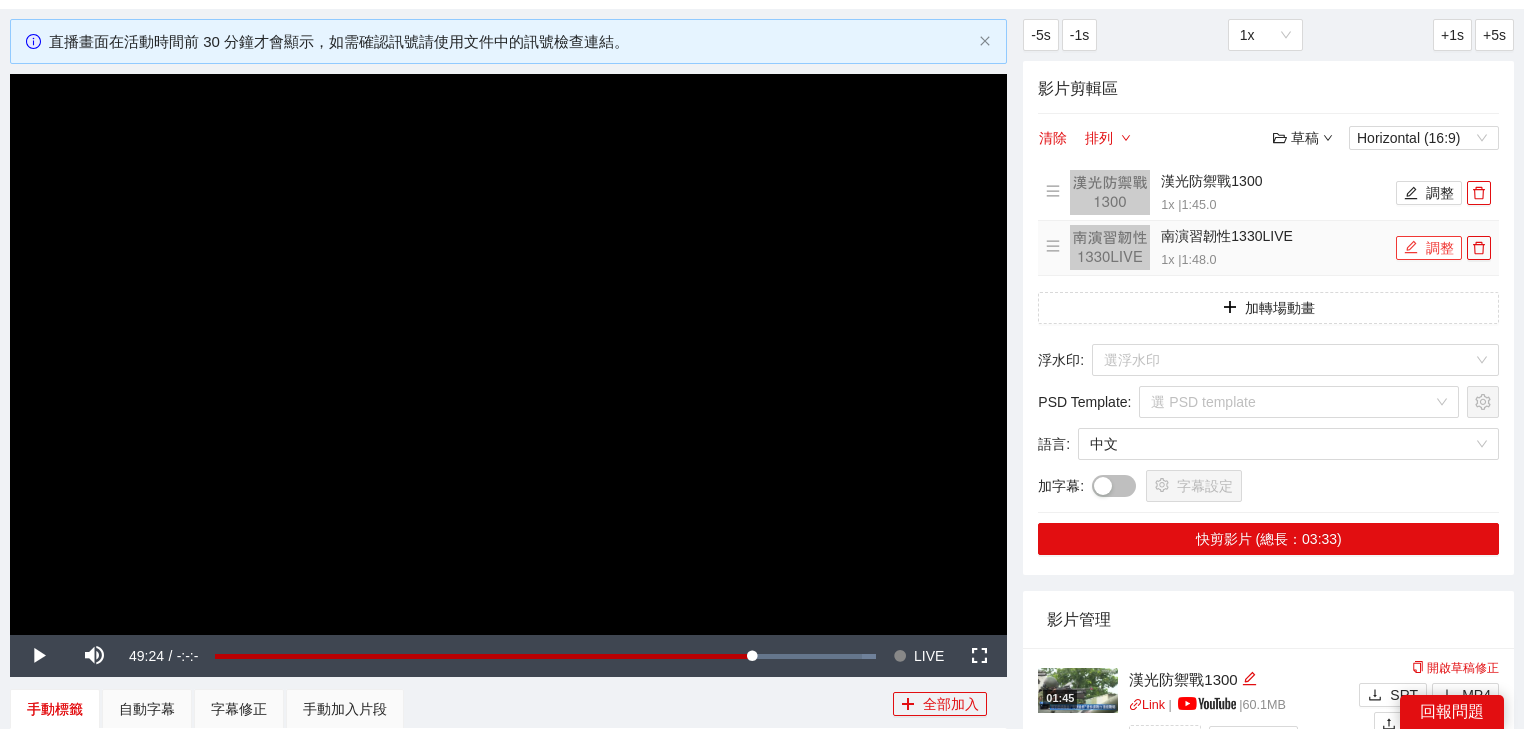 scroll, scrollTop: 92, scrollLeft: 0, axis: vertical 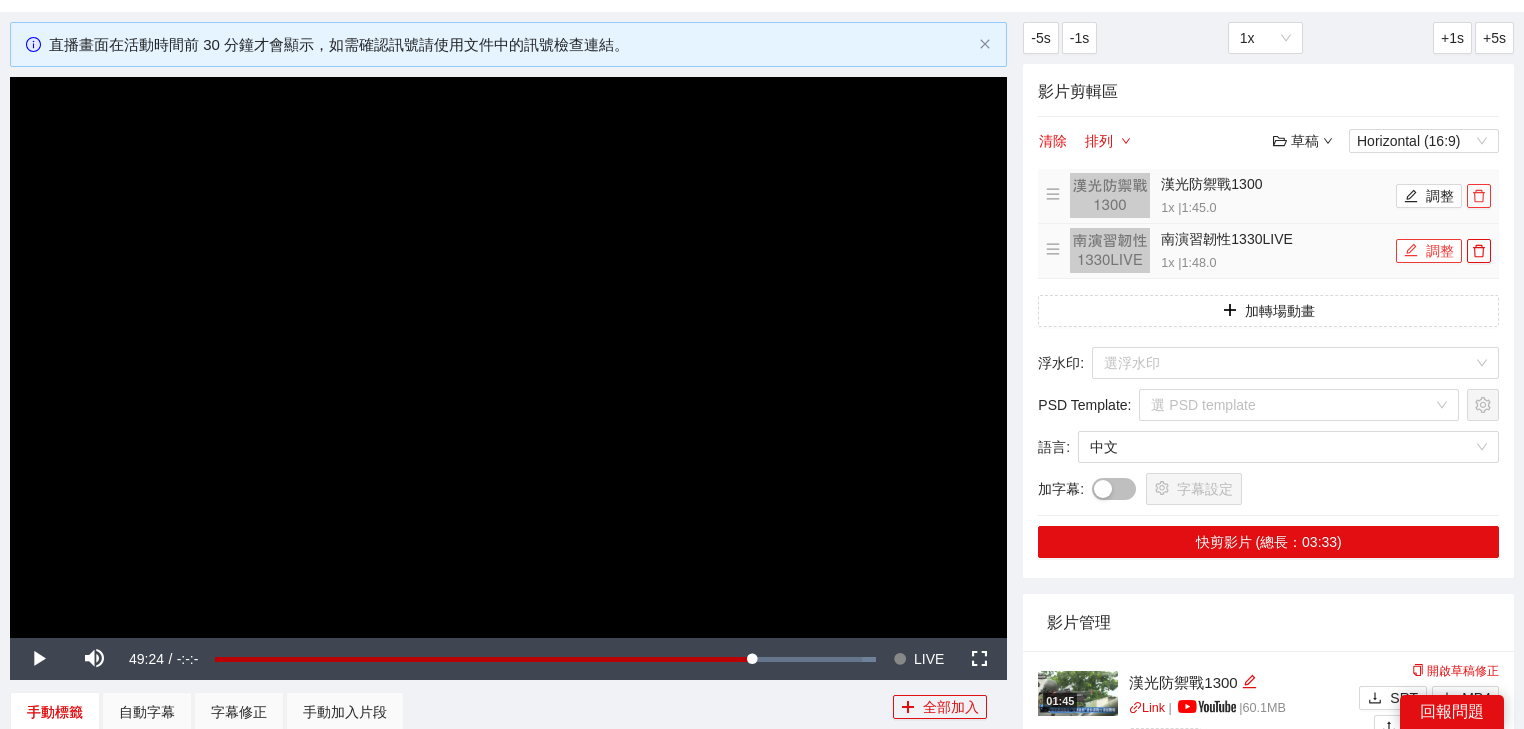 drag, startPoint x: 1475, startPoint y: 189, endPoint x: 1461, endPoint y: 196, distance: 15.652476 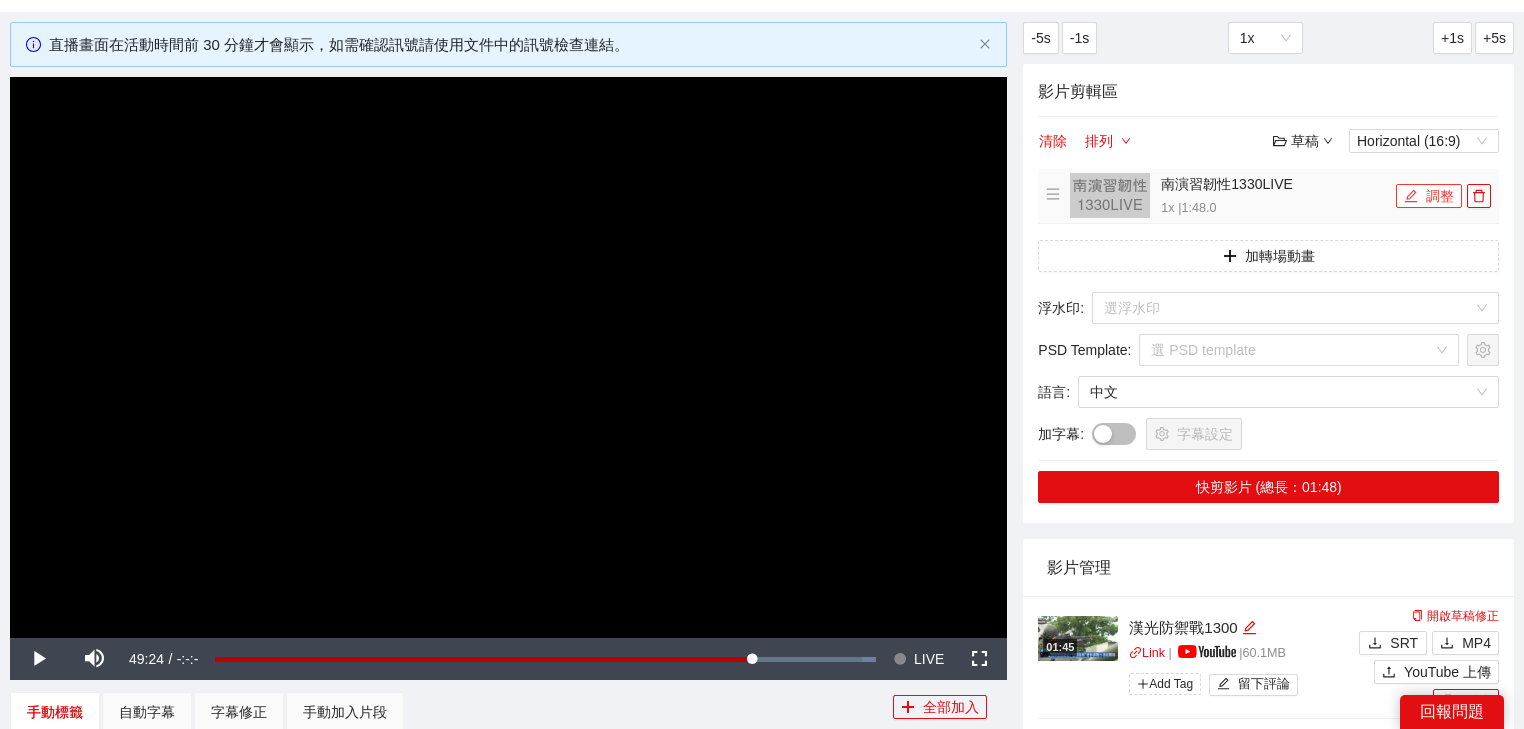 click on "調整" at bounding box center [1429, 196] 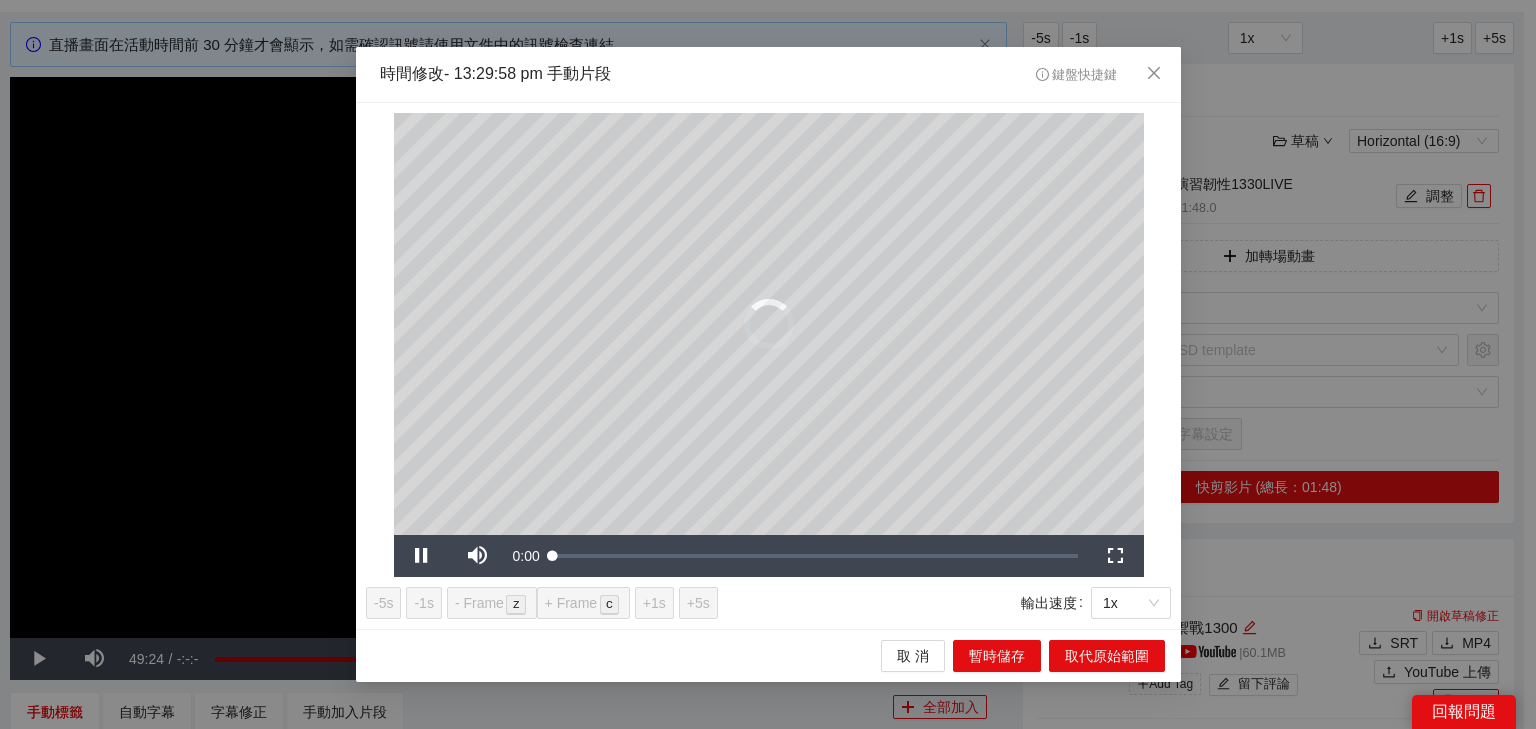 click on "**********" at bounding box center [768, 364] 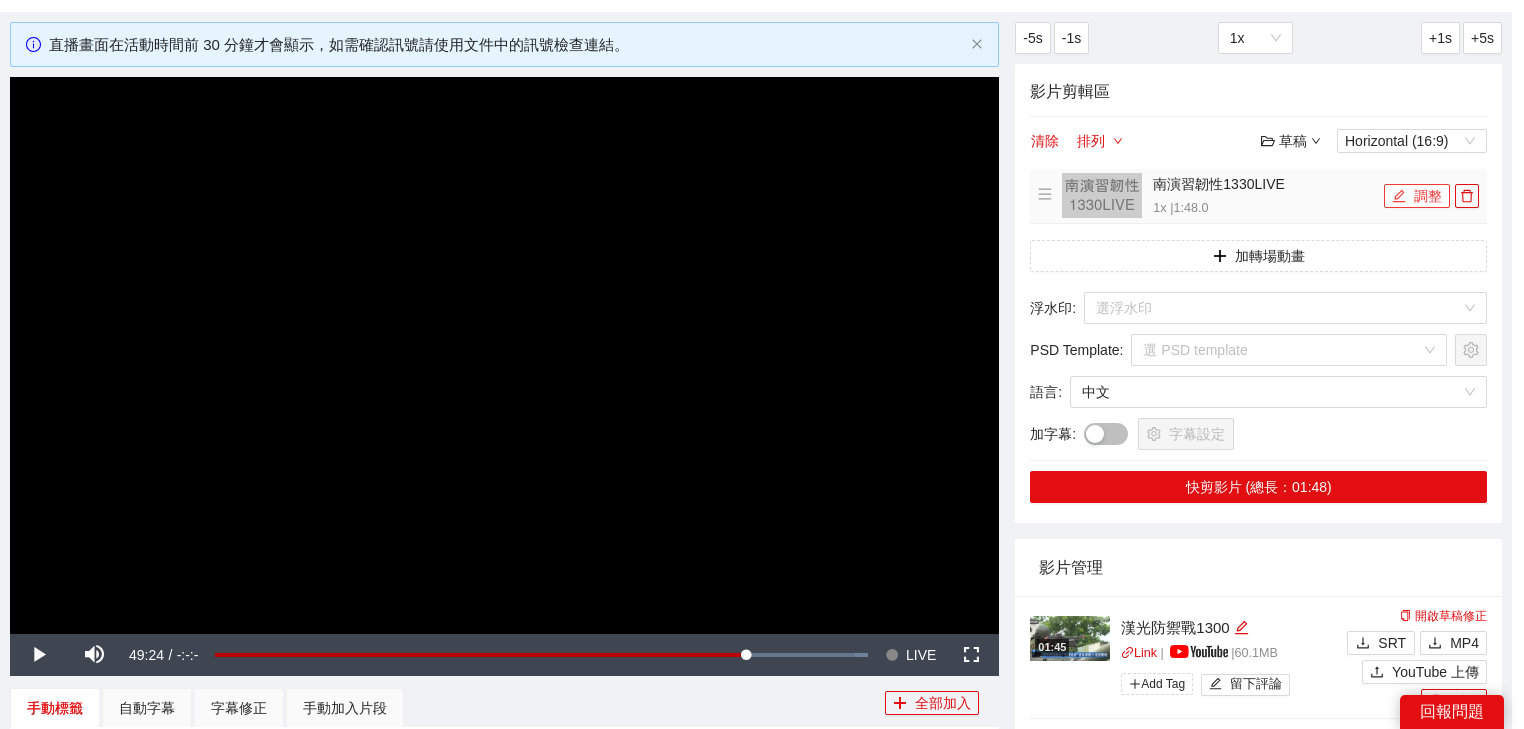 click on "調整" at bounding box center (1417, 196) 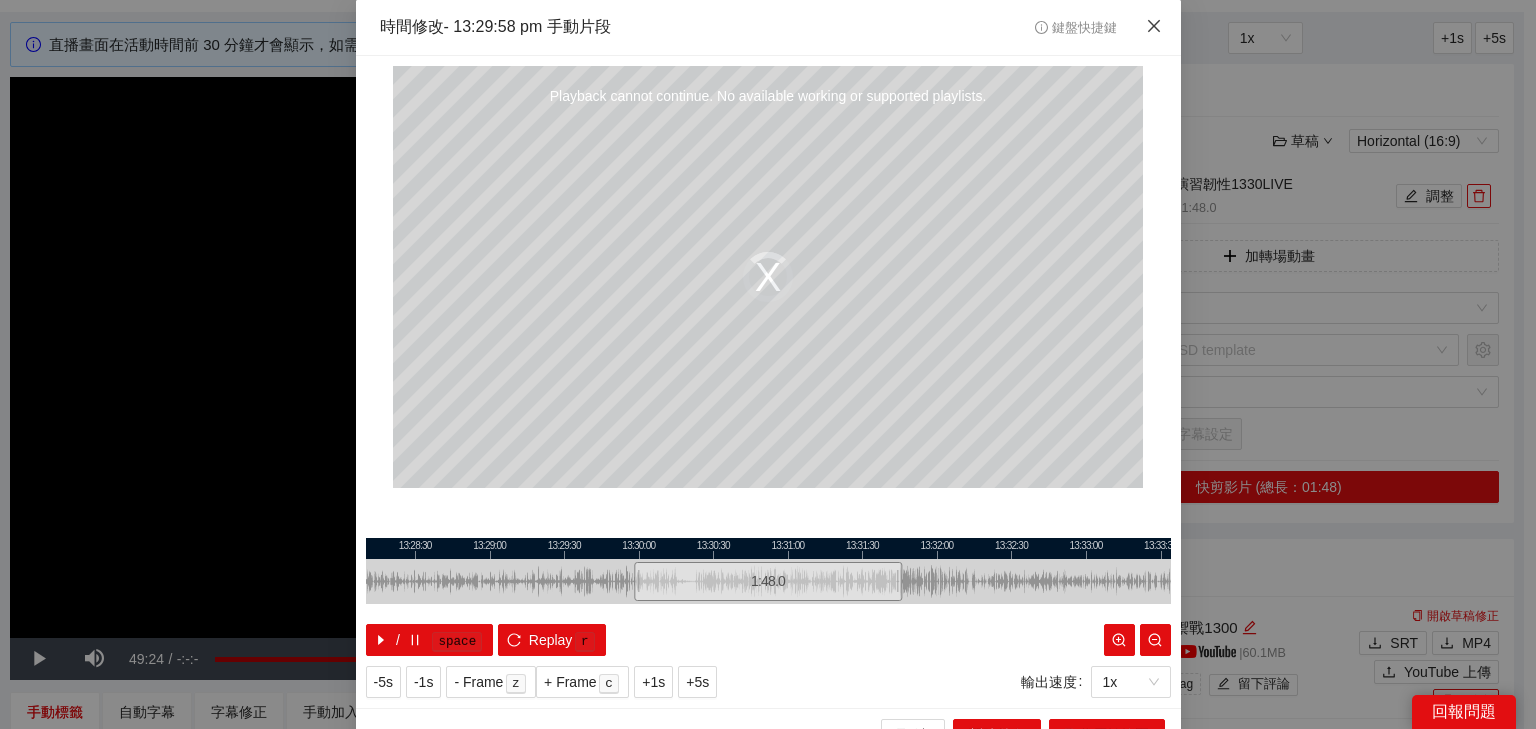drag, startPoint x: 1144, startPoint y: 20, endPoint x: 1225, endPoint y: 64, distance: 92.17918 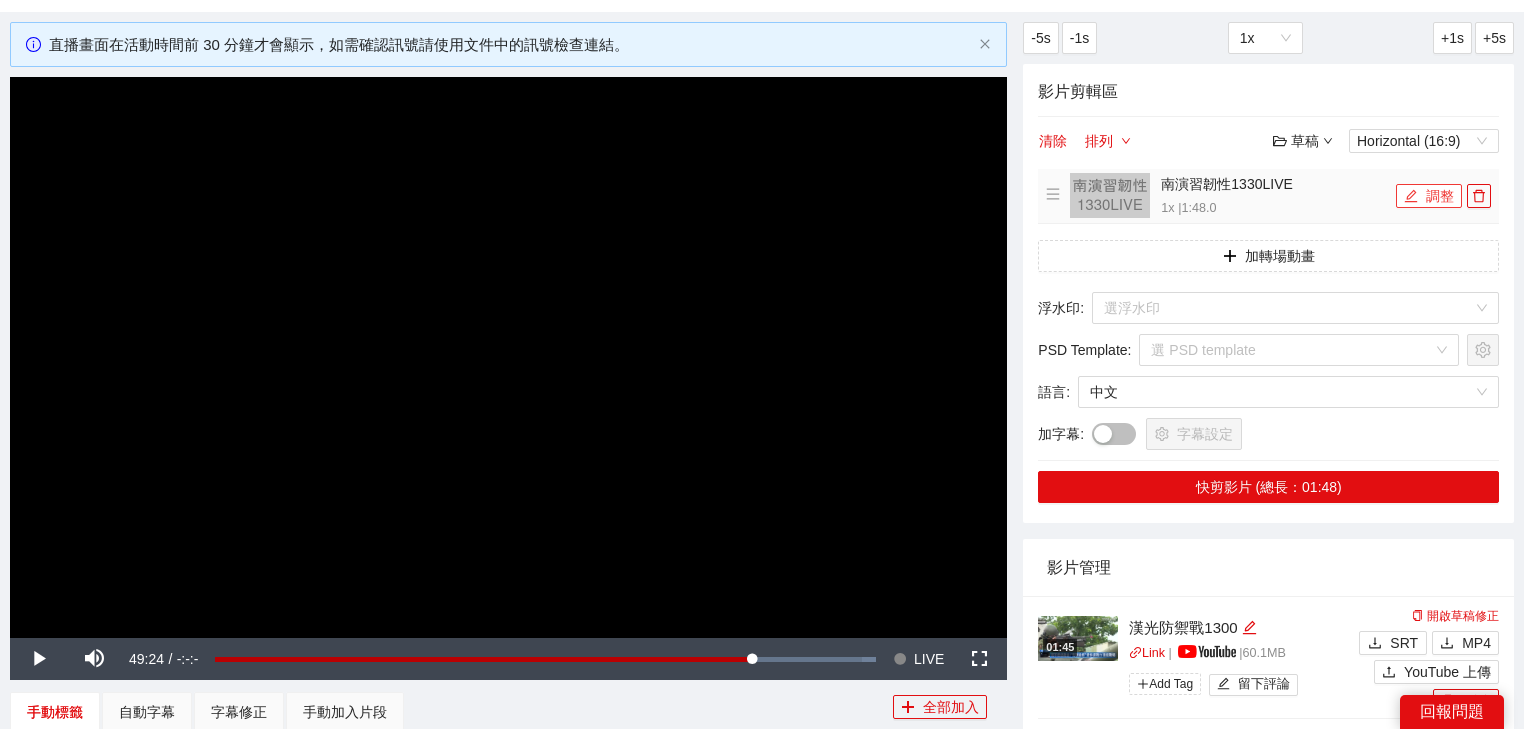 click on "調整" at bounding box center (1429, 196) 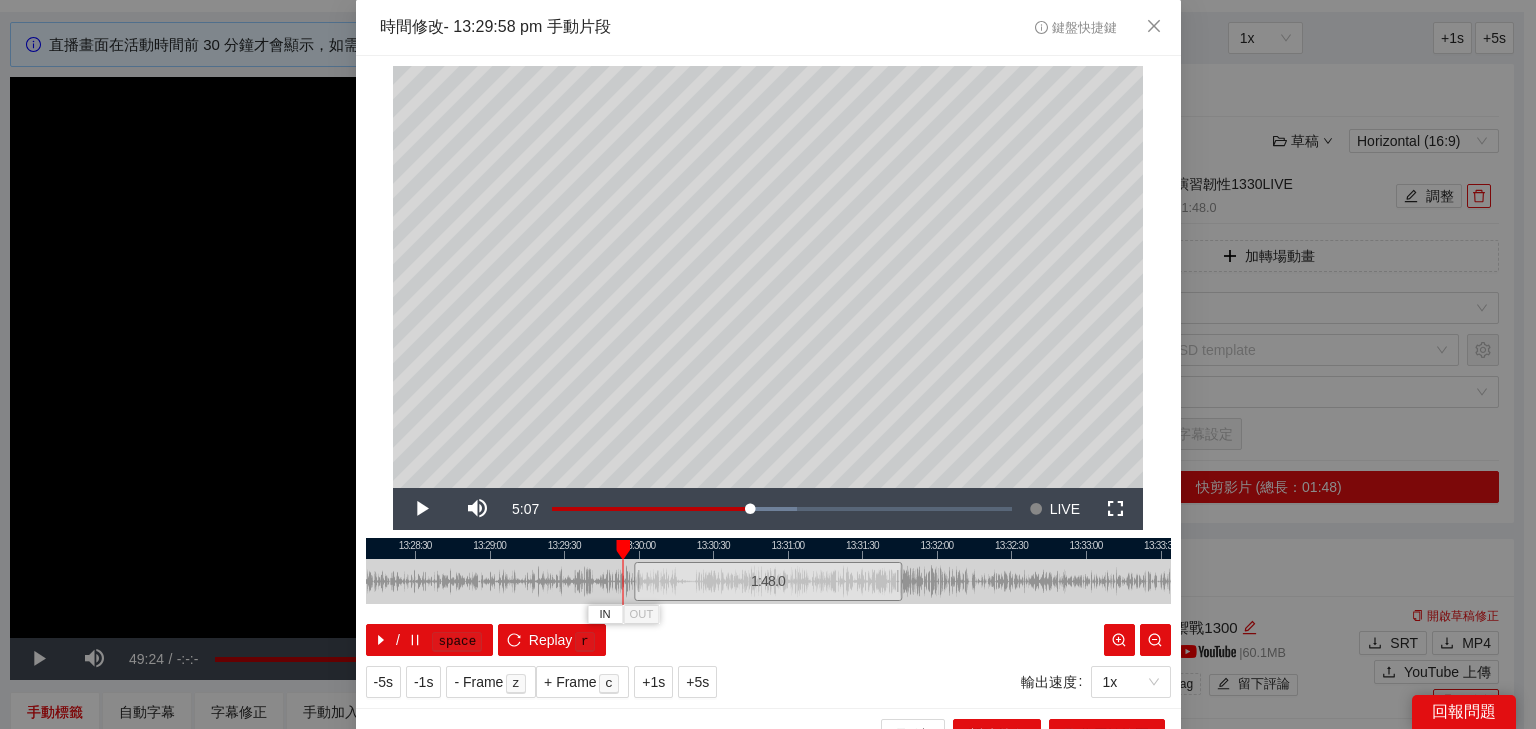 drag, startPoint x: 624, startPoint y: 546, endPoint x: 608, endPoint y: 538, distance: 17.888544 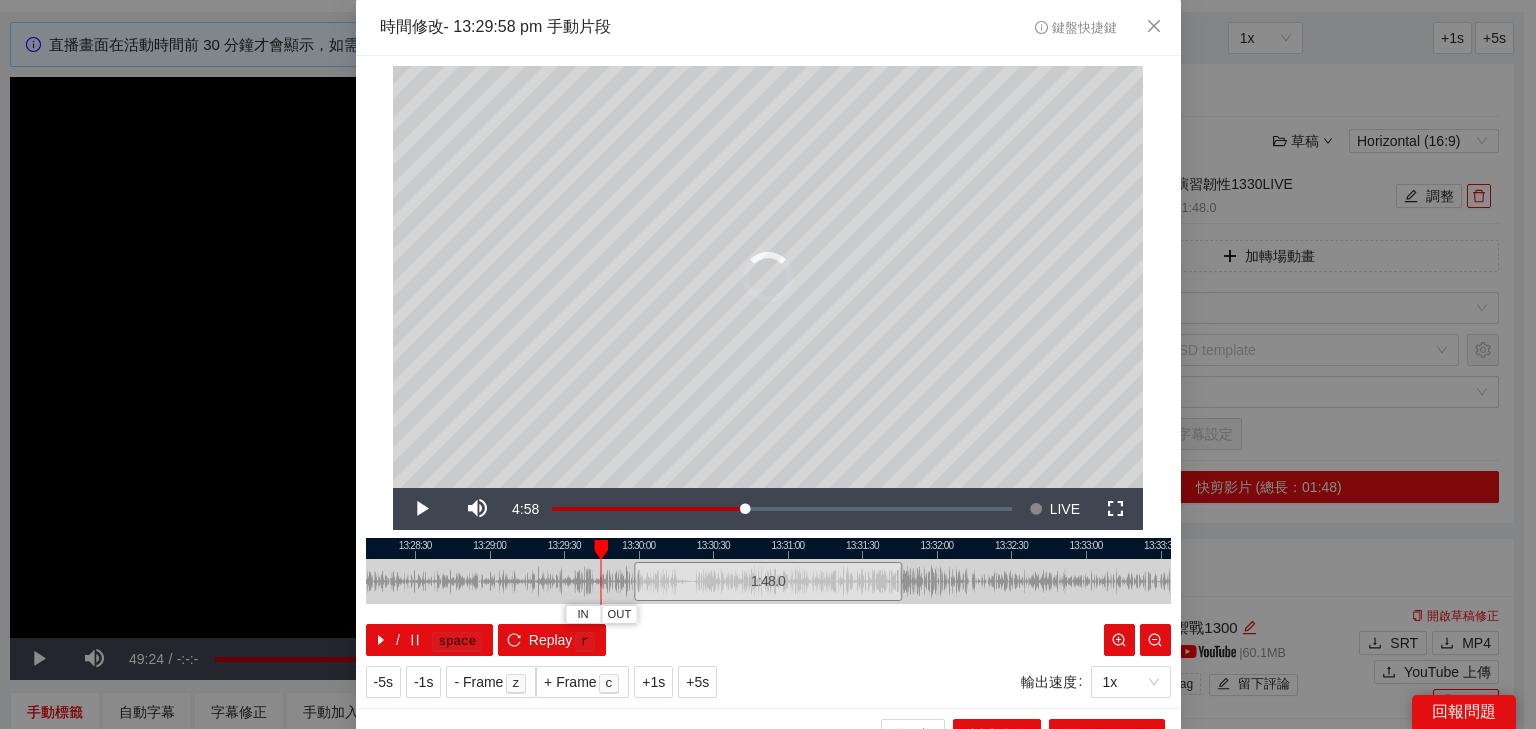 drag, startPoint x: 616, startPoint y: 543, endPoint x: 586, endPoint y: 537, distance: 30.594116 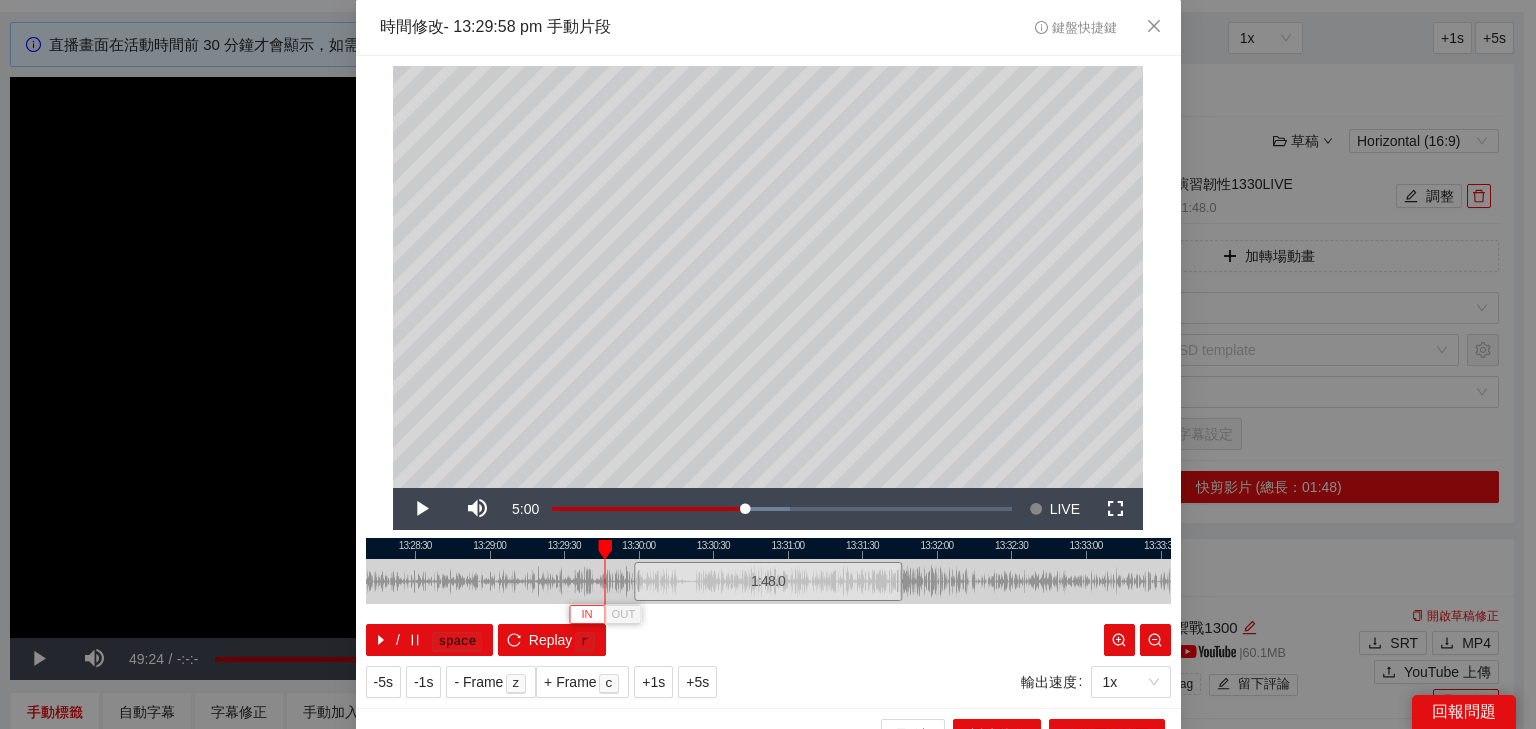 click on "IN" at bounding box center [587, 614] 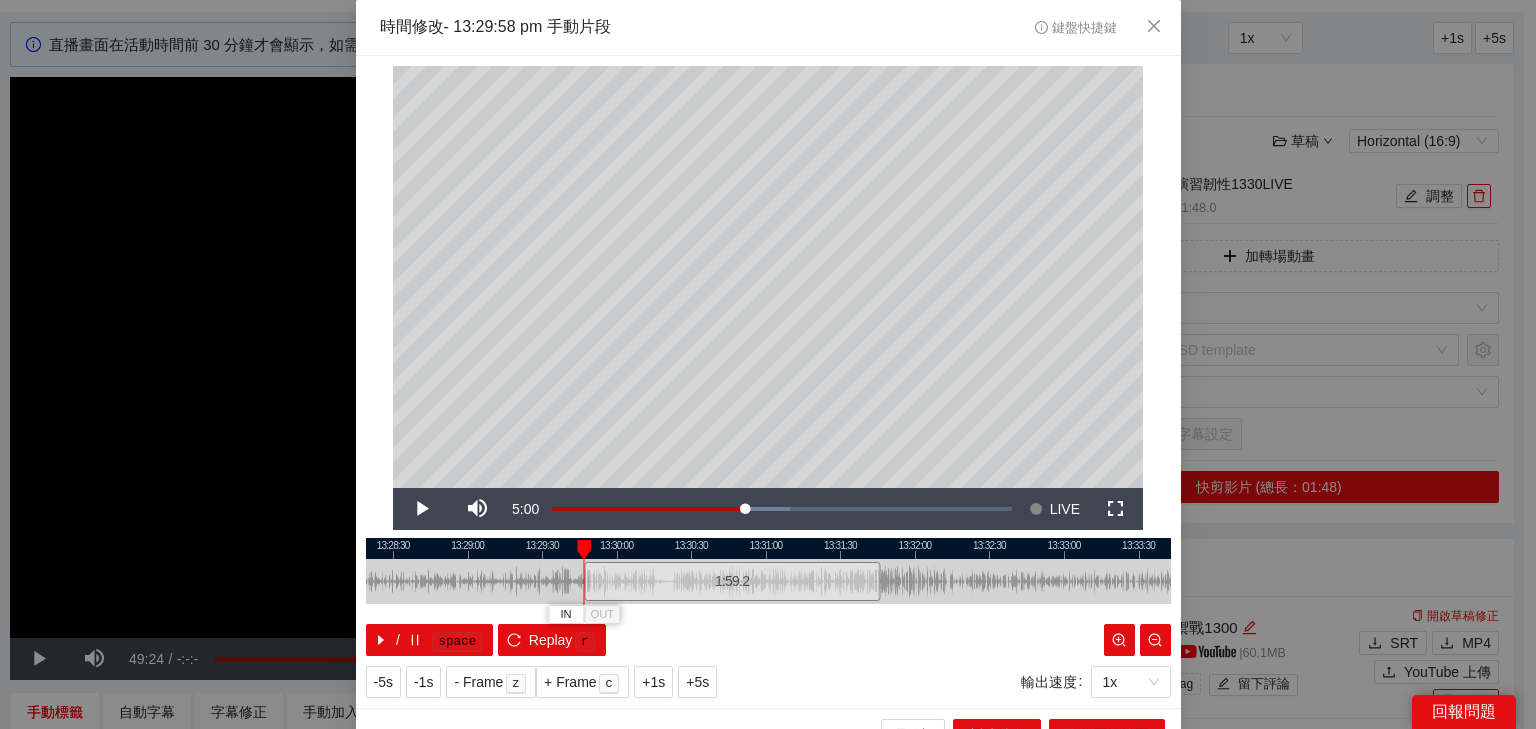 drag, startPoint x: 586, startPoint y: 552, endPoint x: 564, endPoint y: 543, distance: 23.769728 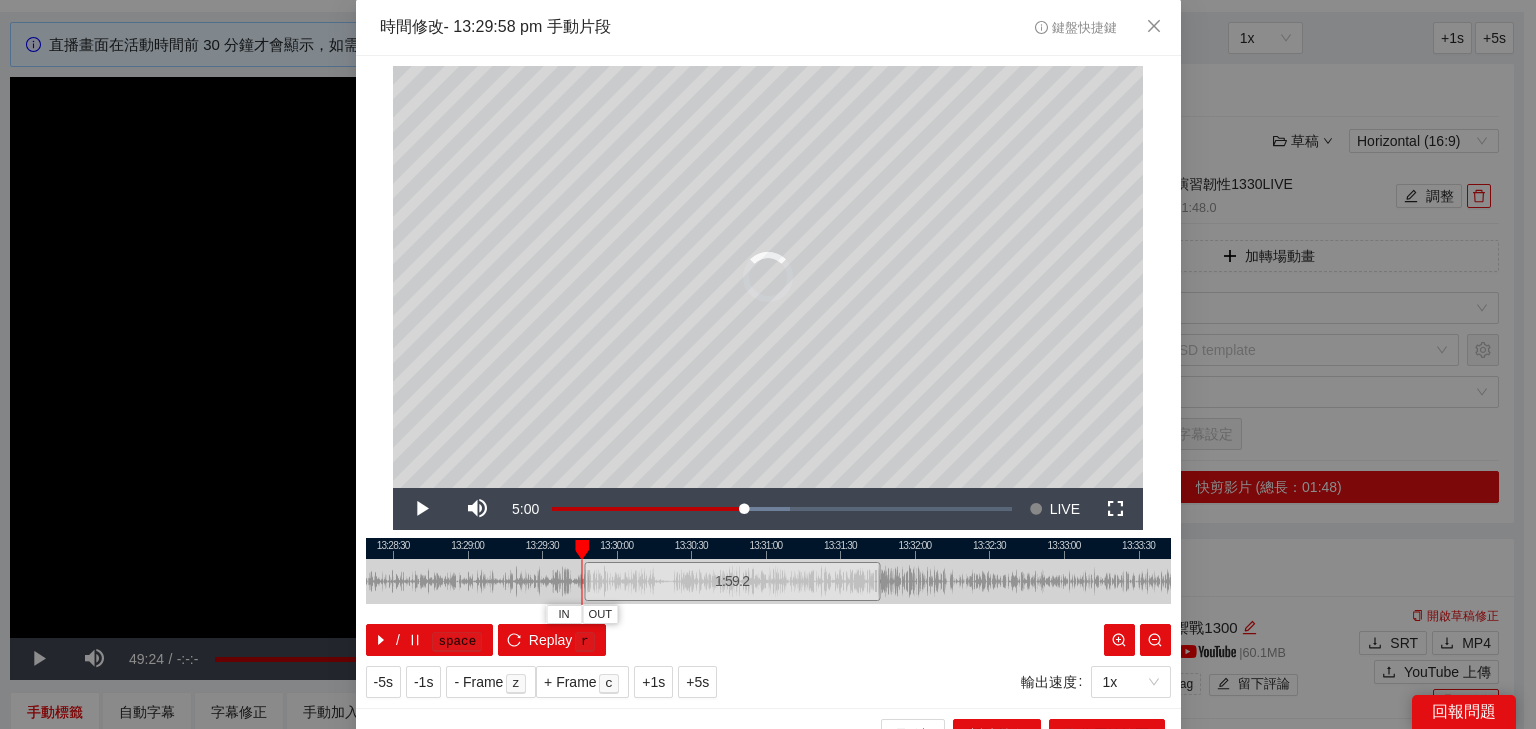 drag, startPoint x: 576, startPoint y: 551, endPoint x: 550, endPoint y: 545, distance: 26.683329 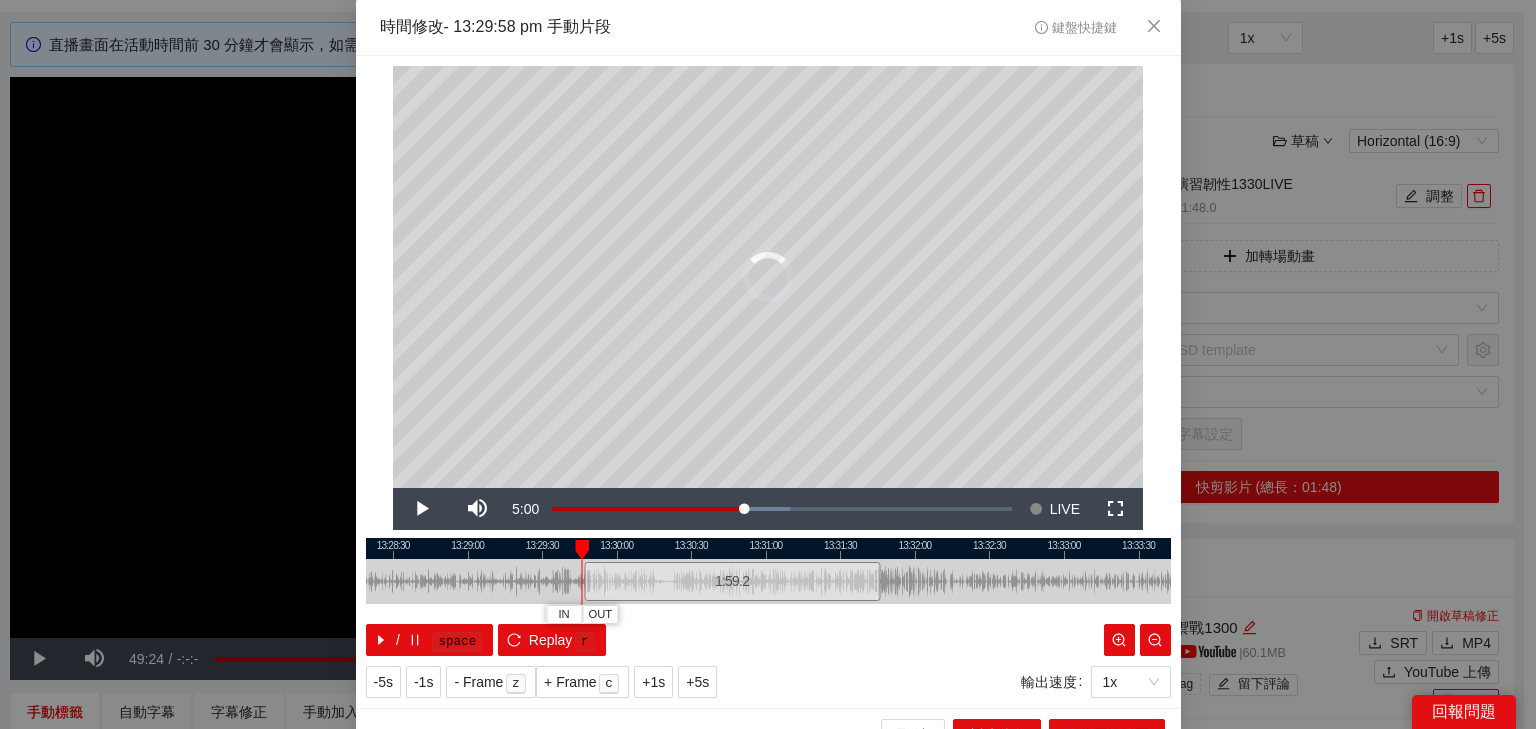 click on "13:28:00 13:28:30 13:29:00 13:29:30 13:30:00 13:30:30 13:31:00 13:31:30 13:32:00 13:32:30 13:33:00 13:33:30 IN OUT 1:59.2 /   space  Replay  r" at bounding box center [768, 597] 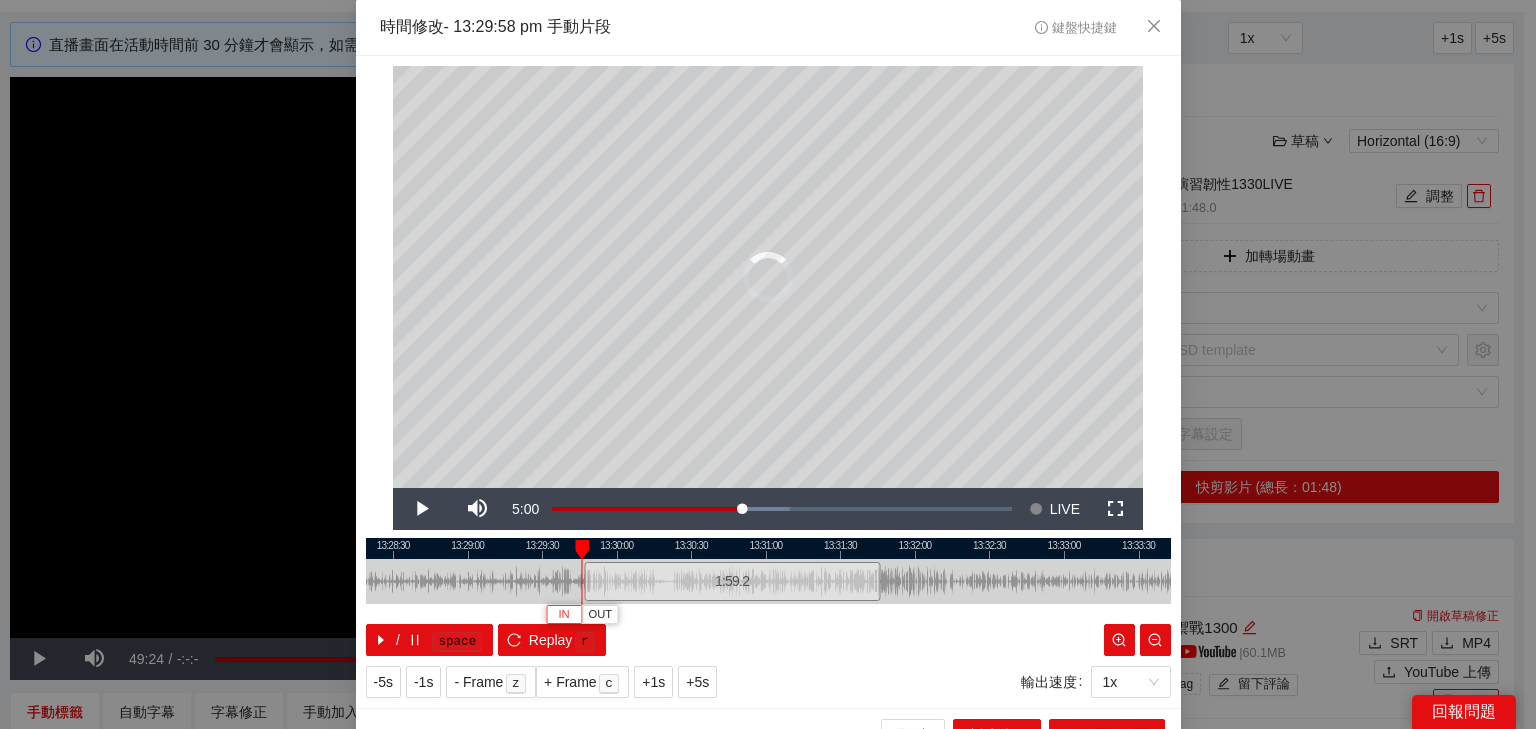 click on "IN" at bounding box center [563, 615] 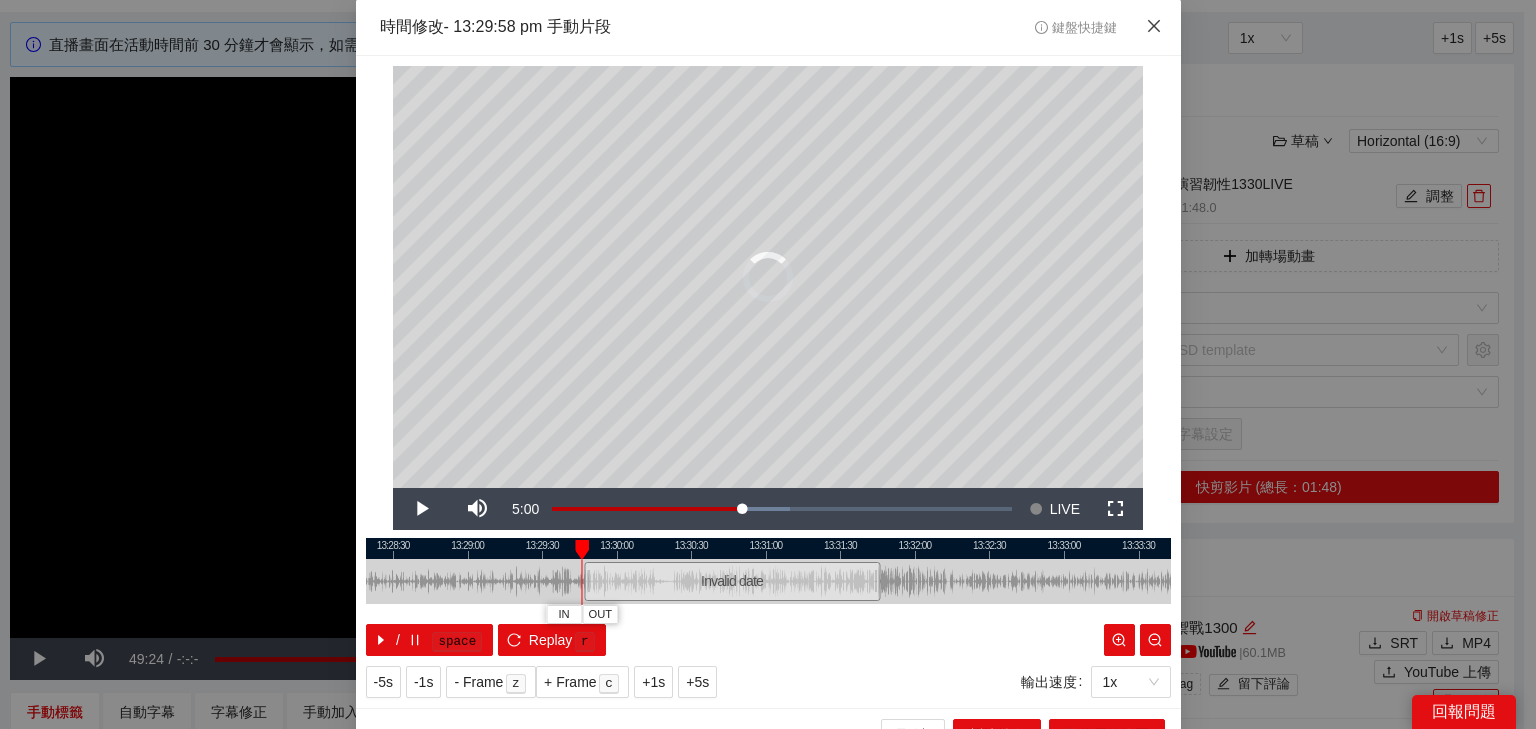 click 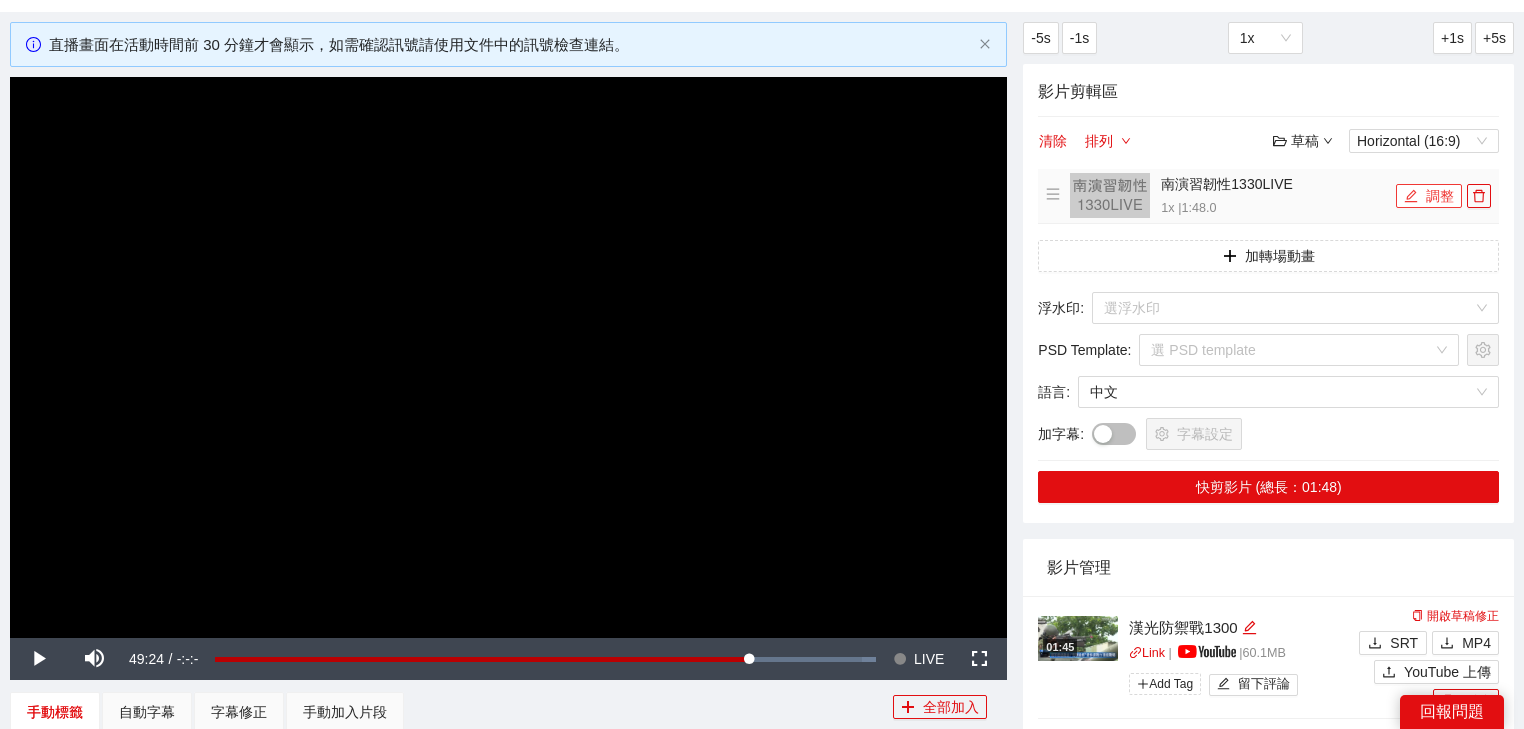 click 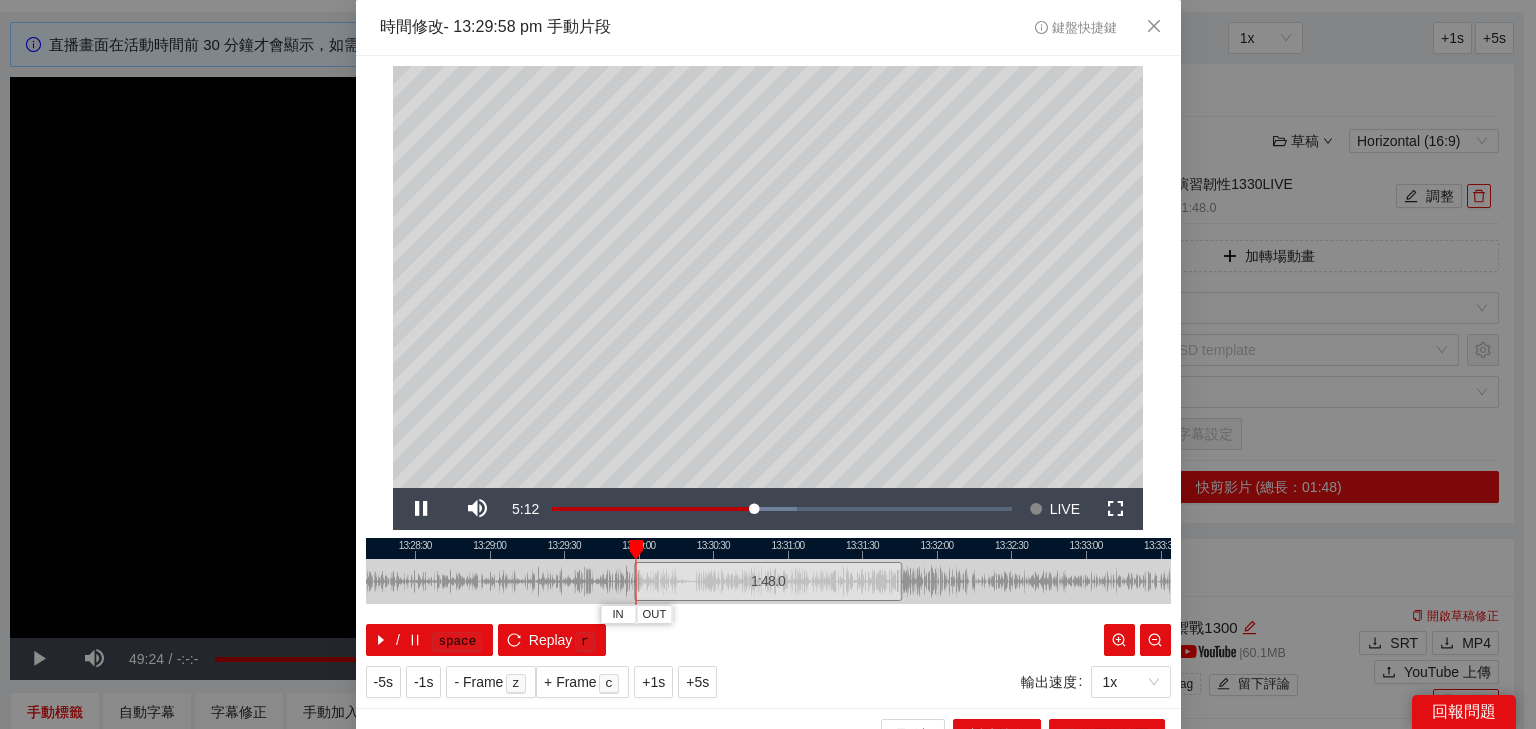 click at bounding box center [768, 548] 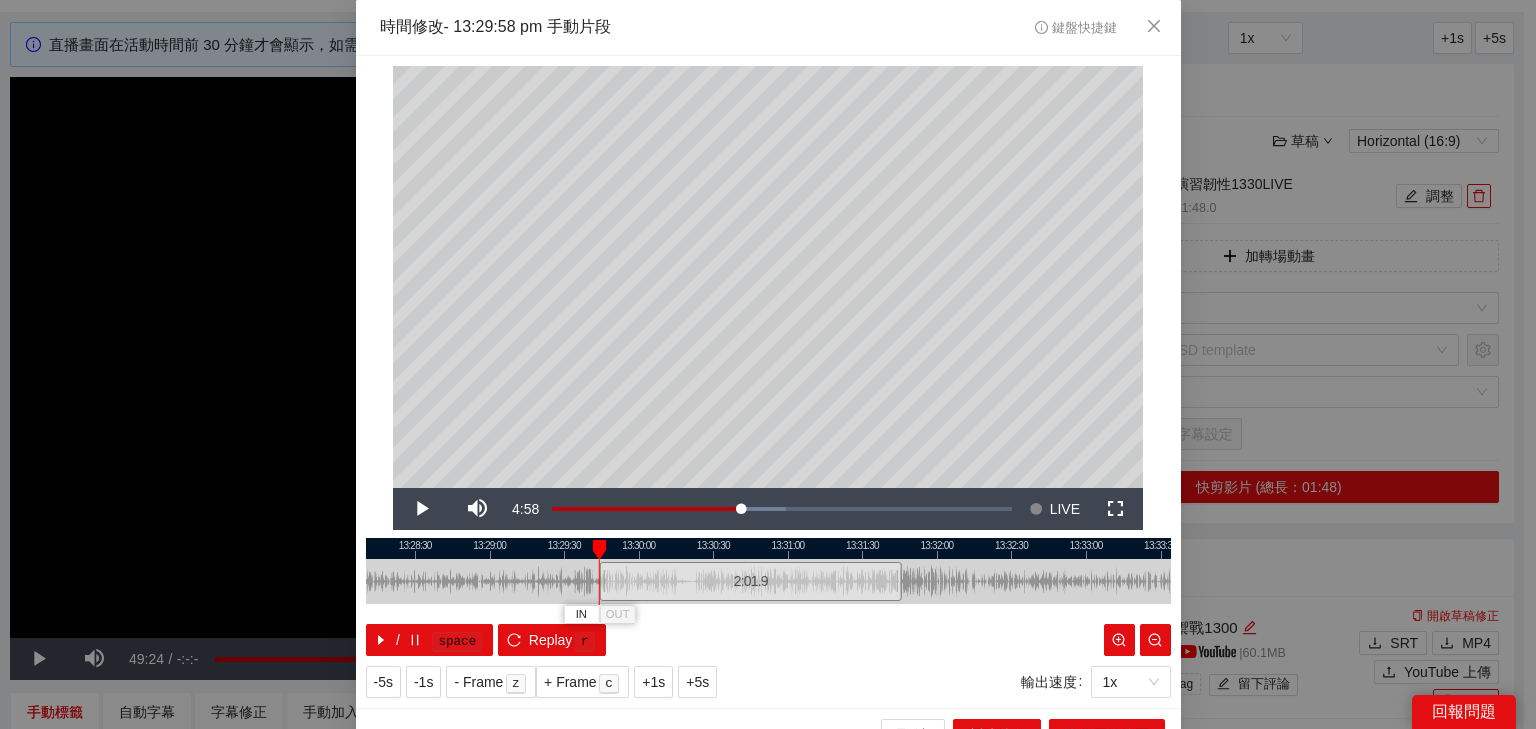 click at bounding box center [768, 548] 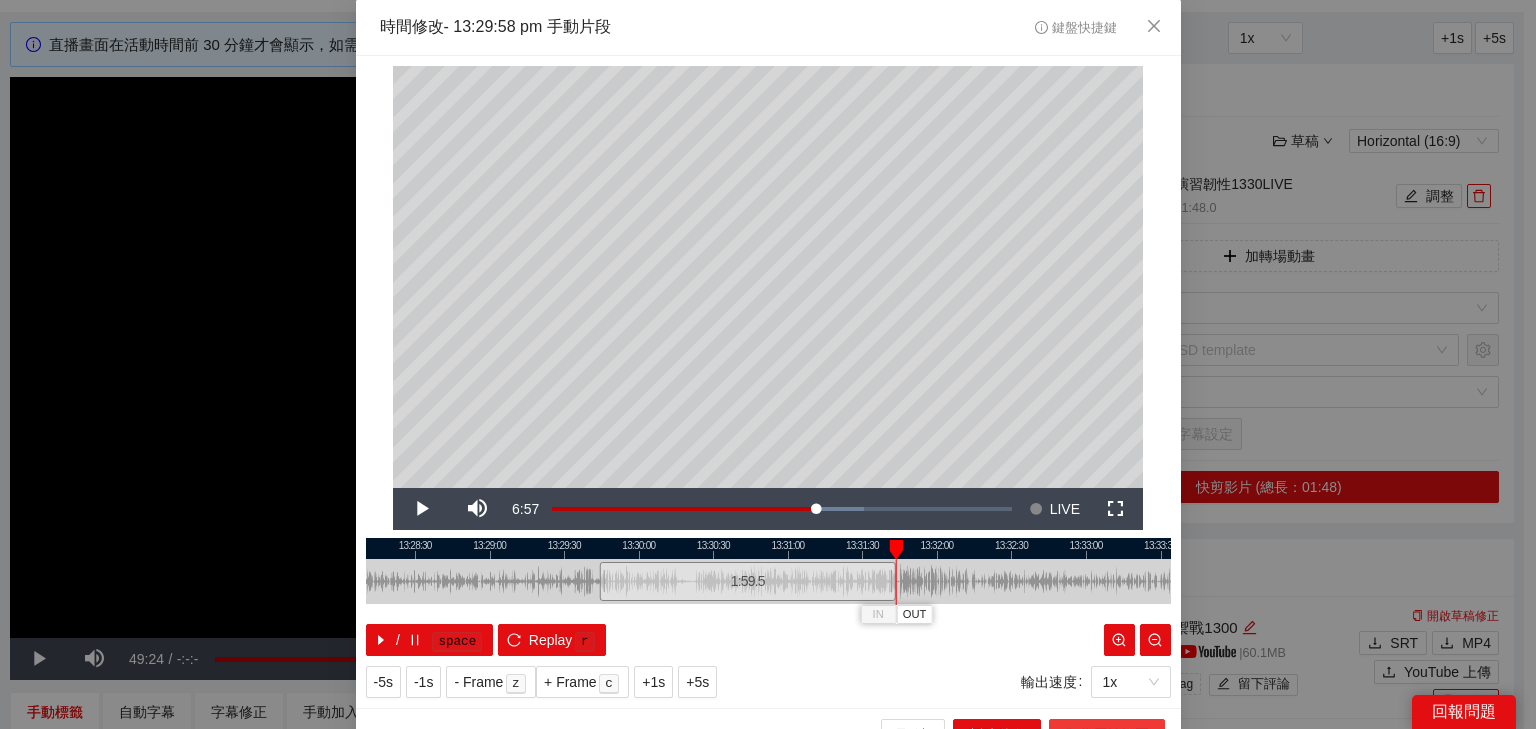 click on "取代原始範圍" at bounding box center (1107, 735) 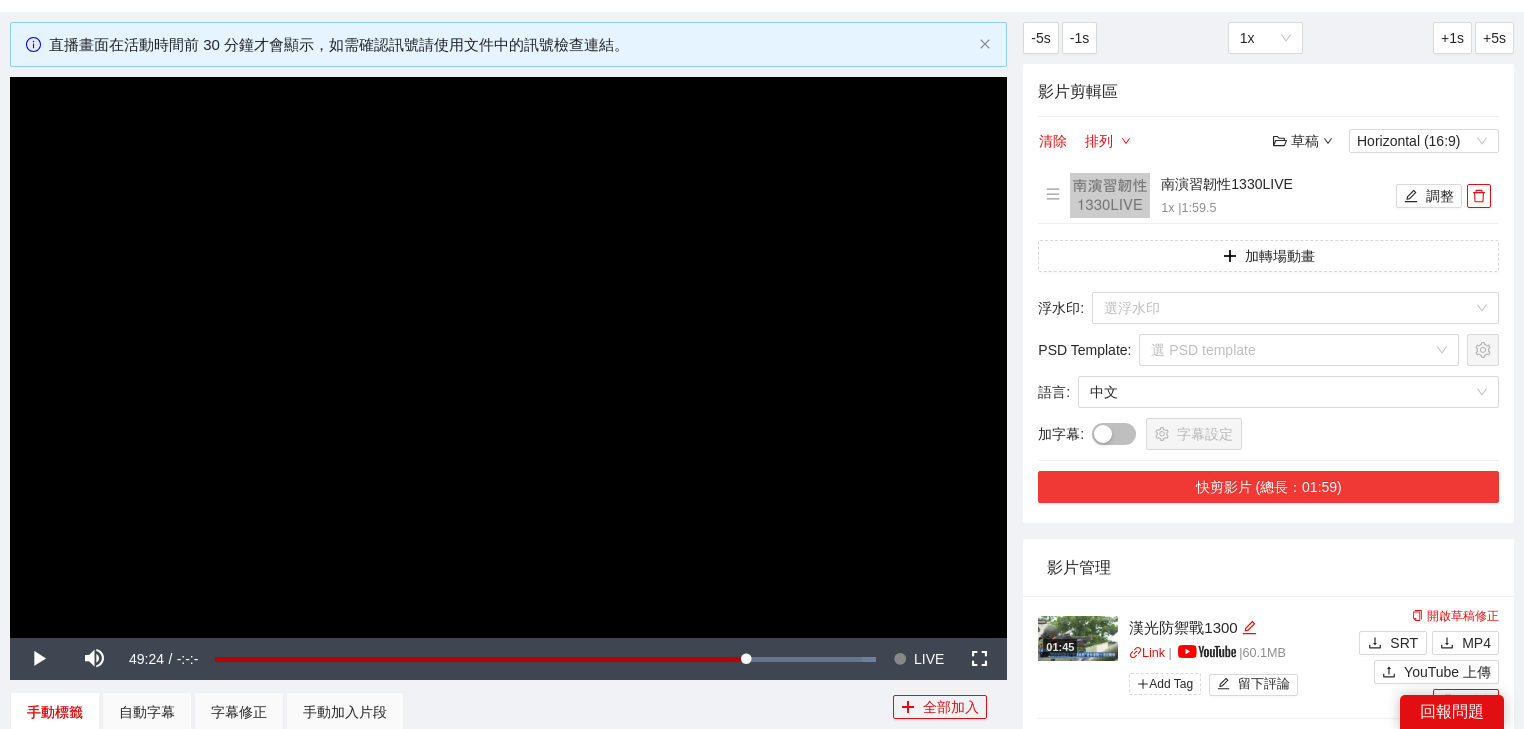click on "快剪影片 (總長：01:59)" at bounding box center (1268, 487) 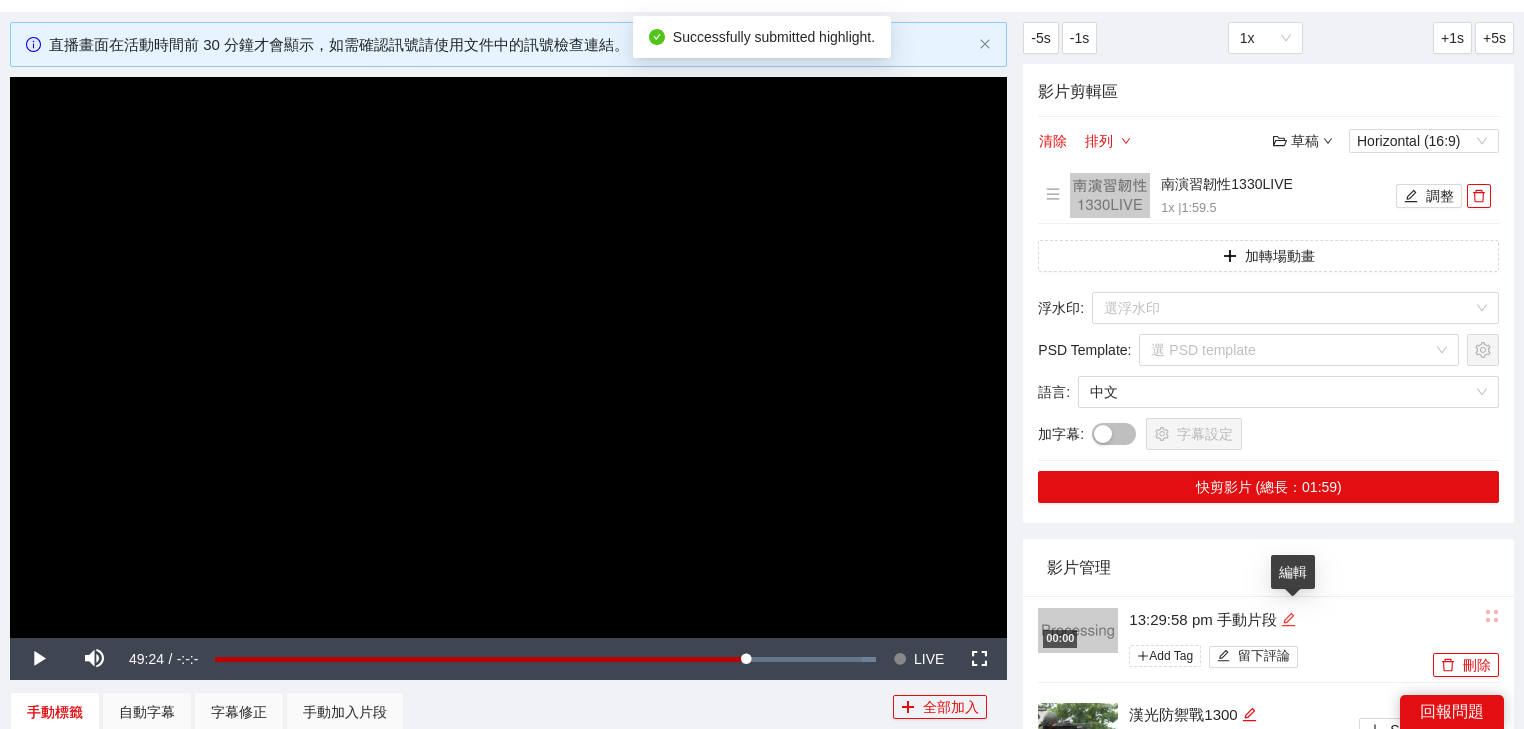 click 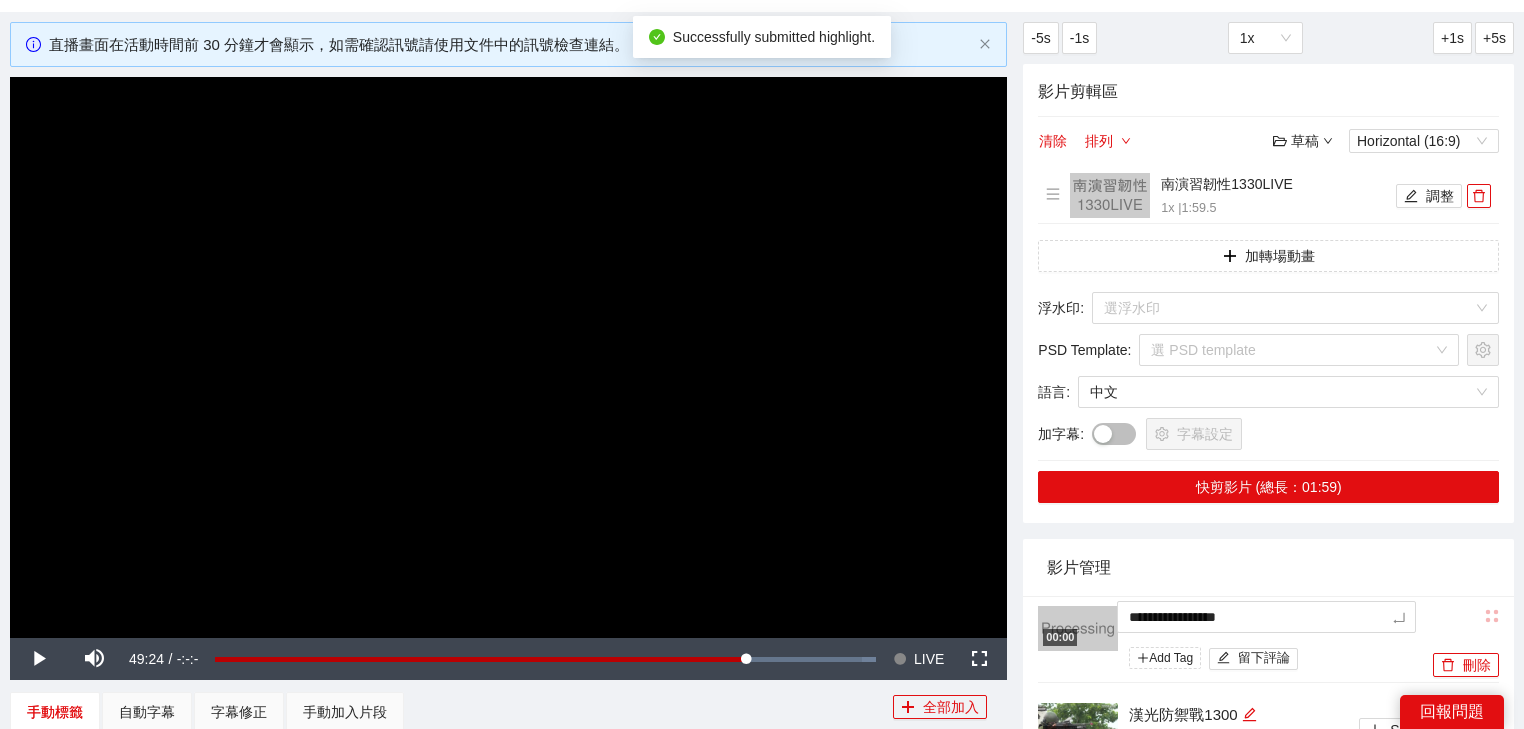 drag, startPoint x: 785, startPoint y: 586, endPoint x: 762, endPoint y: 581, distance: 23.537205 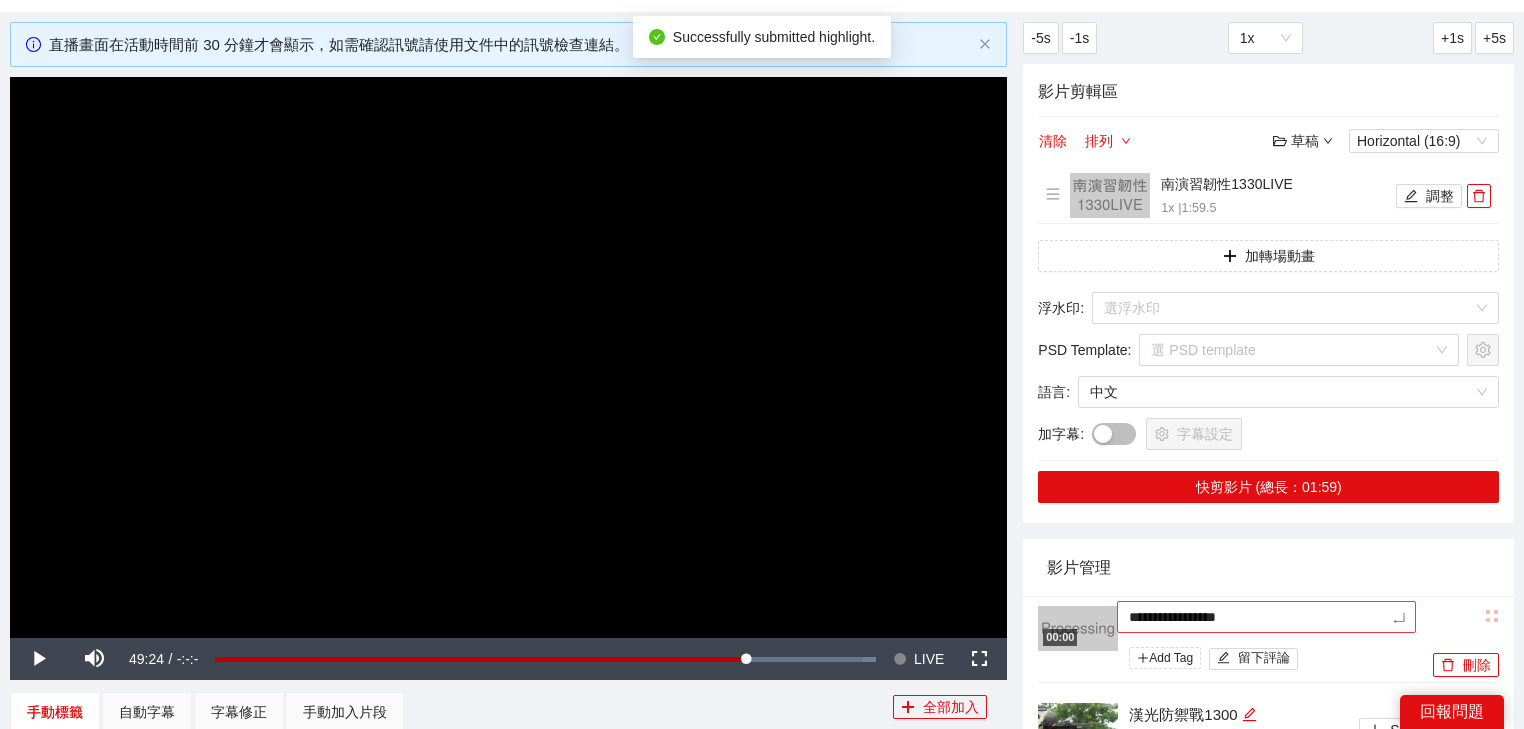 type on "**********" 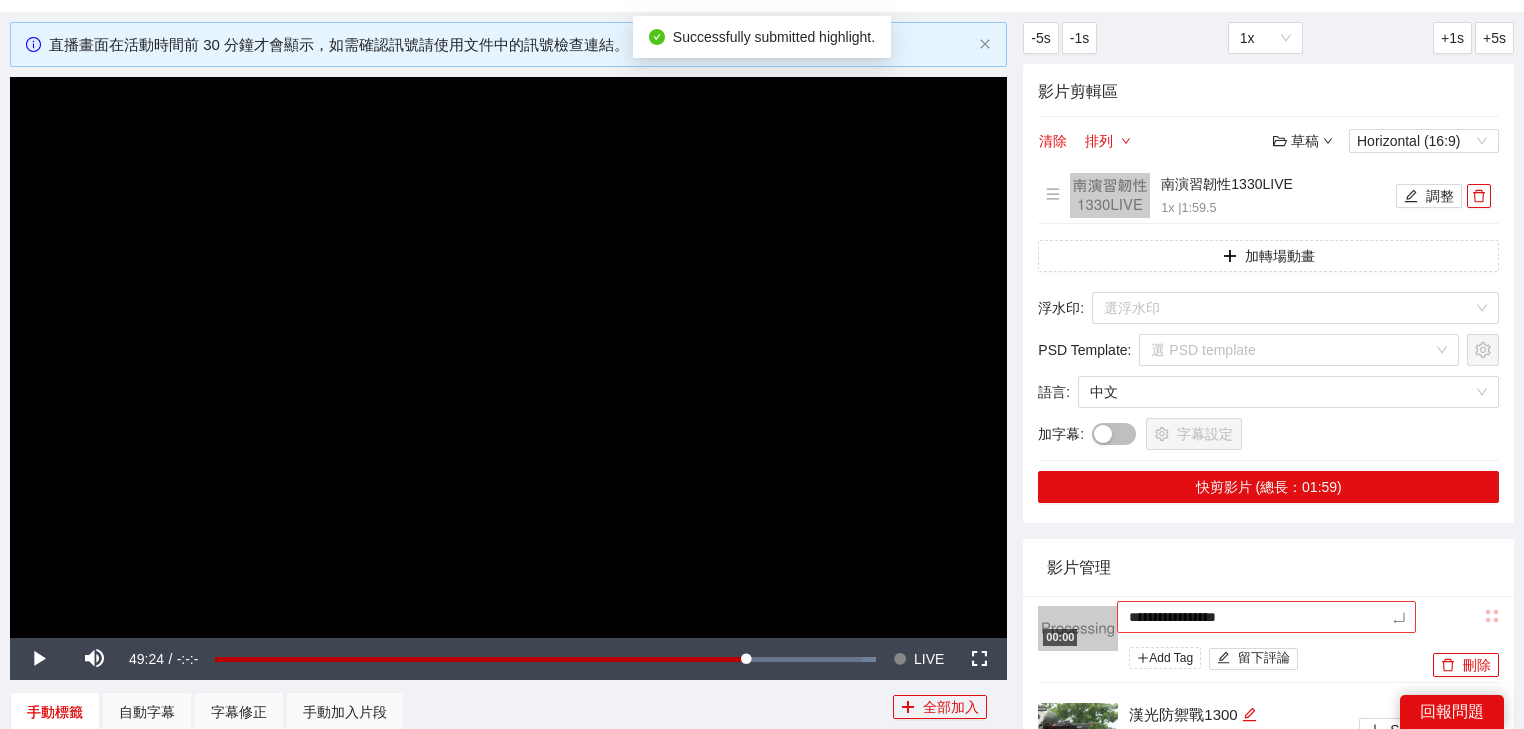 type on "**********" 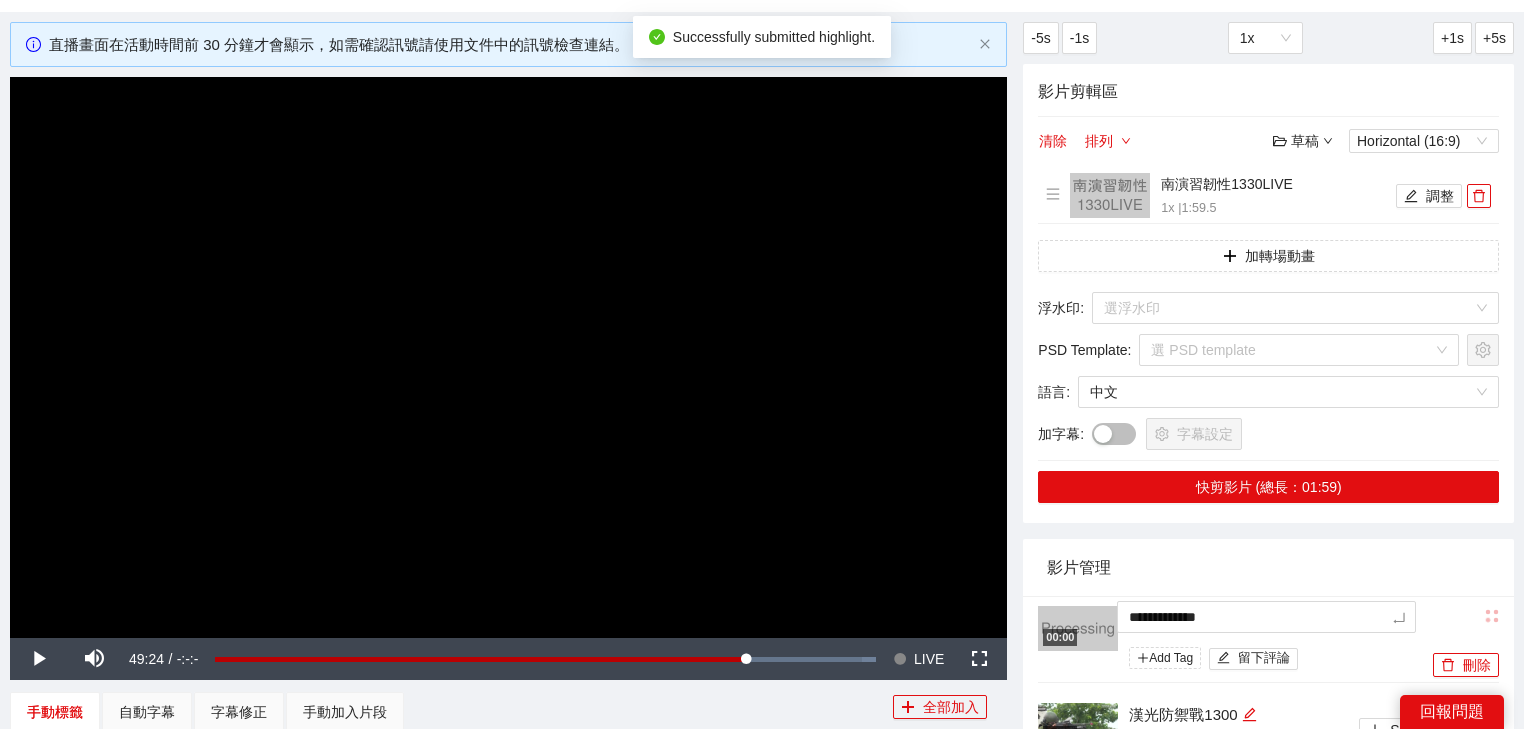 click on "影片管理" at bounding box center [1268, 567] 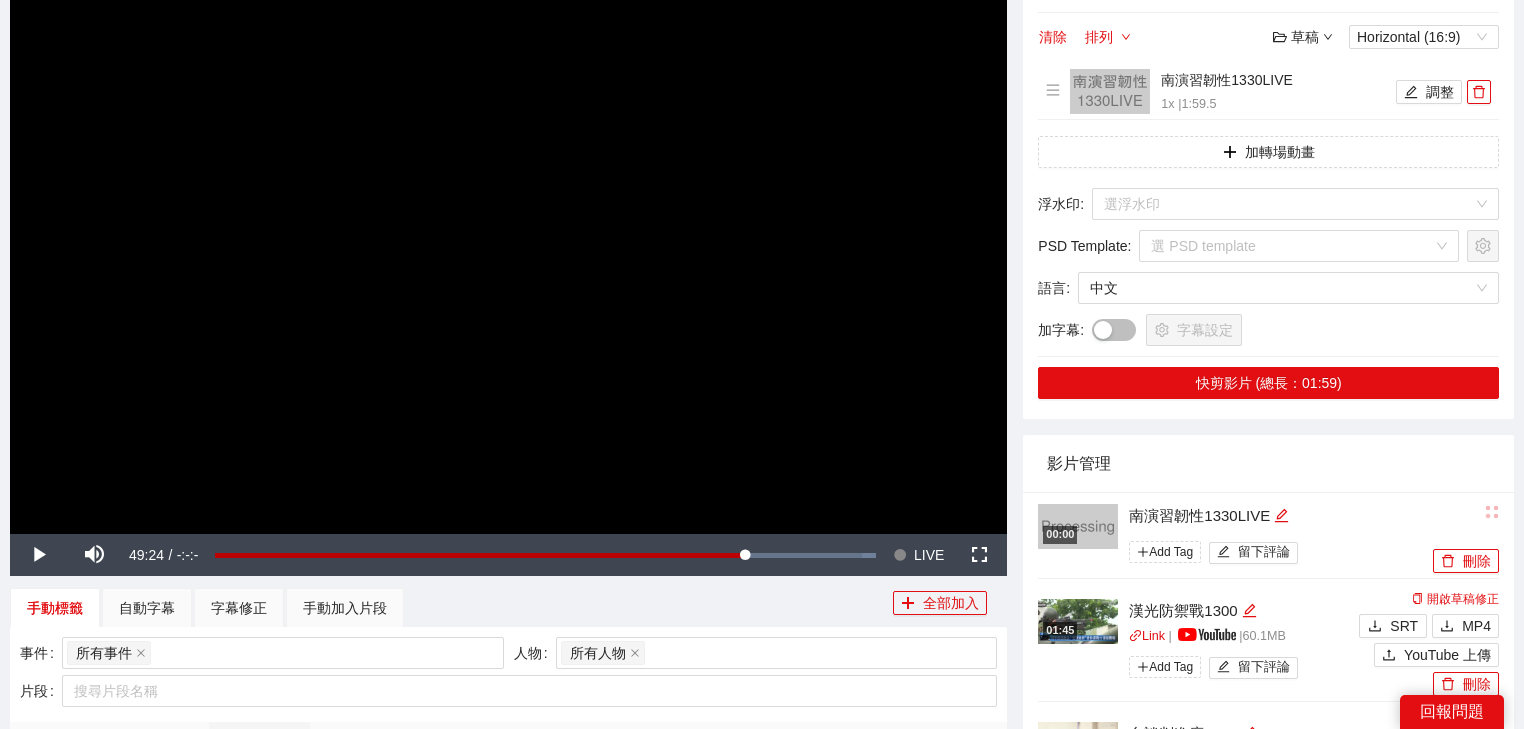scroll, scrollTop: 332, scrollLeft: 0, axis: vertical 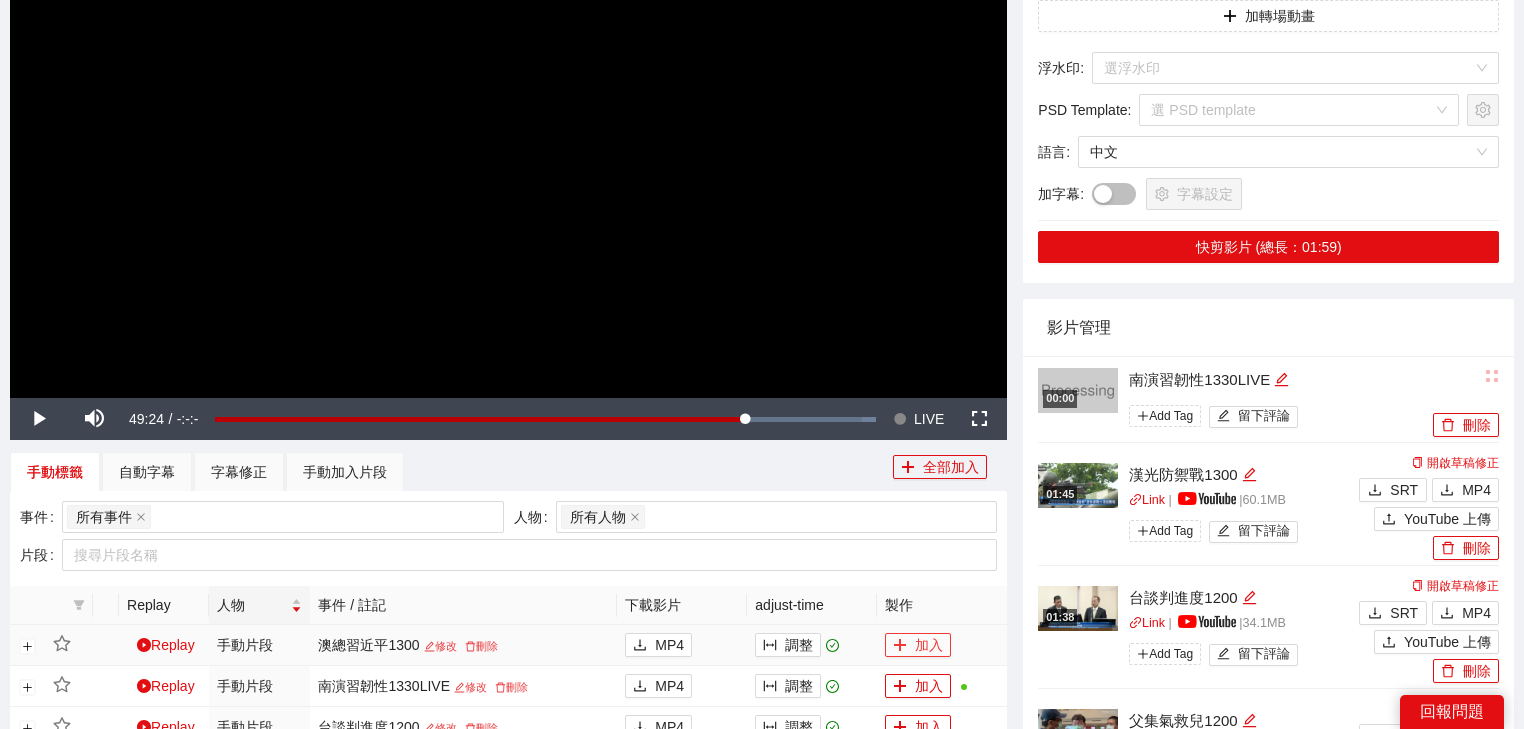 click 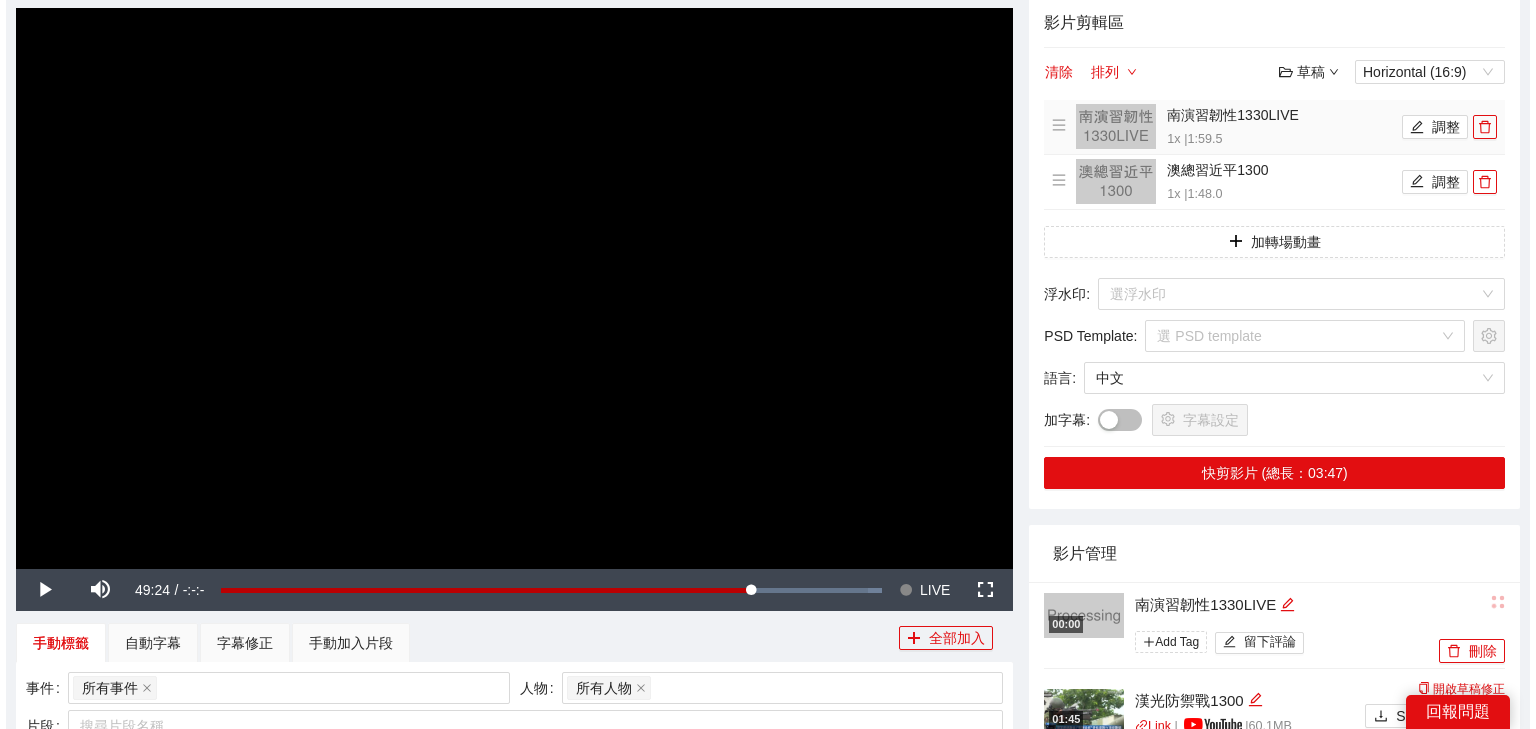 scroll, scrollTop: 0, scrollLeft: 0, axis: both 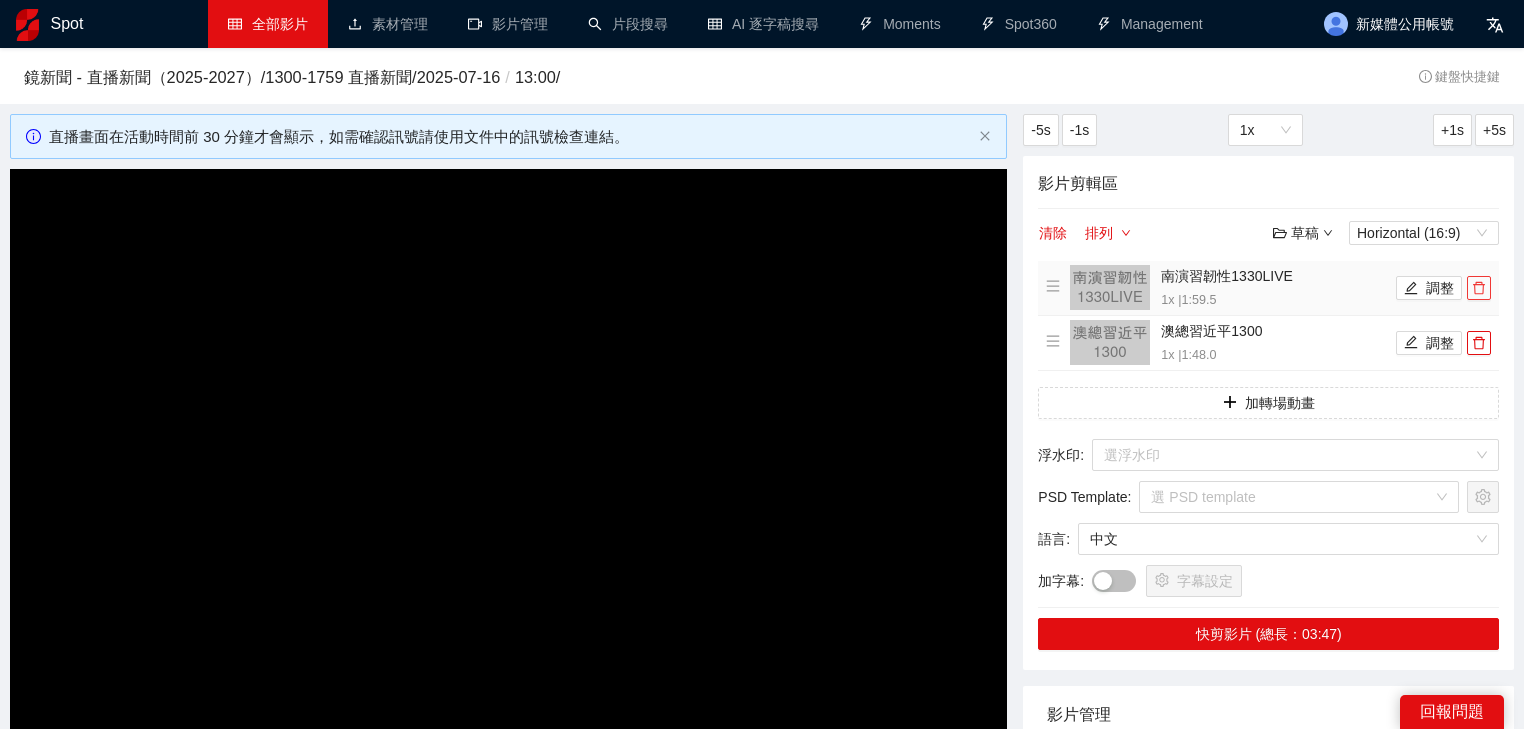 click 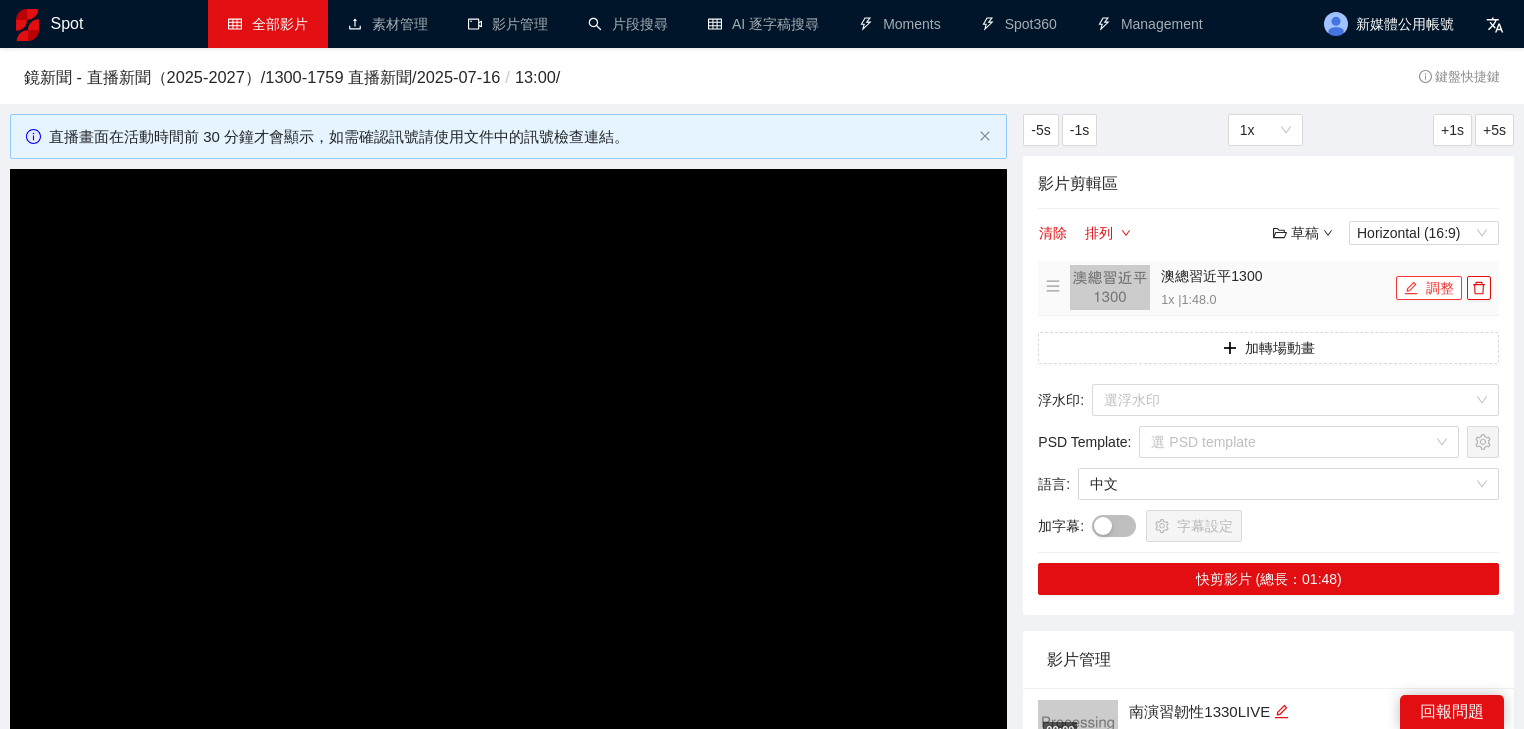 click on "調整" at bounding box center (1429, 288) 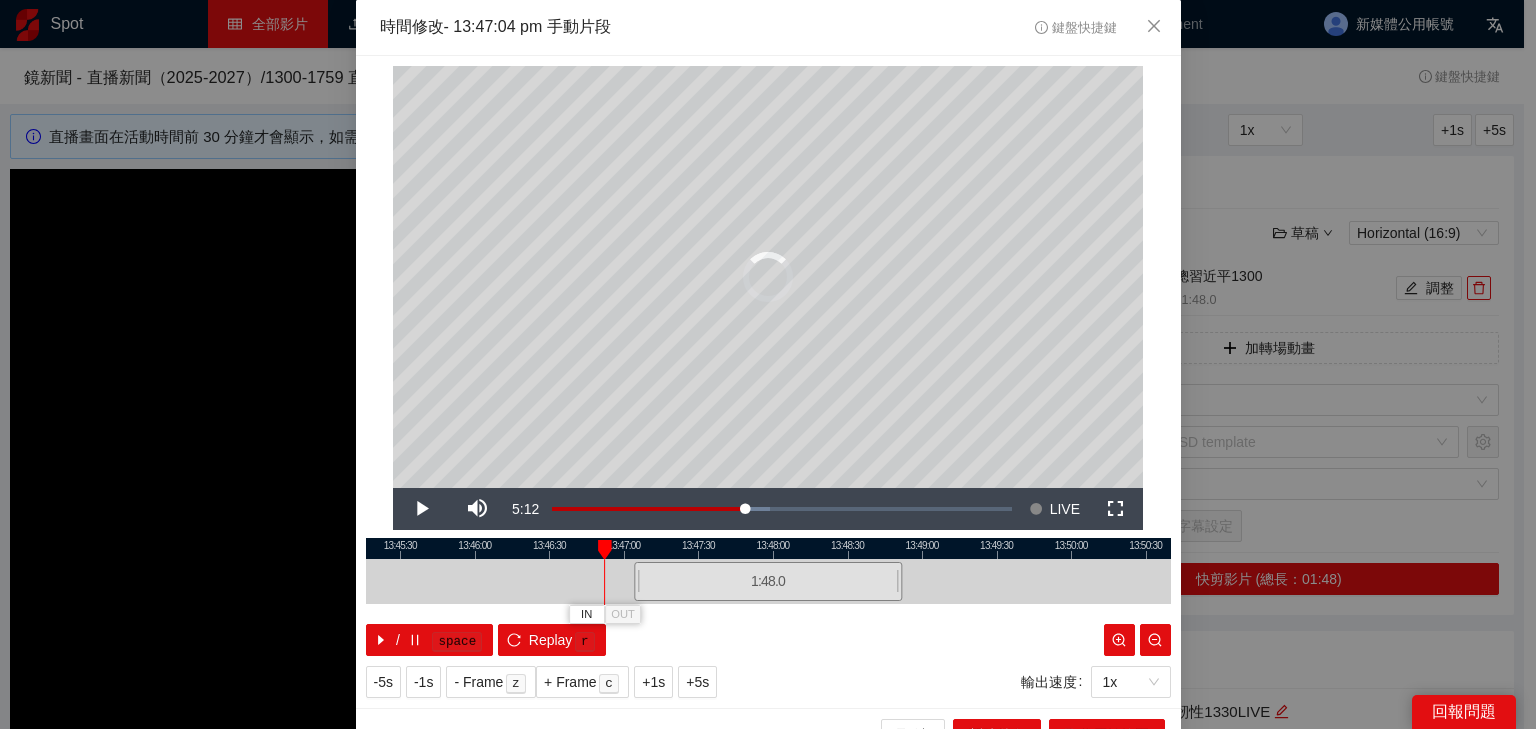 drag, startPoint x: 631, startPoint y: 547, endPoint x: 599, endPoint y: 544, distance: 32.140316 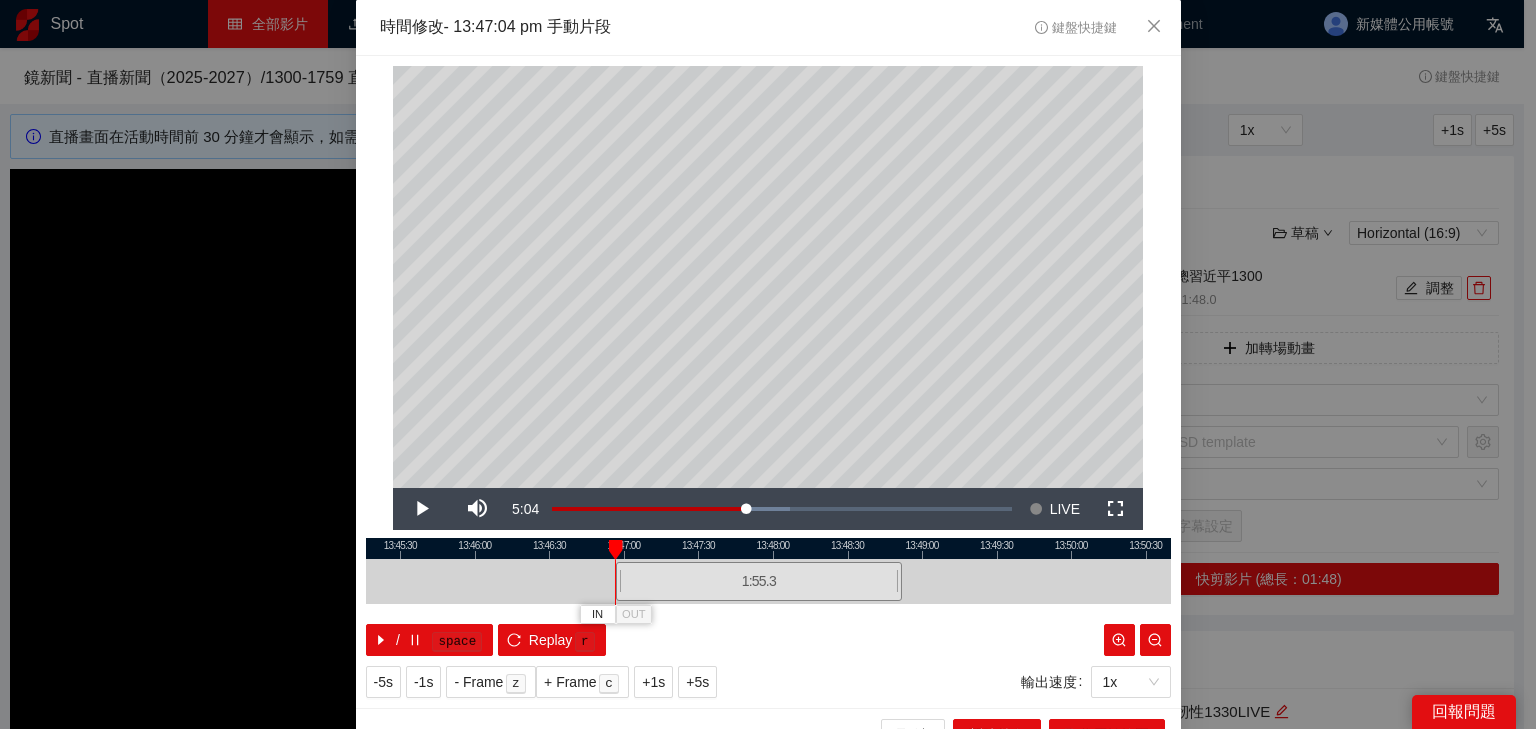 click at bounding box center (768, 548) 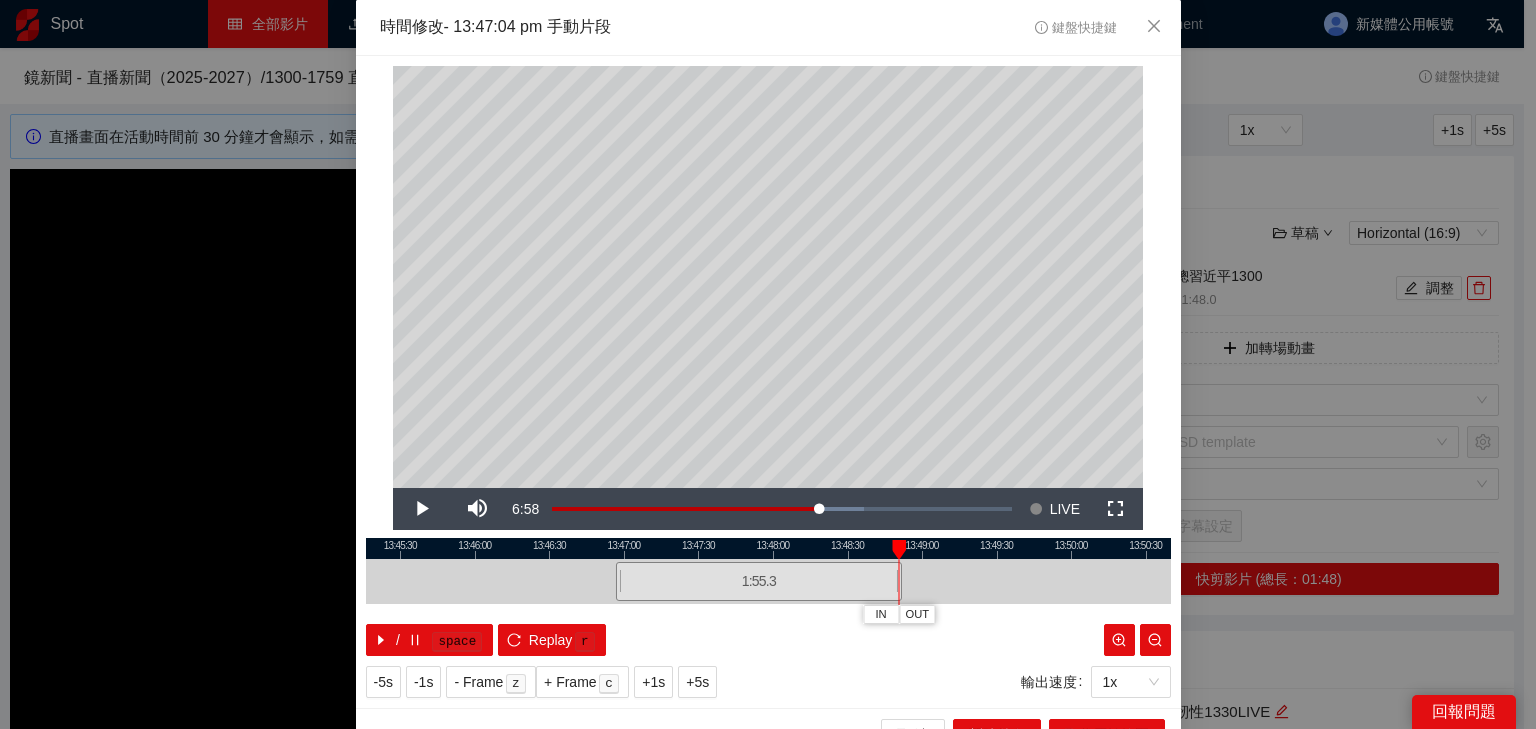 click at bounding box center (768, 548) 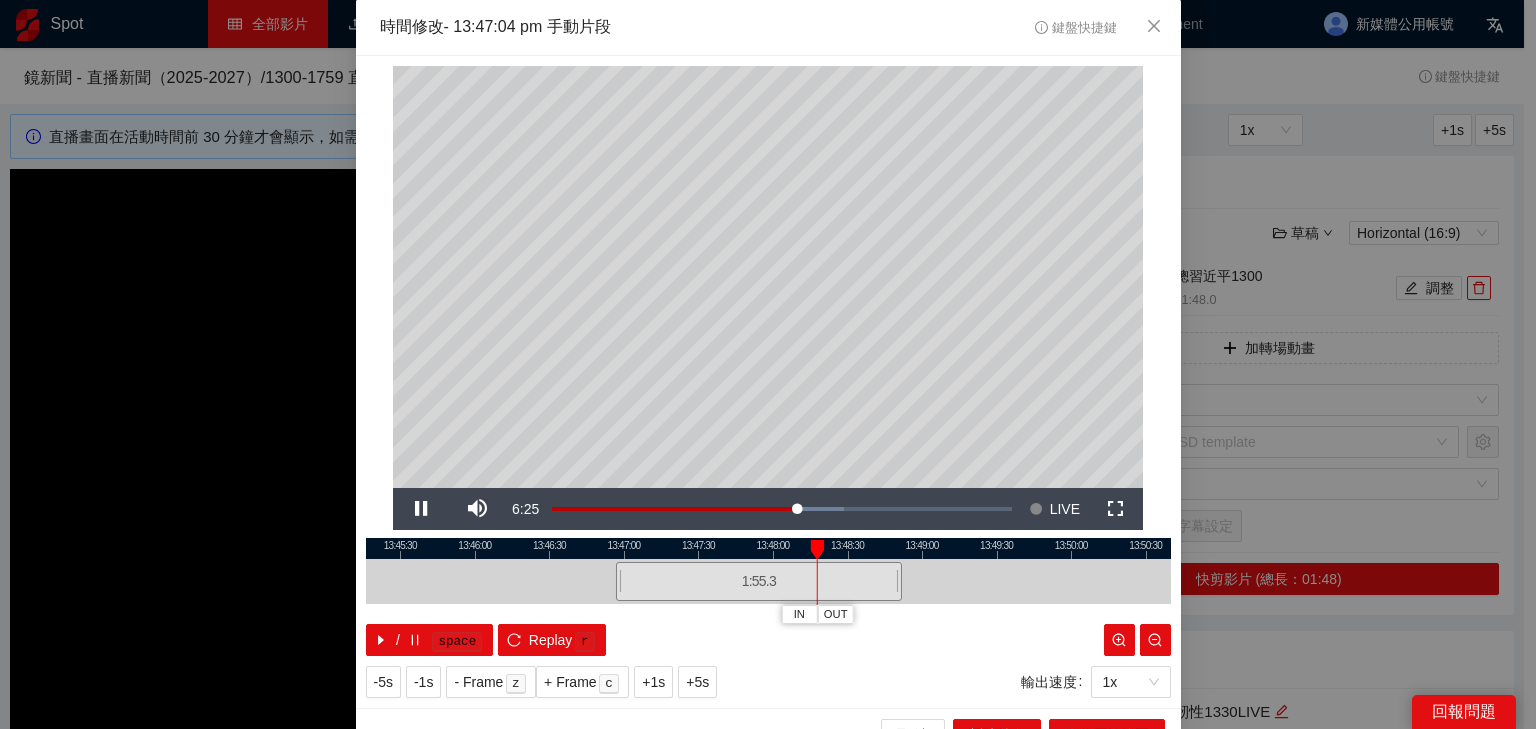 click at bounding box center [768, 548] 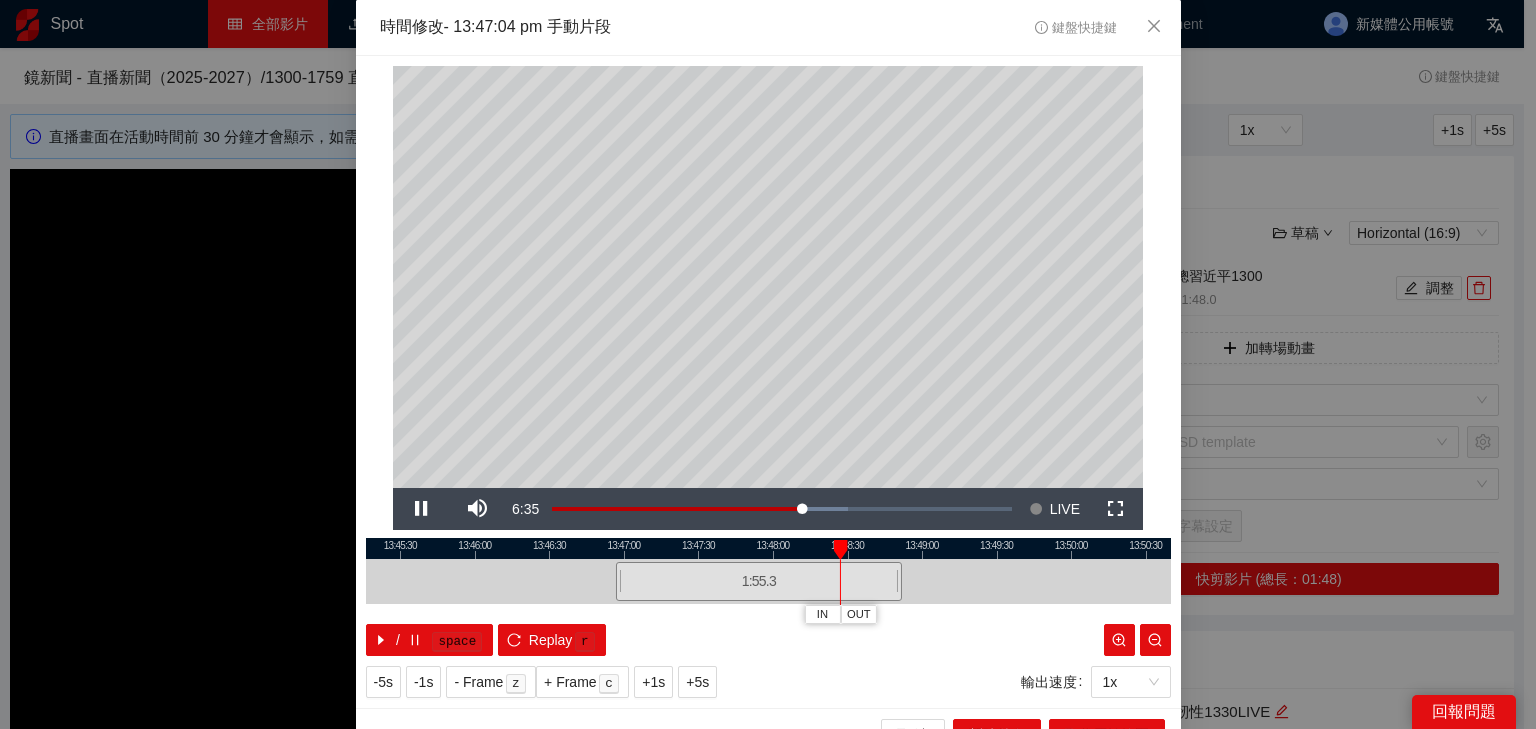 click at bounding box center [768, 548] 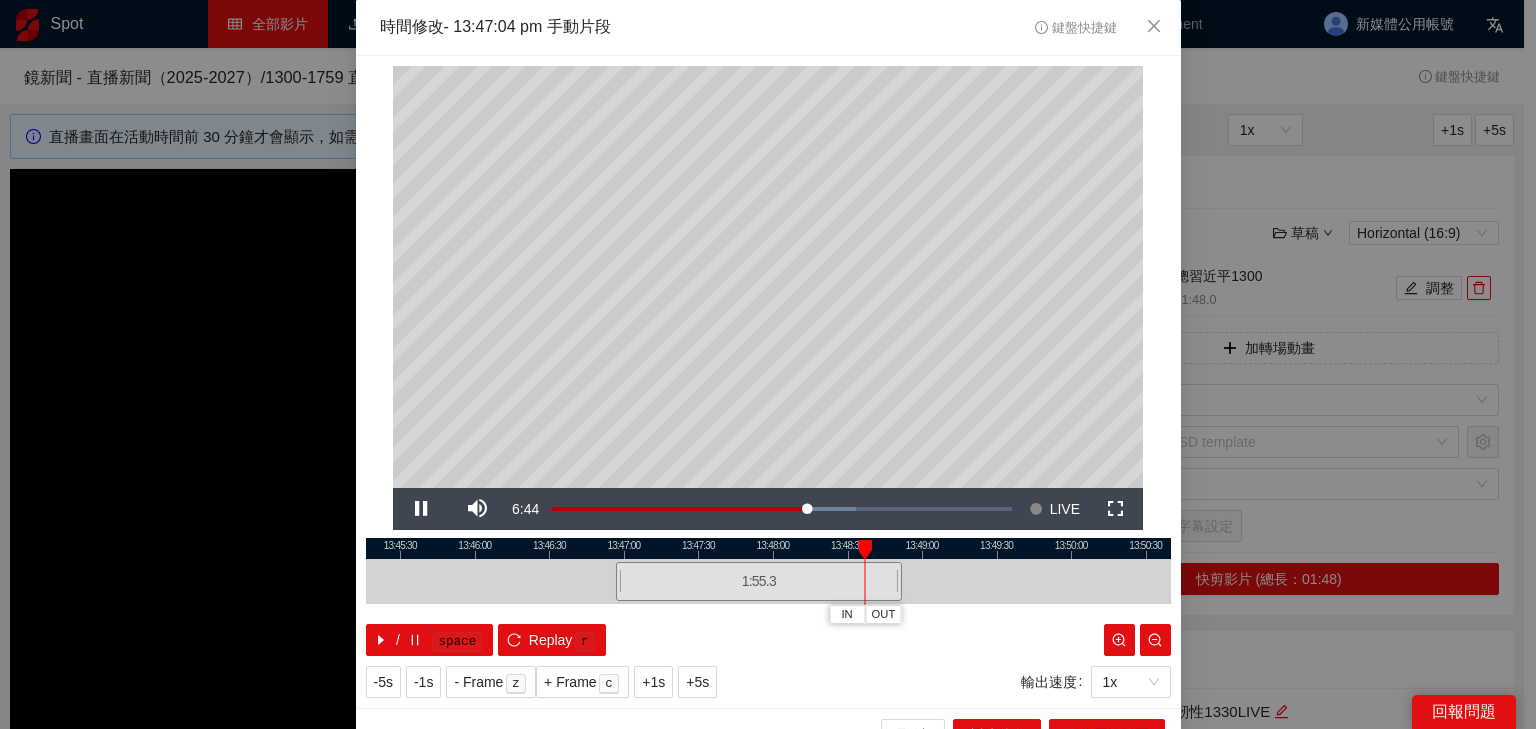 click at bounding box center [768, 548] 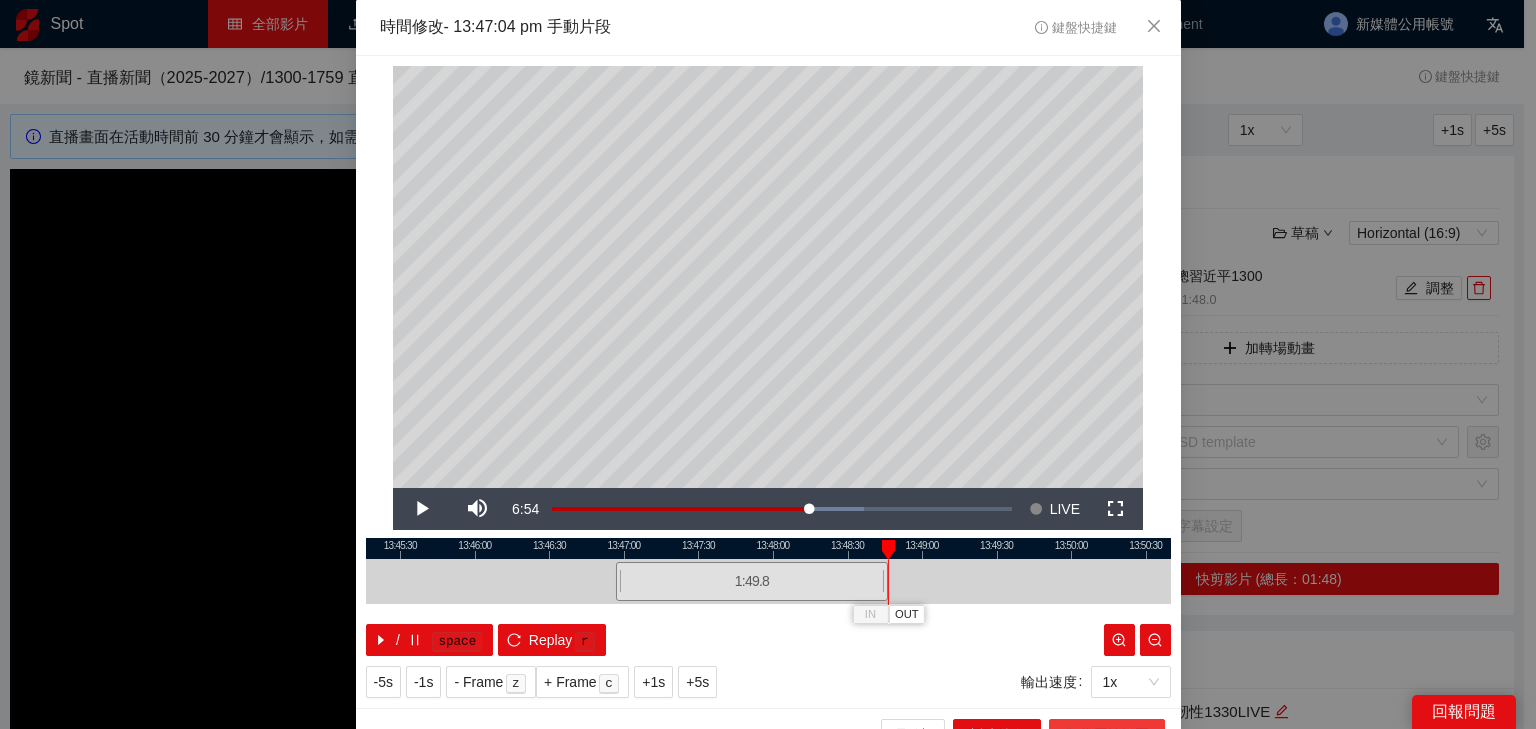 scroll, scrollTop: 31, scrollLeft: 0, axis: vertical 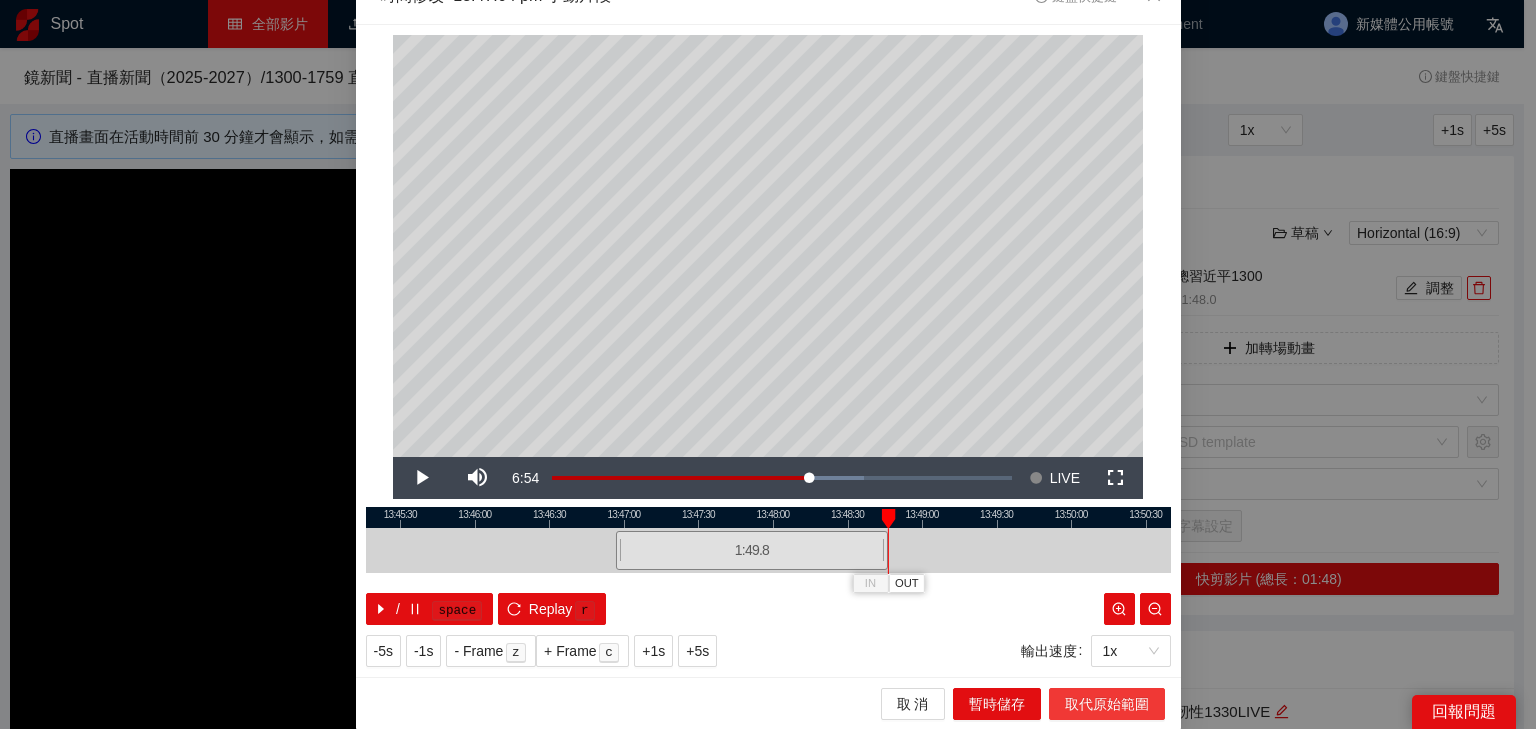 click on "取代原始範圍" at bounding box center [1107, 704] 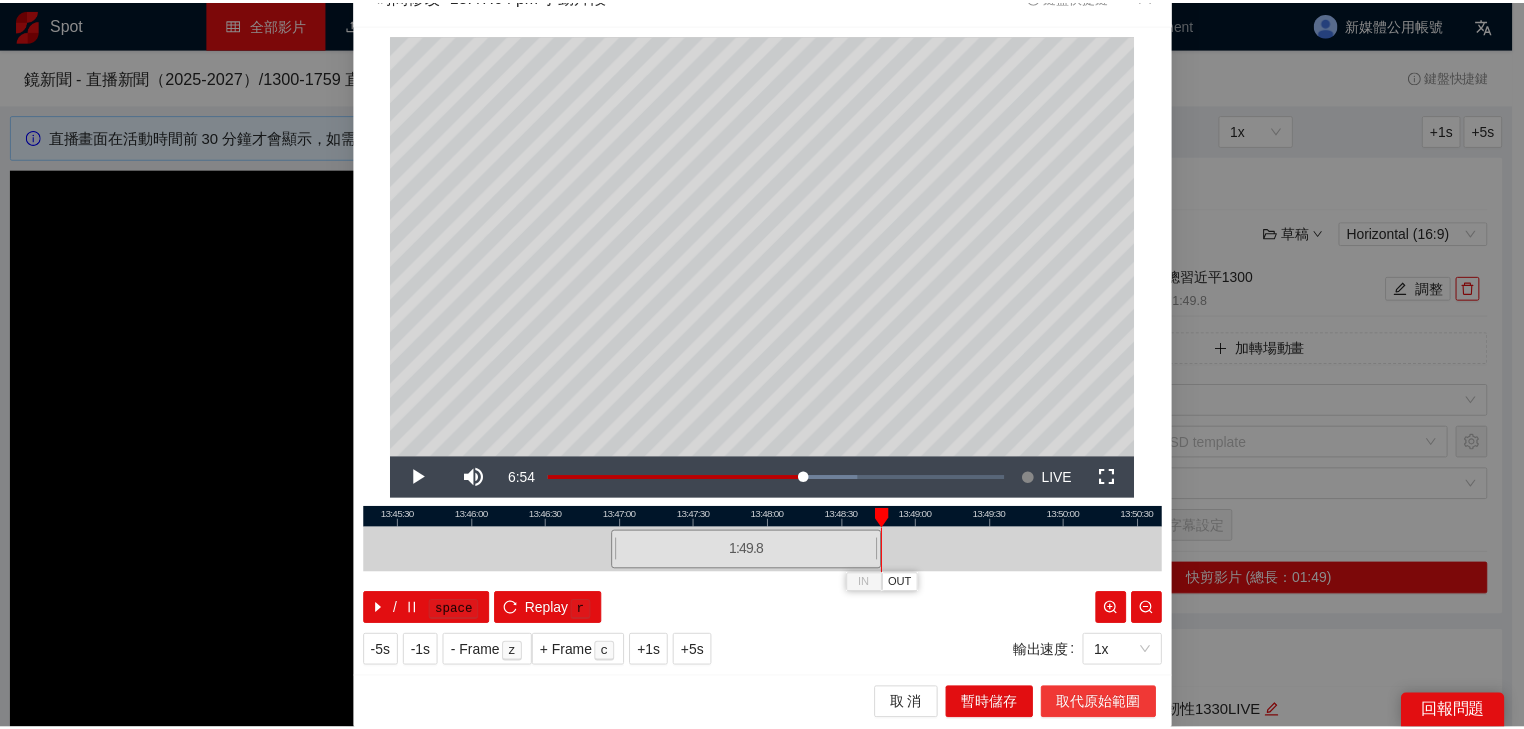 scroll, scrollTop: 0, scrollLeft: 0, axis: both 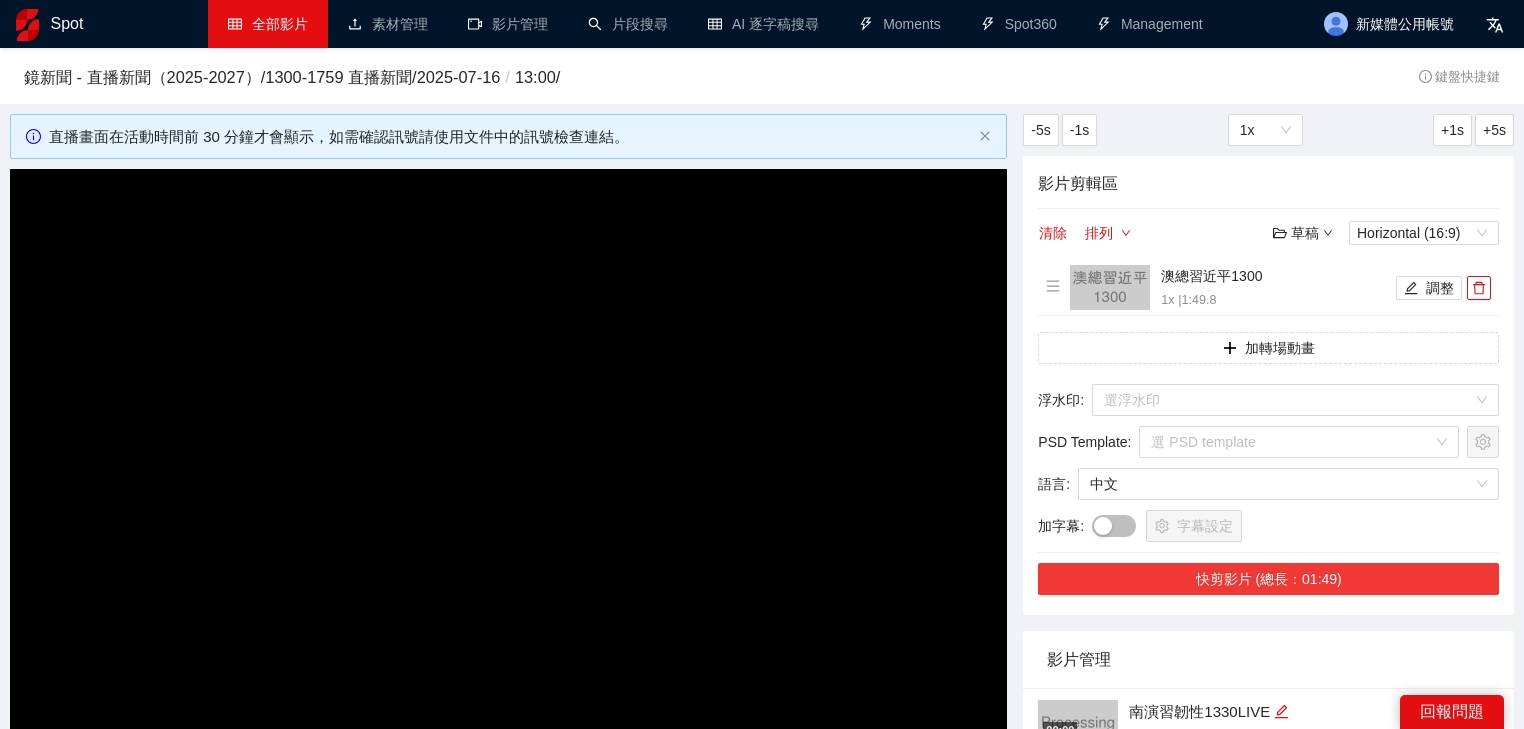 click on "快剪影片 (總長：01:49)" at bounding box center (1268, 579) 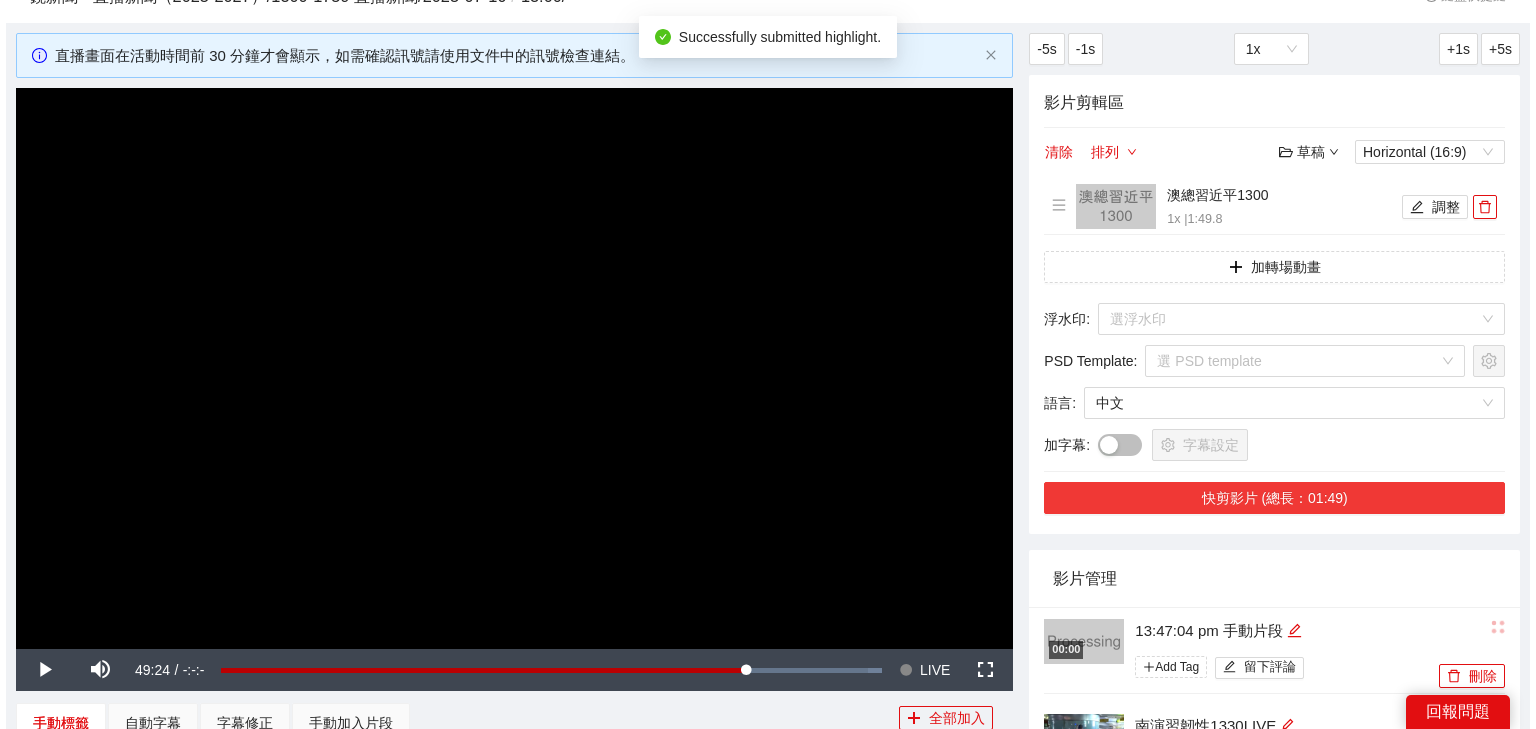 scroll, scrollTop: 160, scrollLeft: 0, axis: vertical 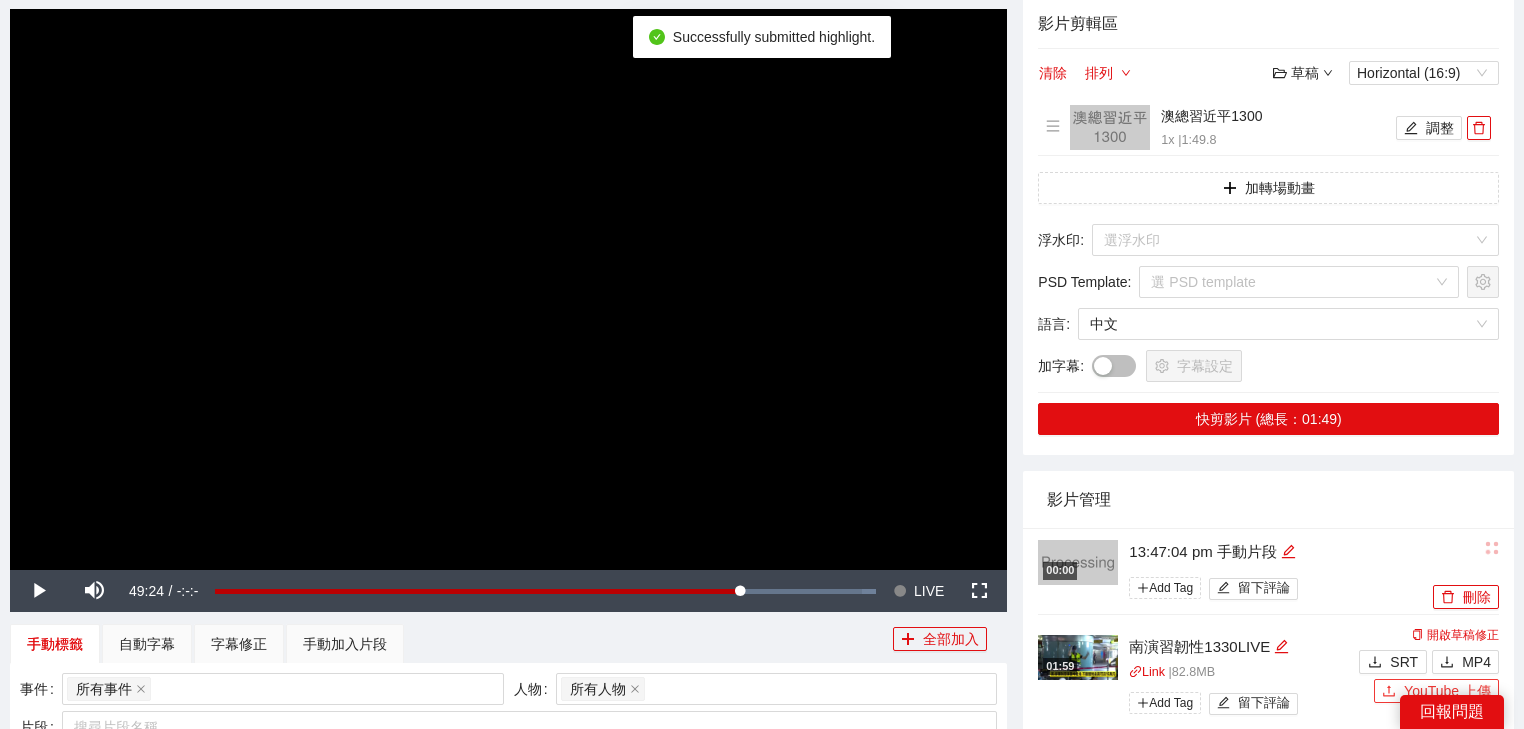 click 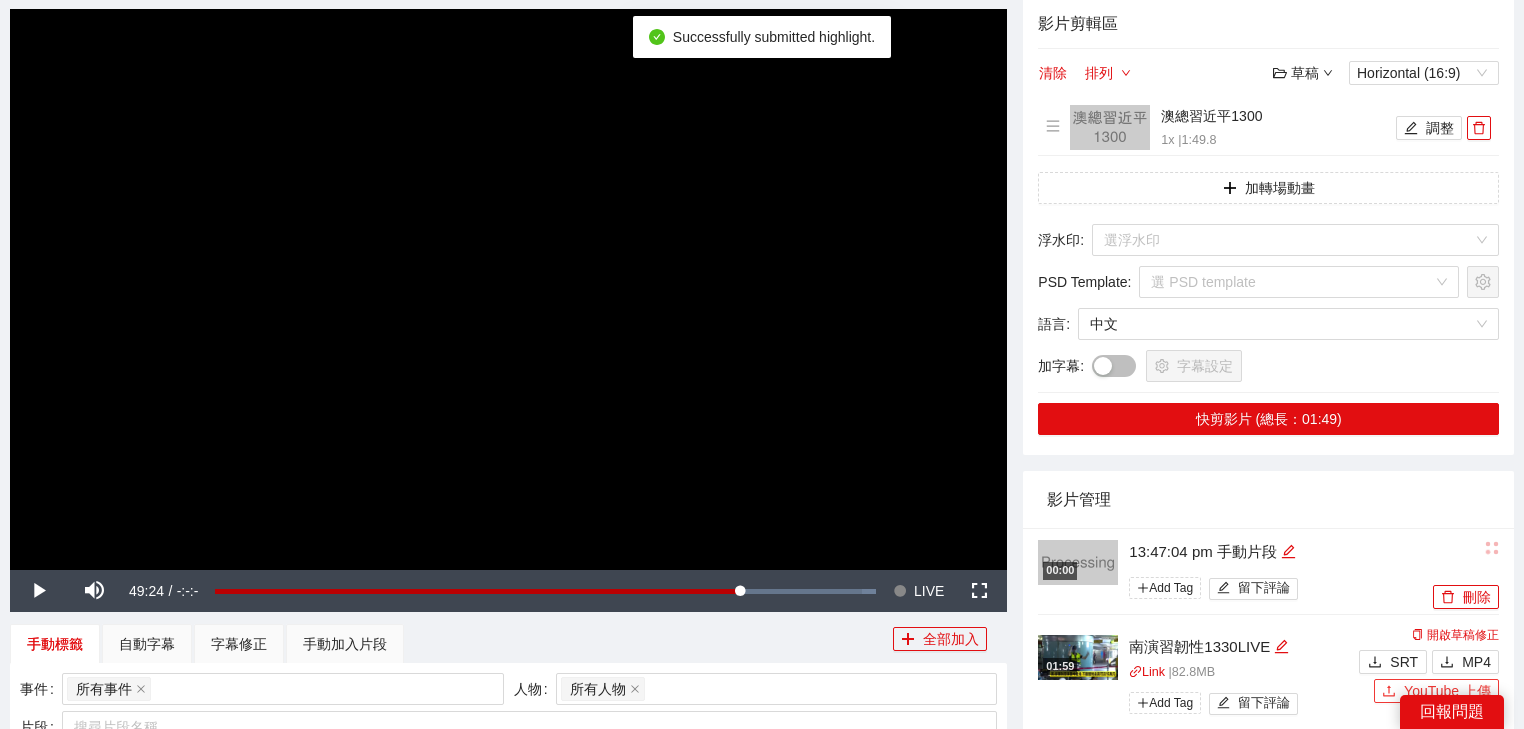 type 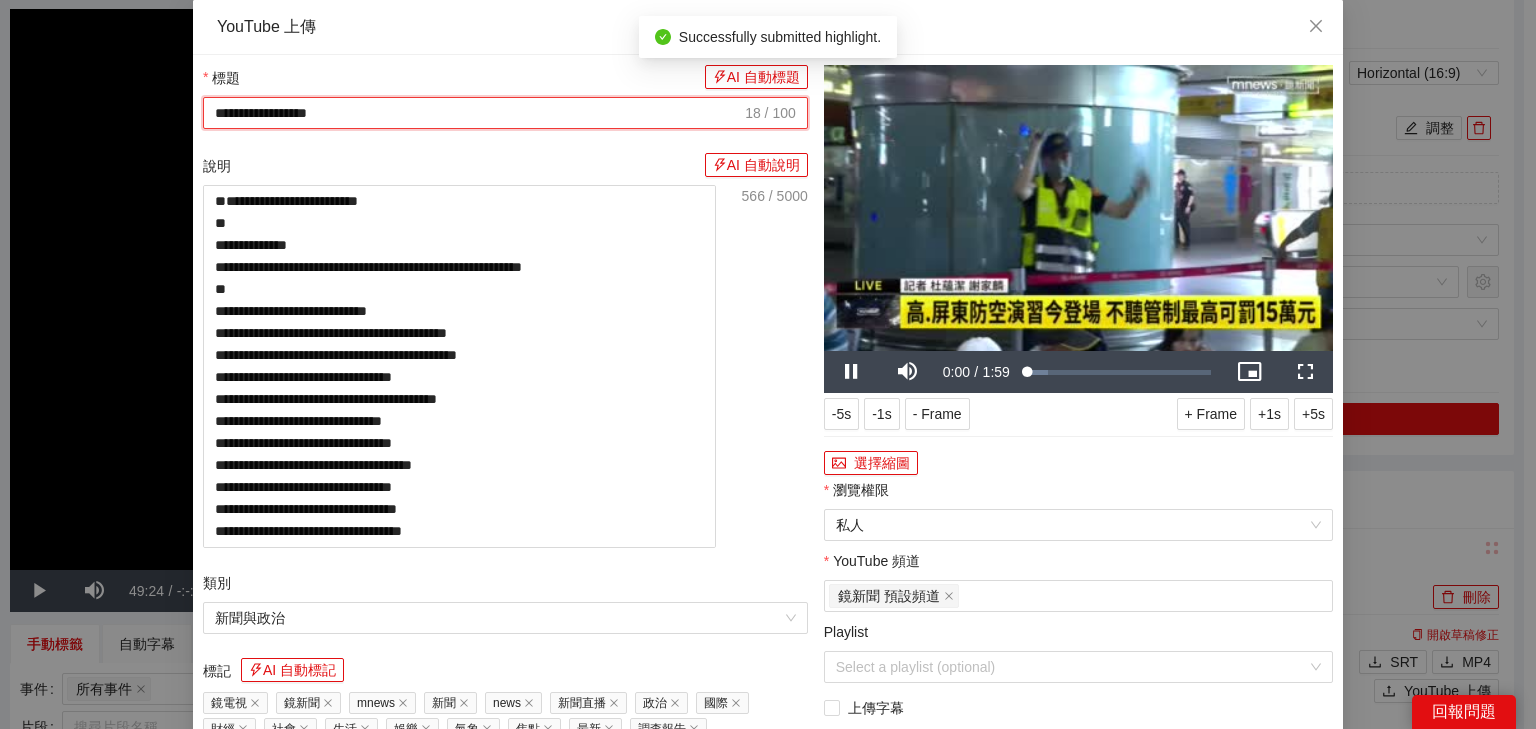drag, startPoint x: 628, startPoint y: 111, endPoint x: 0, endPoint y: 73, distance: 629.1486 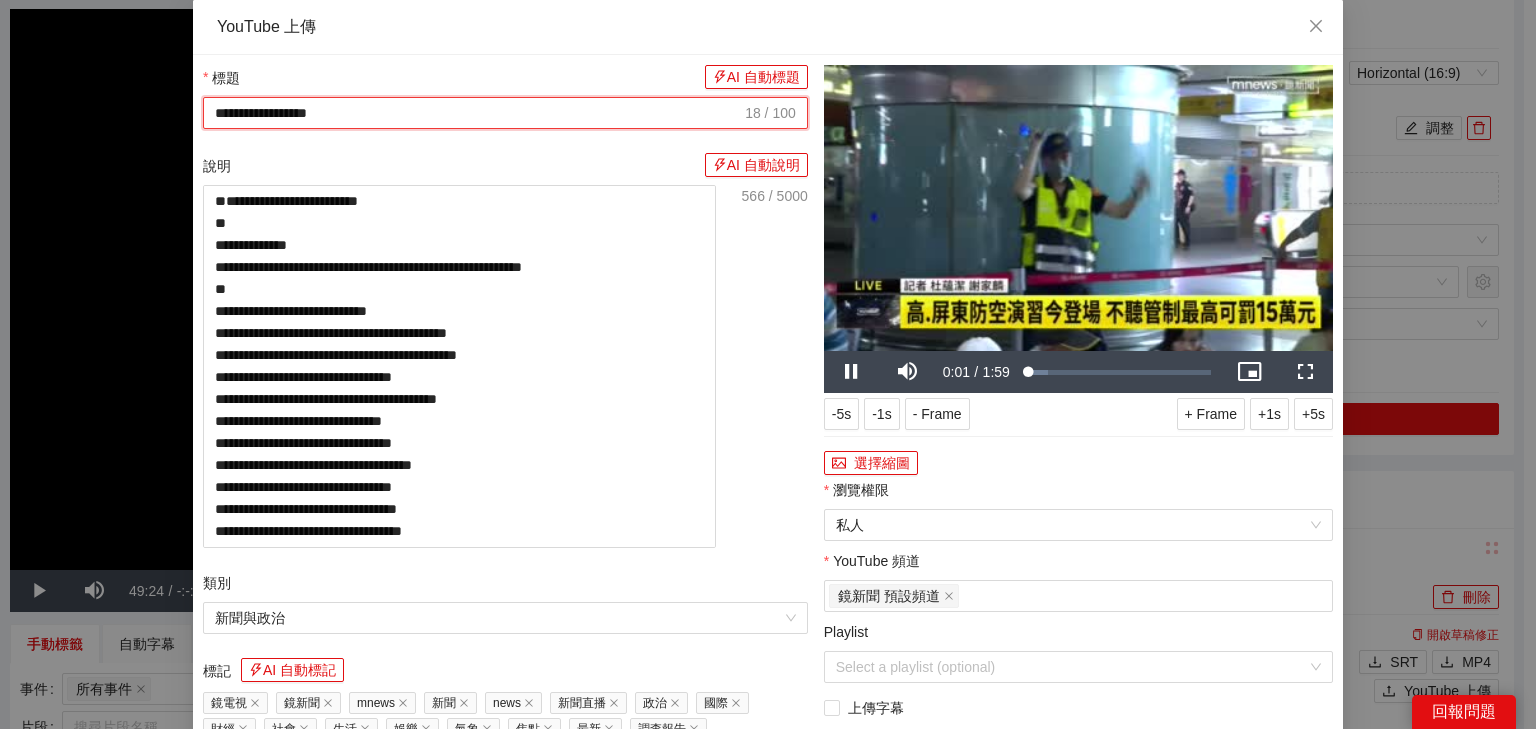 paste on "******" 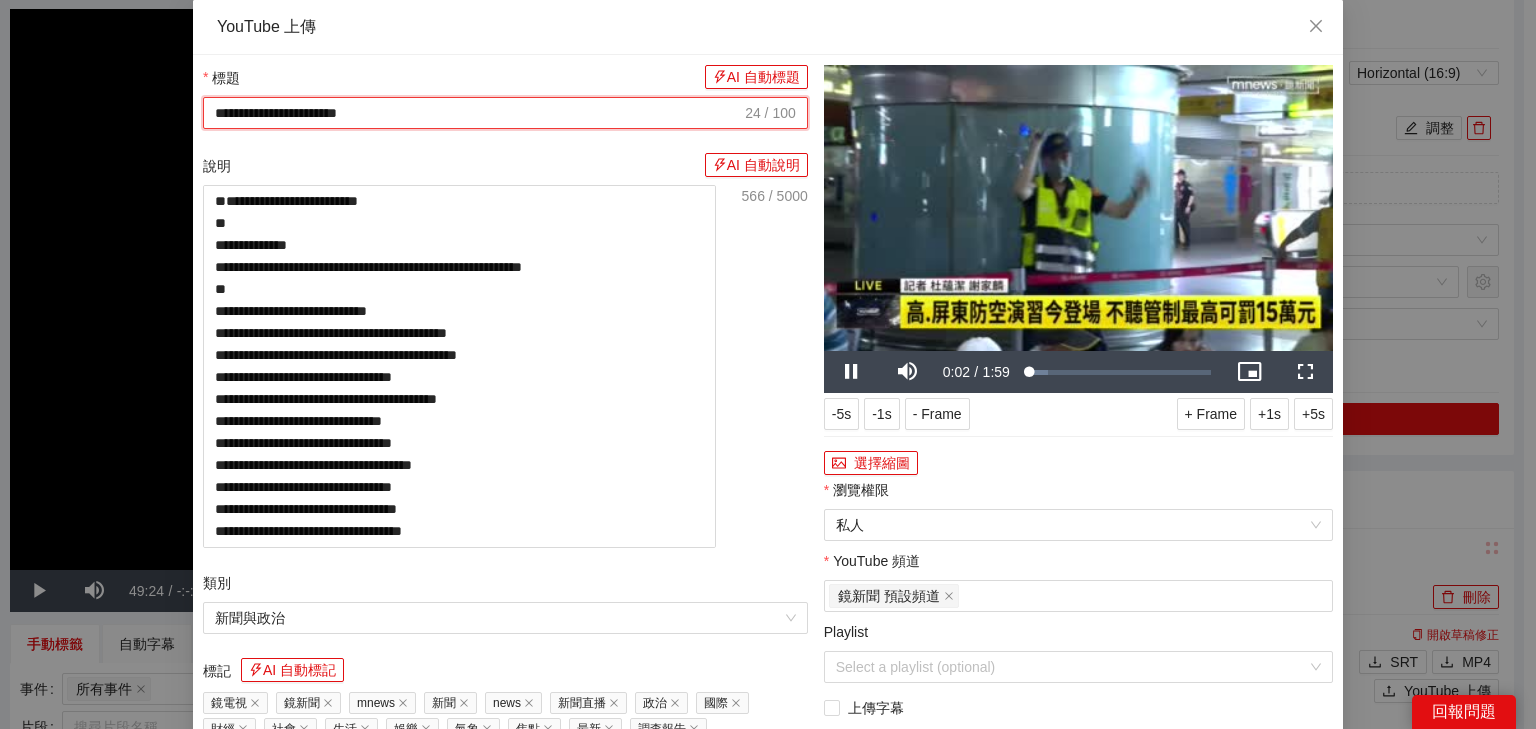 type on "**********" 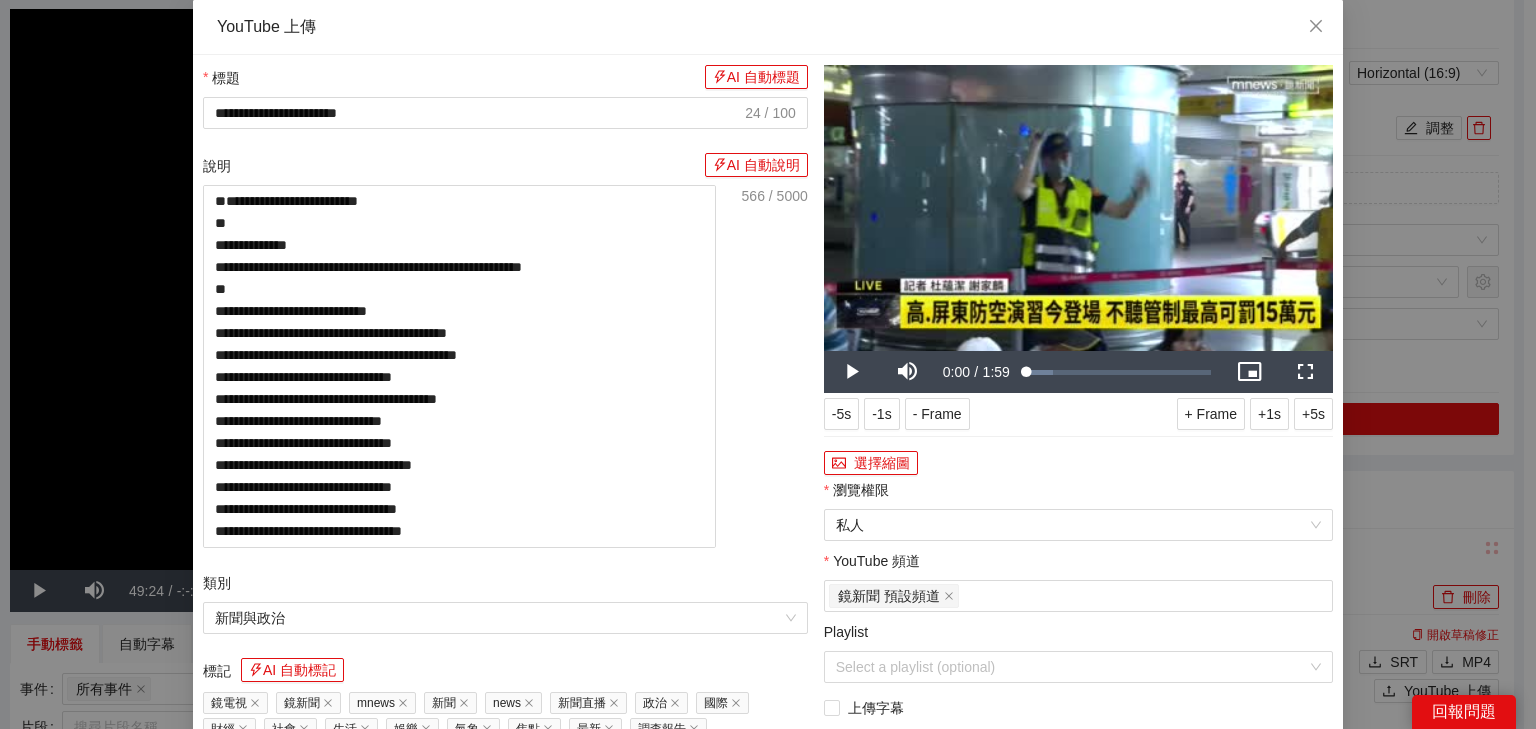 drag, startPoint x: 1020, startPoint y: 372, endPoint x: 936, endPoint y: 367, distance: 84.14868 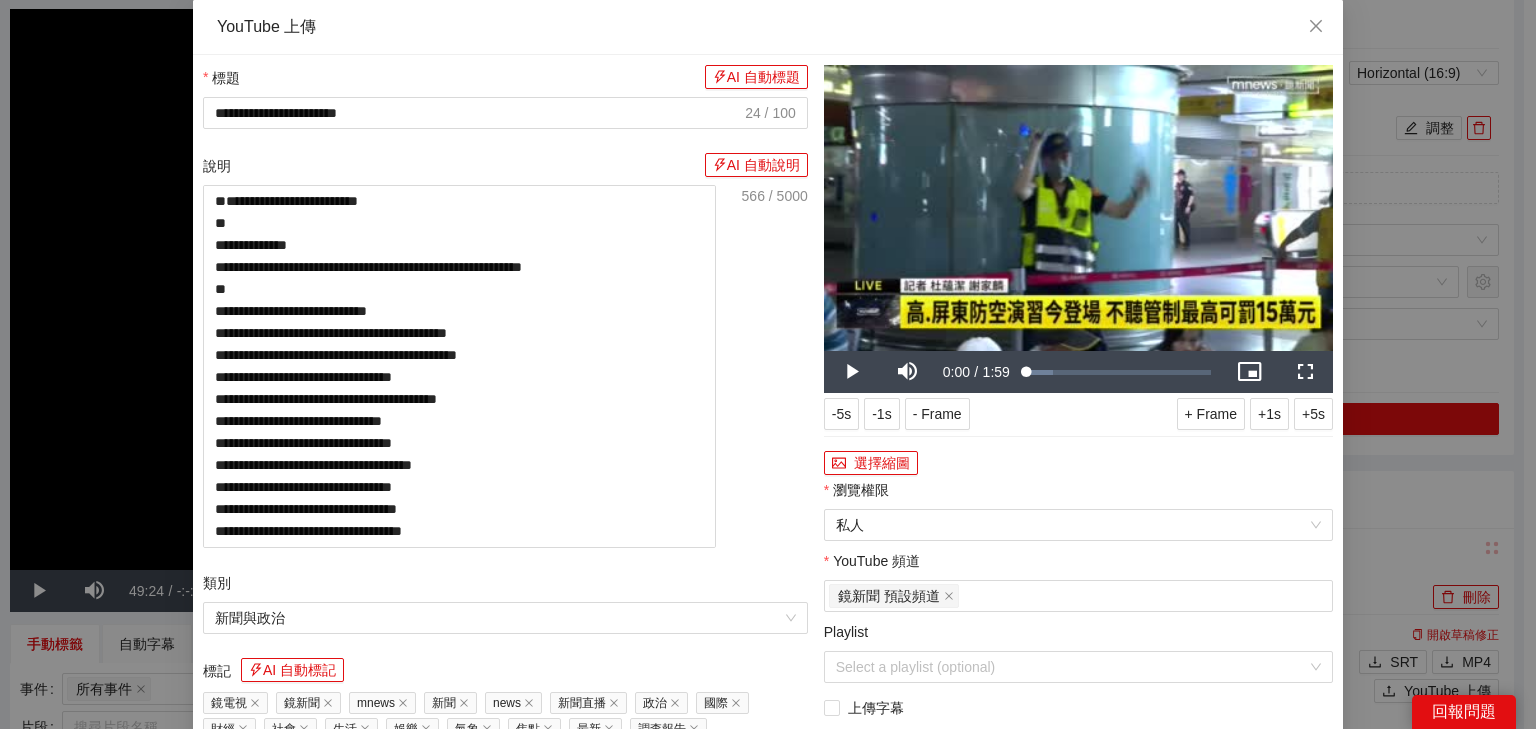 click on "Play Mute Current Time  0:00 / Duration  1:59 Loaded :  14.11% 0:00 0:00 Stream Type  LIVE Seek to live, currently behind live LIVE Remaining Time  - 1:59   1x Playback Rate Chapters Chapters Descriptions descriptions off , selected Captions captions settings , opens captions settings dialog captions off , selected Audio Track Picture-in-Picture Fullscreen" at bounding box center [1078, 372] 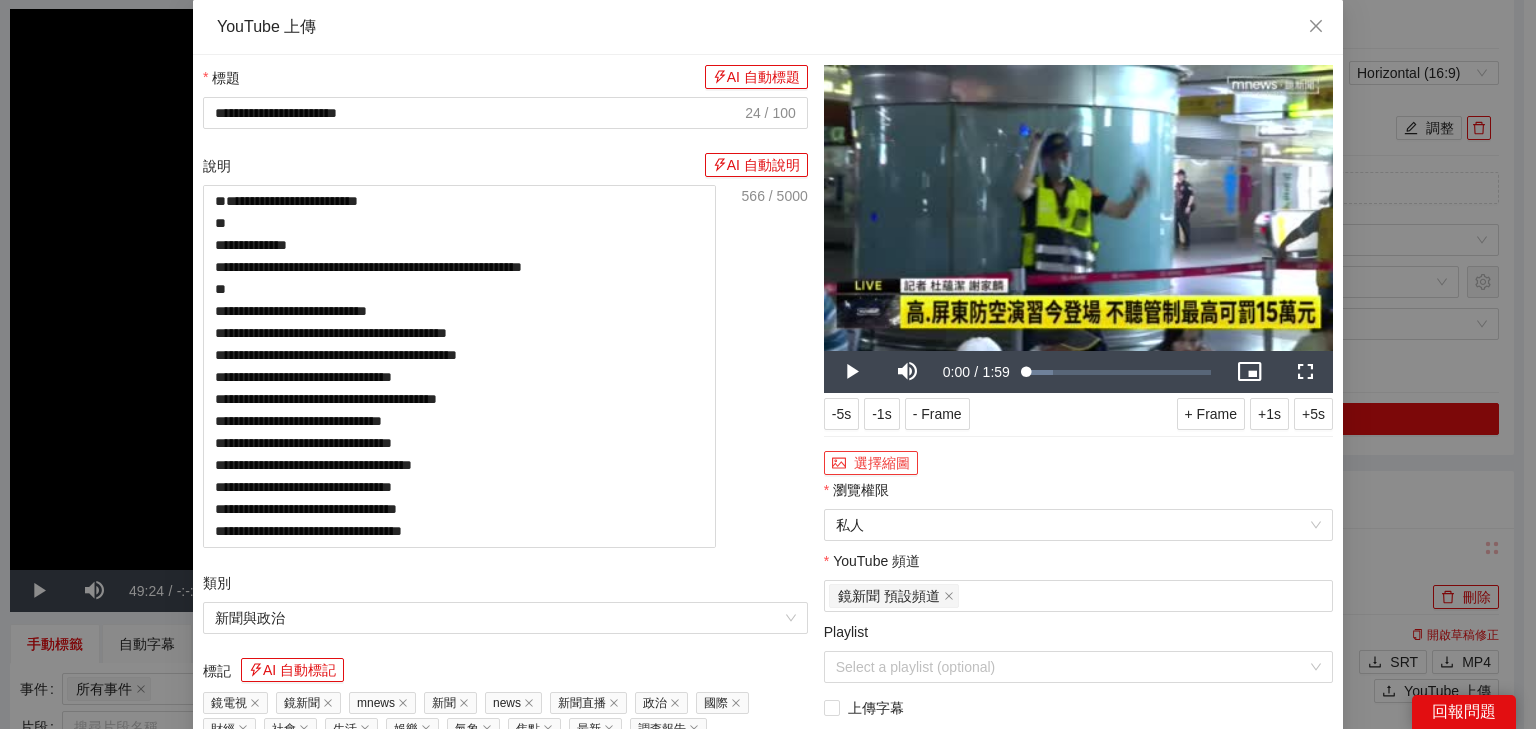click on "選擇縮圖" at bounding box center (871, 463) 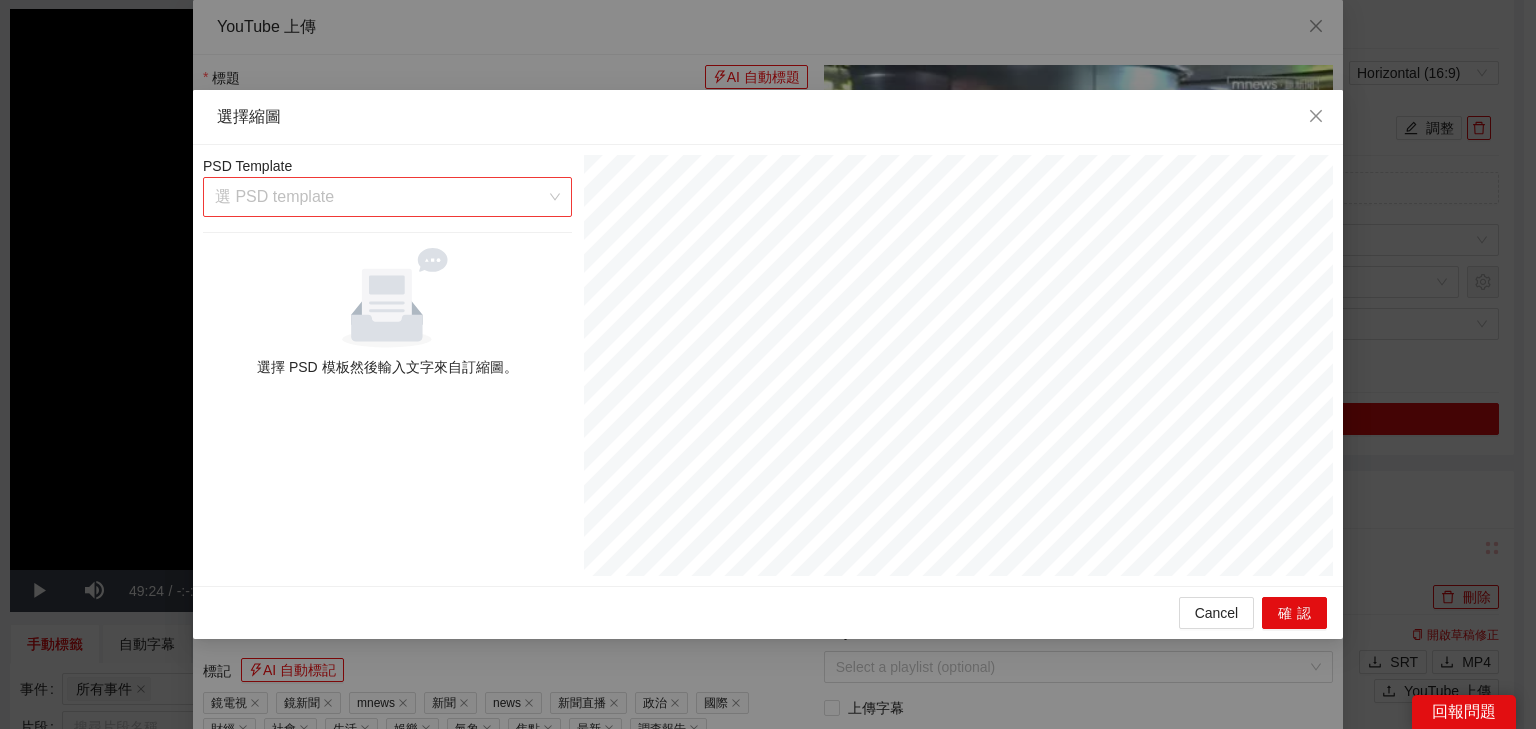 click at bounding box center (380, 197) 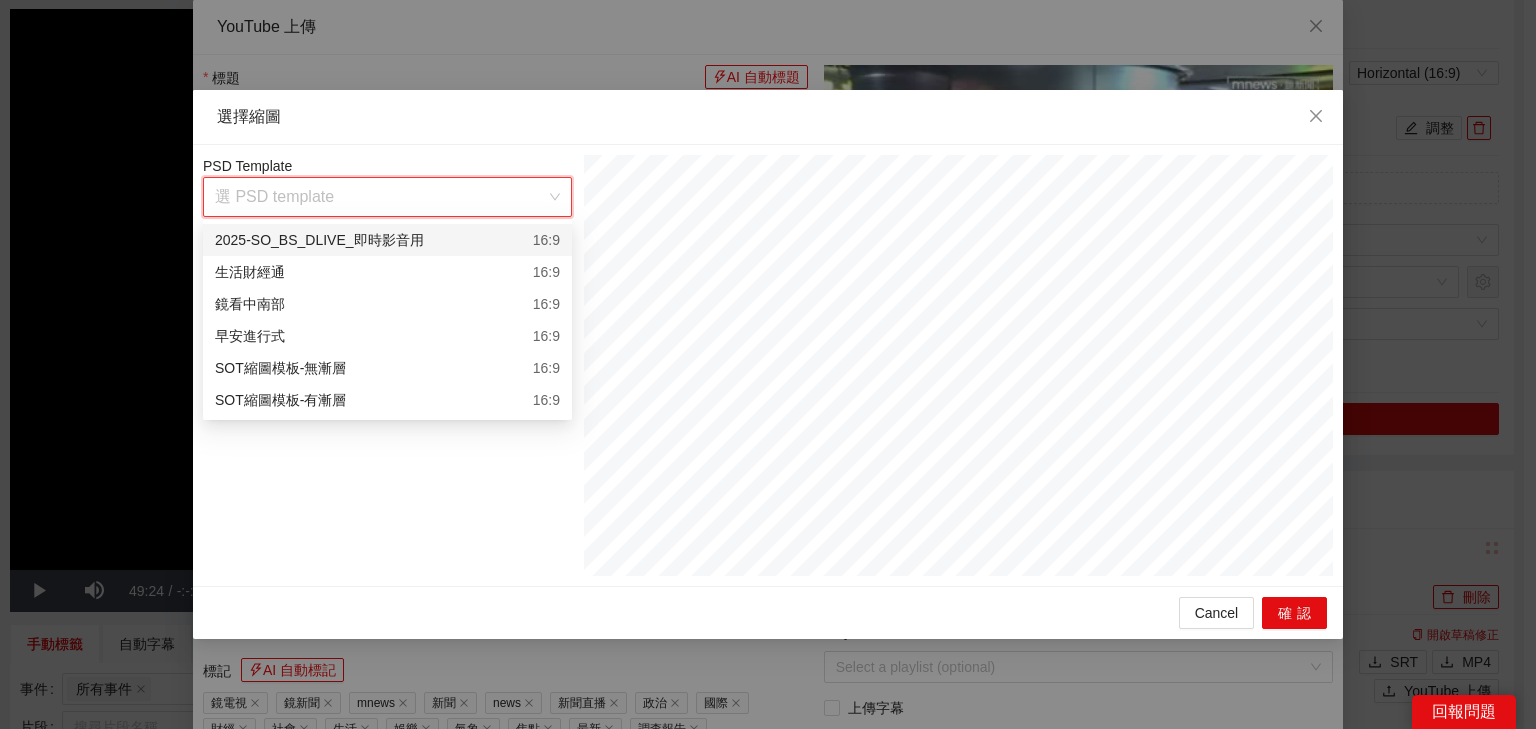 click on "2025-SO_BS_DLIVE_即時影音用 16:9" at bounding box center (387, 240) 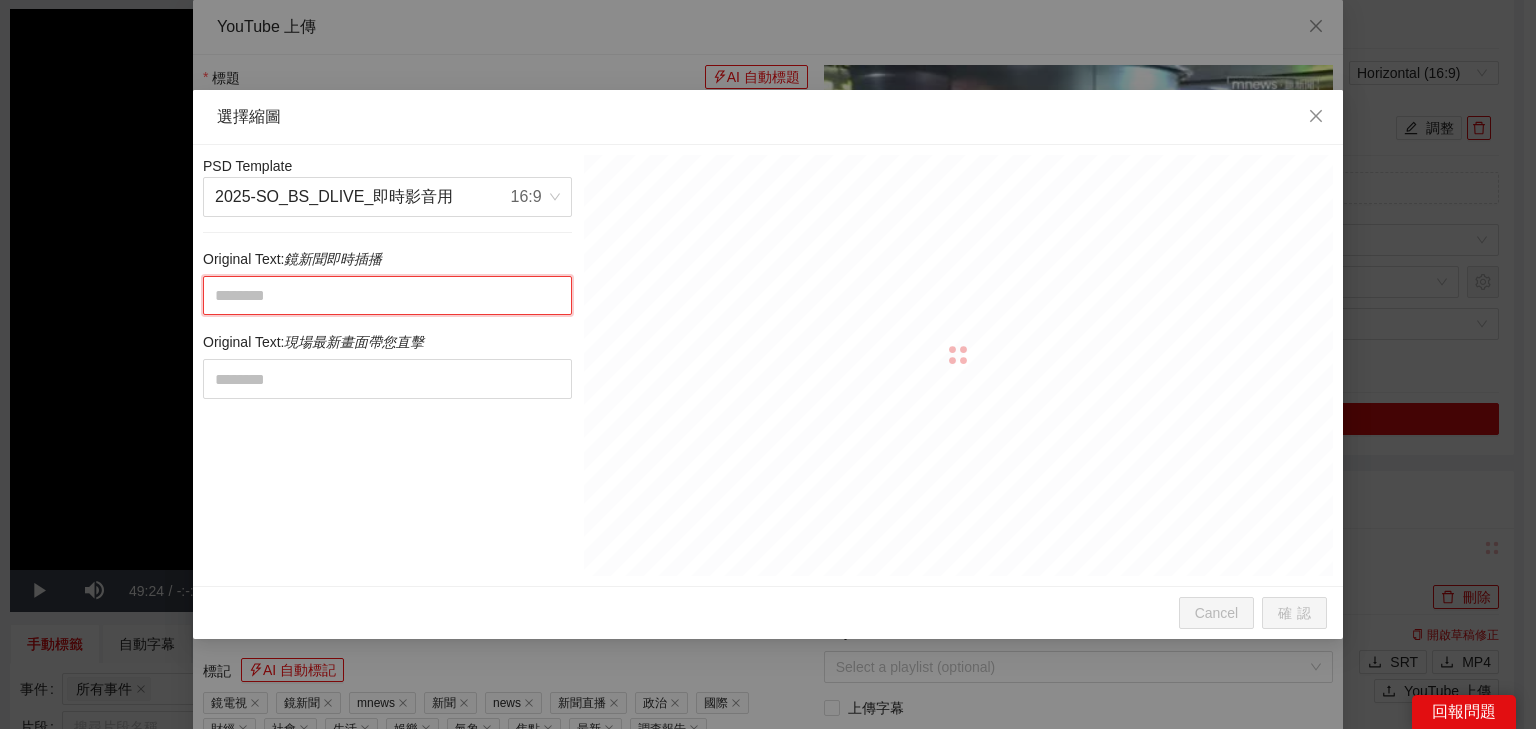 click at bounding box center [387, 296] 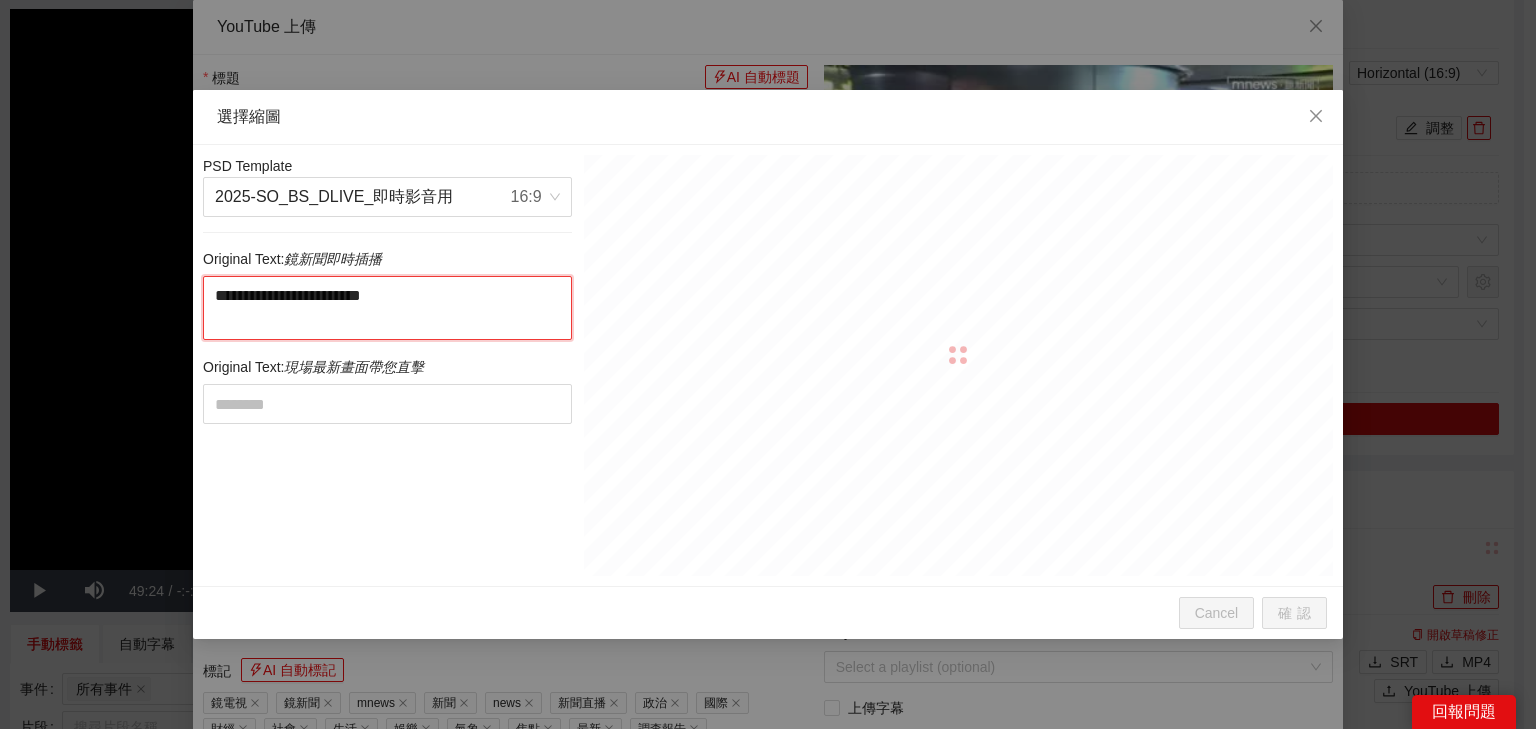 drag, startPoint x: 356, startPoint y: 288, endPoint x: 384, endPoint y: 346, distance: 64.40497 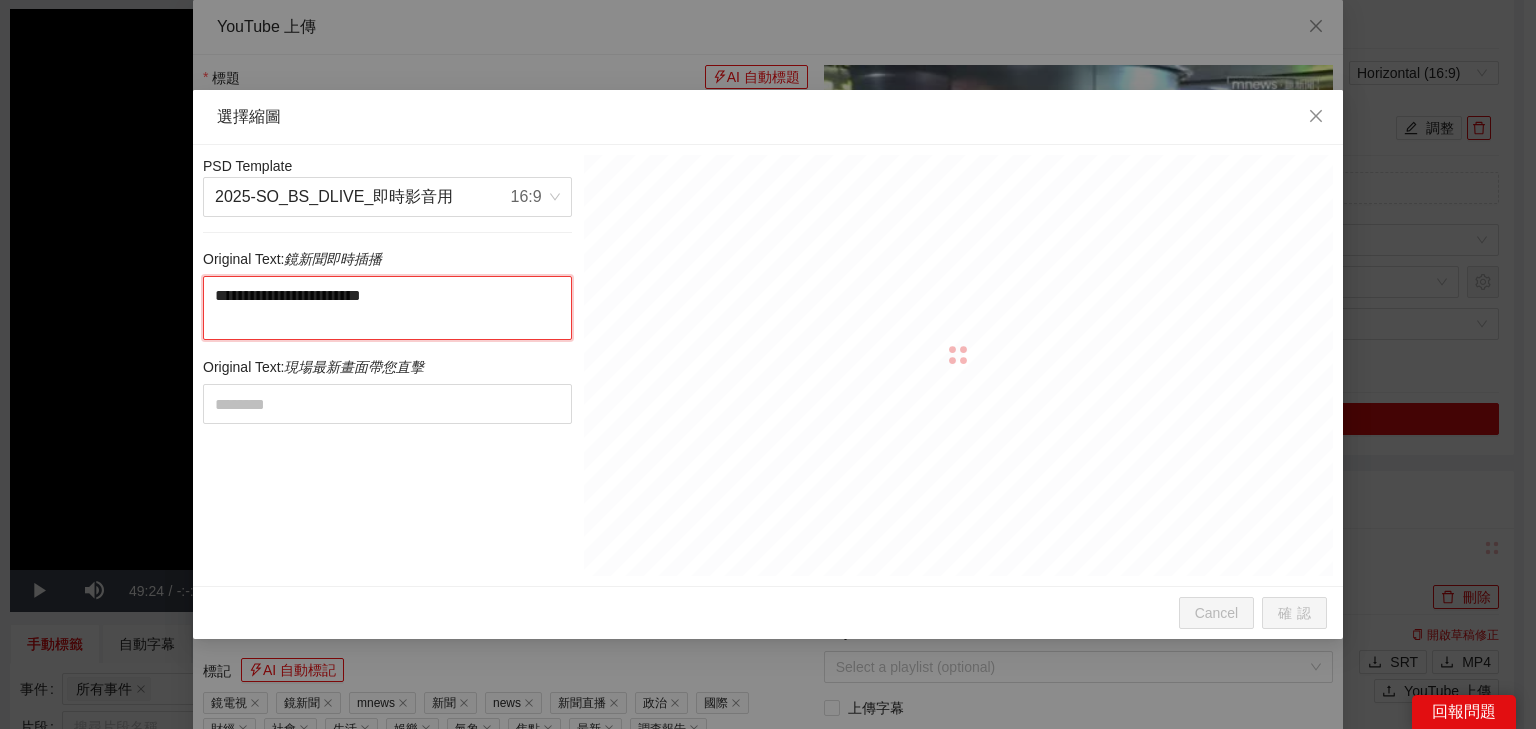 click on "**********" at bounding box center (387, 365) 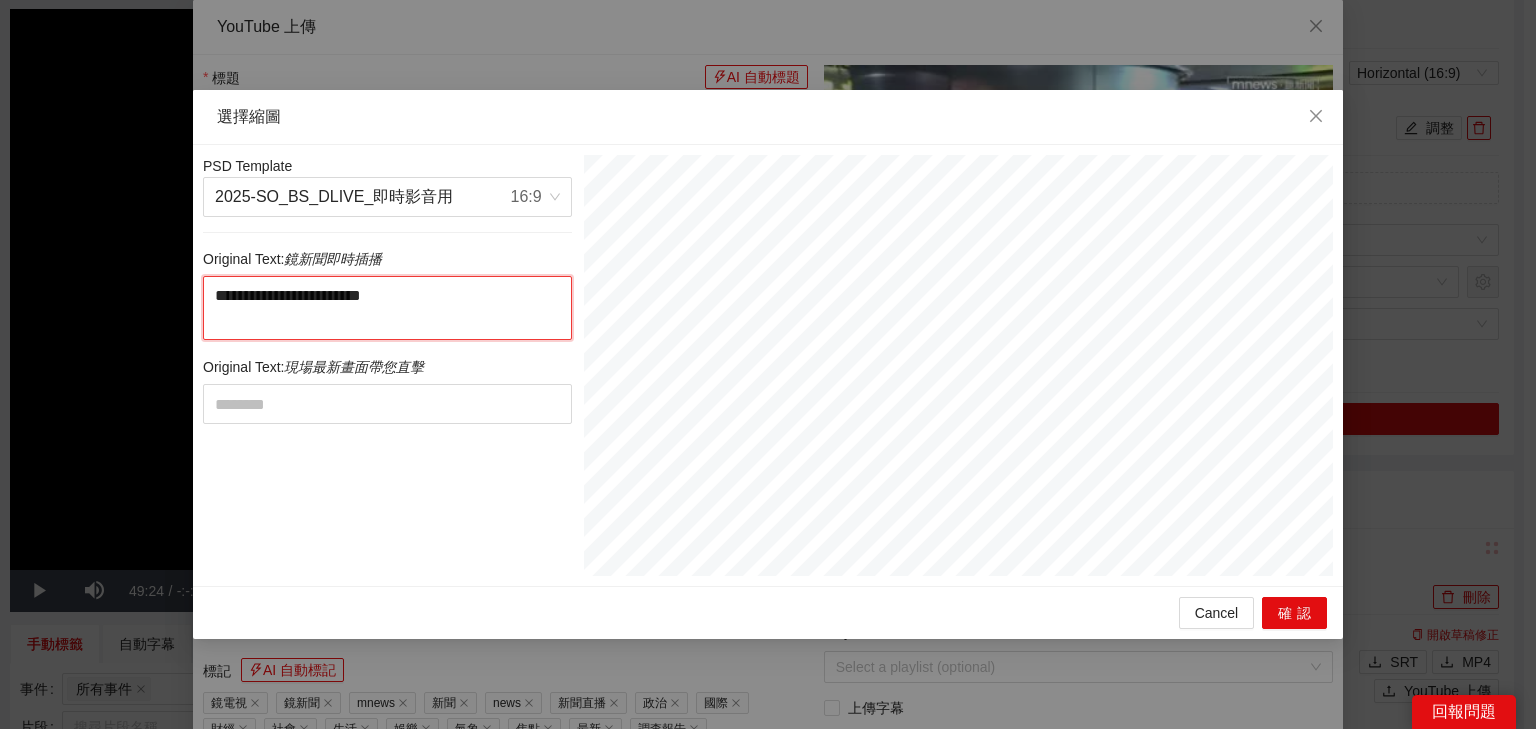 type on "********" 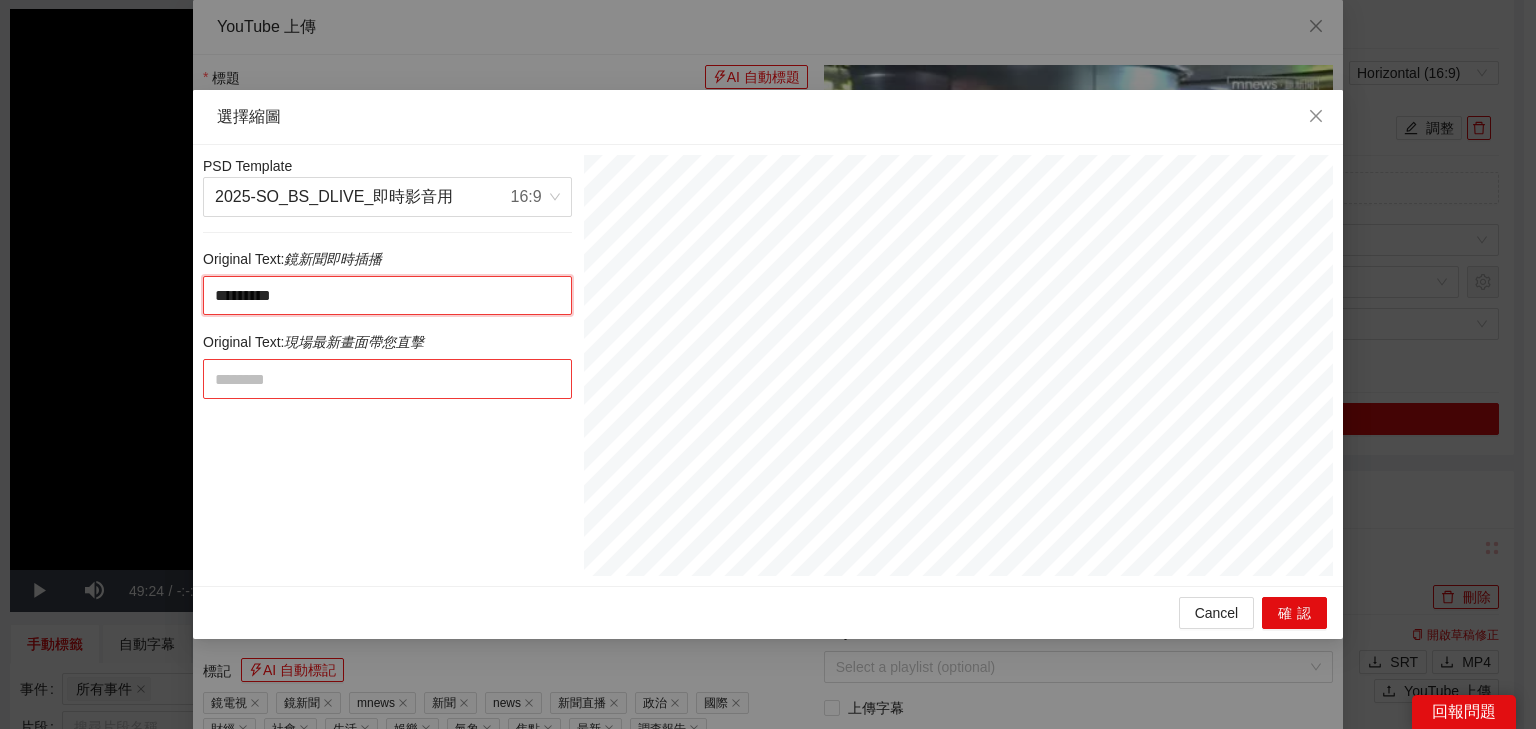 type on "********" 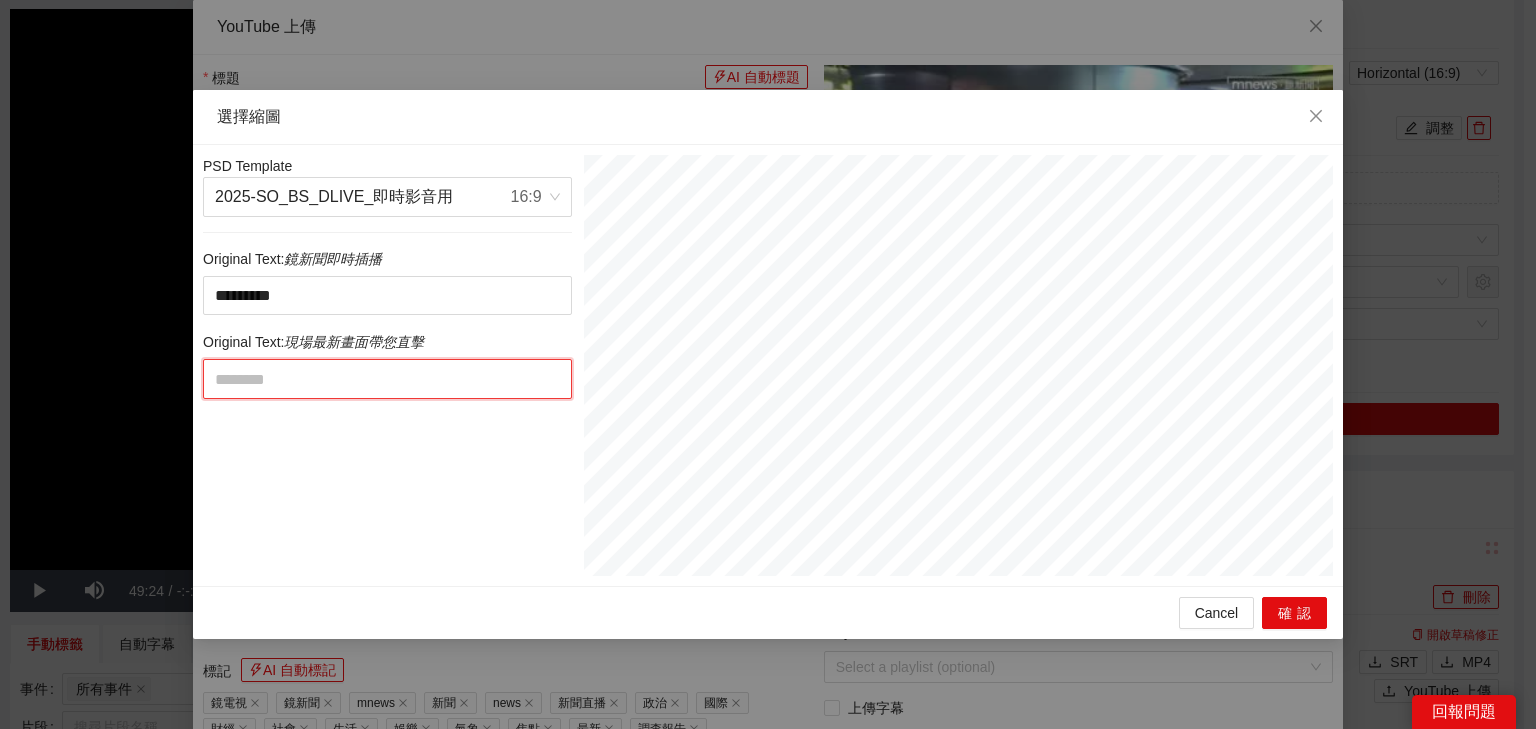 click at bounding box center (387, 379) 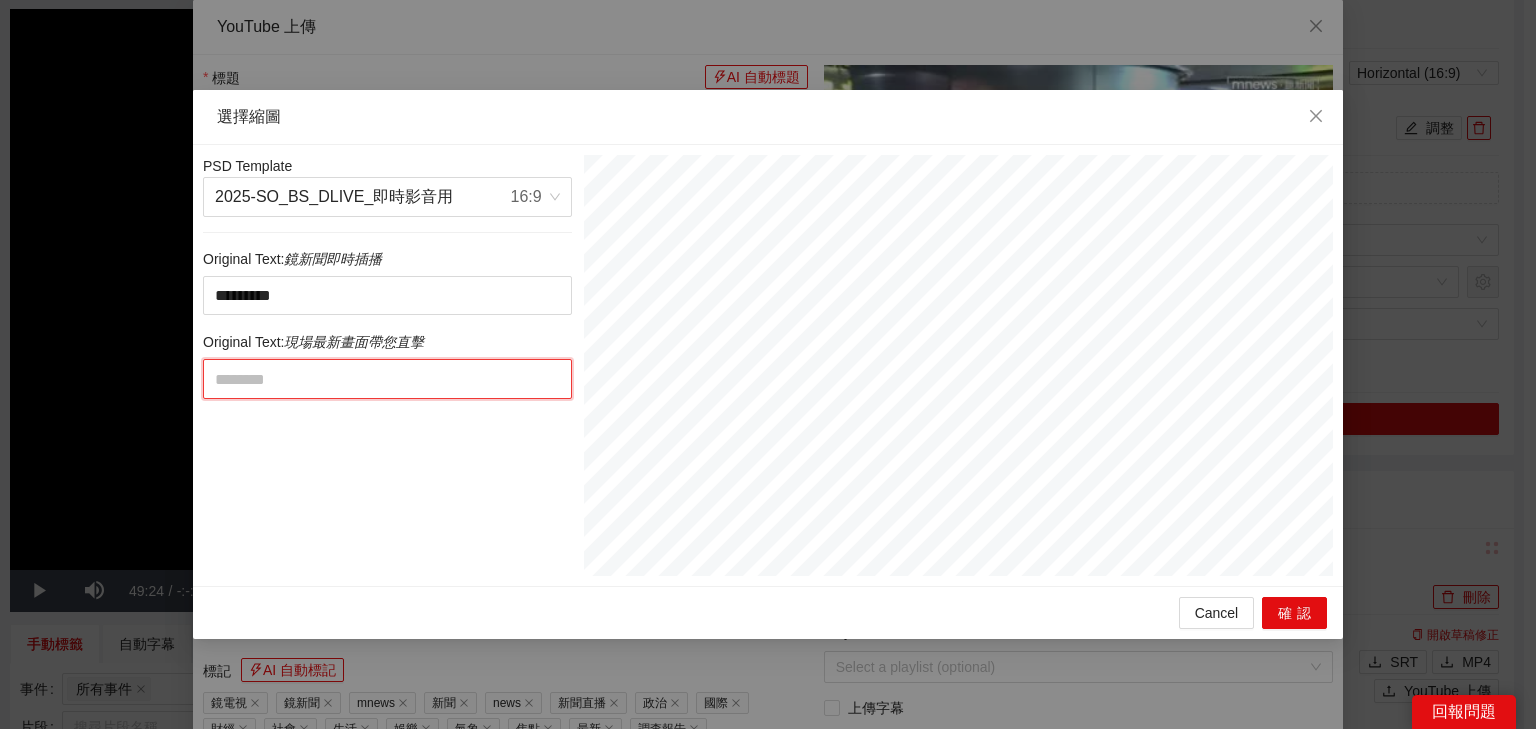 paste on "**********" 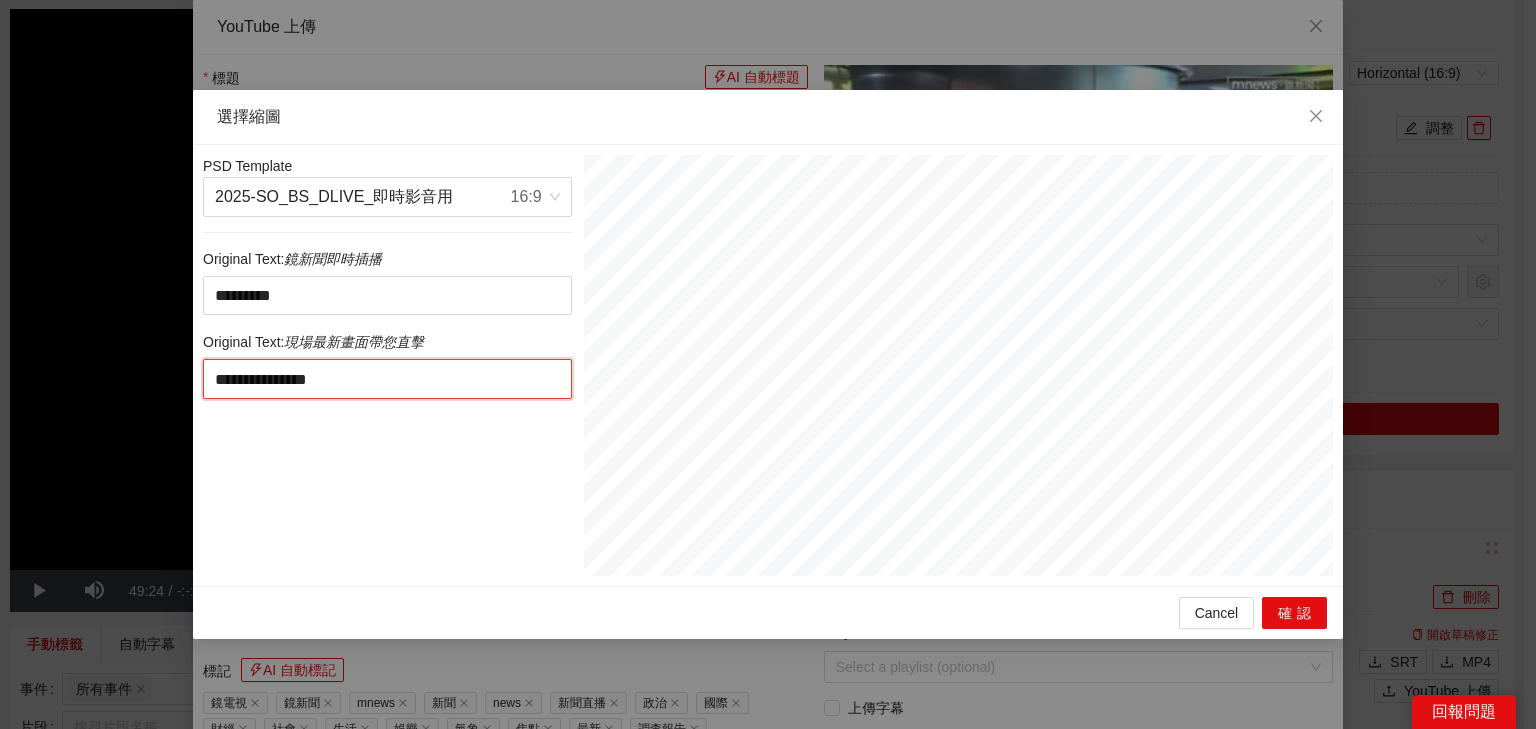 drag, startPoint x: 377, startPoint y: 372, endPoint x: 479, endPoint y: 373, distance: 102.0049 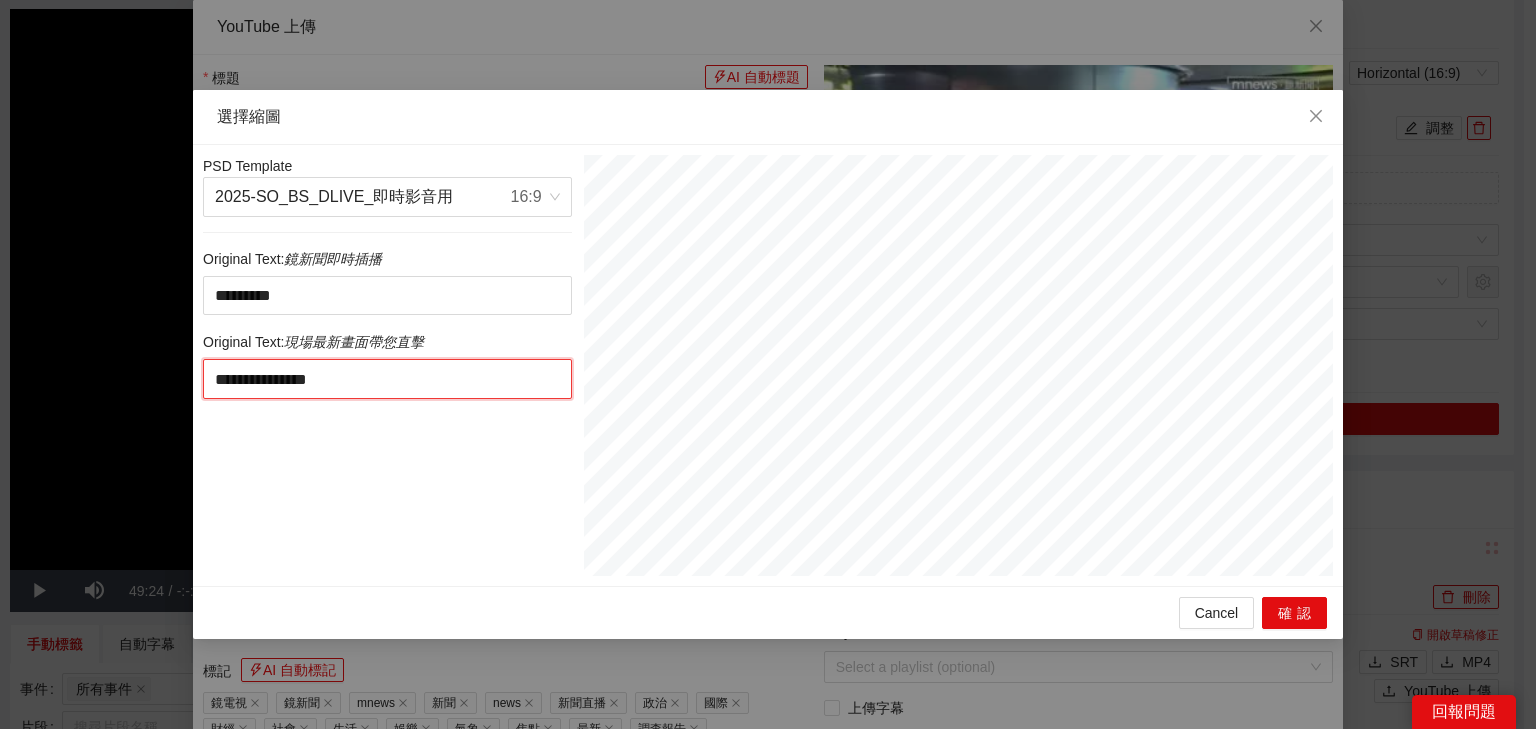 click on "**********" at bounding box center [387, 379] 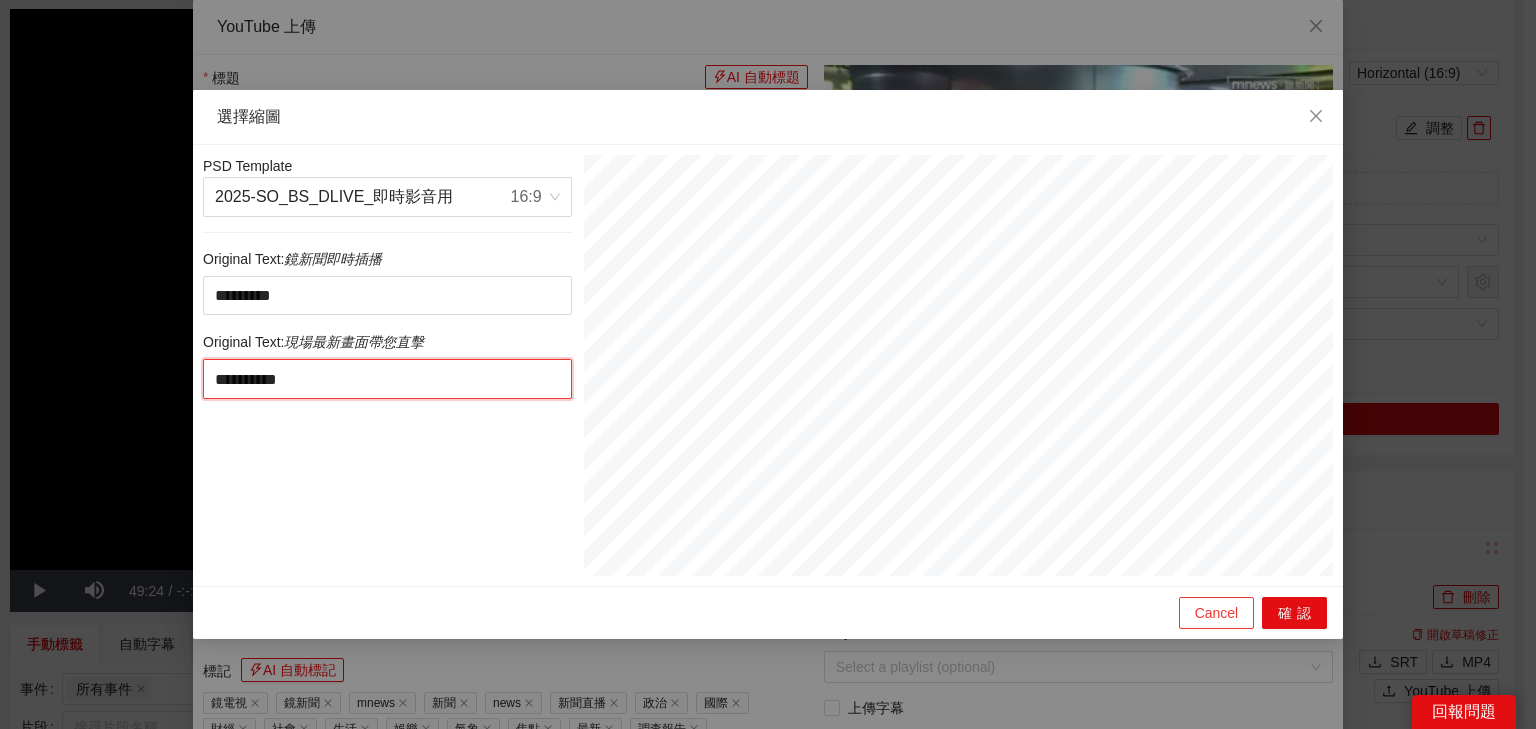 type on "**********" 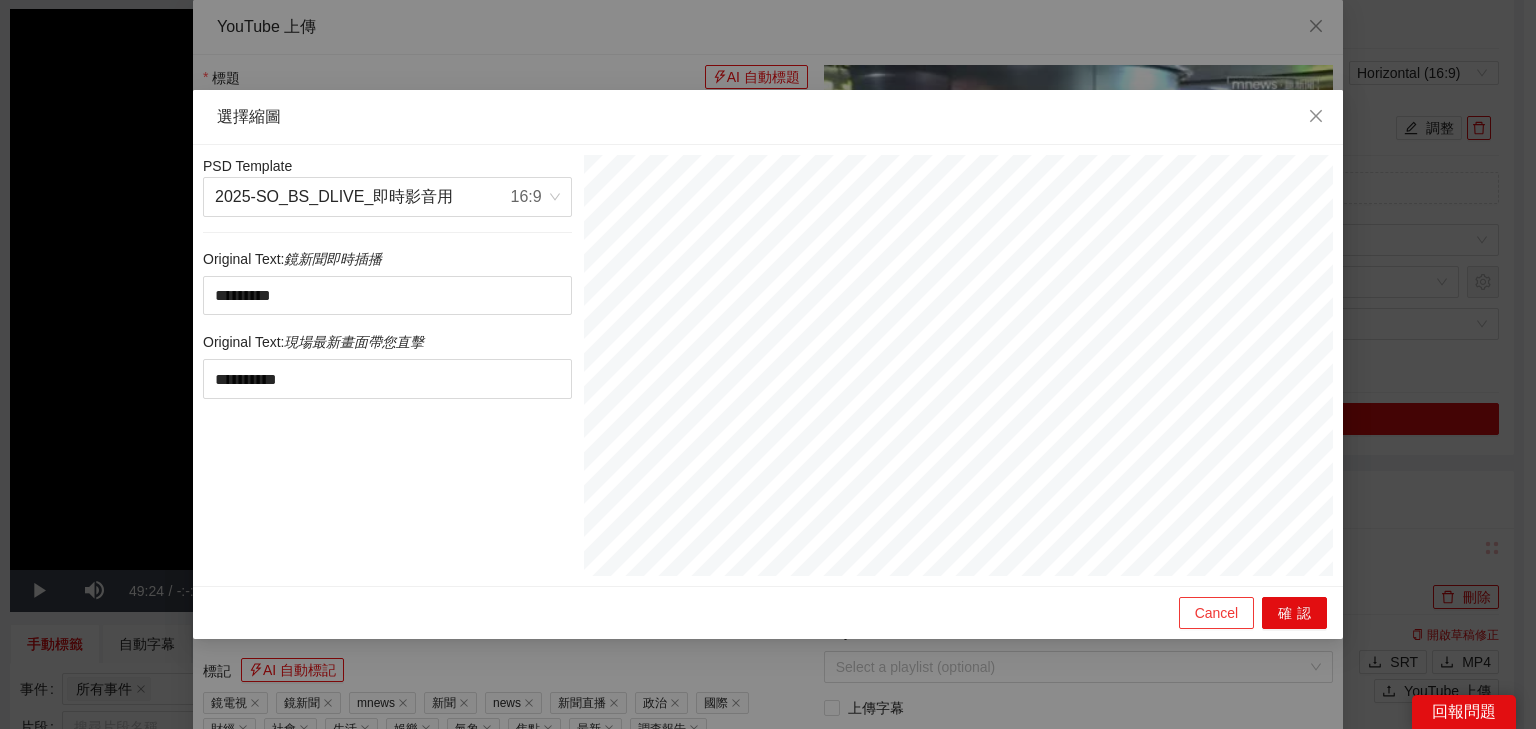 click on "Cancel" at bounding box center [1217, 613] 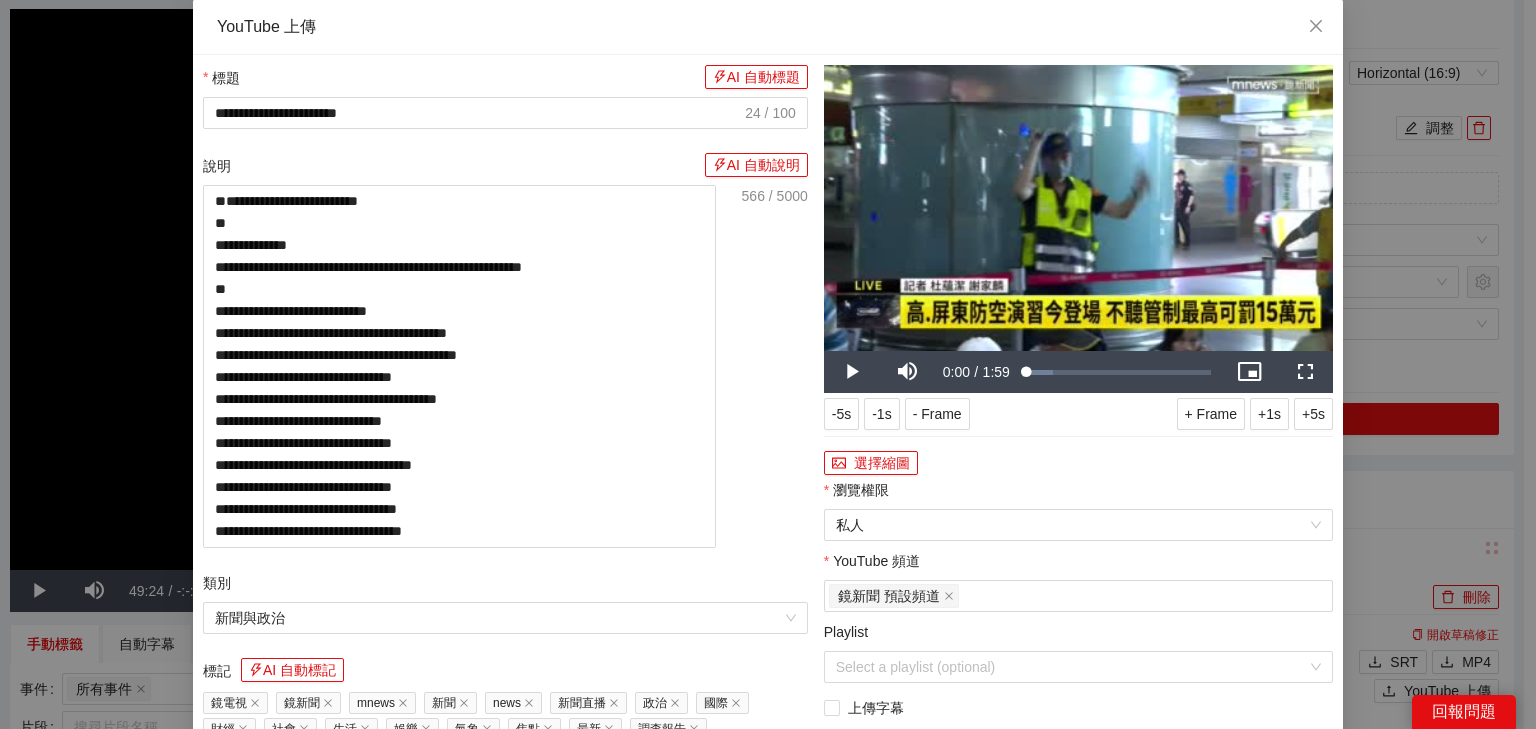 click at bounding box center (1078, 208) 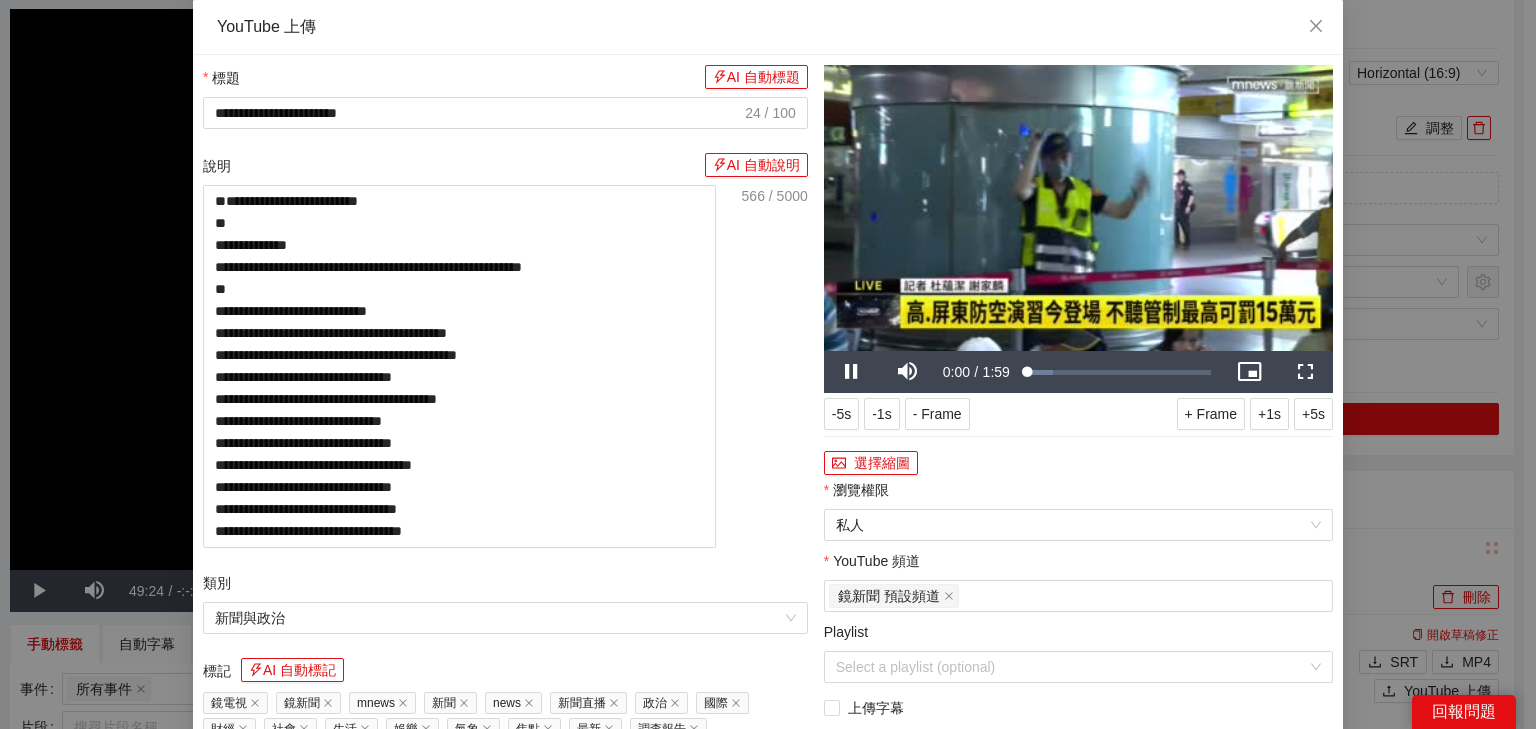 click at bounding box center [1078, 208] 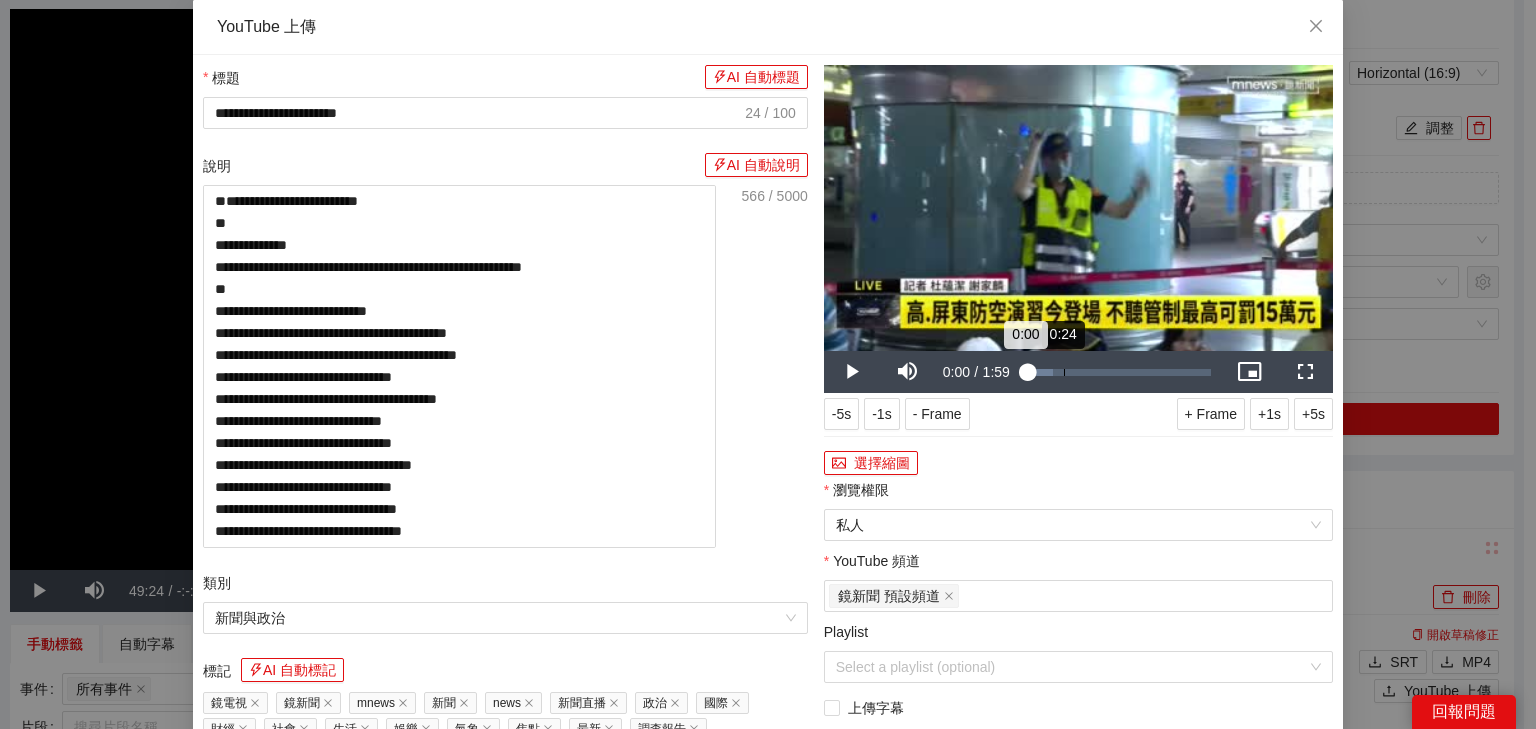 click on "Loaded :  14.11% 0:24 0:00" at bounding box center [1119, 372] 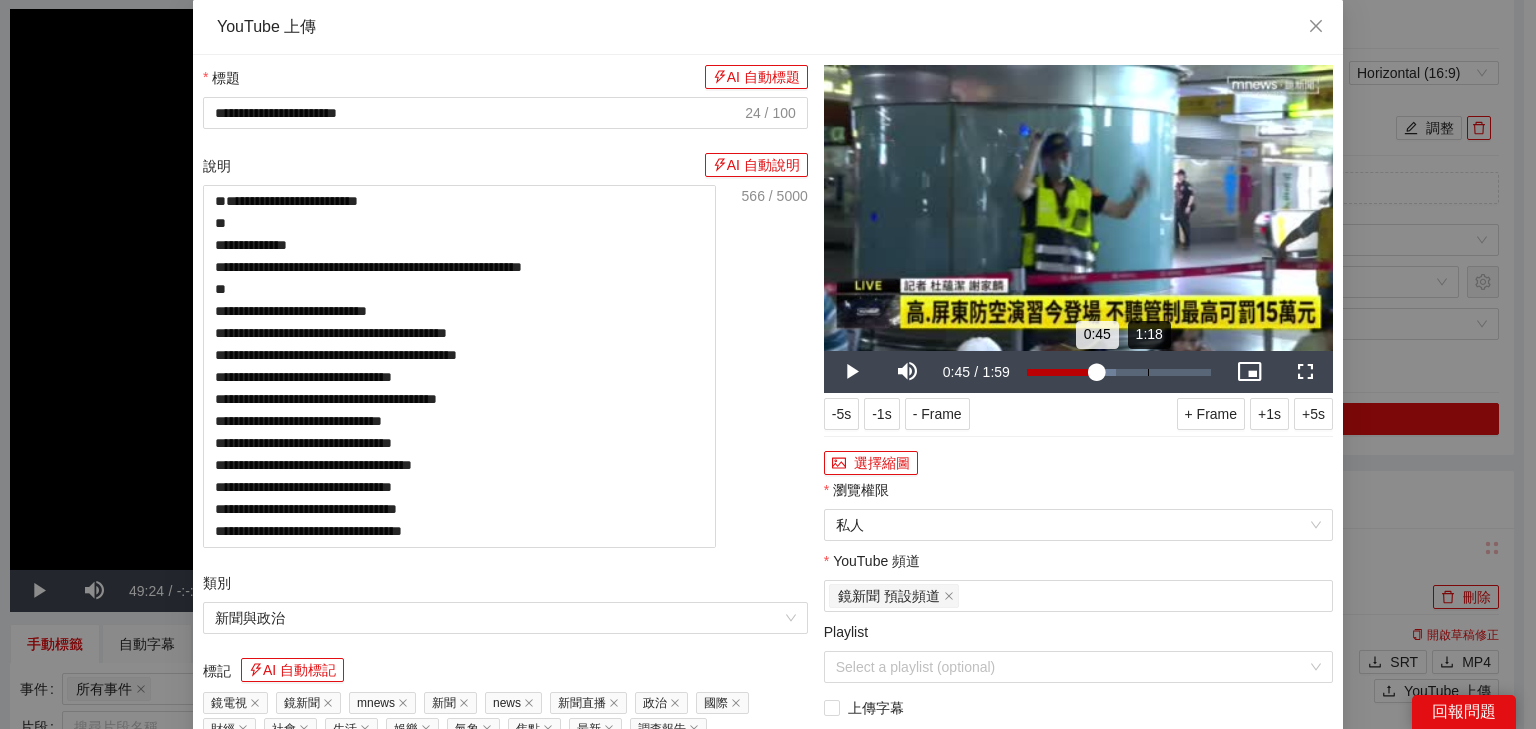 click on "1:18" at bounding box center (1148, 372) 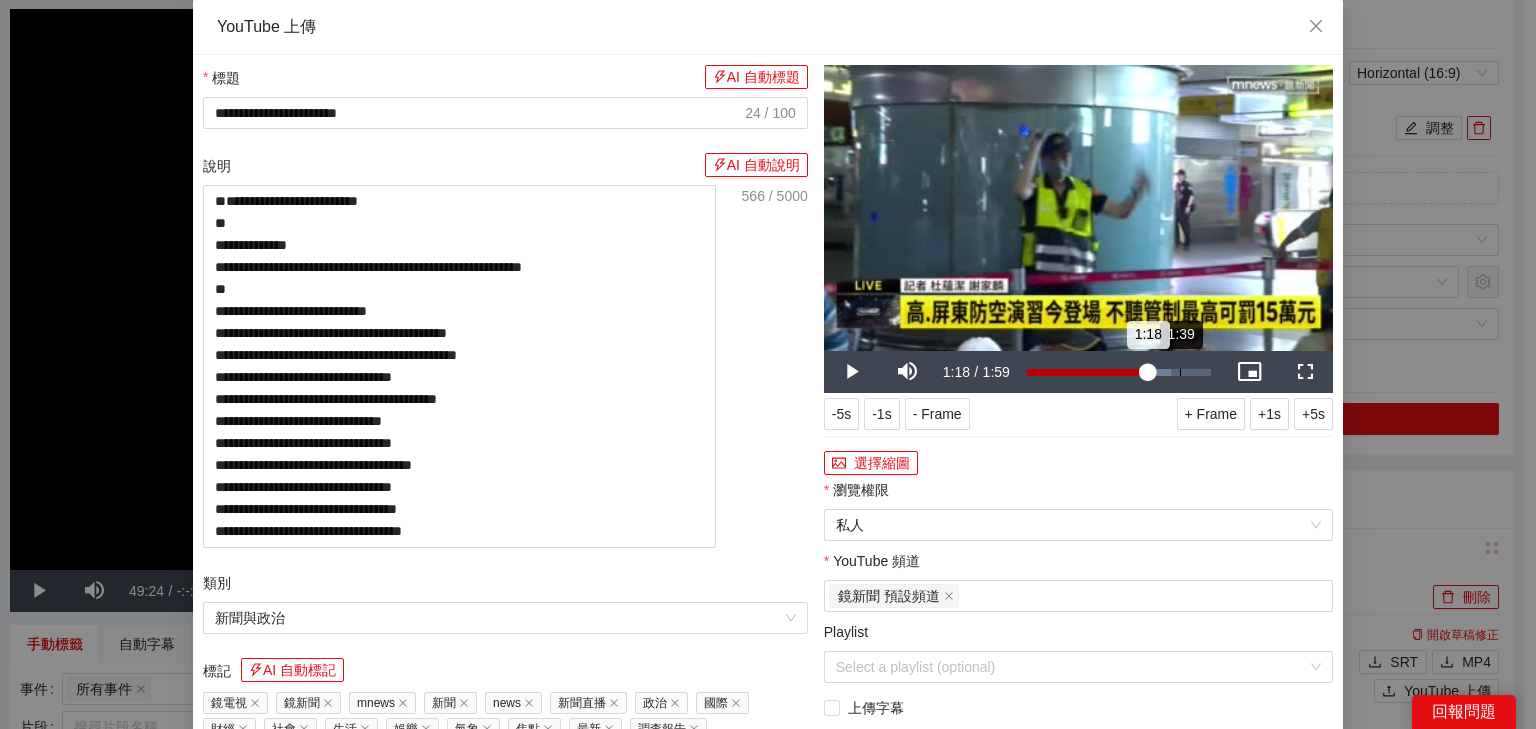 click on "Loaded :  78.15% 1:39 1:18" at bounding box center [1119, 372] 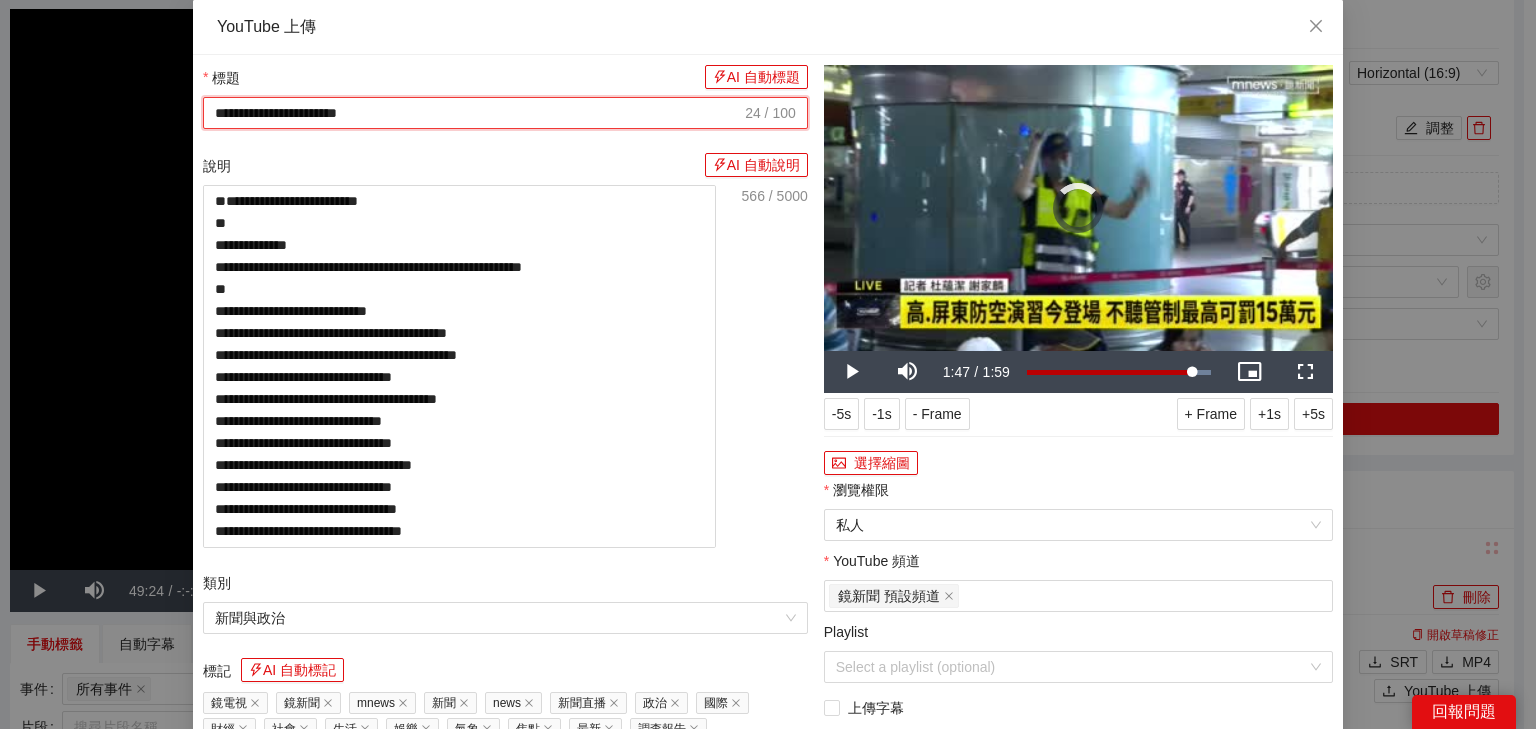 drag, startPoint x: 470, startPoint y: 114, endPoint x: 180, endPoint y: 97, distance: 290.49786 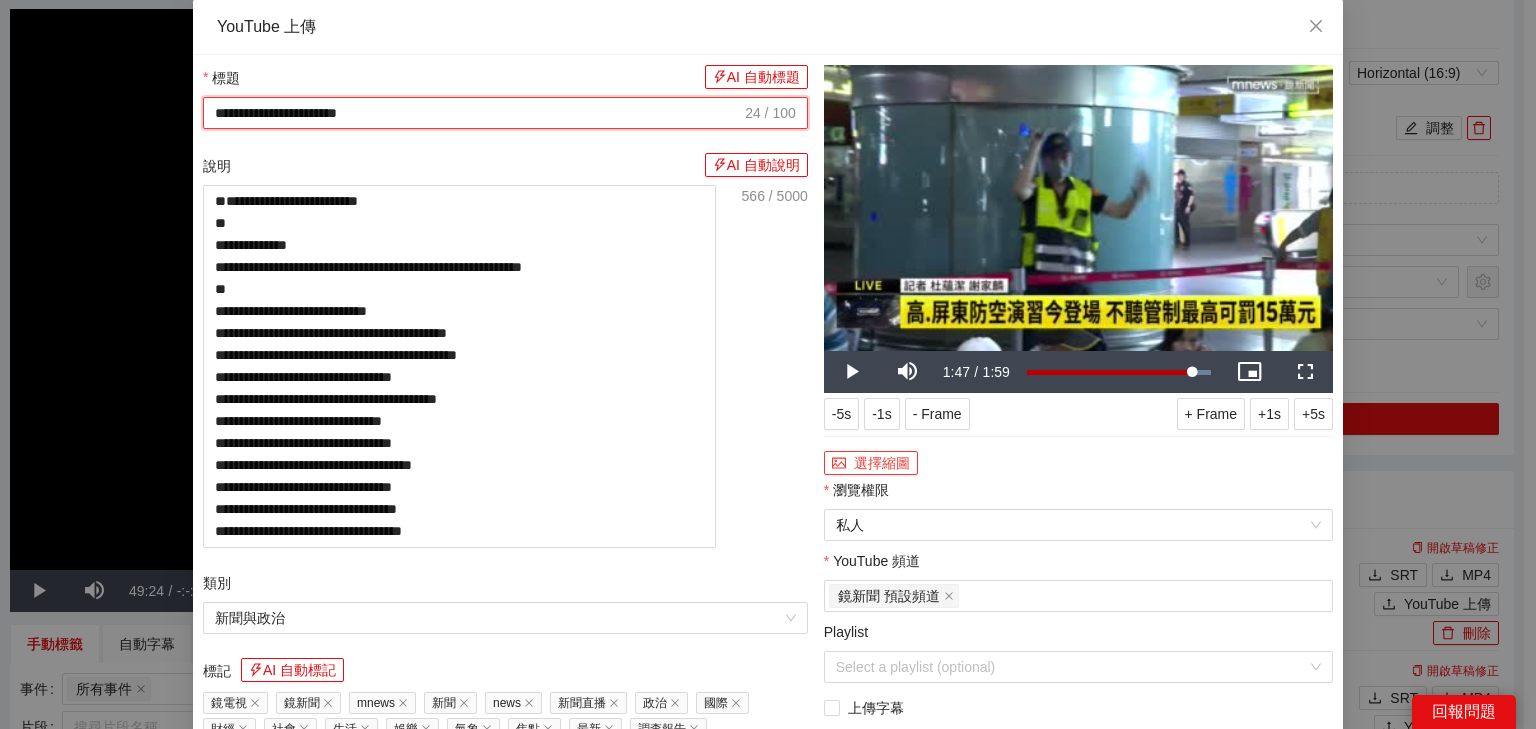 click on "選擇縮圖" at bounding box center (871, 463) 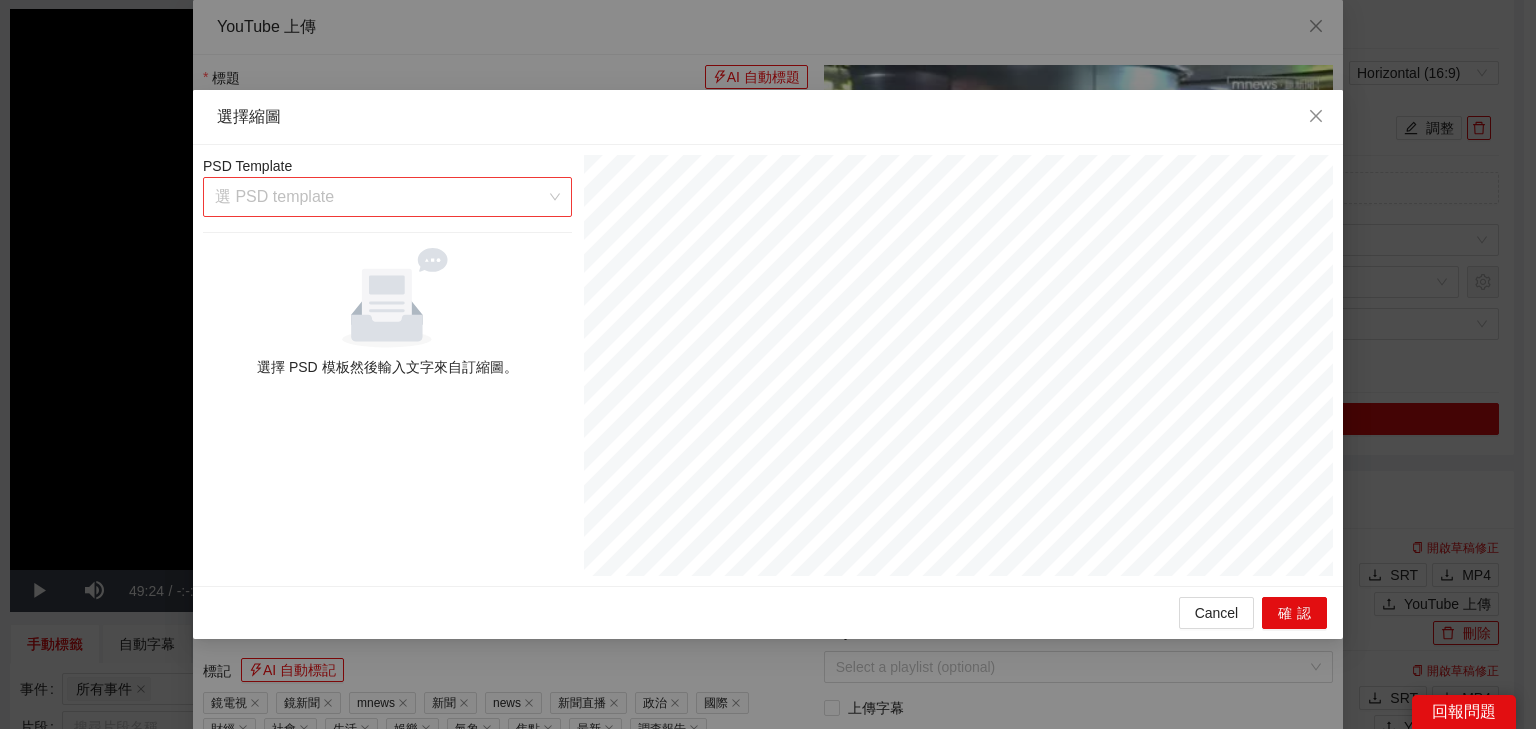 click at bounding box center (380, 197) 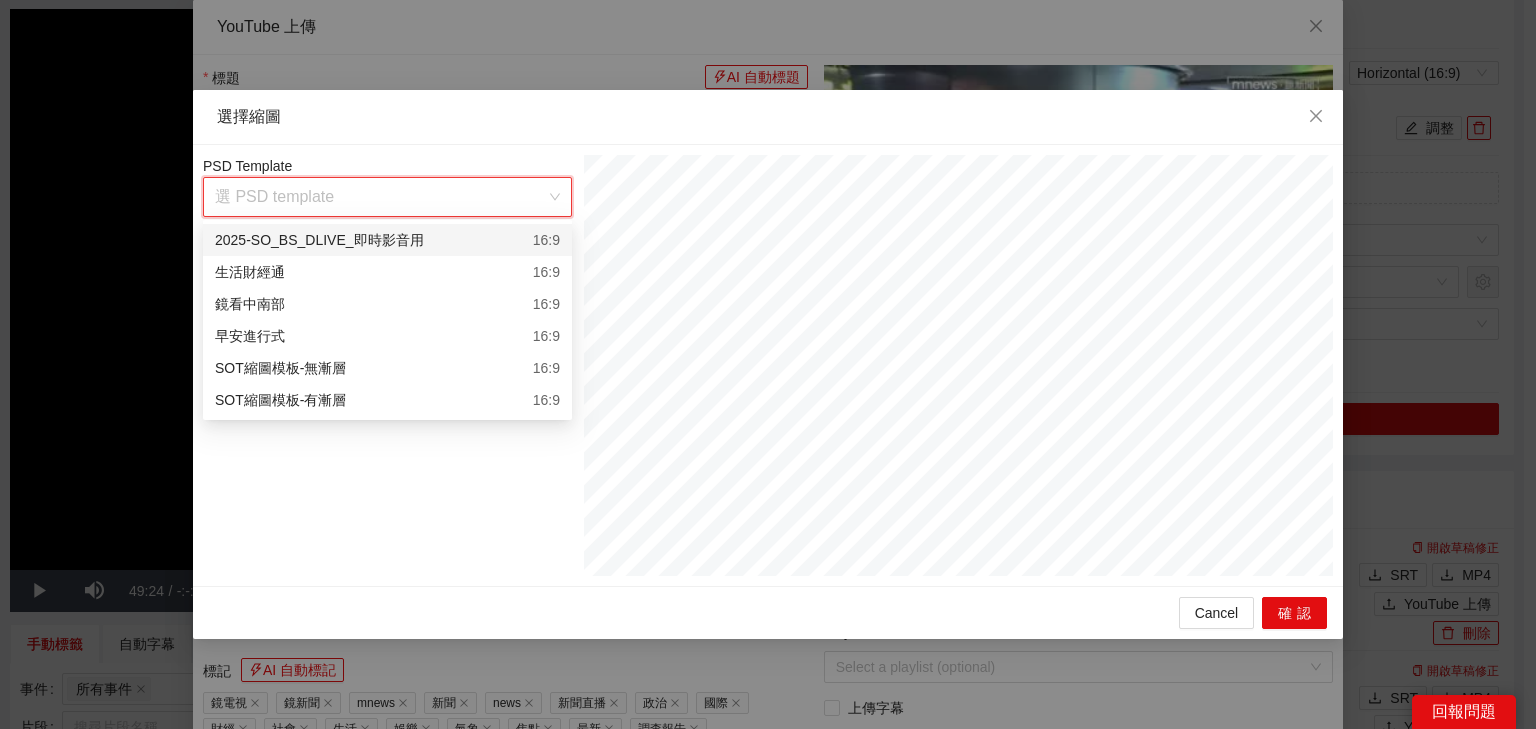 click on "2025-SO_BS_DLIVE_即時影音用 16:9" at bounding box center (387, 240) 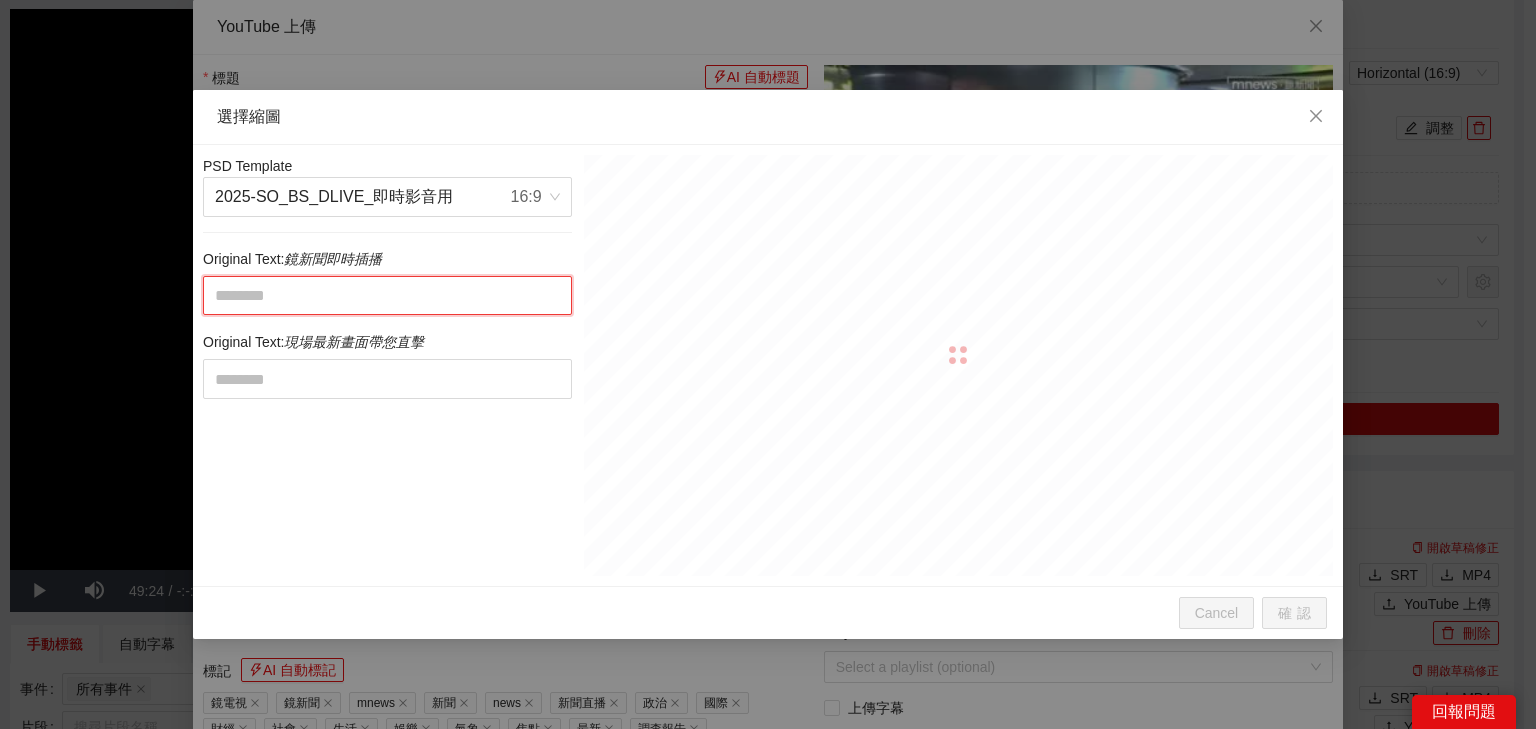 click at bounding box center [387, 296] 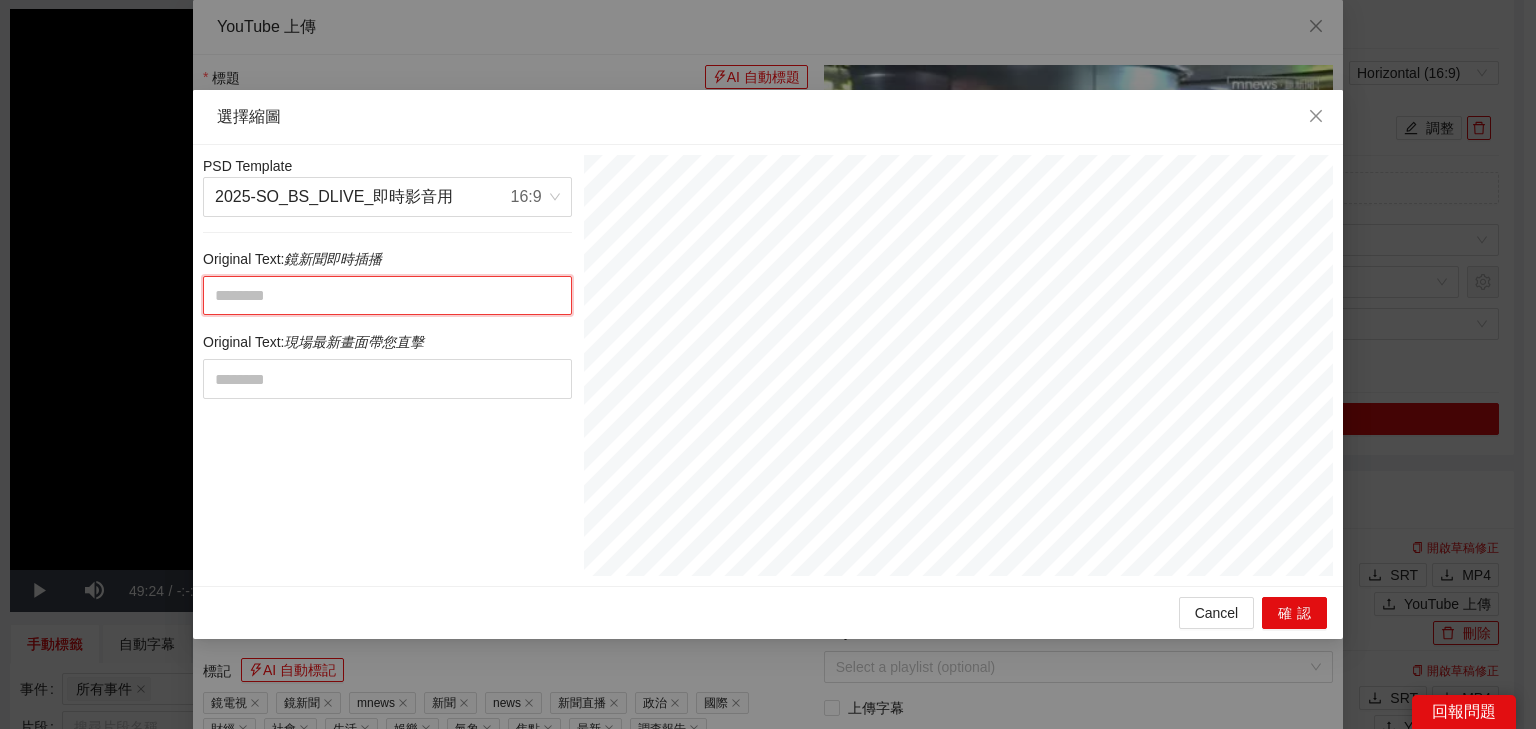 paste on "**********" 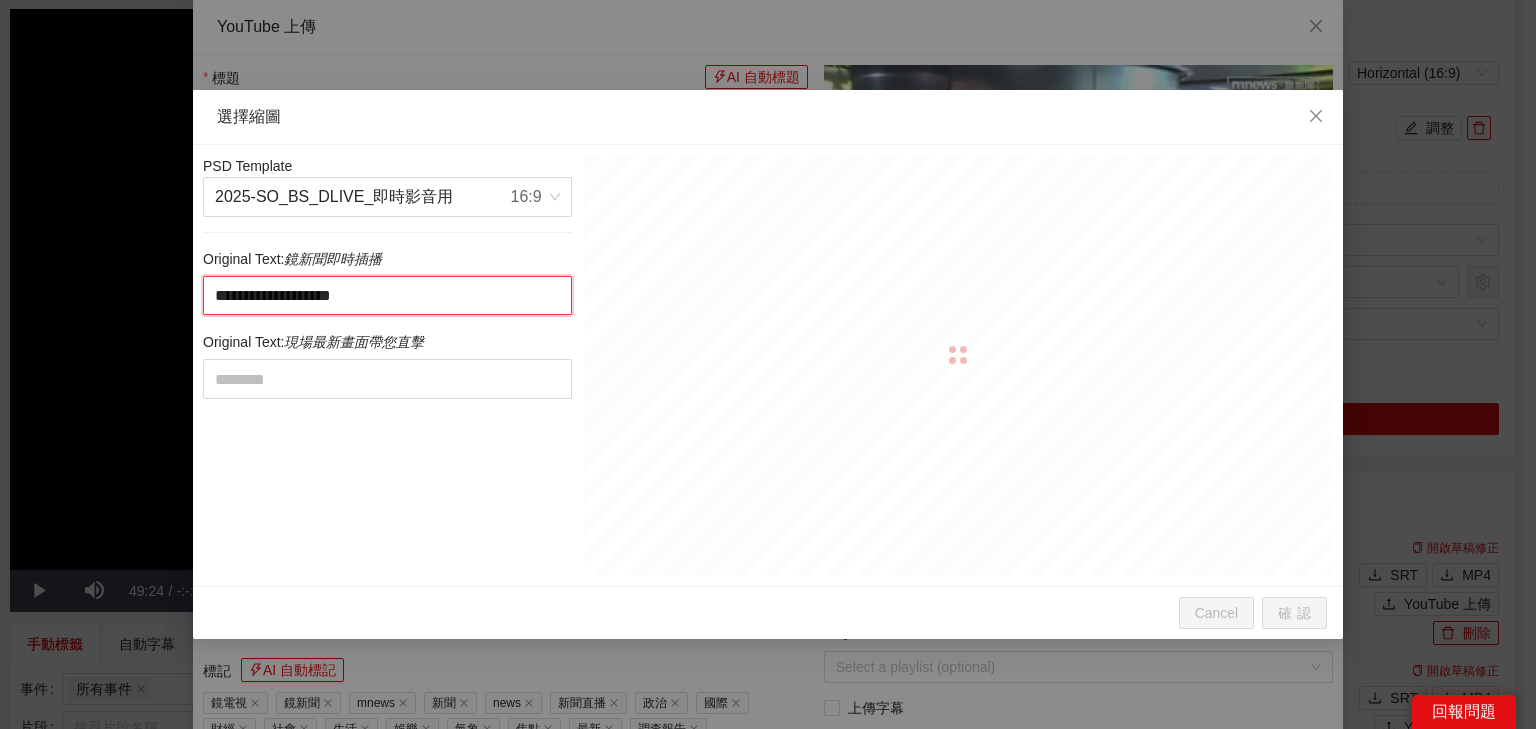 drag, startPoint x: 360, startPoint y: 287, endPoint x: 529, endPoint y: 300, distance: 169.49927 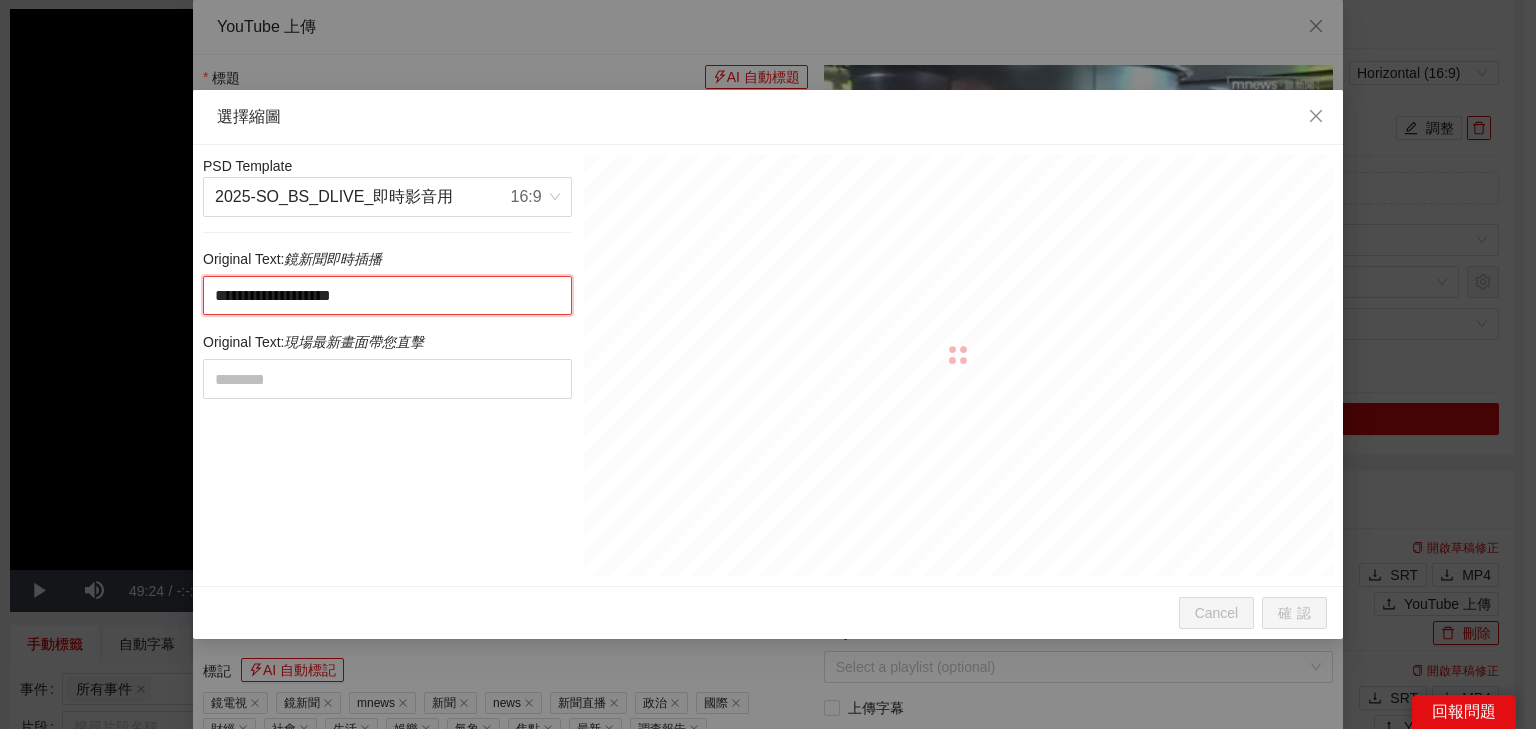 click on "**********" at bounding box center [387, 296] 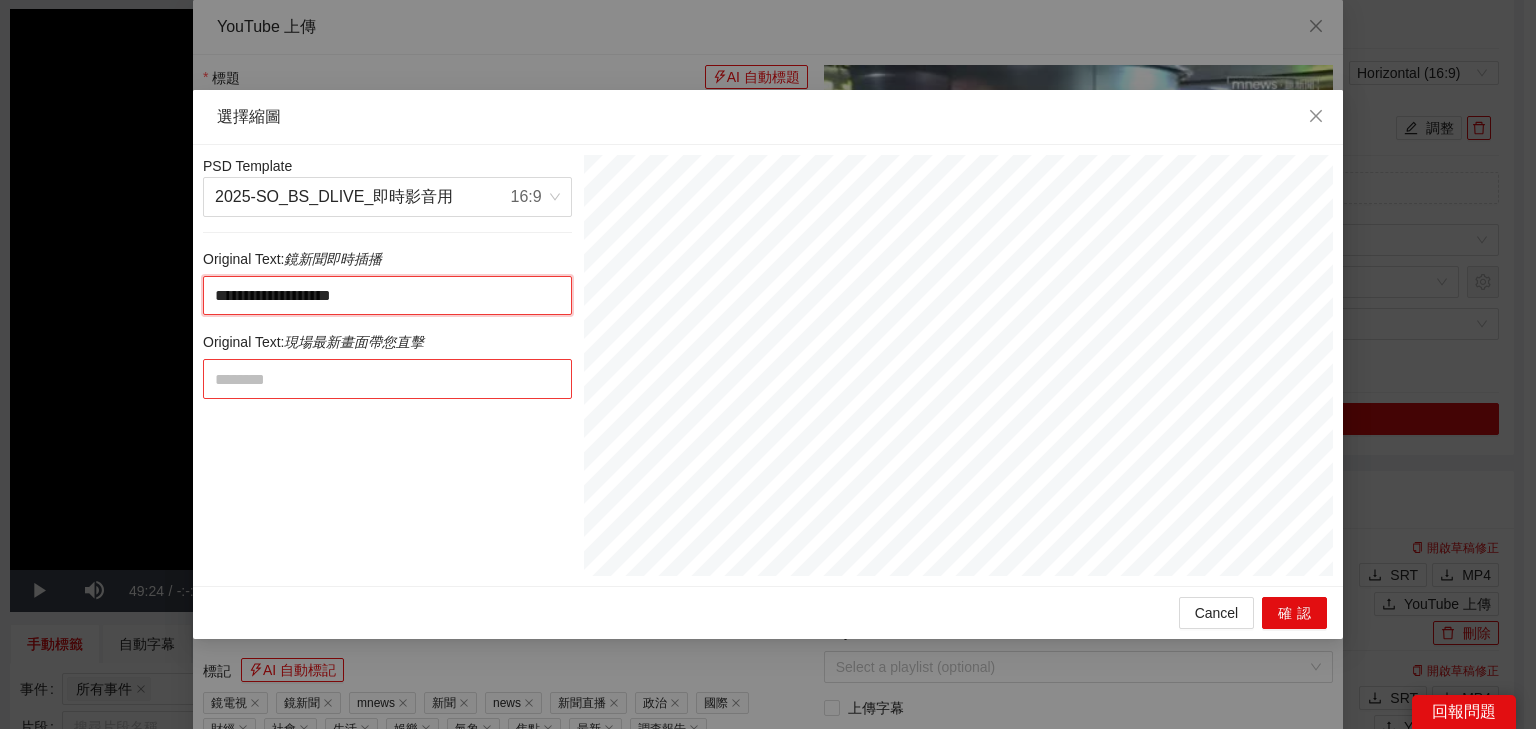 type on "********" 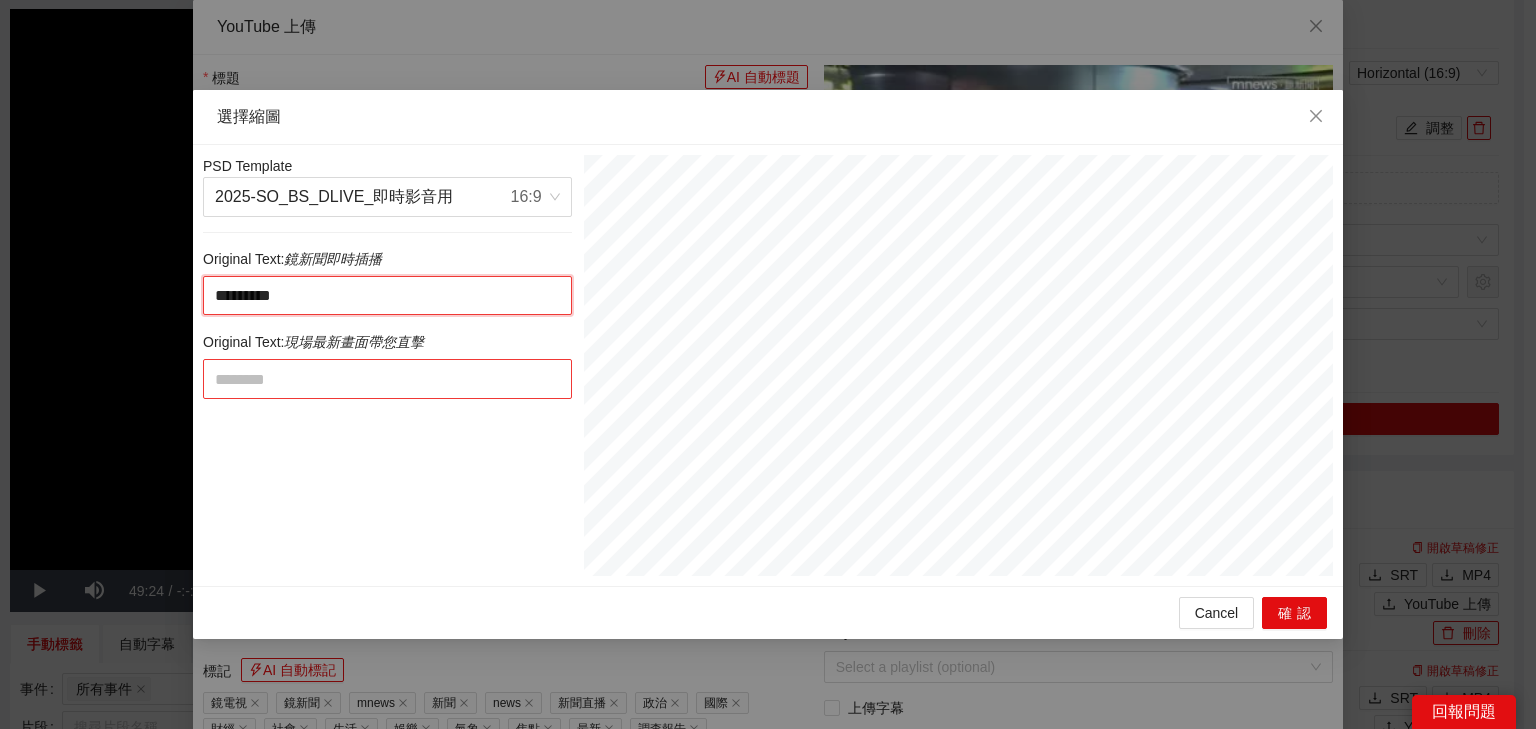 type on "********" 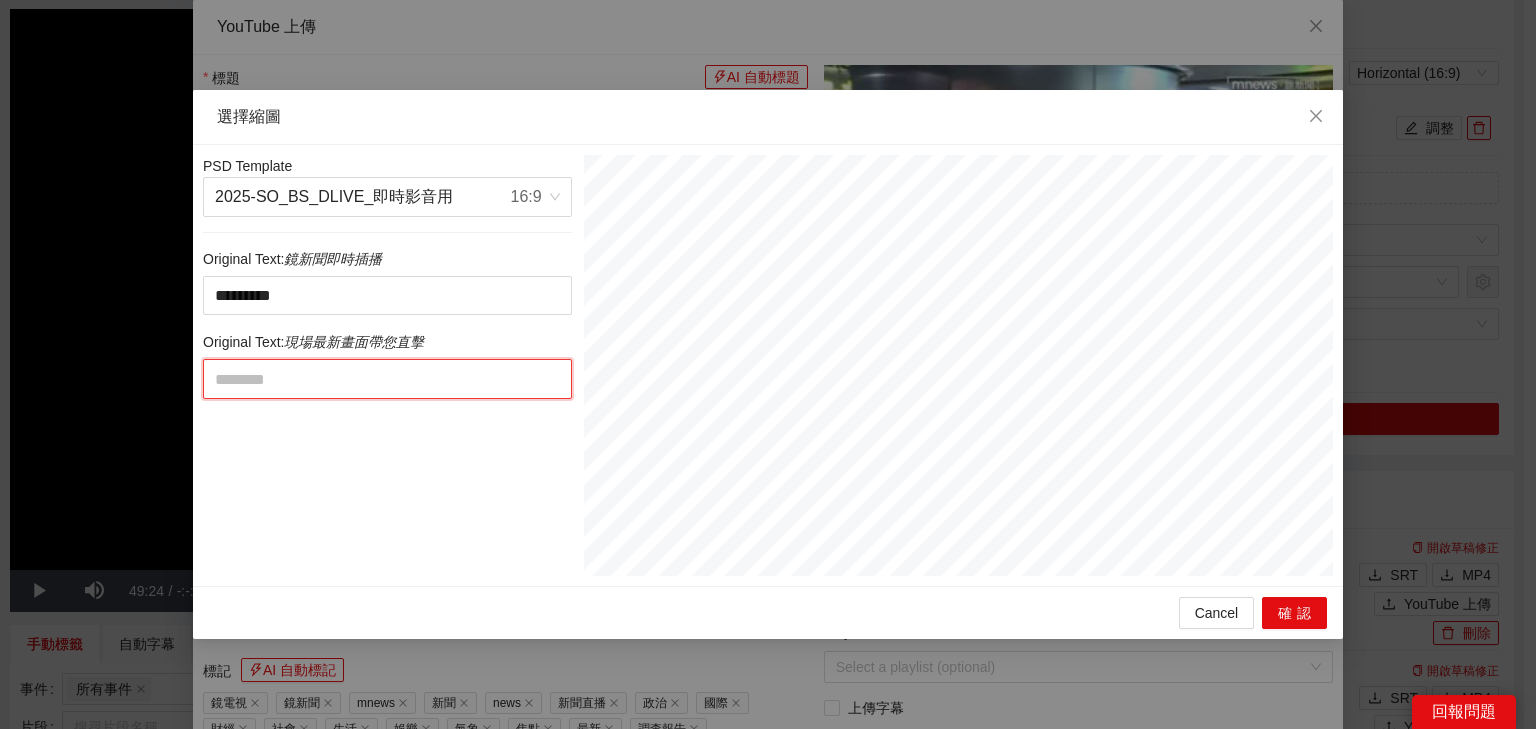 click at bounding box center (387, 379) 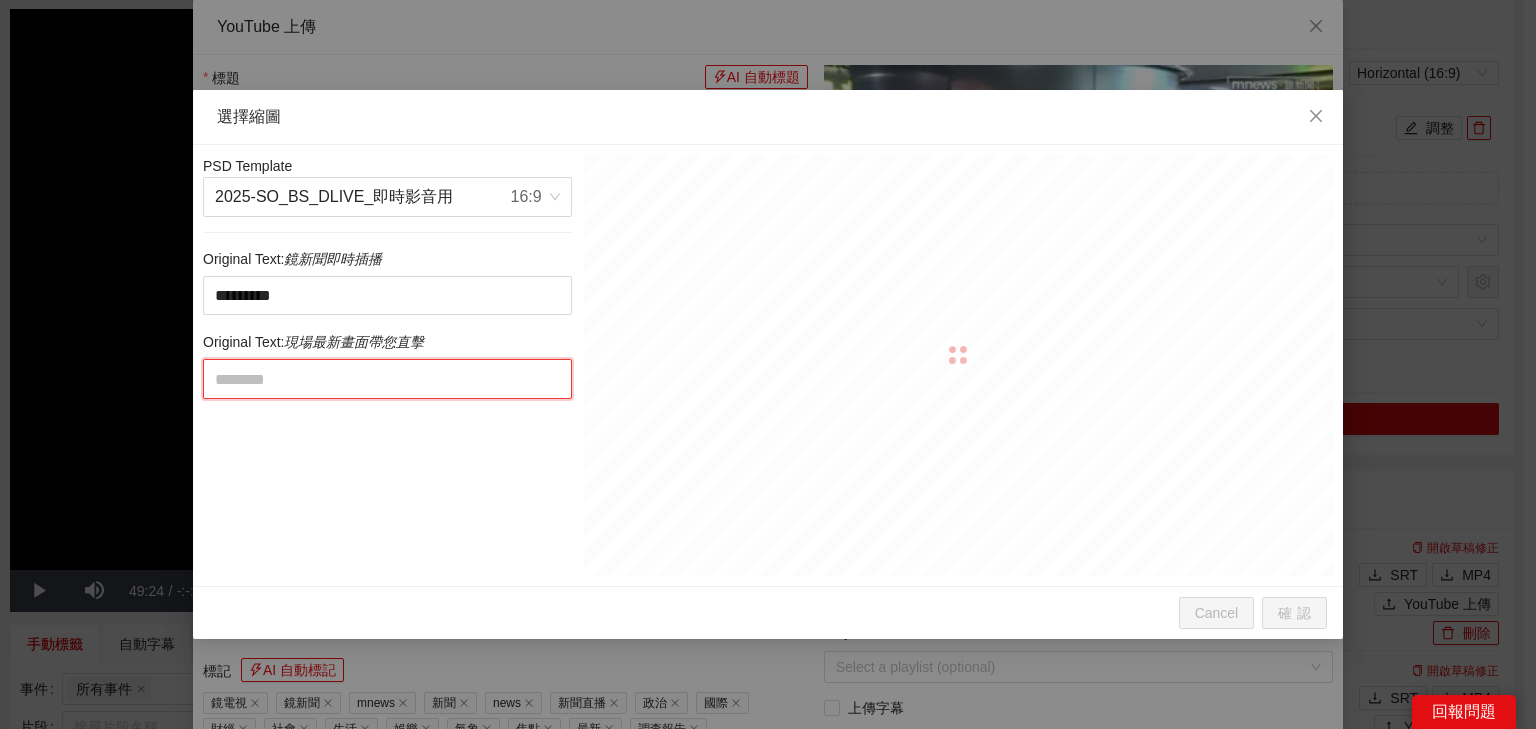 paste on "**********" 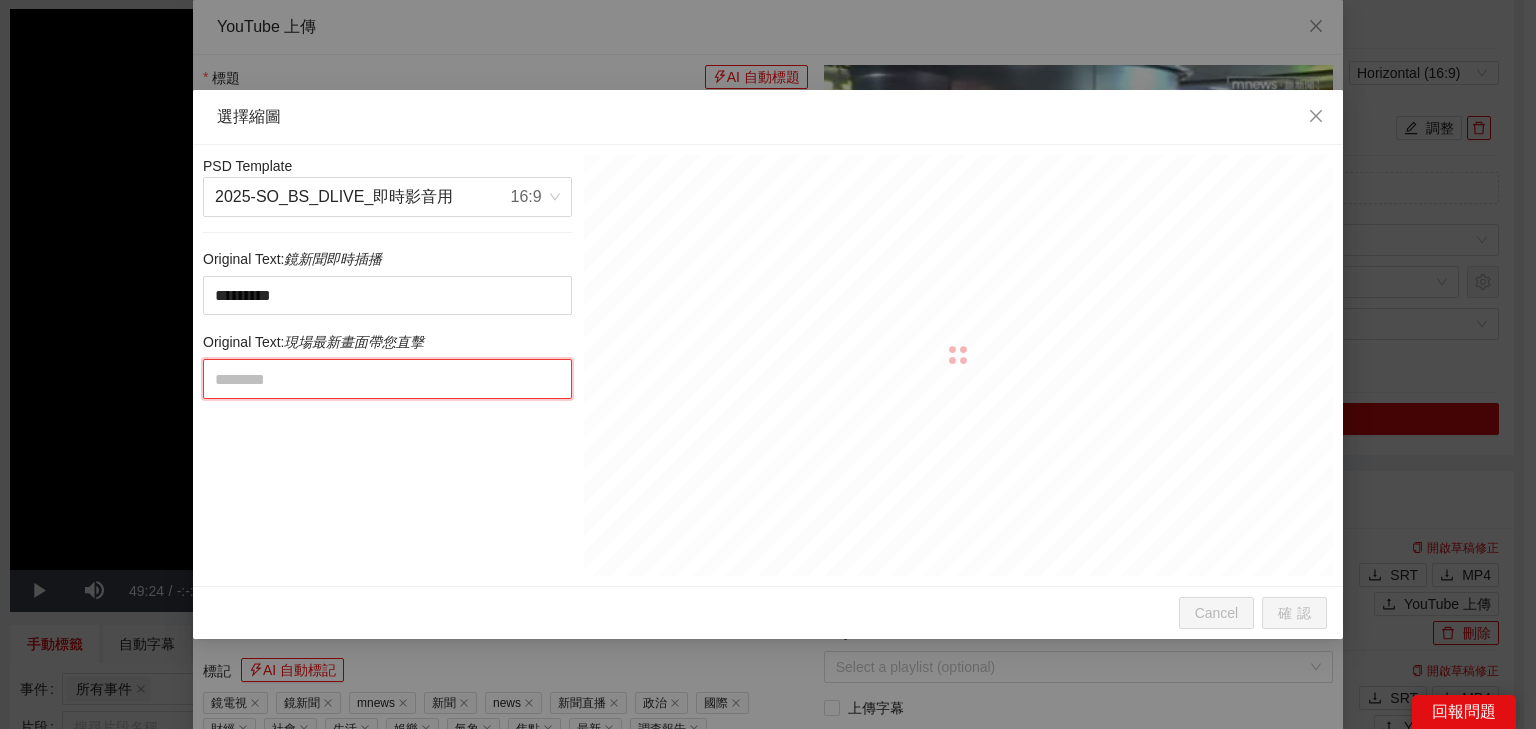 type on "**********" 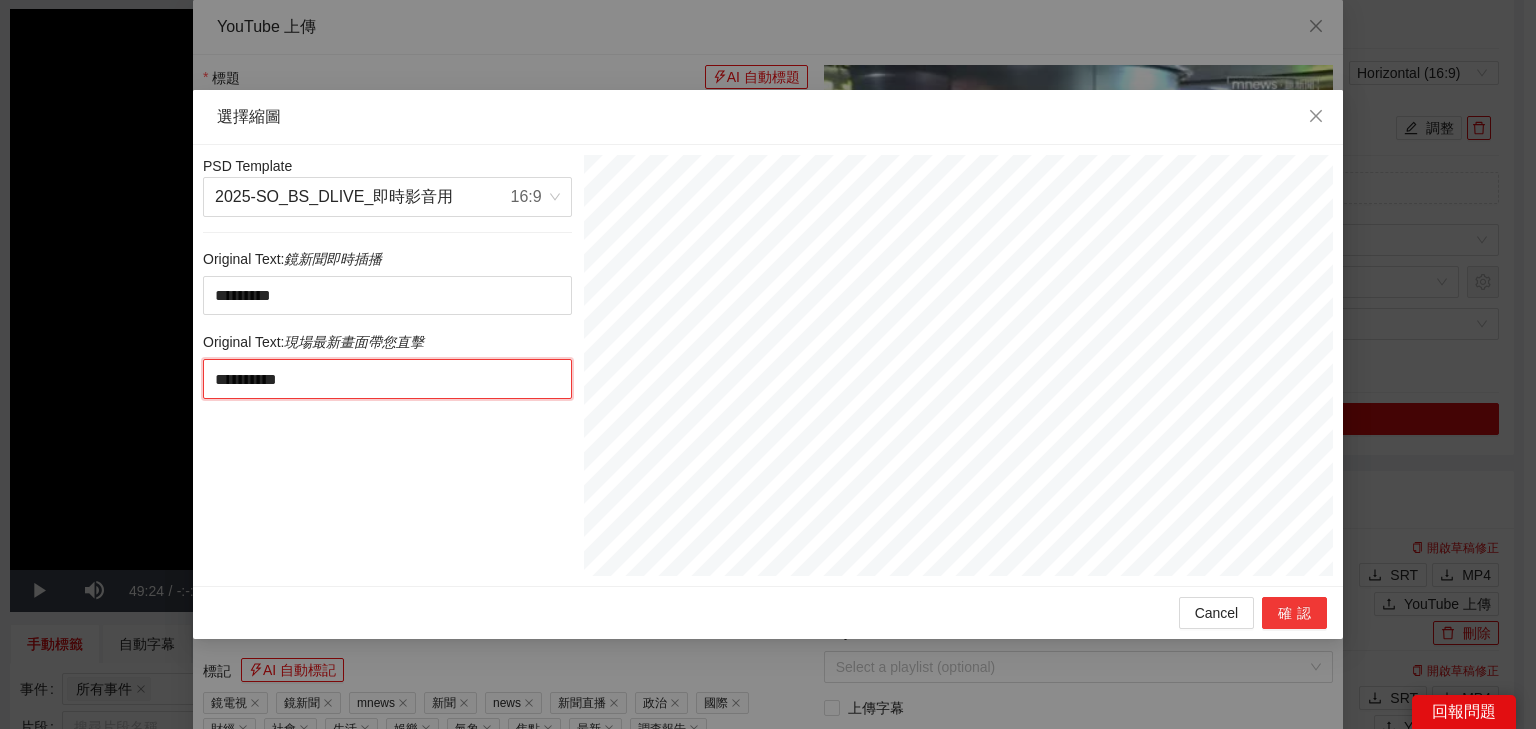 type on "**********" 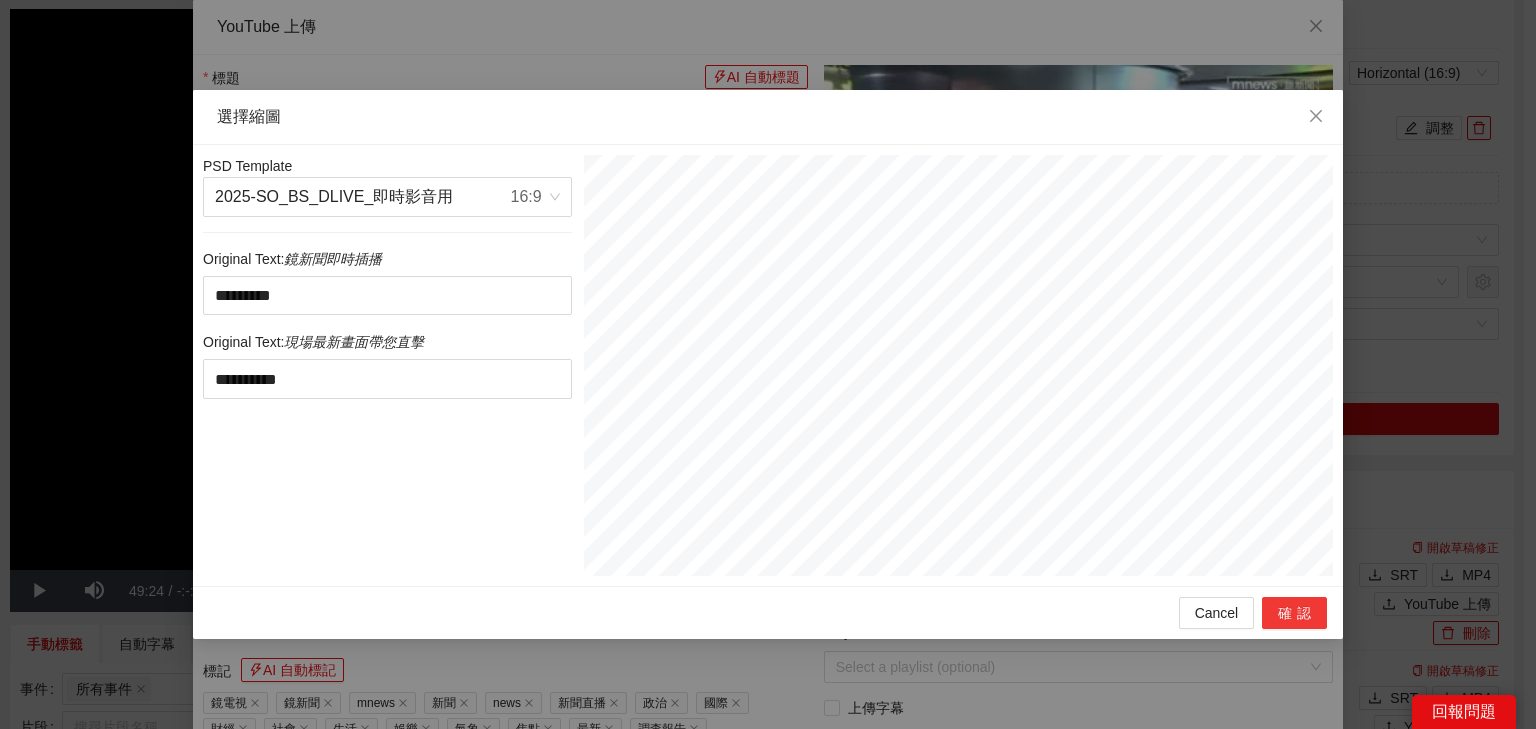 click on "確認" at bounding box center [1294, 613] 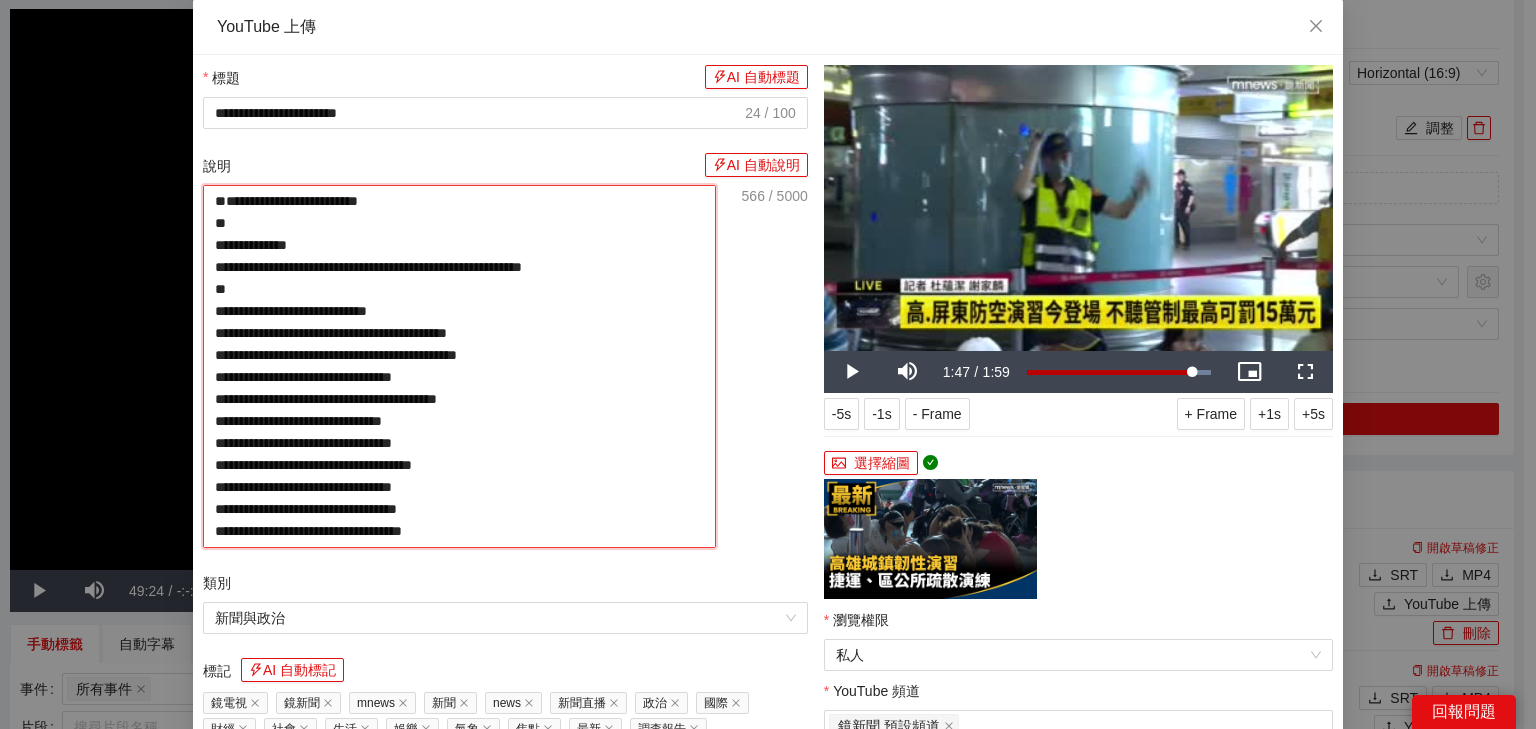 click on "**********" at bounding box center [459, 366] 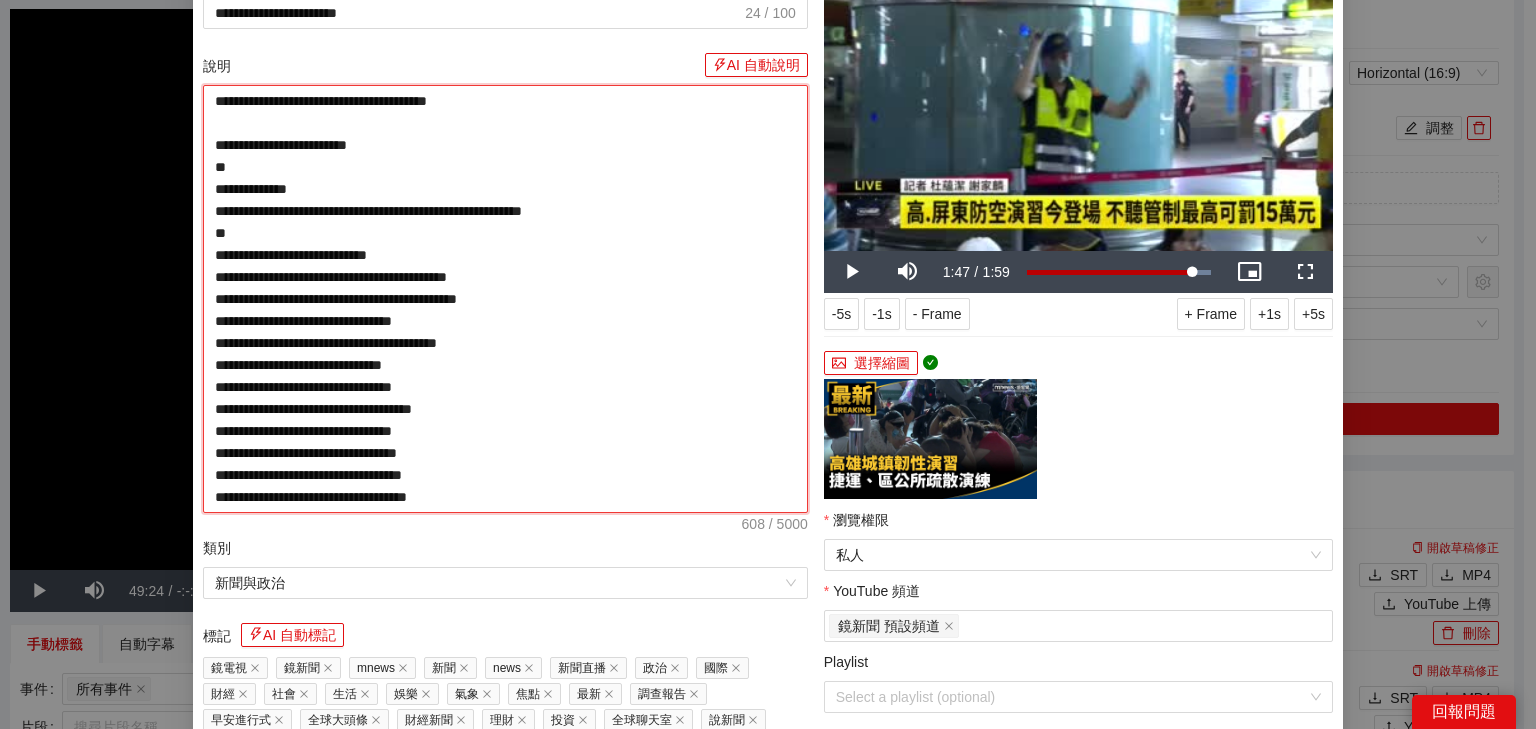 scroll, scrollTop: 343, scrollLeft: 0, axis: vertical 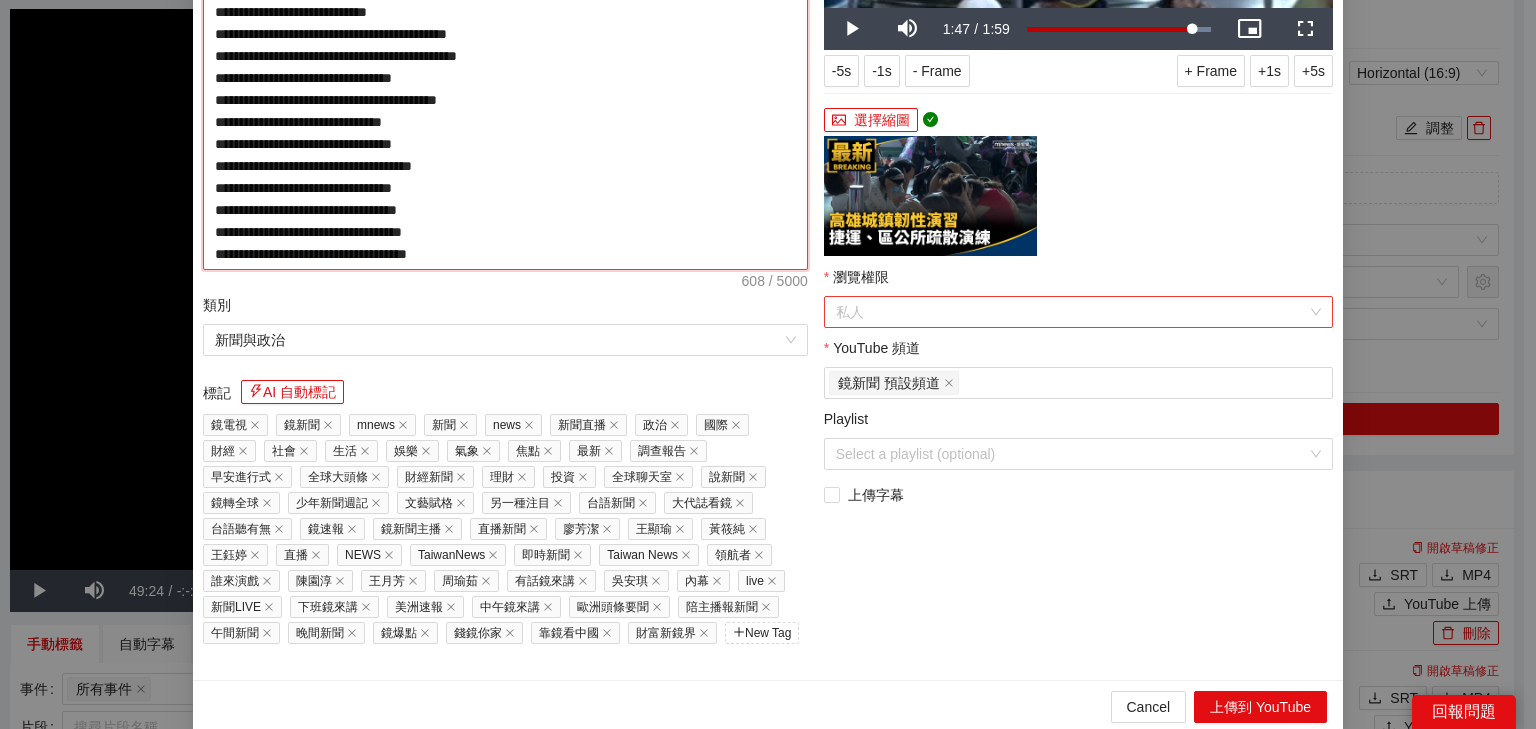 click on "私人" at bounding box center (1078, 312) 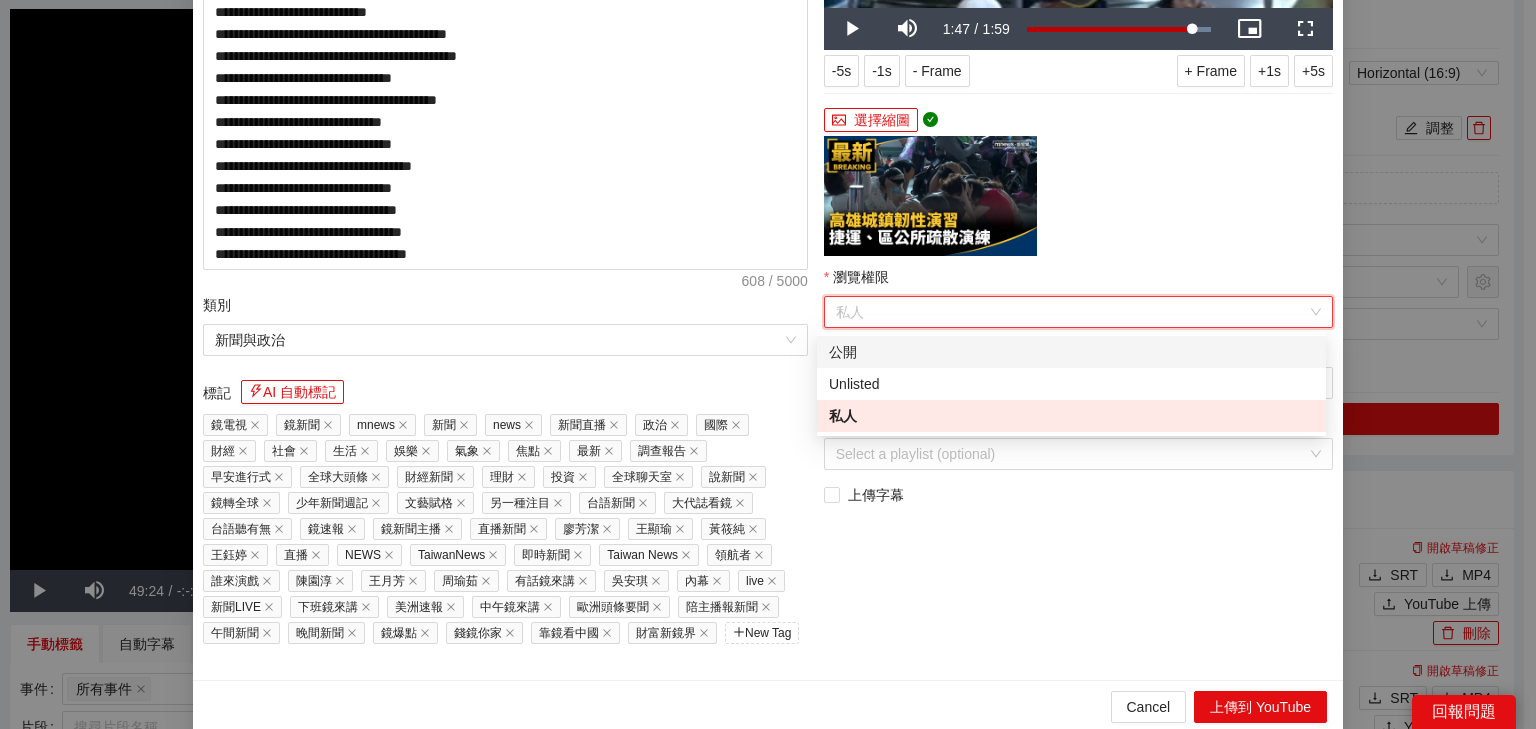 click on "公開" at bounding box center (1071, 352) 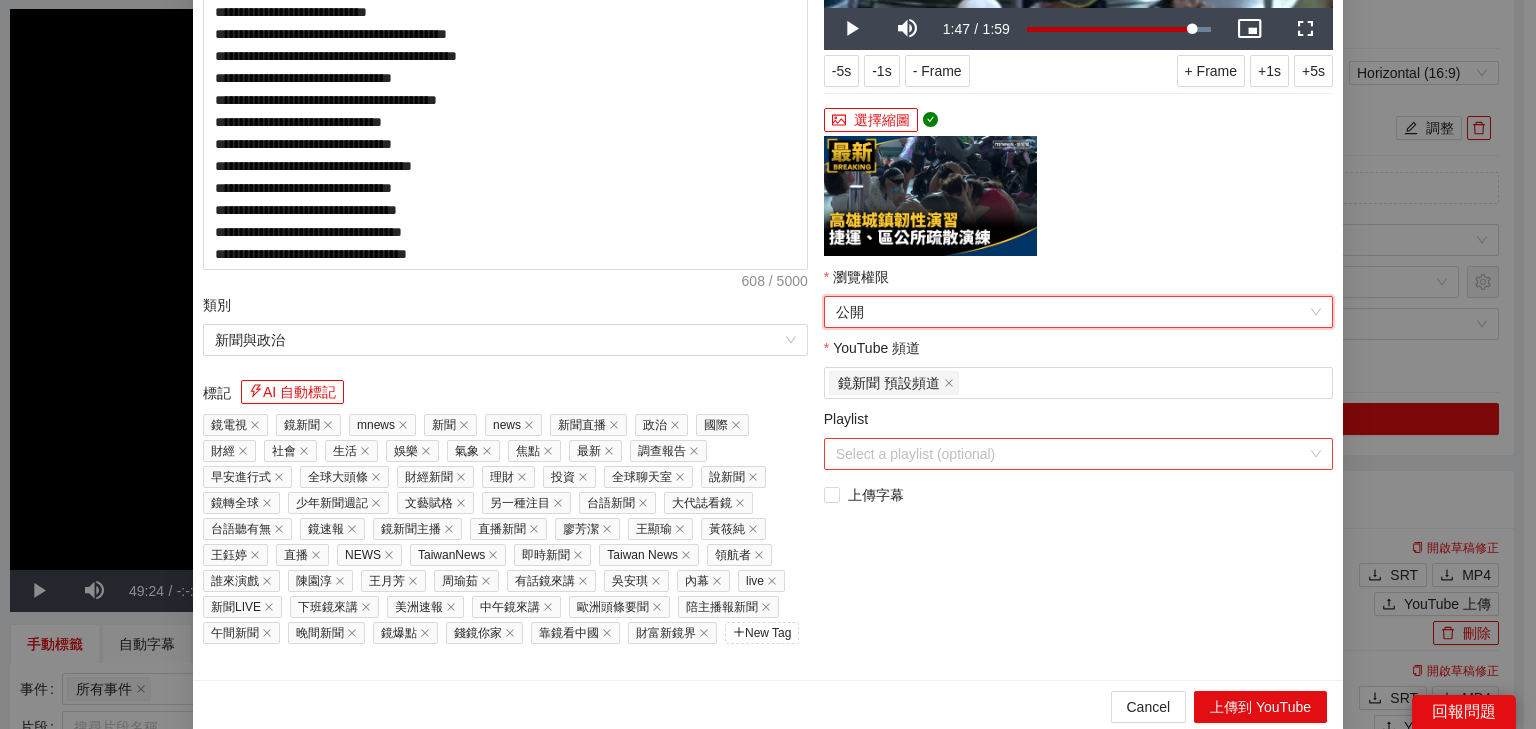 click on "Playlist" at bounding box center (1071, 454) 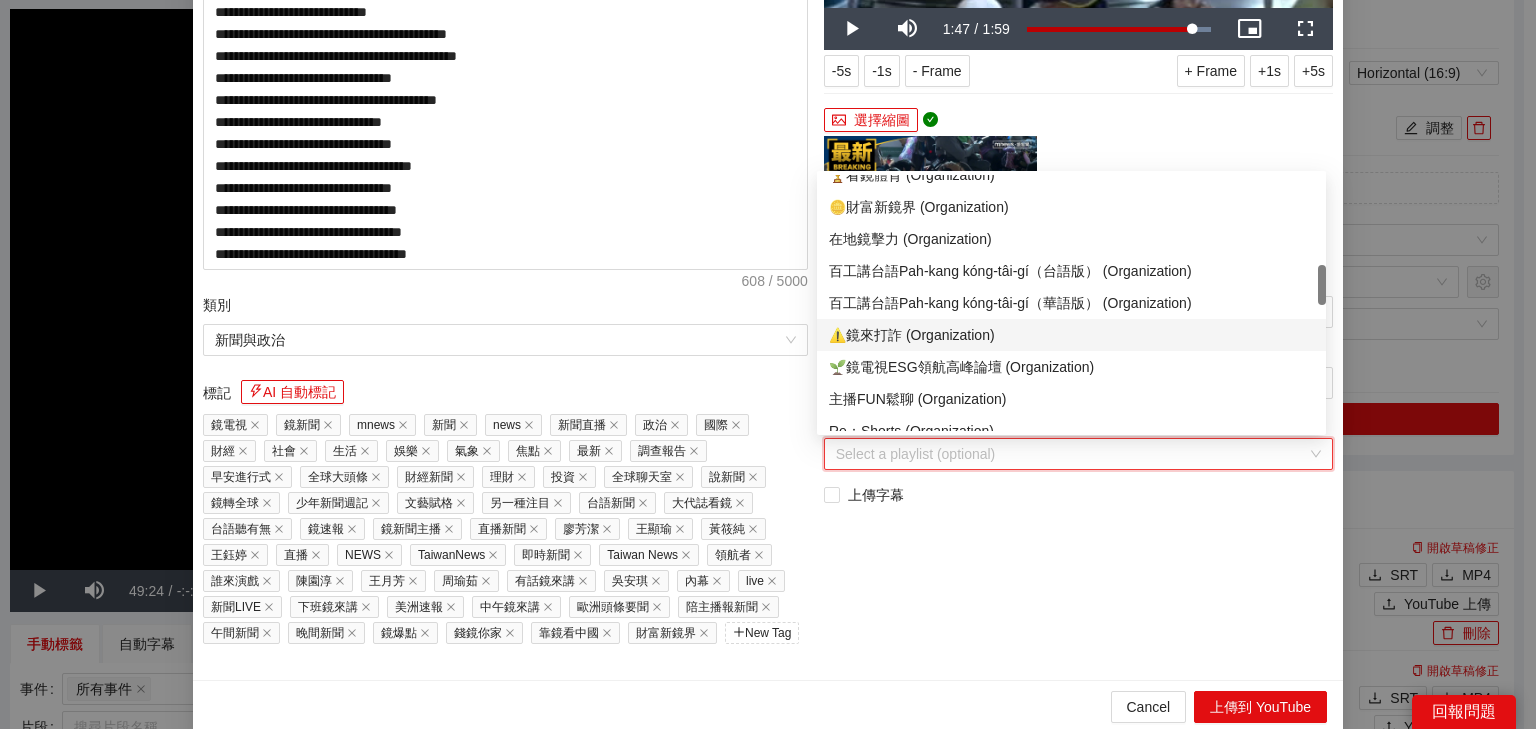 scroll, scrollTop: 800, scrollLeft: 0, axis: vertical 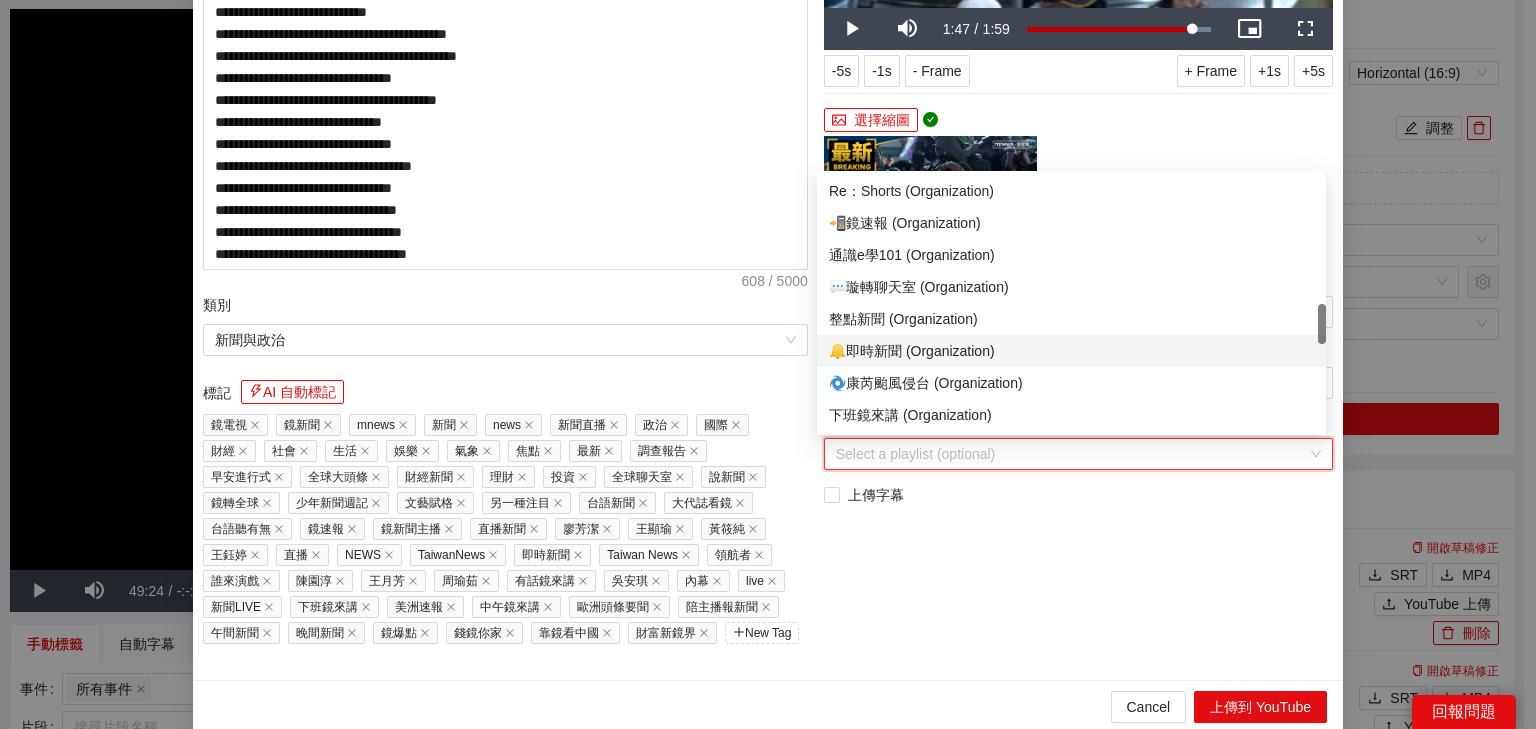 click on "🔔即時新聞 (Organization)" at bounding box center [1071, 351] 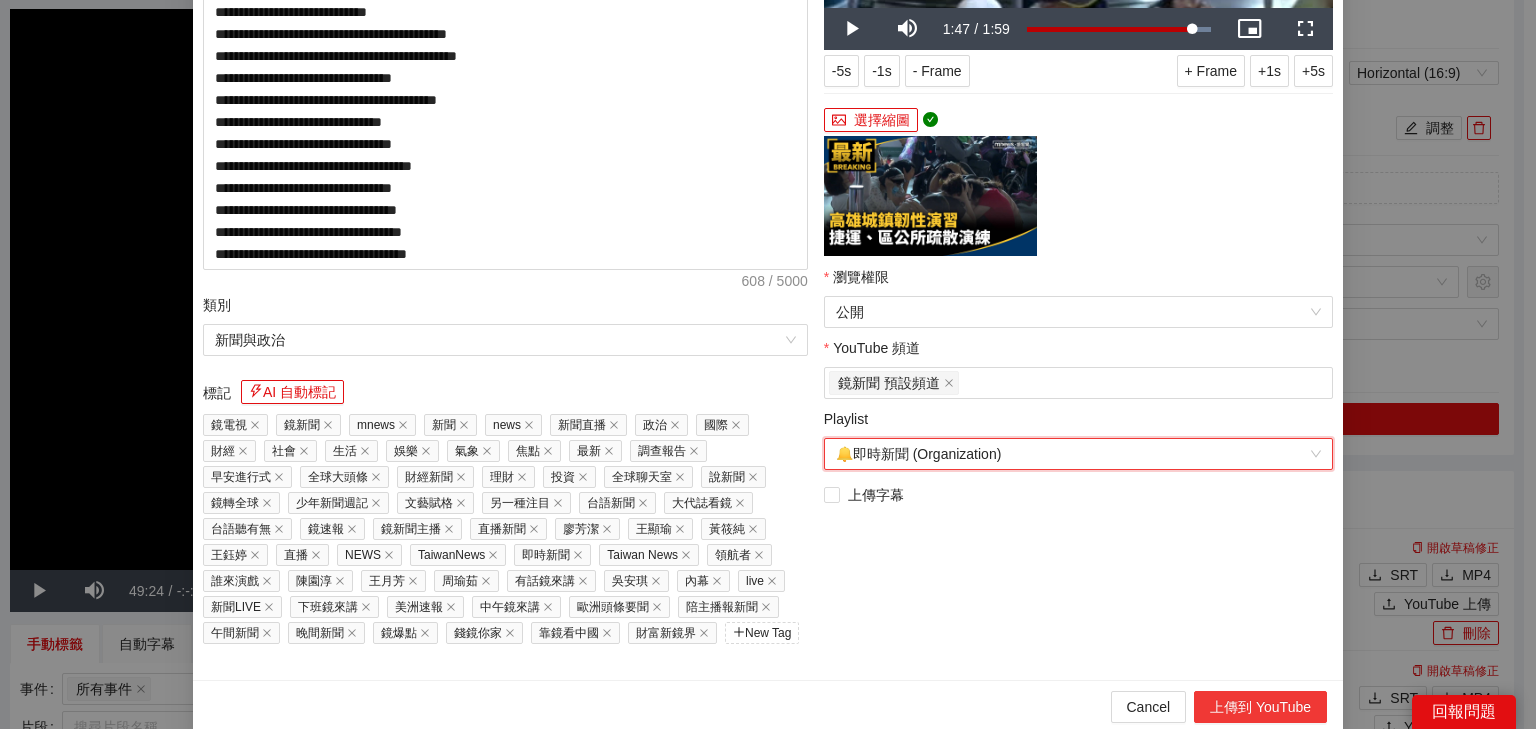 click on "上傳到 YouTube" at bounding box center [1260, 707] 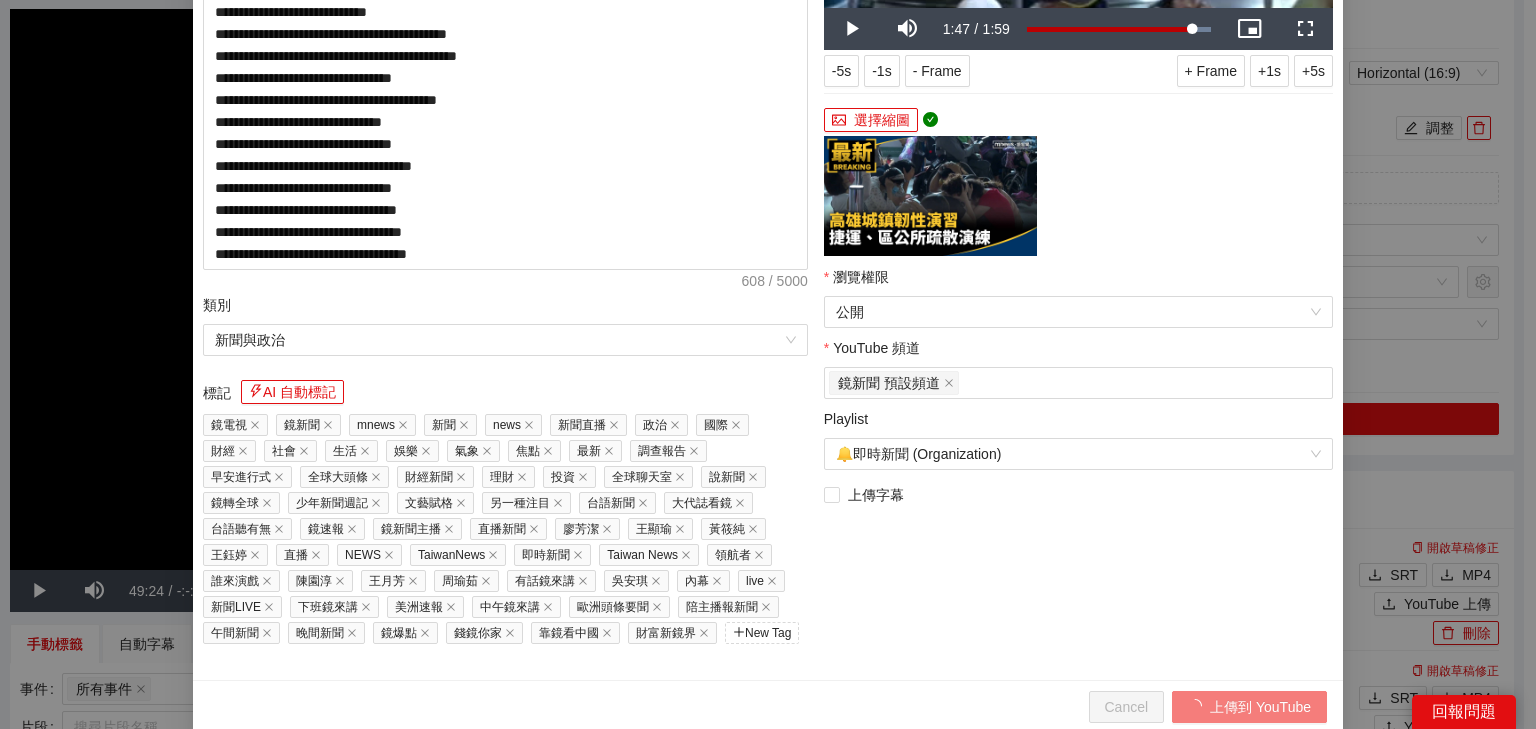 scroll, scrollTop: 0, scrollLeft: 0, axis: both 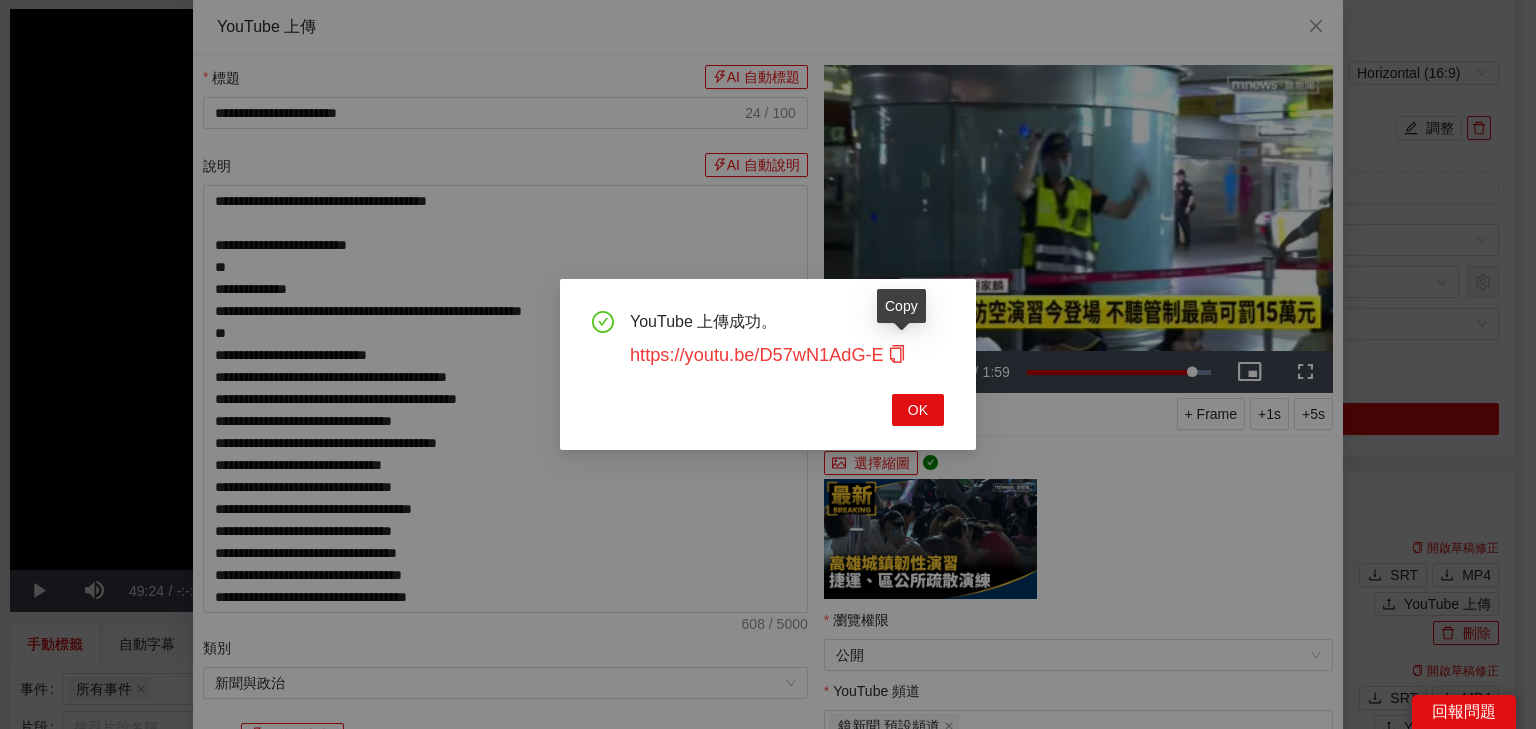 click 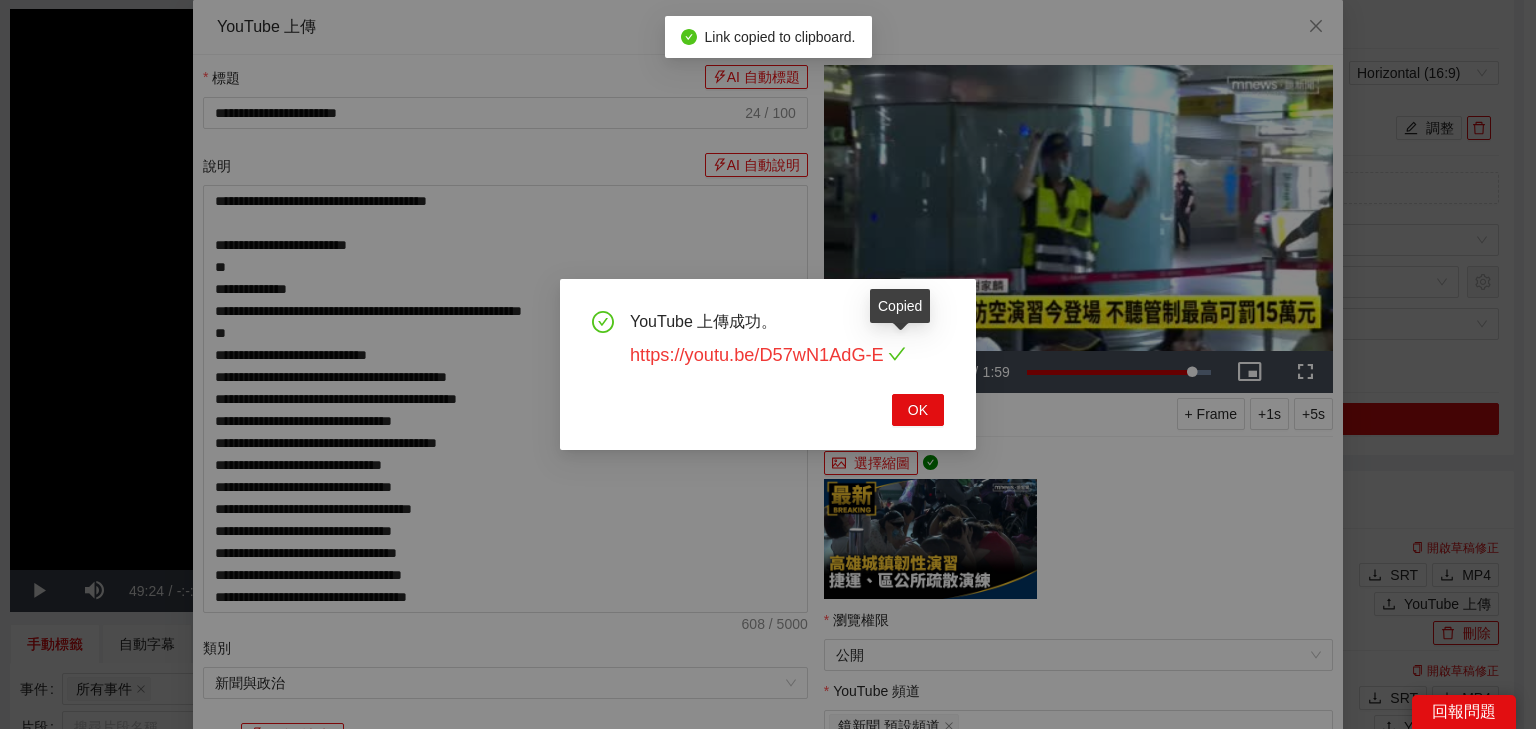 click on "https://youtu.be/D57wN1AdG-E" at bounding box center [768, 355] 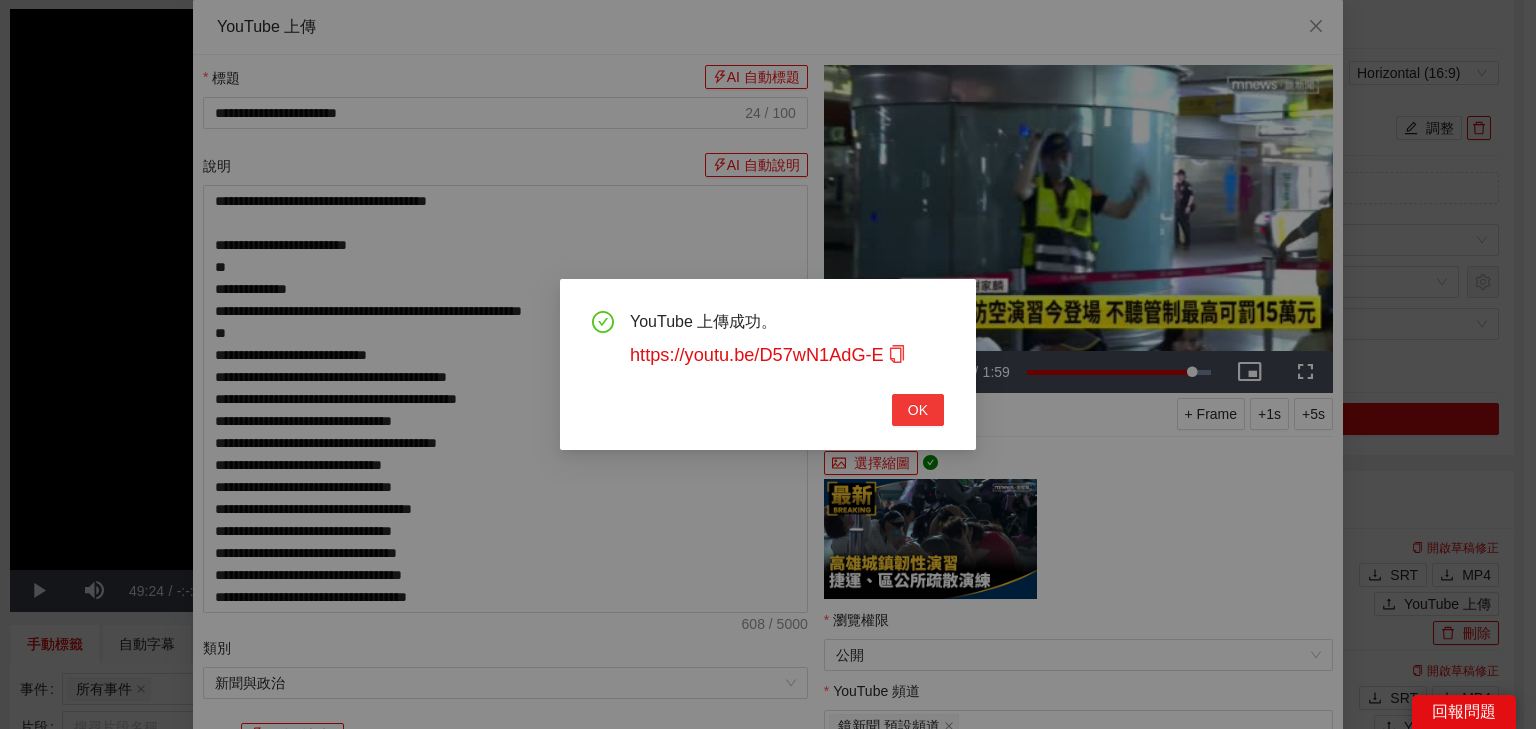 click on "OK" at bounding box center (918, 410) 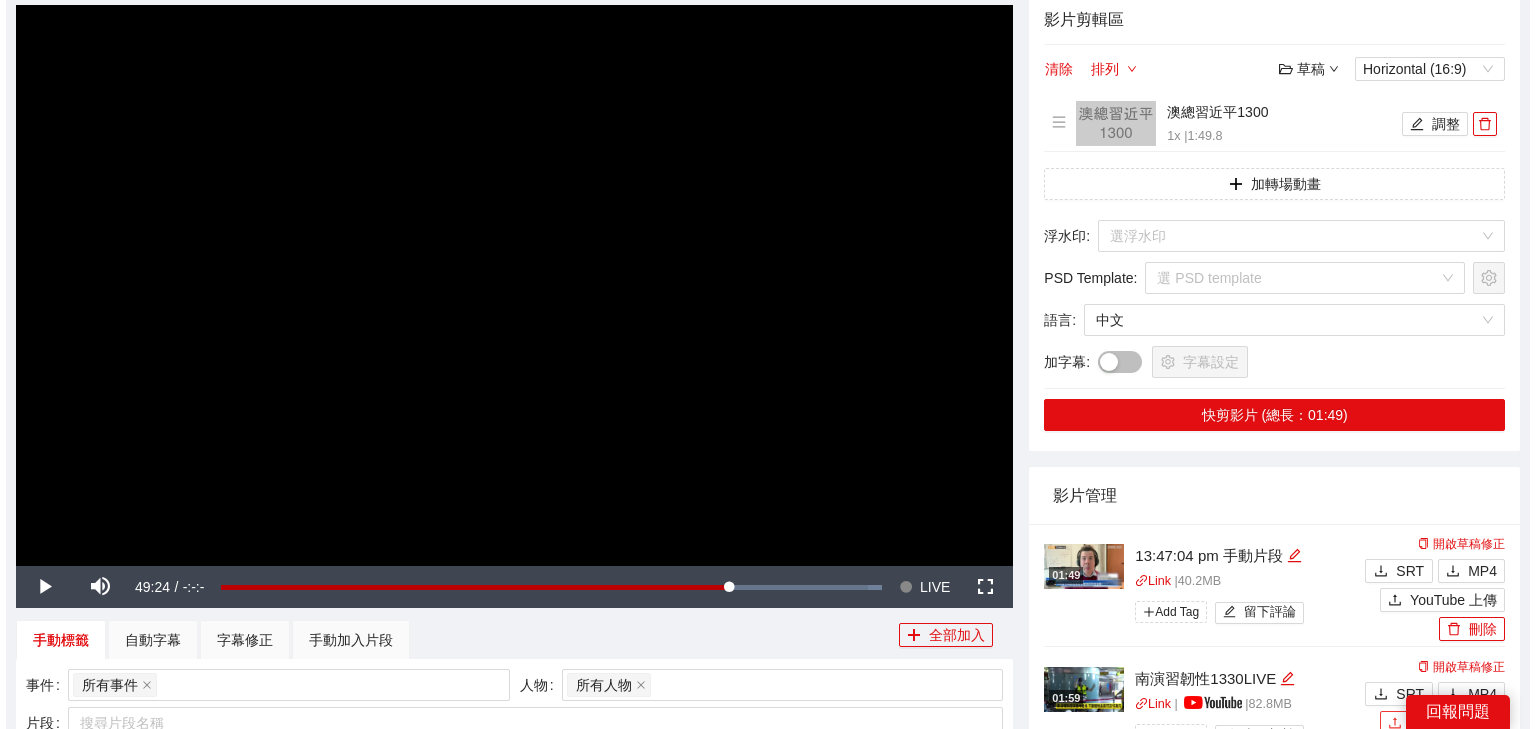 scroll, scrollTop: 320, scrollLeft: 0, axis: vertical 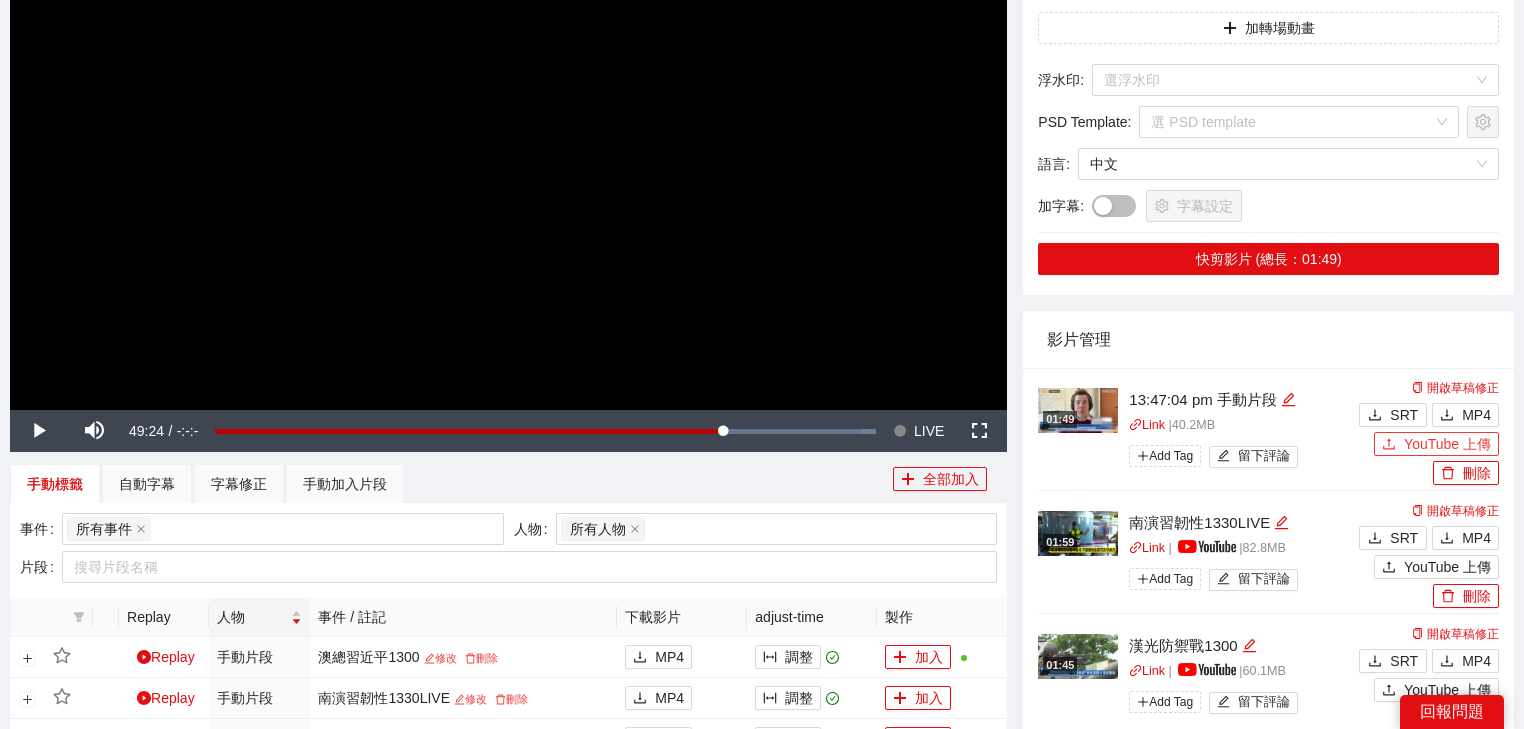 click on "YouTube 上傳" at bounding box center (1447, 444) 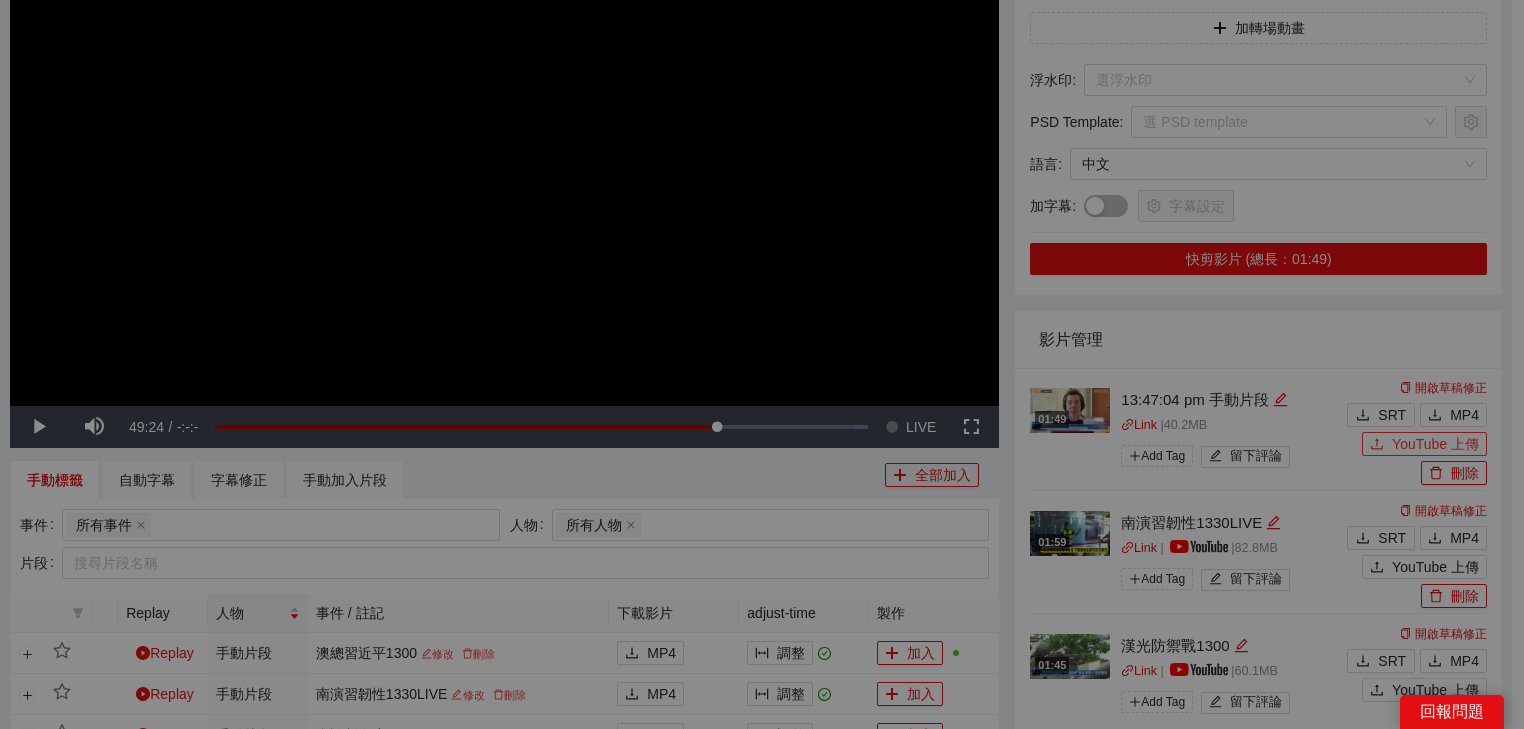 type 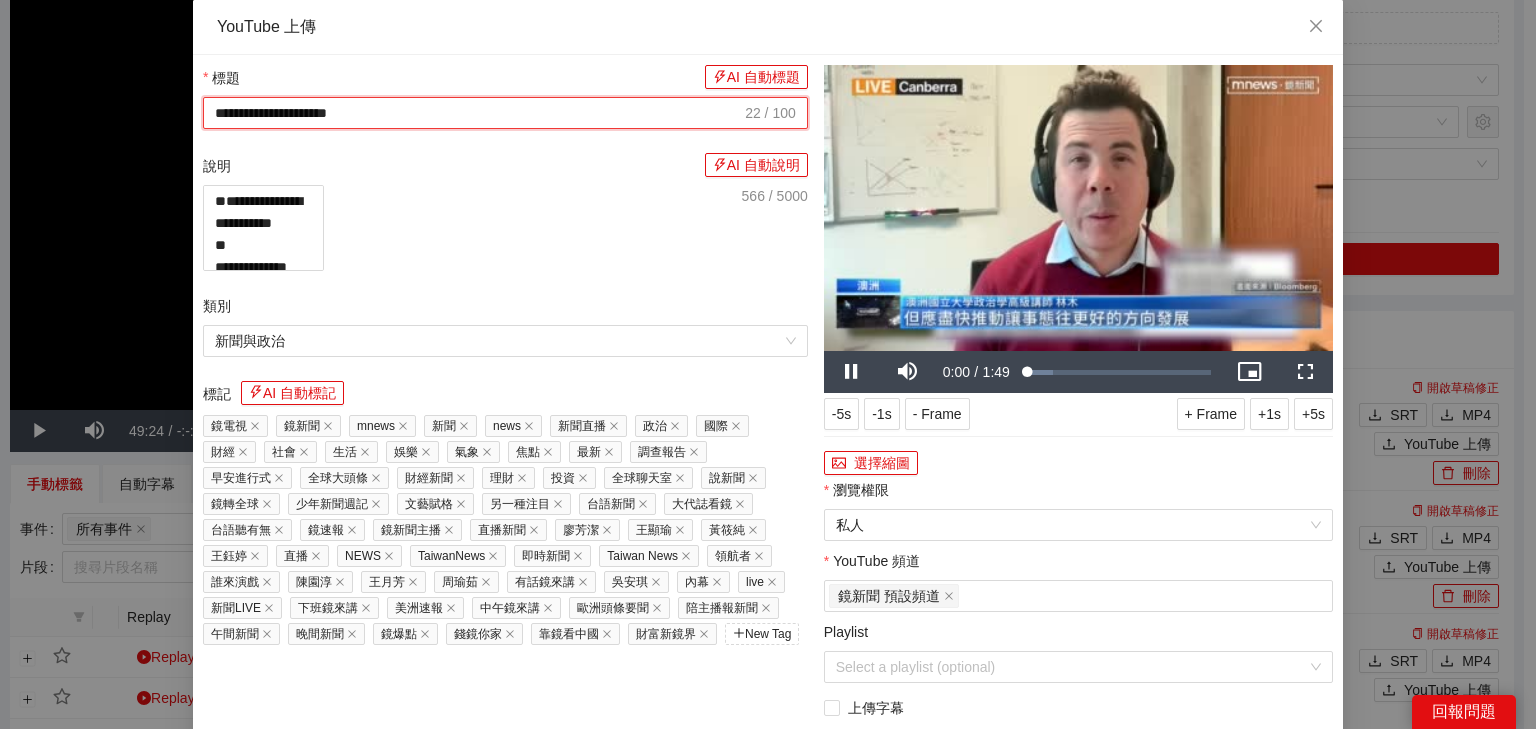 drag, startPoint x: 534, startPoint y: 107, endPoint x: 0, endPoint y: 100, distance: 534.0459 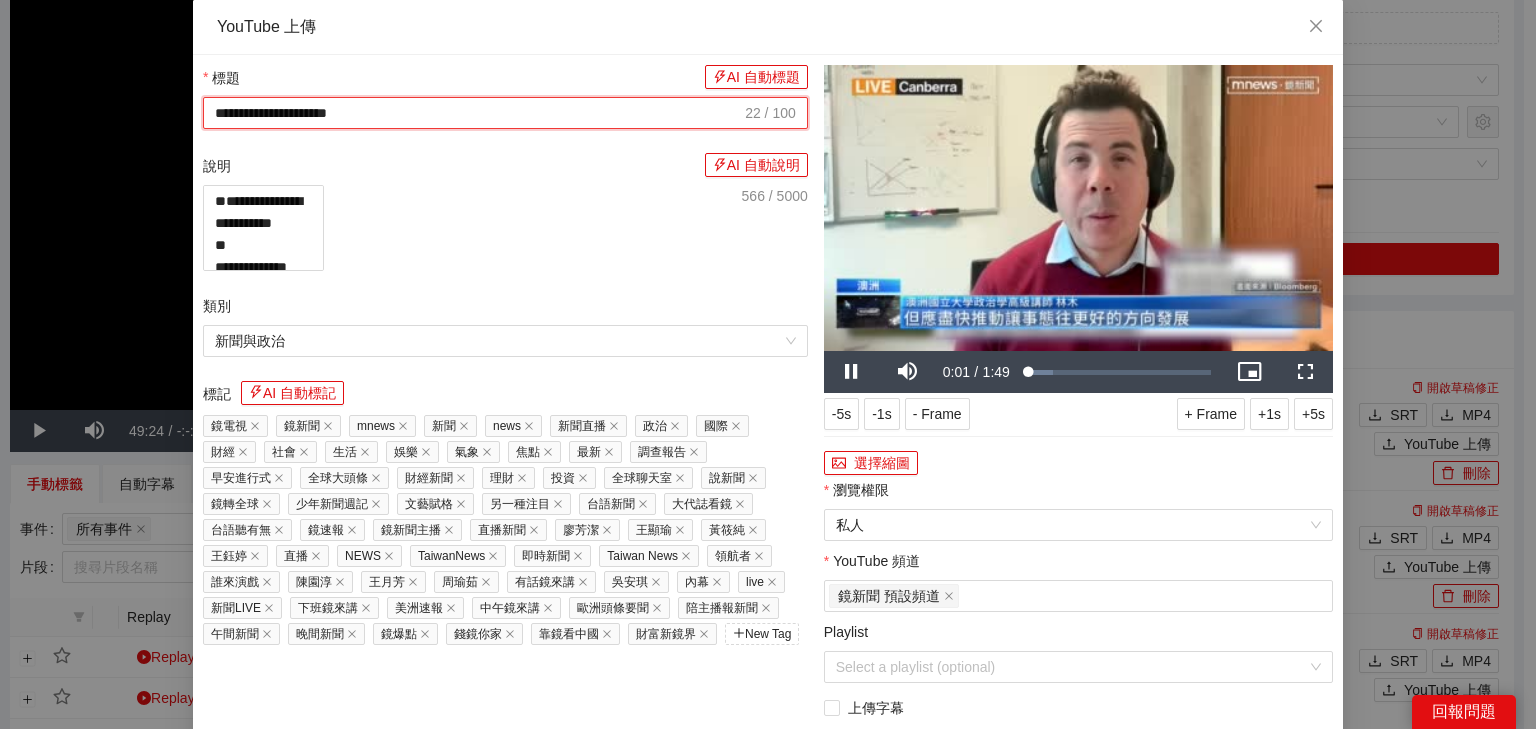 paste on "***" 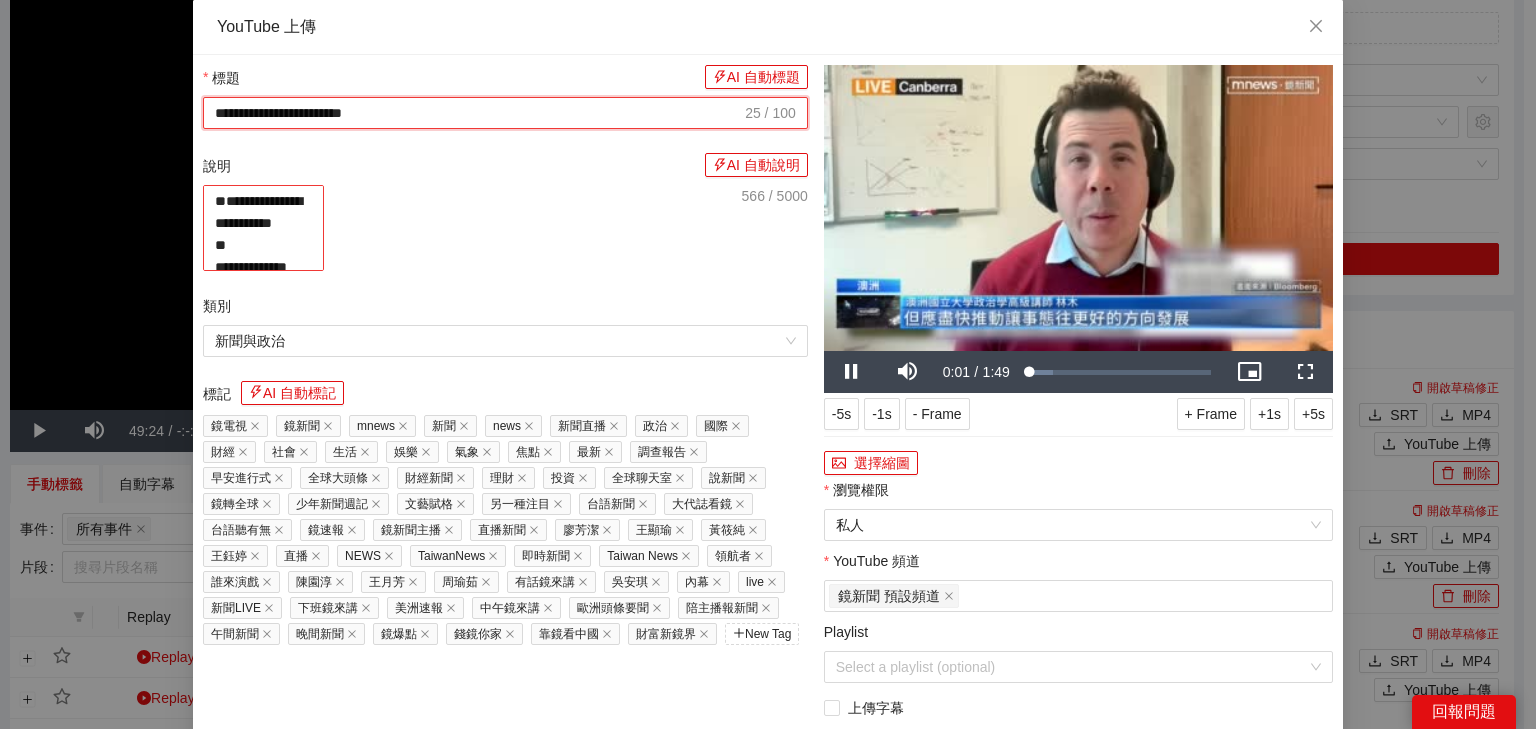 type on "**********" 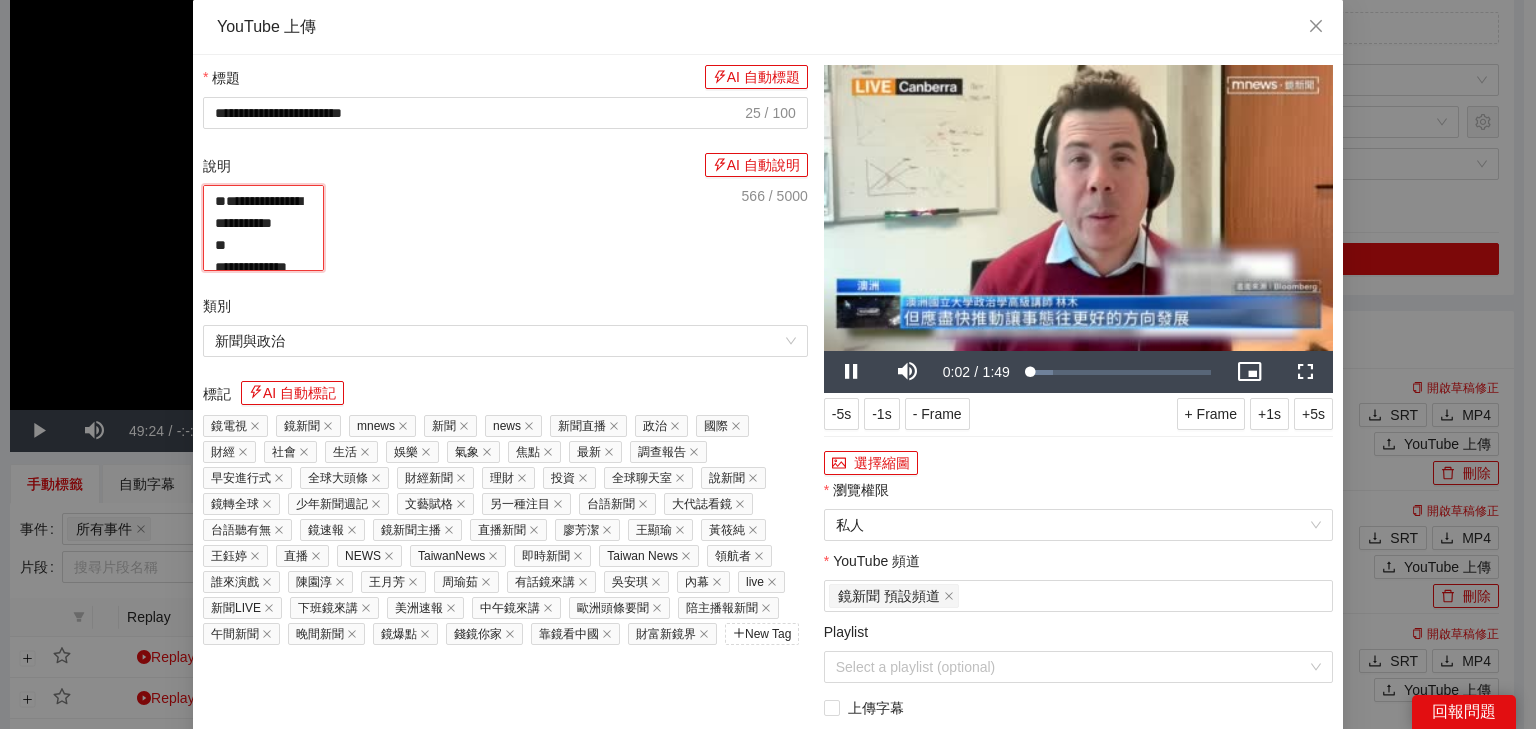 click on "**********" at bounding box center [263, 228] 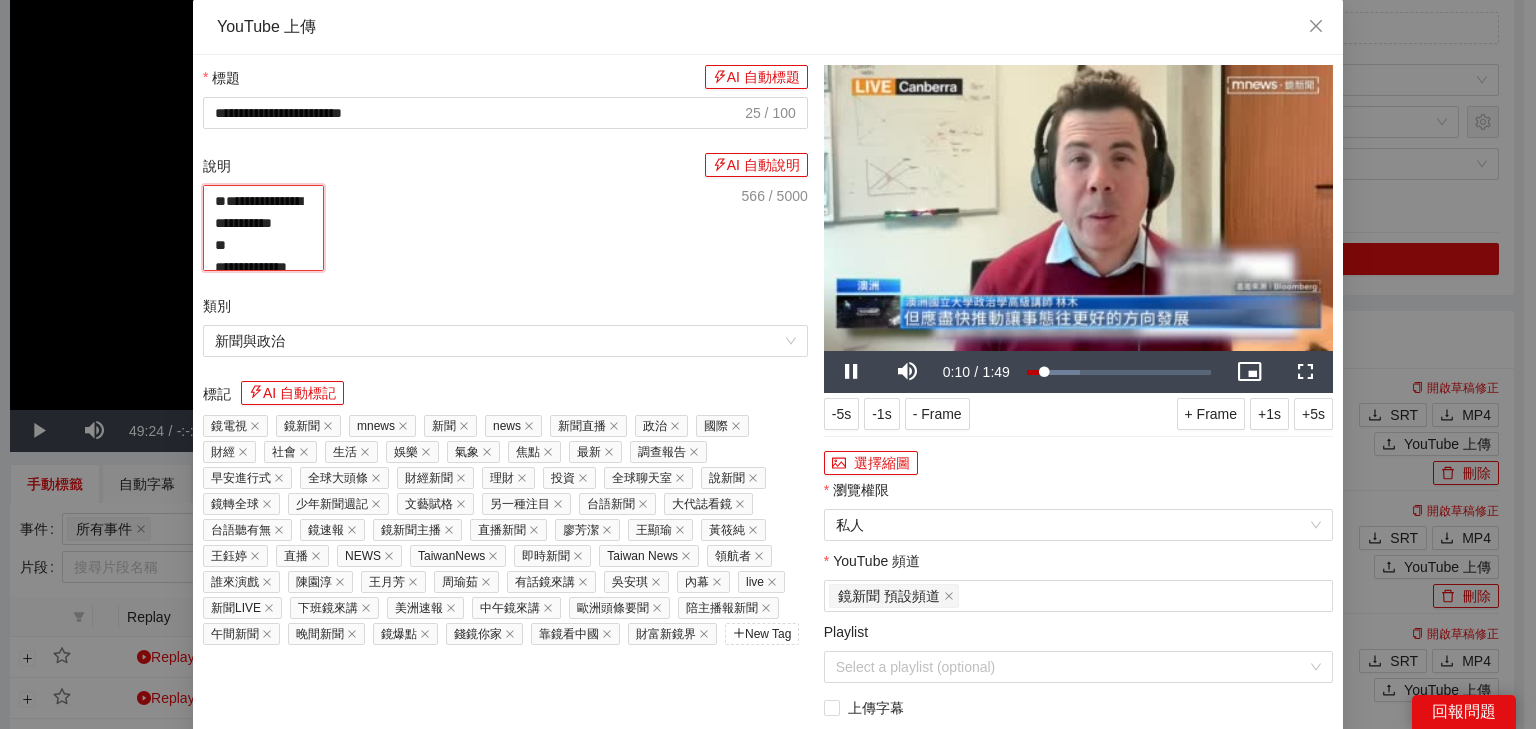 paste on "**********" 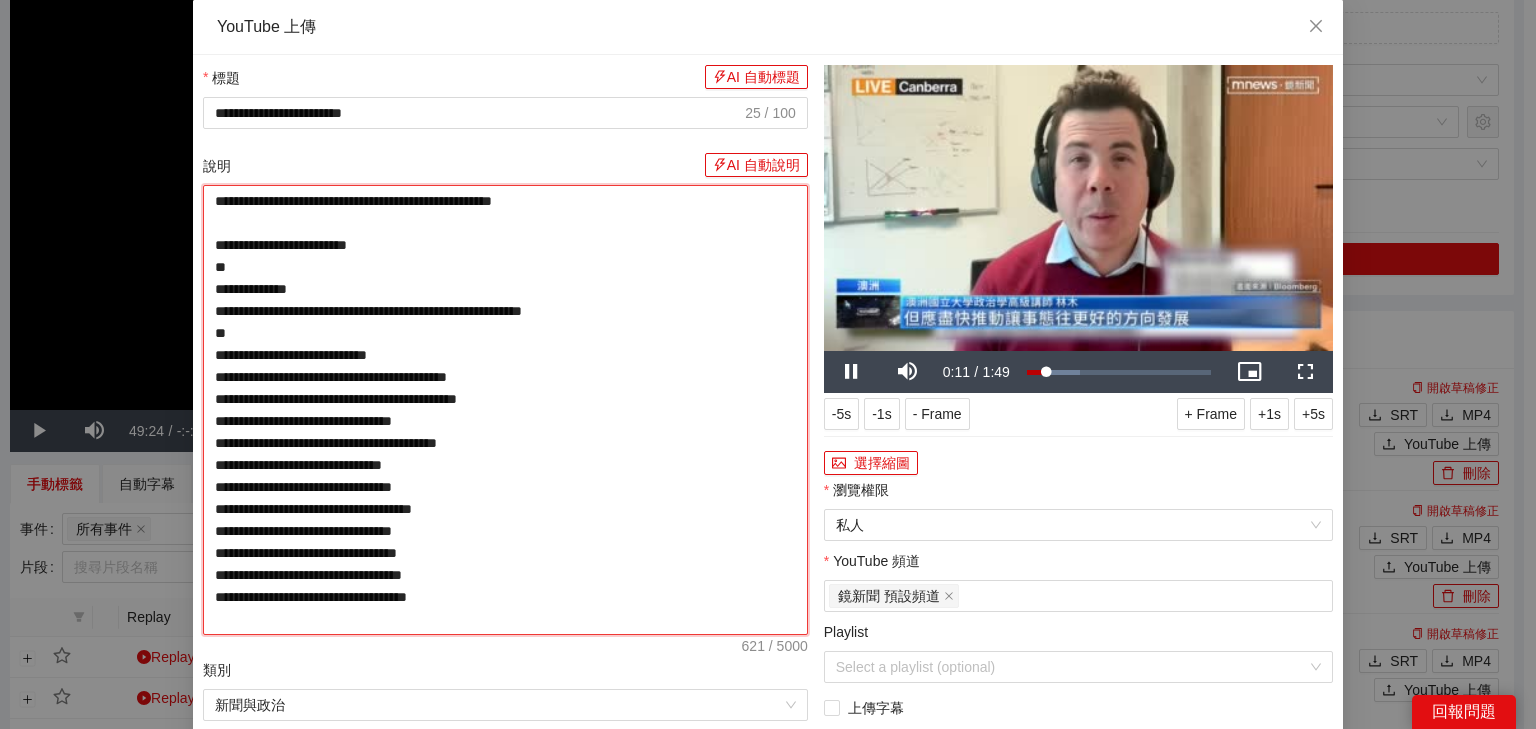 click on "**********" at bounding box center [505, 410] 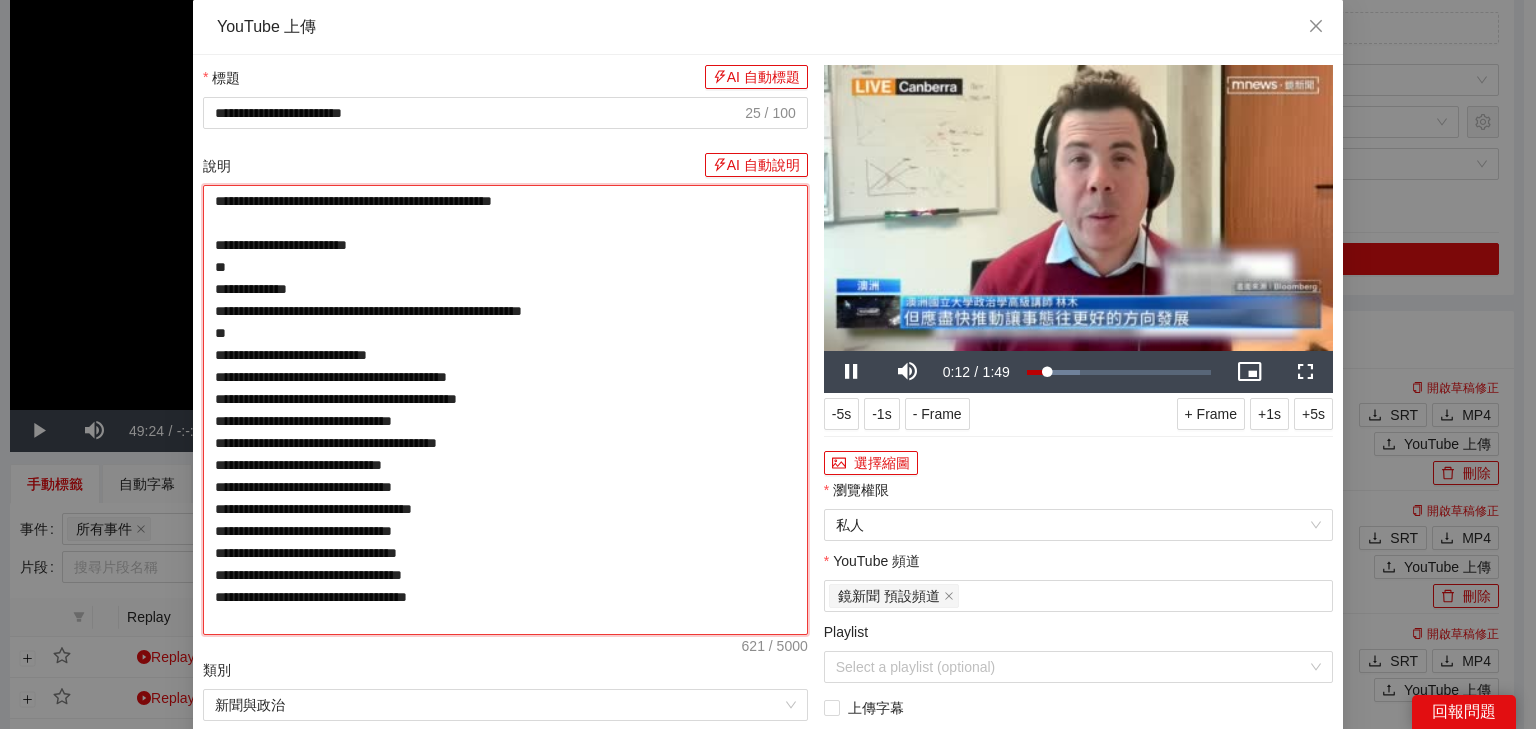type on "**********" 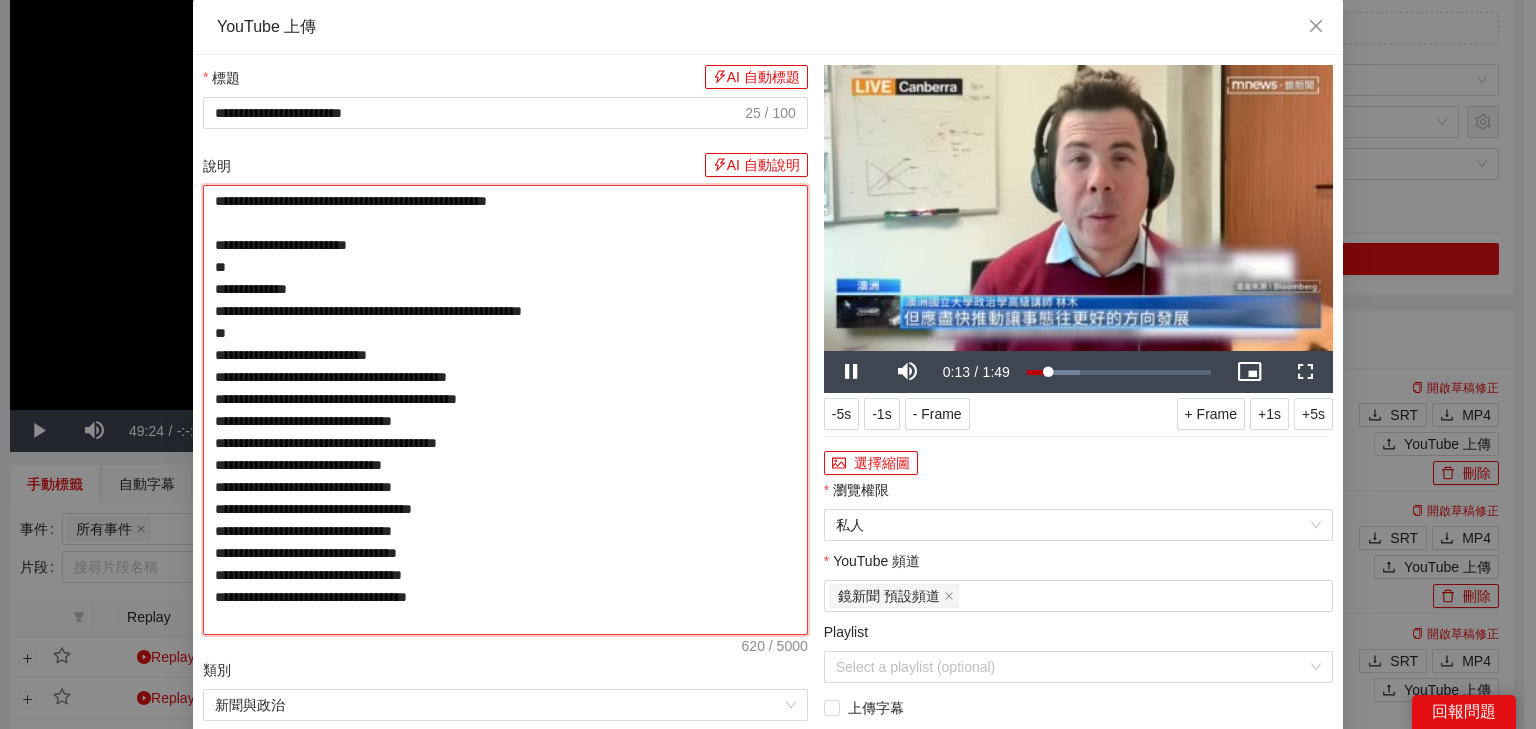 click on "**********" at bounding box center [505, 410] 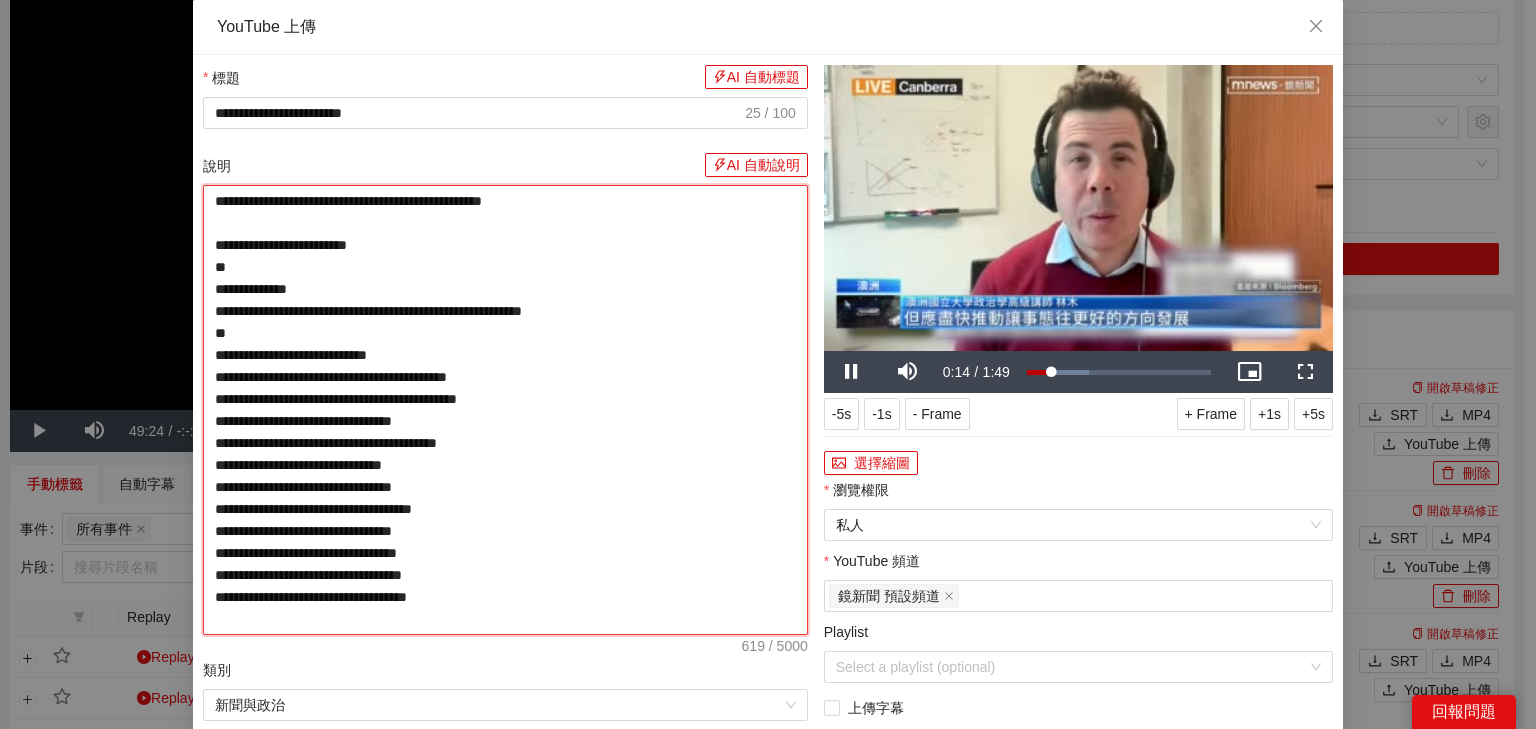 click on "**********" at bounding box center (505, 410) 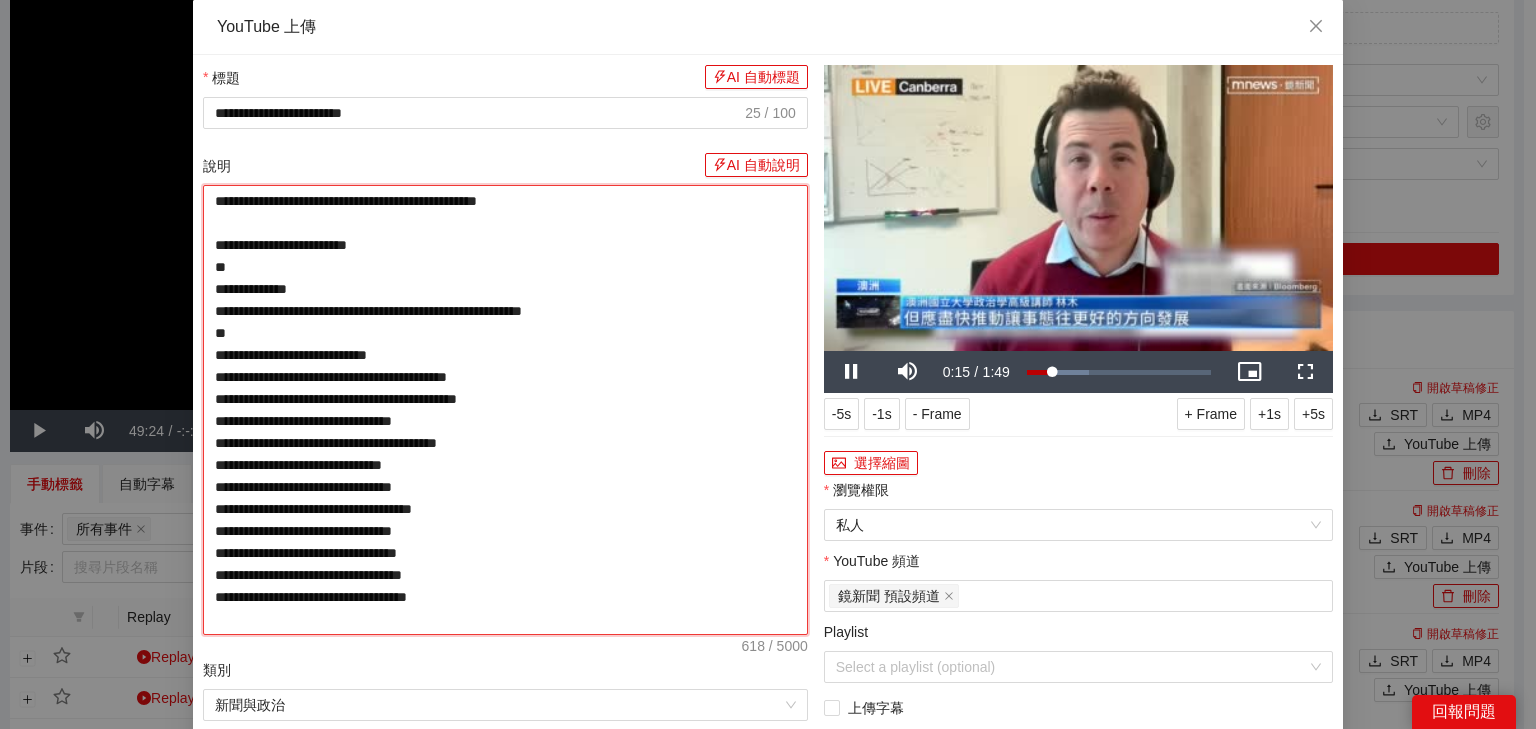 click on "**********" at bounding box center [505, 410] 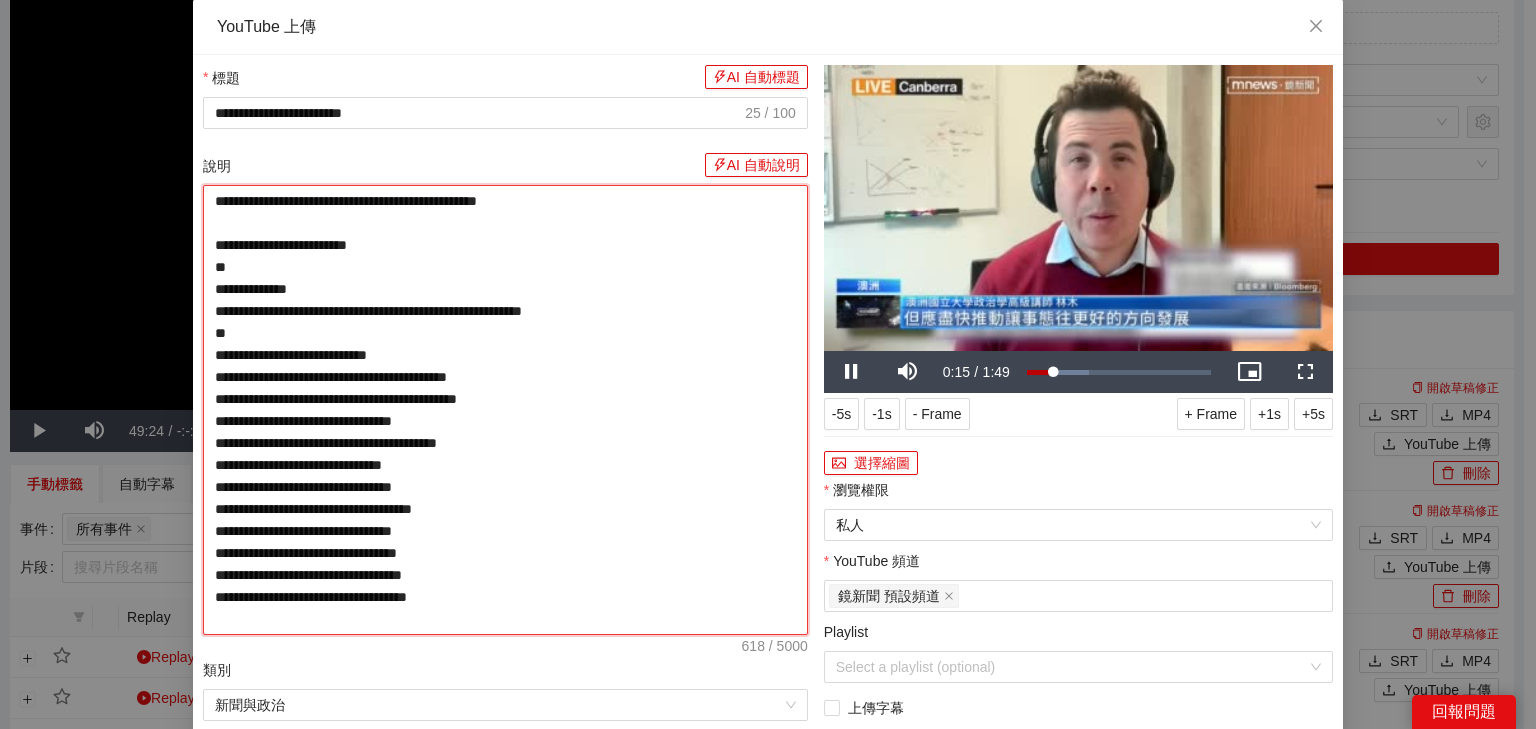 type on "**********" 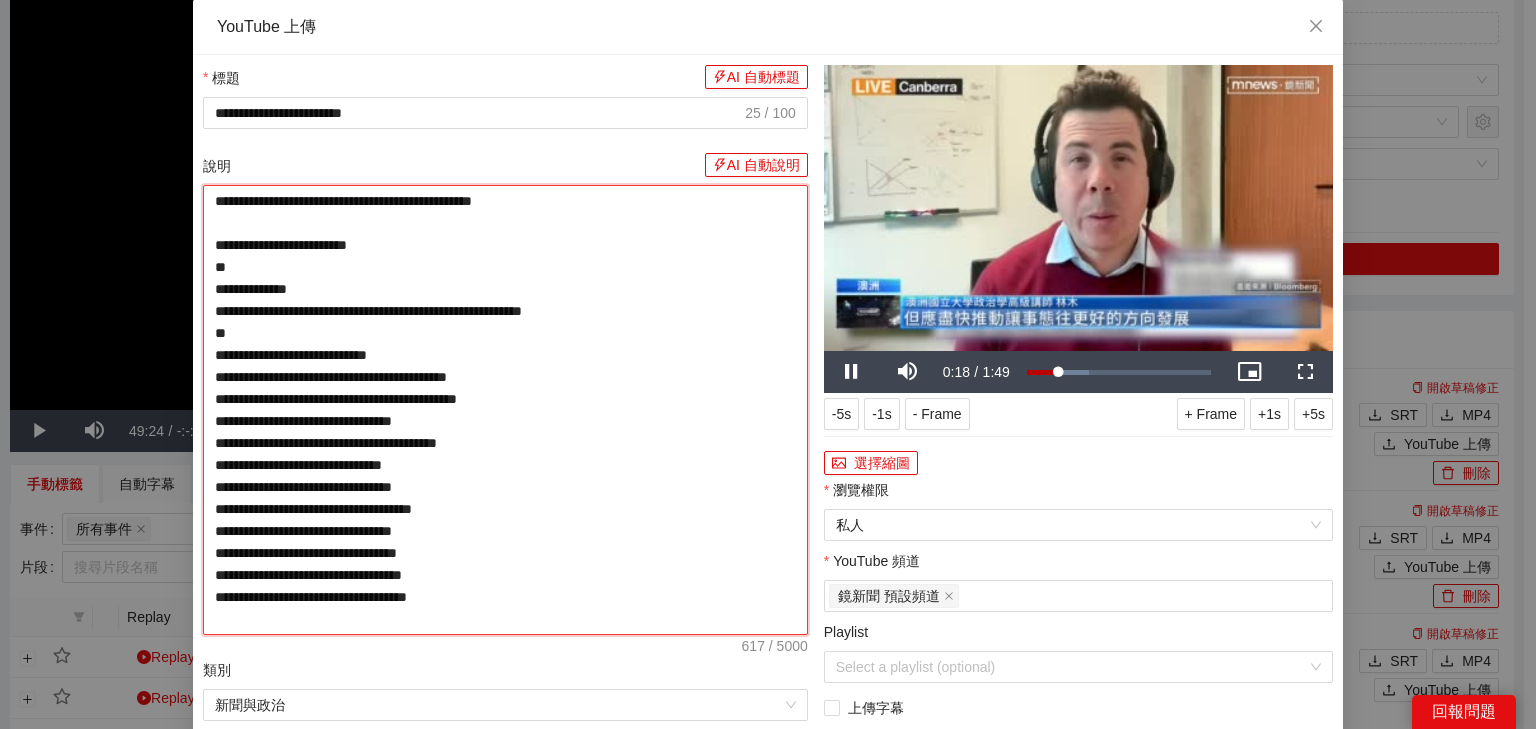 click on "**********" at bounding box center (505, 410) 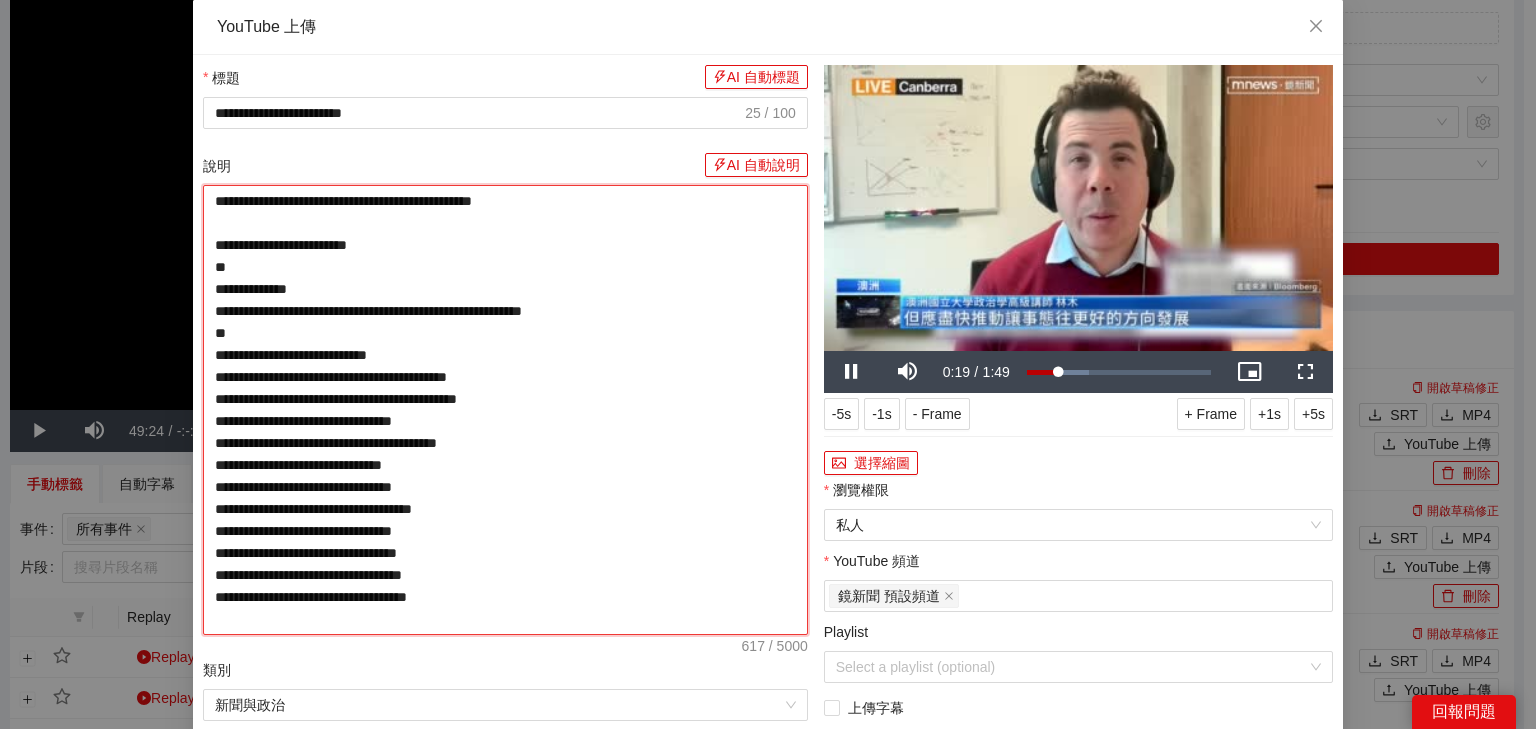 type on "**********" 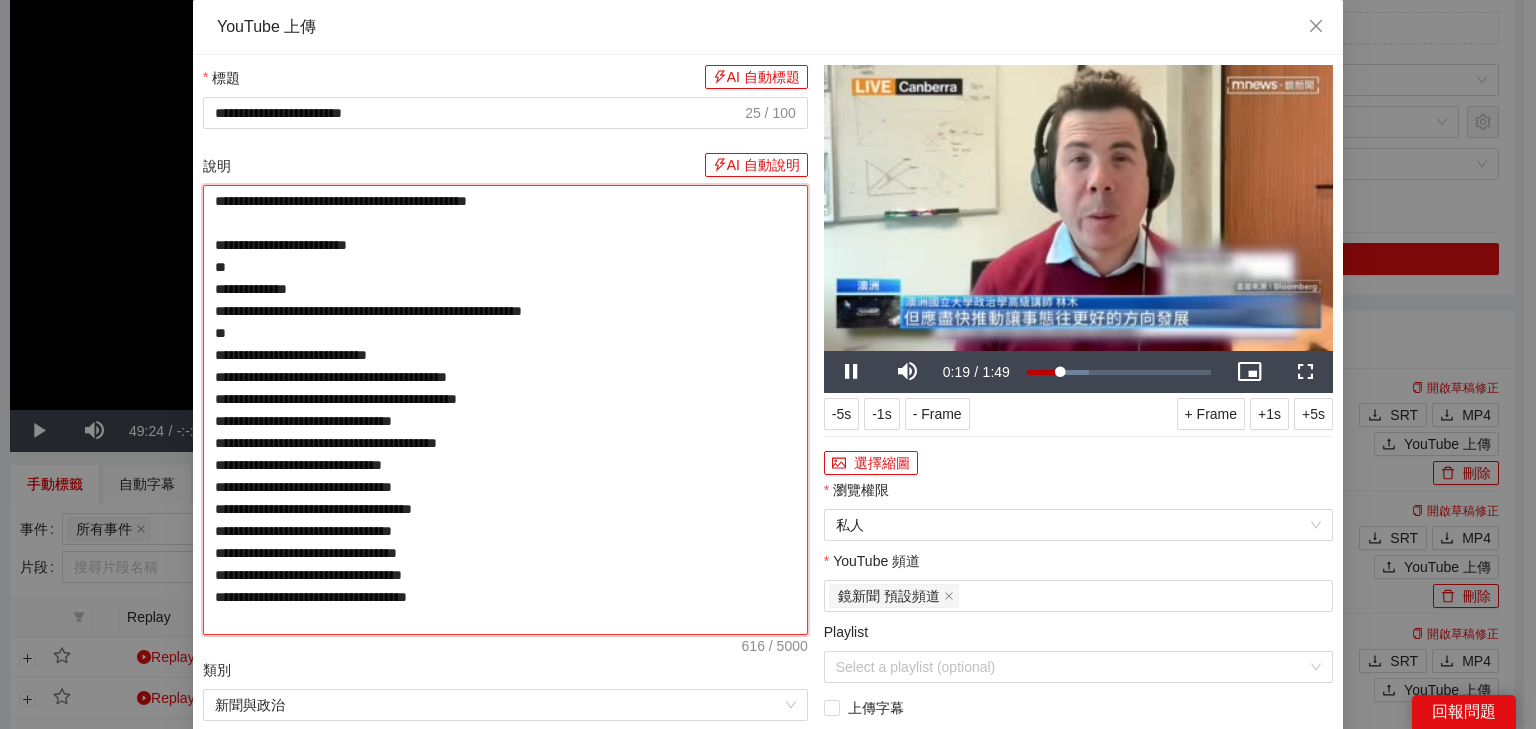 type on "**********" 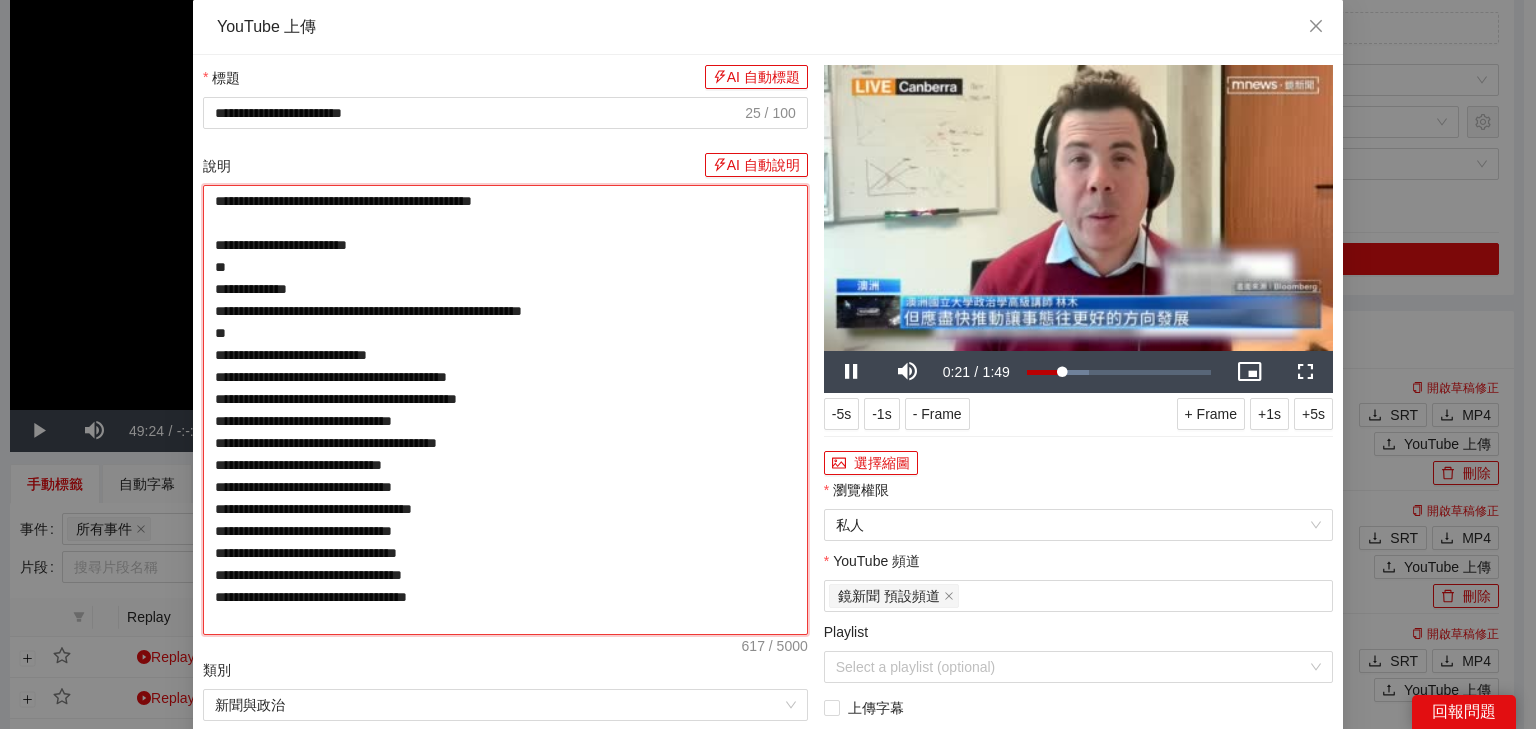 type on "**********" 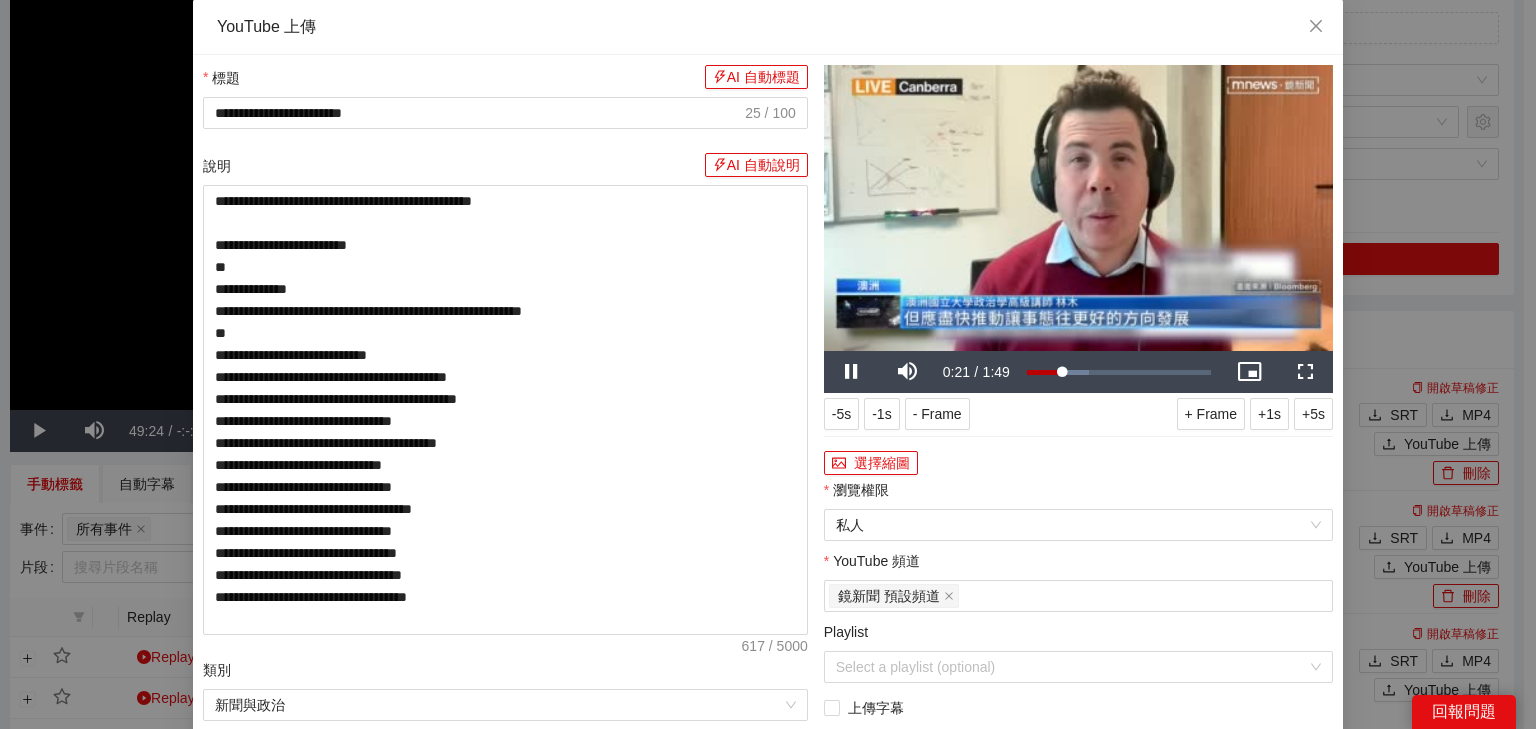 click at bounding box center [1078, 208] 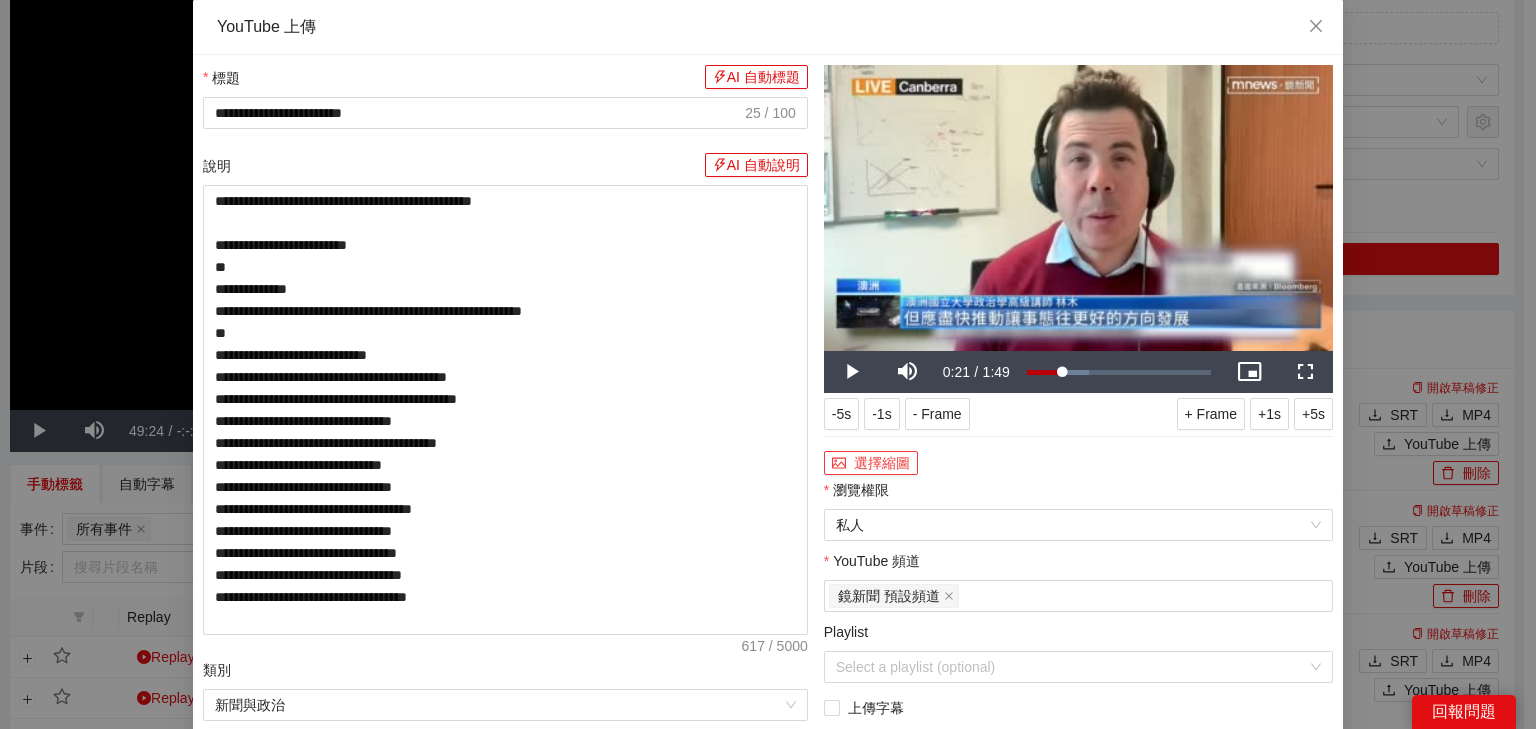 click on "選擇縮圖" at bounding box center [871, 463] 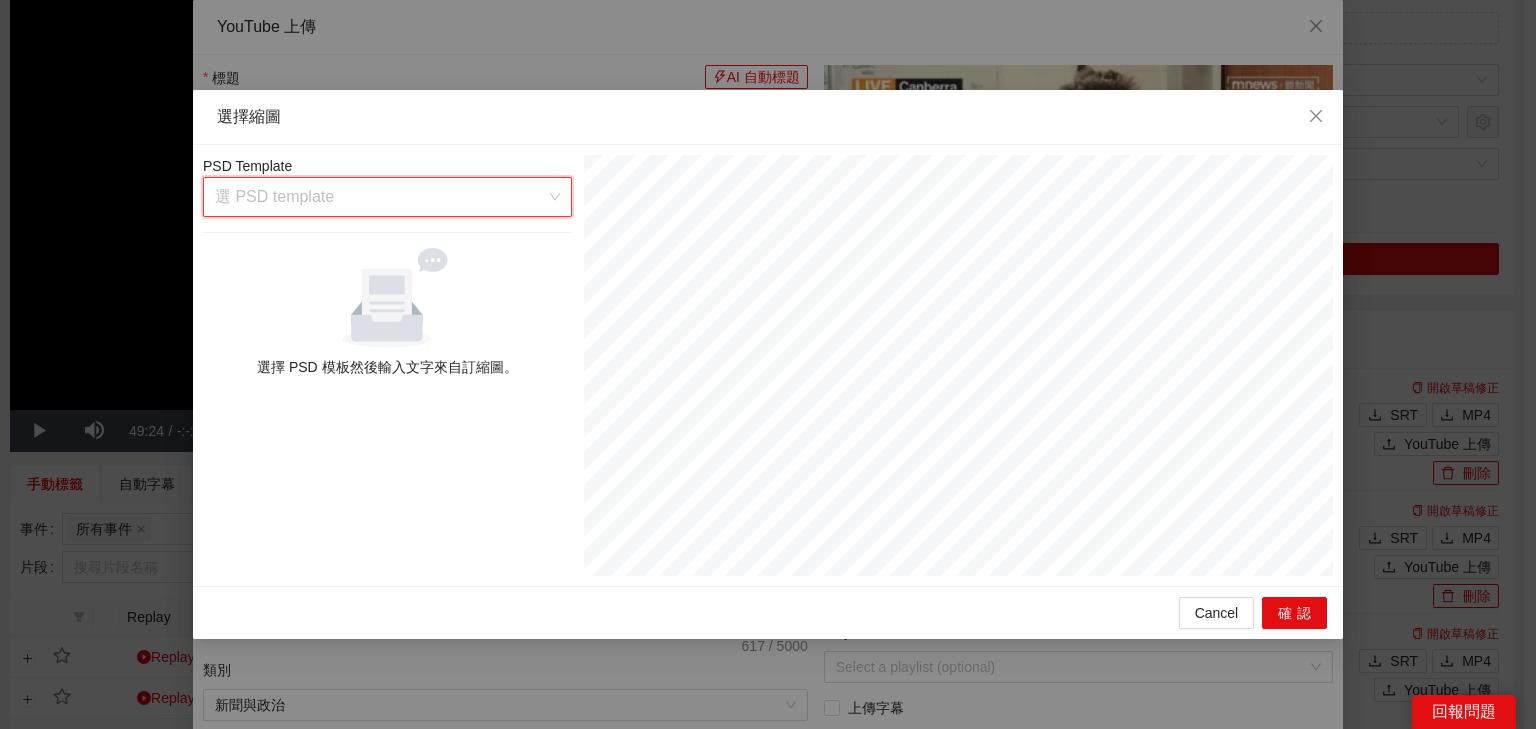 click at bounding box center (380, 197) 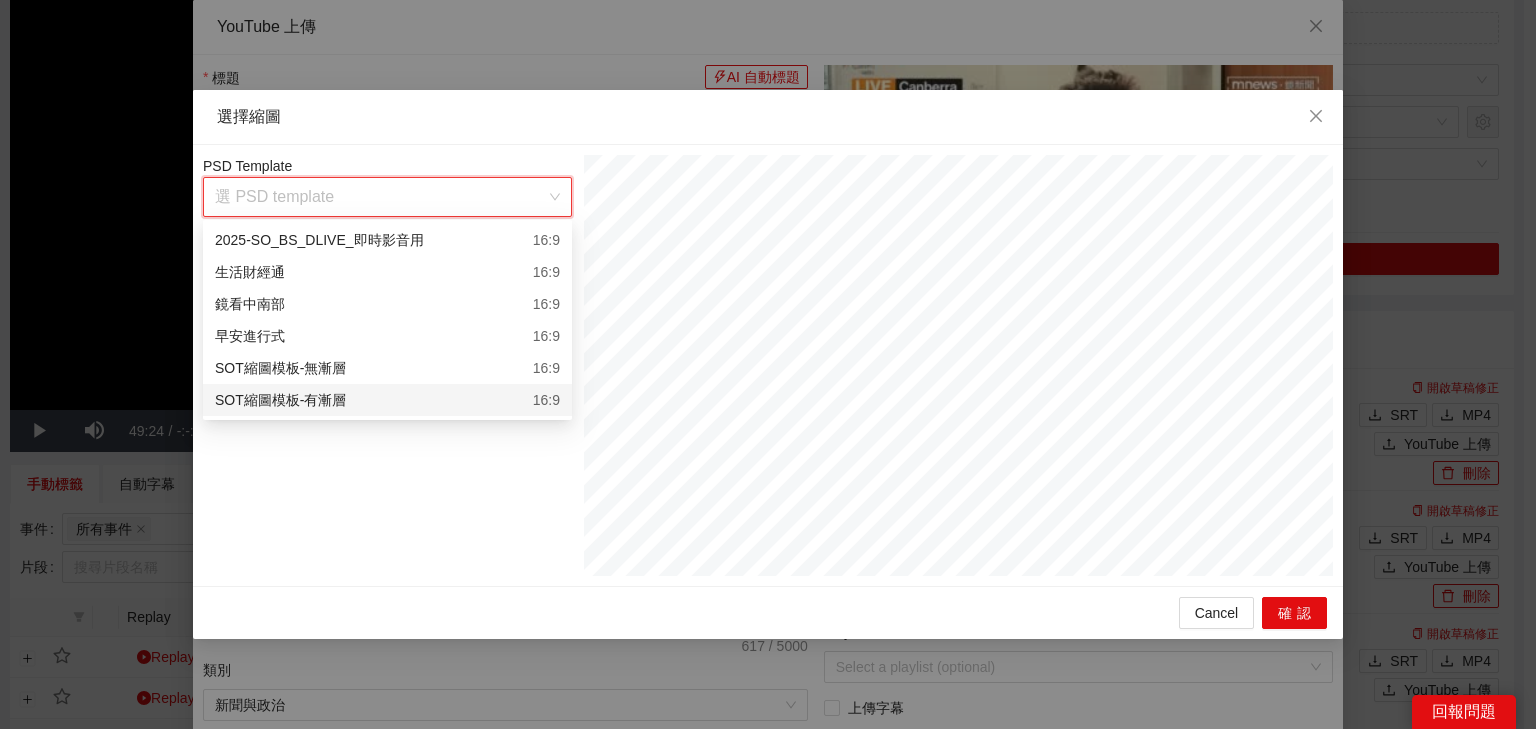 click on "SOT縮圖模板-有漸層 16:9" at bounding box center (387, 400) 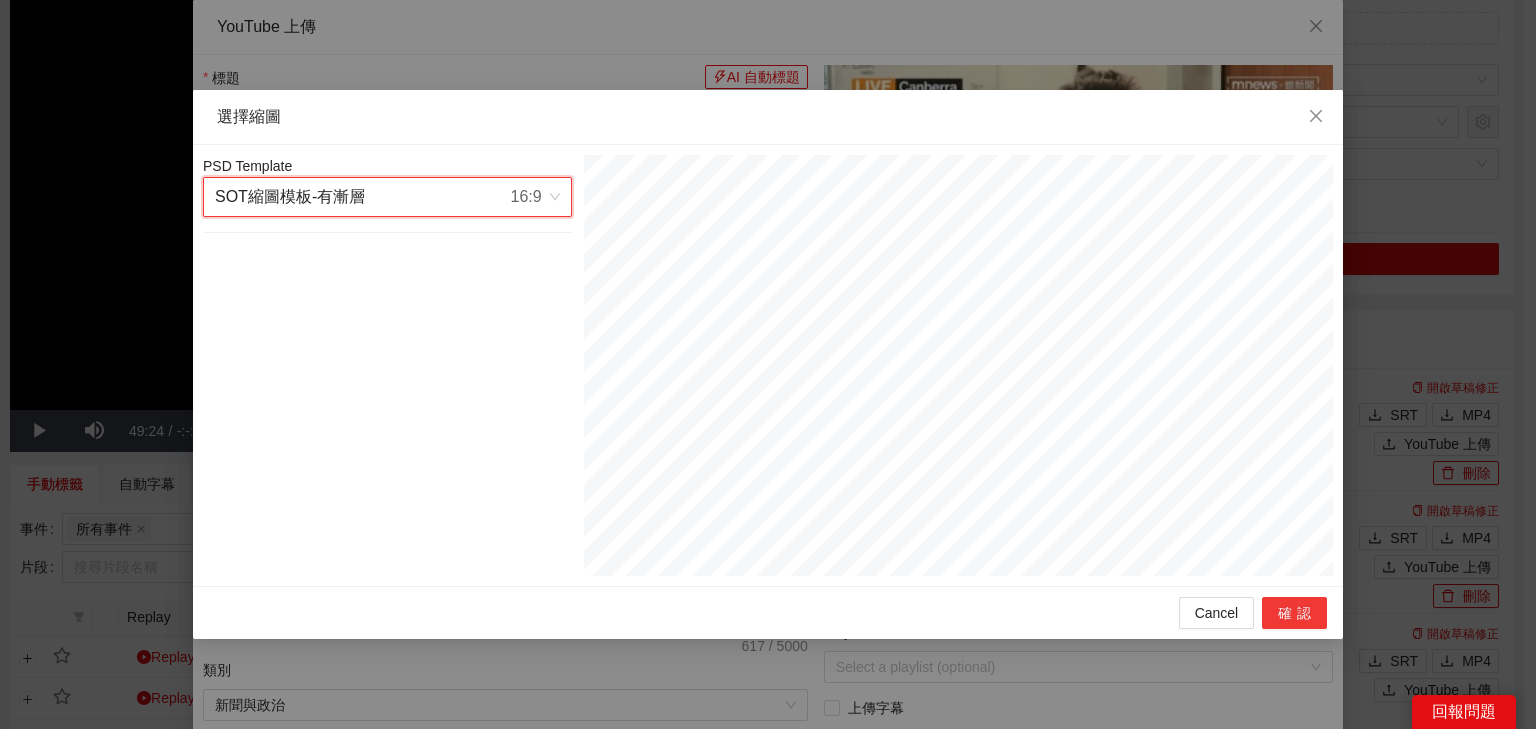 click on "確認" at bounding box center (1294, 613) 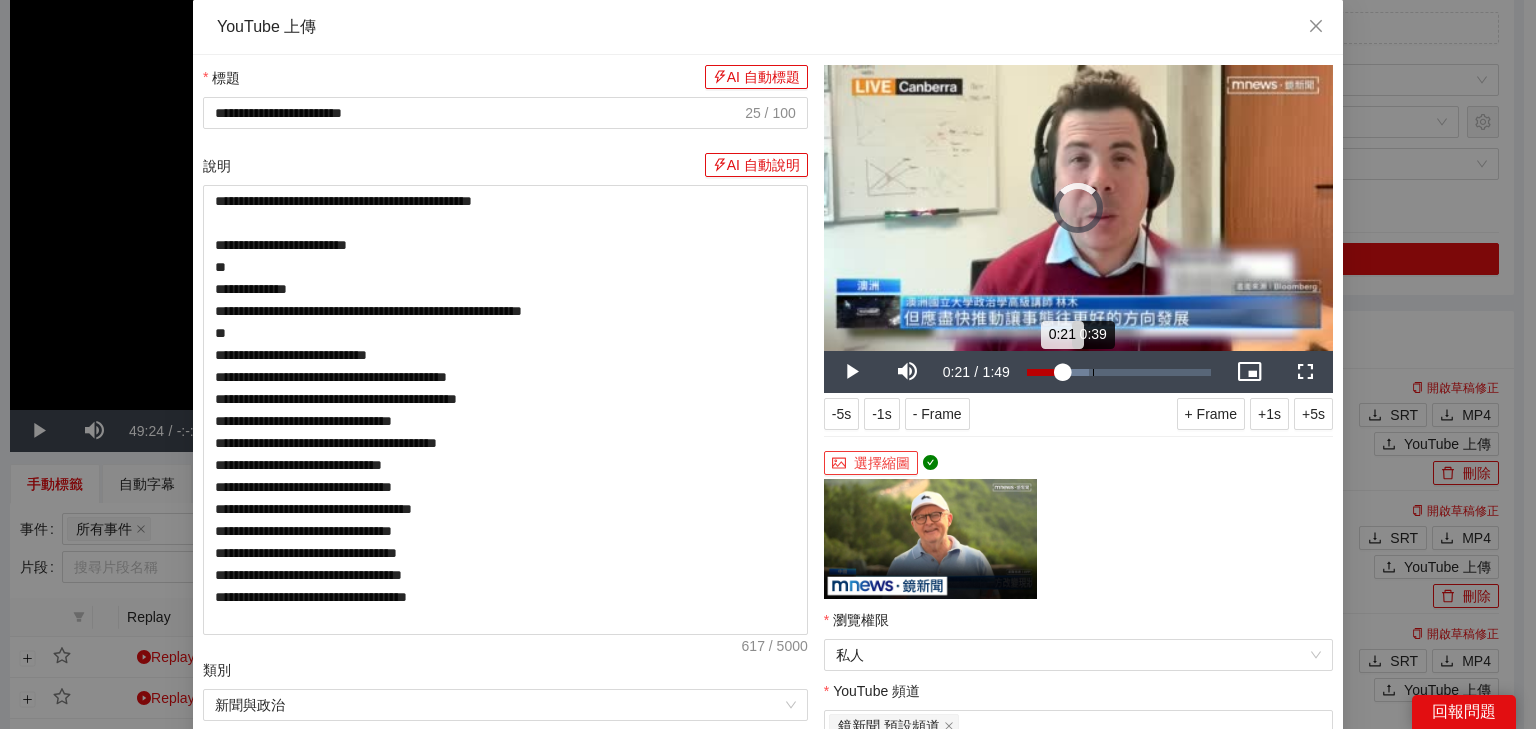 click on "Loaded :  33.98% 0:39 0:21" at bounding box center [1119, 372] 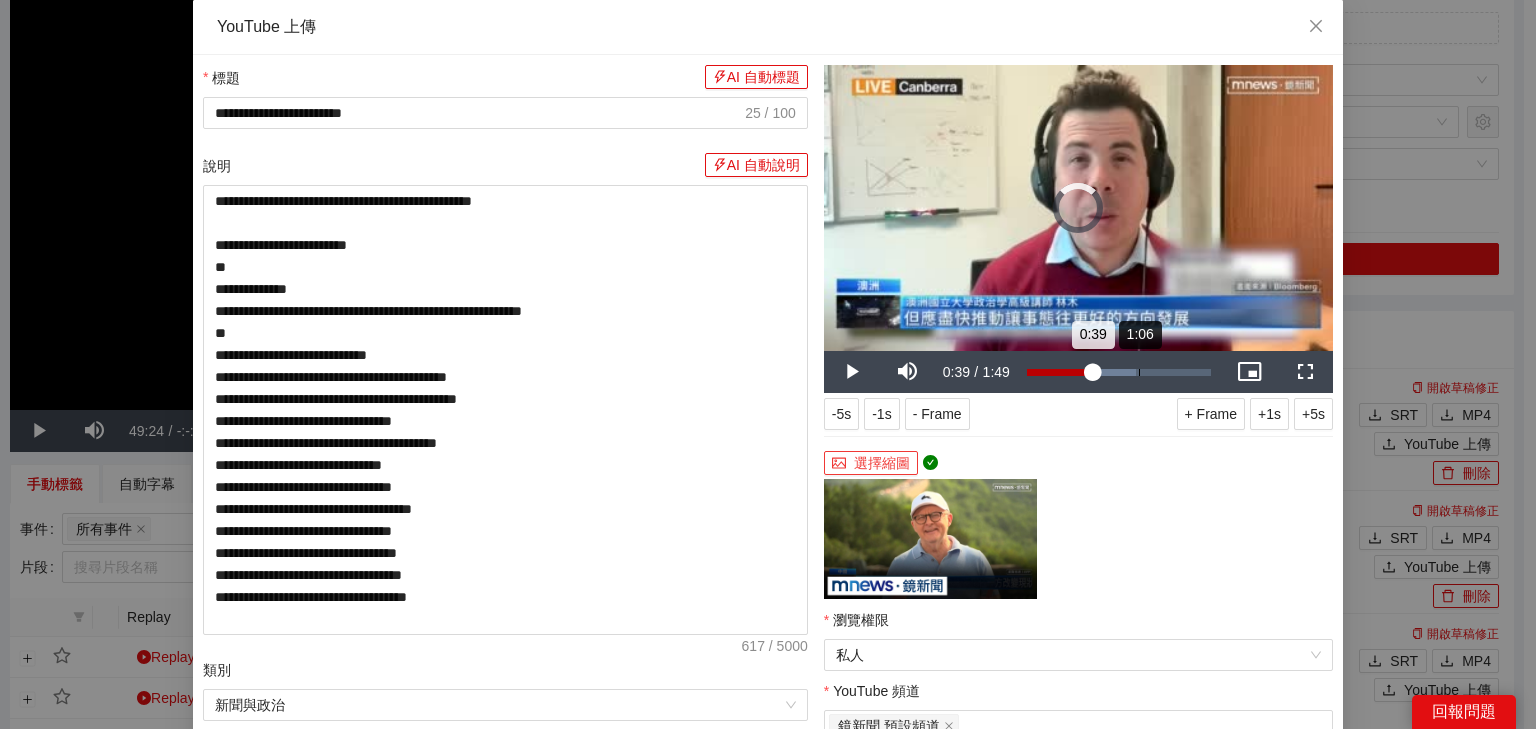 click on "1:06" at bounding box center (1139, 372) 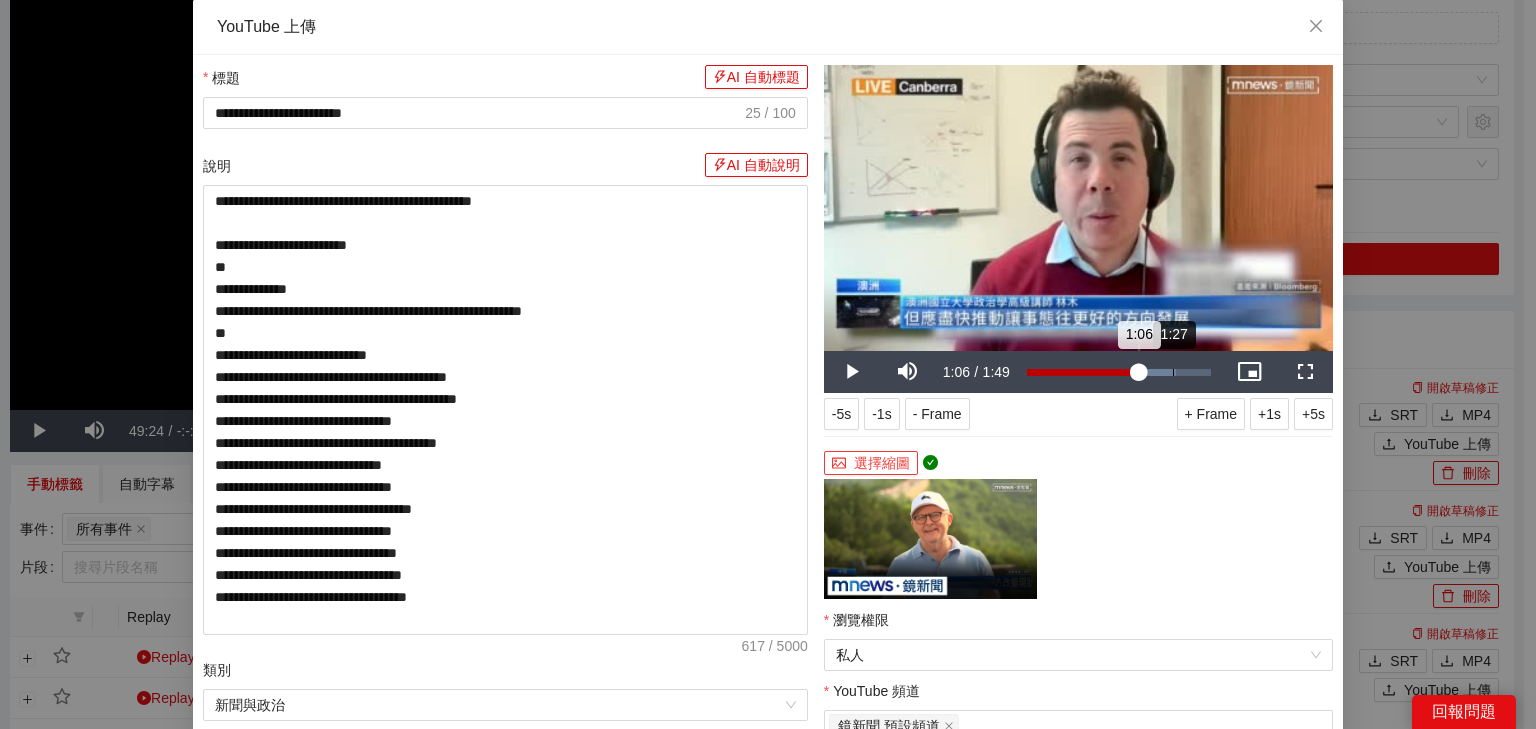 click on "Loaded :  80.82% 1:27 1:06" at bounding box center [1119, 372] 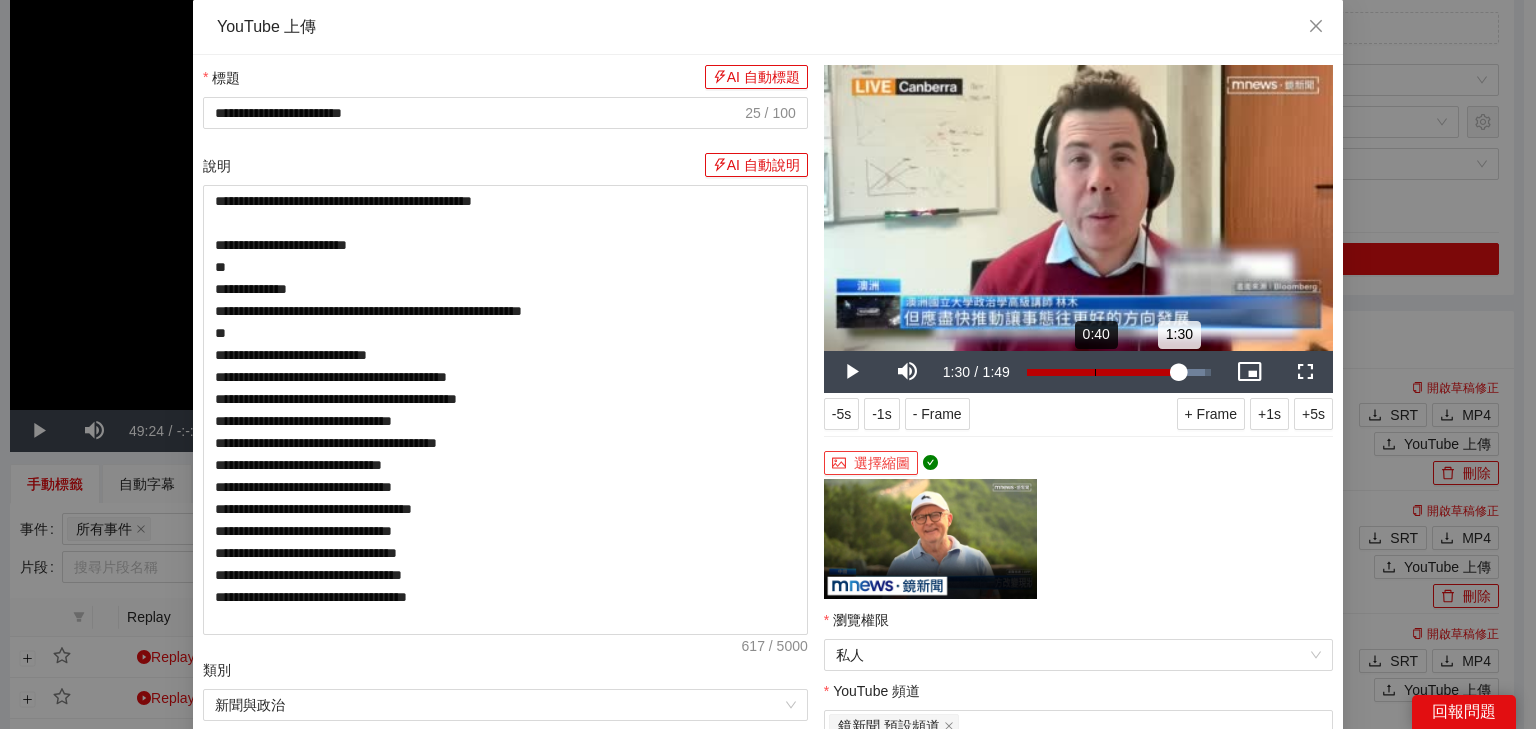 click on "Loaded :  96.94% 0:40 1:30" at bounding box center [1119, 372] 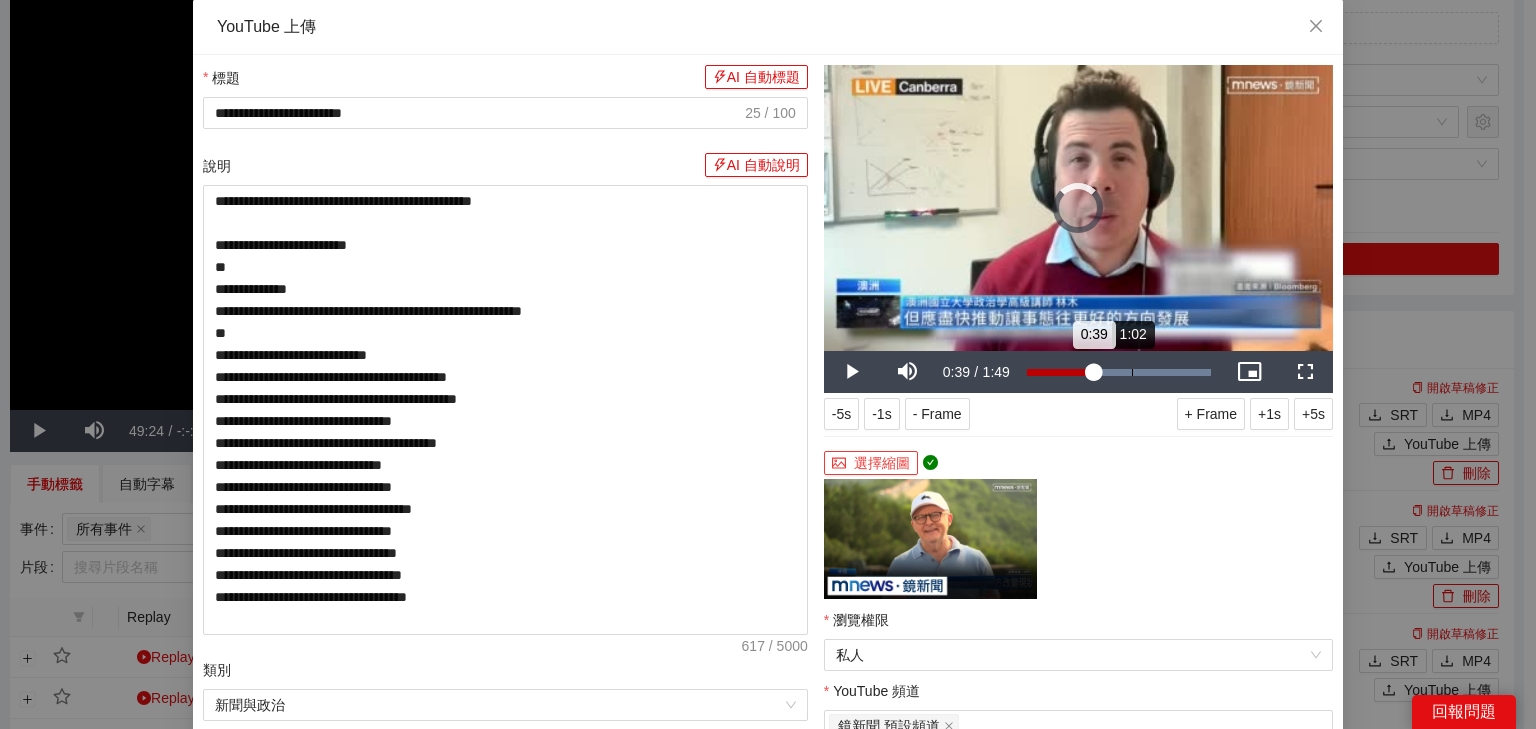 click on "1:02" at bounding box center [1132, 372] 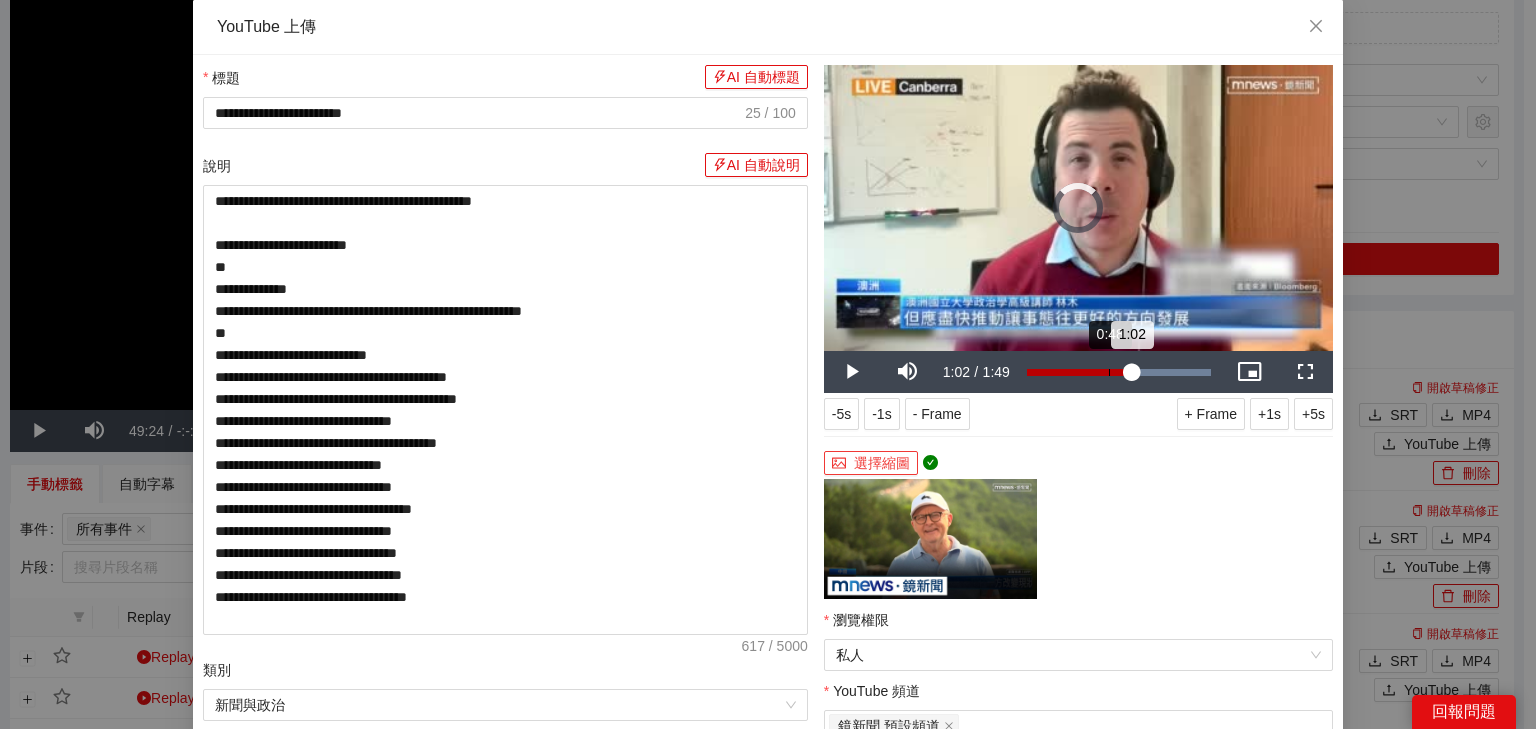 click on "1:02" at bounding box center [1079, 372] 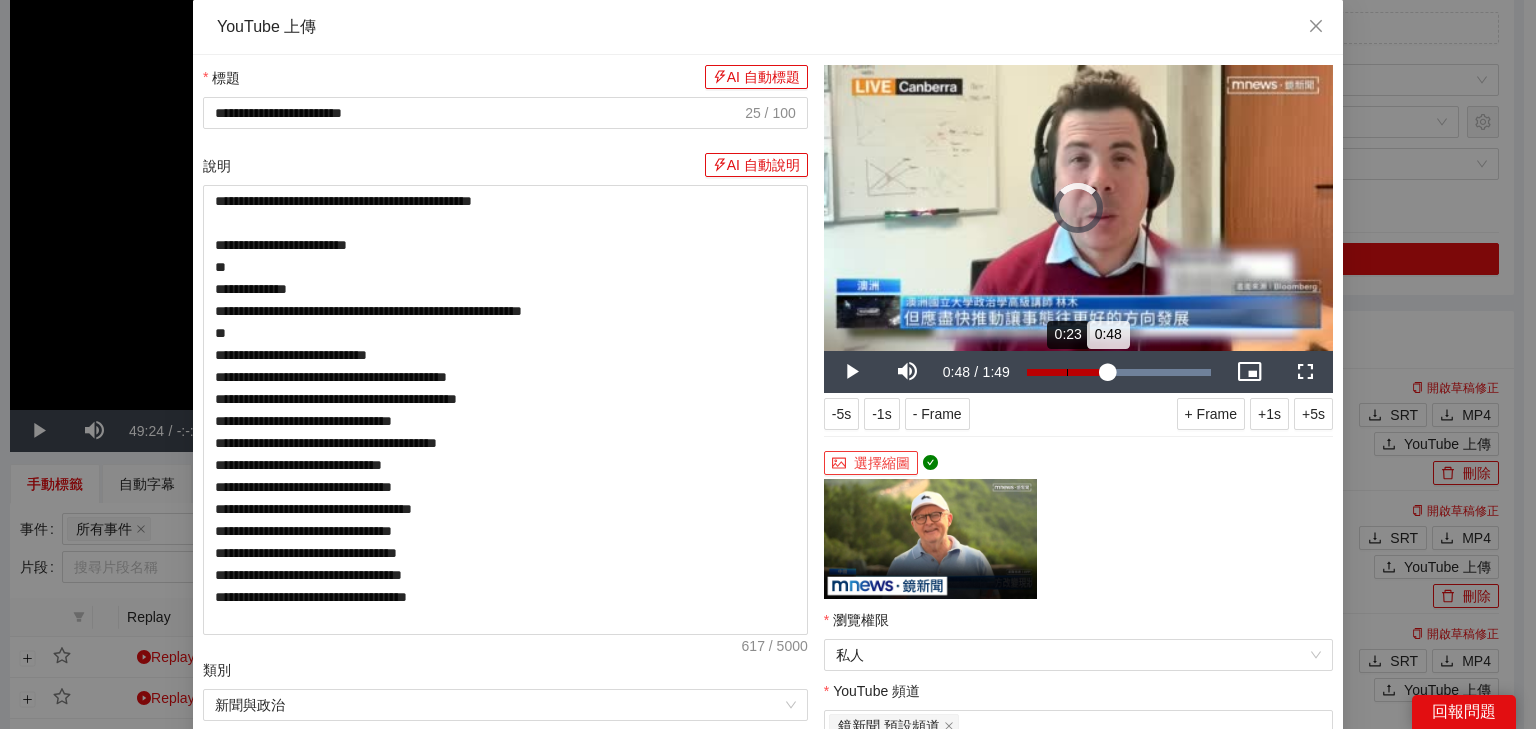click on "0:23" at bounding box center [1067, 372] 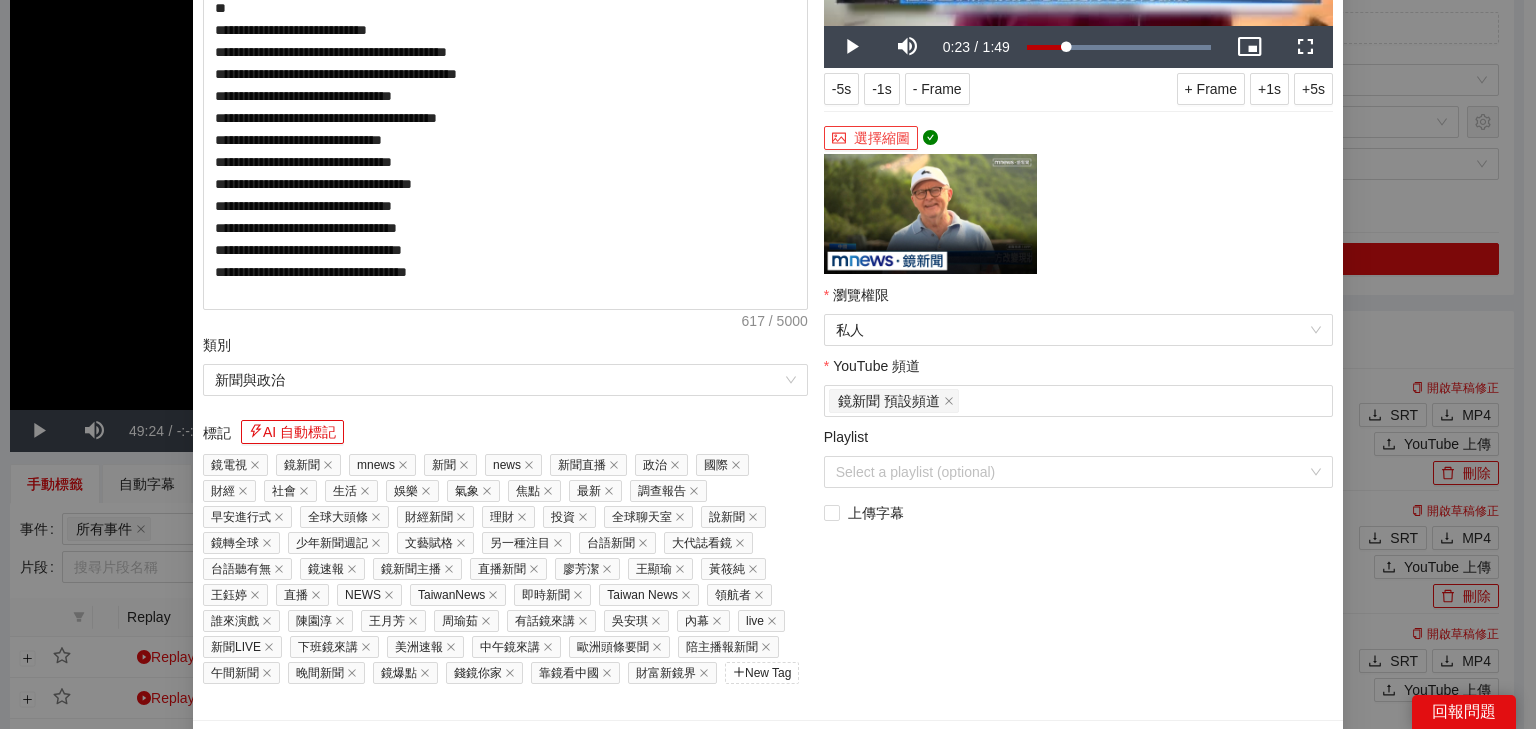 scroll, scrollTop: 364, scrollLeft: 0, axis: vertical 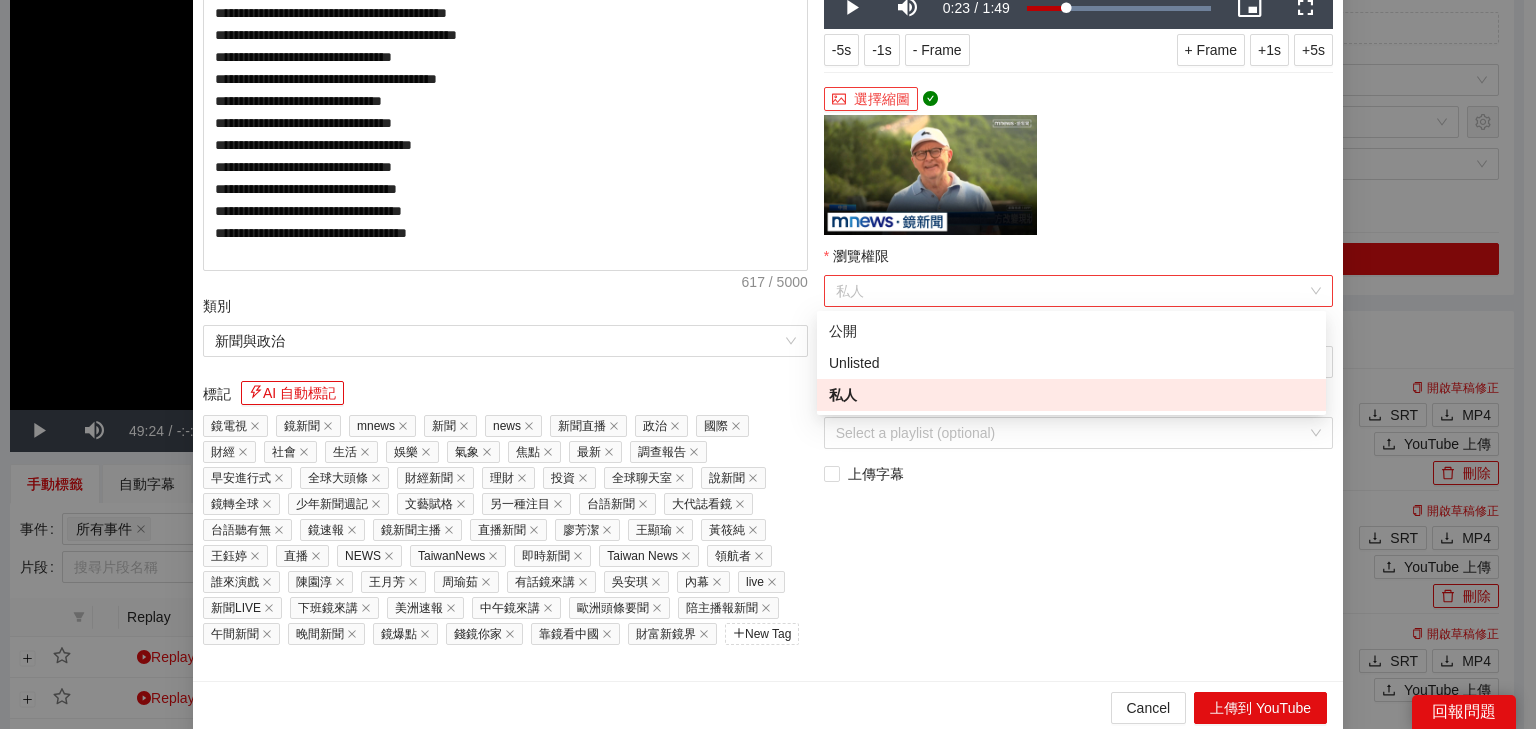 click on "私人" at bounding box center [1078, 291] 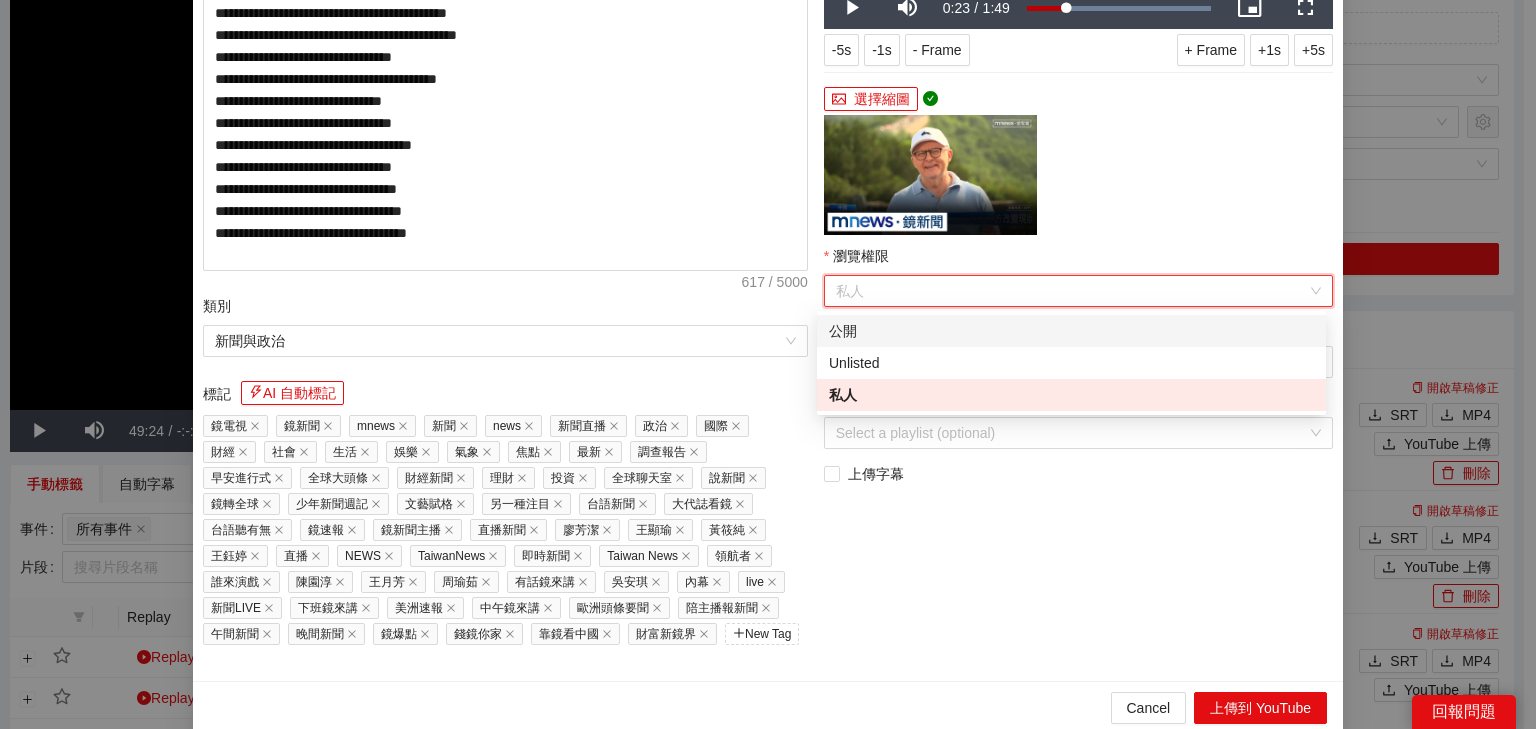 click on "公開" at bounding box center [1071, 331] 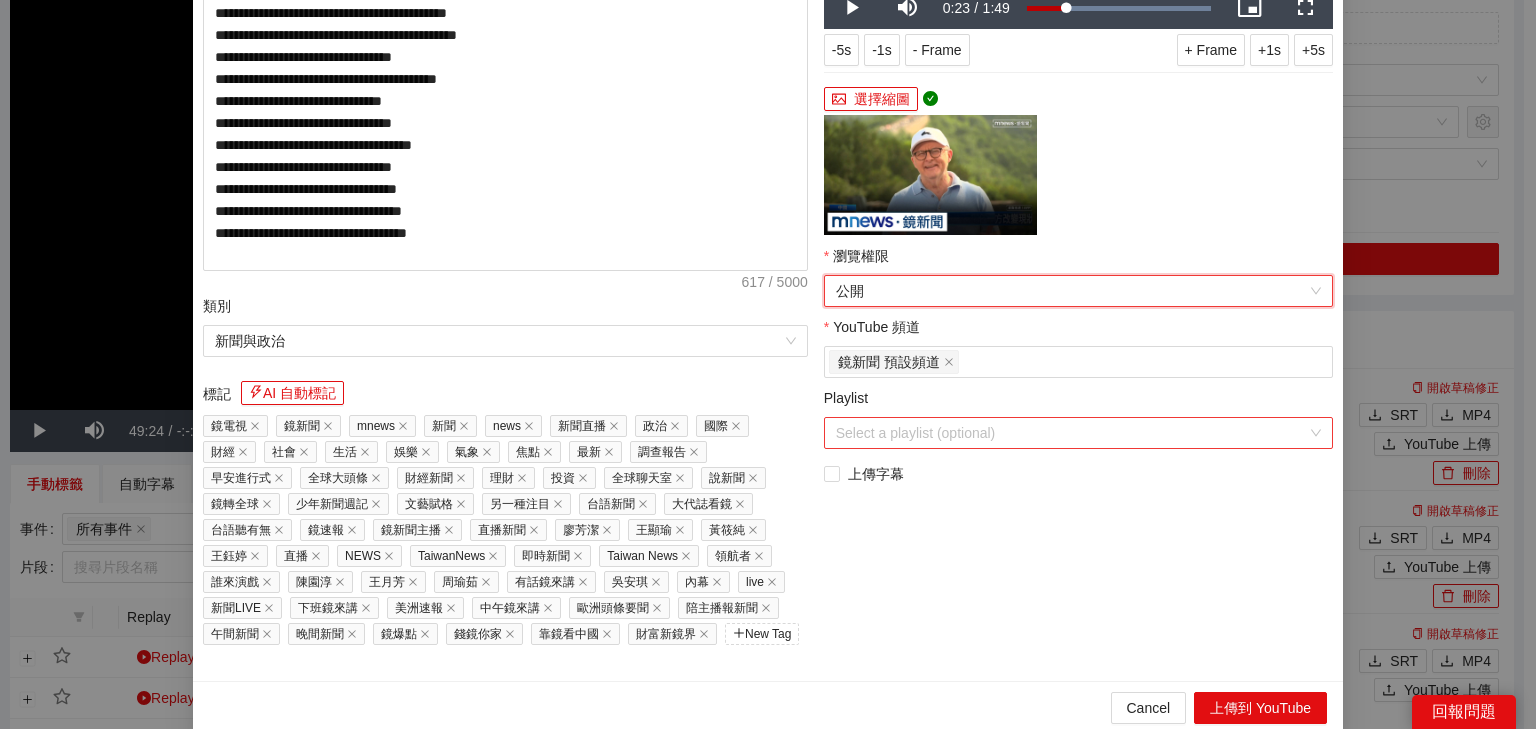 click on "Playlist" at bounding box center (1071, 433) 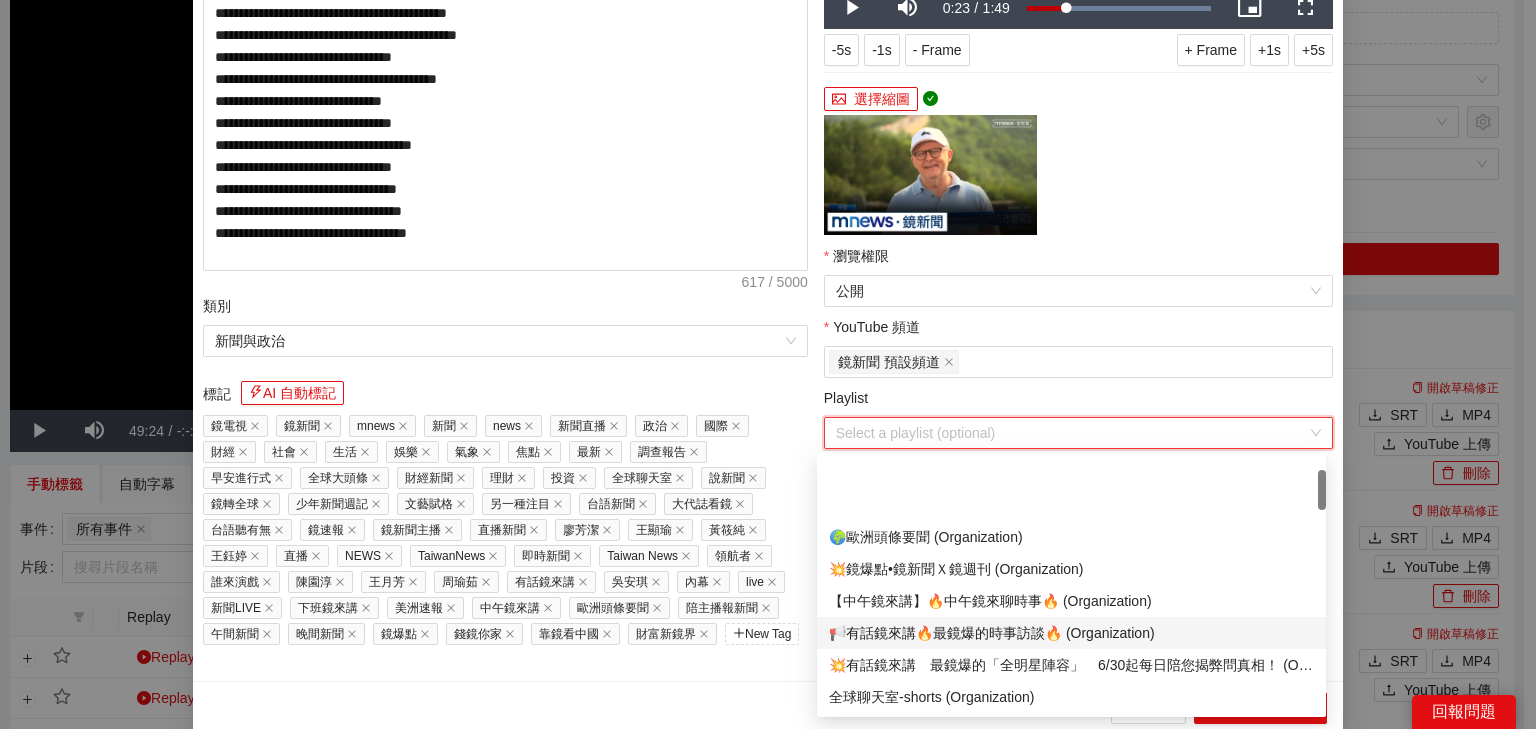 scroll, scrollTop: 80, scrollLeft: 0, axis: vertical 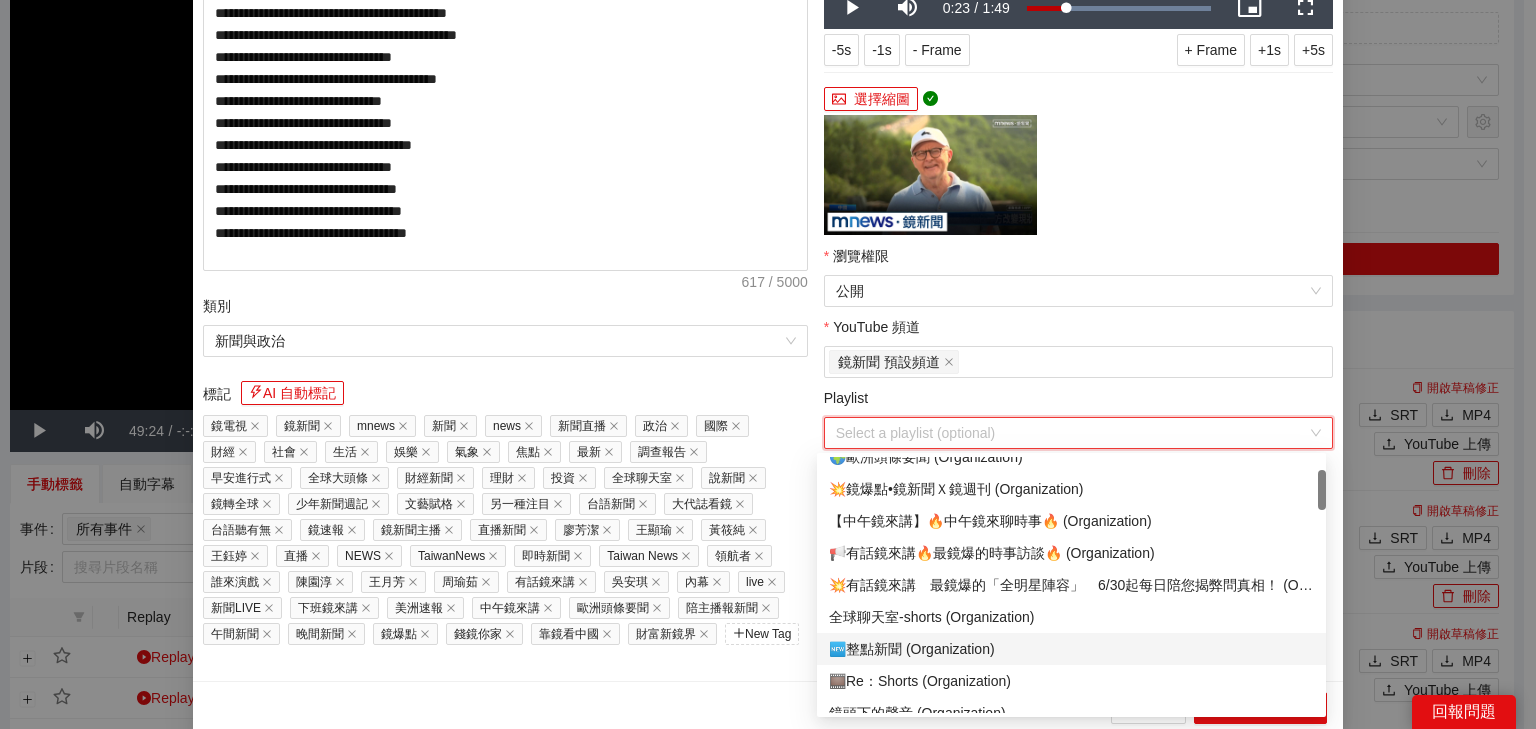click on "🆕整點新聞 (Organization)" at bounding box center (1071, 649) 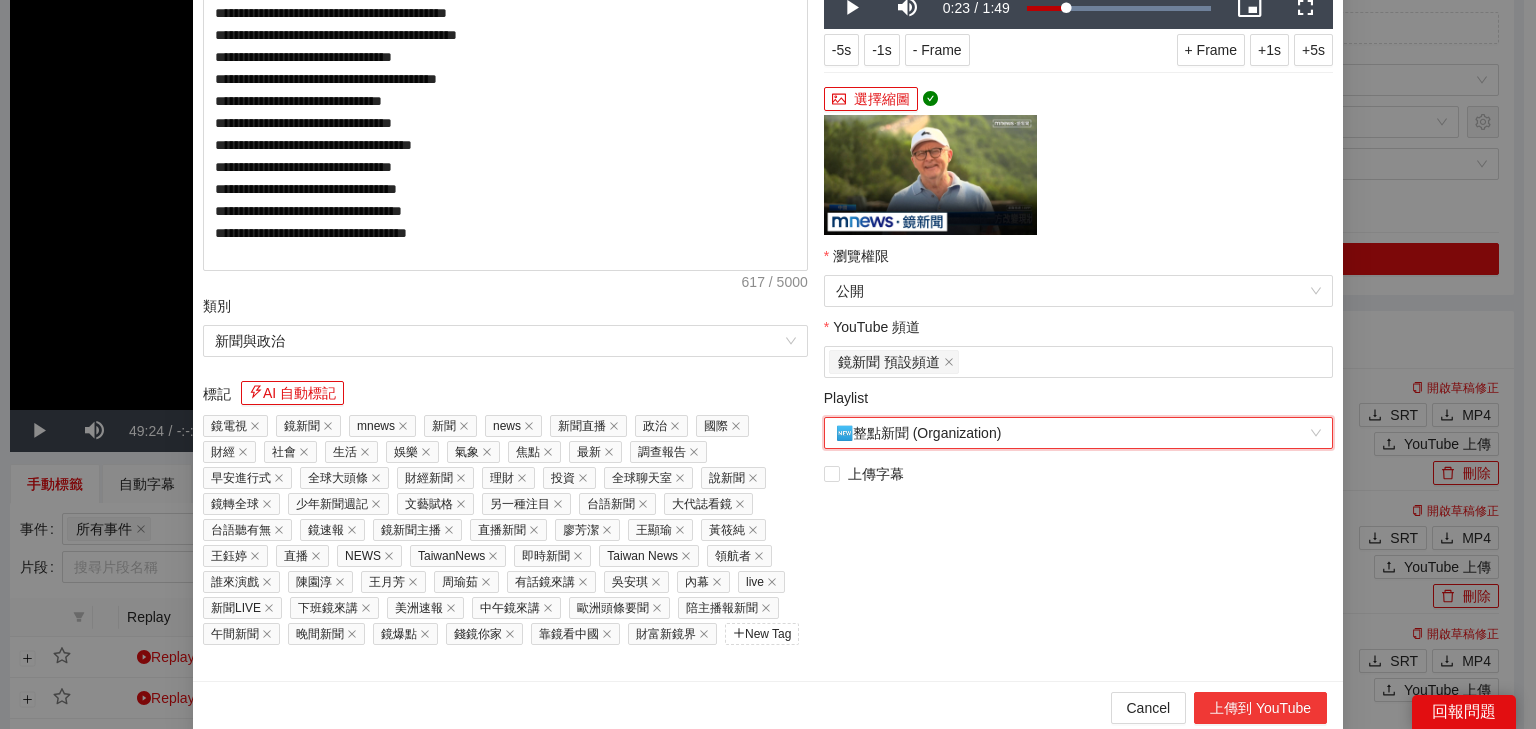 click on "上傳到 YouTube" at bounding box center (1260, 708) 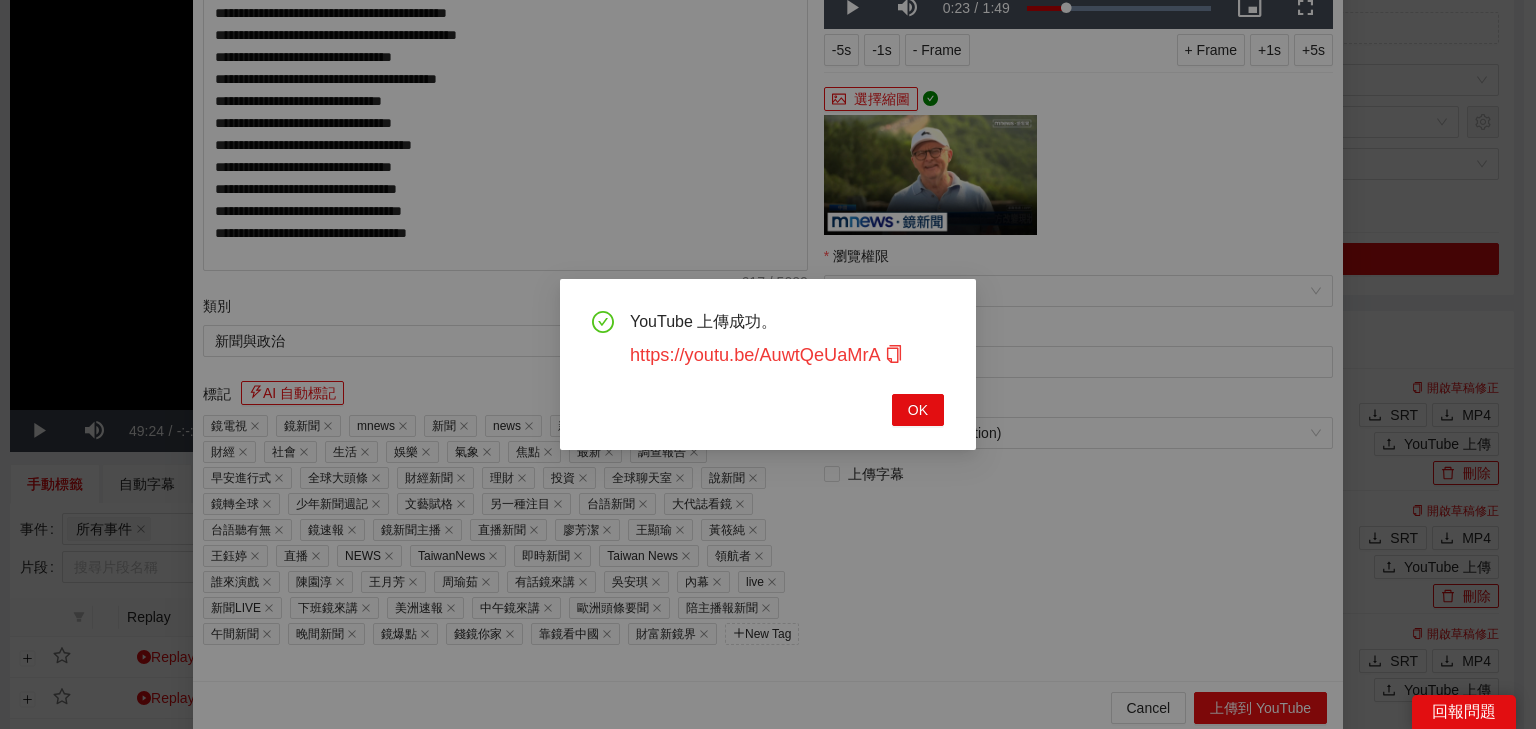 click 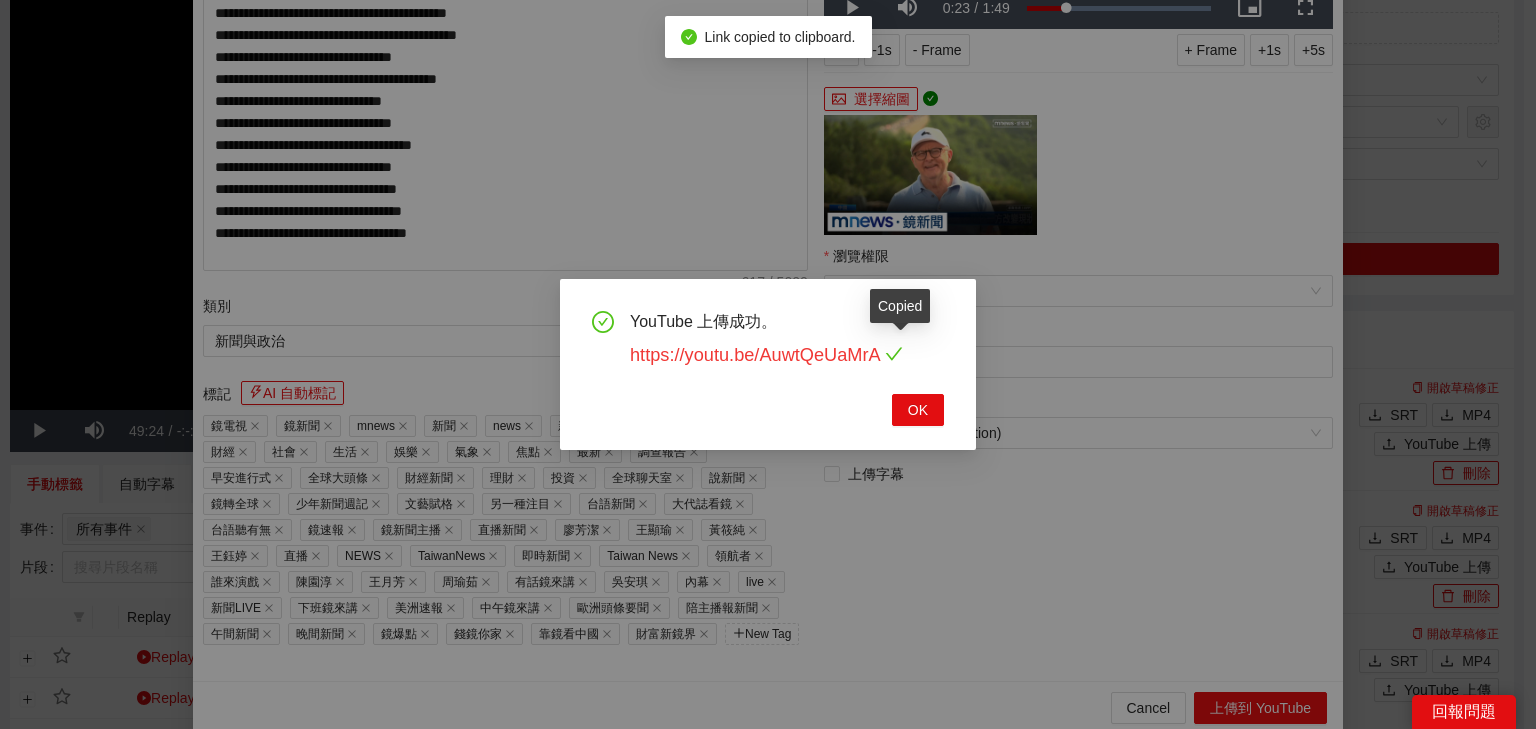 click on "https://youtu.be/AuwtQeUaMrA" at bounding box center [766, 355] 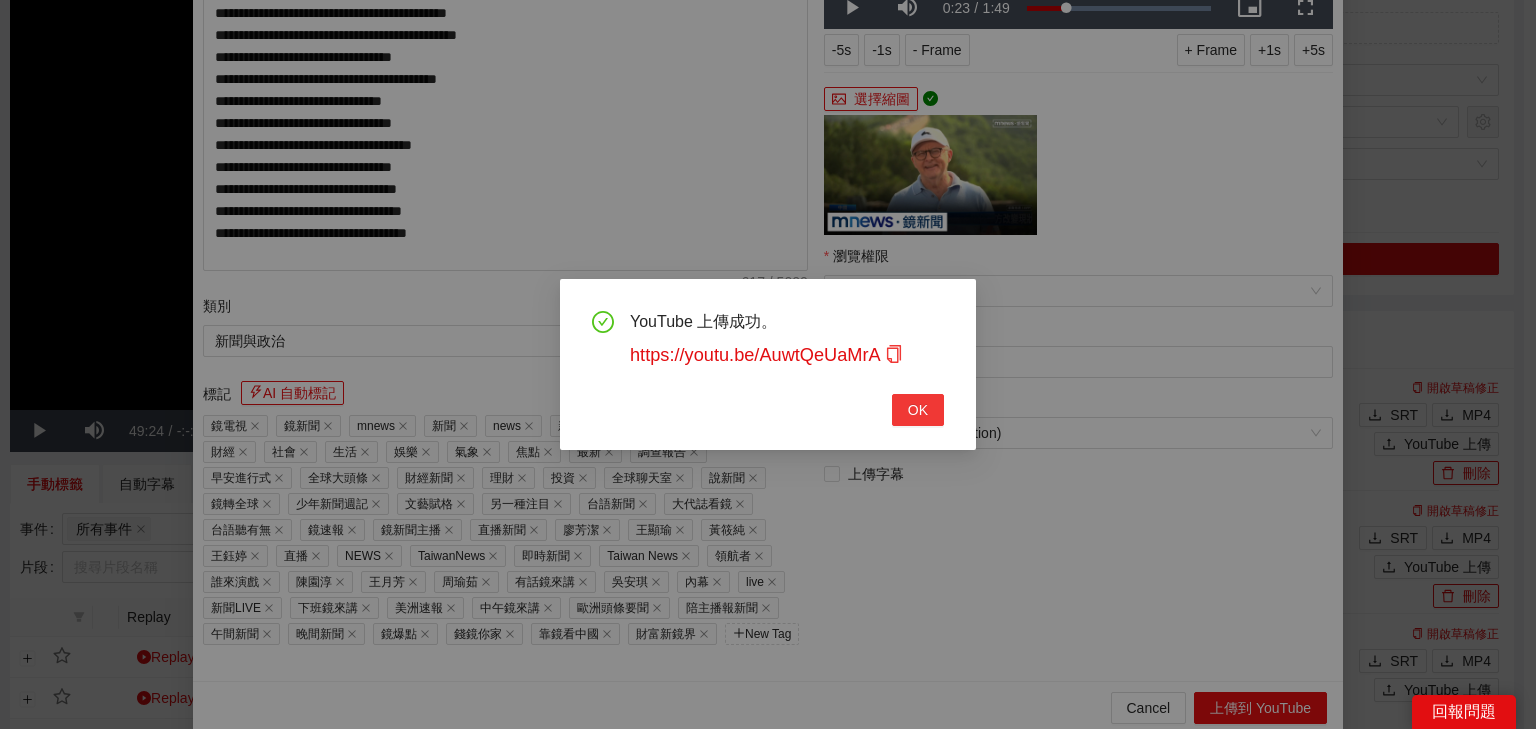 click on "OK" at bounding box center [918, 410] 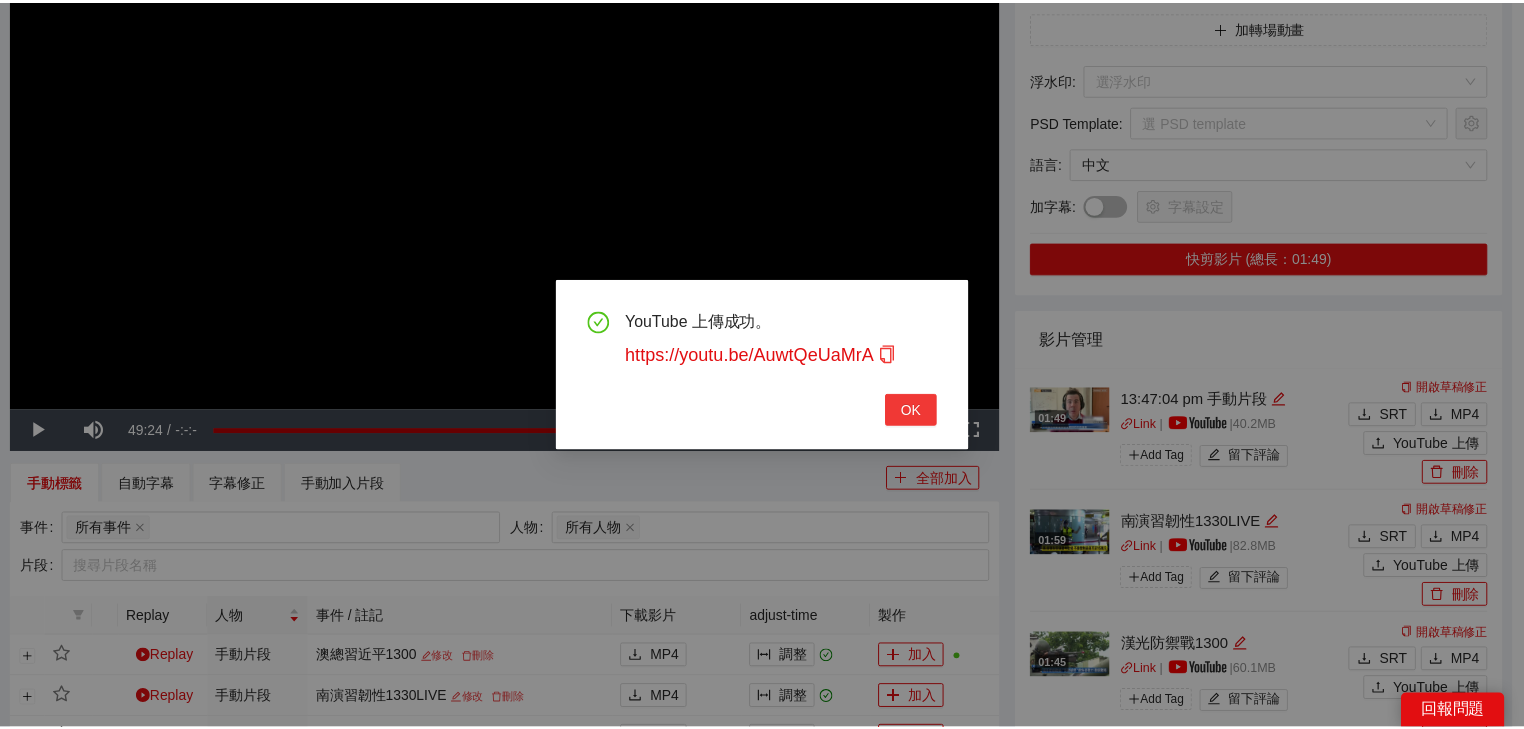 scroll, scrollTop: 343, scrollLeft: 0, axis: vertical 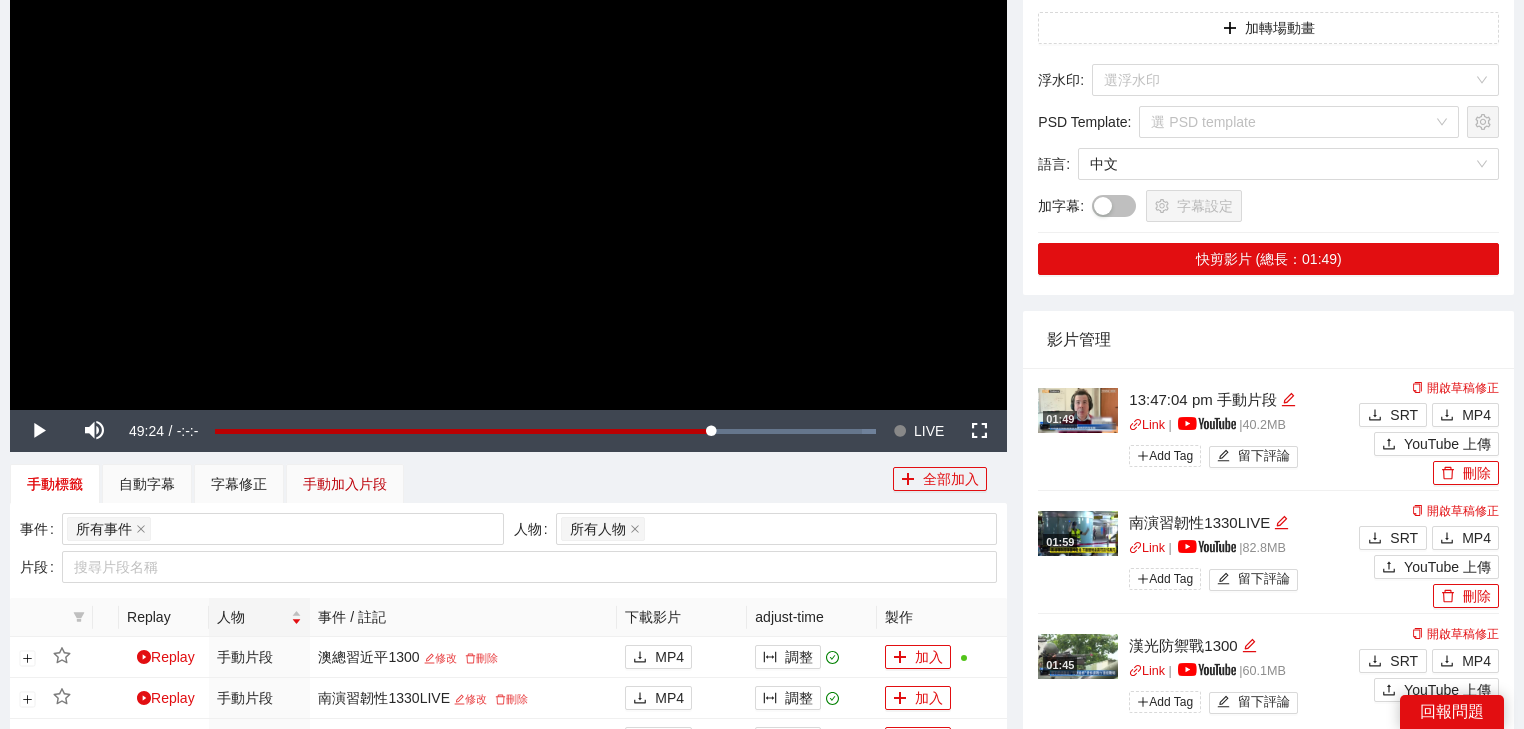 click on "手動加入片段" at bounding box center [345, 484] 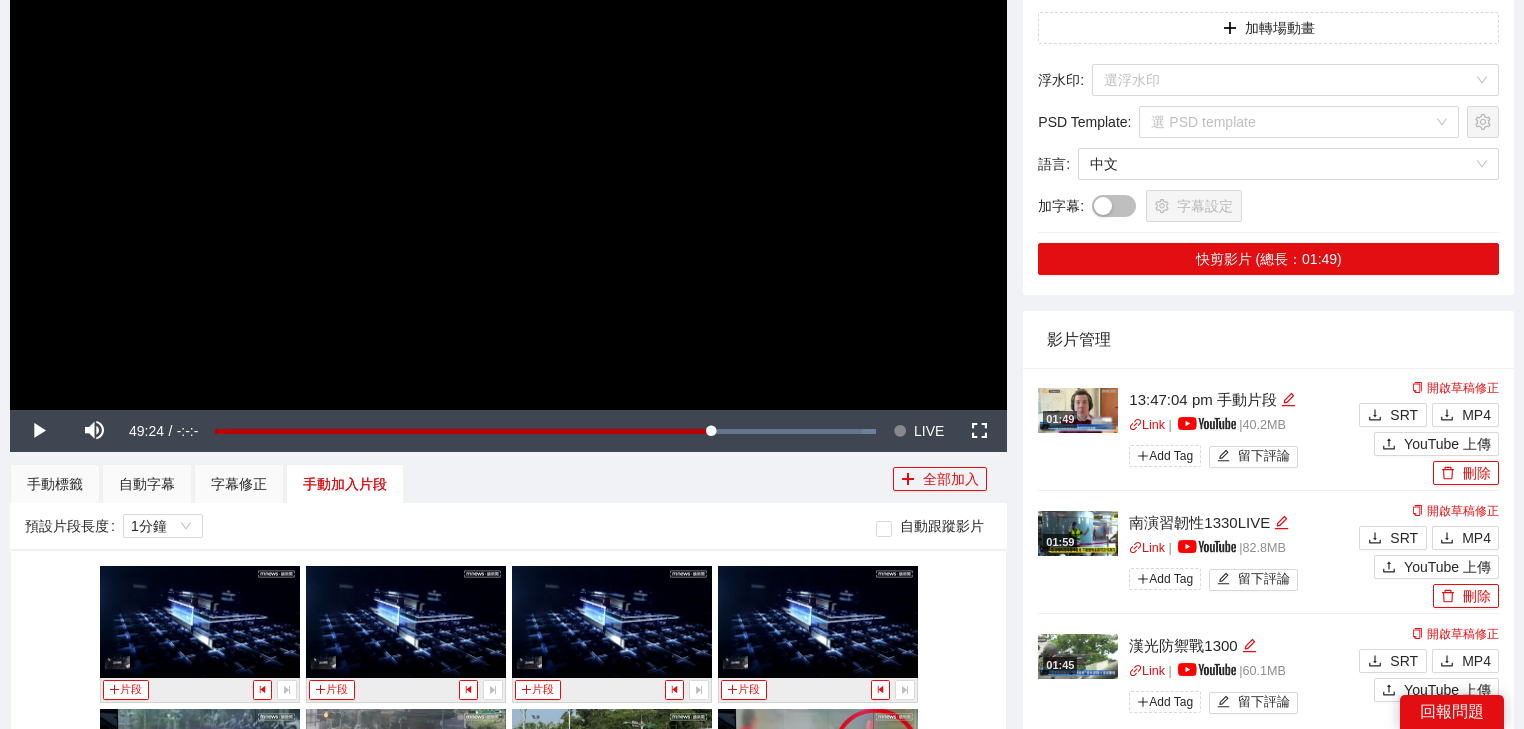 scroll, scrollTop: 400, scrollLeft: 0, axis: vertical 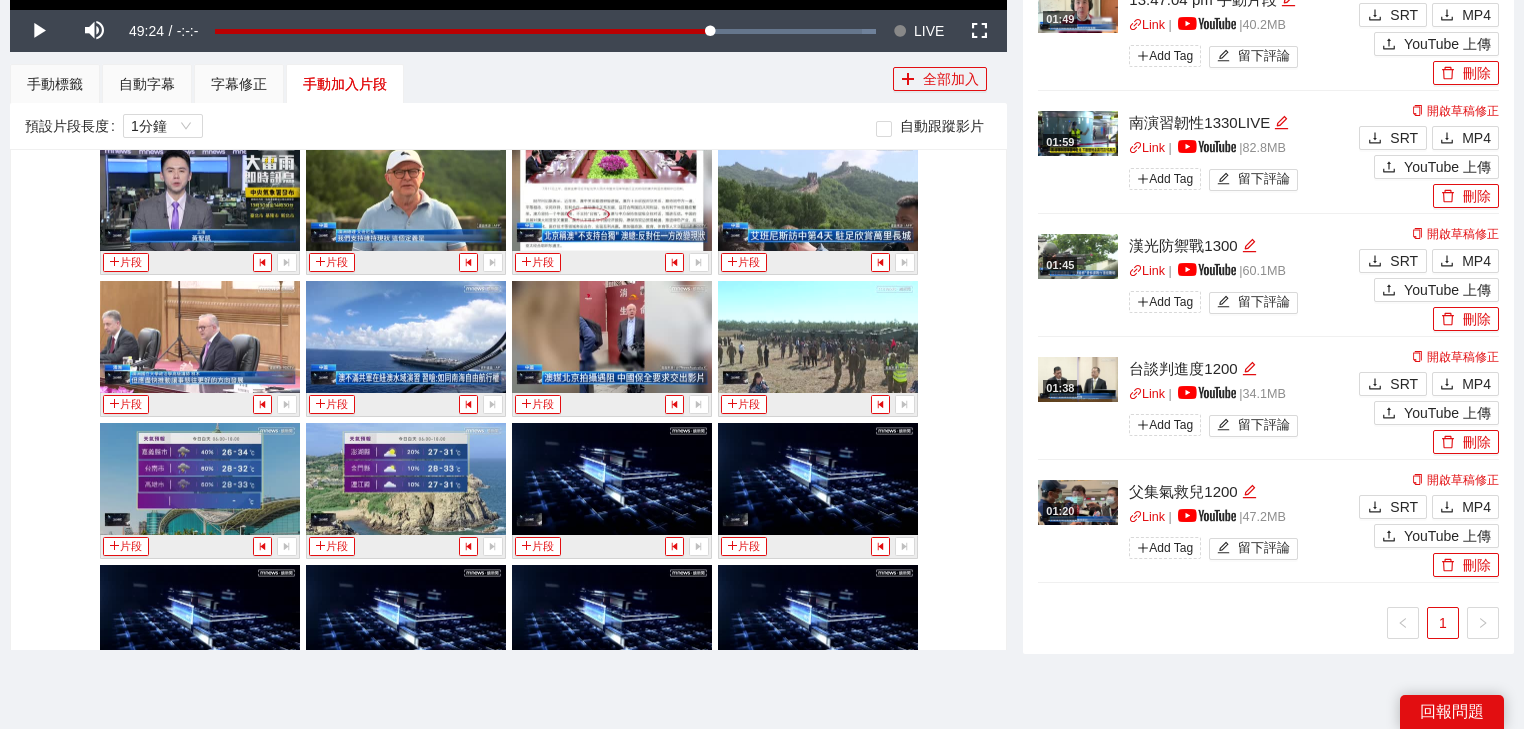 click at bounding box center (200, 479) 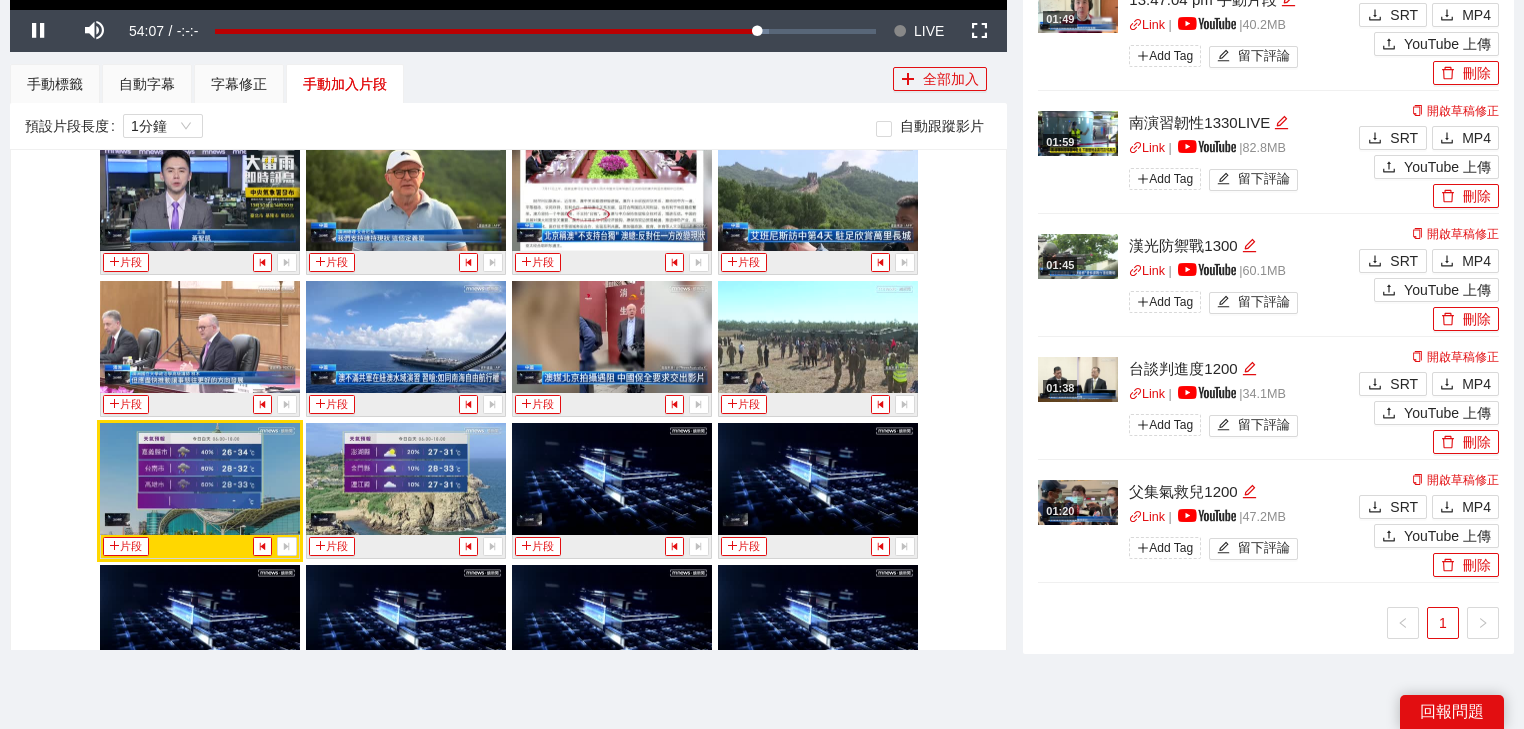 scroll, scrollTop: 5902, scrollLeft: 0, axis: vertical 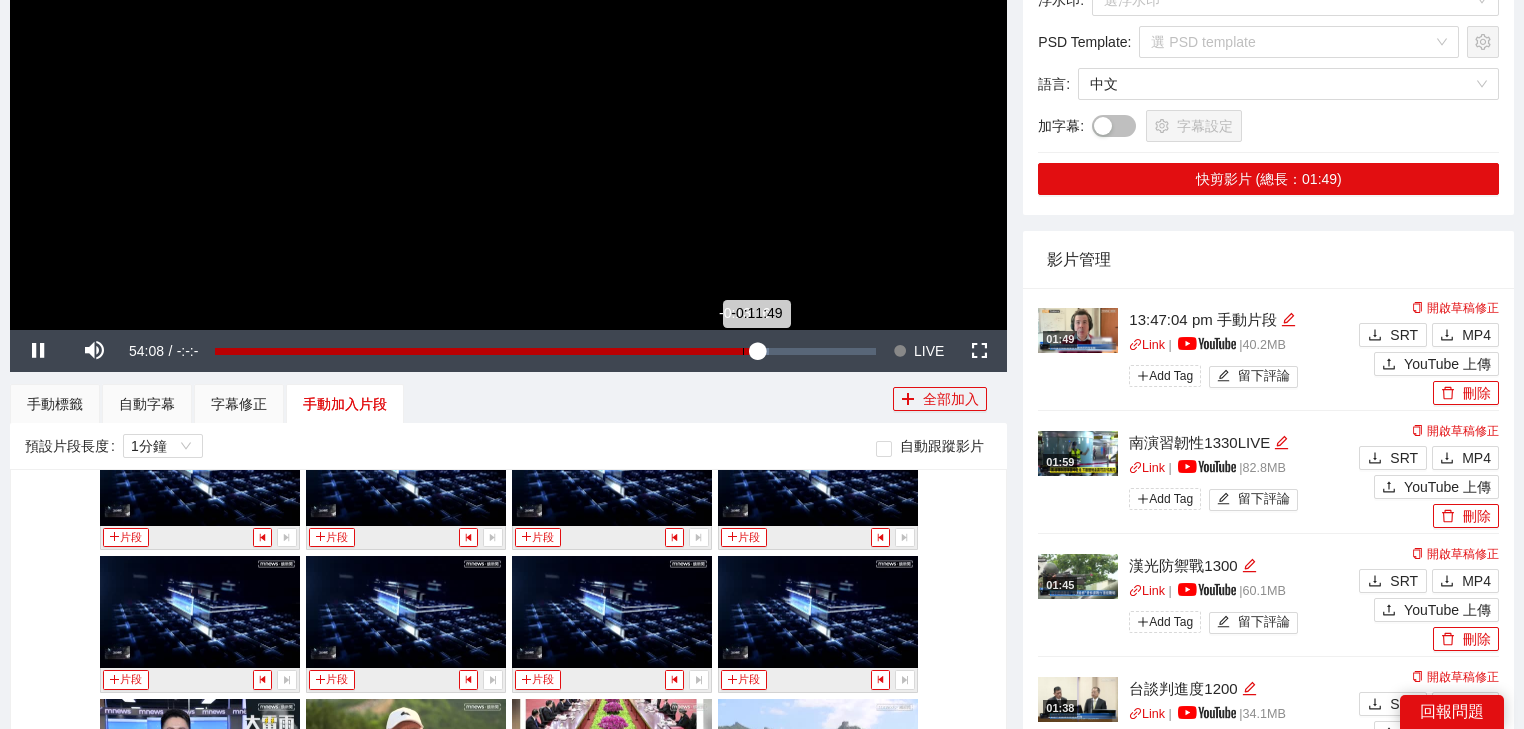 click on "Loaded :  83.76% -0:13:16 -0:11:49" at bounding box center (545, 351) 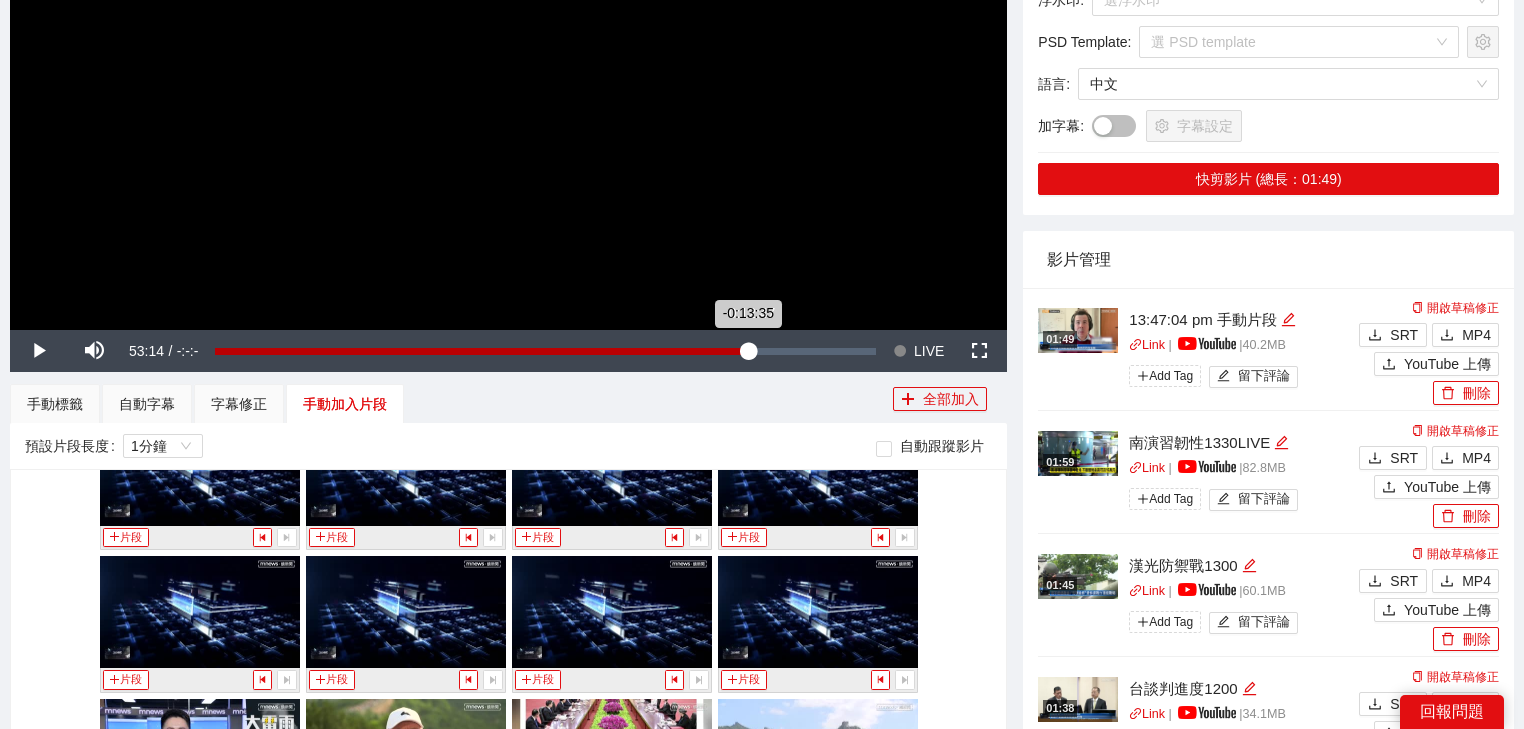 click on "-0:13:35" at bounding box center (481, 351) 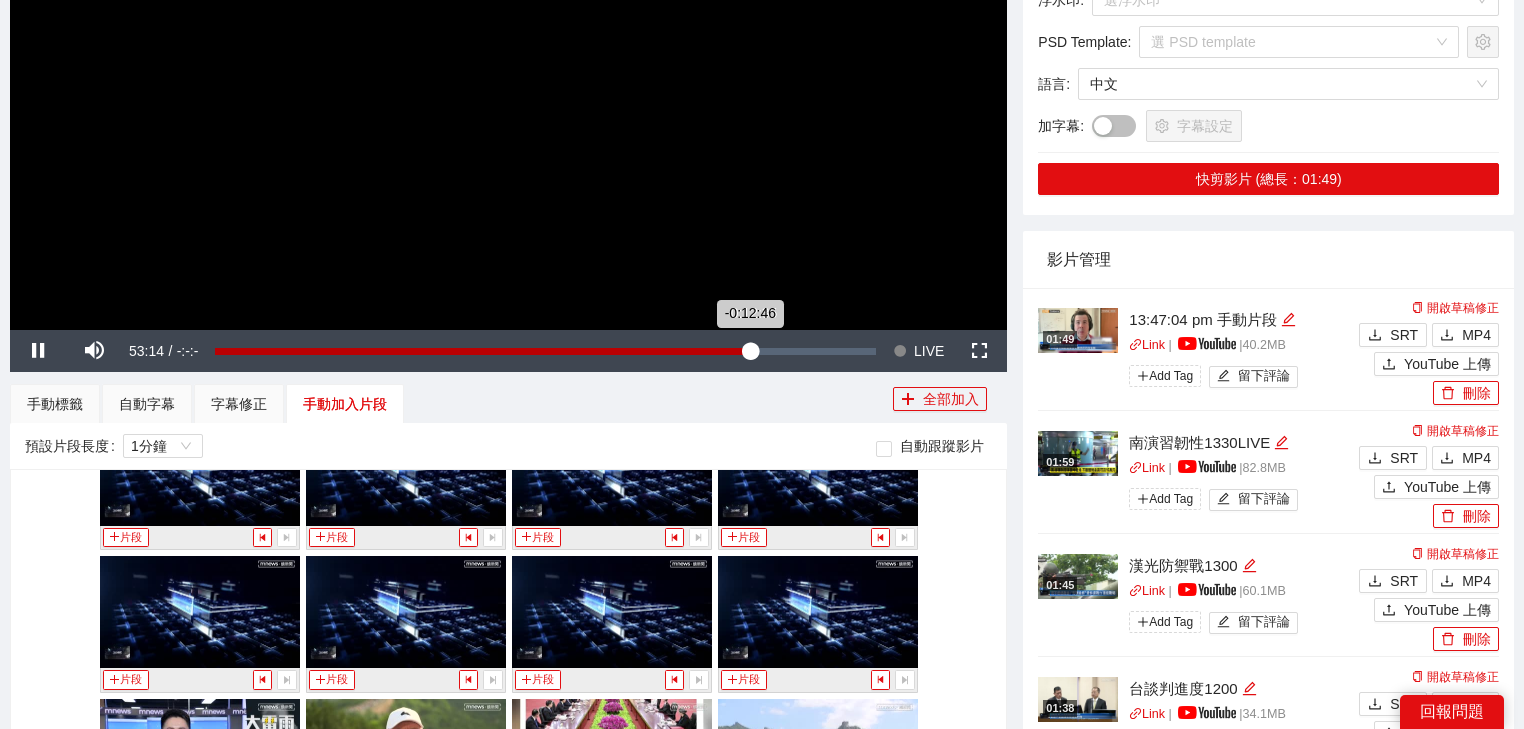 click on "-0:12:46" at bounding box center [482, 351] 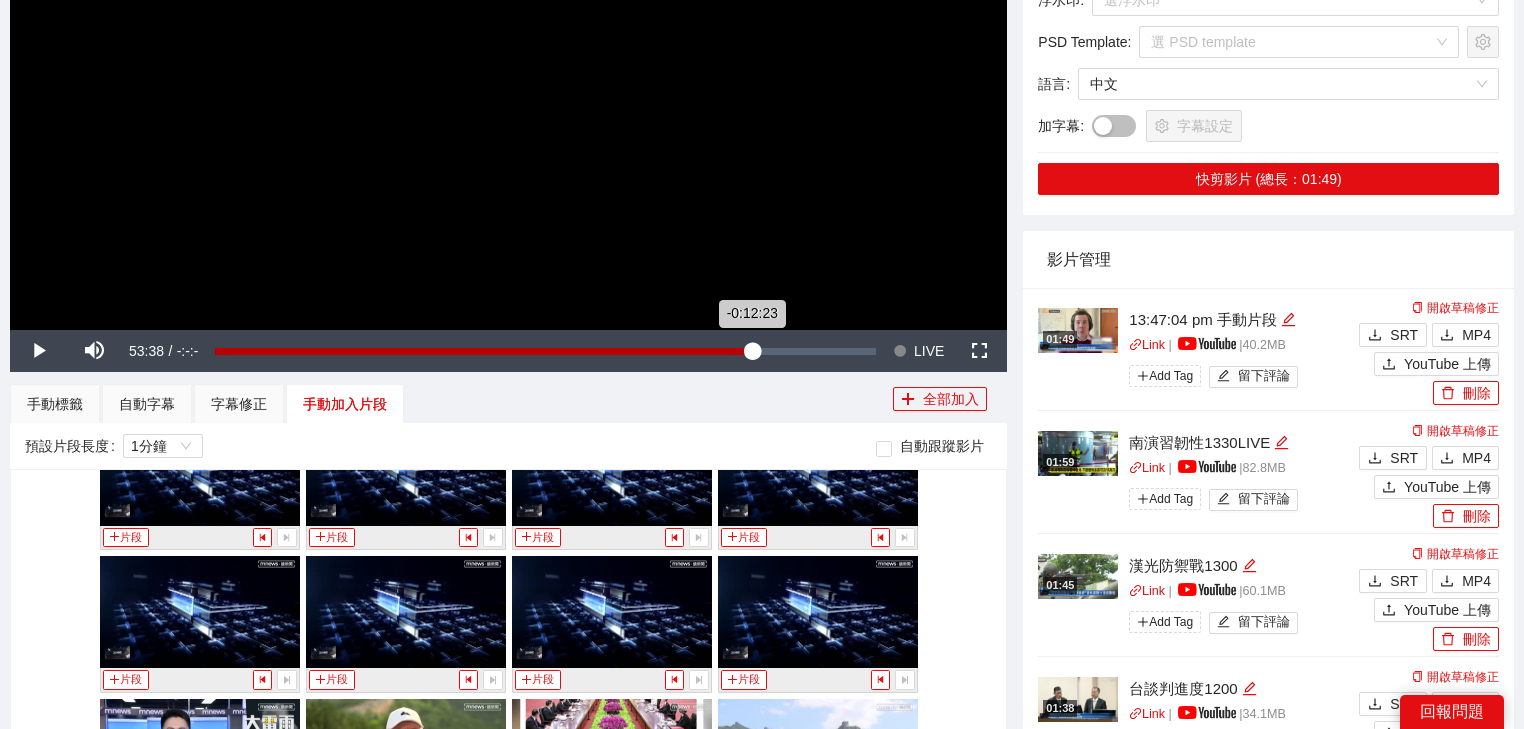 click on "-0:12:23" at bounding box center (483, 351) 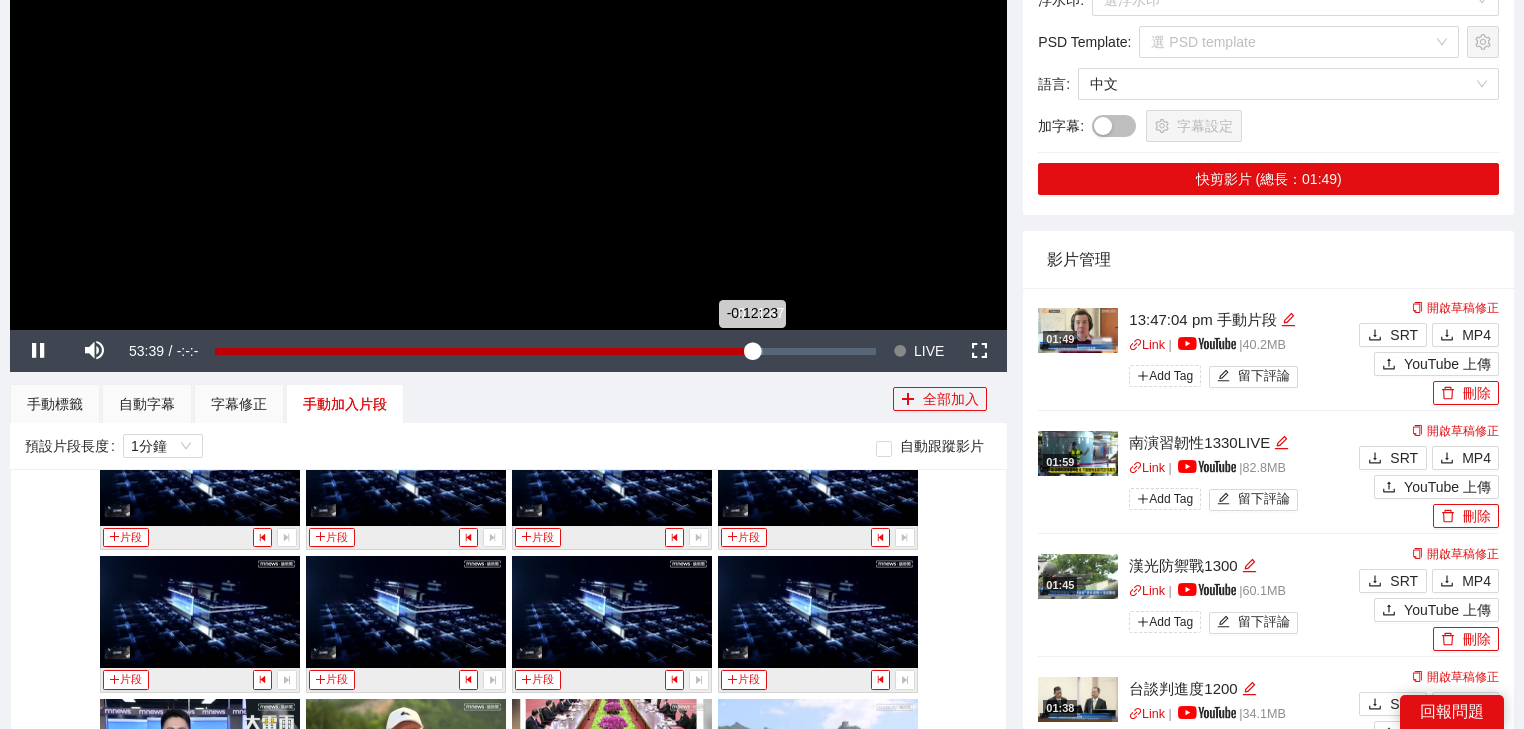 click on "-0:12:23" at bounding box center (483, 351) 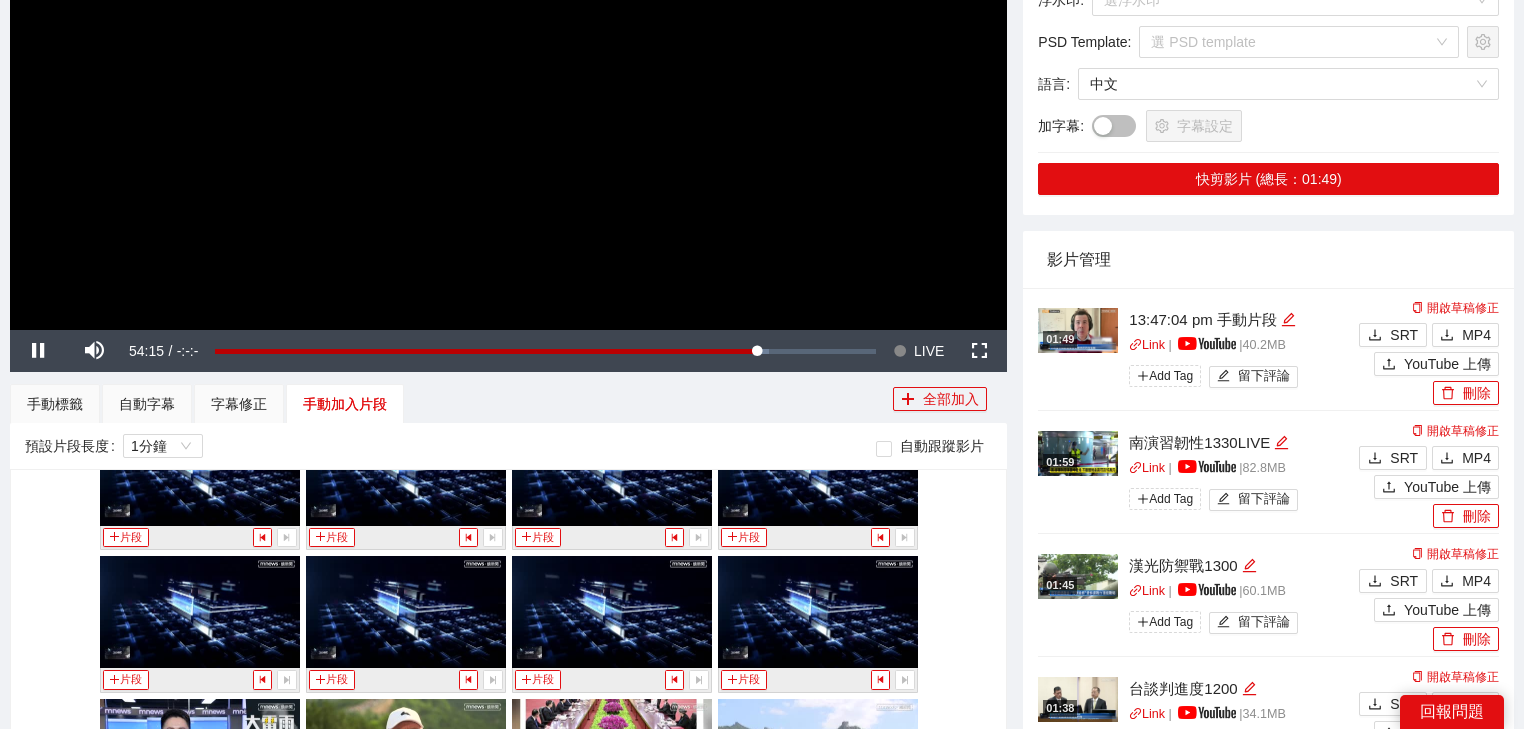 click at bounding box center (508, 49) 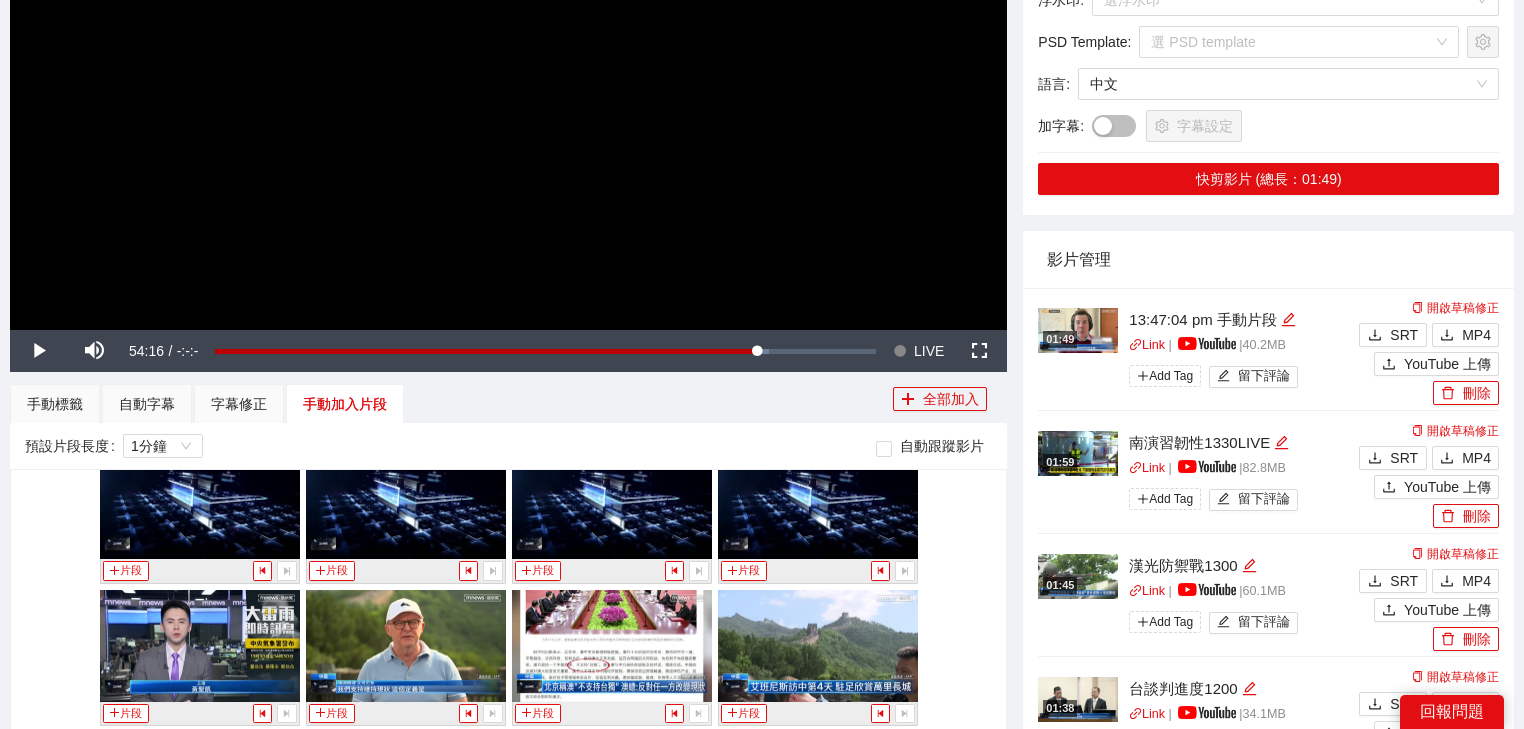 scroll, scrollTop: 6382, scrollLeft: 0, axis: vertical 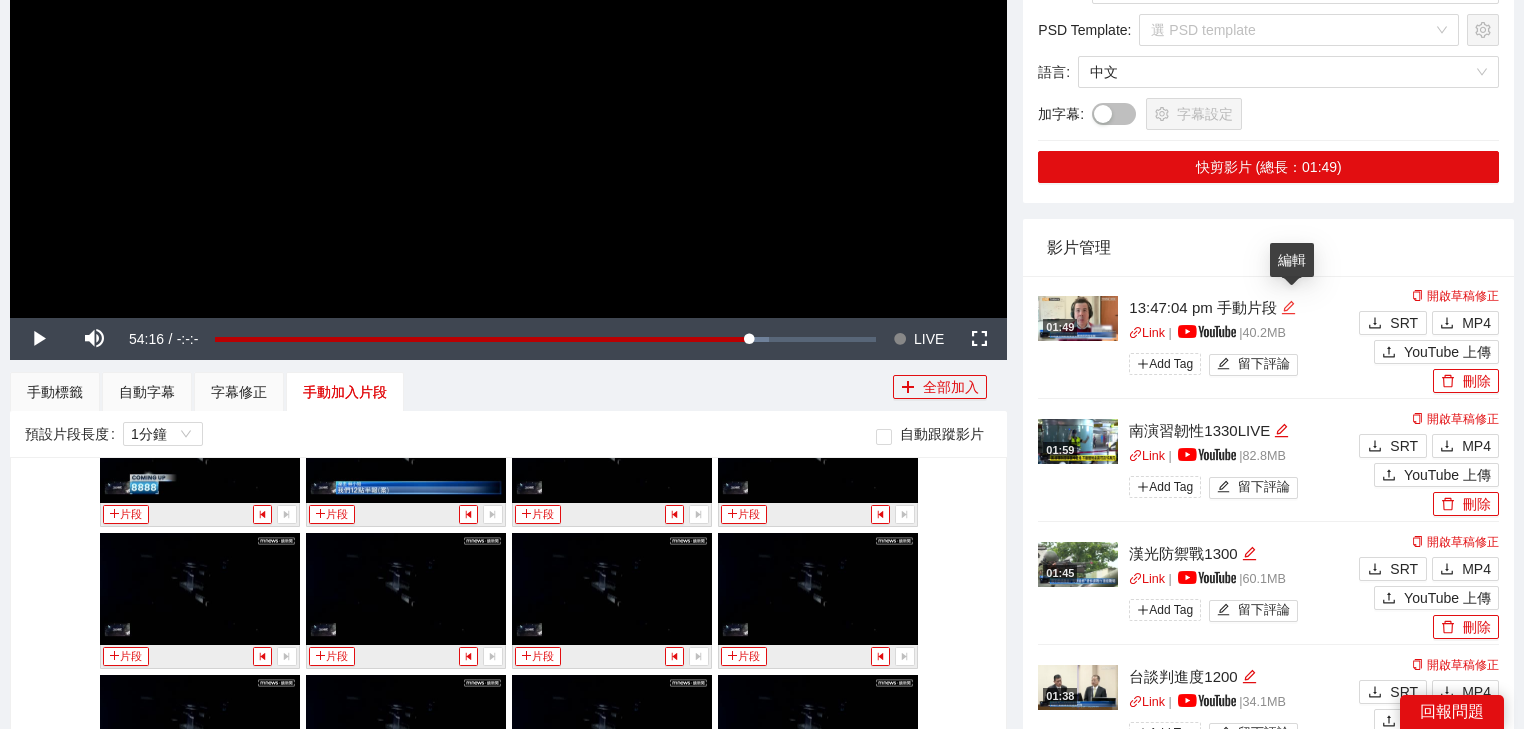 click 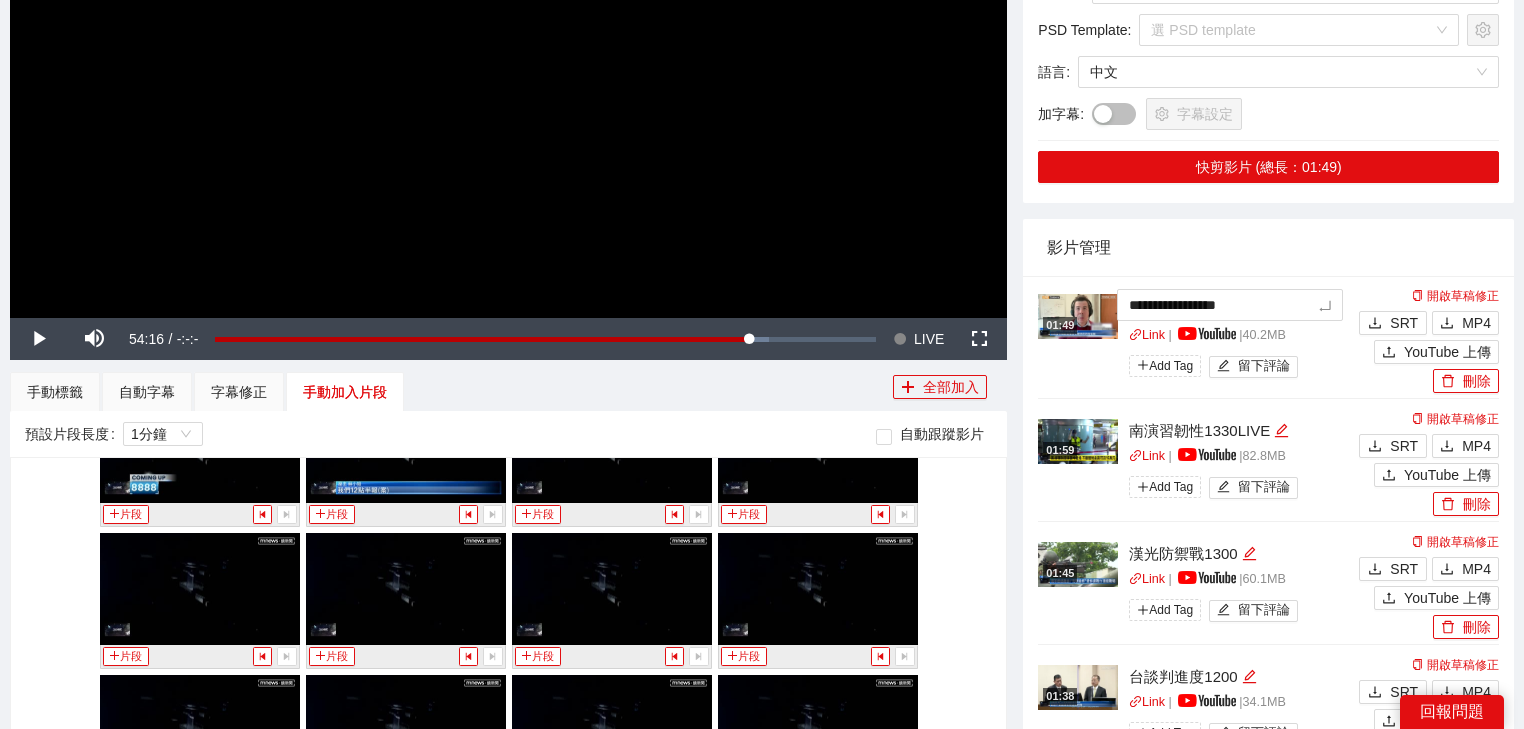 click on "**********" at bounding box center (762, 342) 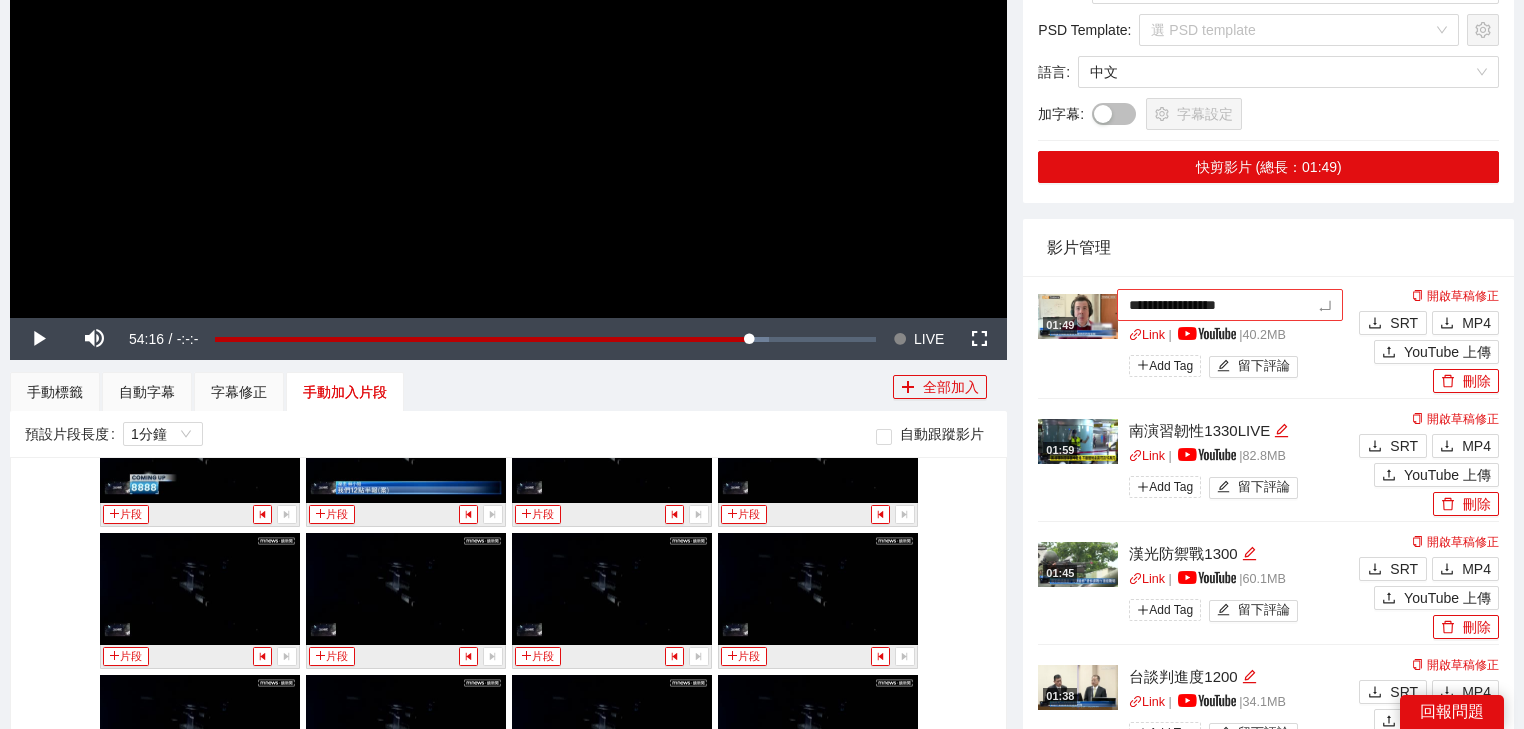 type on "*********" 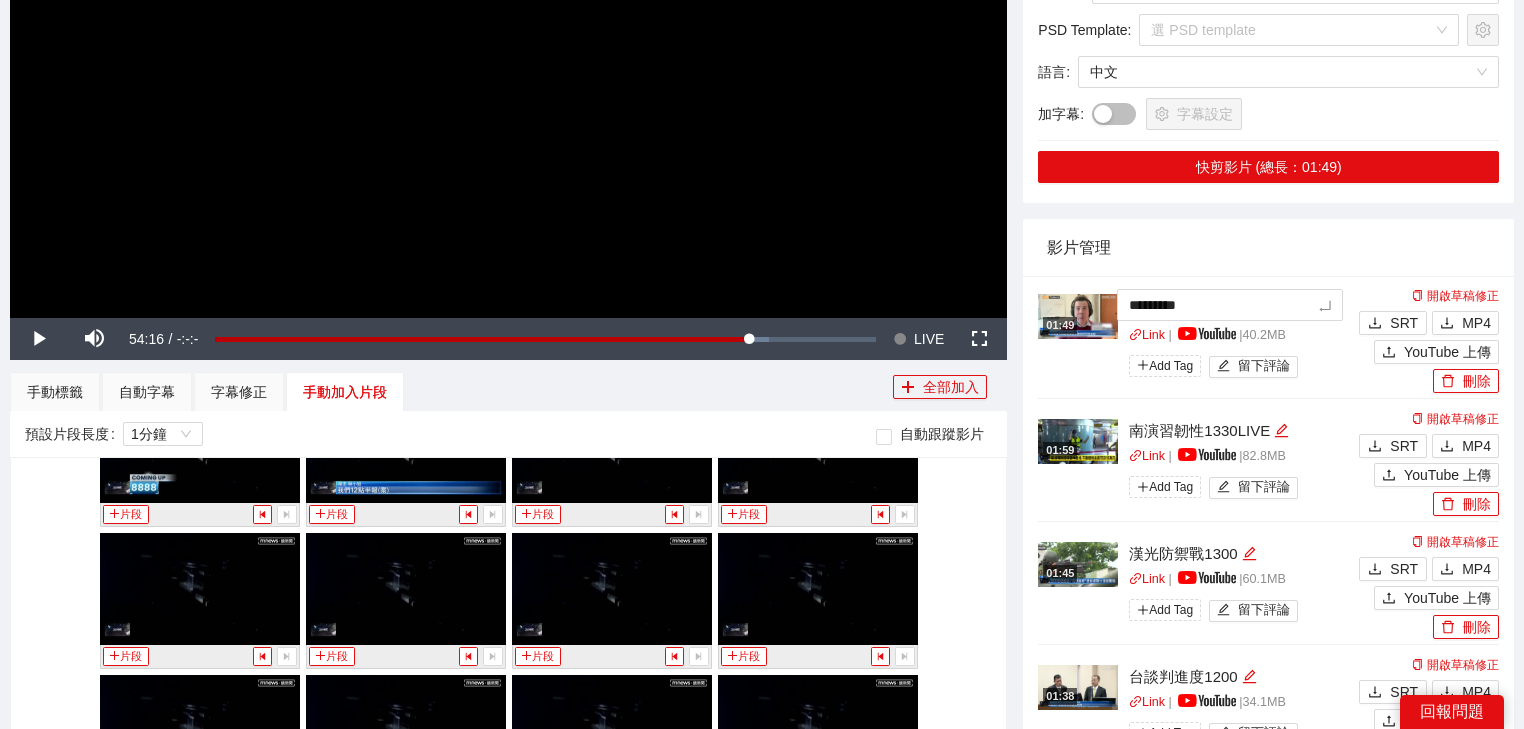 click on "影片管理" at bounding box center (1268, 247) 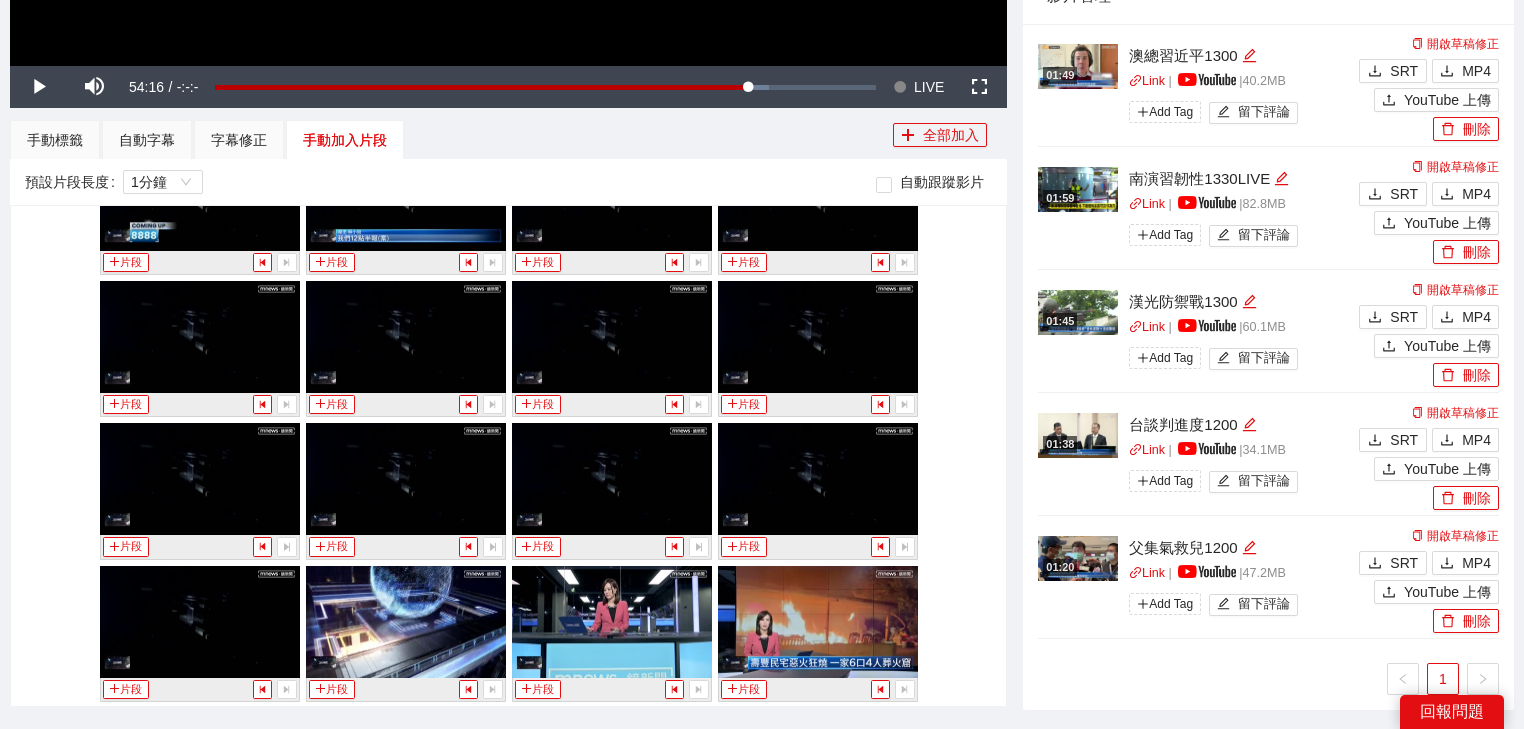 scroll, scrollTop: 812, scrollLeft: 0, axis: vertical 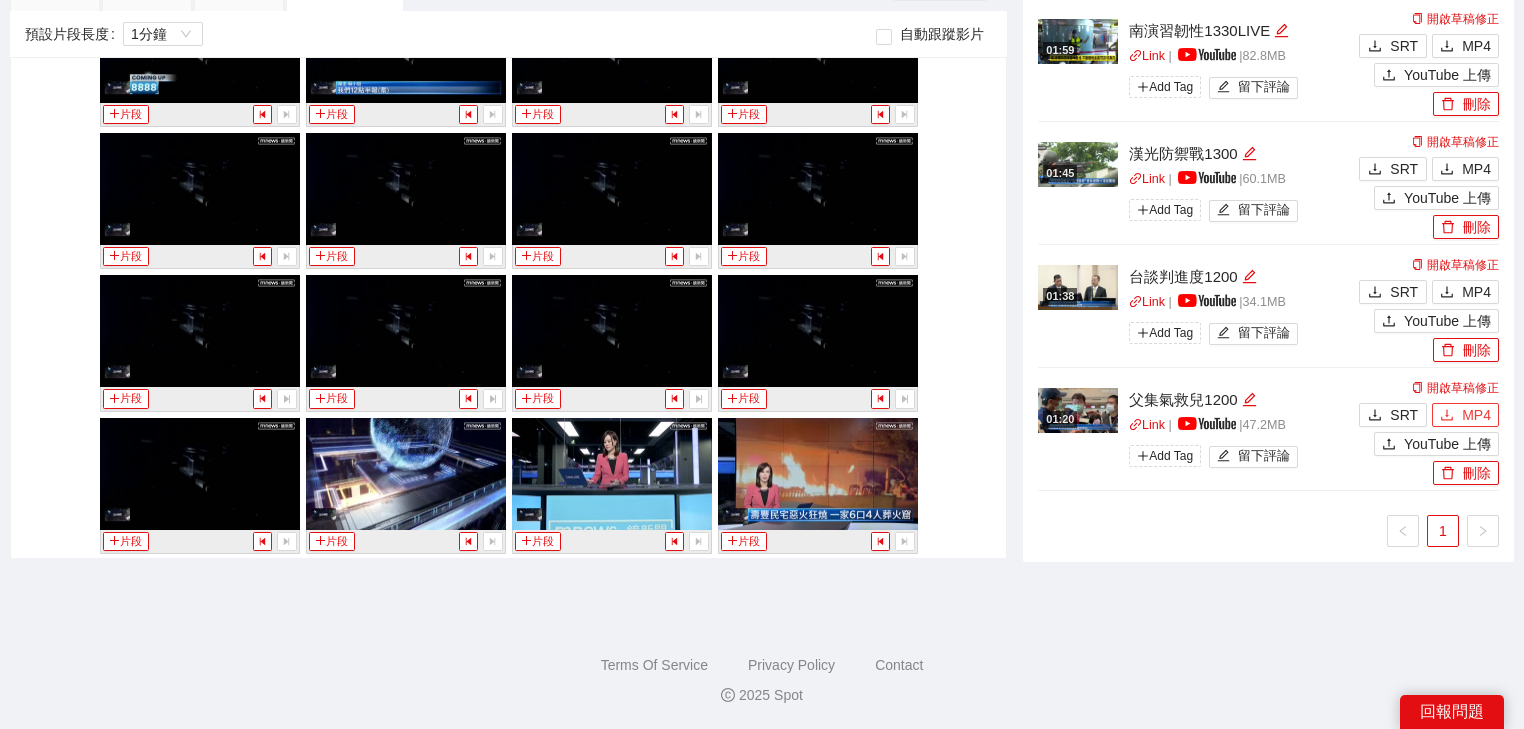 click on "MP4" at bounding box center [1476, 415] 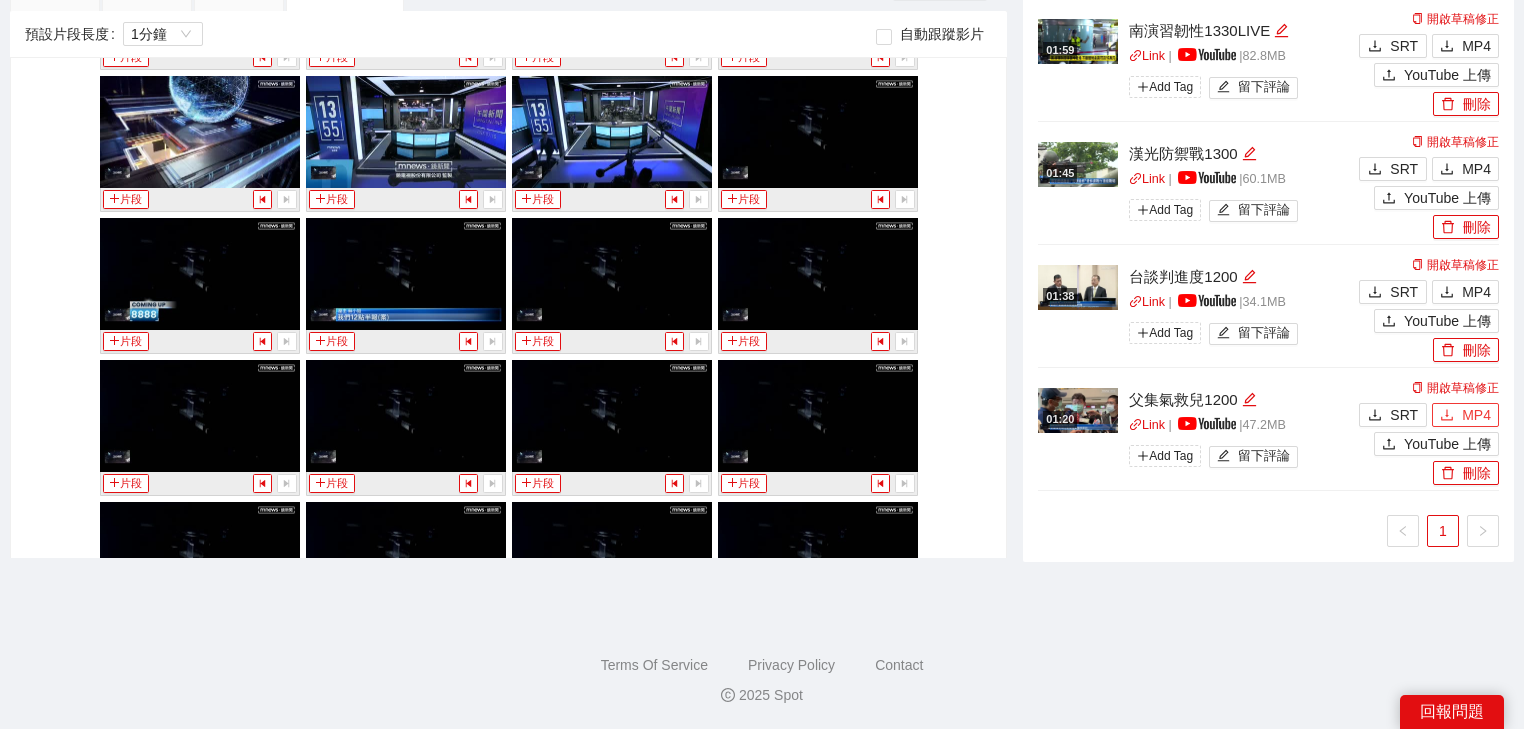 scroll, scrollTop: 6855, scrollLeft: 0, axis: vertical 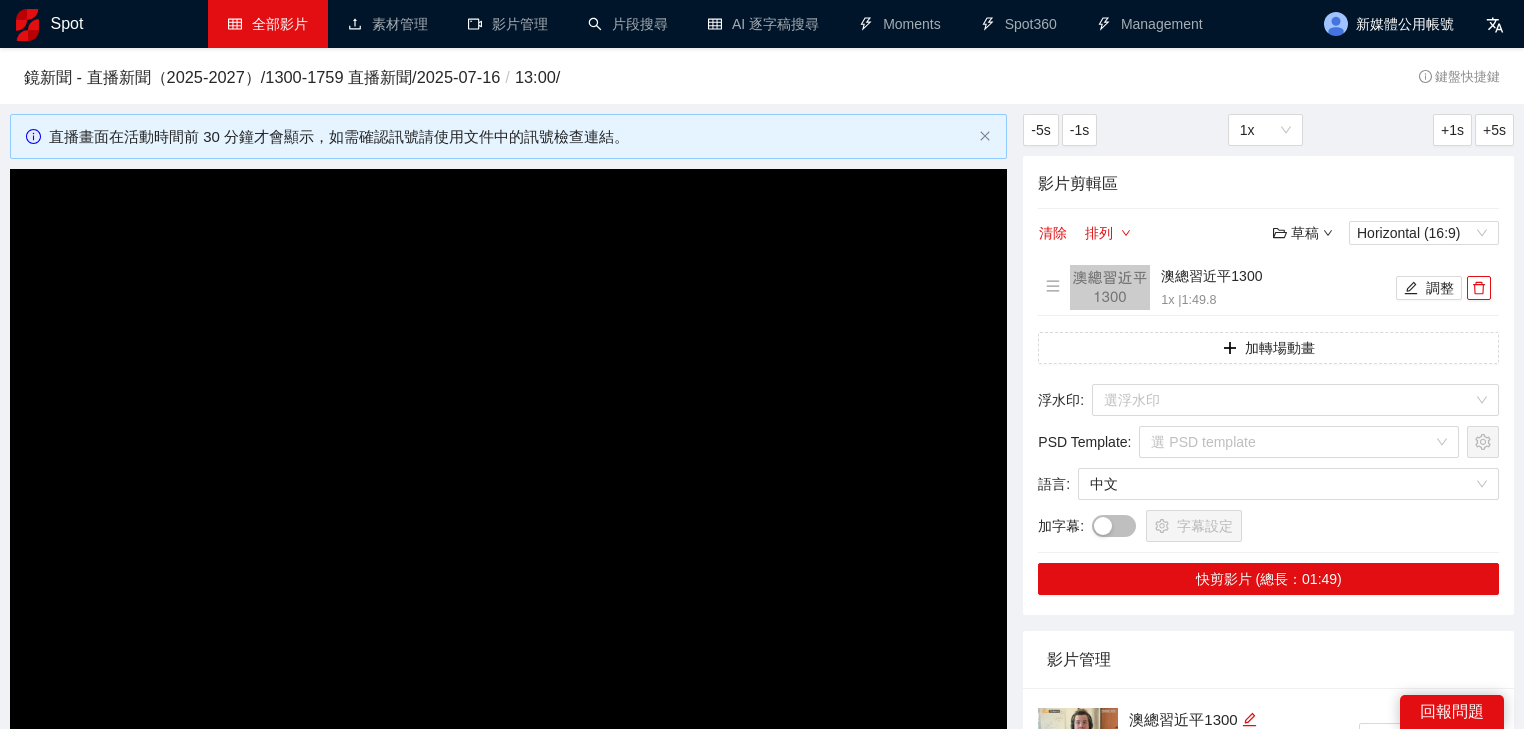 click on "全部影片" at bounding box center [268, 24] 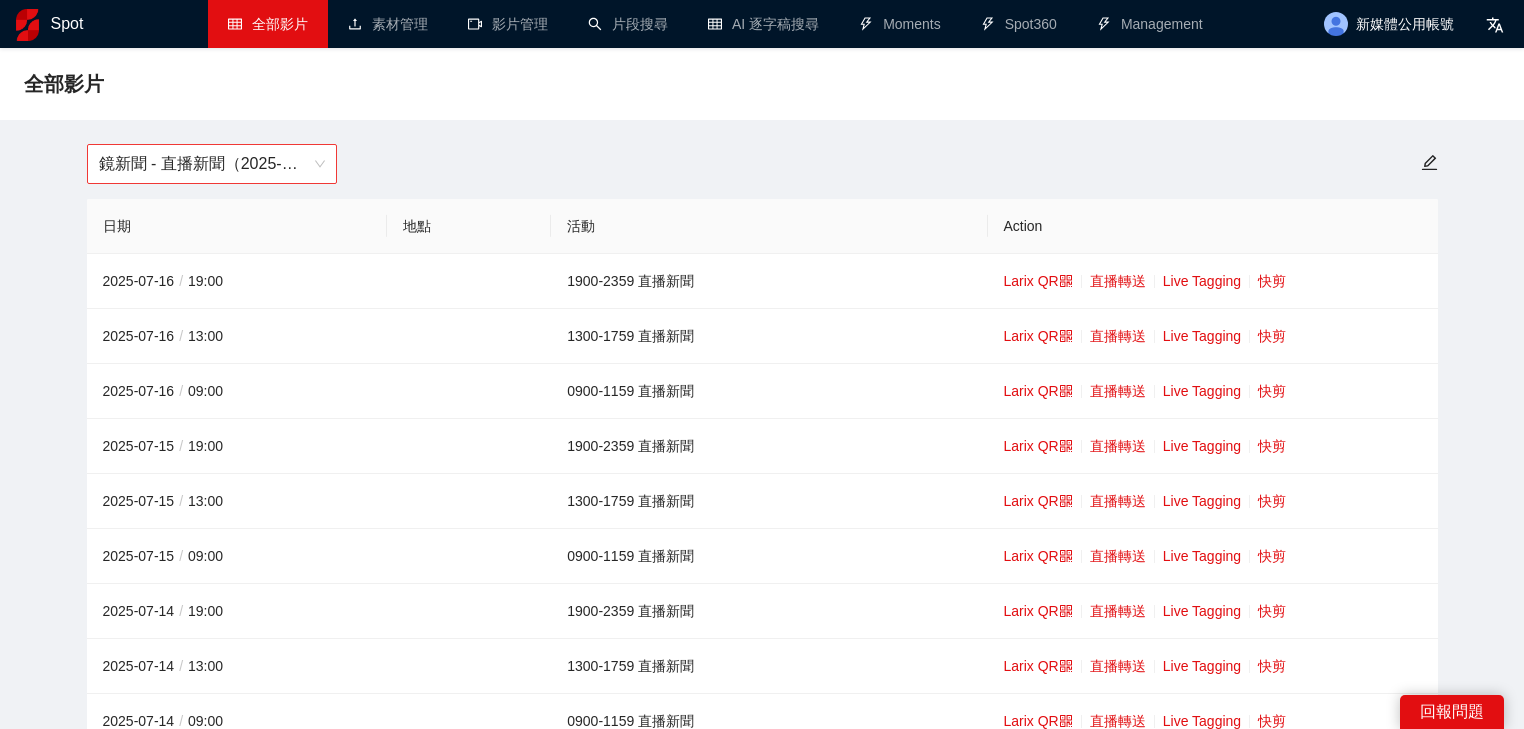 click on "鏡新聞 - 直播新聞（2025-2027）" at bounding box center [212, 164] 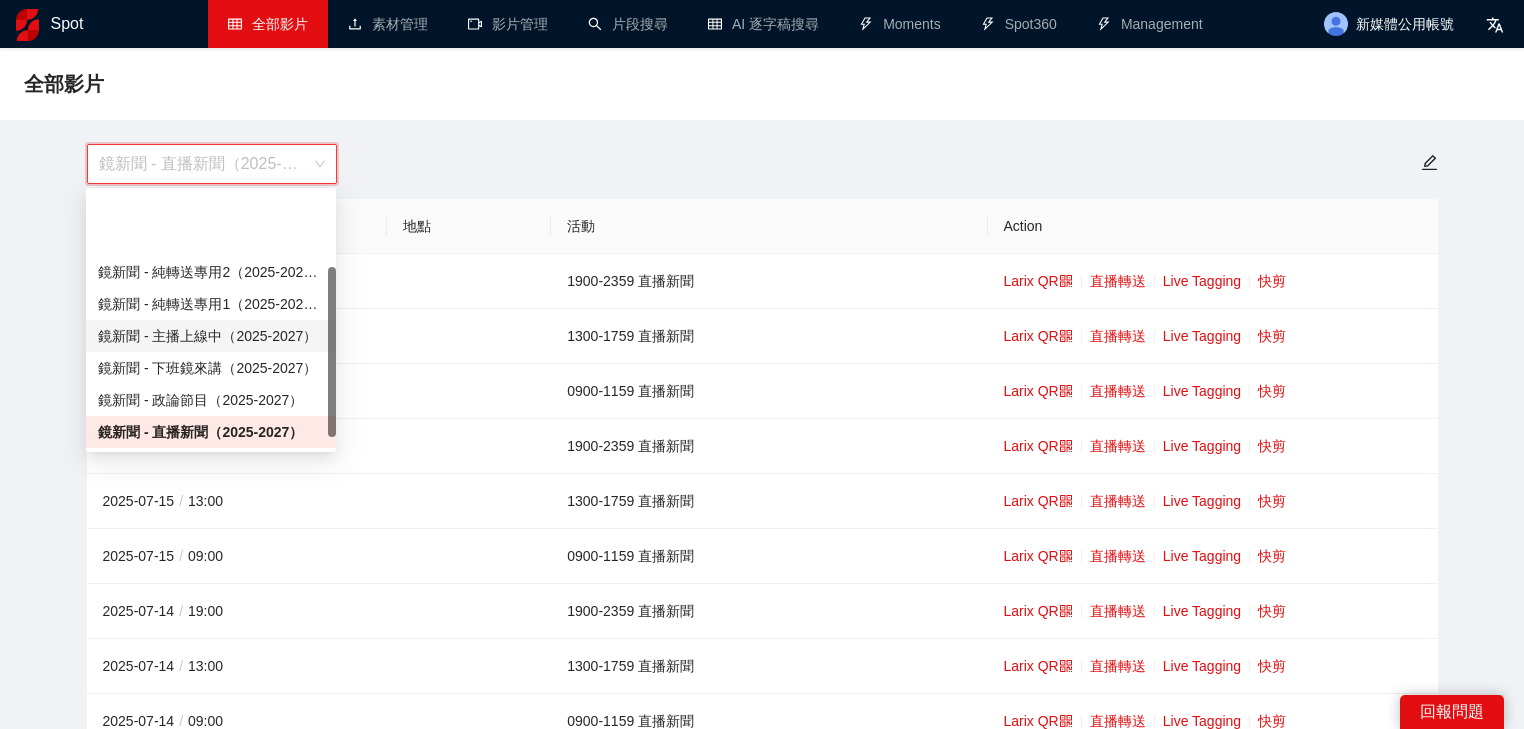 scroll, scrollTop: 112, scrollLeft: 0, axis: vertical 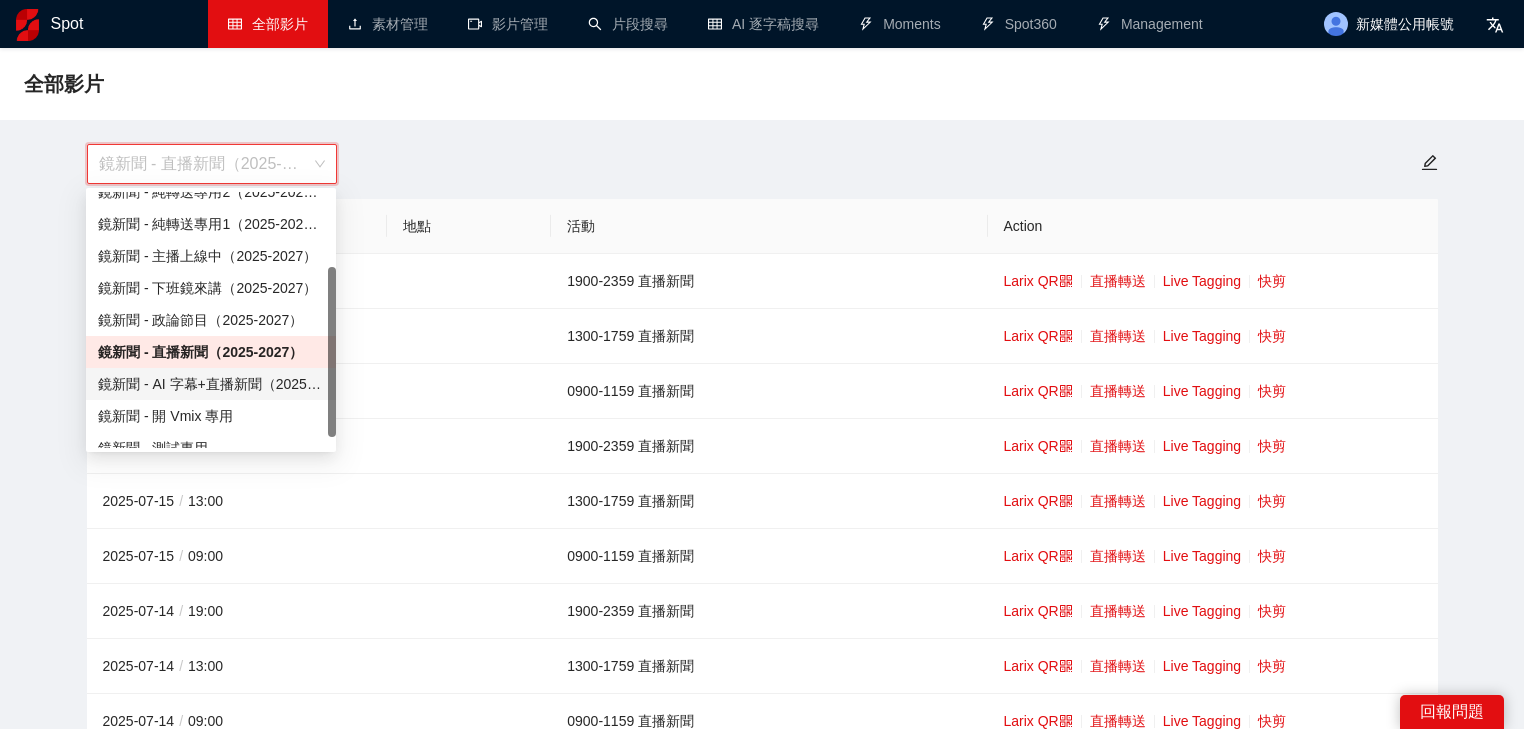 click on "鏡新聞 - AI 字幕+直播新聞（2025-2027）" at bounding box center [211, 384] 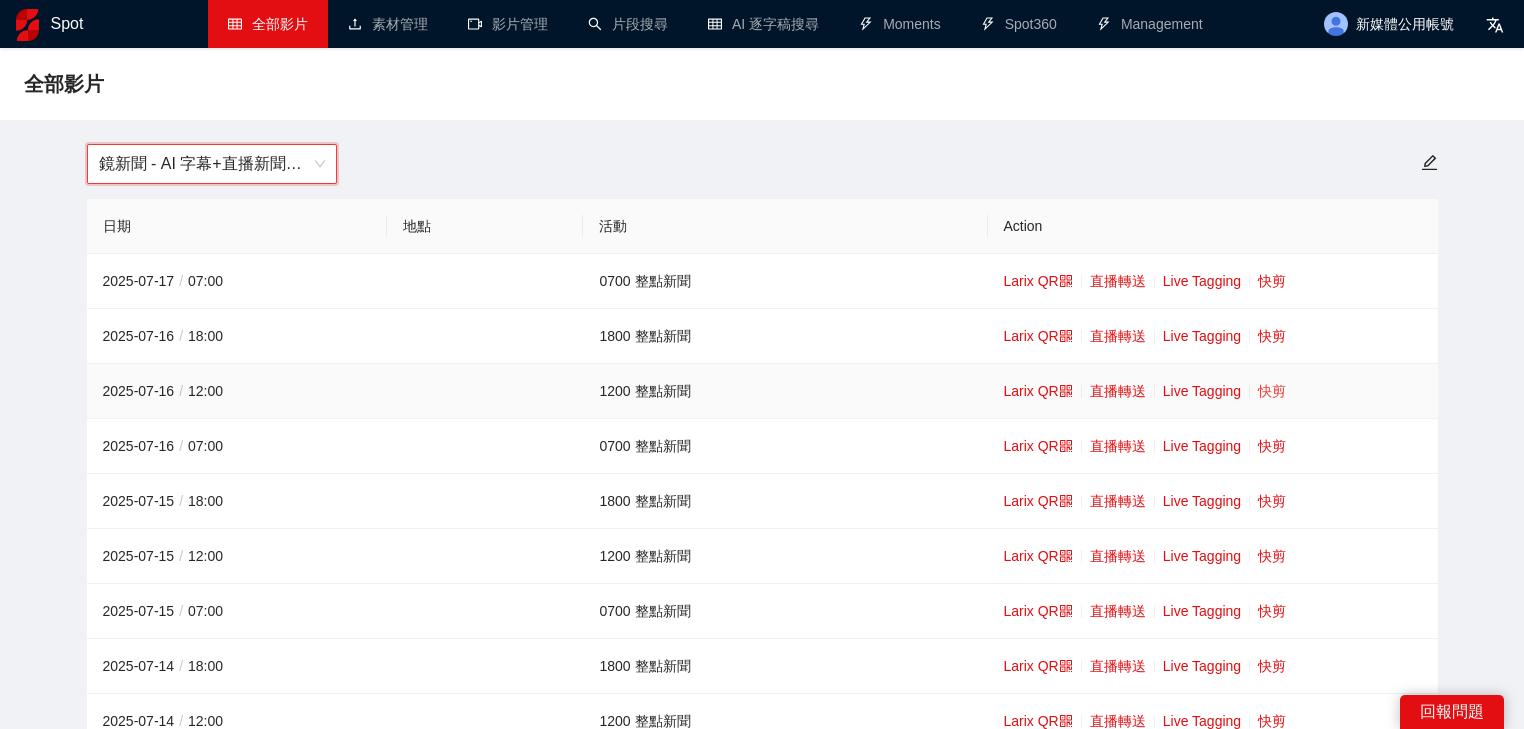 click on "快剪" at bounding box center [1272, 391] 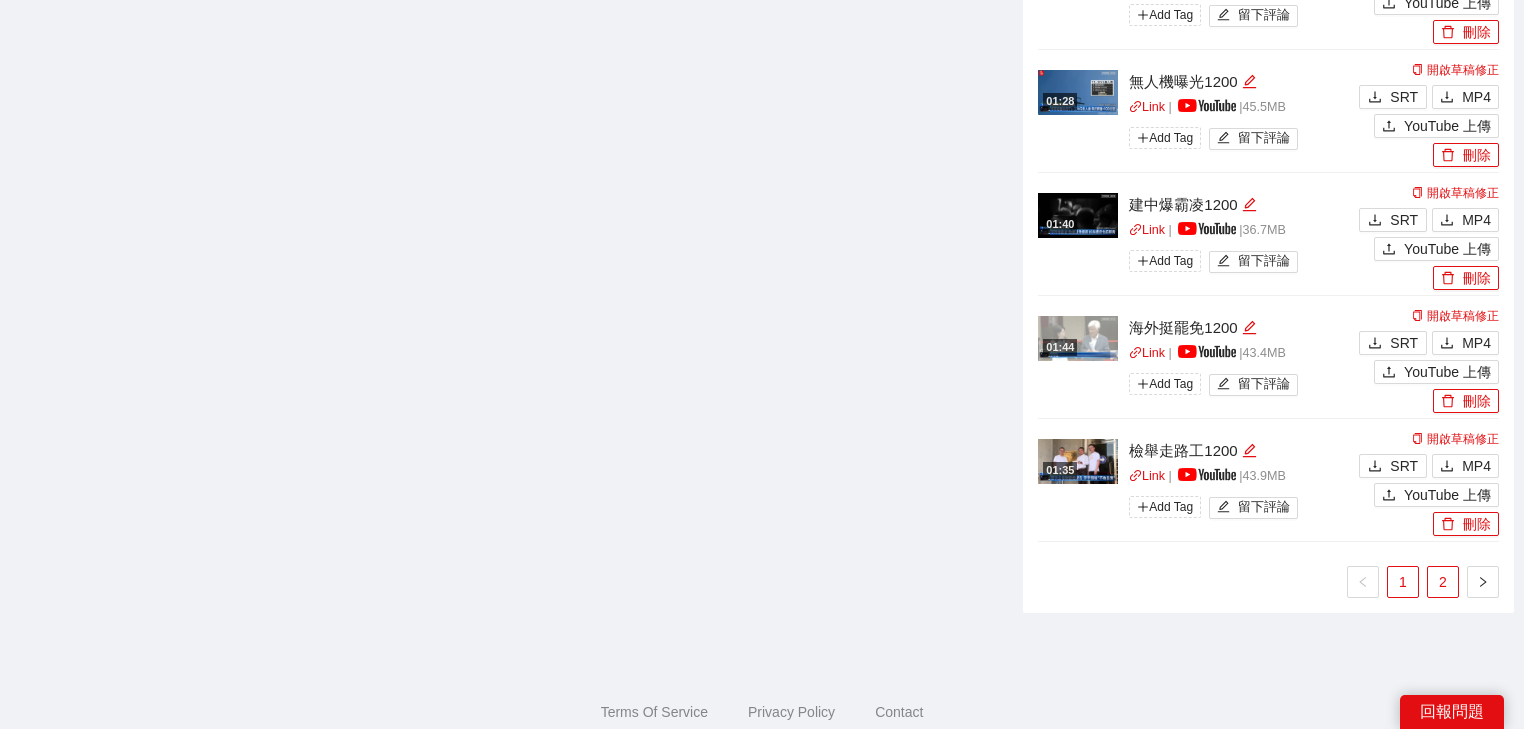 click on "2" at bounding box center [1443, 582] 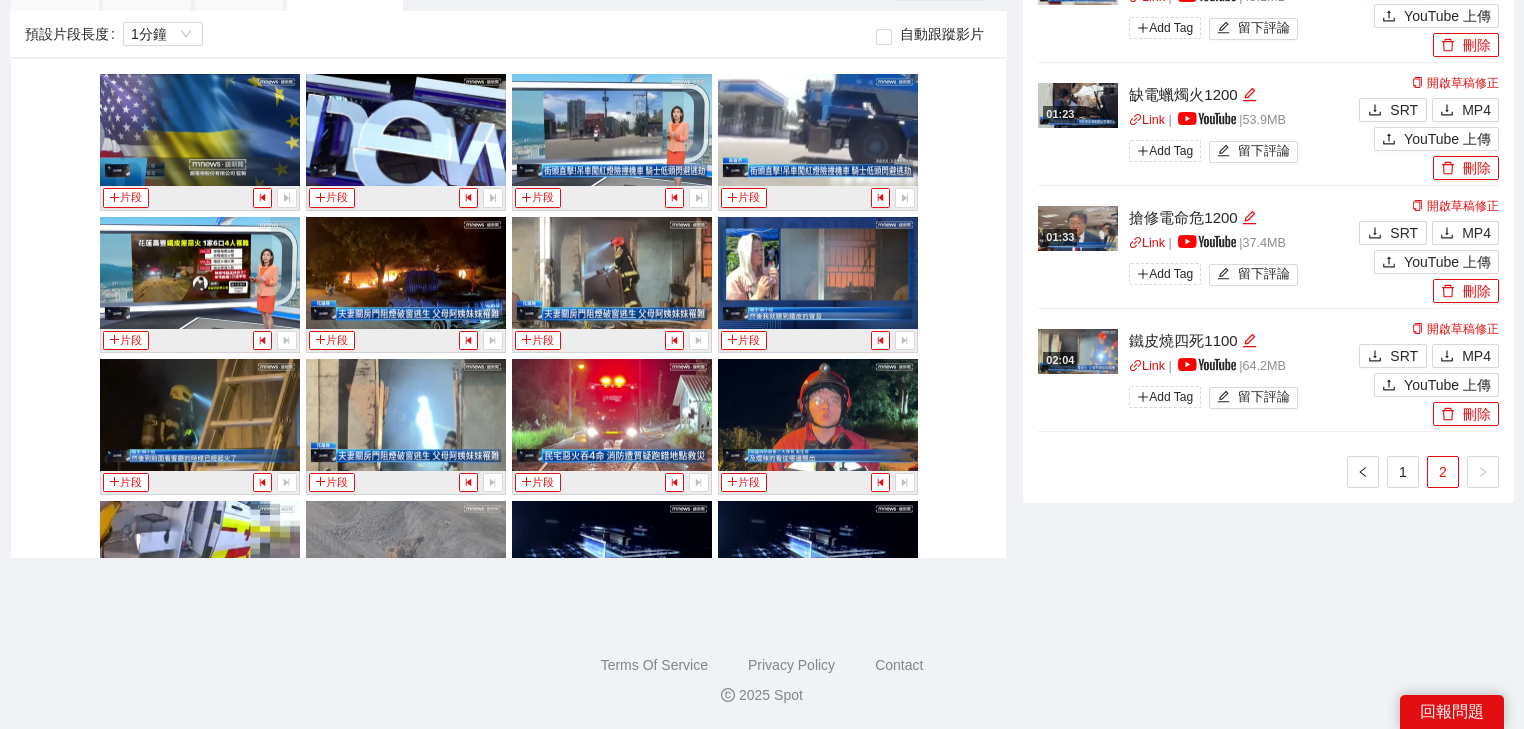 scroll, scrollTop: 652, scrollLeft: 0, axis: vertical 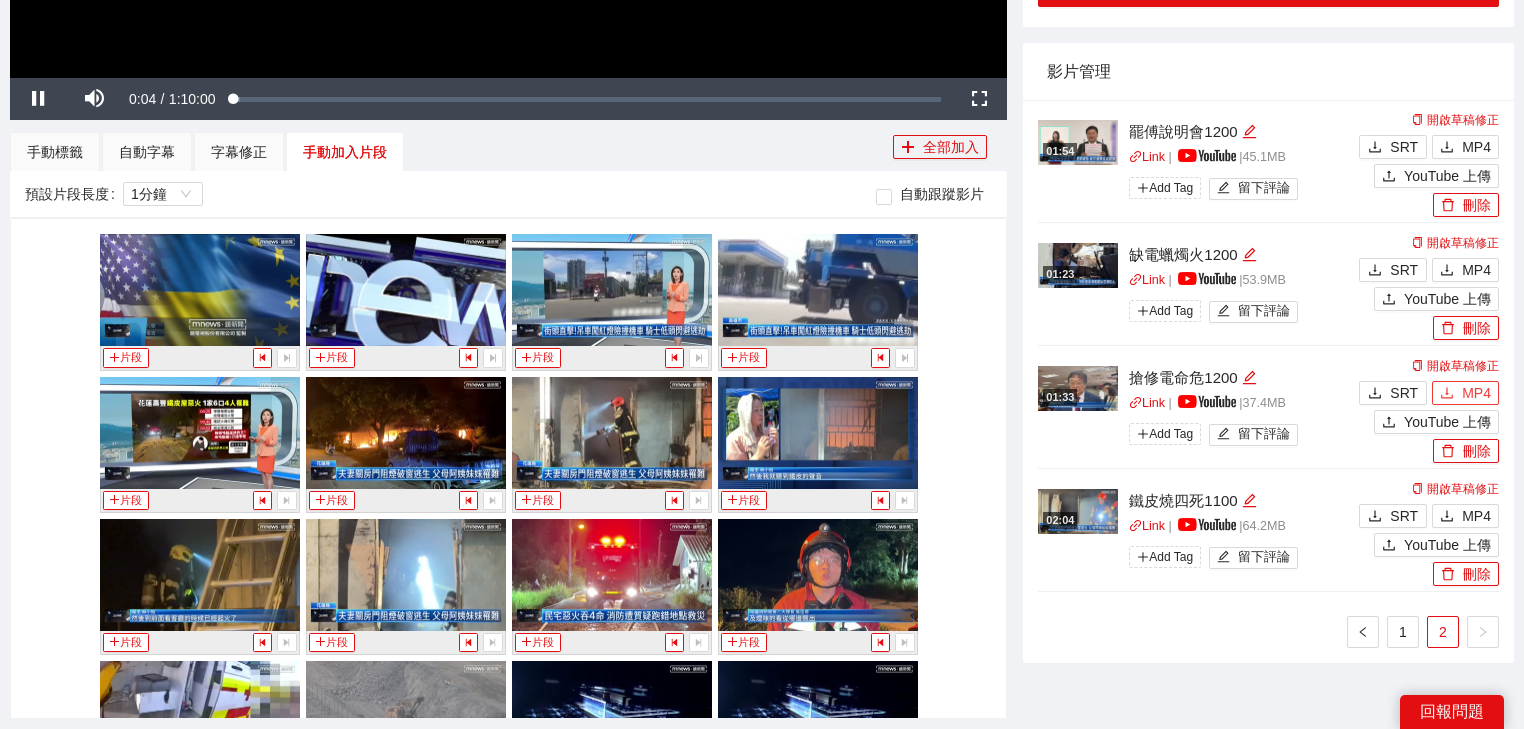 click on "MP4" at bounding box center [1476, 393] 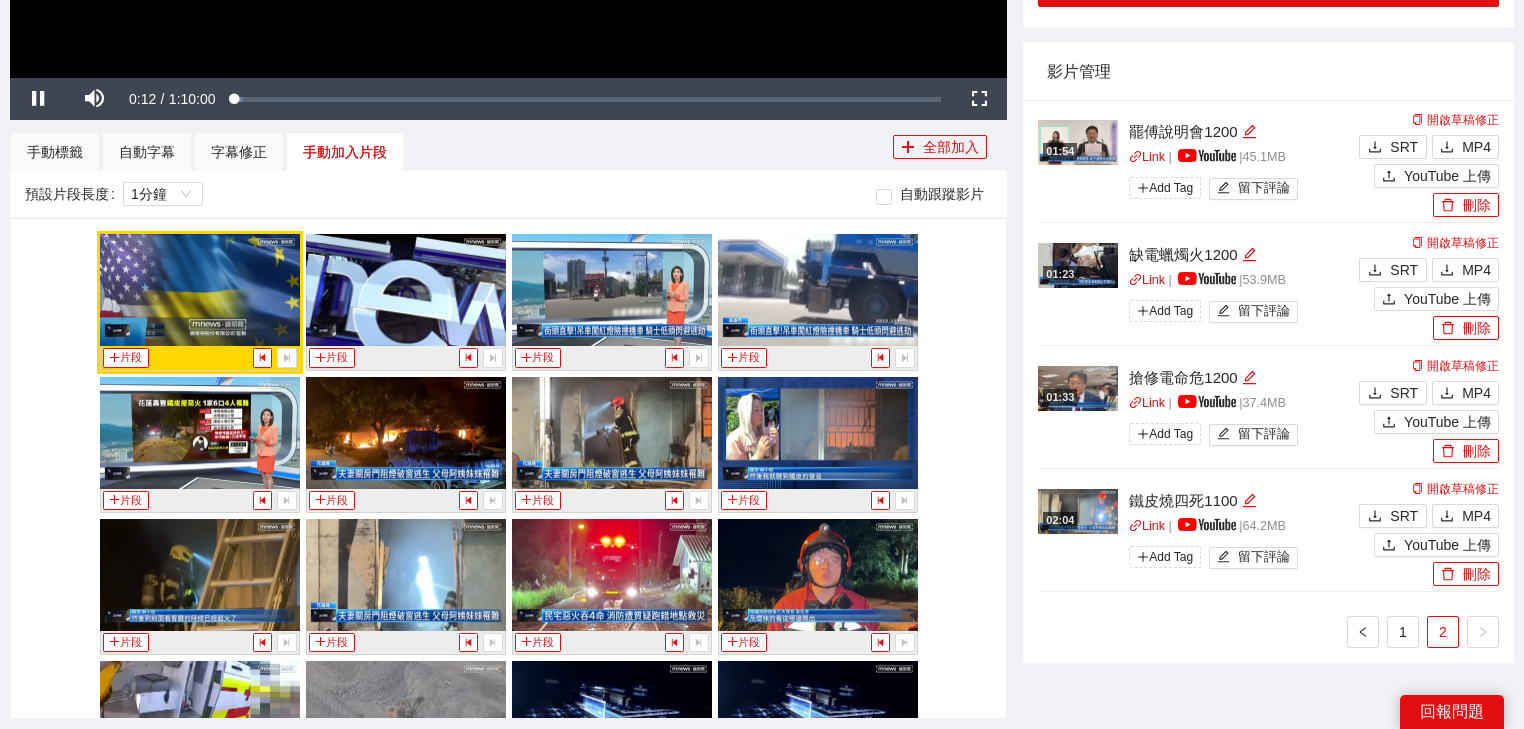 click at bounding box center (508, -203) 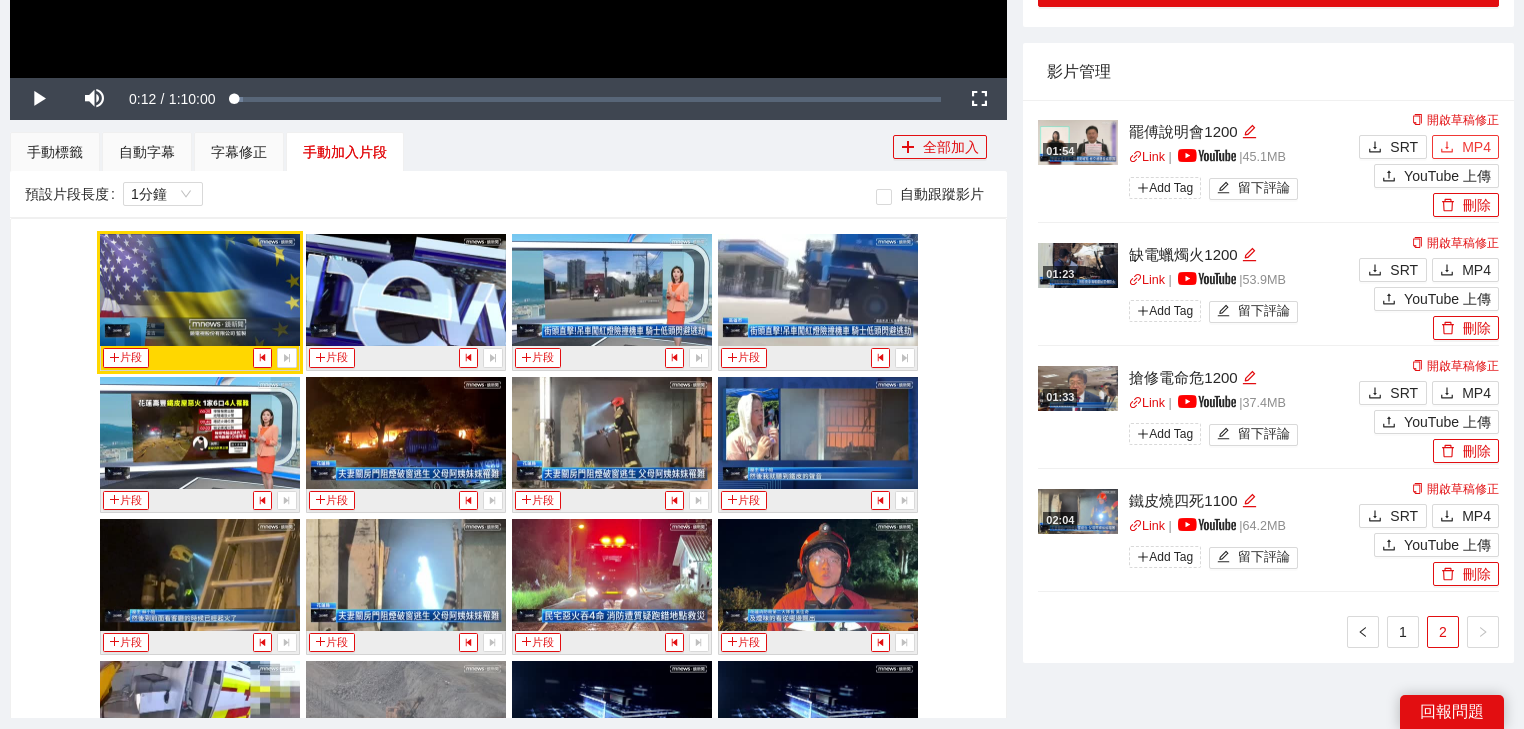 click on "MP4" at bounding box center (1465, 147) 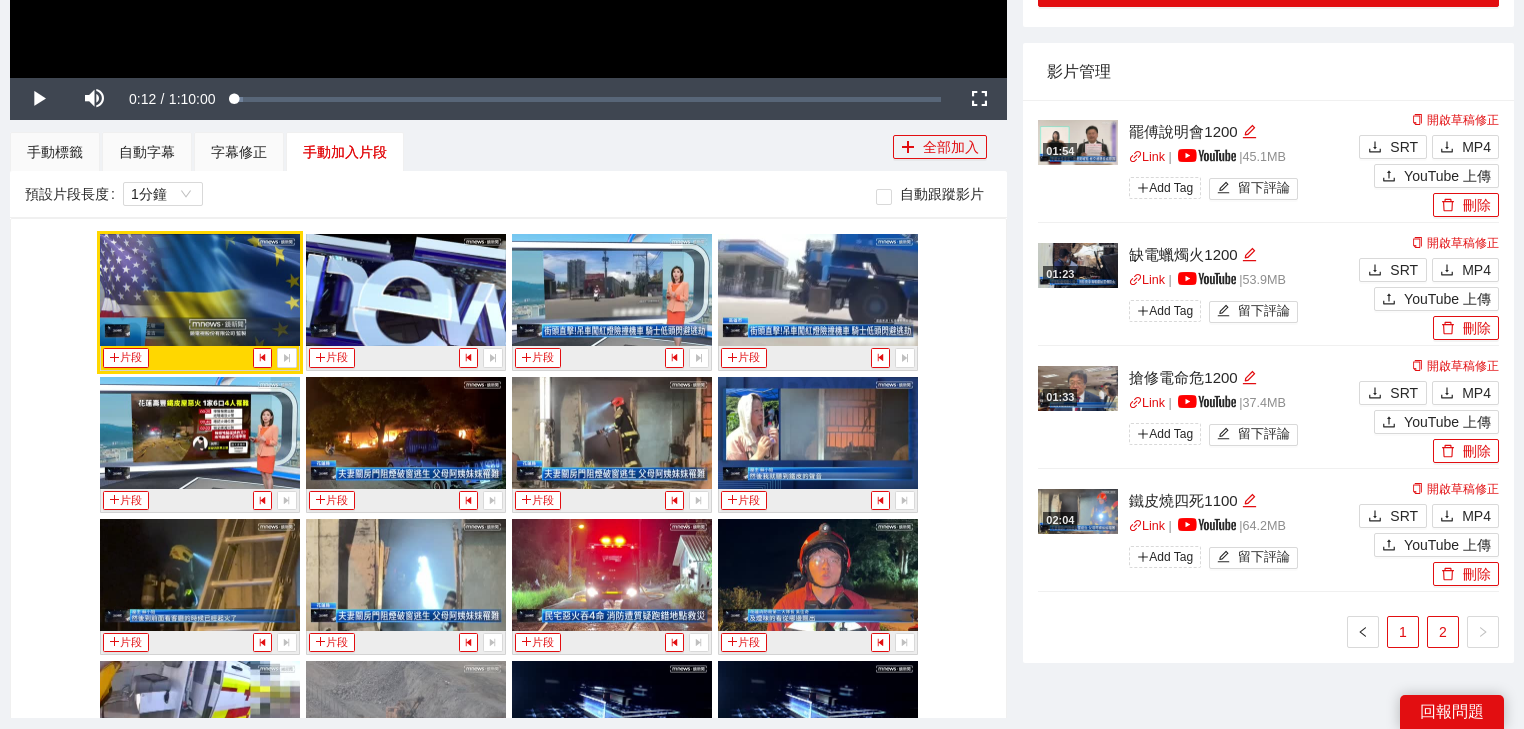 click on "1" at bounding box center [1403, 632] 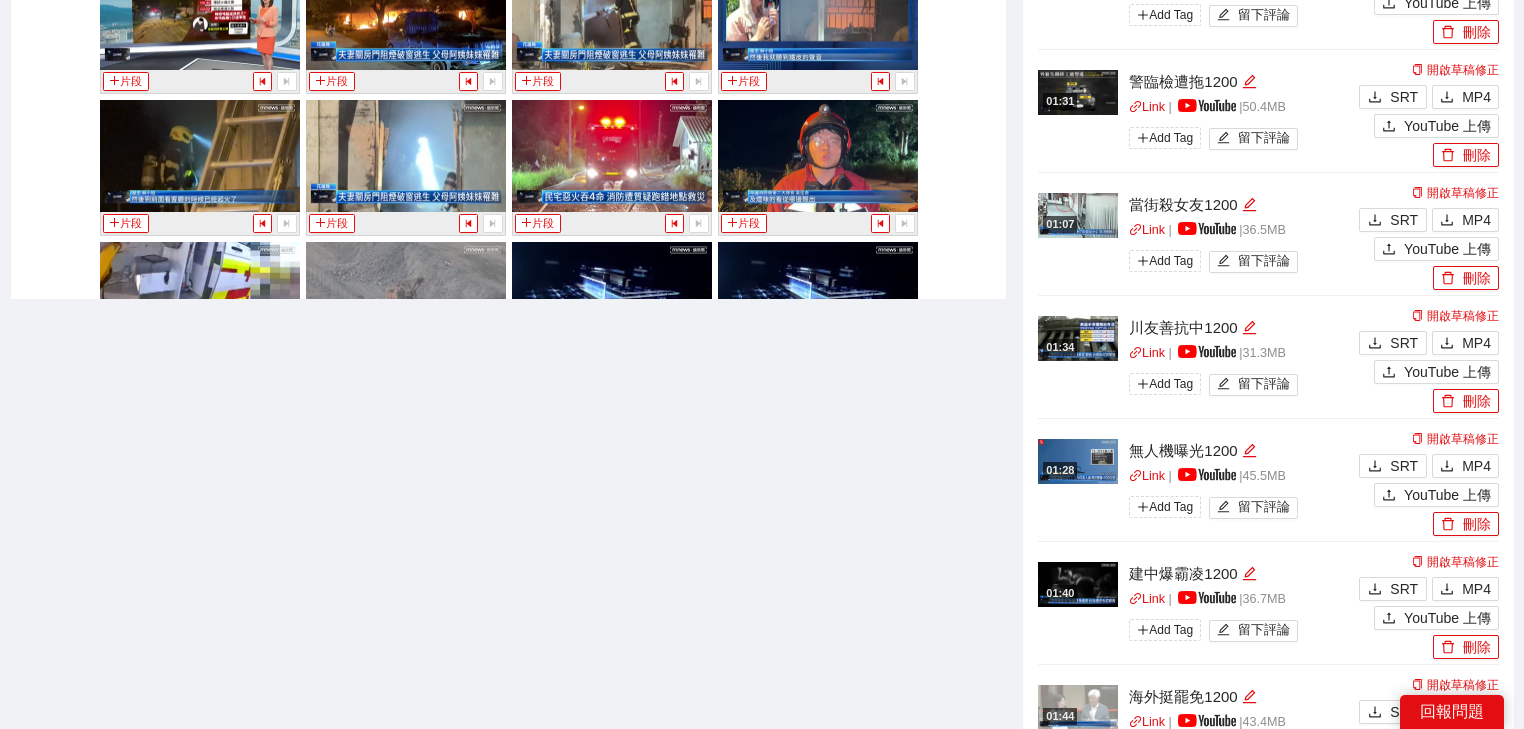 scroll, scrollTop: 1052, scrollLeft: 0, axis: vertical 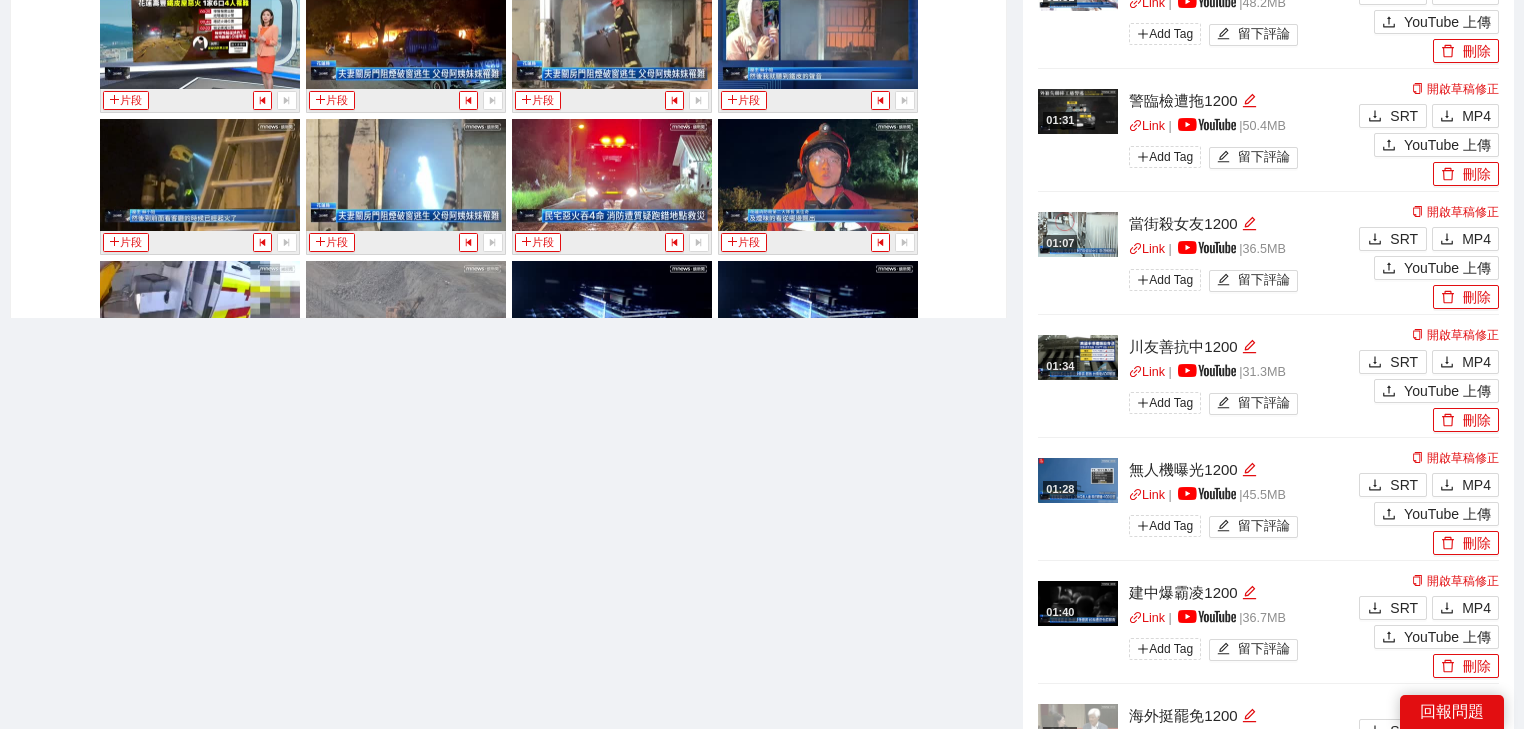 click at bounding box center (1078, 480) 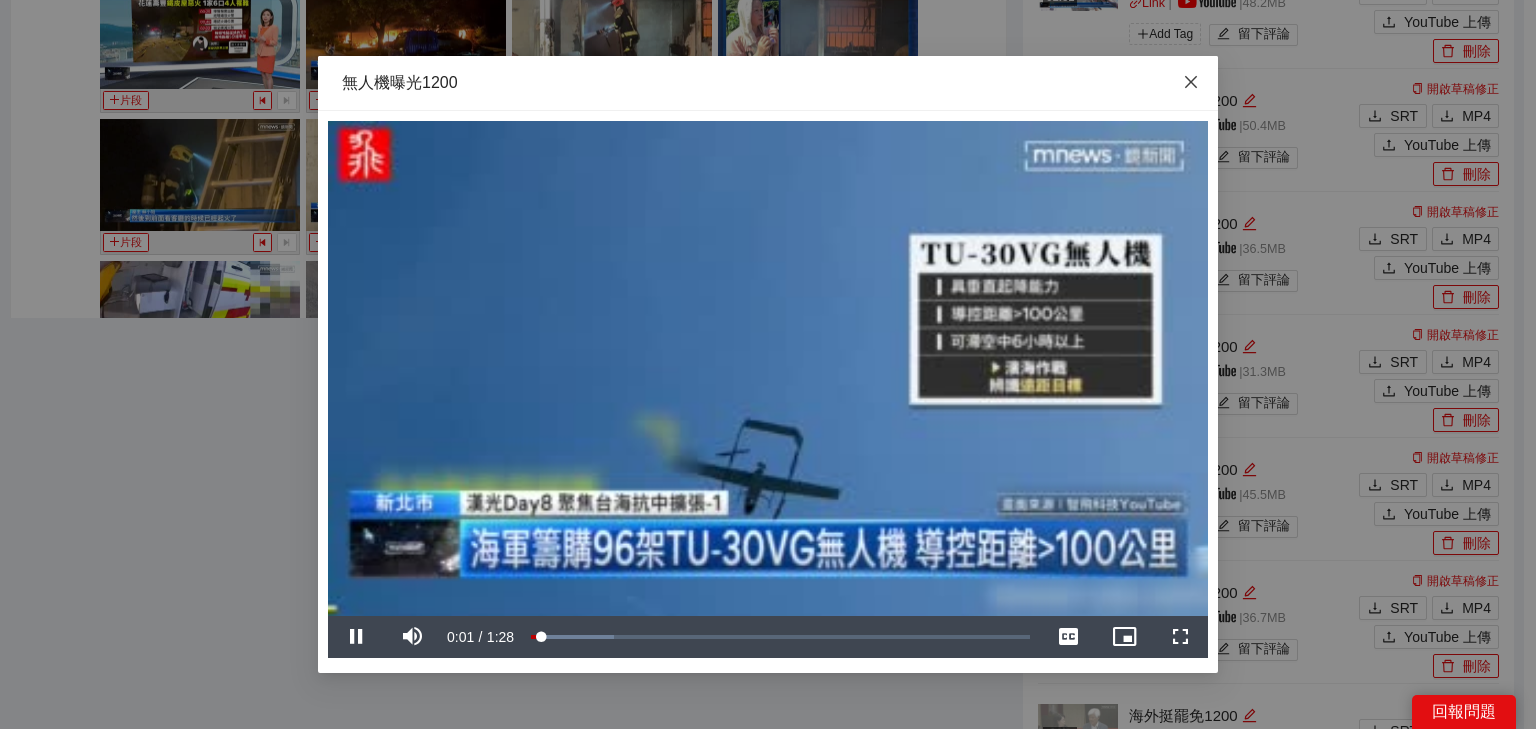 click at bounding box center (1191, 83) 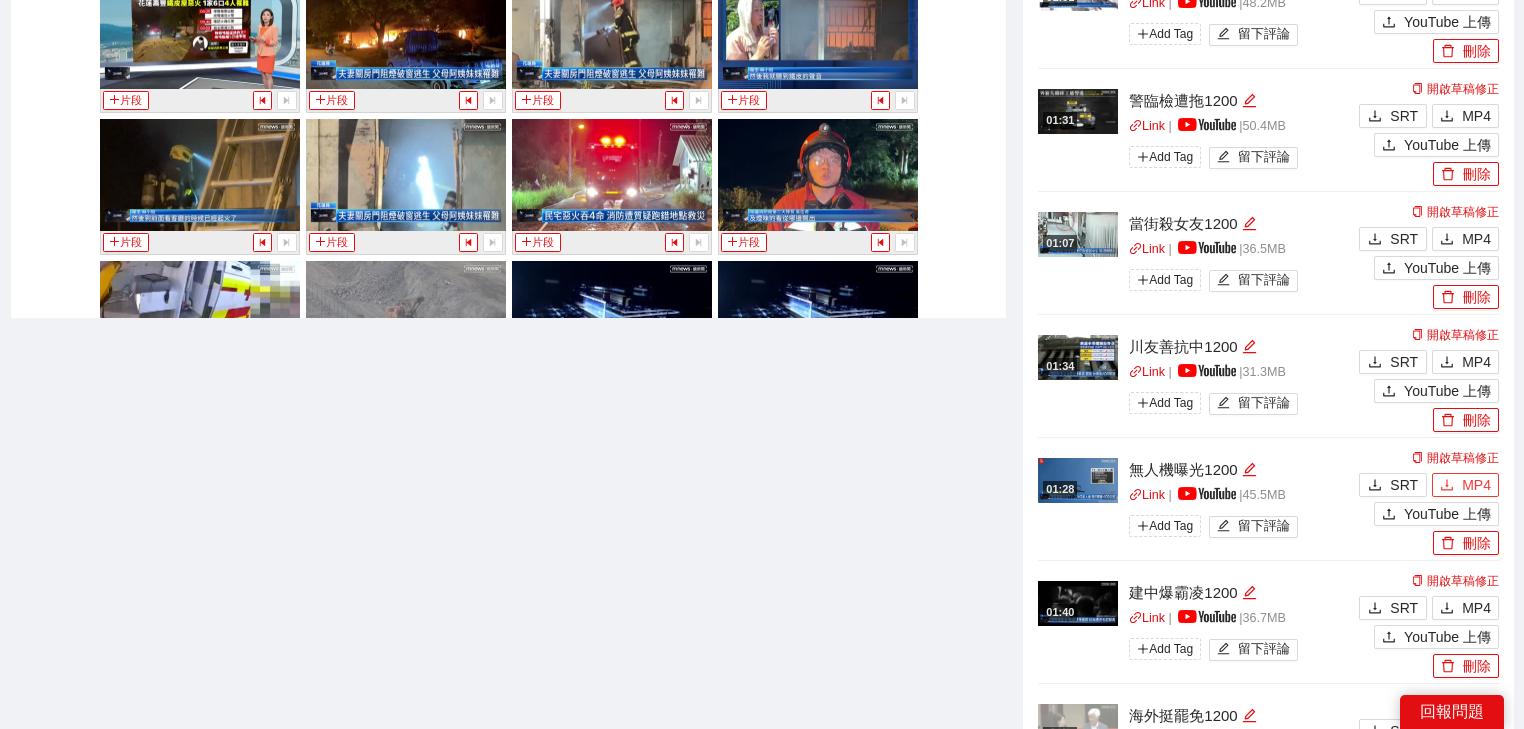 click on "MP4" at bounding box center (1476, 485) 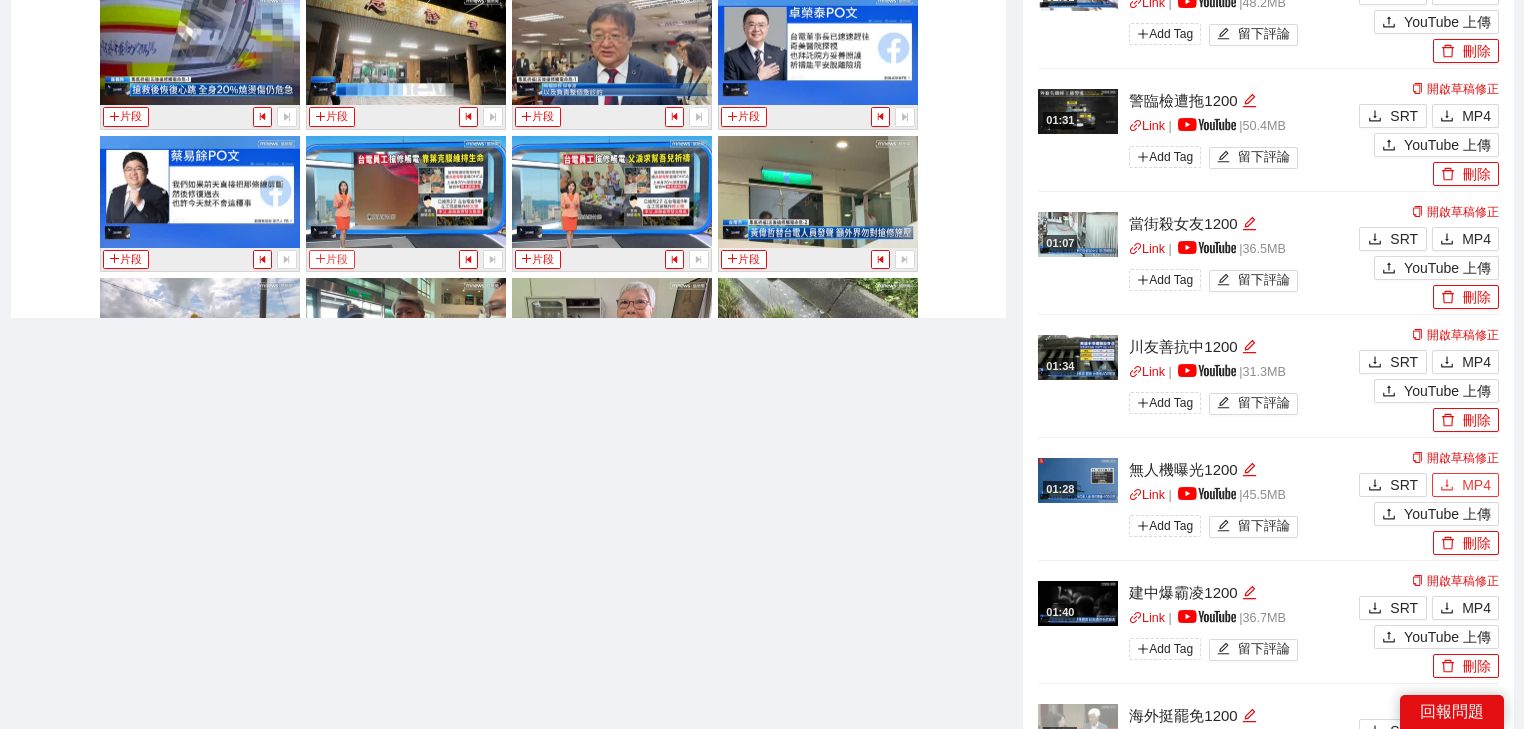 scroll, scrollTop: 800, scrollLeft: 0, axis: vertical 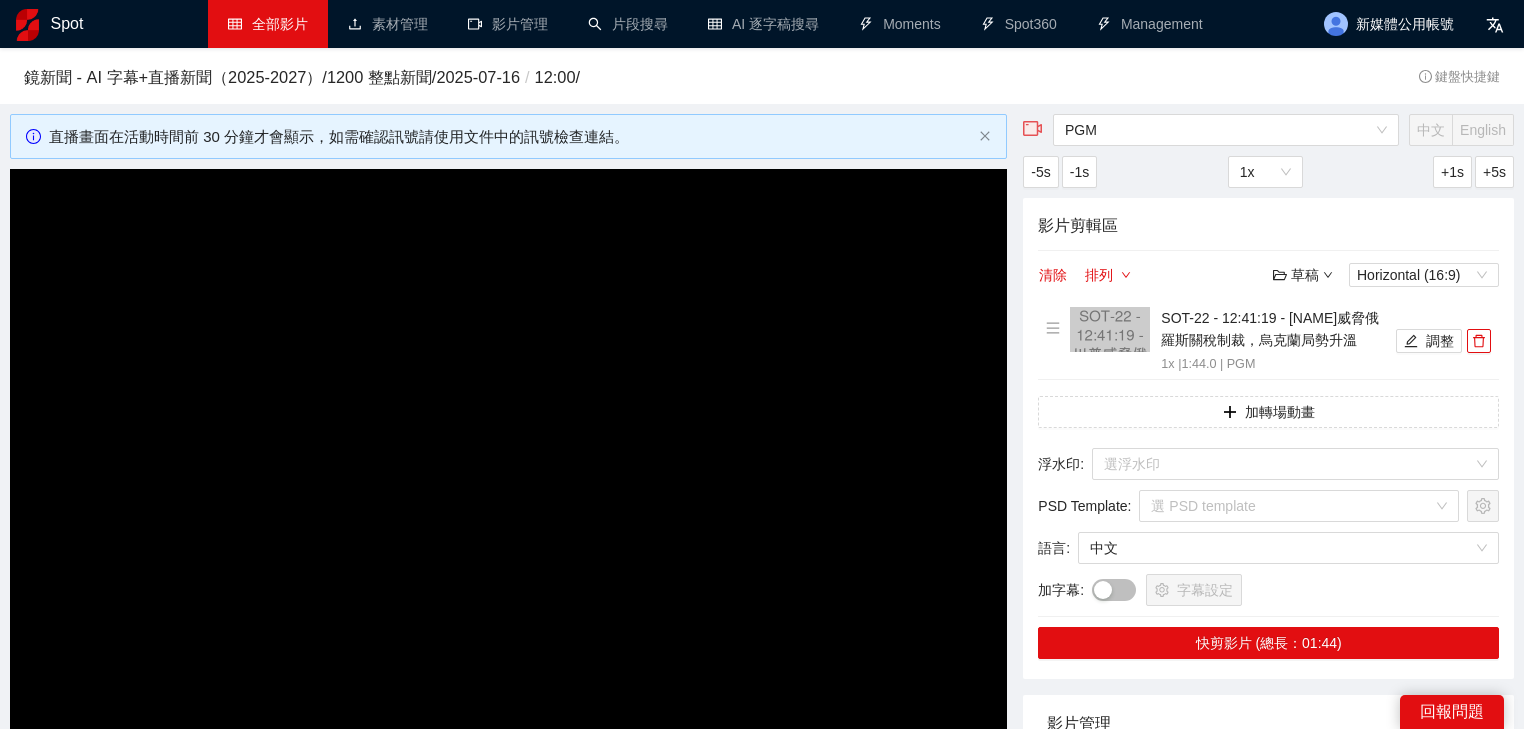 click on "全部影片" at bounding box center (268, 24) 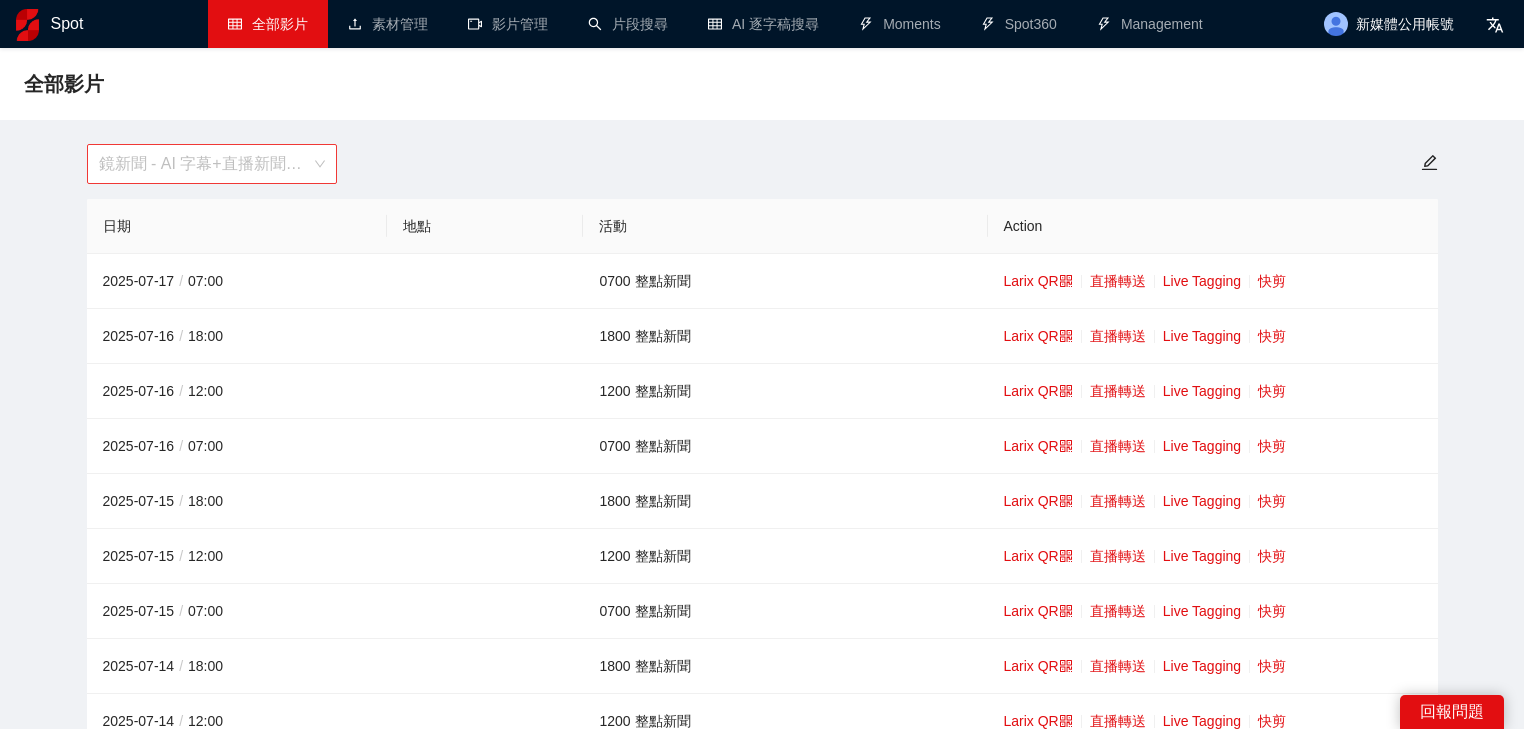 click on "鏡新聞 - AI 字幕+直播新聞（2025-2027）" at bounding box center [212, 164] 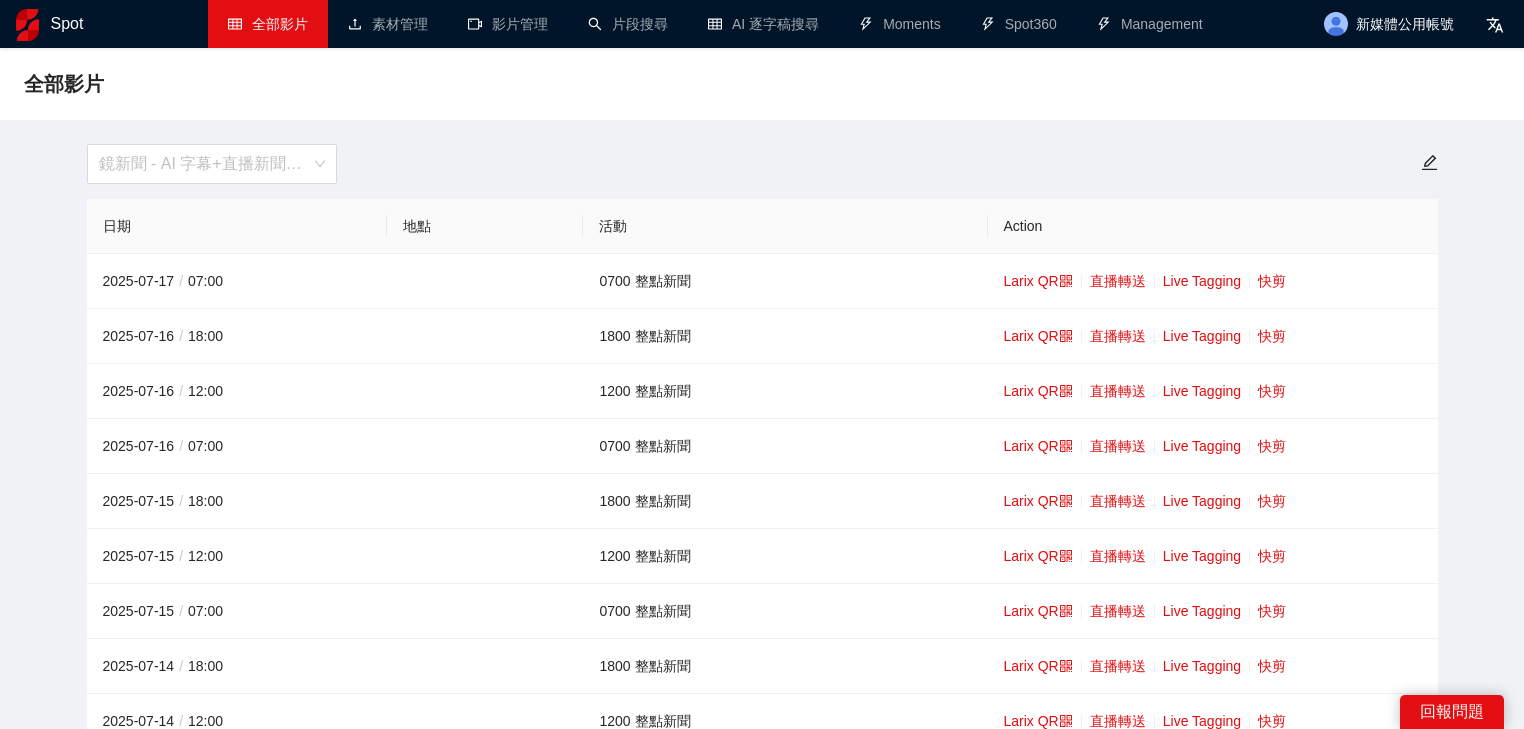 scroll, scrollTop: 64, scrollLeft: 0, axis: vertical 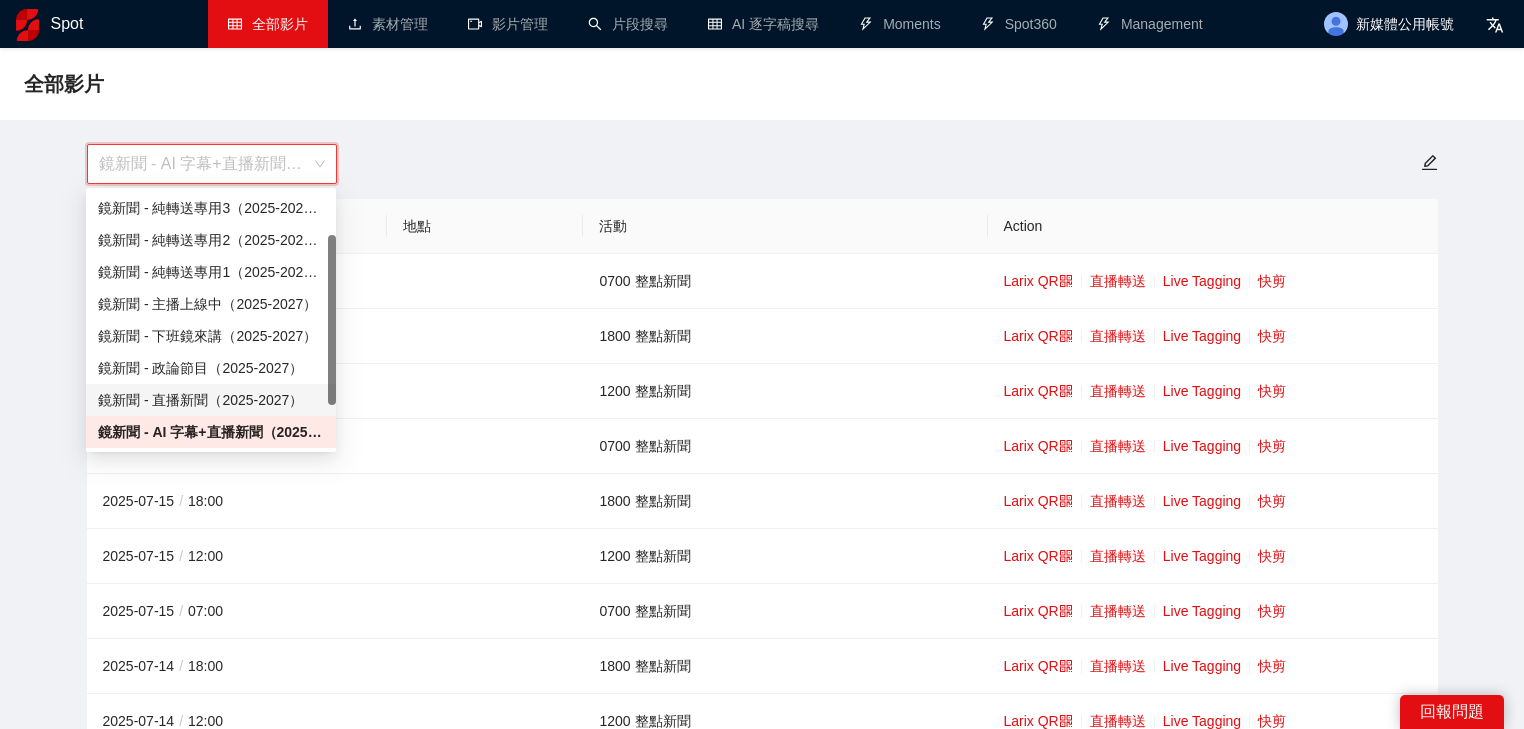 click on "鏡新聞 - 直播新聞（2025-2027）" at bounding box center [211, 400] 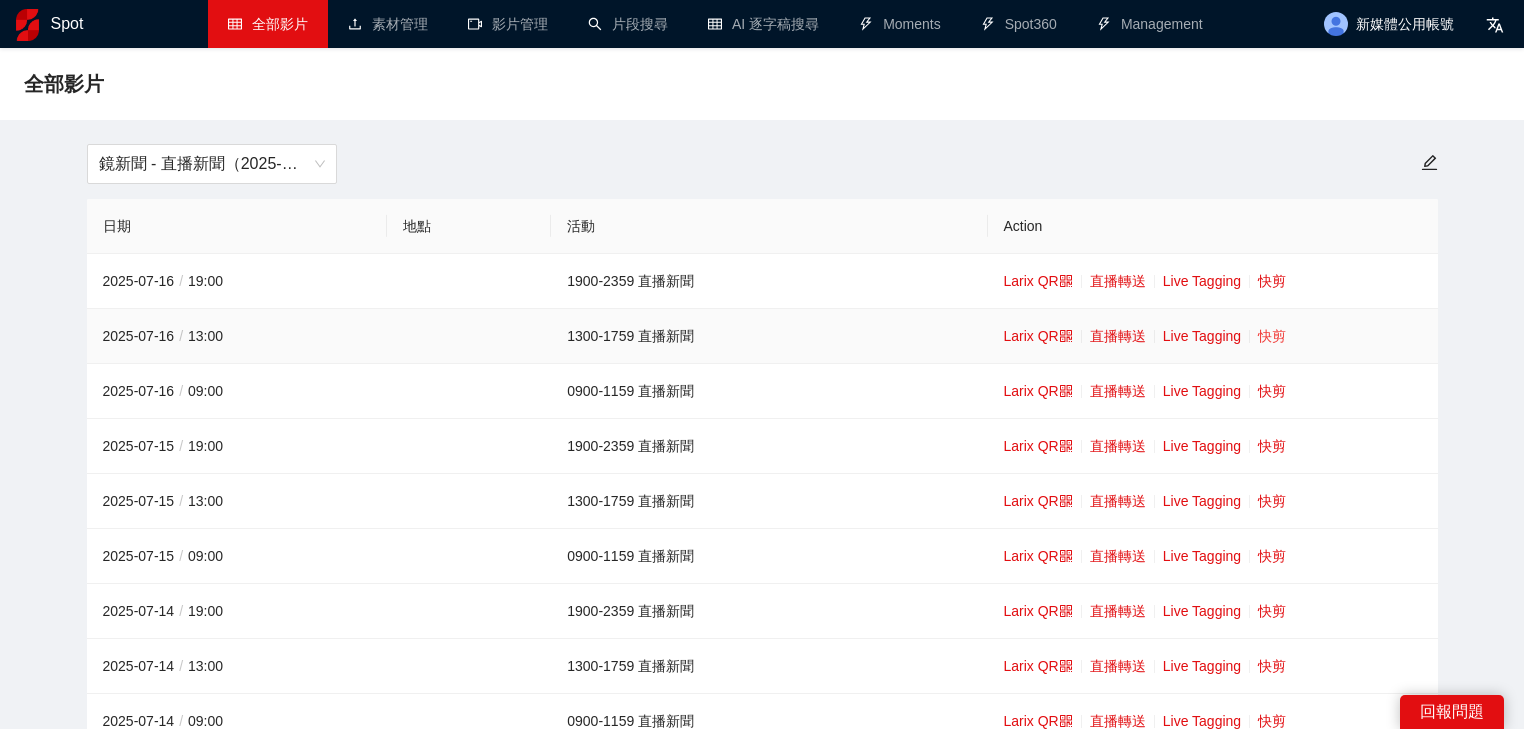 click on "快剪" at bounding box center (1272, 336) 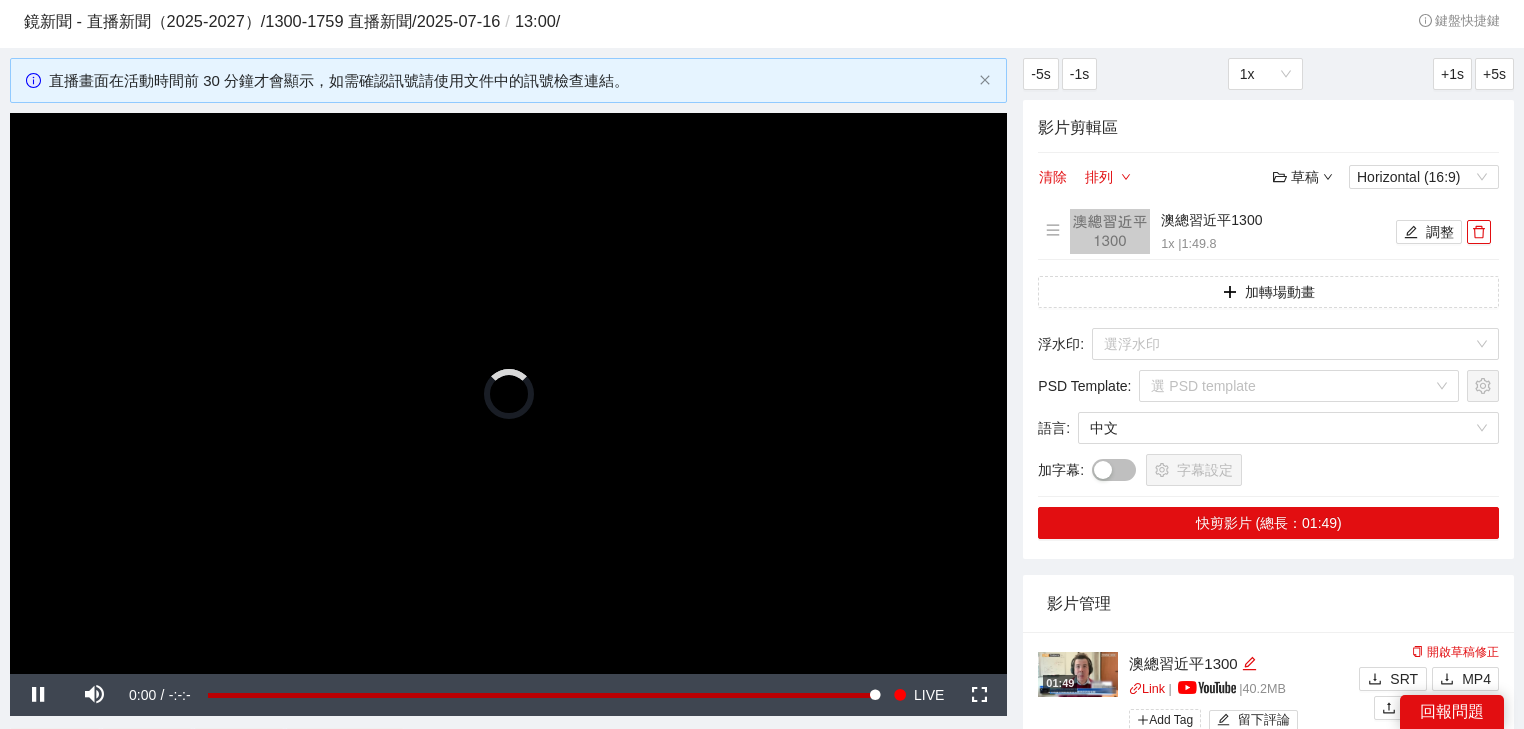 scroll, scrollTop: 240, scrollLeft: 0, axis: vertical 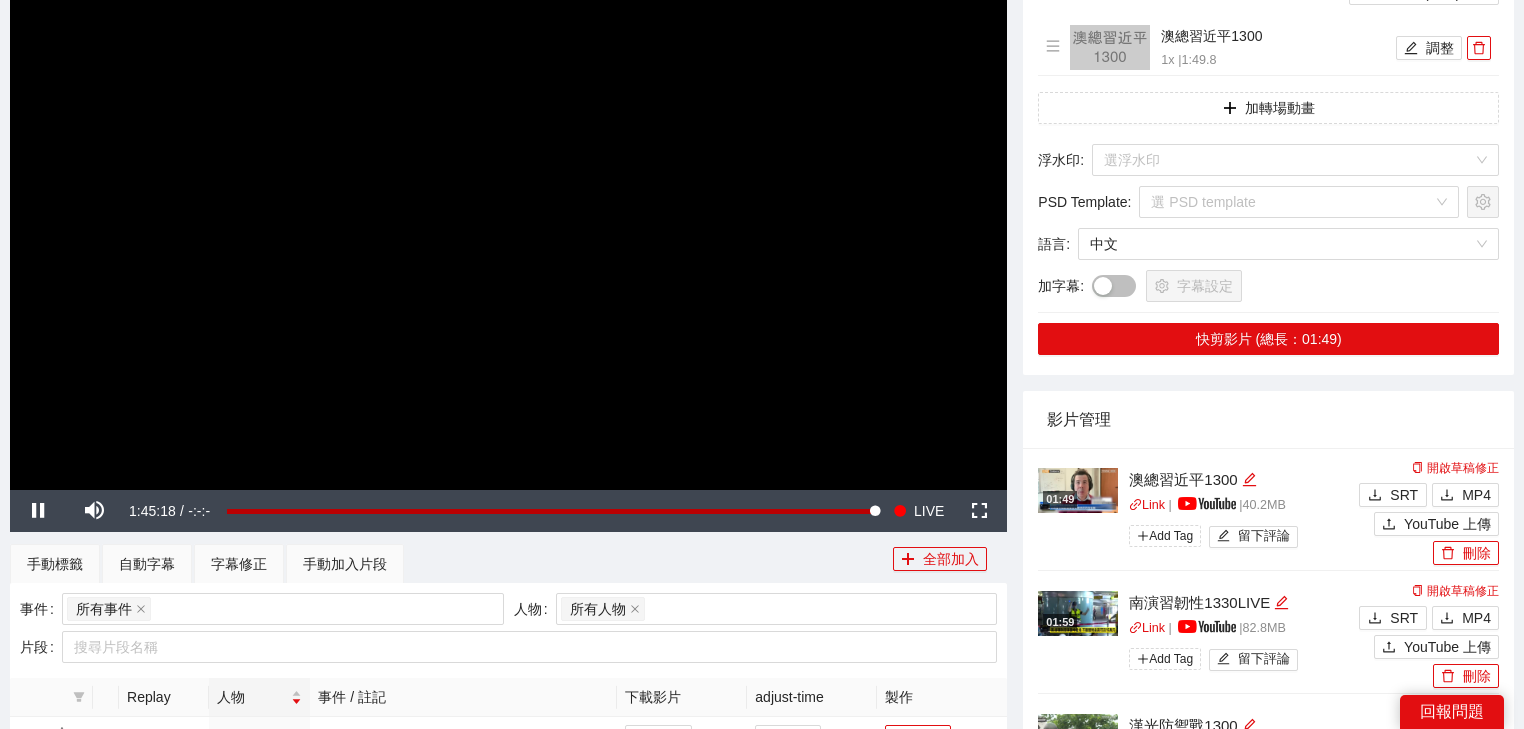 click at bounding box center (508, 209) 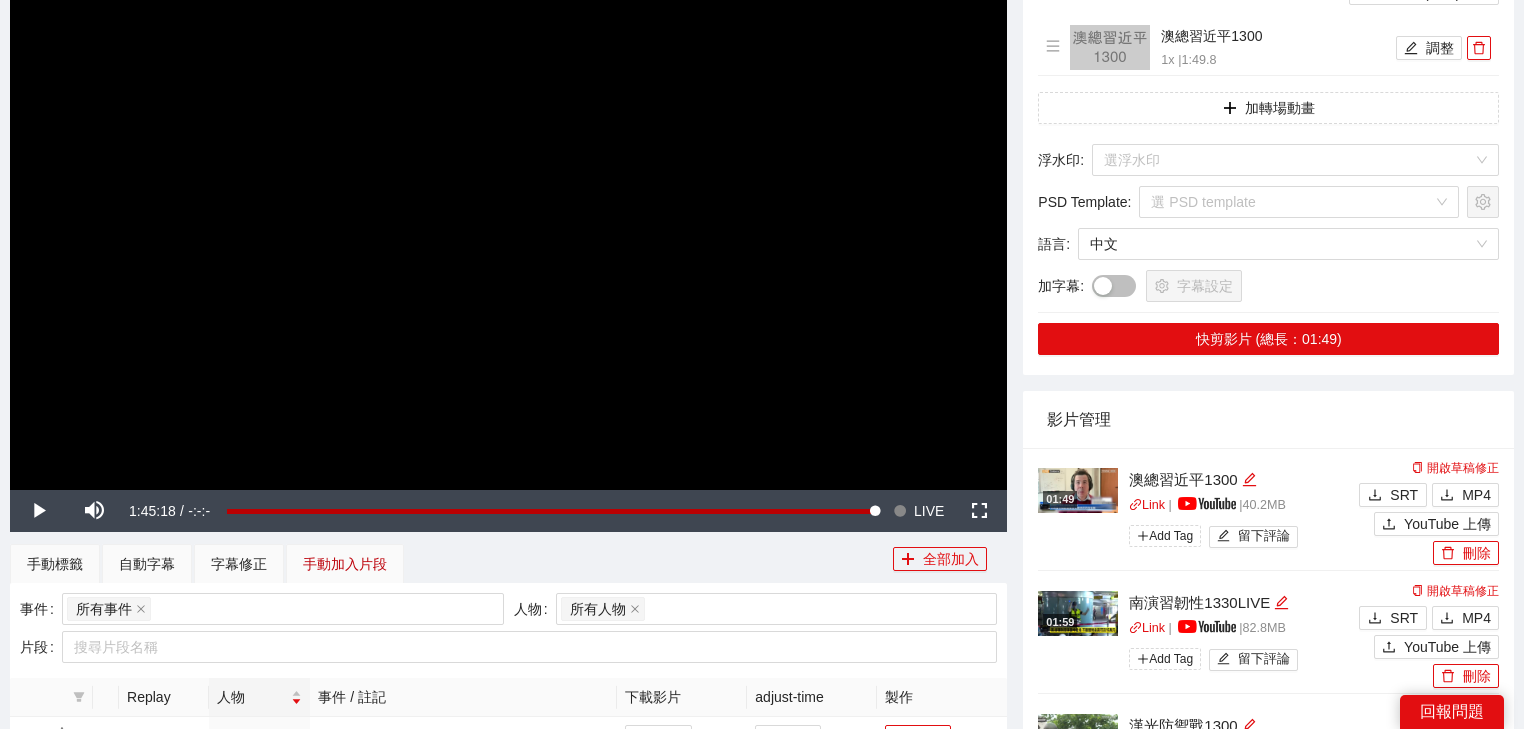 click on "手動加入片段" at bounding box center (345, 564) 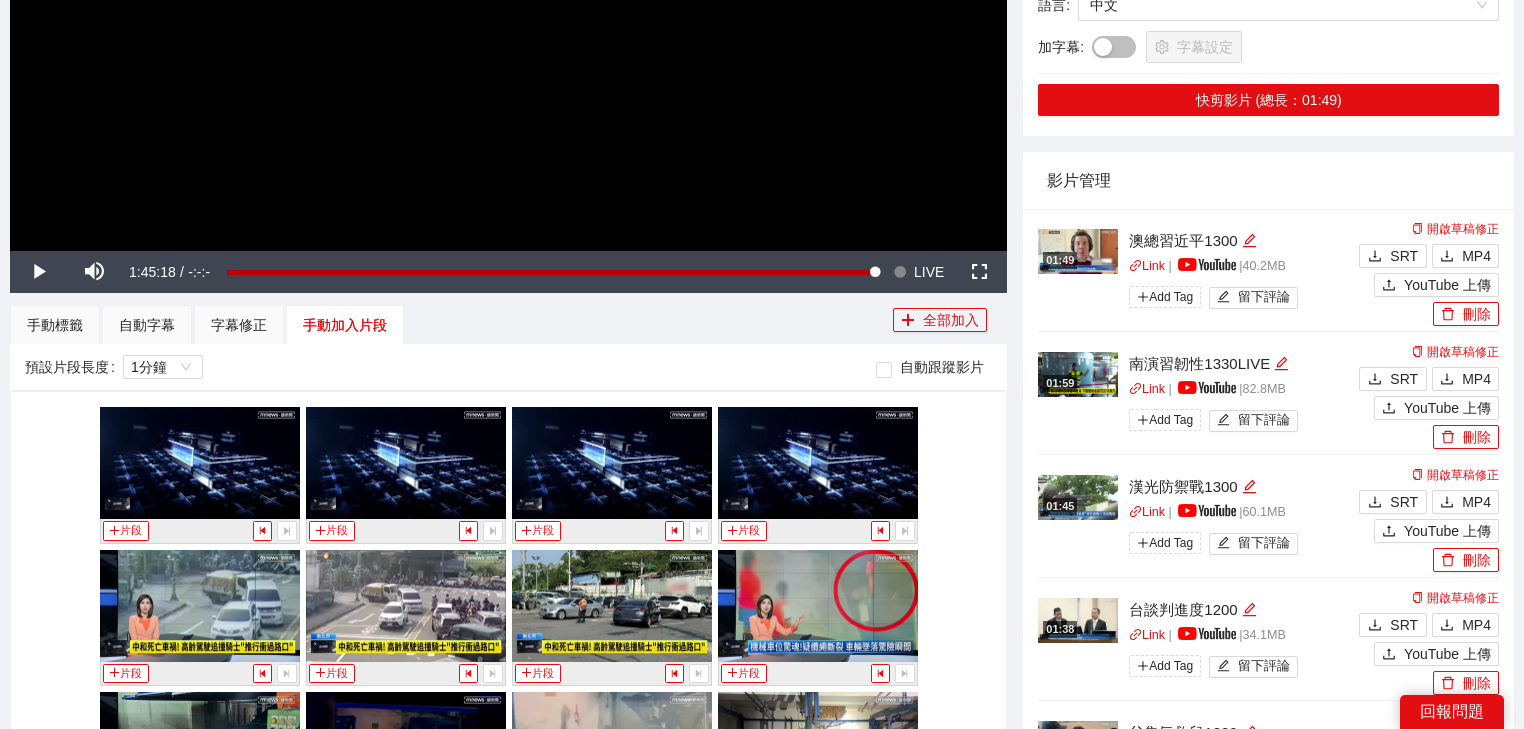 scroll, scrollTop: 480, scrollLeft: 0, axis: vertical 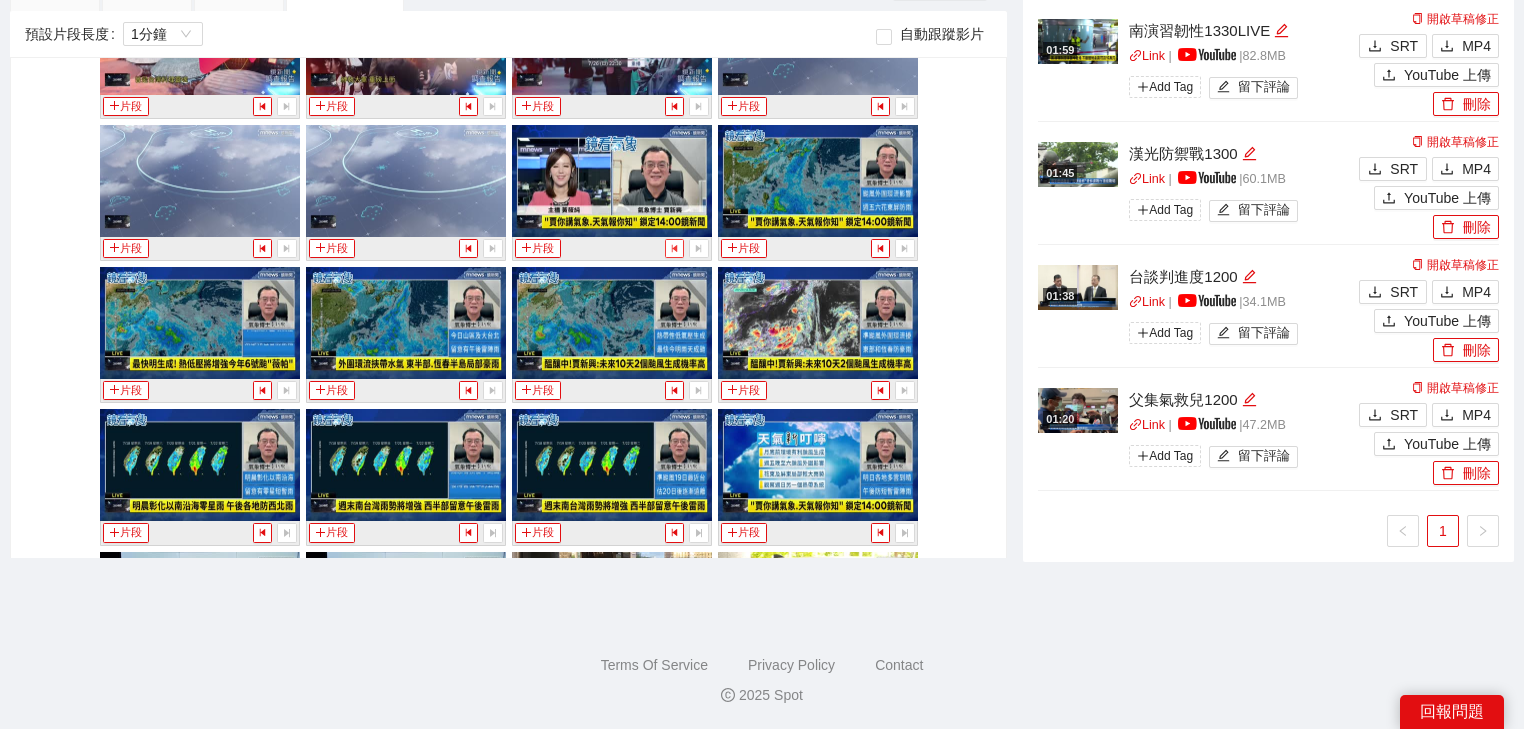 click 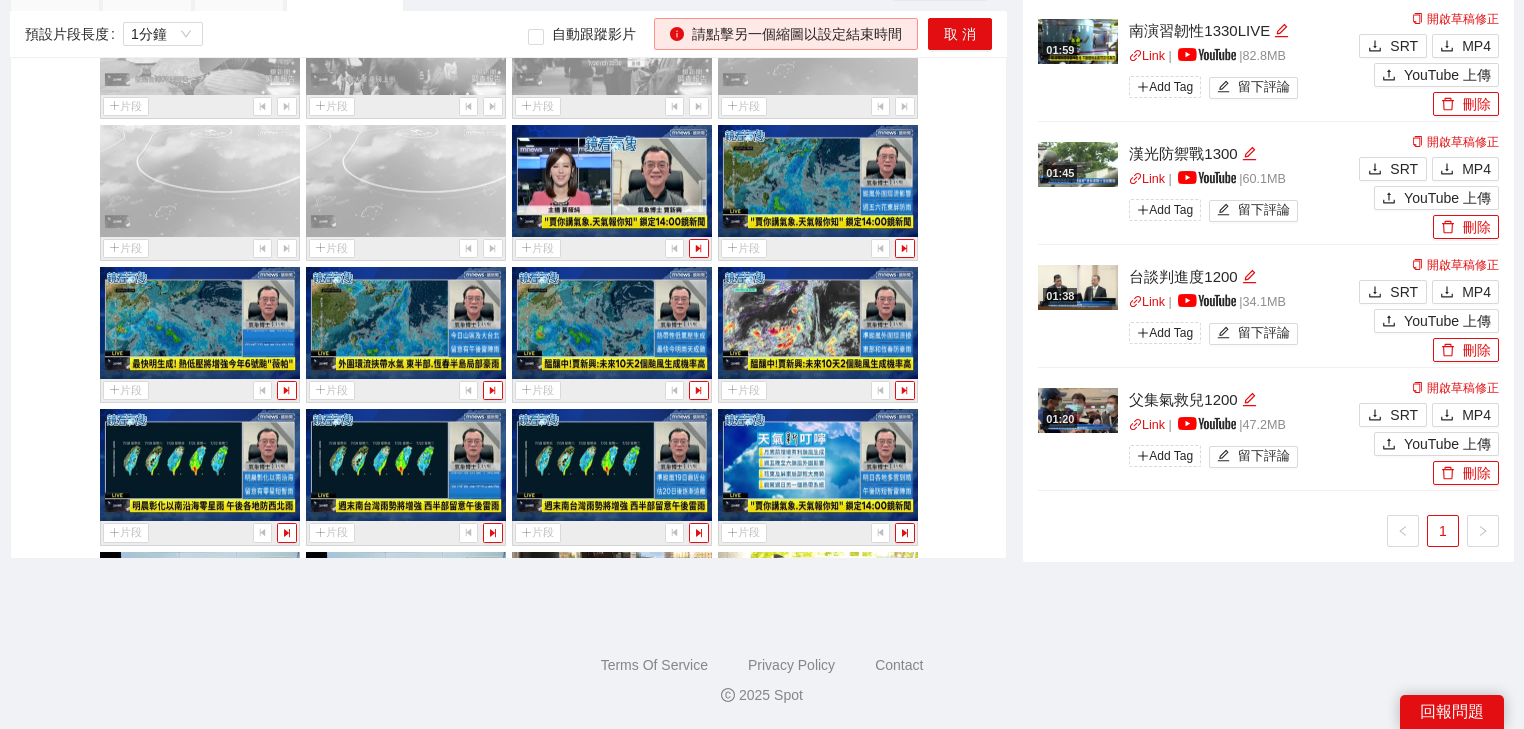 scroll, scrollTop: 11360, scrollLeft: 0, axis: vertical 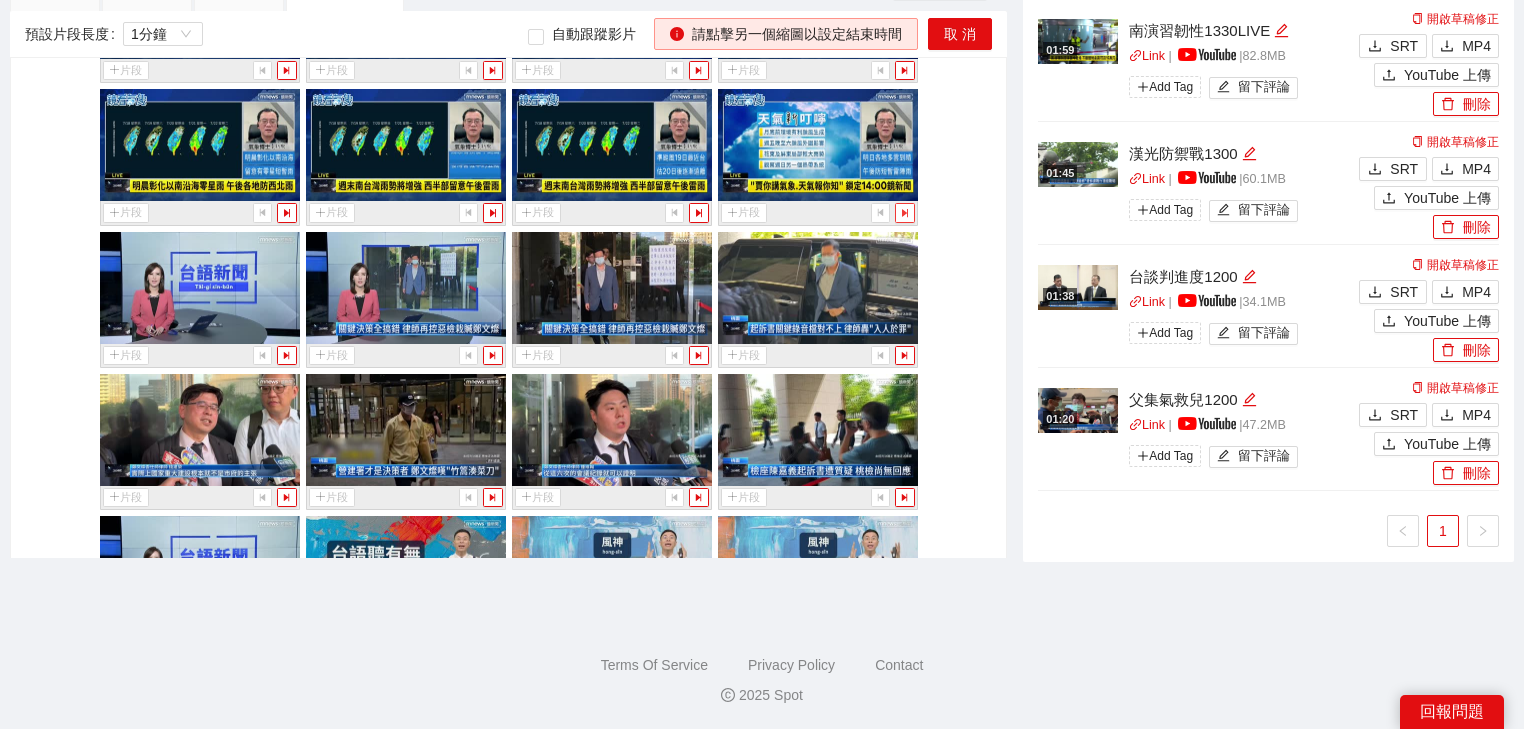 click 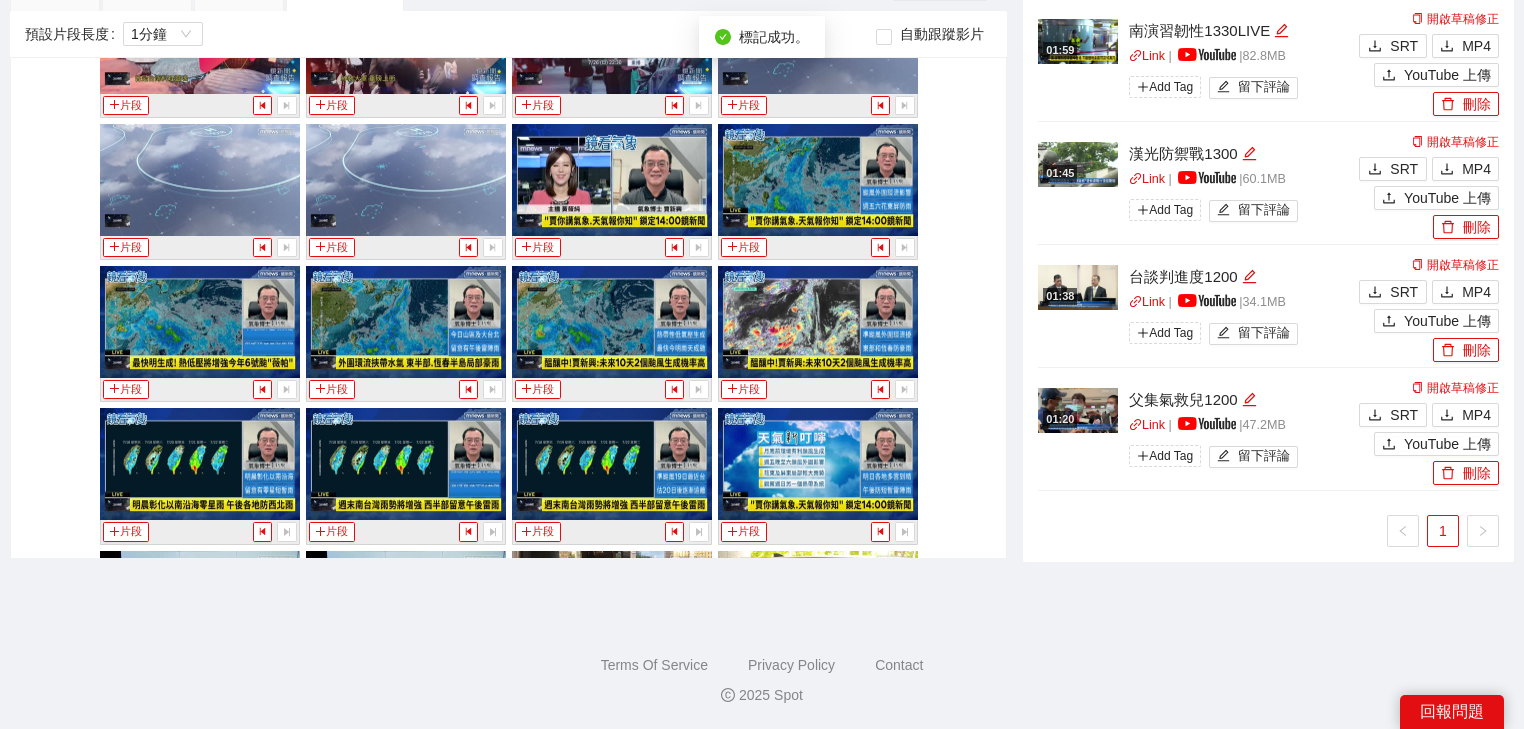 scroll, scrollTop: 10880, scrollLeft: 0, axis: vertical 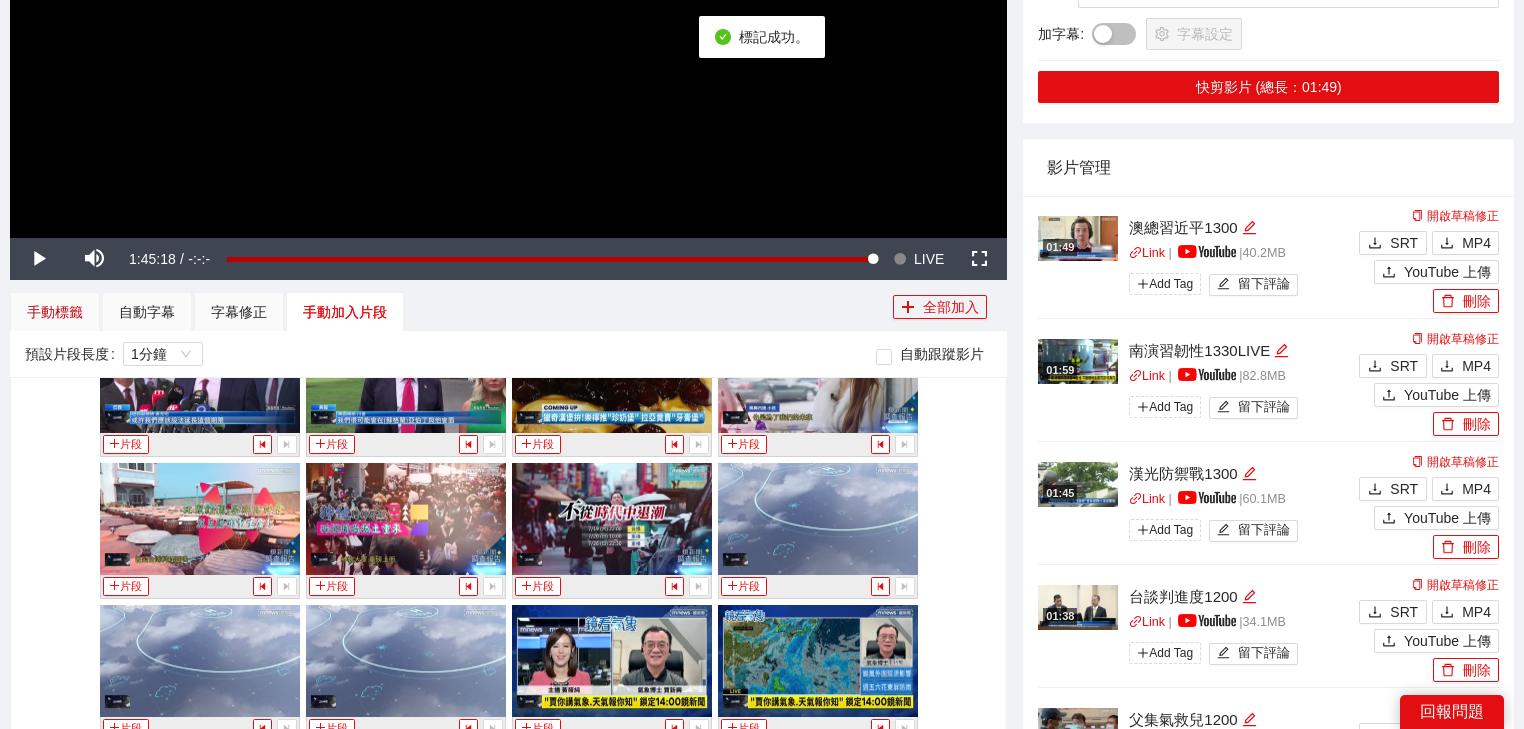 click on "手動標籤" at bounding box center [55, 312] 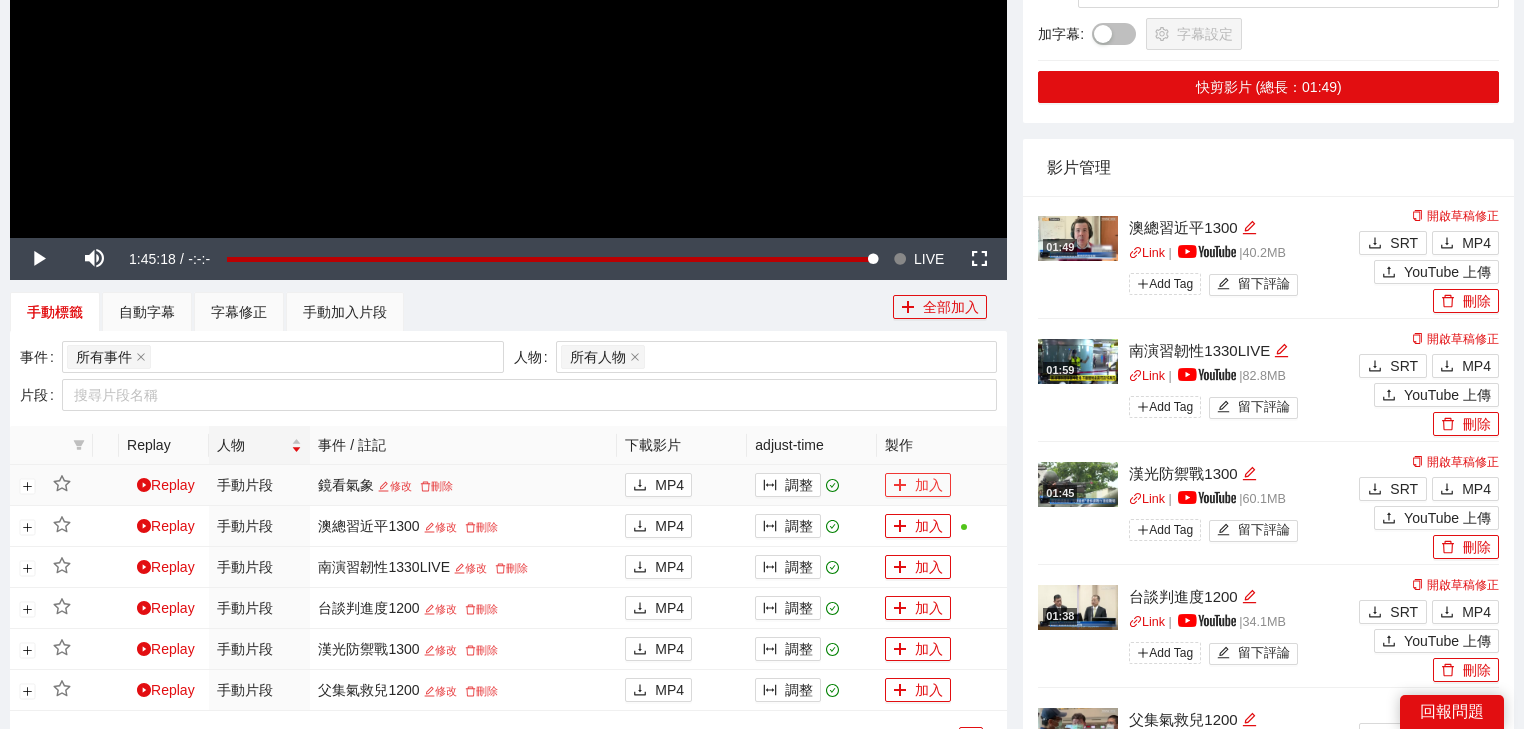 click 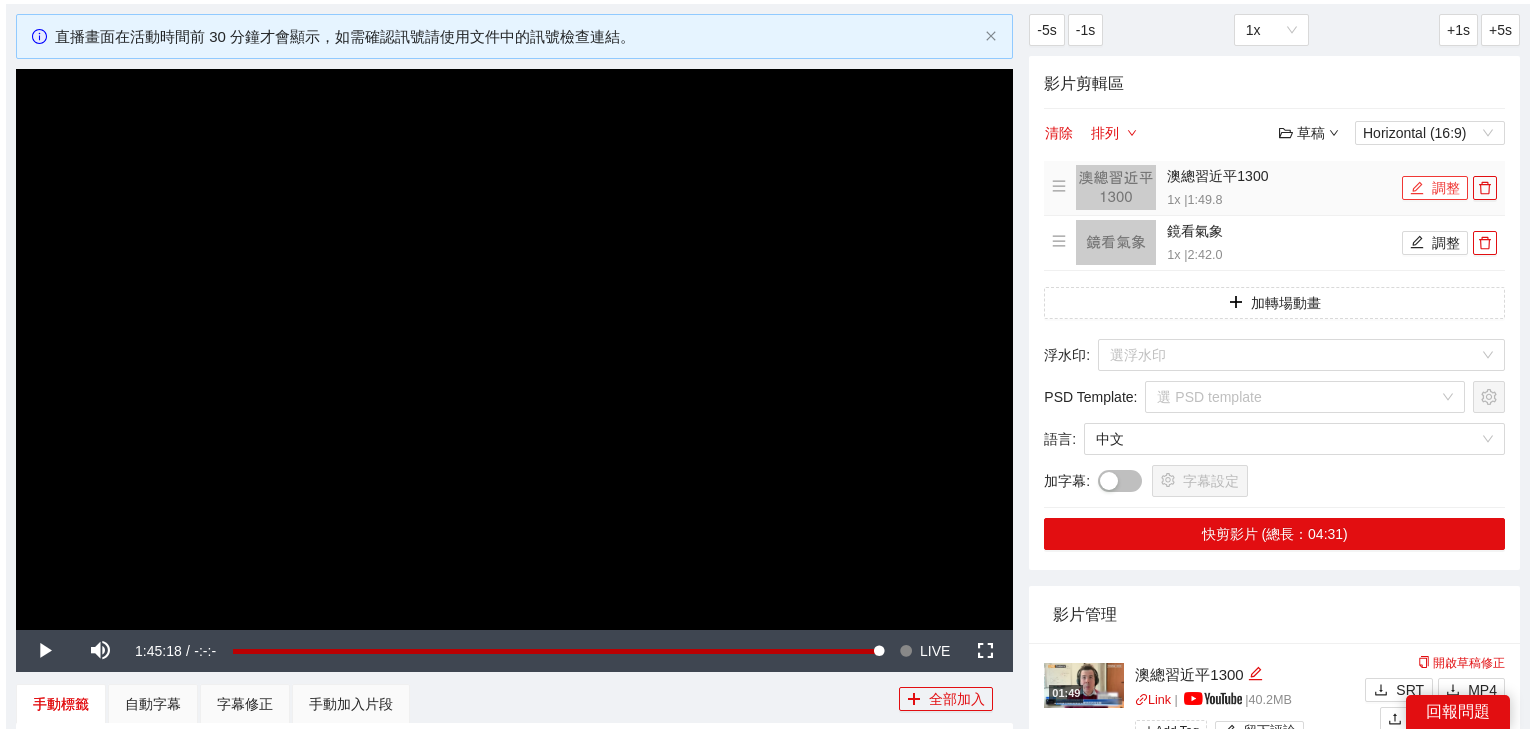 scroll, scrollTop: 92, scrollLeft: 0, axis: vertical 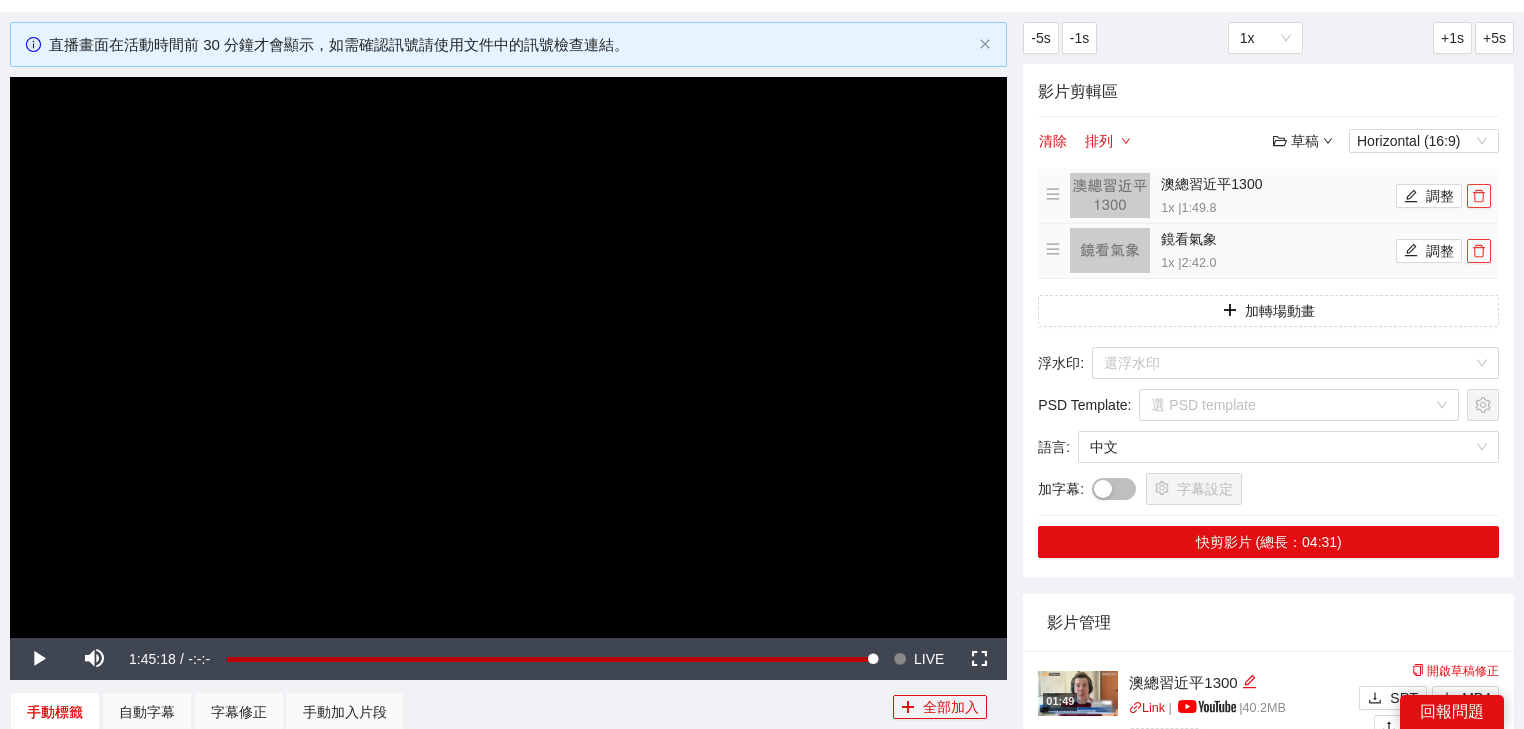 click 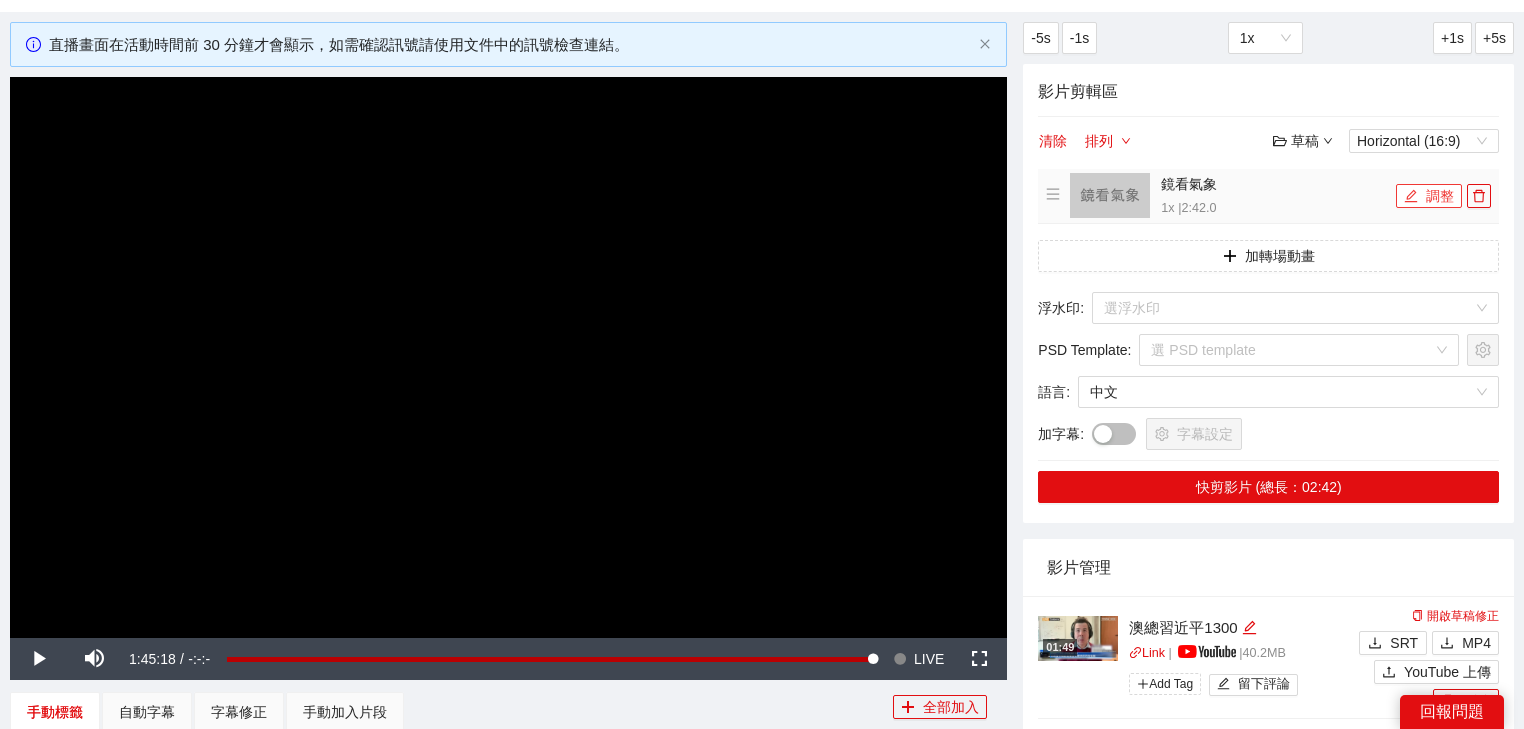 click on "調整" at bounding box center [1429, 196] 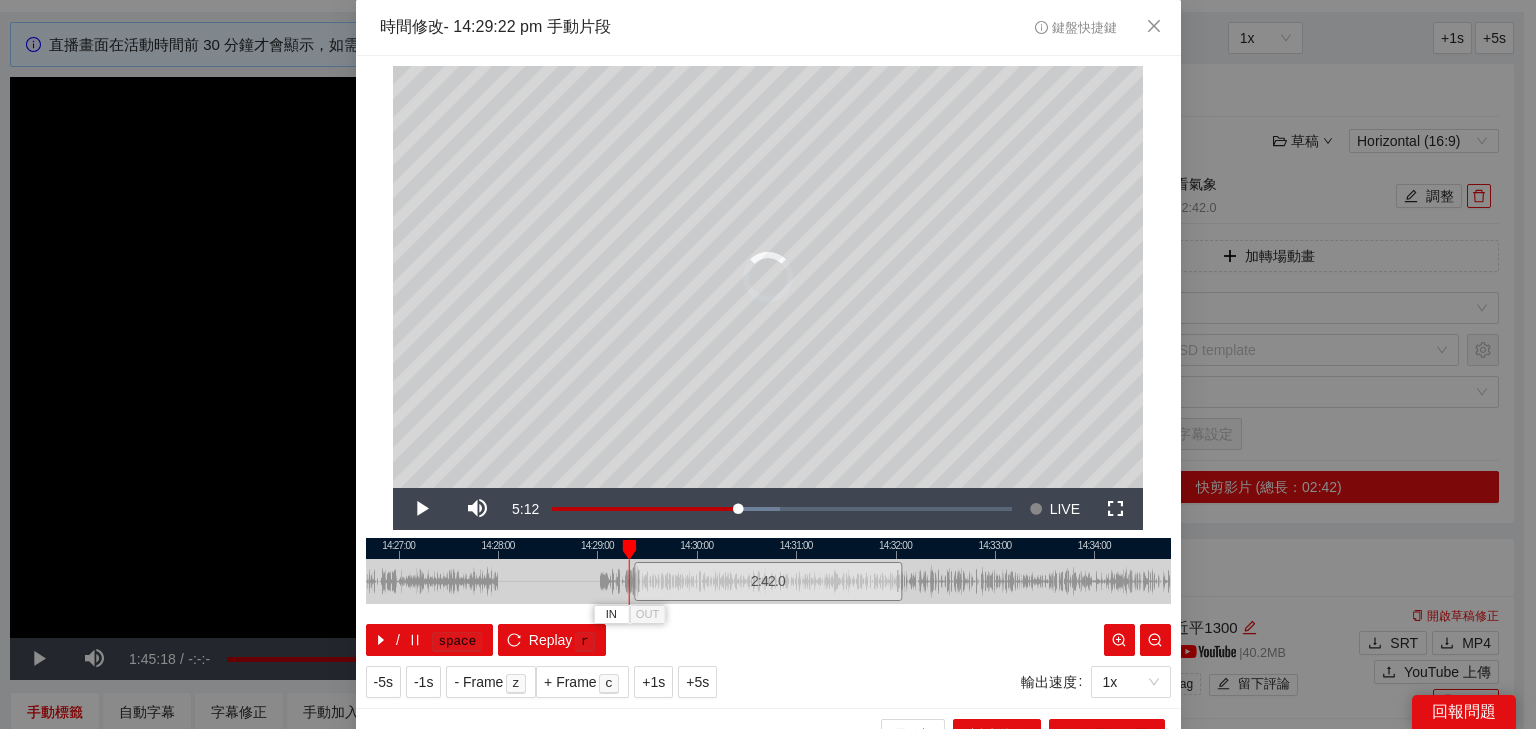 drag, startPoint x: 626, startPoint y: 551, endPoint x: 616, endPoint y: 546, distance: 11.18034 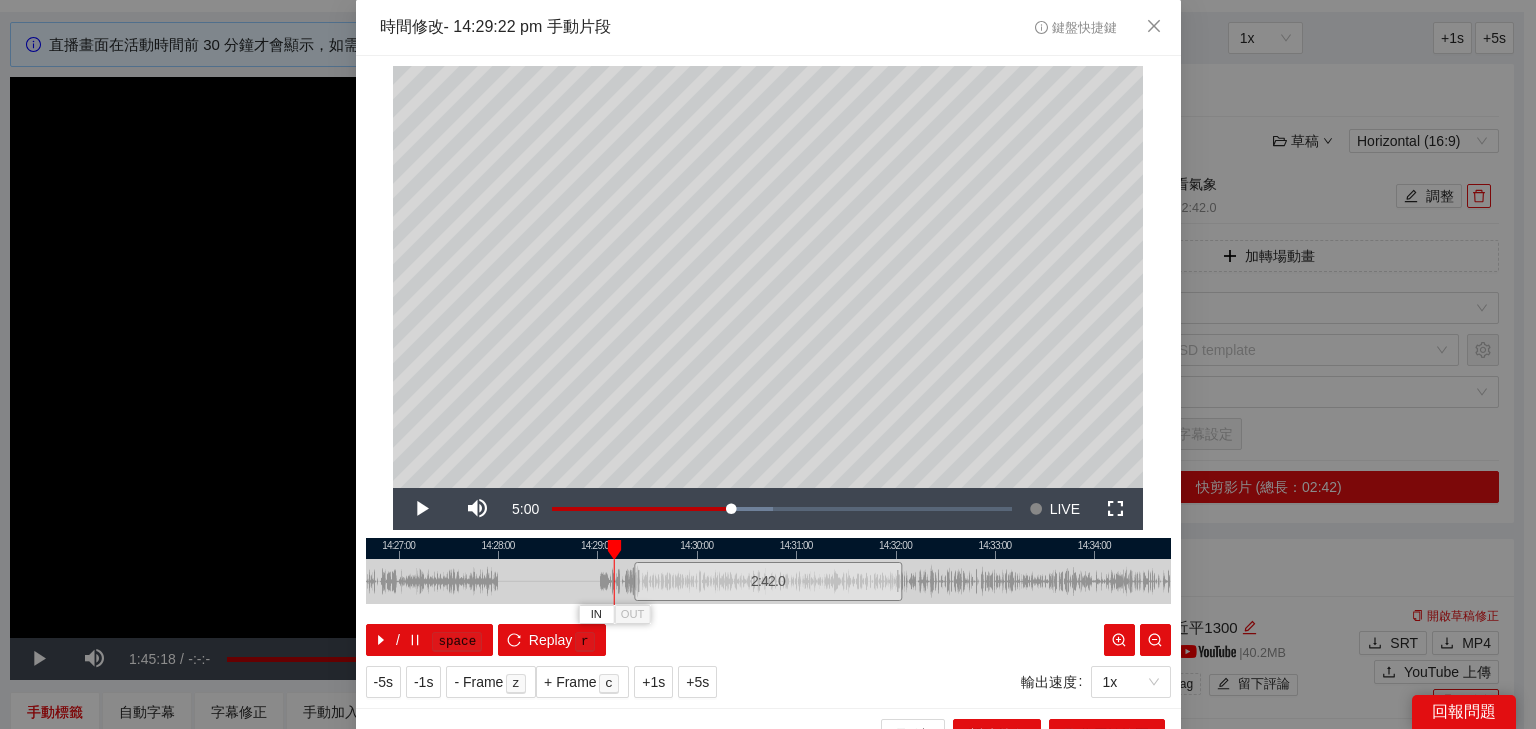 drag, startPoint x: 616, startPoint y: 544, endPoint x: 604, endPoint y: 537, distance: 13.892444 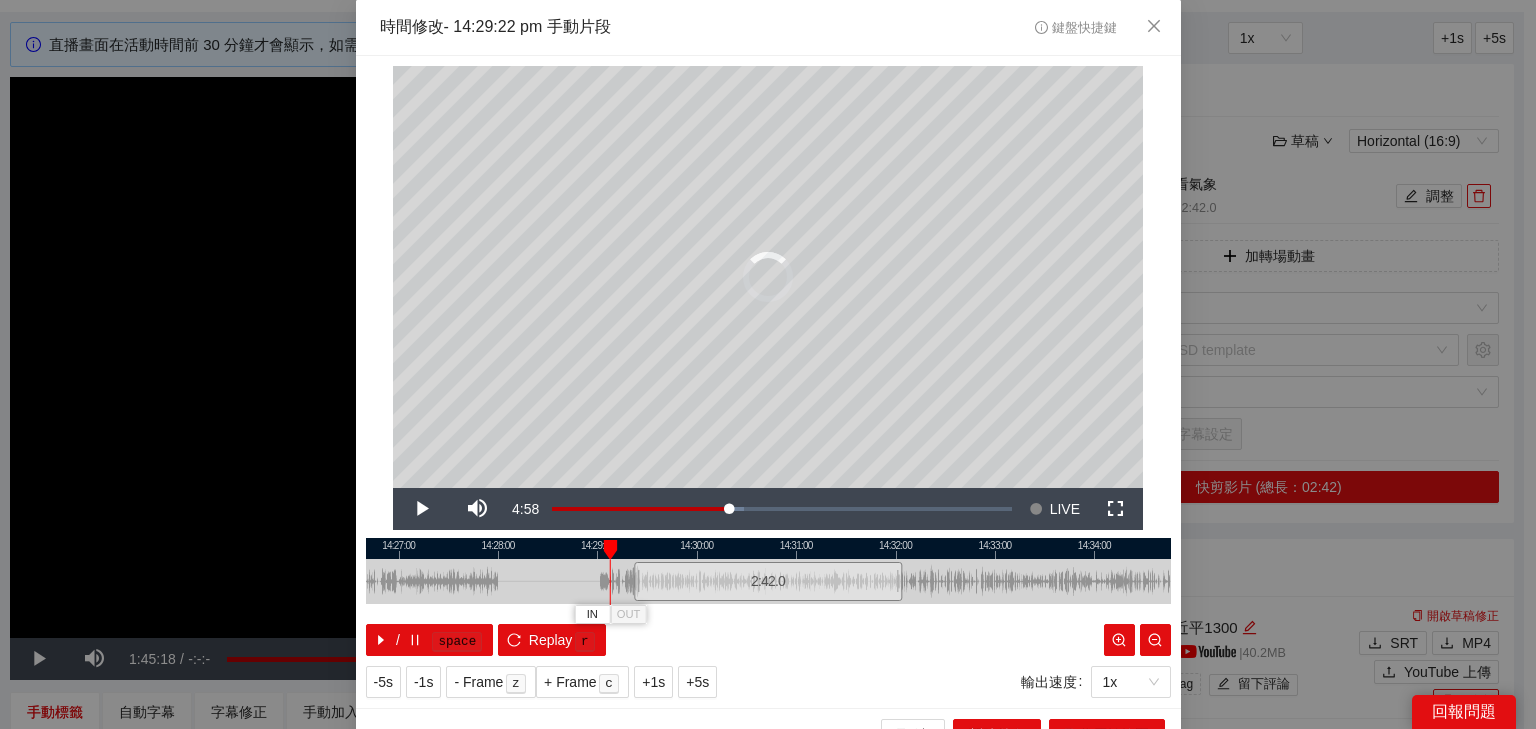 click at bounding box center [610, 550] 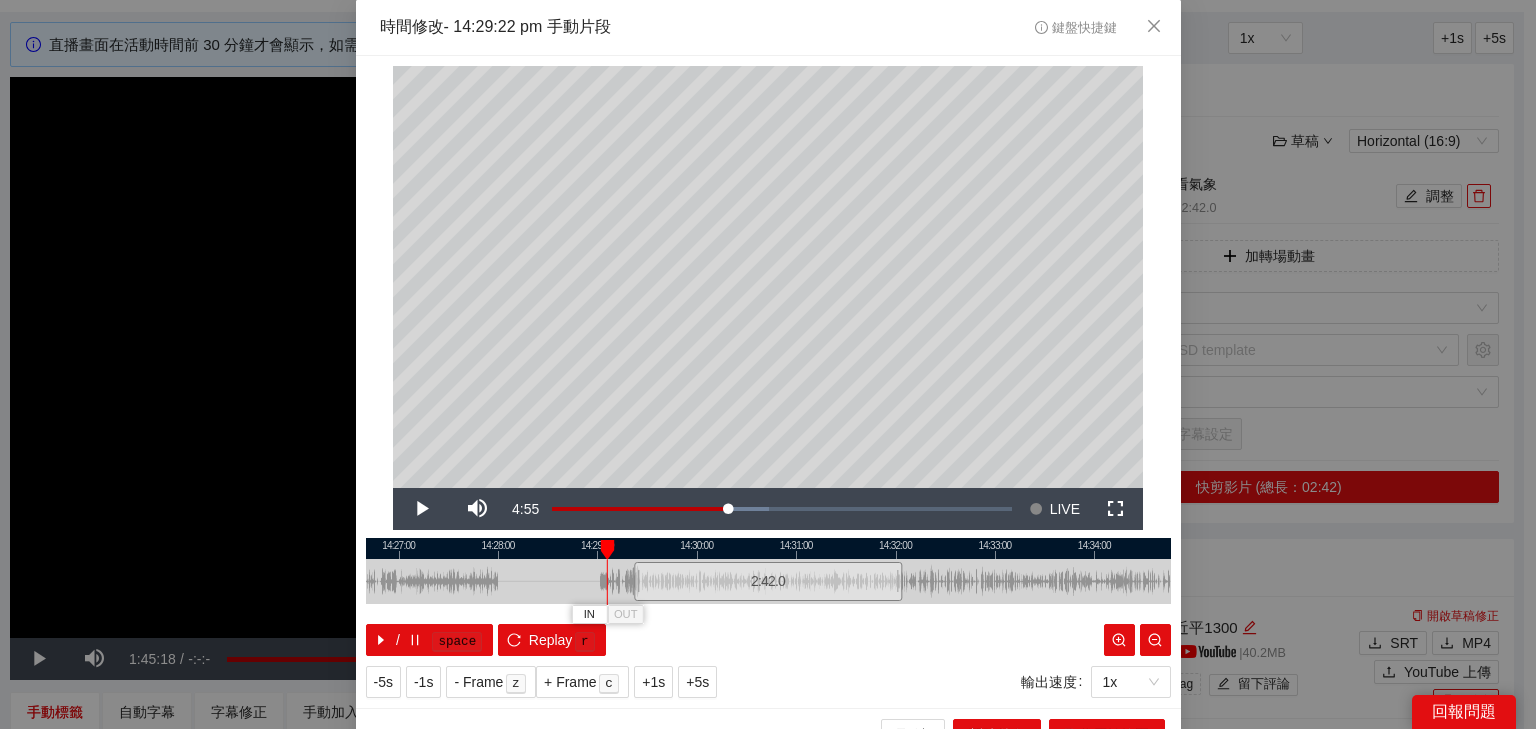 click at bounding box center [607, 550] 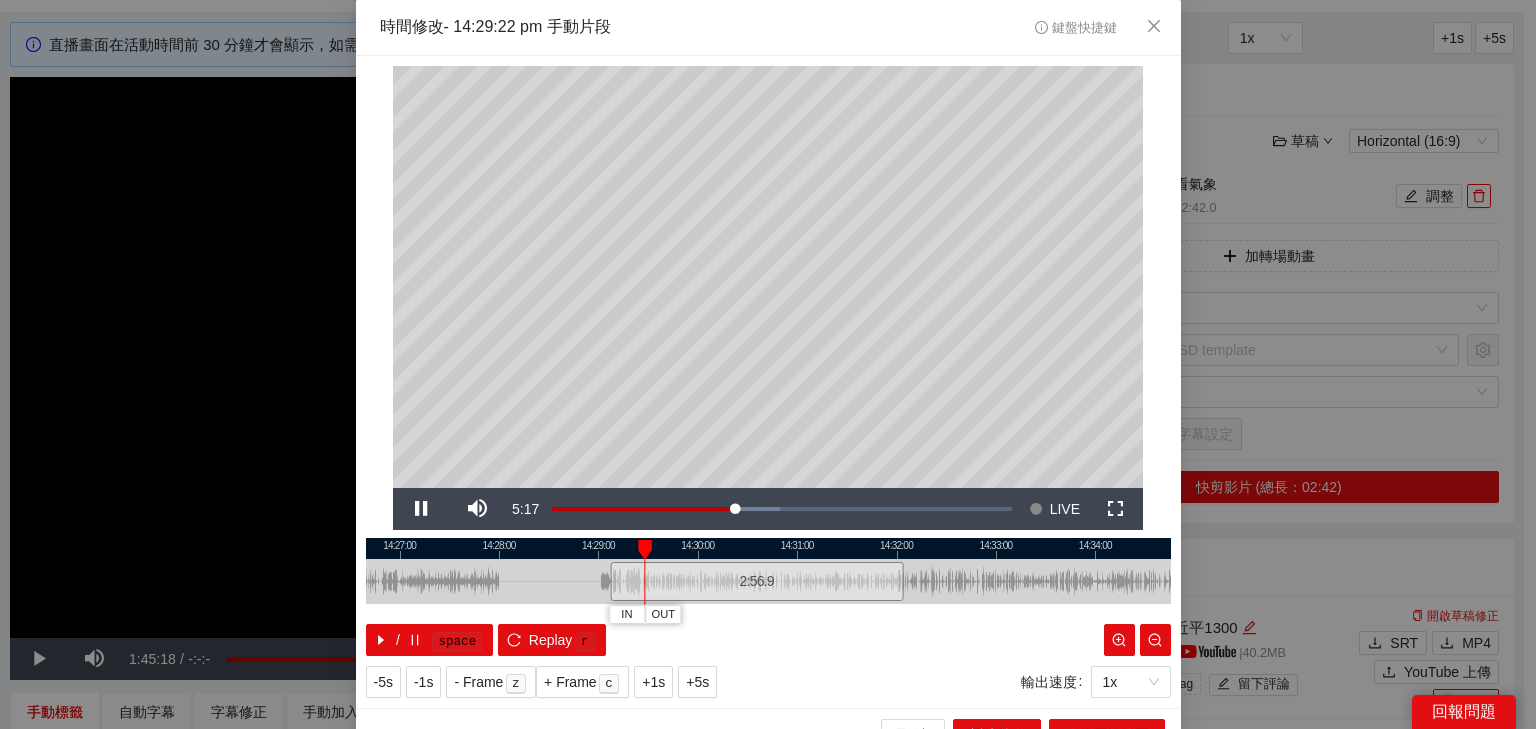 click at bounding box center (769, 548) 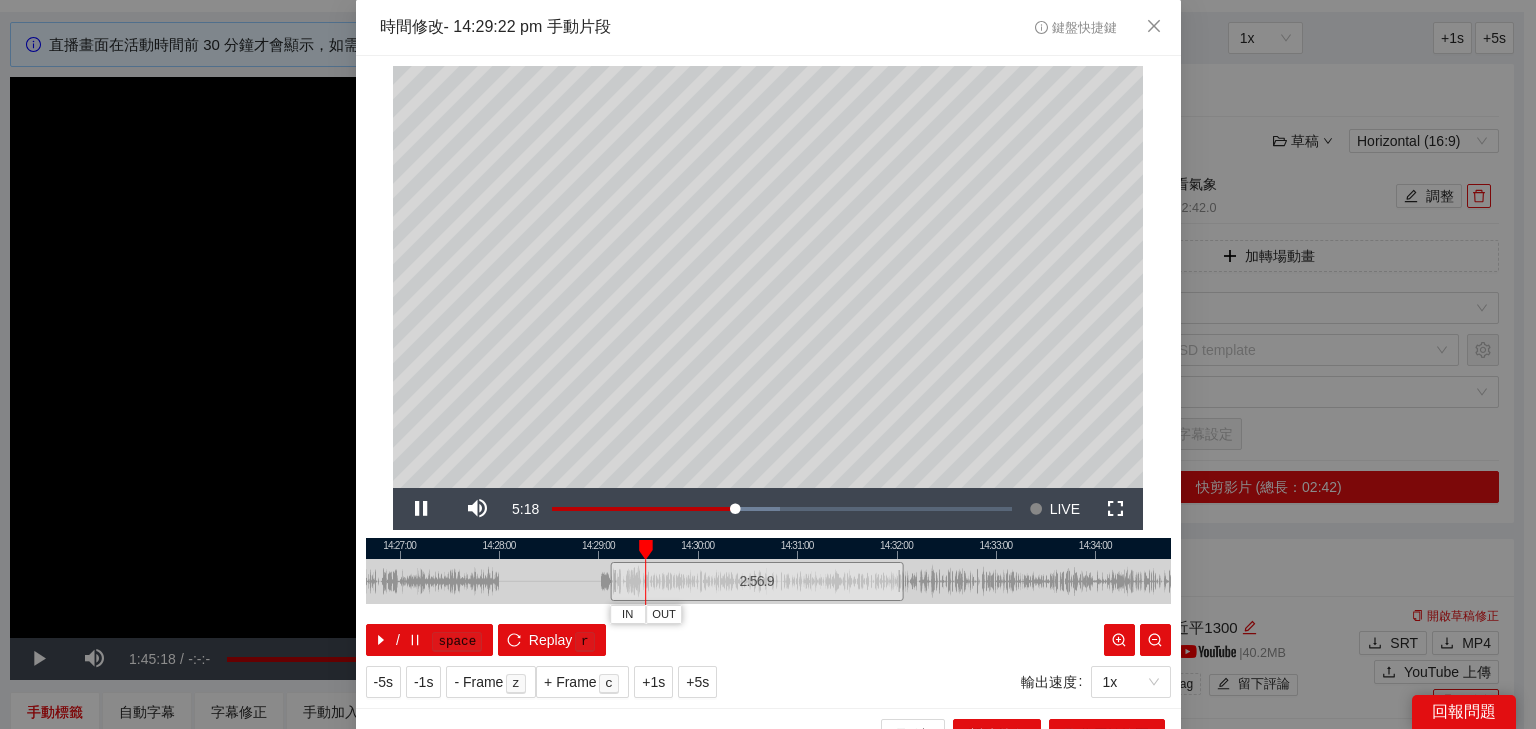 click at bounding box center (768, 548) 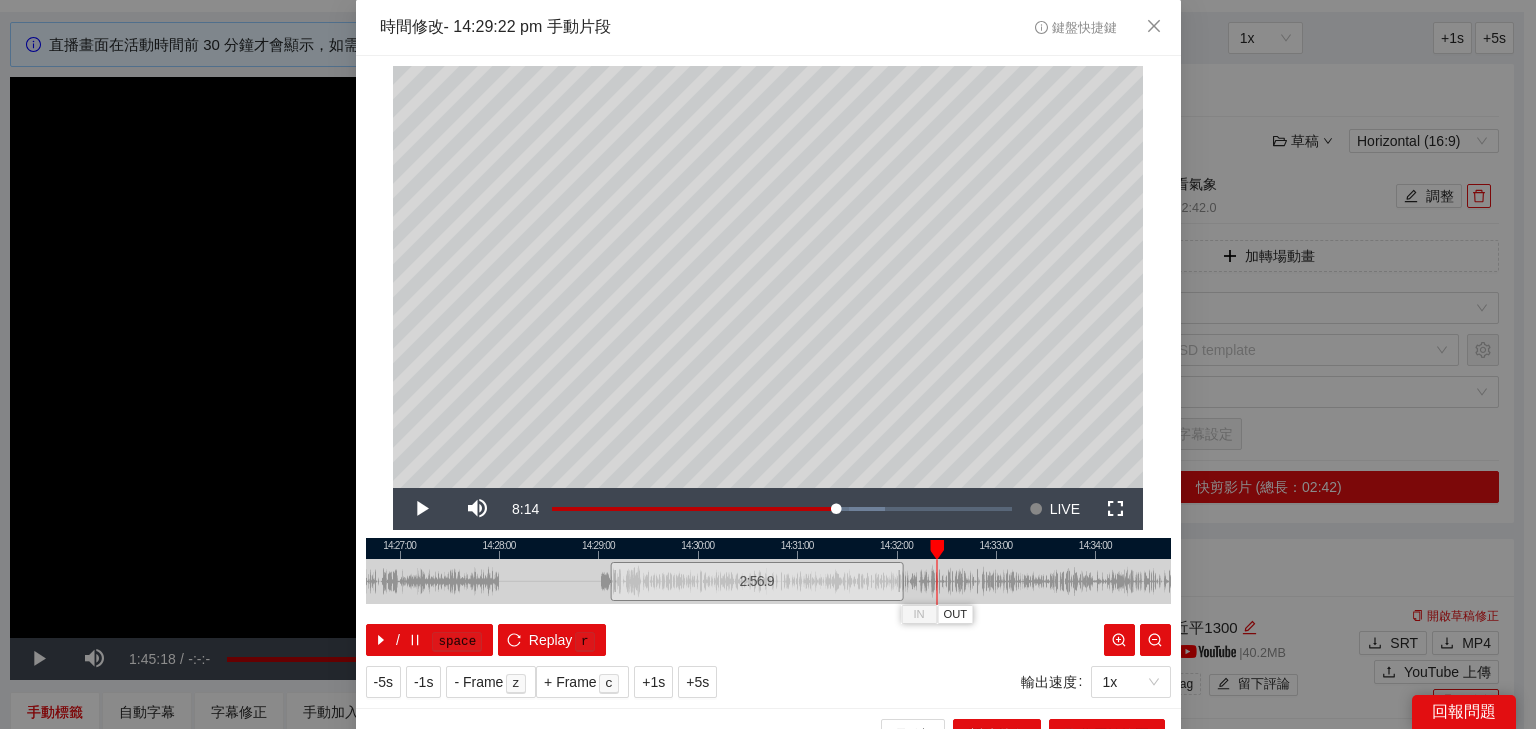 click at bounding box center [768, 548] 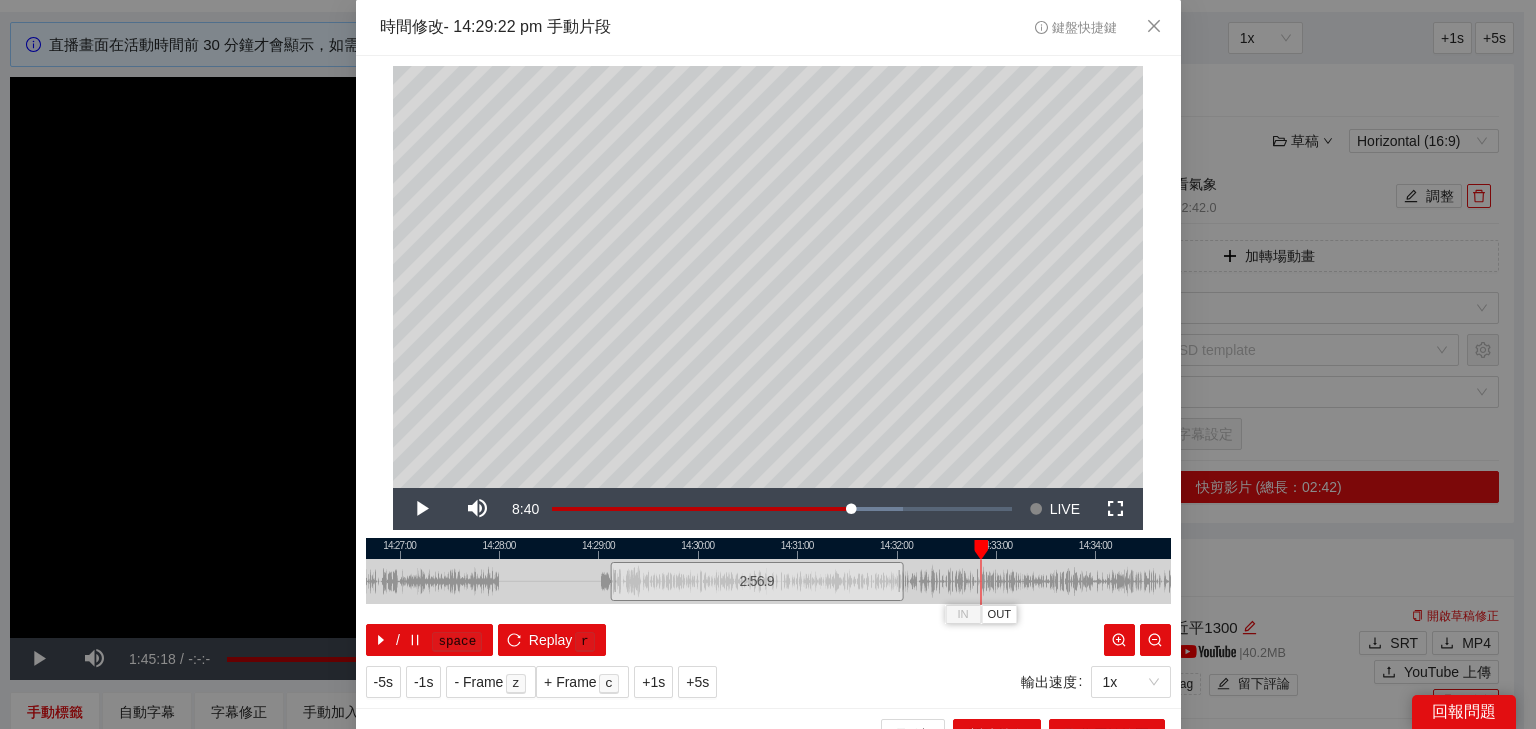 click at bounding box center (768, 548) 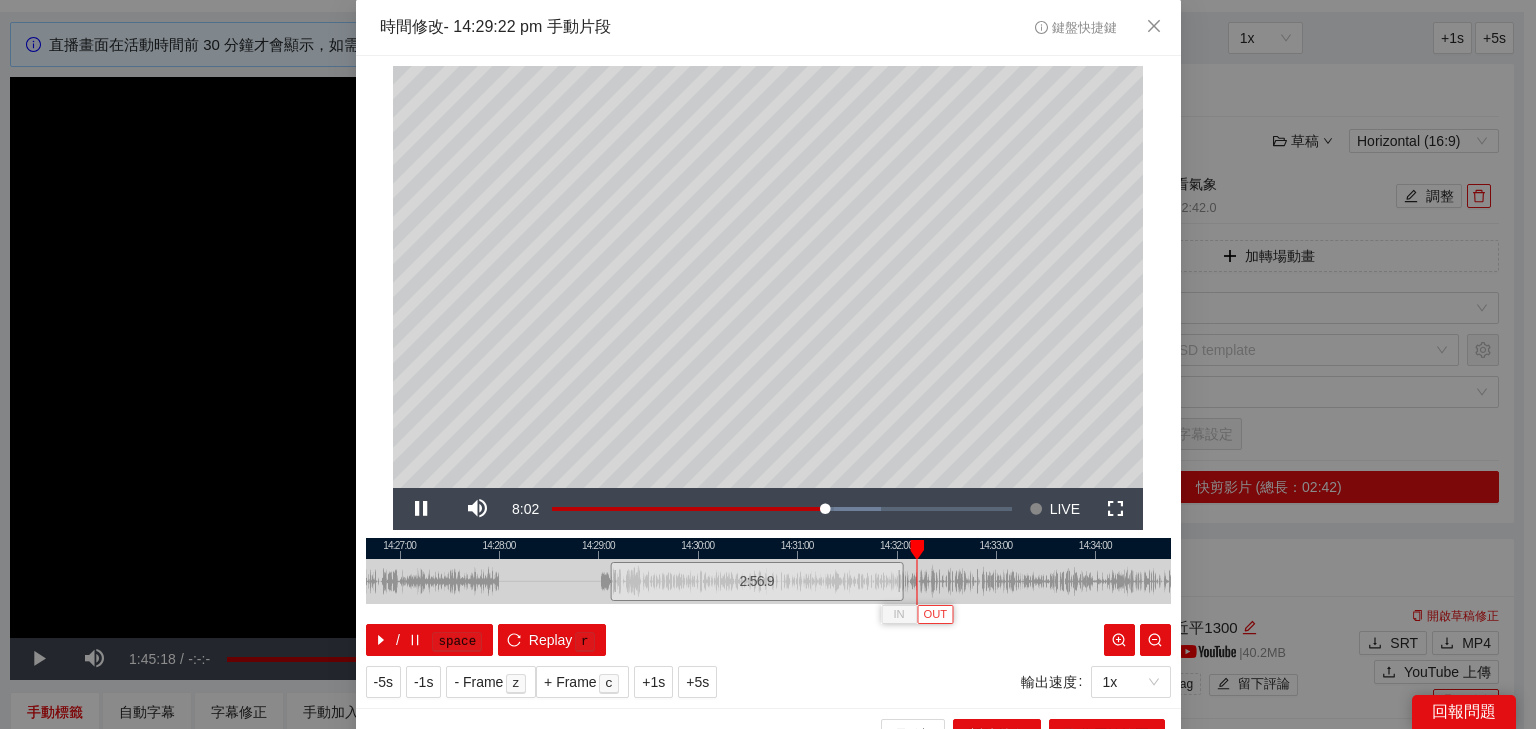 click on "OUT" at bounding box center [936, 615] 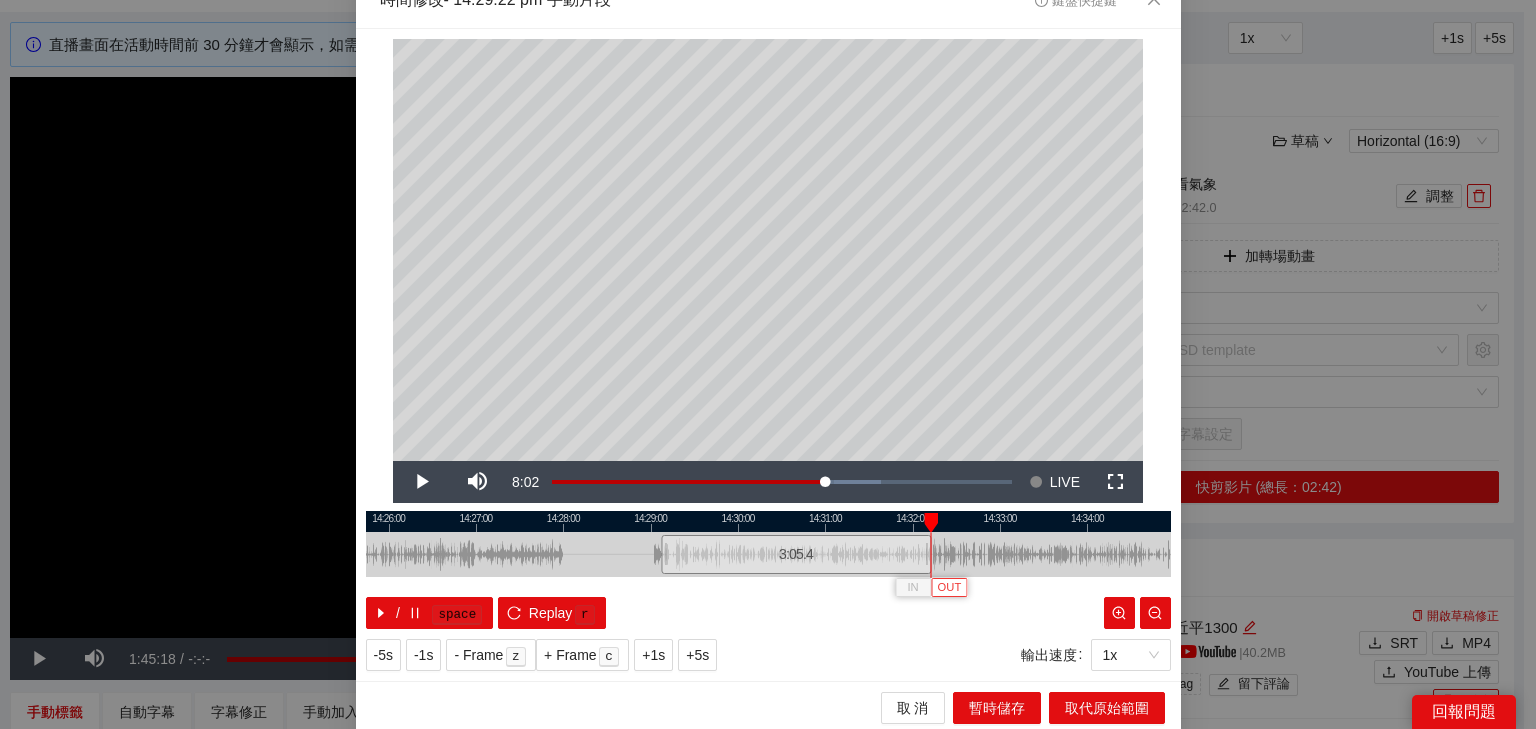 scroll, scrollTop: 31, scrollLeft: 0, axis: vertical 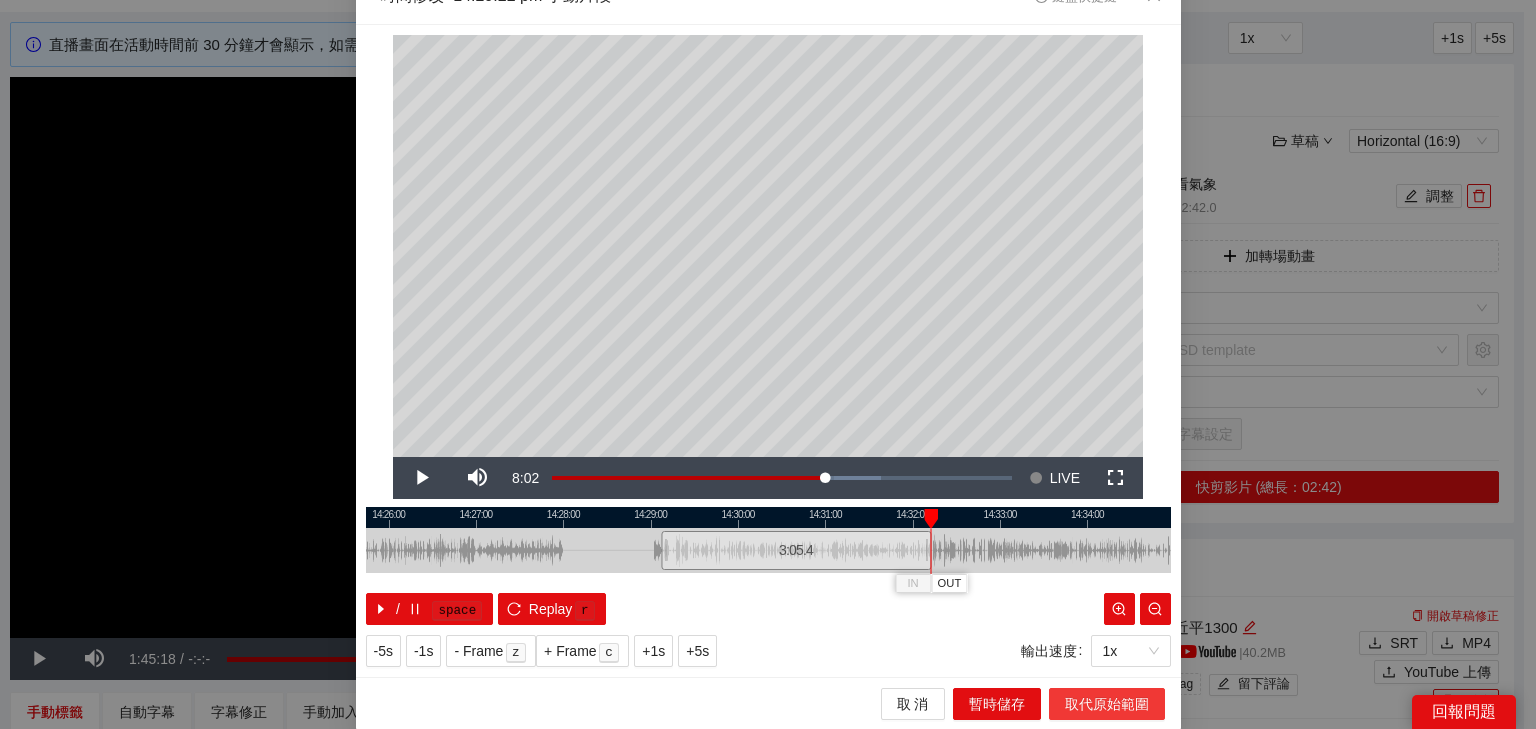 click on "取代原始範圍" at bounding box center (1107, 704) 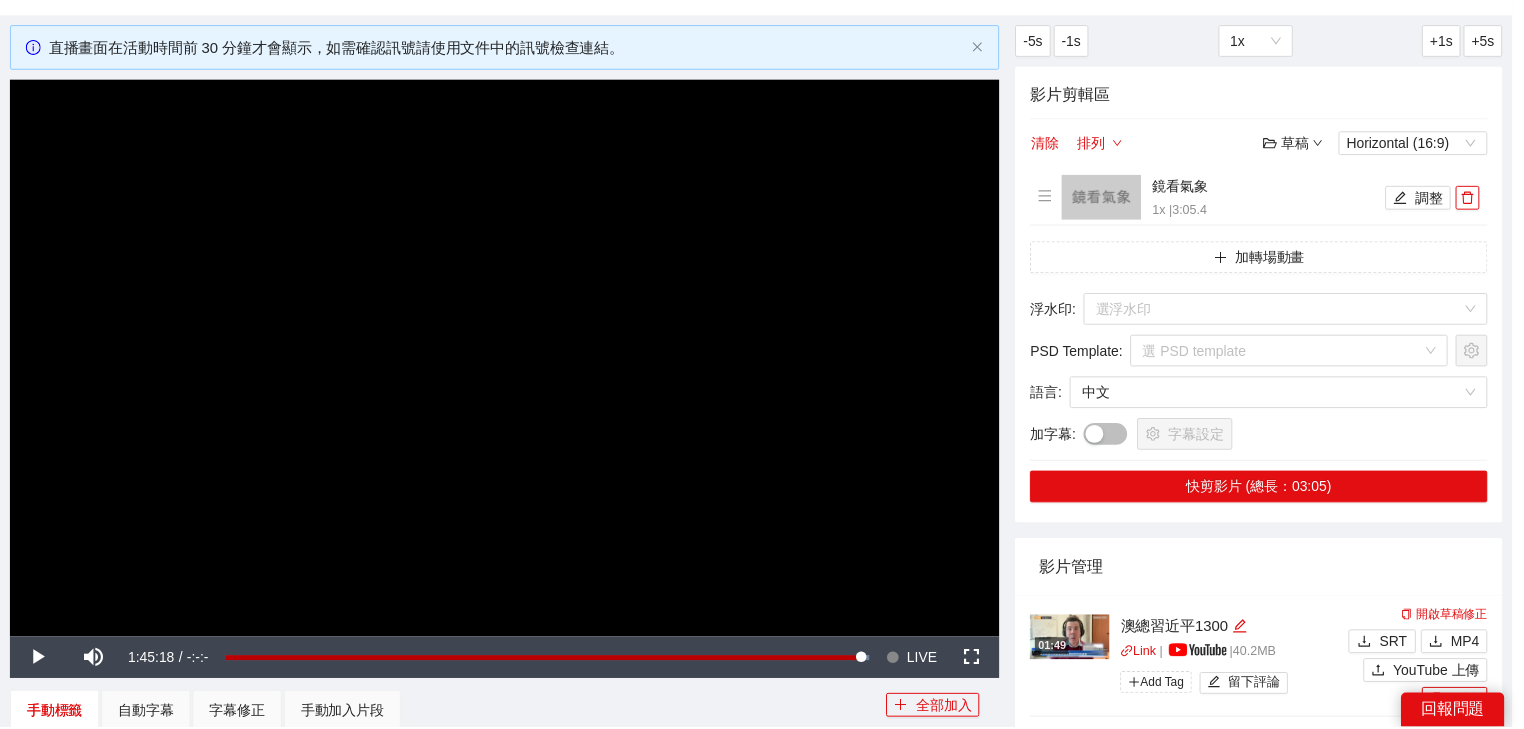 scroll, scrollTop: 0, scrollLeft: 0, axis: both 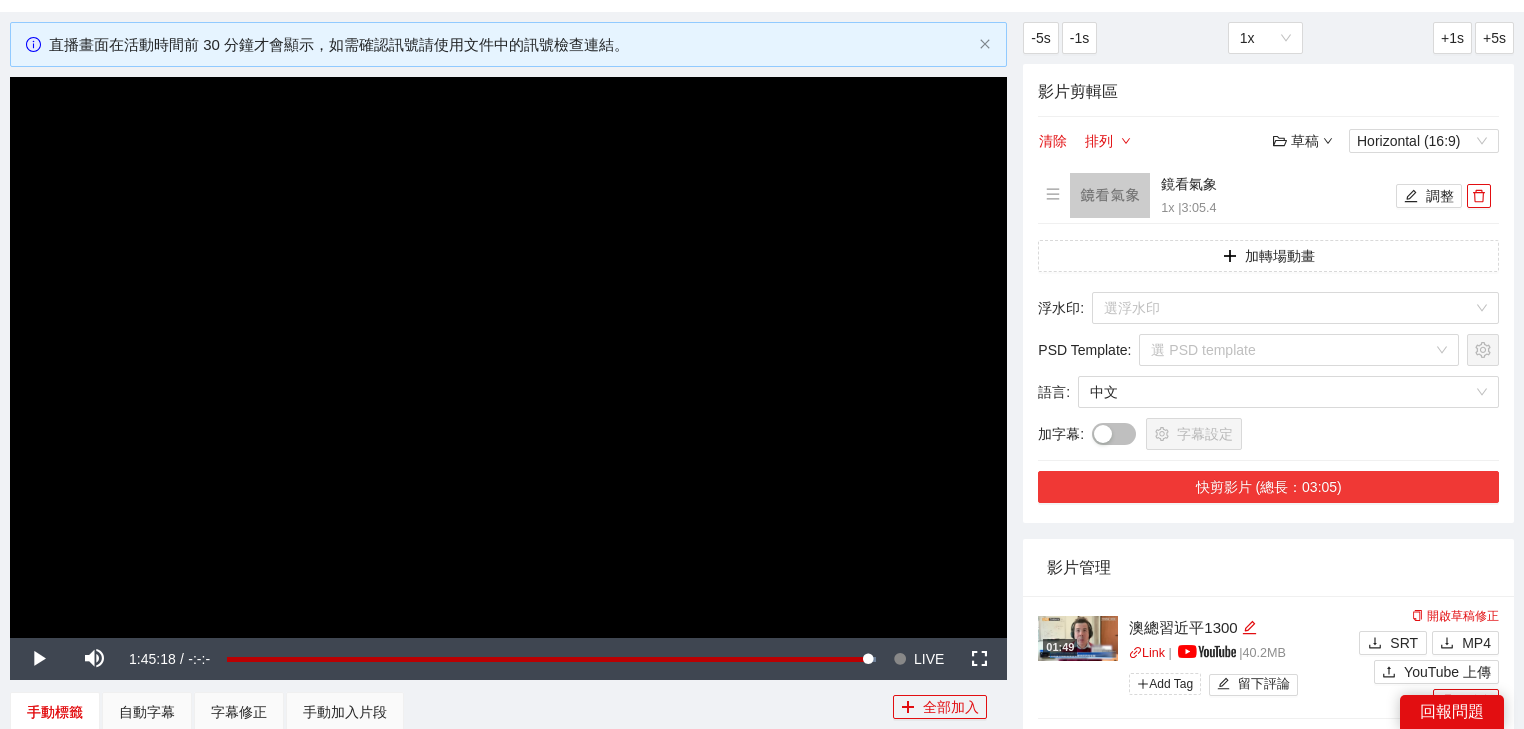 click on "快剪影片 (總長：03:05)" at bounding box center [1268, 487] 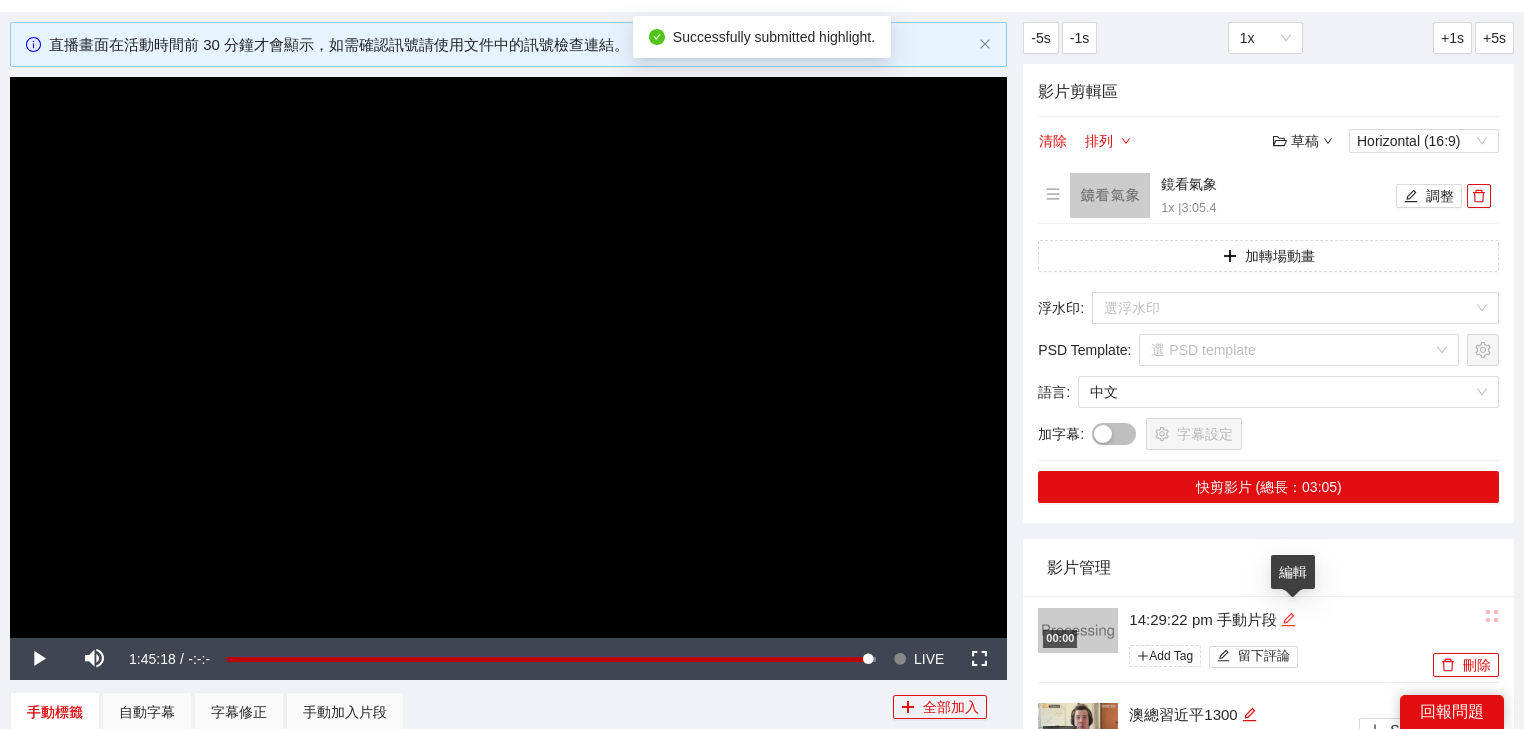 click 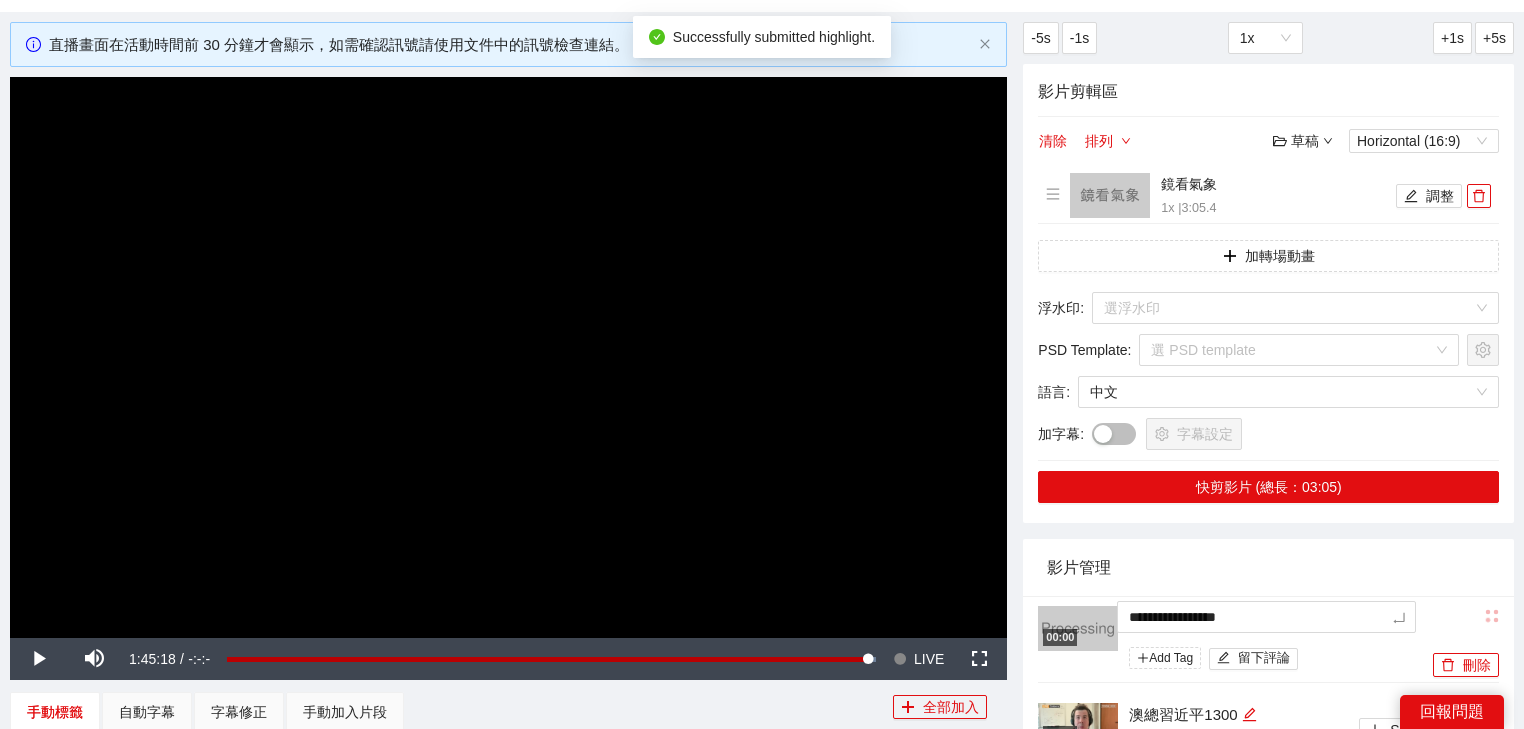 click on "**********" at bounding box center [1233, 640] 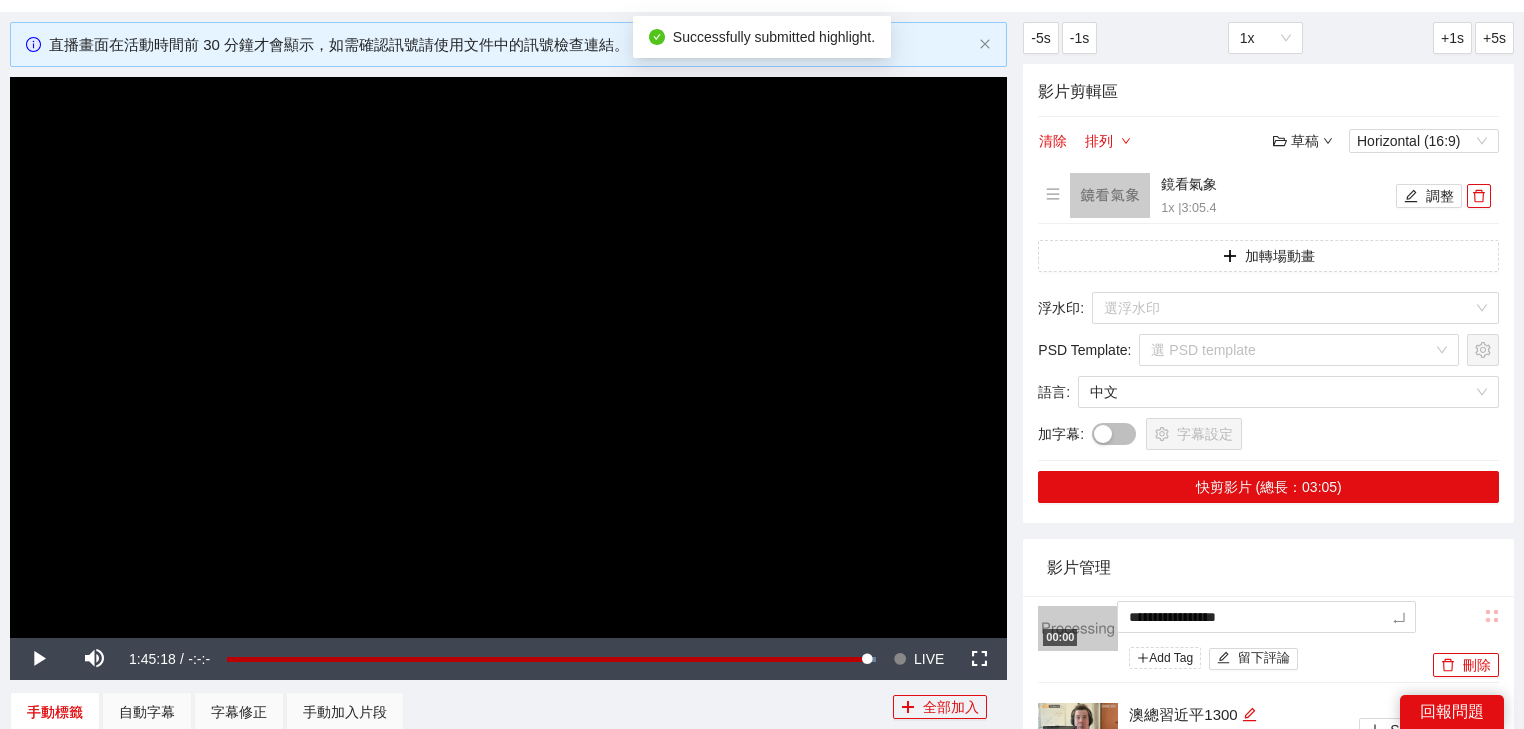 type on "****" 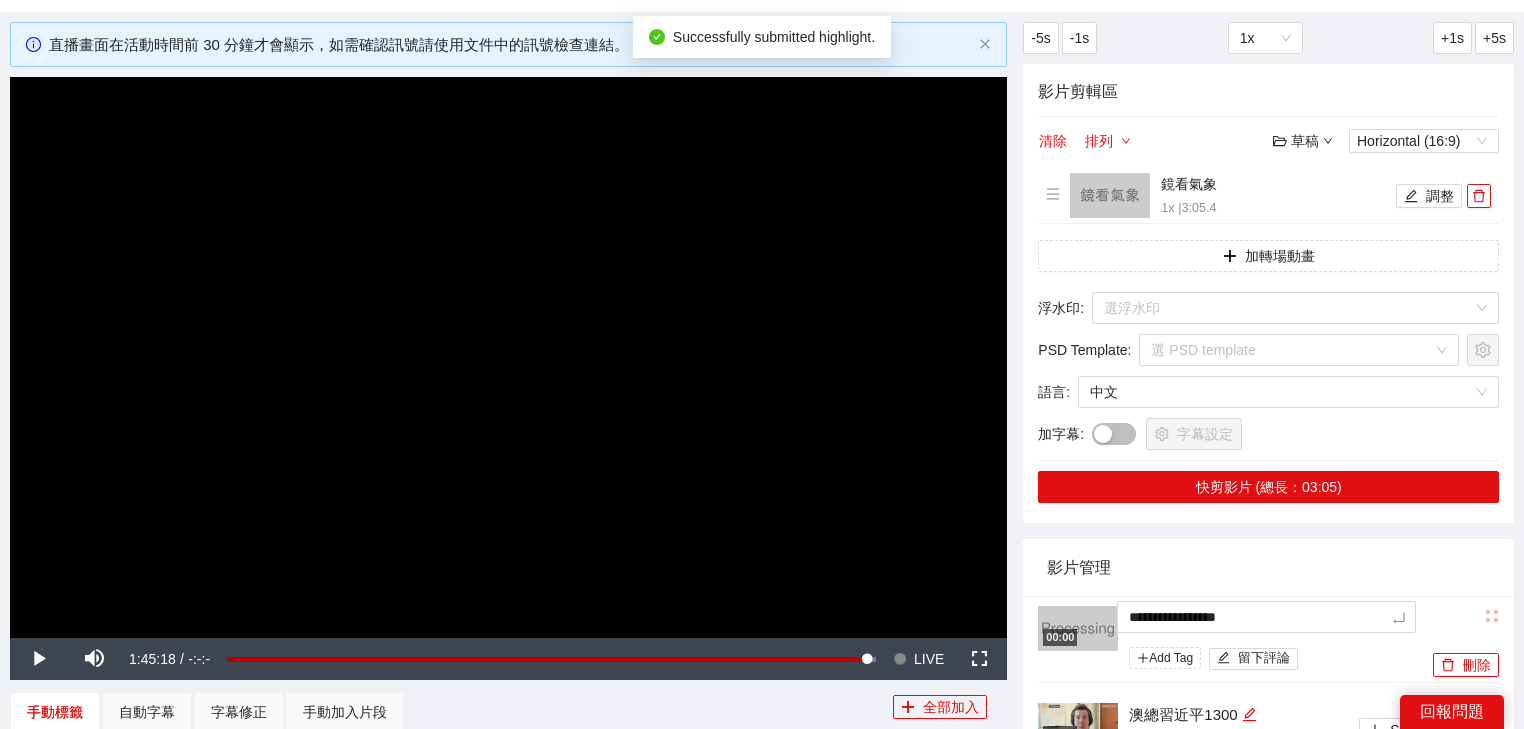 type on "****" 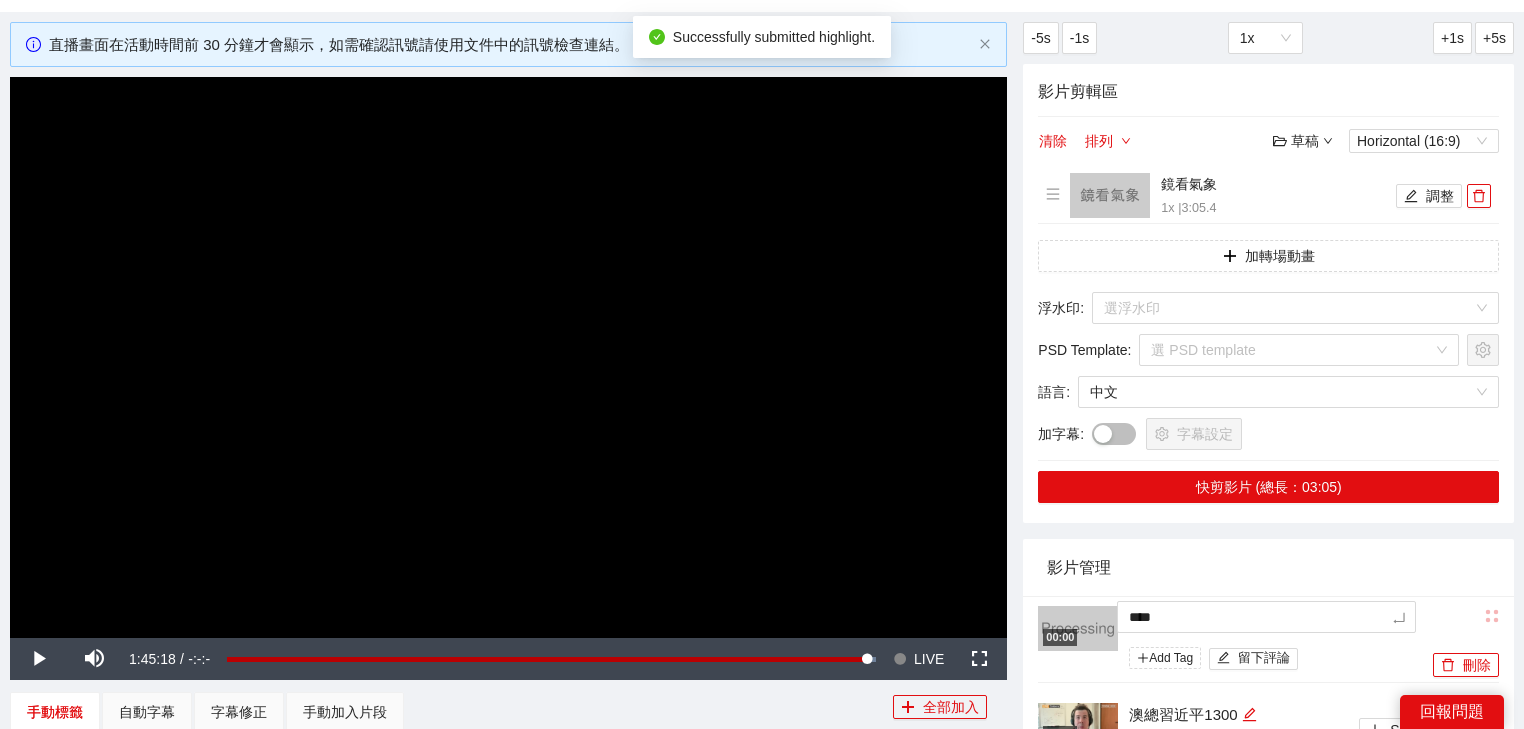 click on "影片管理" at bounding box center (1268, 567) 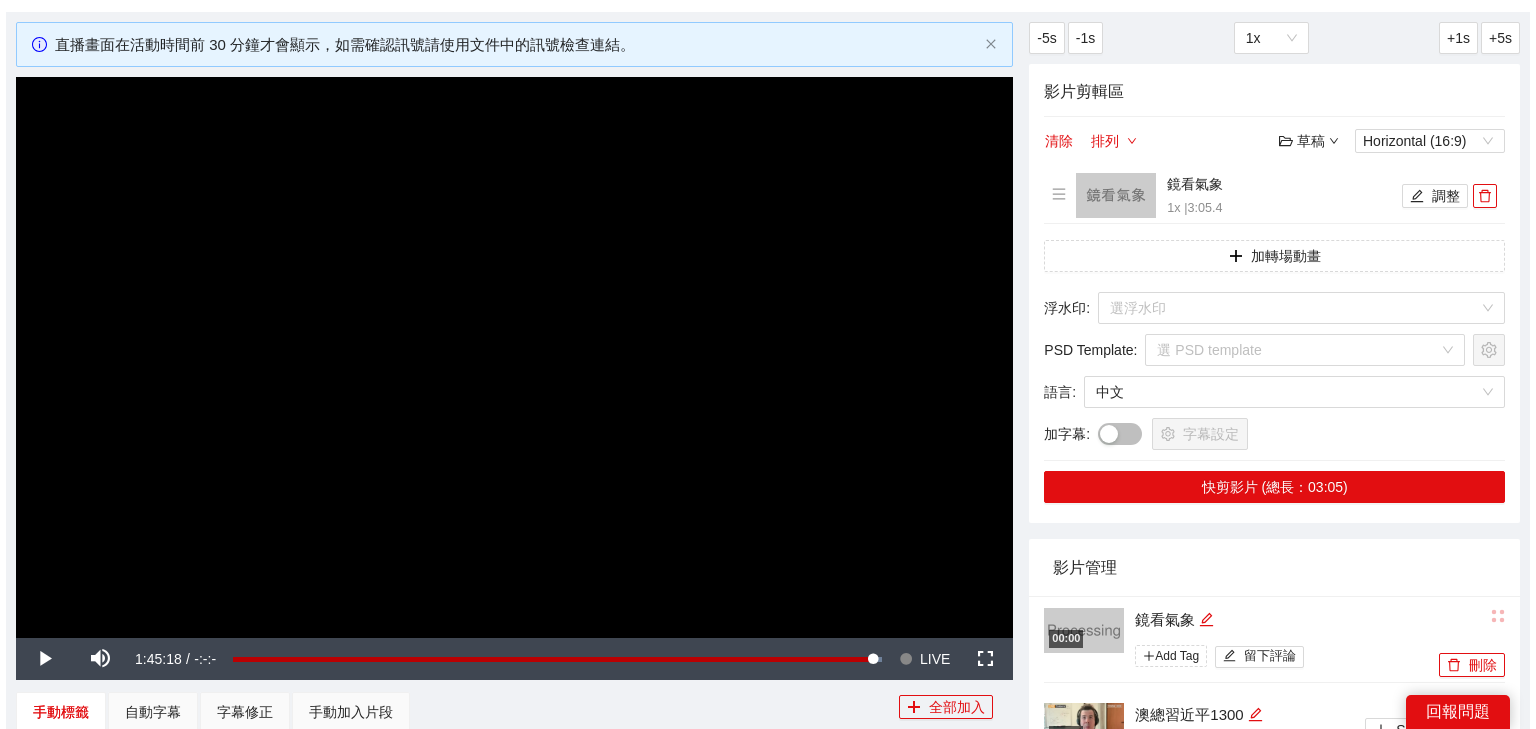 scroll, scrollTop: 252, scrollLeft: 0, axis: vertical 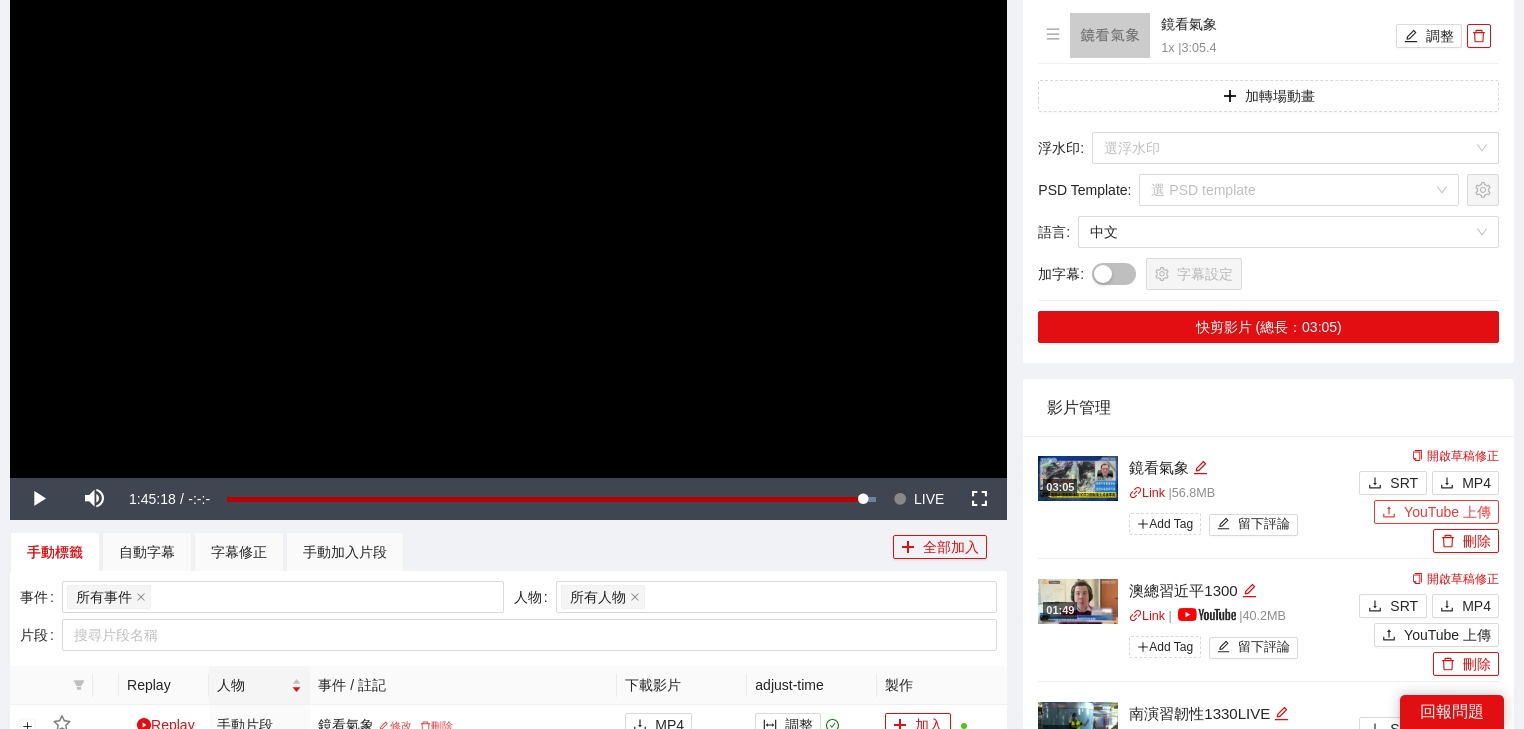 click on "YouTube 上傳" at bounding box center [1447, 512] 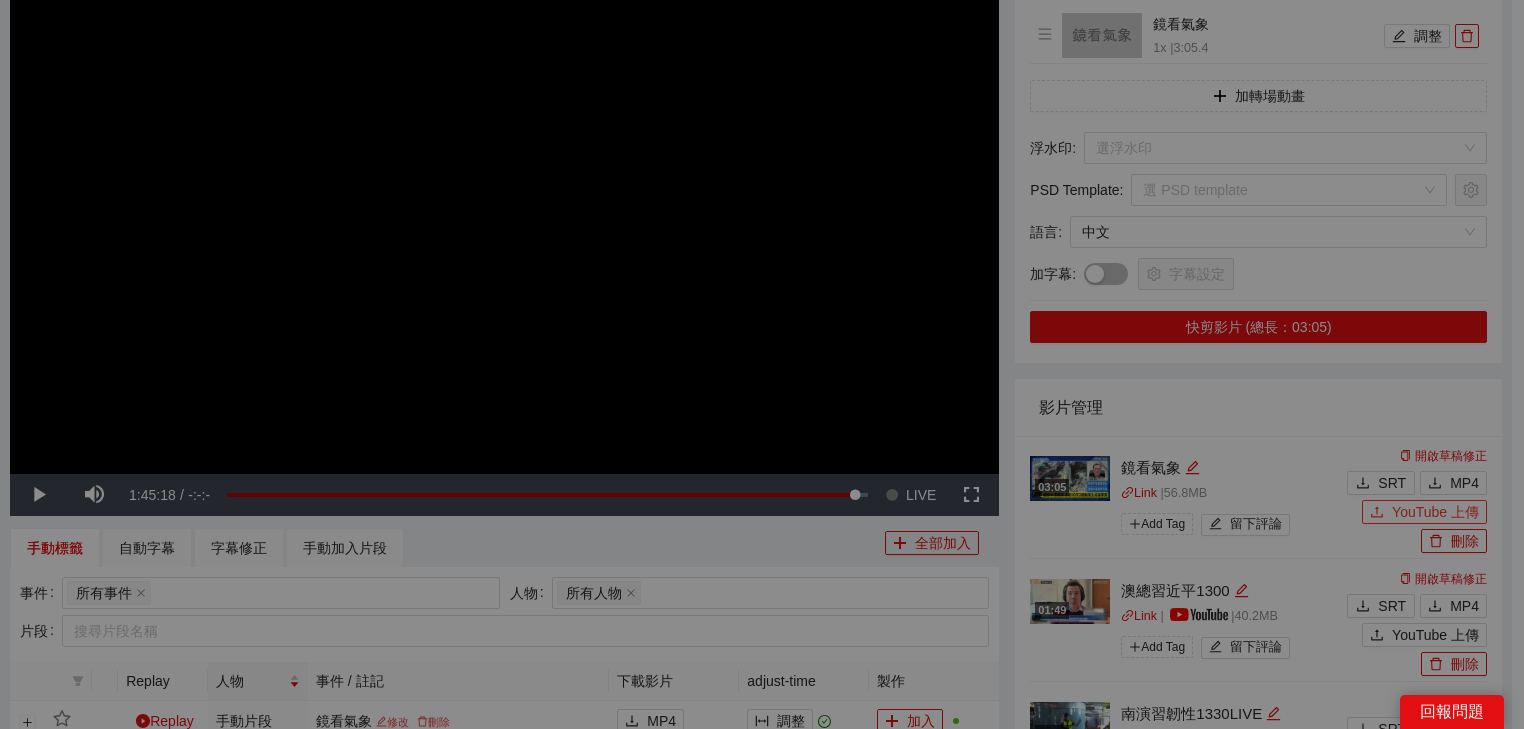 type 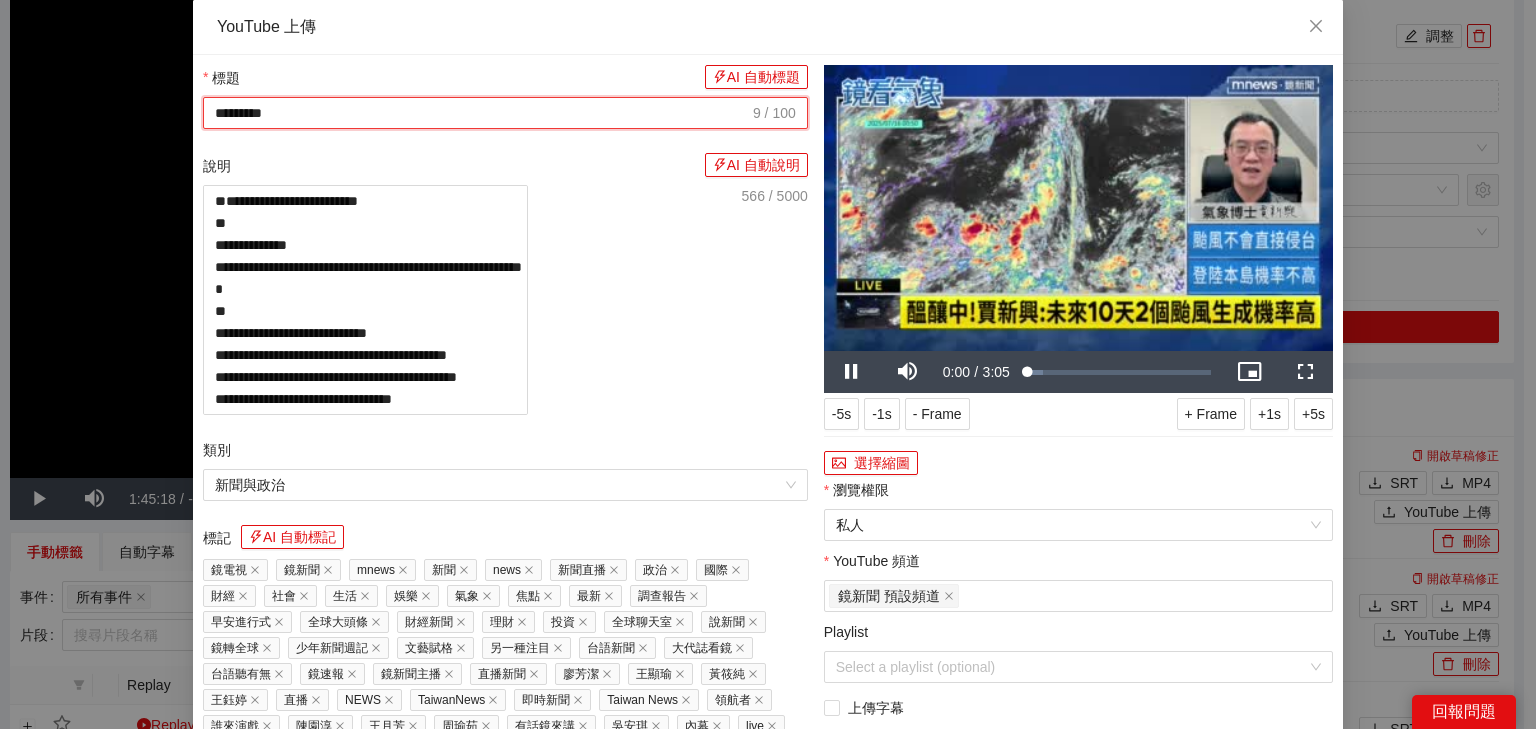 drag, startPoint x: 424, startPoint y: 112, endPoint x: 24, endPoint y: 93, distance: 400.451 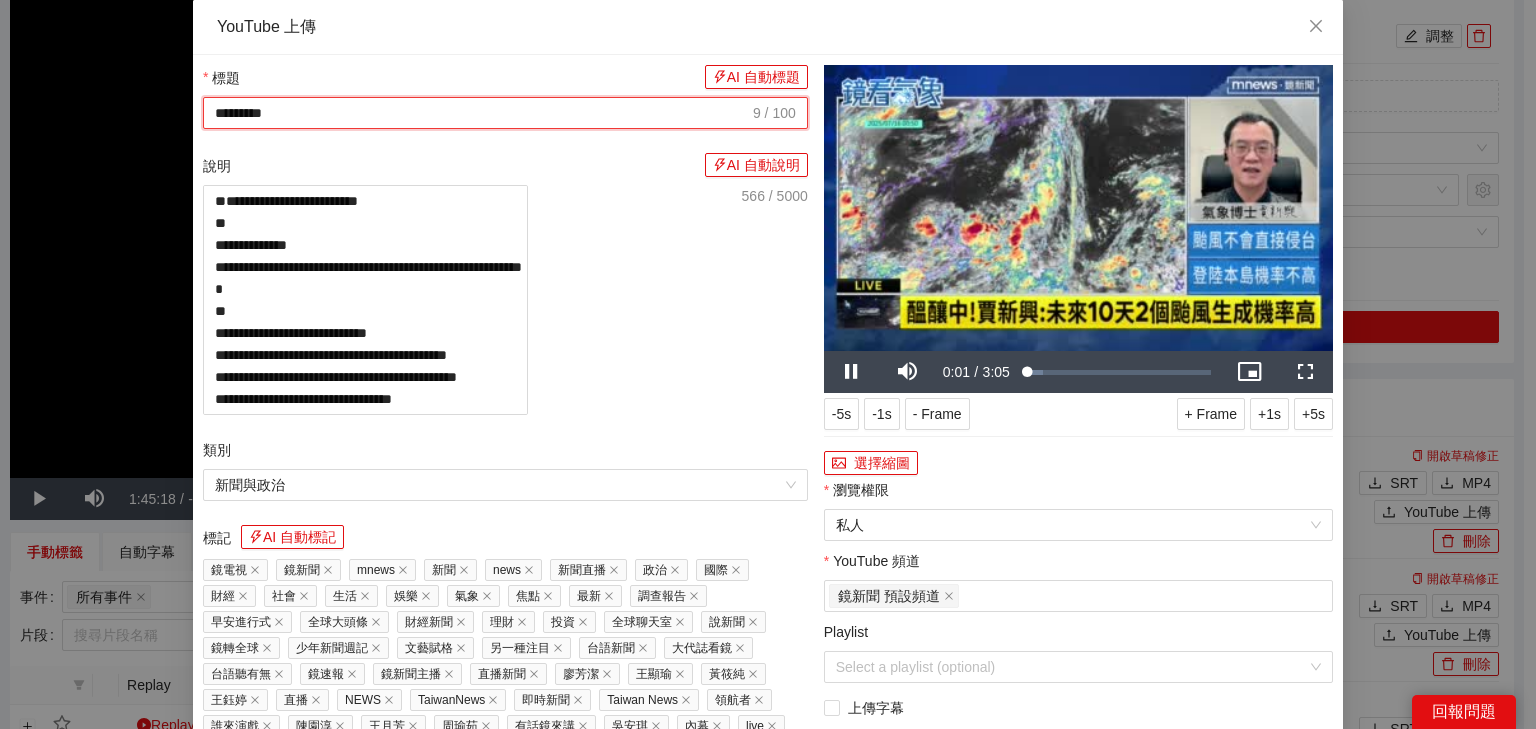 paste on "**********" 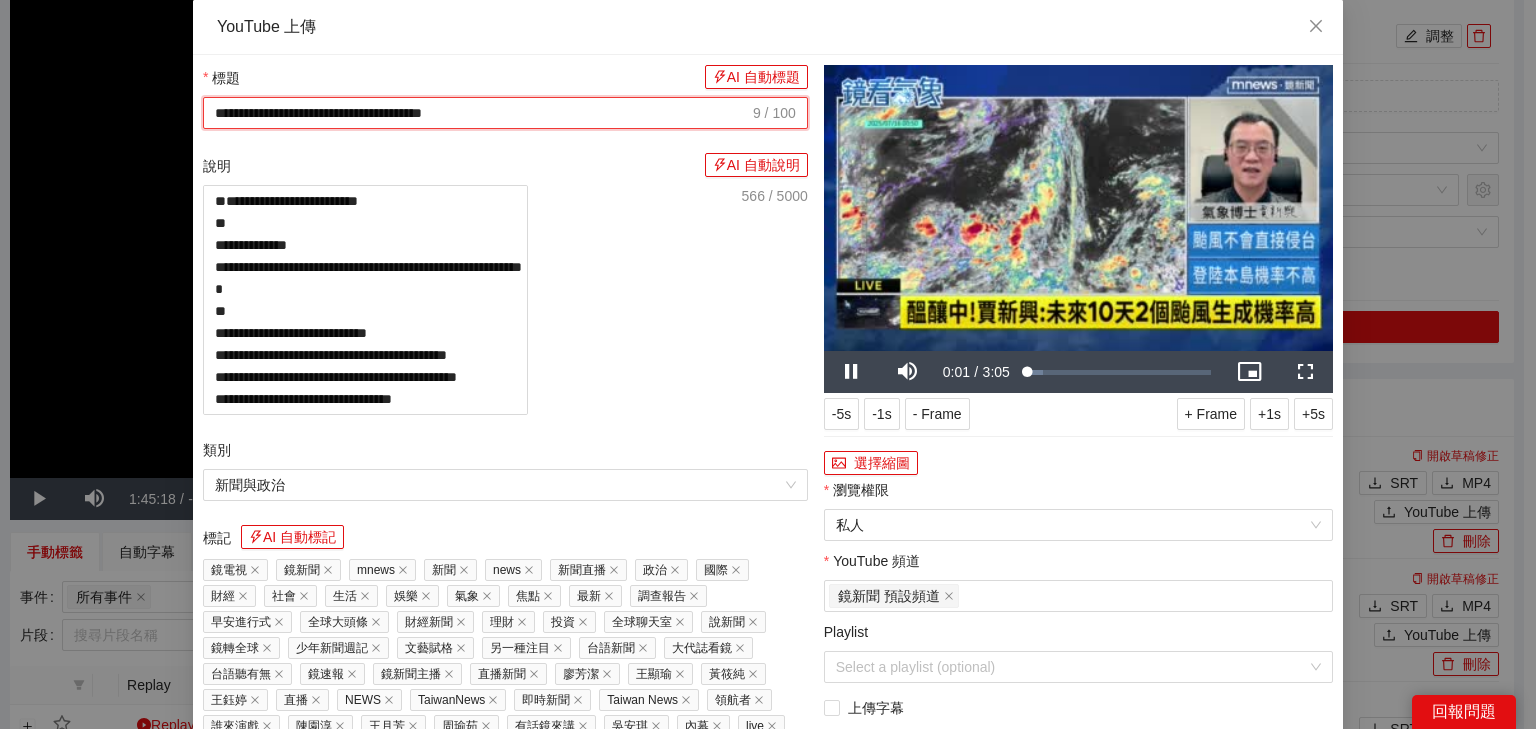 scroll, scrollTop: 0, scrollLeft: 41, axis: horizontal 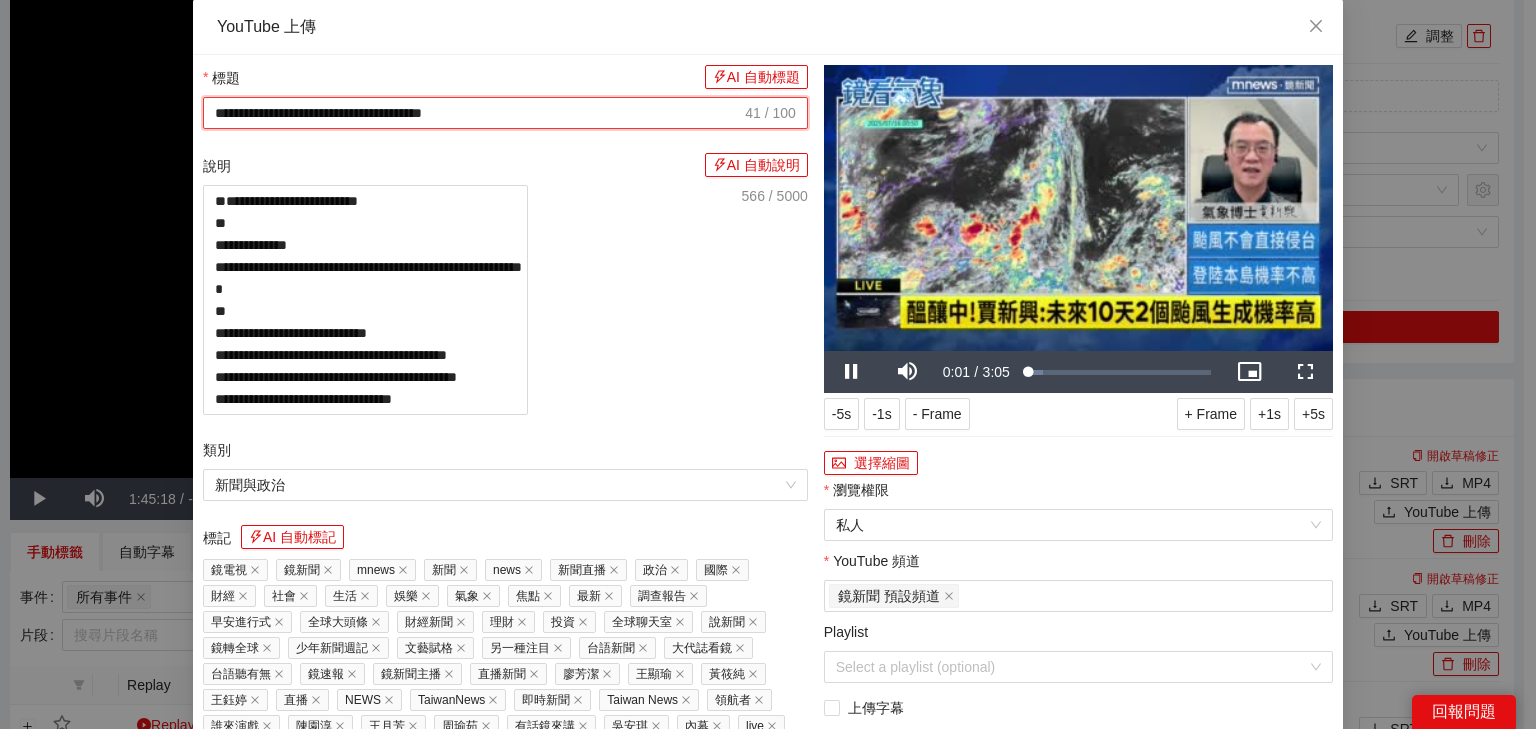 type on "**********" 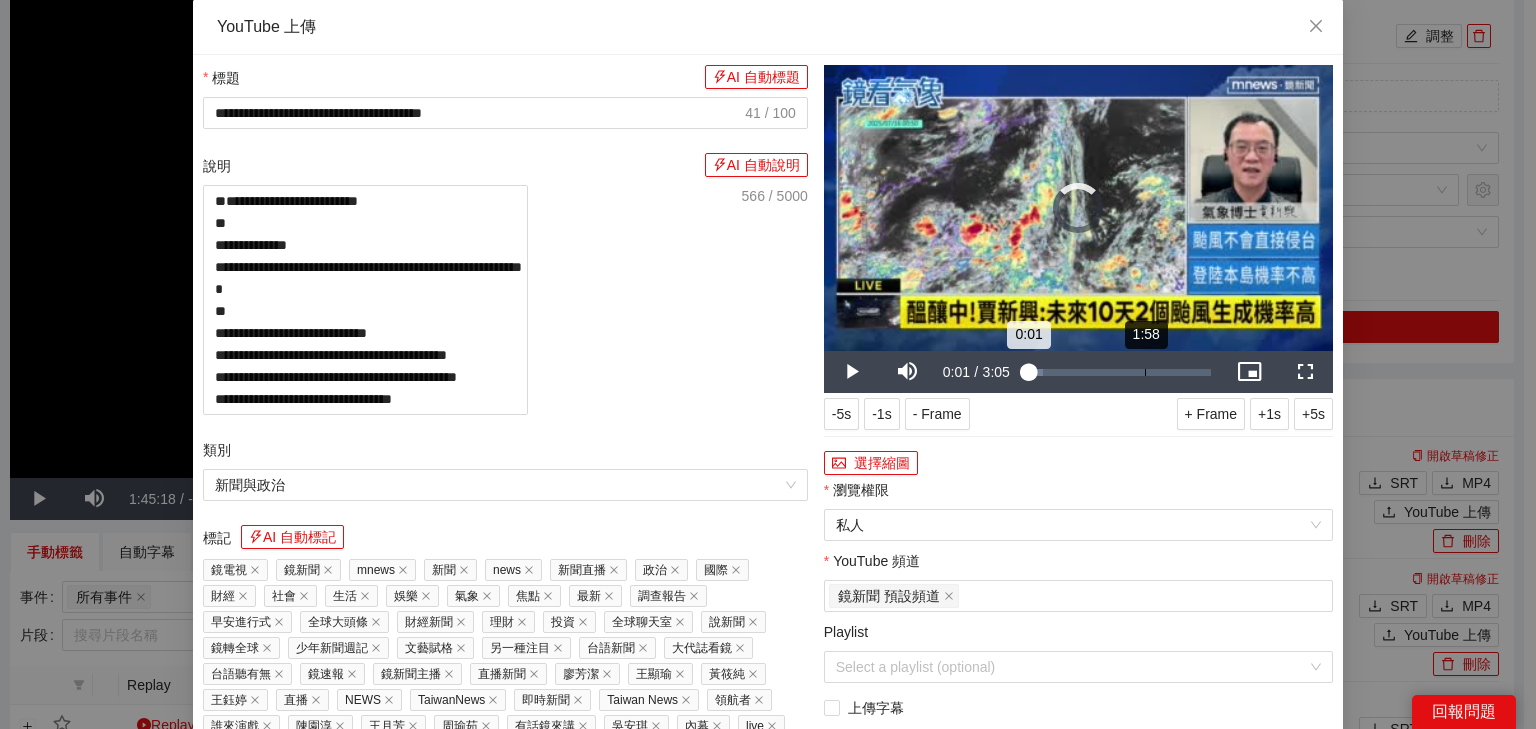 click on "Loaded :  8.67% 1:58 0:01" at bounding box center [1119, 372] 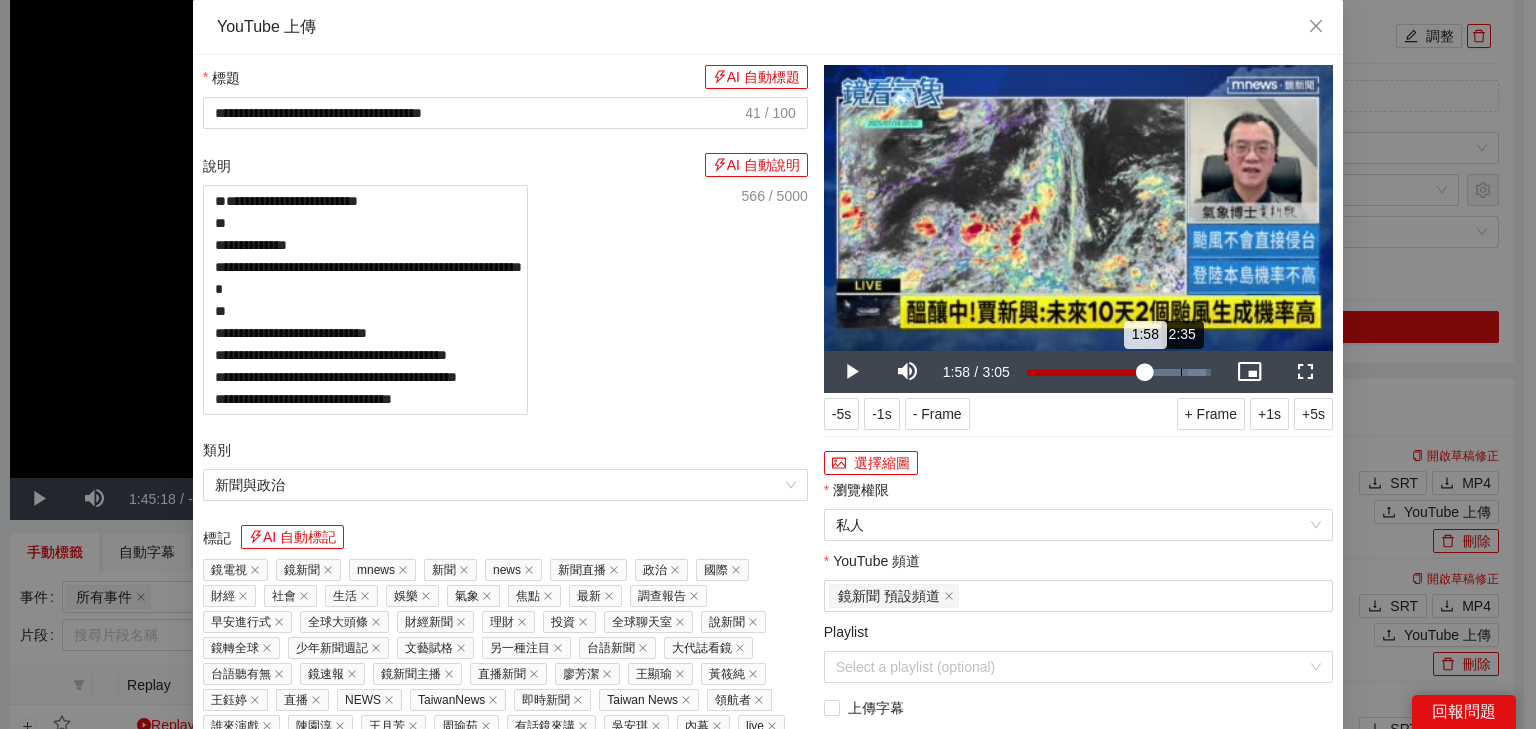 click on "Loaded :  97.27%" at bounding box center [1116, 372] 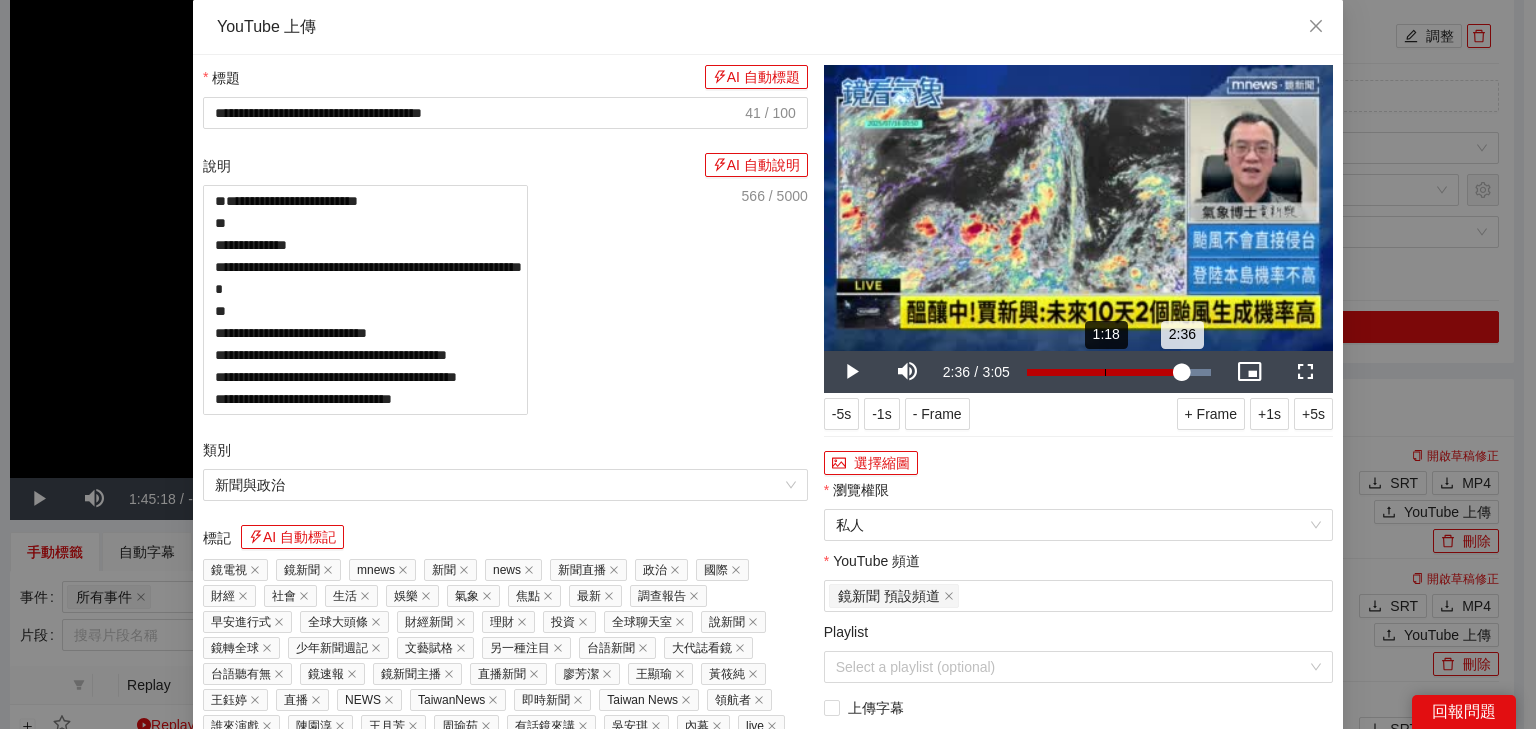 click on "Loaded :  100.00% 1:18 2:36" at bounding box center (1119, 372) 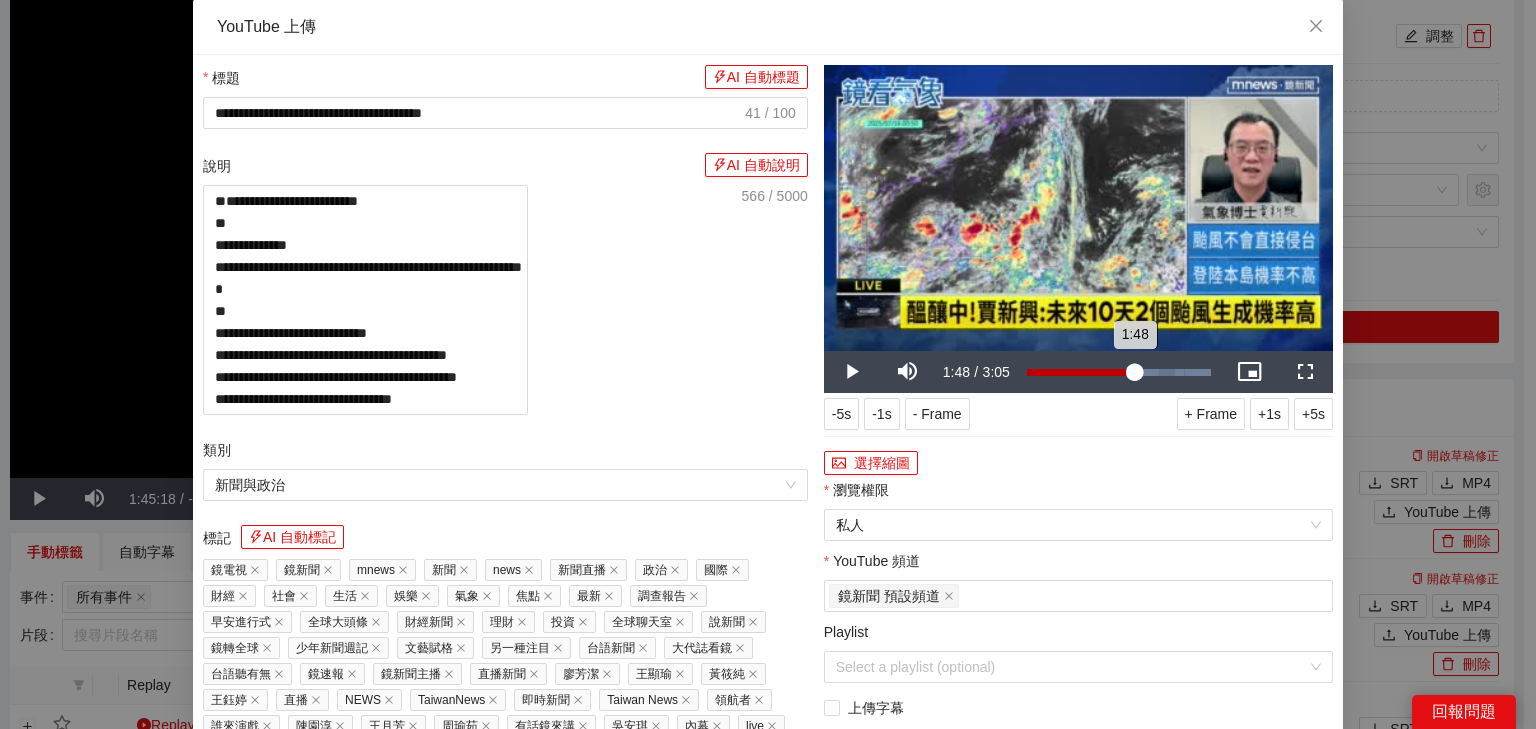 click on "Loaded :  100.00% 1:48 1:48" at bounding box center (1119, 372) 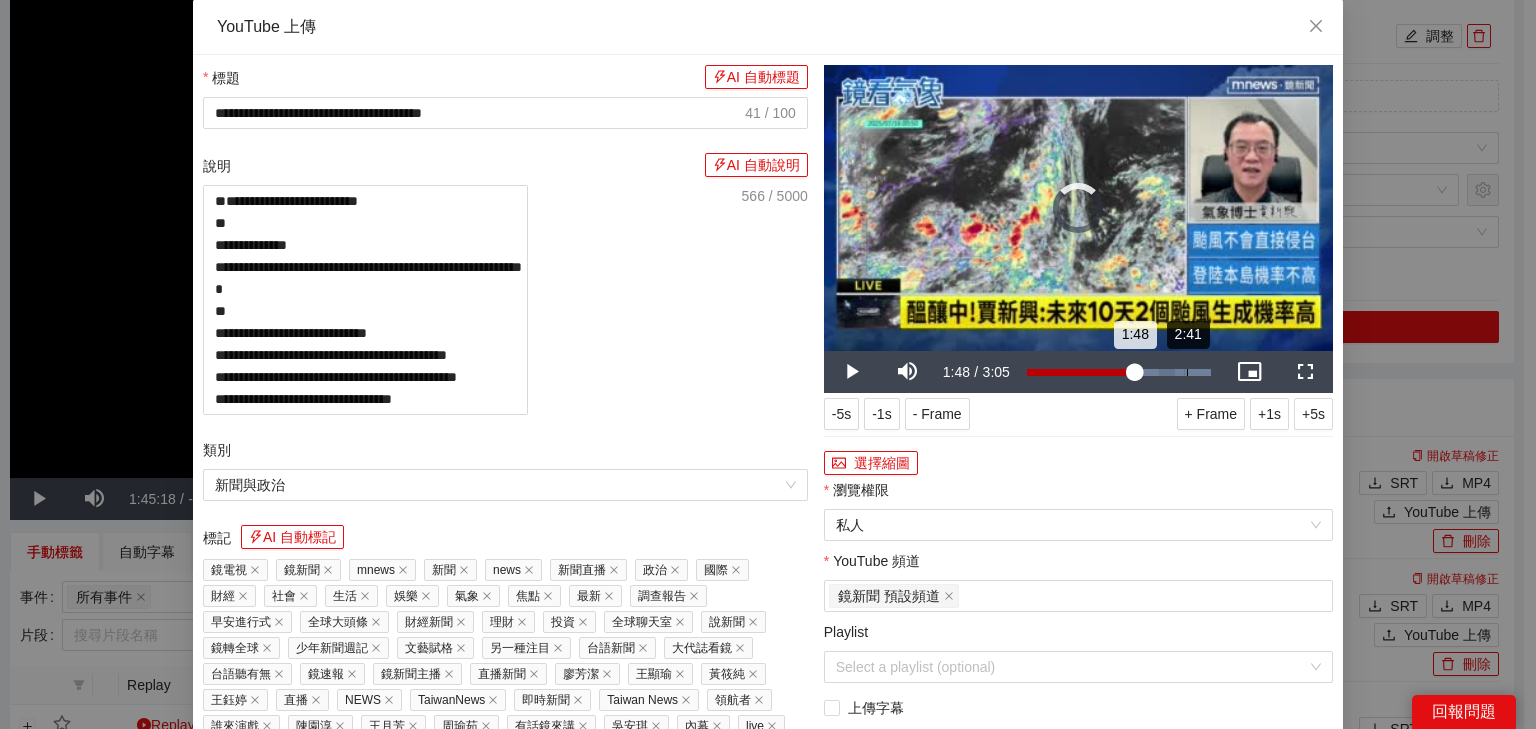 click on "Loaded :  100.00% 2:41 1:48" at bounding box center [1119, 372] 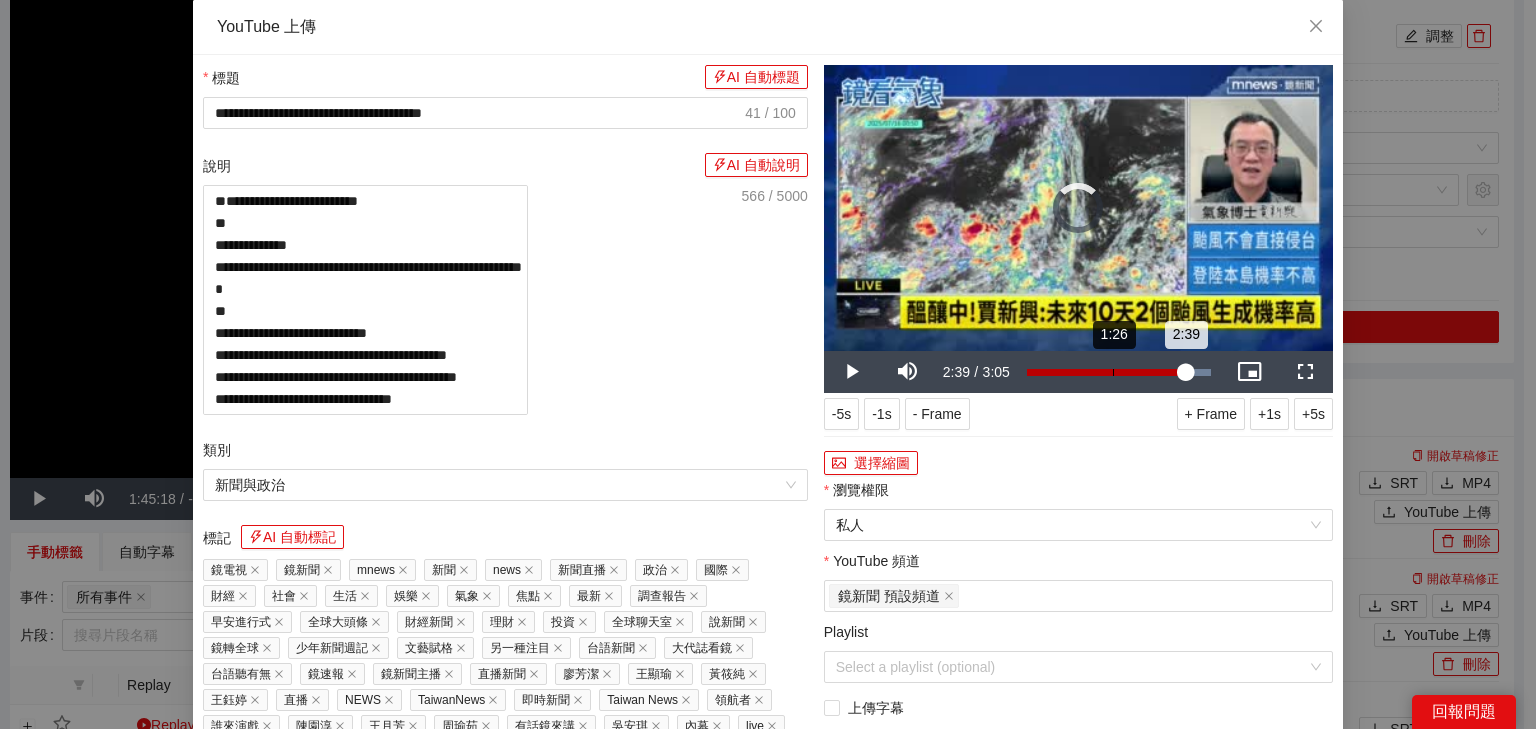 click on "Loaded :  100.00% 1:26 2:39" at bounding box center (1119, 372) 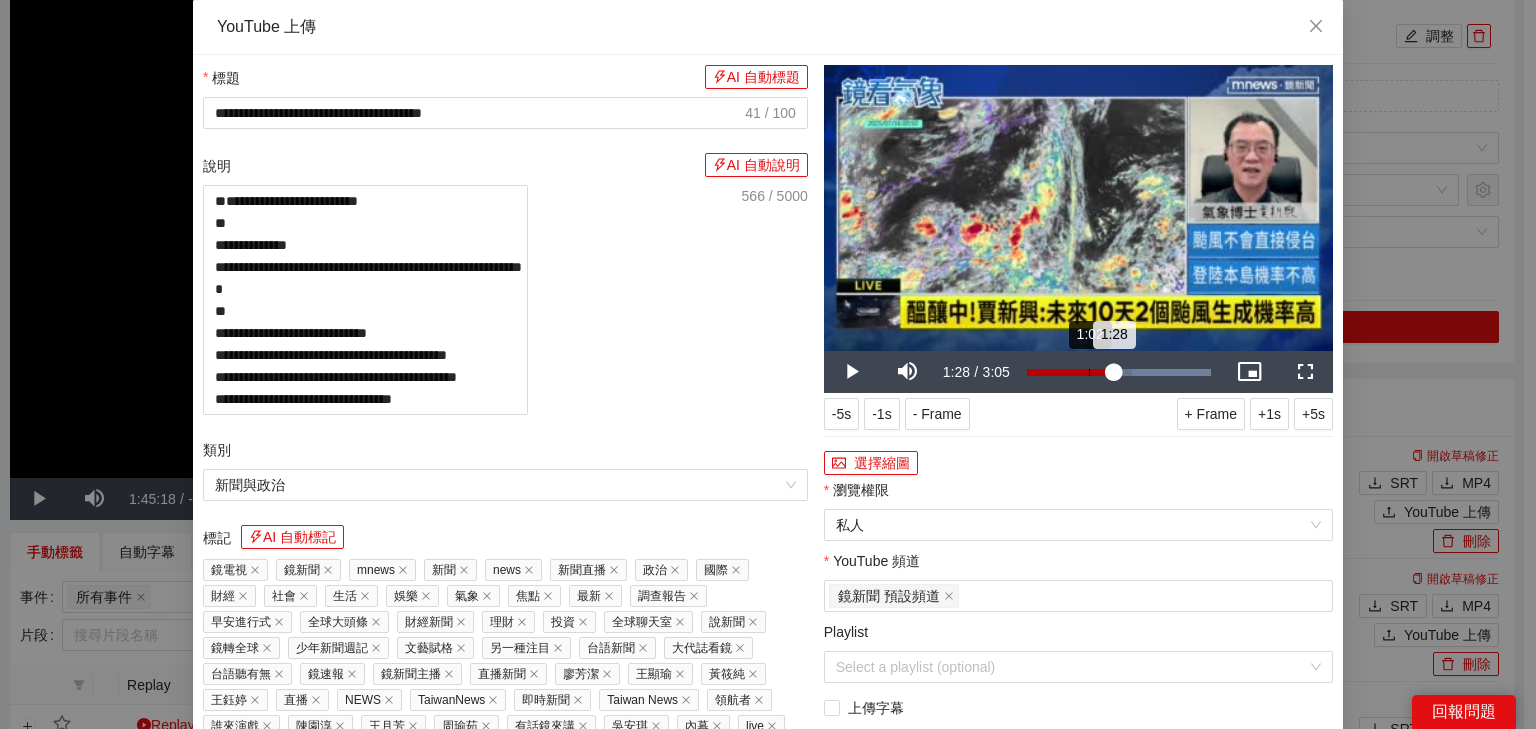 click on "Loaded :  100.00% 1:02 1:28" at bounding box center (1119, 372) 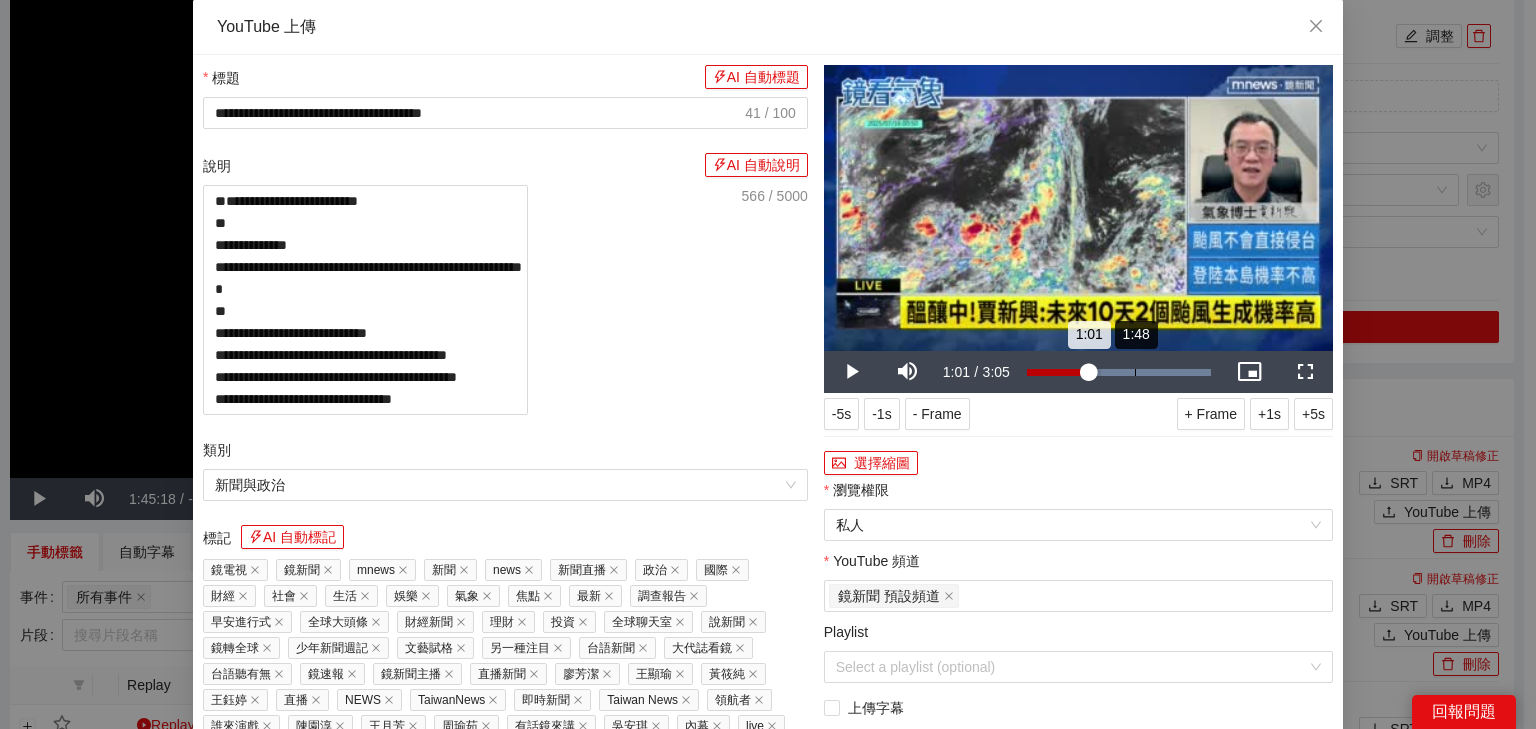 click on "Loaded :  100.00% 1:48 1:01" at bounding box center [1119, 372] 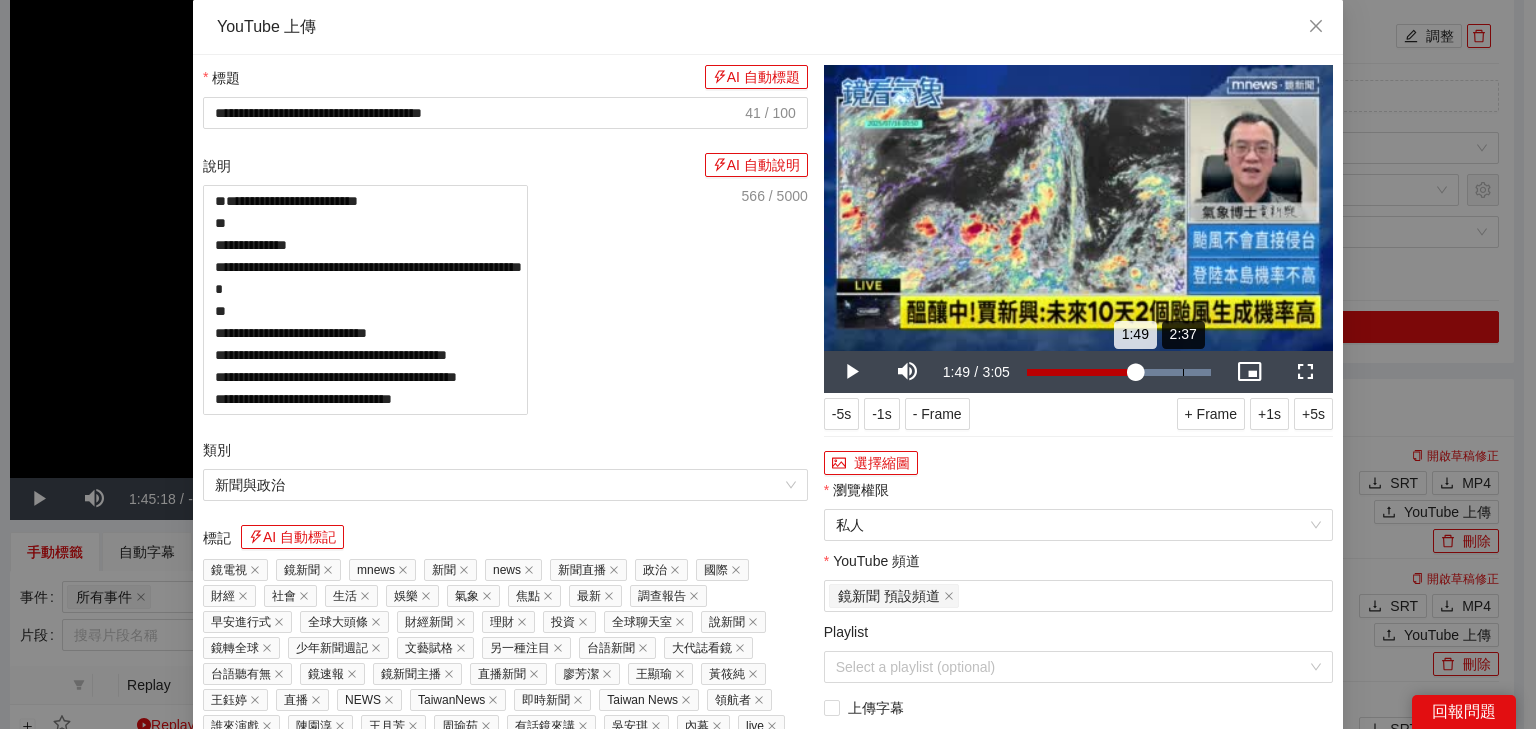 click on "2:37" at bounding box center [1183, 372] 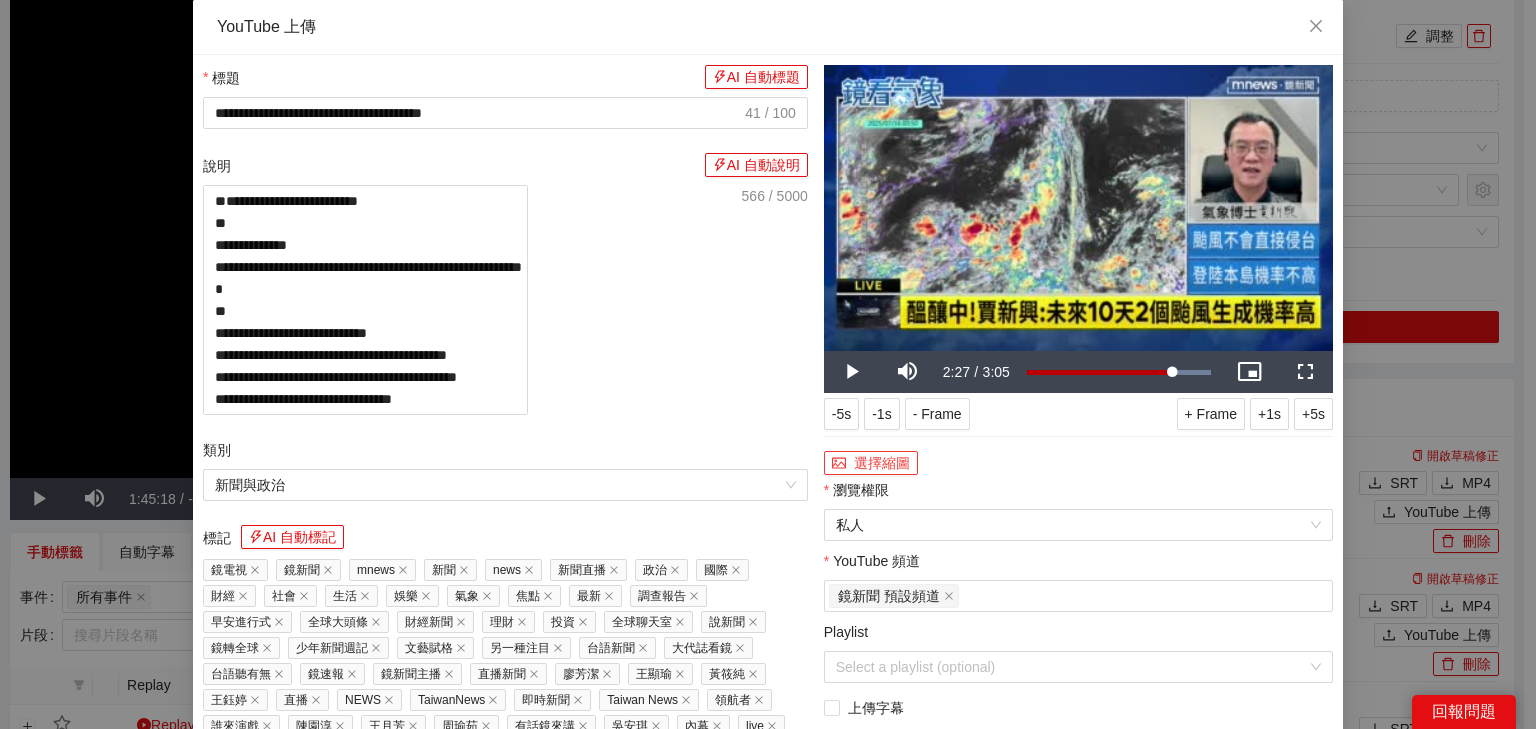 click on "選擇縮圖" at bounding box center [871, 463] 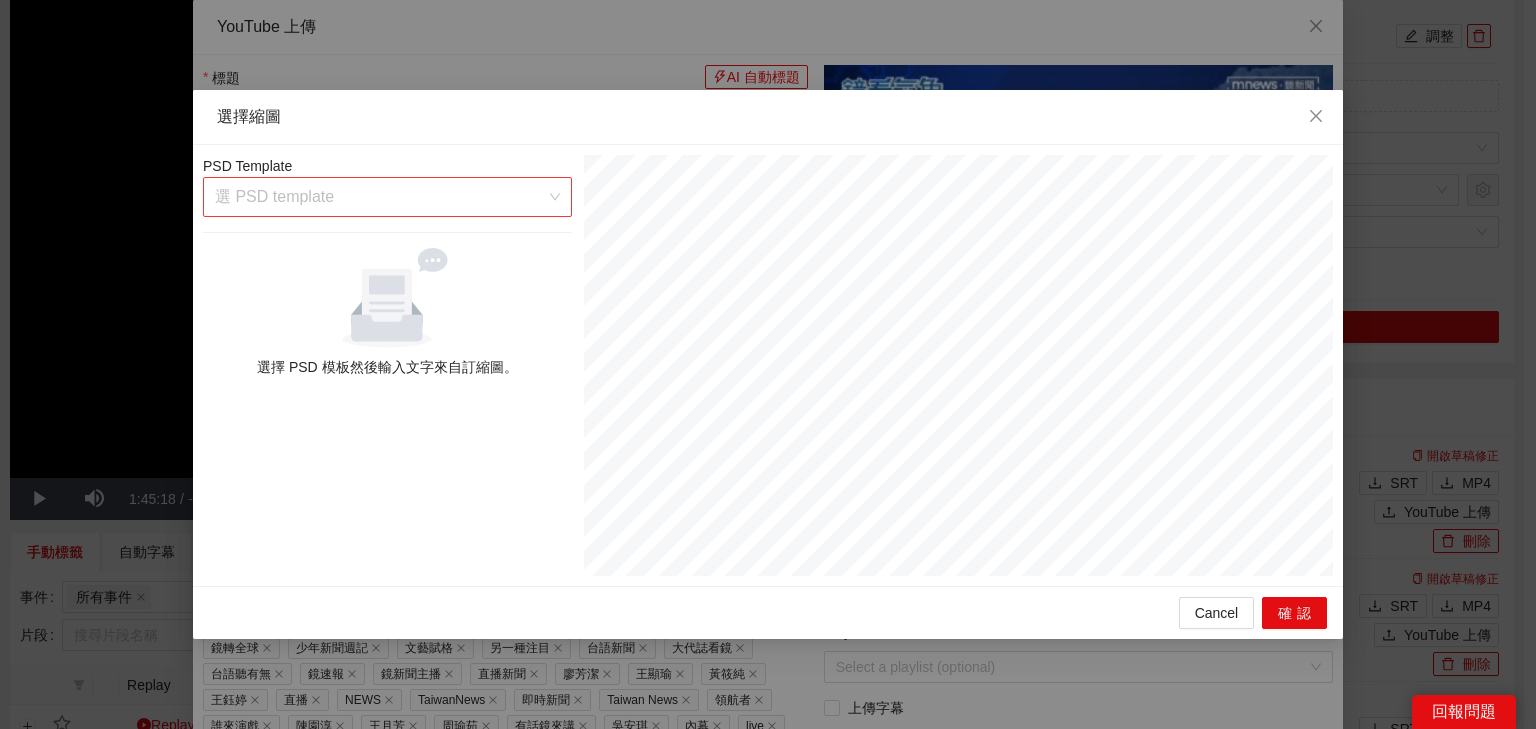click at bounding box center [380, 197] 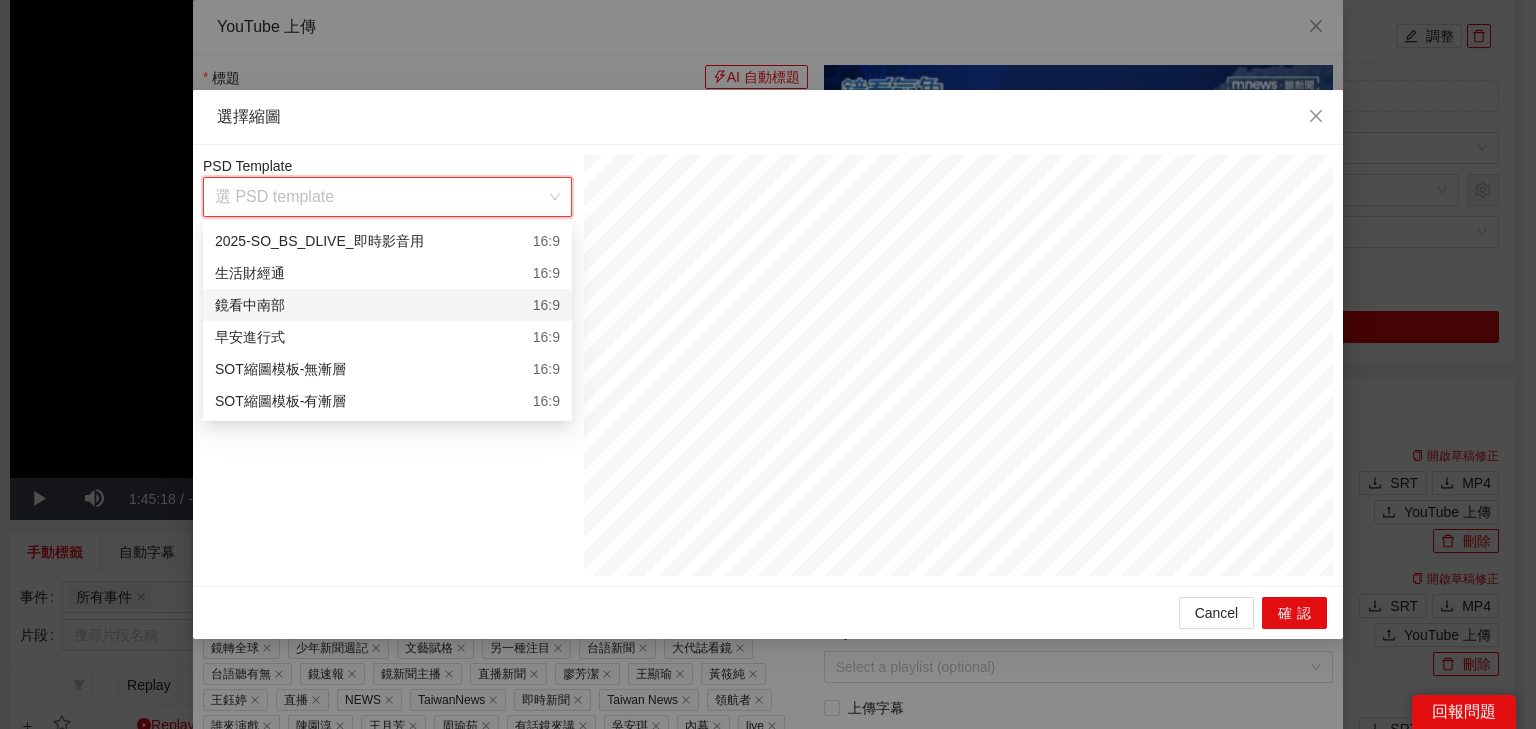 click on "鏡看中南部 16:9" at bounding box center [387, 305] 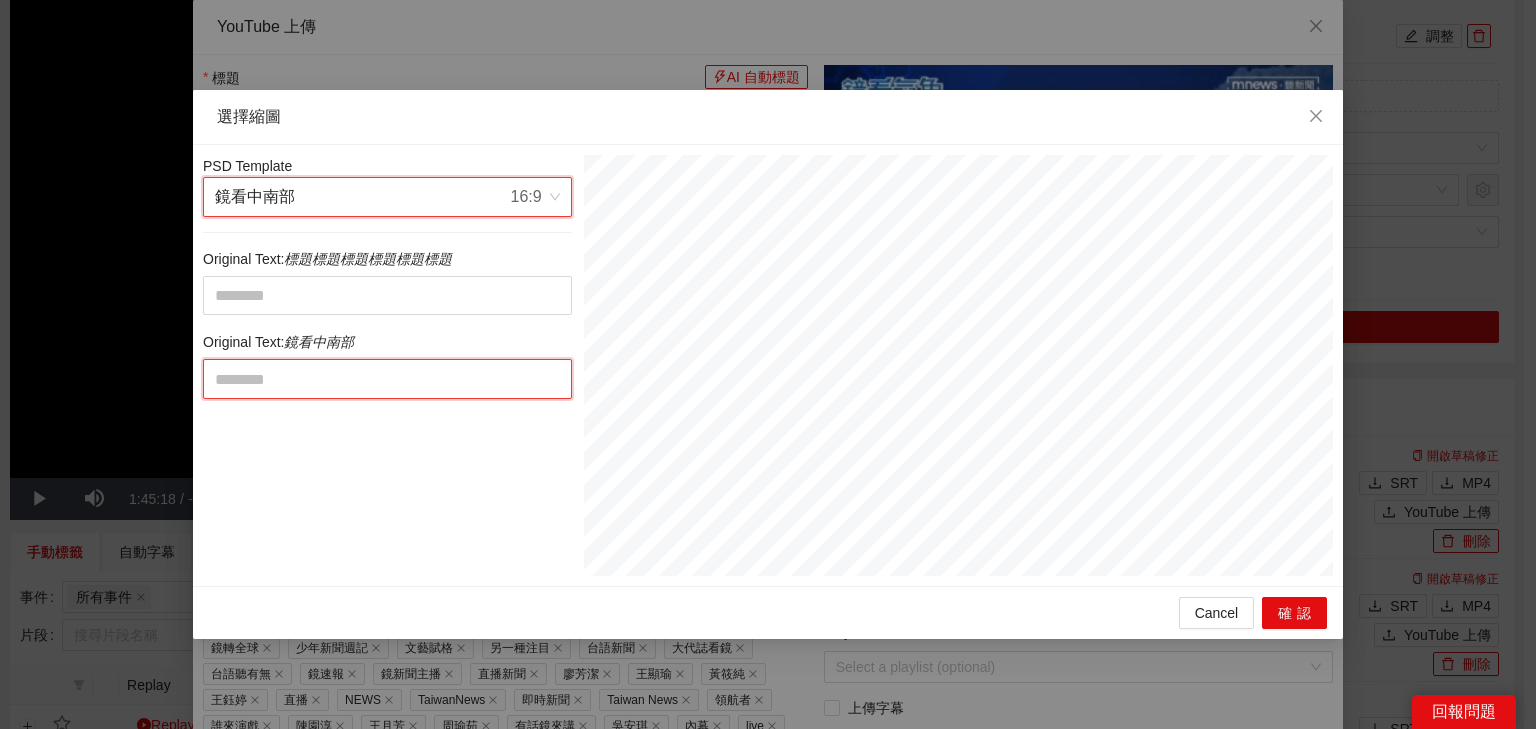 click at bounding box center [387, 379] 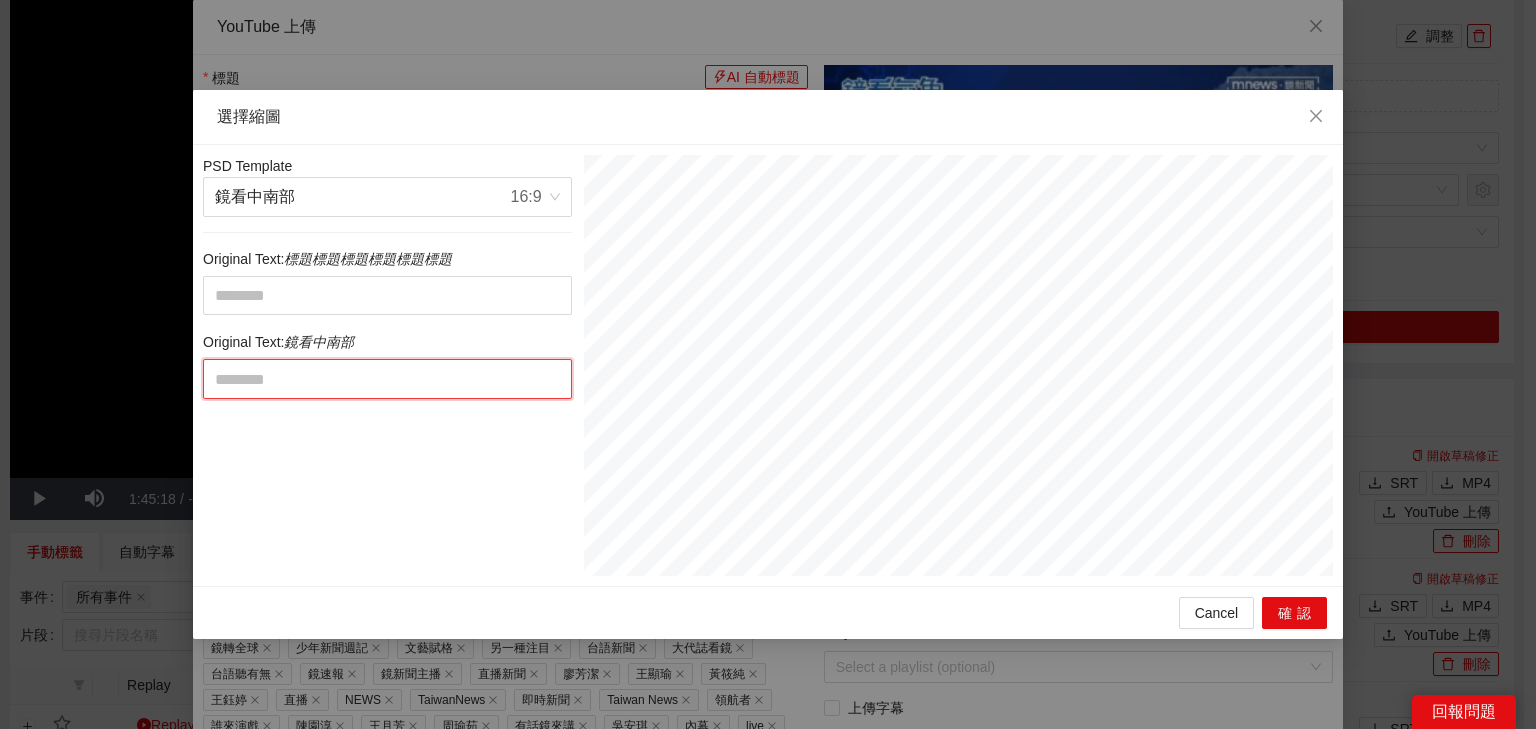 type on "*" 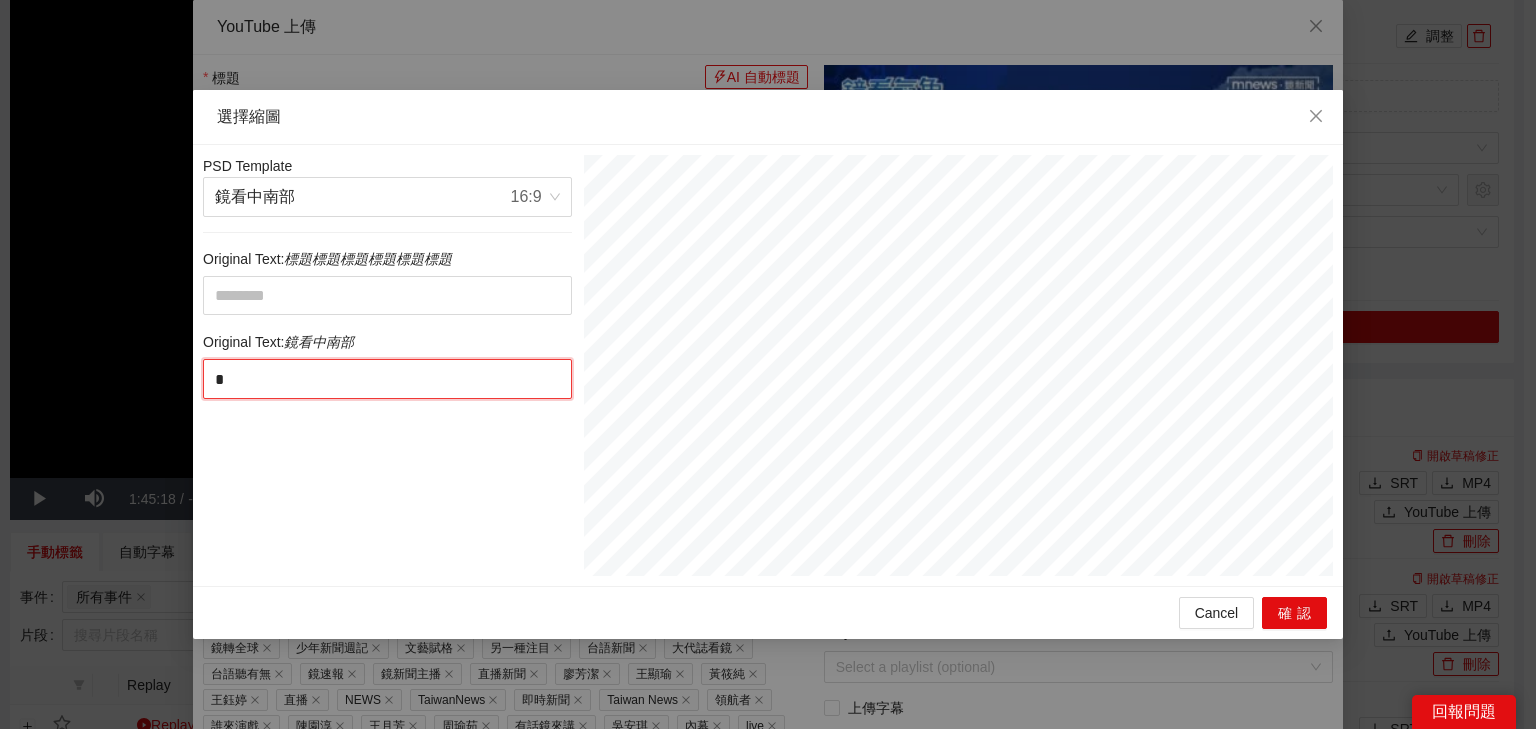 type on "**" 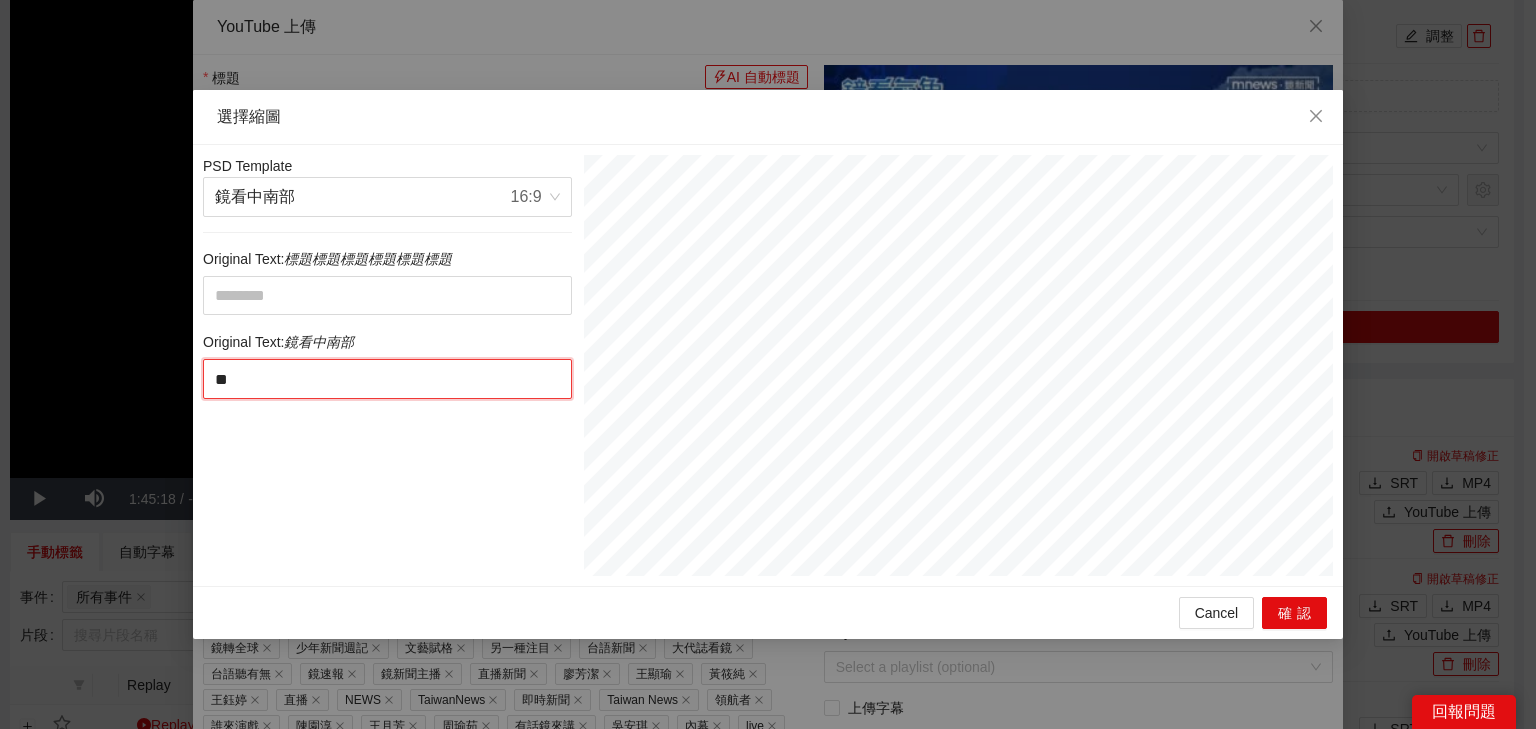 type on "*" 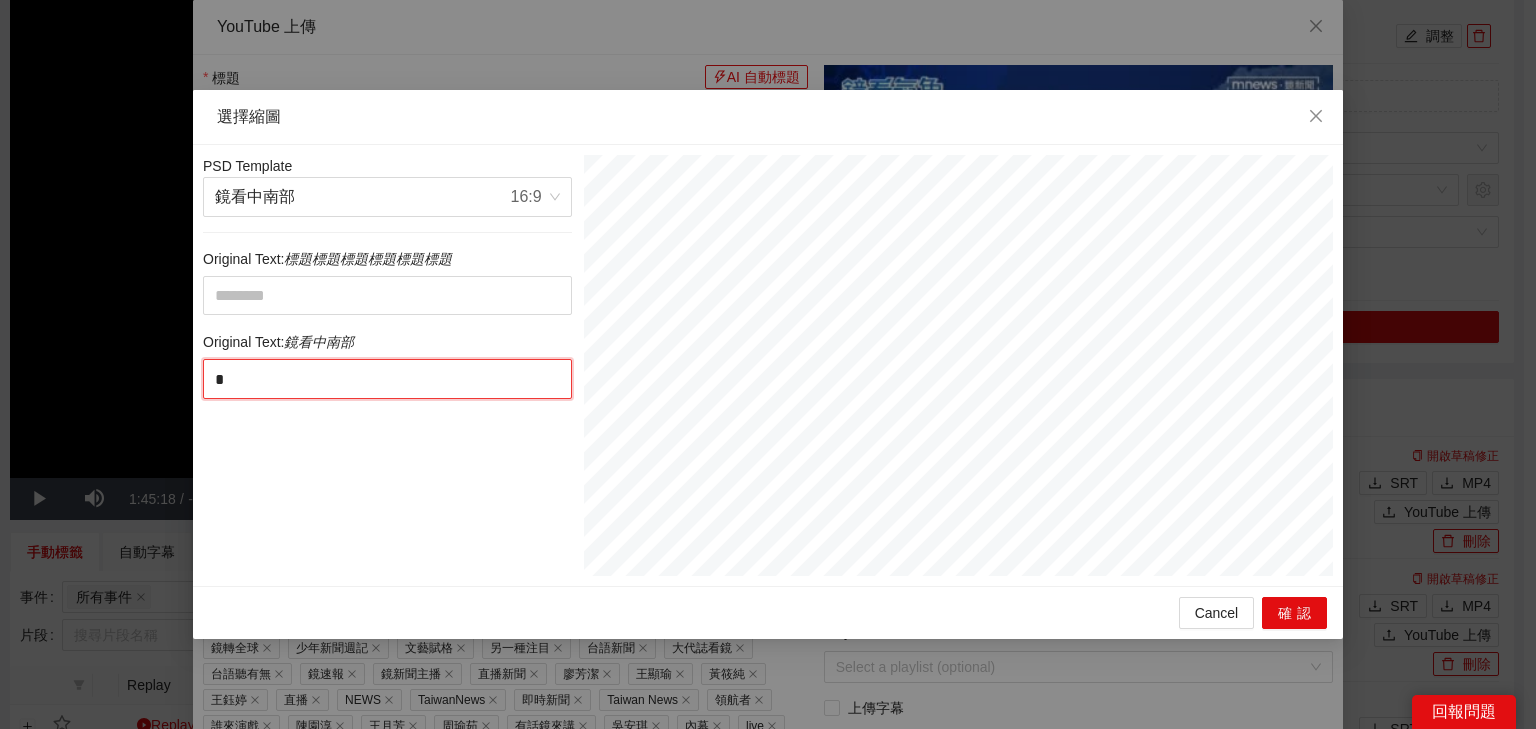 type on "********" 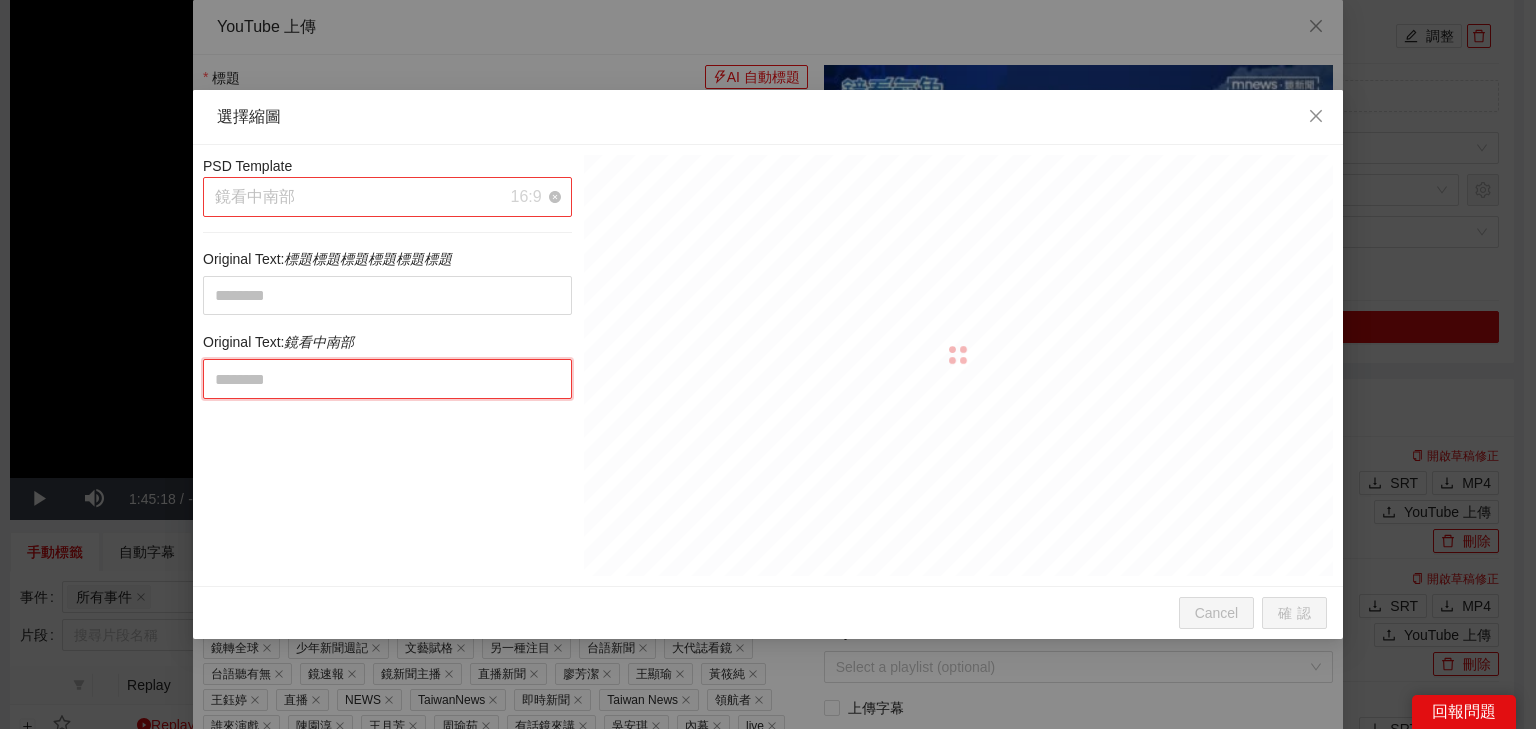 click on "鏡看中南部" at bounding box center (255, 197) 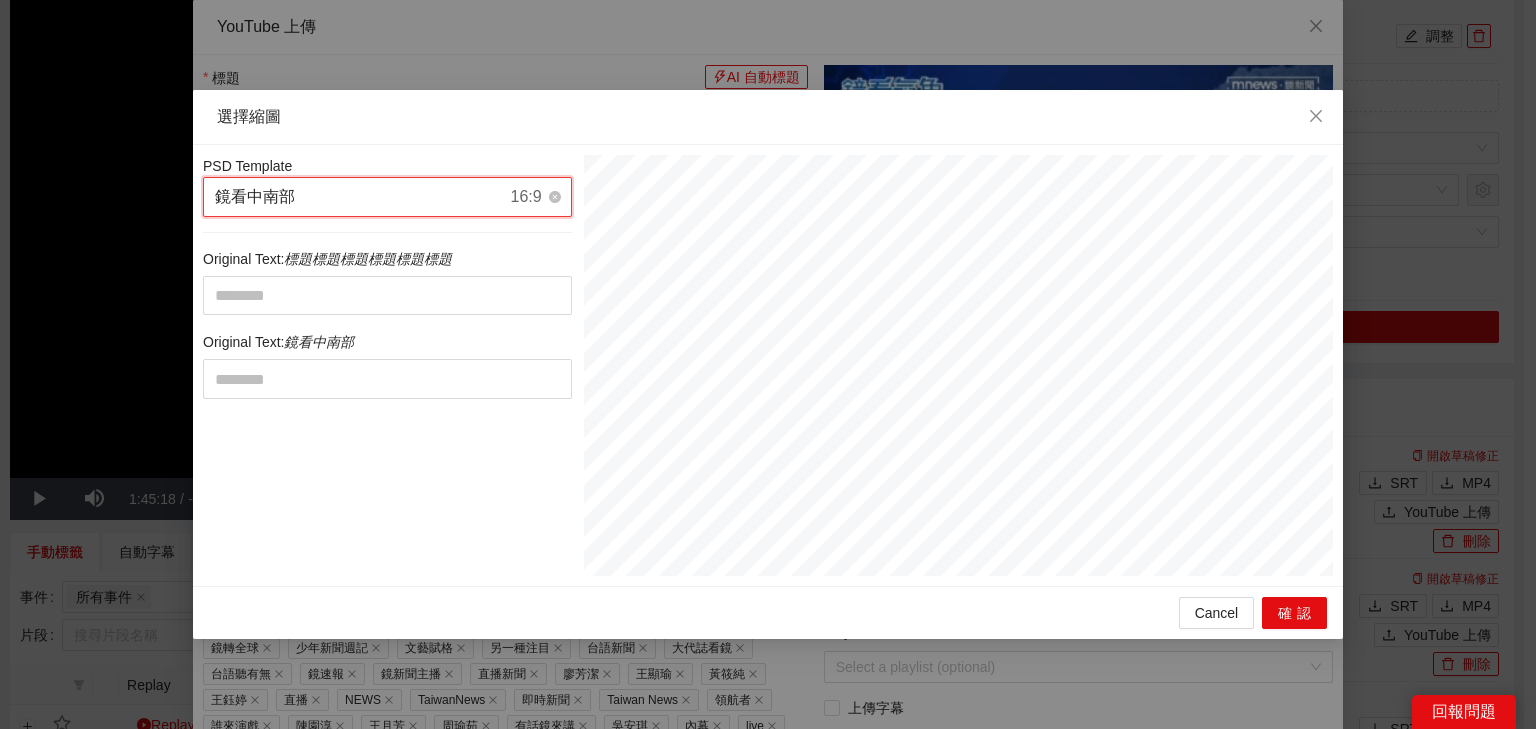 click on "鏡看中南部" at bounding box center (255, 197) 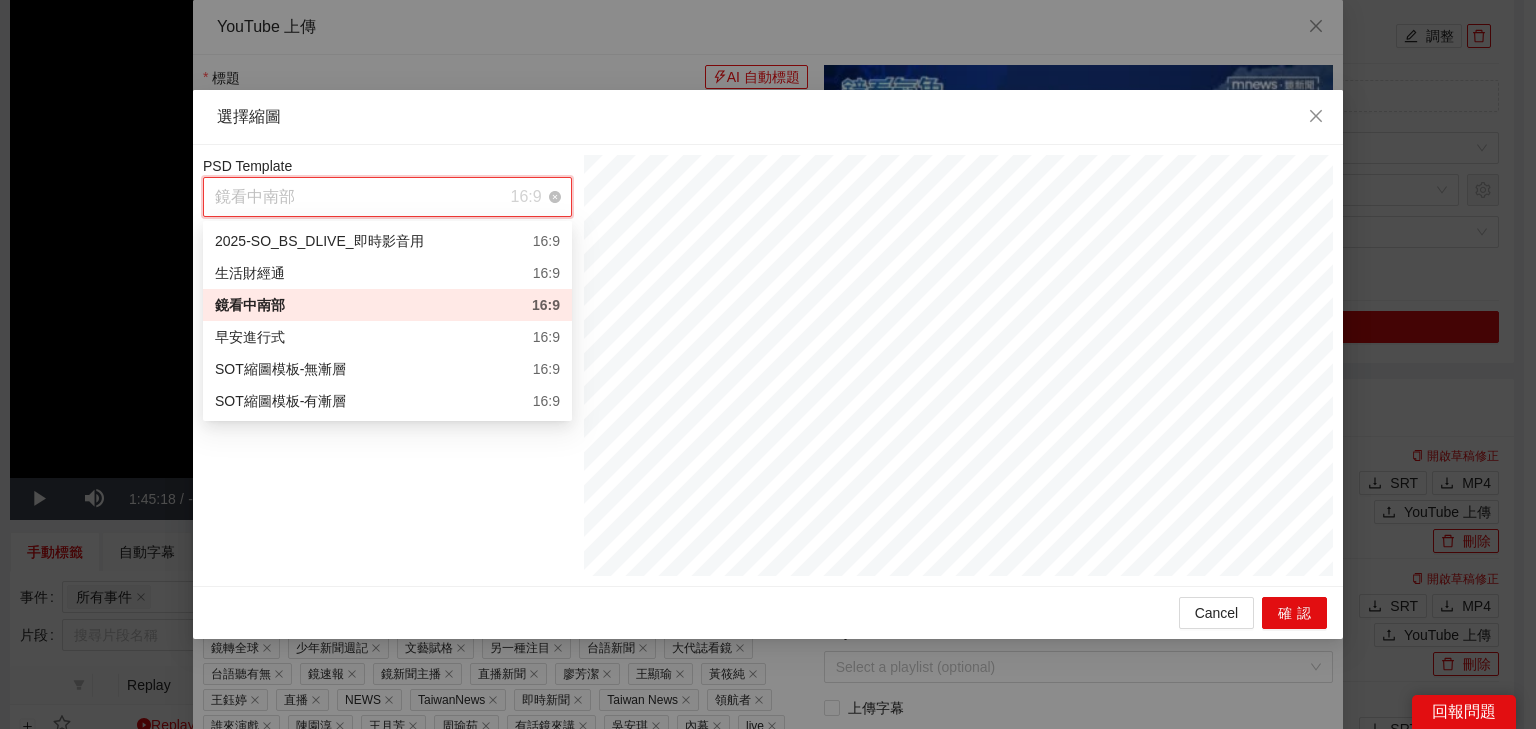 click on "鏡看中南部" at bounding box center [255, 197] 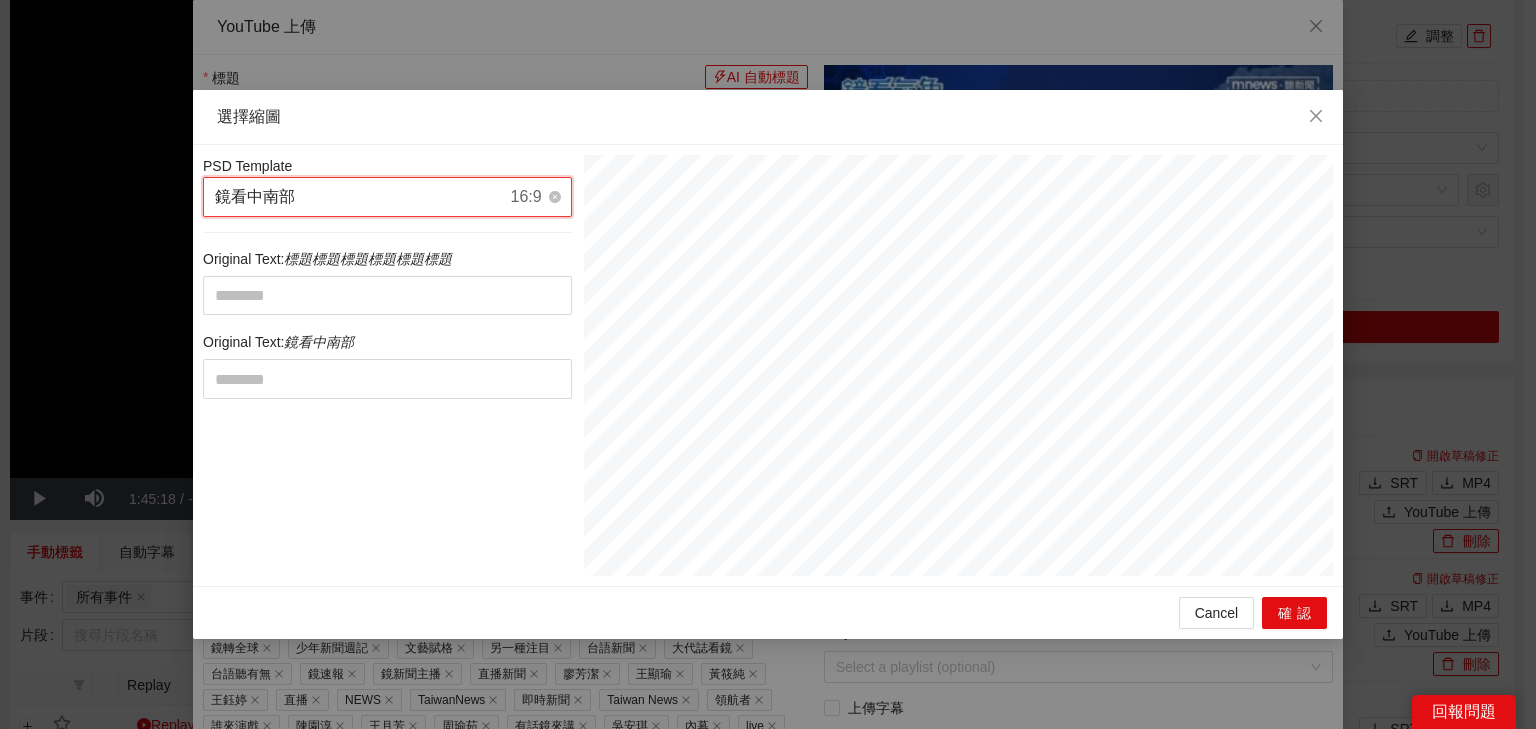 click on "鏡看中南部 16:9" at bounding box center (378, 197) 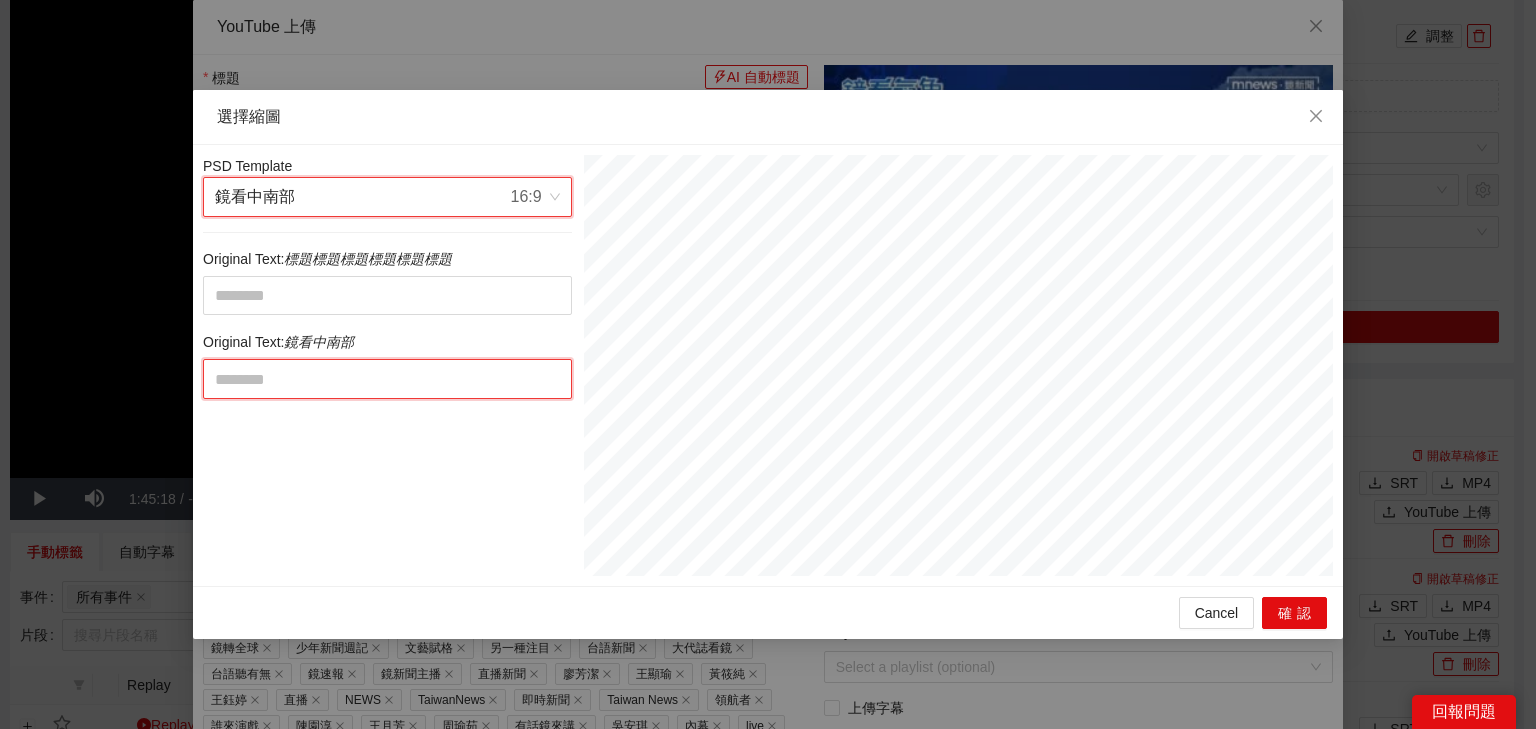 click at bounding box center (387, 379) 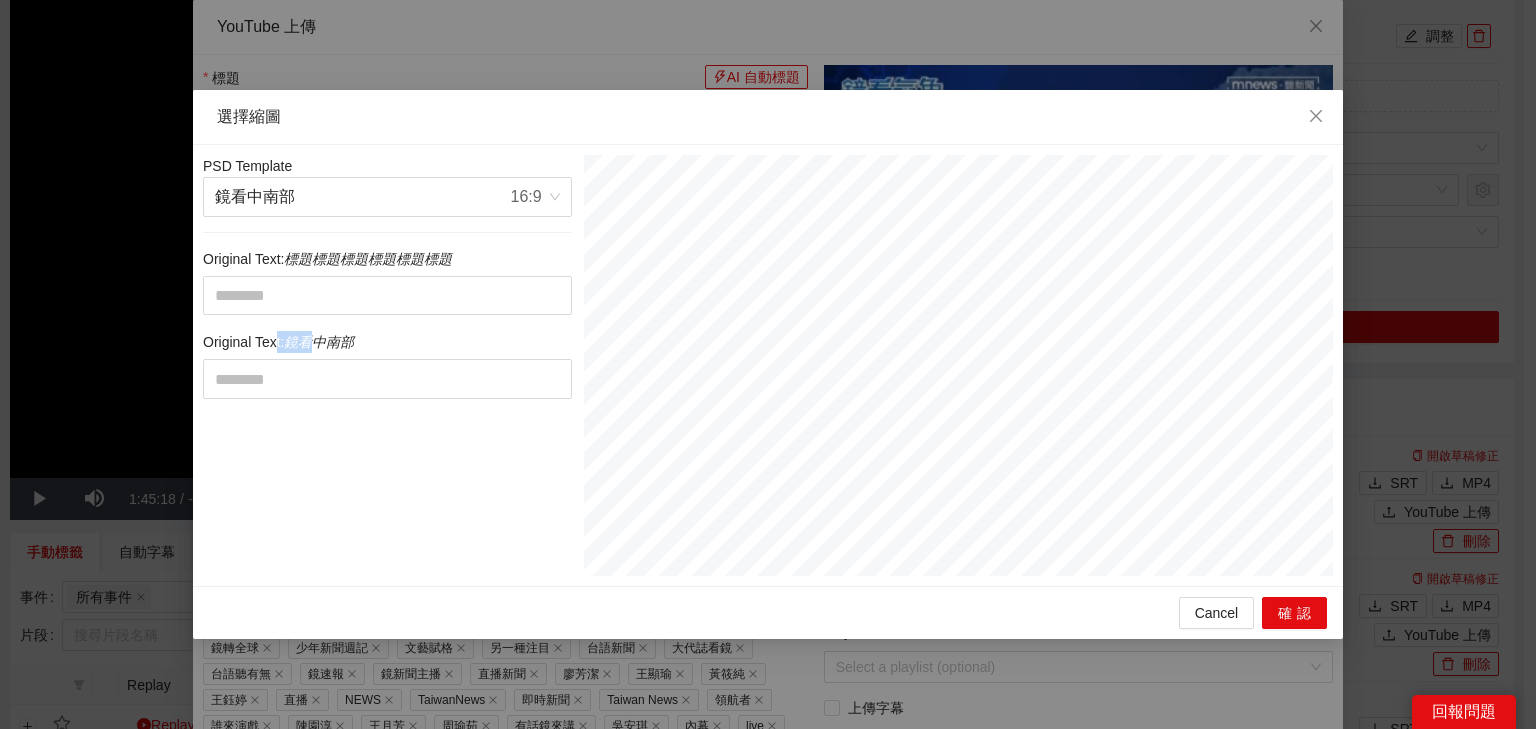drag, startPoint x: 315, startPoint y: 337, endPoint x: 273, endPoint y: 336, distance: 42.0119 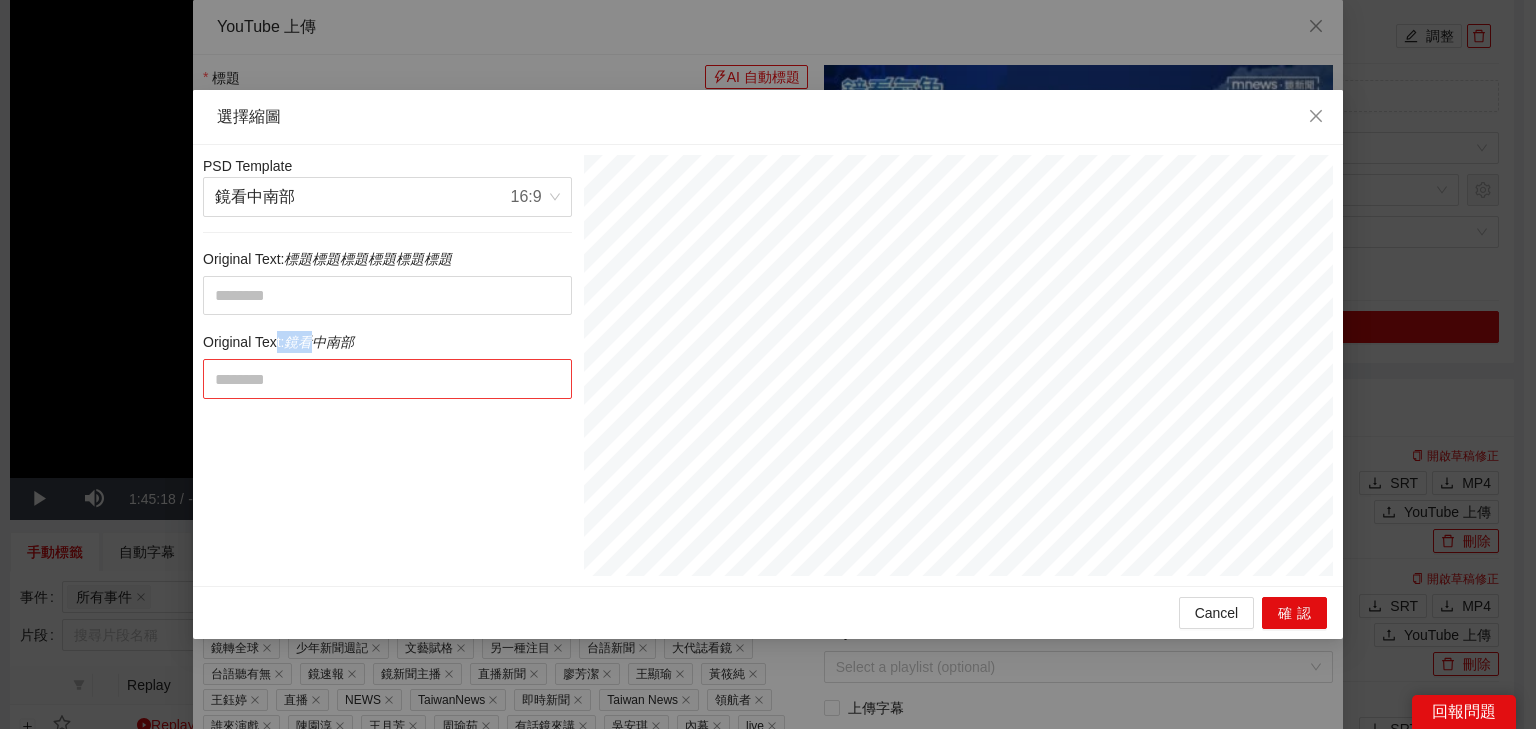 copy on "t:  鏡看" 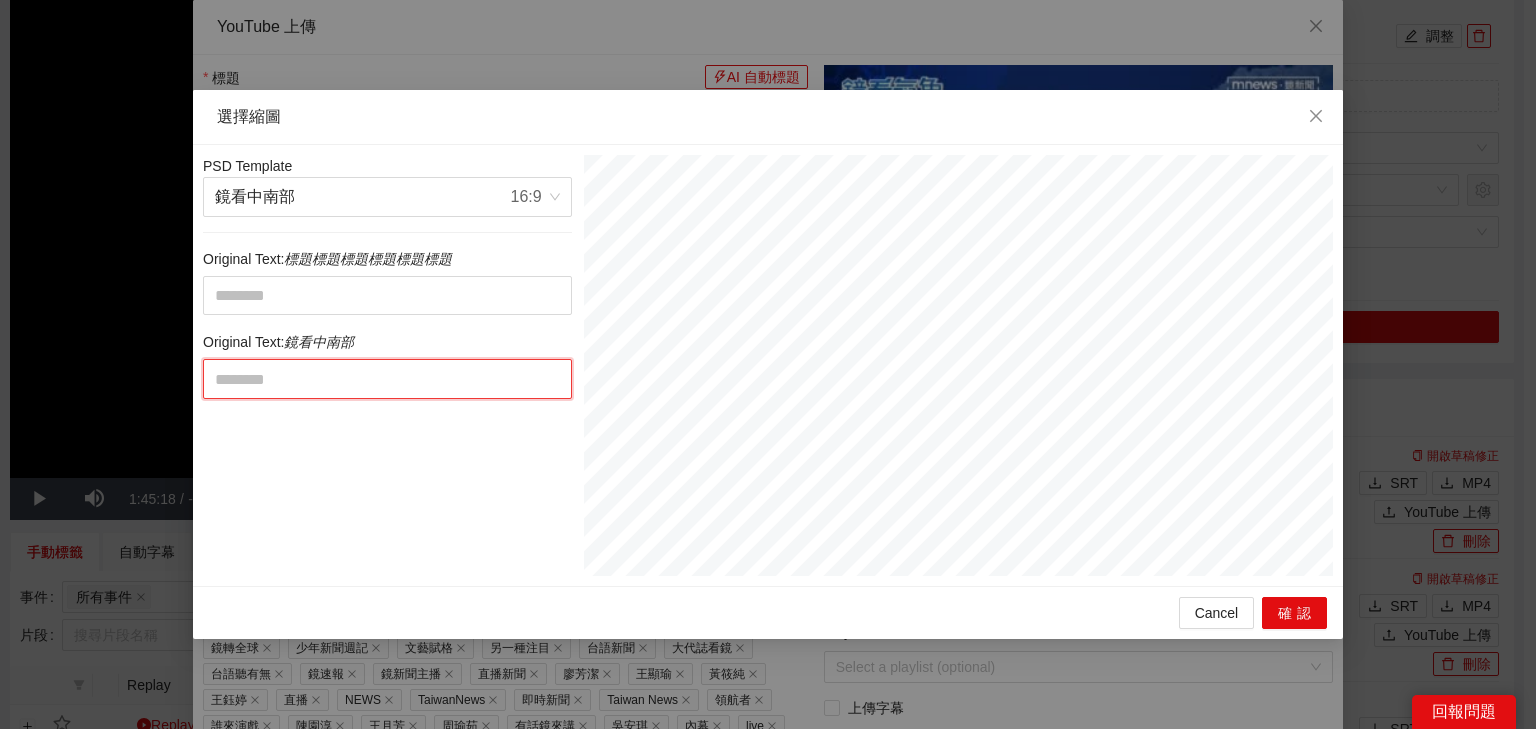 click at bounding box center (387, 379) 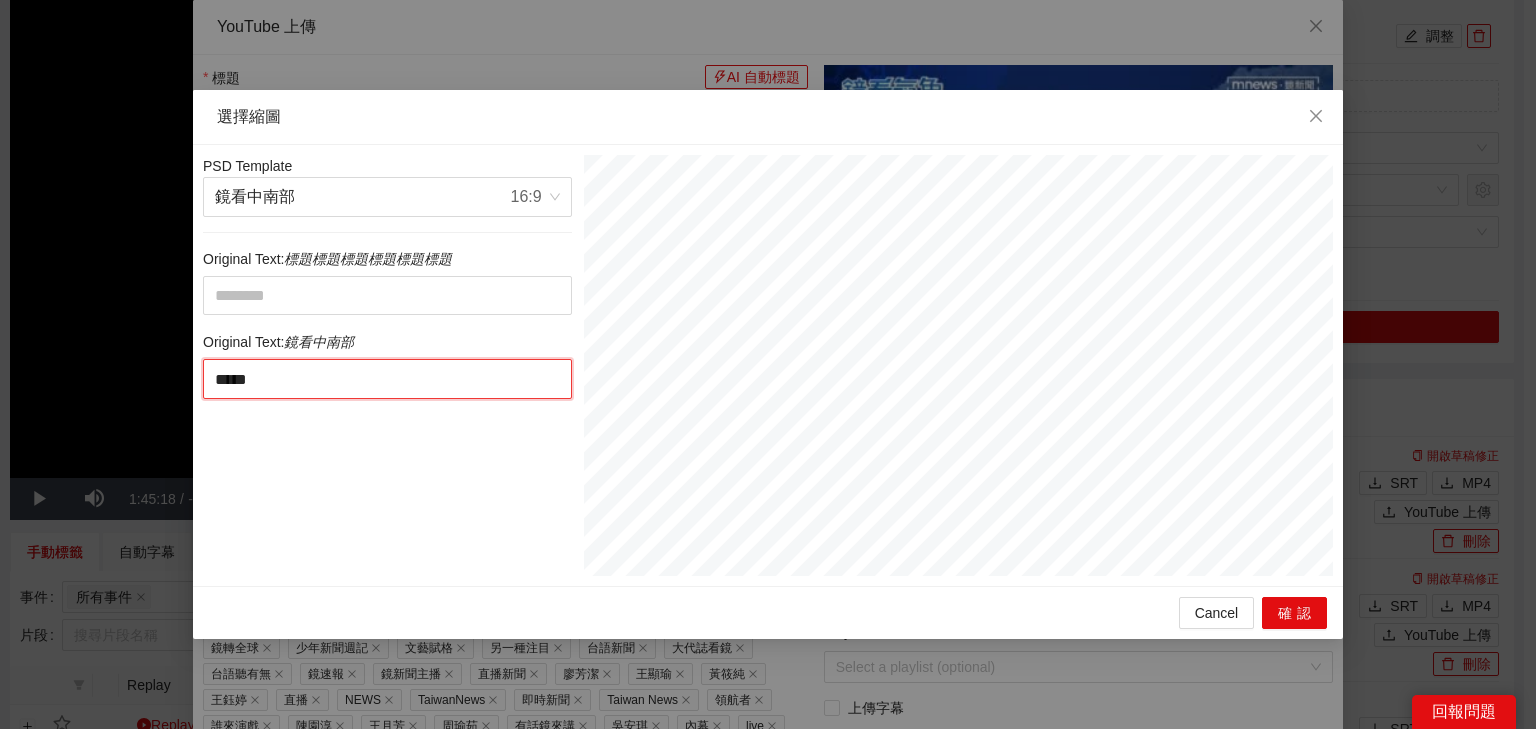 click on "*****" at bounding box center (387, 379) 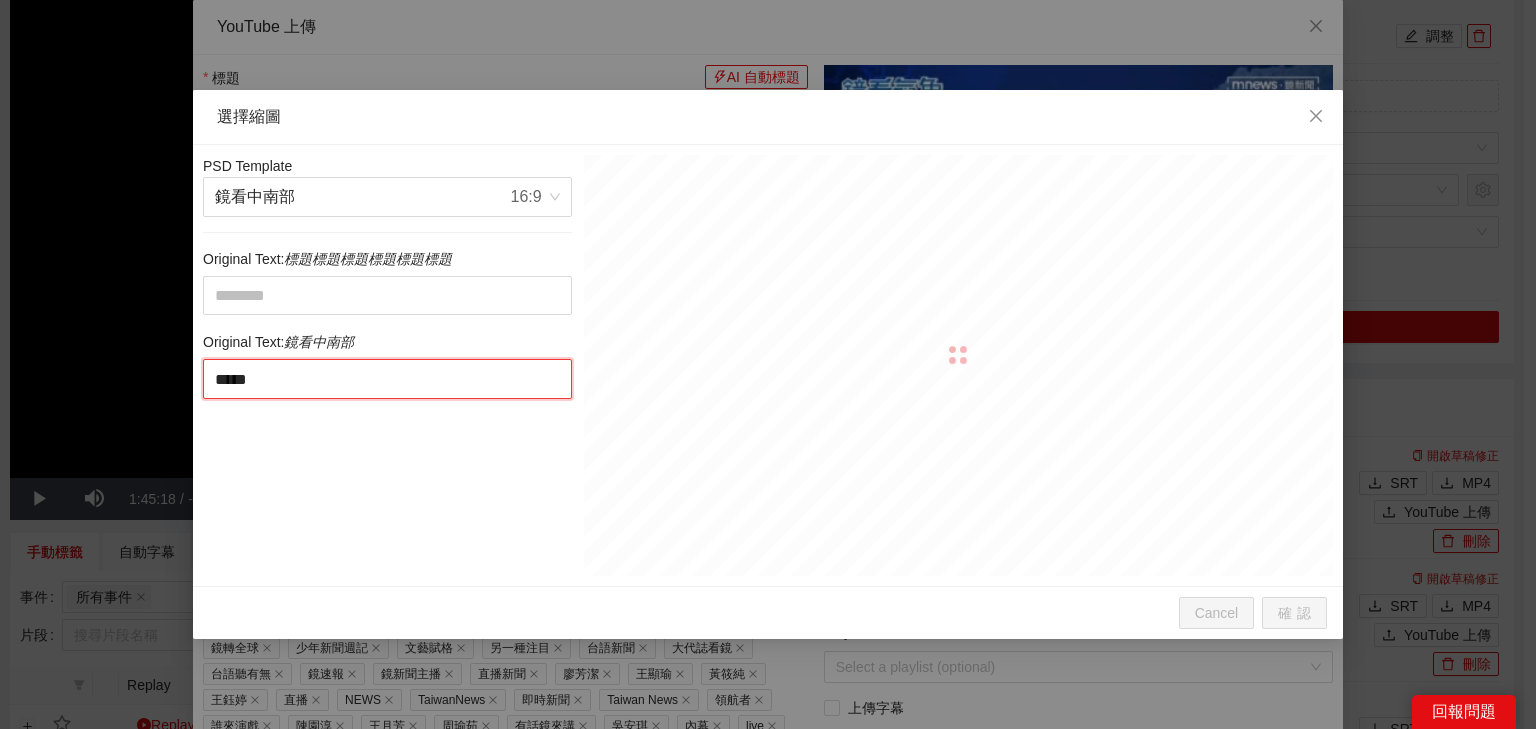 type on "****" 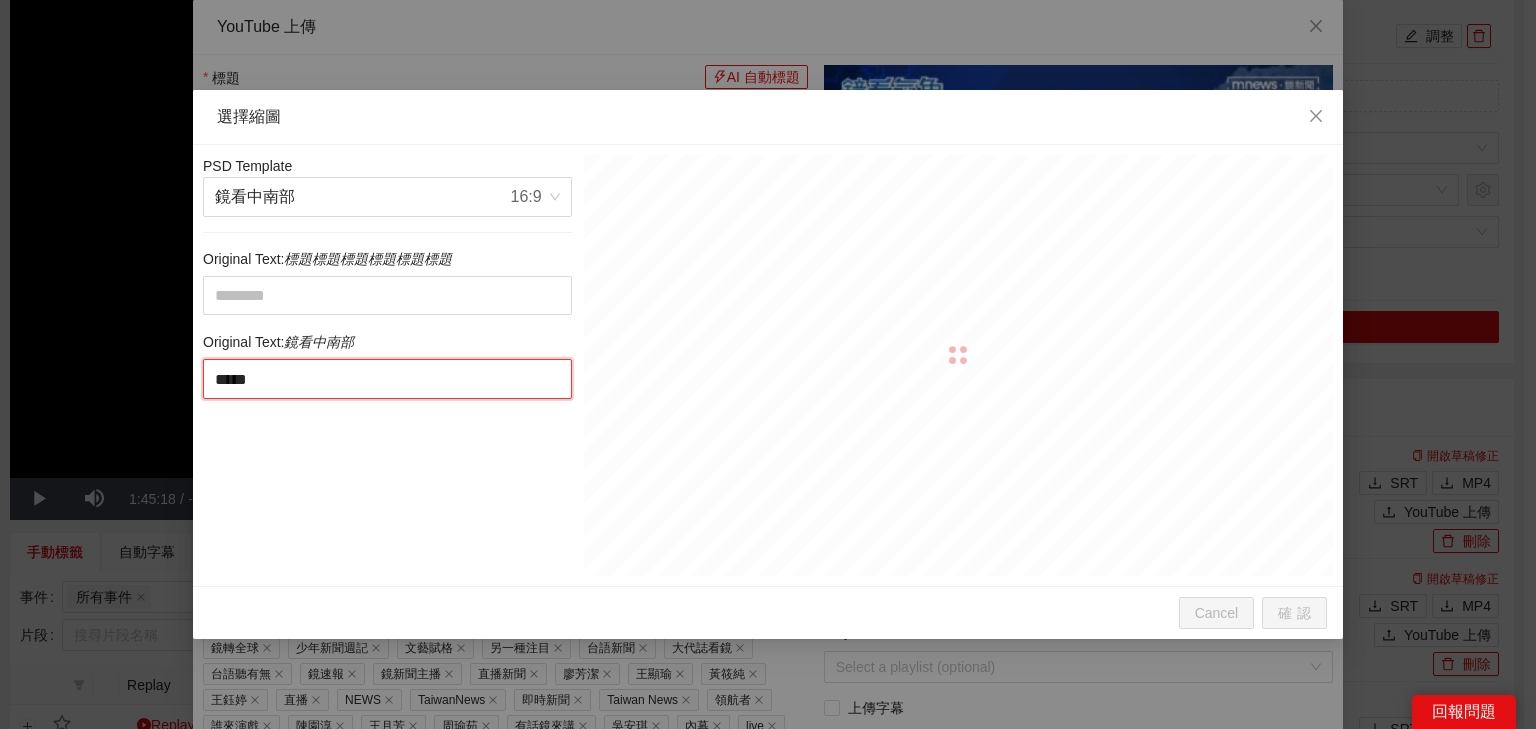 type on "****" 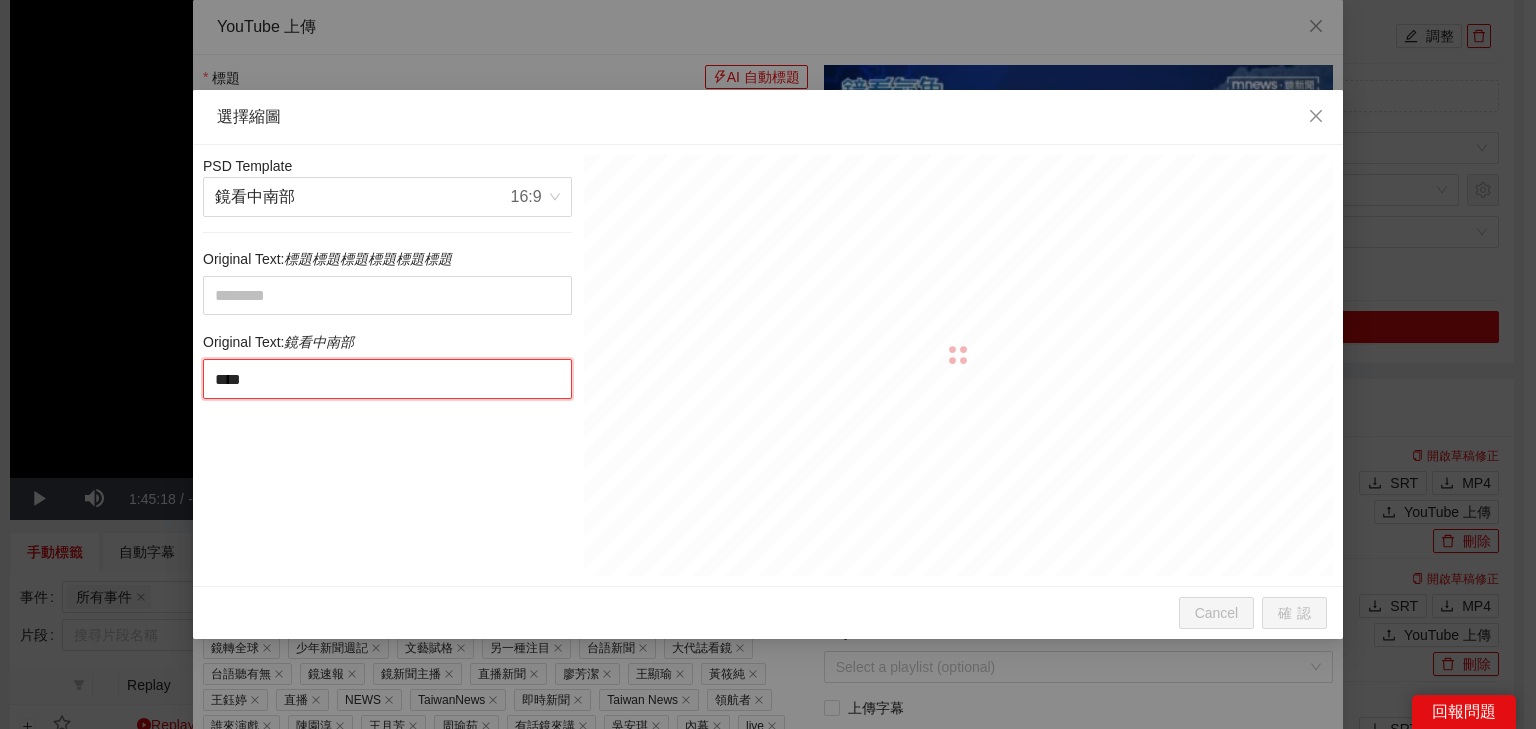 type on "***" 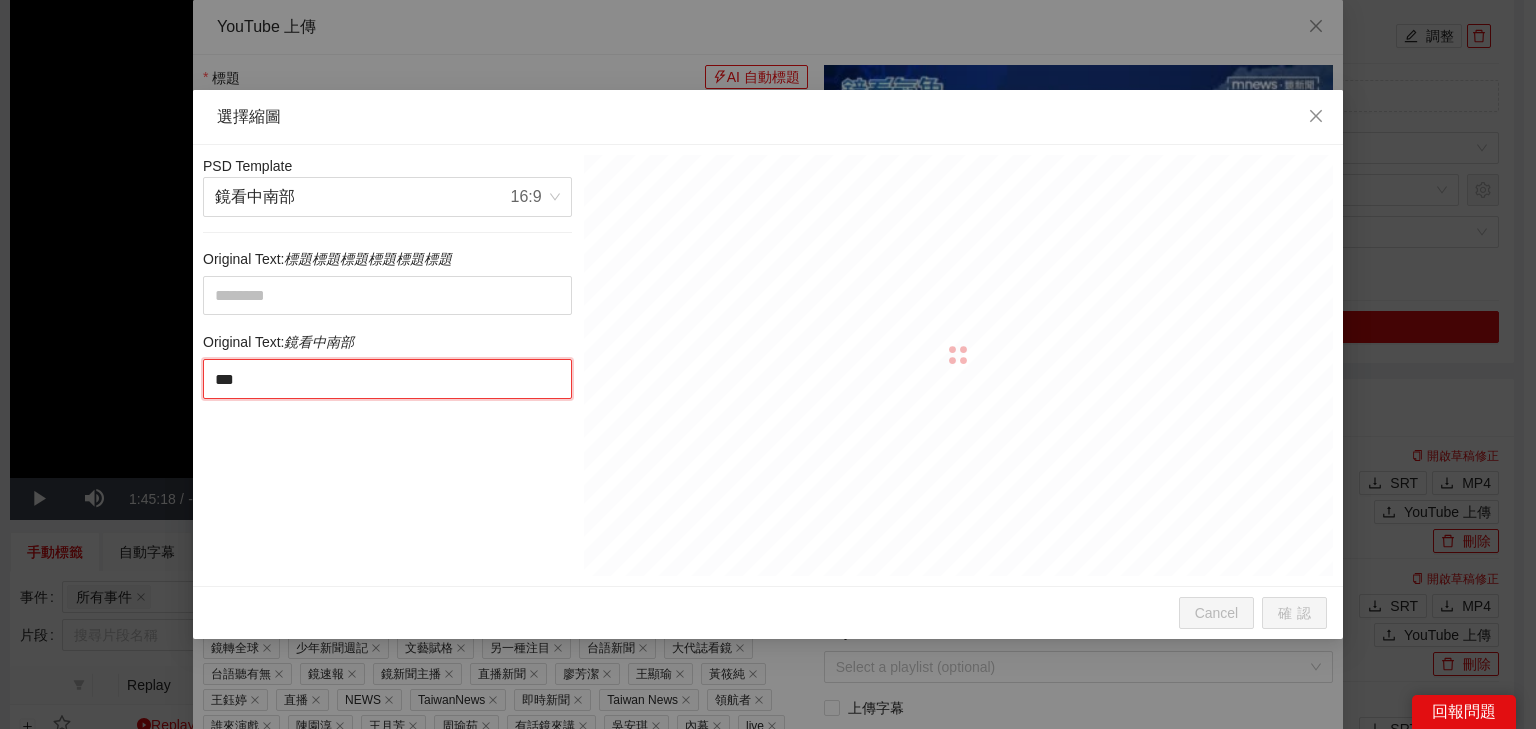 click on "***" at bounding box center (387, 379) 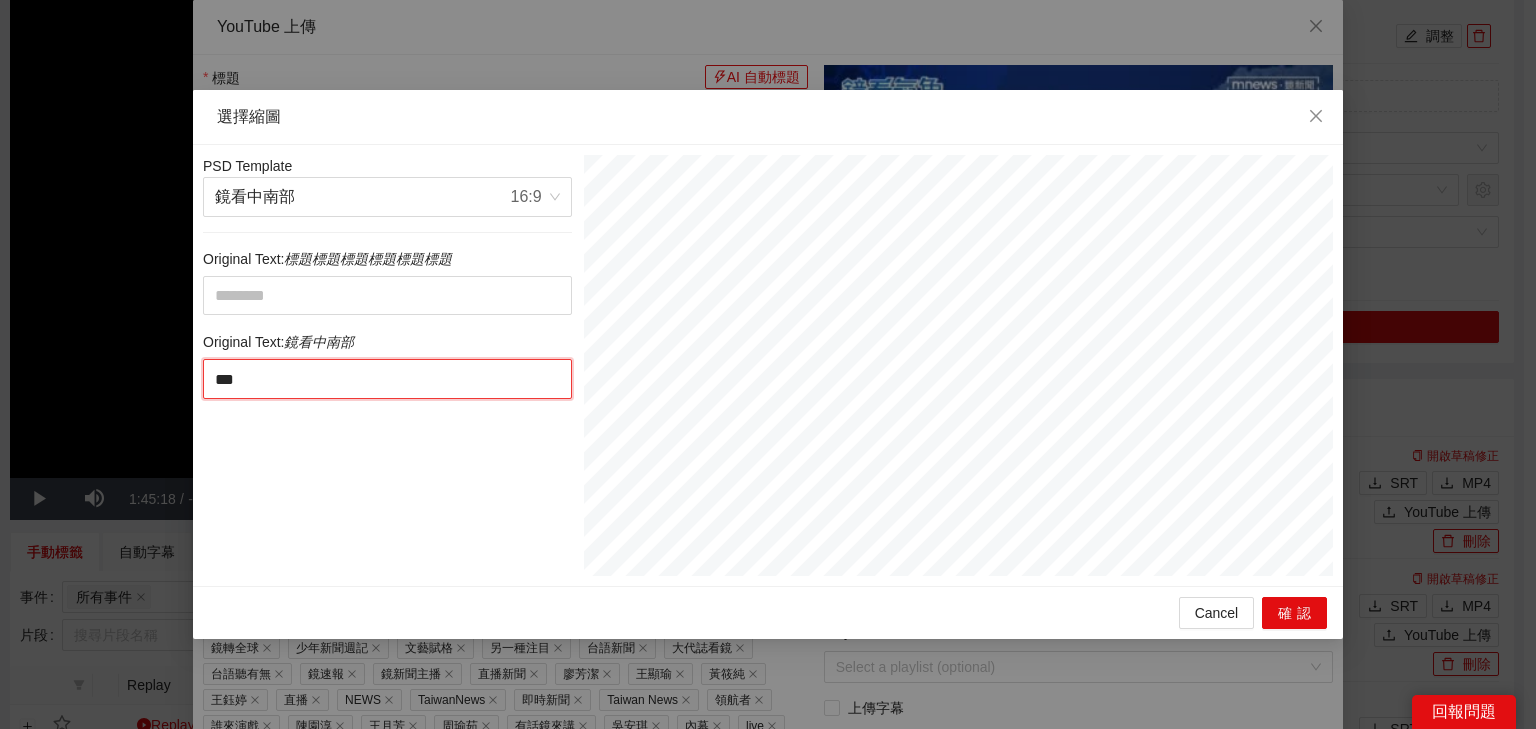 click on "***" at bounding box center [387, 379] 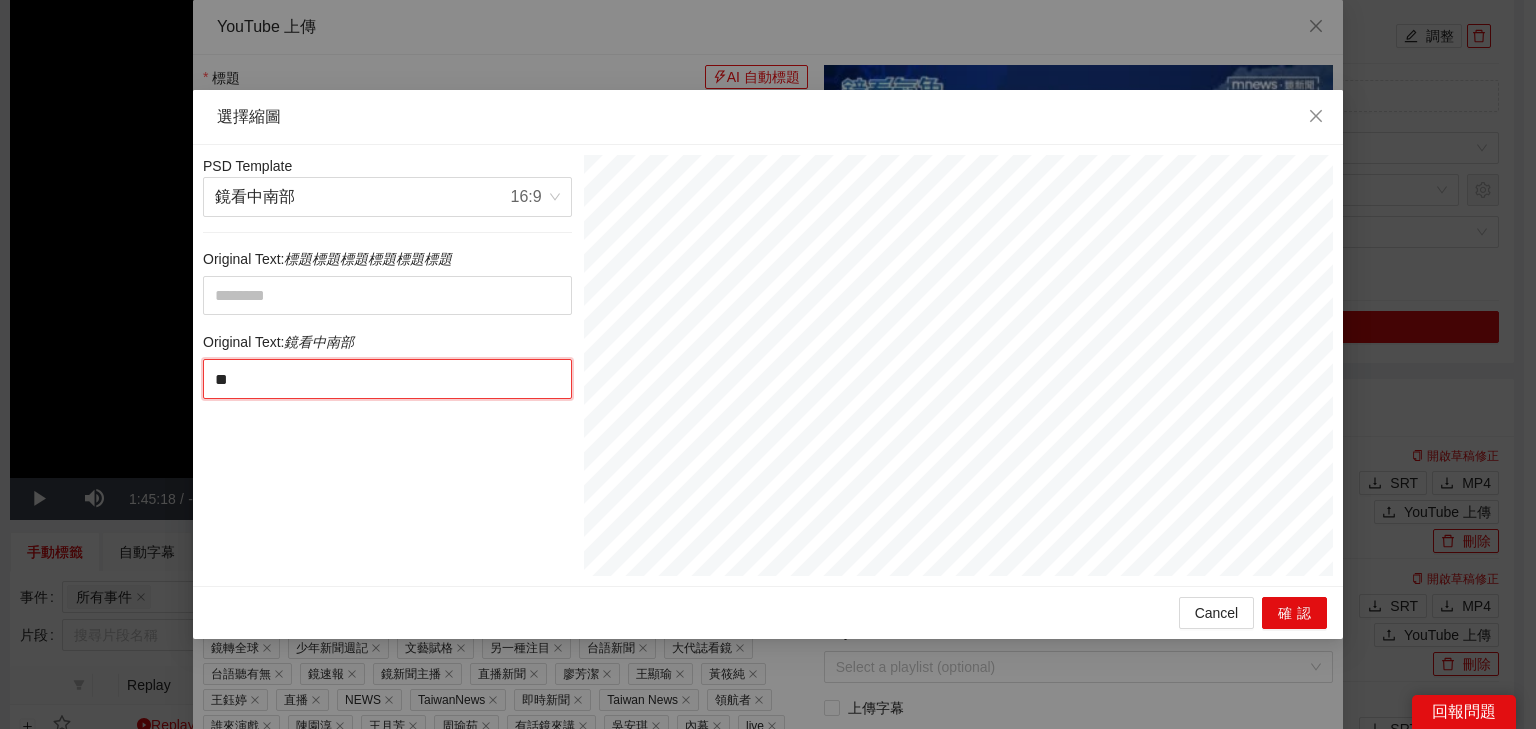click on "**" at bounding box center [387, 379] 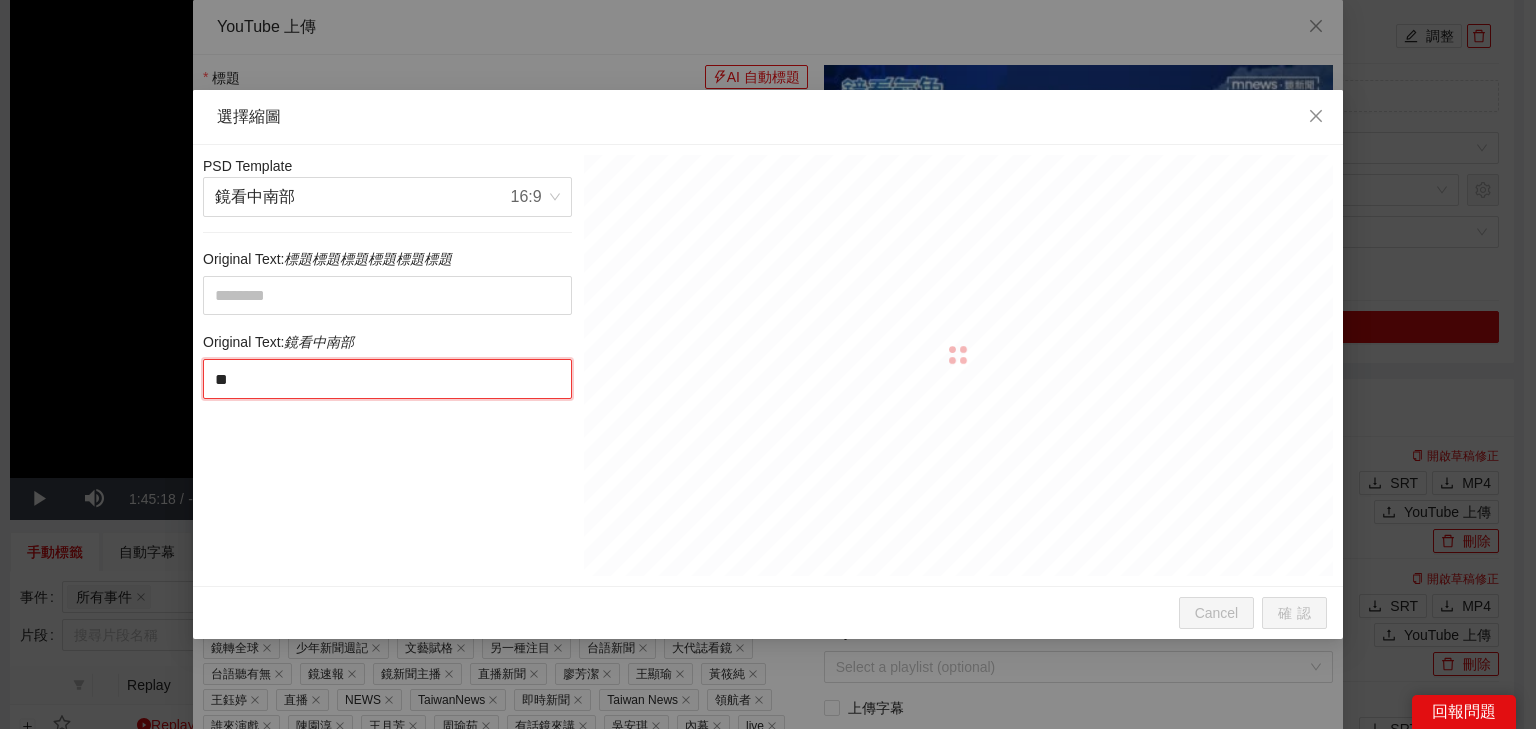 type on "***" 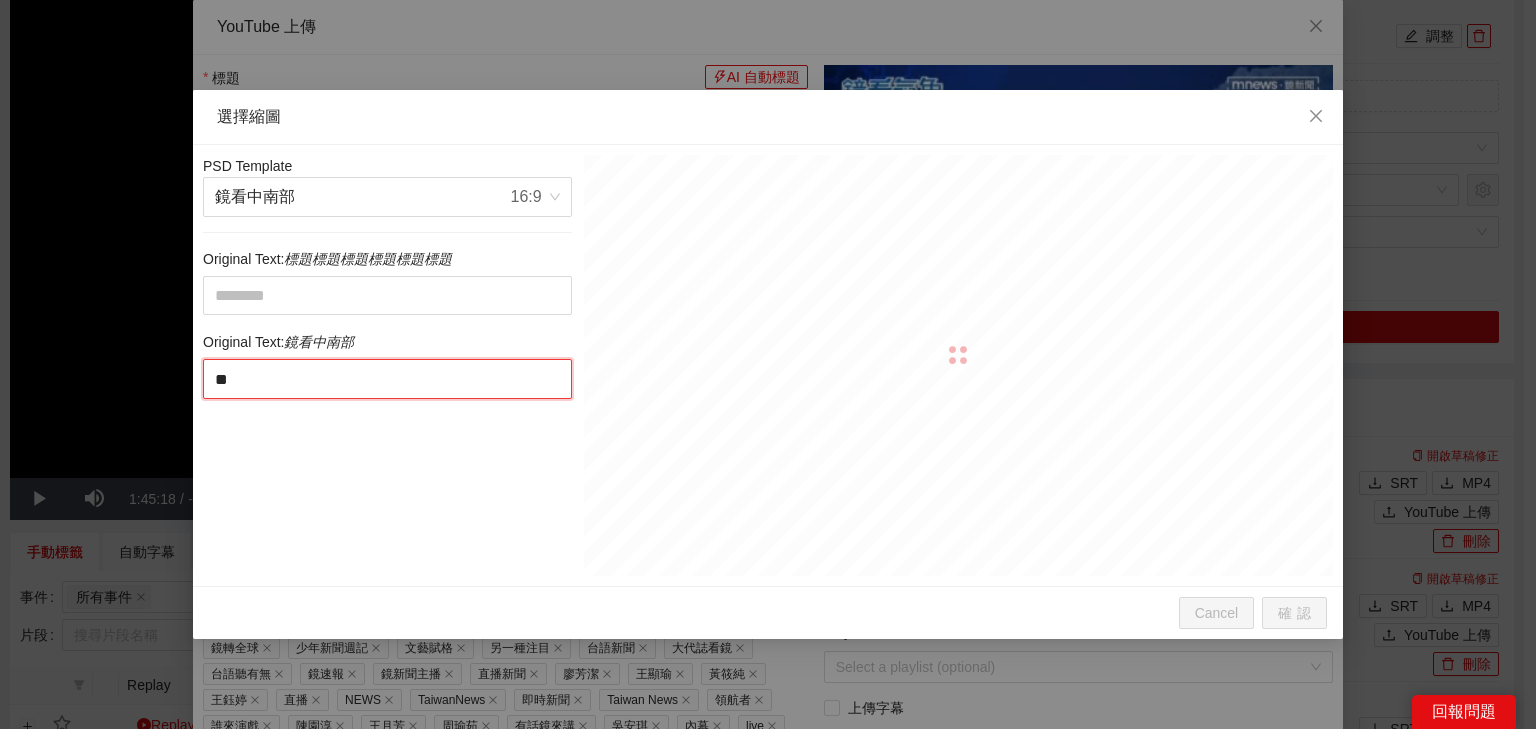 type on "***" 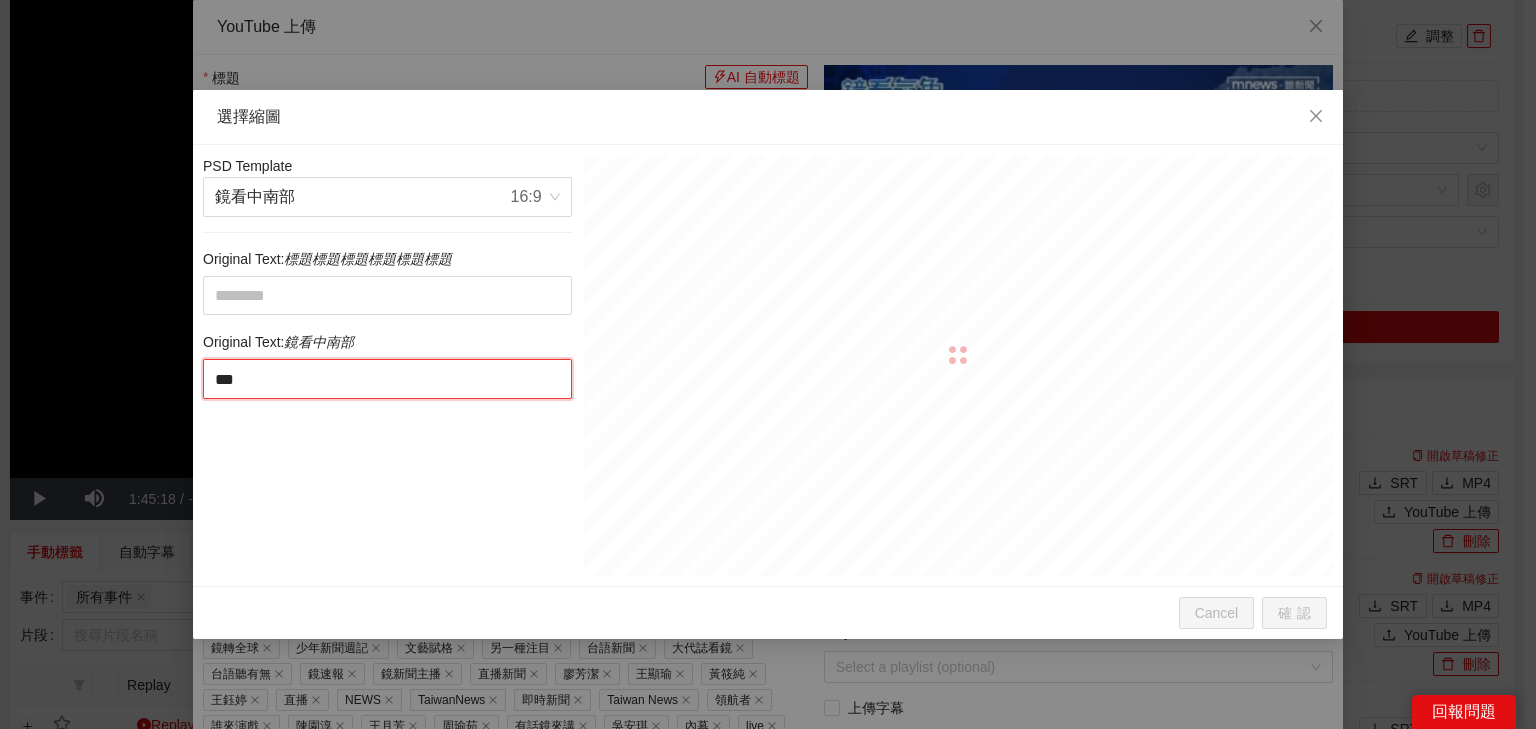 type on "****" 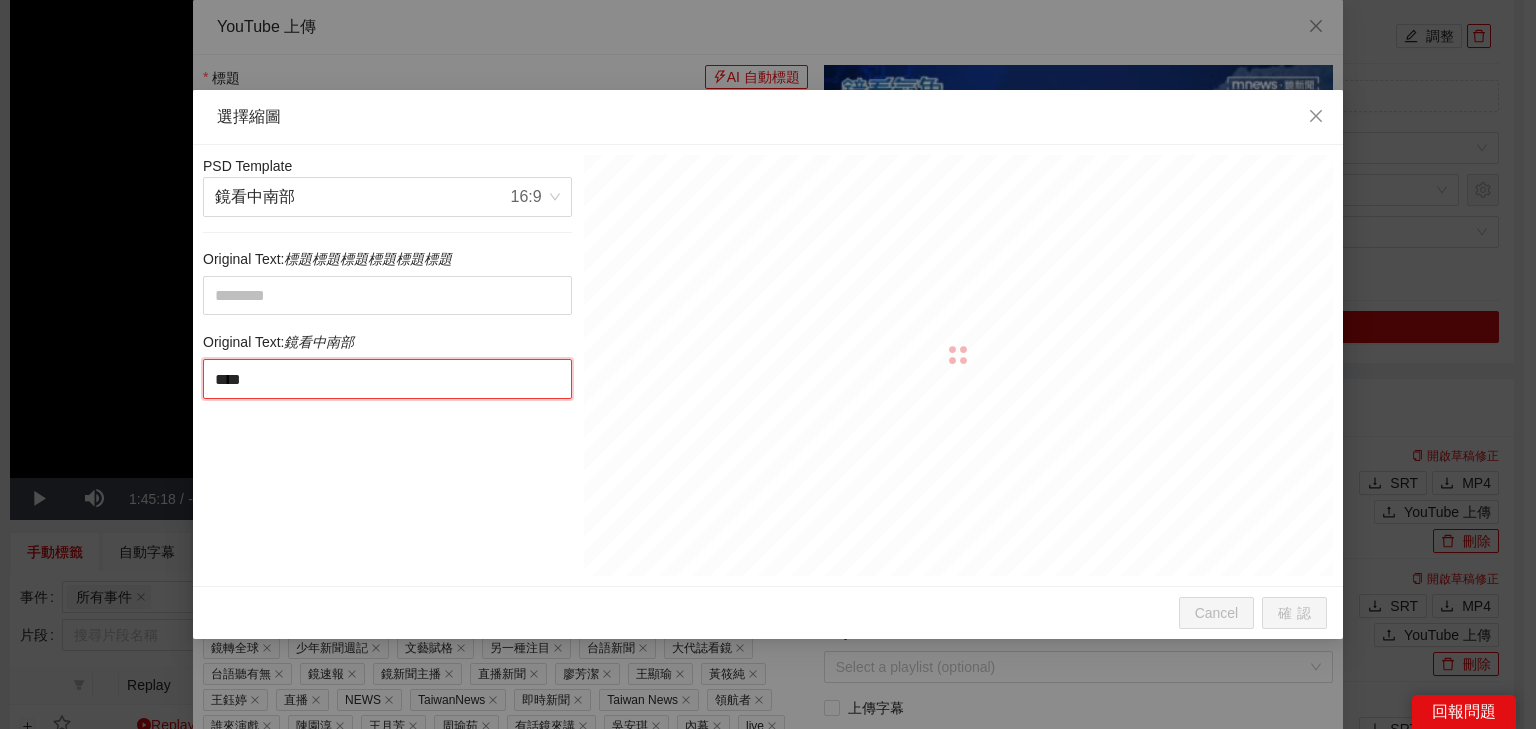 type on "***" 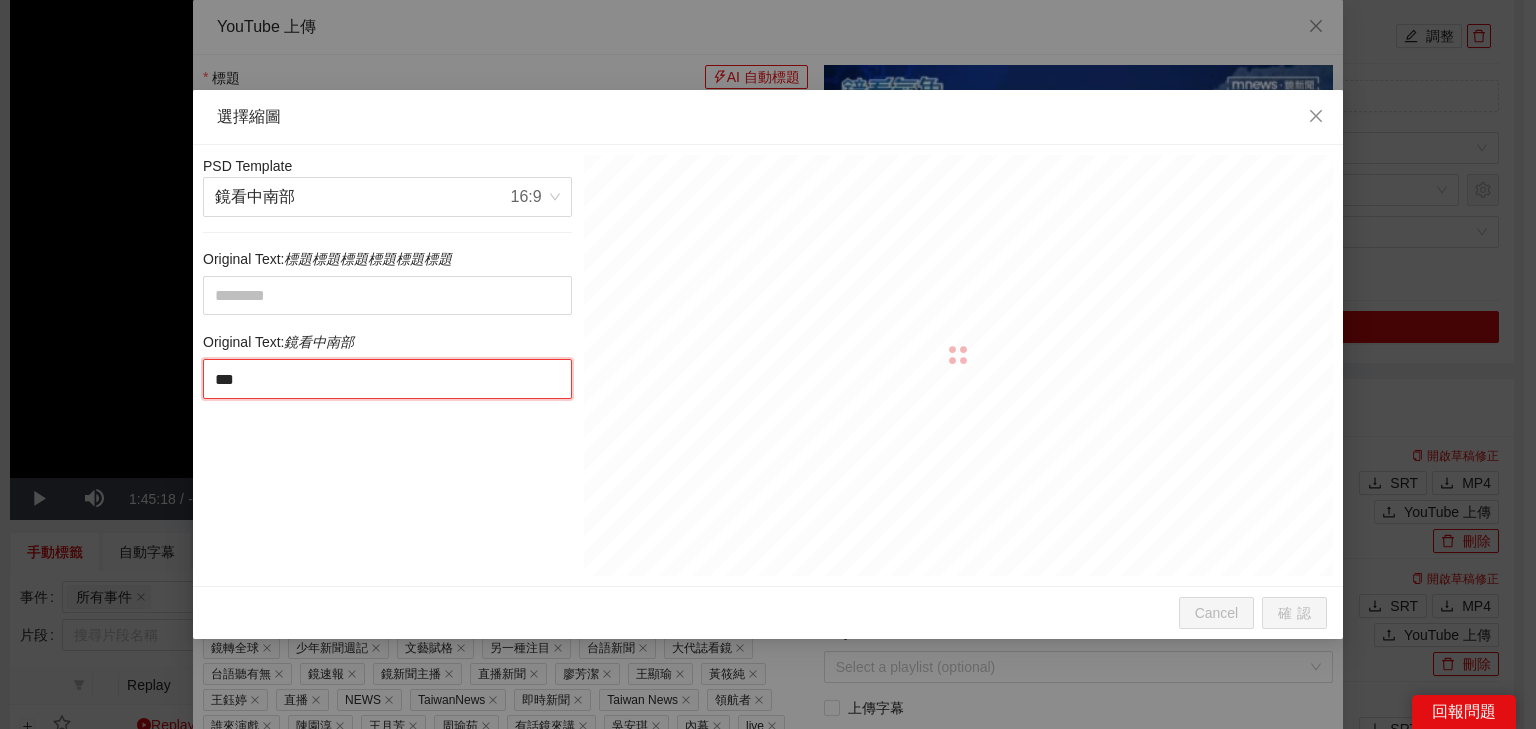 type on "****" 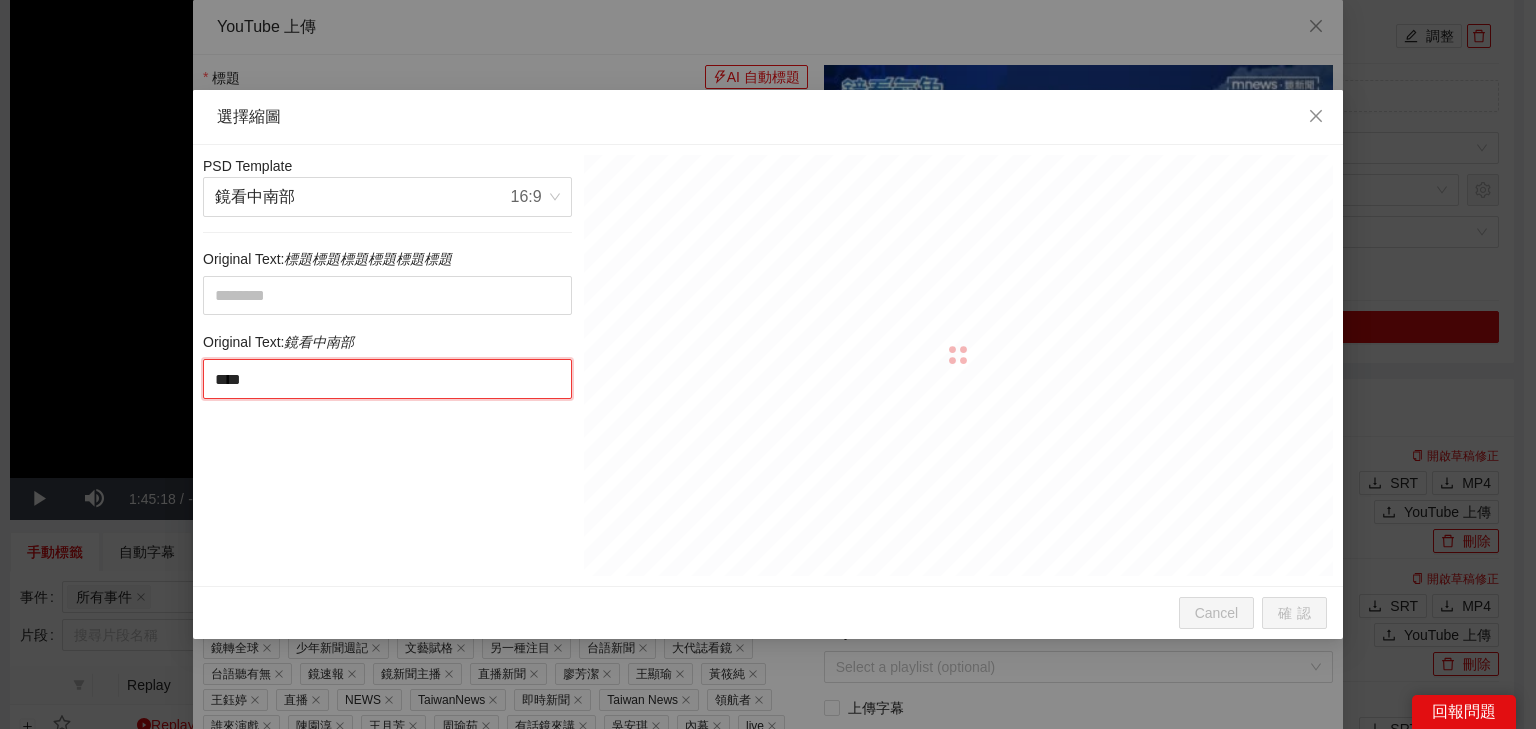 type on "*****" 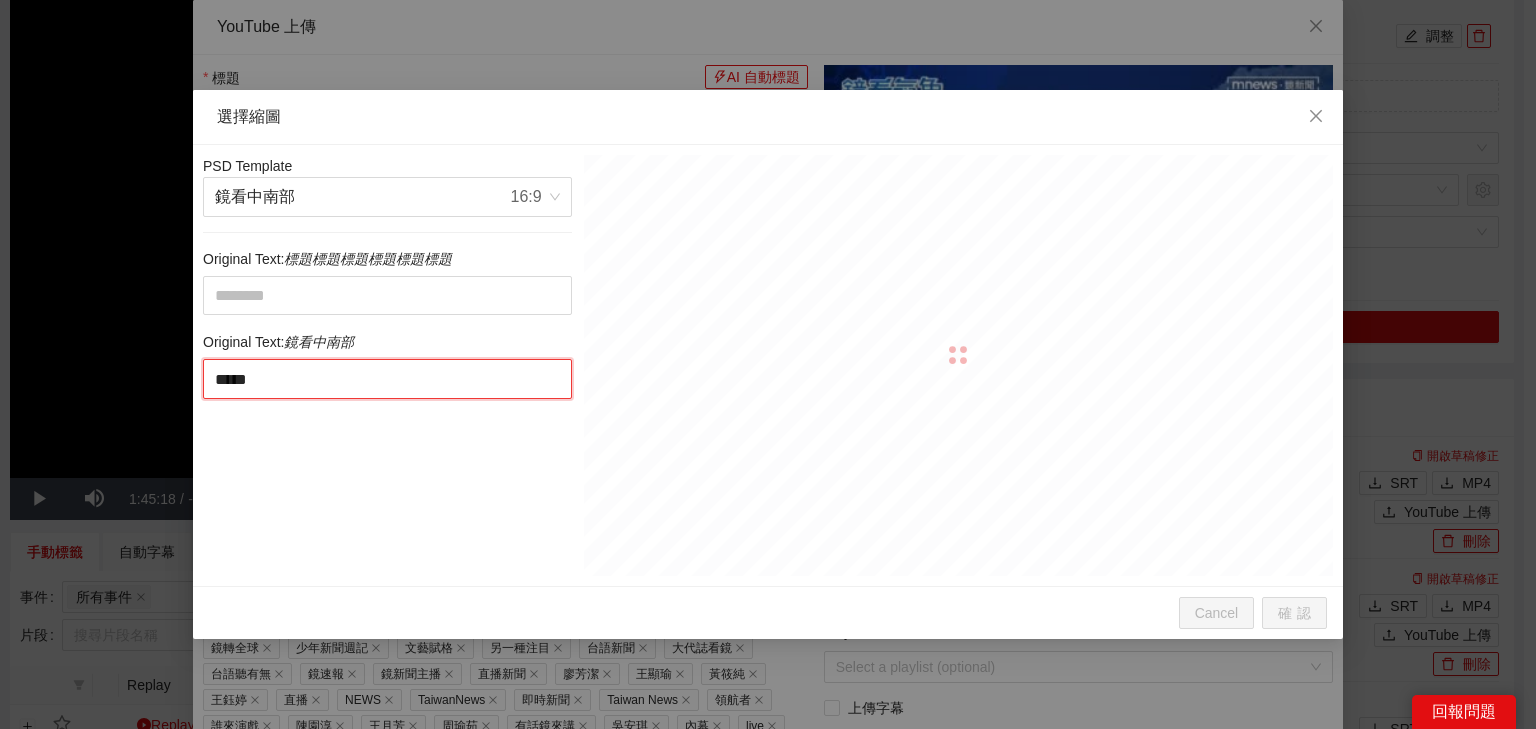 type on "******" 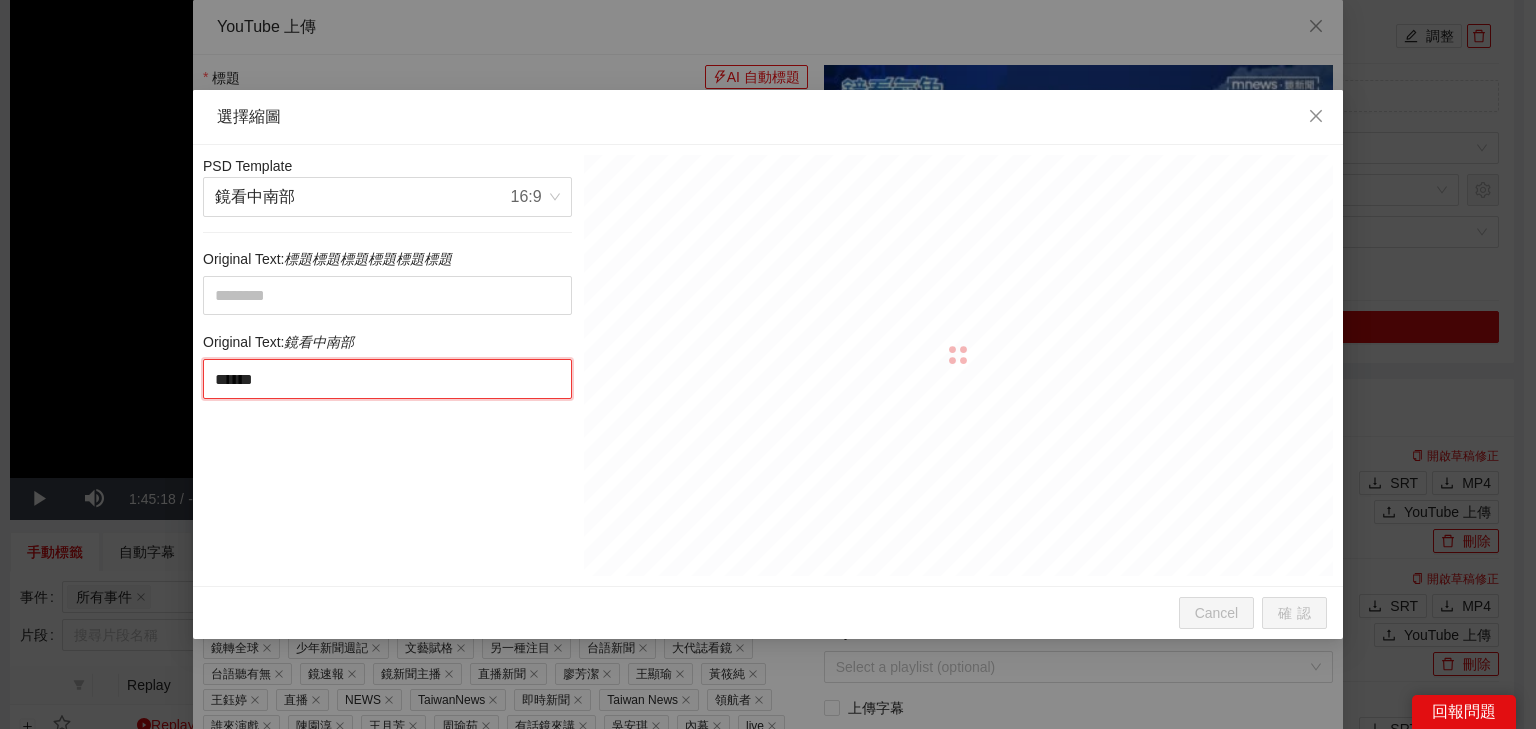 type on "****" 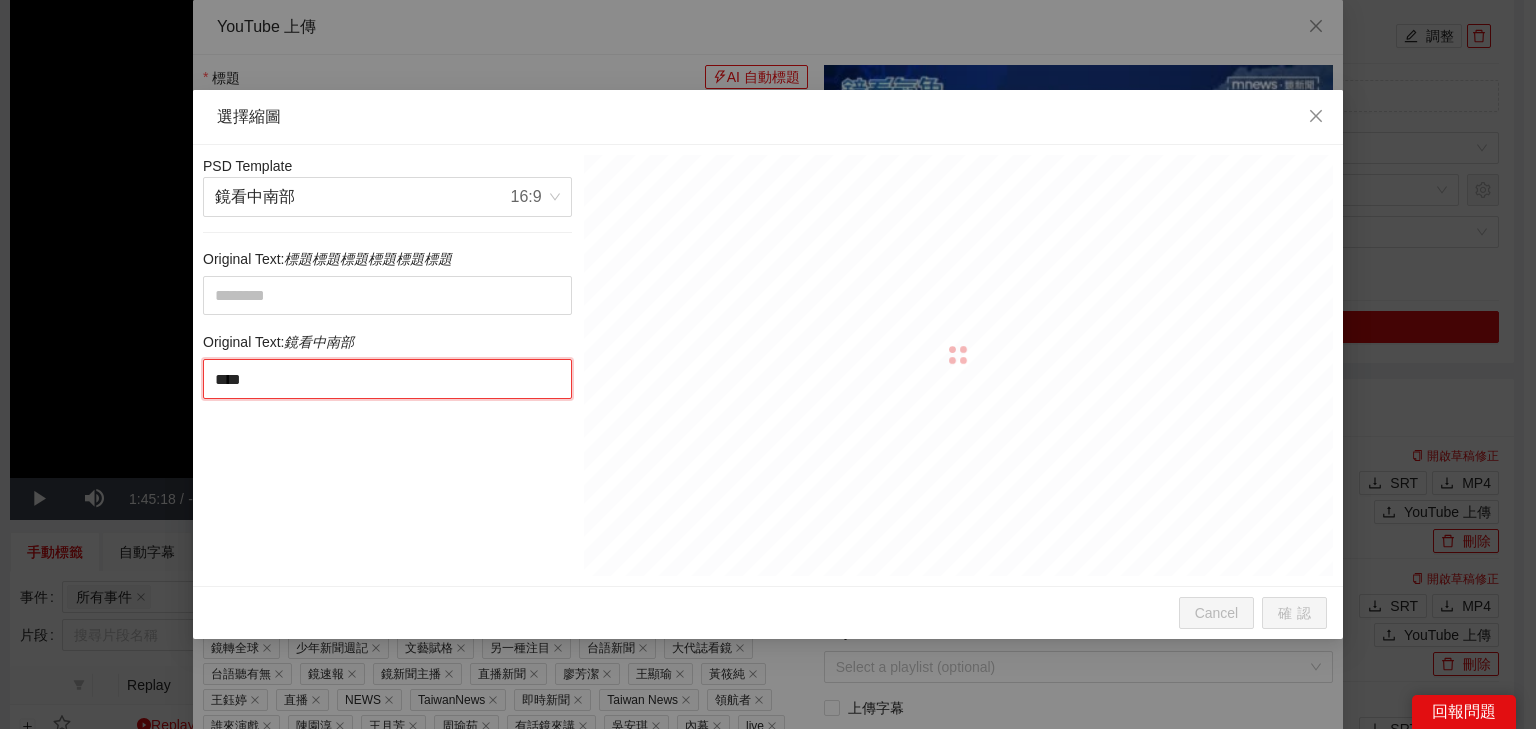 type on "****" 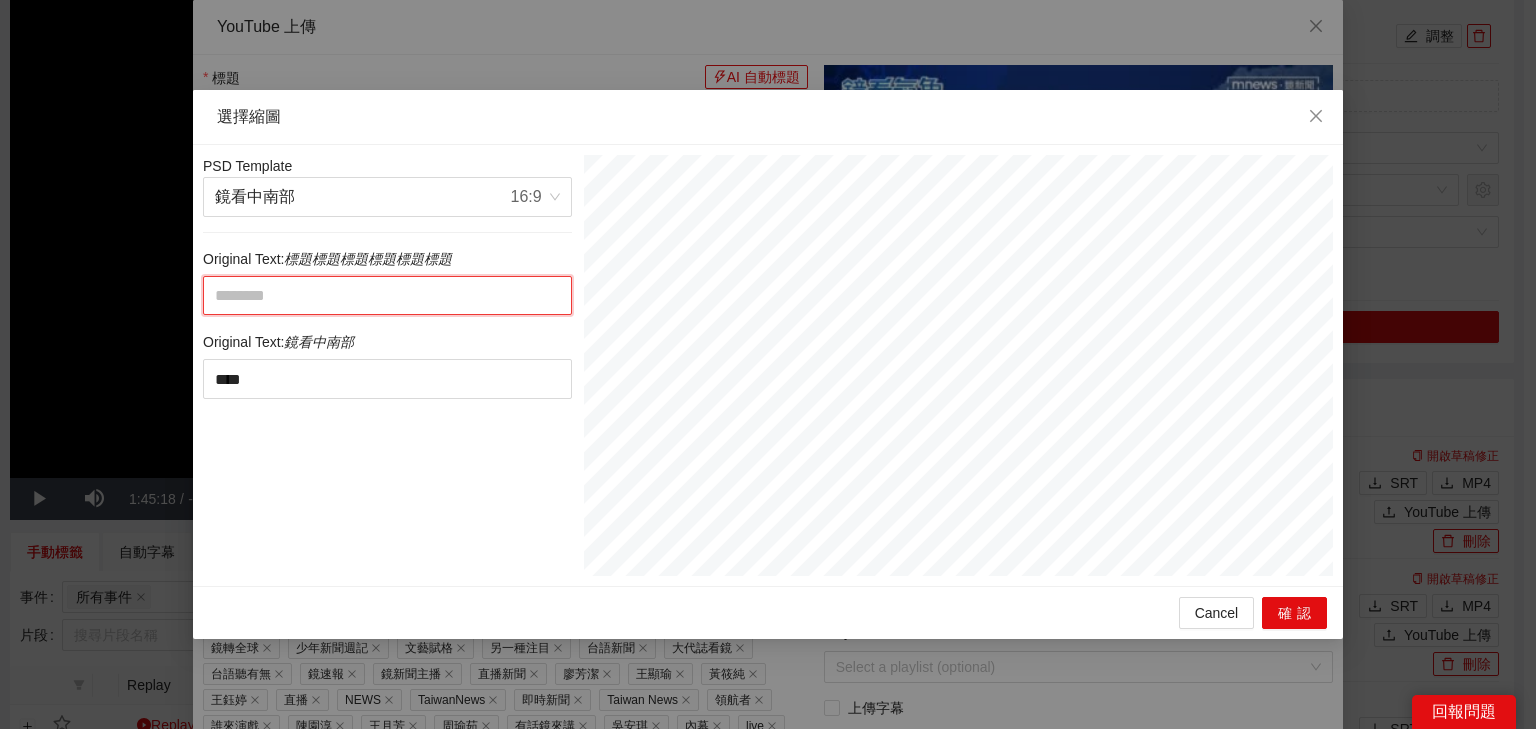 click at bounding box center [387, 296] 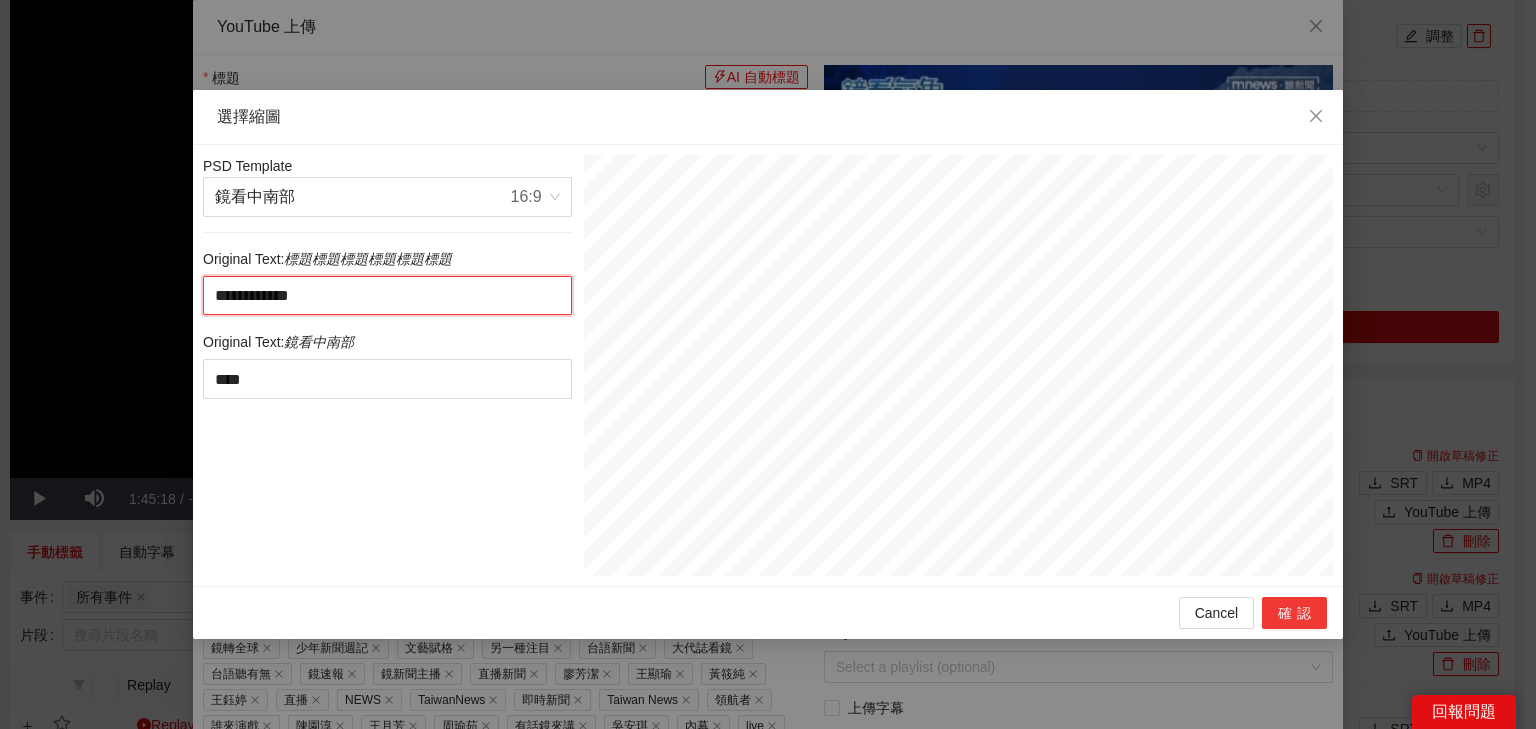type on "**********" 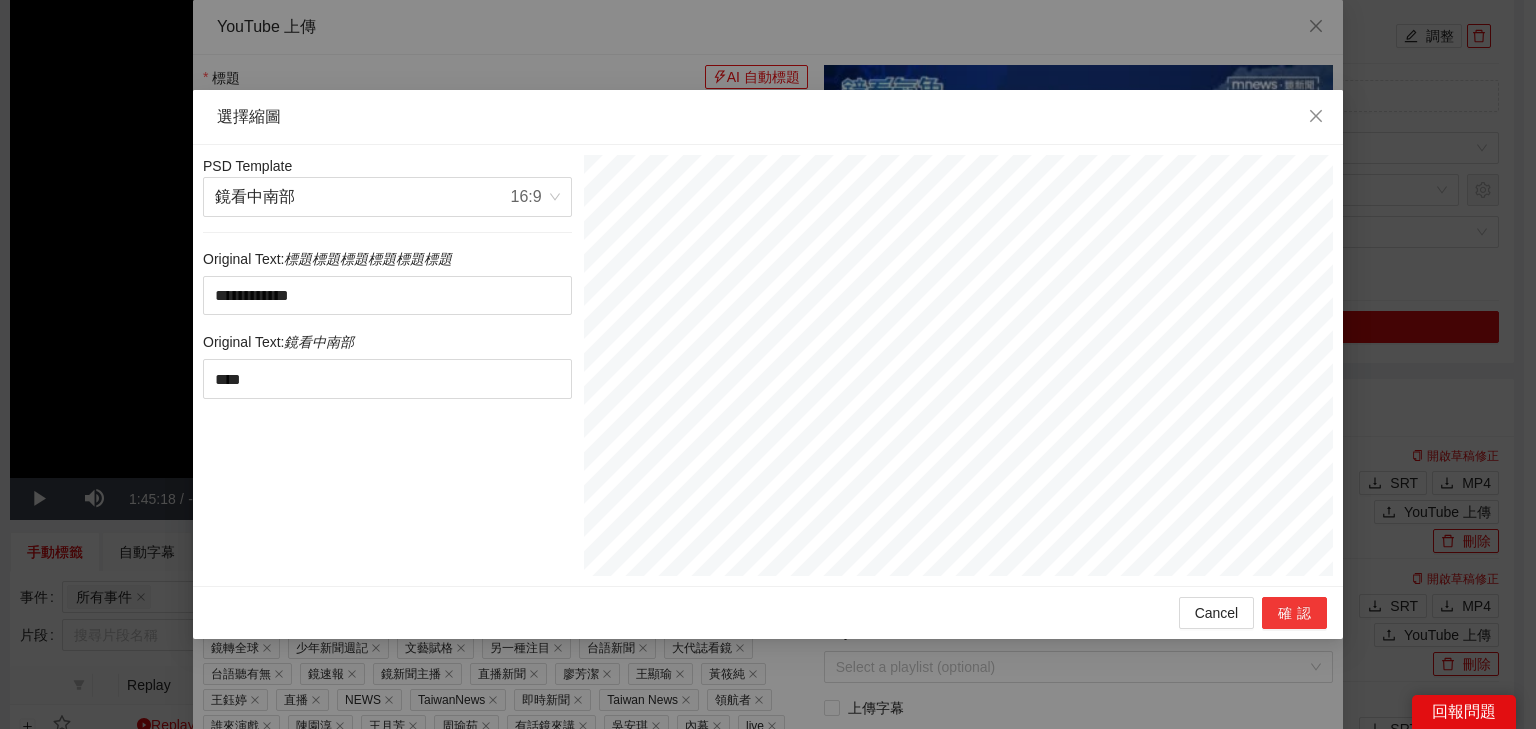 click on "確認" at bounding box center [1294, 613] 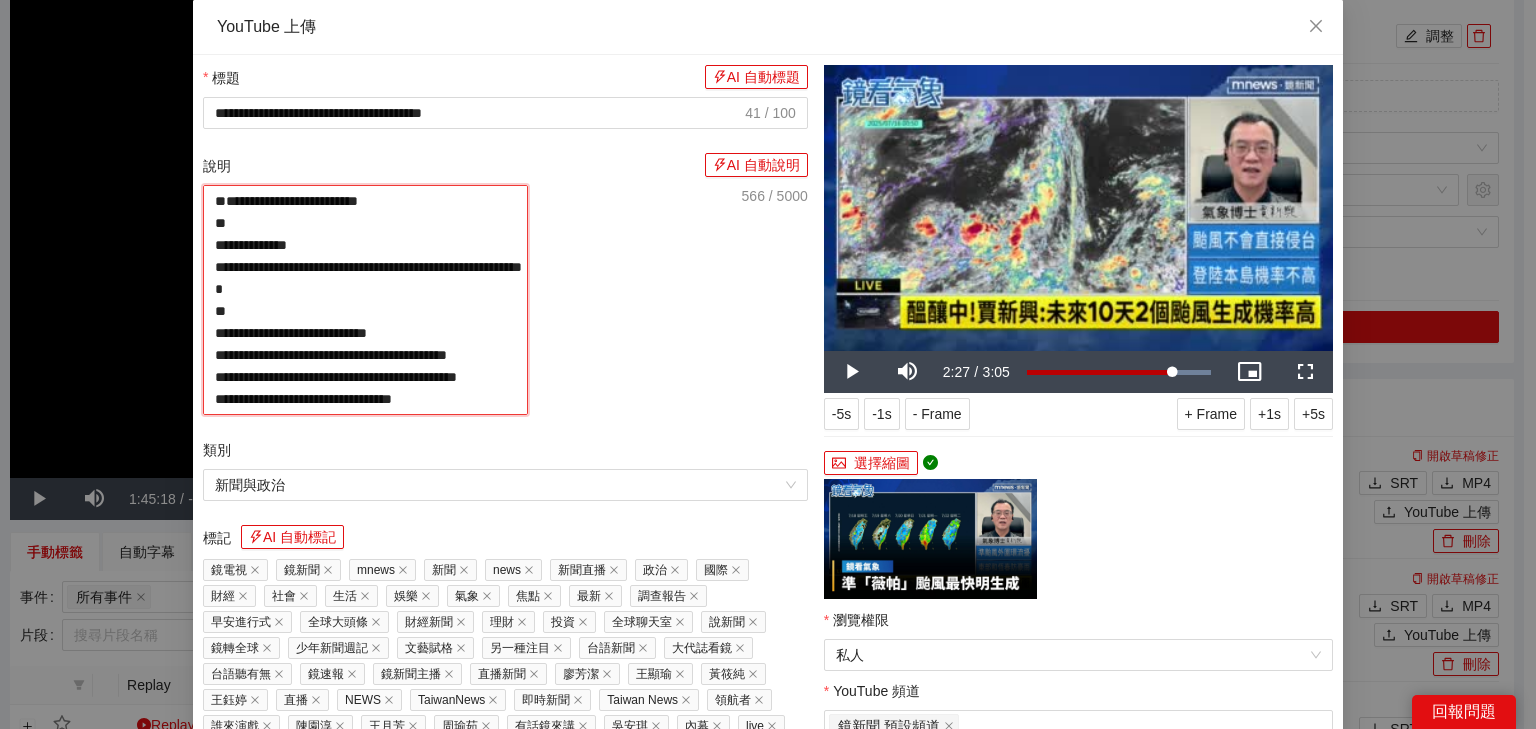 click on "**********" at bounding box center [365, 300] 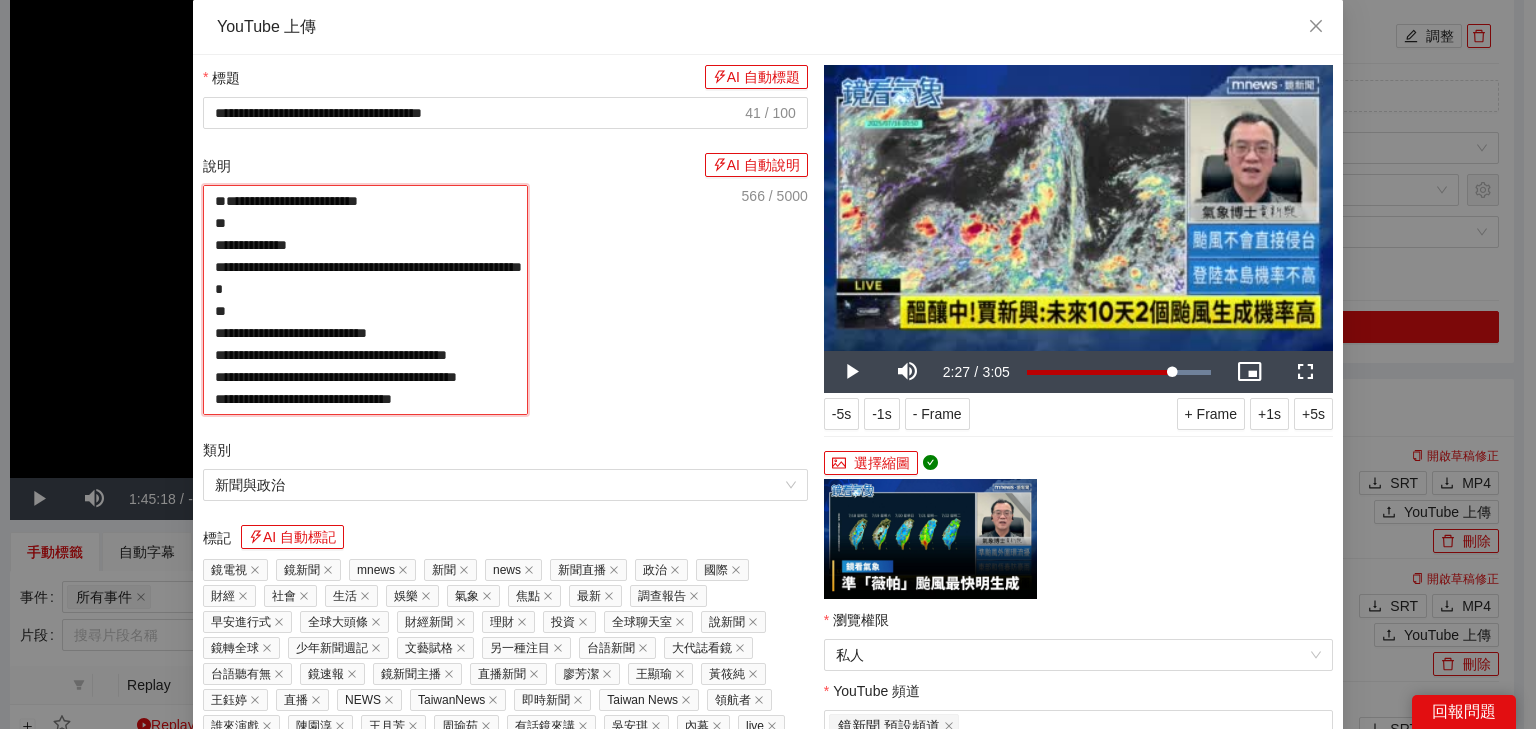 paste on "**********" 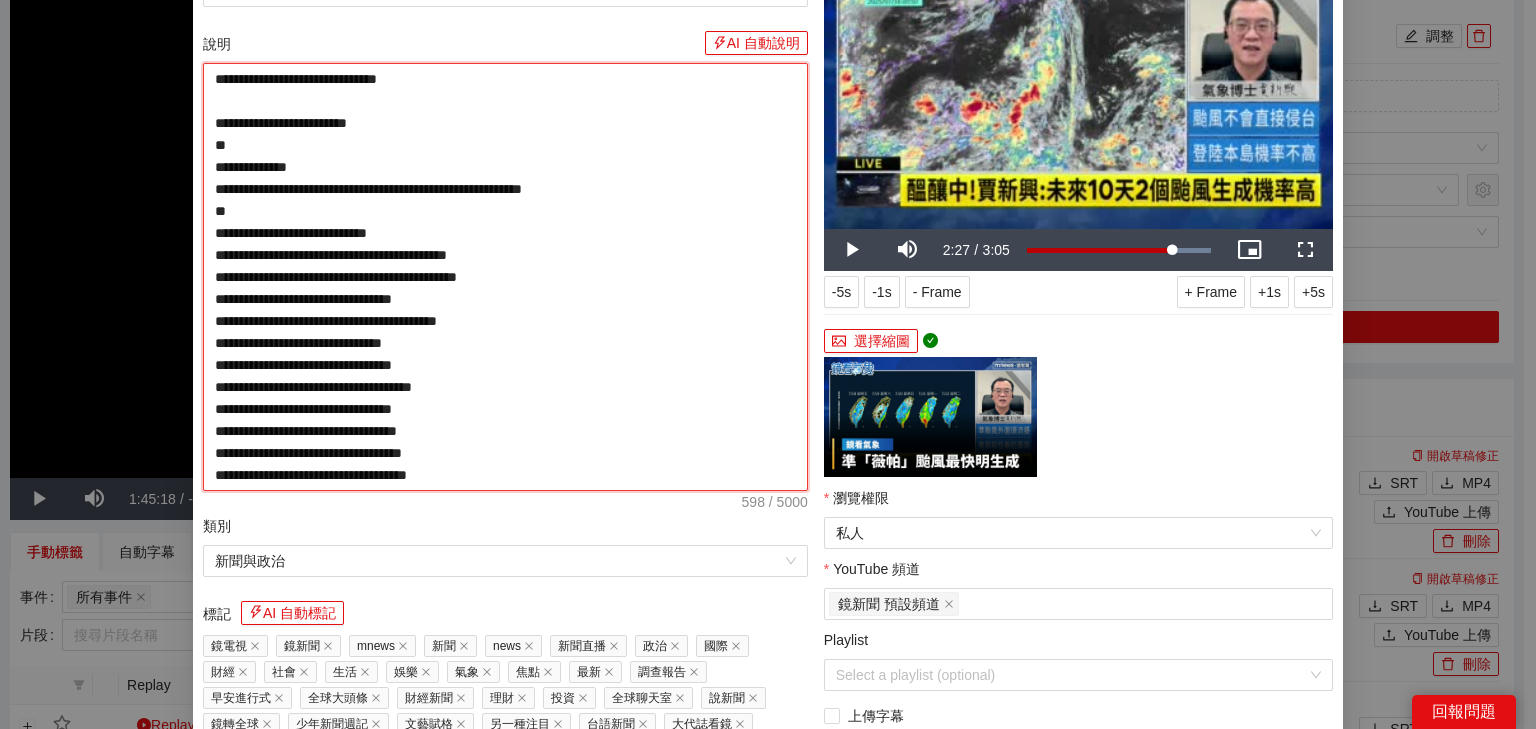scroll, scrollTop: 343, scrollLeft: 0, axis: vertical 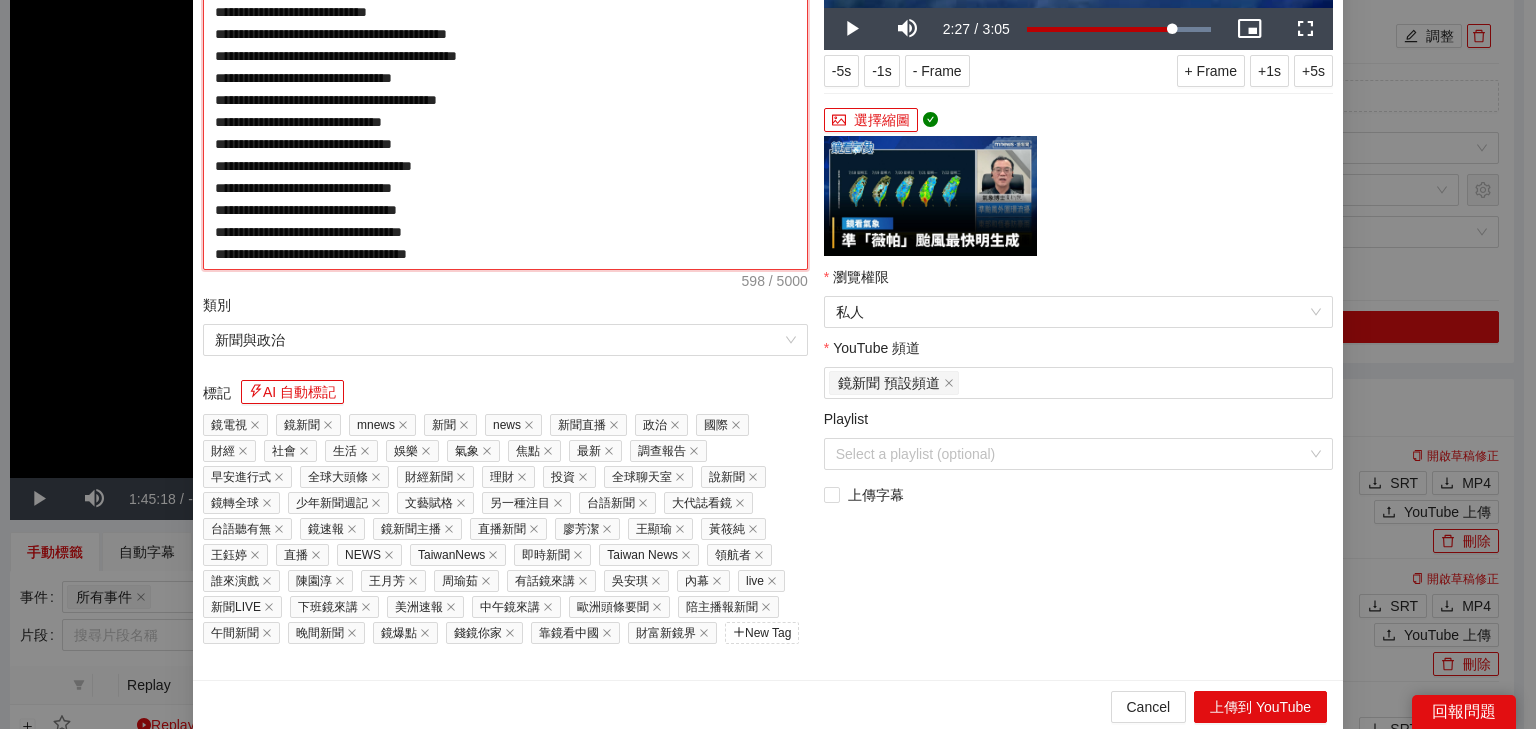 type on "**********" 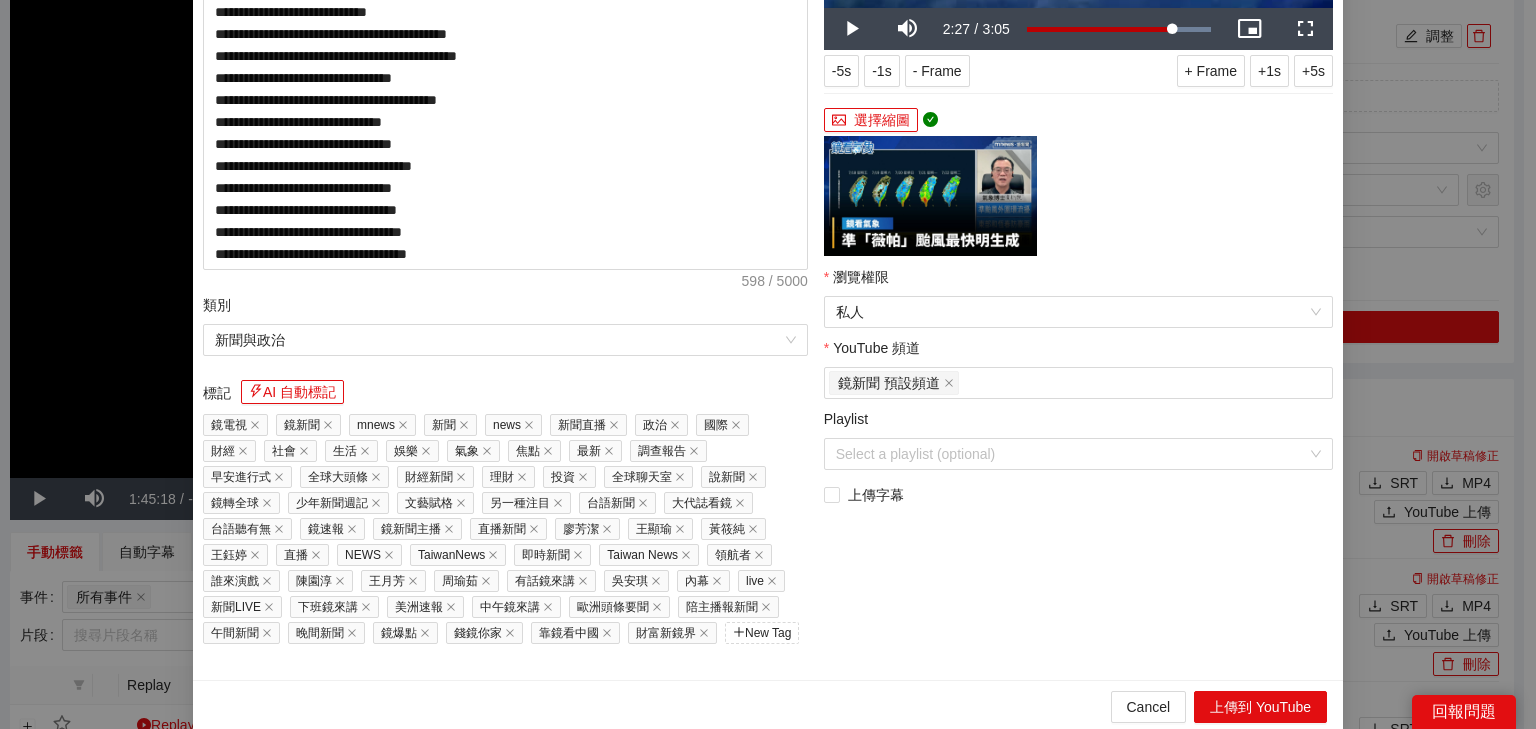 click on "**********" at bounding box center (1078, 196) 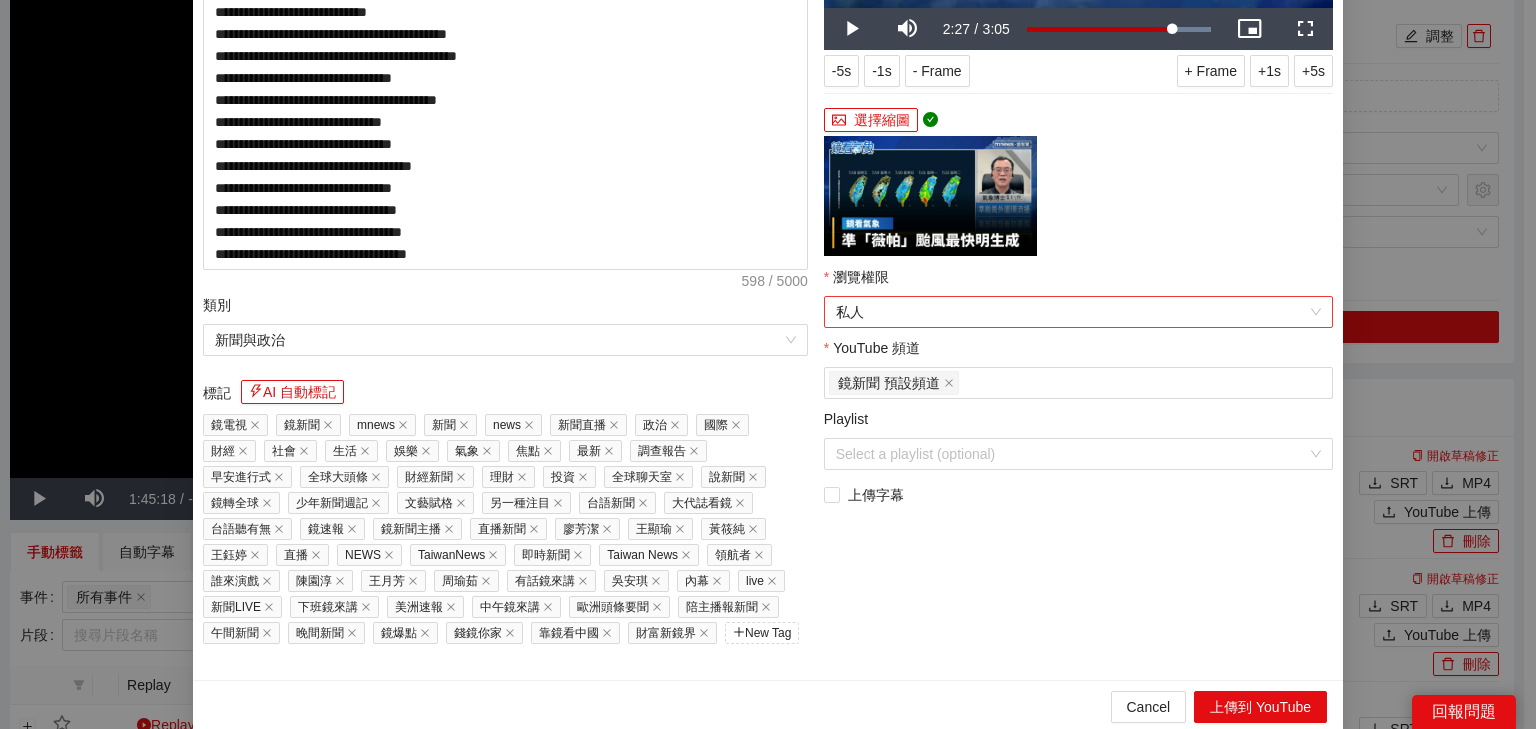 click on "私人" at bounding box center (1078, 312) 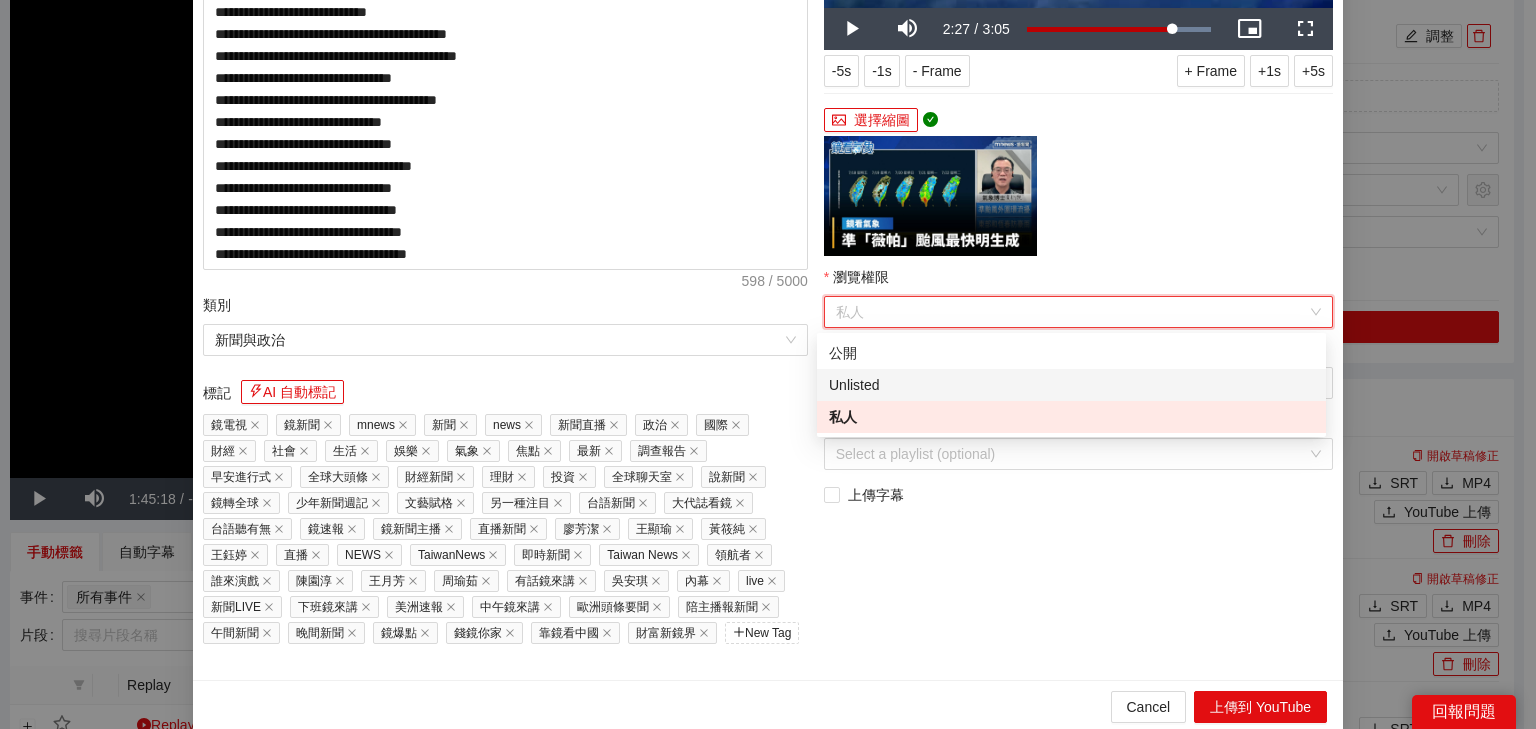 click on "Unlisted" at bounding box center (1071, 385) 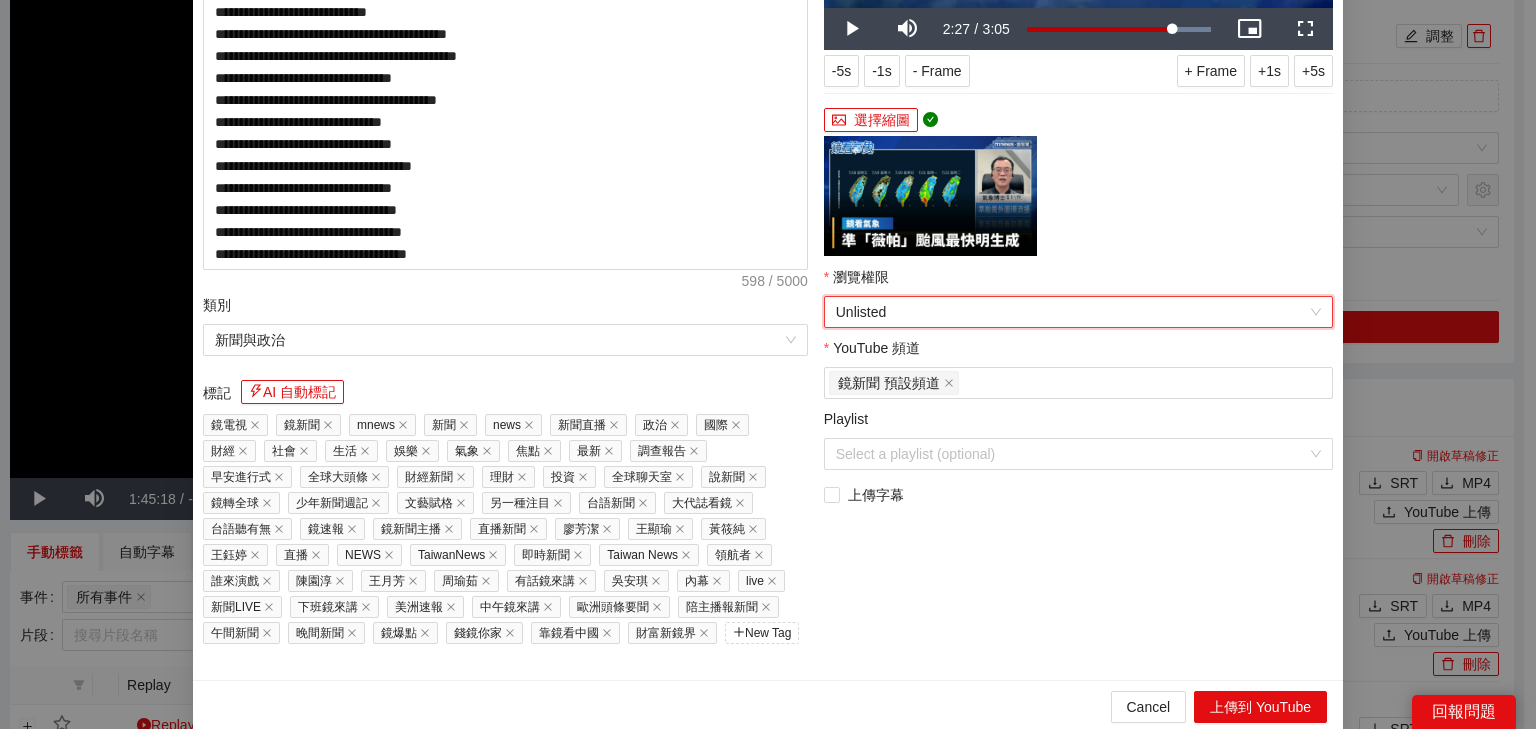 click on "Unlisted" at bounding box center (1078, 312) 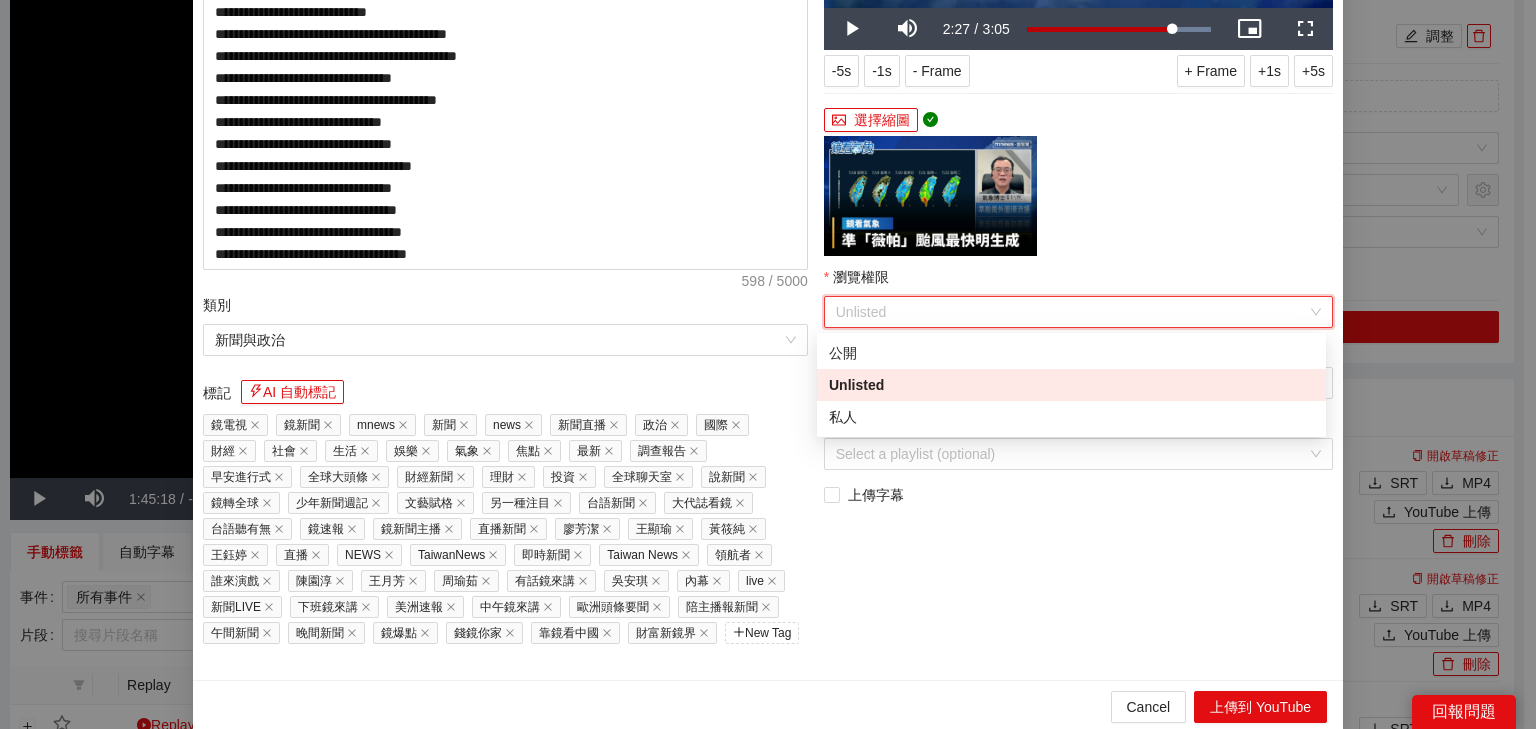 click on "公開" at bounding box center [1071, 353] 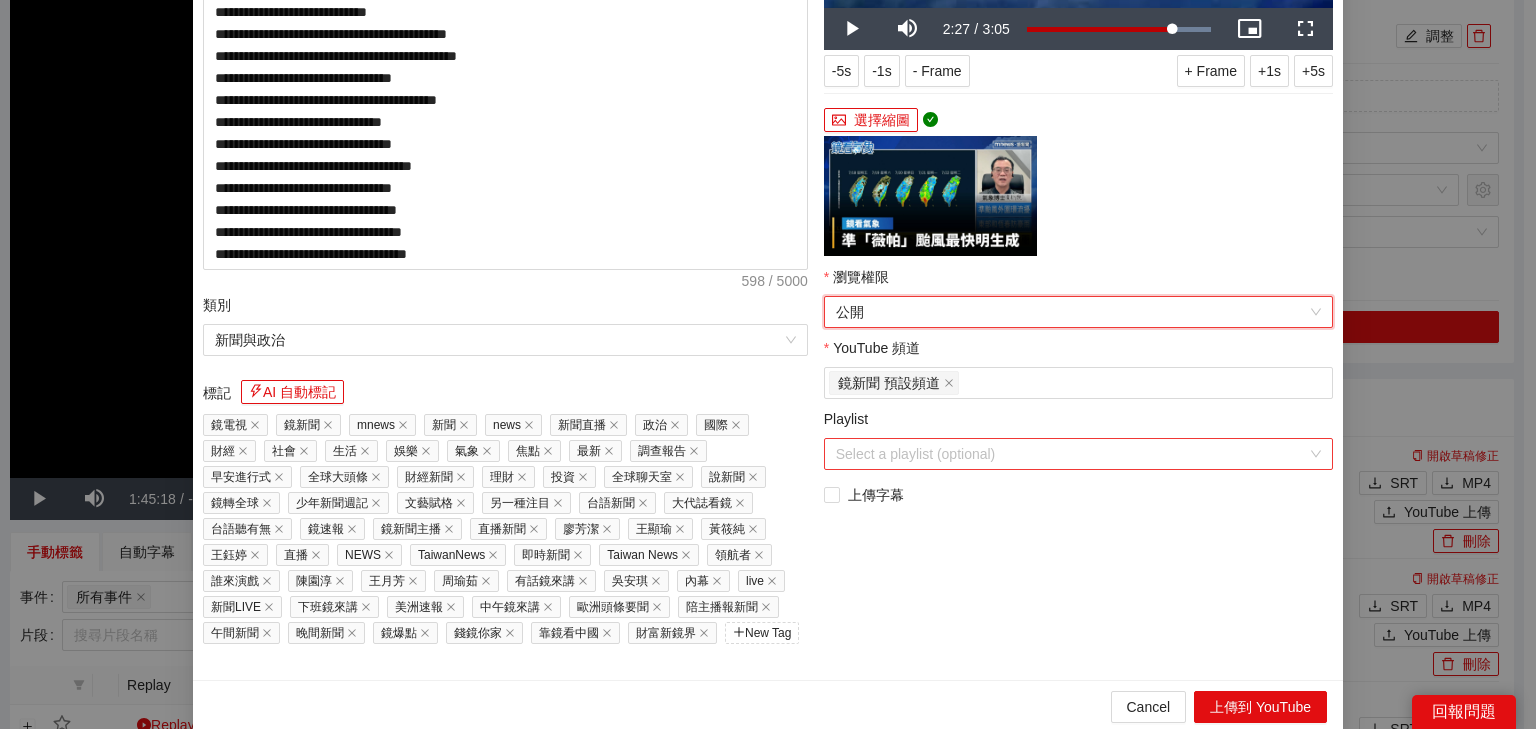 click on "Playlist" at bounding box center [1071, 454] 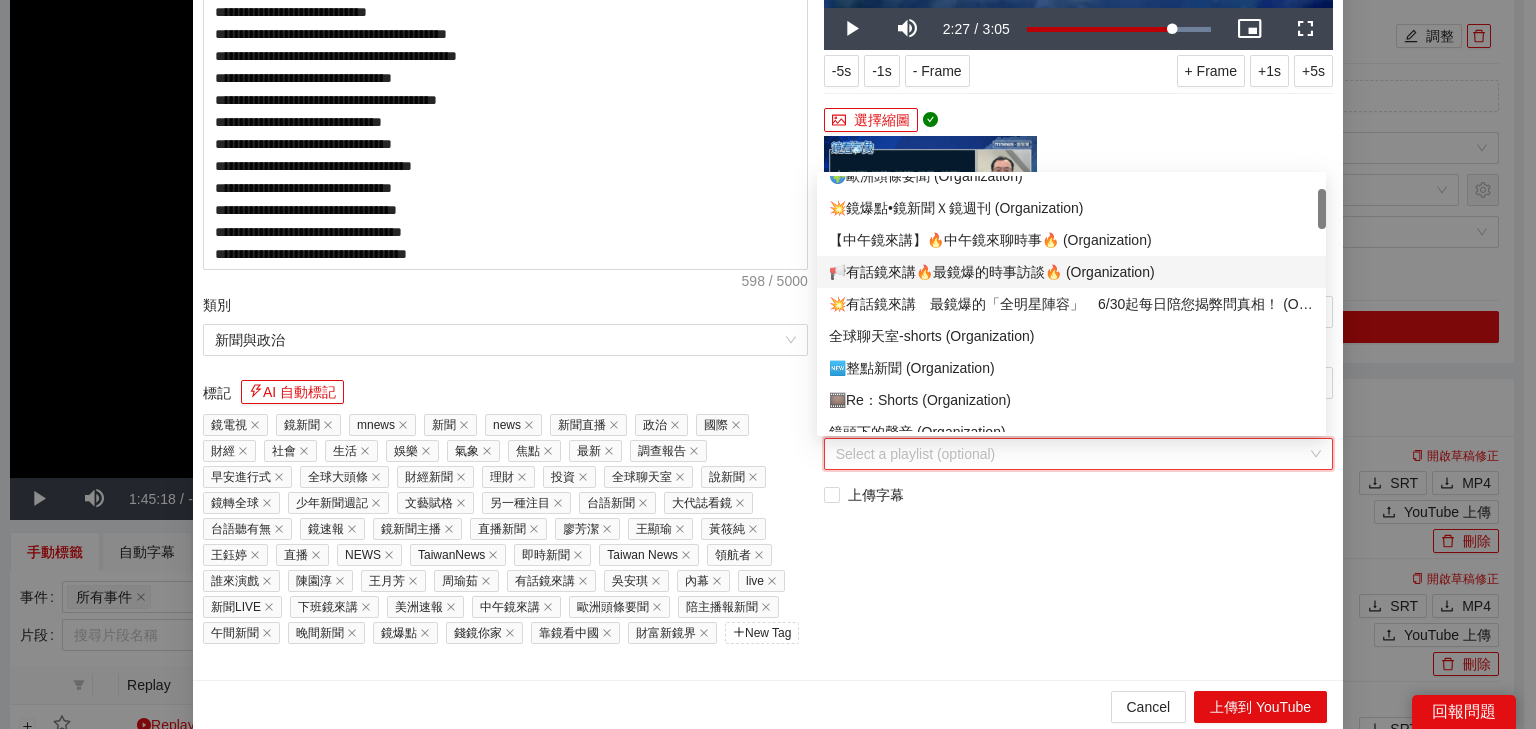 scroll, scrollTop: 160, scrollLeft: 0, axis: vertical 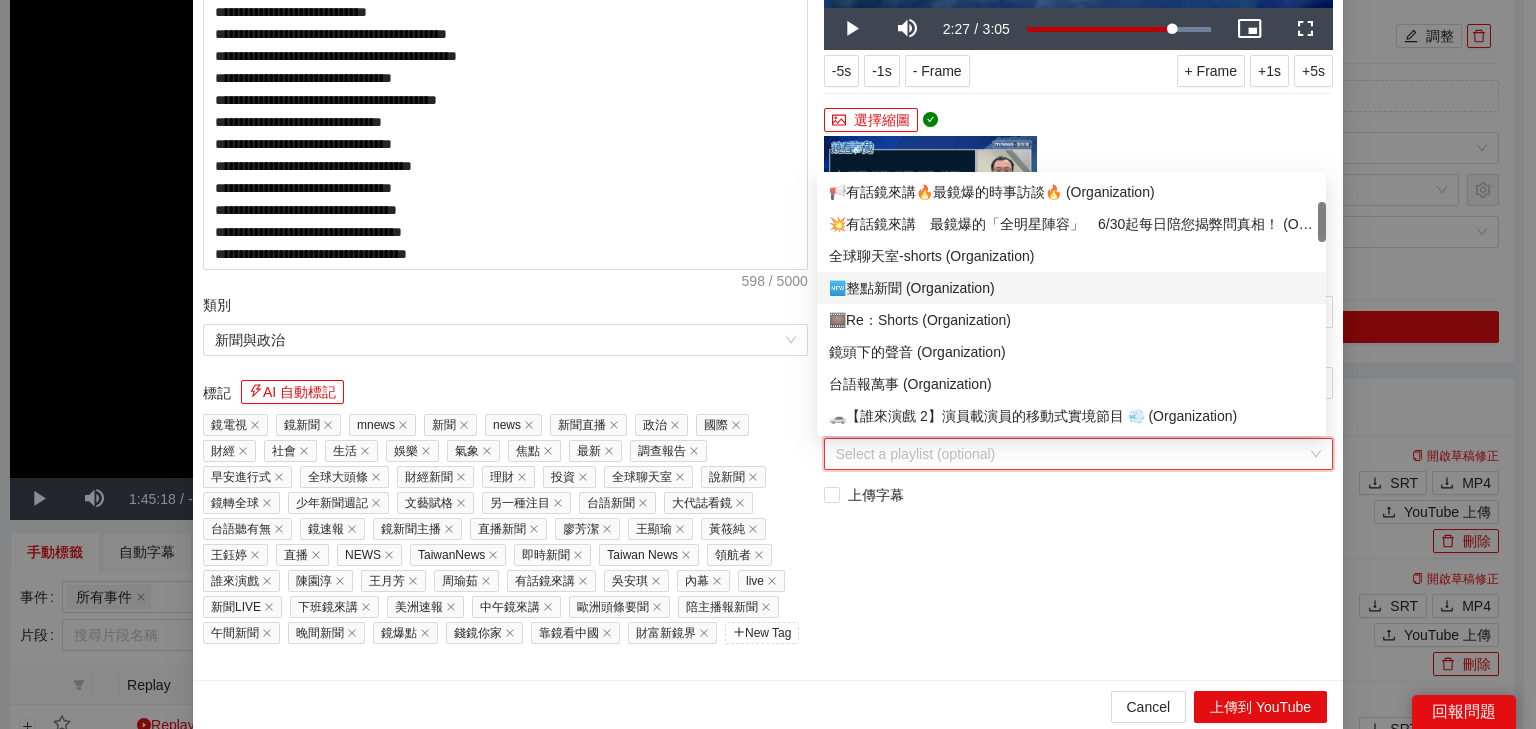 click on "🆕整點新聞 (Organization)" at bounding box center [1071, 288] 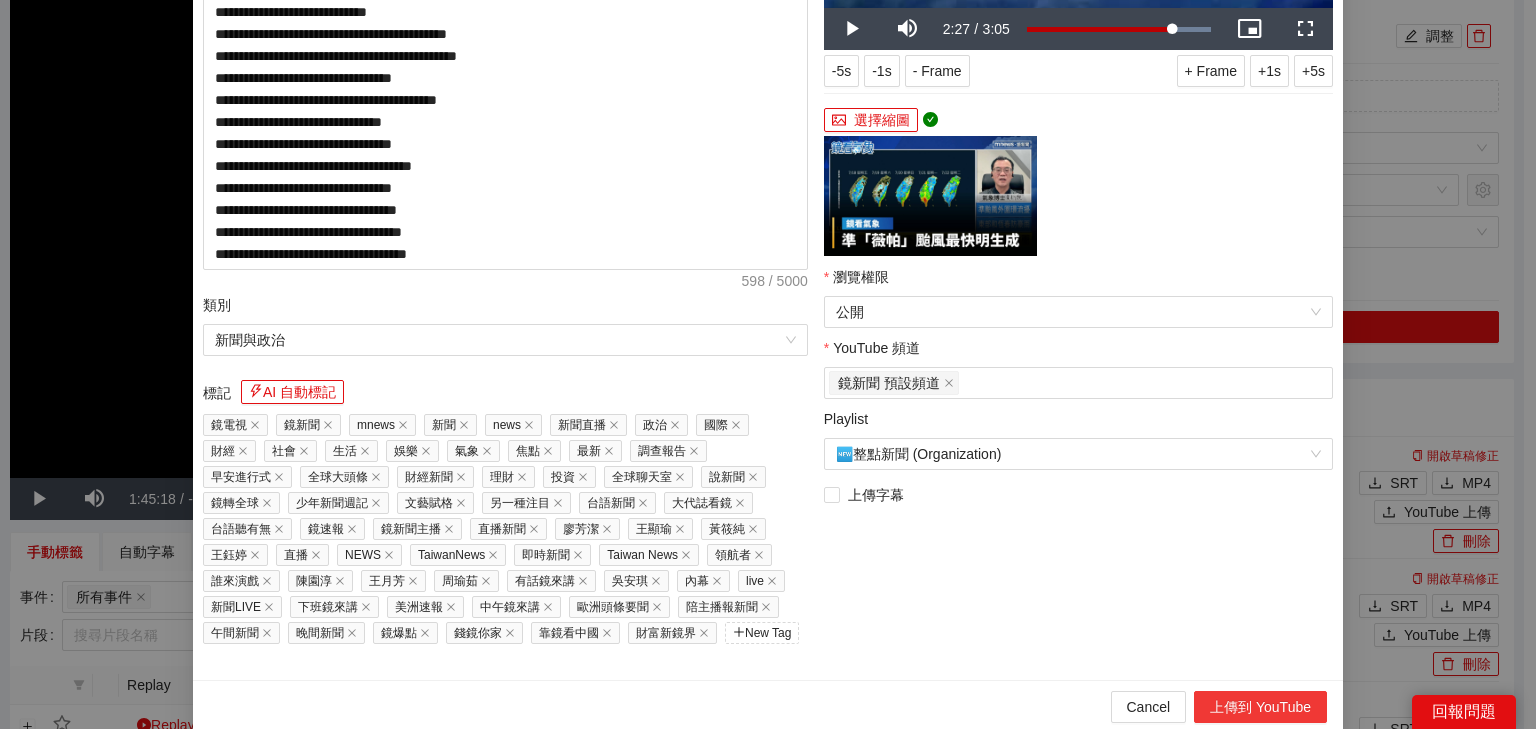 click on "上傳到 YouTube" at bounding box center (1260, 707) 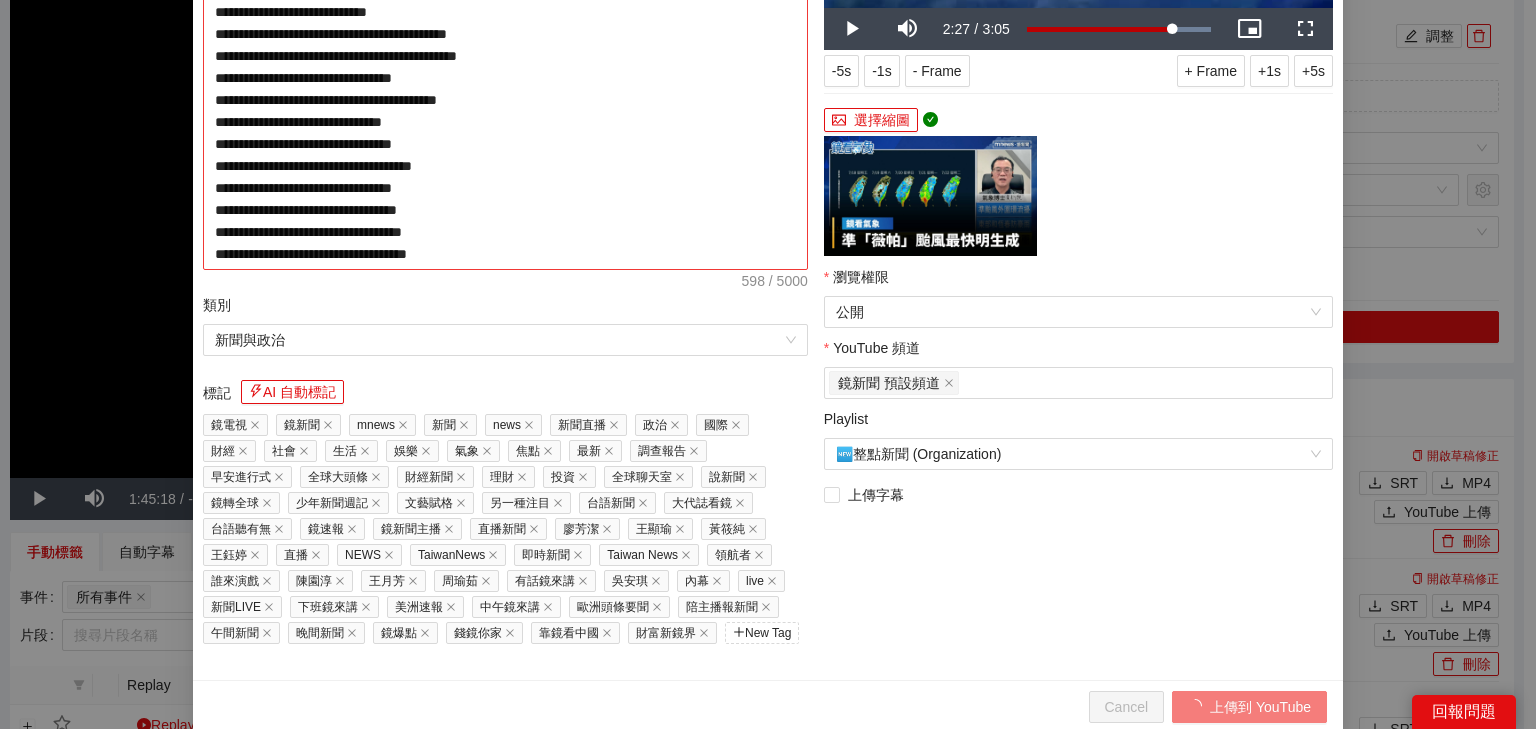 scroll, scrollTop: 23, scrollLeft: 0, axis: vertical 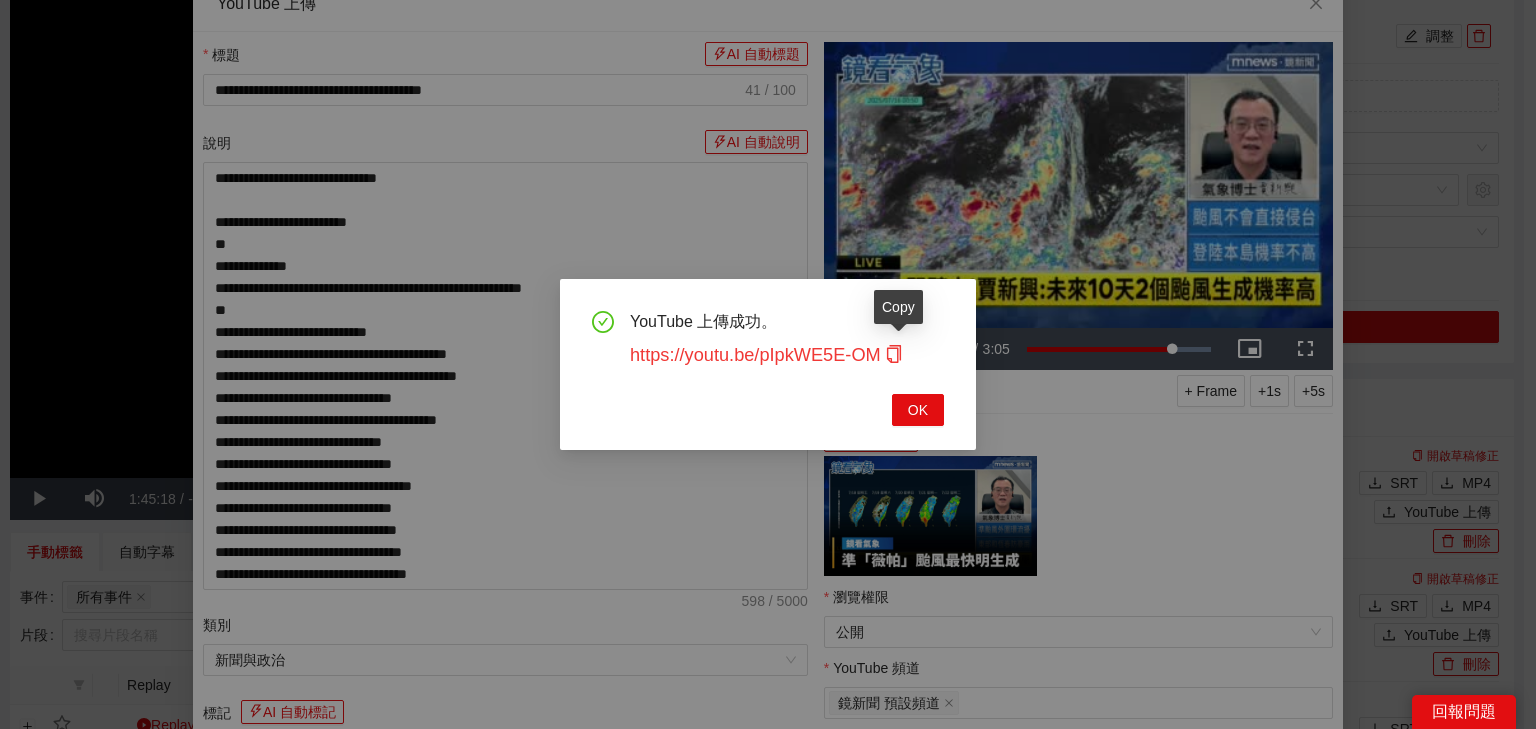 click 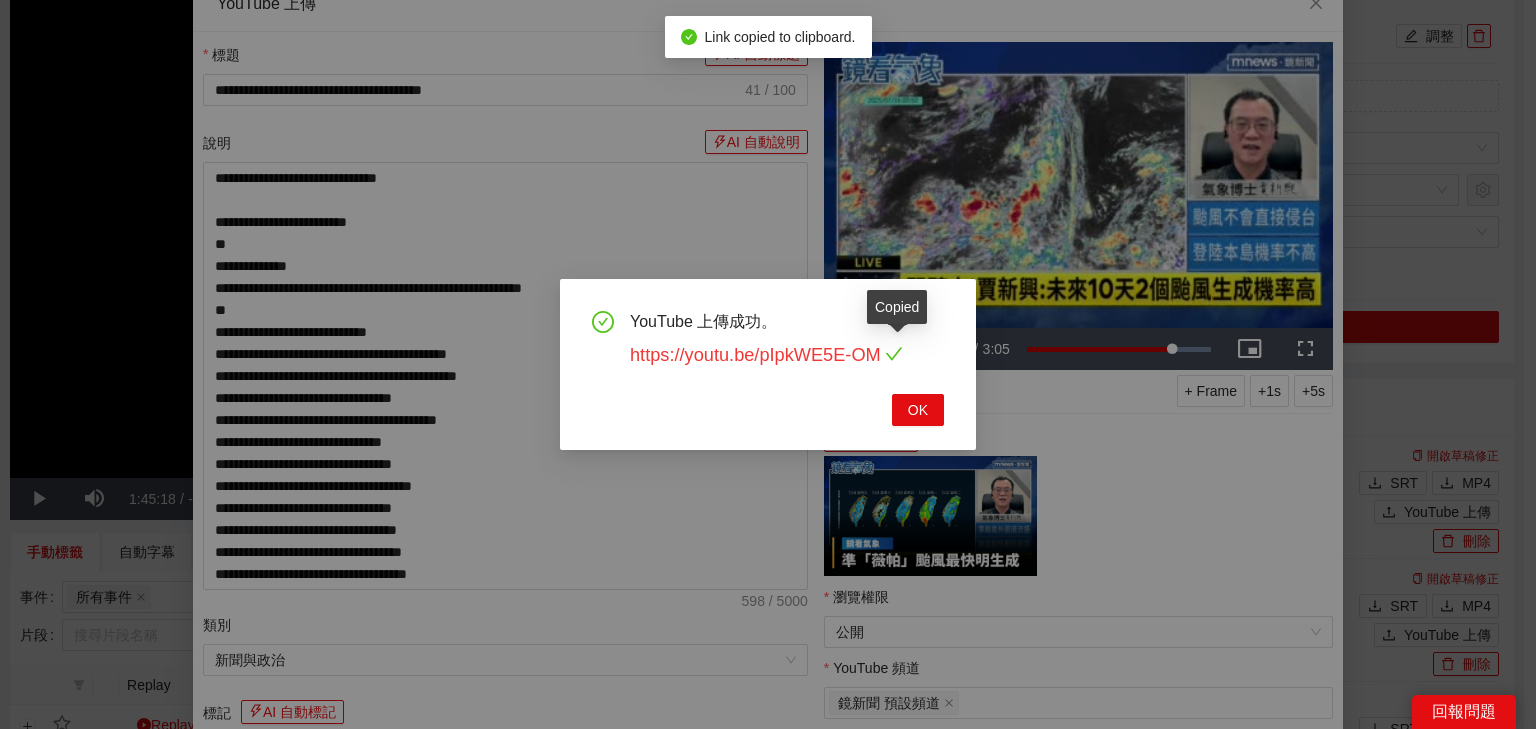 click on "https://youtu.be/pIpkWE5E-OM" at bounding box center (766, 355) 